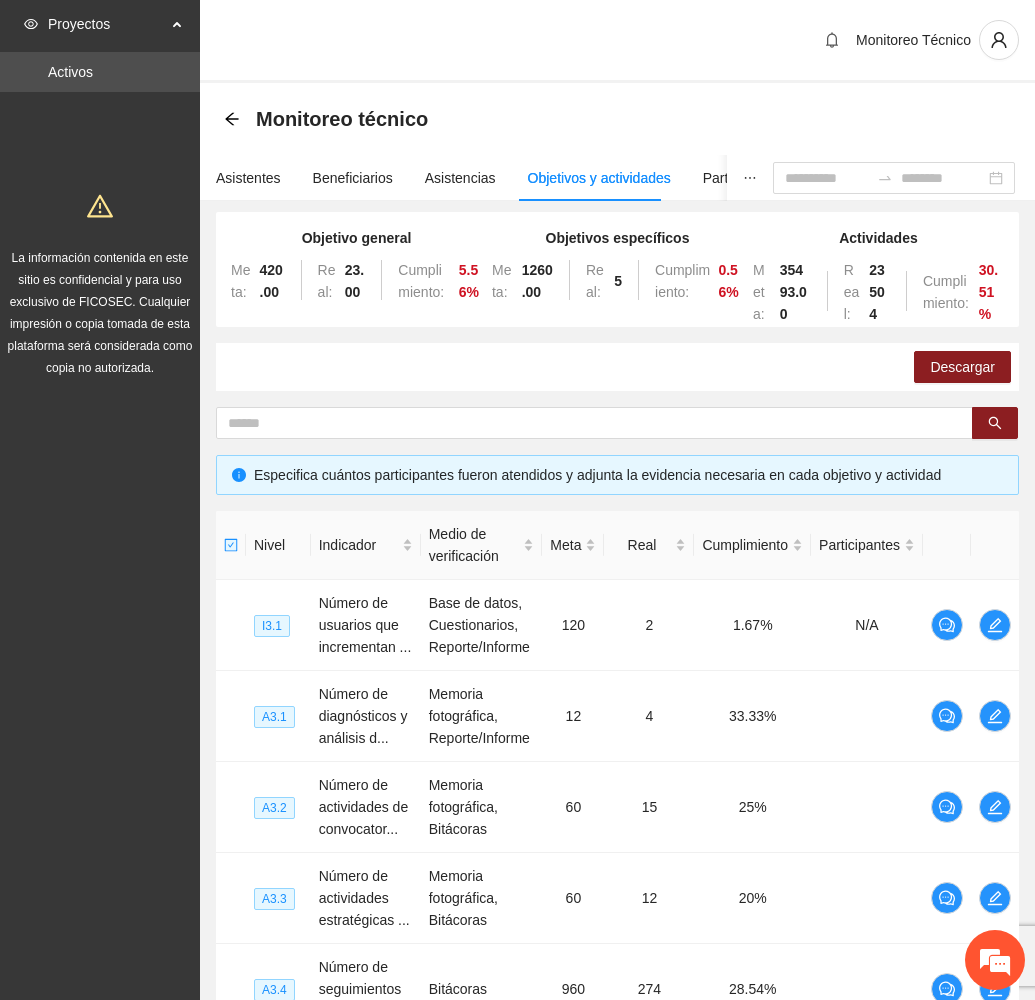 scroll, scrollTop: 582, scrollLeft: 0, axis: vertical 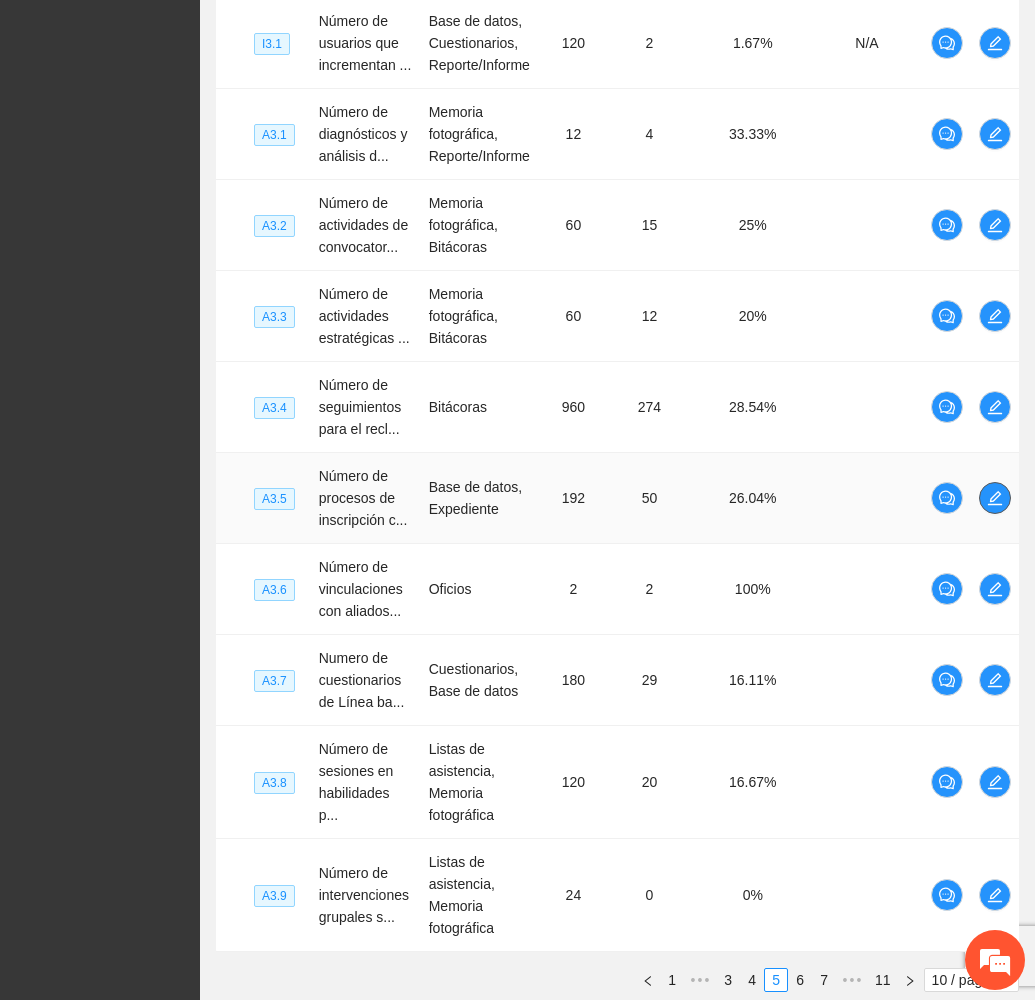 click 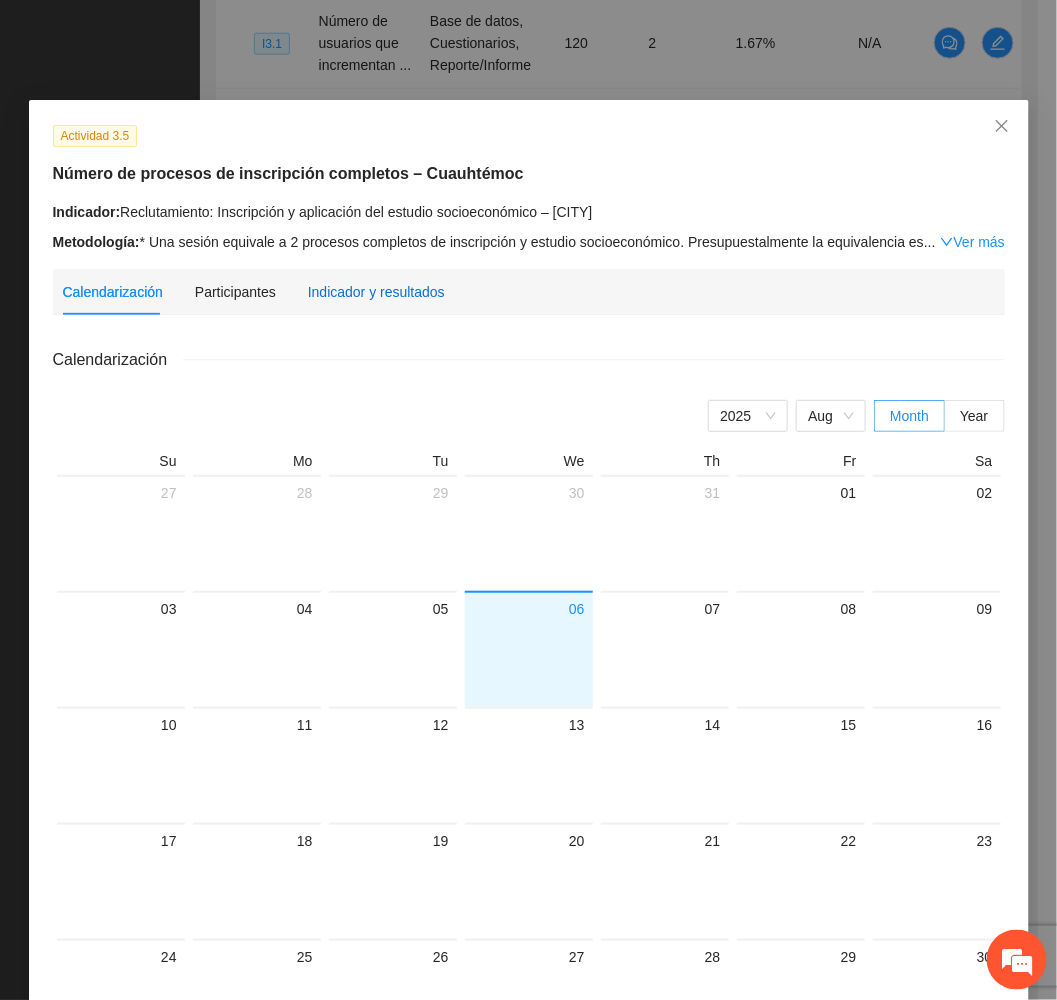 click on "Indicador y resultados" at bounding box center [376, 292] 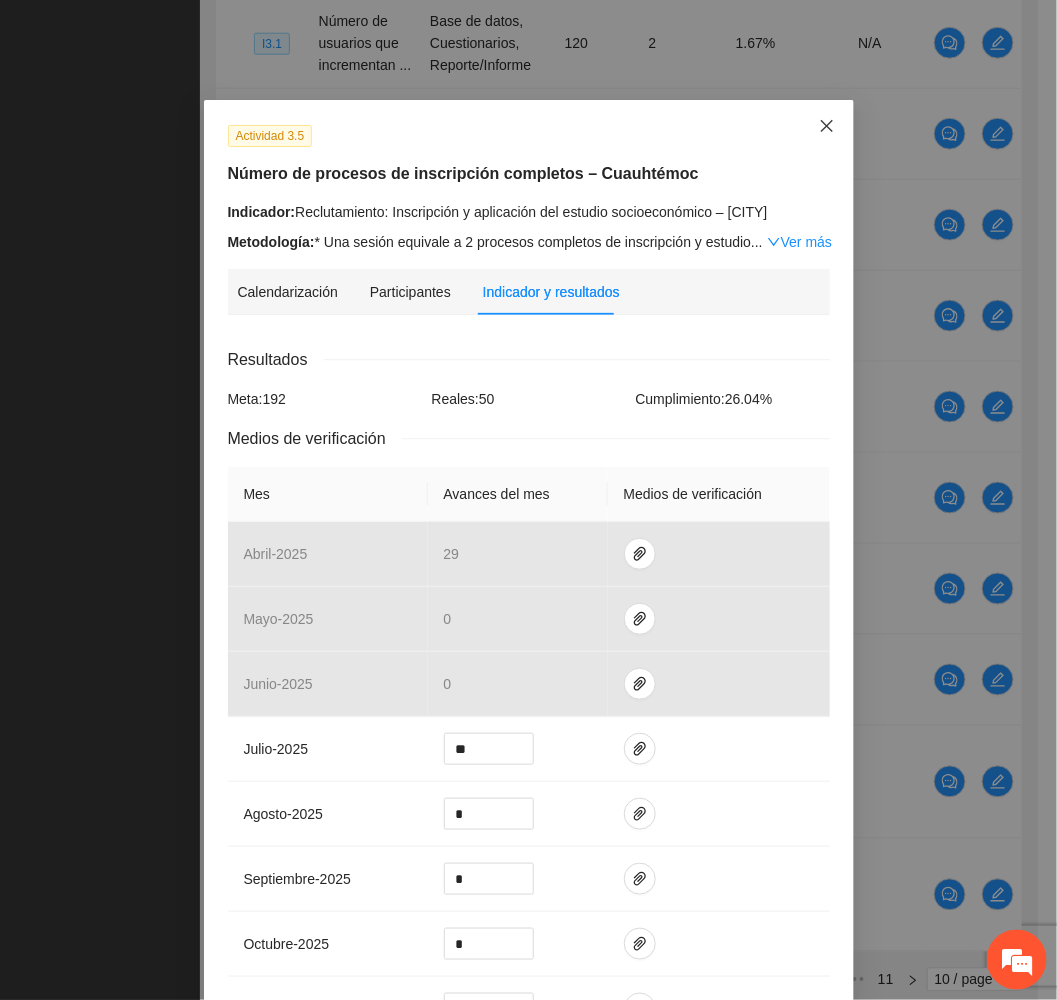 click 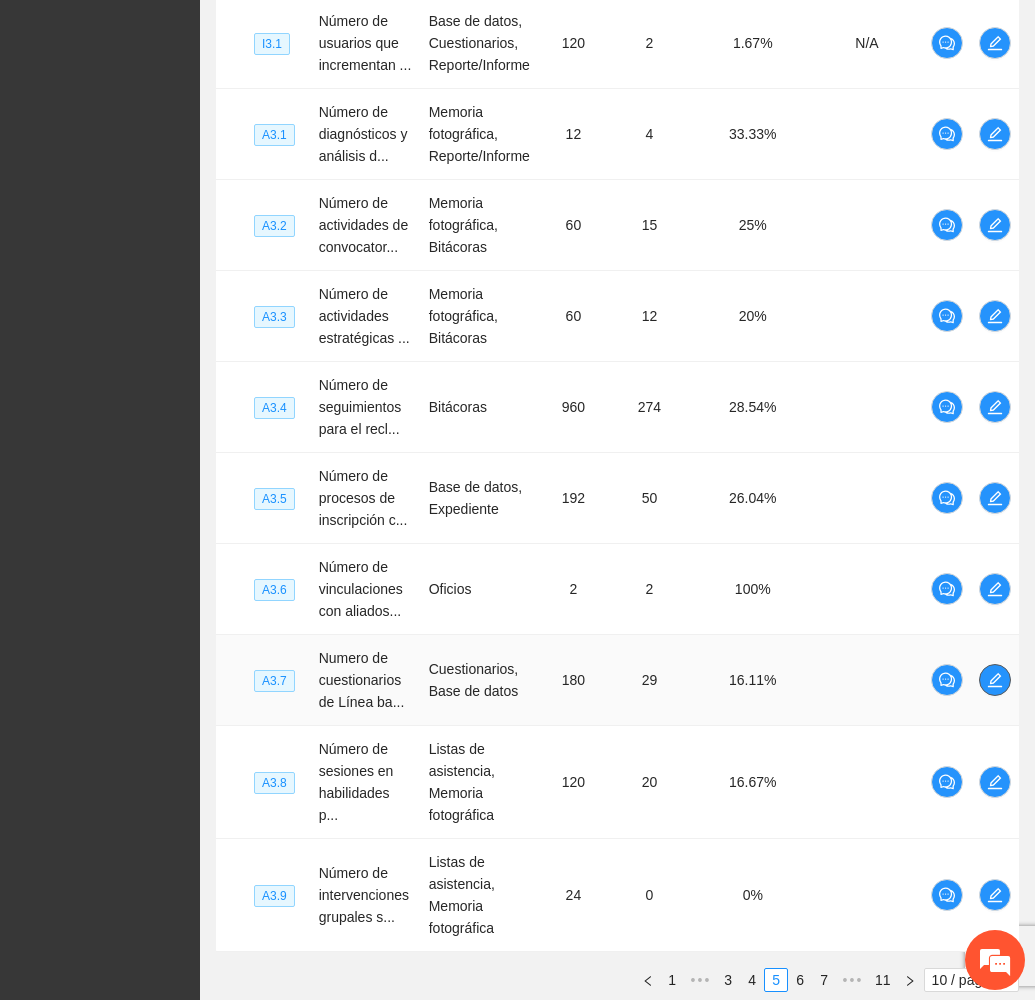 click 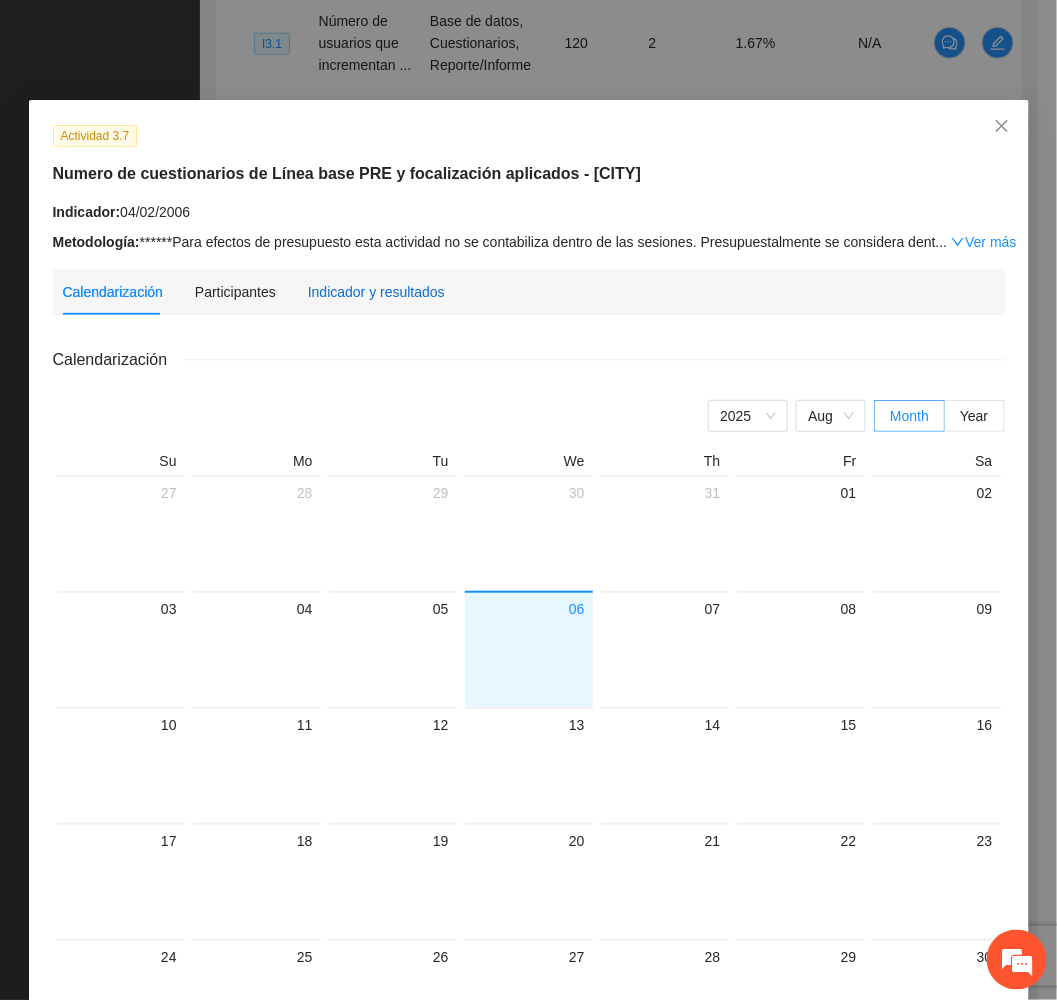 click on "Indicador y resultados" at bounding box center (376, 292) 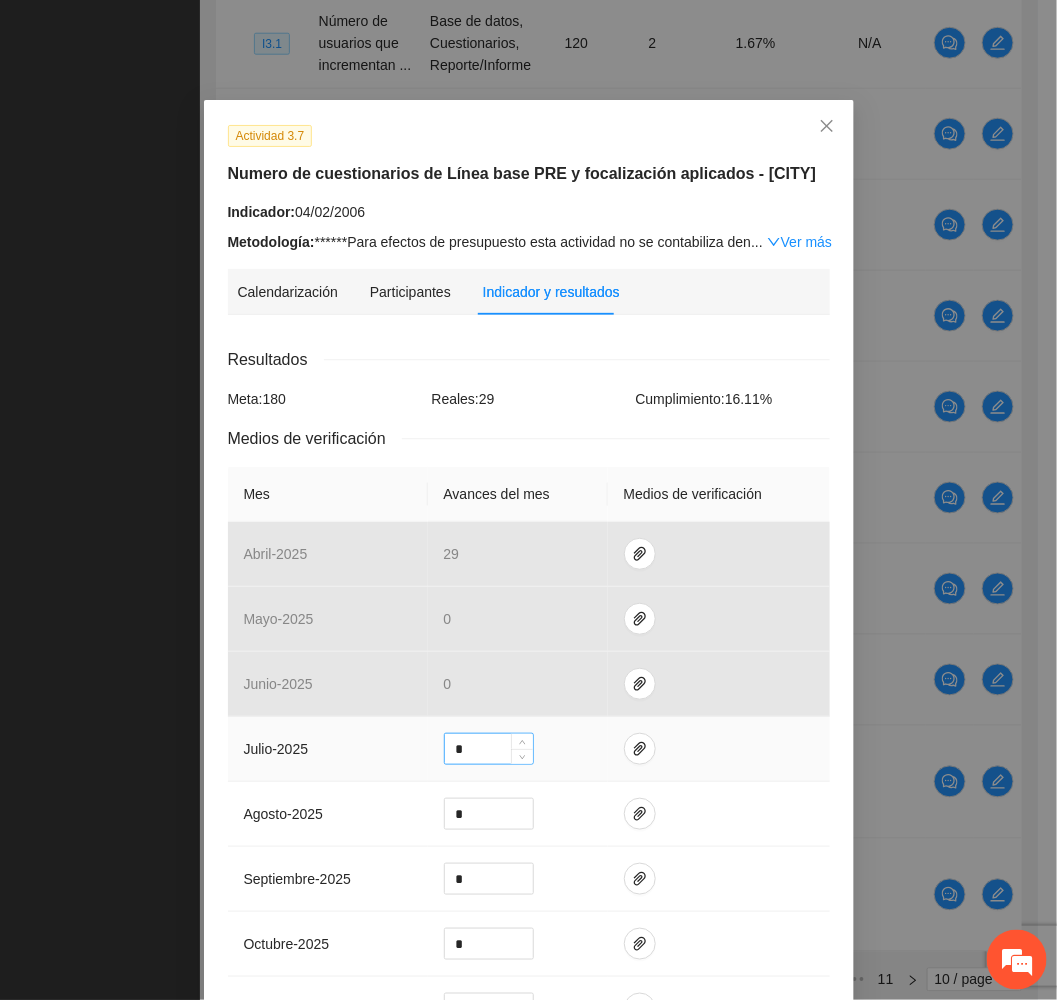 click on "*" at bounding box center [489, 749] 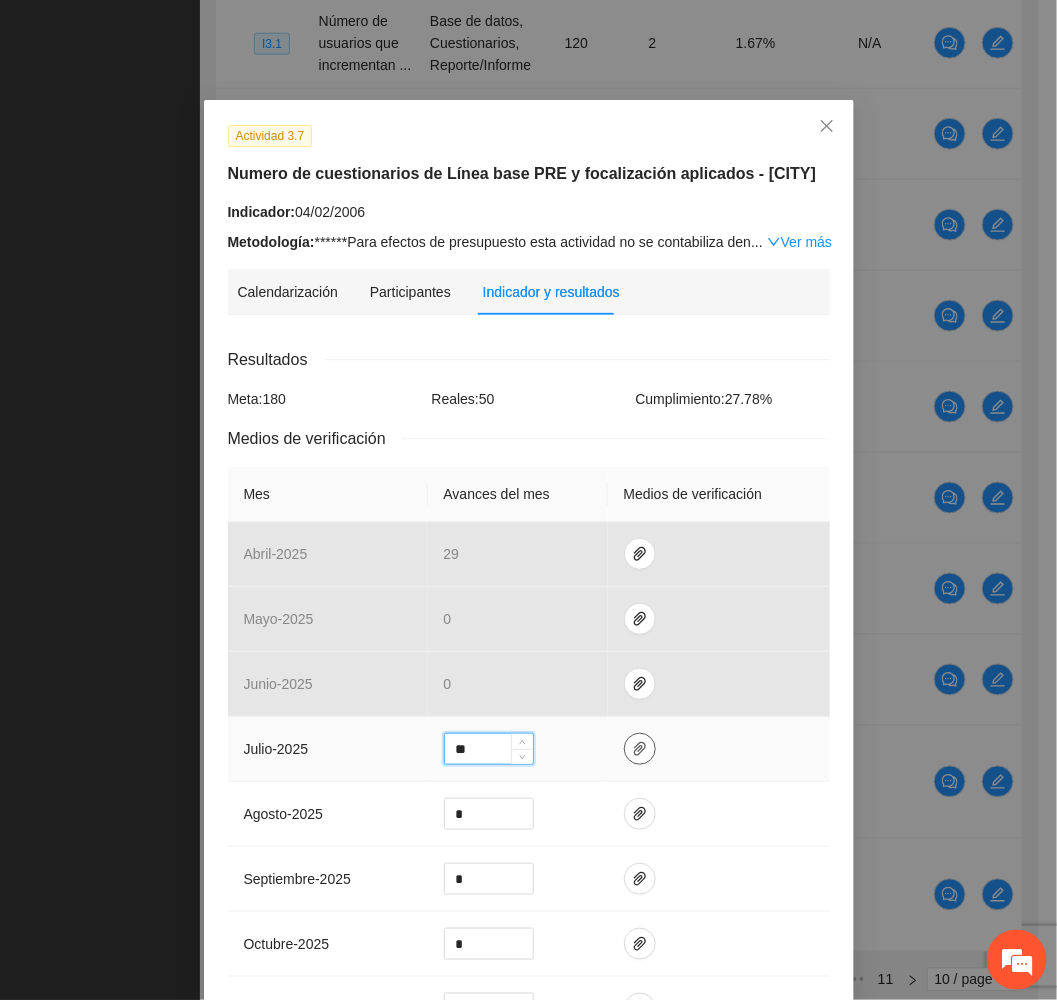 type on "**" 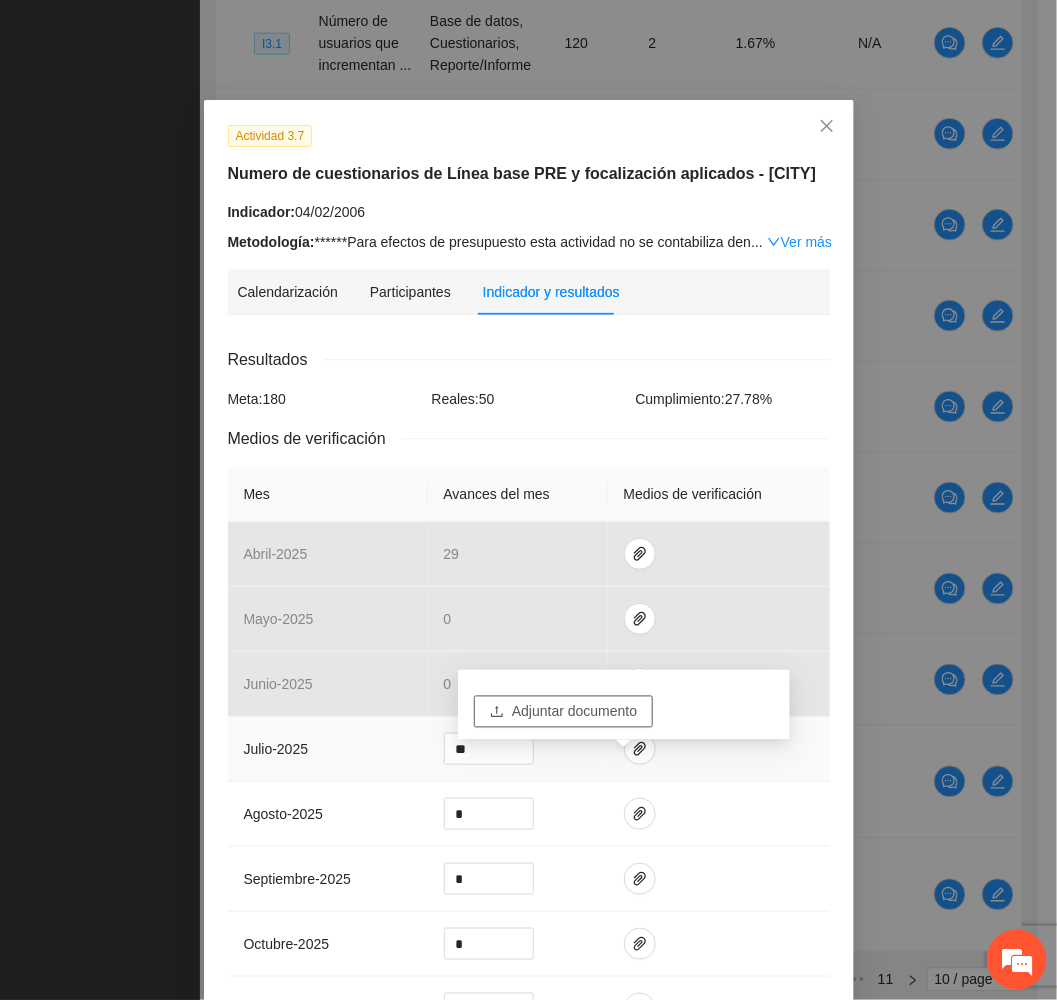 click on "Adjuntar documento" at bounding box center [574, 712] 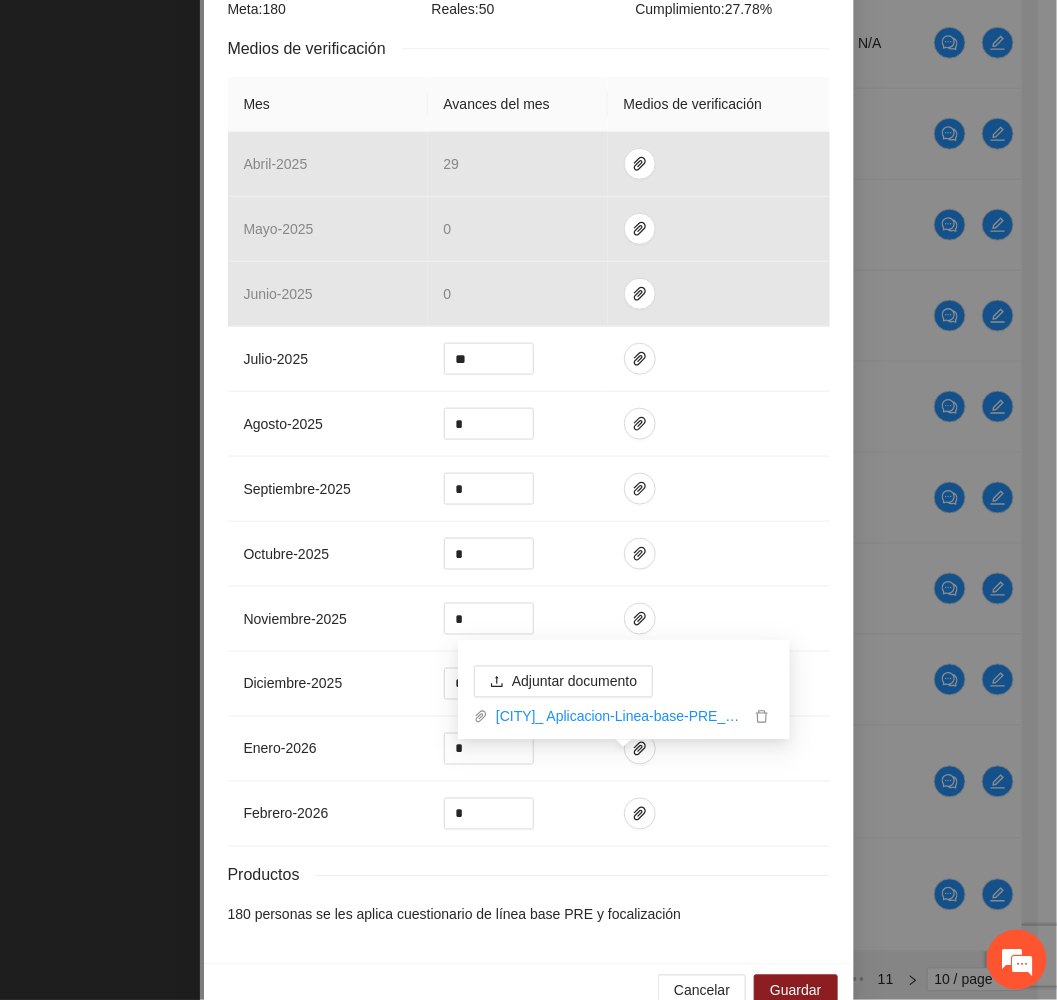 scroll, scrollTop: 469, scrollLeft: 0, axis: vertical 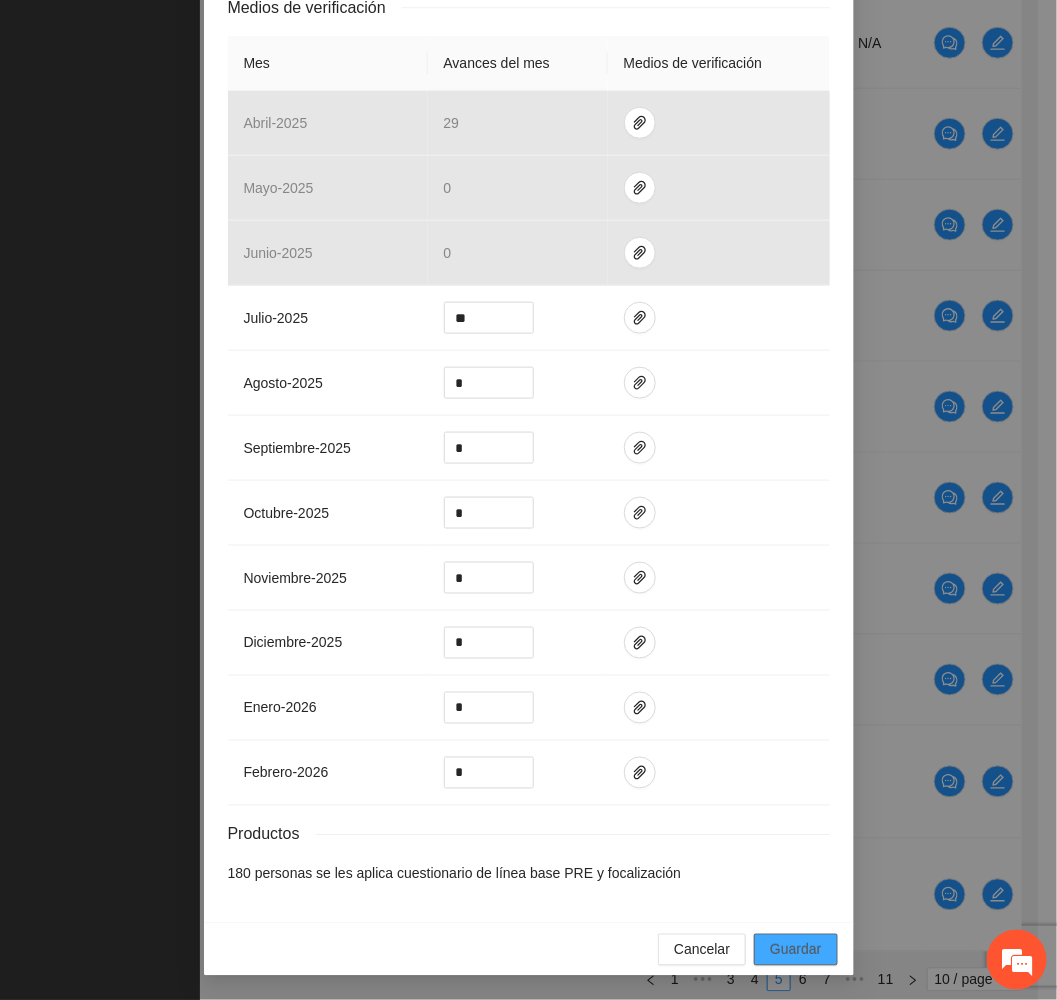 click on "Guardar" at bounding box center (795, 950) 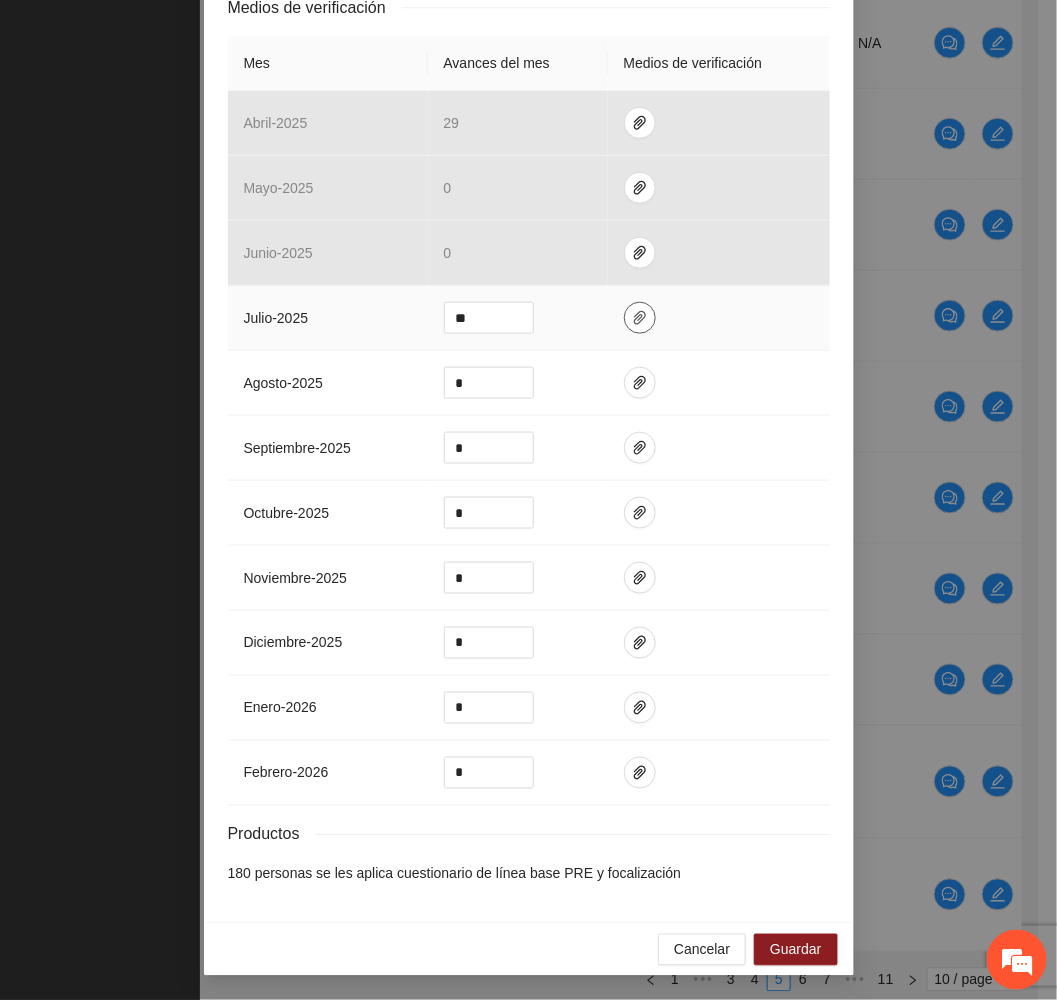 click 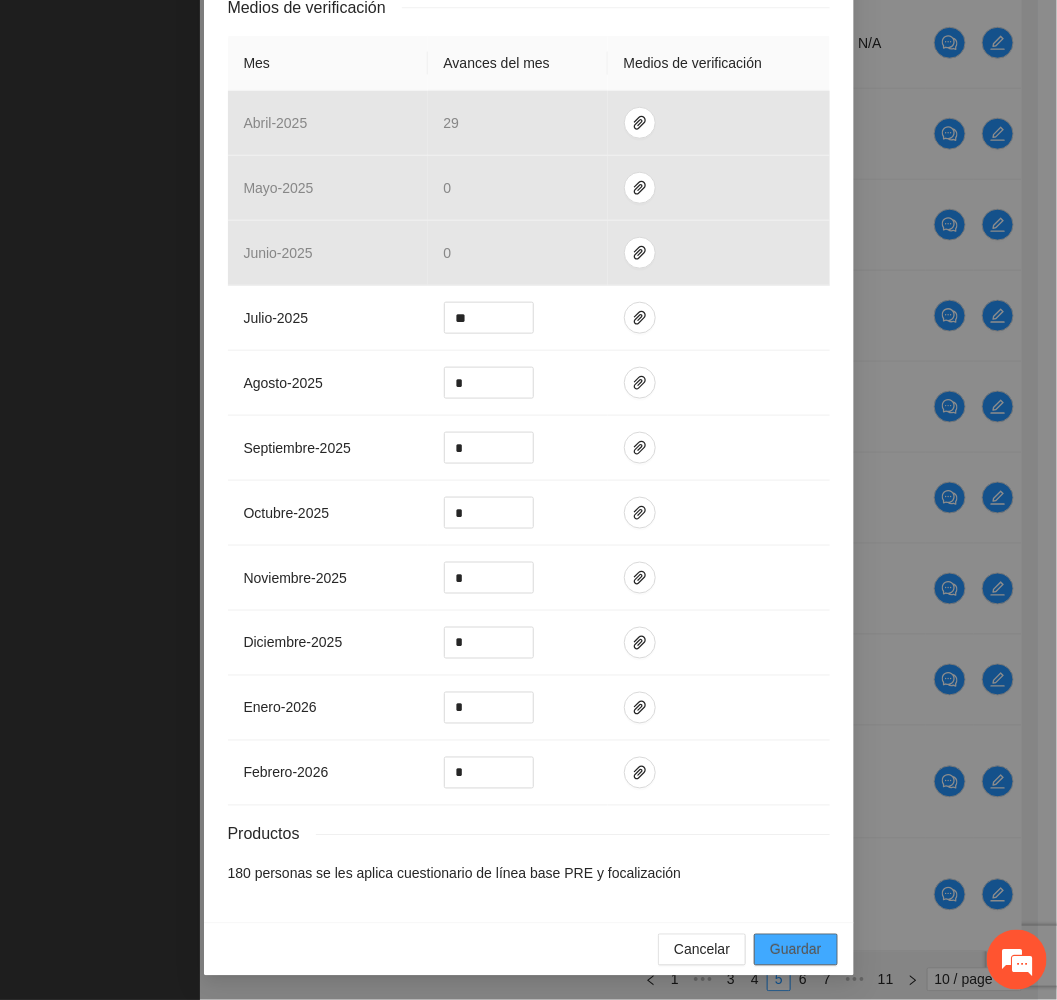 click on "Guardar" at bounding box center (795, 950) 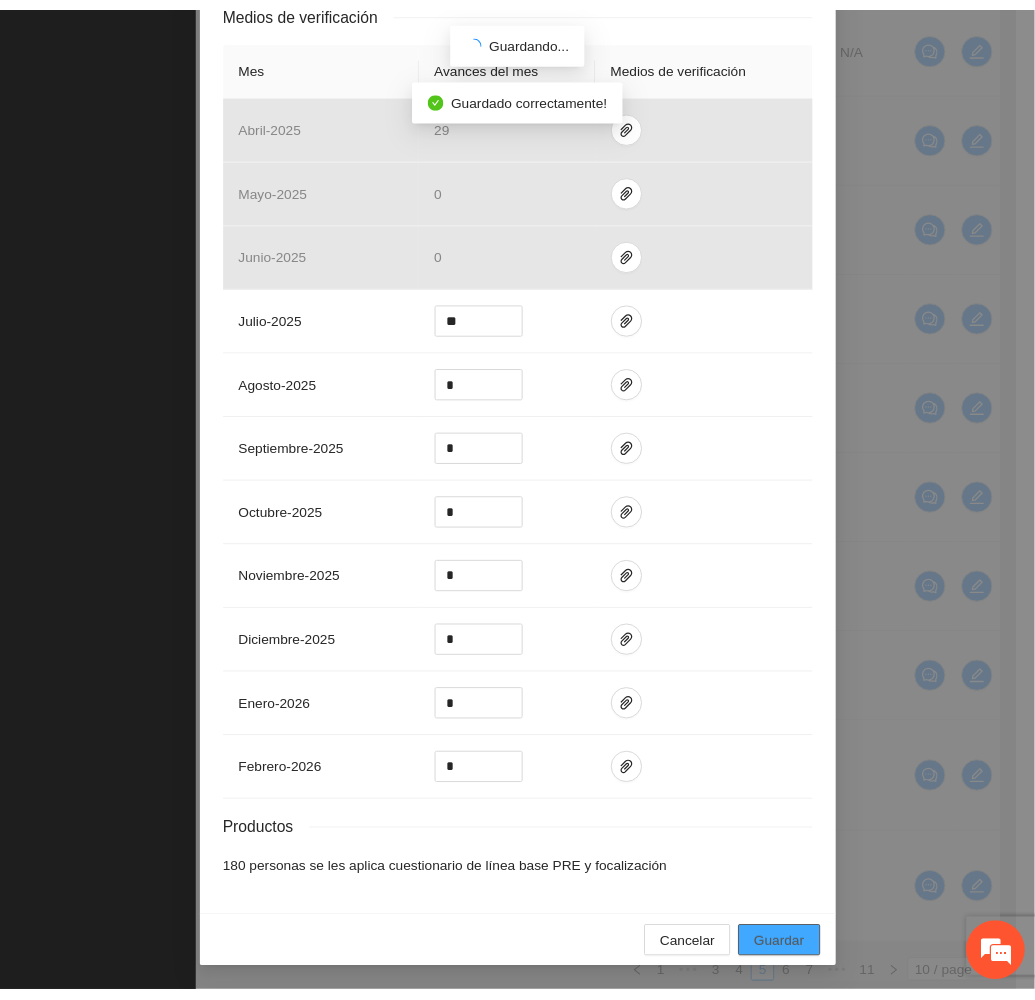 scroll, scrollTop: 369, scrollLeft: 0, axis: vertical 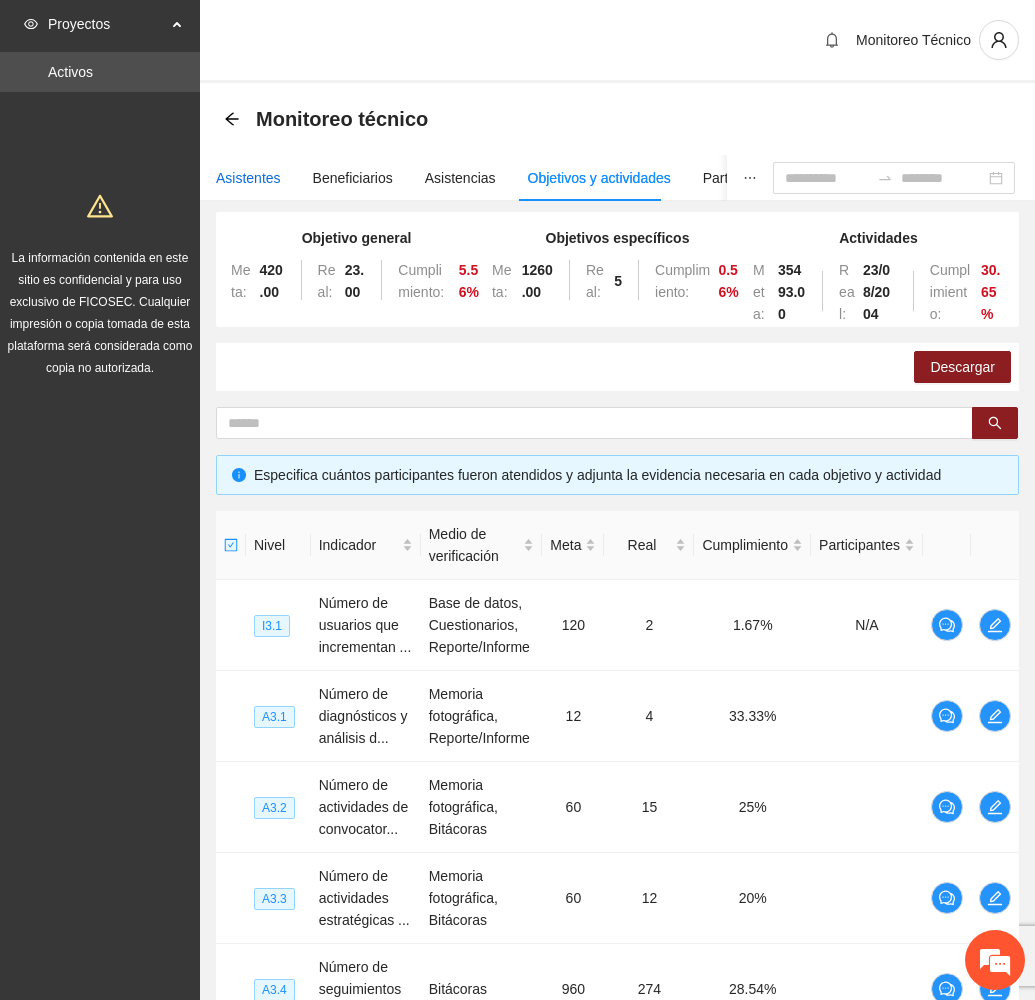 drag, startPoint x: 264, startPoint y: 175, endPoint x: 85, endPoint y: 234, distance: 188.47281 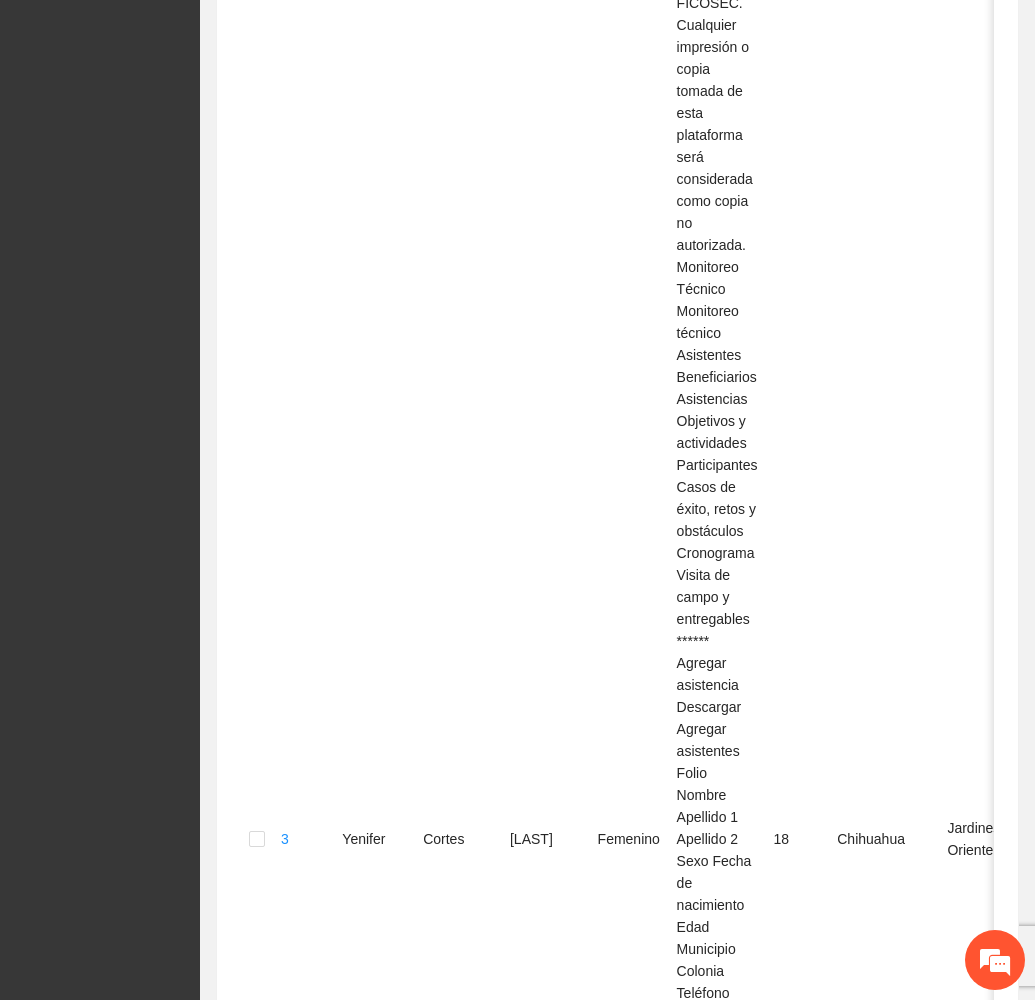 scroll, scrollTop: 1014, scrollLeft: 0, axis: vertical 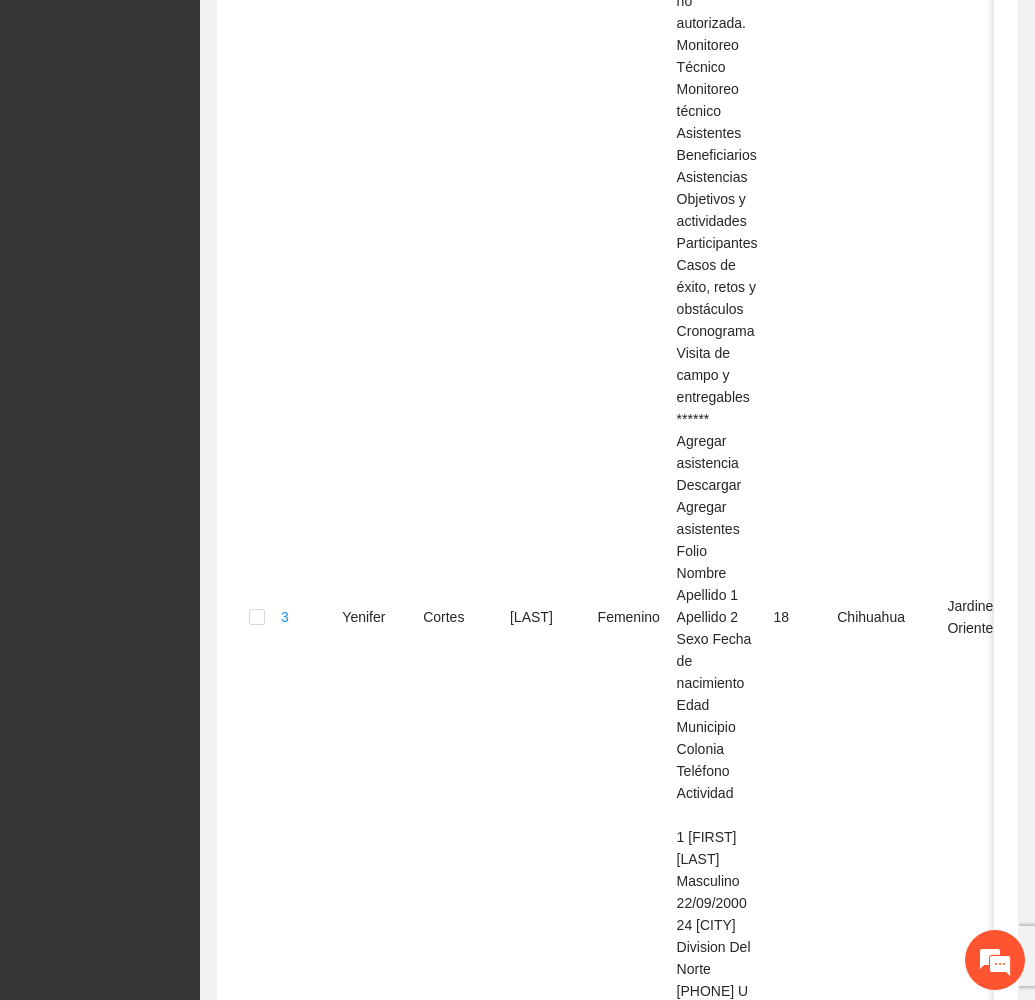 click on "5" at bounding box center [805, 2816] 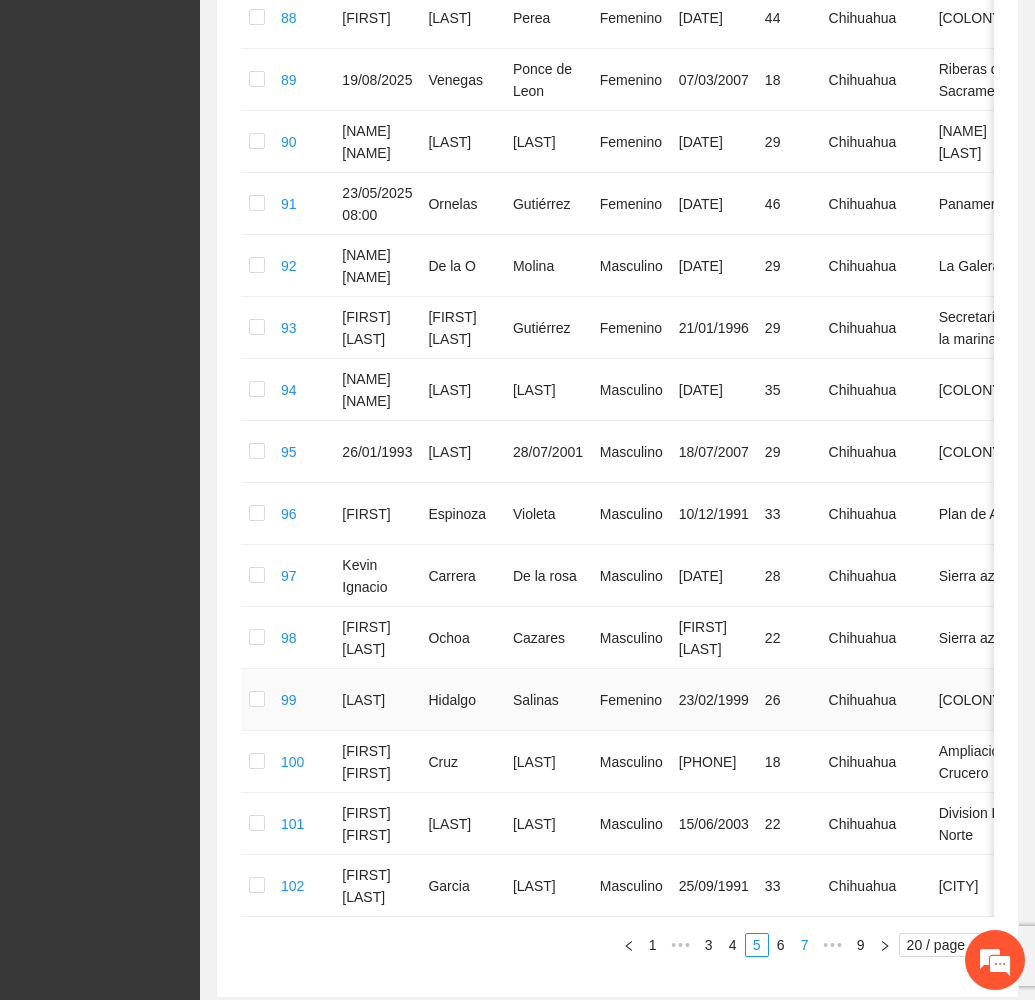 scroll, scrollTop: 780, scrollLeft: 0, axis: vertical 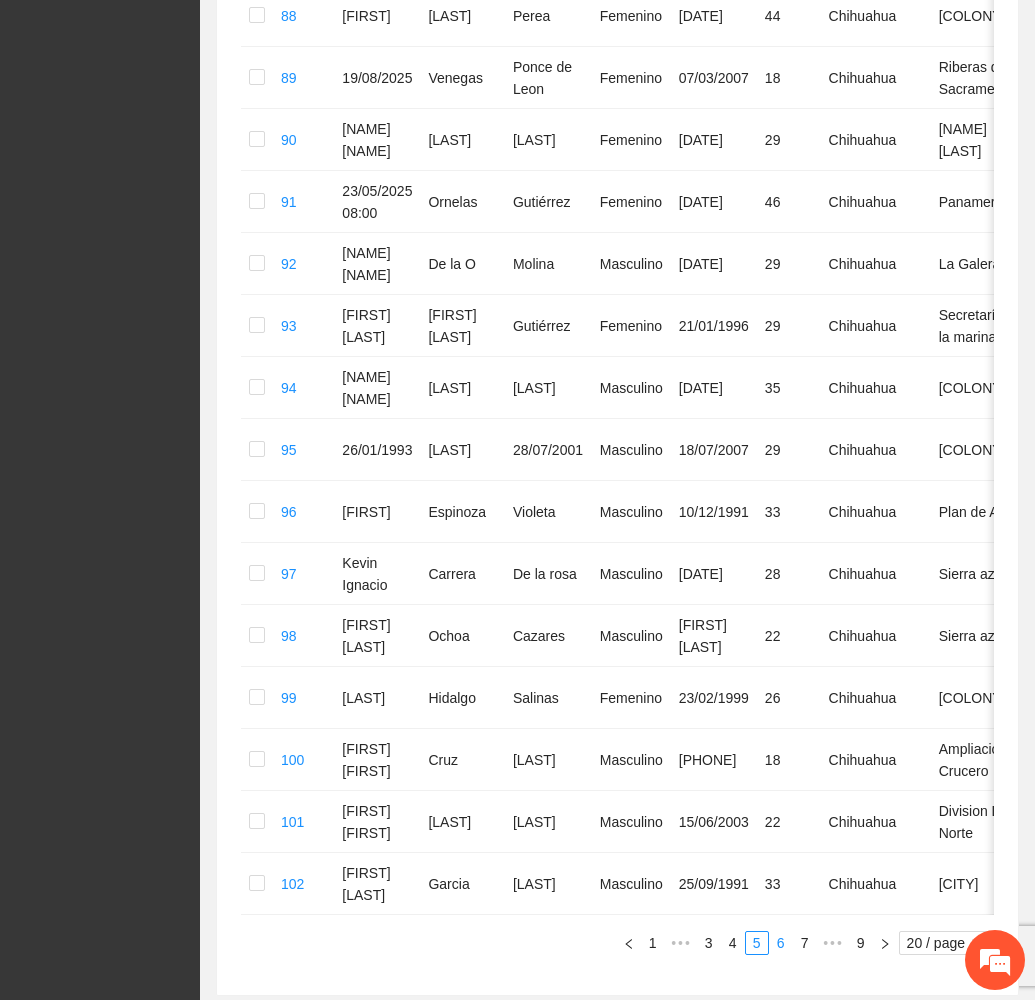 click on "6" at bounding box center [781, 943] 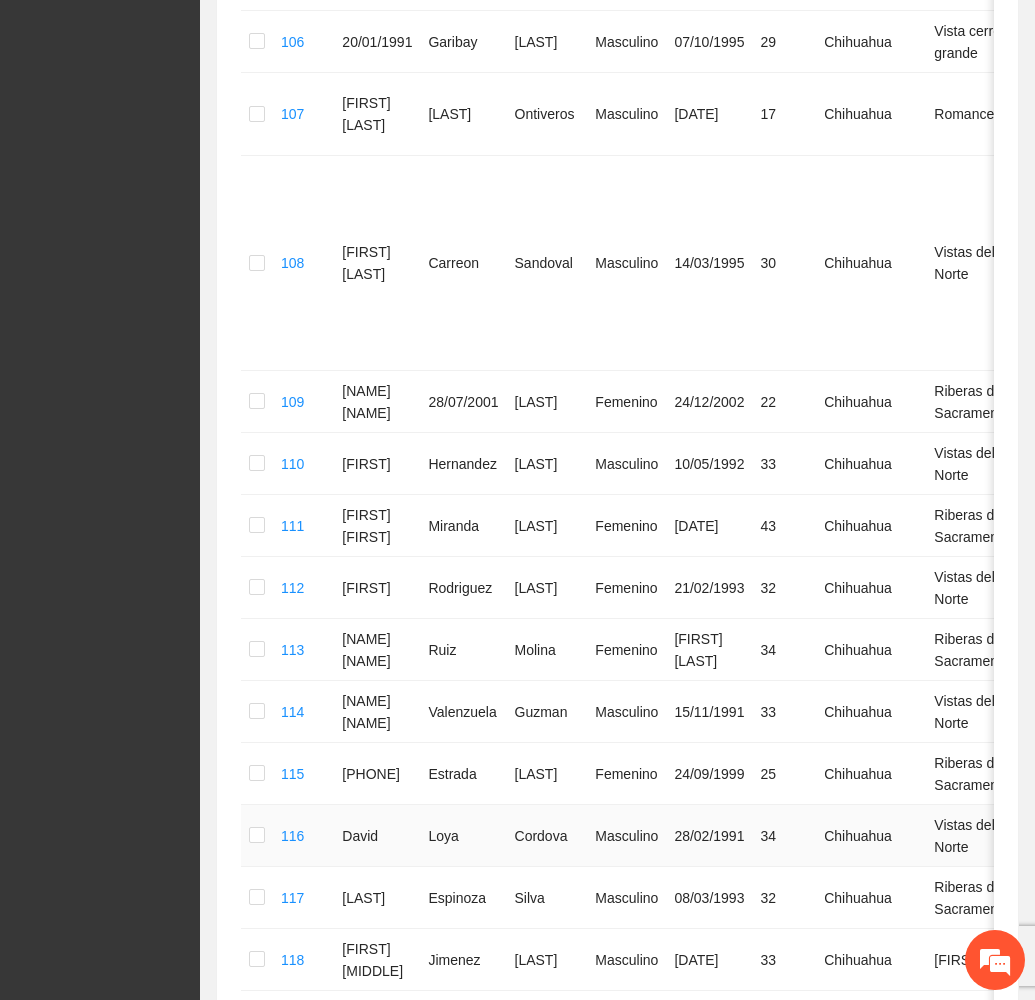 scroll, scrollTop: 780, scrollLeft: 0, axis: vertical 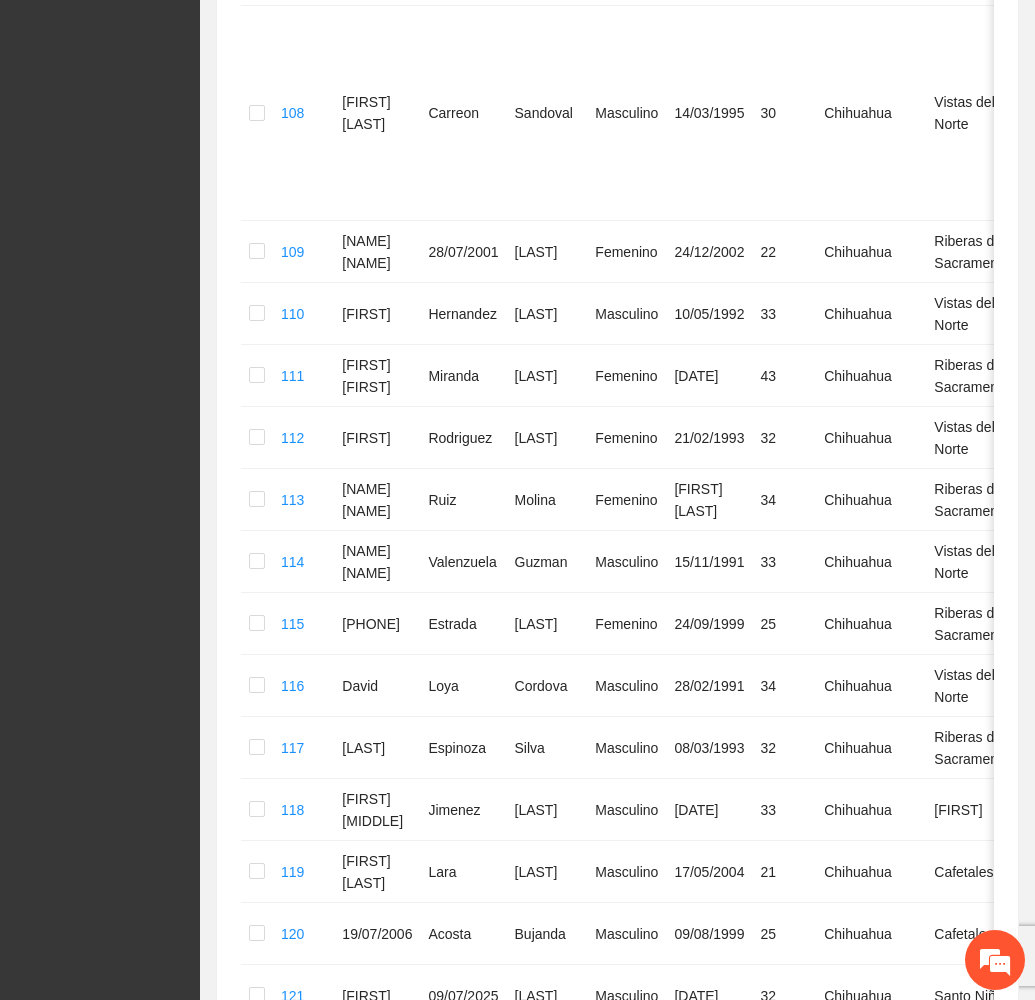 click on "7" at bounding box center [813, 1117] 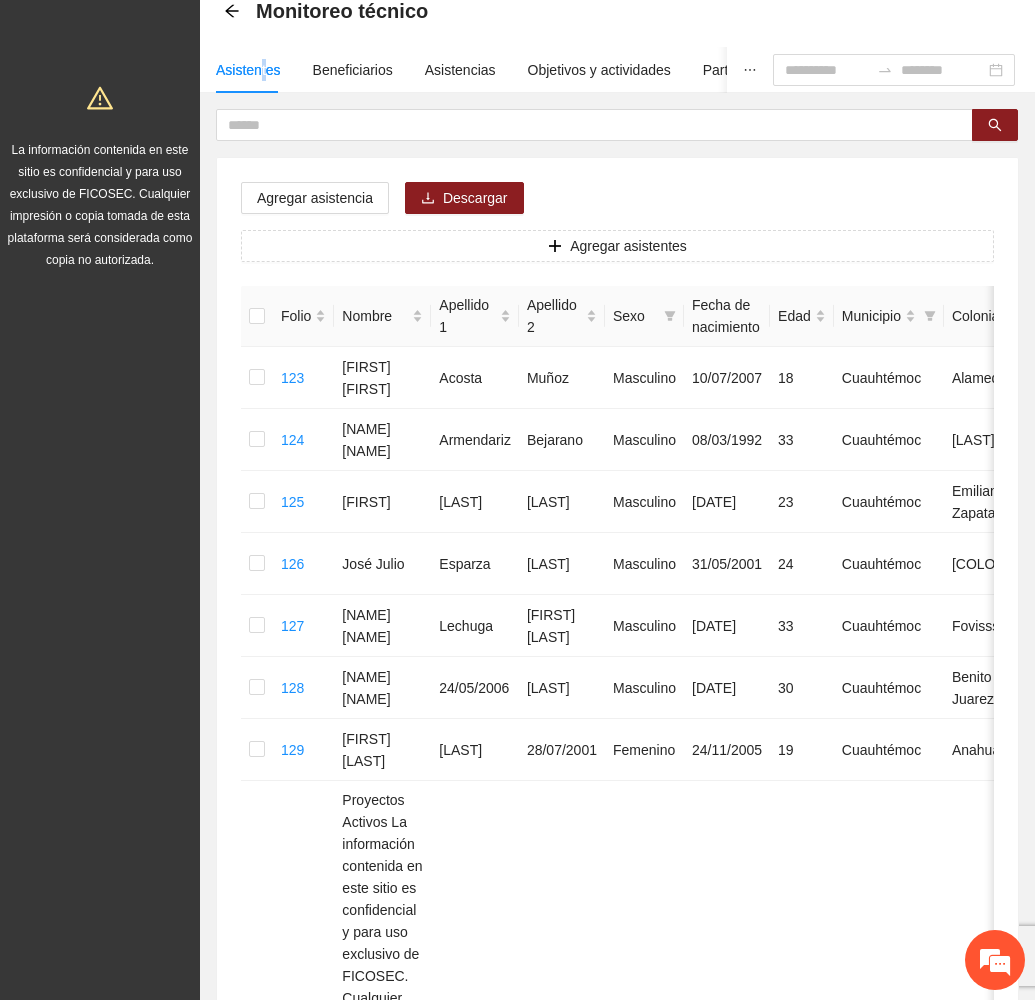 scroll, scrollTop: 30, scrollLeft: 0, axis: vertical 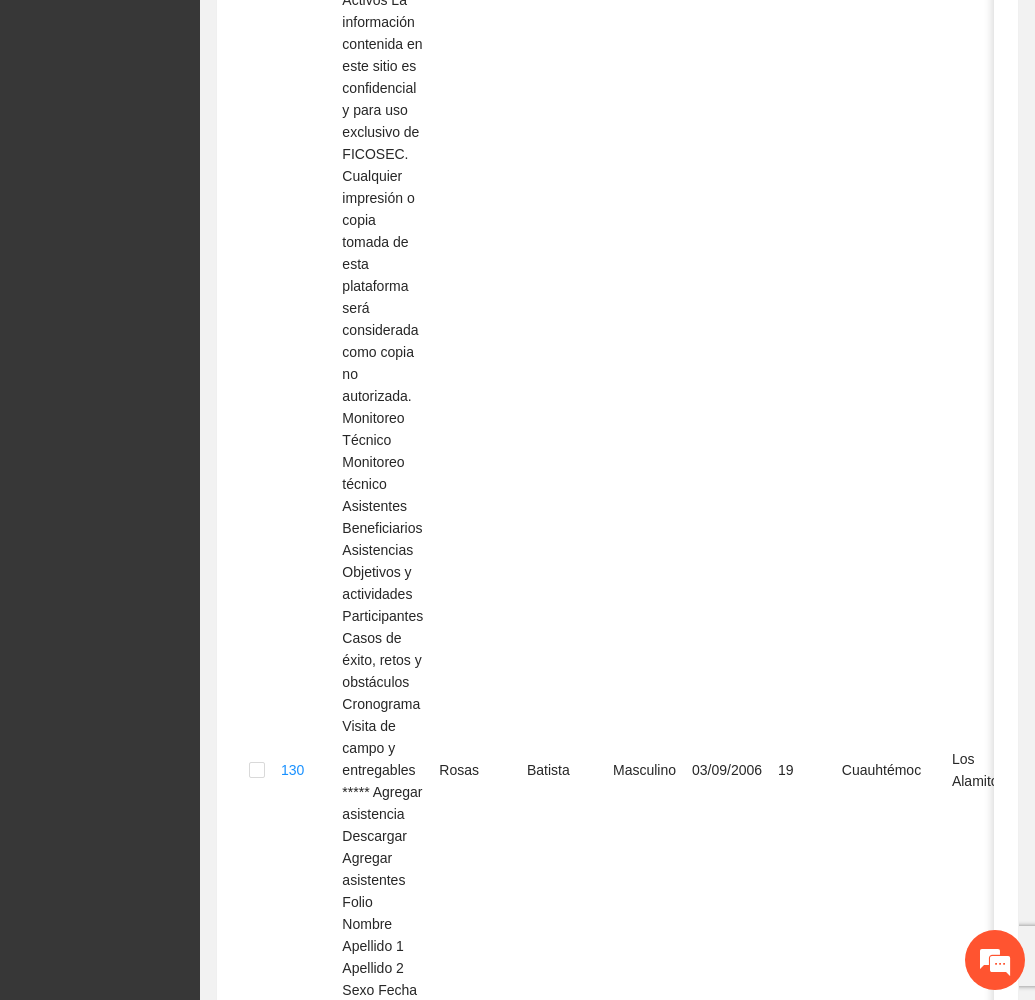click on "8" at bounding box center [837, 2438] 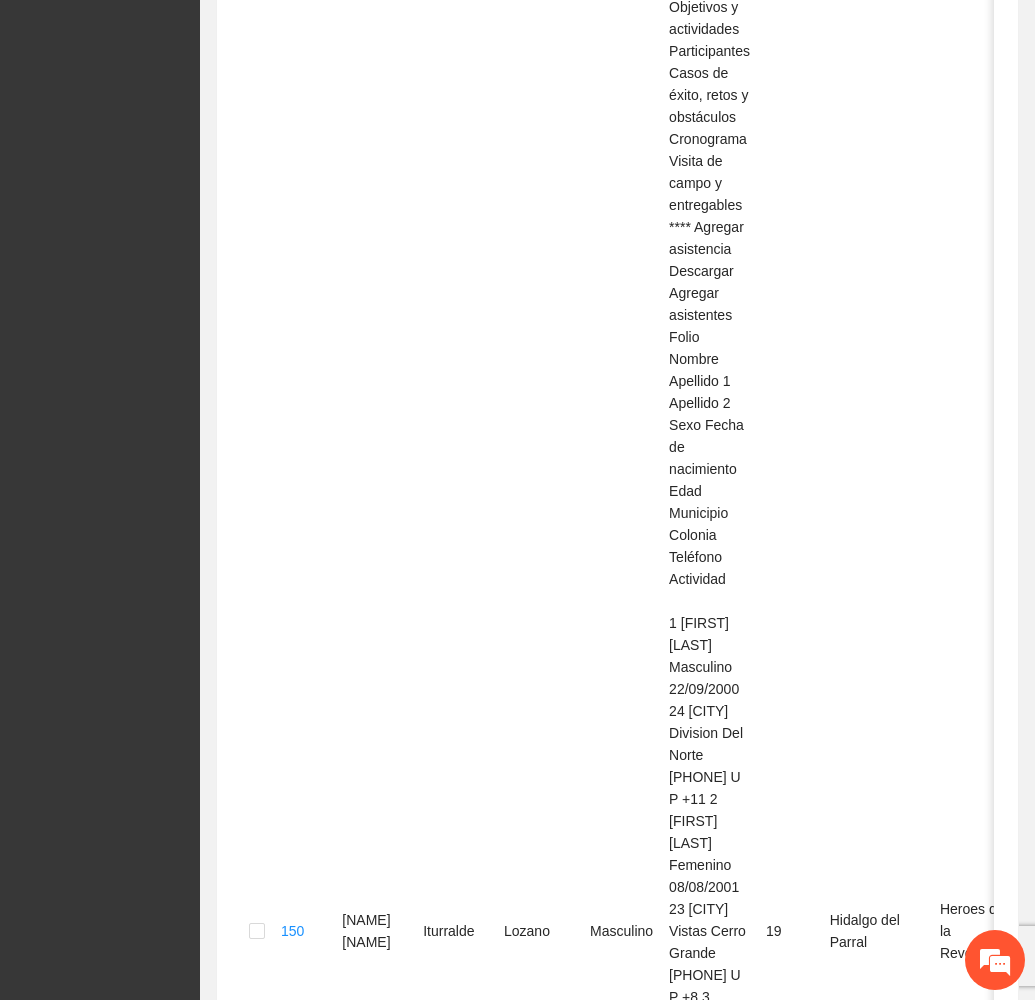 scroll, scrollTop: 1033, scrollLeft: 0, axis: vertical 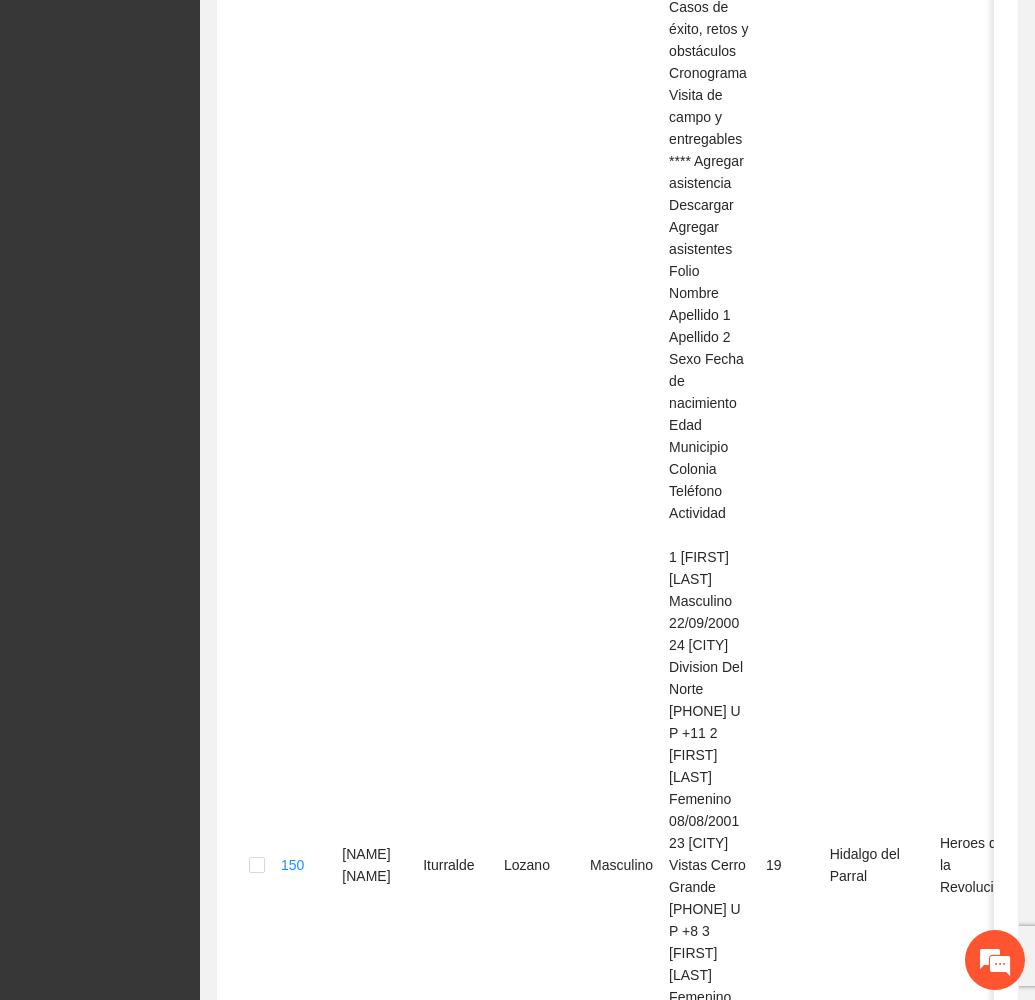 click on "7" at bounding box center [813, 2710] 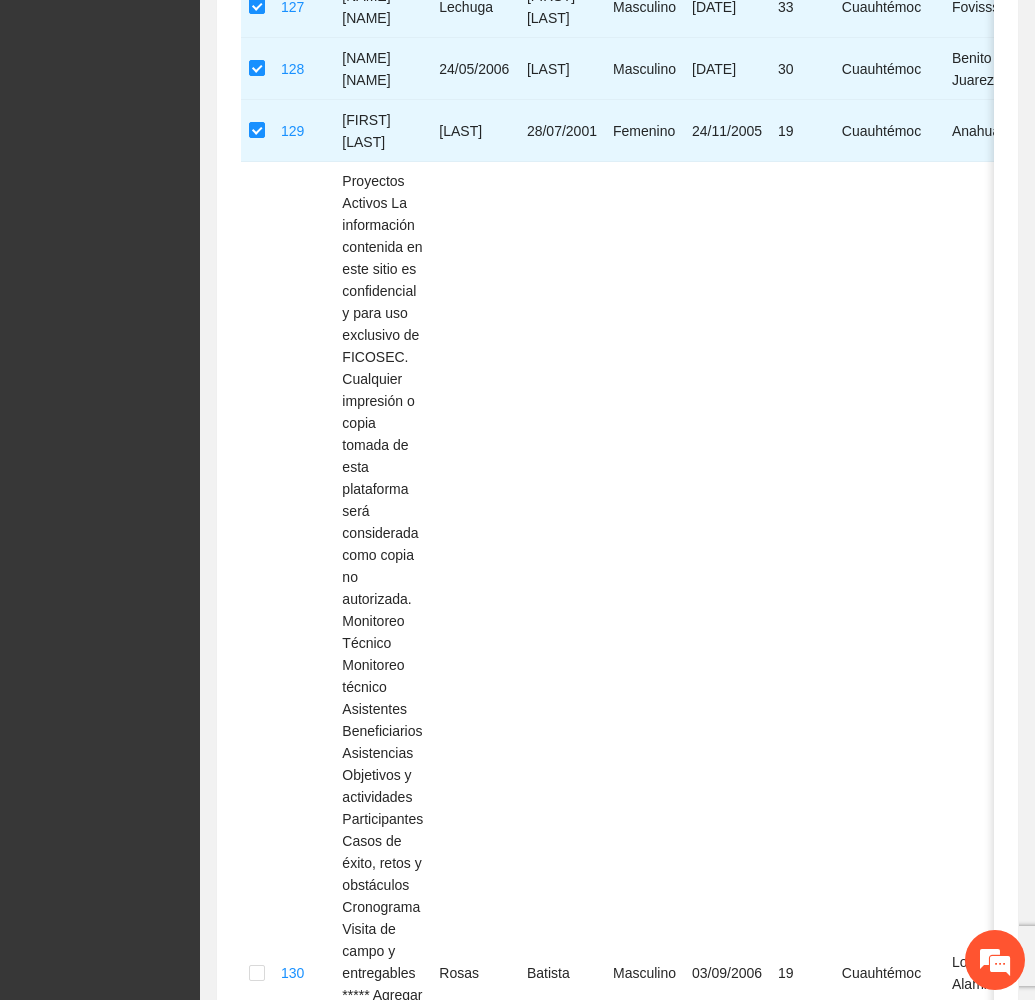 scroll, scrollTop: 993, scrollLeft: 0, axis: vertical 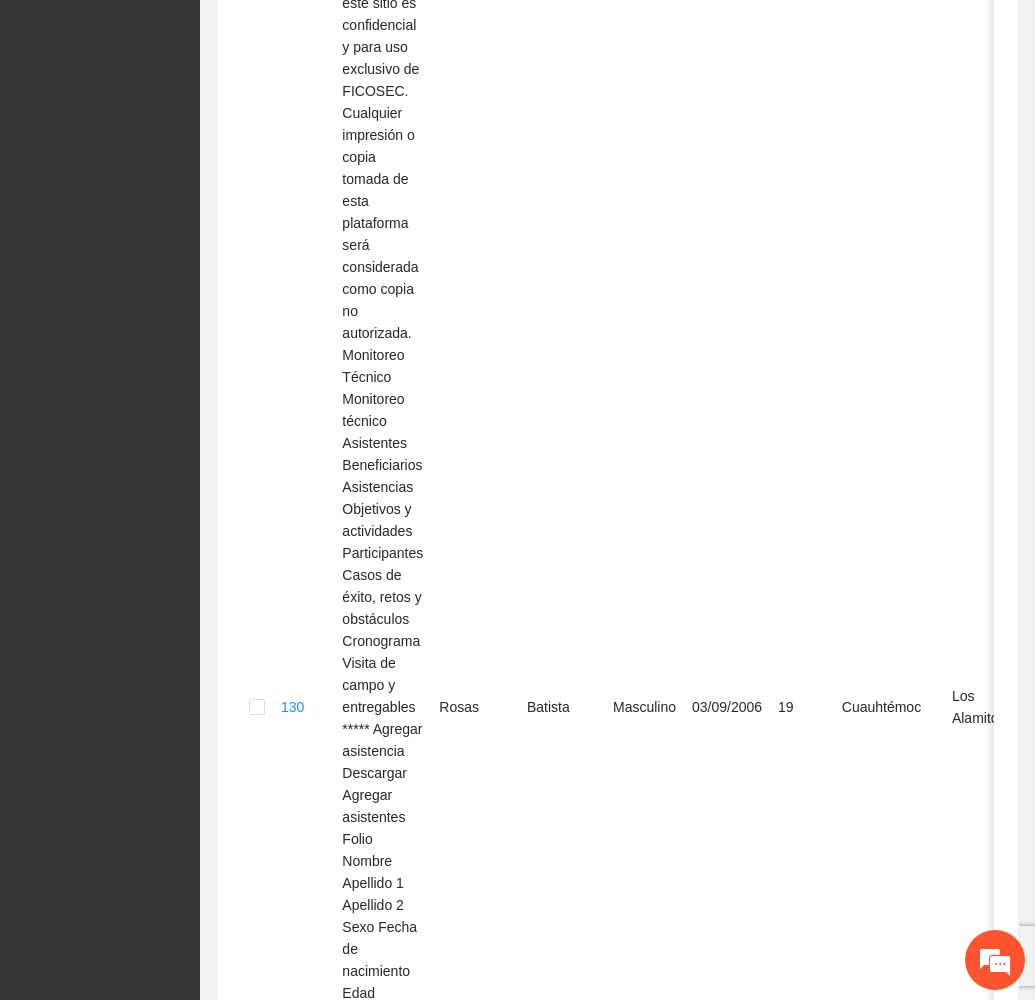 click on "6" at bounding box center [789, 2375] 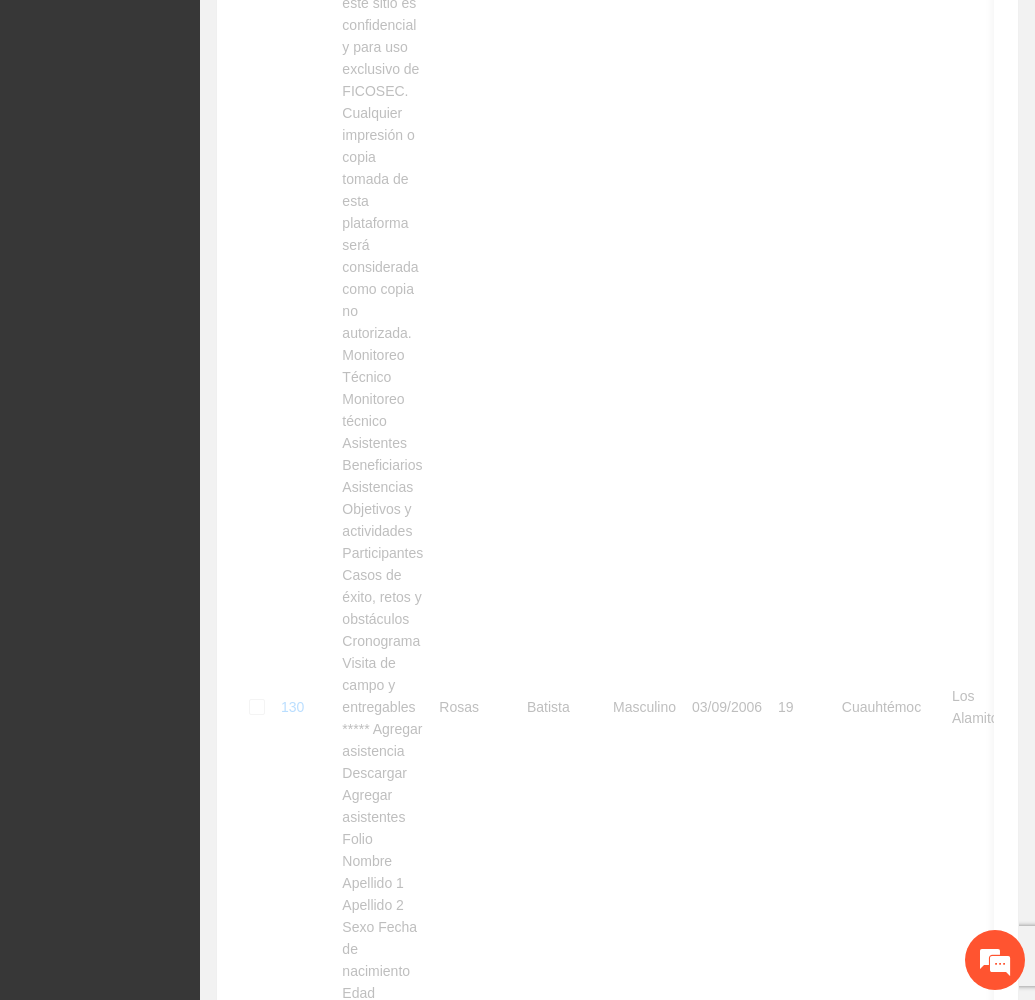 scroll, scrollTop: 930, scrollLeft: 0, axis: vertical 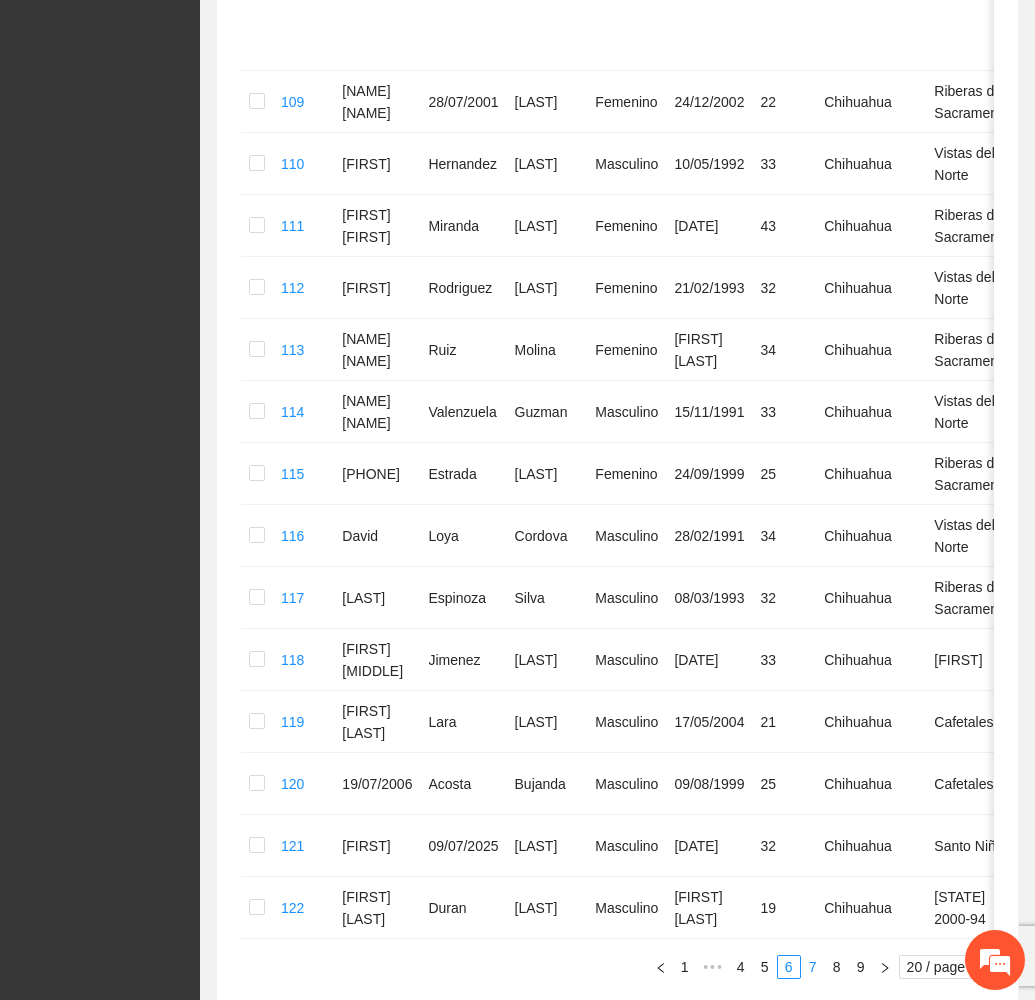 click on "7" at bounding box center (813, 967) 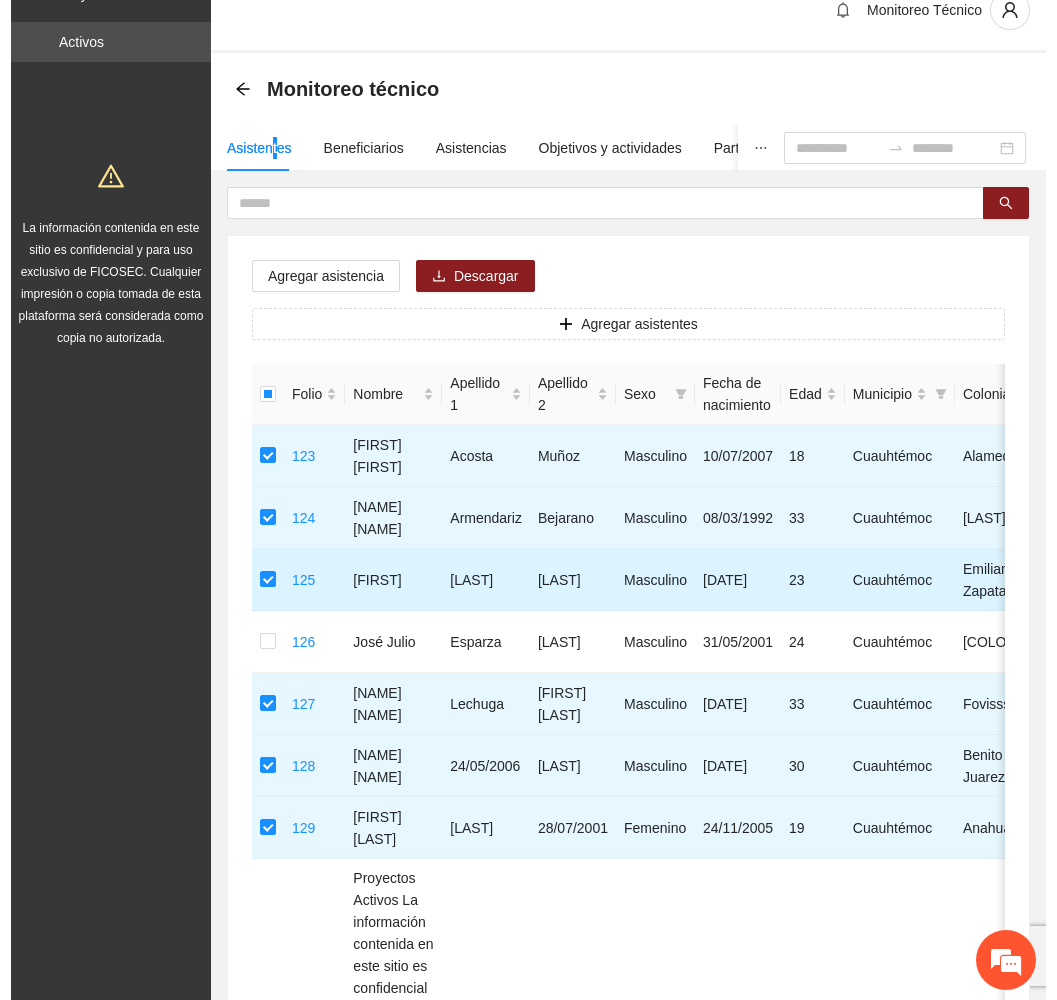 scroll, scrollTop: 0, scrollLeft: 0, axis: both 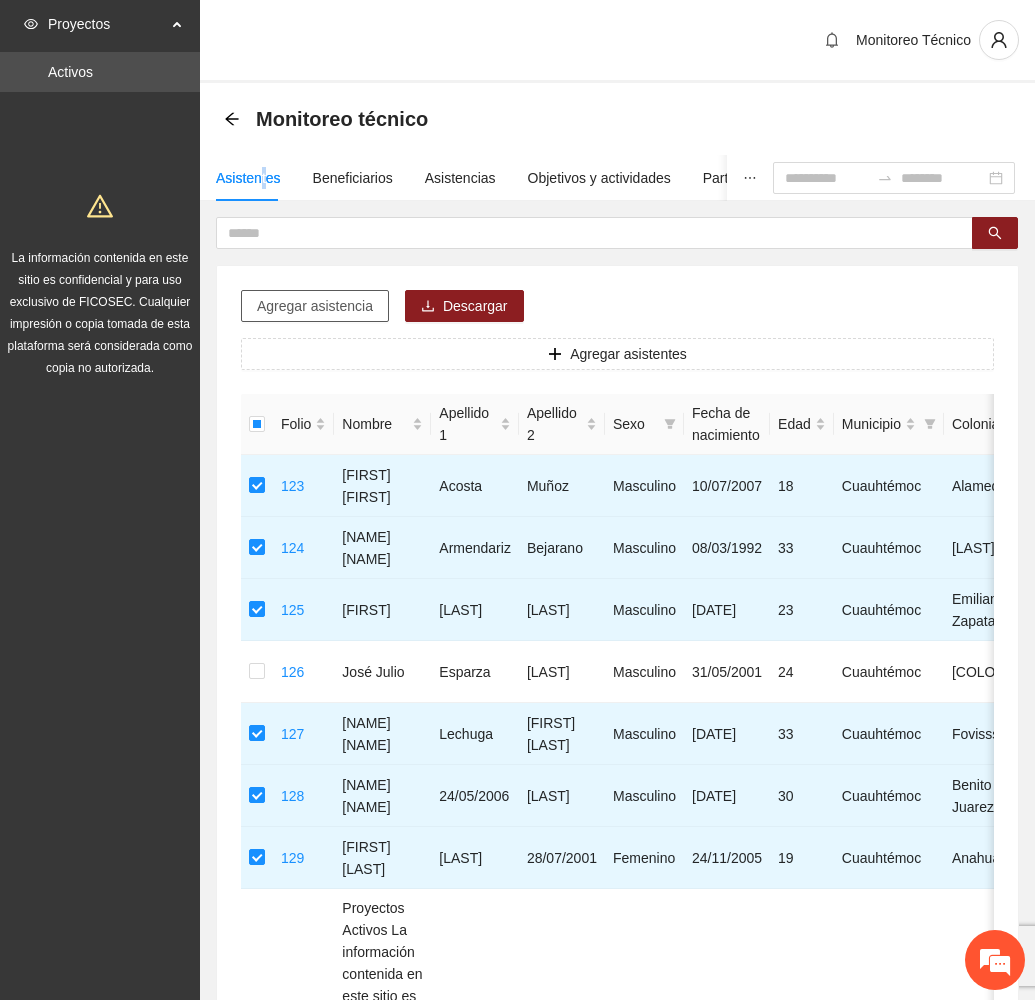 click on "Agregar asistencia" at bounding box center [315, 306] 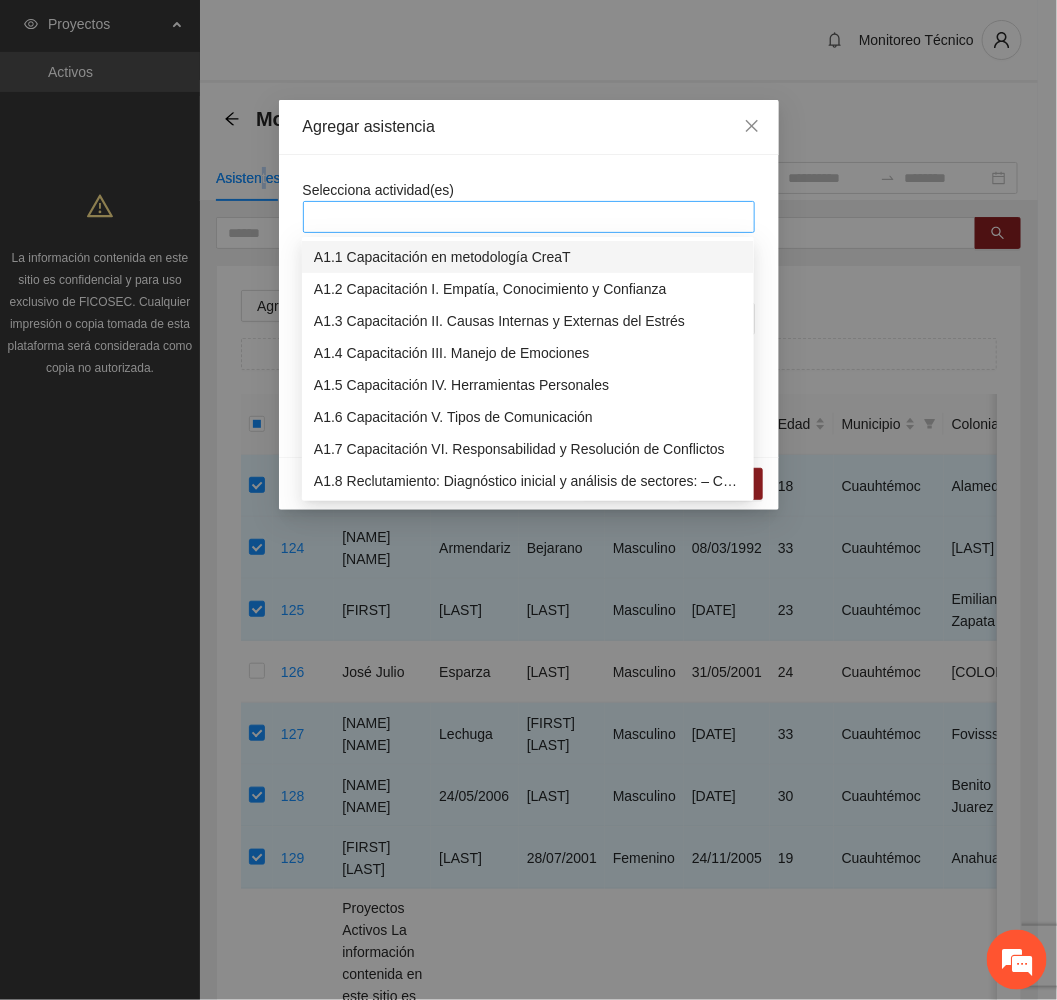 click at bounding box center [529, 217] 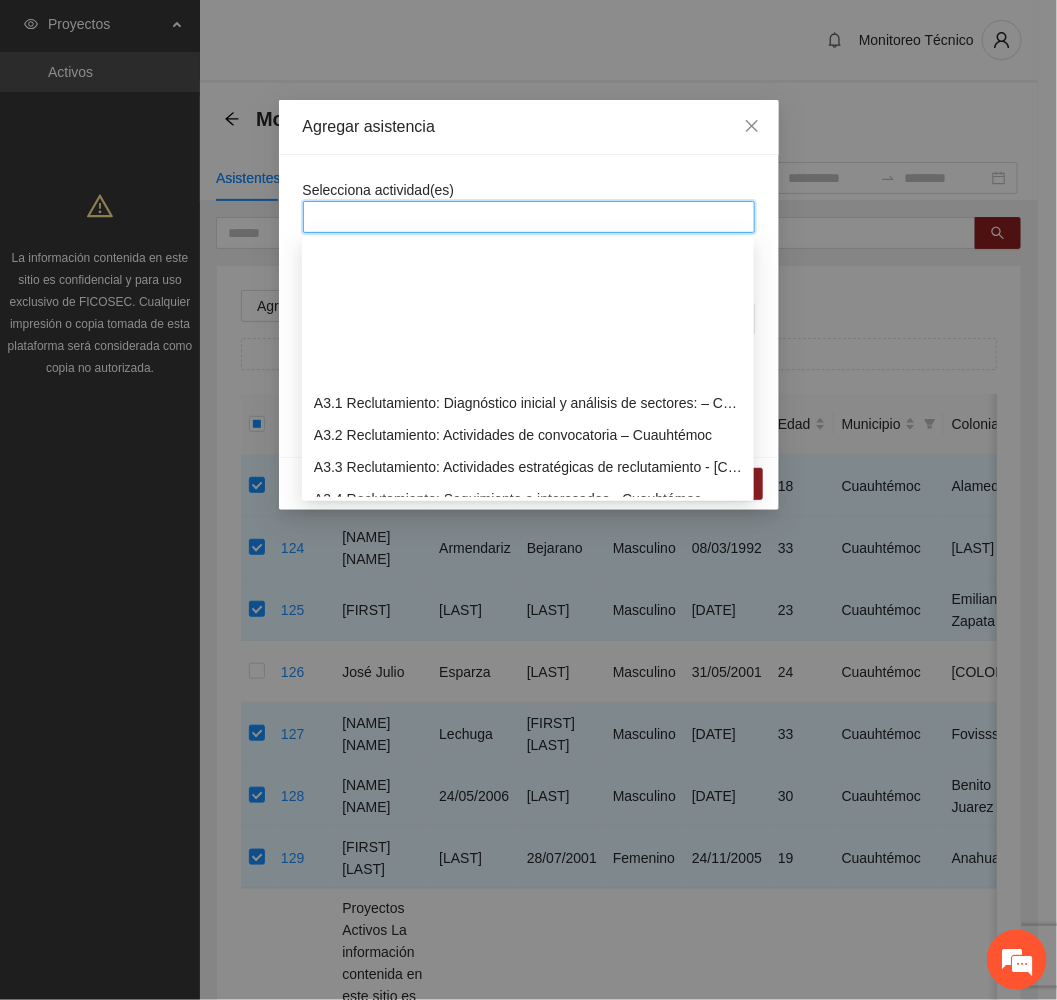 scroll, scrollTop: 900, scrollLeft: 0, axis: vertical 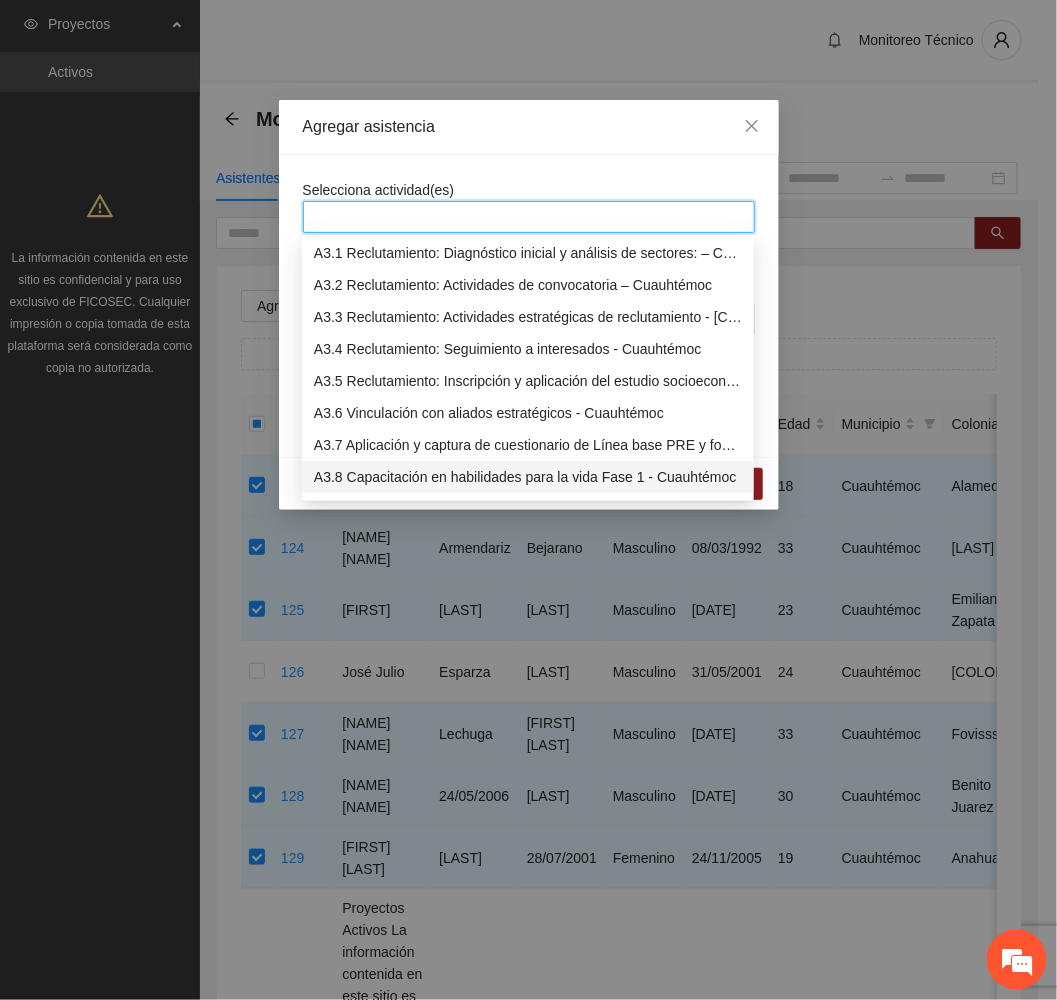 click on "A3.8 Capacitación en habilidades para la vida Fase 1 - Cuauhtémoc" at bounding box center [528, 477] 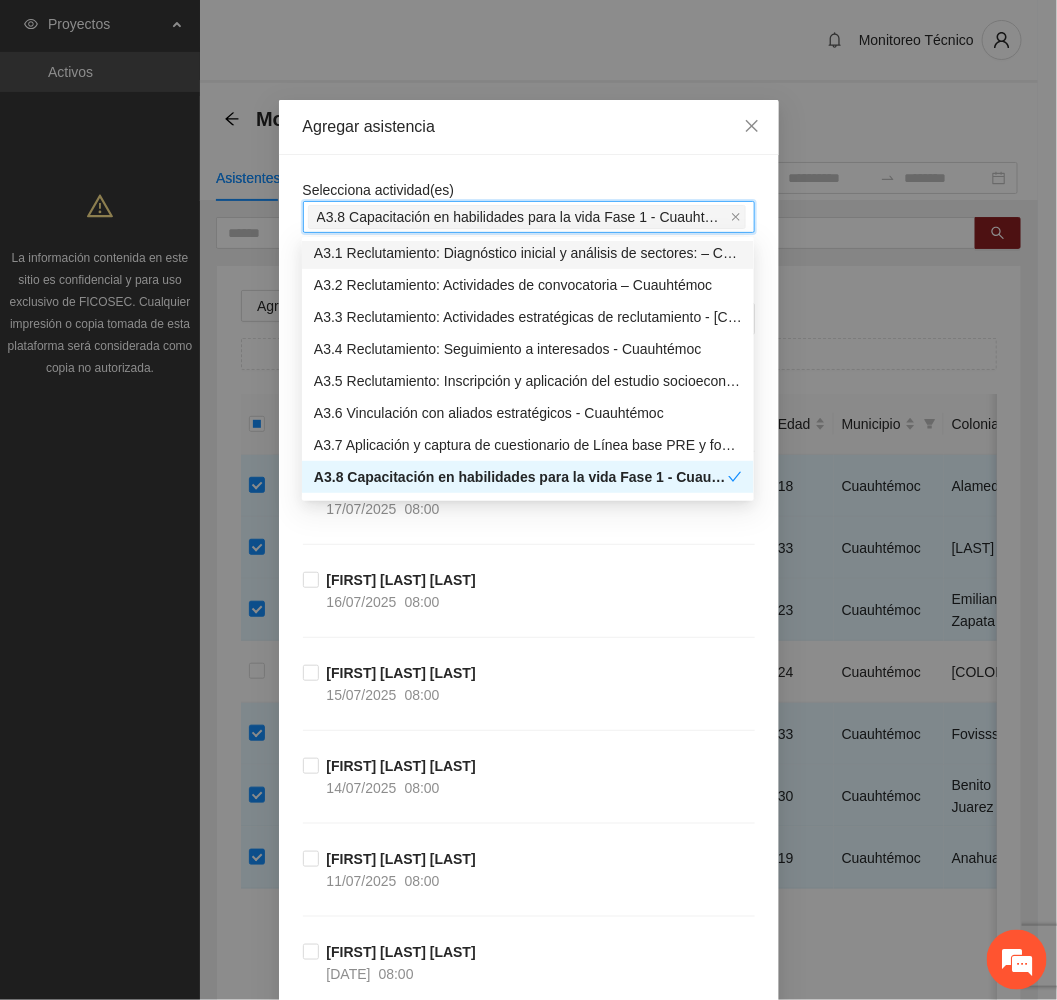 click on "Agregar asistencia" at bounding box center [529, 127] 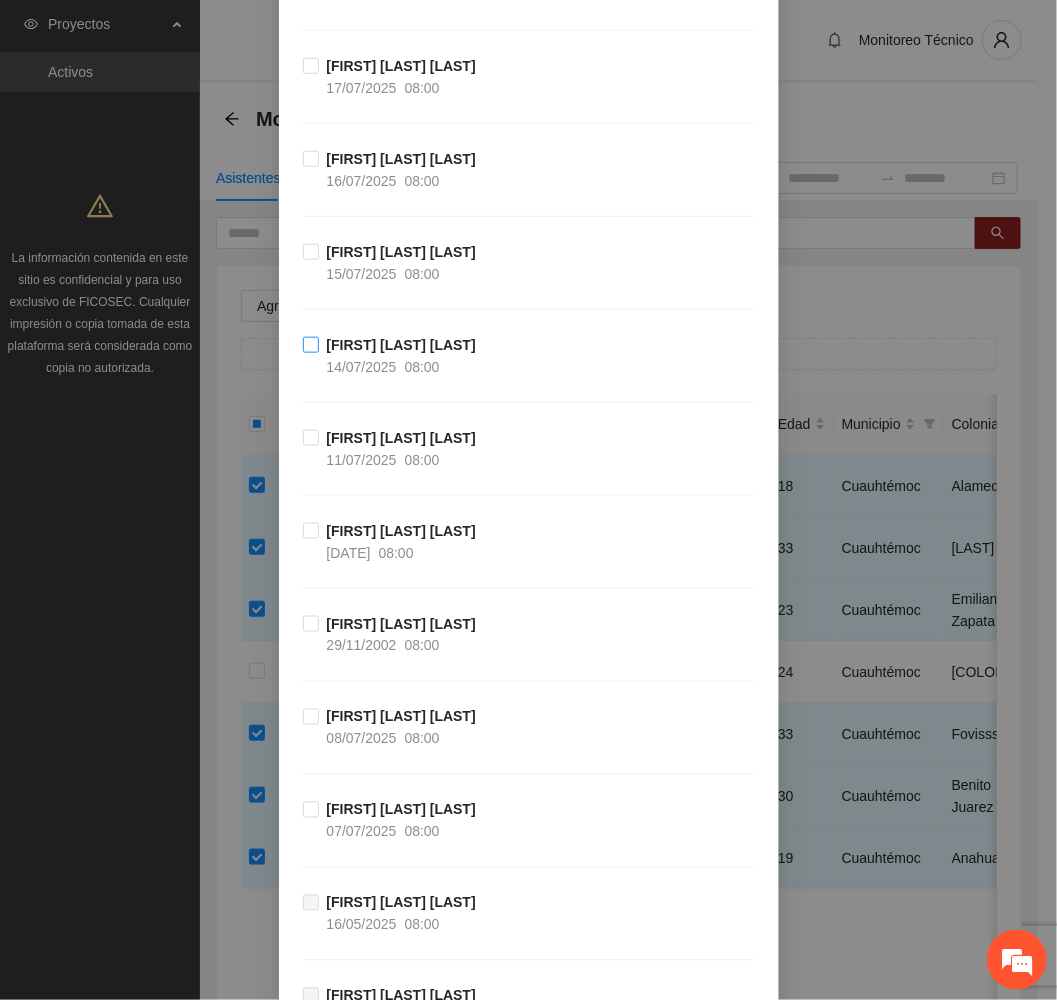 scroll, scrollTop: 450, scrollLeft: 0, axis: vertical 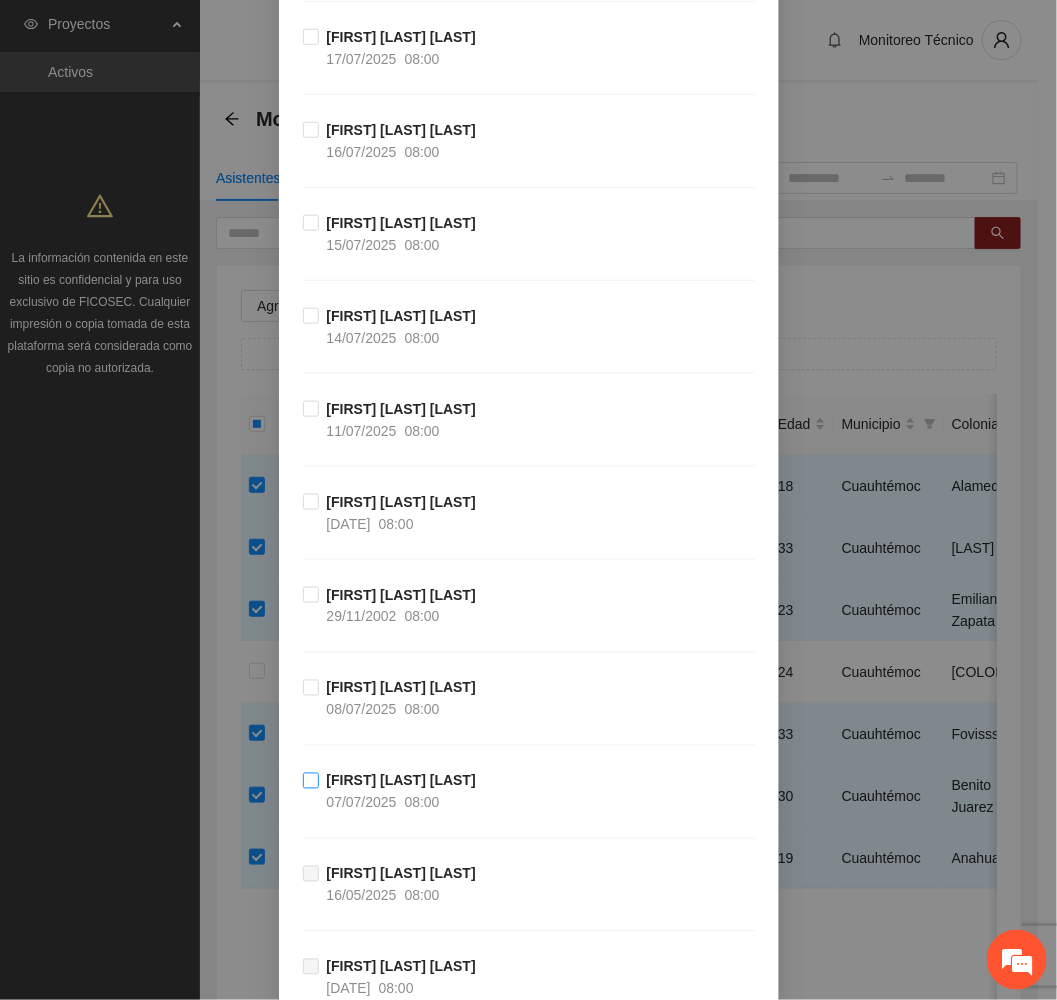 click on "Capacitación en habilidades para la vida Fase 1 - [CITY] 07/07/2025 08:00" at bounding box center (401, 792) 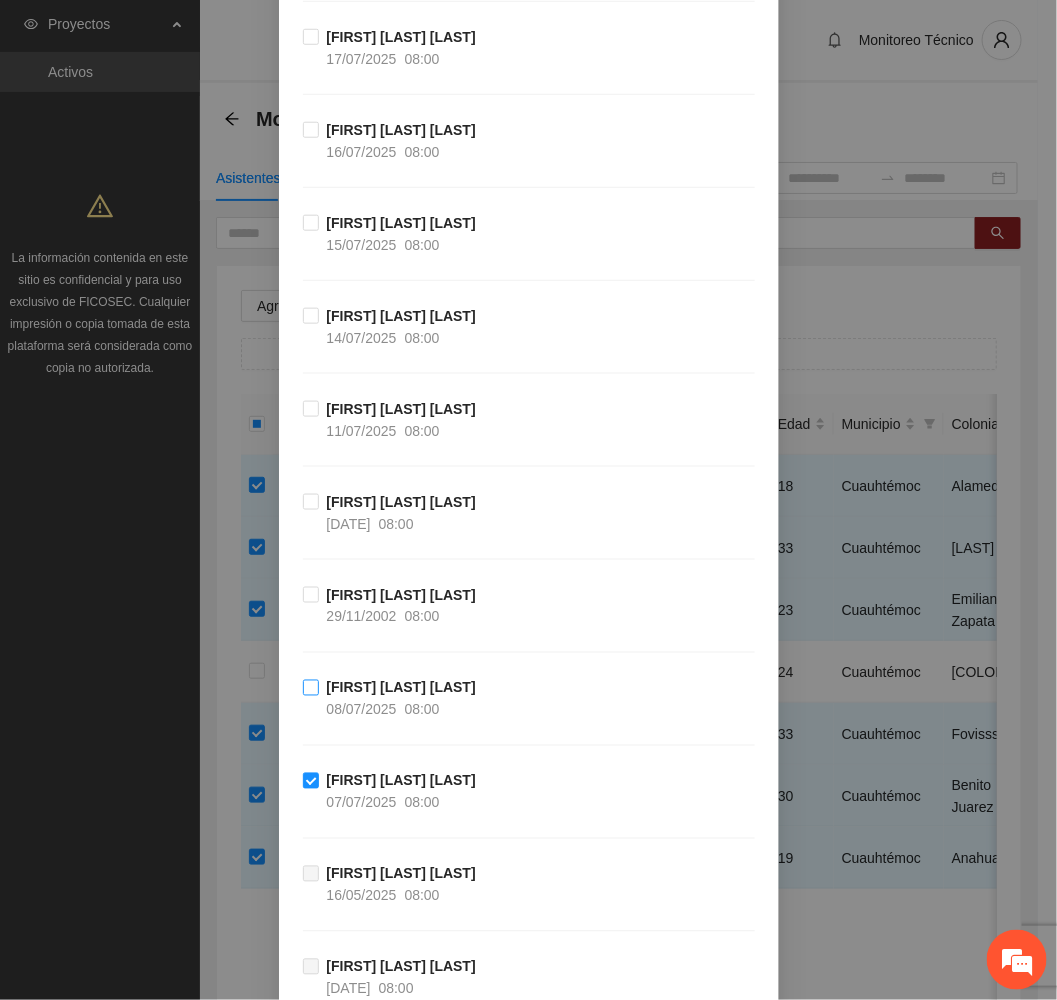 click on "[FIRST] [LAST] [LAST]" at bounding box center (401, 688) 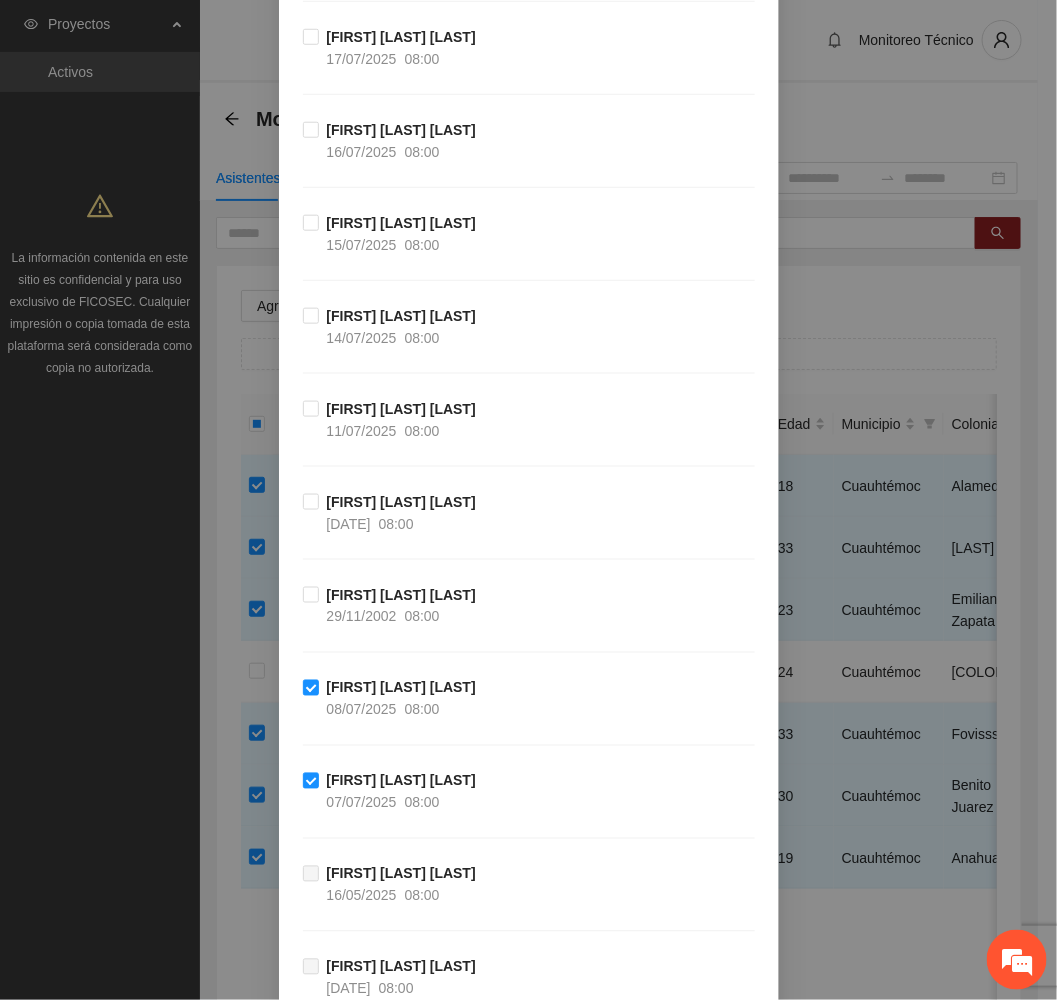 click on "Capacitación en habilidades para la vida Fase 1 - [CITY] 10/07/2025 08:00" at bounding box center [529, 537] 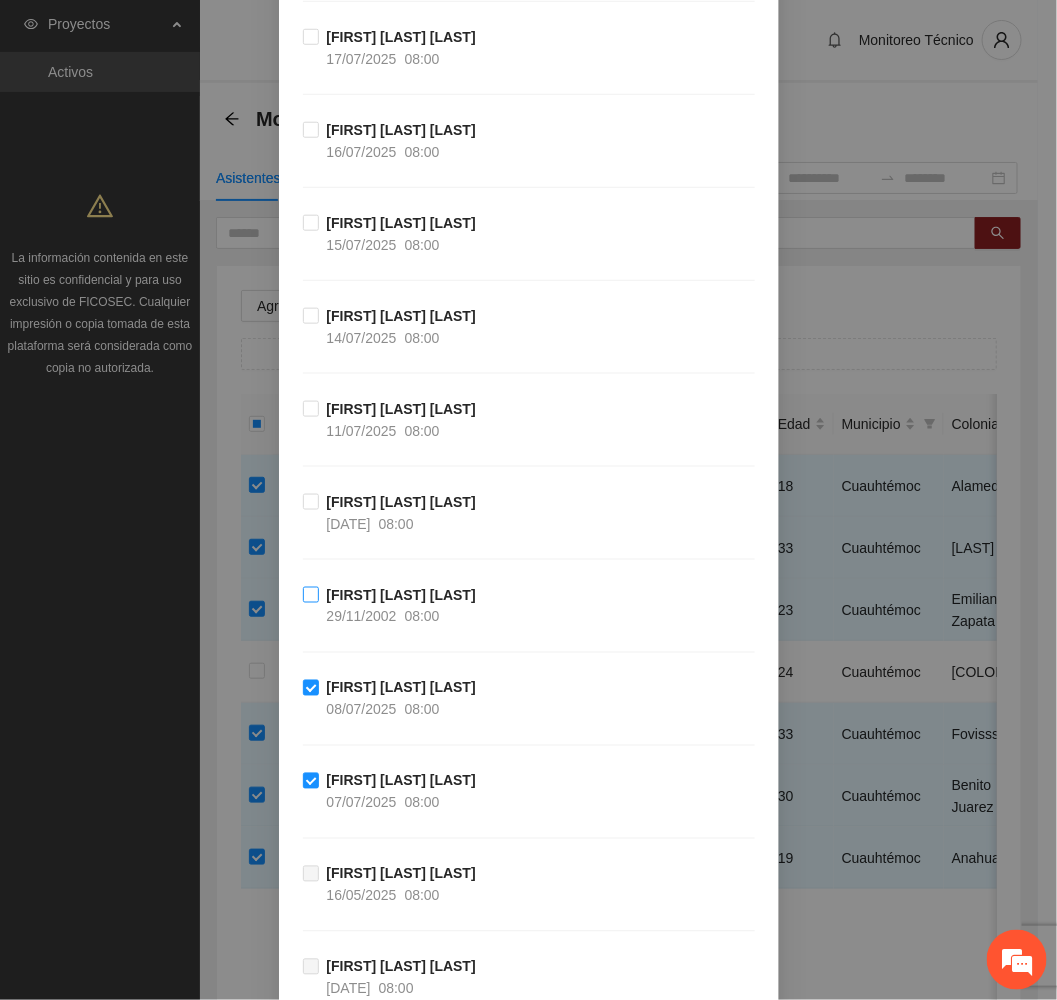 click on "[FIRST] [LAST] [LAST]" at bounding box center (401, 595) 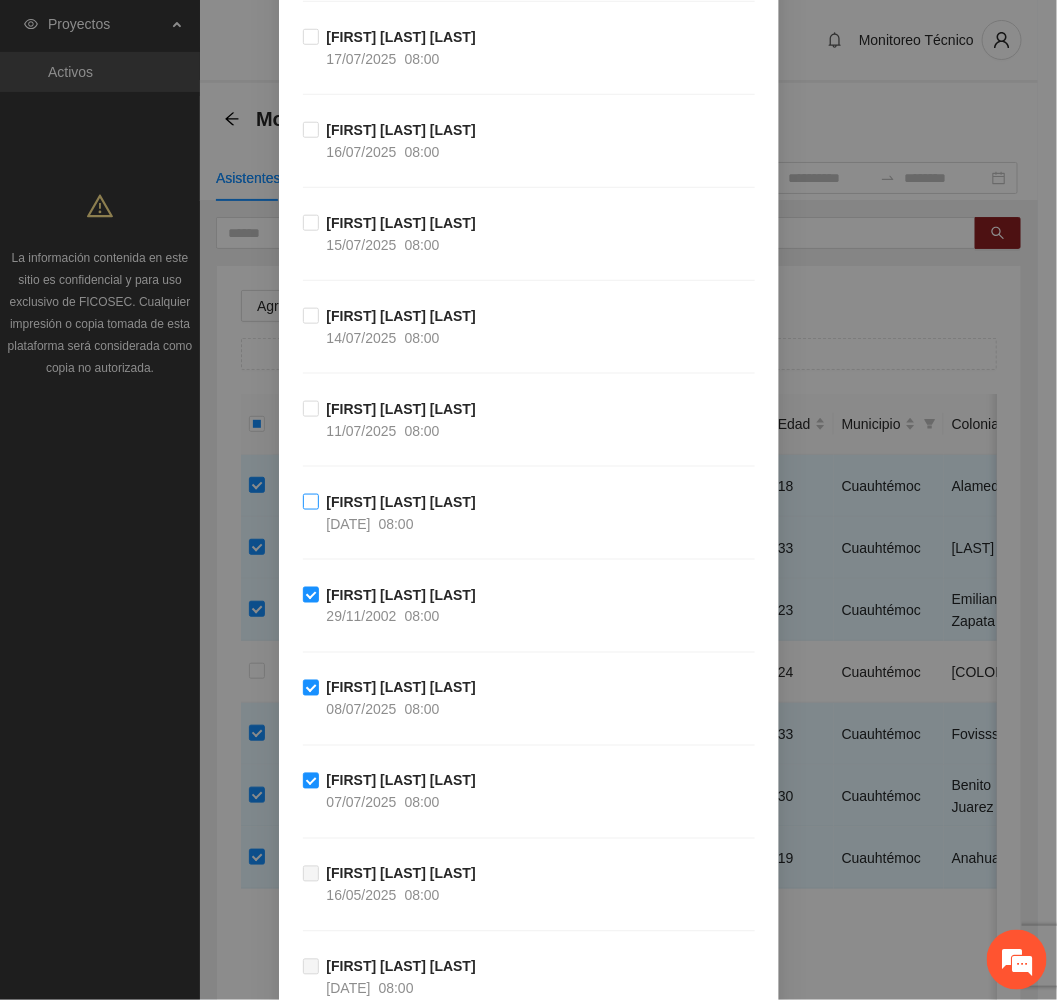 click on "[FIRST] [LAST] [LAST]" at bounding box center [401, 502] 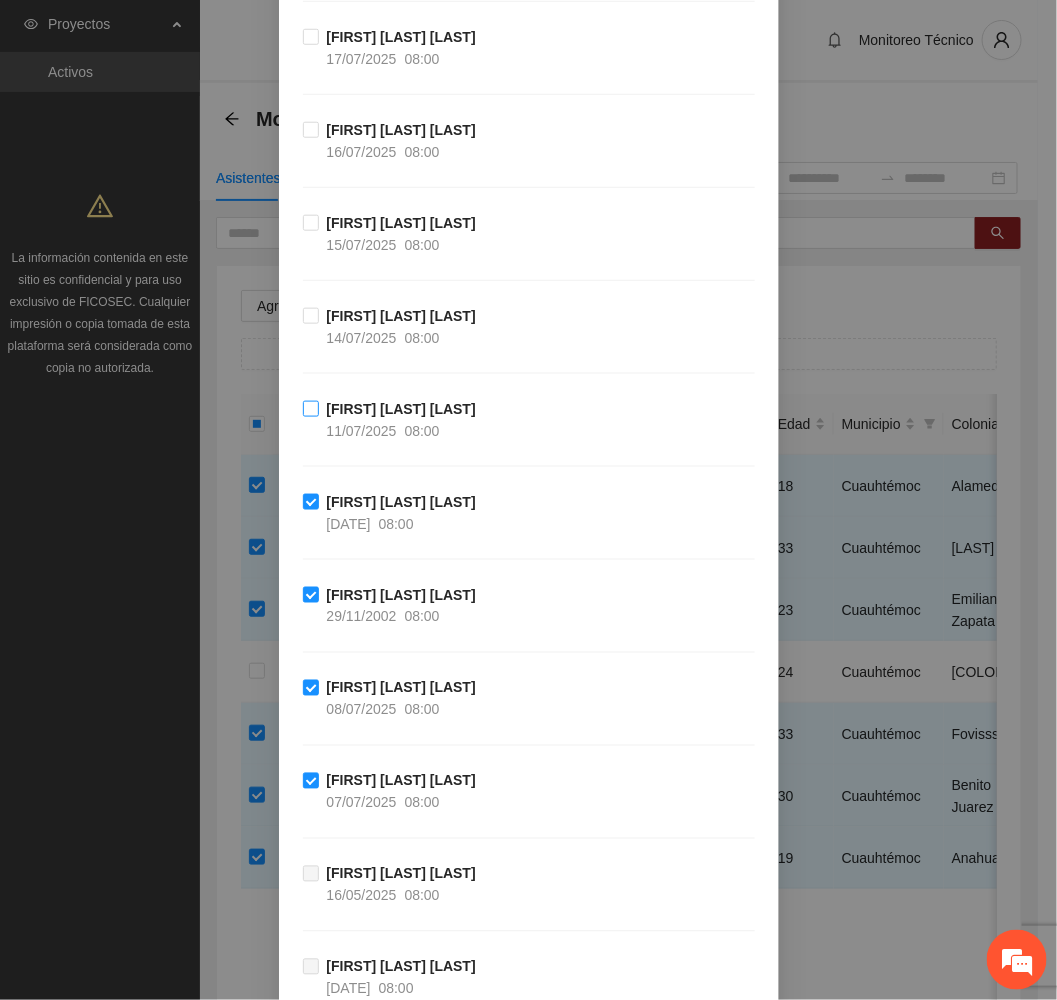 click on "[FIRST] [LAST] [LAST]" at bounding box center [401, 409] 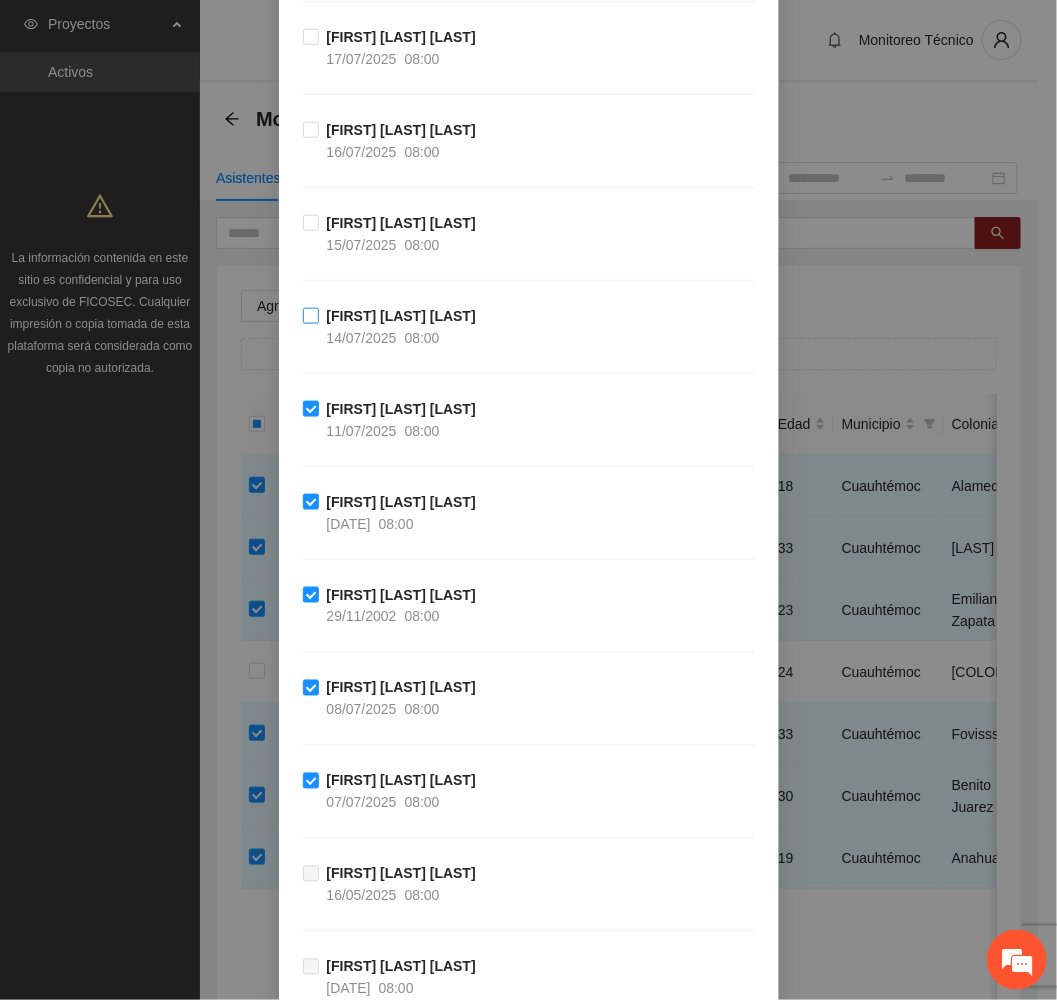click on "[FIRST] [LAST] [LAST]" at bounding box center [401, 316] 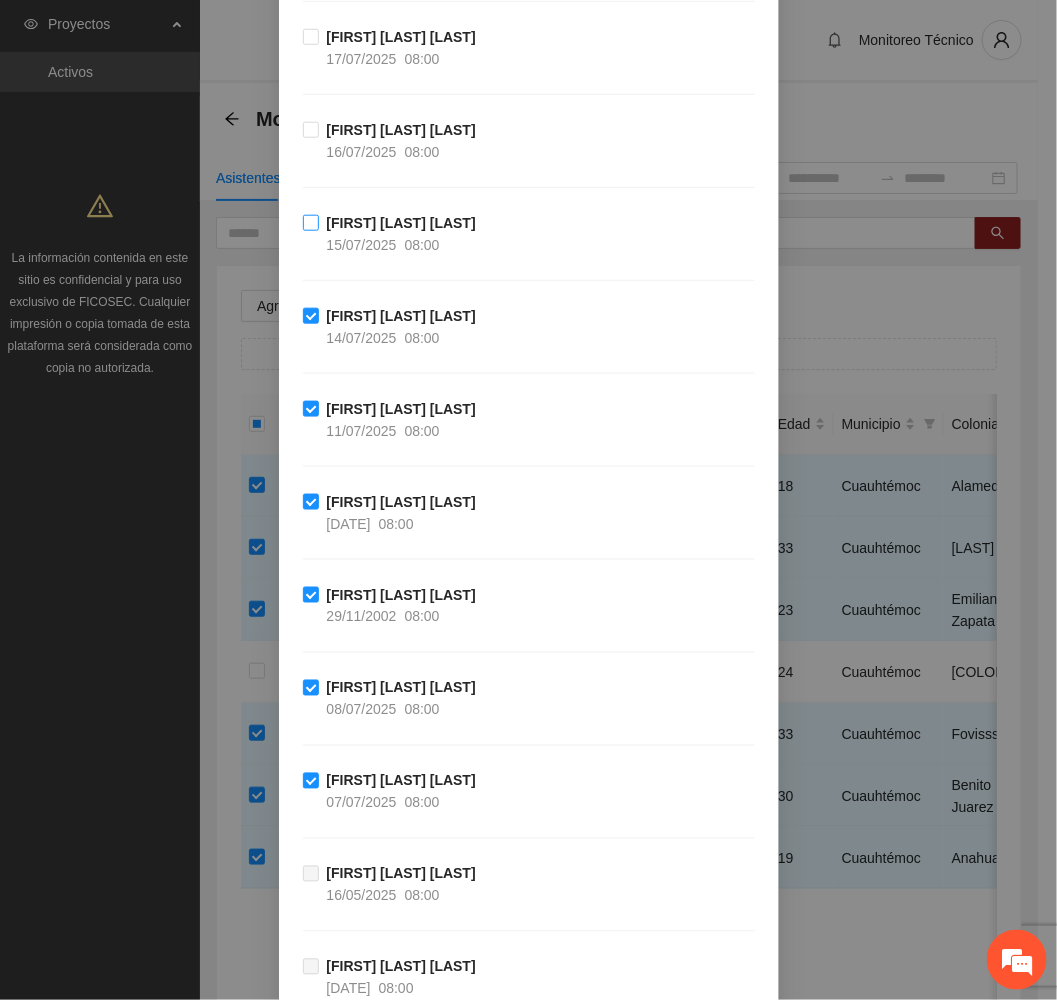 click on "15/07/2025" at bounding box center (362, 245) 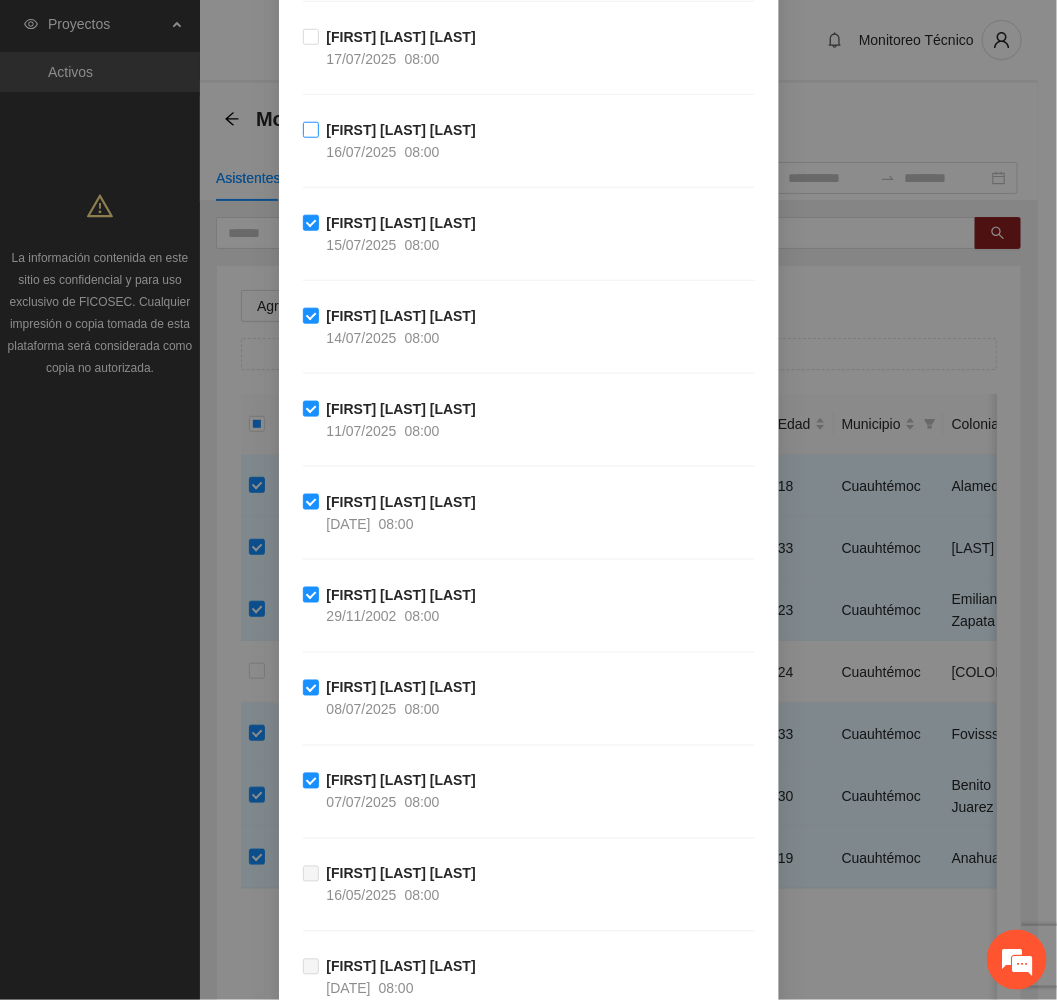 click on "16/07/2025" at bounding box center (362, 152) 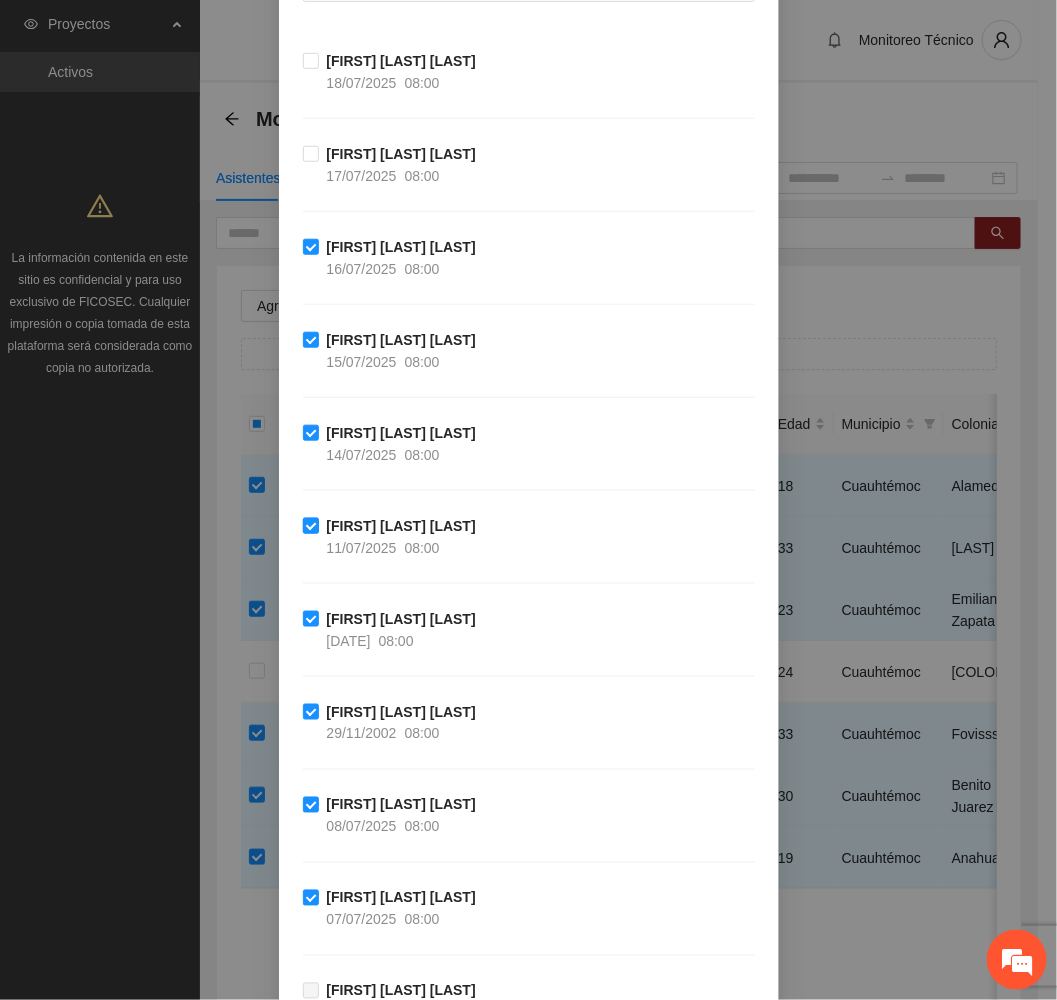 scroll, scrollTop: 150, scrollLeft: 0, axis: vertical 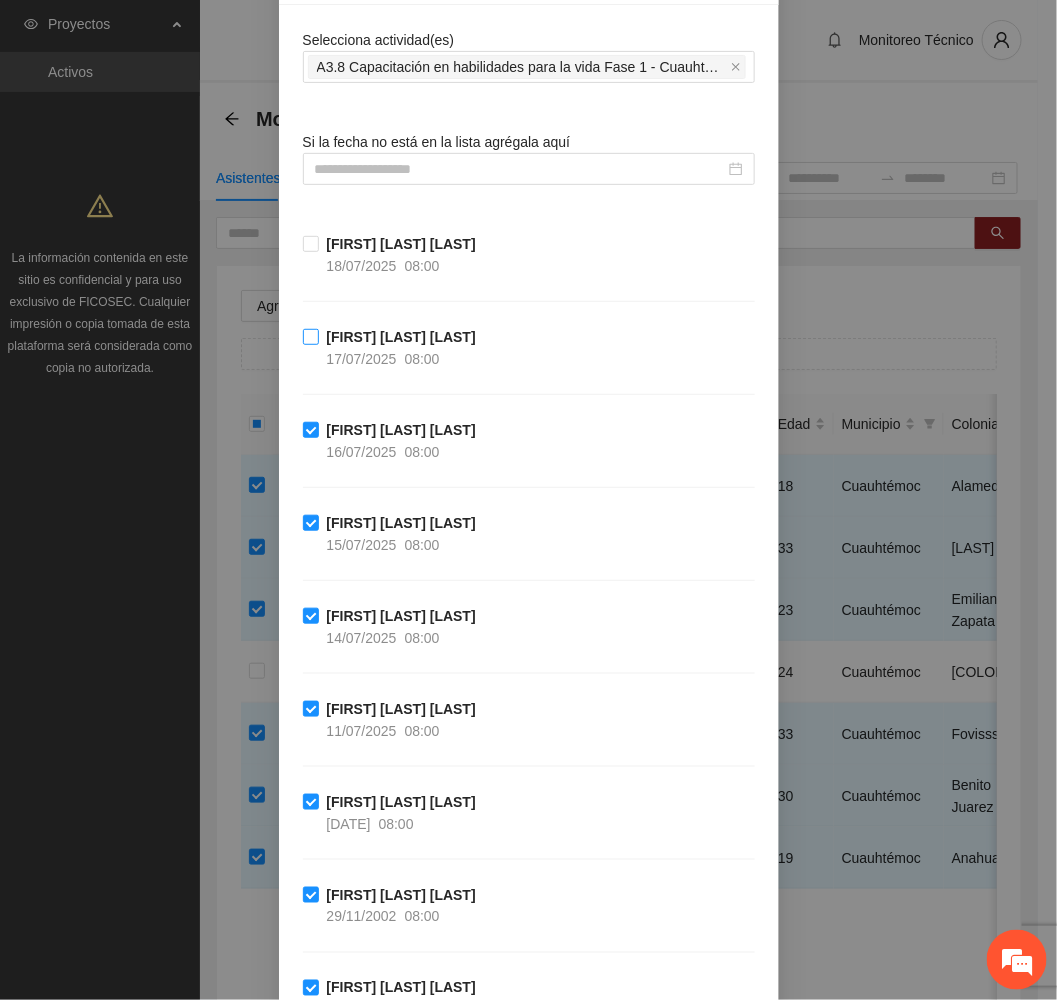 click on "[FIRST] [LAST] [LAST]" at bounding box center (401, 337) 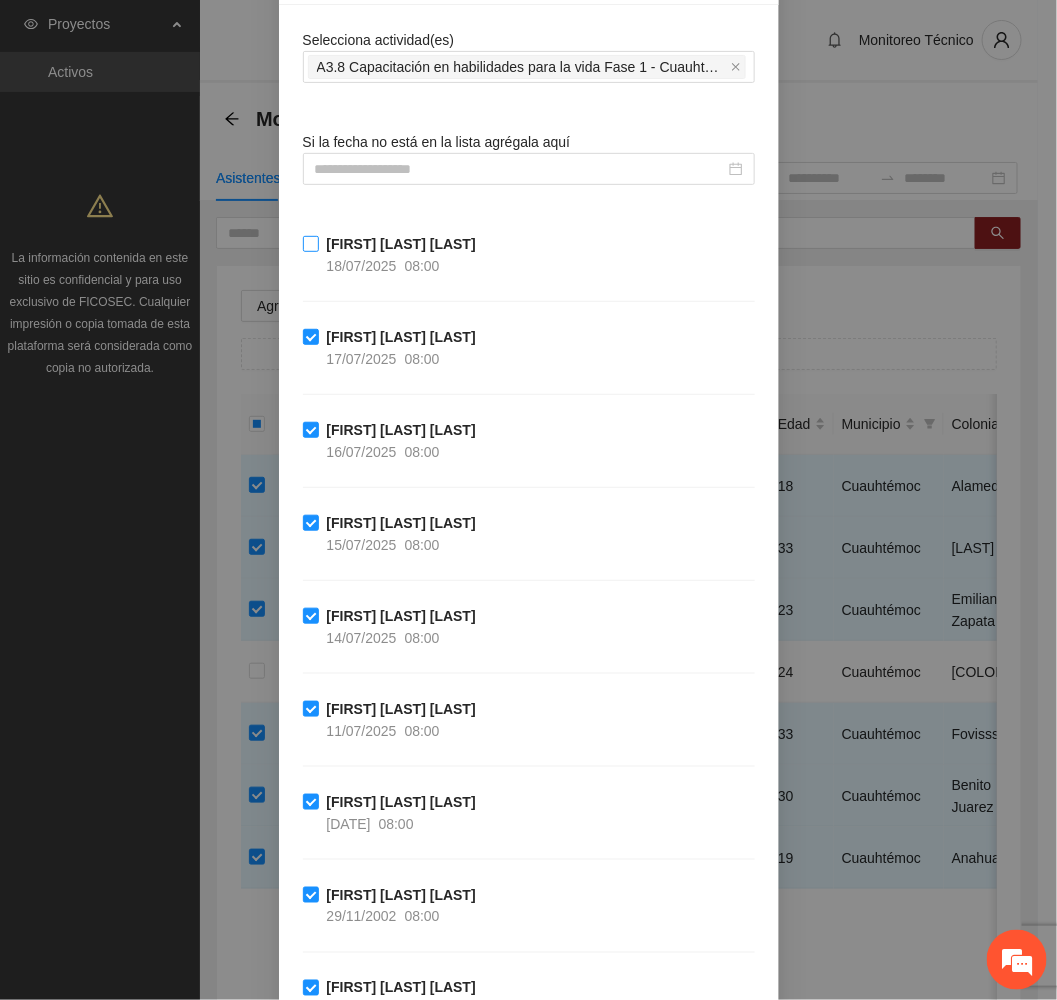 click on "[FIRST] [LAST] [LAST]" at bounding box center [401, 244] 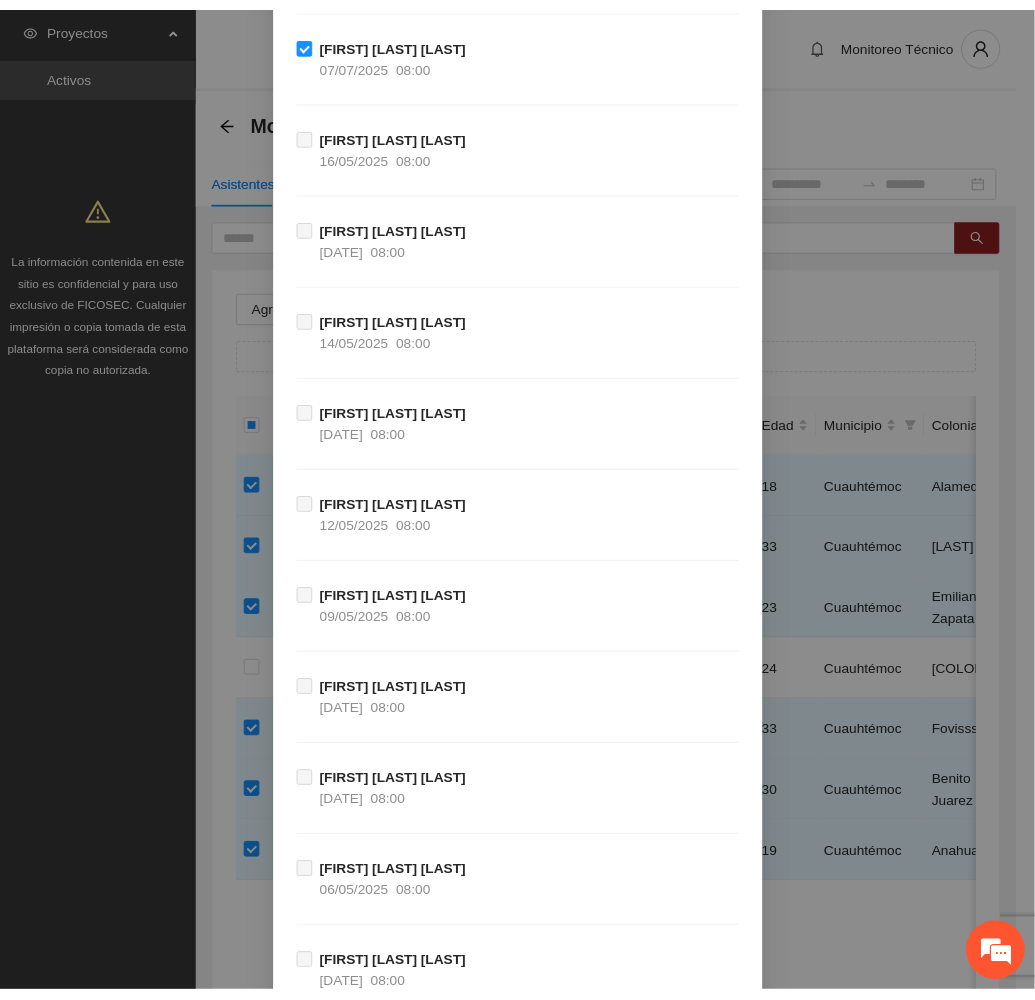 scroll, scrollTop: 1404, scrollLeft: 0, axis: vertical 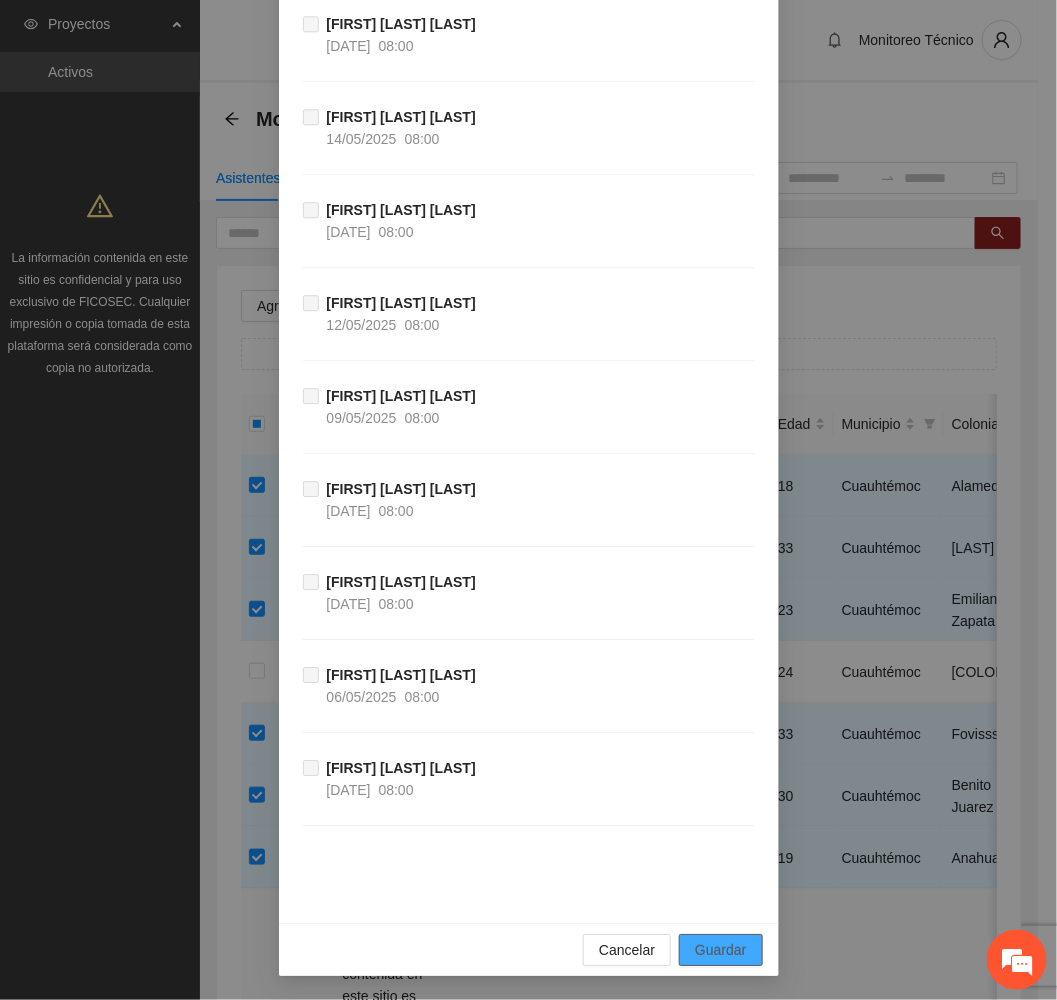 drag, startPoint x: 706, startPoint y: 940, endPoint x: 640, endPoint y: 945, distance: 66.189125 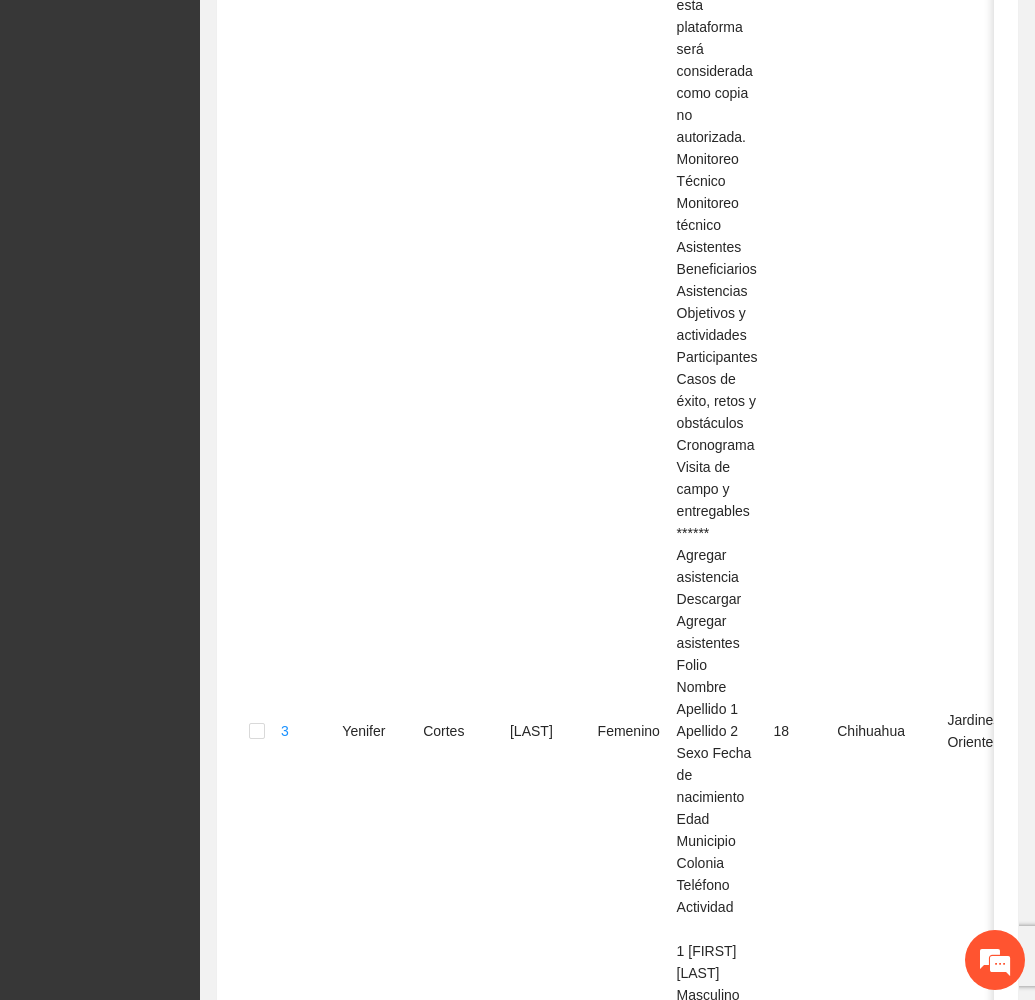 scroll, scrollTop: 1014, scrollLeft: 0, axis: vertical 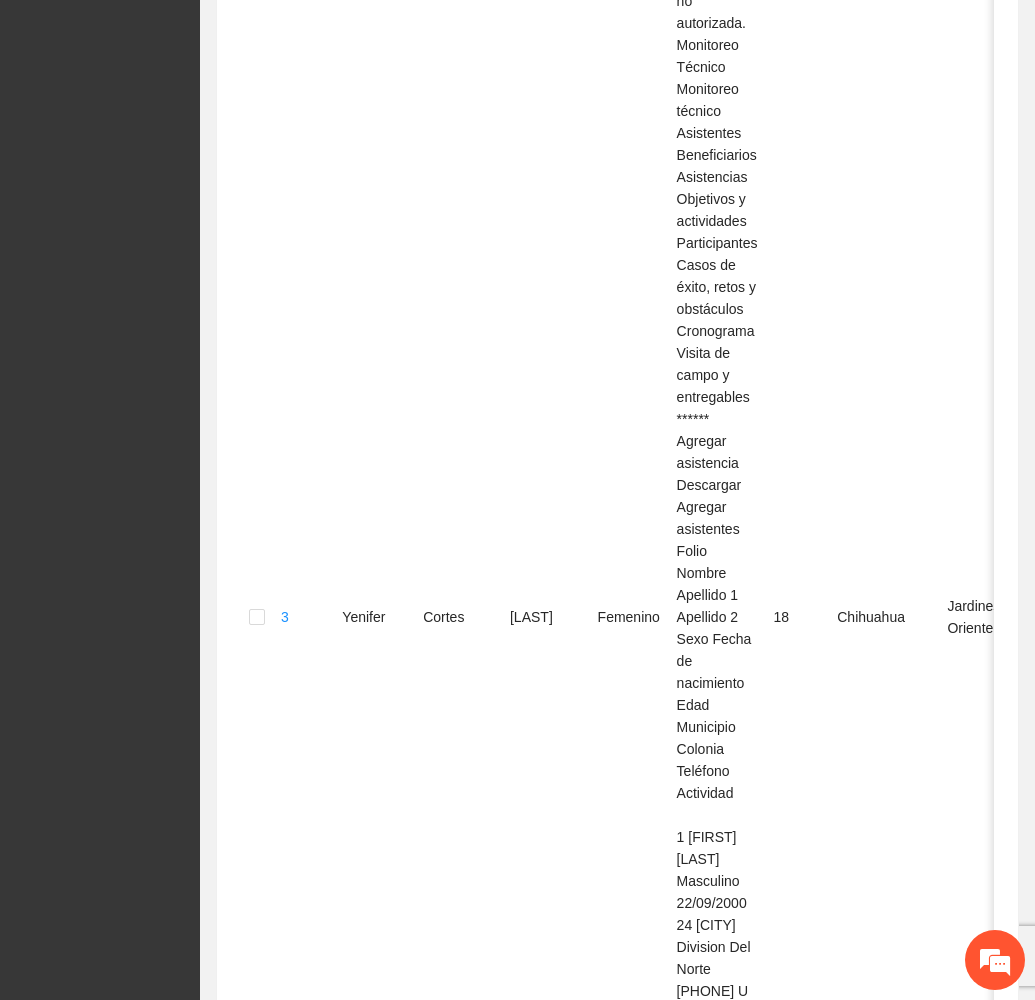 click on "•••" at bounding box center (833, 2816) 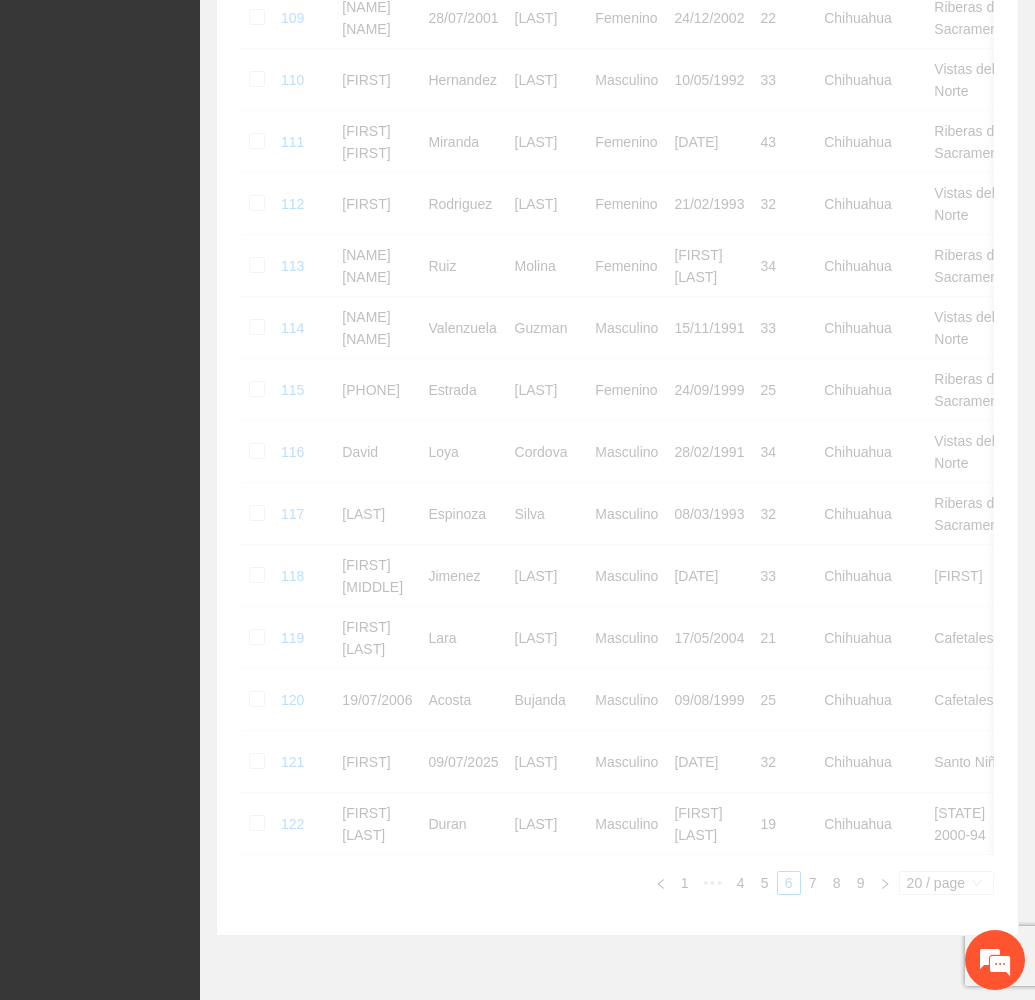 scroll, scrollTop: 930, scrollLeft: 0, axis: vertical 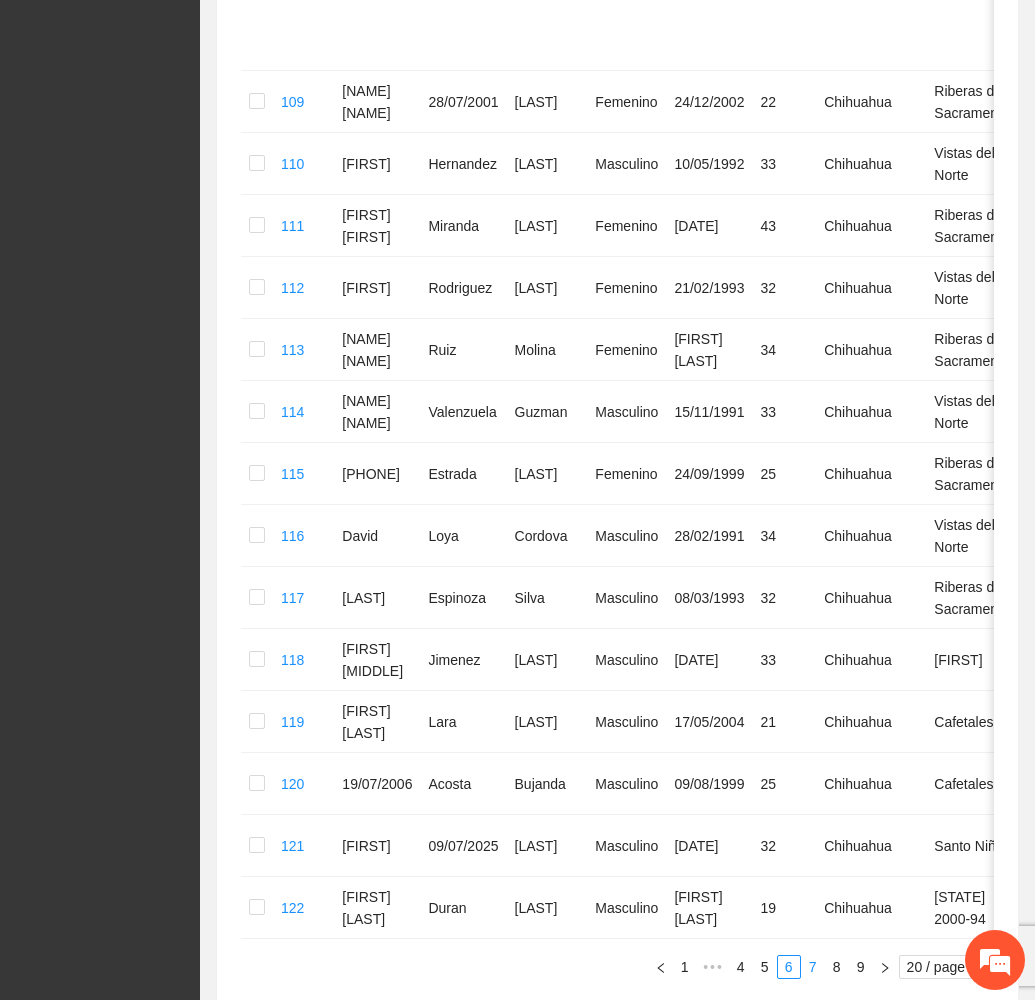 click on "7" at bounding box center (813, 967) 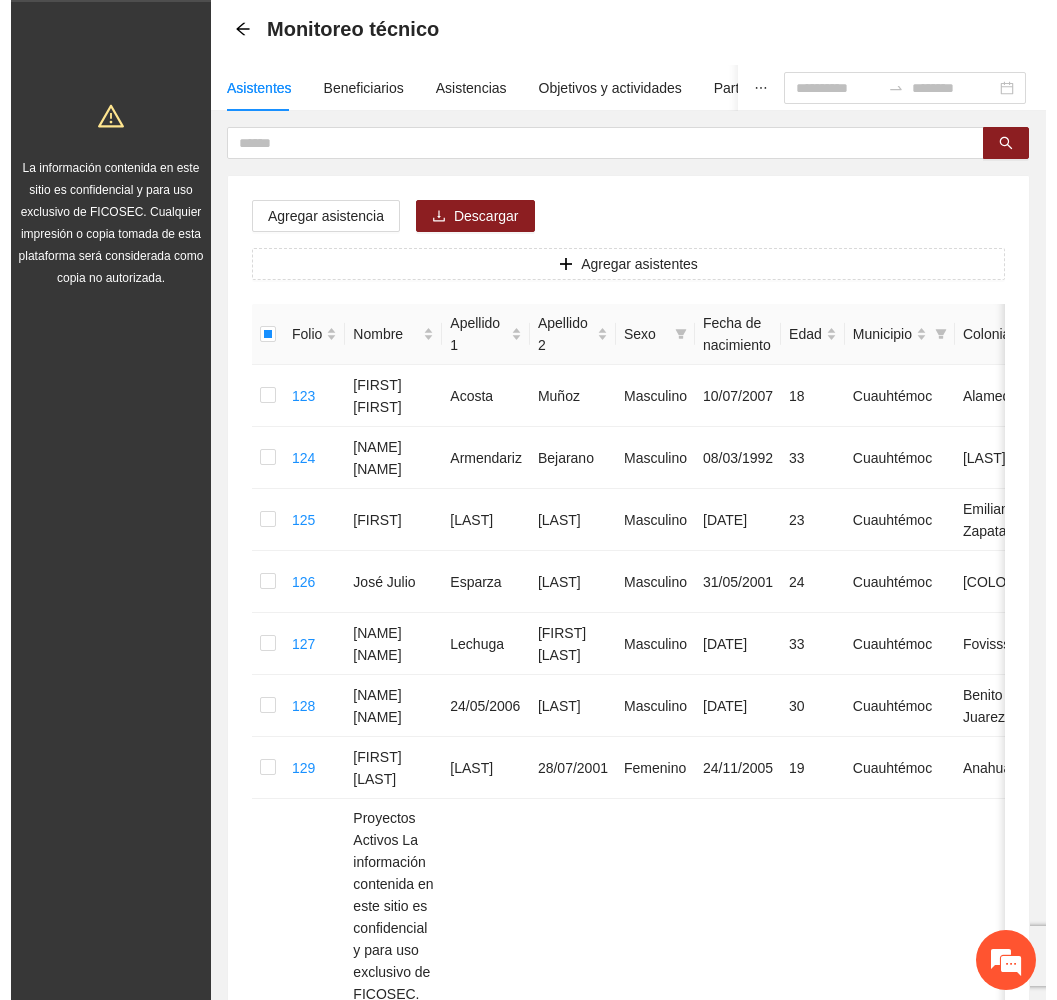scroll, scrollTop: 0, scrollLeft: 0, axis: both 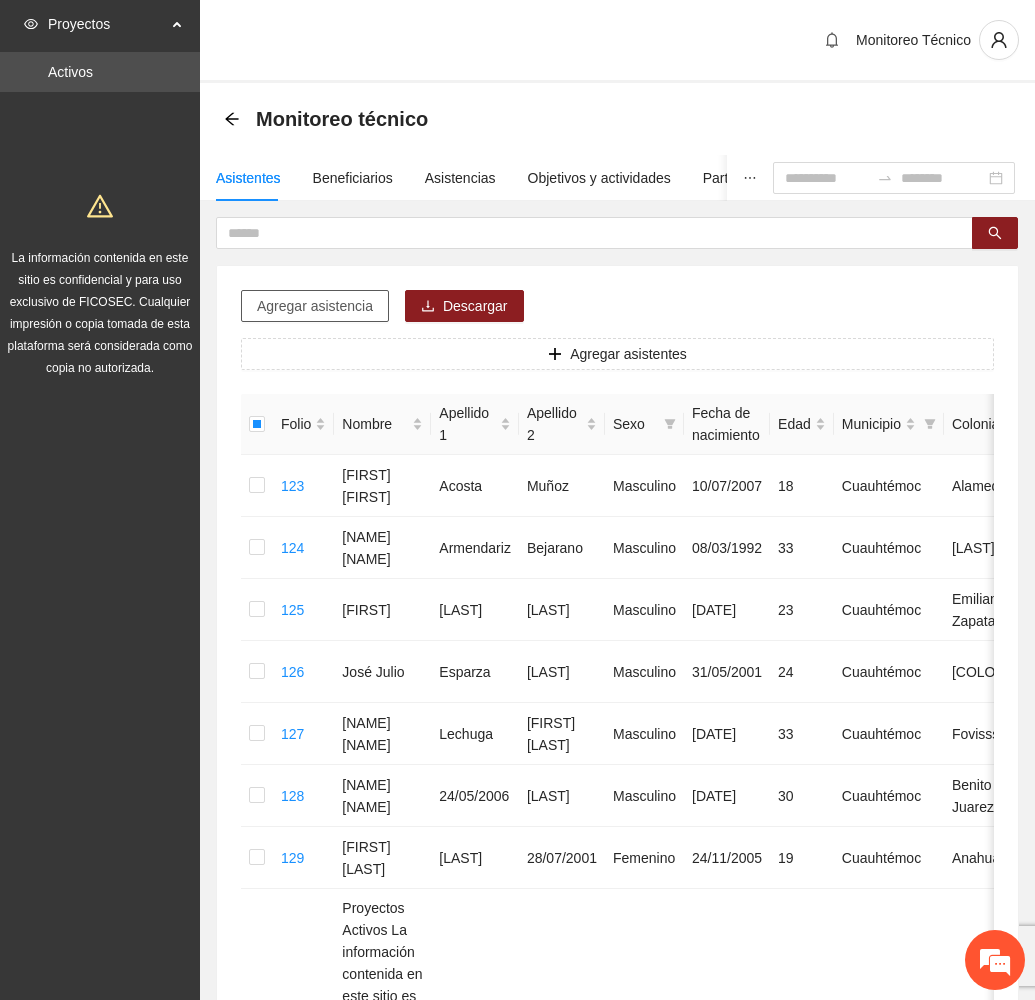 click on "Agregar asistencia" at bounding box center (315, 306) 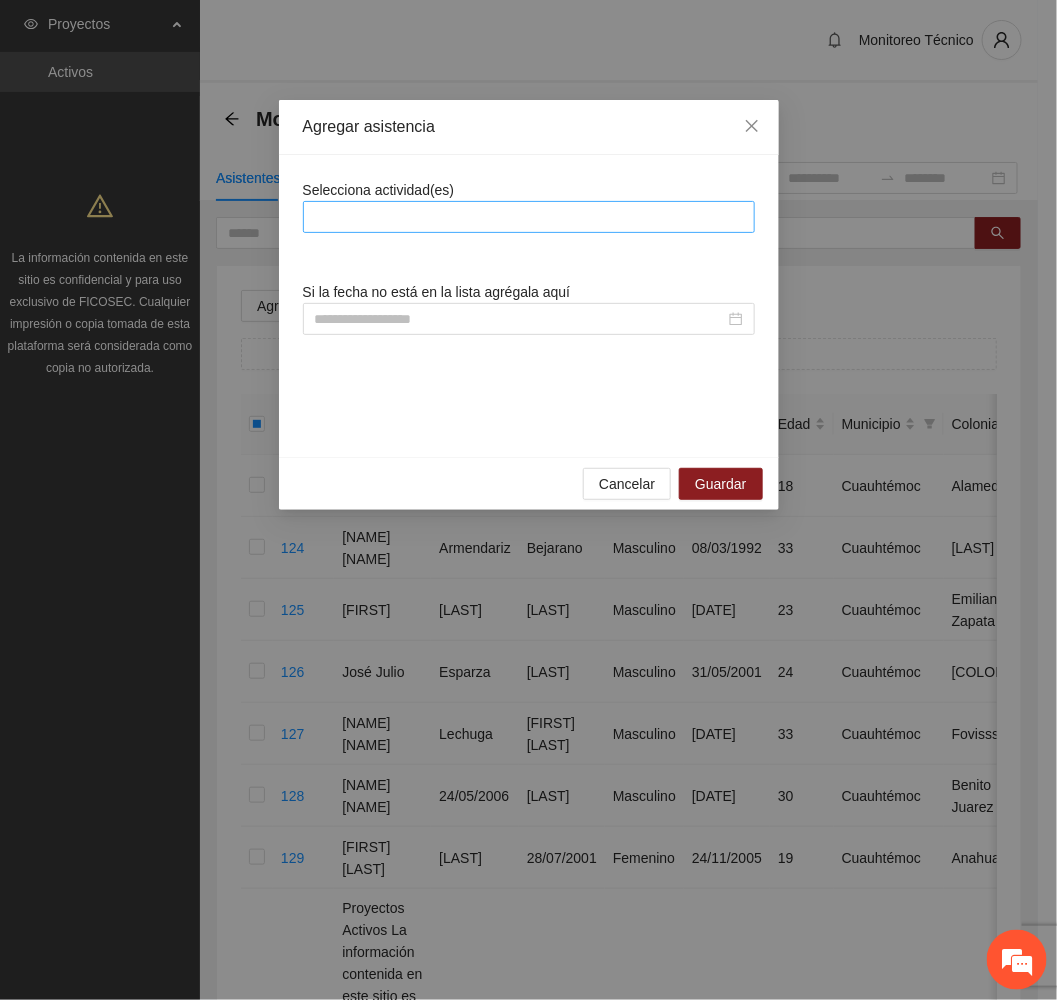 click at bounding box center [529, 217] 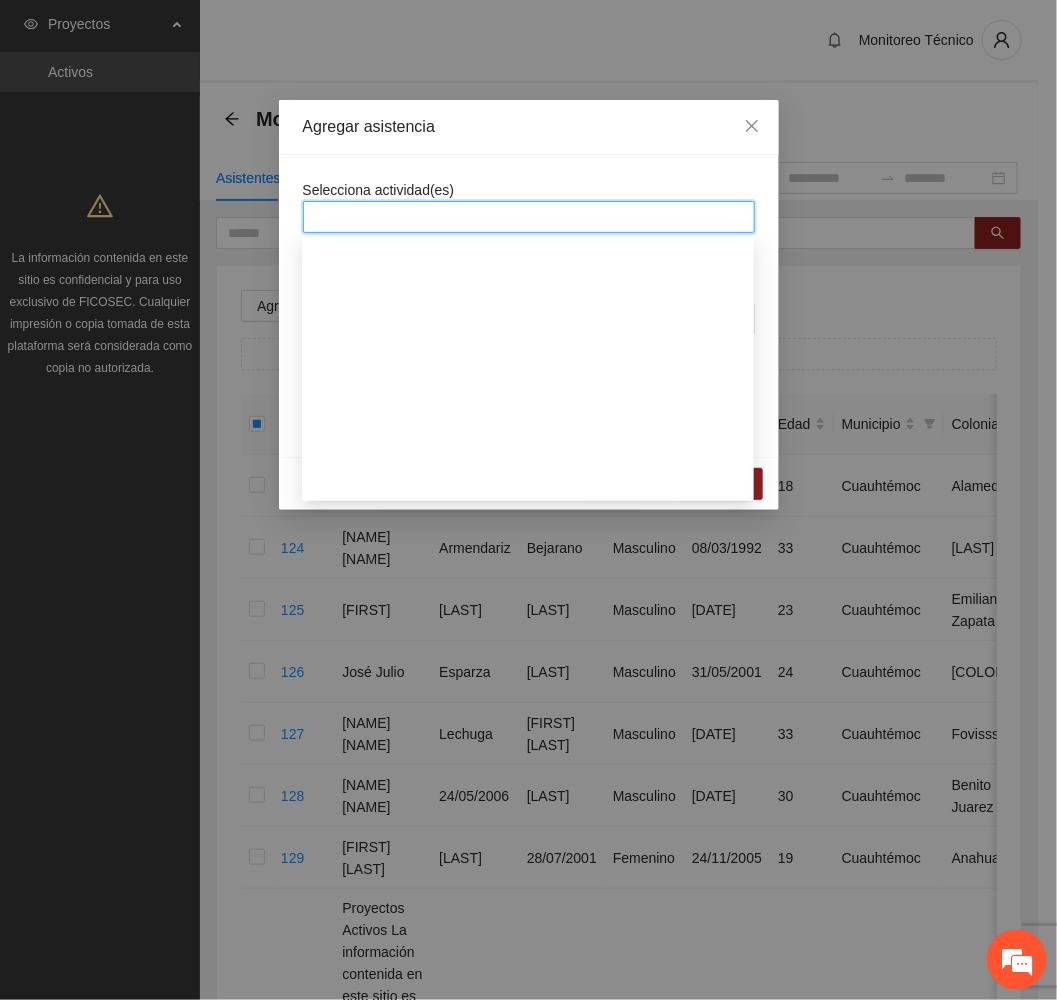 scroll, scrollTop: 900, scrollLeft: 0, axis: vertical 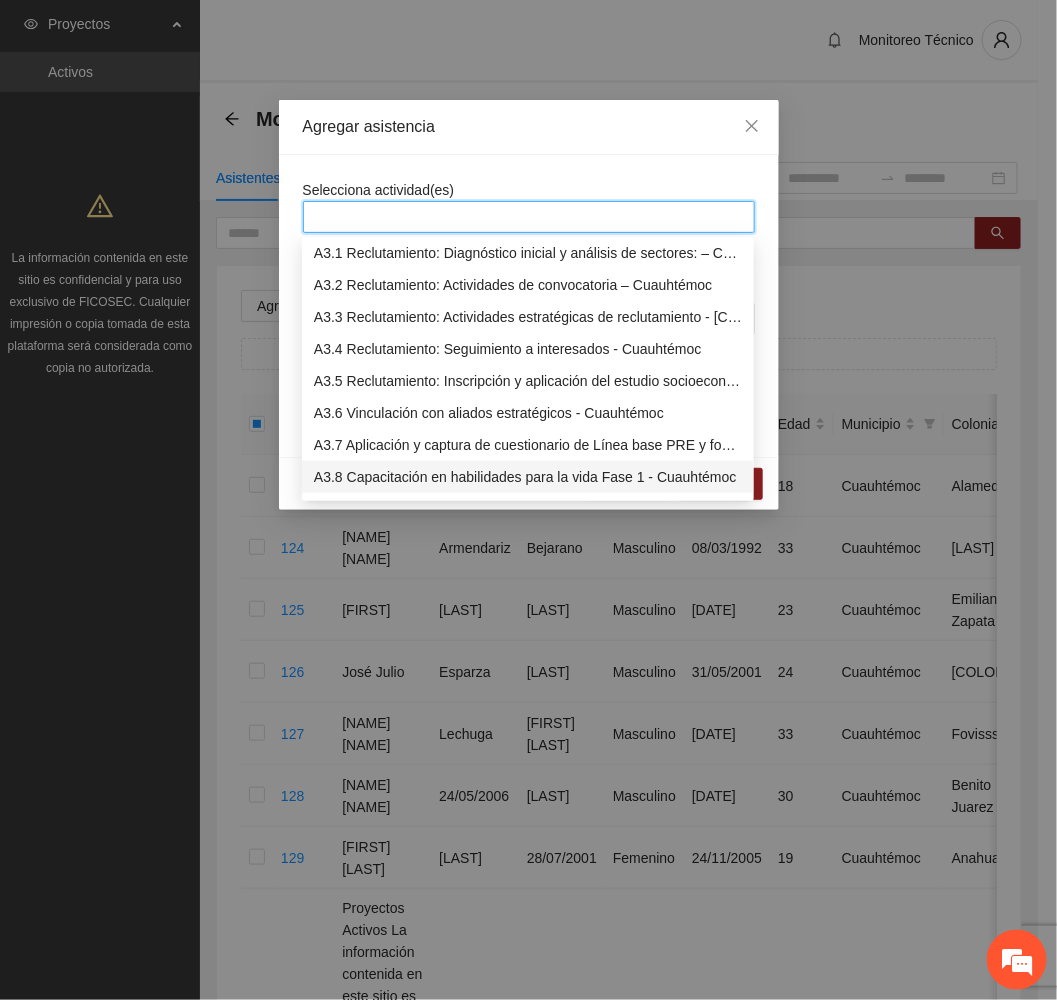 click on "A3.8 Capacitación en habilidades para la vida Fase 1 - Cuauhtémoc" at bounding box center [528, 477] 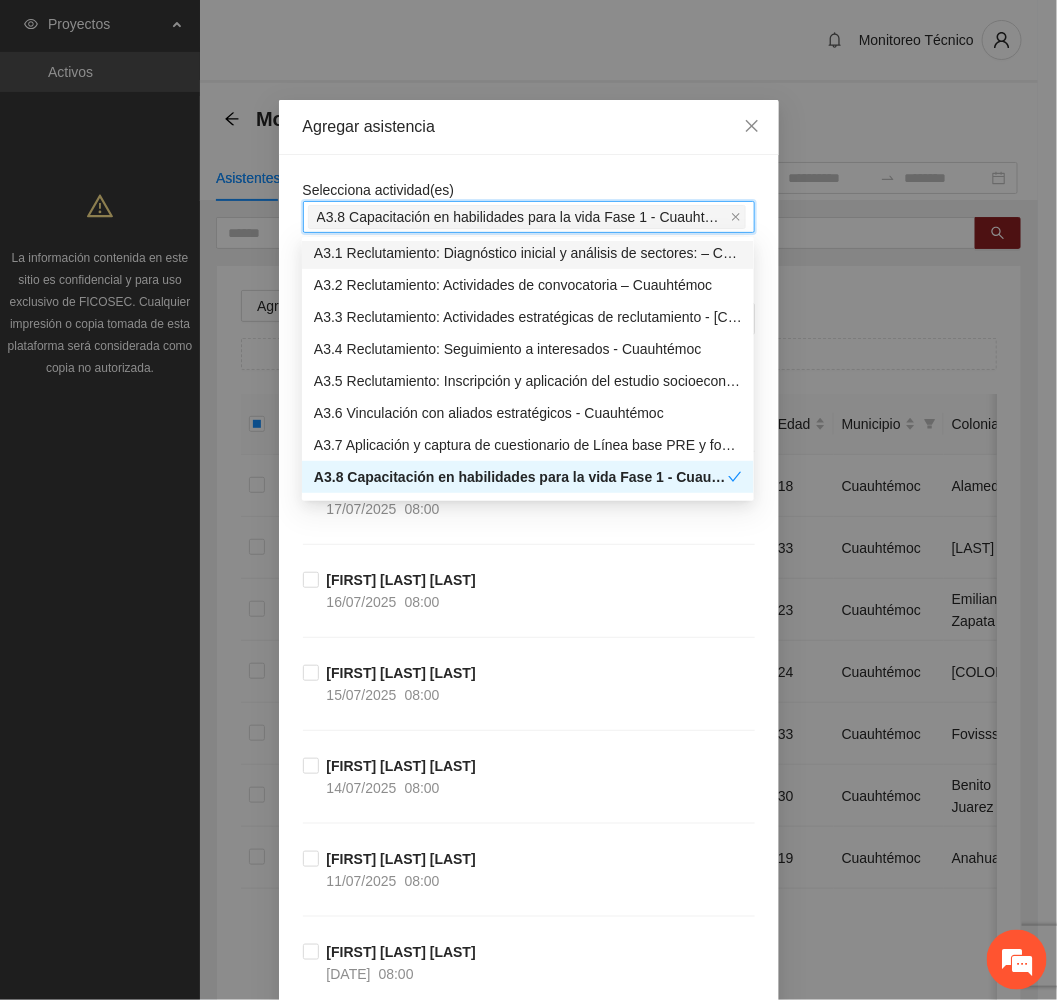 click on "Agregar asistencia" at bounding box center [529, 127] 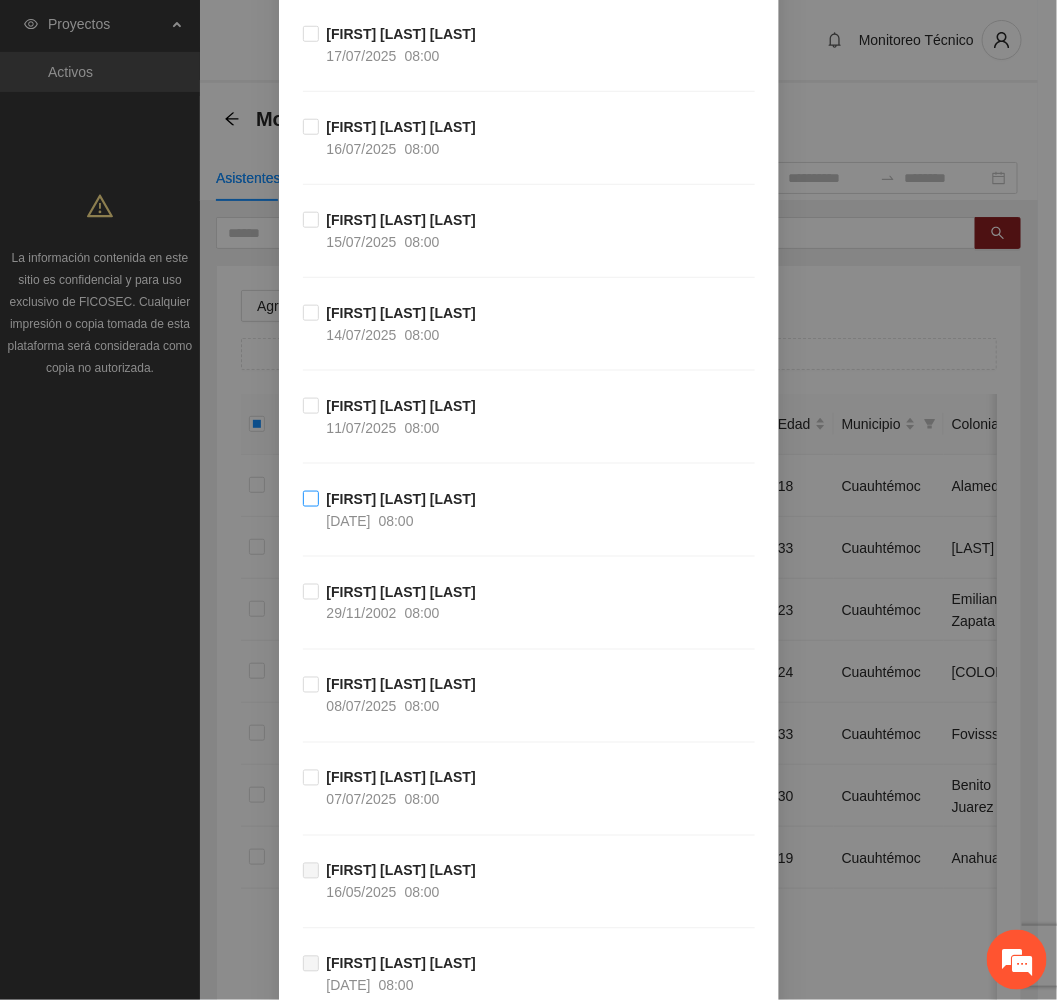 scroll, scrollTop: 450, scrollLeft: 0, axis: vertical 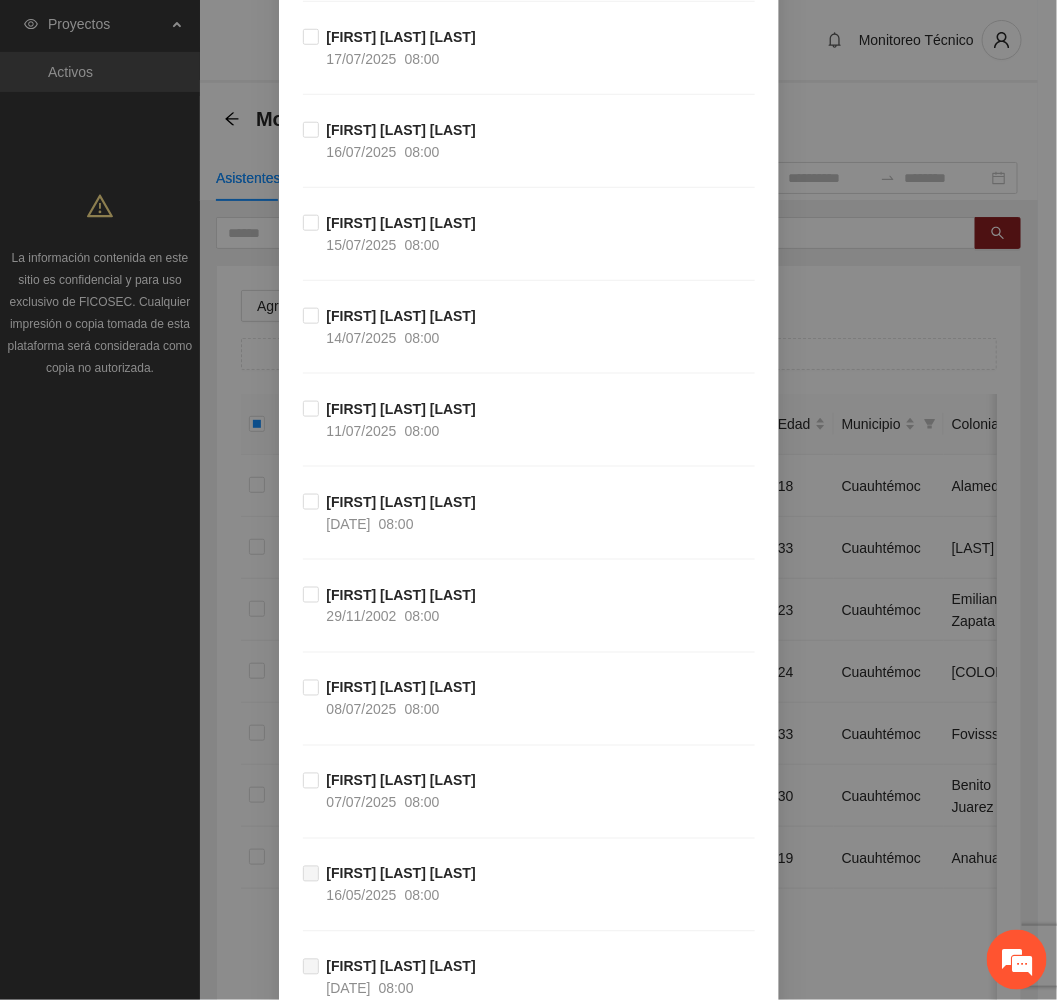 click on "[FIRST] [LAST] [LAST]" at bounding box center [401, 781] 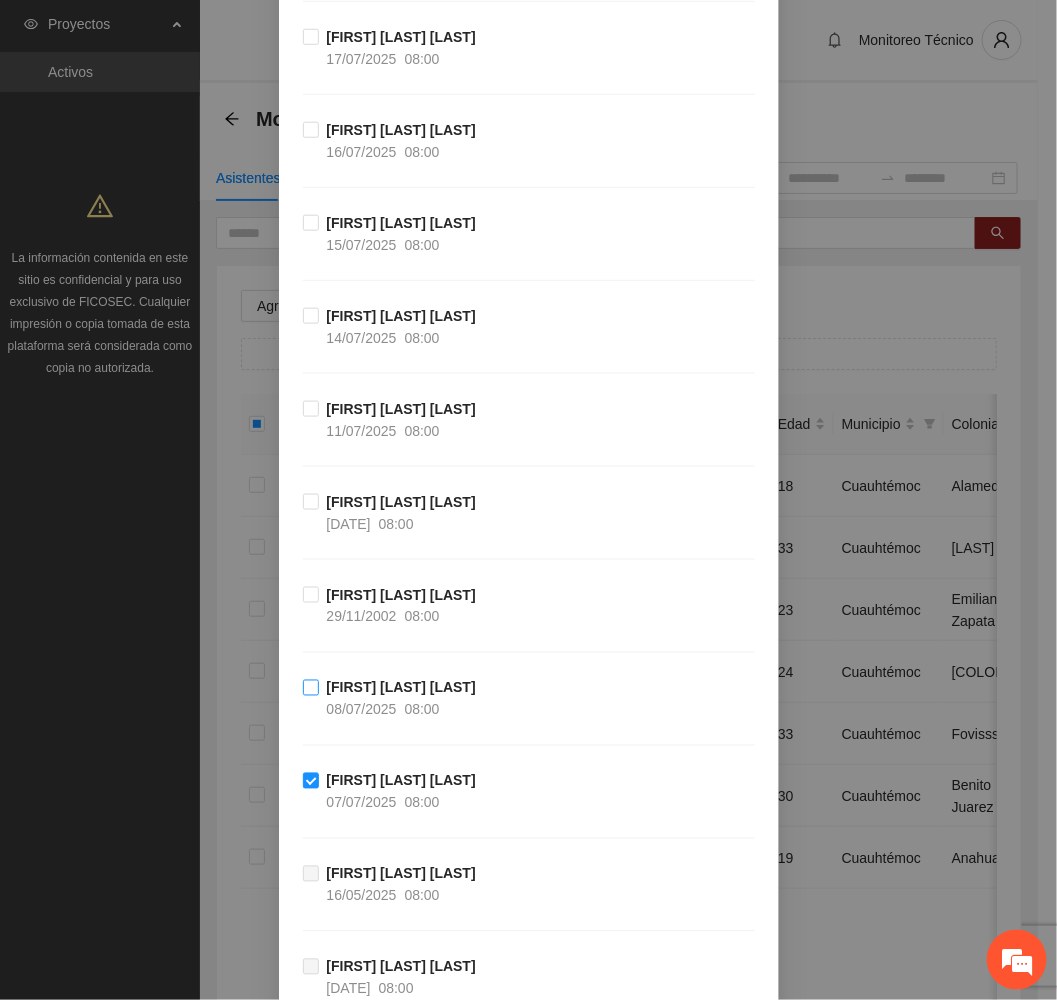 click on "[FIRST] [LAST] [LAST]" at bounding box center [401, 688] 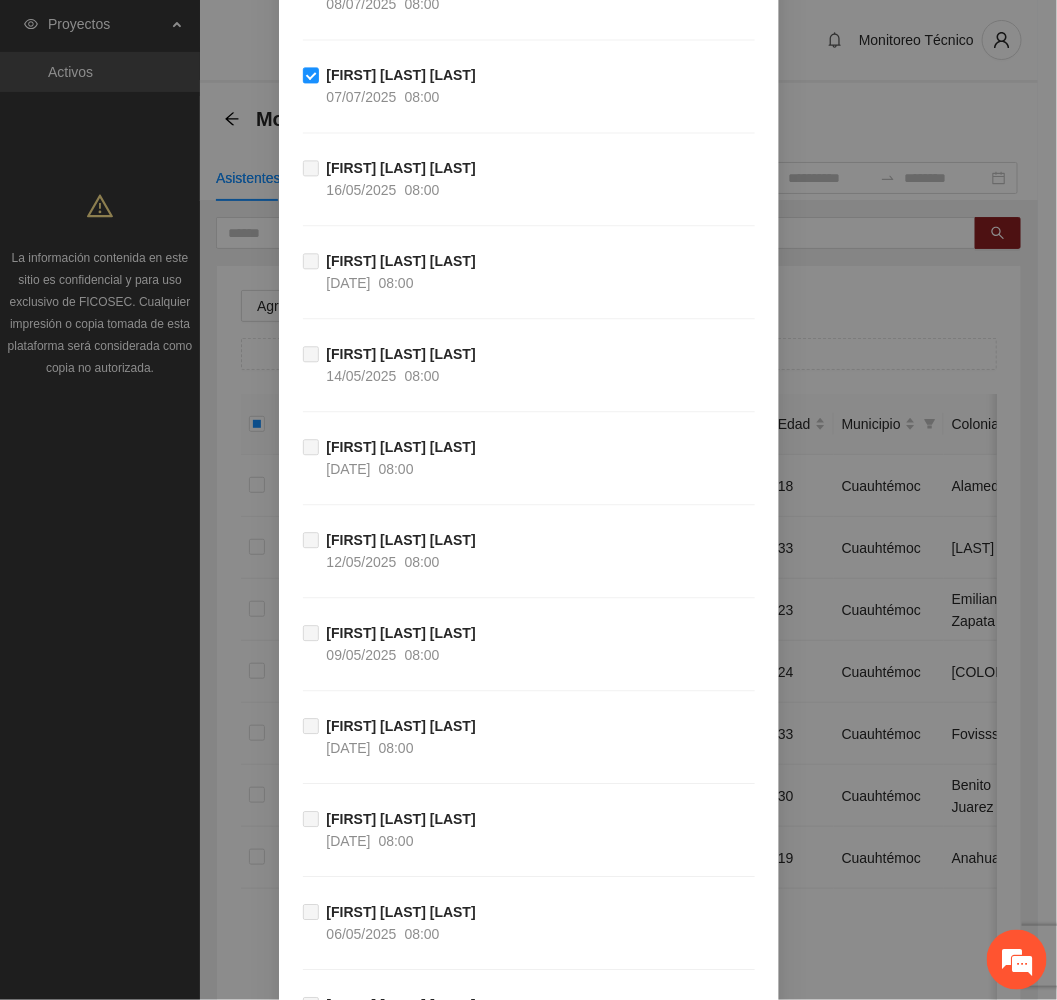 scroll, scrollTop: 1404, scrollLeft: 0, axis: vertical 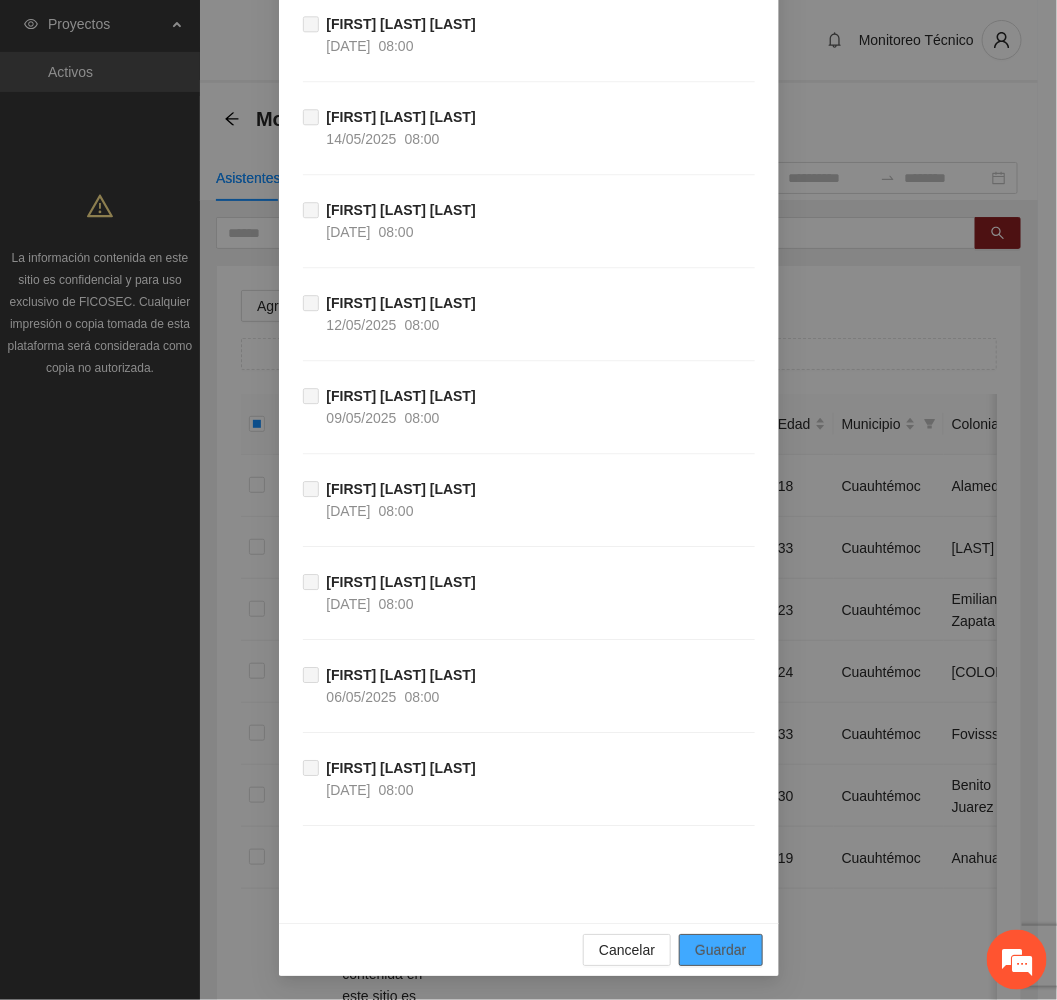 click on "Guardar" at bounding box center (720, 950) 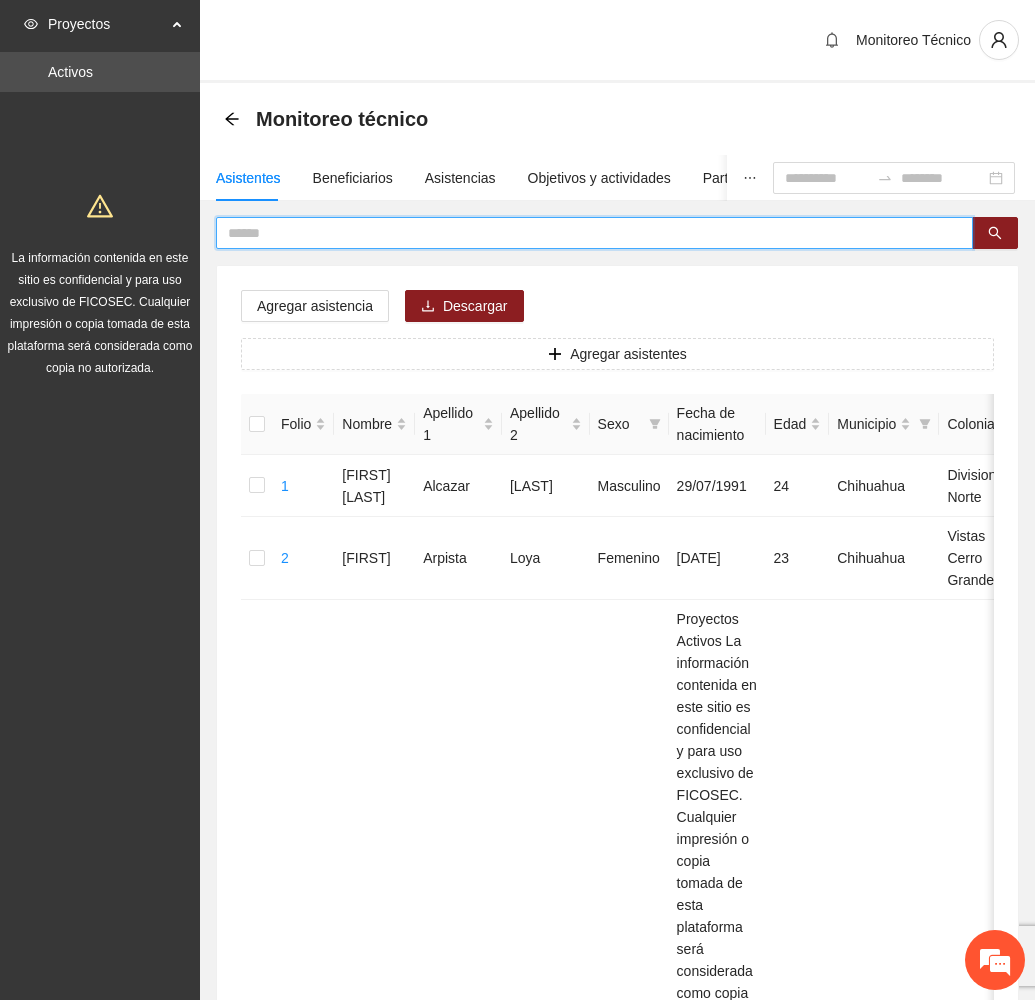 drag, startPoint x: 382, startPoint y: 234, endPoint x: 115, endPoint y: 235, distance: 267.00186 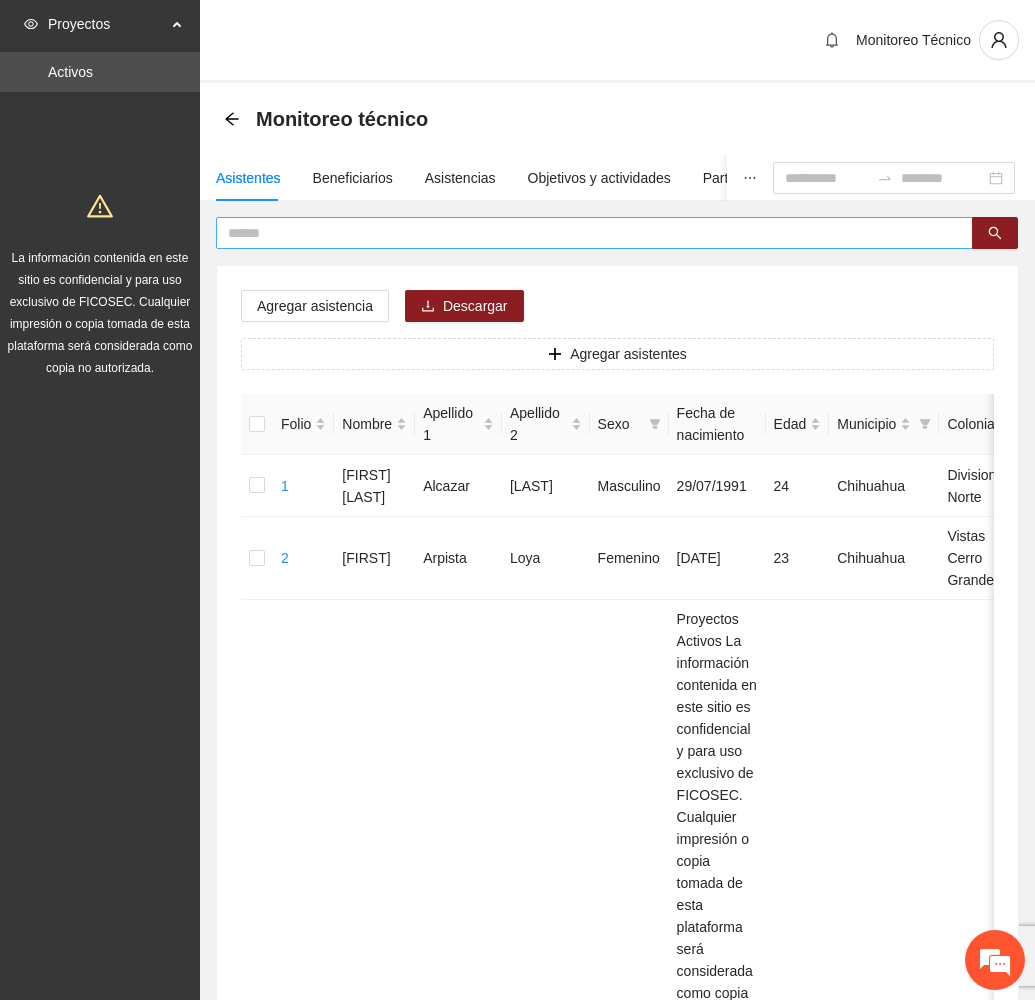 click at bounding box center [594, 233] 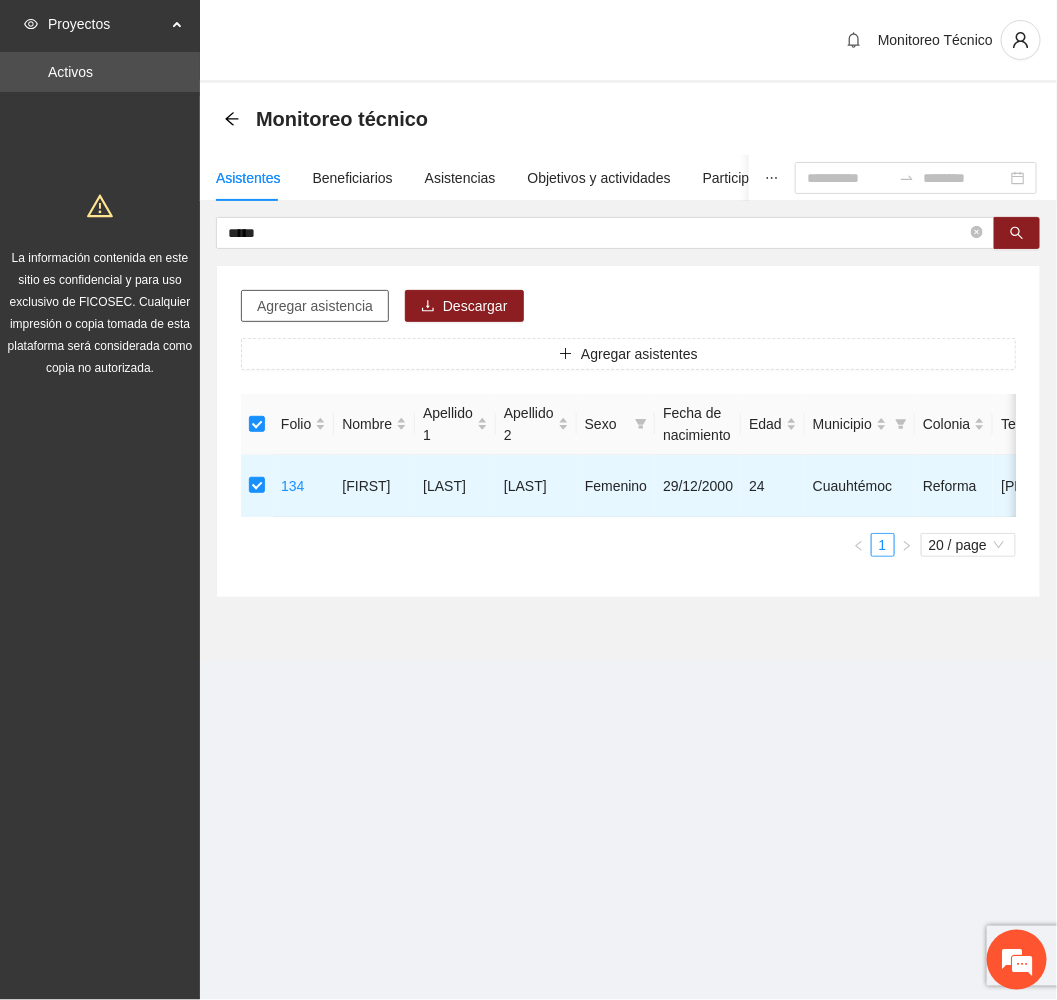 click on "Agregar asistencia" at bounding box center [315, 306] 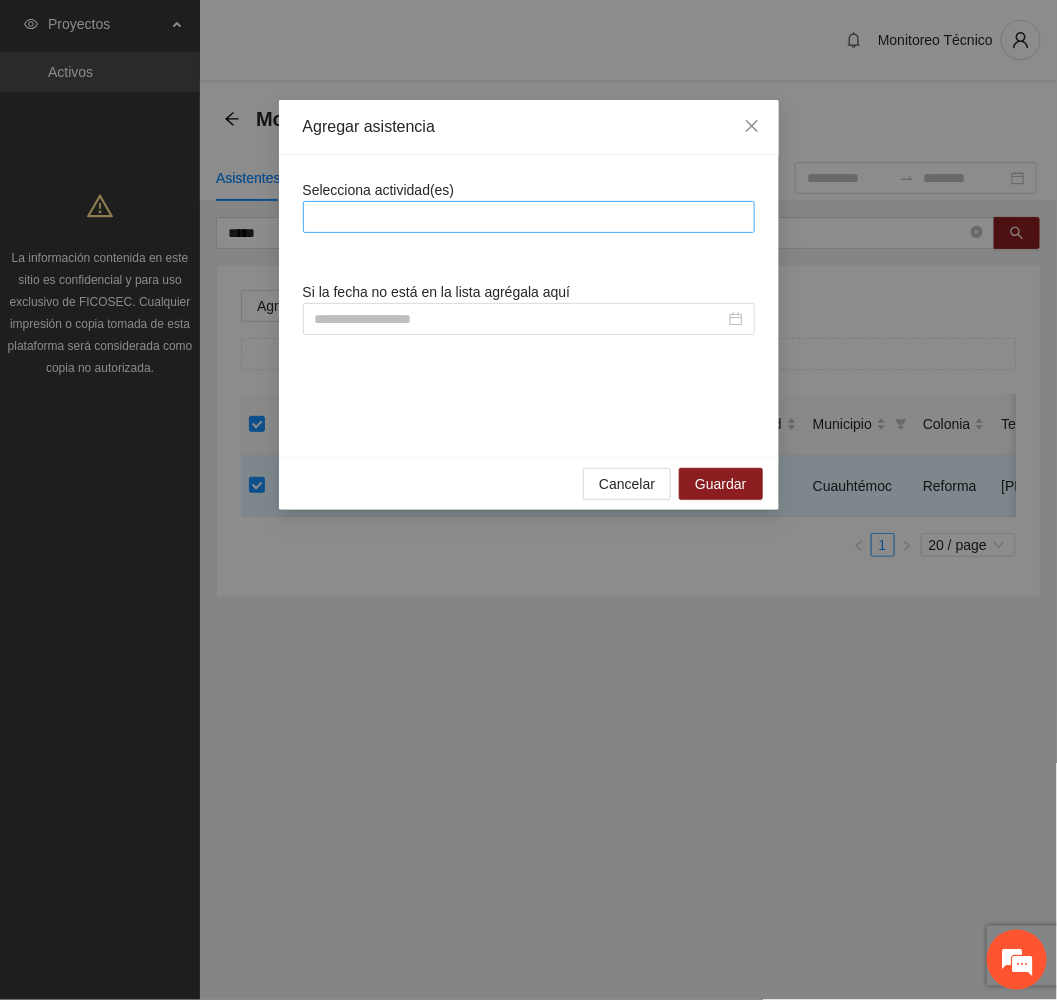 click at bounding box center [529, 217] 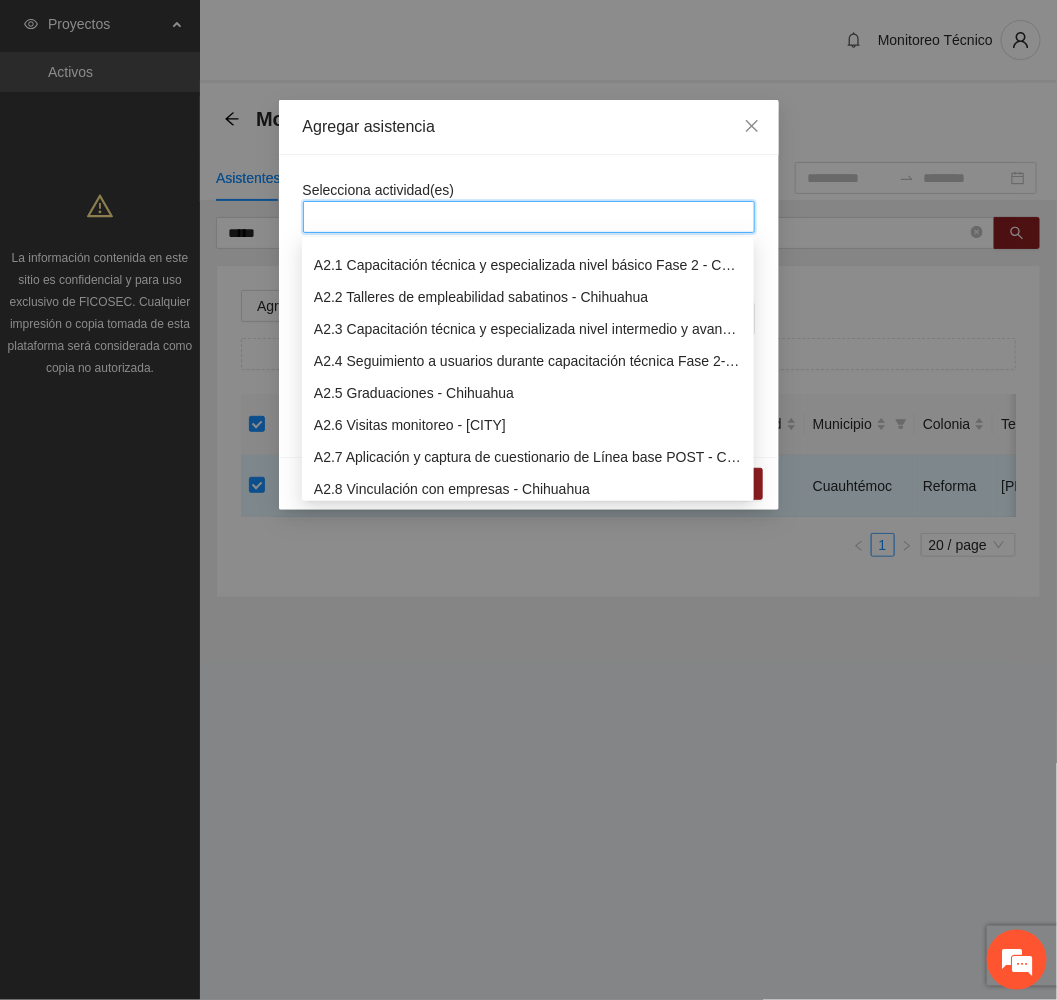 scroll, scrollTop: 900, scrollLeft: 0, axis: vertical 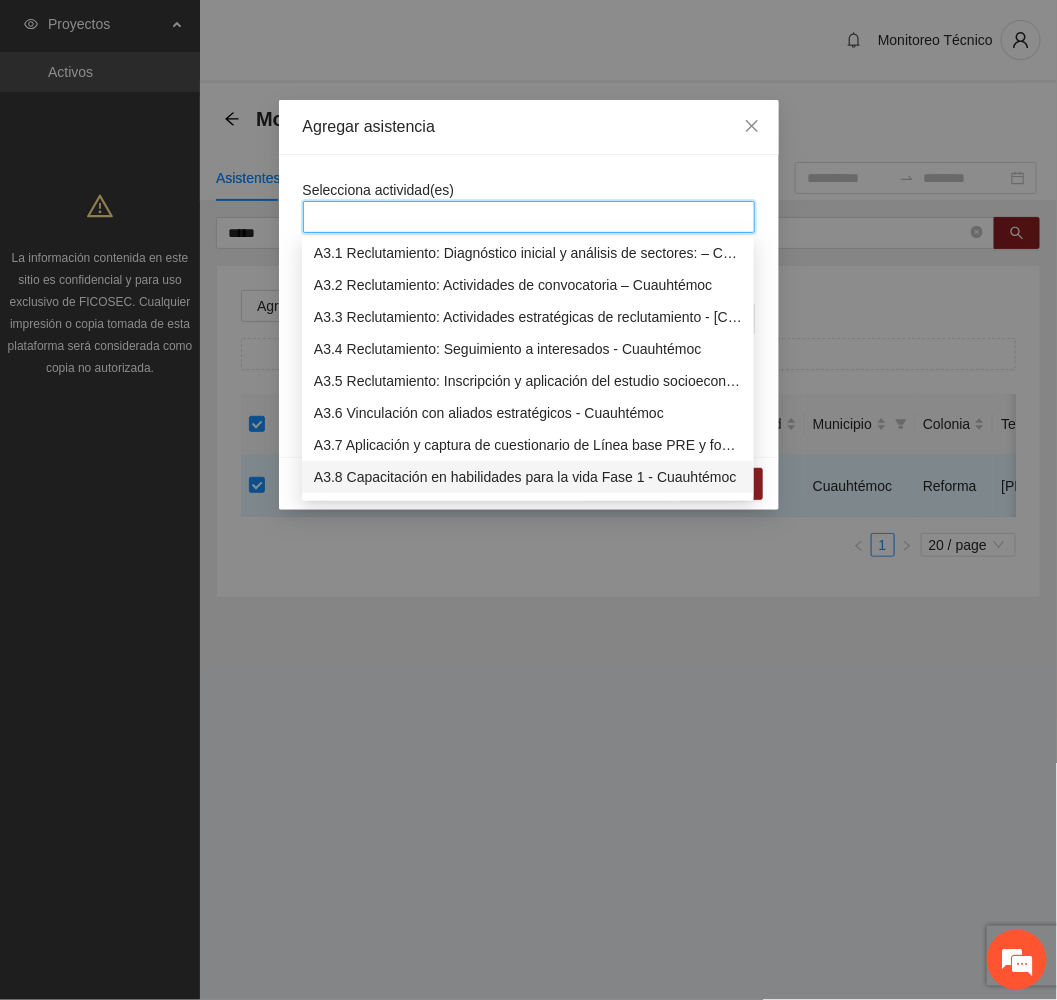 click on "A3.8 Capacitación en habilidades para la vida Fase 1 - Cuauhtémoc" at bounding box center [528, 477] 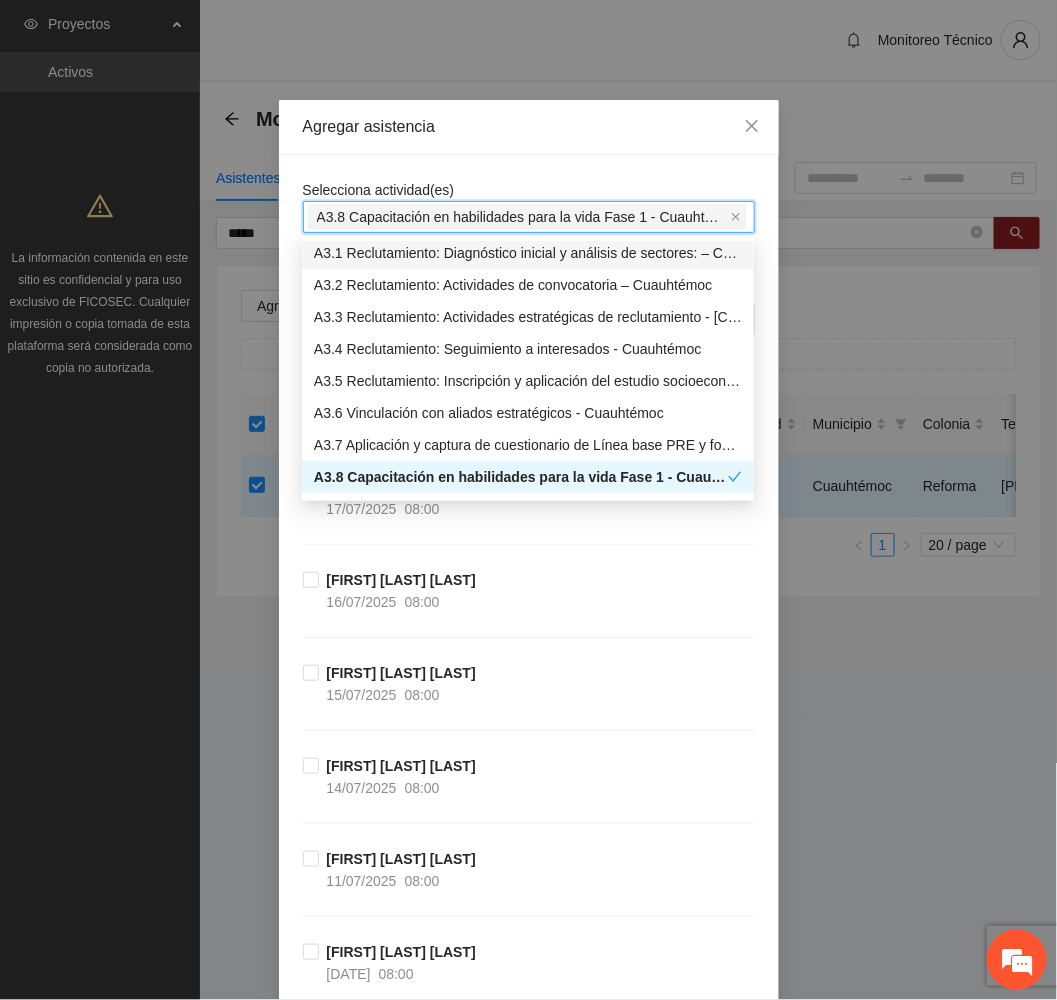 click on "Agregar asistencia" at bounding box center (529, 127) 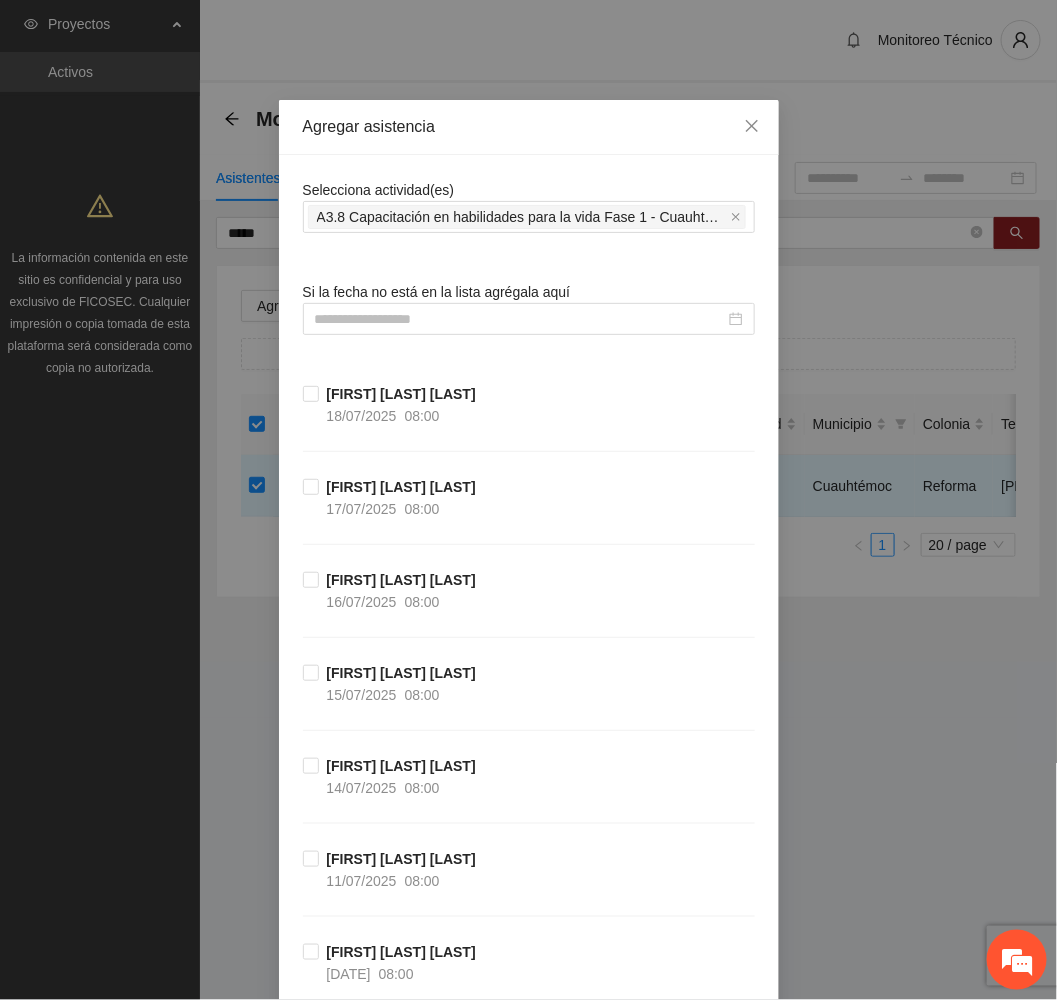 scroll, scrollTop: 600, scrollLeft: 0, axis: vertical 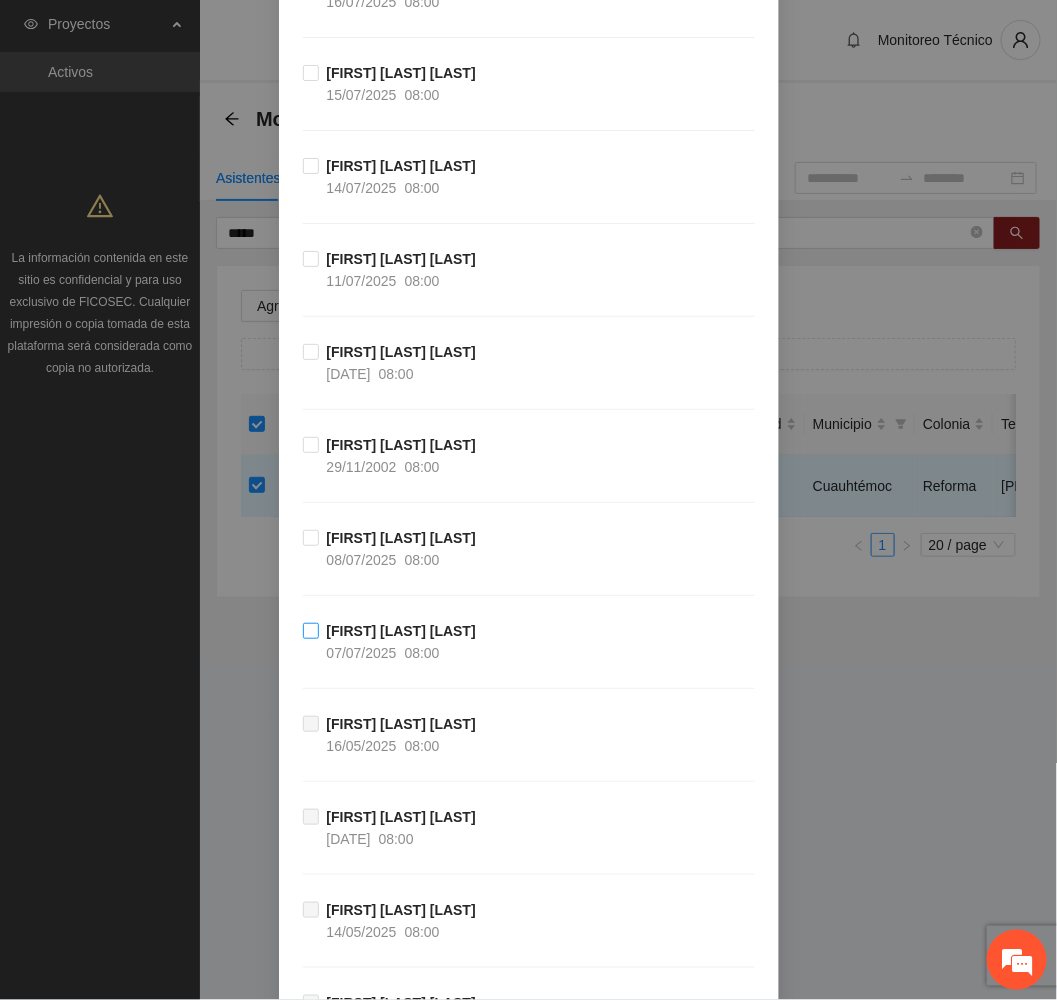 click on "[FIRST] [LAST] [LAST]" at bounding box center [401, 631] 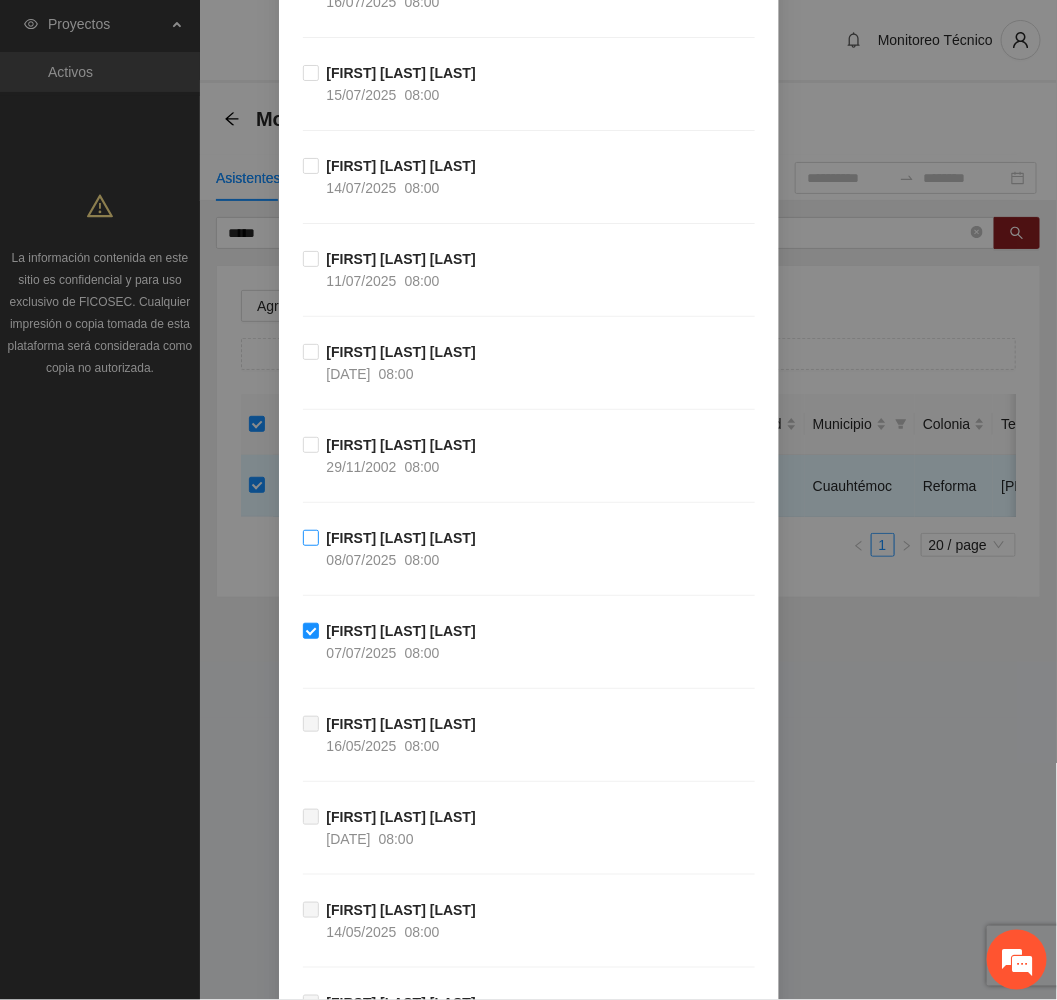 click on "[FIRST] [LAST] [LAST]" at bounding box center [401, 538] 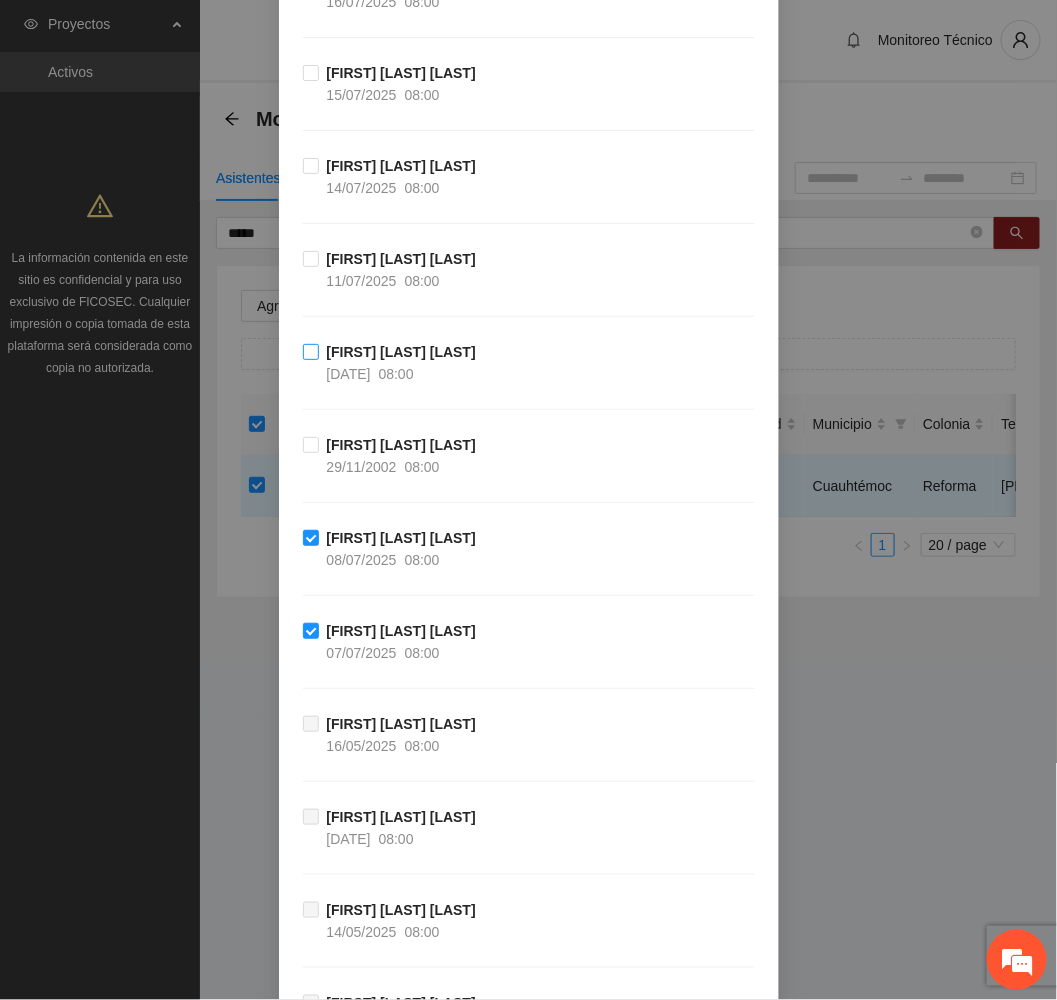 drag, startPoint x: 465, startPoint y: 456, endPoint x: 466, endPoint y: 378, distance: 78.00641 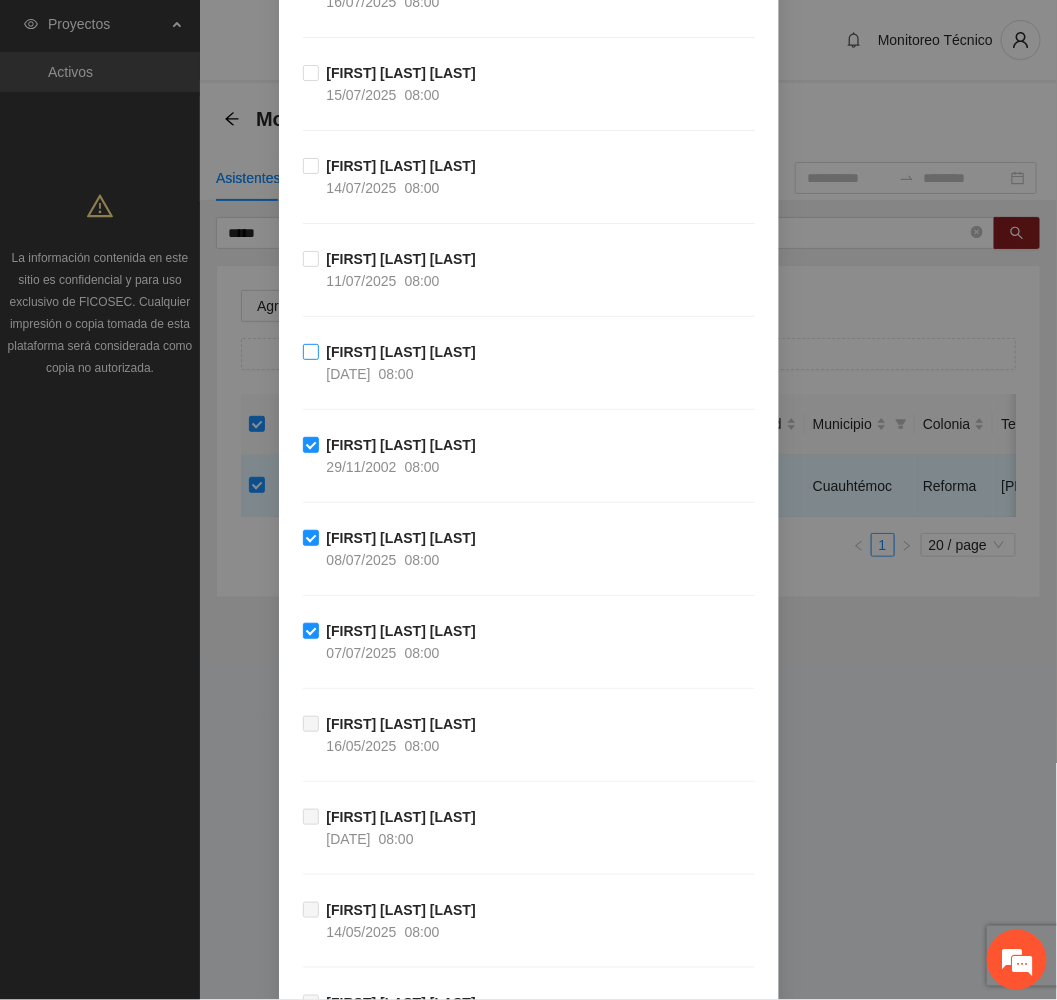 click on "Capacitación en habilidades para la vida Fase 1 - [CITY] 10/07/2025 08:00" at bounding box center [401, 363] 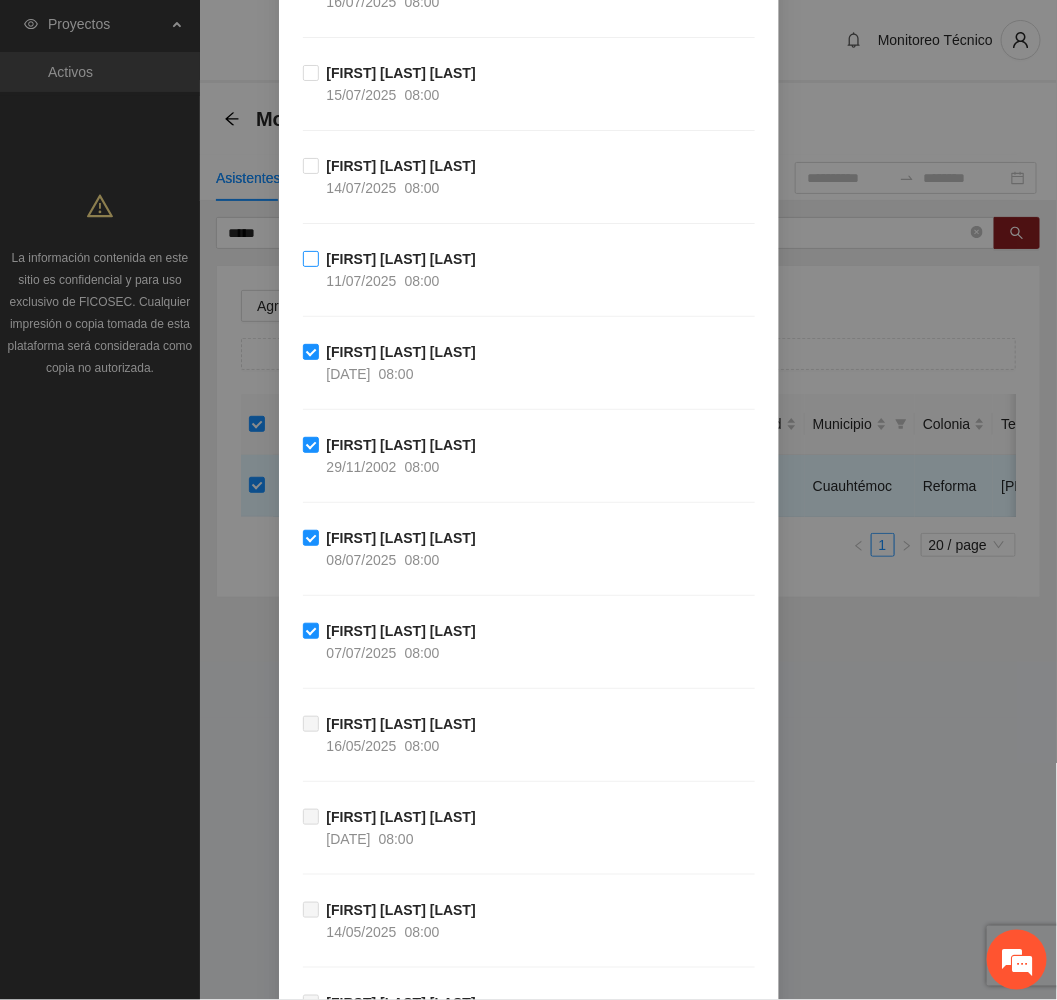 click on "08:00" at bounding box center (422, 281) 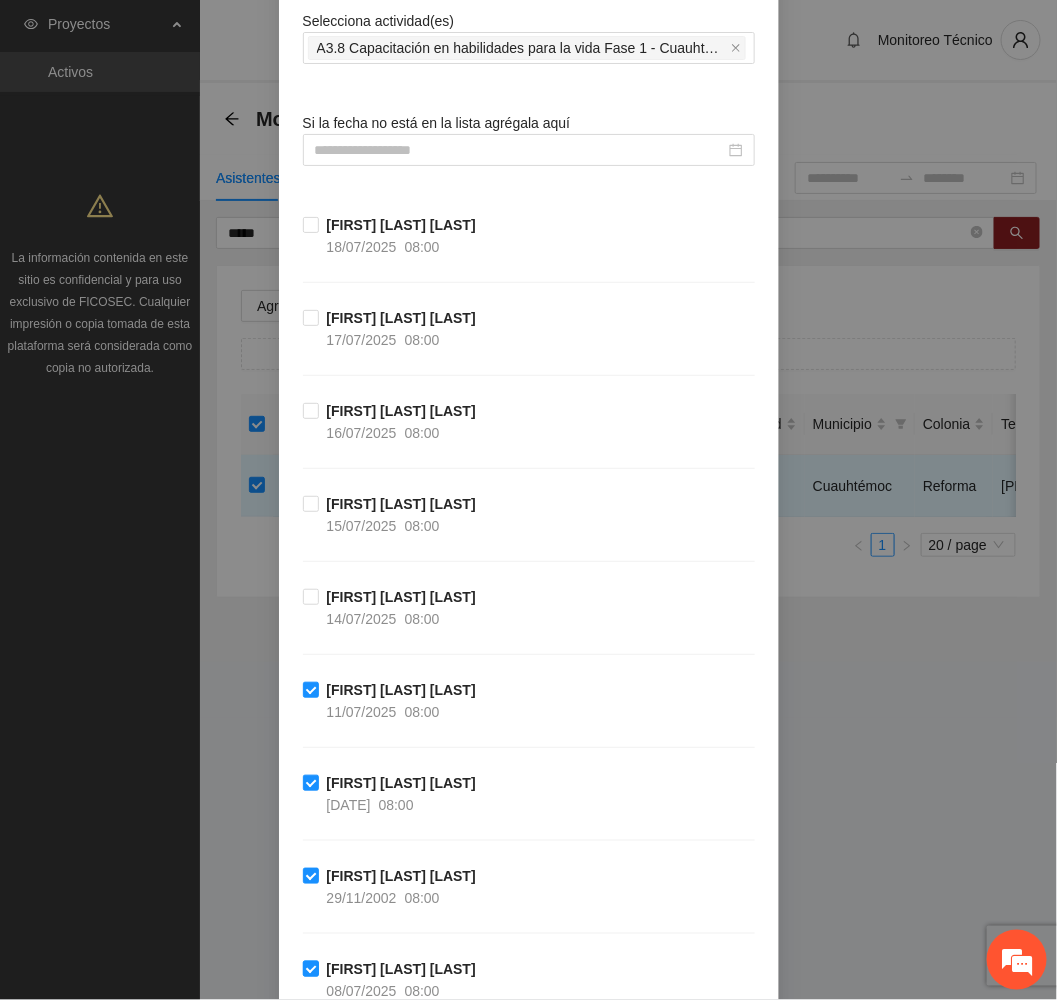 scroll, scrollTop: 150, scrollLeft: 0, axis: vertical 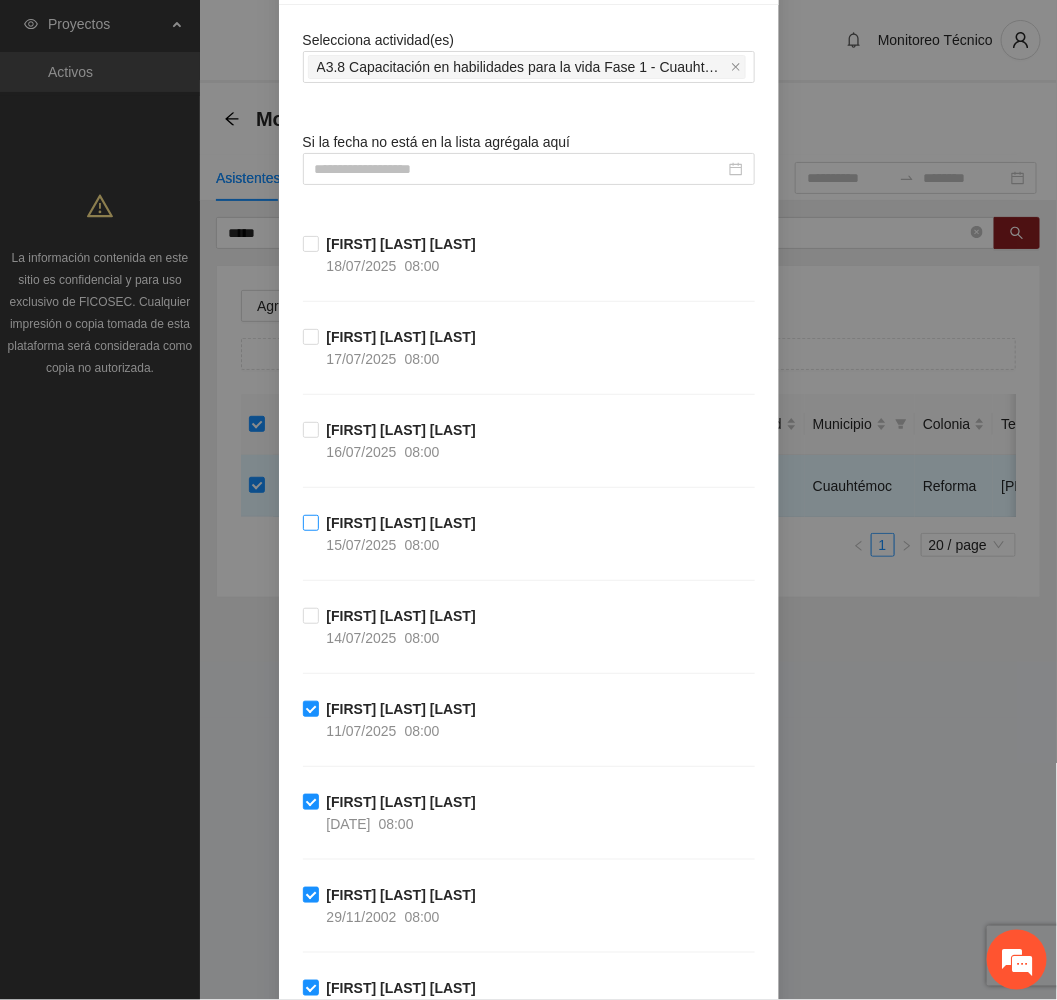 click on "[FIRST] [LAST] [LAST]" at bounding box center [401, 523] 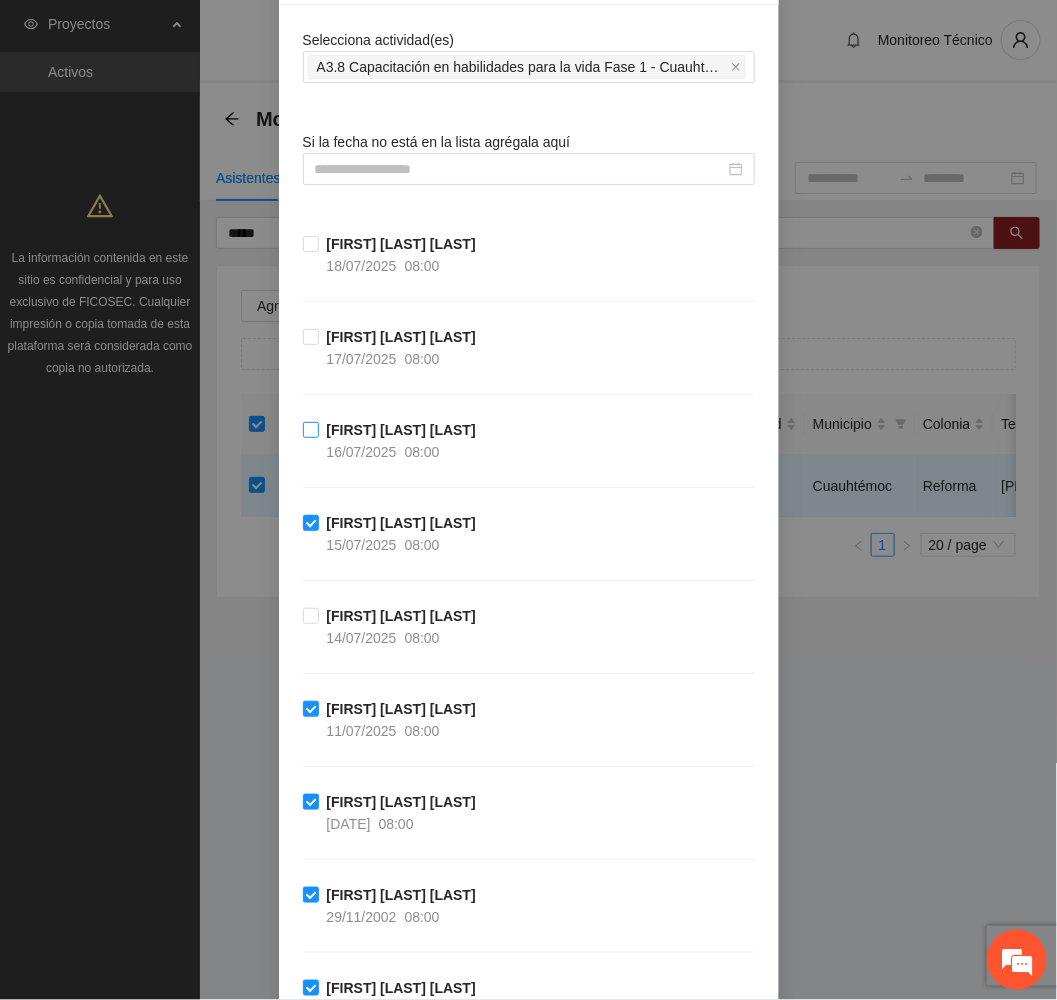 click on "[FIRST] [LAST] [LAST]" at bounding box center [401, 430] 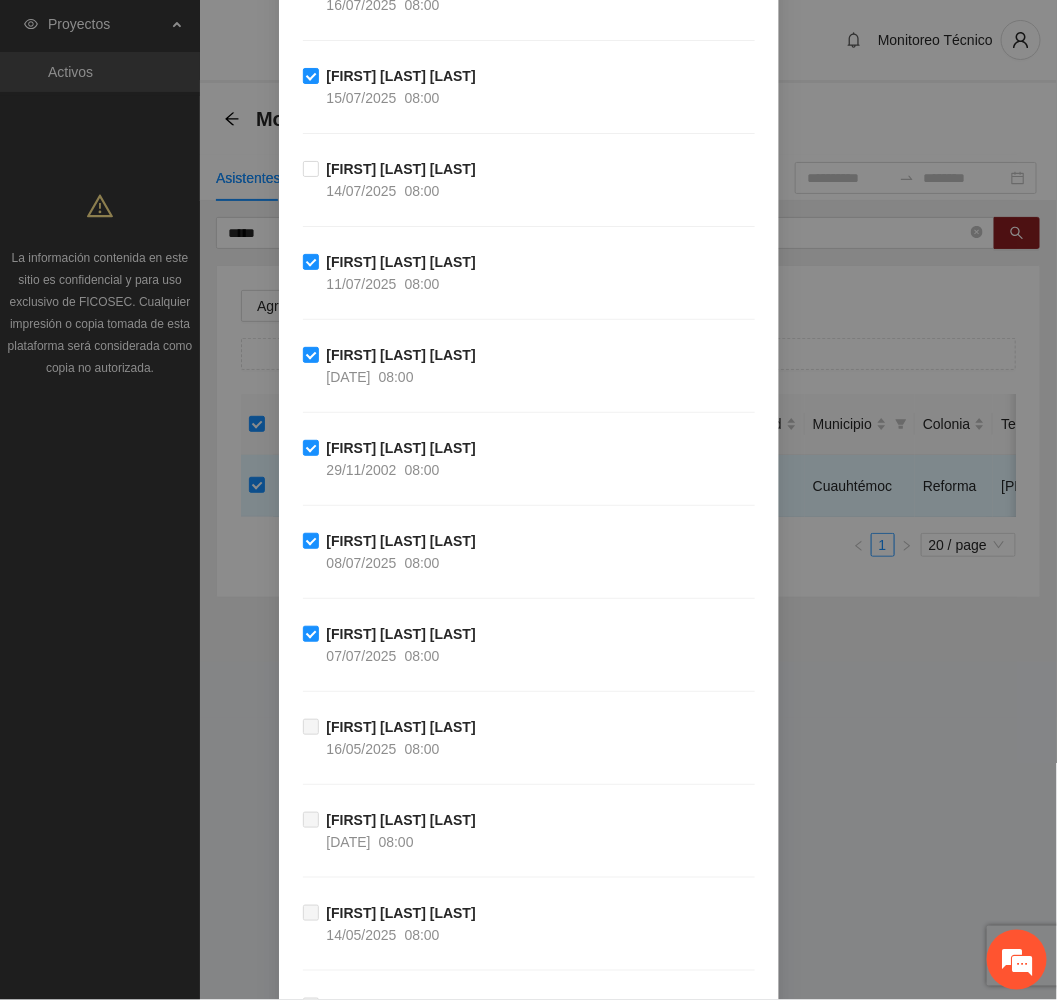 scroll, scrollTop: 1404, scrollLeft: 0, axis: vertical 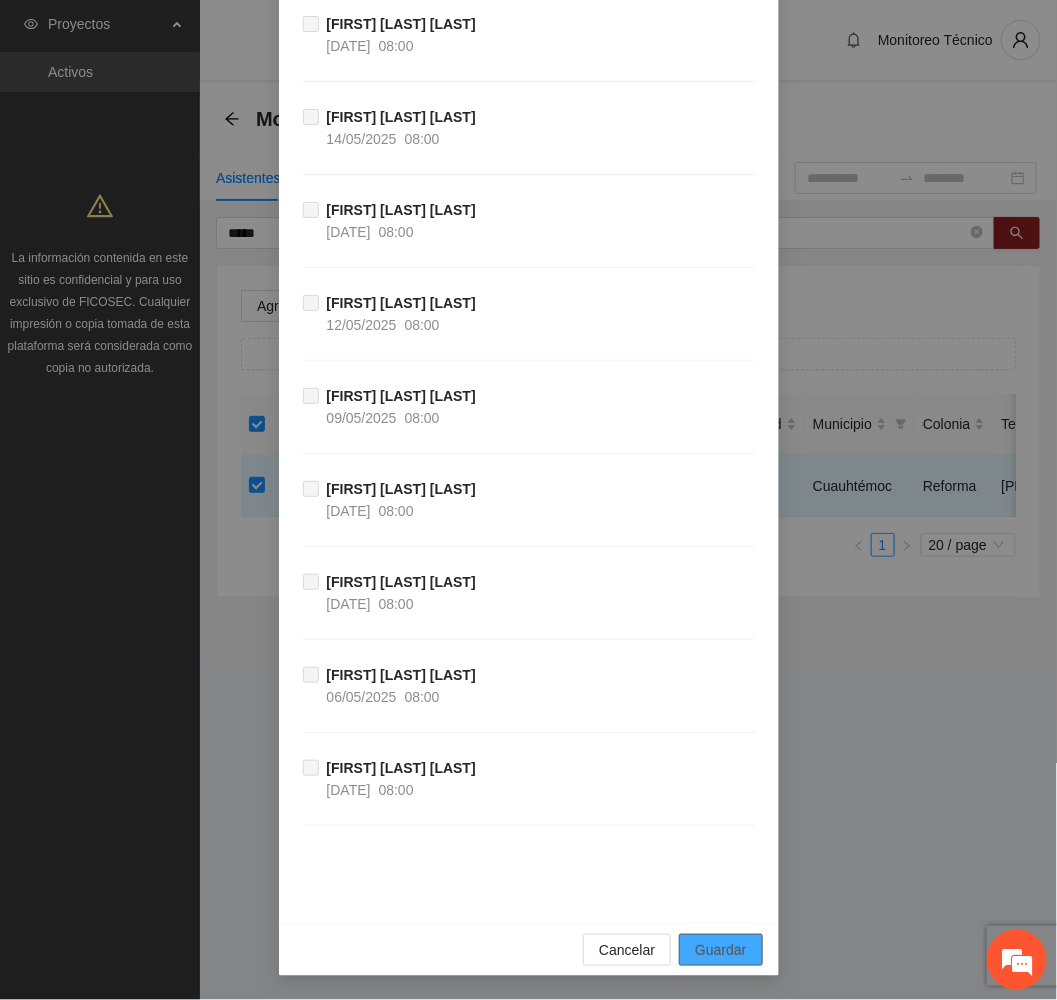 click on "Guardar" at bounding box center (720, 950) 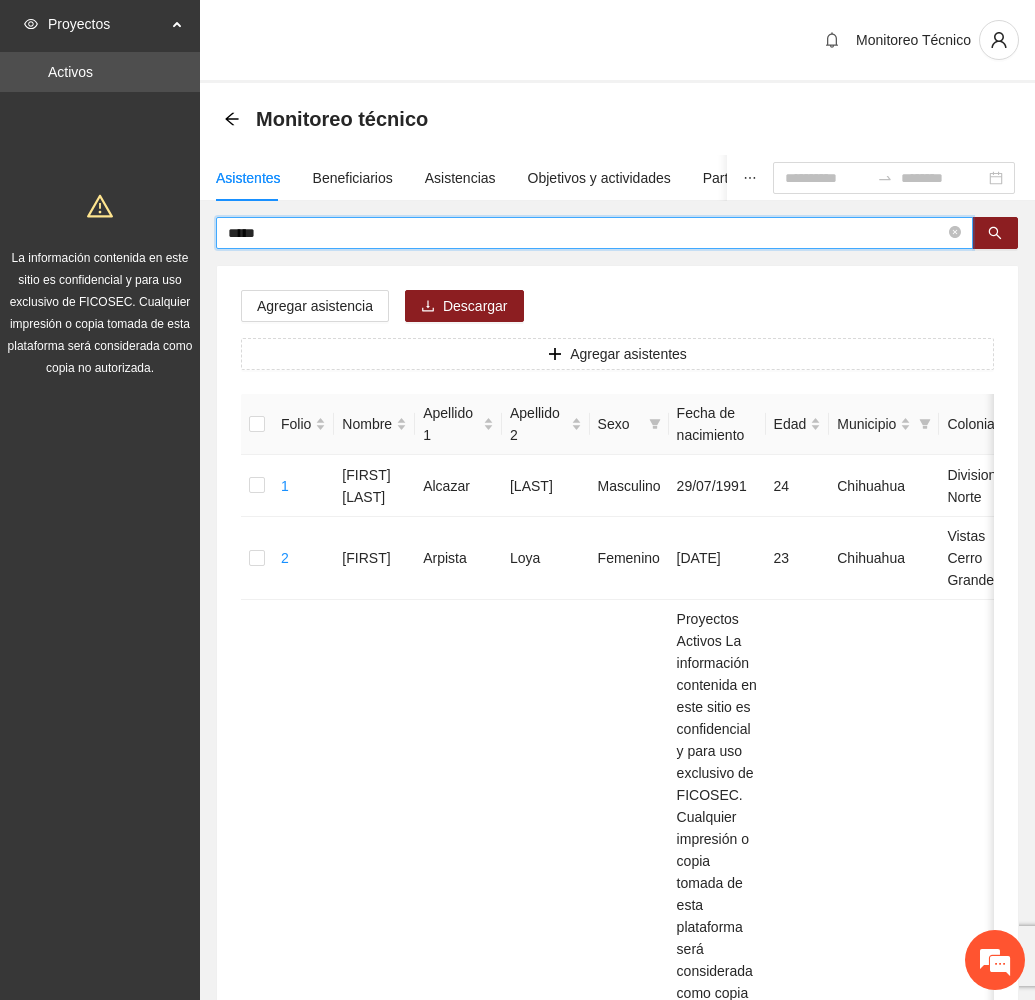 drag, startPoint x: 384, startPoint y: 231, endPoint x: 82, endPoint y: 220, distance: 302.20026 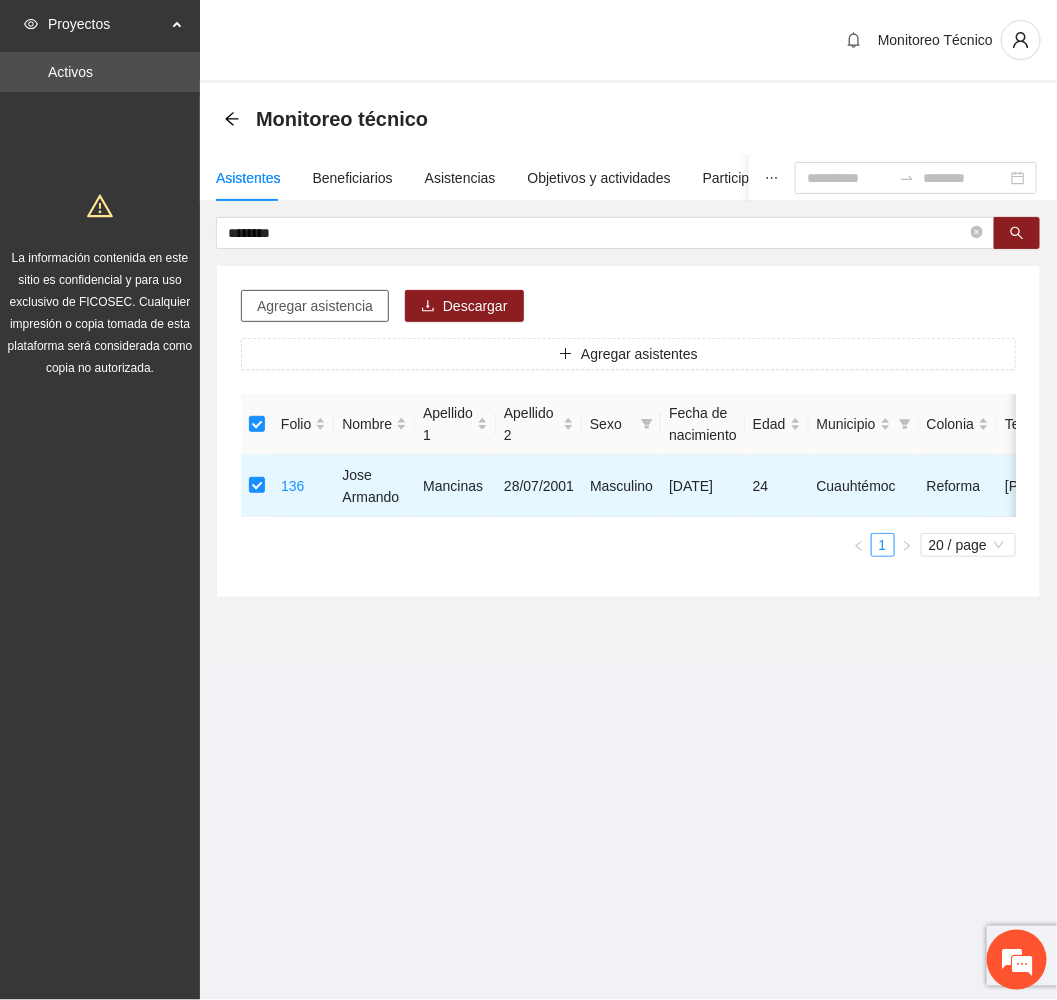click on "Agregar asistencia" at bounding box center [315, 306] 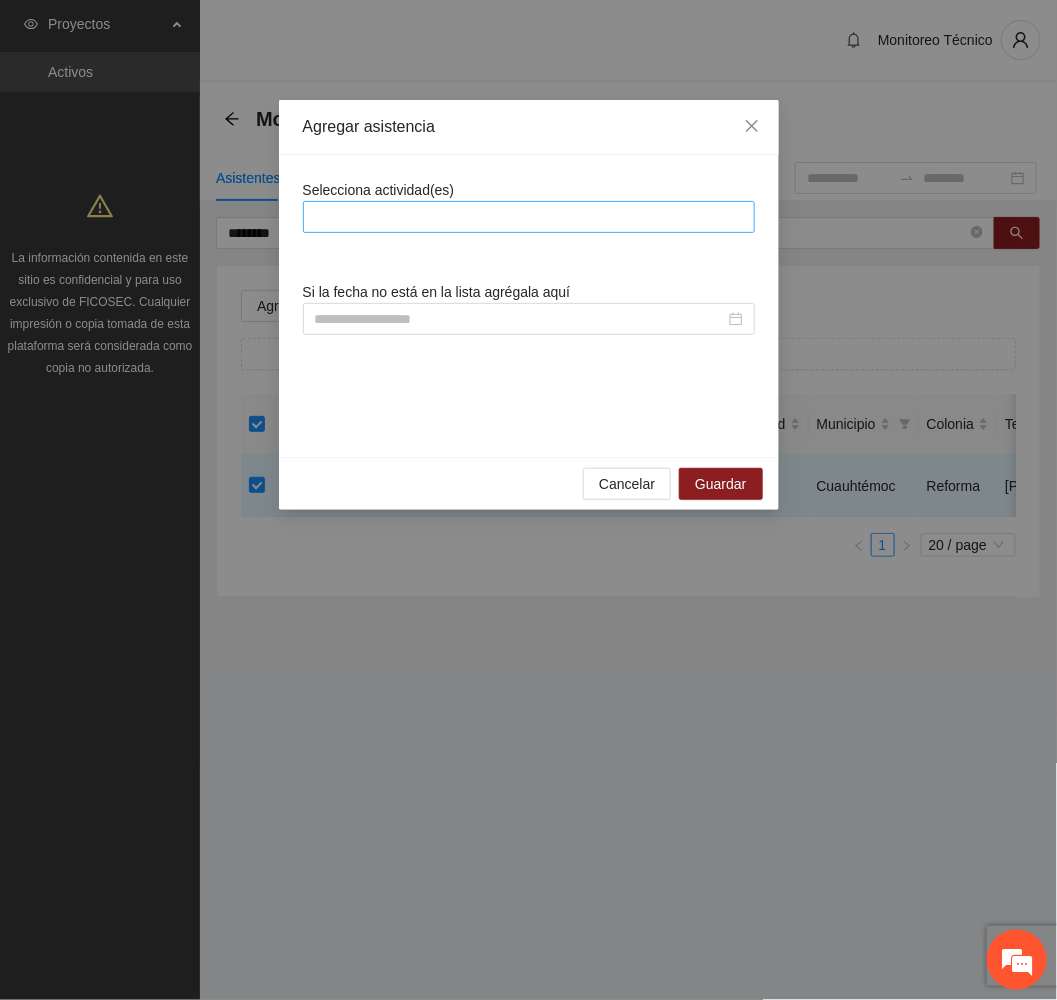 click at bounding box center (529, 217) 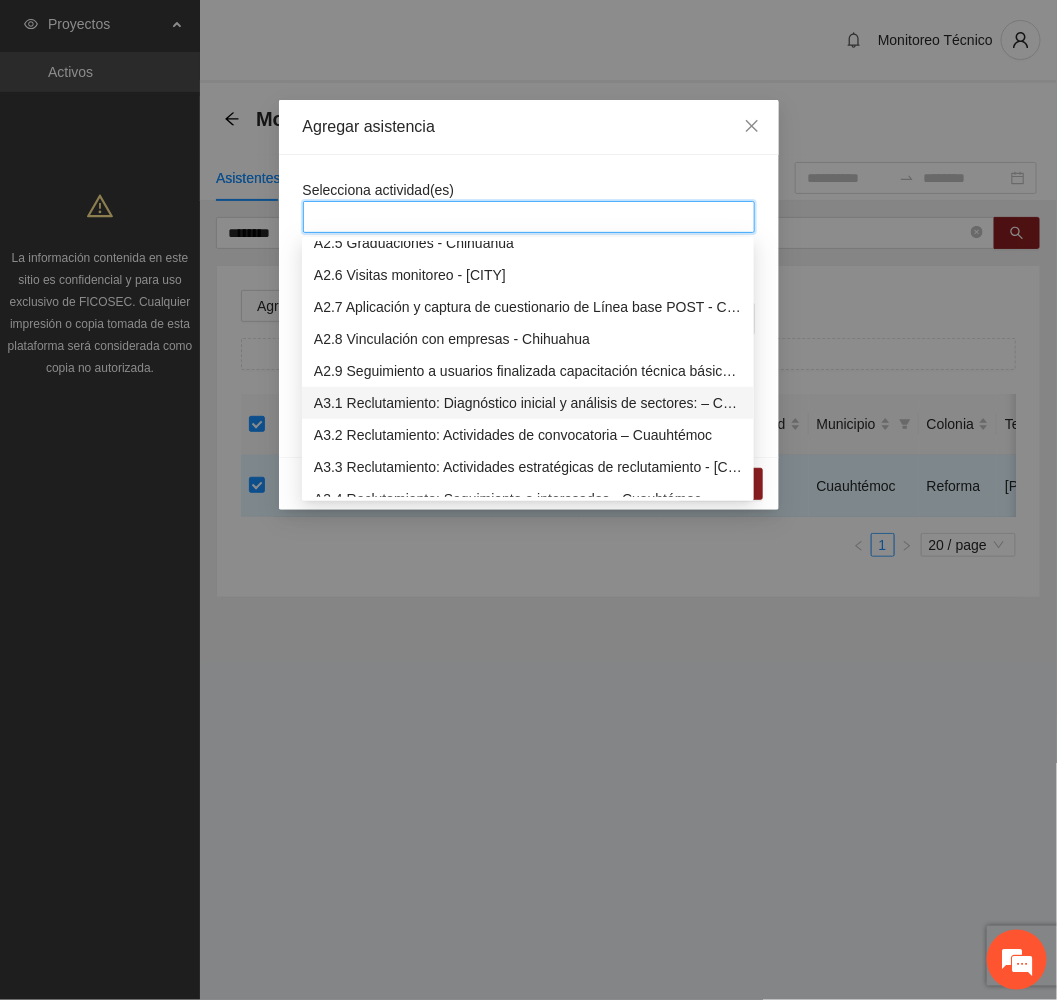 scroll, scrollTop: 900, scrollLeft: 0, axis: vertical 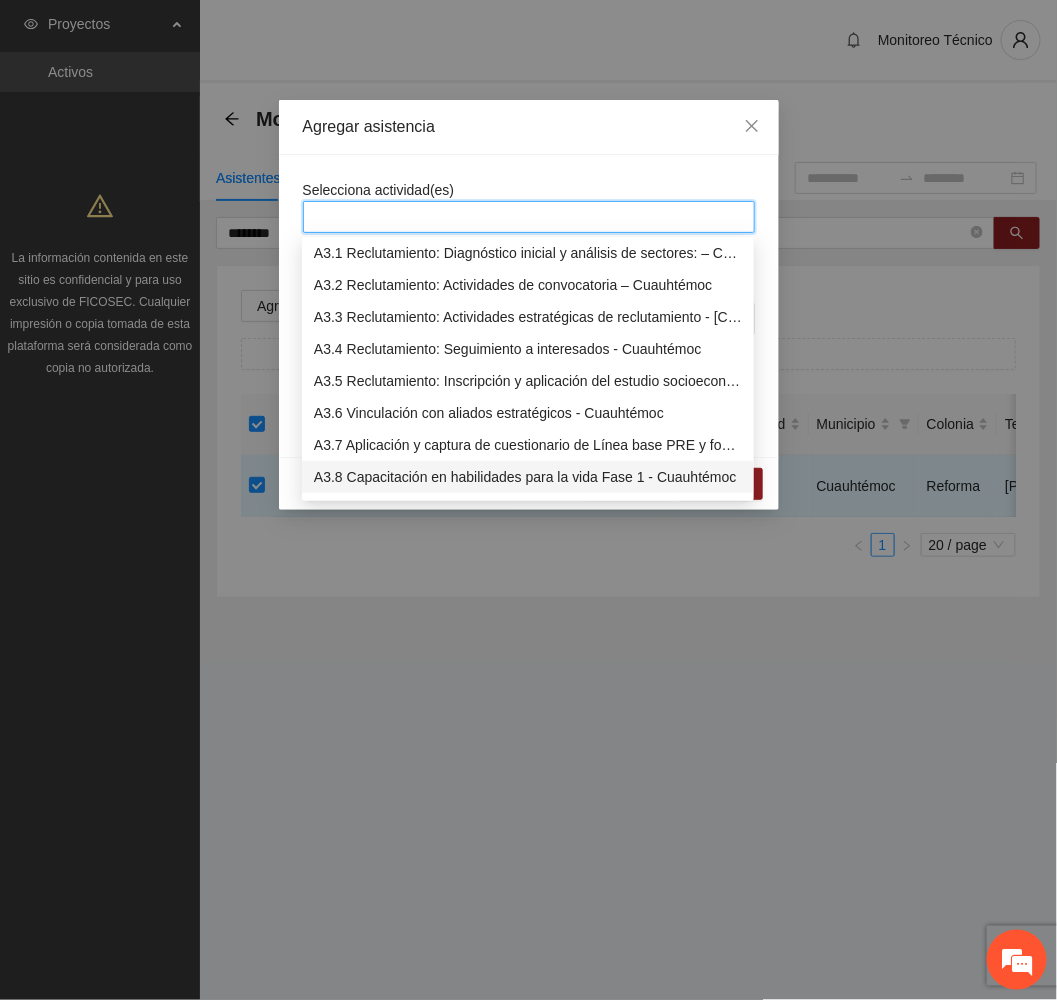 click on "A3.8 Capacitación en habilidades para la vida Fase 1 - Cuauhtémoc" at bounding box center (528, 477) 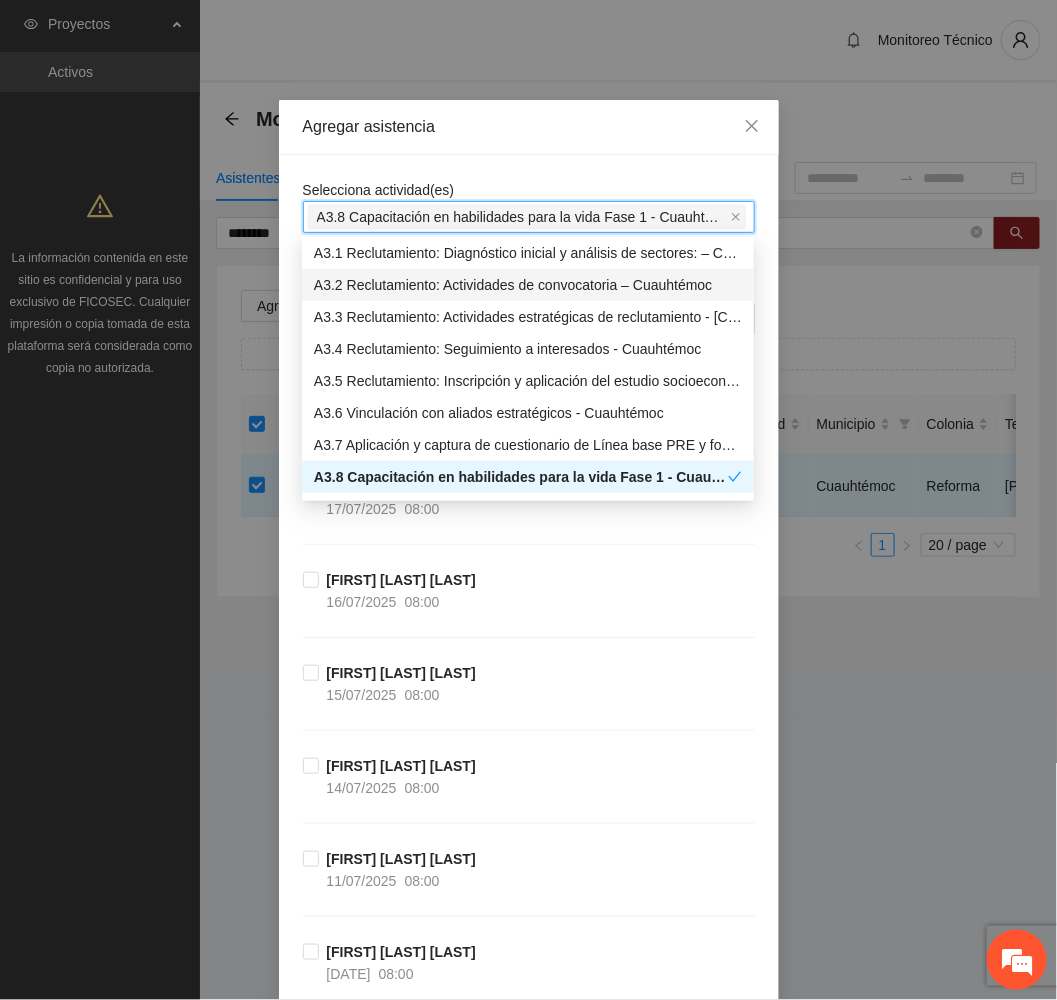 click on "Agregar asistencia" at bounding box center (529, 127) 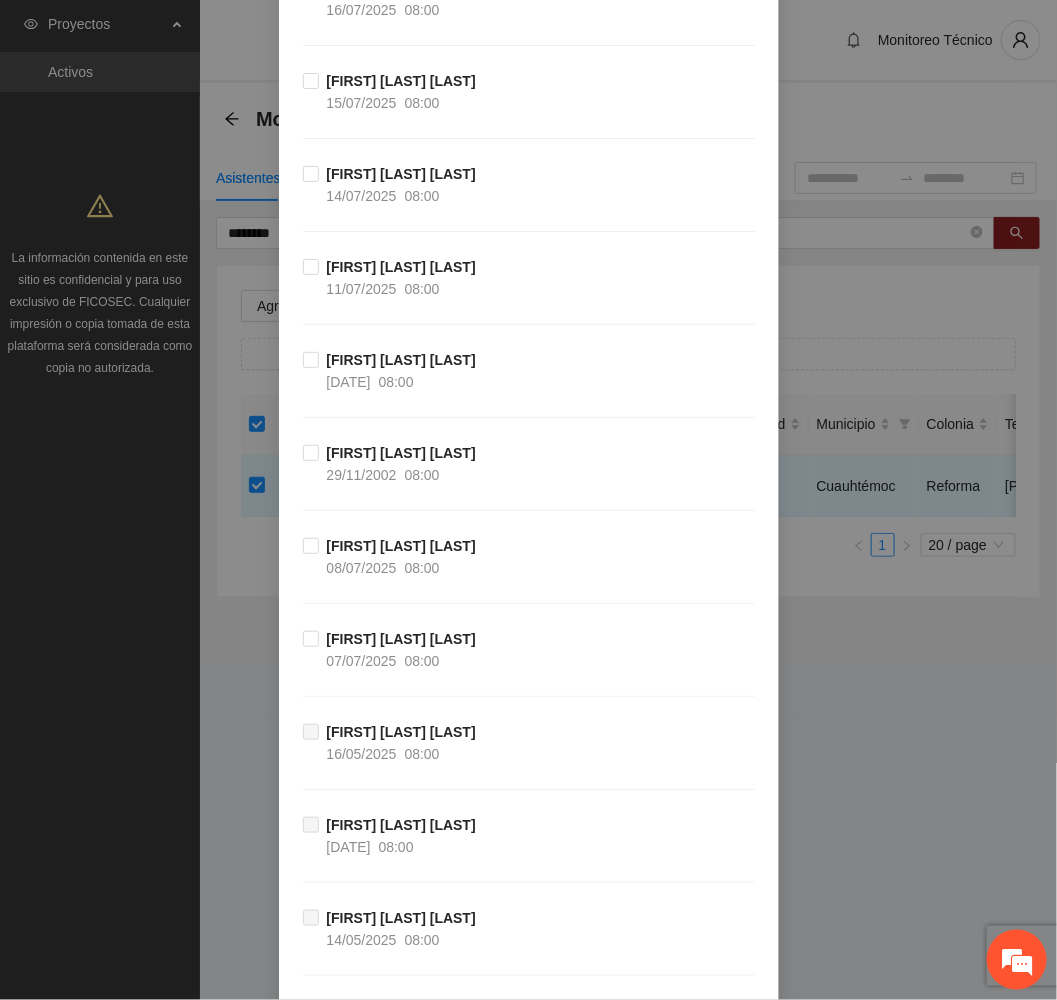 scroll, scrollTop: 600, scrollLeft: 0, axis: vertical 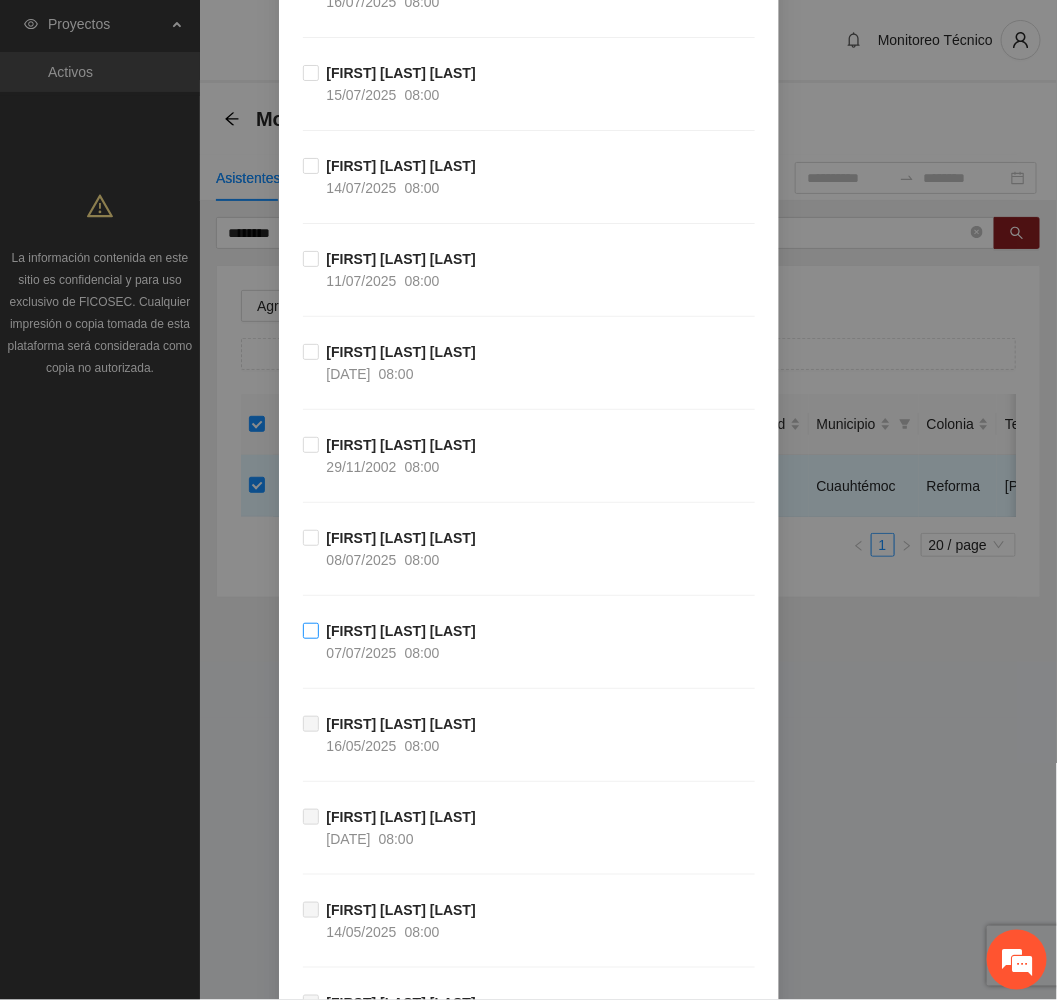 click on "[FIRST] [LAST] [LAST]" at bounding box center (401, 631) 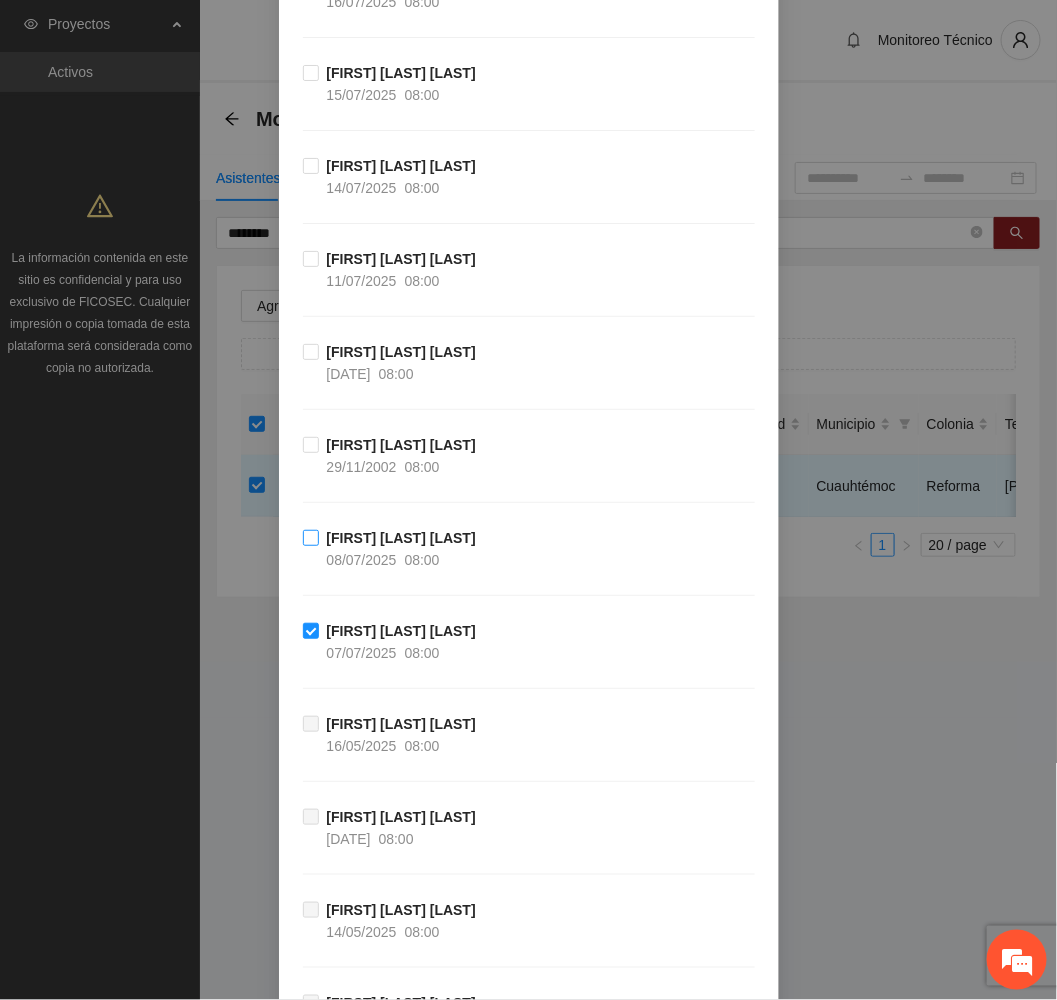 click on "08:00" at bounding box center (422, 560) 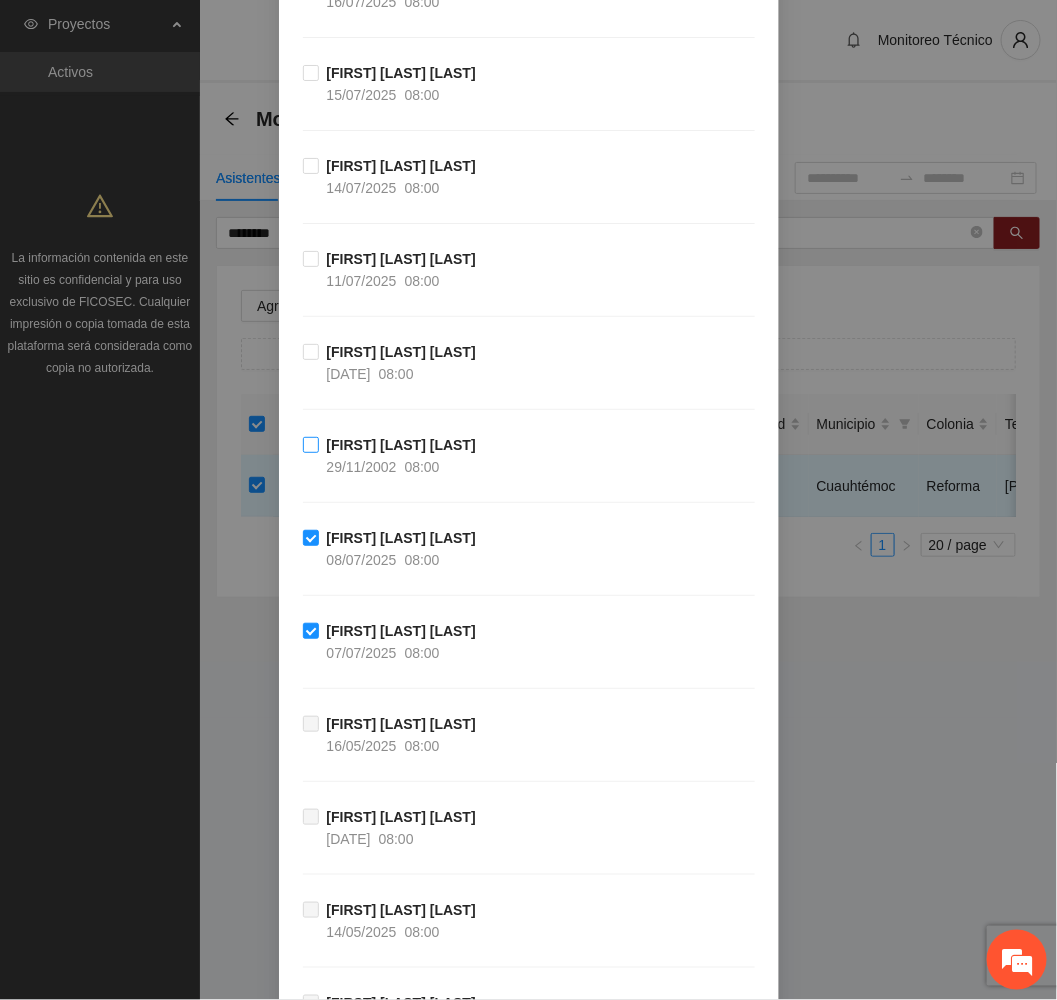 click on "[FIRST] [LAST] [LAST]" at bounding box center [401, 445] 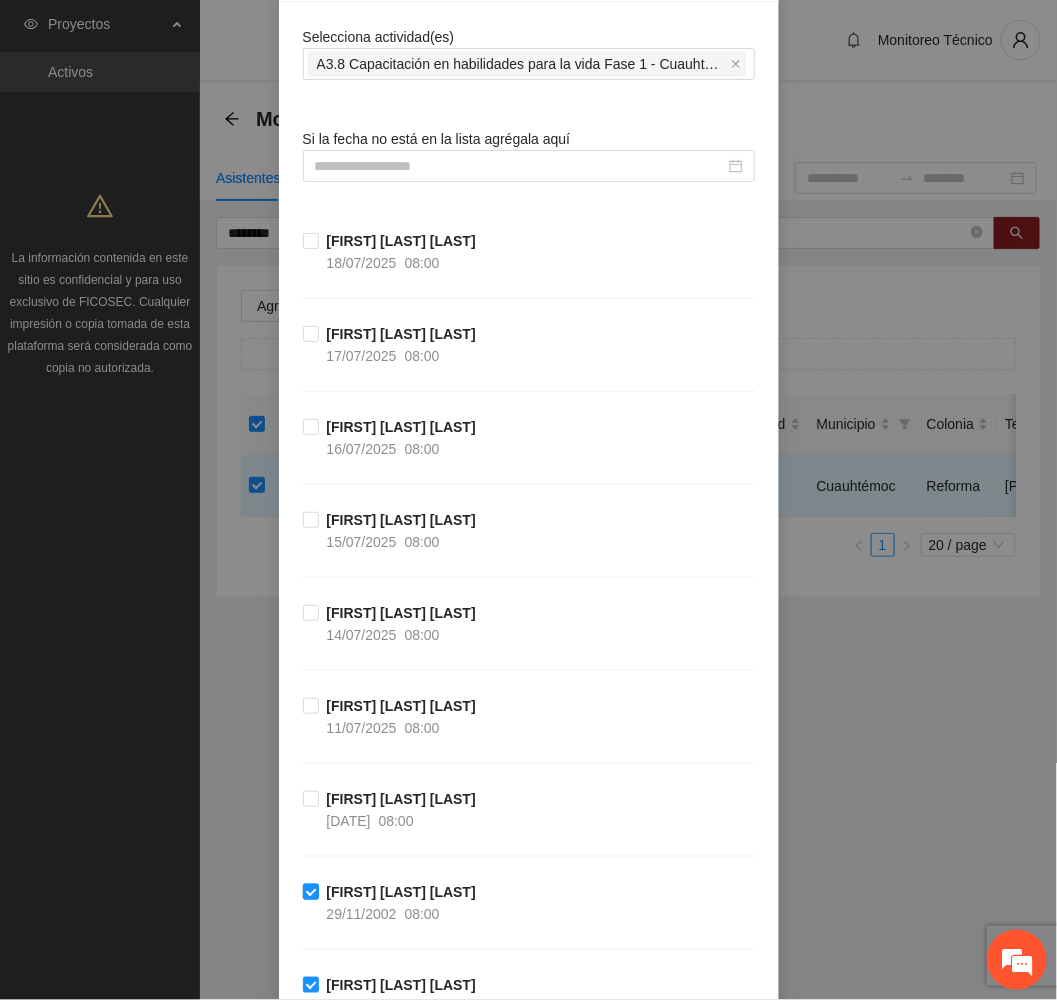 scroll, scrollTop: 150, scrollLeft: 0, axis: vertical 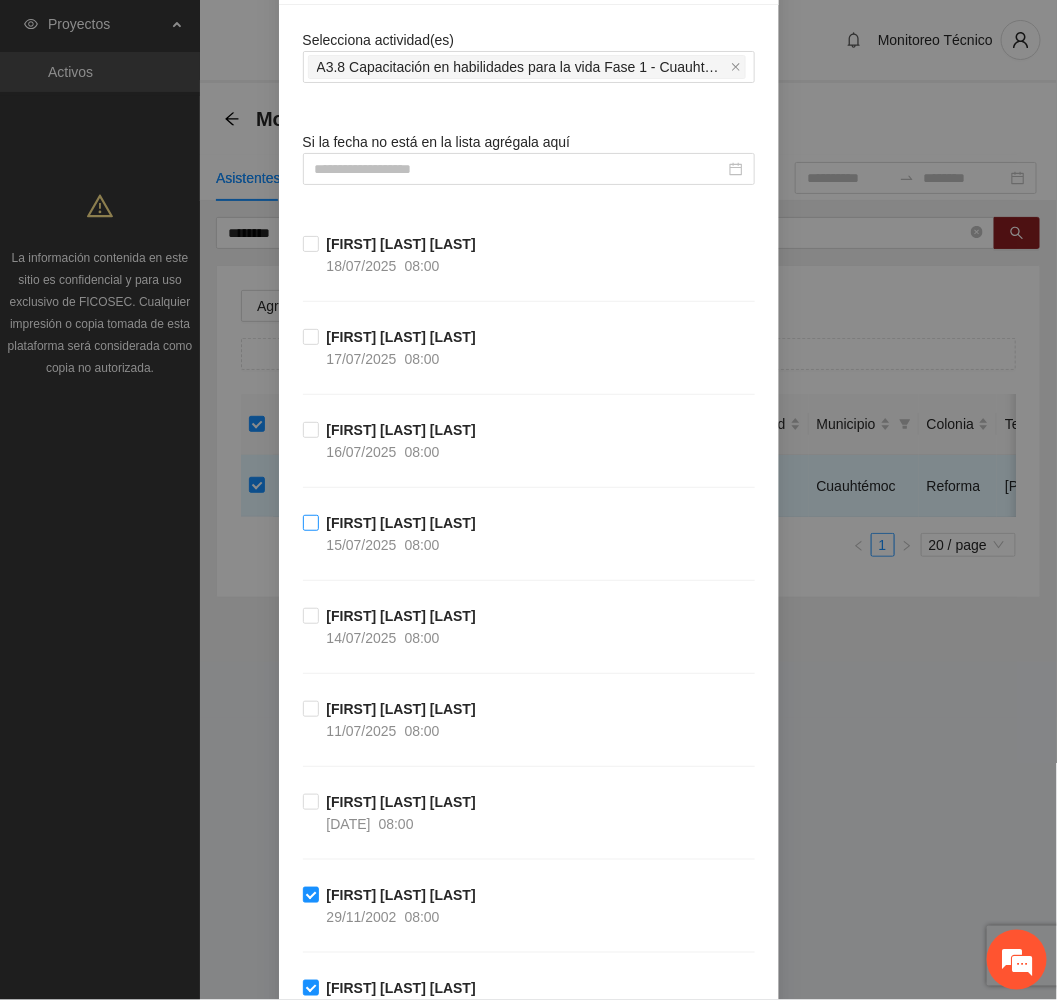click on "Agregar asistencia Selecciona actividad(es) A3.10 Actividad 10: Actividades de integración sabatinas  - [CITY]   Si la fecha no está en la lista agrégala aquí Actividad 10: Actividades de integración sabatinas  - [CITY] 19/07/2025 10:00 Actividad 10: Actividades de integración sabatinas  - [CITY] 19/07/2025 08:00 Actividad 10: Actividades de integración sabatinas  - [CITY] 12/07/2025 10:00 Actividad 10: Actividades de integración sabatinas  - [CITY] 17/05/2025 08:00 Actividad 10: Actividades de integración sabatinas  - [CITY] 10/05/2025 08:00 Cancelar Guardar" at bounding box center (401, 534) 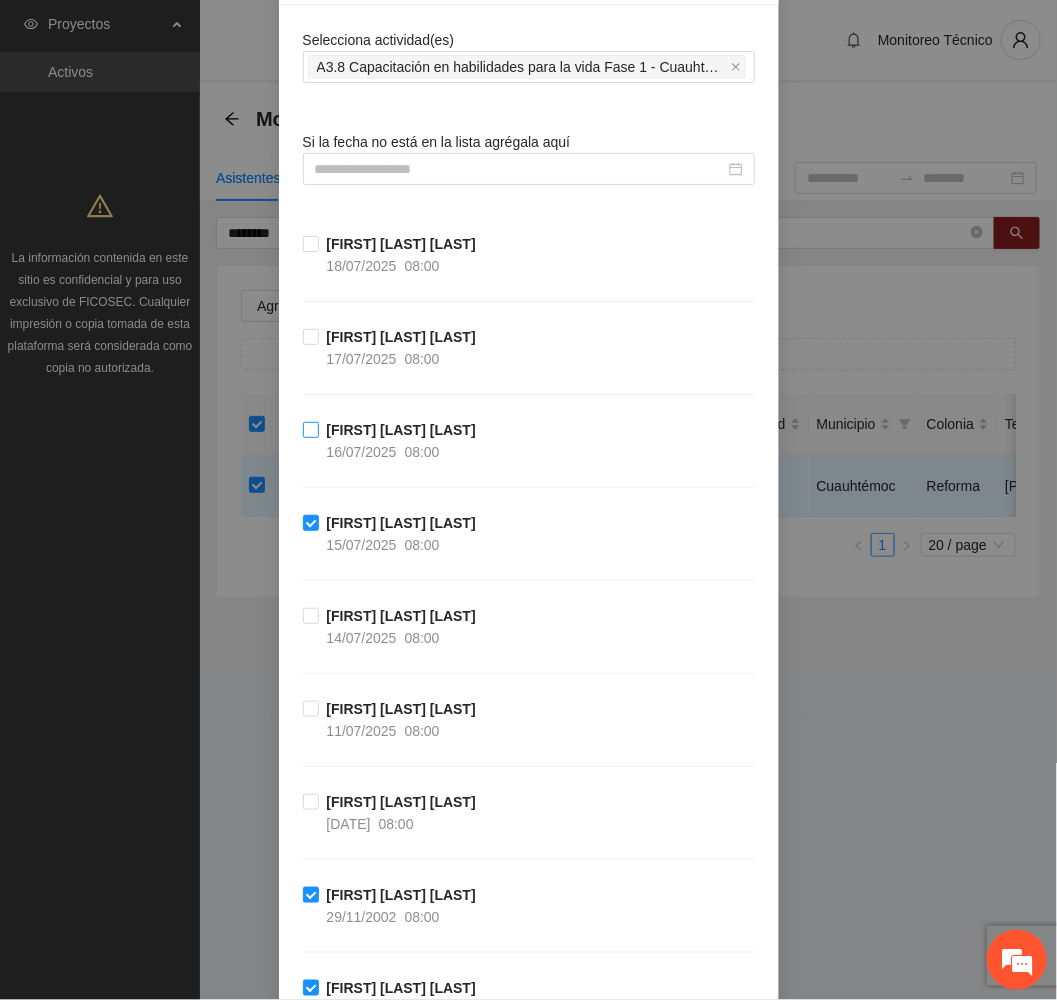 click on "[FIRST] [LAST] [LAST]" at bounding box center (401, 430) 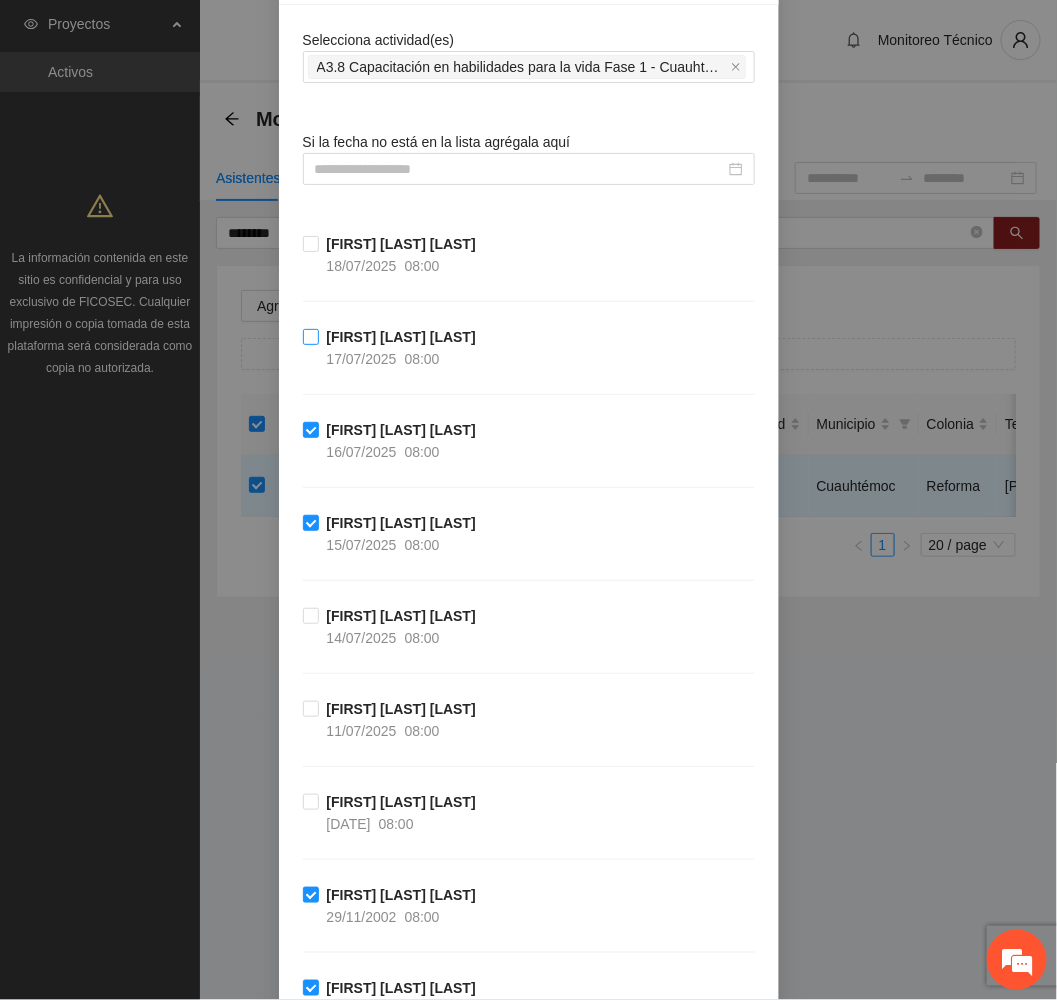 click on "08:00" at bounding box center [422, 359] 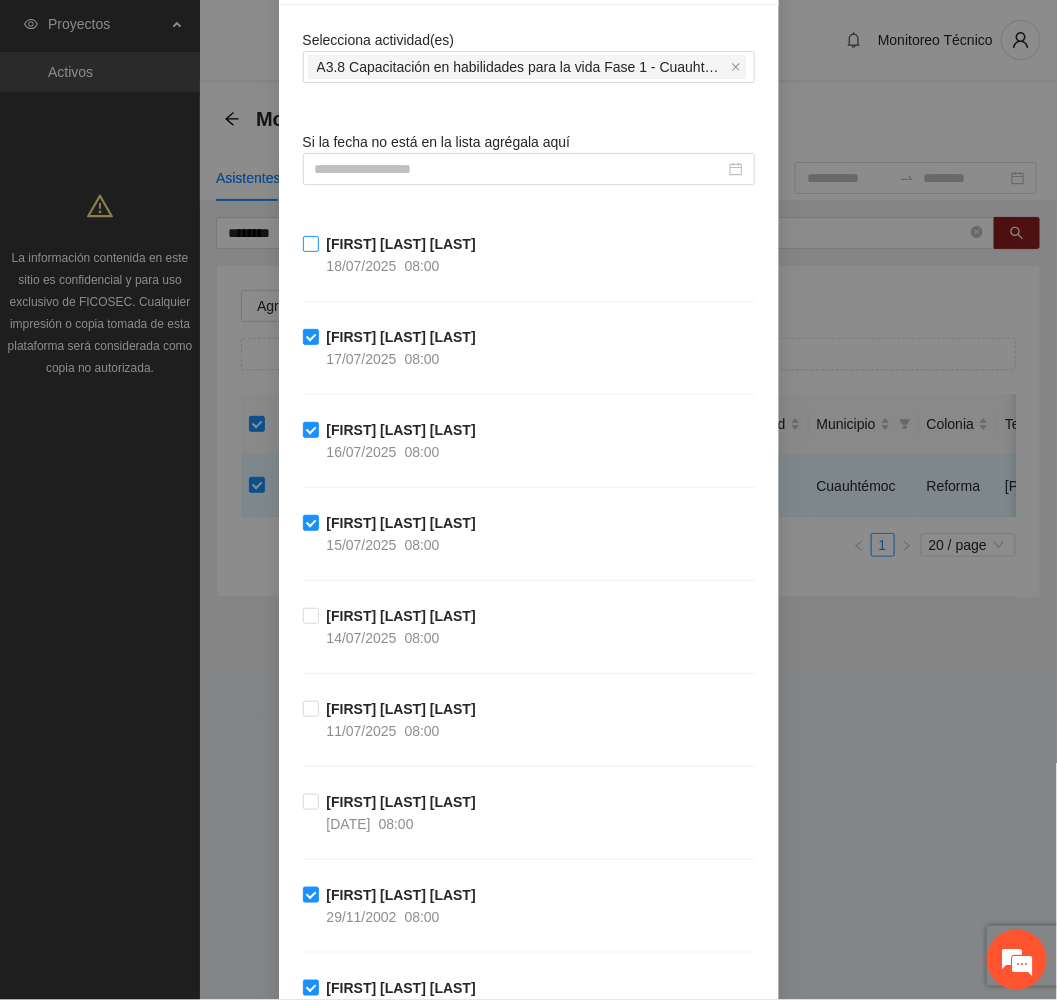 click on "[FIRST] [LAST] [LAST]" at bounding box center [401, 244] 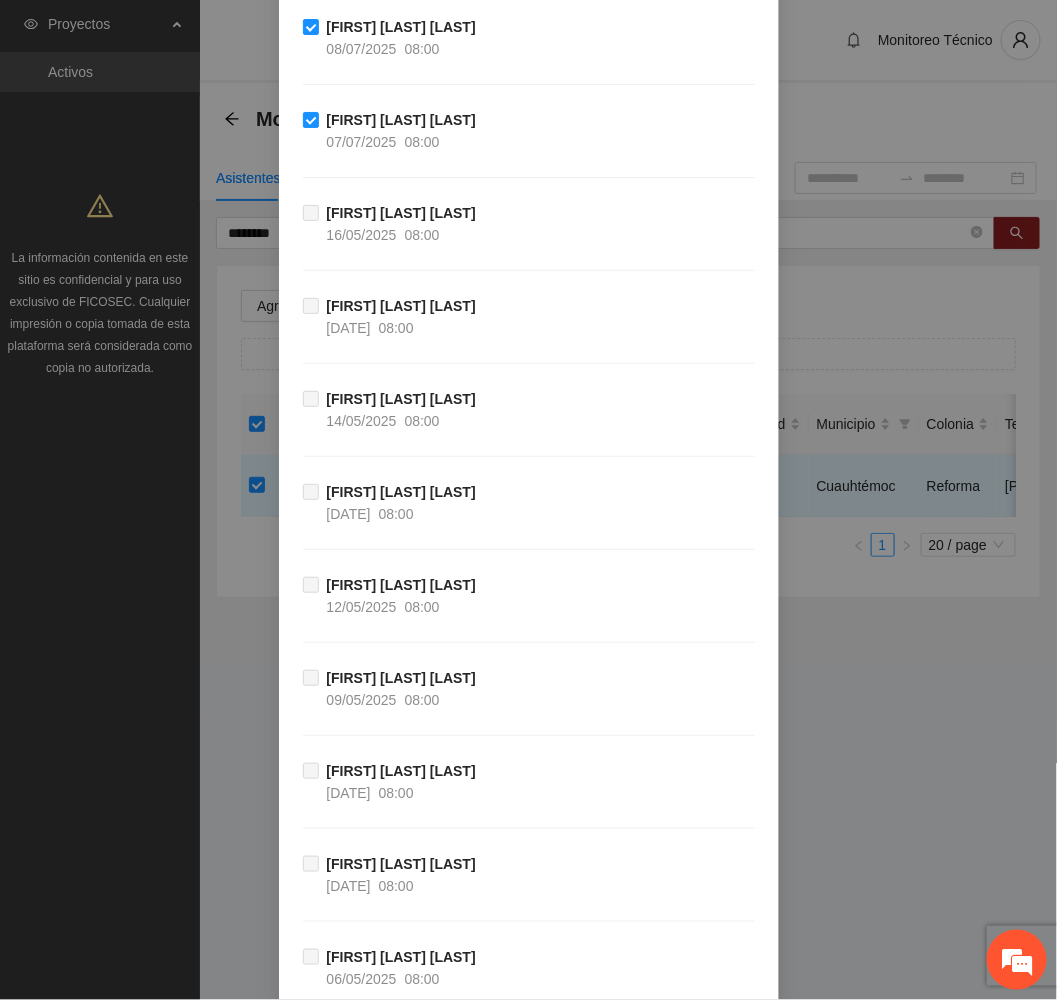 scroll, scrollTop: 1404, scrollLeft: 0, axis: vertical 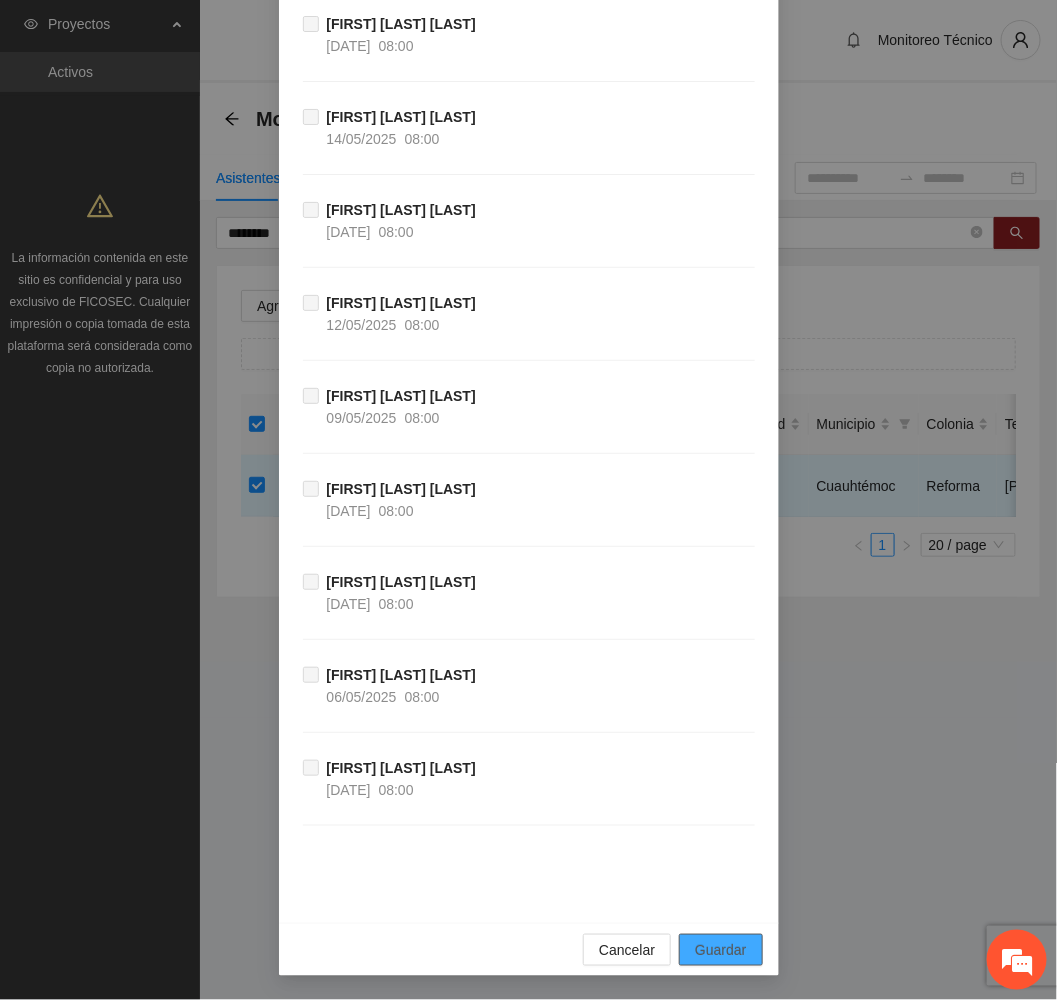 click on "Guardar" at bounding box center [720, 950] 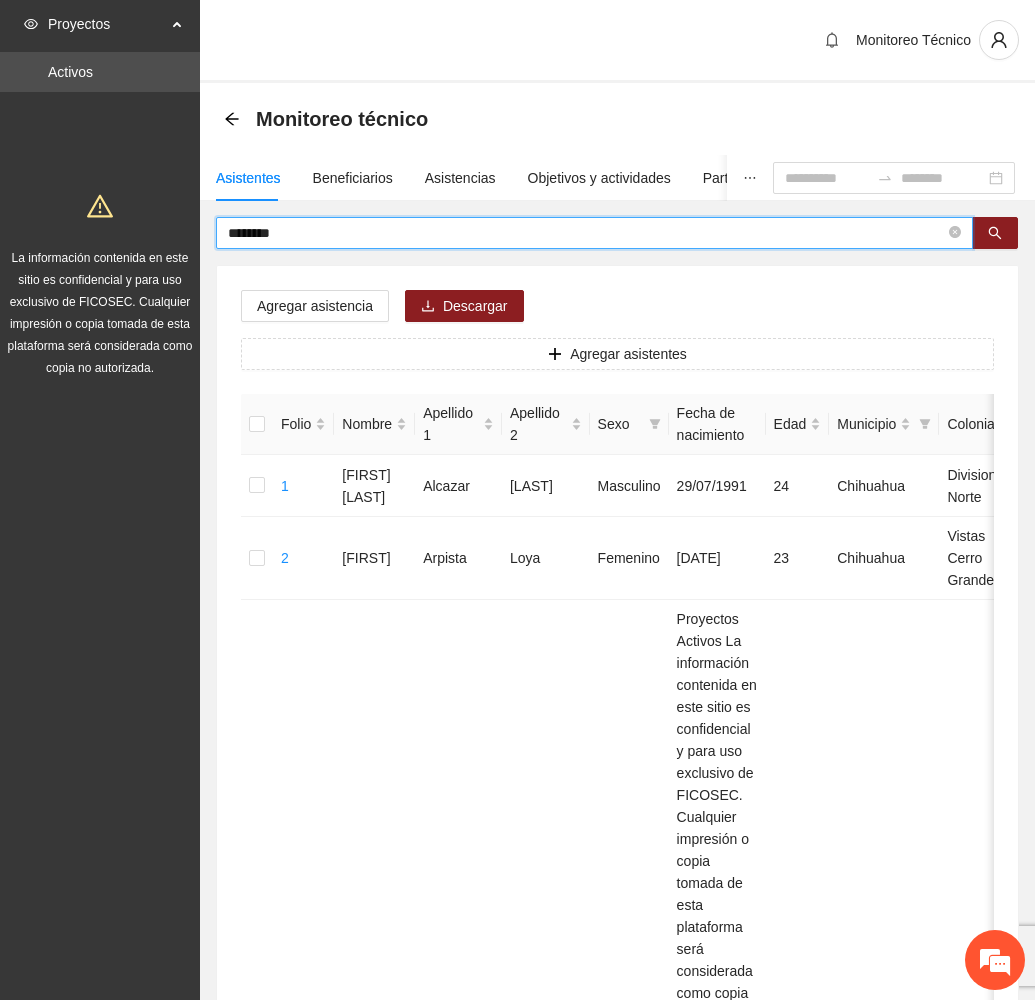 drag, startPoint x: 331, startPoint y: 234, endPoint x: 61, endPoint y: 223, distance: 270.22397 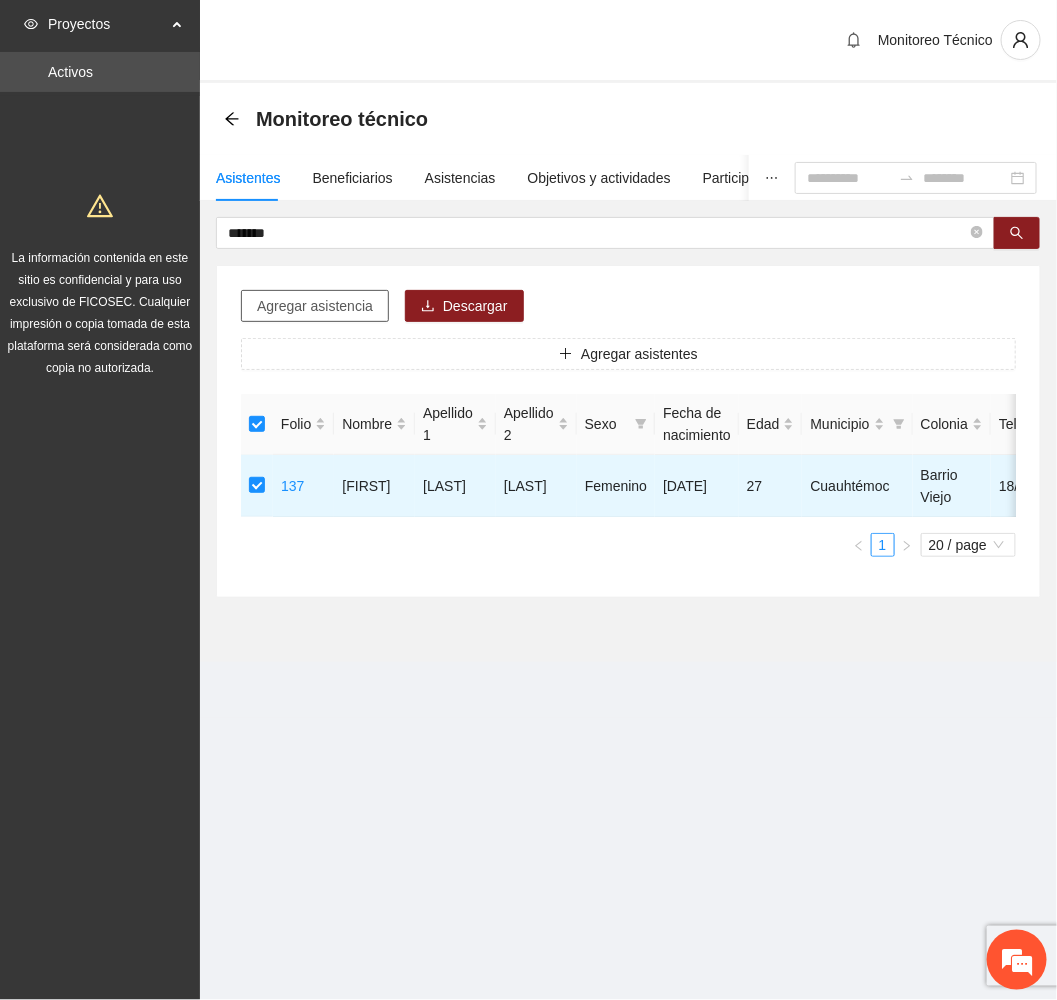 click on "Agregar asistencia" at bounding box center [315, 306] 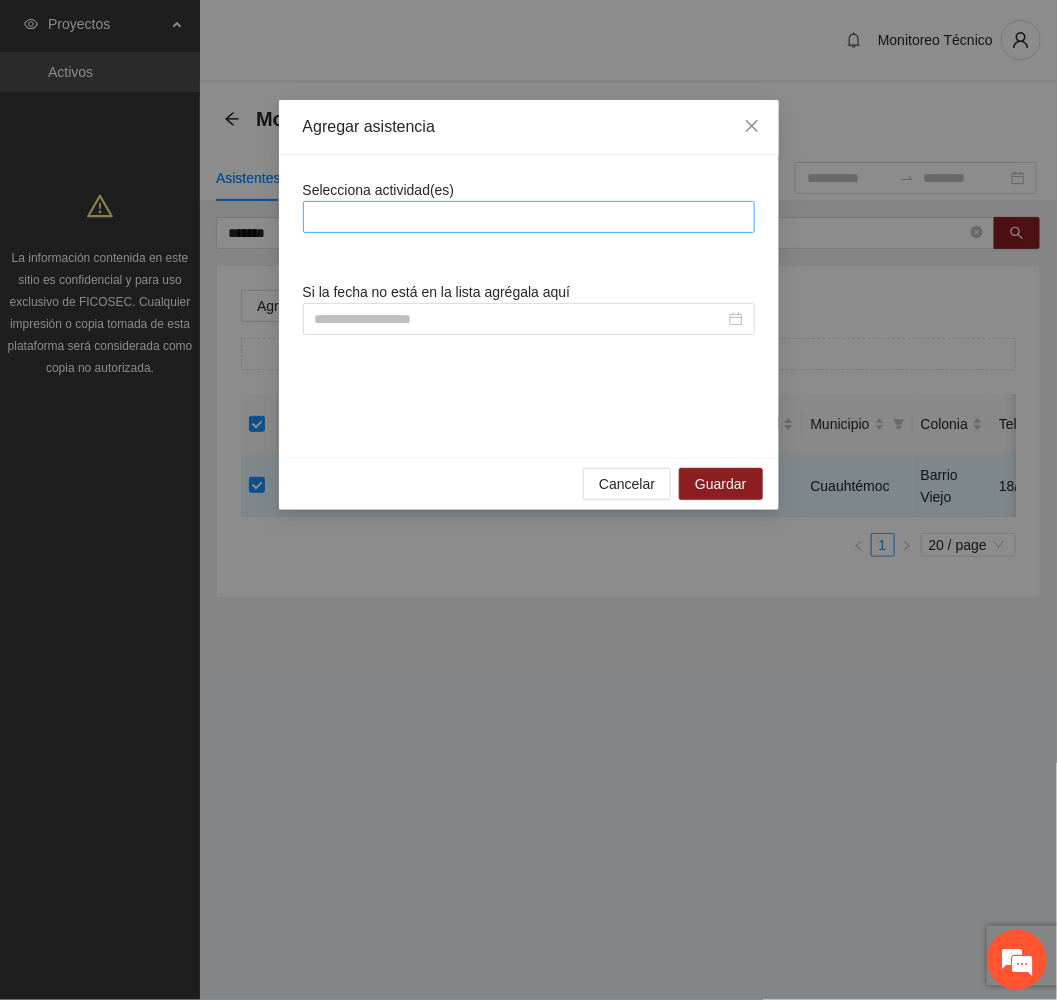 click at bounding box center [529, 217] 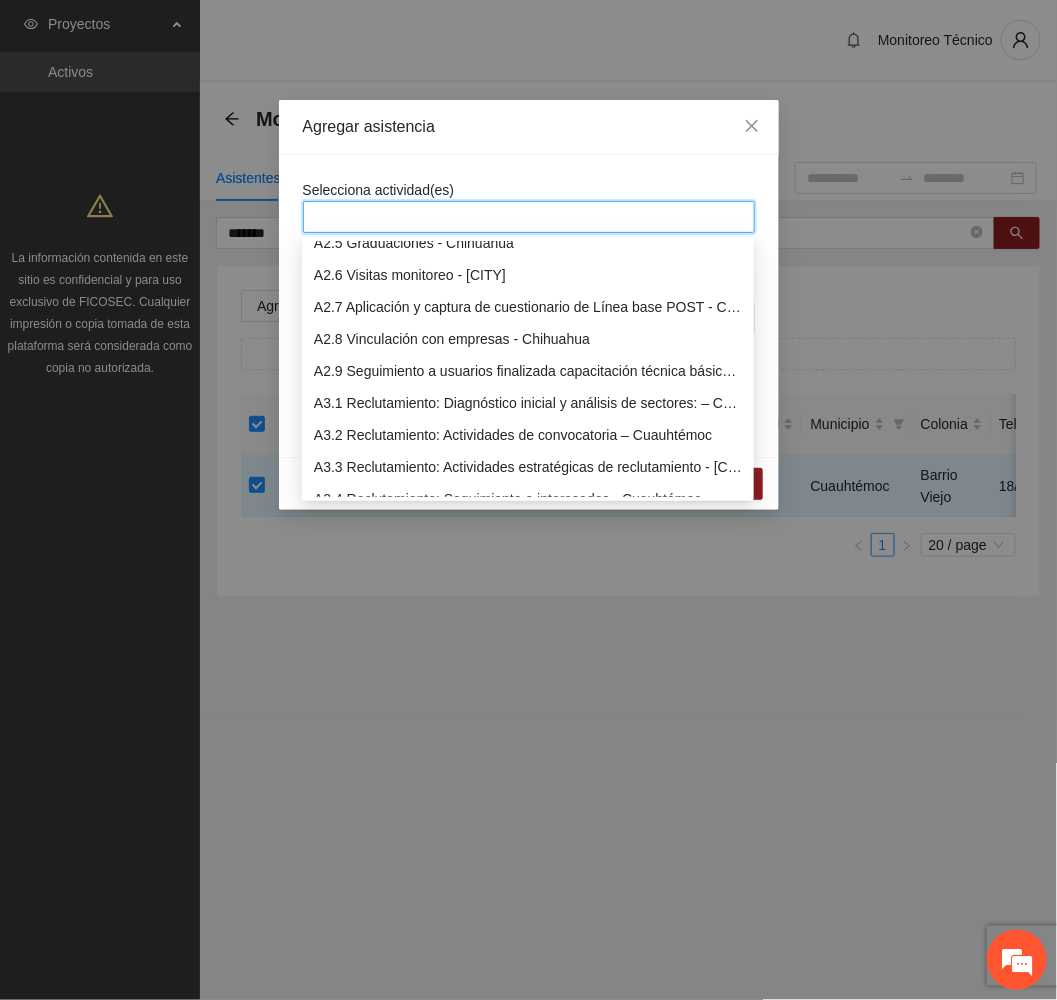 scroll, scrollTop: 900, scrollLeft: 0, axis: vertical 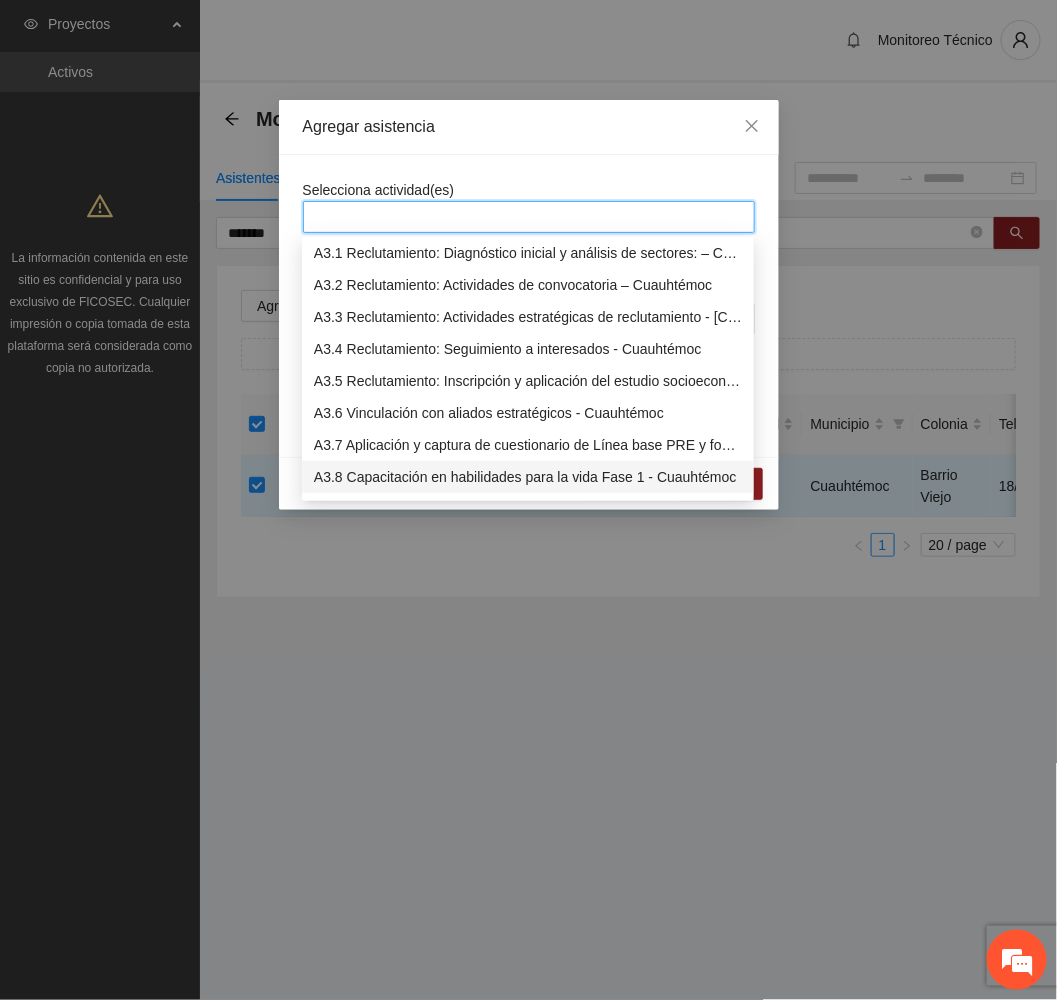 click on "A3.8 Capacitación en habilidades para la vida Fase 1 - Cuauhtémoc" at bounding box center (528, 477) 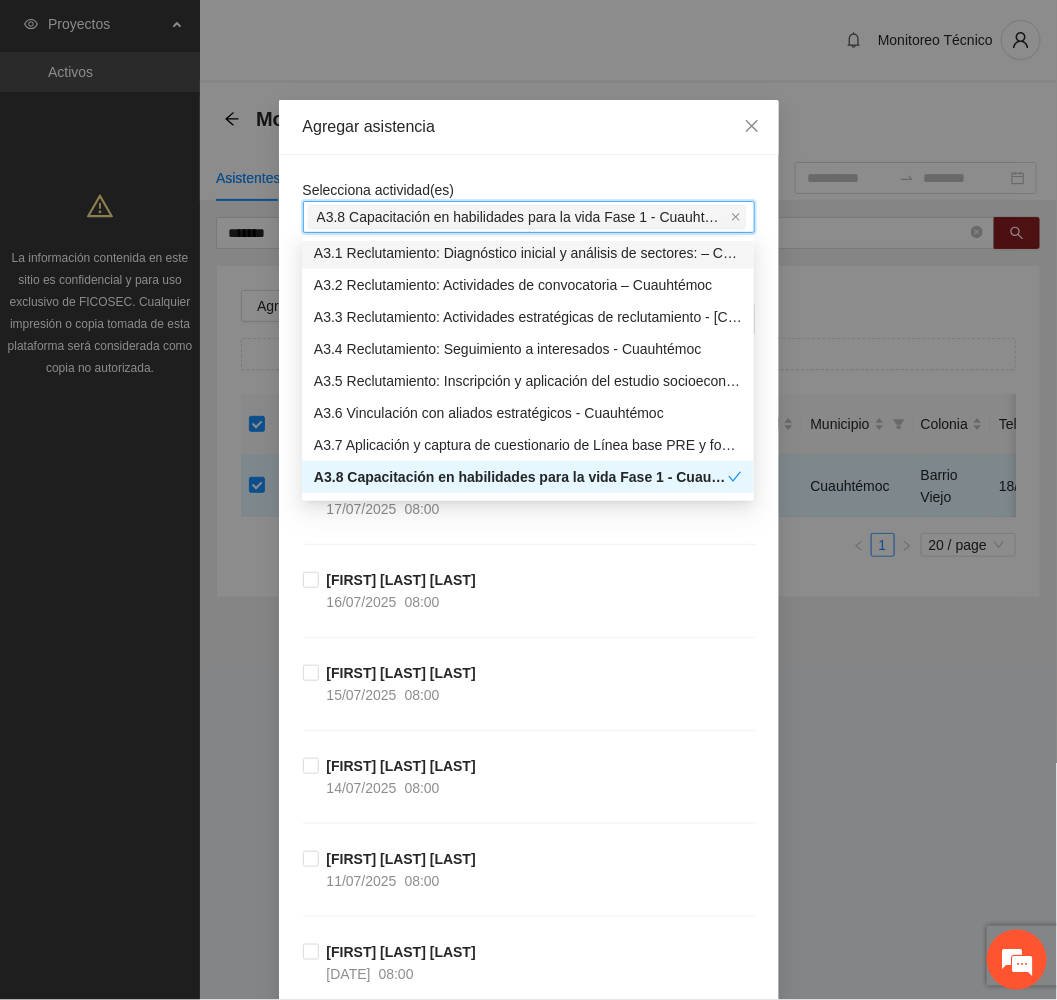 click on "Agregar asistencia" at bounding box center (529, 127) 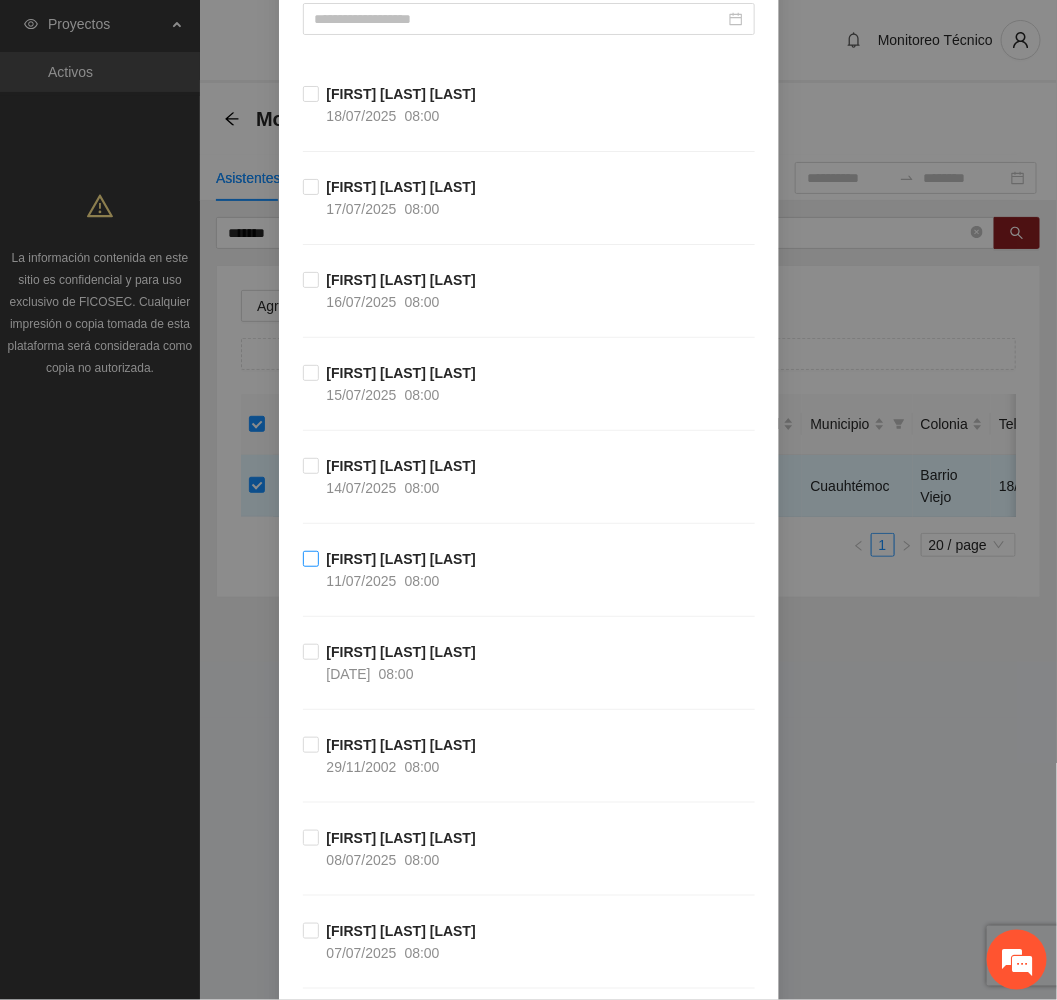 scroll, scrollTop: 450, scrollLeft: 0, axis: vertical 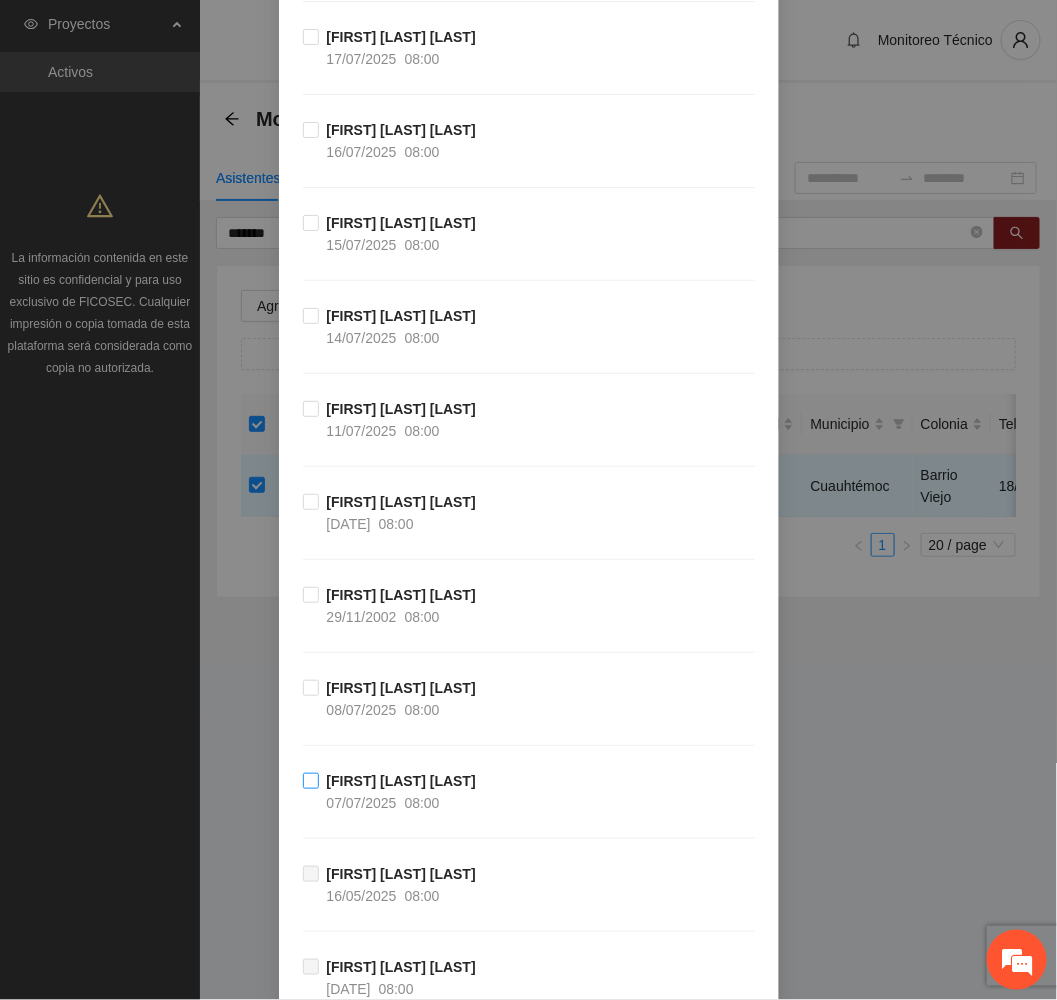 click on "[FIRST] [LAST] [LAST]" at bounding box center (401, 781) 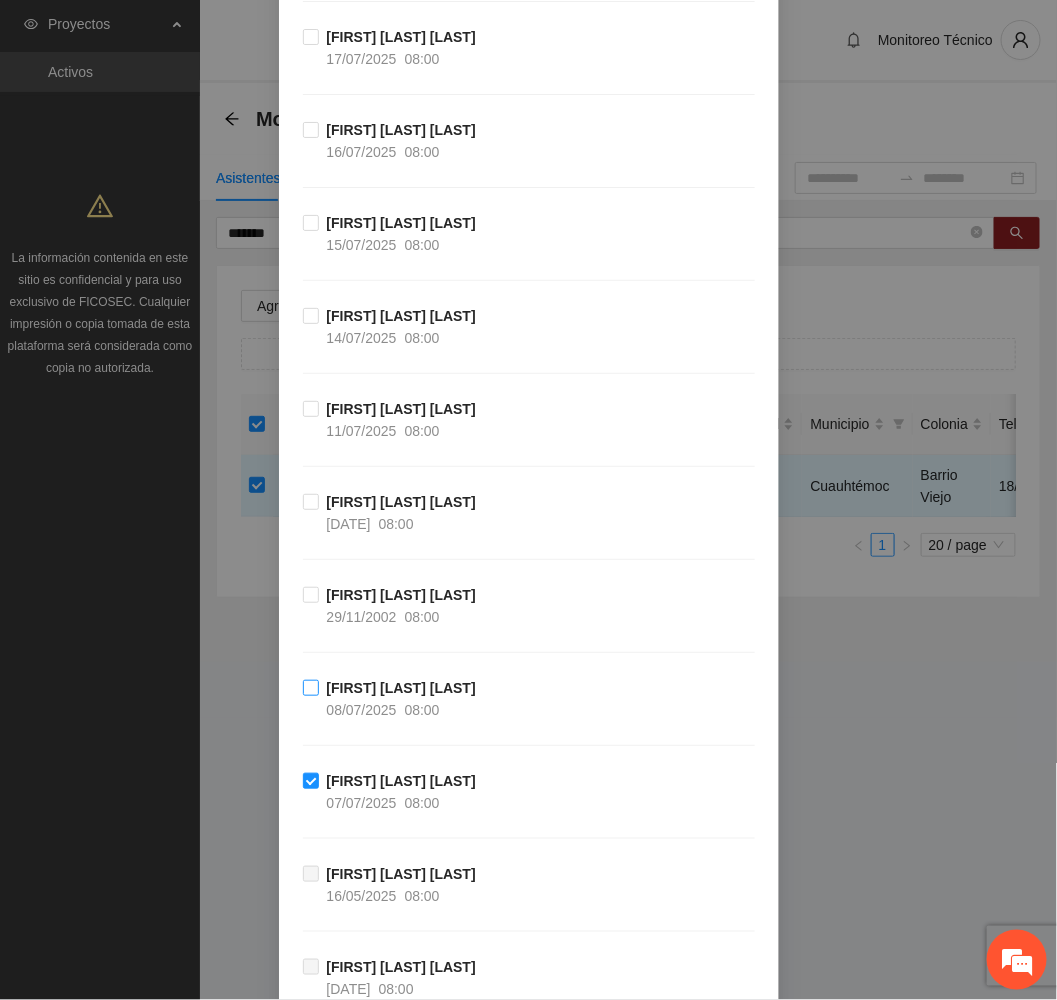 click on "[FIRST] [LAST] [LAST]" at bounding box center (401, 688) 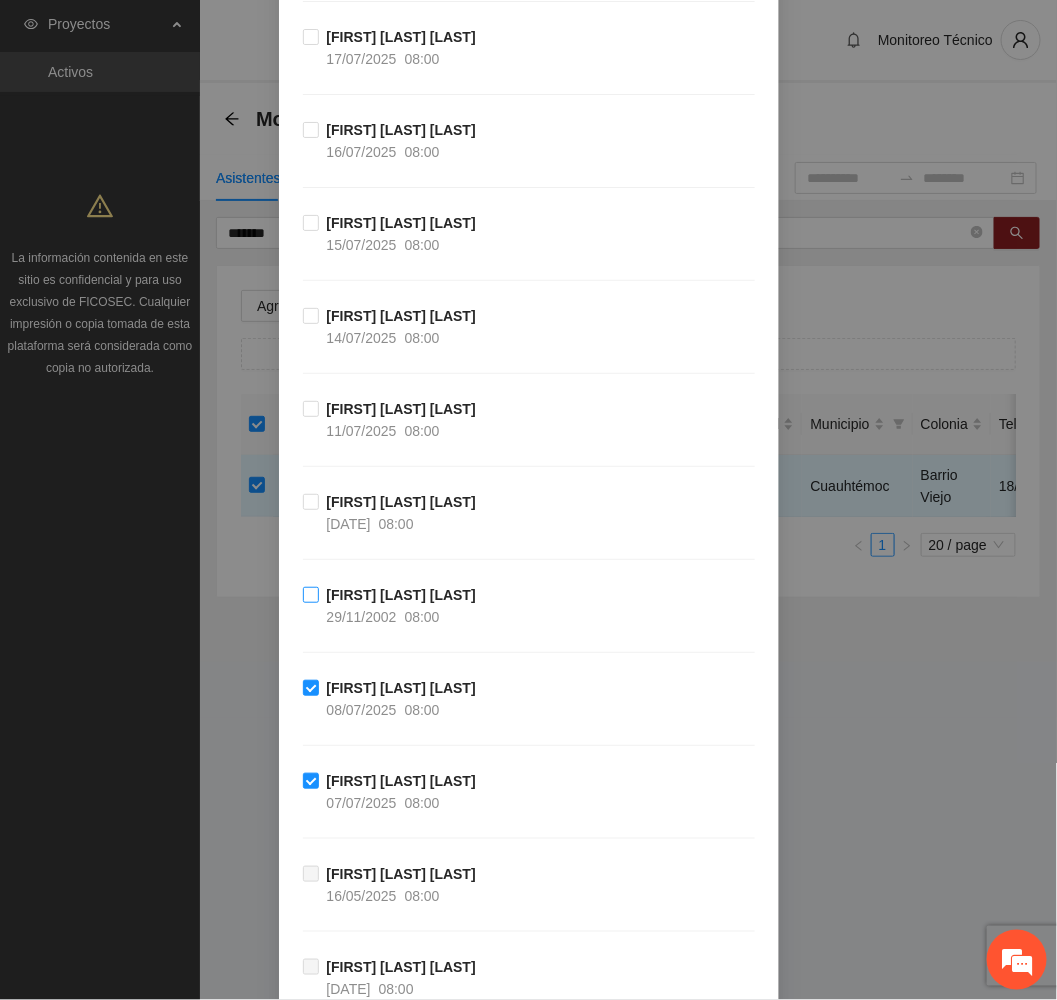 click on "[FIRST] [LAST] [LAST]" at bounding box center (401, 595) 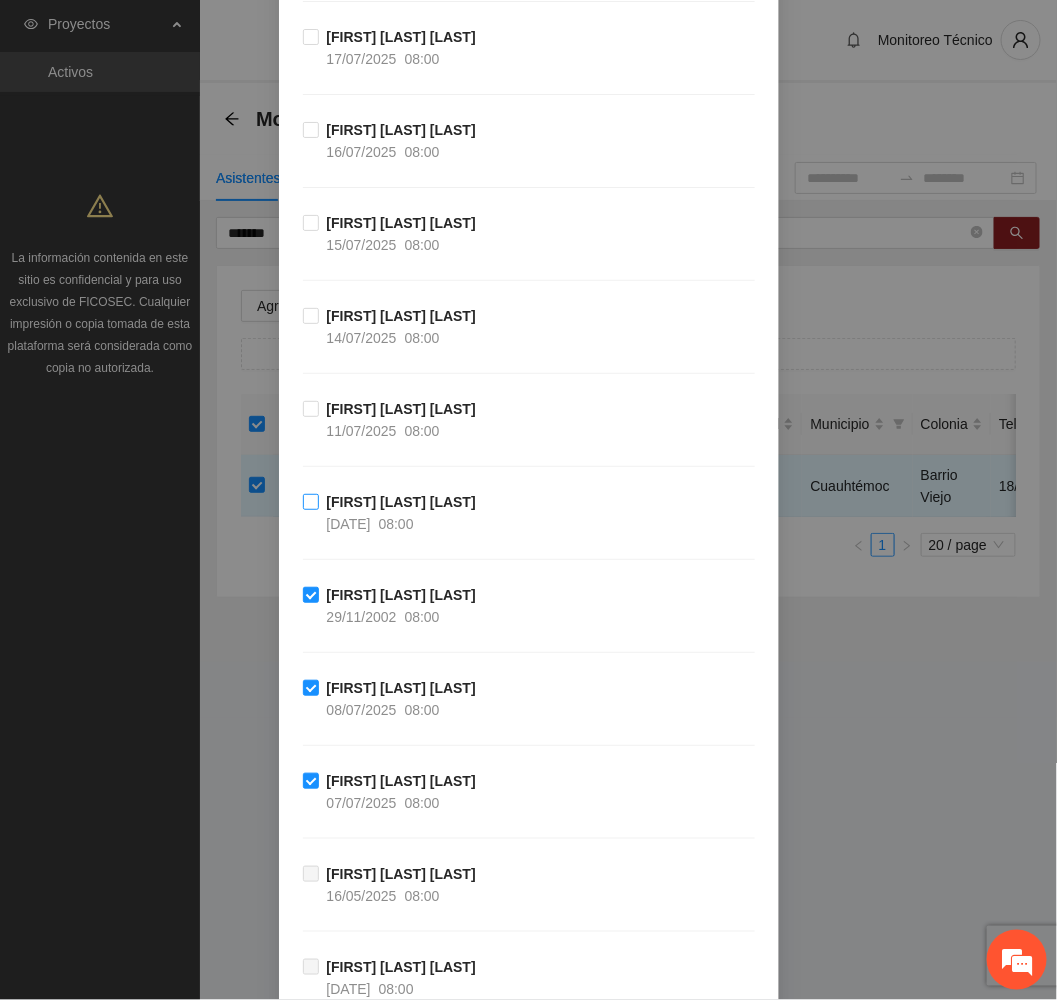 click on "[FIRST] [LAST] [LAST]" at bounding box center (401, 502) 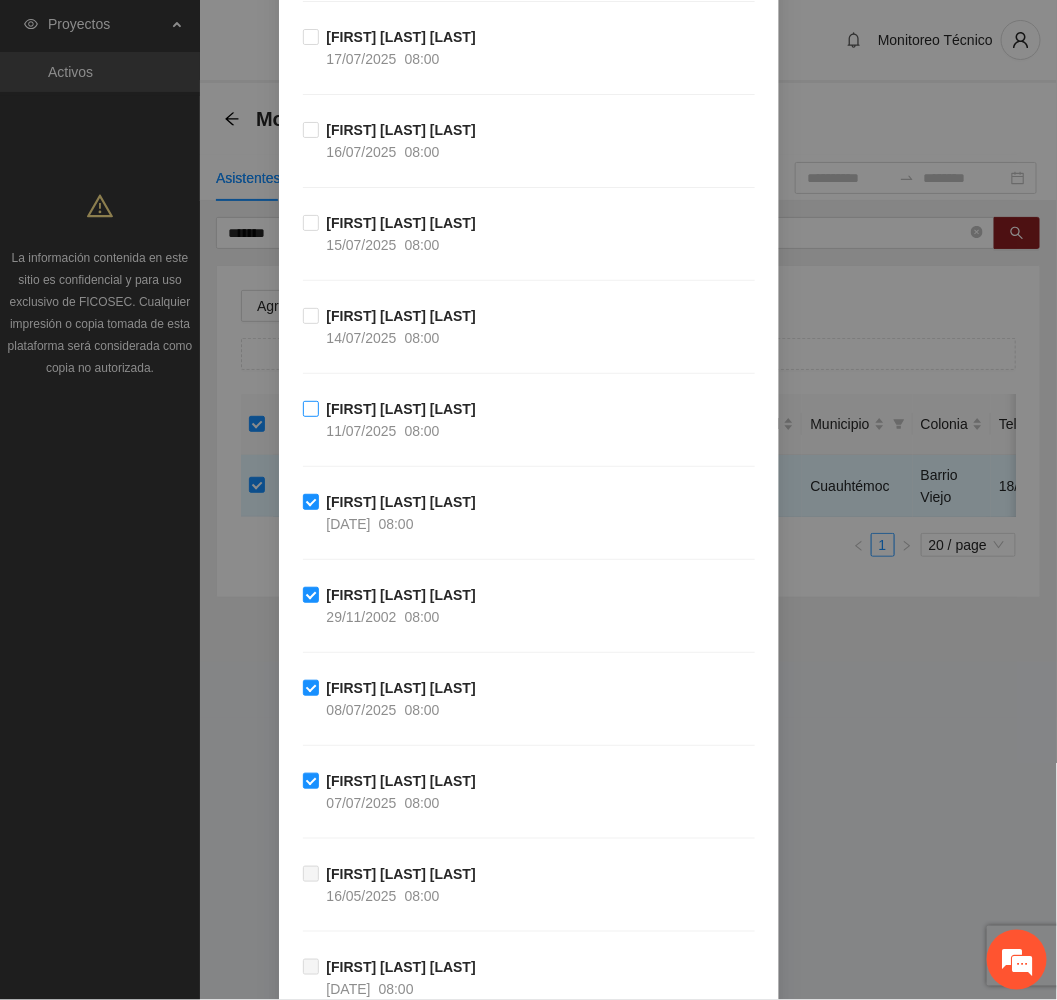 click on "11/07/2025" at bounding box center (362, 431) 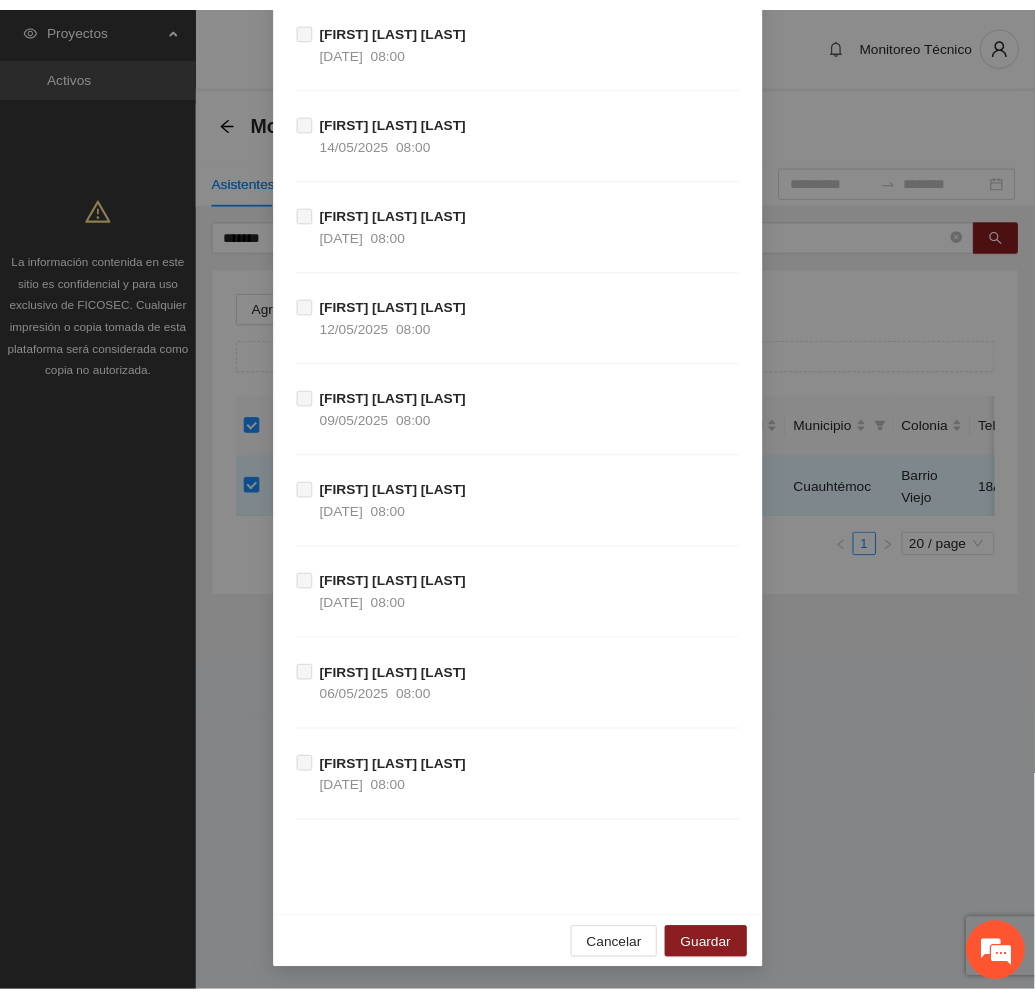 scroll, scrollTop: 1404, scrollLeft: 0, axis: vertical 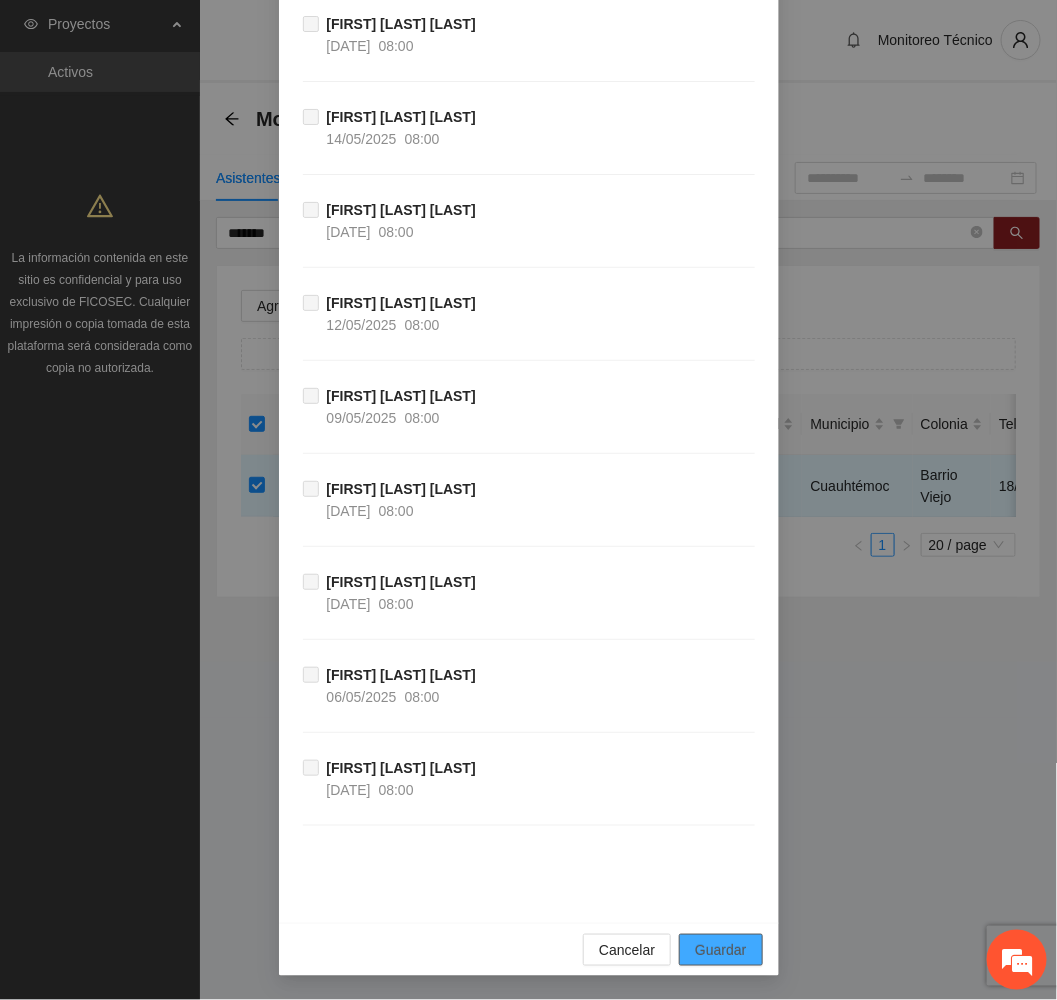click on "Guardar" at bounding box center [720, 950] 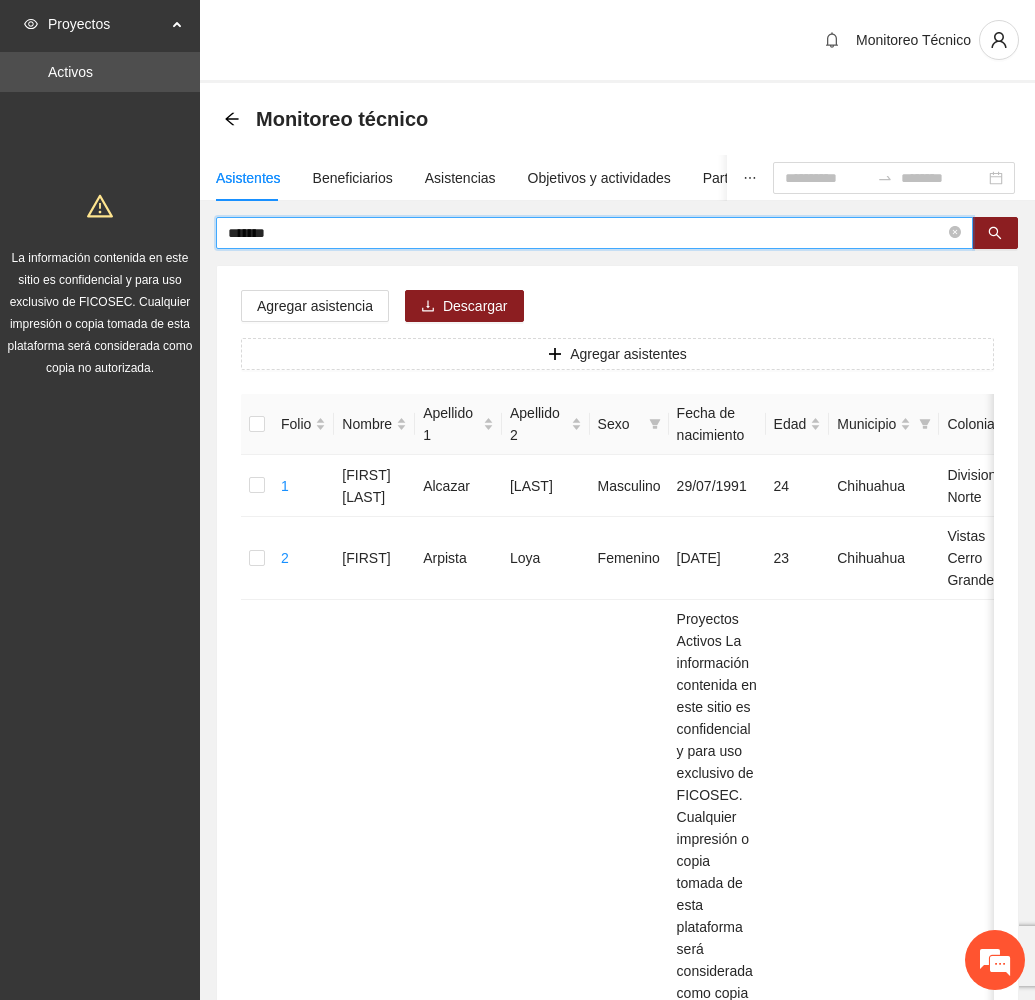 drag, startPoint x: 367, startPoint y: 235, endPoint x: 145, endPoint y: 238, distance: 222.02026 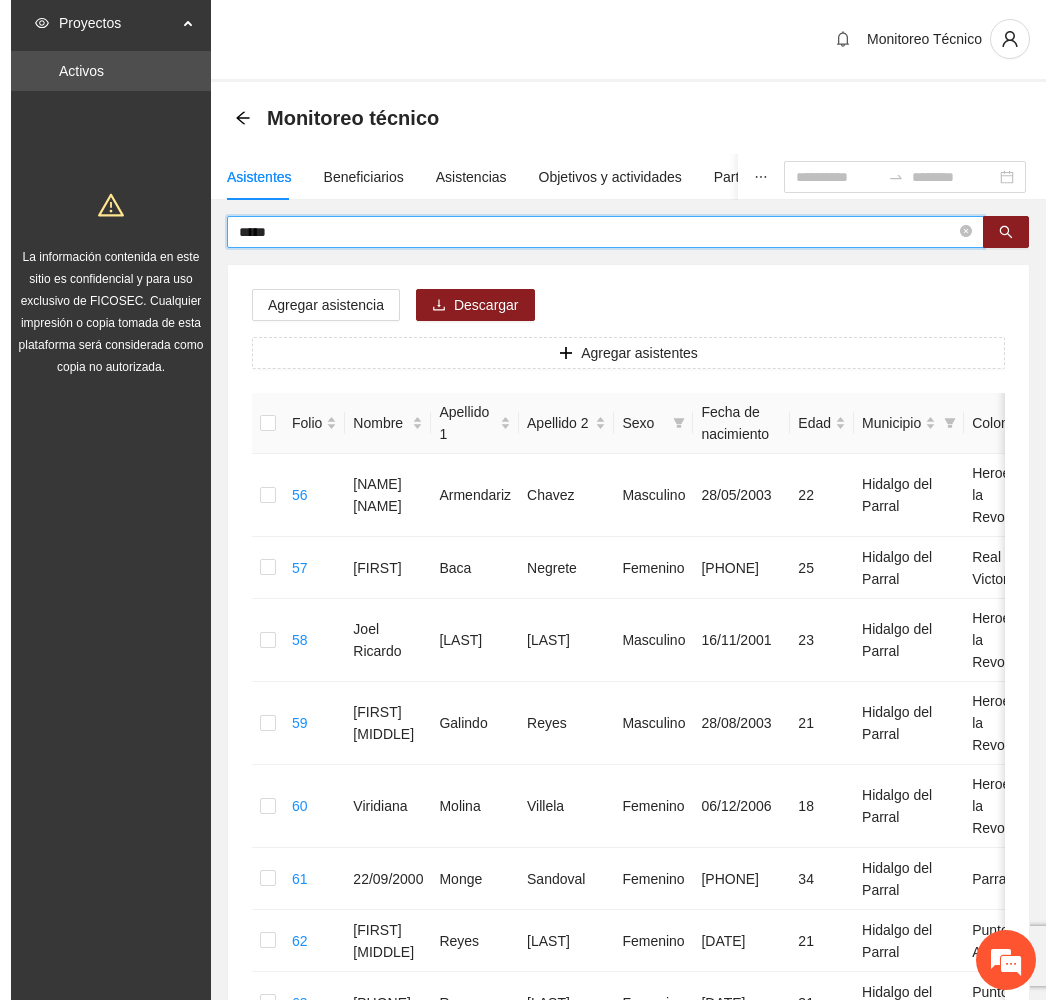 scroll, scrollTop: 0, scrollLeft: 0, axis: both 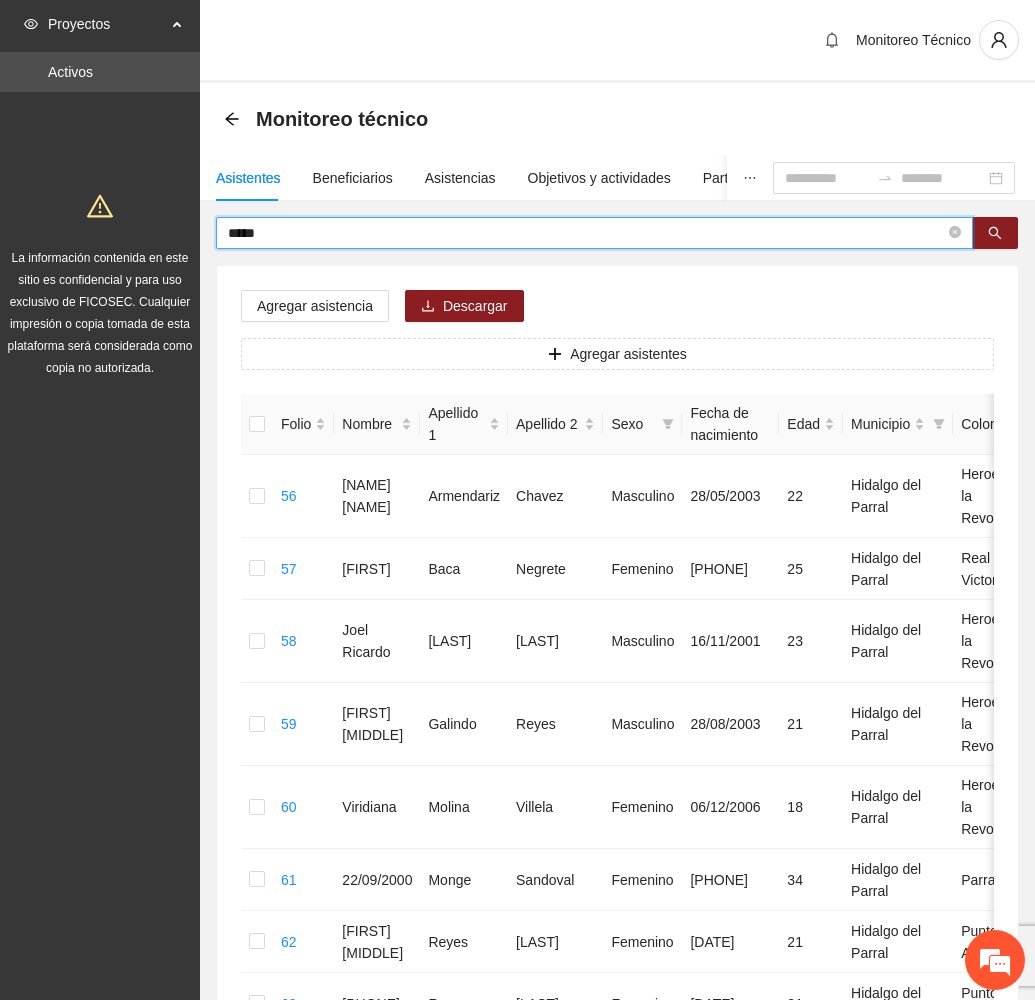 drag, startPoint x: 345, startPoint y: 235, endPoint x: 144, endPoint y: 213, distance: 202.2004 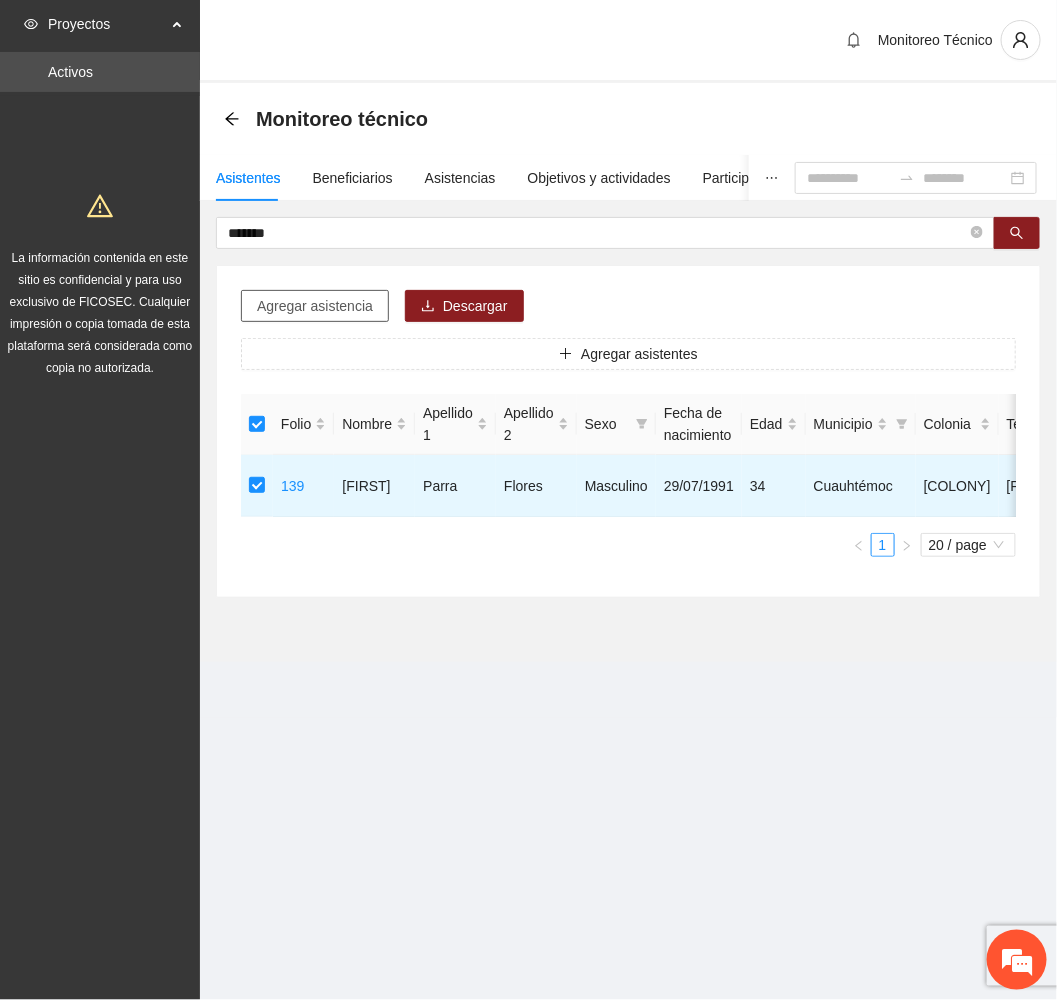 click on "Agregar asistencia" at bounding box center [315, 306] 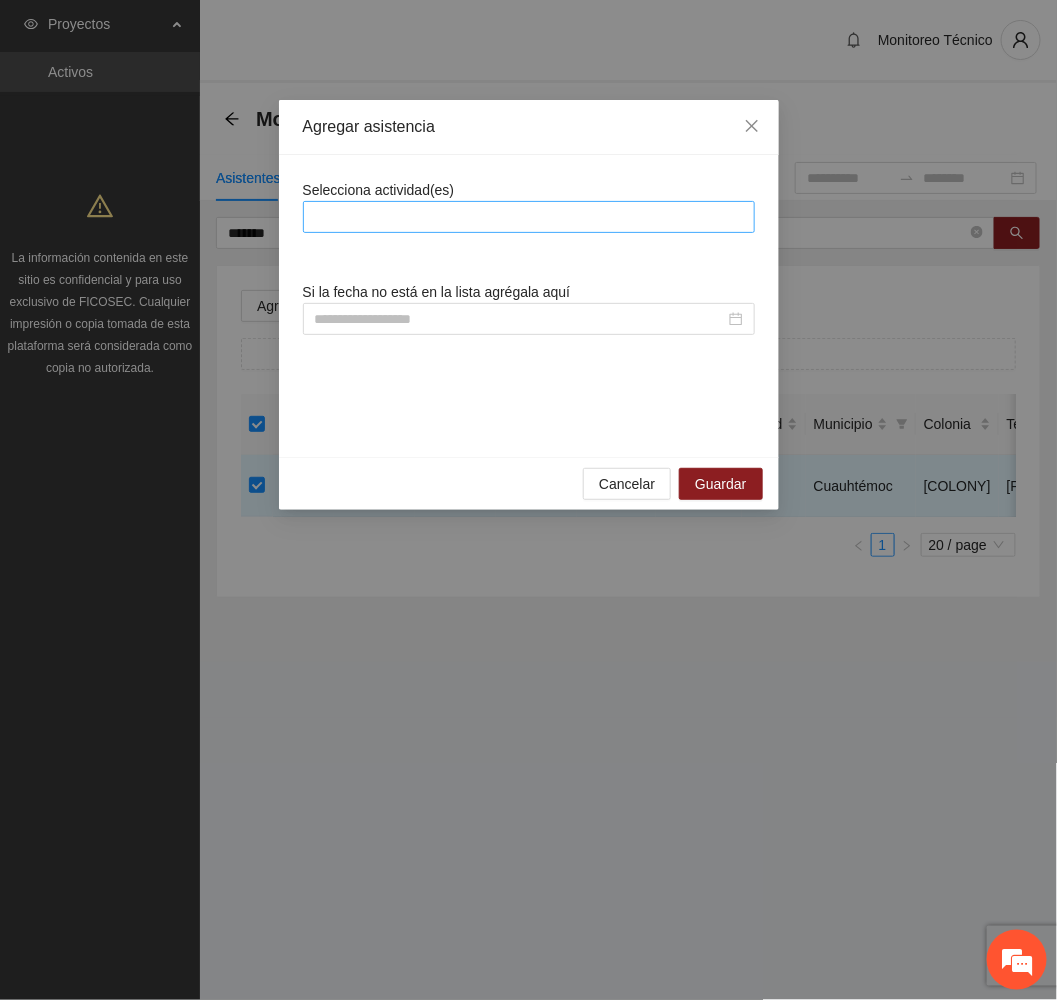 click at bounding box center (529, 217) 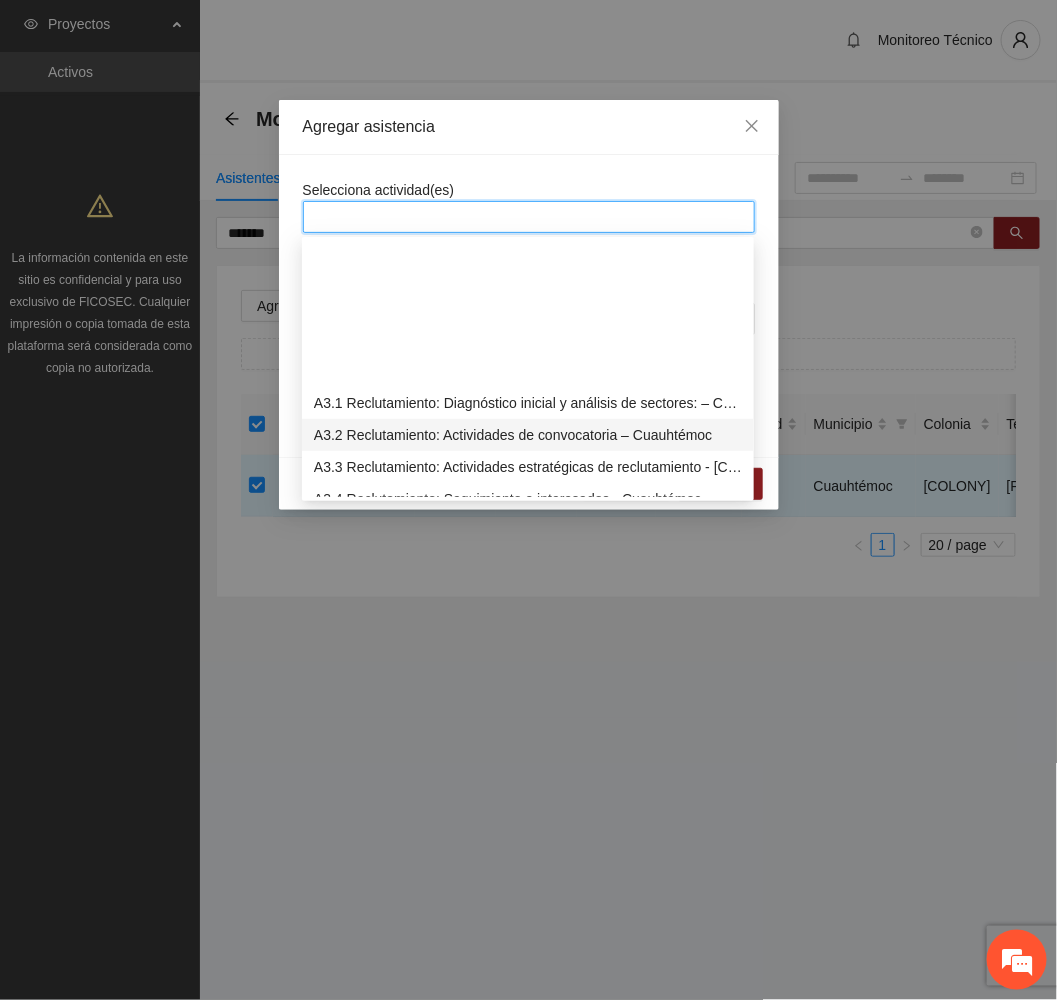 scroll, scrollTop: 900, scrollLeft: 0, axis: vertical 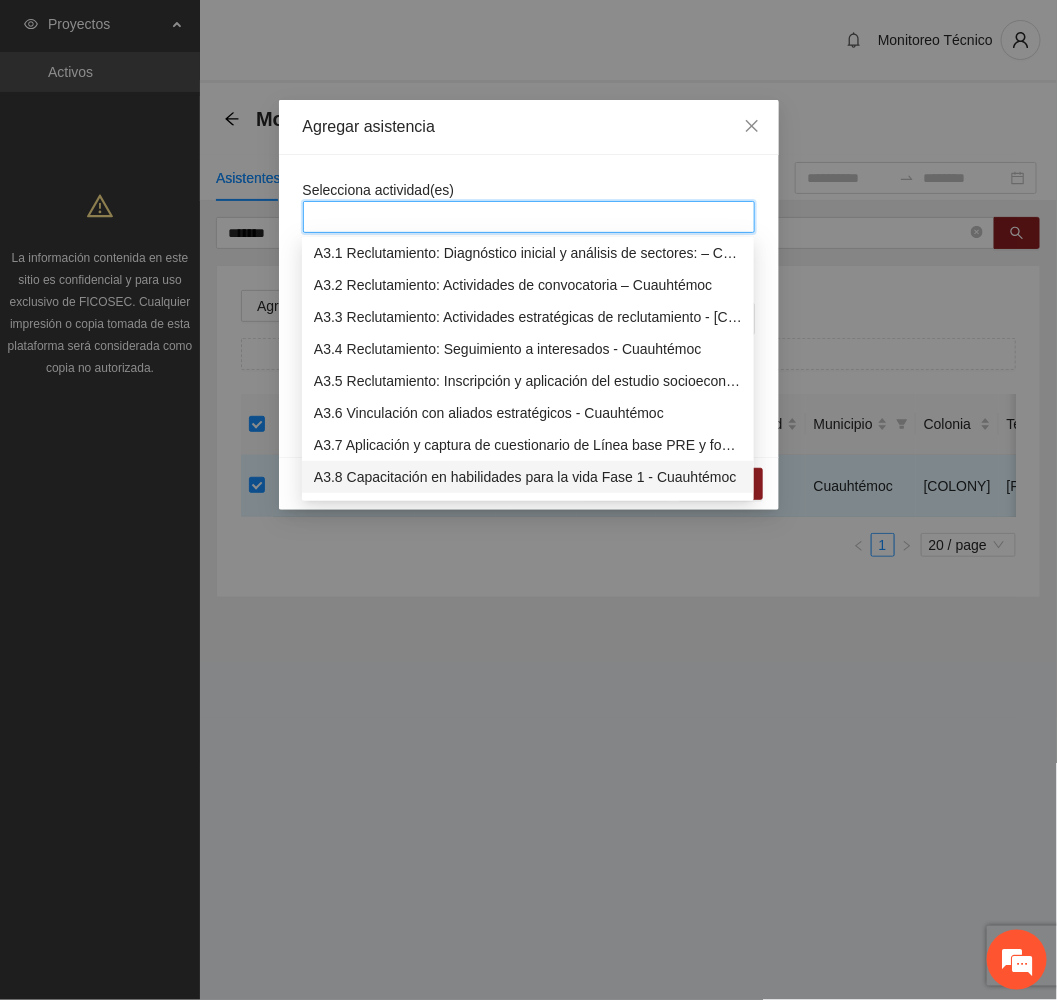 click on "A3.8 Capacitación en habilidades para la vida Fase 1 - Cuauhtémoc" at bounding box center (528, 477) 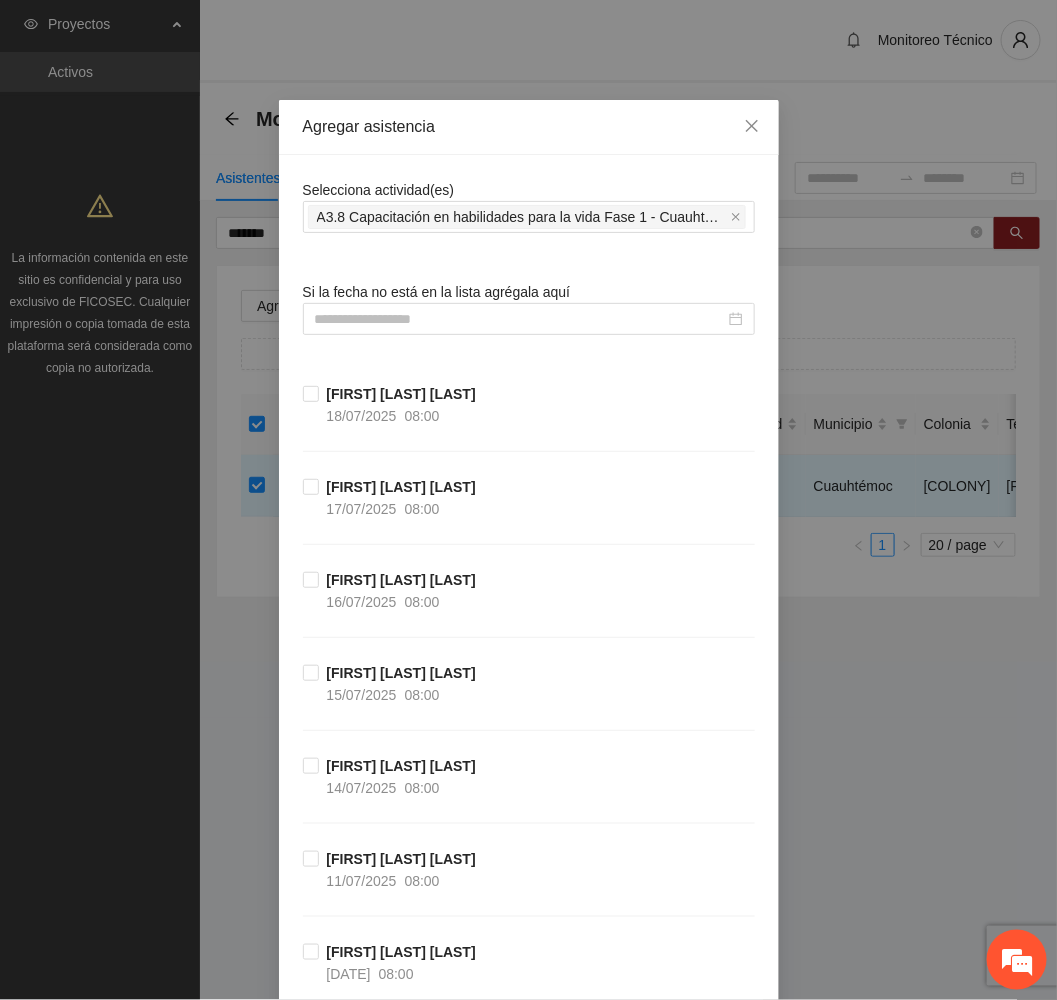 click on "Agregar asistencia" at bounding box center (529, 127) 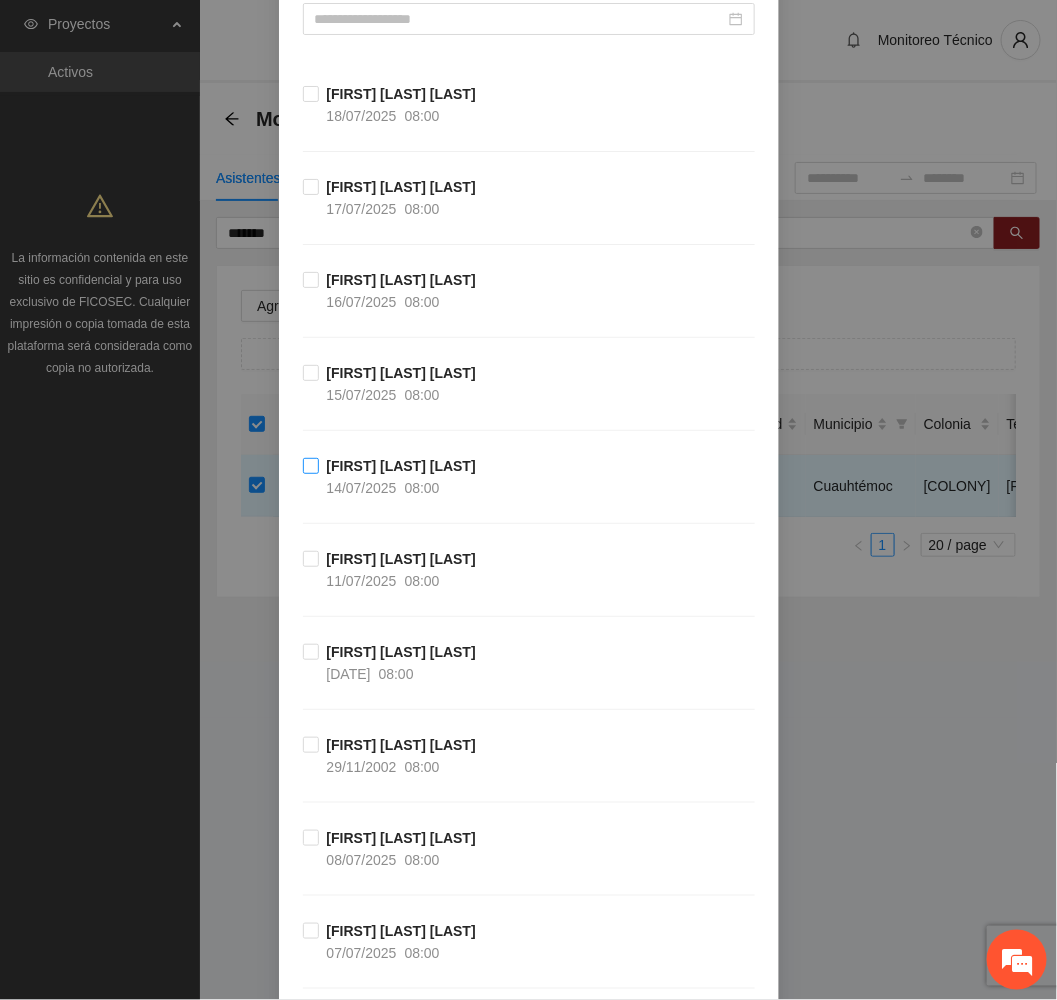 scroll, scrollTop: 450, scrollLeft: 0, axis: vertical 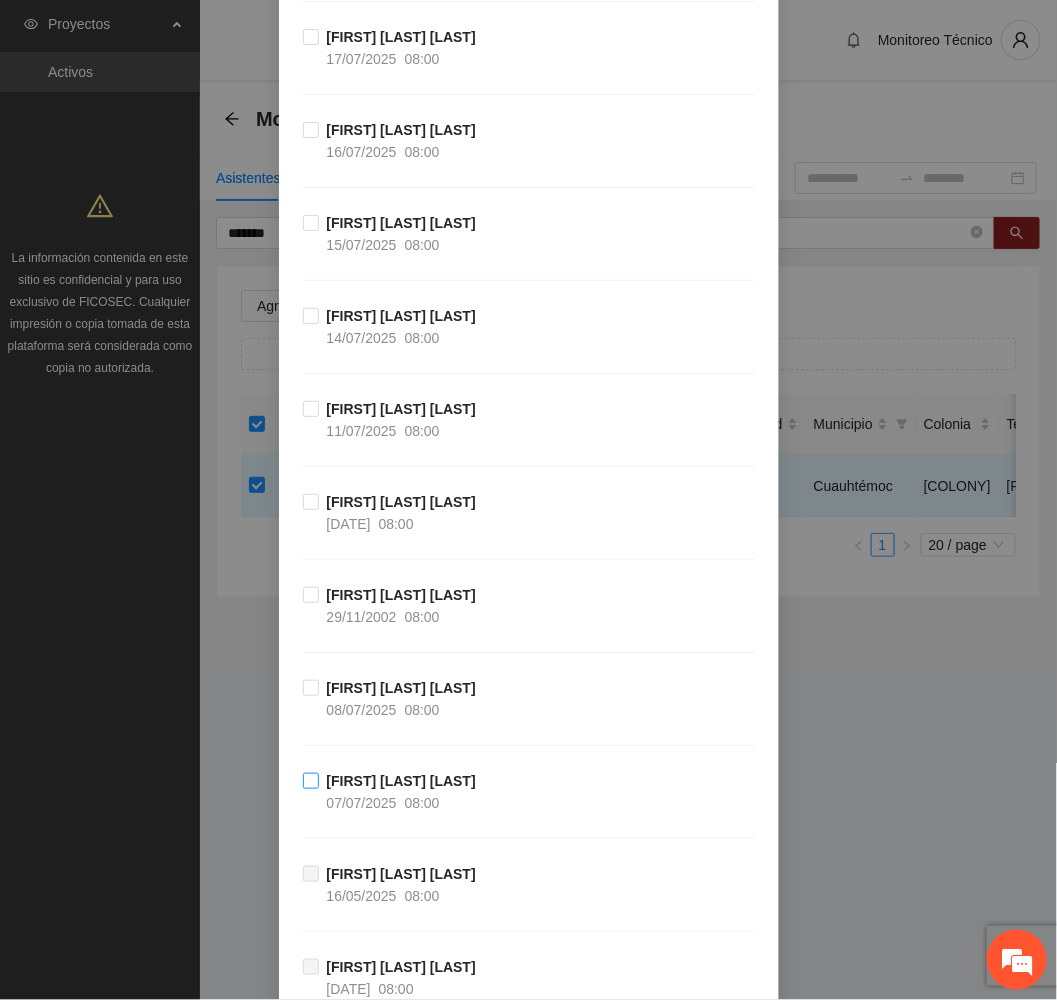 click on "08:00" at bounding box center (422, 803) 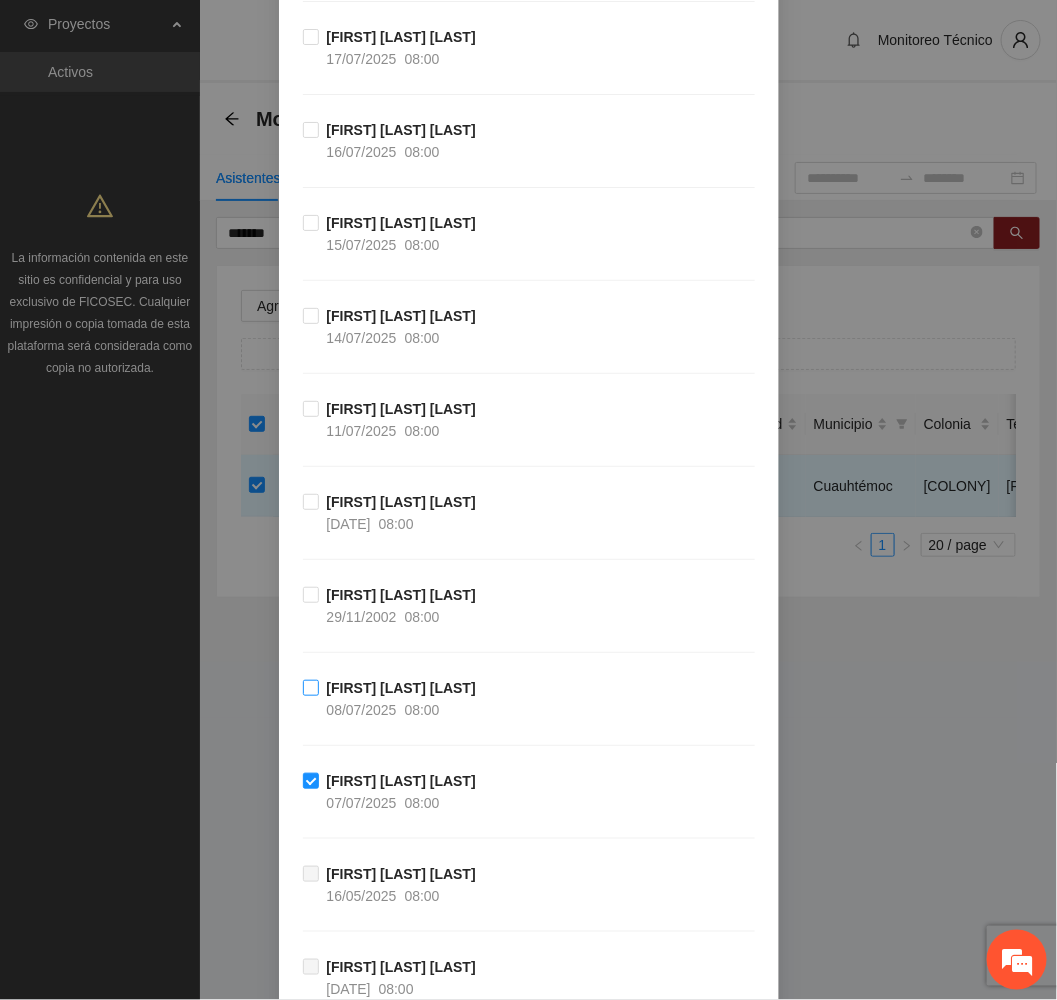 click on "Capacitación en habilidades para la vida Fase 1 - [CITY] [DATE] [TIME]" at bounding box center (401, 699) 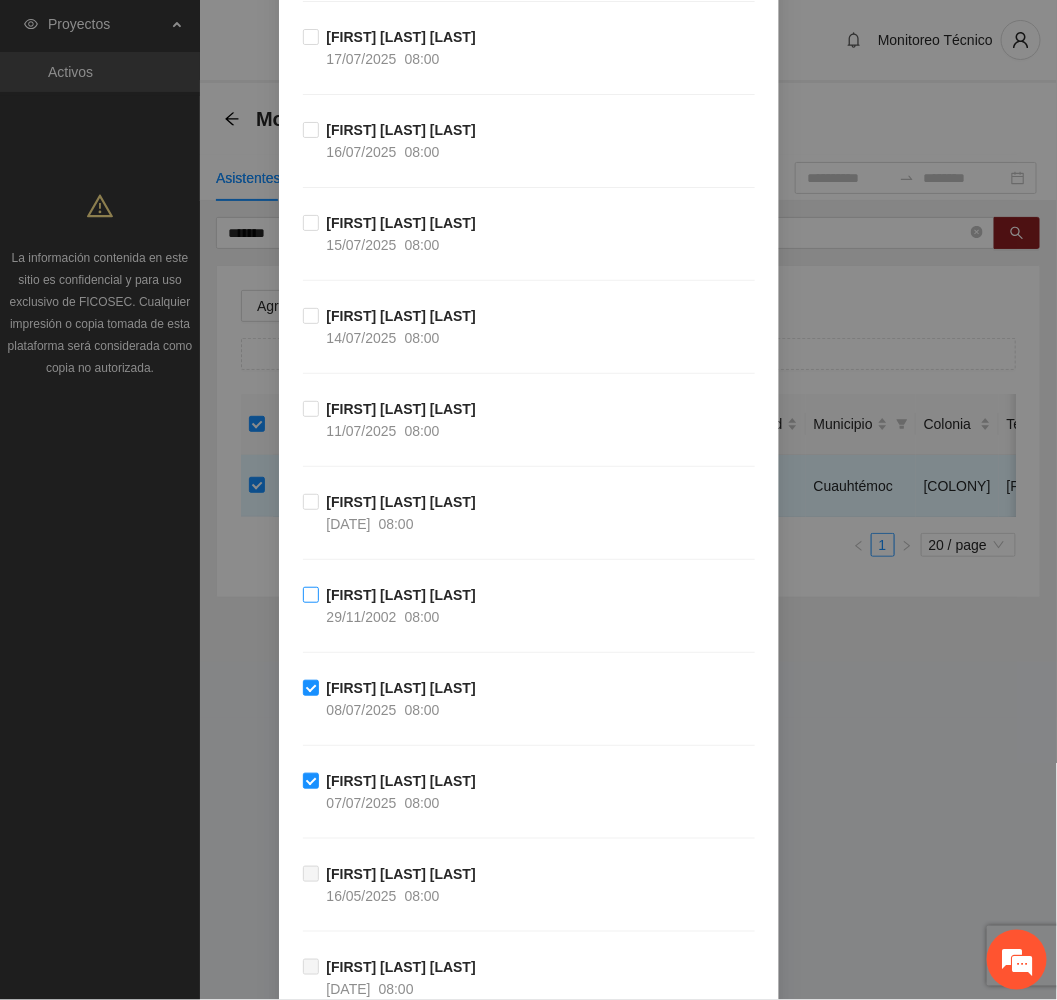 click on "[FIRST] [LAST] [LAST]" at bounding box center [401, 595] 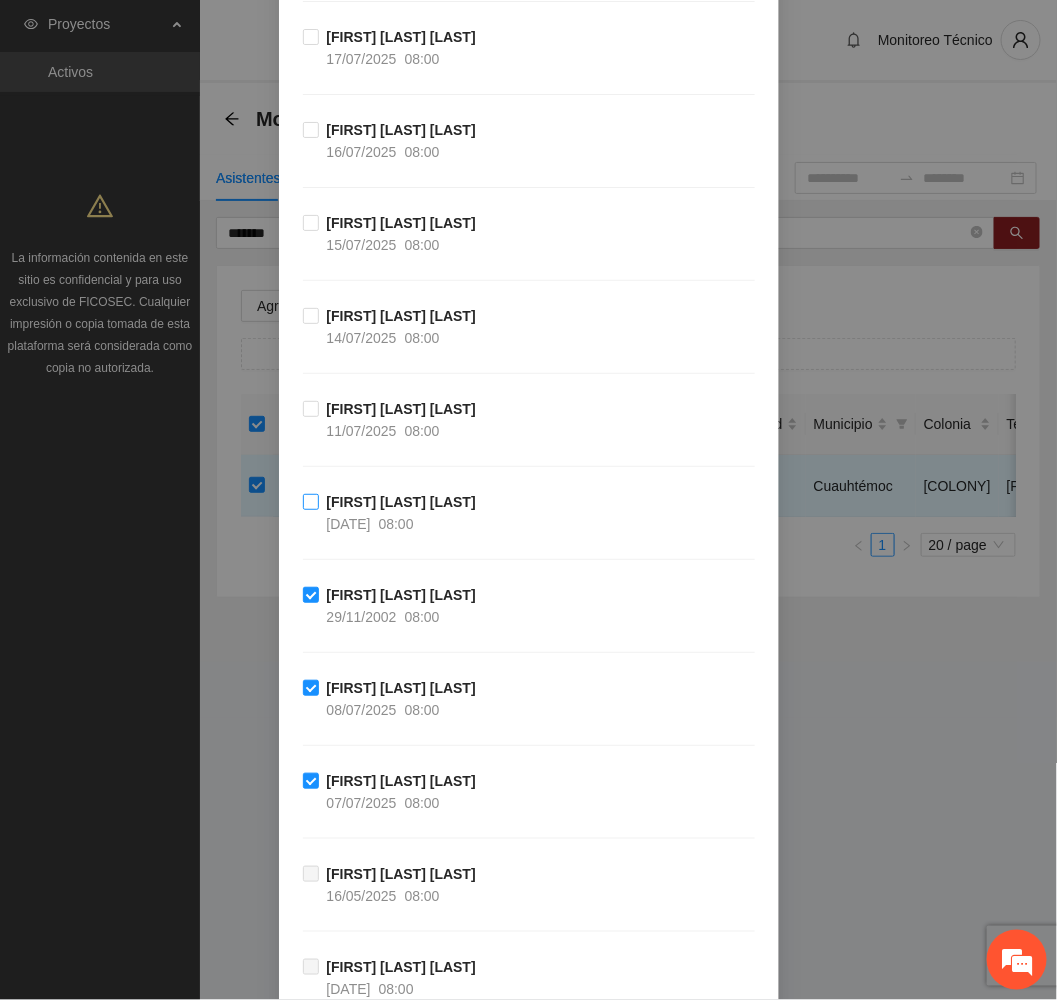 click on "[FIRST] [LAST] [LAST]" at bounding box center [401, 502] 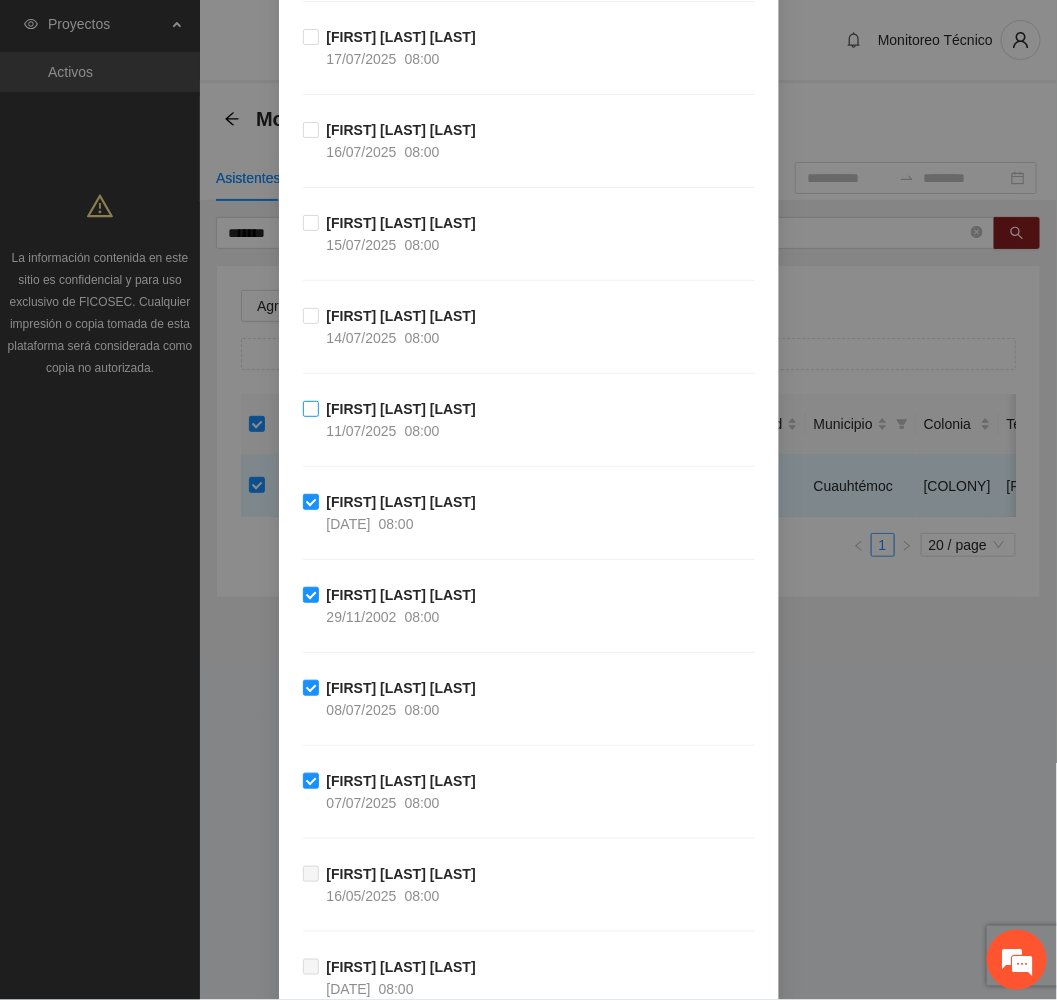 click on "[FIRST] [LAST] [LAST]" at bounding box center [401, 409] 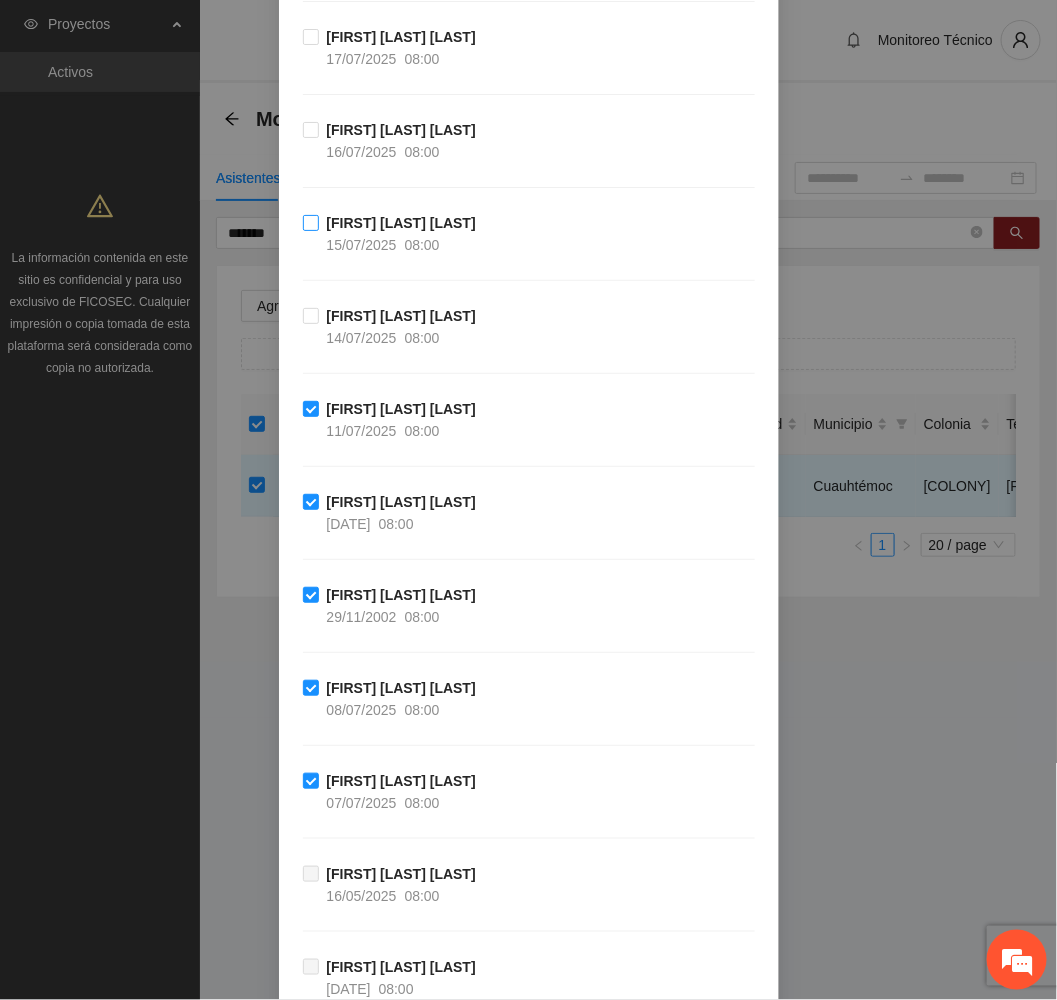 click on "15/07/2025" at bounding box center (362, 245) 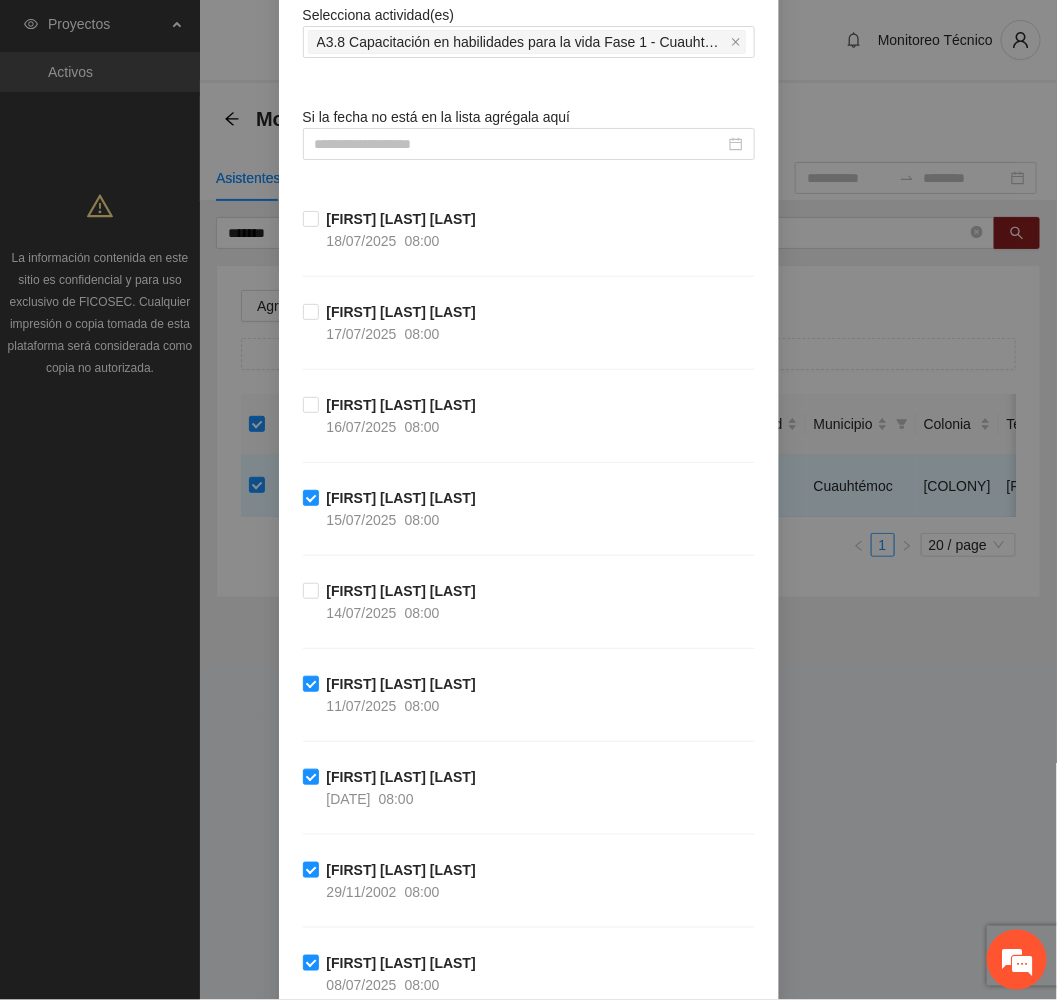 scroll, scrollTop: 150, scrollLeft: 0, axis: vertical 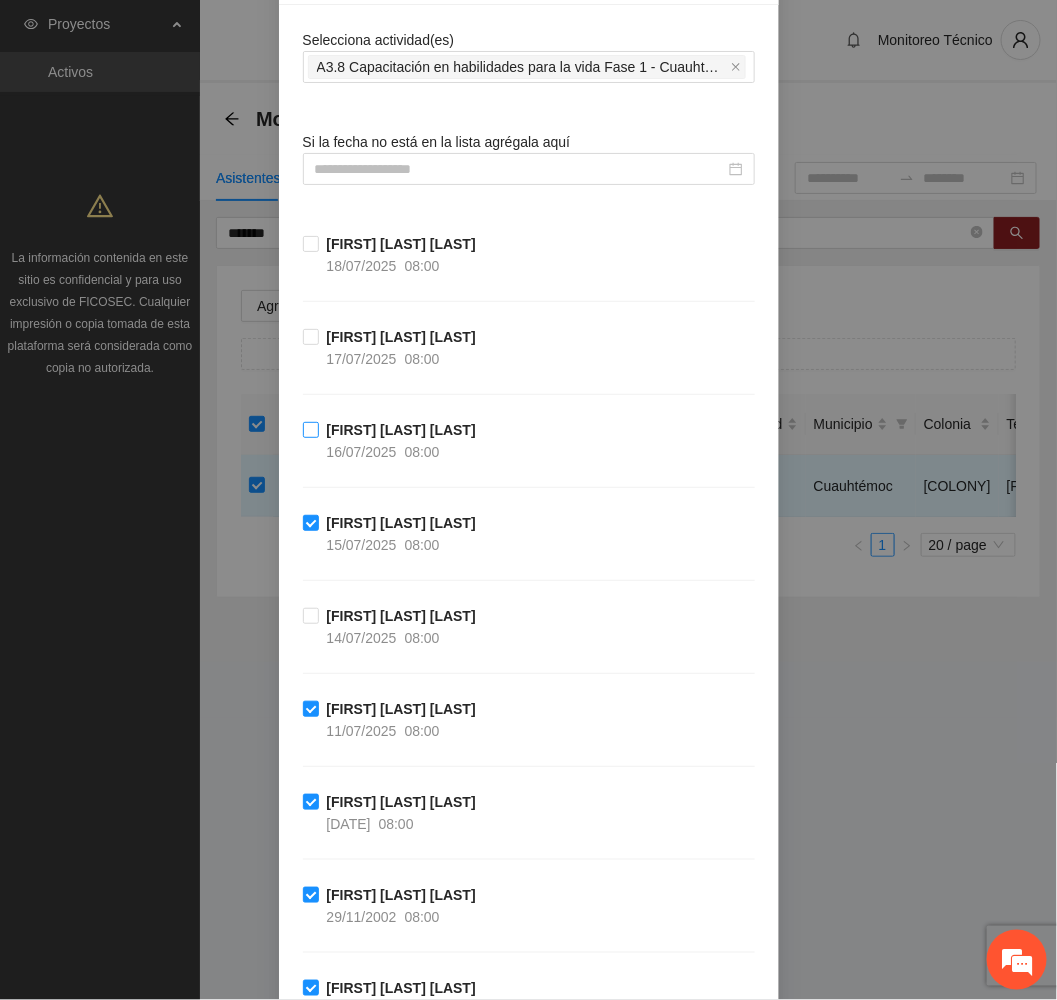 click on "Capacitación en habilidades para la vida Fase 1 - [CITY] [DATE] [TIME]" at bounding box center [401, 441] 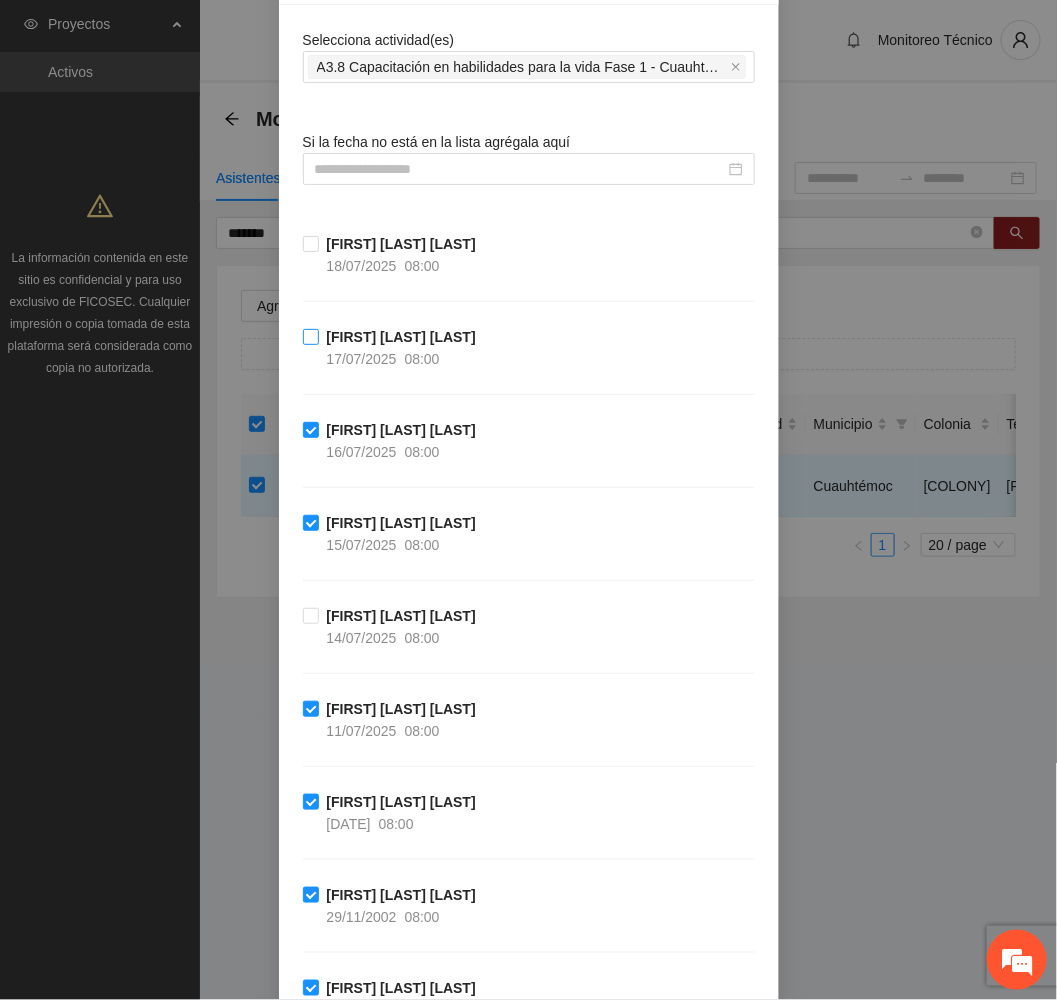 click on "[FIRST] [LAST] [LAST]" at bounding box center (401, 337) 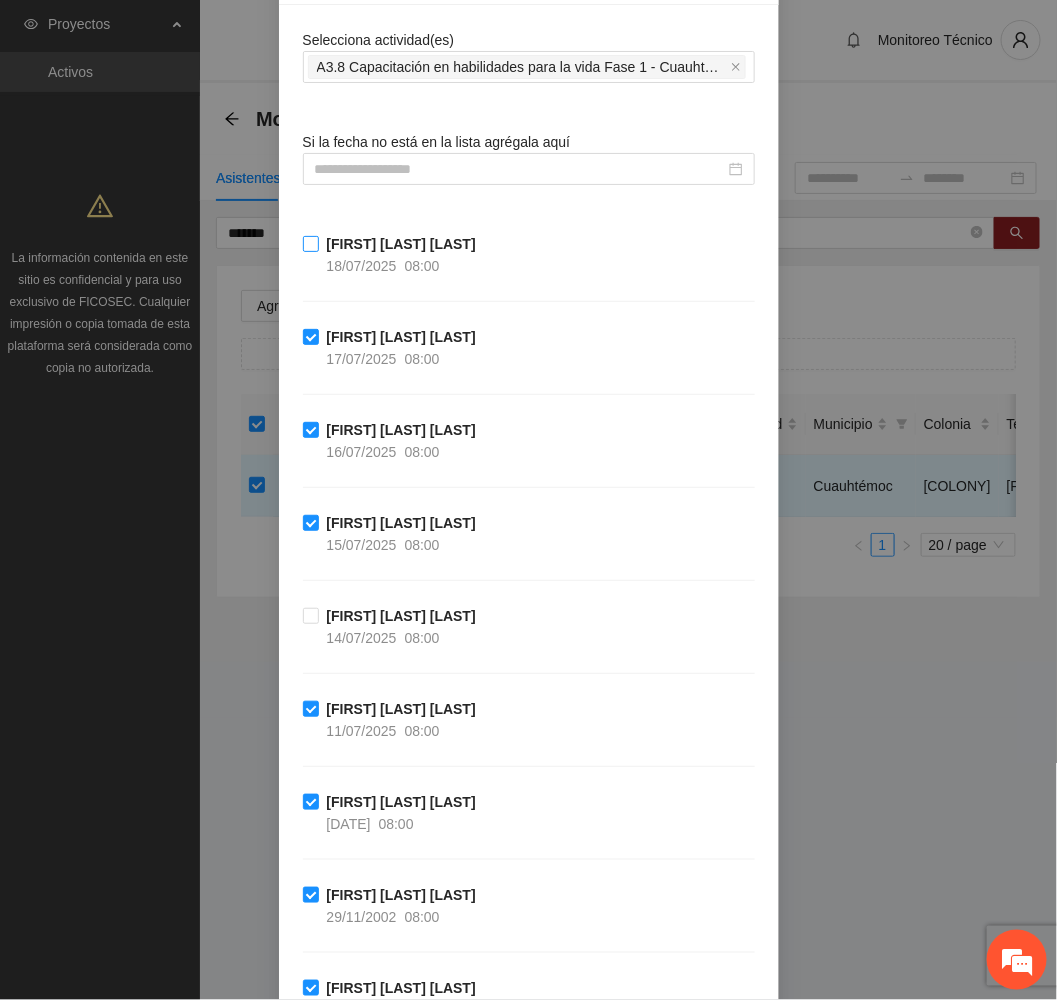 click on "18/07/2025" at bounding box center [362, 266] 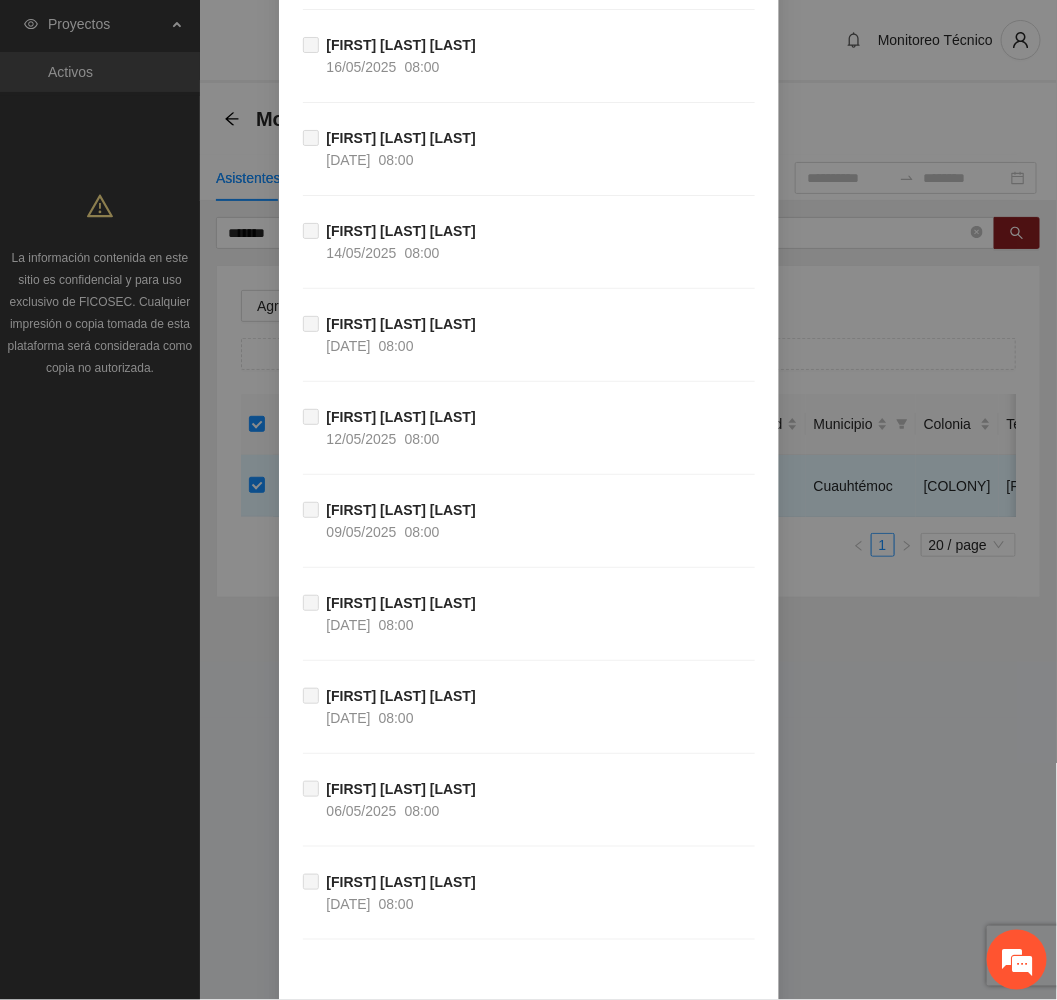 scroll, scrollTop: 1404, scrollLeft: 0, axis: vertical 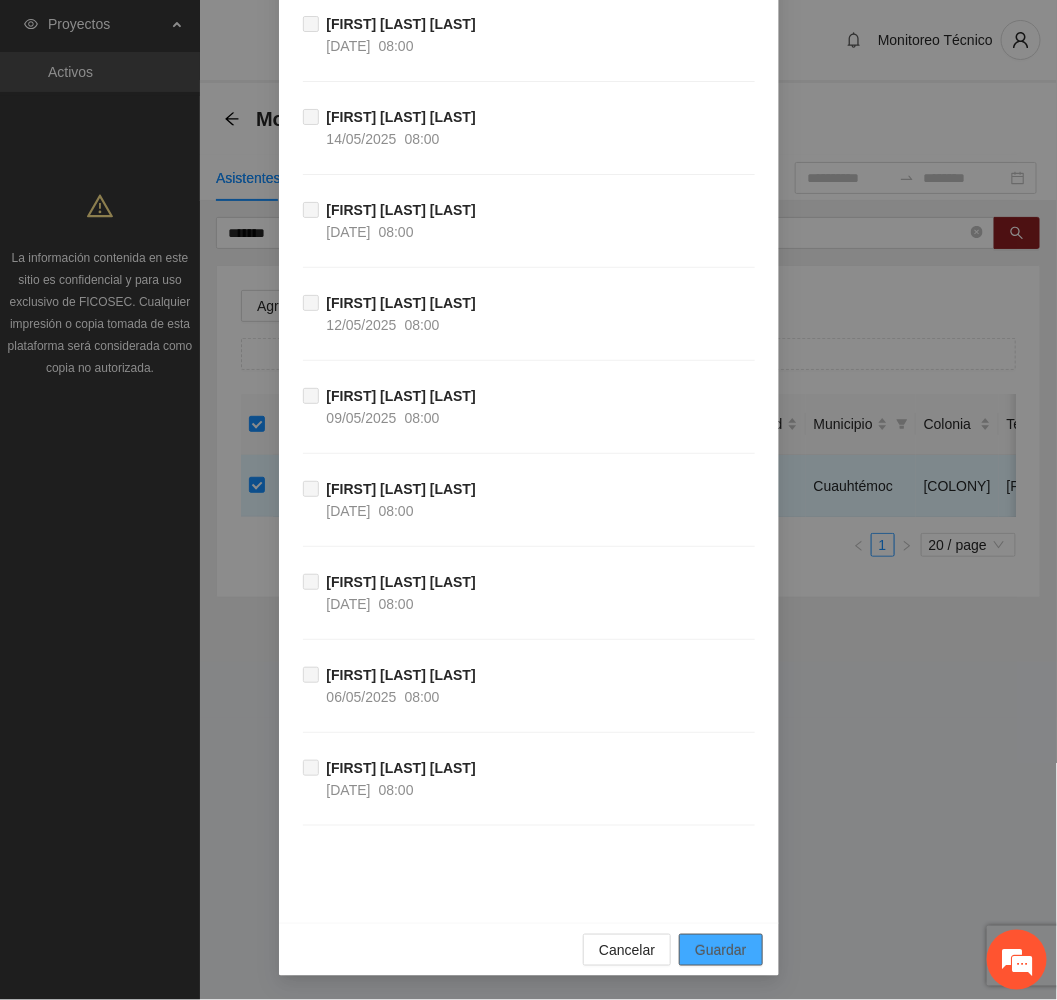 click on "Guardar" at bounding box center (720, 950) 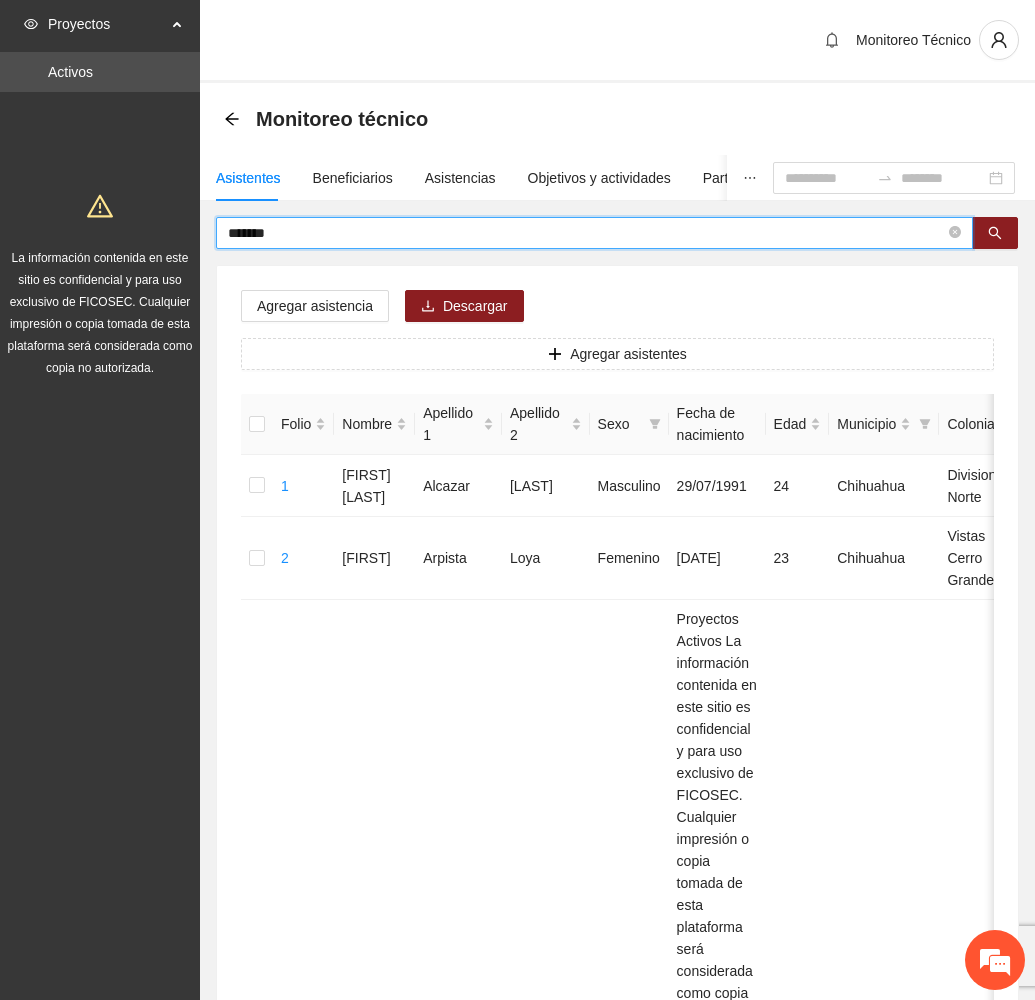 drag, startPoint x: 330, startPoint y: 223, endPoint x: 135, endPoint y: 231, distance: 195.16403 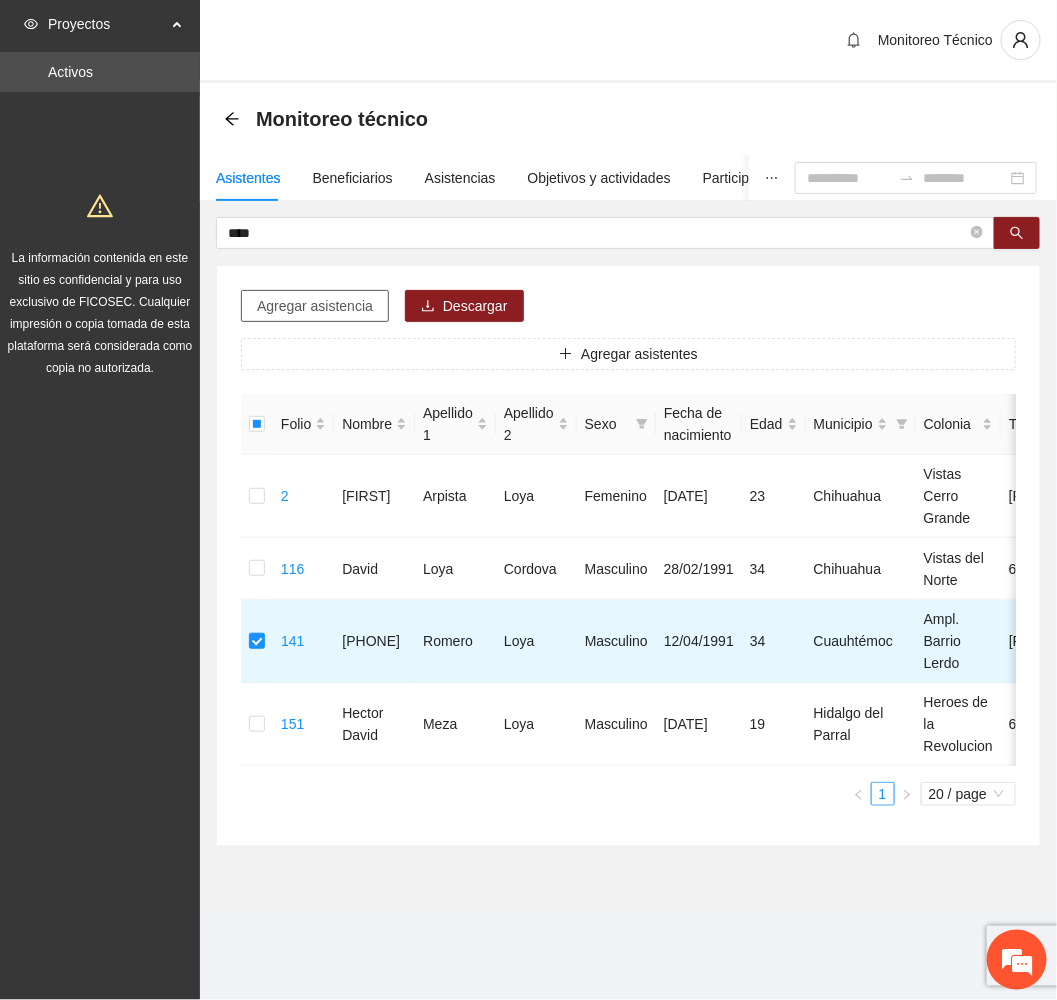 click on "Agregar asistencia" at bounding box center [315, 306] 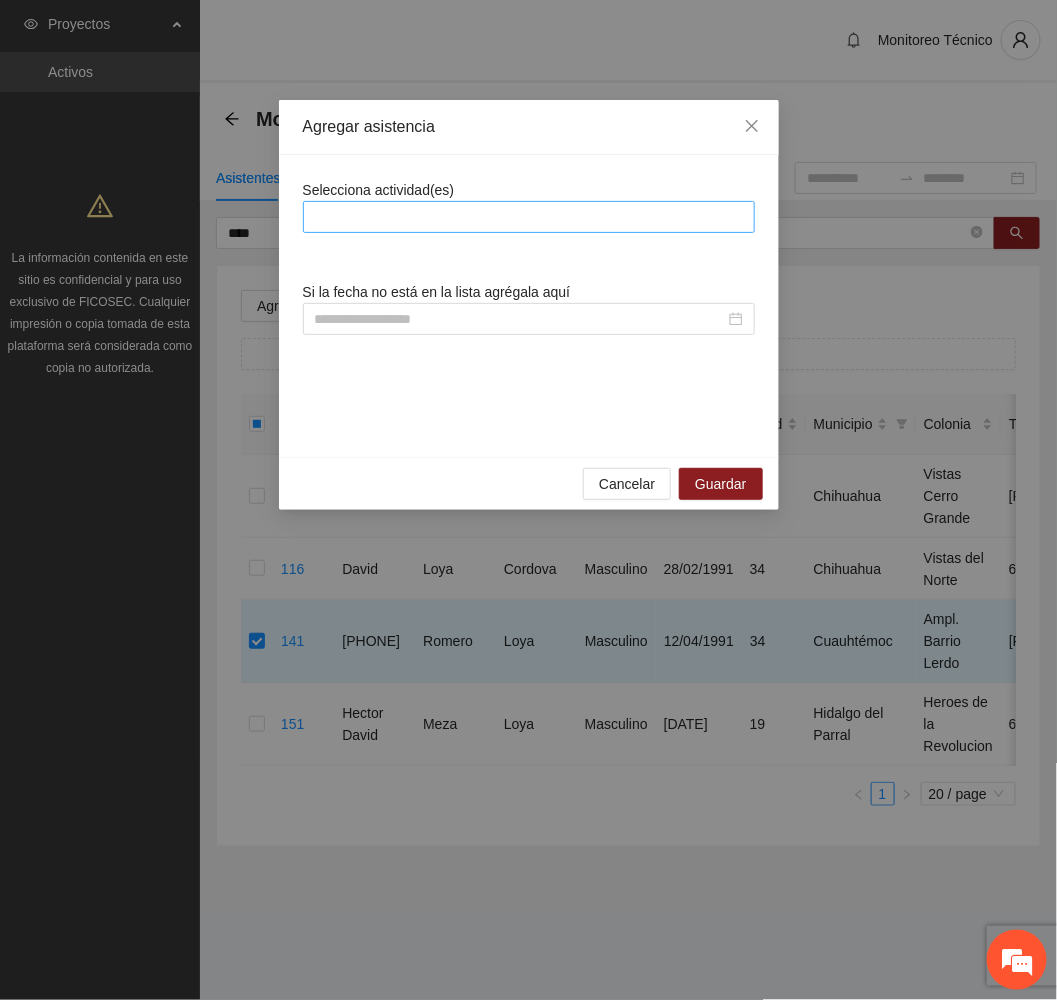 click at bounding box center [529, 217] 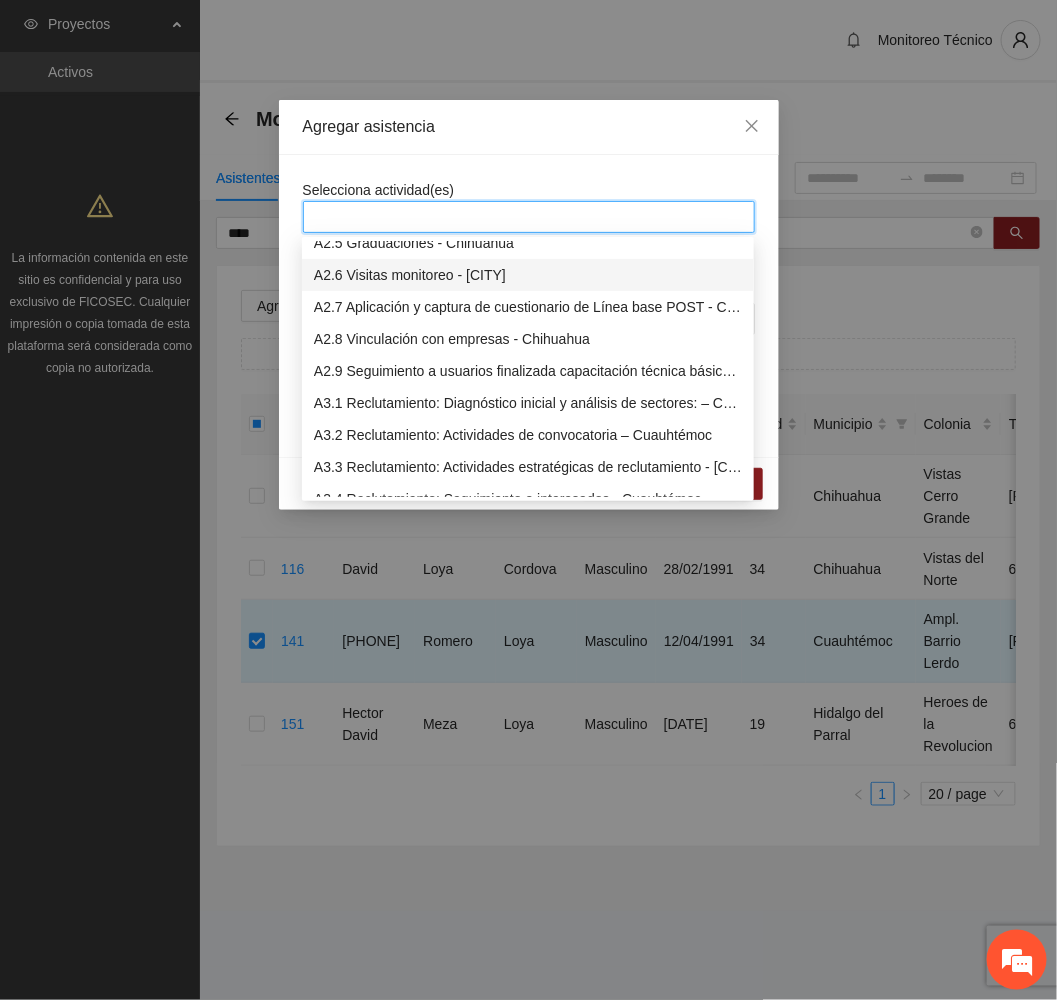 scroll, scrollTop: 900, scrollLeft: 0, axis: vertical 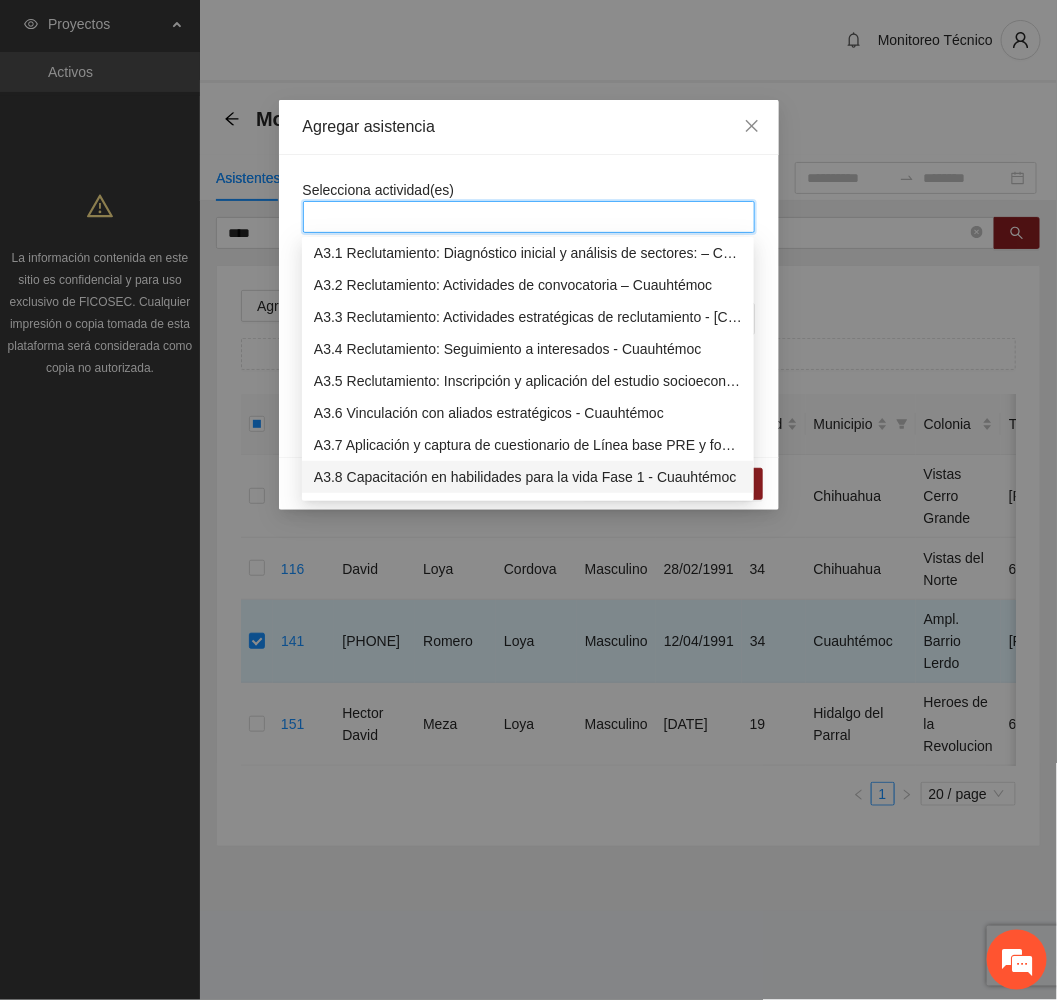 click on "A3.8 Capacitación en habilidades para la vida Fase 1 - Cuauhtémoc" at bounding box center [528, 477] 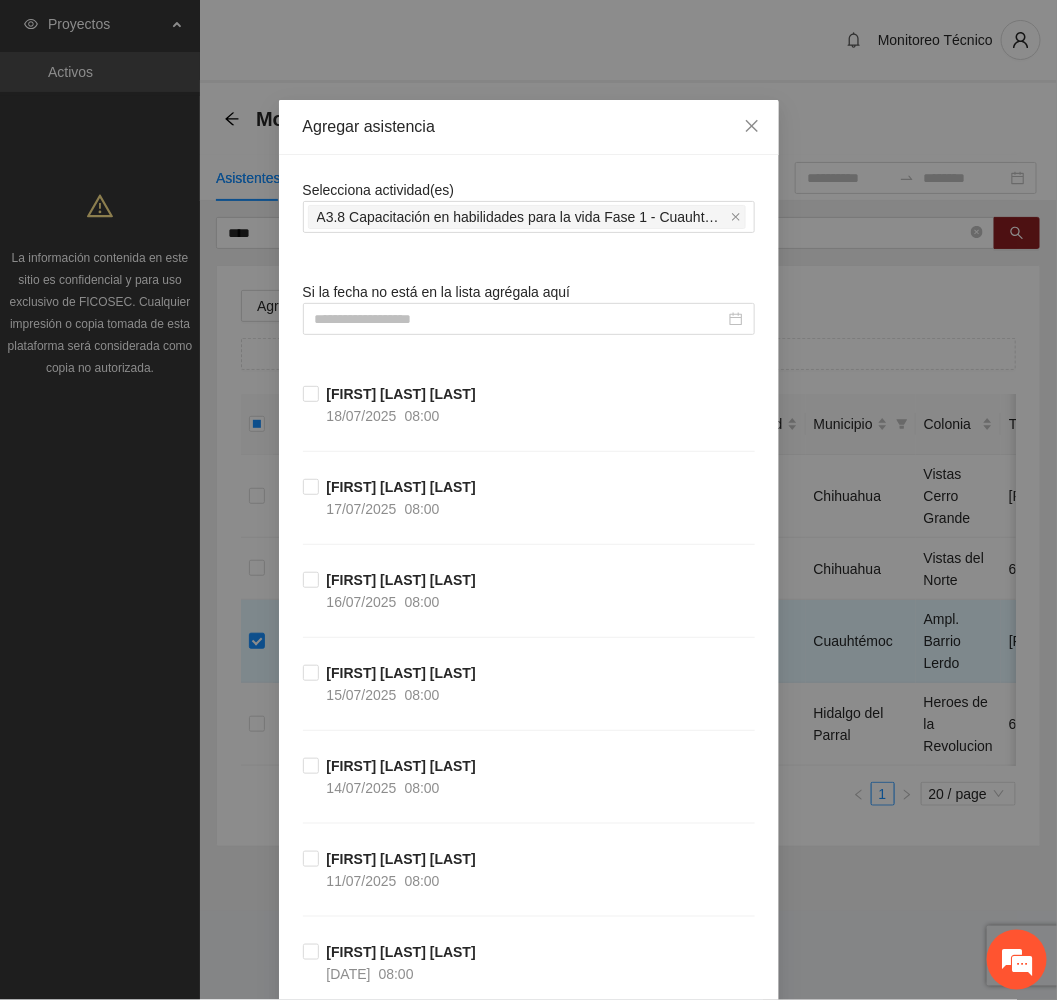 click on "Agregar asistencia" at bounding box center [529, 127] 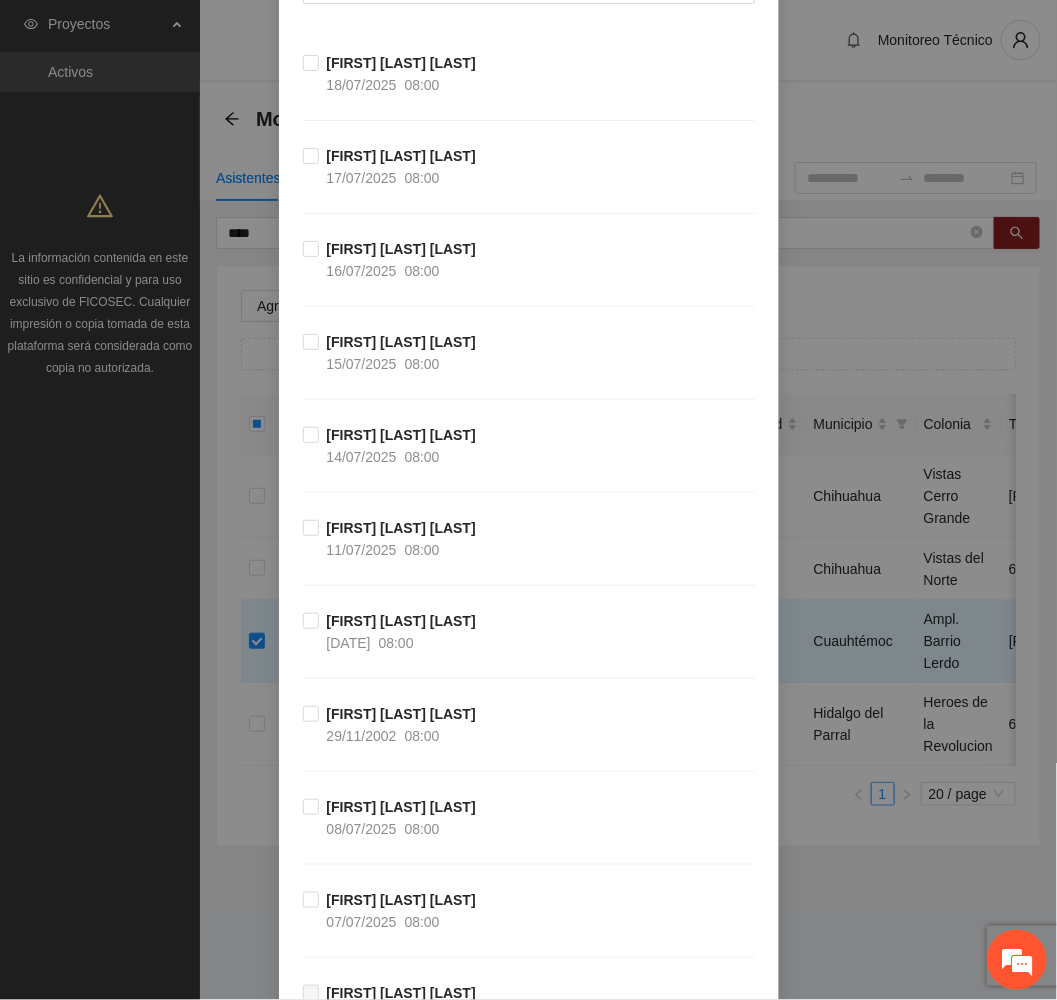 scroll, scrollTop: 450, scrollLeft: 0, axis: vertical 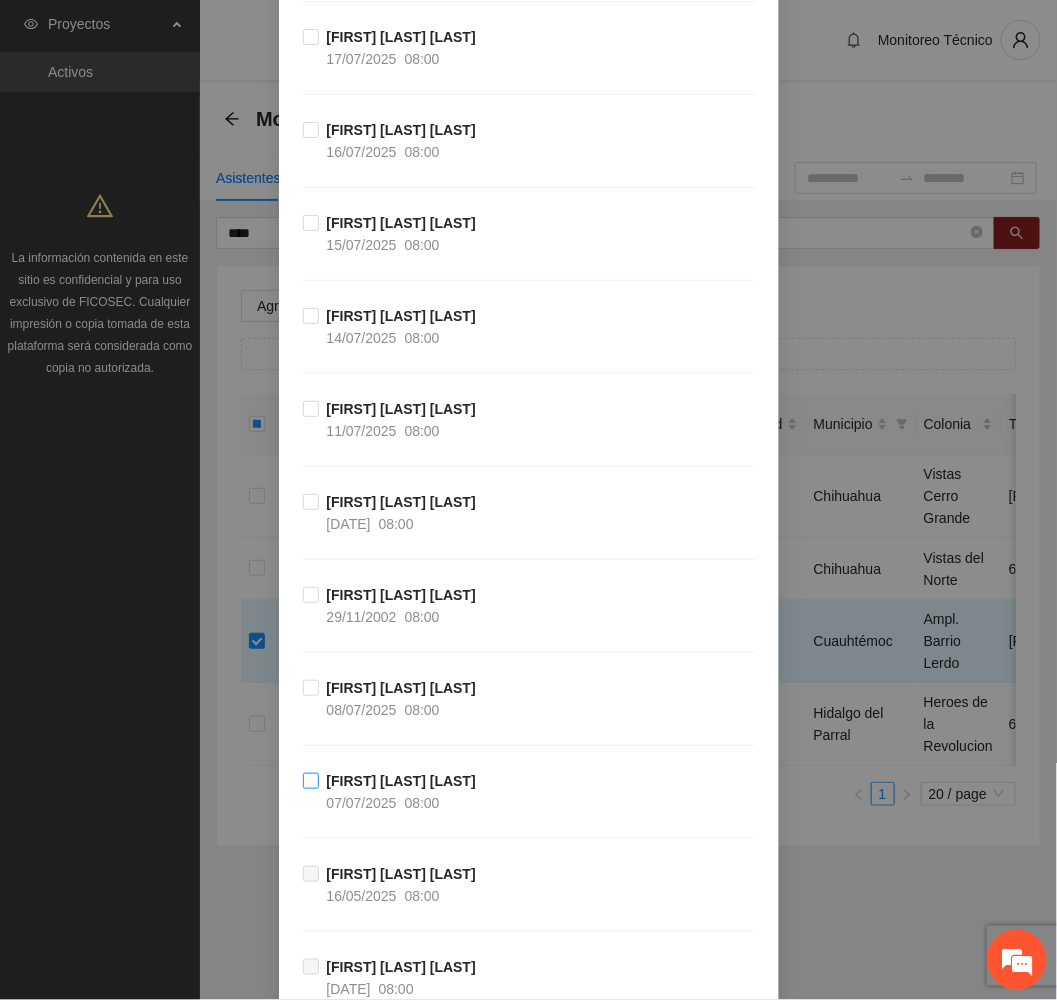click on "[FIRST] [LAST] [LAST]" at bounding box center [401, 781] 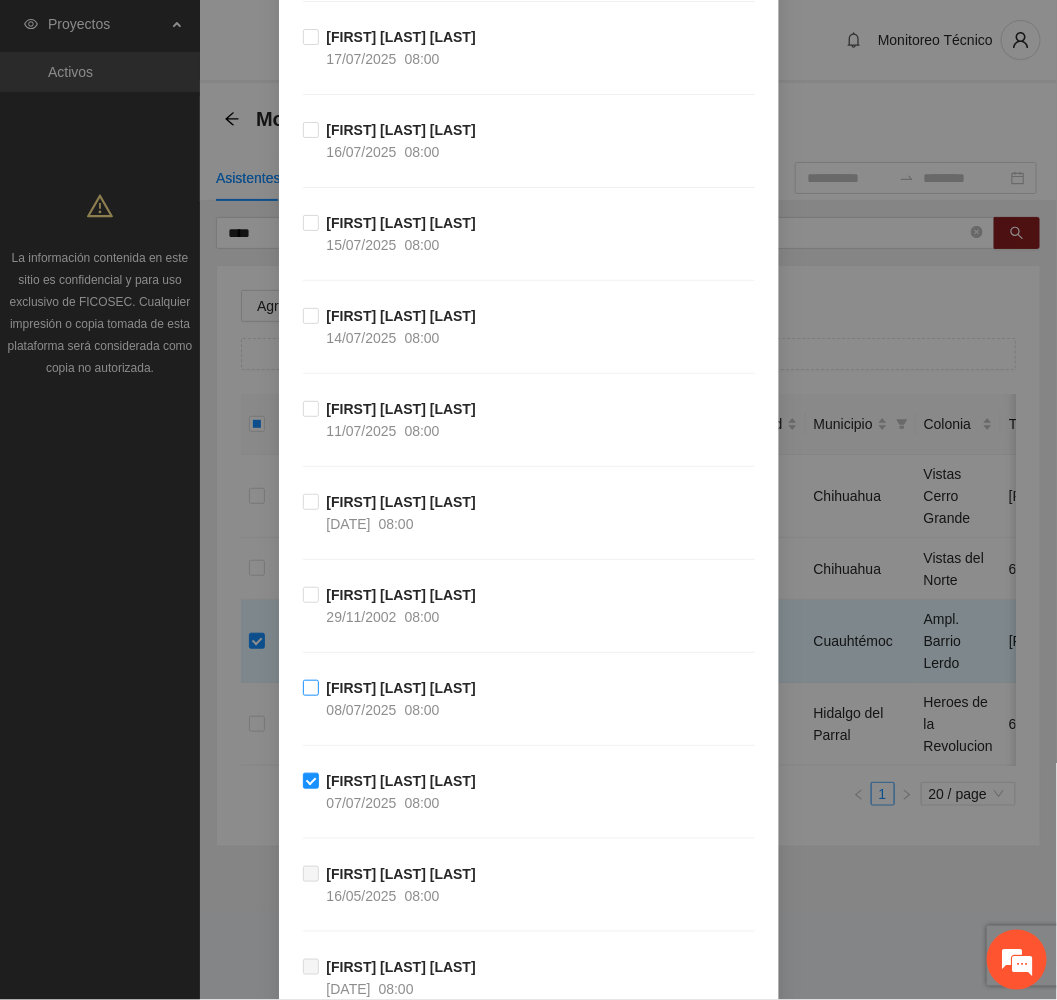 click on "Capacitación en habilidades para la vida Fase 1 - [CITY] [DATE] [TIME]" at bounding box center (401, 699) 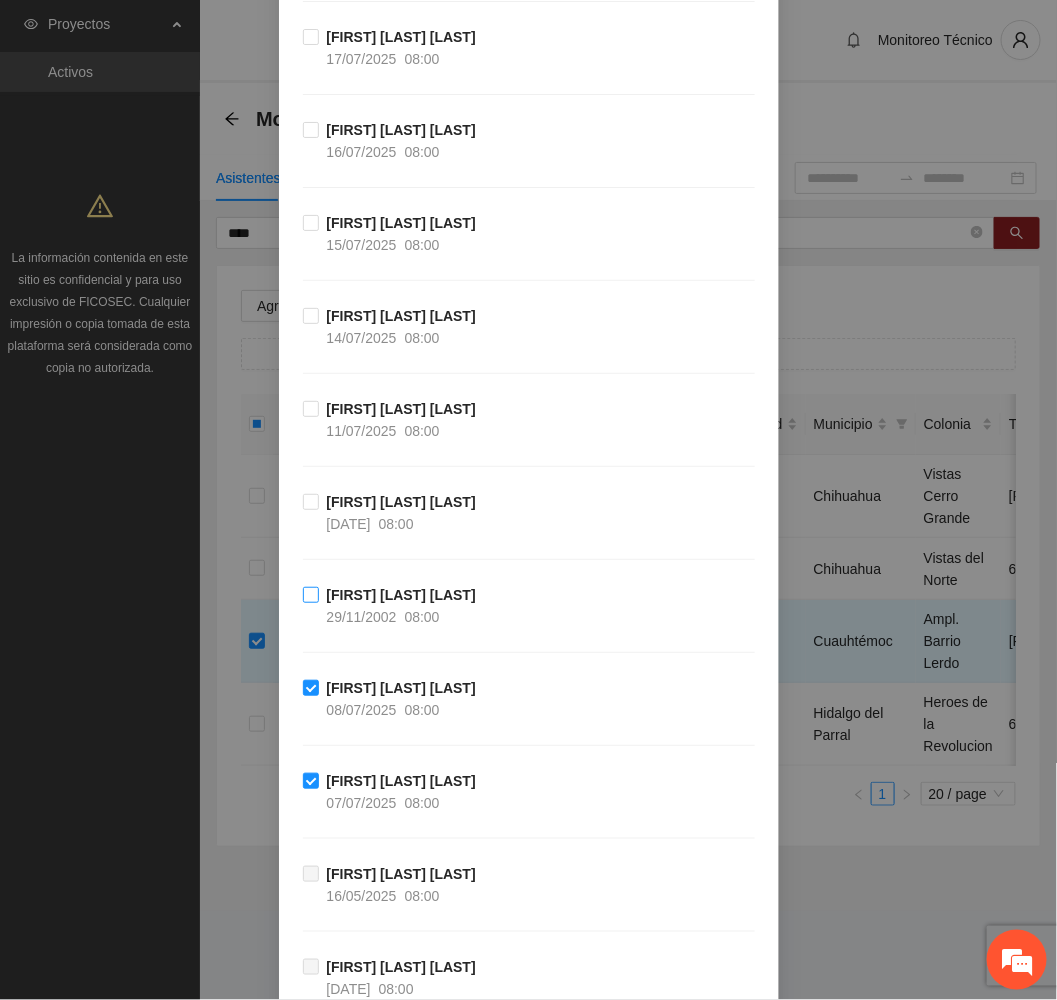 click on "Capacitación en habilidades para la vida Fase 1 - [CITY] 09/07/2025 08:00" at bounding box center (401, 606) 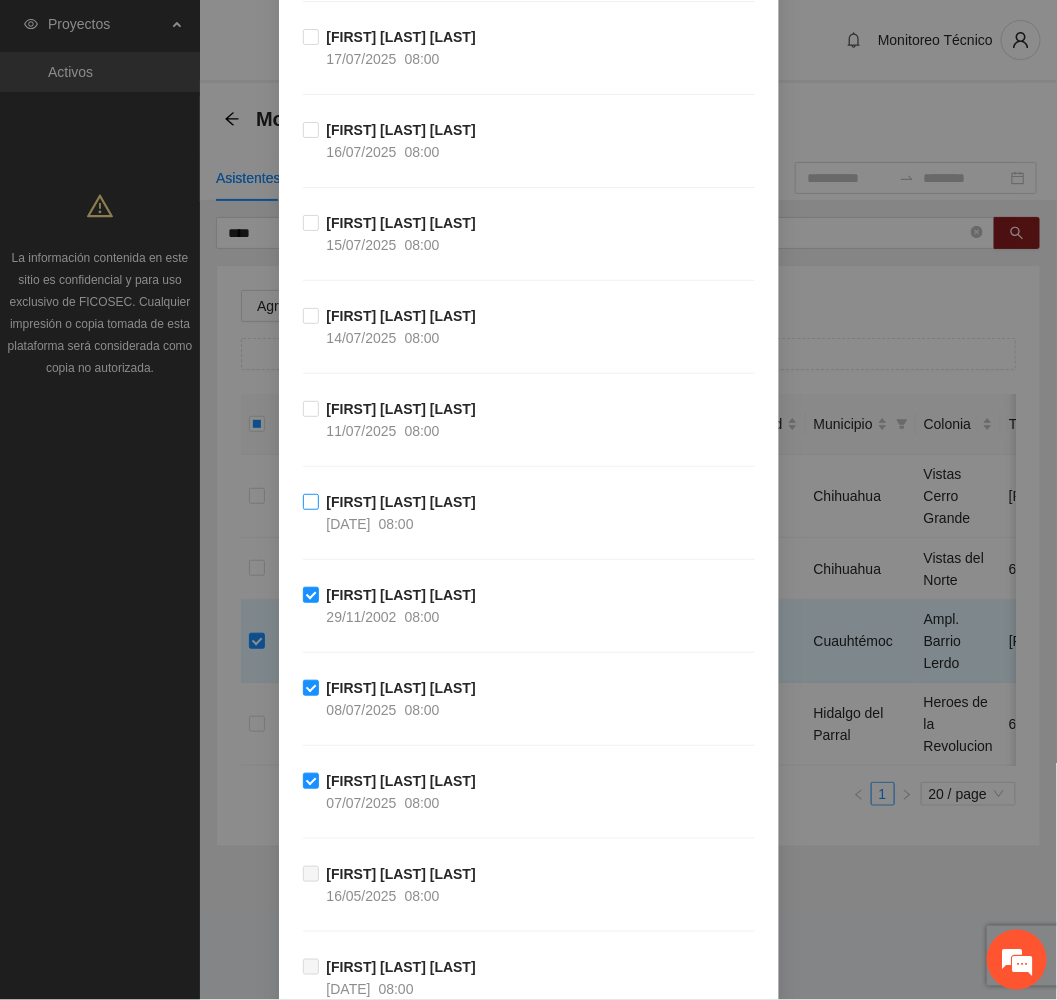 click on "[FIRST] [LAST] [LAST]" at bounding box center (401, 502) 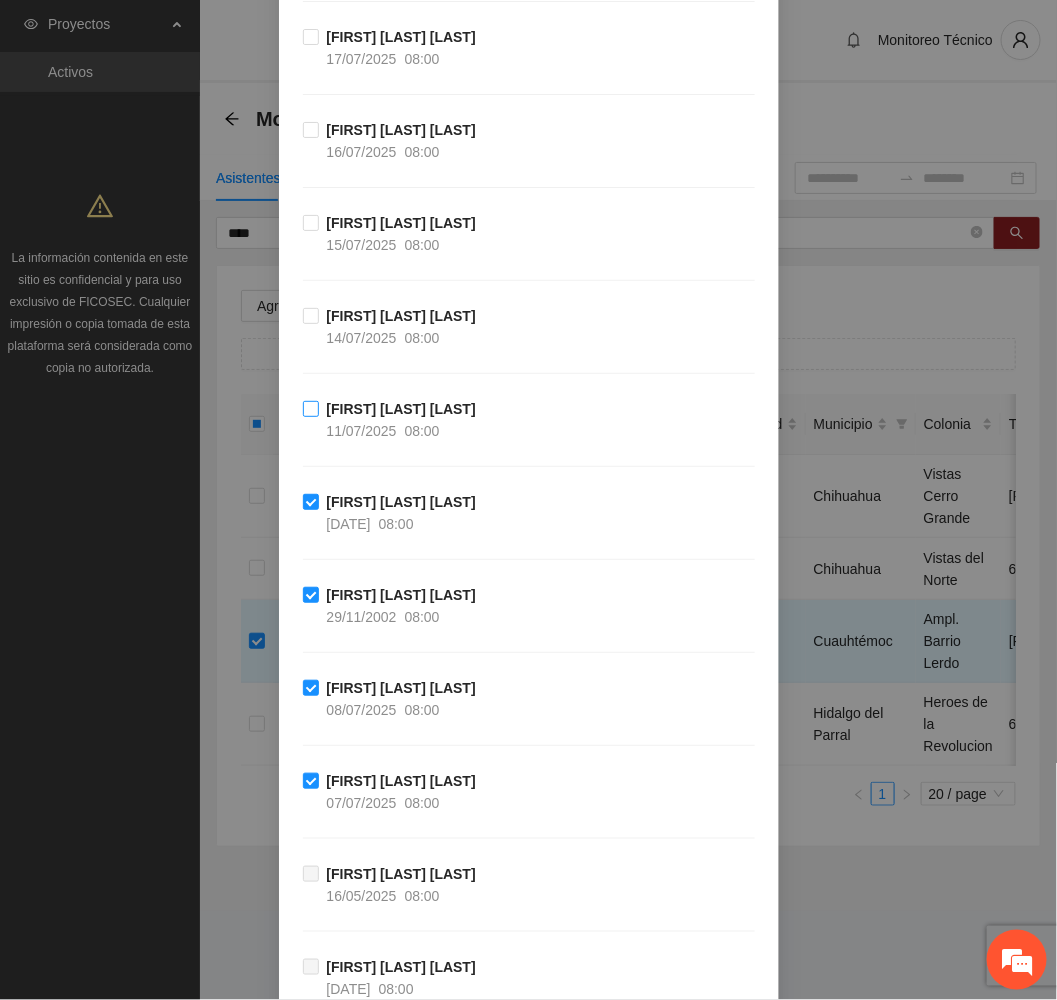 click on "[PHONE]" at bounding box center (401, 420) 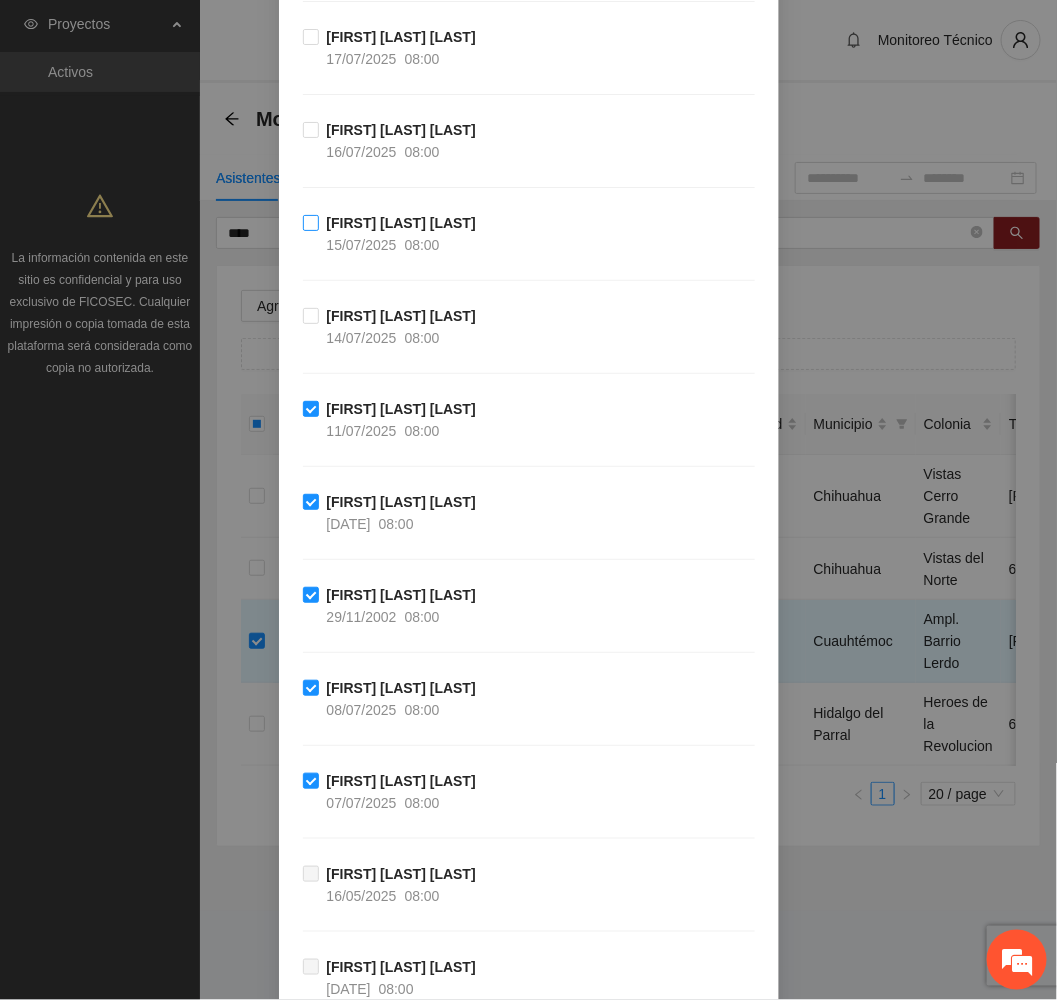 click on "Agregar asistencia Selecciona actividad(es) A3.10 Actividad 10: Actividades de integración sabatinas  - [CITY]   Si la fecha no está en la lista agrégala aquí Actividad 10: Actividades de integración sabatinas  - [CITY] 19/07/2025 10:00 Actividad 10: Actividades de integración sabatinas  - [CITY] 19/07/2025 08:00 Actividad 10: Actividades de integración sabatinas  - [CITY] 12/07/2025 10:00 Actividad 10: Actividades de integración sabatinas  - [CITY] 17/05/2025 08:00 Actividad 10: Actividades de integración sabatinas  - [CITY] 10/05/2025 08:00 Cancelar Guardar" at bounding box center [401, 234] 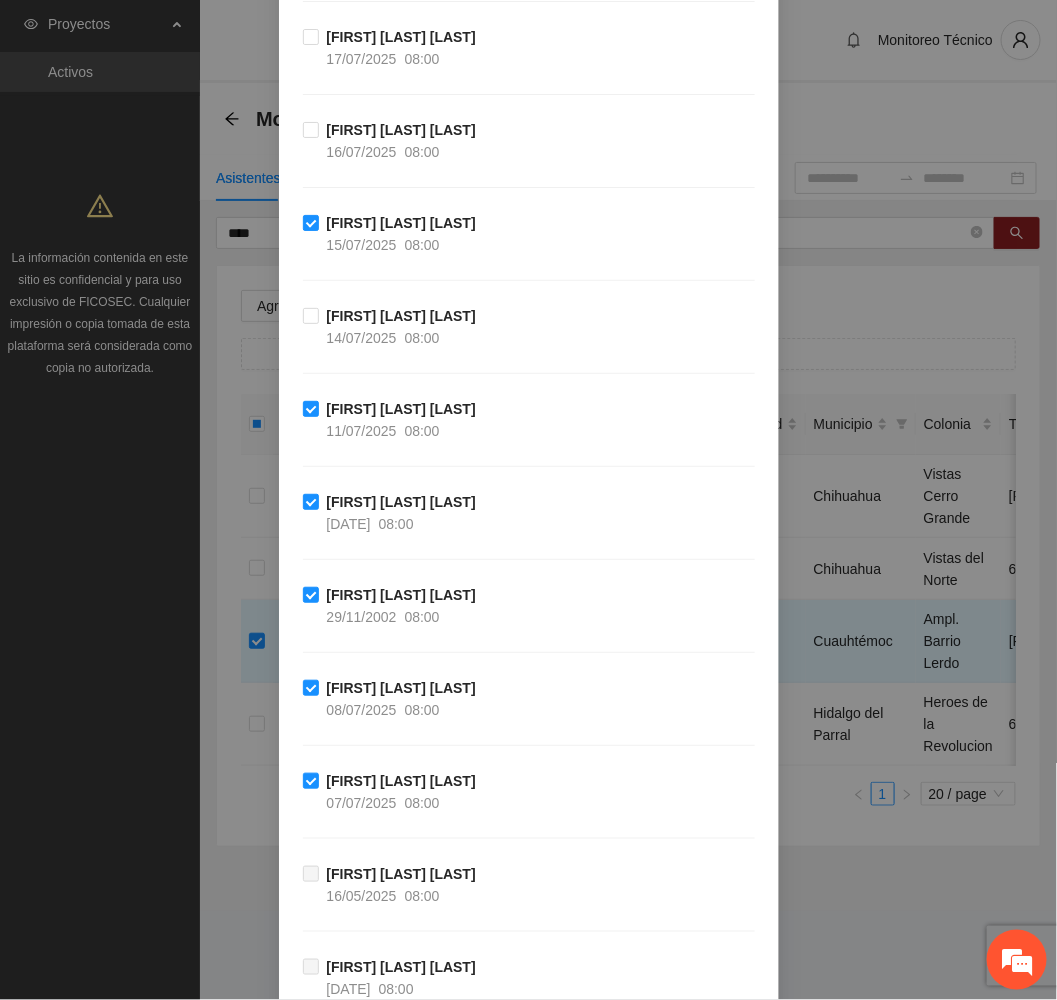 drag, startPoint x: 421, startPoint y: 136, endPoint x: 417, endPoint y: 94, distance: 42.190044 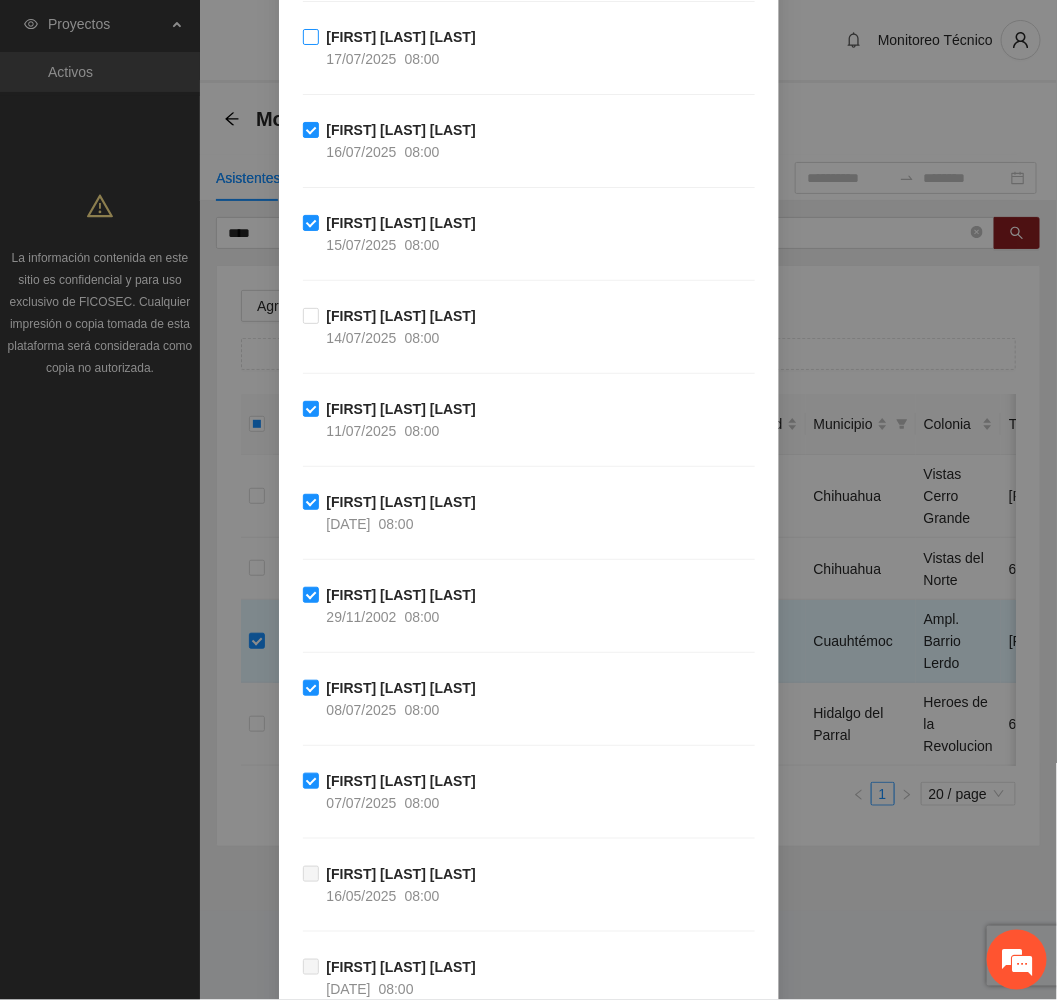 click on "08:00" at bounding box center (422, 59) 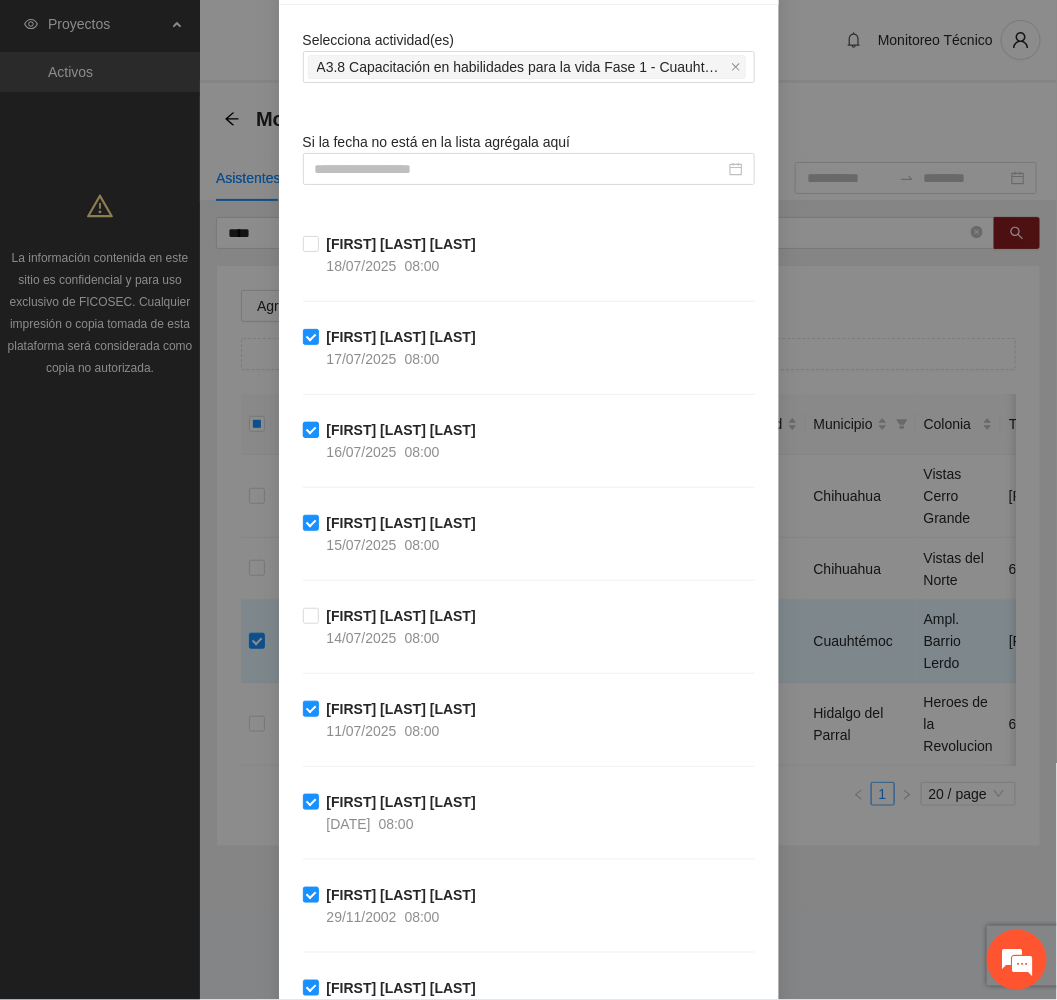 scroll, scrollTop: 0, scrollLeft: 0, axis: both 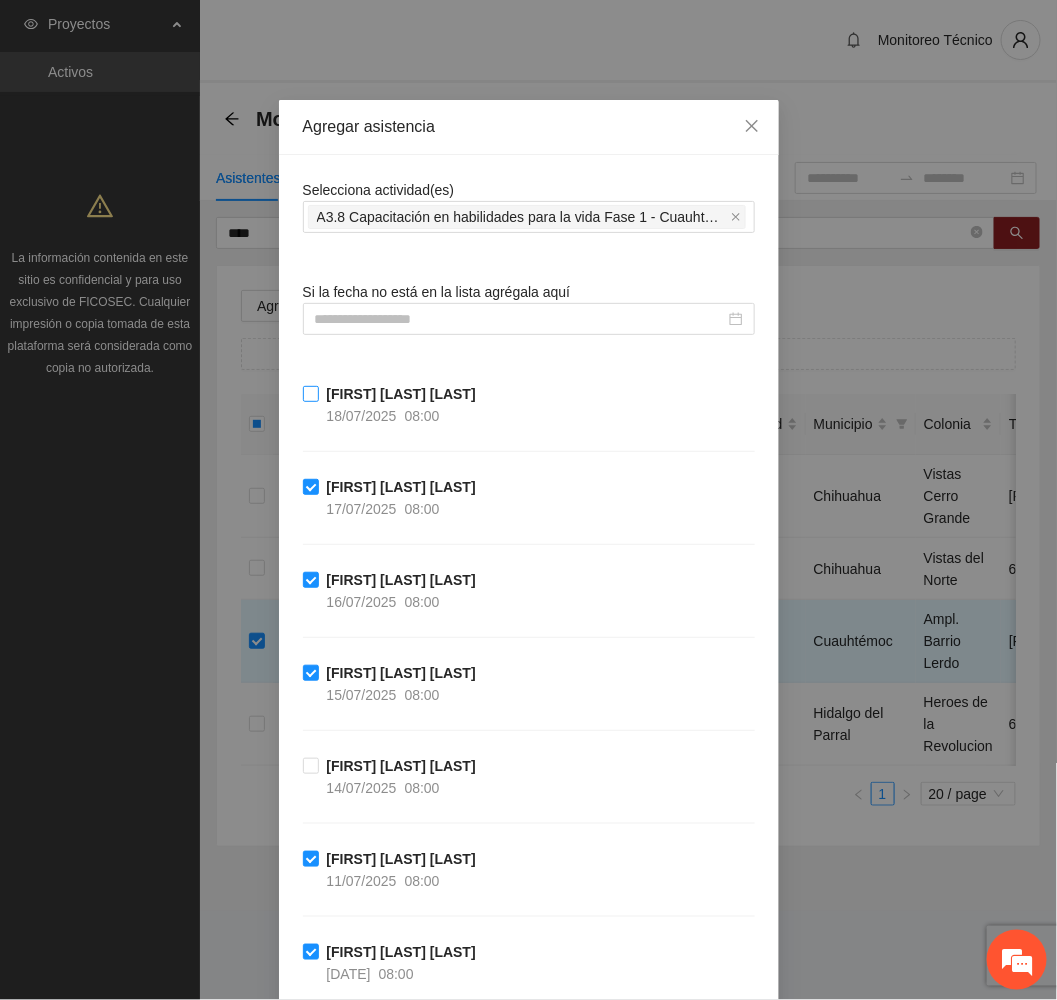 click on "08:00" at bounding box center (422, 416) 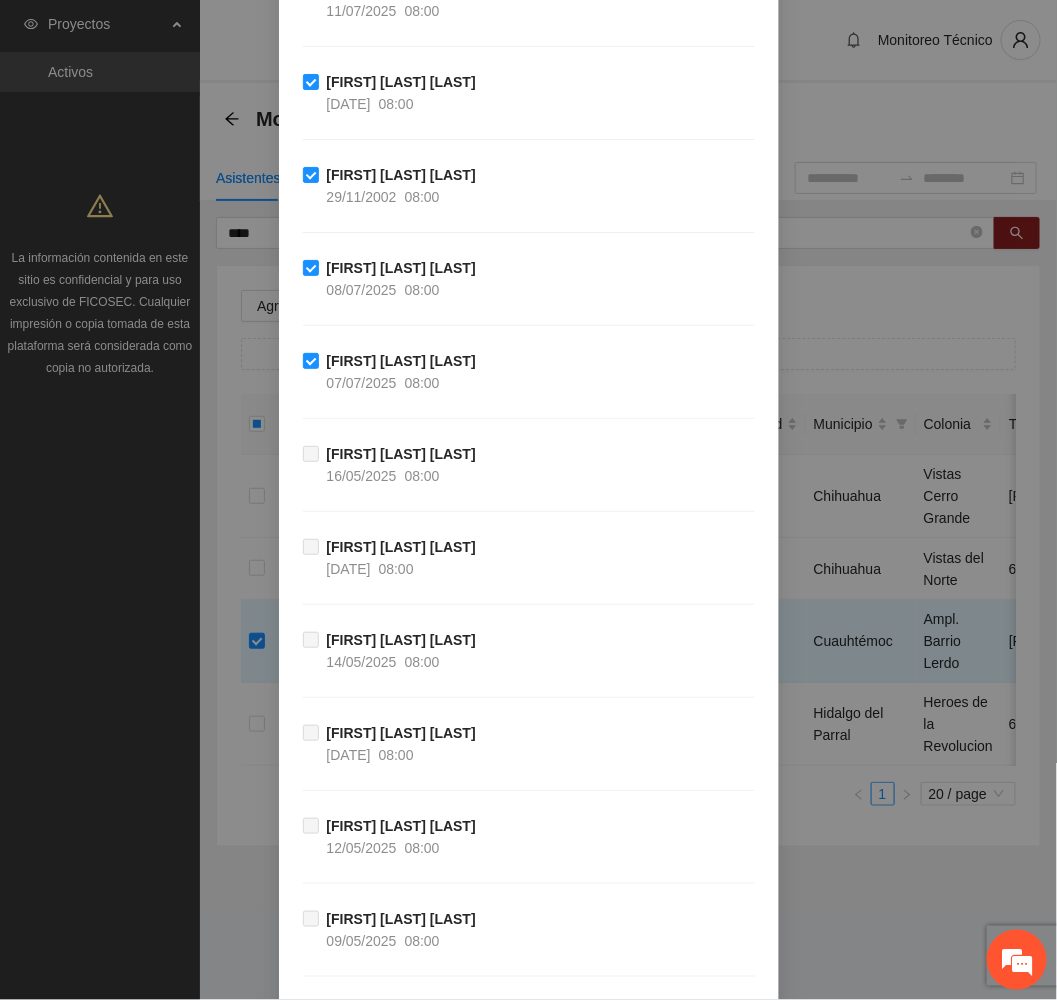 scroll, scrollTop: 1404, scrollLeft: 0, axis: vertical 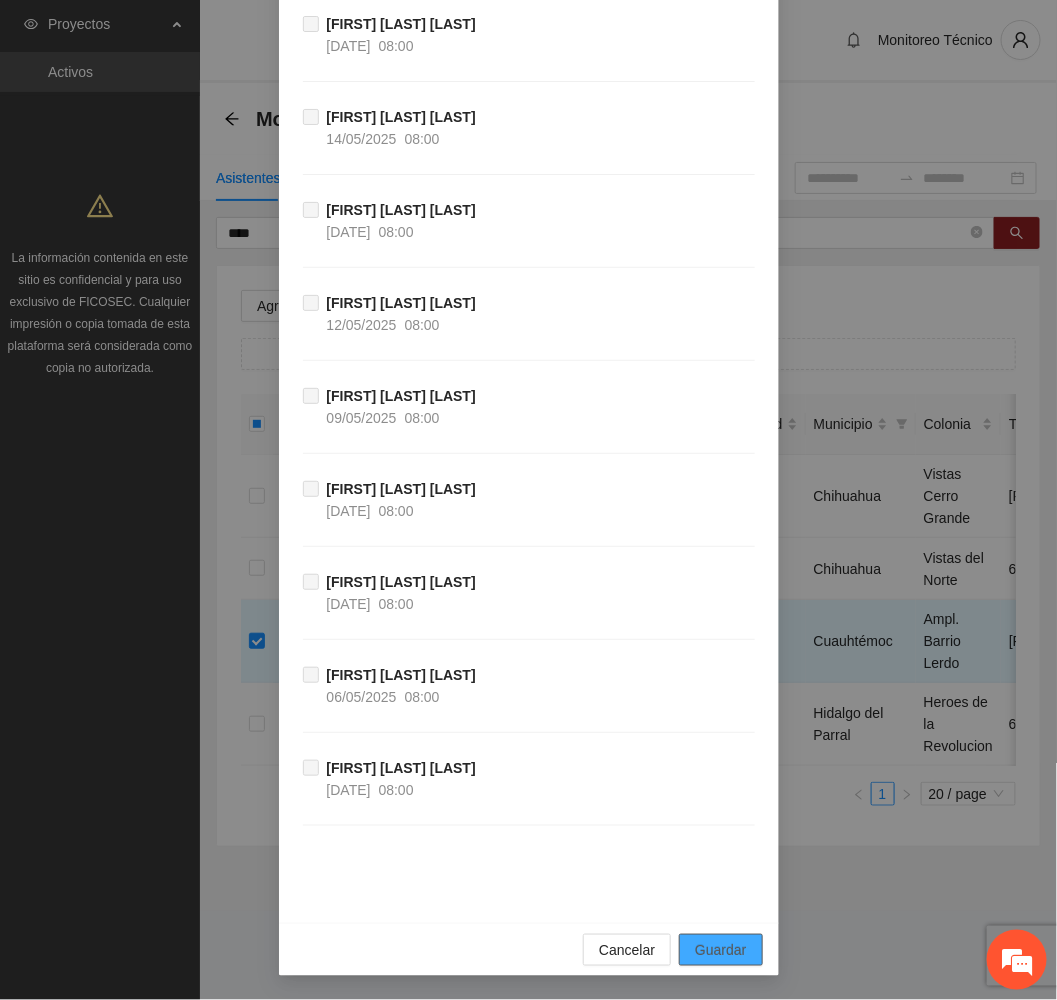 click on "Guardar" at bounding box center [720, 950] 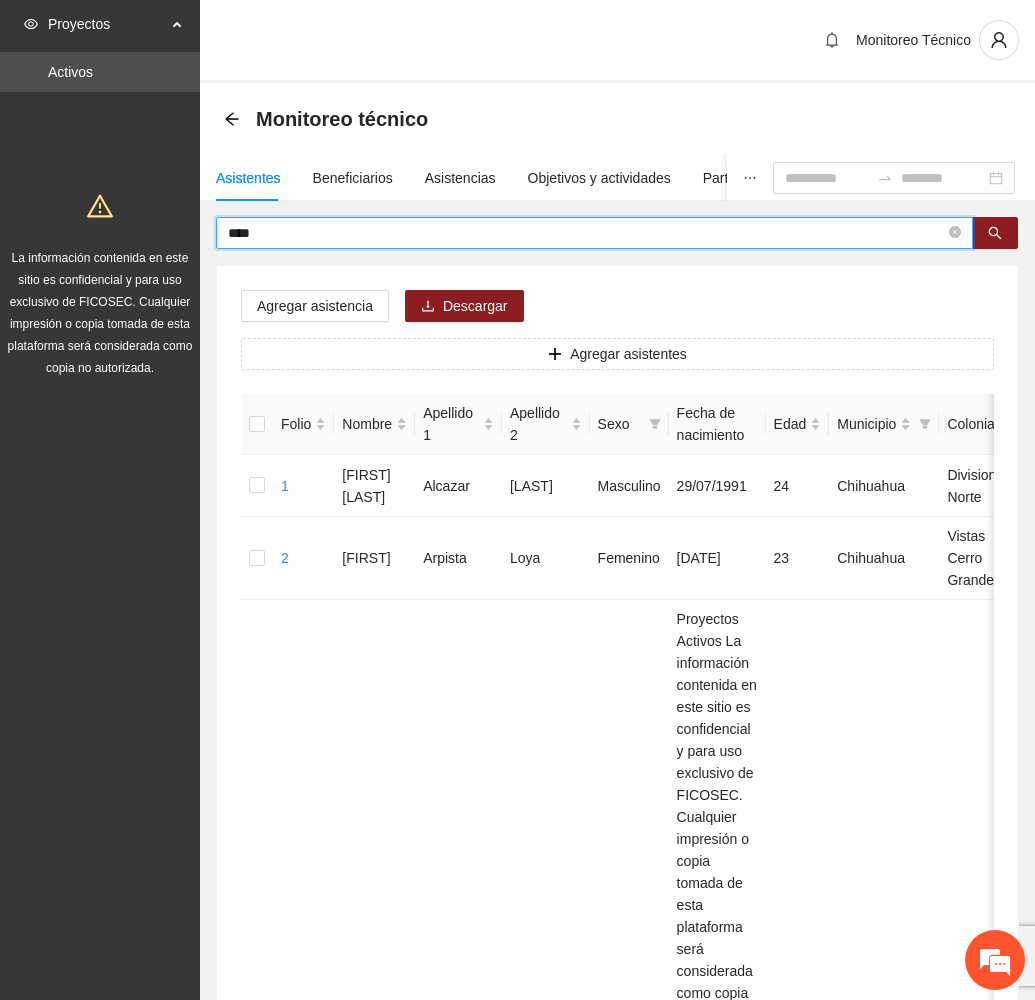drag, startPoint x: 307, startPoint y: 240, endPoint x: 121, endPoint y: 213, distance: 187.94946 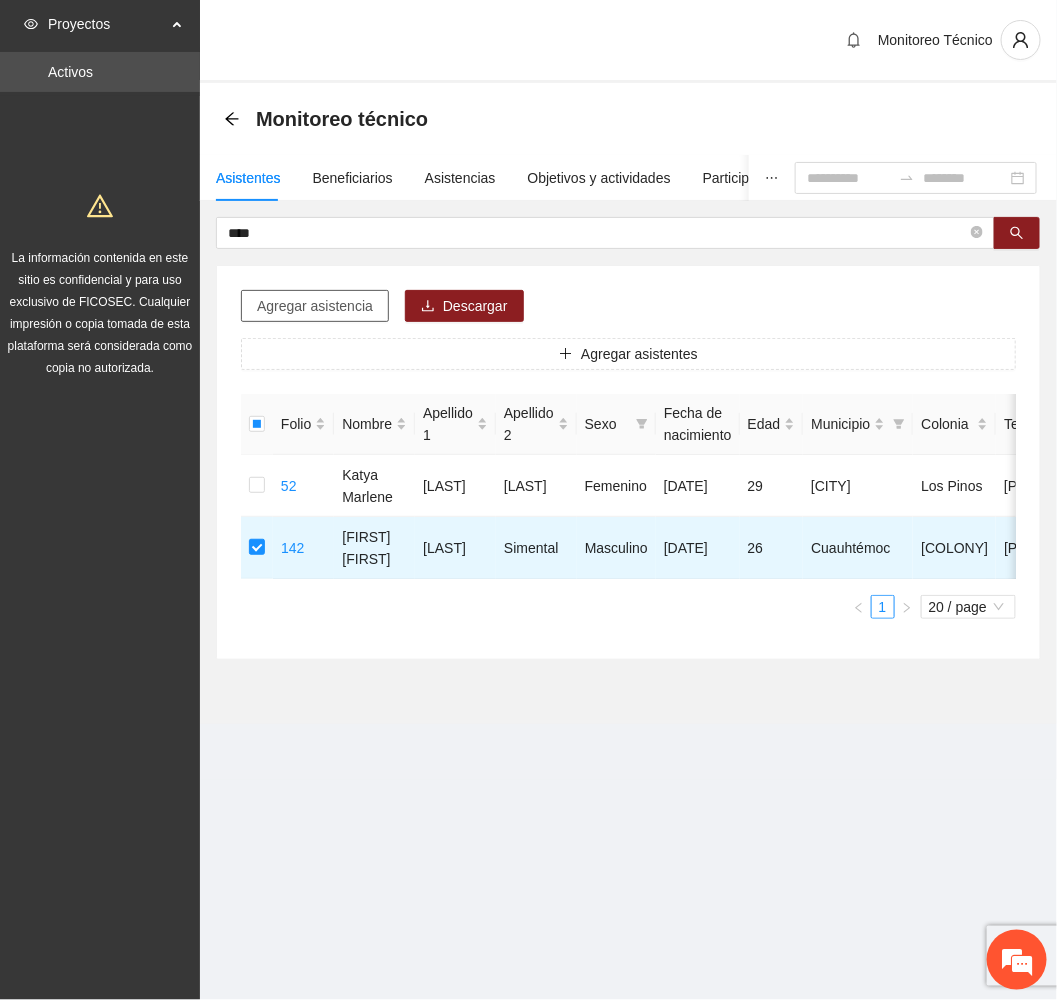 click on "Agregar asistencia" at bounding box center (315, 306) 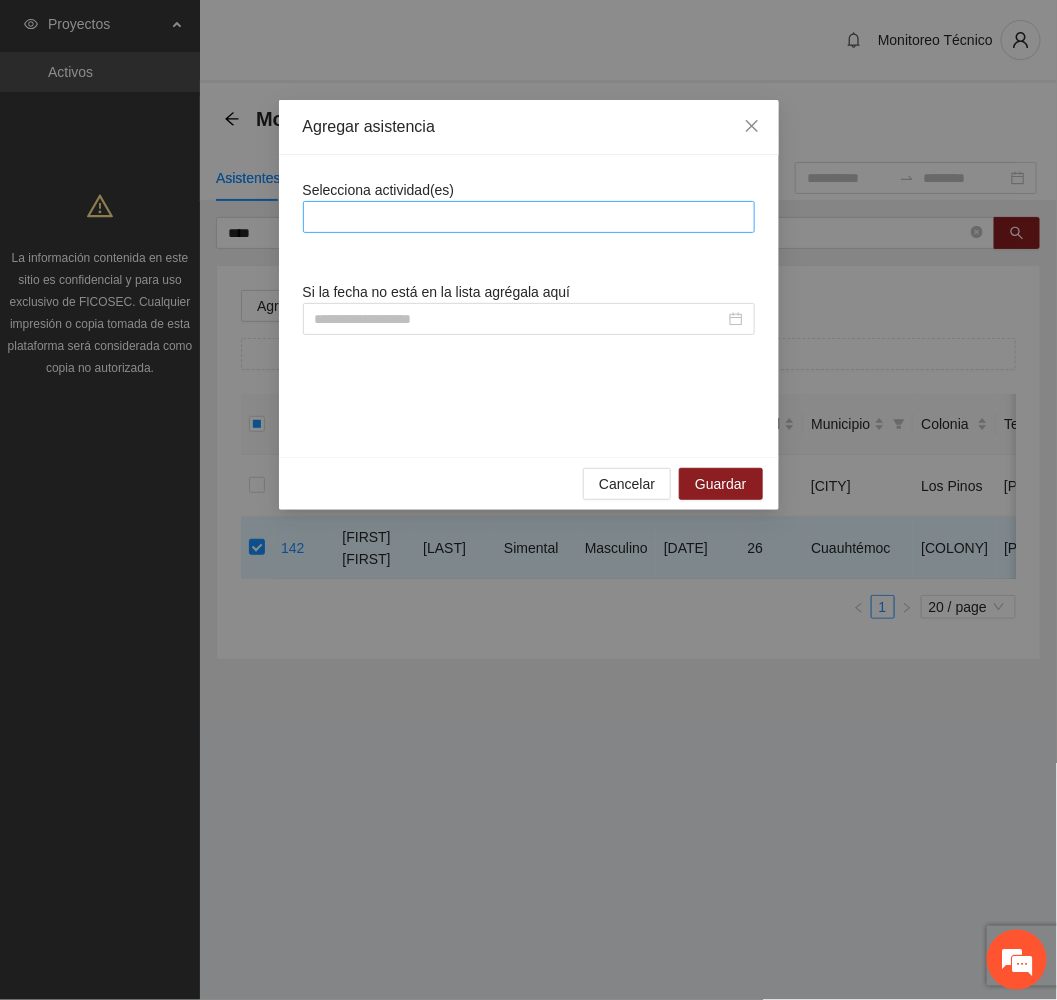 click at bounding box center [529, 217] 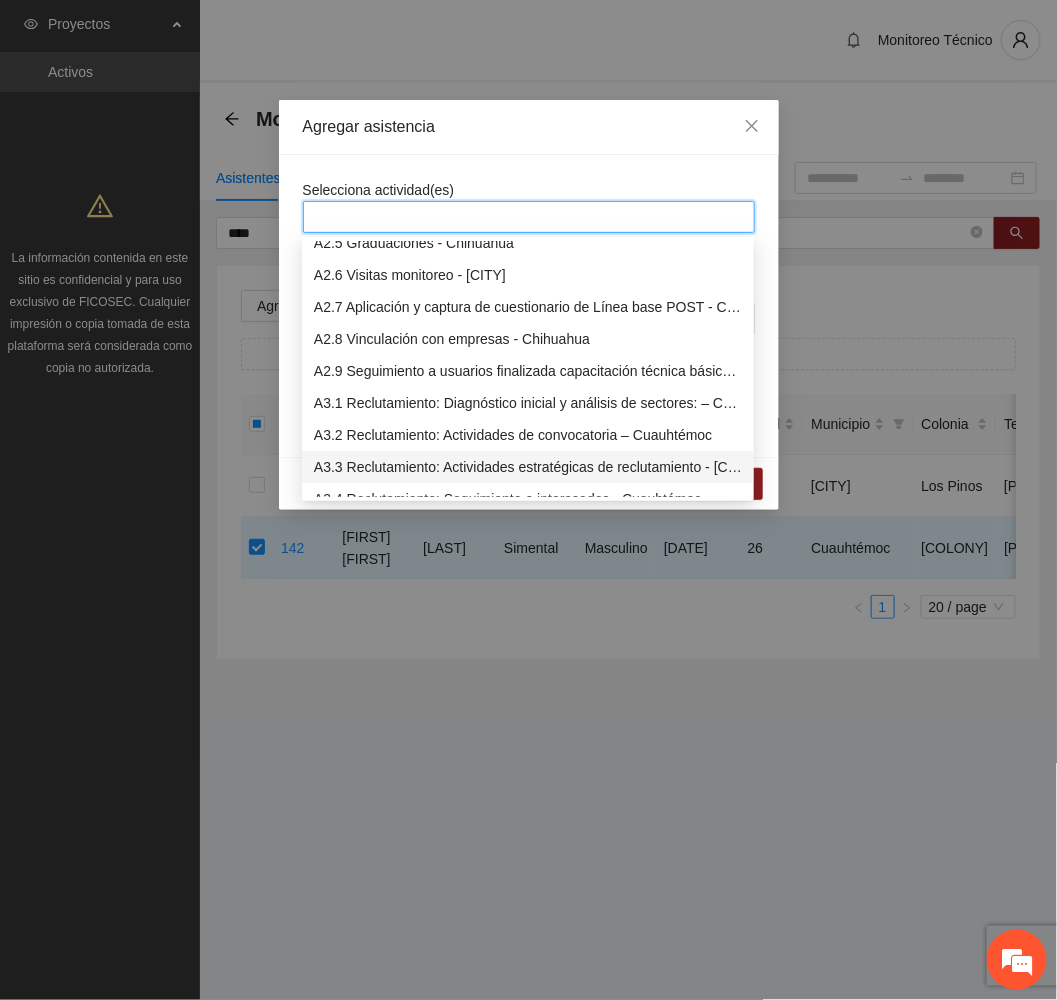 scroll, scrollTop: 900, scrollLeft: 0, axis: vertical 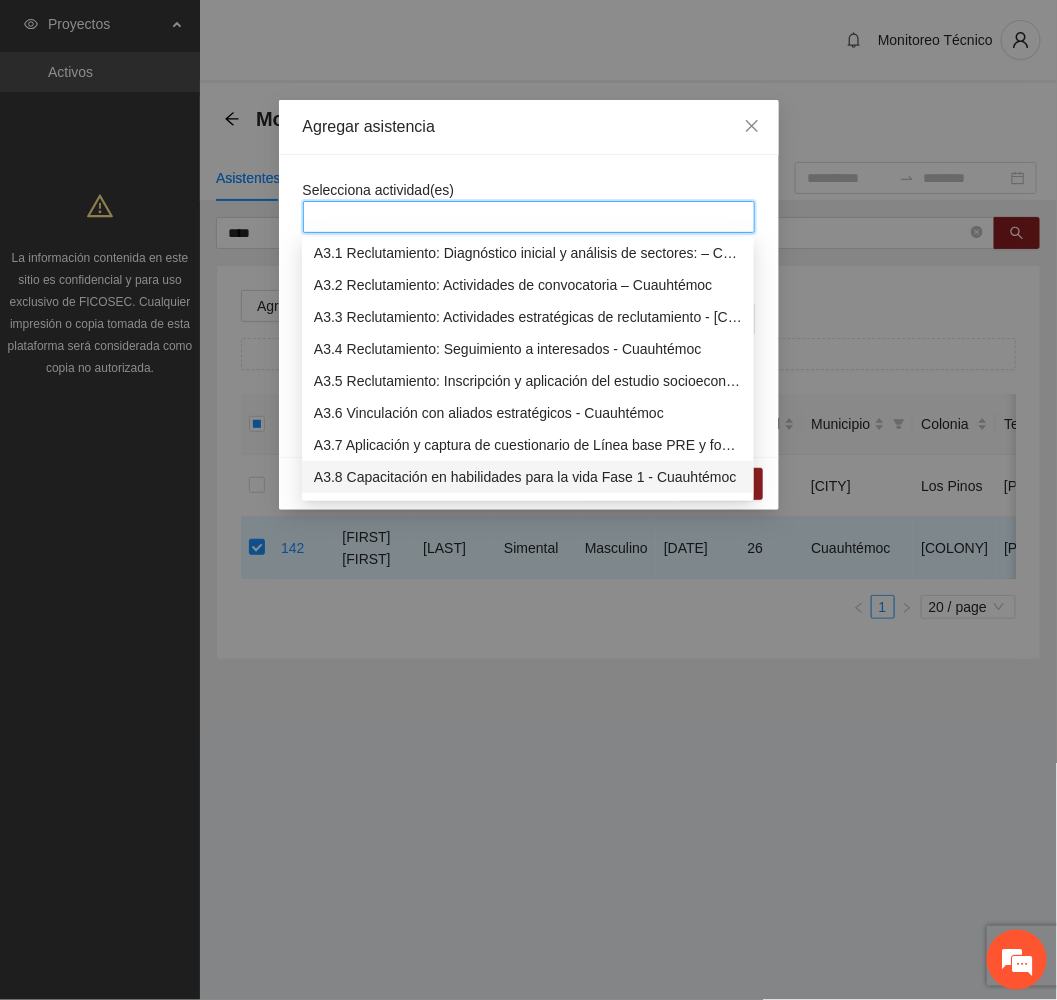 click on "A3.8 Capacitación en habilidades para la vida Fase 1 - Cuauhtémoc" at bounding box center (528, 477) 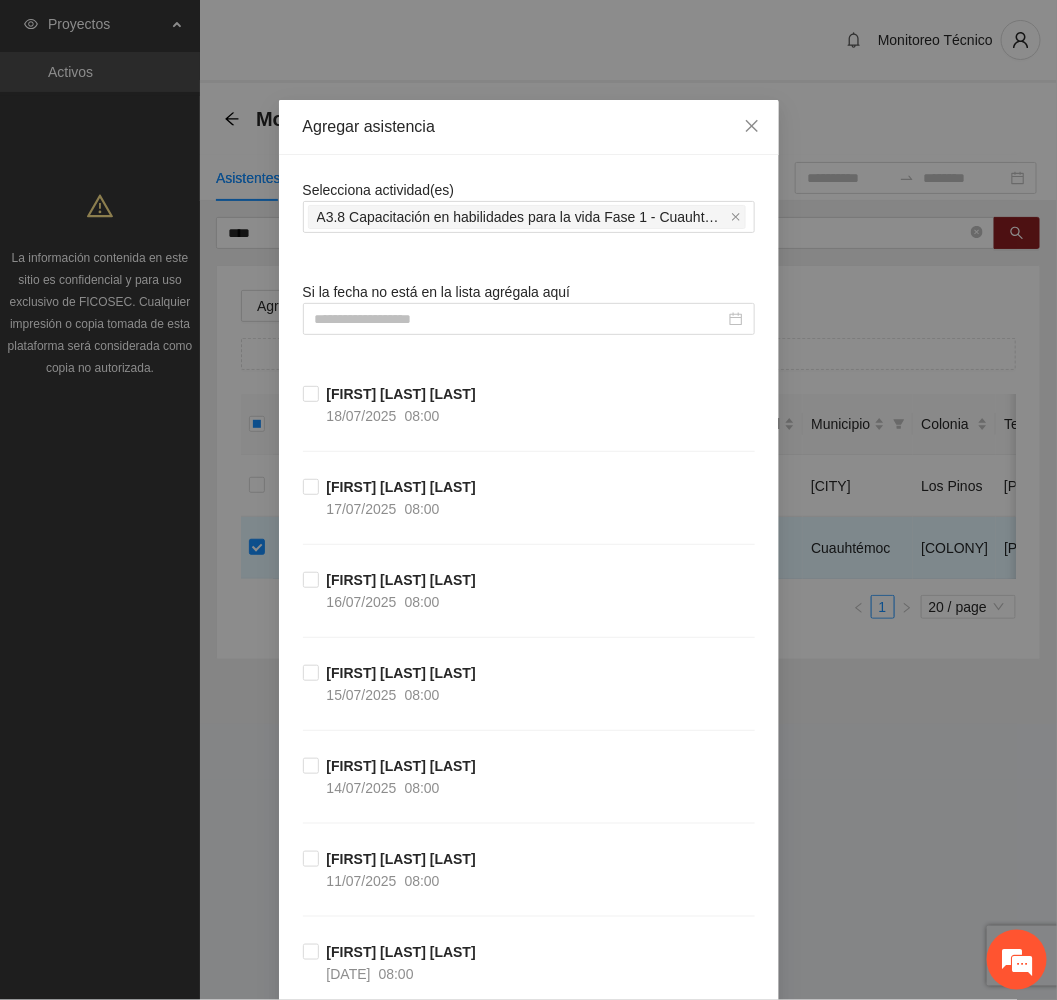 click on "Agregar asistencia" at bounding box center (529, 127) 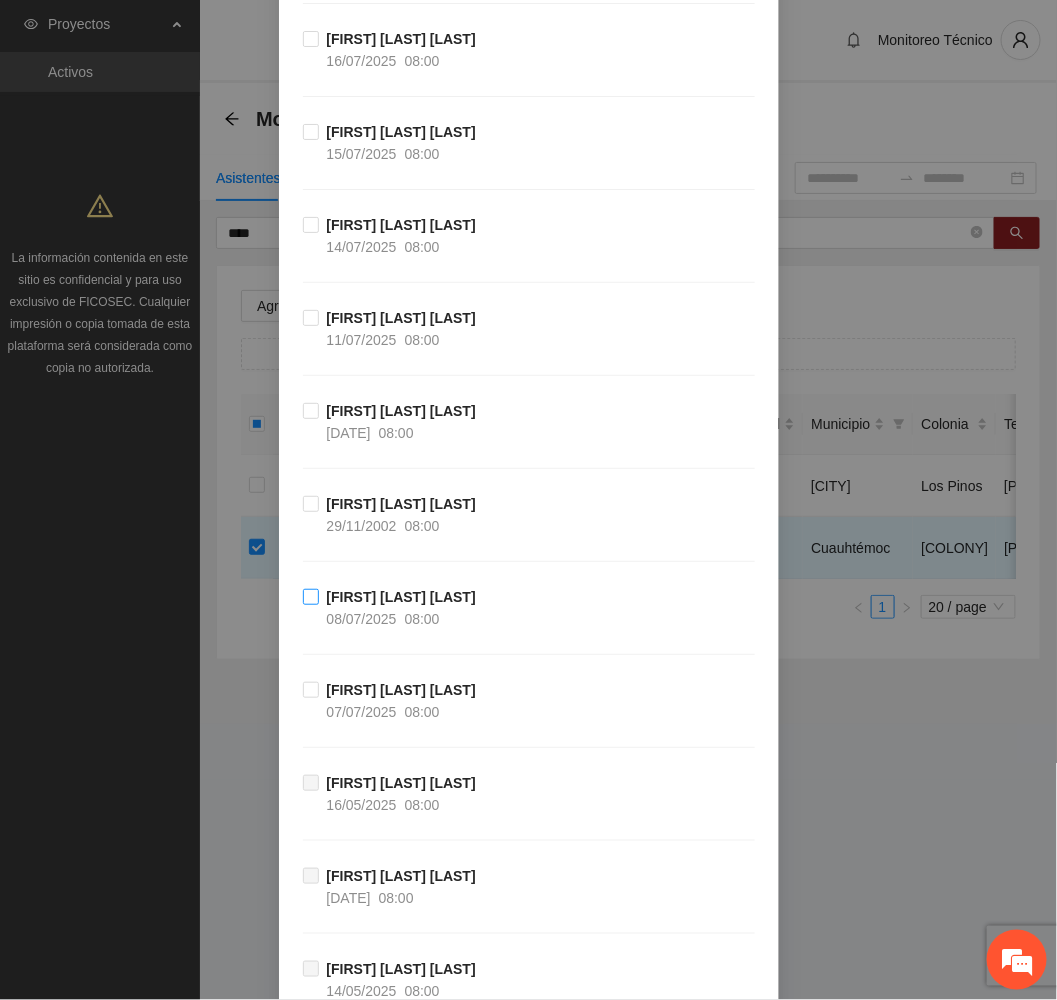 scroll, scrollTop: 750, scrollLeft: 0, axis: vertical 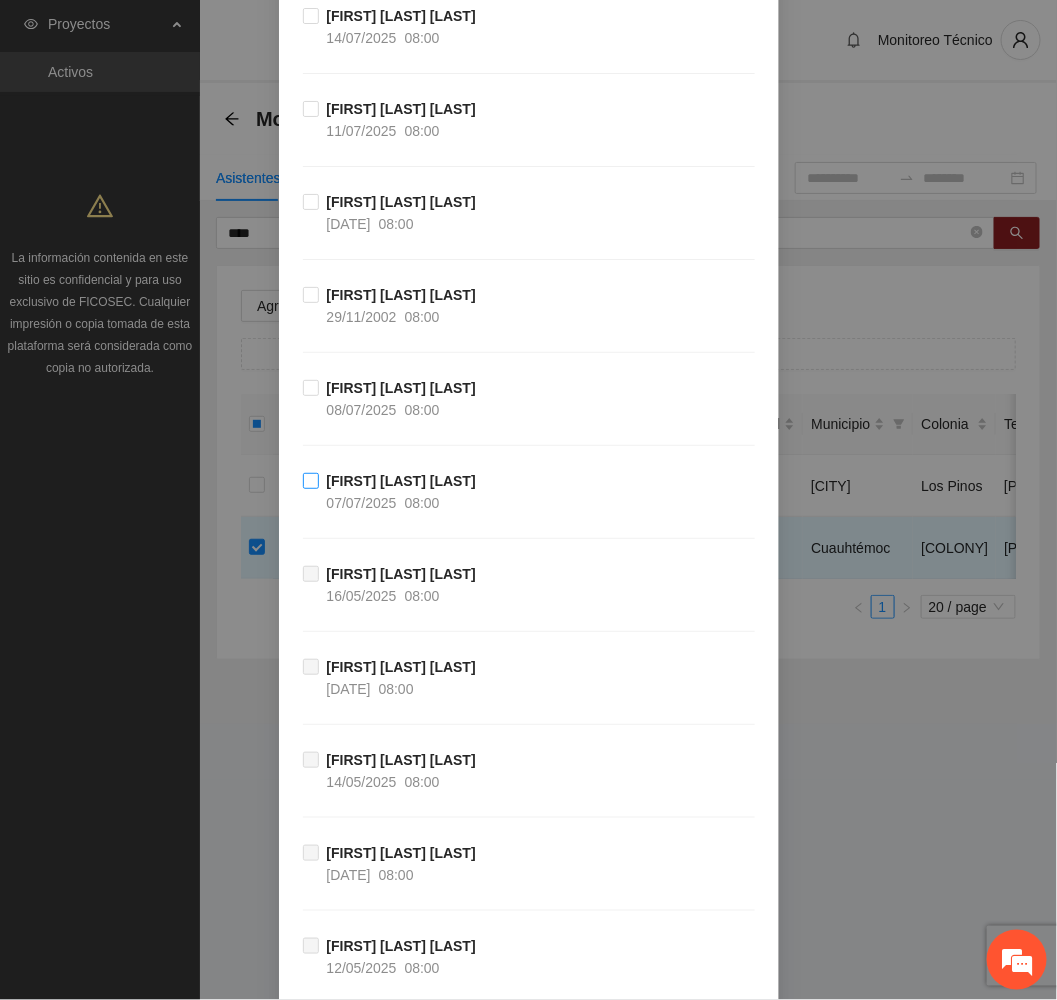 click on "[FIRST] [LAST] [LAST]" at bounding box center [401, 481] 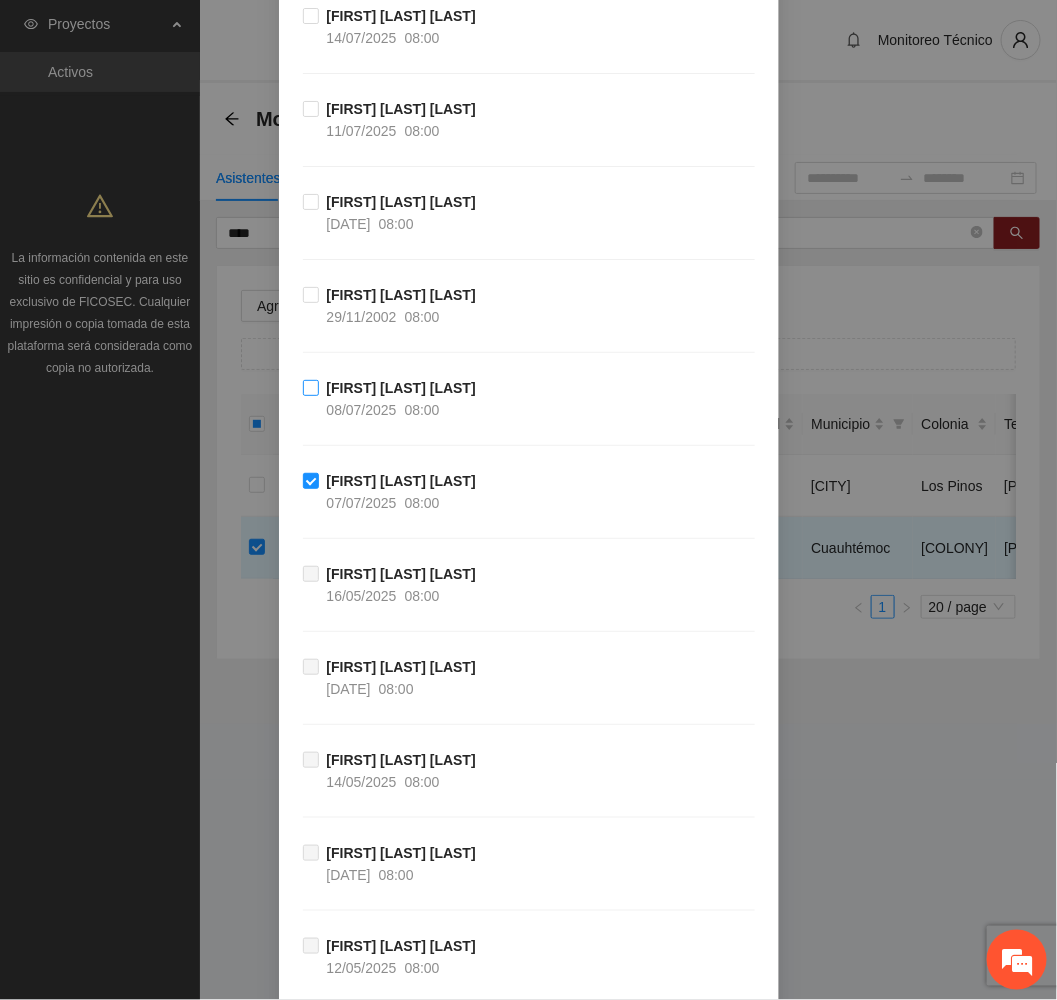 click on "[FIRST] [LAST] [LAST]" at bounding box center [401, 388] 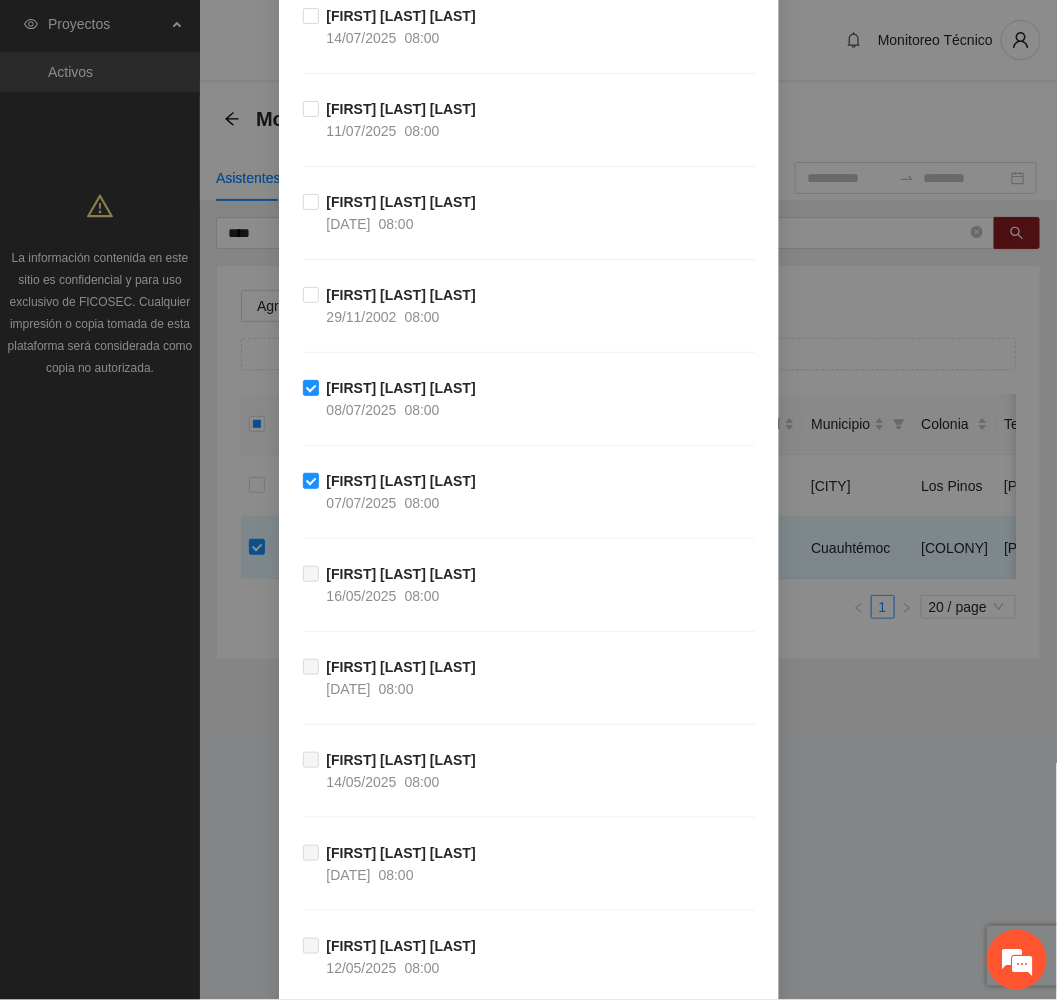 scroll, scrollTop: 1404, scrollLeft: 0, axis: vertical 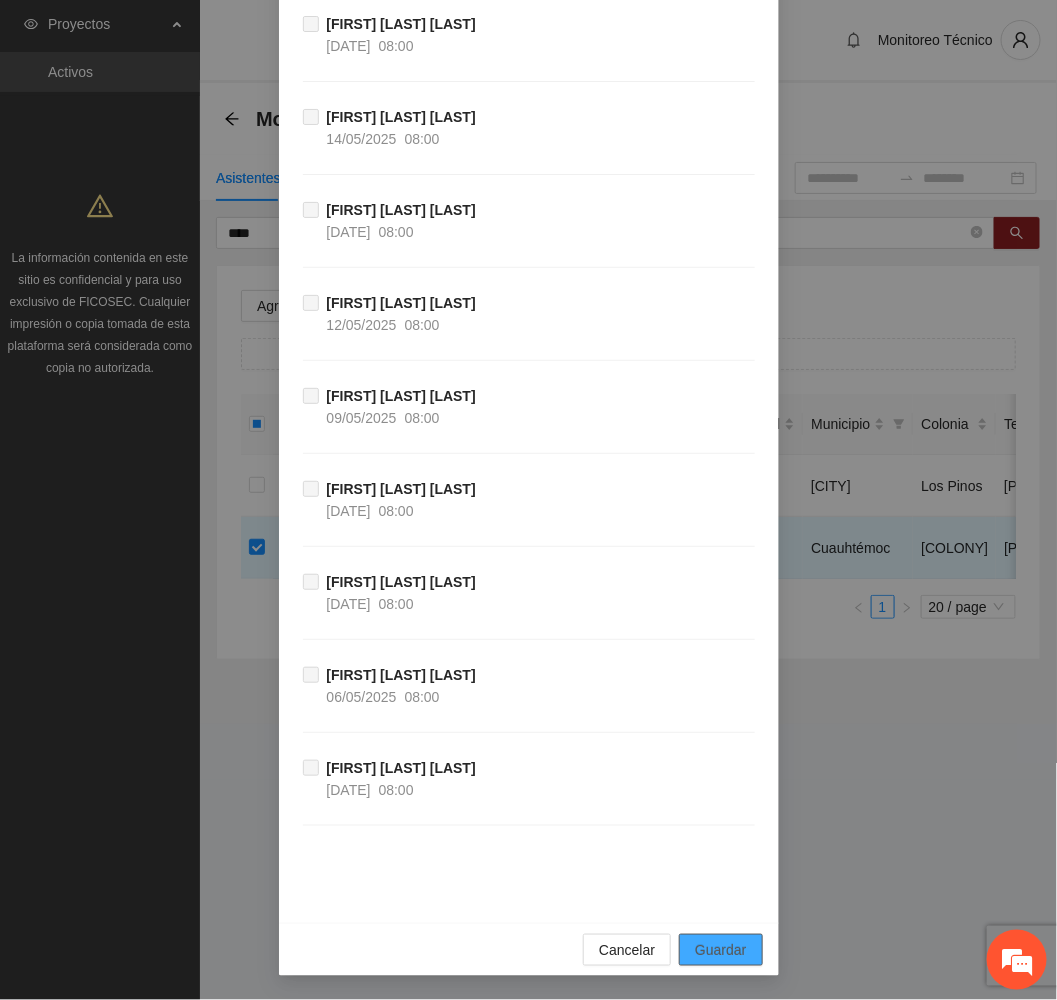 click on "Guardar" at bounding box center (720, 950) 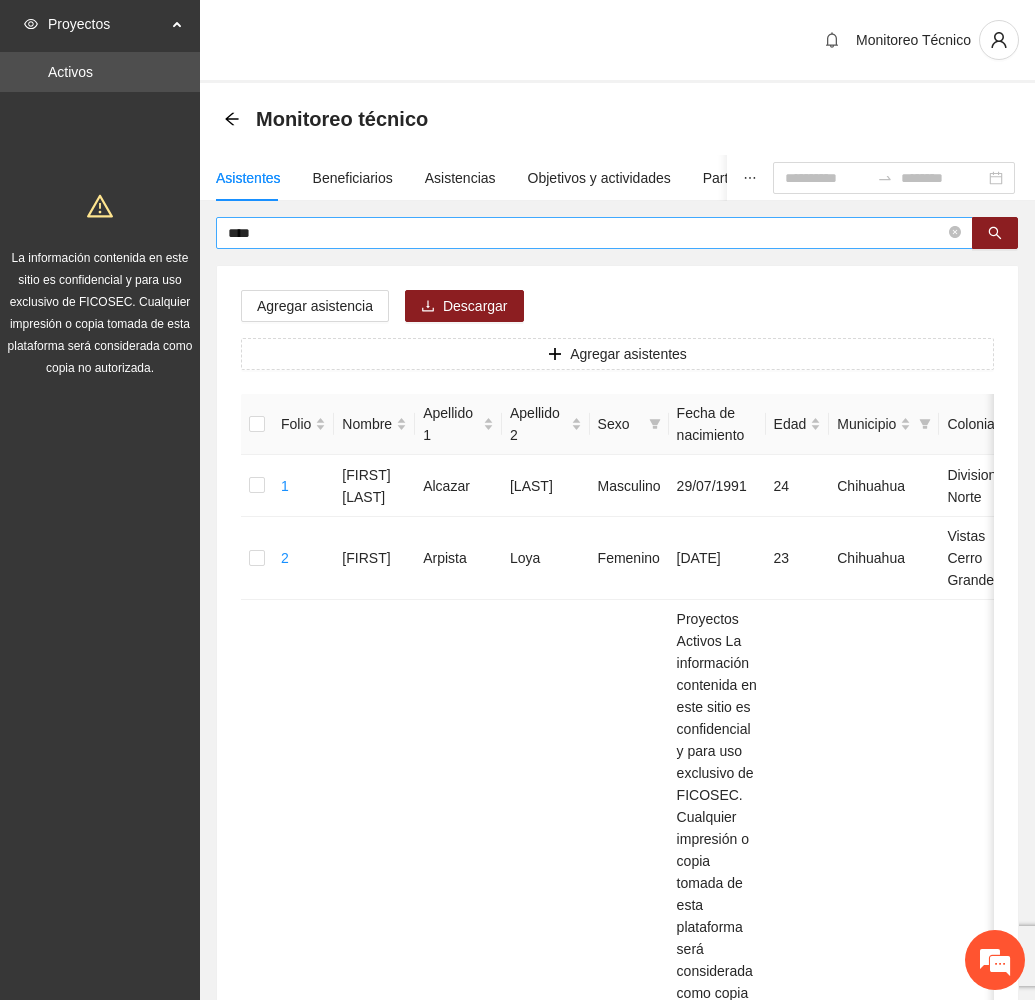 drag, startPoint x: 316, startPoint y: 214, endPoint x: 304, endPoint y: 226, distance: 16.970562 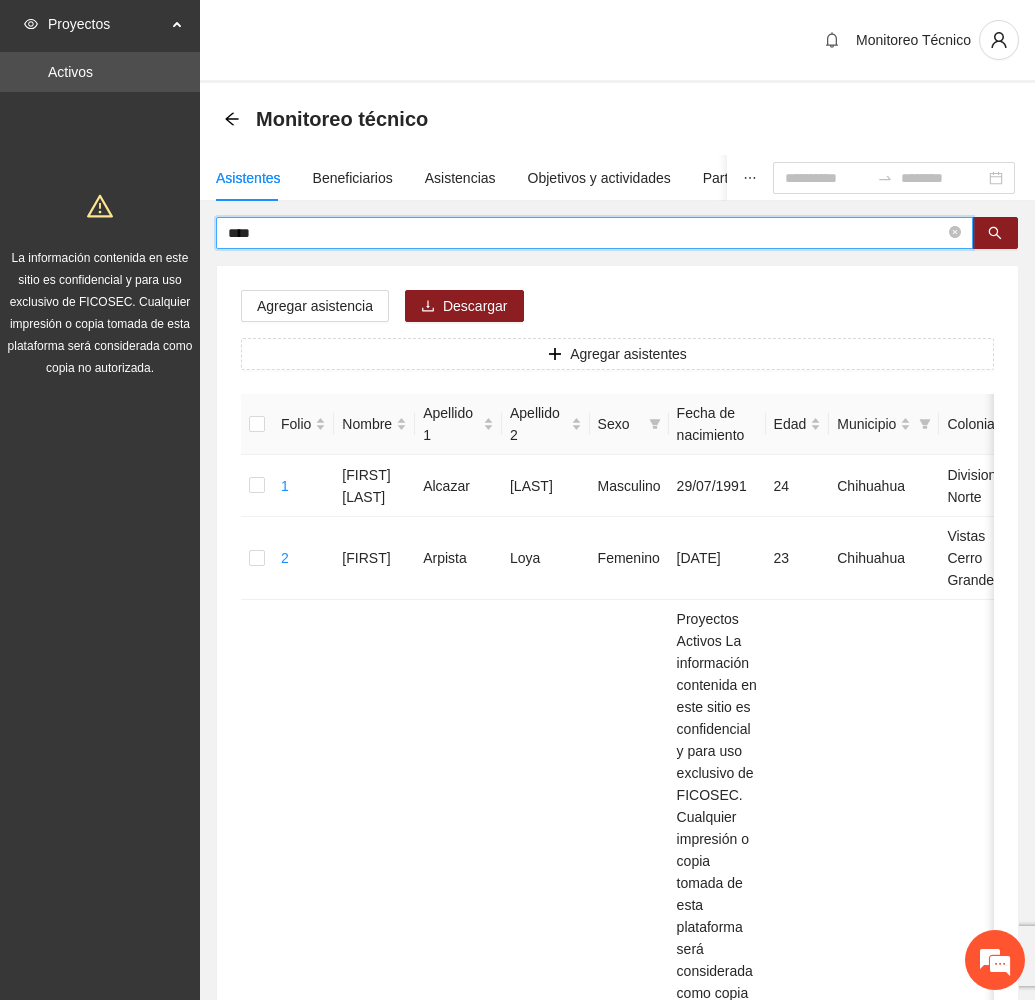 drag, startPoint x: 261, startPoint y: 229, endPoint x: 157, endPoint y: 232, distance: 104.04326 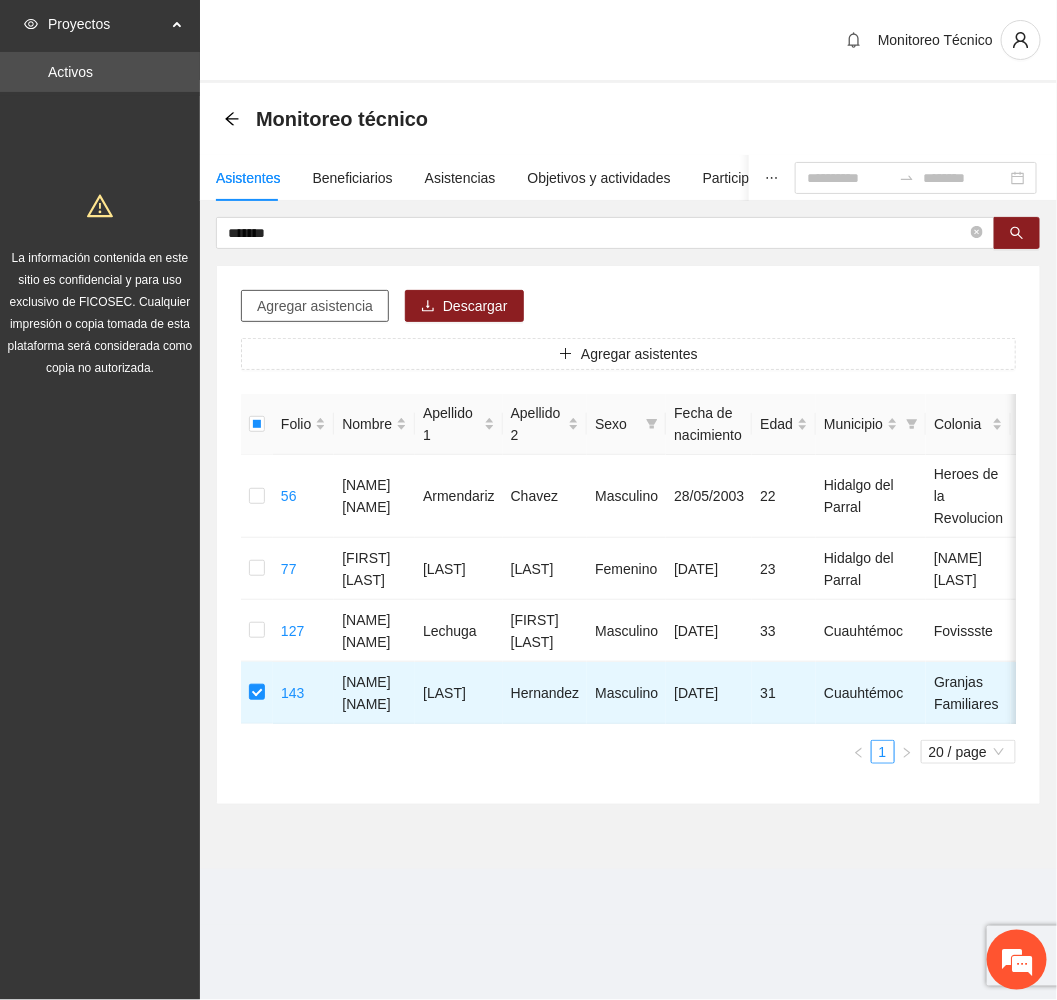 click on "Agregar asistencia" at bounding box center [315, 306] 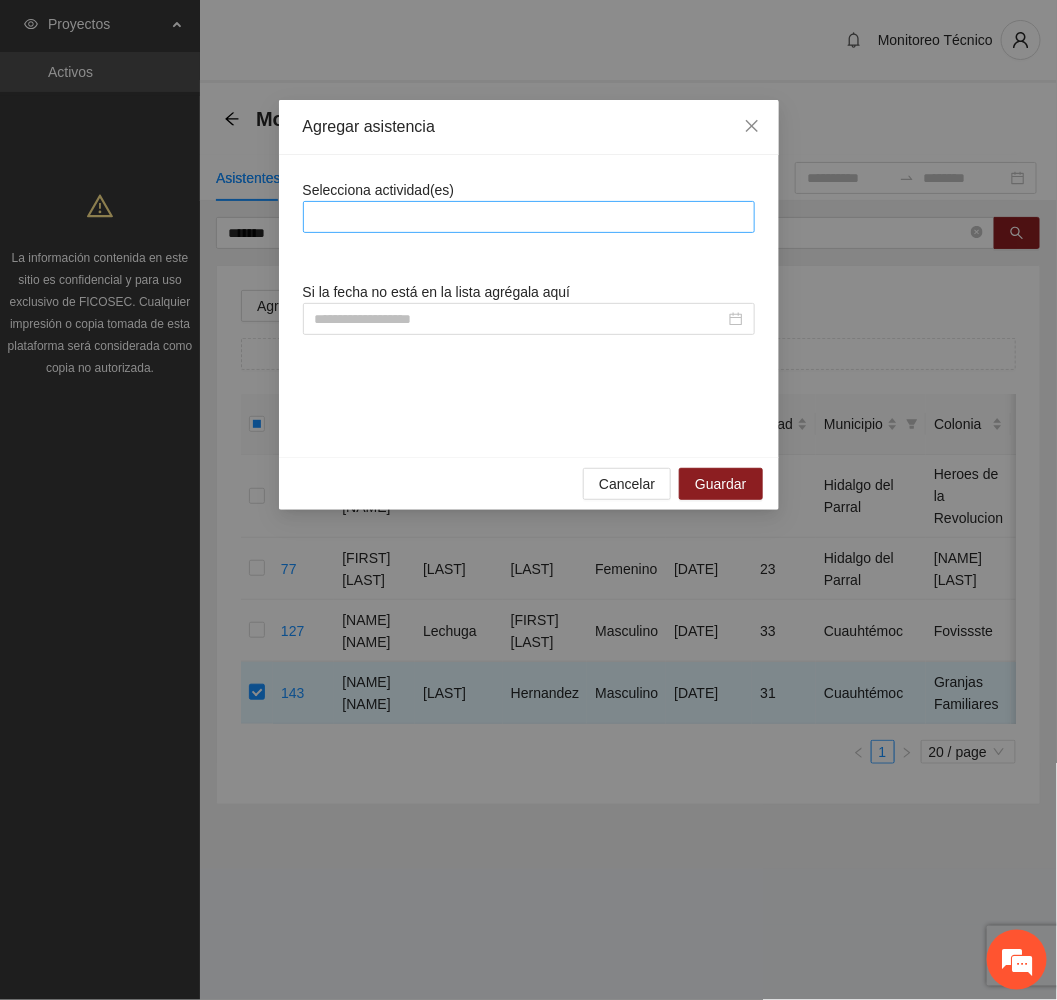 click at bounding box center [529, 217] 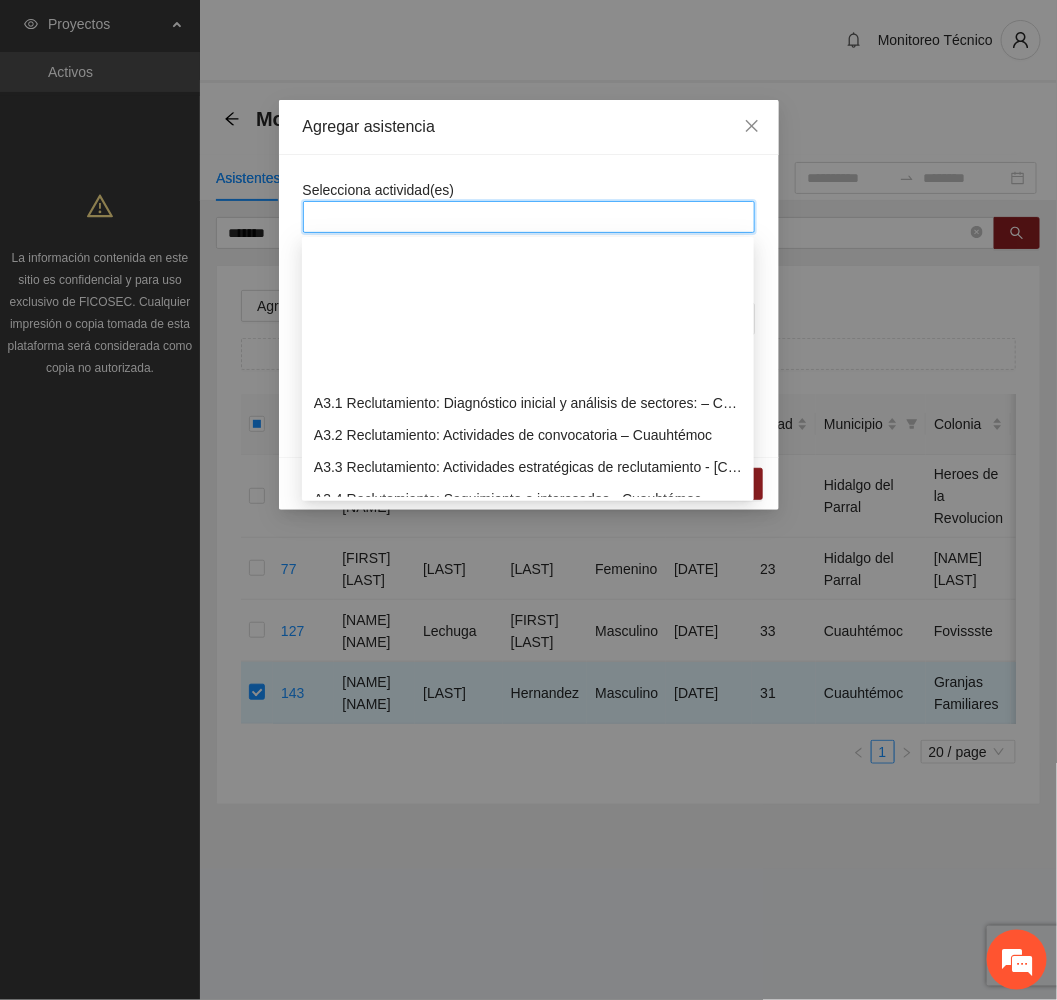 scroll, scrollTop: 900, scrollLeft: 0, axis: vertical 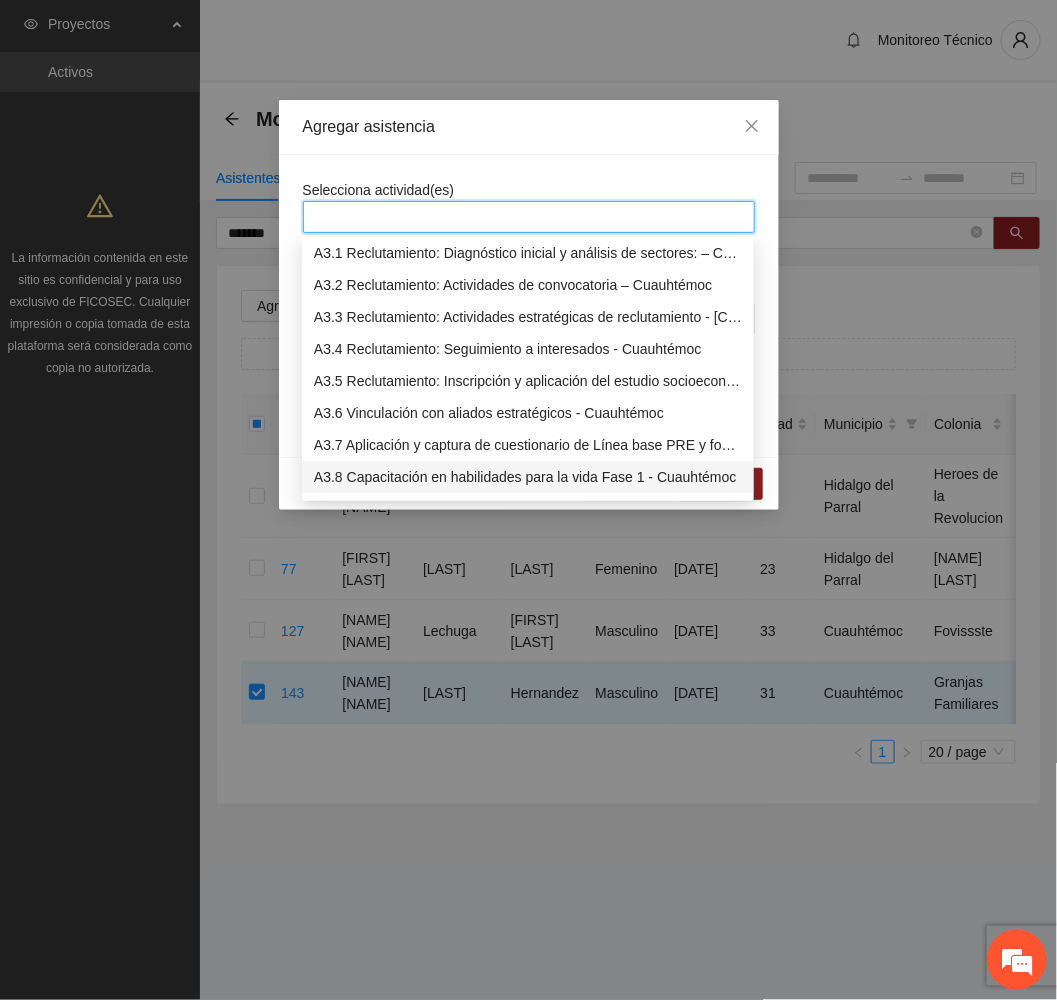 click on "A3.8 Capacitación en habilidades para la vida Fase 1 - Cuauhtémoc" at bounding box center [528, 477] 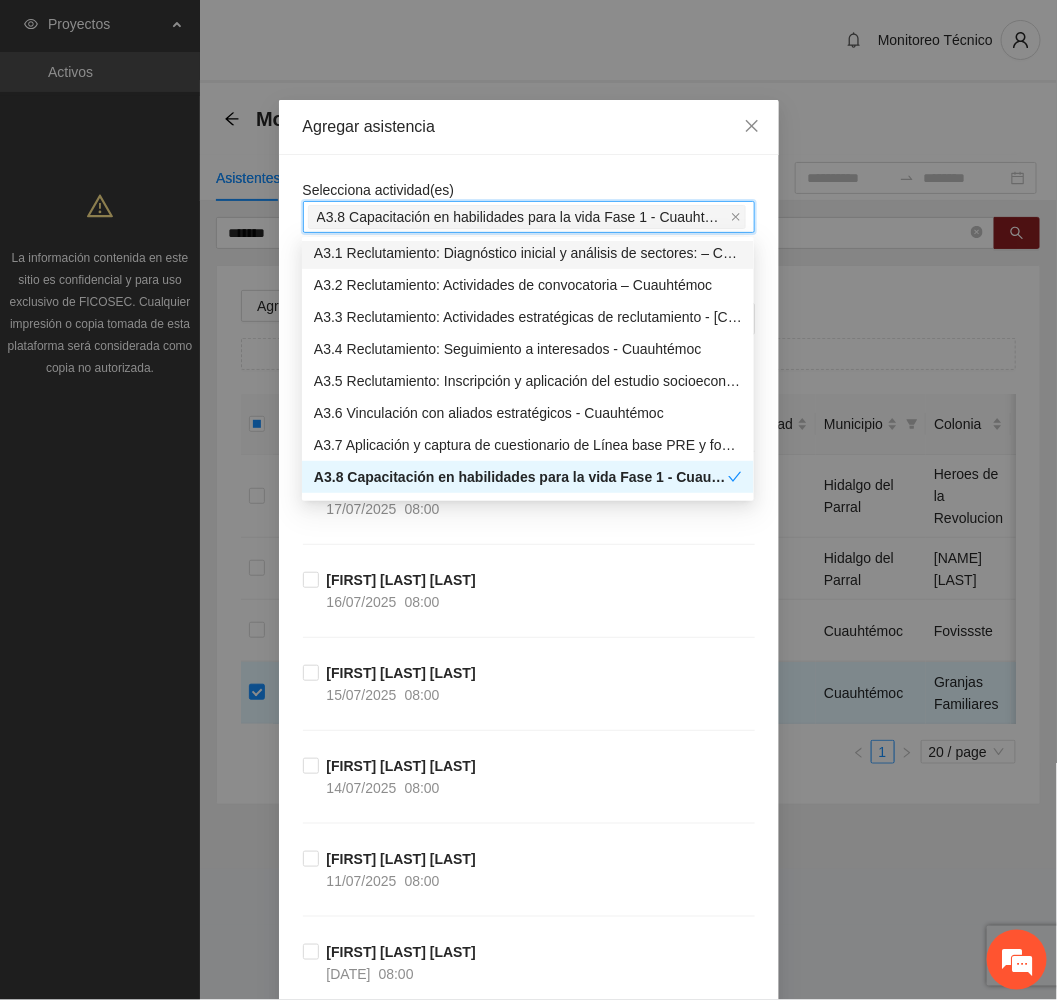 click on "Agregar asistencia" at bounding box center [529, 127] 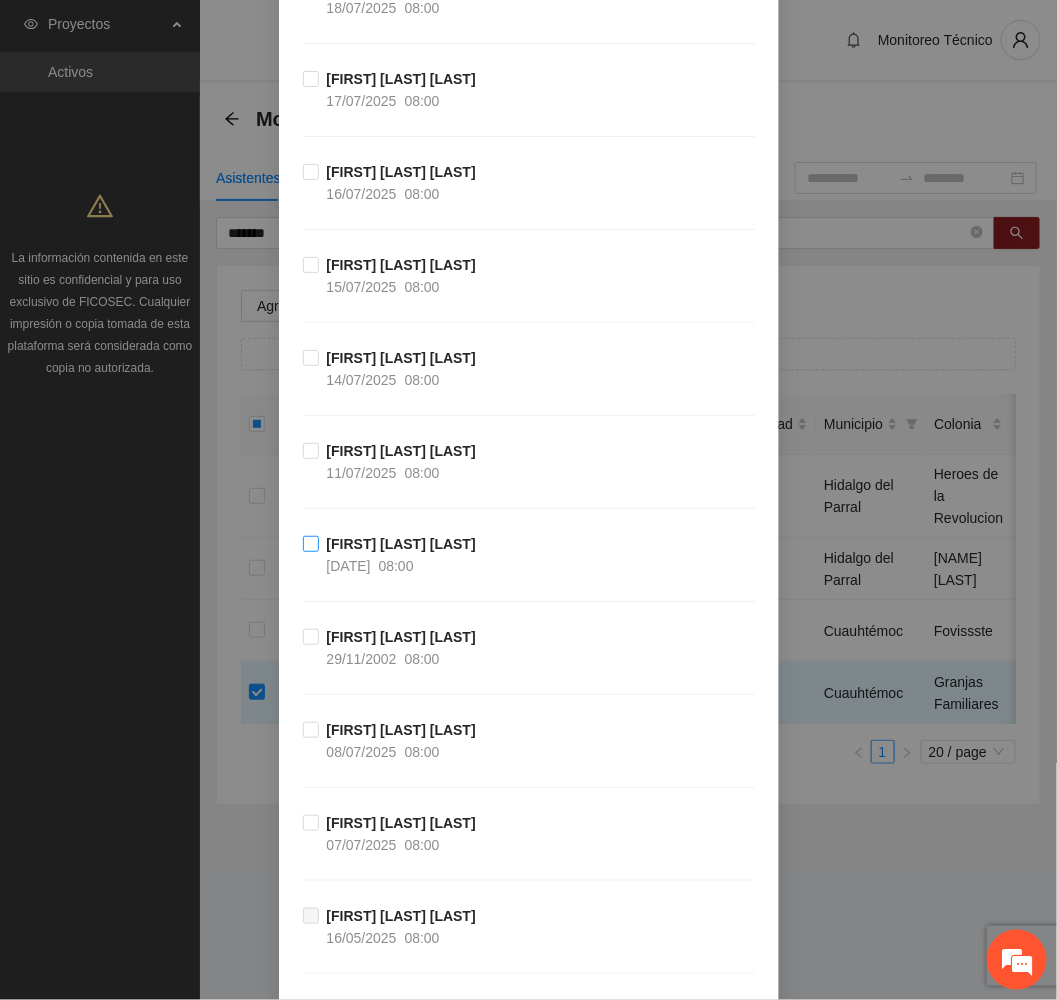 scroll, scrollTop: 450, scrollLeft: 0, axis: vertical 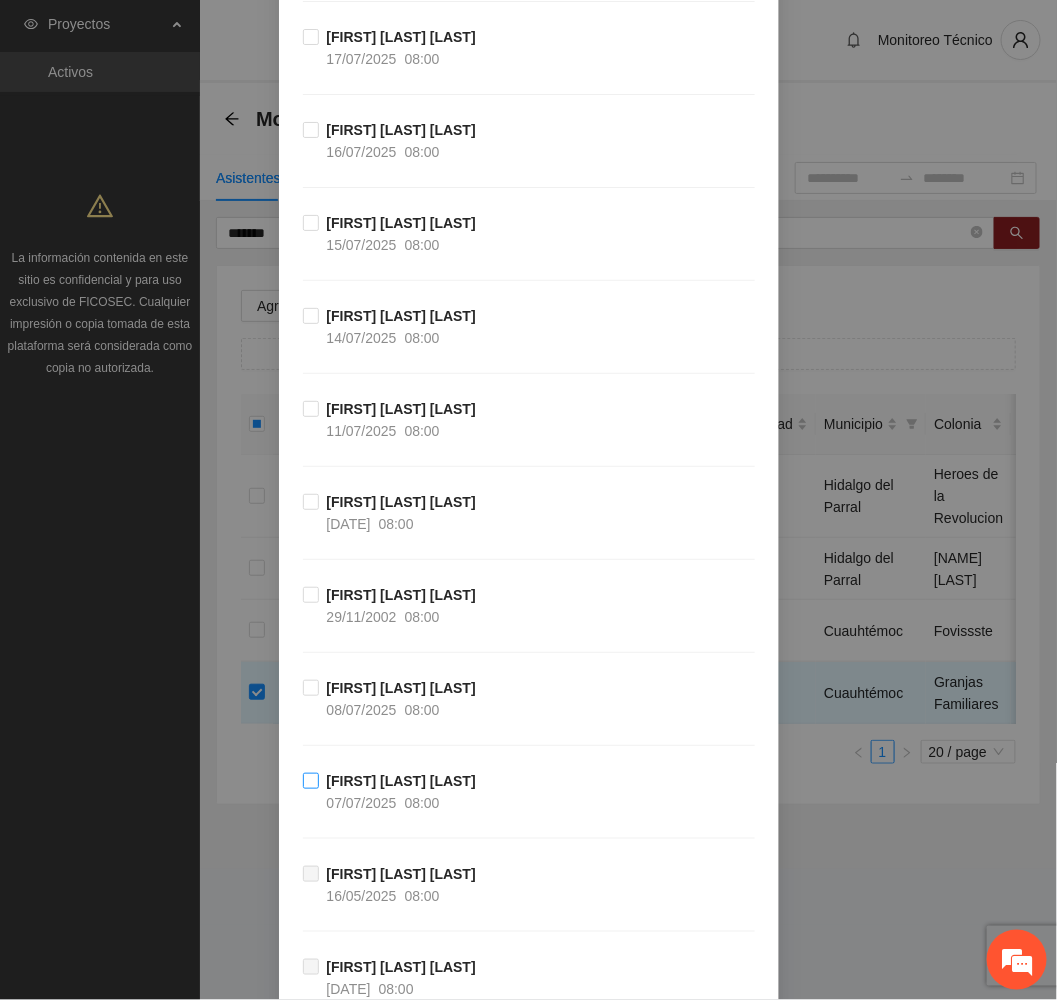 click on "[FIRST] [LAST] [LAST]" at bounding box center [401, 781] 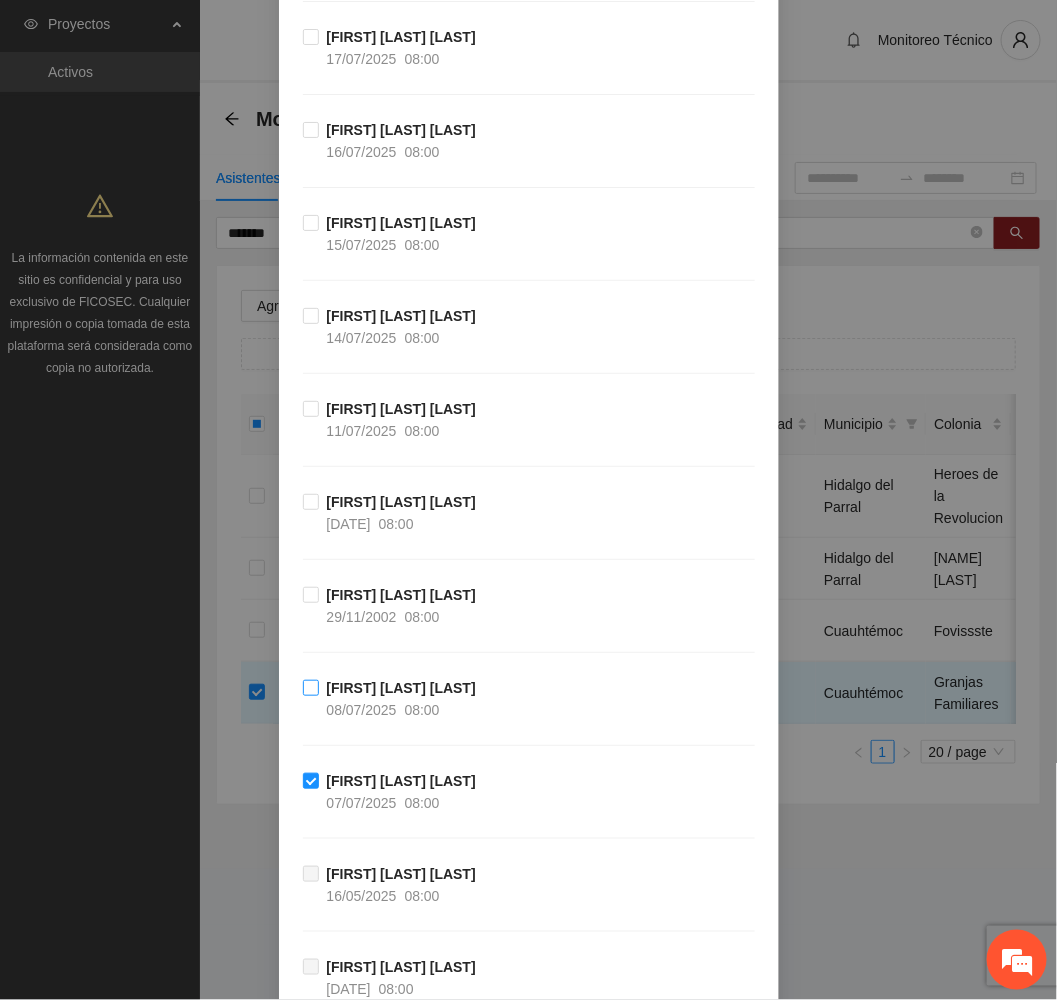 click on "[FIRST] [LAST] [LAST]" at bounding box center [401, 688] 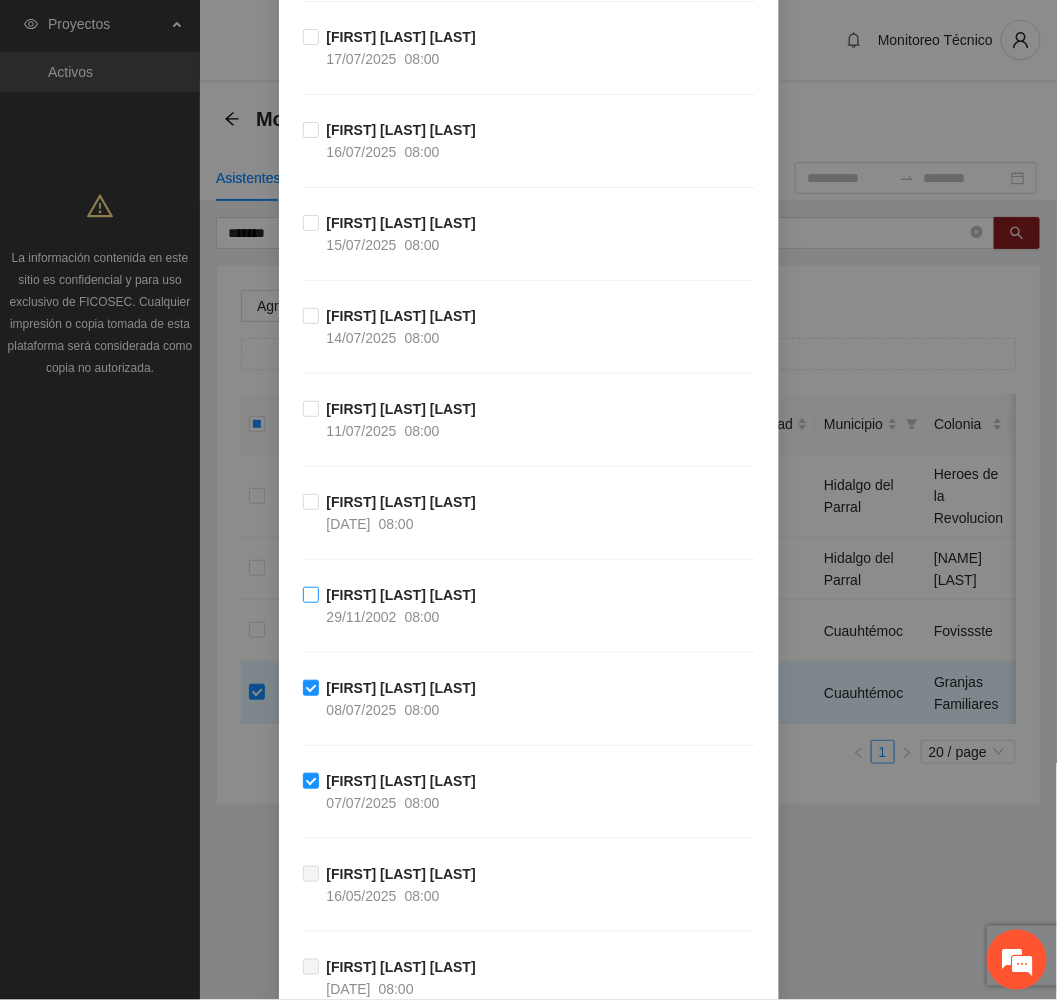 click on "Capacitación en habilidades para la vida Fase 1 - [CITY] 09/07/2025 08:00" at bounding box center [401, 606] 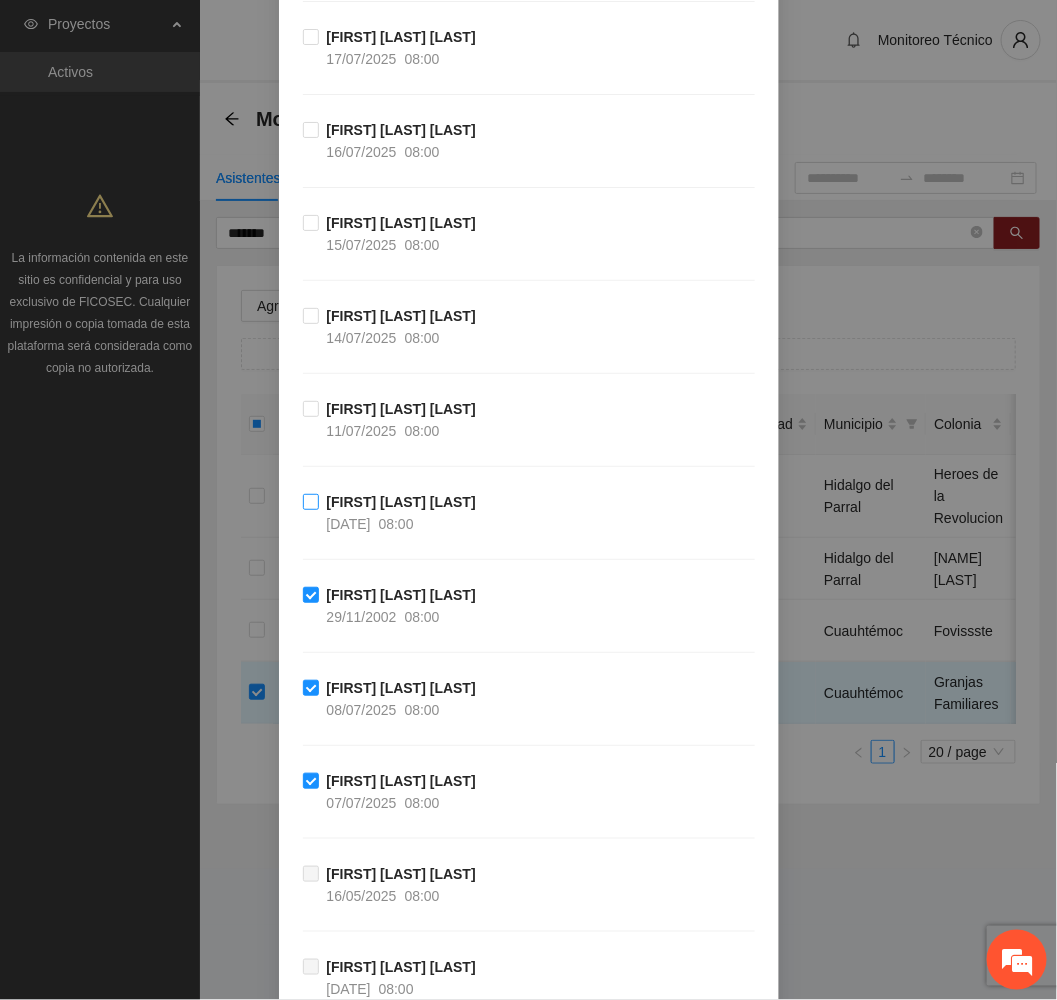 click on "[FIRST] [LAST] [LAST]" at bounding box center [401, 502] 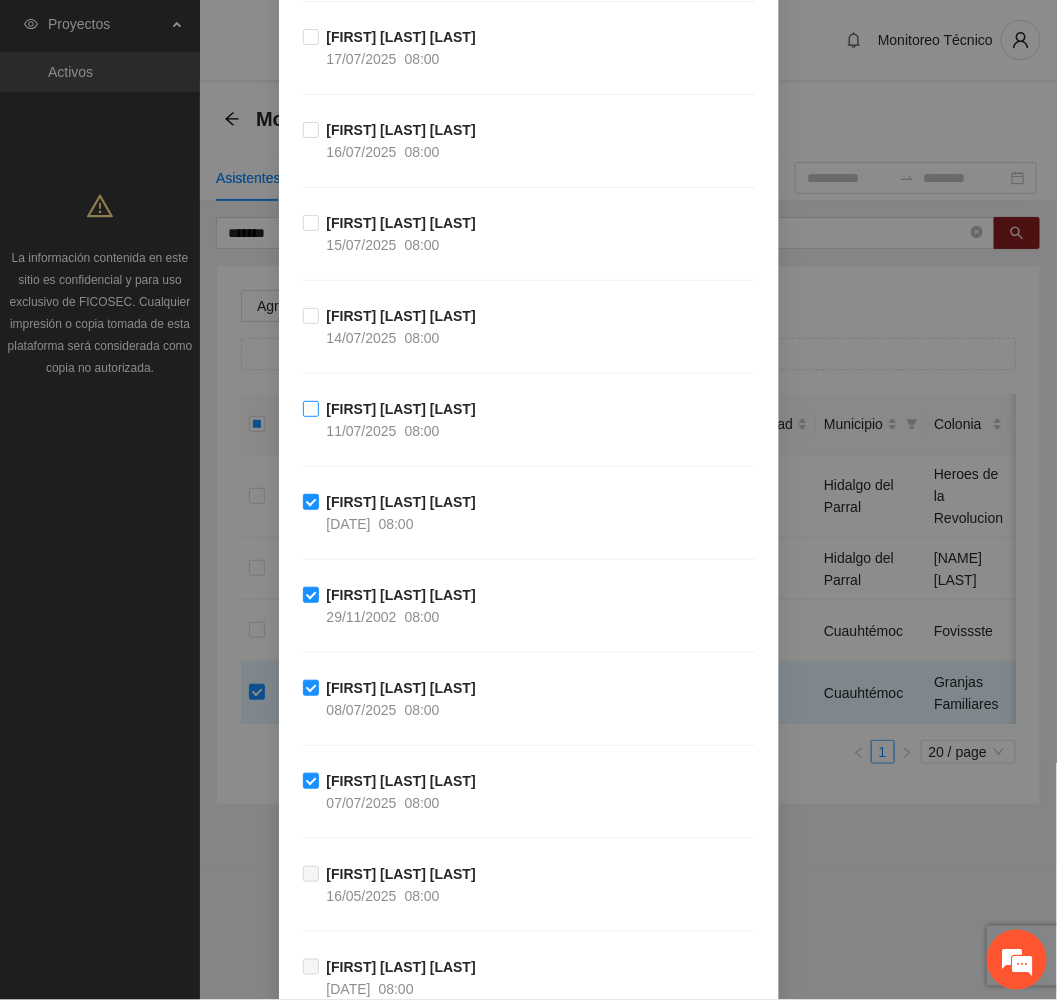 click on "[FIRST] [LAST] [LAST]" at bounding box center [401, 409] 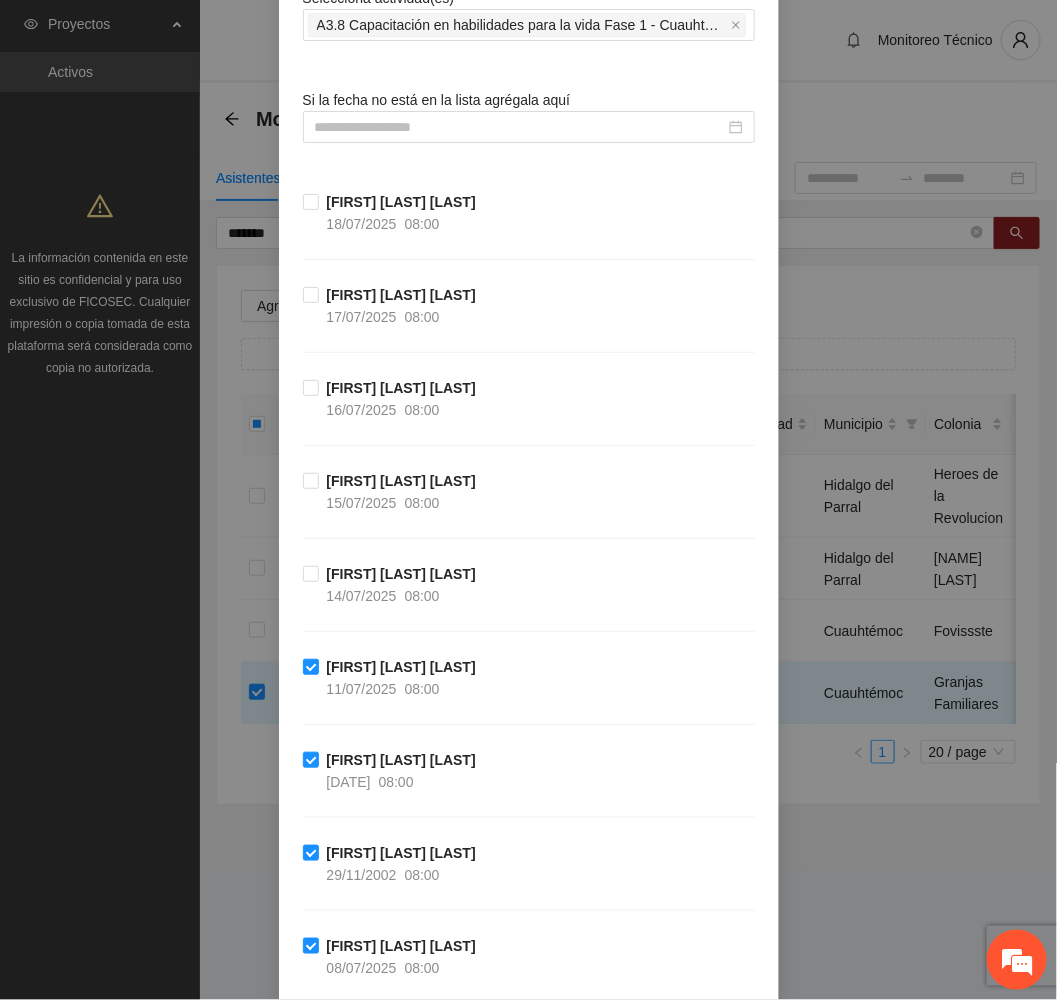 scroll, scrollTop: 150, scrollLeft: 0, axis: vertical 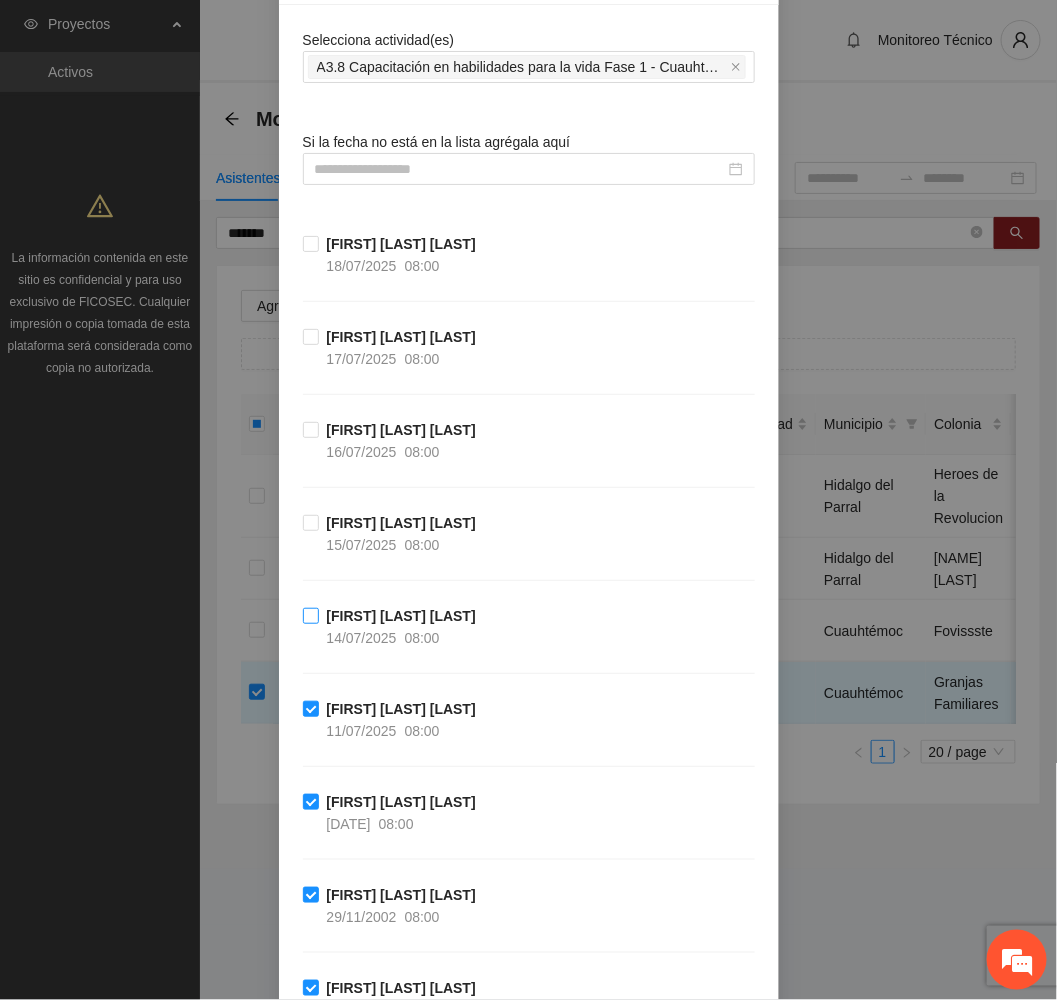 click on "[FIRST] [LAST] [LAST]" at bounding box center (401, 616) 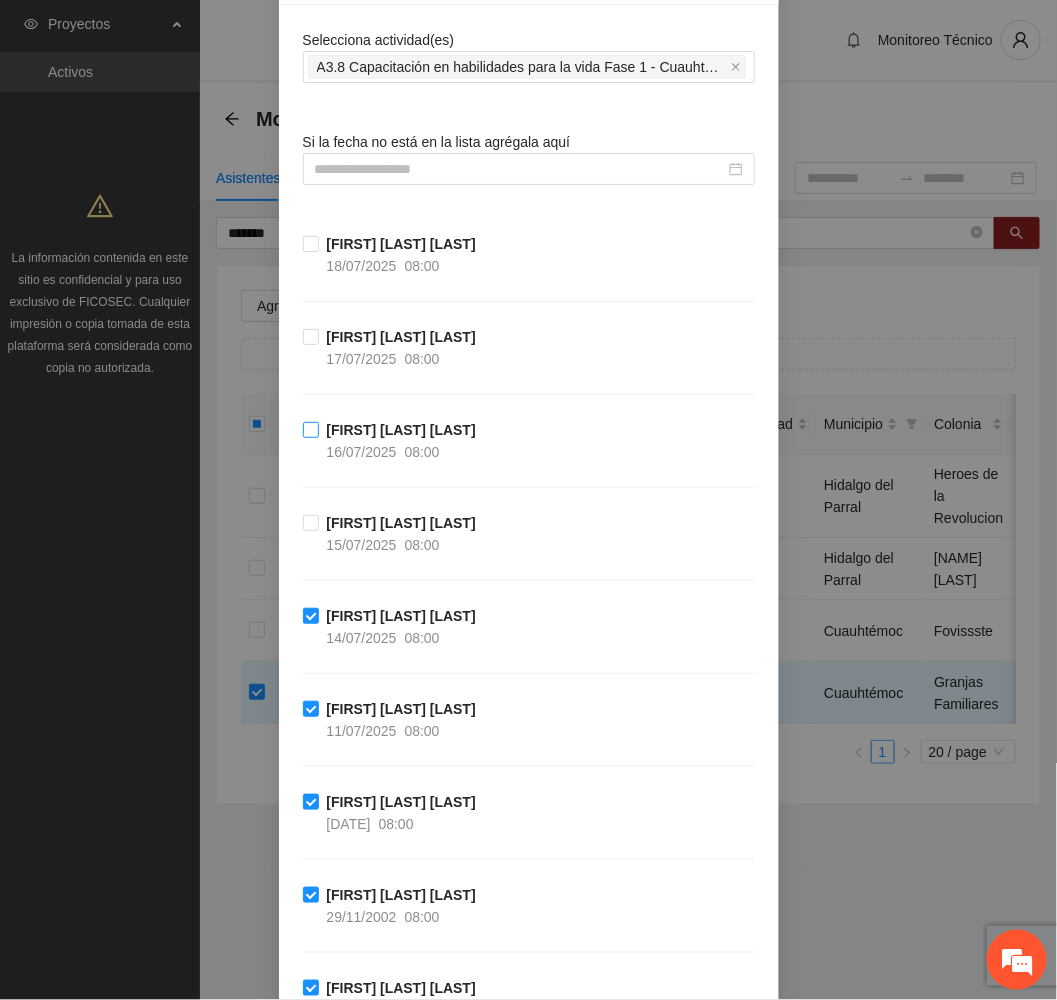 click on "[FIRST] [LAST] [LAST]" at bounding box center (401, 430) 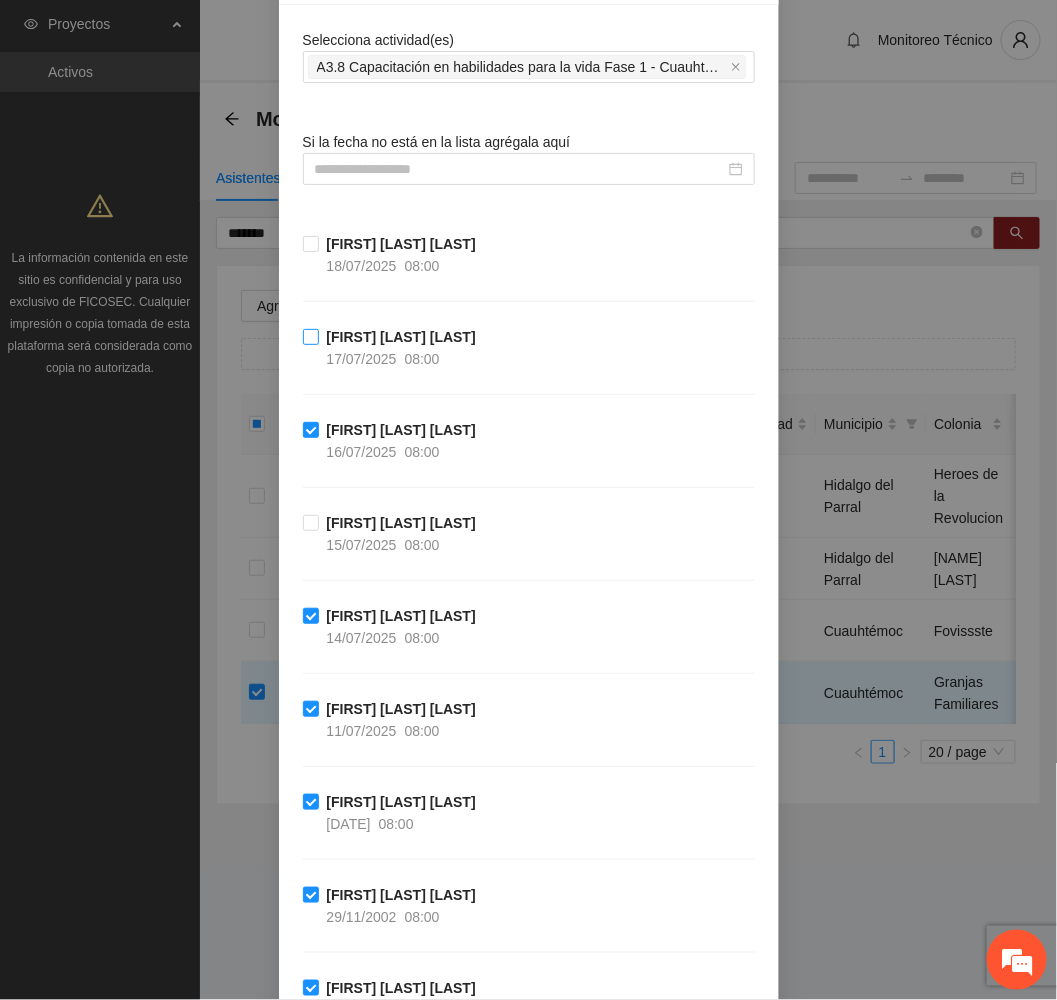 click on "[FIRST] [LAST] [LAST]" at bounding box center (401, 337) 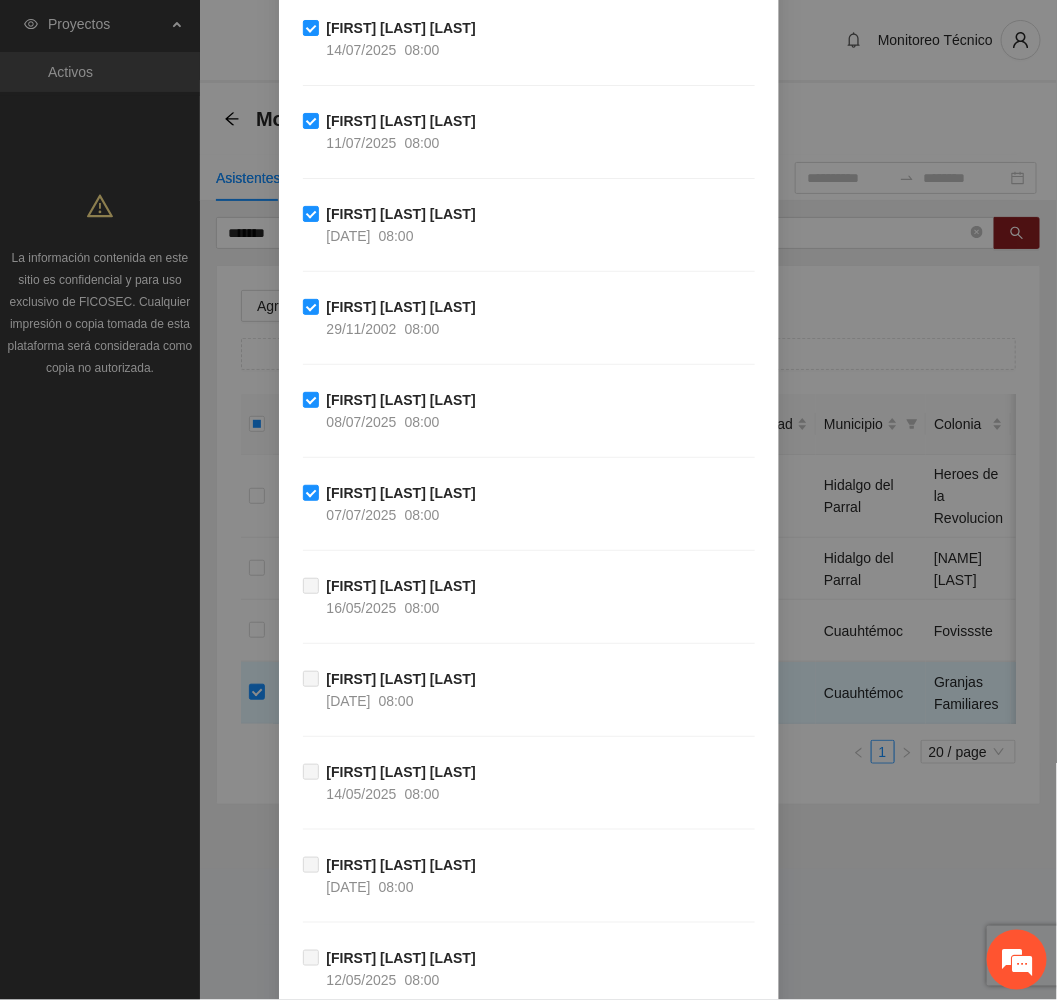 scroll, scrollTop: 1404, scrollLeft: 0, axis: vertical 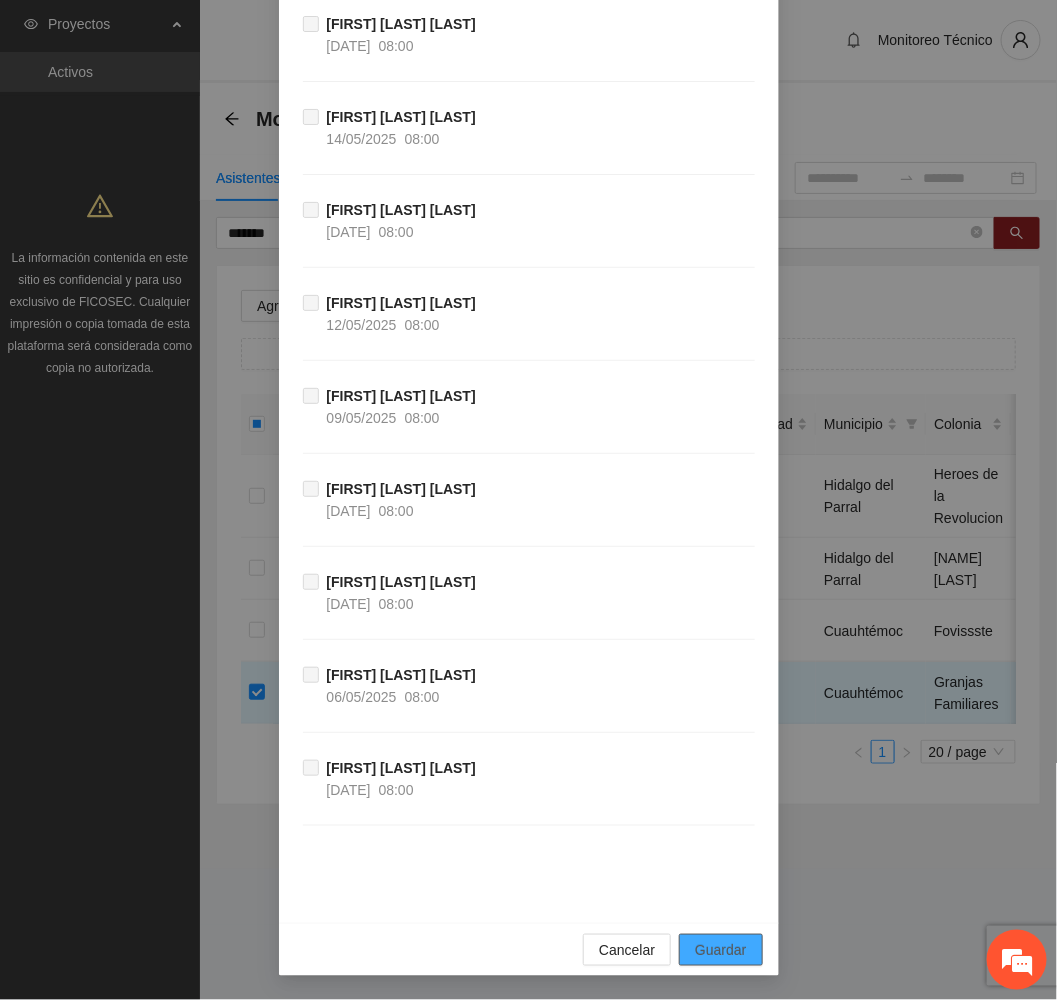 click on "Guardar" at bounding box center [720, 950] 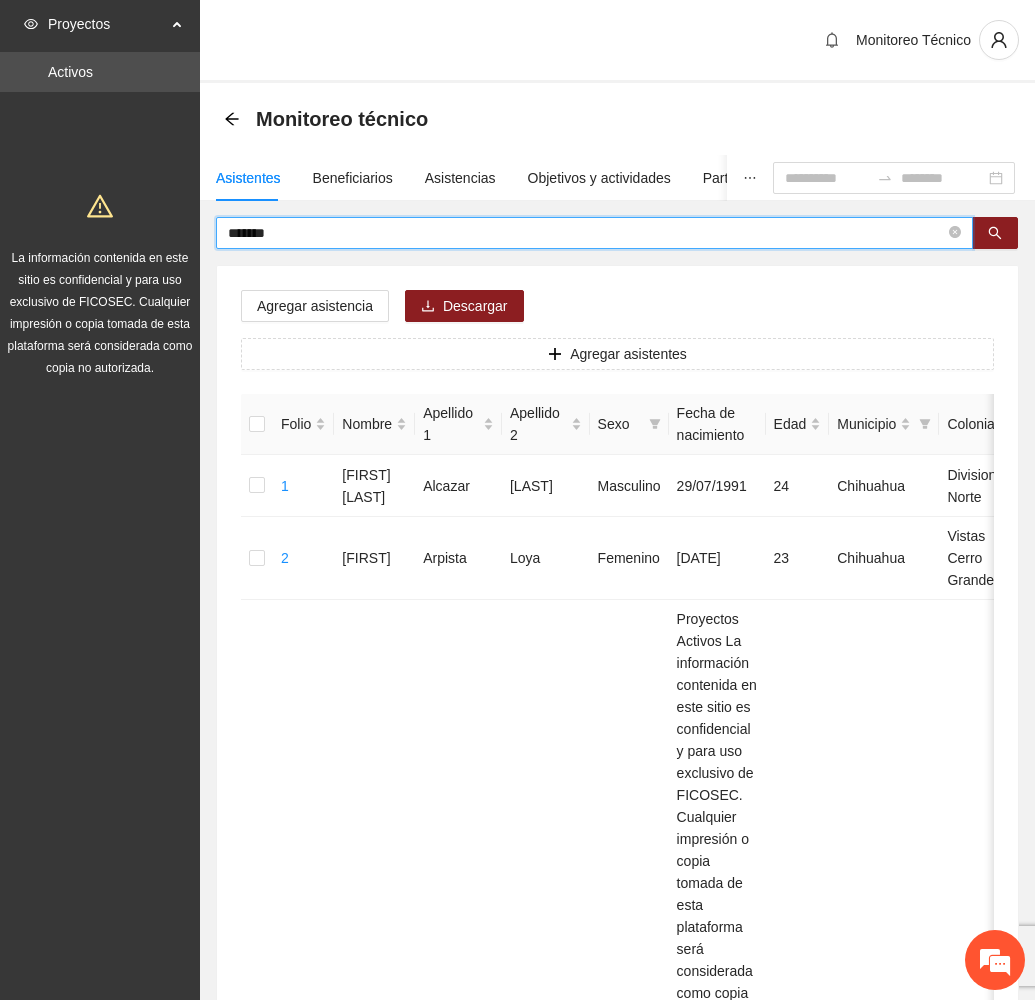 drag, startPoint x: 319, startPoint y: 225, endPoint x: 15, endPoint y: 250, distance: 305.0262 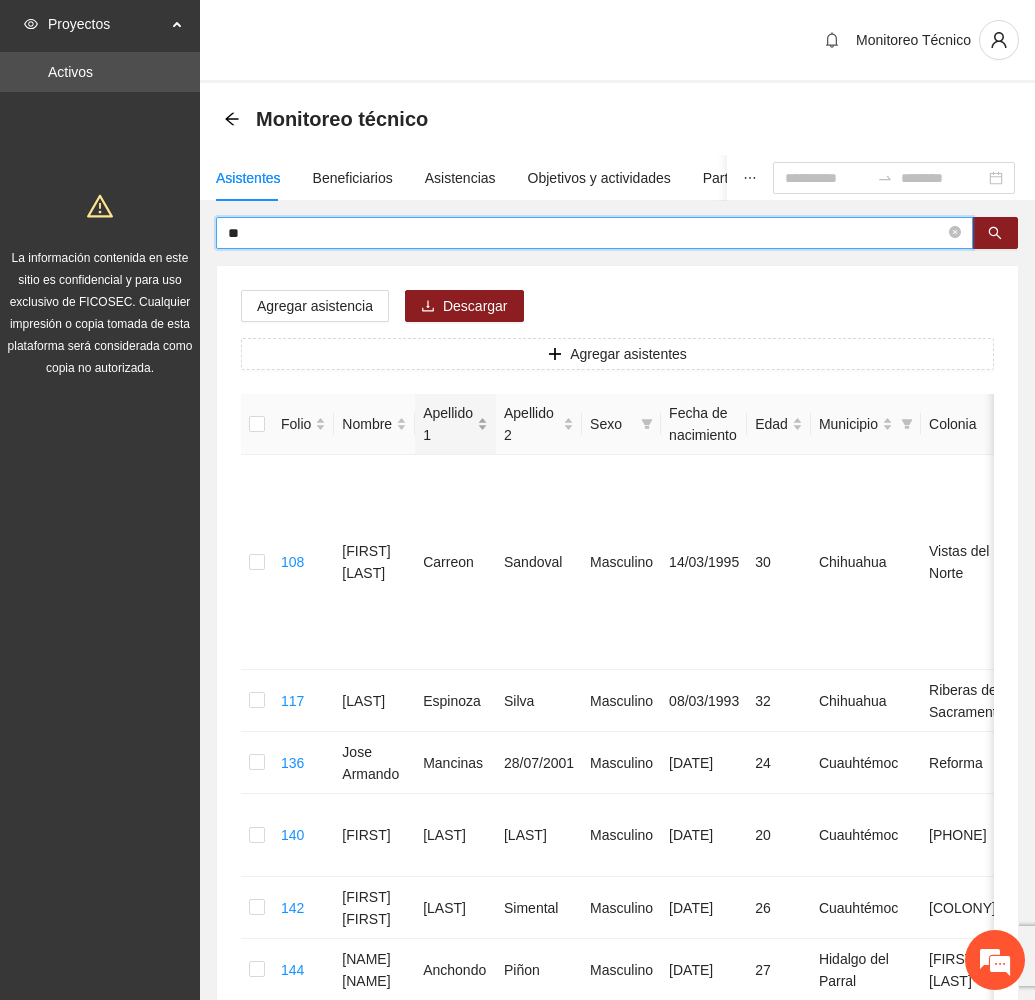 type on "*" 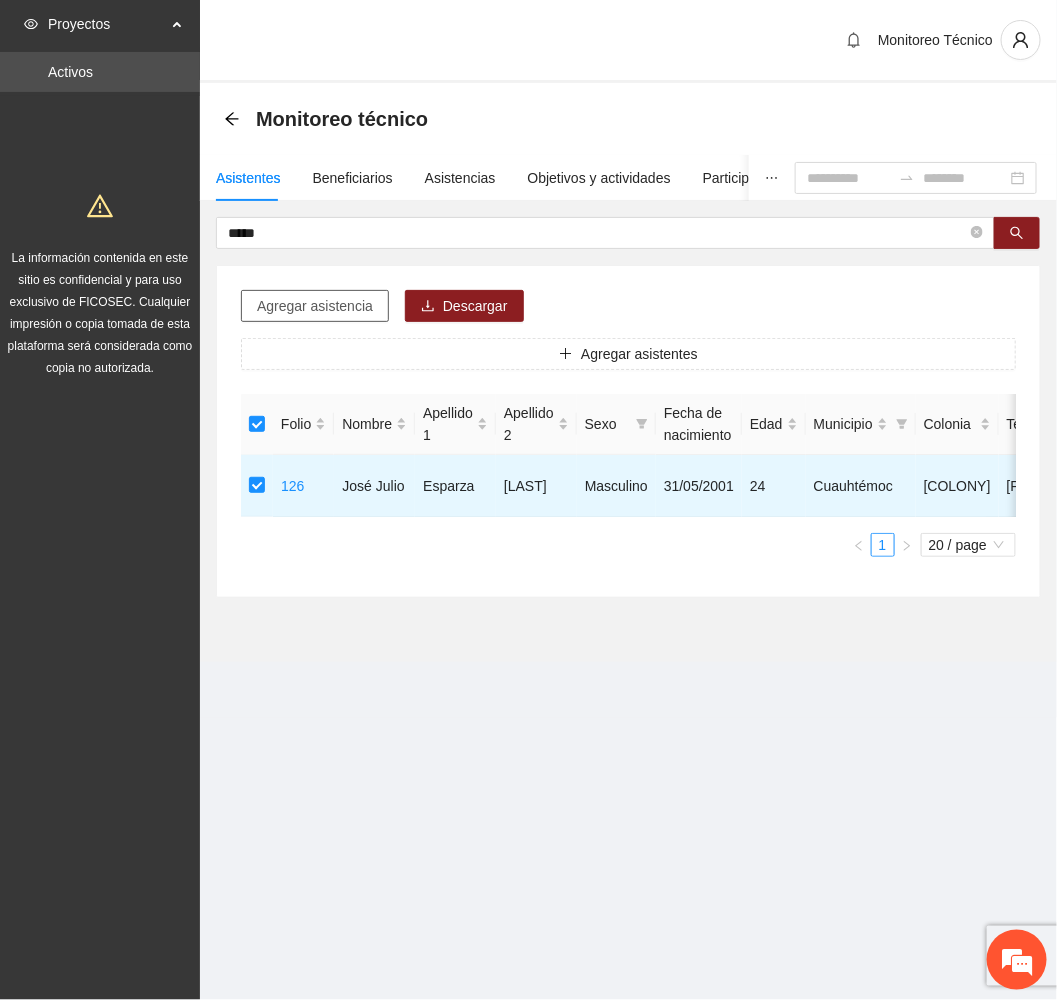 click on "Agregar asistencia" at bounding box center (315, 306) 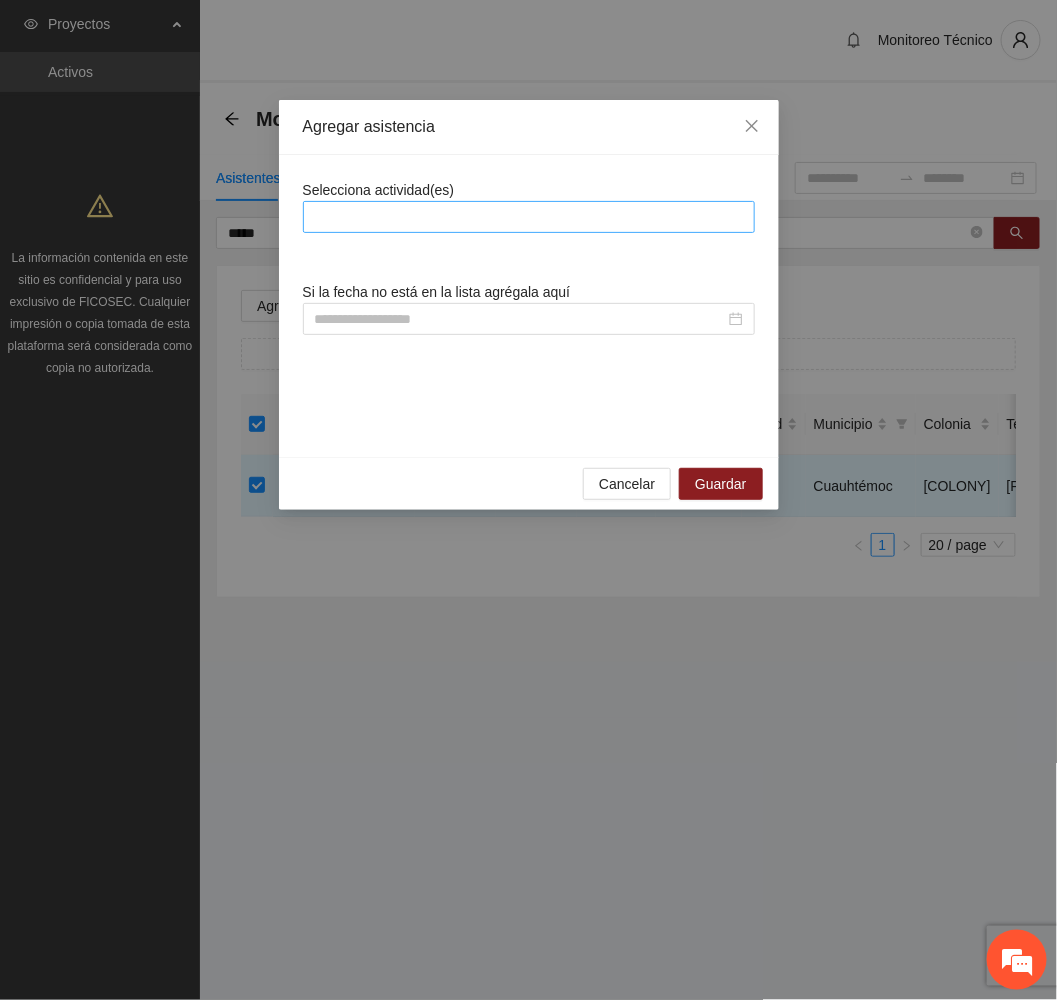 click at bounding box center [529, 217] 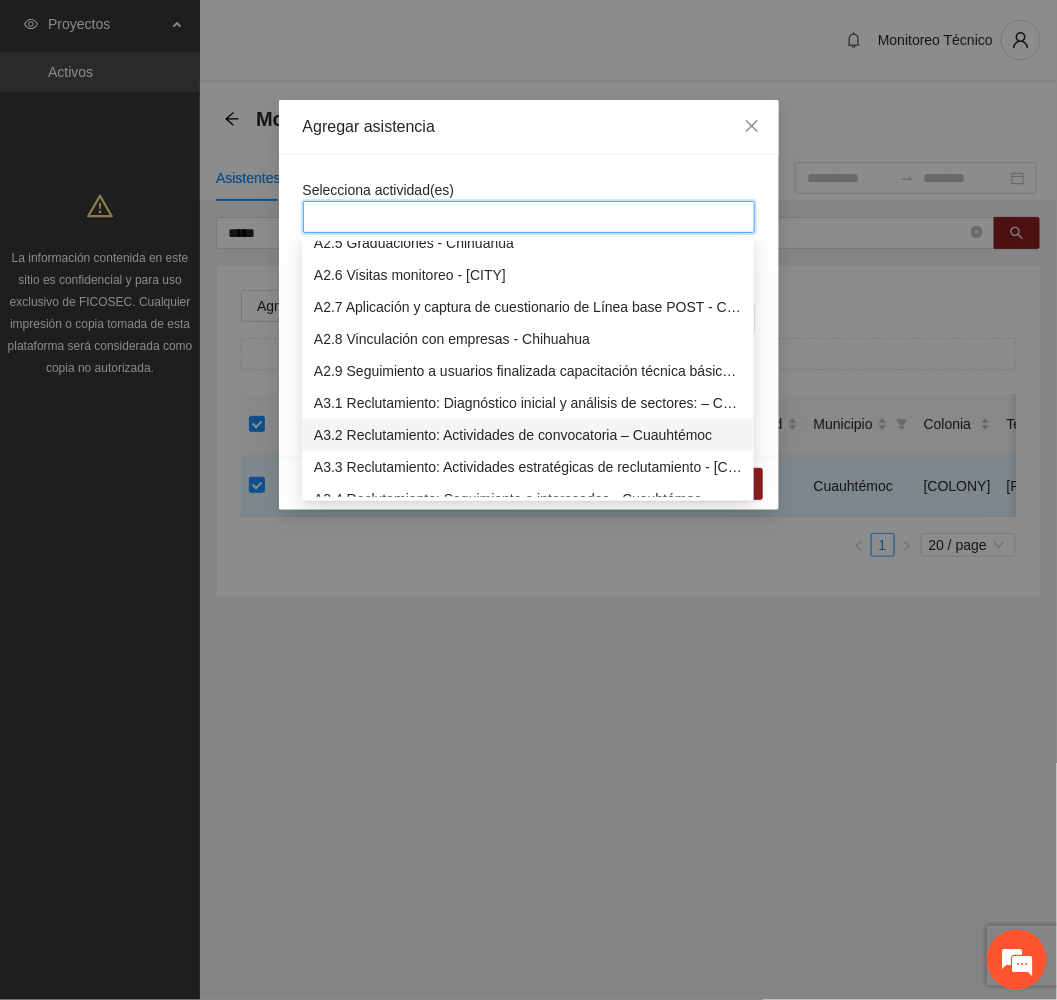 scroll, scrollTop: 900, scrollLeft: 0, axis: vertical 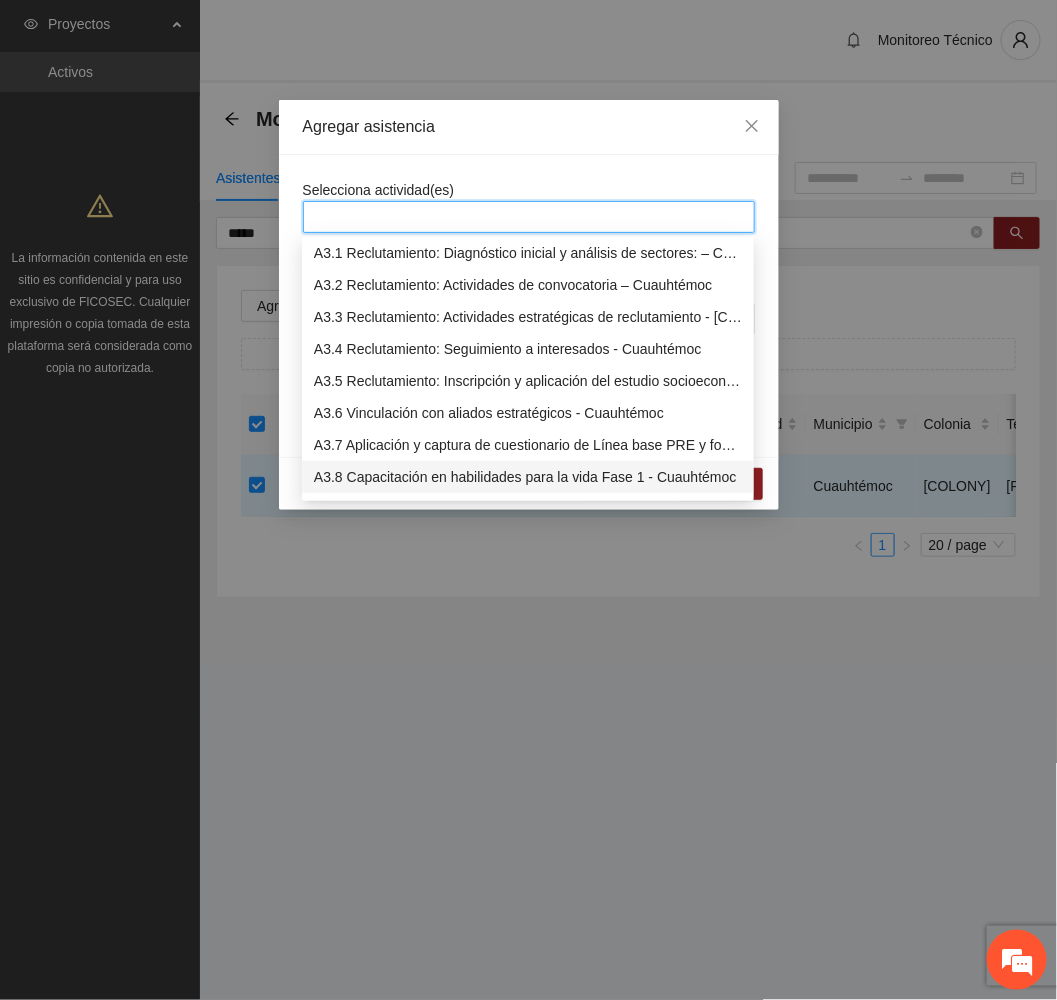 click on "A3.8 Capacitación en habilidades para la vida Fase 1 - Cuauhtémoc" at bounding box center (528, 477) 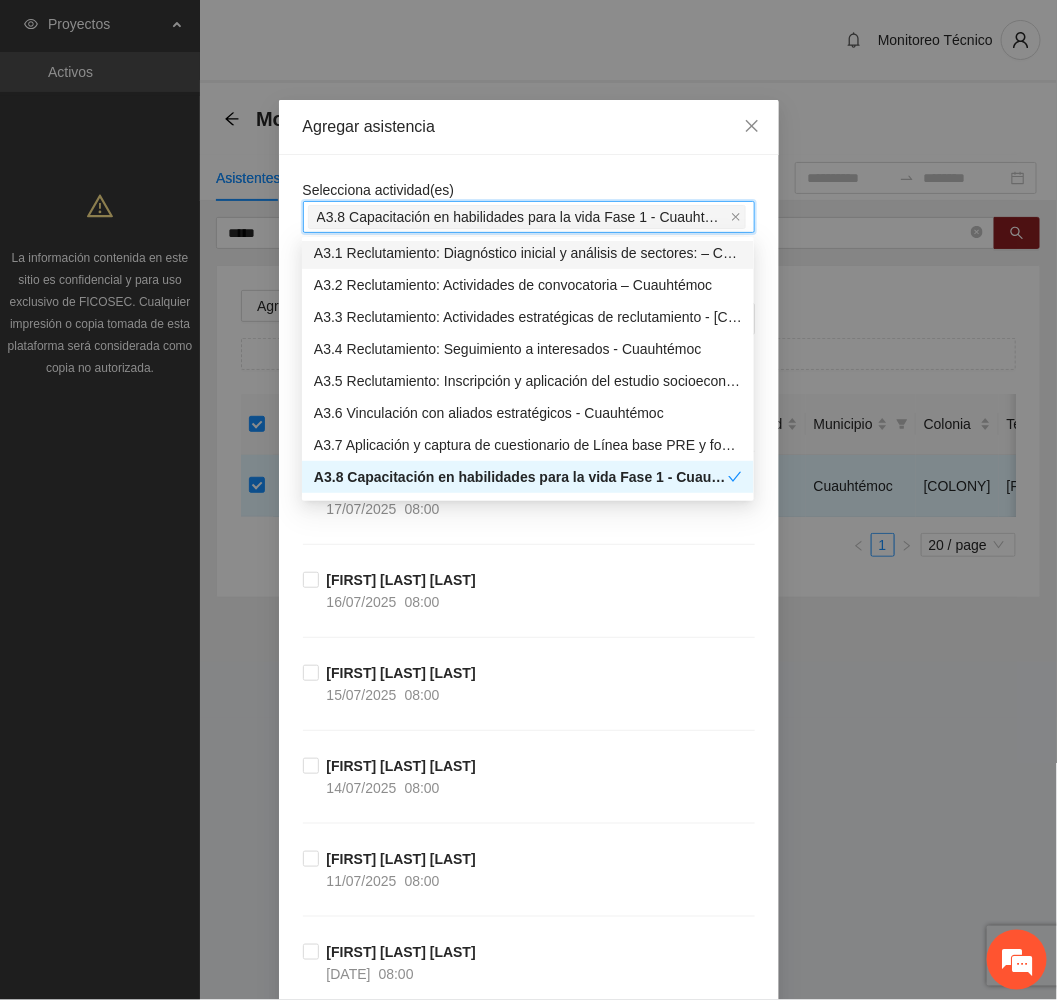 click on "Agregar asistencia" at bounding box center [529, 127] 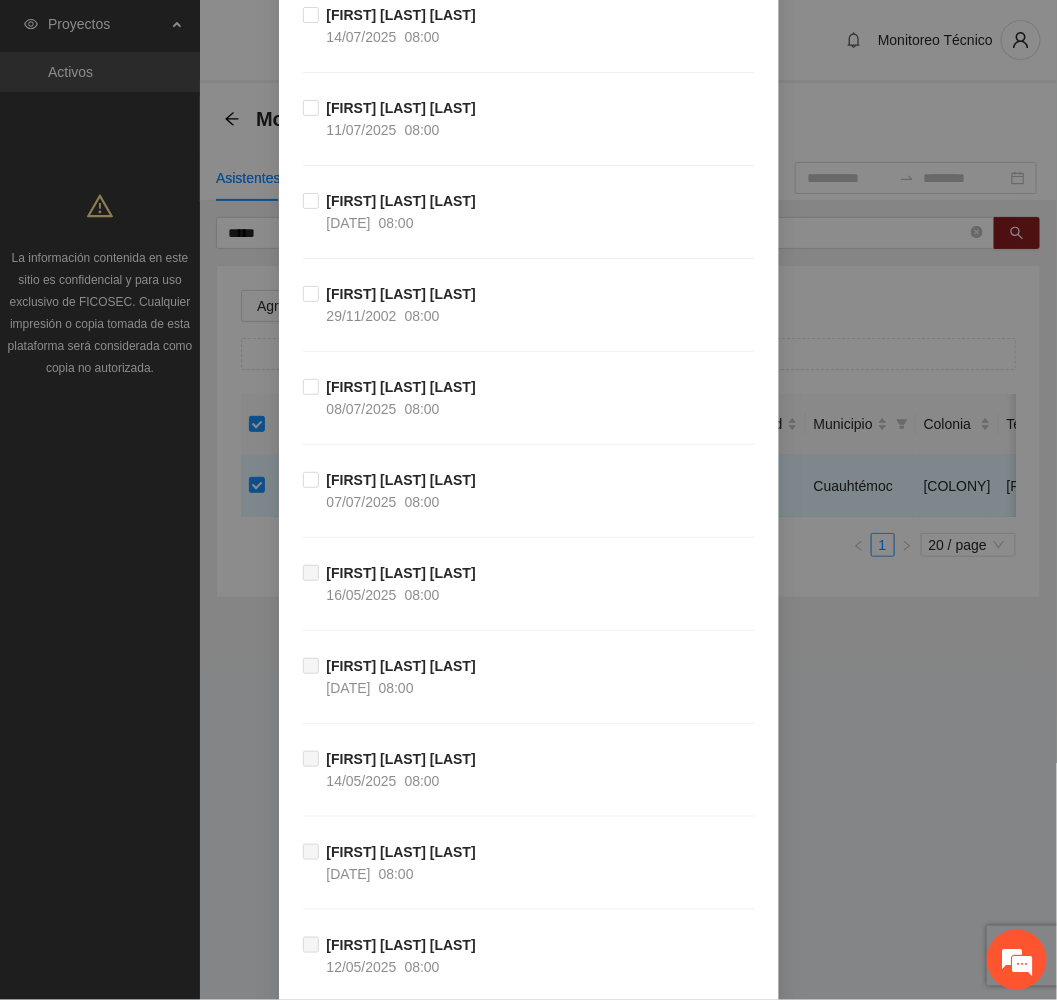 scroll, scrollTop: 600, scrollLeft: 0, axis: vertical 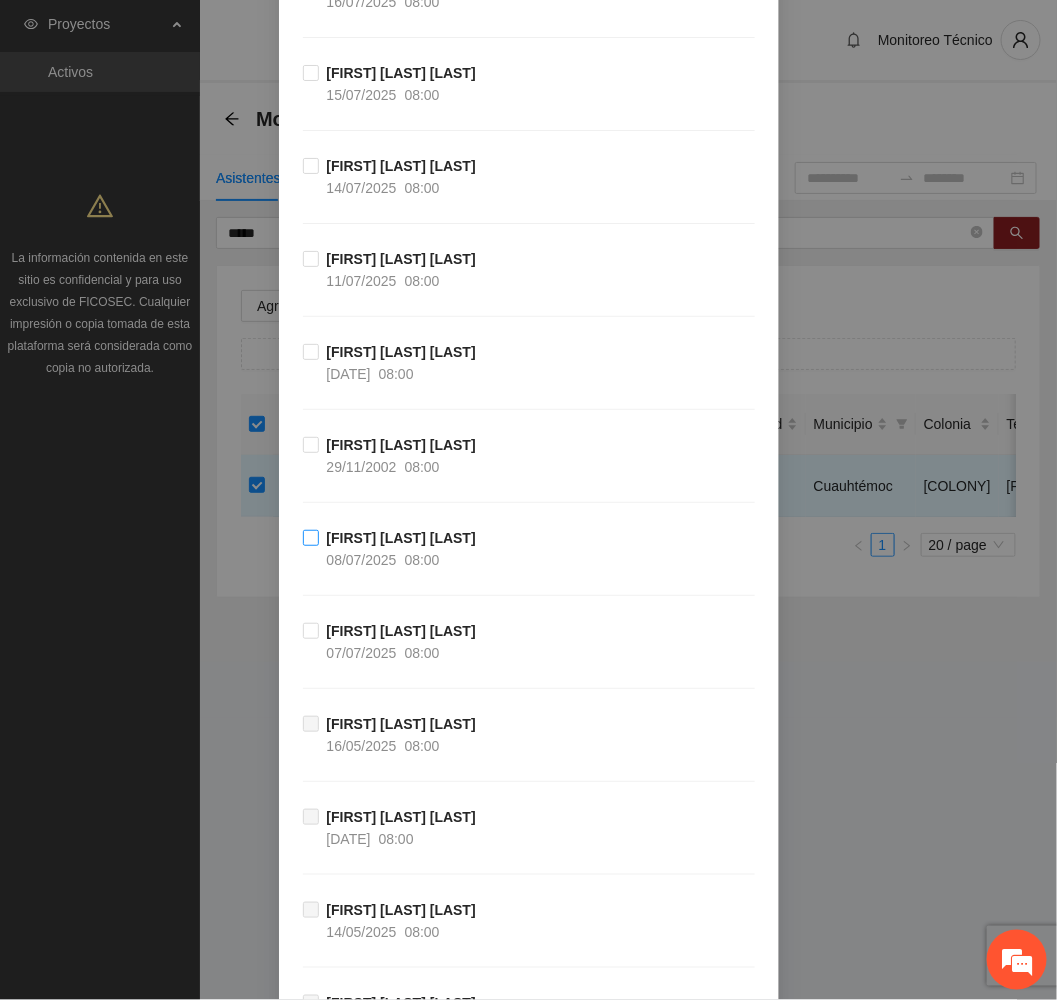 click on "Capacitación en habilidades para la vida Fase 1 - [CITY] [DATE] [TIME]" at bounding box center (401, 549) 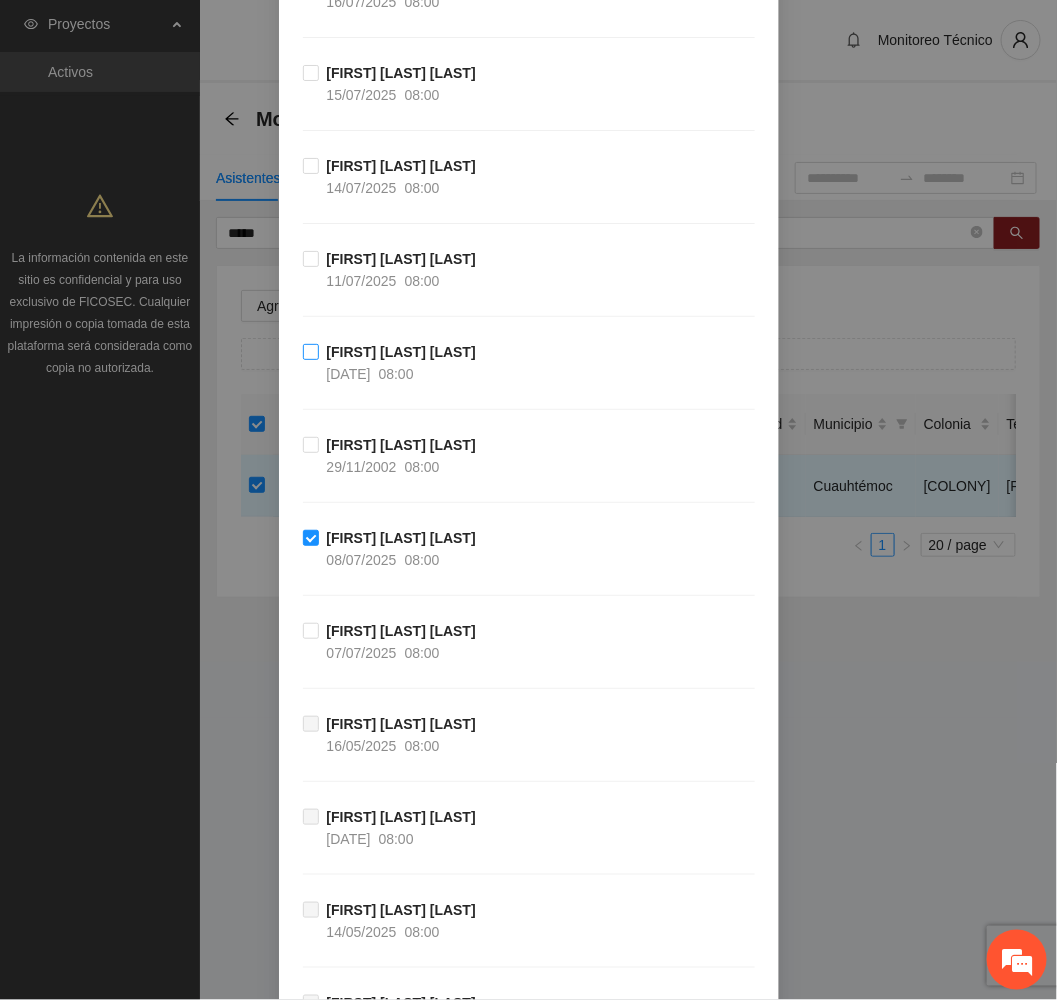drag, startPoint x: 447, startPoint y: 457, endPoint x: 433, endPoint y: 363, distance: 95.036835 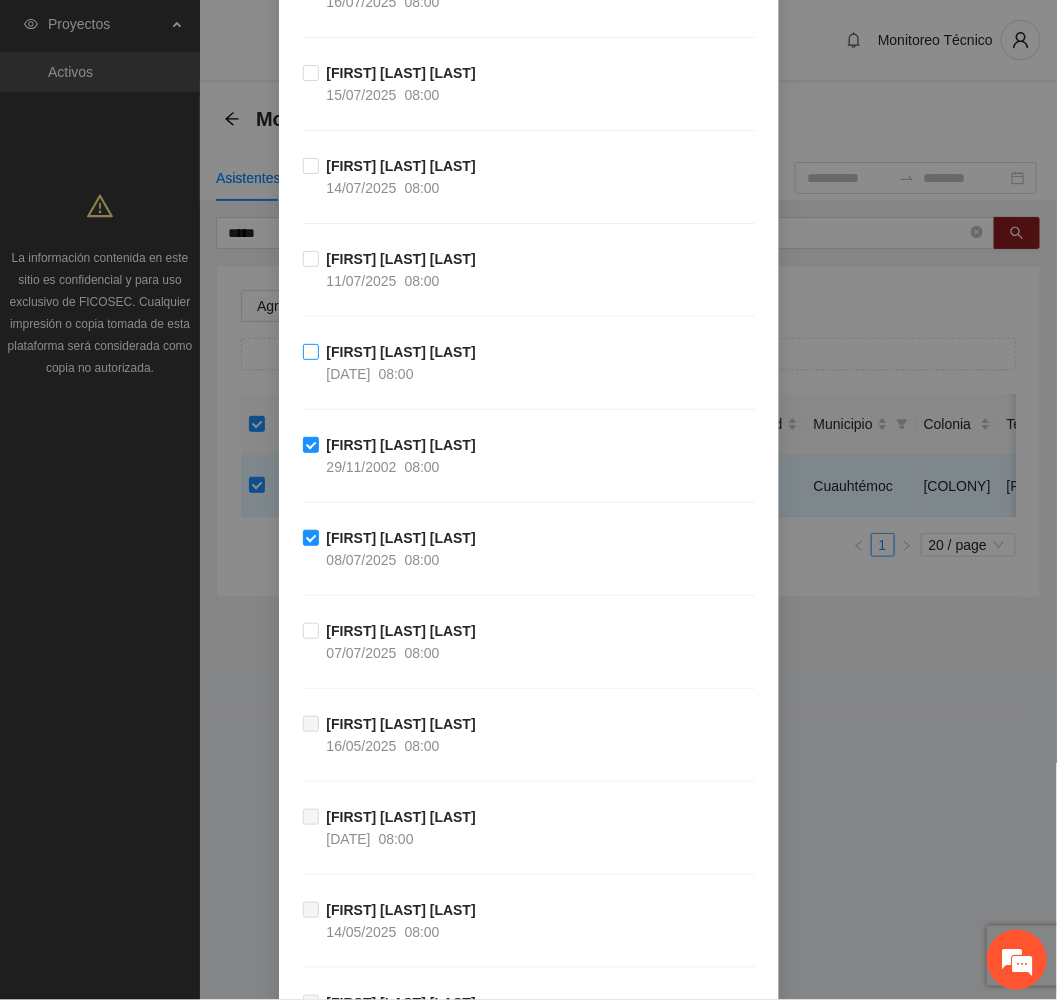 click on "[FIRST] [LAST] [LAST]" at bounding box center (401, 352) 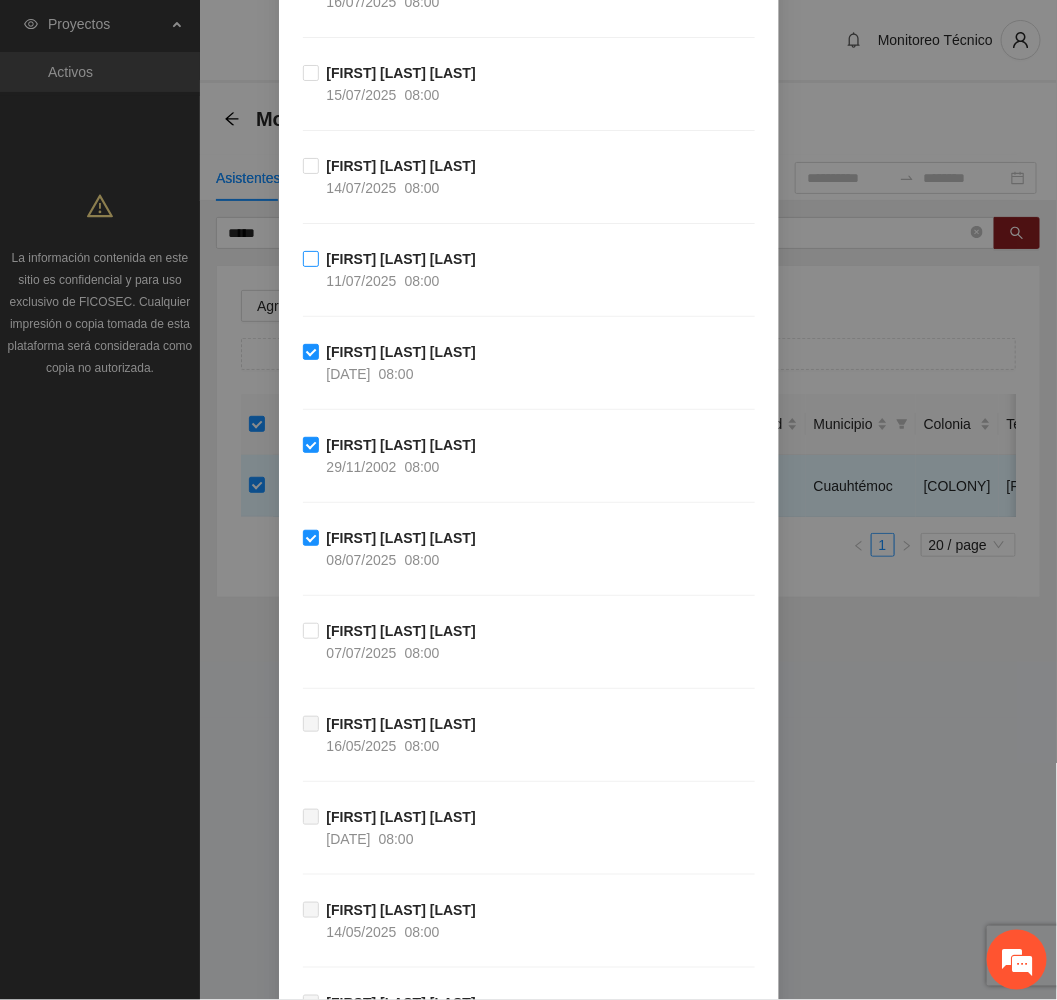 drag, startPoint x: 423, startPoint y: 271, endPoint x: 424, endPoint y: 261, distance: 10.049875 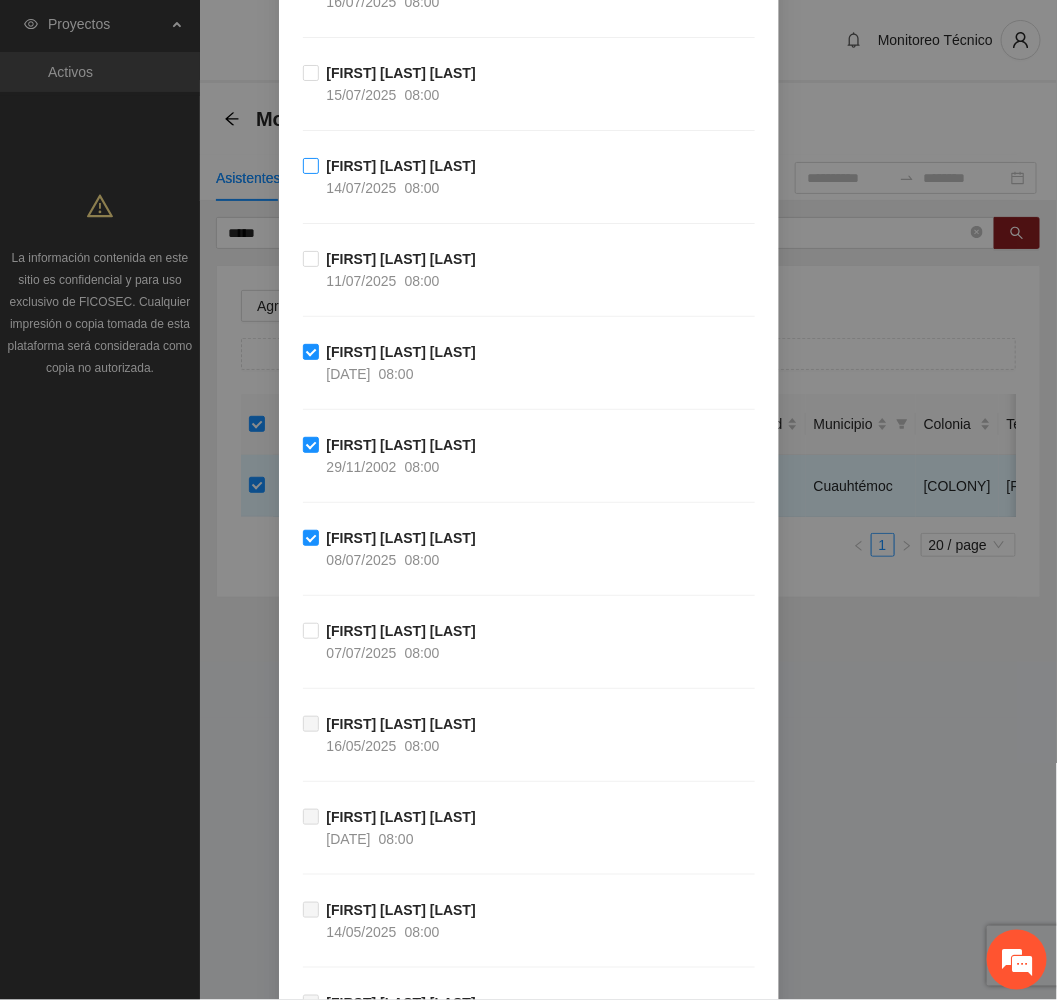 click on "Capacitación en habilidades para la vida Fase 1 - [CITY] [DATE] [TIME]" at bounding box center [401, 177] 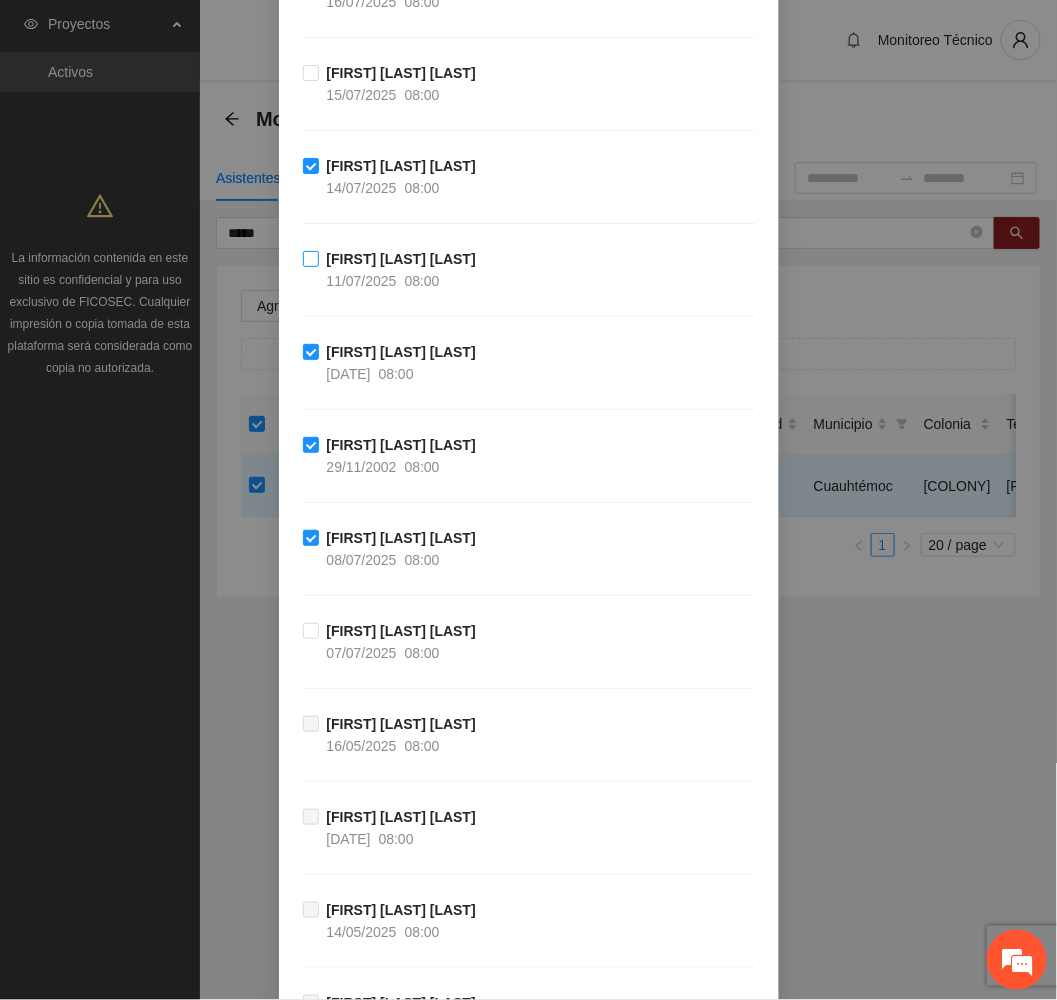 click on "[FIRST] [LAST] [LAST]" at bounding box center [401, 259] 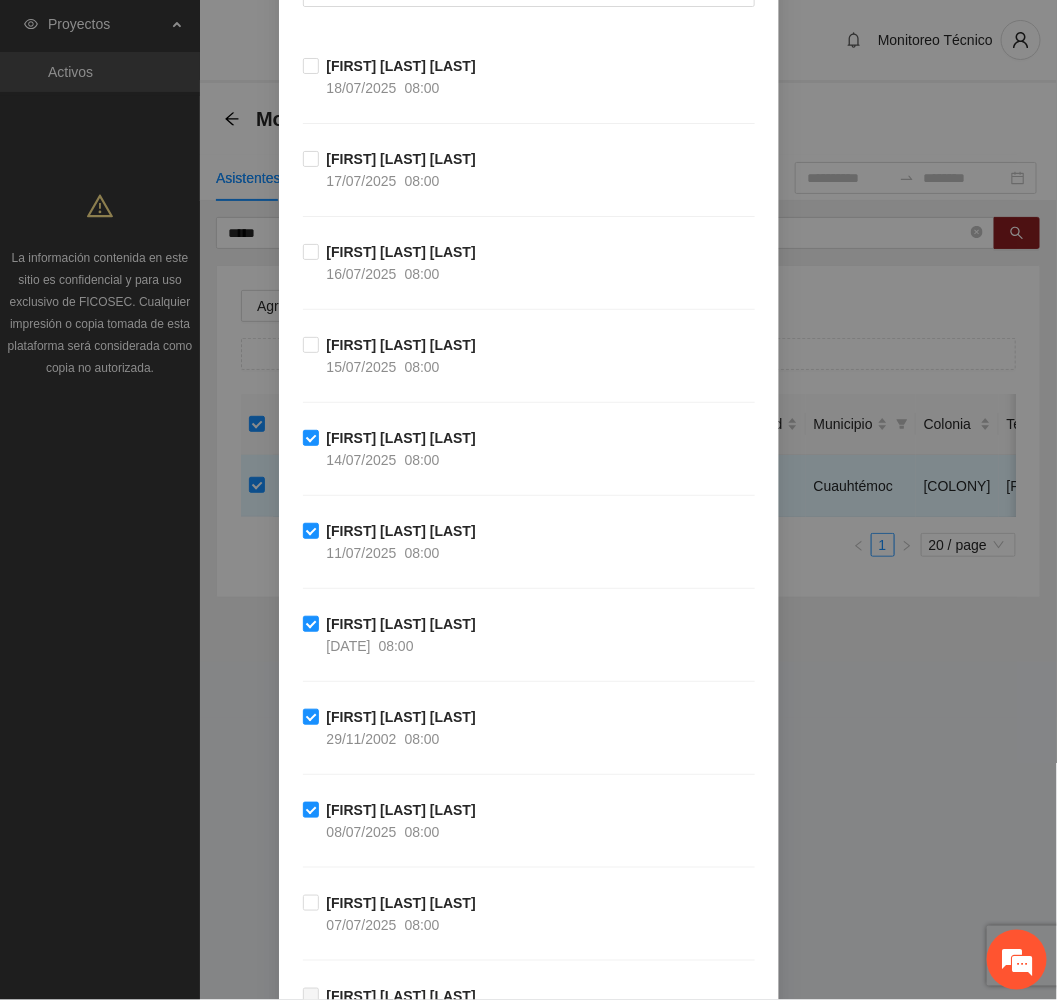 scroll, scrollTop: 300, scrollLeft: 0, axis: vertical 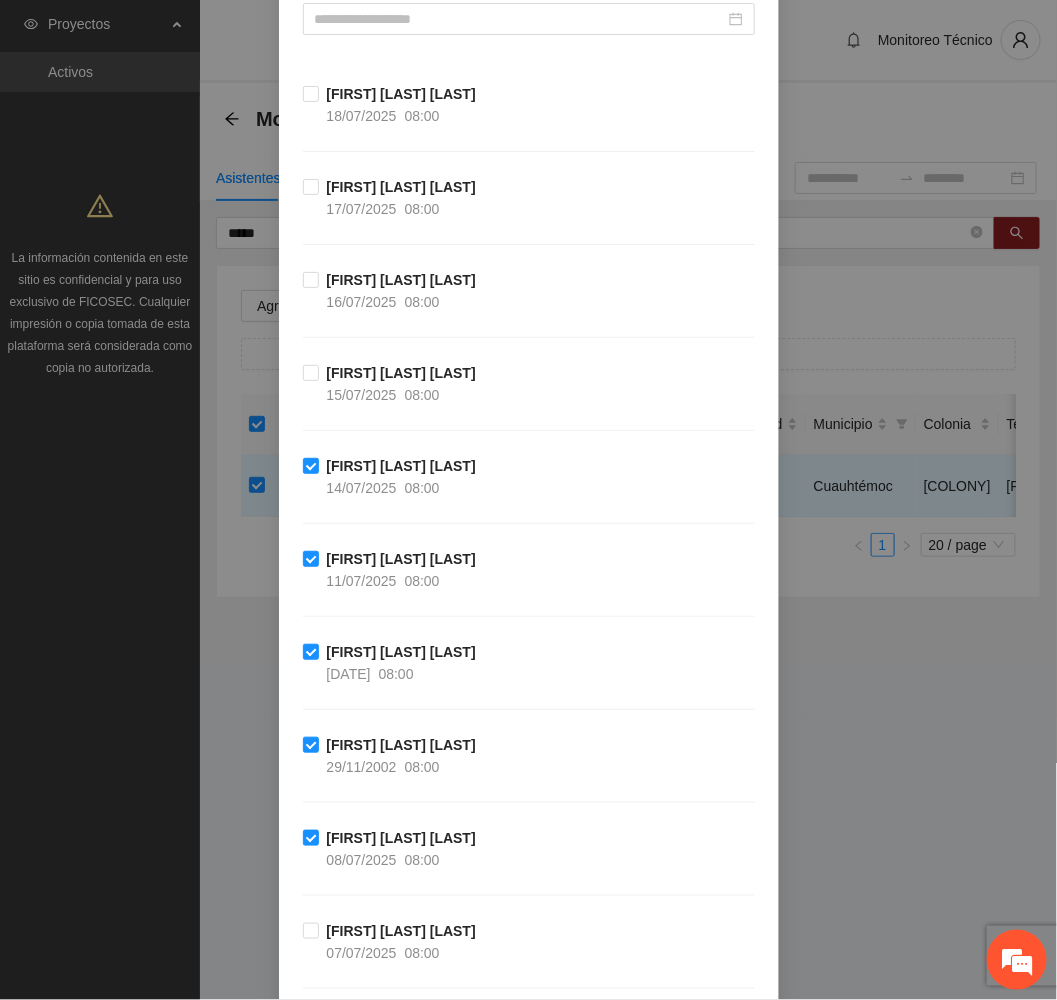 drag, startPoint x: 366, startPoint y: 378, endPoint x: 366, endPoint y: 324, distance: 54 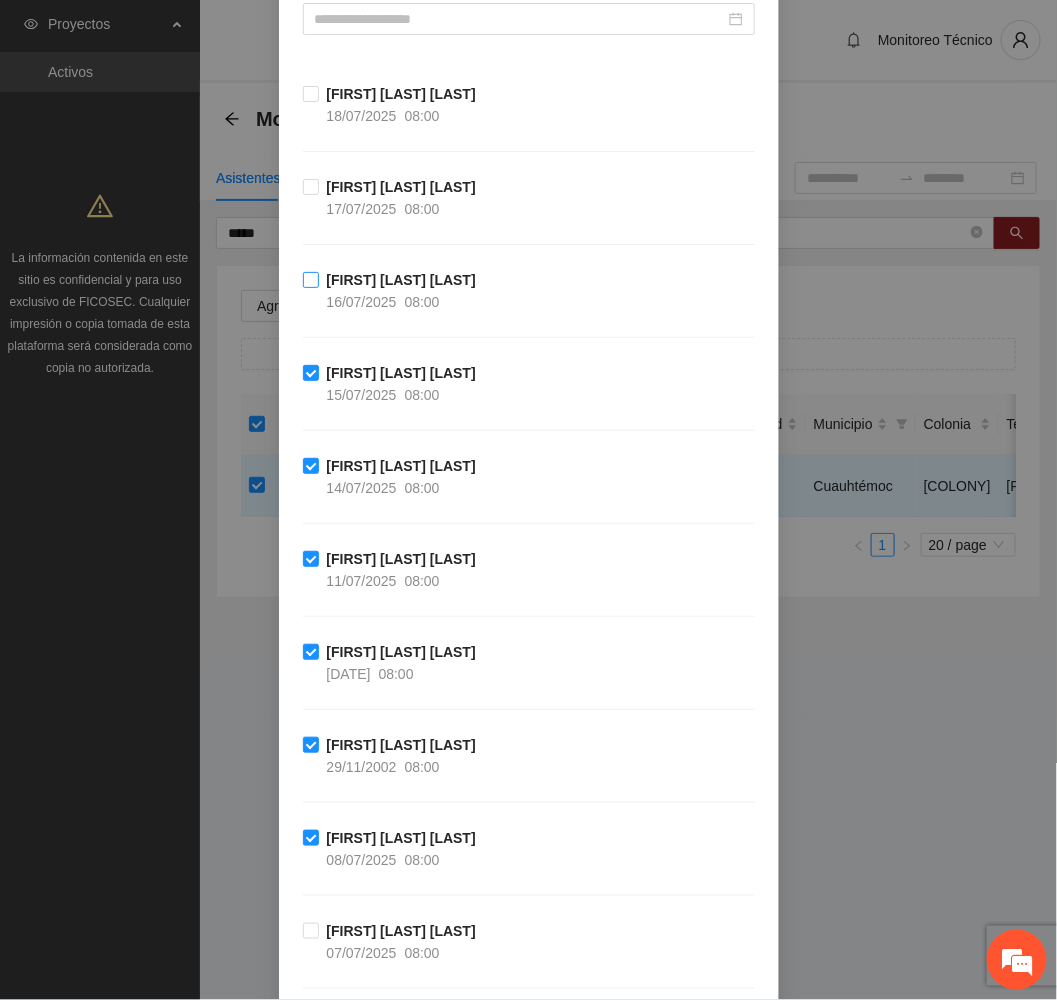 click on "Capacitación en habilidades para la vida Fase 1 - [CITY] [DATE] [TIME]" at bounding box center (401, 291) 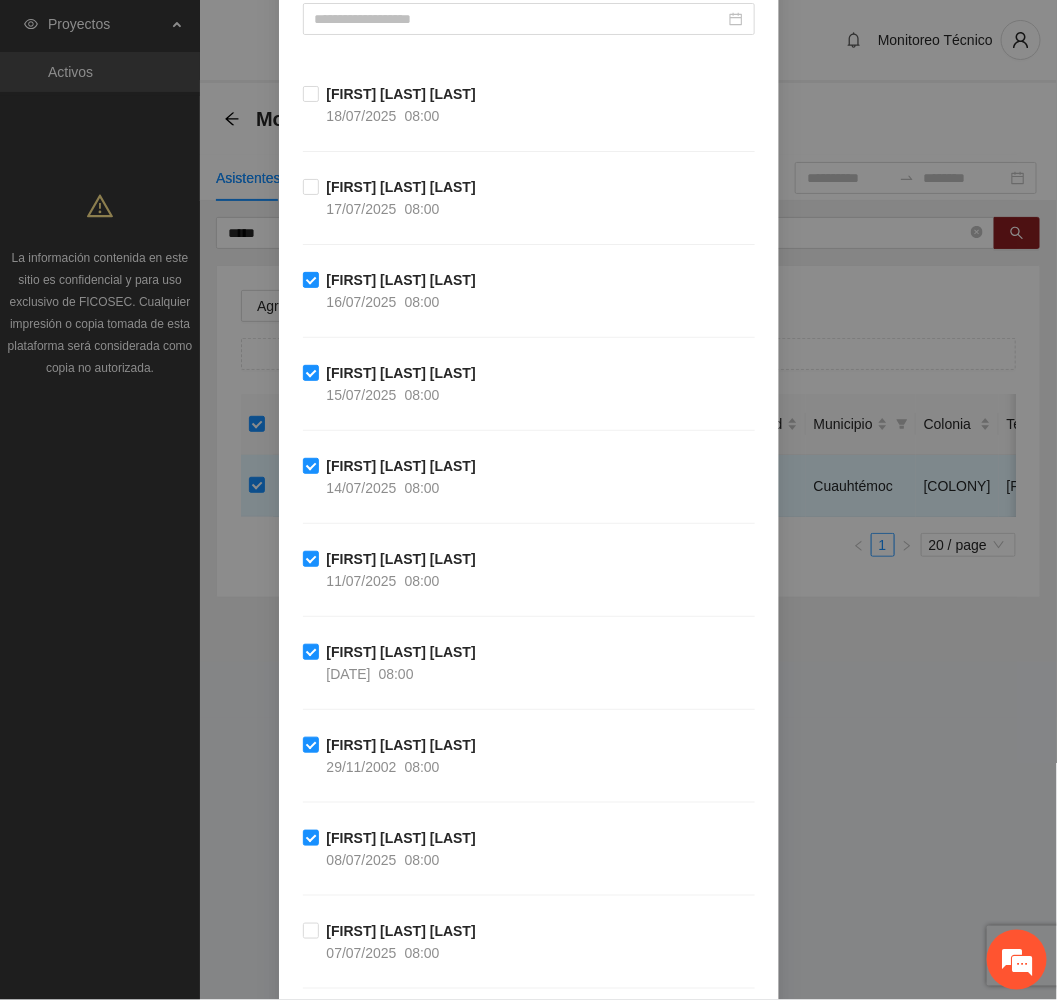 click on "Capacitación en habilidades para la vida Fase 1 - [CITY] [DATE] [TIME]" at bounding box center [529, 129] 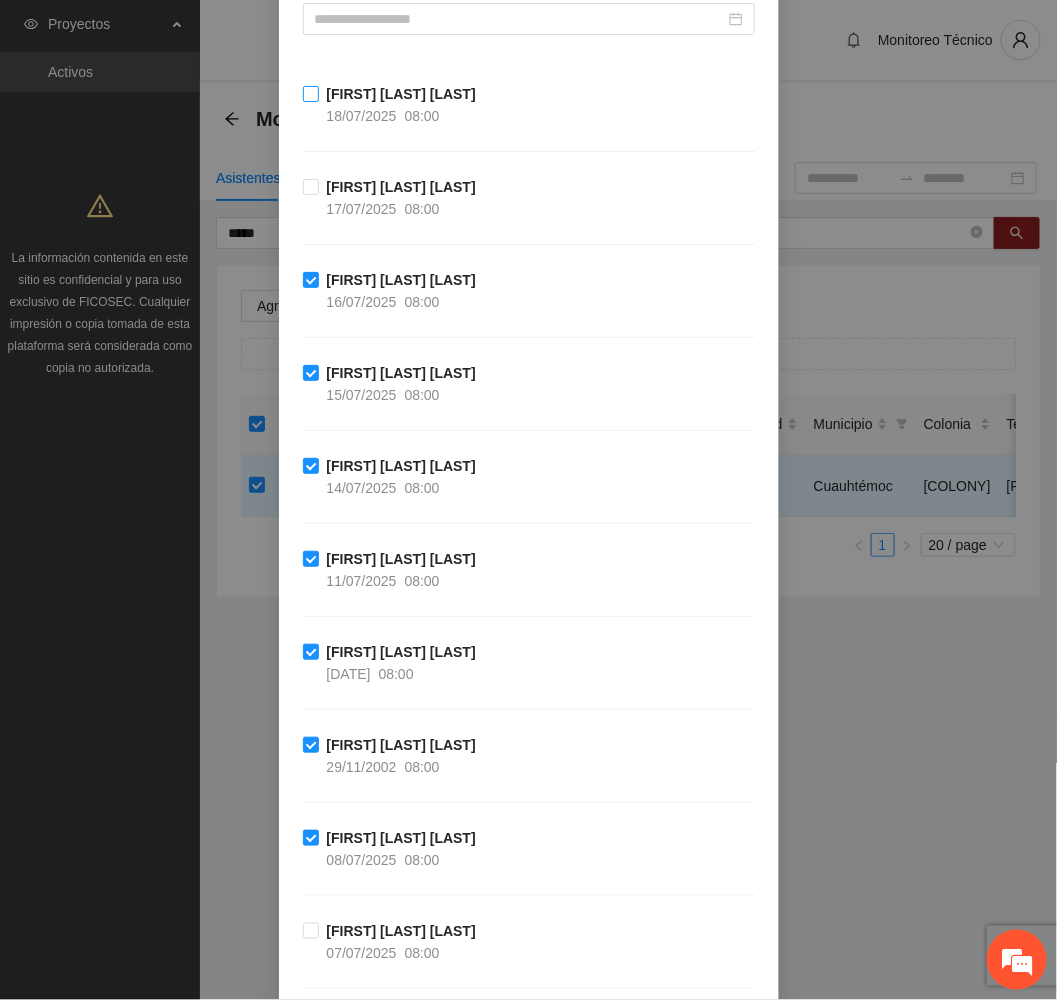 click on "[FIRST] [LAST] [LAST]" at bounding box center [401, 94] 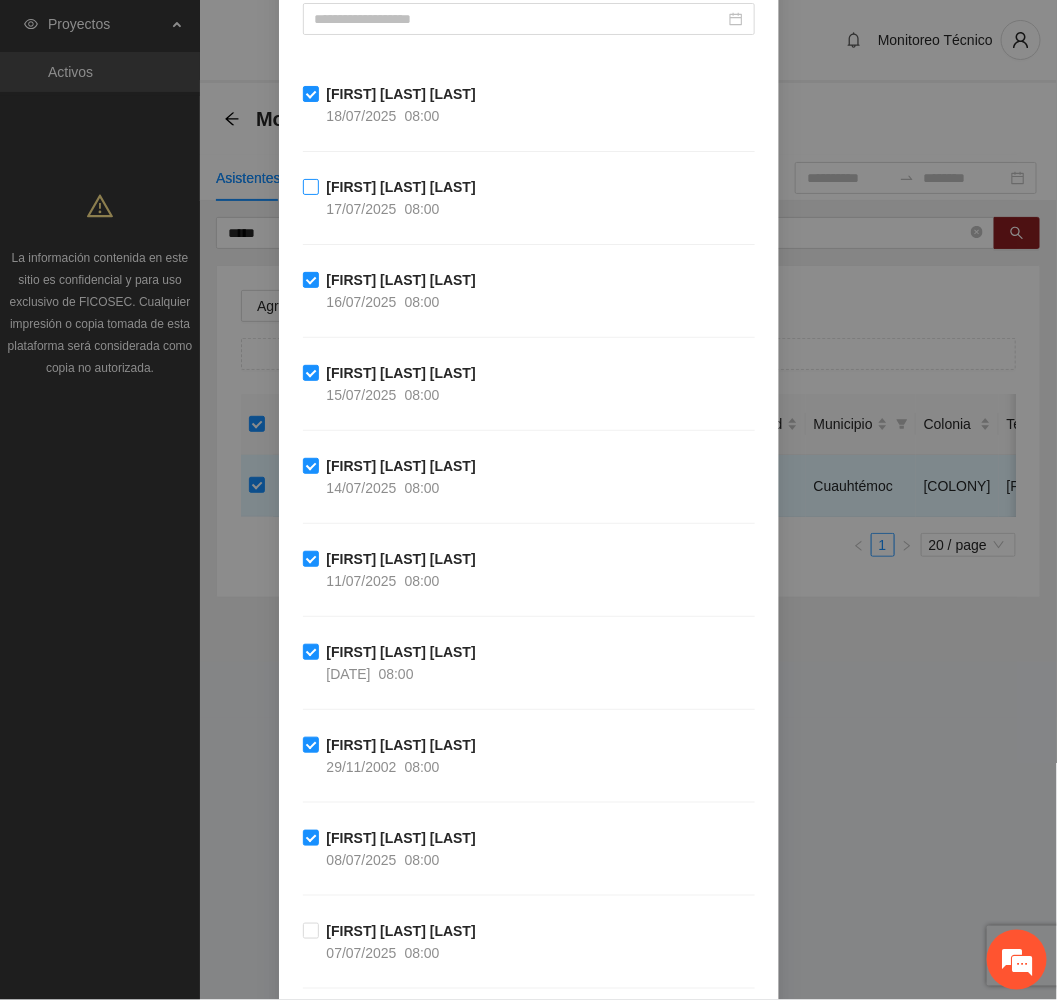 drag, startPoint x: 375, startPoint y: 192, endPoint x: 651, endPoint y: 250, distance: 282.02838 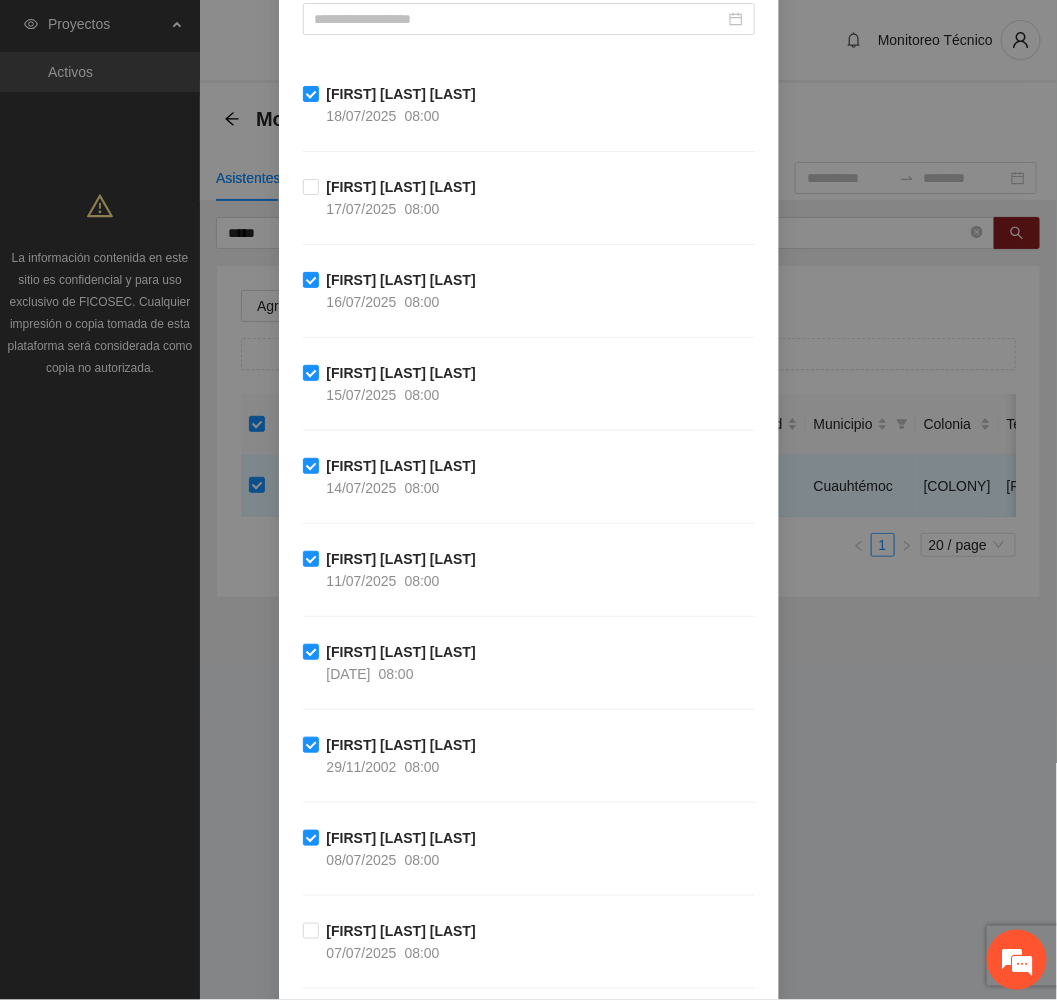 click on "[FIRST] [LAST] [LAST]" at bounding box center [401, 187] 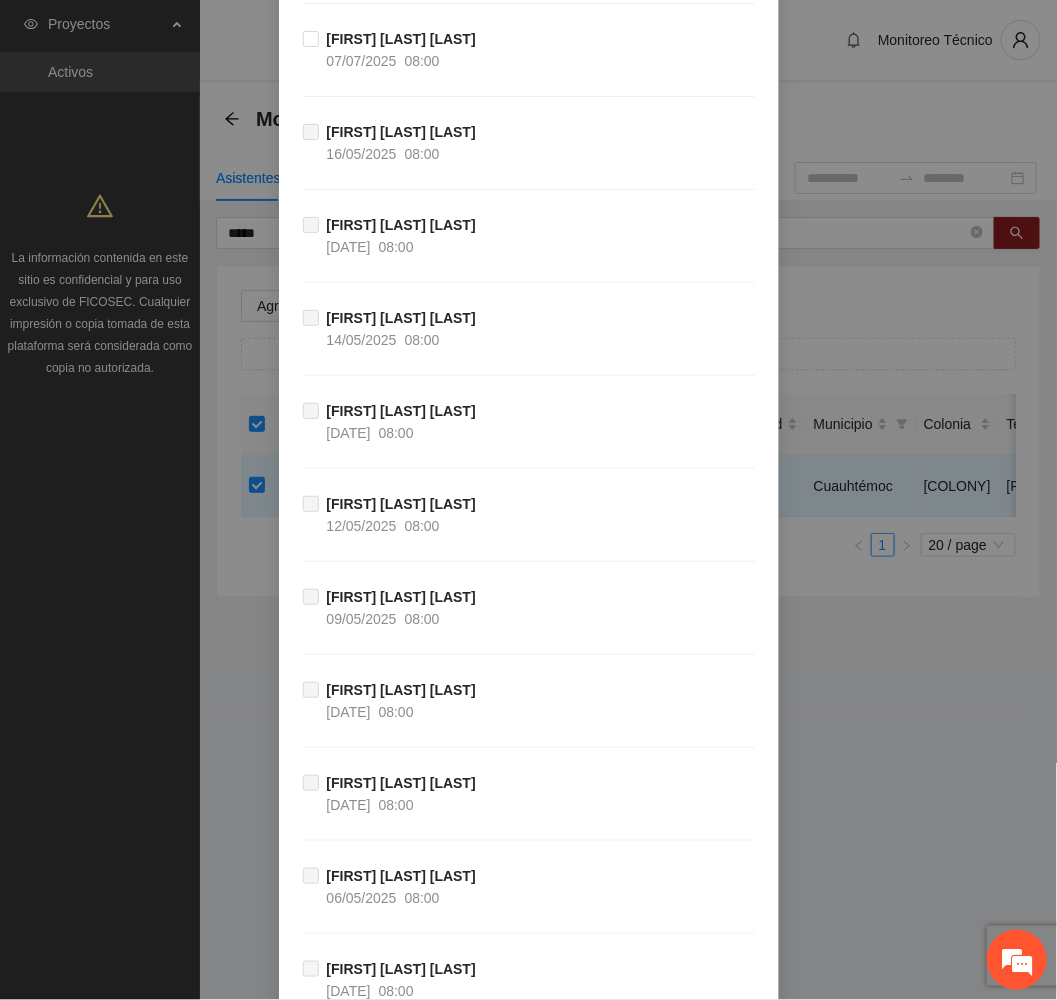 scroll, scrollTop: 1404, scrollLeft: 0, axis: vertical 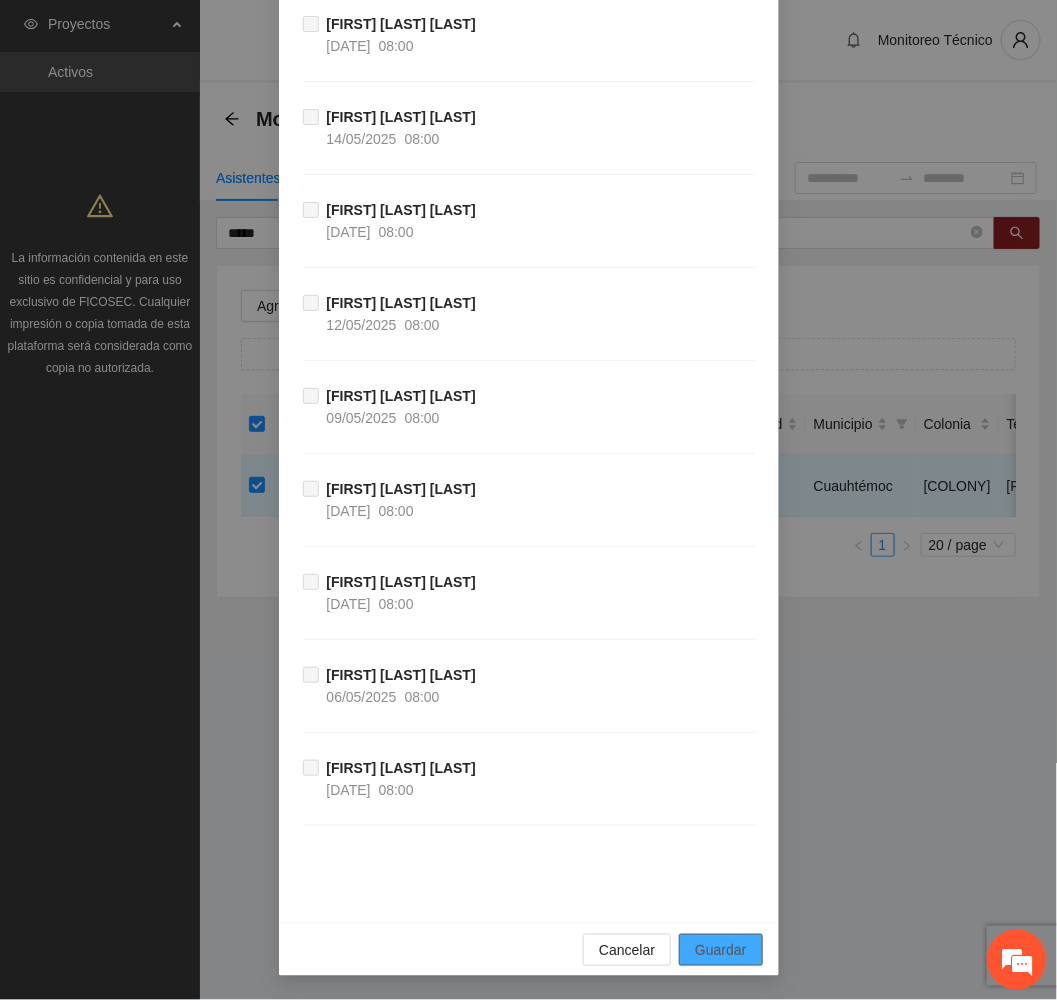 click on "Guardar" at bounding box center [720, 950] 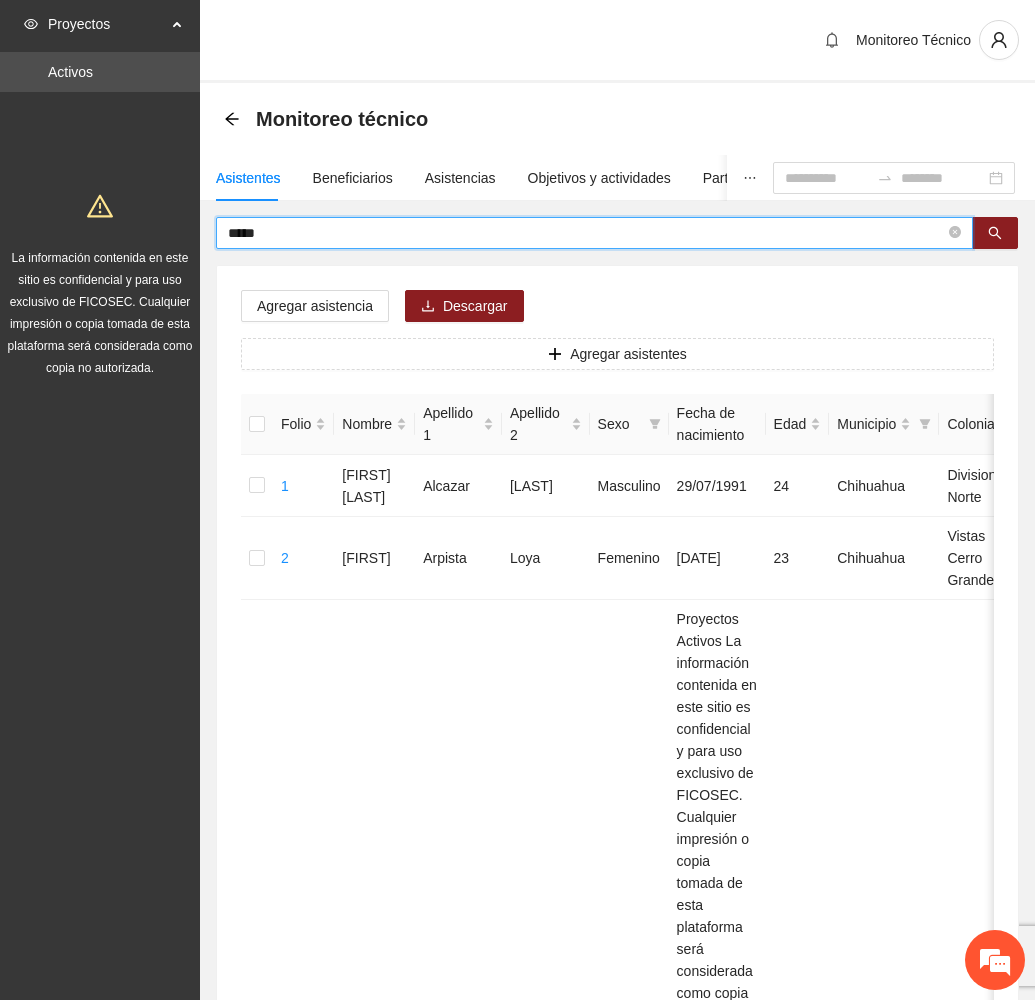 drag, startPoint x: 327, startPoint y: 232, endPoint x: 46, endPoint y: 202, distance: 282.5969 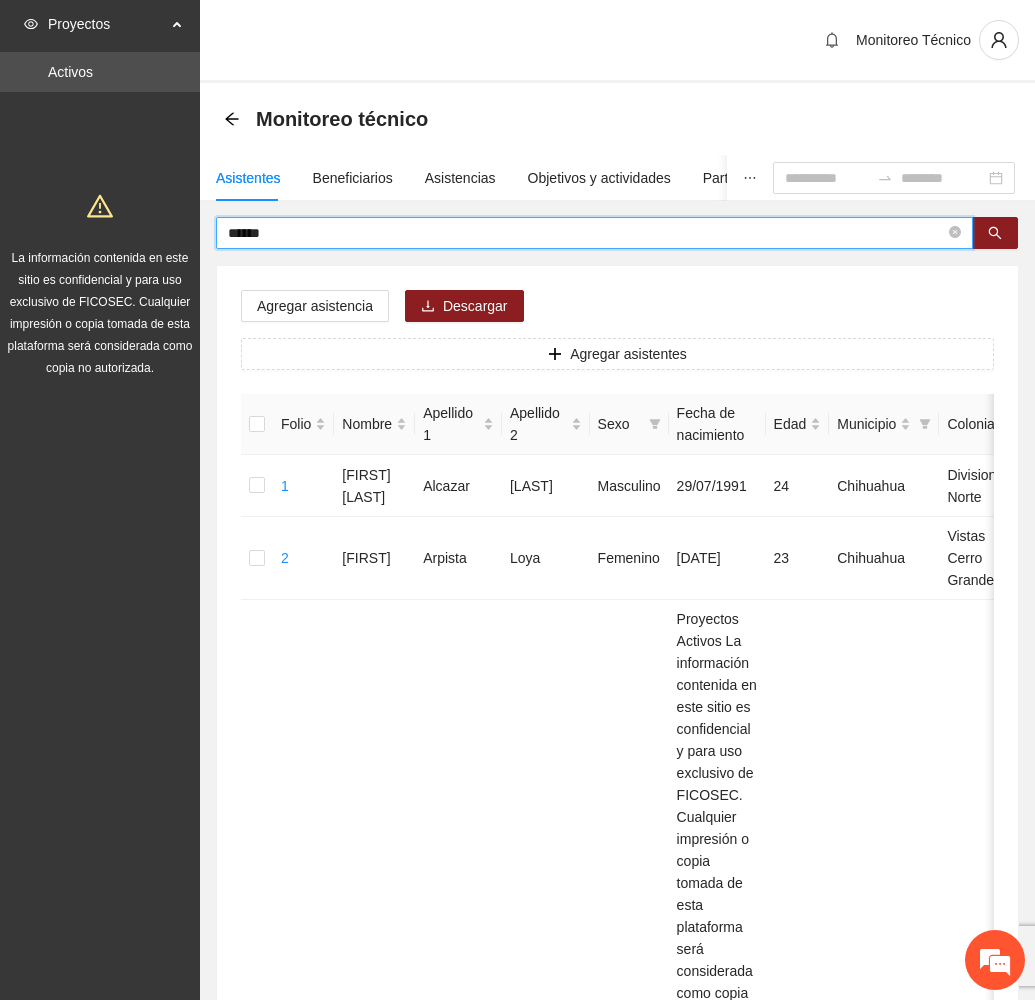 type on "******" 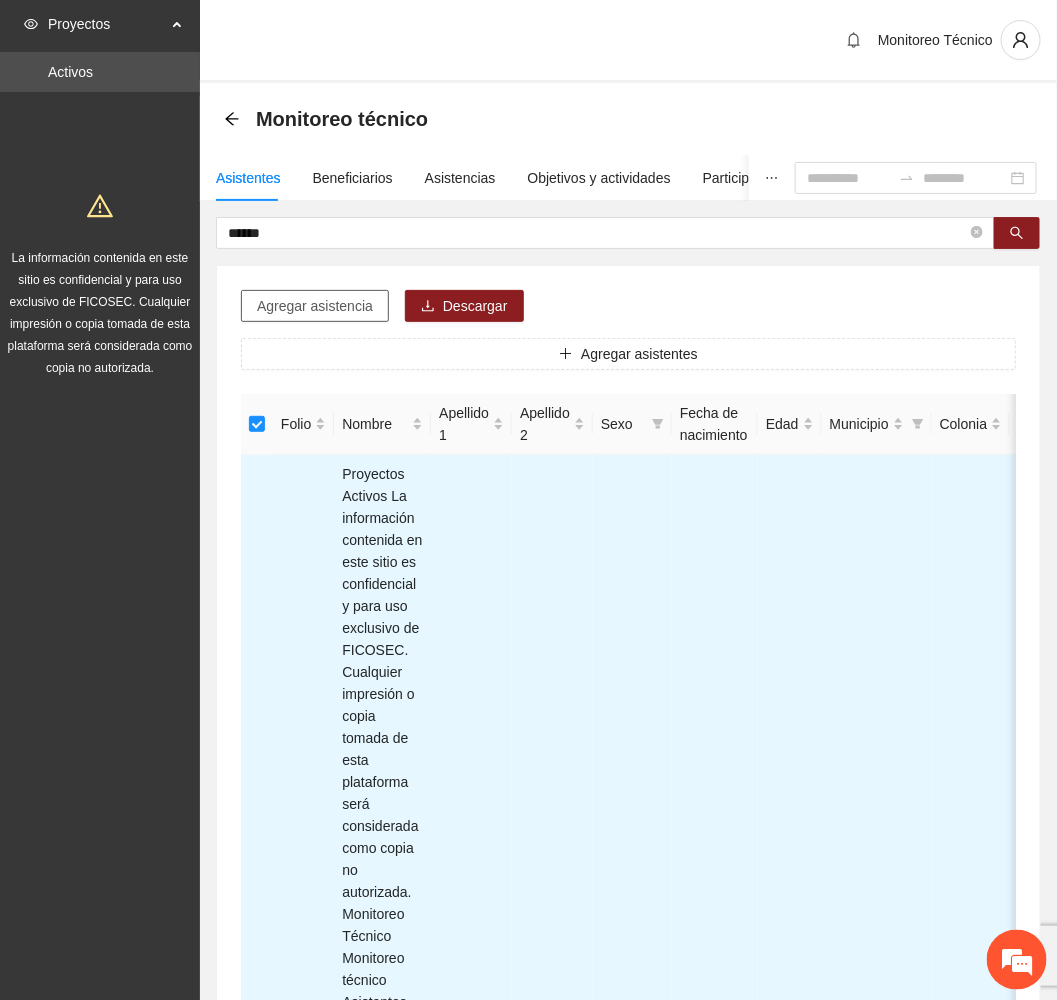 click on "Agregar asistencia" at bounding box center (315, 306) 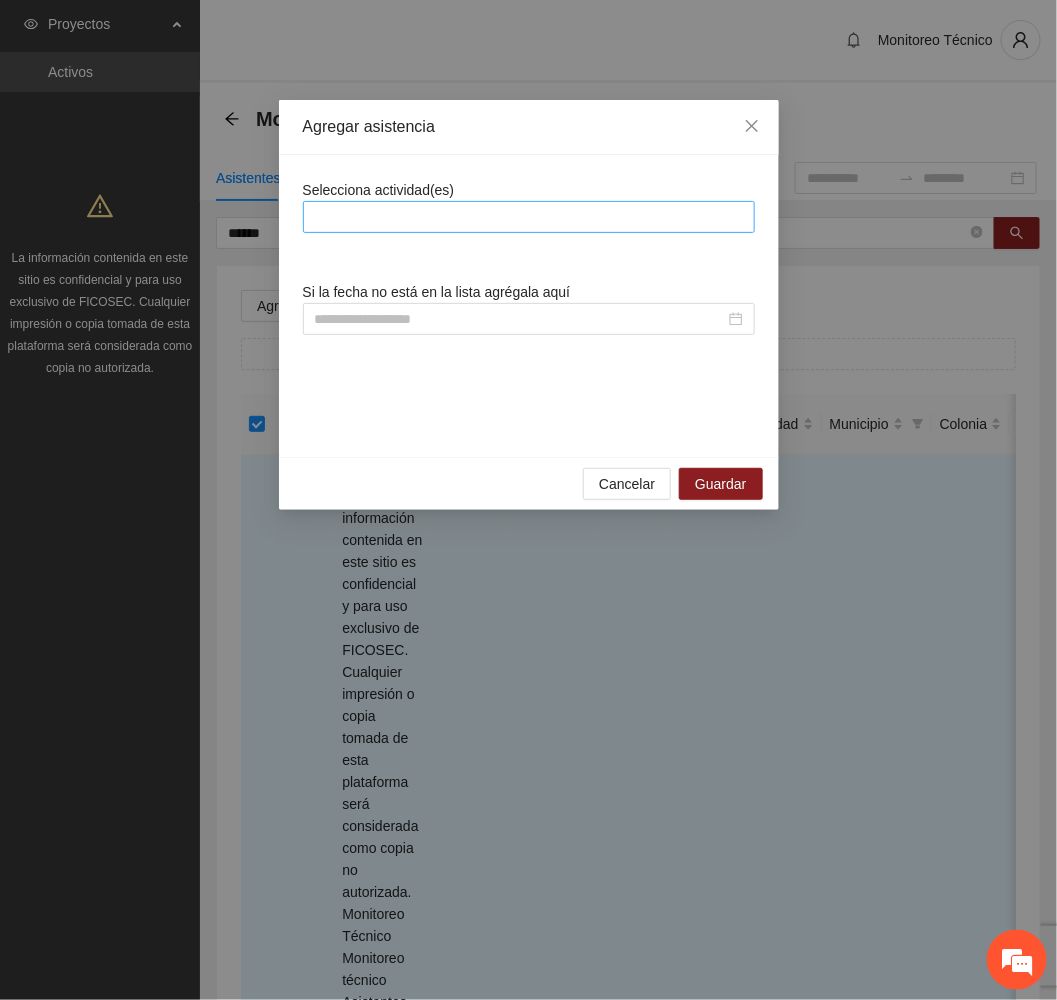 click at bounding box center (529, 217) 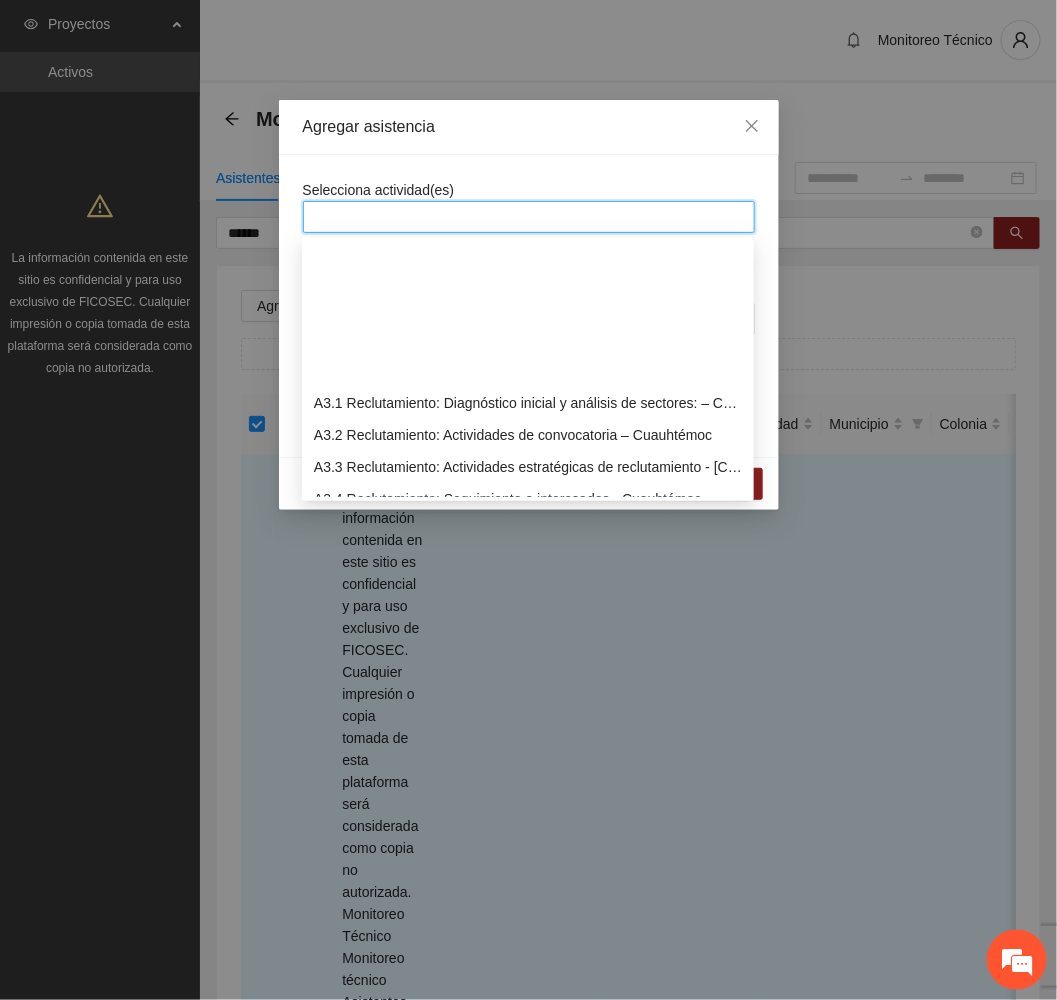 scroll, scrollTop: 900, scrollLeft: 0, axis: vertical 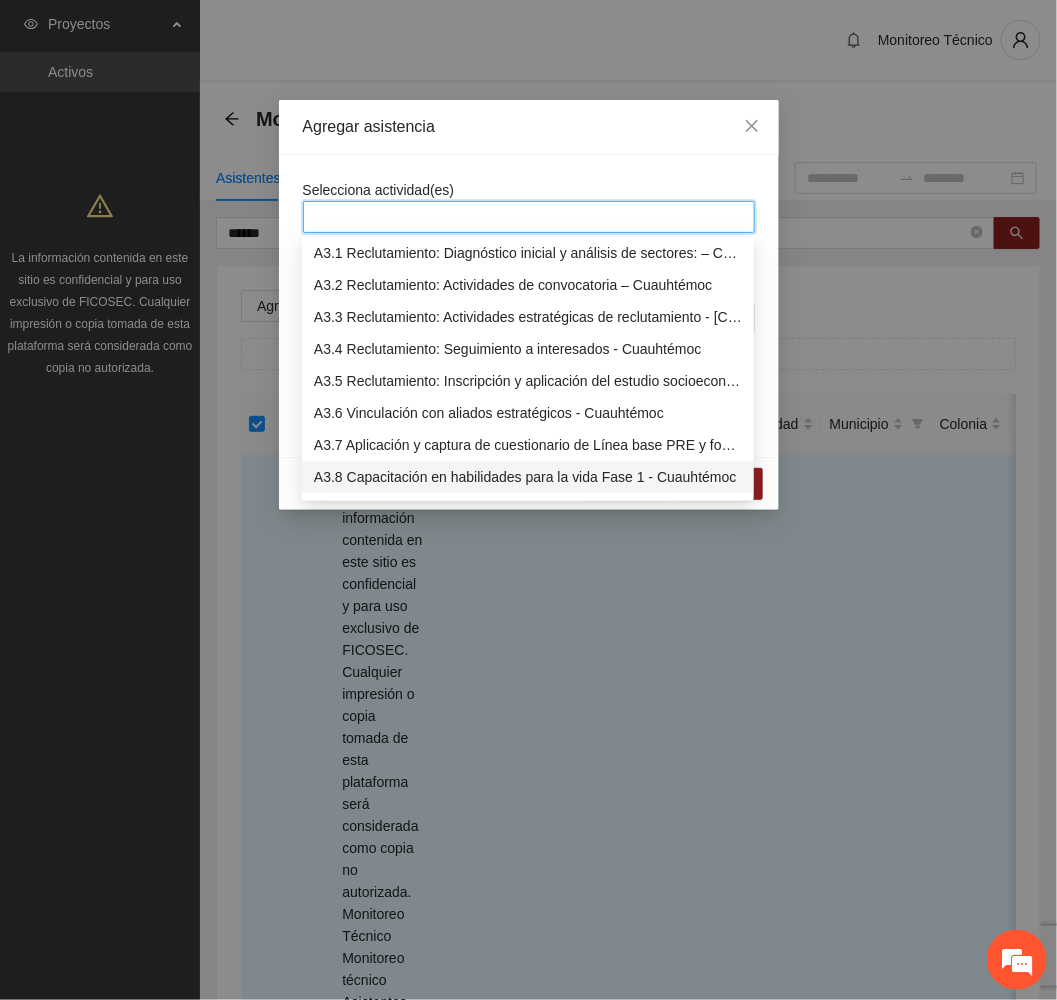 click on "A3.8 Capacitación en habilidades para la vida Fase 1 - Cuauhtémoc" at bounding box center [528, 477] 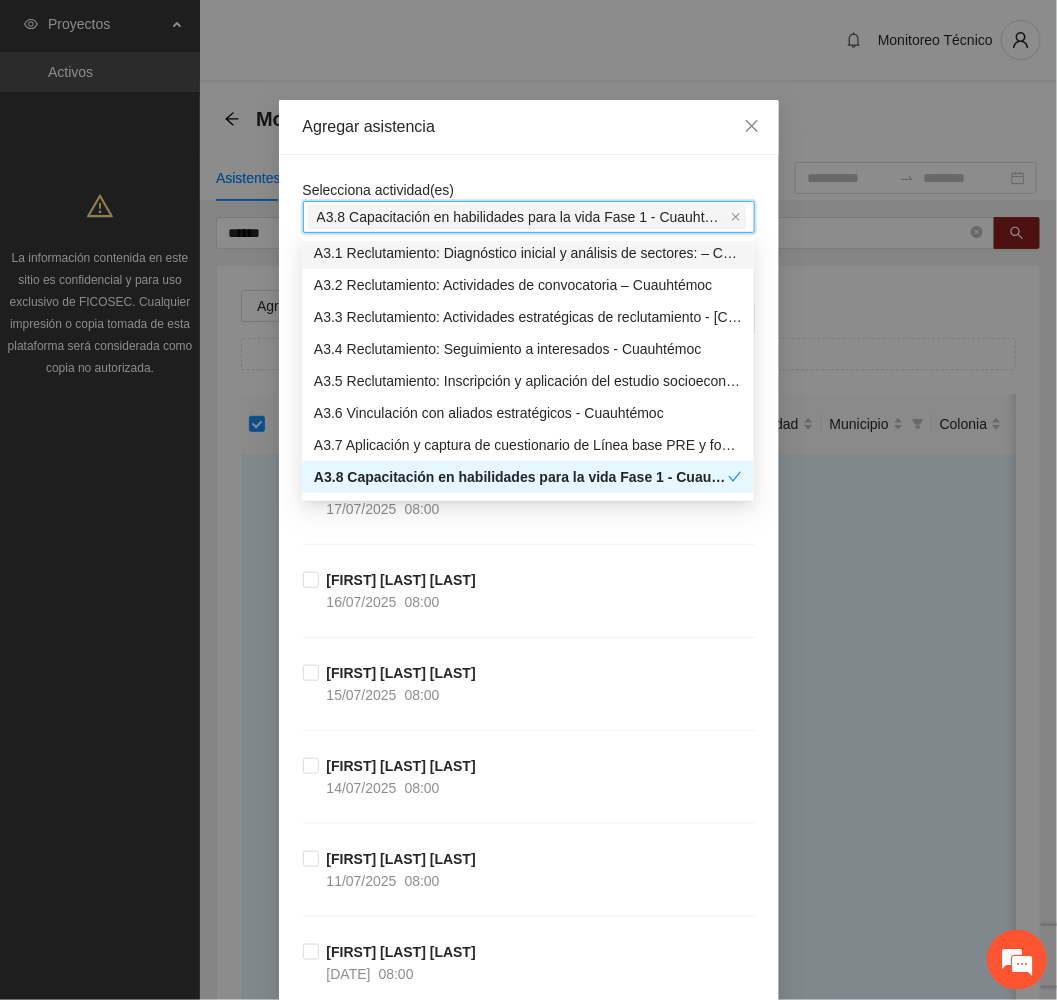 click on "Agregar asistencia" at bounding box center (529, 127) 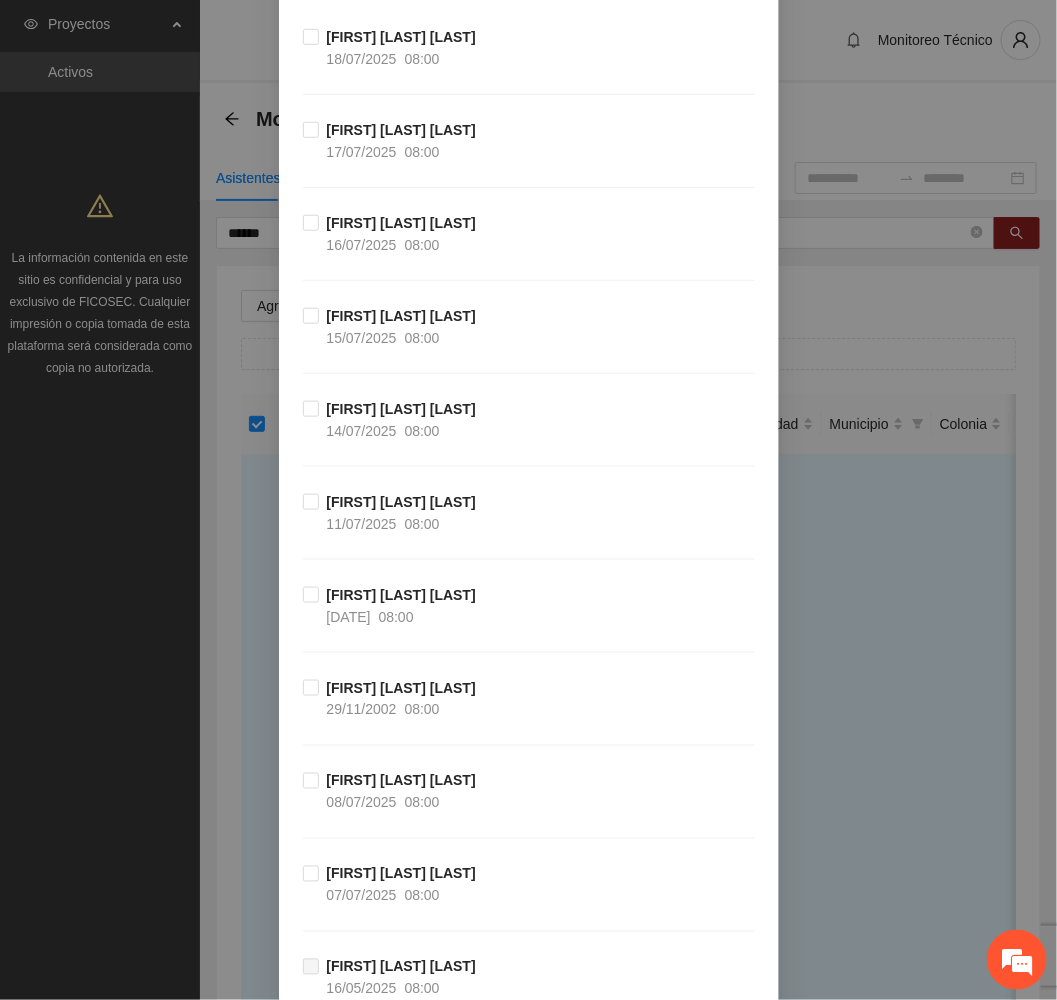 scroll, scrollTop: 450, scrollLeft: 0, axis: vertical 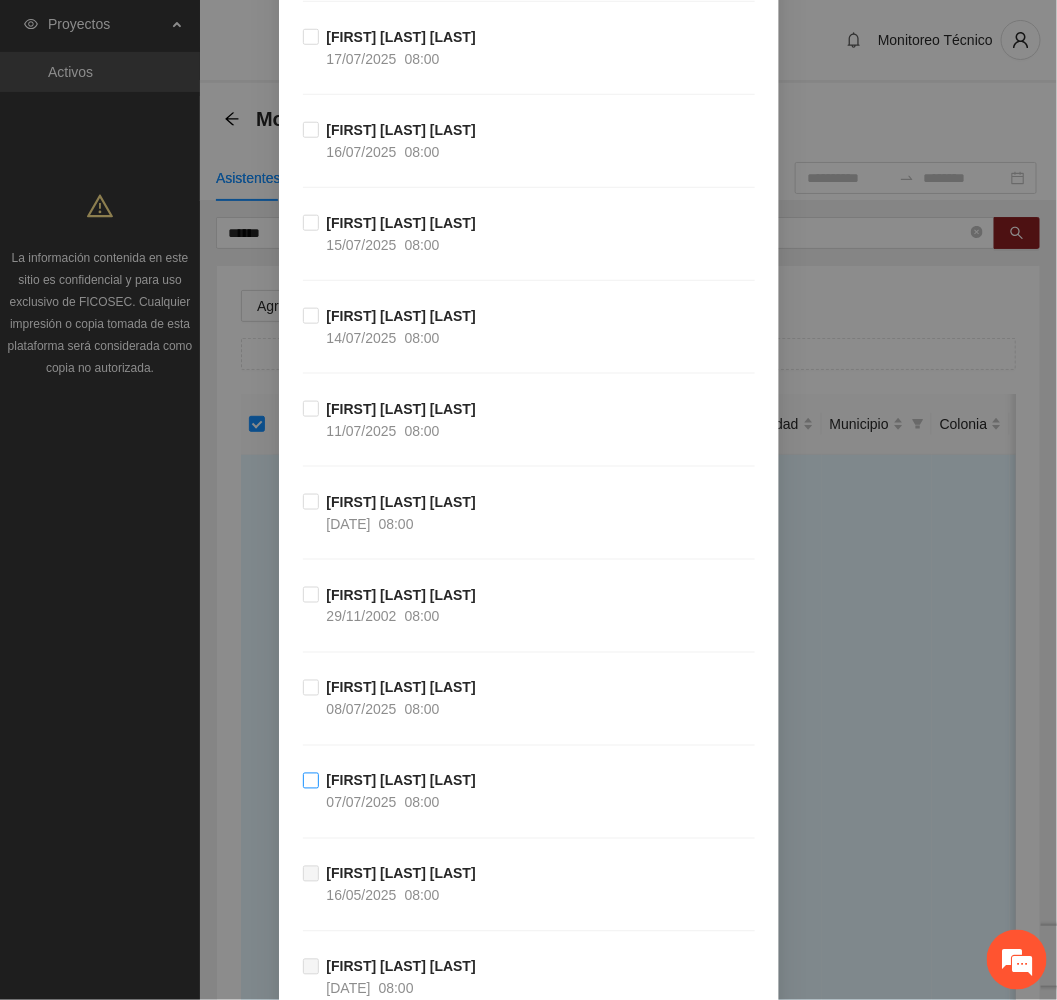 click on "[FIRST] [LAST] [LAST]" at bounding box center [401, 781] 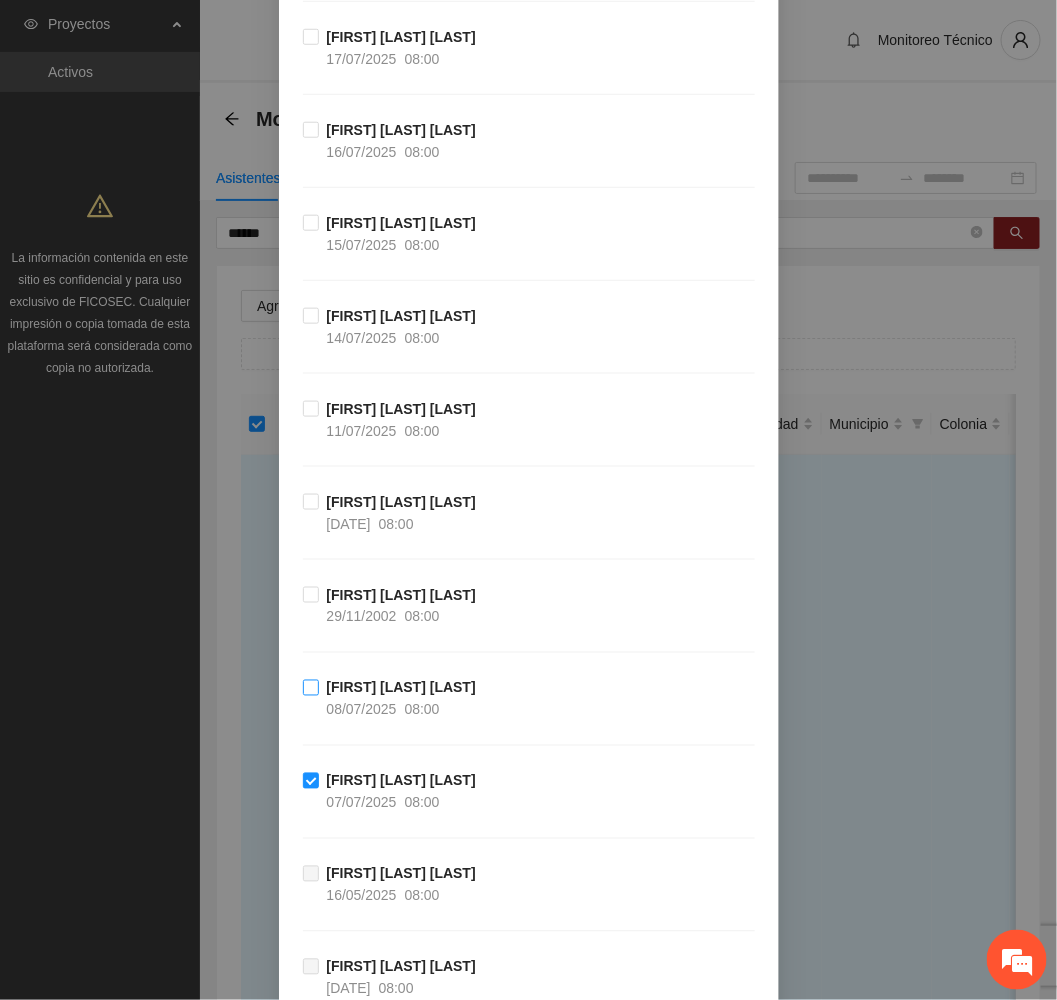 click on "[FIRST] [LAST] [LAST]" at bounding box center (401, 688) 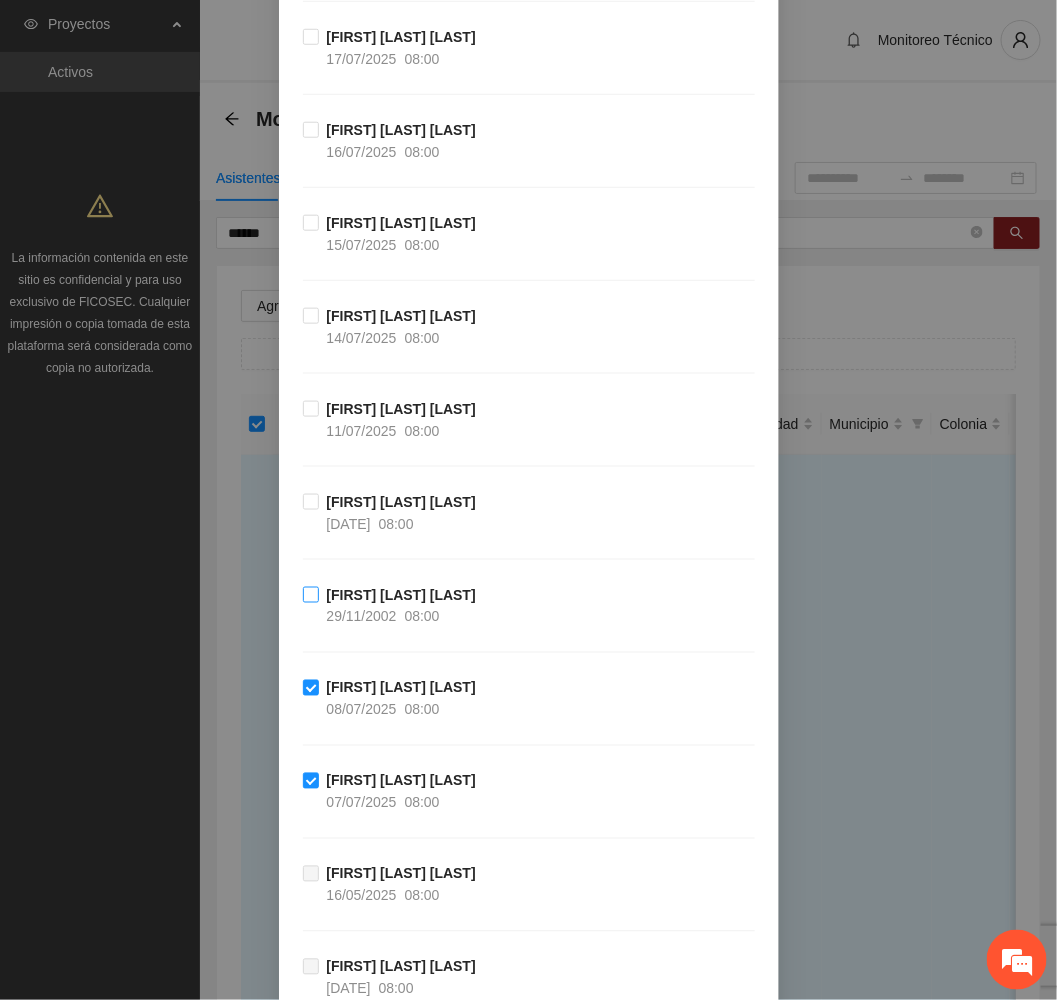 click on "[FIRST] [LAST] [LAST]" at bounding box center [401, 595] 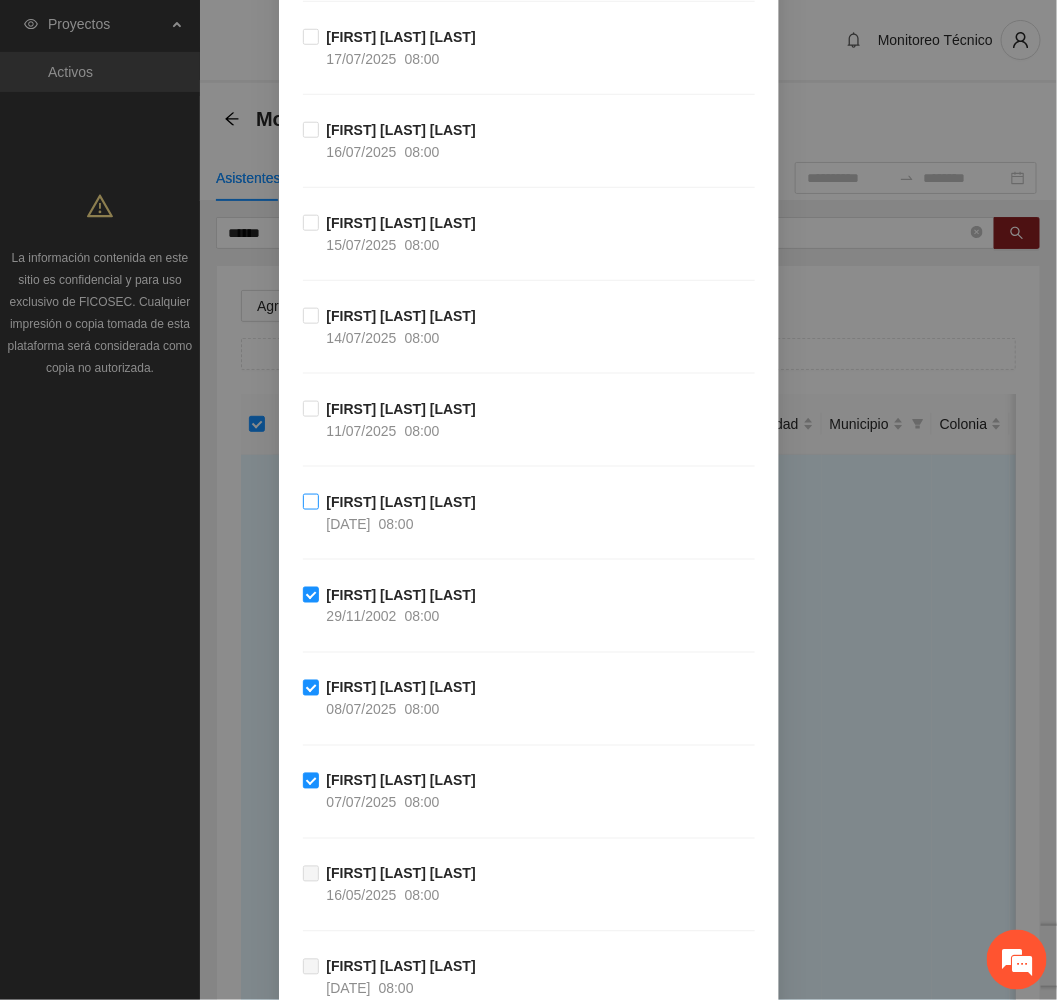 click on "[FIRST] [LAST] [LAST]" at bounding box center [401, 502] 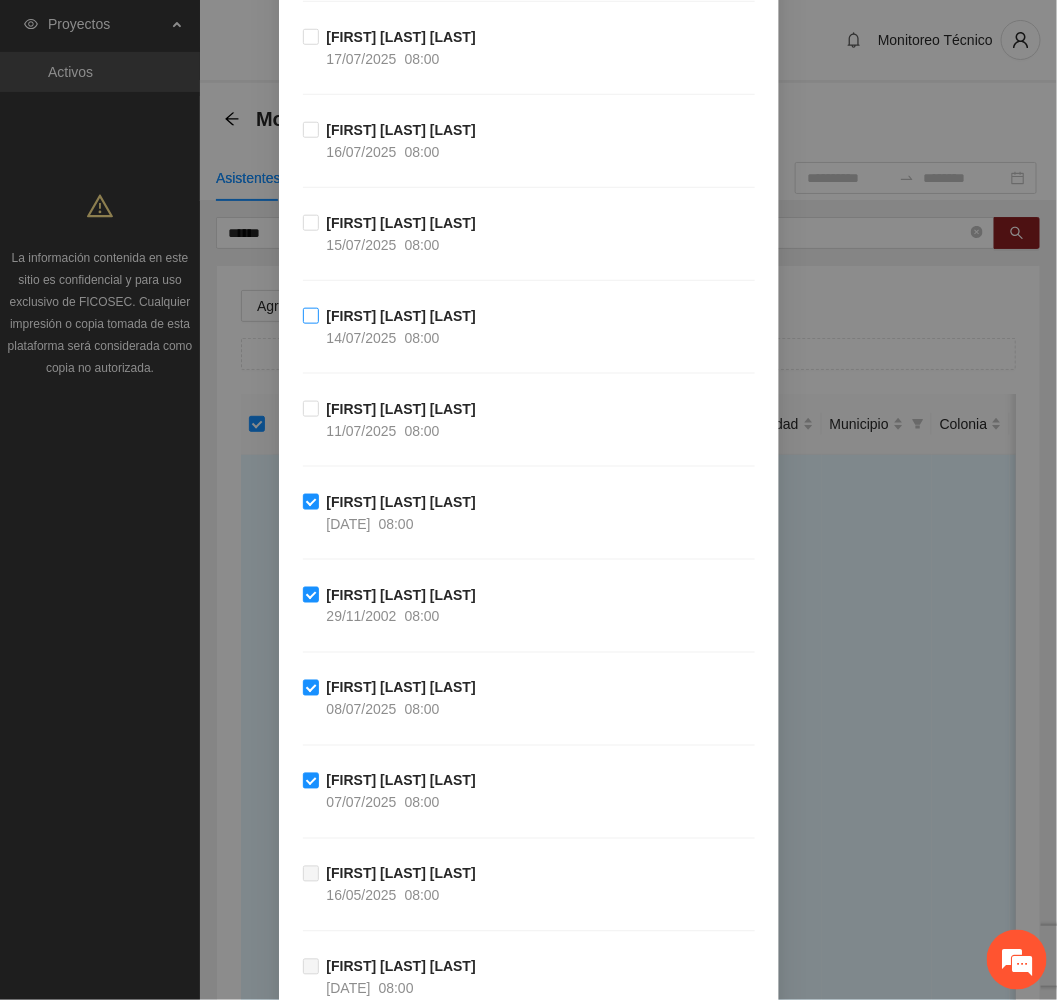 click on "[FIRST] [LAST] [LAST]" at bounding box center (401, 316) 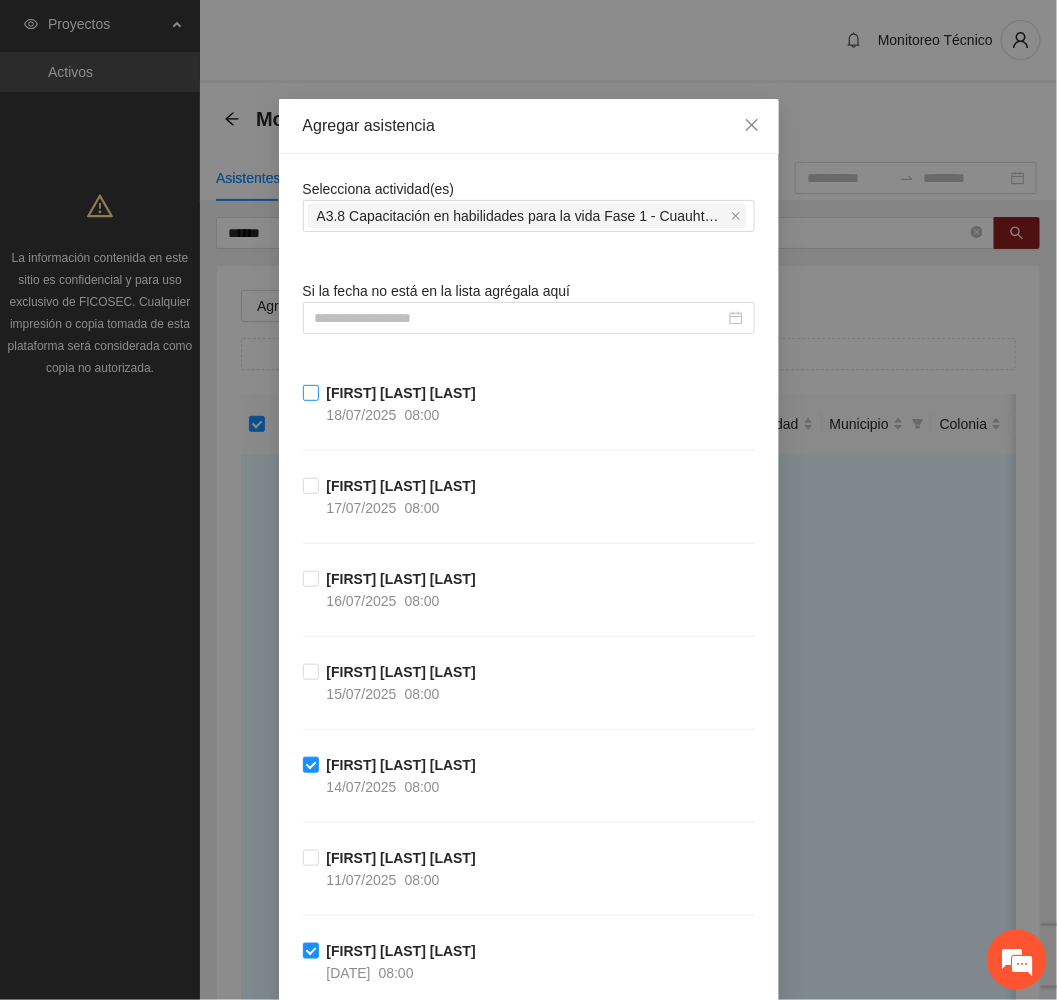 scroll, scrollTop: 0, scrollLeft: 0, axis: both 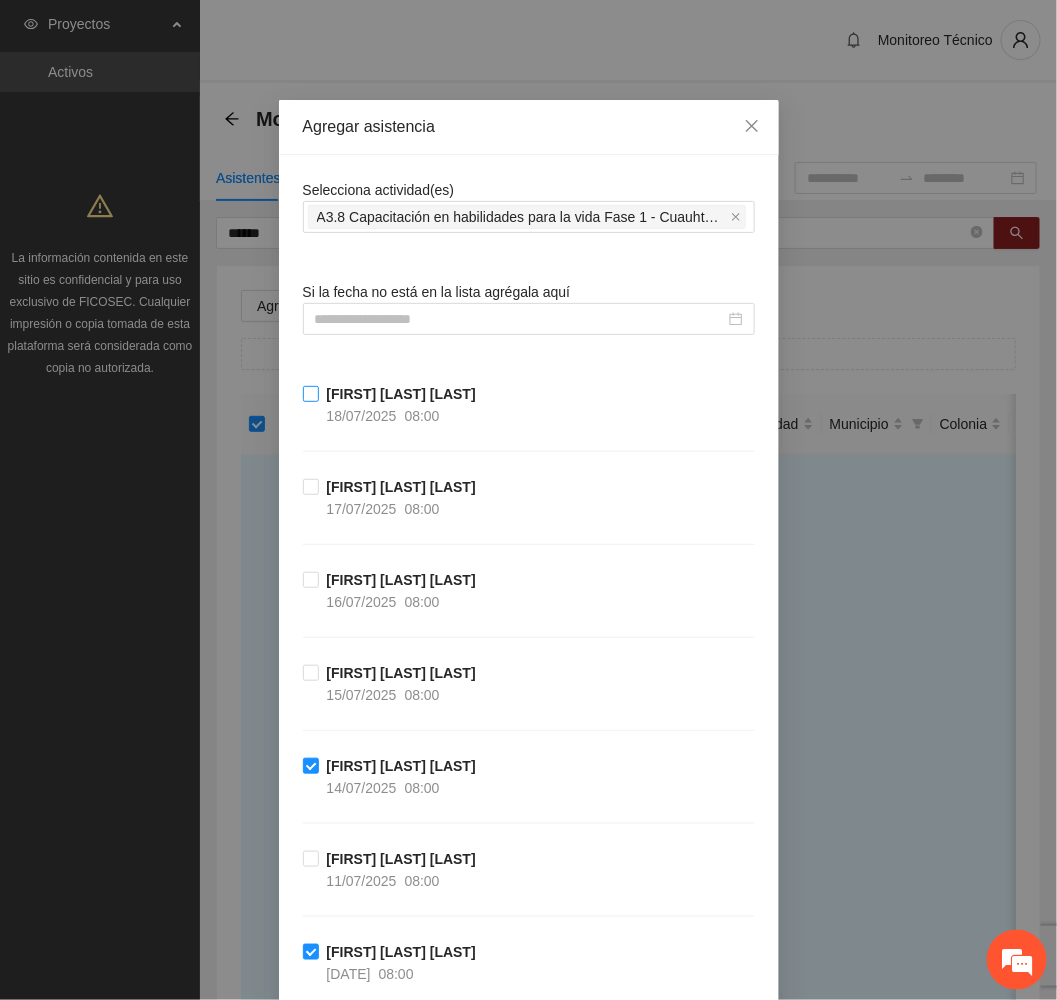 click on "[FIRST] [LAST] [LAST]" at bounding box center (401, 394) 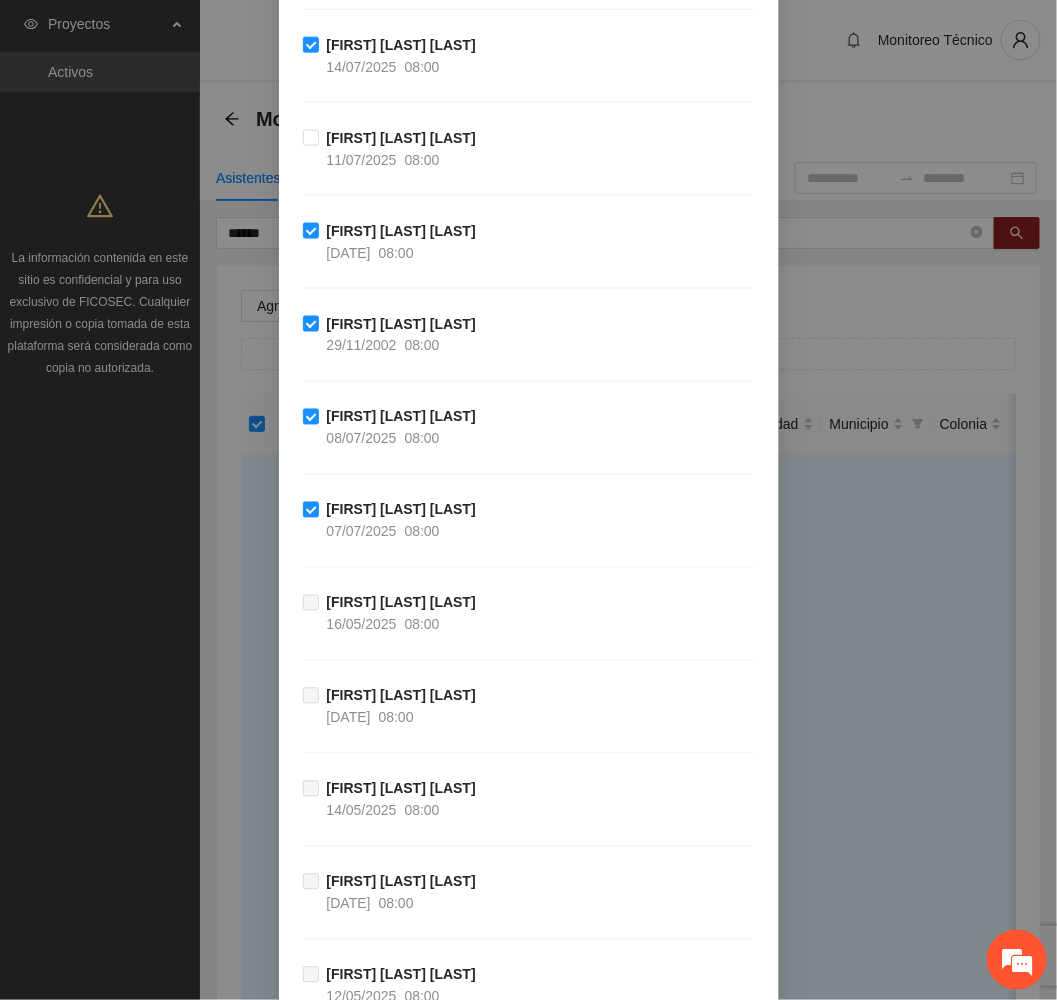 scroll, scrollTop: 1404, scrollLeft: 0, axis: vertical 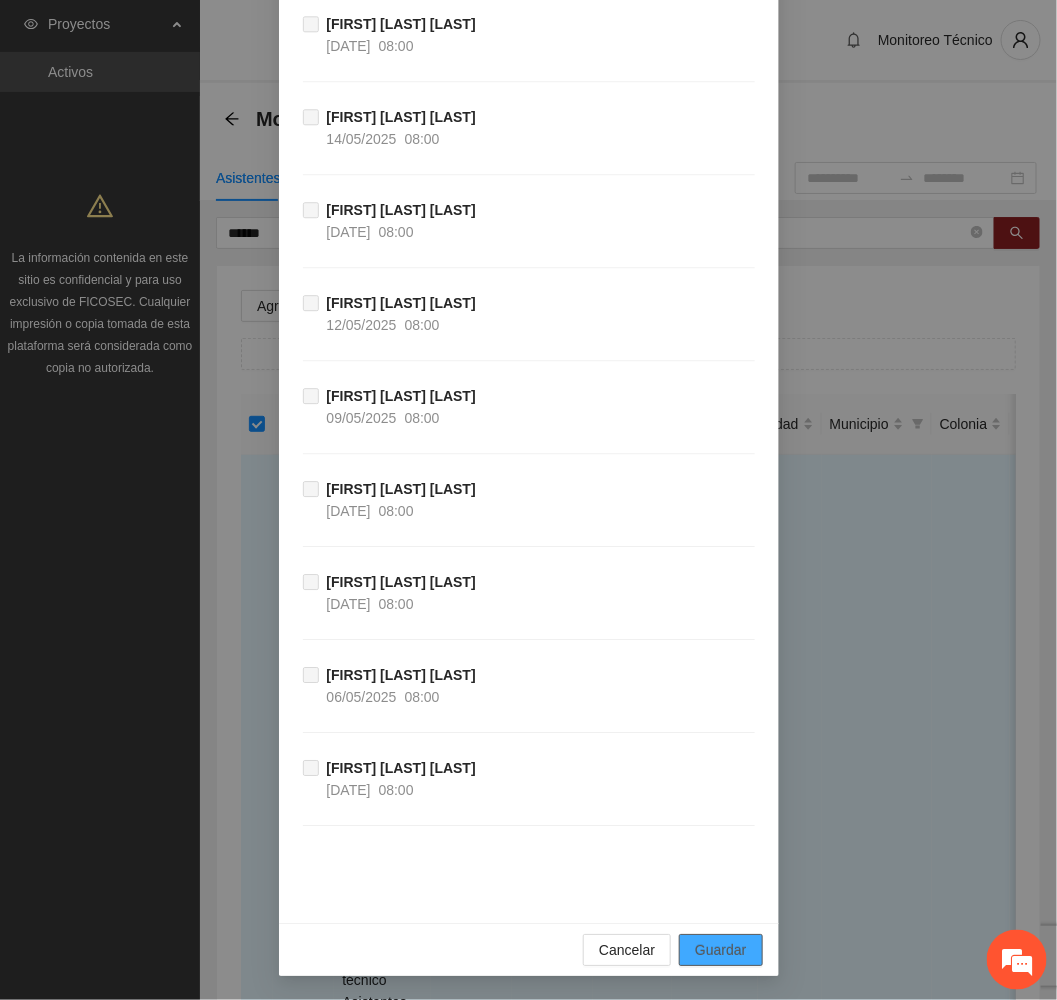click on "Guardar" at bounding box center [720, 950] 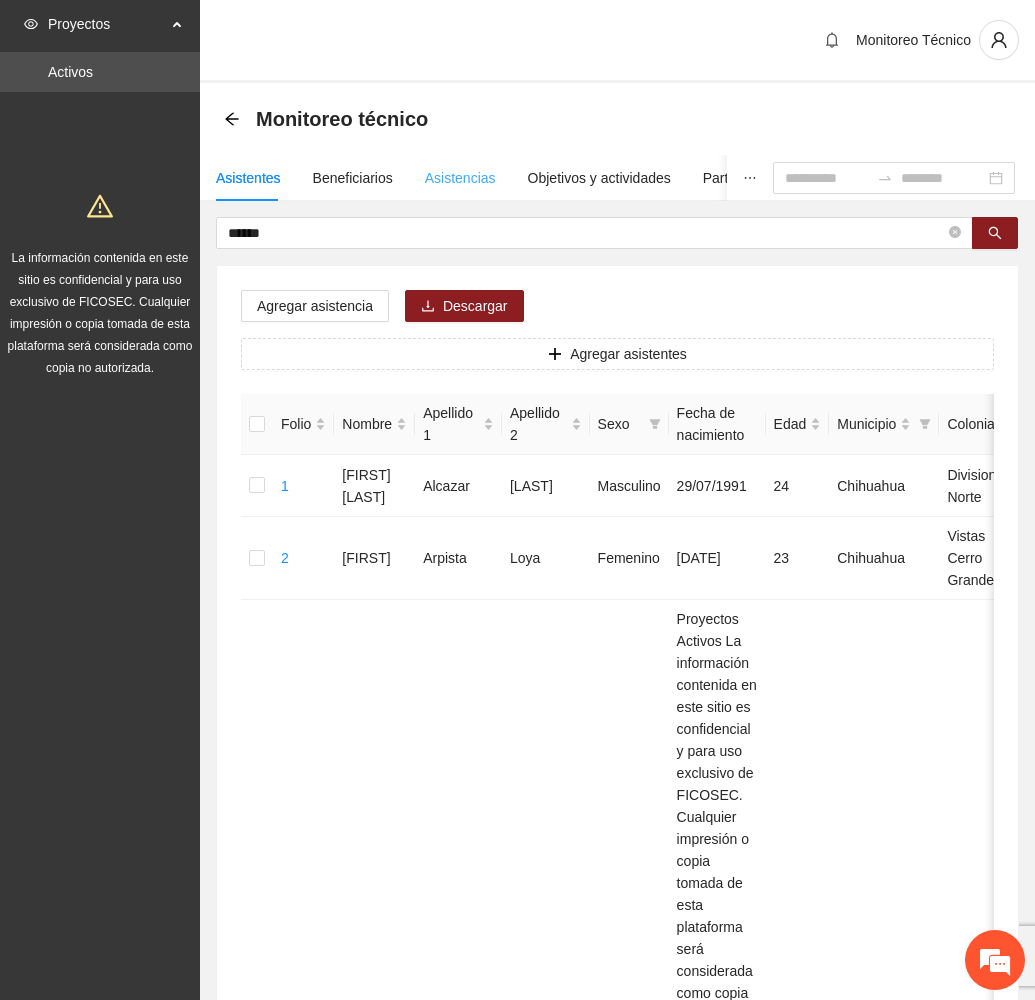 click on "Asistencias" at bounding box center (460, 178) 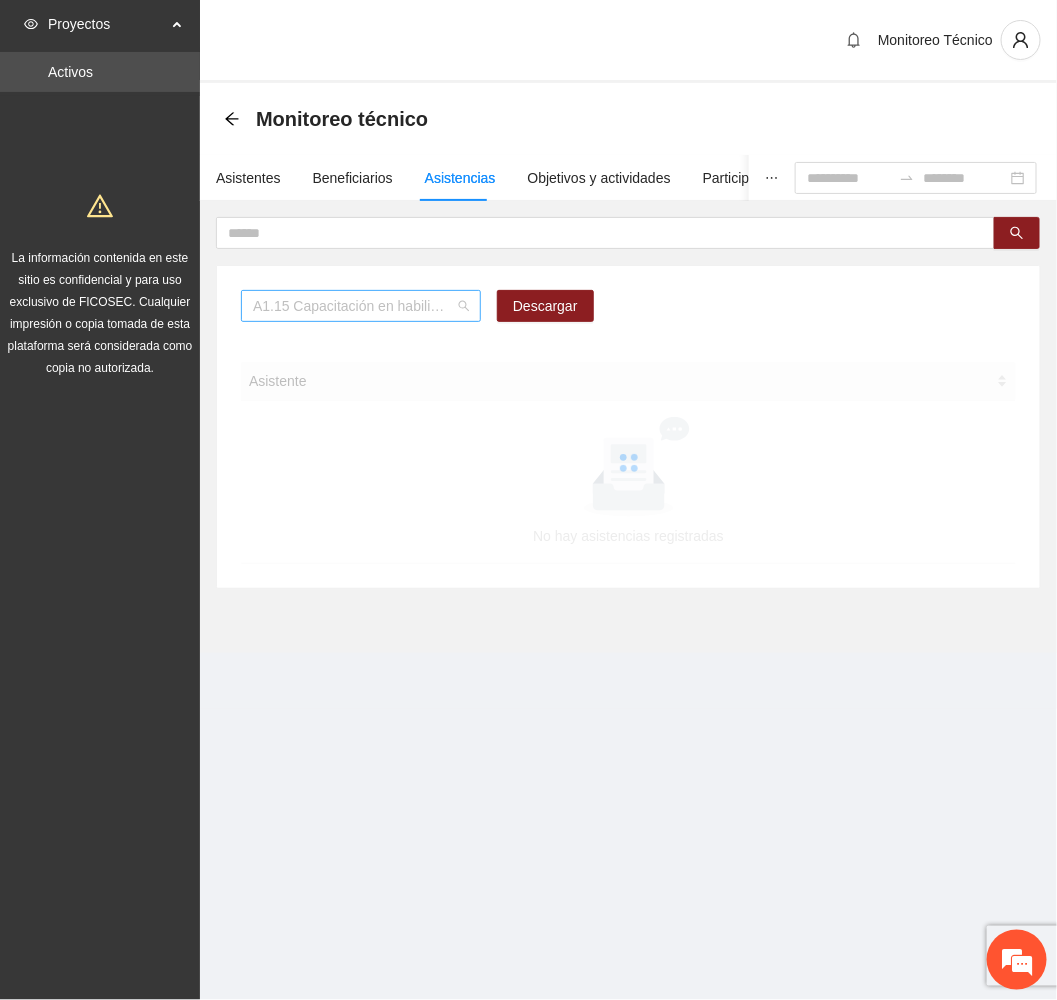 click on "A1.15 Capacitación en habilidades para la vida Fase 1 - Chihuahua" at bounding box center (361, 306) 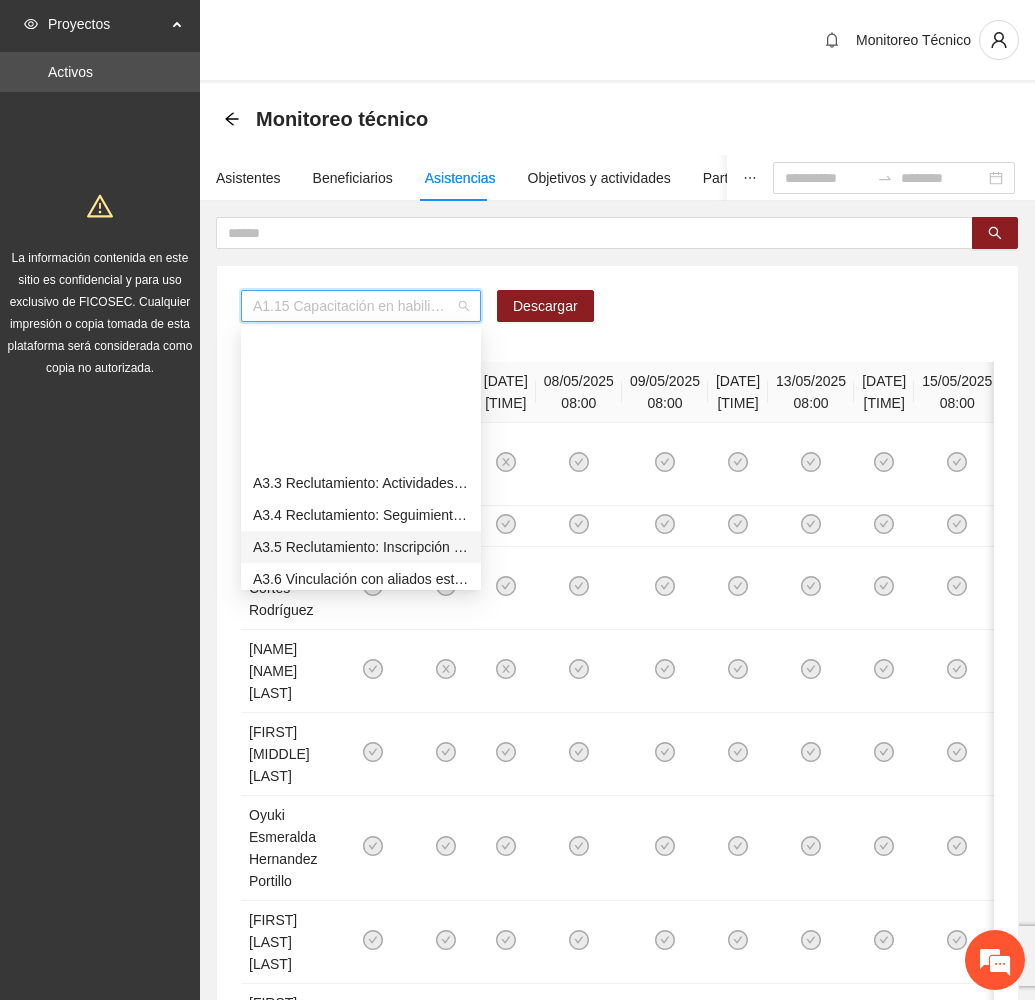 scroll, scrollTop: 973, scrollLeft: 0, axis: vertical 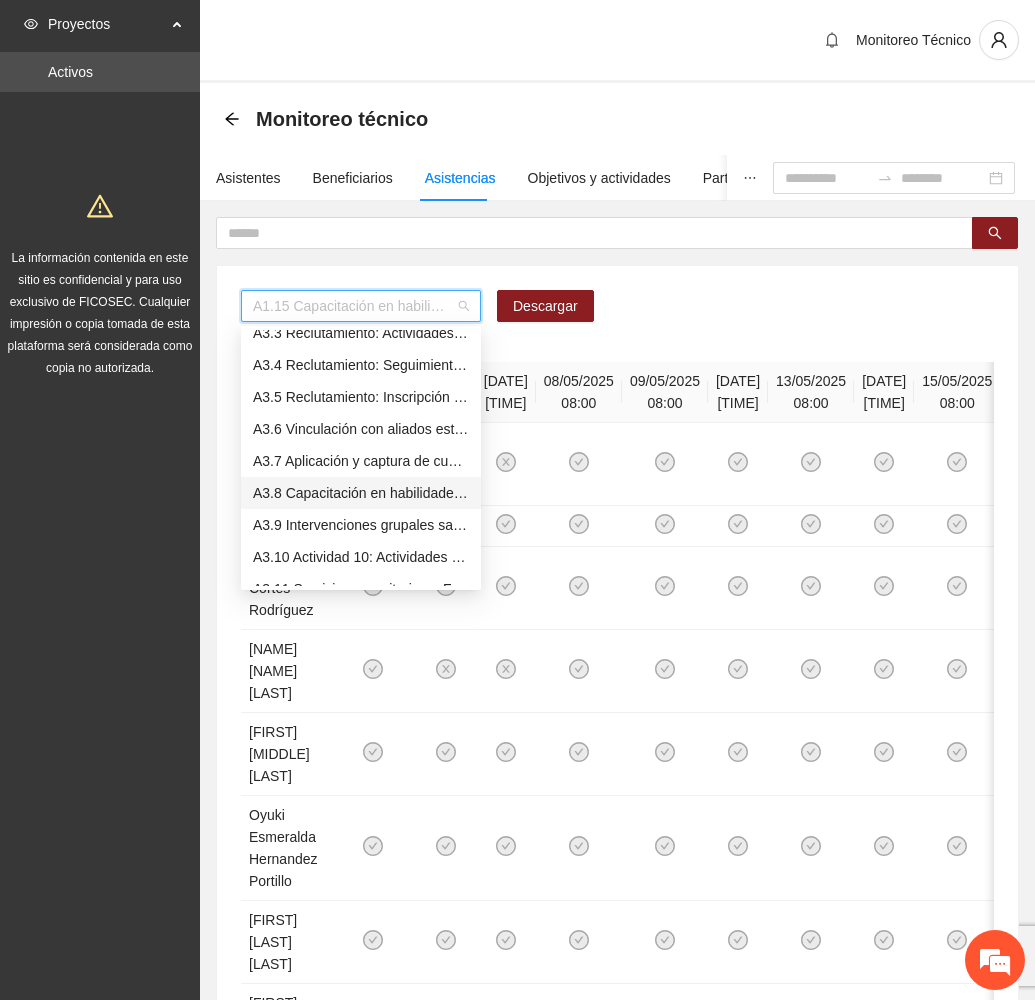 click on "A3.8 Capacitación en habilidades para la vida Fase 1 - Cuauhtémoc" at bounding box center (361, 493) 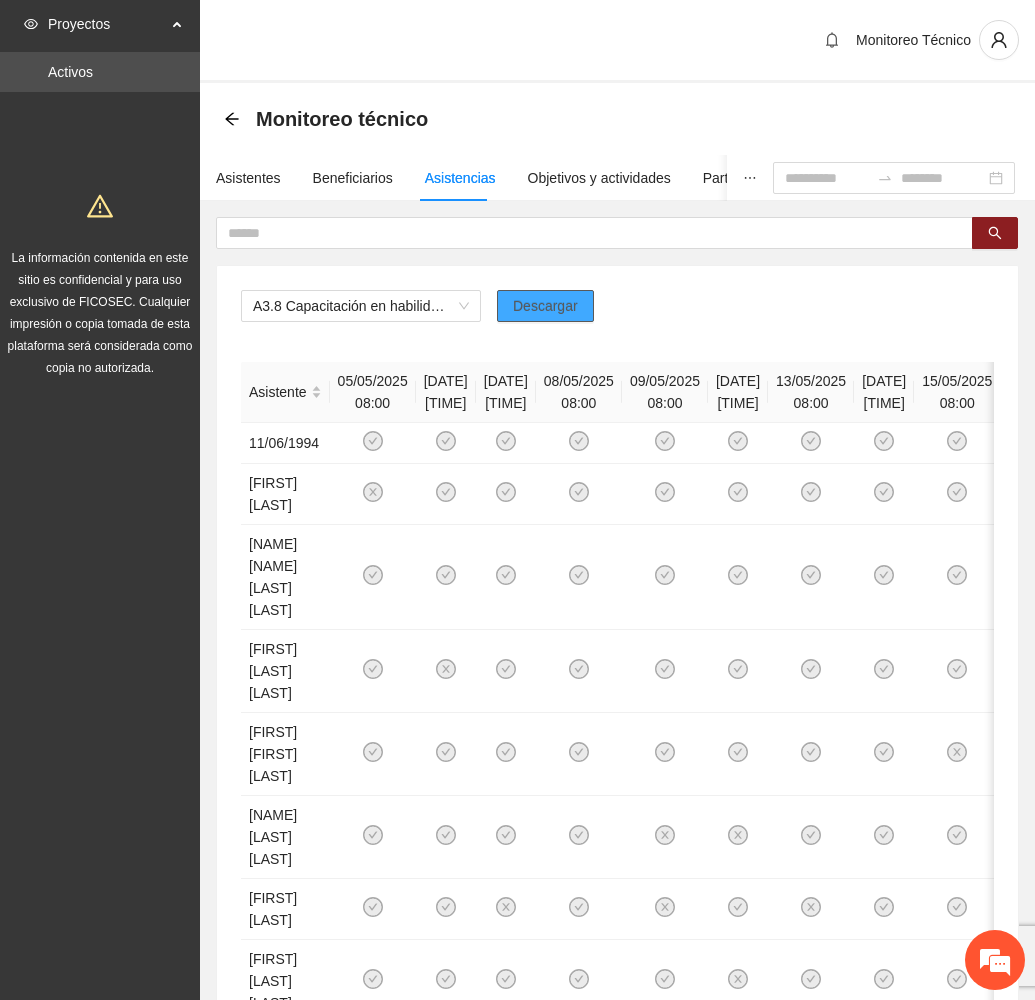click on "Descargar" at bounding box center [545, 306] 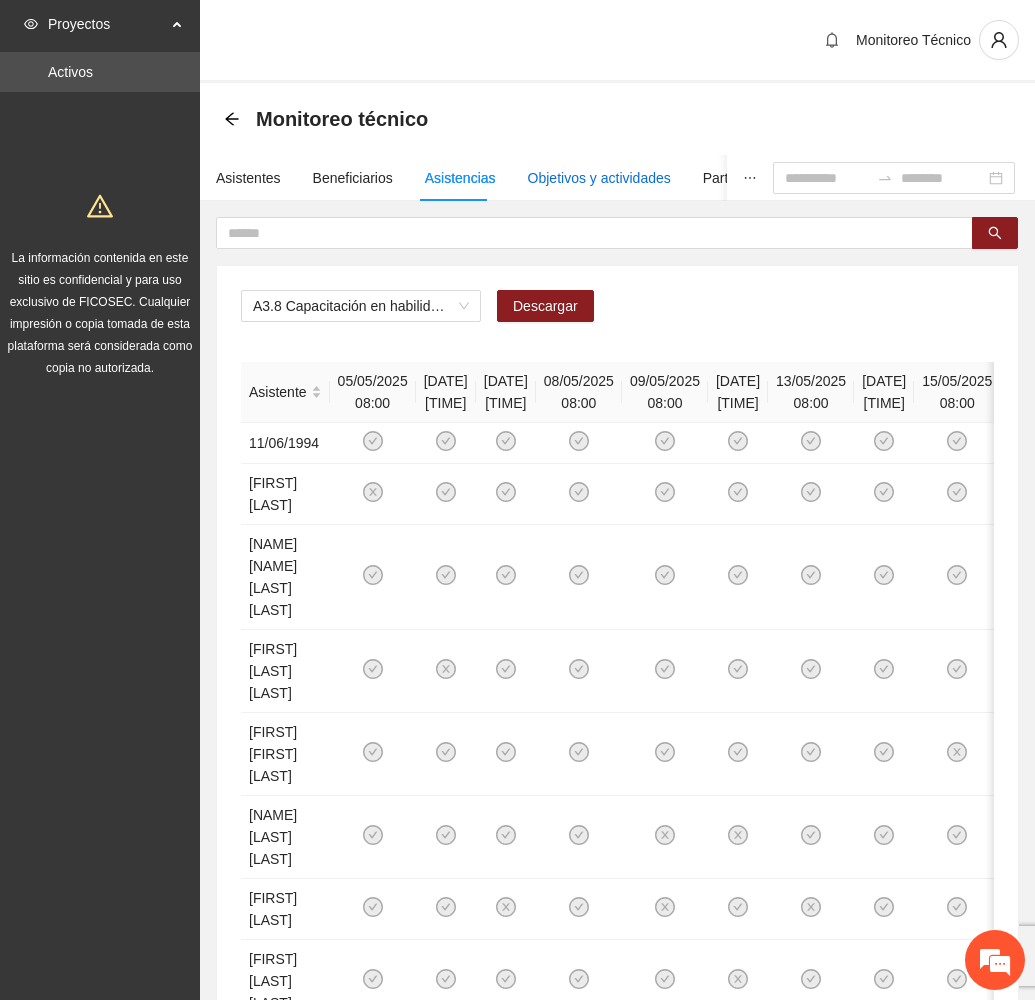 click on "Objetivos y actividades" at bounding box center [599, 178] 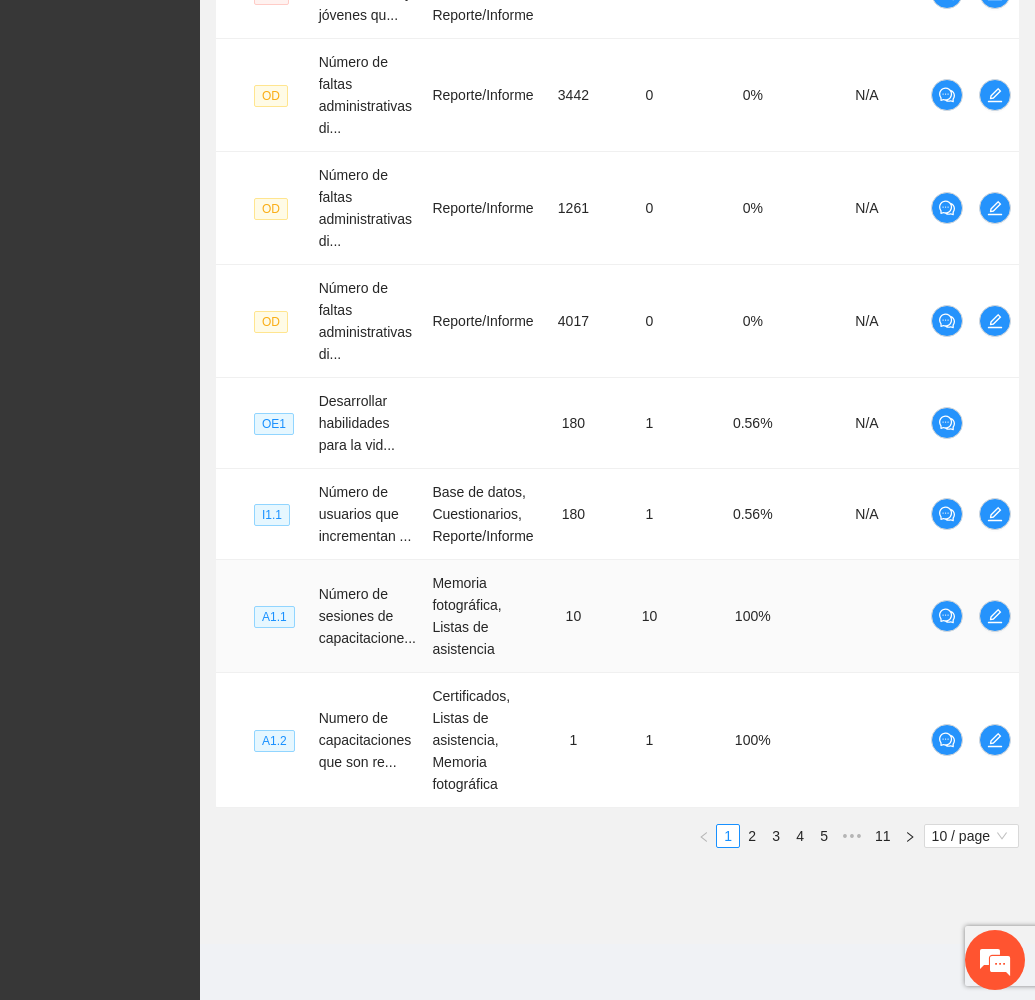 scroll, scrollTop: 820, scrollLeft: 0, axis: vertical 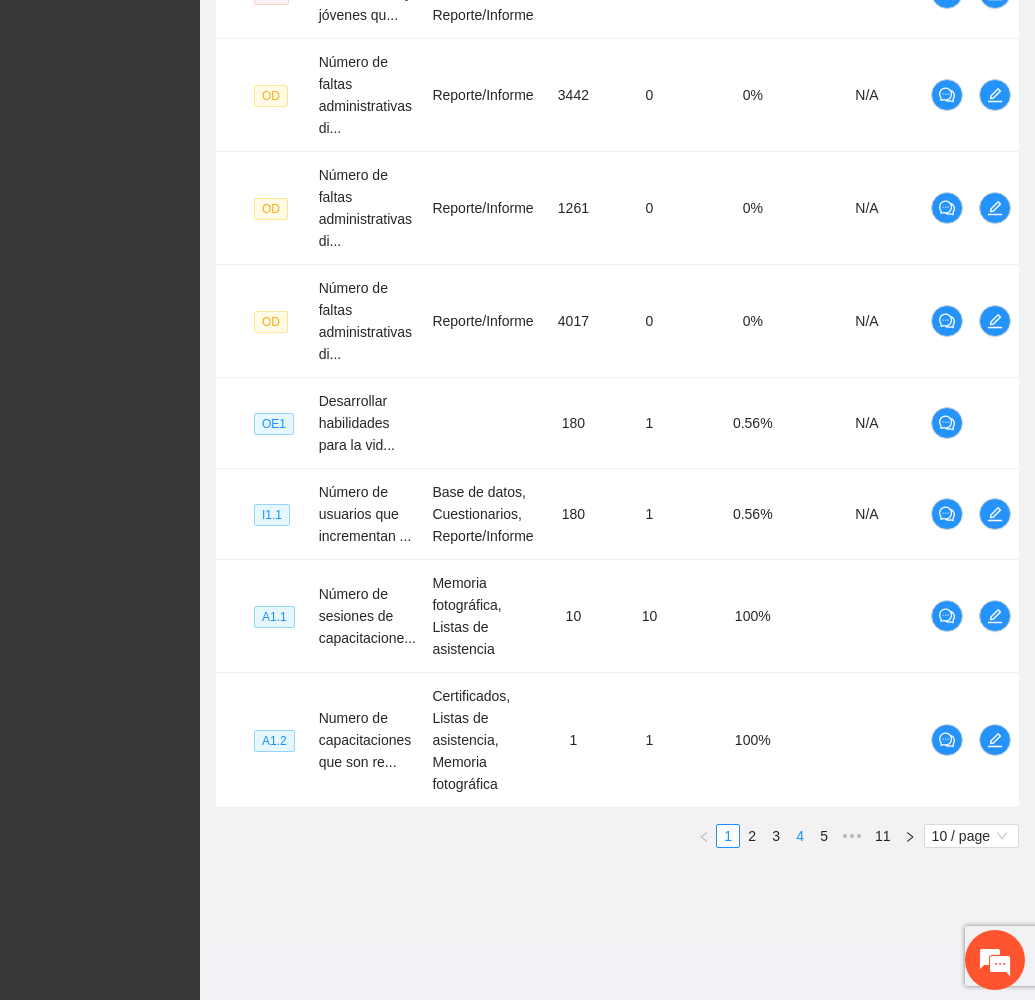 click on "4" at bounding box center [800, 836] 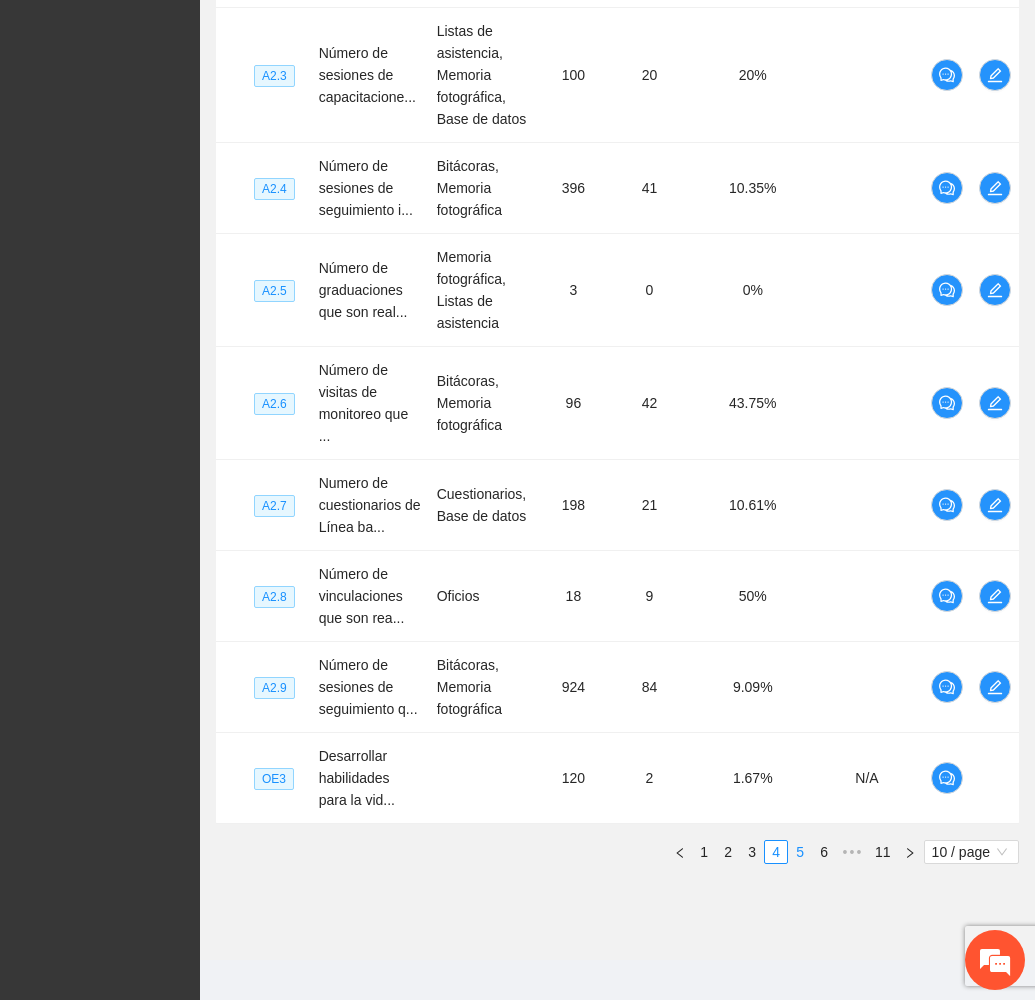 click on "5" at bounding box center [800, 852] 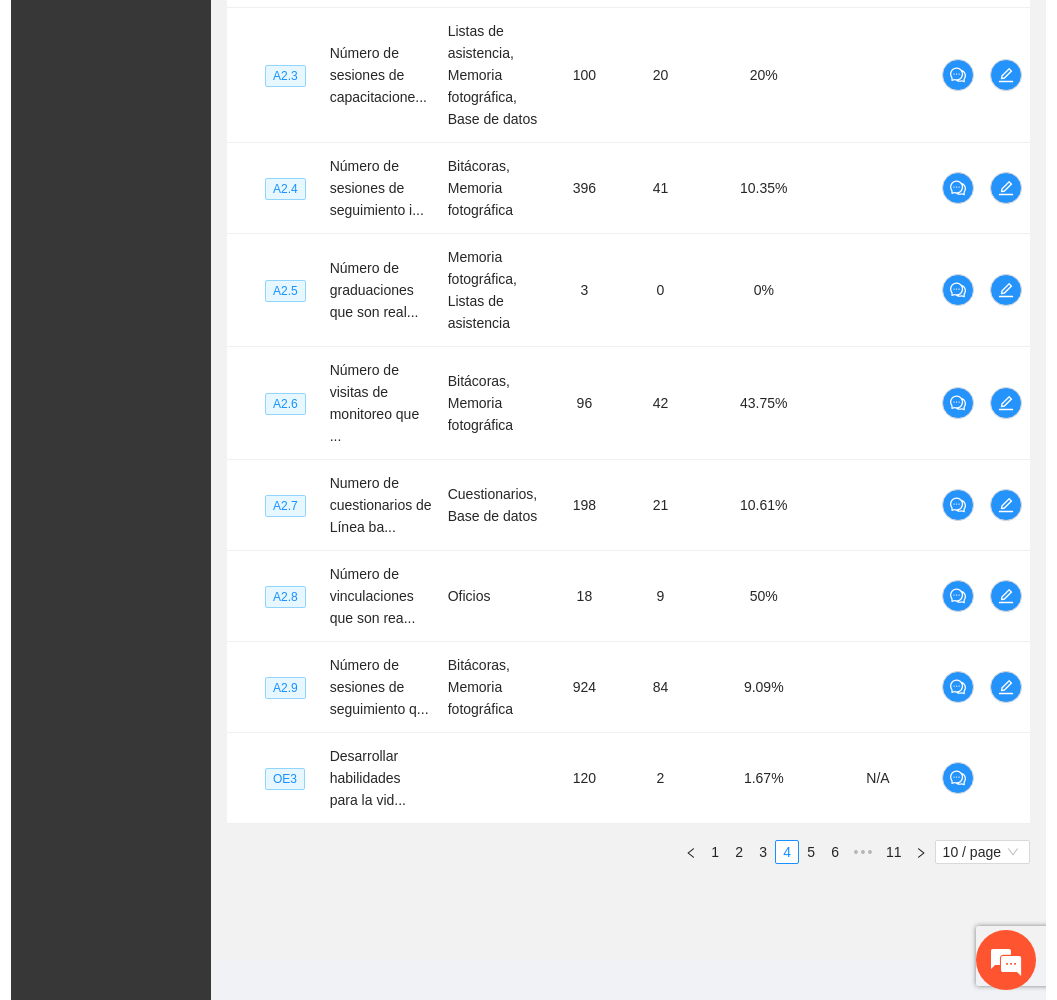 scroll, scrollTop: 732, scrollLeft: 0, axis: vertical 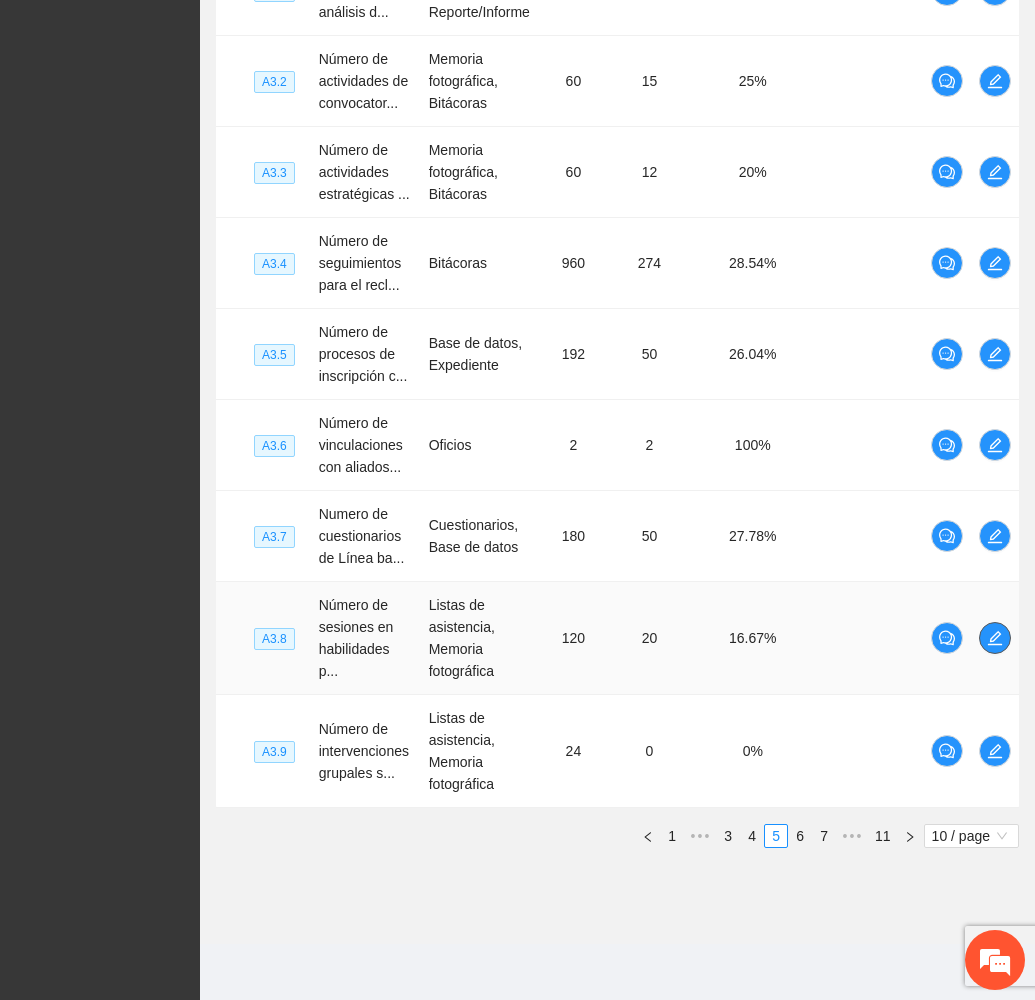 click 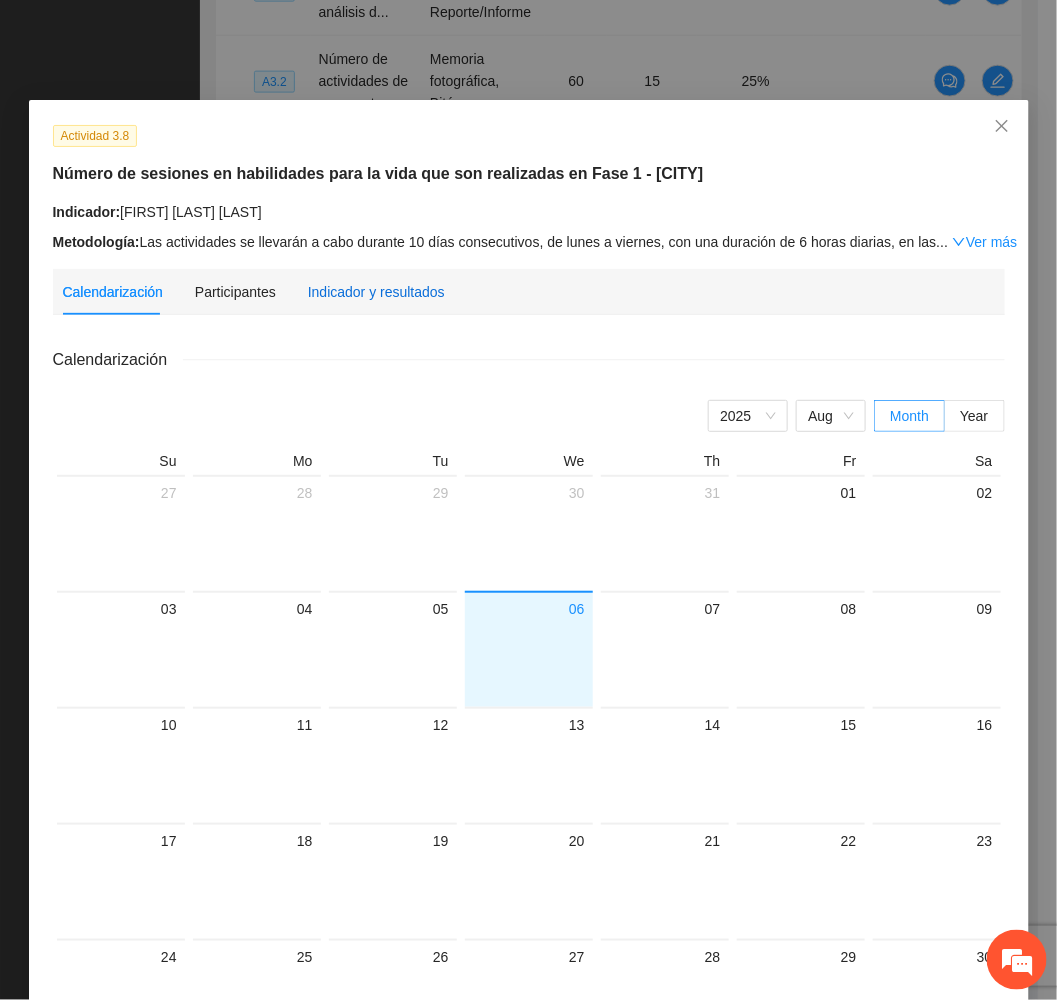 click on "Indicador y resultados" at bounding box center (376, 292) 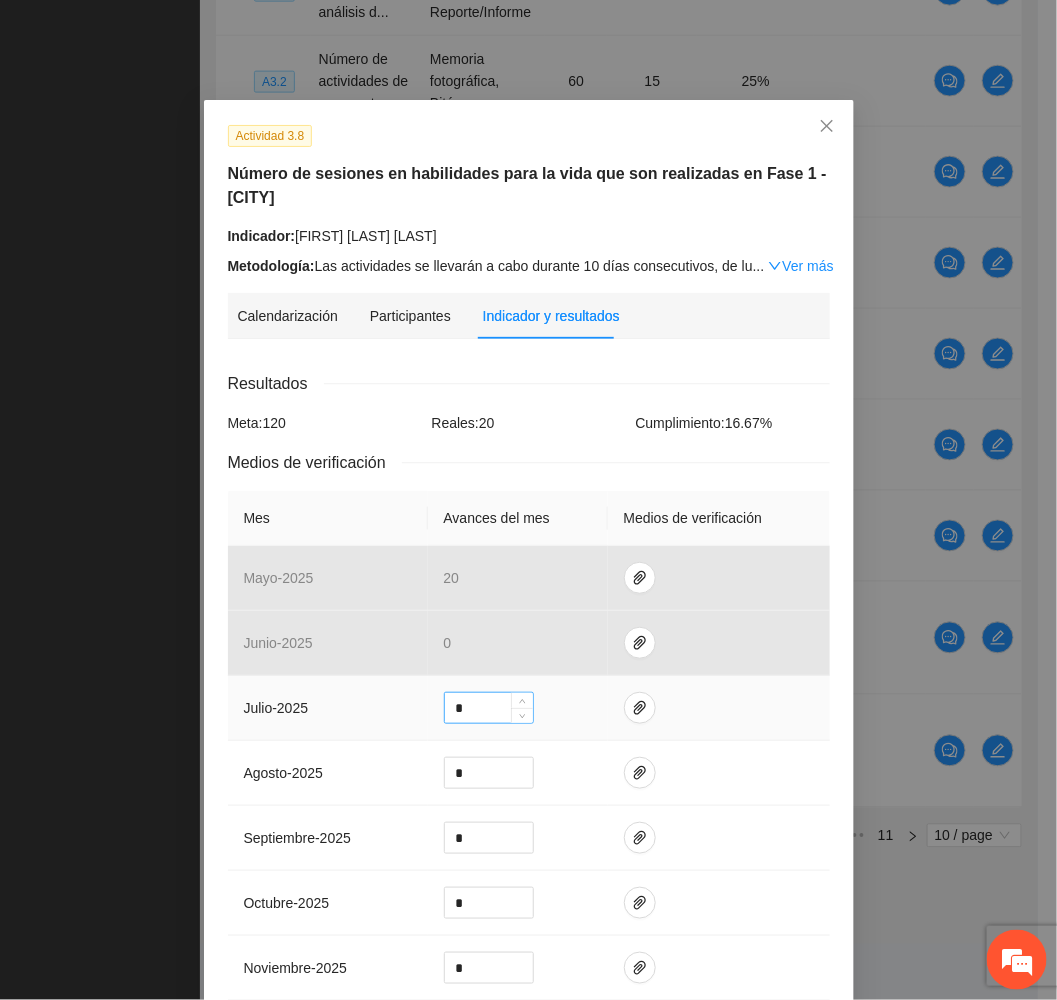 click on "*" at bounding box center [489, 708] 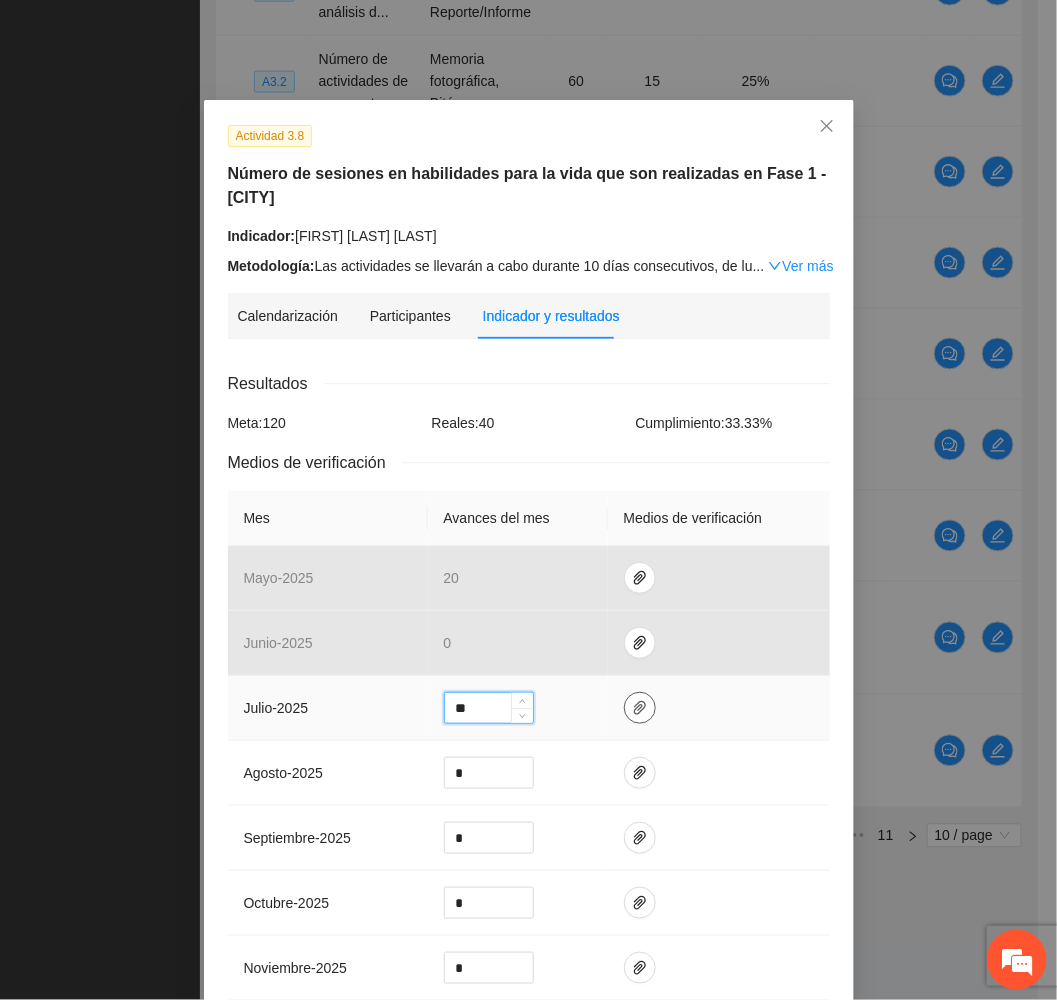 type on "**" 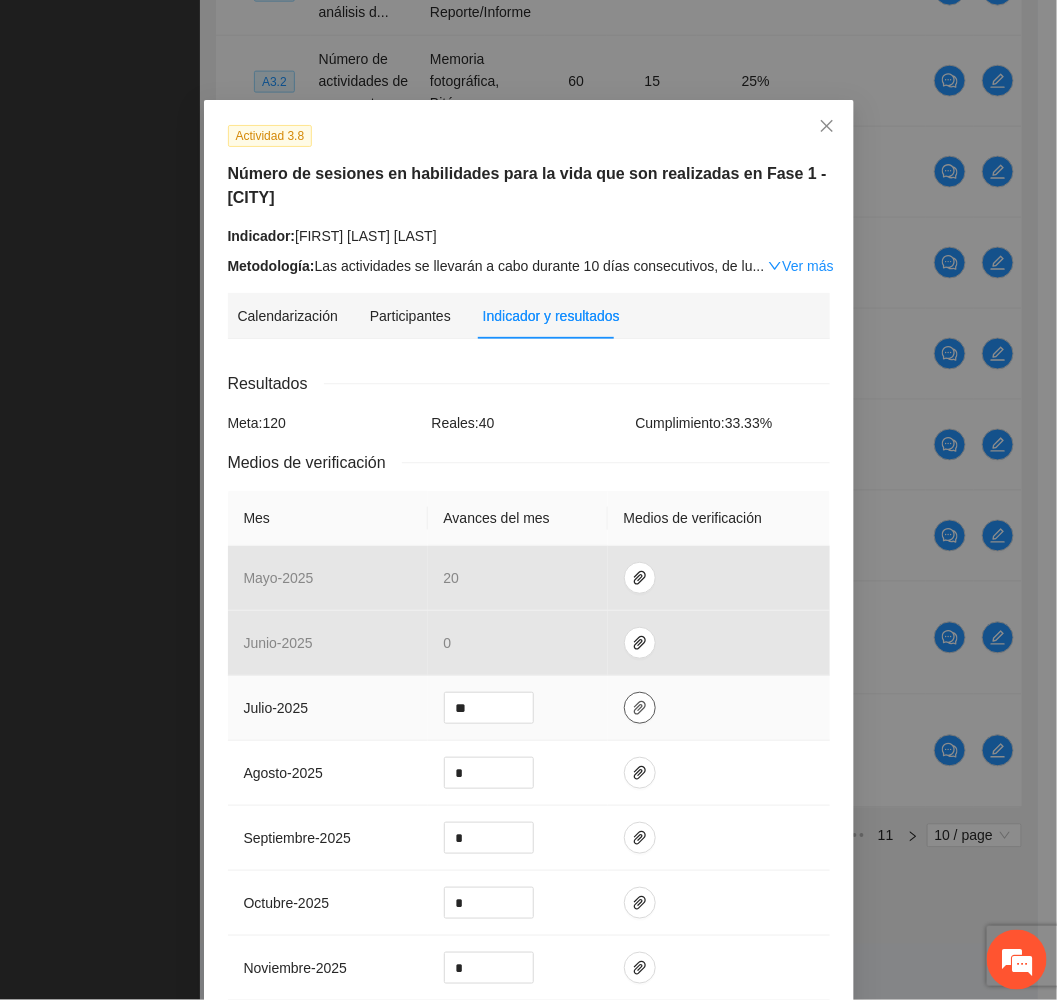 click 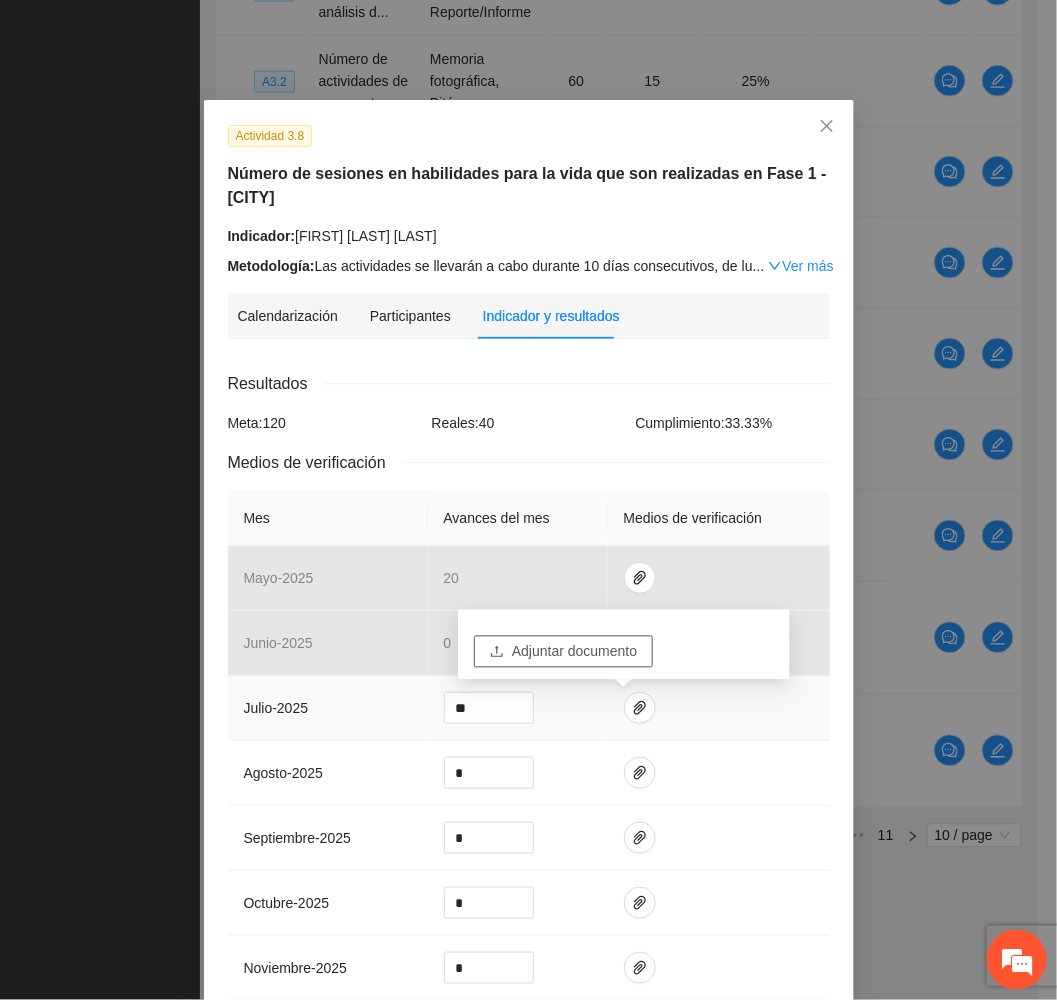 click on "Adjuntar documento" at bounding box center (574, 652) 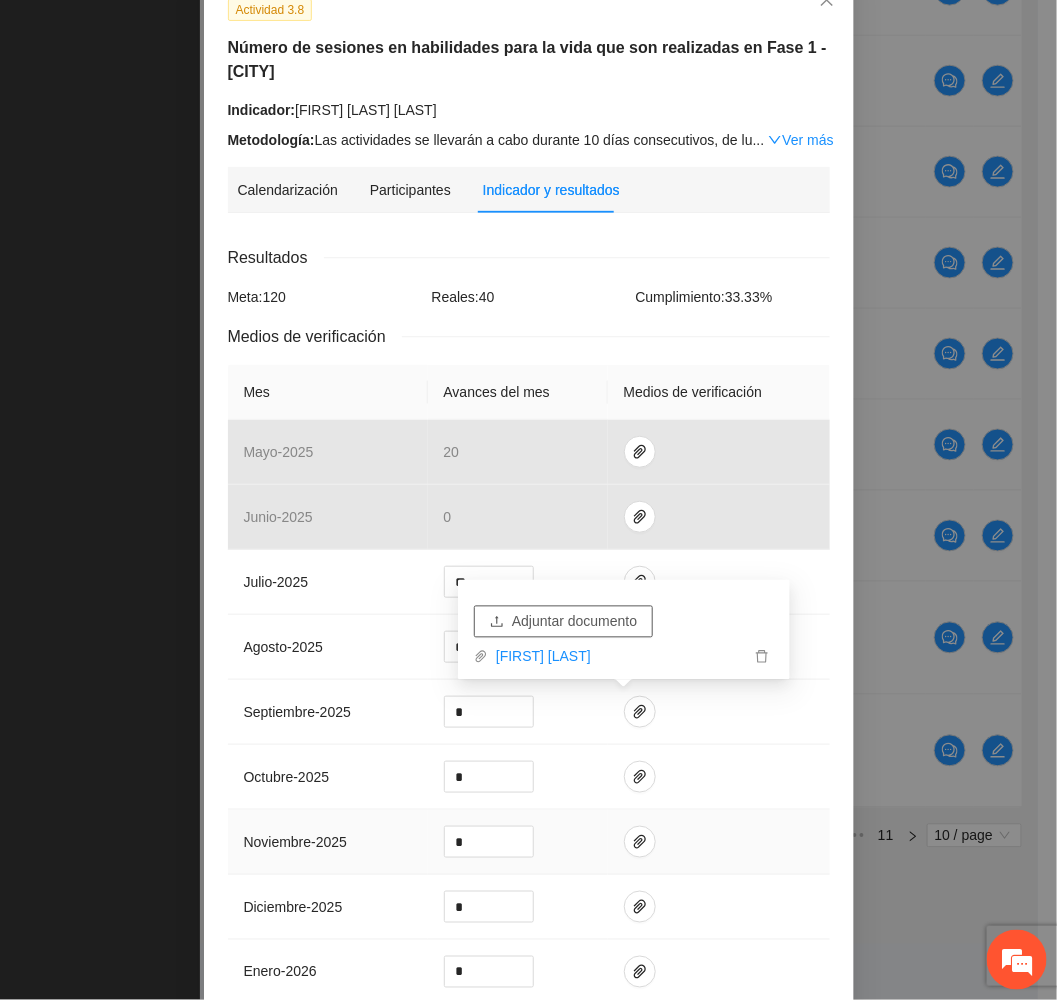 scroll, scrollTop: 513, scrollLeft: 0, axis: vertical 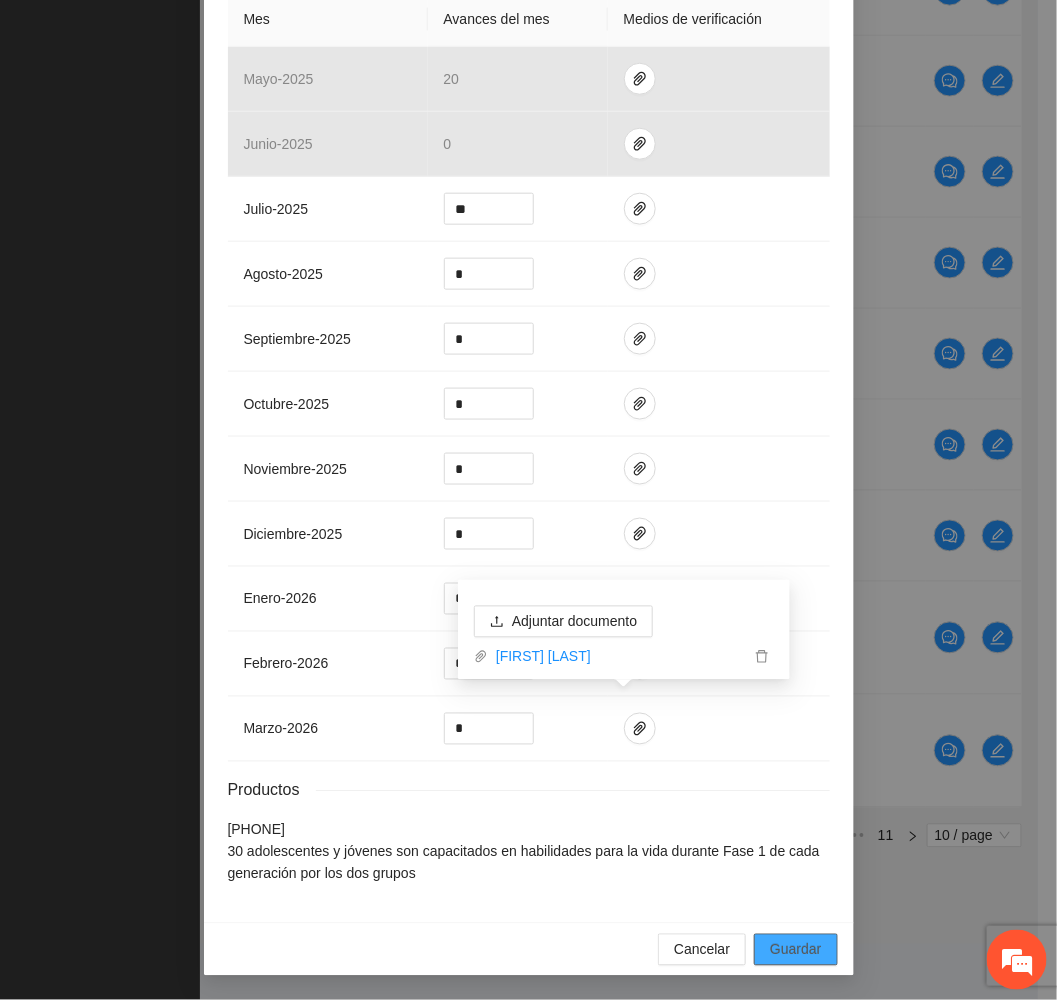 click on "Guardar" at bounding box center (795, 950) 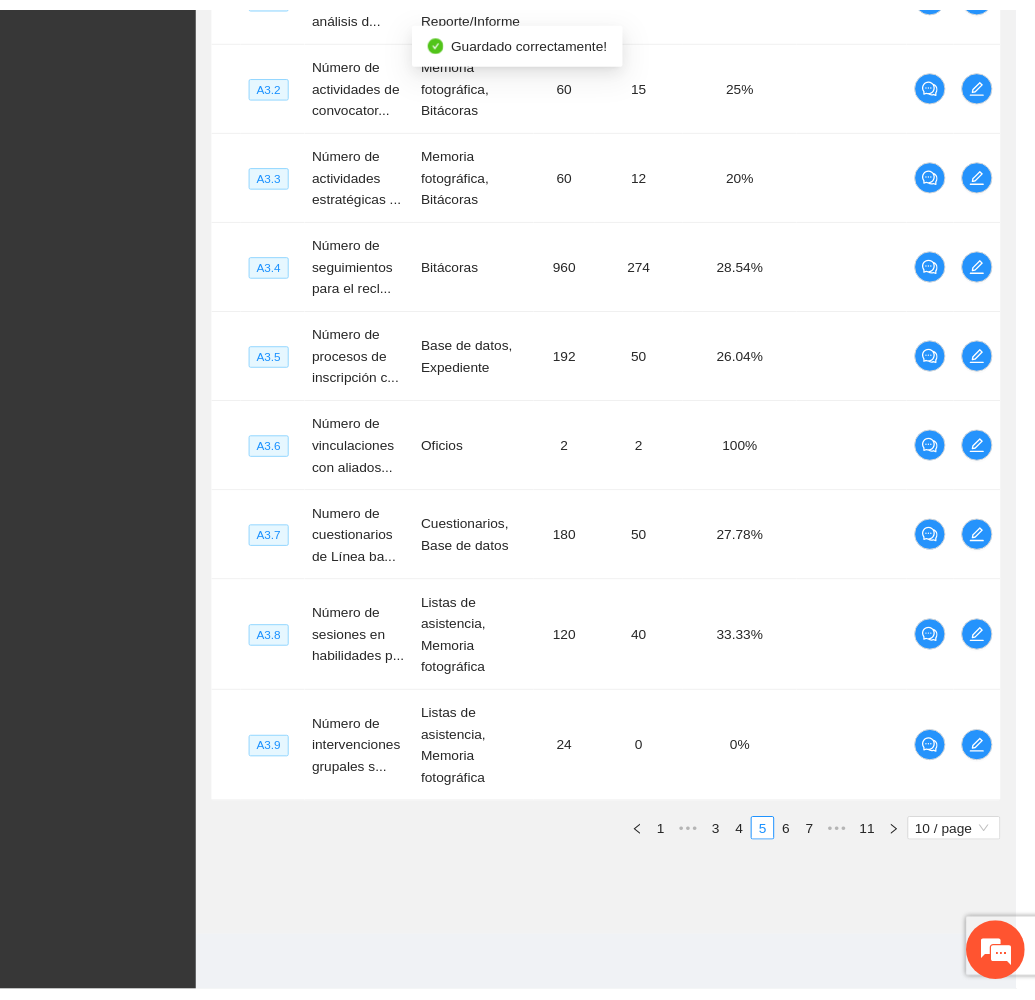 scroll, scrollTop: 414, scrollLeft: 0, axis: vertical 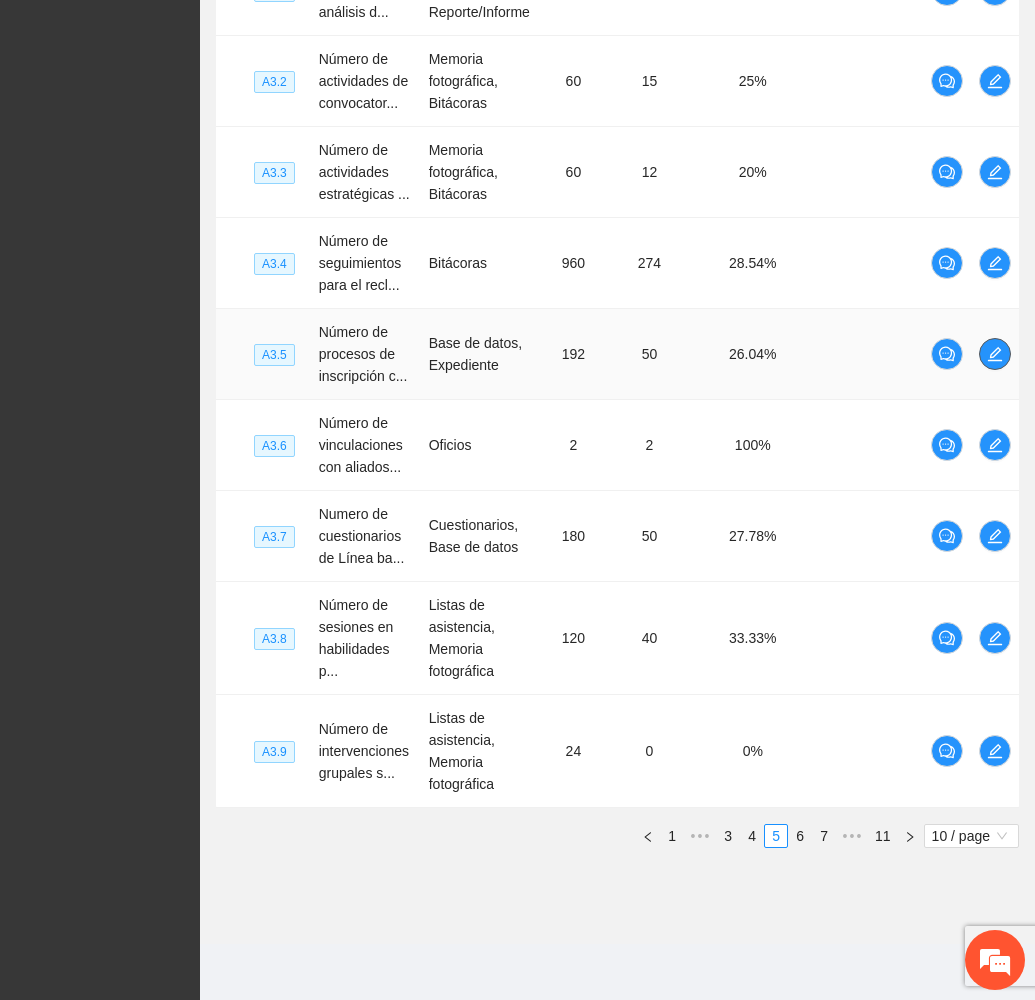 click 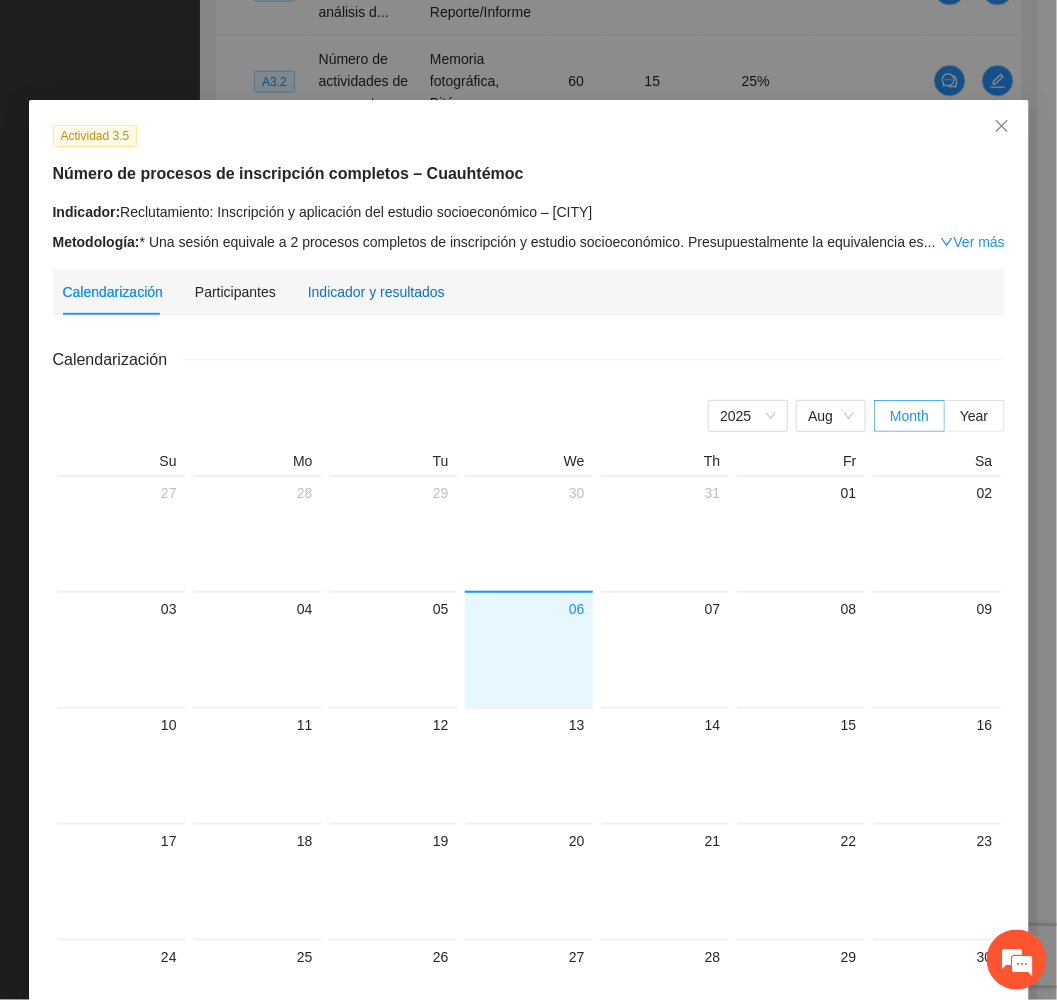 click on "Indicador y resultados" at bounding box center (376, 292) 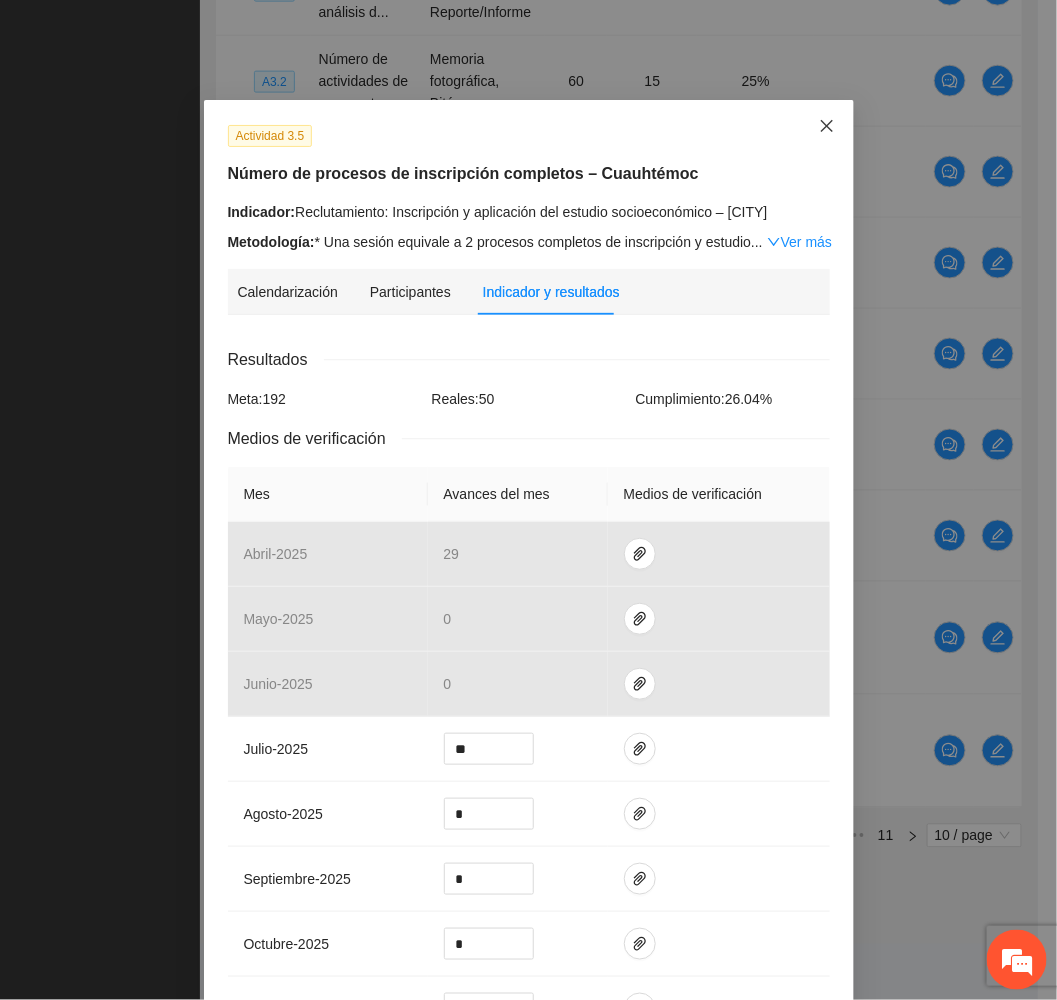click 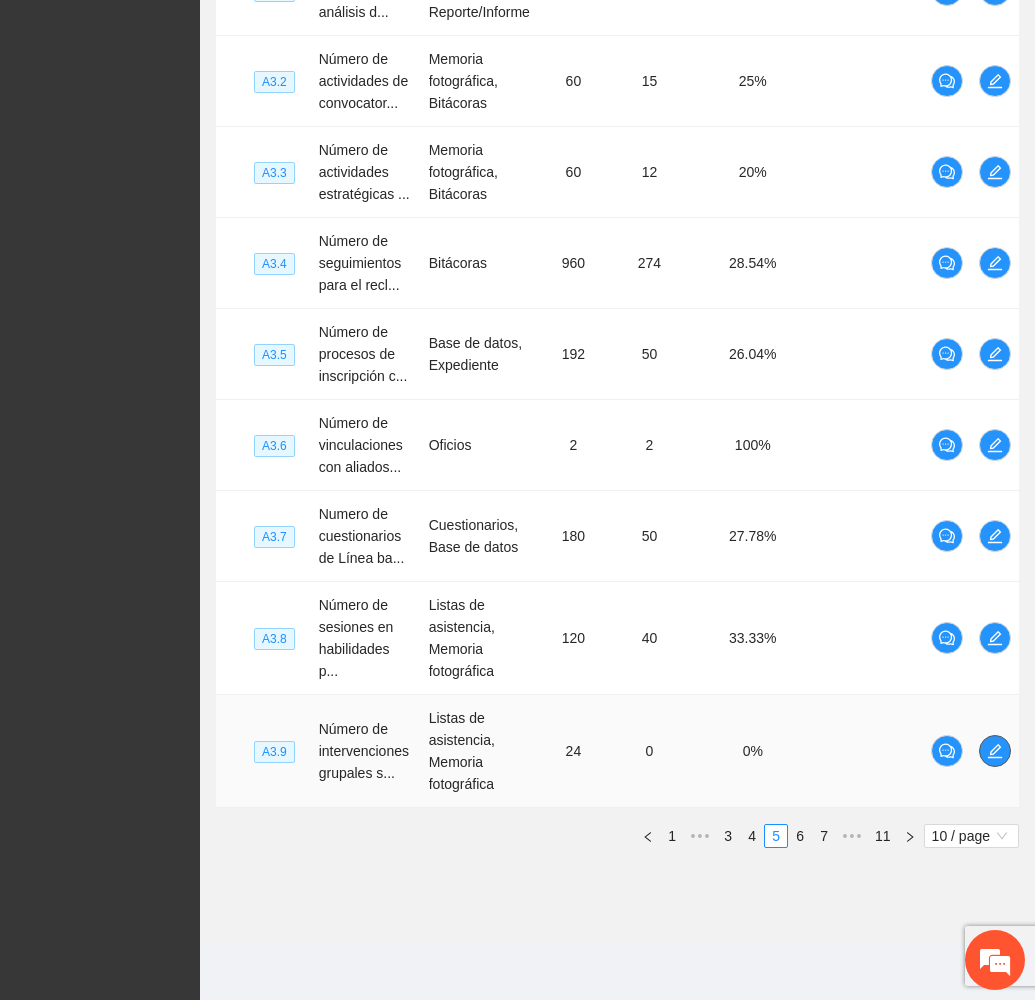 click 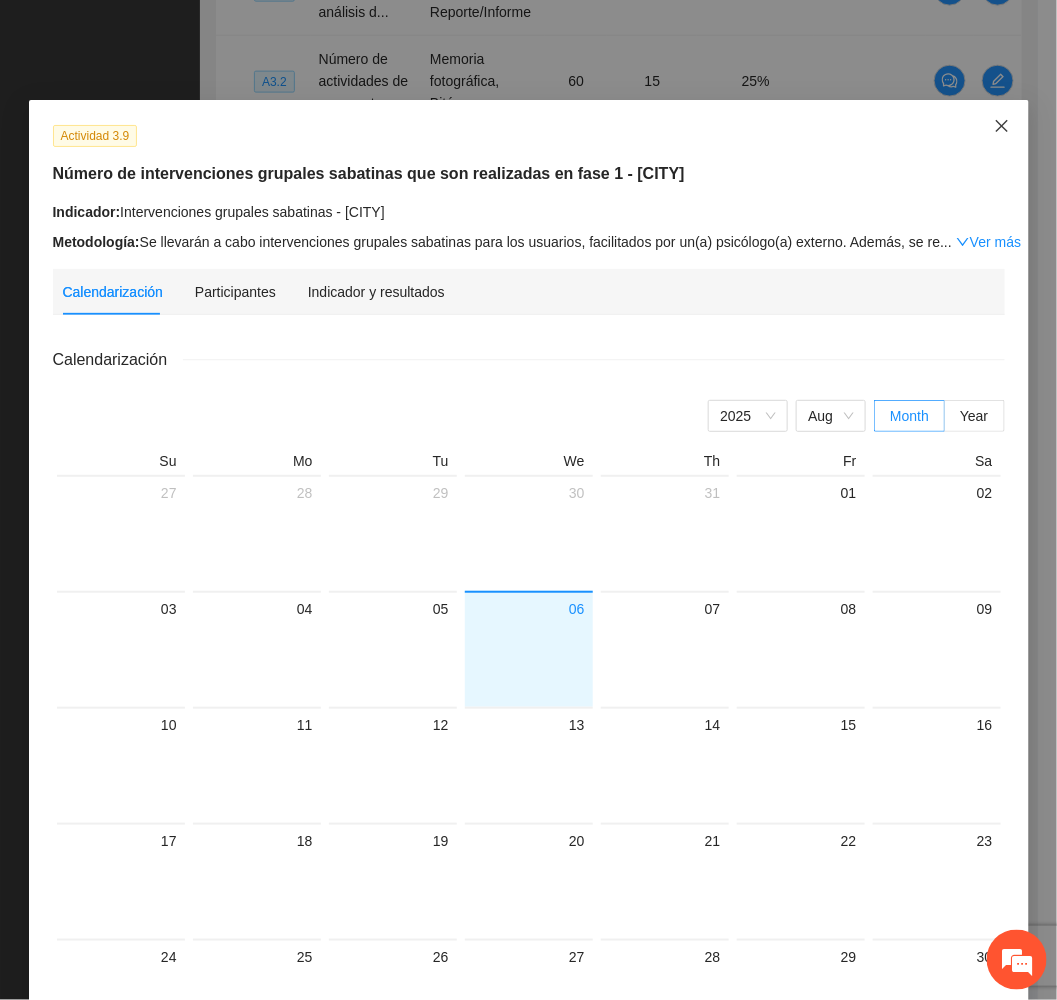 click at bounding box center (1002, 127) 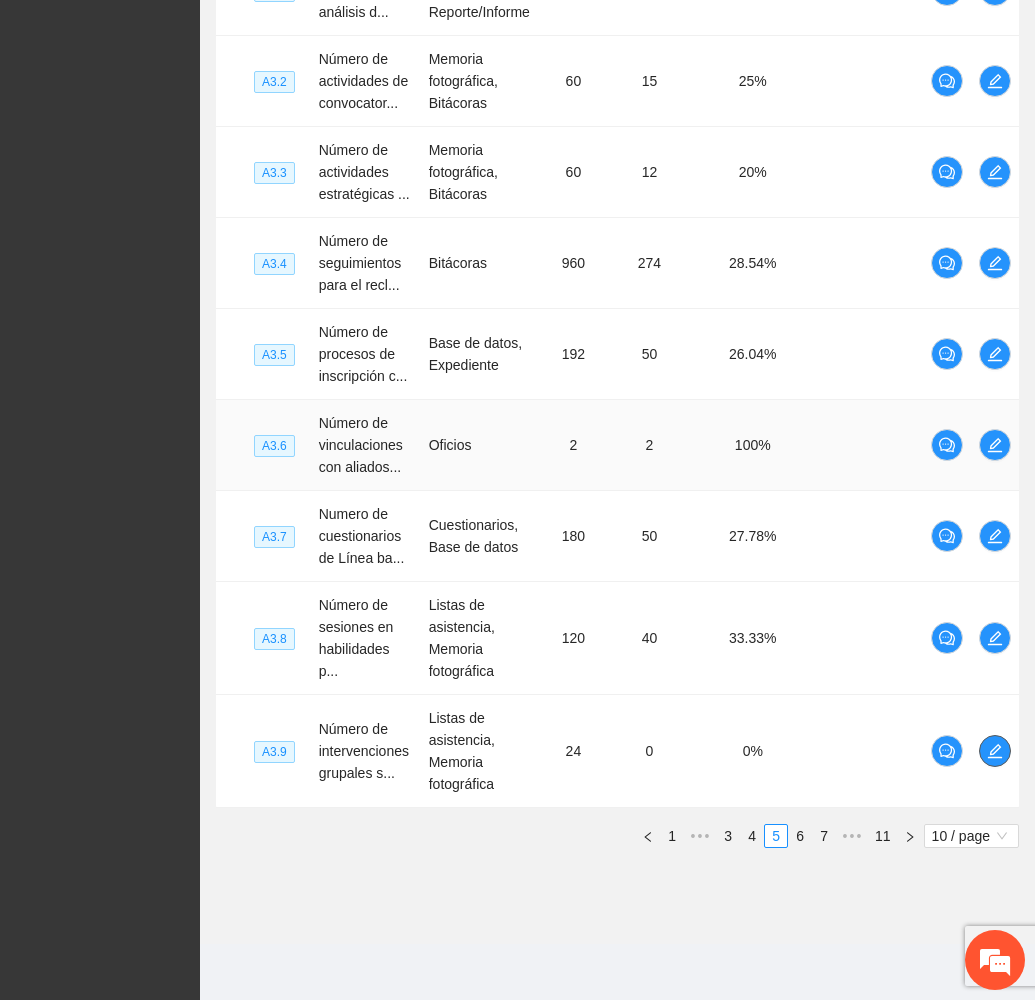 scroll, scrollTop: 0, scrollLeft: 0, axis: both 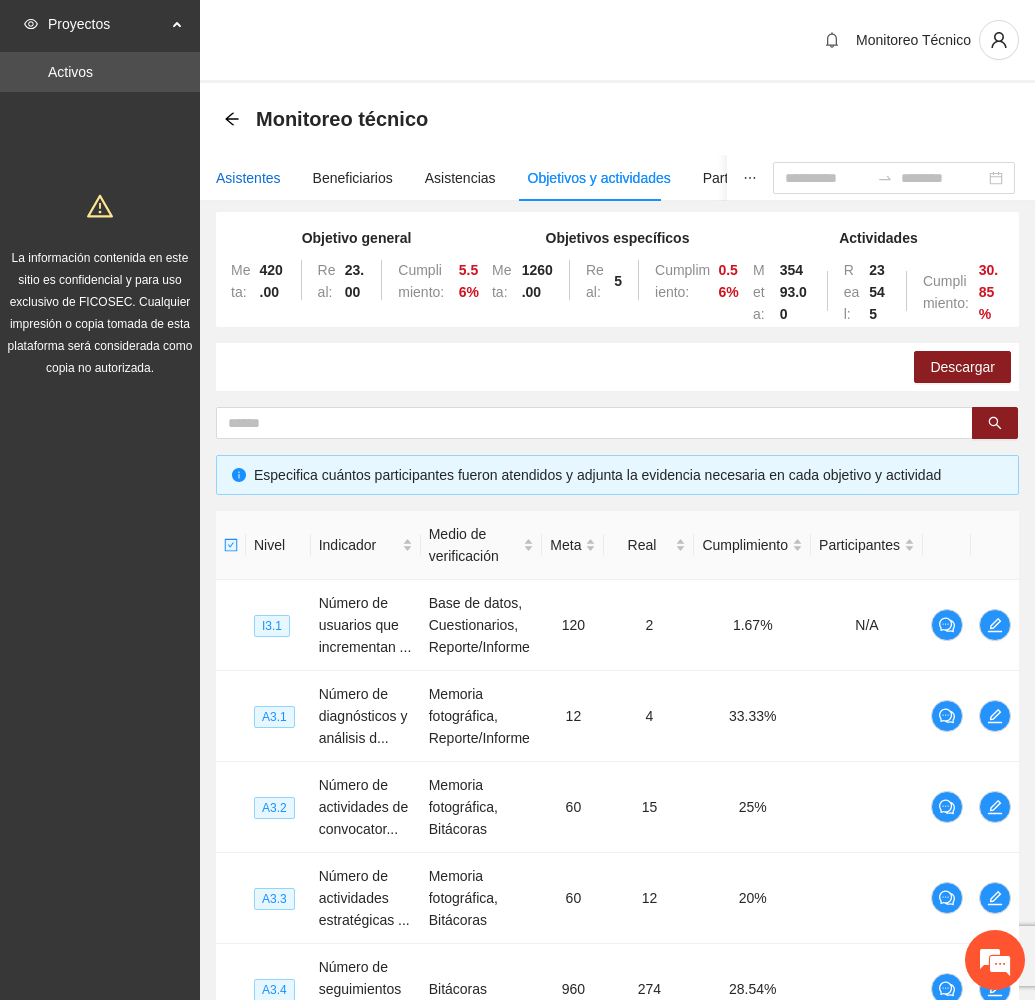 click on "Asistentes" at bounding box center (248, 178) 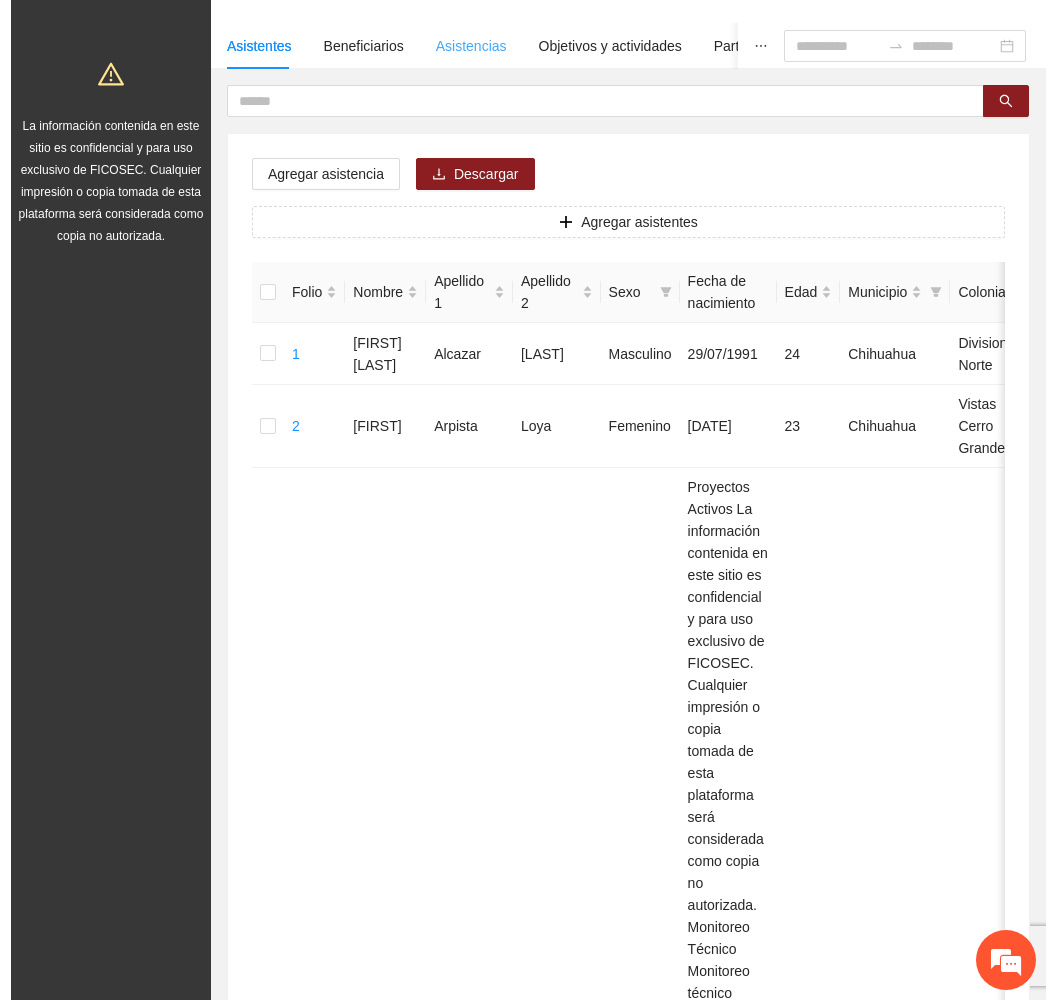 scroll, scrollTop: 0, scrollLeft: 0, axis: both 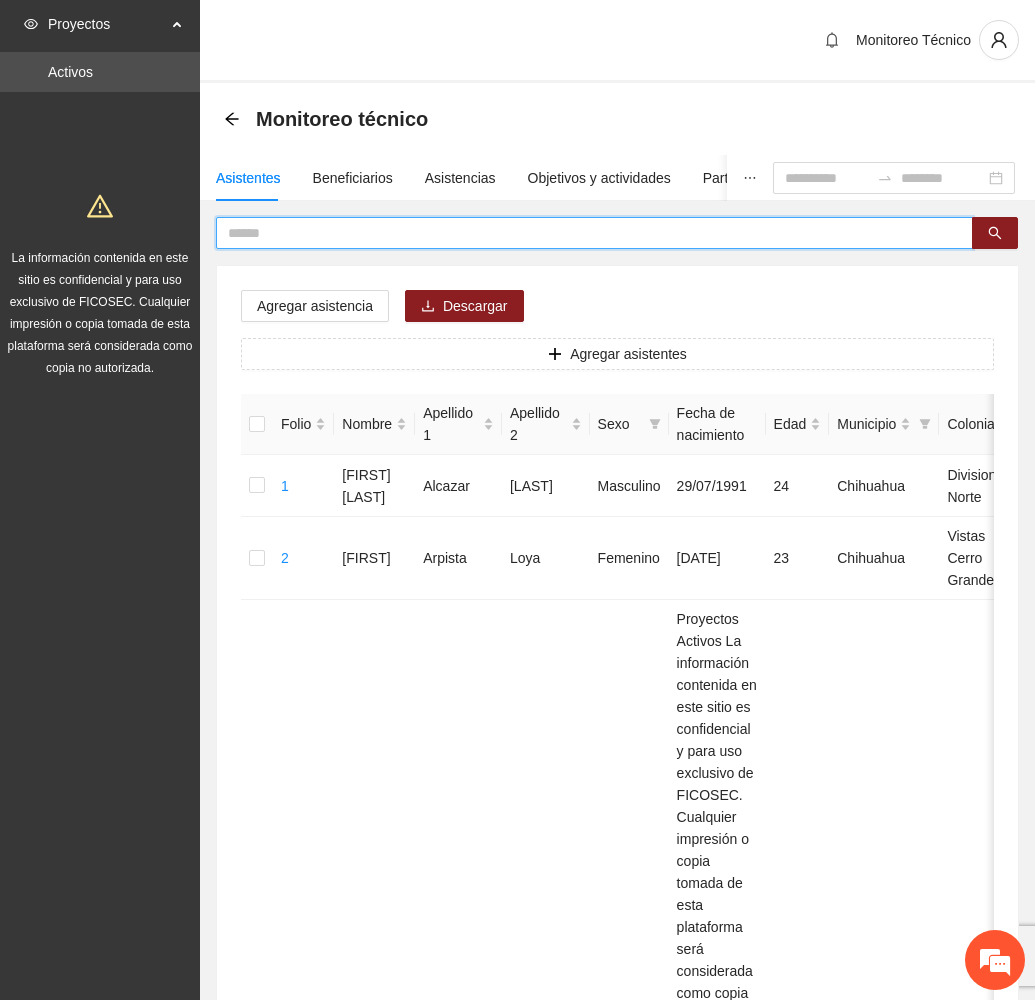 click at bounding box center (586, 233) 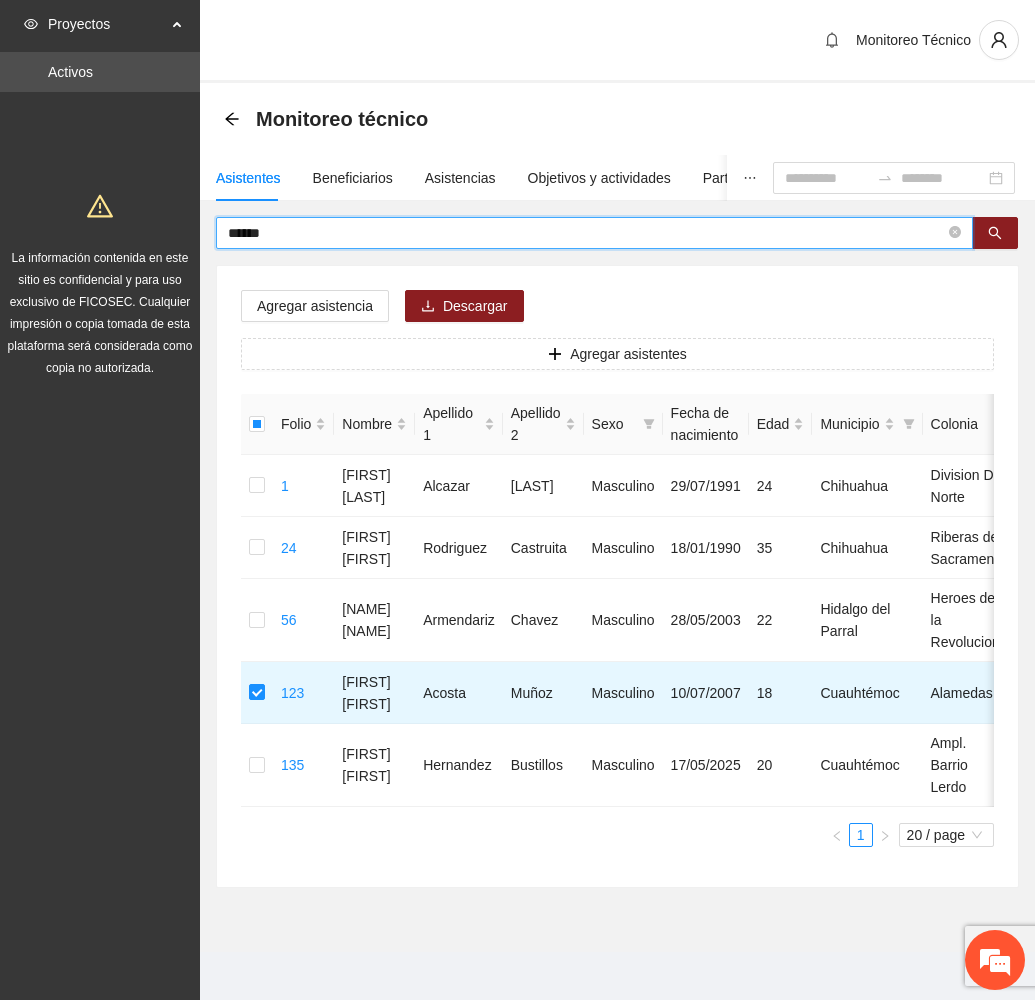 drag, startPoint x: 289, startPoint y: 229, endPoint x: 159, endPoint y: 229, distance: 130 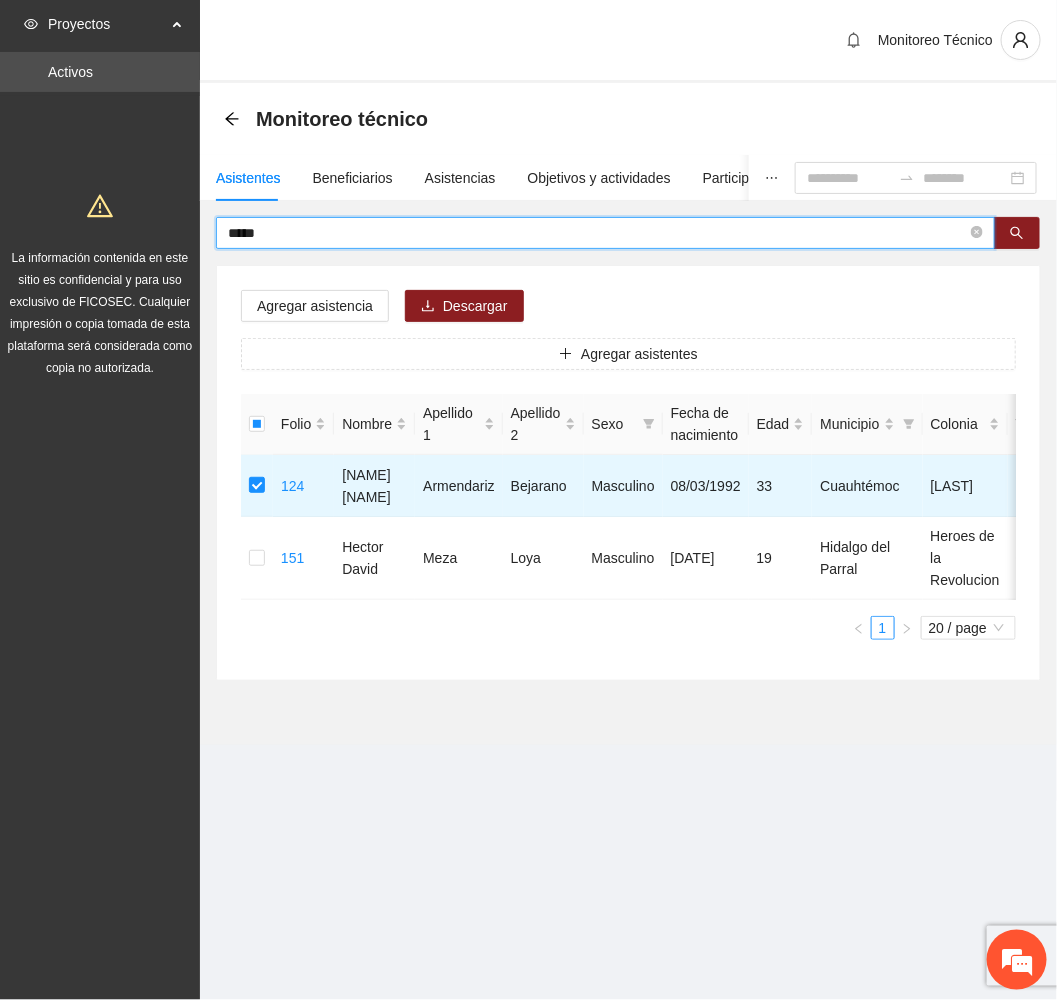 drag, startPoint x: 340, startPoint y: 238, endPoint x: 163, endPoint y: 235, distance: 177.02542 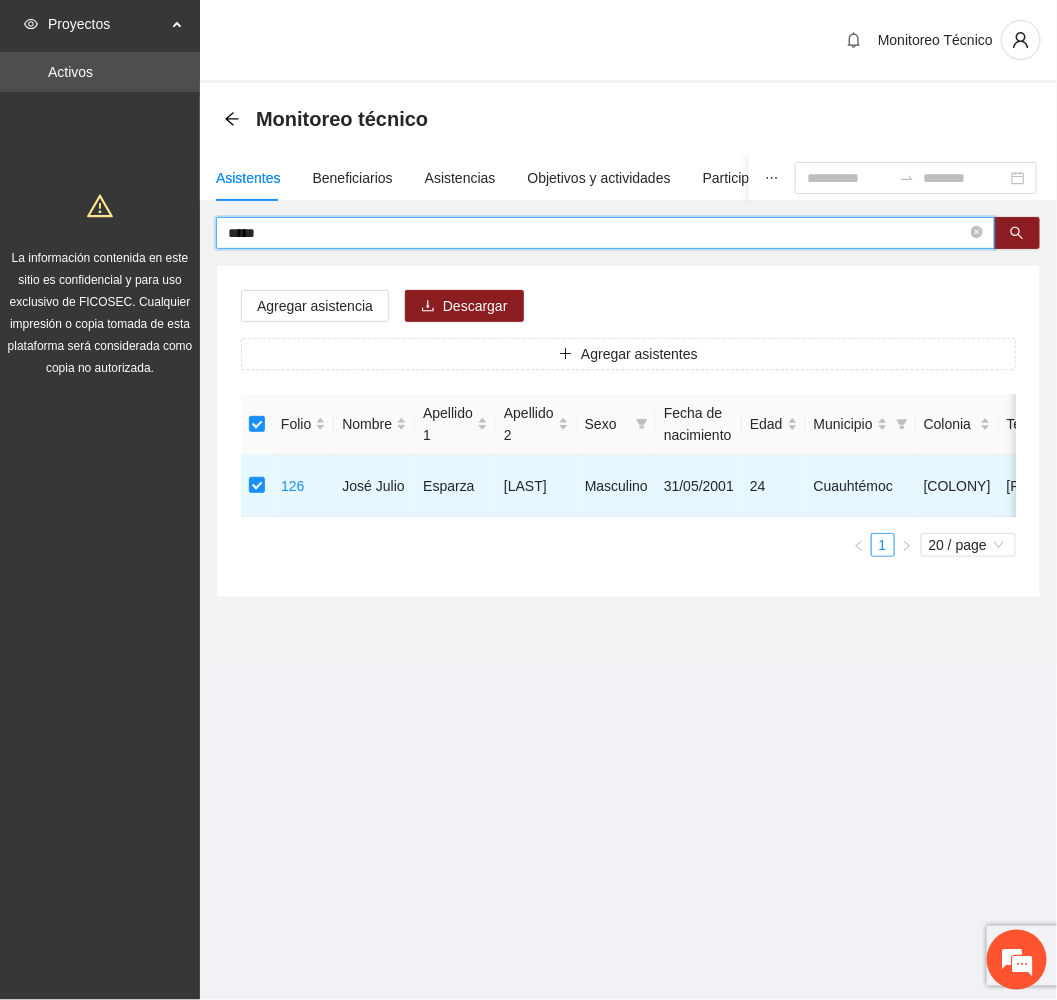 drag, startPoint x: 321, startPoint y: 235, endPoint x: 120, endPoint y: 226, distance: 201.20139 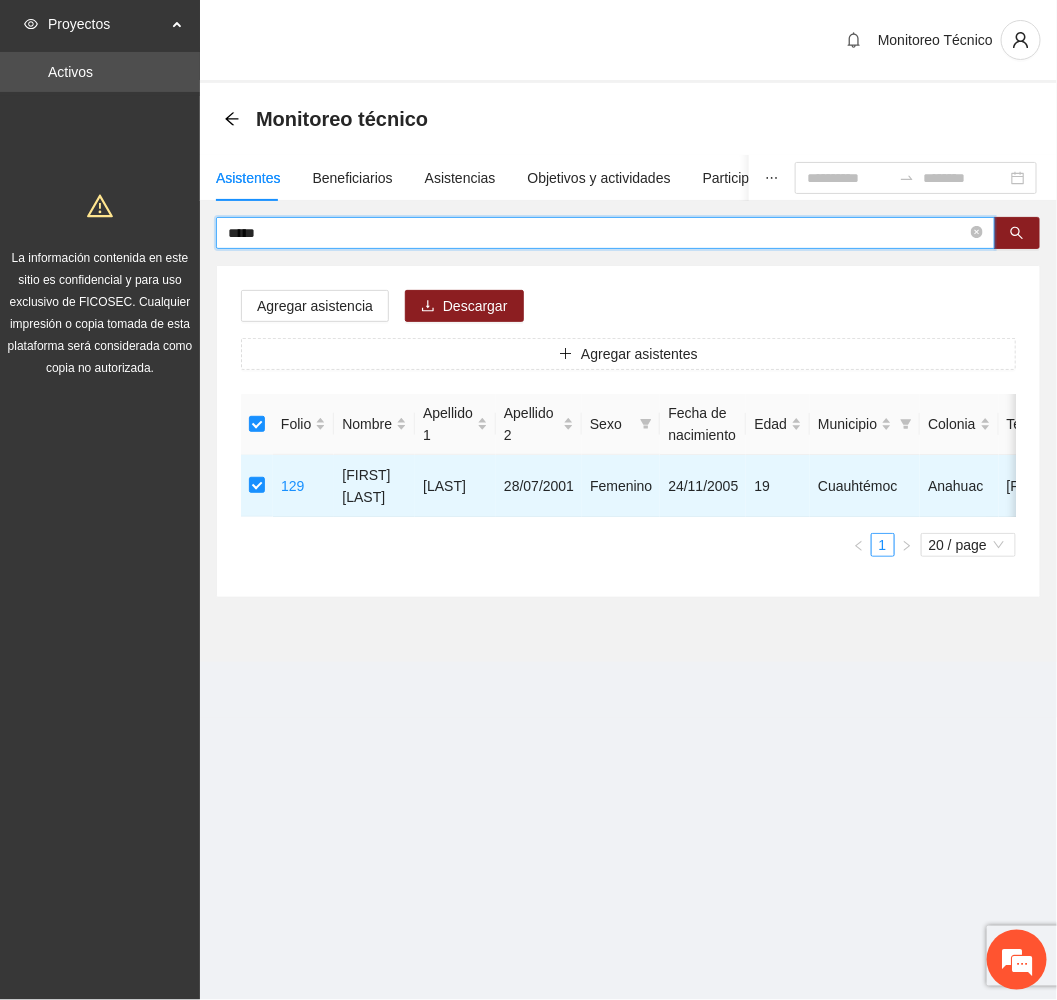 drag, startPoint x: 300, startPoint y: 234, endPoint x: 159, endPoint y: 222, distance: 141.50972 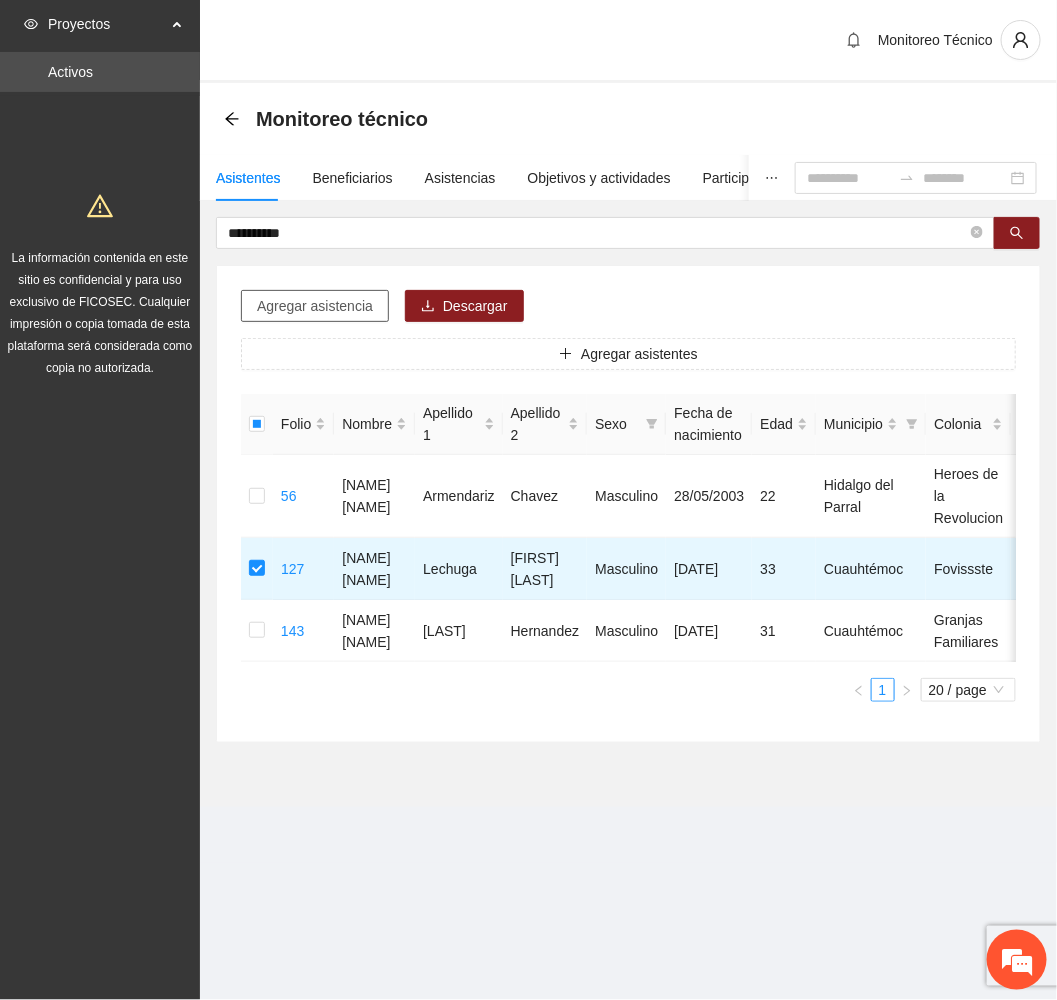 click on "Agregar asistencia" at bounding box center (315, 306) 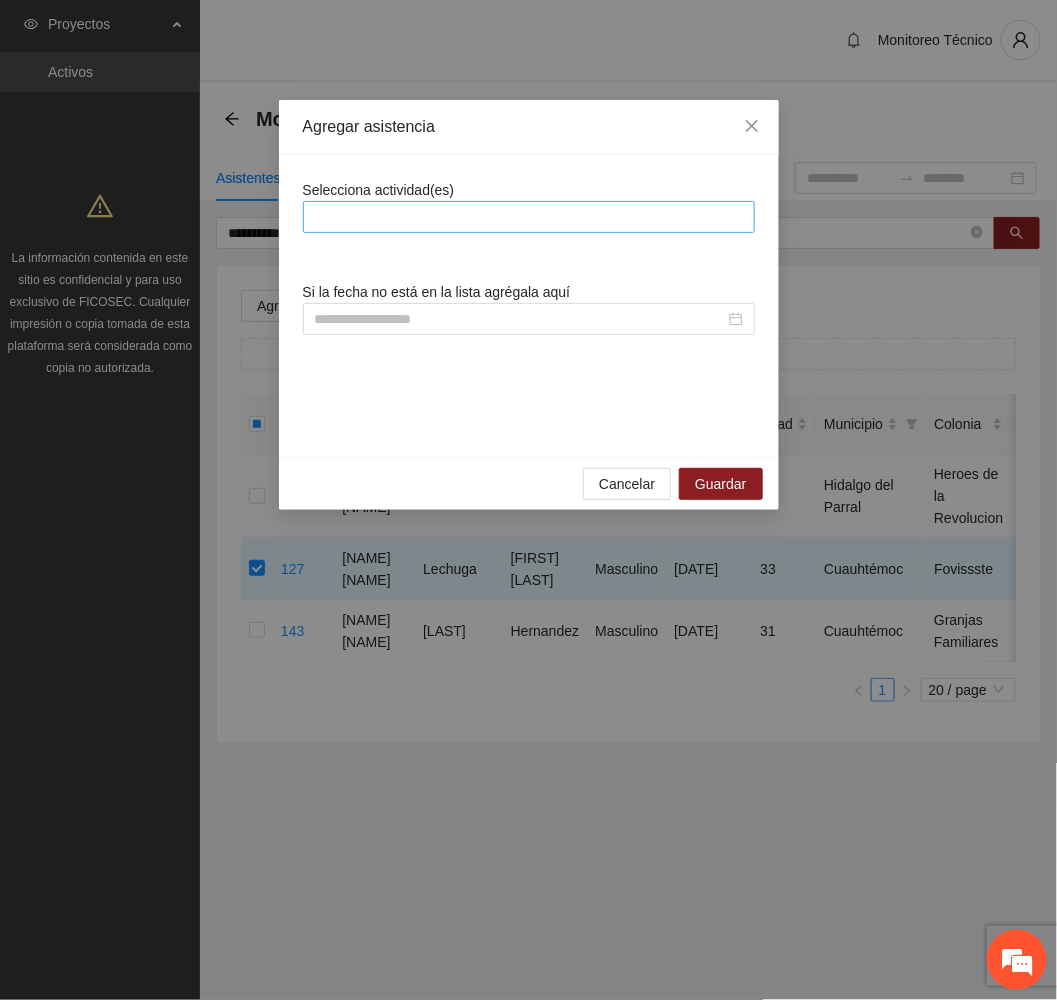 click at bounding box center [529, 217] 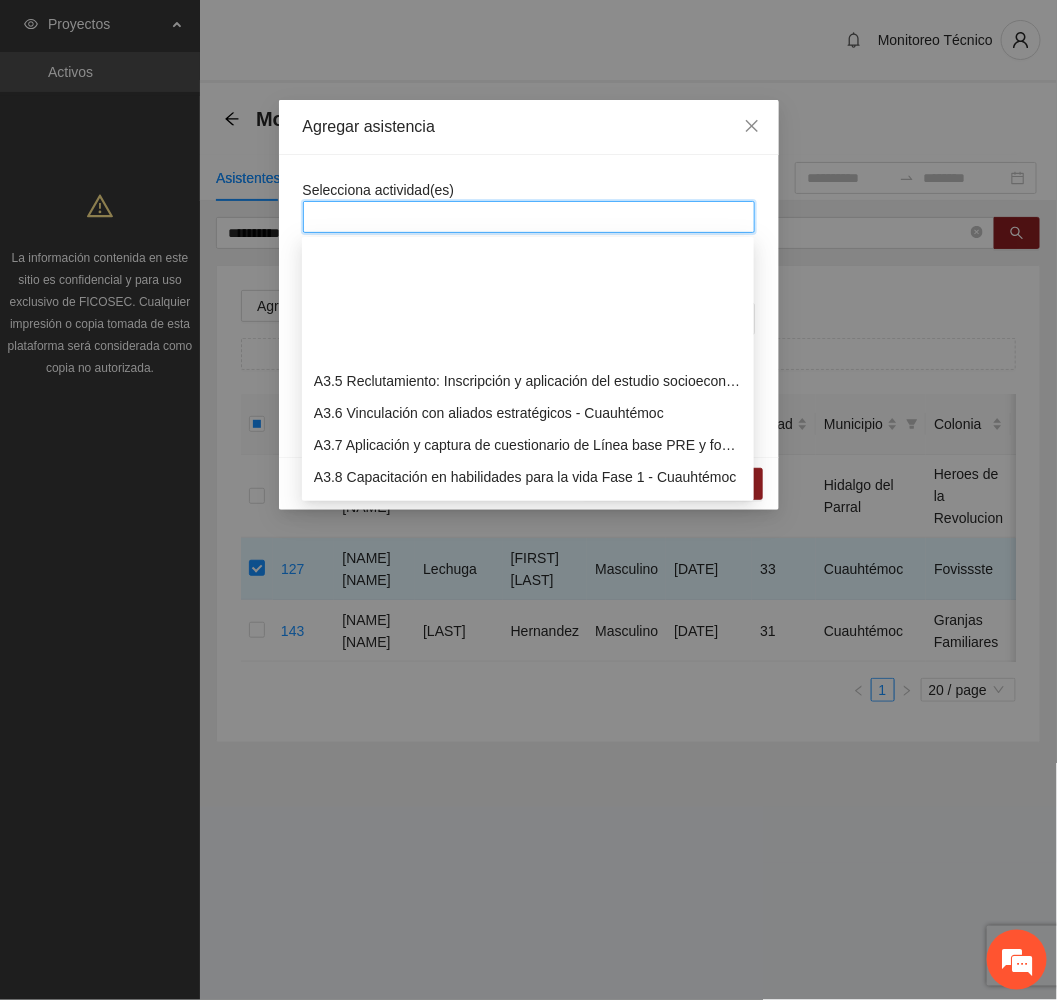scroll, scrollTop: 1050, scrollLeft: 0, axis: vertical 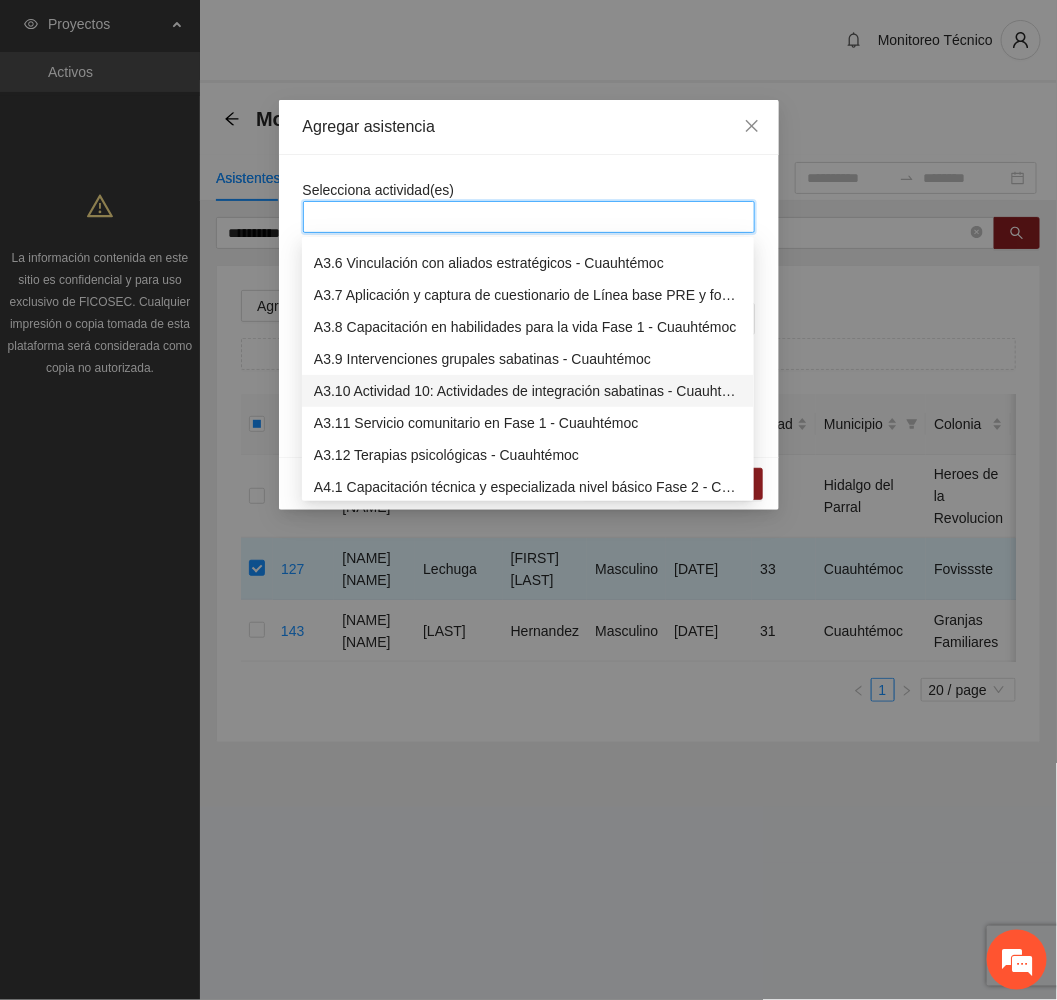 click on "A3.10 Actividad 10: Actividades de integración sabatinas  - Cuauhtémoc" at bounding box center (528, 391) 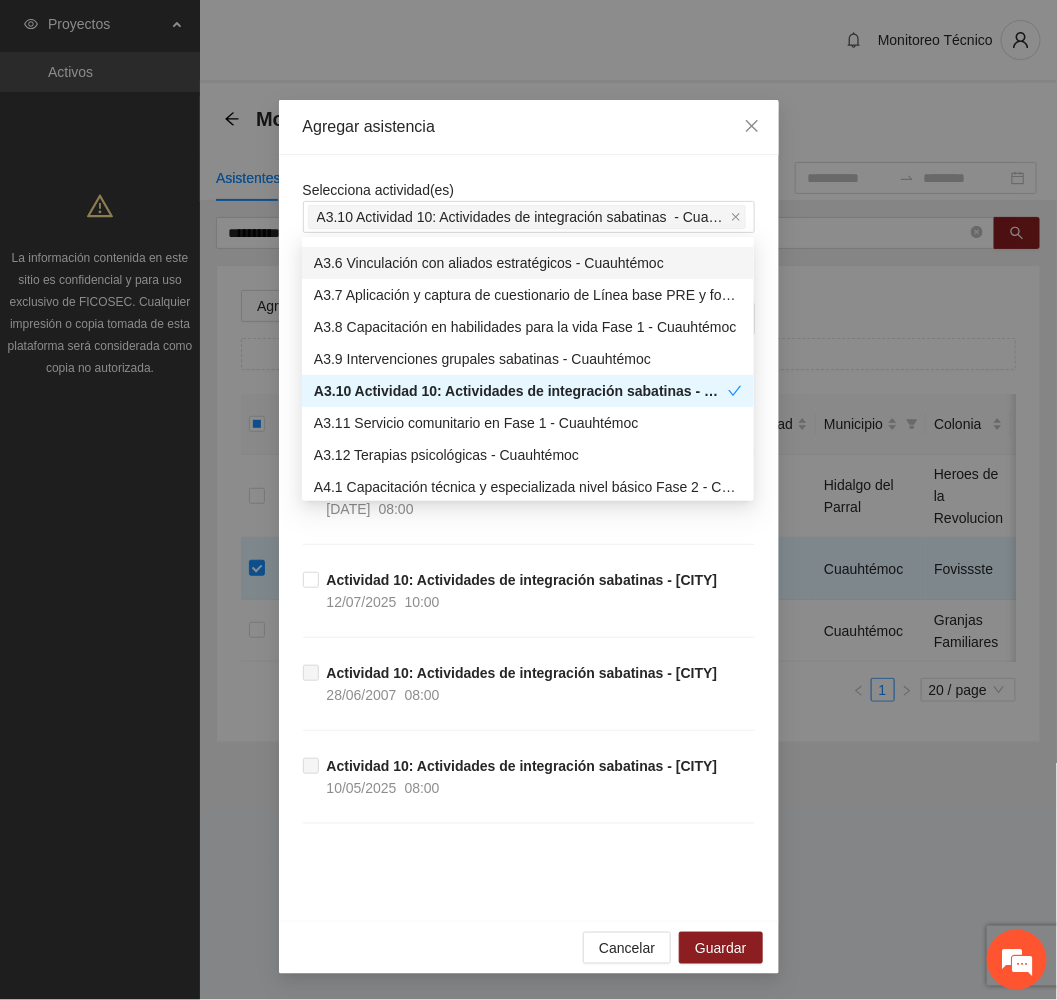 click on "Agregar asistencia" at bounding box center [529, 127] 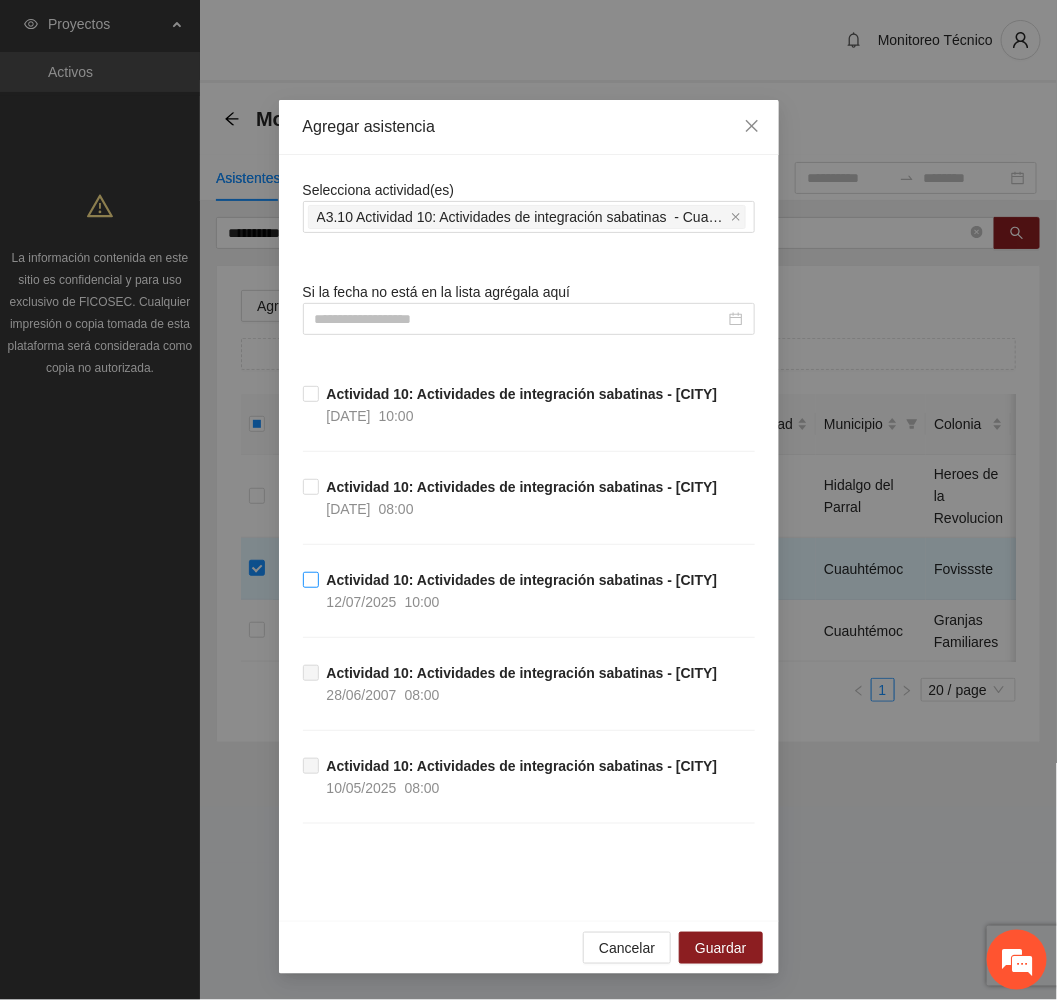 click on "Actividad 10: Actividades de integración sabatinas  - [CITY]" at bounding box center (522, 580) 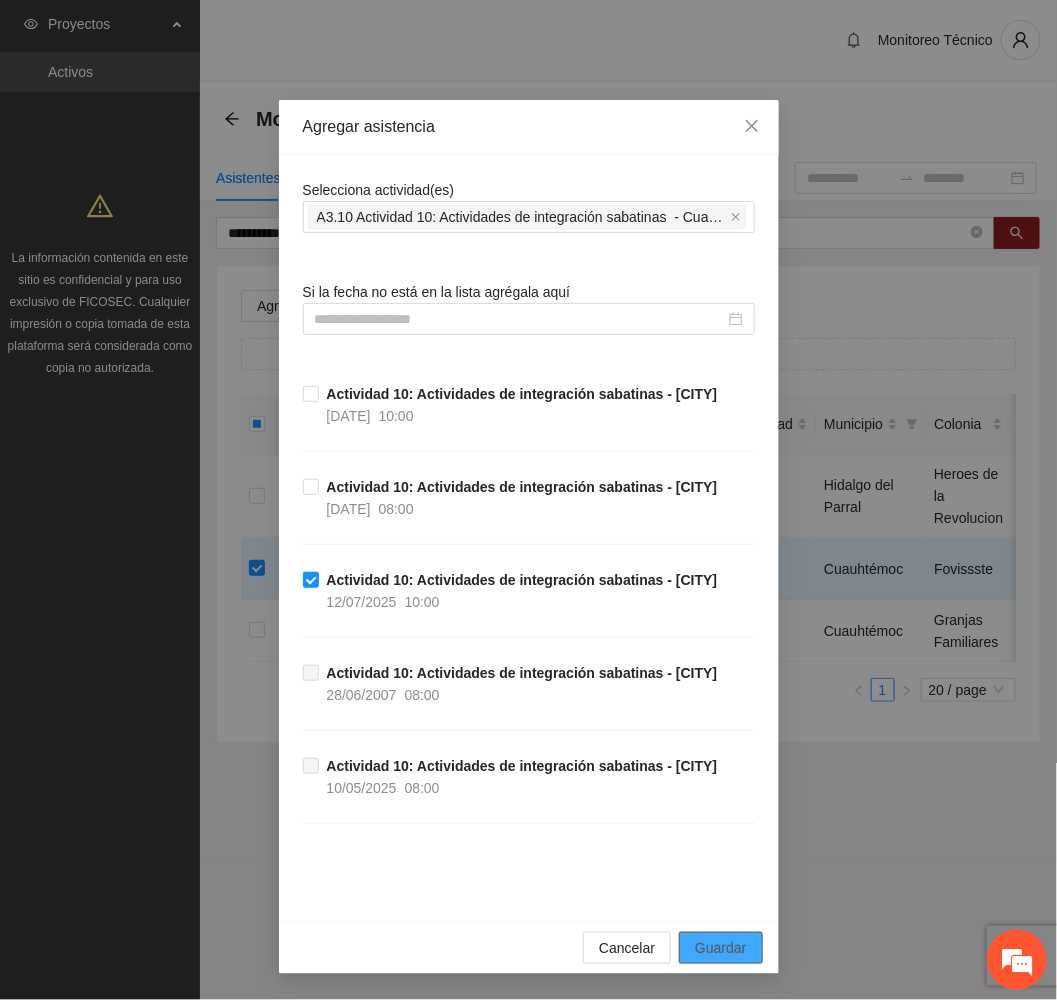 click on "Guardar" at bounding box center [720, 948] 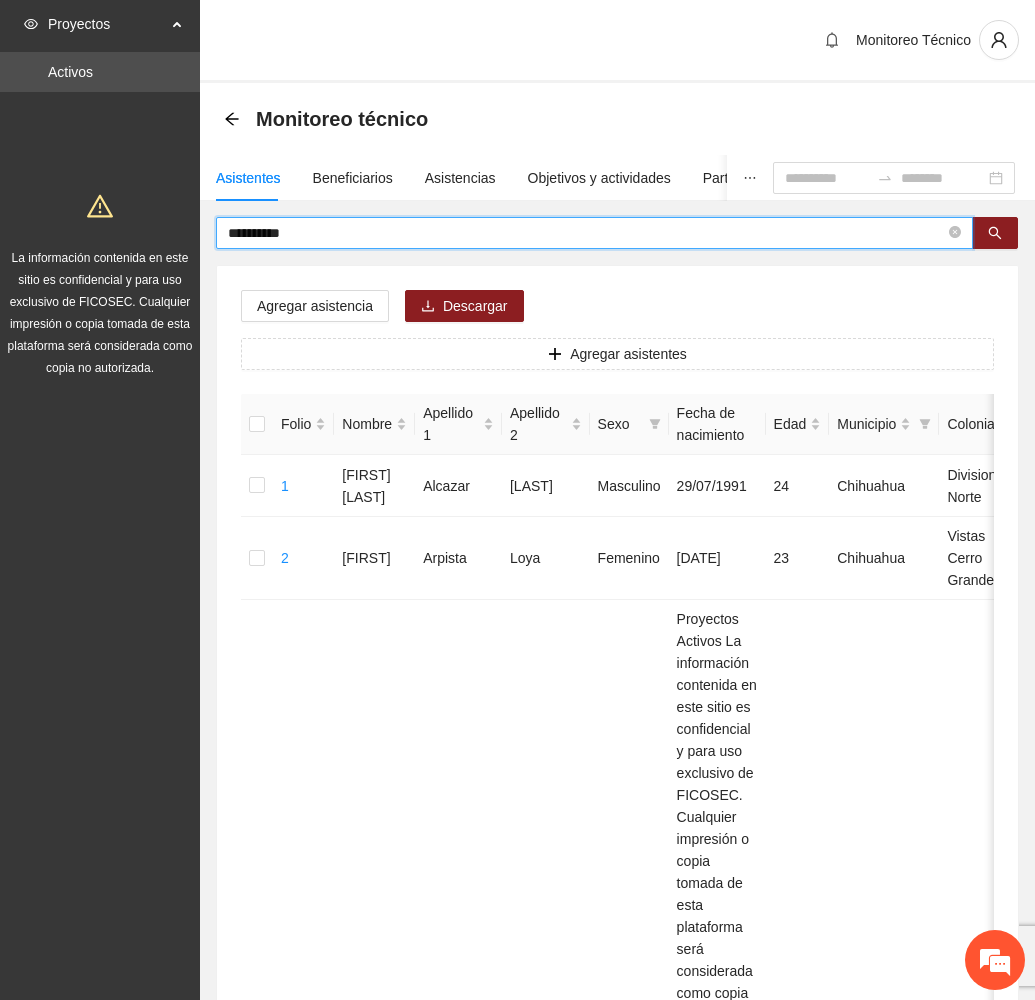 drag, startPoint x: 384, startPoint y: 232, endPoint x: 138, endPoint y: 223, distance: 246.16458 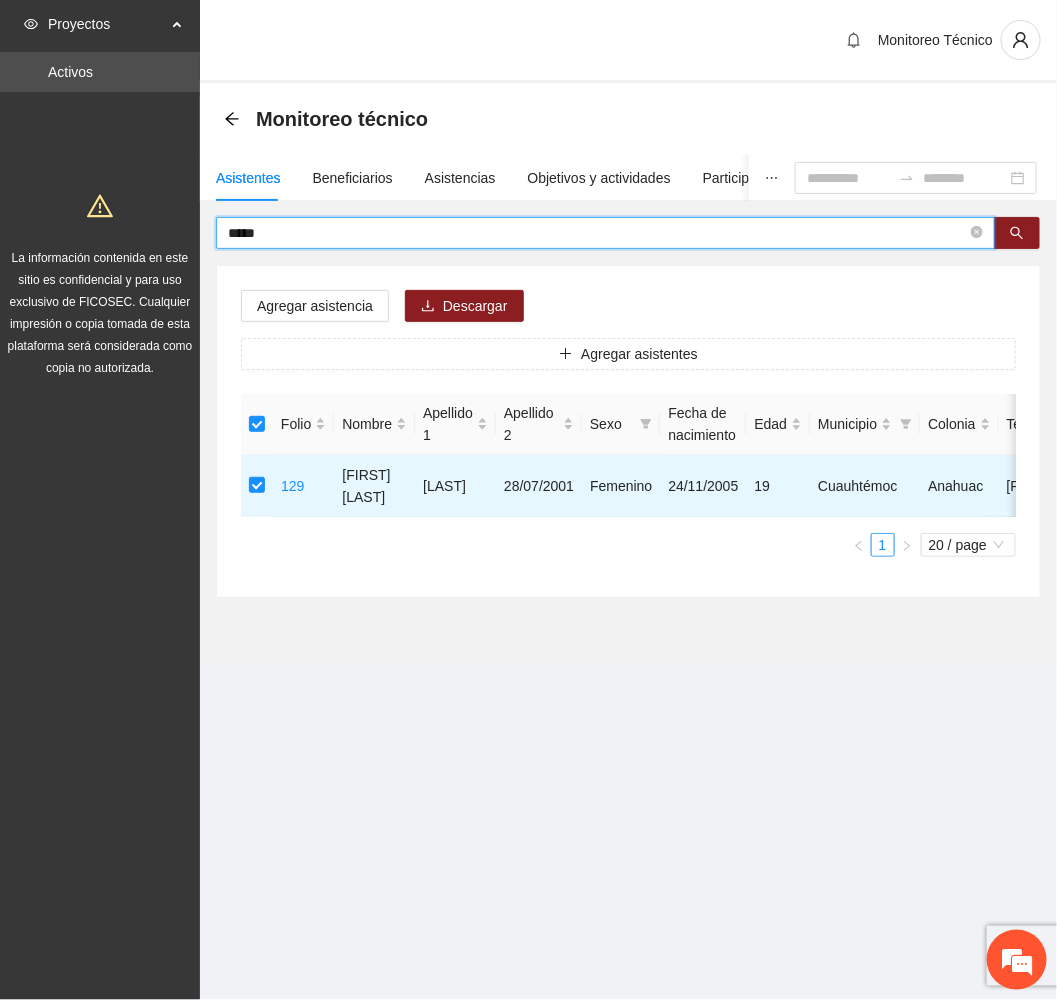 drag, startPoint x: 300, startPoint y: 229, endPoint x: 139, endPoint y: 204, distance: 162.92943 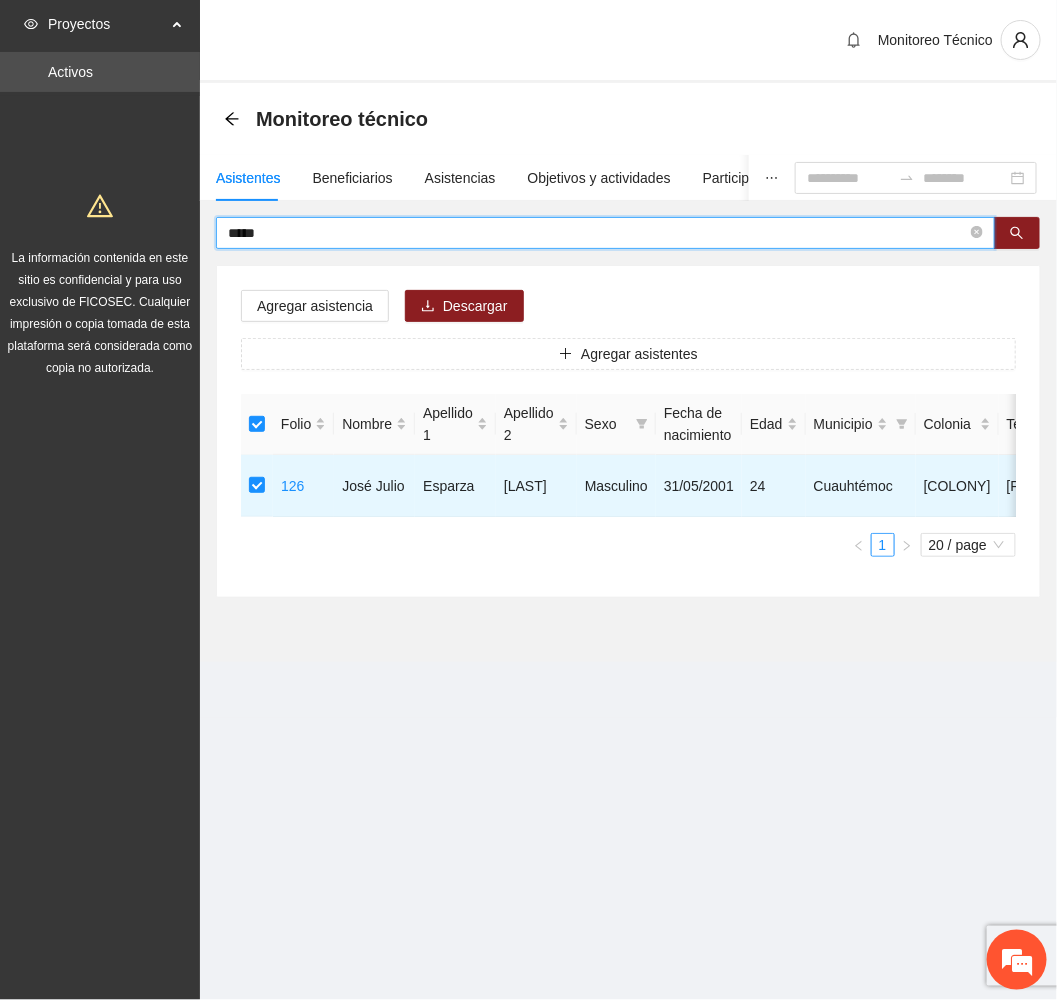 drag, startPoint x: 252, startPoint y: 231, endPoint x: 153, endPoint y: 220, distance: 99.60924 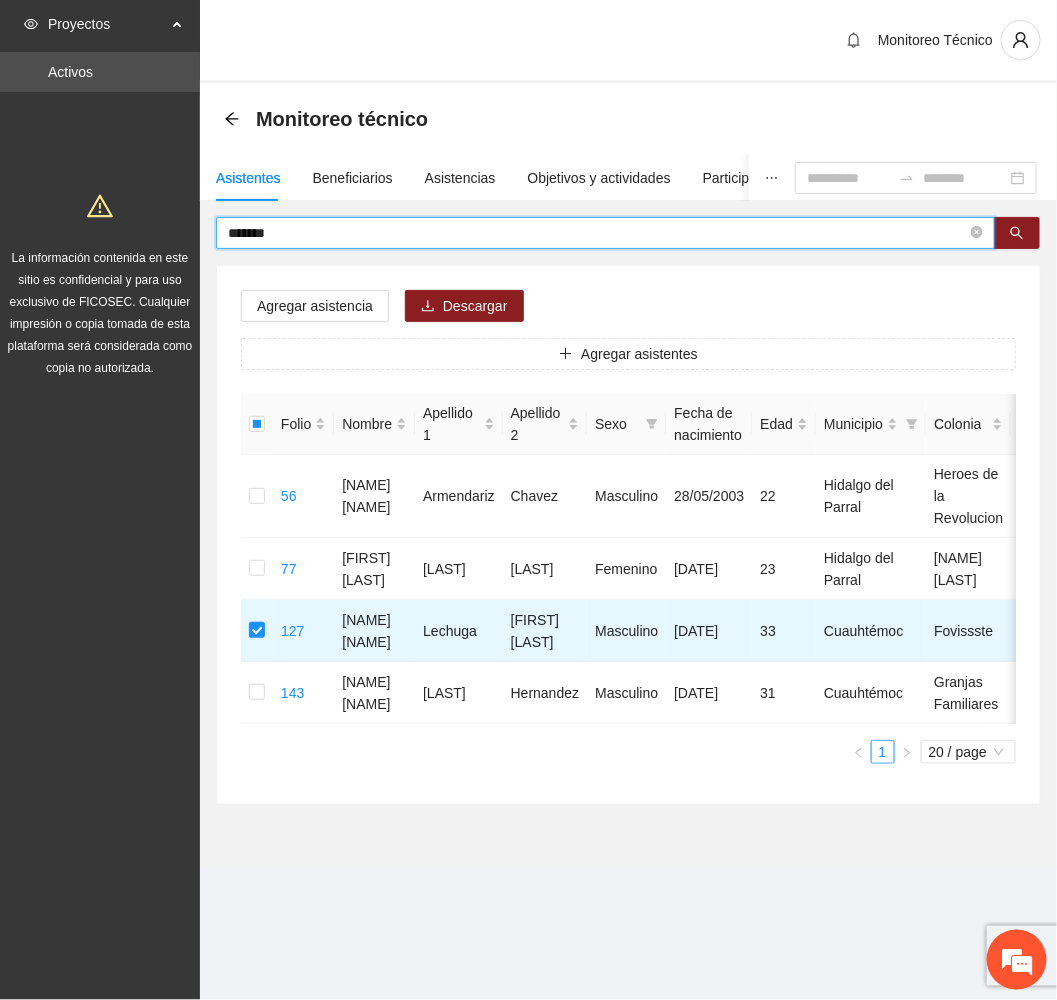 drag, startPoint x: 292, startPoint y: 228, endPoint x: 163, endPoint y: 234, distance: 129.13947 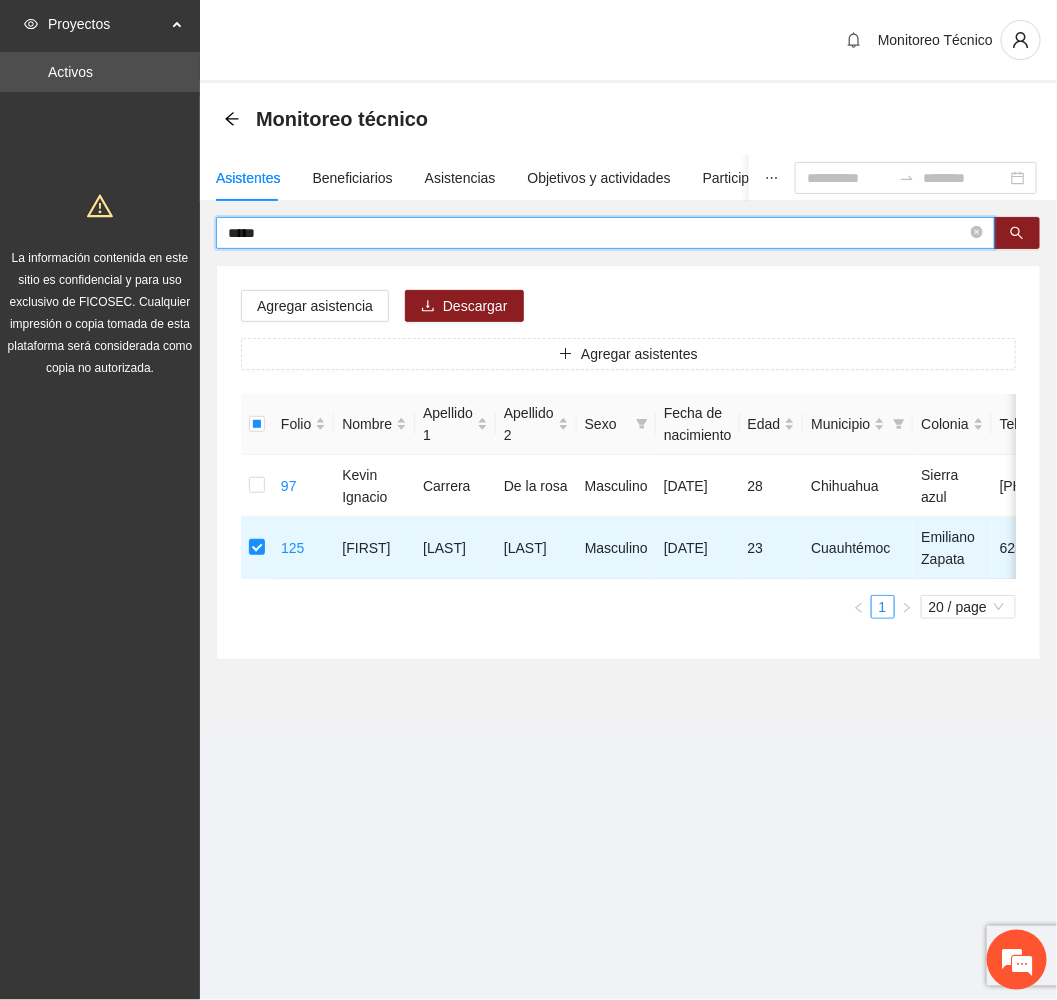 drag, startPoint x: 309, startPoint y: 243, endPoint x: 127, endPoint y: 220, distance: 183.44754 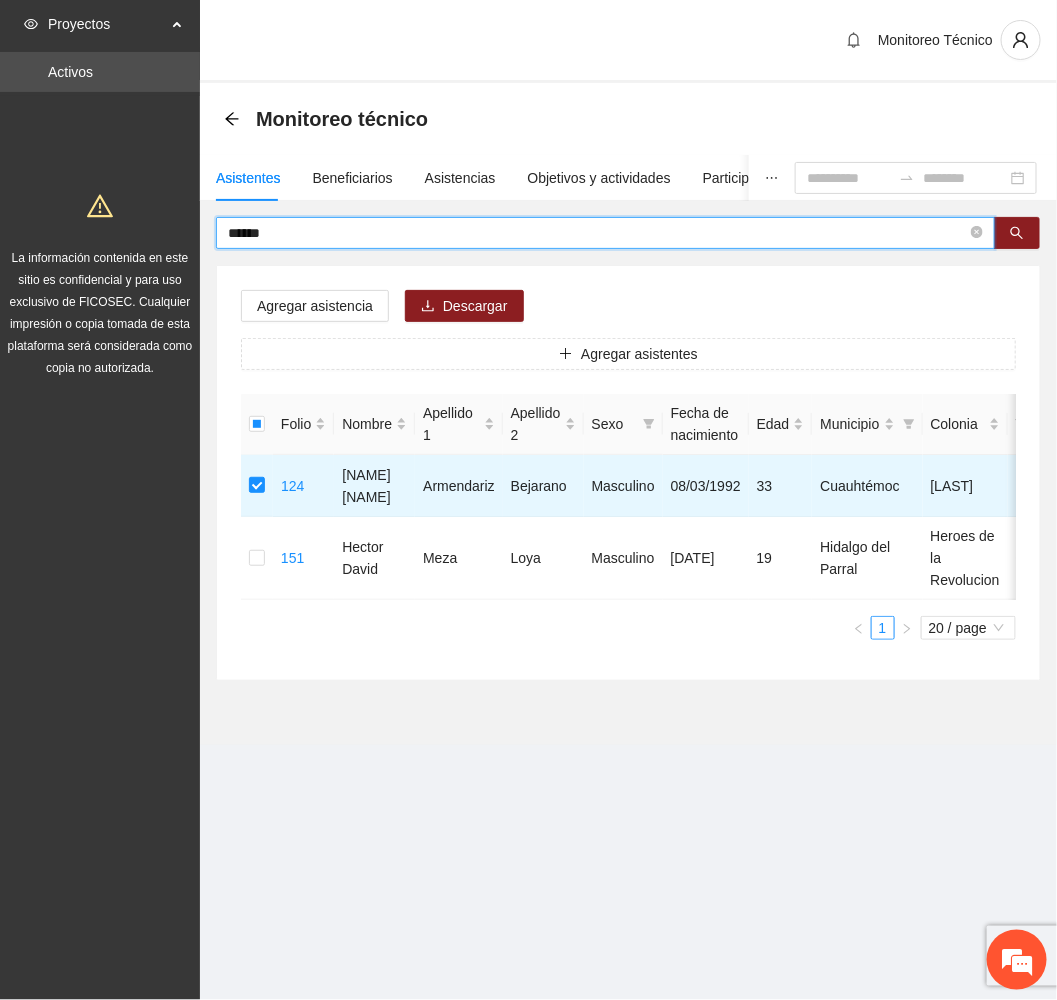 drag, startPoint x: 306, startPoint y: 229, endPoint x: 175, endPoint y: 249, distance: 132.51793 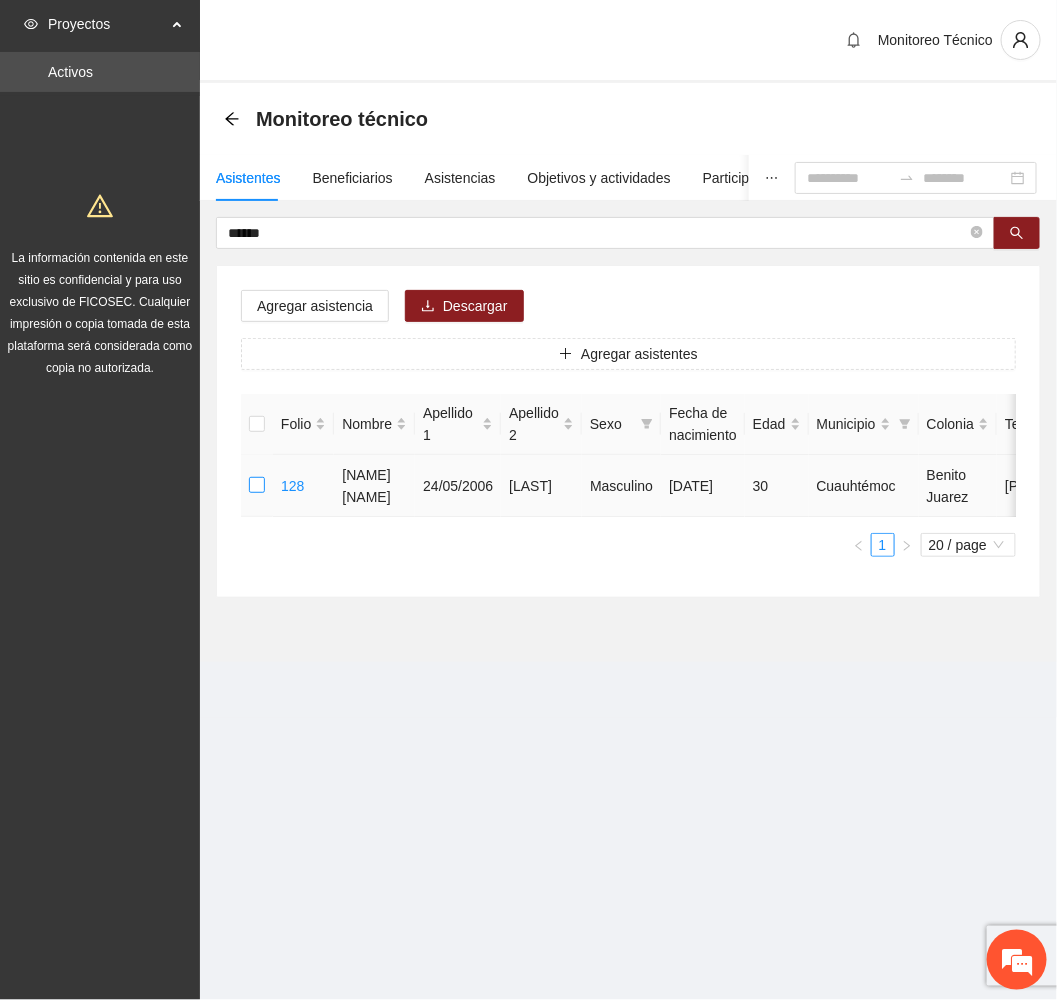 click at bounding box center (257, 486) 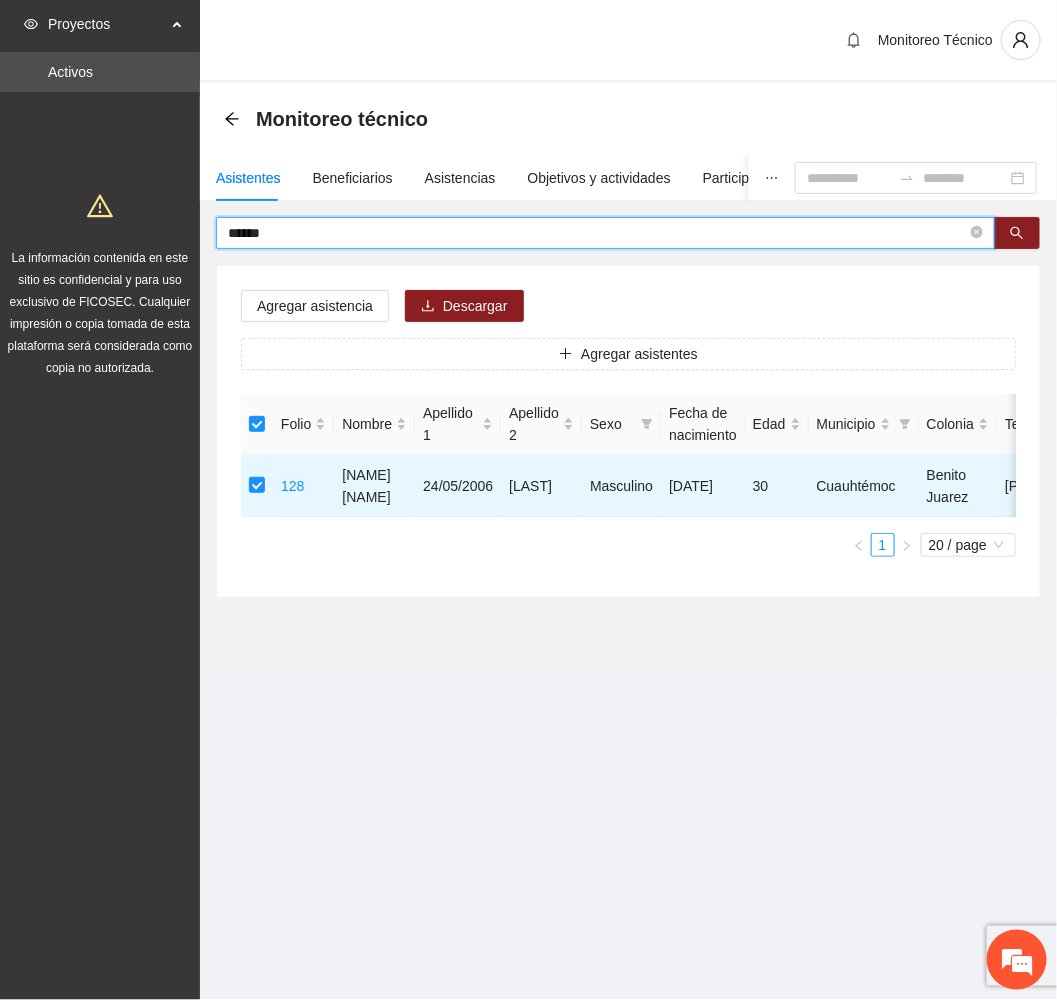 drag, startPoint x: 303, startPoint y: 231, endPoint x: 124, endPoint y: 229, distance: 179.01117 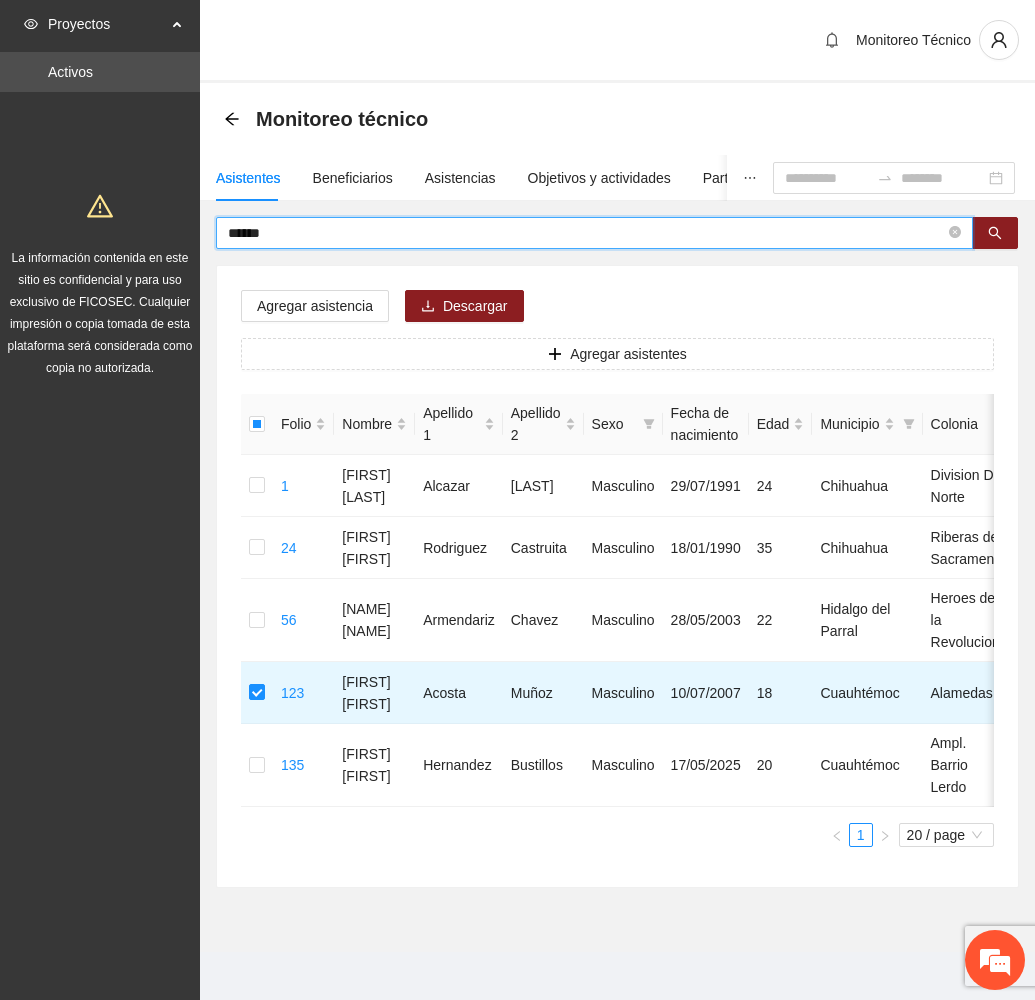 drag, startPoint x: 291, startPoint y: 235, endPoint x: 88, endPoint y: 223, distance: 203.35437 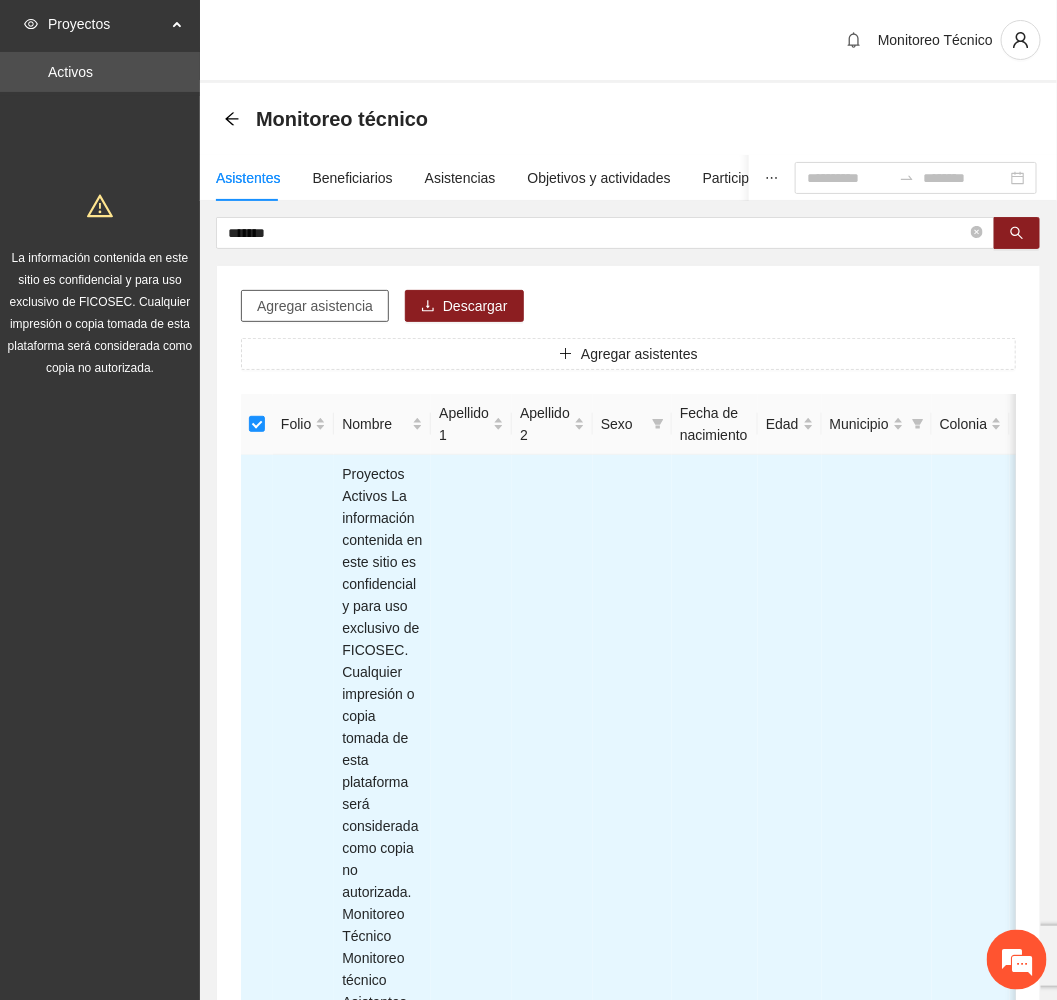 click on "Agregar asistencia" at bounding box center [315, 306] 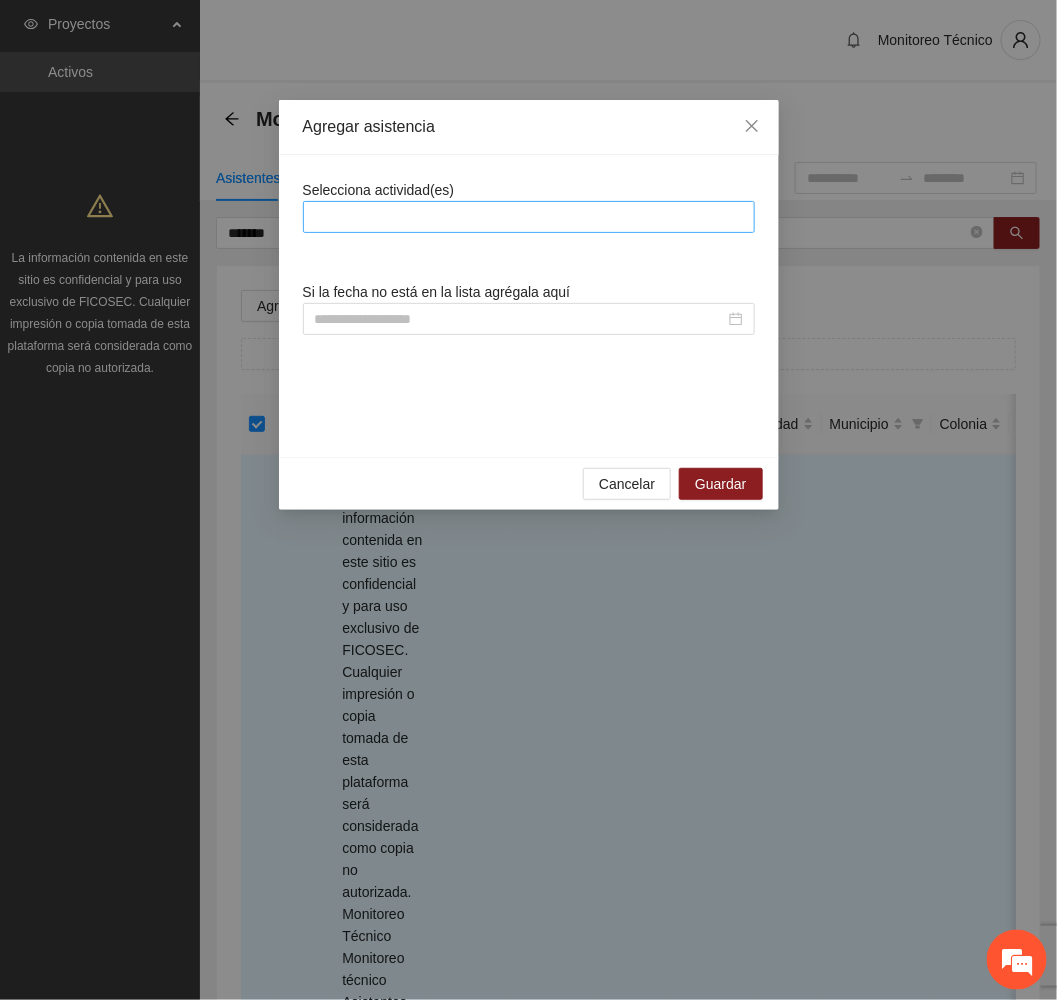 click at bounding box center (529, 217) 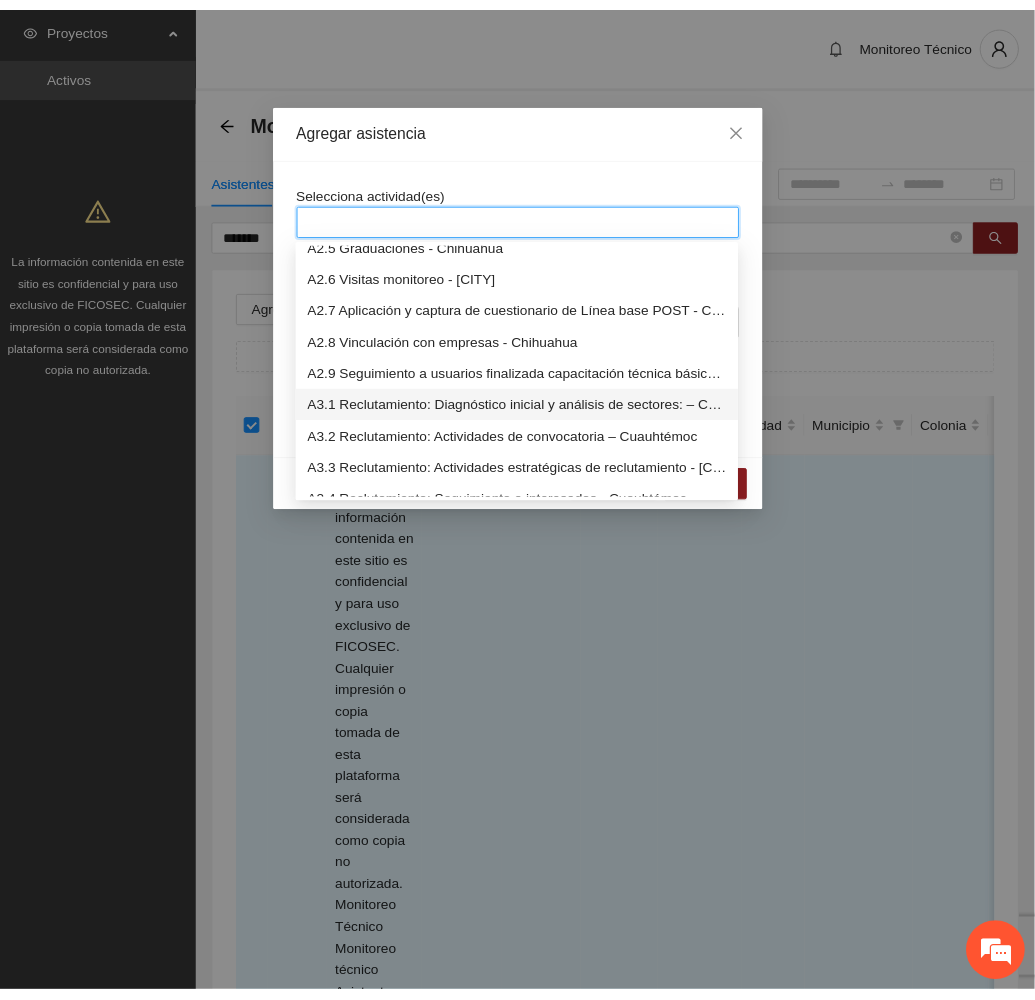 scroll, scrollTop: 1050, scrollLeft: 0, axis: vertical 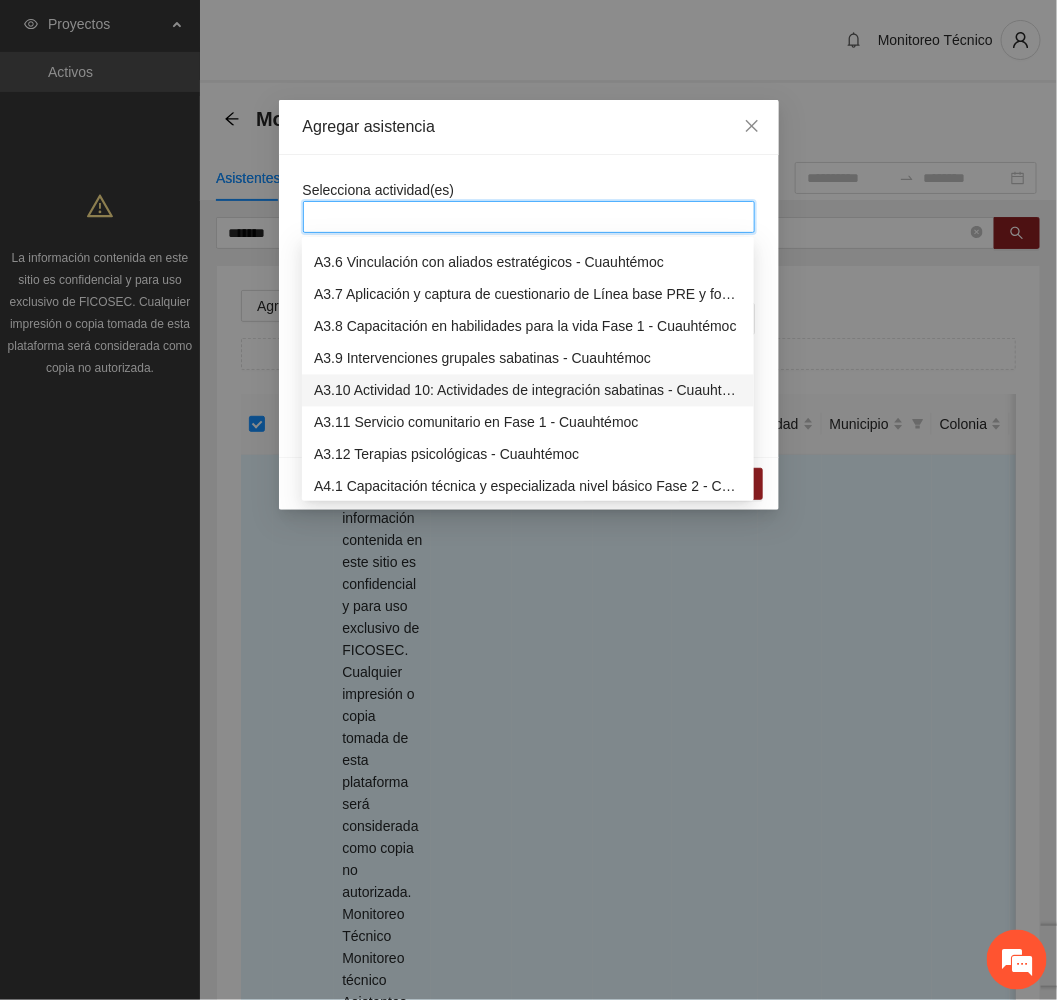 click on "A3.10 Actividad 10: Actividades de integración sabatinas  - Cuauhtémoc" at bounding box center [528, 391] 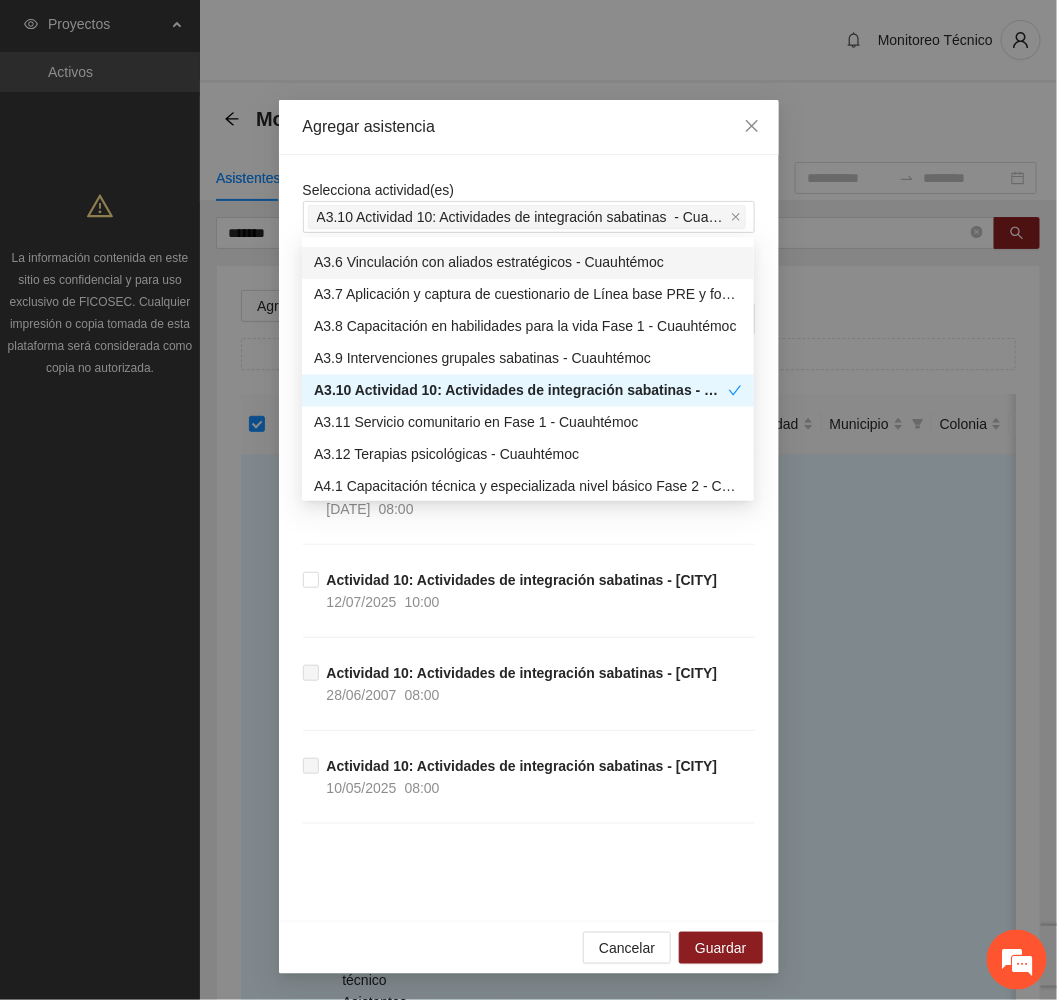 click on "Agregar asistencia" at bounding box center (529, 127) 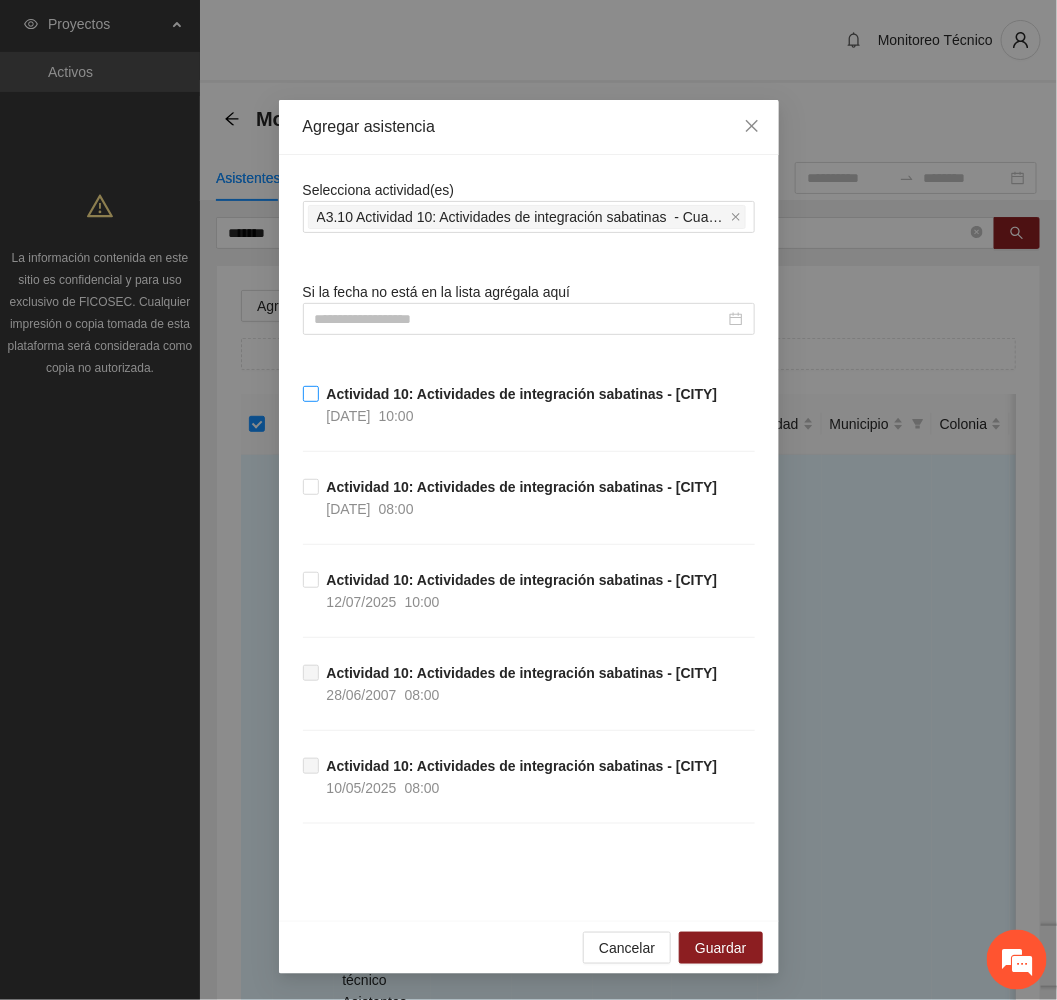 click on "Actividad 10: Actividades de integración sabatinas  - [CITY]" at bounding box center (522, 394) 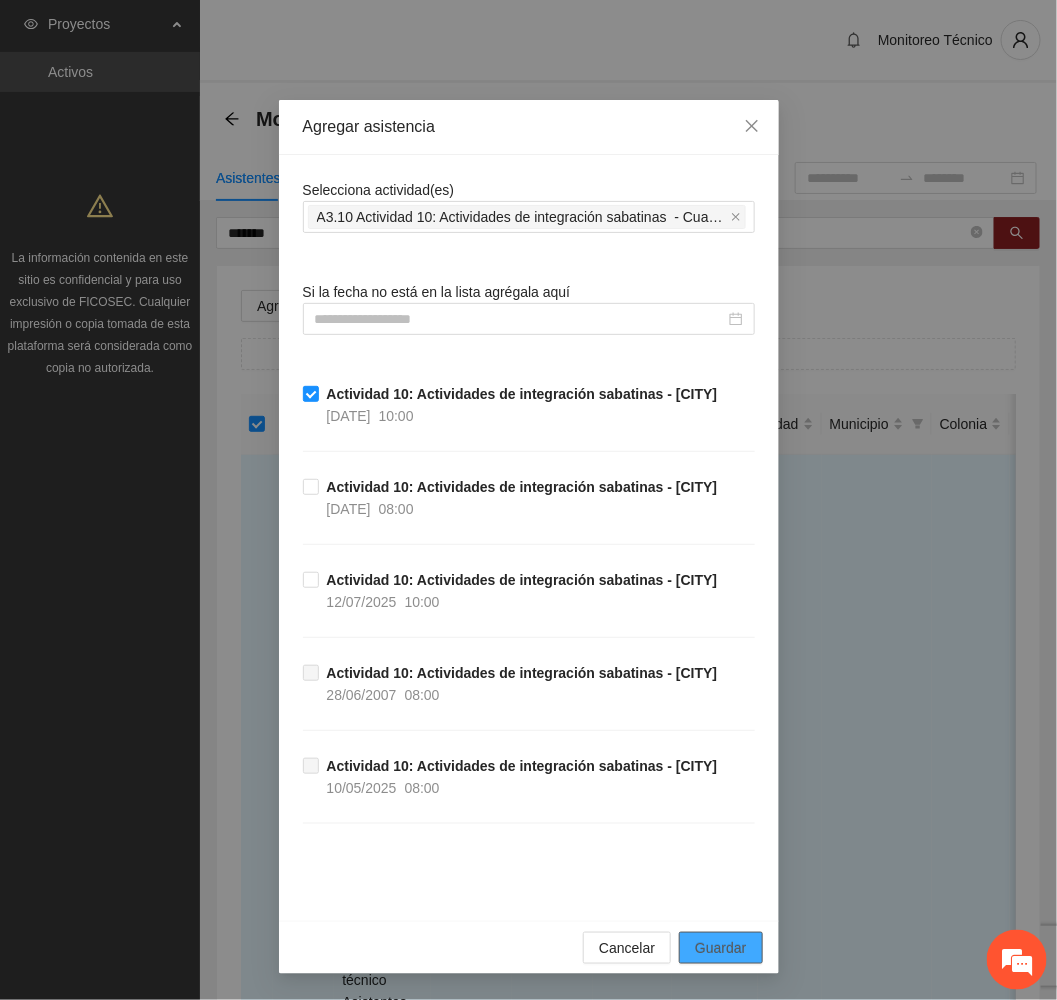 click on "Guardar" at bounding box center [720, 948] 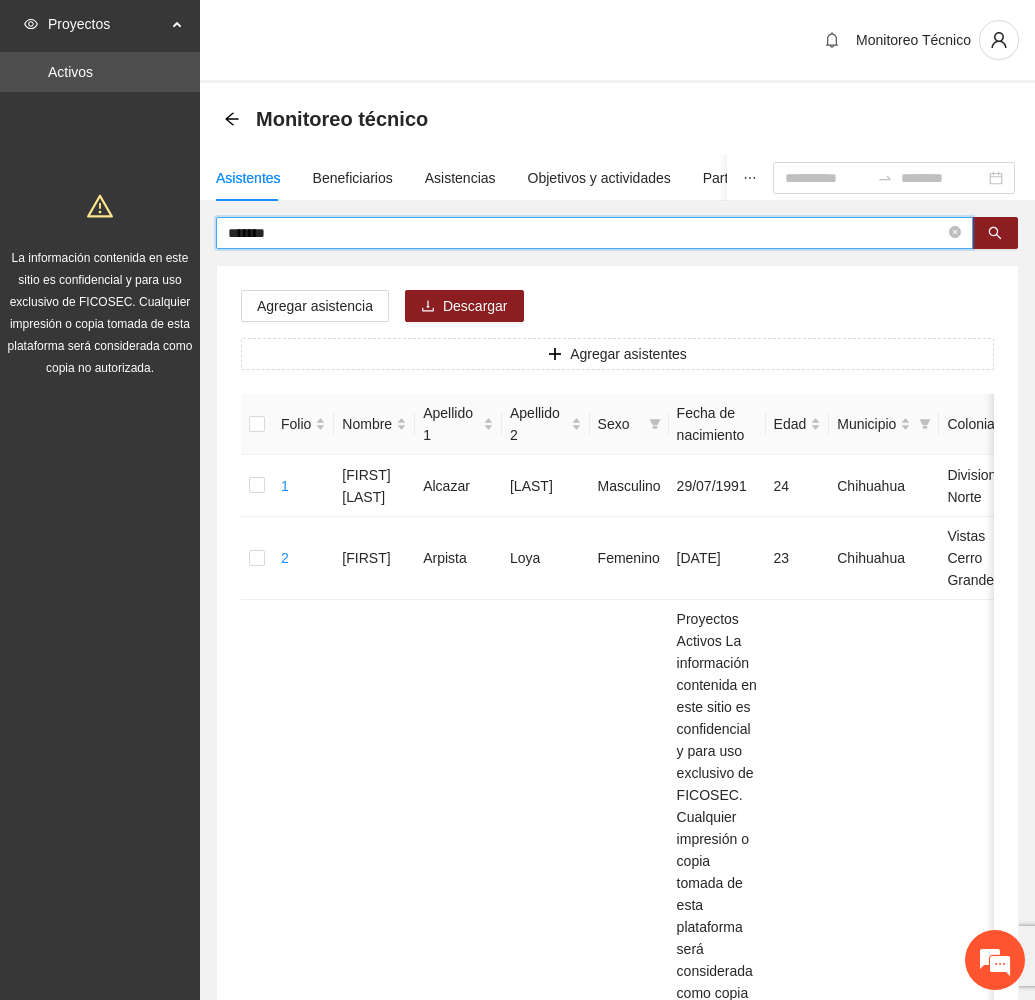 drag, startPoint x: 340, startPoint y: 232, endPoint x: 106, endPoint y: 252, distance: 234.85315 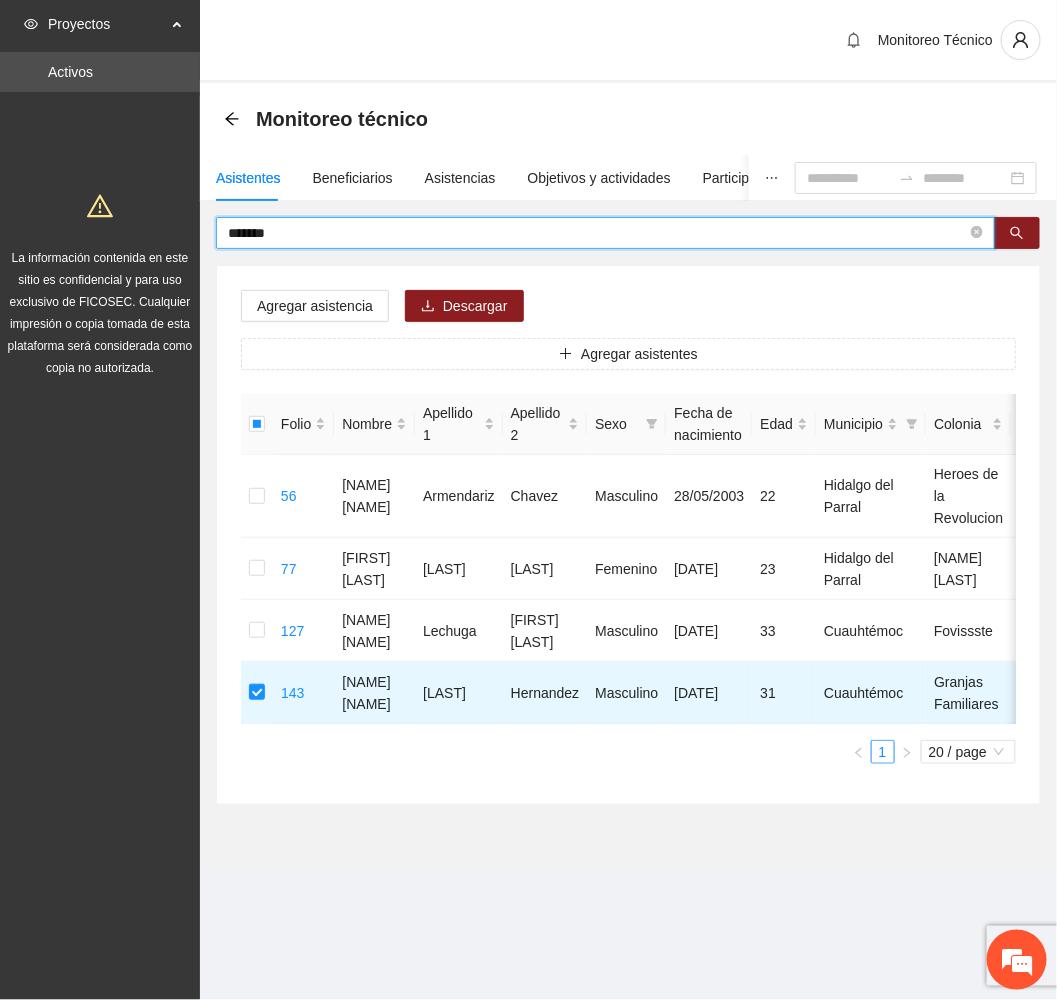 drag, startPoint x: 367, startPoint y: 229, endPoint x: 187, endPoint y: 237, distance: 180.17769 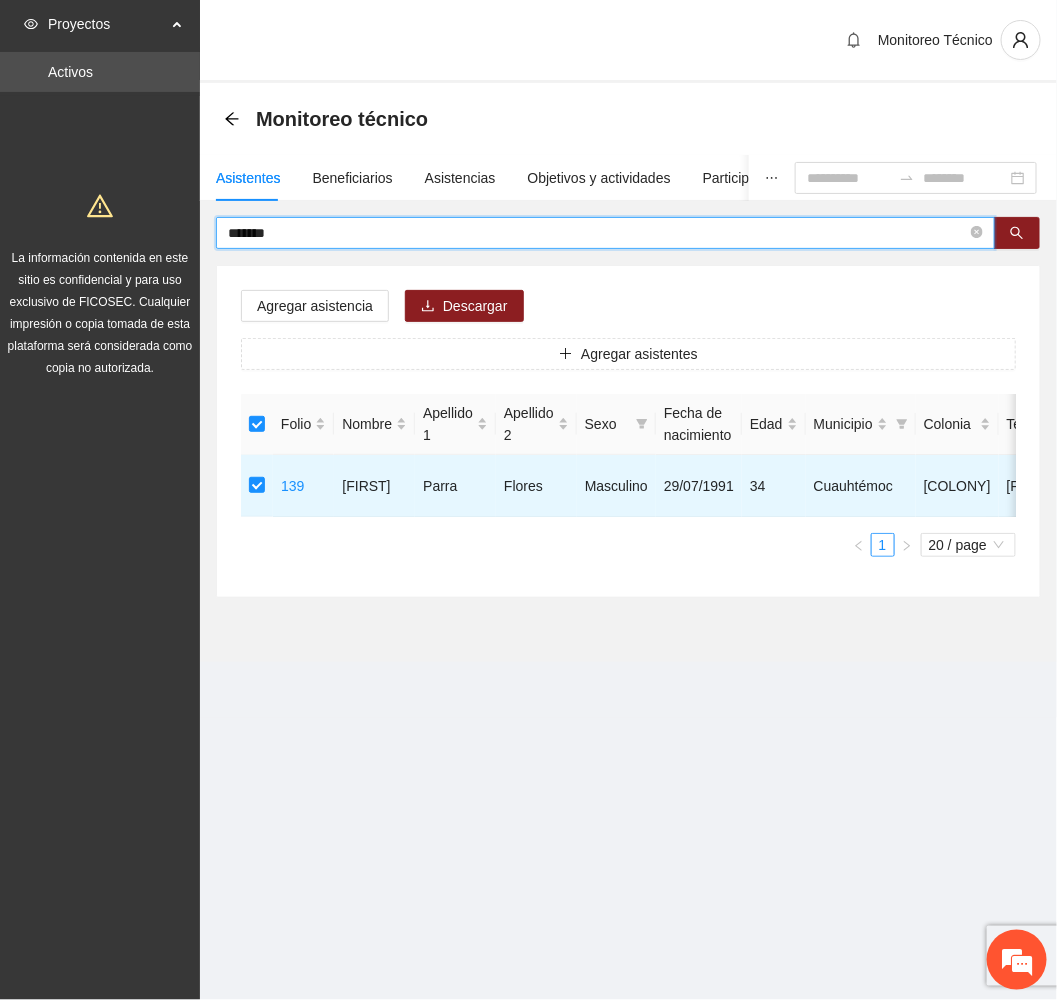 drag, startPoint x: 336, startPoint y: 223, endPoint x: 168, endPoint y: 211, distance: 168.42802 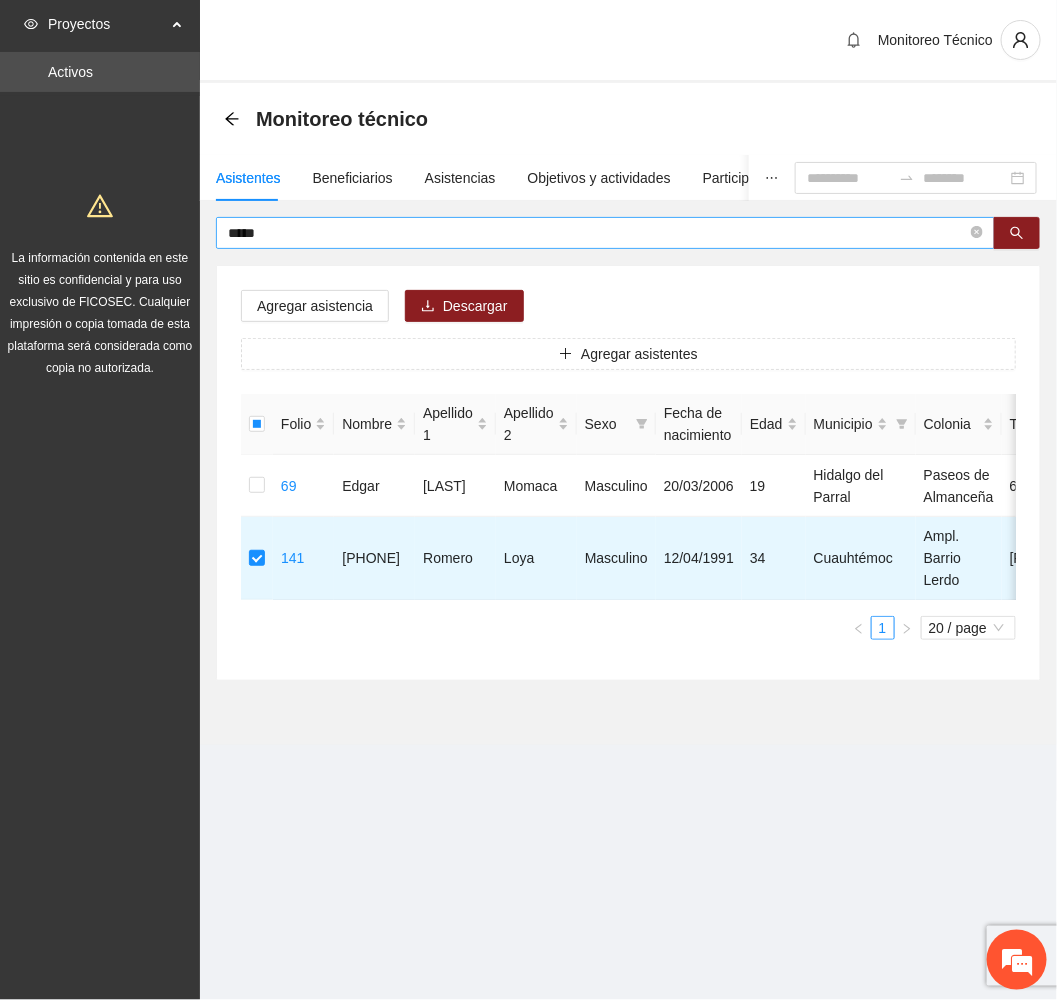 click on "*****" at bounding box center (605, 233) 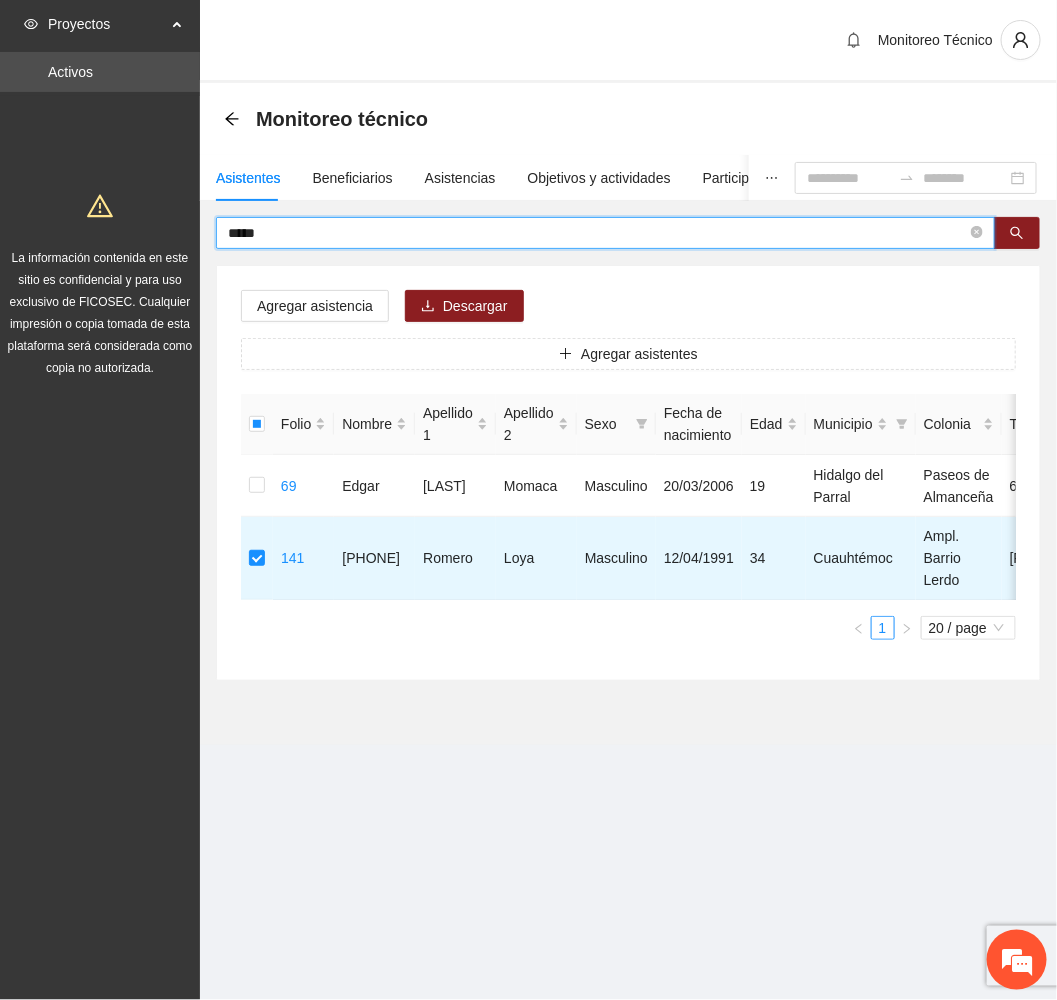 drag, startPoint x: 319, startPoint y: 240, endPoint x: 163, endPoint y: 225, distance: 156.7195 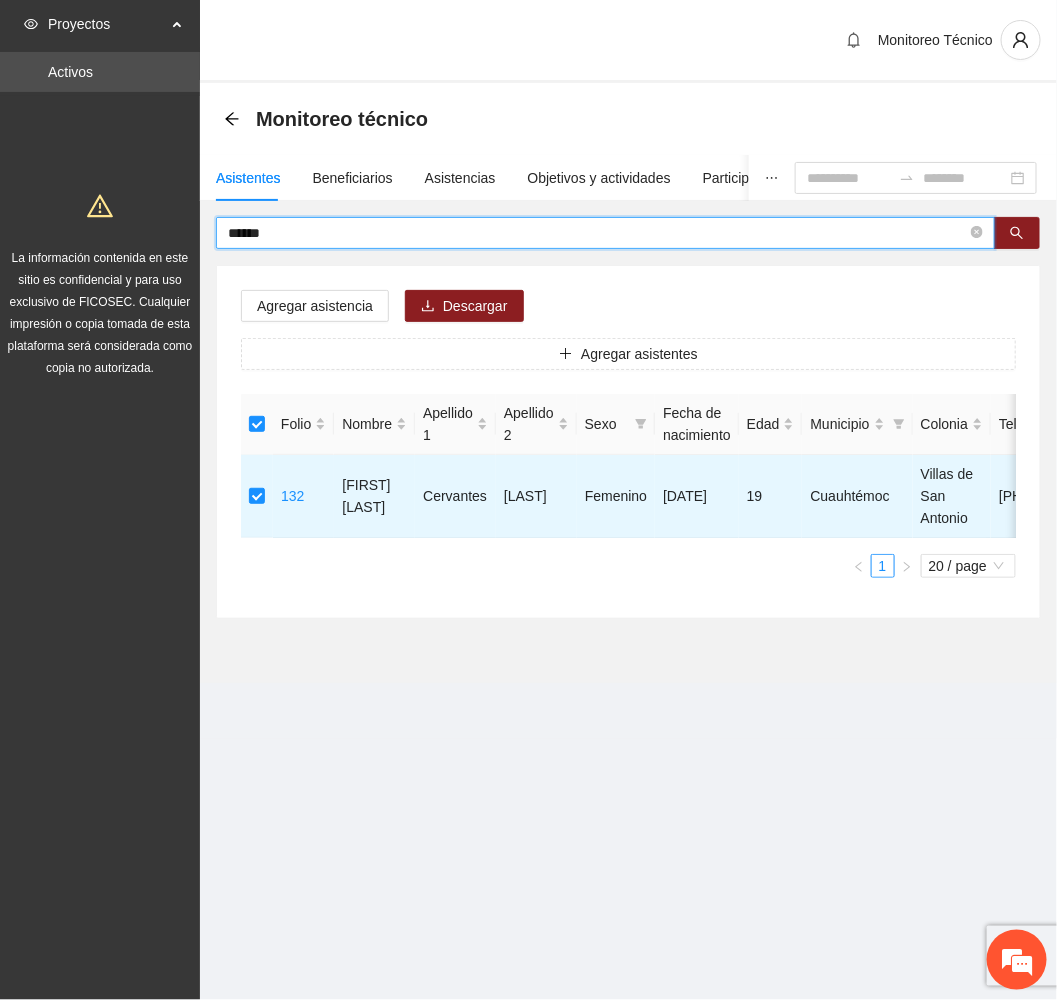 drag, startPoint x: 307, startPoint y: 232, endPoint x: 144, endPoint y: 231, distance: 163.00307 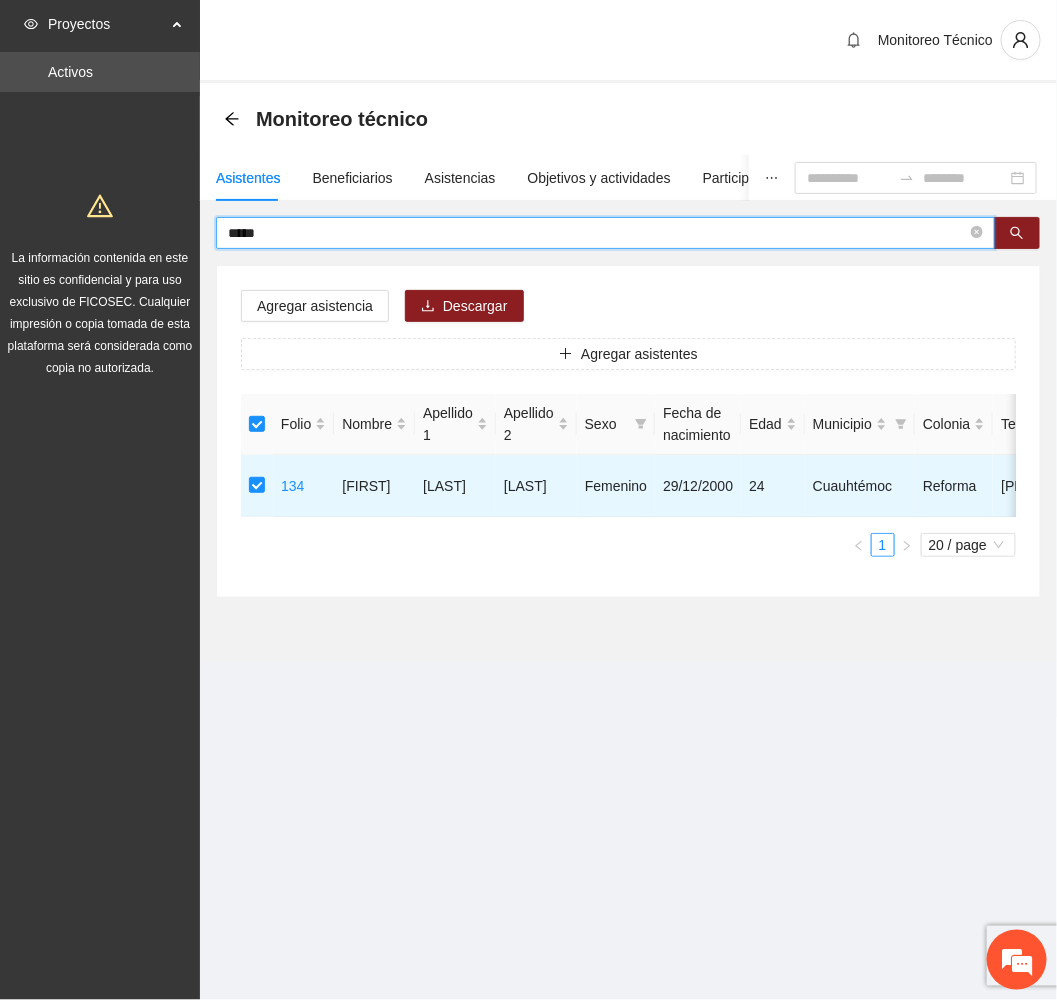 drag, startPoint x: 309, startPoint y: 228, endPoint x: 166, endPoint y: 225, distance: 143.03146 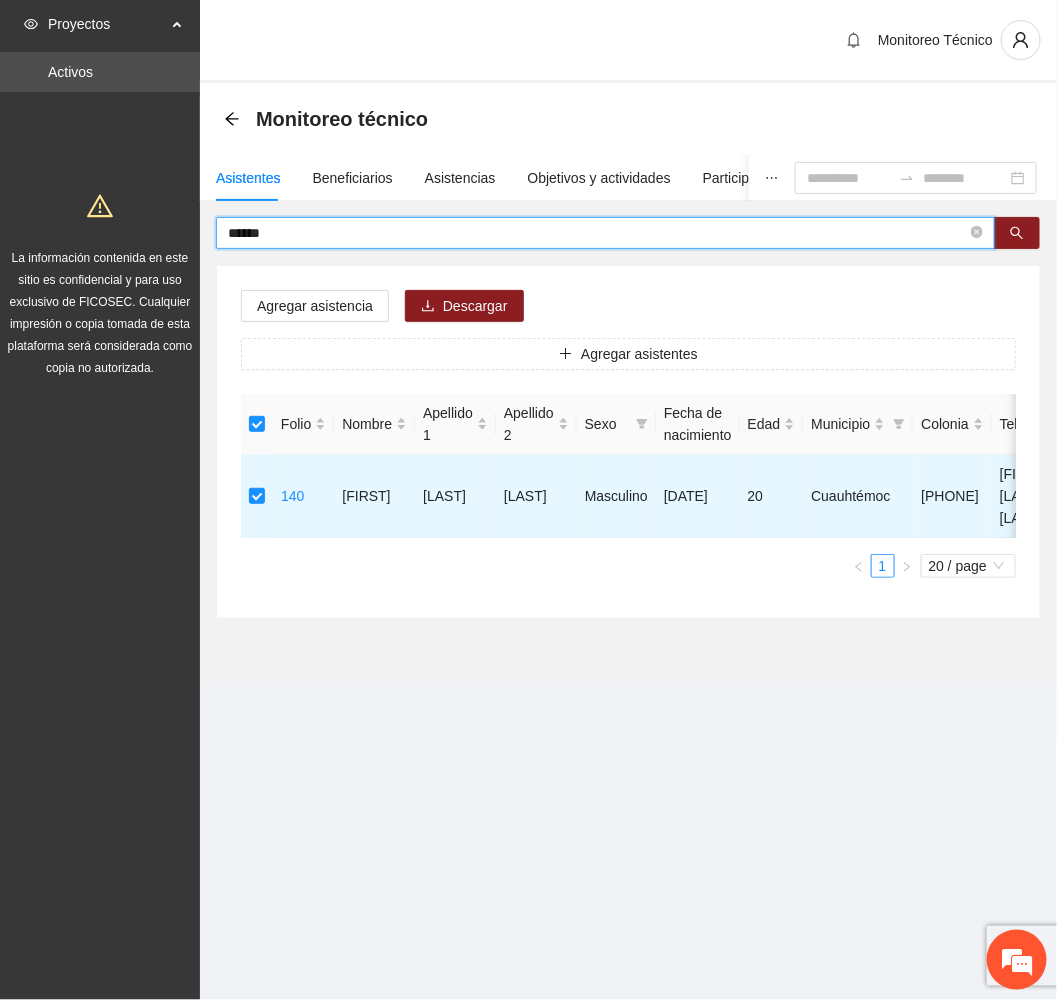 drag, startPoint x: 294, startPoint y: 228, endPoint x: 148, endPoint y: 231, distance: 146.03082 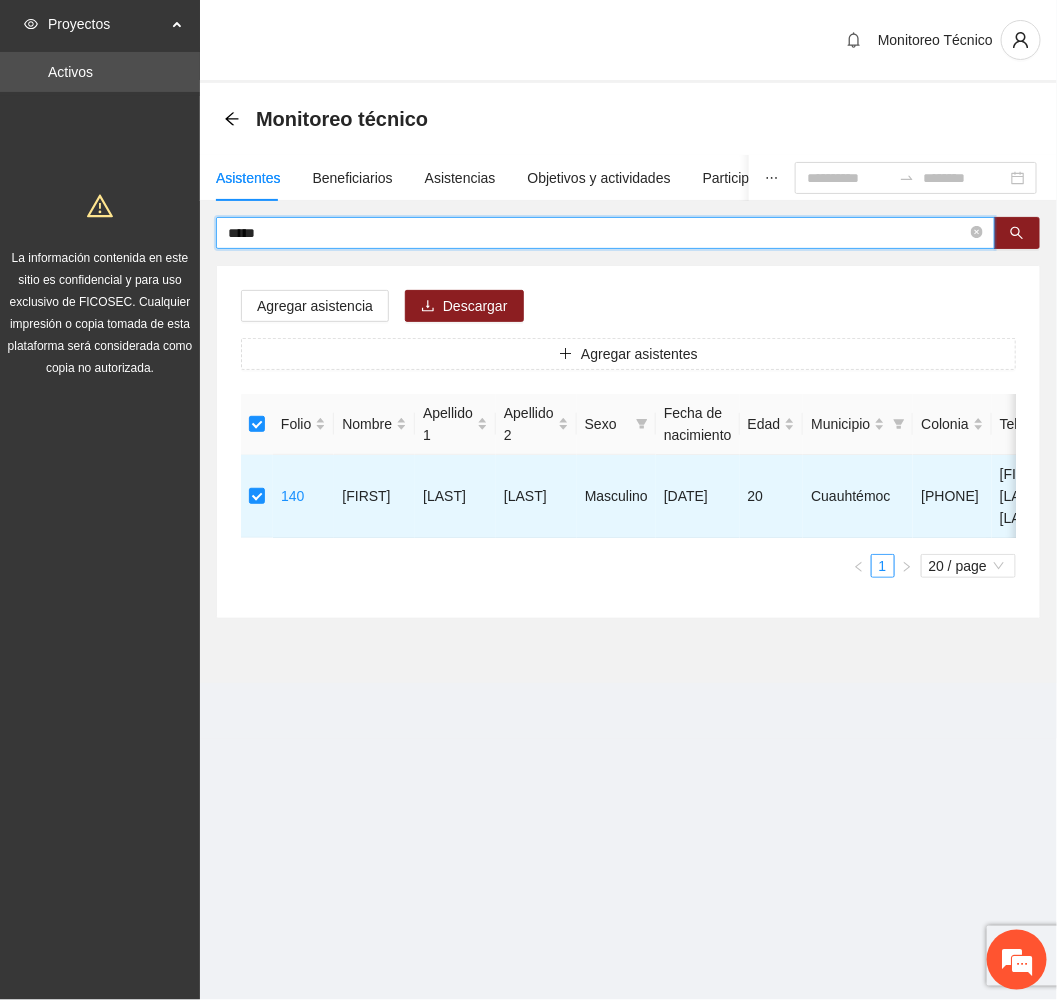 type on "*****" 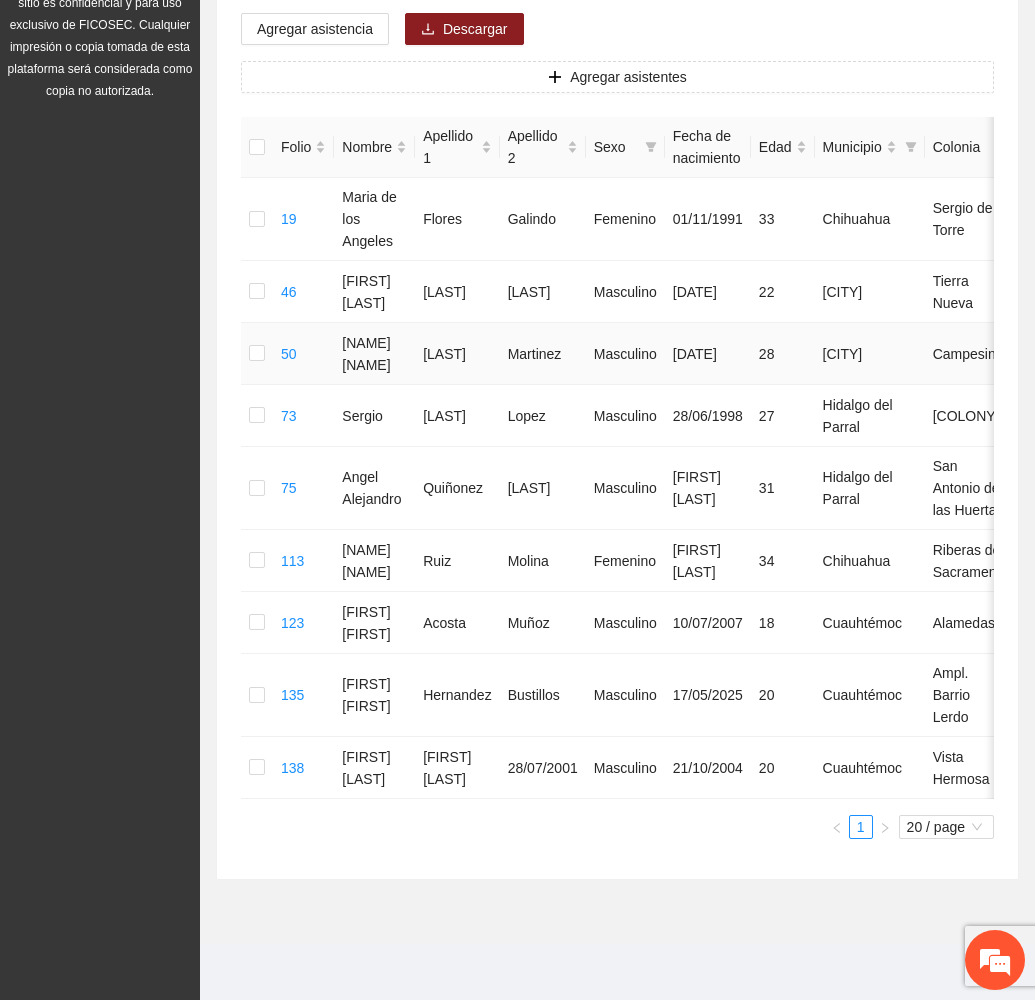 scroll, scrollTop: 300, scrollLeft: 0, axis: vertical 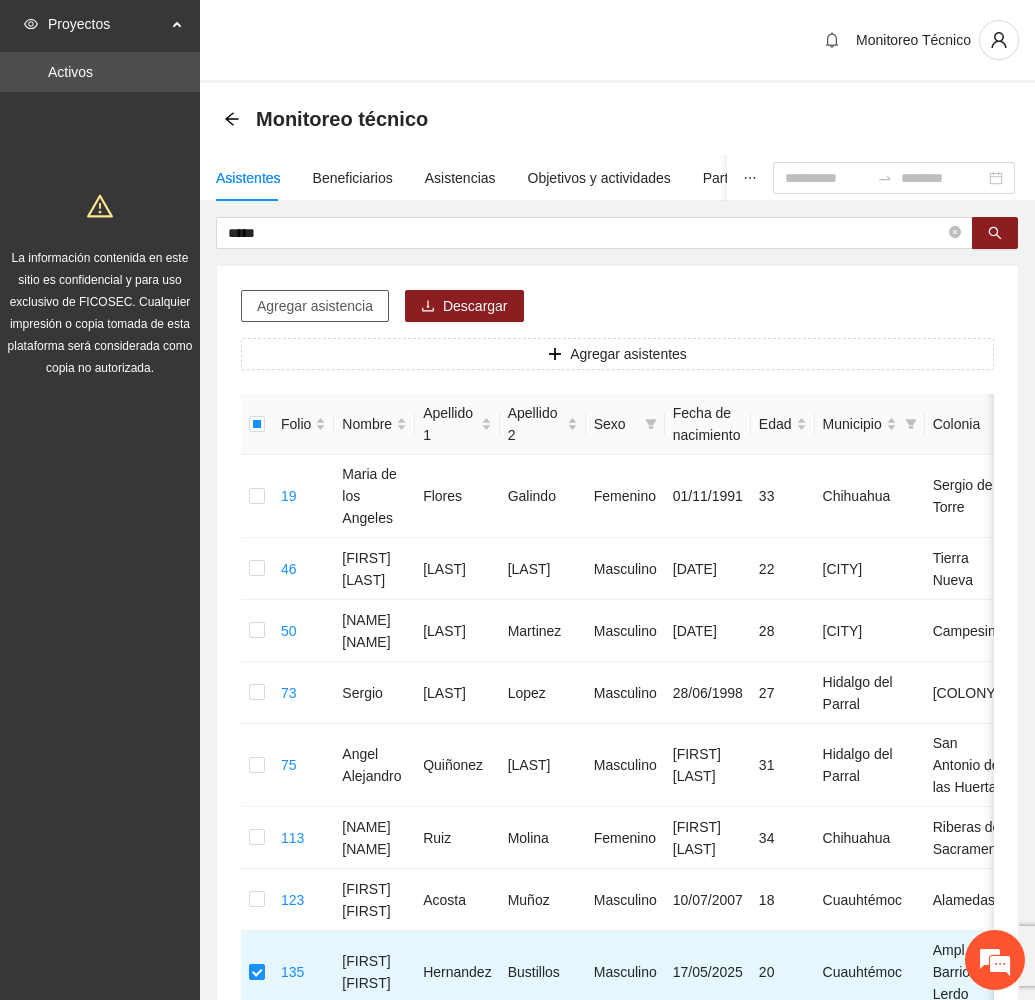 click on "Agregar asistencia" at bounding box center (315, 306) 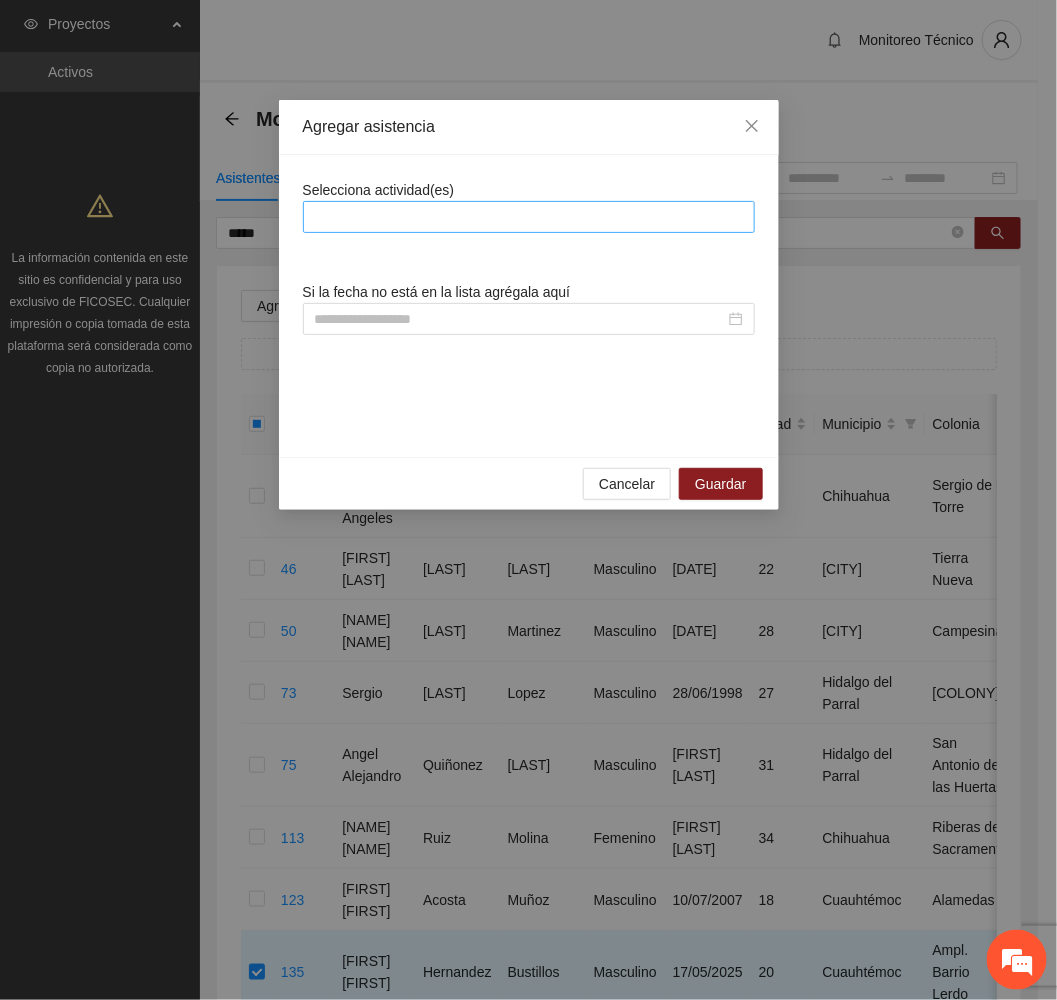click at bounding box center (529, 217) 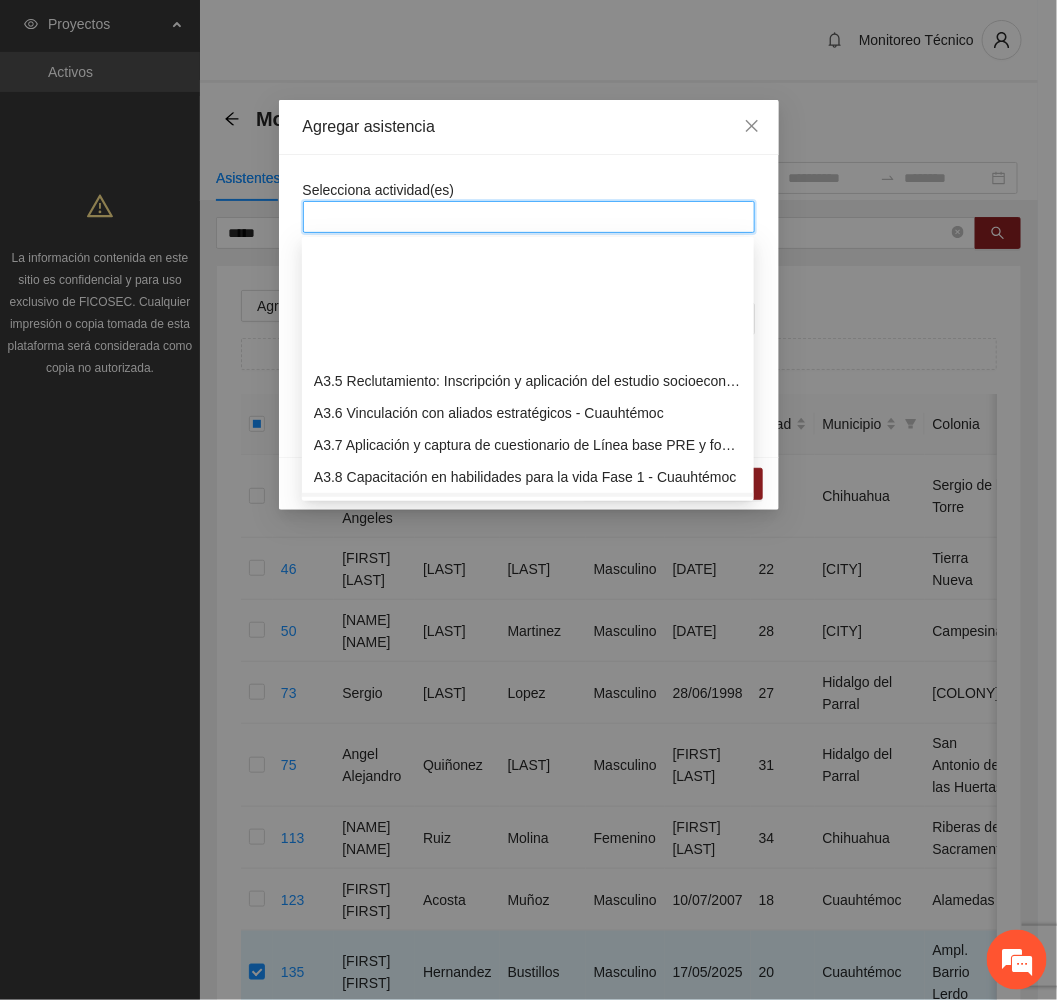 scroll, scrollTop: 1050, scrollLeft: 0, axis: vertical 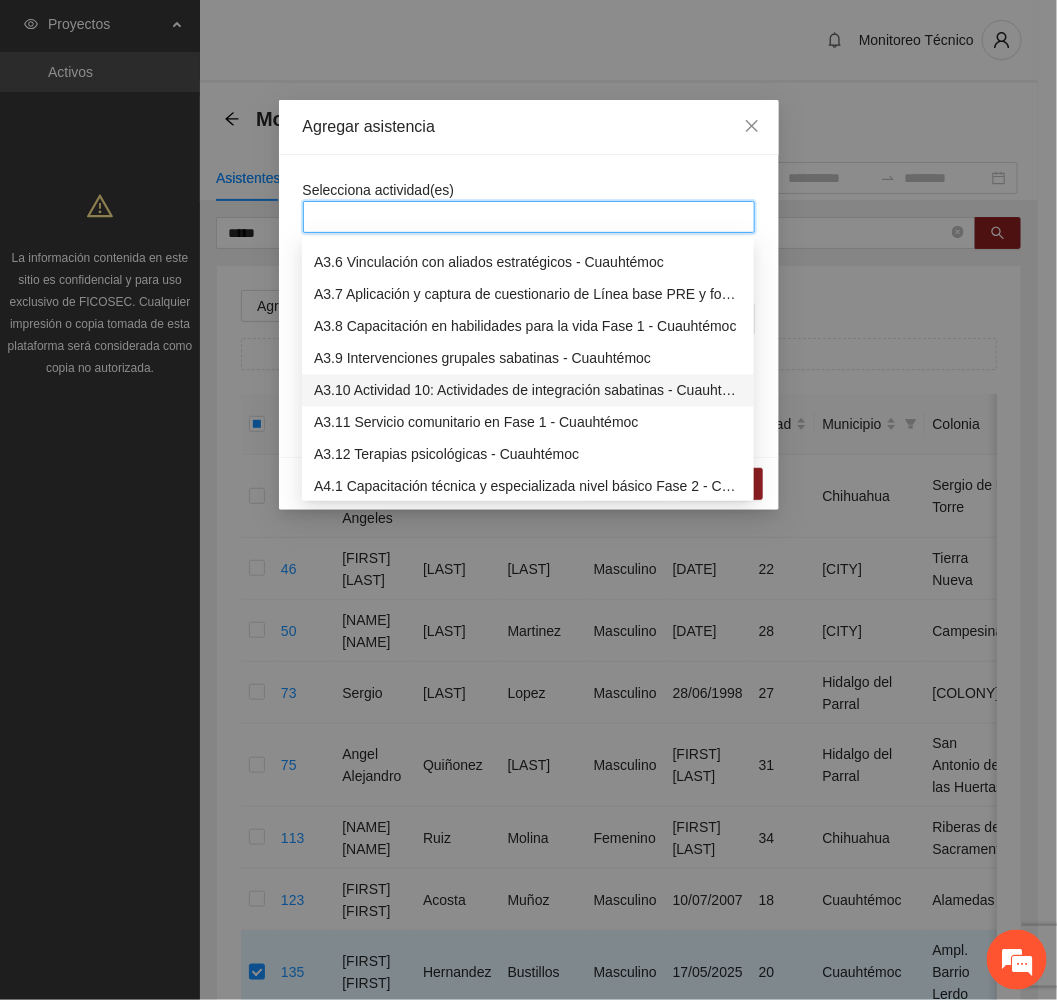 click on "A3.10 Actividad 10: Actividades de integración sabatinas  - Cuauhtémoc" at bounding box center (528, 391) 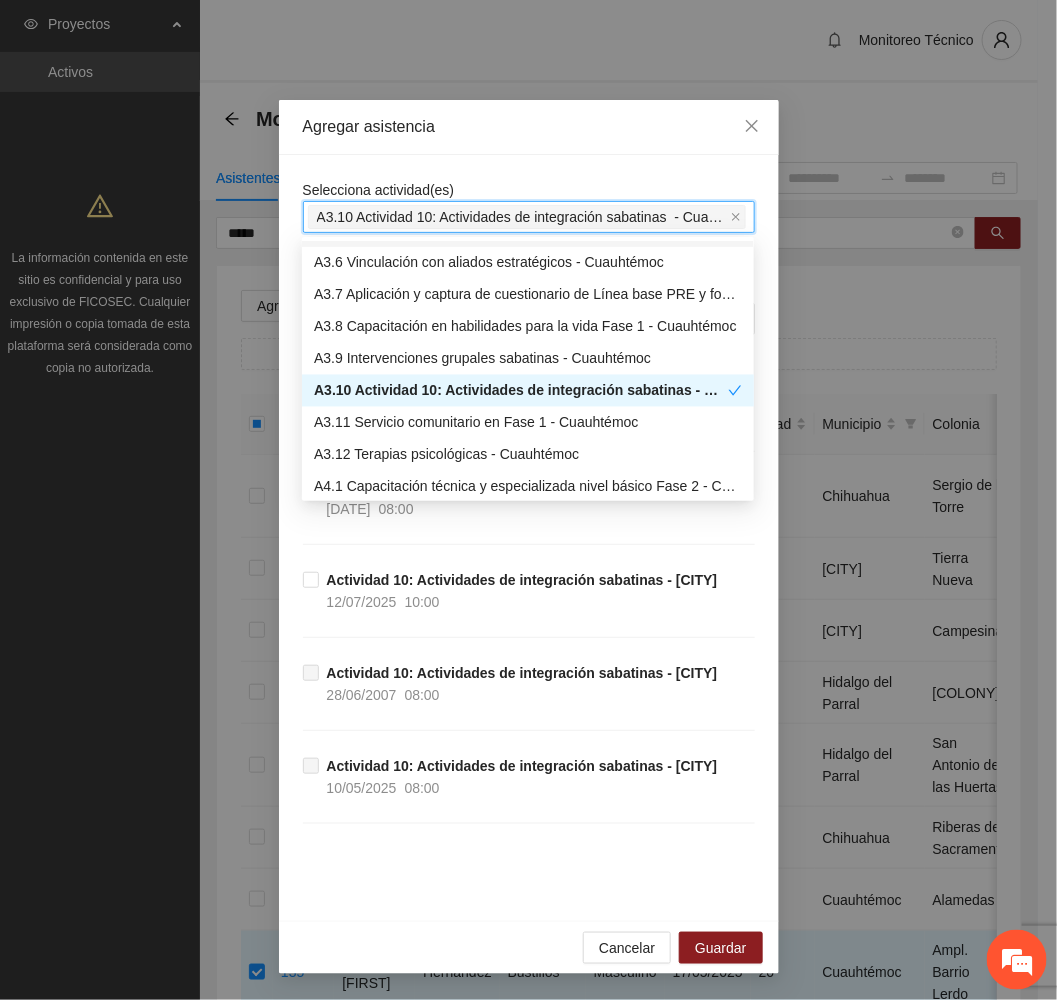click on "Agregar asistencia" at bounding box center [529, 127] 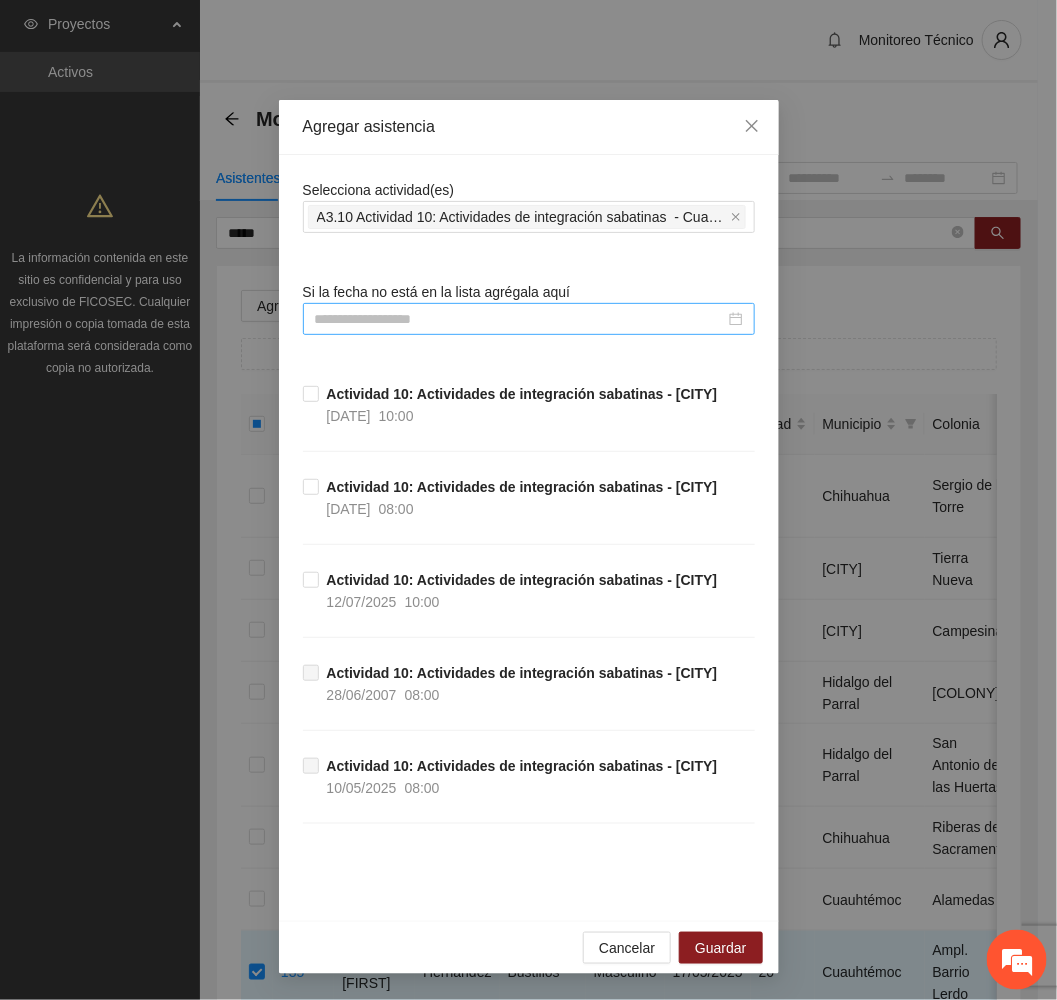 click at bounding box center (520, 319) 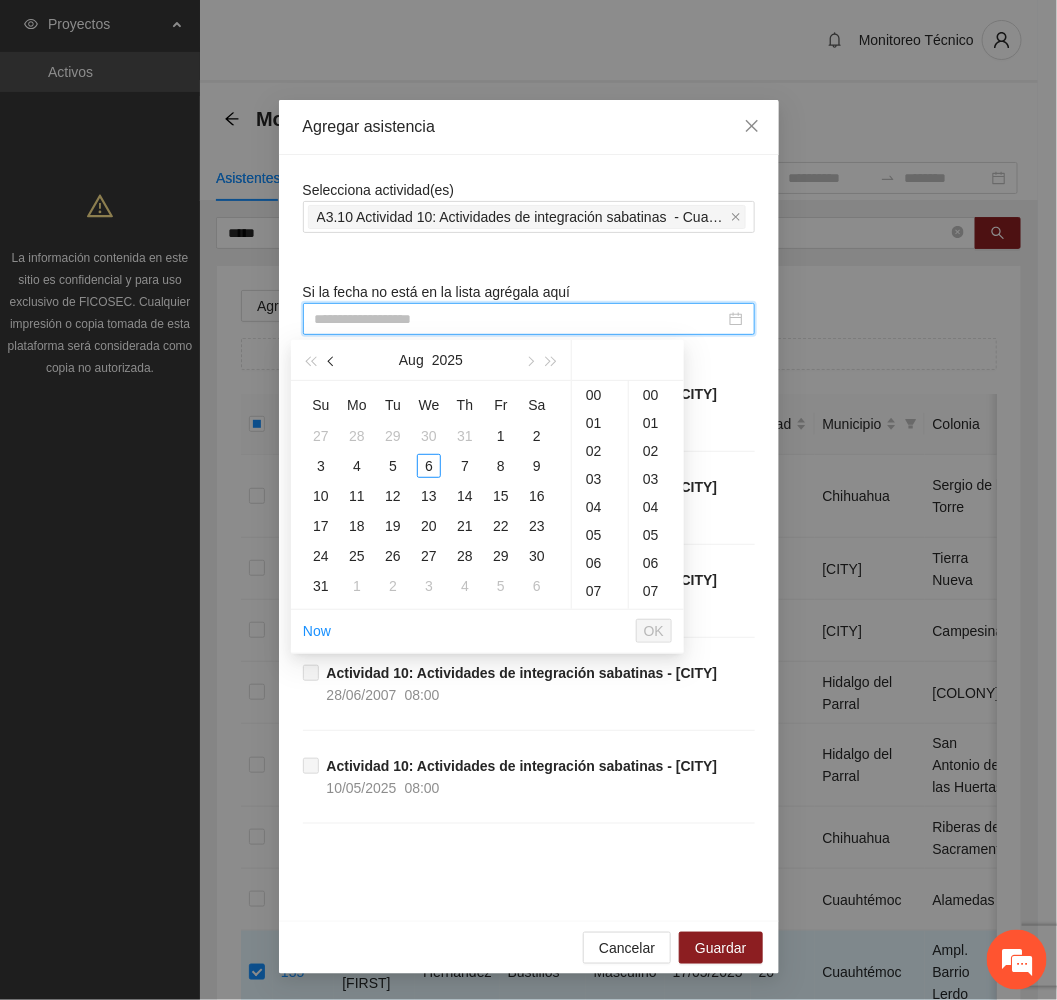 click at bounding box center [332, 360] 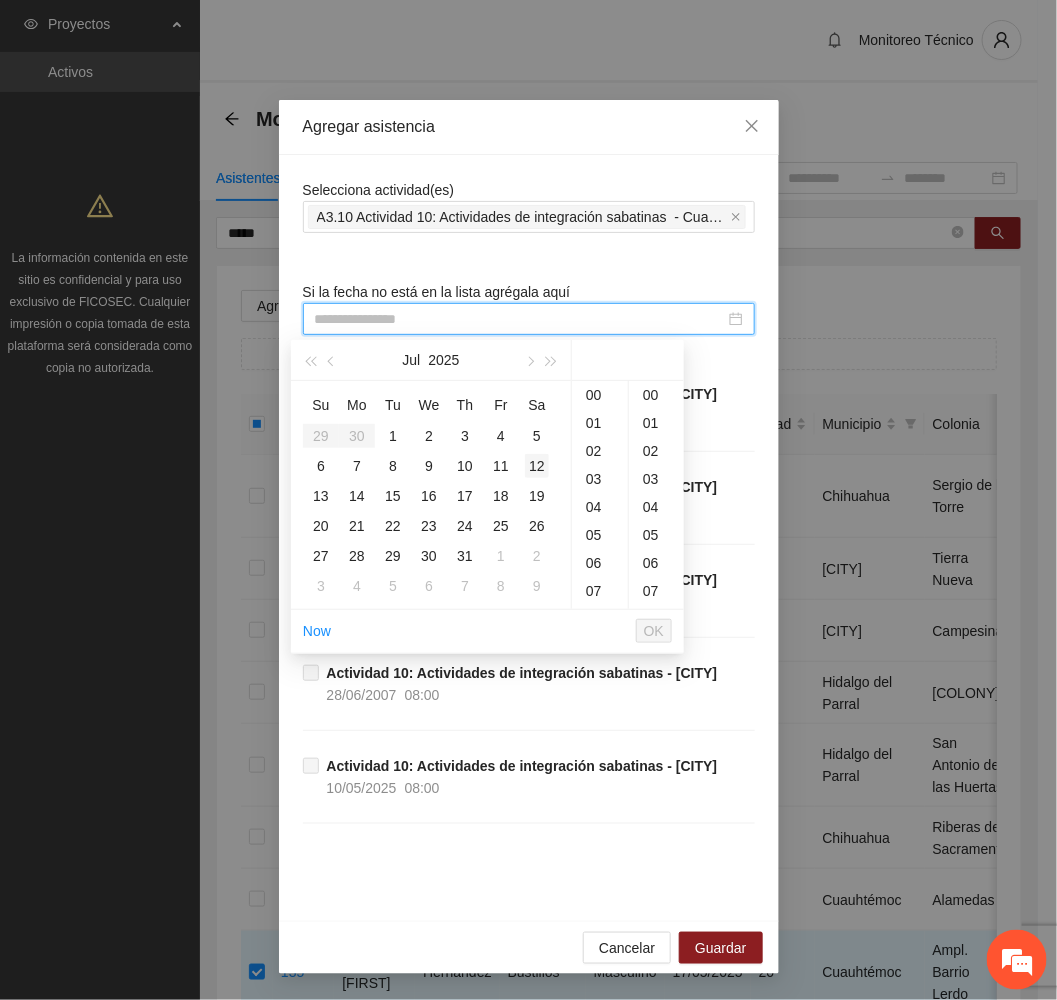 click on "12" at bounding box center (537, 466) 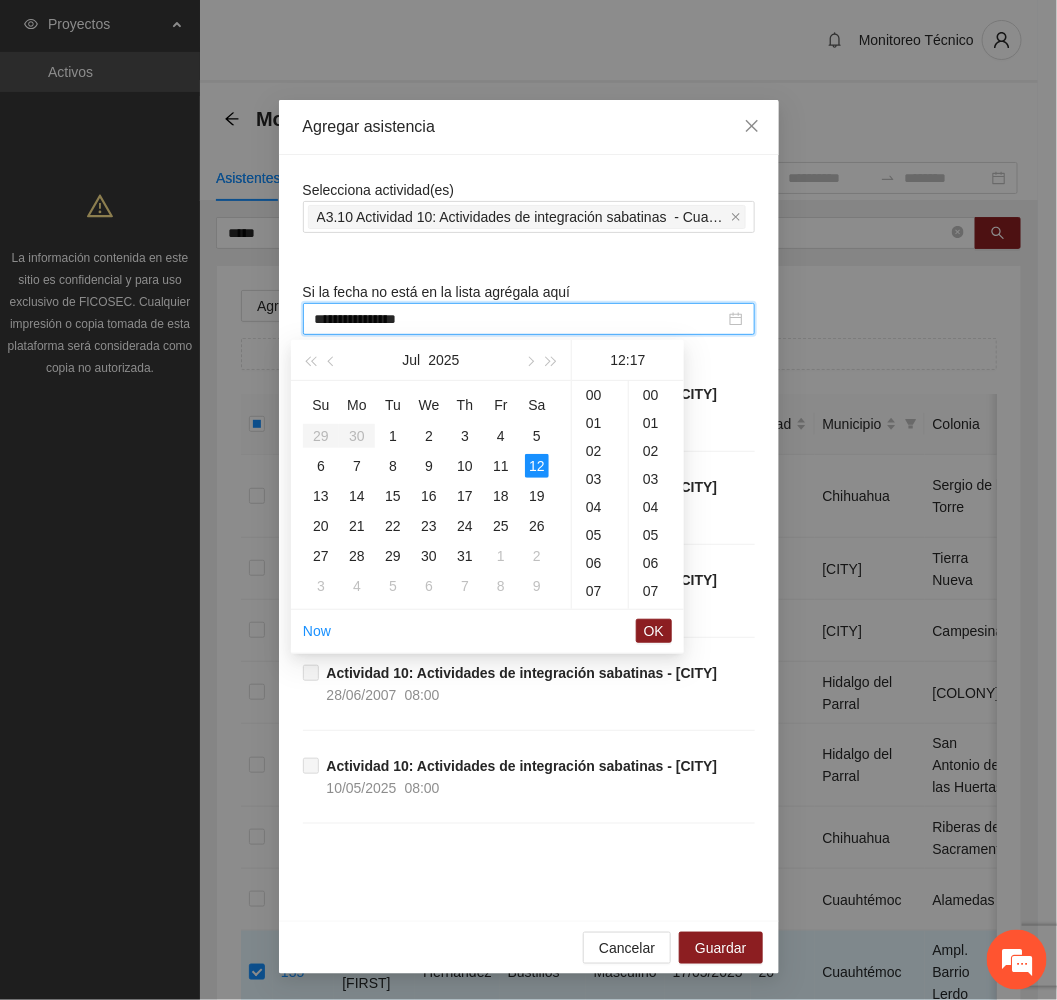 scroll, scrollTop: 336, scrollLeft: 0, axis: vertical 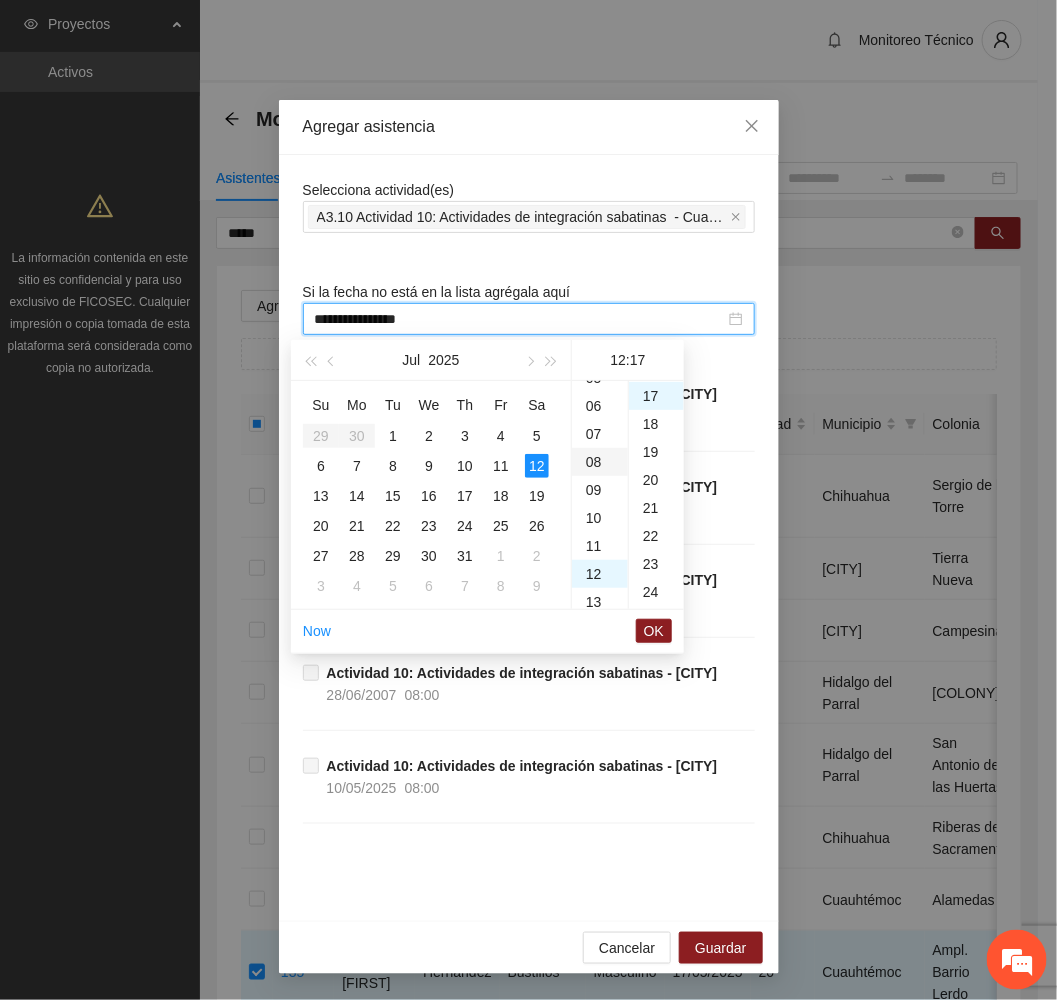 click on "08" at bounding box center [600, 462] 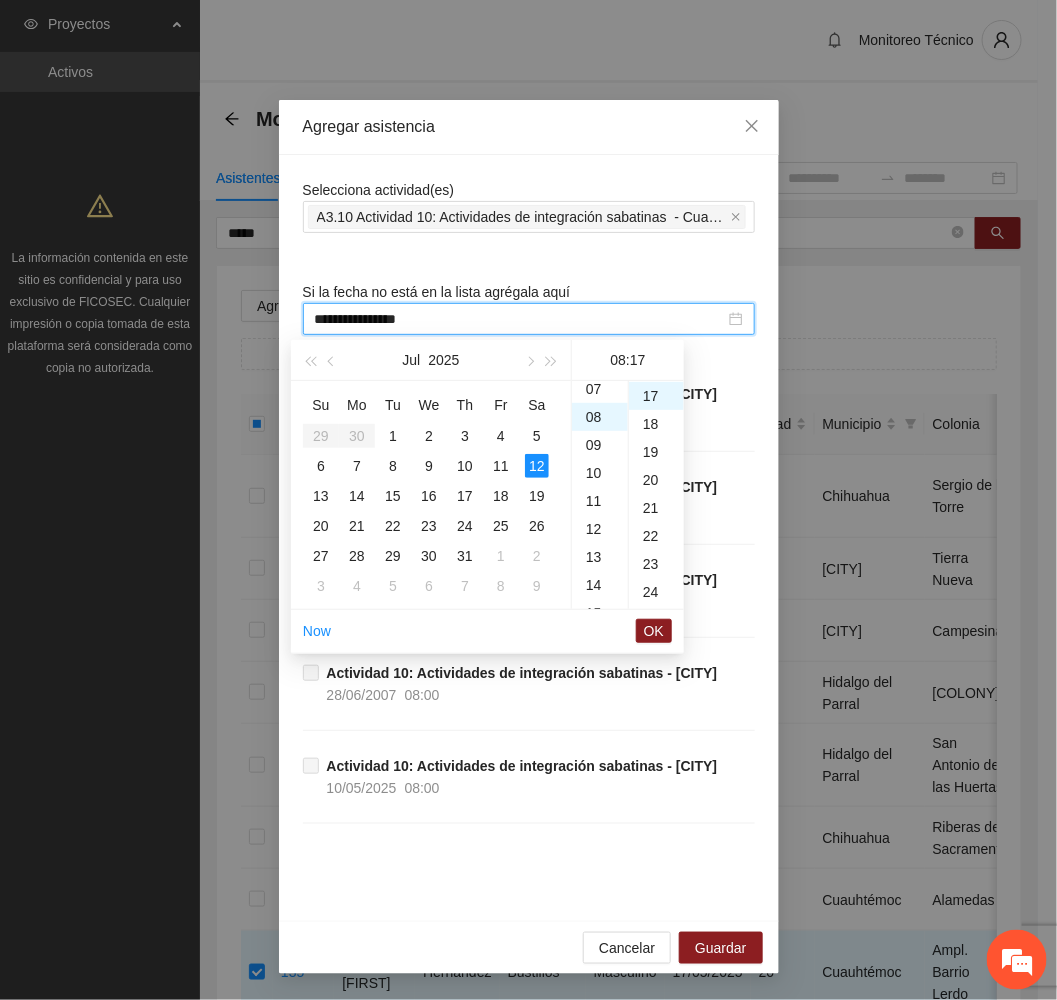 scroll, scrollTop: 223, scrollLeft: 0, axis: vertical 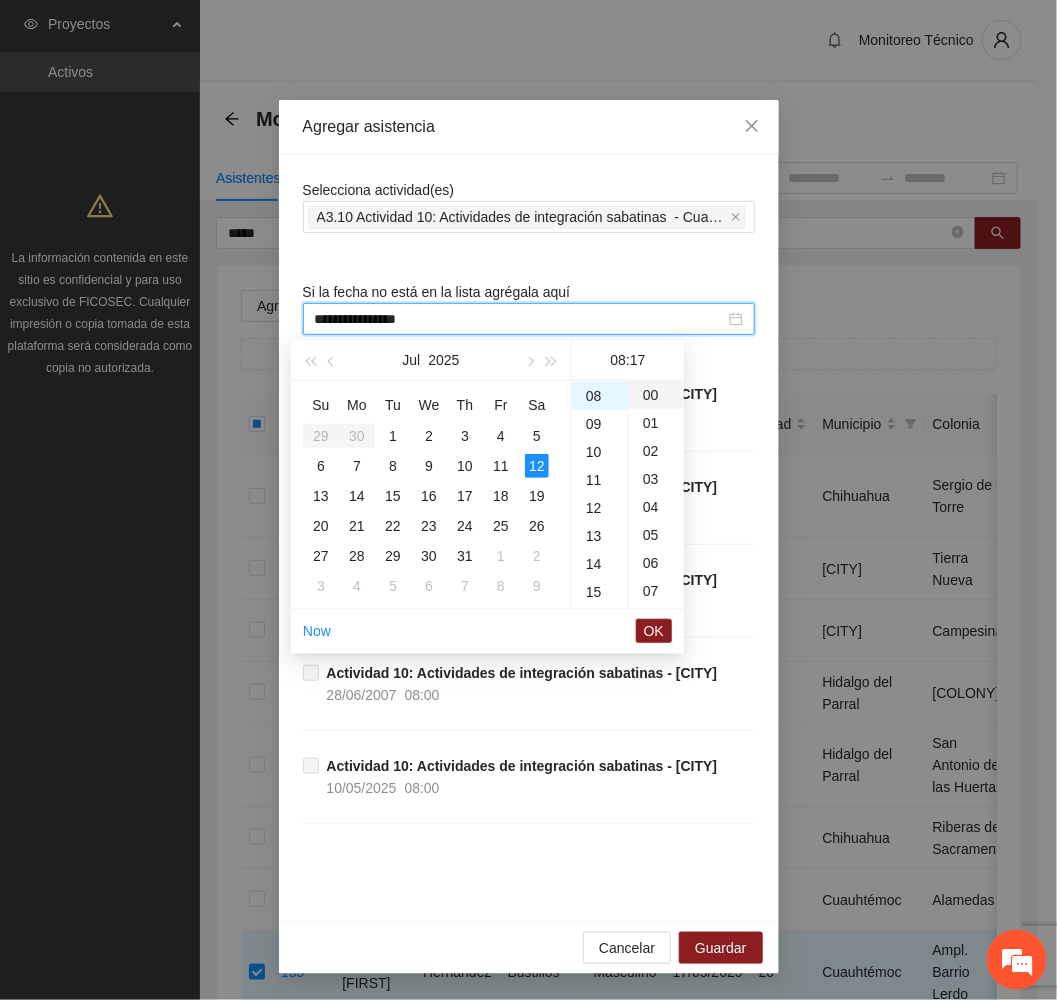 click on "00" at bounding box center (656, 395) 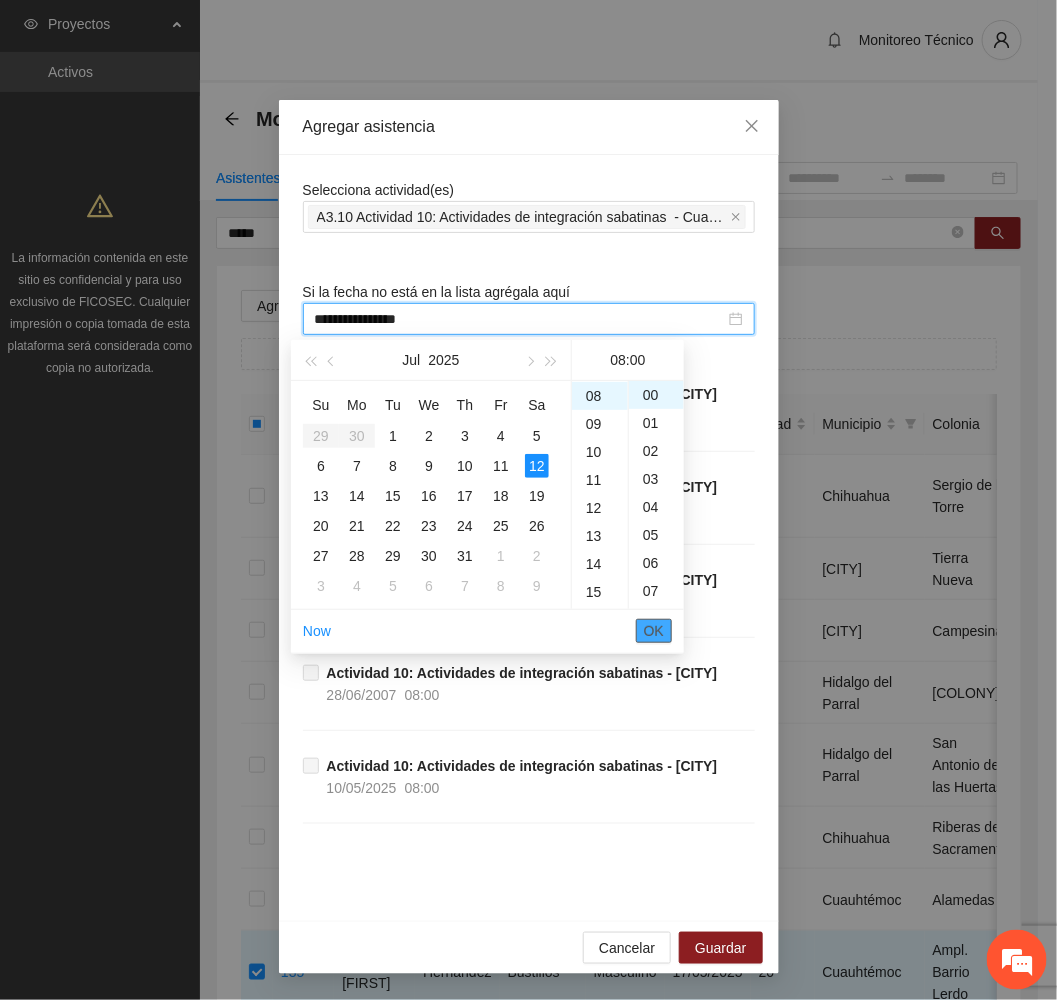 click on "OK" at bounding box center (654, 631) 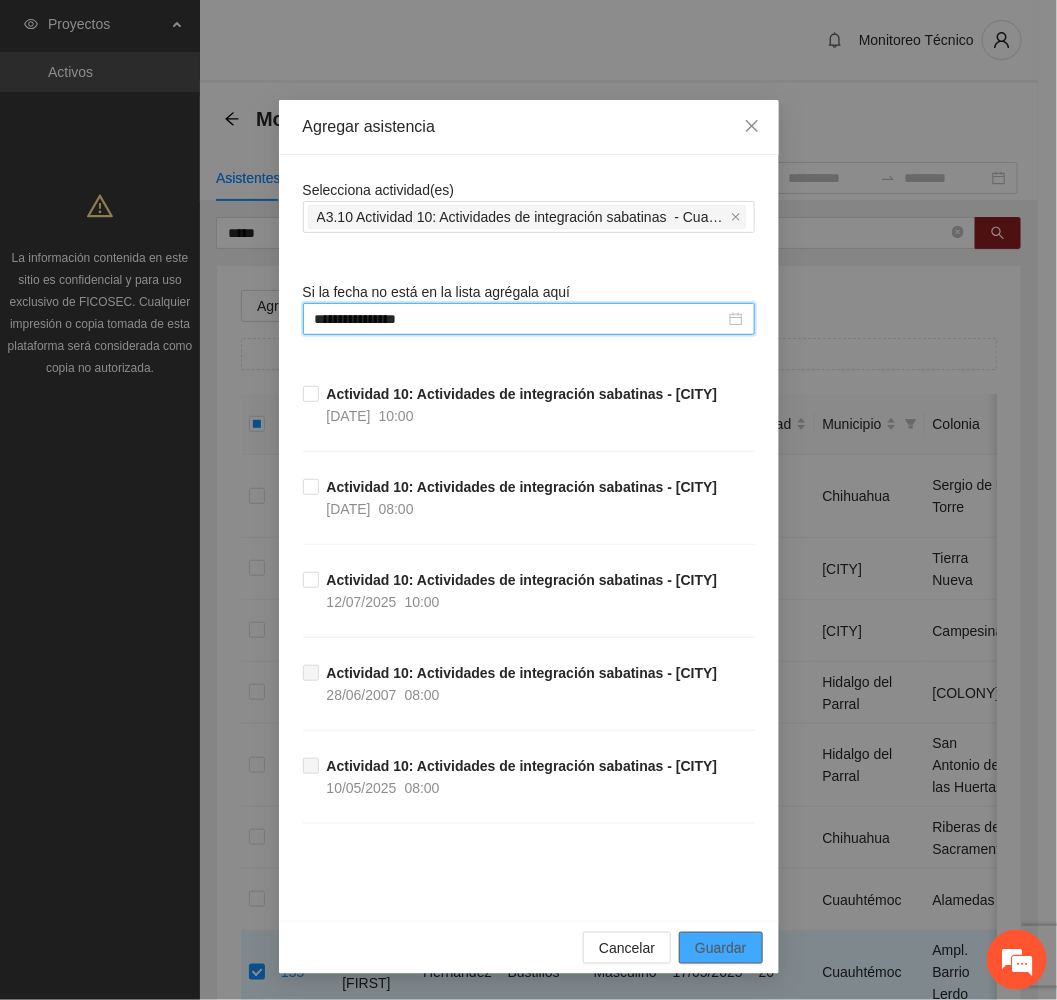 click on "Guardar" at bounding box center [720, 948] 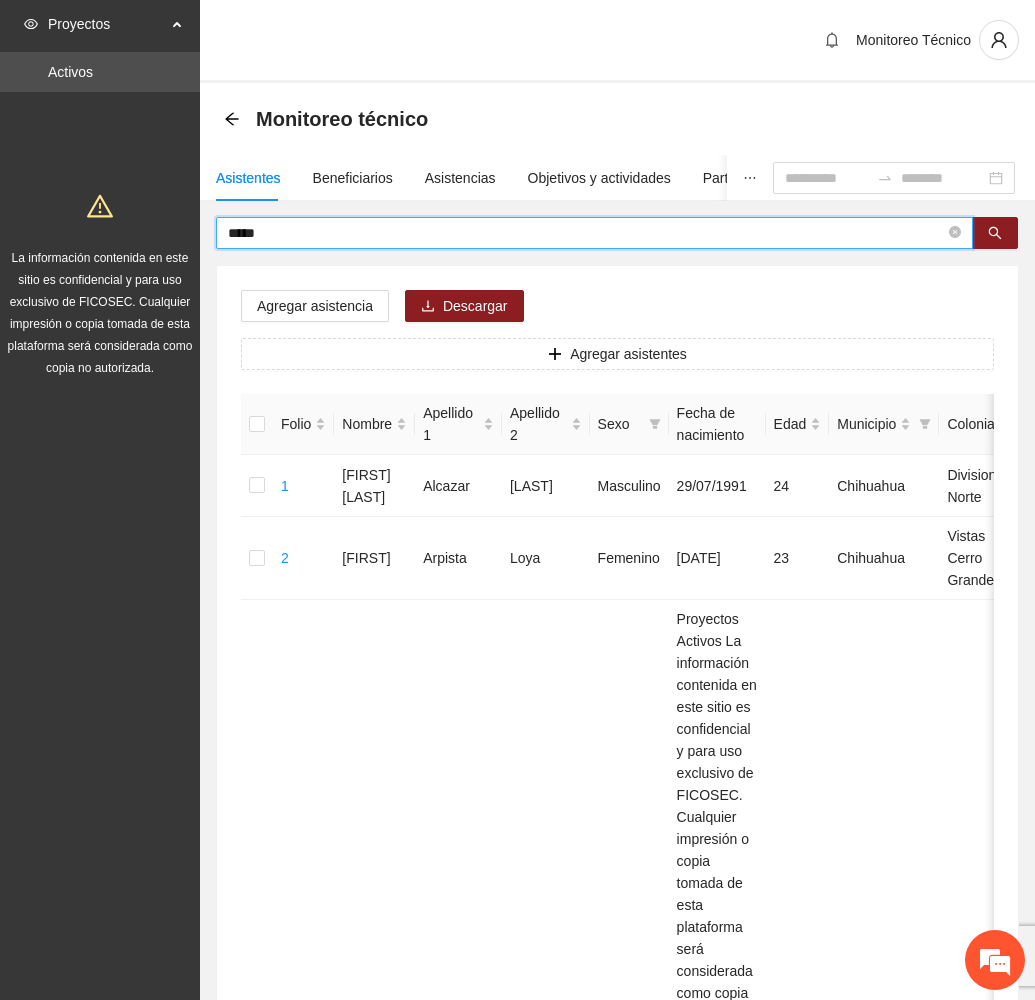 drag, startPoint x: 366, startPoint y: 240, endPoint x: 190, endPoint y: 225, distance: 176.63805 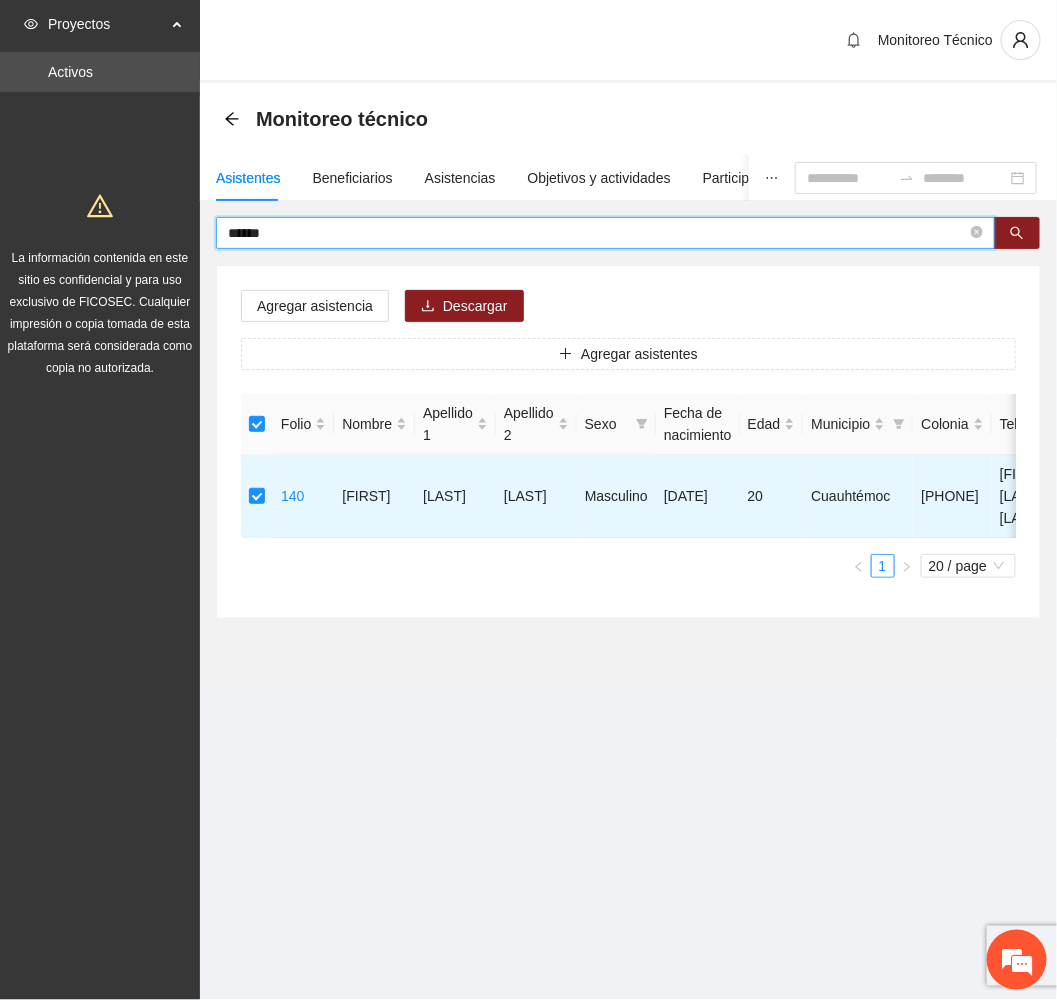drag, startPoint x: 315, startPoint y: 226, endPoint x: 478, endPoint y: 273, distance: 169.6408 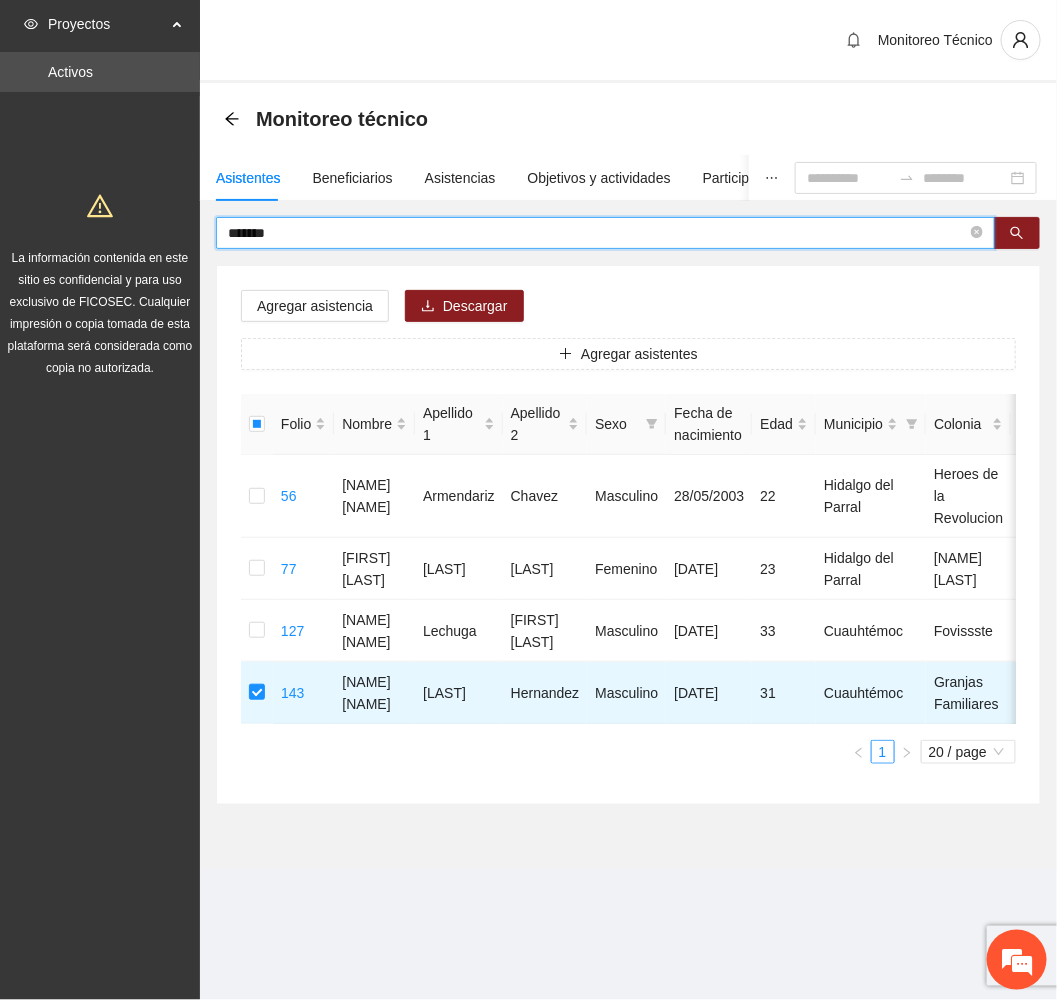 drag, startPoint x: 300, startPoint y: 226, endPoint x: 193, endPoint y: 214, distance: 107.67079 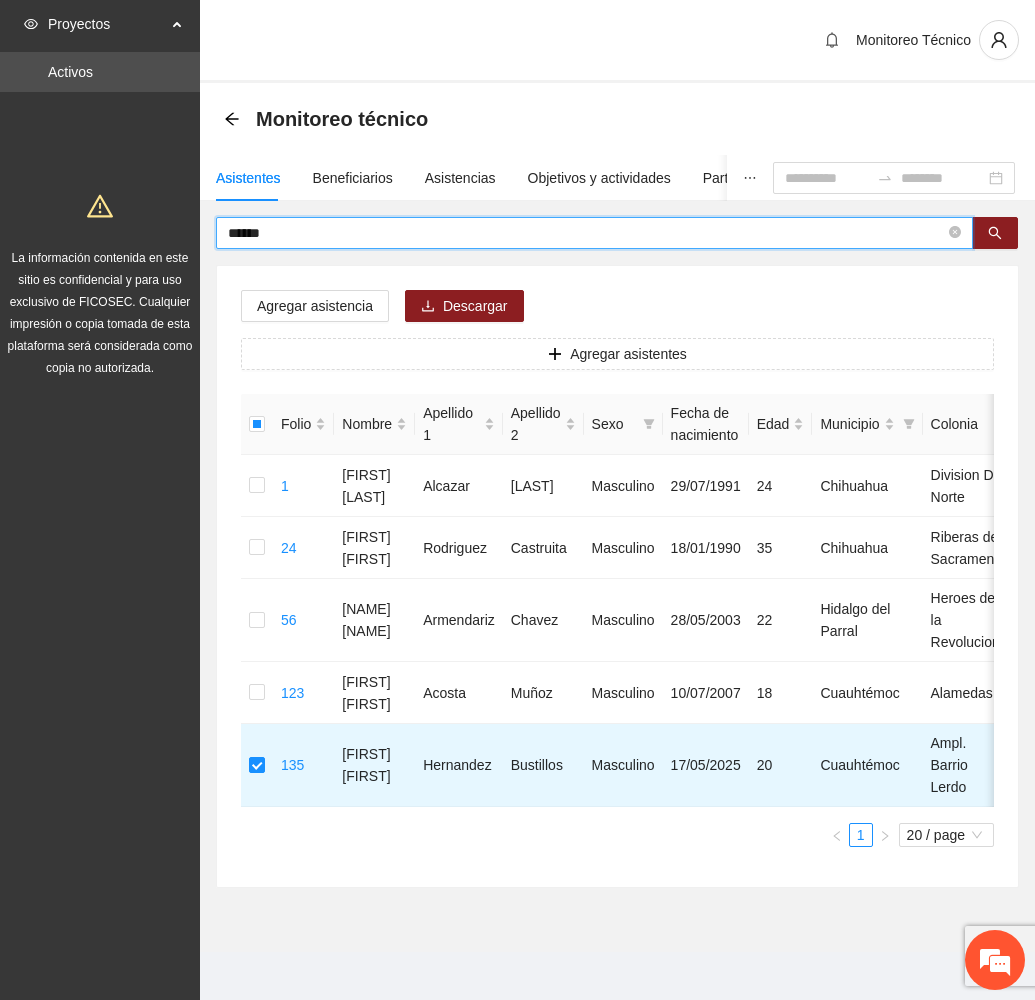 drag, startPoint x: 333, startPoint y: 238, endPoint x: 154, endPoint y: 220, distance: 179.90276 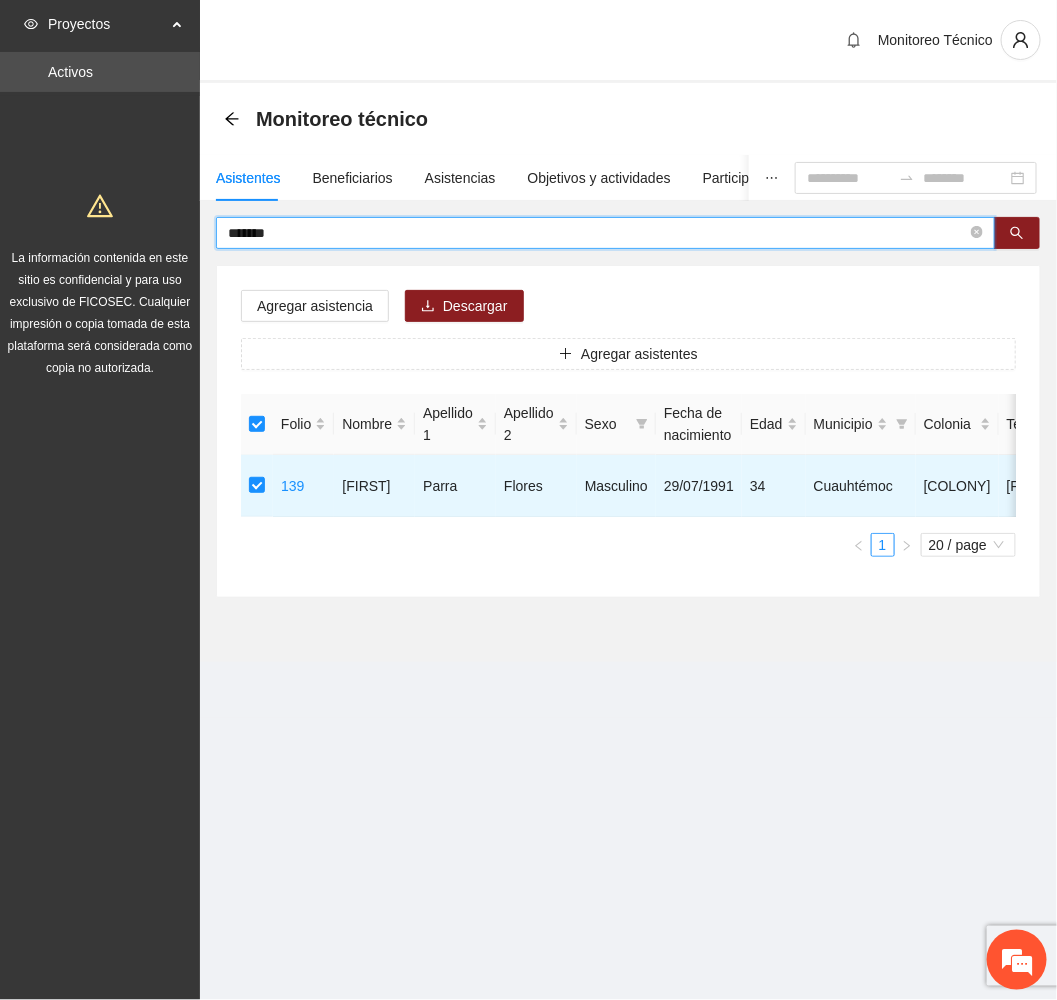 drag, startPoint x: 285, startPoint y: 232, endPoint x: 178, endPoint y: 217, distance: 108.04629 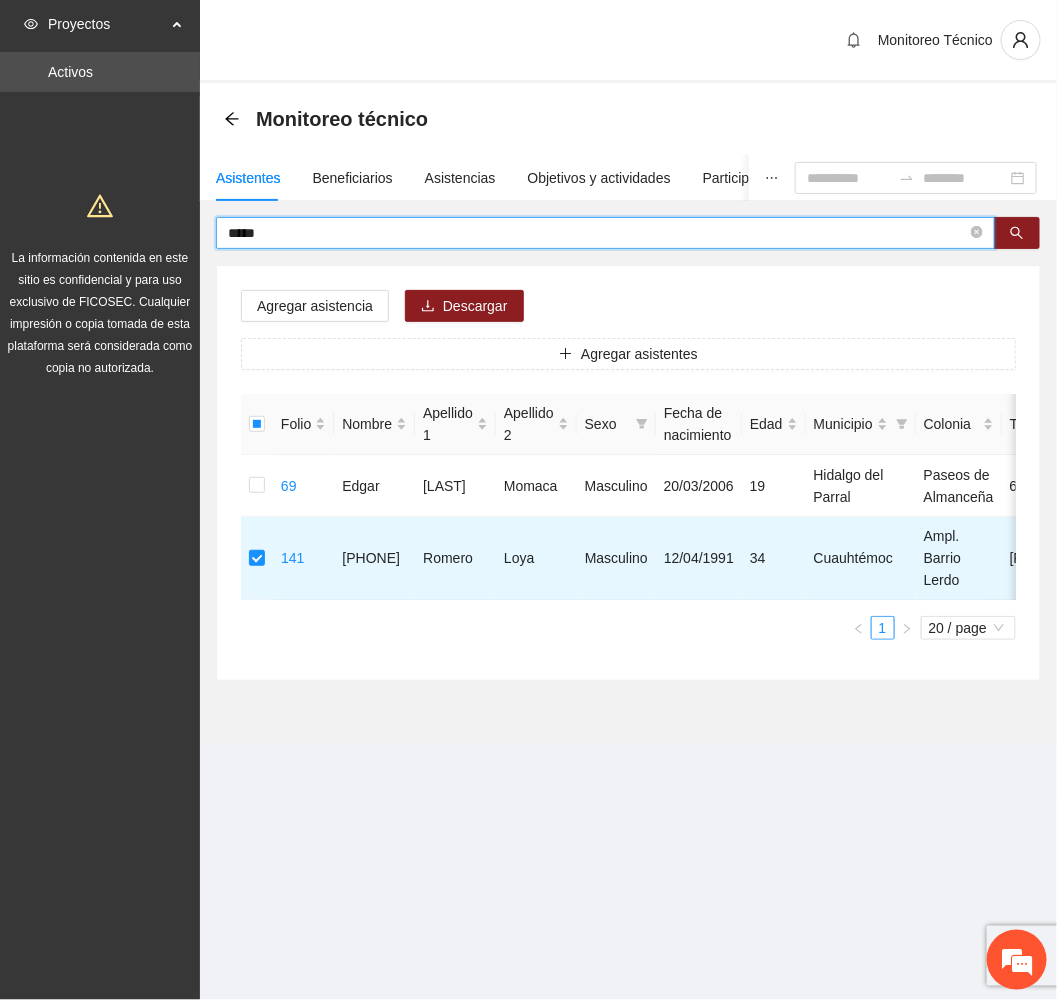 drag, startPoint x: 304, startPoint y: 232, endPoint x: 130, endPoint y: 225, distance: 174.14075 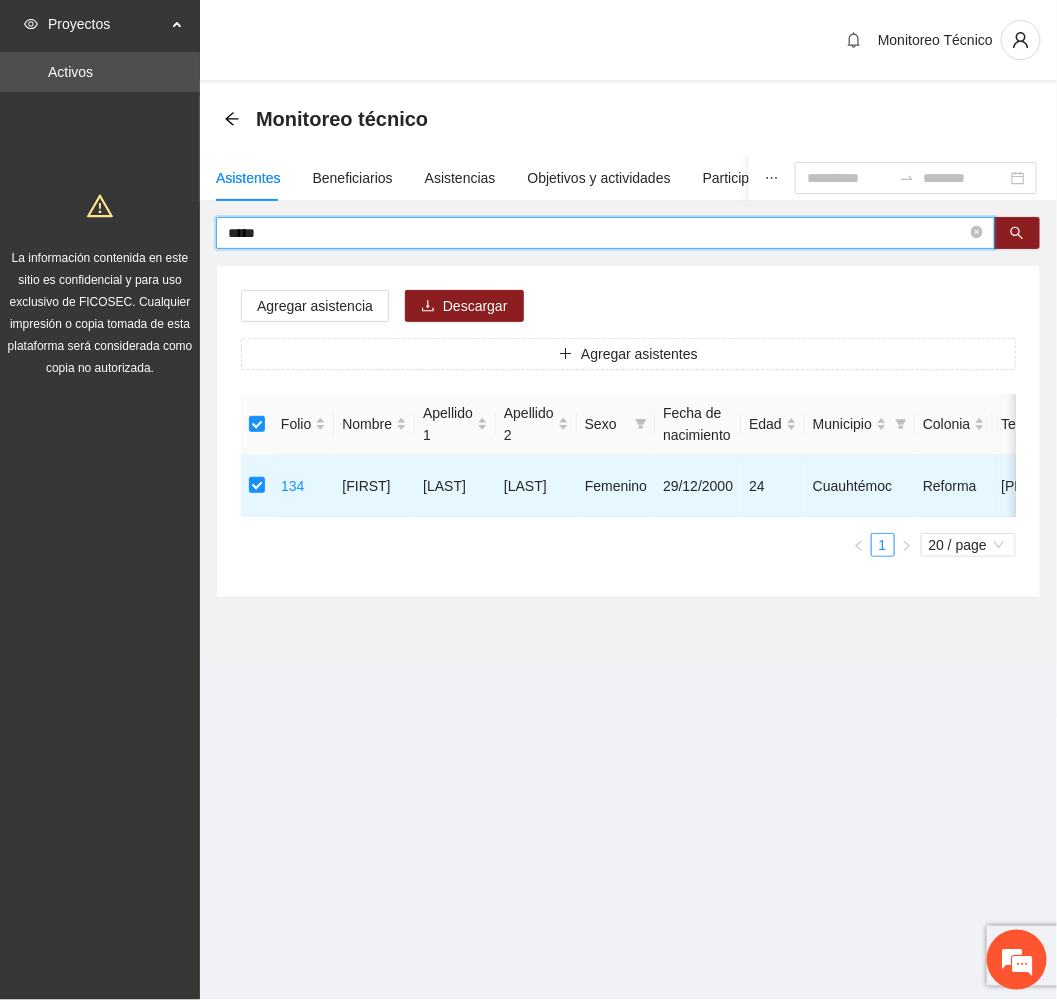 drag, startPoint x: 282, startPoint y: 232, endPoint x: 121, endPoint y: 237, distance: 161.07762 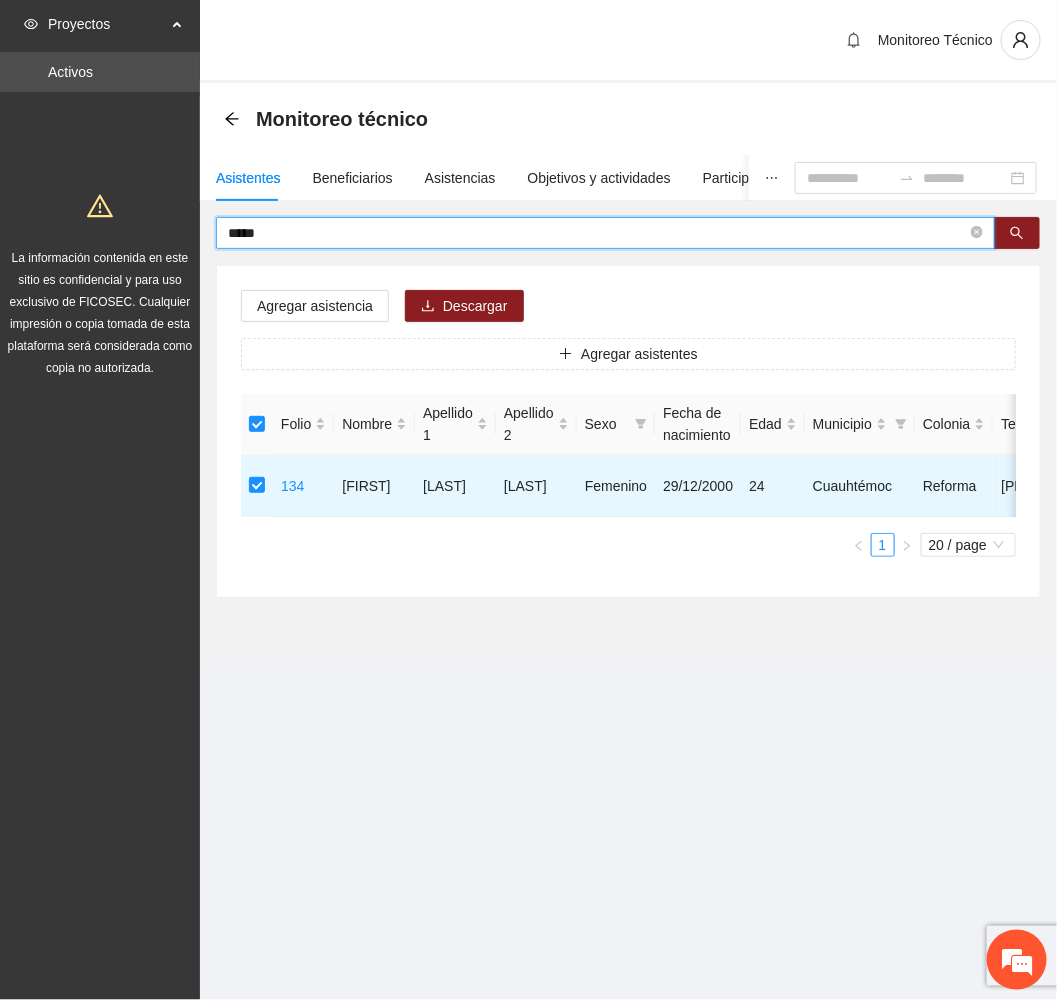 type on "*****" 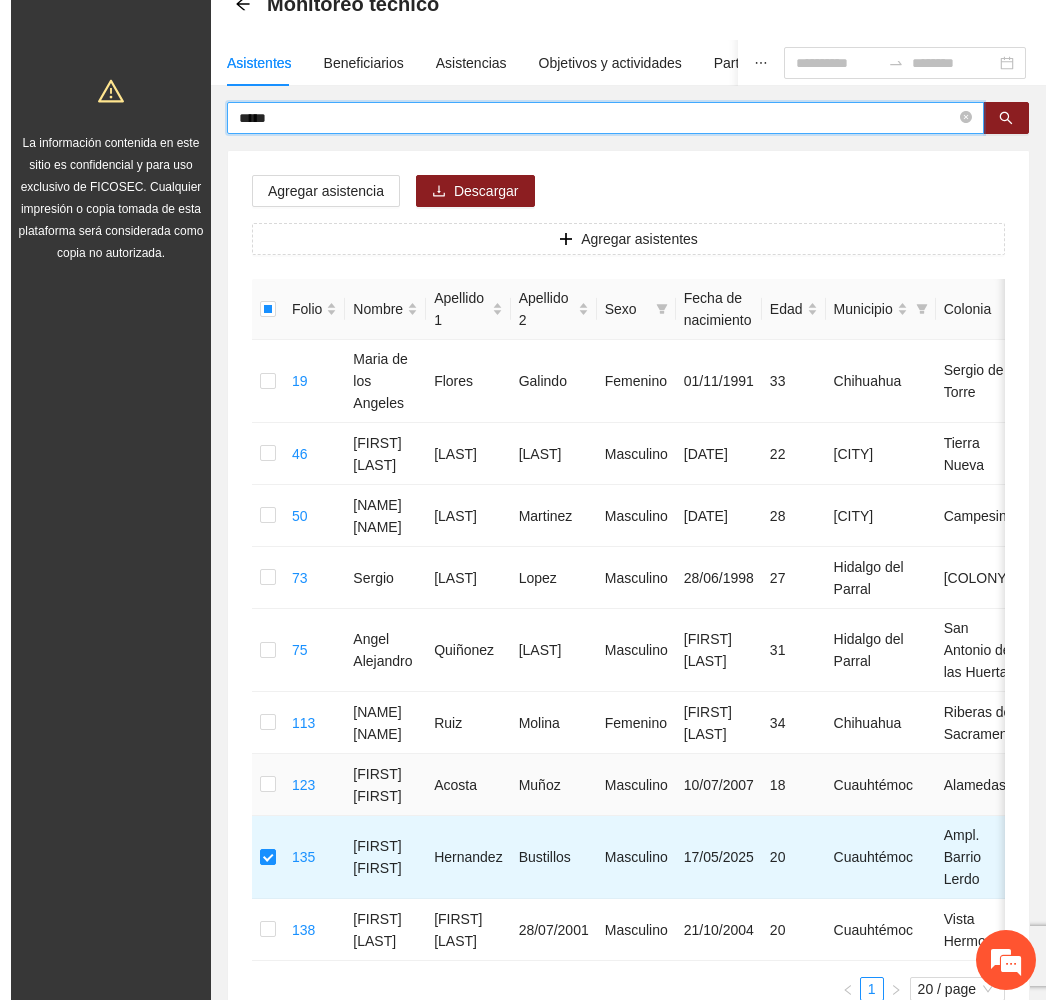 scroll, scrollTop: 150, scrollLeft: 0, axis: vertical 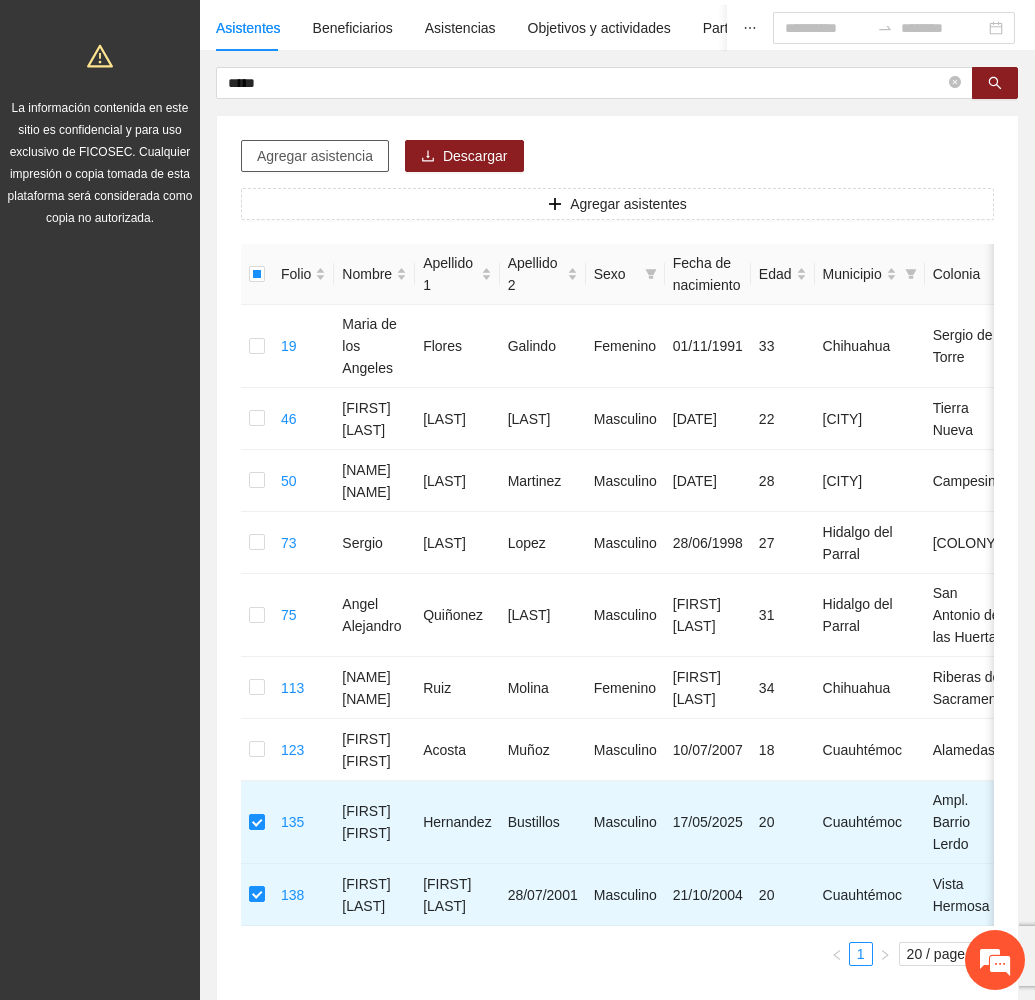 click on "Agregar asistencia" at bounding box center (315, 156) 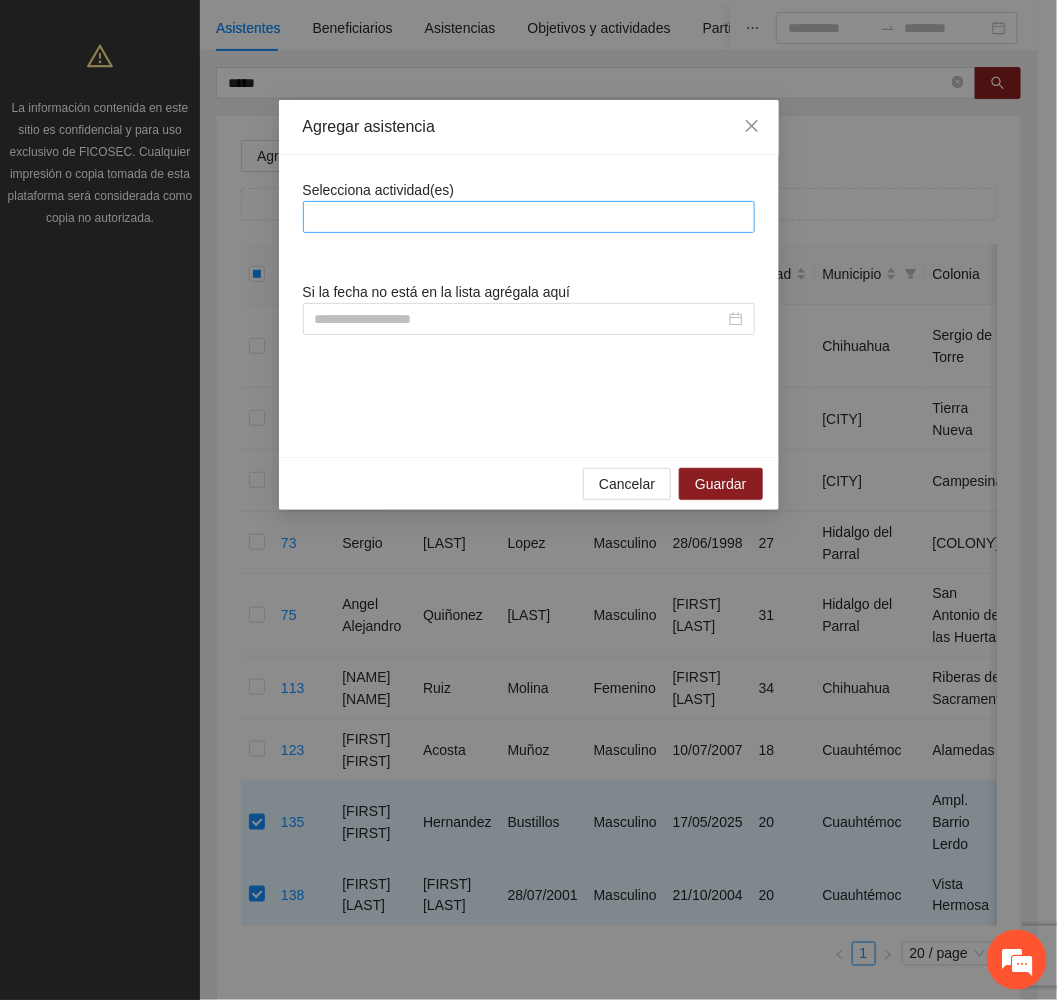 click at bounding box center [529, 217] 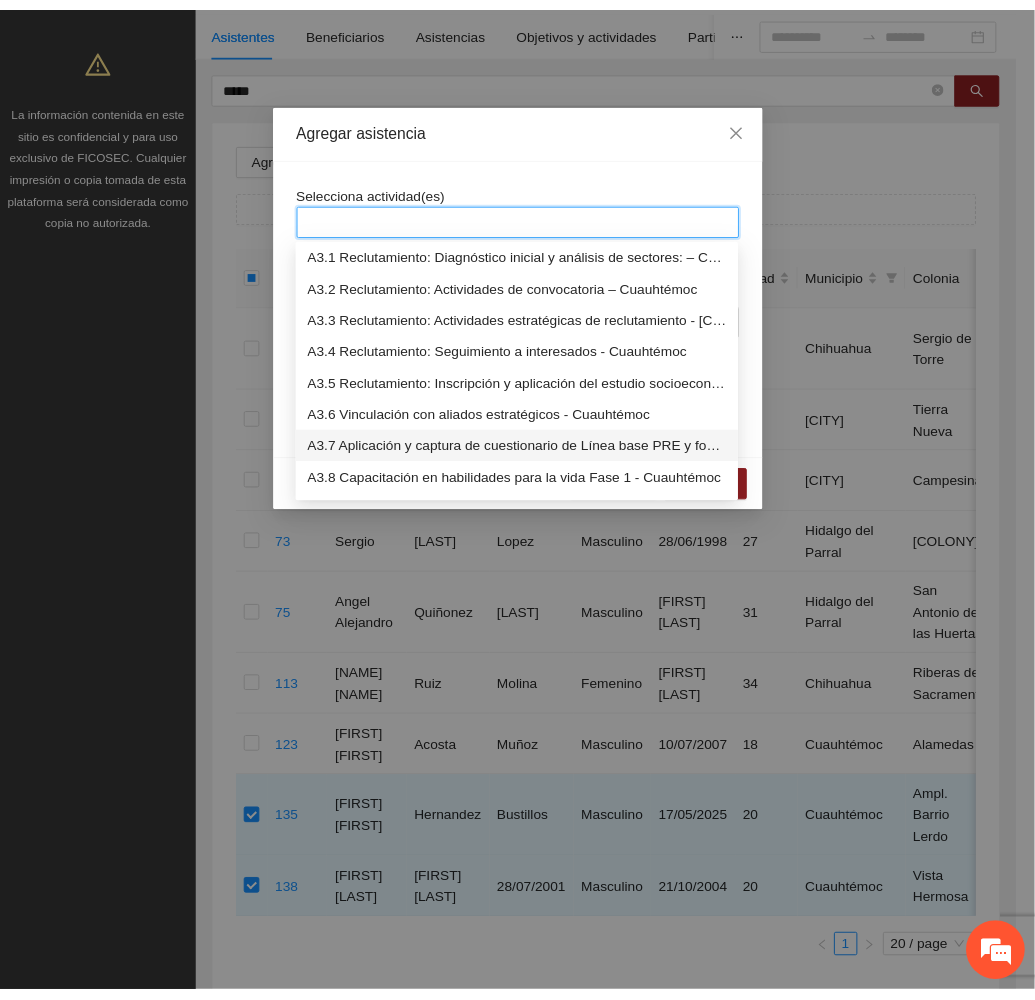scroll, scrollTop: 1050, scrollLeft: 0, axis: vertical 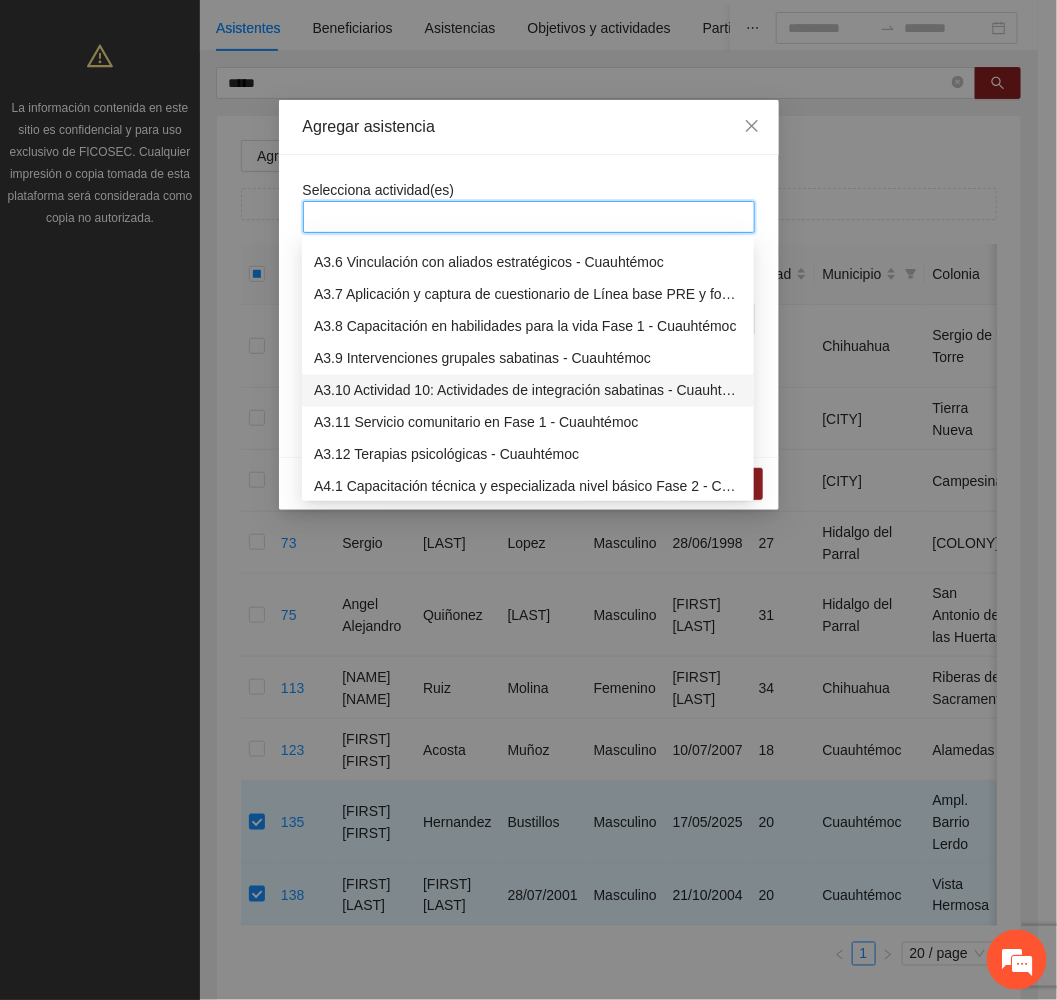 click on "A3.10 Actividad 10: Actividades de integración sabatinas  - Cuauhtémoc" at bounding box center (528, 391) 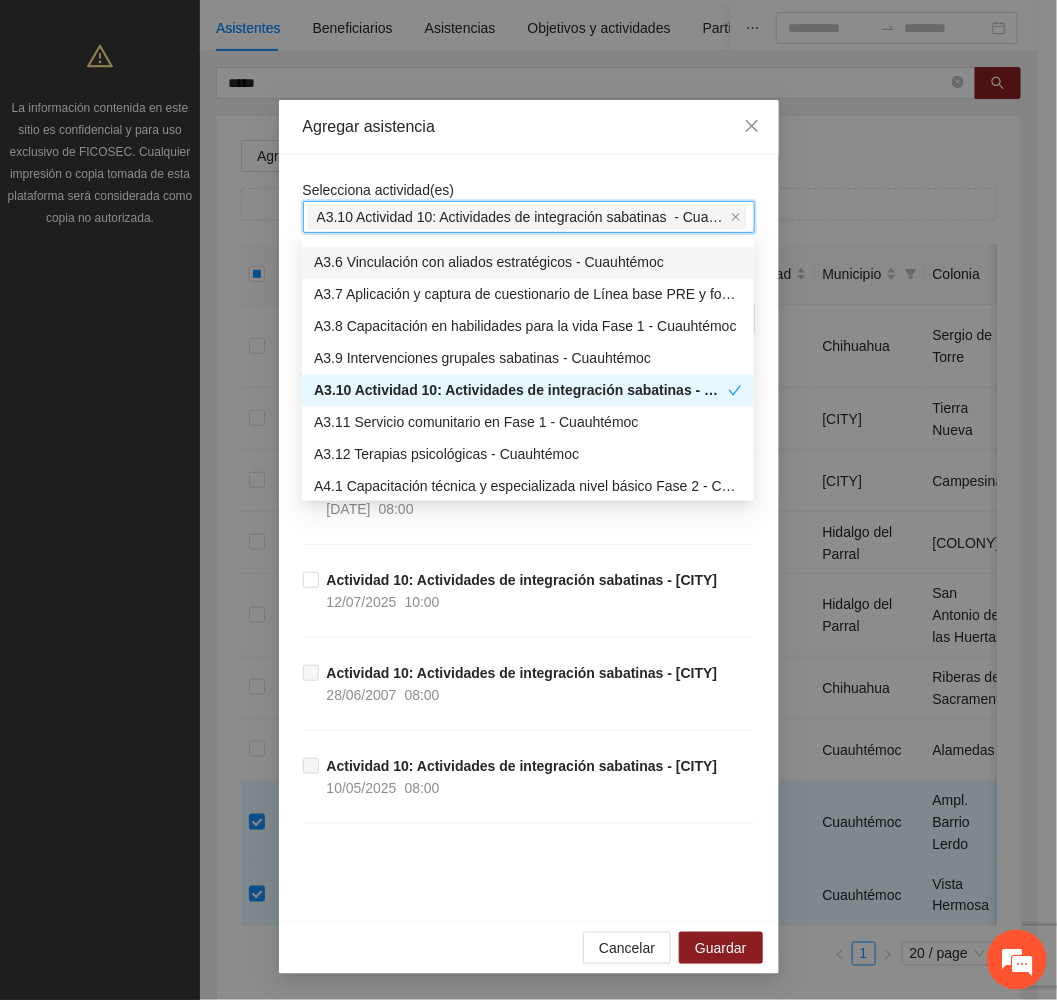 click on "Agregar asistencia" at bounding box center [529, 127] 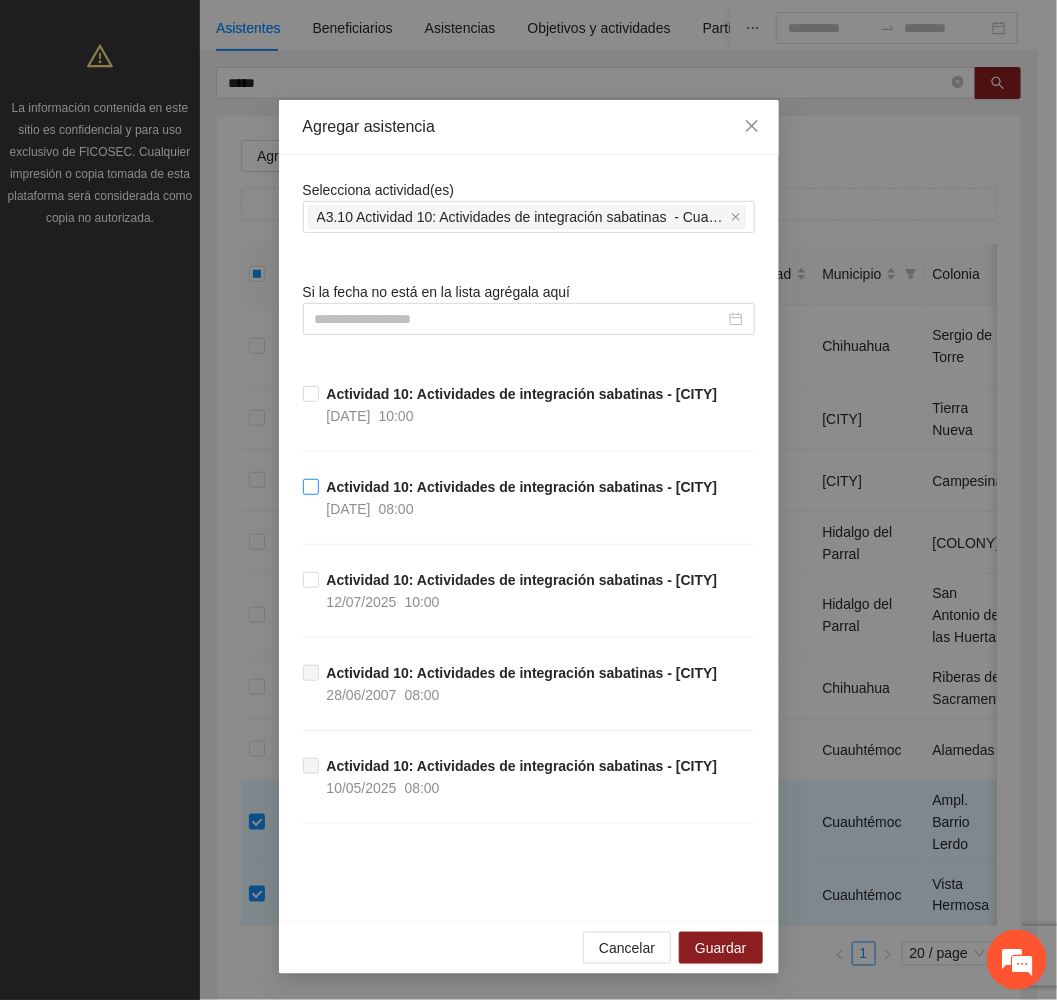 click on "08:00" at bounding box center (396, 509) 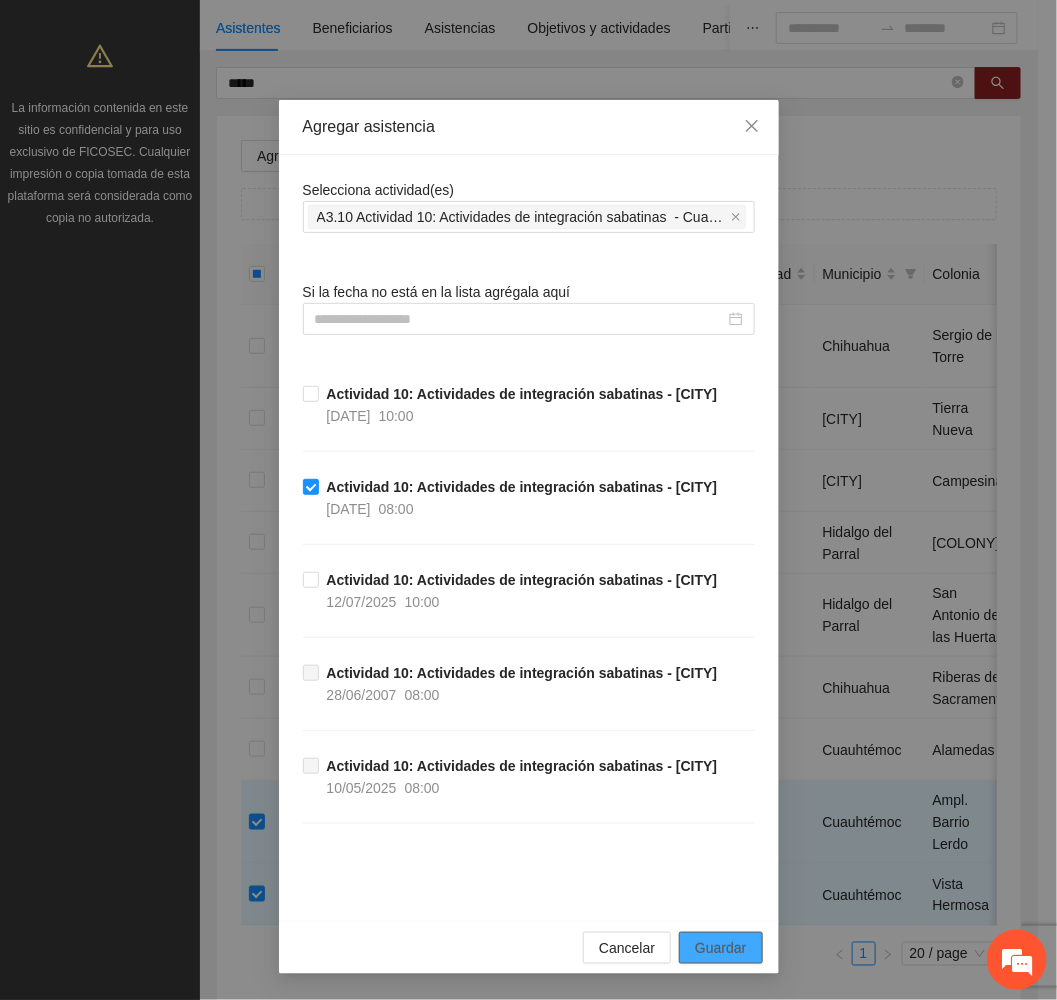 click on "Guardar" at bounding box center (720, 948) 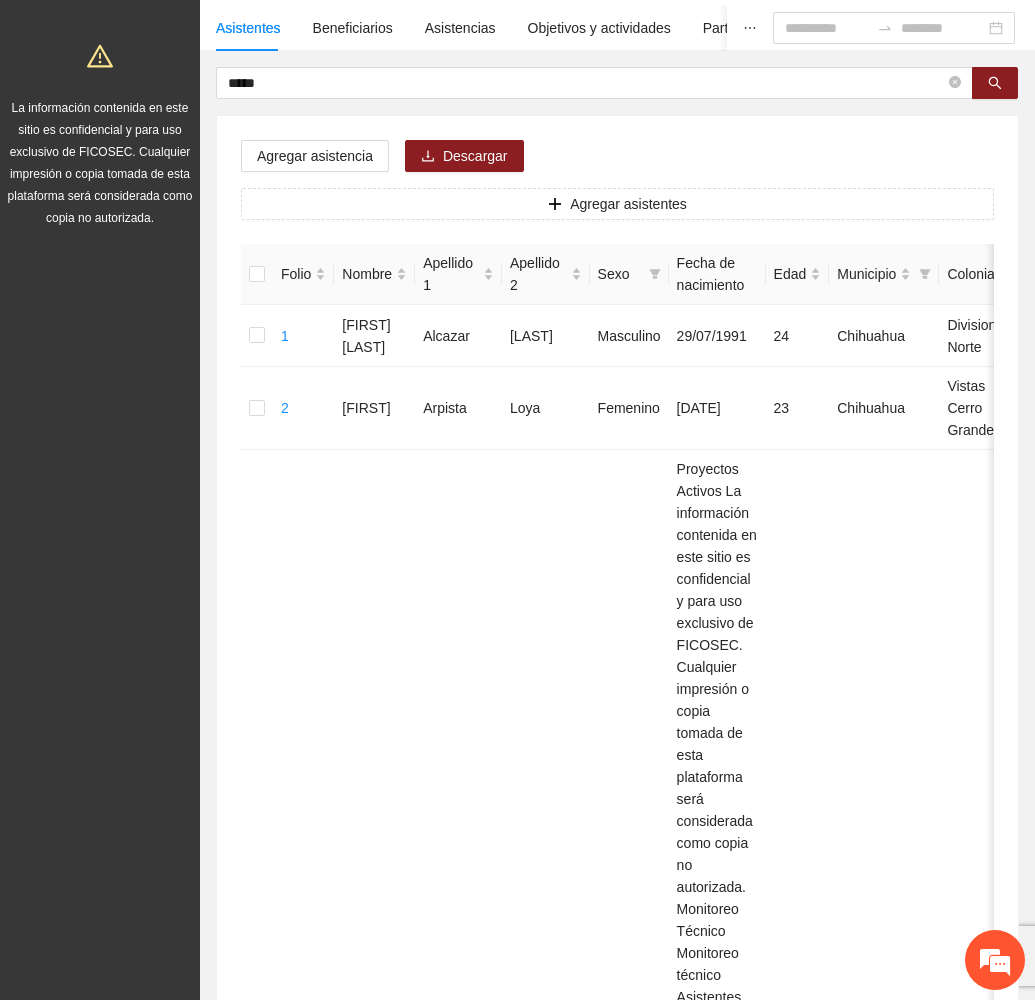 scroll, scrollTop: 0, scrollLeft: 0, axis: both 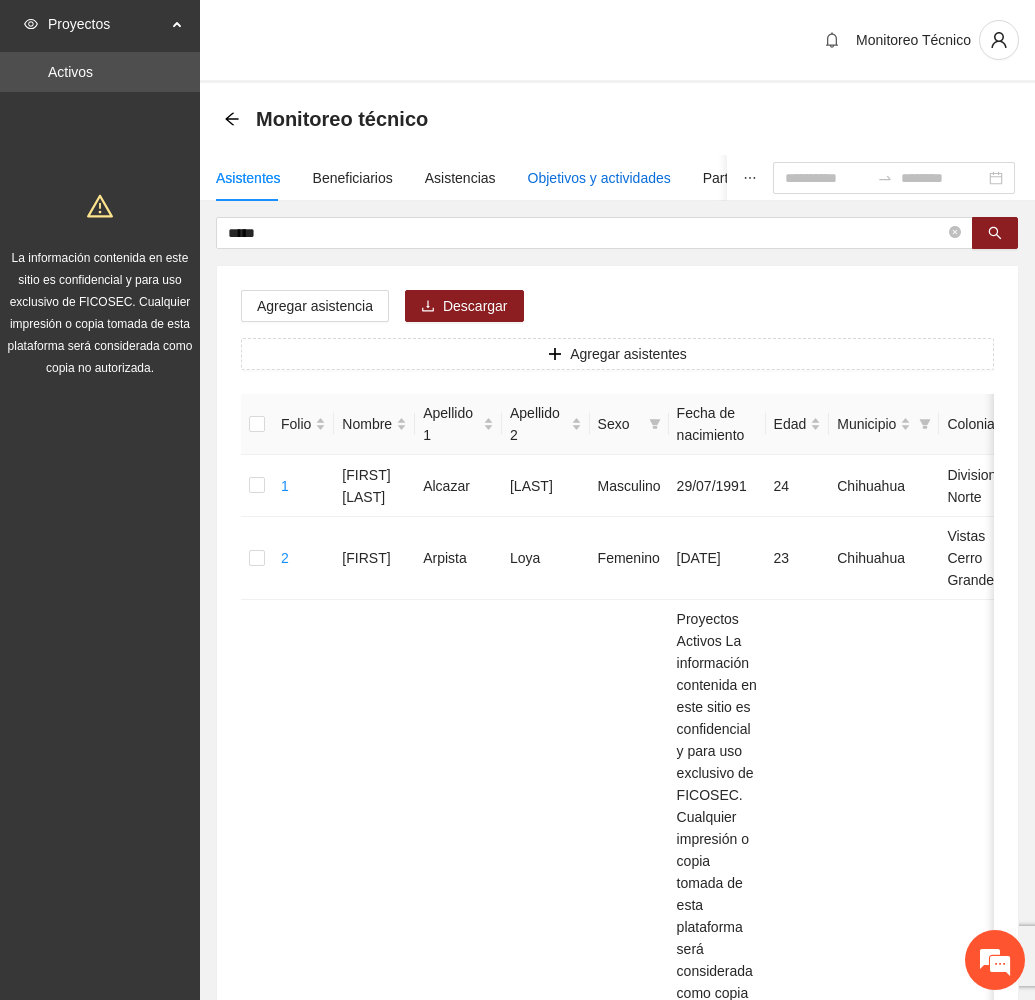 click on "Objetivos y actividades" at bounding box center (599, 178) 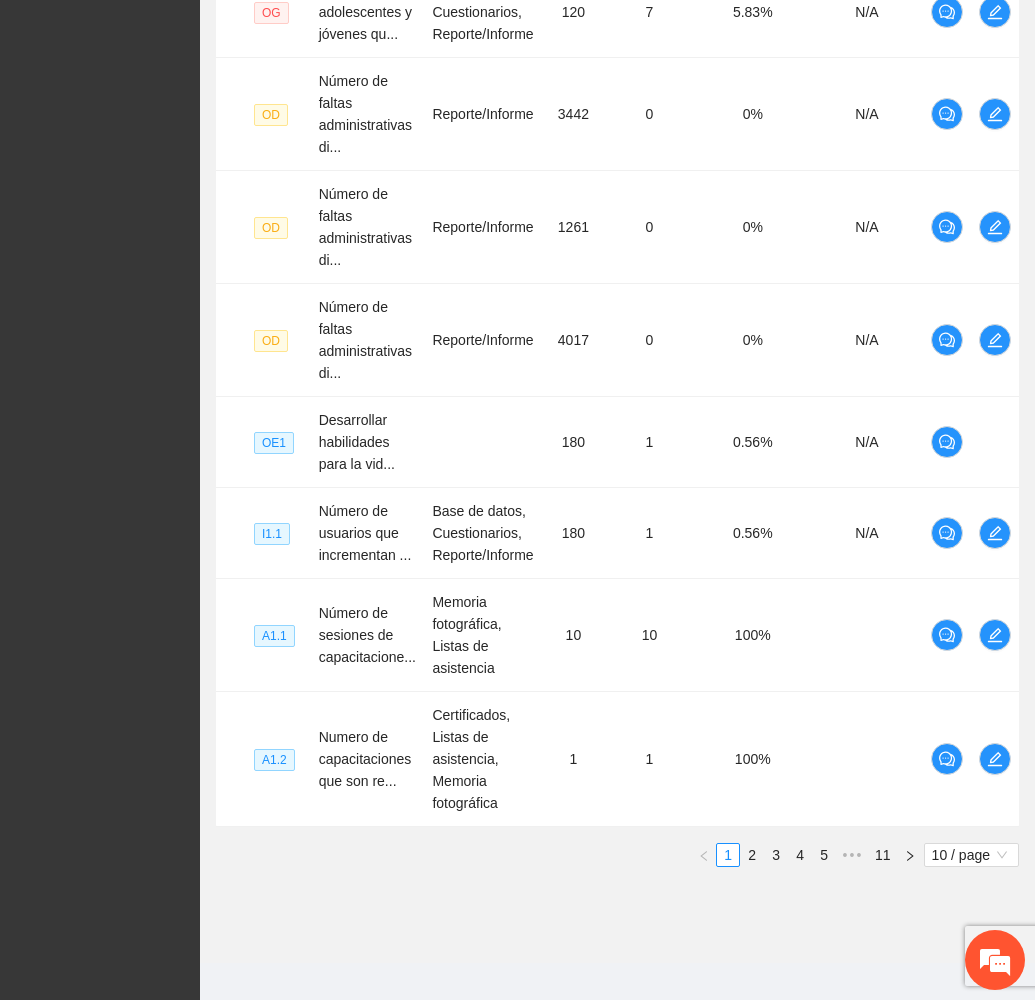 scroll, scrollTop: 820, scrollLeft: 0, axis: vertical 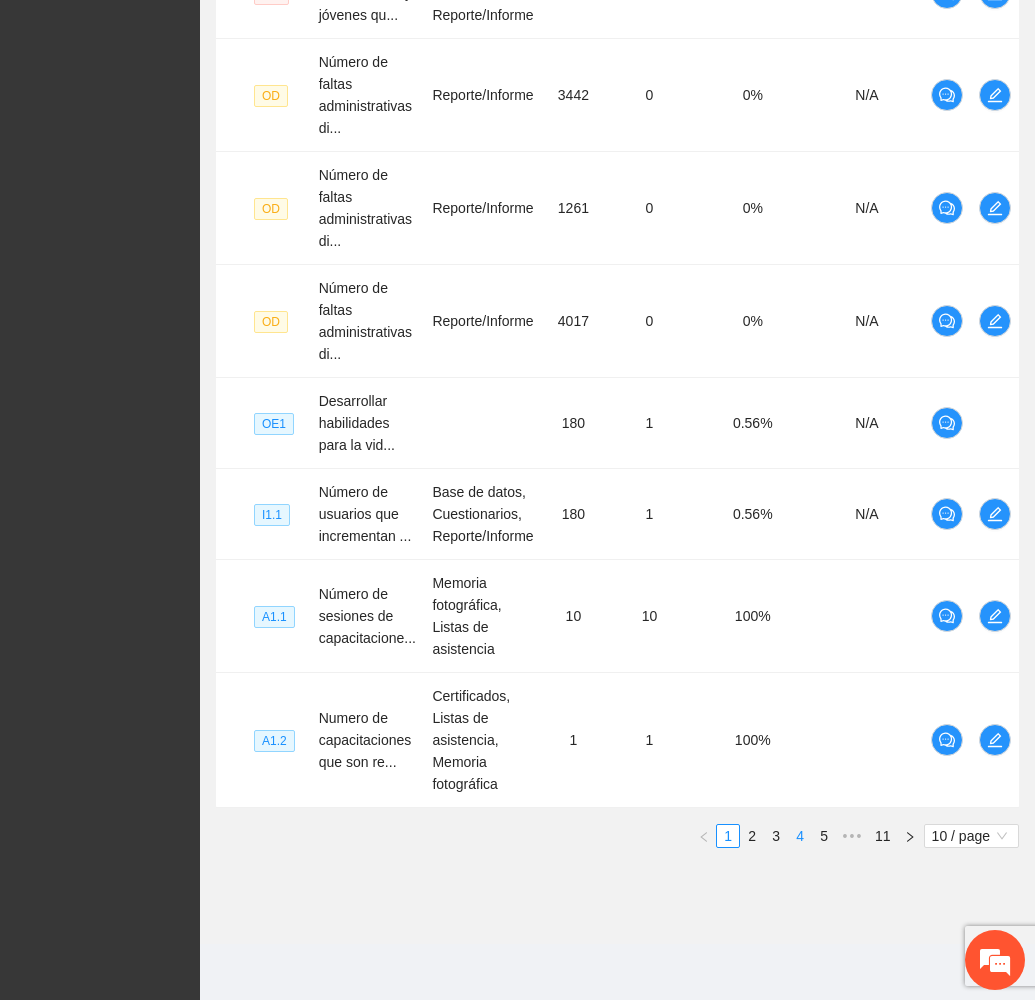 click on "4" at bounding box center [800, 836] 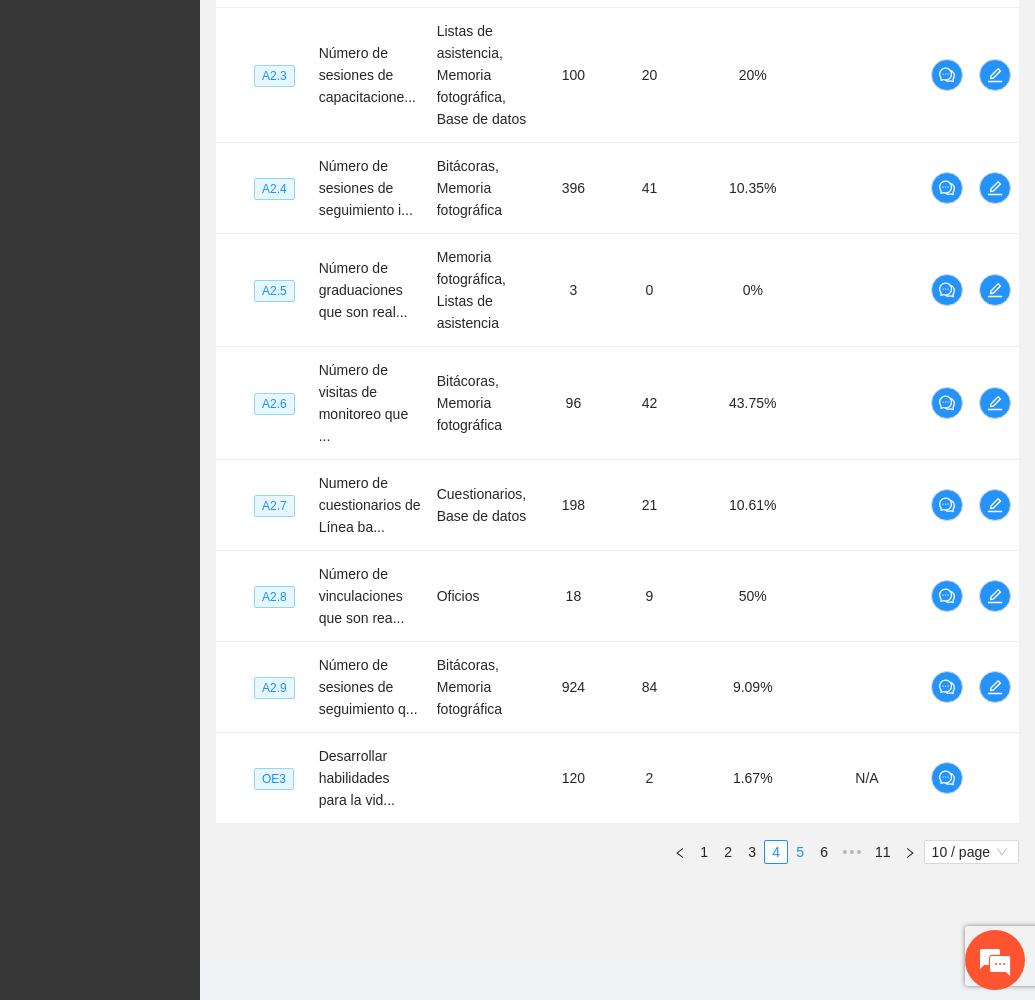 click on "5" at bounding box center [800, 852] 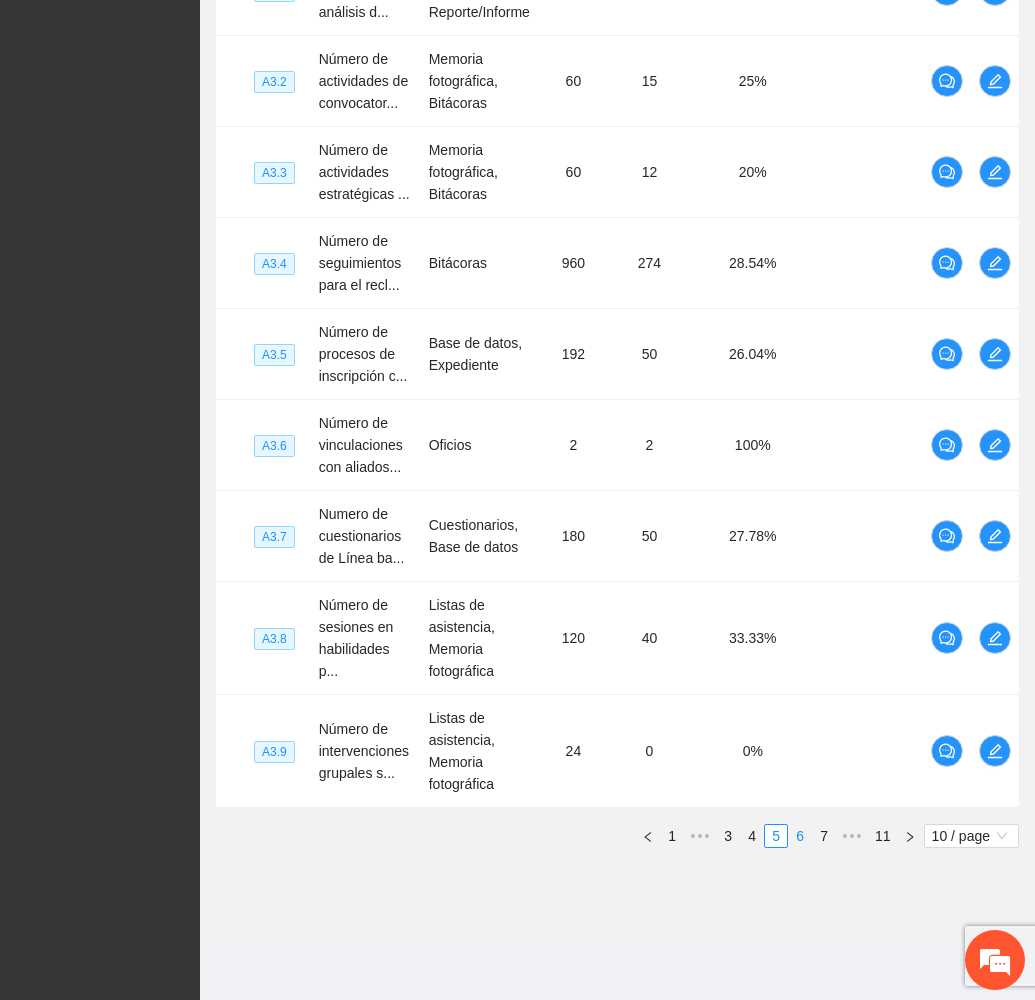 click on "6" at bounding box center [800, 836] 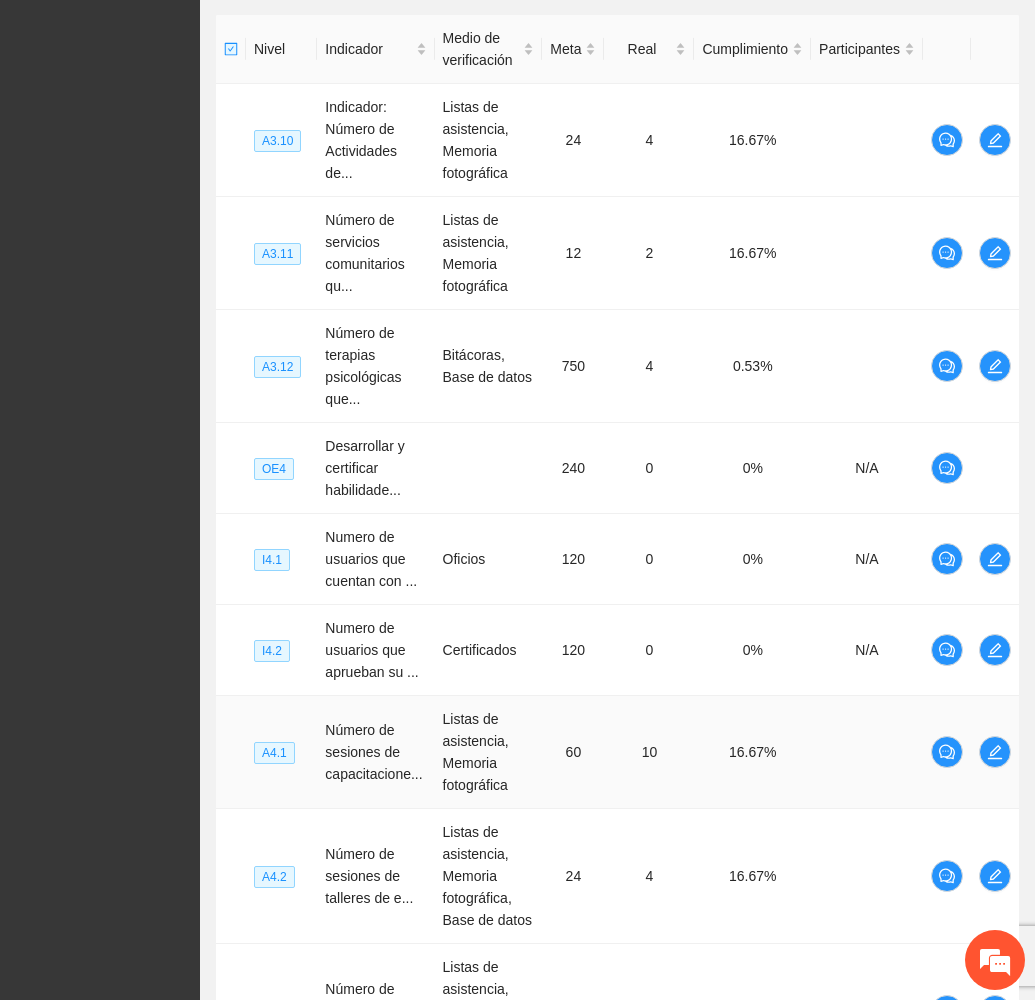 scroll, scrollTop: 132, scrollLeft: 0, axis: vertical 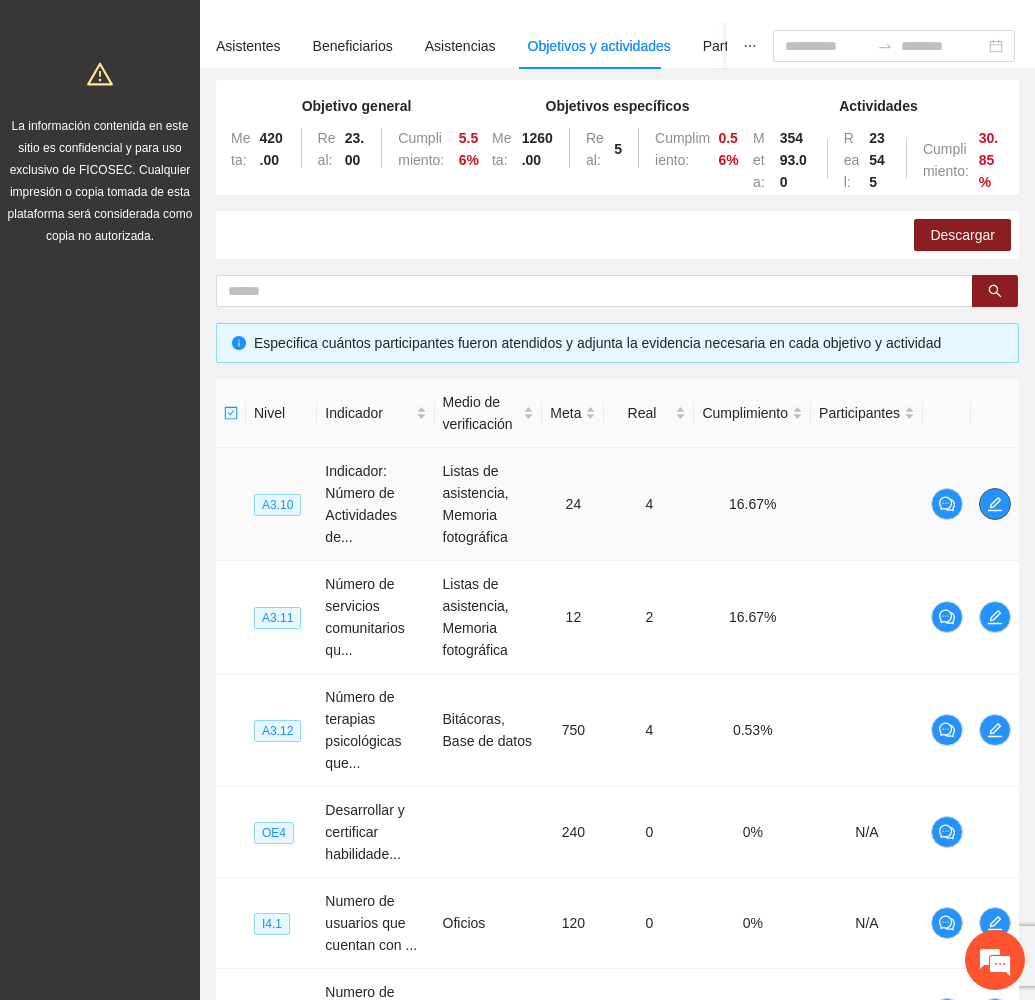 click 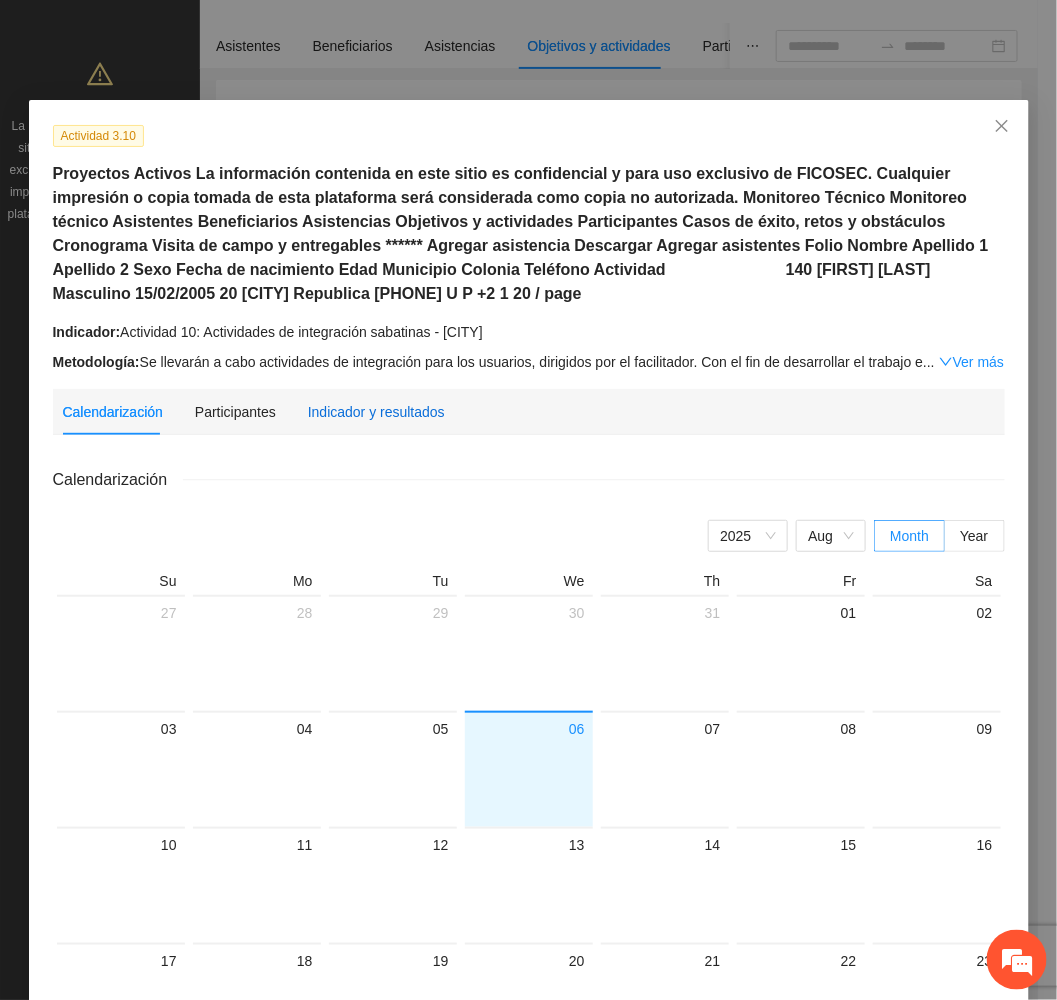 click on "Indicador y resultados" at bounding box center [376, 412] 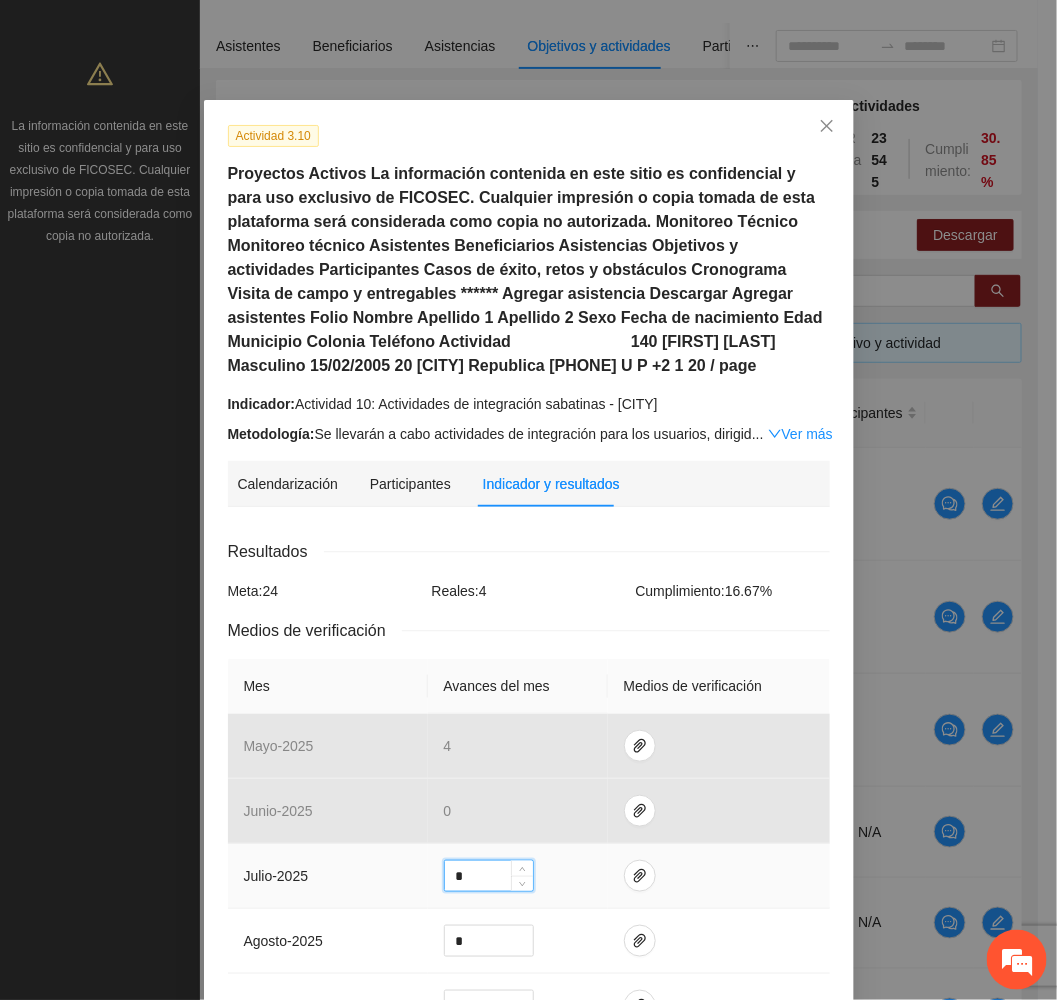 click on "*" at bounding box center (489, 876) 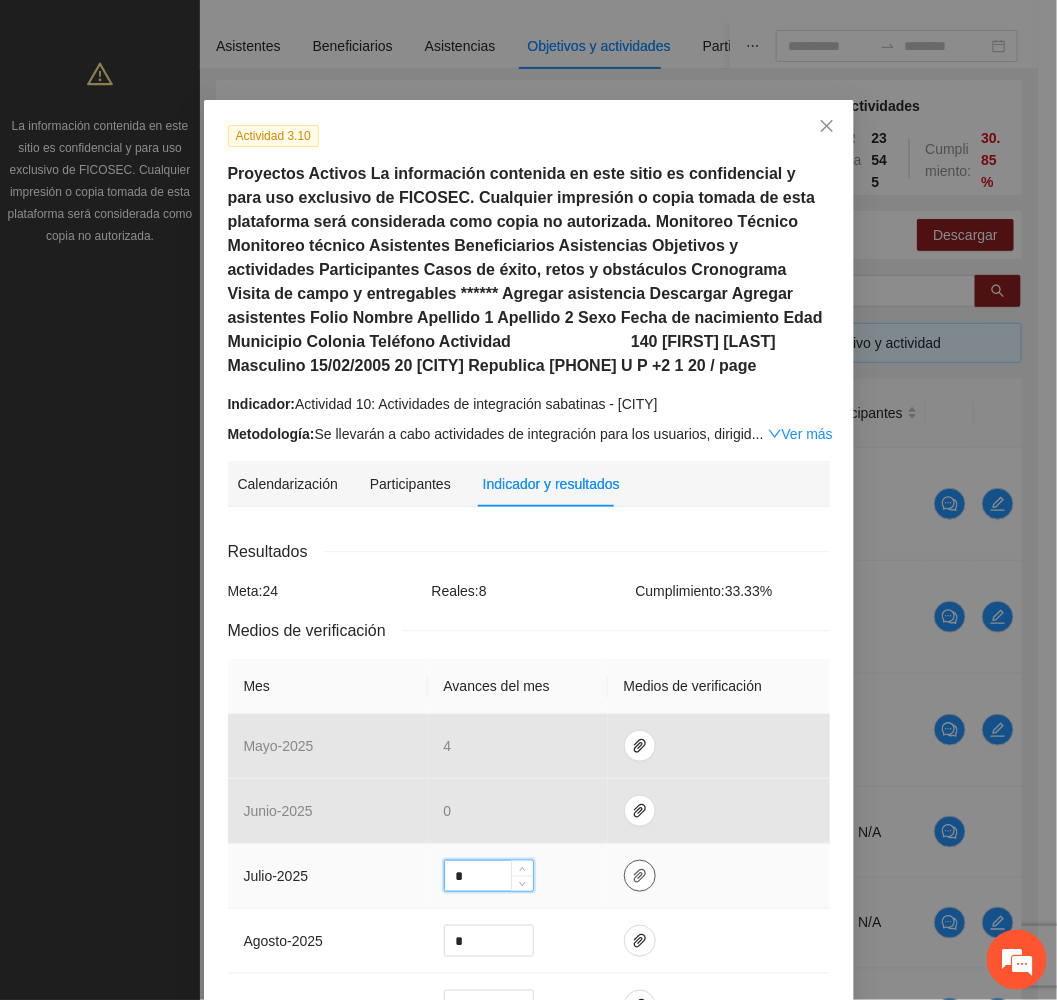type on "*" 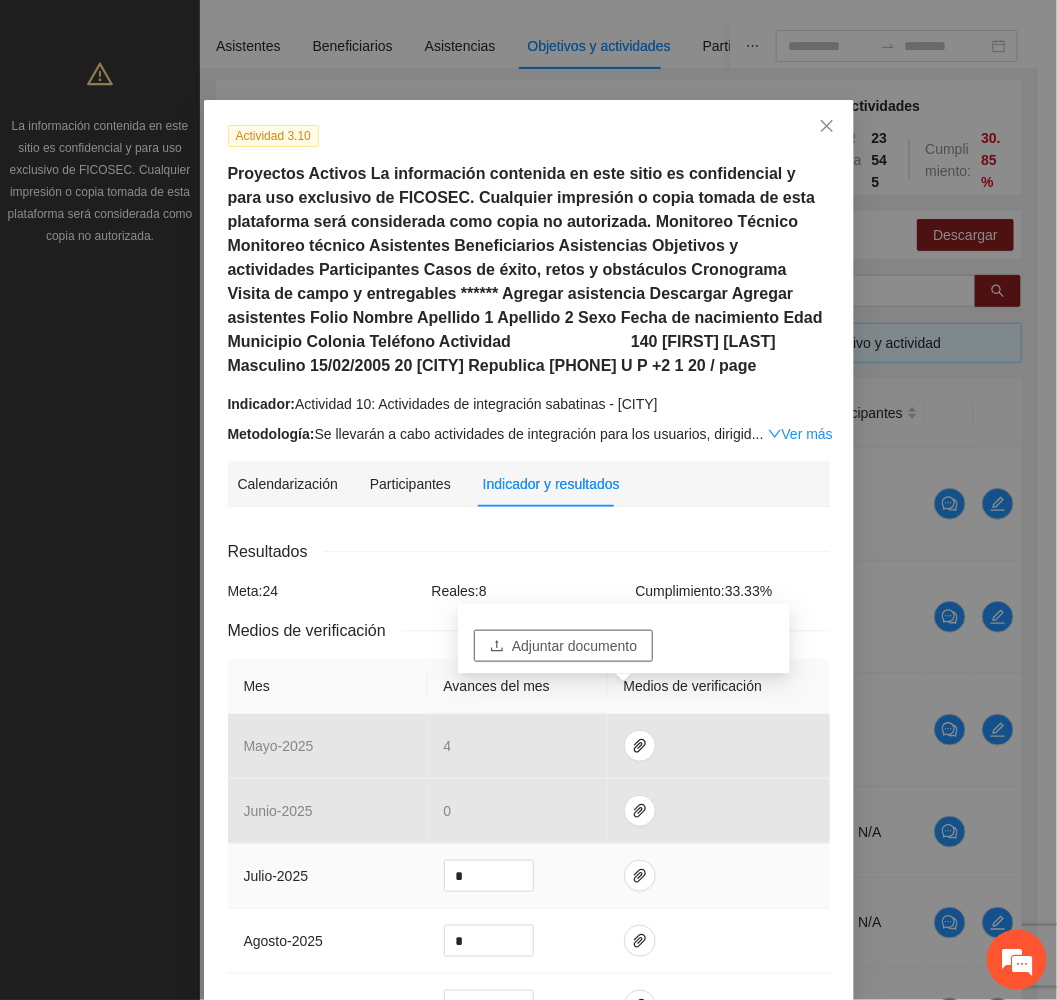 click on "Adjuntar documento" at bounding box center [574, 646] 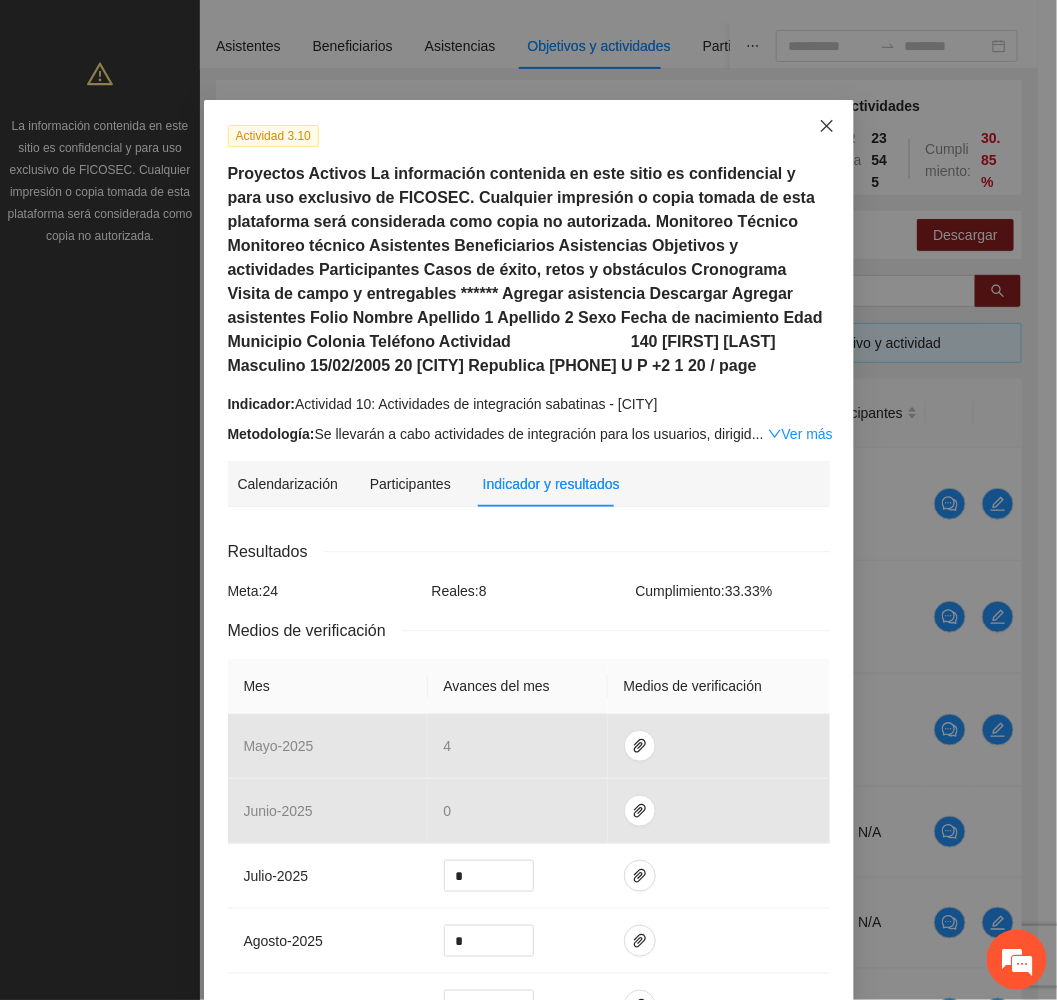 click 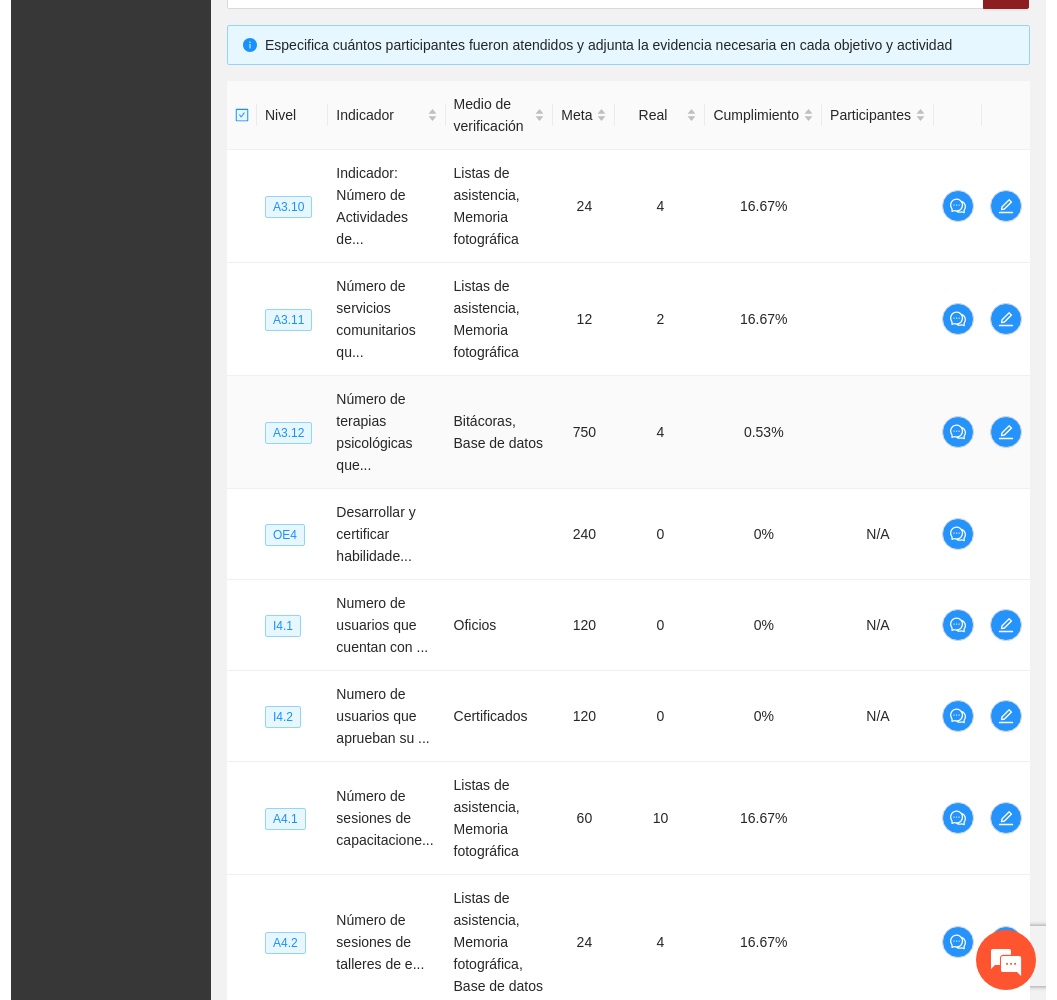 scroll, scrollTop: 282, scrollLeft: 0, axis: vertical 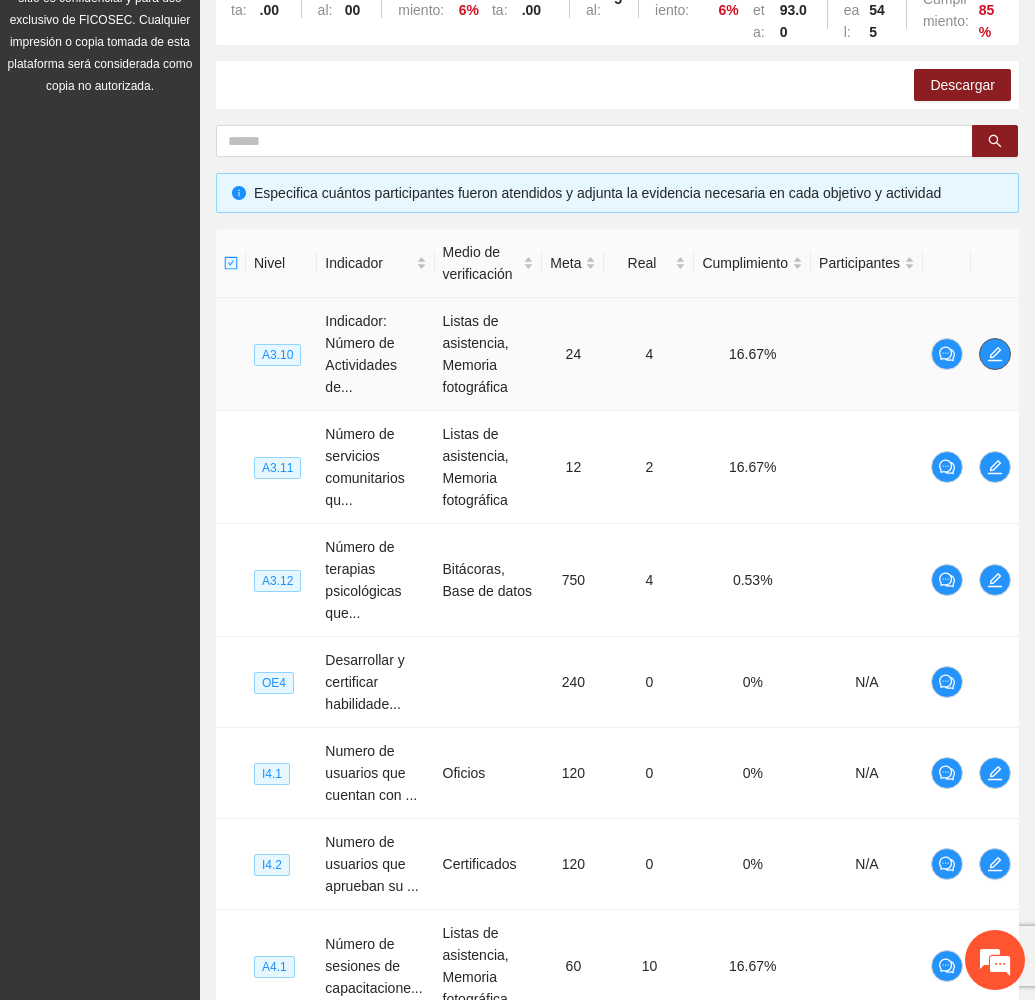 click 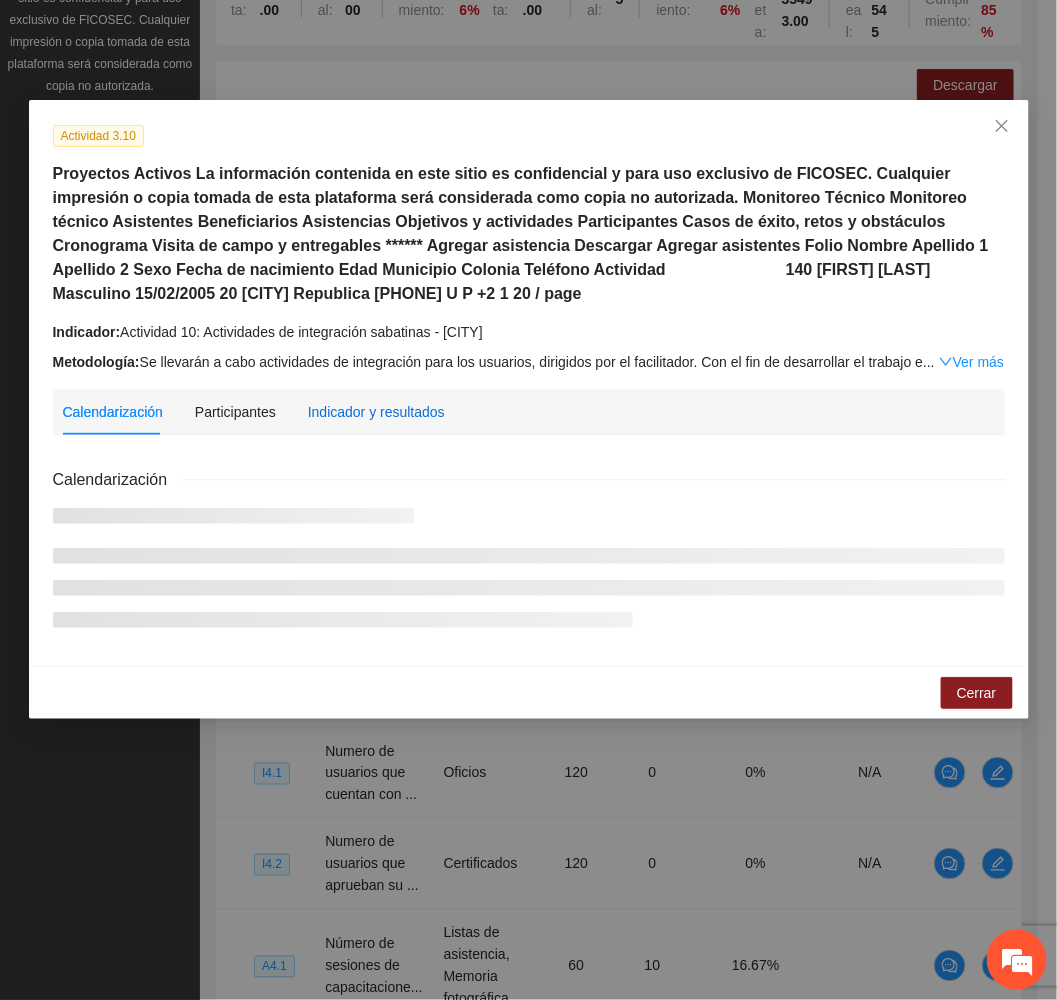 click on "Indicador y resultados" at bounding box center (376, 412) 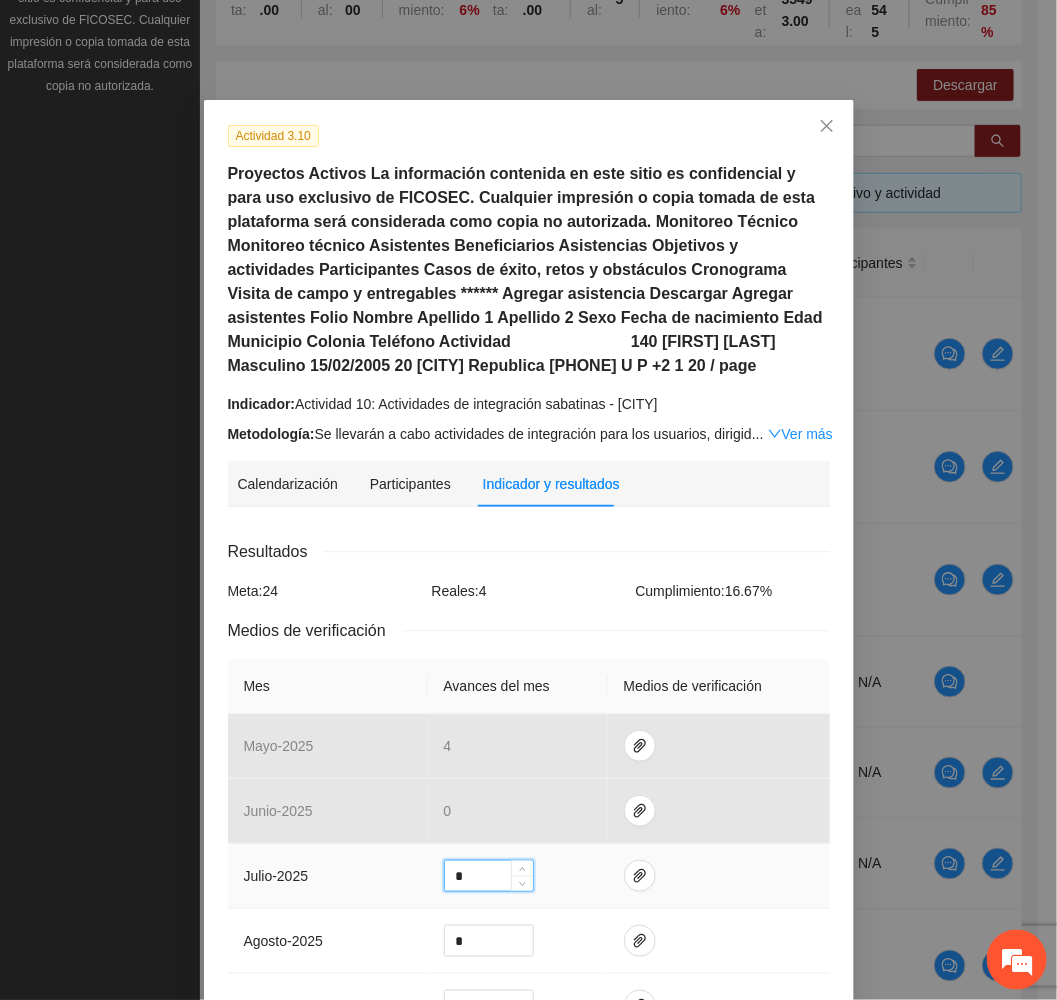 click on "*" at bounding box center [489, 876] 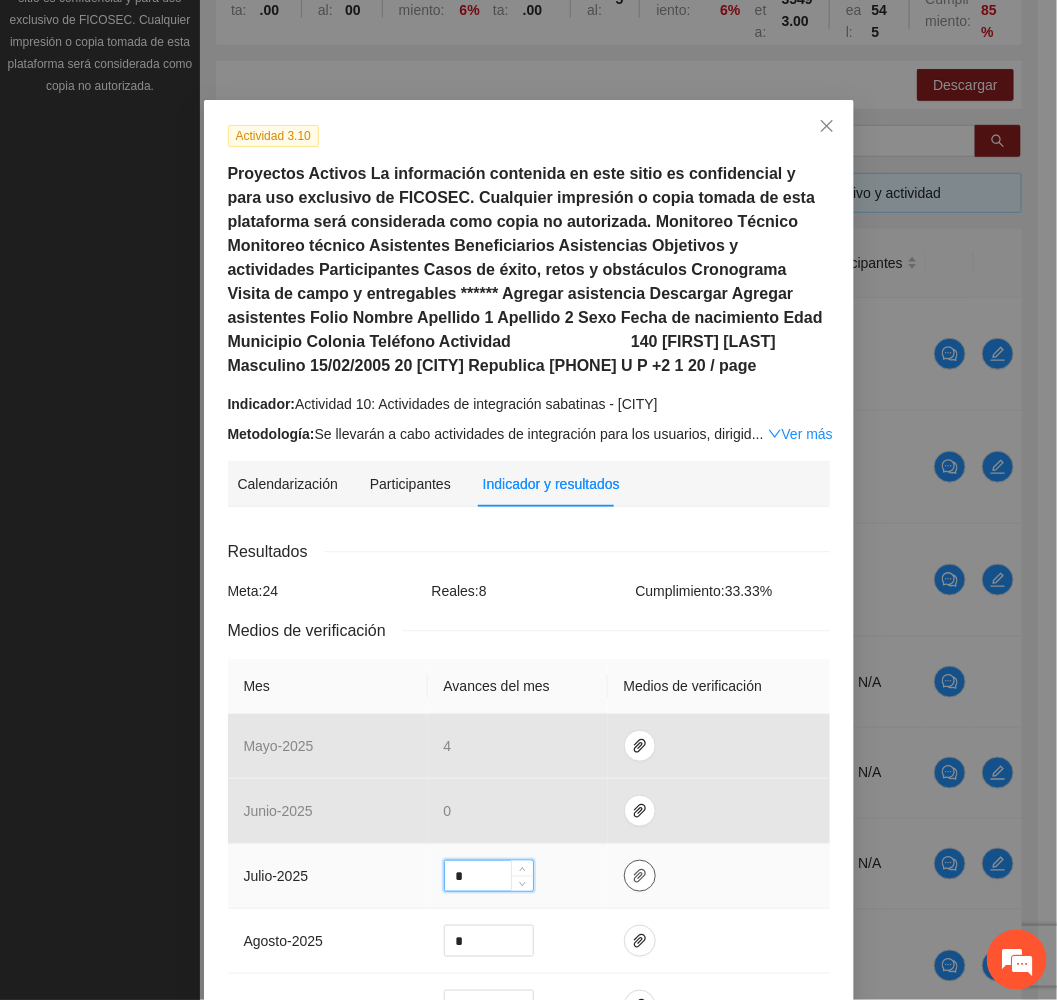 type on "*" 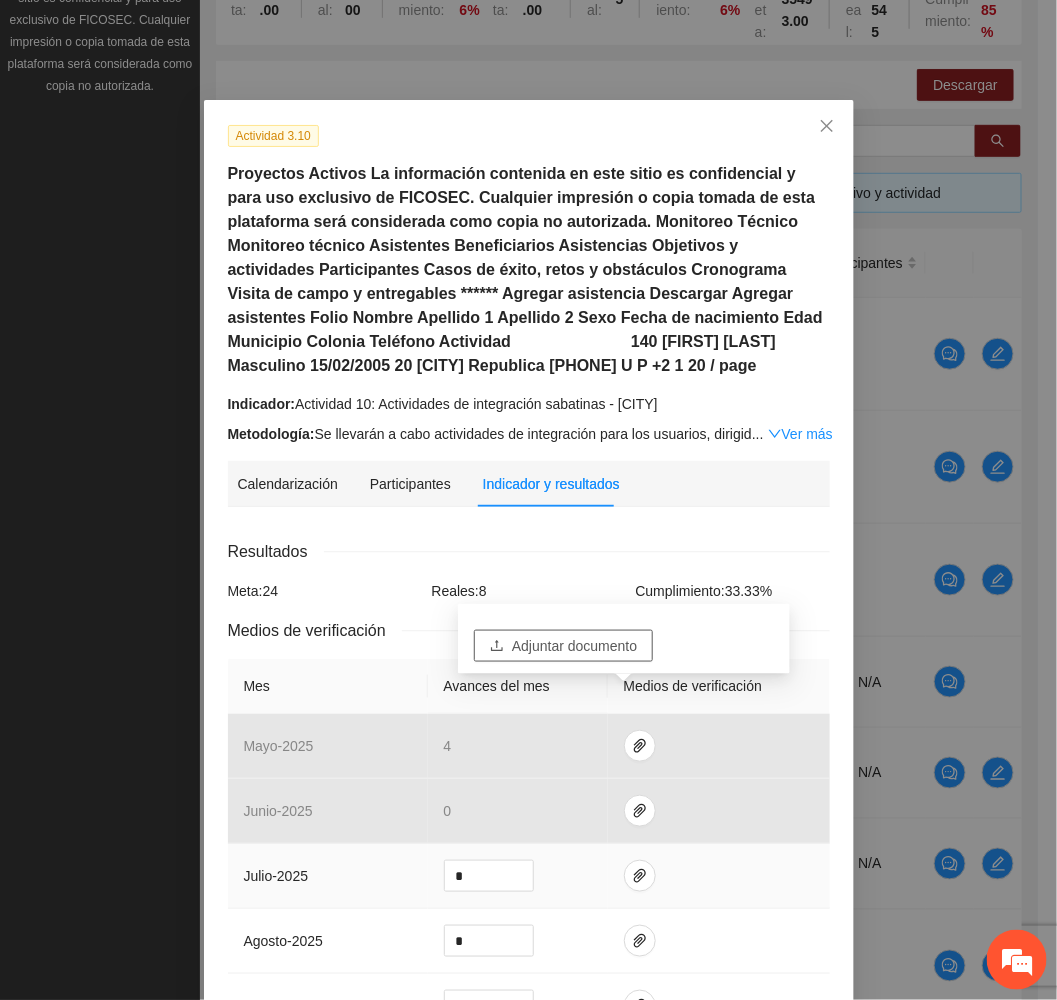 click on "Adjuntar documento" at bounding box center [574, 646] 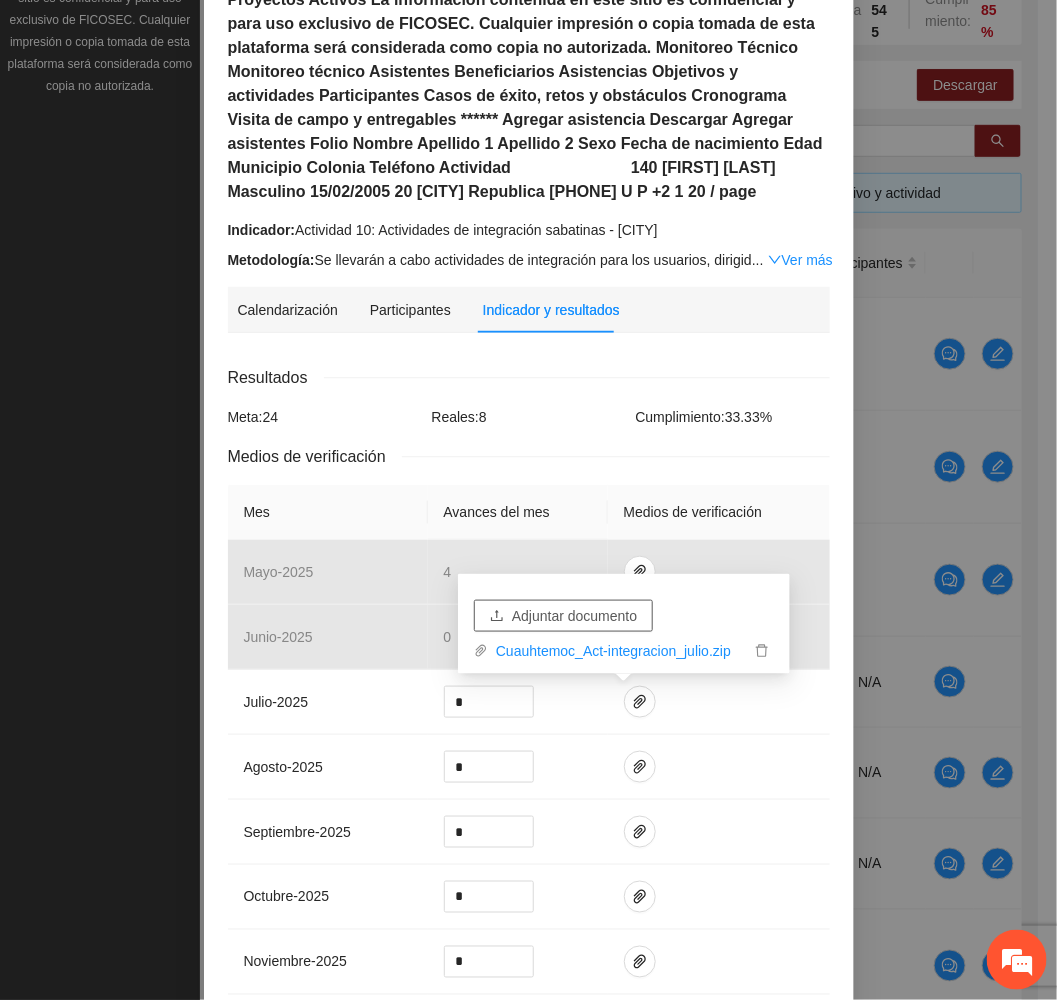 scroll, scrollTop: 469, scrollLeft: 0, axis: vertical 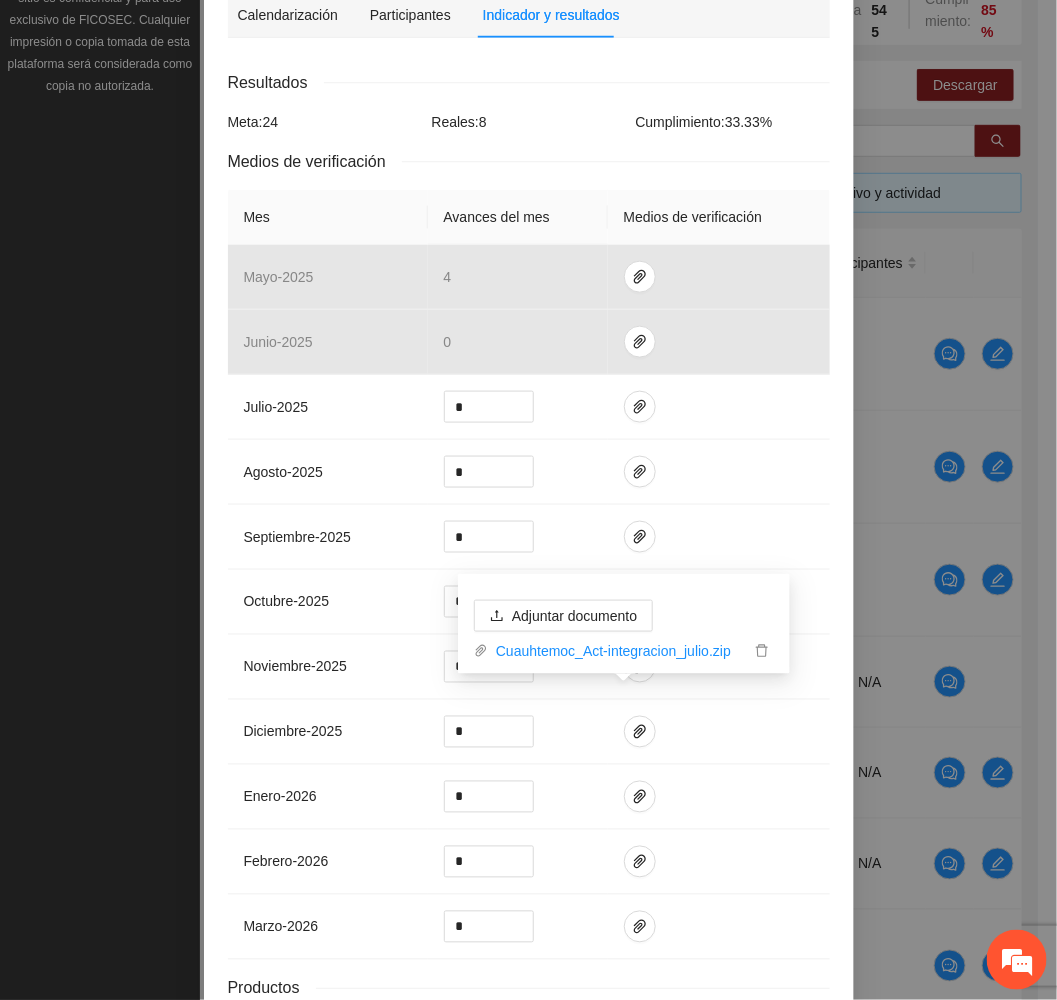 click on "Guardar" at bounding box center [795, 1104] 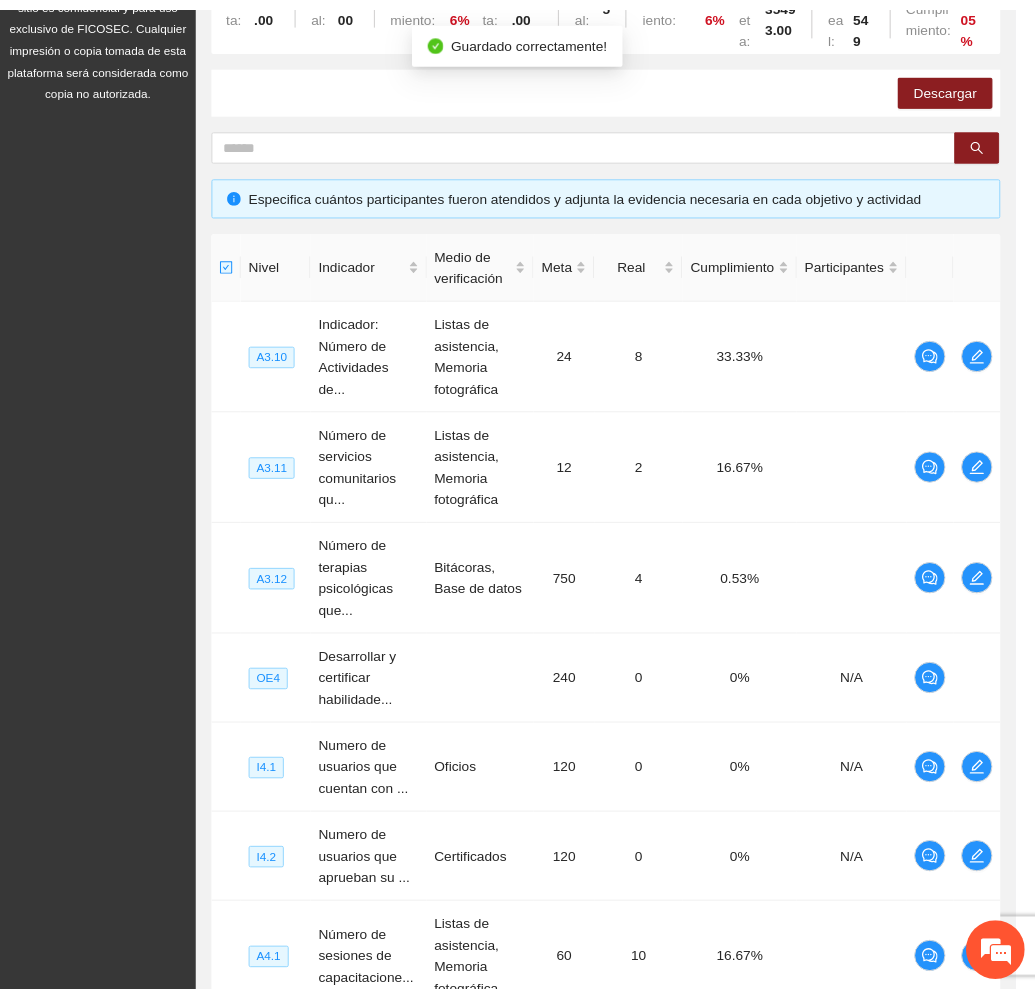 scroll, scrollTop: 370, scrollLeft: 0, axis: vertical 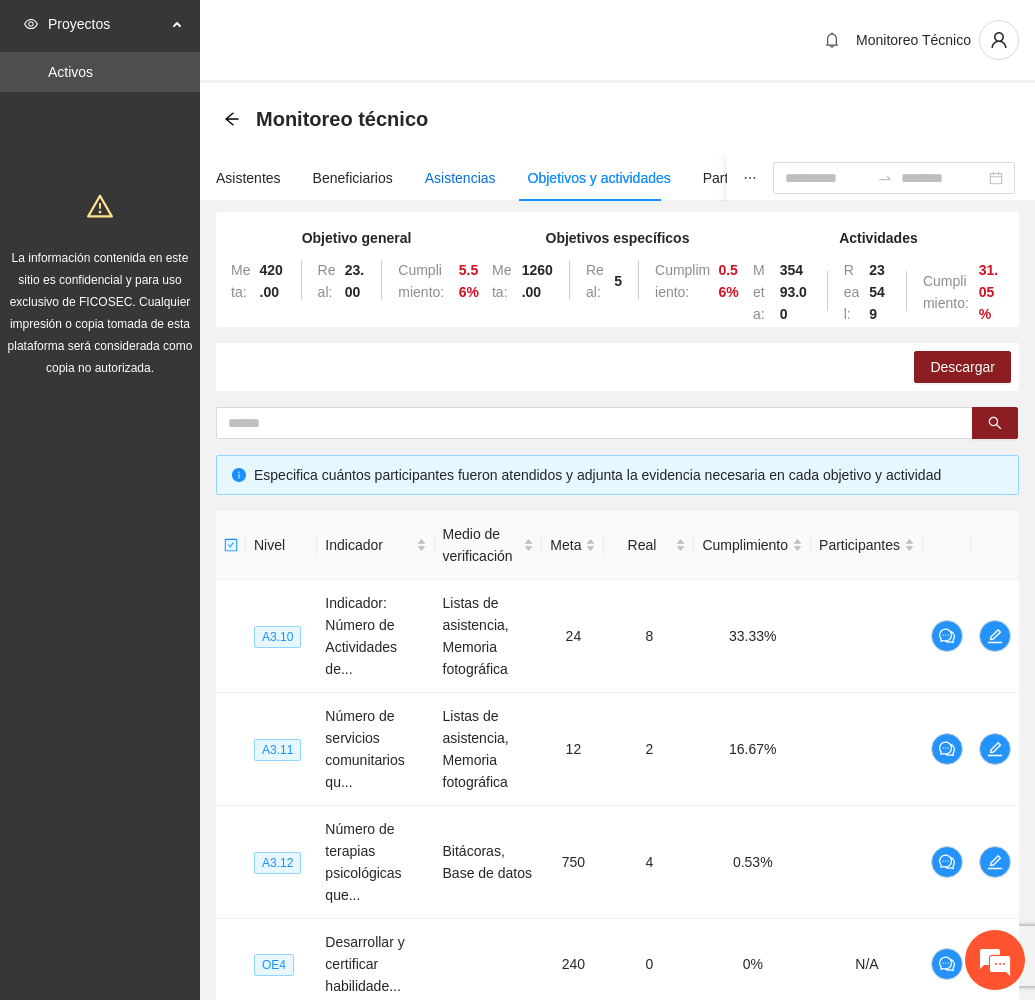 click on "Asistencias" at bounding box center (460, 178) 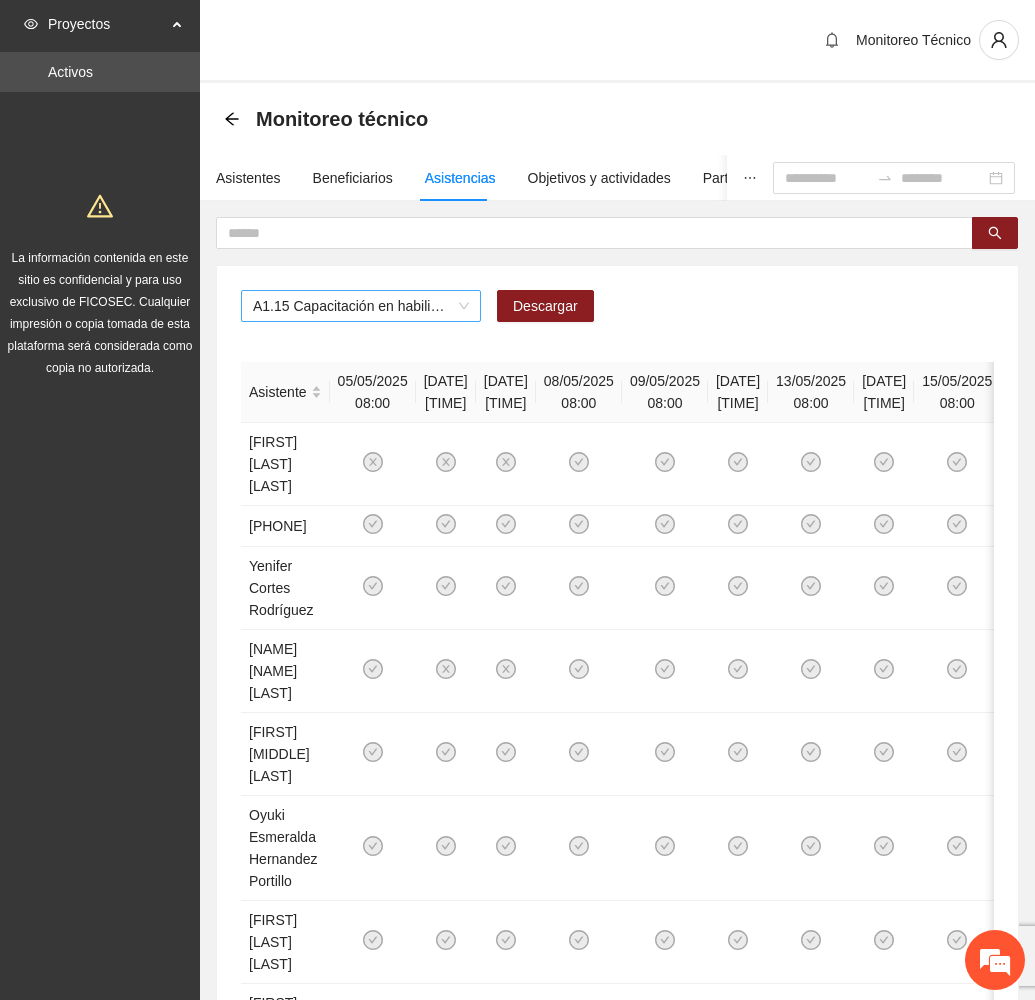 click on "A1.15 Capacitación en habilidades para la vida Fase 1 - Chihuahua" at bounding box center (361, 306) 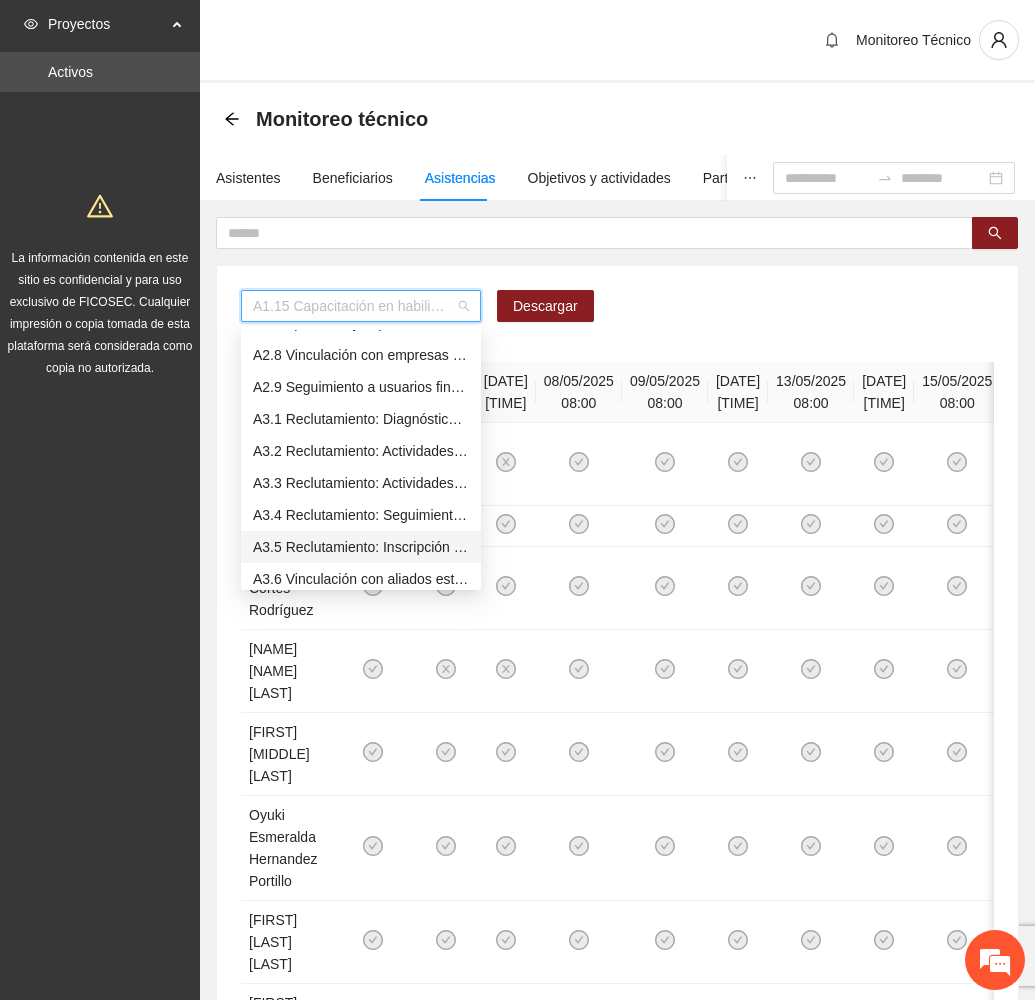 scroll, scrollTop: 1123, scrollLeft: 0, axis: vertical 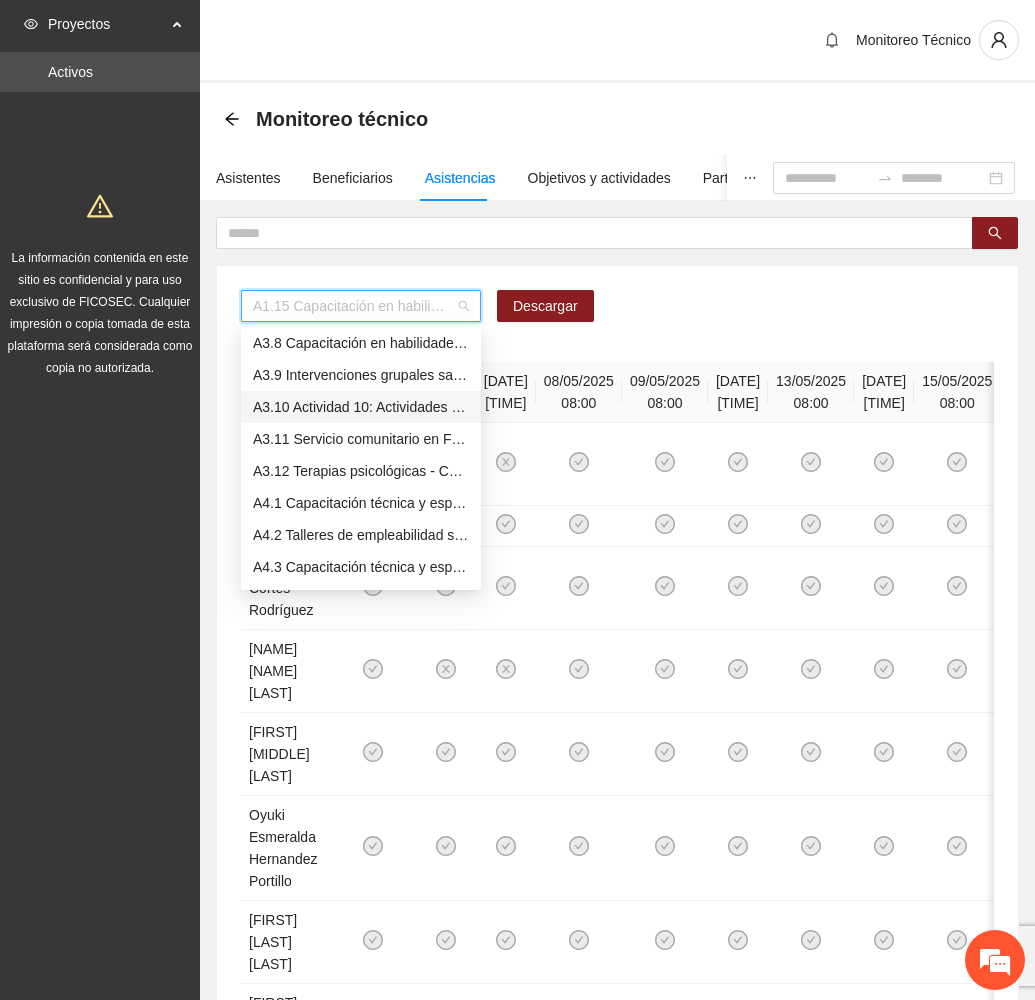 click on "A3.10 Actividad 10: Actividades de integración sabatinas  - Cuauhtémoc" at bounding box center [361, 407] 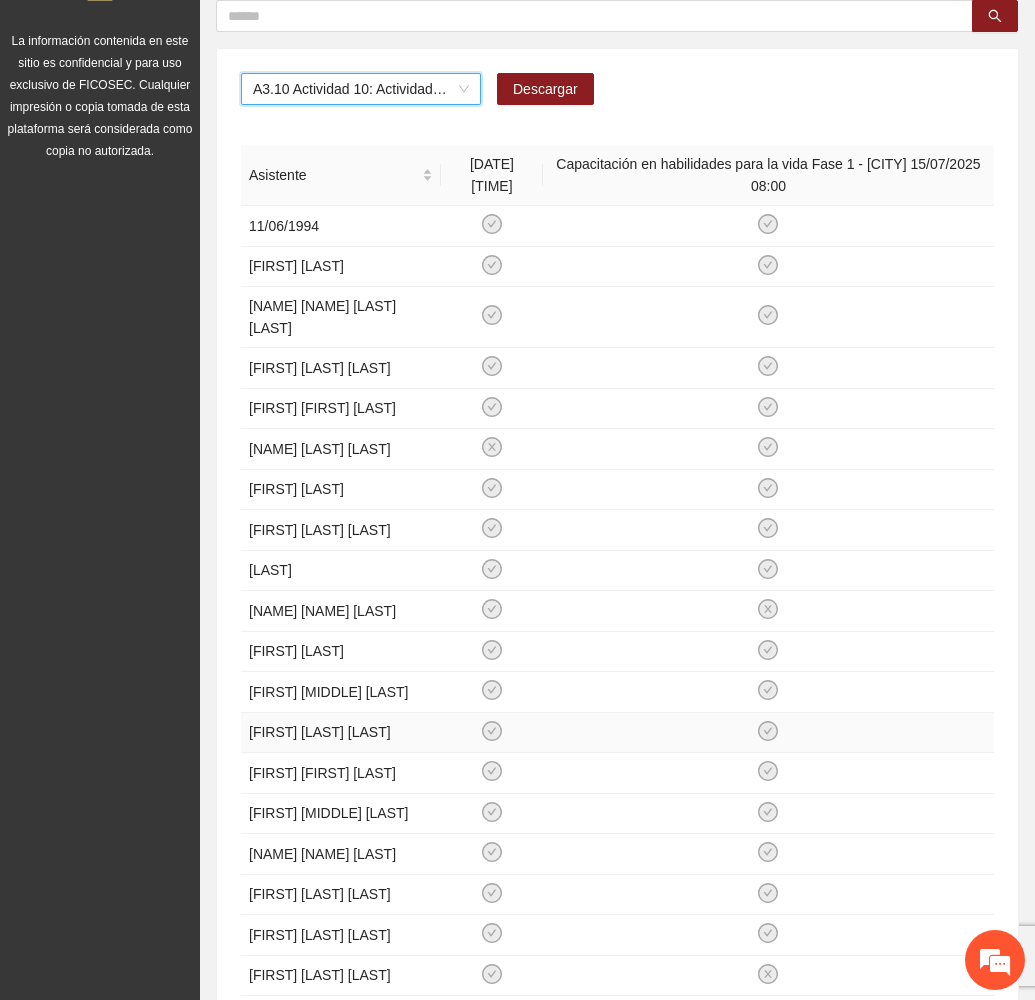 scroll, scrollTop: 559, scrollLeft: 0, axis: vertical 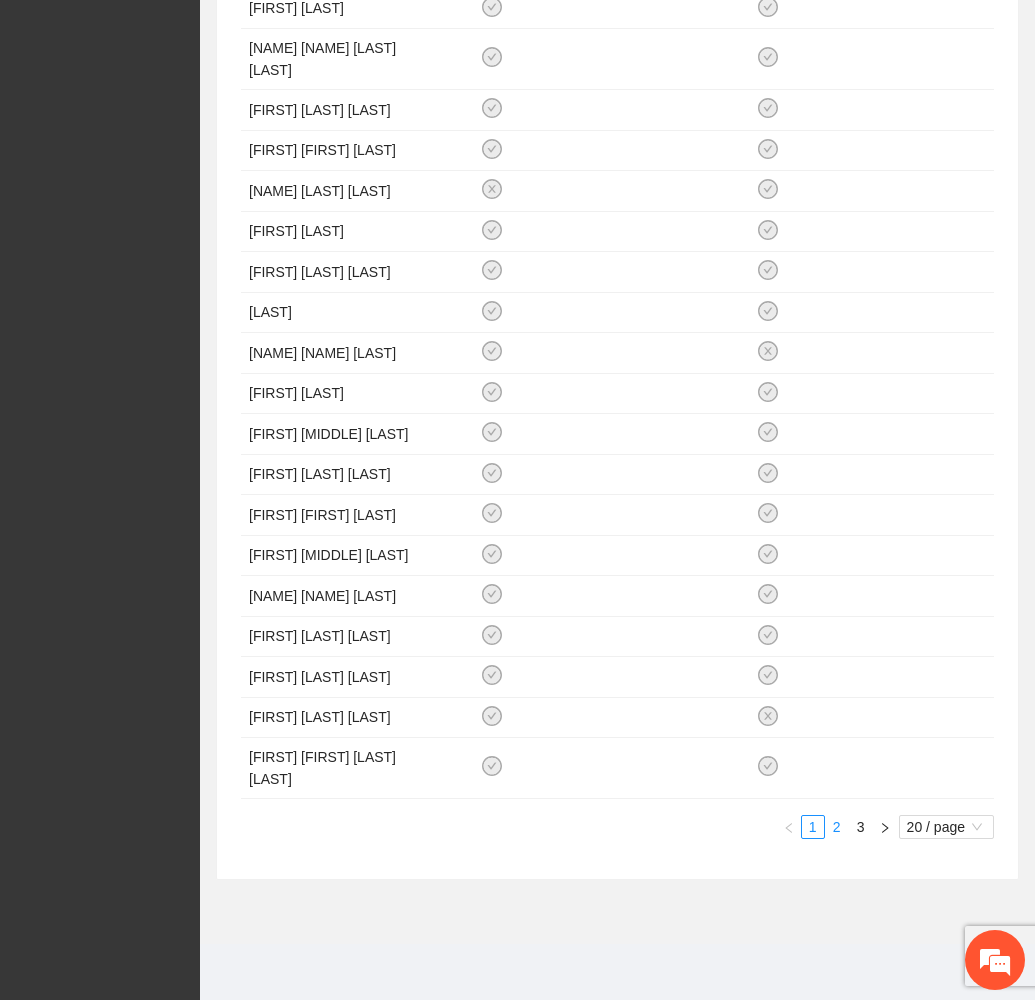 click on "2" at bounding box center [837, 827] 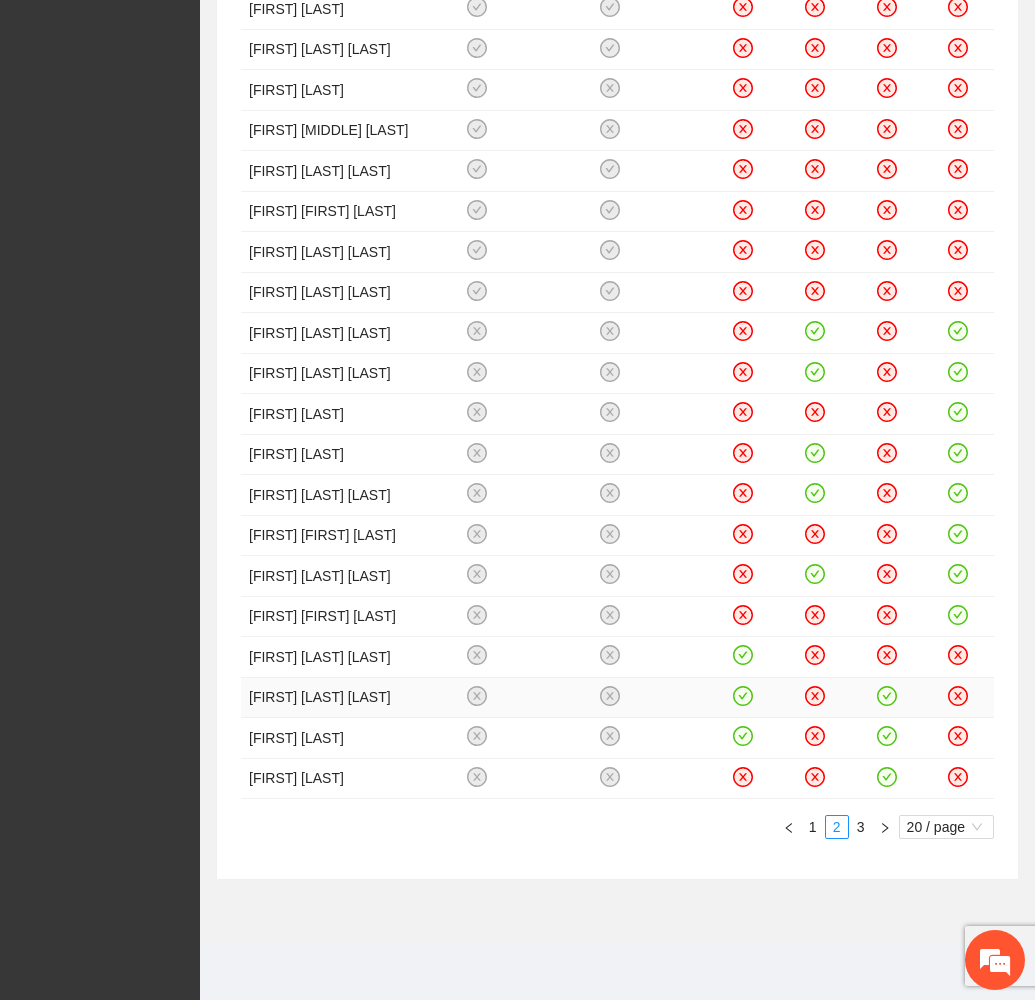 scroll, scrollTop: 540, scrollLeft: 0, axis: vertical 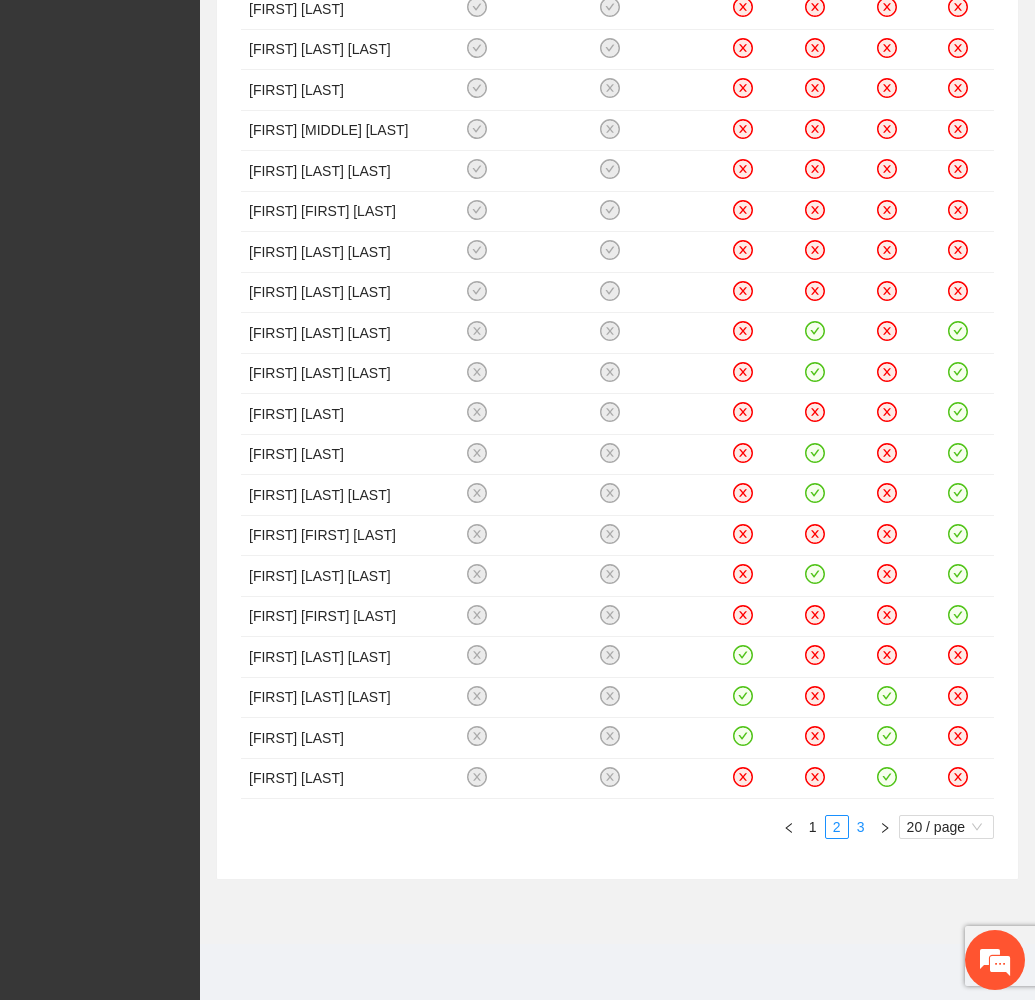 click on "3" at bounding box center (861, 827) 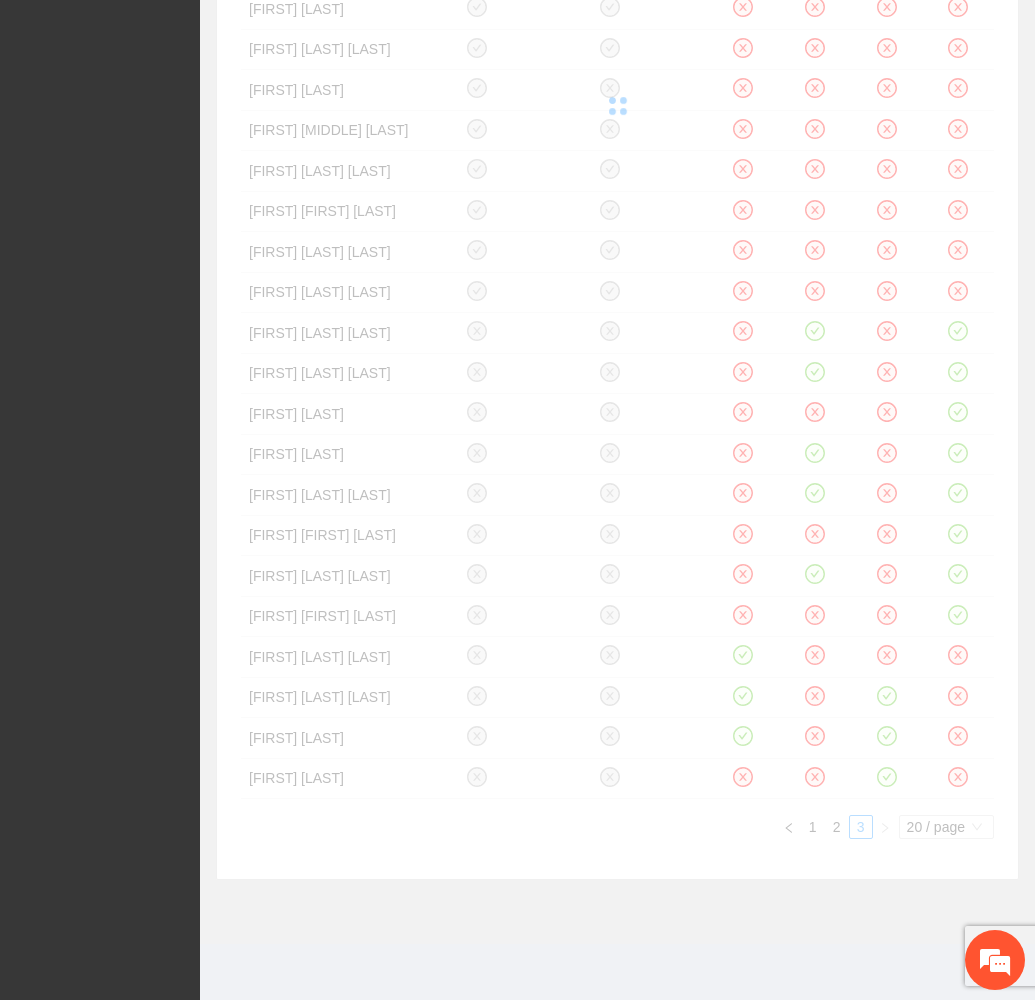 scroll, scrollTop: 0, scrollLeft: 0, axis: both 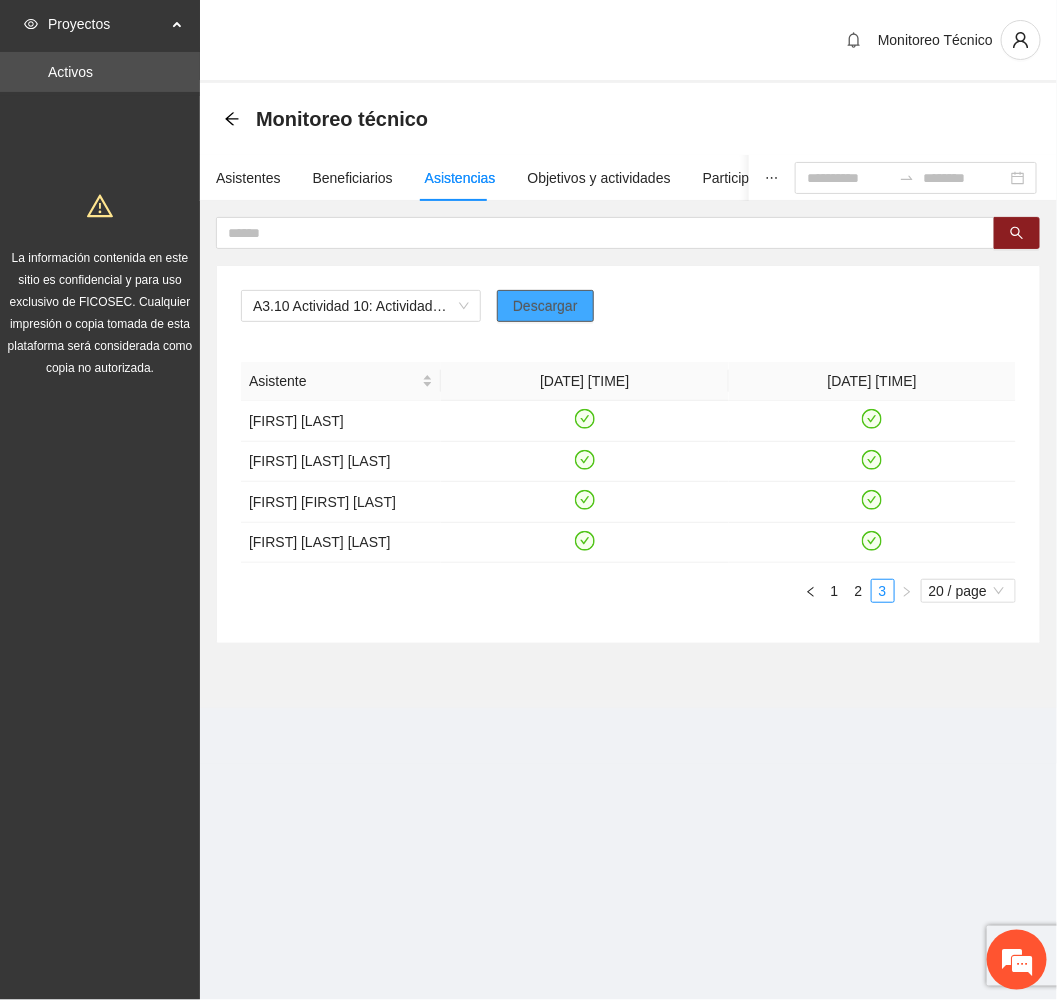 click on "Descargar" at bounding box center [545, 306] 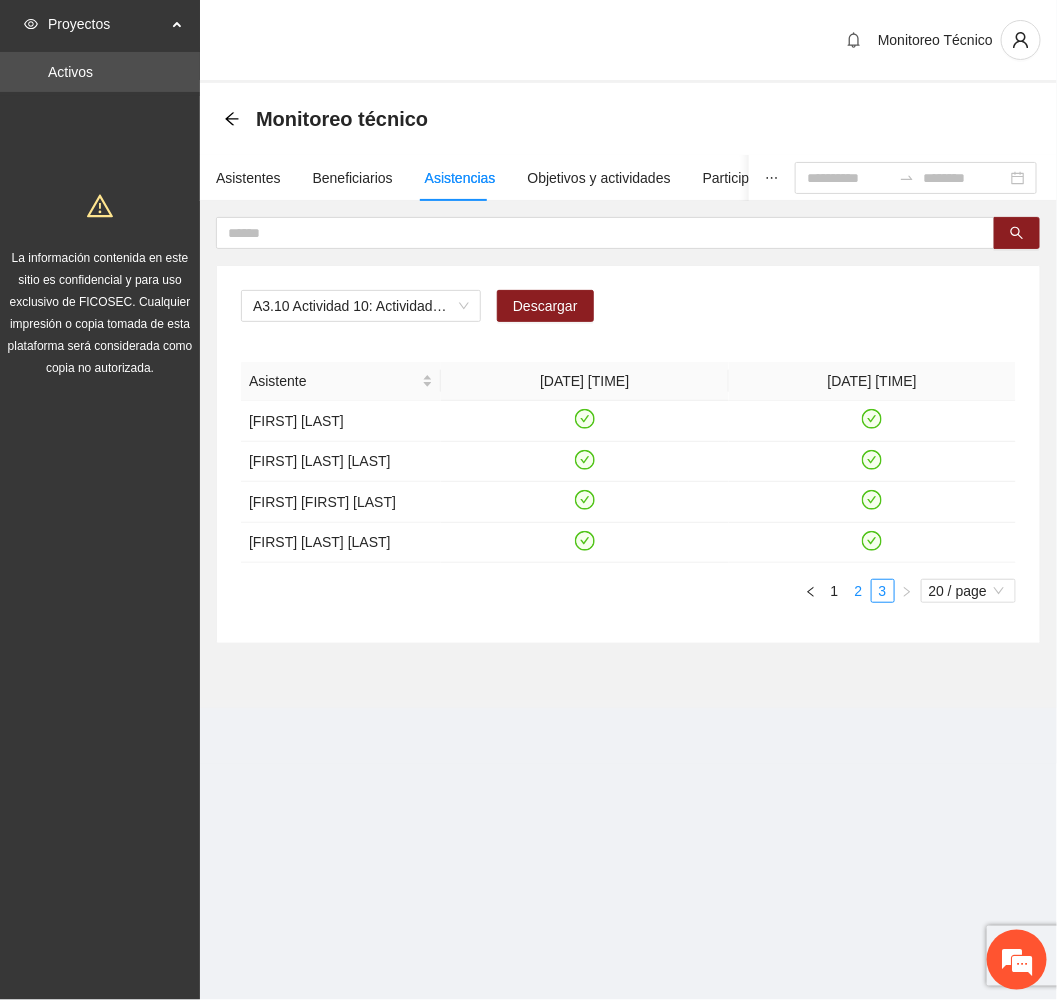 click on "2" at bounding box center [859, 591] 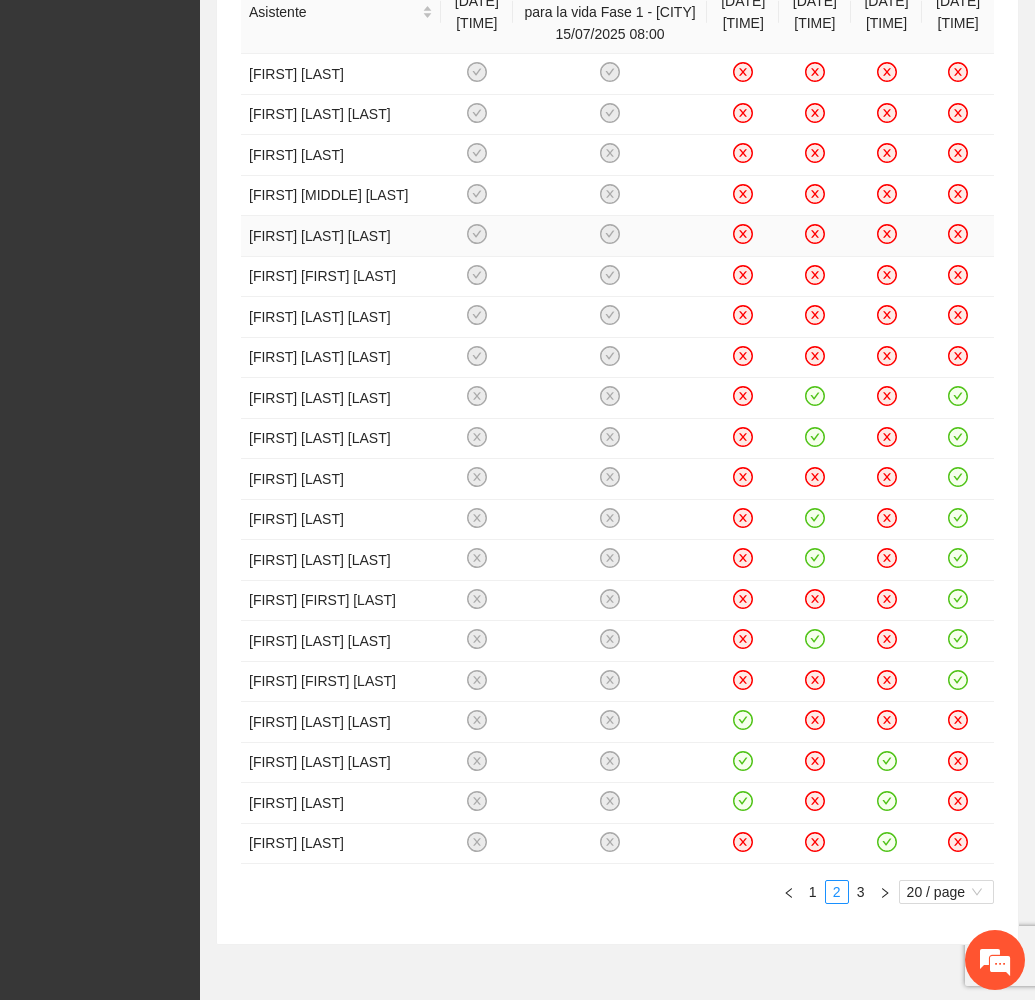 scroll, scrollTop: 540, scrollLeft: 0, axis: vertical 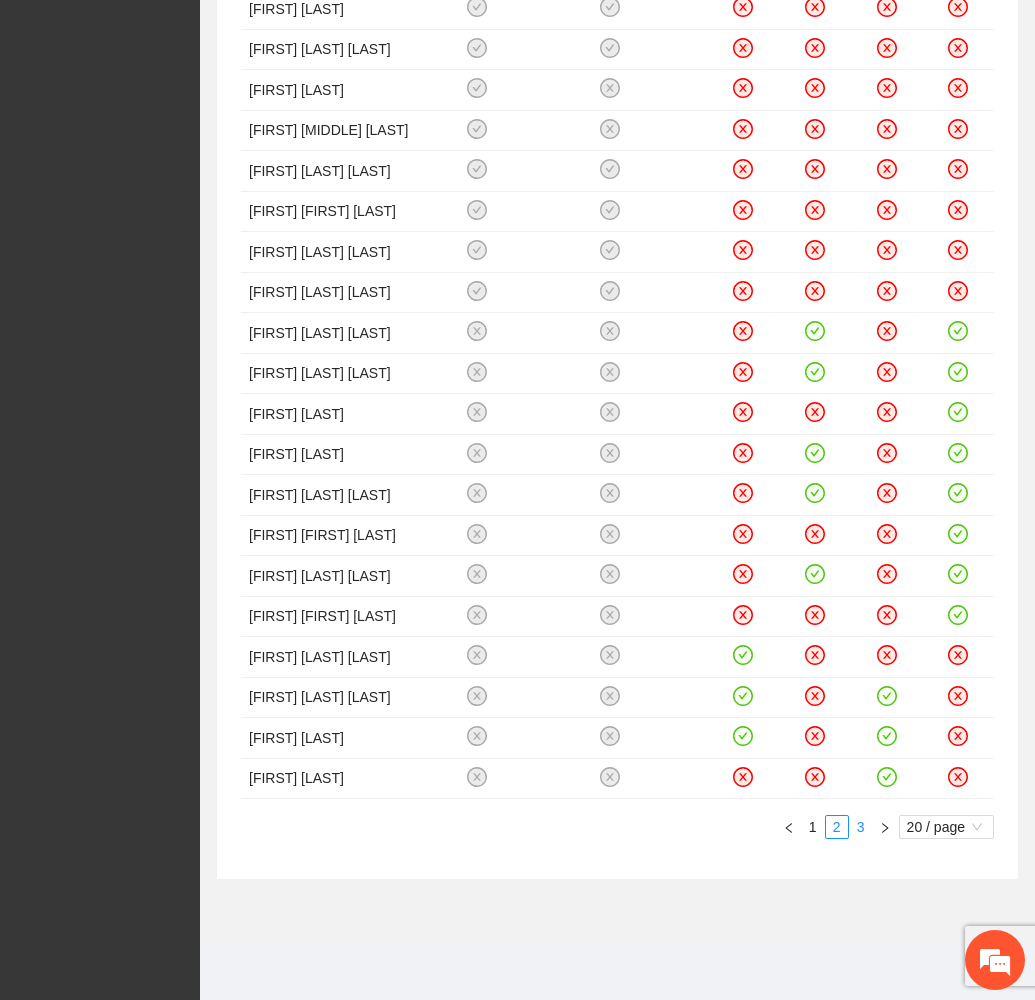 click on "3" at bounding box center [861, 827] 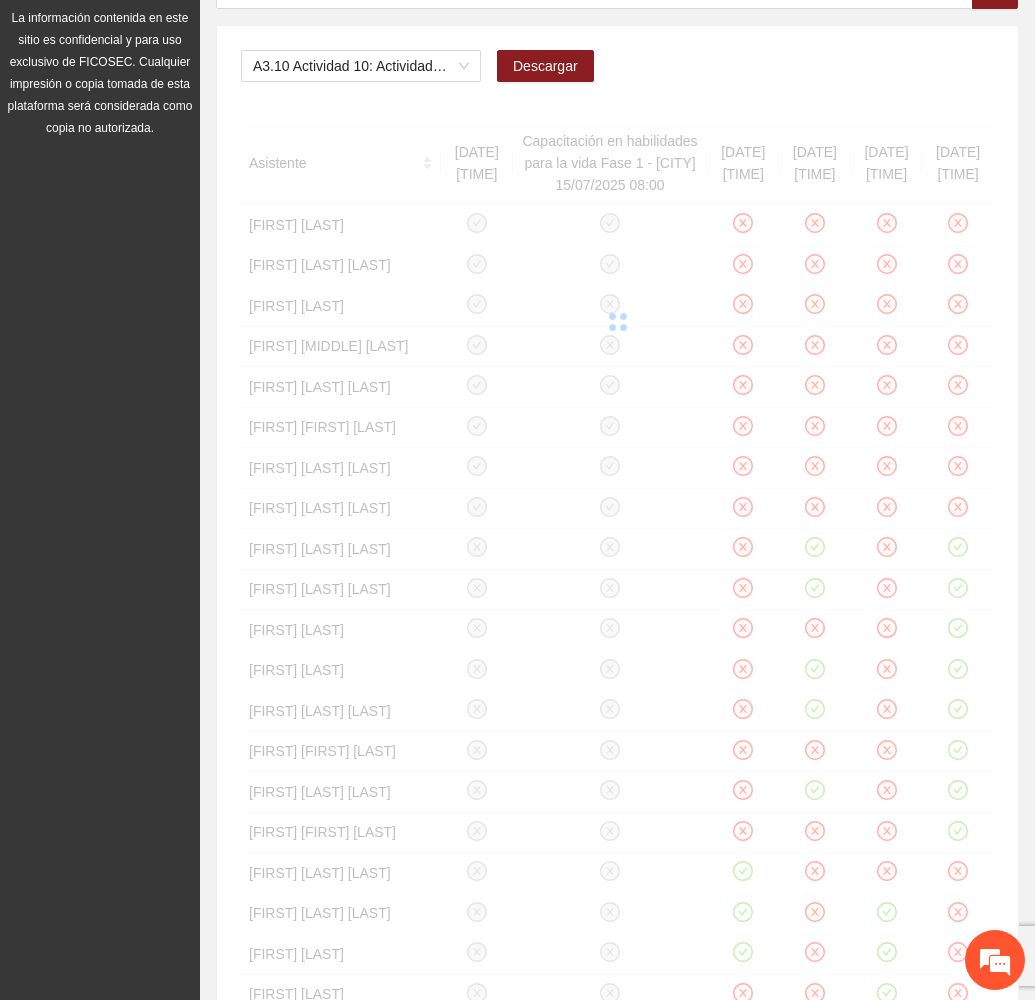 scroll, scrollTop: 0, scrollLeft: 0, axis: both 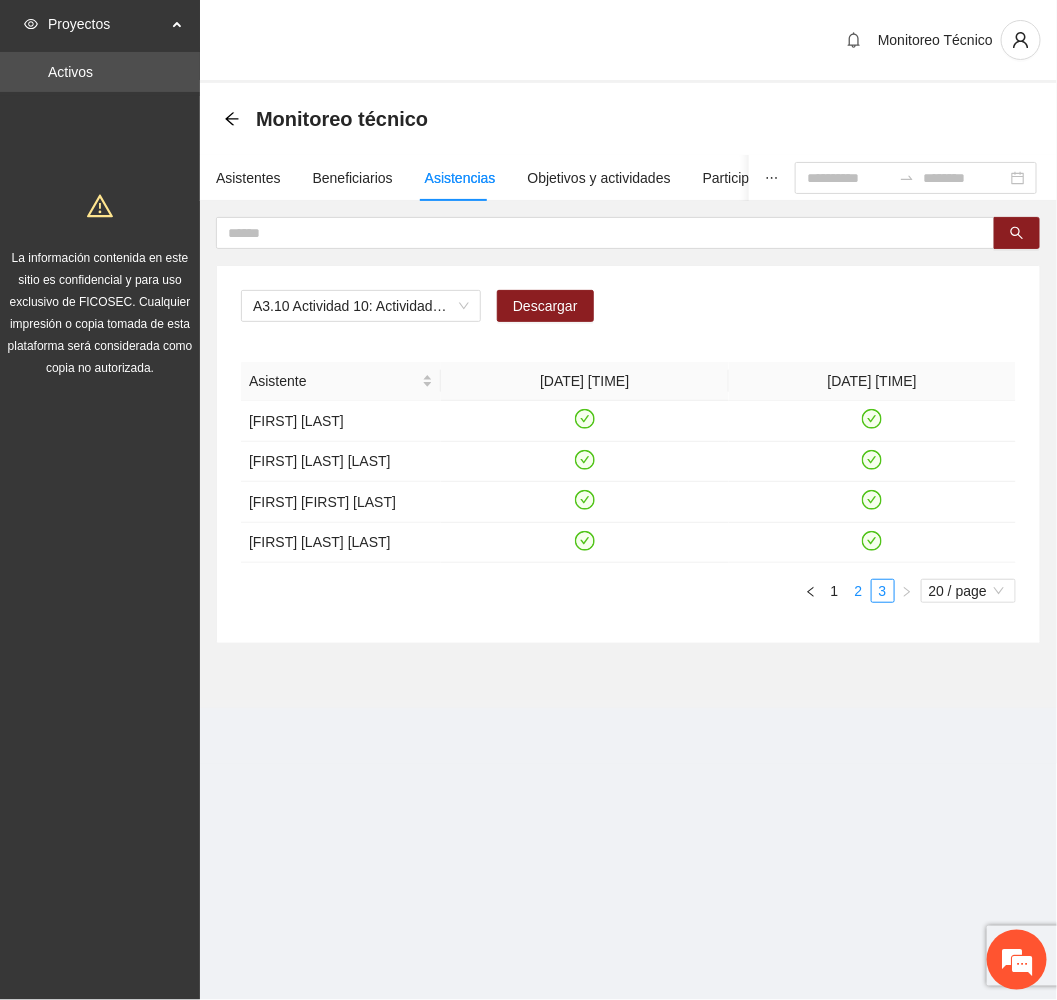click on "2" at bounding box center [859, 591] 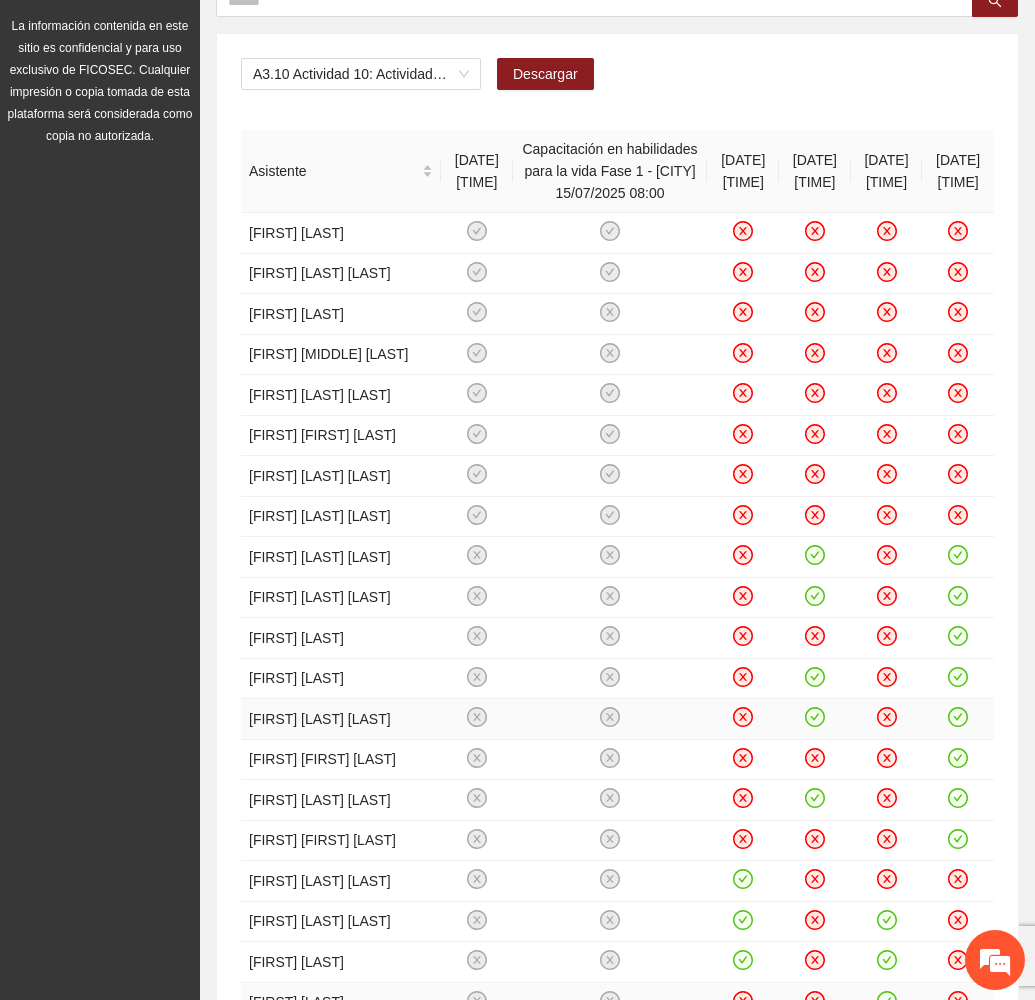 scroll, scrollTop: 540, scrollLeft: 0, axis: vertical 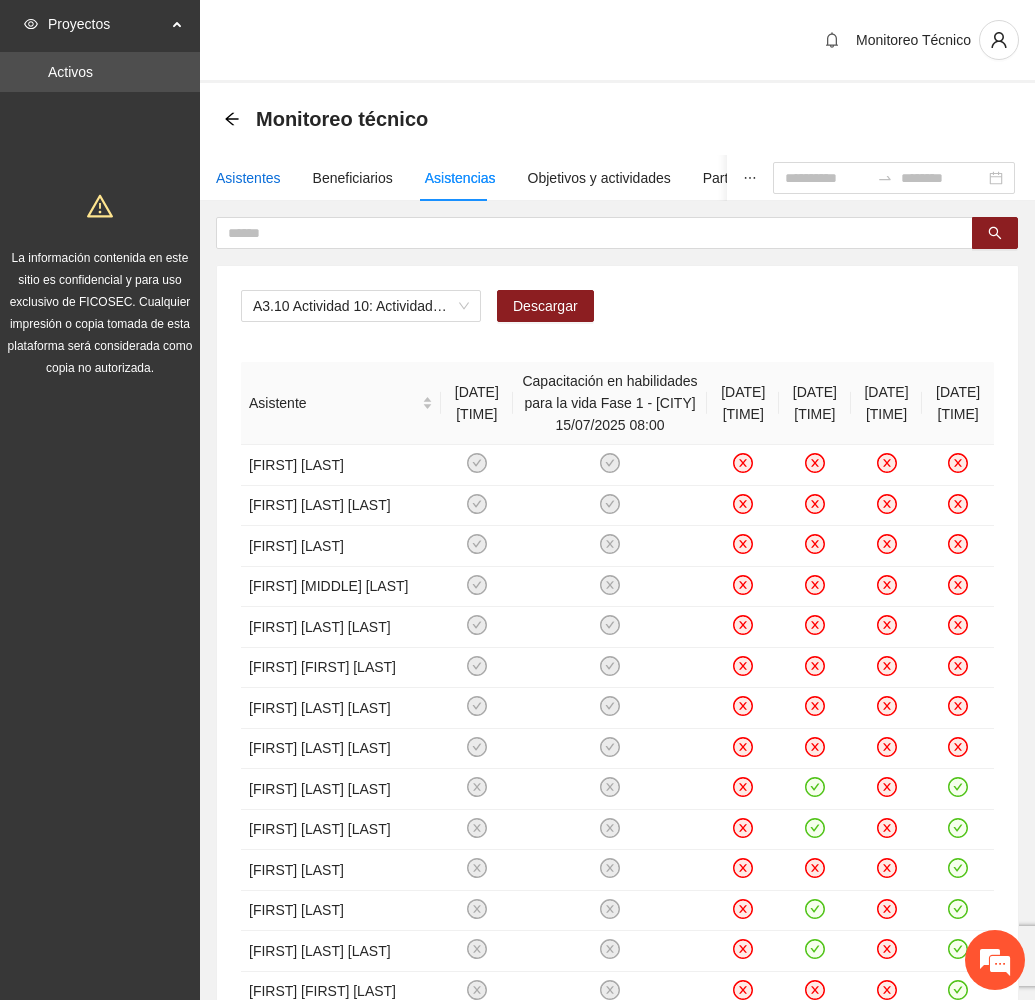click on "Asistentes" at bounding box center (248, 178) 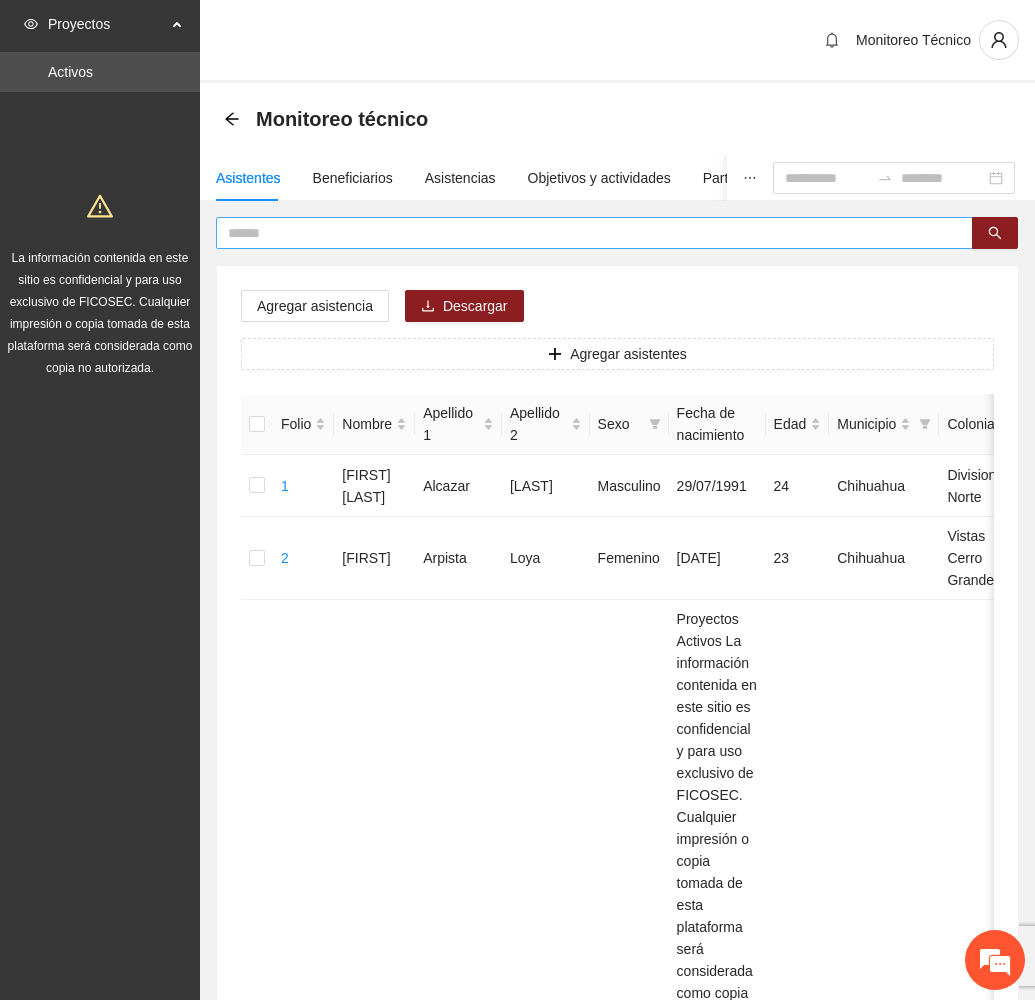click at bounding box center [586, 233] 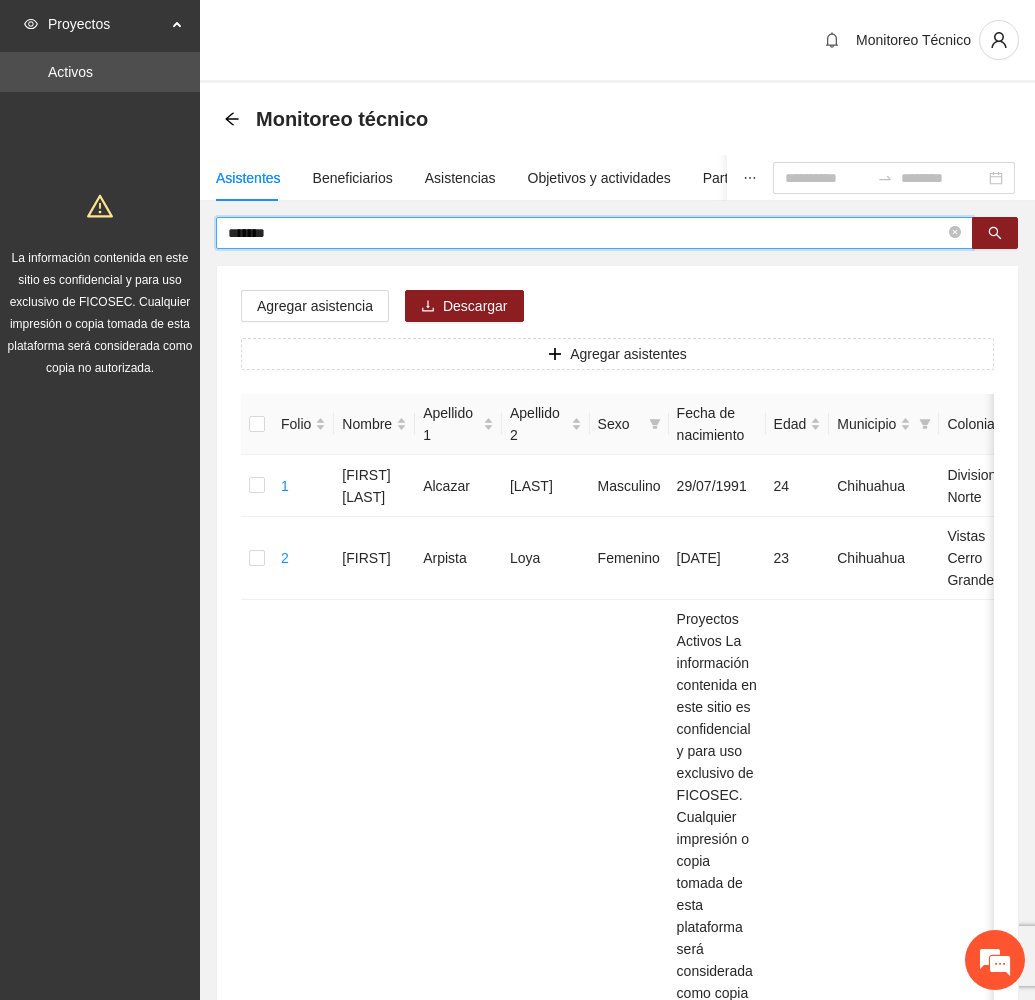 type on "*******" 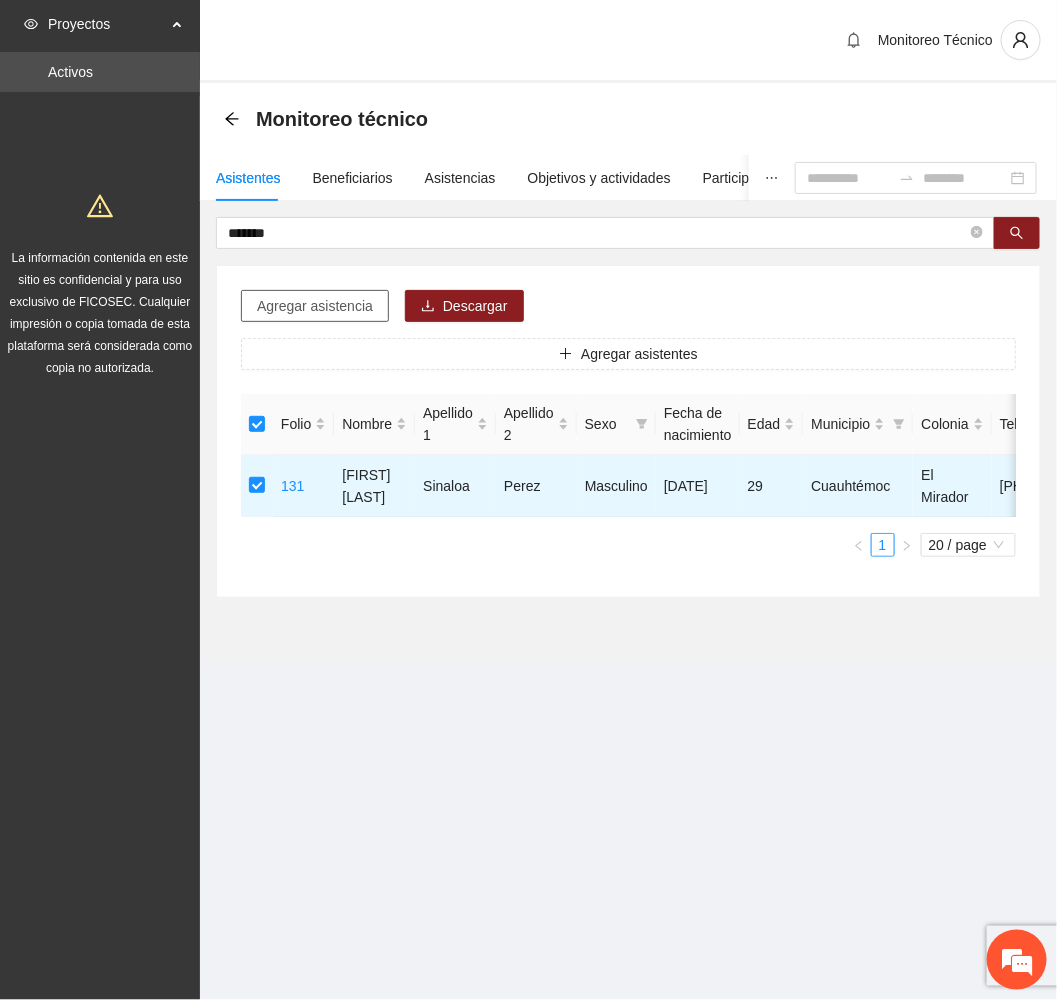 click on "Agregar asistencia" at bounding box center (315, 306) 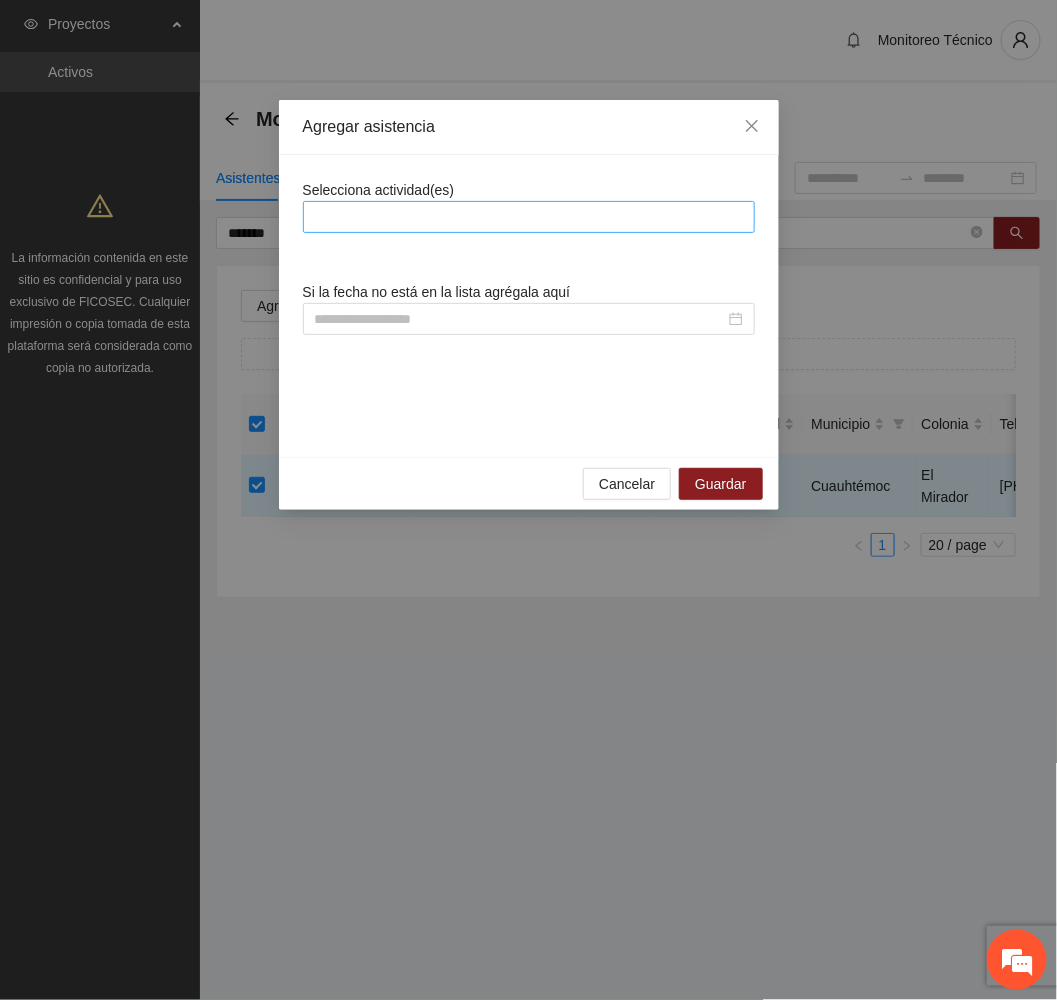 click at bounding box center [529, 217] 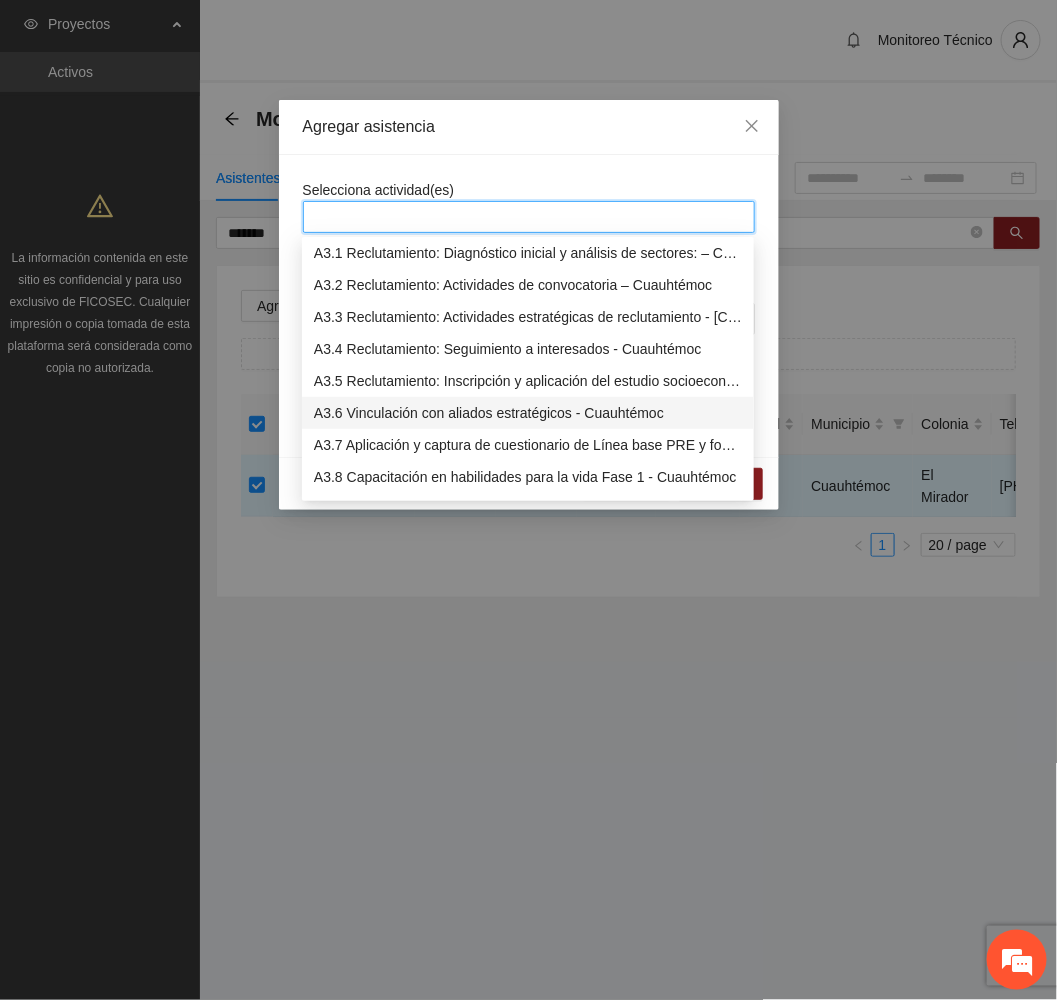 scroll, scrollTop: 1050, scrollLeft: 0, axis: vertical 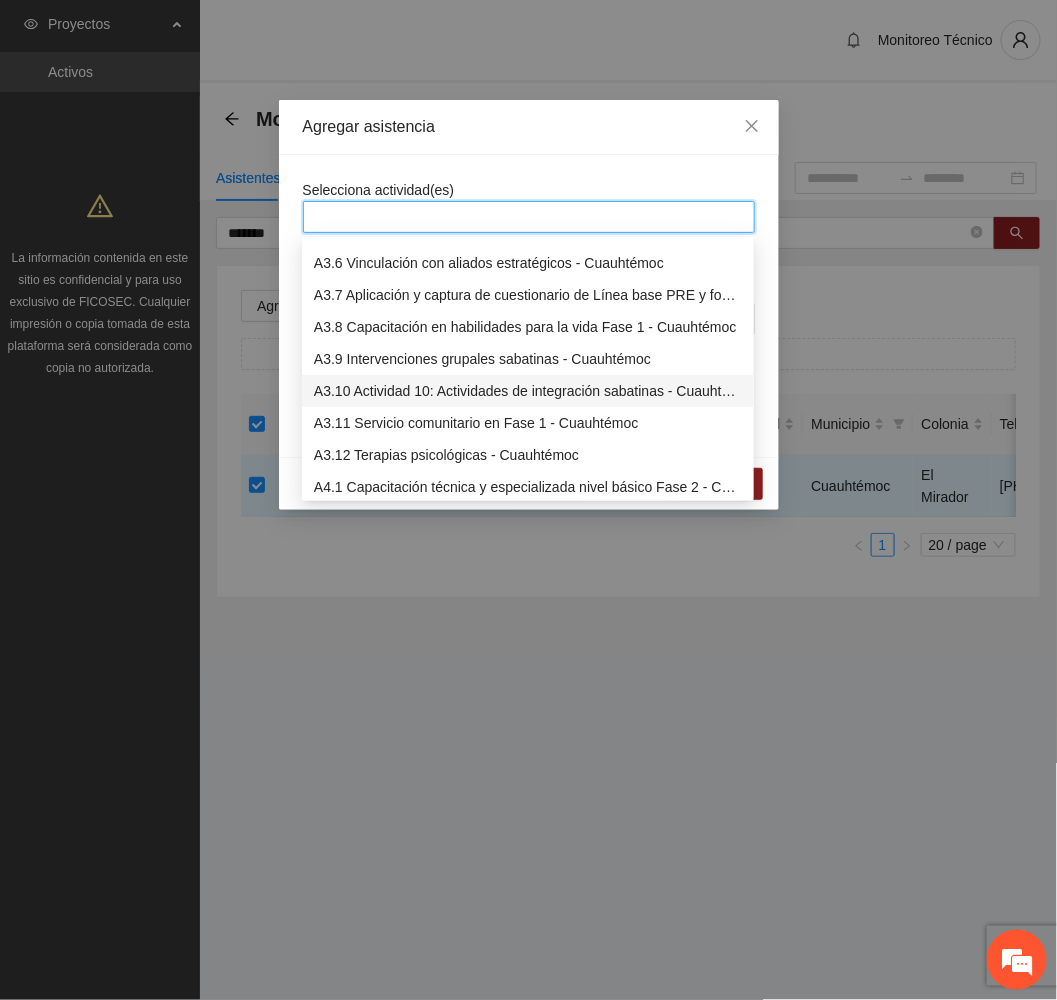 click on "A3.10 Actividad 10: Actividades de integración sabatinas  - Cuauhtémoc" at bounding box center [528, 391] 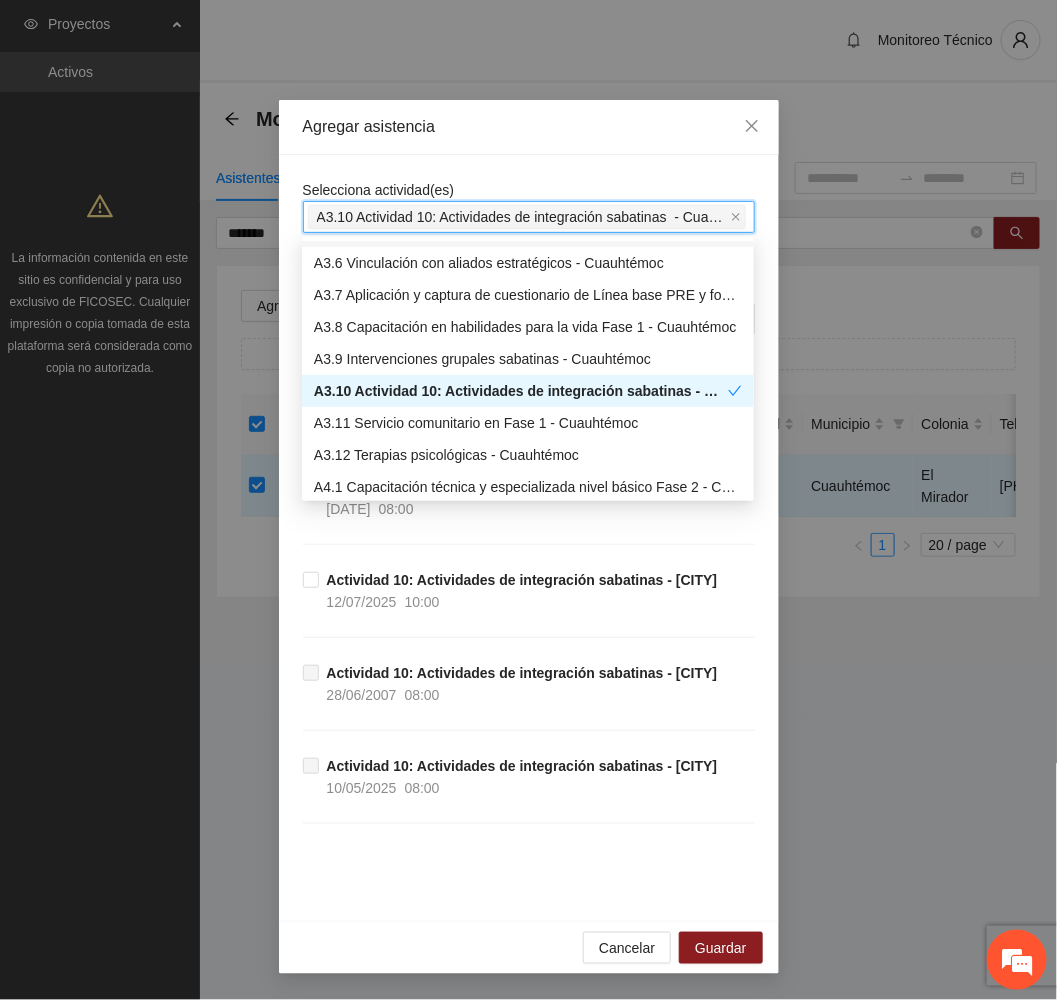 click on "Agregar asistencia" at bounding box center (529, 127) 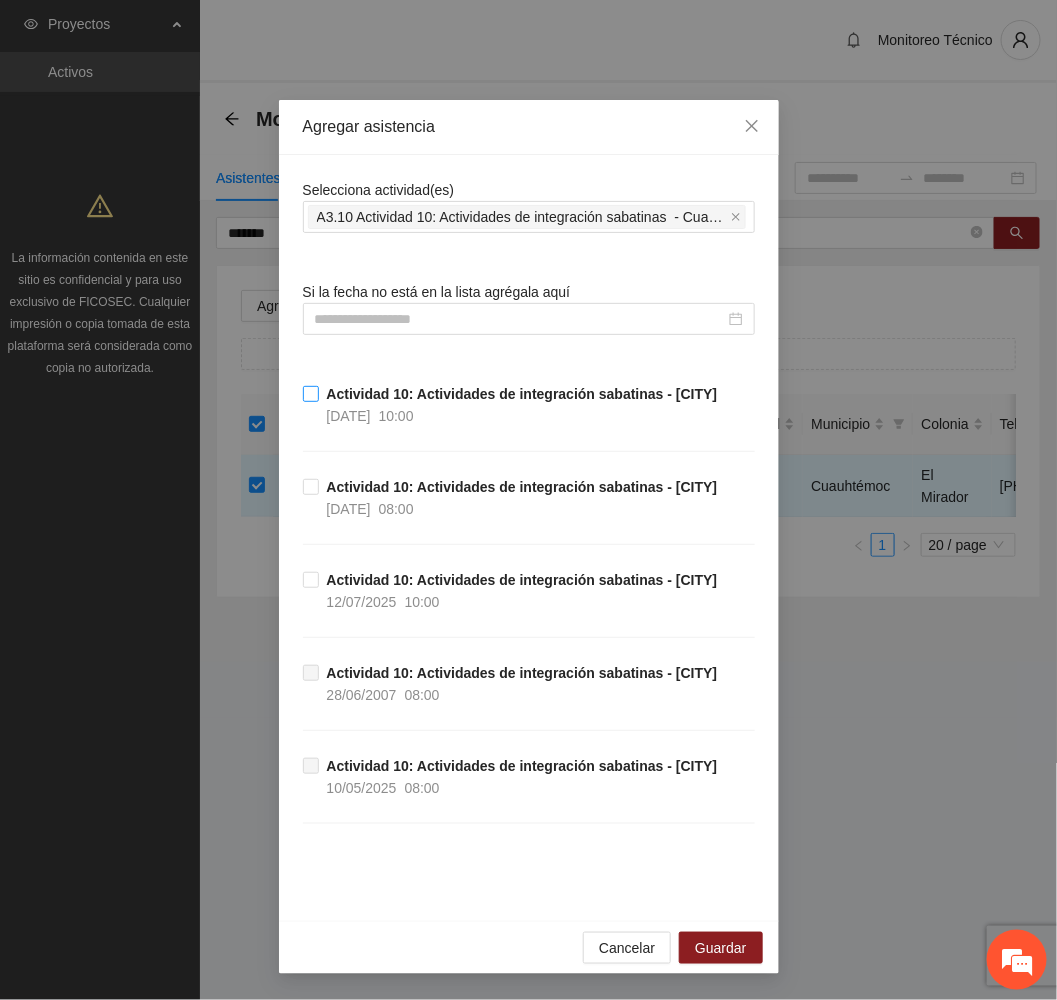 click on "Actividad 10: Actividades de integración sabatinas  - [CITY] [DATE] [TIME]" at bounding box center [522, 405] 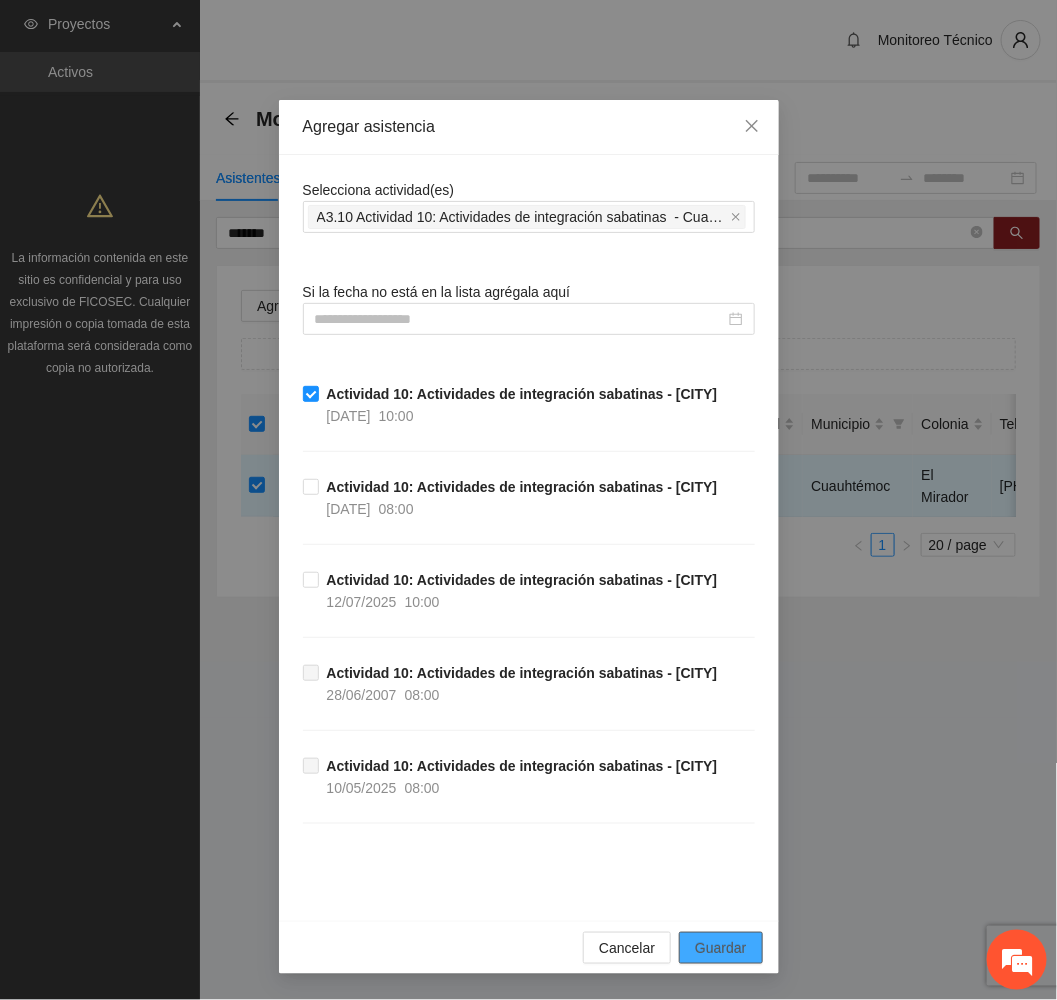 click on "Guardar" at bounding box center (720, 948) 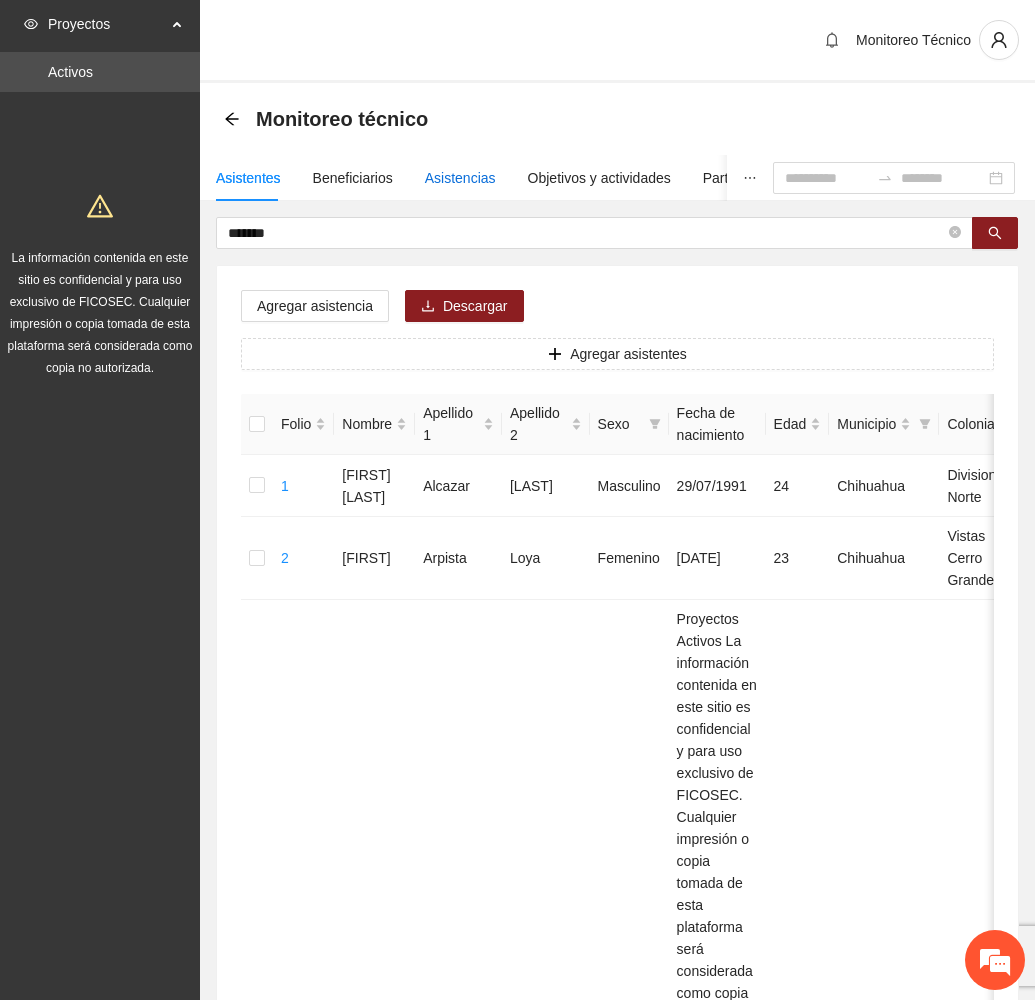 click on "Asistencias" at bounding box center (460, 178) 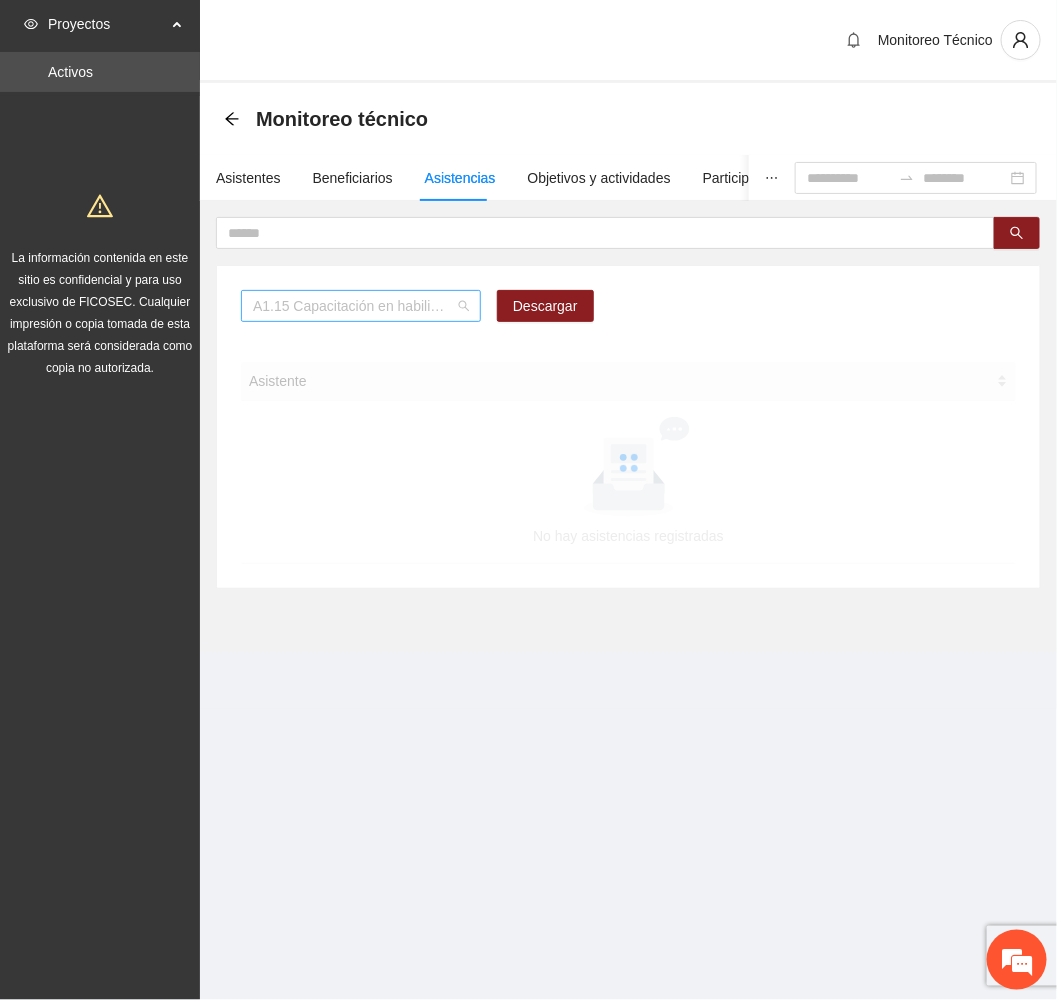 click on "A1.15 Capacitación en habilidades para la vida Fase 1 - Chihuahua" at bounding box center [361, 306] 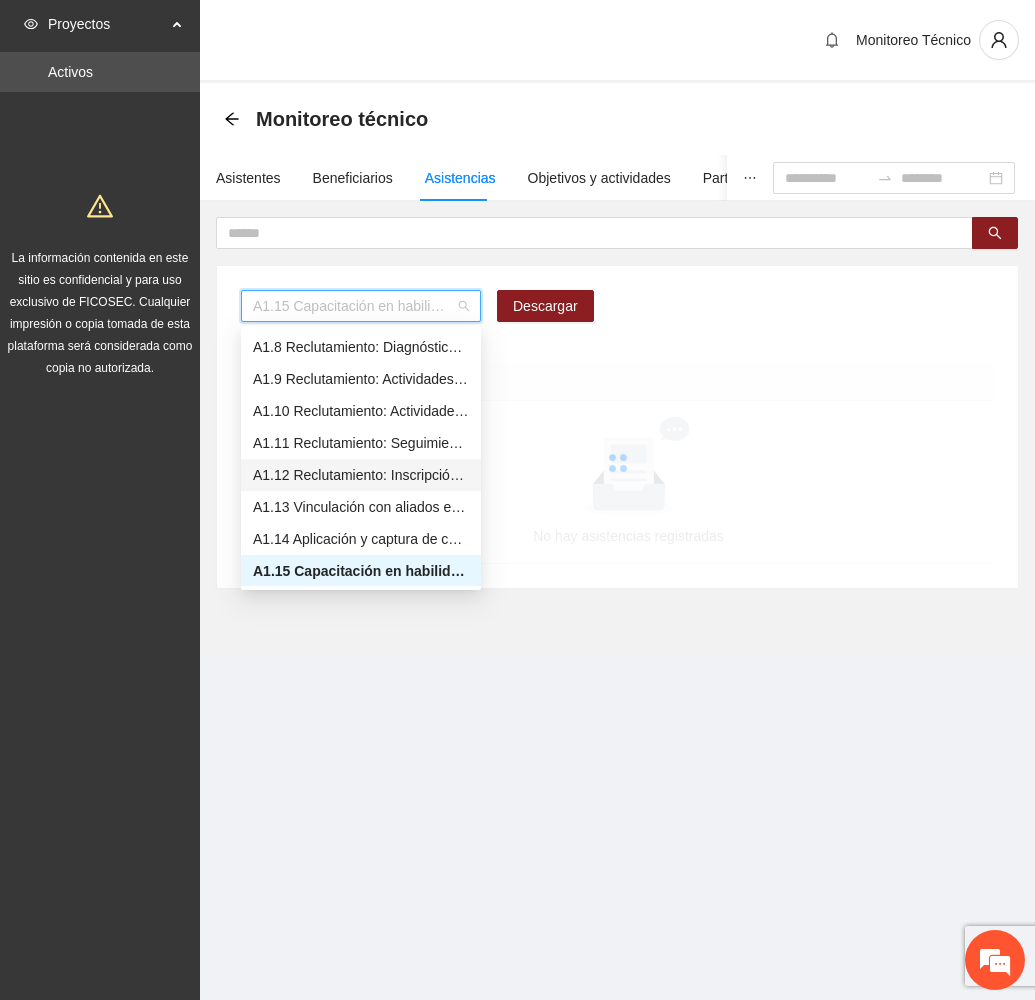 scroll, scrollTop: 973, scrollLeft: 0, axis: vertical 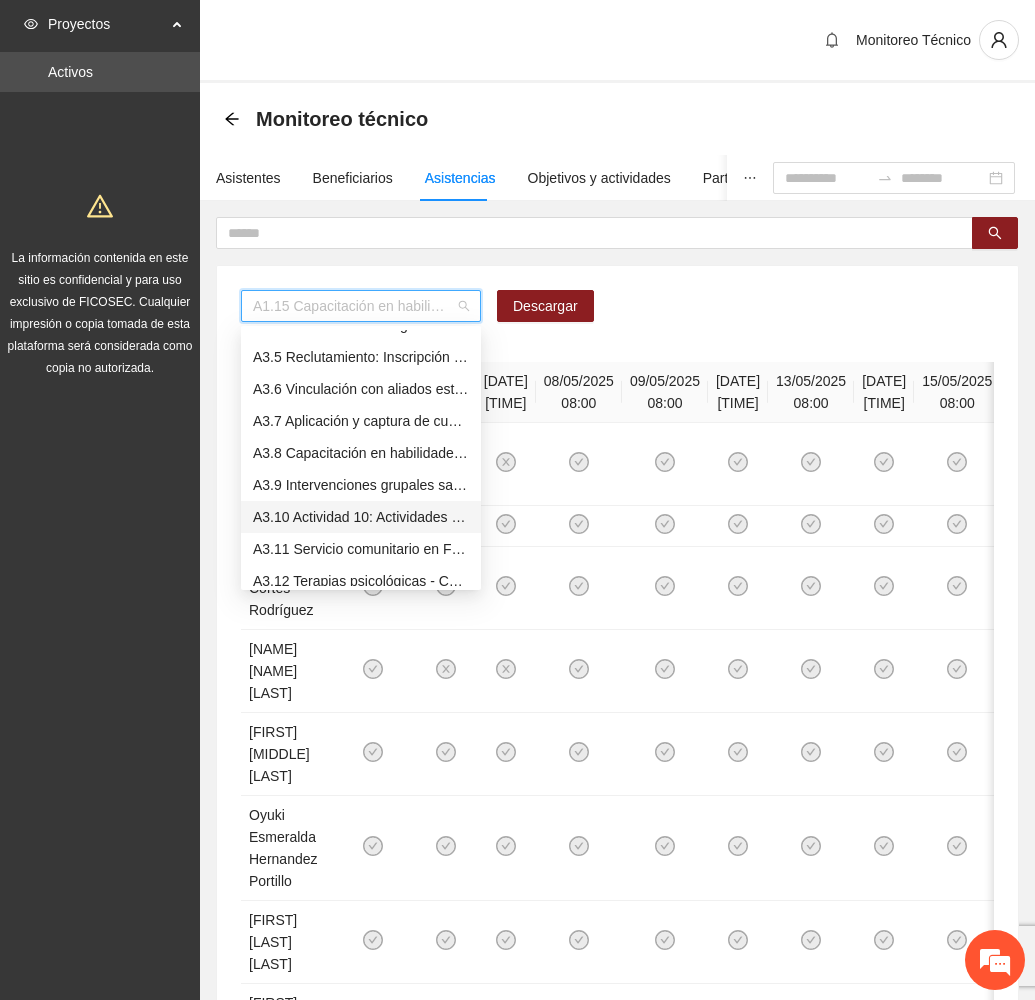 click on "A3.10 Actividad 10: Actividades de integración sabatinas  - Cuauhtémoc" at bounding box center (361, 517) 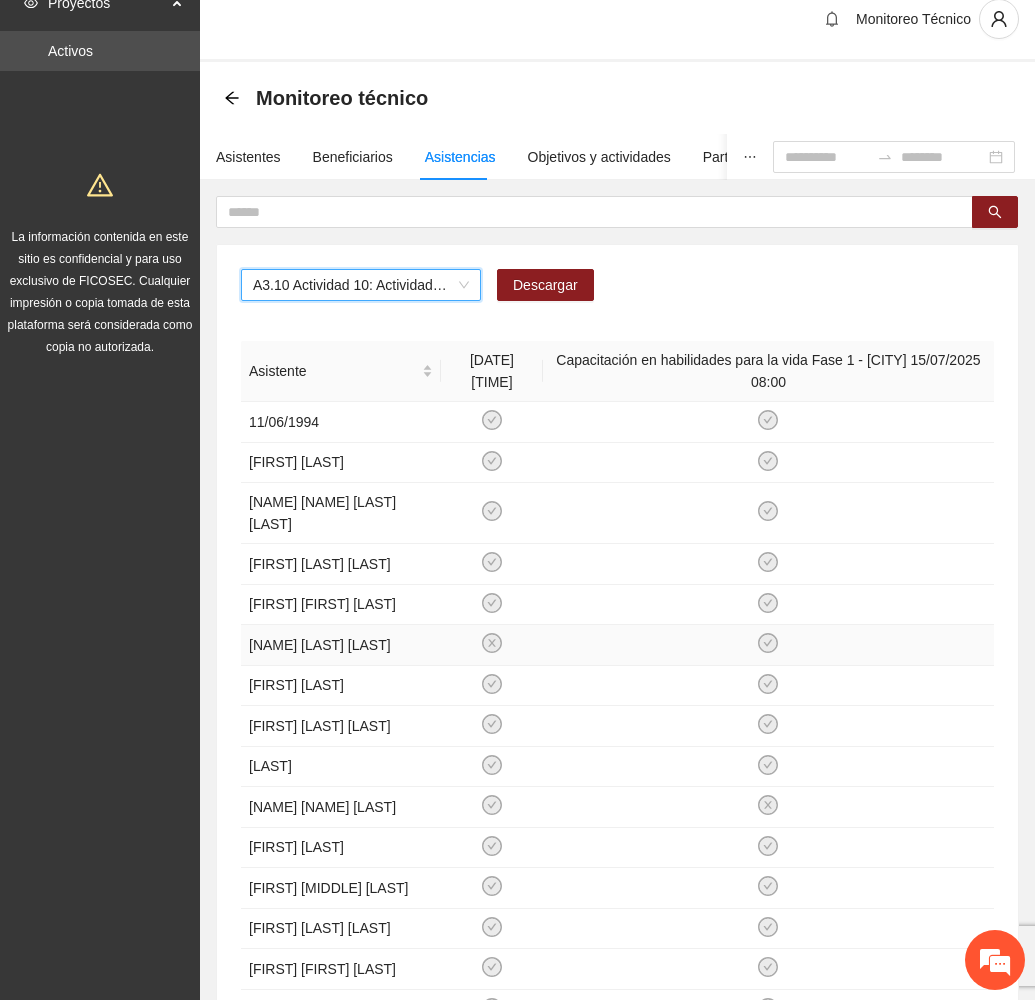 scroll, scrollTop: 559, scrollLeft: 0, axis: vertical 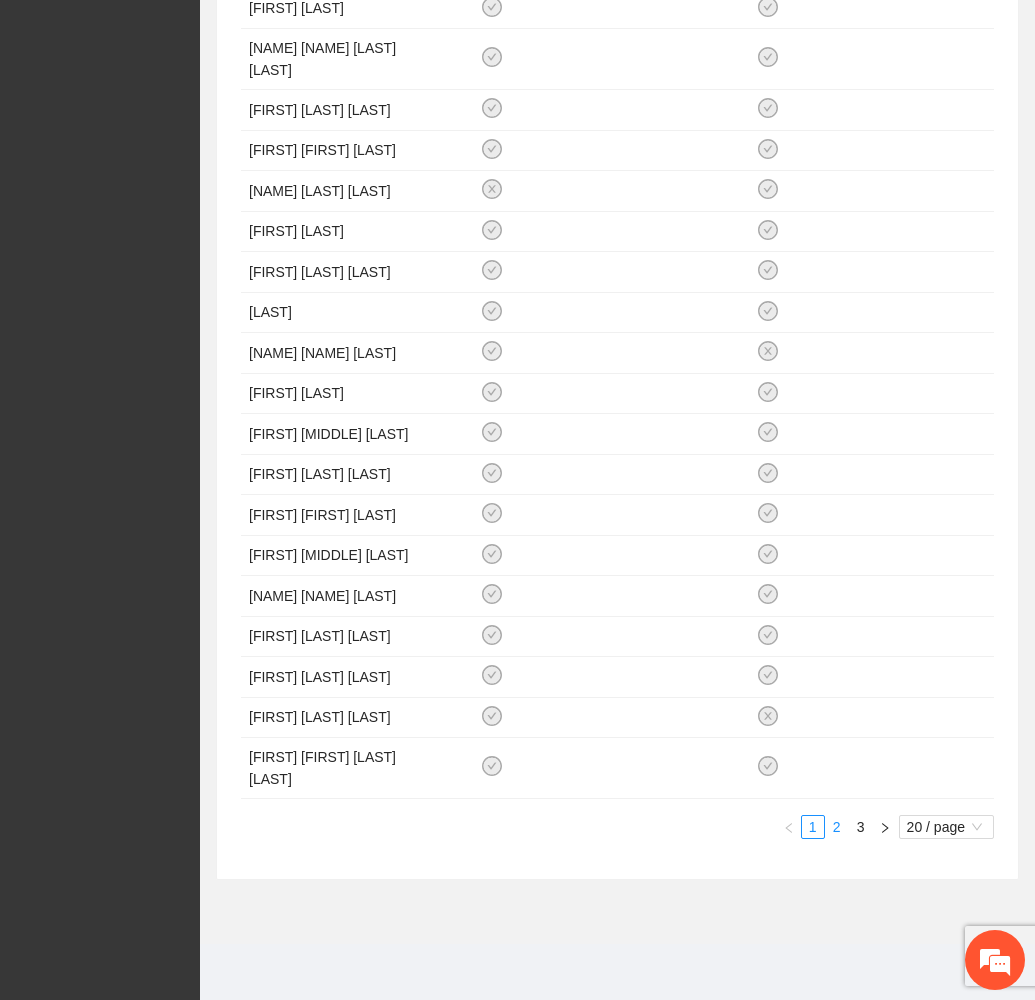 click on "2" at bounding box center (837, 827) 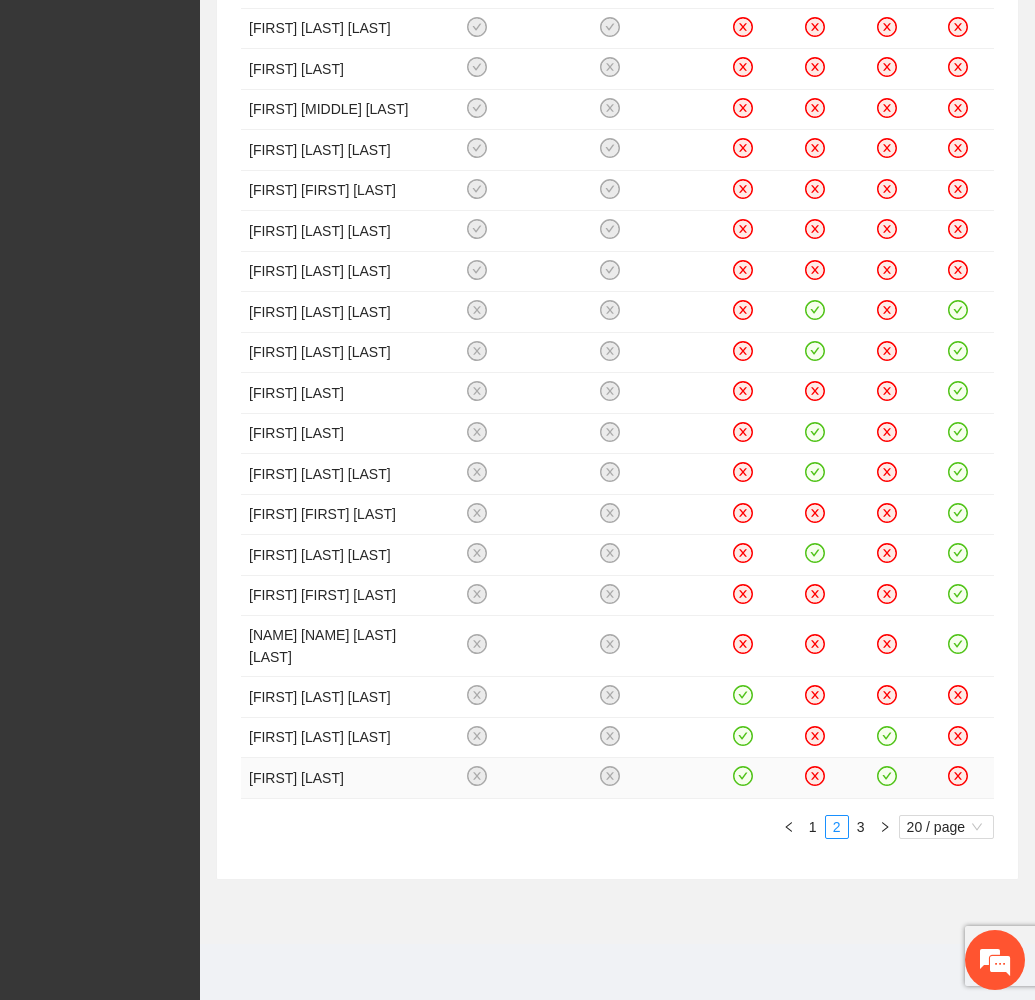 scroll, scrollTop: 540, scrollLeft: 0, axis: vertical 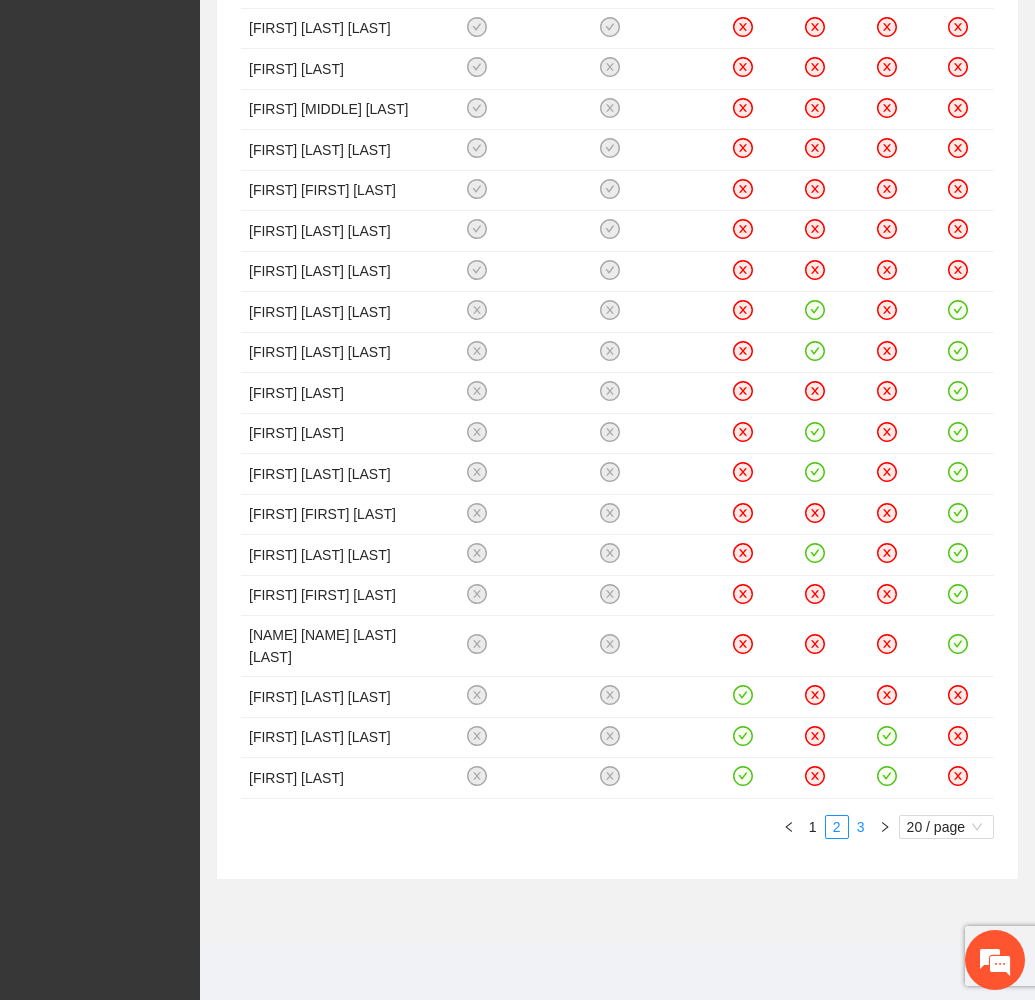 click on "3" at bounding box center (861, 827) 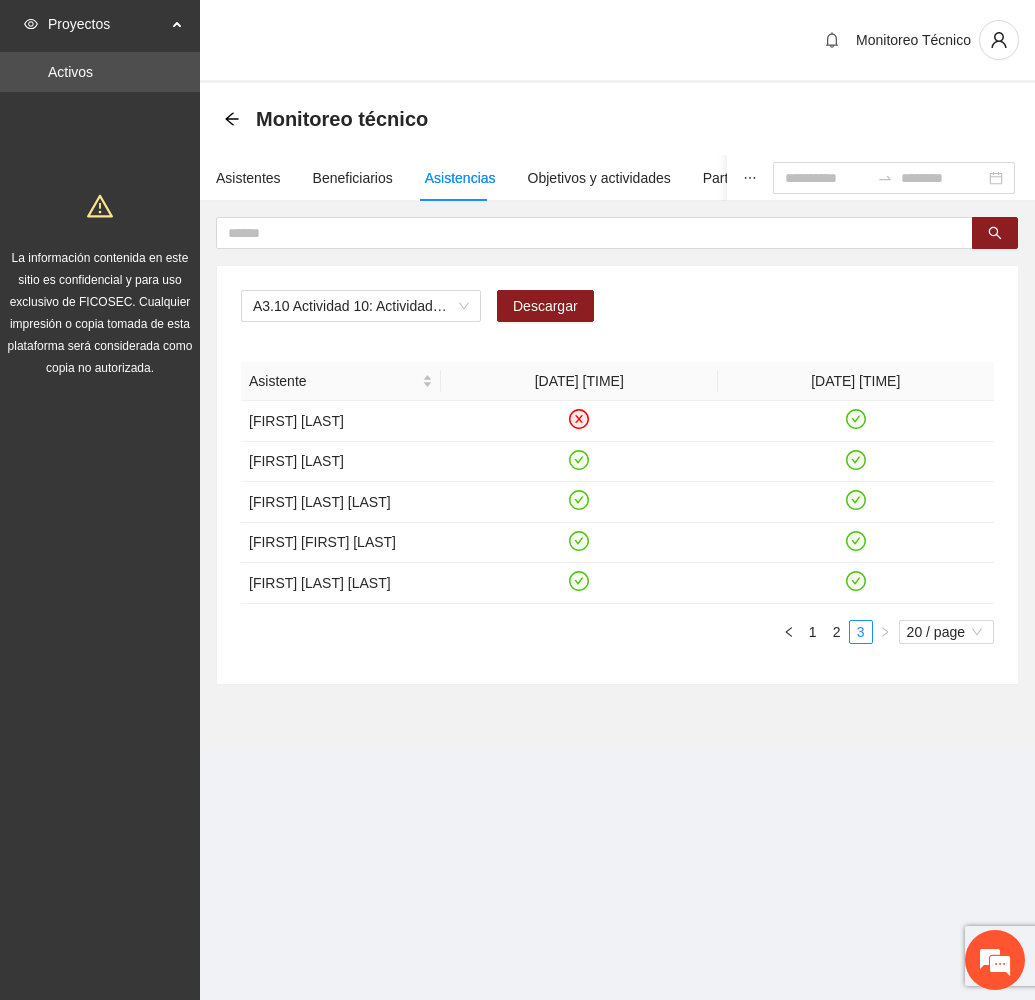 scroll, scrollTop: 0, scrollLeft: 0, axis: both 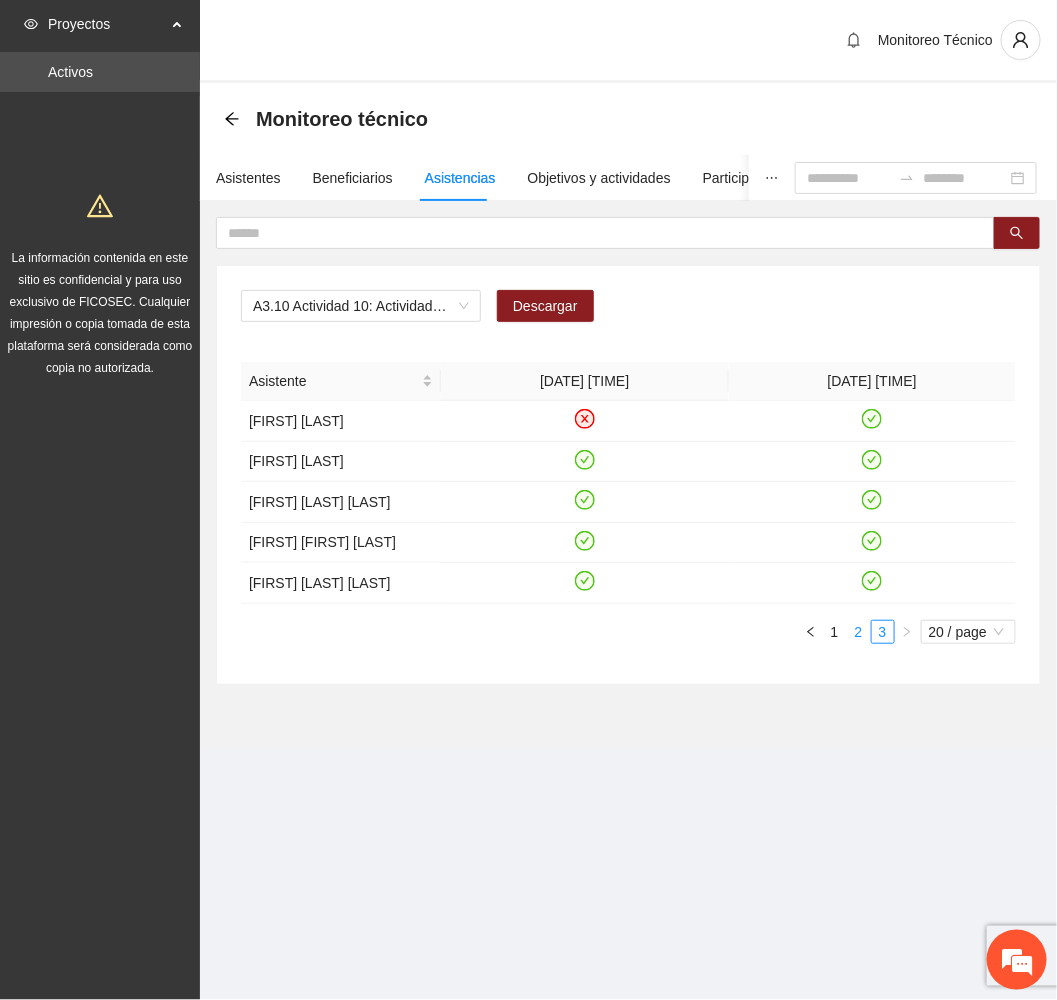 click on "2" at bounding box center [859, 632] 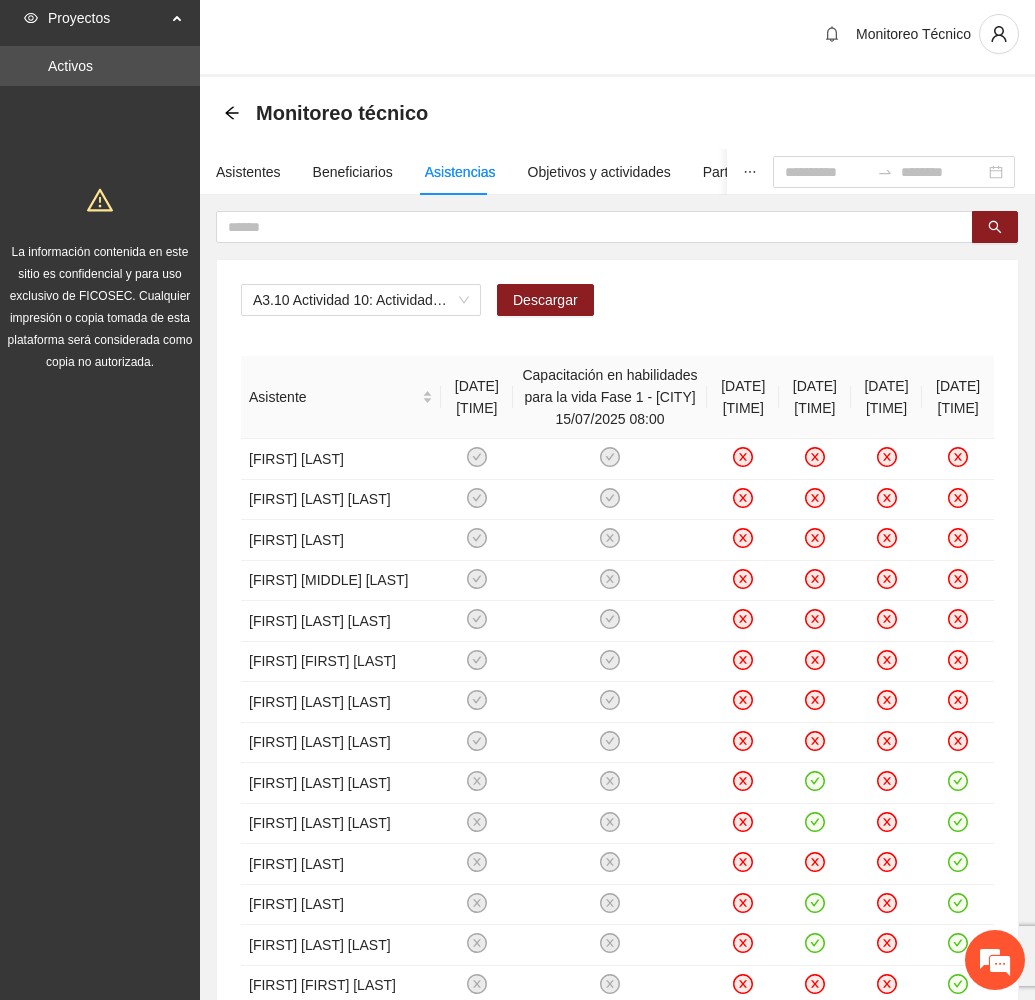 scroll, scrollTop: 0, scrollLeft: 0, axis: both 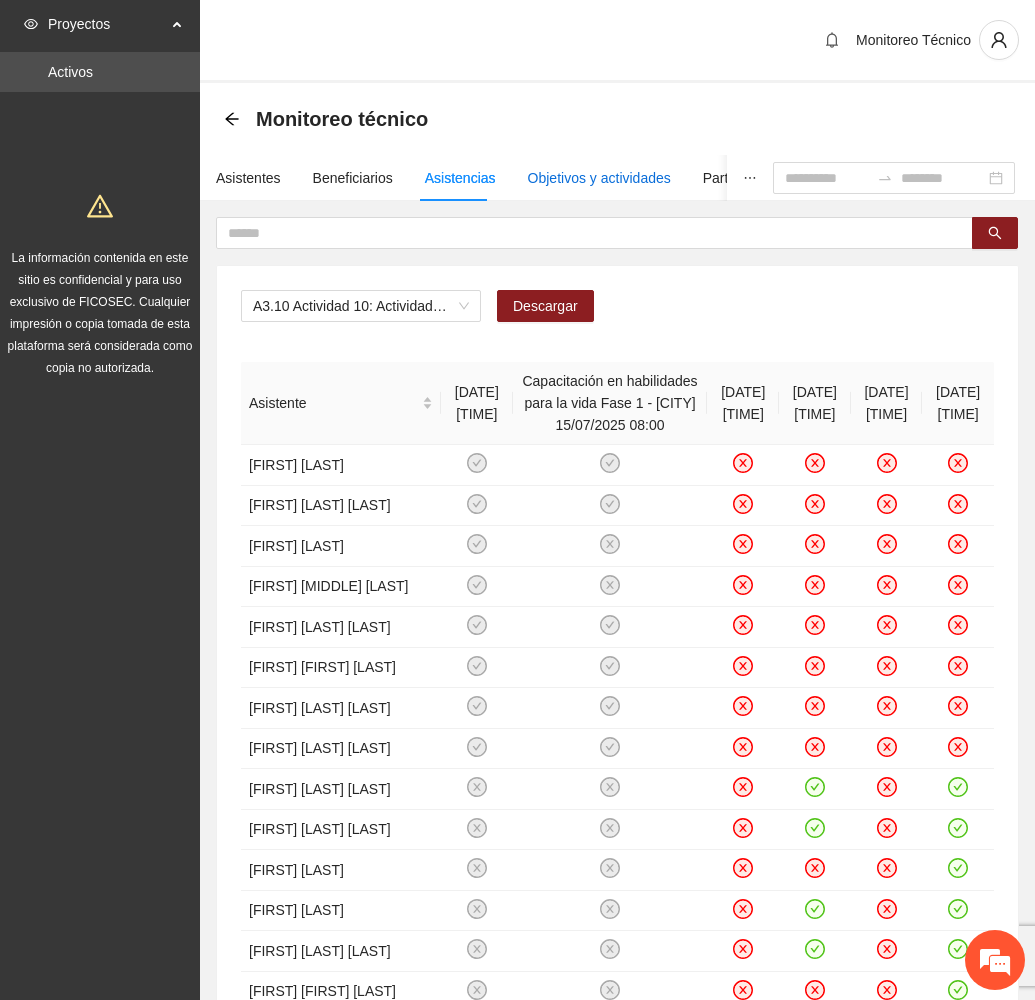 drag, startPoint x: 633, startPoint y: 175, endPoint x: 618, endPoint y: 193, distance: 23.43075 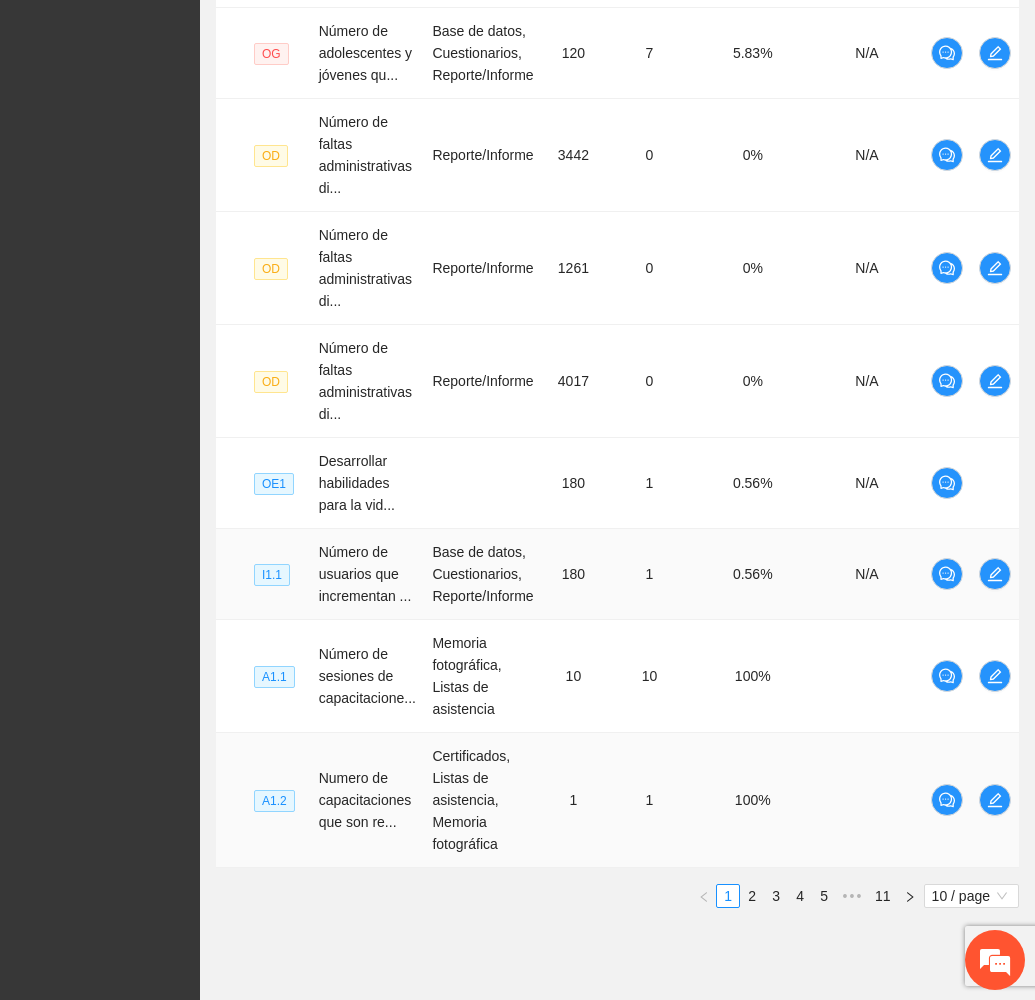 scroll, scrollTop: 820, scrollLeft: 0, axis: vertical 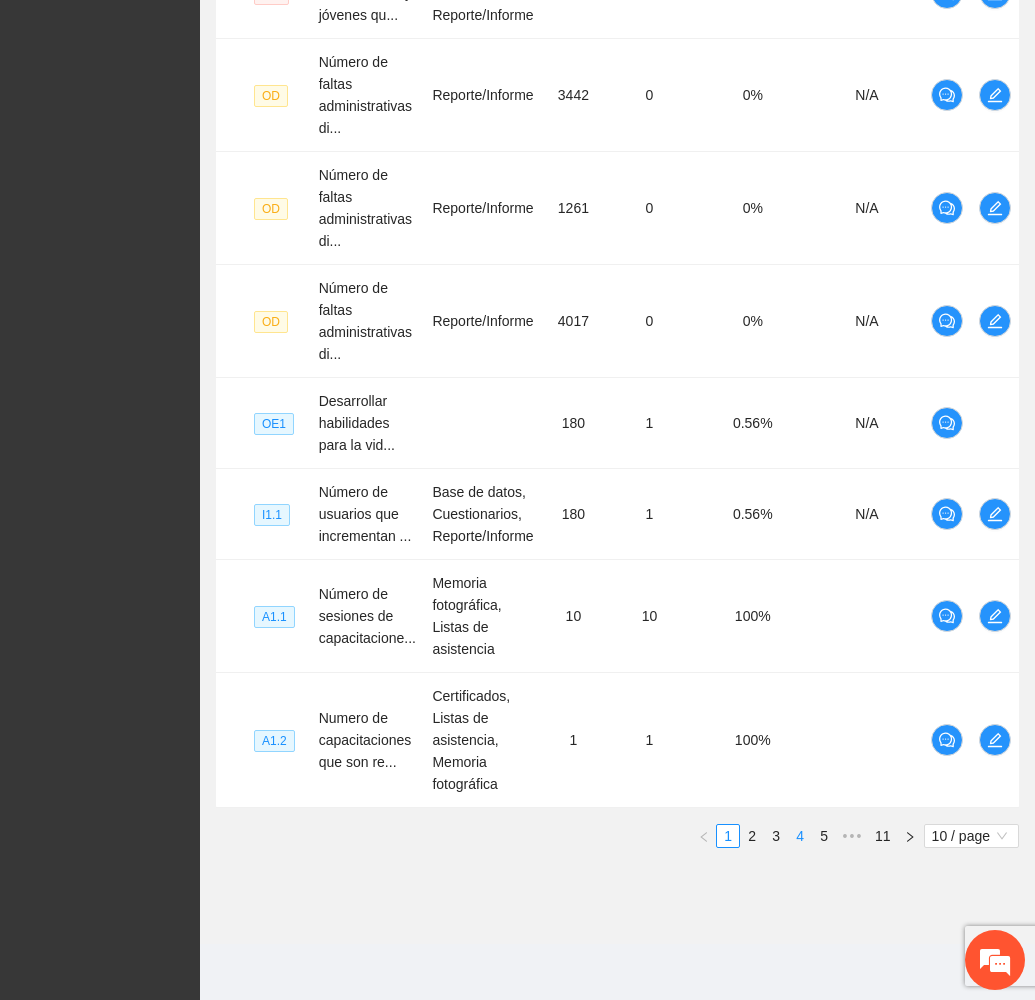 click on "4" at bounding box center (800, 836) 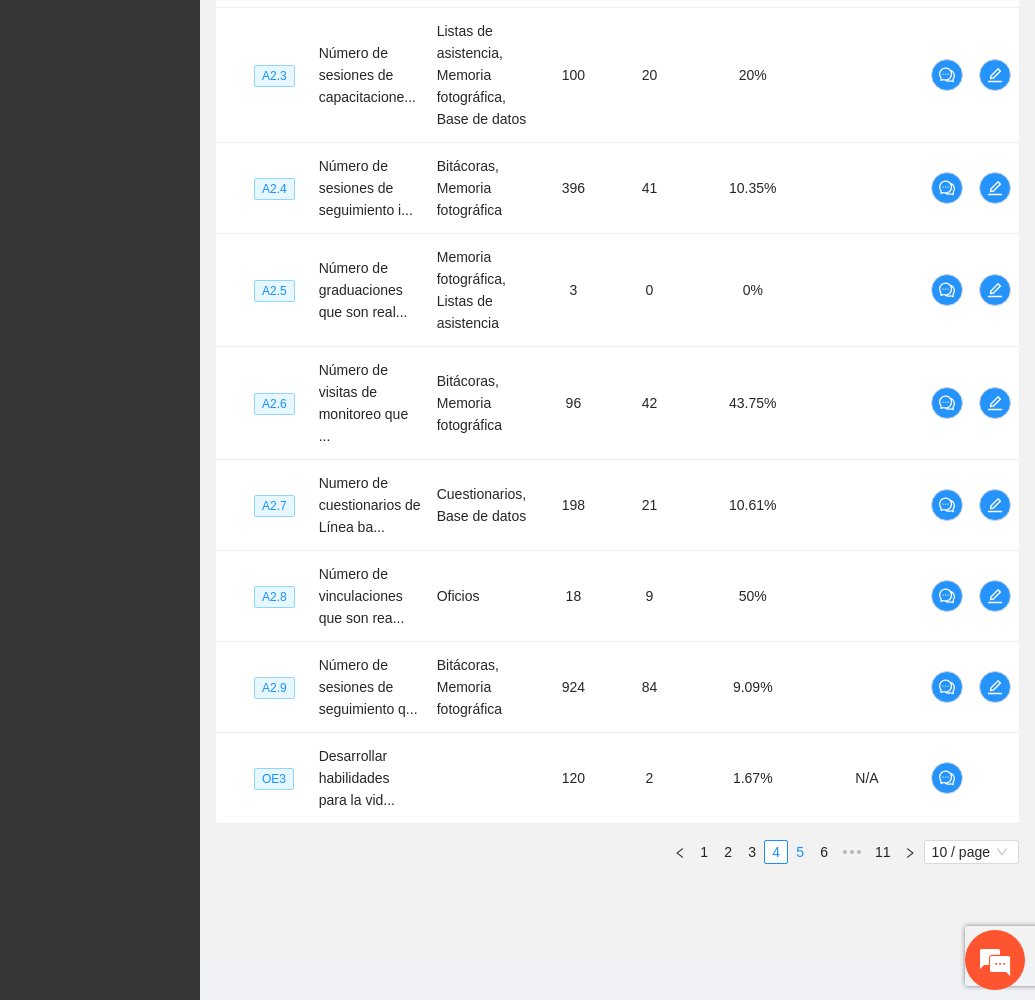 click on "5" at bounding box center (800, 852) 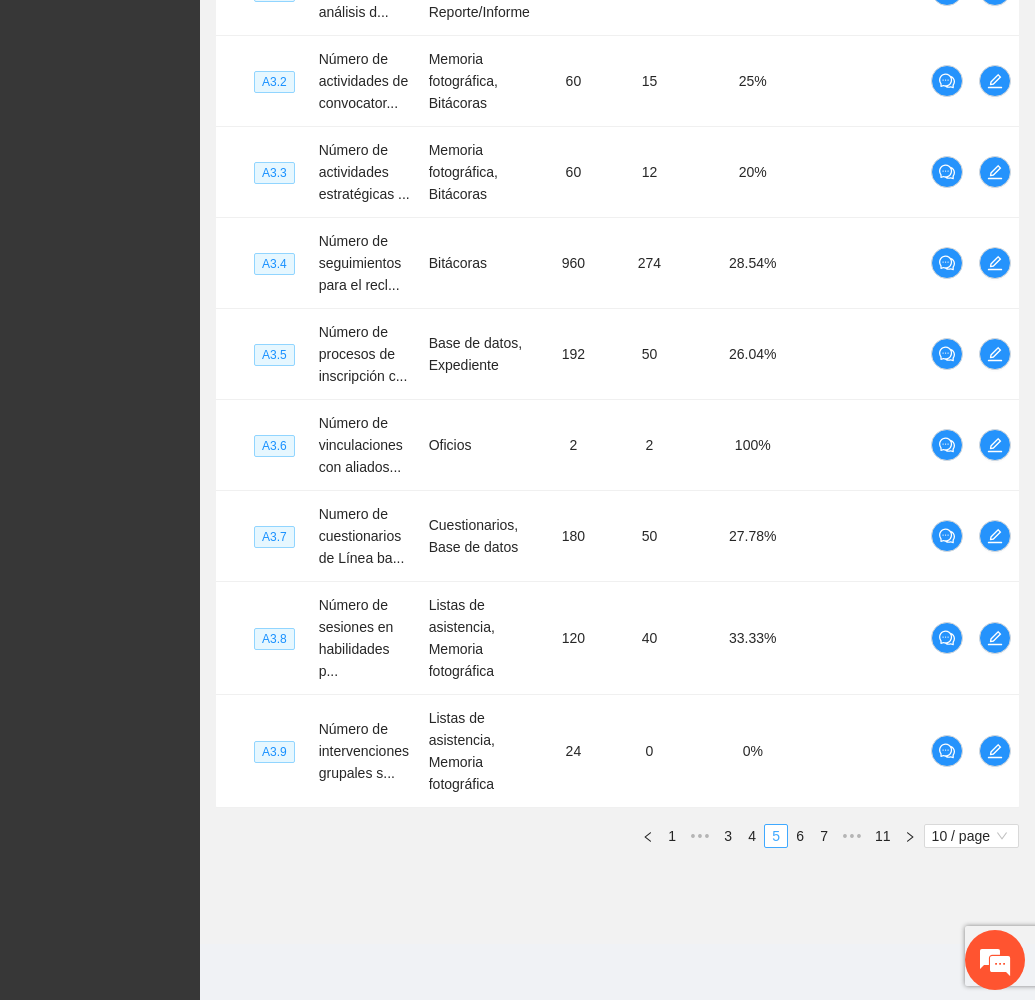 scroll, scrollTop: 732, scrollLeft: 0, axis: vertical 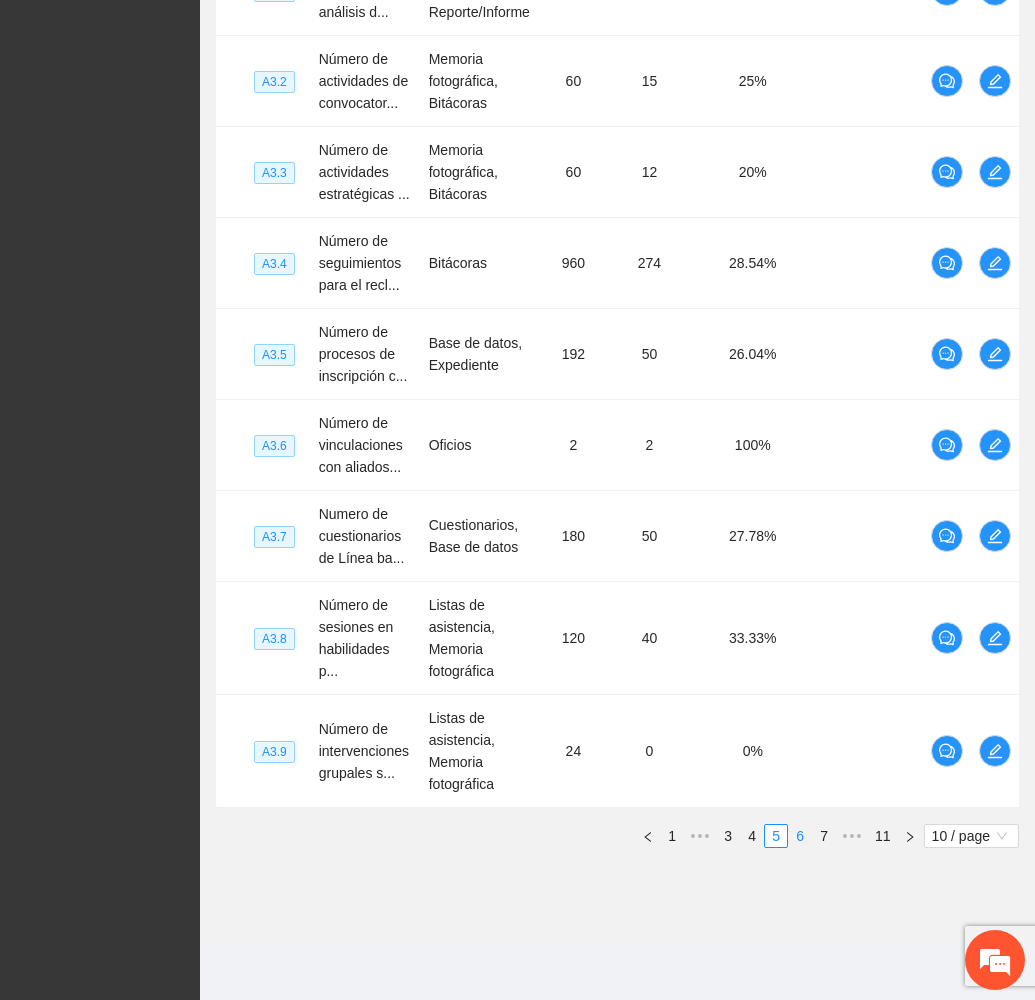 click on "6" at bounding box center (800, 836) 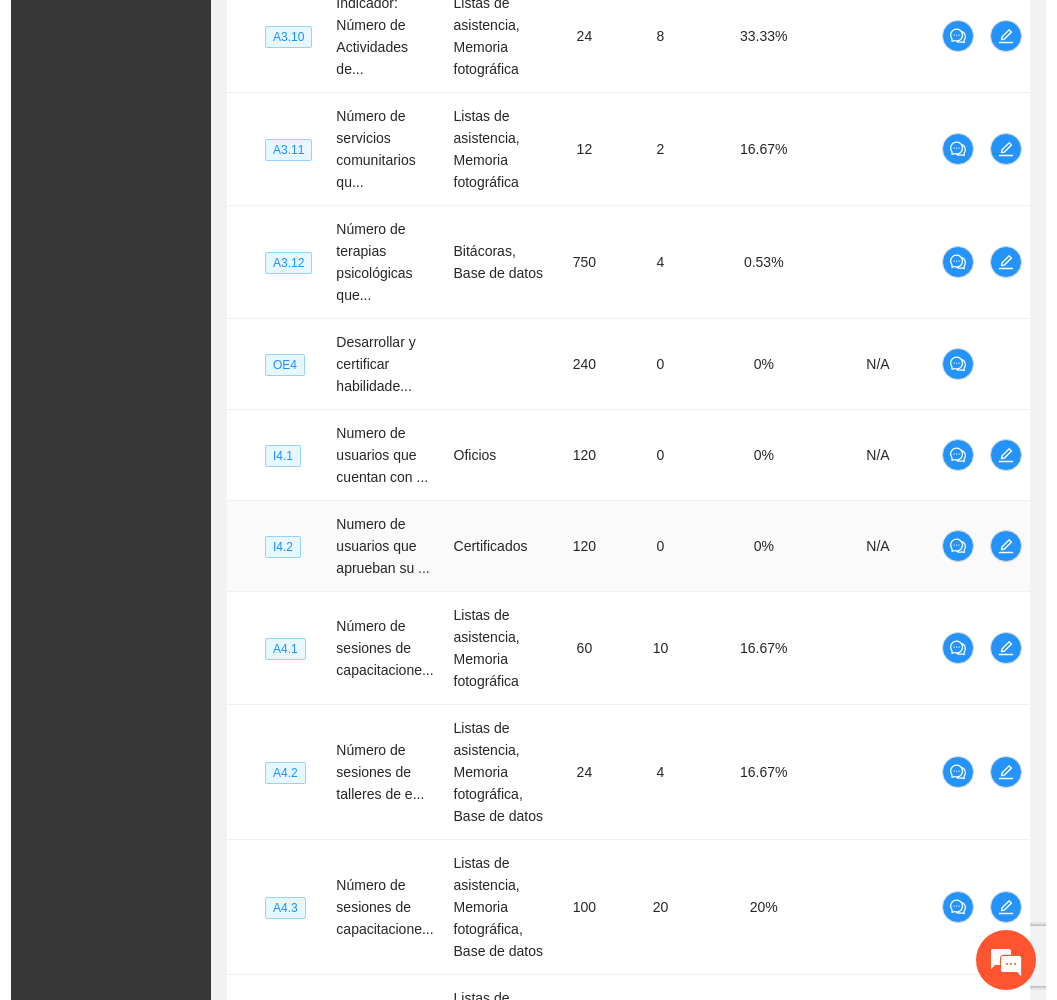 scroll, scrollTop: 132, scrollLeft: 0, axis: vertical 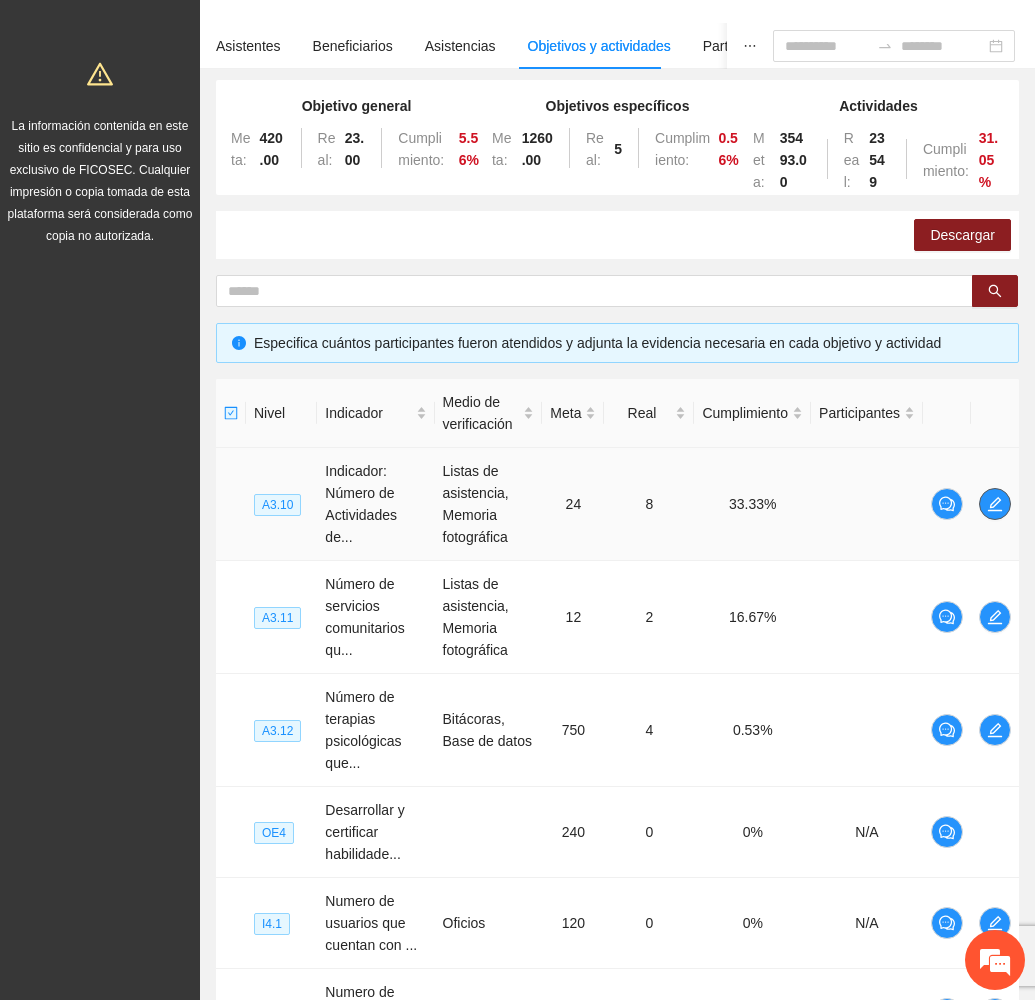 click at bounding box center [995, 504] 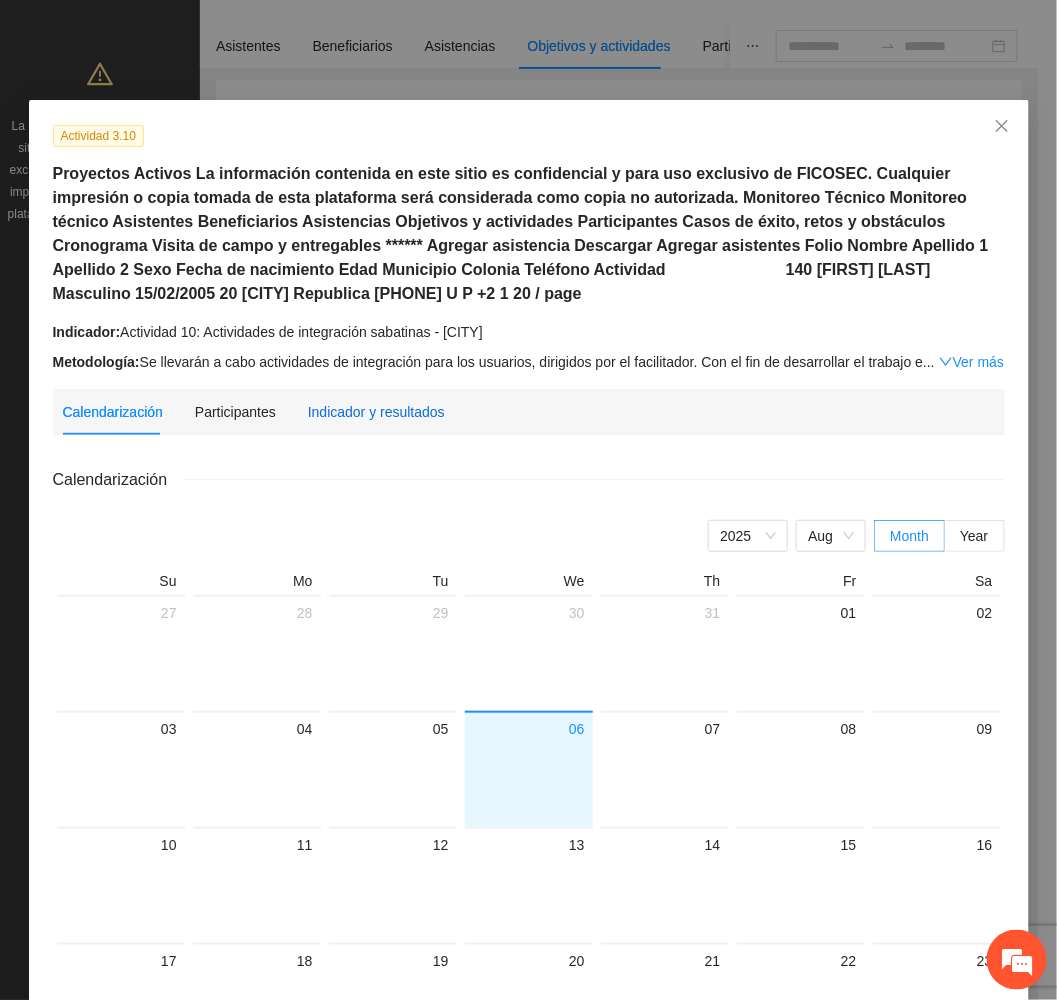 click on "Indicador y resultados" at bounding box center (376, 412) 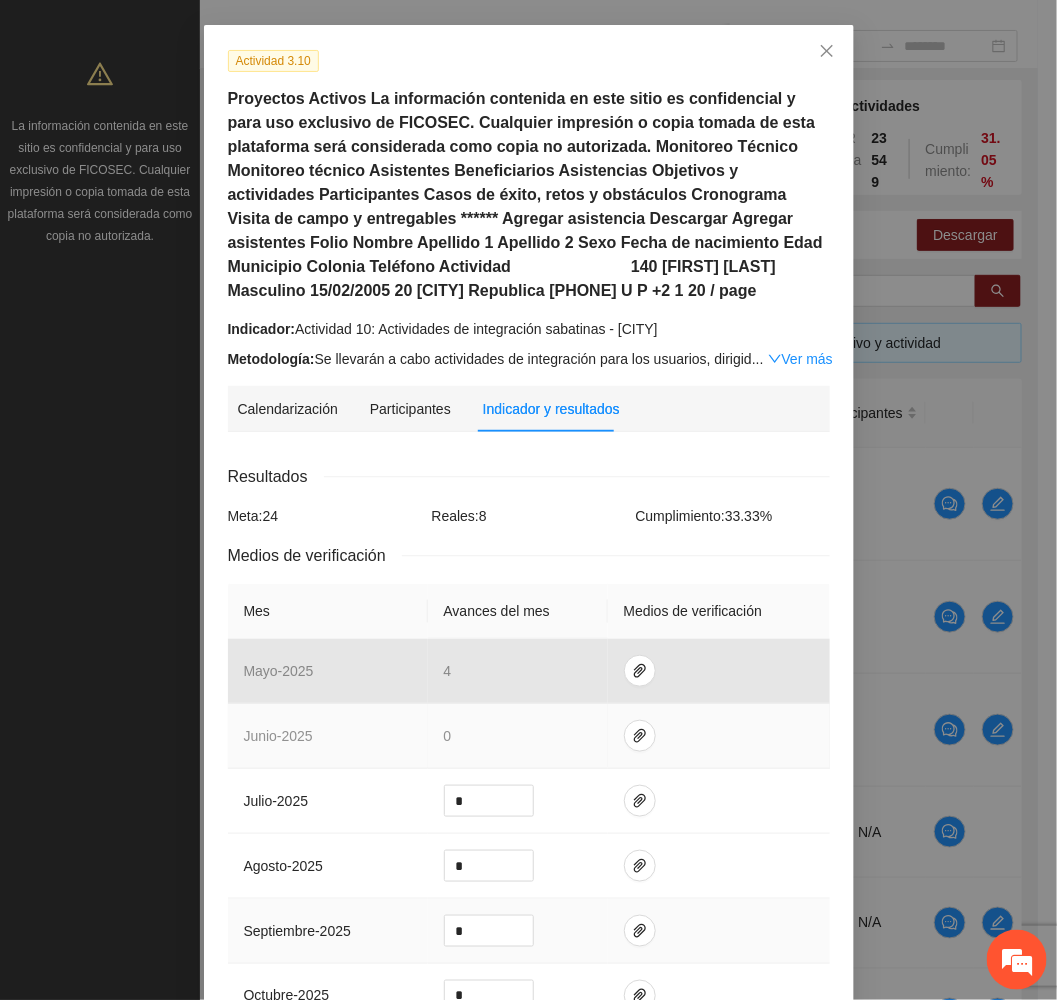scroll, scrollTop: 150, scrollLeft: 0, axis: vertical 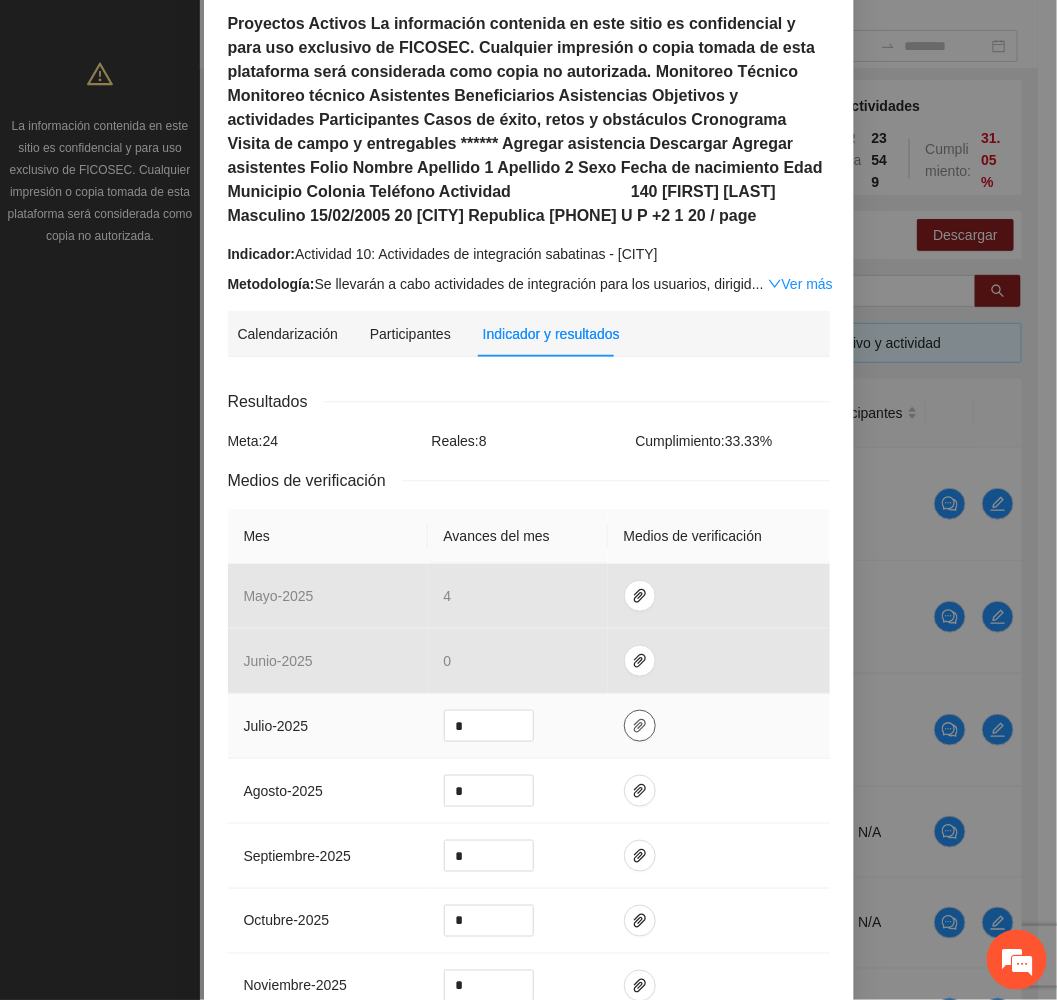 click 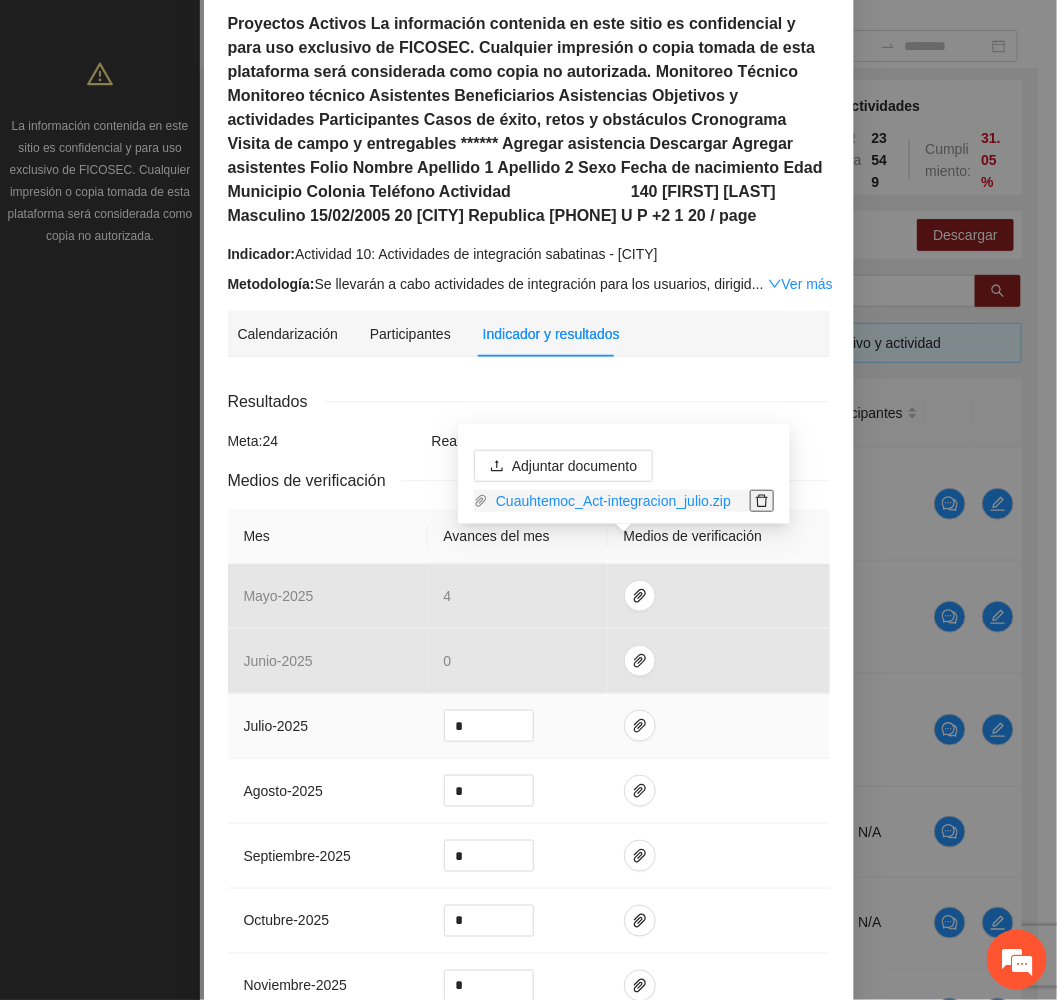 click at bounding box center [762, 501] 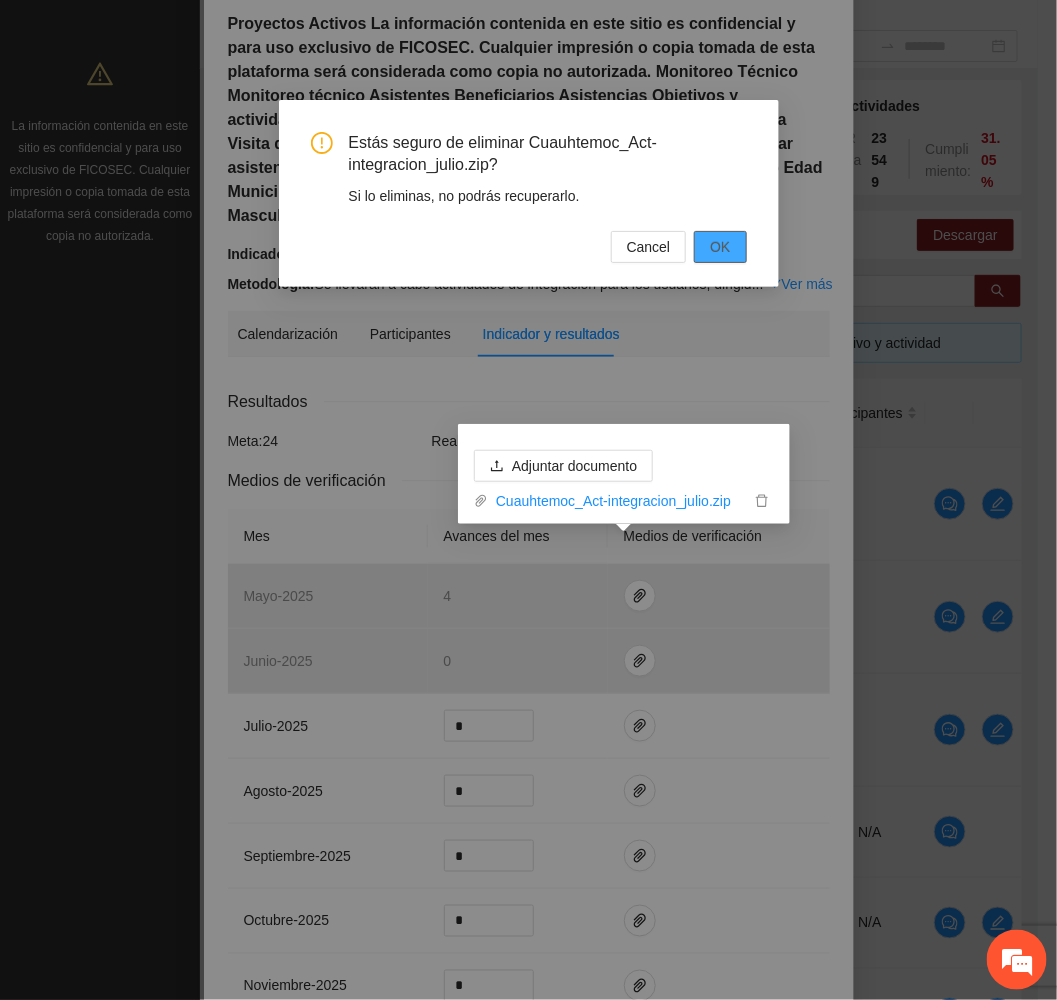 click on "OK" at bounding box center (720, 247) 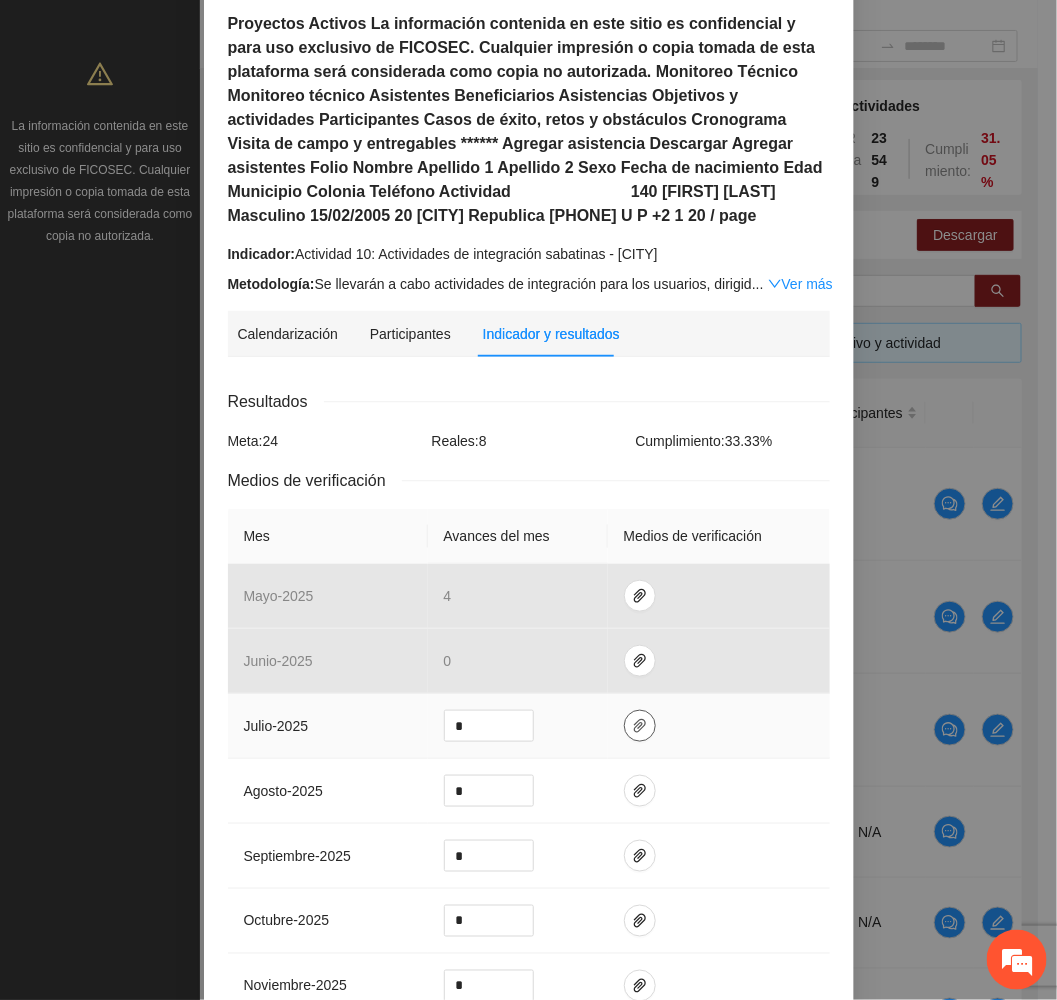 click 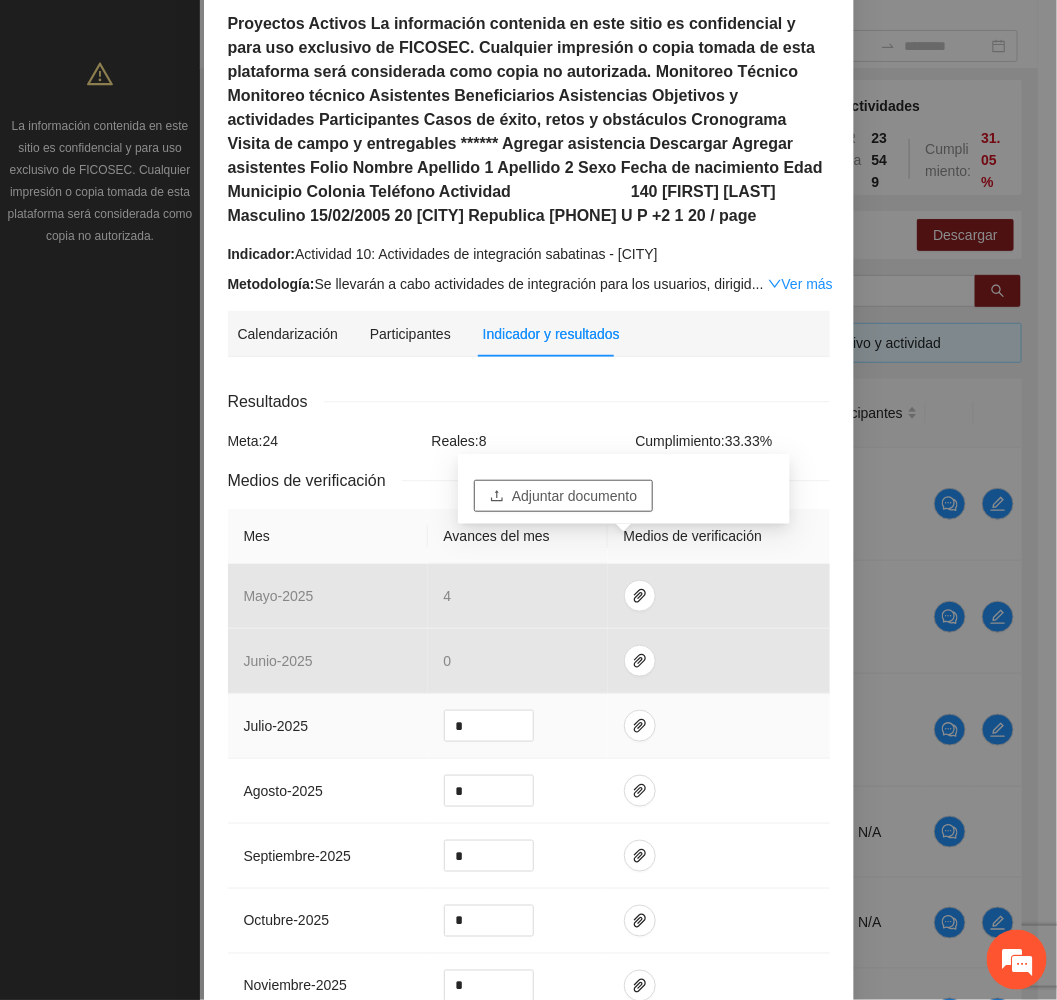 click on "Adjuntar documento" at bounding box center (574, 496) 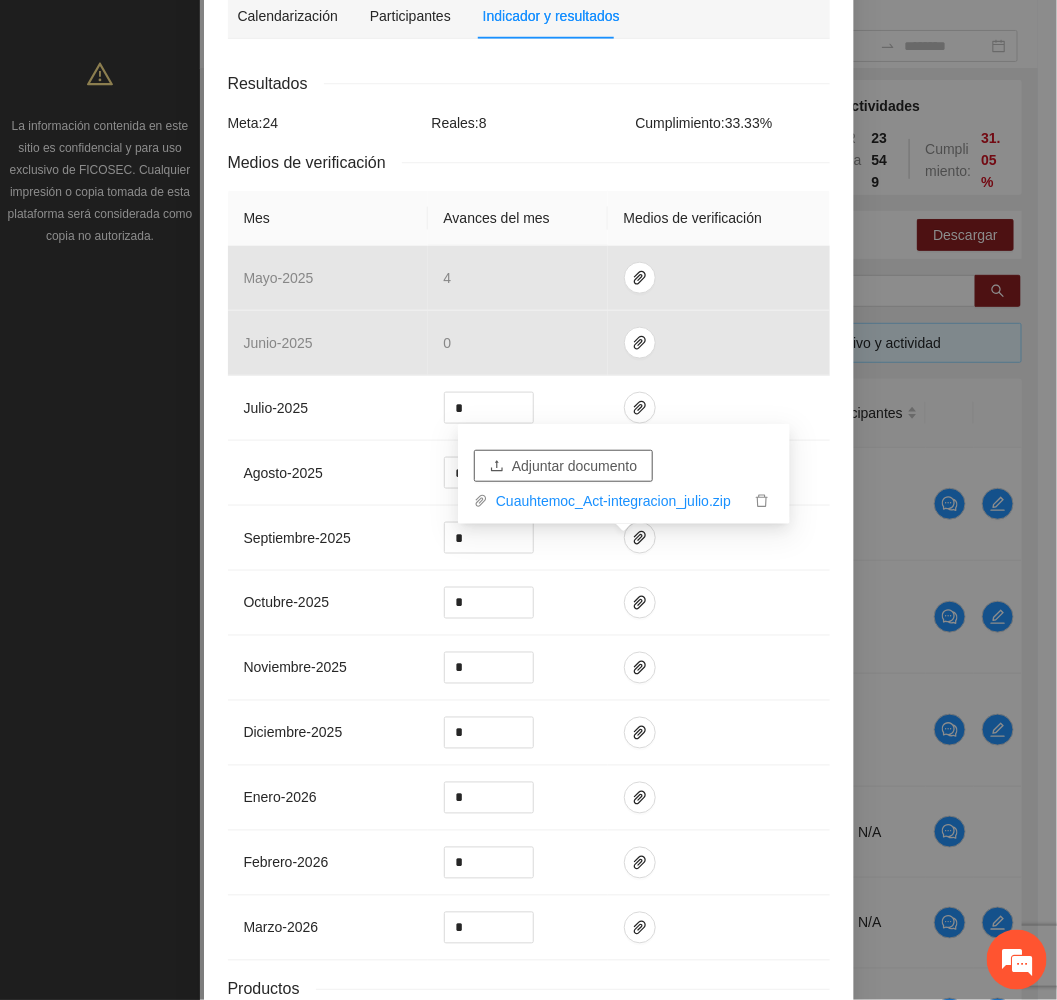 scroll, scrollTop: 469, scrollLeft: 0, axis: vertical 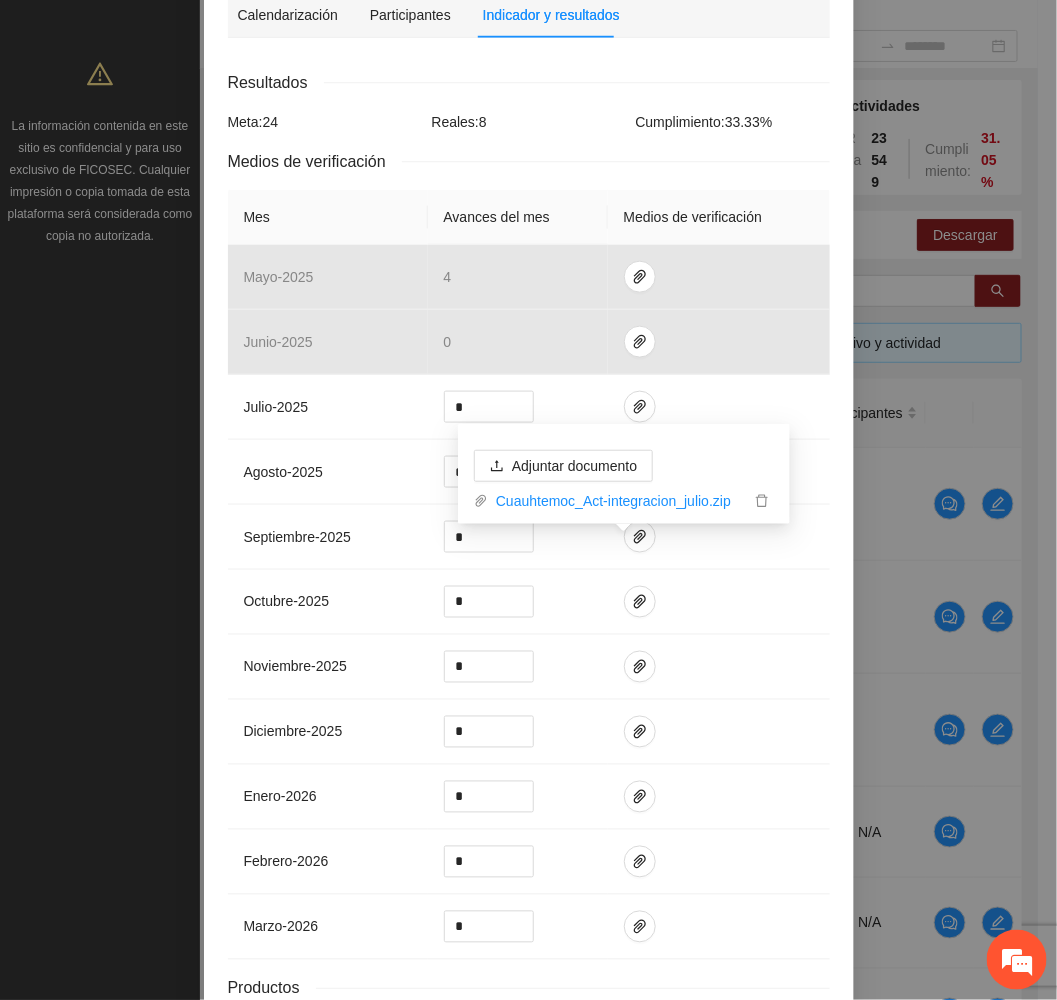 click on "Guardar" at bounding box center (795, 1104) 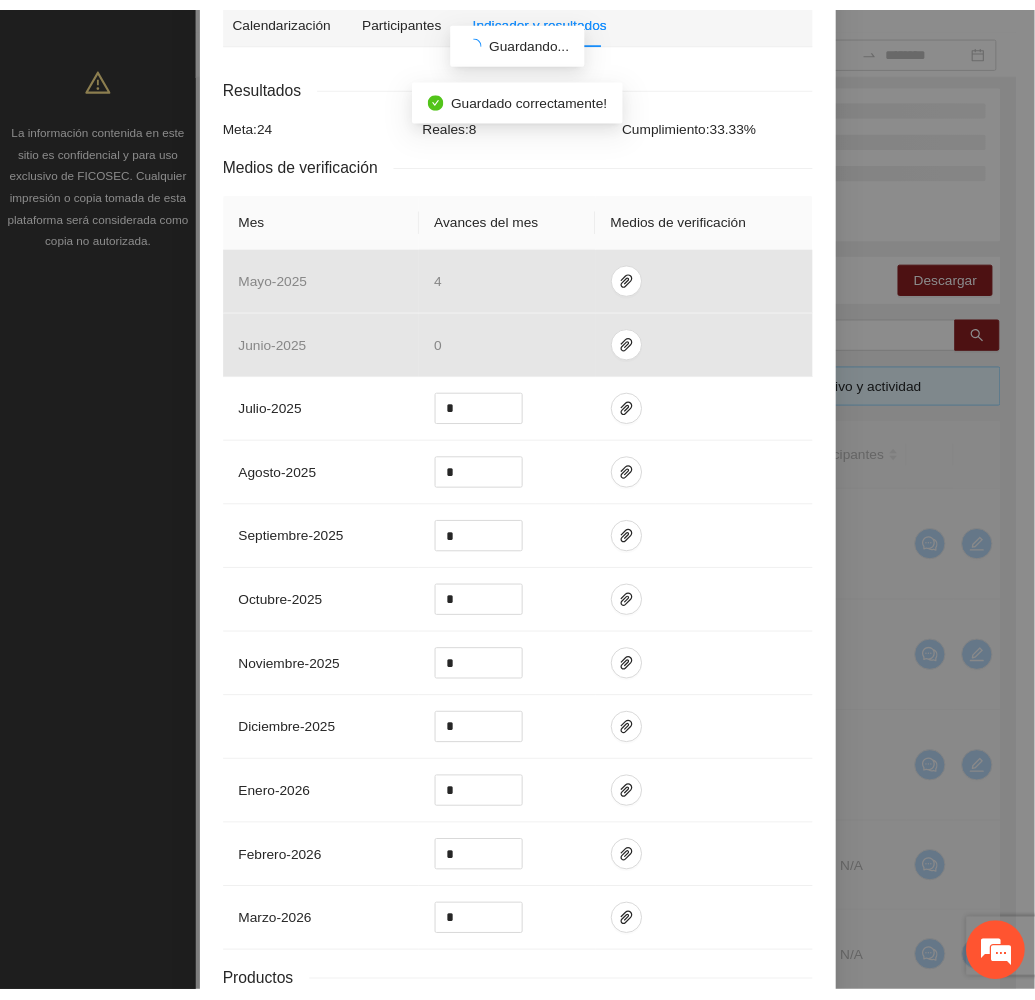 scroll, scrollTop: 370, scrollLeft: 0, axis: vertical 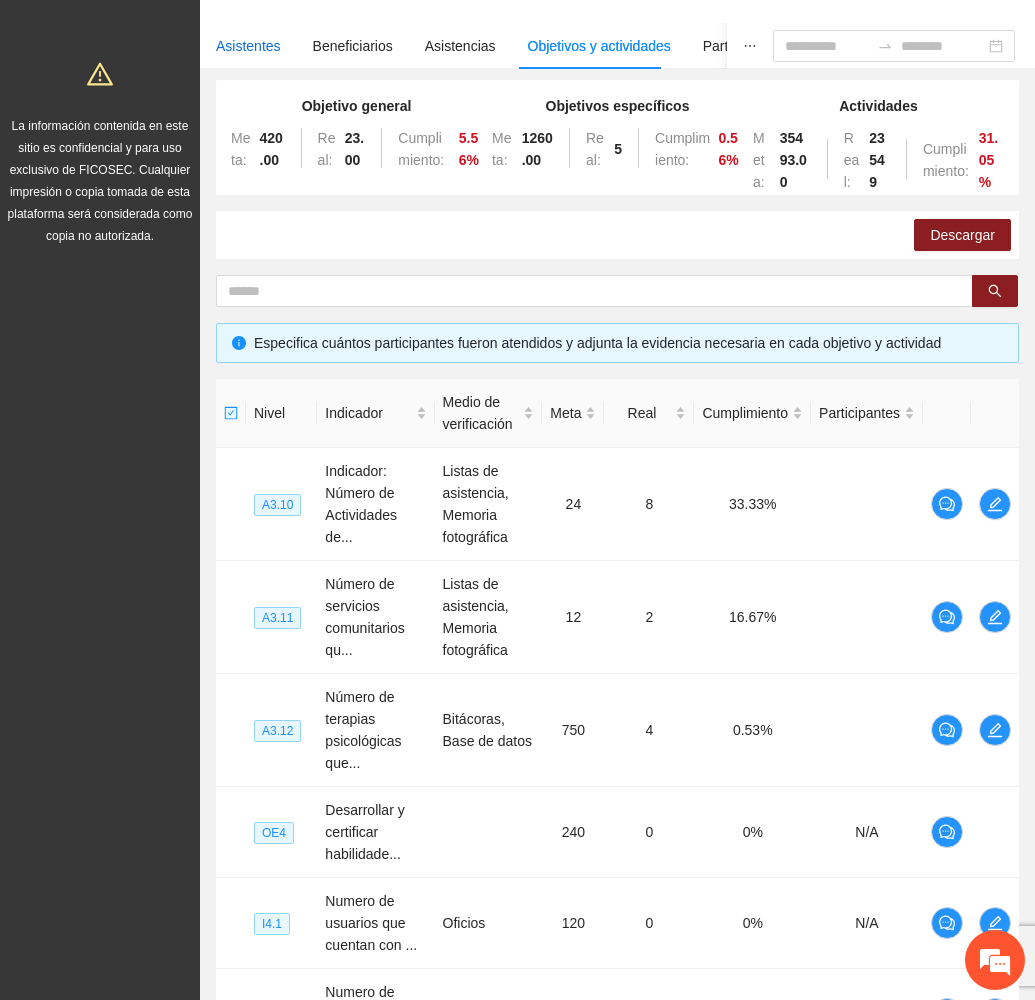 click on "Asistentes" at bounding box center [248, 46] 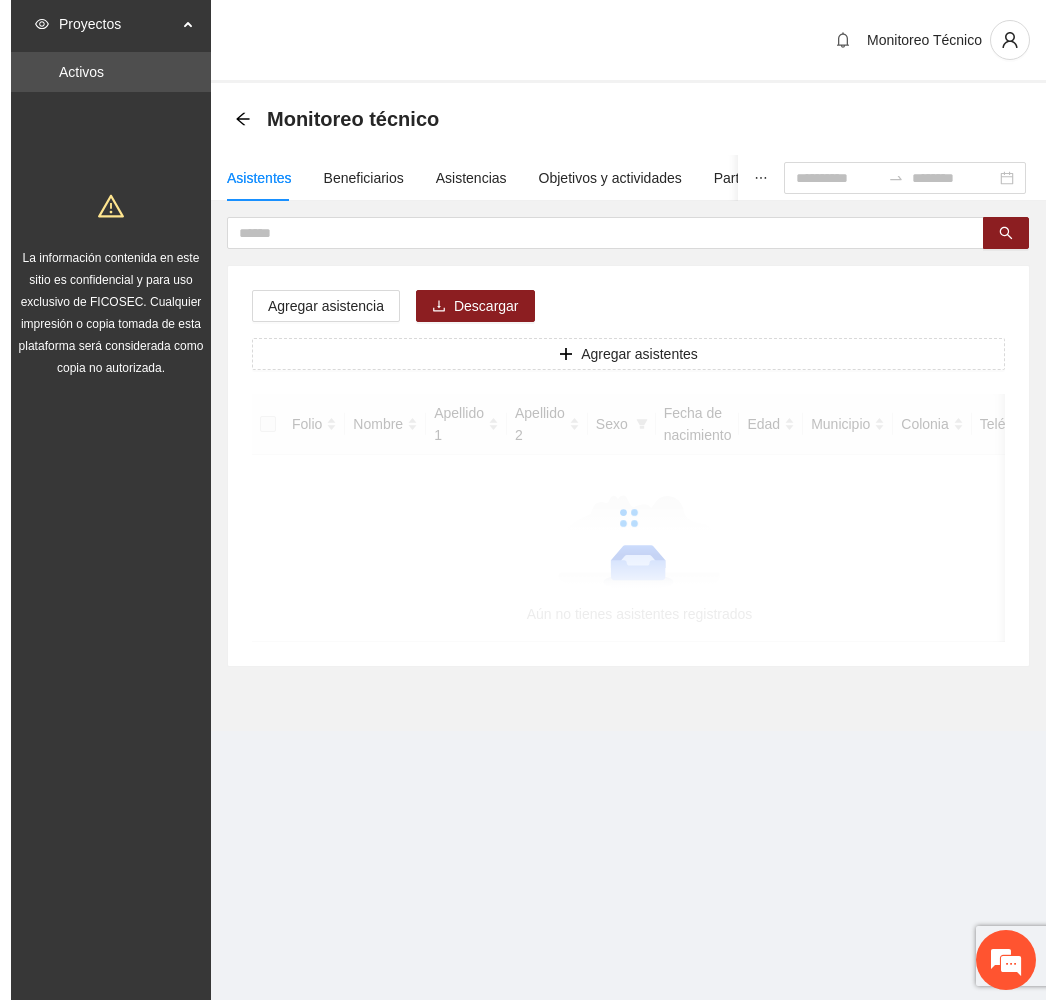 scroll, scrollTop: 0, scrollLeft: 0, axis: both 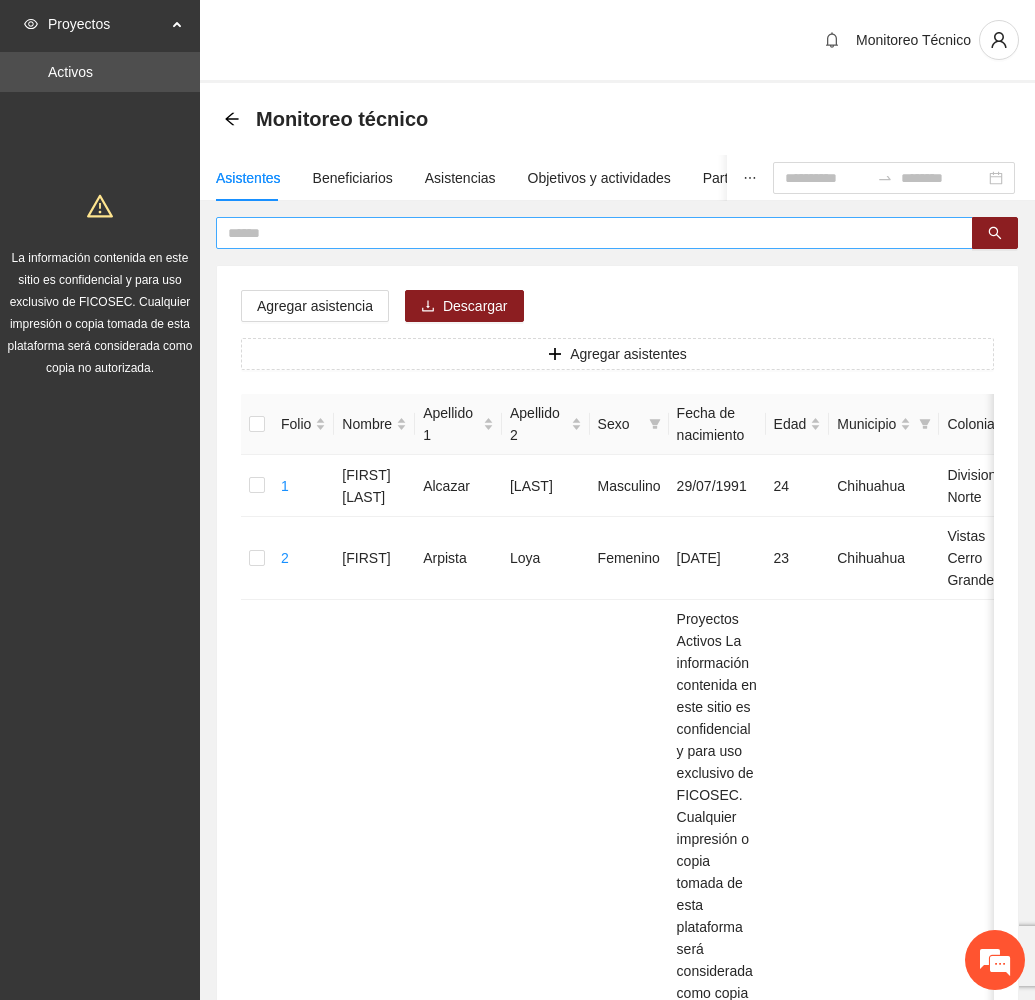 click at bounding box center [586, 233] 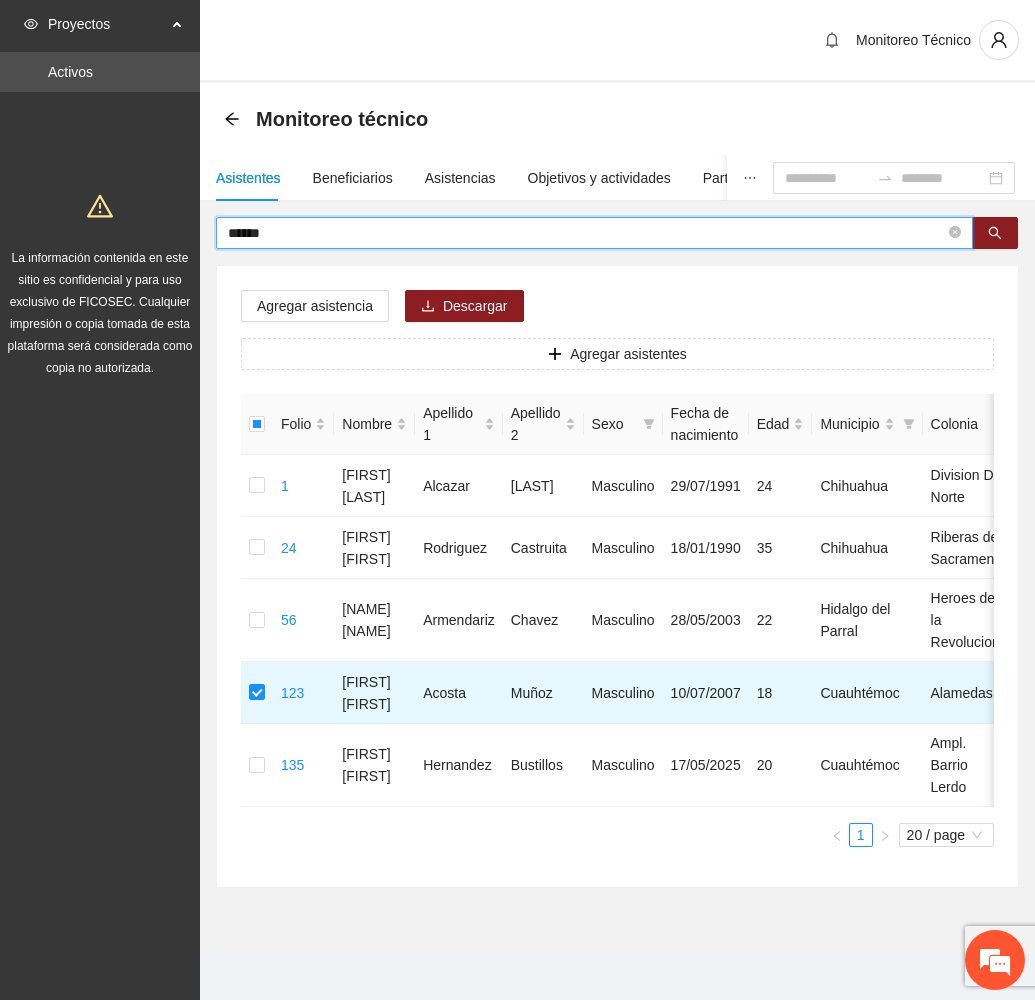 drag, startPoint x: 285, startPoint y: 243, endPoint x: 189, endPoint y: 225, distance: 97.67292 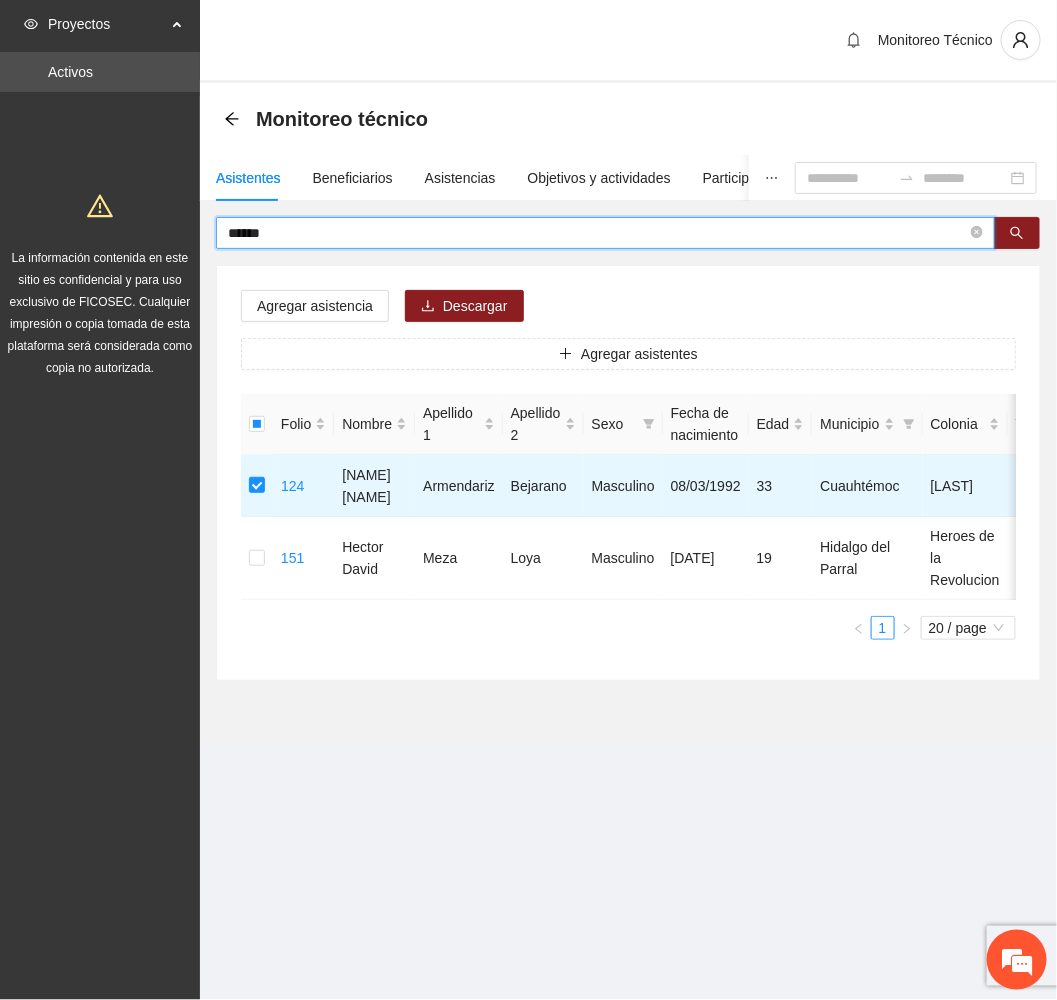 drag, startPoint x: 300, startPoint y: 238, endPoint x: 295, endPoint y: 210, distance: 28.442924 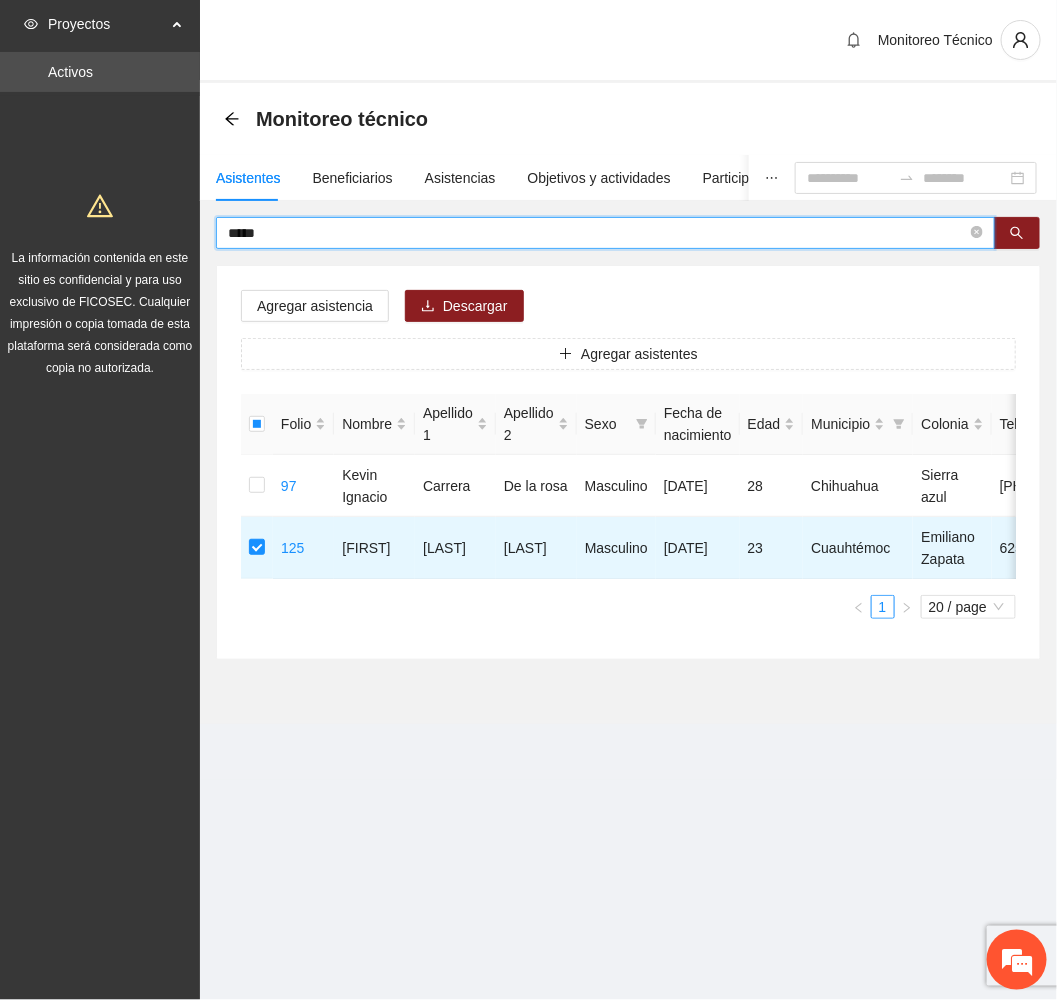 drag, startPoint x: 306, startPoint y: 231, endPoint x: 183, endPoint y: 222, distance: 123.32883 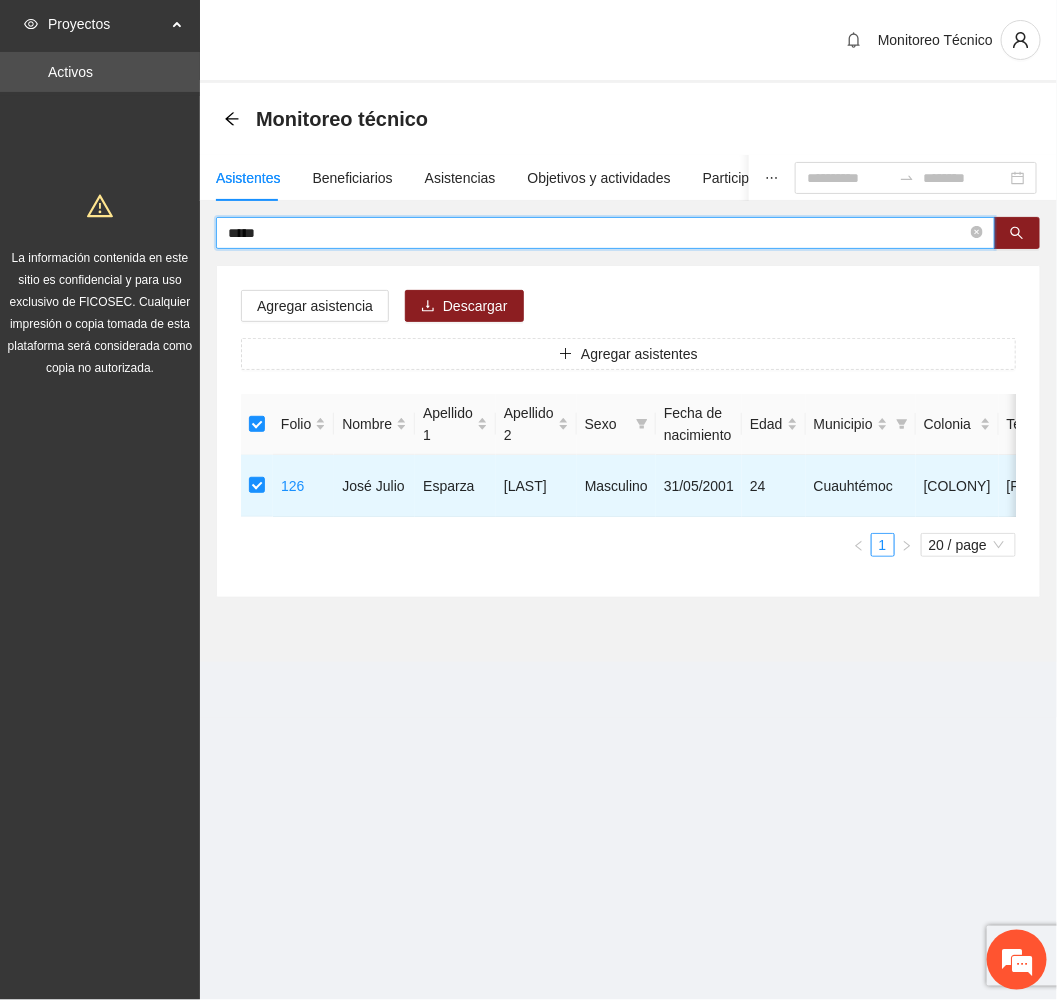 drag, startPoint x: 301, startPoint y: 235, endPoint x: 109, endPoint y: 199, distance: 195.34584 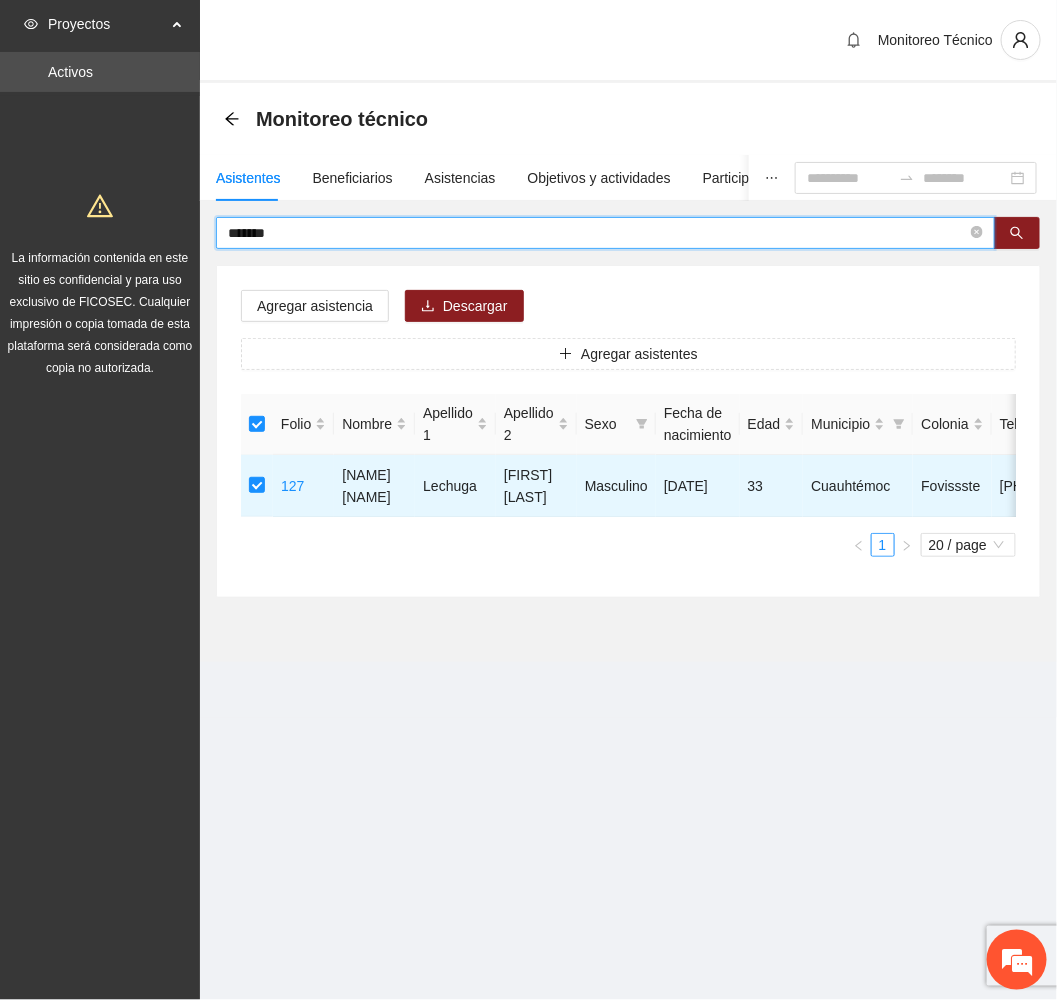drag, startPoint x: 300, startPoint y: 232, endPoint x: 124, endPoint y: 243, distance: 176.34341 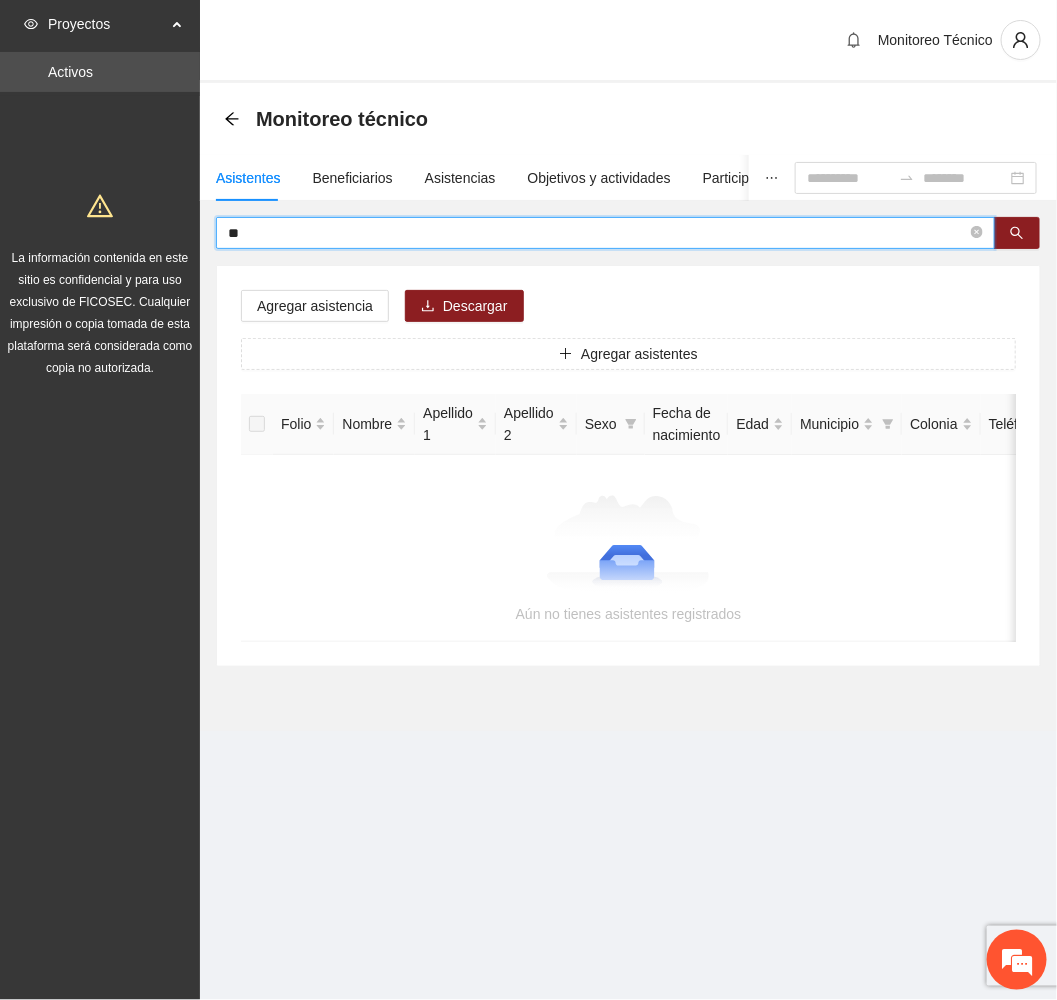 type on "*" 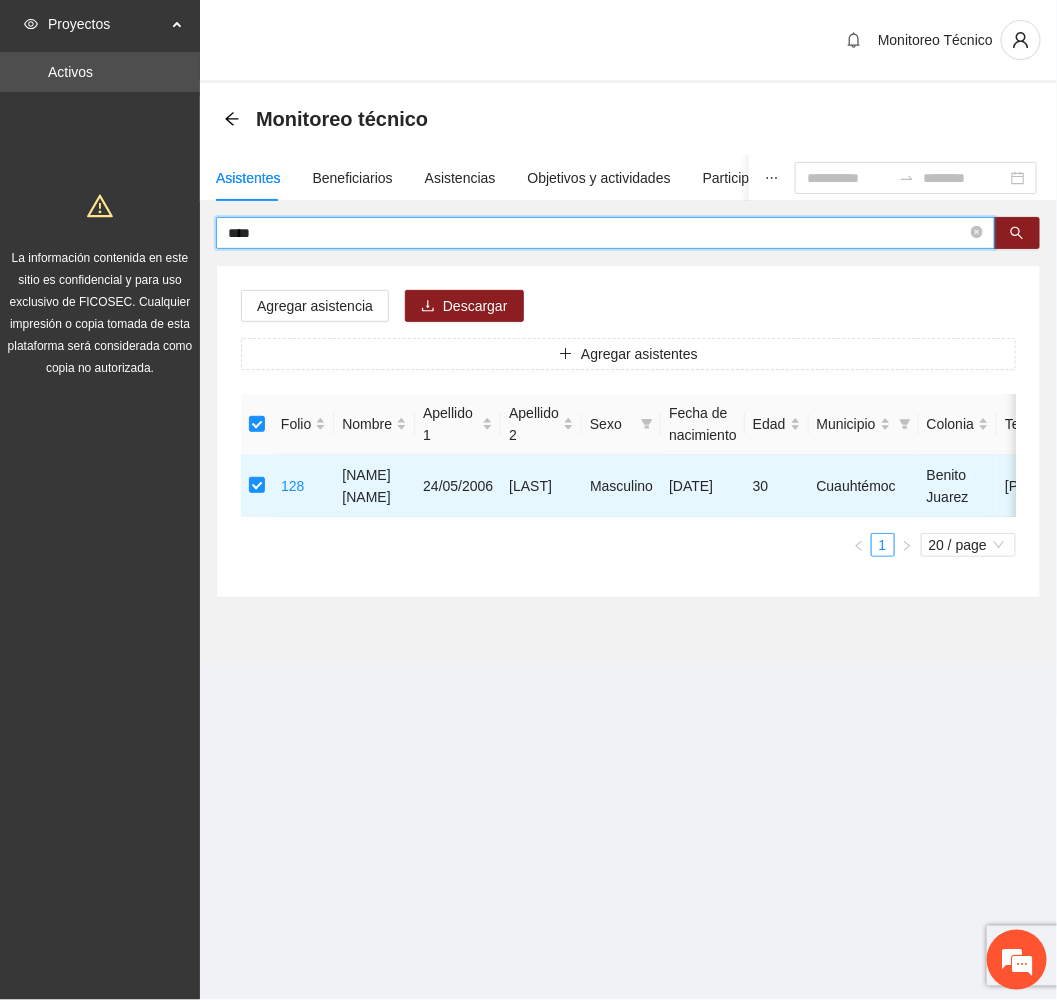 drag, startPoint x: 285, startPoint y: 234, endPoint x: 205, endPoint y: 220, distance: 81.21576 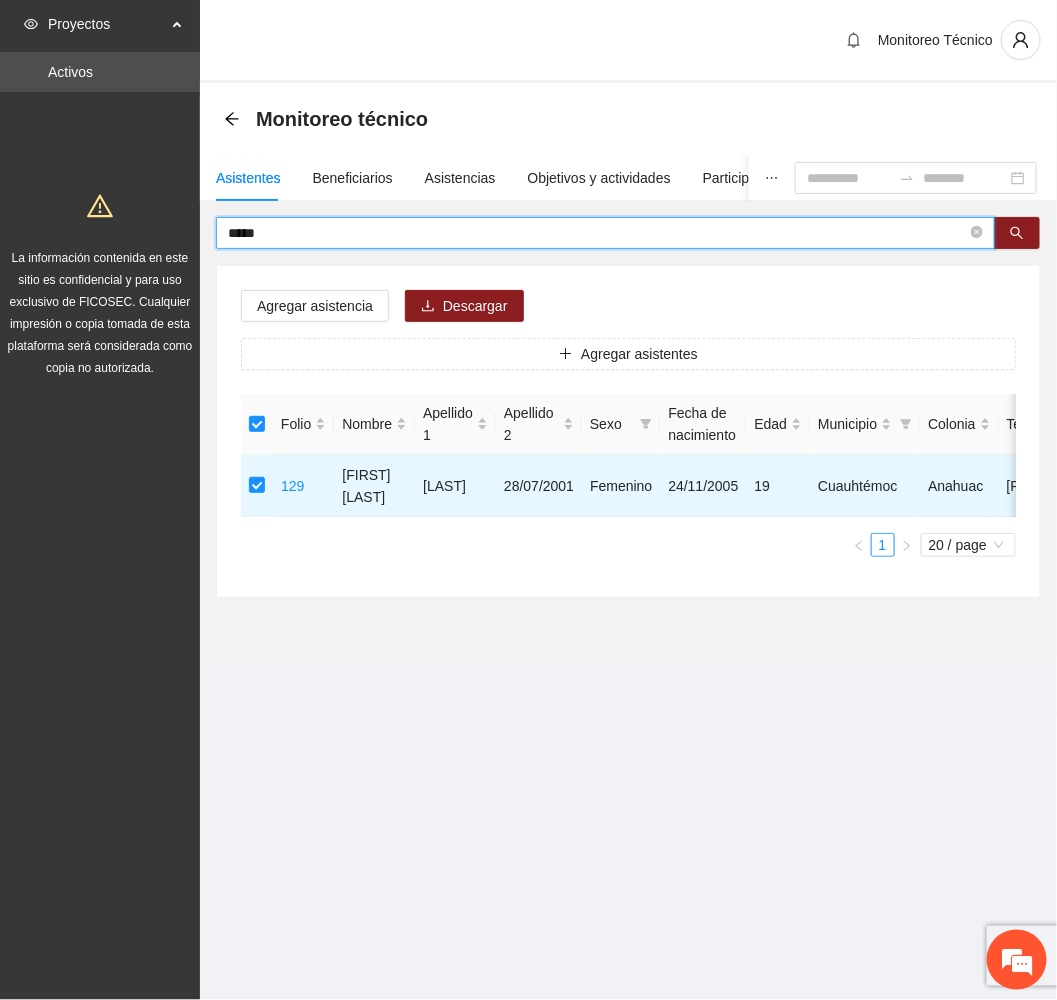 drag, startPoint x: 280, startPoint y: 240, endPoint x: 138, endPoint y: 222, distance: 143.13629 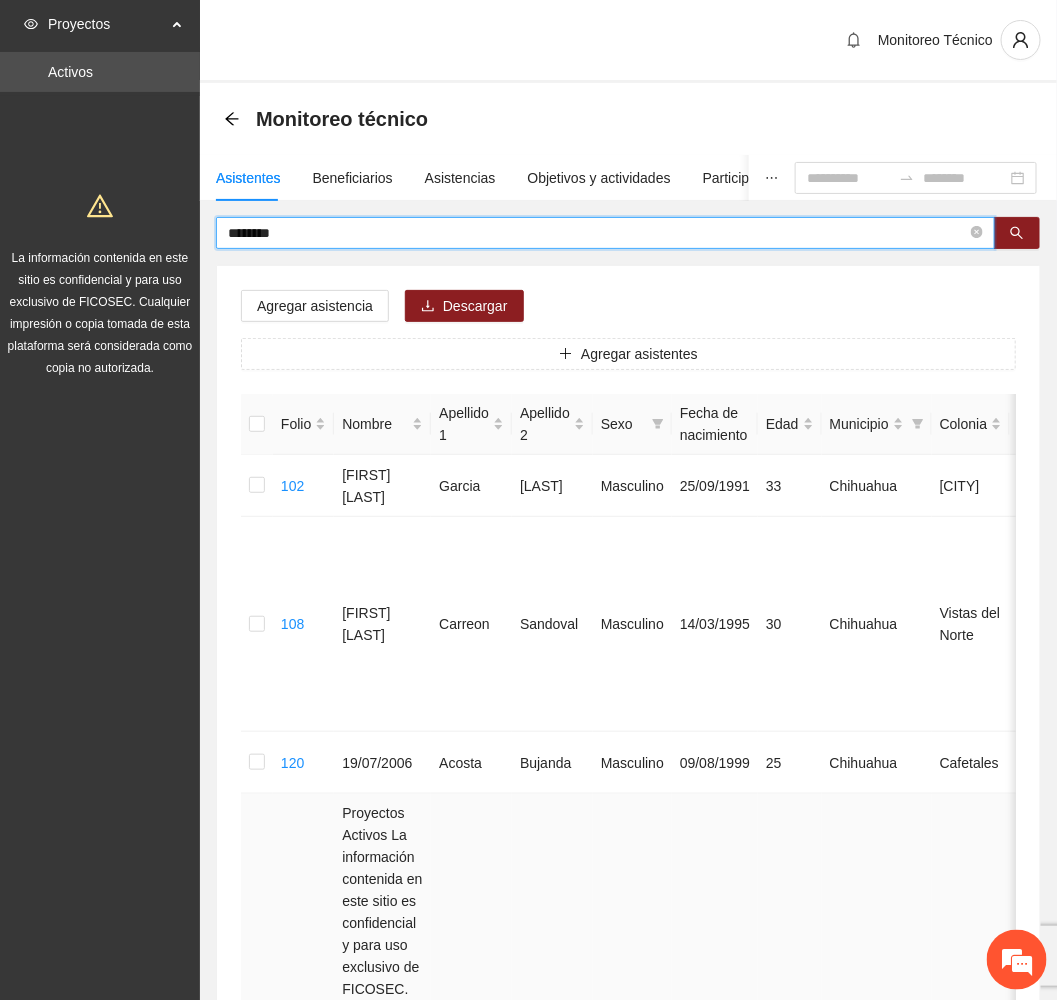 click at bounding box center [257, 1605] 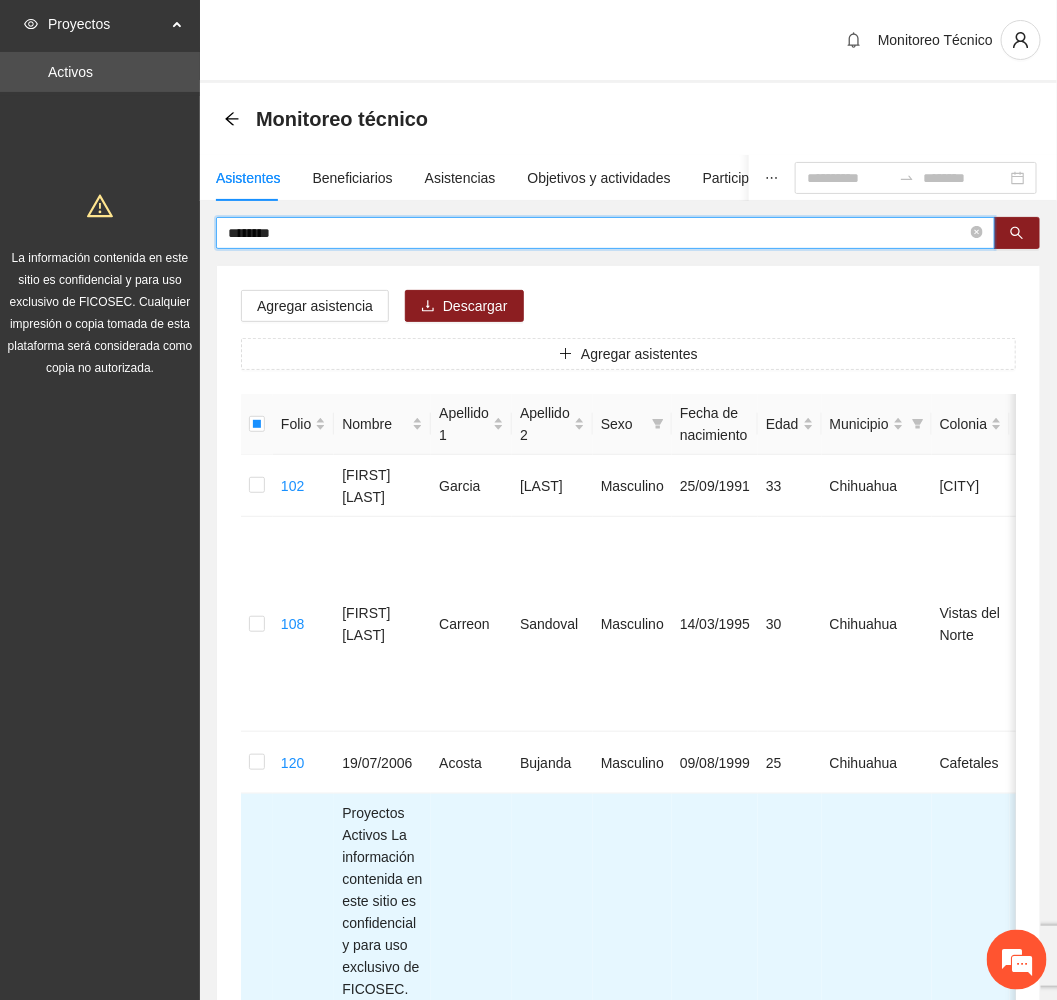 drag, startPoint x: 321, startPoint y: 231, endPoint x: 76, endPoint y: 243, distance: 245.2937 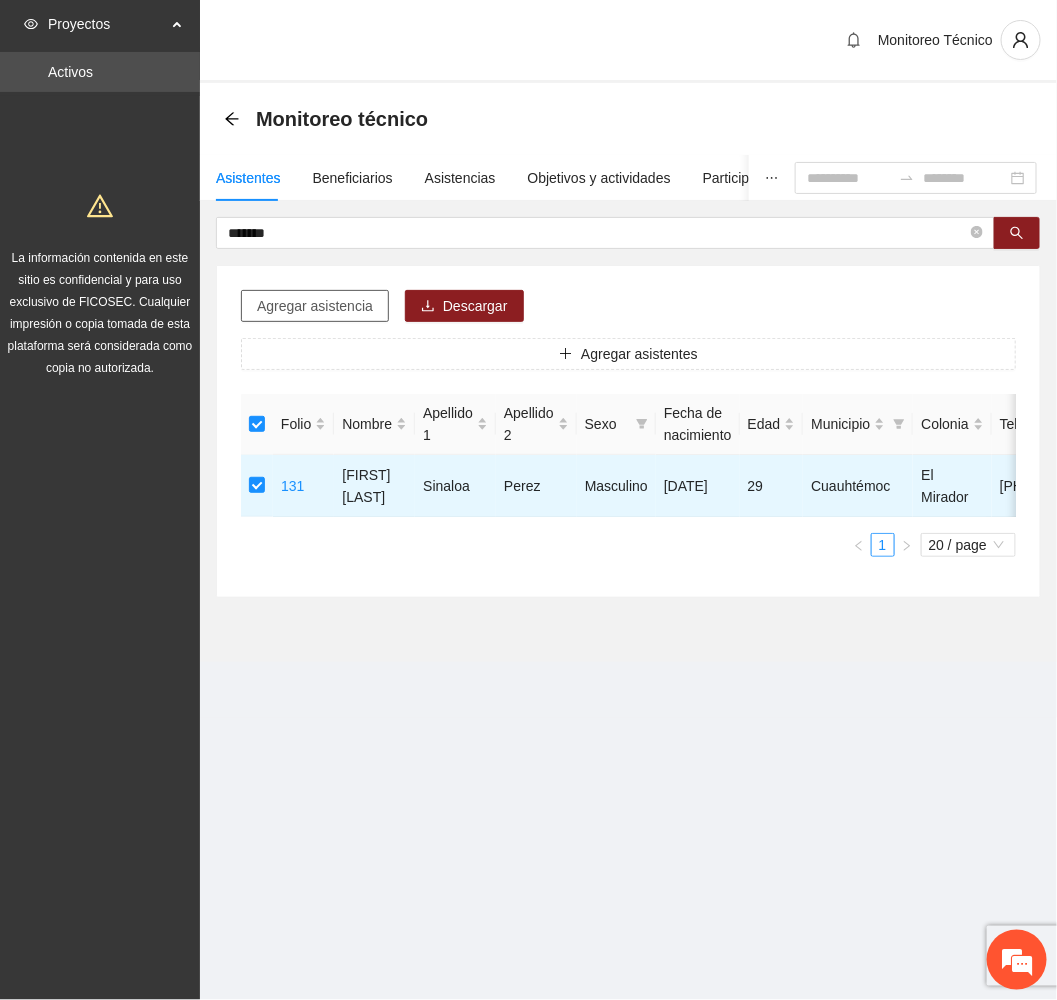 click on "Agregar asistencia" at bounding box center [315, 306] 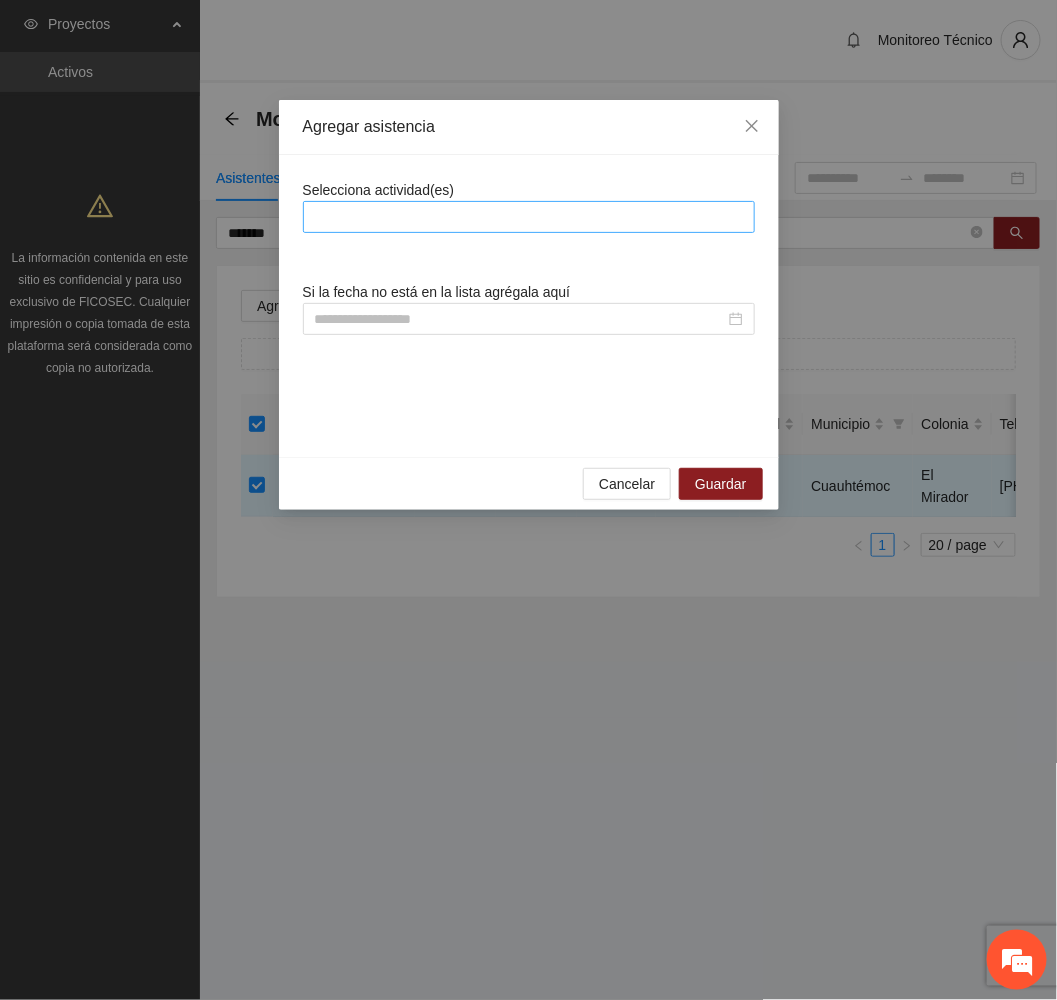 click at bounding box center (529, 217) 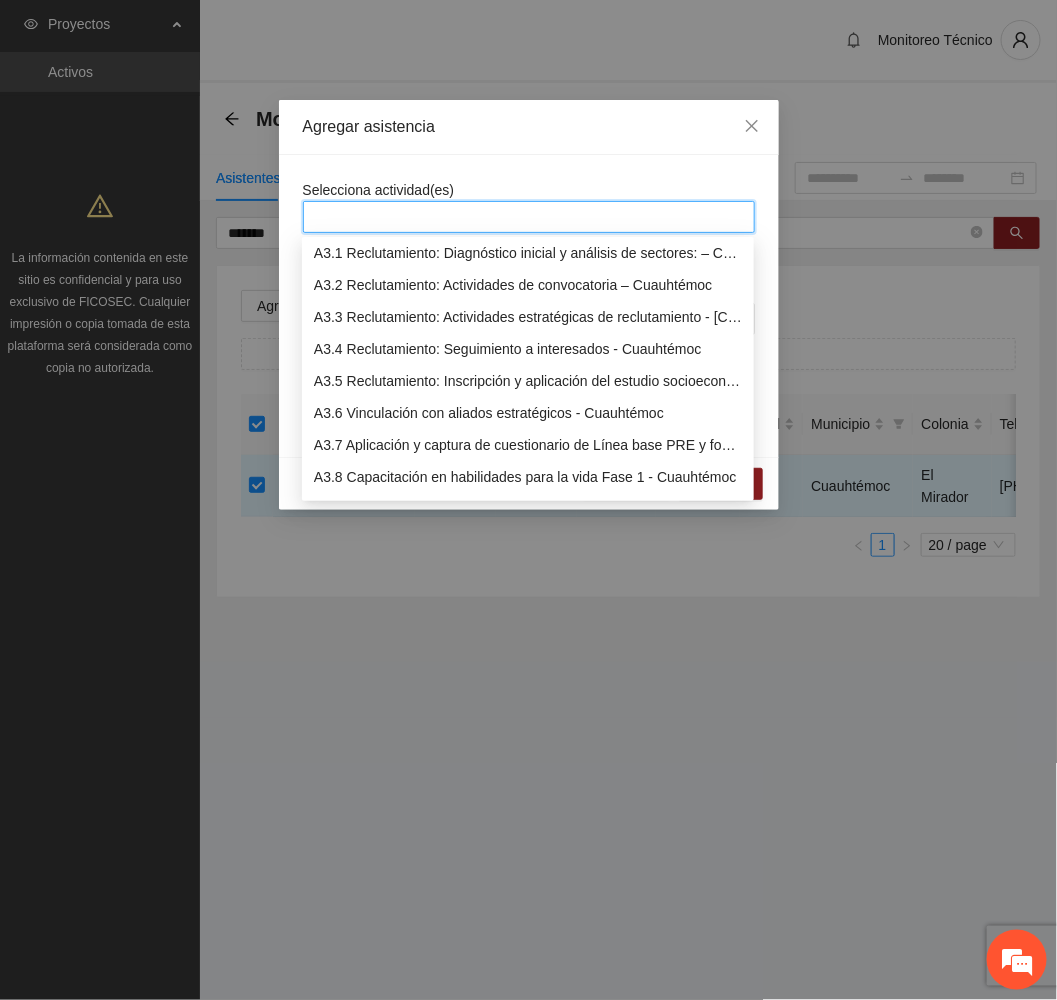 scroll, scrollTop: 1050, scrollLeft: 0, axis: vertical 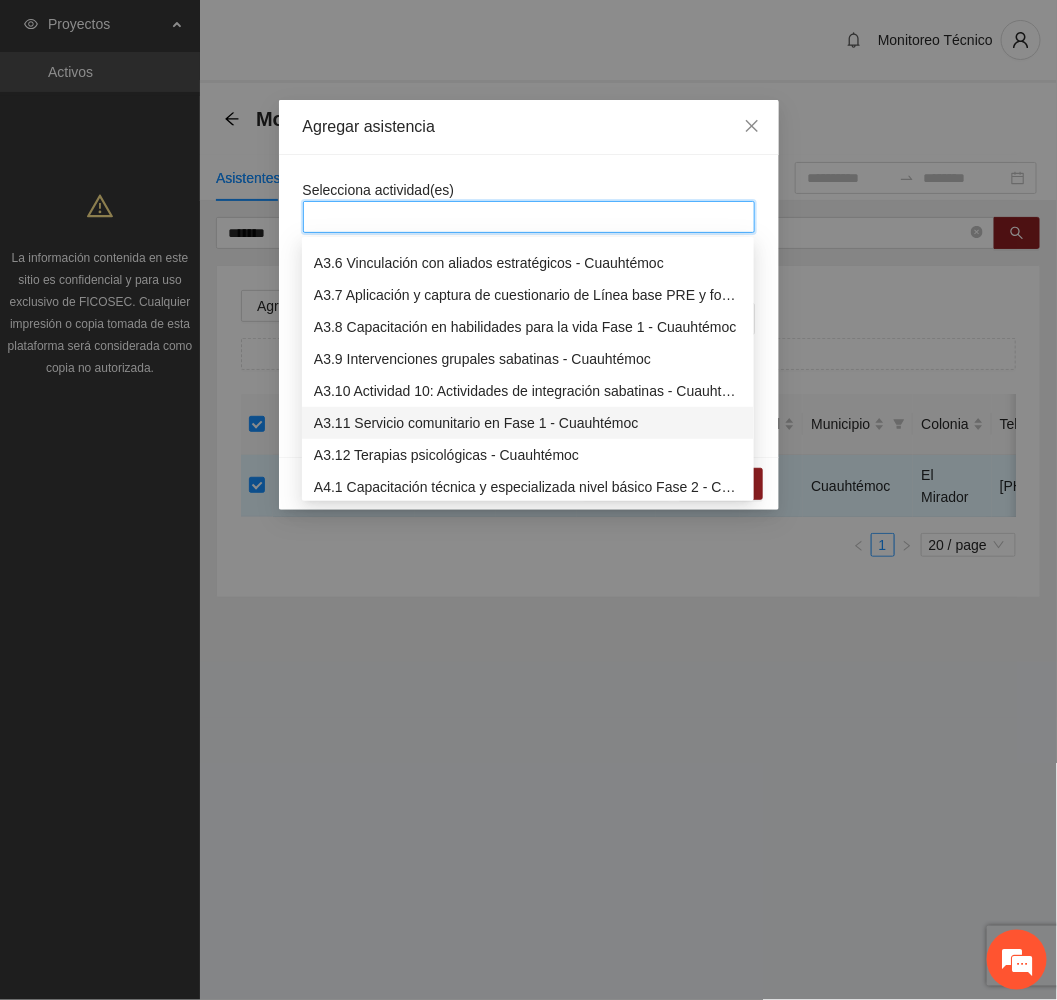 click on "A3.11 Servicio comunitario en Fase 1 - Cuauhtémoc" at bounding box center [528, 423] 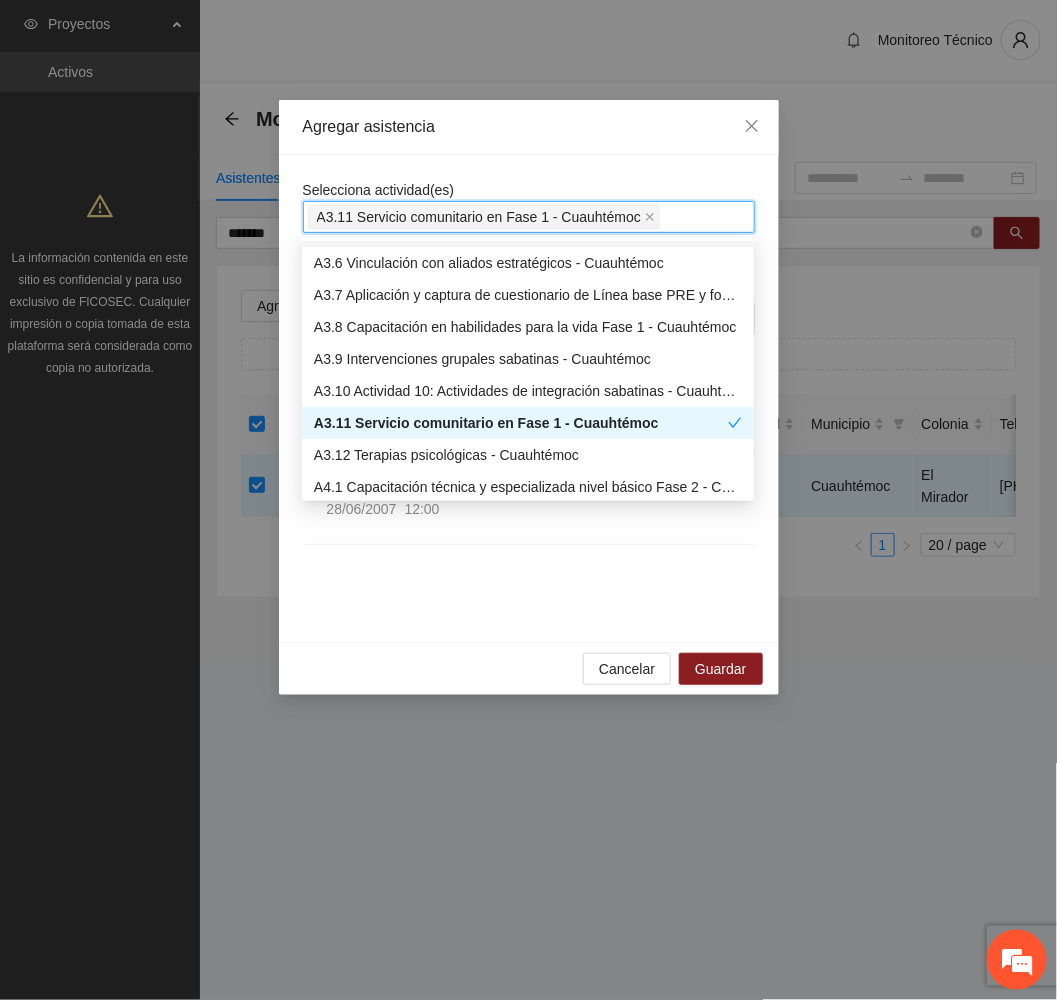 click on "Agregar asistencia" at bounding box center [529, 127] 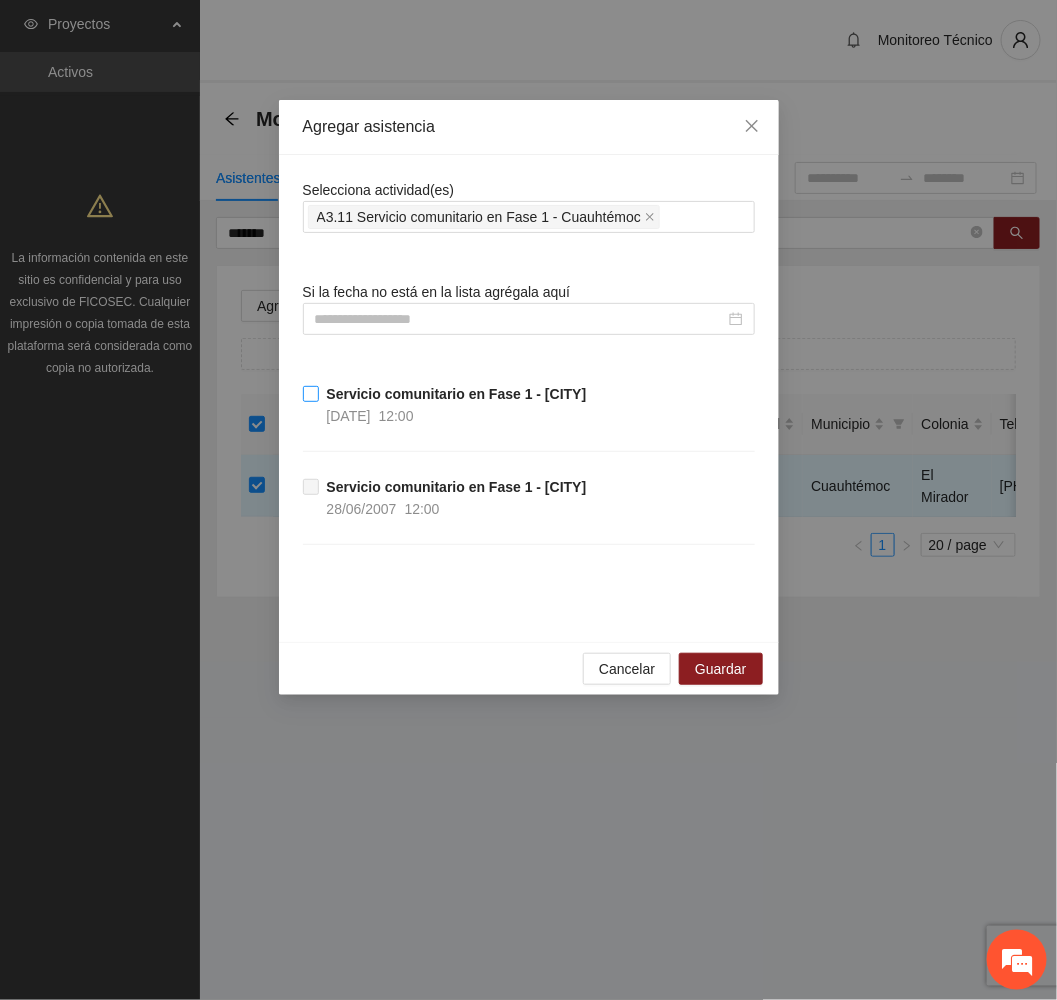 click on "Servicio comunitario en Fase 1 - [CITY]" at bounding box center [457, 394] 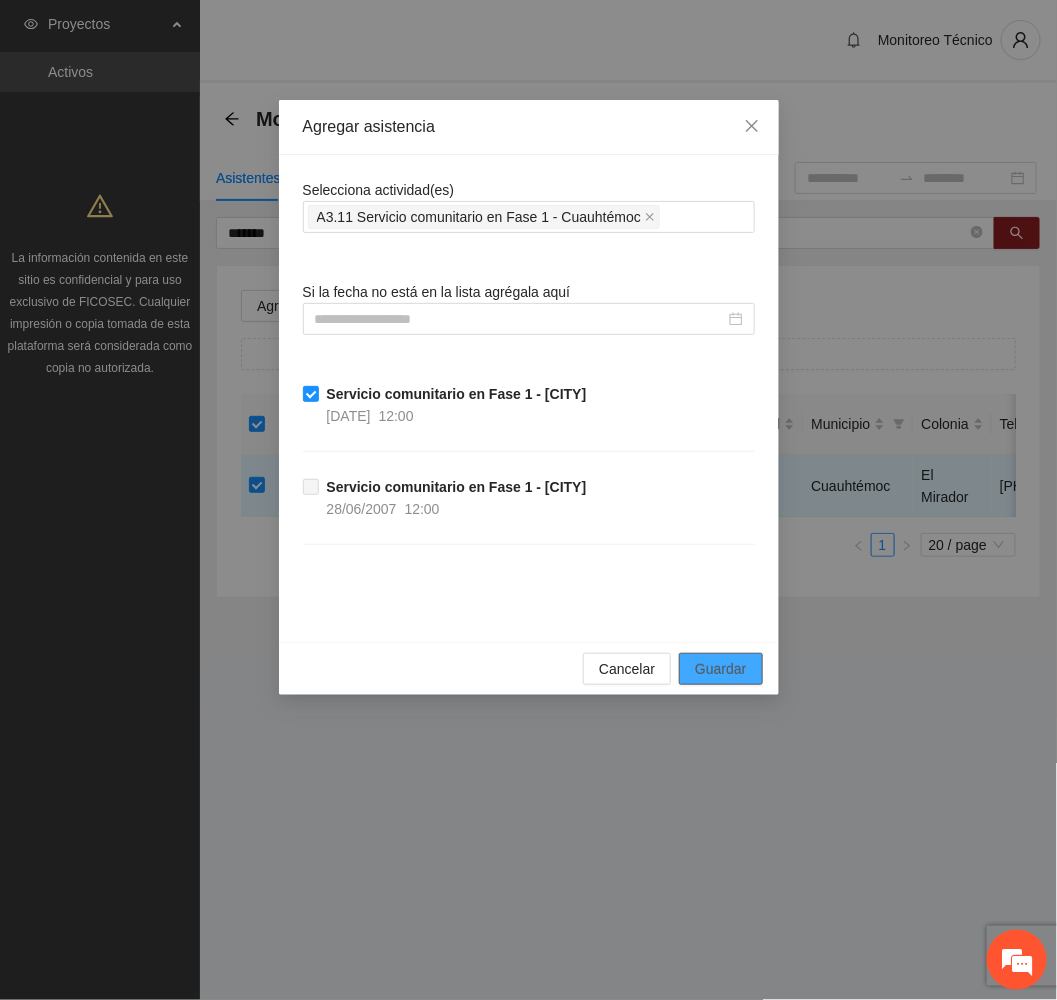 click on "Guardar" at bounding box center (720, 669) 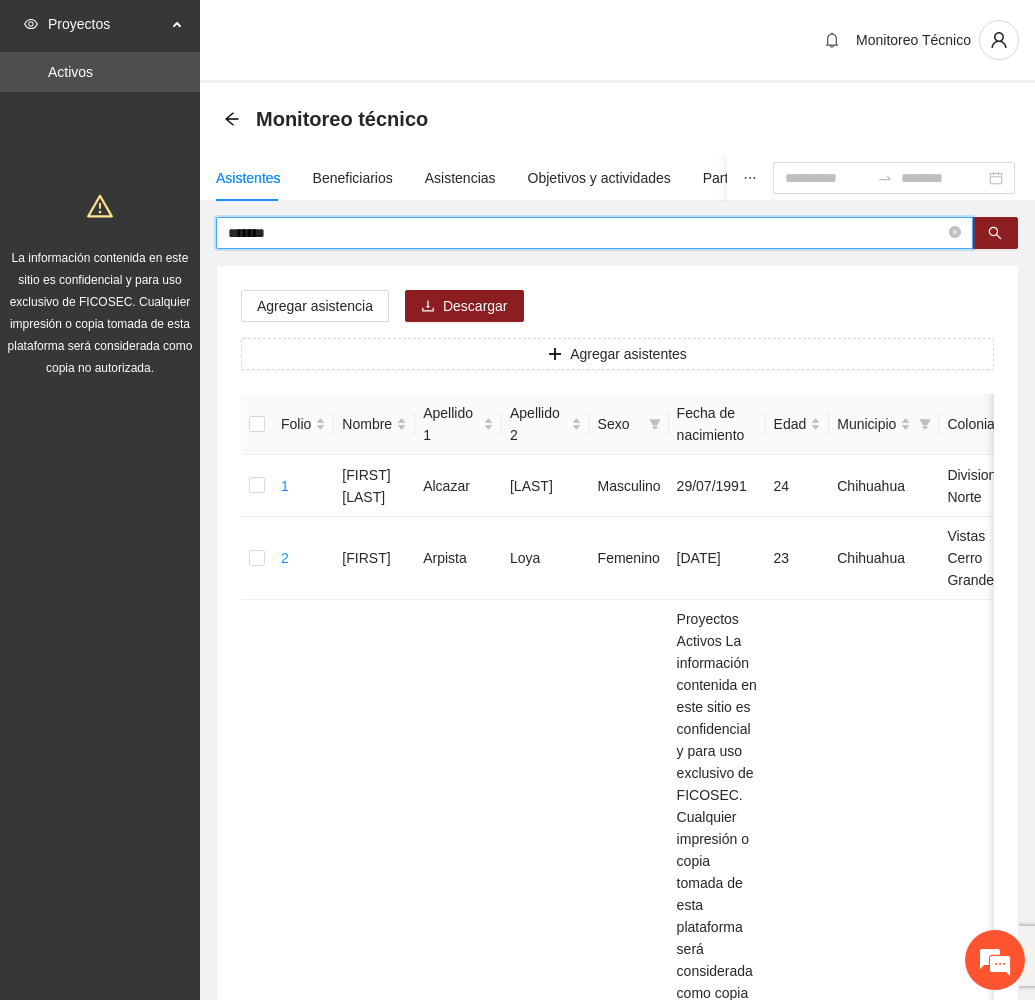 drag, startPoint x: 340, startPoint y: 235, endPoint x: 175, endPoint y: 210, distance: 166.8832 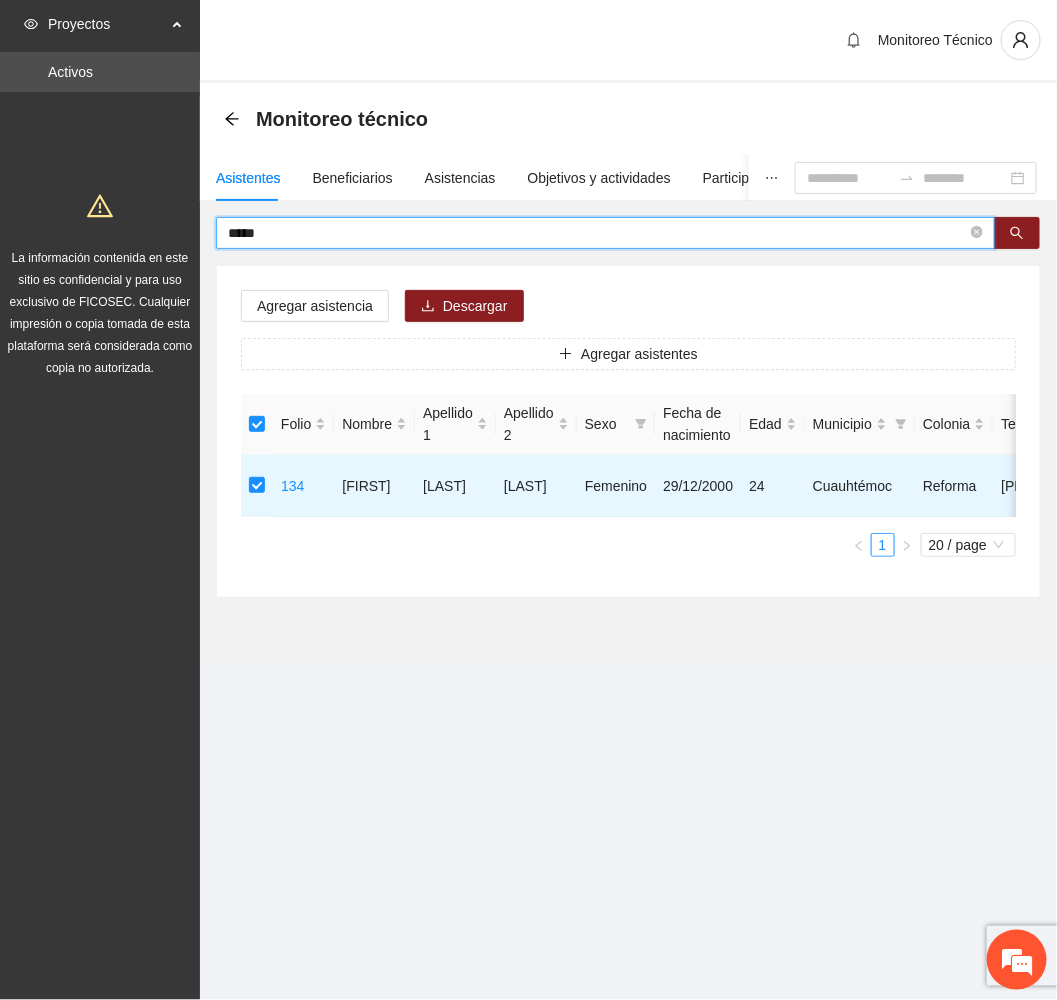 drag, startPoint x: 300, startPoint y: 238, endPoint x: 90, endPoint y: 229, distance: 210.19276 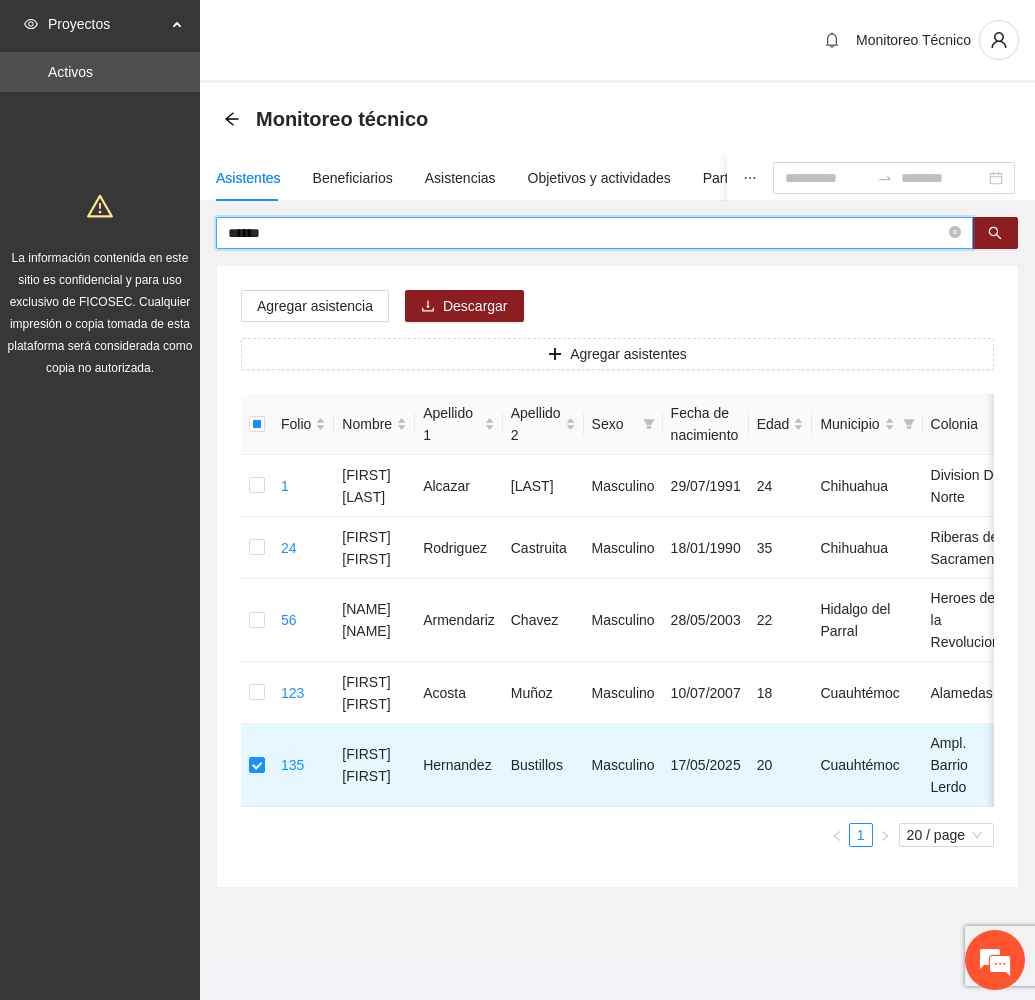drag, startPoint x: 285, startPoint y: 229, endPoint x: 118, endPoint y: 252, distance: 168.57639 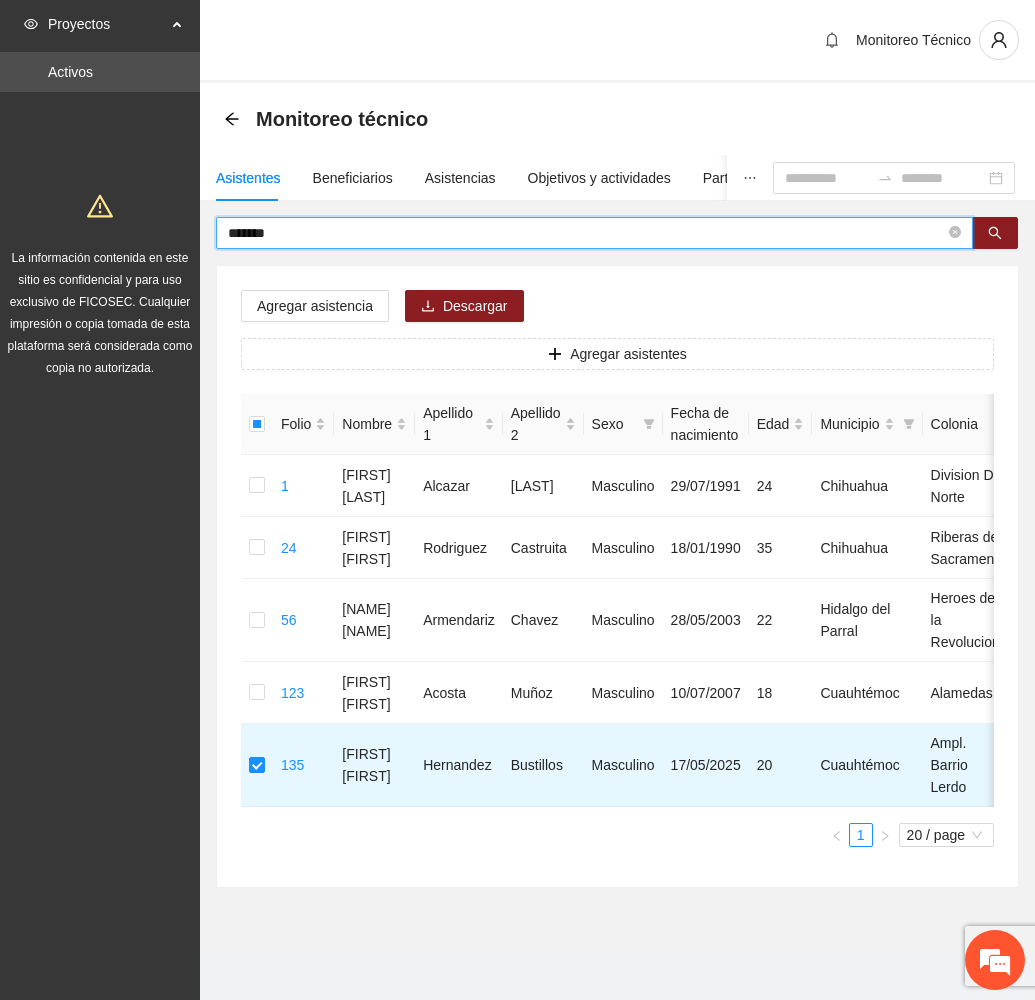 type on "*******" 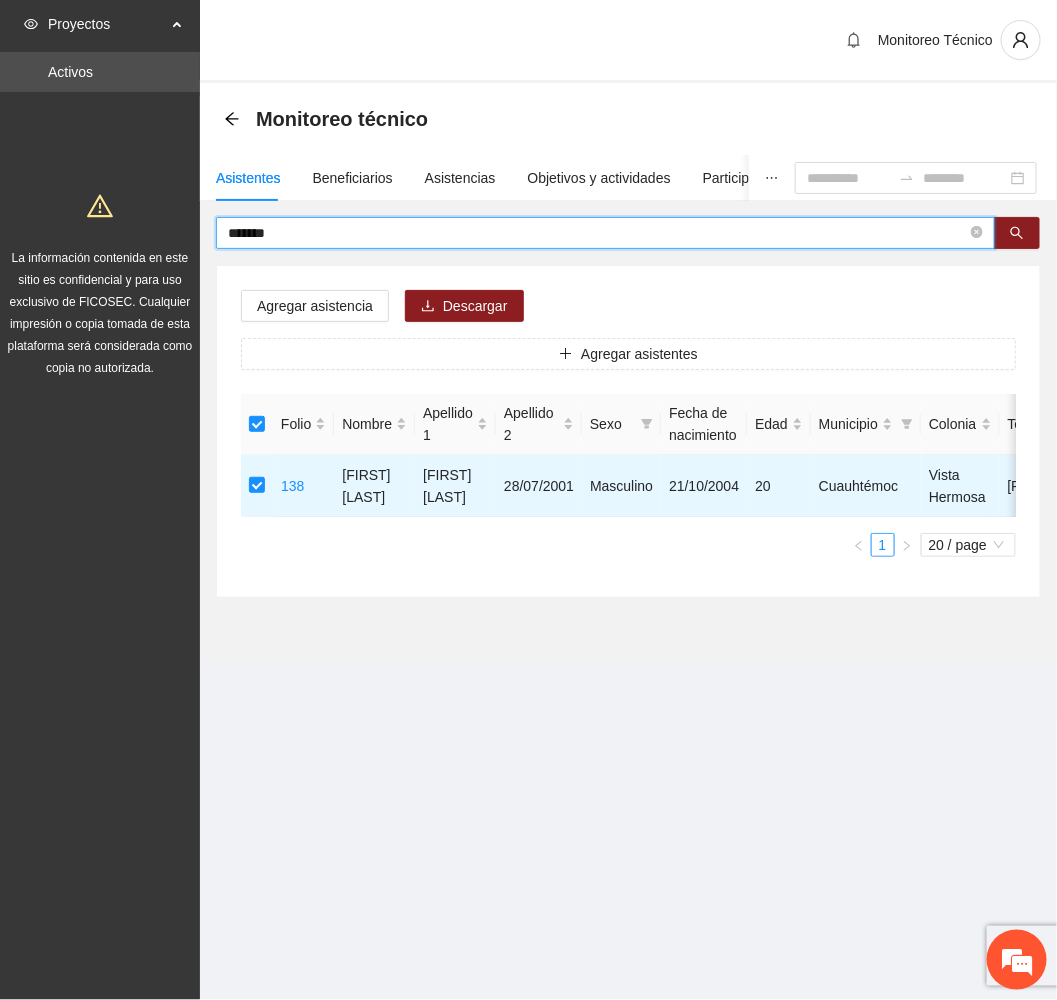 drag, startPoint x: 334, startPoint y: 231, endPoint x: 112, endPoint y: 244, distance: 222.38031 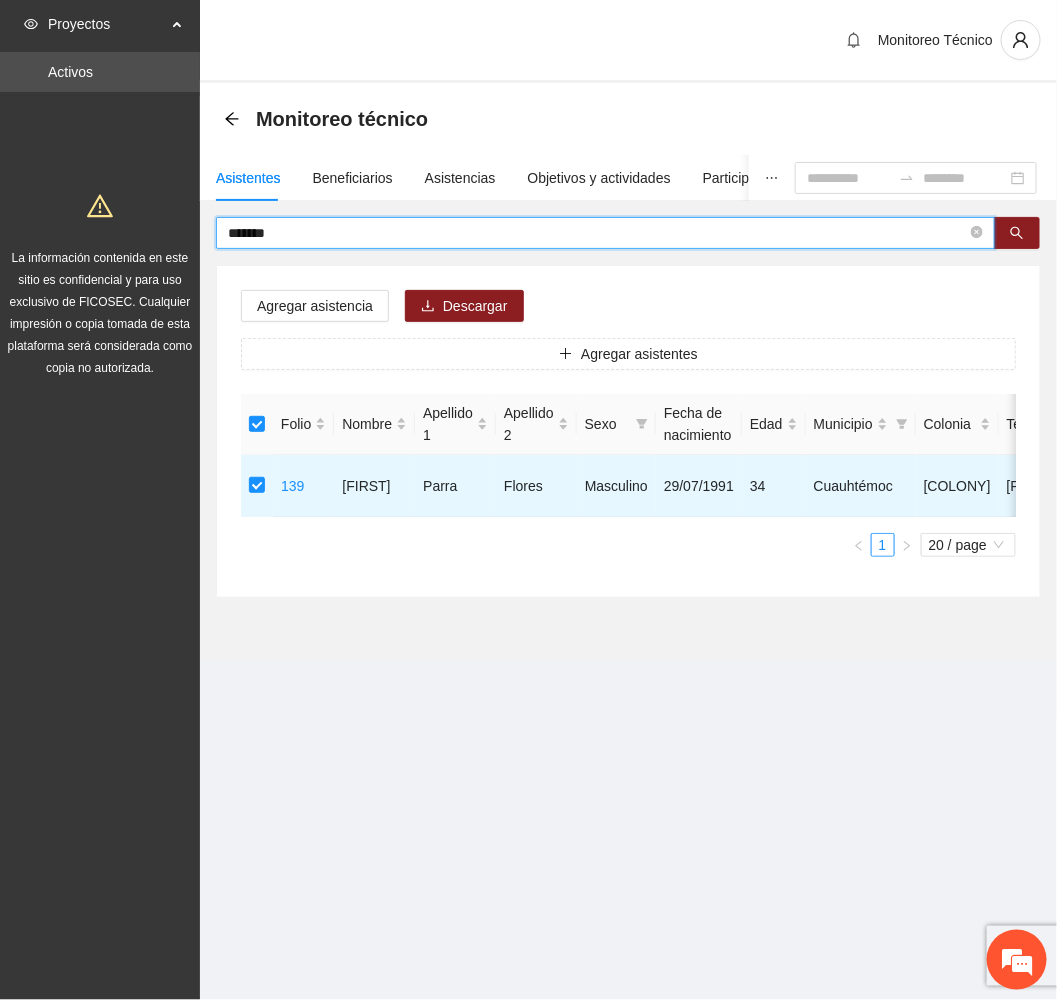 drag, startPoint x: 298, startPoint y: 225, endPoint x: 162, endPoint y: 243, distance: 137.186 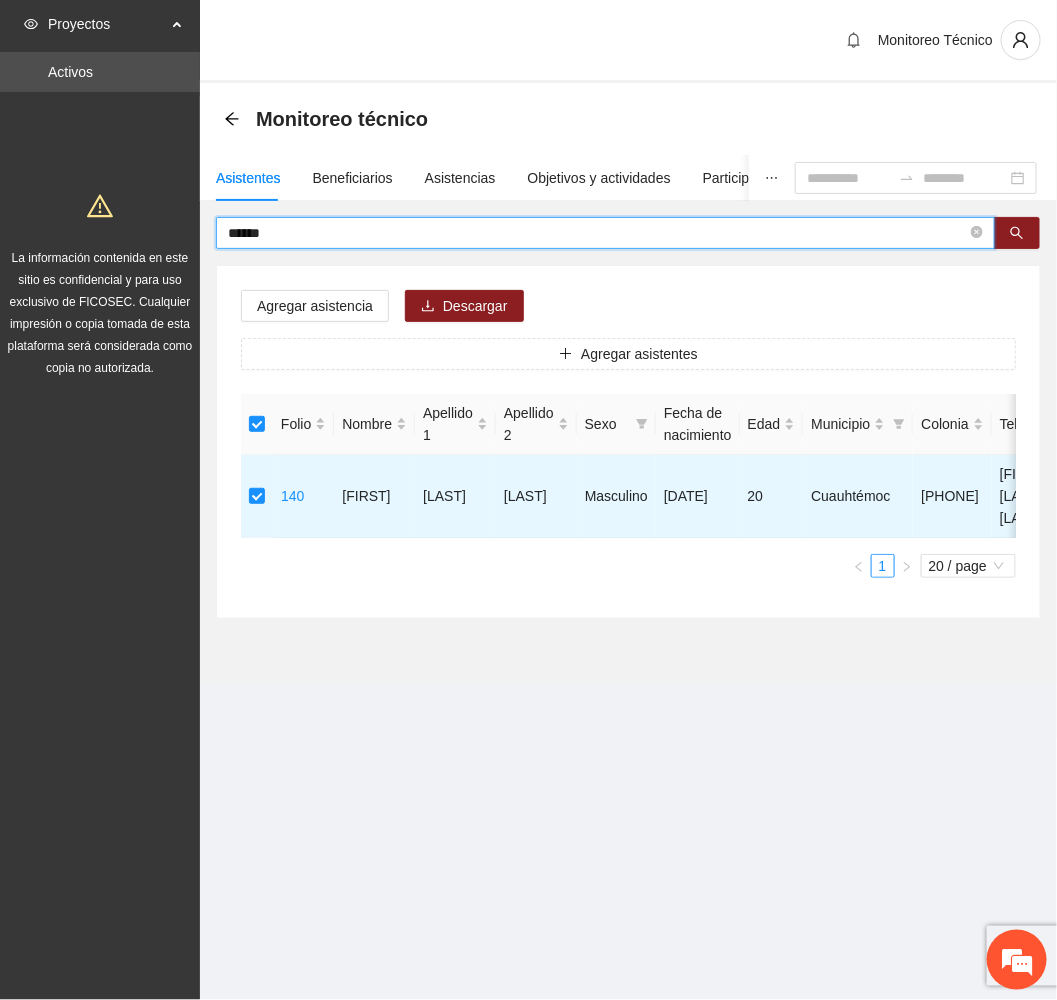 drag, startPoint x: 232, startPoint y: 235, endPoint x: 144, endPoint y: 225, distance: 88.56636 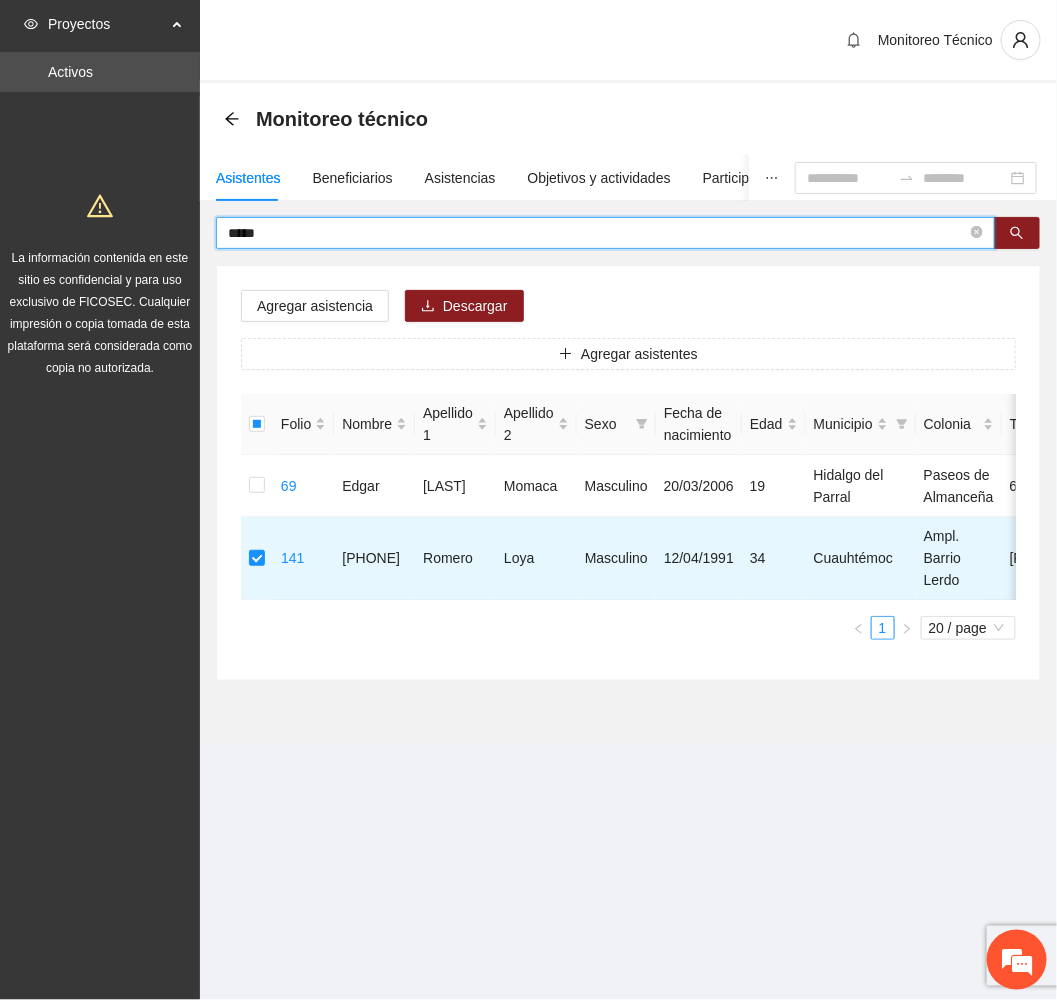 drag, startPoint x: 282, startPoint y: 226, endPoint x: 189, endPoint y: 228, distance: 93.0215 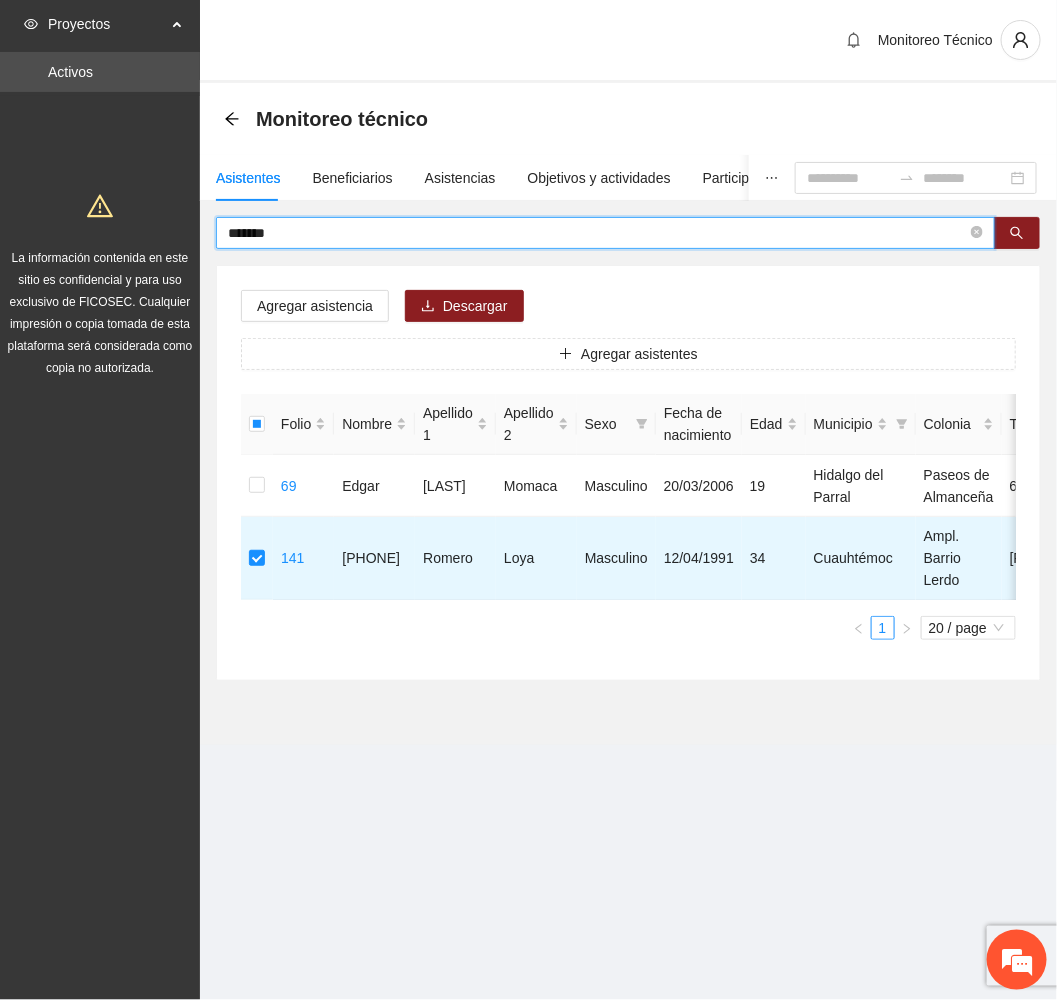 type on "*******" 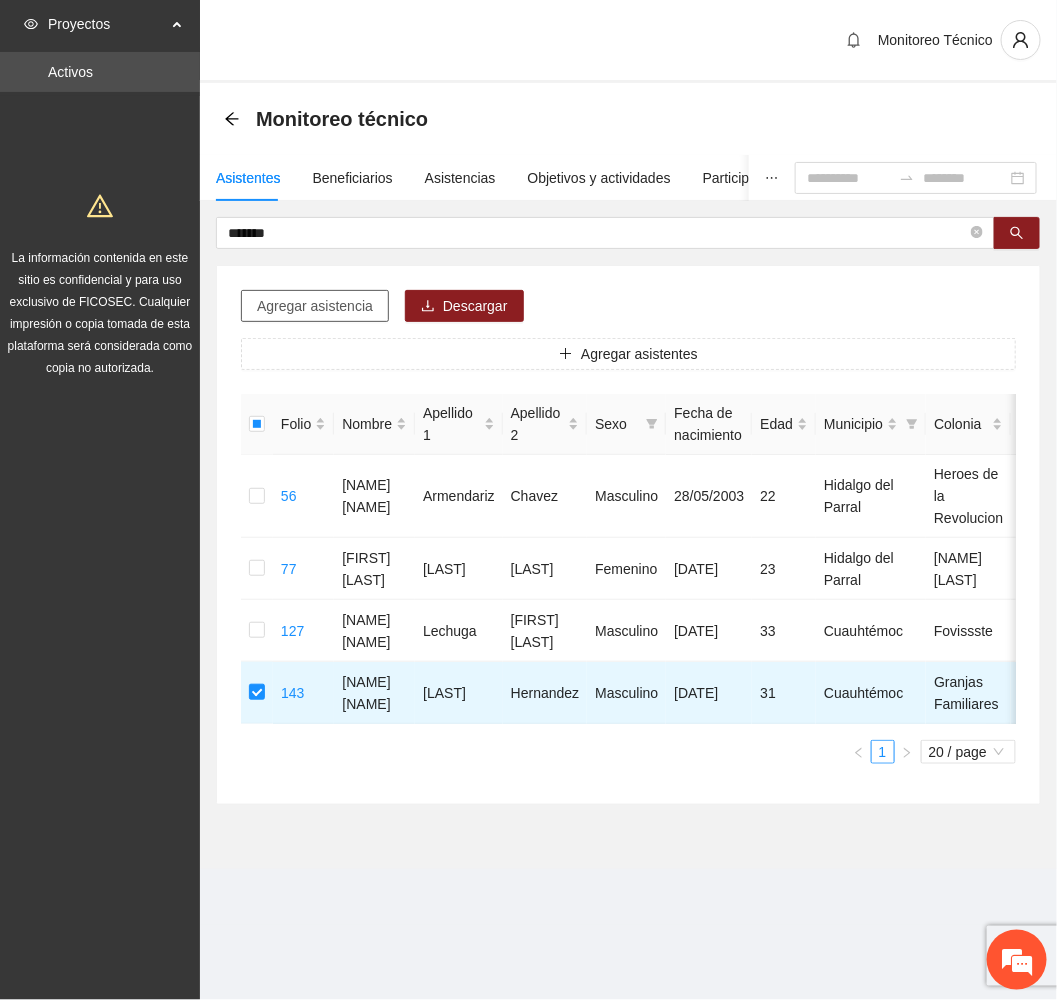 click on "Agregar asistencia" at bounding box center [315, 306] 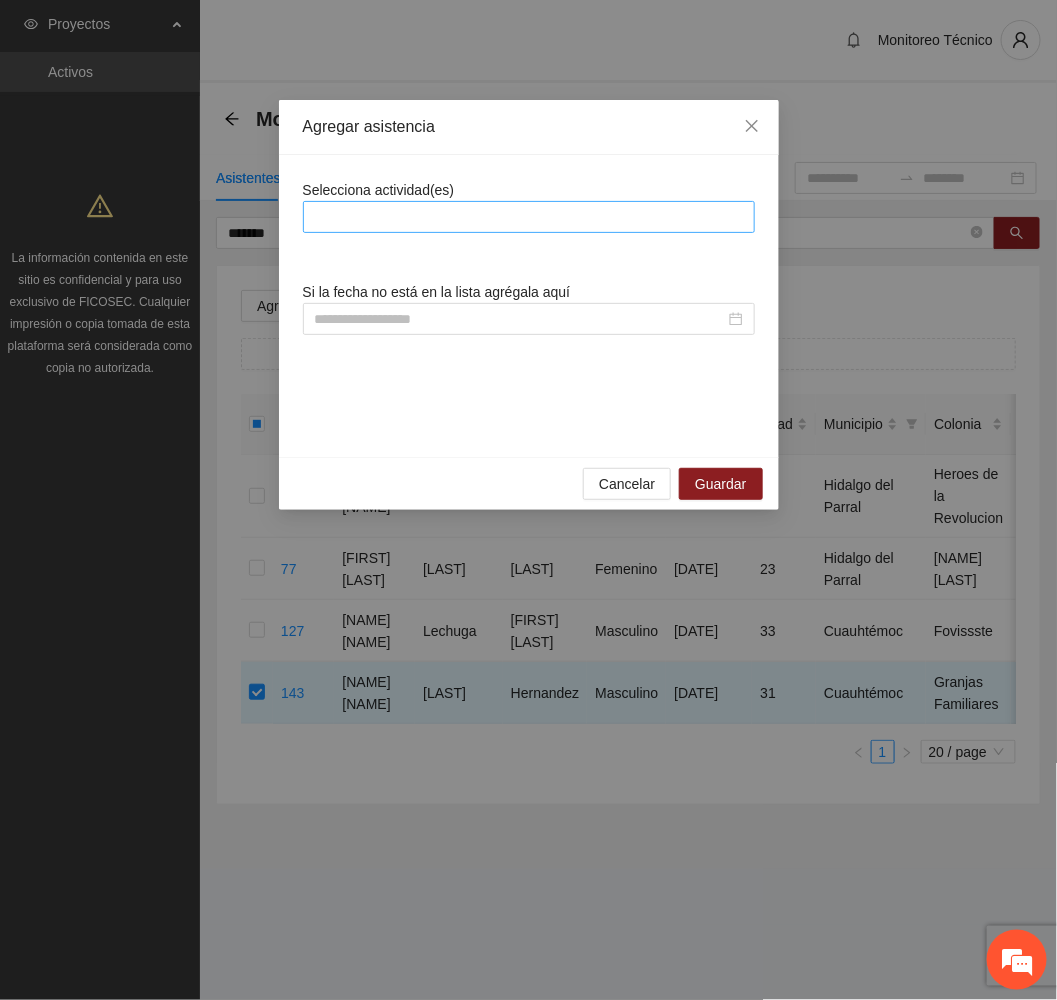 click at bounding box center (529, 217) 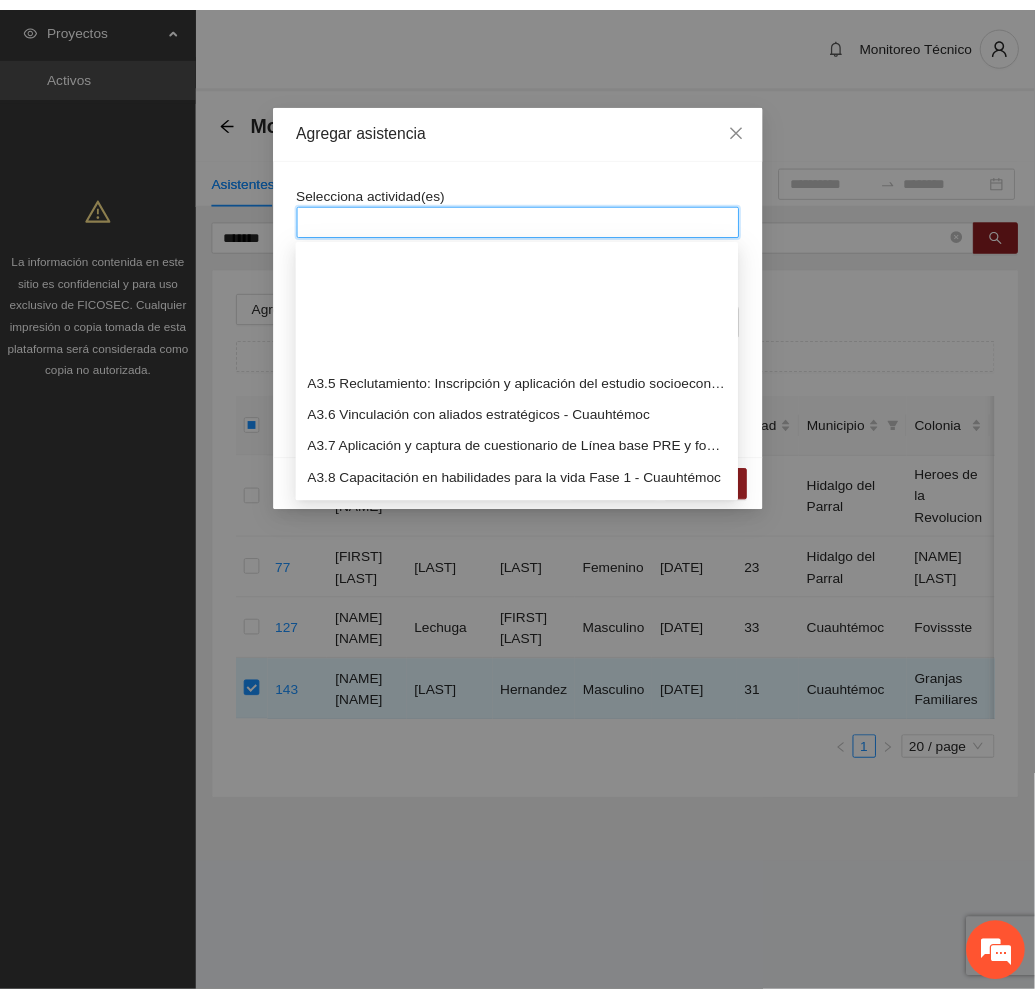 scroll, scrollTop: 1050, scrollLeft: 0, axis: vertical 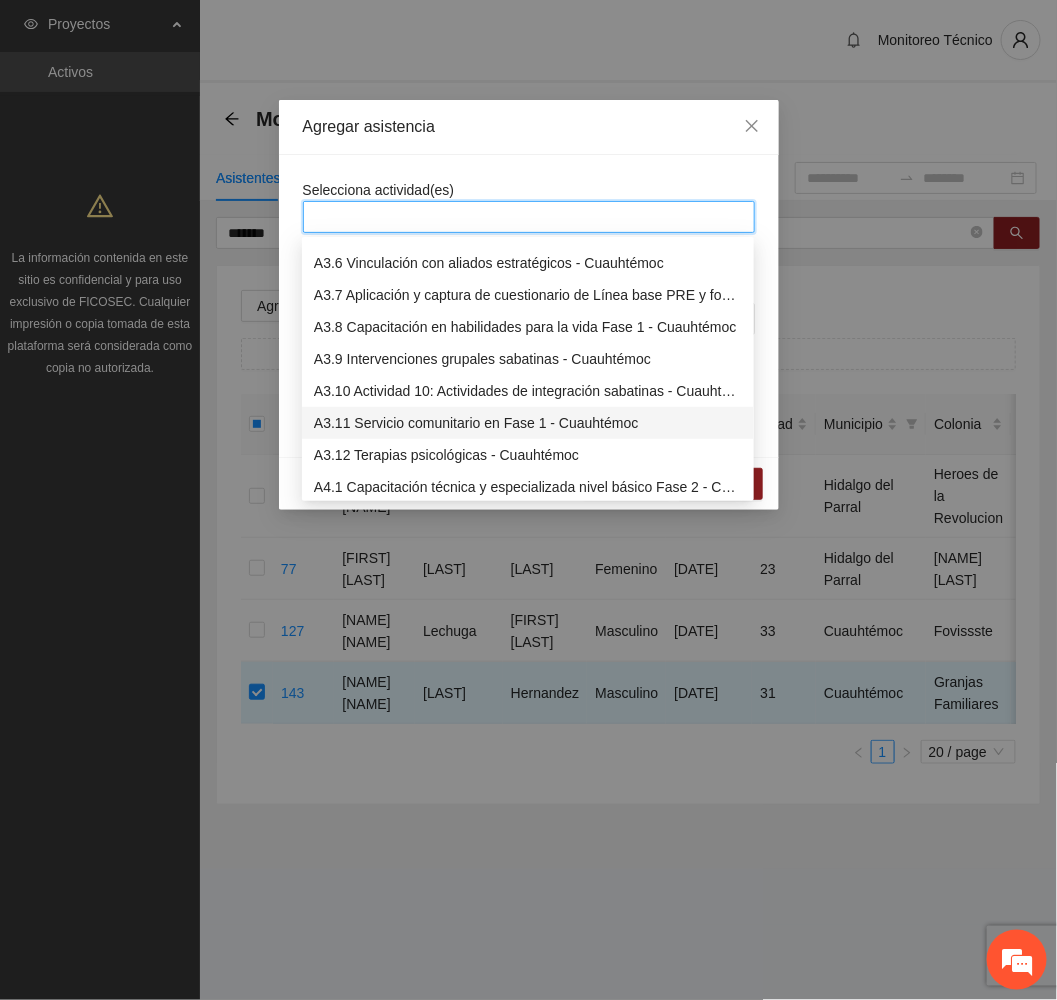 click on "A3.11 Servicio comunitario en Fase 1 - Cuauhtémoc" at bounding box center [528, 423] 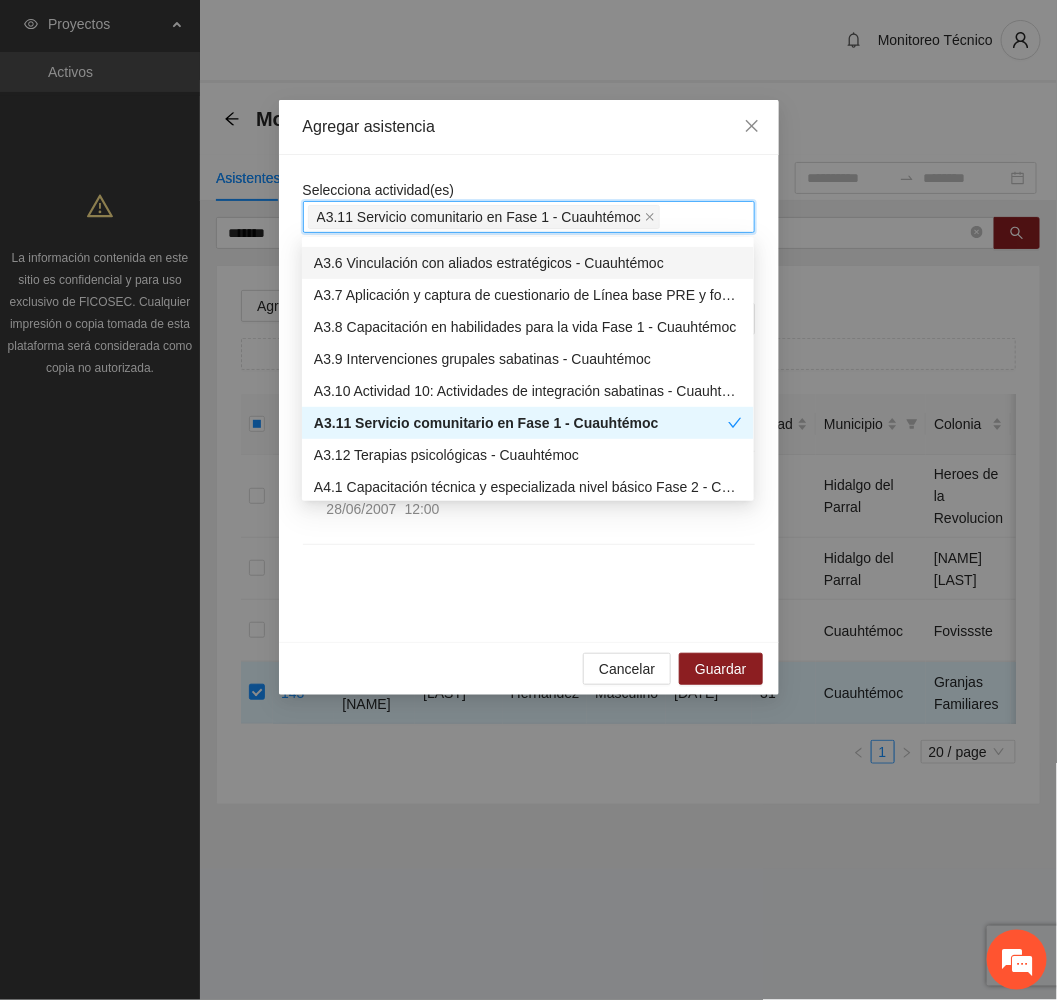 click on "Agregar asistencia" at bounding box center (529, 127) 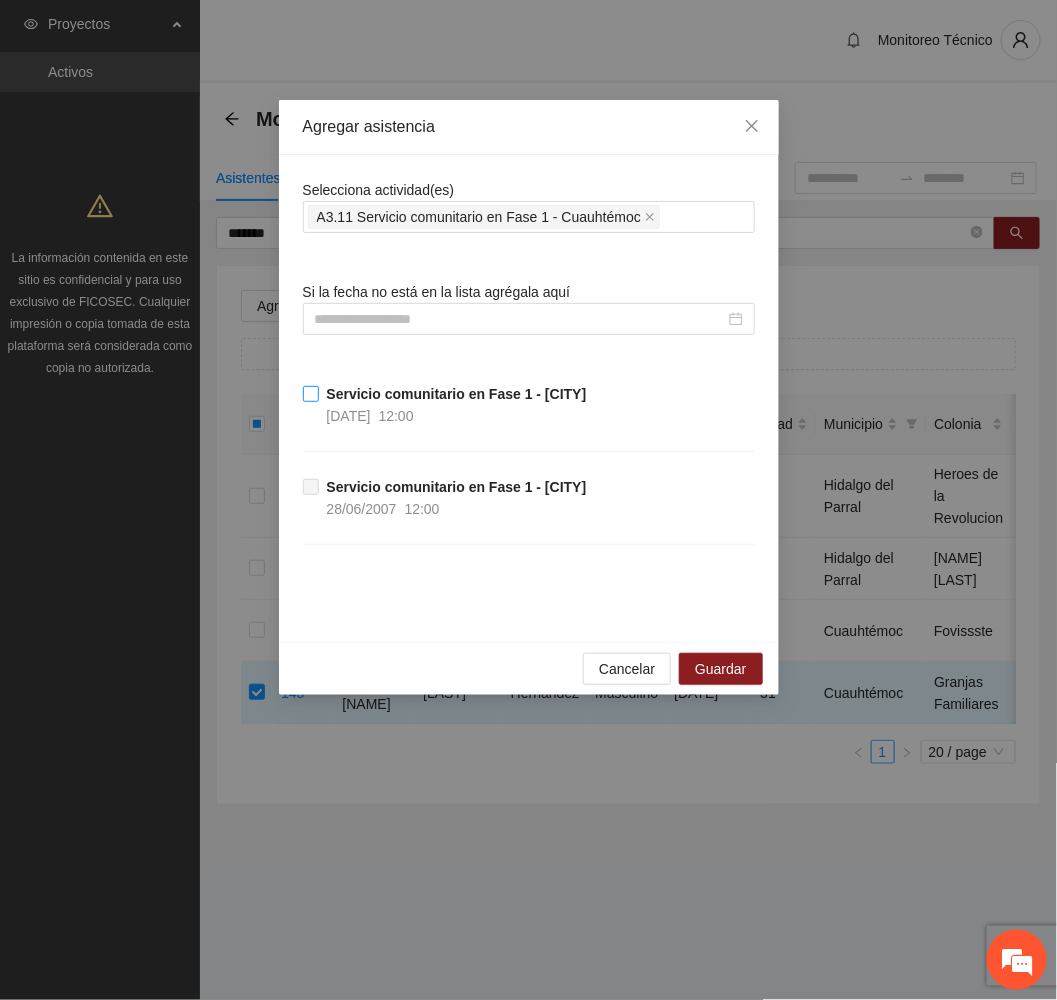 click on "Servicio comunitario en Fase 1 - [CITY]" at bounding box center (457, 394) 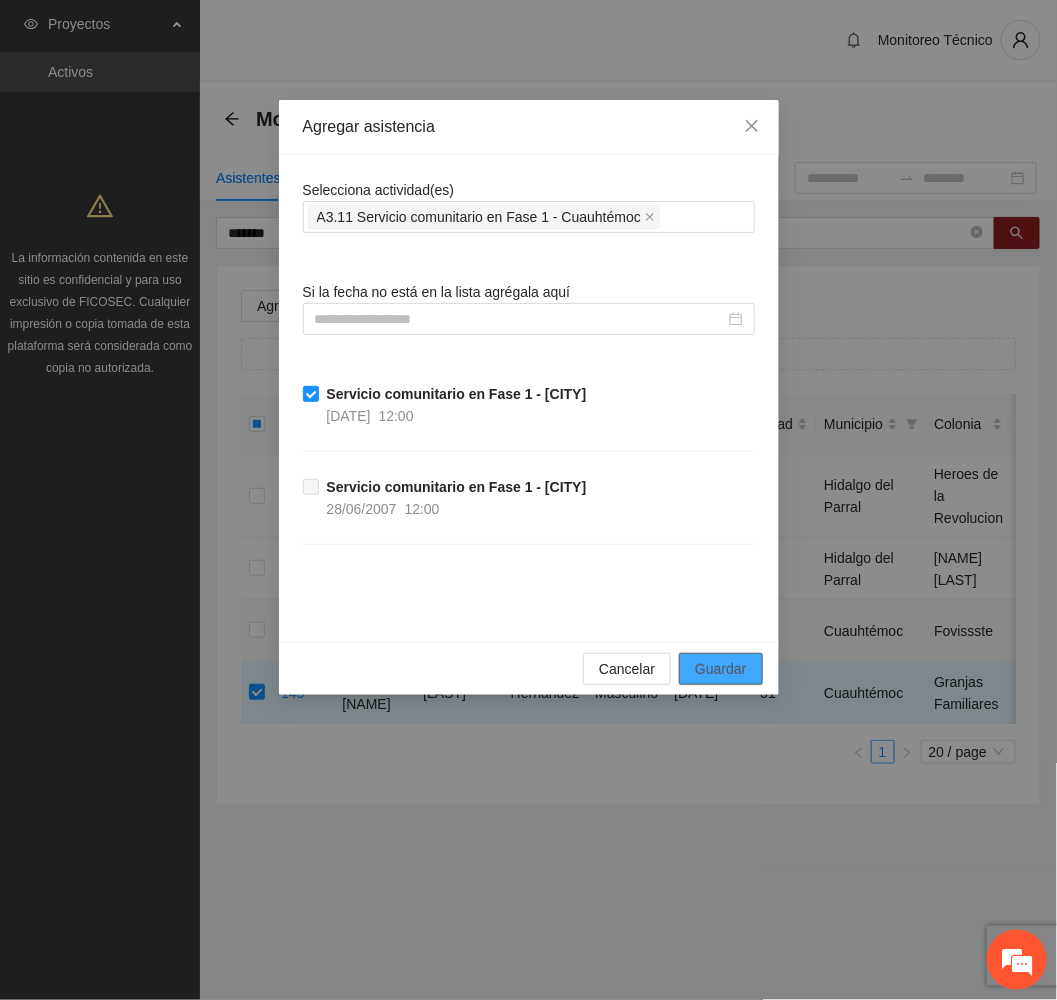 click on "Guardar" at bounding box center [720, 669] 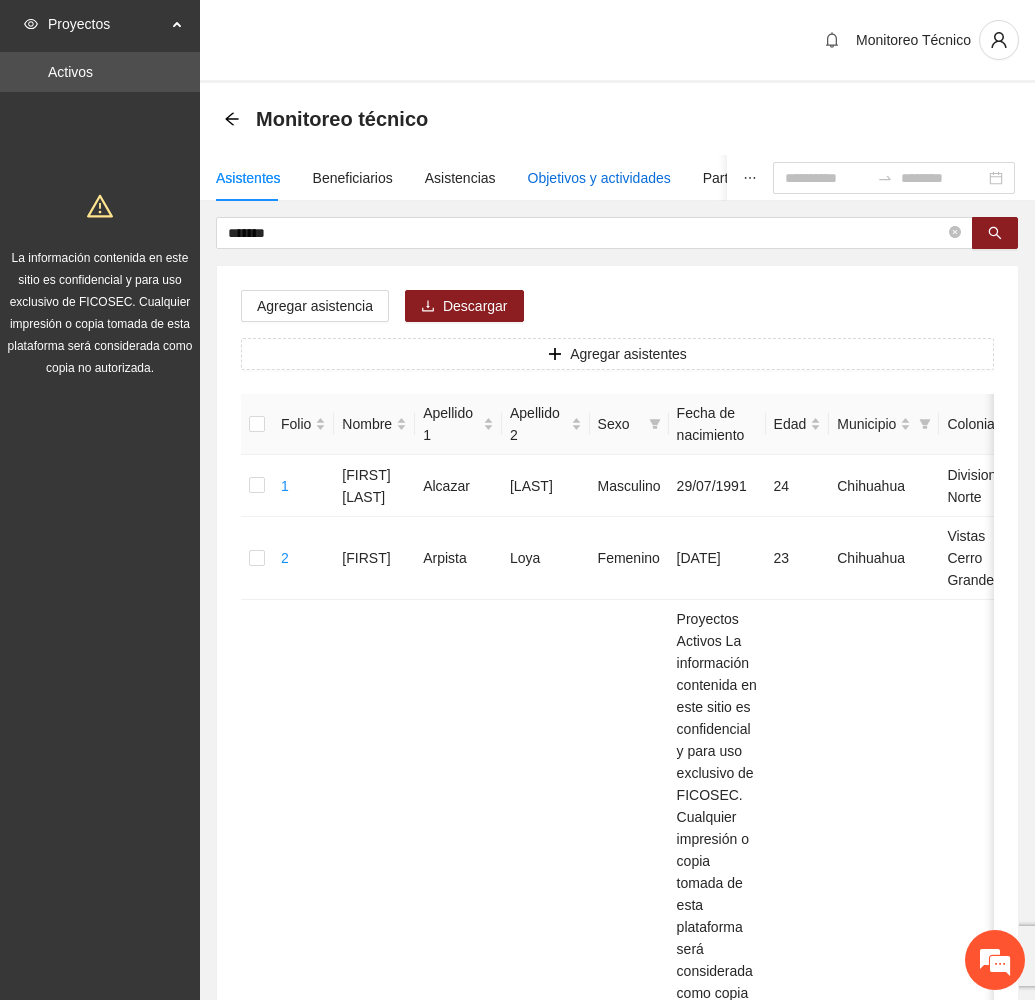 click on "Objetivos y actividades" at bounding box center [599, 178] 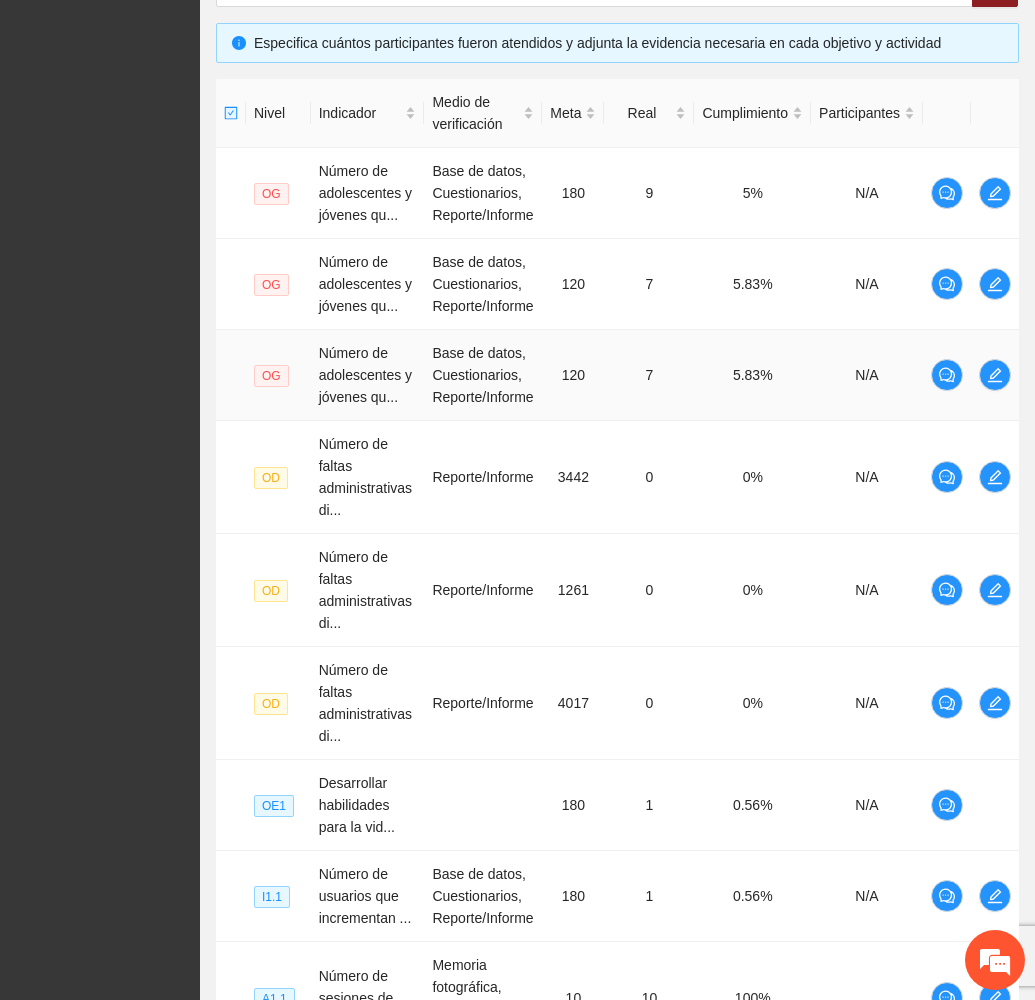 scroll, scrollTop: 820, scrollLeft: 0, axis: vertical 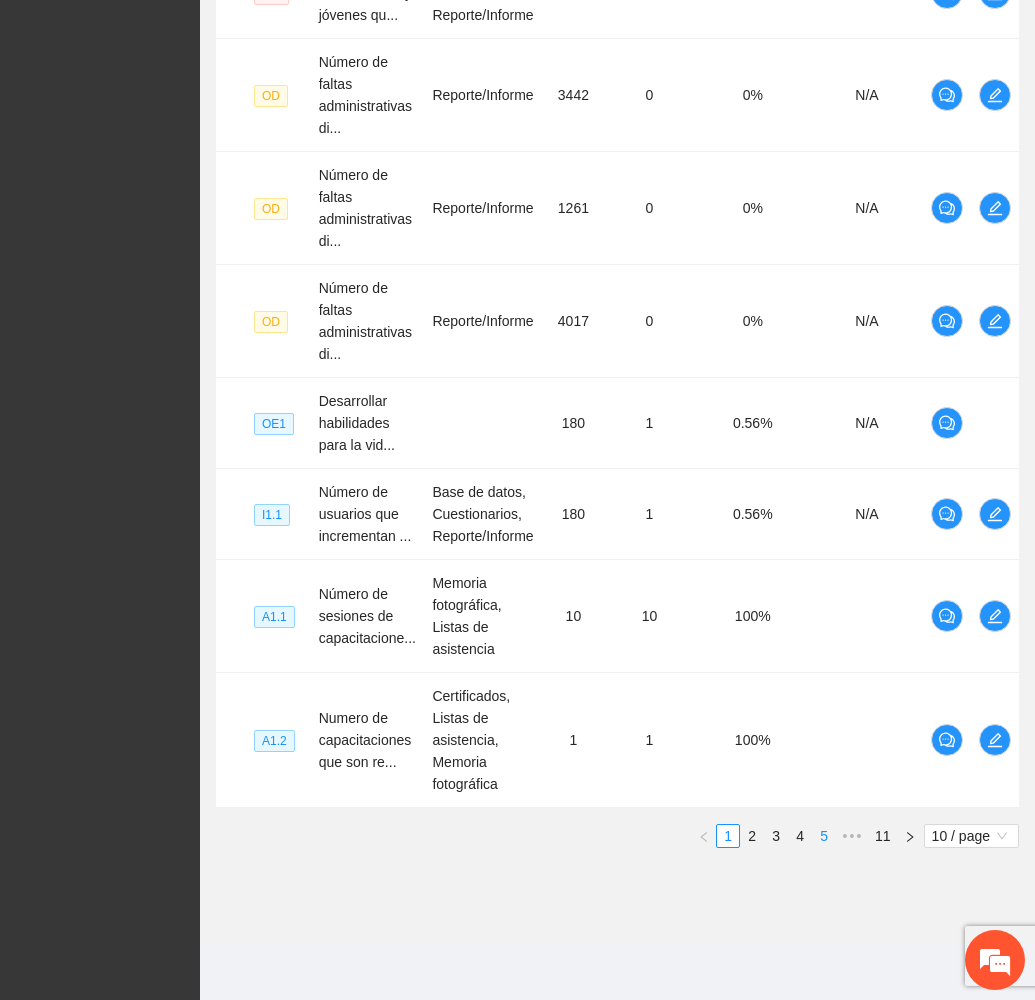click on "5" at bounding box center (824, 836) 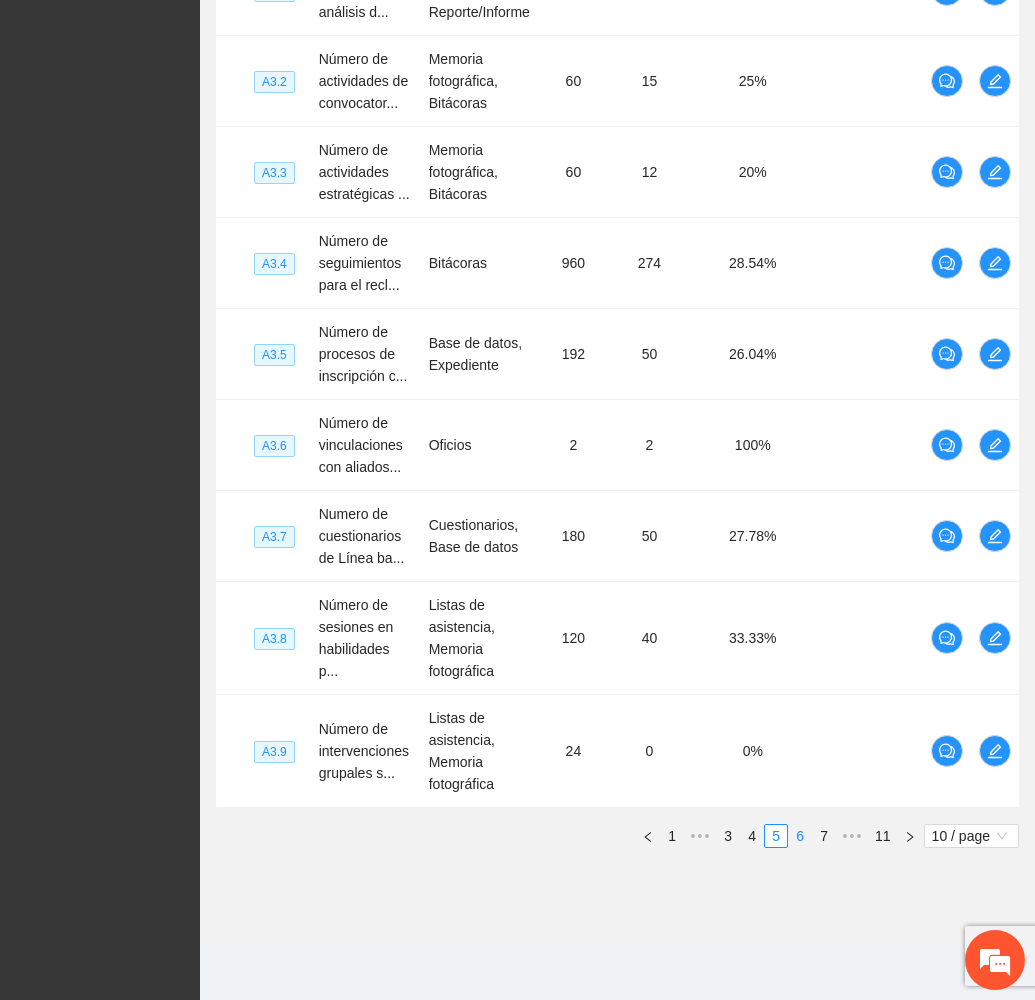 click on "6" at bounding box center (800, 836) 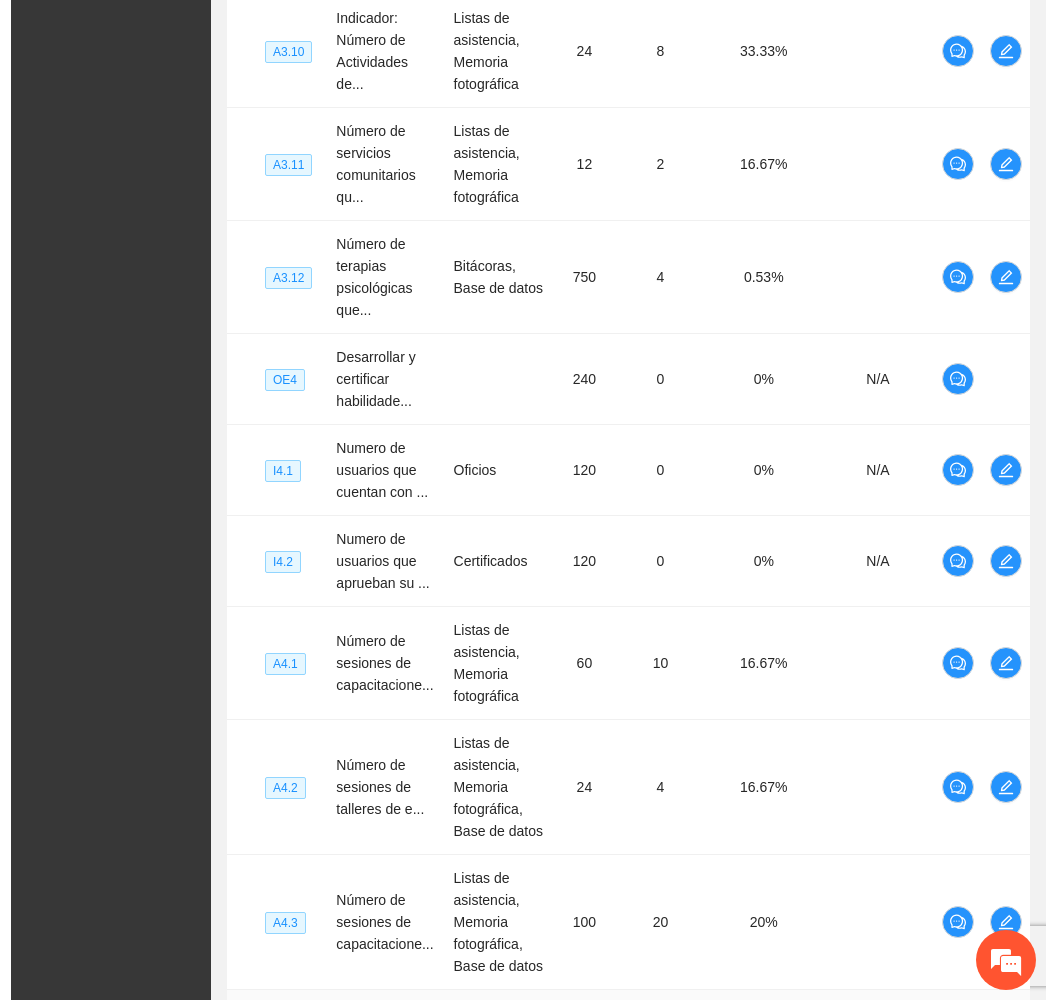scroll, scrollTop: 582, scrollLeft: 0, axis: vertical 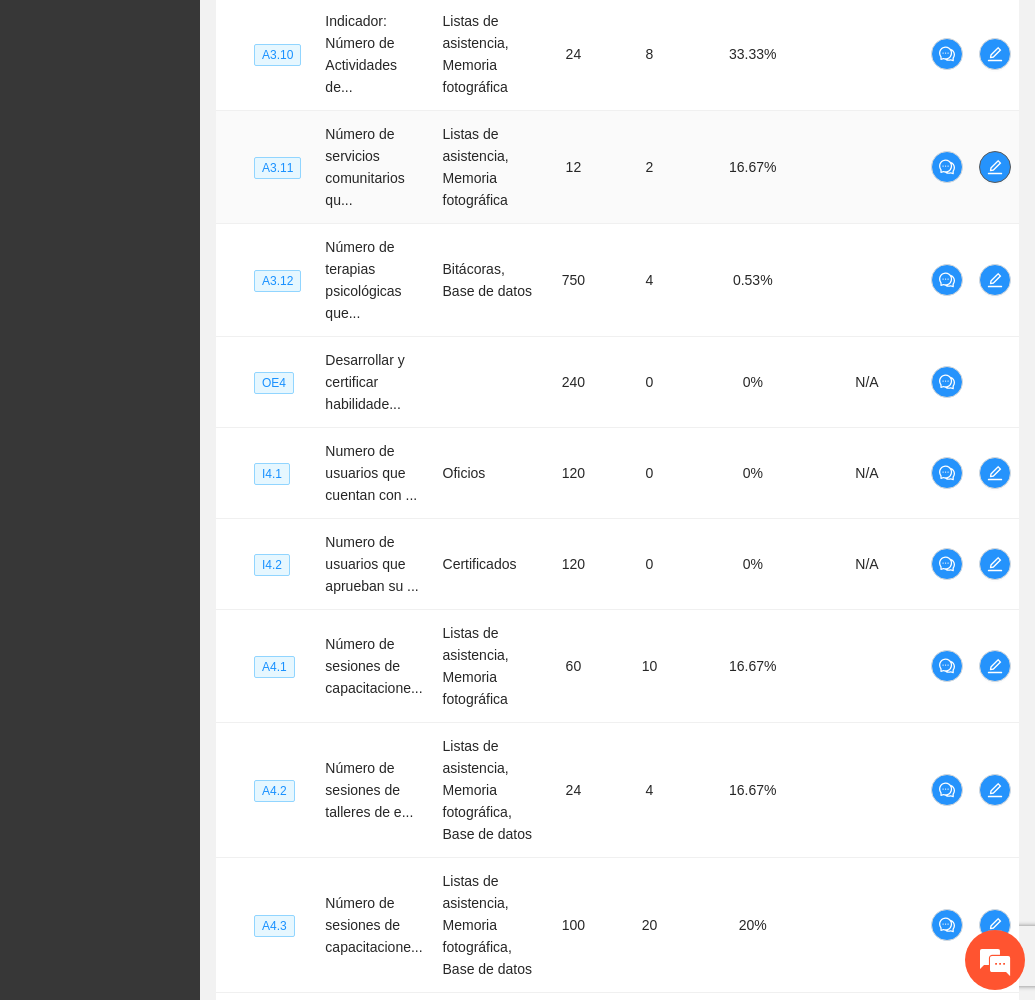 click 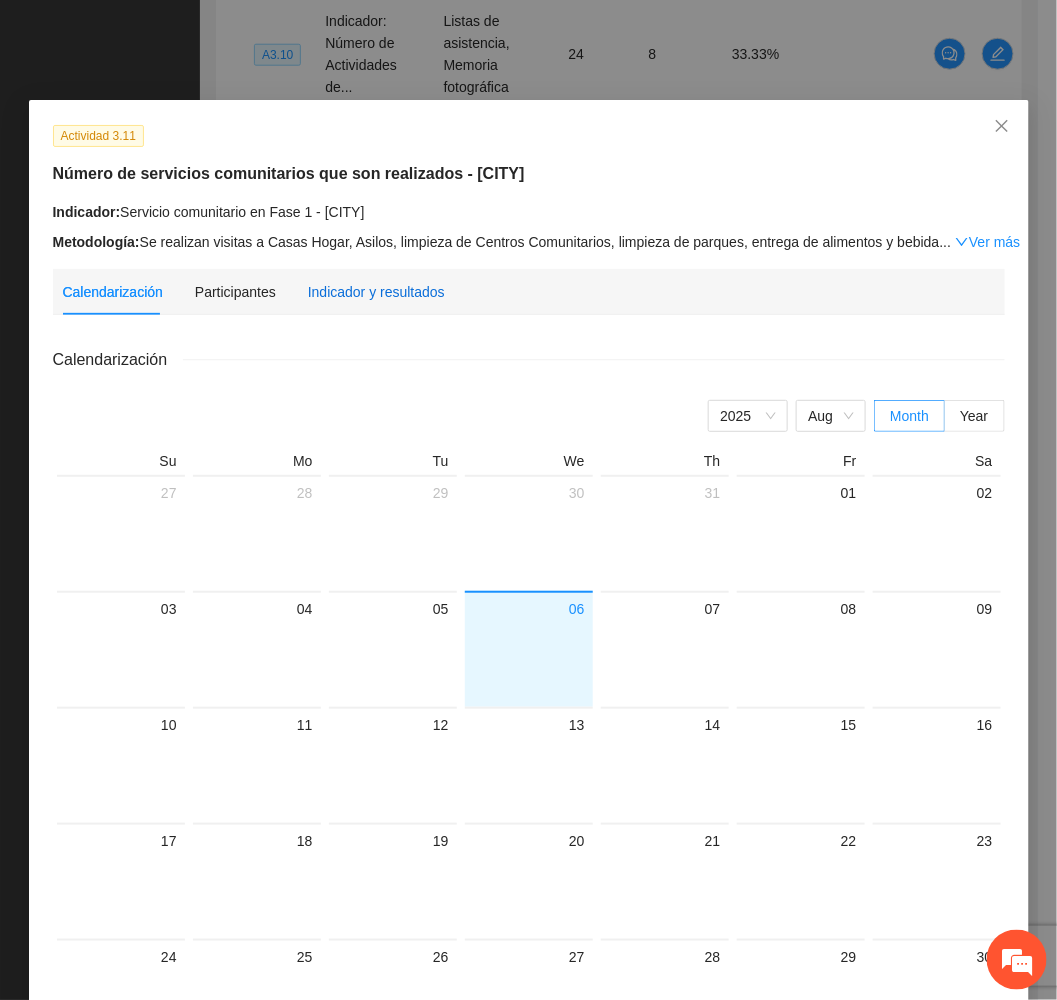 click on "Indicador y resultados" at bounding box center (376, 292) 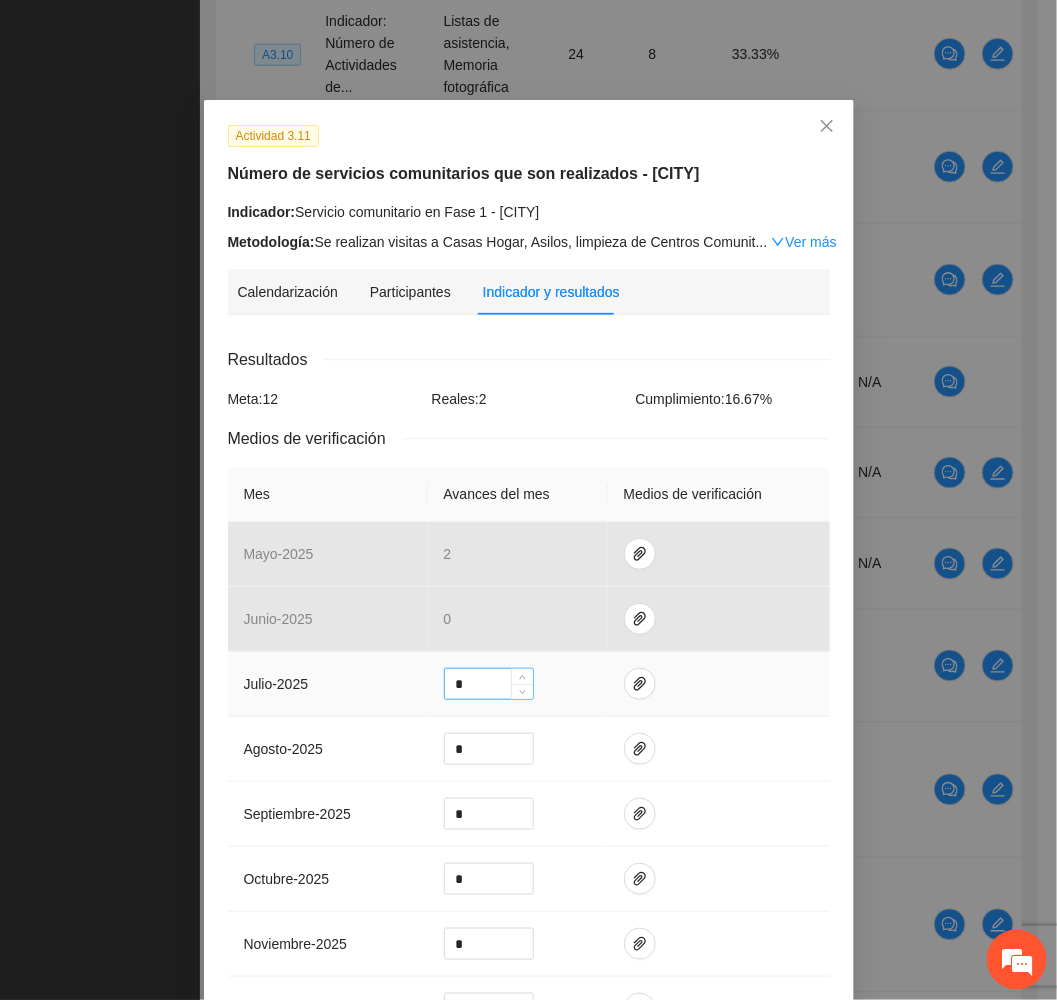 click on "*" at bounding box center (489, 684) 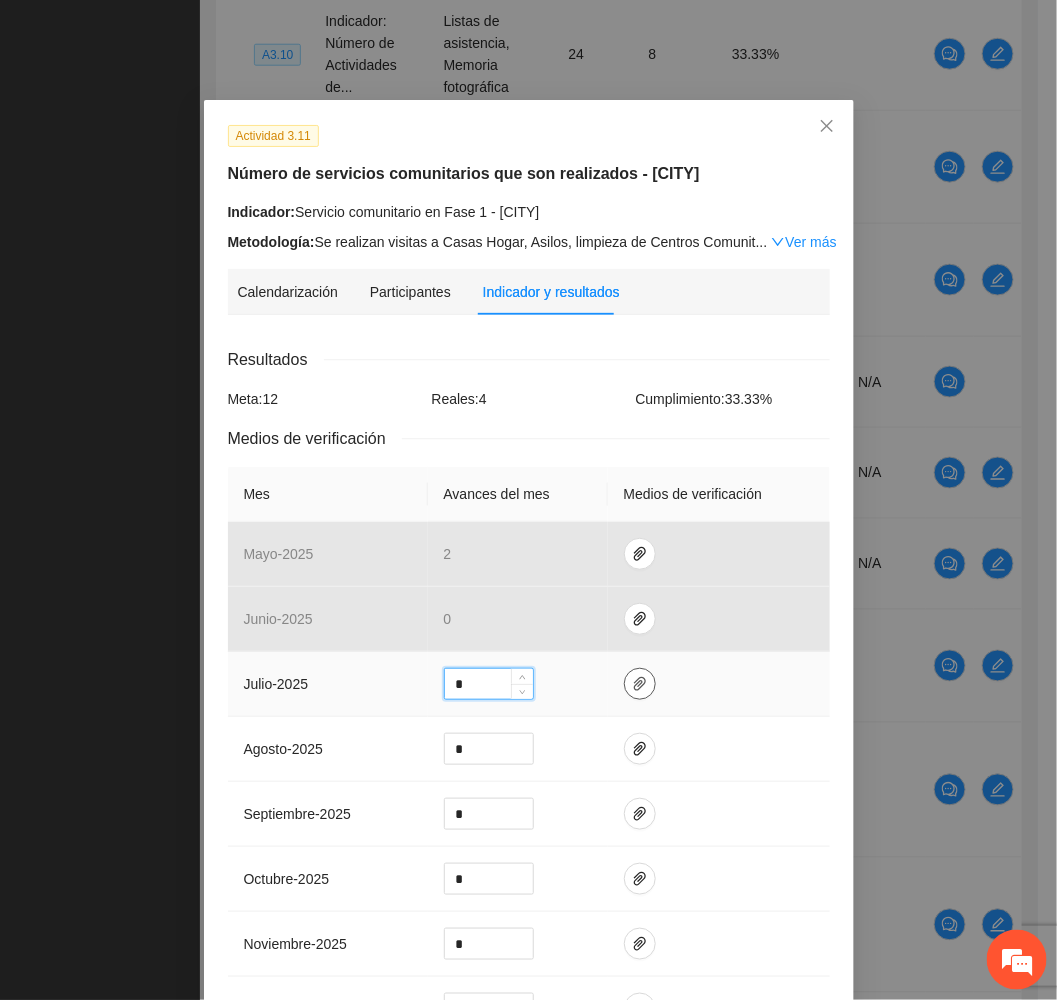 type on "*" 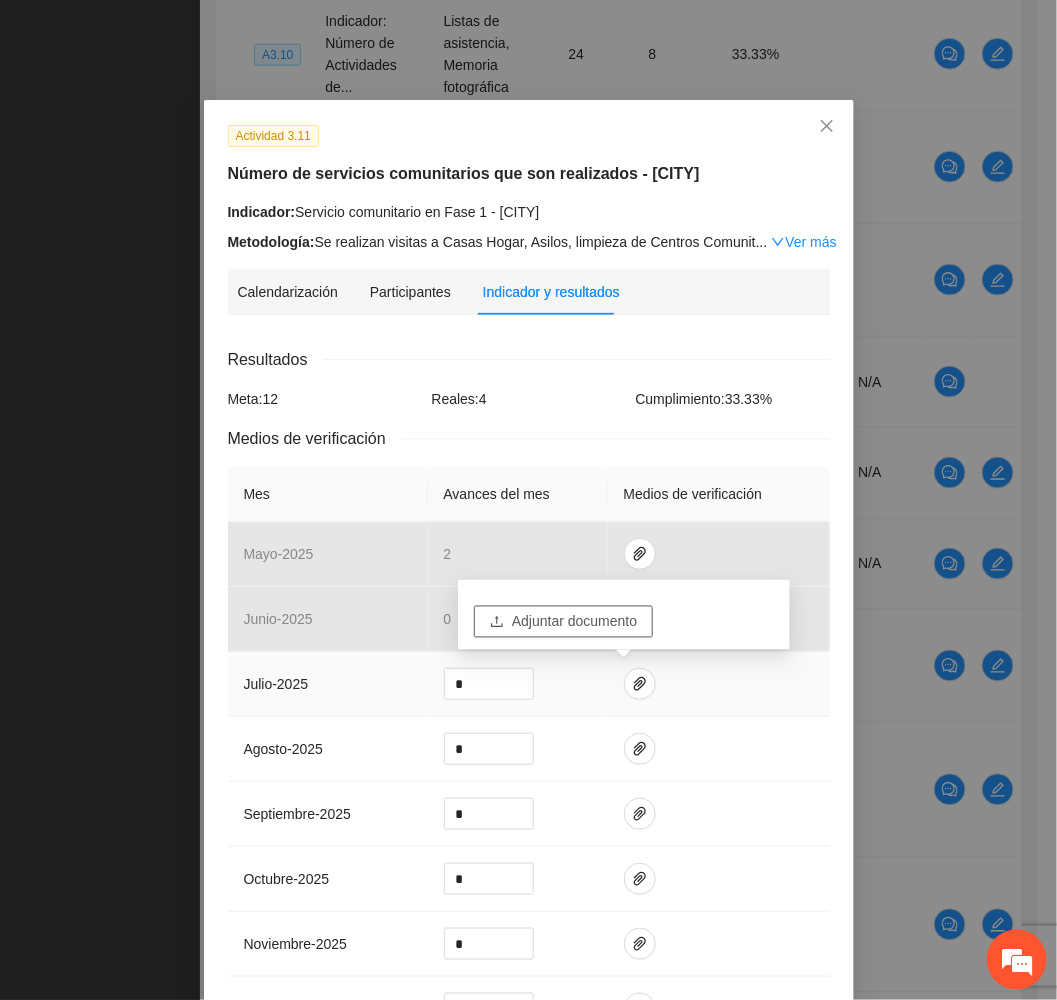click on "Adjuntar documento" at bounding box center [574, 622] 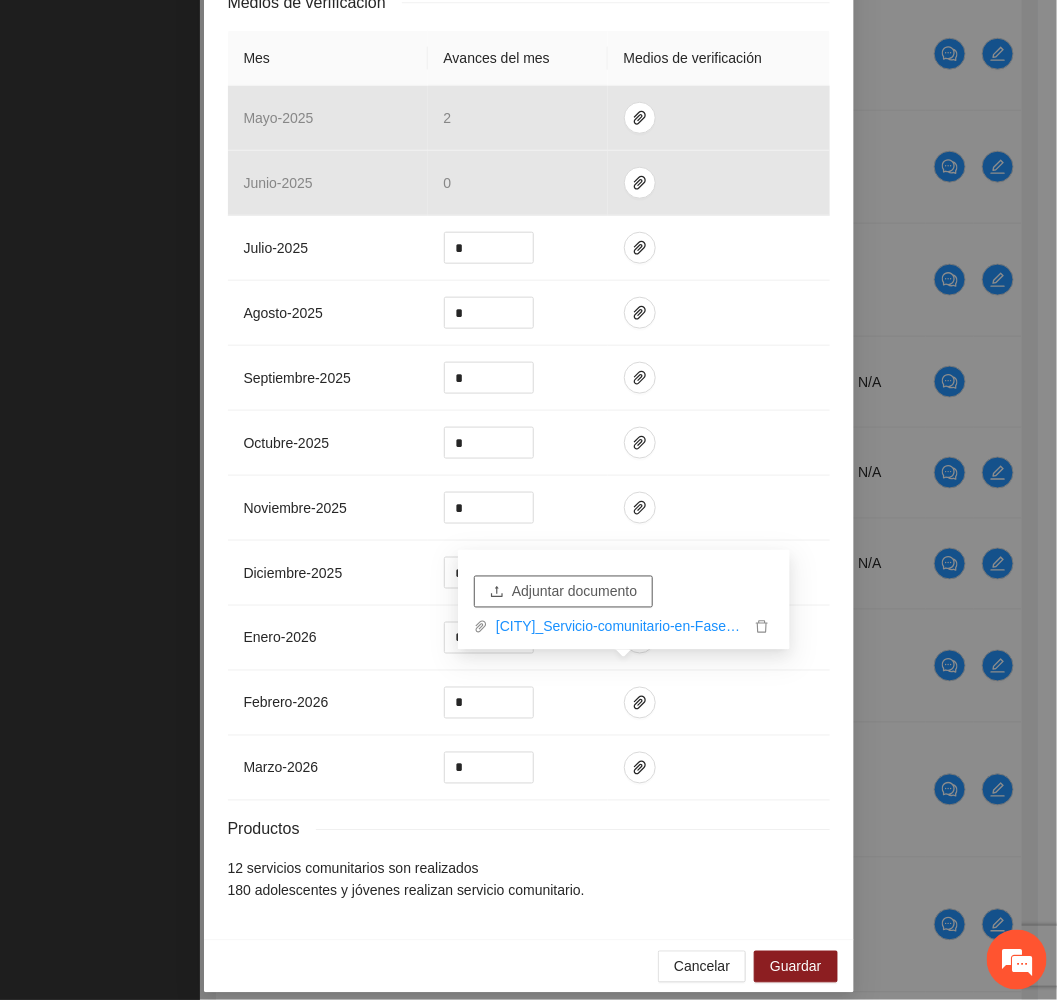 scroll, scrollTop: 468, scrollLeft: 0, axis: vertical 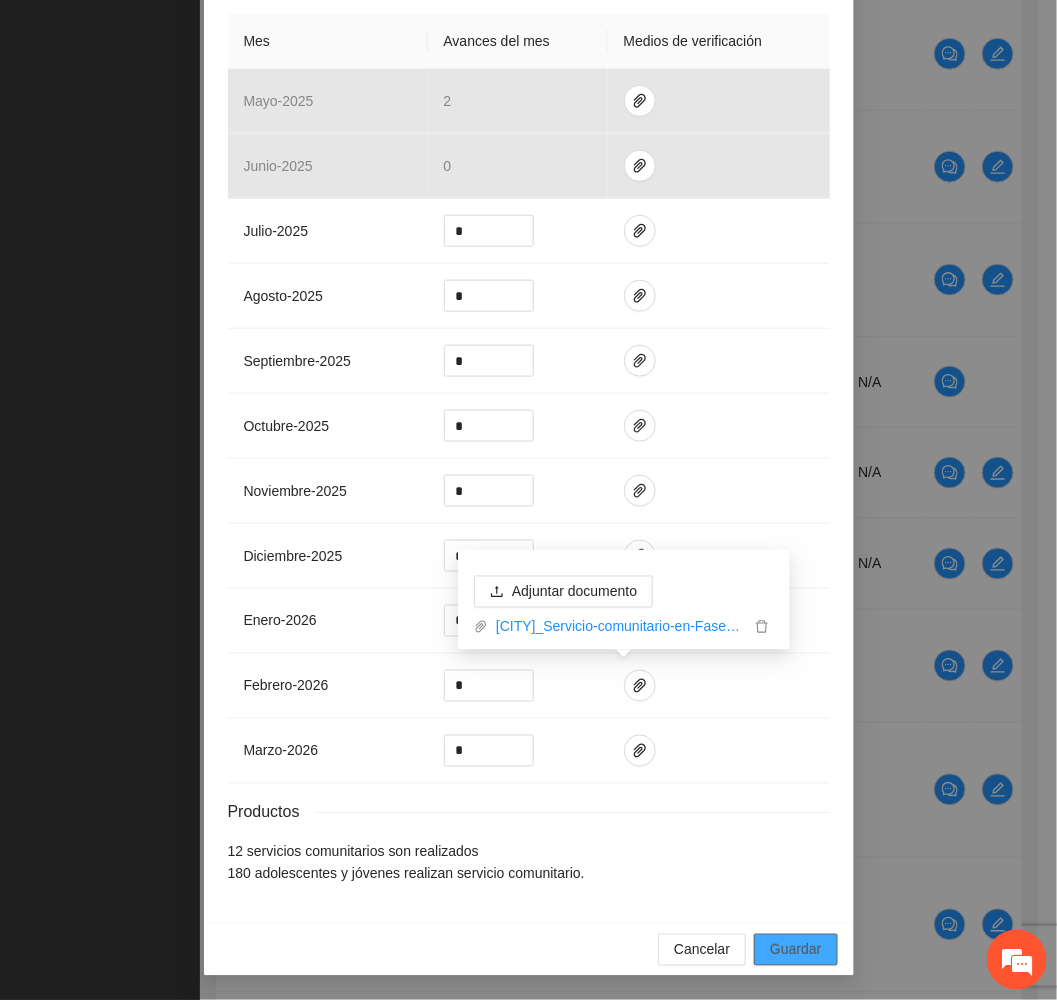 click on "Guardar" at bounding box center (795, 950) 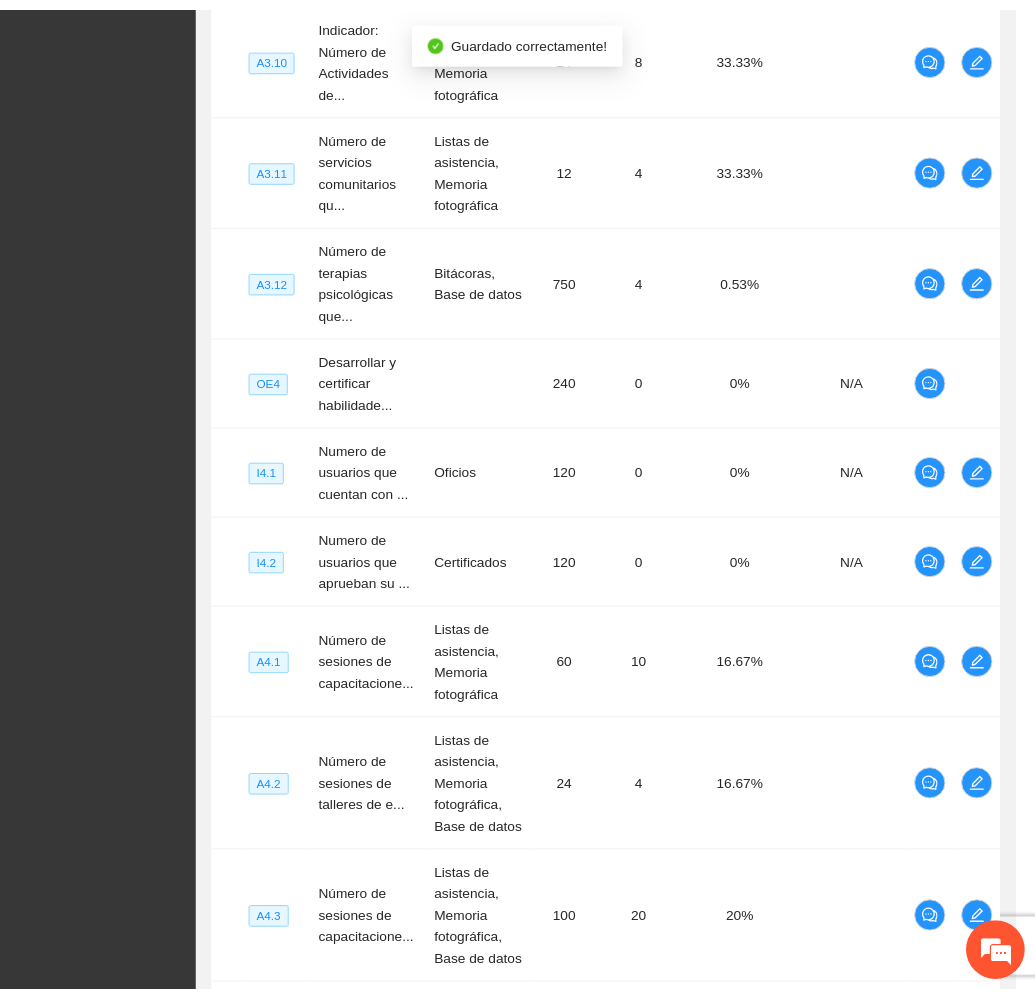 scroll, scrollTop: 367, scrollLeft: 0, axis: vertical 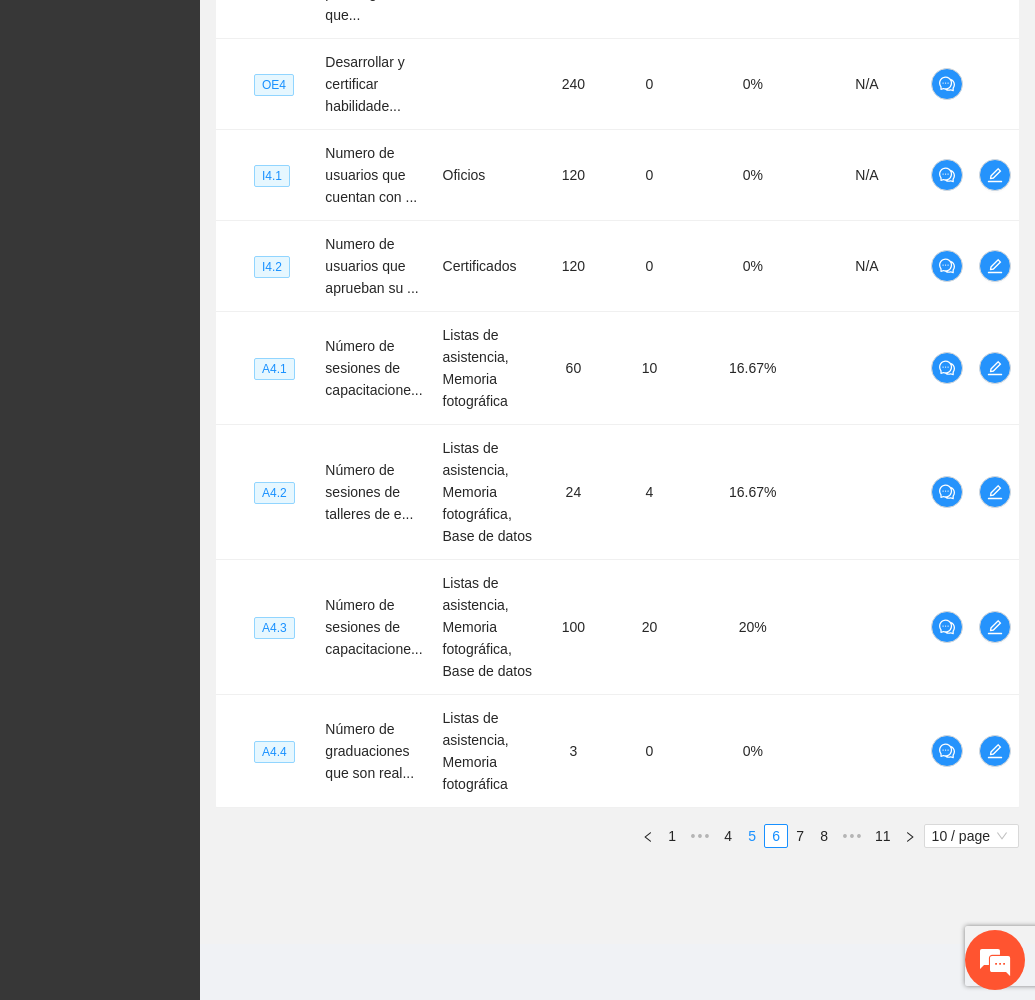 click on "5" at bounding box center (752, 836) 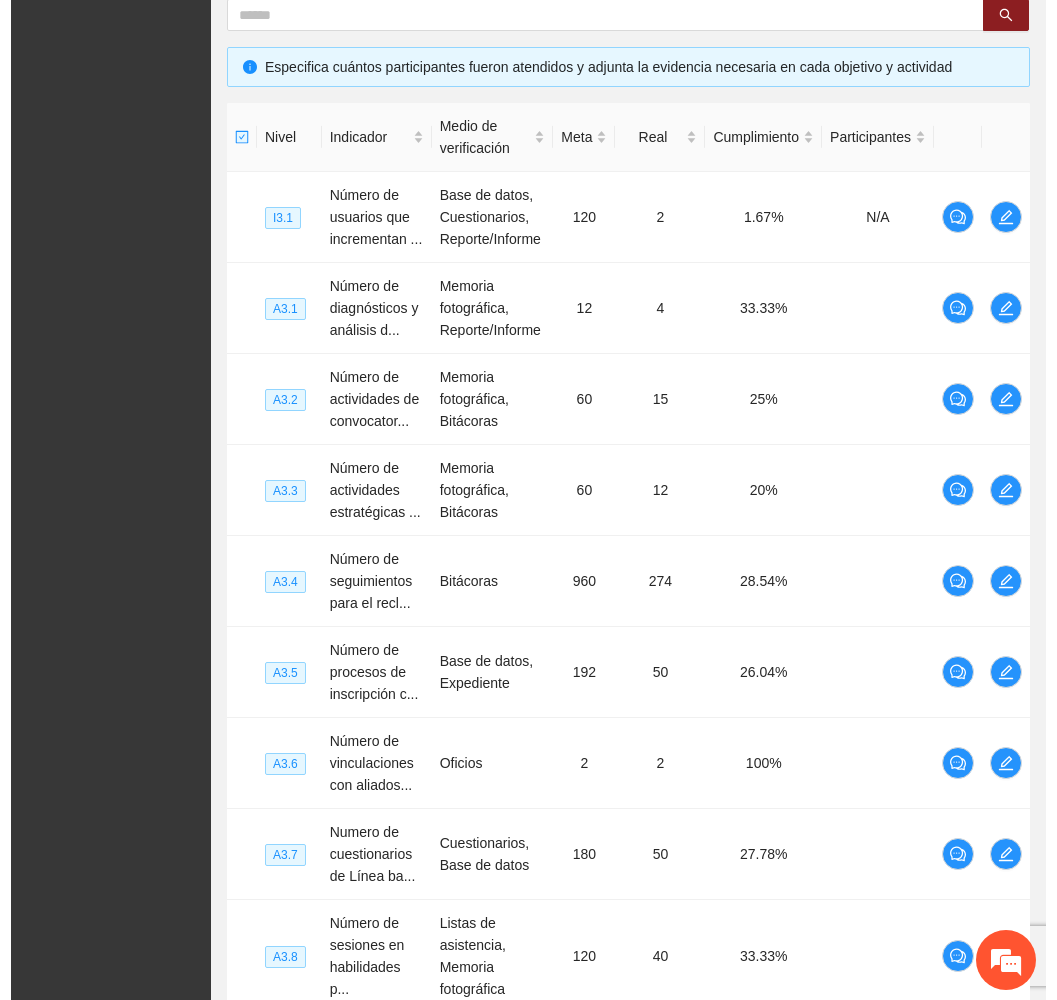 scroll, scrollTop: 0, scrollLeft: 0, axis: both 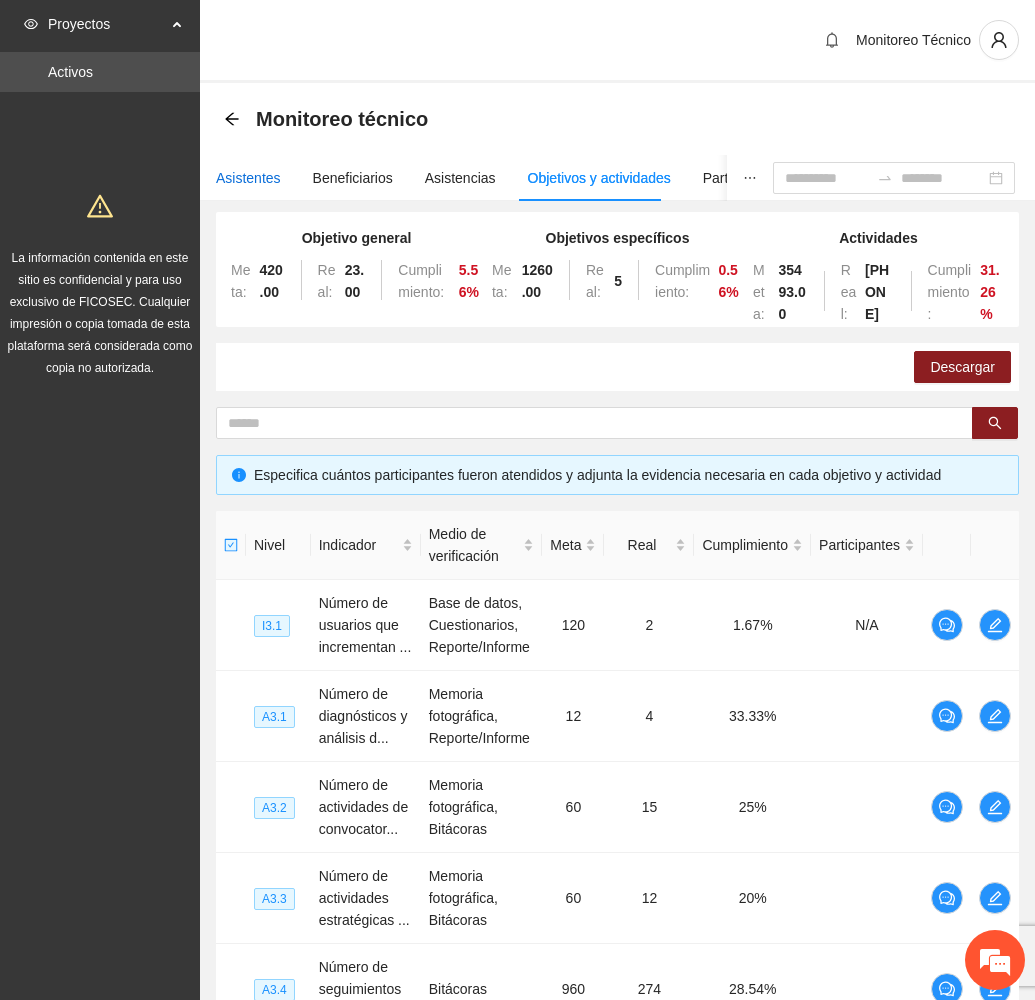 click on "Asistentes" at bounding box center [248, 178] 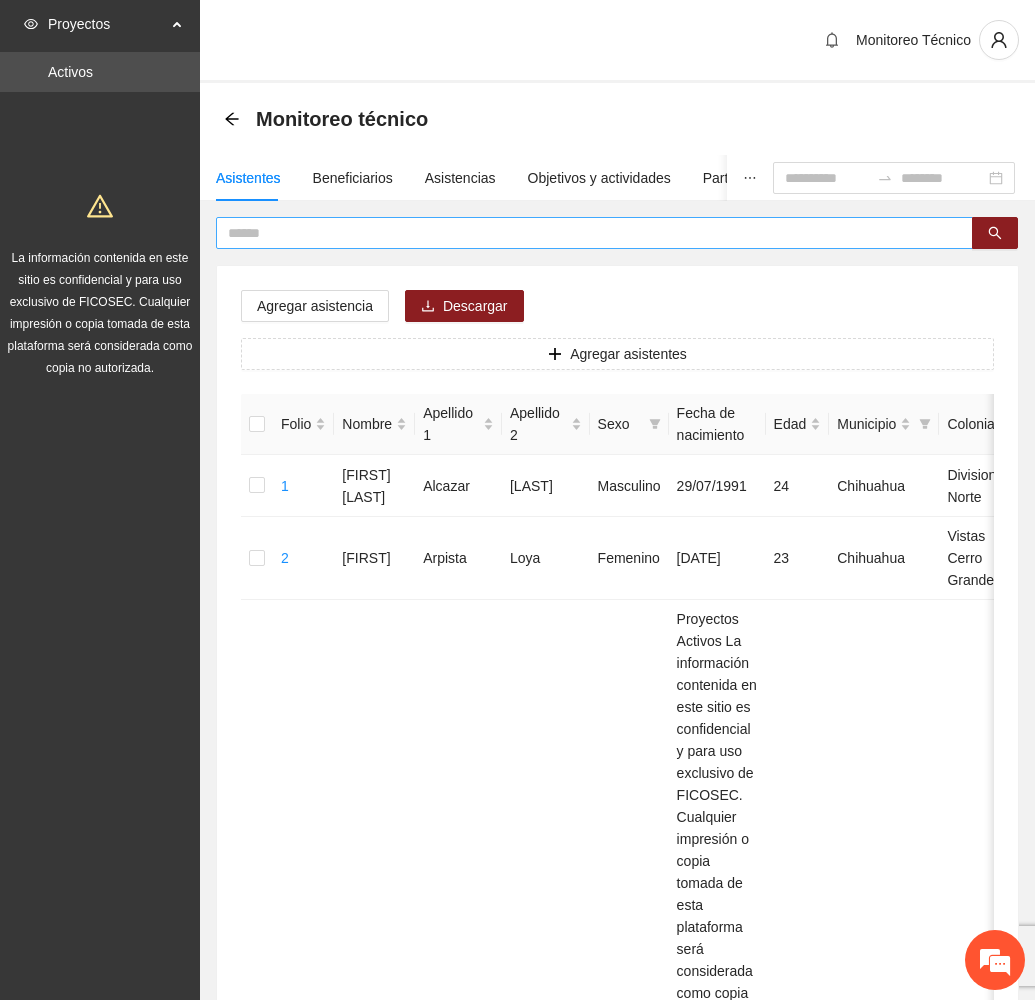 click at bounding box center [586, 233] 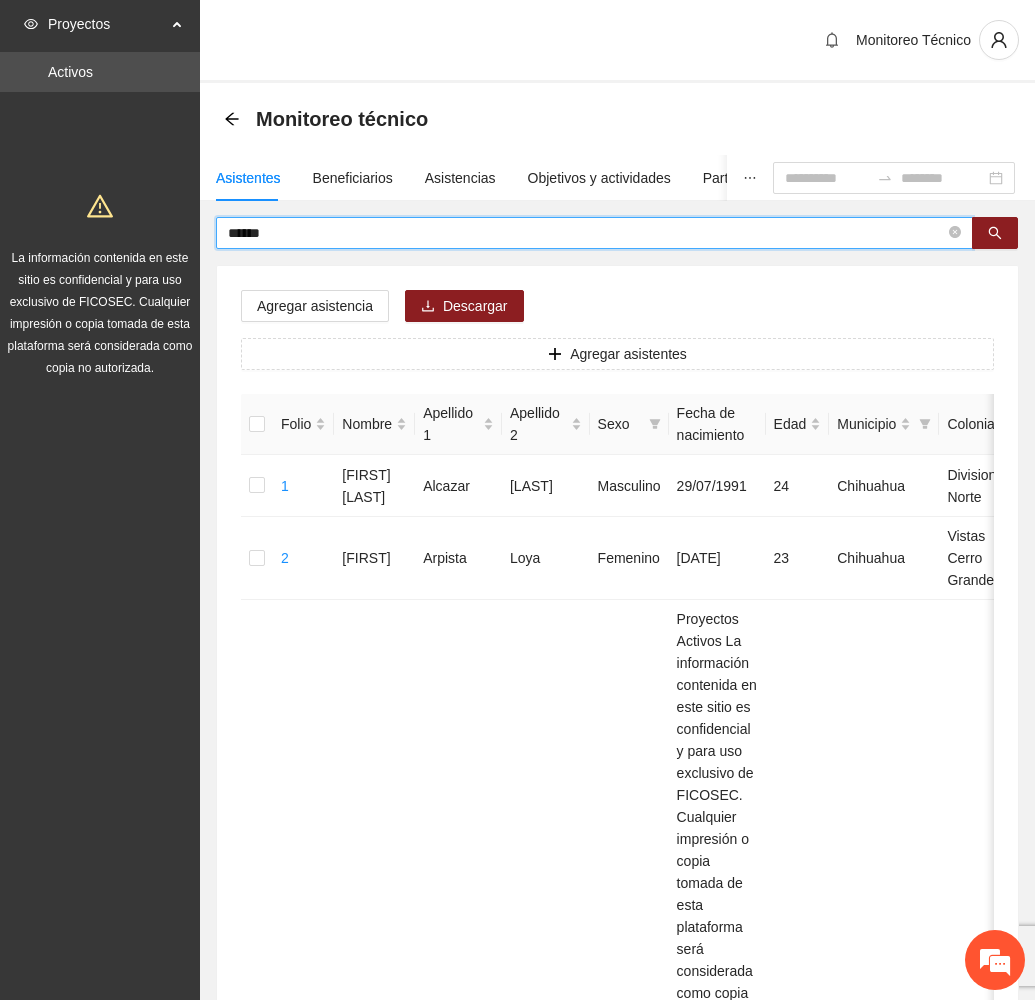type on "******" 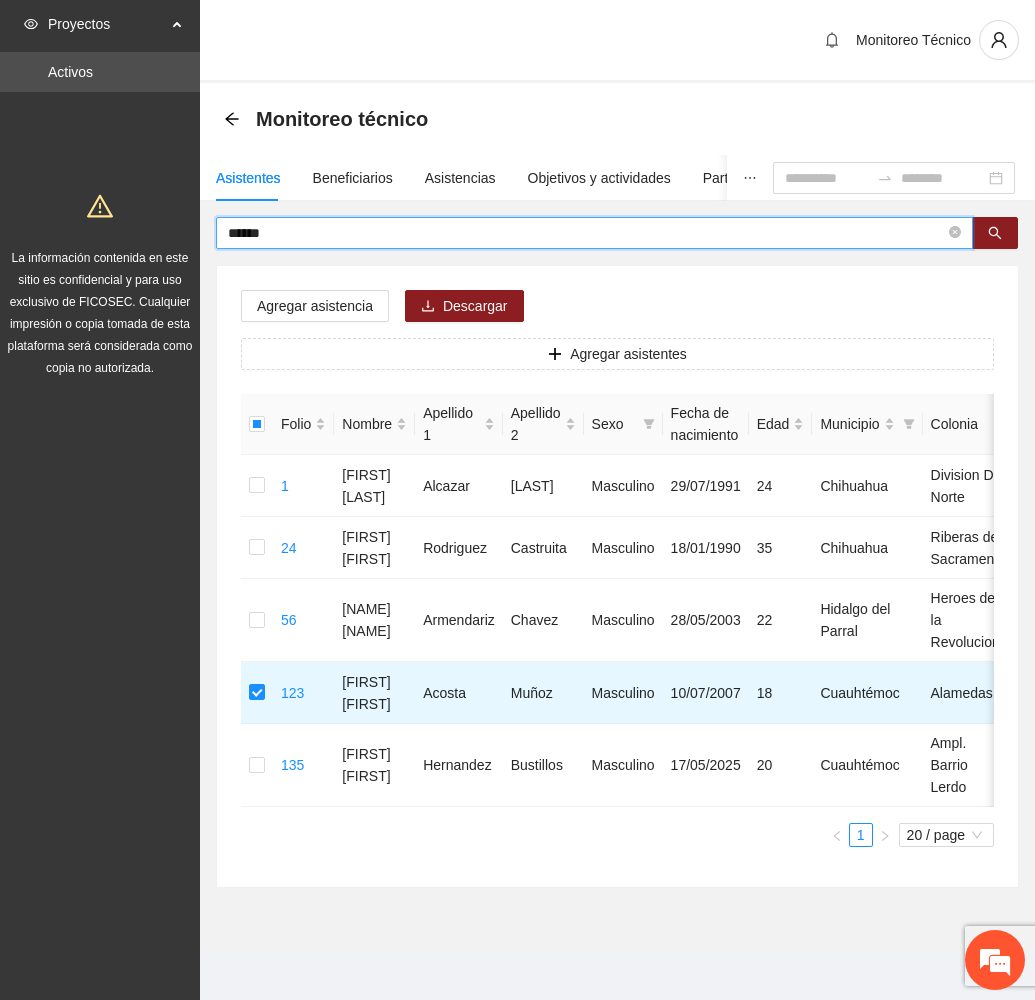 drag, startPoint x: 297, startPoint y: 228, endPoint x: 139, endPoint y: 240, distance: 158.45505 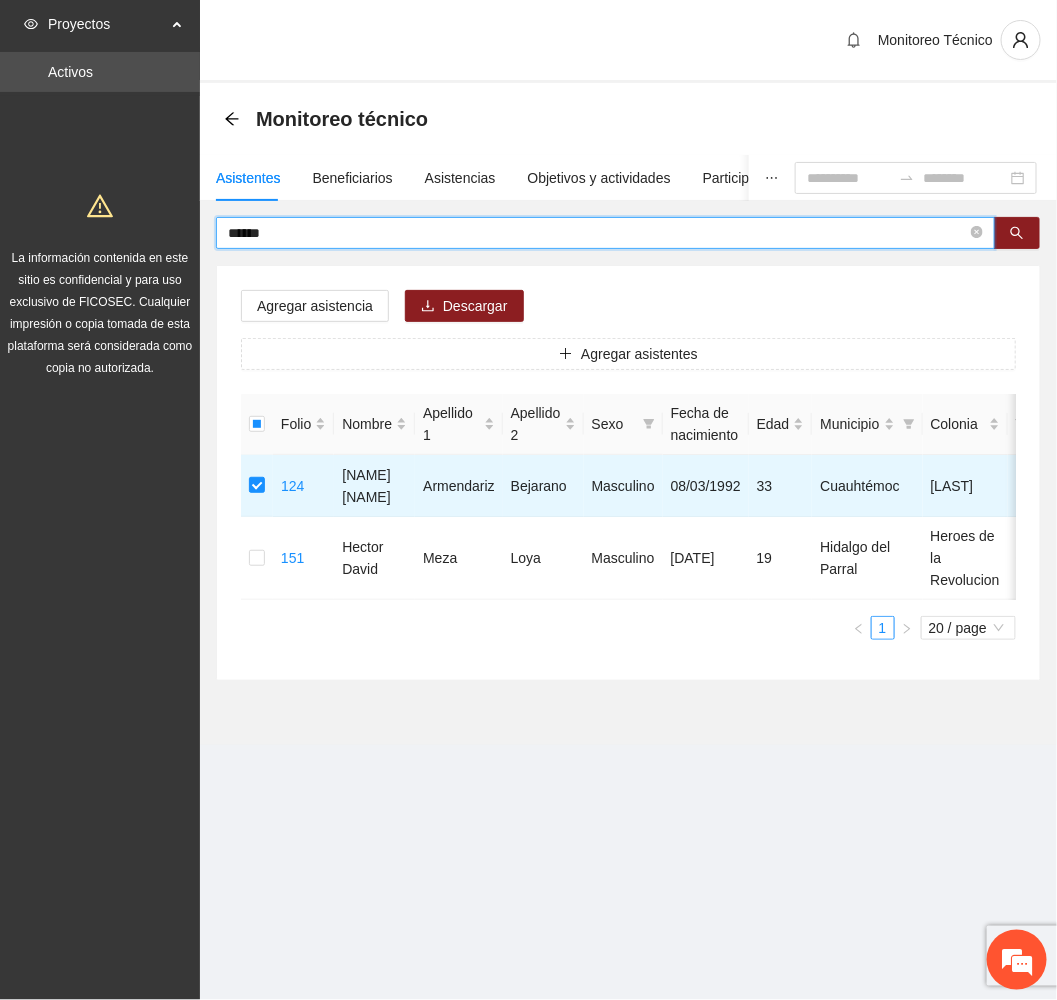 drag, startPoint x: 298, startPoint y: 229, endPoint x: 105, endPoint y: 231, distance: 193.01036 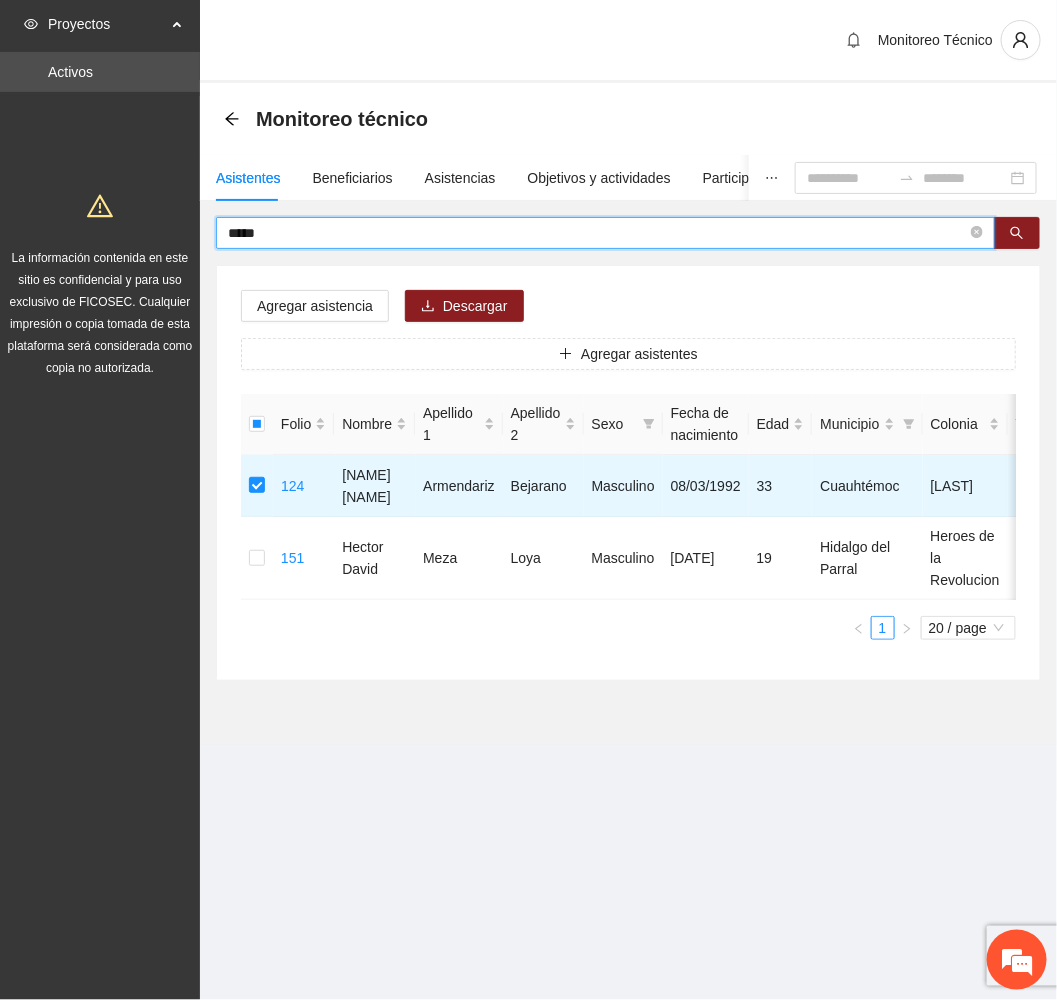 type on "*****" 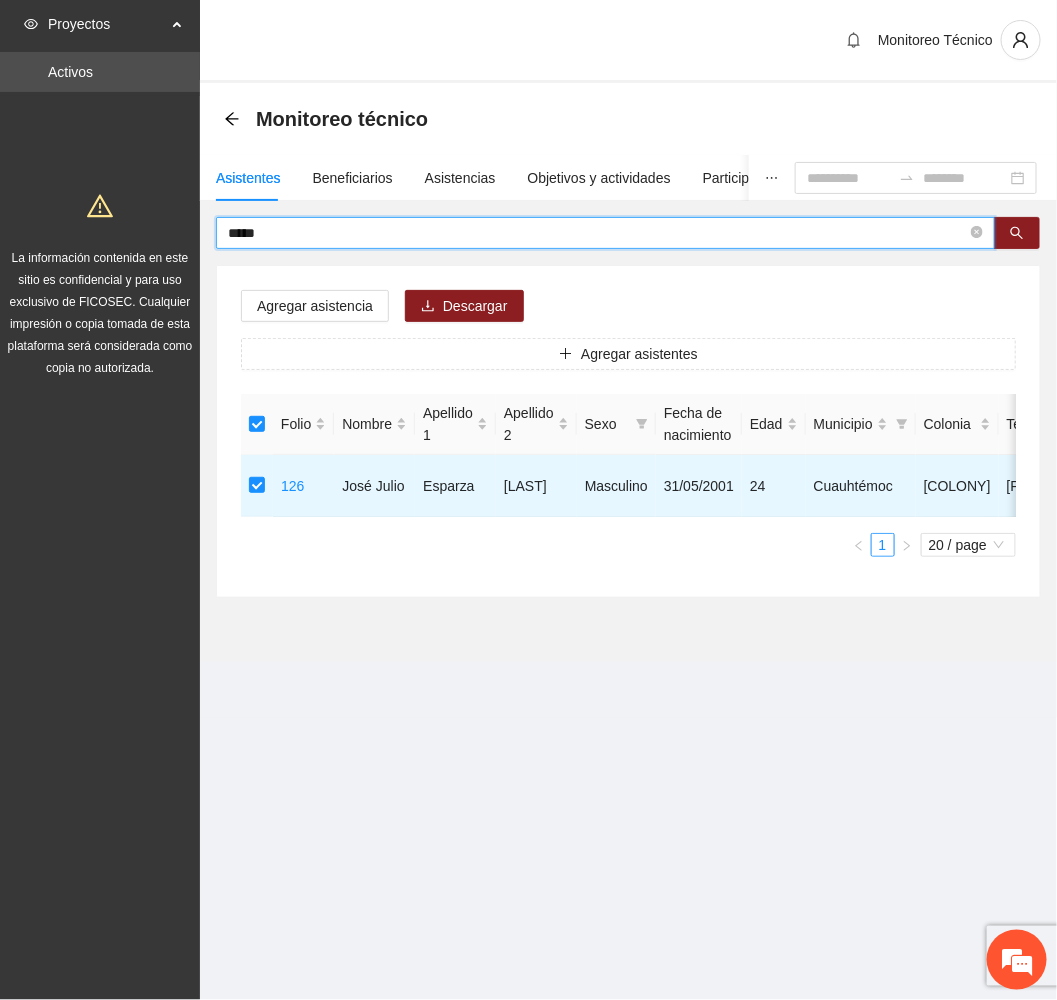 drag, startPoint x: 279, startPoint y: 232, endPoint x: 181, endPoint y: 226, distance: 98.1835 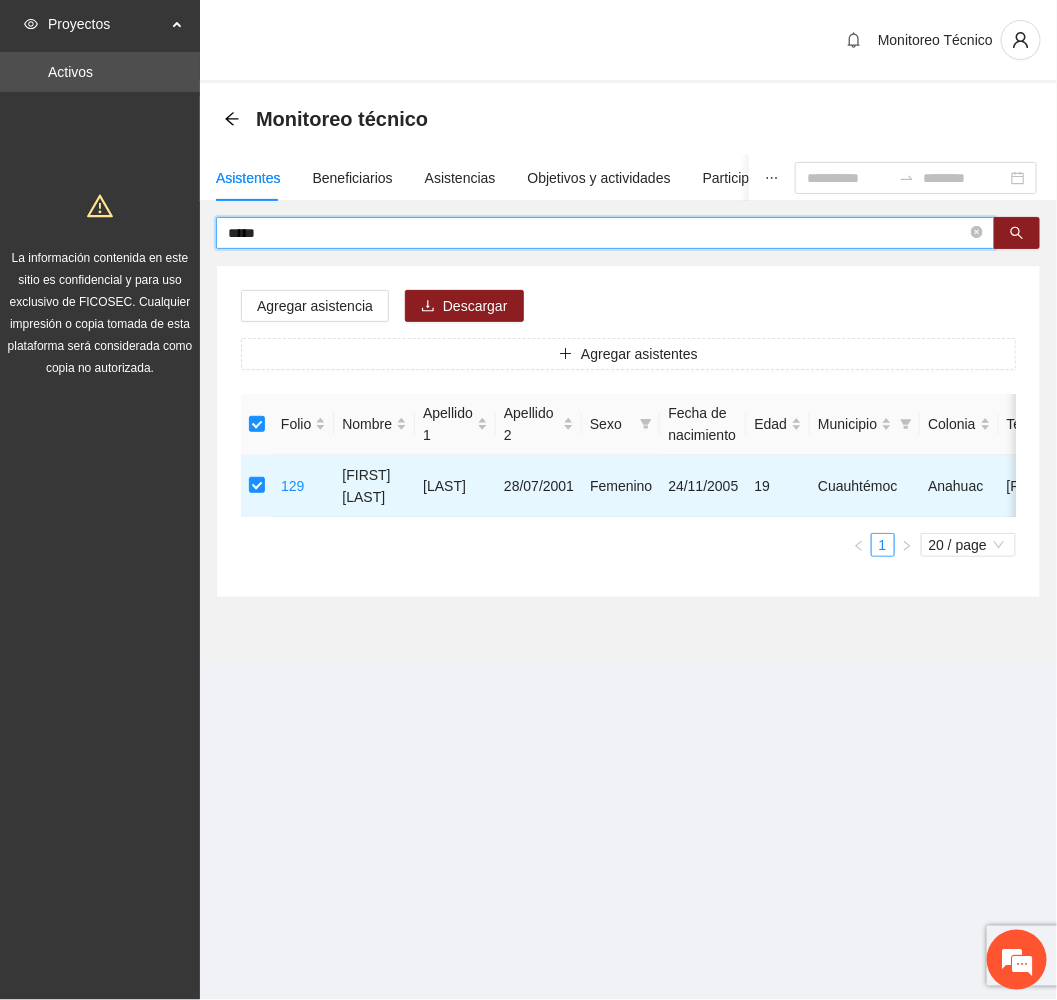 drag, startPoint x: 307, startPoint y: 232, endPoint x: 283, endPoint y: 232, distance: 24 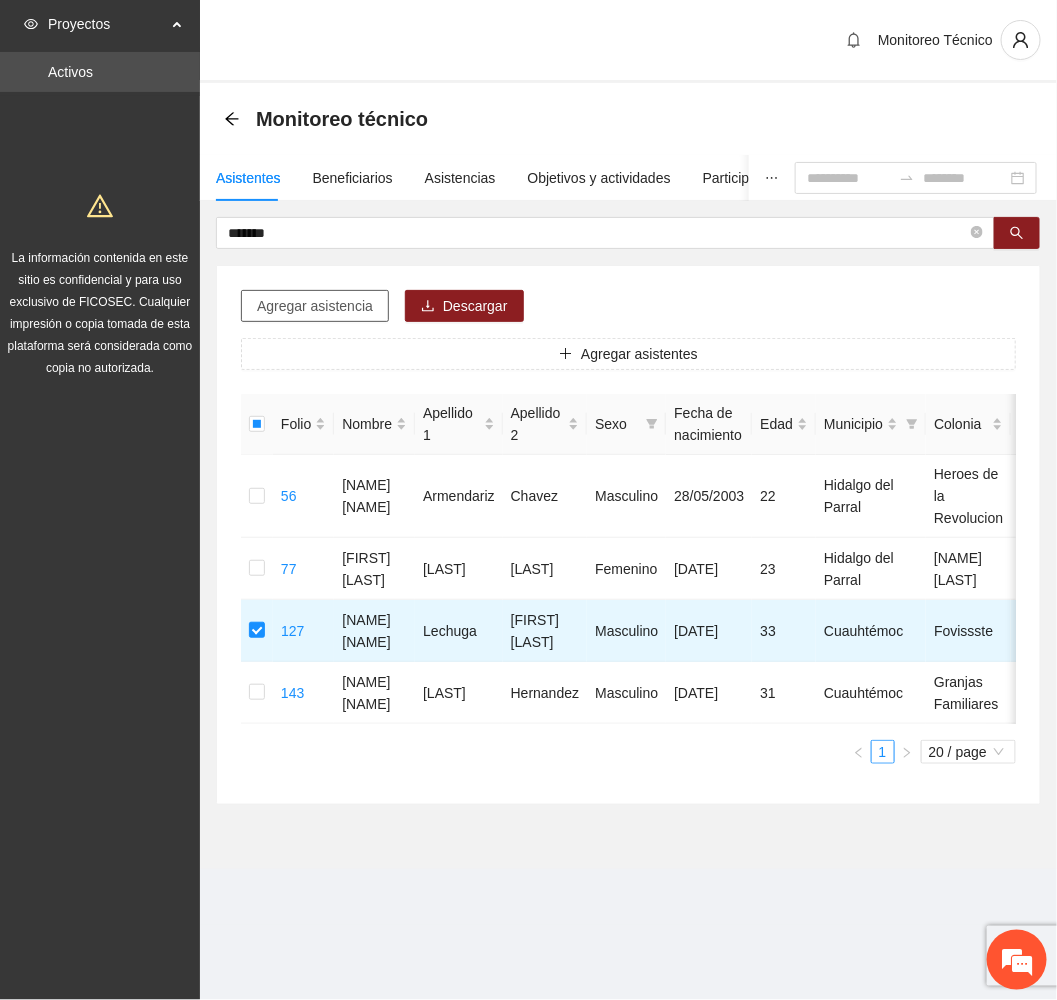 click on "Agregar asistencia" at bounding box center (315, 306) 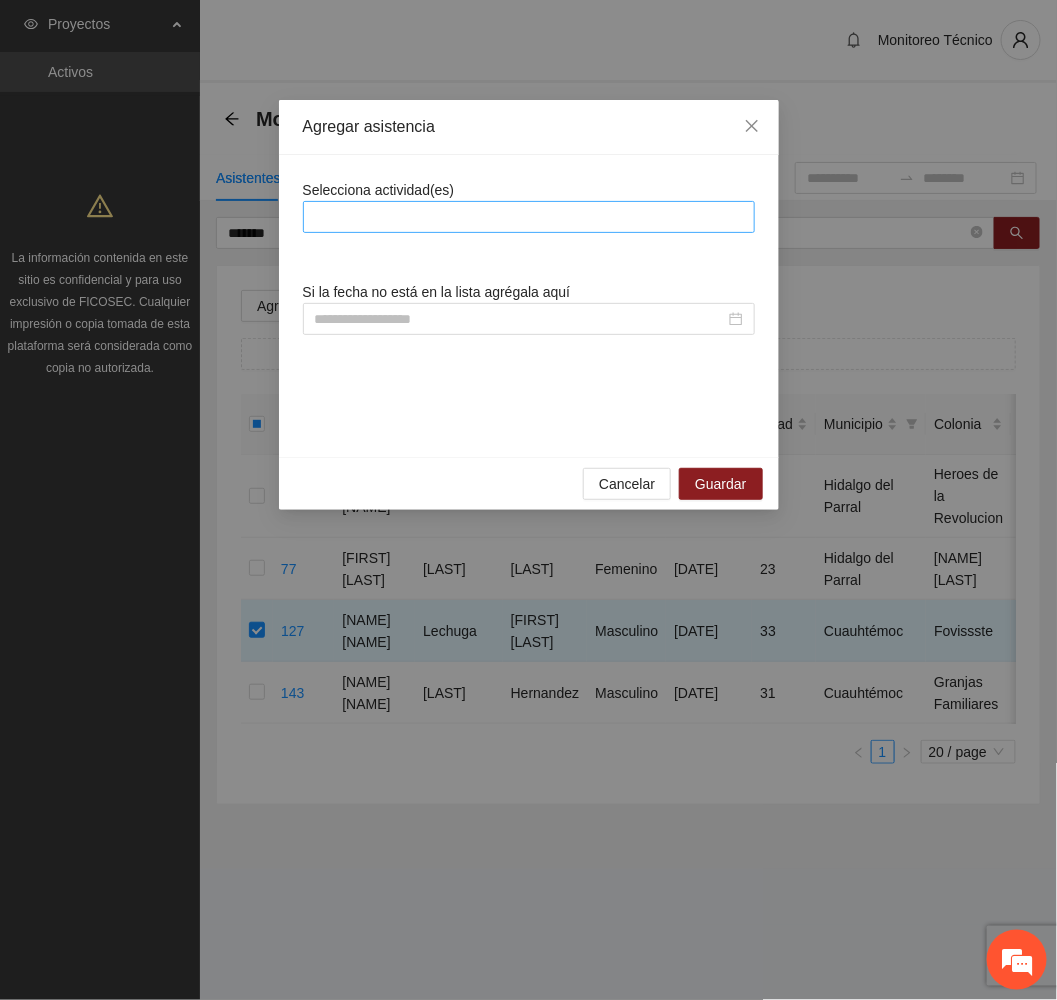 click at bounding box center (529, 217) 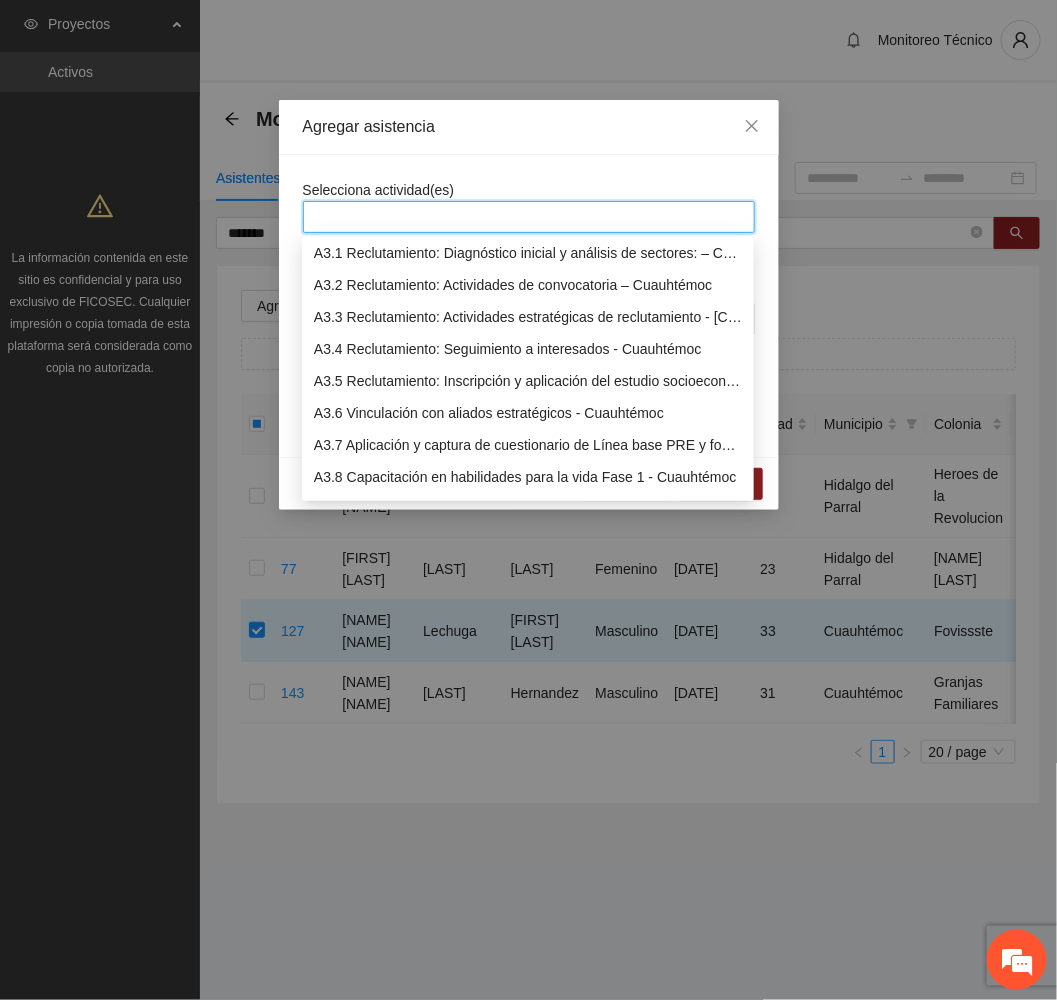 scroll, scrollTop: 1050, scrollLeft: 0, axis: vertical 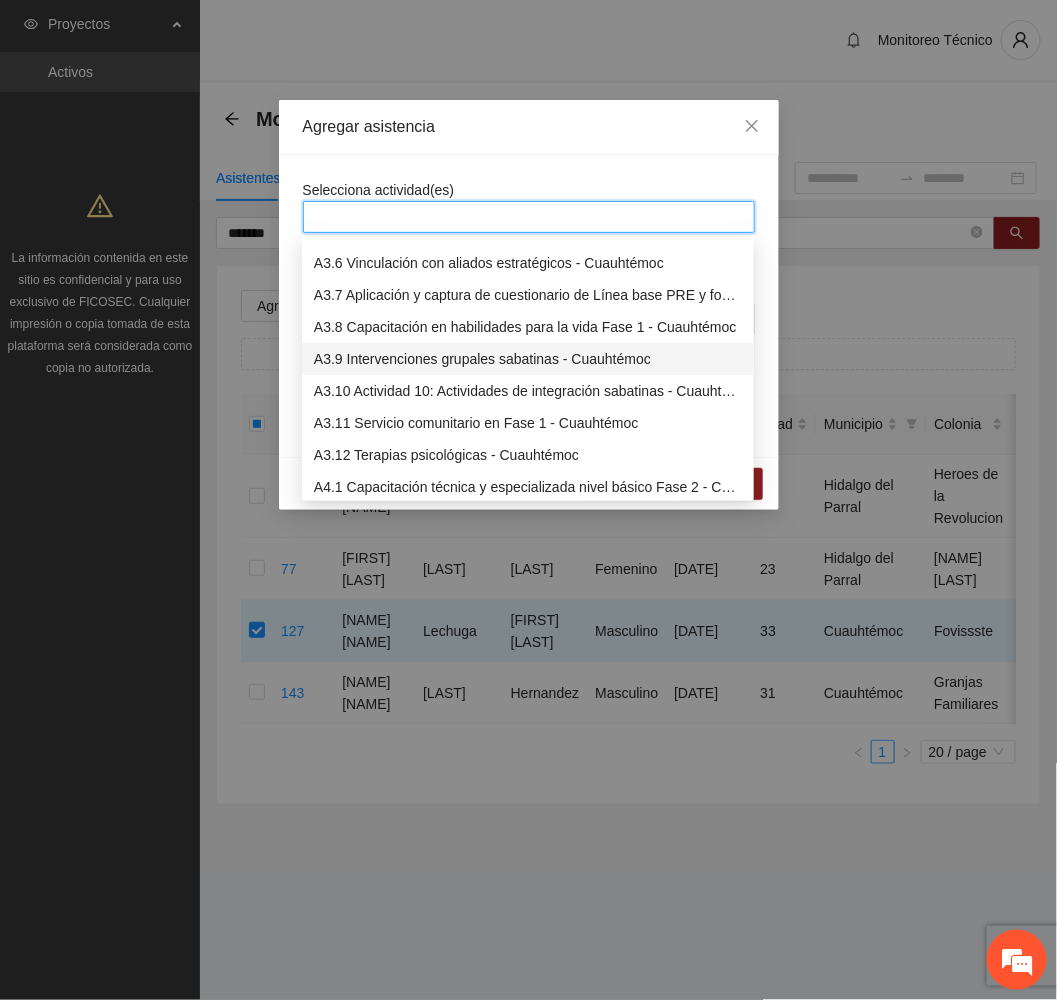 click on "A3.9 Intervenciones grupales sabatinas - Cuauhtémoc" at bounding box center [528, 359] 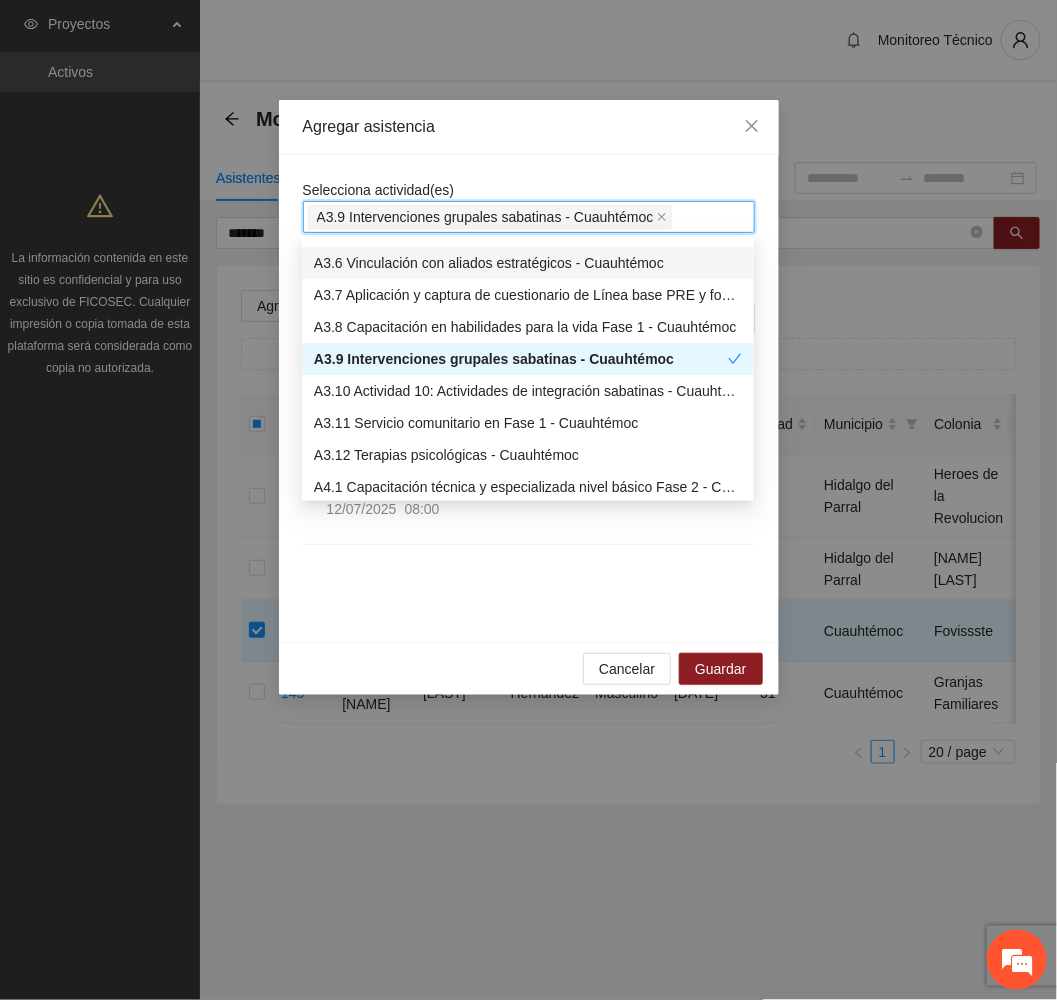 click on "Agregar asistencia" at bounding box center [529, 127] 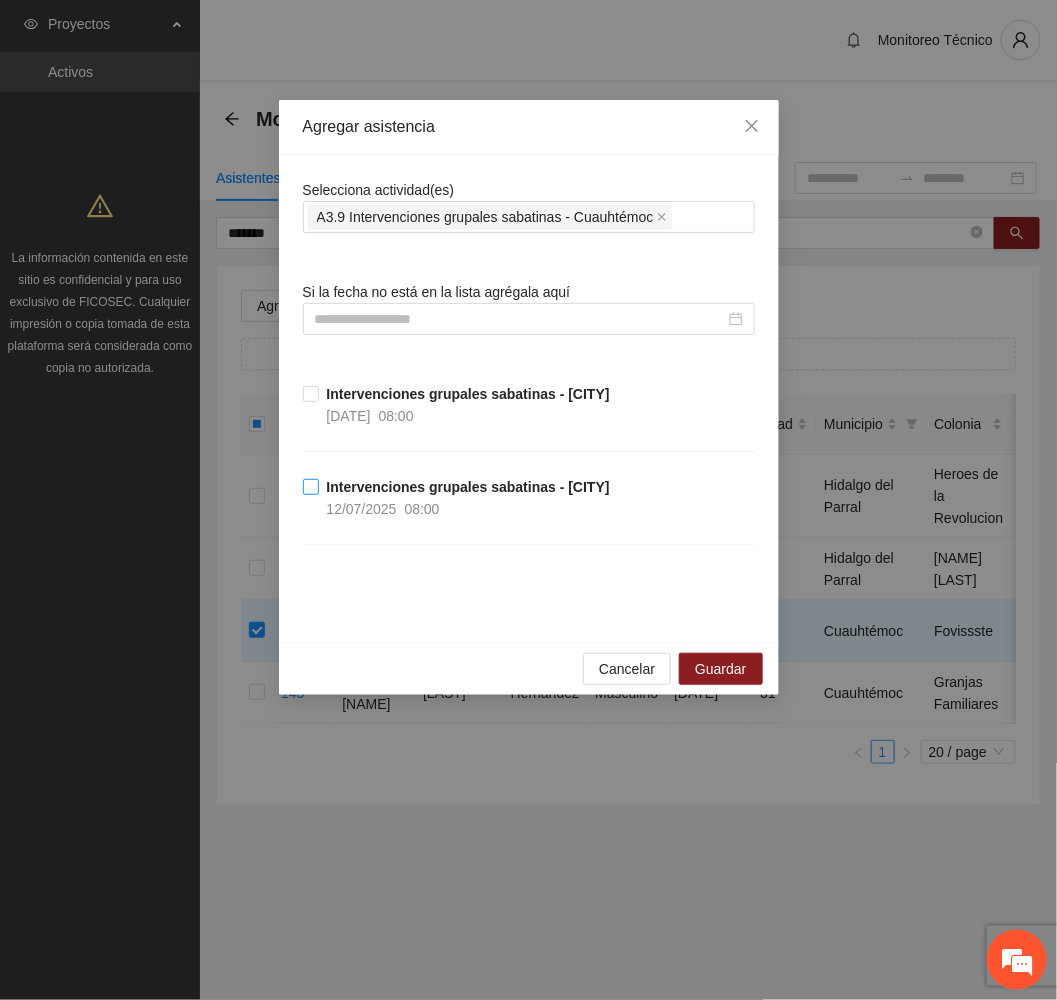 click on "Intervenciones grupales sabatinas - [CITY]" at bounding box center (468, 487) 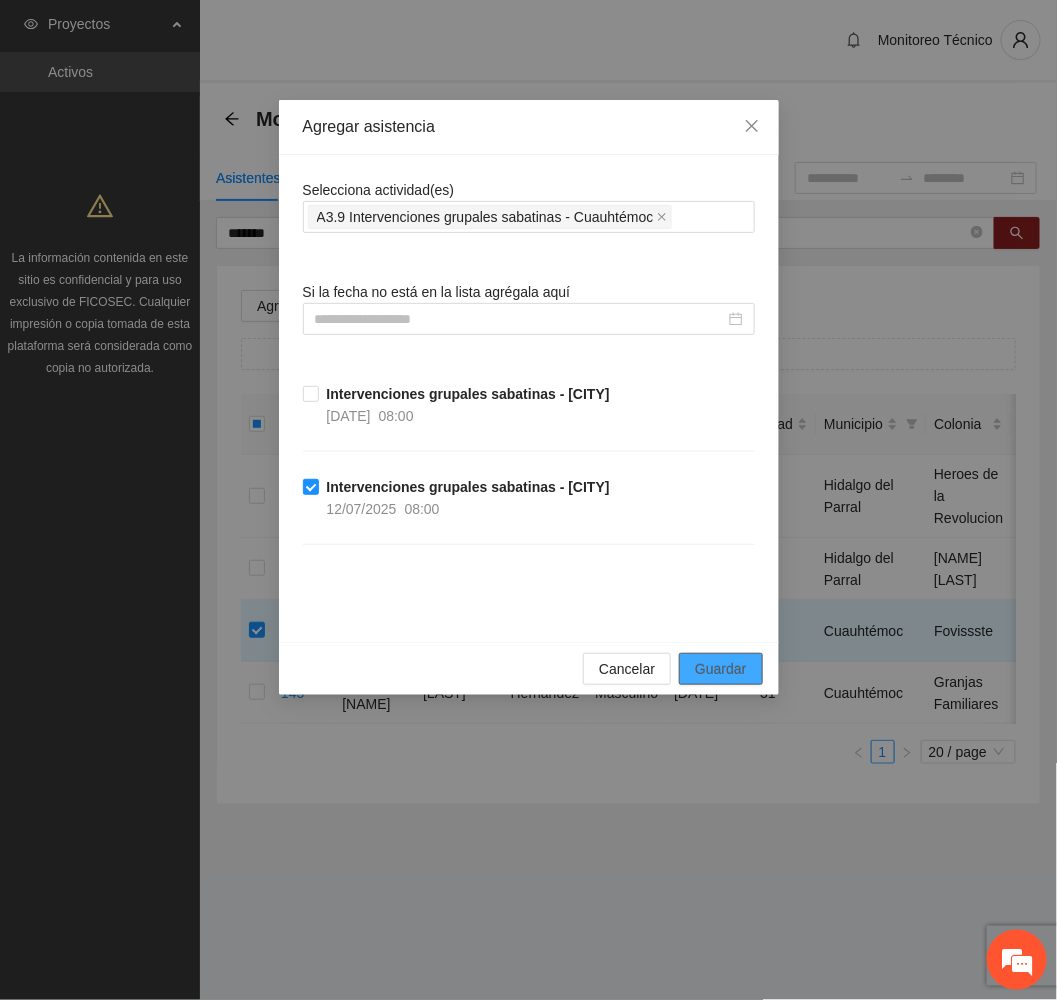 click on "Guardar" at bounding box center [720, 669] 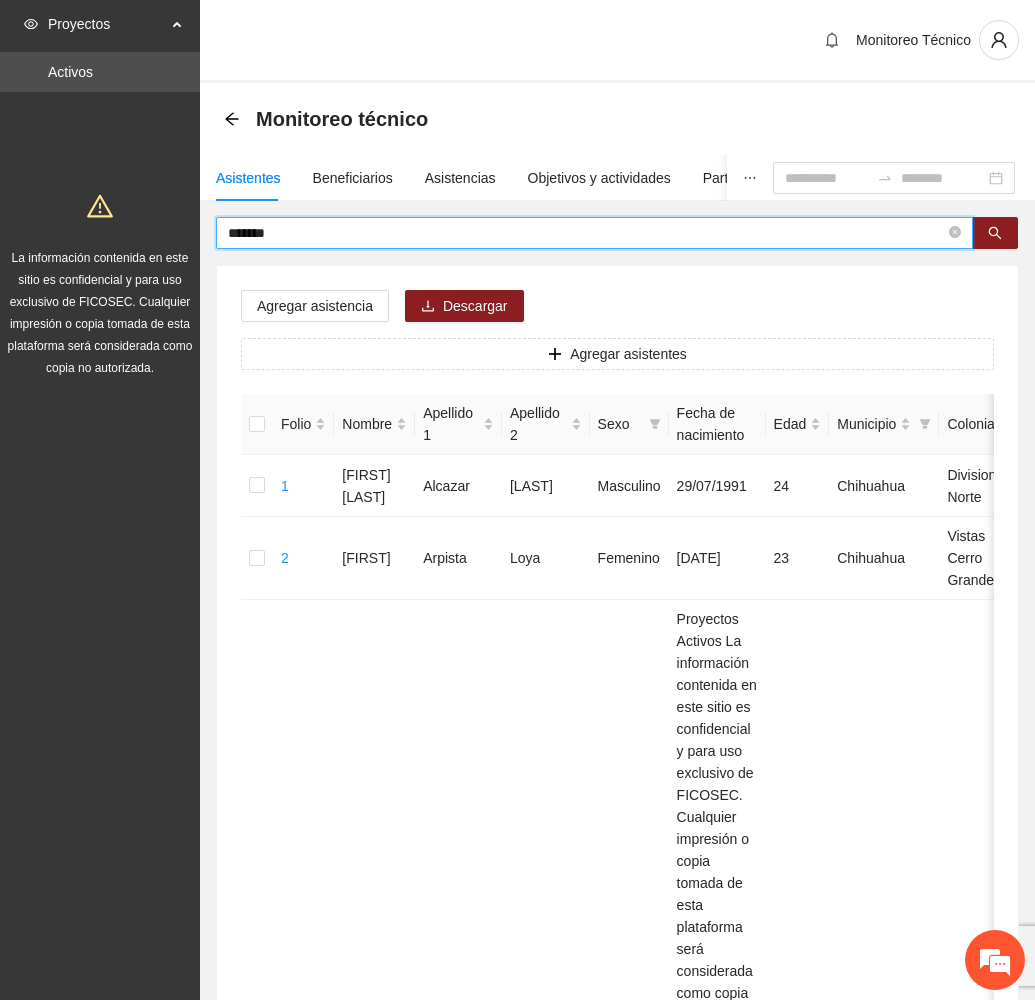 drag, startPoint x: 343, startPoint y: 225, endPoint x: 67, endPoint y: 198, distance: 277.3175 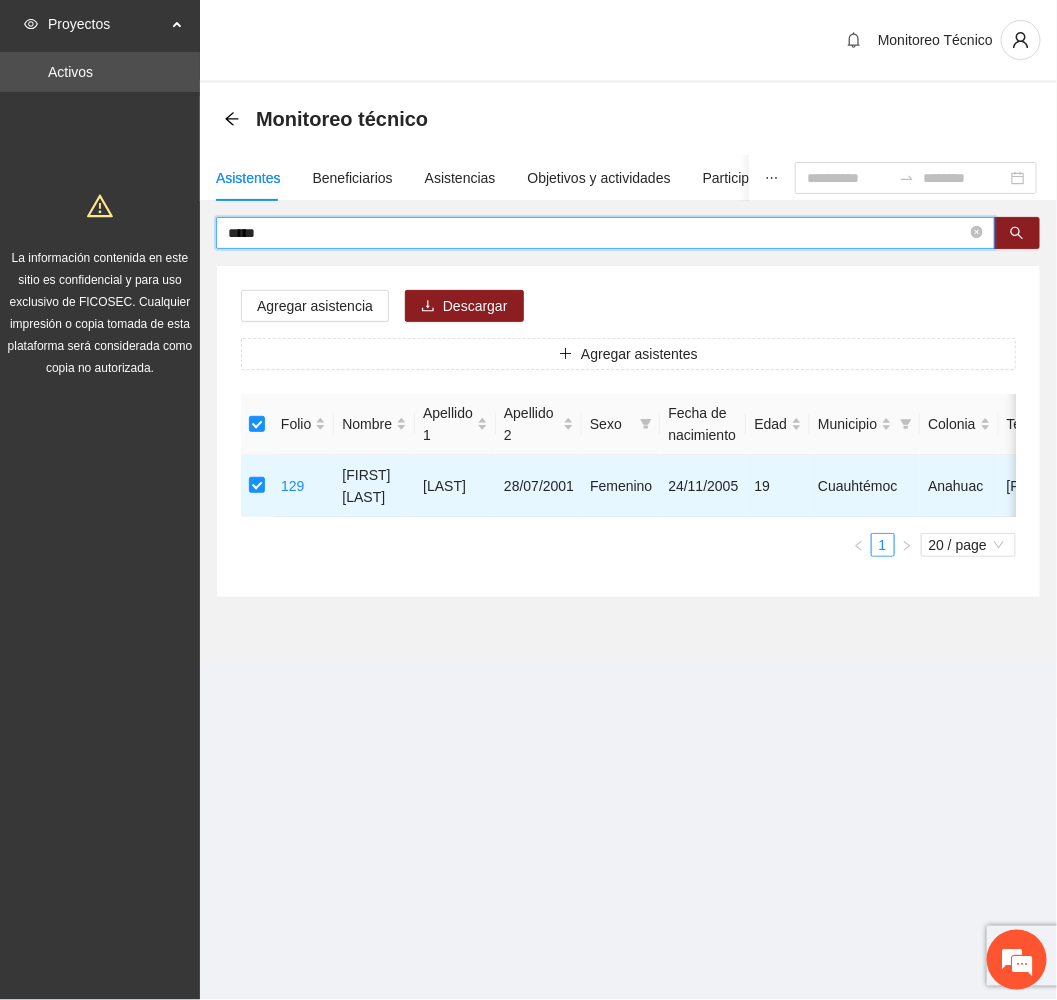 drag, startPoint x: 312, startPoint y: 222, endPoint x: 160, endPoint y: 225, distance: 152.0296 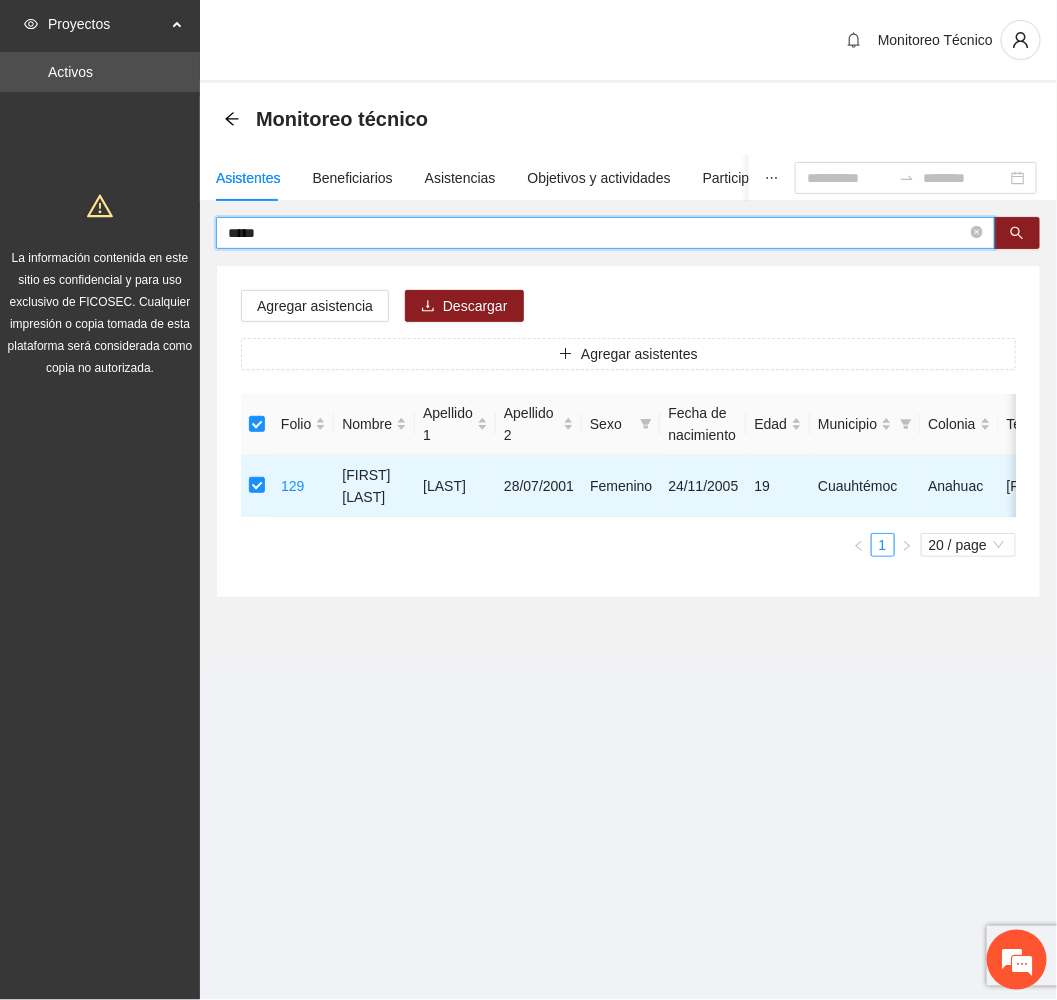 type on "*****" 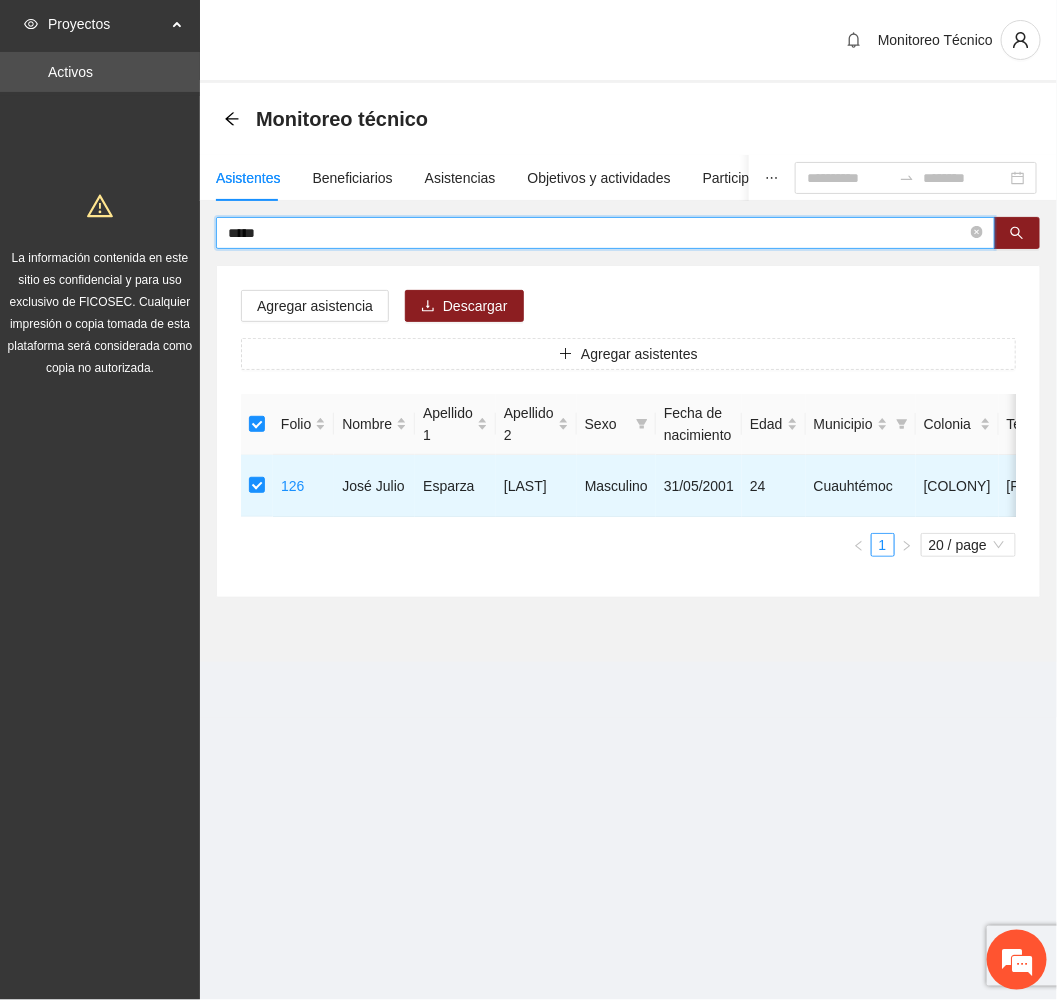 drag, startPoint x: 241, startPoint y: 229, endPoint x: 174, endPoint y: 234, distance: 67.18631 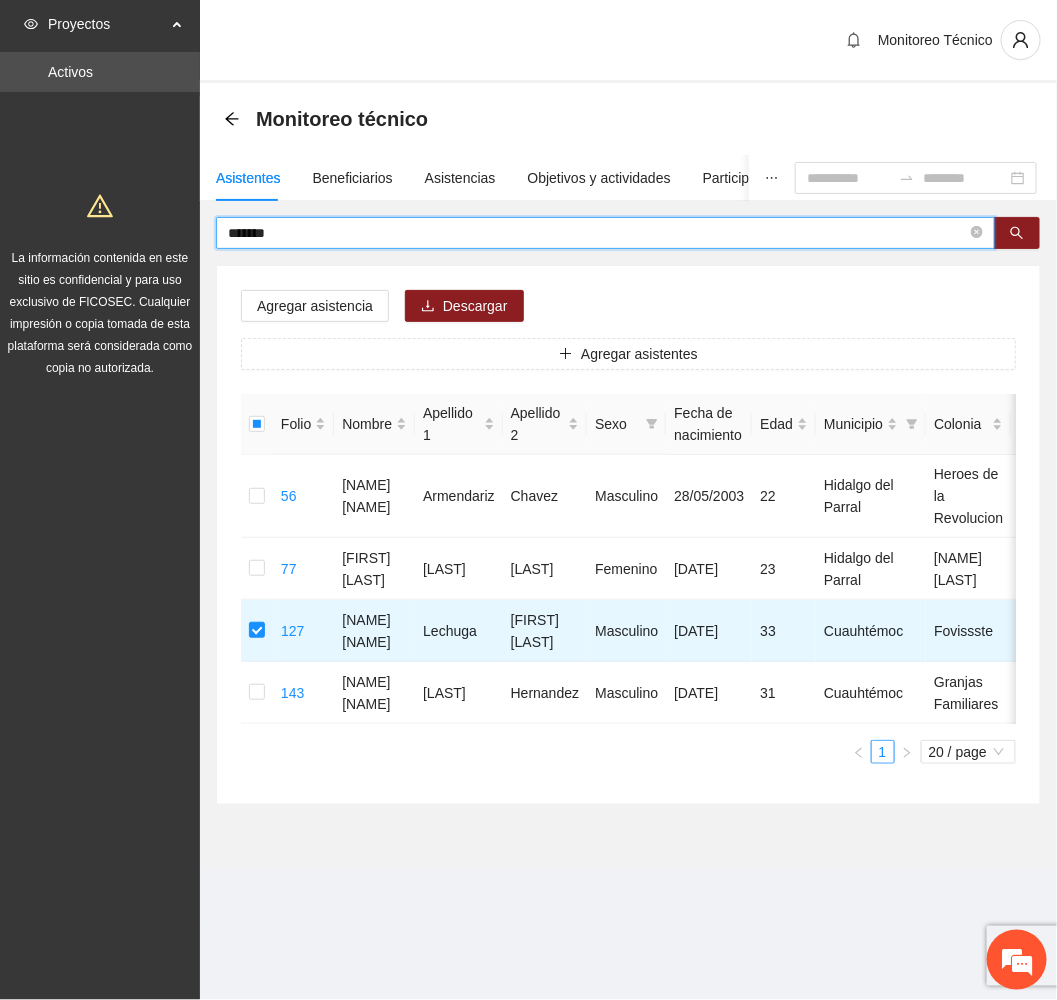 drag, startPoint x: 295, startPoint y: 226, endPoint x: 109, endPoint y: 237, distance: 186.32498 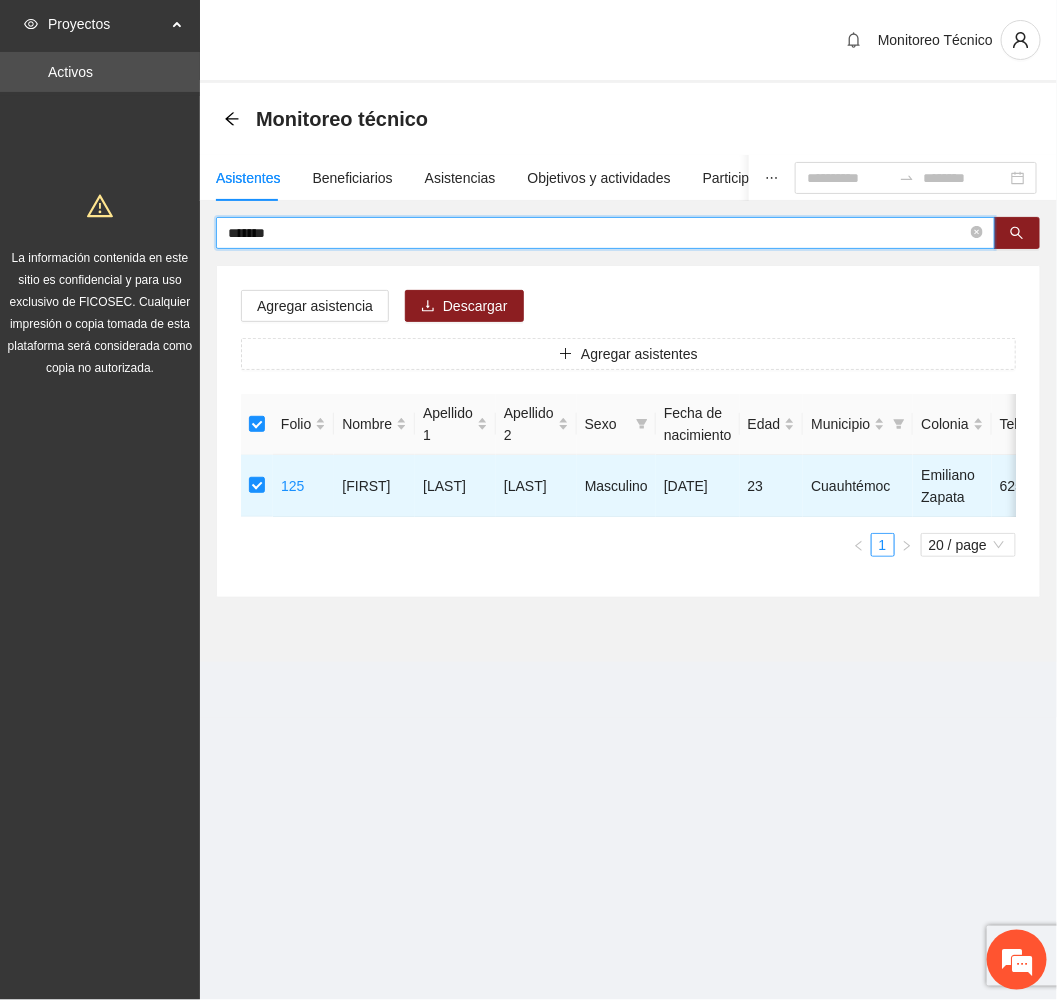 drag, startPoint x: 303, startPoint y: 231, endPoint x: 66, endPoint y: 219, distance: 237.3036 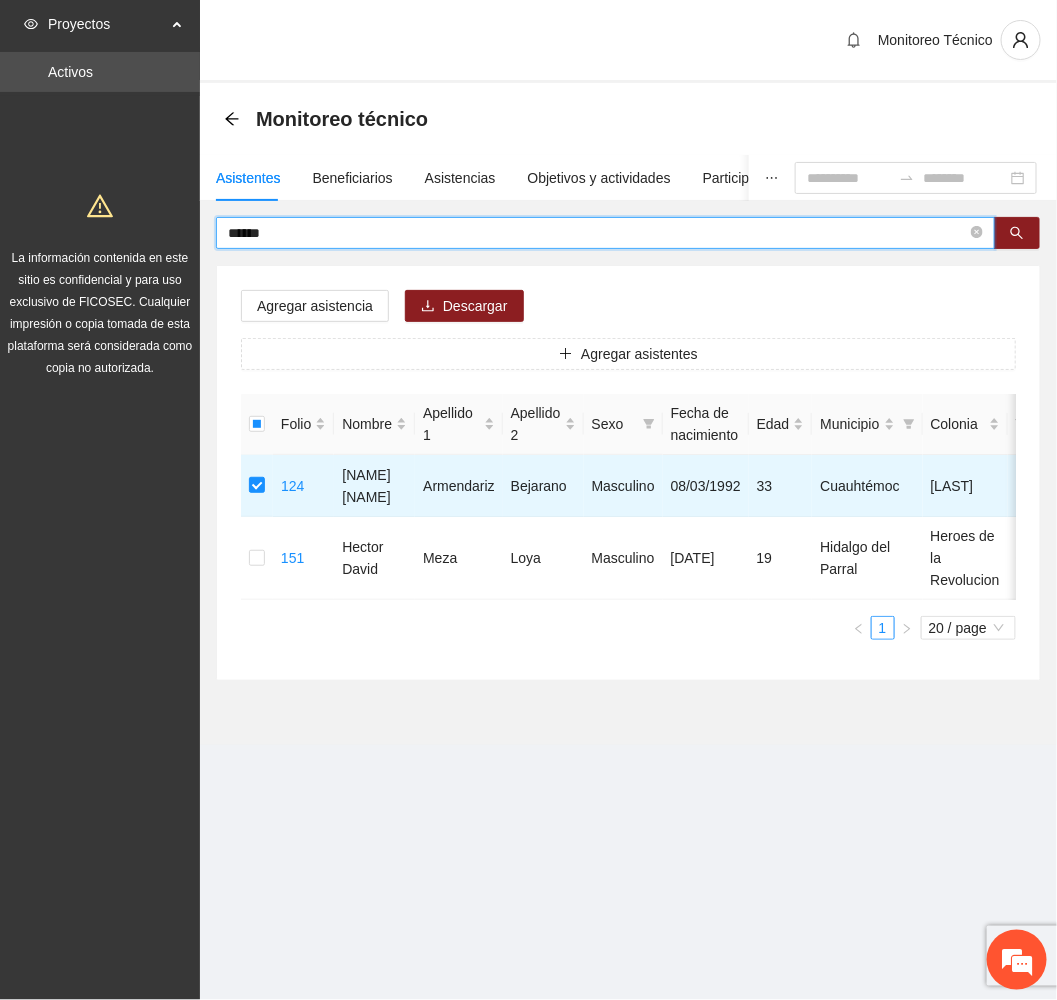 drag, startPoint x: 259, startPoint y: 223, endPoint x: 115, endPoint y: 199, distance: 145.9863 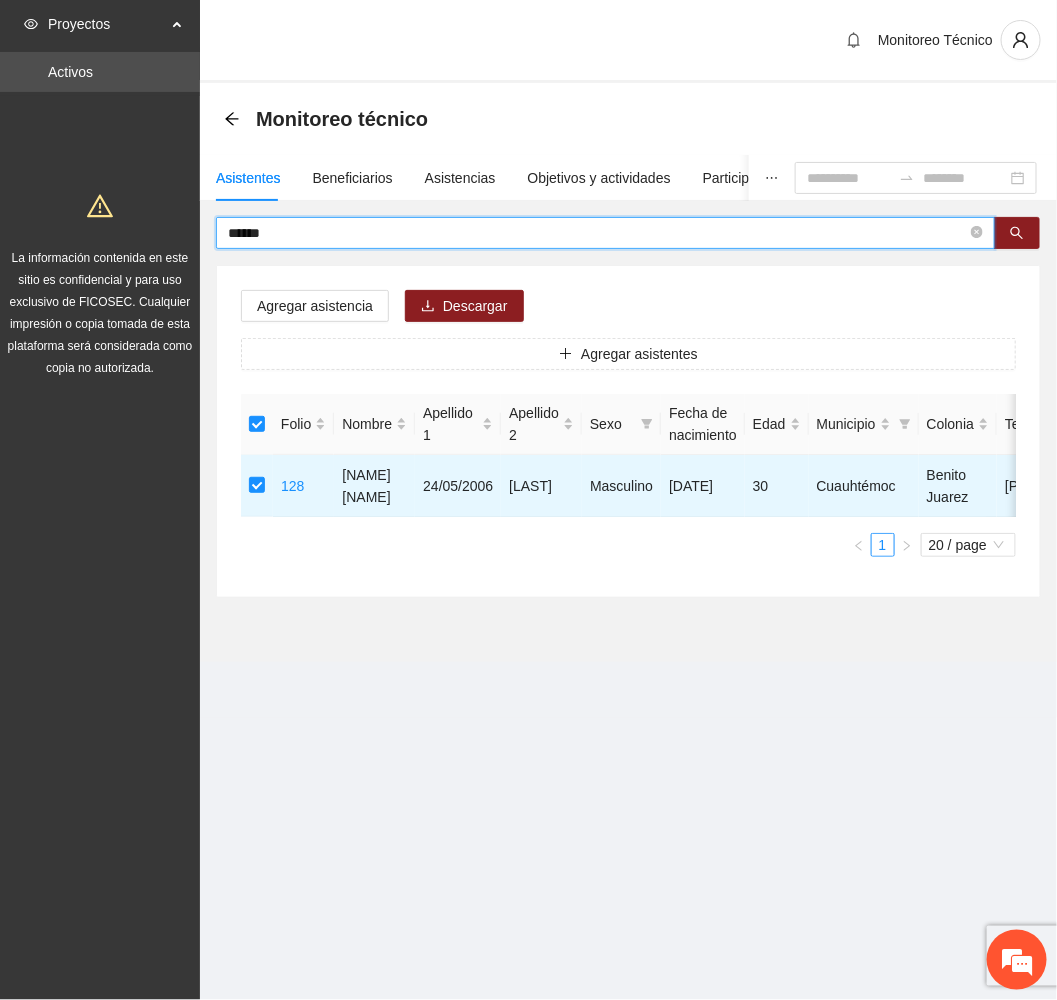 drag, startPoint x: 310, startPoint y: 231, endPoint x: 96, endPoint y: 225, distance: 214.08409 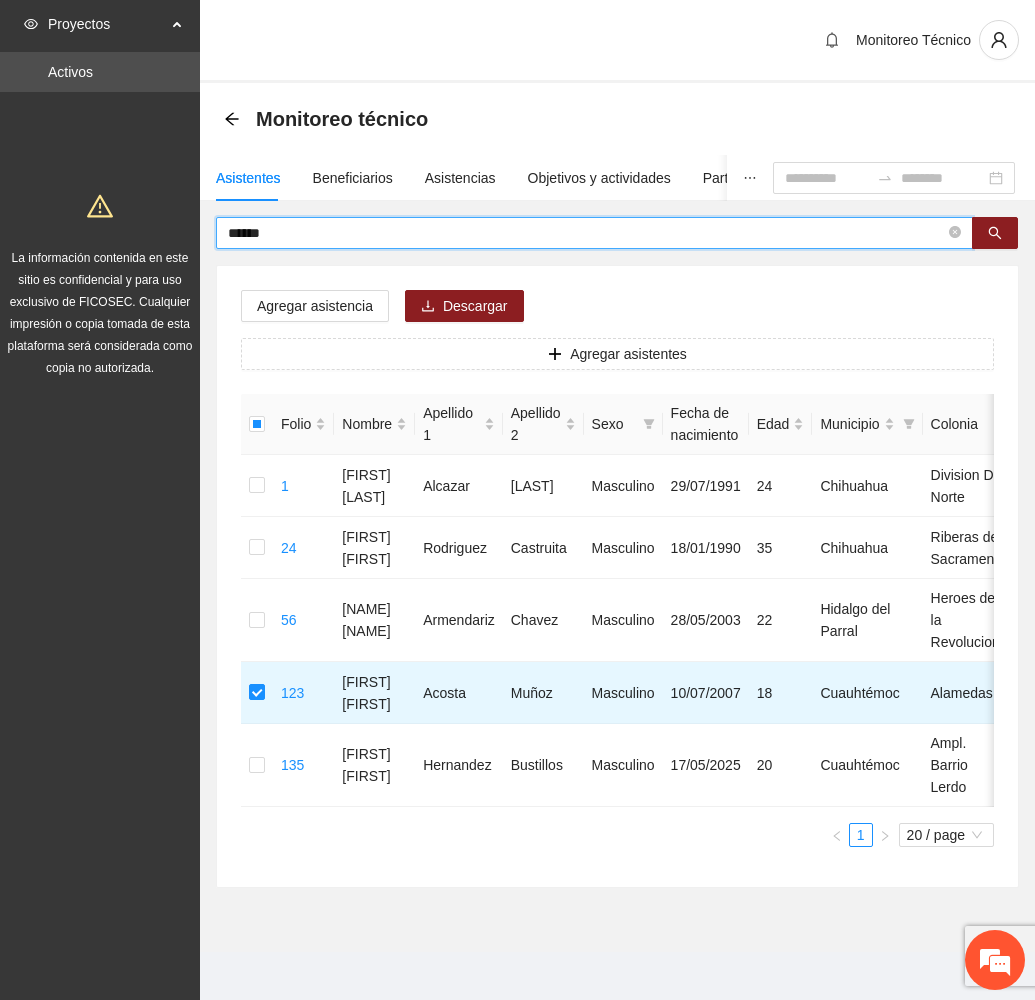 drag, startPoint x: 342, startPoint y: 223, endPoint x: 243, endPoint y: 226, distance: 99.04544 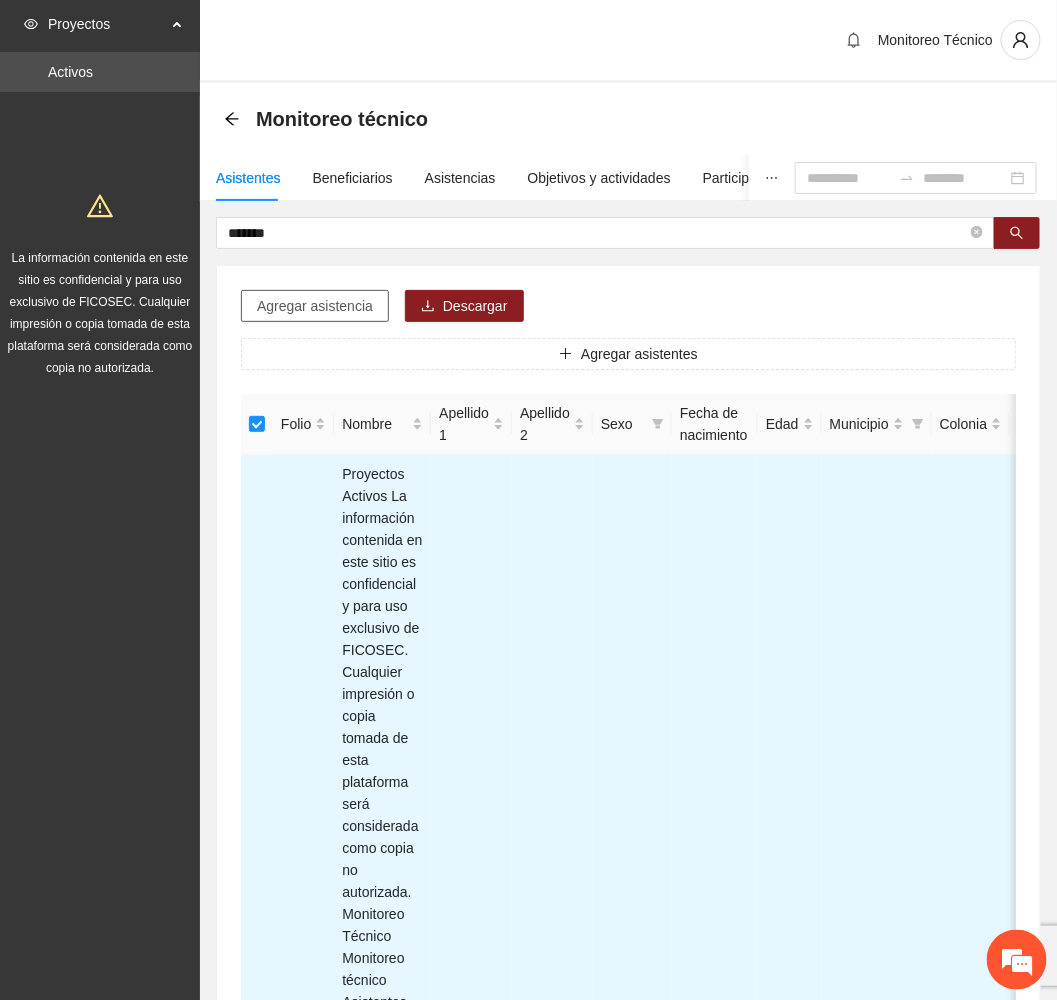 click on "Agregar asistencia" at bounding box center [315, 306] 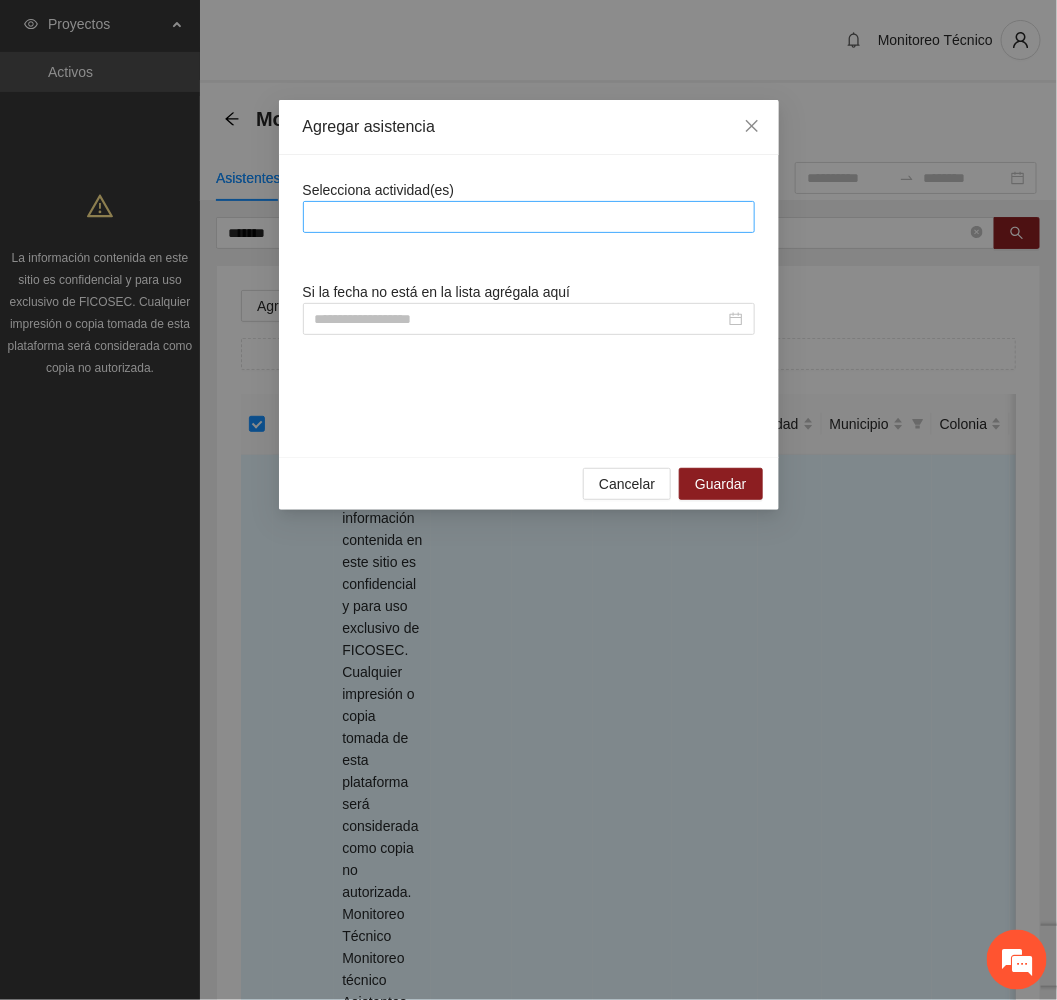 click at bounding box center (529, 217) 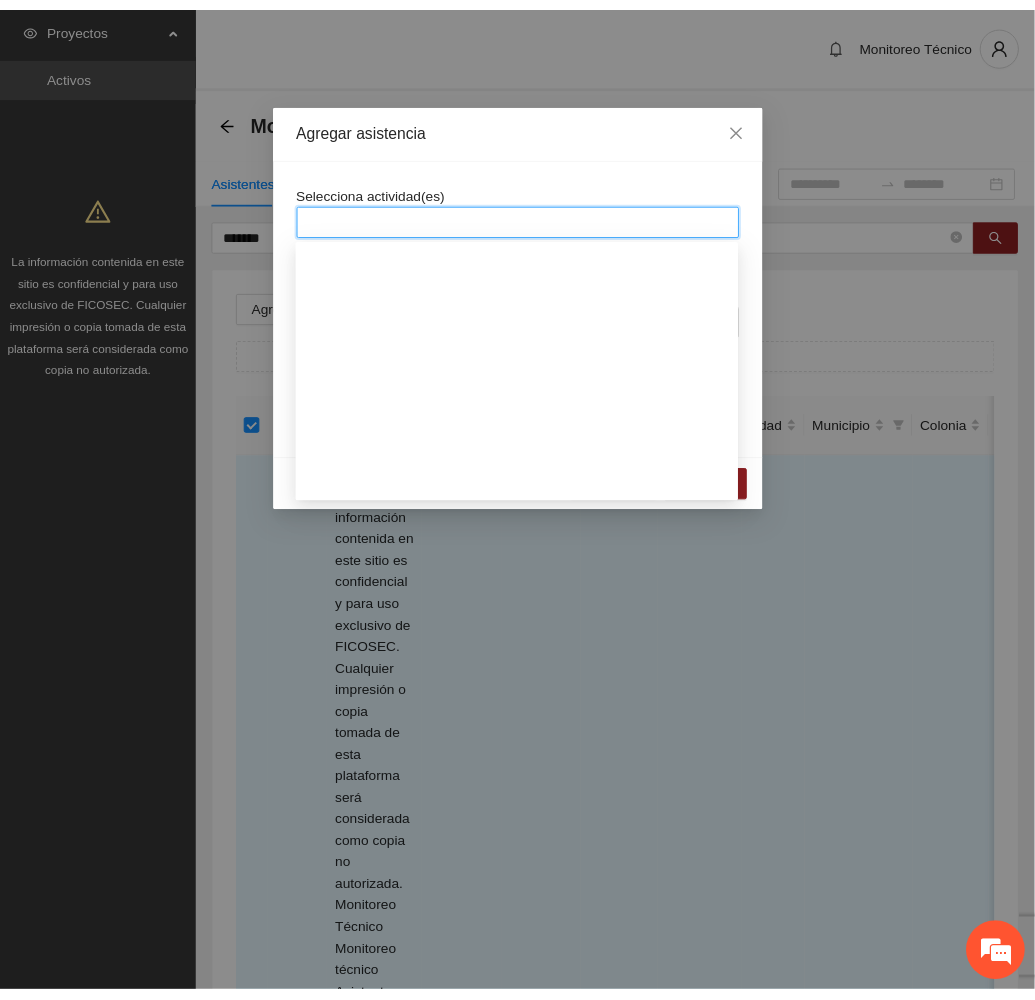 scroll, scrollTop: 1050, scrollLeft: 0, axis: vertical 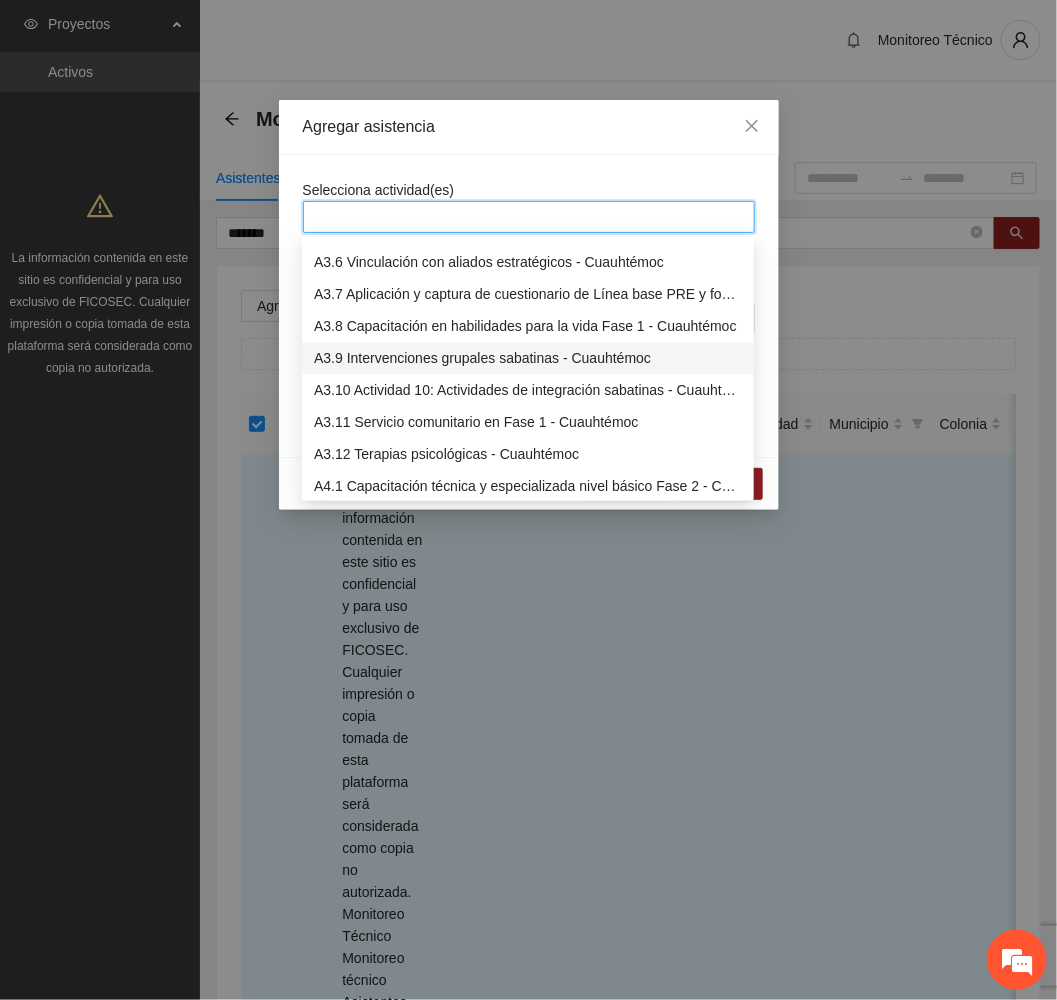 click on "A3.9 Intervenciones grupales sabatinas - Cuauhtémoc" at bounding box center [528, 359] 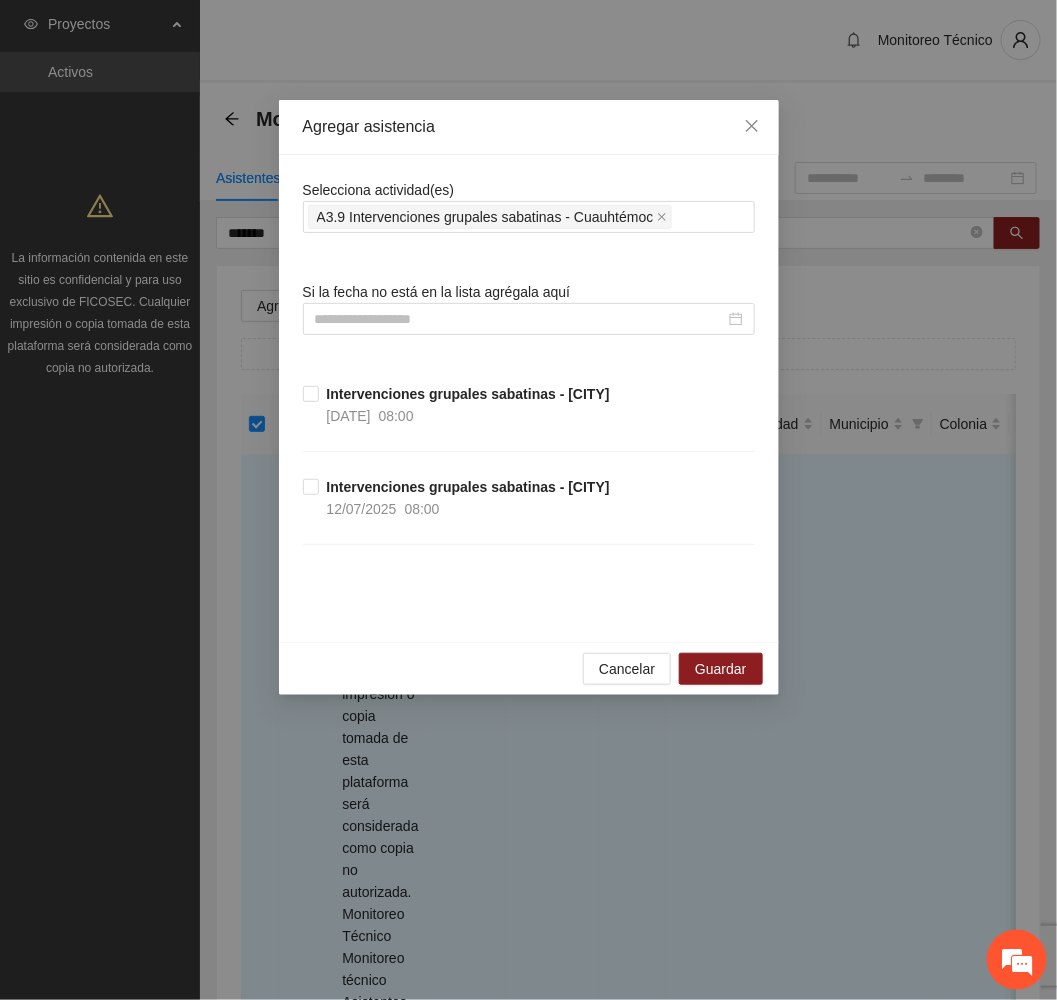 click on "Agregar asistencia" at bounding box center [529, 127] 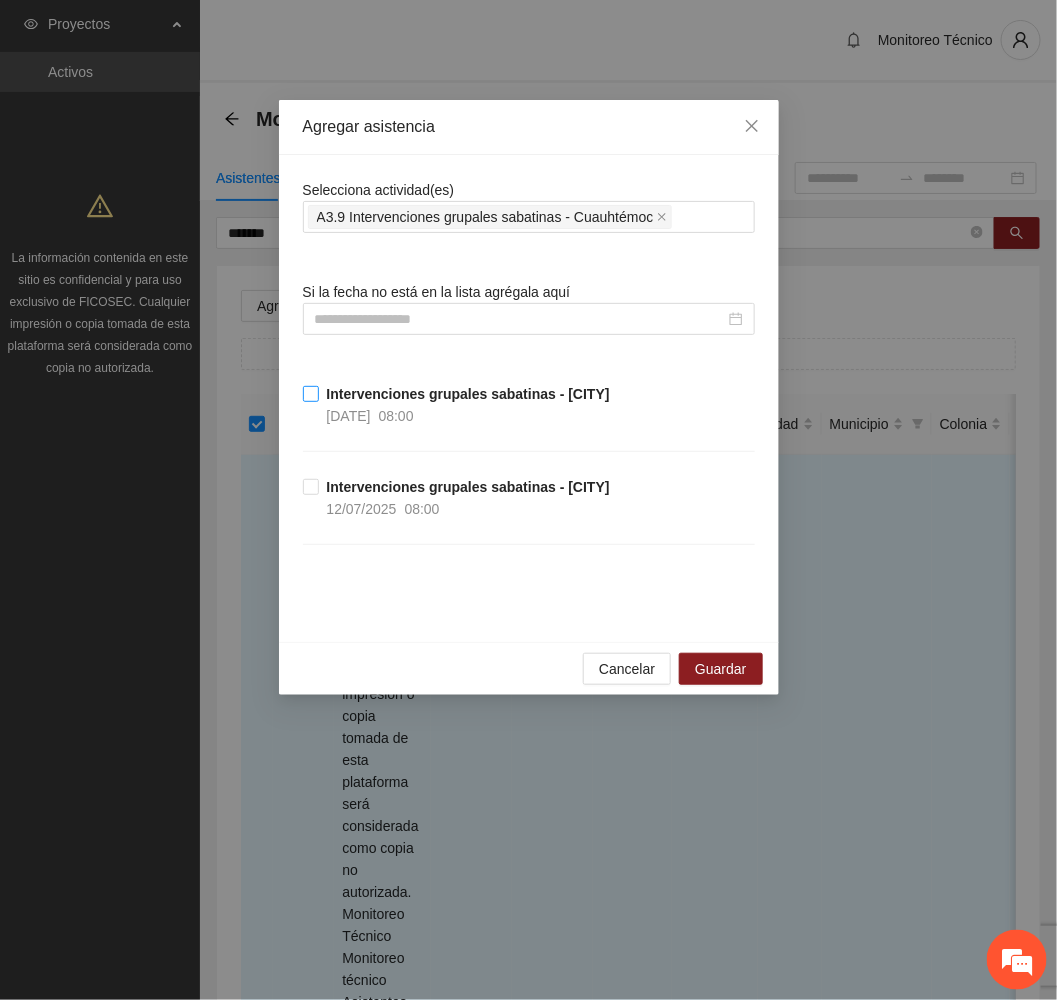 click on "Intervenciones grupales sabatinas - [CITY] [DATE] [TIME]" at bounding box center [468, 405] 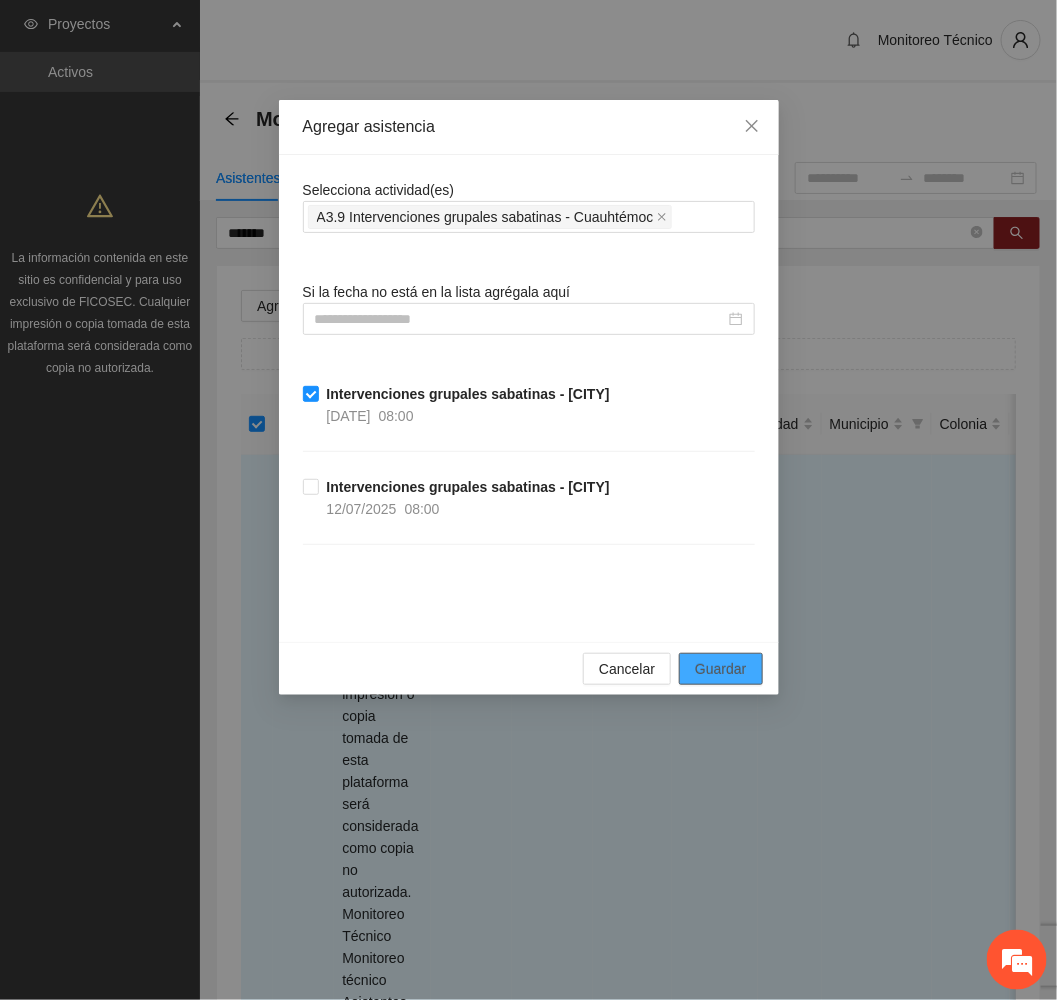 click on "Guardar" at bounding box center (720, 669) 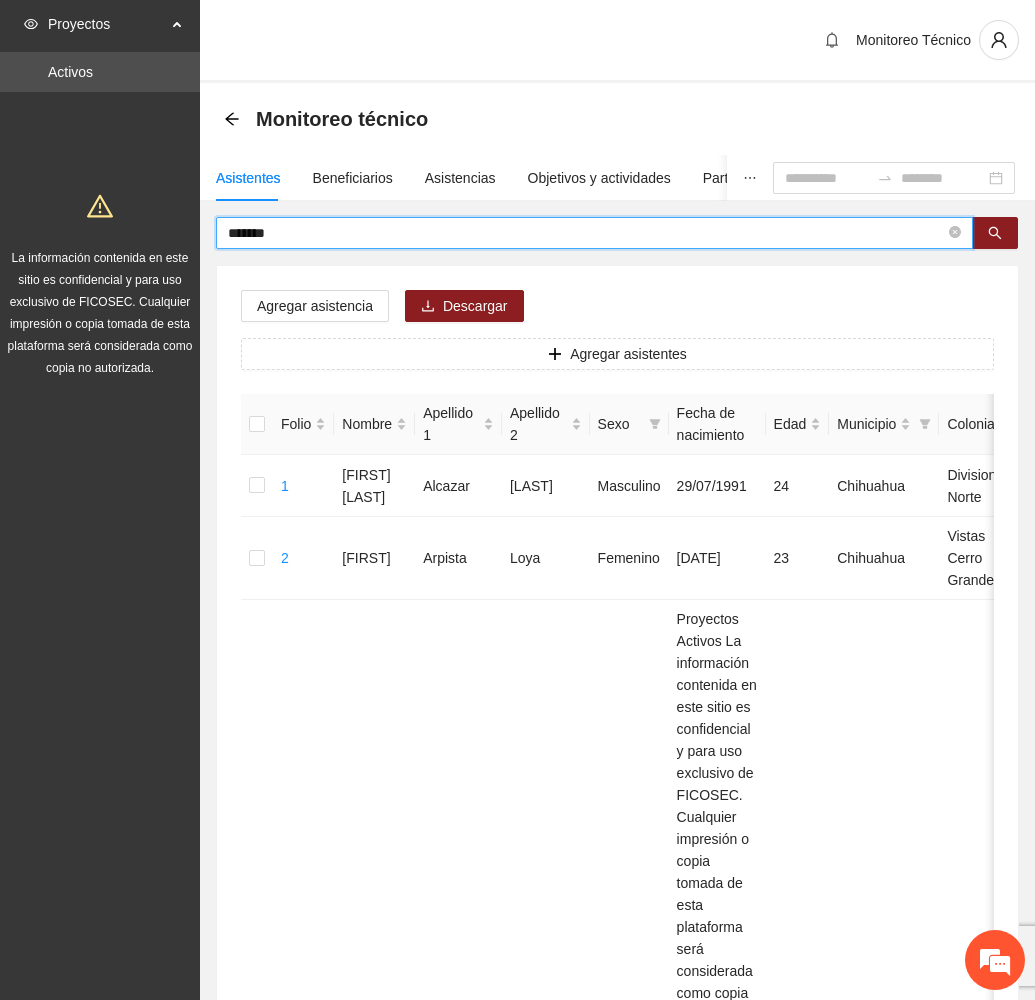 drag, startPoint x: 328, startPoint y: 235, endPoint x: 85, endPoint y: 222, distance: 243.34749 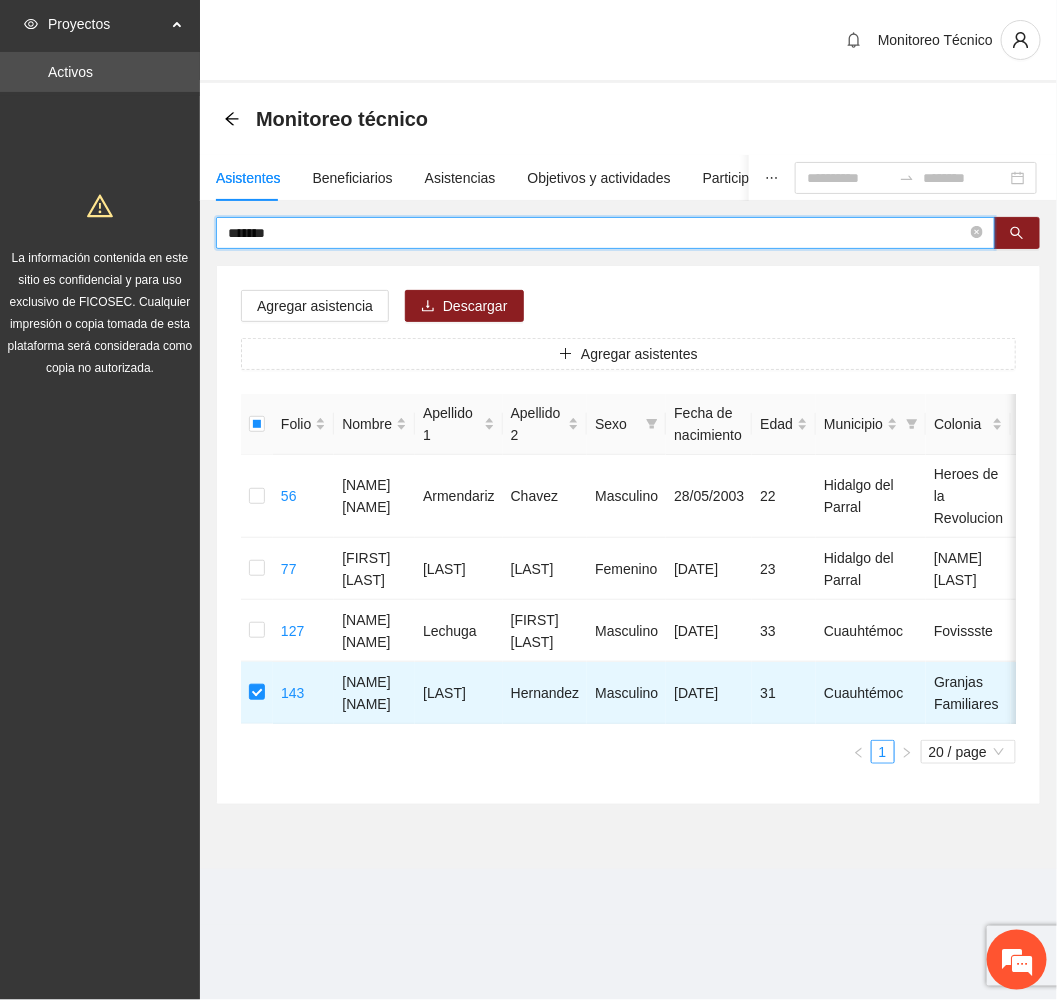 drag, startPoint x: 310, startPoint y: 228, endPoint x: 178, endPoint y: 231, distance: 132.03409 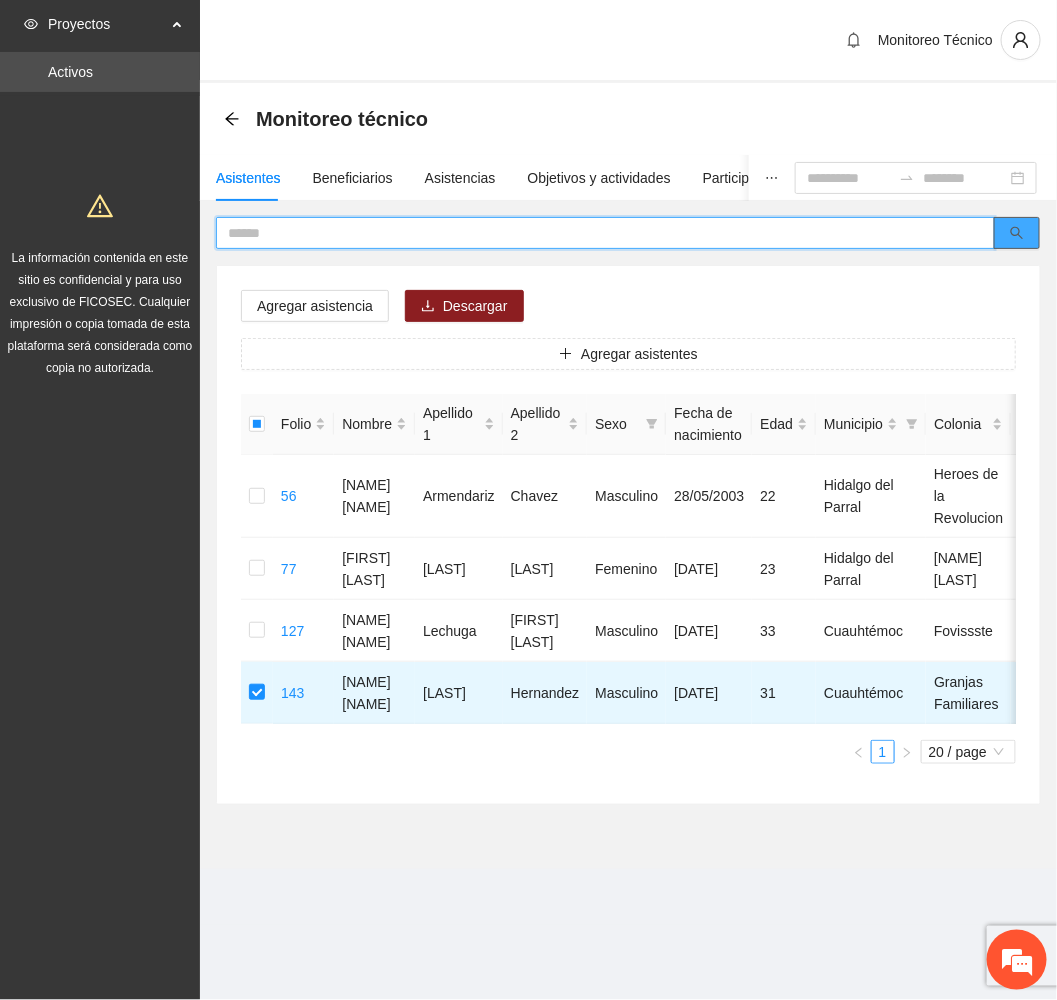 click at bounding box center [1017, 233] 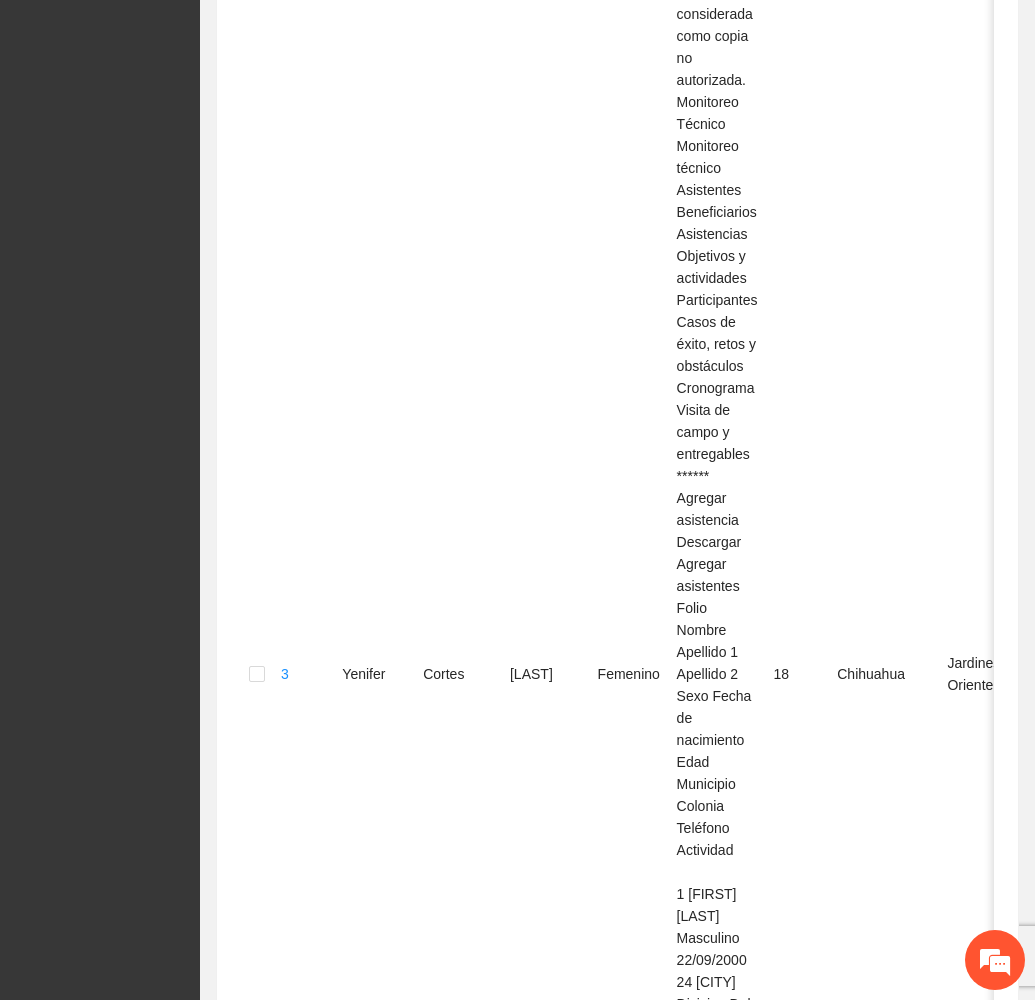 scroll, scrollTop: 1014, scrollLeft: 0, axis: vertical 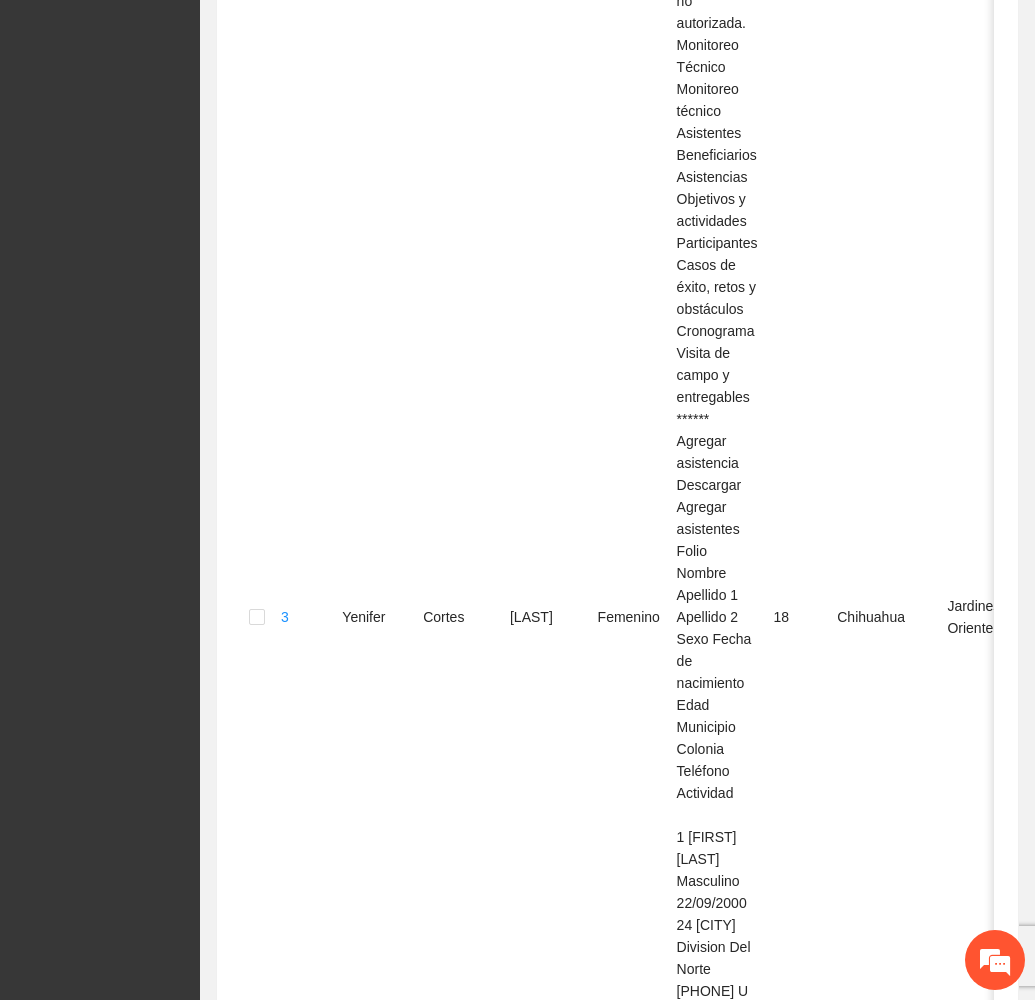 type 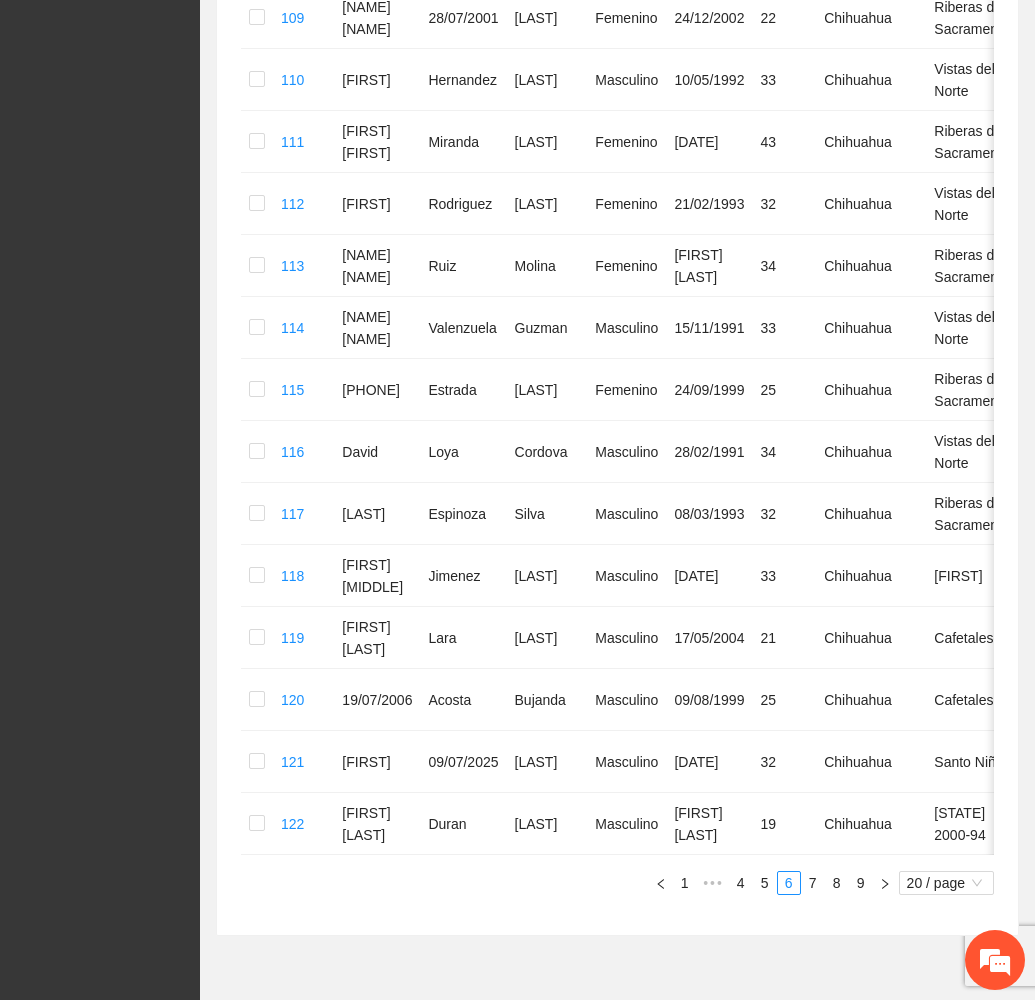 scroll, scrollTop: 930, scrollLeft: 0, axis: vertical 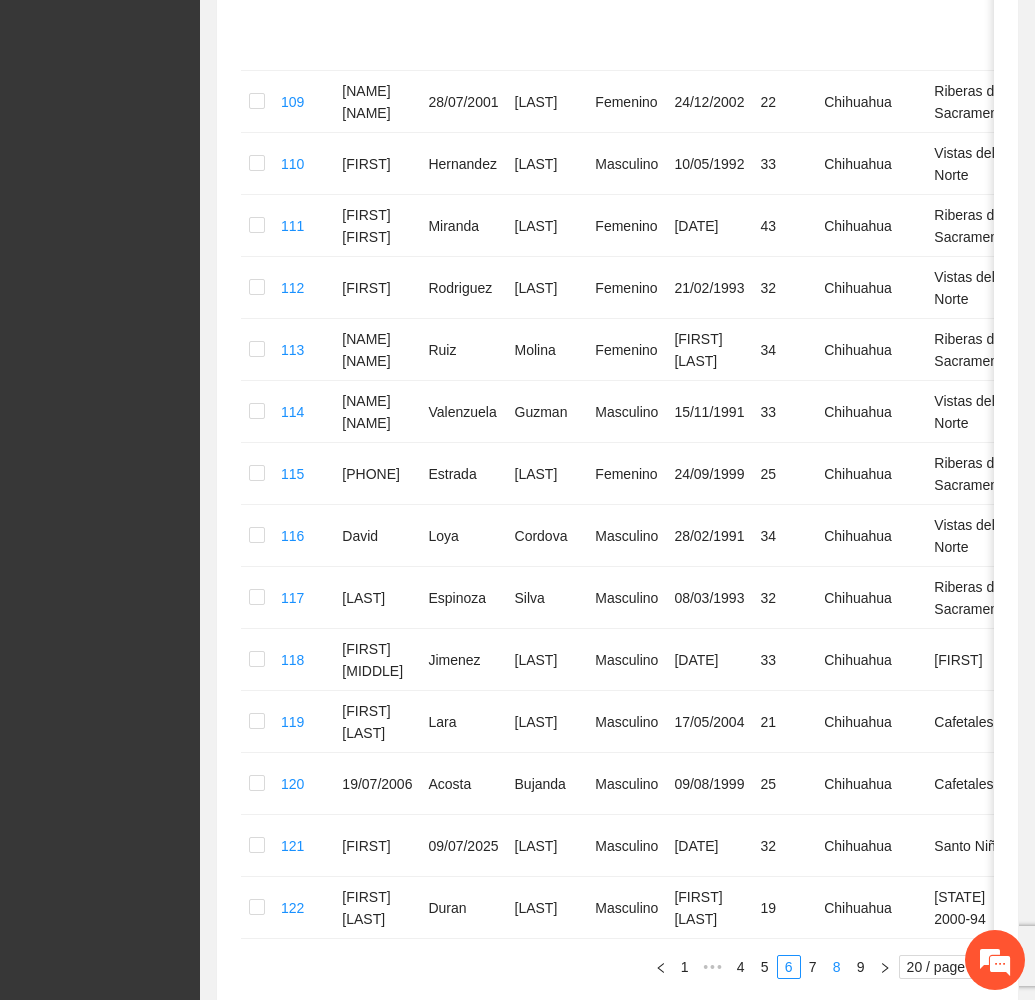 click on "8" at bounding box center [837, 967] 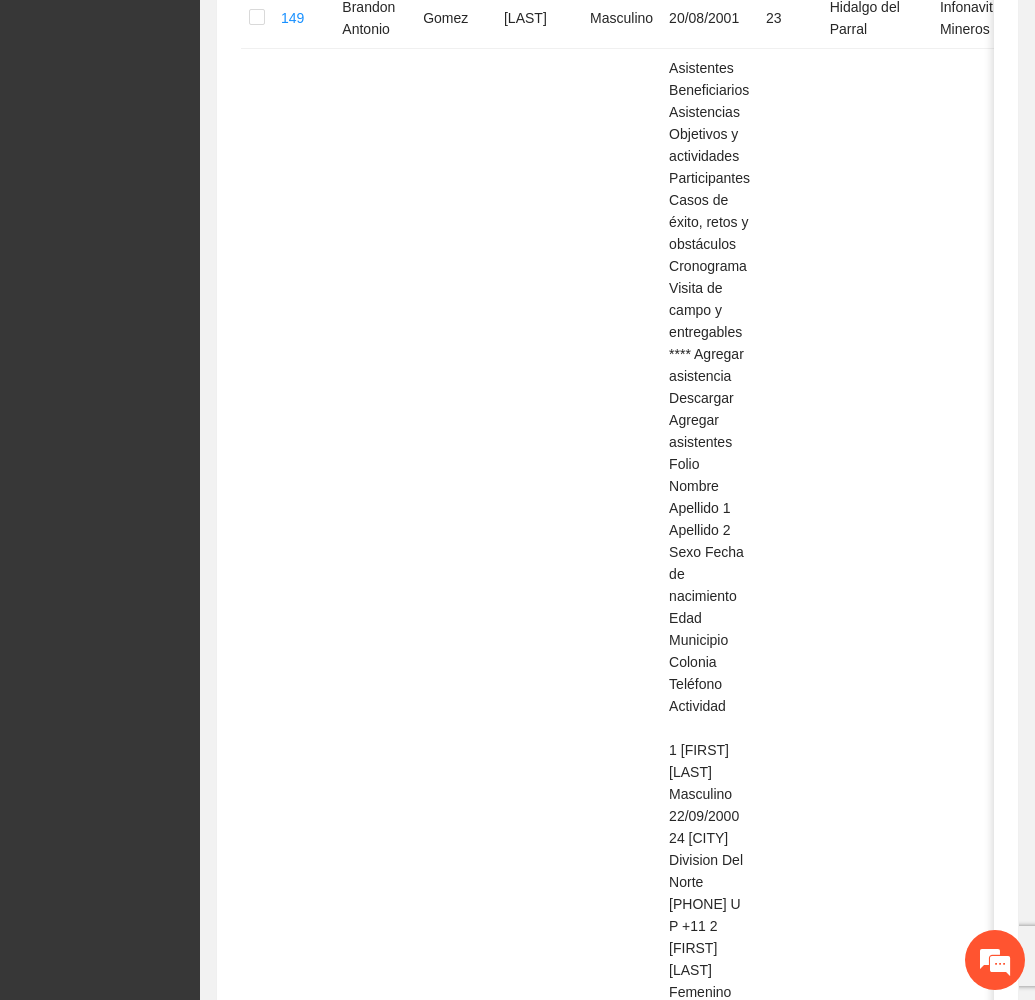 scroll, scrollTop: 1033, scrollLeft: 0, axis: vertical 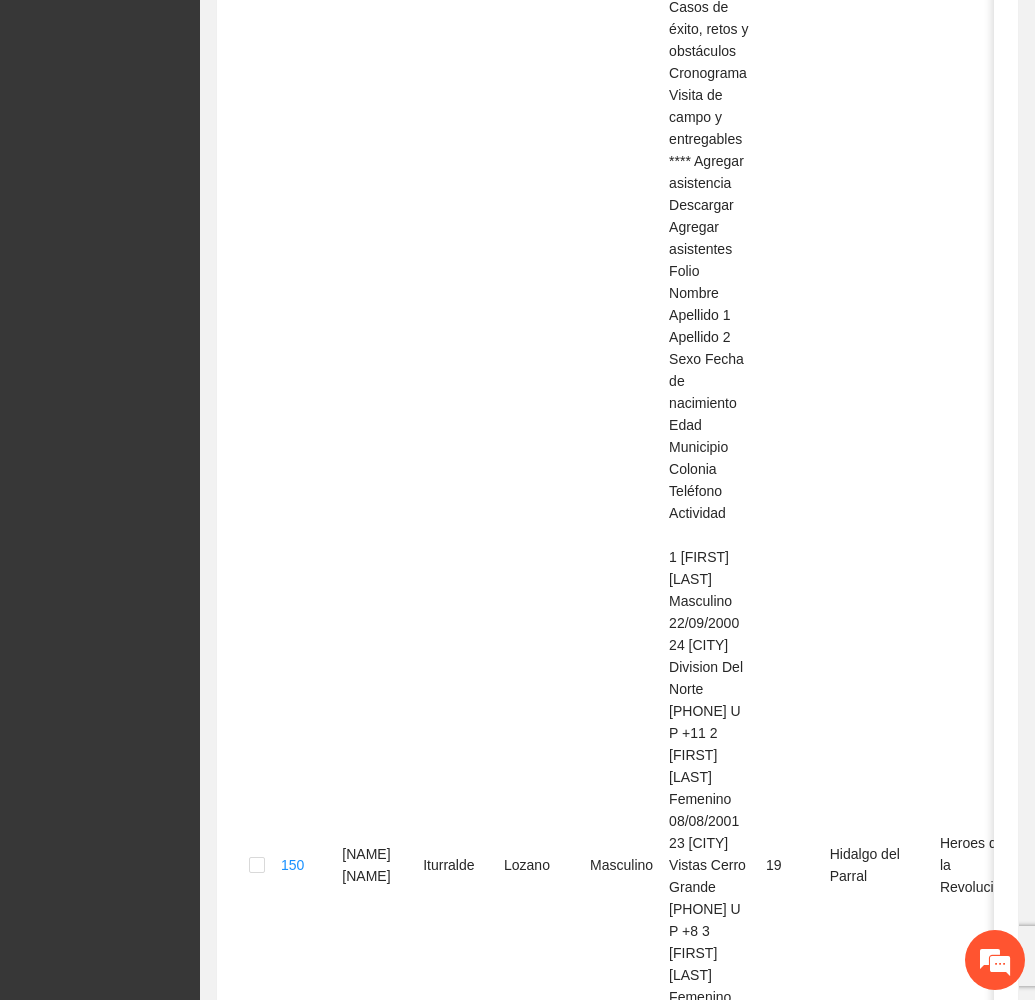 click on "7" at bounding box center [813, 2710] 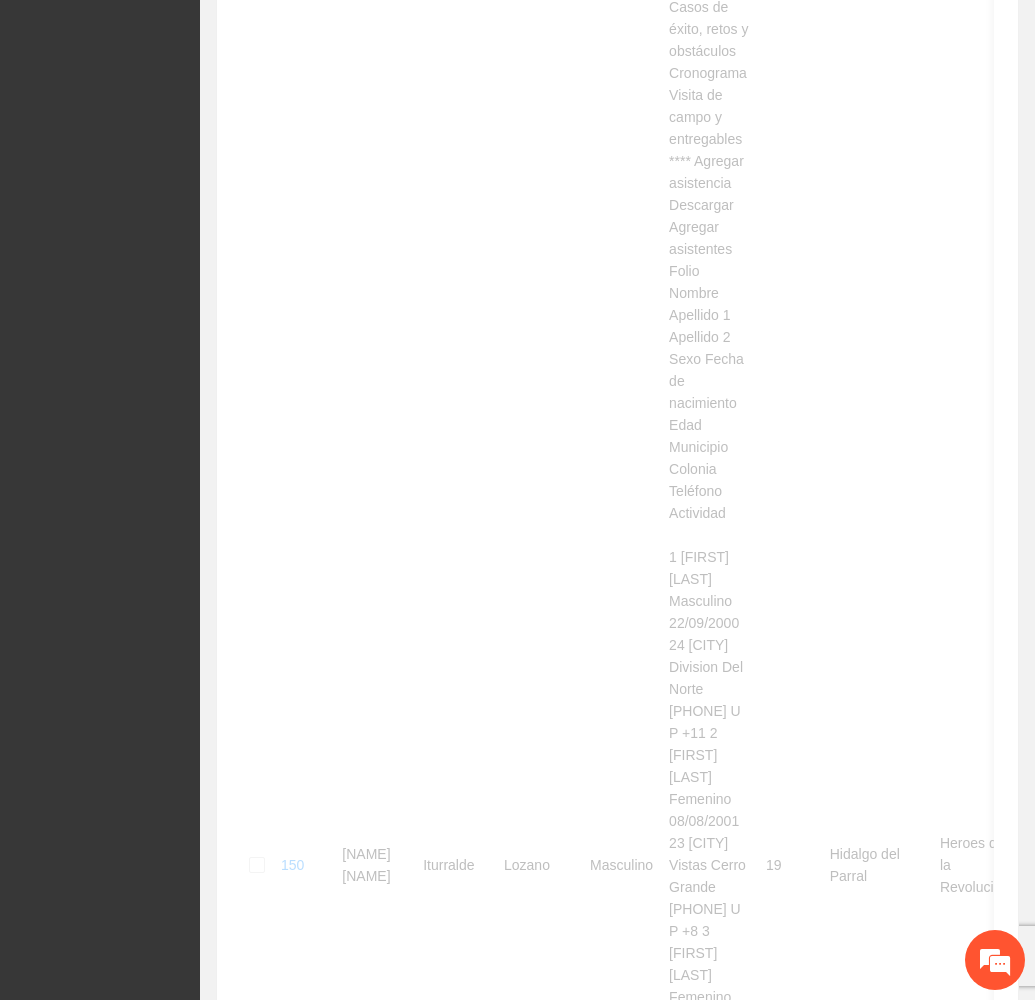 scroll, scrollTop: 993, scrollLeft: 0, axis: vertical 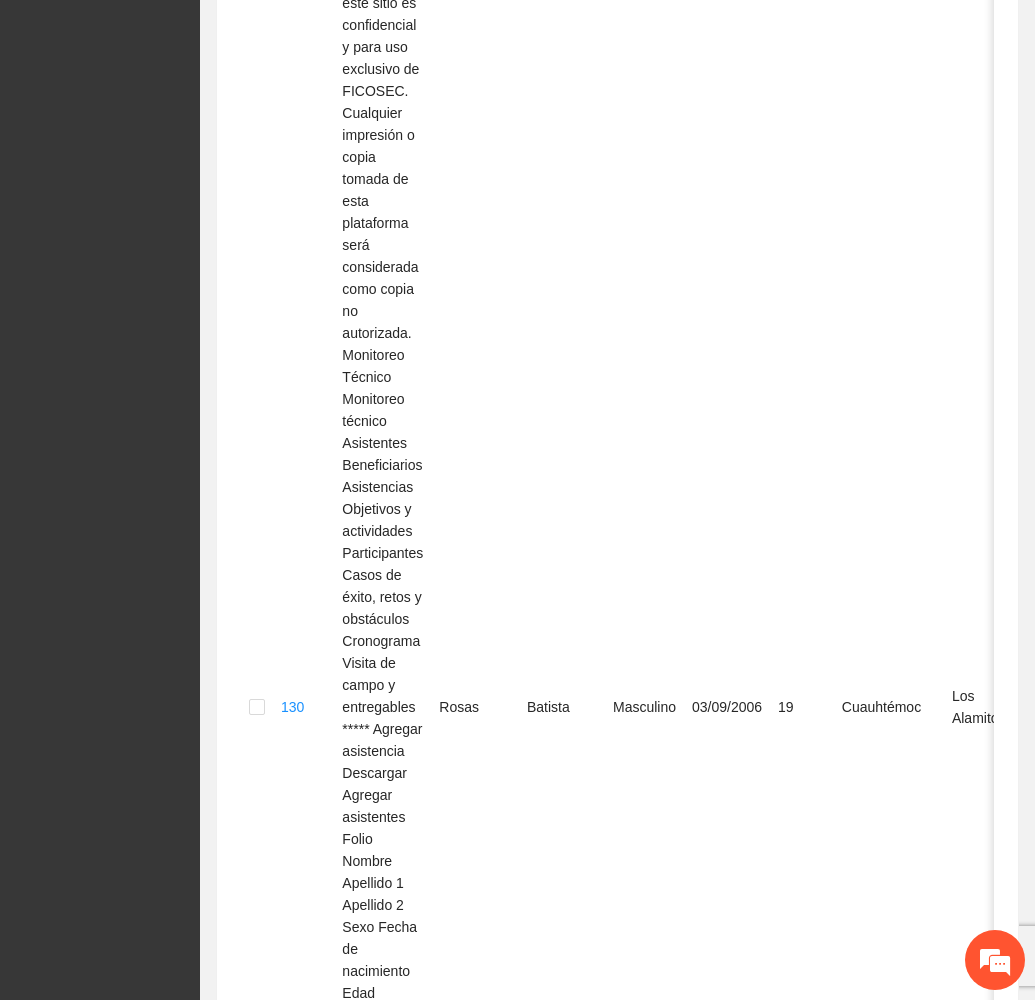 click on "8" at bounding box center [837, 2375] 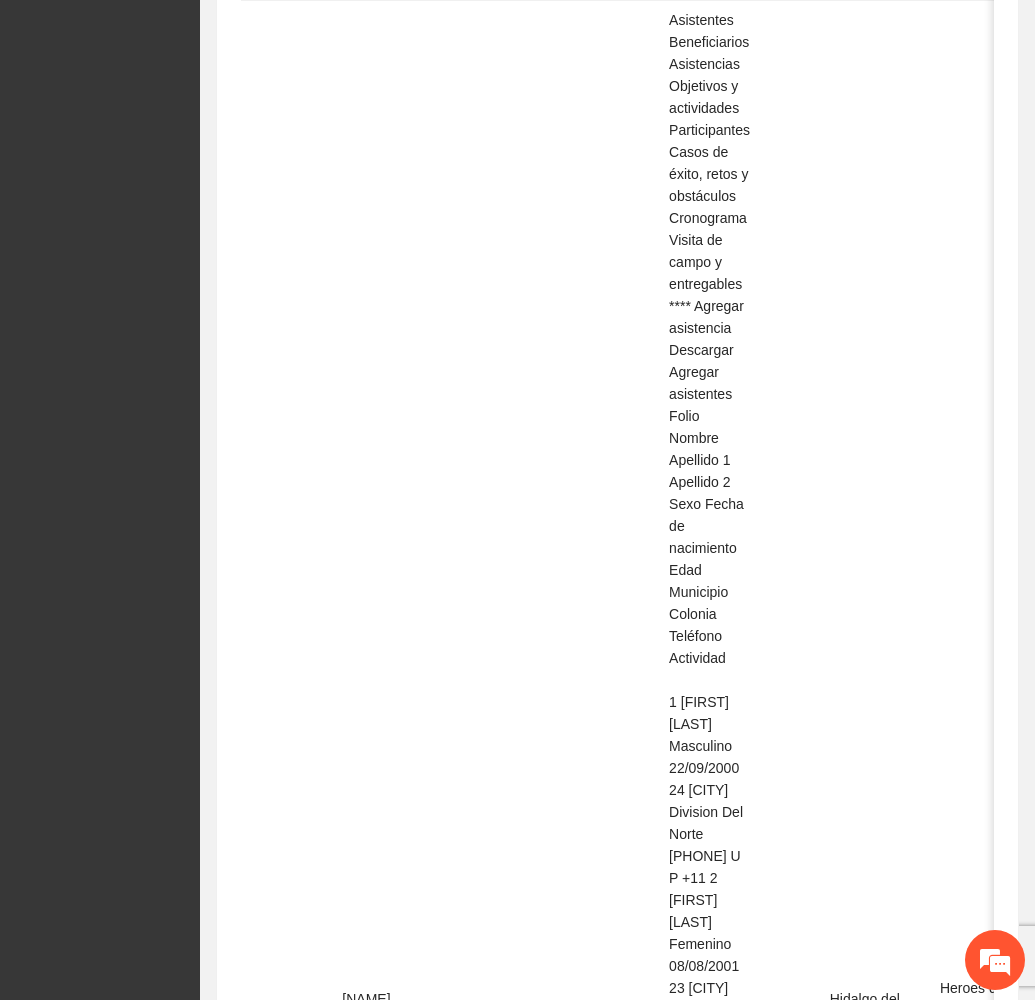 scroll, scrollTop: 1033, scrollLeft: 0, axis: vertical 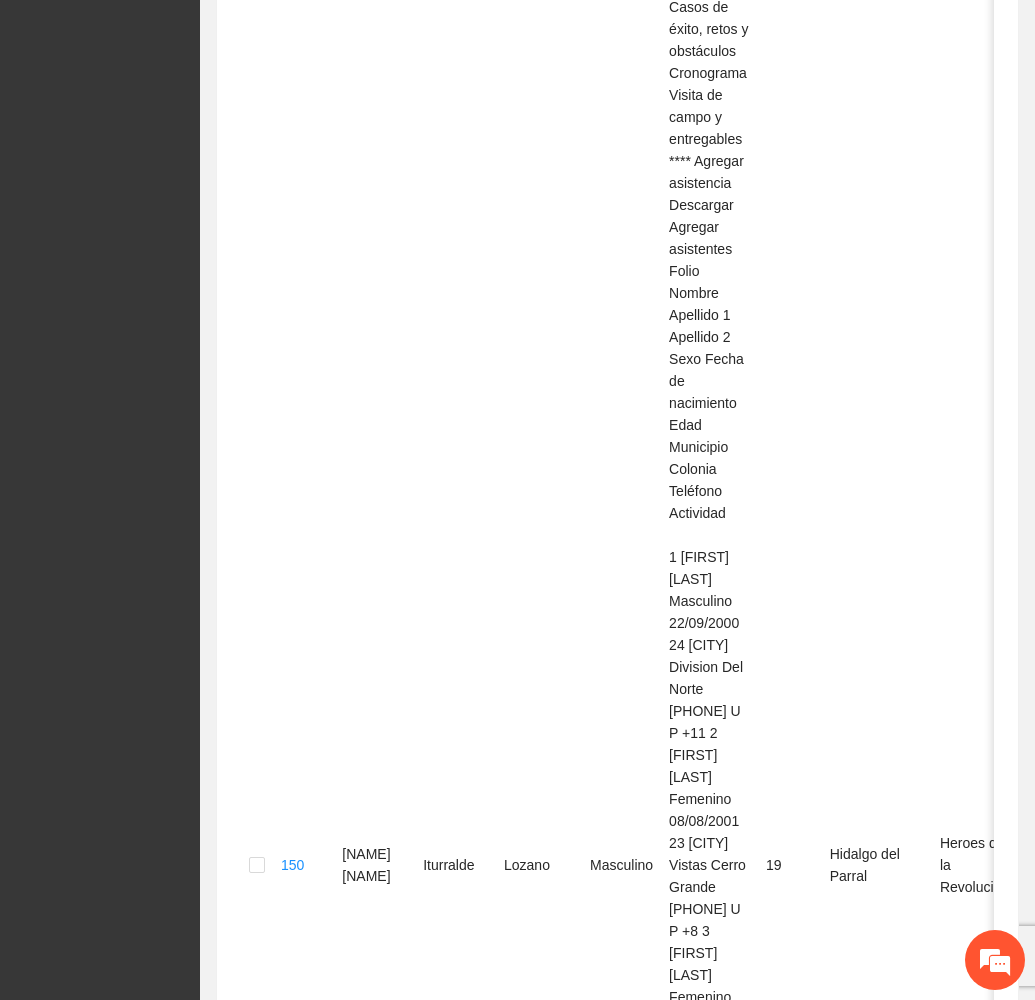 click on "7" at bounding box center (813, 2710) 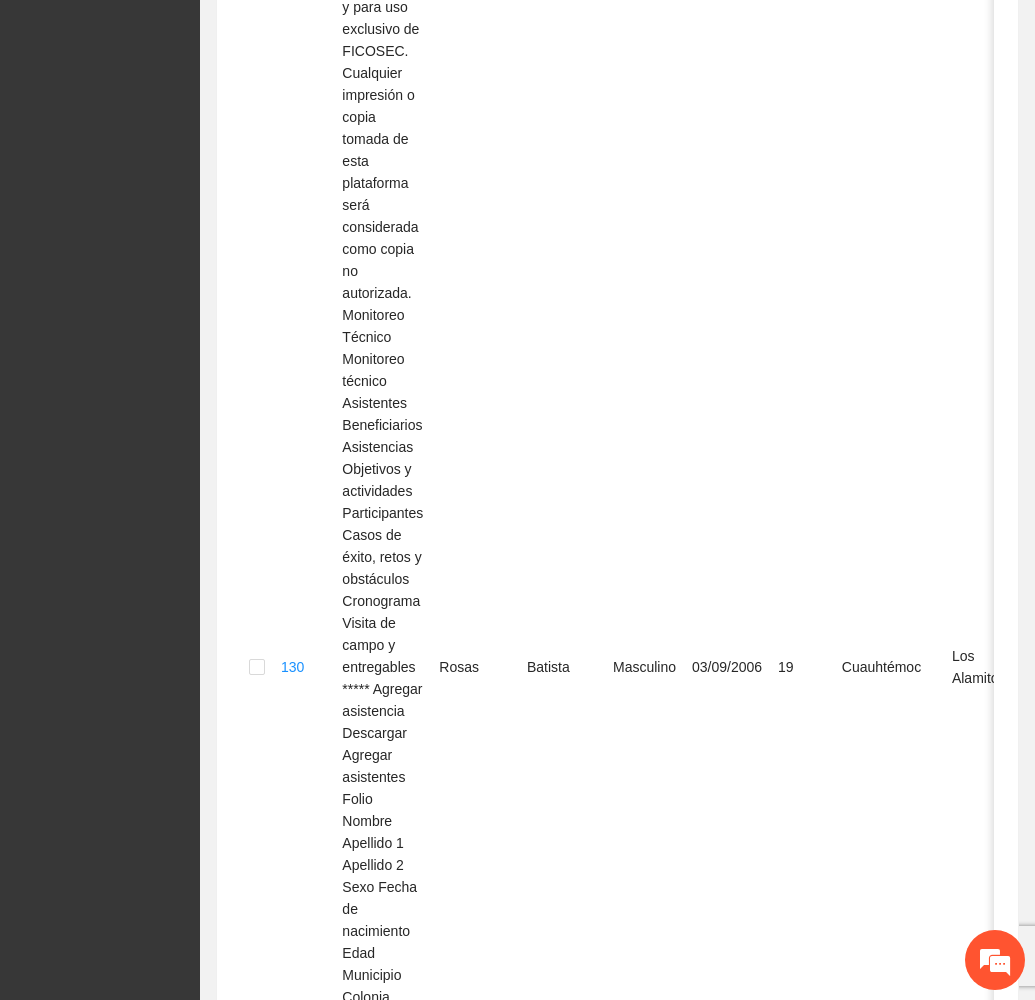 scroll, scrollTop: 993, scrollLeft: 0, axis: vertical 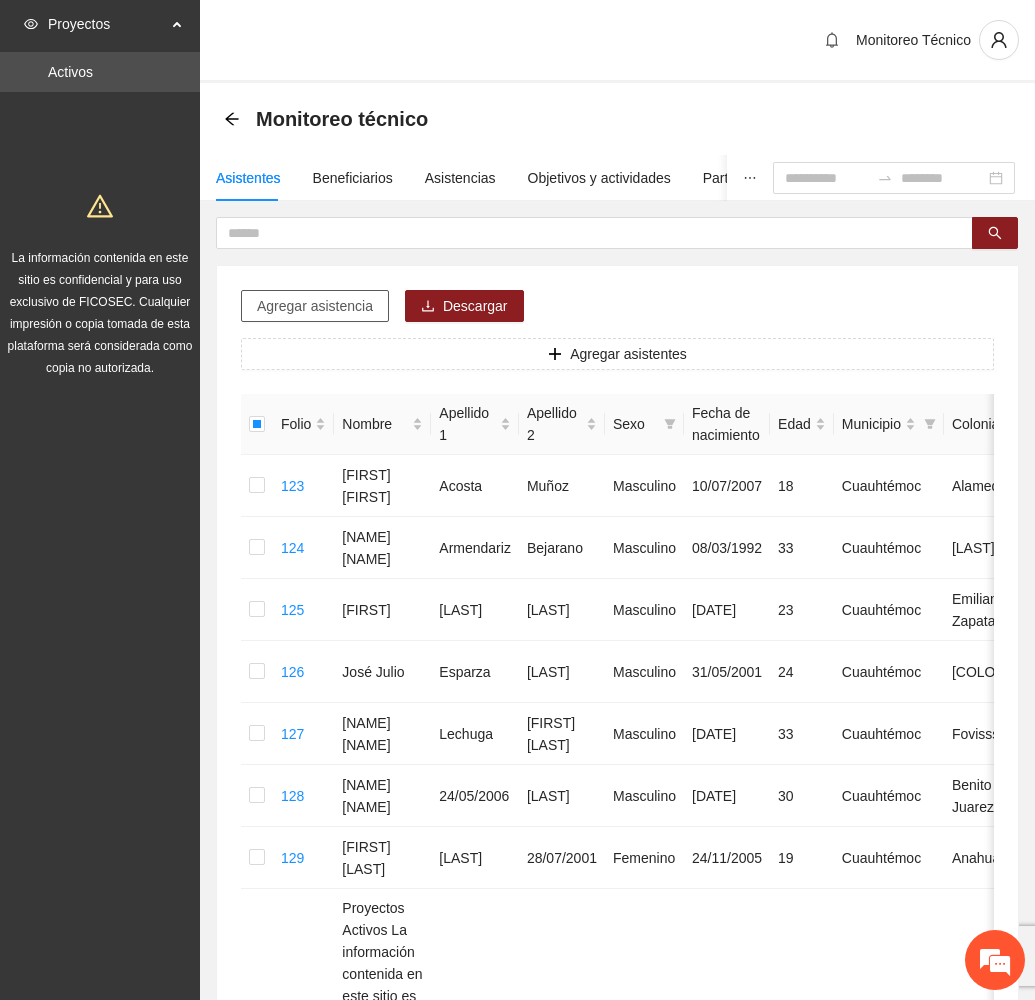 click on "Agregar asistencia" at bounding box center (315, 306) 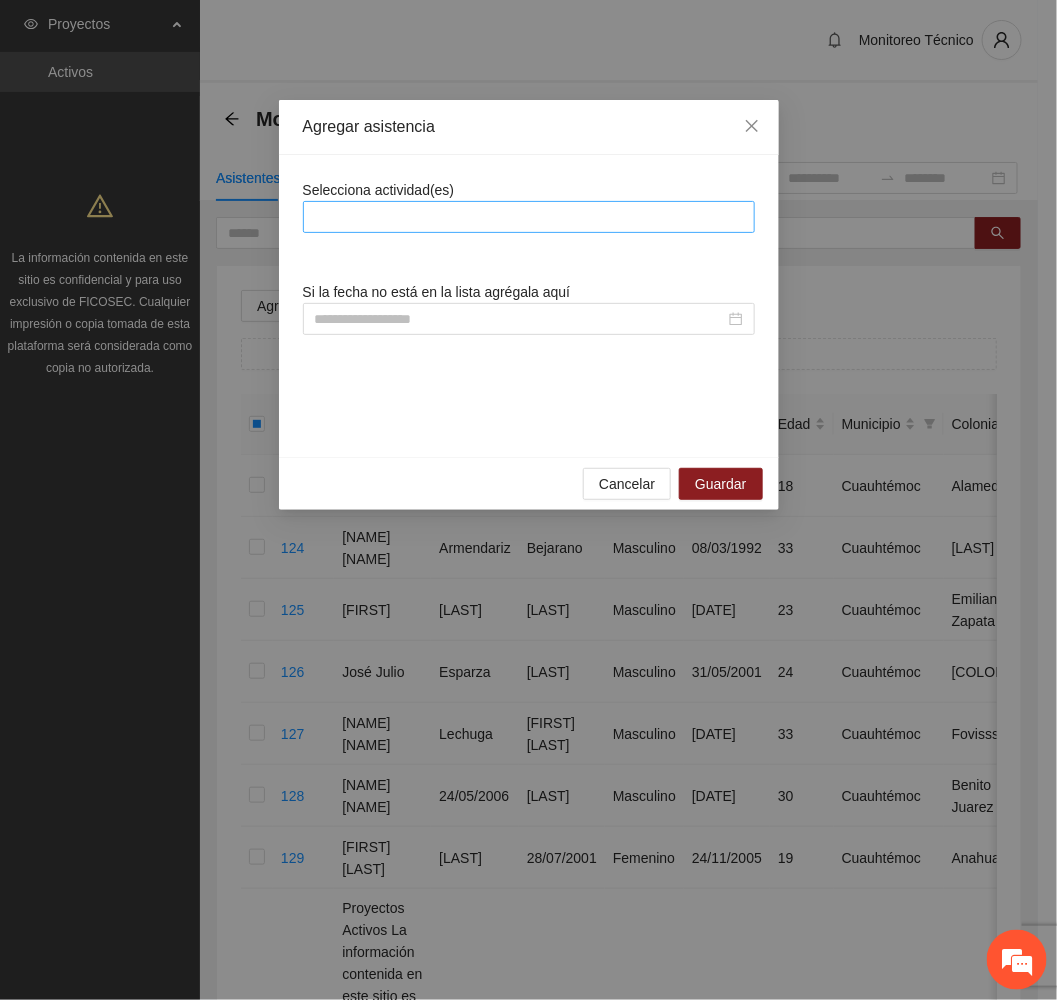 click at bounding box center (529, 217) 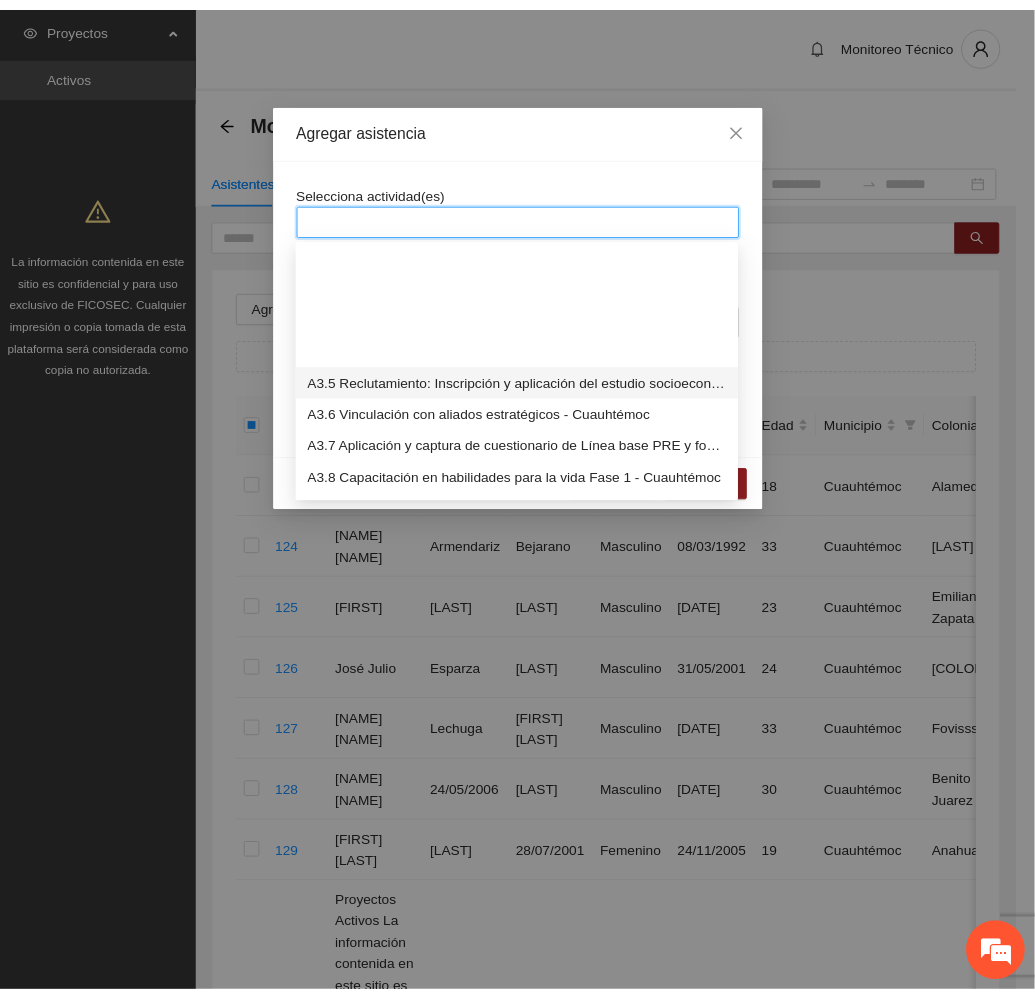 scroll, scrollTop: 1050, scrollLeft: 0, axis: vertical 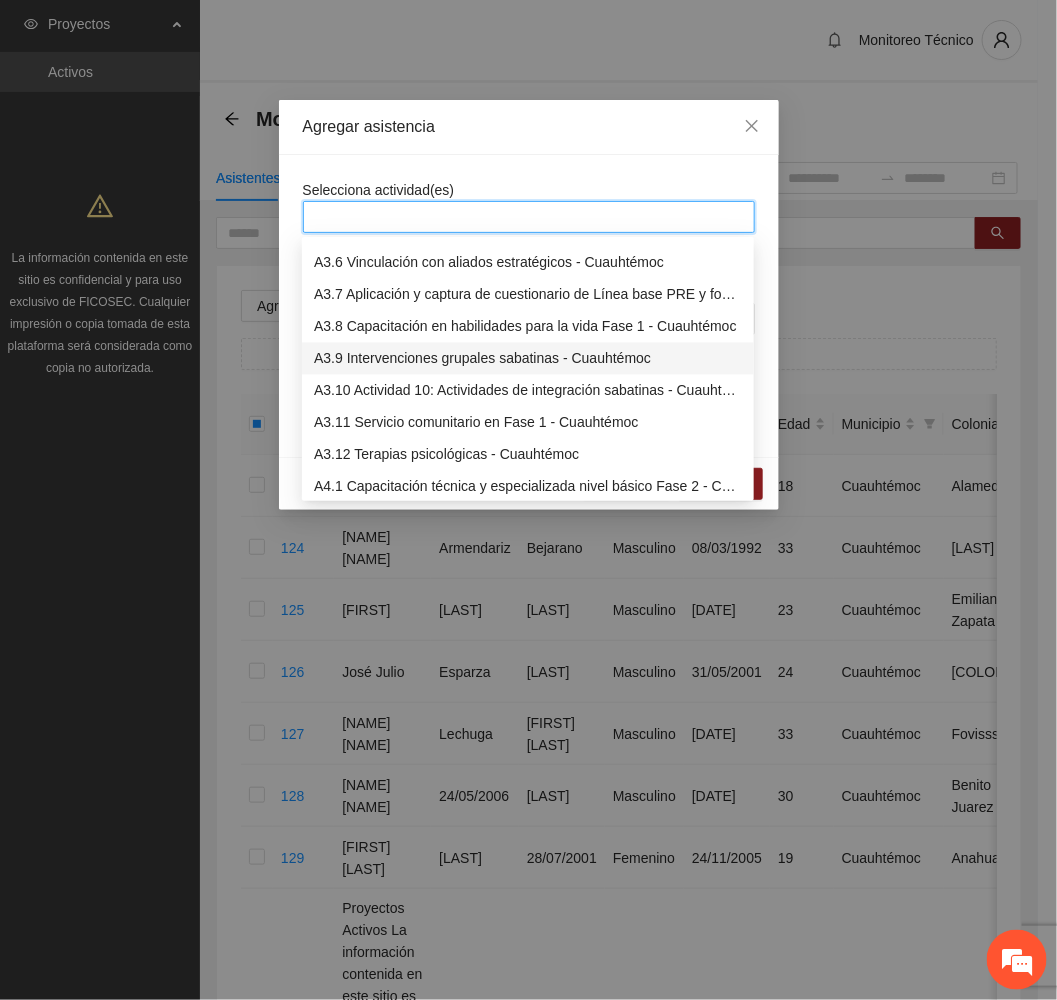 click on "A3.9 Intervenciones grupales sabatinas - Cuauhtémoc" at bounding box center (528, 359) 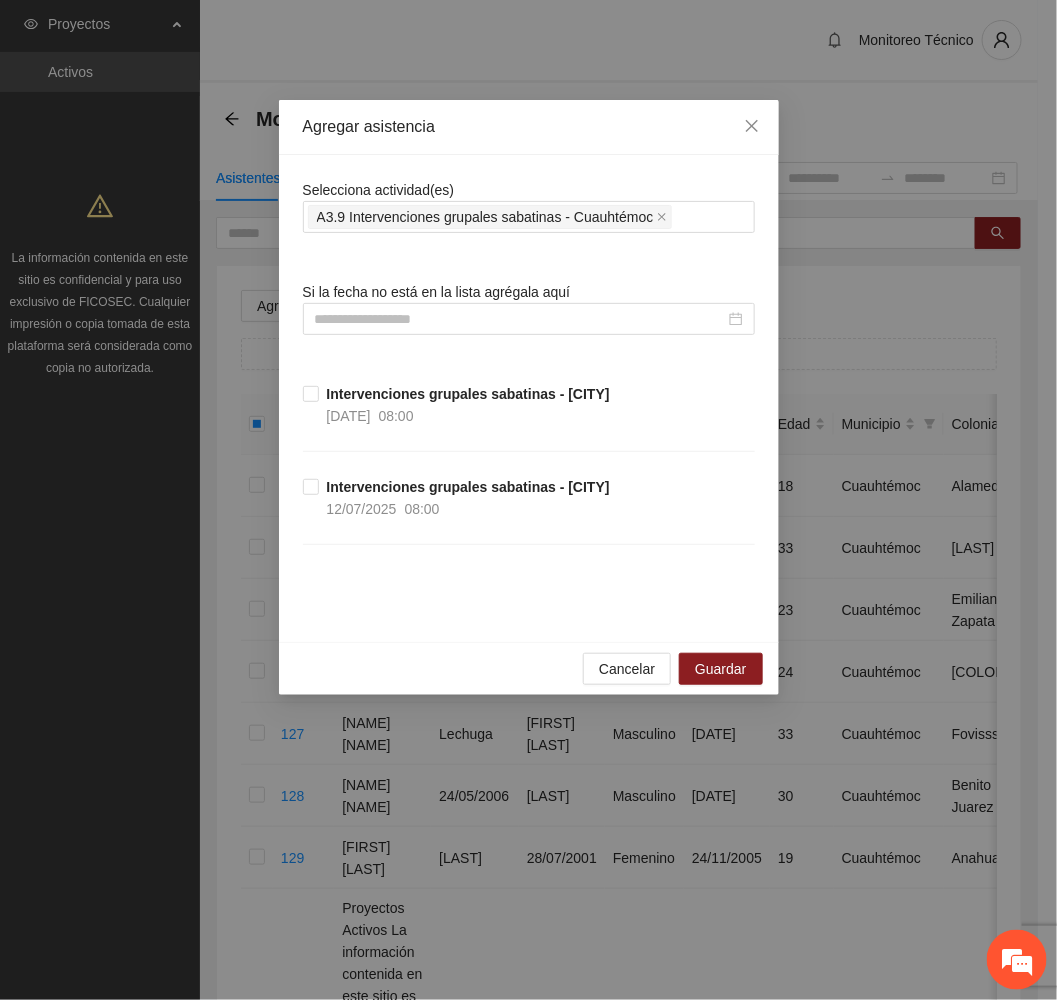 click on "Agregar asistencia" at bounding box center [529, 127] 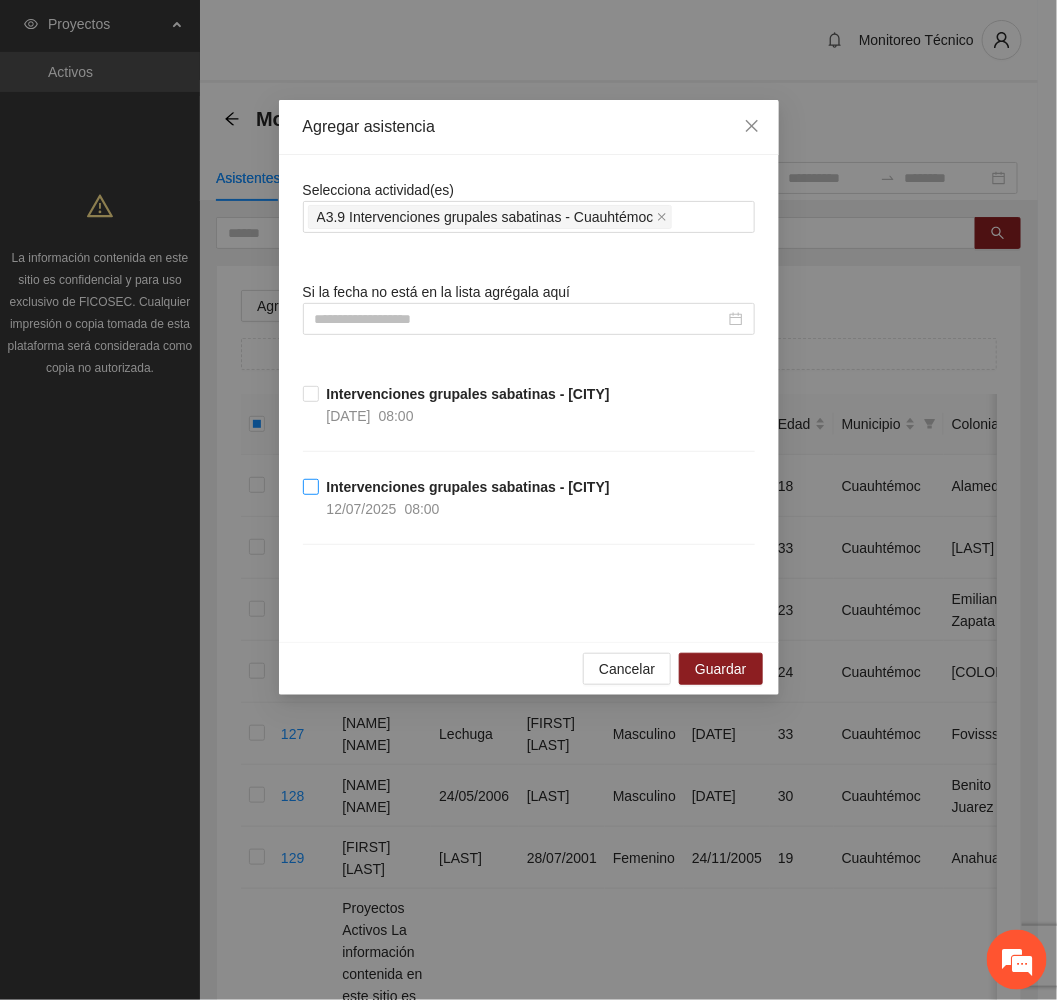 click on "Intervenciones grupales sabatinas - [CITY]" at bounding box center [468, 487] 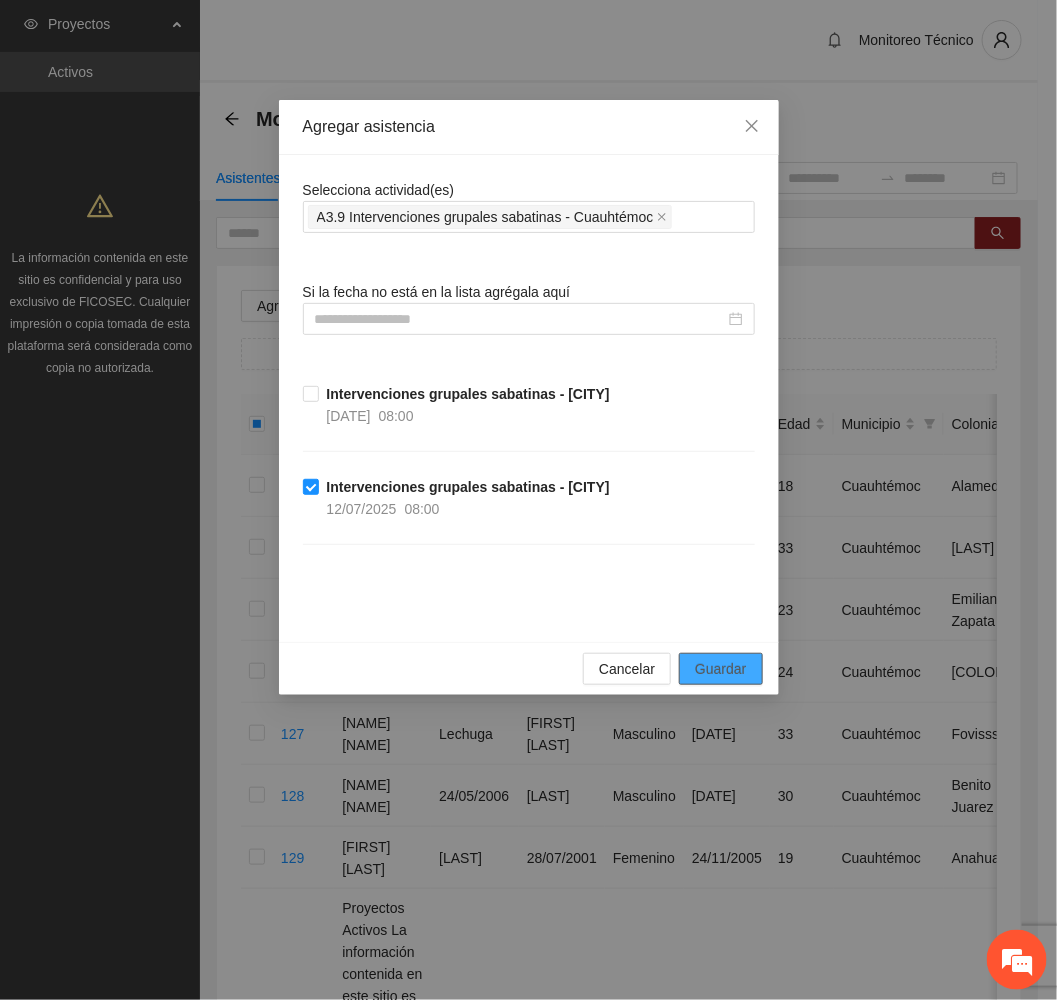 click on "Guardar" at bounding box center (720, 669) 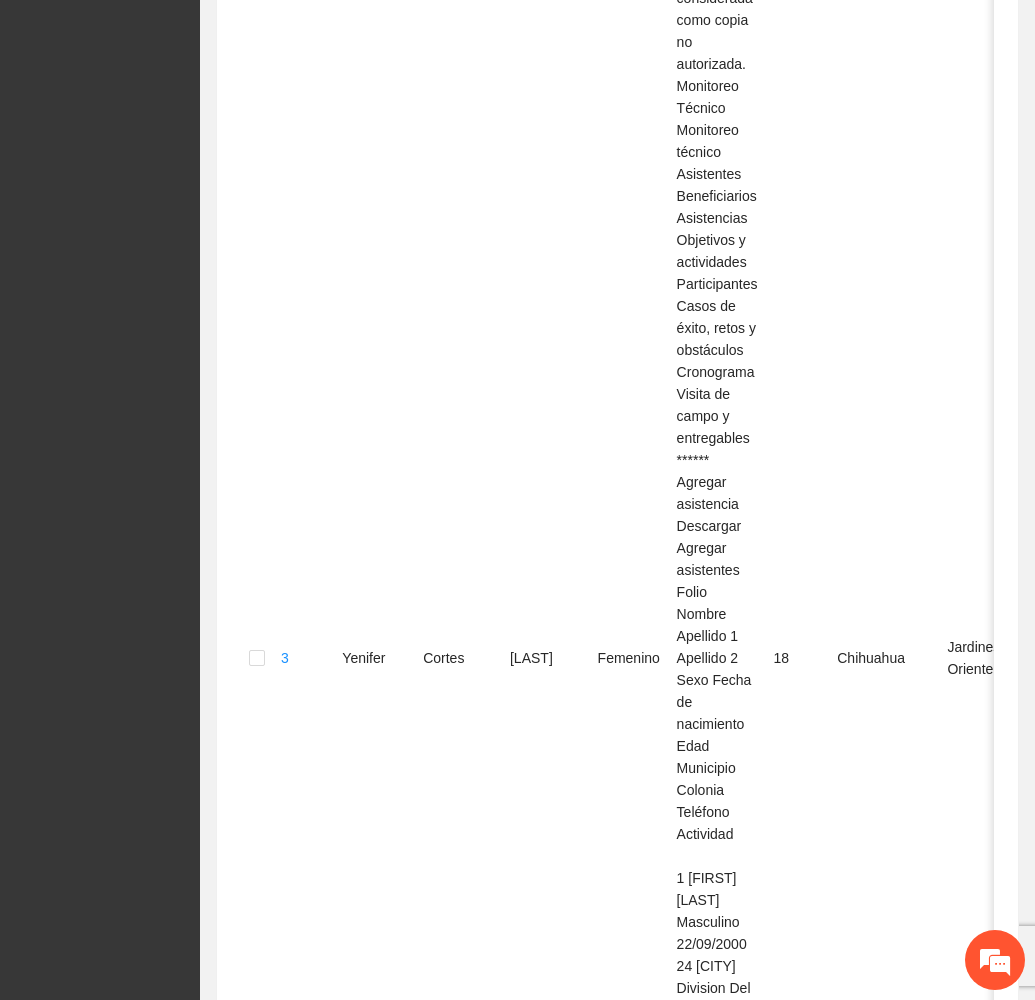 scroll, scrollTop: 1014, scrollLeft: 0, axis: vertical 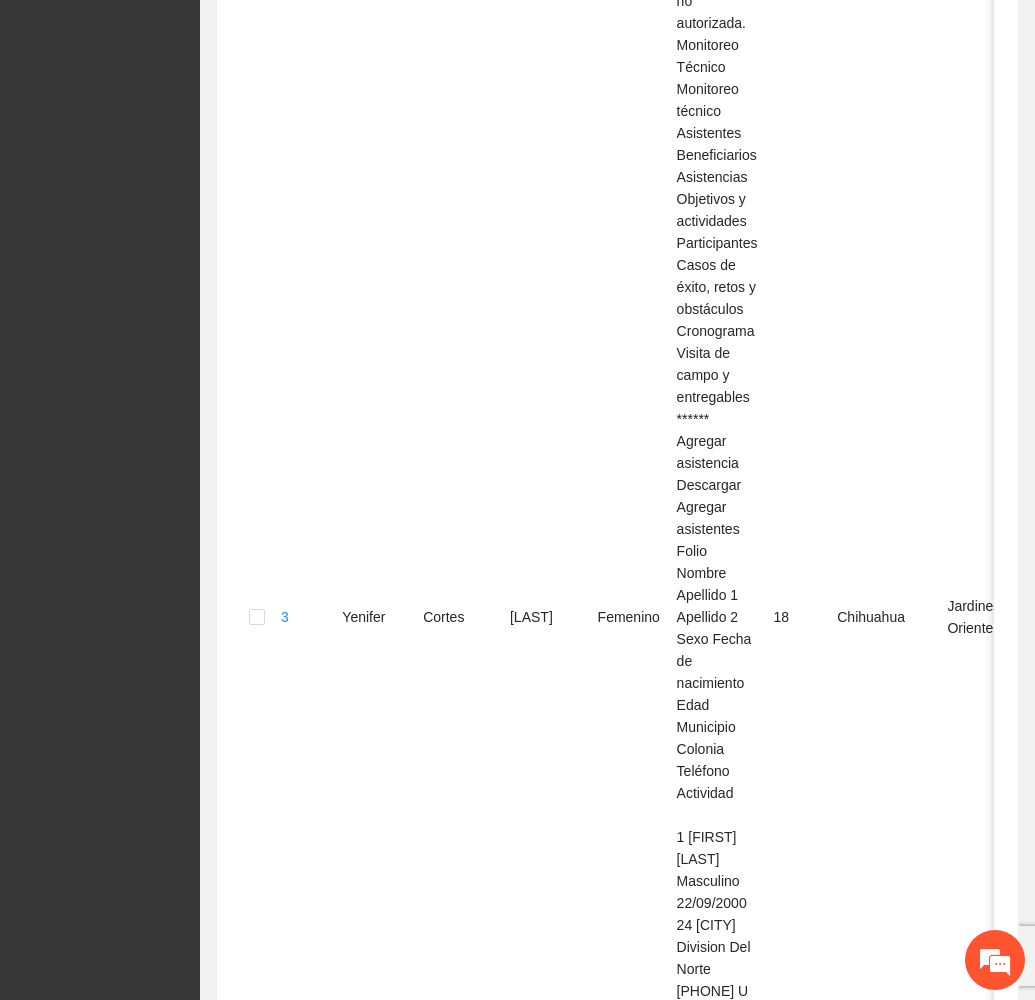 click on "•••" at bounding box center (833, 2816) 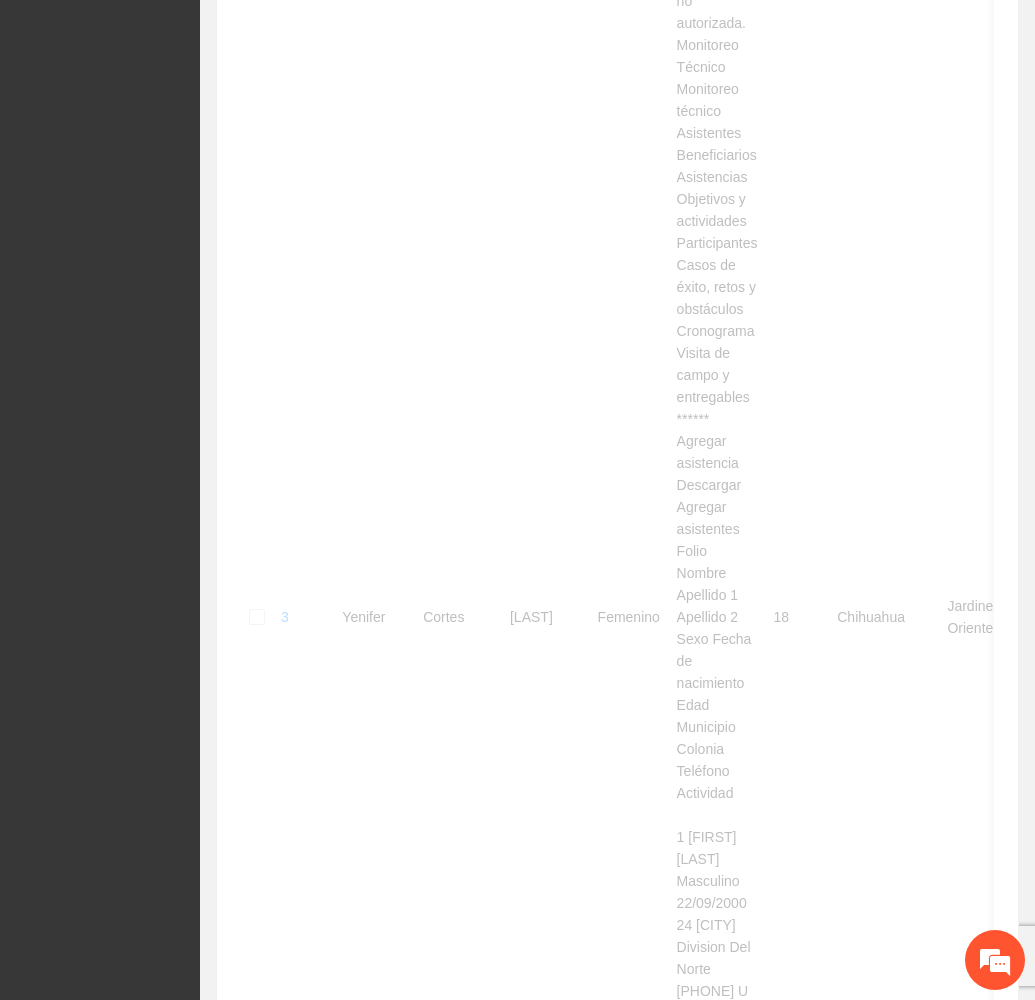 scroll, scrollTop: 930, scrollLeft: 0, axis: vertical 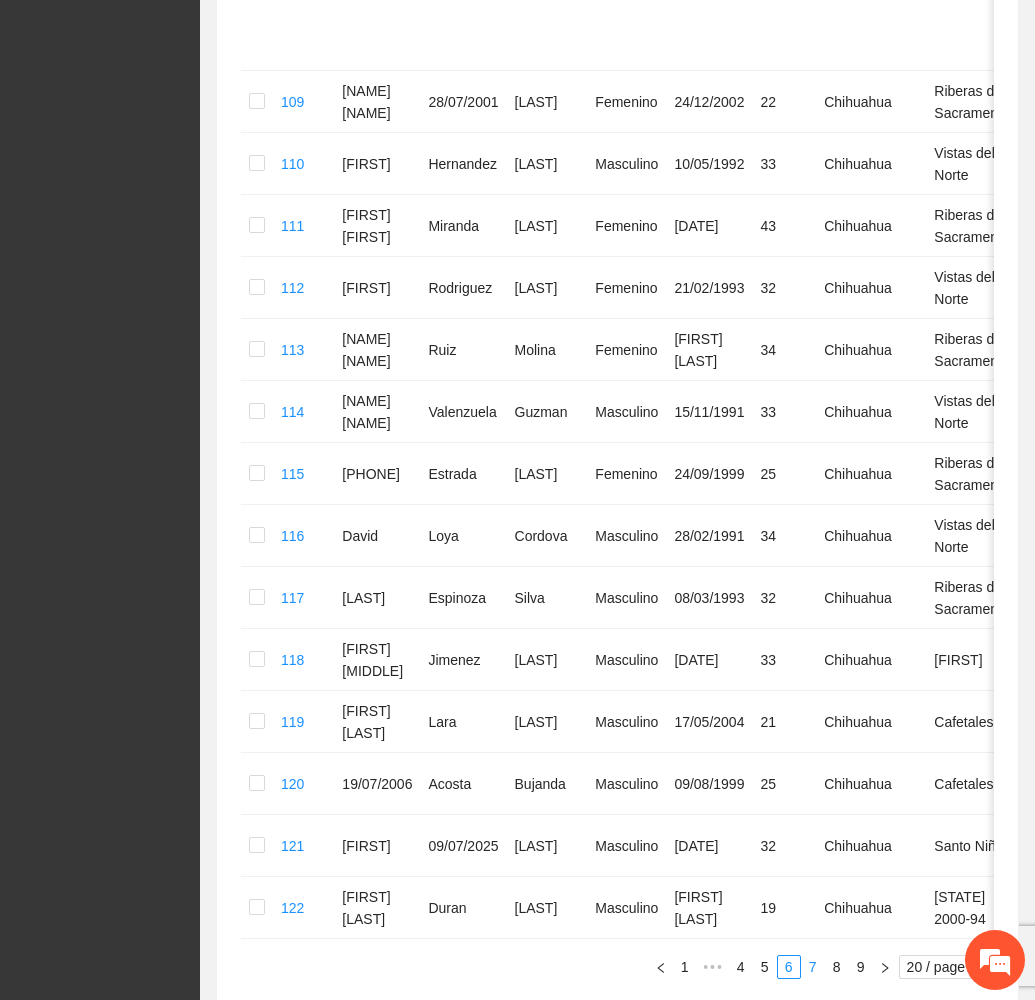 click on "7" at bounding box center (813, 967) 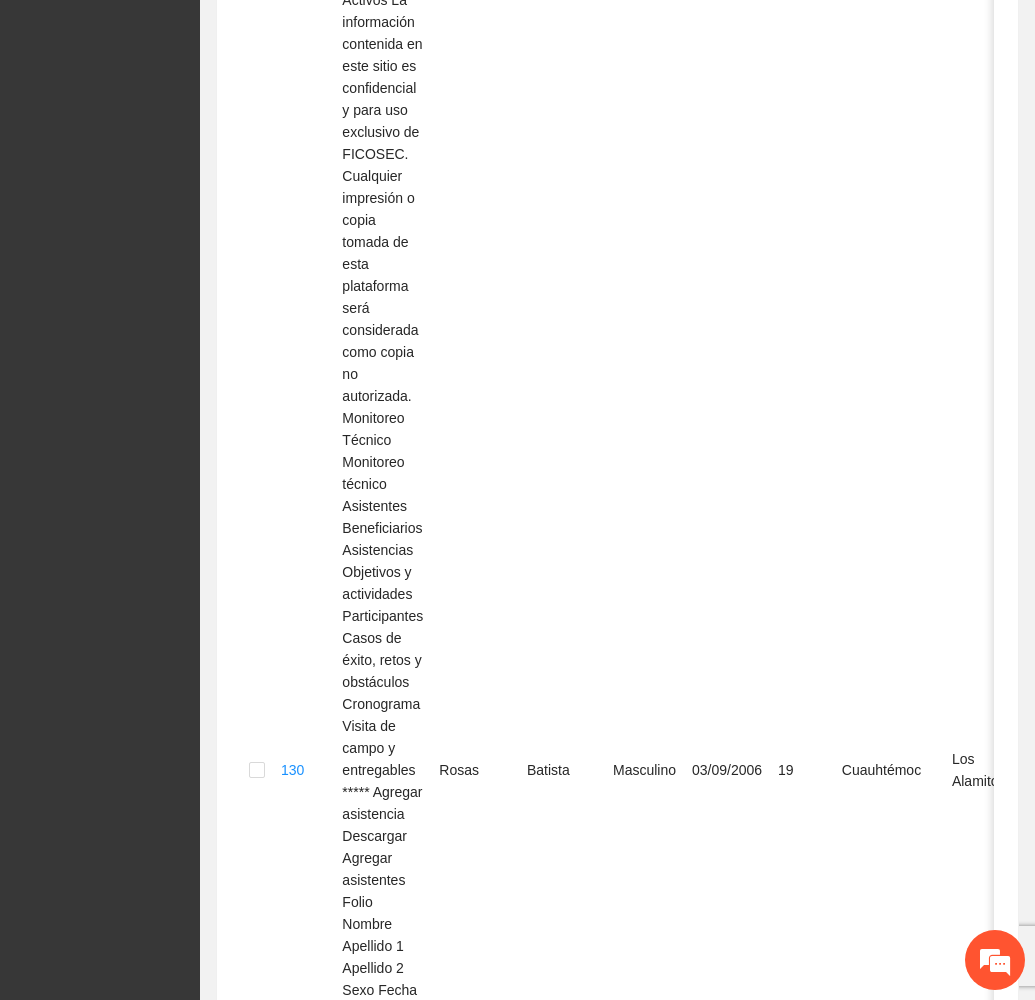 click on "8" at bounding box center [837, 2438] 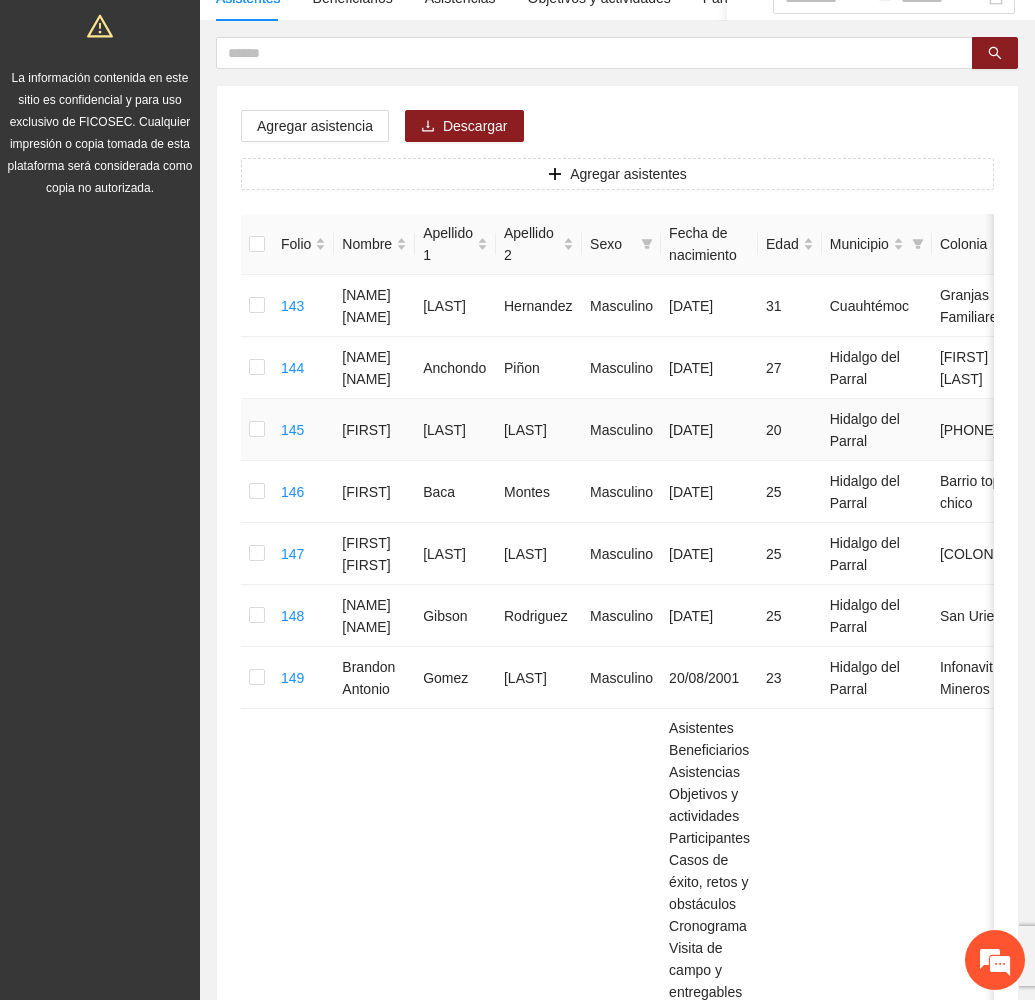 scroll, scrollTop: 0, scrollLeft: 0, axis: both 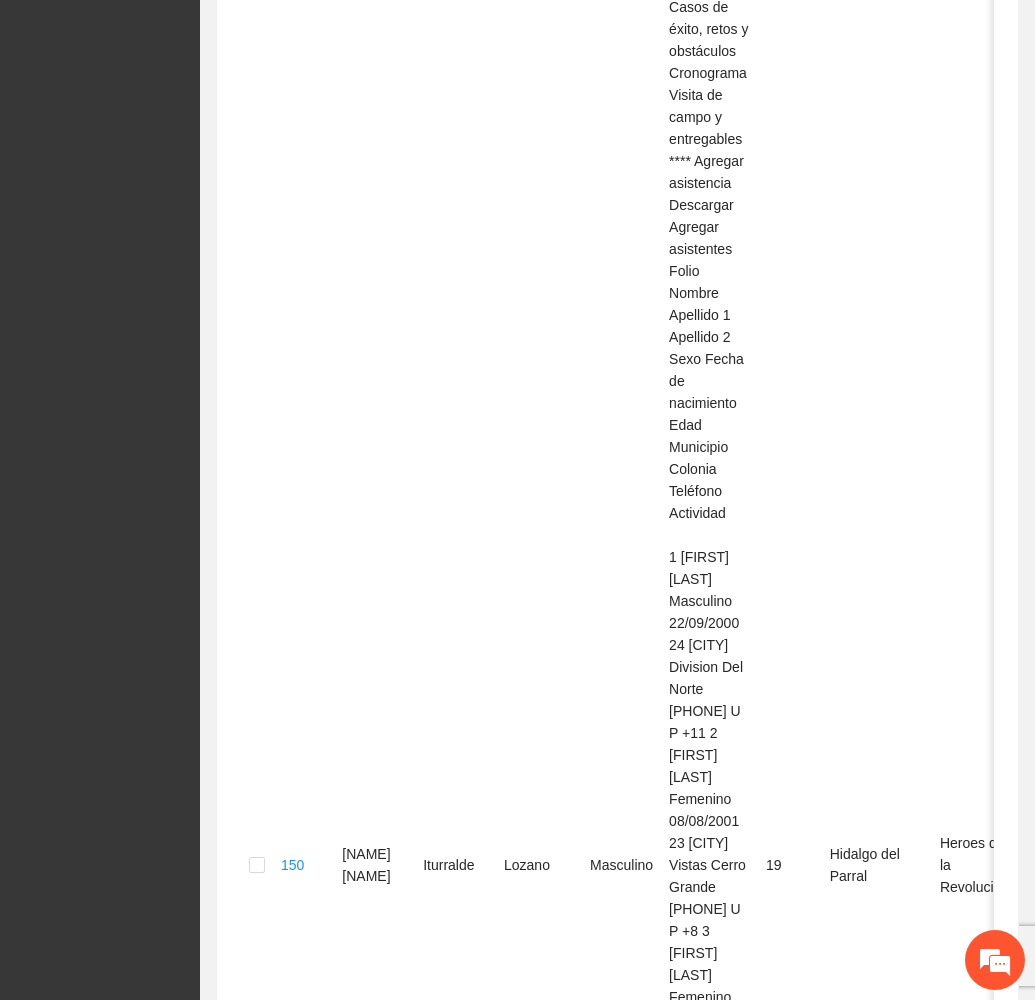 click on "7" at bounding box center (813, 2710) 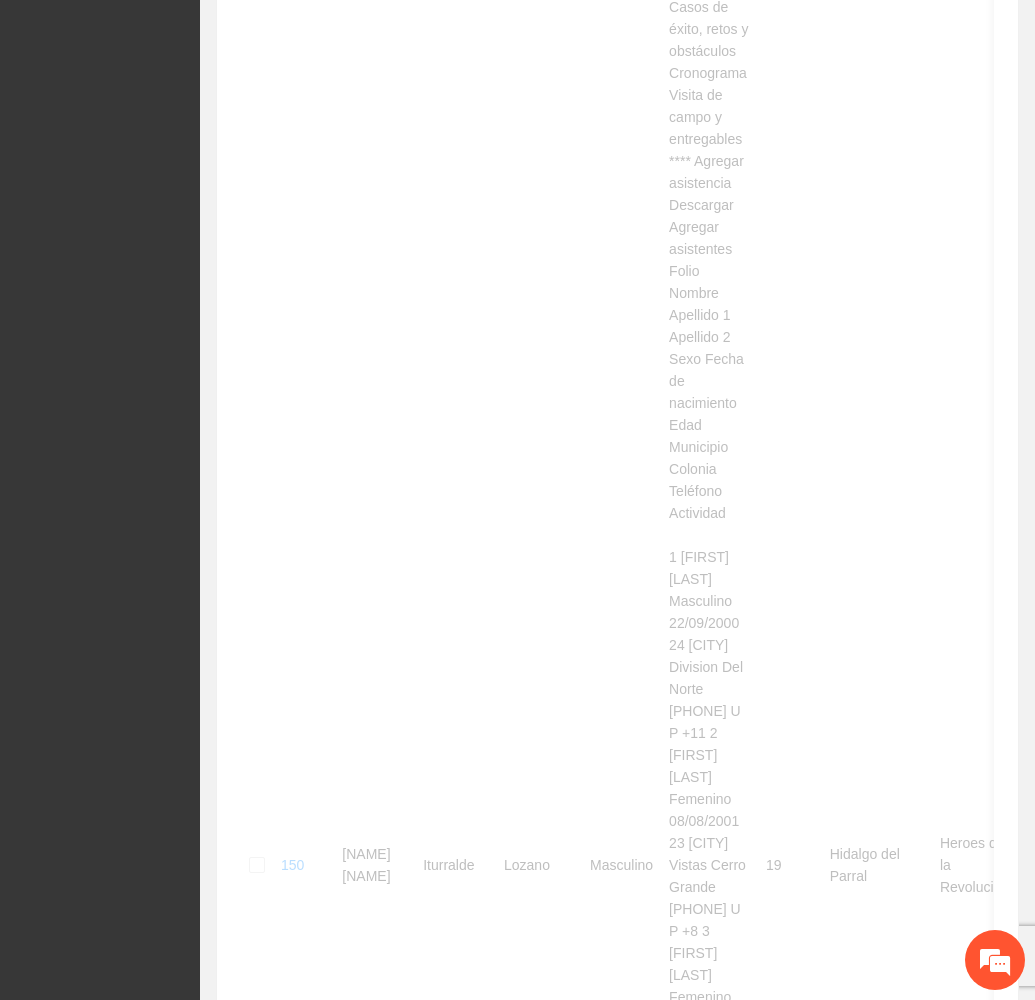 scroll, scrollTop: 993, scrollLeft: 0, axis: vertical 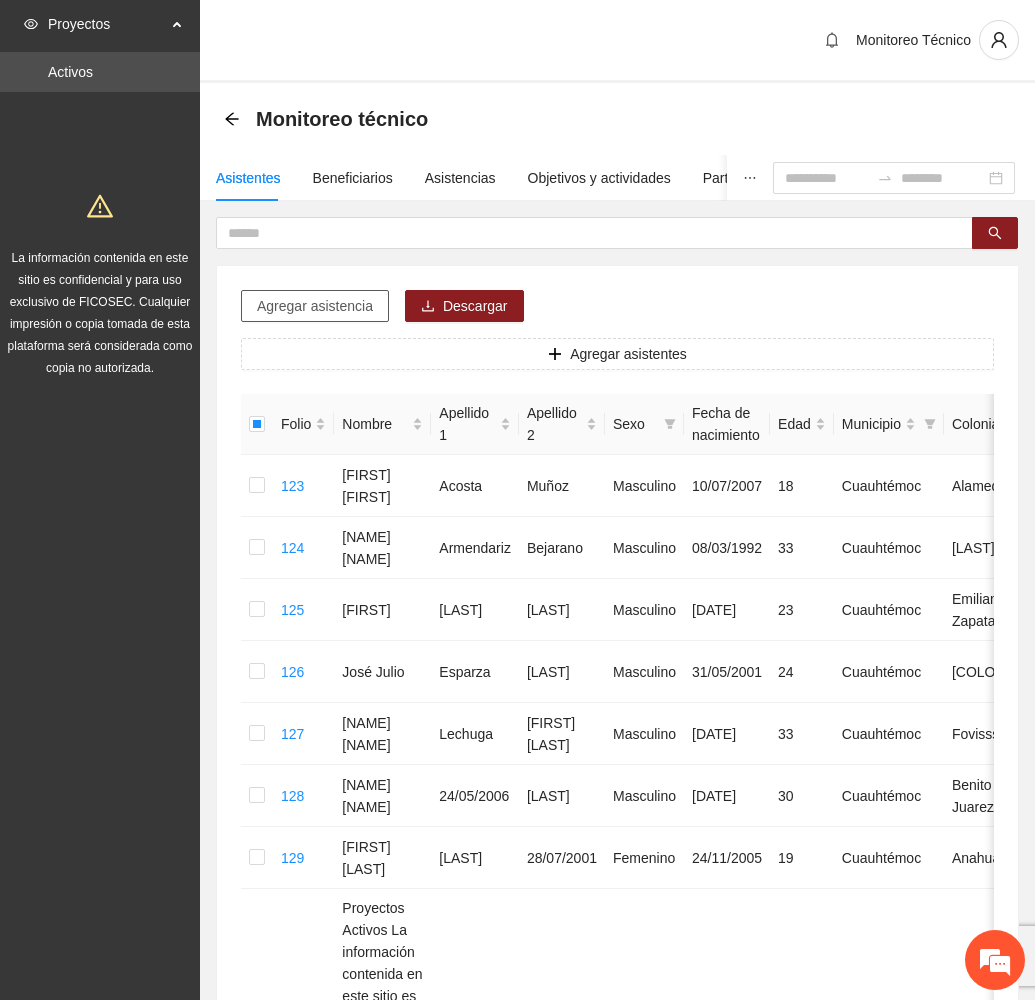 click on "Agregar asistencia" at bounding box center (315, 306) 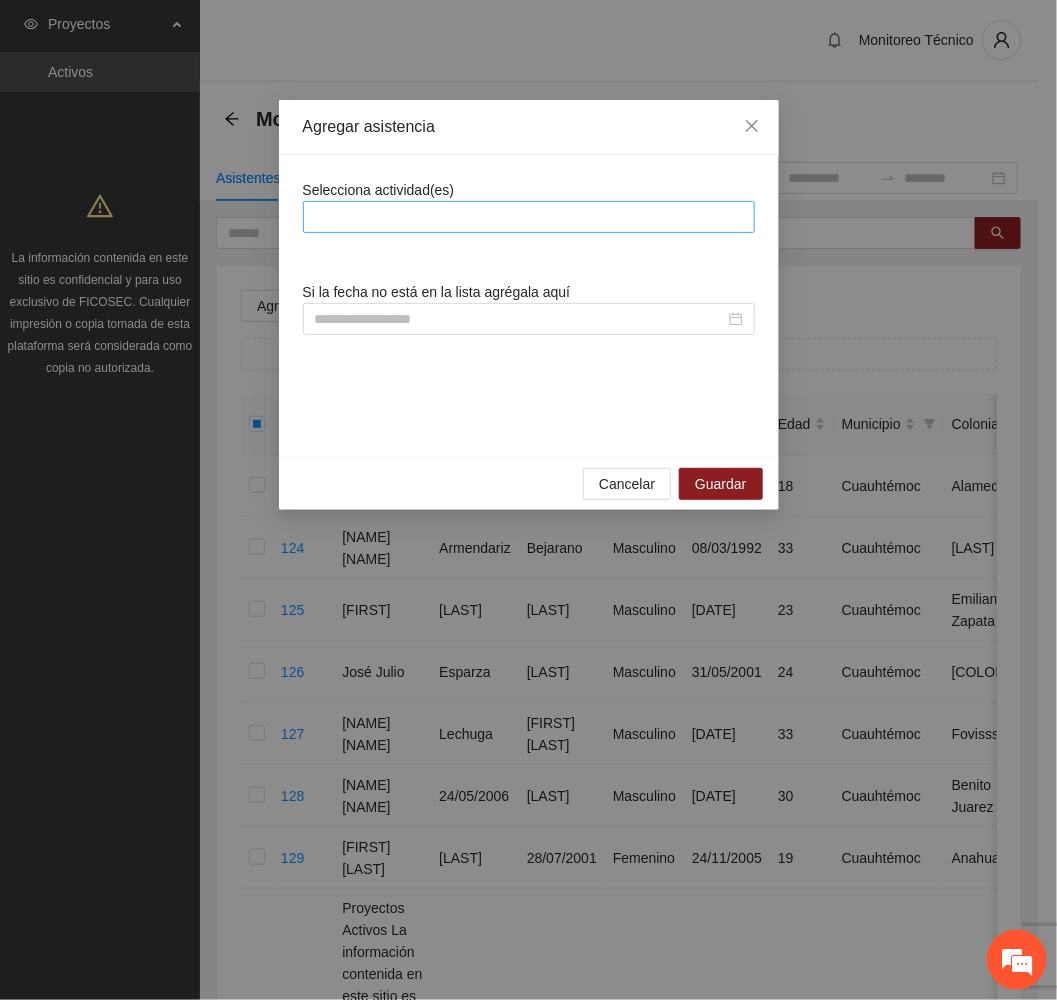 click at bounding box center (529, 217) 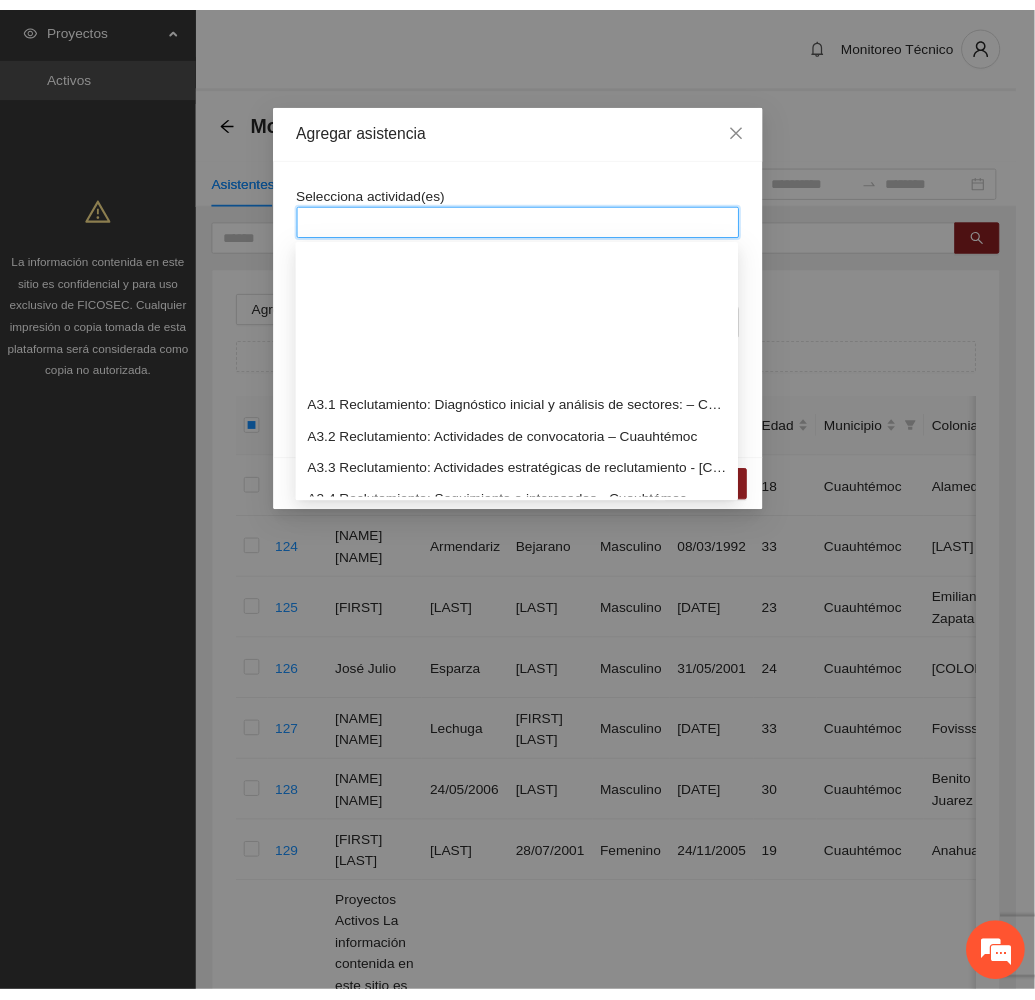 scroll, scrollTop: 1050, scrollLeft: 0, axis: vertical 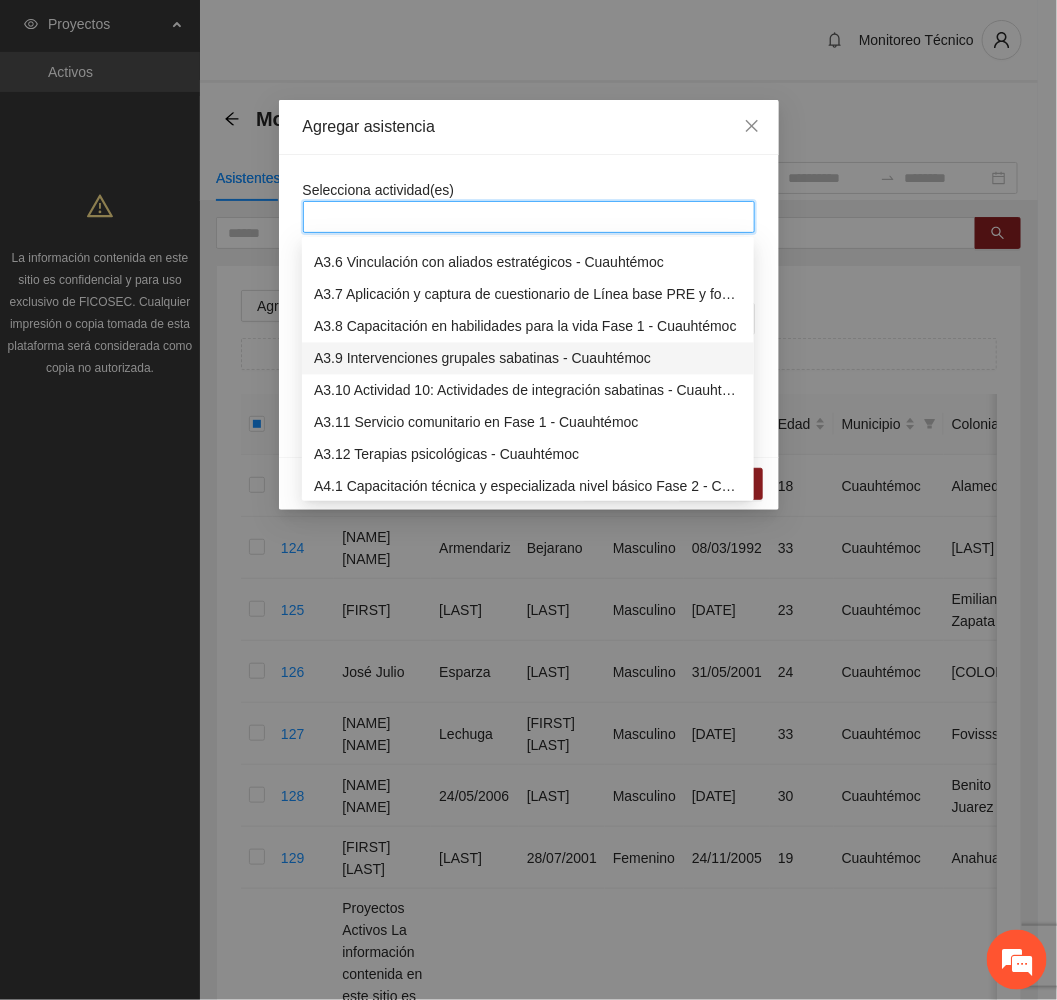 click on "A3.9 Intervenciones grupales sabatinas - Cuauhtémoc" at bounding box center (528, 359) 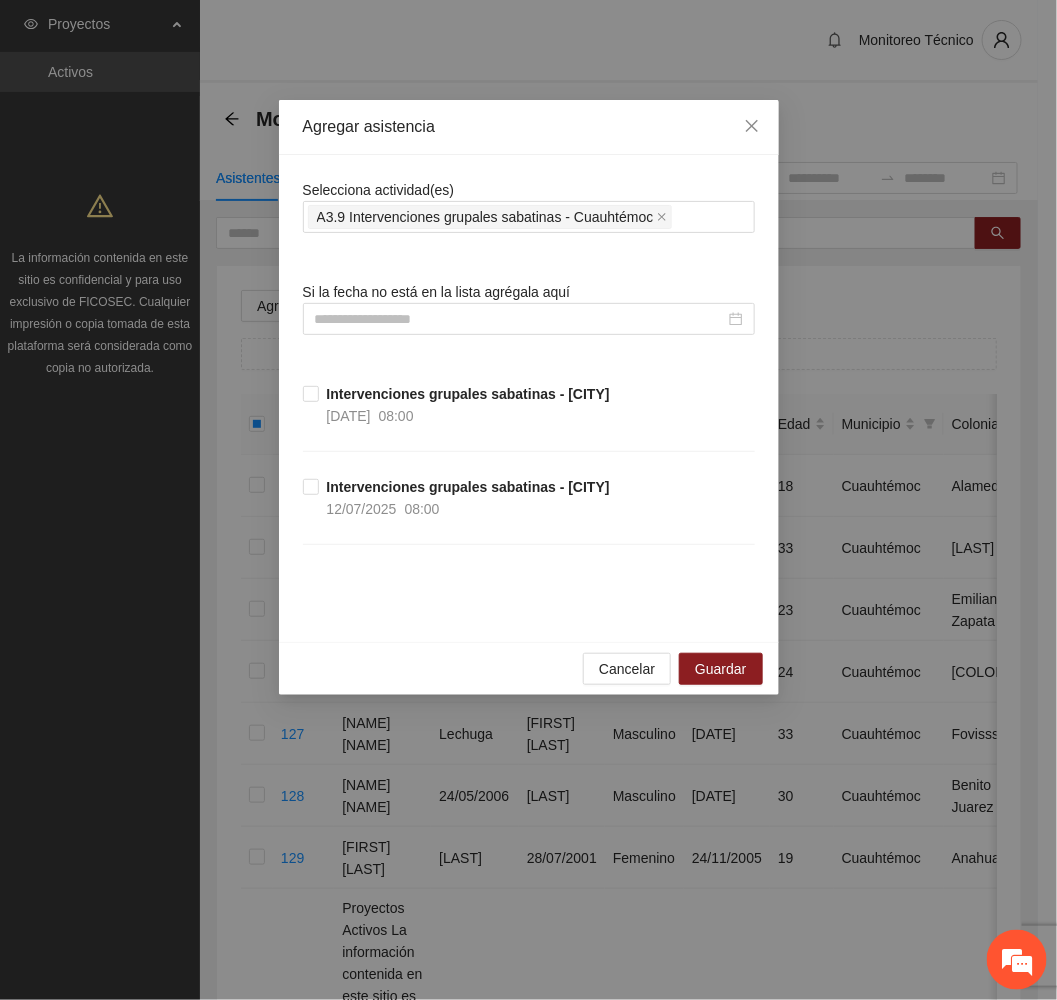 click on "Agregar asistencia" at bounding box center [529, 127] 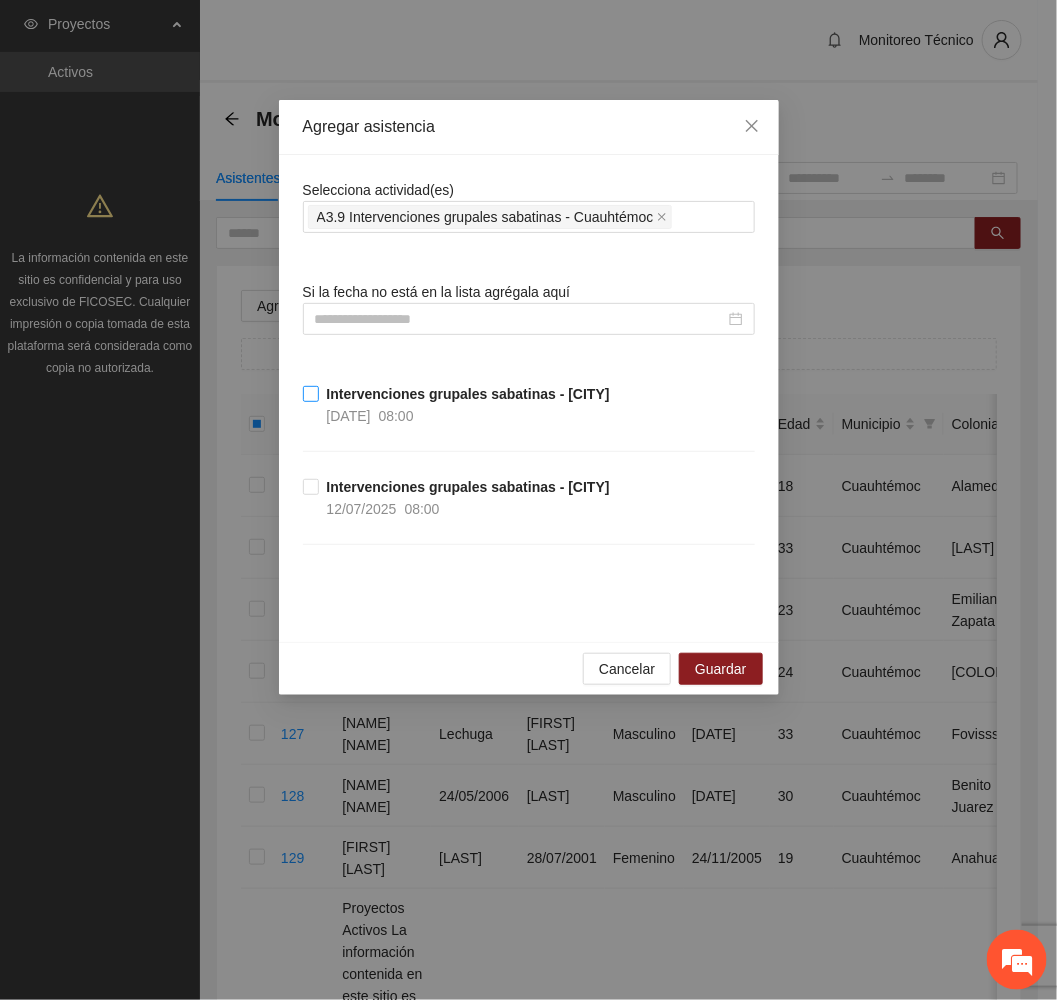click on "[DATE]" at bounding box center [349, 416] 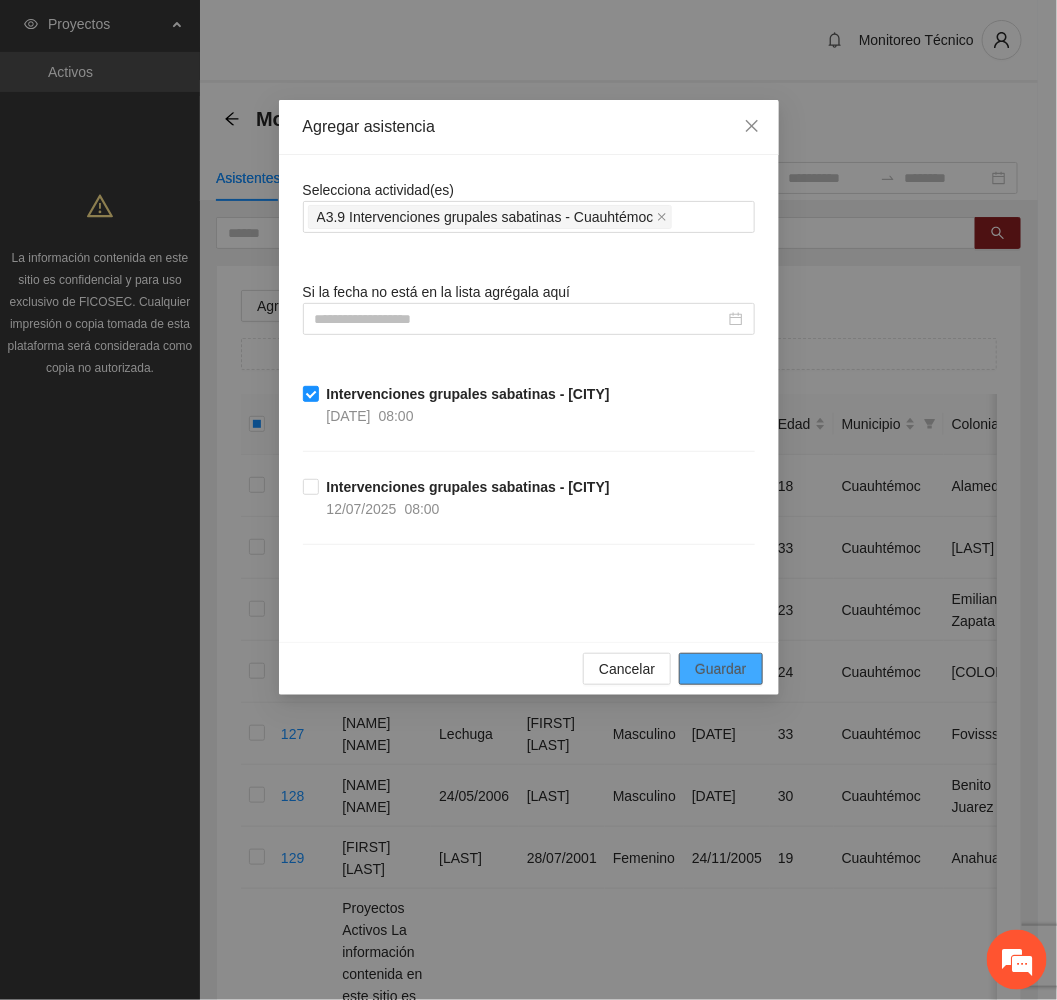 click on "Guardar" at bounding box center (720, 669) 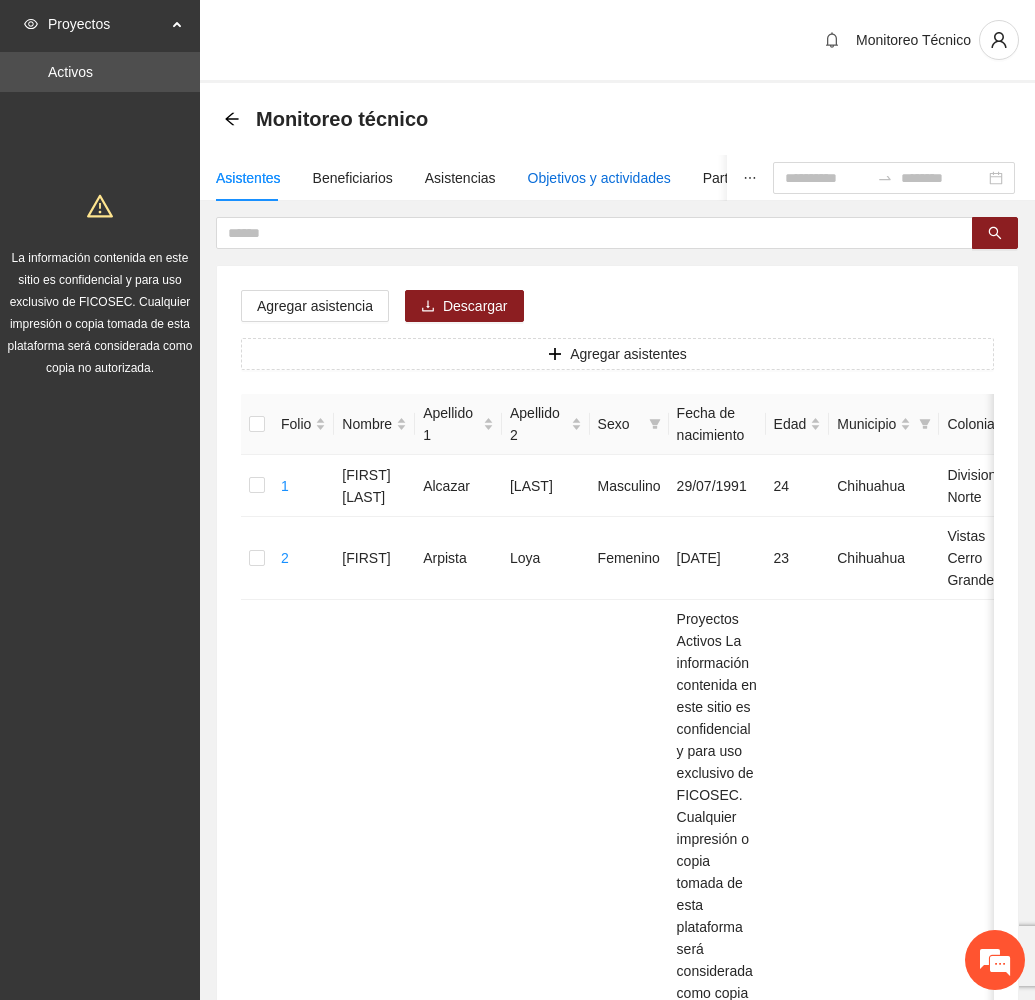 click on "Objetivos y actividades" at bounding box center [599, 178] 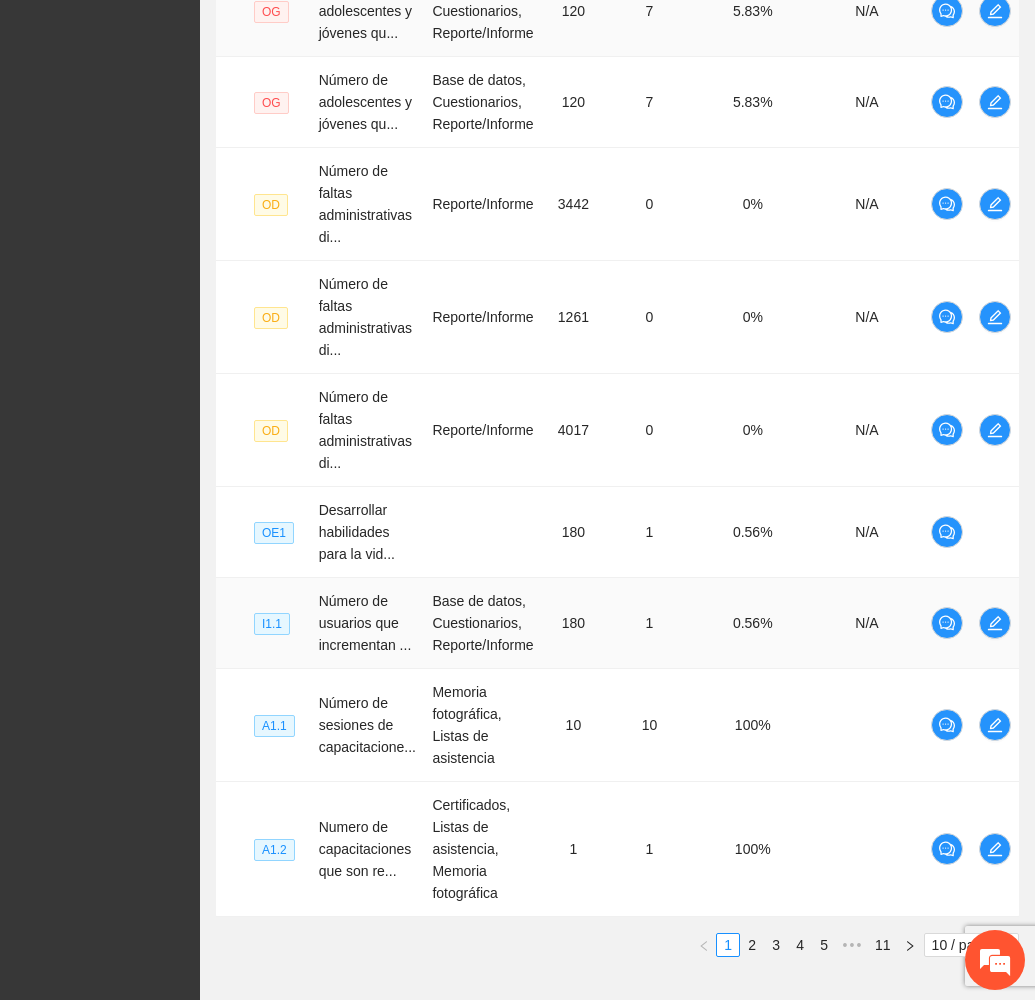 scroll, scrollTop: 820, scrollLeft: 0, axis: vertical 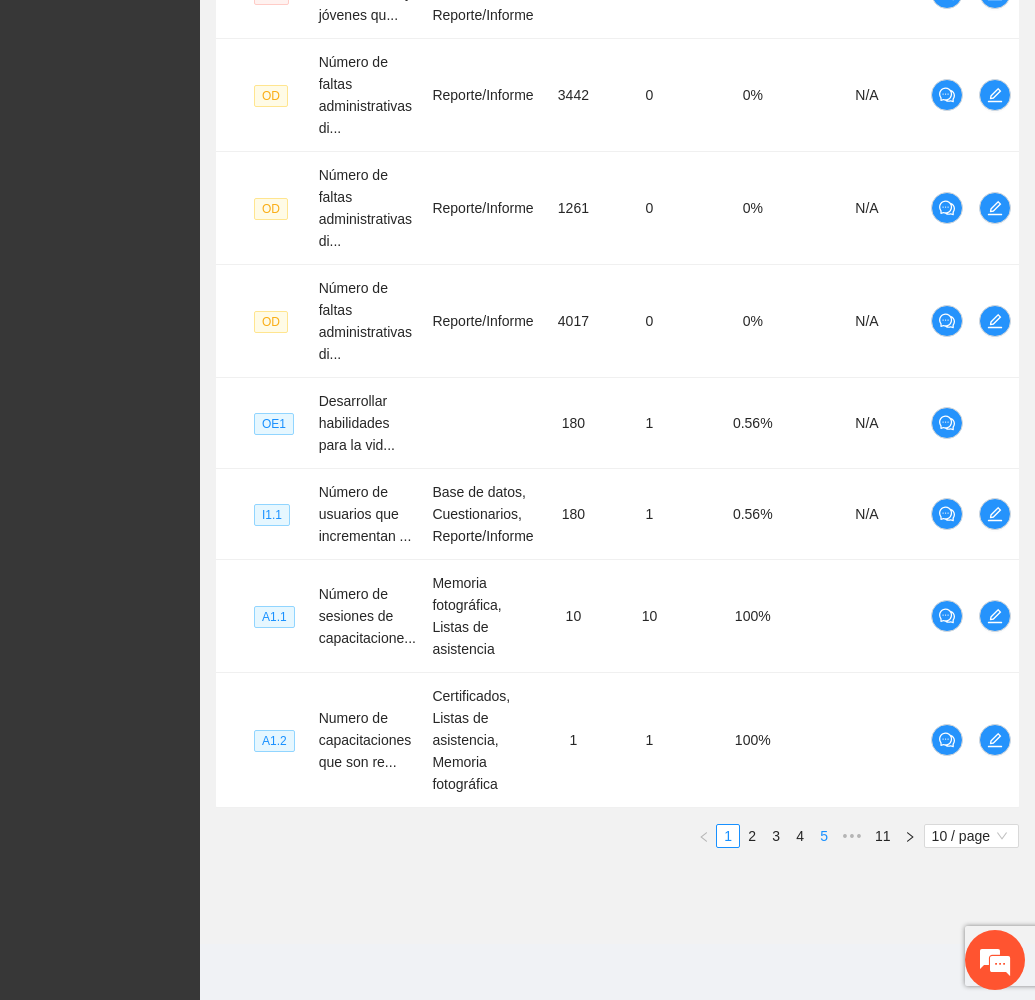 click on "5" at bounding box center (824, 836) 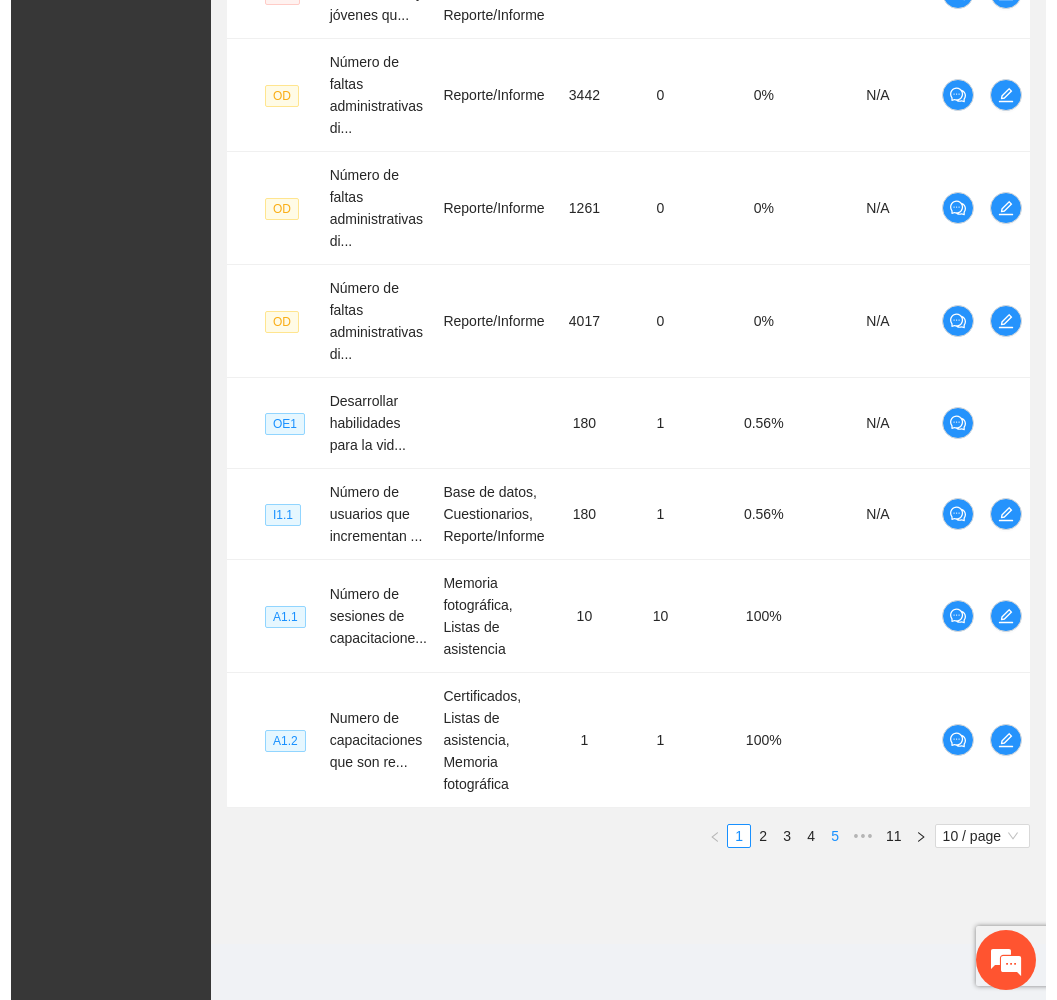 scroll, scrollTop: 732, scrollLeft: 0, axis: vertical 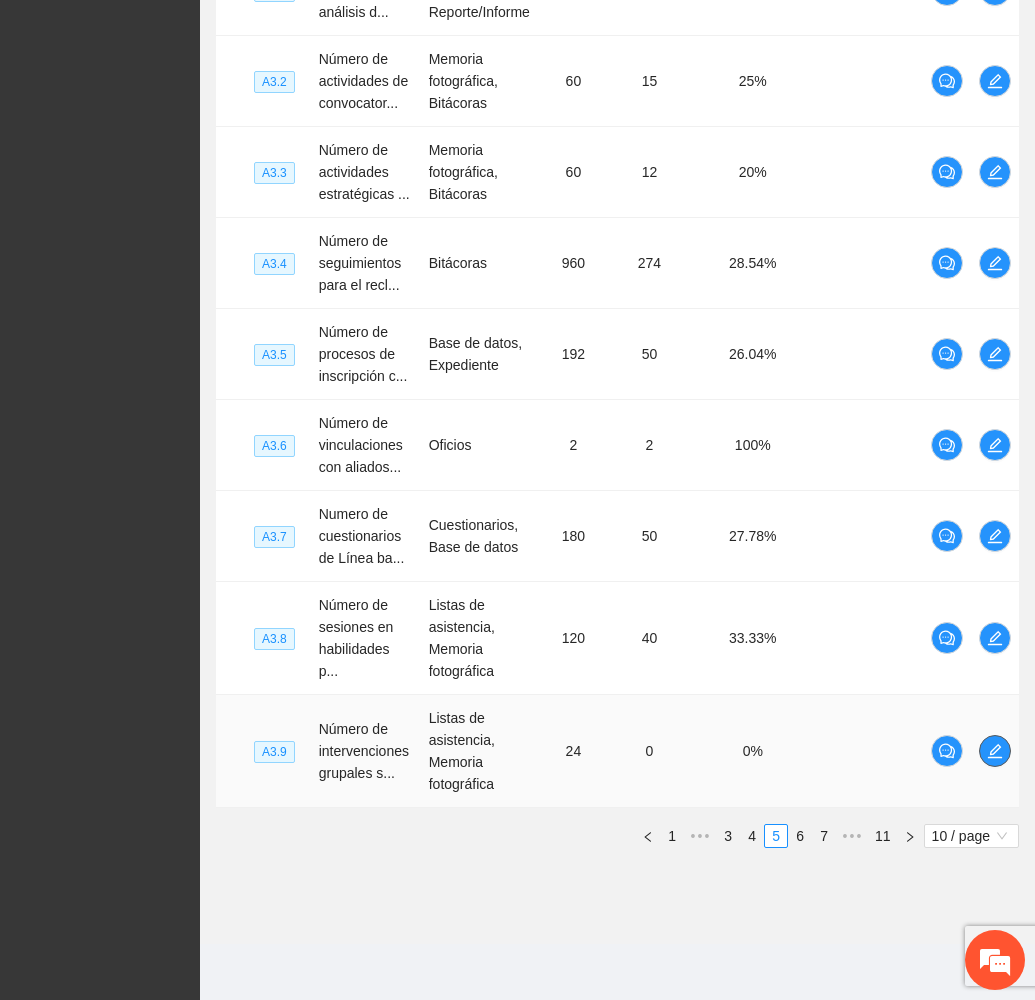 click at bounding box center [995, 751] 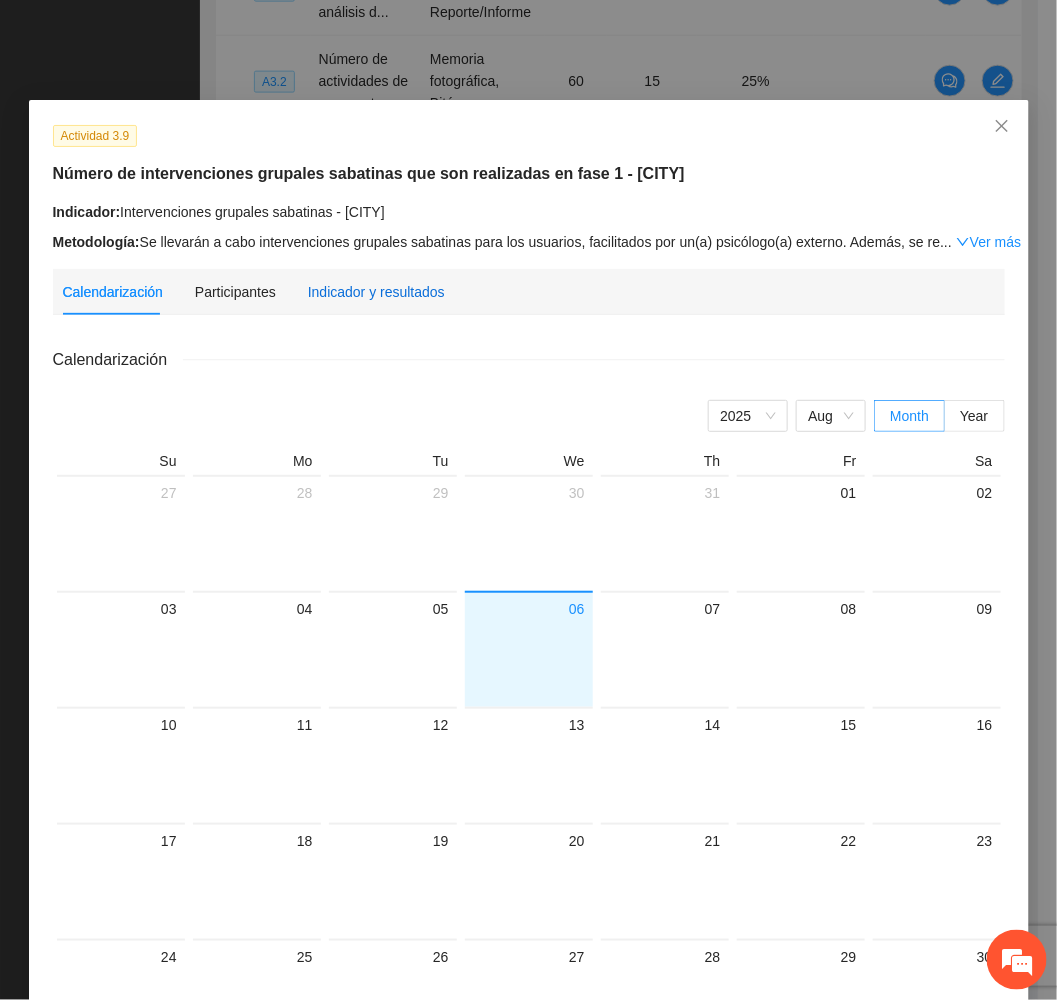 click on "Indicador y resultados" at bounding box center (376, 292) 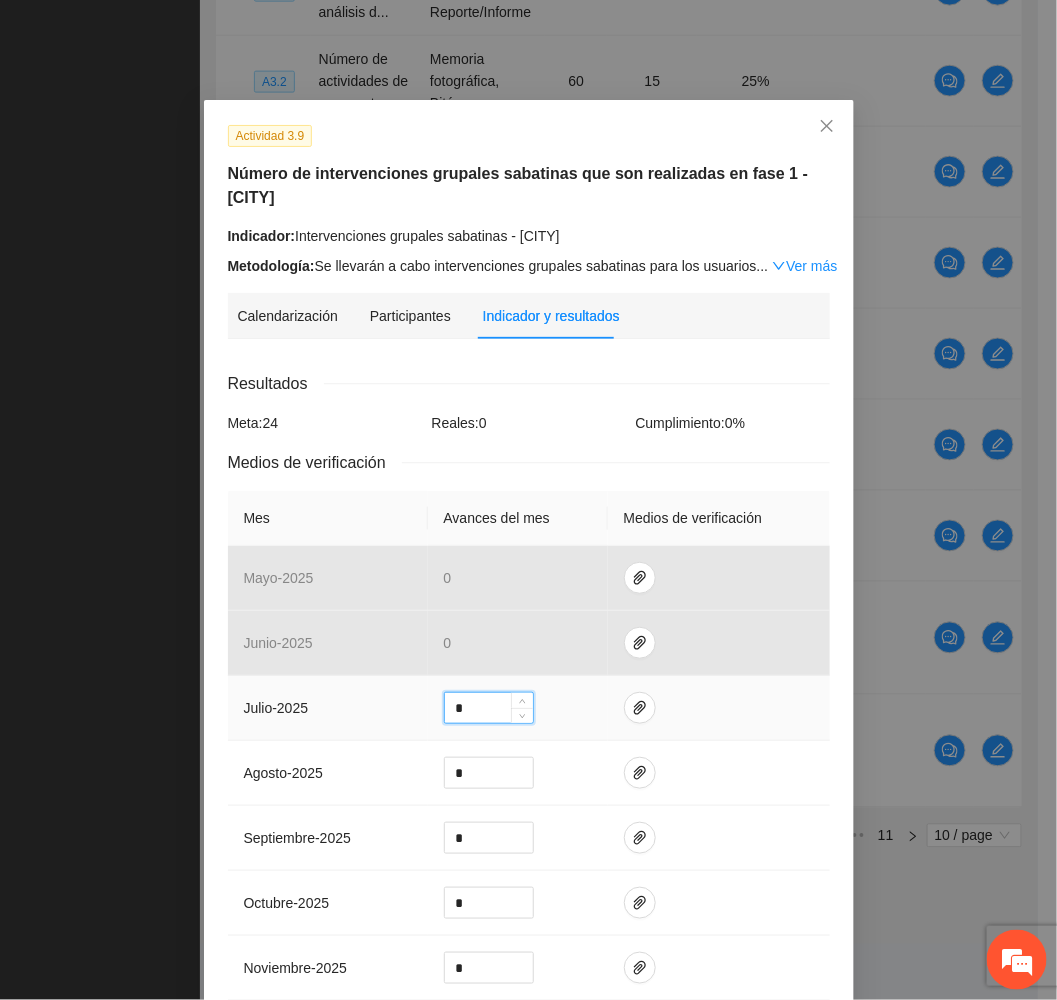 click on "*" at bounding box center (489, 708) 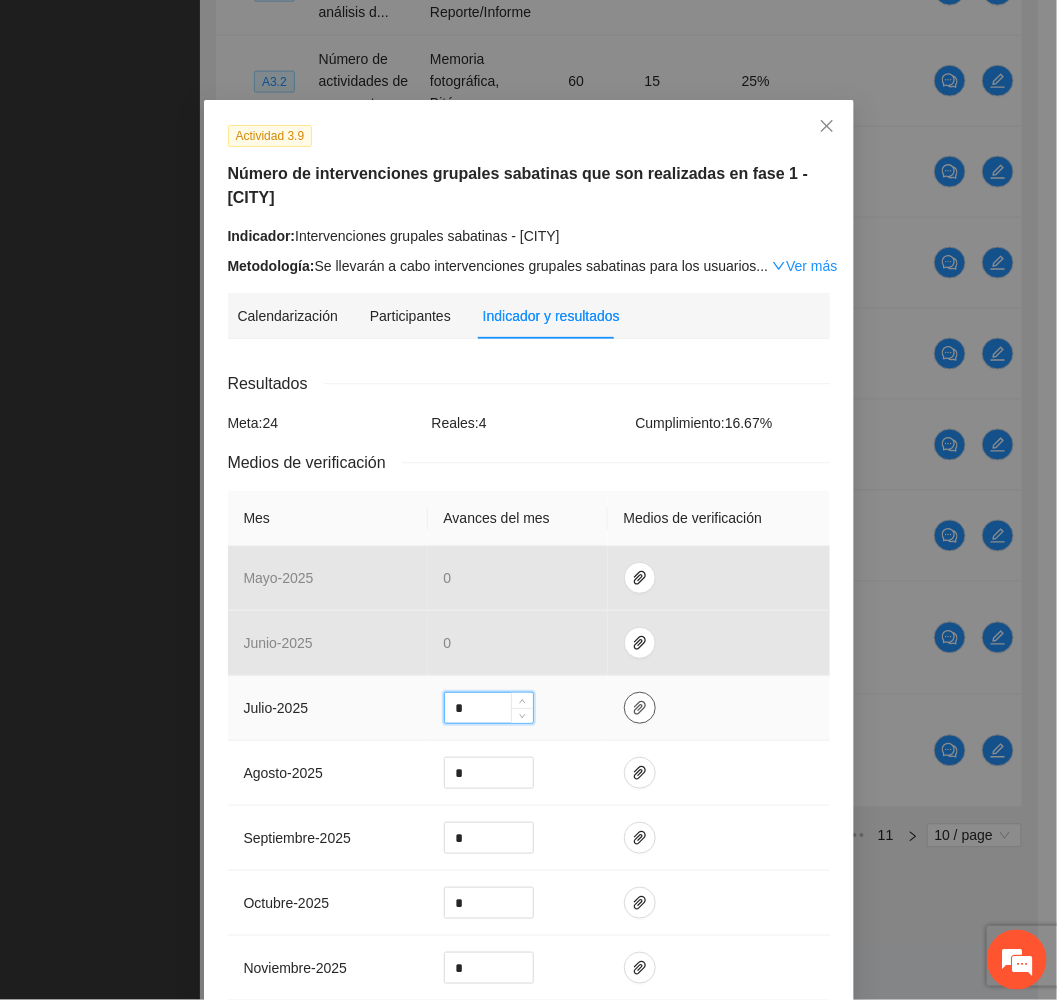 type on "*" 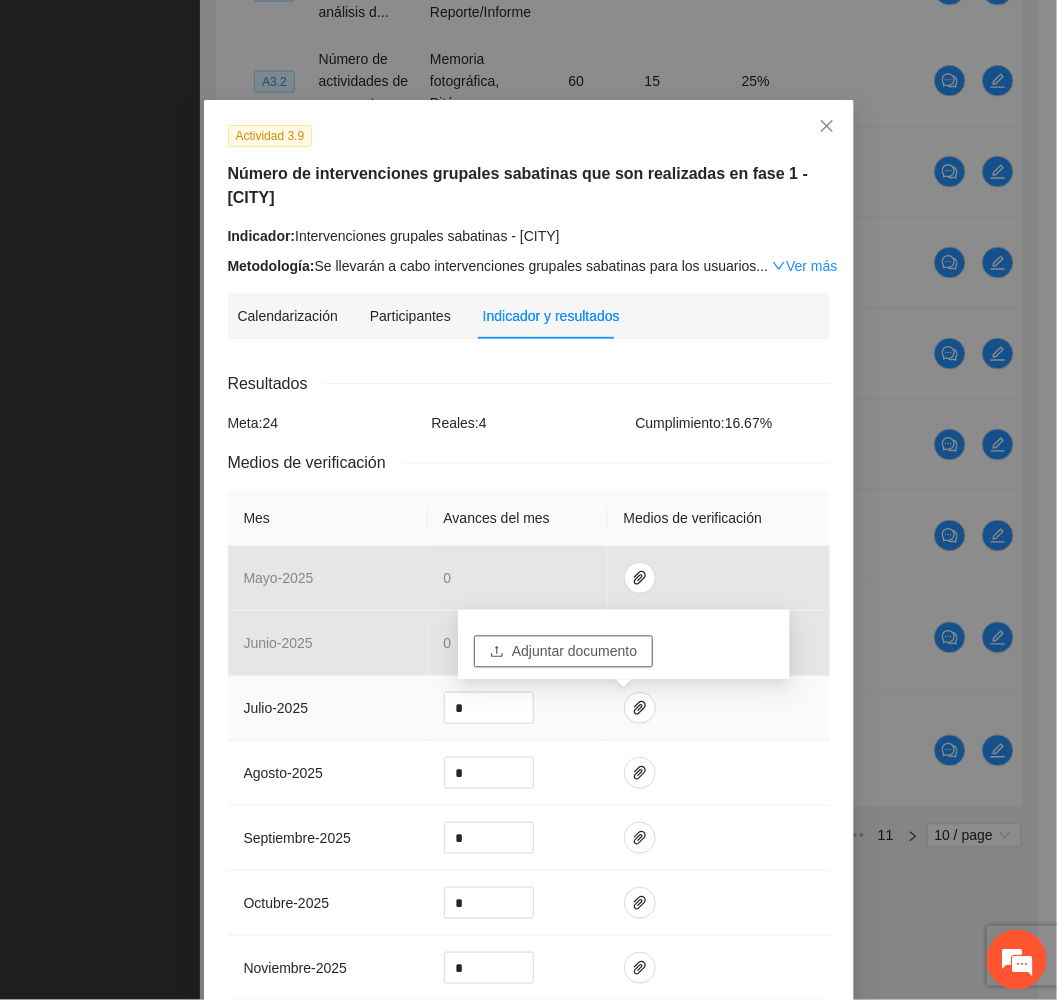 click on "Adjuntar documento" at bounding box center [574, 652] 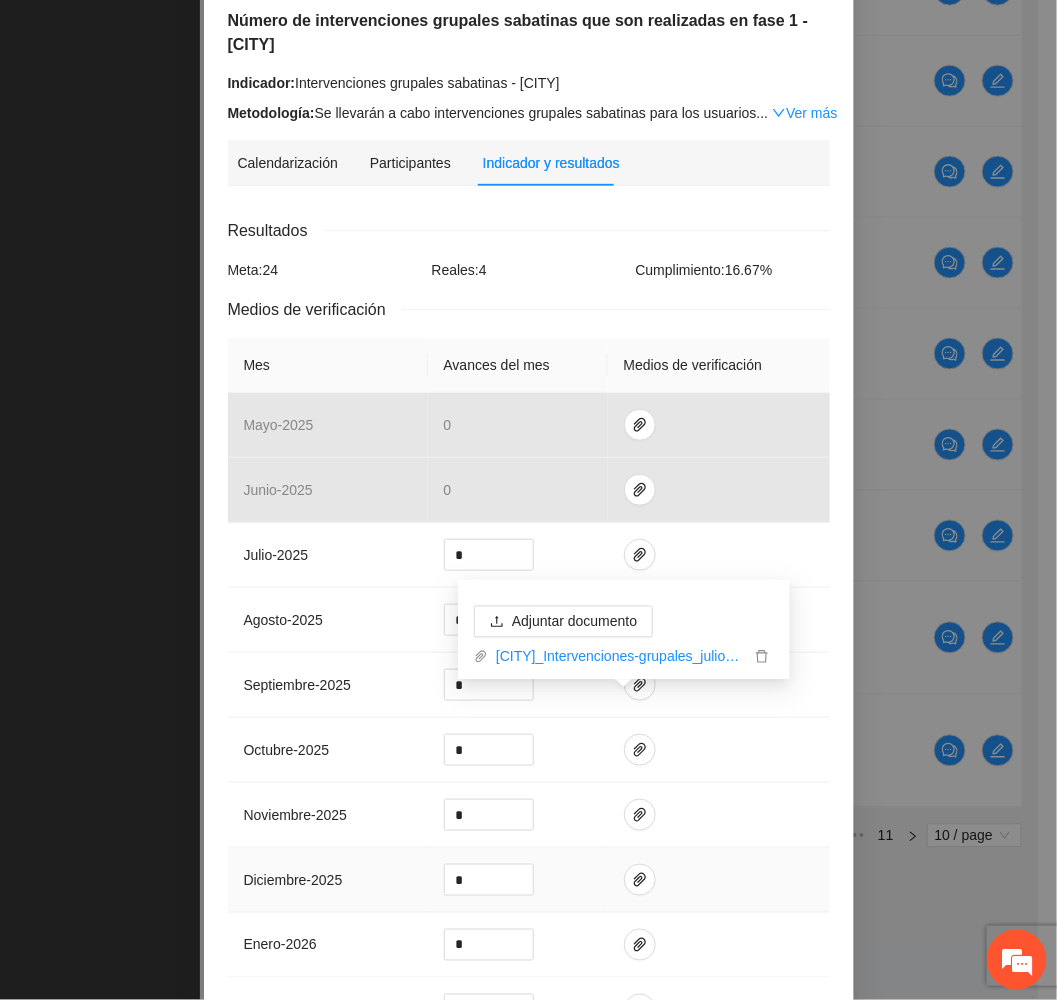 scroll, scrollTop: 469, scrollLeft: 0, axis: vertical 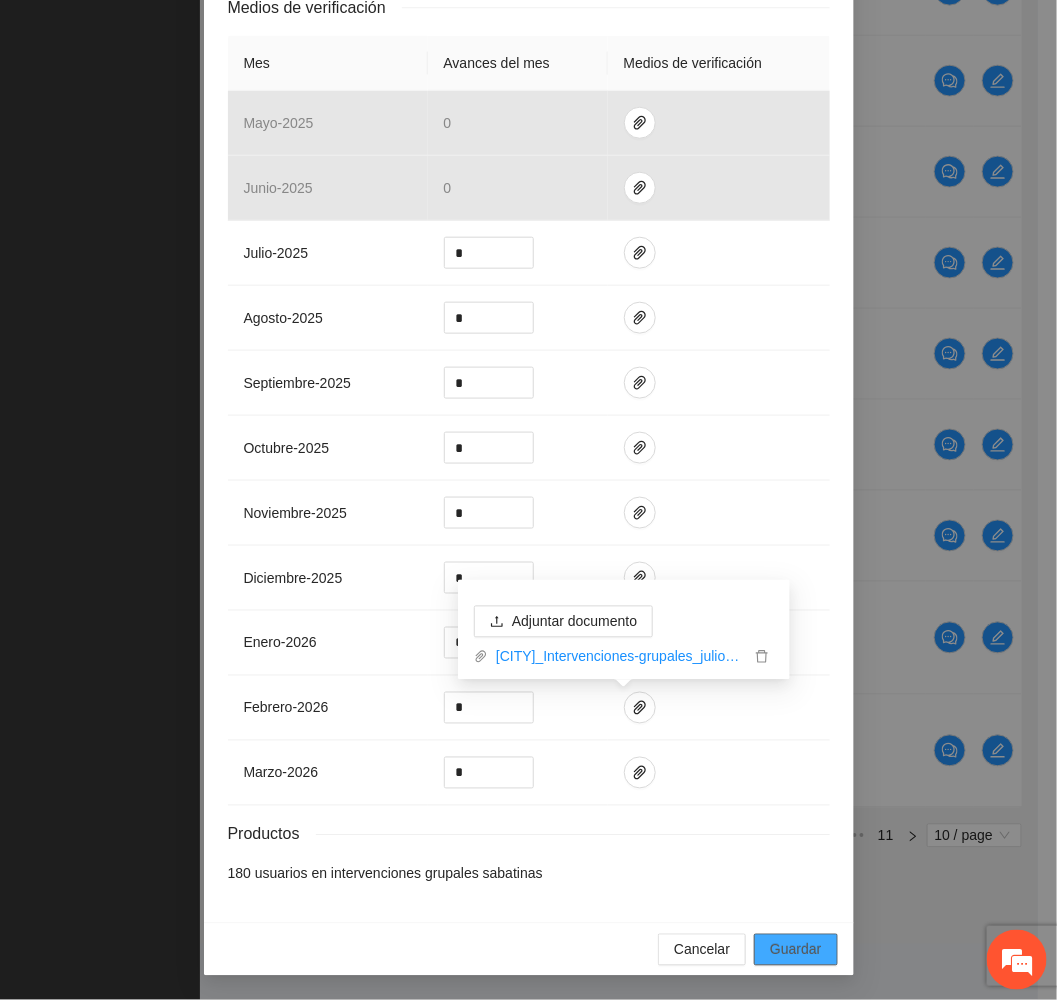 click on "Guardar" at bounding box center (795, 950) 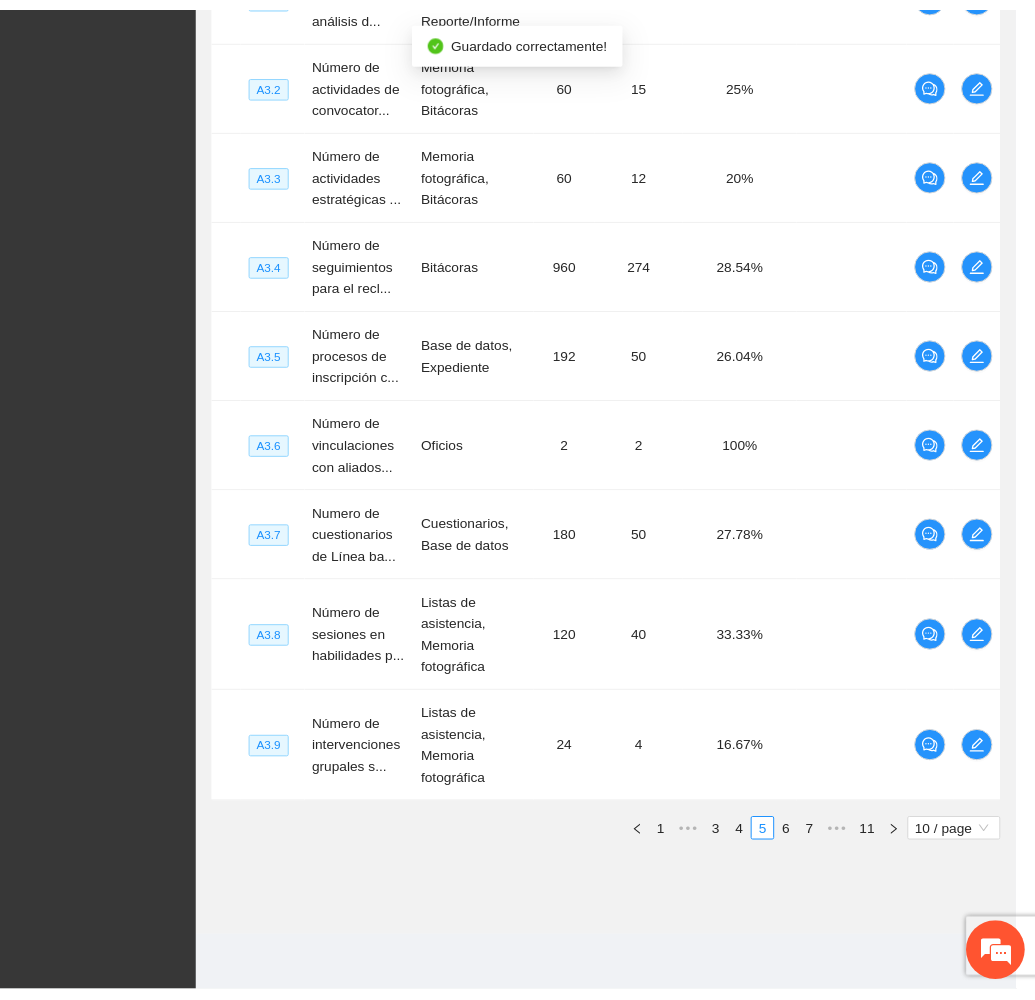 scroll, scrollTop: 370, scrollLeft: 0, axis: vertical 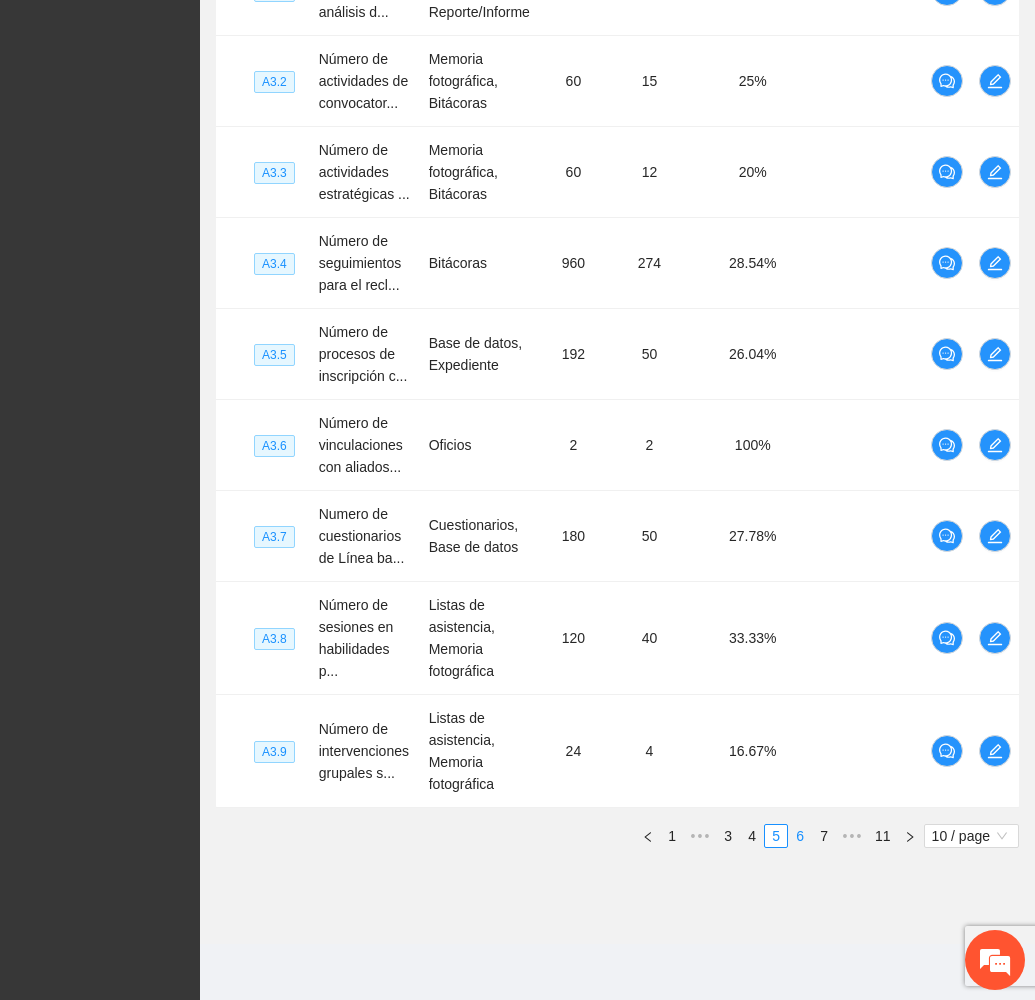 click on "6" at bounding box center (800, 836) 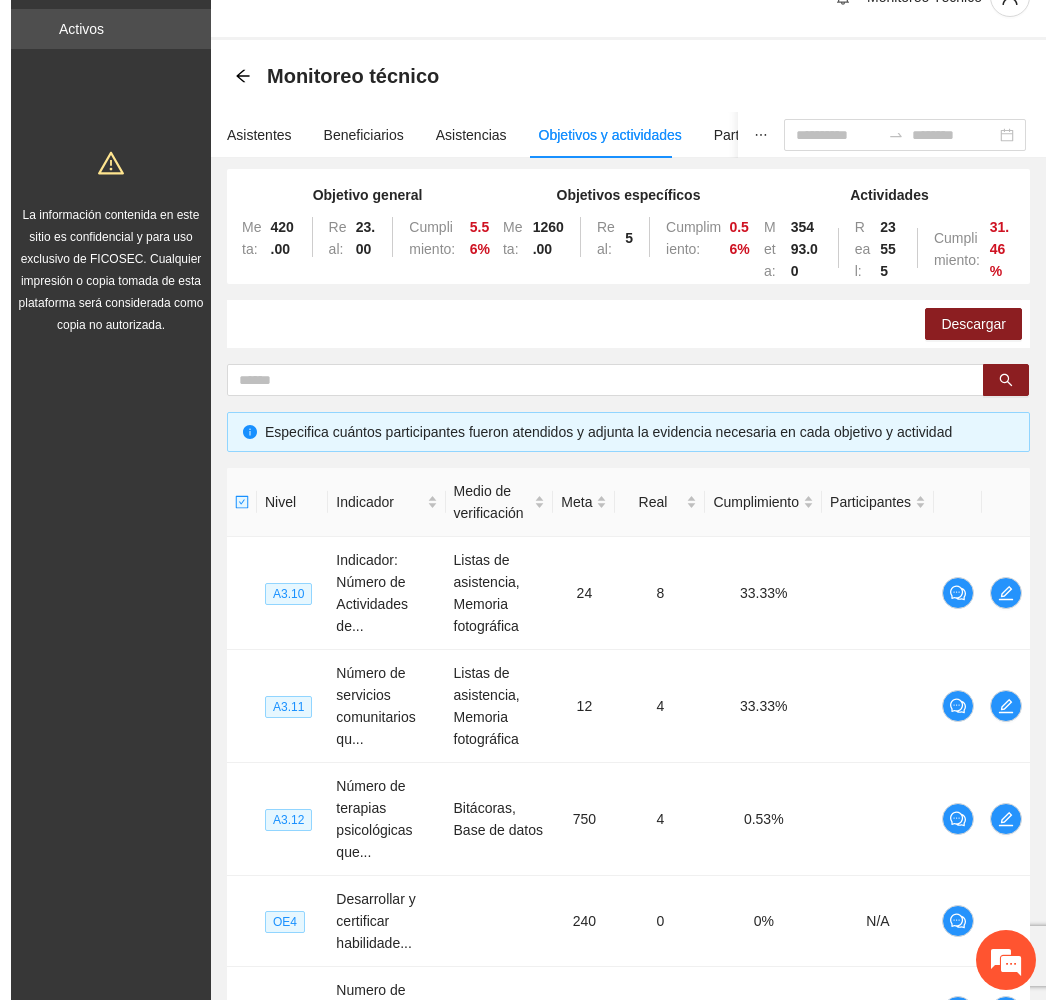 scroll, scrollTop: 0, scrollLeft: 0, axis: both 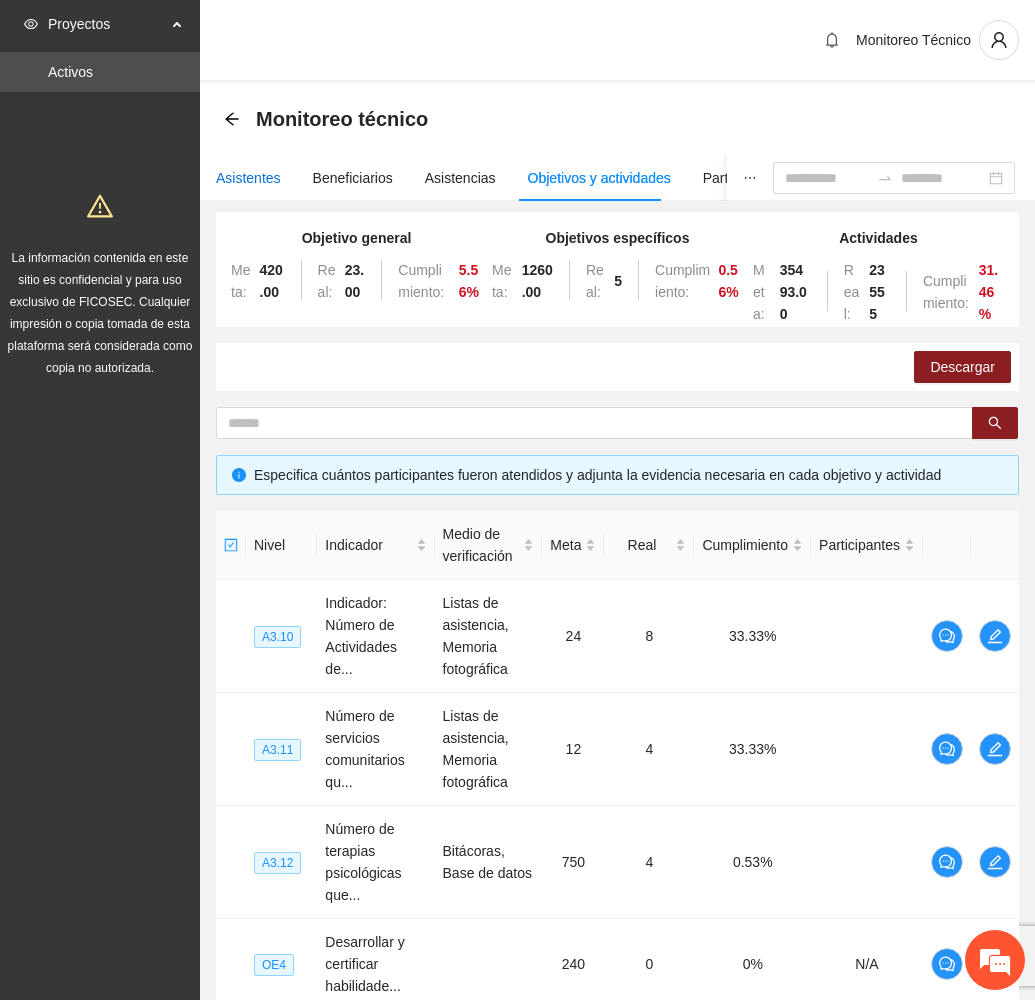 click on "Asistentes" at bounding box center (248, 178) 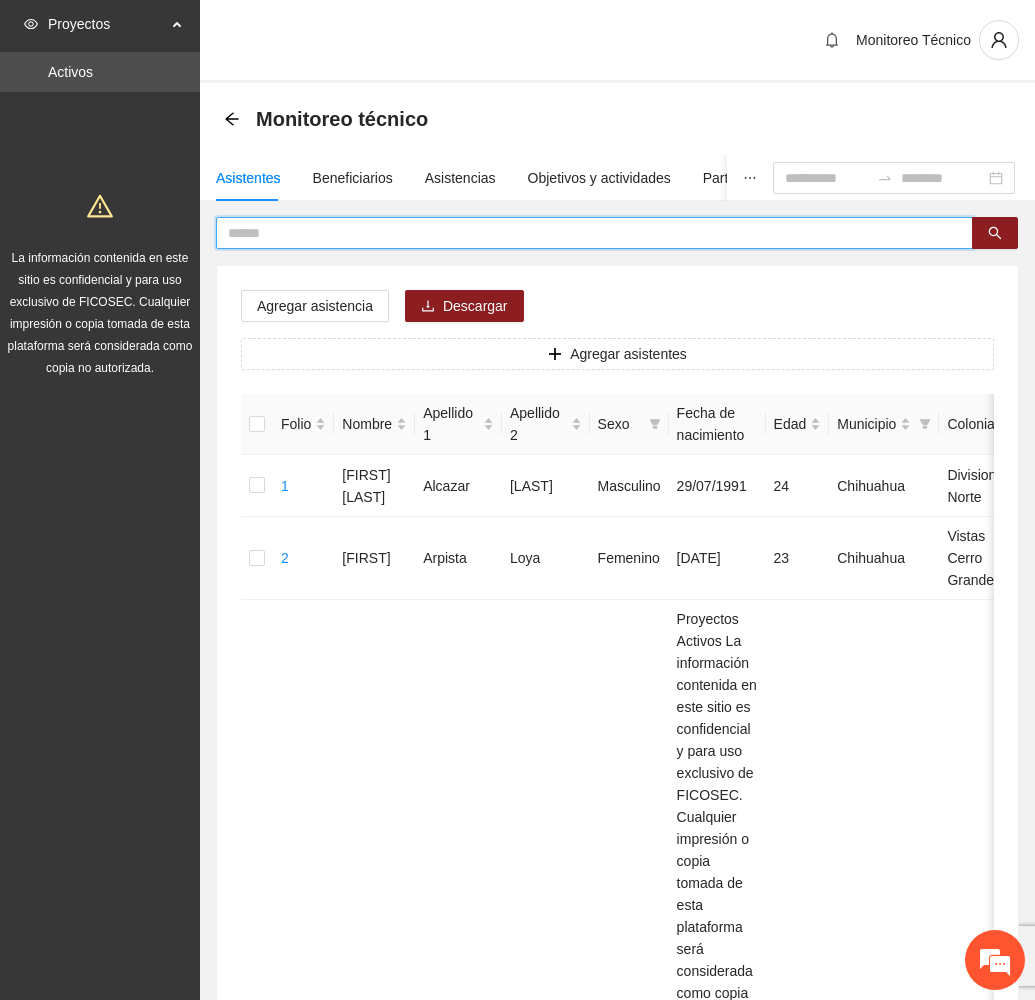 click at bounding box center (586, 233) 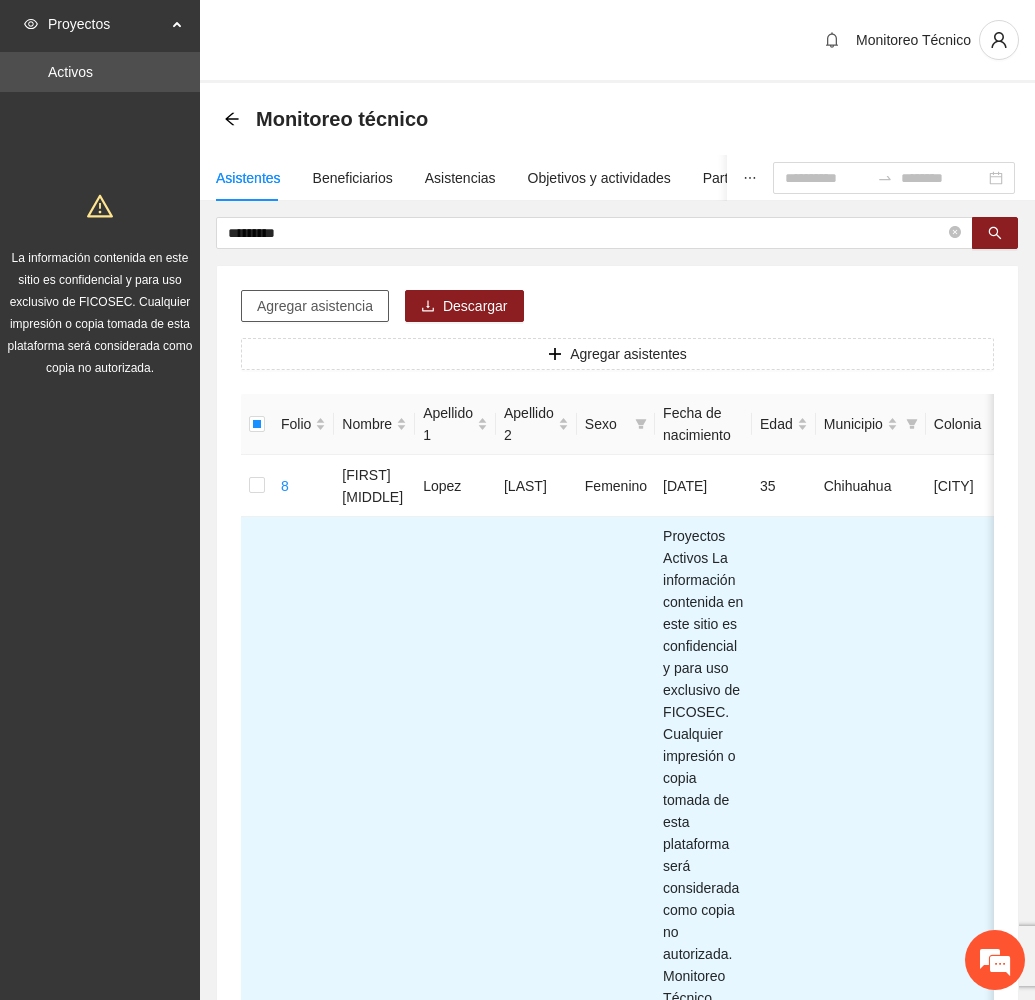 click on "Agregar asistencia" at bounding box center (315, 306) 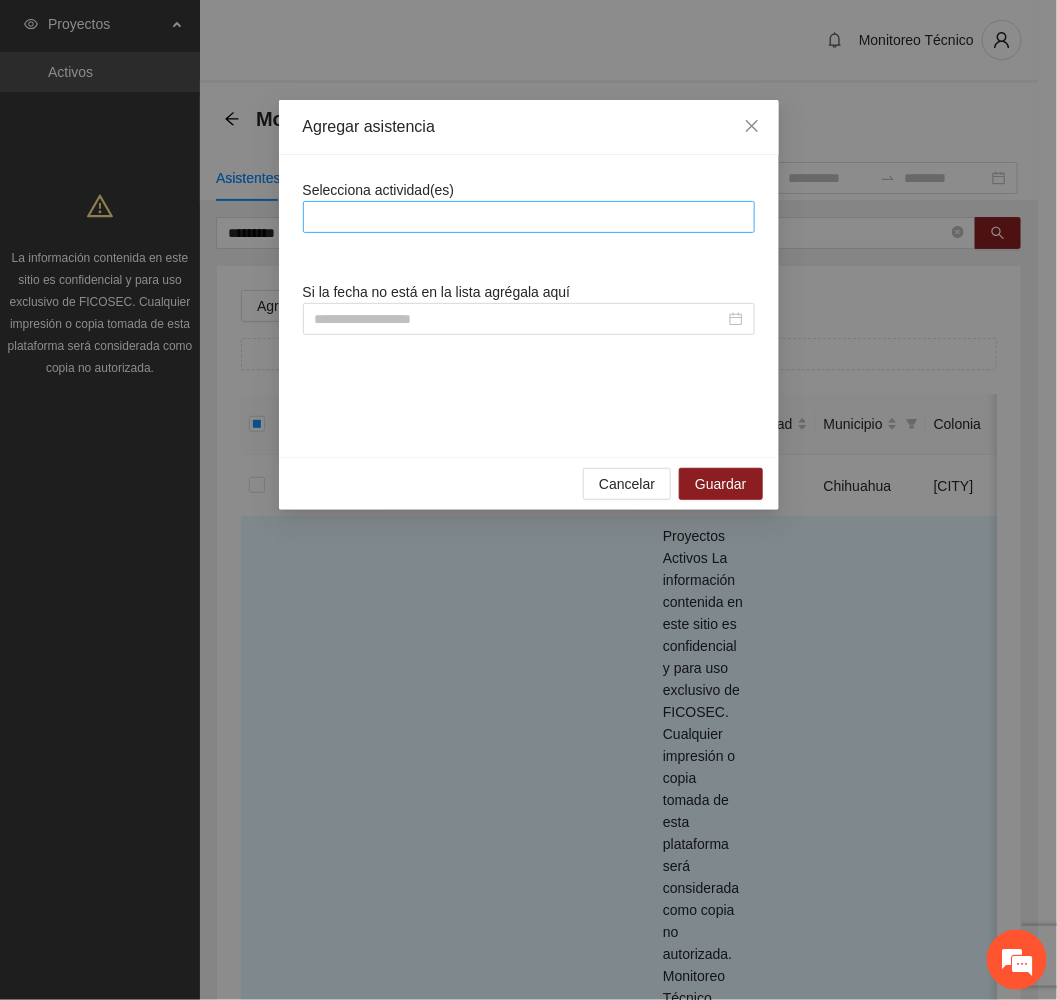 click at bounding box center [529, 217] 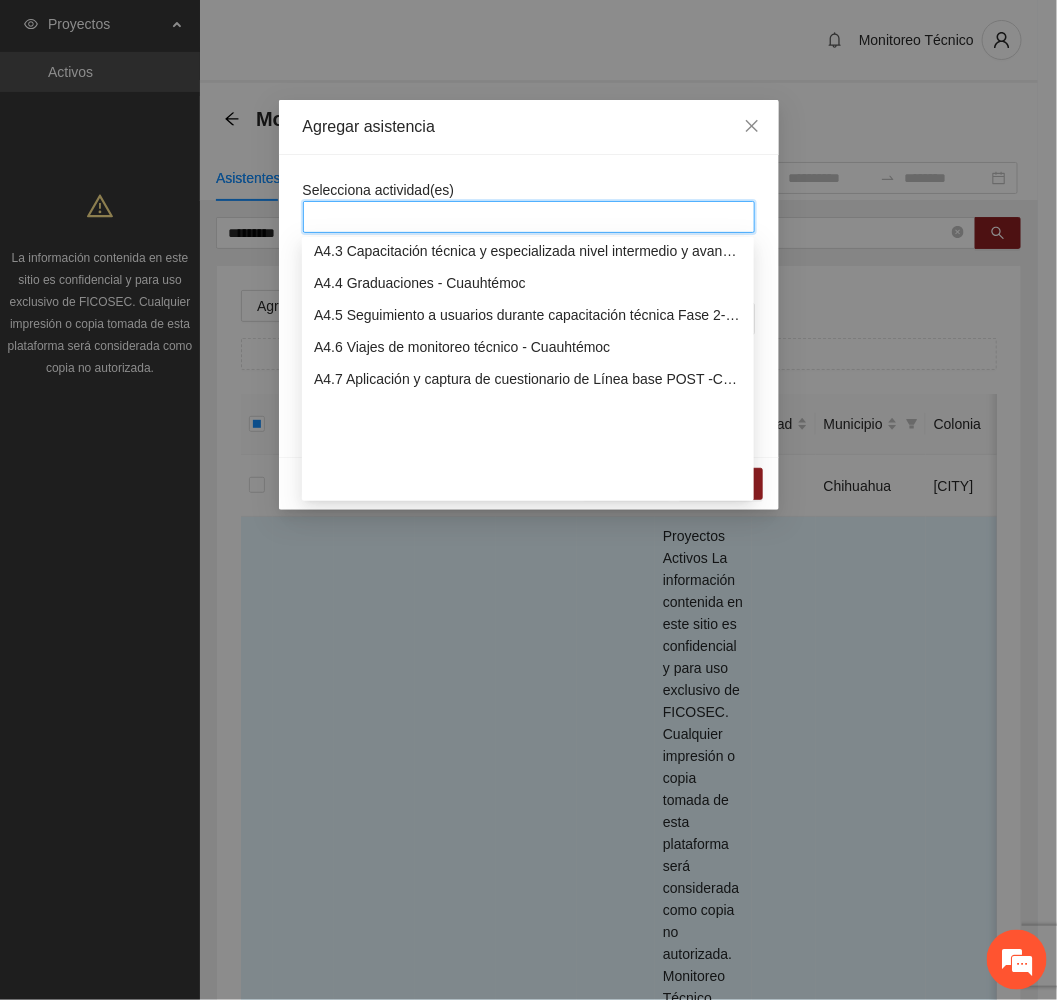 scroll, scrollTop: 1200, scrollLeft: 0, axis: vertical 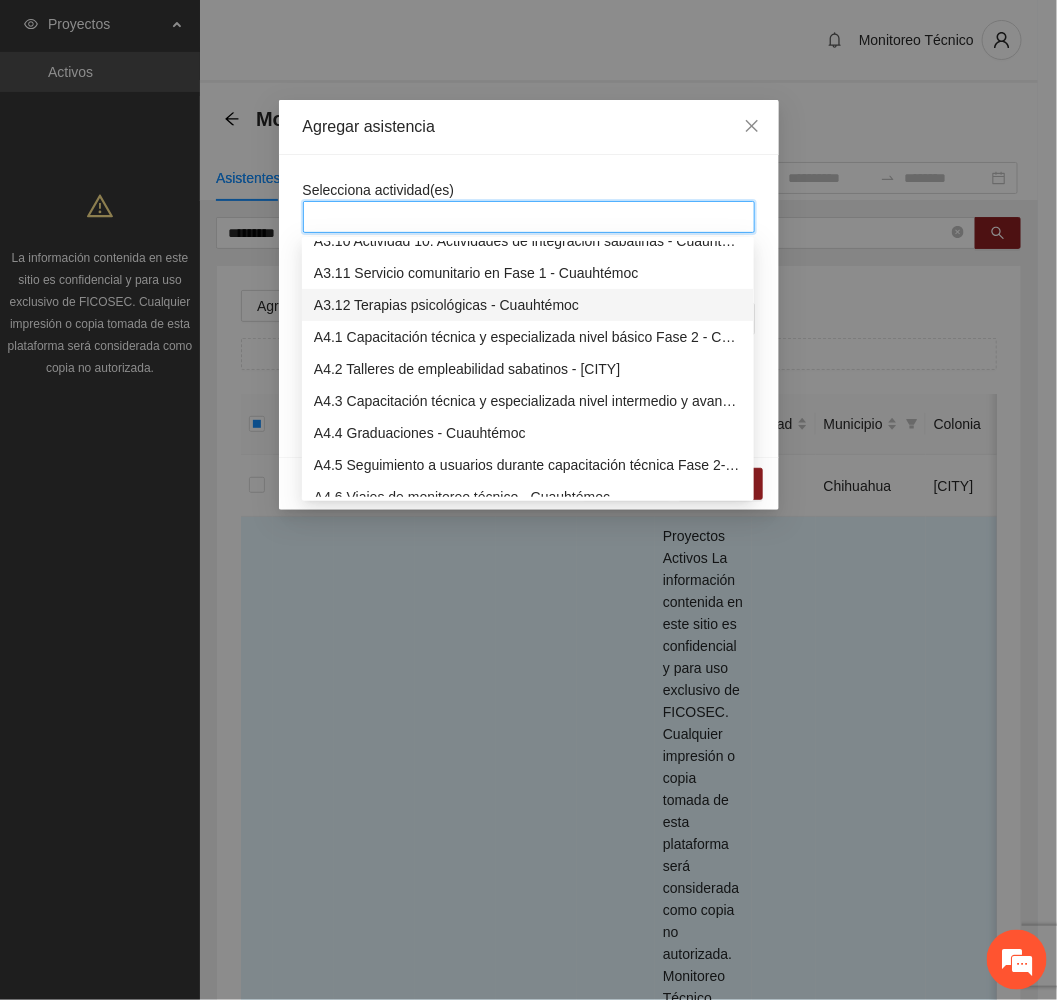 click on "A3.12 Terapias psicológicas - Cuauhtémoc" at bounding box center (528, 305) 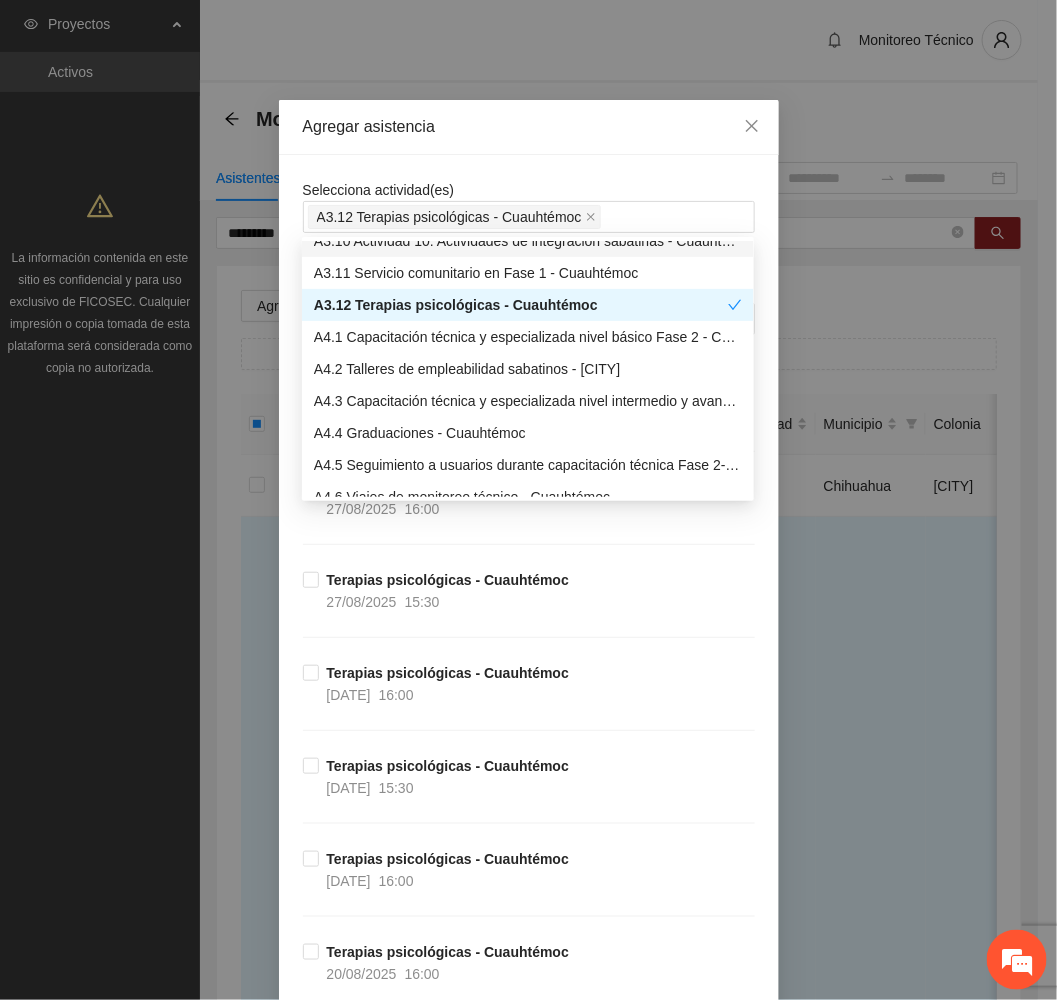 click on "Agregar asistencia Selecciona actividad(es) A3.12 Terapias psicológicas - [CITY]   Si la fecha no está en la lista agrégala aquí Terapias psicológicas - [CITY] 28/08/2025 16:00 Terapias psicológicas - [CITY] 27/08/2025 16:00 Terapias psicológicas - [CITY] 27/08/2025 15:30 Terapias psicológicas - [CITY] 26/08/2025 16:00 Terapias psicológicas - [CITY] 25/08/2025 15:30 Terapias psicológicas - [CITY] 21/08/2025 16:00 Terapias psicológicas - [CITY] 20/08/2025 16:00 Terapias psicológicas - [CITY] 20/08/2025 15:30 Terapias psicológicas - [CITY] 19/08/2025 16:00 Terapias psicológicas - [CITY] 18/08/2025 15:30 Terapias psicológicas - [CITY] 14/08/2025 16:00 Terapias psicológicas - [CITY] 13/08/2025 16:00 Terapias psicológicas - [CITY] 13/08/2025 15:30 Terapias psicológicas - [CITY] 12/08/2025 16:00 Terapias psicológicas - [CITY] 11/08/2025 15:30 Terapias psicológicas - [CITY] 07/08/2025 16:00 06/08/2025 16:00" at bounding box center (528, 500) 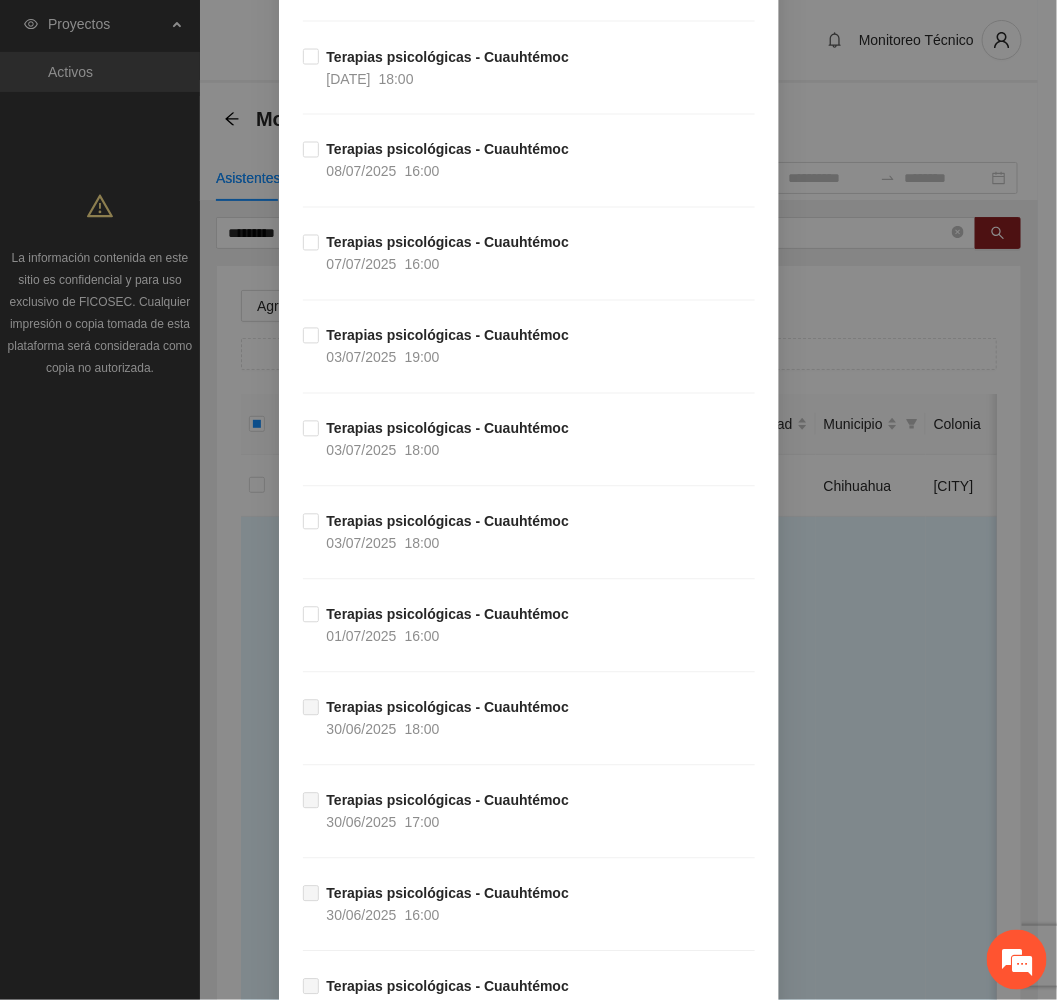 scroll, scrollTop: 3000, scrollLeft: 0, axis: vertical 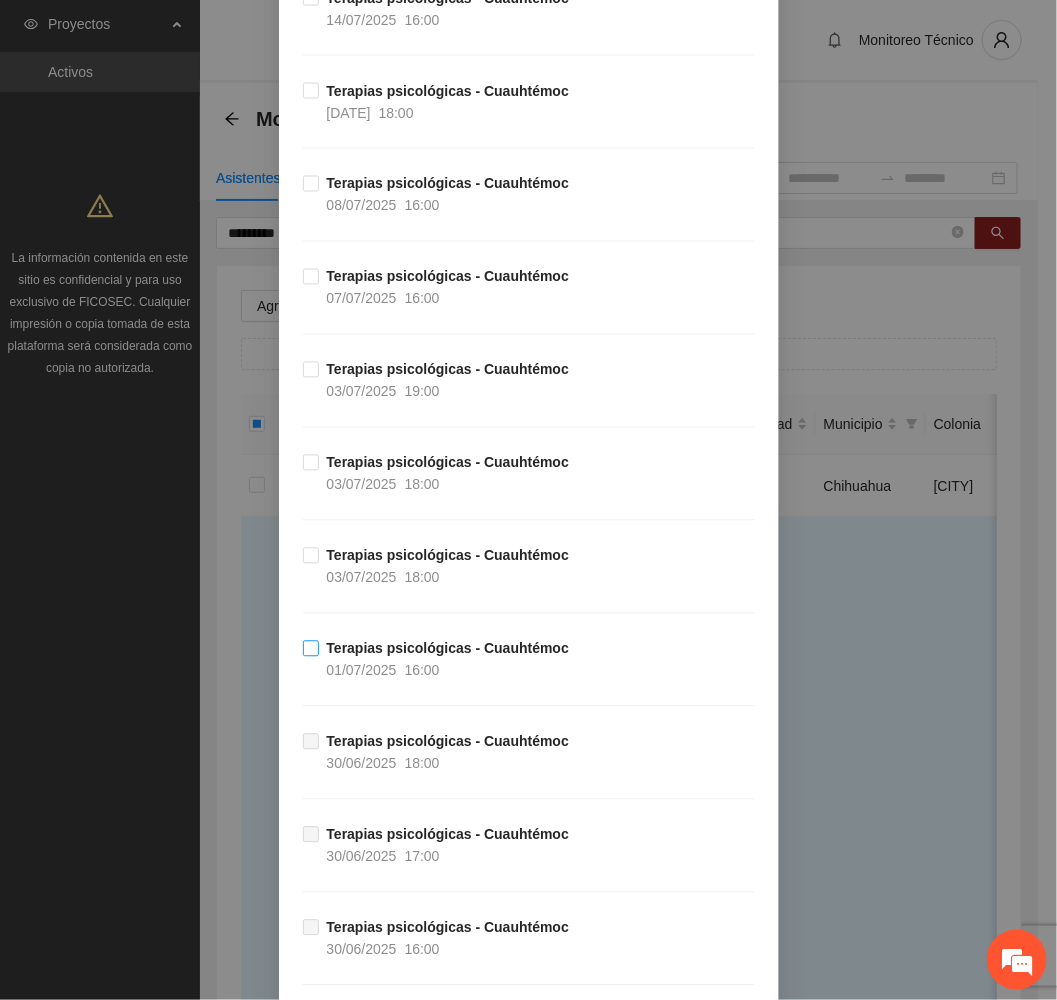 click on "Terapias psicológicas - Cuauhtémoc" at bounding box center [448, 649] 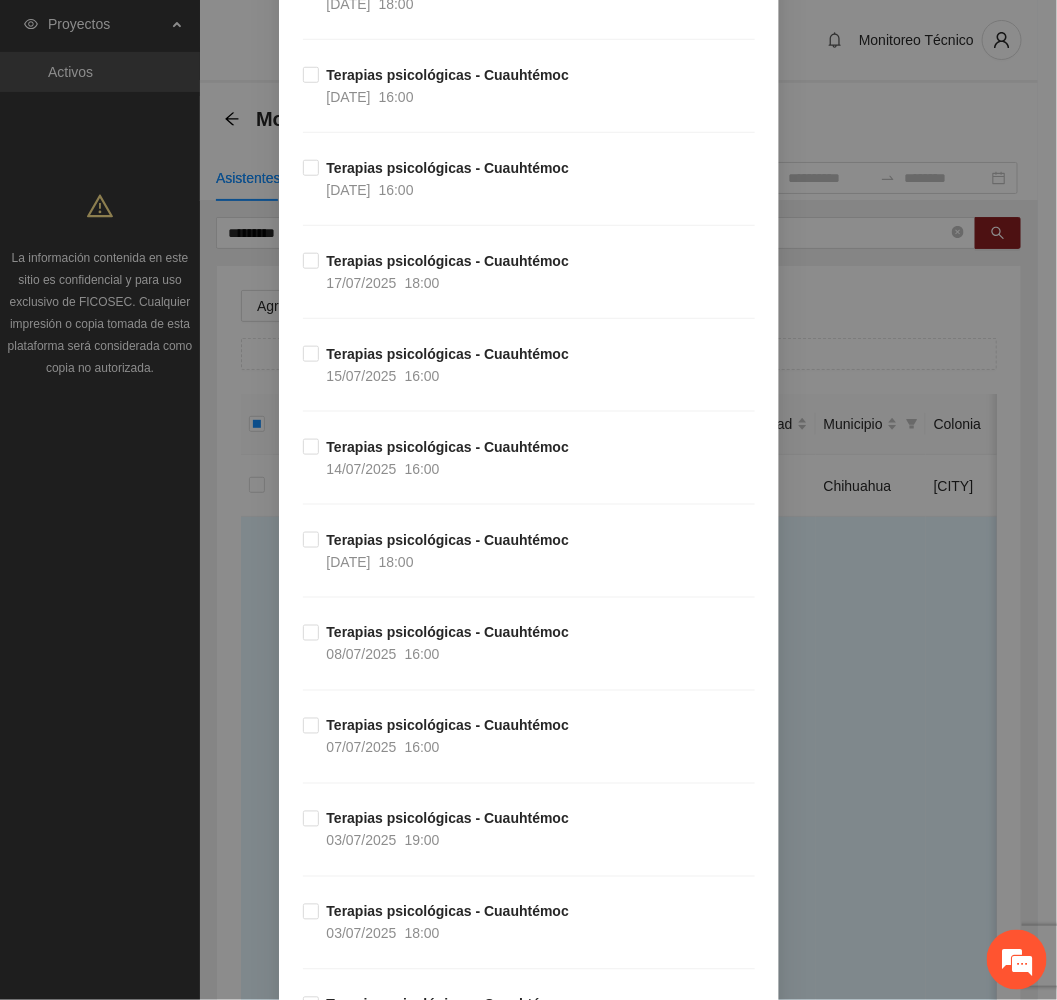 scroll, scrollTop: 2550, scrollLeft: 0, axis: vertical 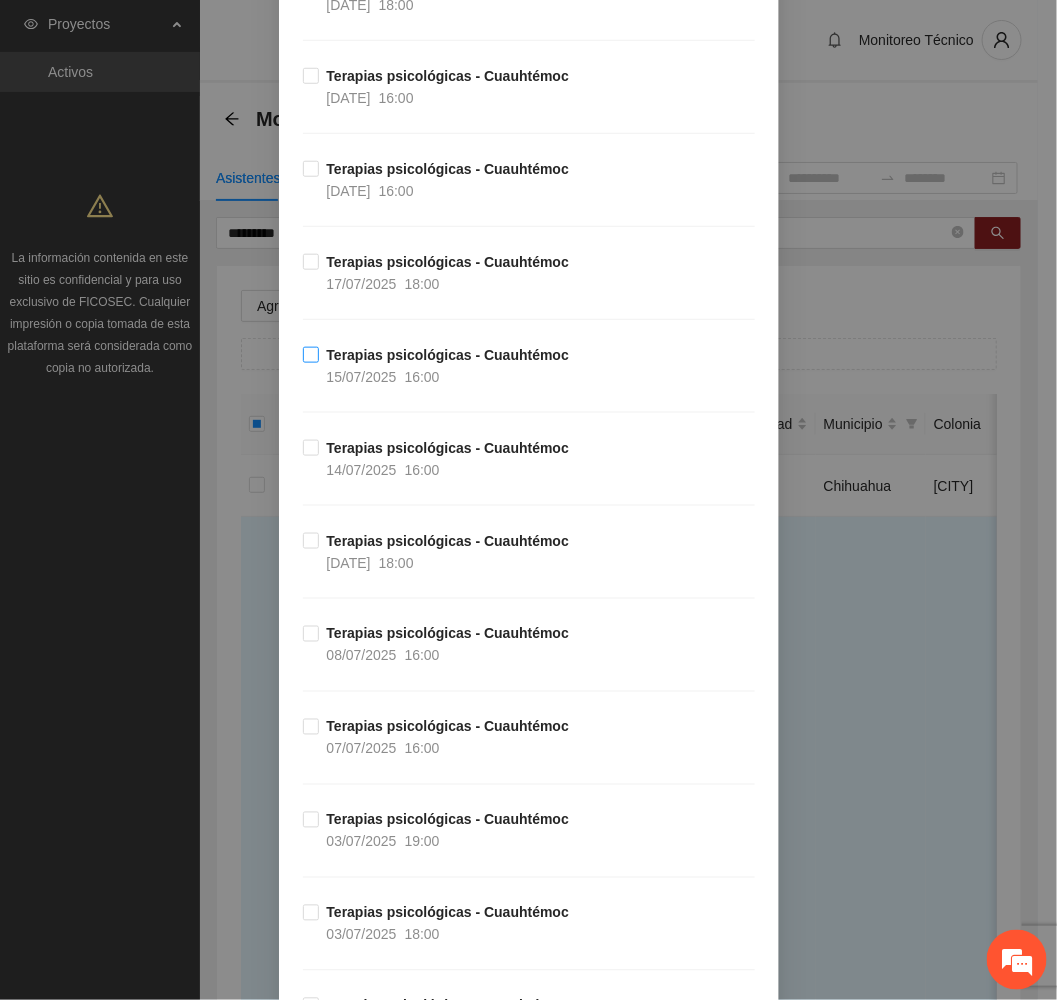 click on "Terapias psicológicas - Cuauhtémoc" at bounding box center (448, 355) 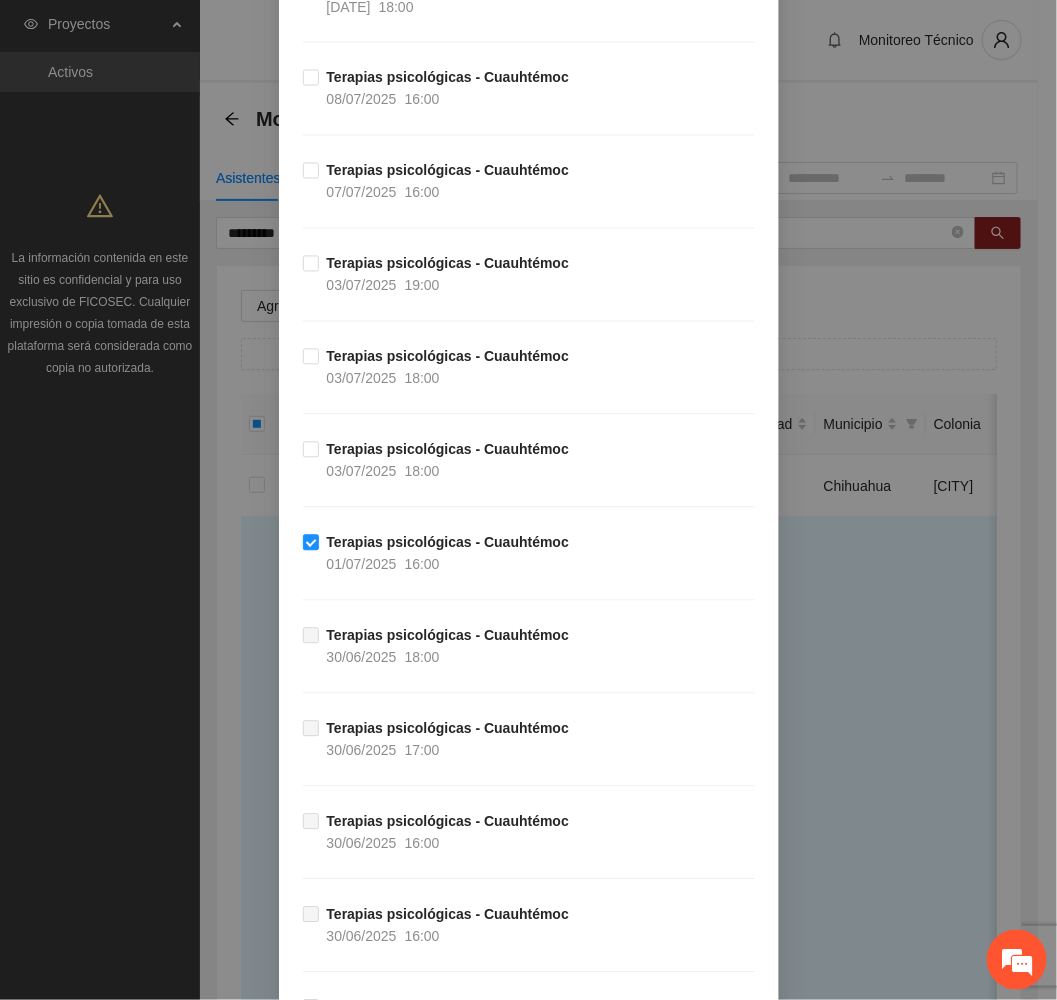scroll, scrollTop: 3741, scrollLeft: 0, axis: vertical 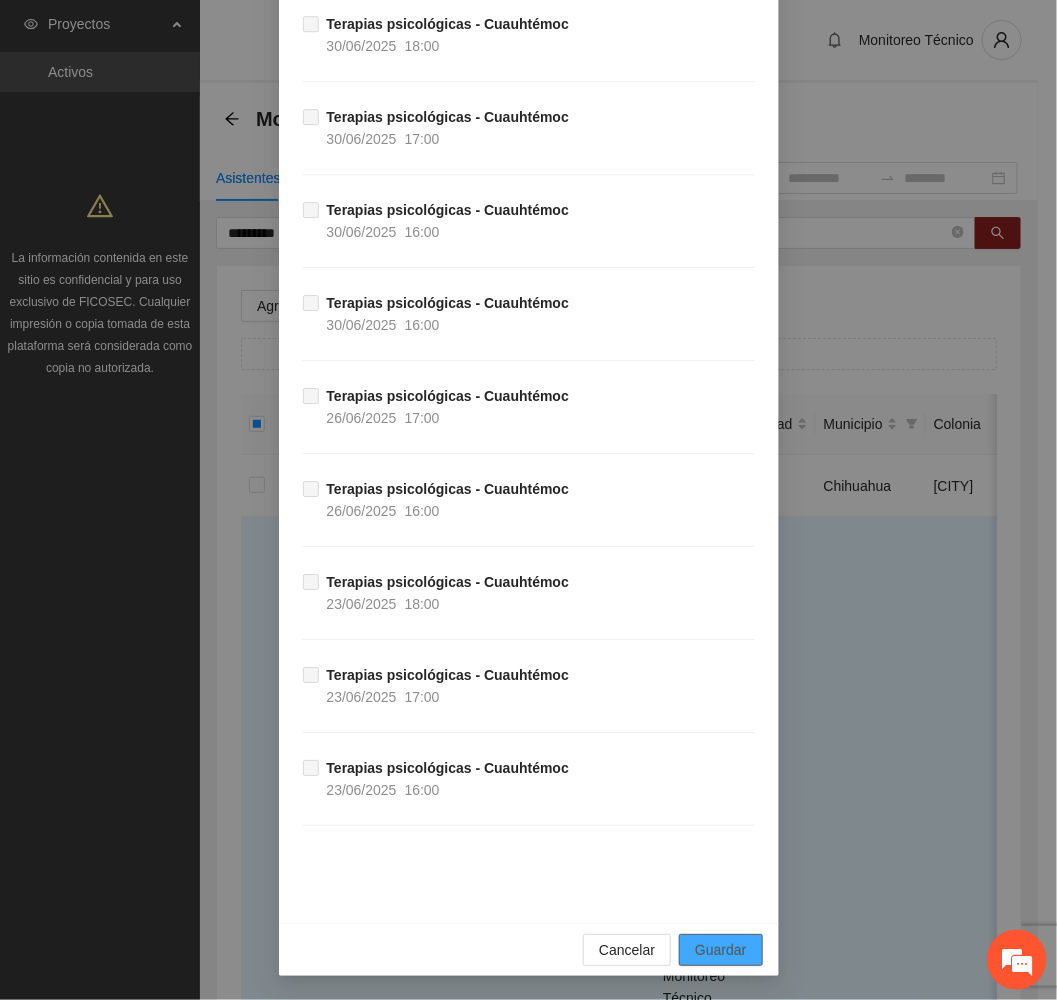 click on "Guardar" at bounding box center [720, 950] 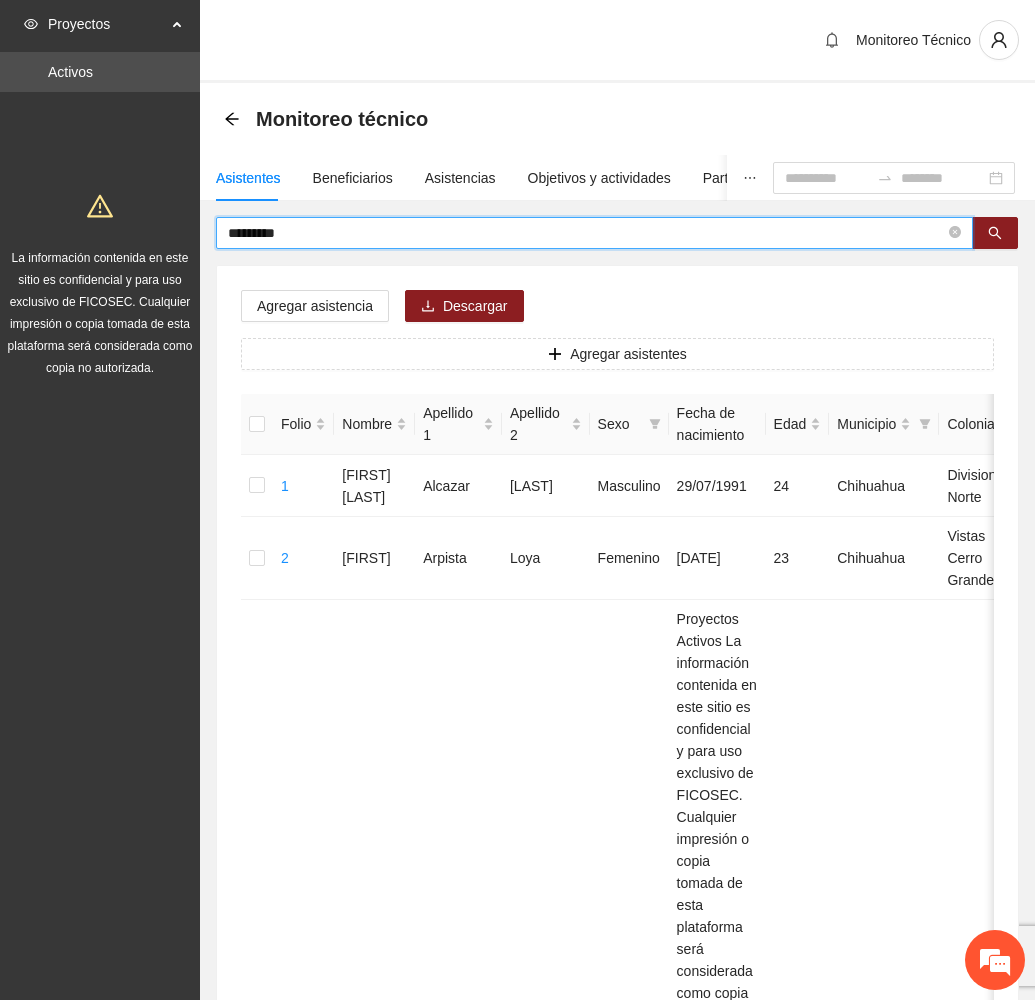 drag, startPoint x: 328, startPoint y: 222, endPoint x: 153, endPoint y: 217, distance: 175.07141 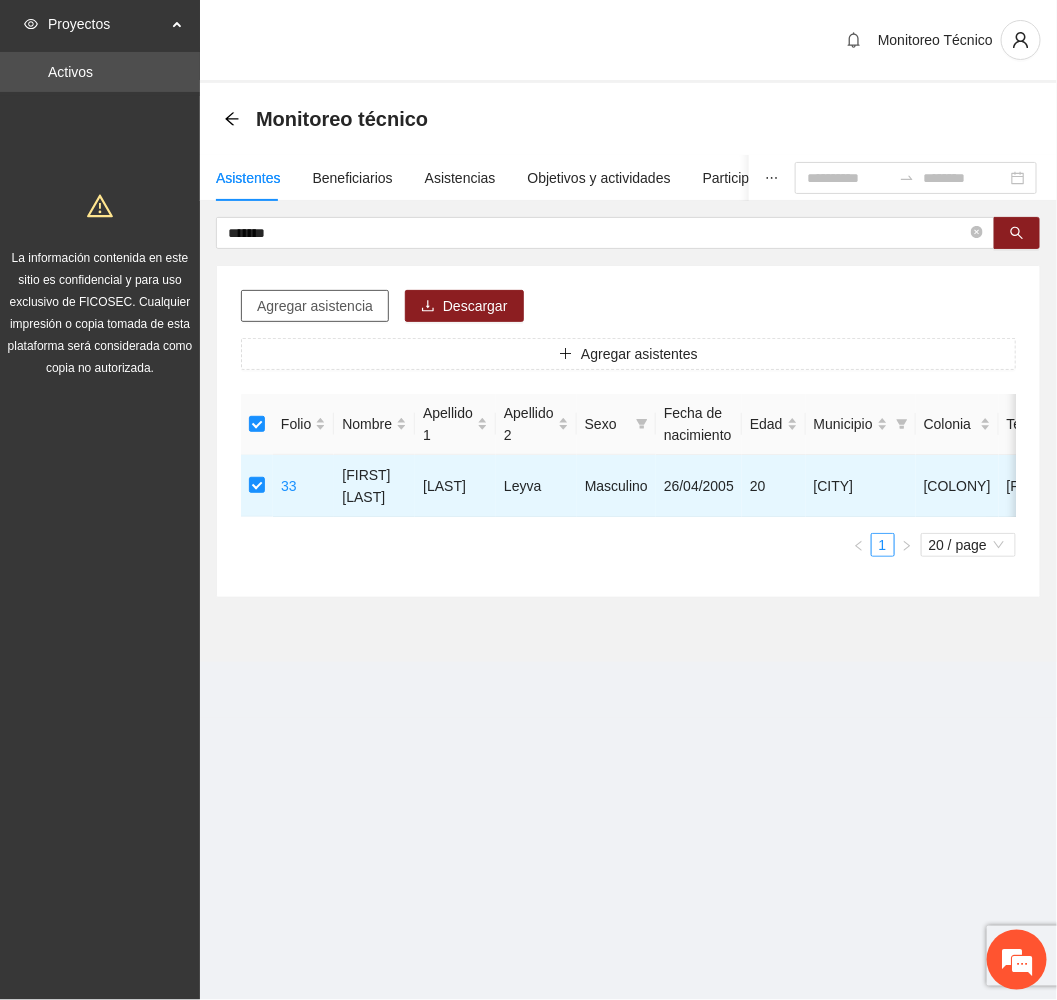 click on "Agregar asistencia" at bounding box center [315, 306] 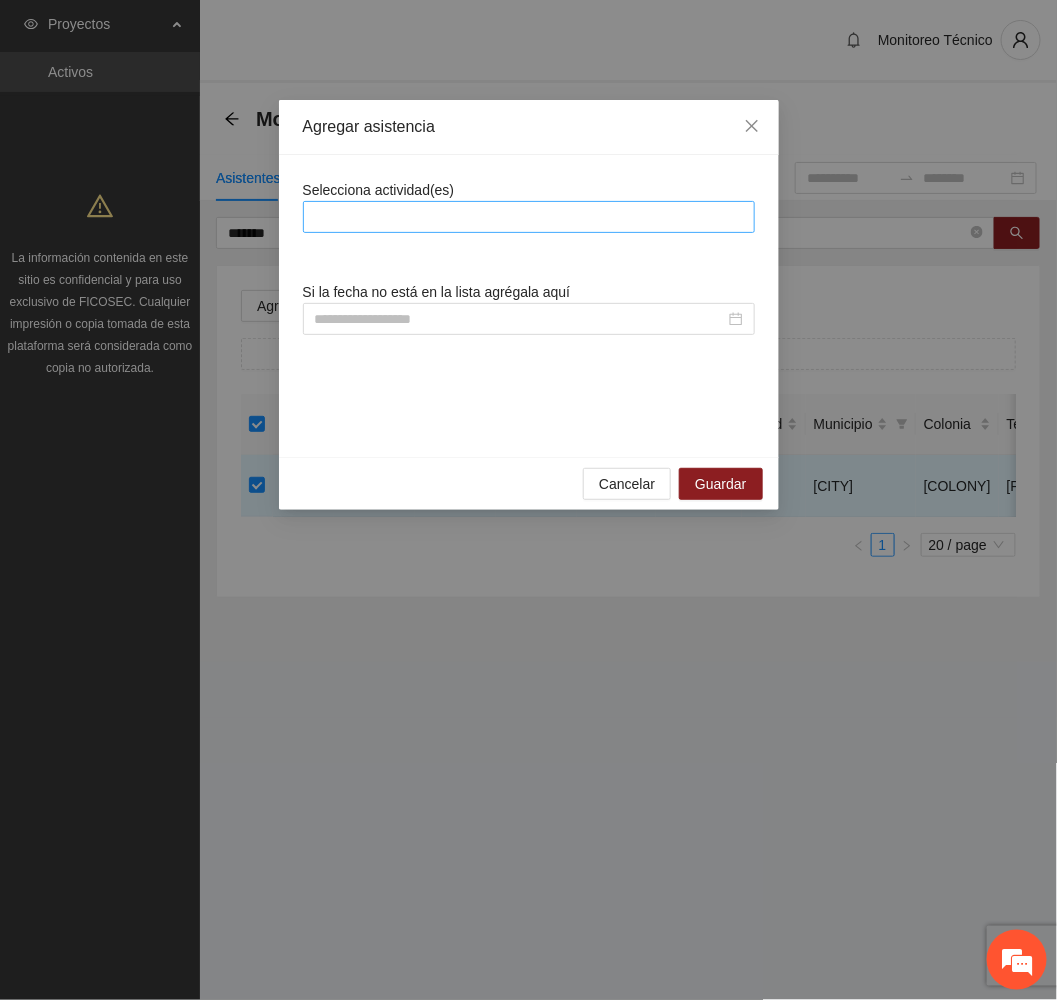 click at bounding box center (529, 217) 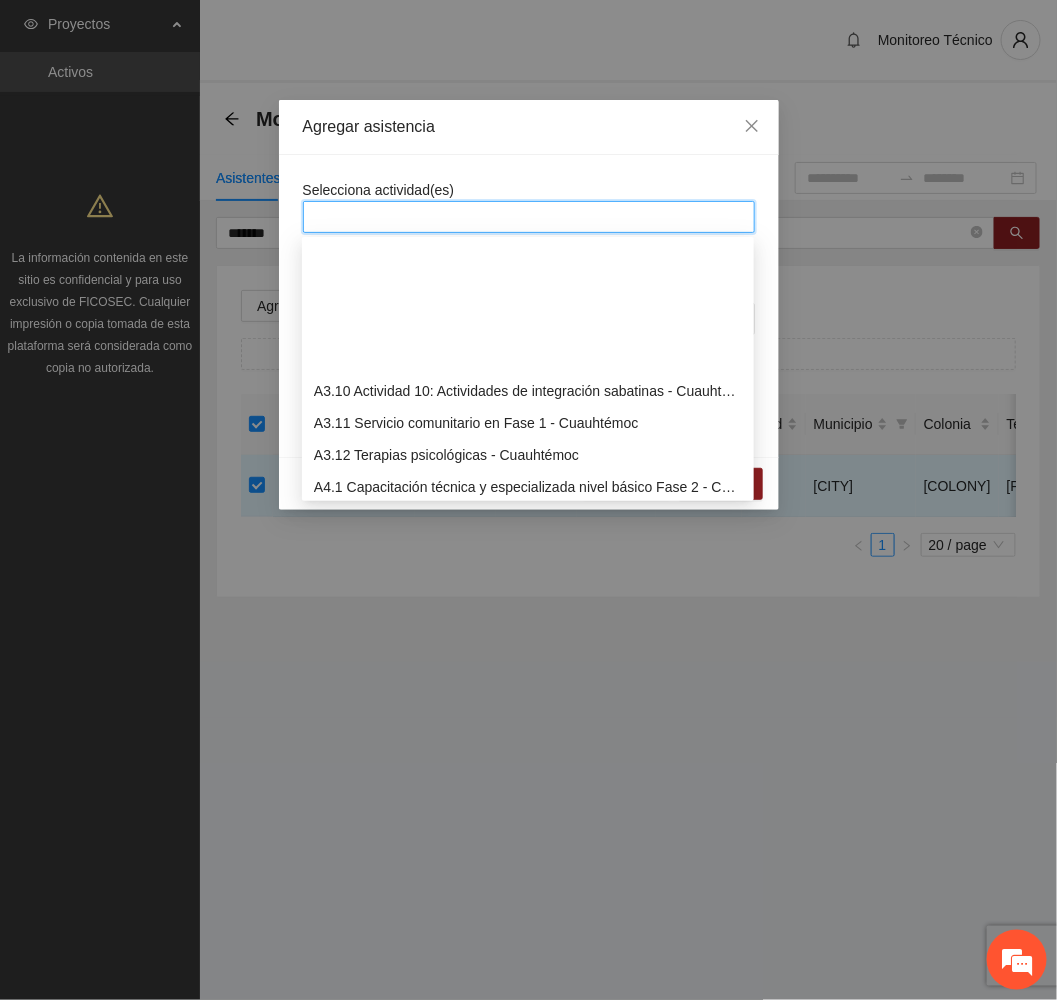 scroll, scrollTop: 1200, scrollLeft: 0, axis: vertical 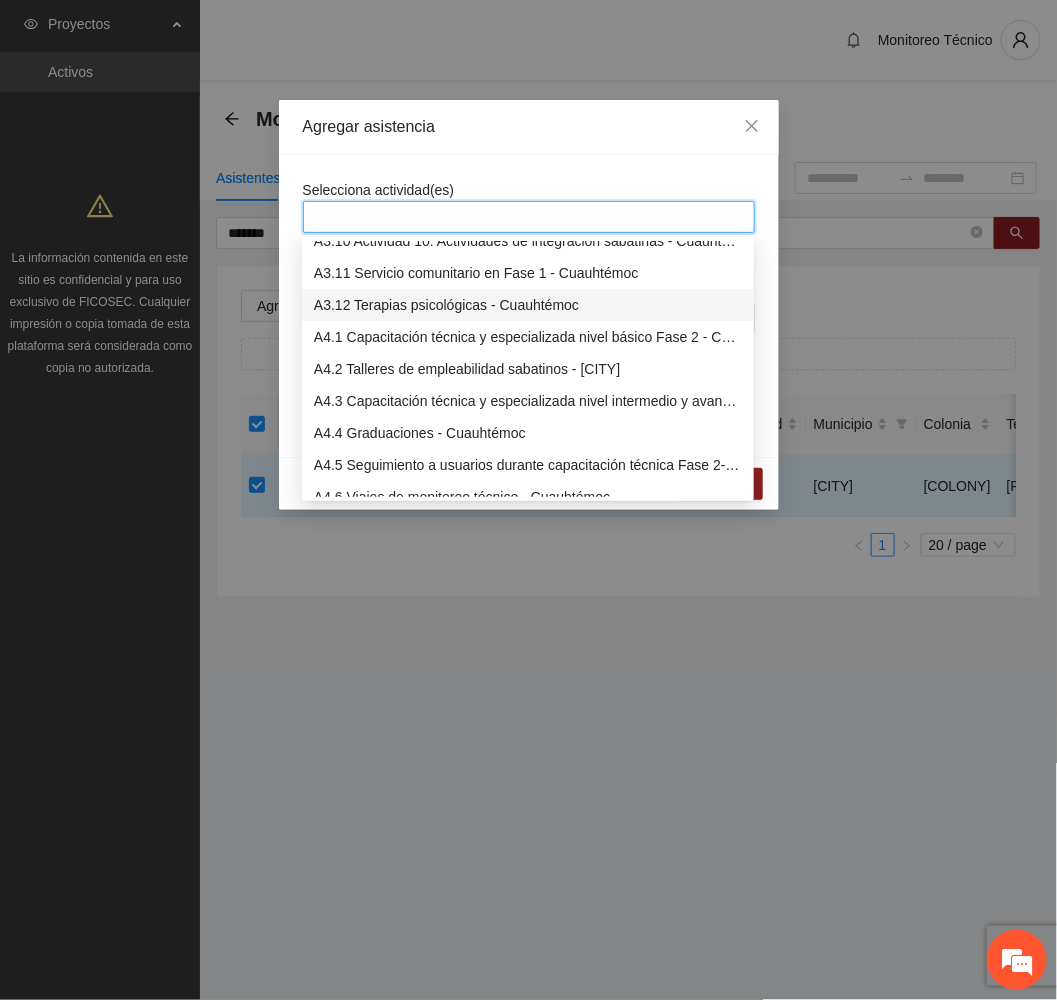 click on "A3.12 Terapias psicológicas - Cuauhtémoc" at bounding box center [528, 305] 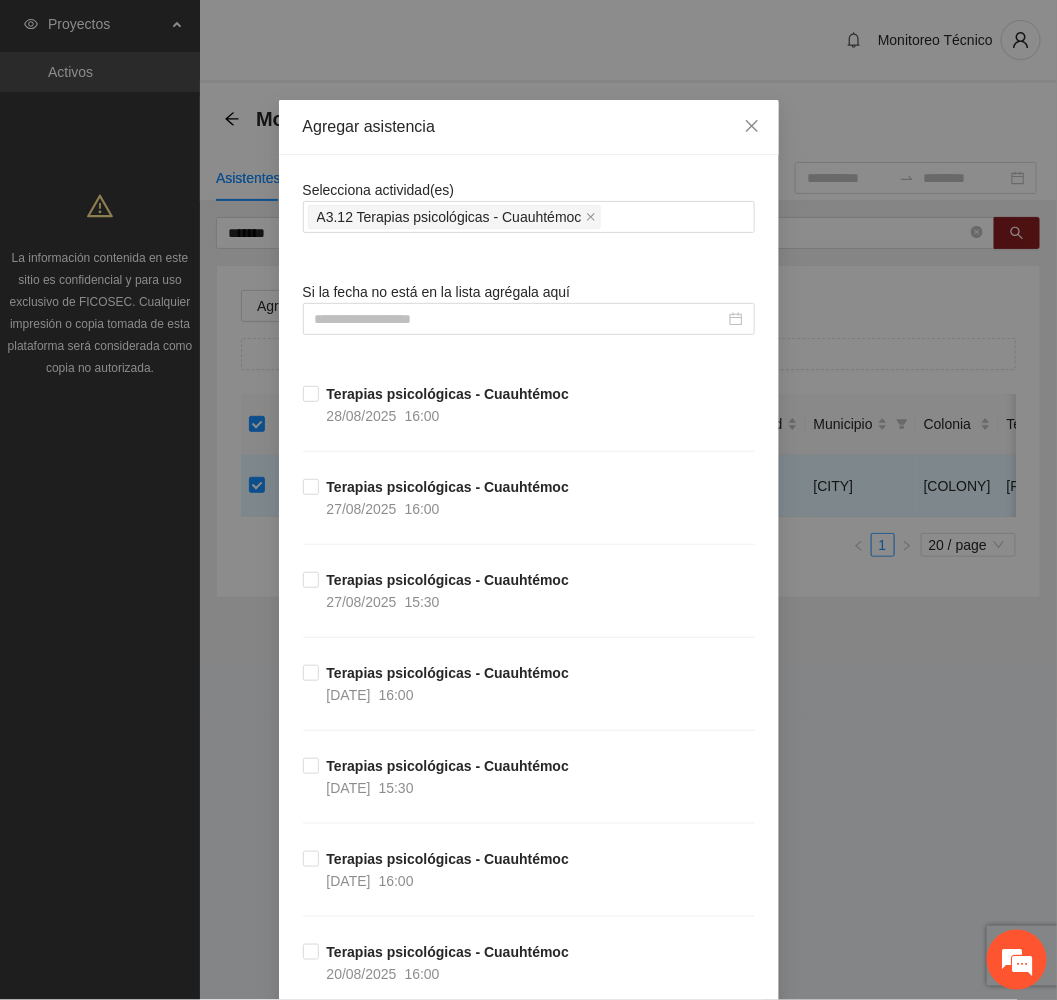click on "Agregar asistencia" at bounding box center (529, 127) 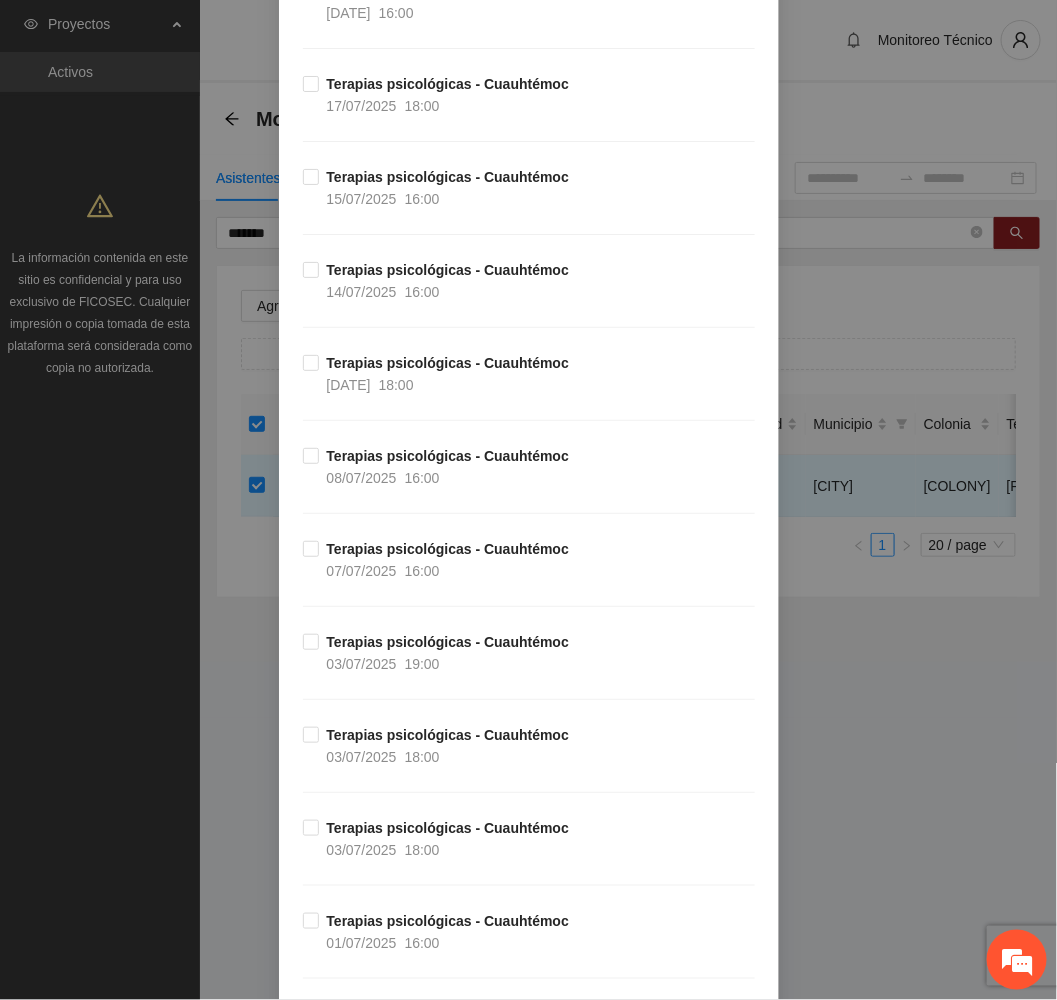 scroll, scrollTop: 2850, scrollLeft: 0, axis: vertical 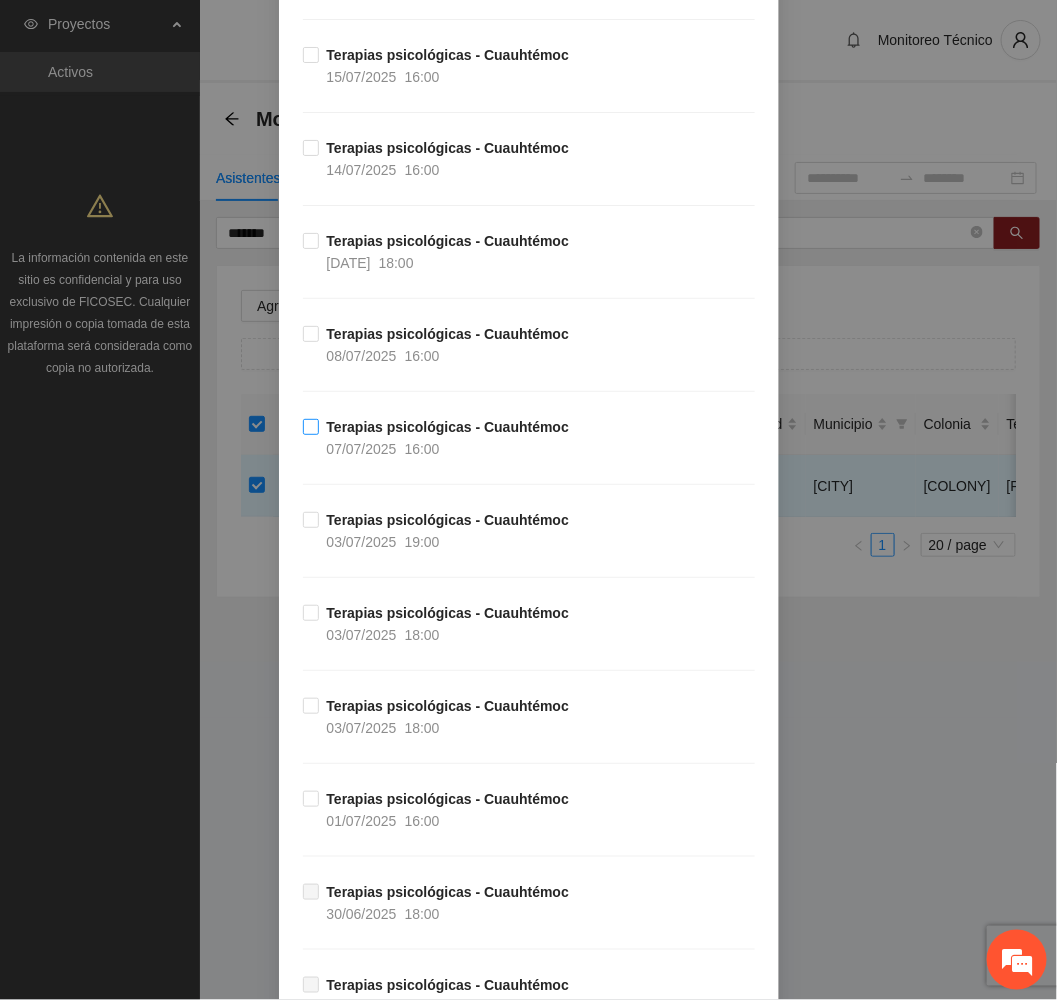 click on "Terapias psicológicas - Cuauhtémoc" at bounding box center (448, 427) 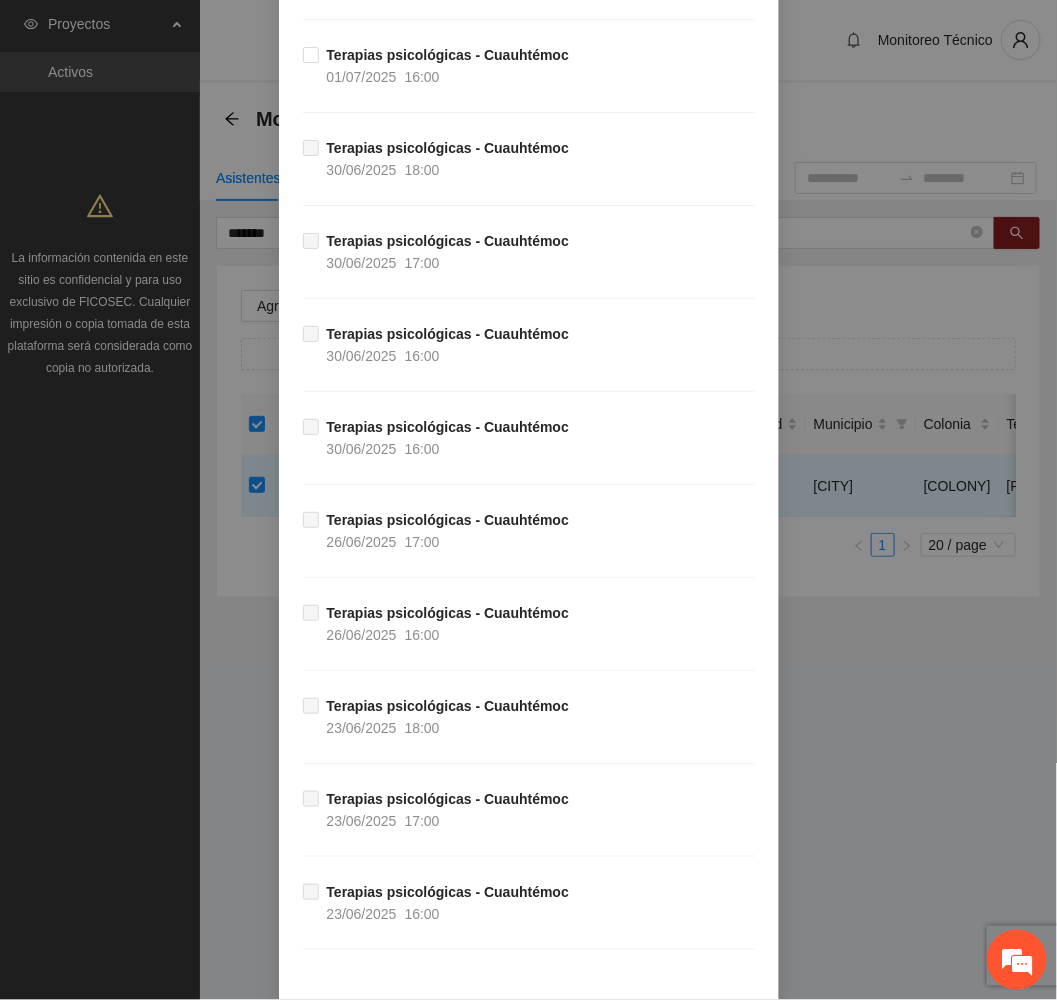 scroll, scrollTop: 3741, scrollLeft: 0, axis: vertical 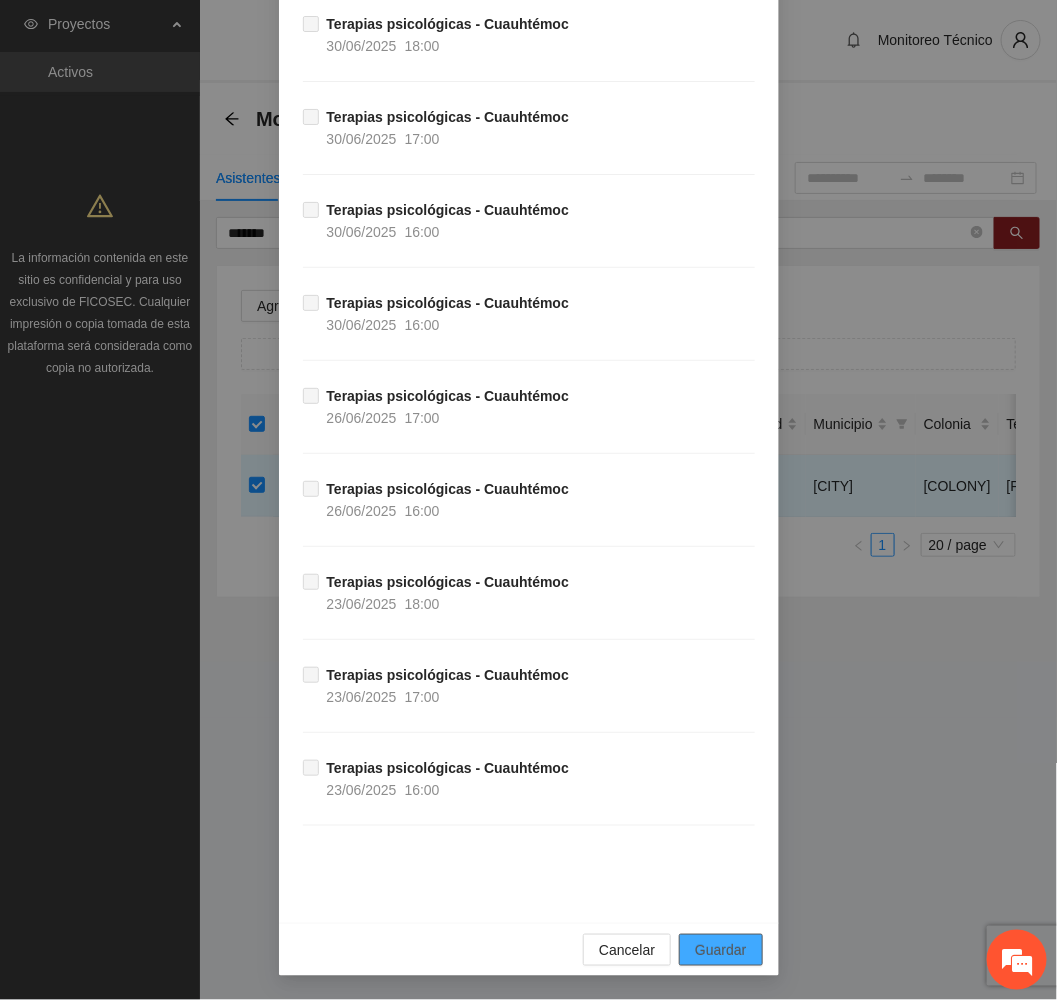 click on "Guardar" at bounding box center [720, 950] 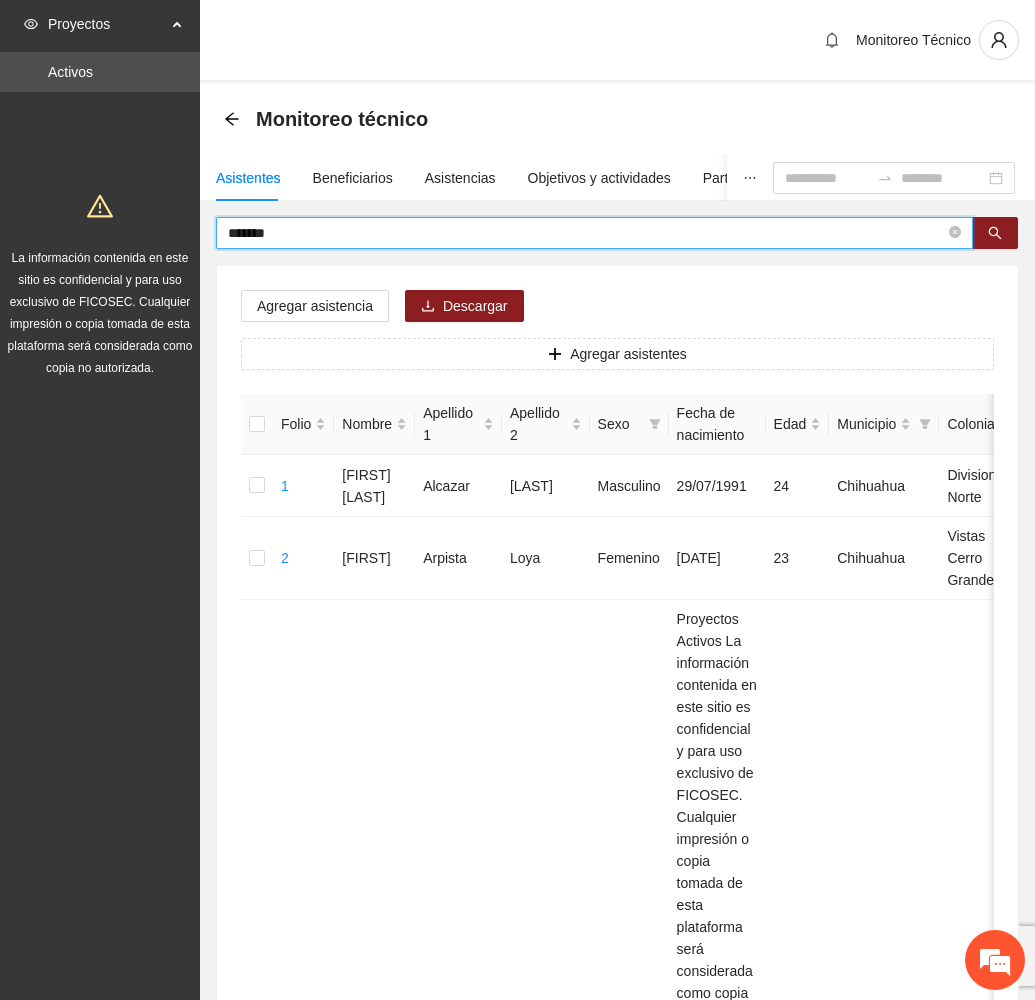 drag, startPoint x: 331, startPoint y: 225, endPoint x: 102, endPoint y: 234, distance: 229.17679 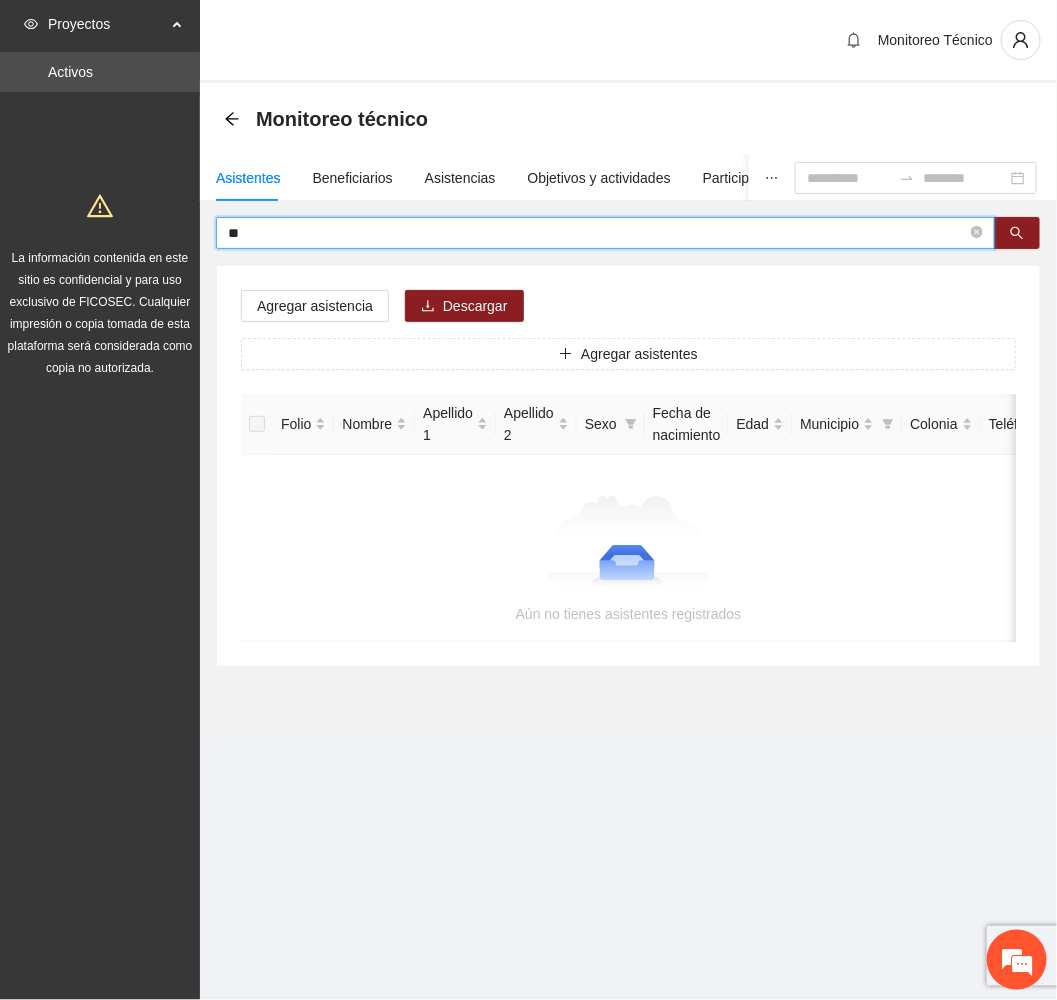 type on "*" 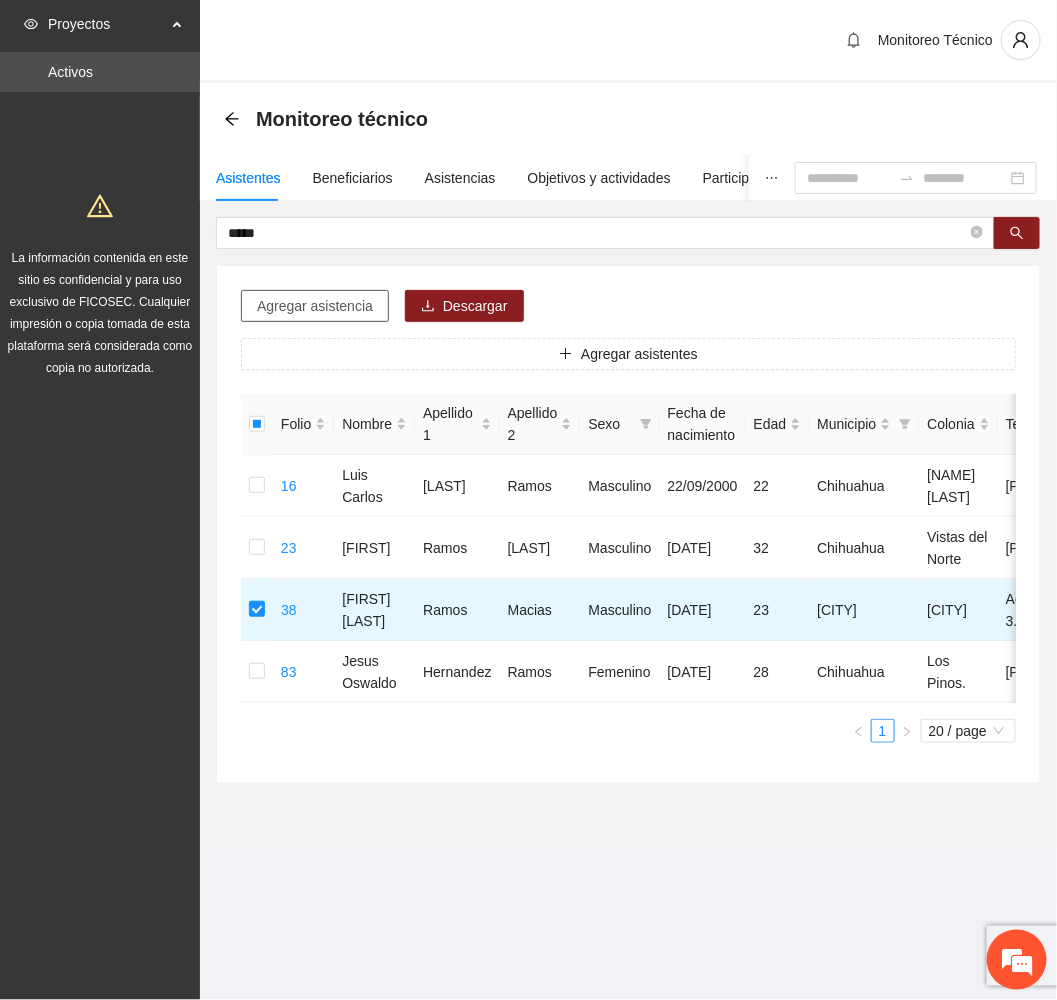 click on "Agregar asistencia" at bounding box center [315, 306] 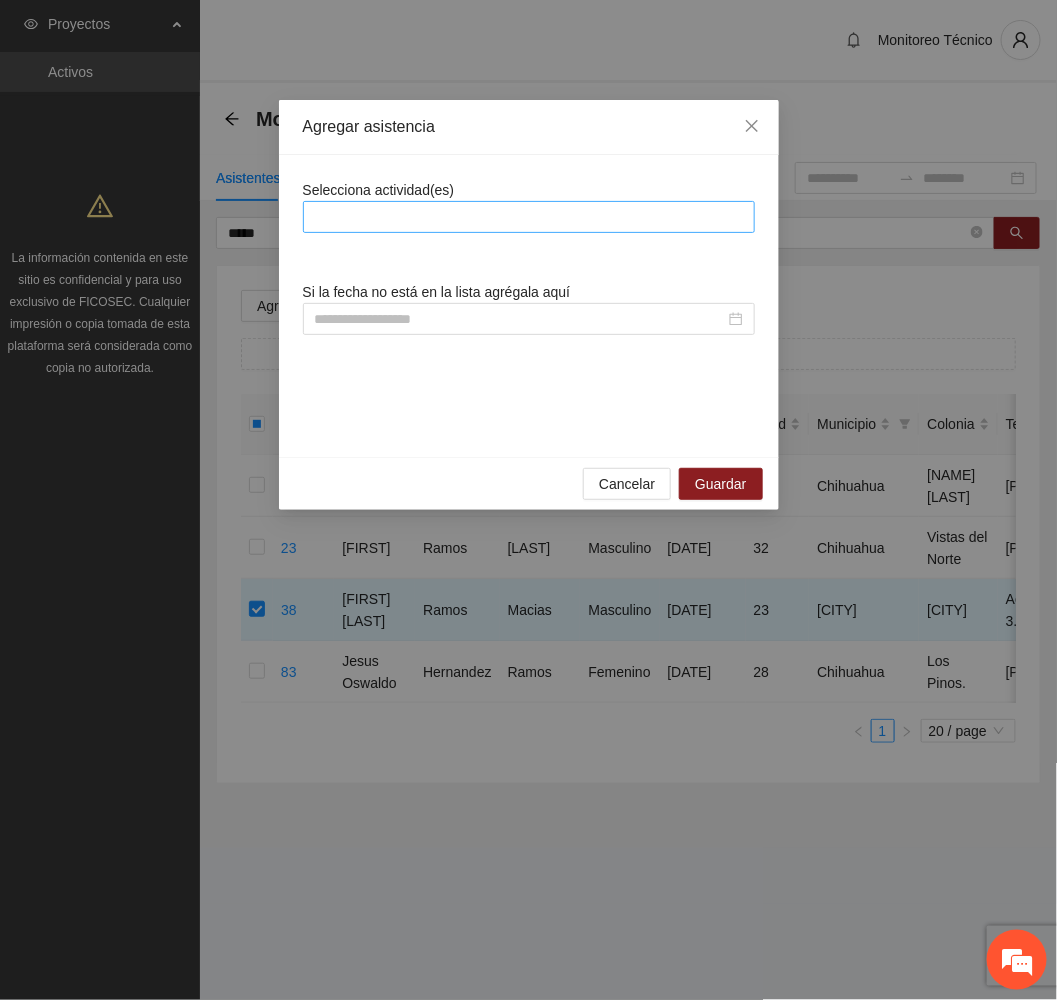 click at bounding box center [529, 217] 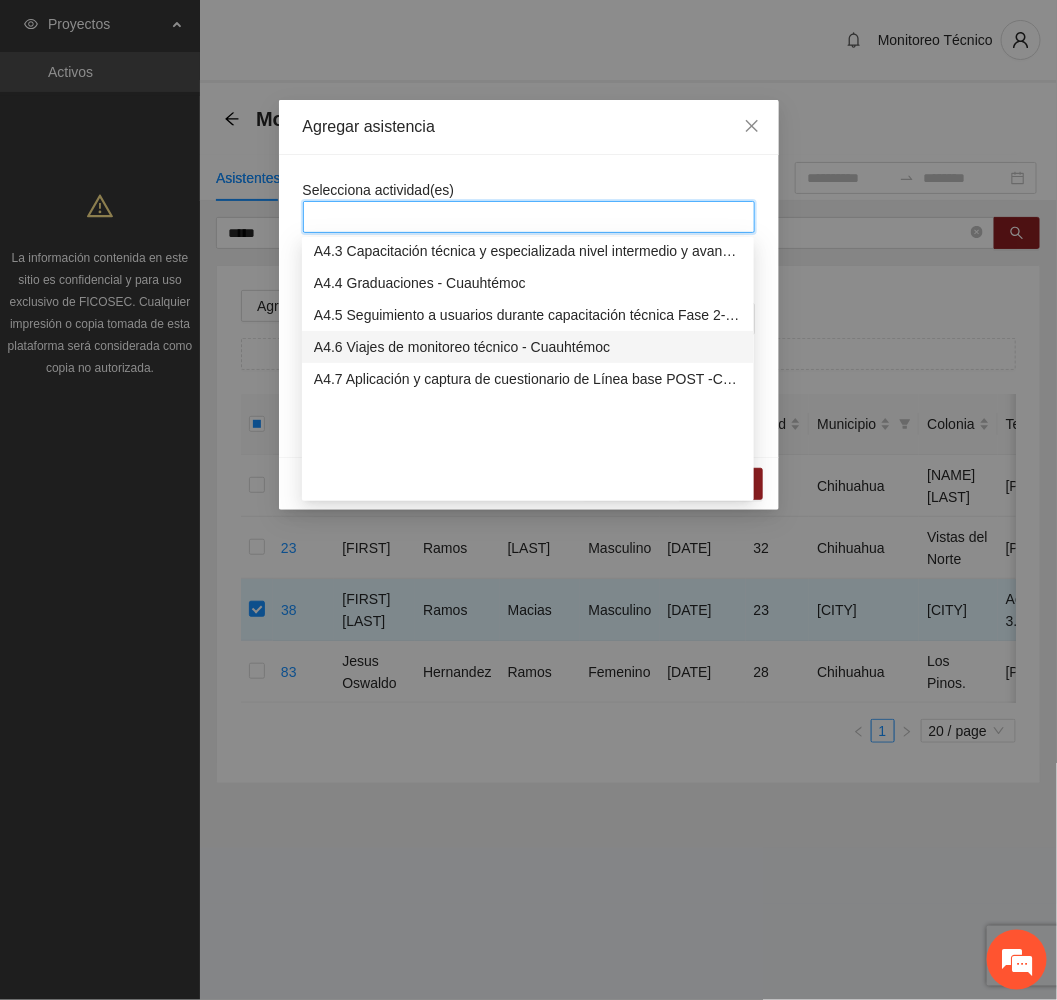 scroll, scrollTop: 1050, scrollLeft: 0, axis: vertical 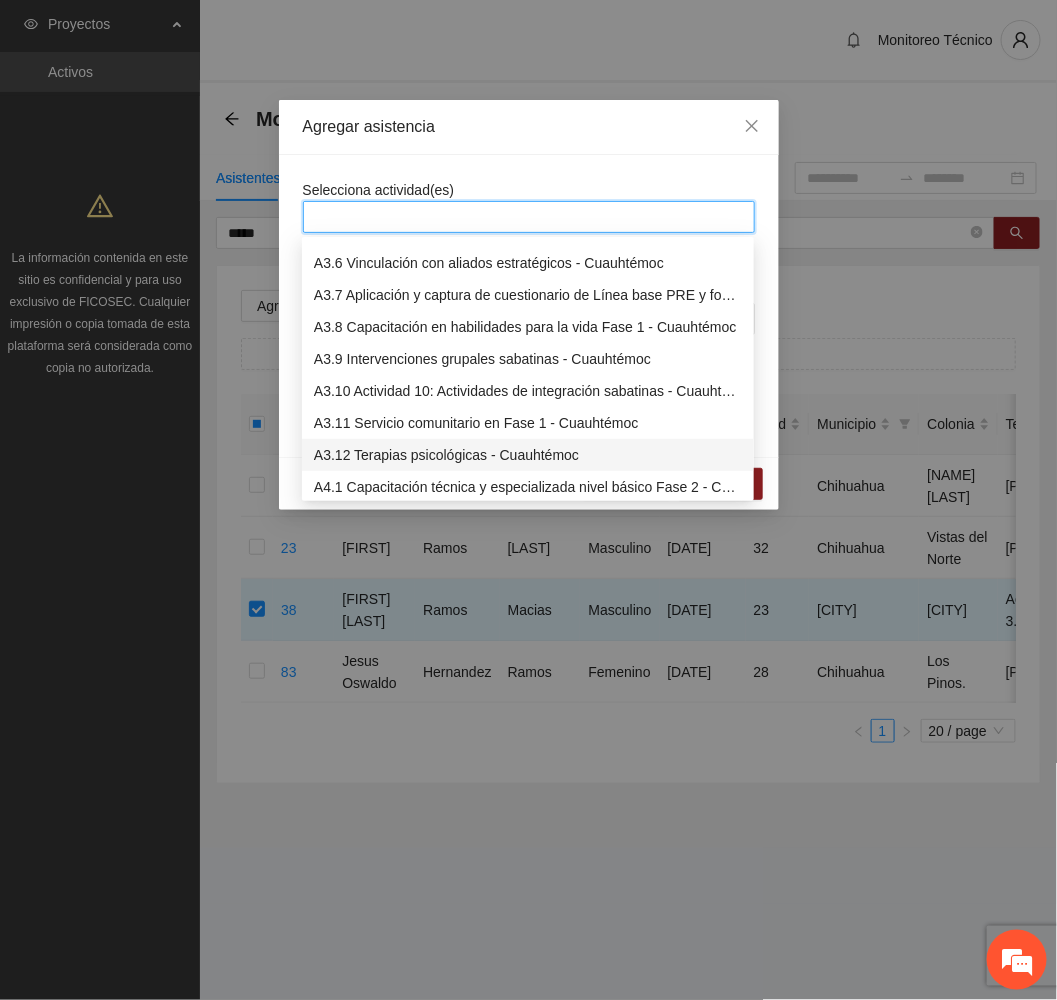 click on "A3.12 Terapias psicológicas - Cuauhtémoc" at bounding box center [528, 455] 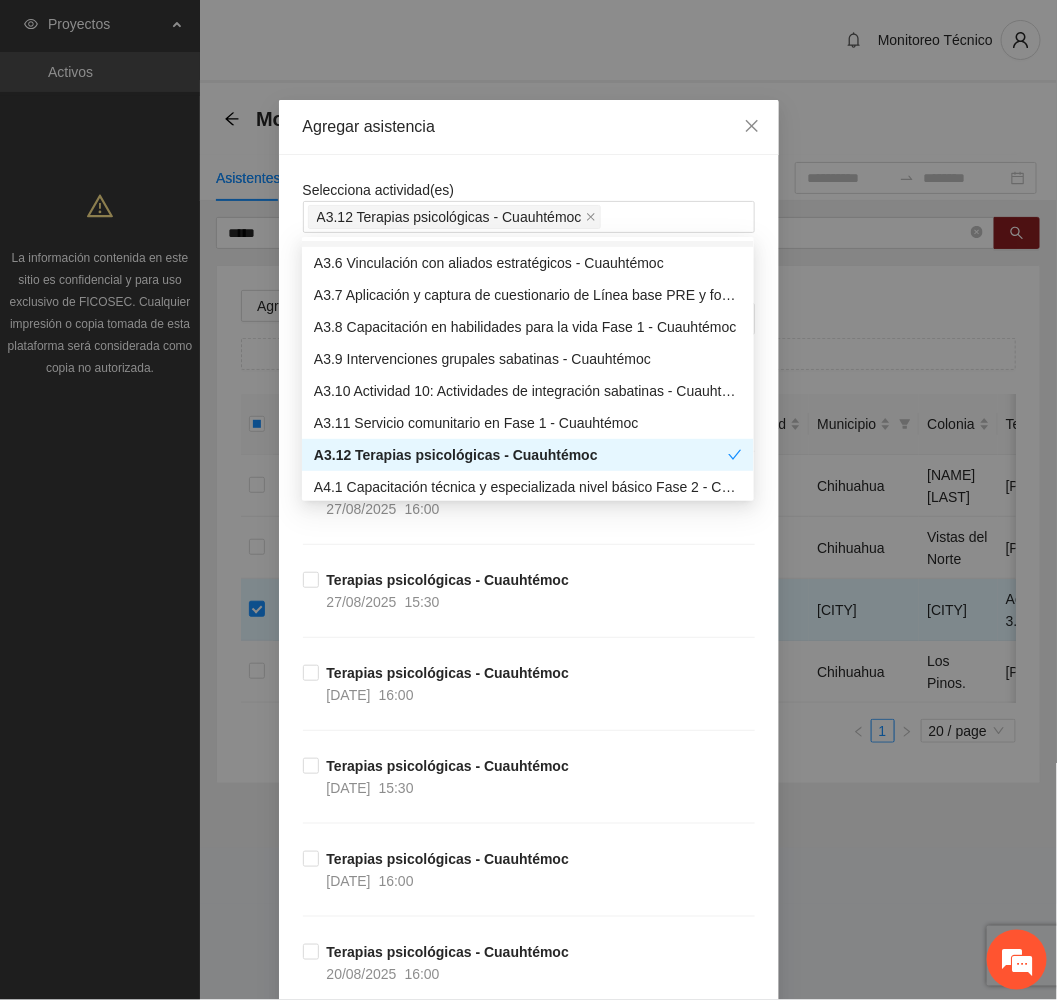 click on "Agregar asistencia" at bounding box center (529, 127) 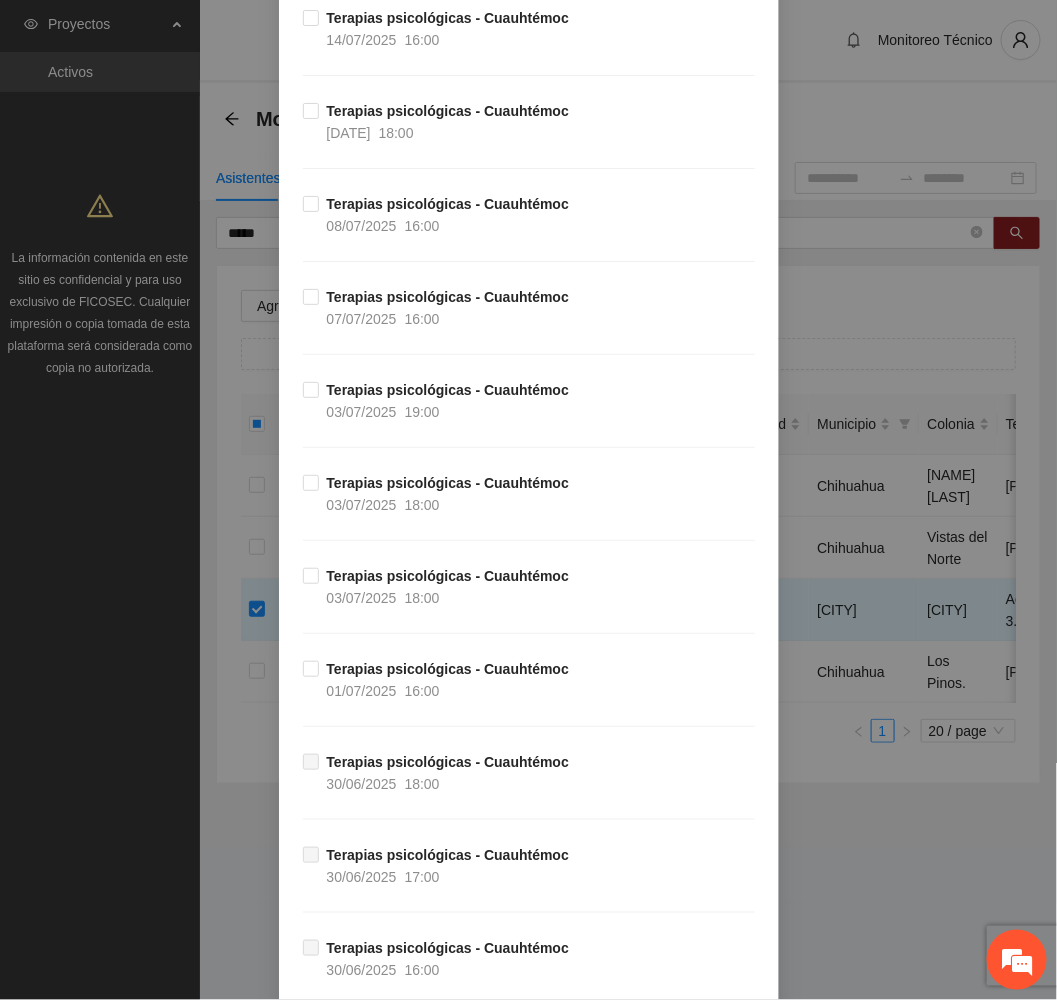 scroll, scrollTop: 3000, scrollLeft: 0, axis: vertical 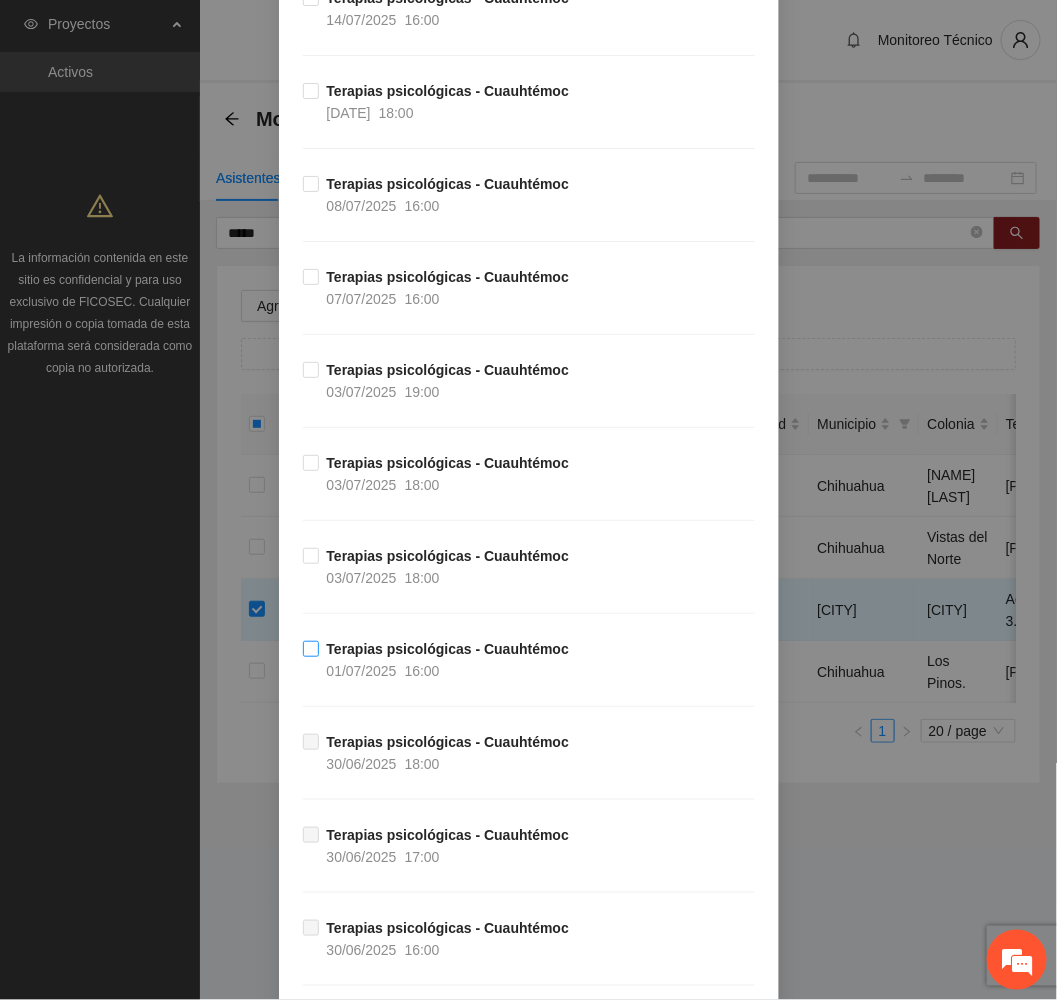 click on "Terapias psicológicas - Cuauhtémoc" at bounding box center [448, 649] 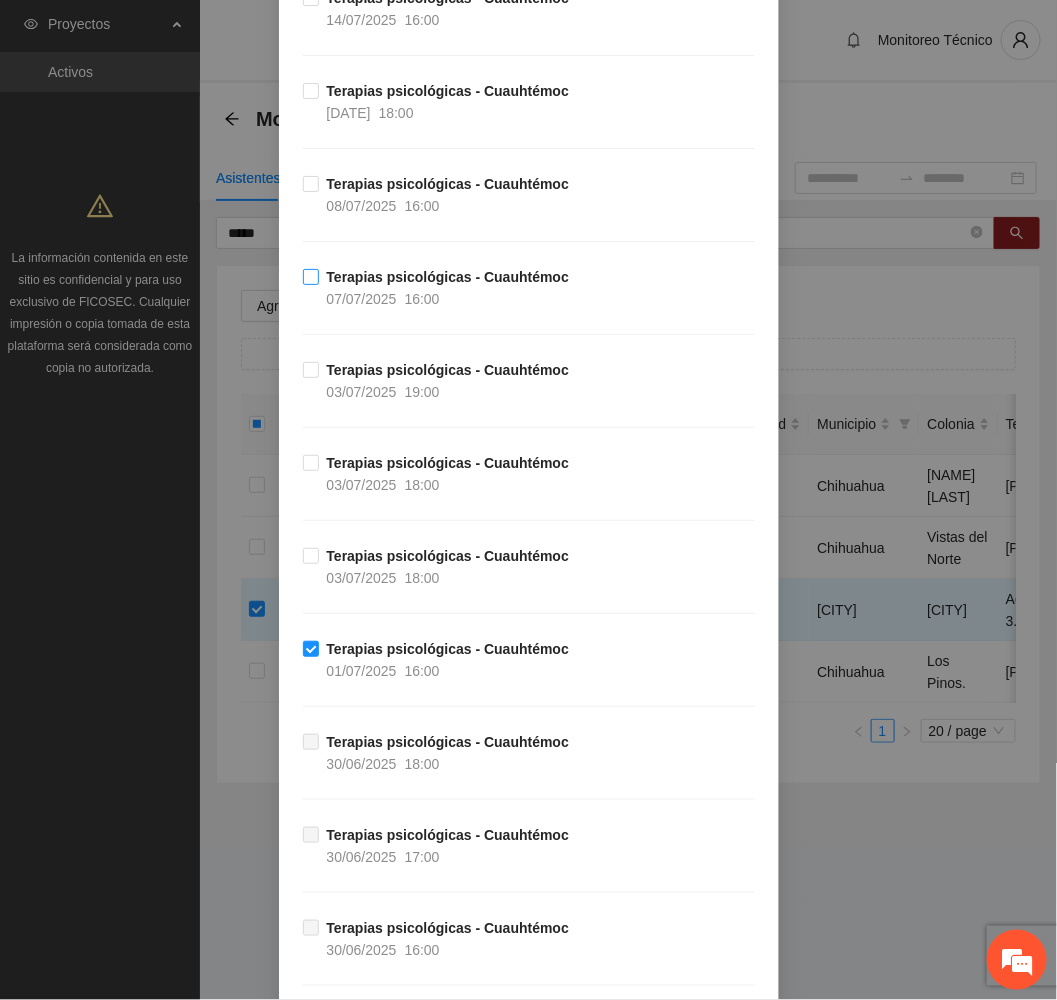 click on "Terapias psicológicas - Cuauhtémoc" at bounding box center [448, 277] 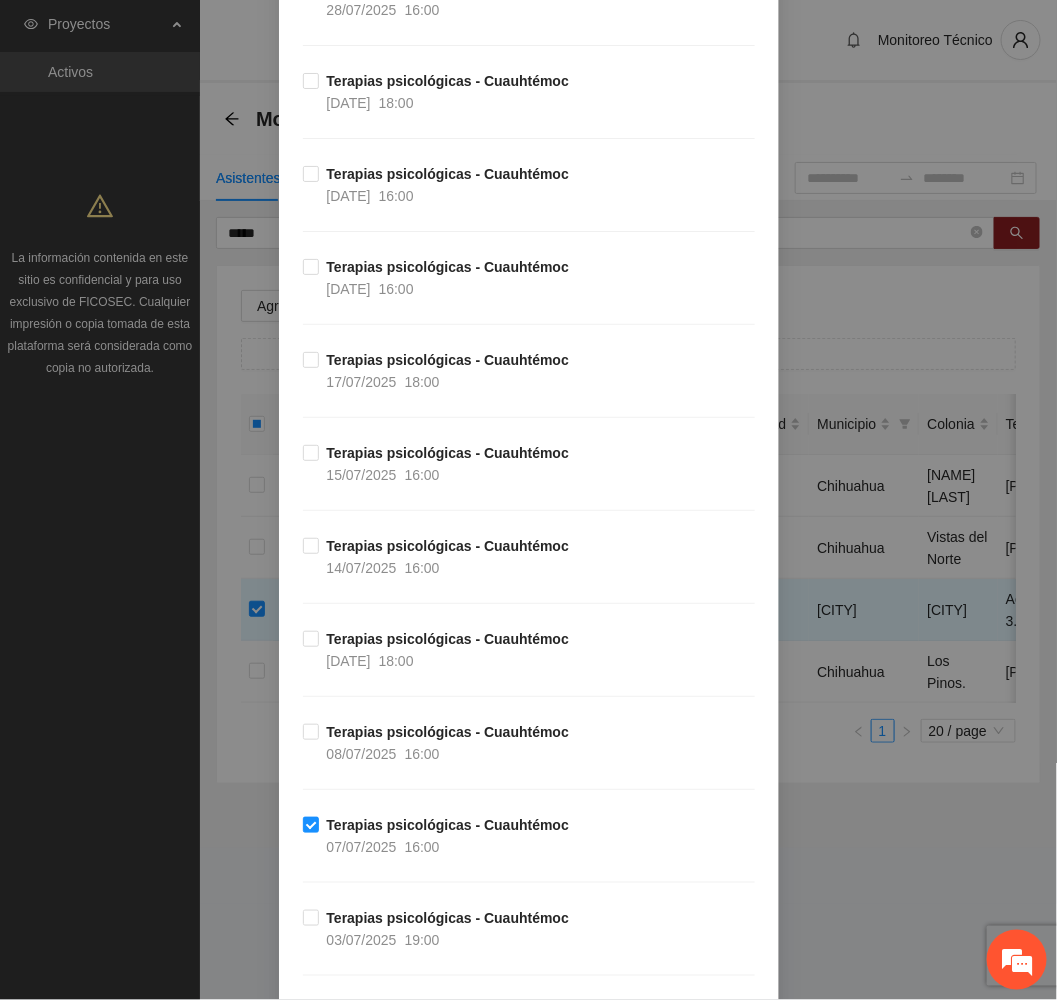 scroll, scrollTop: 2400, scrollLeft: 0, axis: vertical 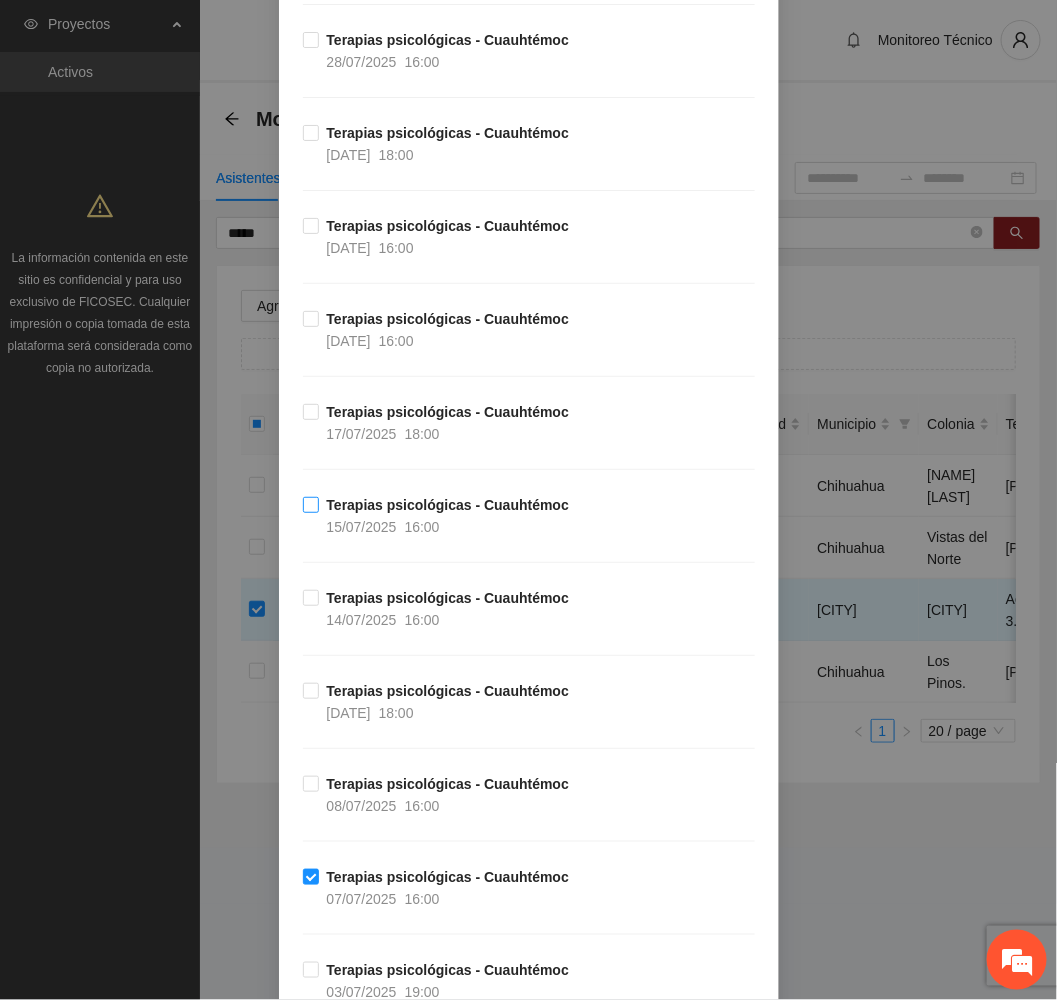 click on "Terapias psicológicas - Cuauhtémoc" at bounding box center [448, 505] 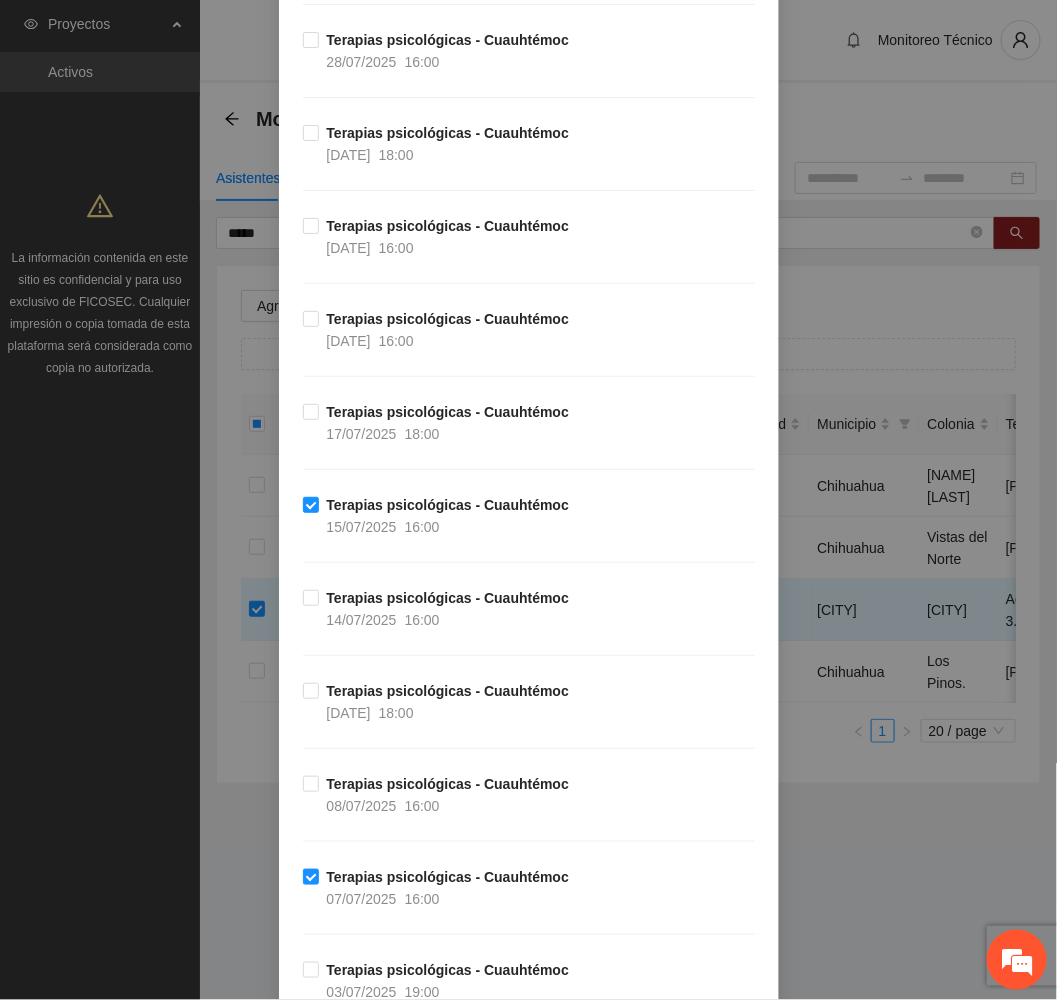 scroll, scrollTop: 3741, scrollLeft: 0, axis: vertical 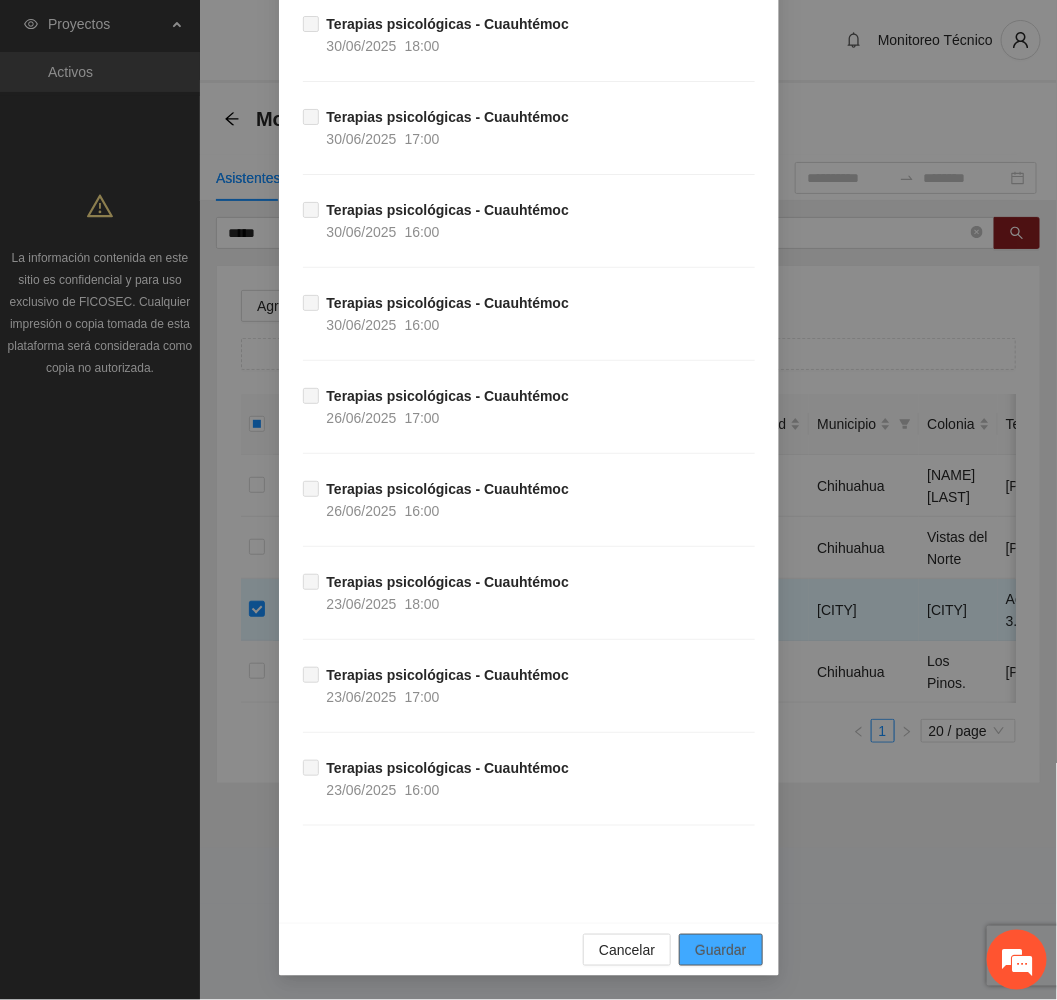click on "Guardar" at bounding box center [720, 950] 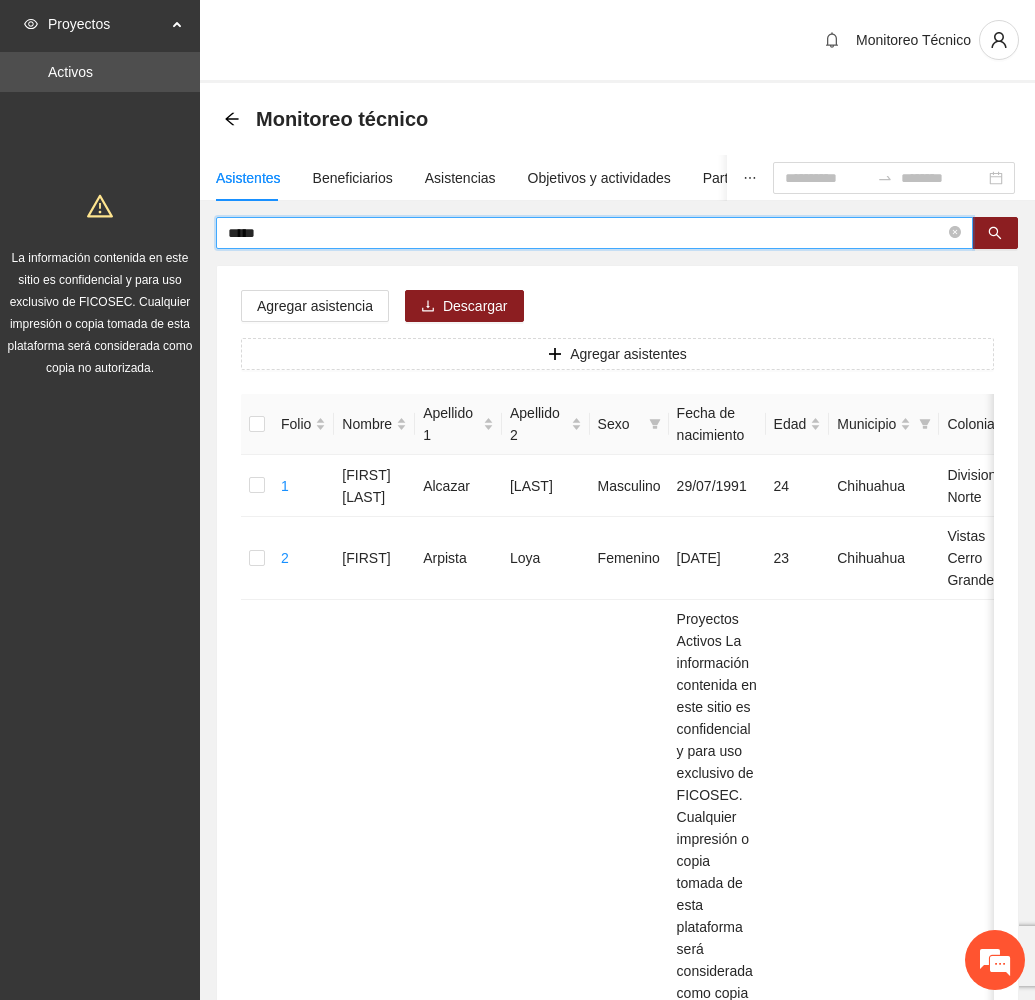 drag, startPoint x: 307, startPoint y: 225, endPoint x: 52, endPoint y: 226, distance: 255.00197 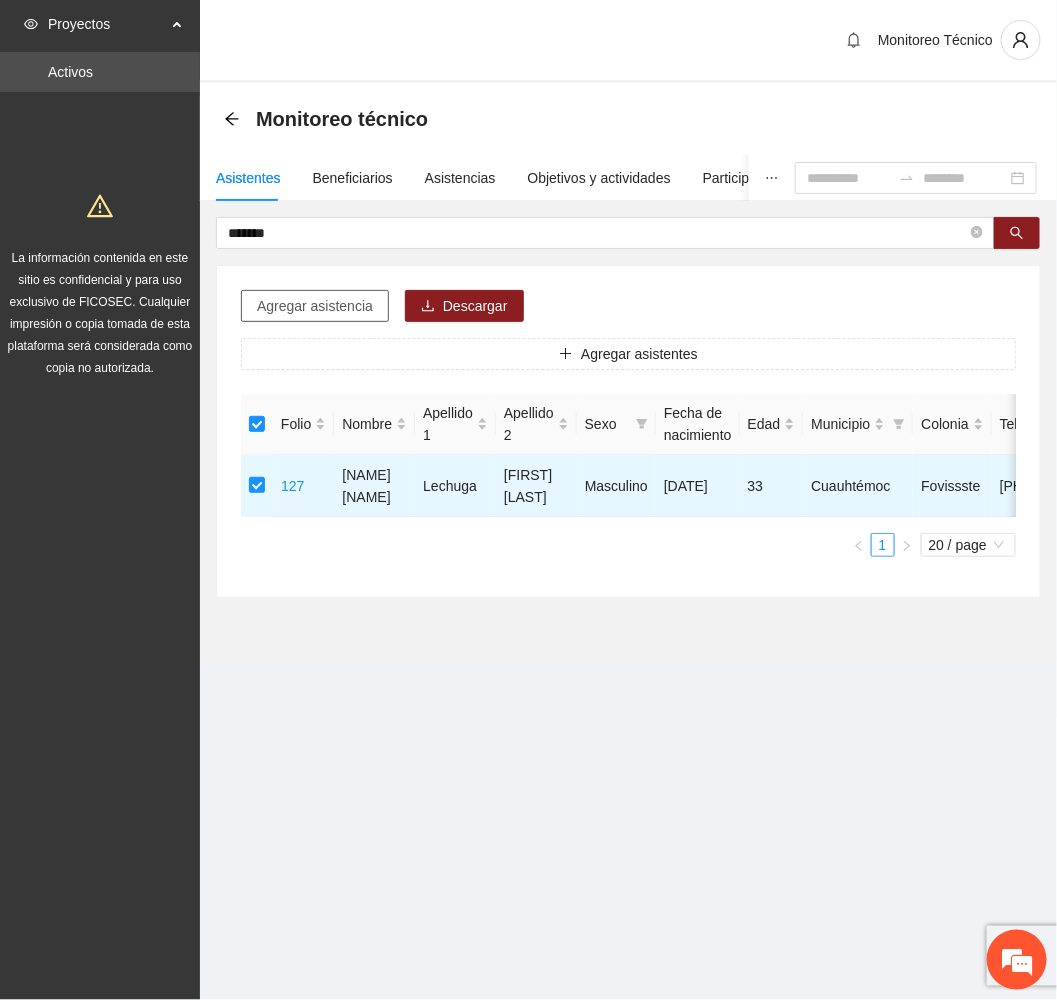 click on "Agregar asistencia" at bounding box center [315, 306] 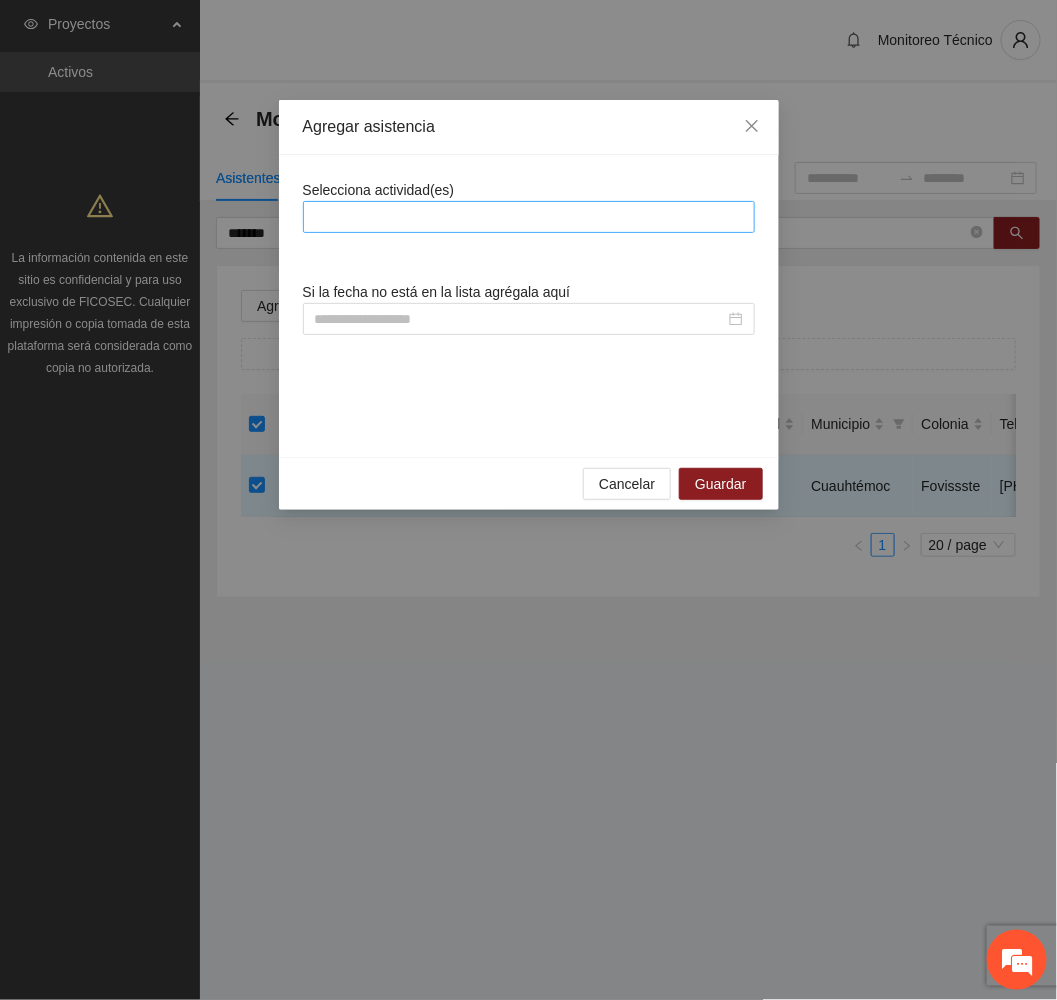 click at bounding box center (529, 217) 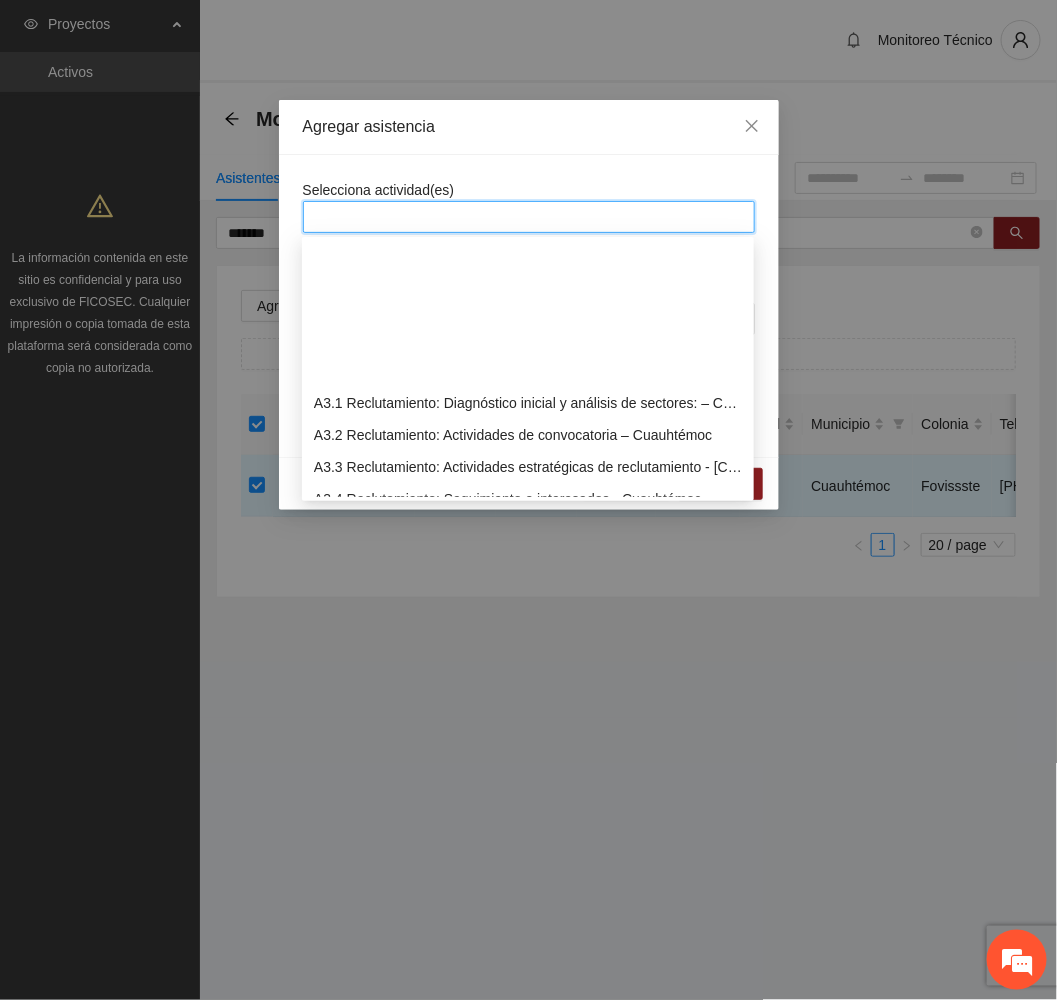 scroll, scrollTop: 1200, scrollLeft: 0, axis: vertical 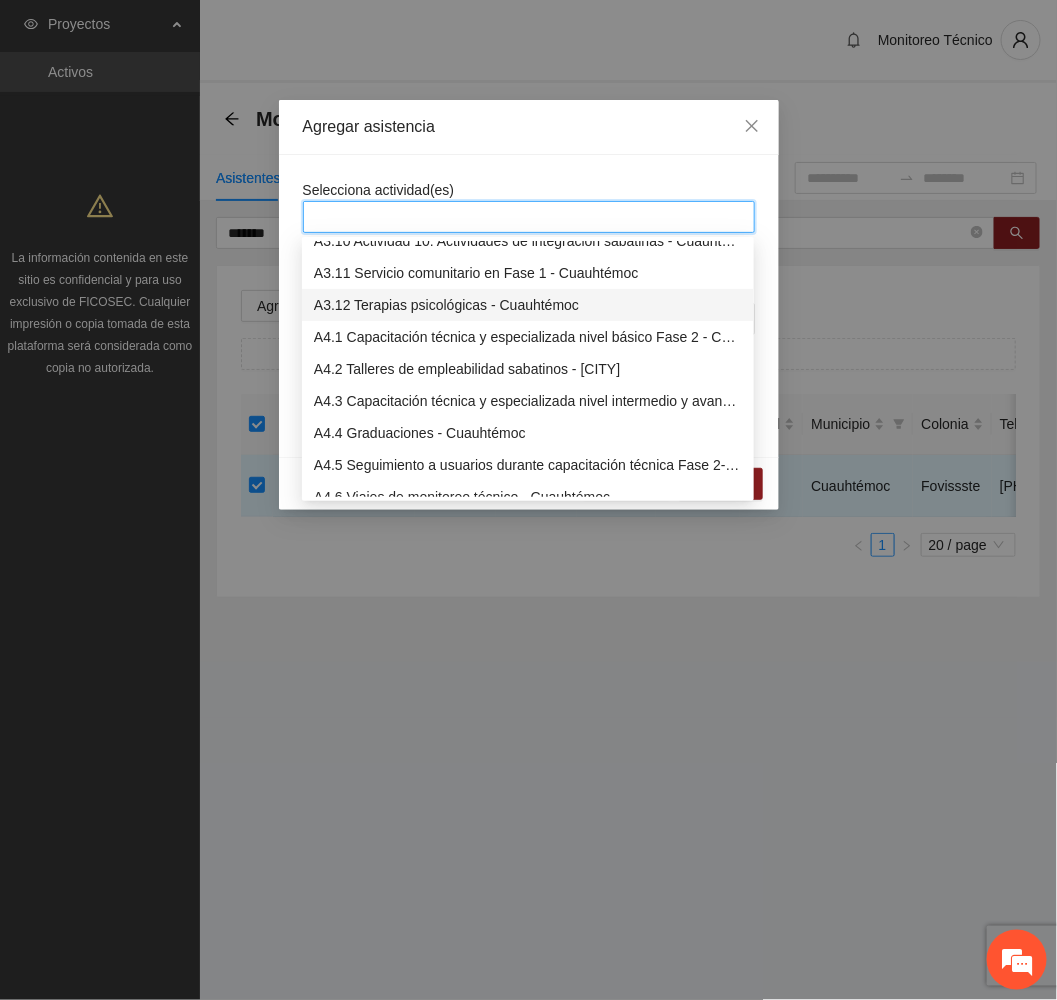 click on "A3.12 Terapias psicológicas - Cuauhtémoc" at bounding box center [528, 305] 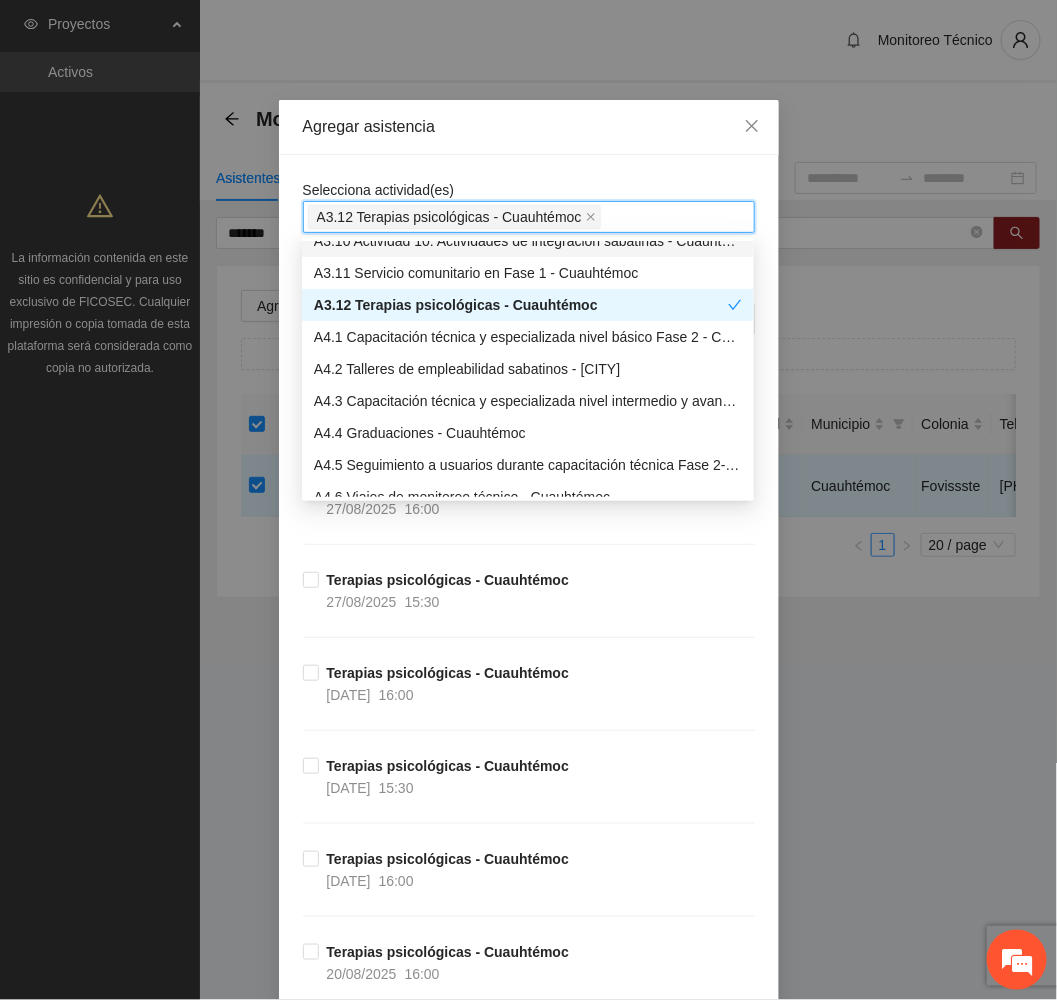 click on "Agregar asistencia" at bounding box center (529, 127) 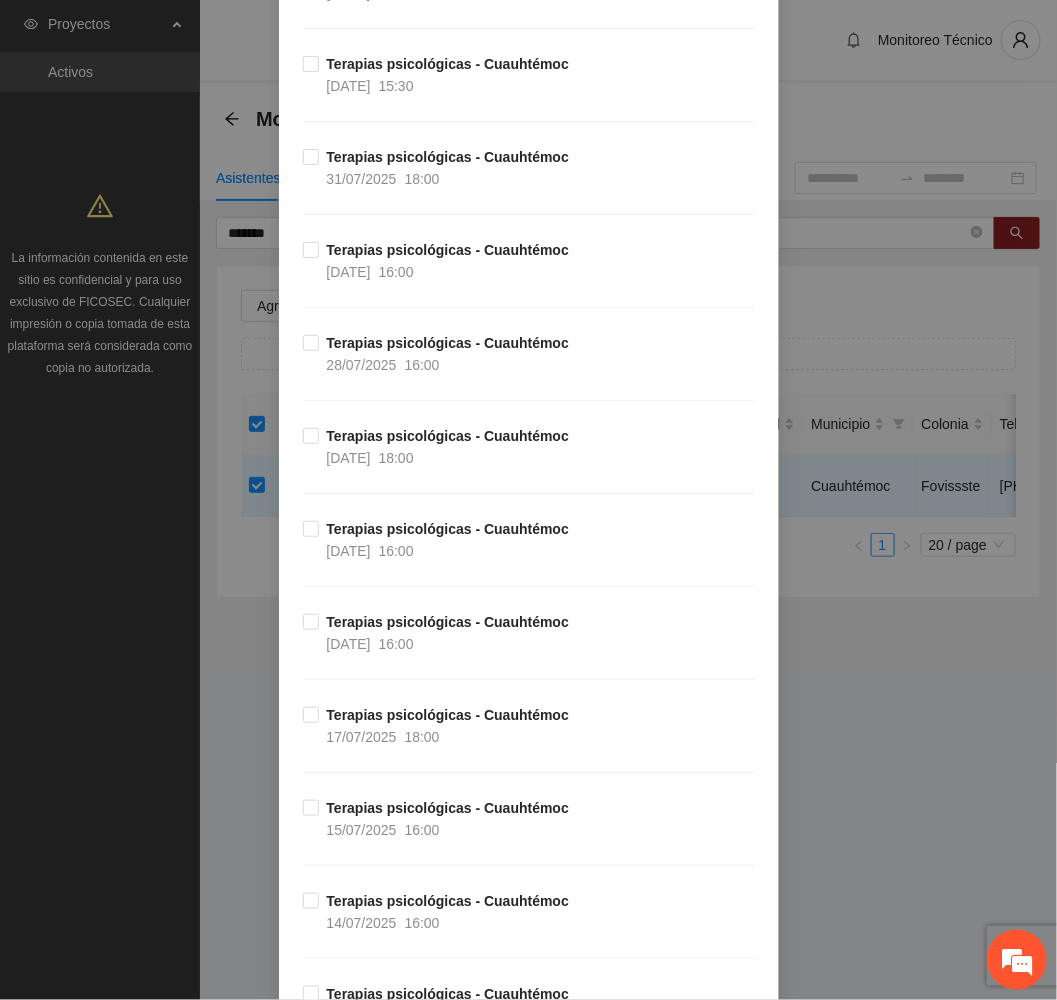 scroll, scrollTop: 2100, scrollLeft: 0, axis: vertical 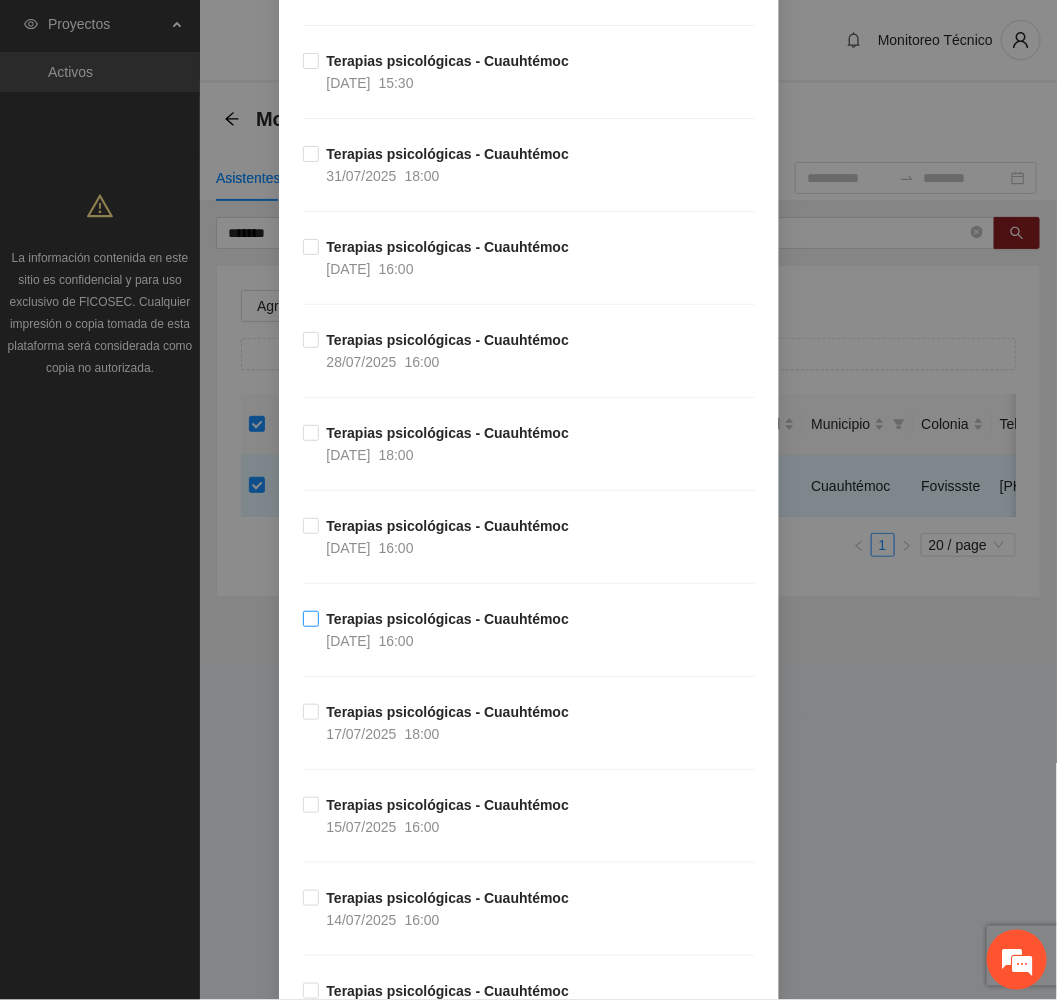 click on "16:00" at bounding box center [396, 641] 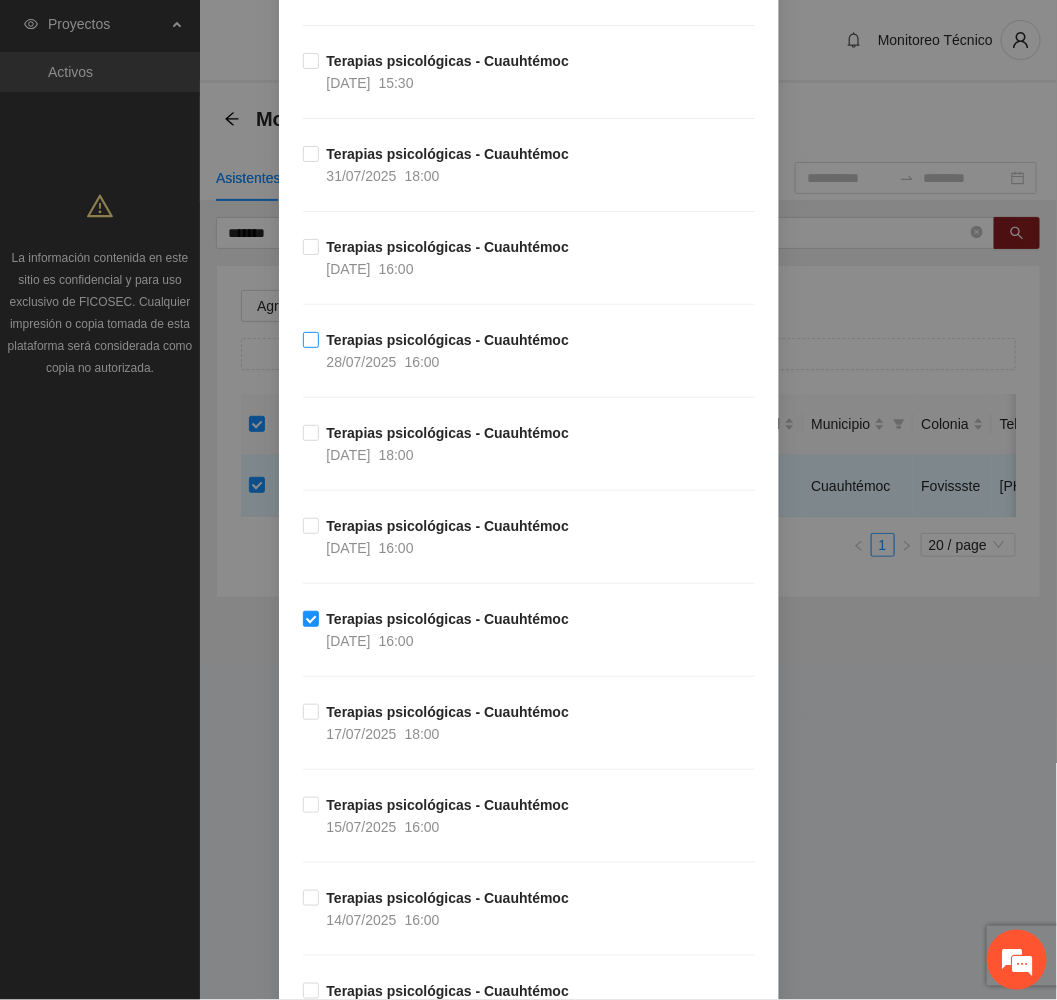 click on "Terapias psicológicas - [CITY] [DATE] [TIME]" at bounding box center [448, 351] 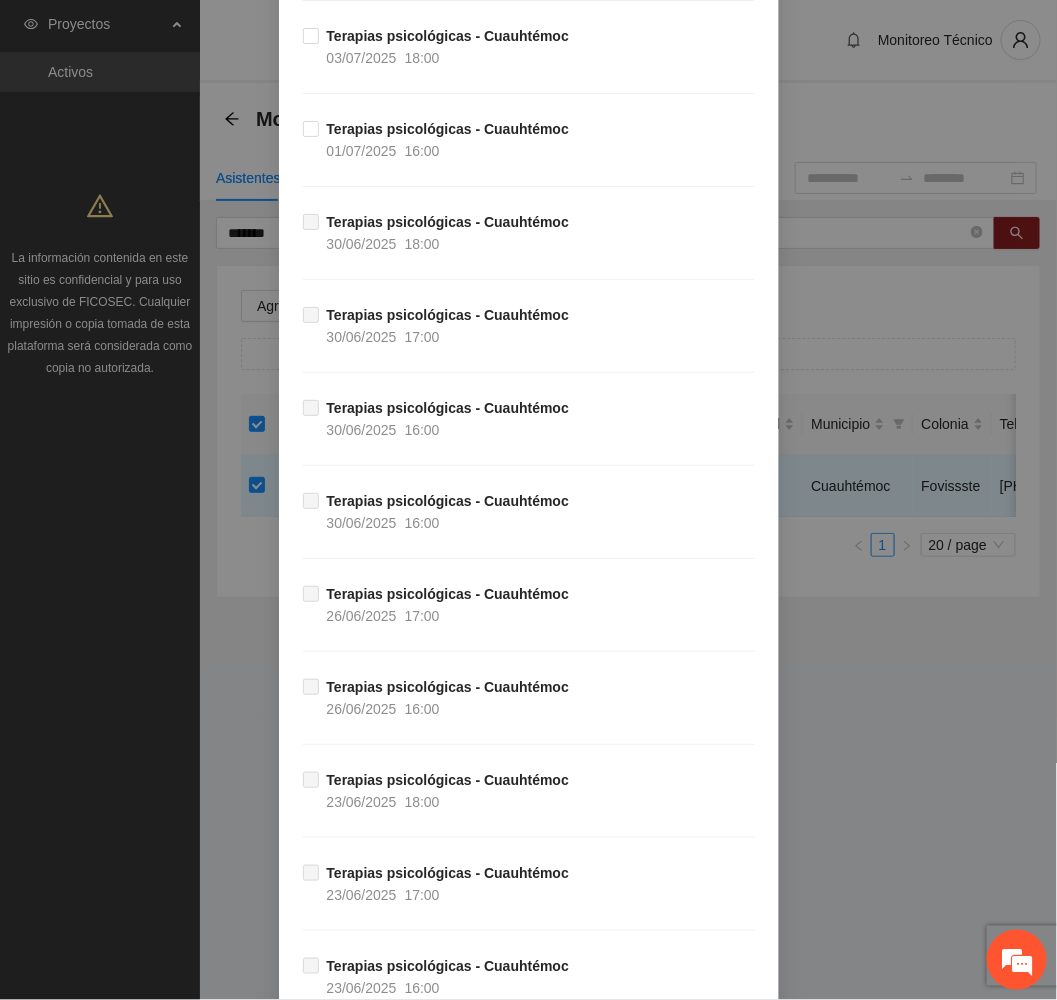 scroll, scrollTop: 3741, scrollLeft: 0, axis: vertical 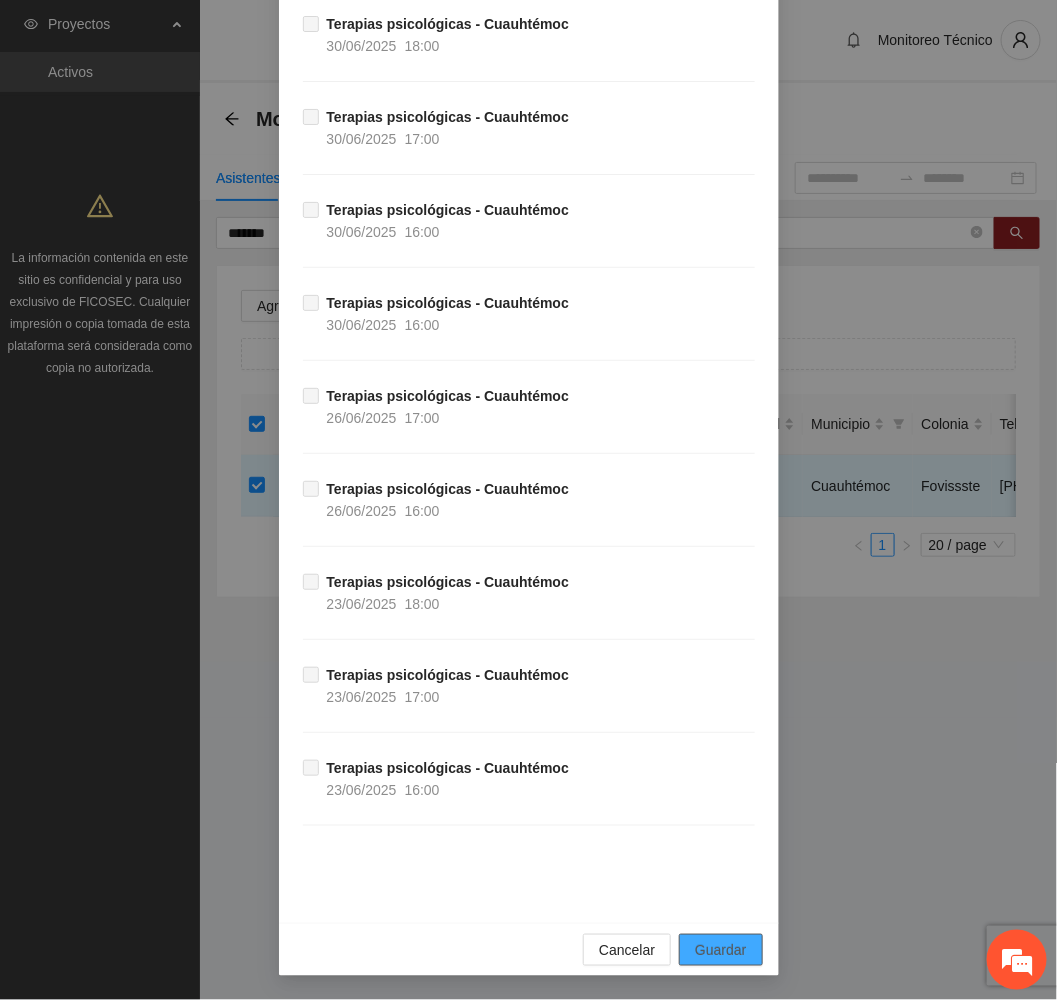 click on "Guardar" at bounding box center (720, 950) 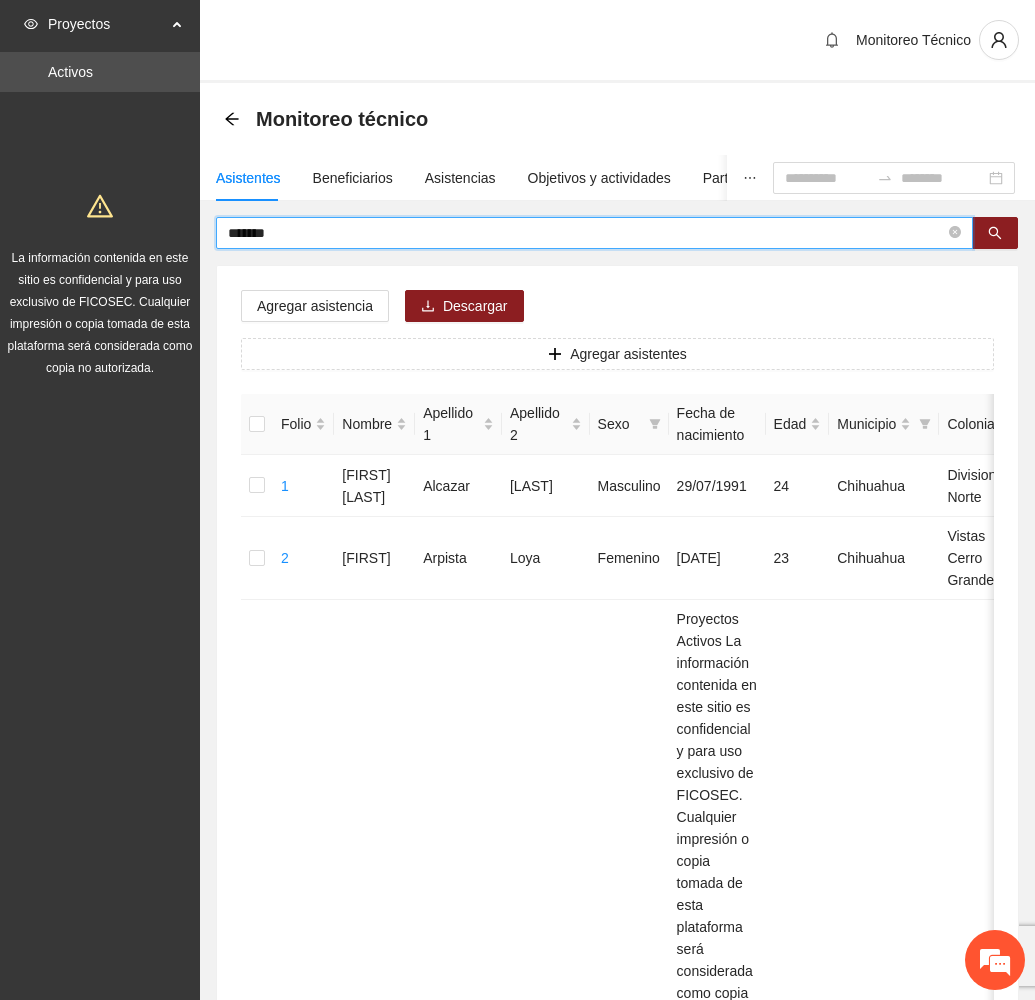 drag, startPoint x: 327, startPoint y: 226, endPoint x: 61, endPoint y: 243, distance: 266.5427 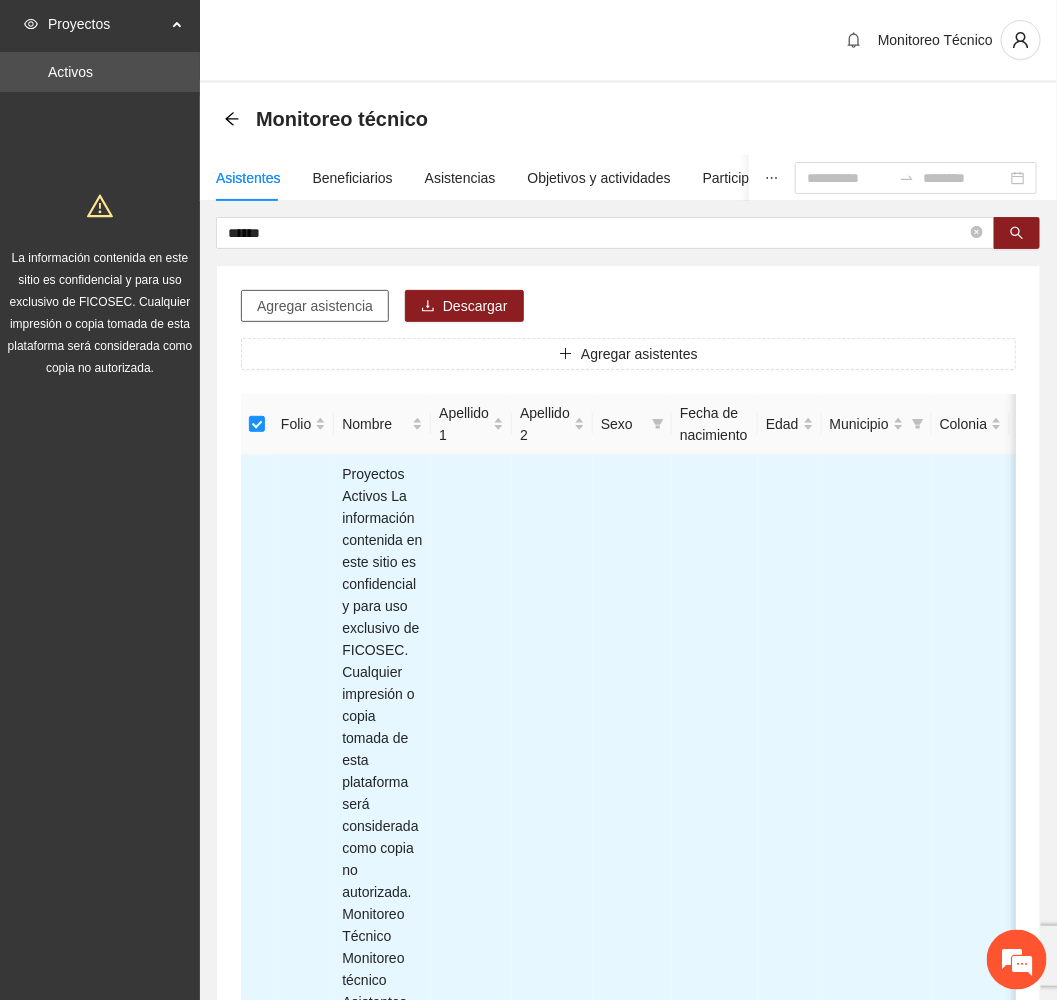 click on "Agregar asistencia" at bounding box center [315, 306] 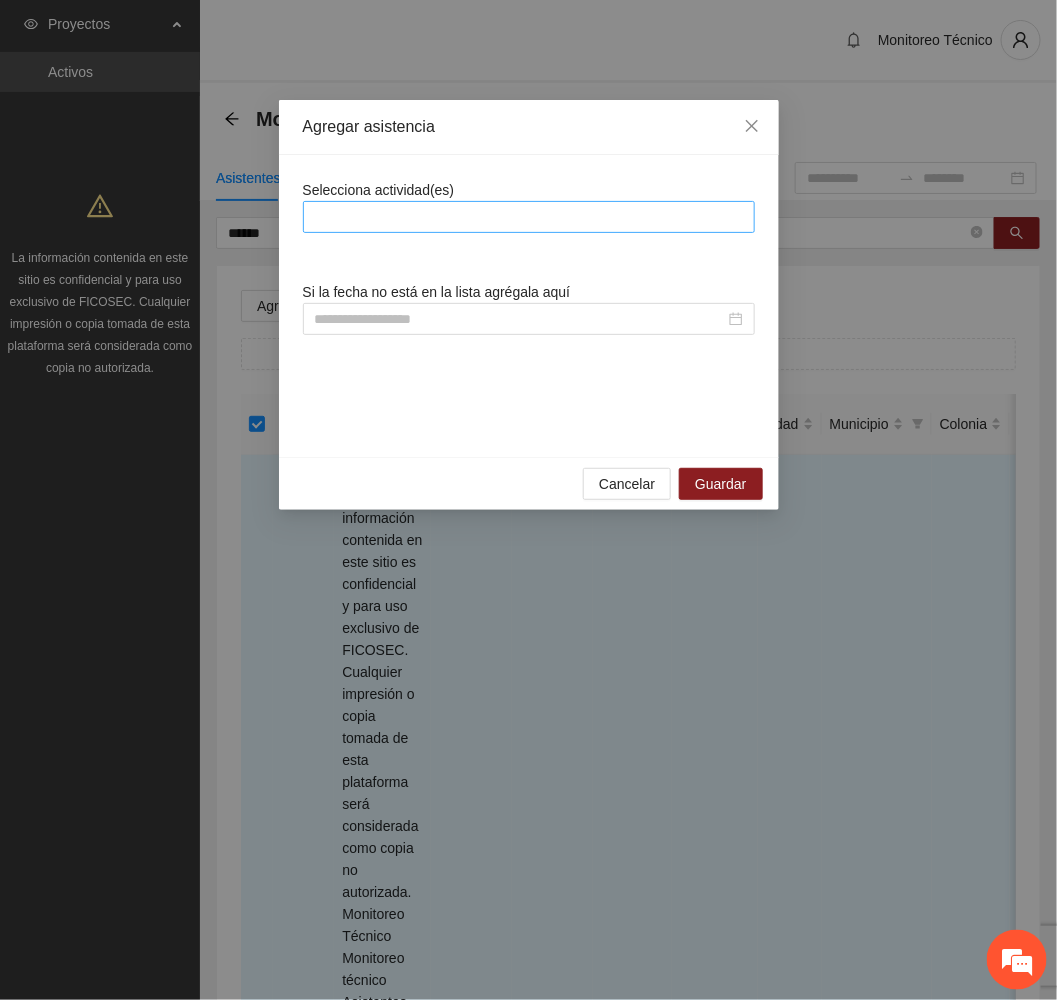 click at bounding box center [529, 217] 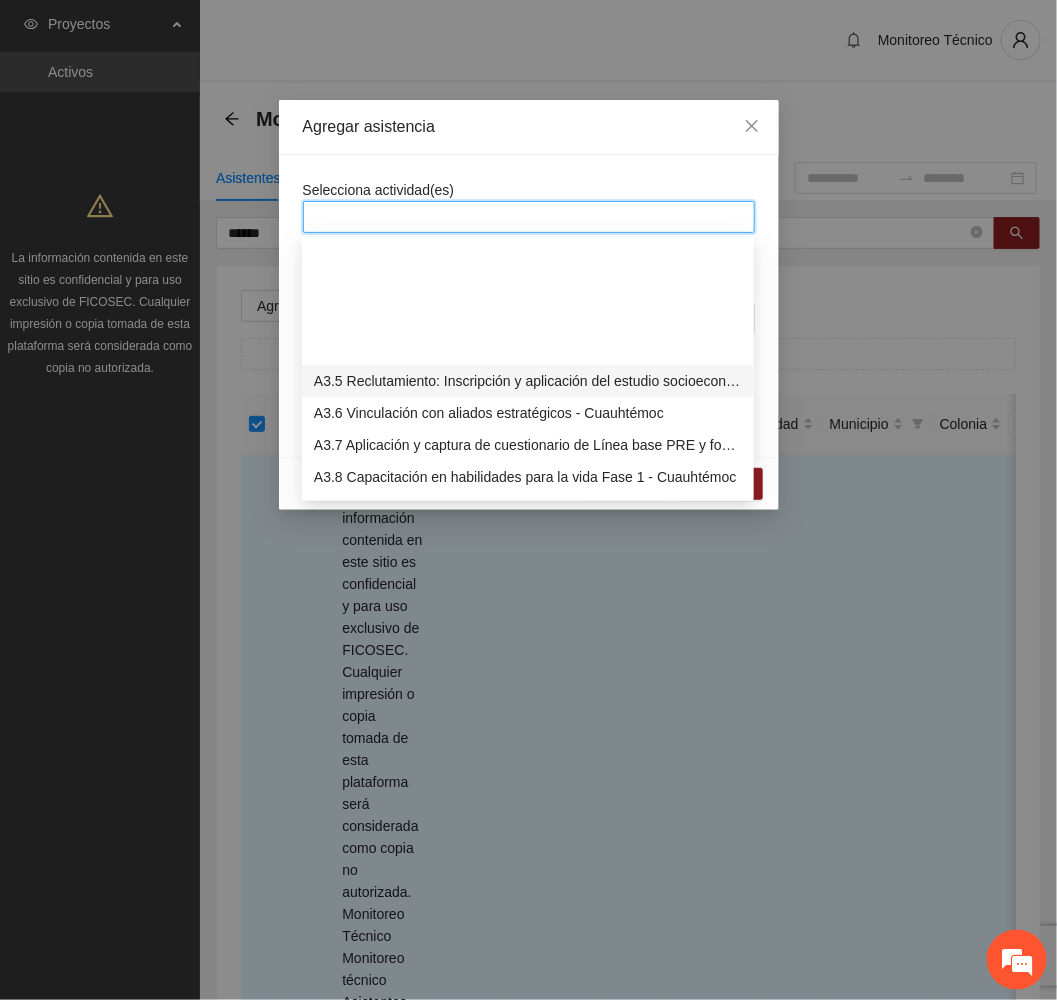 scroll, scrollTop: 1050, scrollLeft: 0, axis: vertical 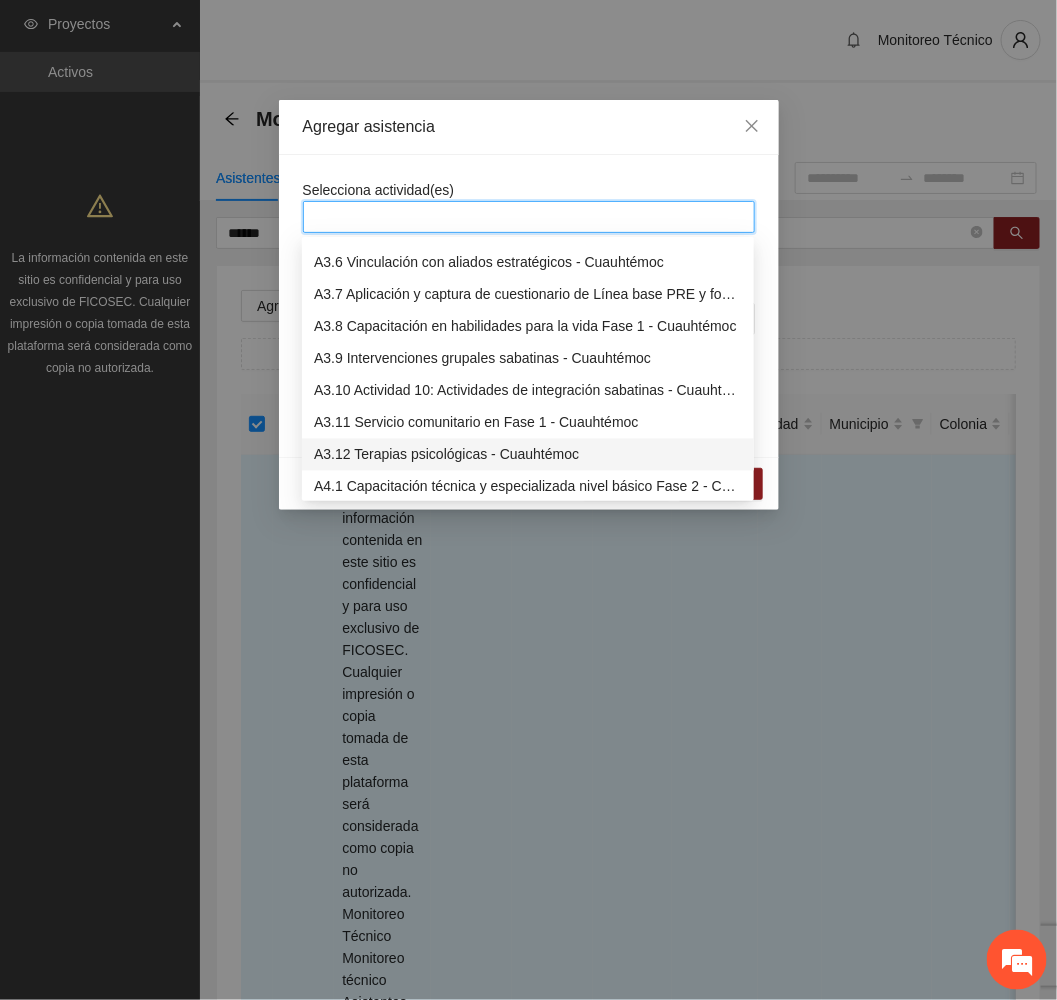 click on "A3.12 Terapias psicológicas - Cuauhtémoc" at bounding box center [528, 455] 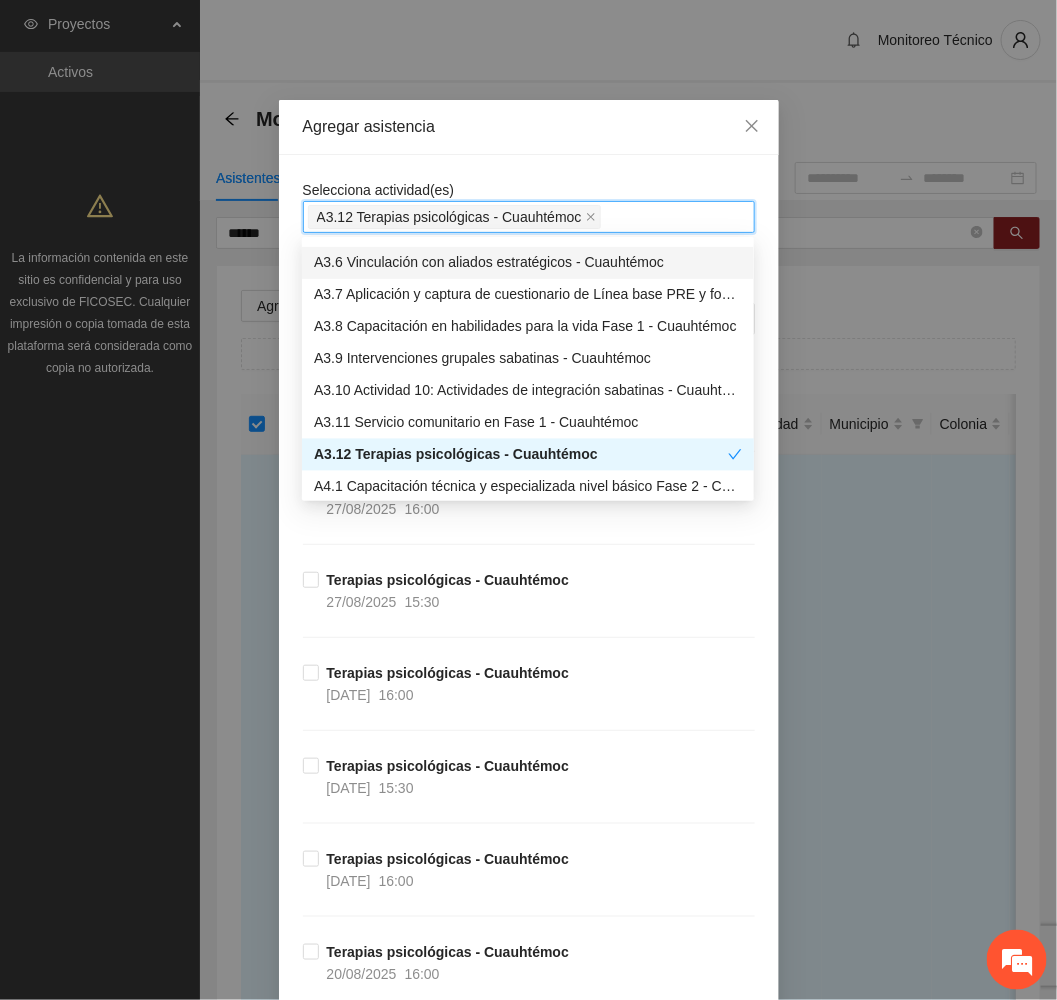 click on "Agregar asistencia" at bounding box center (529, 127) 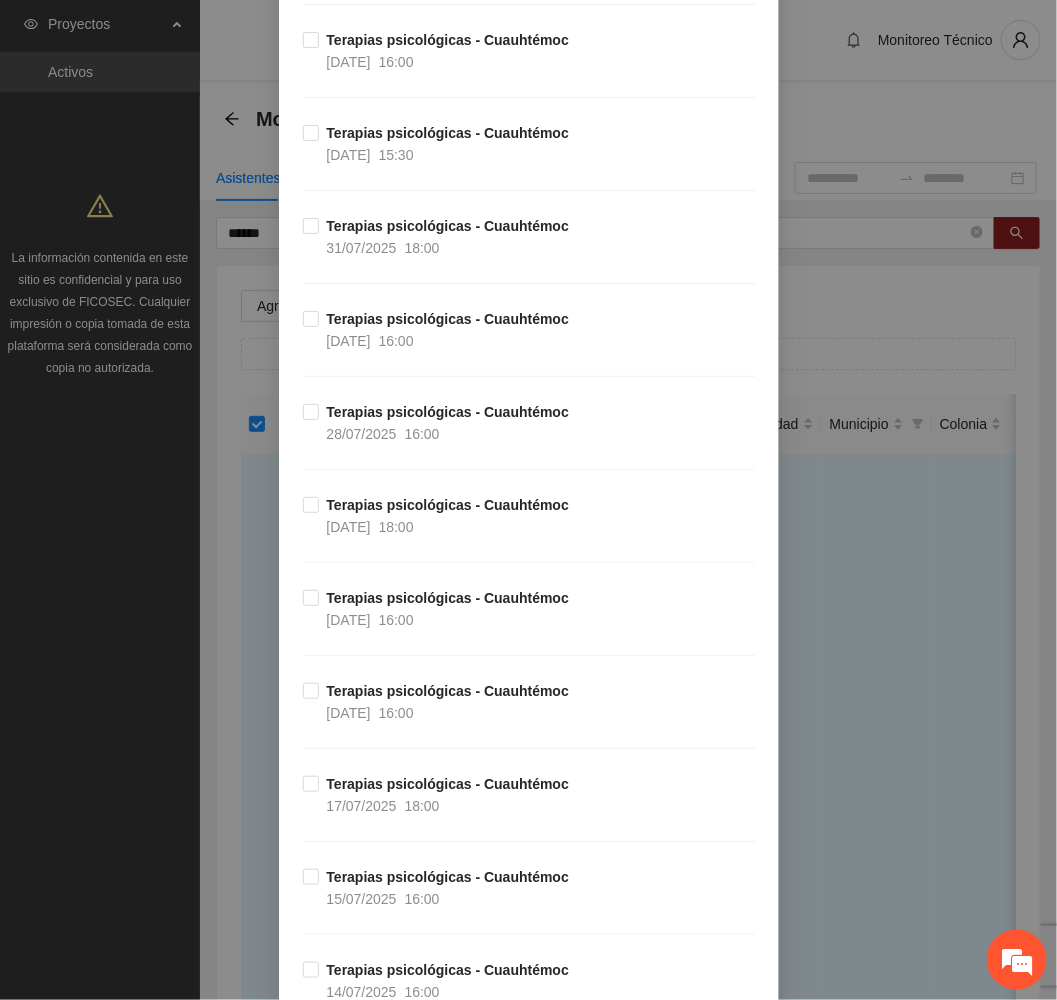scroll, scrollTop: 2100, scrollLeft: 0, axis: vertical 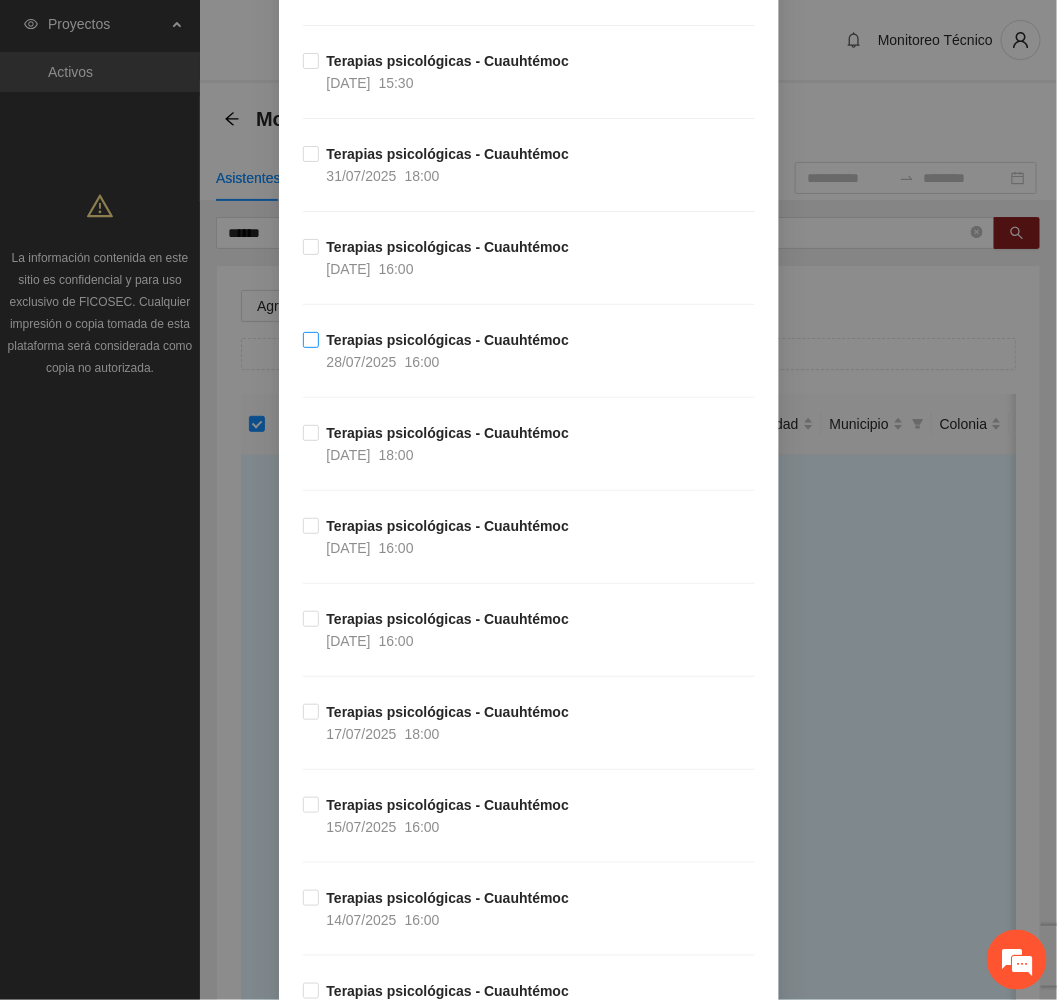 click on "Terapias psicológicas - Cuauhtémoc" at bounding box center [448, 340] 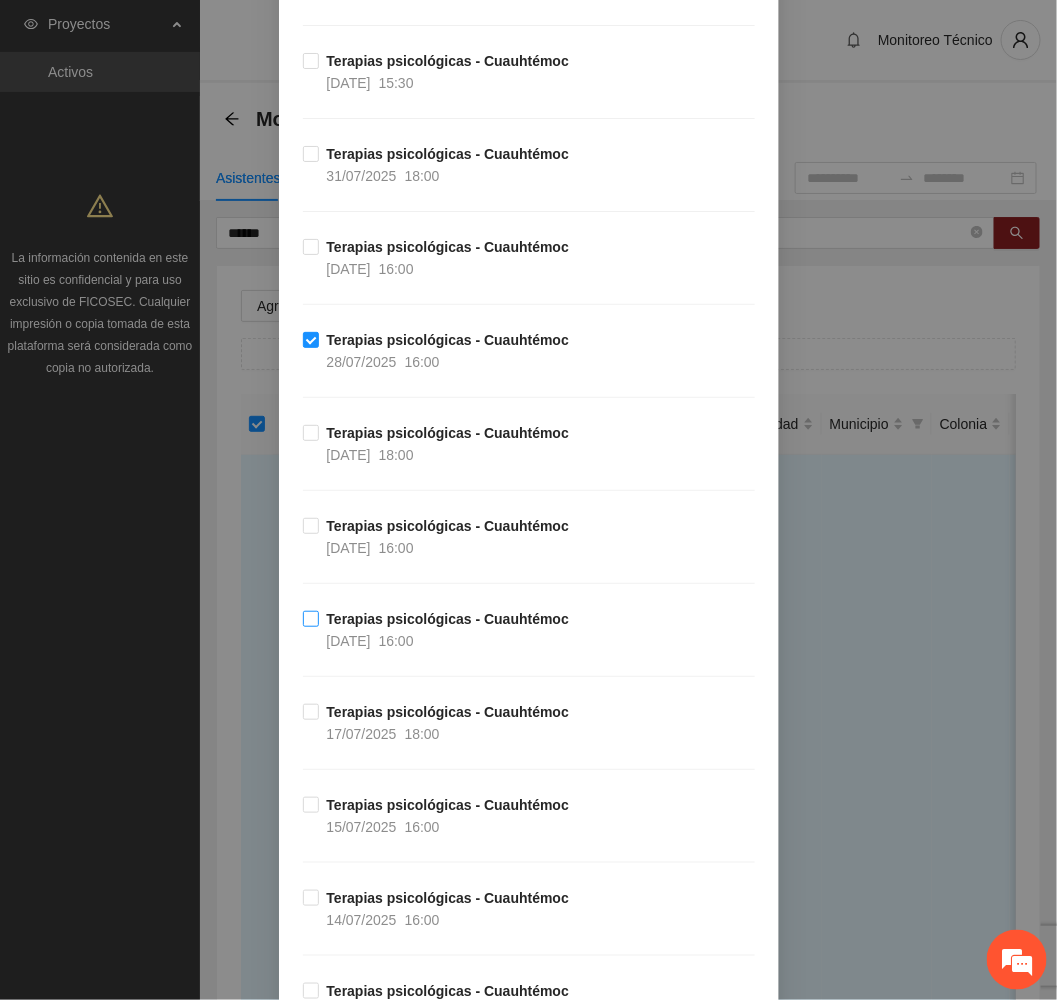click on "Terapias psicológicas - Cuauhtémoc" at bounding box center [448, 619] 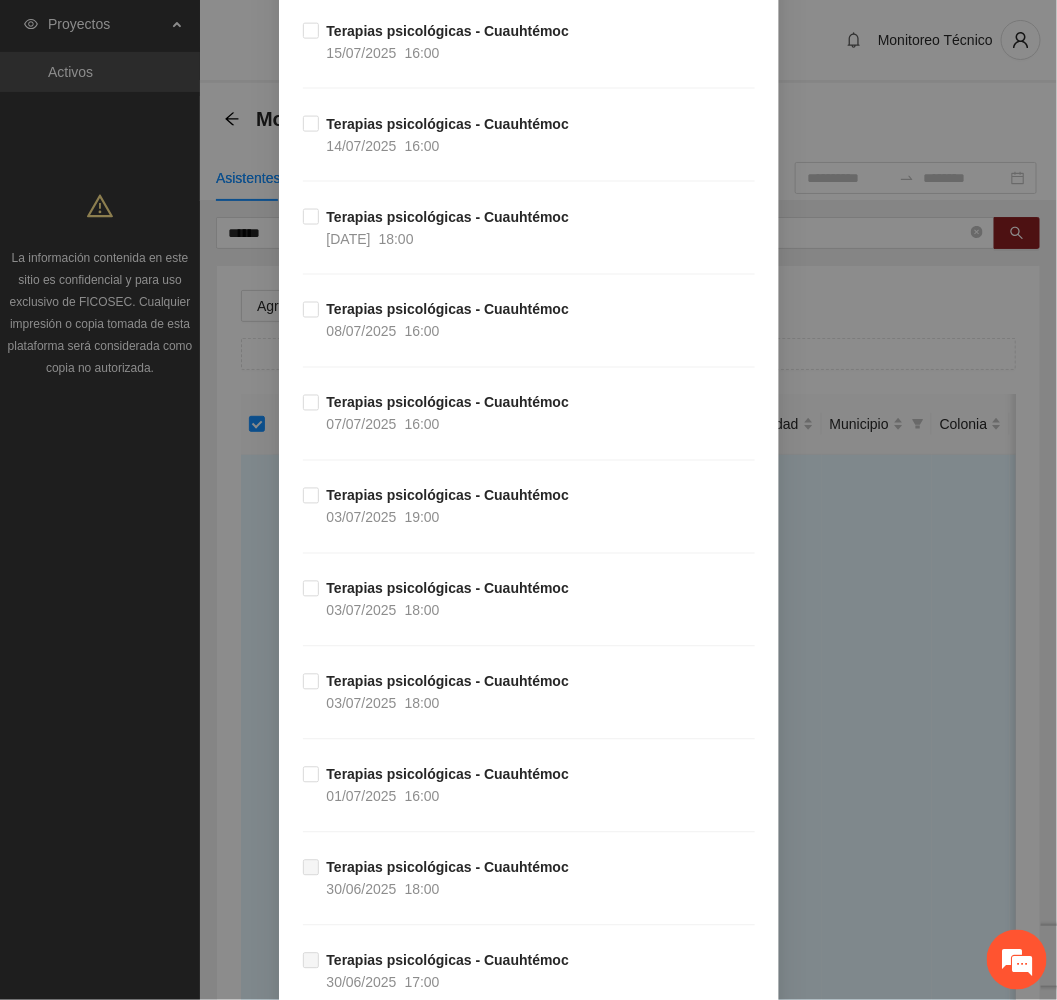 scroll, scrollTop: 3741, scrollLeft: 0, axis: vertical 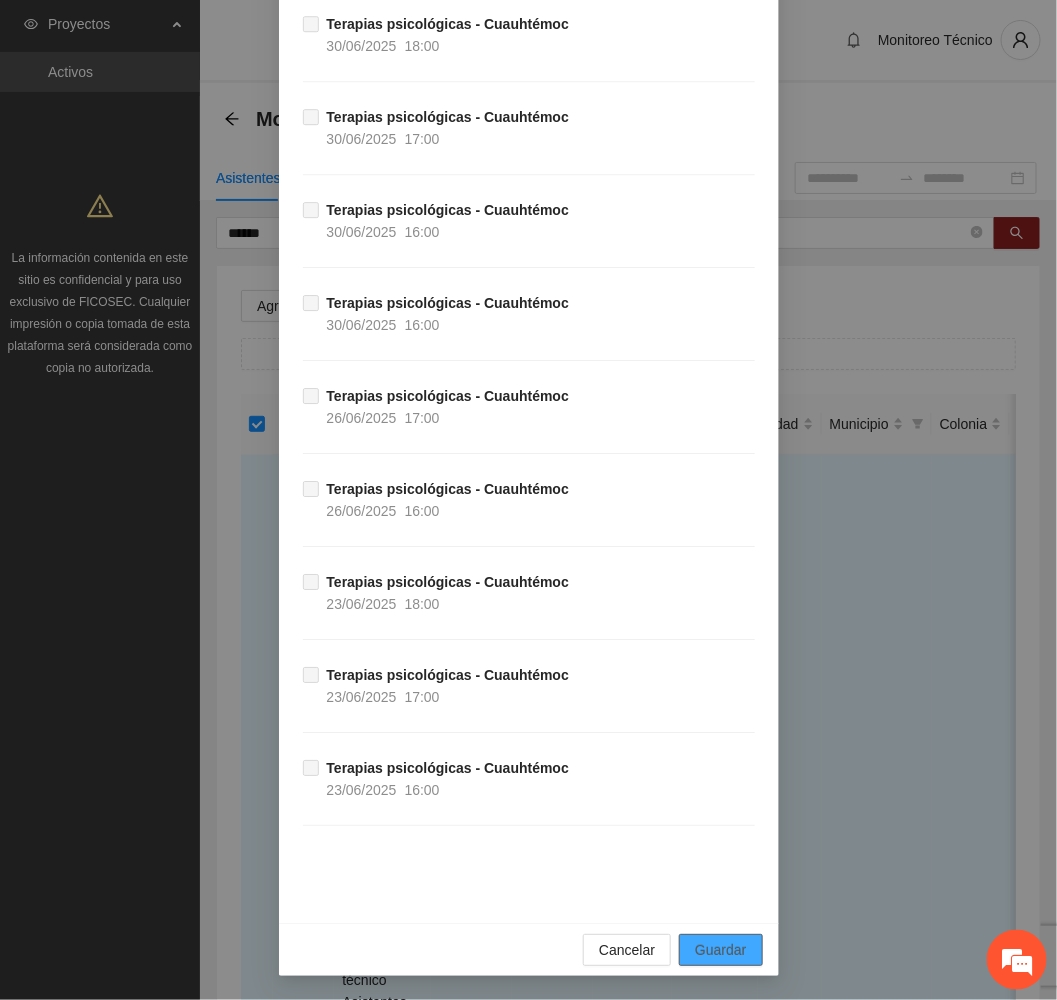 click on "Guardar" at bounding box center (720, 950) 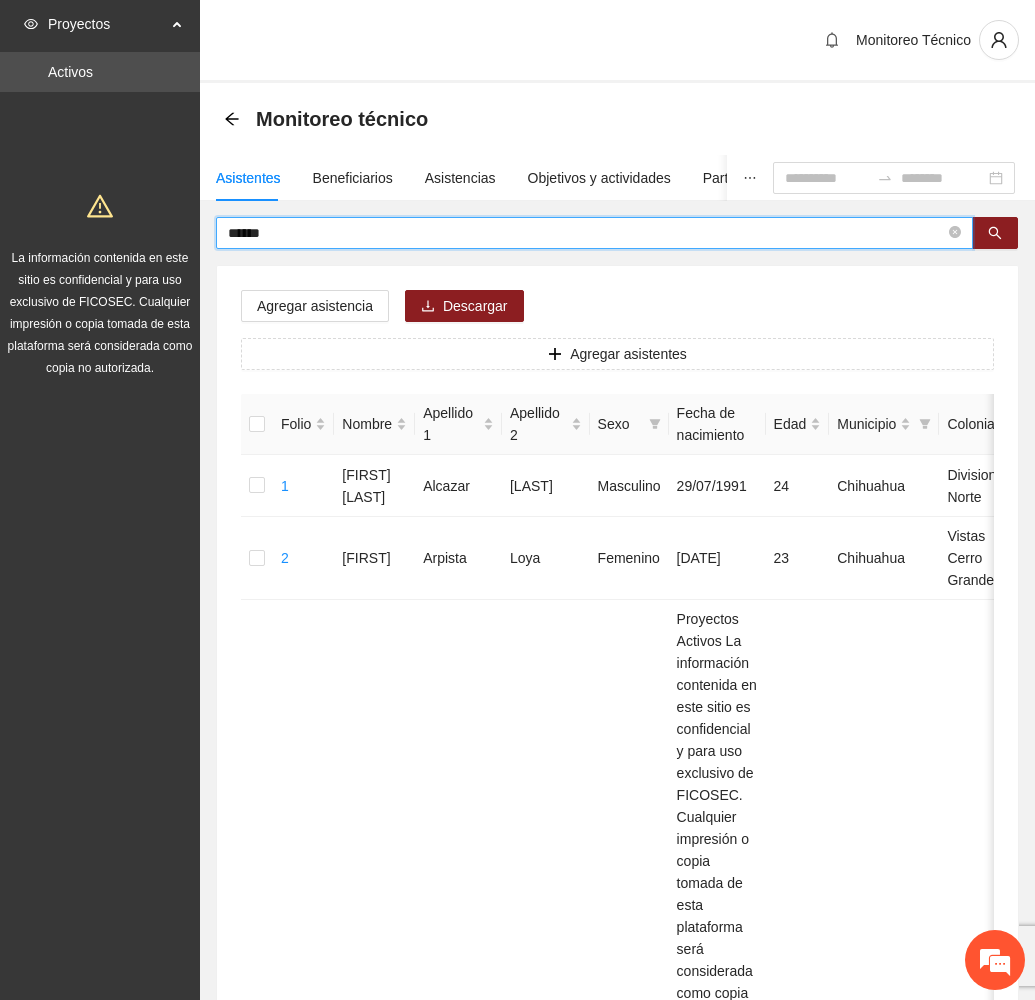 drag, startPoint x: 309, startPoint y: 225, endPoint x: 66, endPoint y: 234, distance: 243.16661 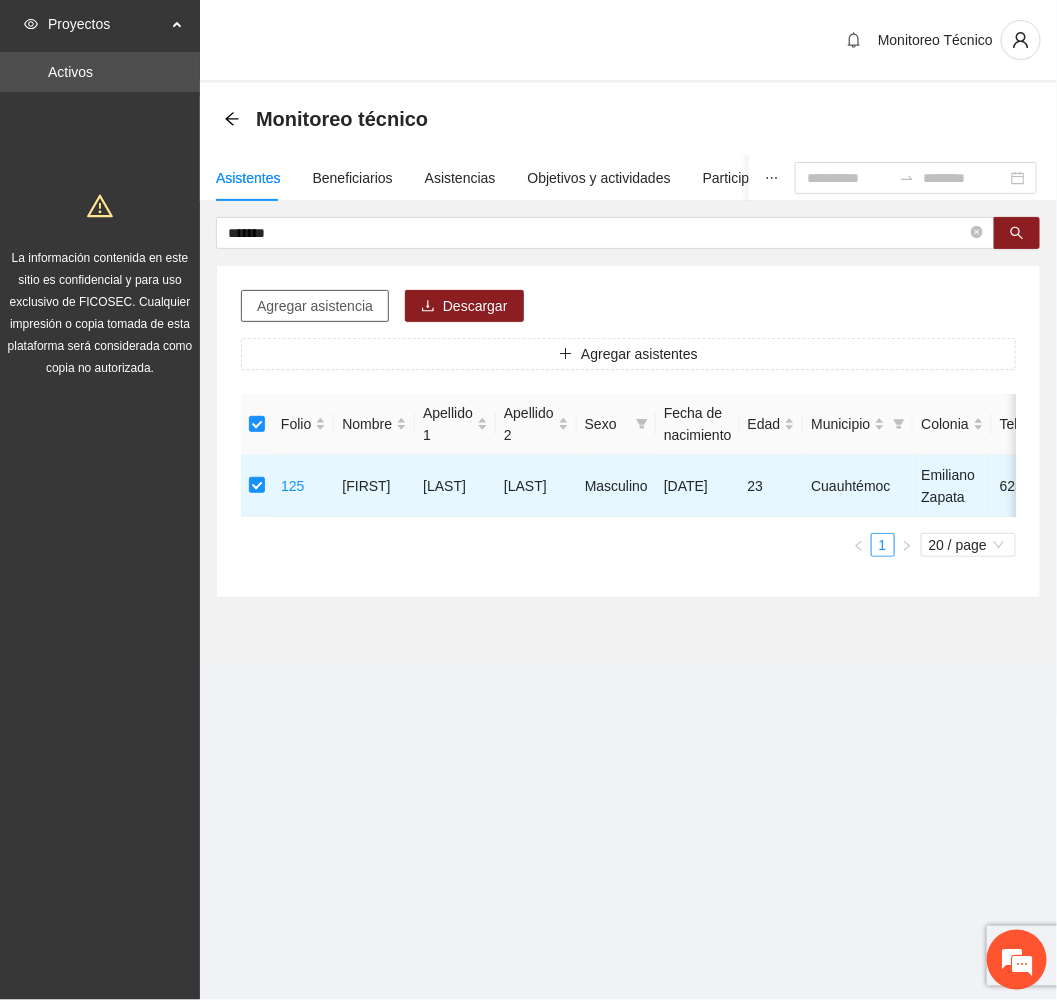 click on "Agregar asistencia" at bounding box center (315, 306) 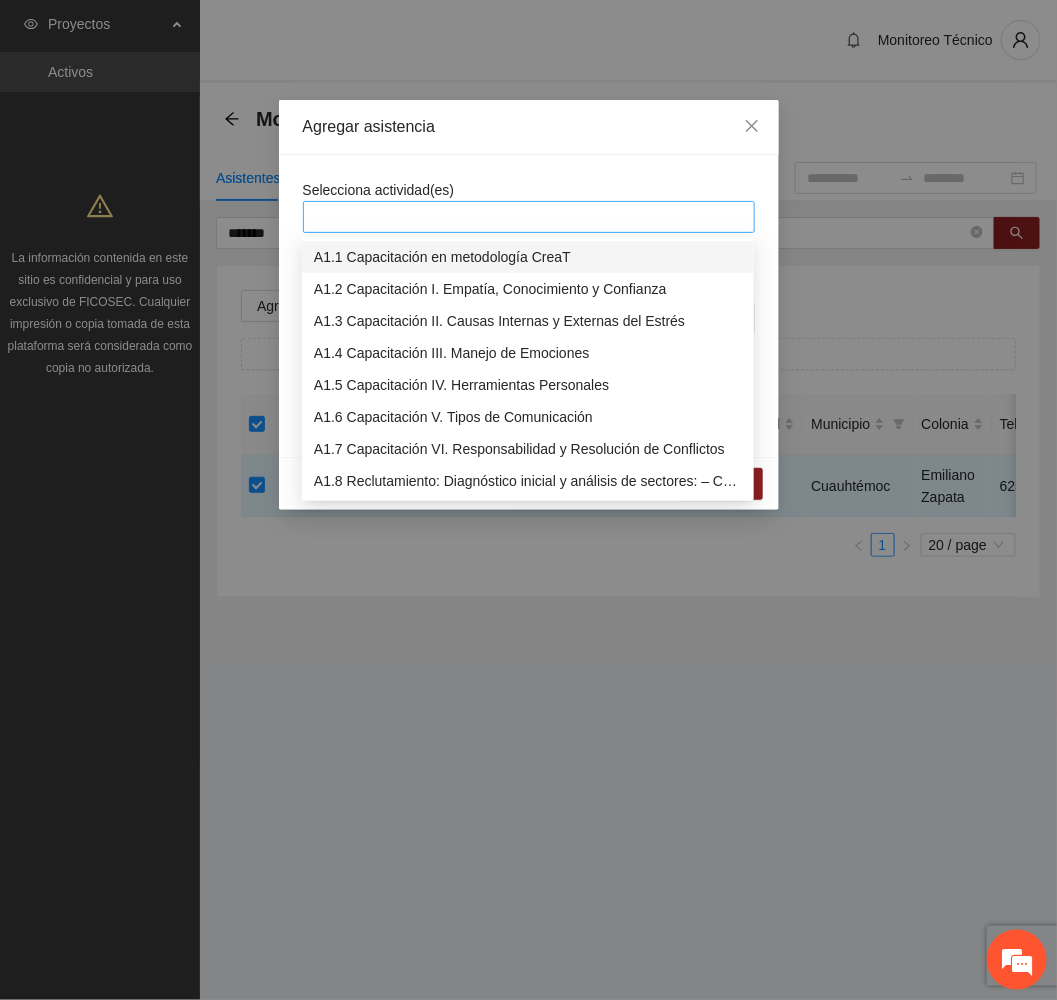 click at bounding box center [529, 217] 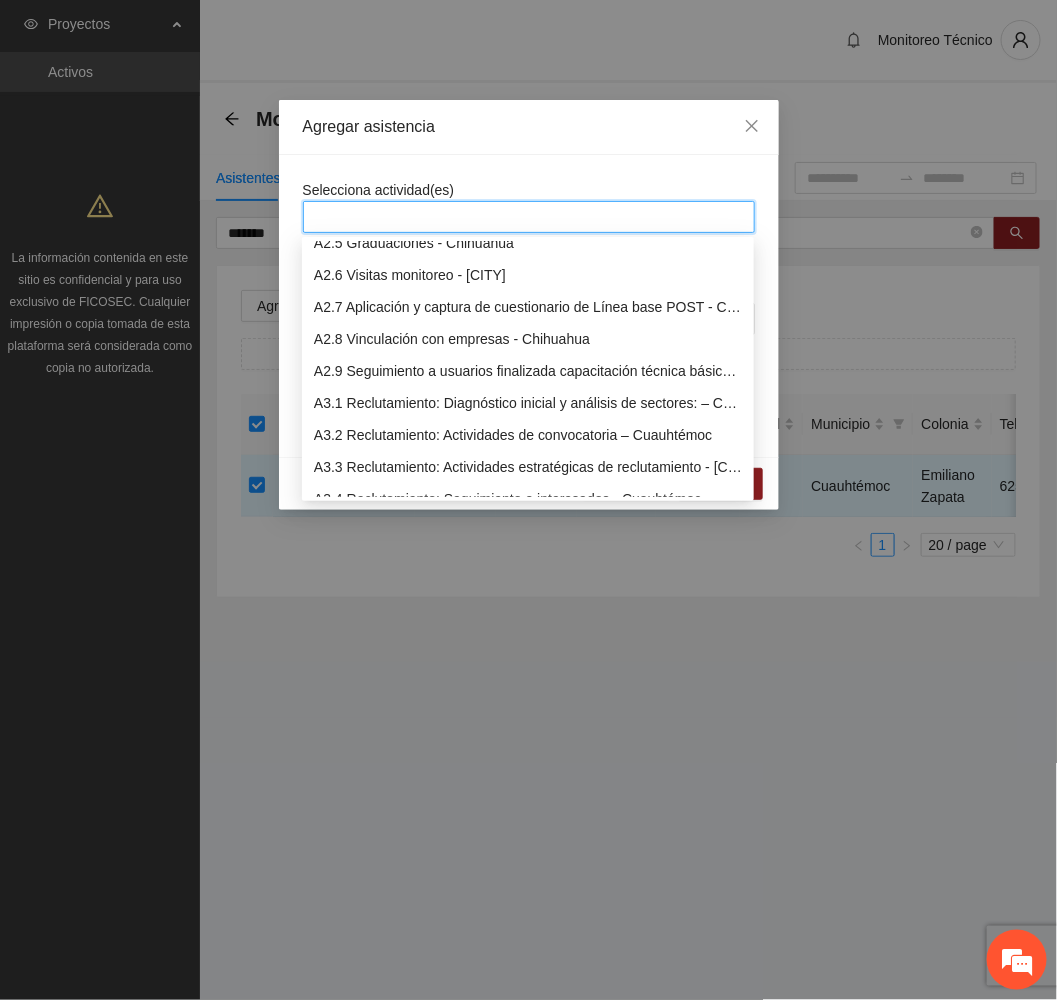 scroll, scrollTop: 1050, scrollLeft: 0, axis: vertical 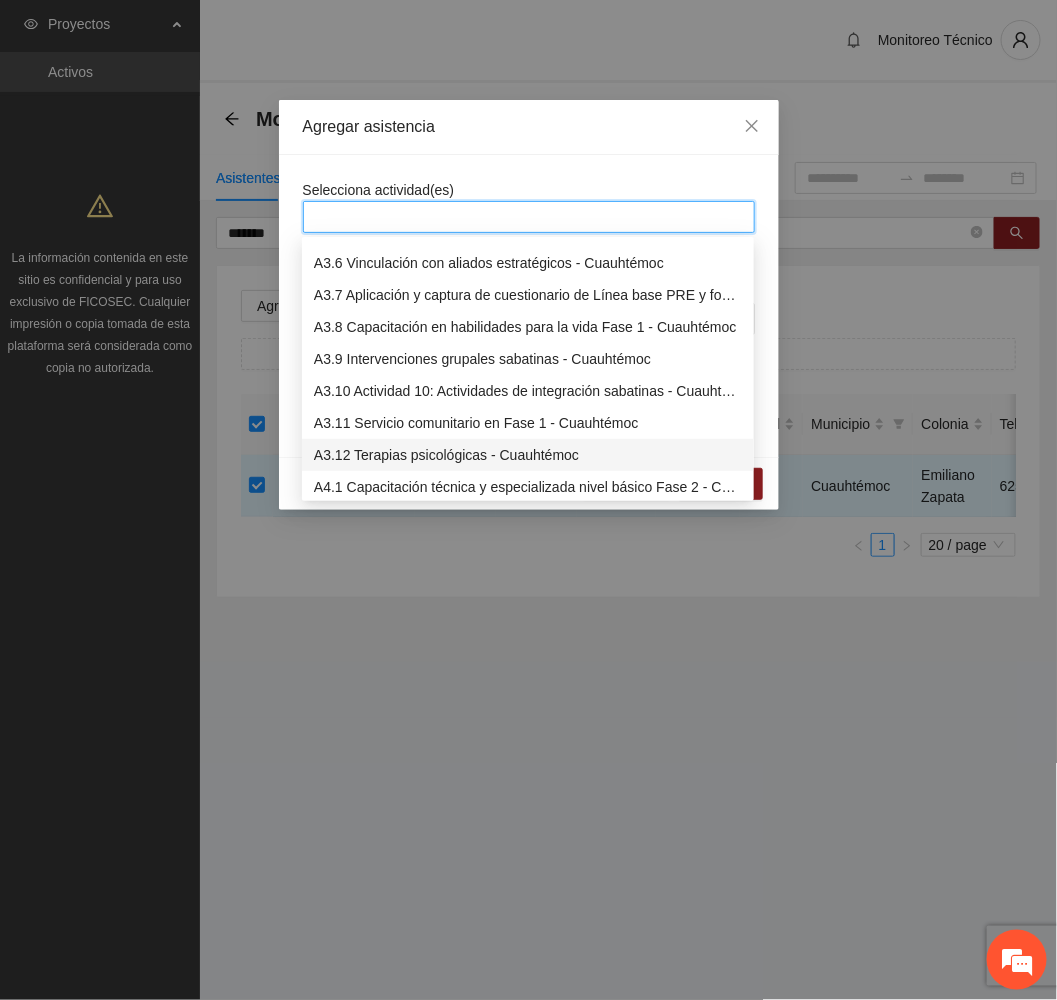 click on "A3.12 Terapias psicológicas - Cuauhtémoc" at bounding box center [528, 455] 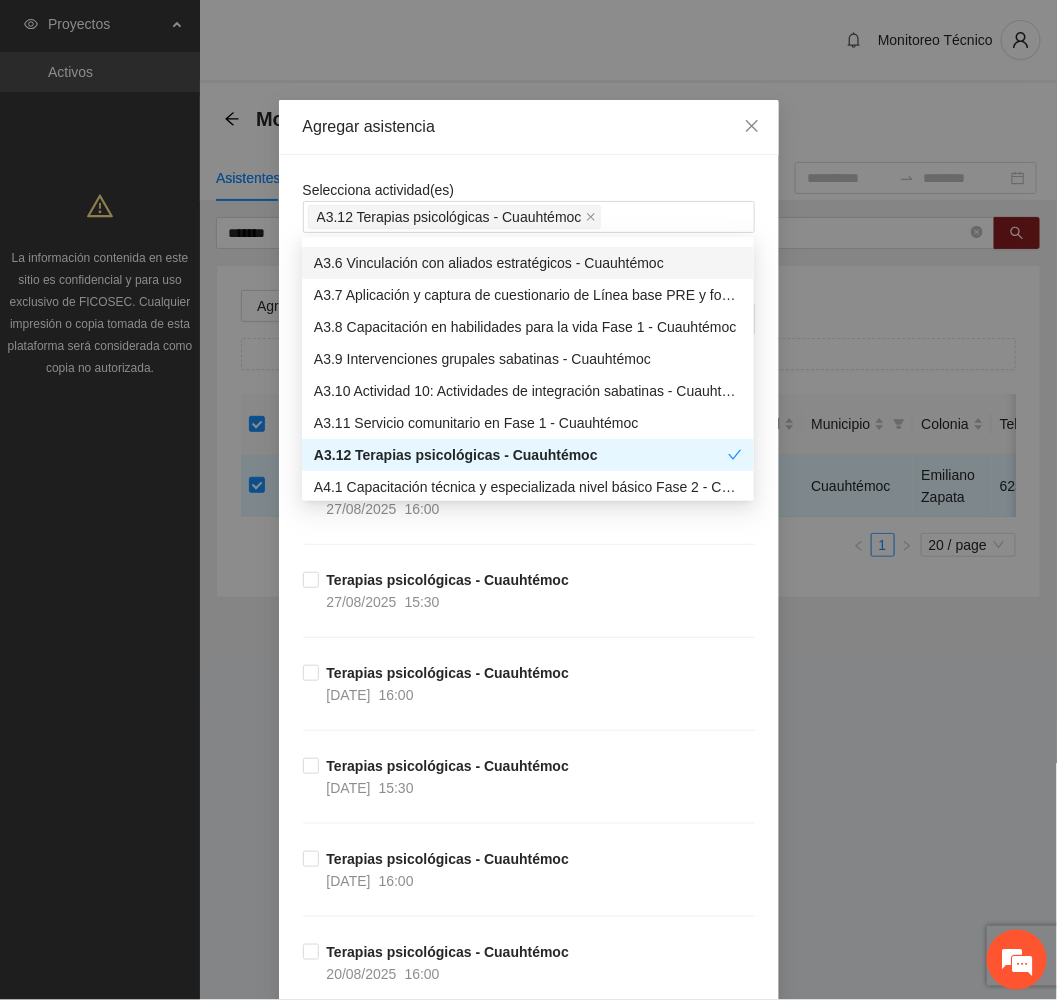 click on "Agregar asistencia" at bounding box center [529, 127] 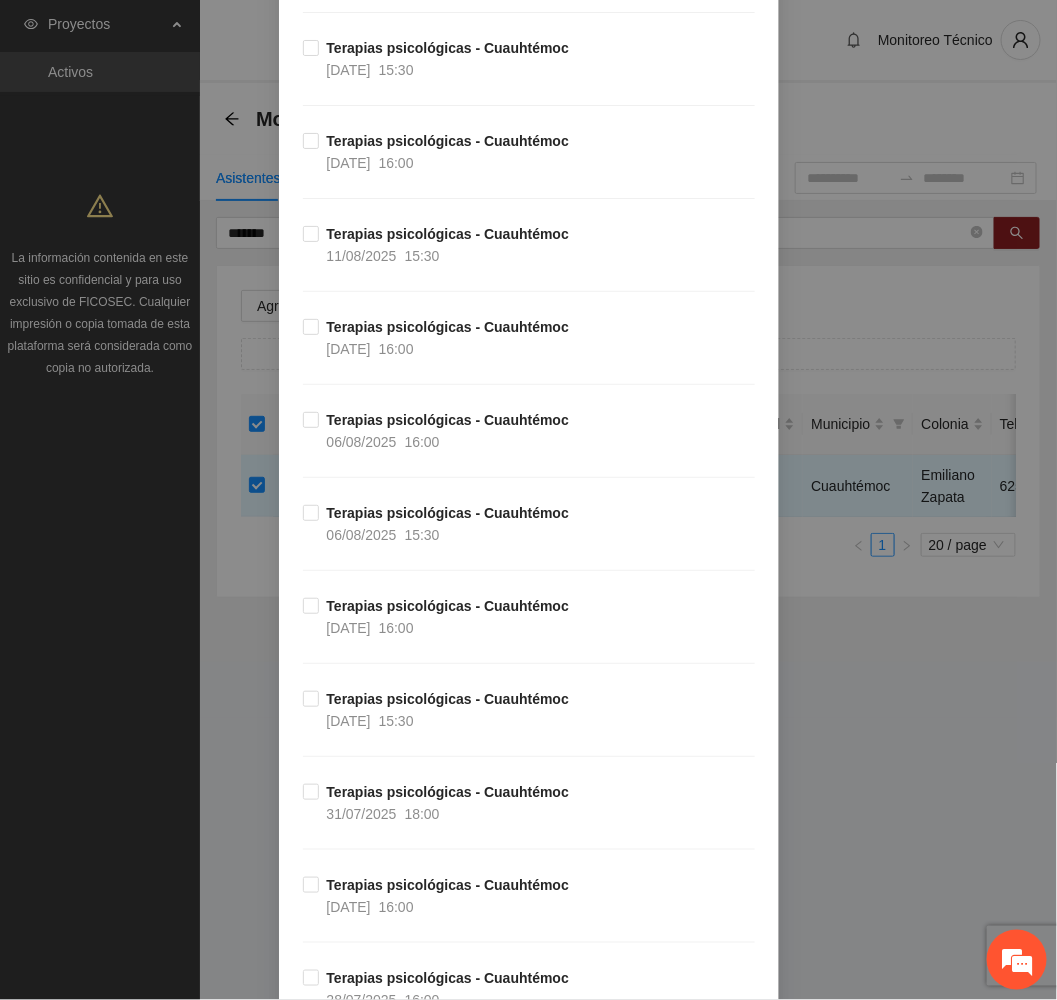 scroll, scrollTop: 1950, scrollLeft: 0, axis: vertical 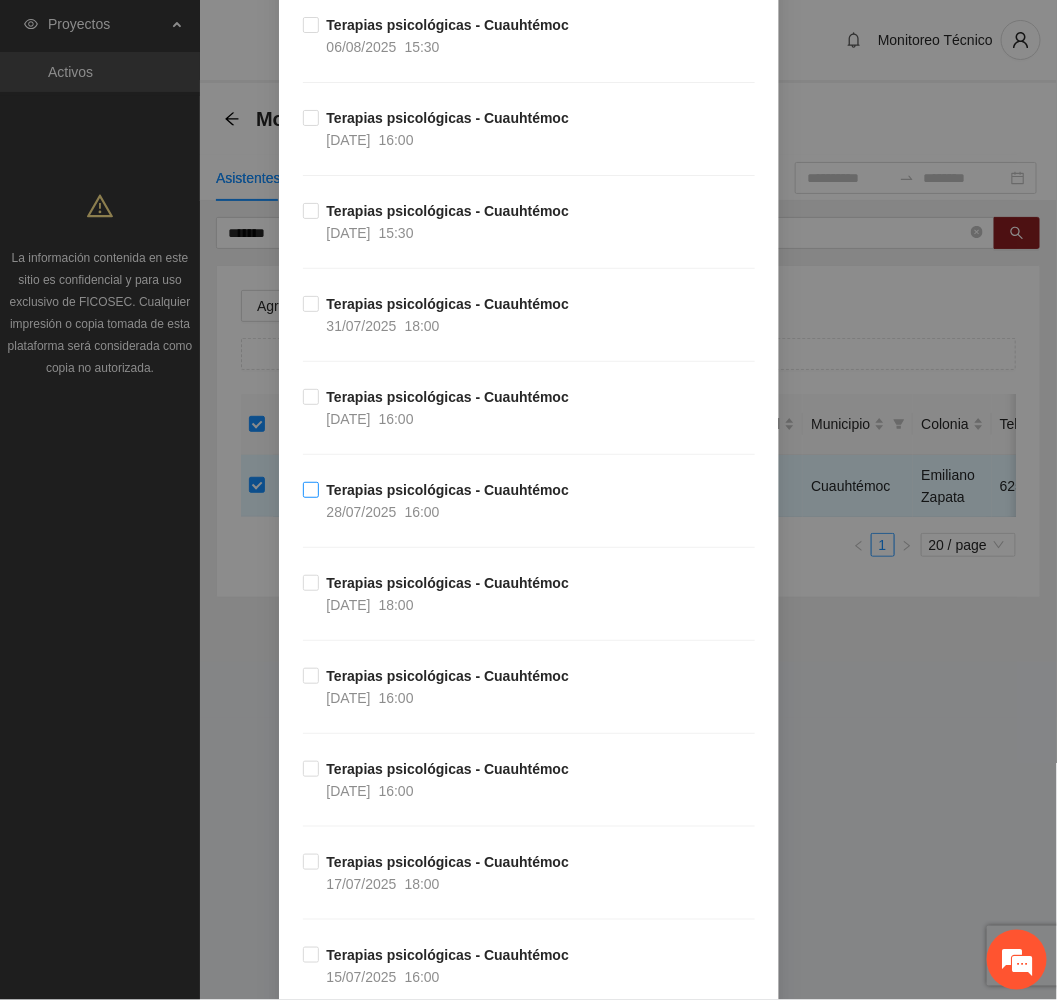 click on "Terapias psicológicas - Cuauhtémoc" at bounding box center (448, 490) 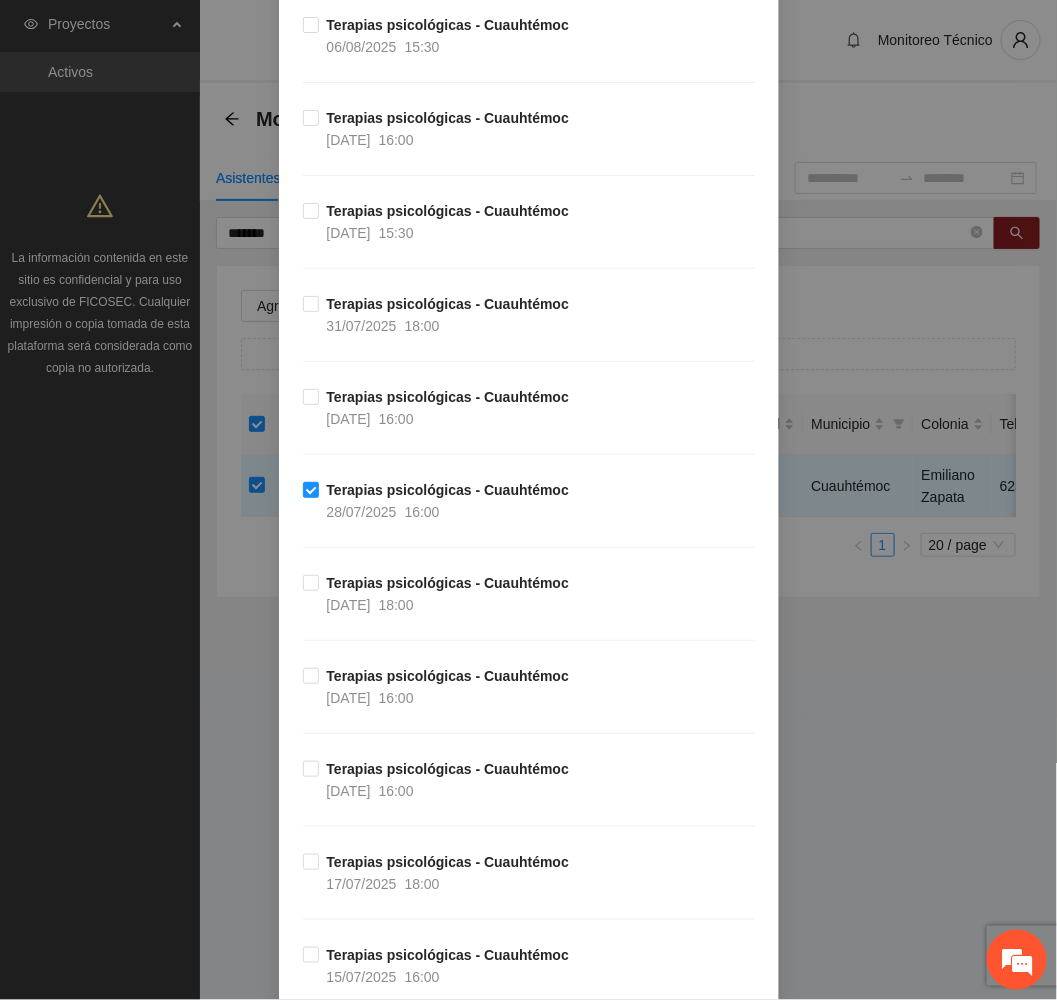 scroll, scrollTop: 2100, scrollLeft: 0, axis: vertical 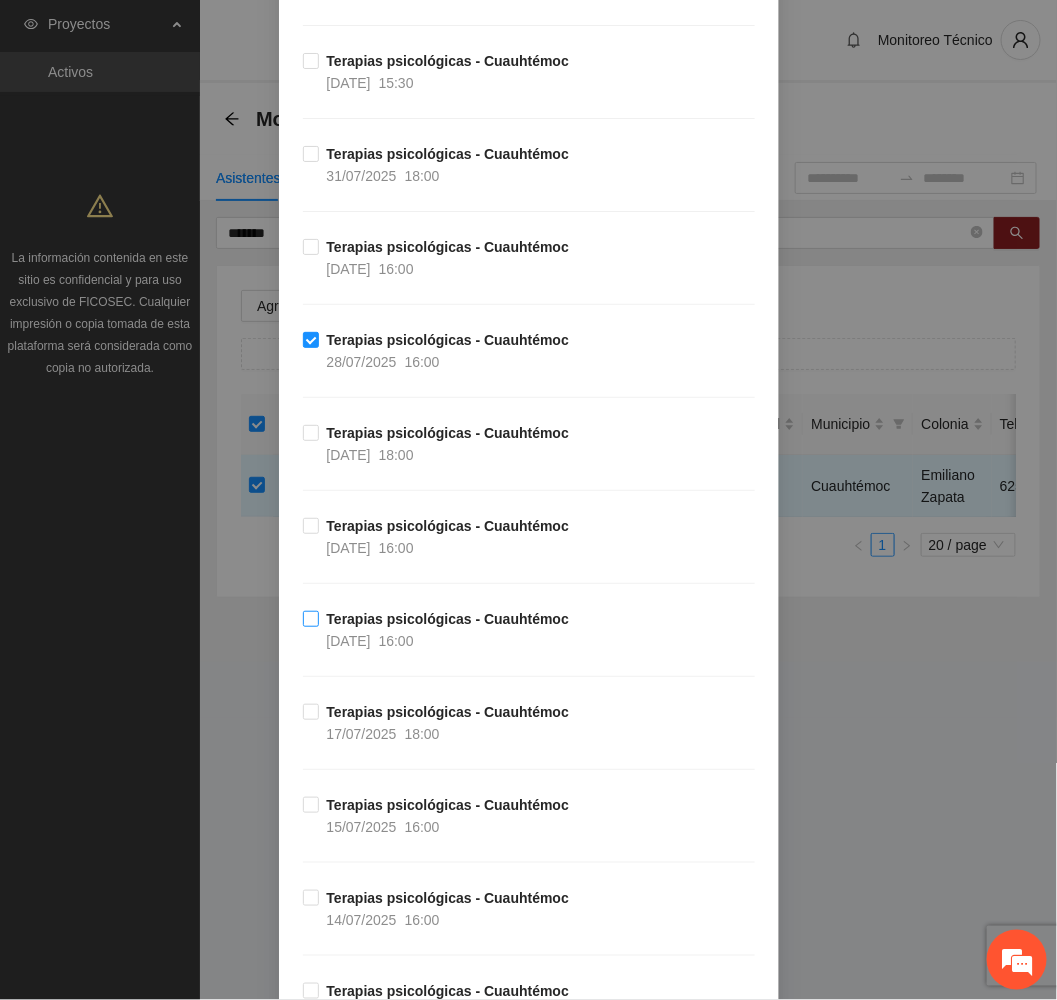 click on "[DATE]" at bounding box center (349, 641) 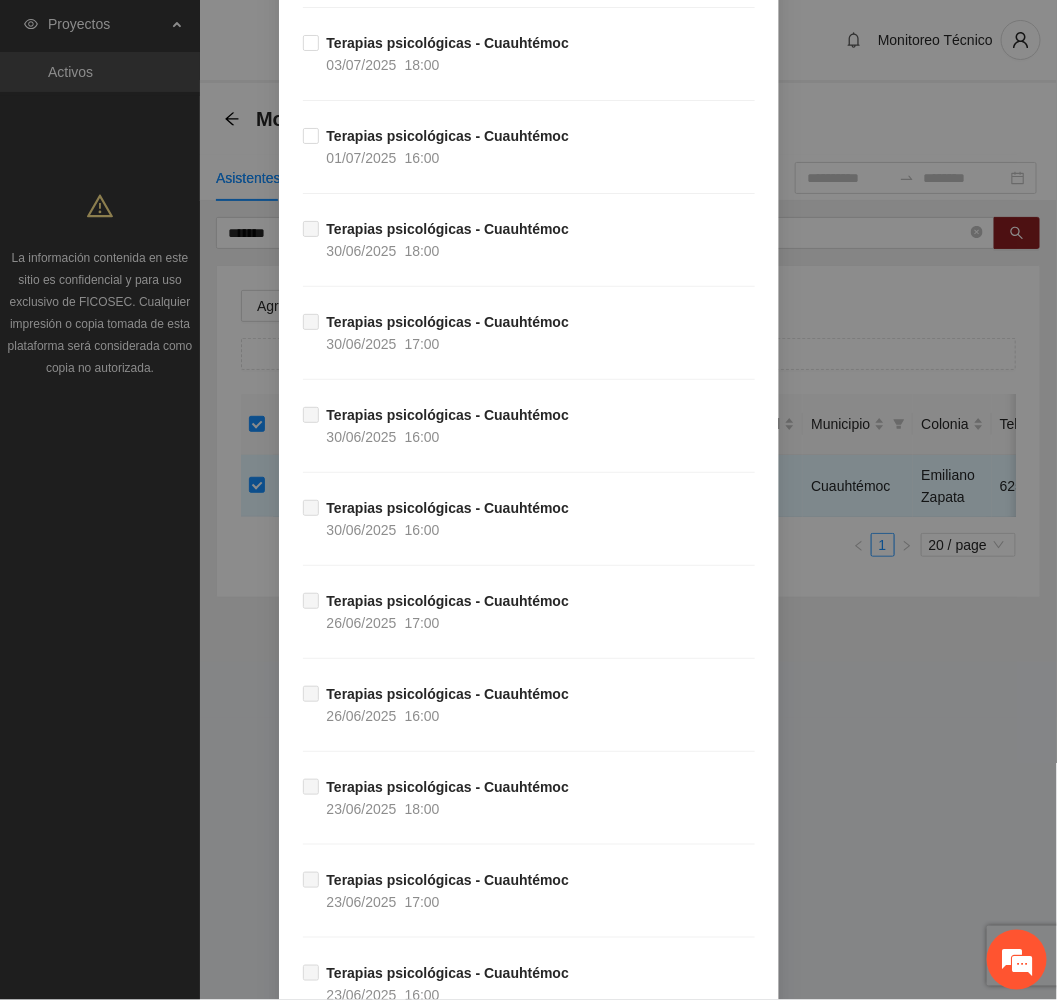 scroll, scrollTop: 3741, scrollLeft: 0, axis: vertical 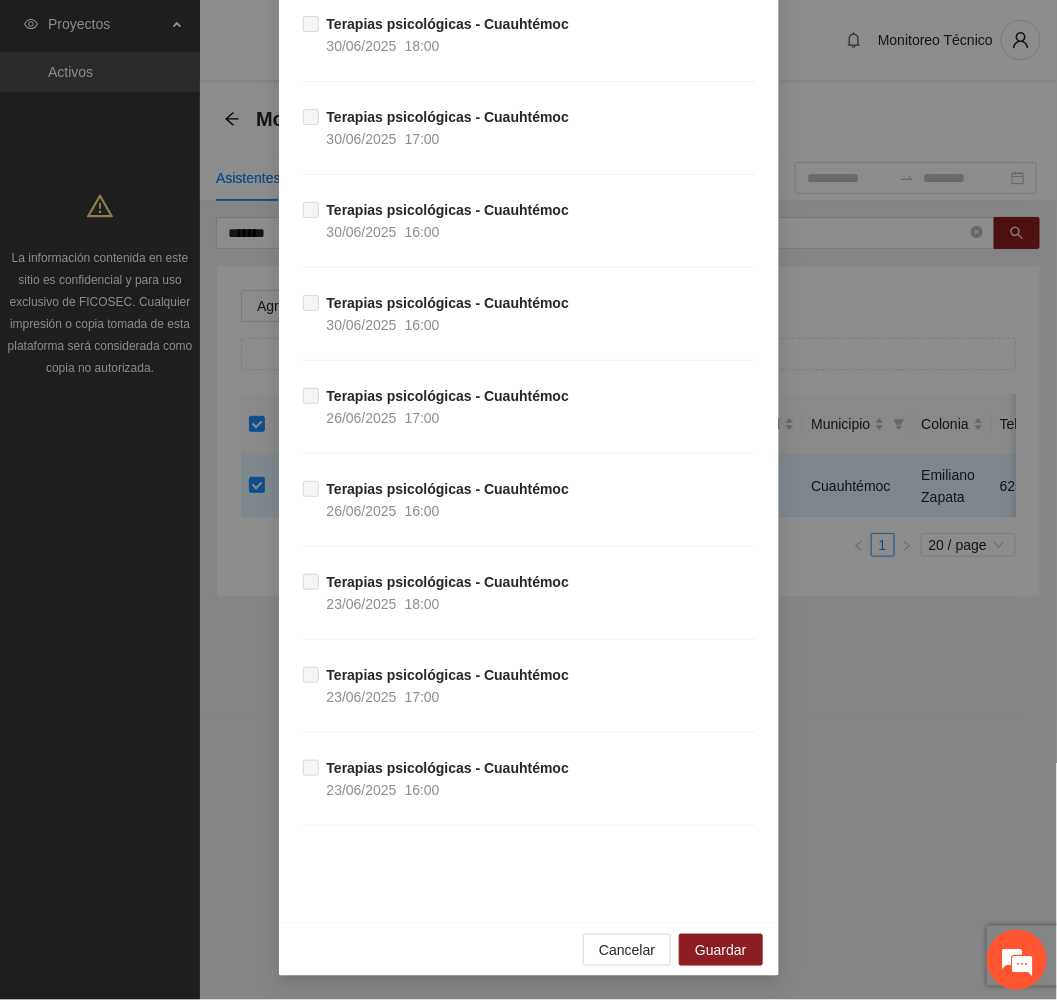 click on "Cancelar Guardar" at bounding box center [529, 949] 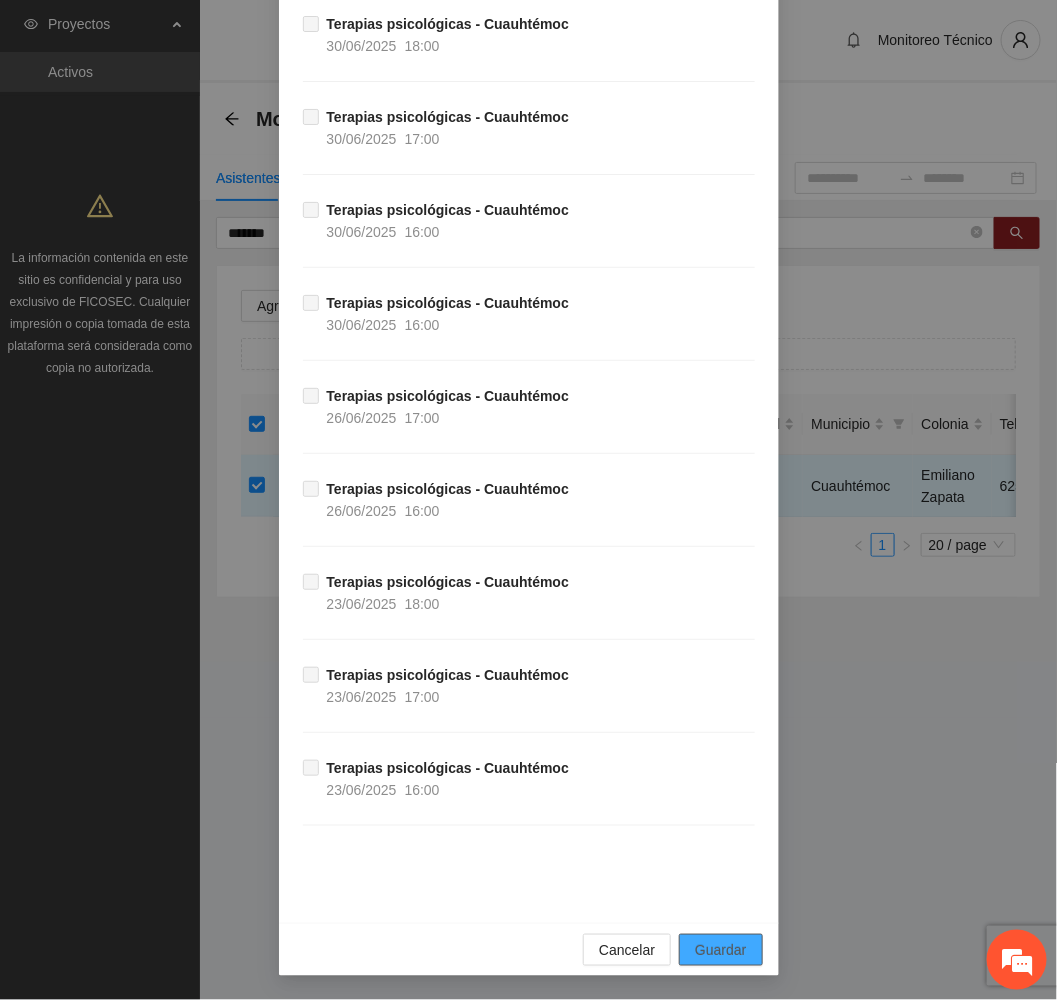 click on "Guardar" at bounding box center [720, 950] 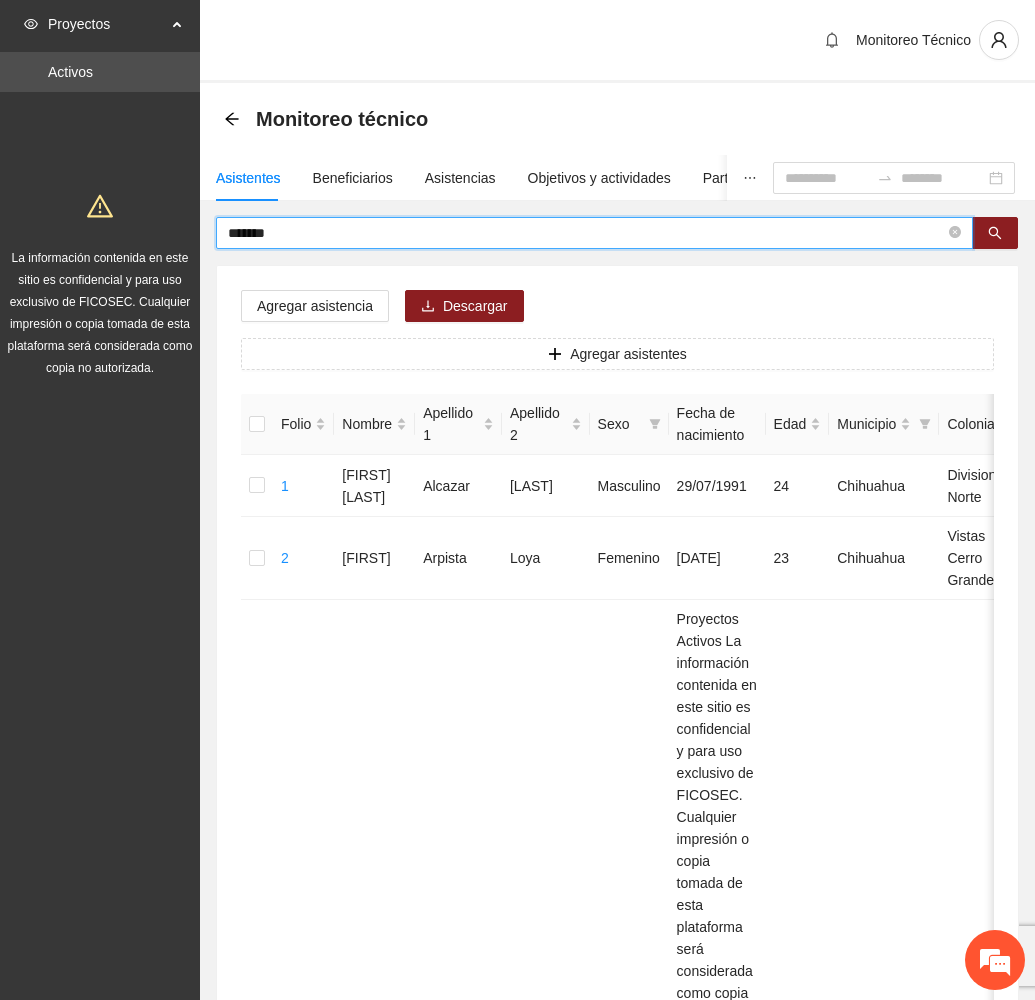 drag, startPoint x: 246, startPoint y: 237, endPoint x: 45, endPoint y: 214, distance: 202.31165 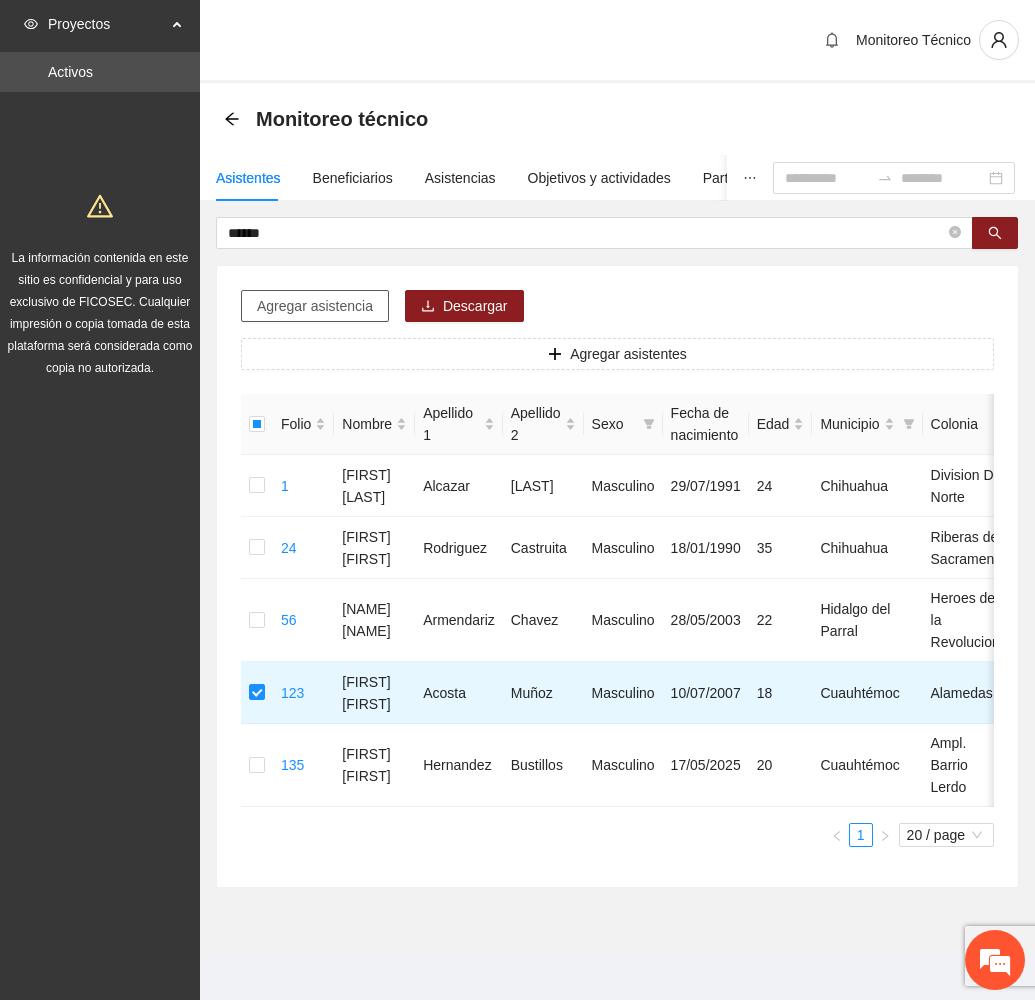 click on "Agregar asistencia" at bounding box center (315, 306) 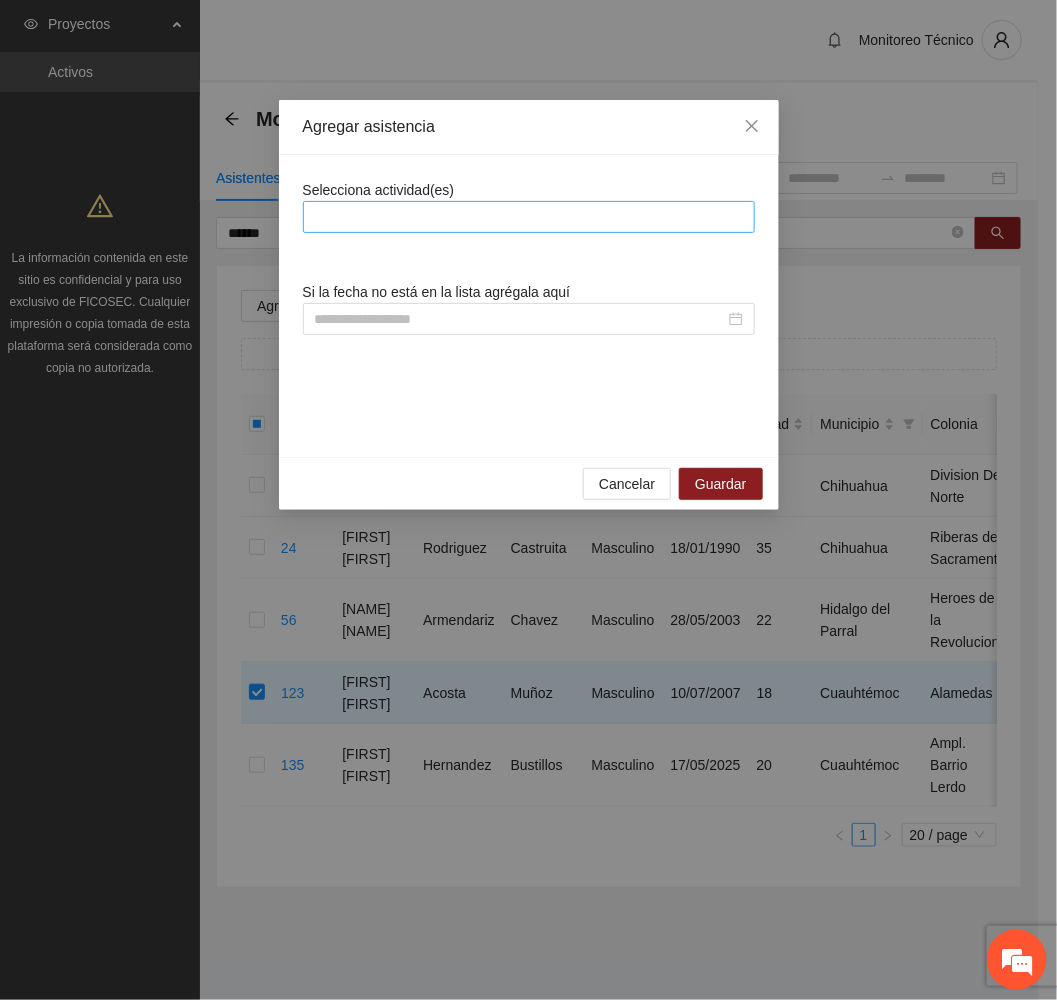 click at bounding box center (529, 217) 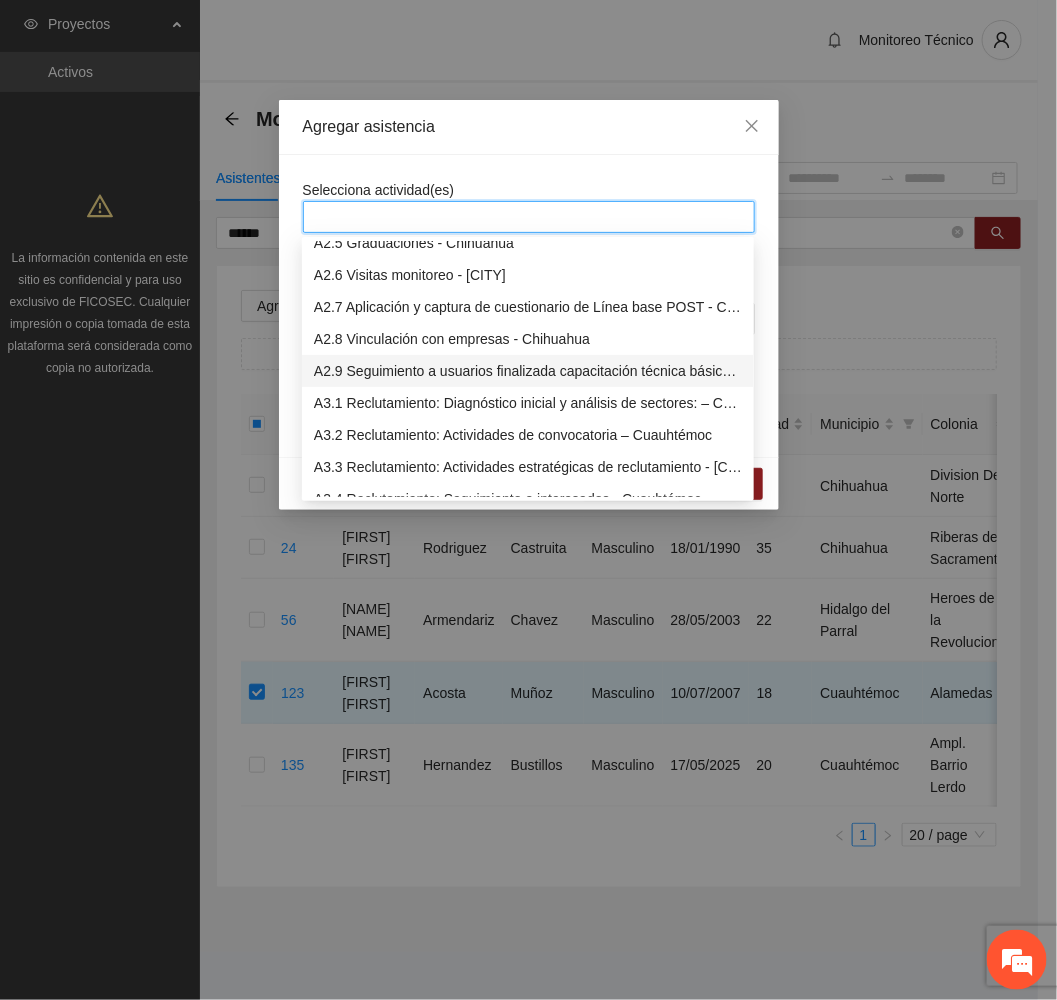 scroll, scrollTop: 1050, scrollLeft: 0, axis: vertical 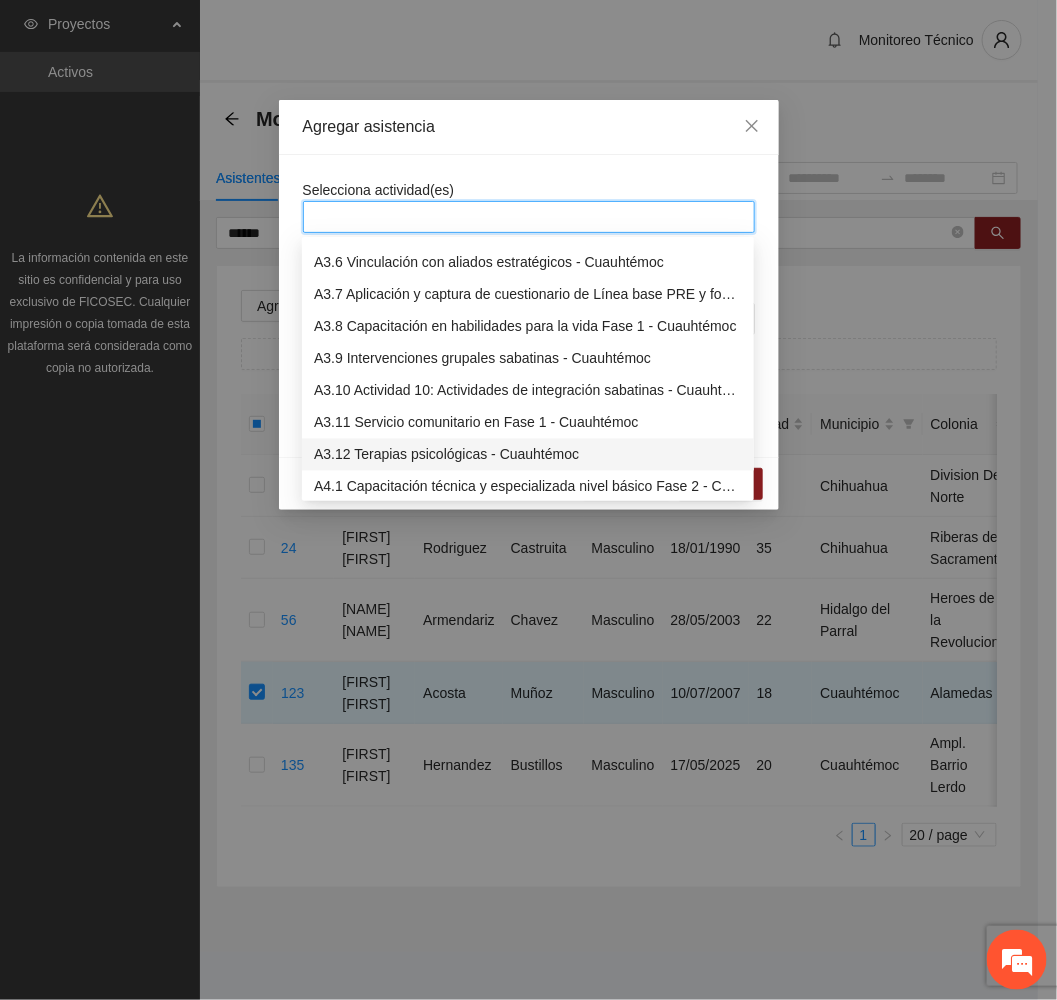 click on "A3.12 Terapias psicológicas - Cuauhtémoc" at bounding box center (528, 455) 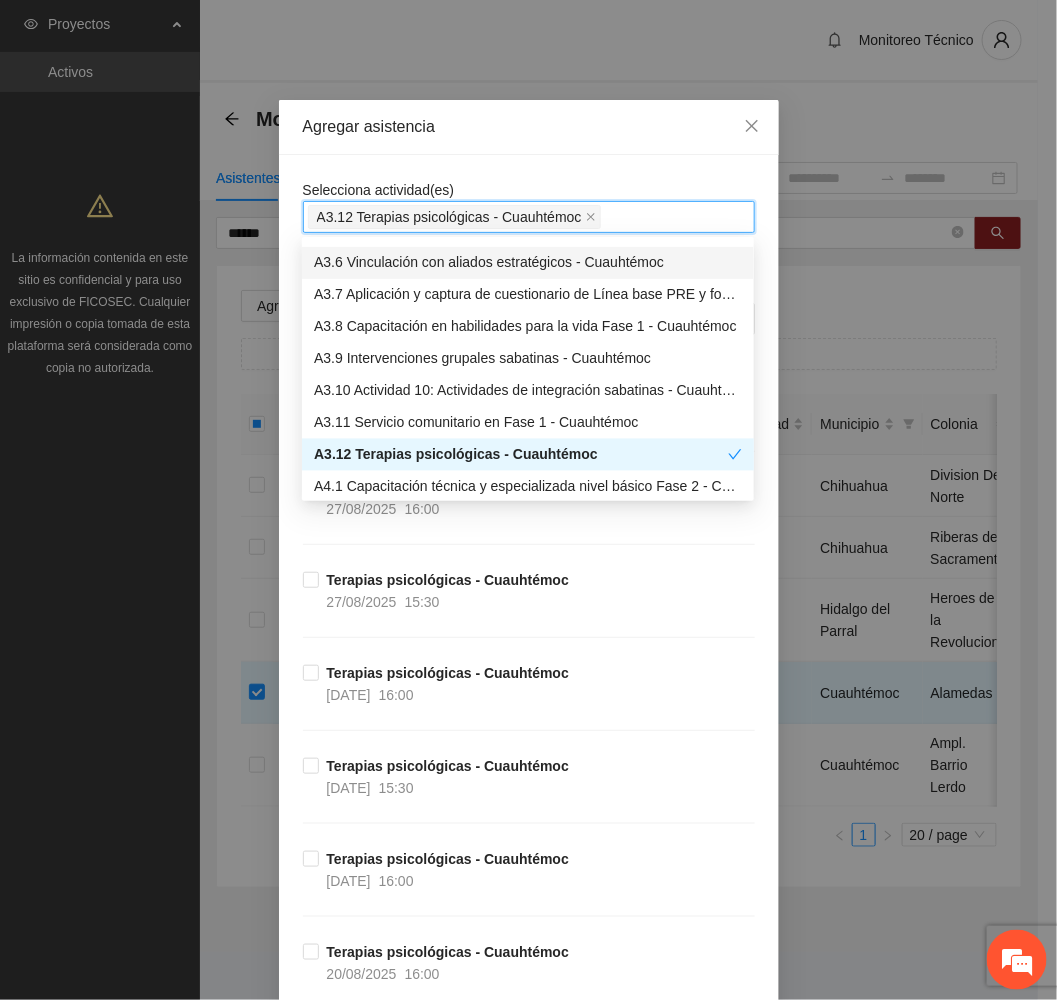 click on "Agregar asistencia" at bounding box center [529, 127] 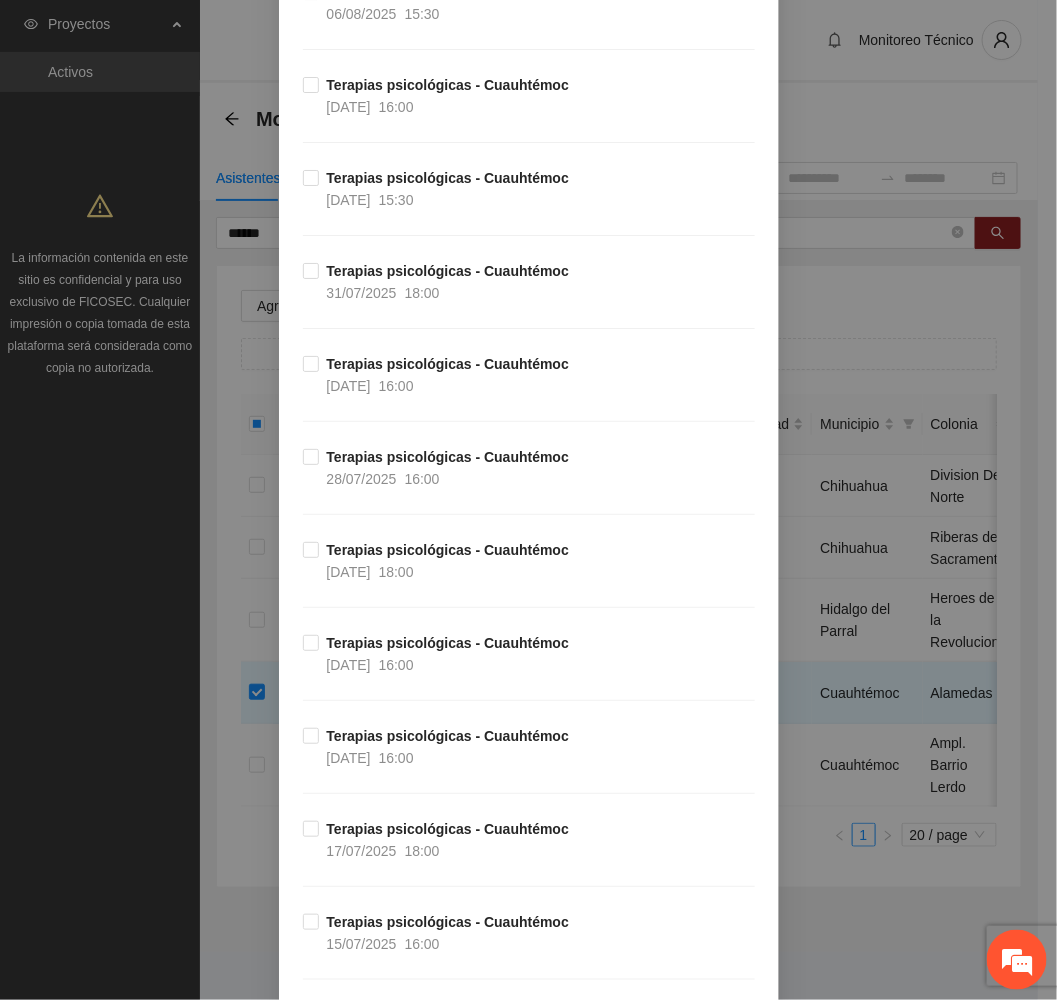 scroll, scrollTop: 2100, scrollLeft: 0, axis: vertical 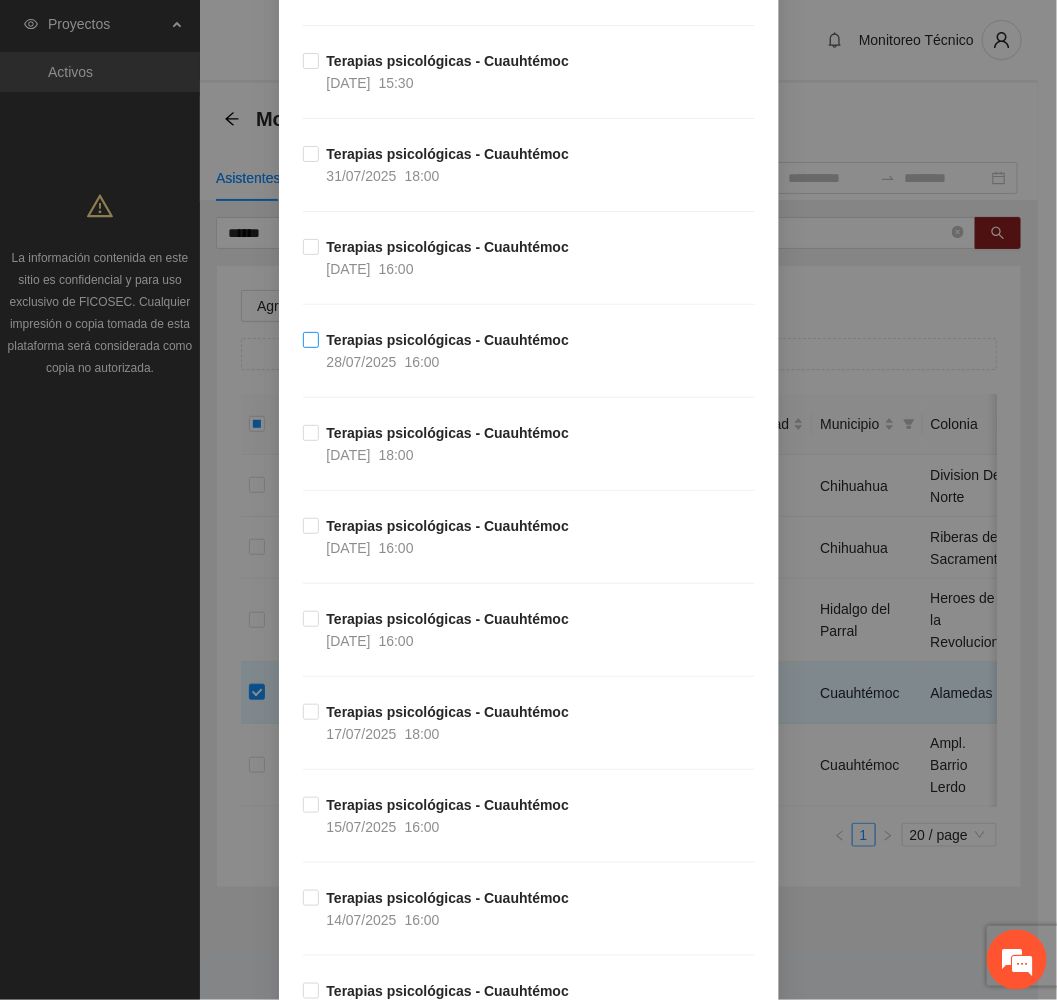 click on "16:00" at bounding box center (422, 362) 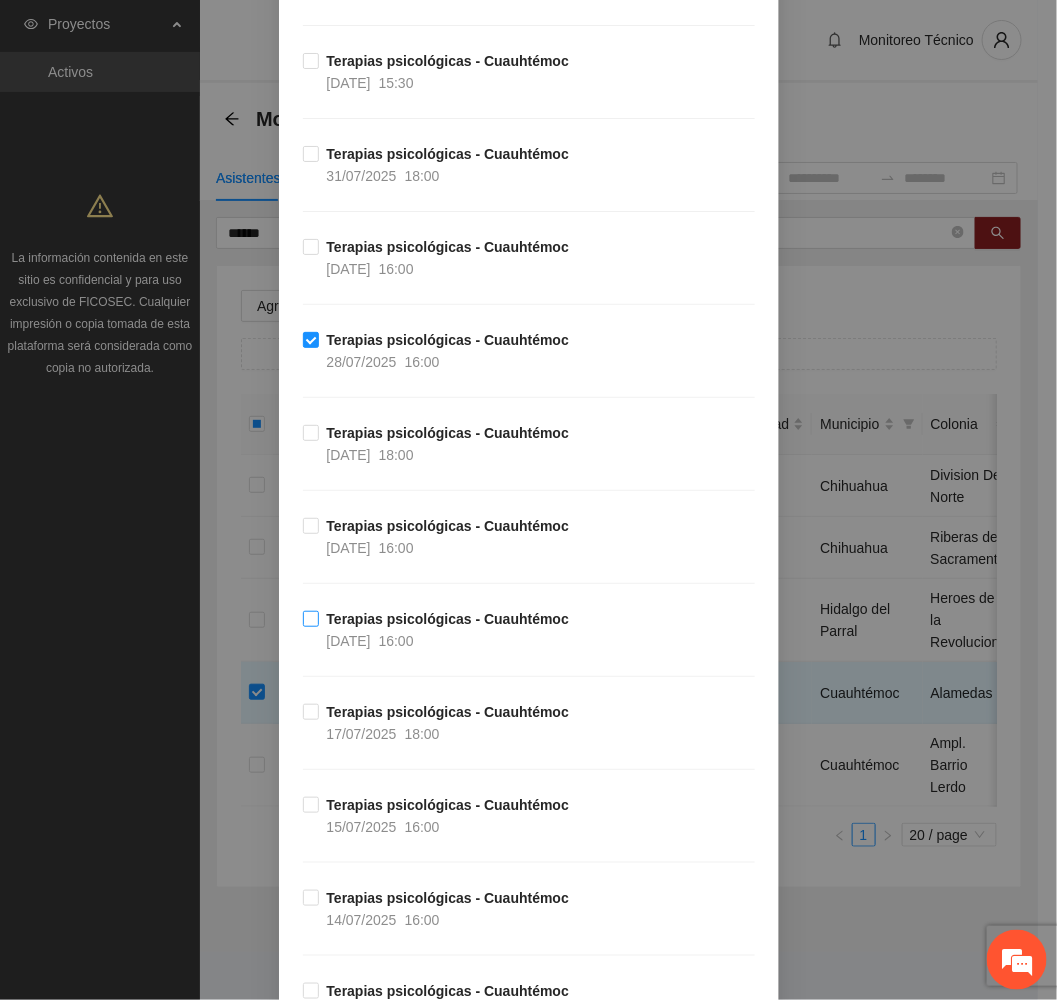 click on "16:00" at bounding box center [396, 641] 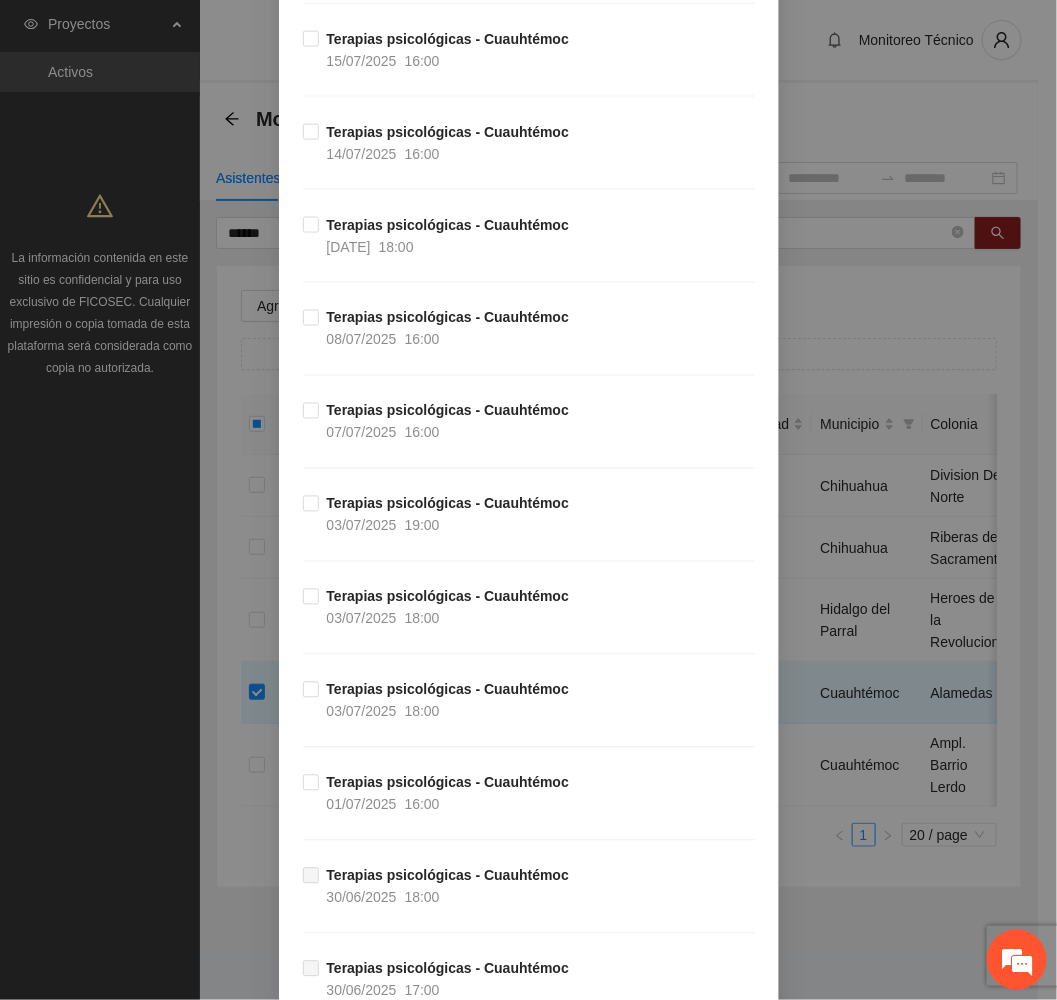 scroll, scrollTop: 3741, scrollLeft: 0, axis: vertical 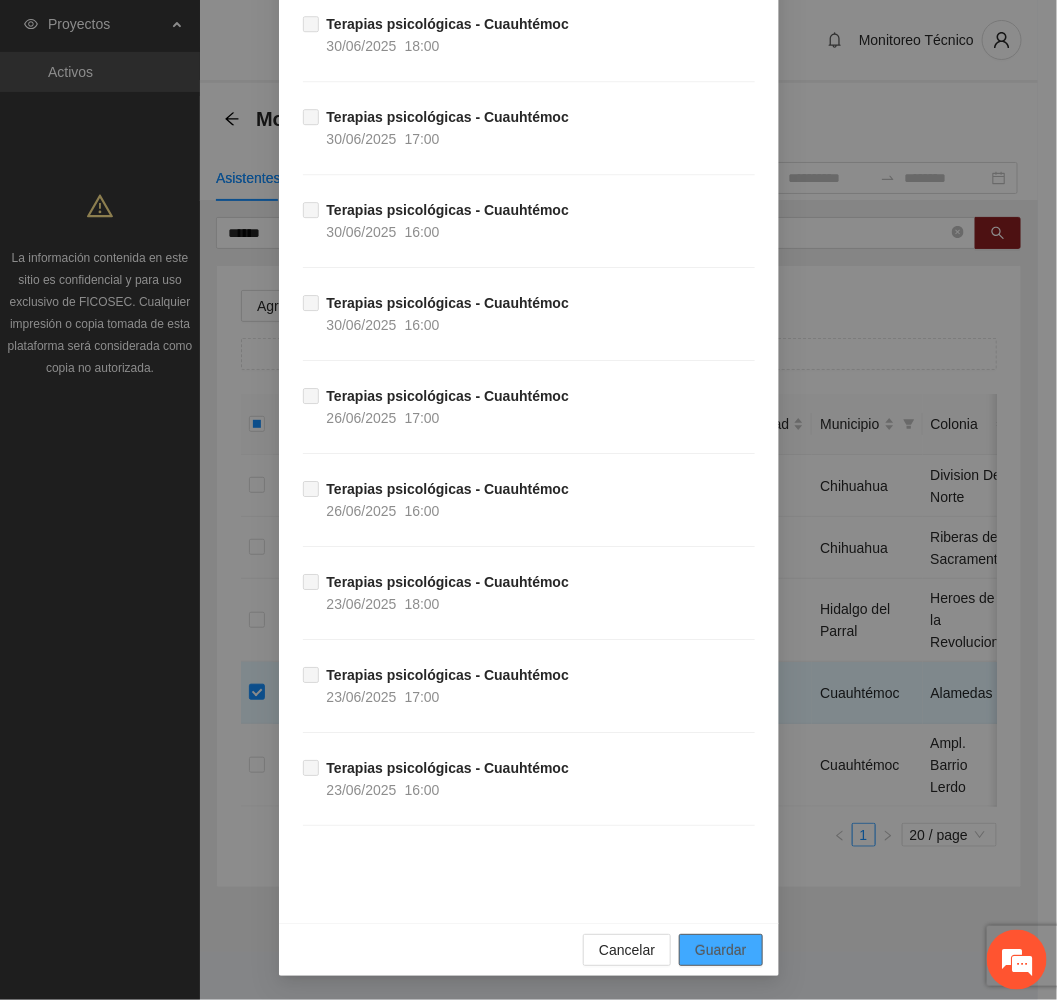 click on "Guardar" at bounding box center (720, 950) 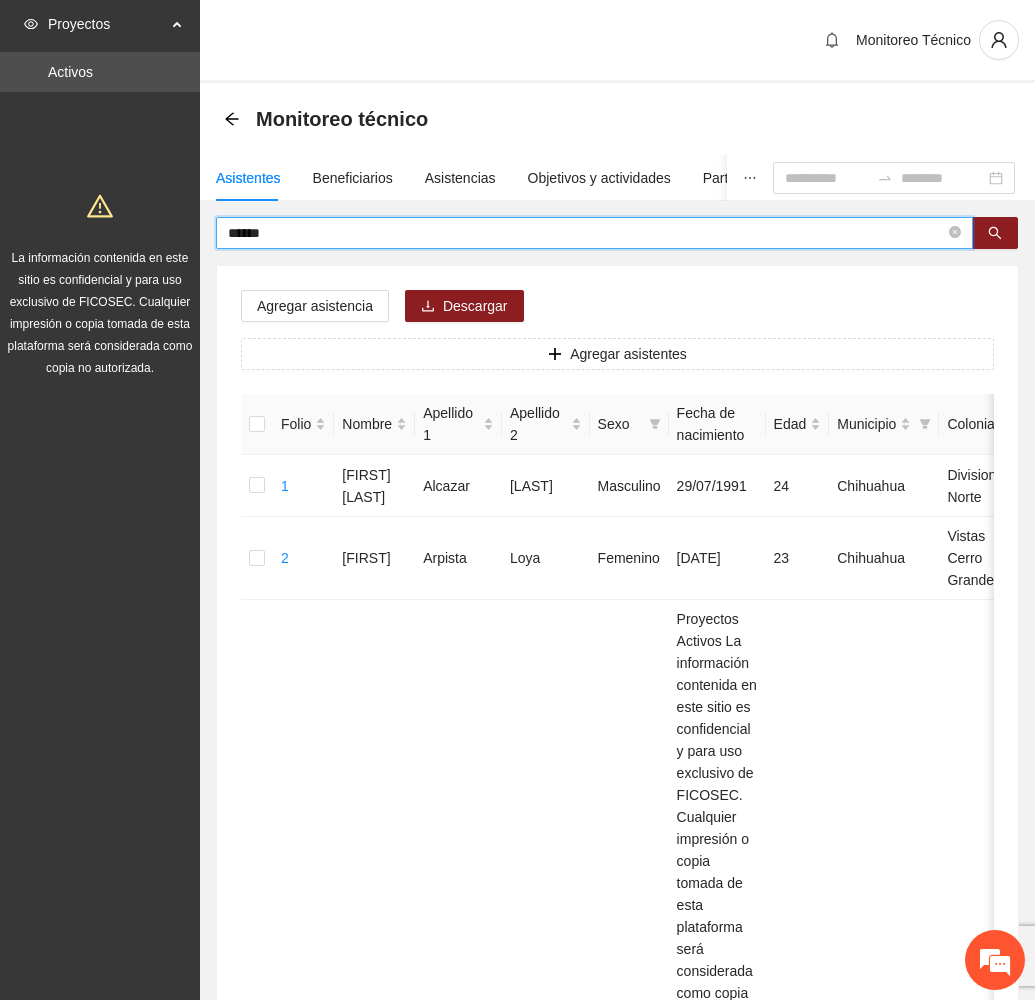 drag, startPoint x: 351, startPoint y: 234, endPoint x: -86, endPoint y: 198, distance: 438.48032 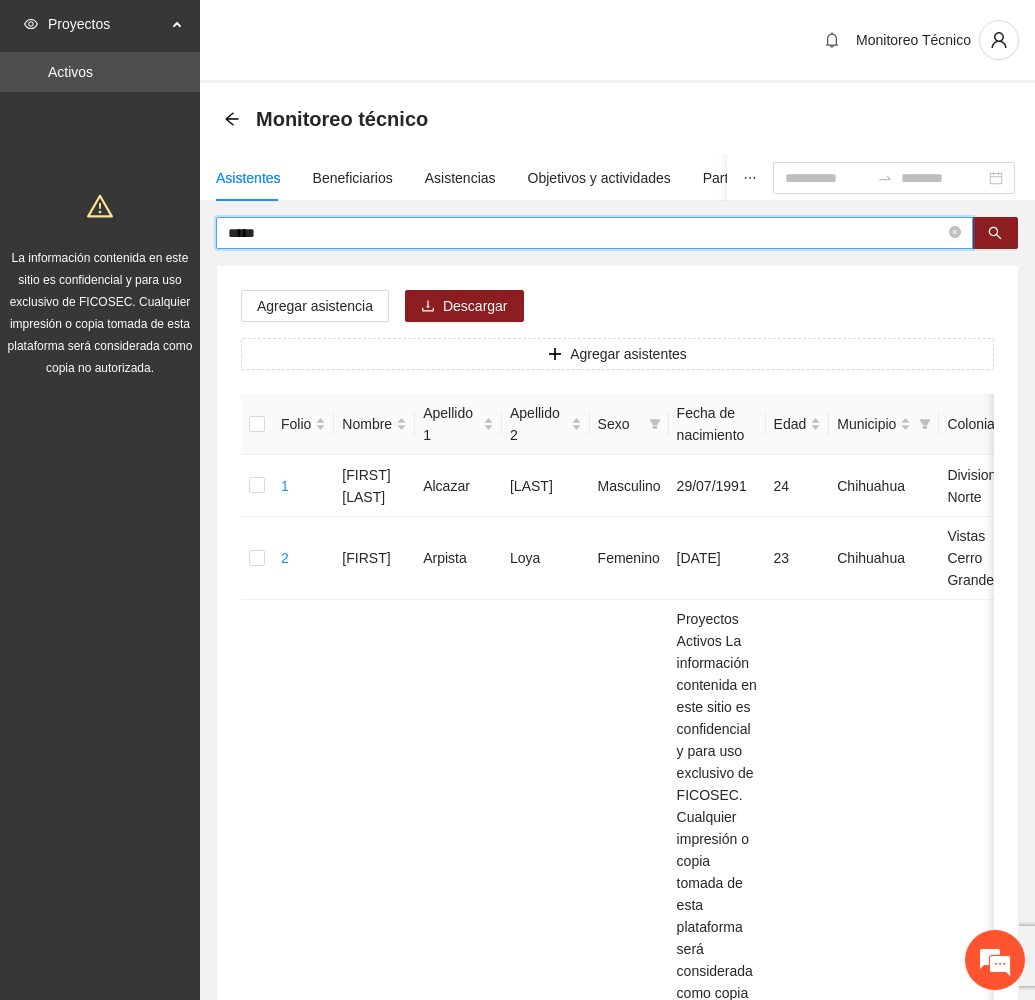 type on "*****" 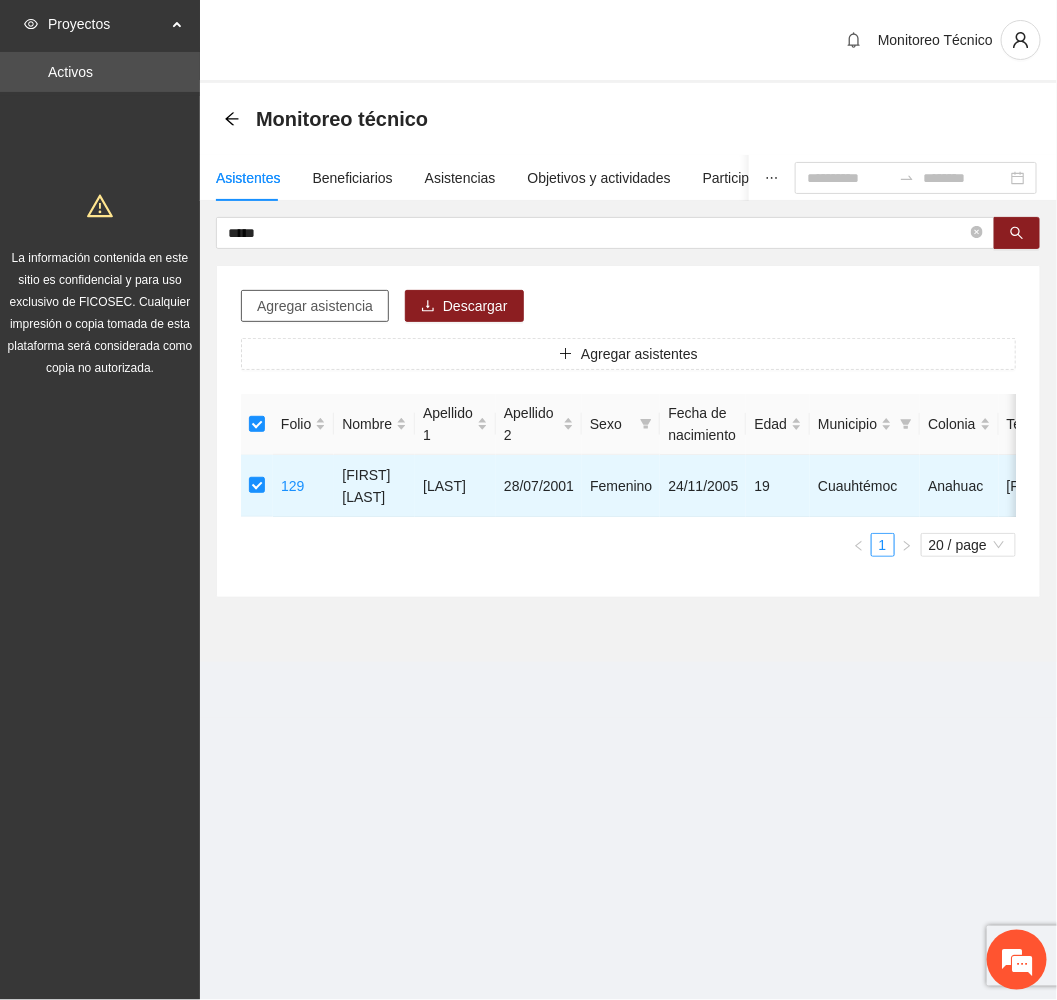 click on "Agregar asistencia" at bounding box center (315, 306) 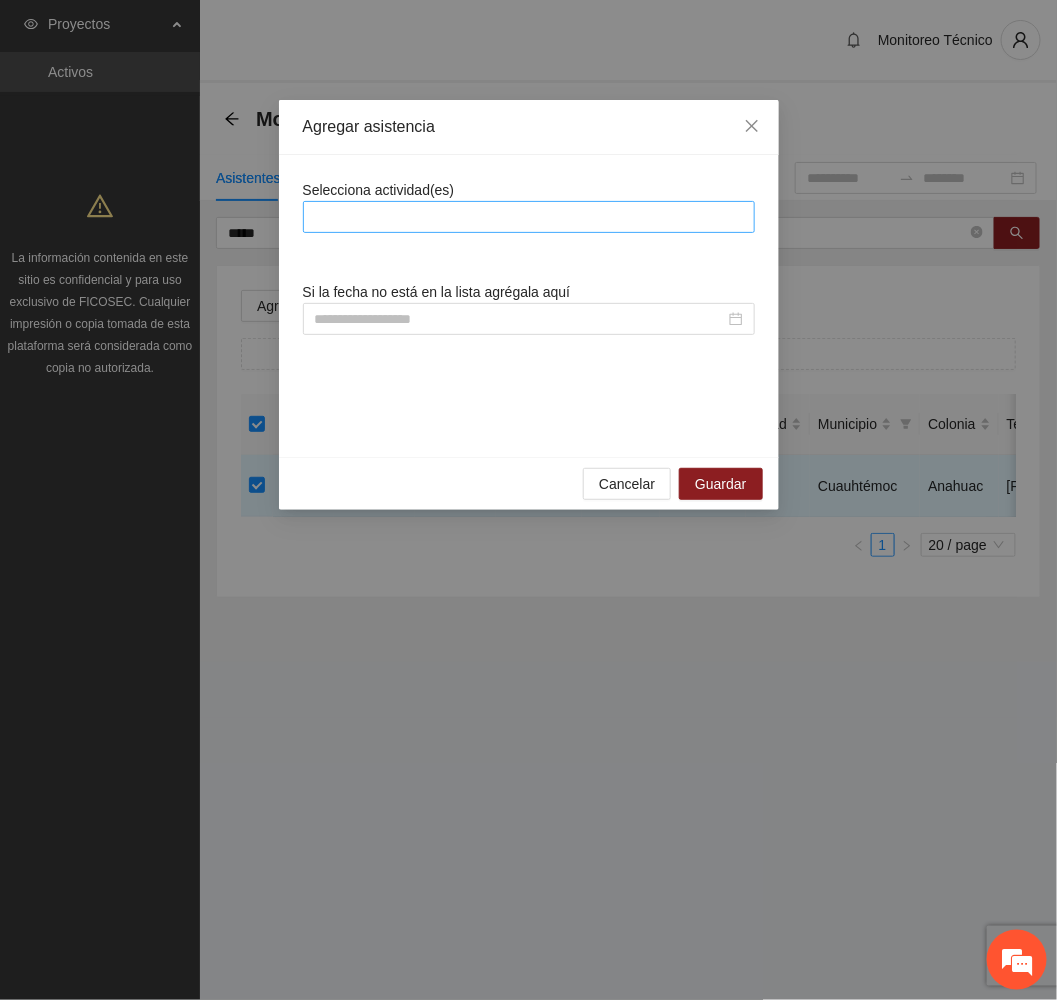 click at bounding box center [529, 217] 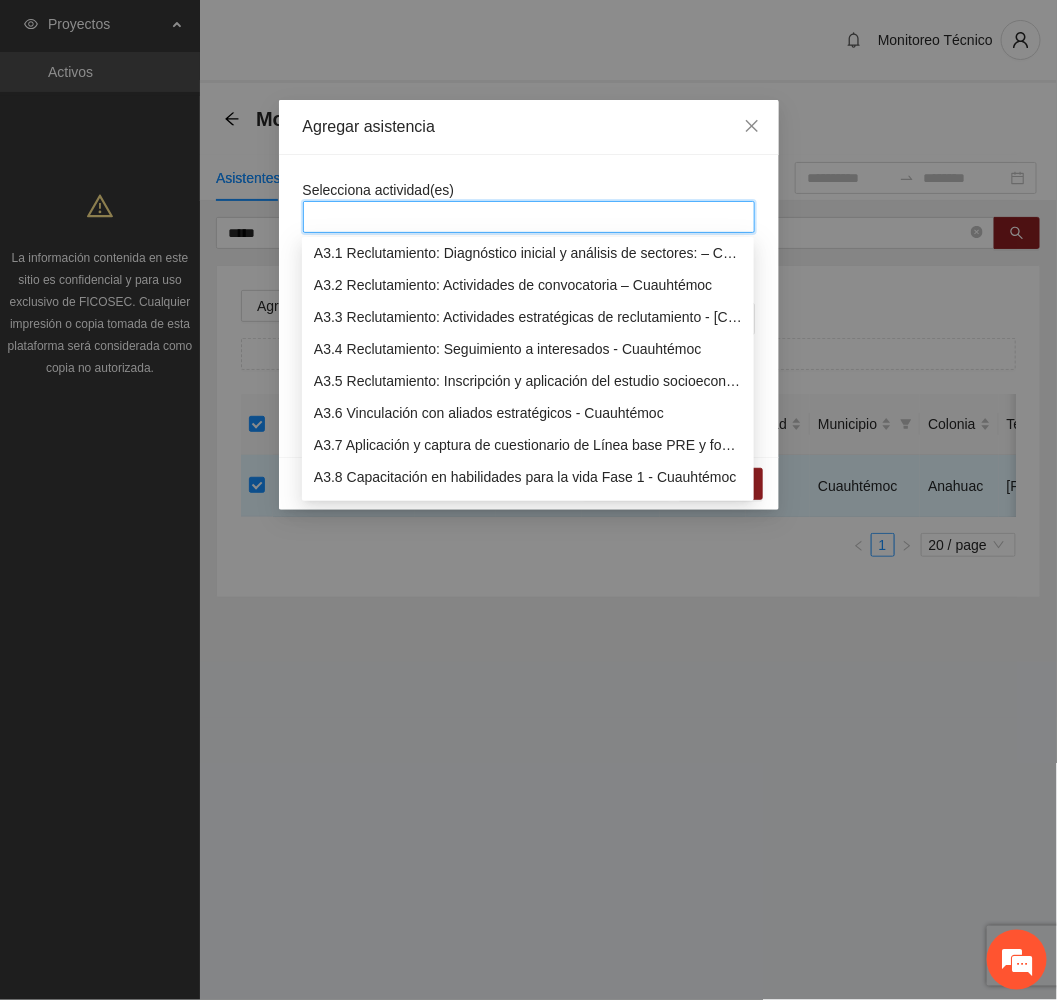 scroll, scrollTop: 1200, scrollLeft: 0, axis: vertical 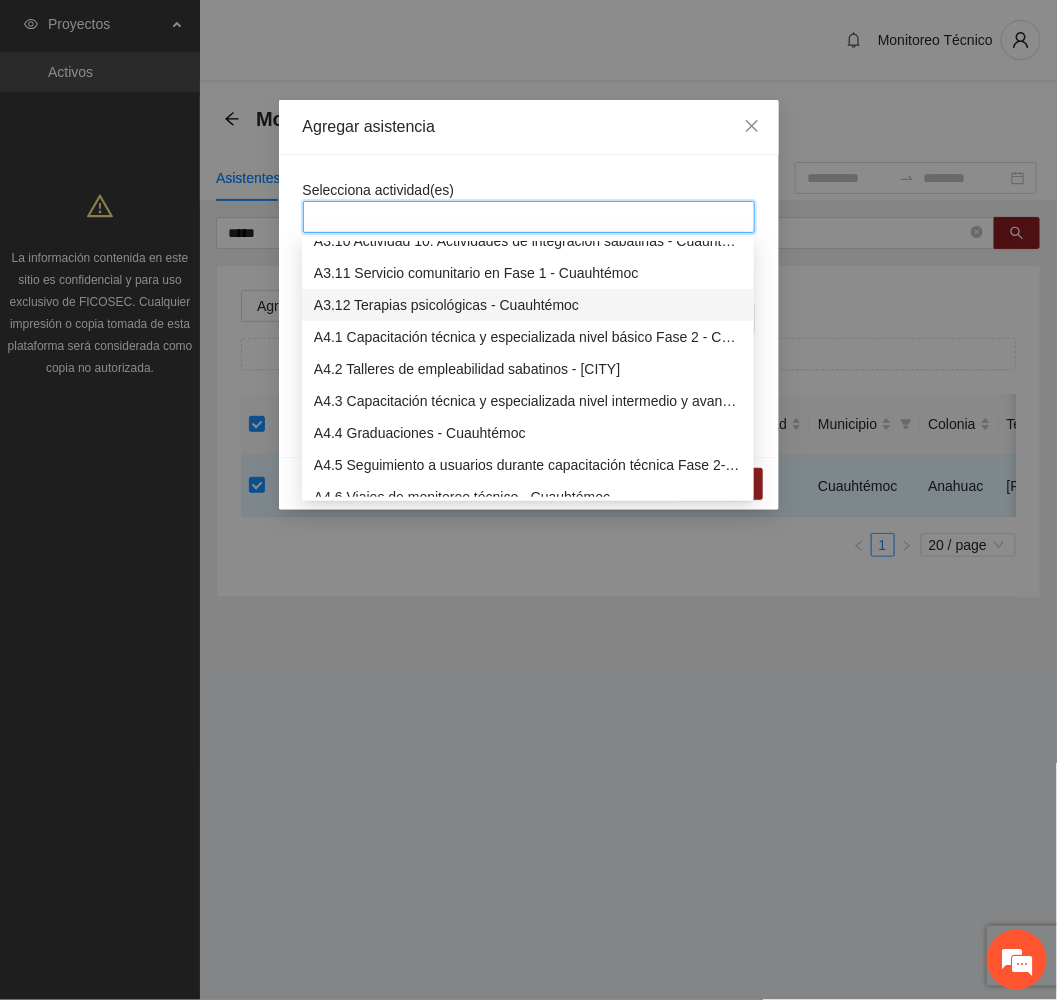 click on "A3.12 Terapias psicológicas - Cuauhtémoc" at bounding box center [528, 305] 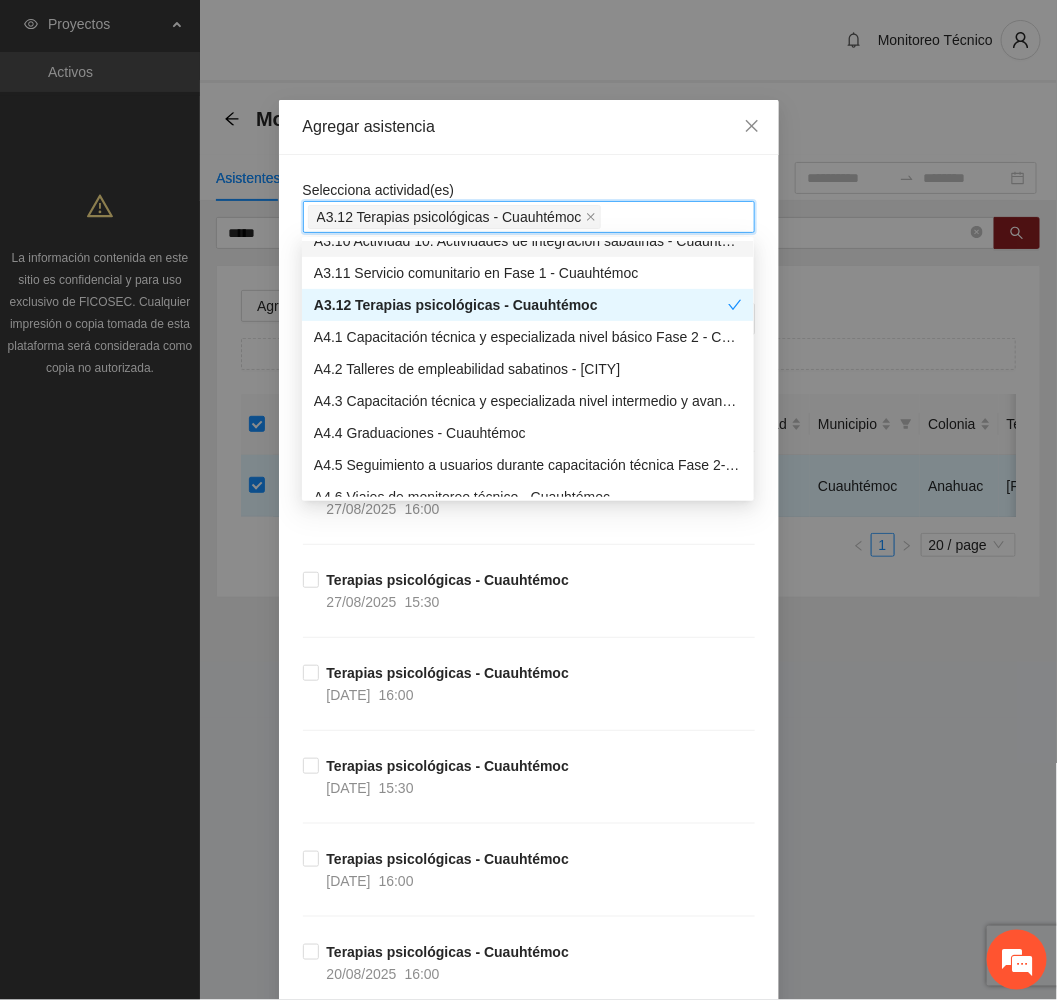 click on "Agregar asistencia" at bounding box center [529, 127] 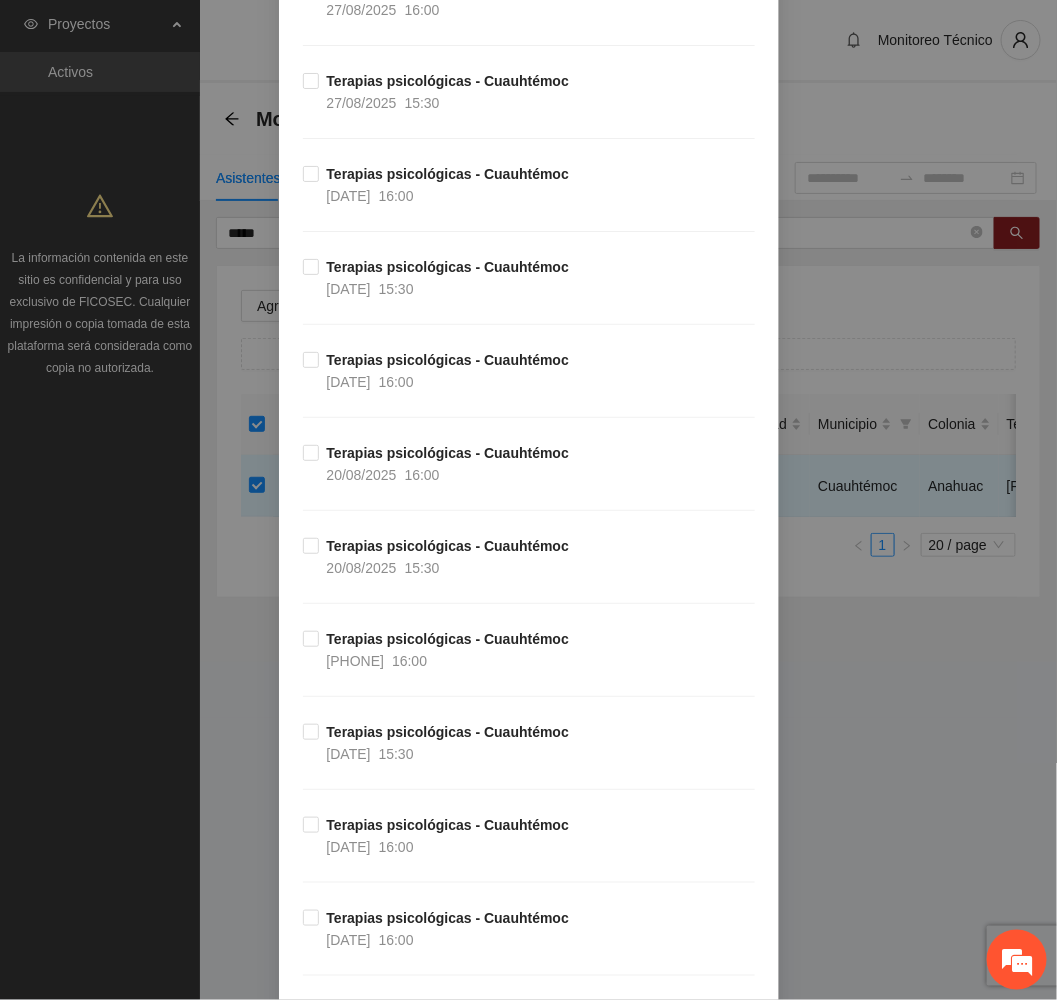 scroll, scrollTop: 0, scrollLeft: 0, axis: both 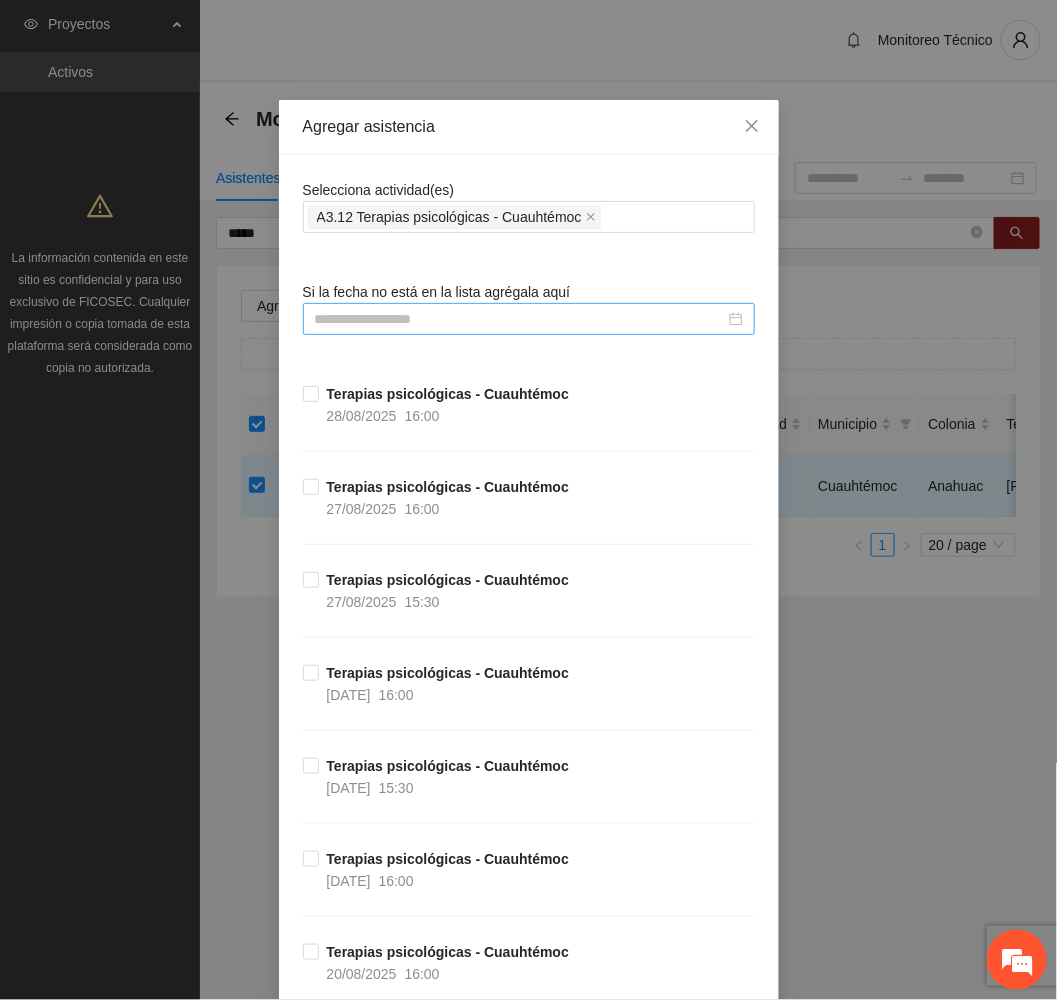 click at bounding box center (520, 319) 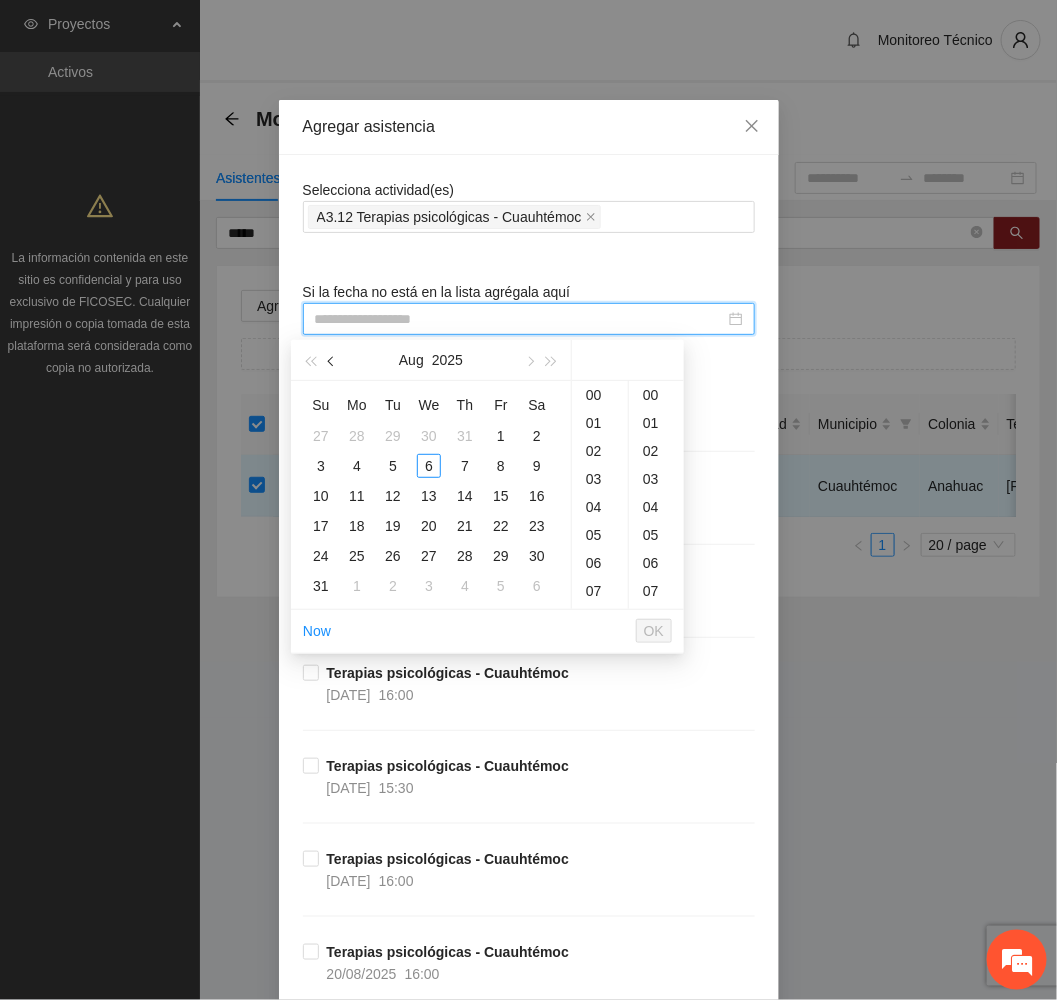 click at bounding box center (332, 360) 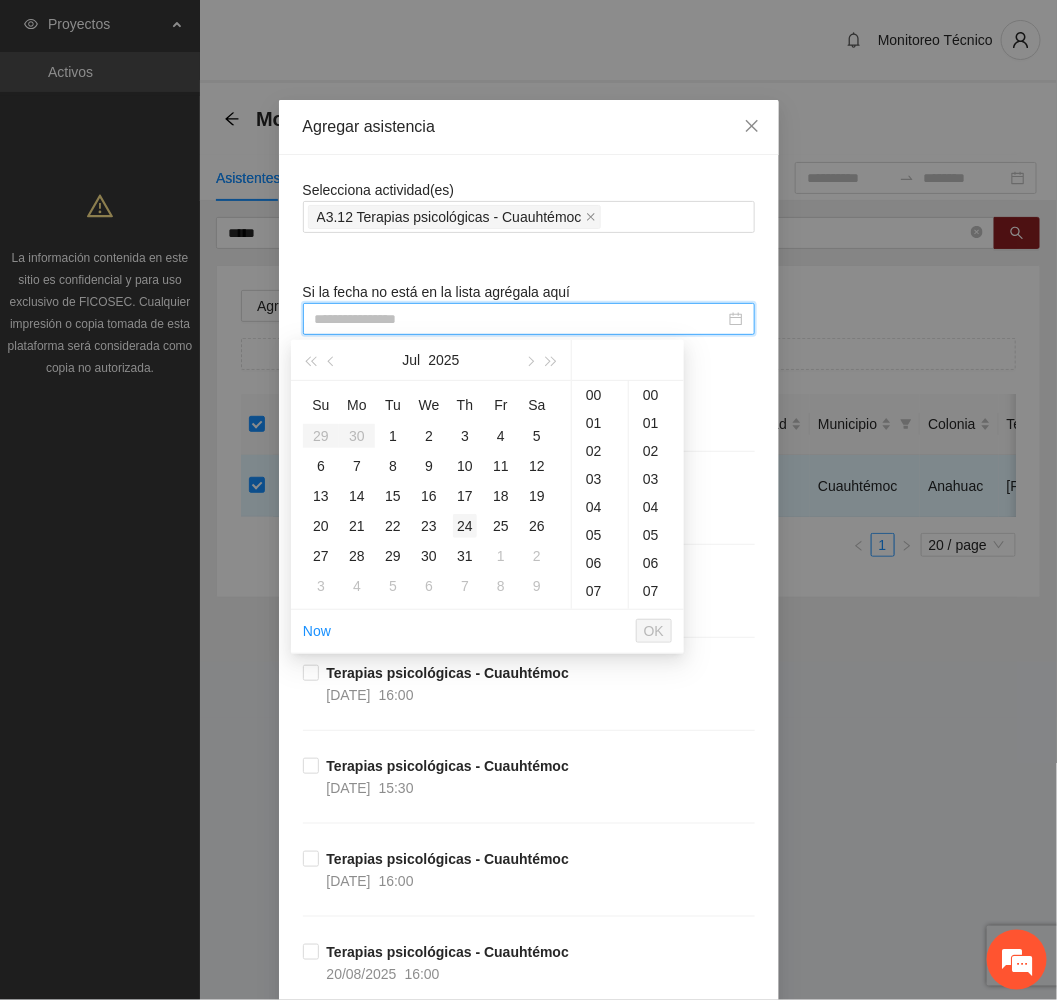 drag, startPoint x: 430, startPoint y: 525, endPoint x: 450, endPoint y: 523, distance: 20.09975 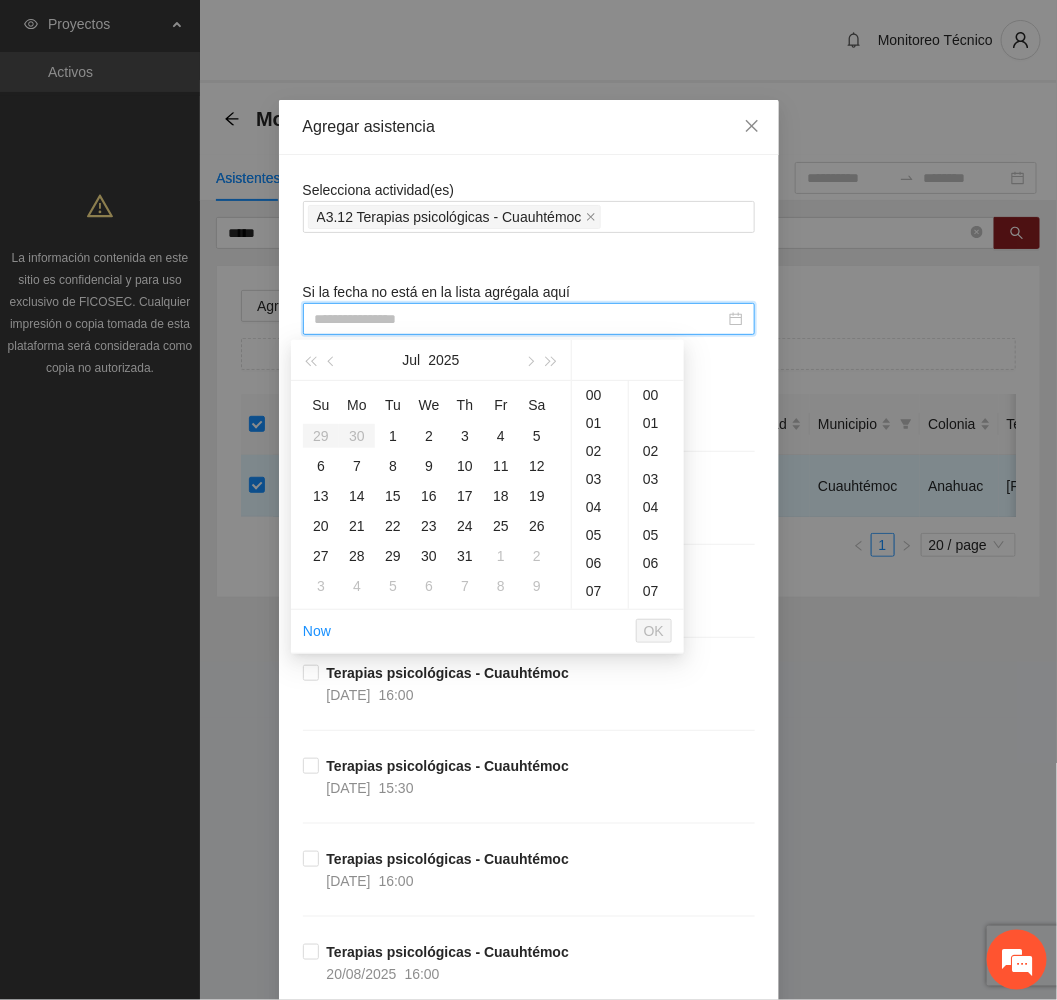 scroll, scrollTop: 198, scrollLeft: 0, axis: vertical 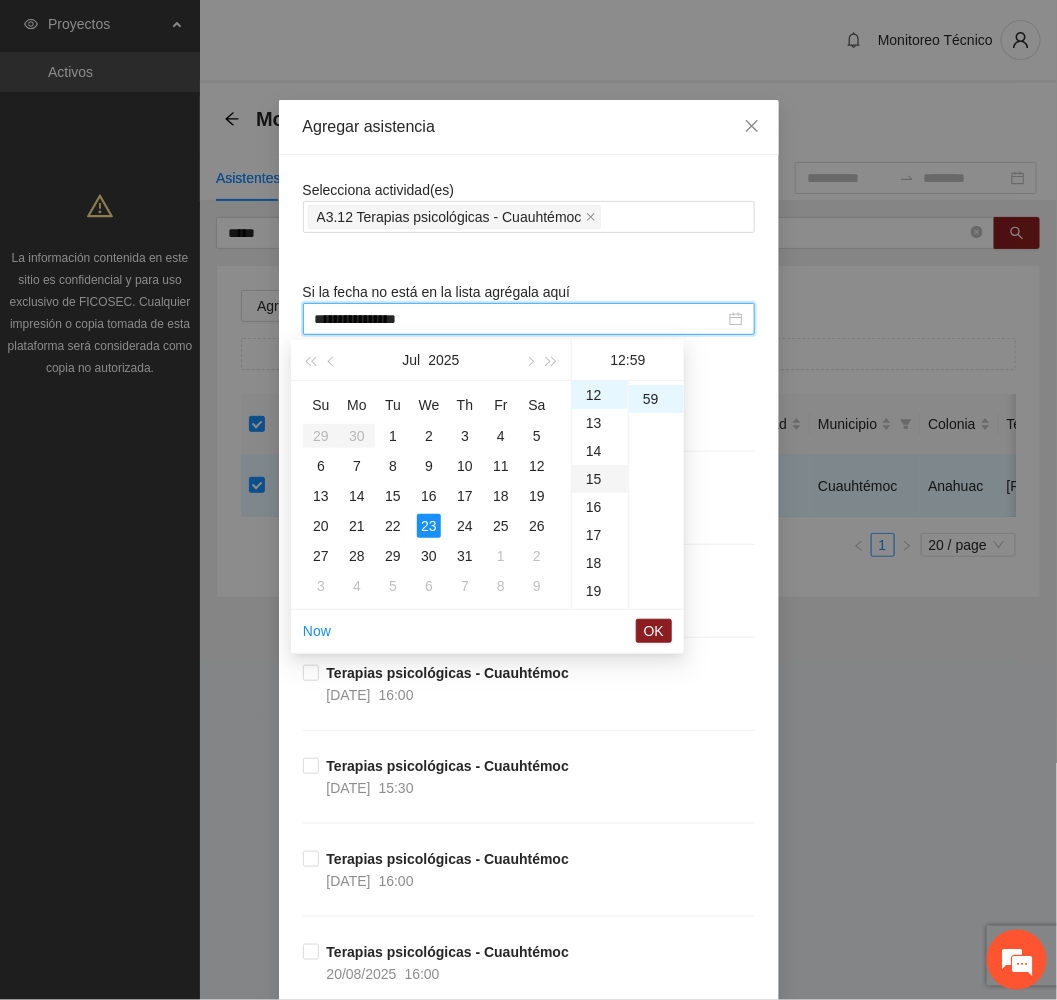 click on "15" at bounding box center [600, 479] 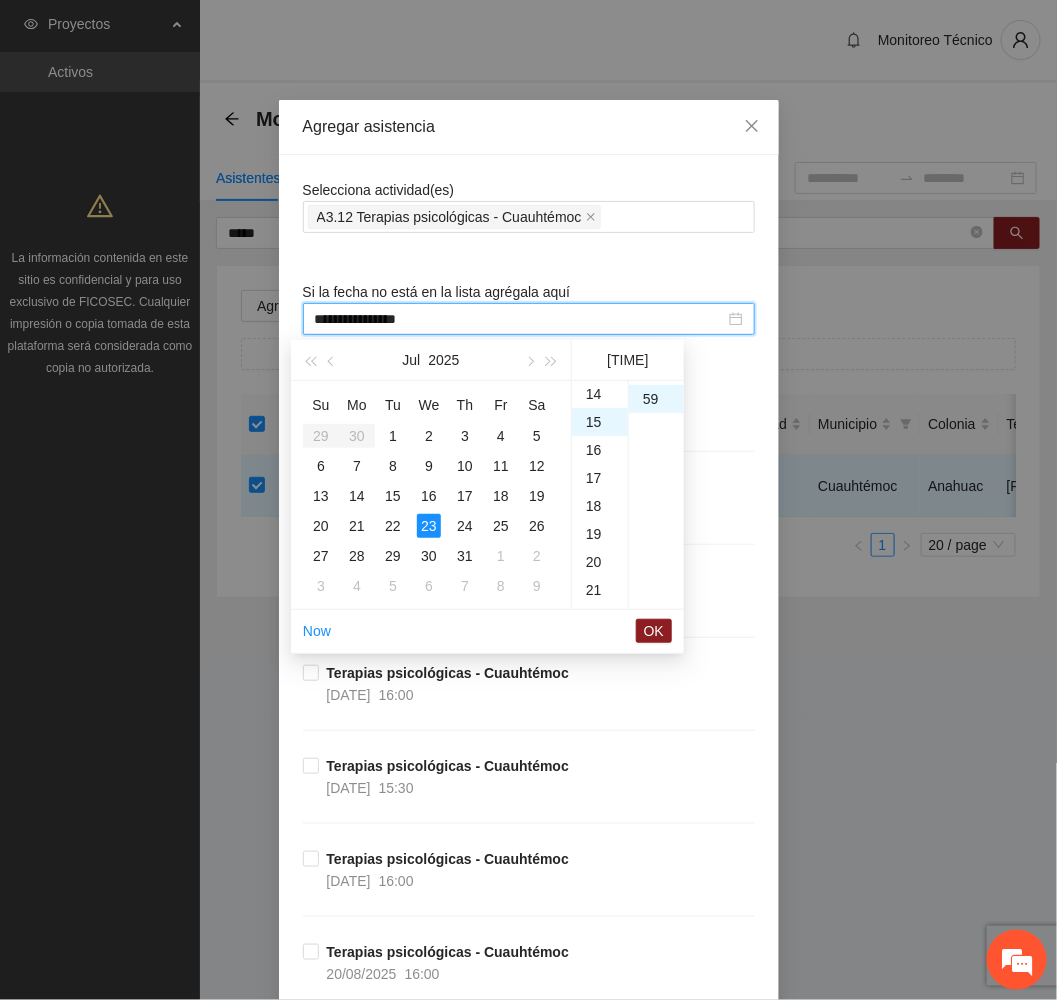 scroll, scrollTop: 420, scrollLeft: 0, axis: vertical 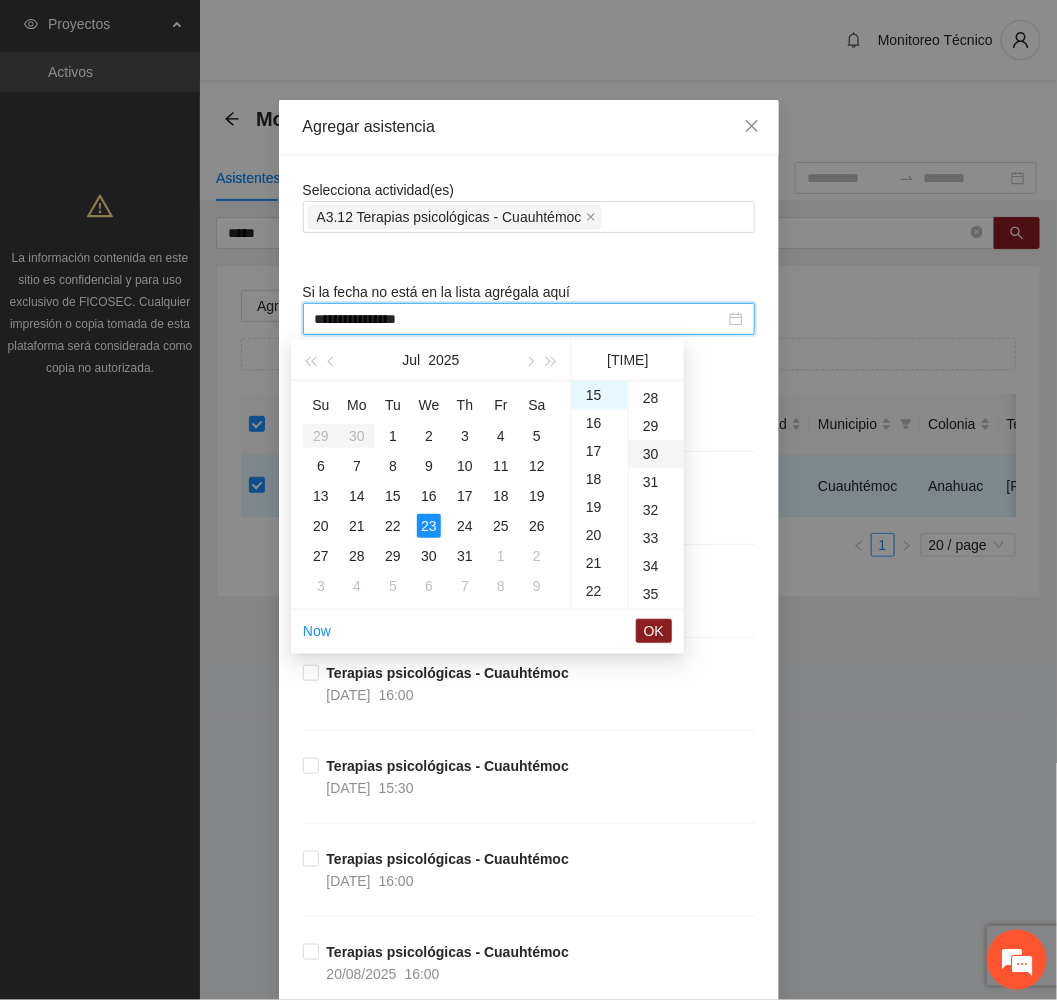 click on "30" at bounding box center (656, 454) 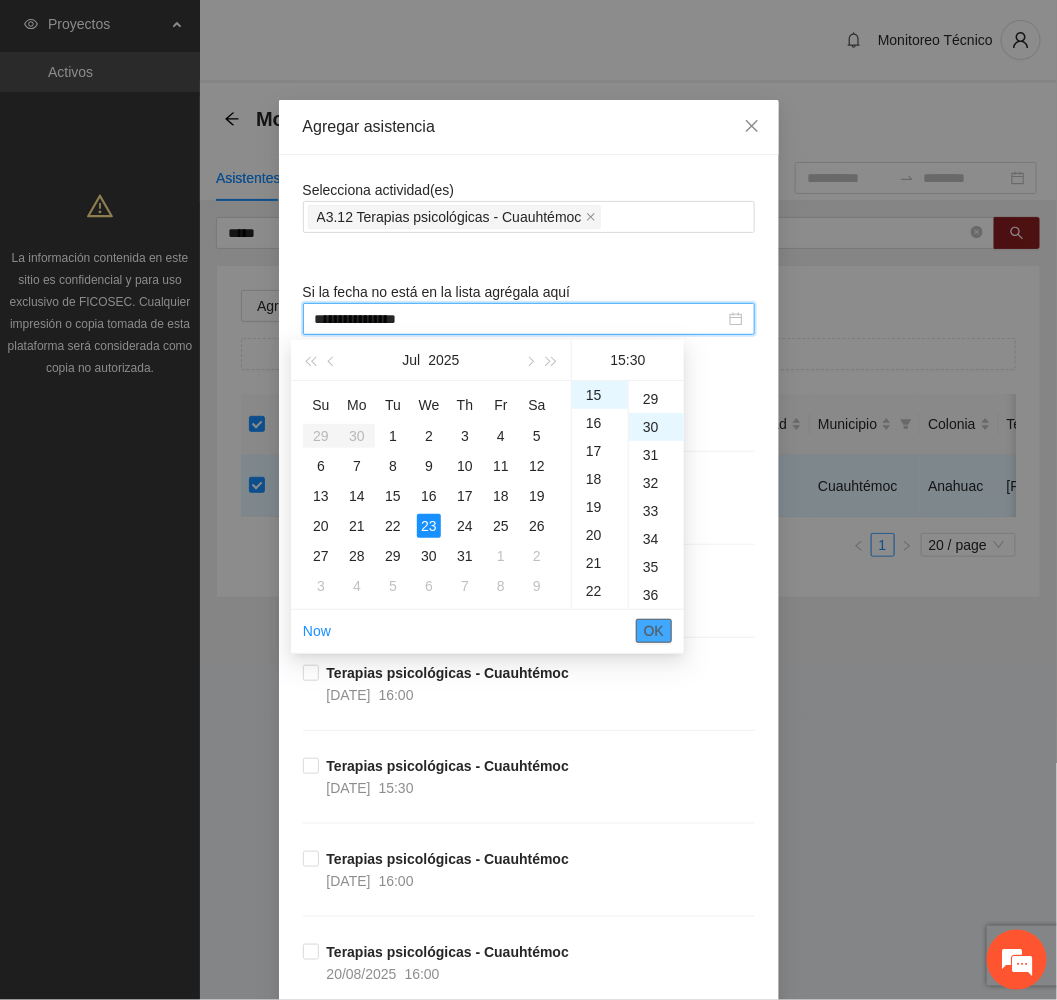 scroll, scrollTop: 840, scrollLeft: 0, axis: vertical 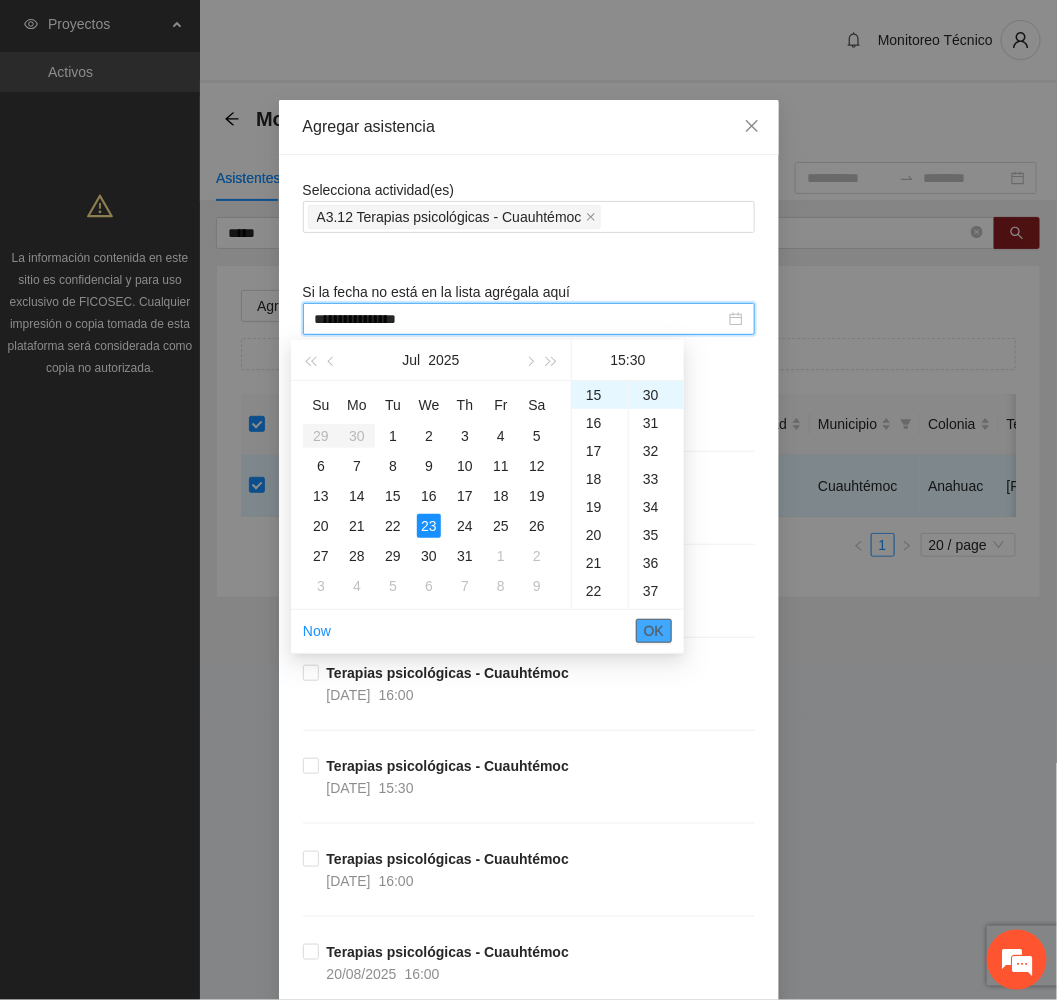 click on "OK" at bounding box center [654, 631] 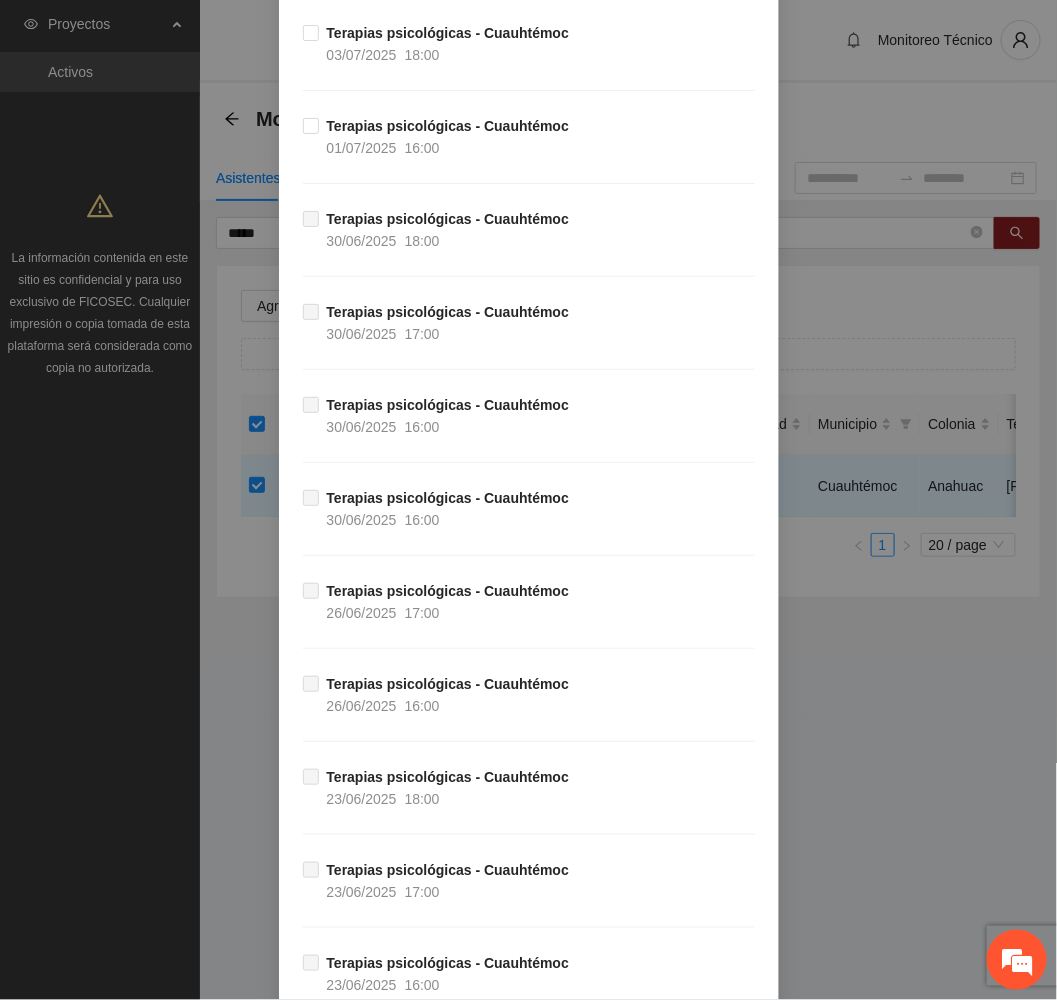 scroll, scrollTop: 3741, scrollLeft: 0, axis: vertical 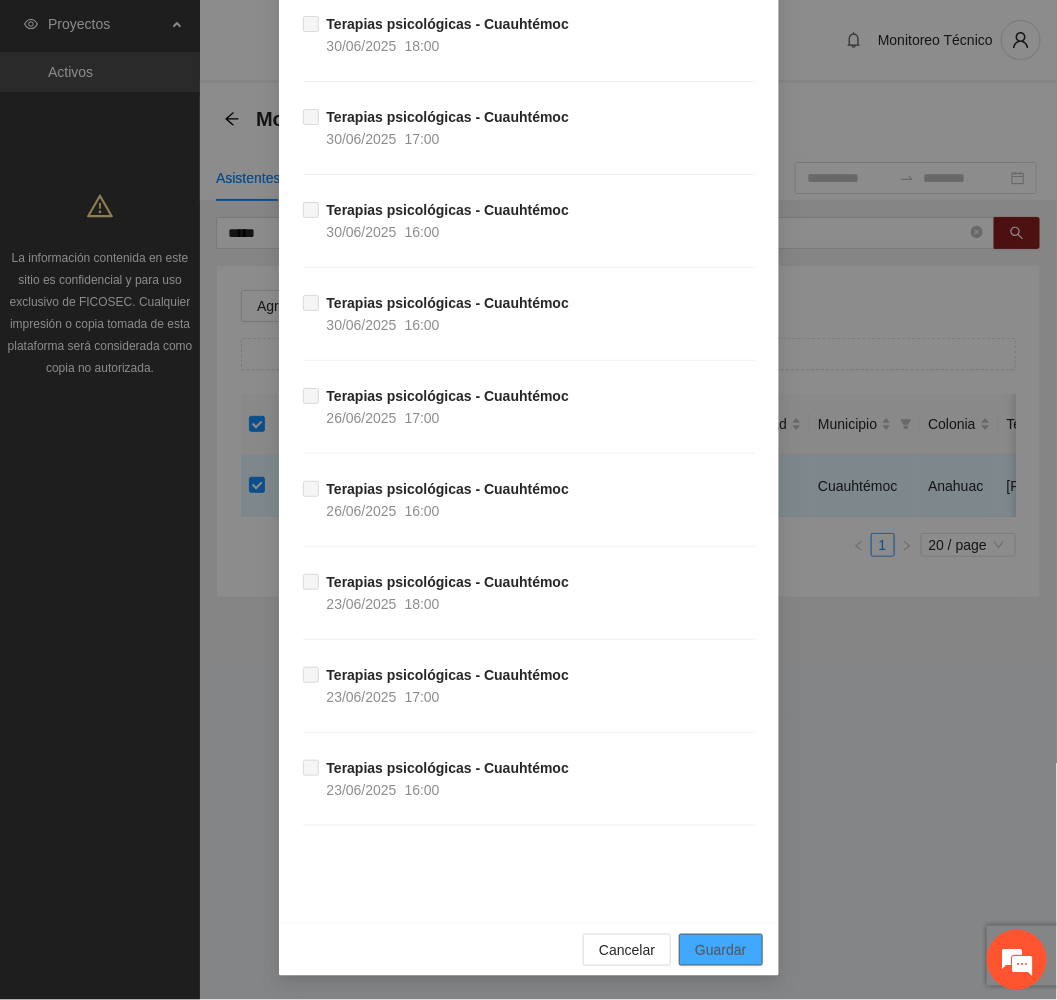 click on "Guardar" at bounding box center [720, 950] 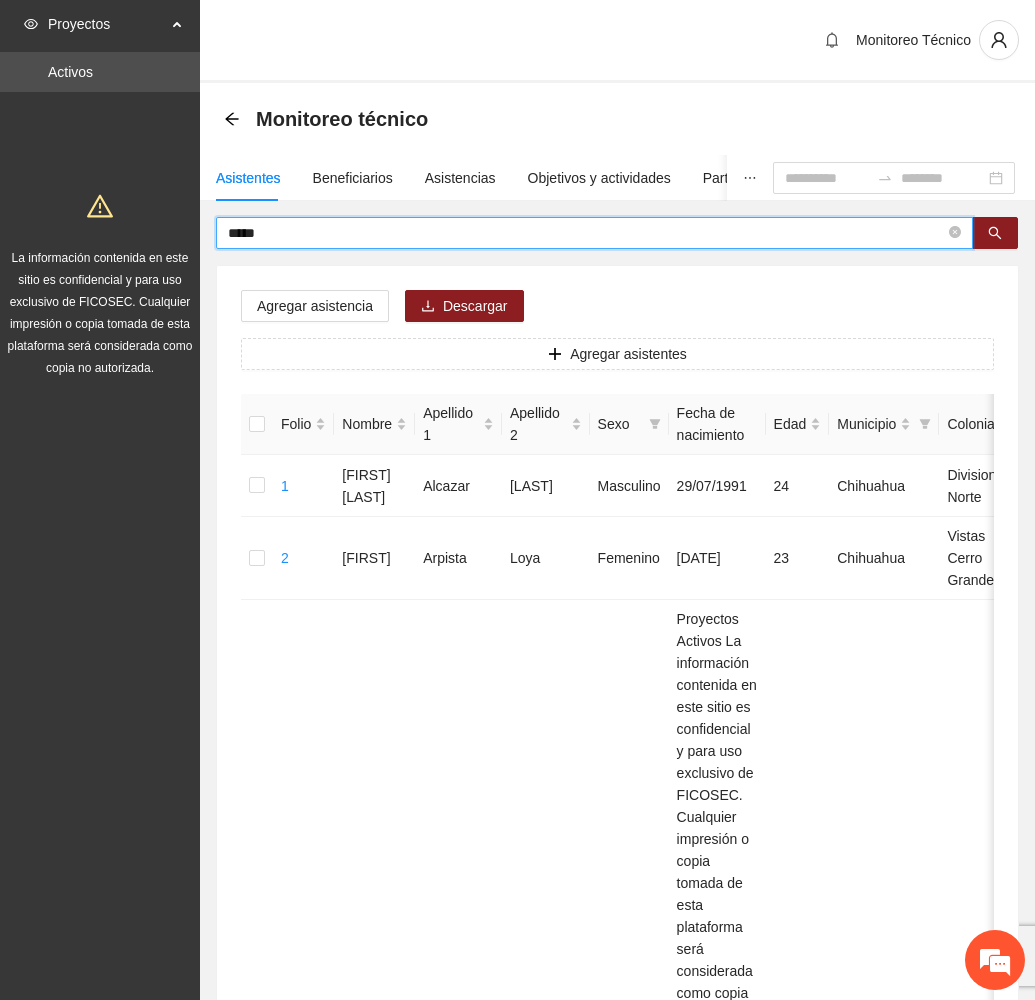 drag, startPoint x: 333, startPoint y: 232, endPoint x: -35, endPoint y: 202, distance: 369.2208 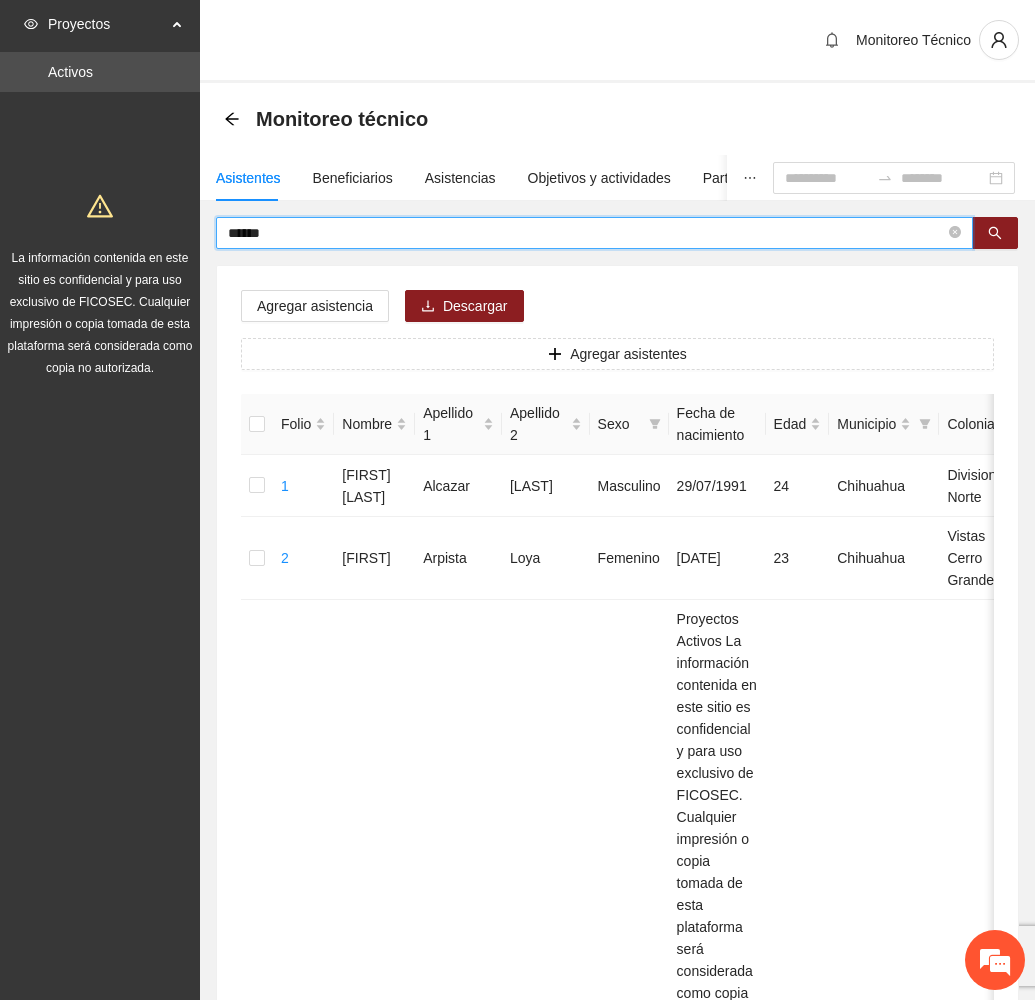 type on "******" 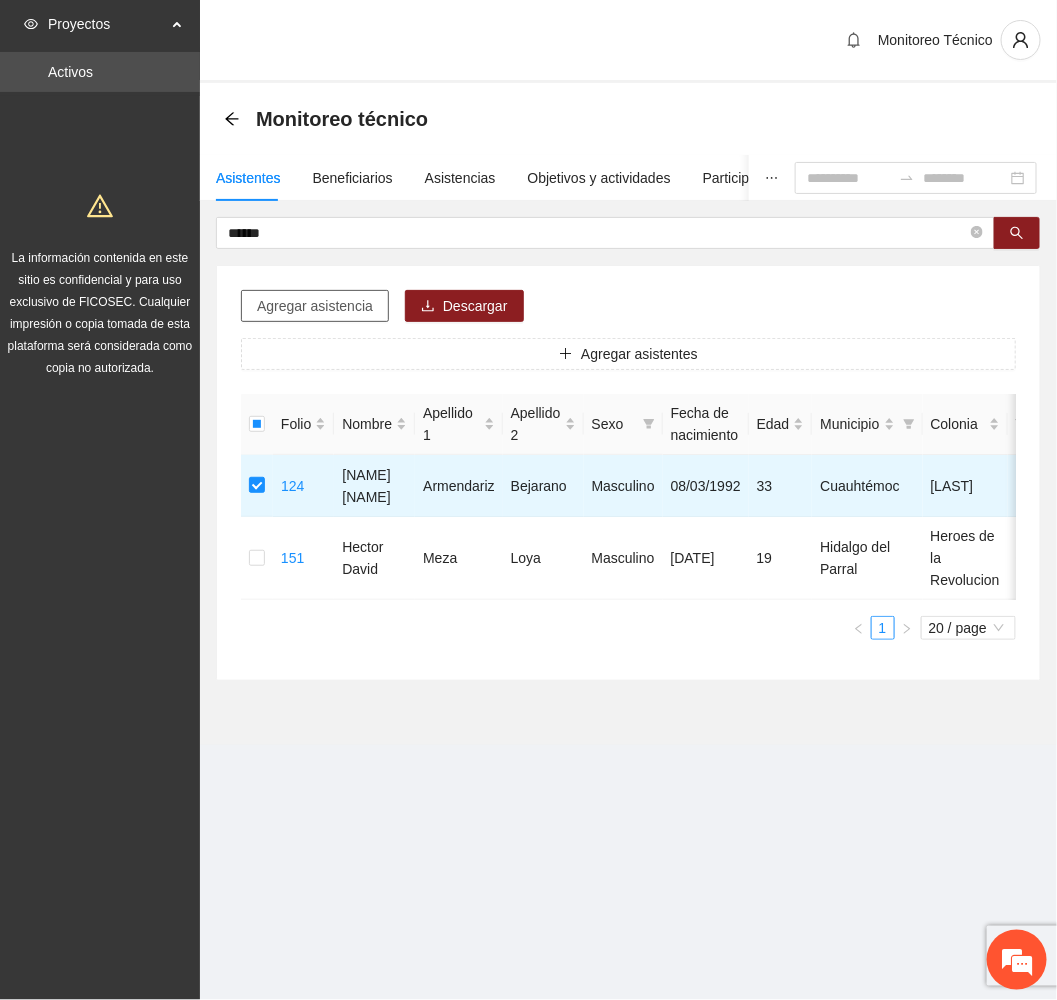 click on "Agregar asistencia" at bounding box center (315, 306) 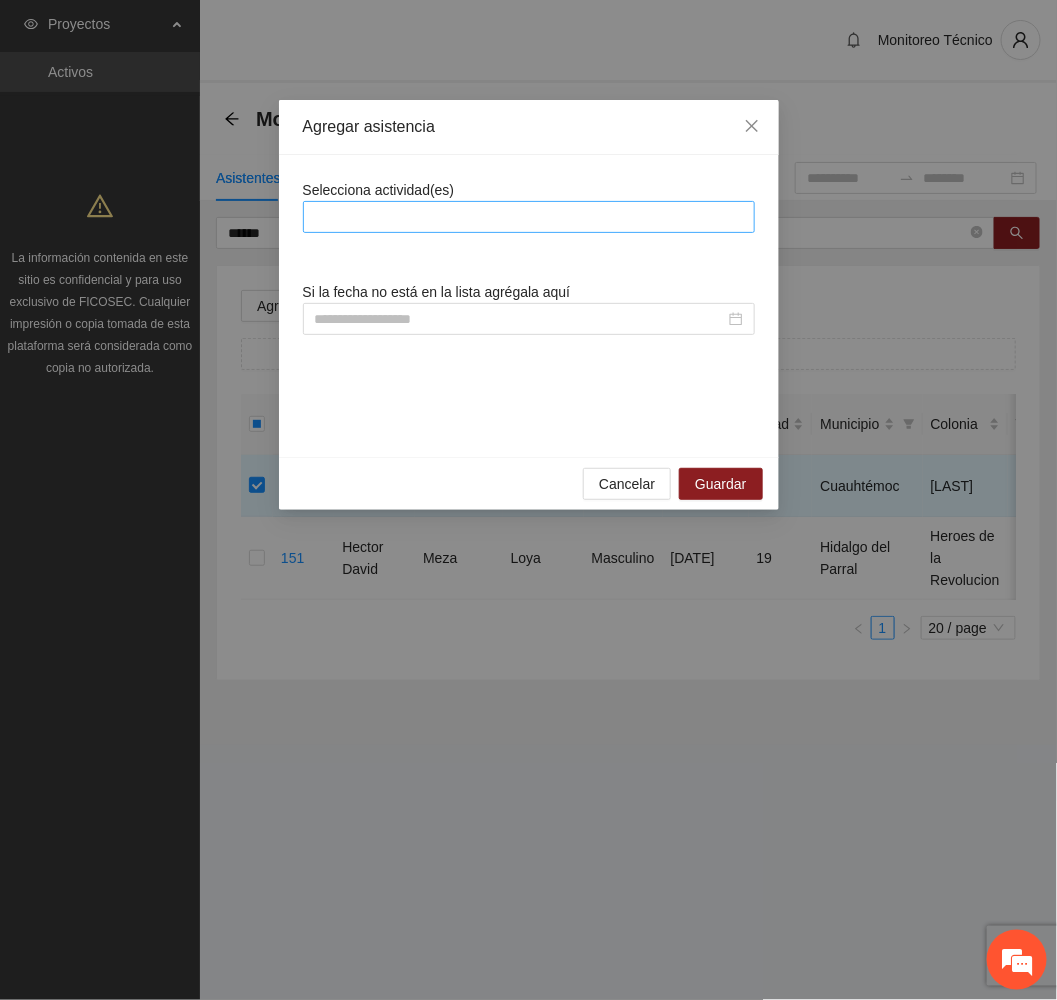 click at bounding box center [529, 217] 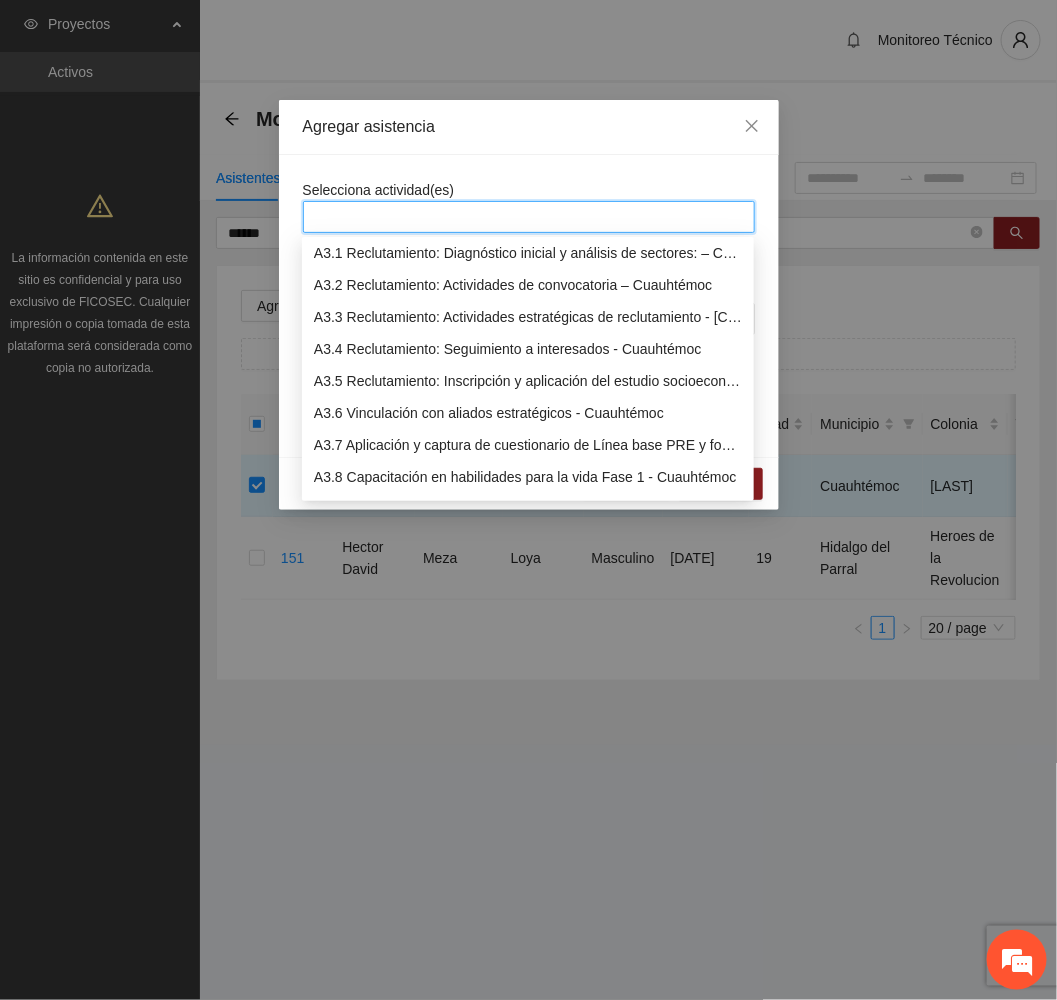 scroll, scrollTop: 1050, scrollLeft: 0, axis: vertical 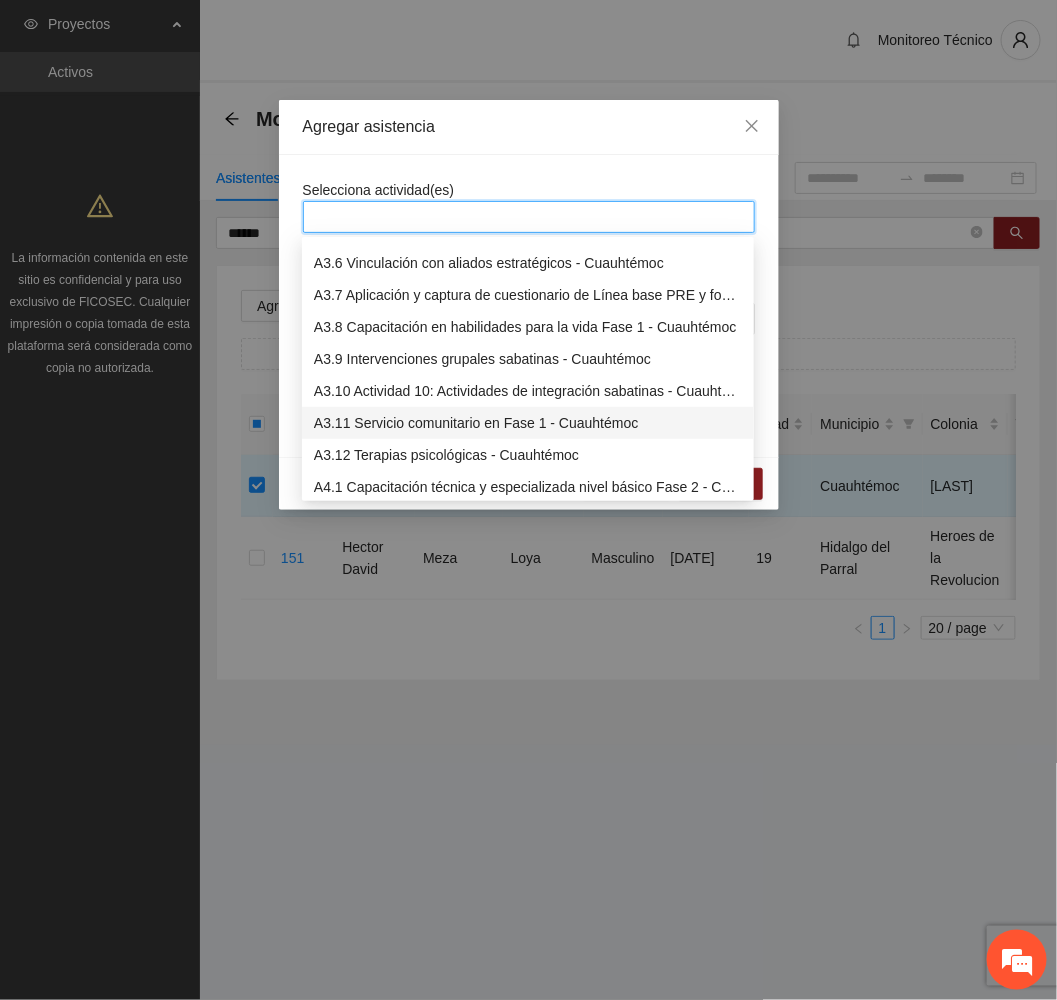 click on "A3.11 Servicio comunitario en Fase 1 - Cuauhtémoc" at bounding box center [528, 423] 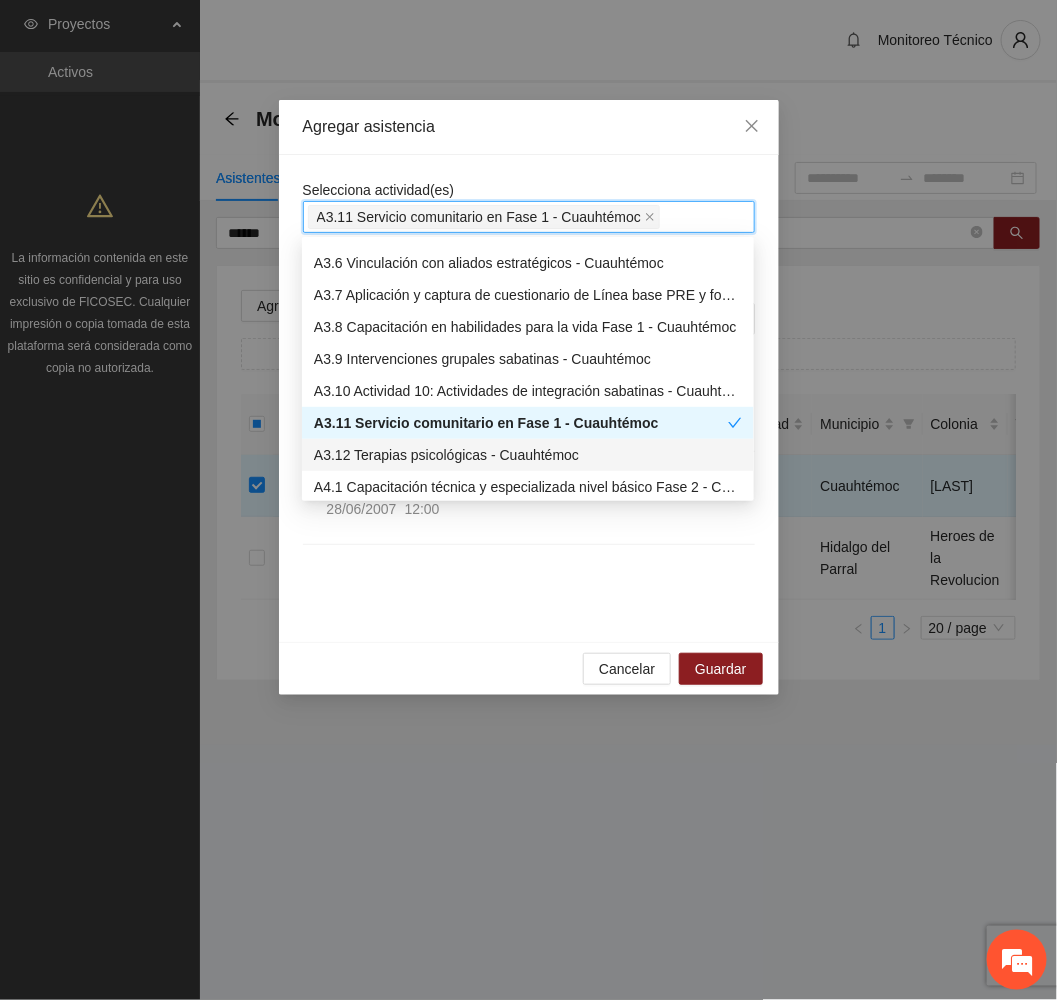 click on "A3.12 Terapias psicológicas - Cuauhtémoc" at bounding box center [528, 455] 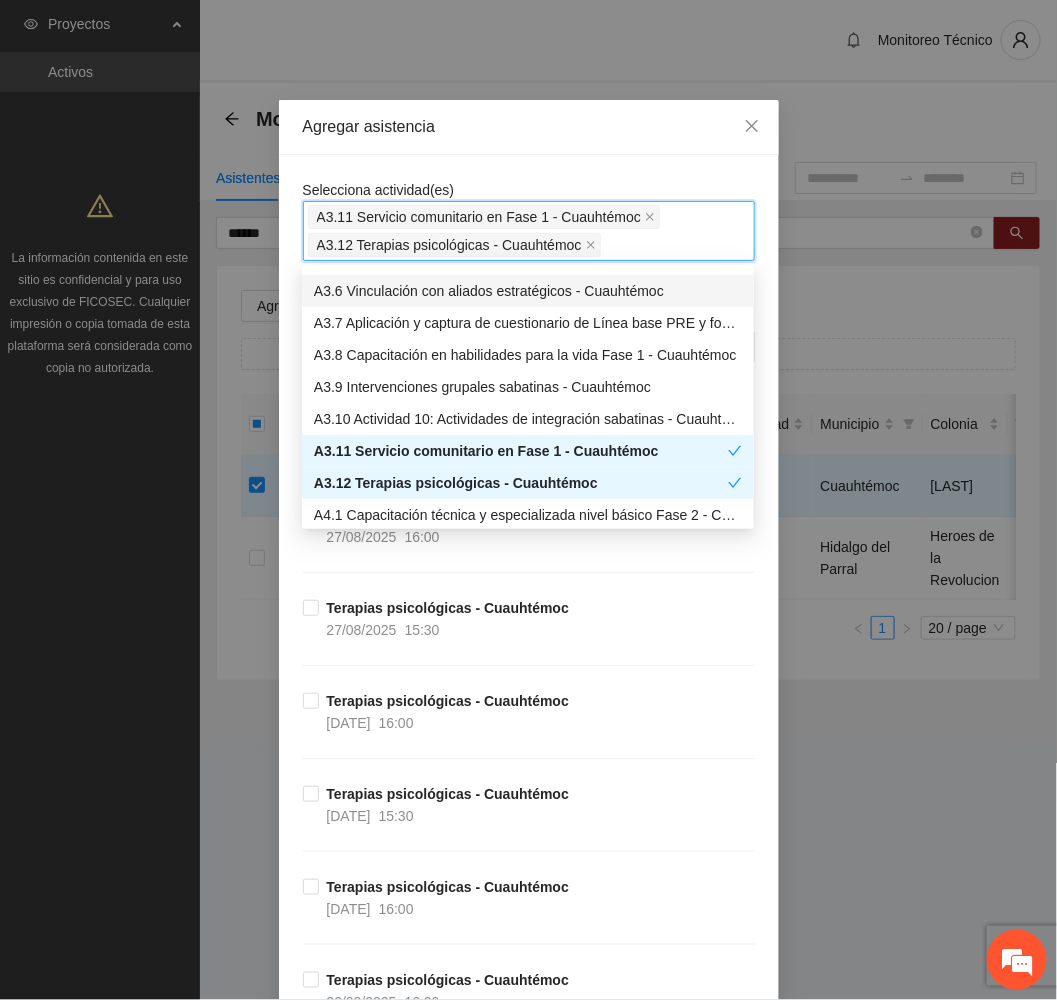 click on "A3.11 Servicio comunitario en Fase 1 - Cuauhtémoc" at bounding box center [484, 217] 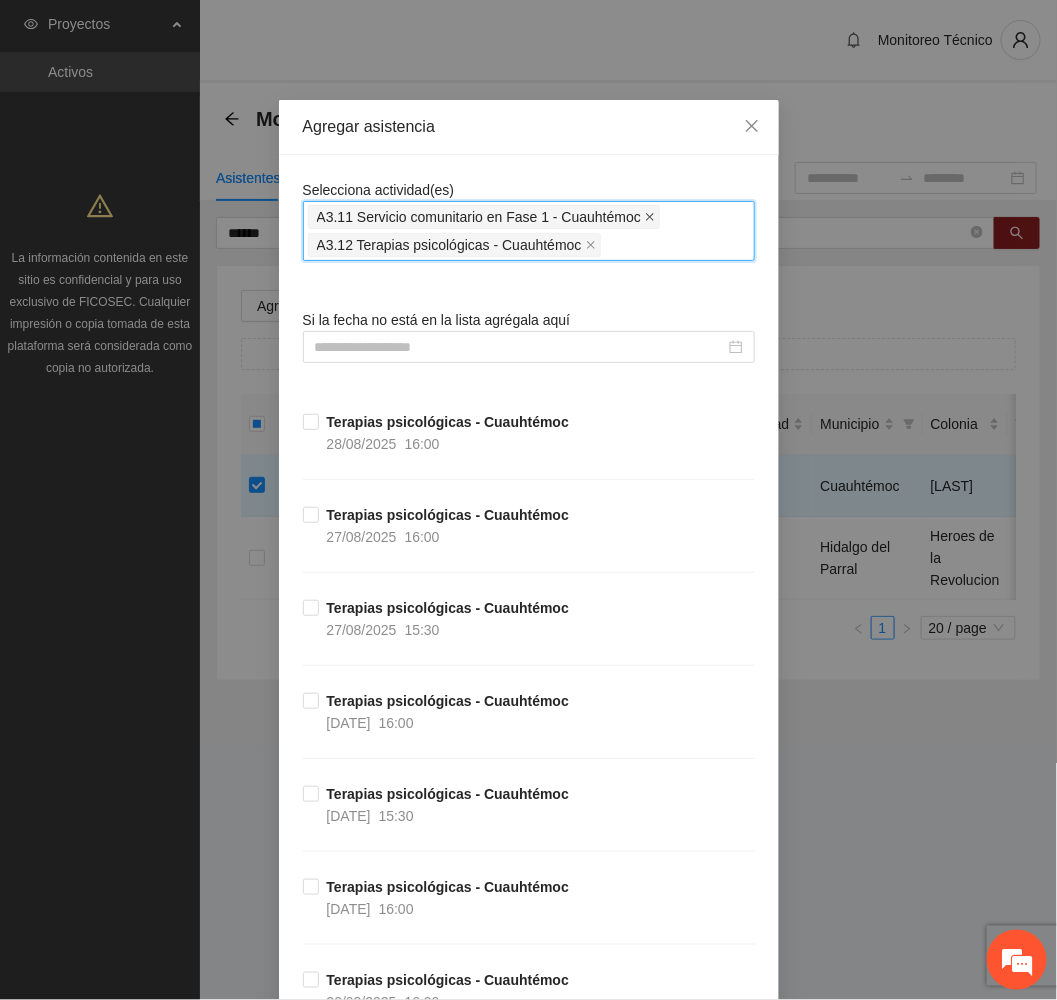 click 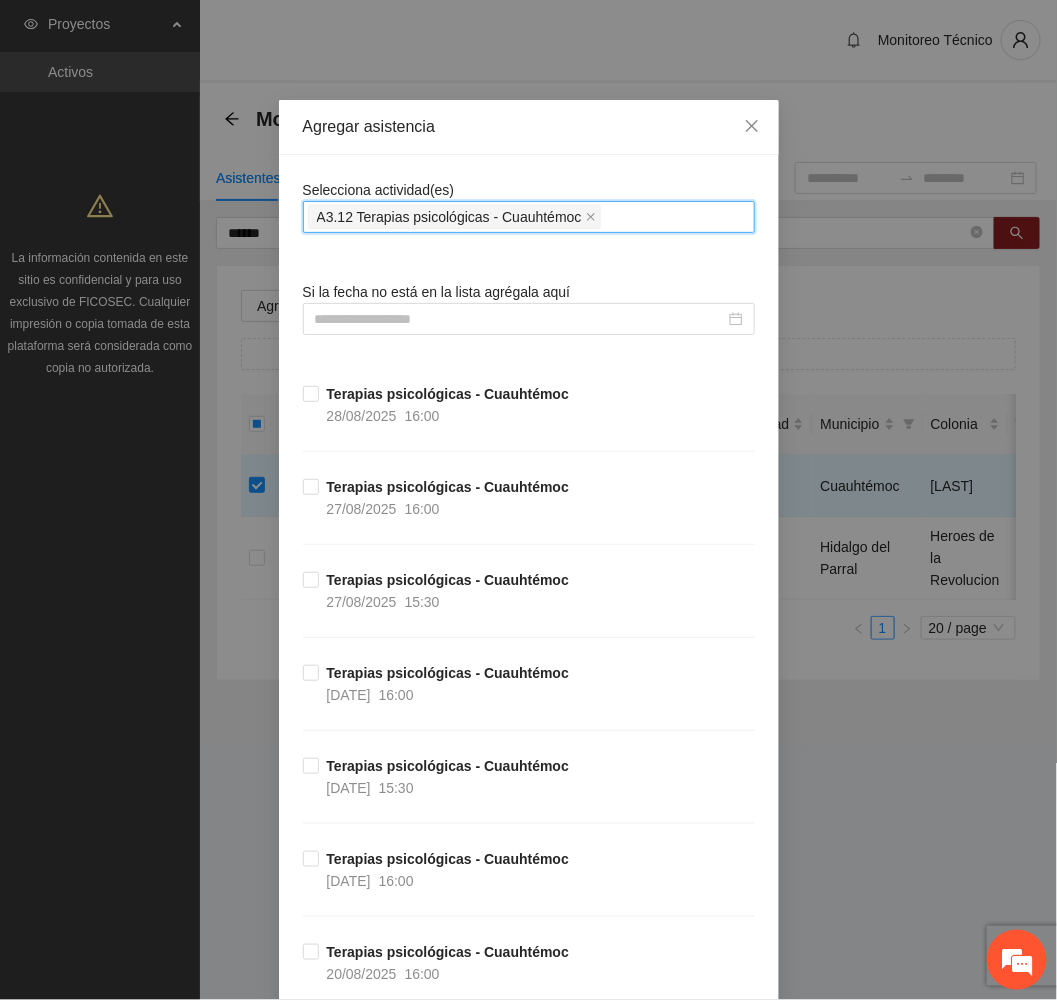 click on "Agregar asistencia" at bounding box center (529, 127) 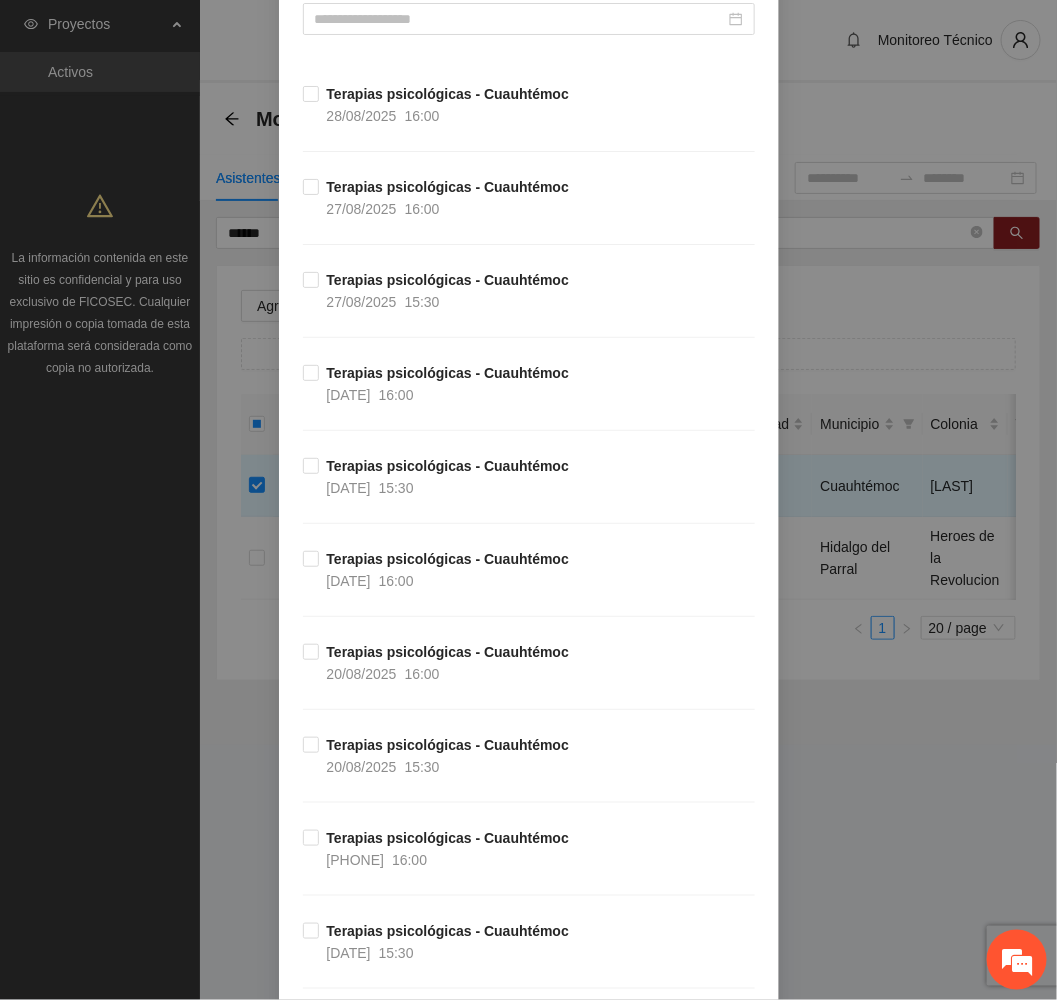 scroll, scrollTop: 0, scrollLeft: 0, axis: both 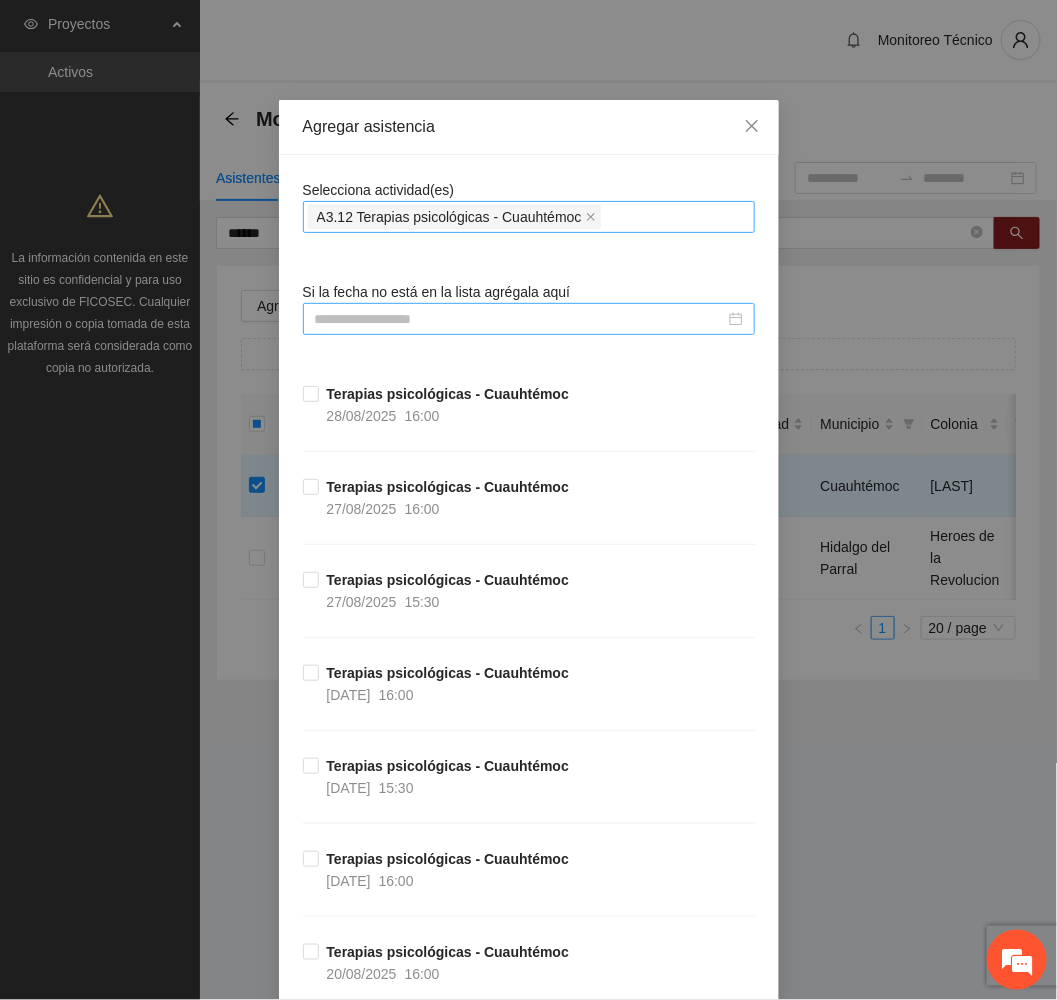 click at bounding box center (520, 319) 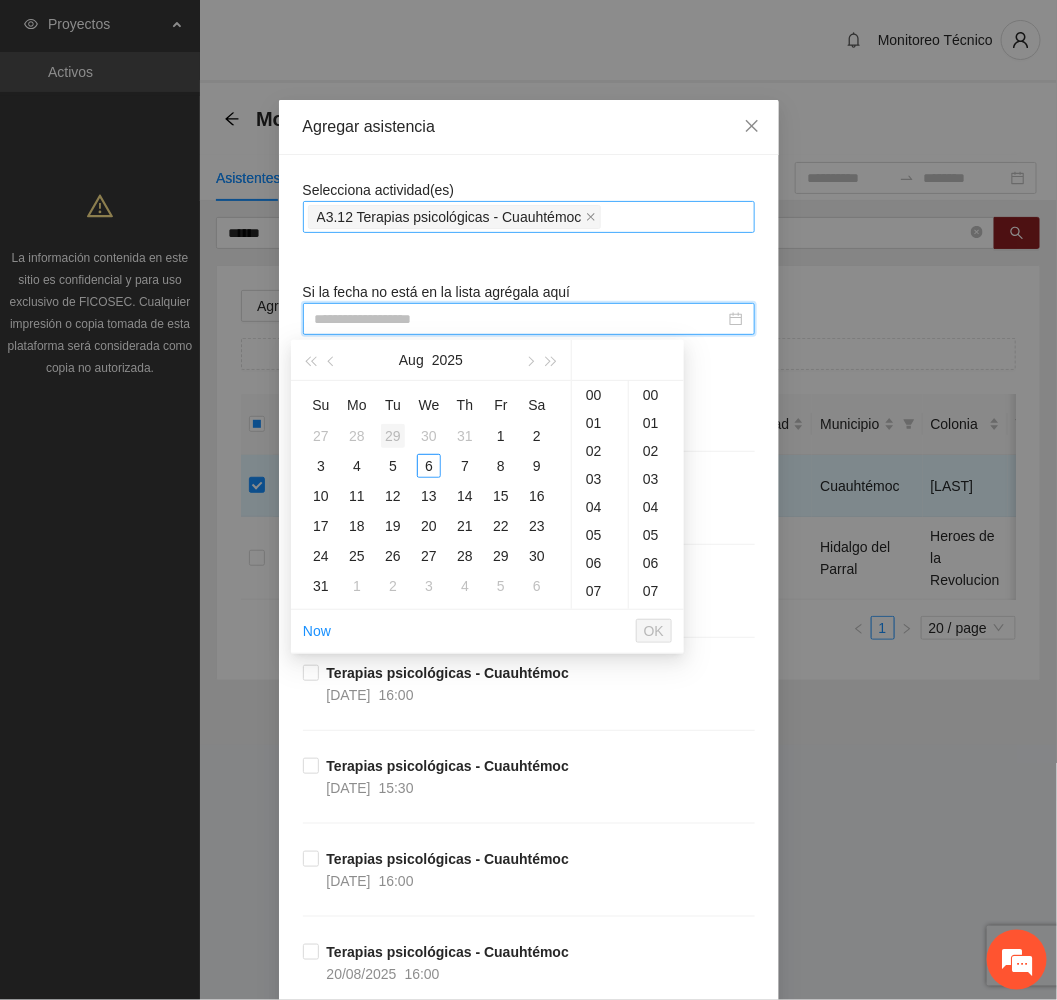 type on "**********" 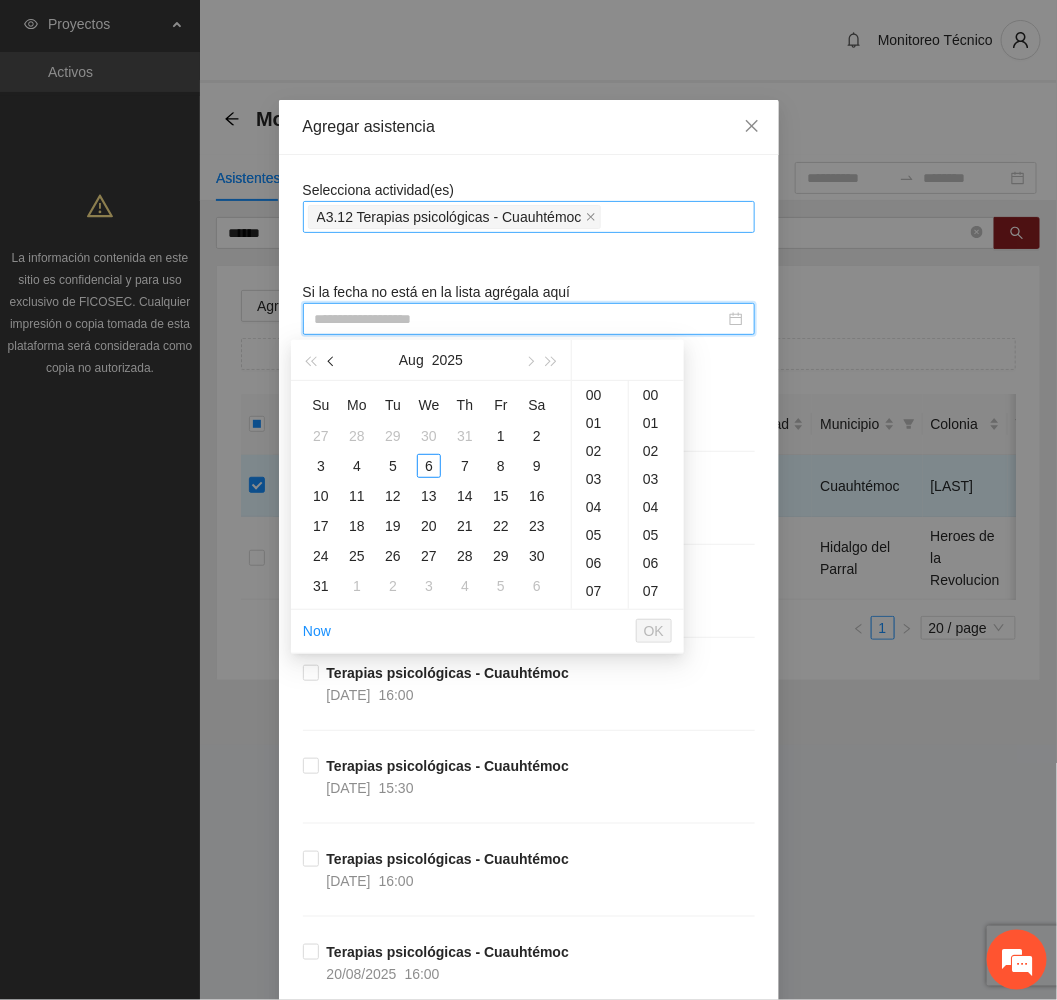 click at bounding box center [333, 362] 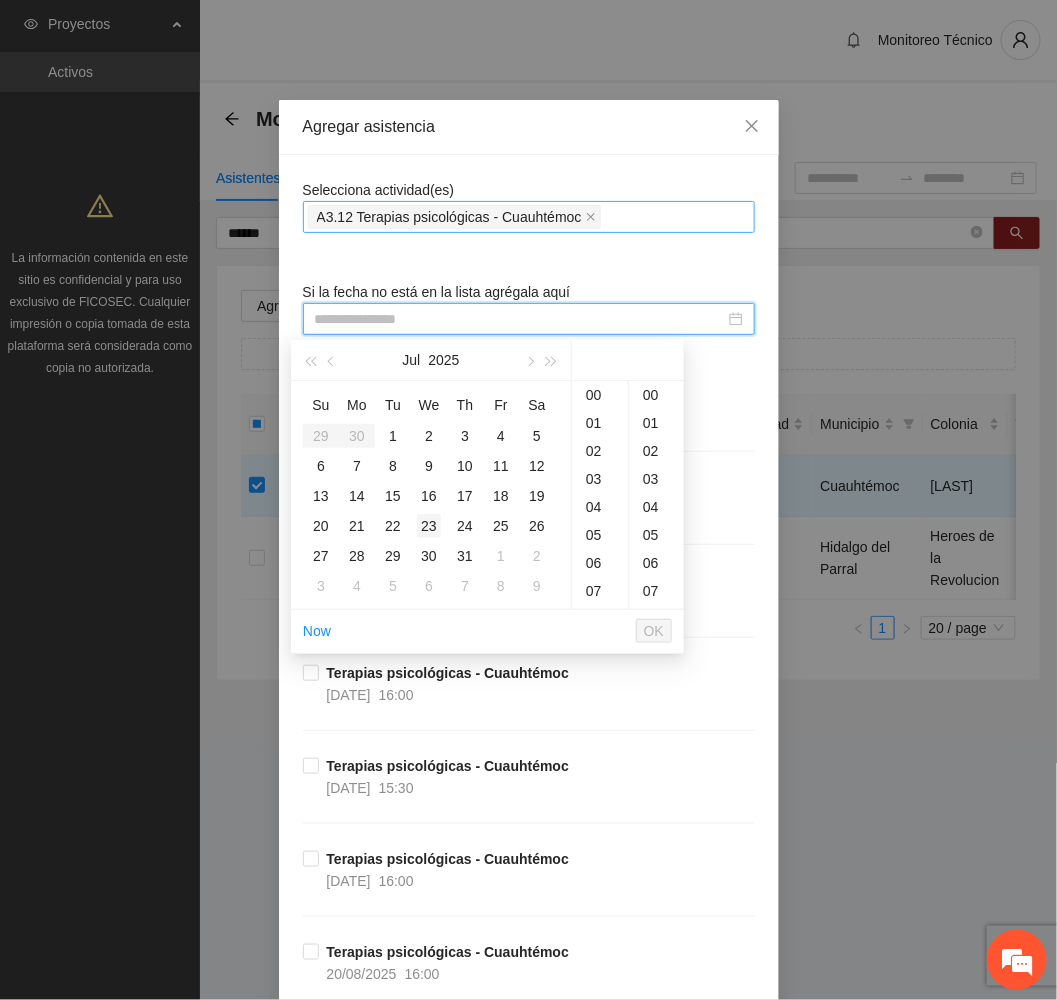 click on "23" at bounding box center [429, 526] 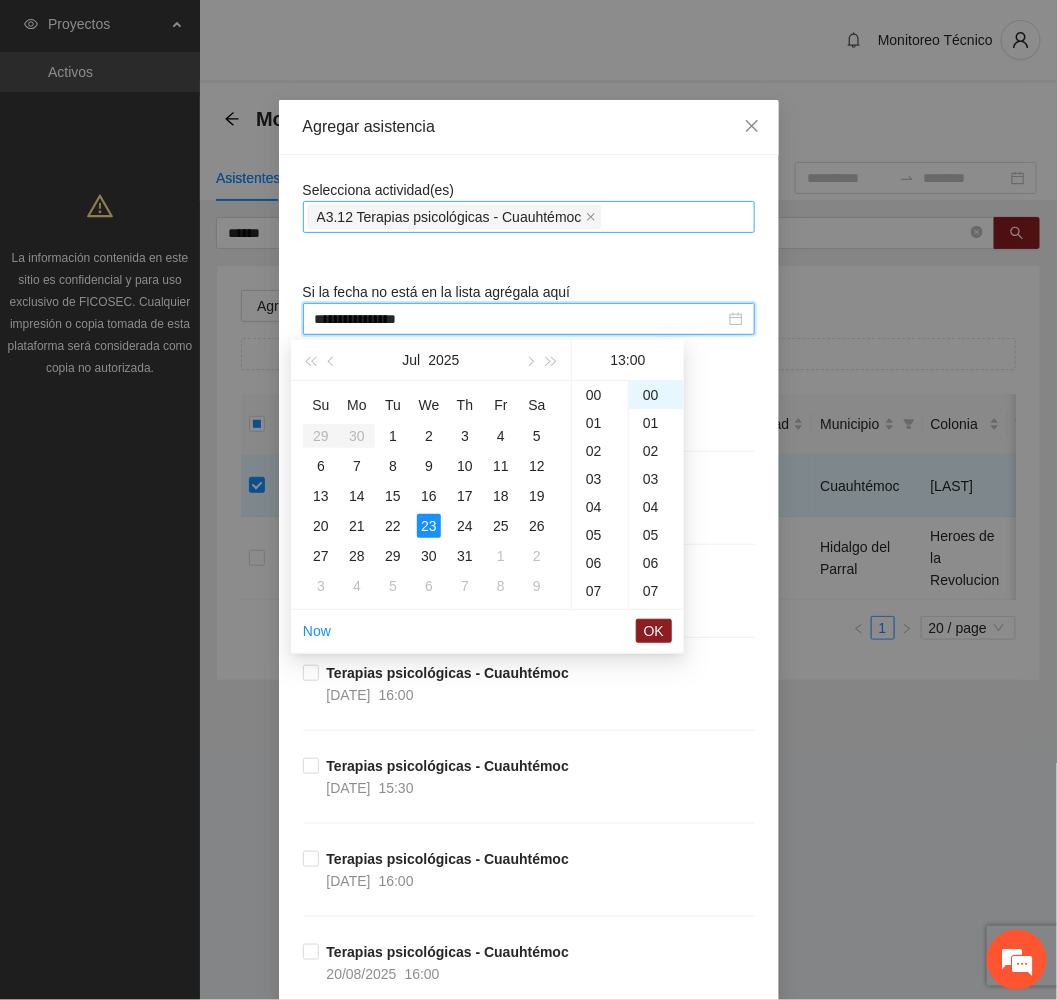 scroll, scrollTop: 364, scrollLeft: 0, axis: vertical 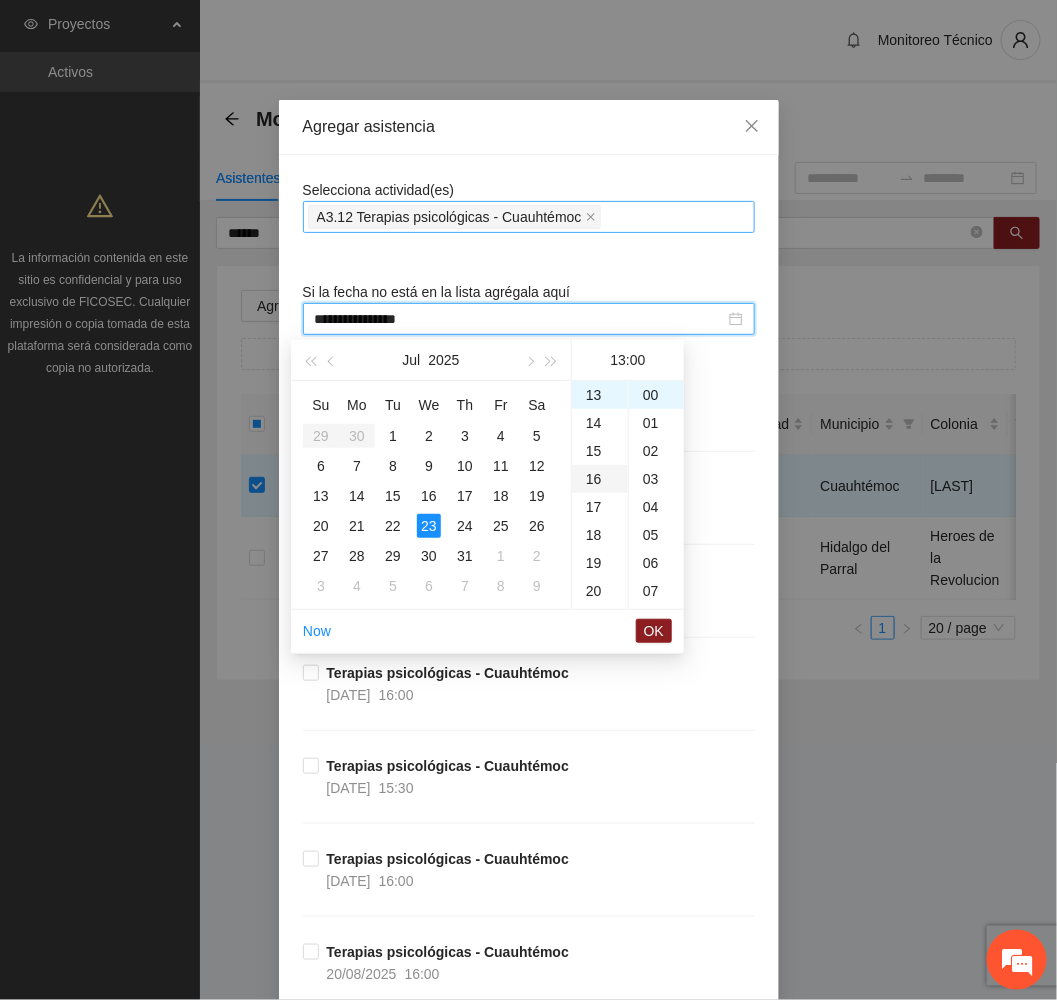 click on "16" at bounding box center [600, 479] 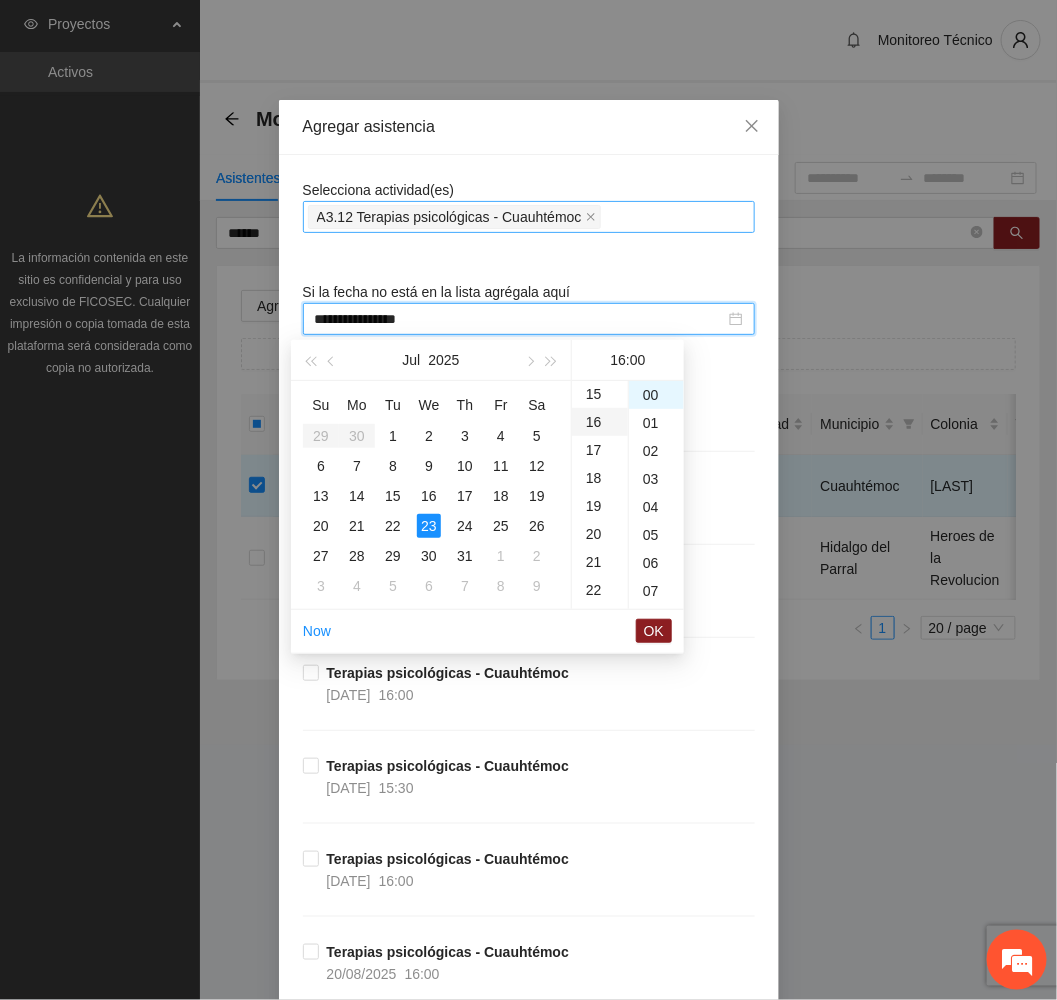 scroll, scrollTop: 448, scrollLeft: 0, axis: vertical 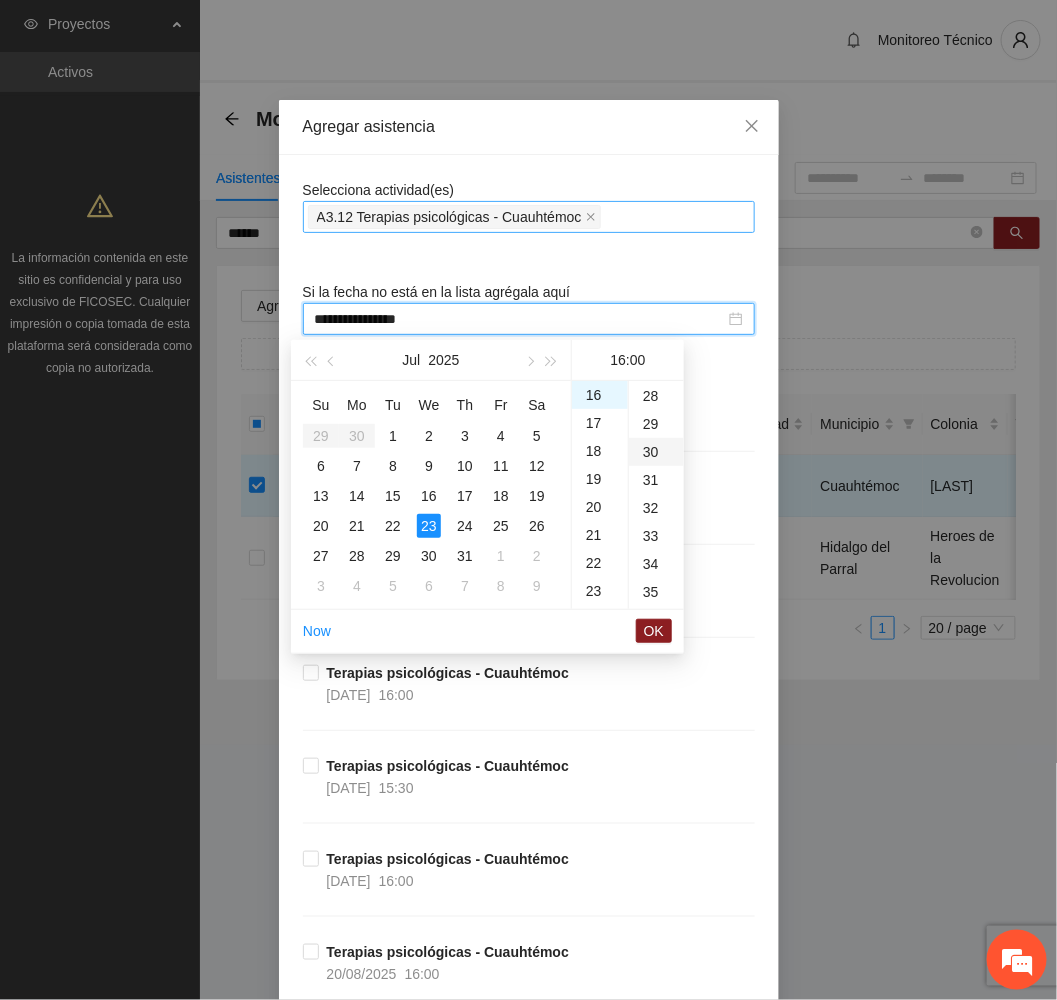 click on "30" at bounding box center (656, 452) 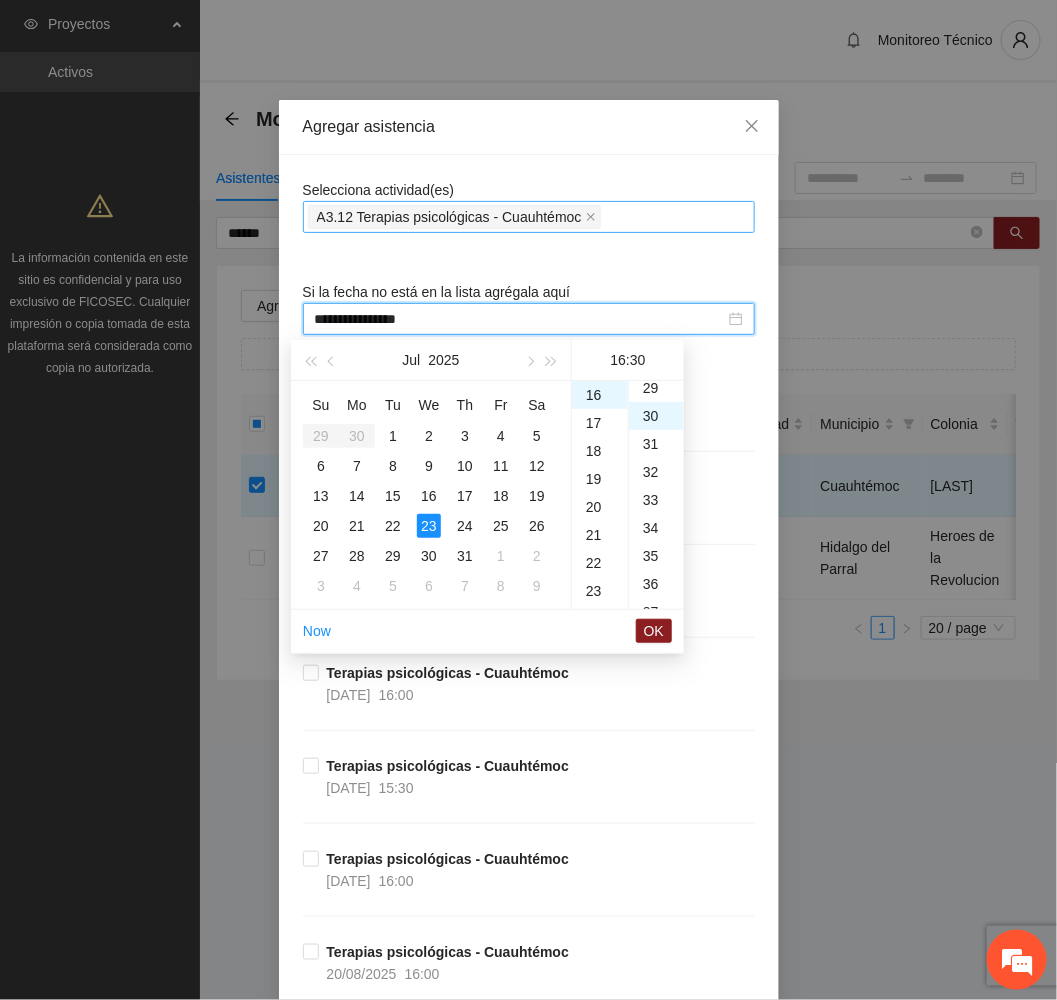 scroll, scrollTop: 840, scrollLeft: 0, axis: vertical 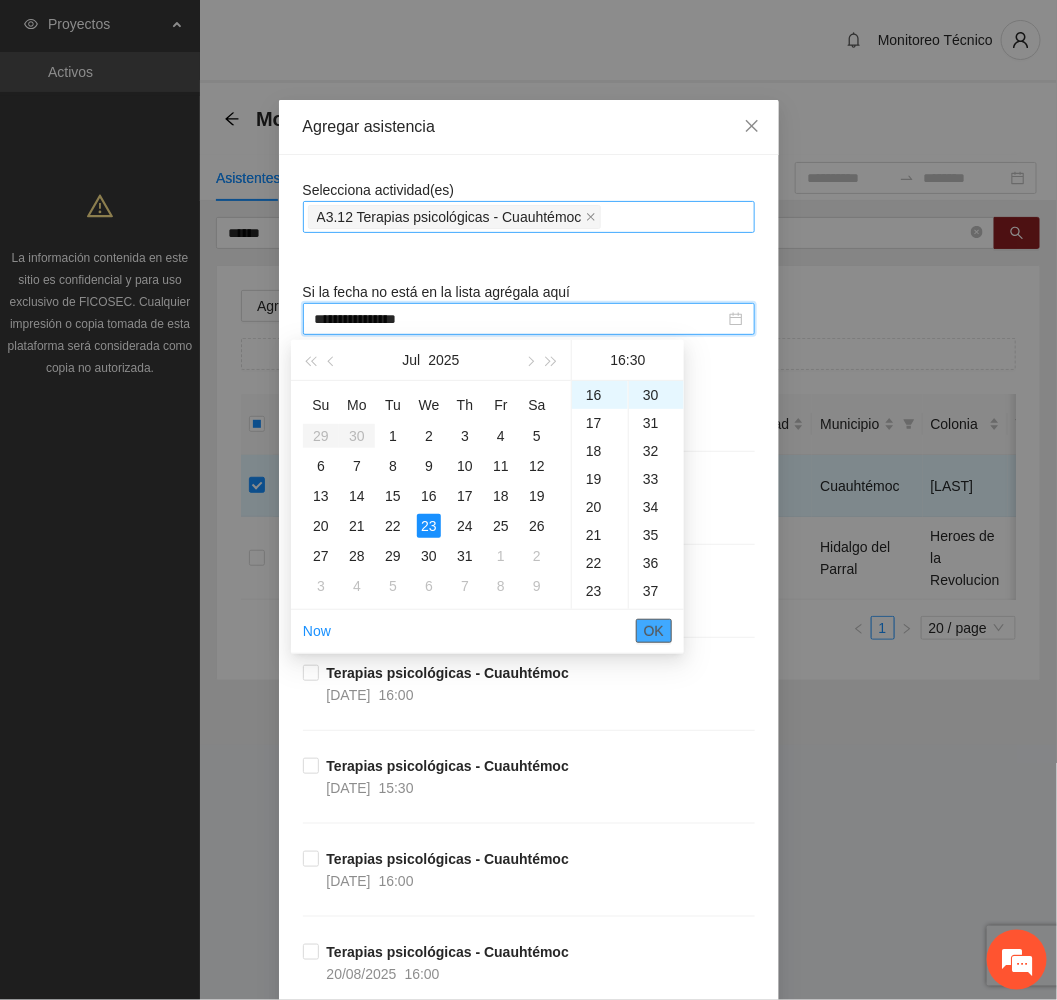 click on "OK" at bounding box center (654, 631) 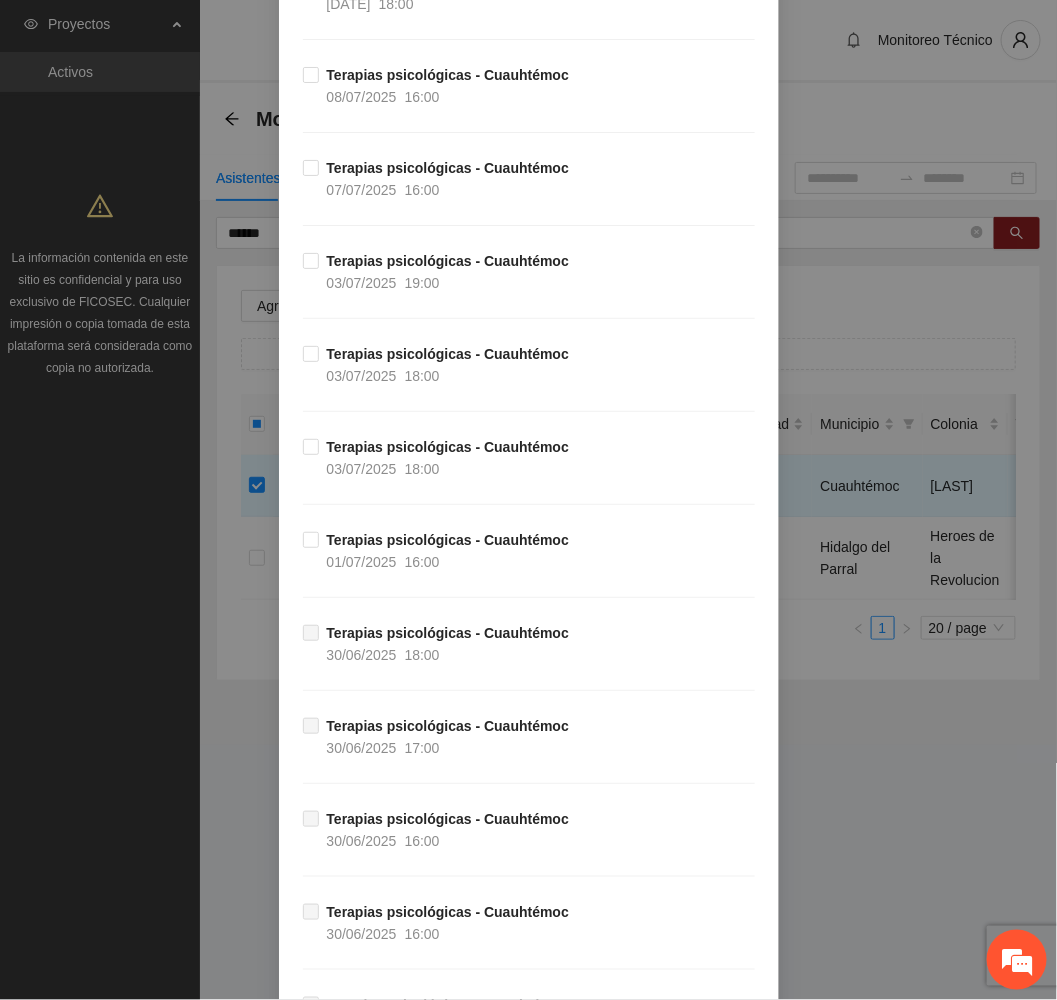 scroll, scrollTop: 3741, scrollLeft: 0, axis: vertical 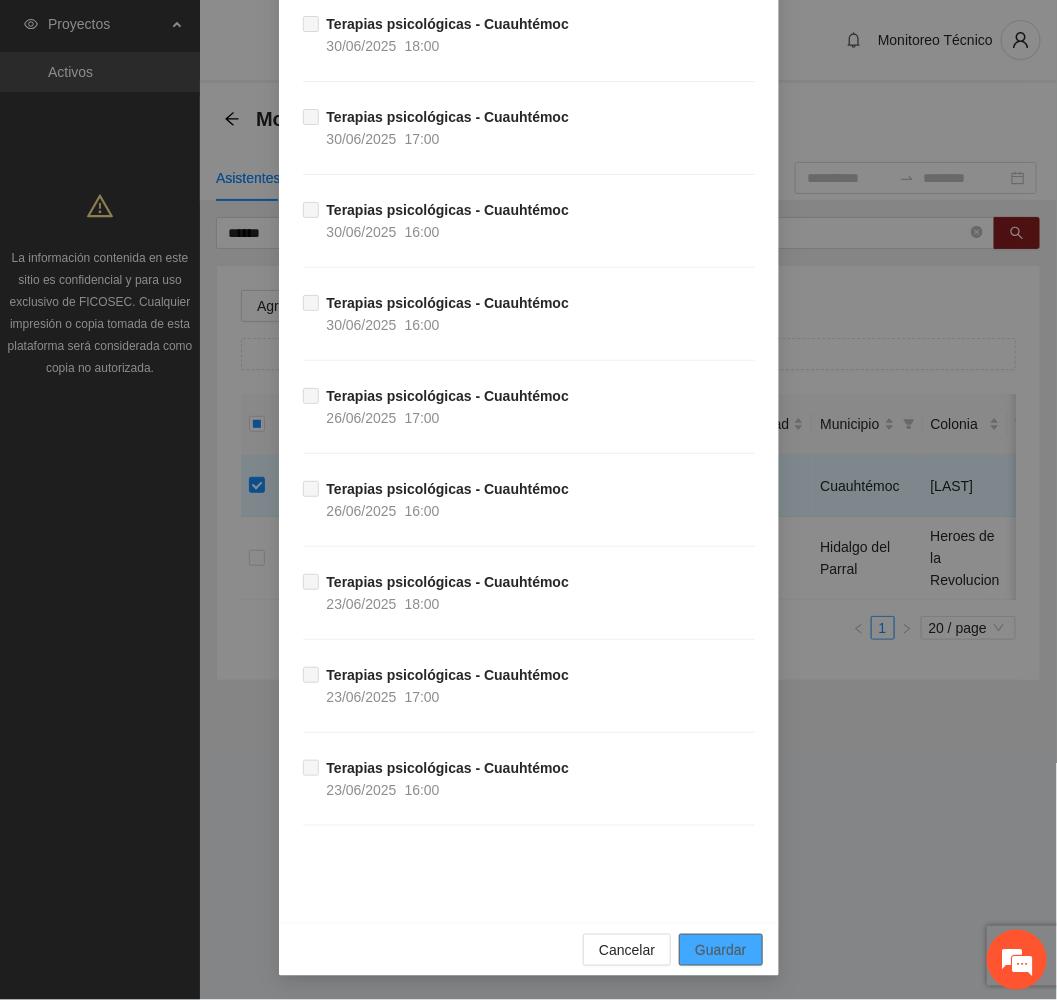 click on "Guardar" at bounding box center [720, 950] 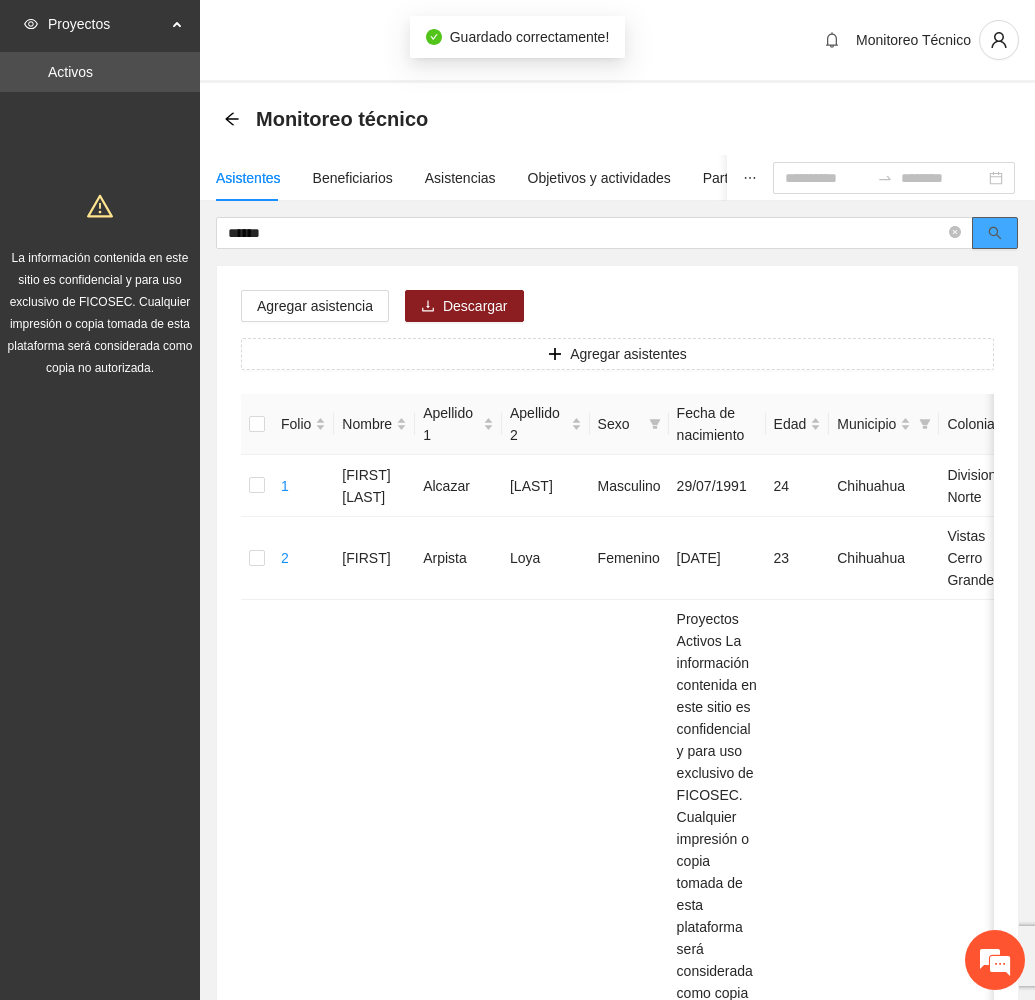 click 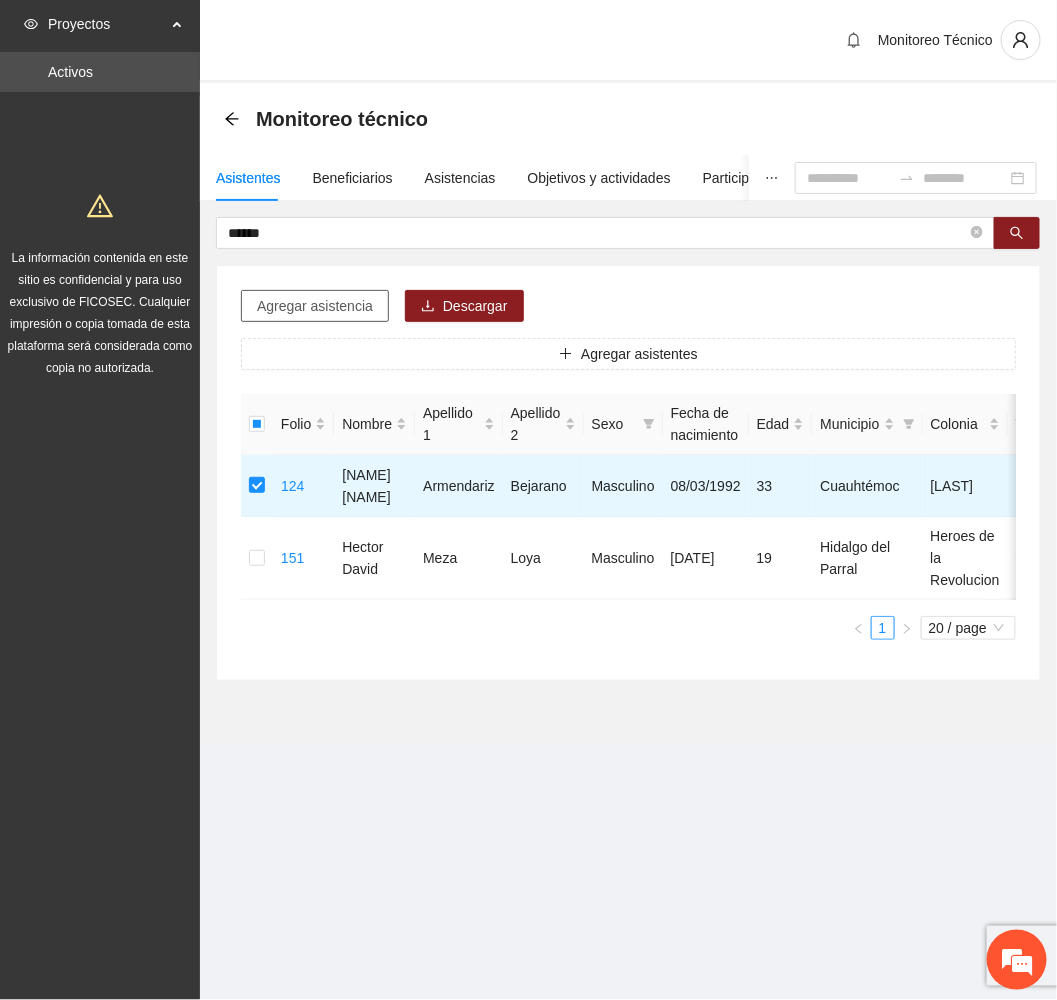 click on "Agregar asistencia" at bounding box center (315, 306) 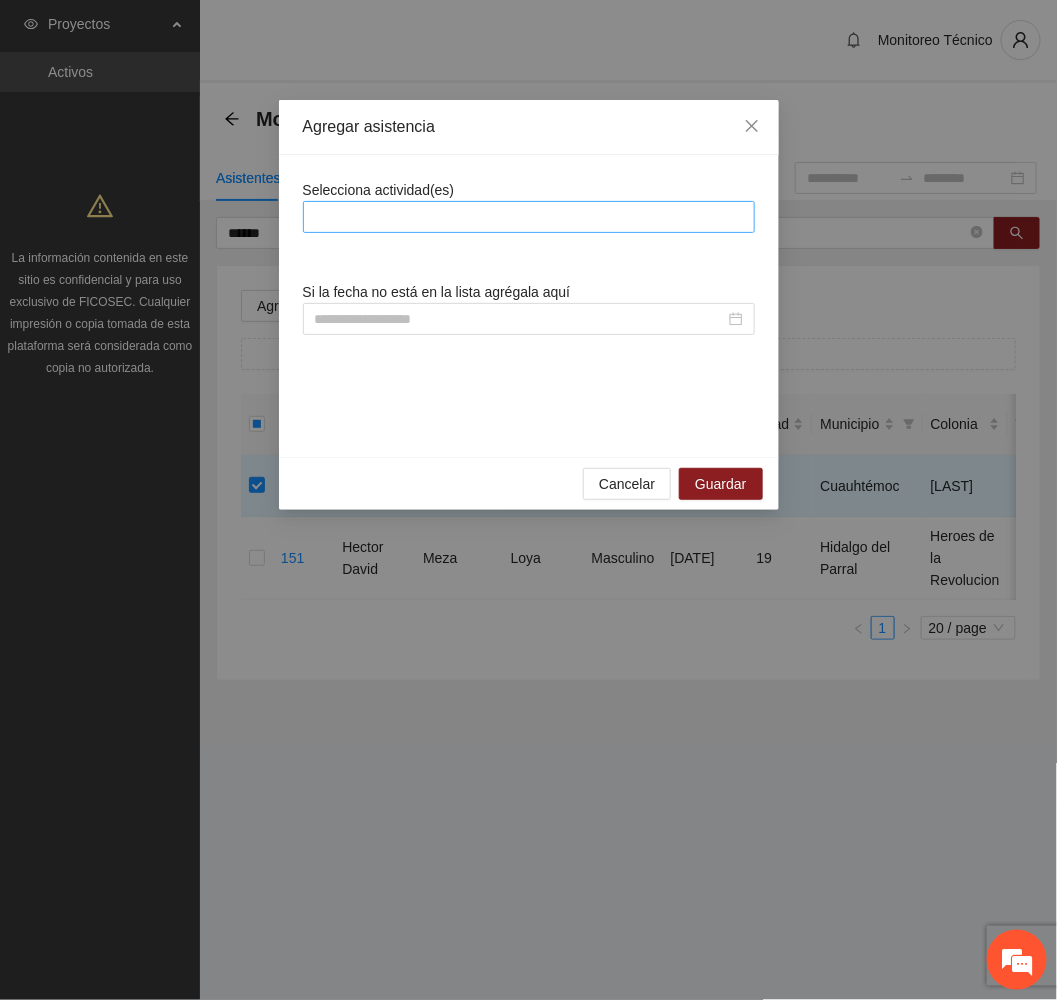 click at bounding box center (529, 217) 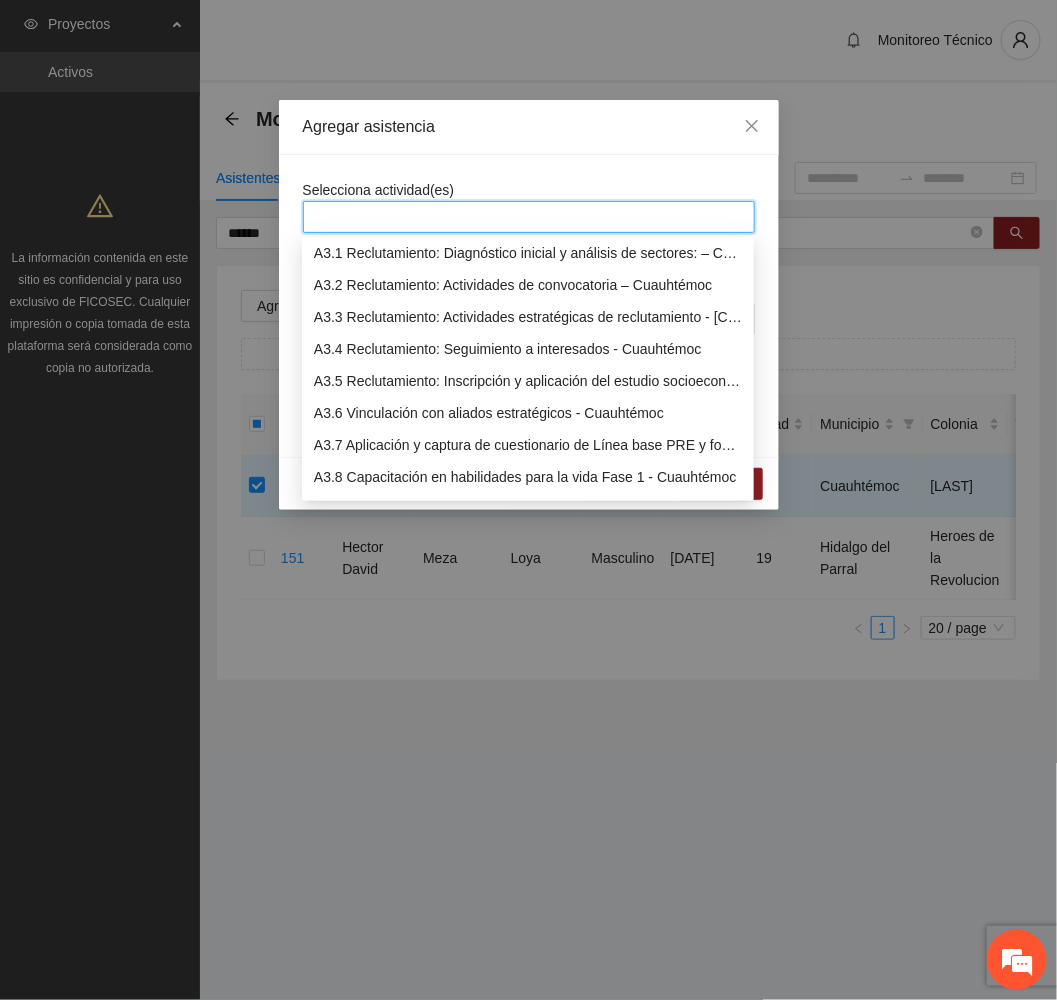 scroll, scrollTop: 1050, scrollLeft: 0, axis: vertical 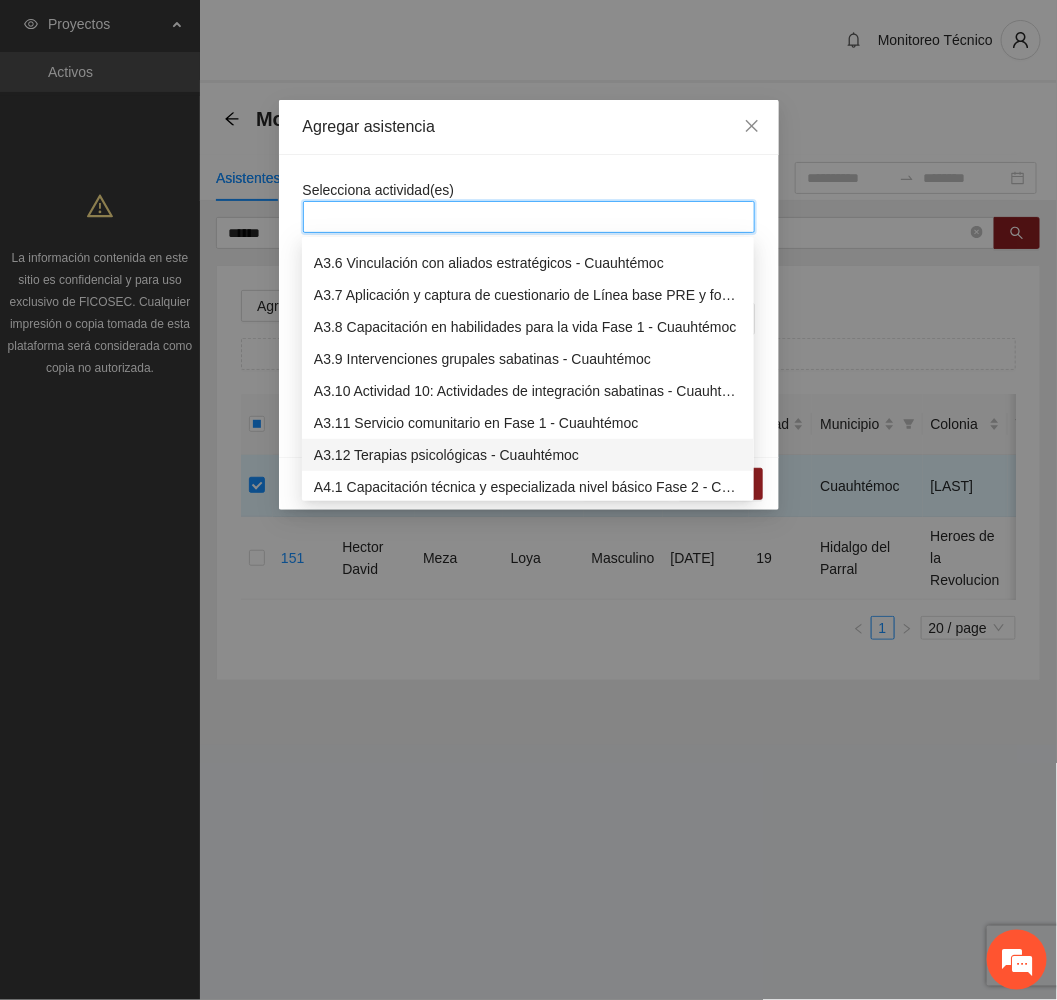 click on "A3.12 Terapias psicológicas - Cuauhtémoc" at bounding box center [528, 455] 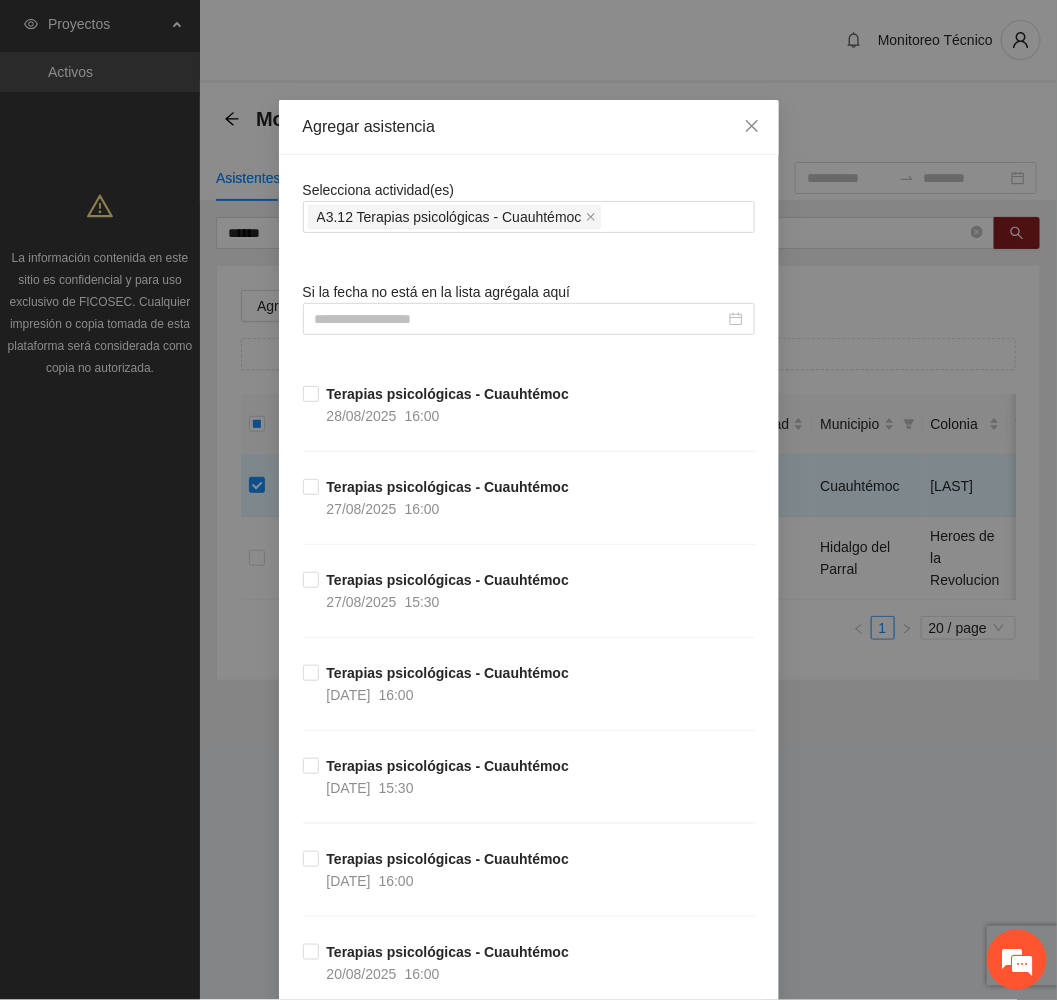 click on "Agregar asistencia" at bounding box center (529, 127) 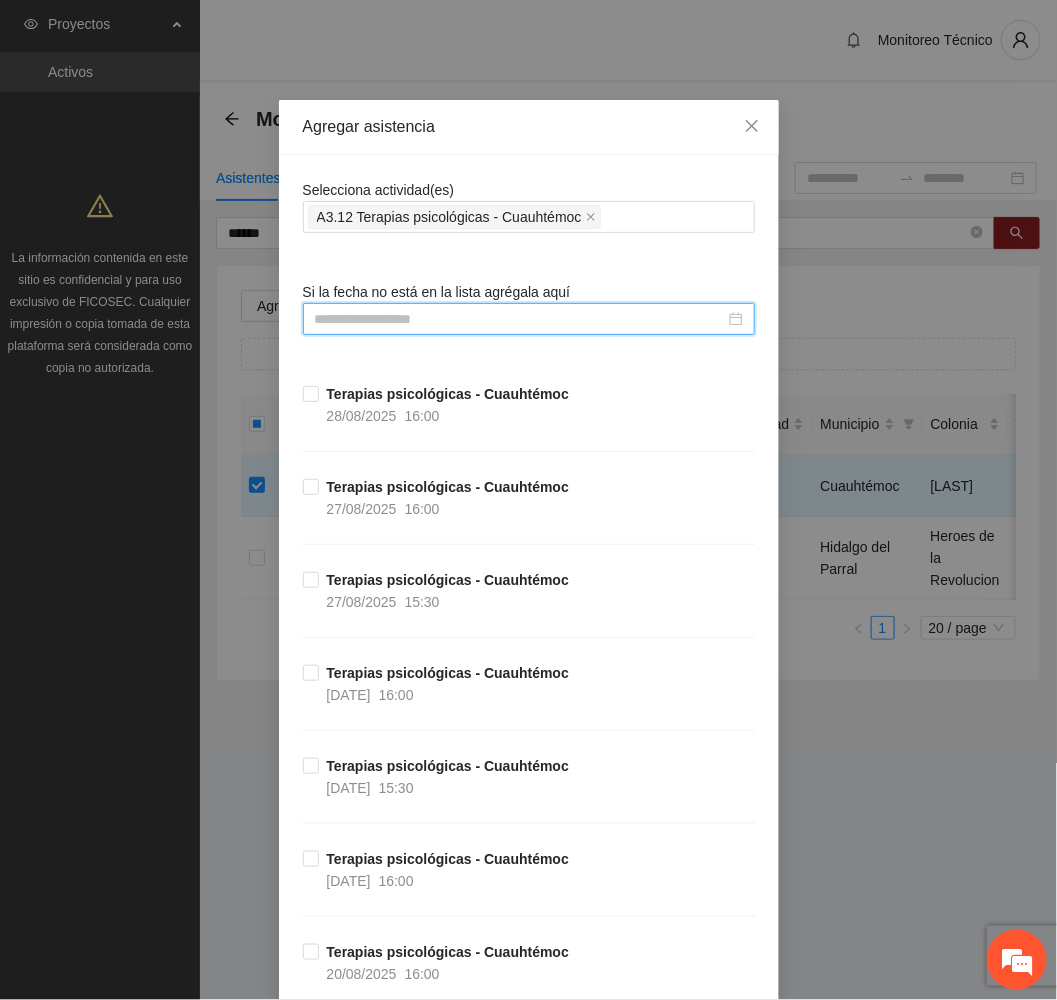 click at bounding box center (520, 319) 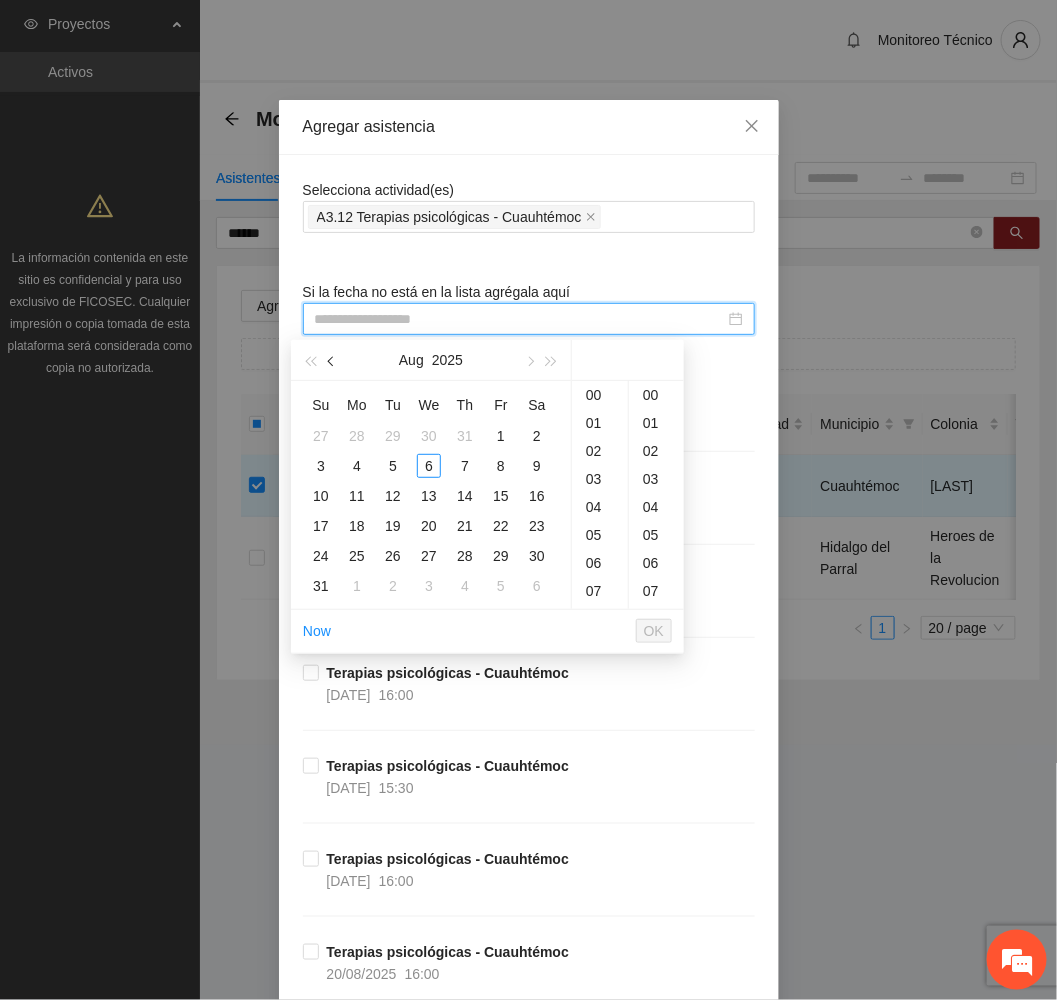click at bounding box center (332, 360) 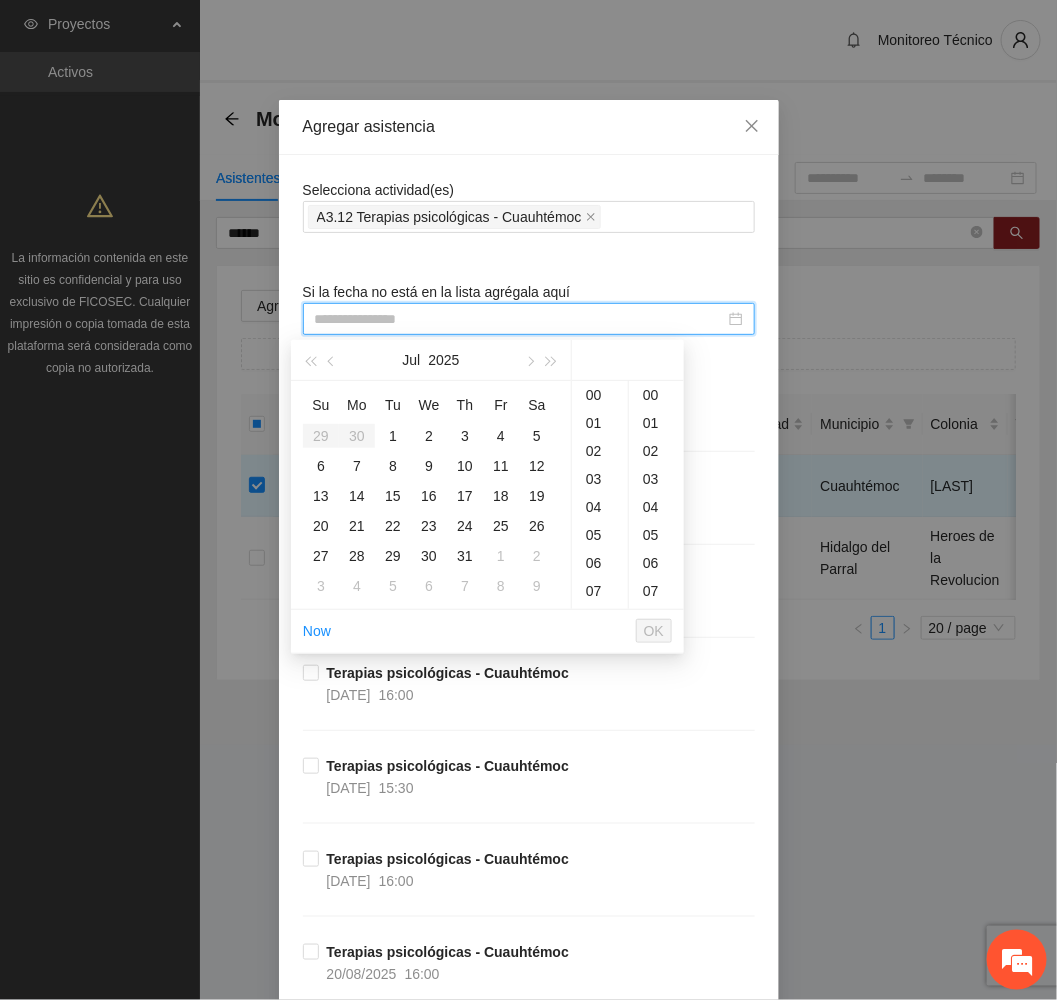 type on "**********" 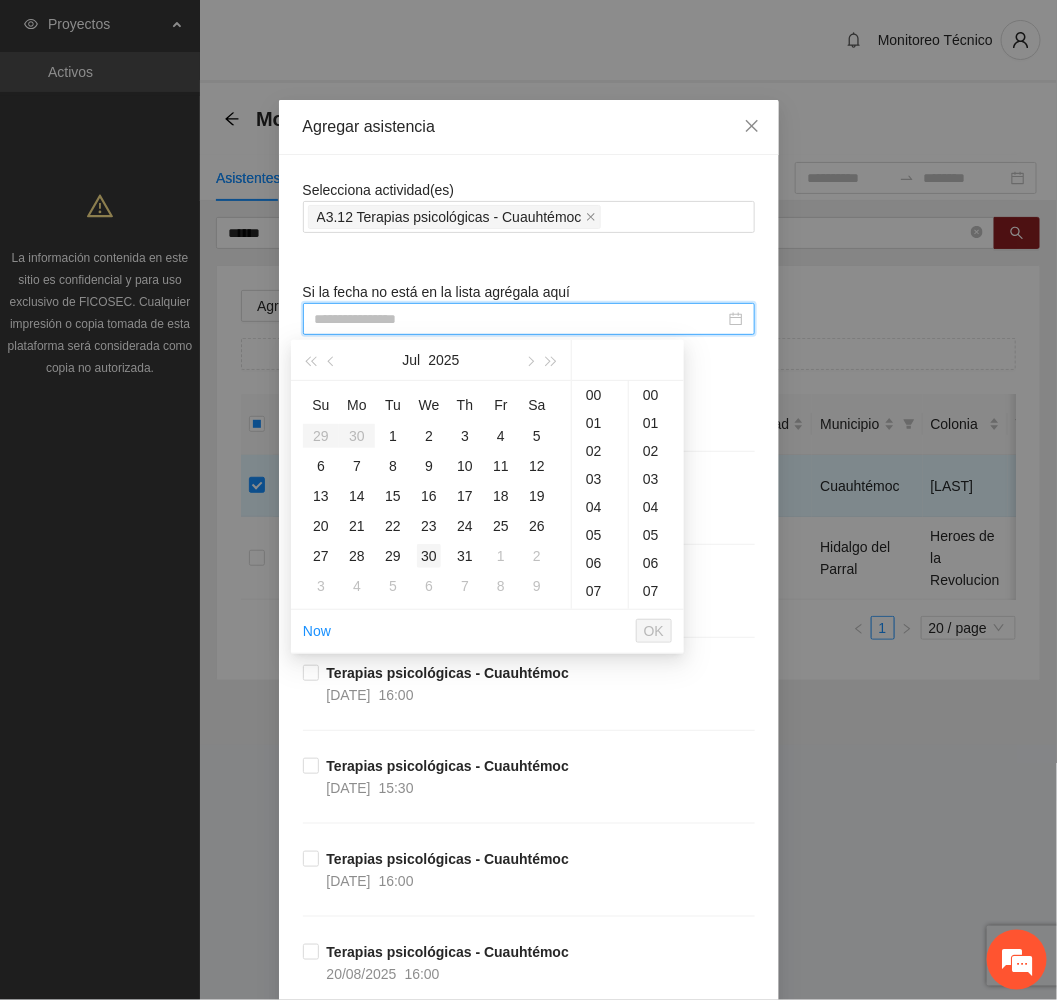 click on "30" at bounding box center (429, 556) 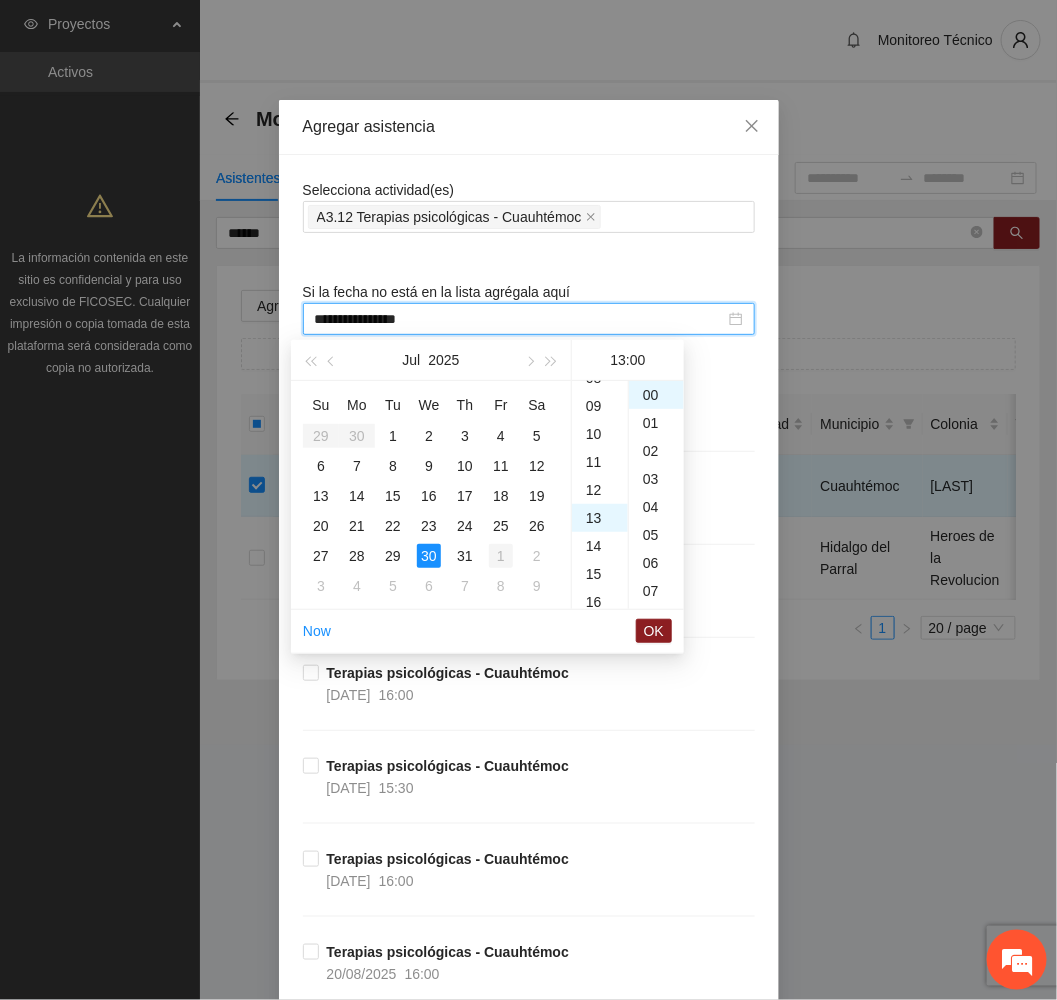 scroll, scrollTop: 364, scrollLeft: 0, axis: vertical 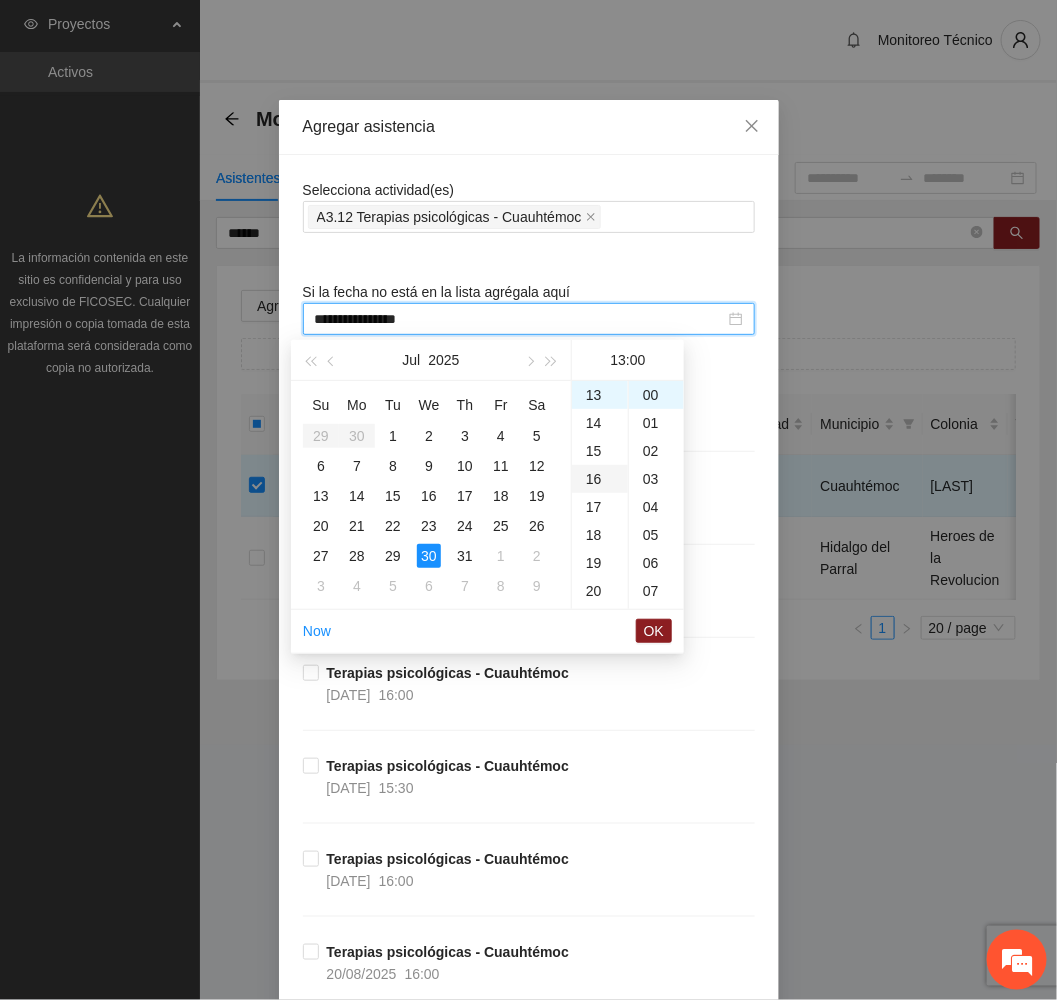 click on "16" at bounding box center (600, 479) 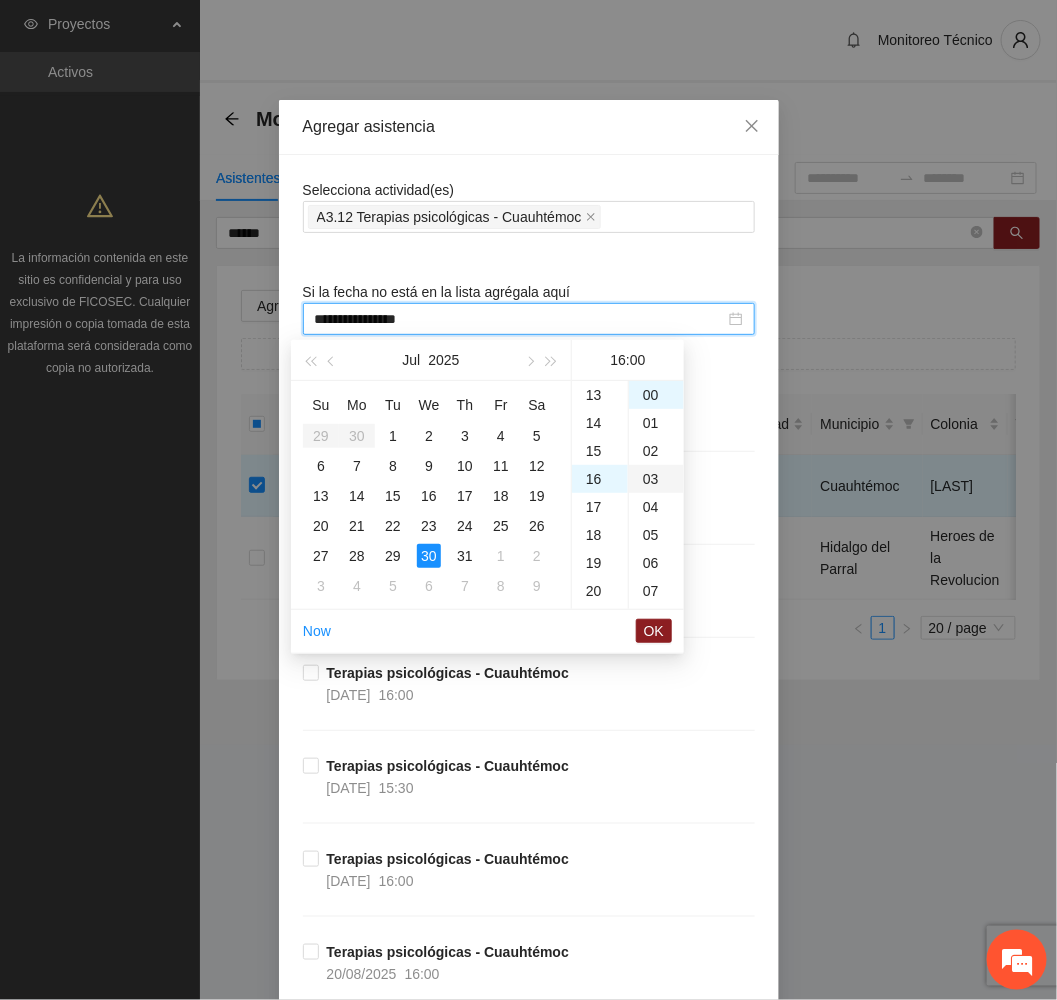 scroll, scrollTop: 448, scrollLeft: 0, axis: vertical 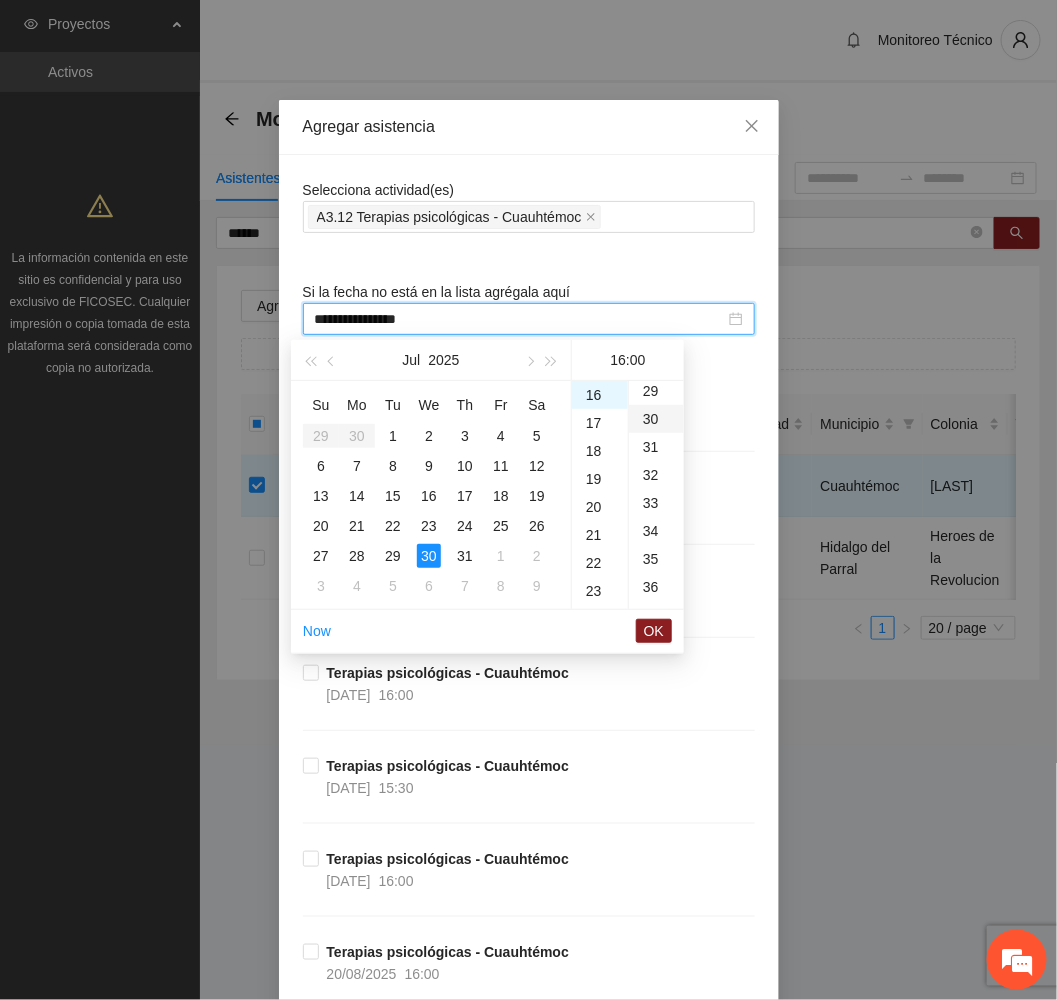 click on "30" at bounding box center (656, 419) 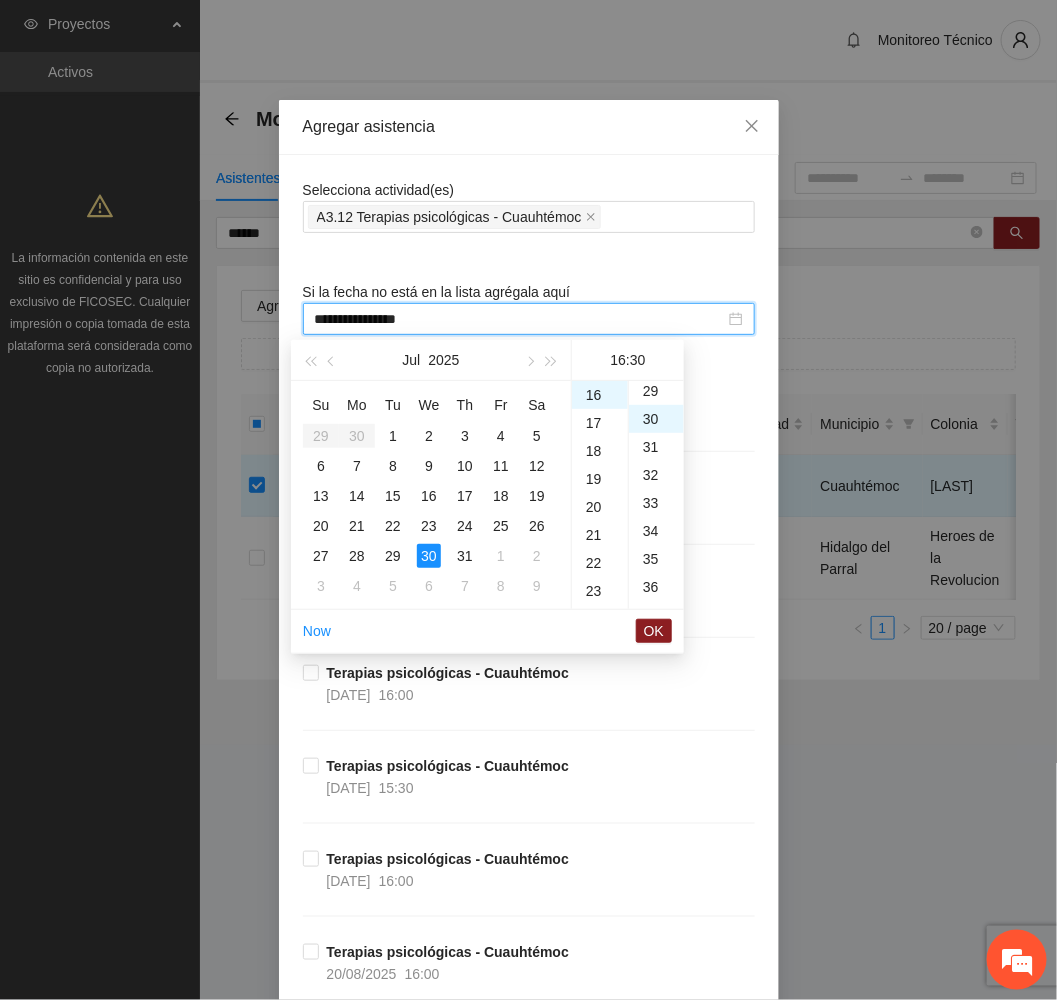 scroll, scrollTop: 840, scrollLeft: 0, axis: vertical 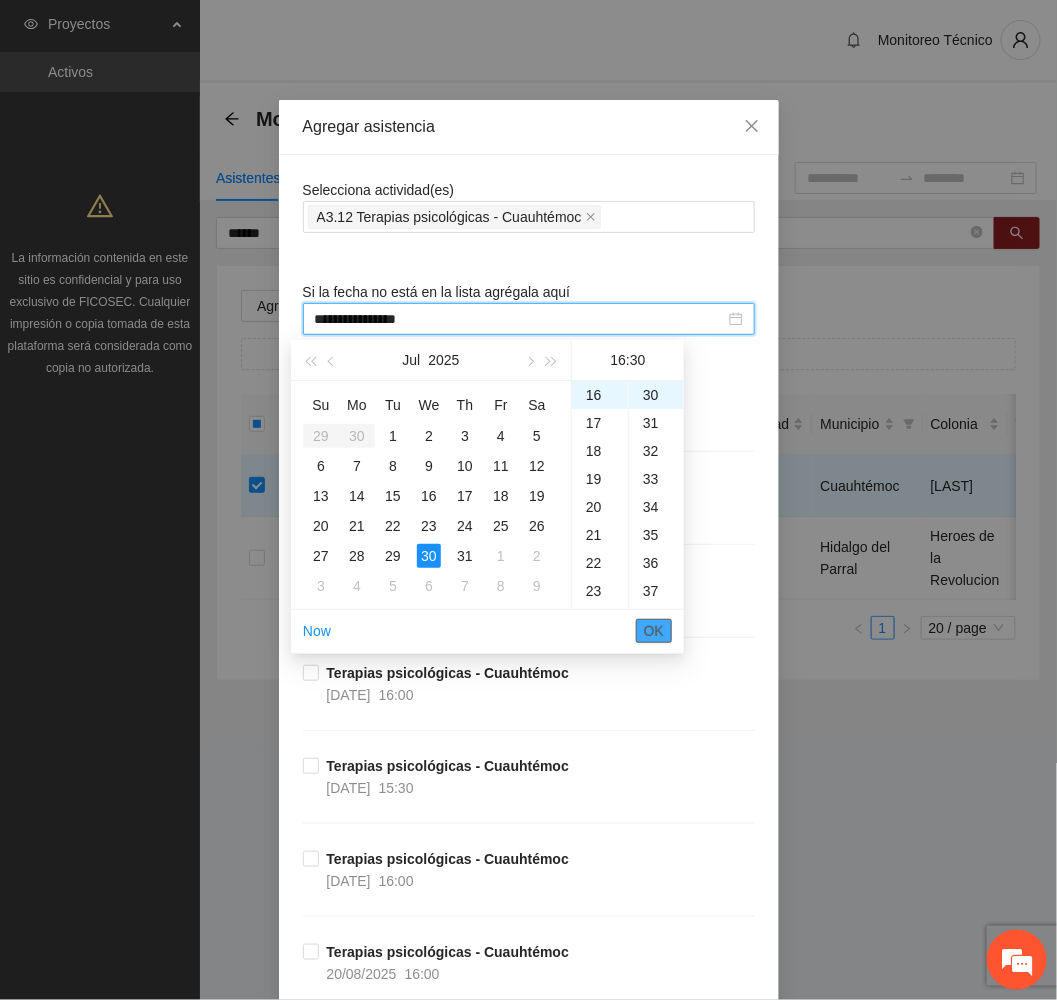 click on "OK" at bounding box center [654, 631] 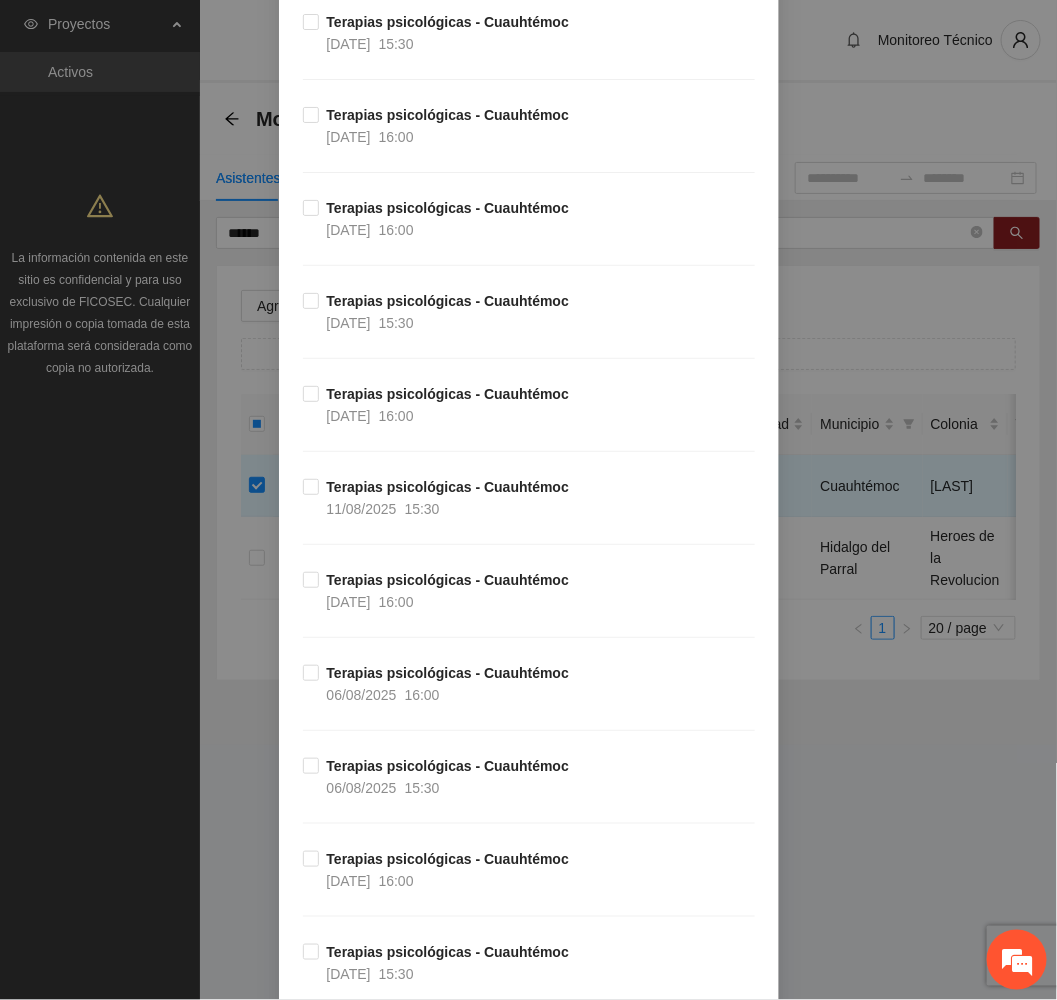 scroll, scrollTop: 3741, scrollLeft: 0, axis: vertical 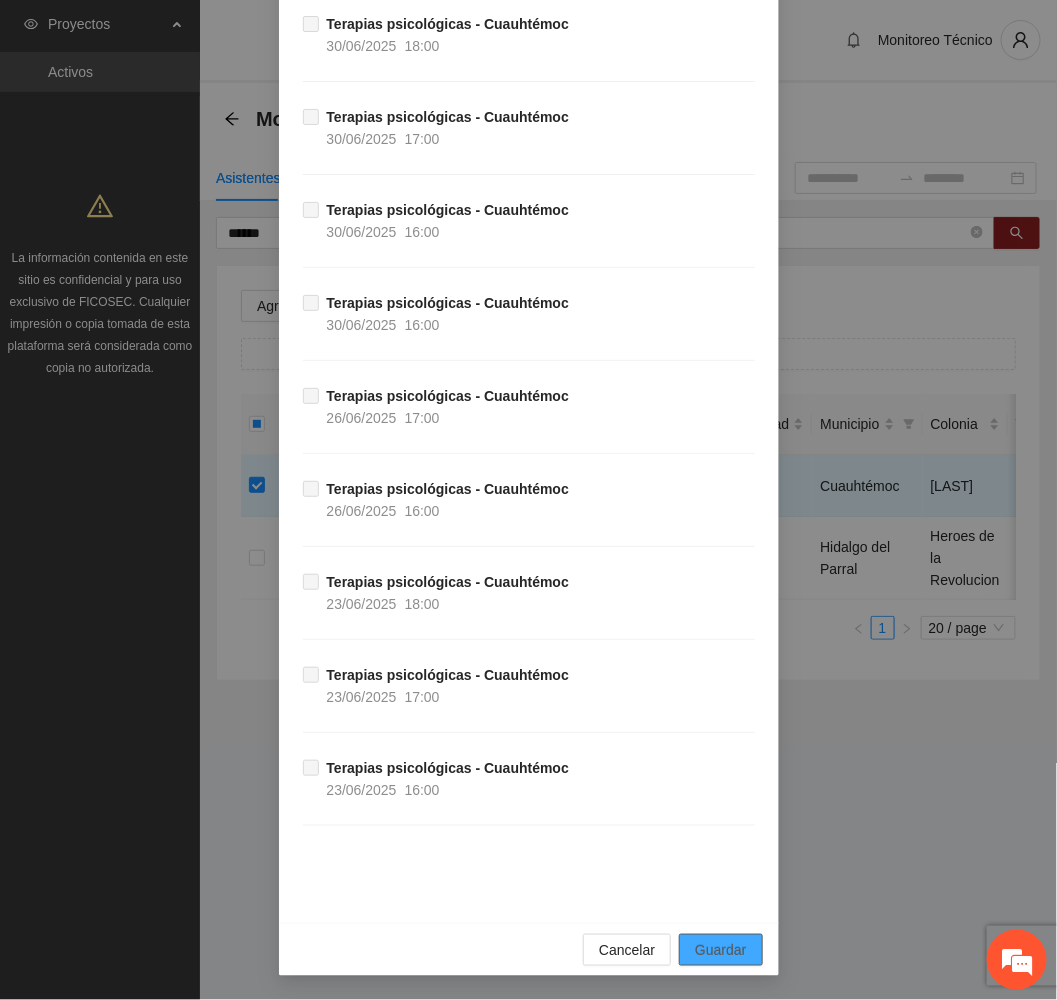 click on "Guardar" at bounding box center [720, 950] 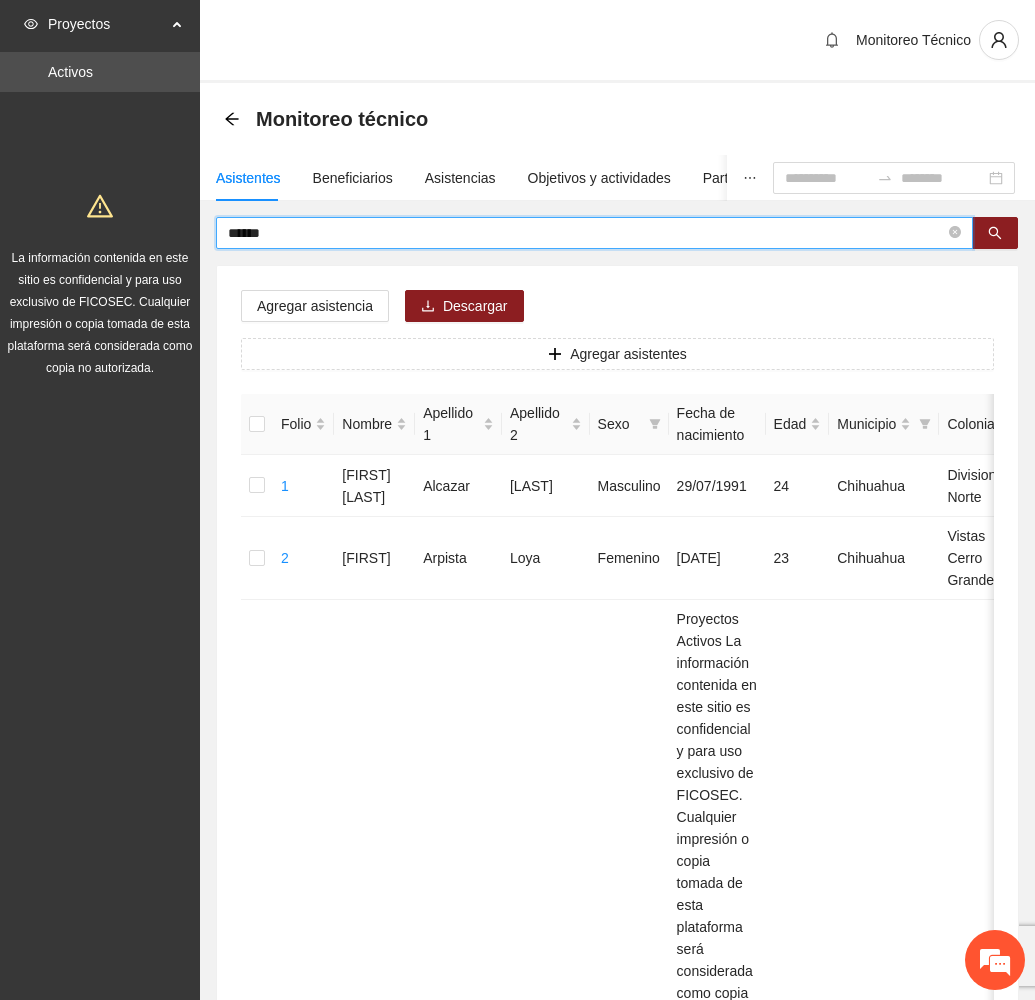 drag, startPoint x: 345, startPoint y: 229, endPoint x: 36, endPoint y: 216, distance: 309.27335 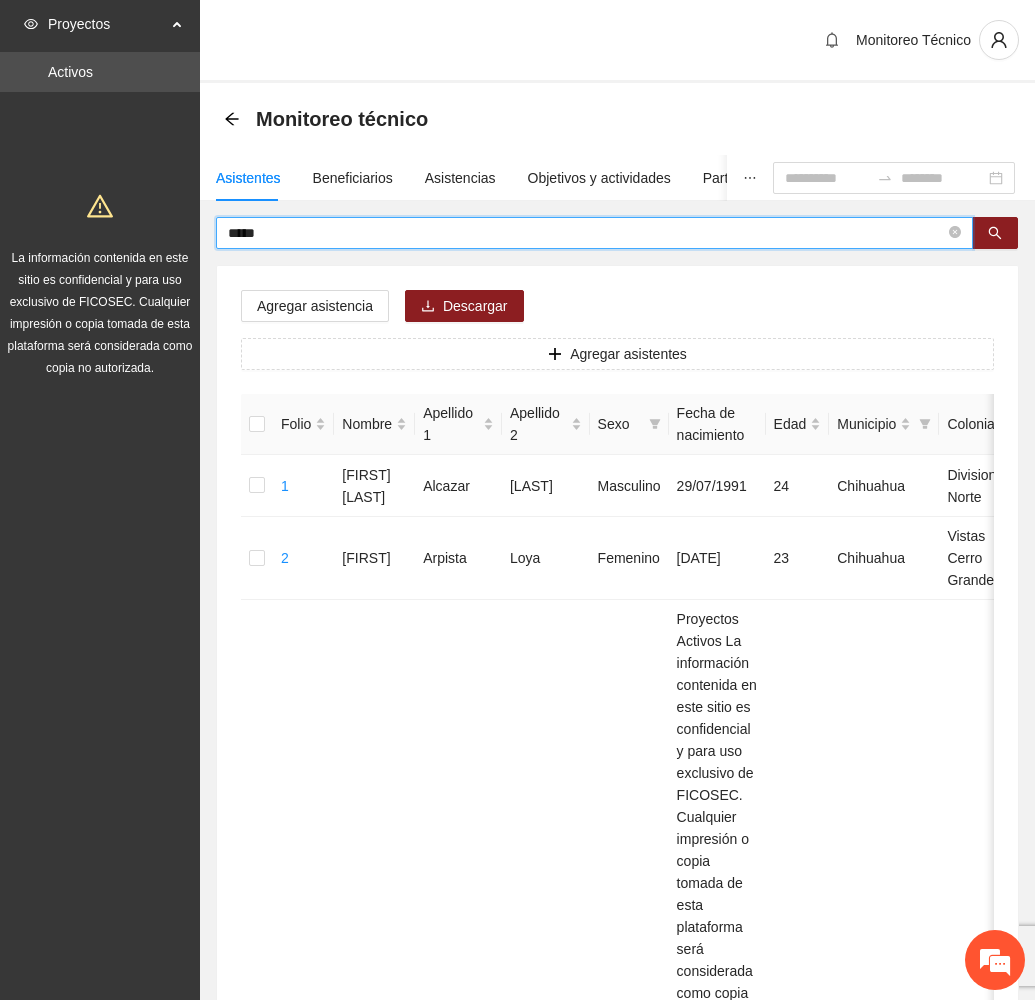 type on "*****" 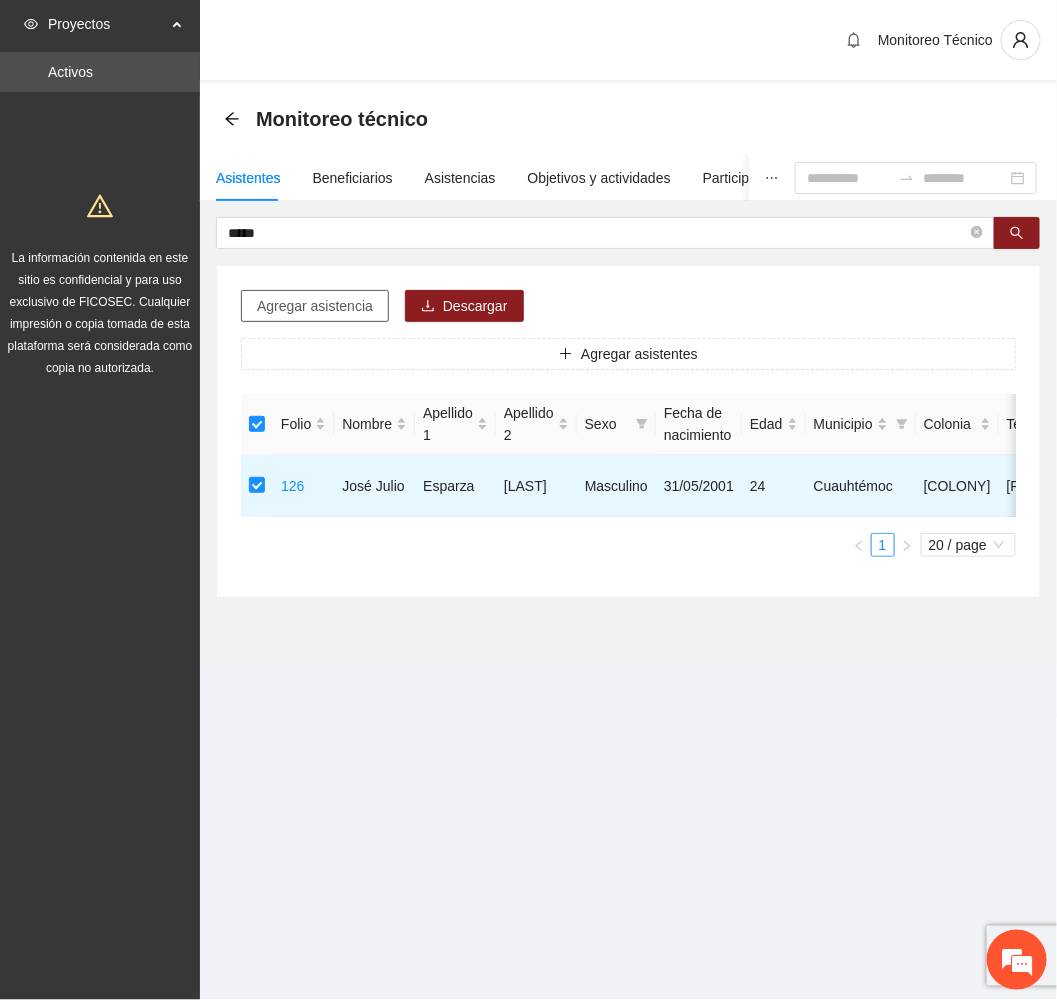 click on "Agregar asistencia" at bounding box center (315, 306) 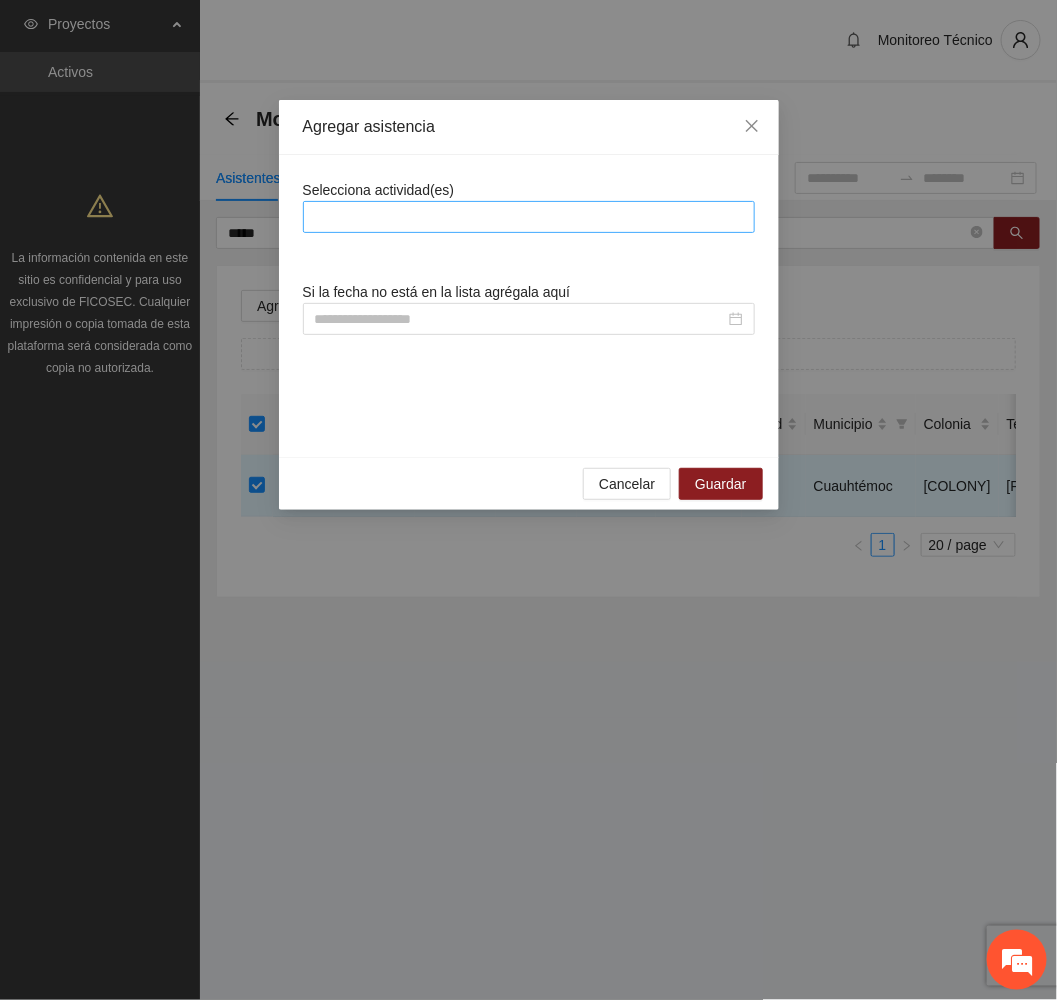 click at bounding box center (529, 217) 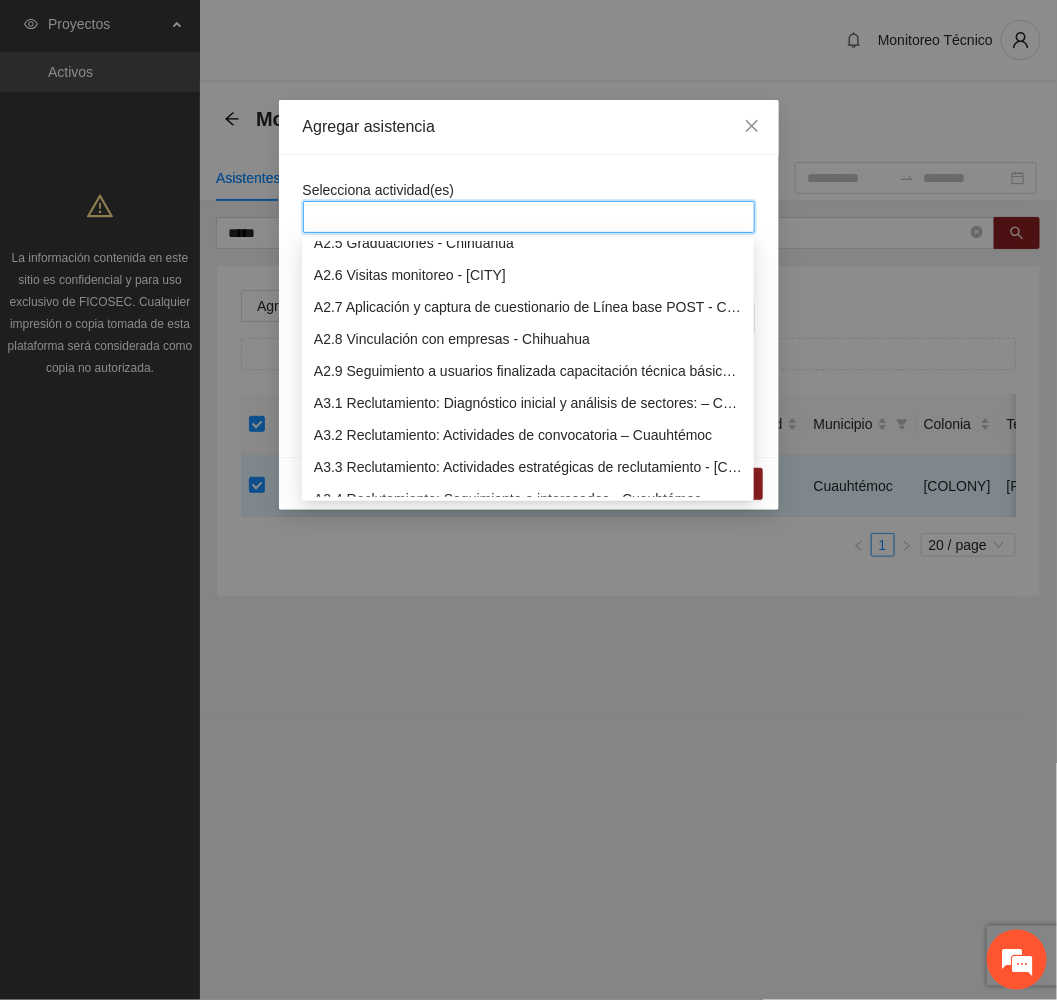 scroll, scrollTop: 1050, scrollLeft: 0, axis: vertical 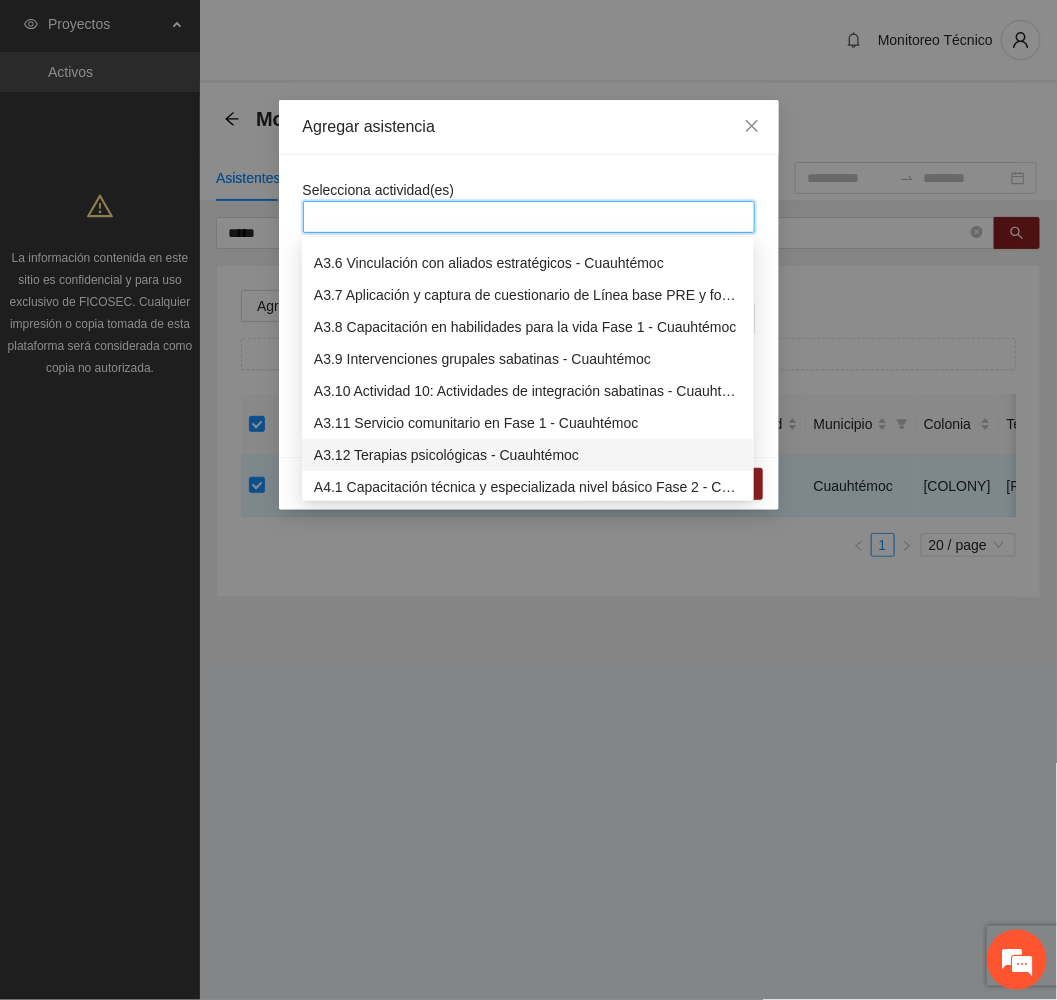 click on "A3.12 Terapias psicológicas - Cuauhtémoc" at bounding box center [528, 455] 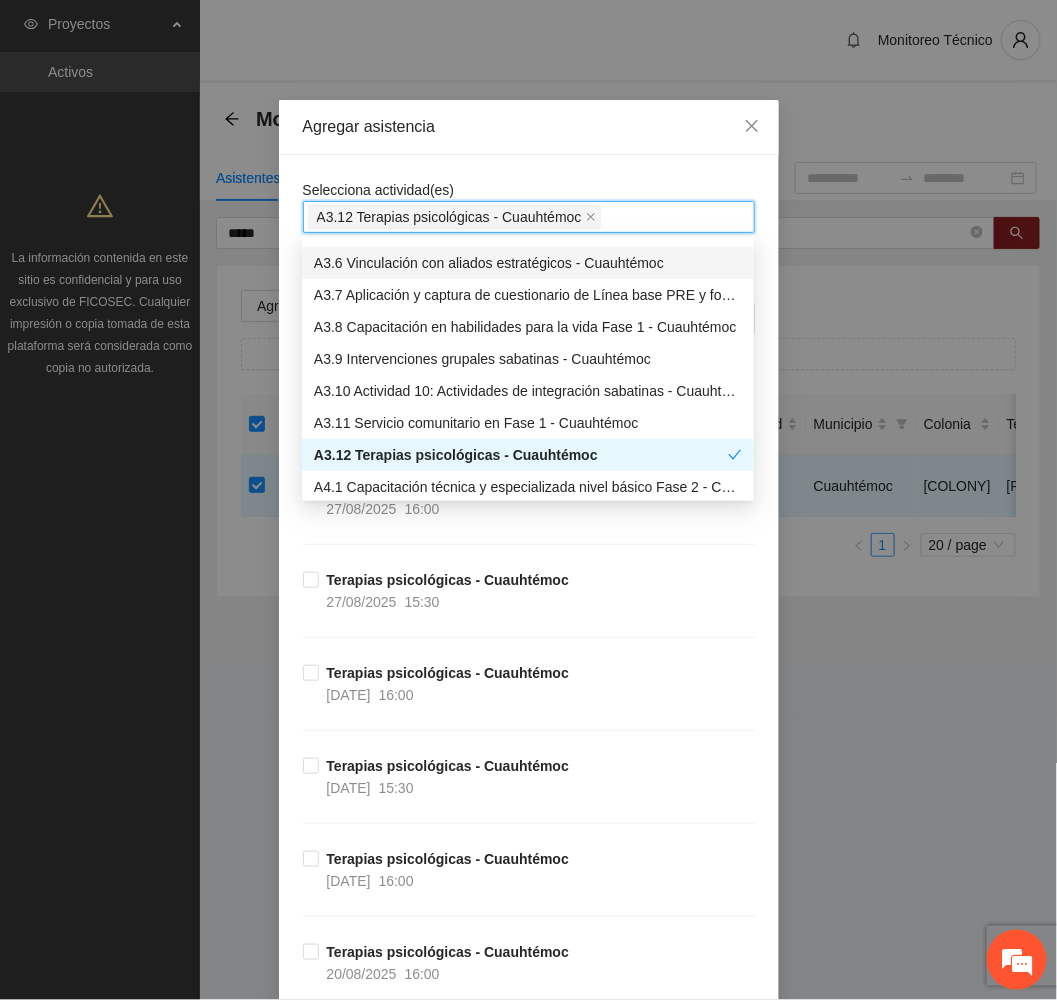 click on "Agregar asistencia" at bounding box center [529, 127] 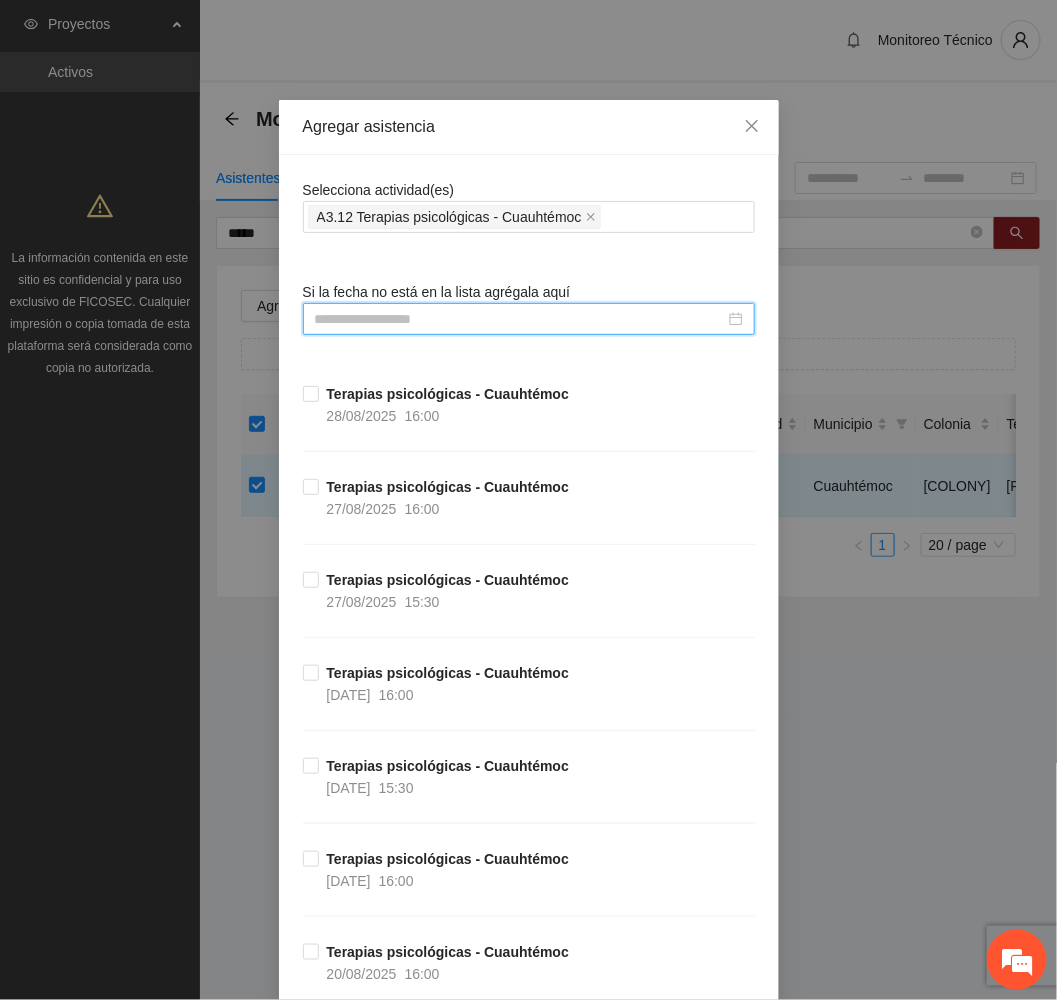 click at bounding box center (520, 319) 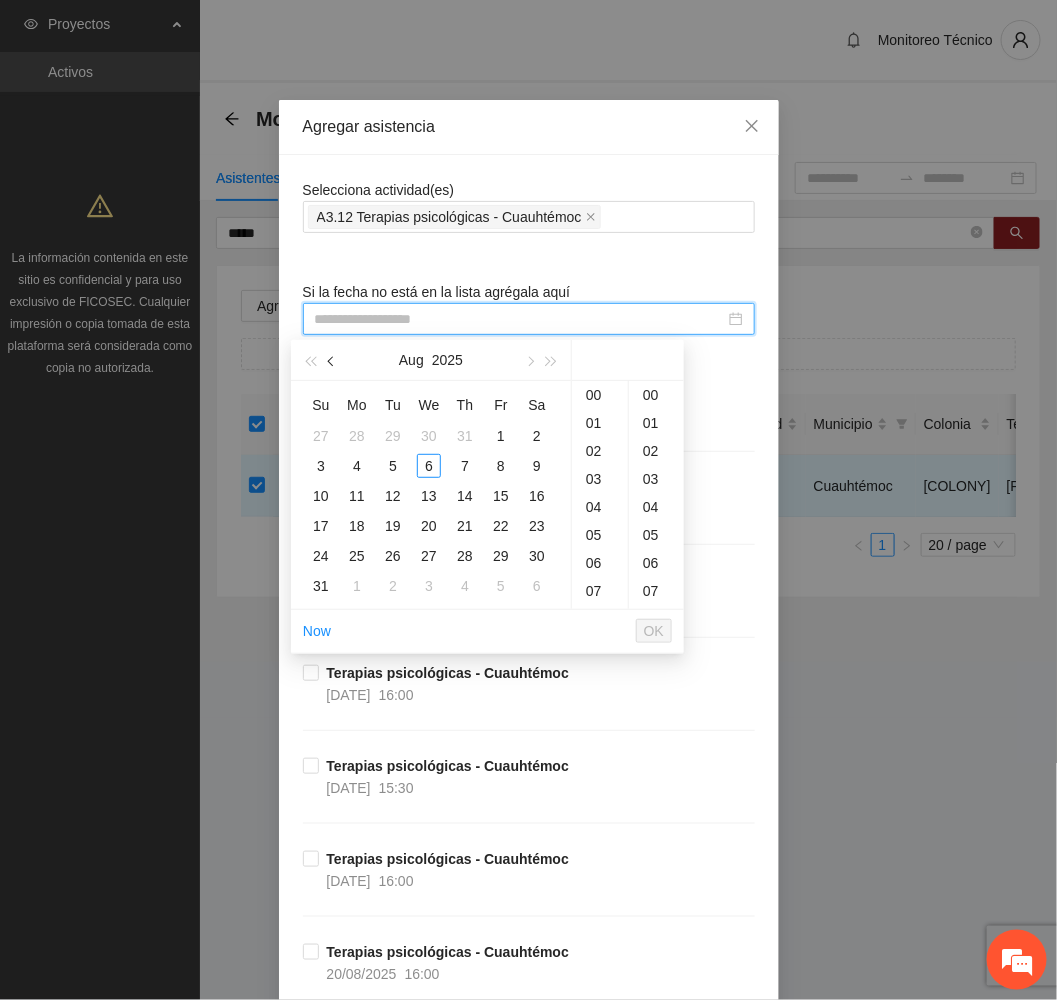 click at bounding box center [333, 362] 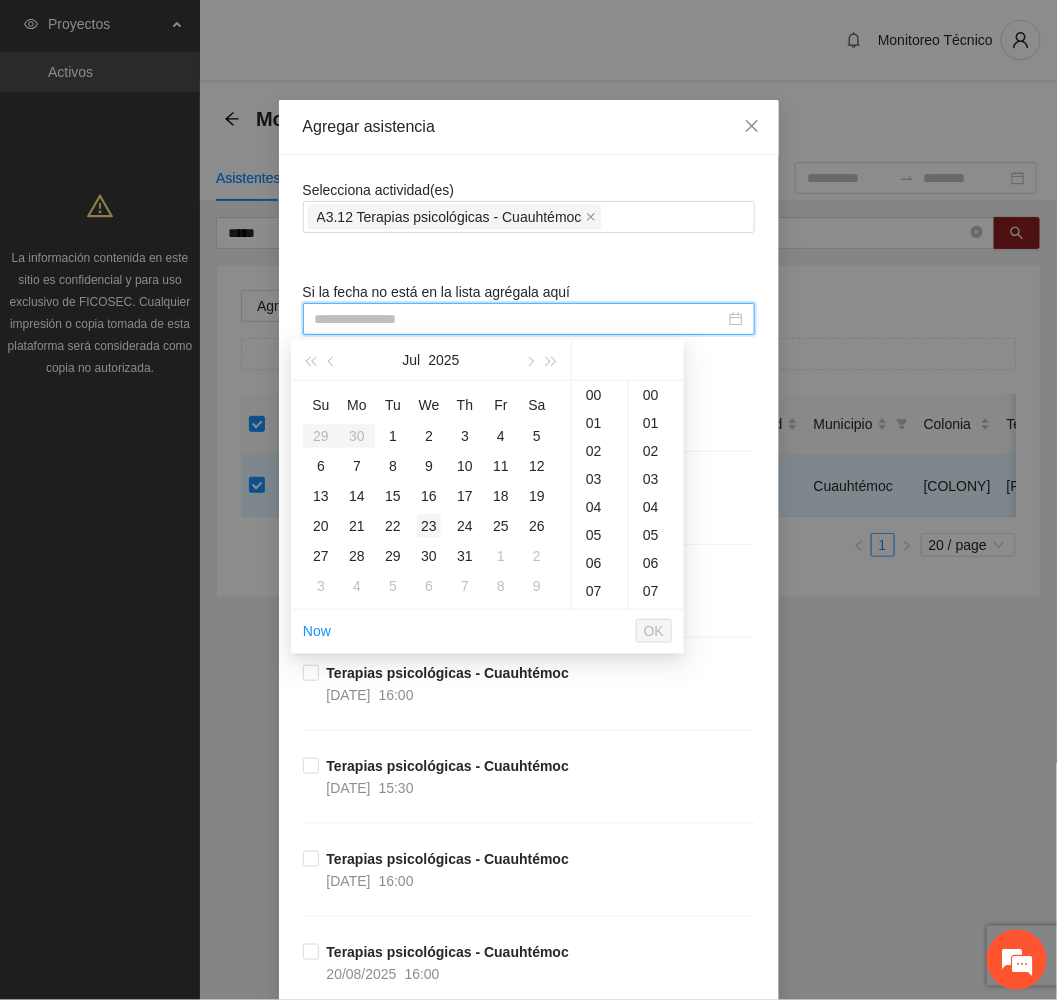 click on "23" at bounding box center (429, 526) 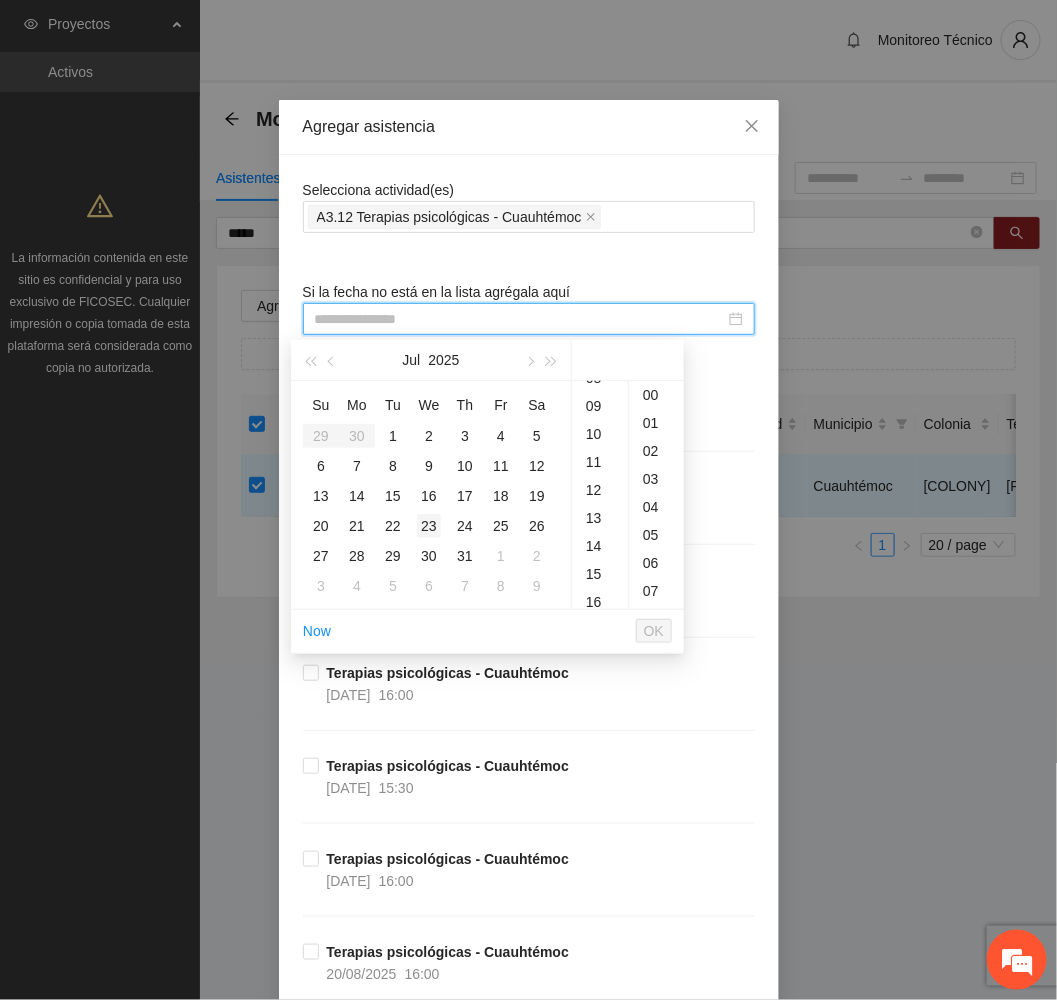 scroll, scrollTop: 19, scrollLeft: 0, axis: vertical 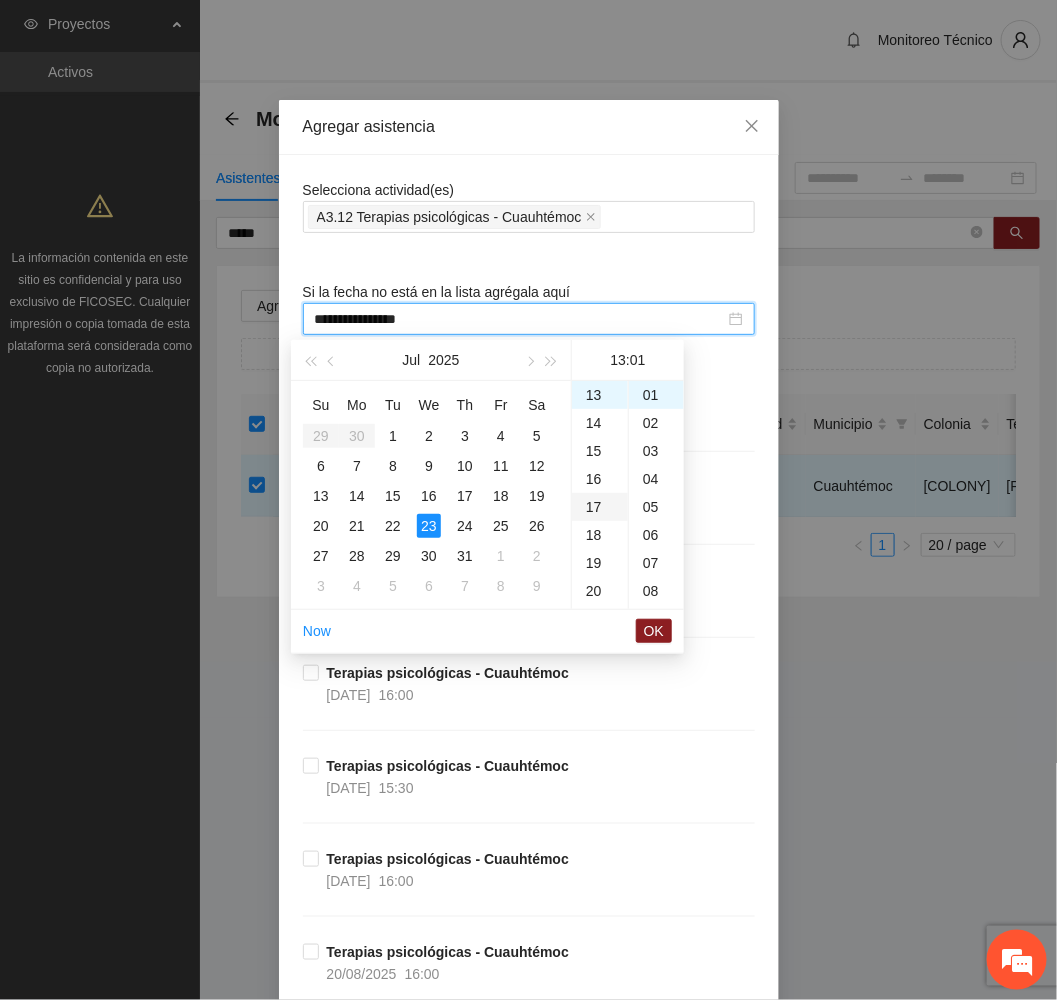 click on "17" at bounding box center (600, 507) 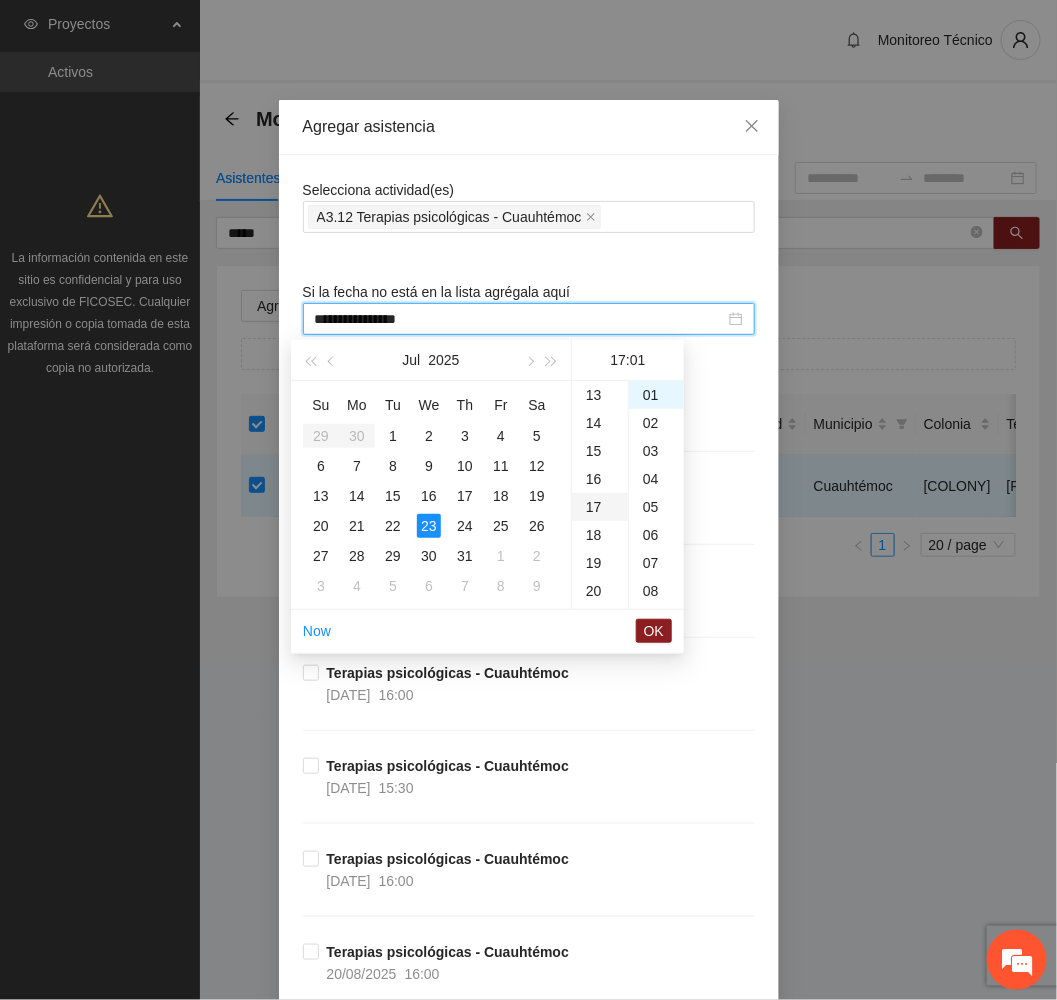 scroll, scrollTop: 475, scrollLeft: 0, axis: vertical 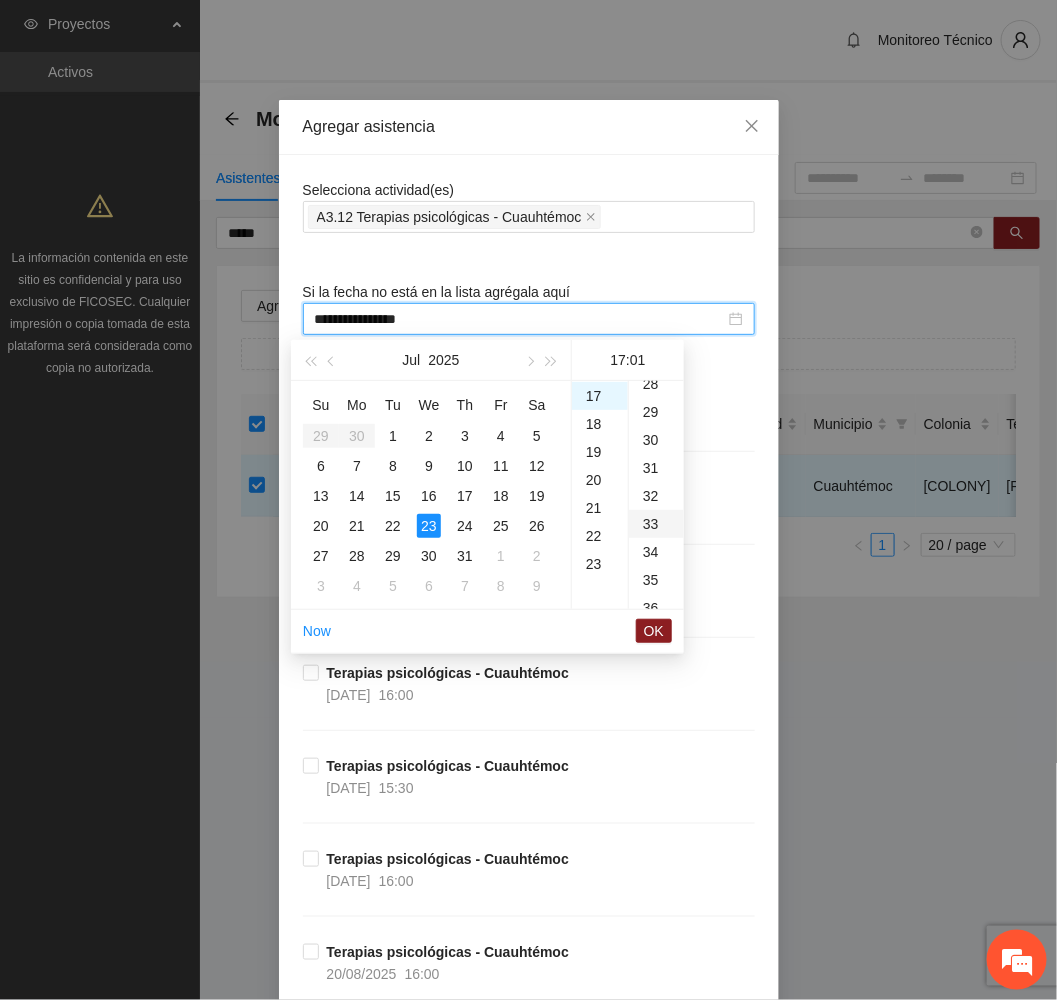 drag, startPoint x: 655, startPoint y: 444, endPoint x: 660, endPoint y: 513, distance: 69.18092 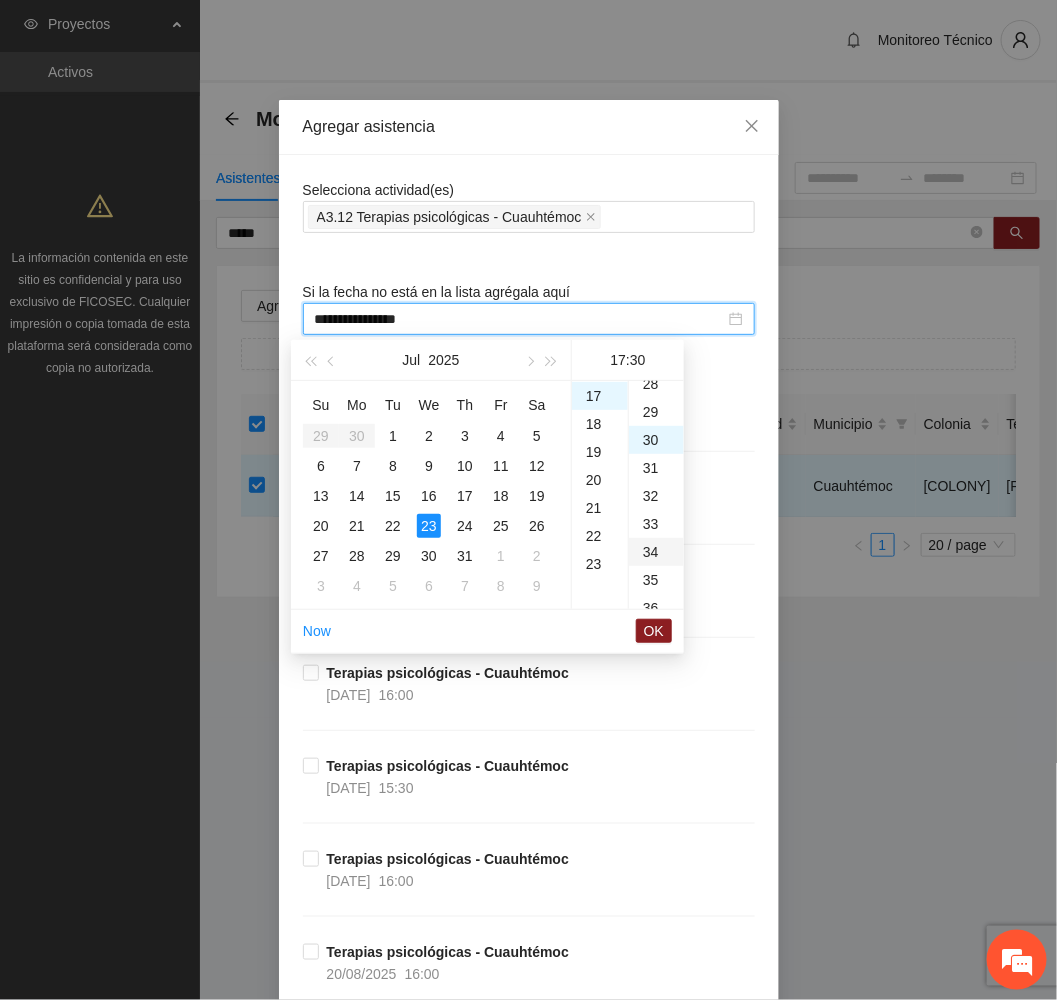 scroll, scrollTop: 840, scrollLeft: 0, axis: vertical 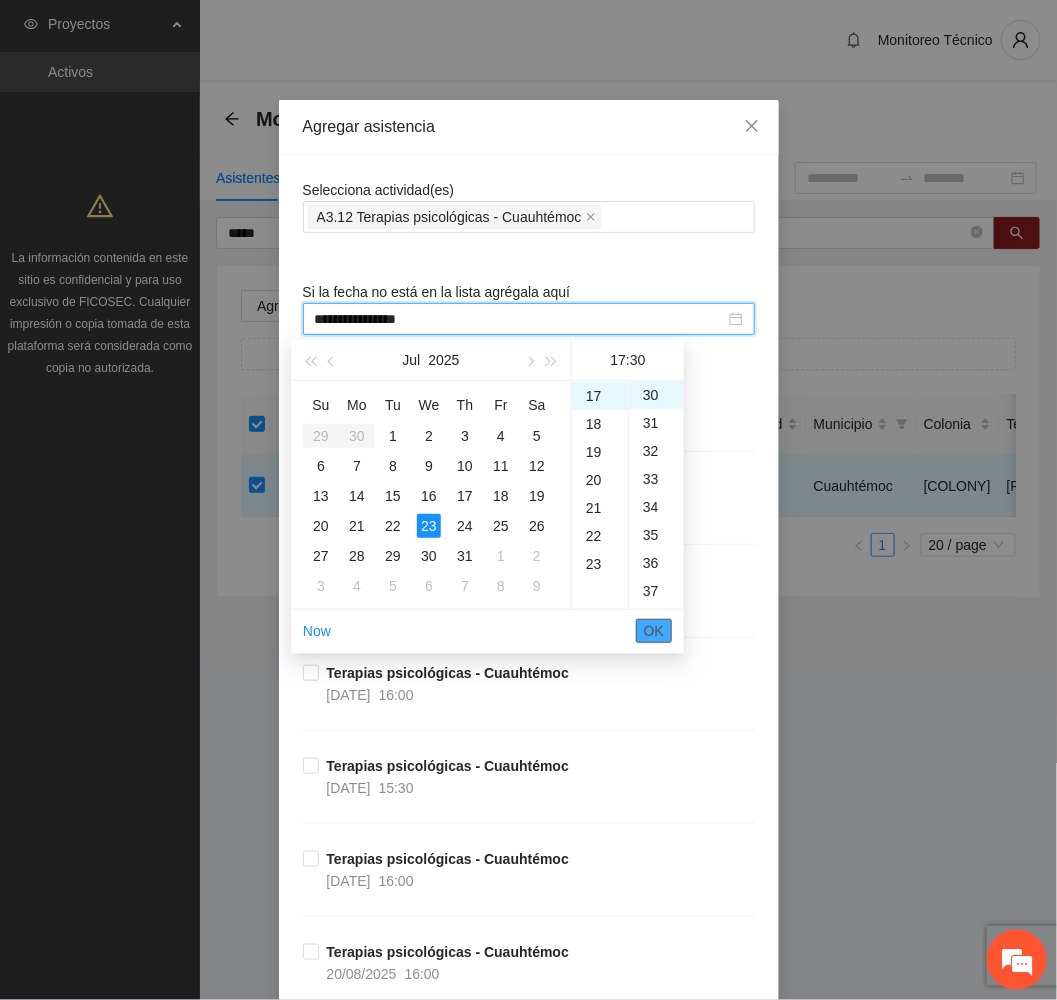 click on "OK" at bounding box center [654, 631] 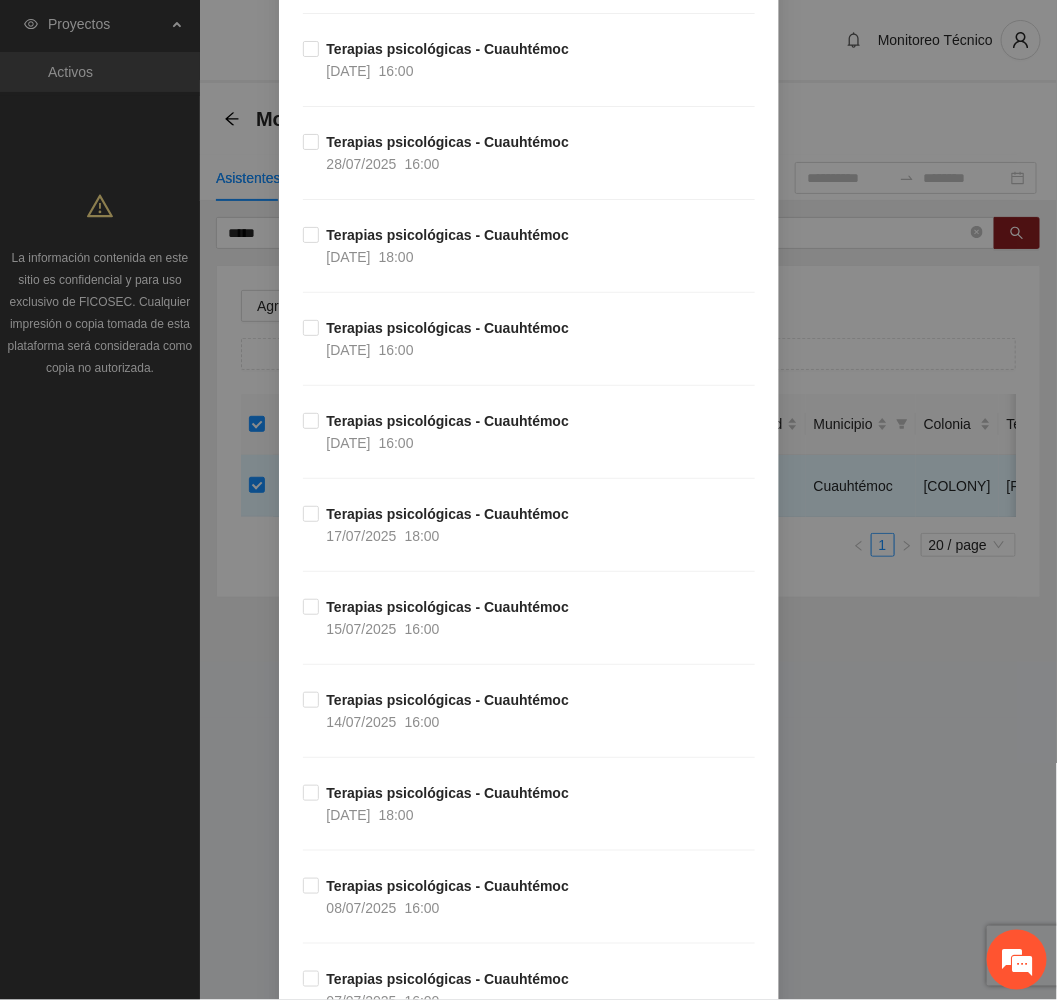 scroll, scrollTop: 3741, scrollLeft: 0, axis: vertical 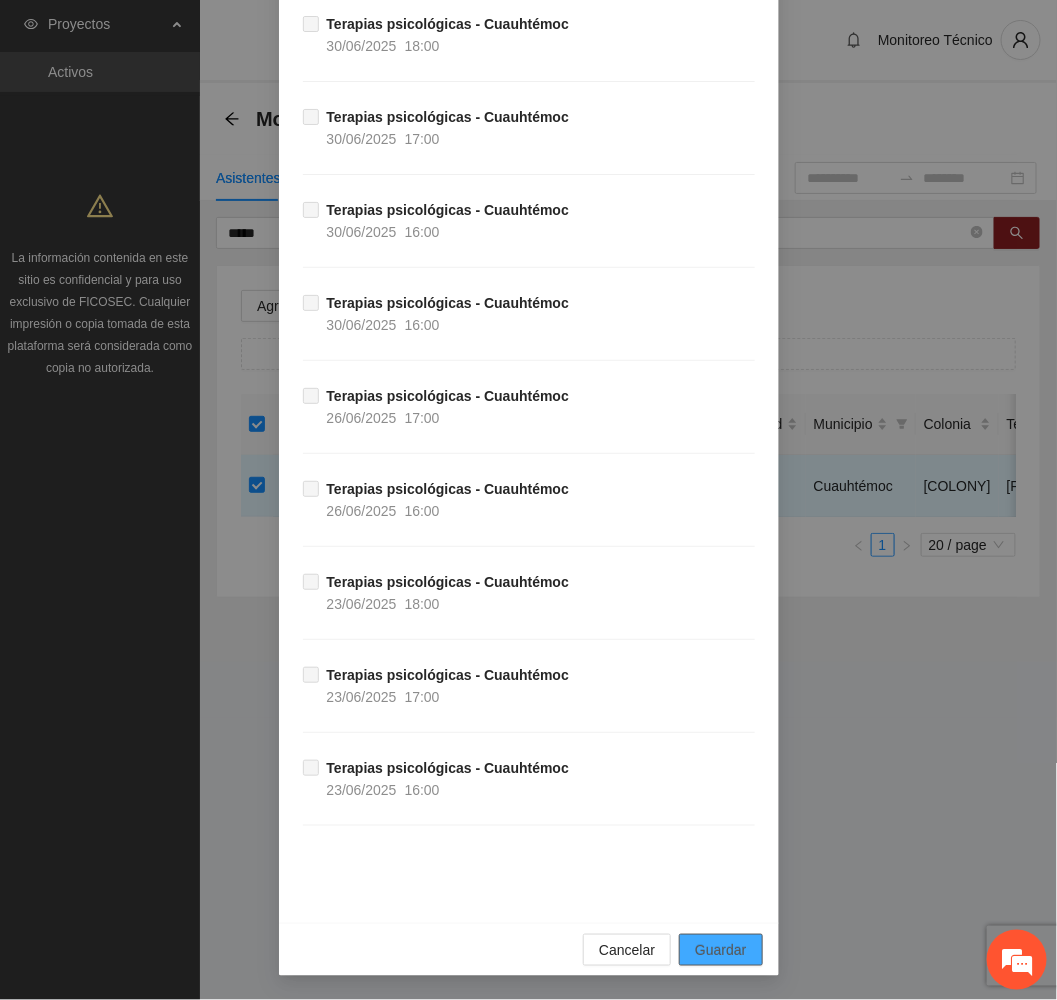 click on "Guardar" at bounding box center [720, 950] 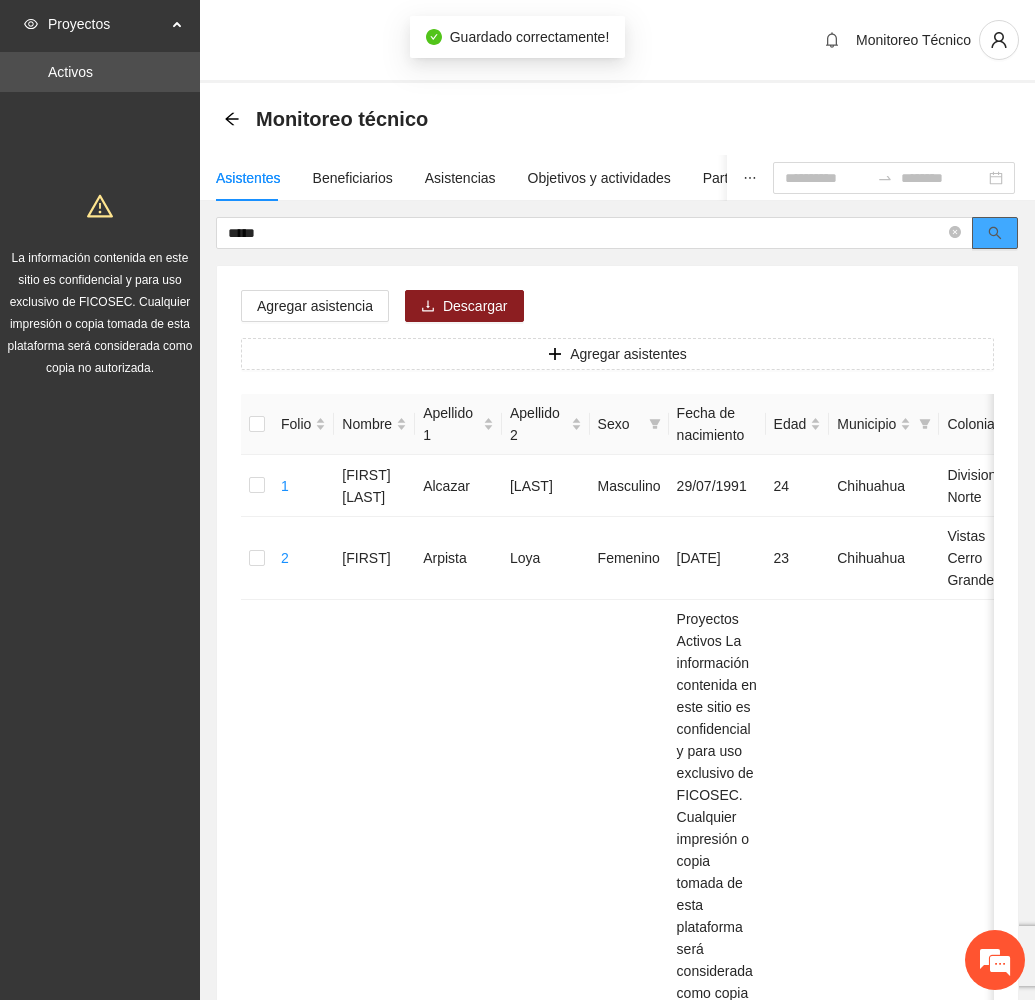 click 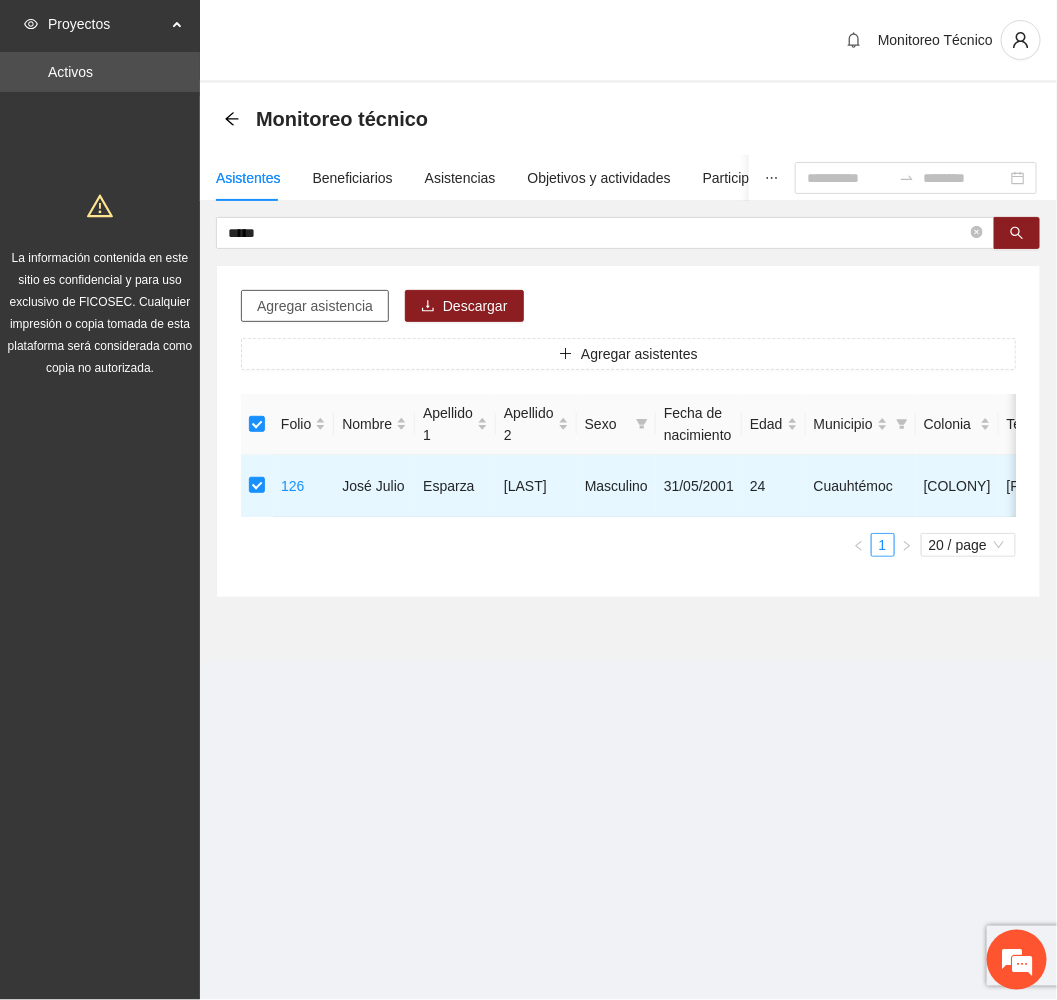 click on "Agregar asistencia" at bounding box center [315, 306] 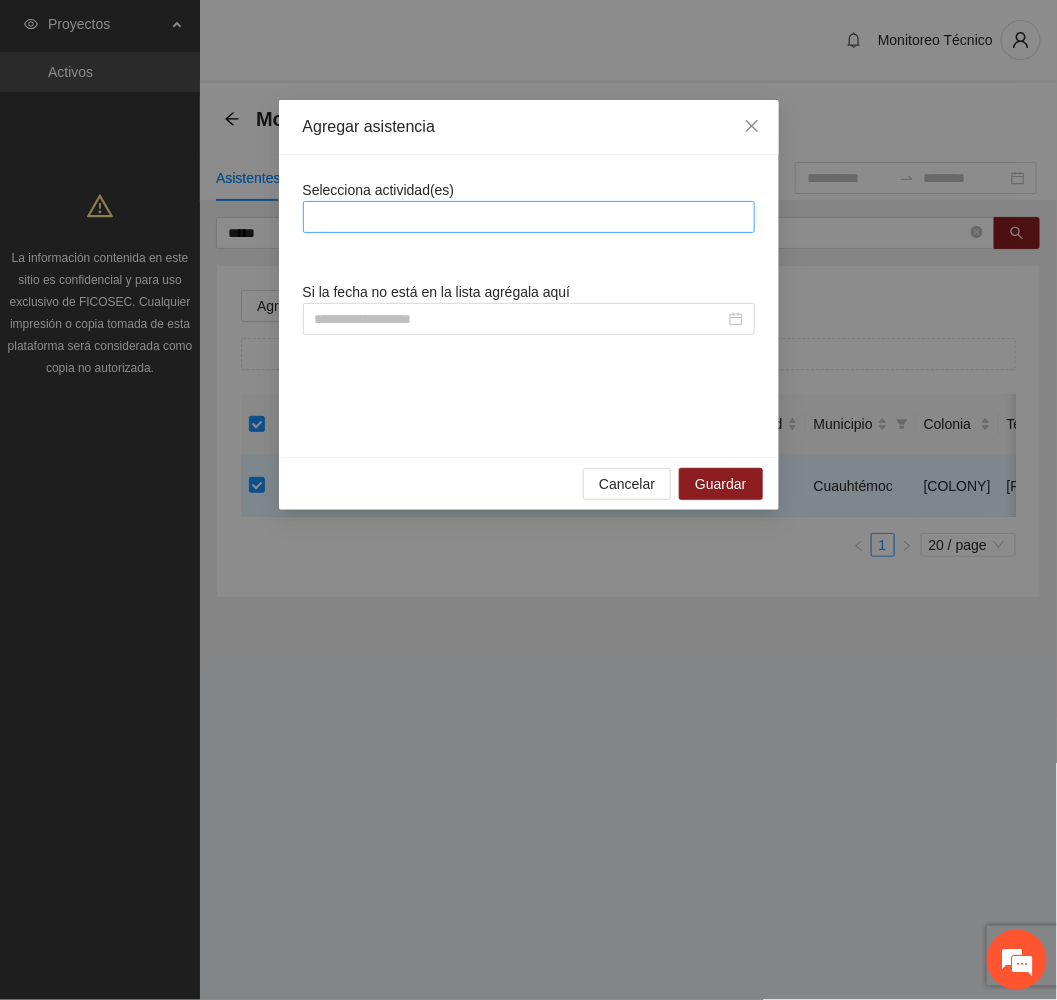 click at bounding box center [529, 217] 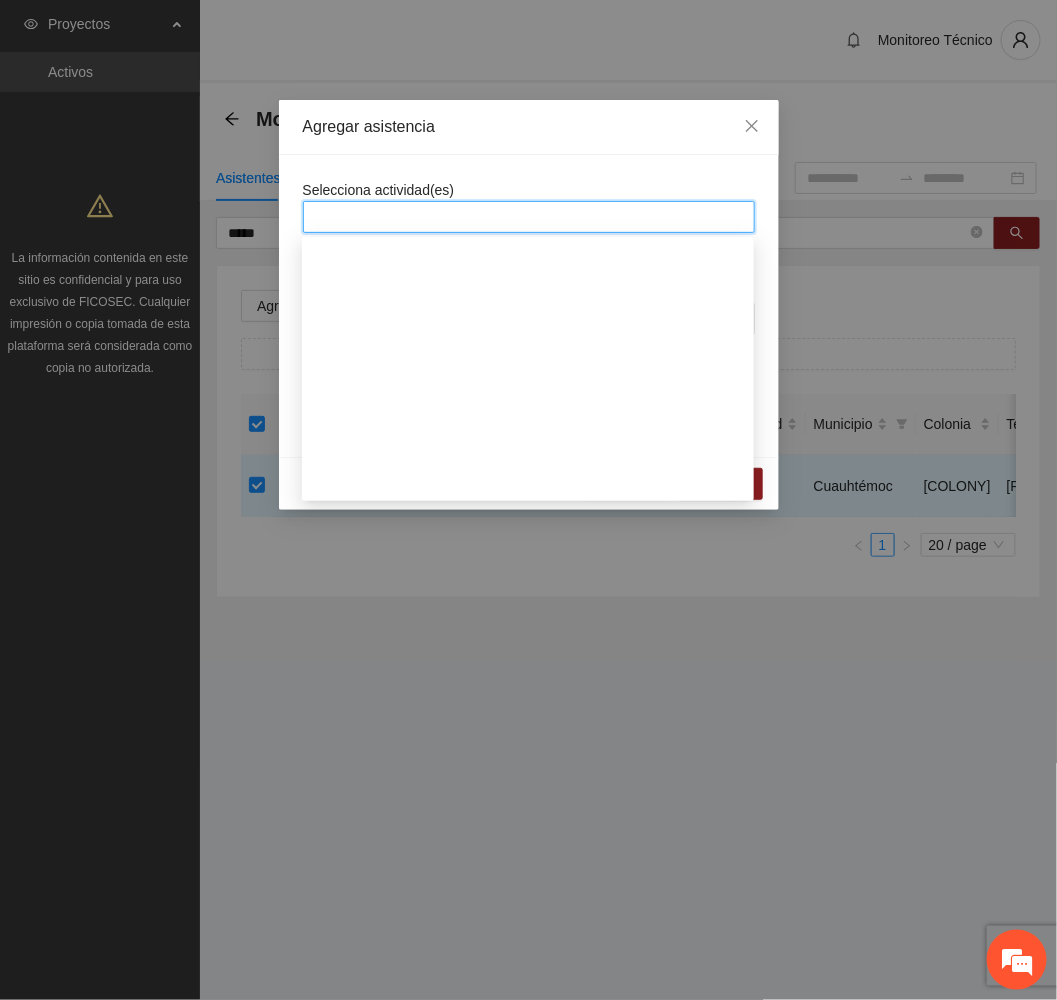 scroll, scrollTop: 1200, scrollLeft: 0, axis: vertical 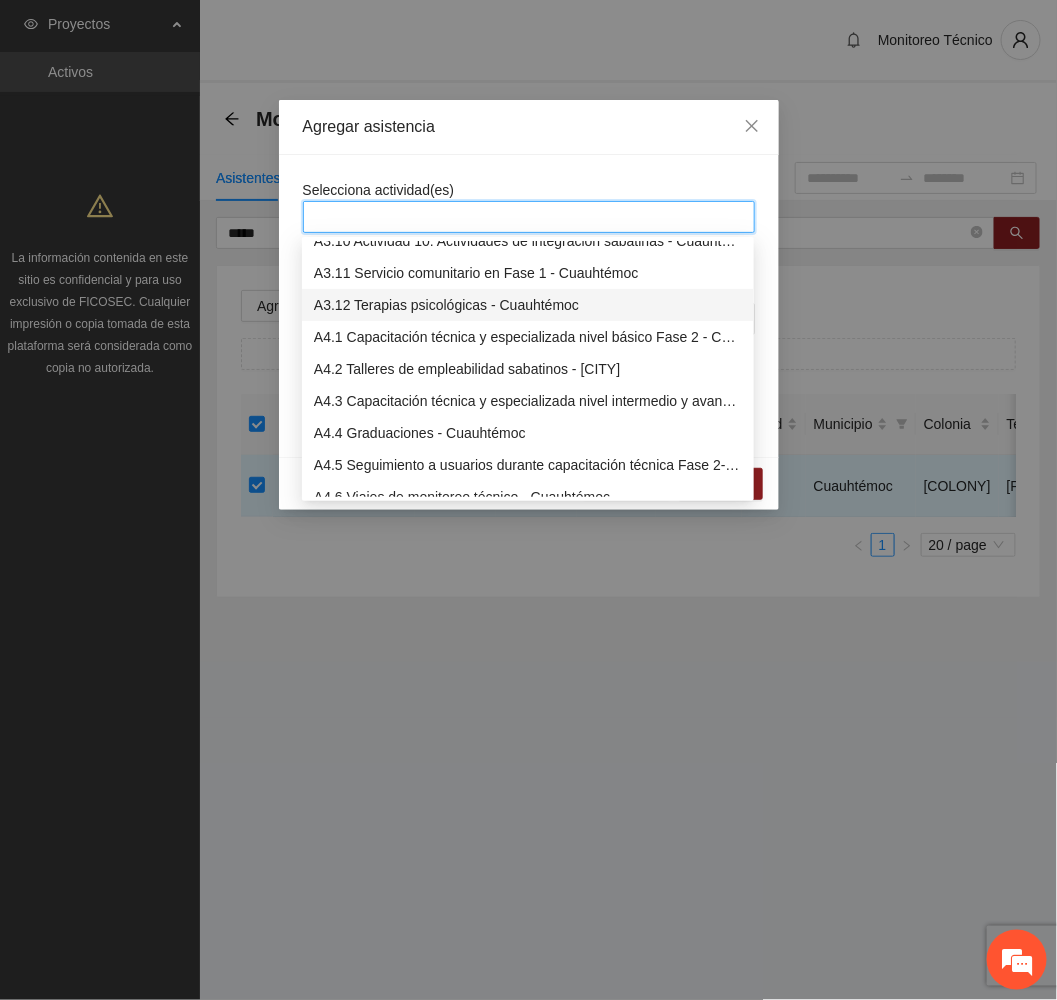 click on "A3.12 Terapias psicológicas - Cuauhtémoc" at bounding box center [528, 305] 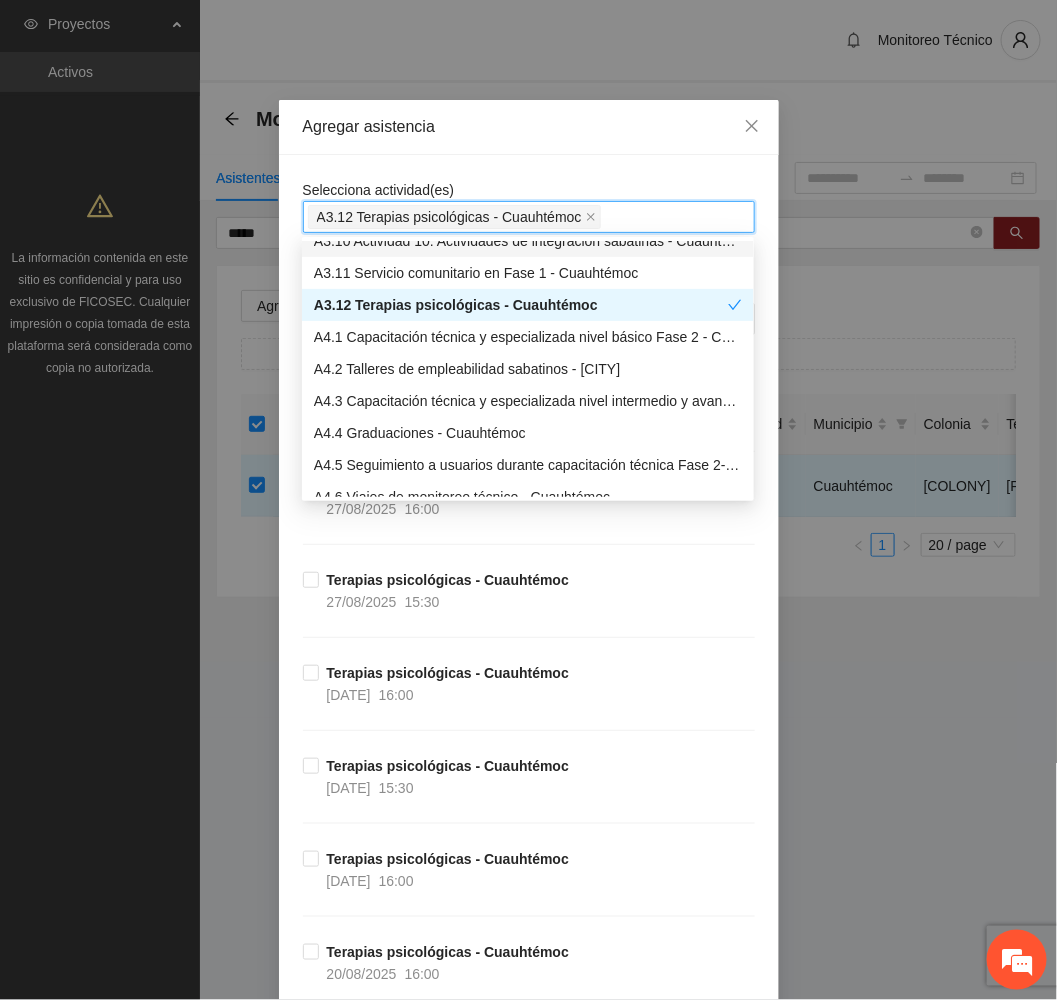 click on "Agregar asistencia" at bounding box center [529, 127] 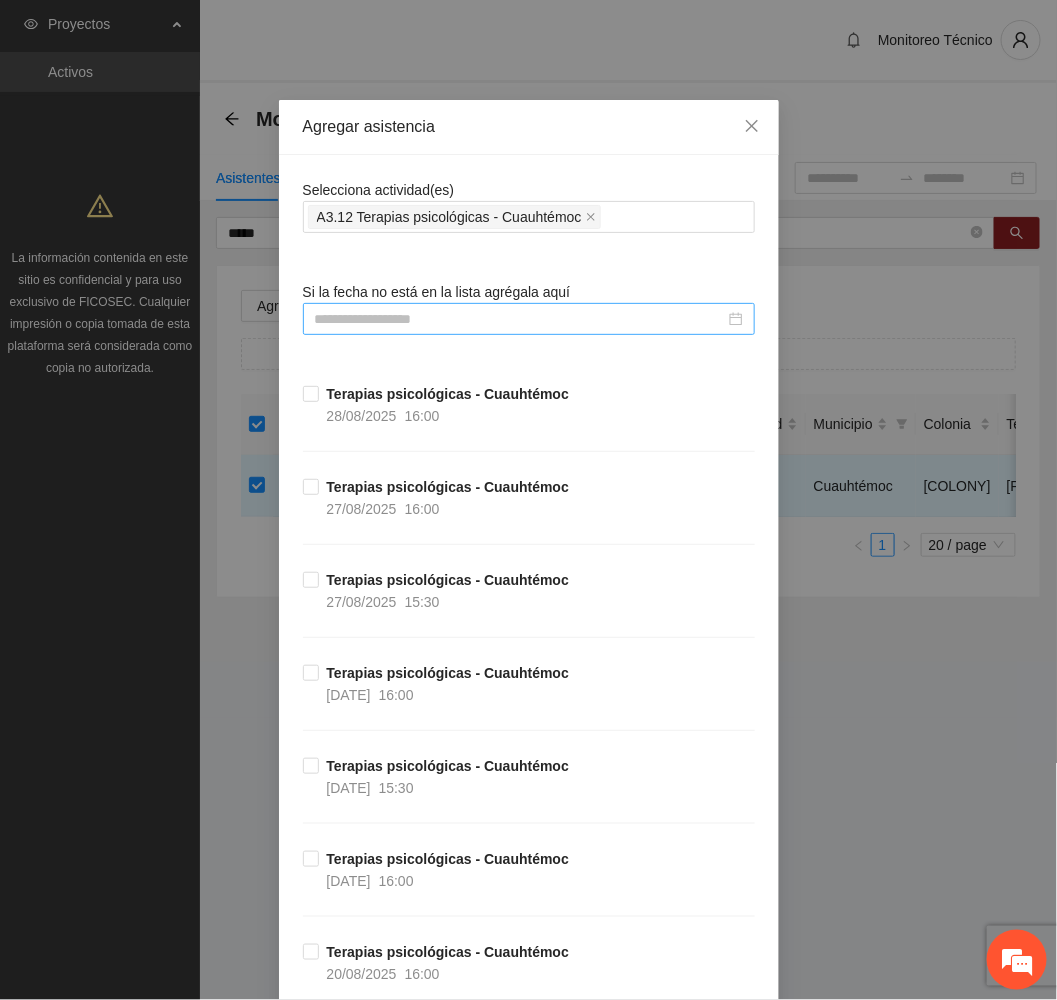 click at bounding box center (520, 319) 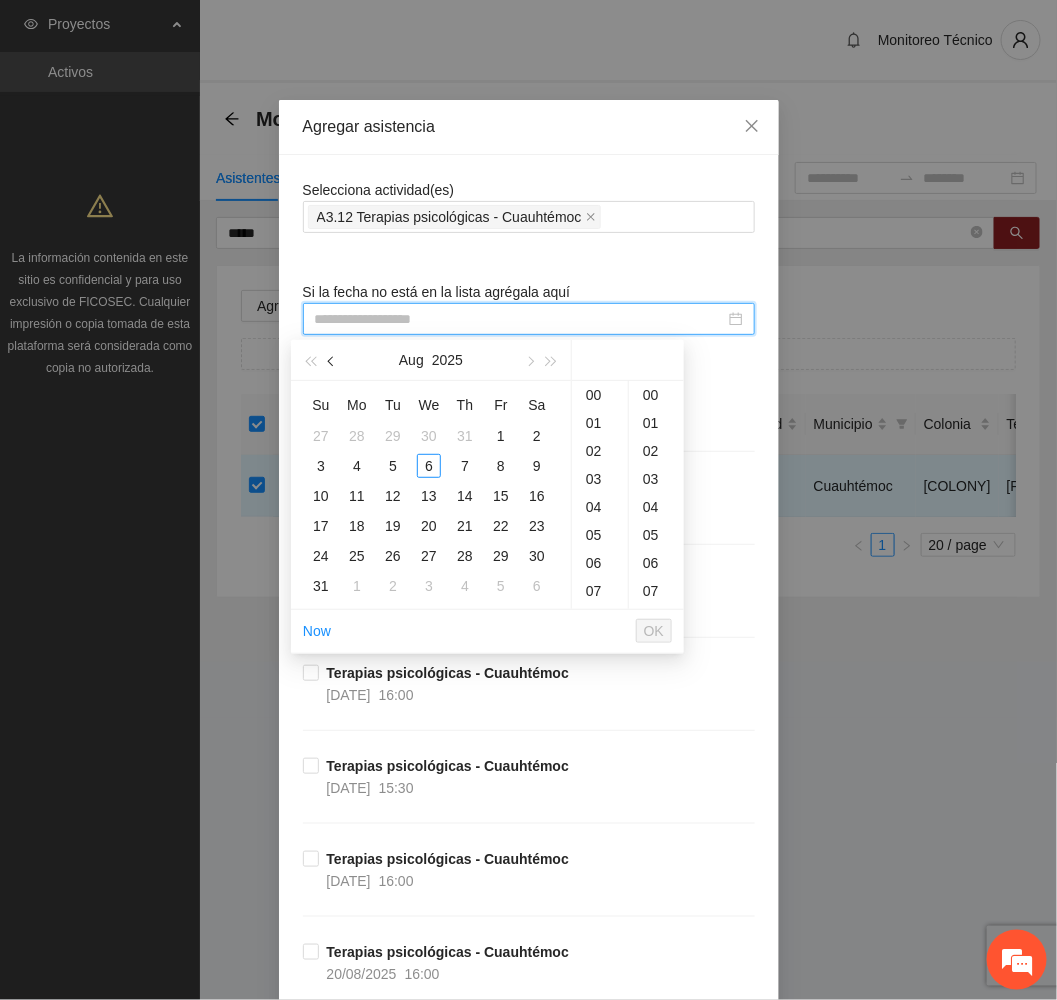 click at bounding box center [332, 360] 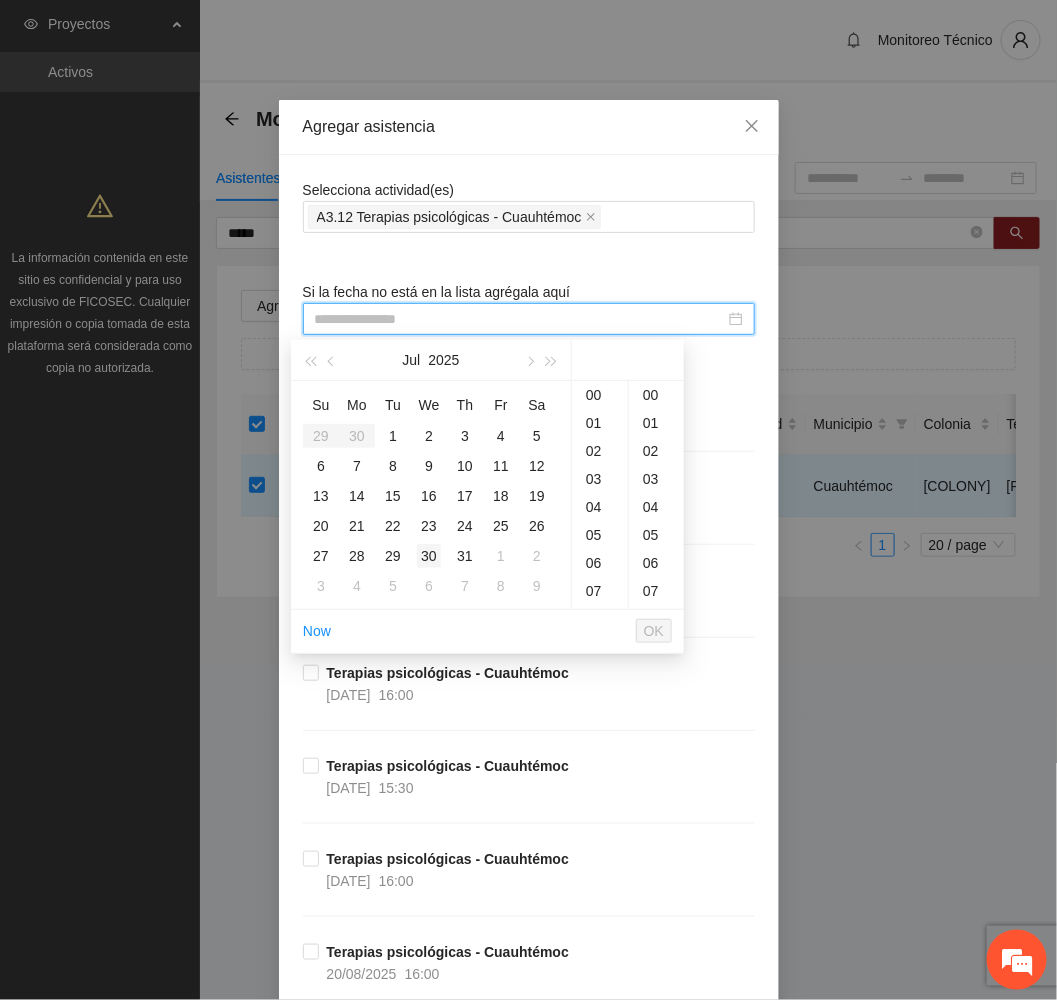 click on "30" at bounding box center [429, 556] 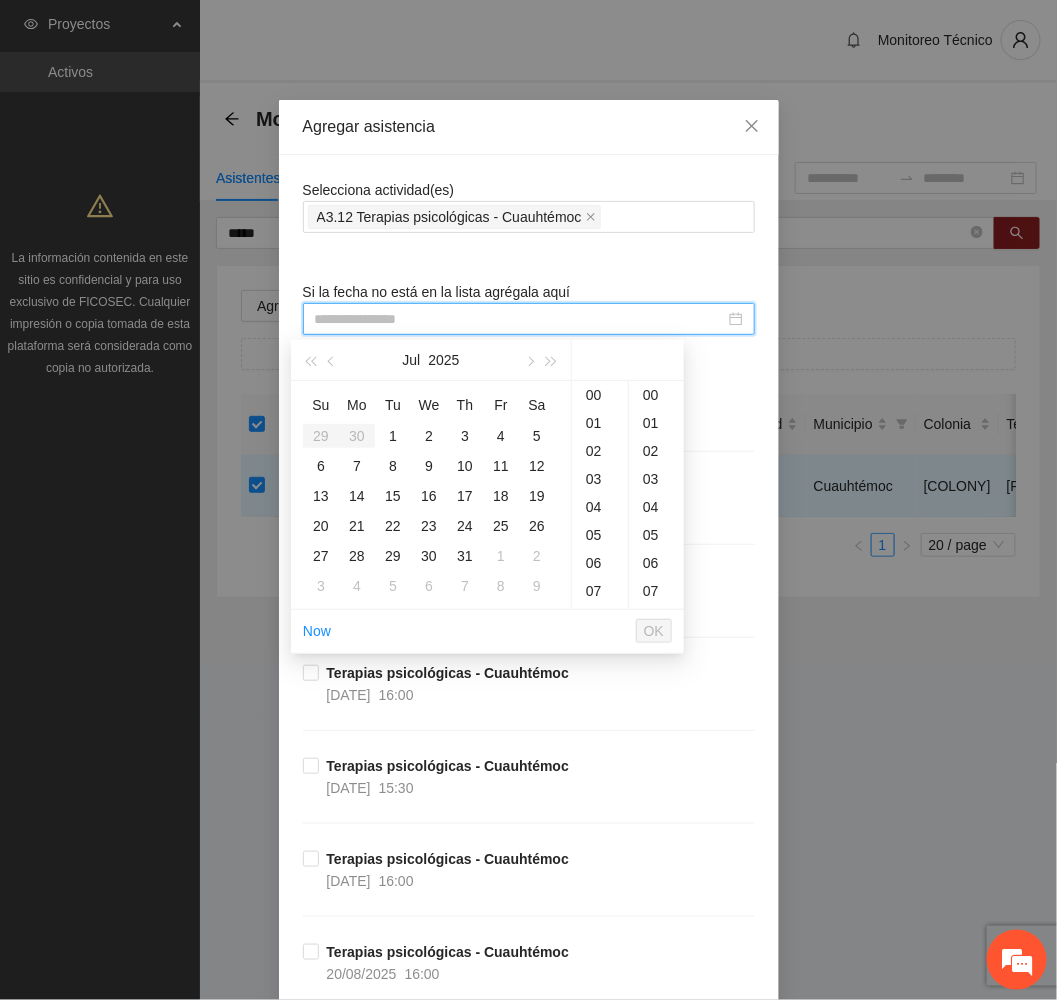 scroll, scrollTop: 241, scrollLeft: 0, axis: vertical 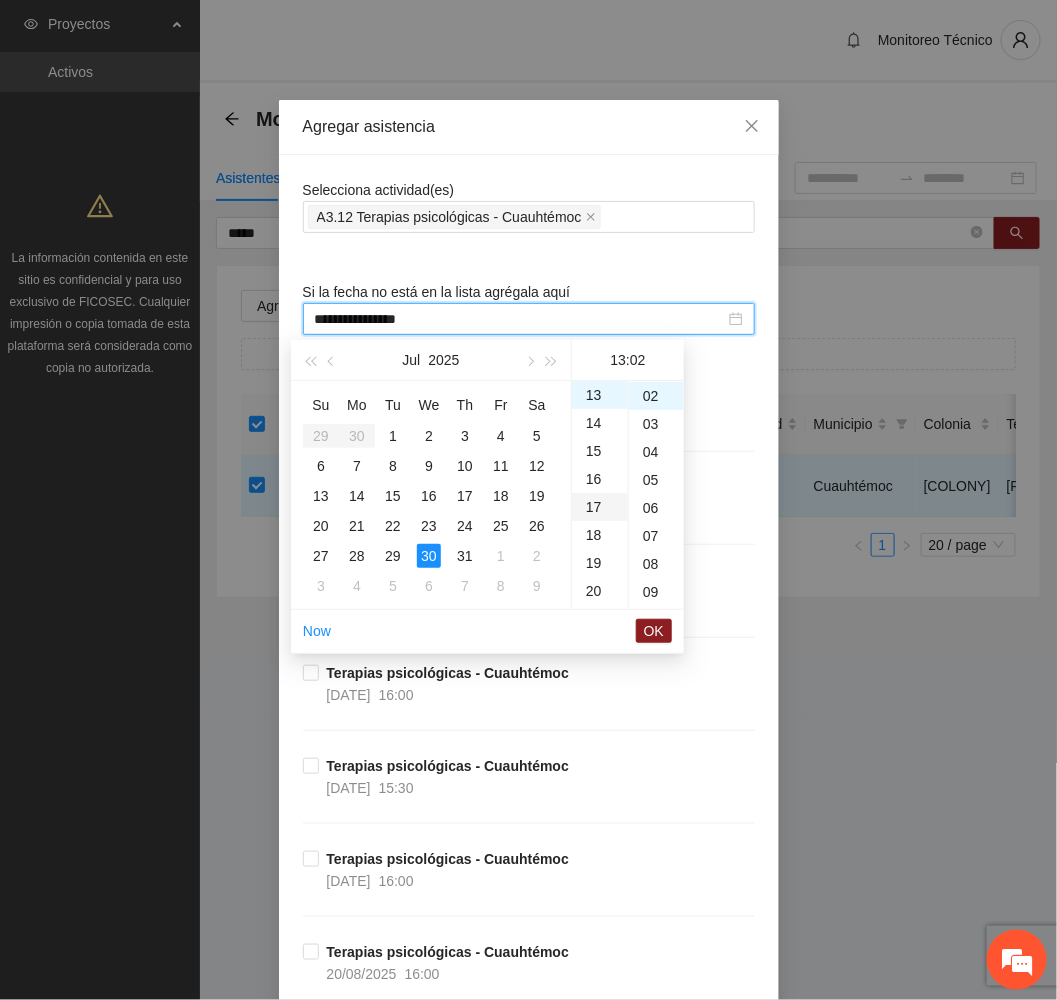 click on "17" at bounding box center [600, 507] 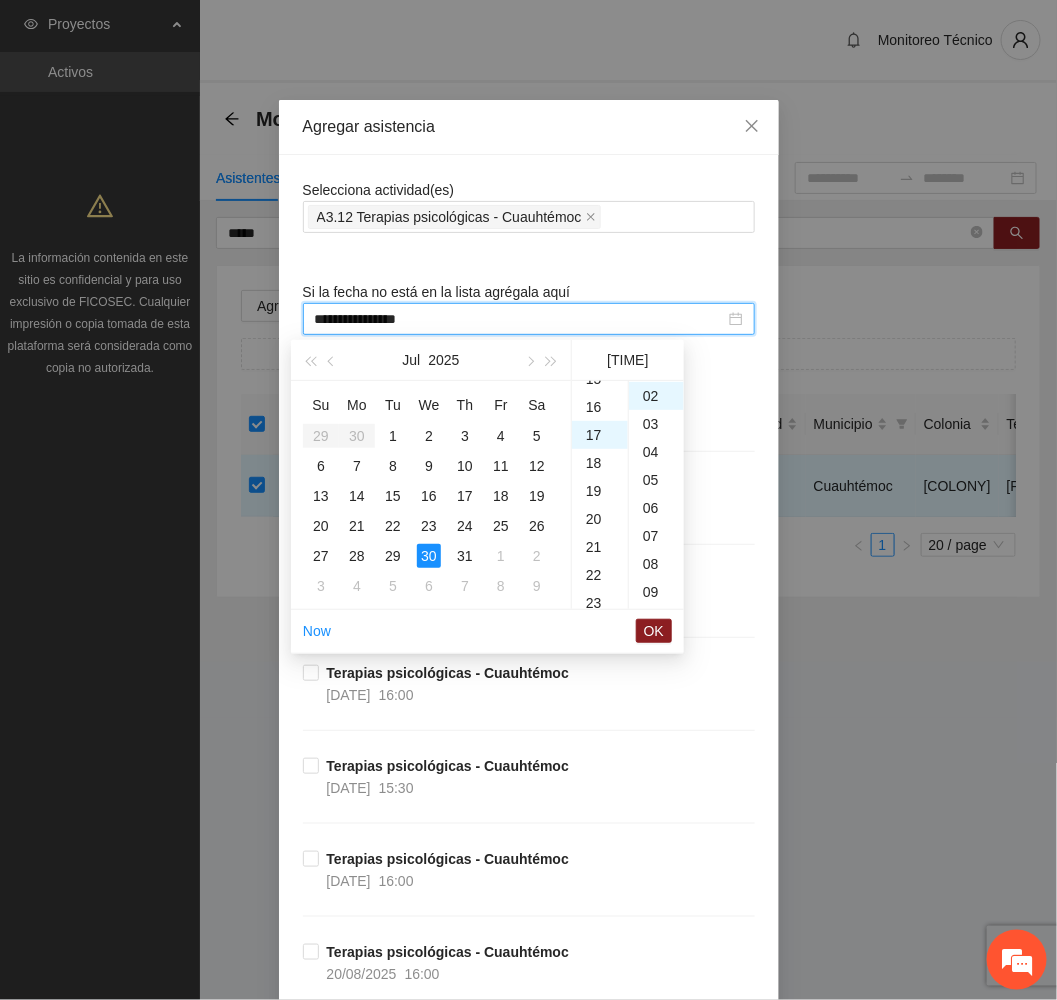 scroll, scrollTop: 475, scrollLeft: 0, axis: vertical 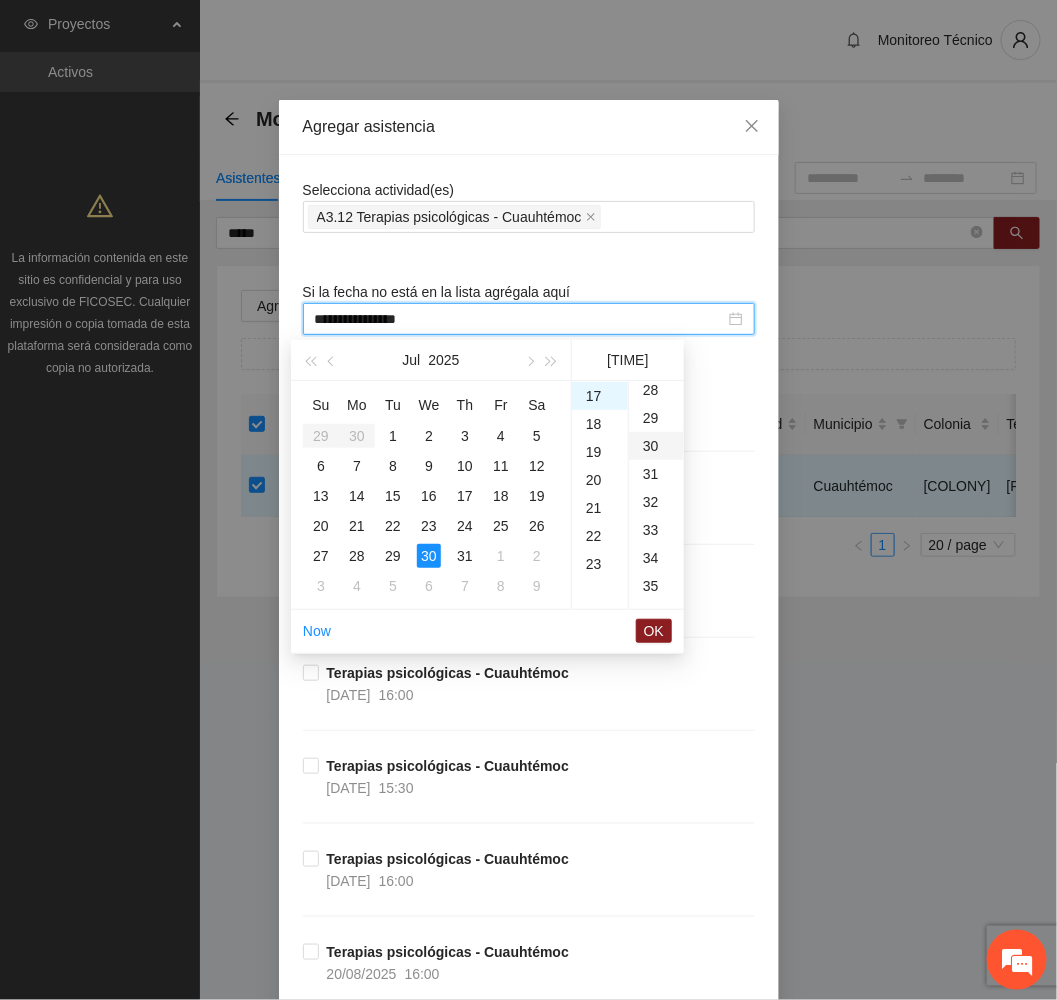 click on "30" at bounding box center (656, 446) 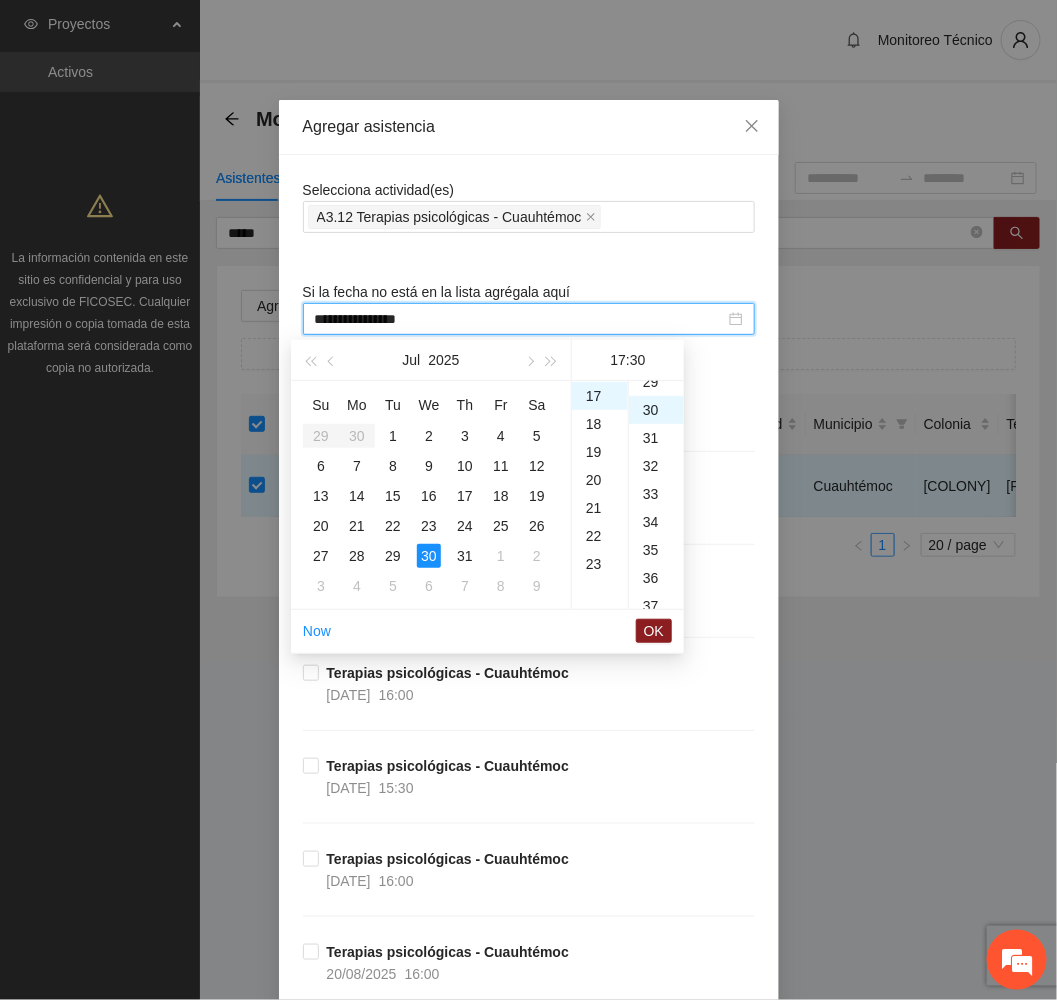 scroll, scrollTop: 840, scrollLeft: 0, axis: vertical 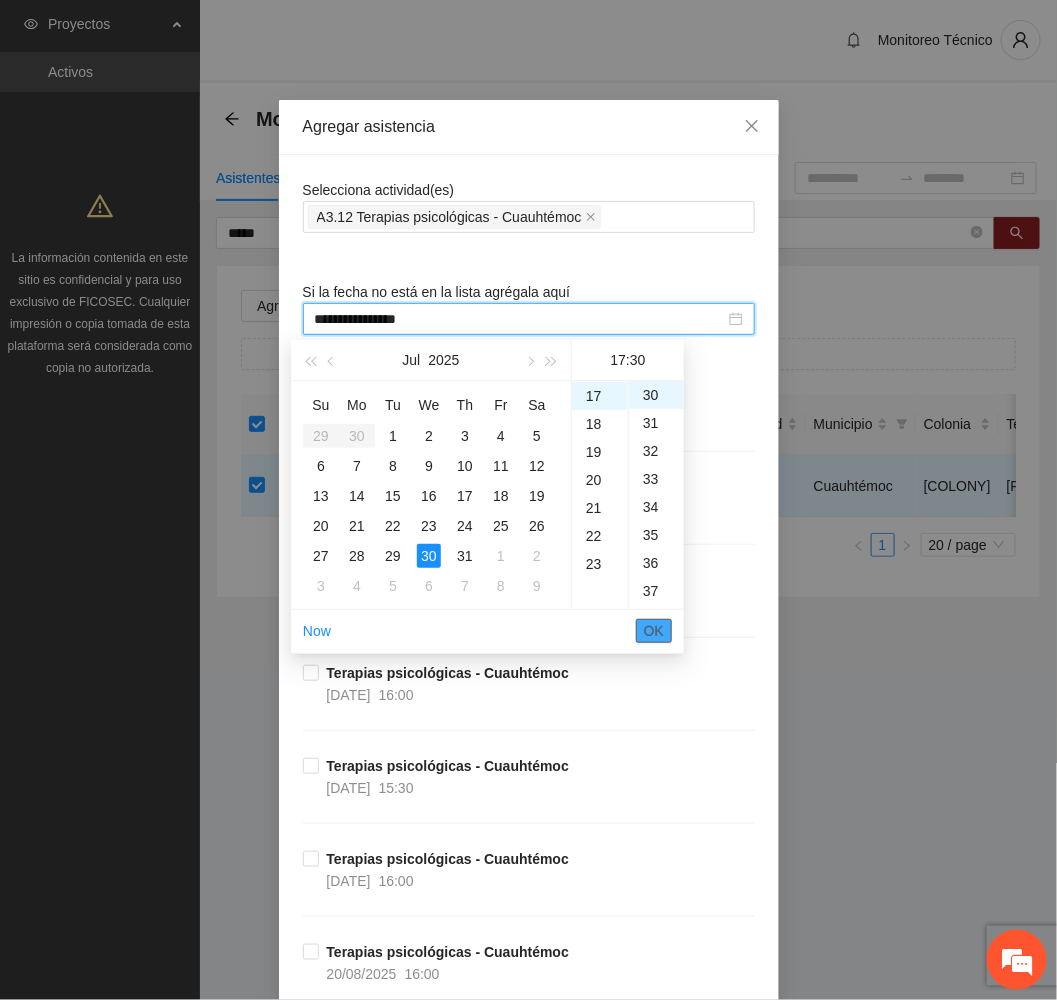 click on "OK" at bounding box center [654, 631] 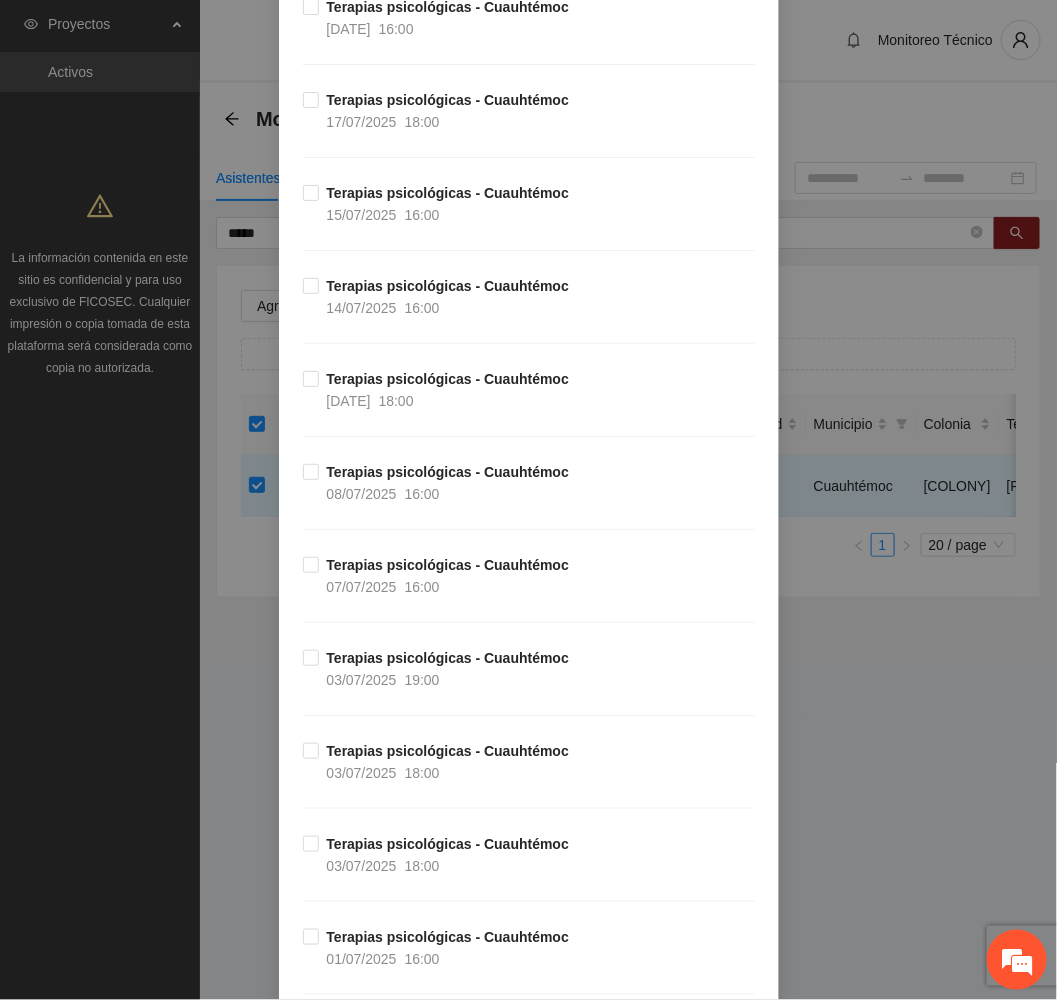scroll, scrollTop: 3741, scrollLeft: 0, axis: vertical 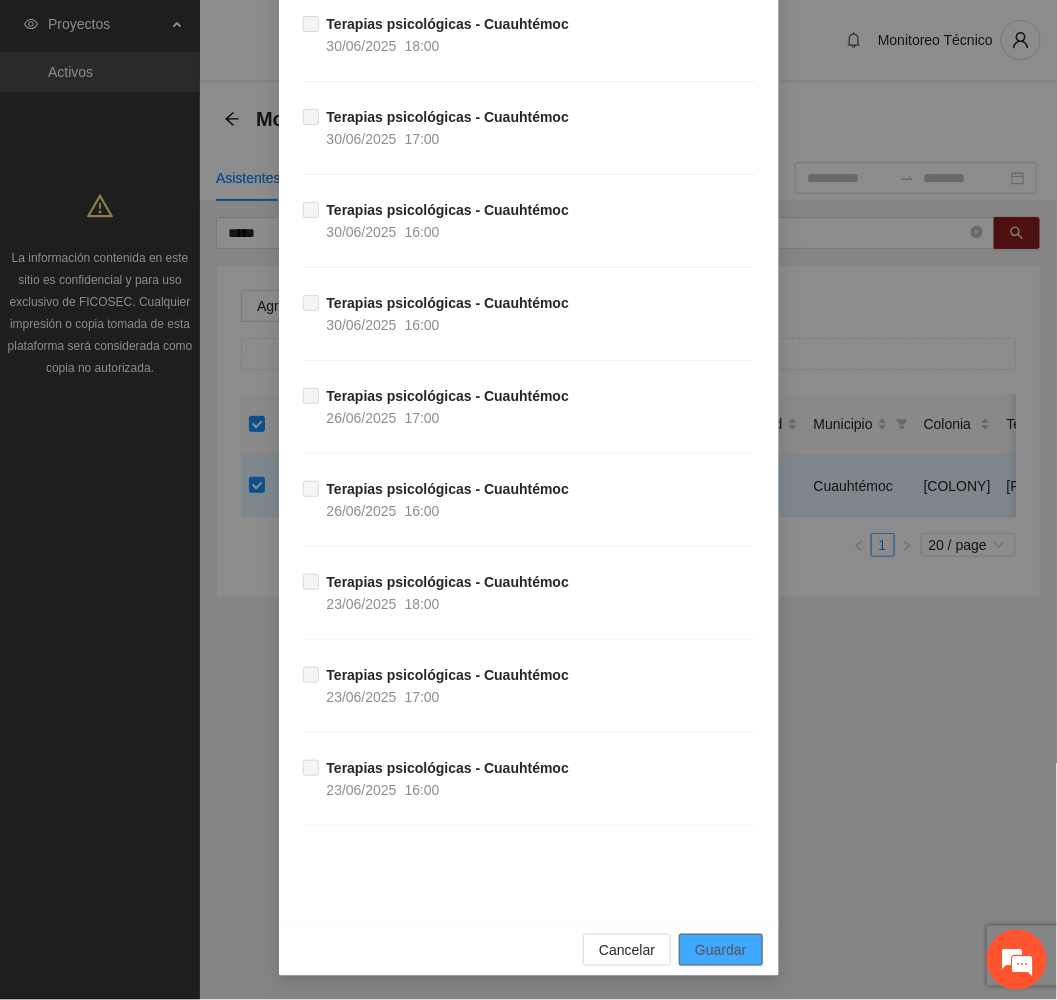 click on "Guardar" at bounding box center (720, 950) 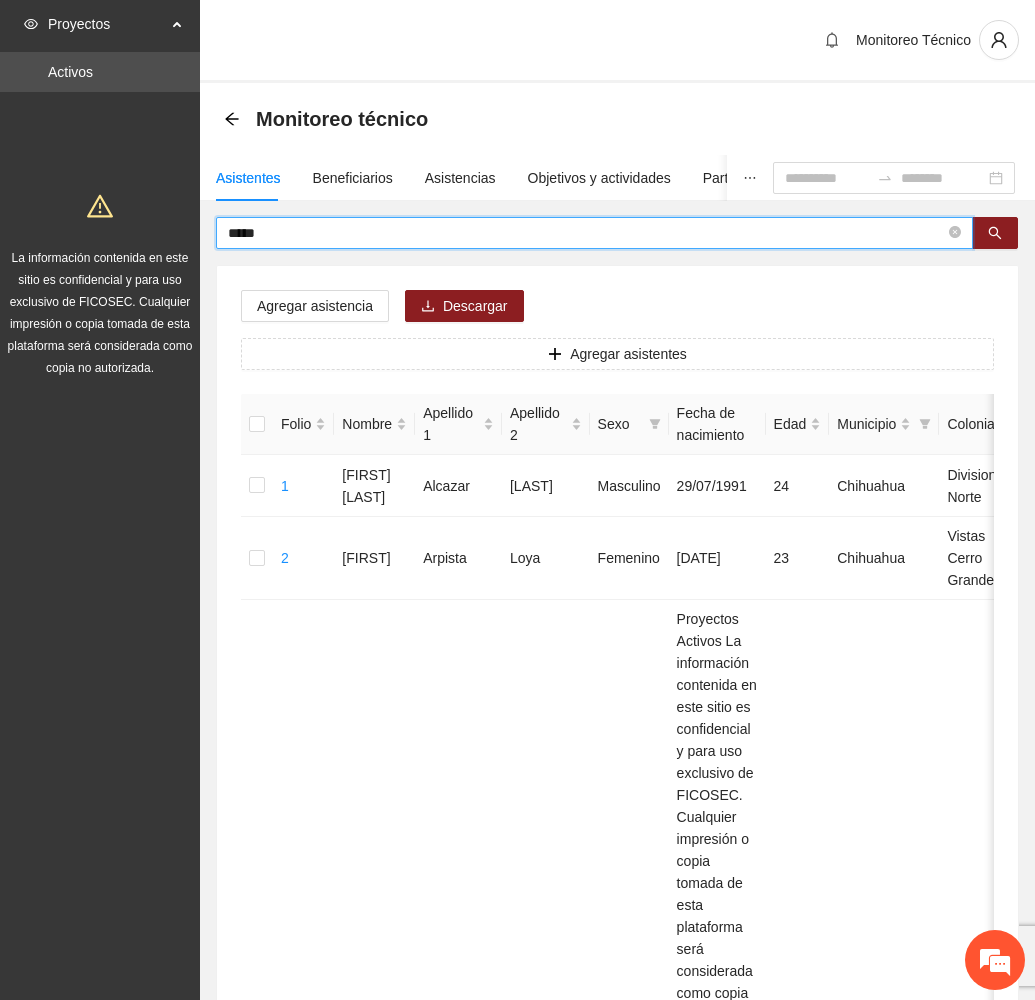 drag, startPoint x: 316, startPoint y: 229, endPoint x: 76, endPoint y: 216, distance: 240.35182 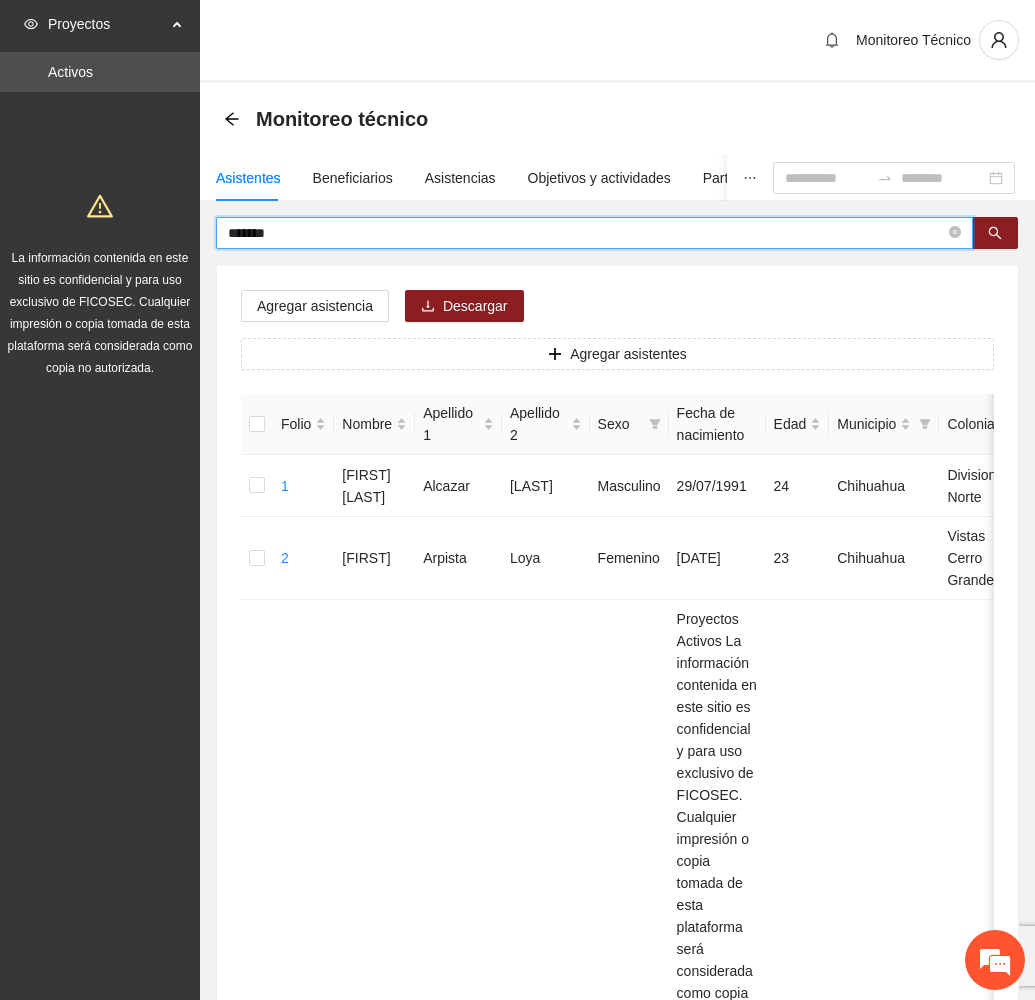 type on "******" 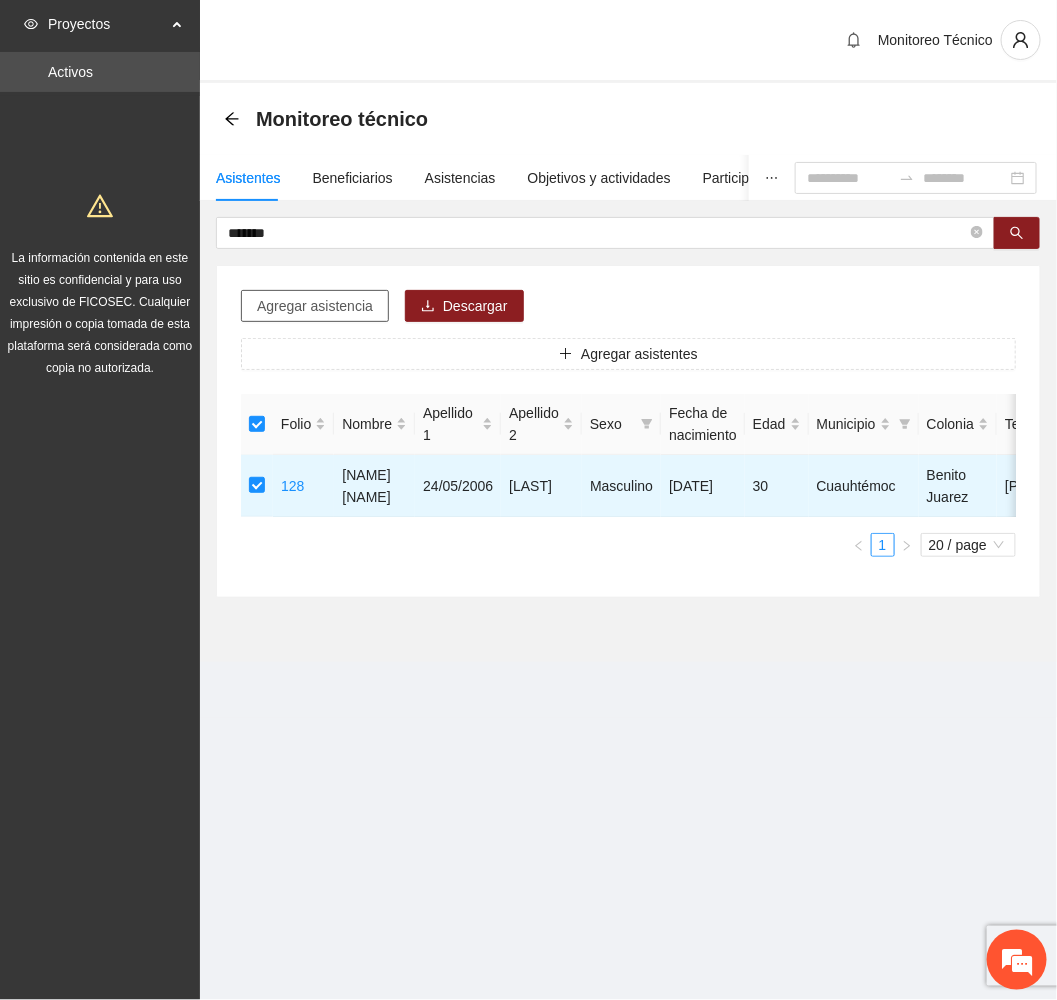 click on "Agregar asistencia" at bounding box center [315, 306] 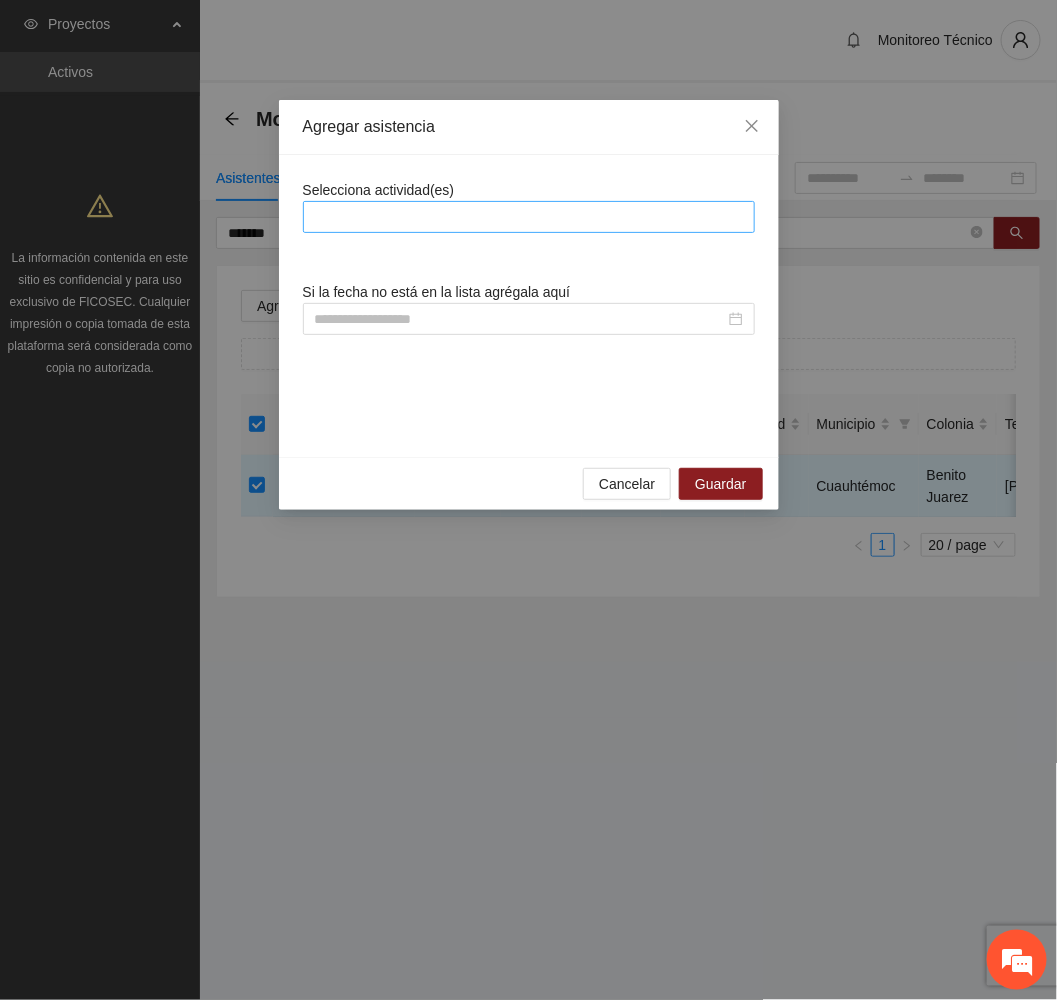 click at bounding box center (529, 217) 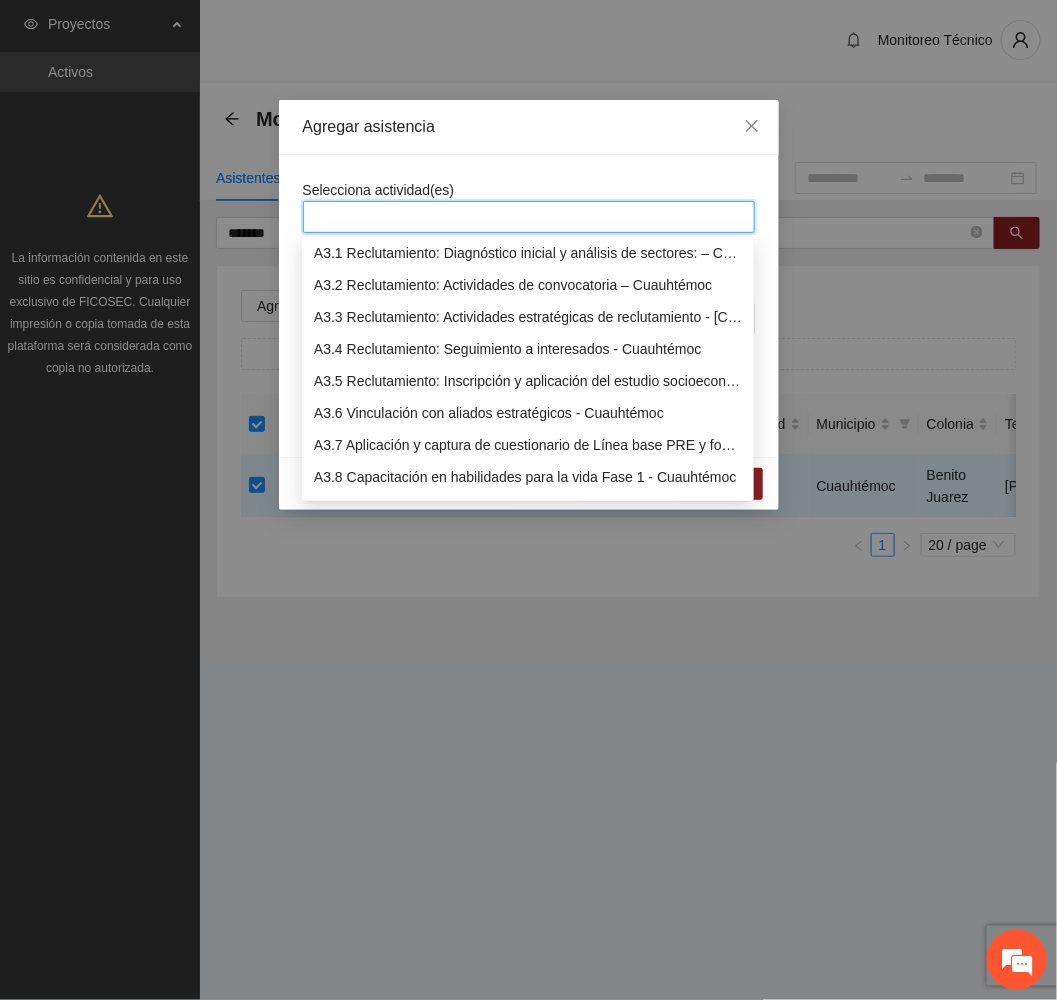scroll, scrollTop: 1050, scrollLeft: 0, axis: vertical 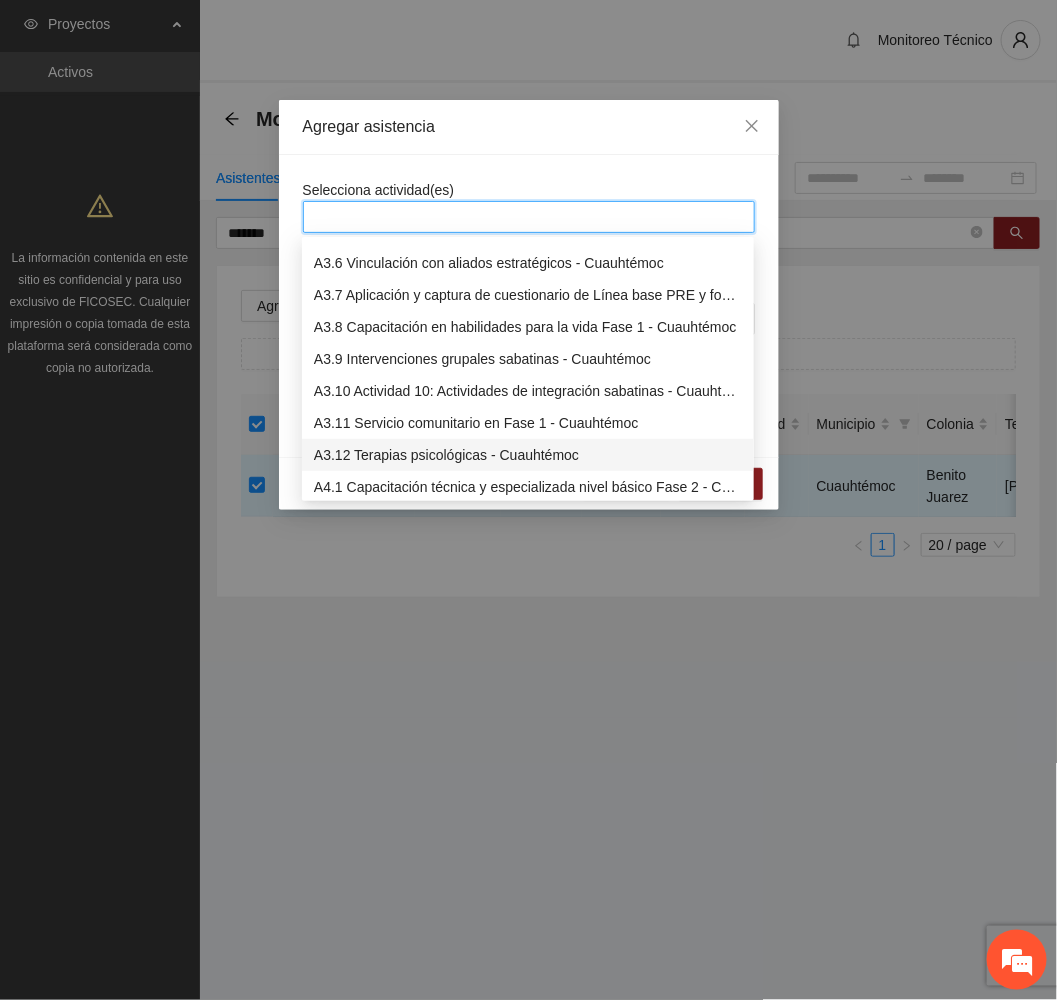 click on "A3.12 Terapias psicológicas - Cuauhtémoc" at bounding box center (528, 455) 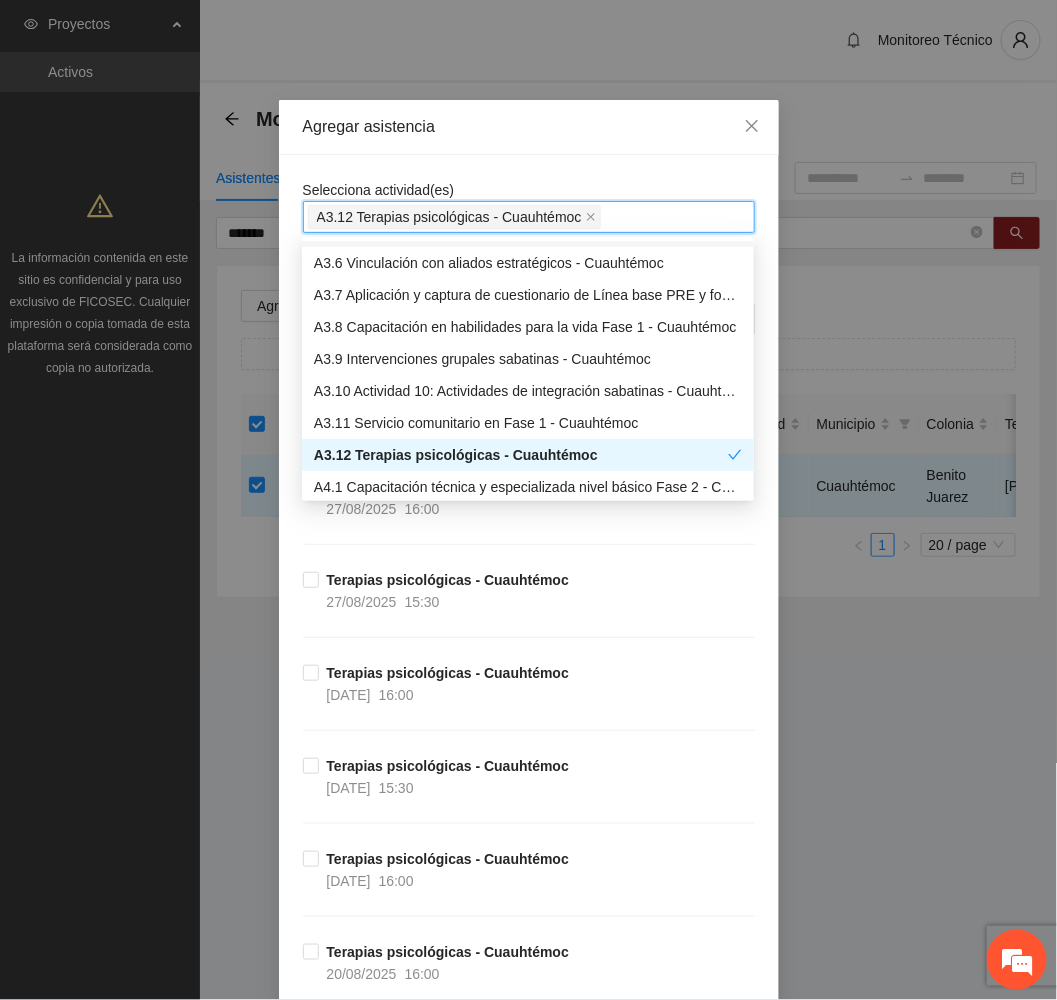 click on "Agregar asistencia" at bounding box center (529, 127) 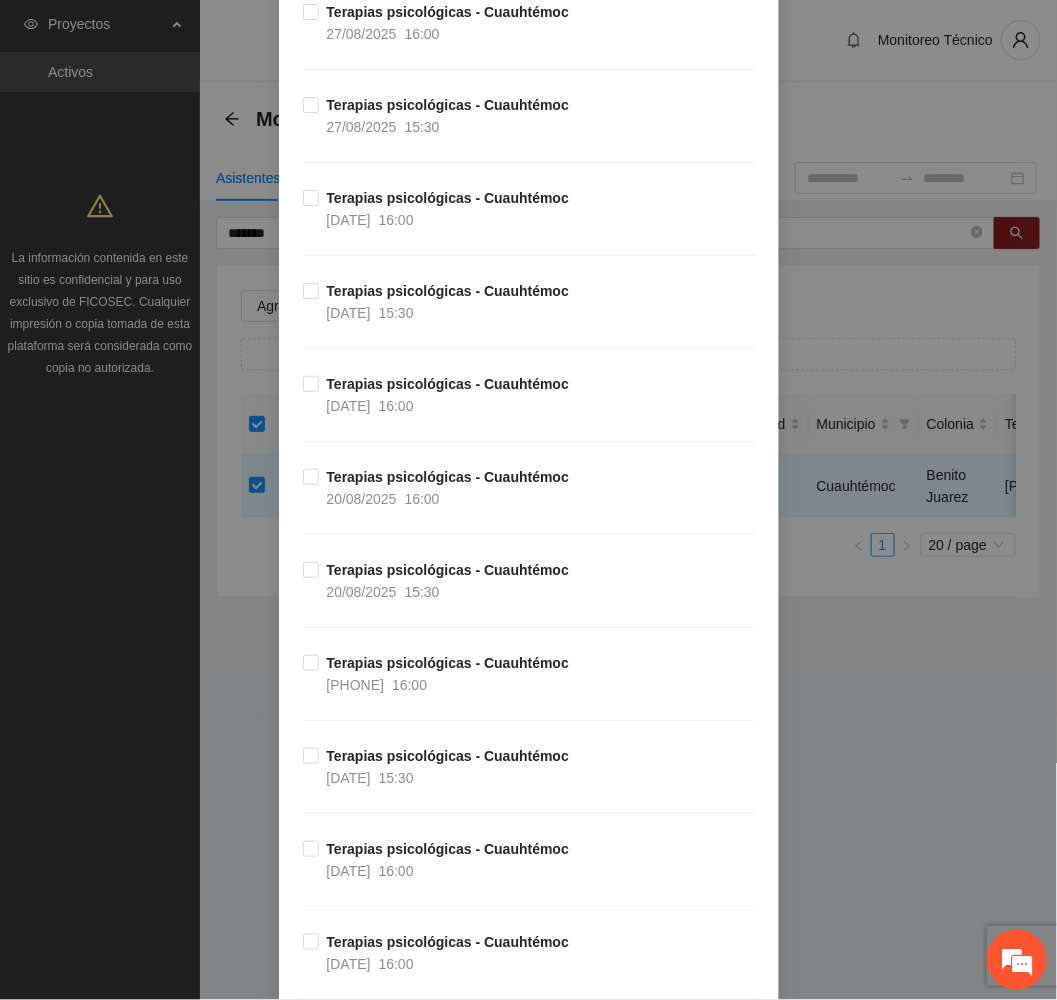 scroll, scrollTop: 0, scrollLeft: 0, axis: both 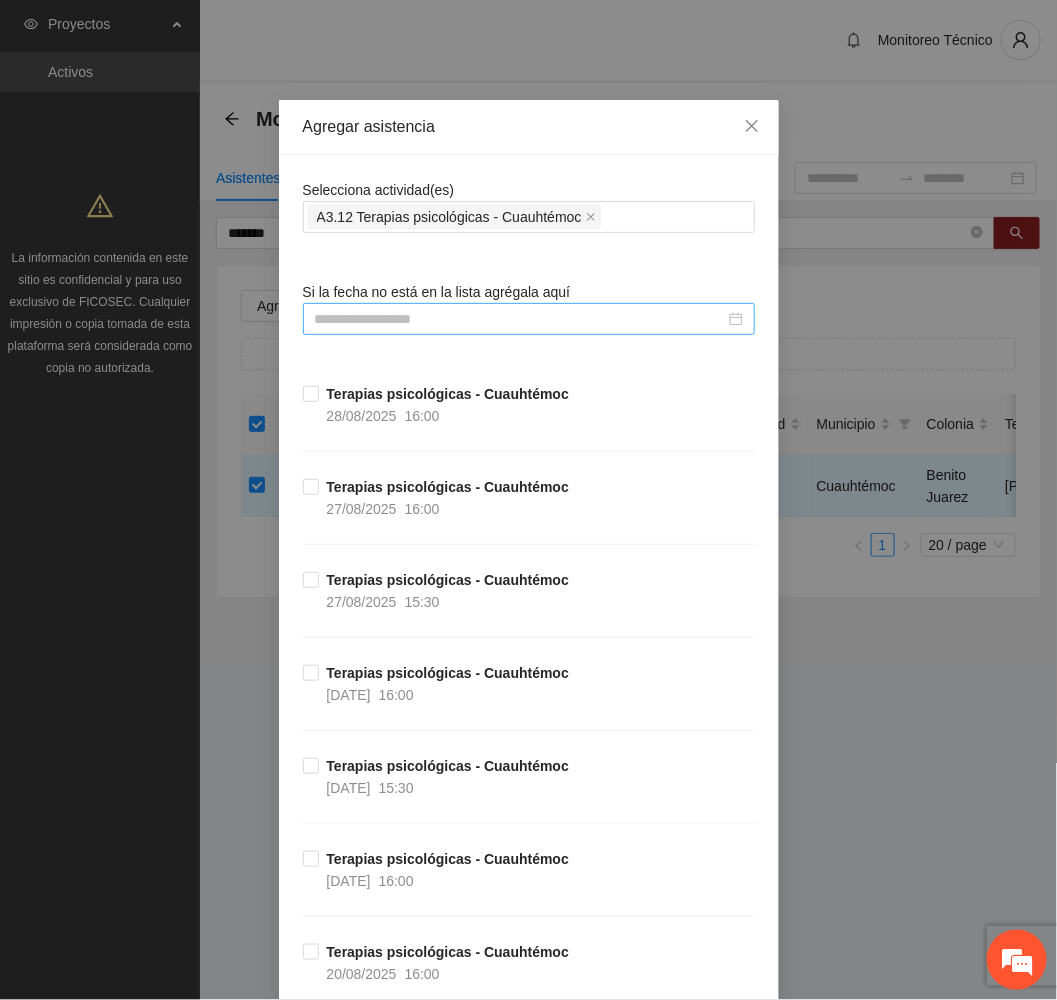 click at bounding box center [520, 319] 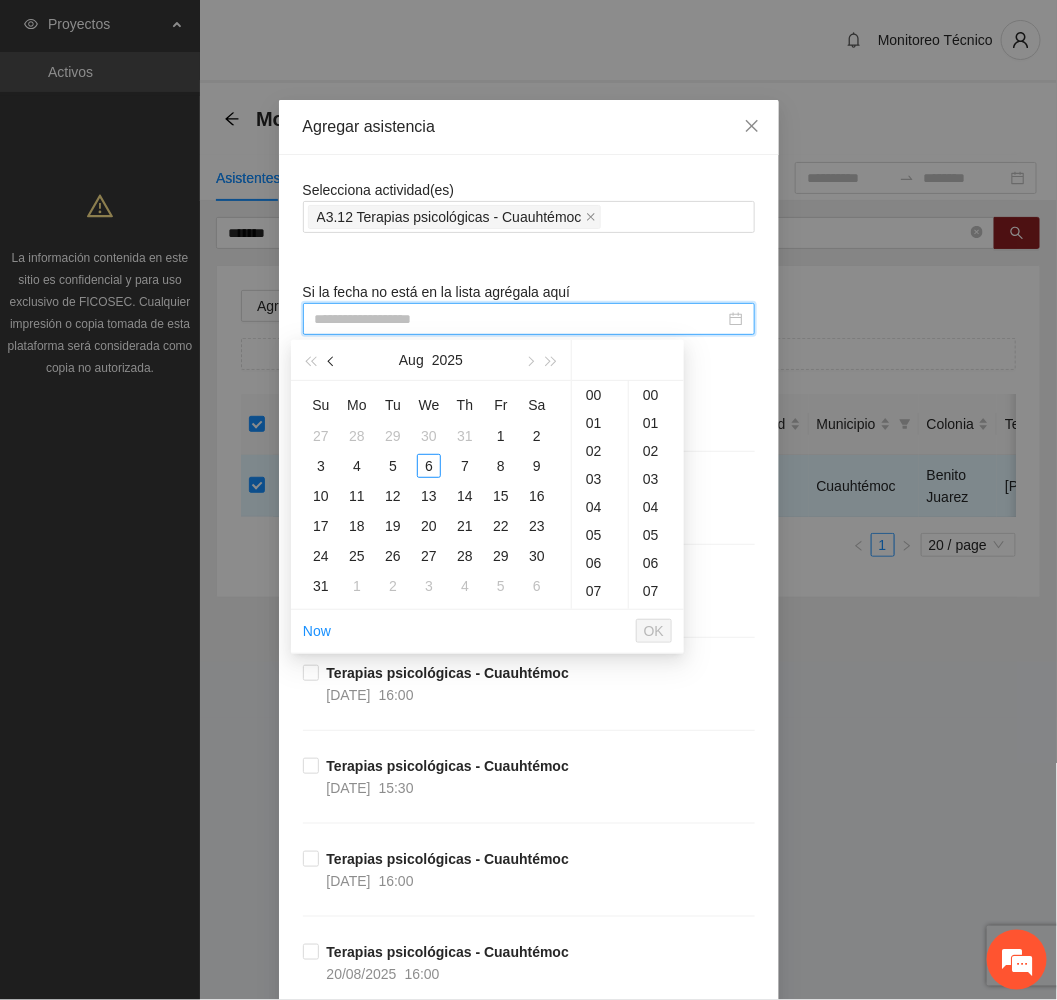 click at bounding box center (332, 360) 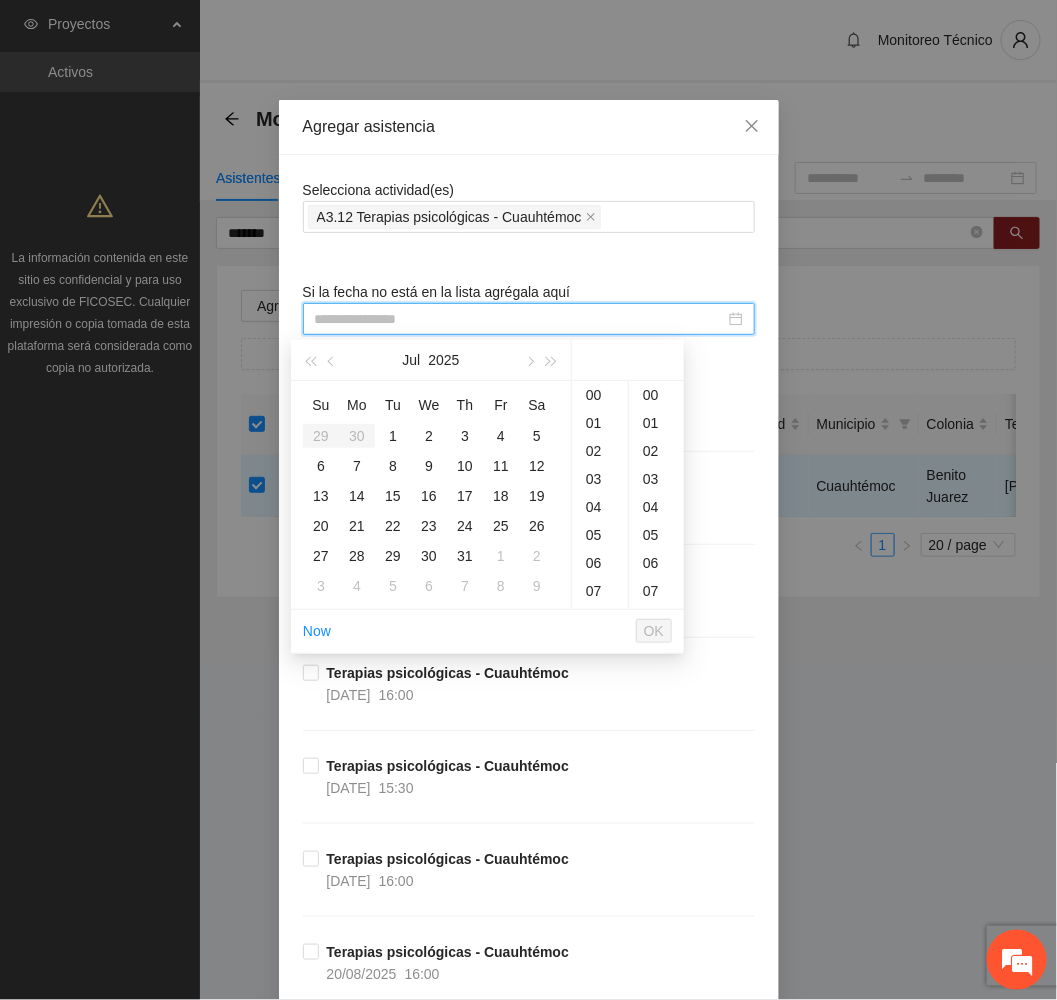 type on "**********" 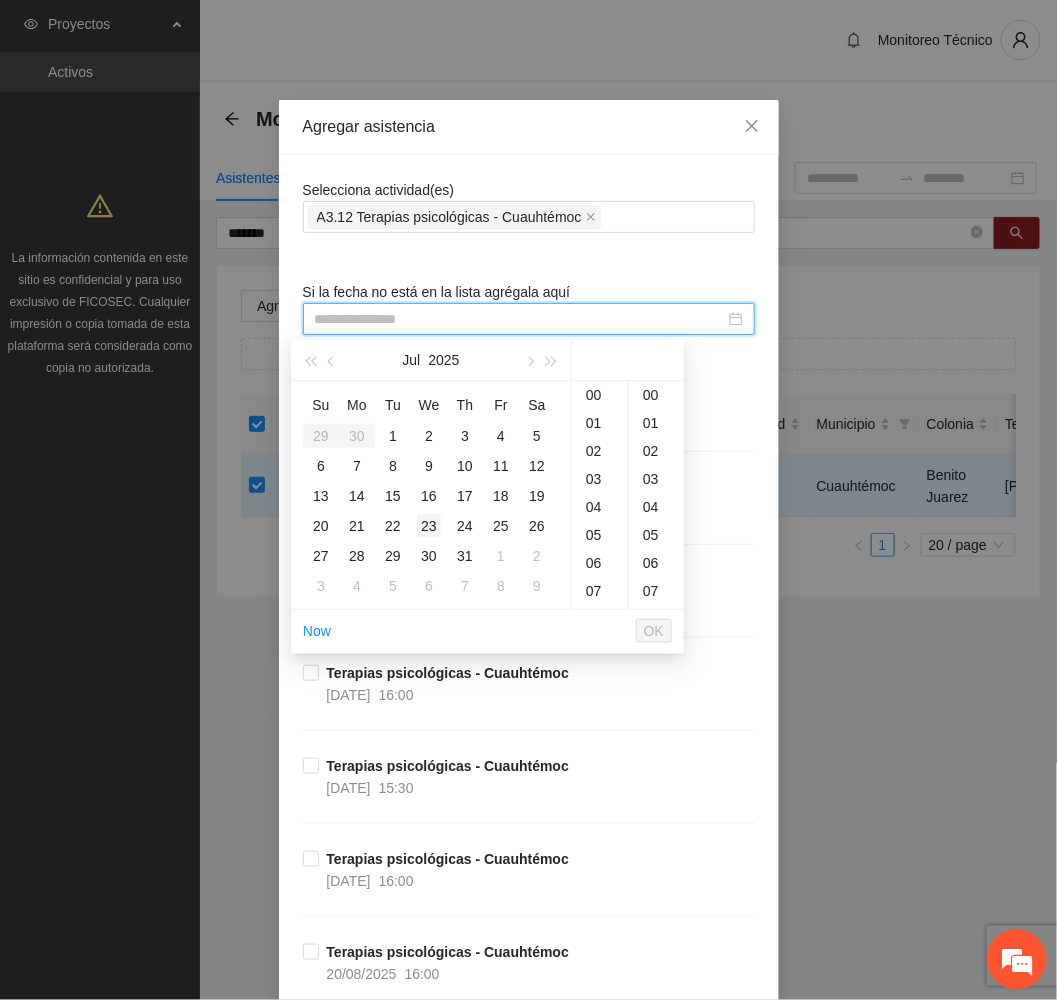click on "23" at bounding box center (429, 526) 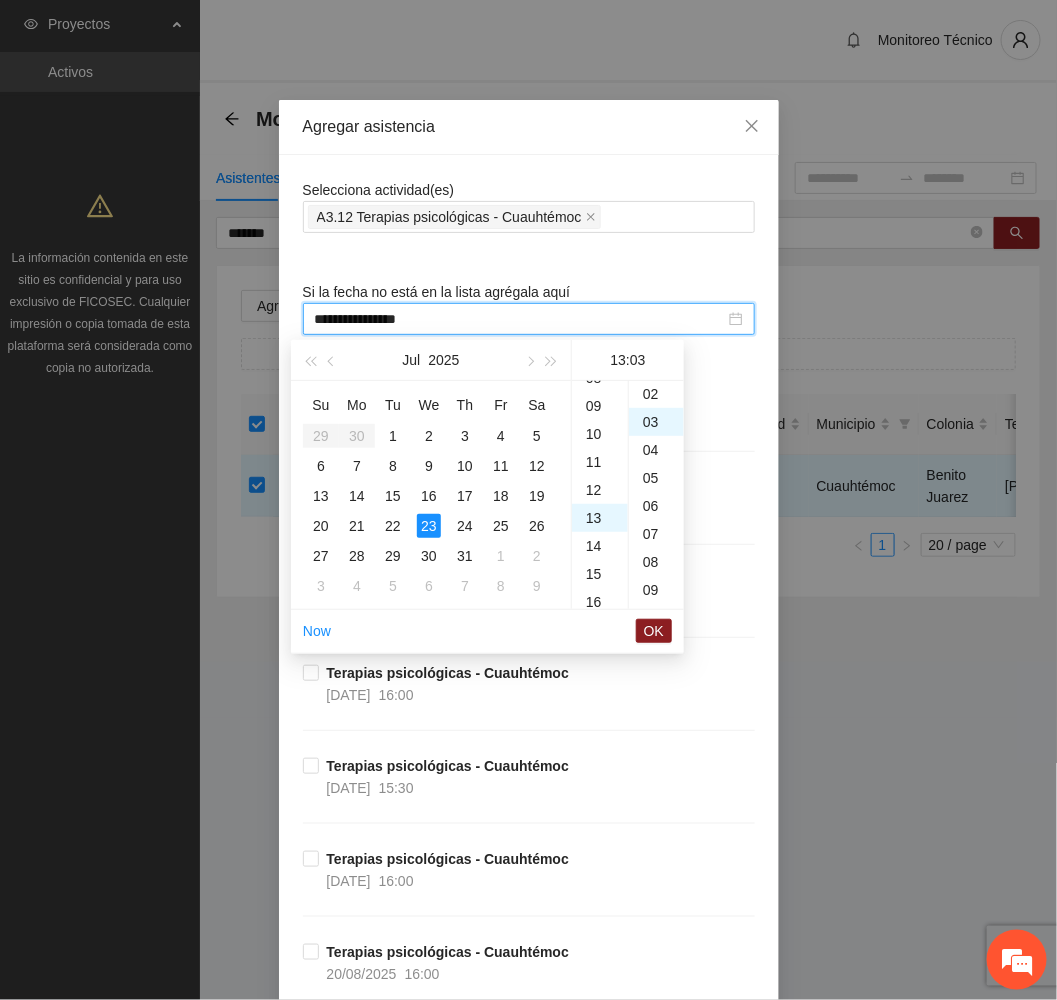 scroll, scrollTop: 364, scrollLeft: 0, axis: vertical 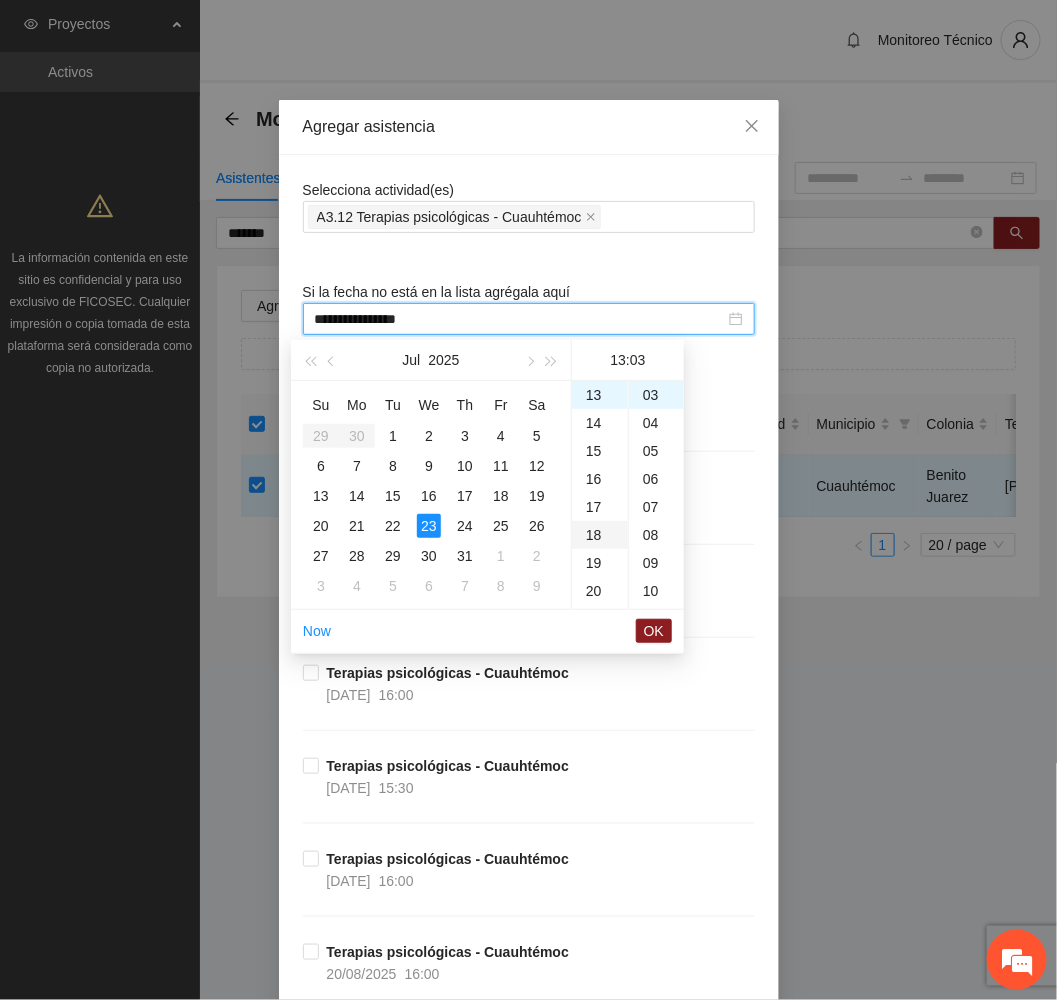 click on "18" at bounding box center (600, 535) 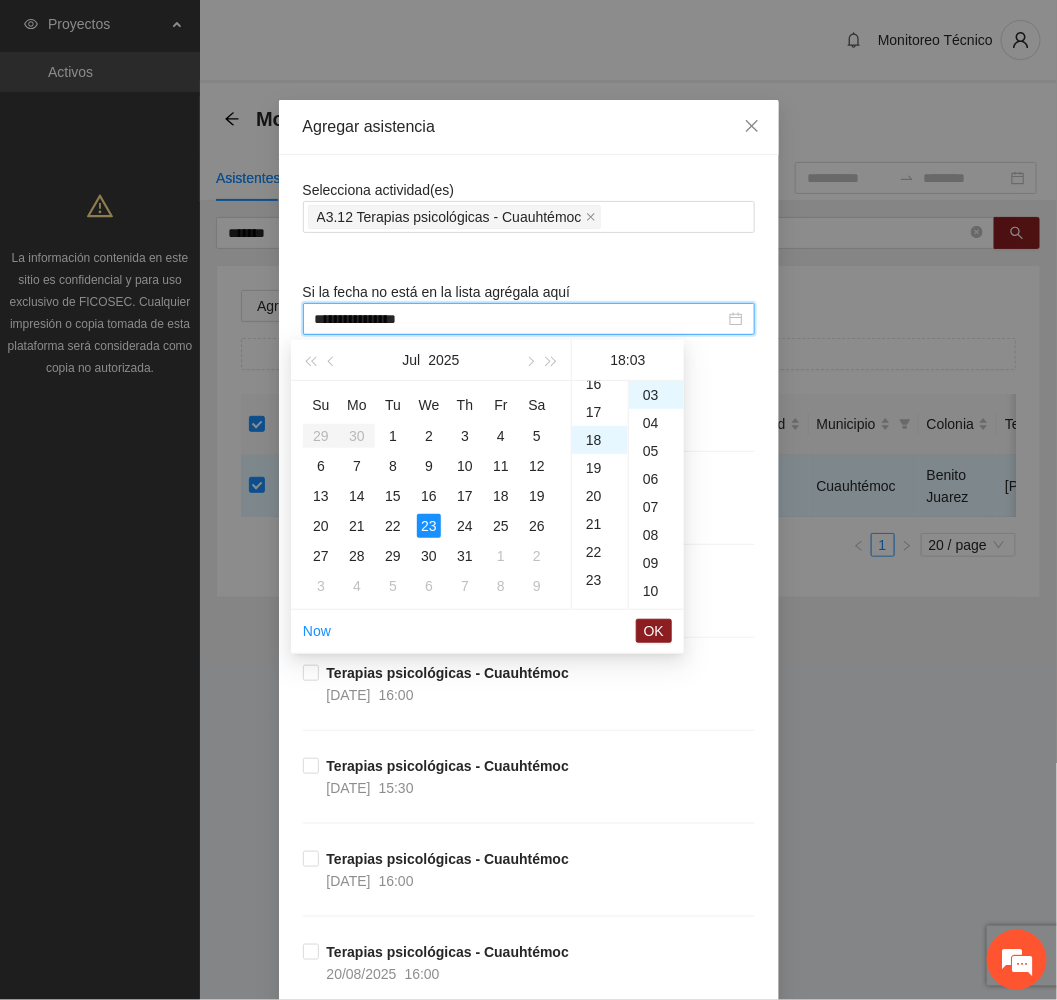 scroll, scrollTop: 504, scrollLeft: 0, axis: vertical 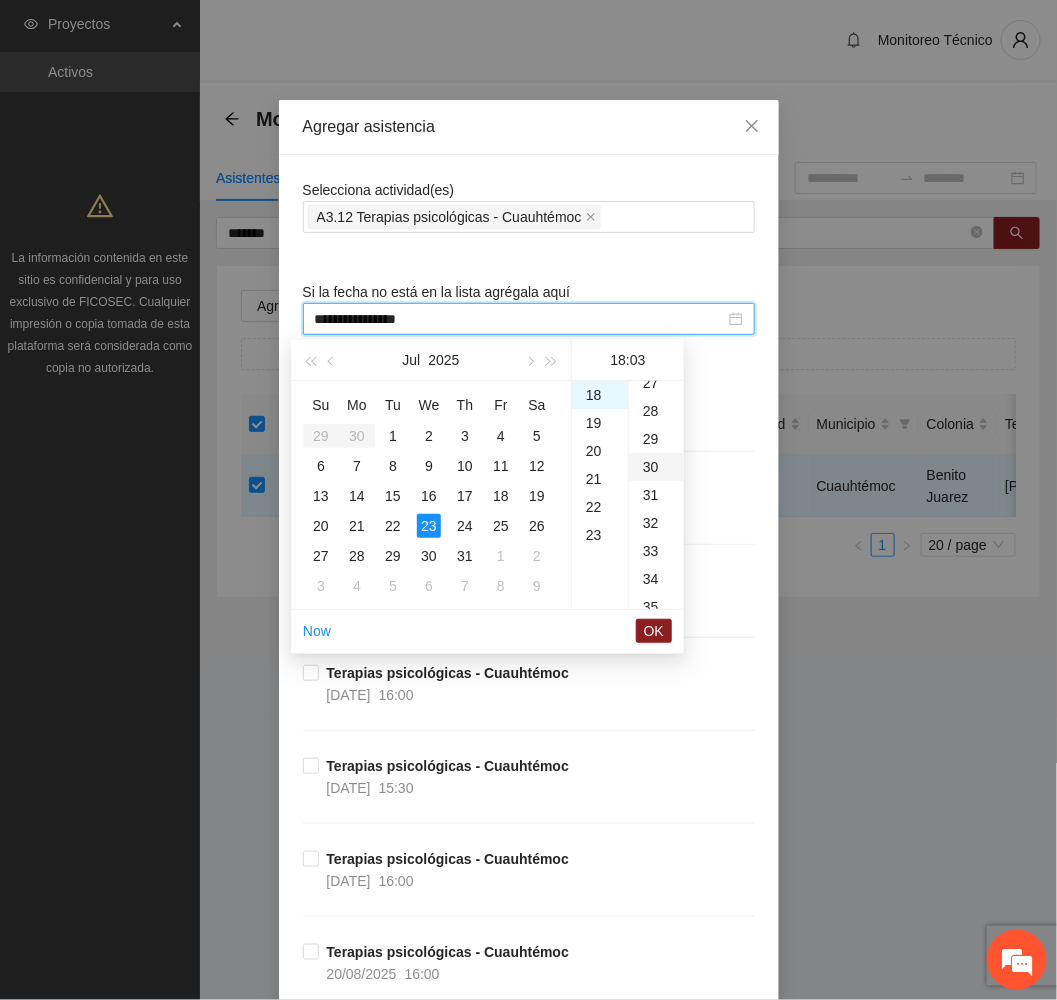click on "30" at bounding box center [656, 467] 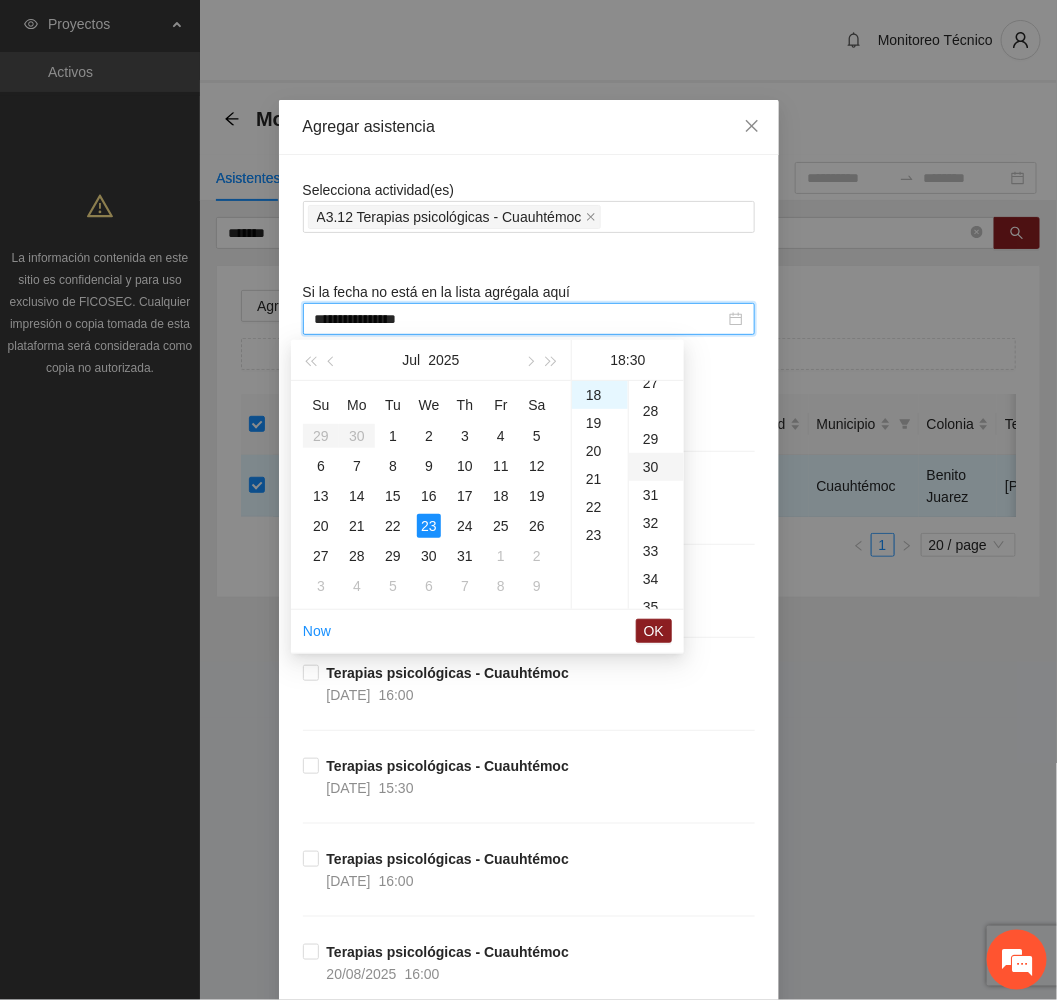 type on "**********" 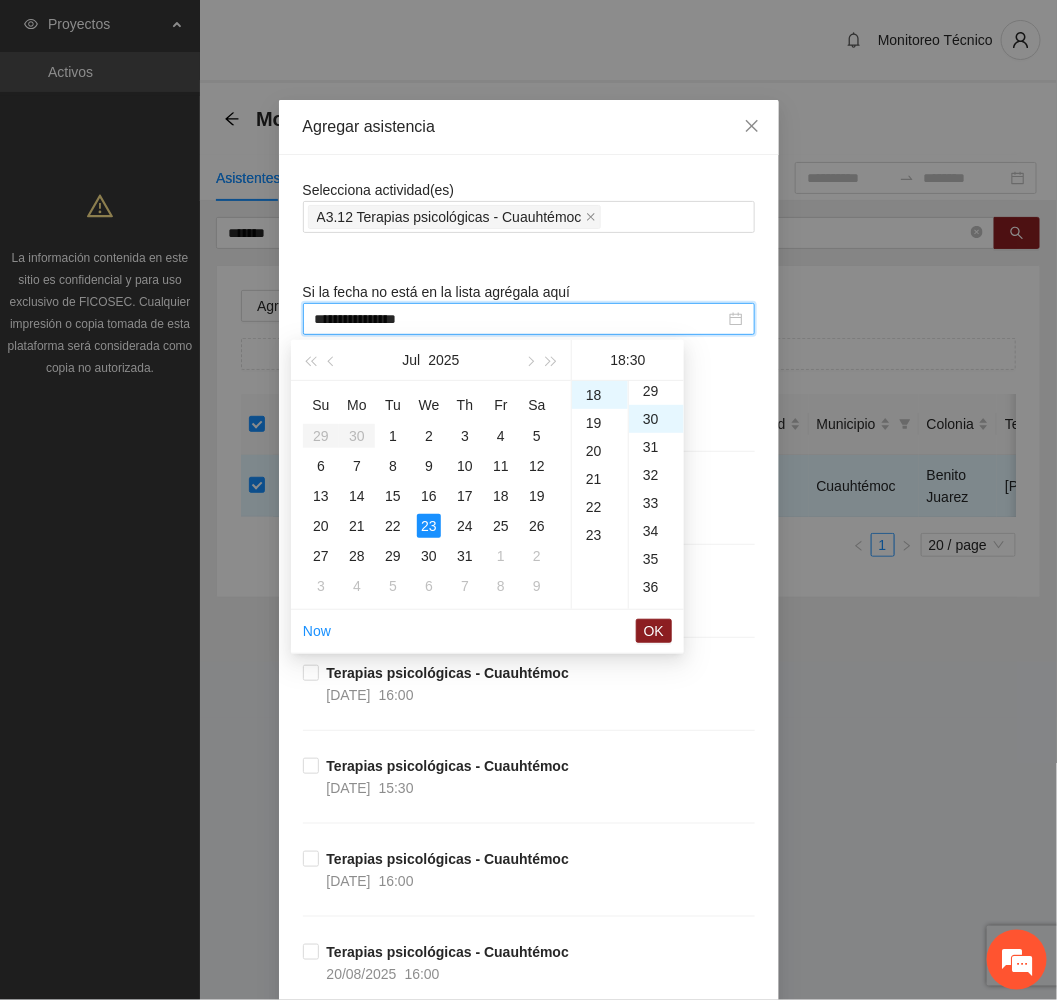 scroll, scrollTop: 840, scrollLeft: 0, axis: vertical 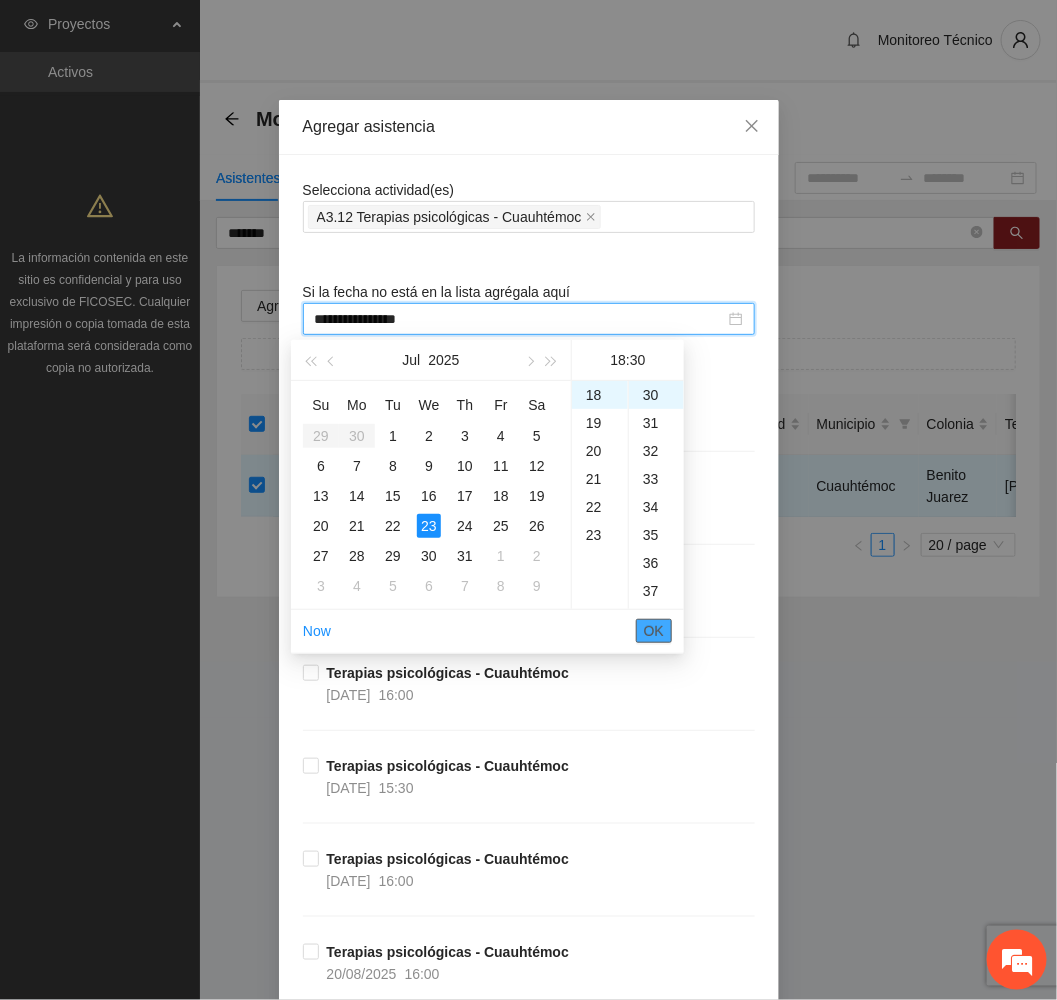 click on "OK" at bounding box center (654, 631) 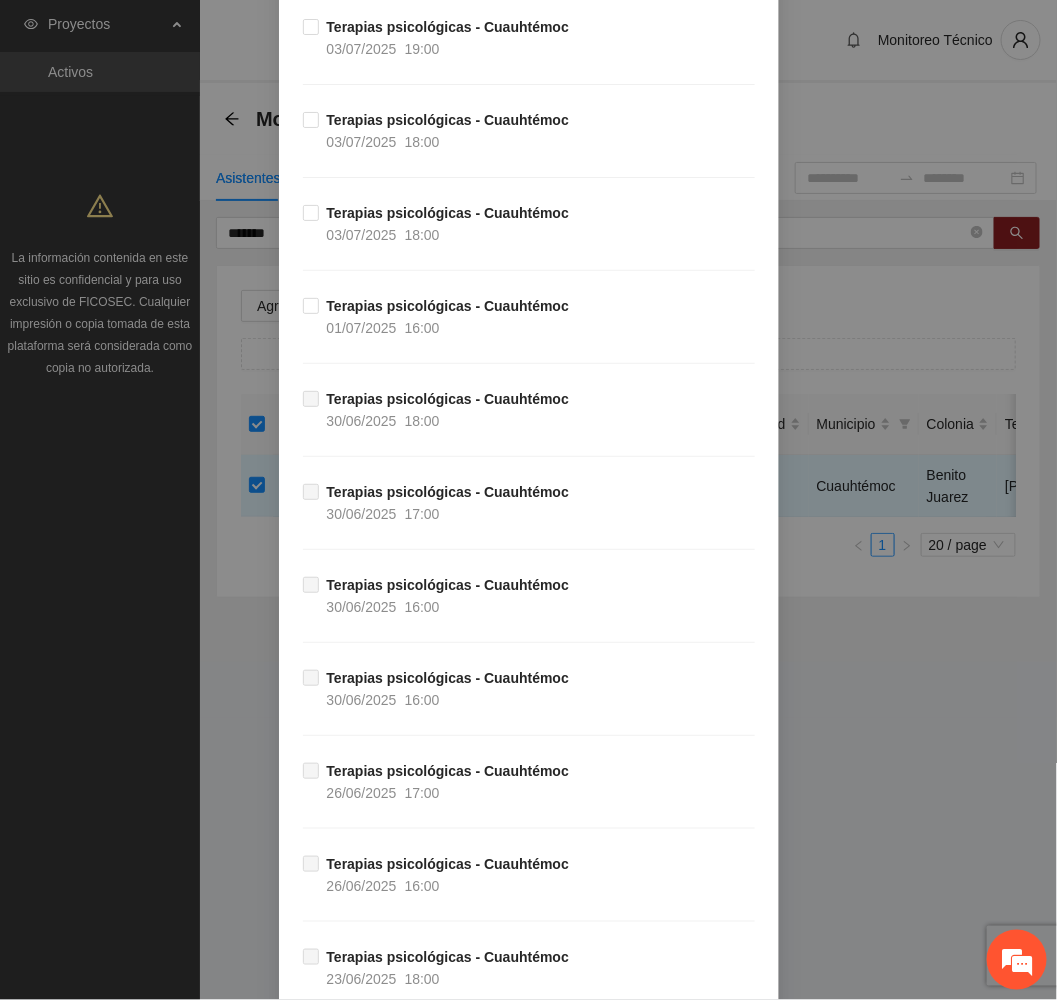 scroll, scrollTop: 3741, scrollLeft: 0, axis: vertical 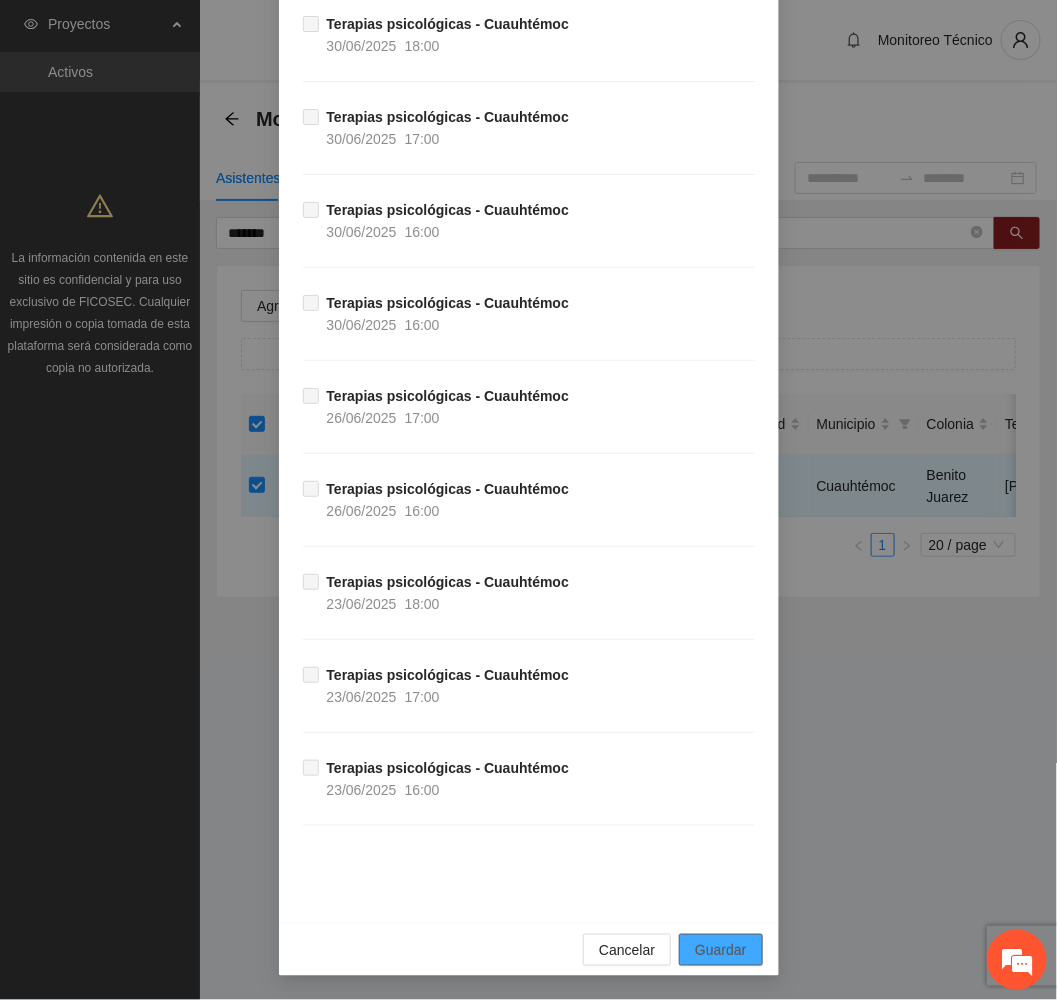click on "Guardar" at bounding box center [720, 950] 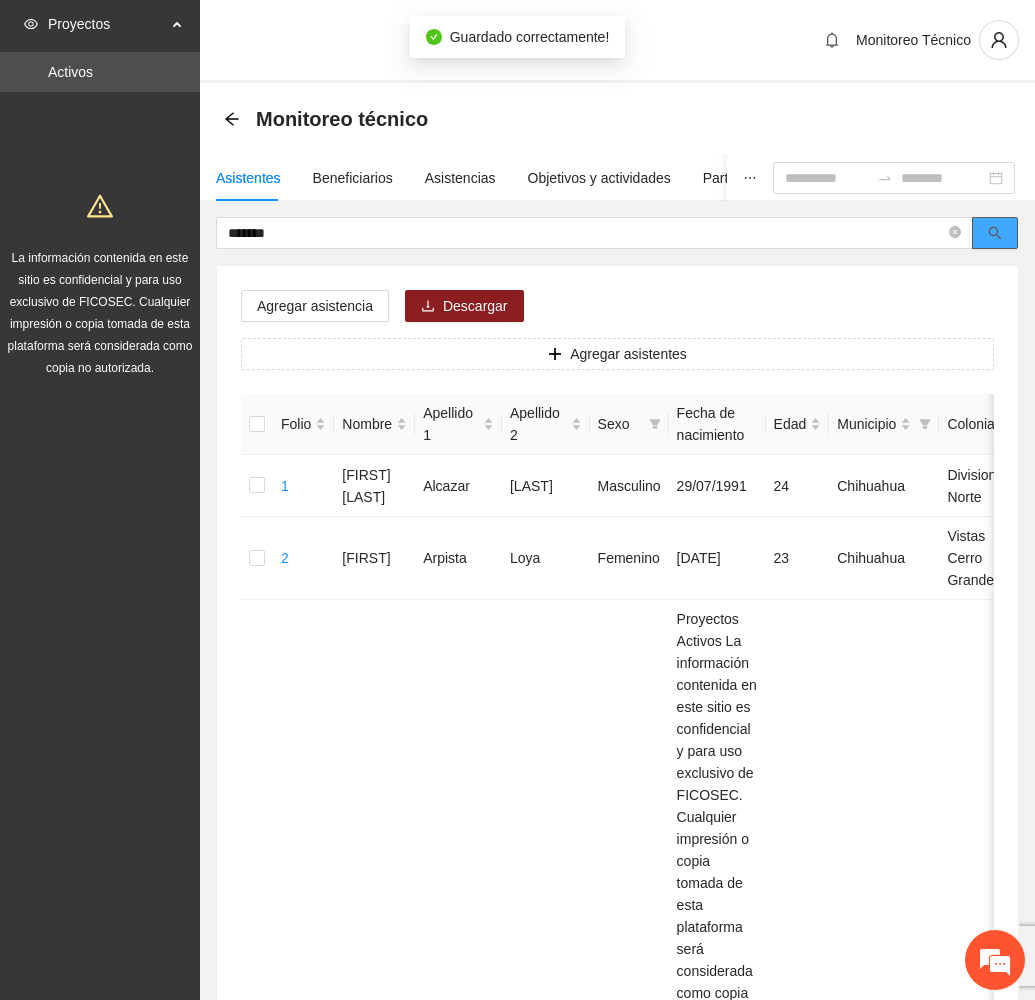 click 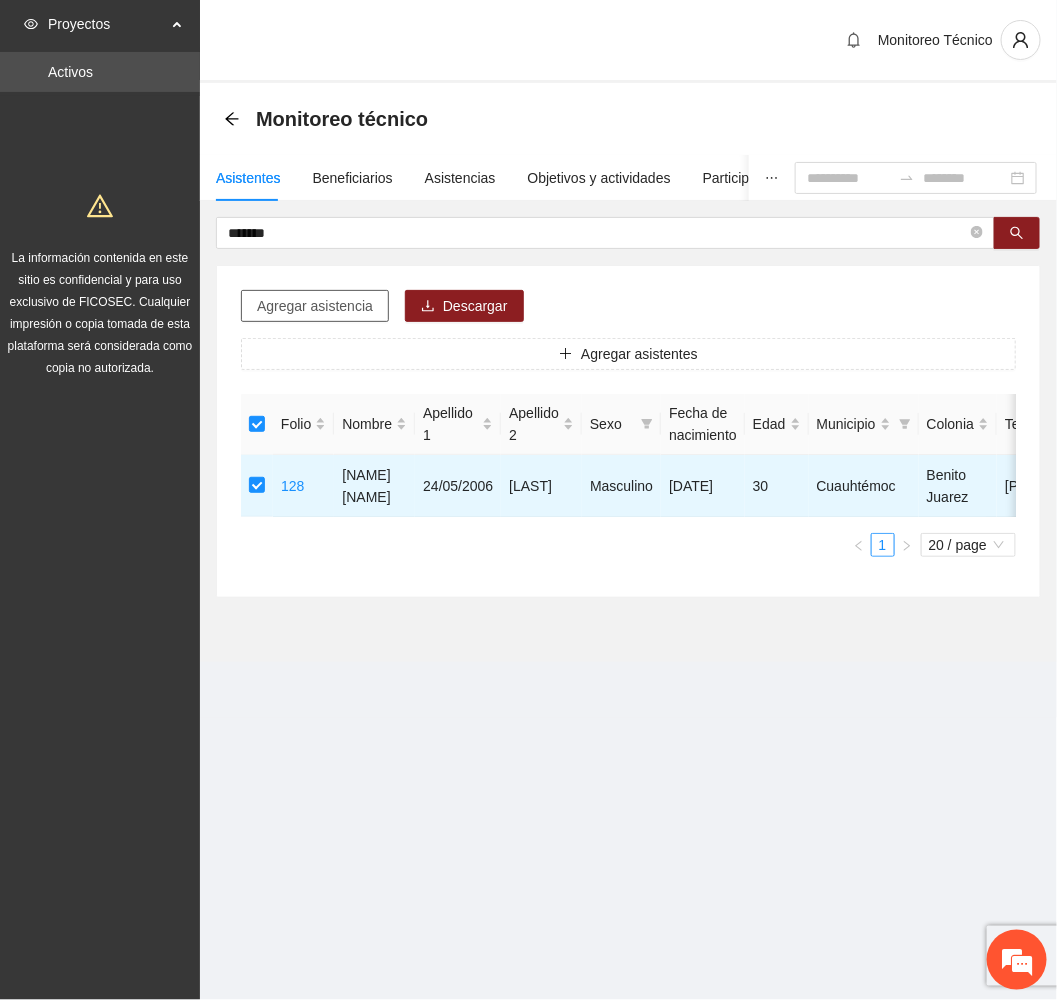click on "Agregar asistencia" at bounding box center [315, 306] 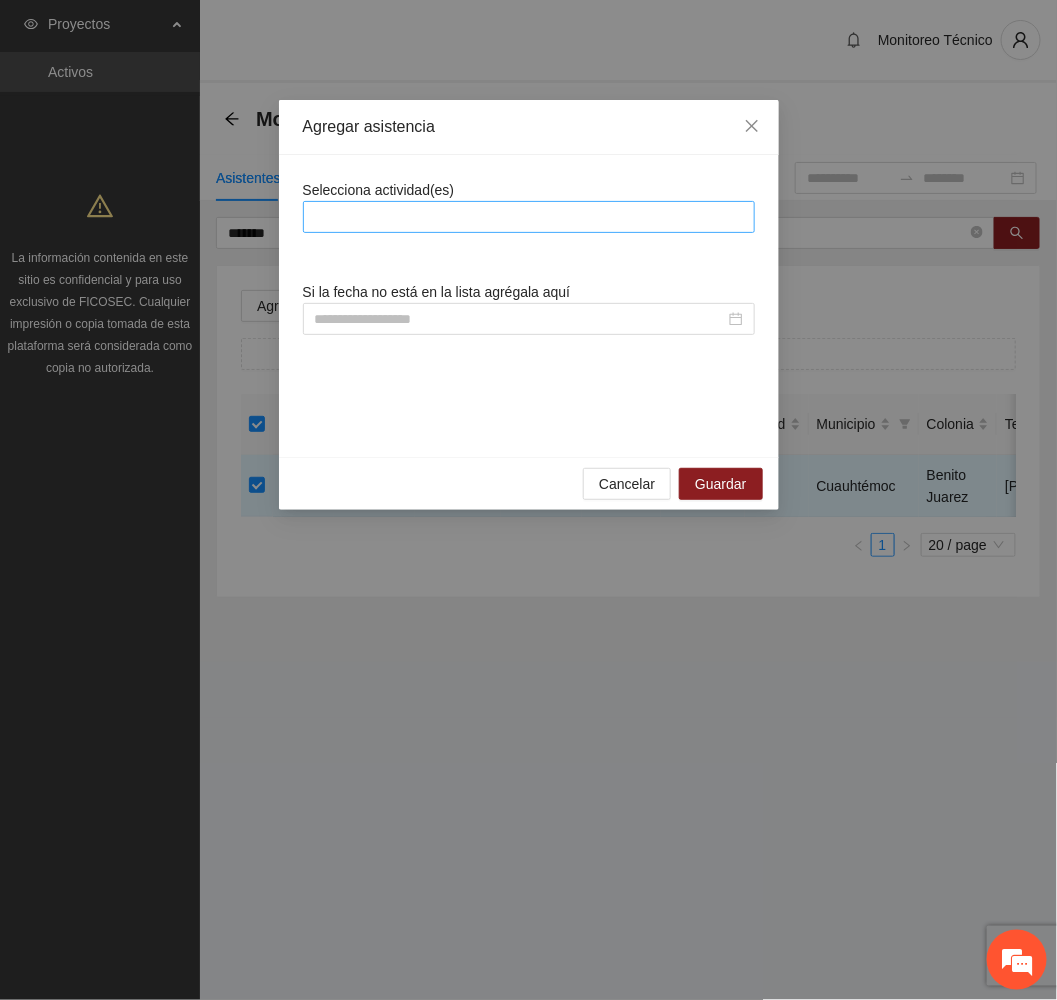 click at bounding box center [529, 217] 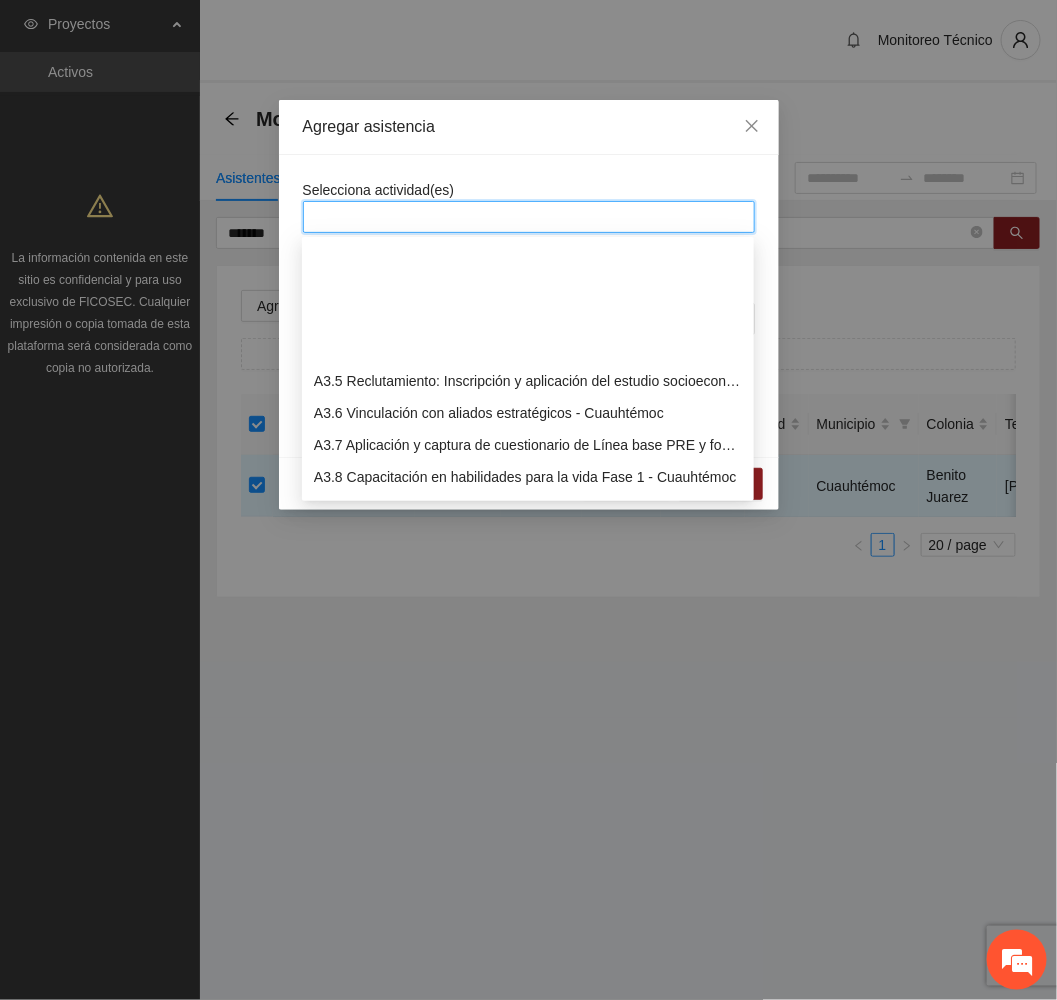 scroll, scrollTop: 1050, scrollLeft: 0, axis: vertical 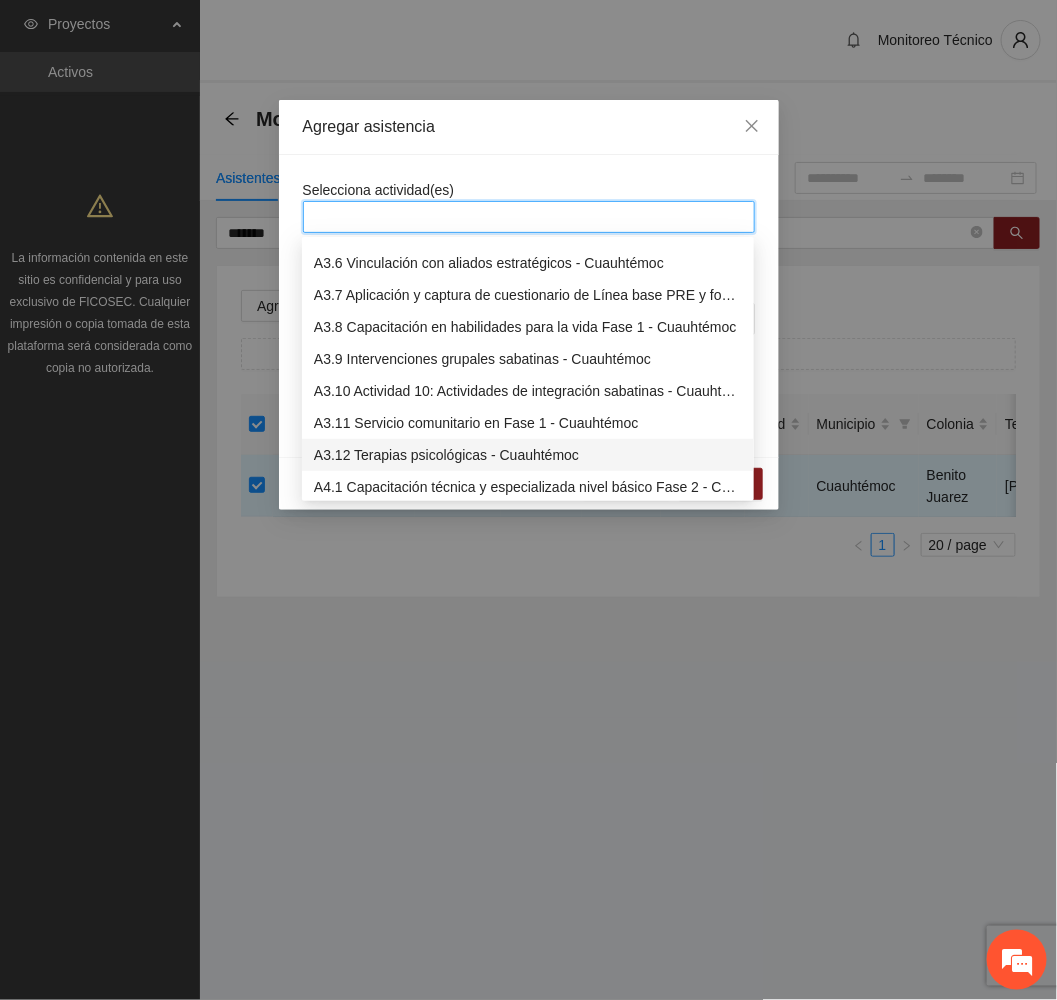 click on "A3.12 Terapias psicológicas - Cuauhtémoc" at bounding box center [528, 455] 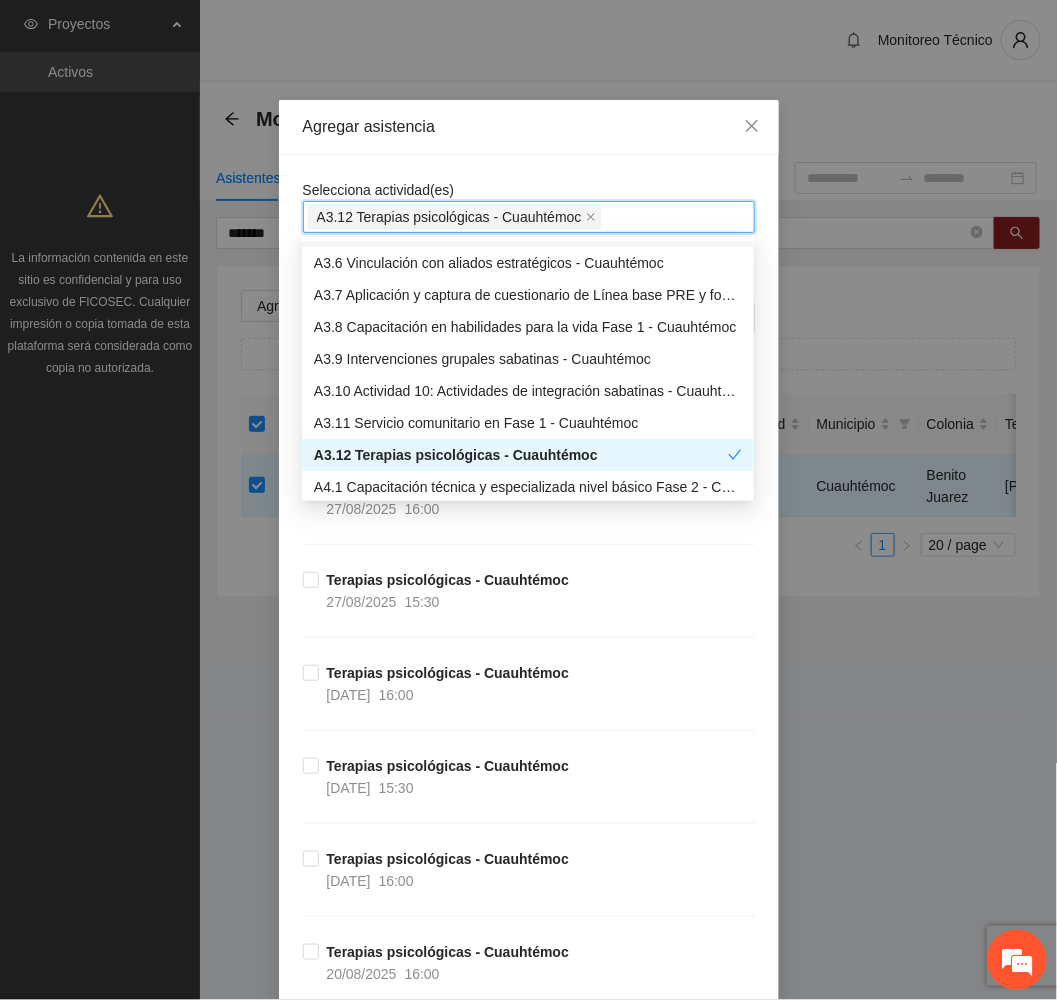click on "Agregar asistencia" at bounding box center (529, 127) 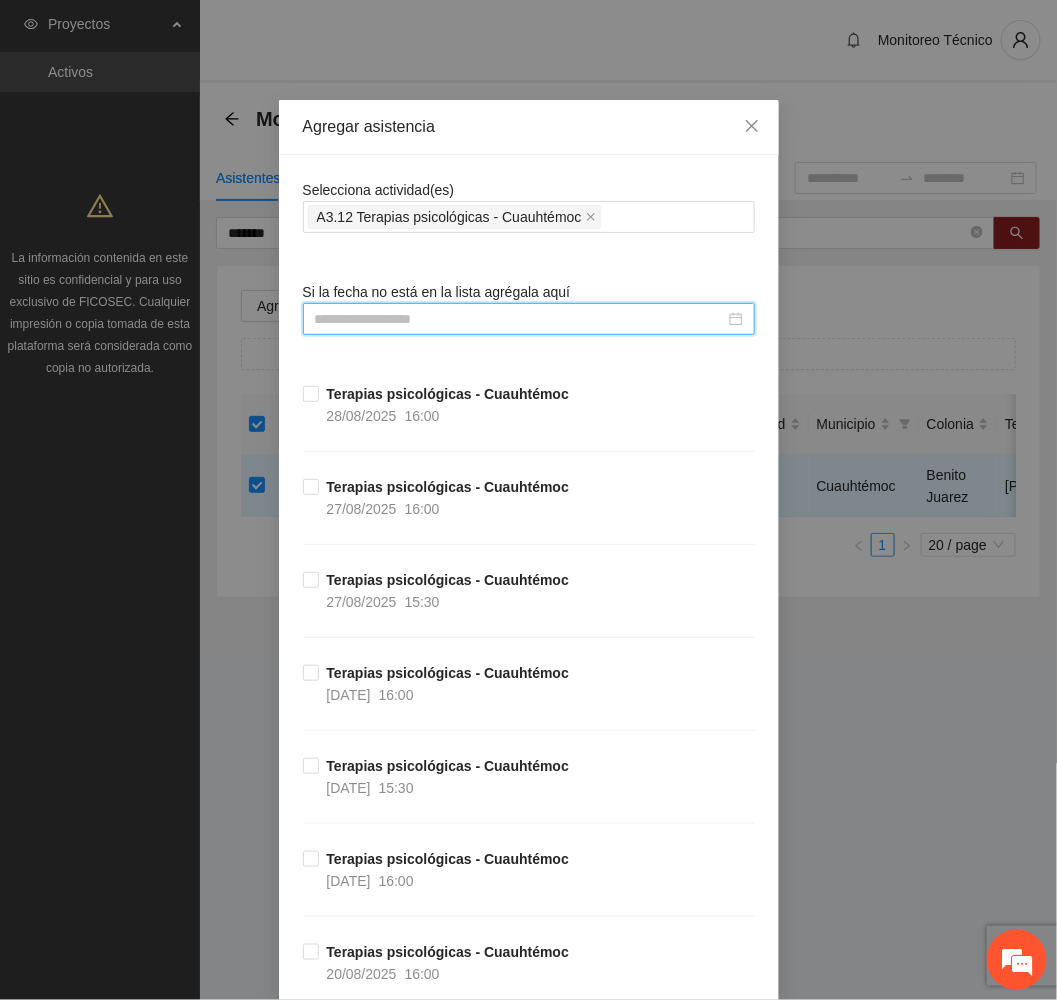 click at bounding box center (520, 319) 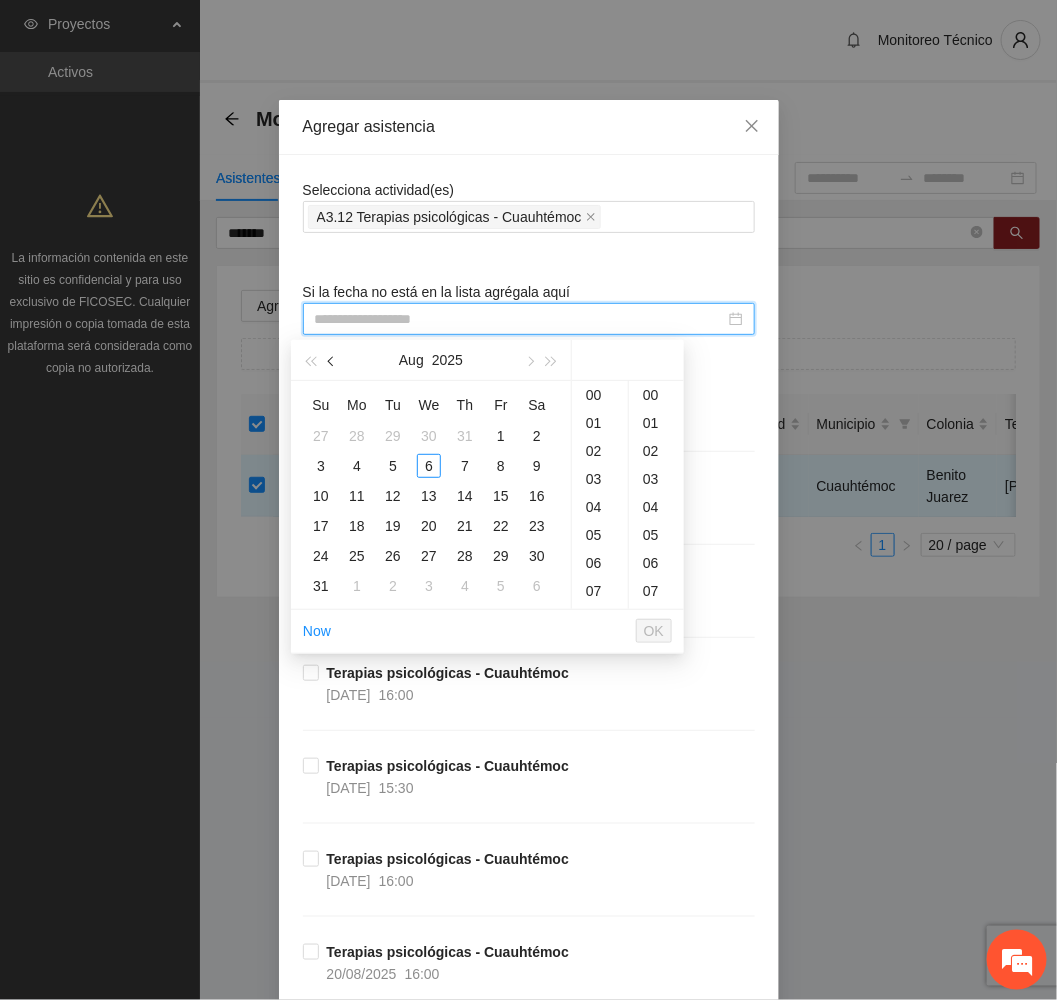click at bounding box center [333, 362] 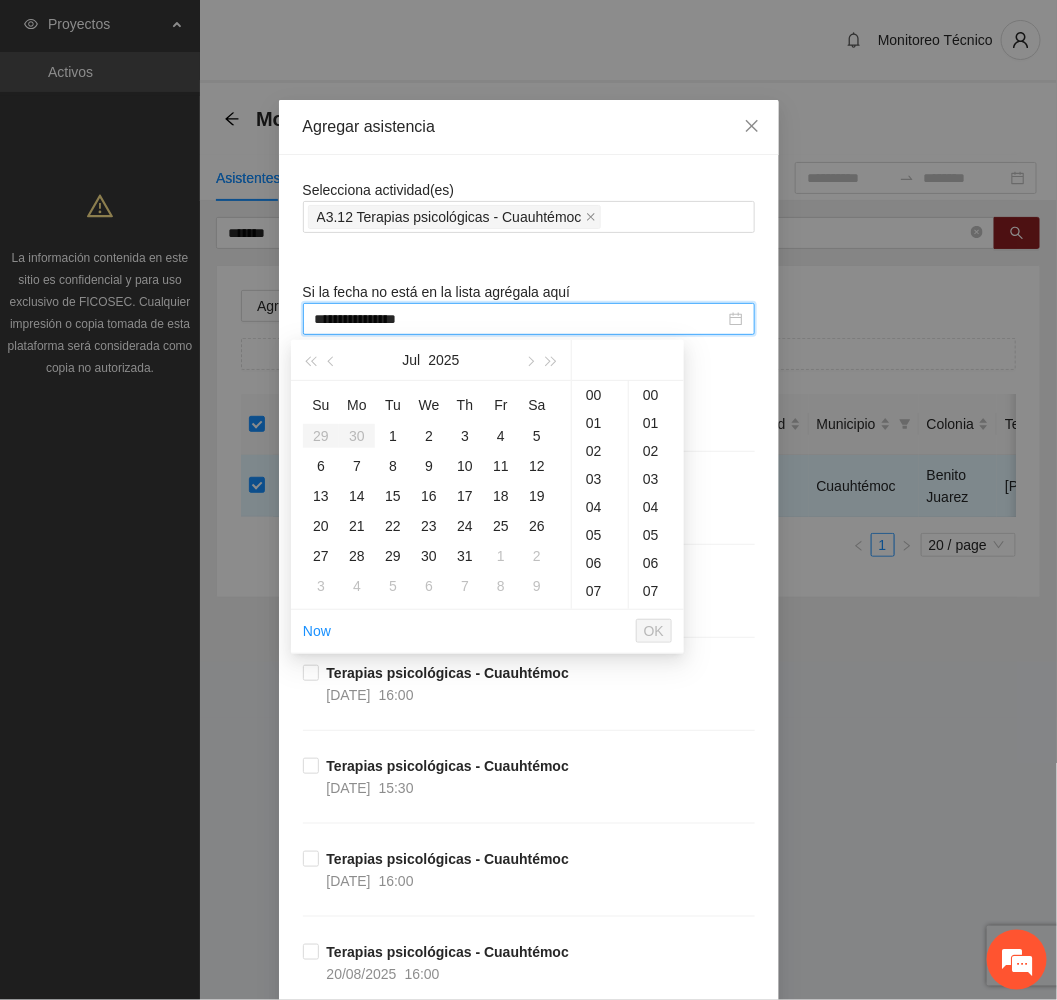 type on "**********" 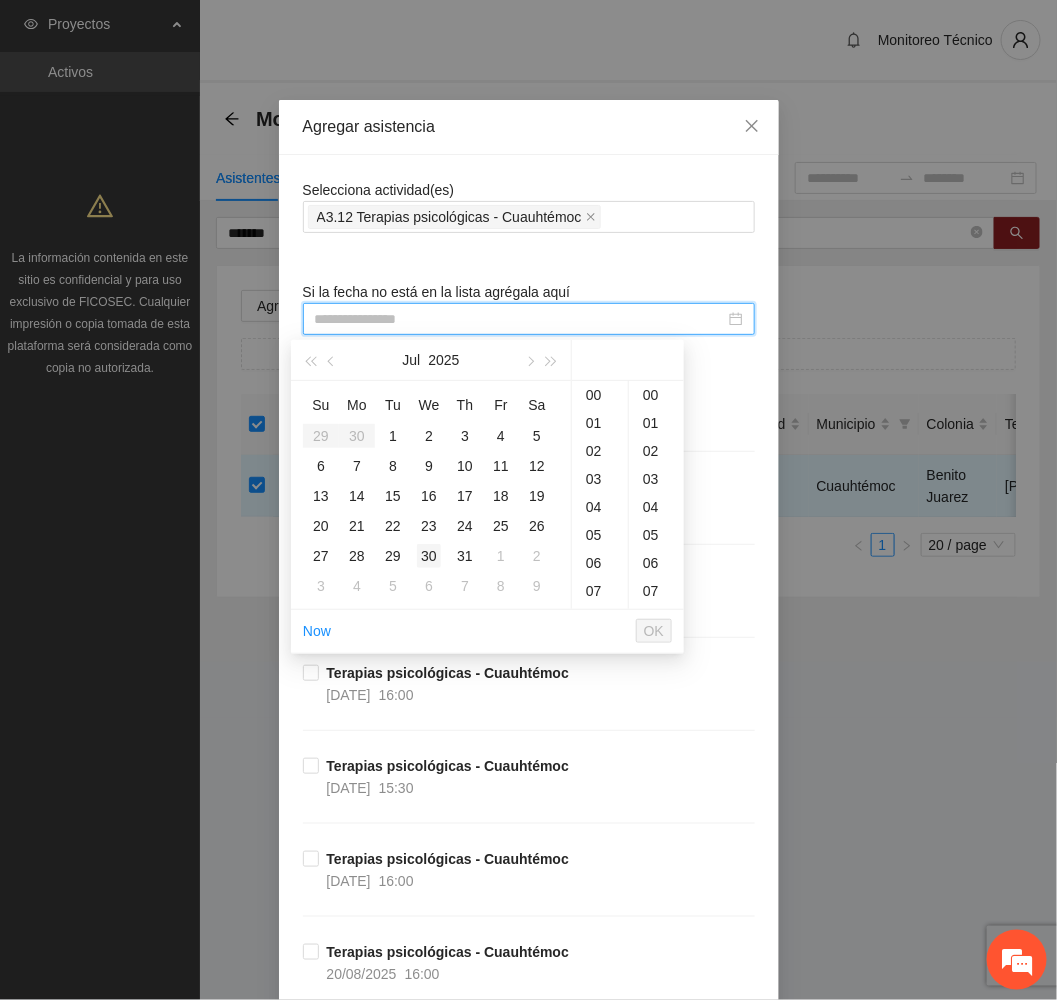 click on "30" at bounding box center (429, 556) 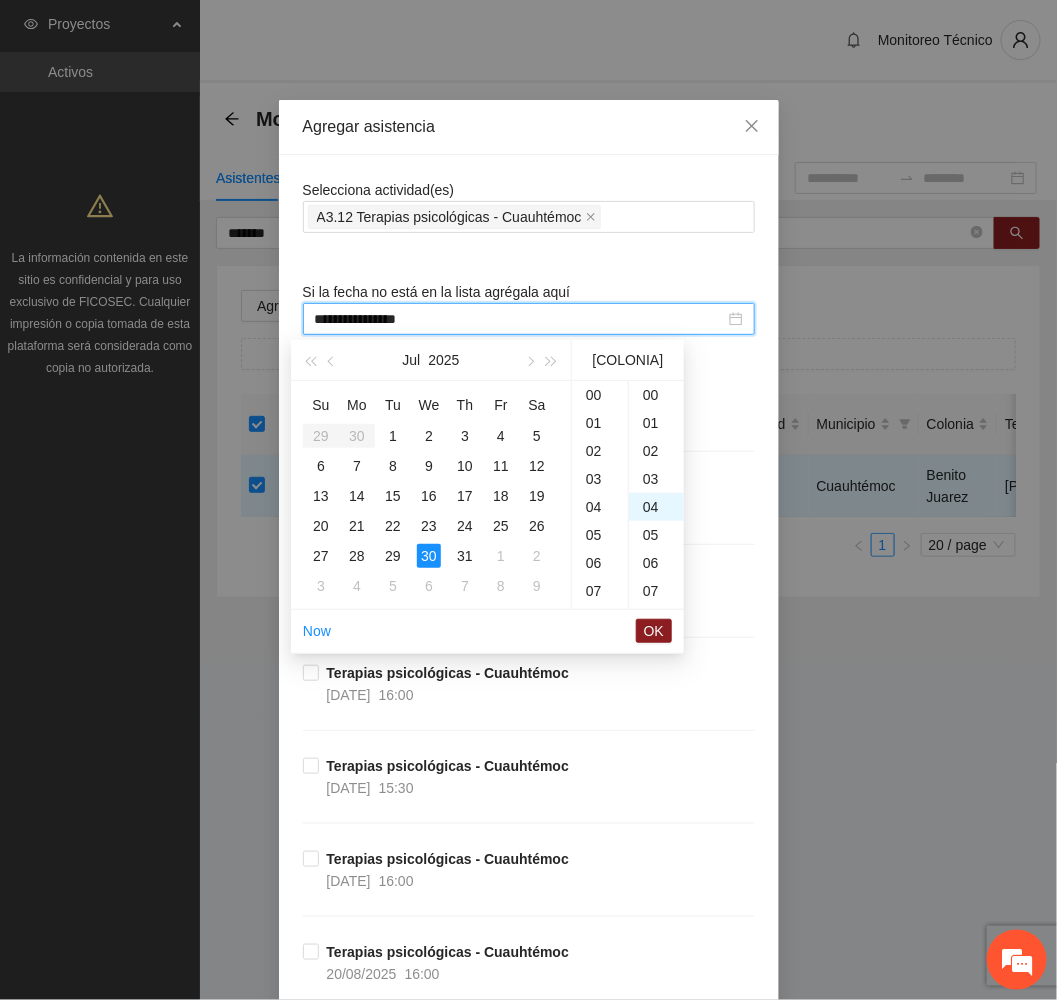 scroll, scrollTop: 364, scrollLeft: 0, axis: vertical 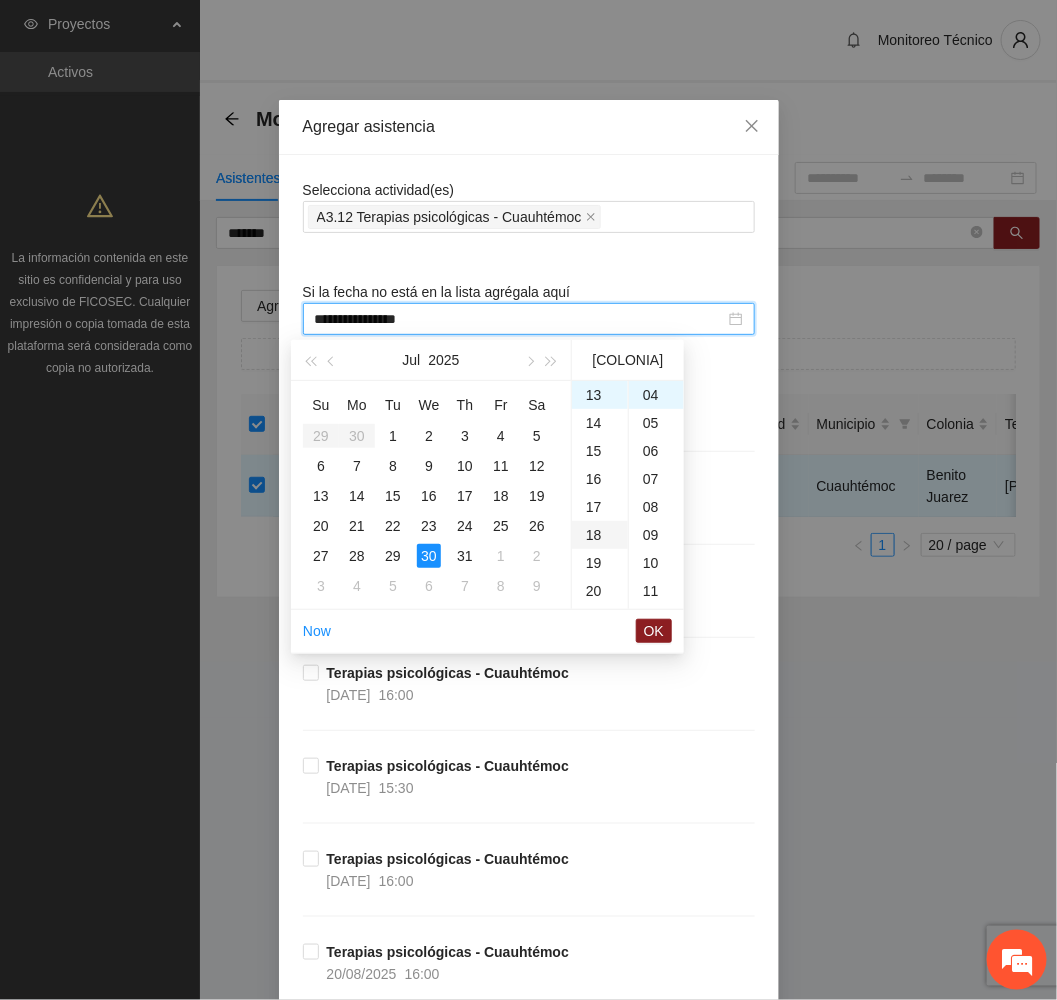 click on "18" at bounding box center (600, 535) 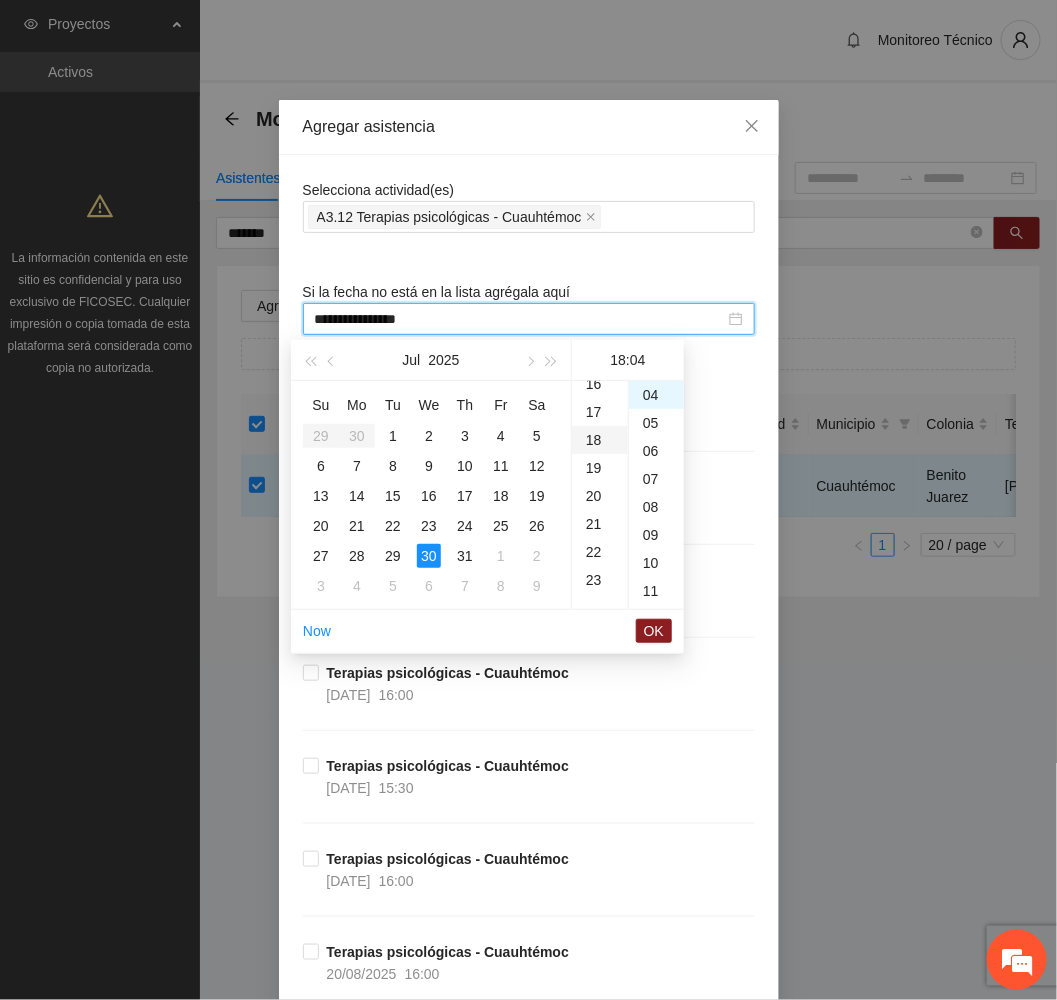scroll, scrollTop: 504, scrollLeft: 0, axis: vertical 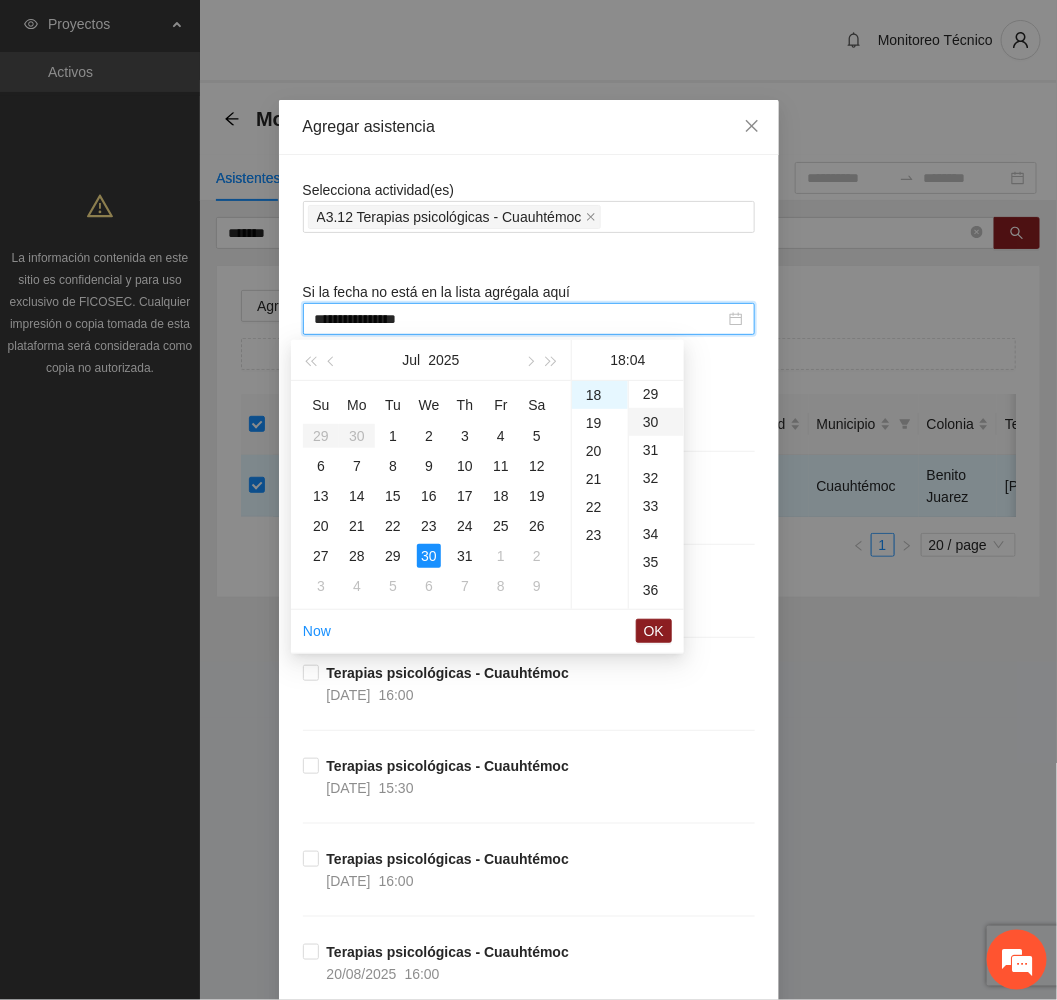 click on "30" at bounding box center (656, 422) 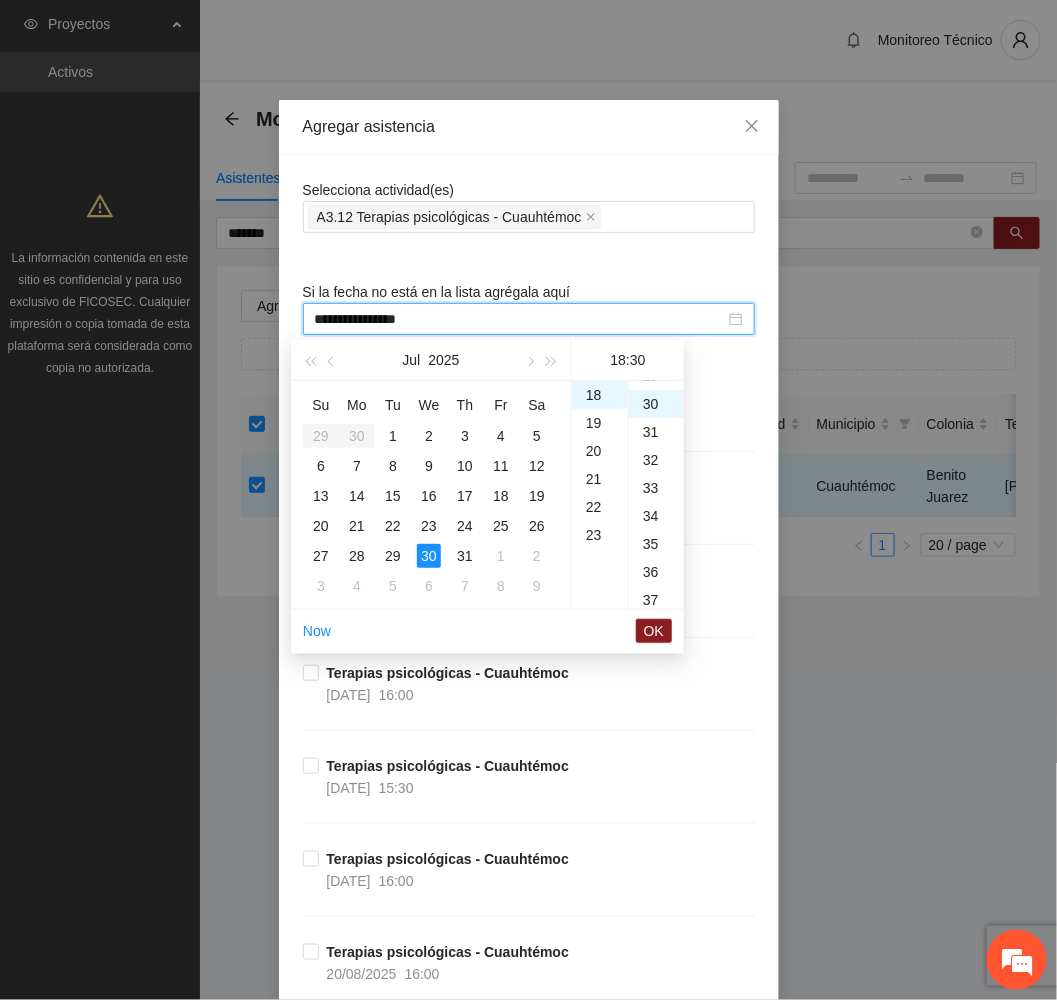 scroll, scrollTop: 840, scrollLeft: 0, axis: vertical 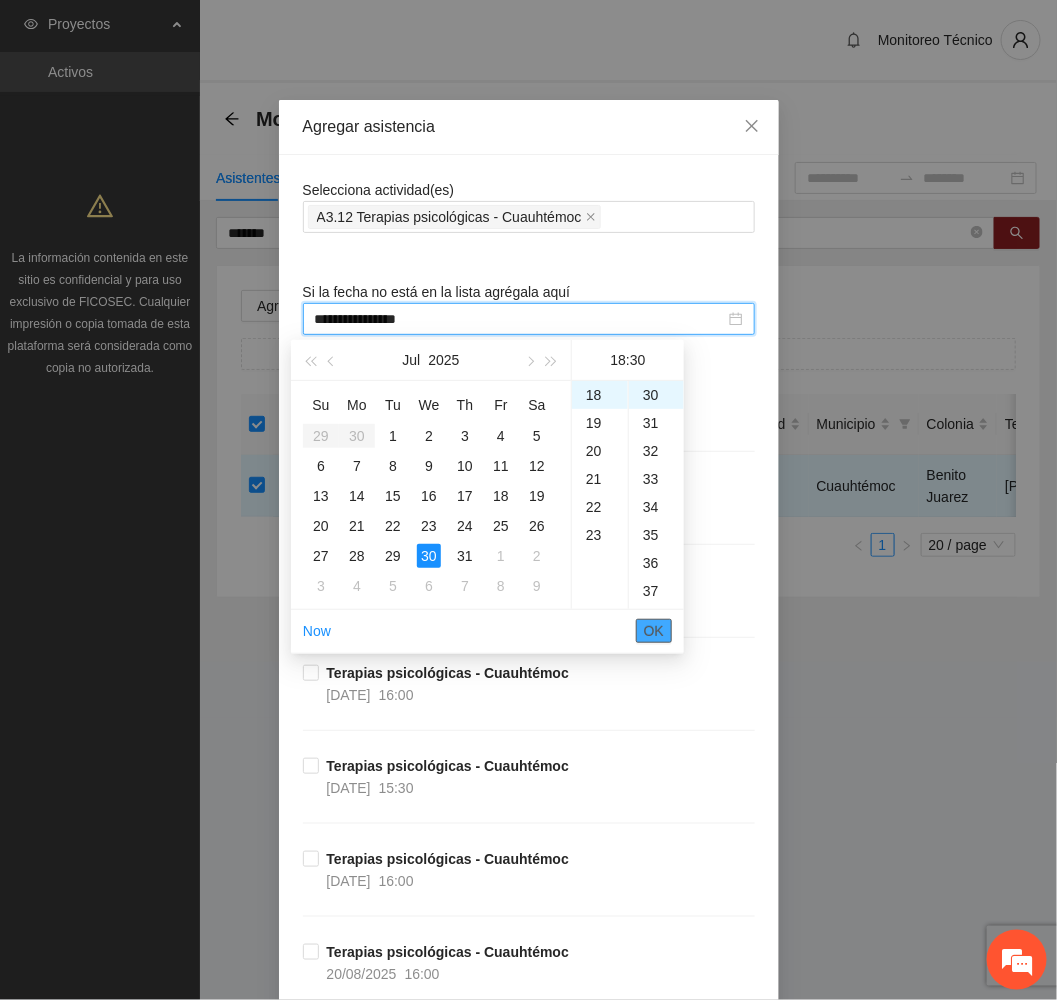 click on "OK" at bounding box center (654, 631) 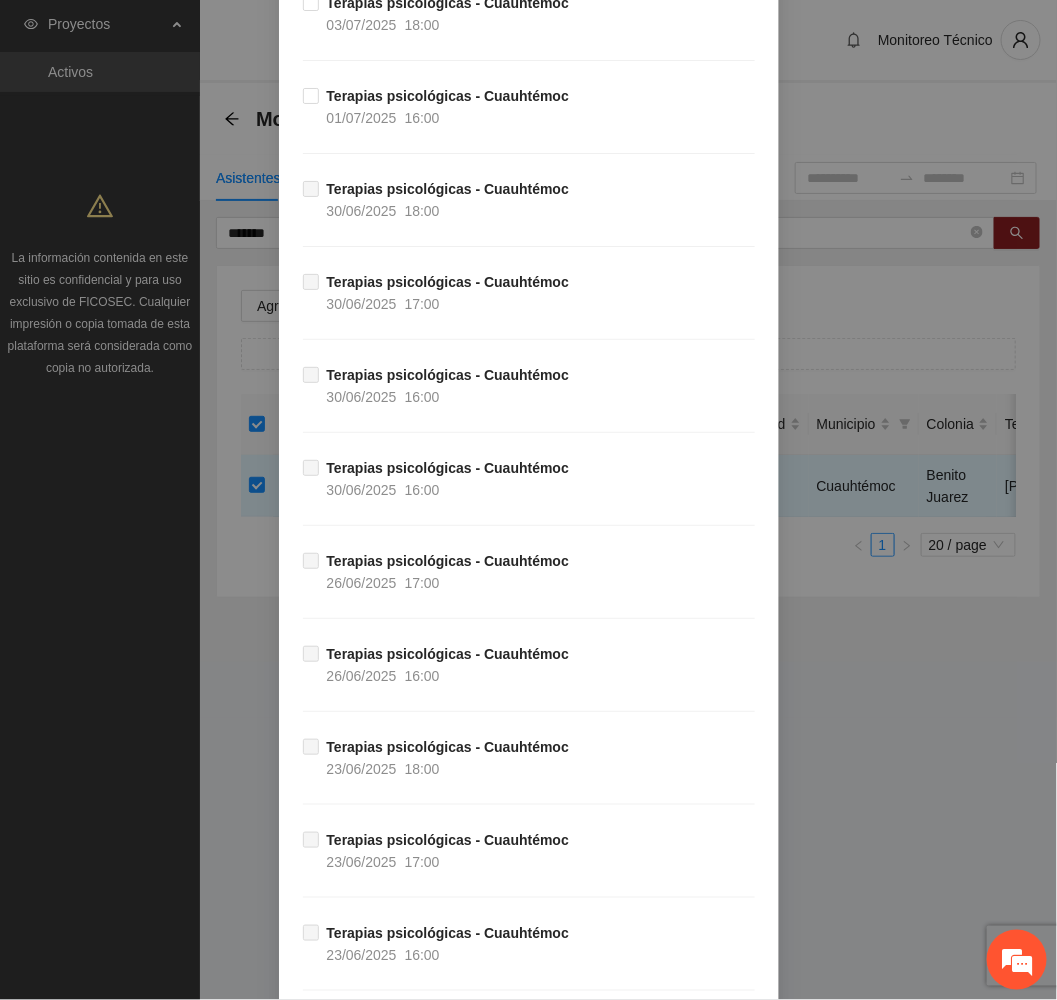 scroll, scrollTop: 3741, scrollLeft: 0, axis: vertical 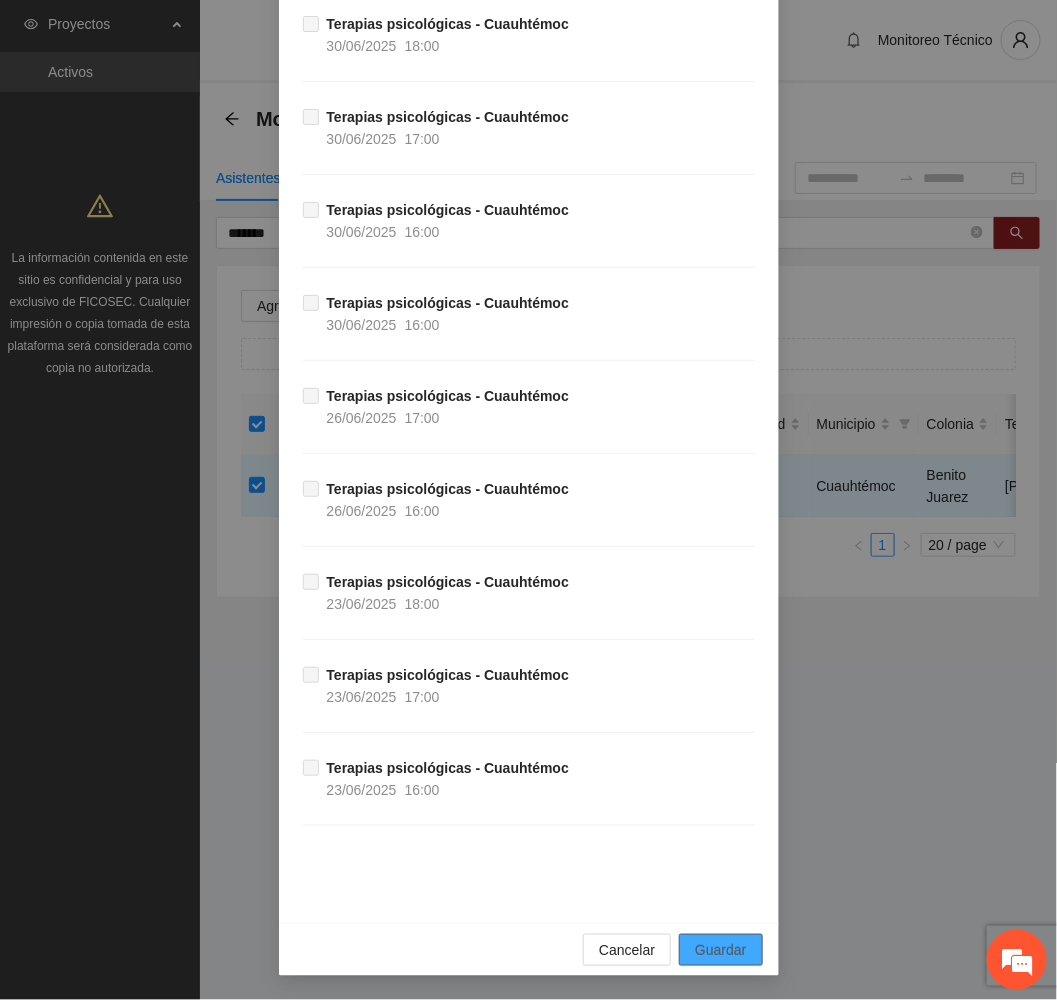 click on "Guardar" at bounding box center (720, 950) 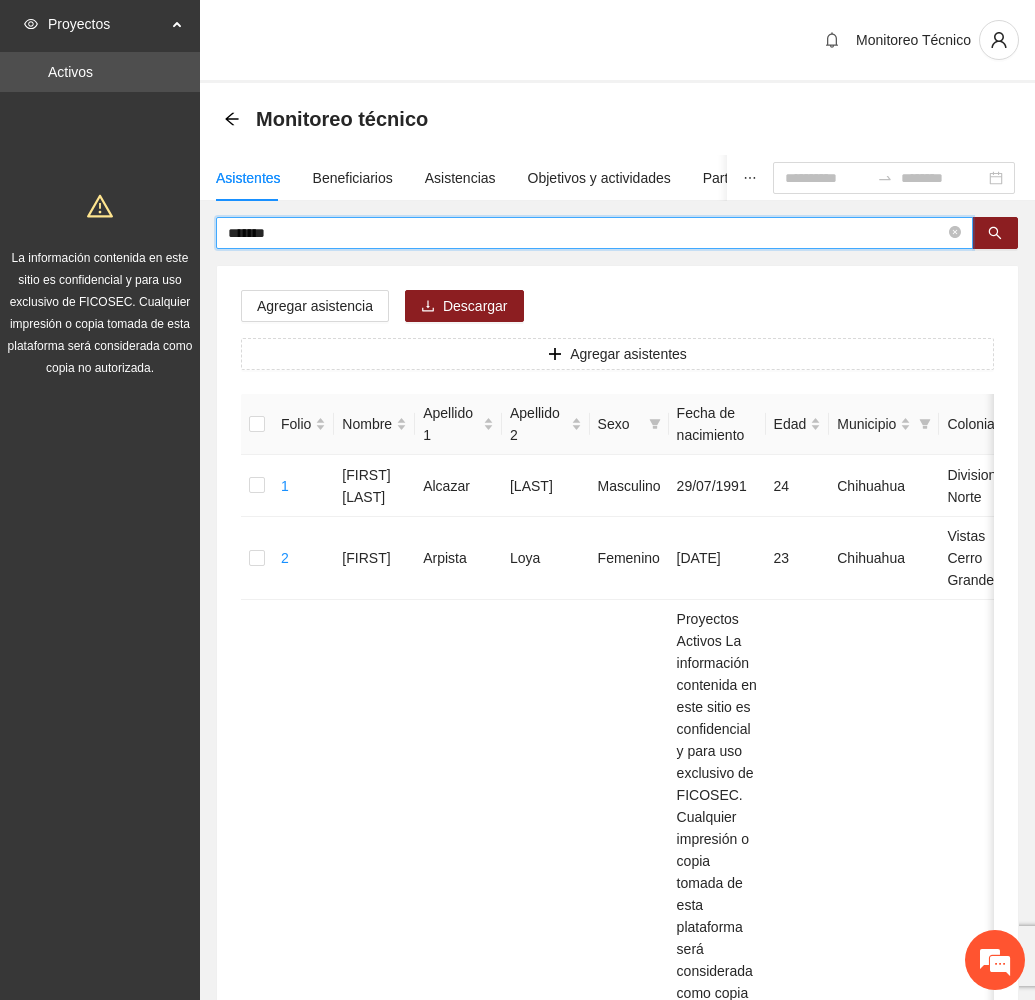 drag, startPoint x: 300, startPoint y: 231, endPoint x: 85, endPoint y: 229, distance: 215.00931 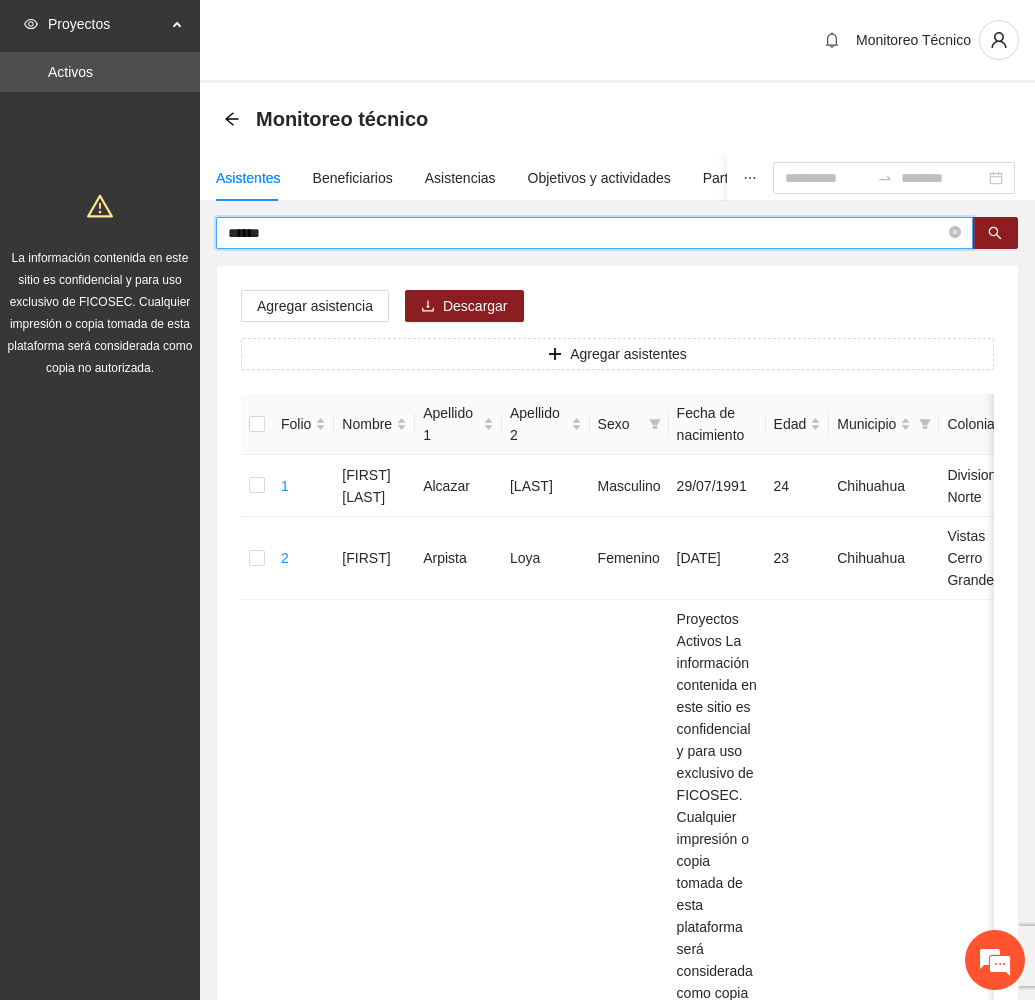 type on "******" 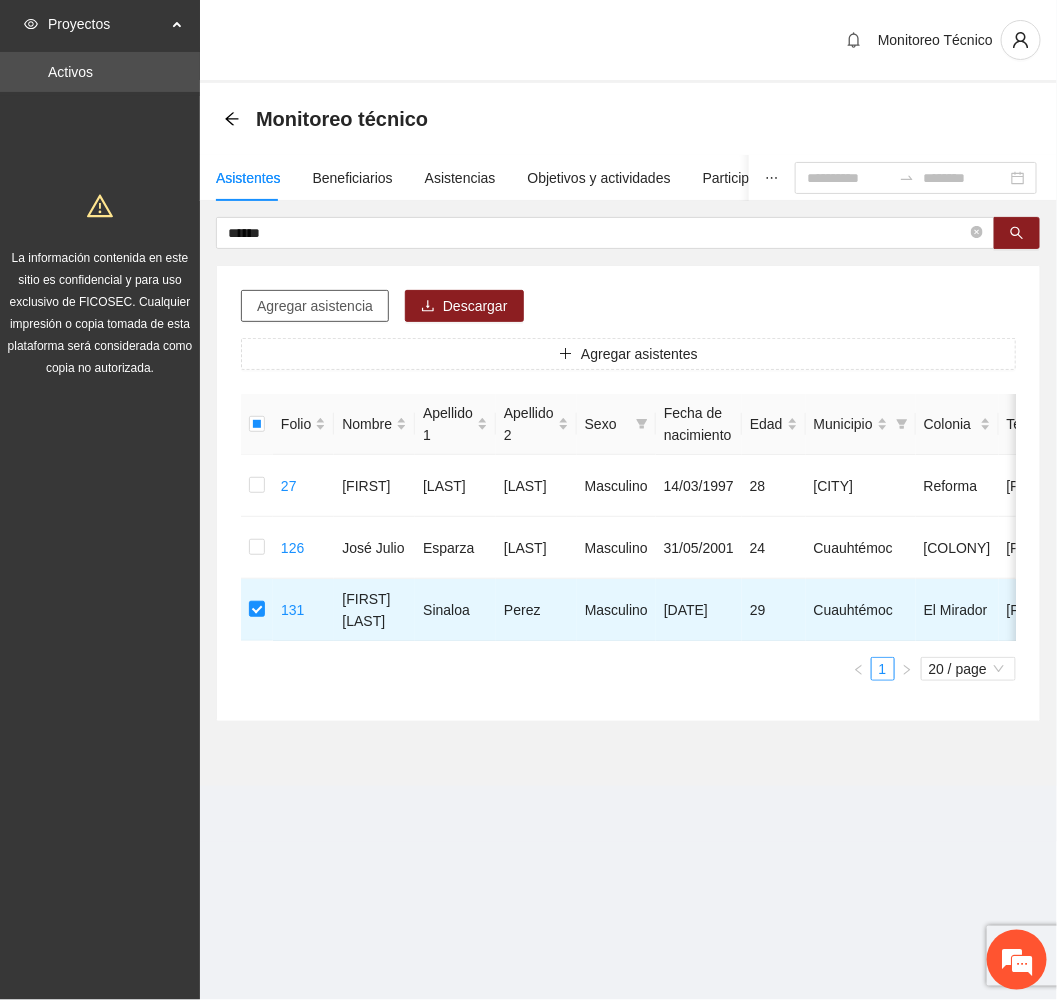 click on "Agregar asistencia" at bounding box center [315, 306] 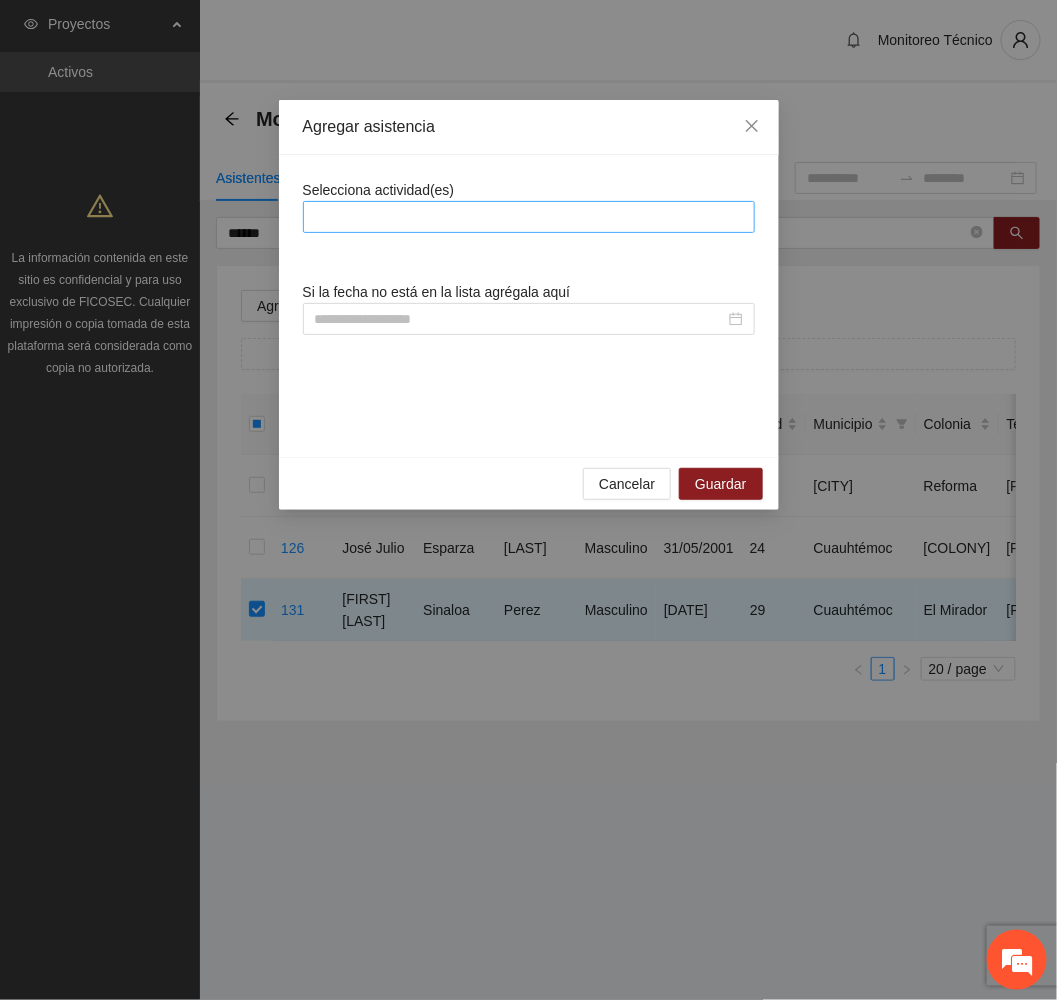 click at bounding box center [529, 217] 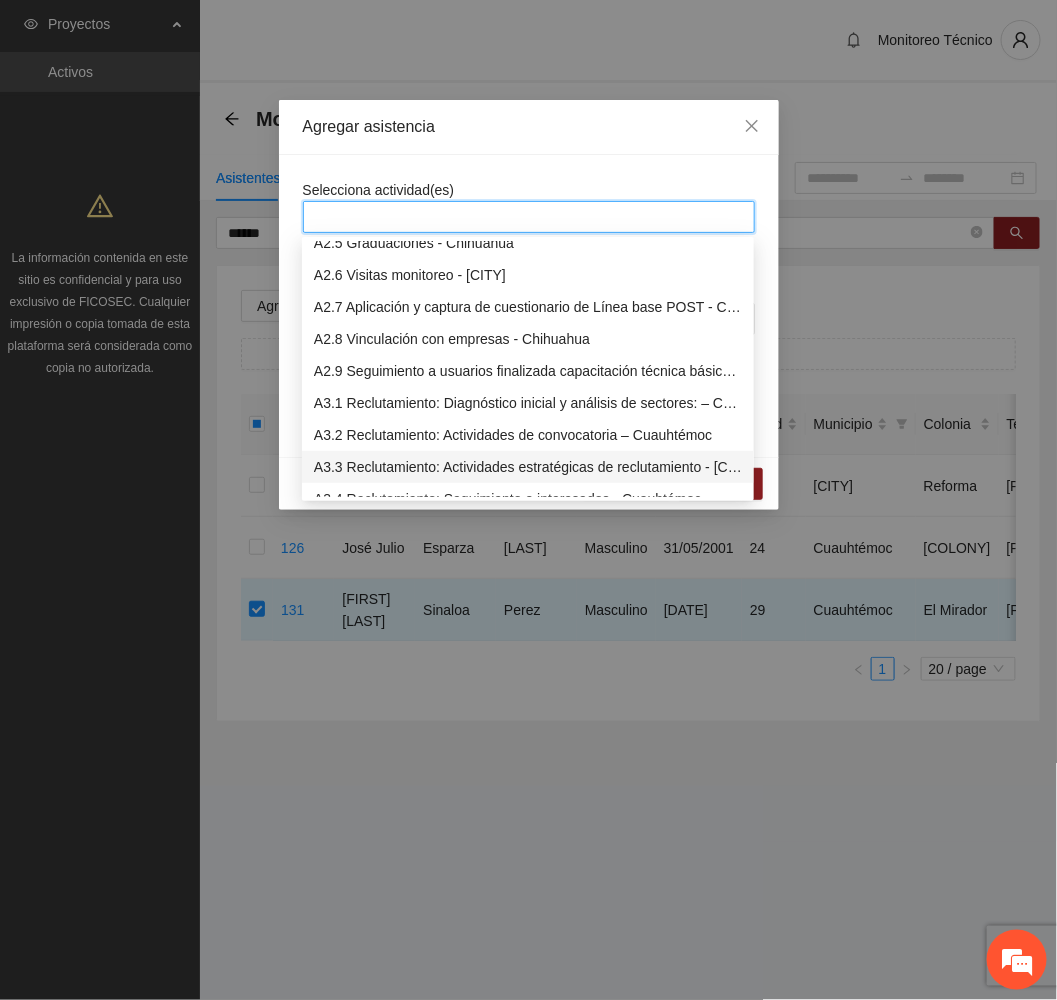 scroll, scrollTop: 1050, scrollLeft: 0, axis: vertical 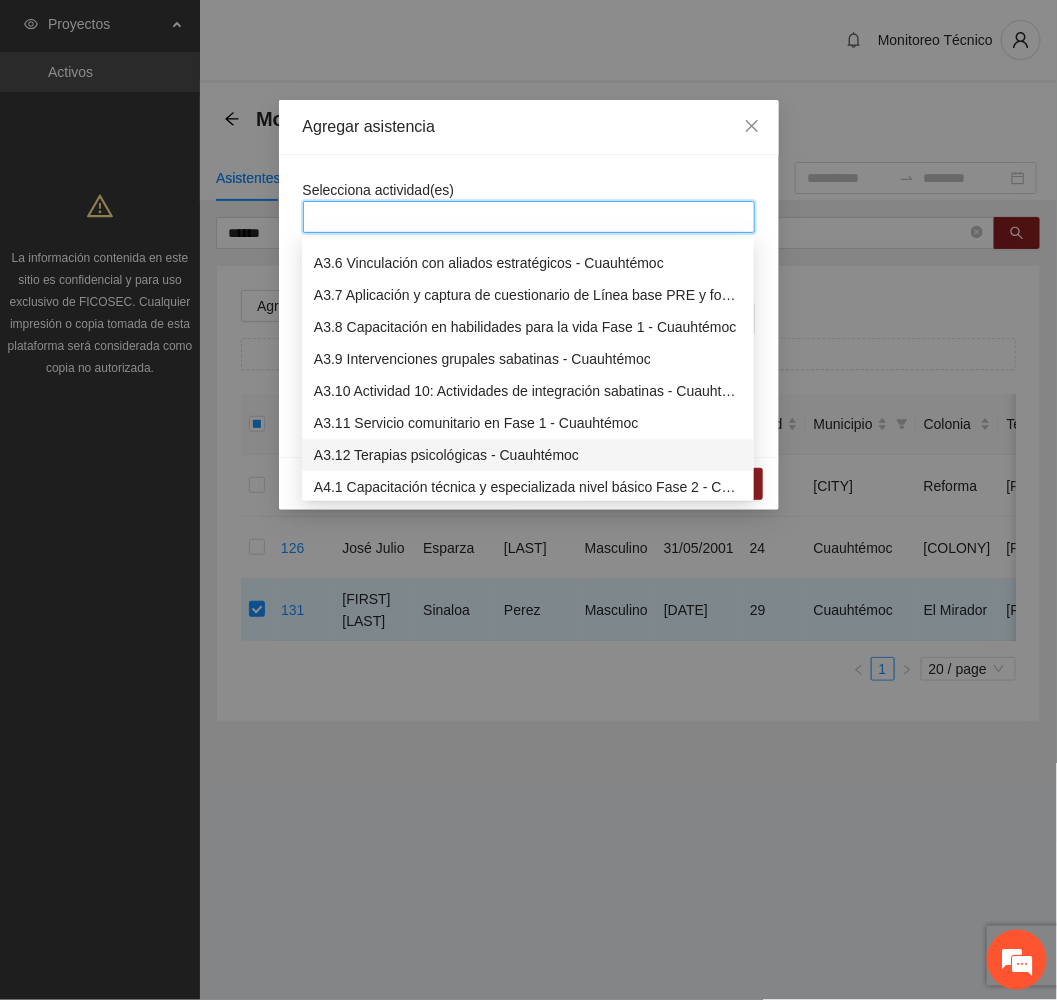 click on "A3.12 Terapias psicológicas - Cuauhtémoc" at bounding box center (528, 455) 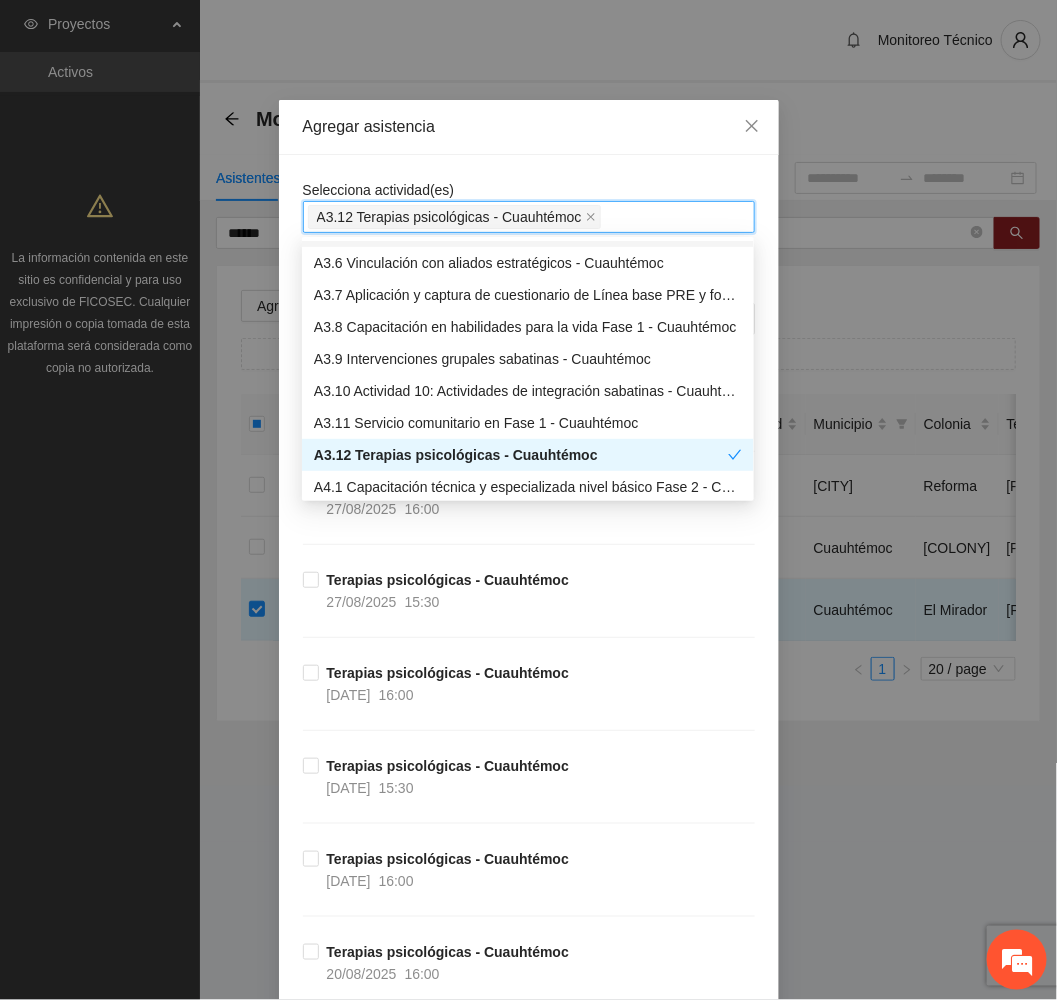 click on "Agregar asistencia" at bounding box center [529, 127] 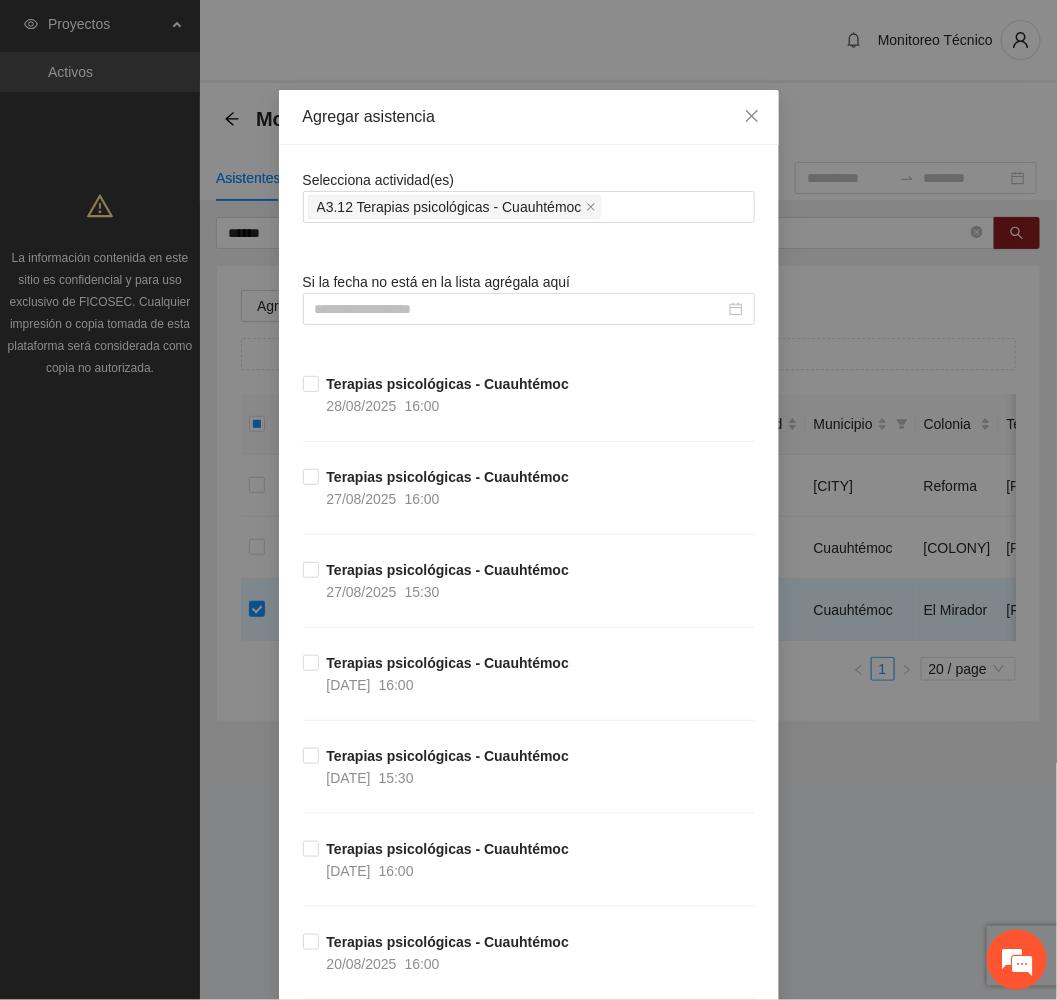 scroll, scrollTop: 0, scrollLeft: 0, axis: both 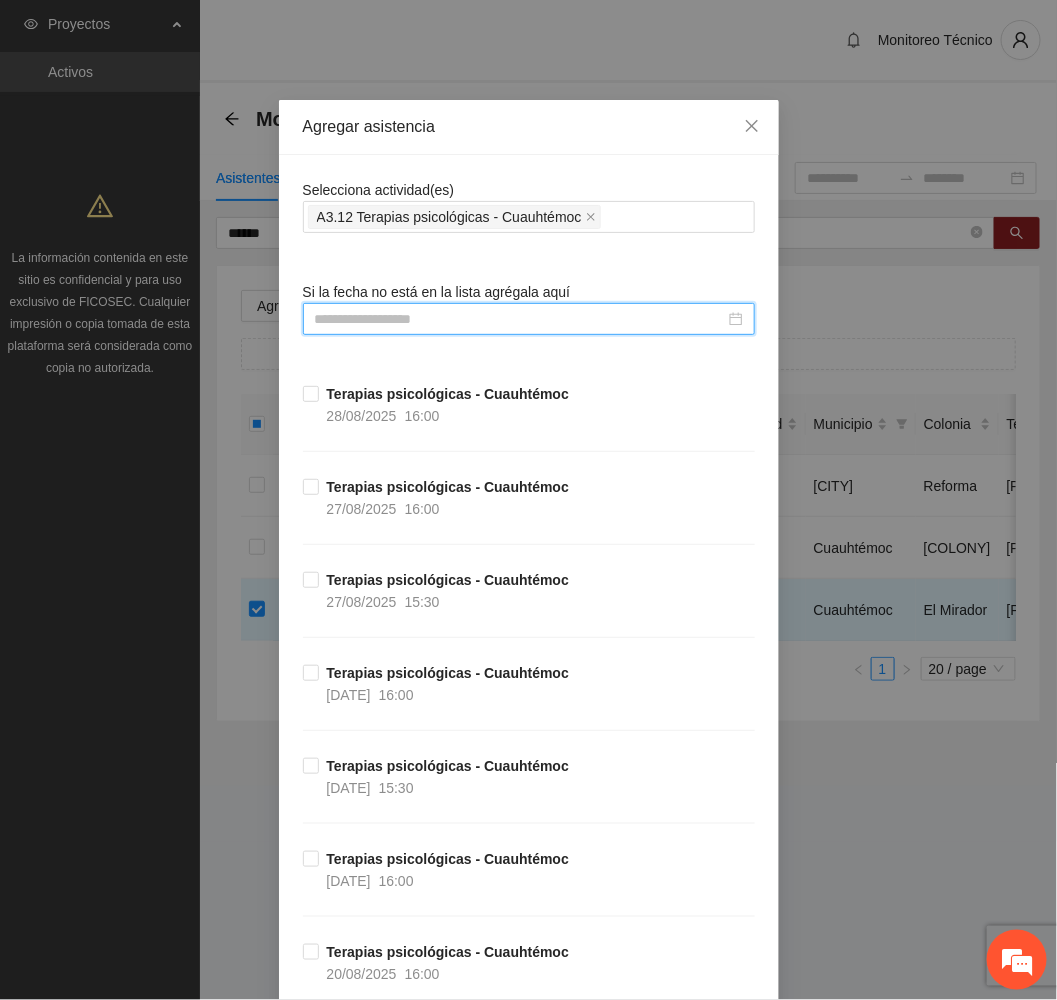click at bounding box center [520, 319] 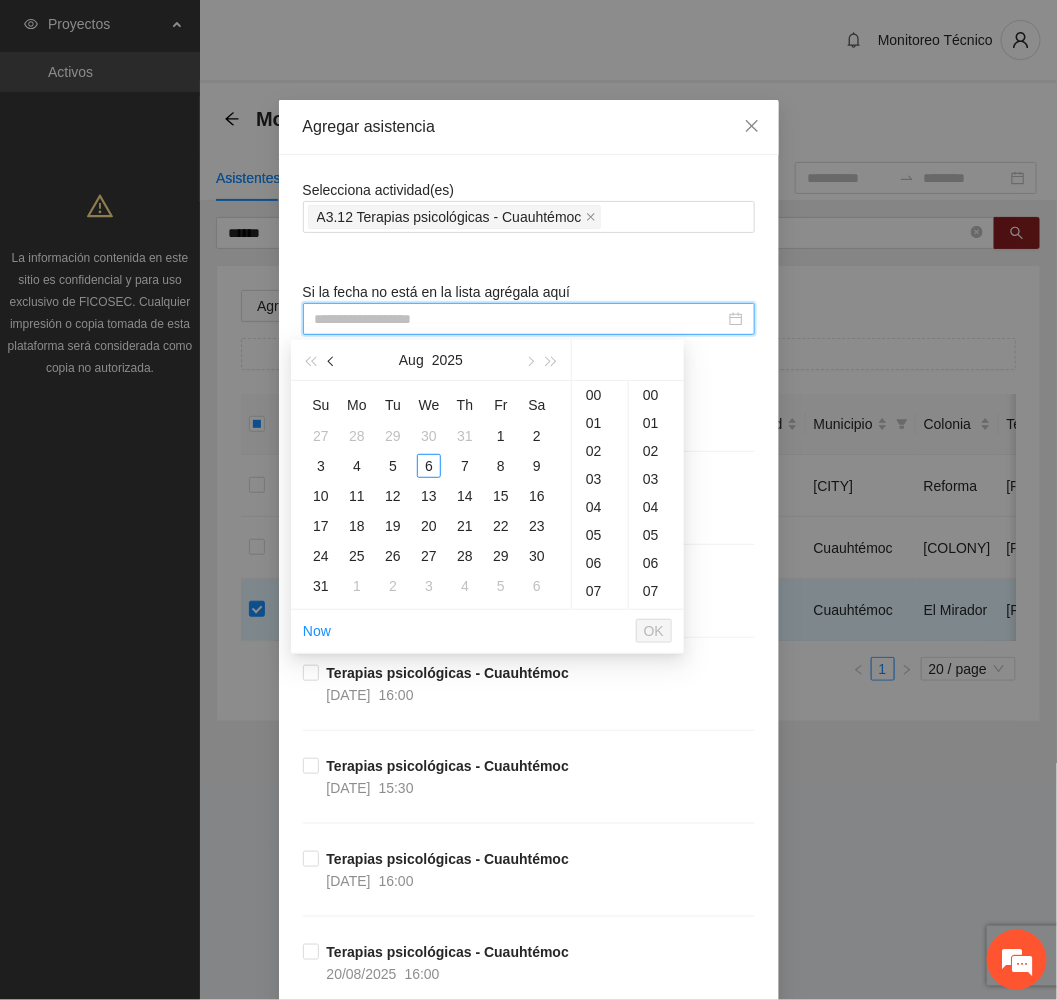 click at bounding box center (333, 362) 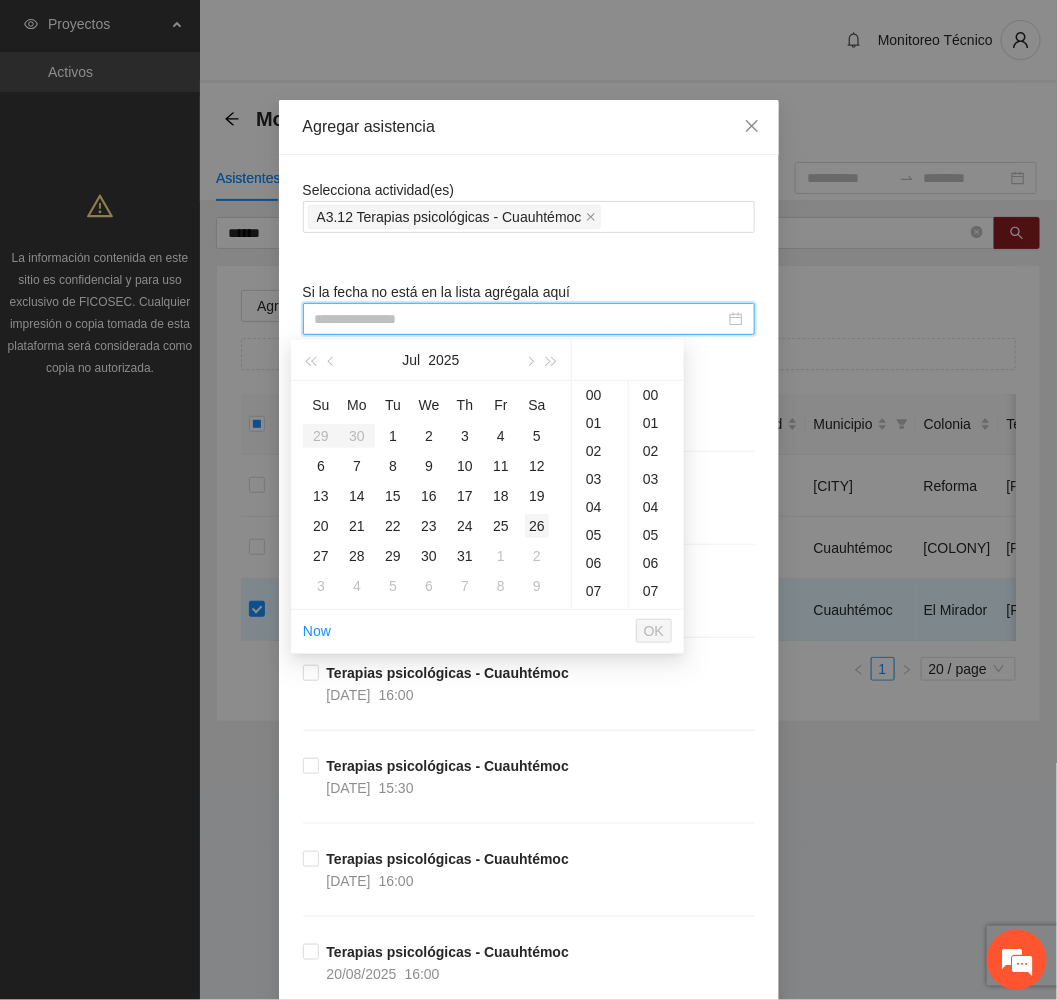 click on "26" at bounding box center (537, 526) 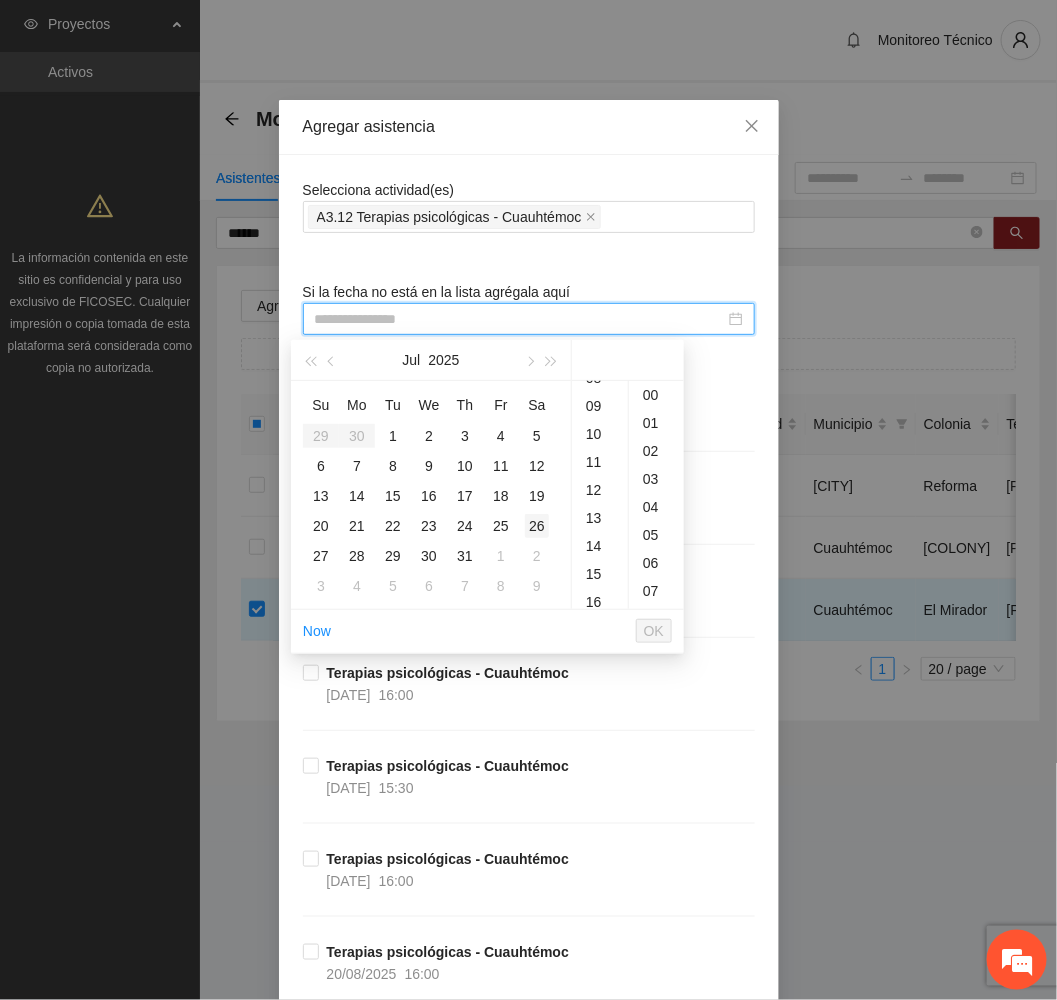 scroll, scrollTop: 94, scrollLeft: 0, axis: vertical 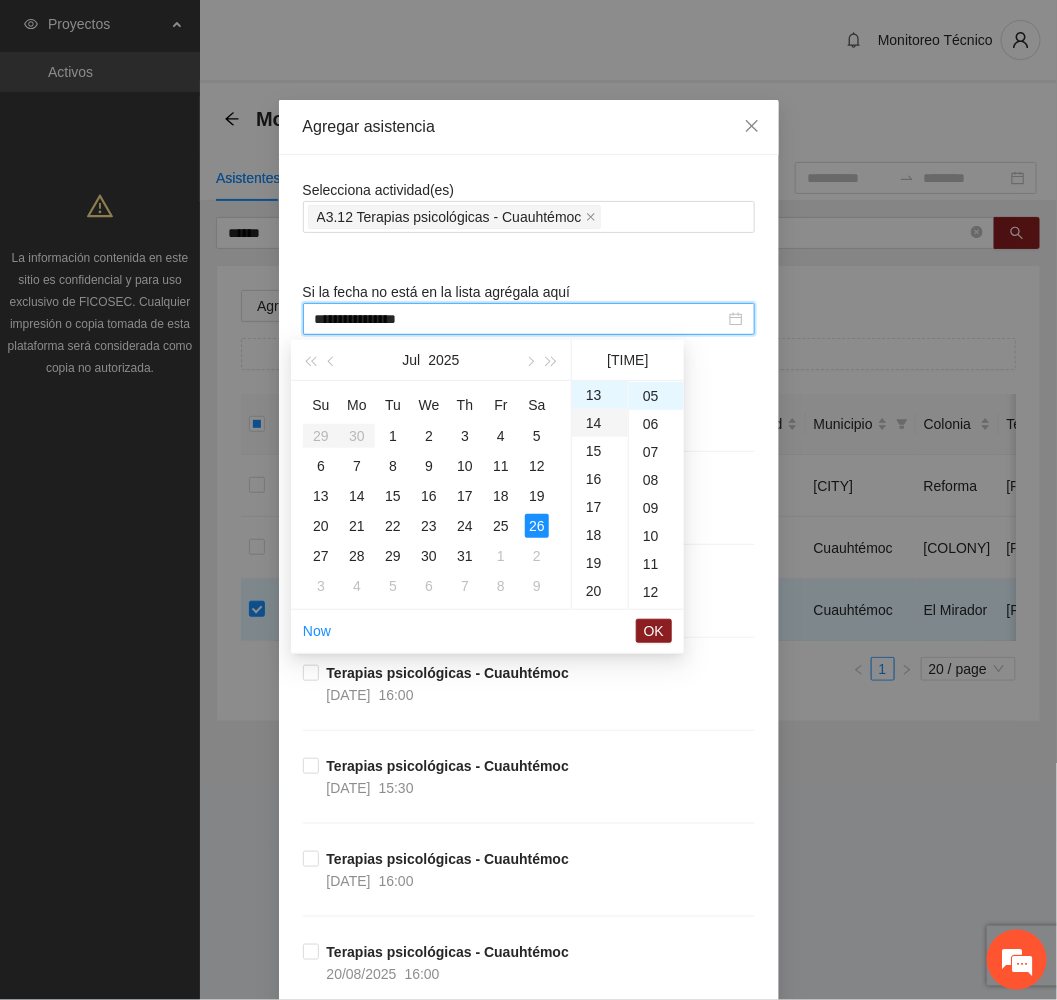 click on "14" at bounding box center (600, 423) 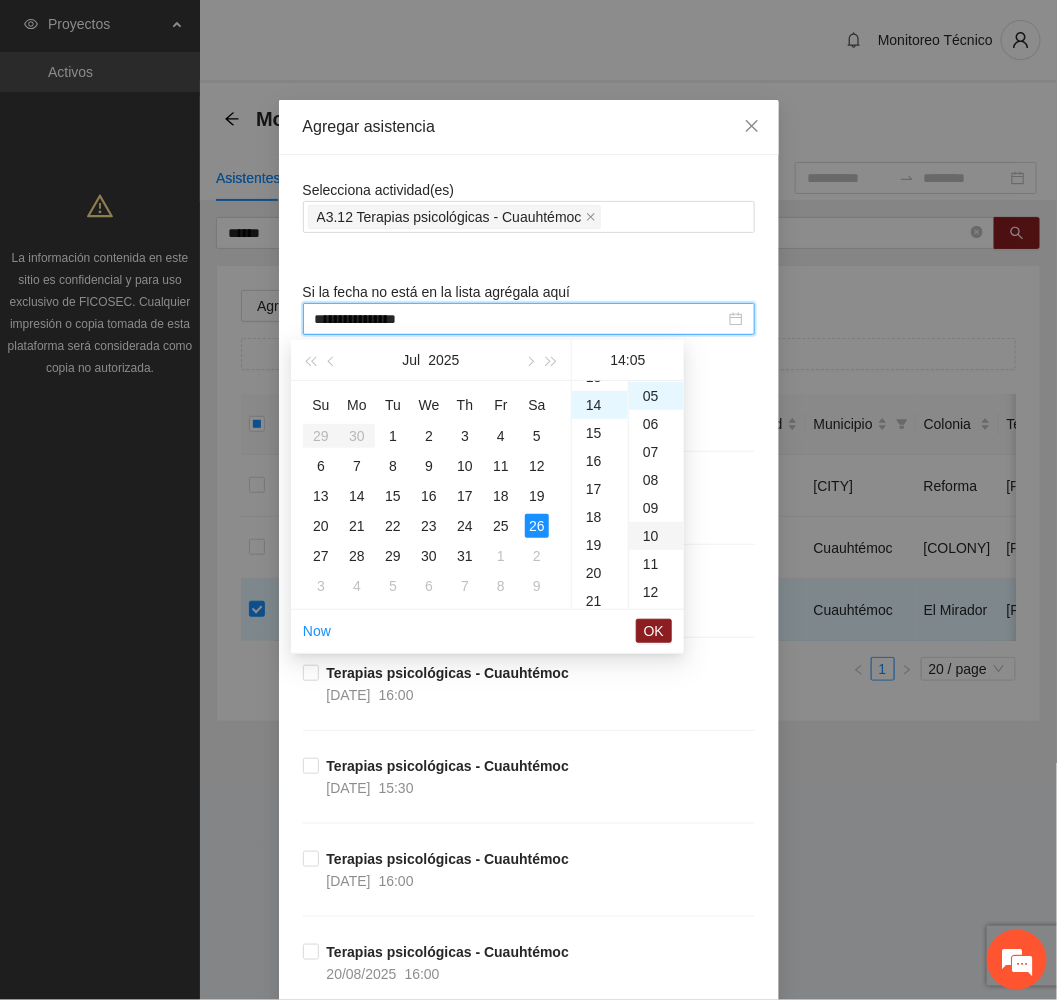 scroll, scrollTop: 391, scrollLeft: 0, axis: vertical 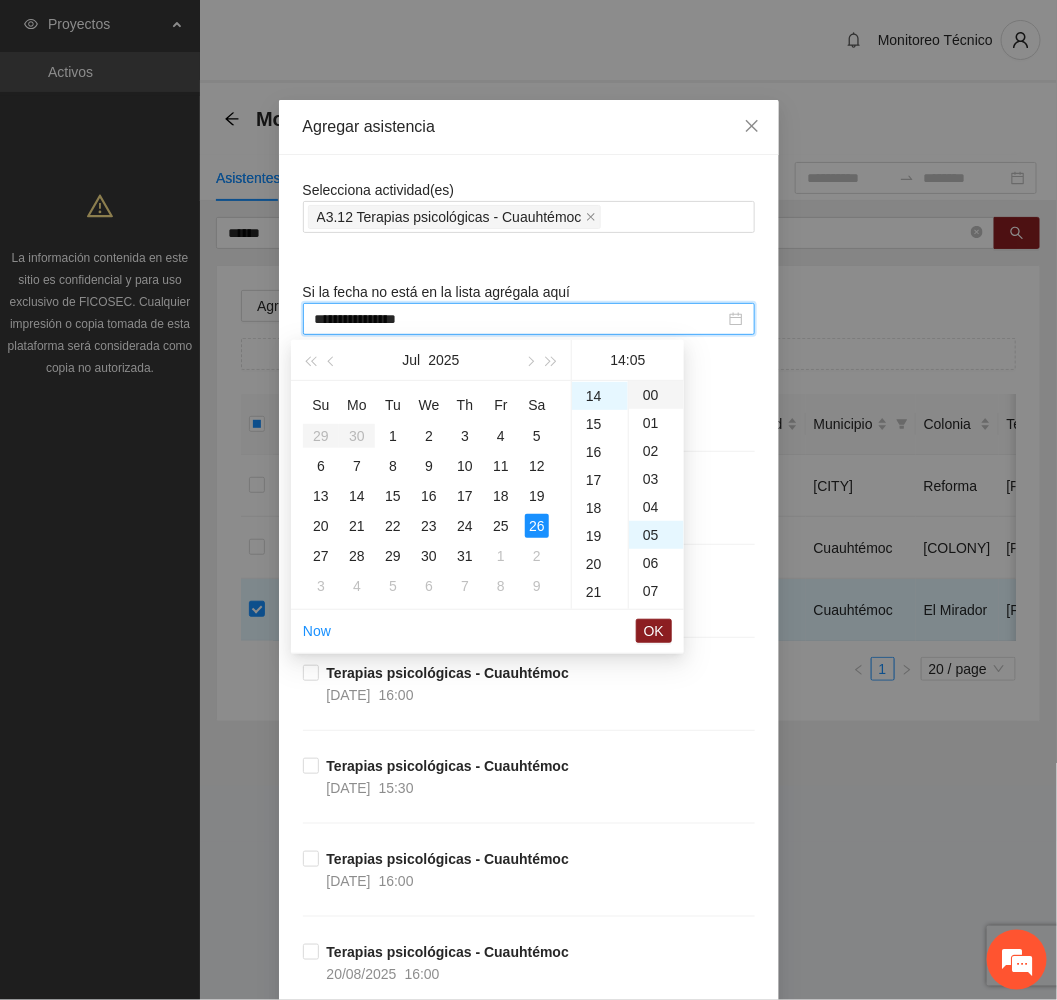 click on "00" at bounding box center [656, 395] 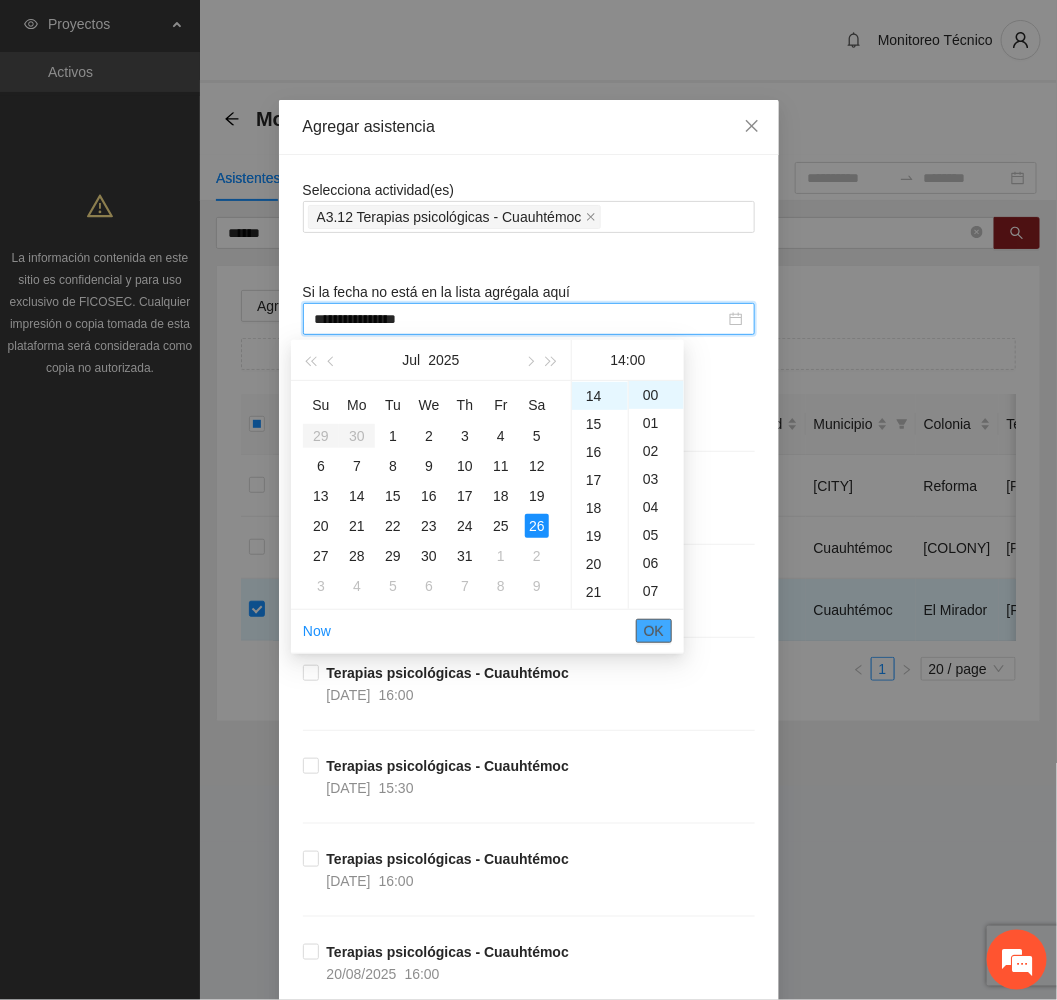 click on "OK" at bounding box center [654, 631] 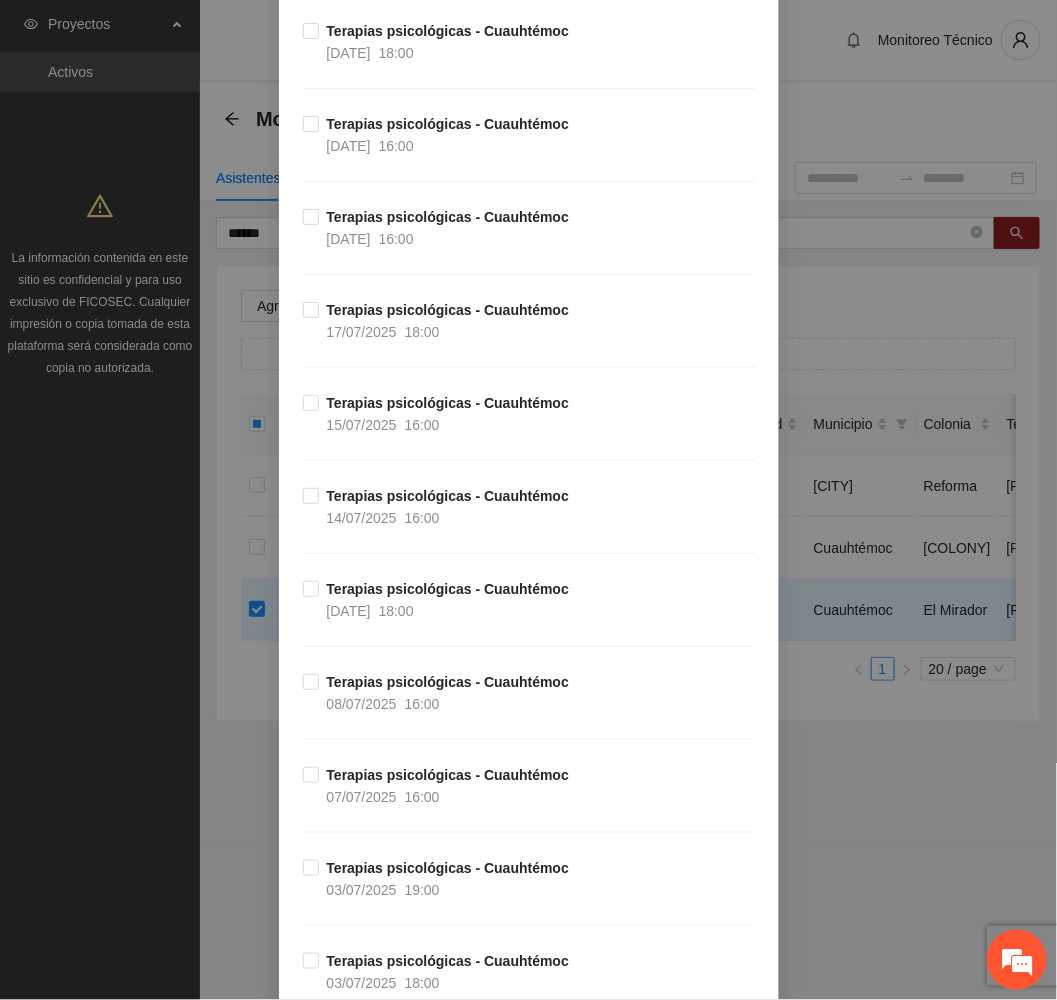 scroll, scrollTop: 3741, scrollLeft: 0, axis: vertical 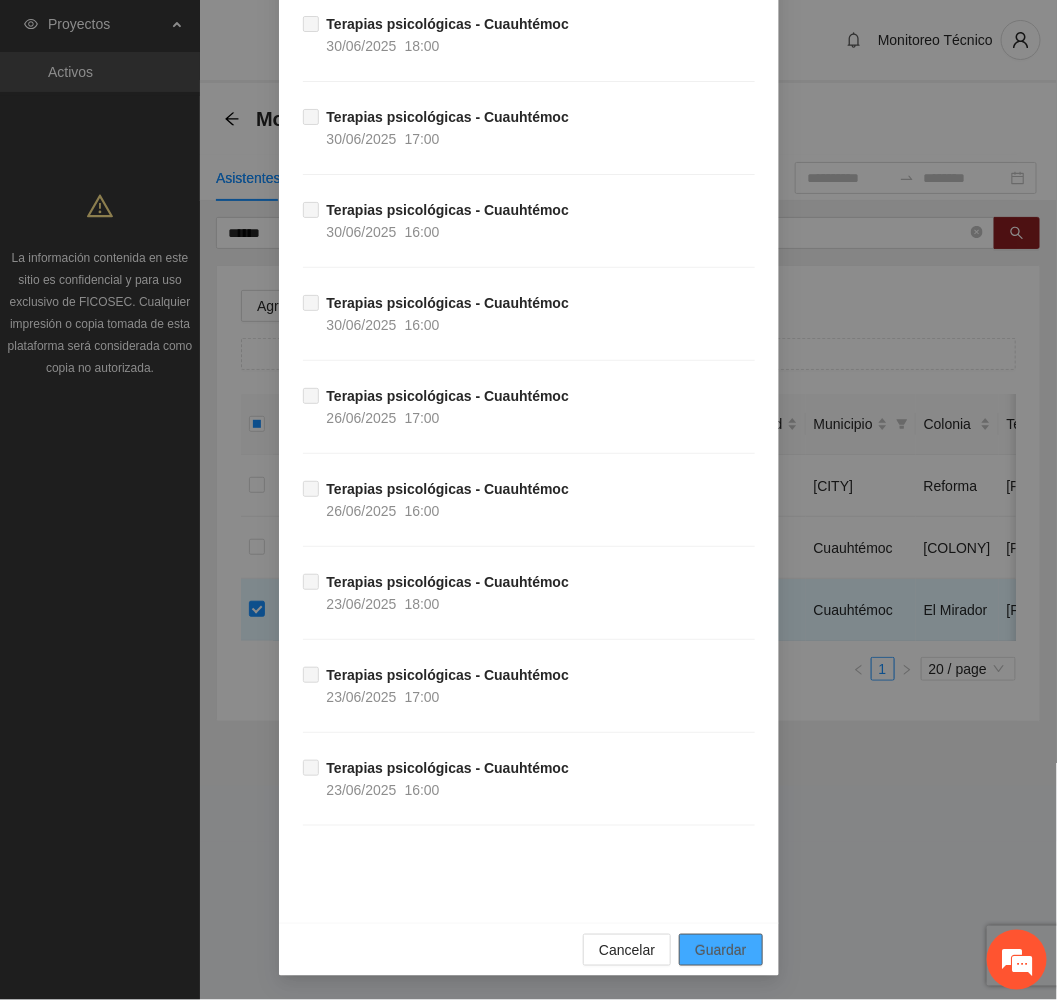 click on "Guardar" at bounding box center [720, 950] 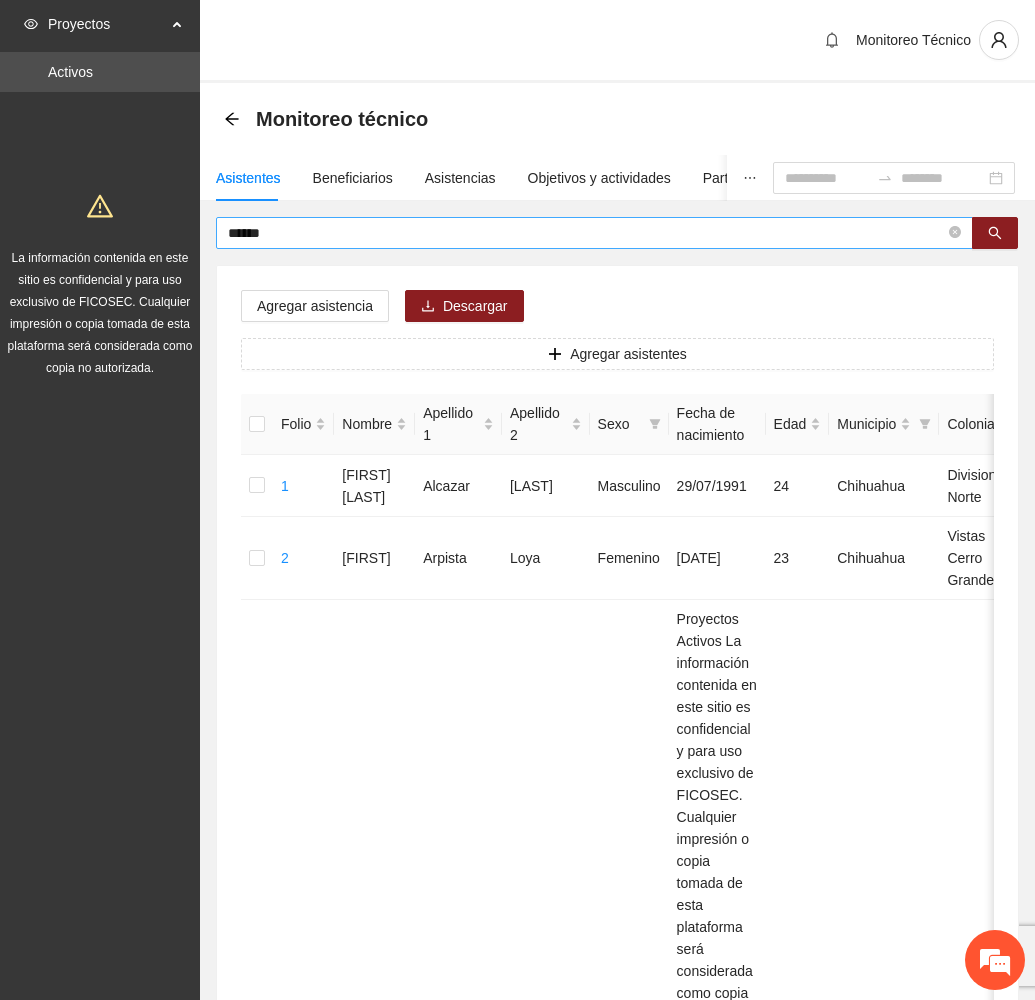 click on "******" at bounding box center [586, 233] 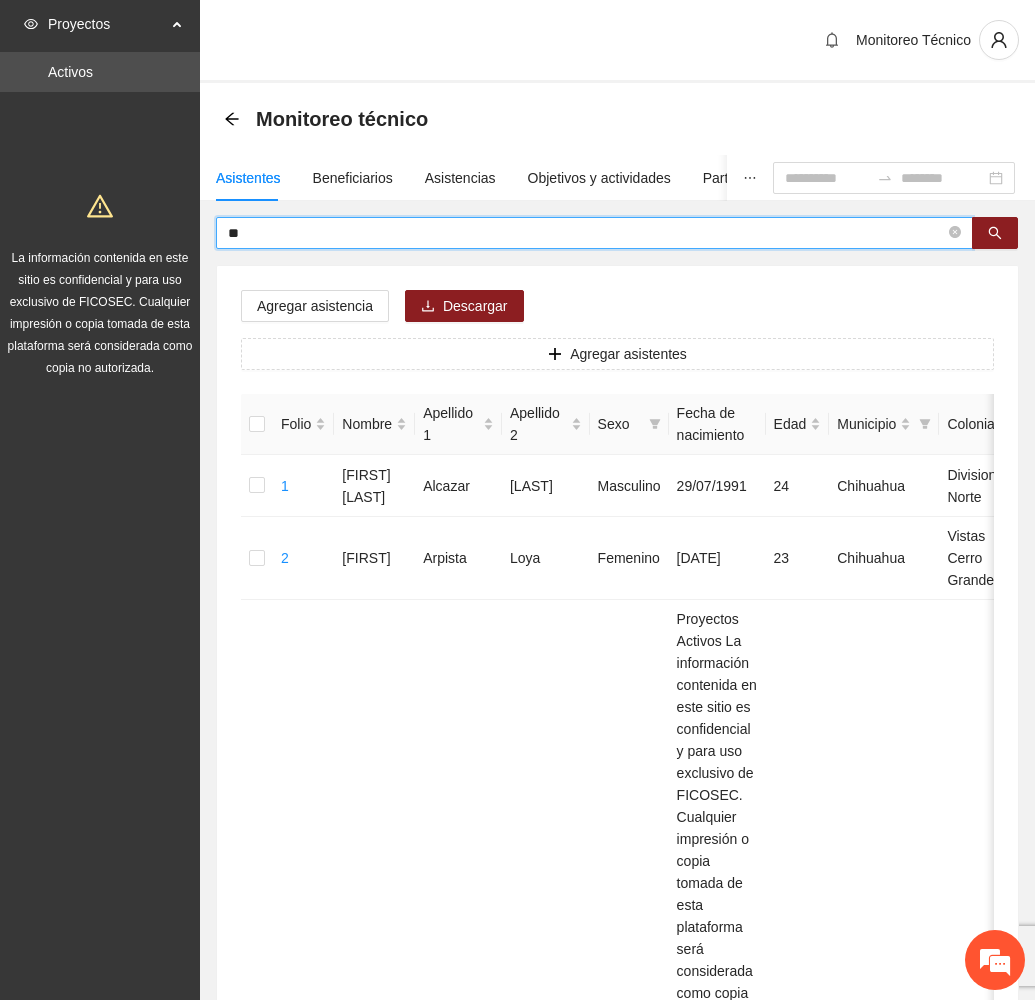 type on "*" 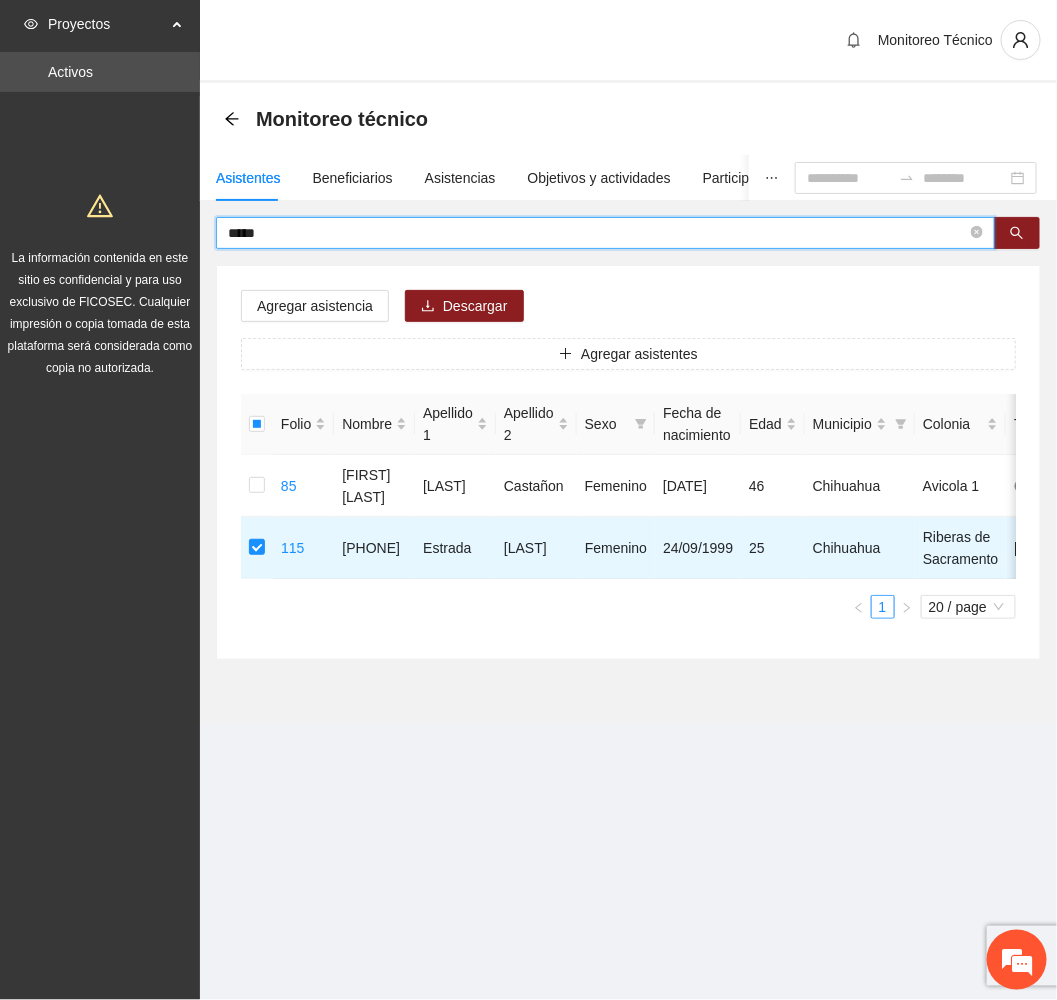 drag, startPoint x: 283, startPoint y: 226, endPoint x: 180, endPoint y: 232, distance: 103.17461 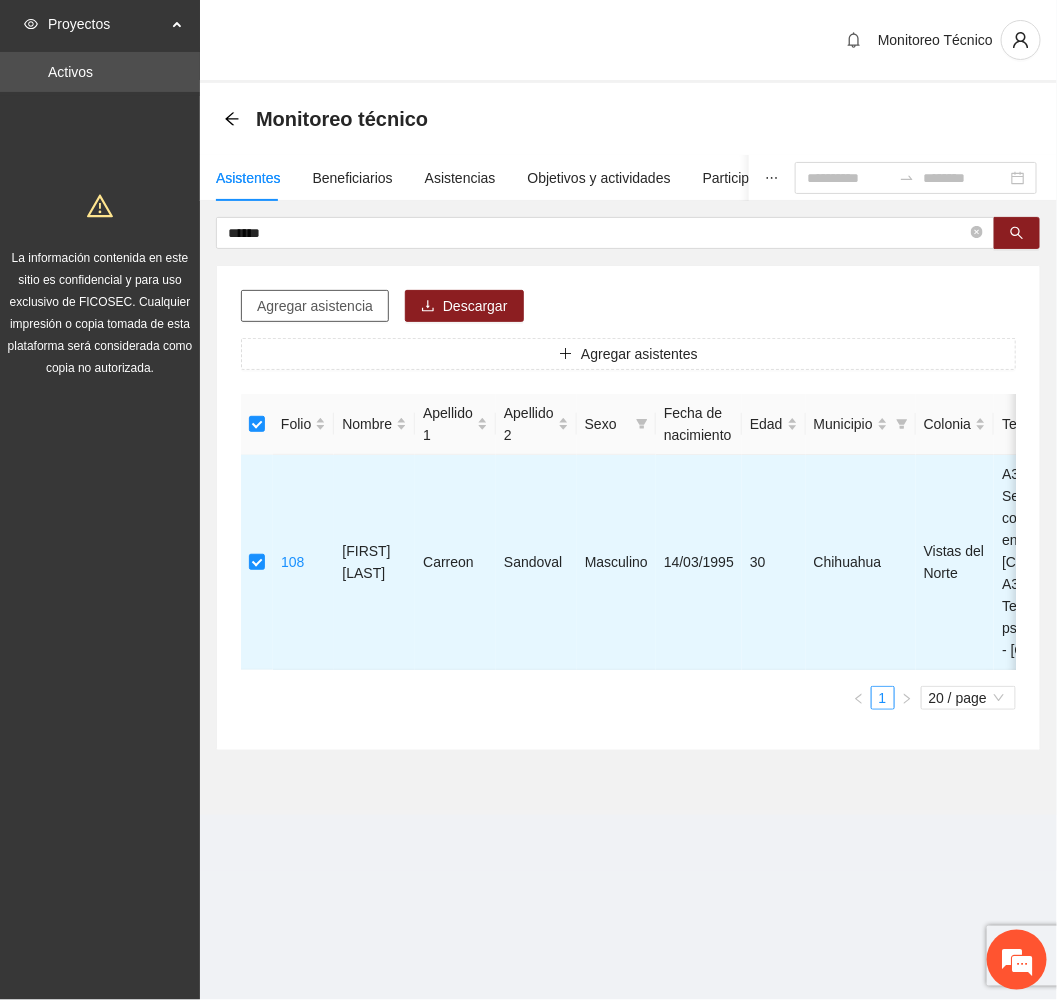 click on "Agregar asistencia" at bounding box center [315, 306] 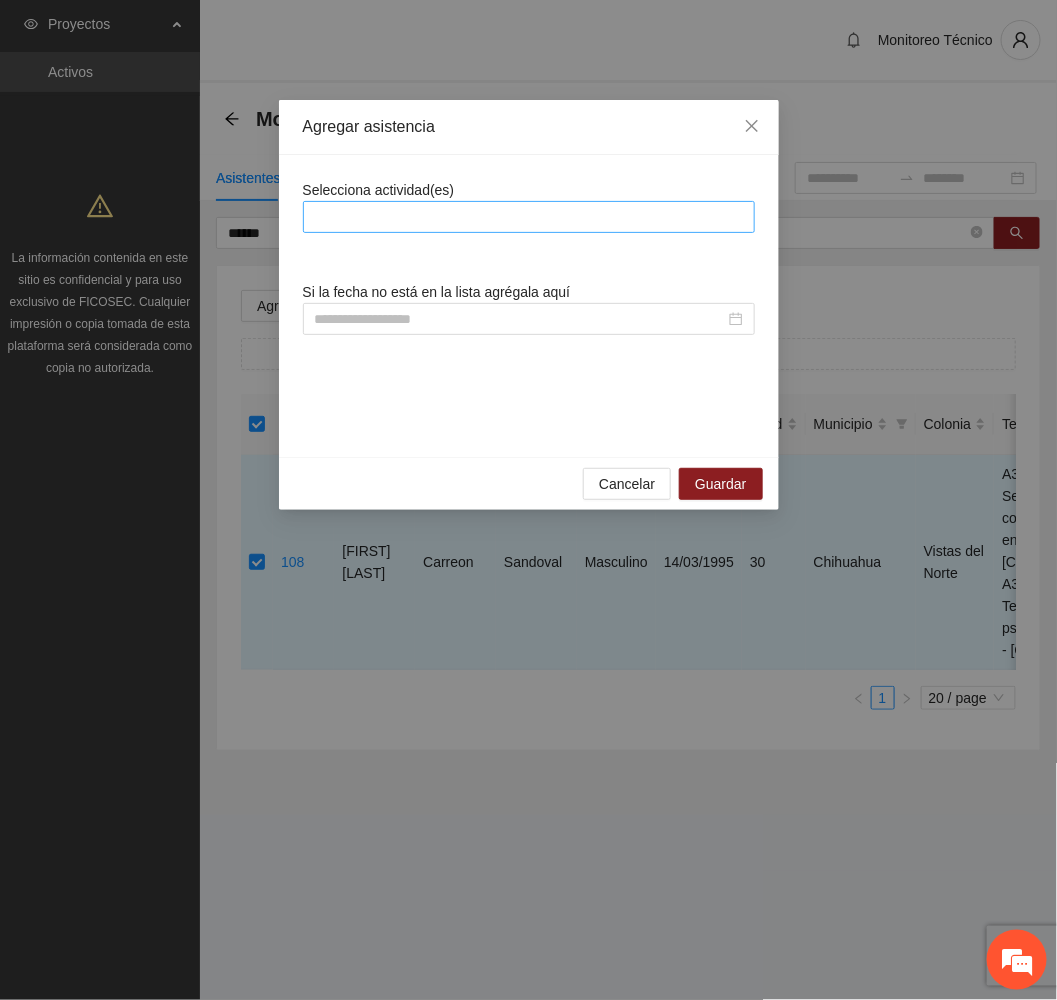 click at bounding box center [529, 217] 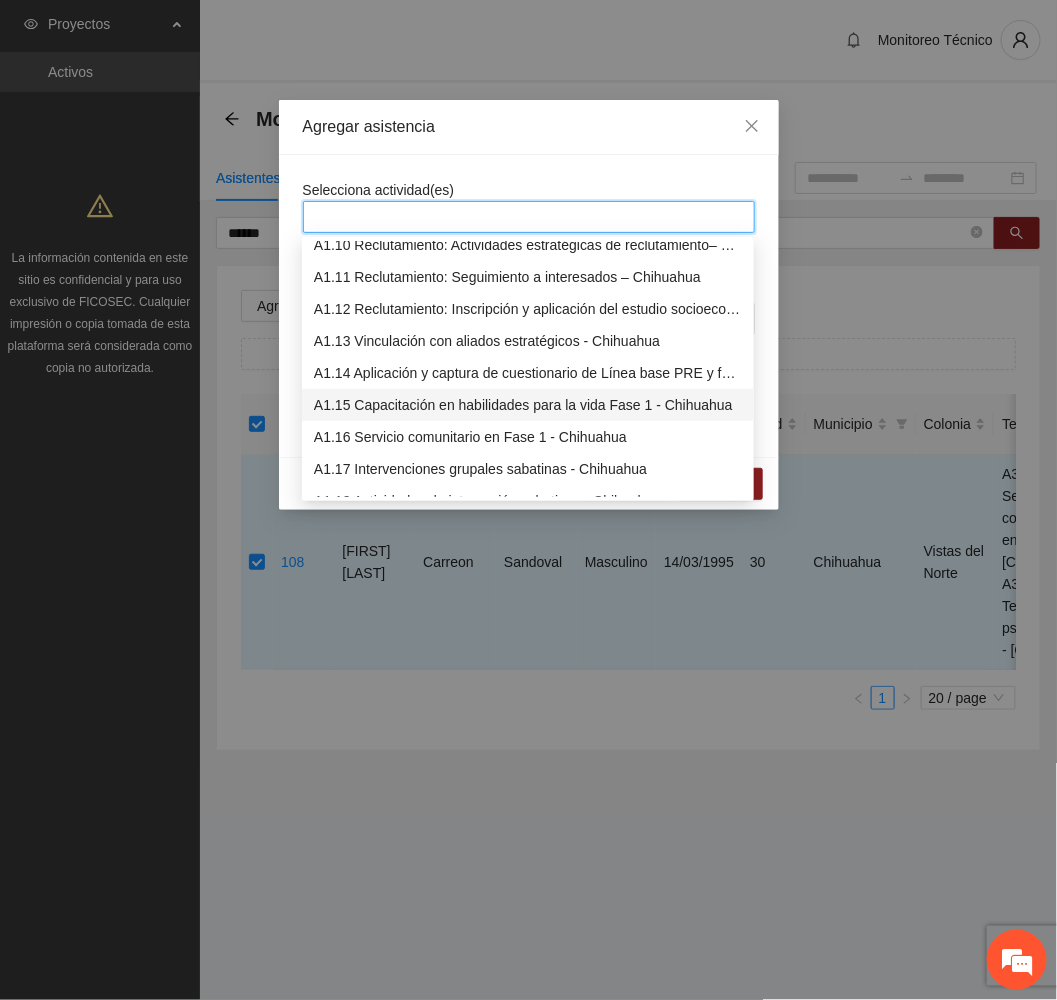 scroll, scrollTop: 600, scrollLeft: 0, axis: vertical 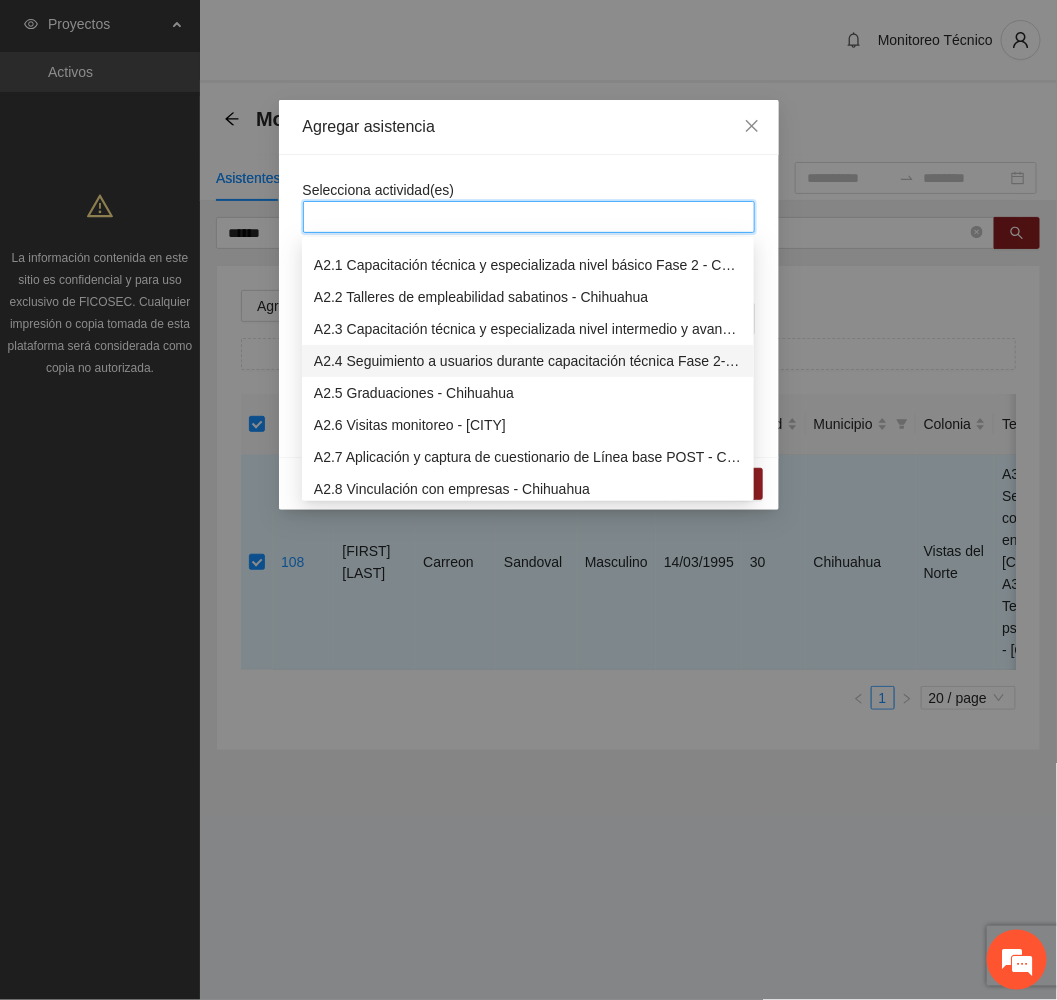 click on "A2.4 Seguimiento a usuarios durante capacitación técnica Fase 2- Chihuahua" at bounding box center (528, 361) 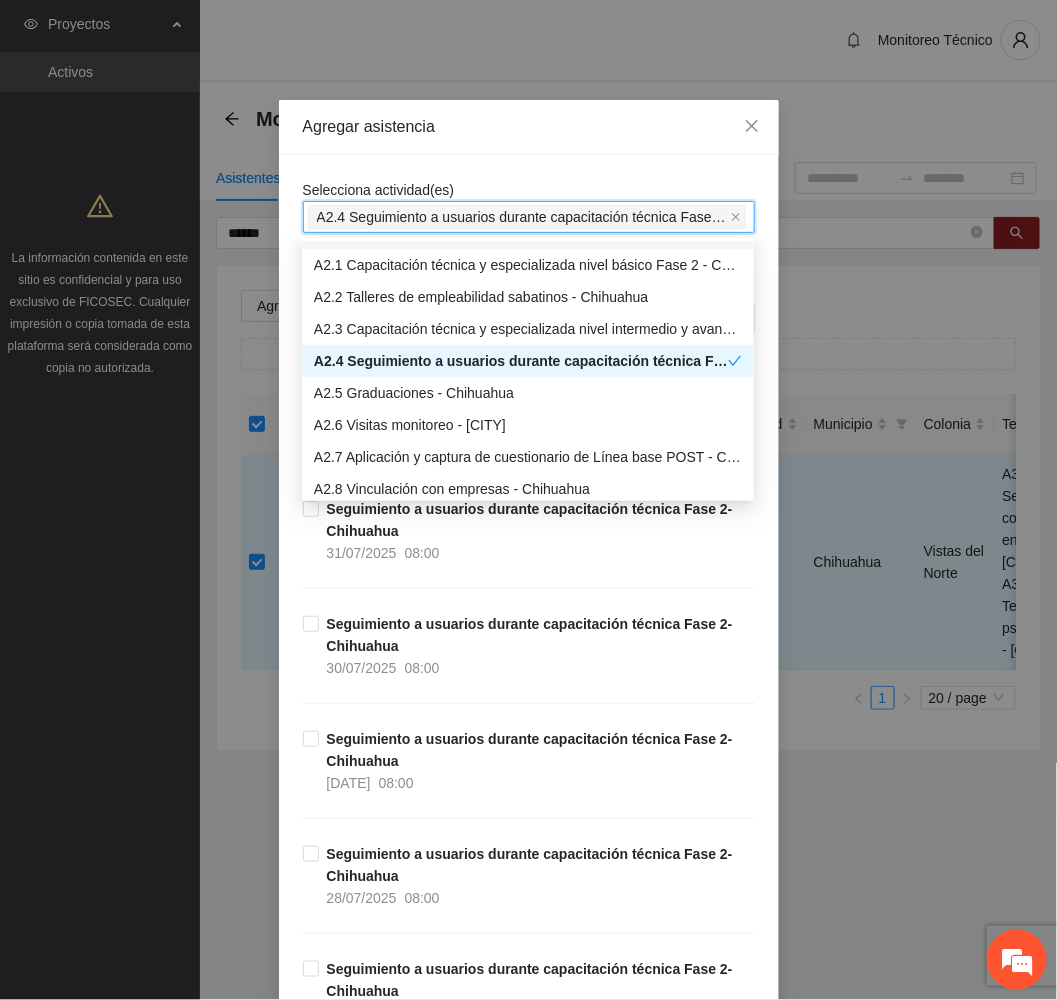 click on "Agregar asistencia" at bounding box center (529, 127) 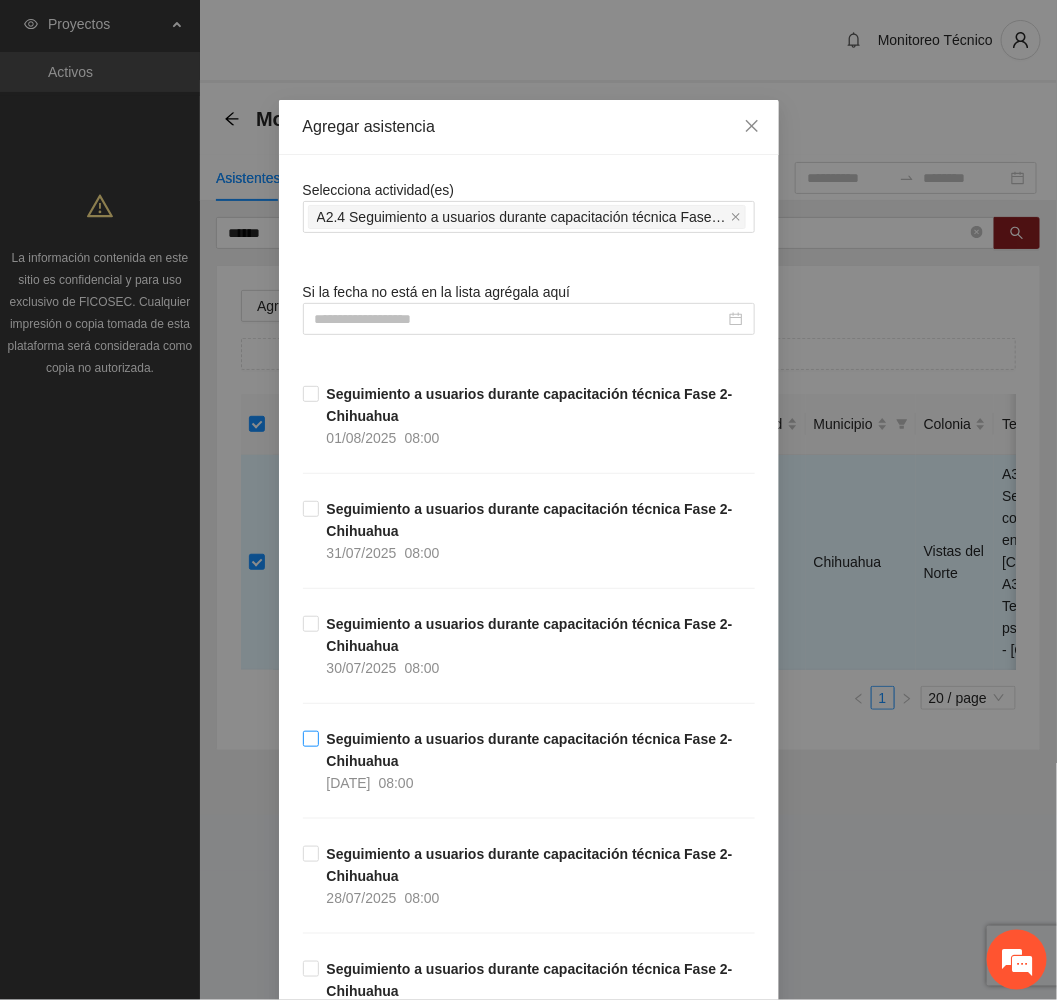 click on "Seguimiento a usuarios durante capacitación técnica Fase 2- Chihuahua" at bounding box center [530, 750] 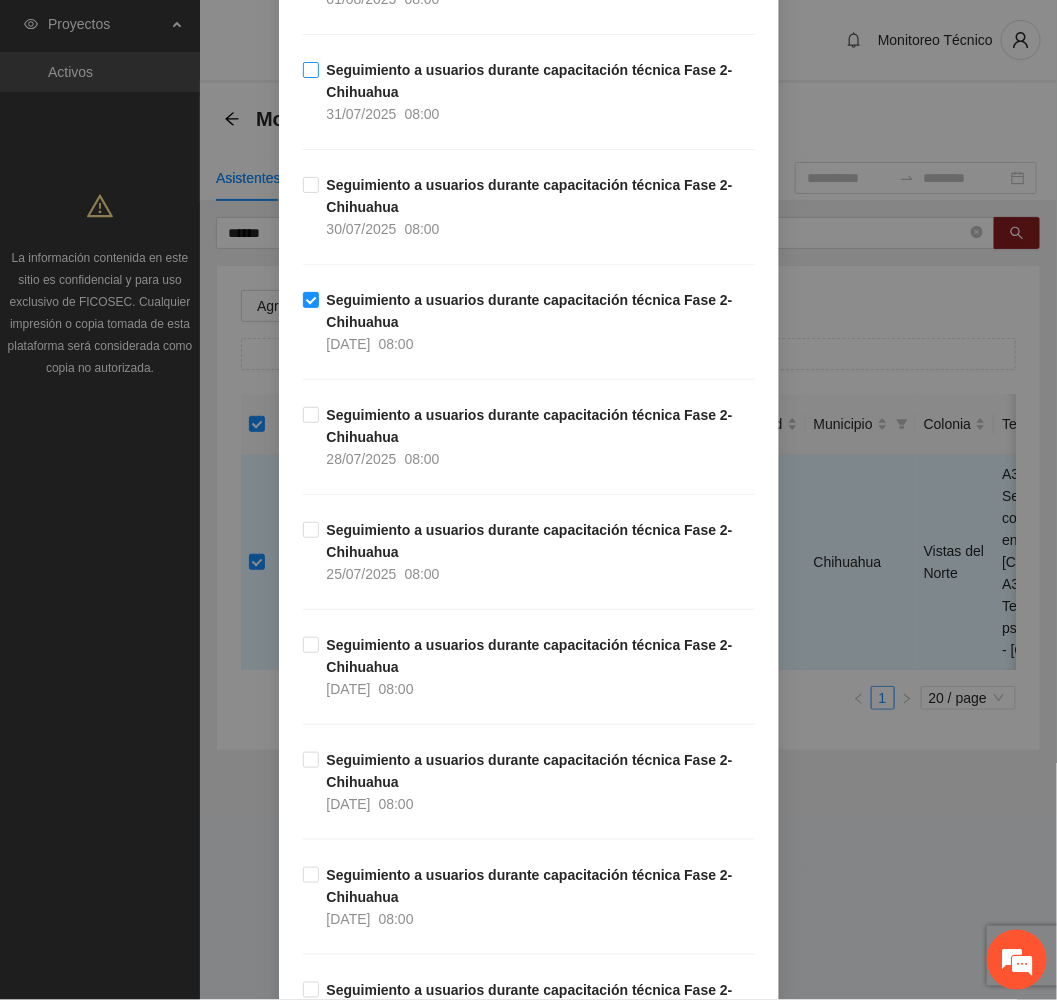 scroll, scrollTop: 600, scrollLeft: 0, axis: vertical 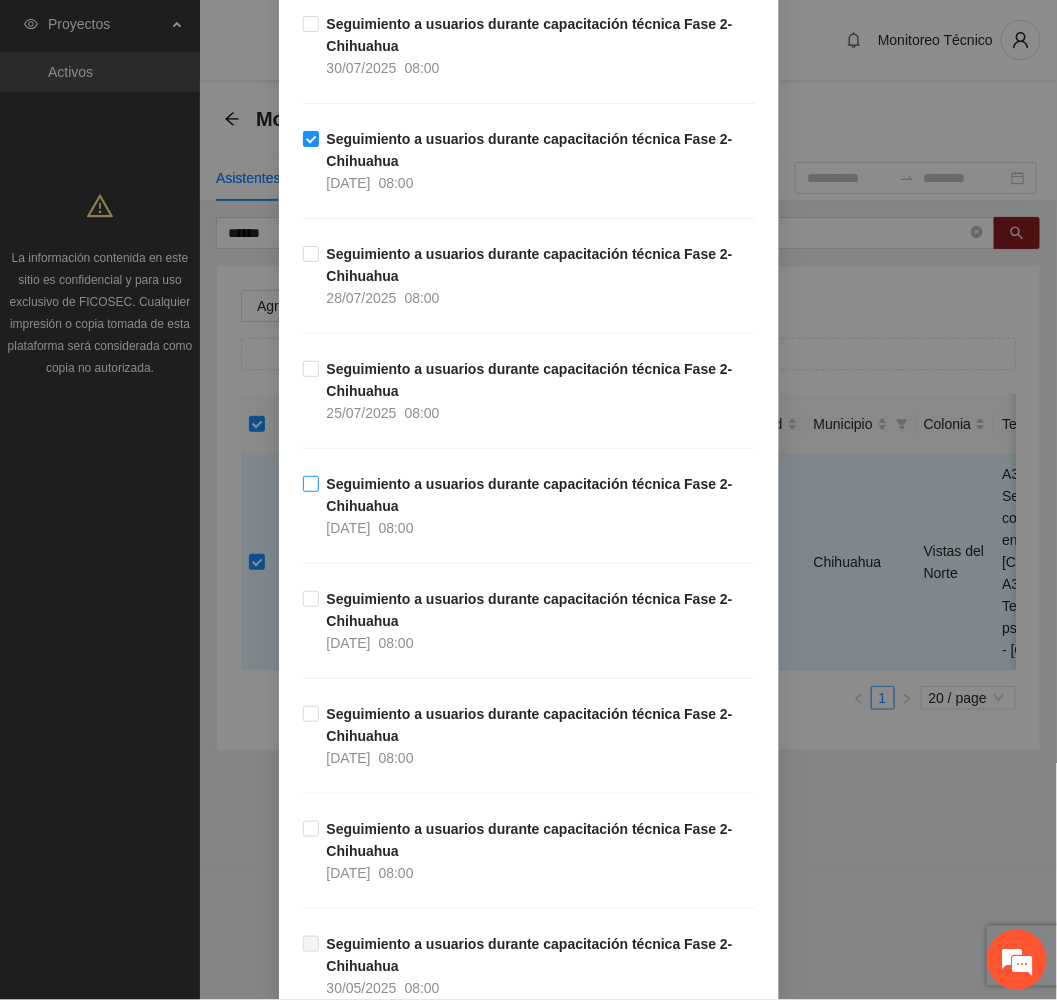 click on "Seguimiento a usuarios durante capacitación técnica Fase 2- Chihuahua" at bounding box center (530, 495) 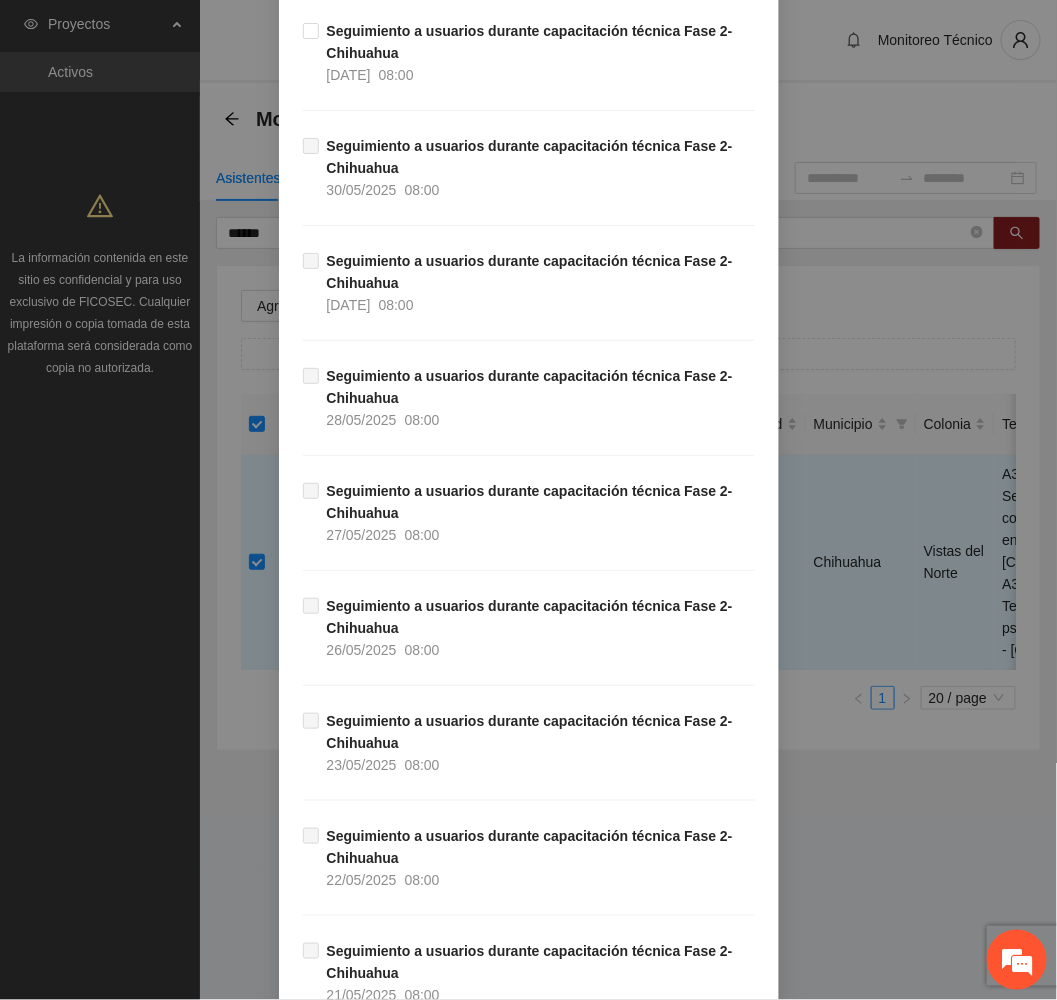 scroll, scrollTop: 1845, scrollLeft: 0, axis: vertical 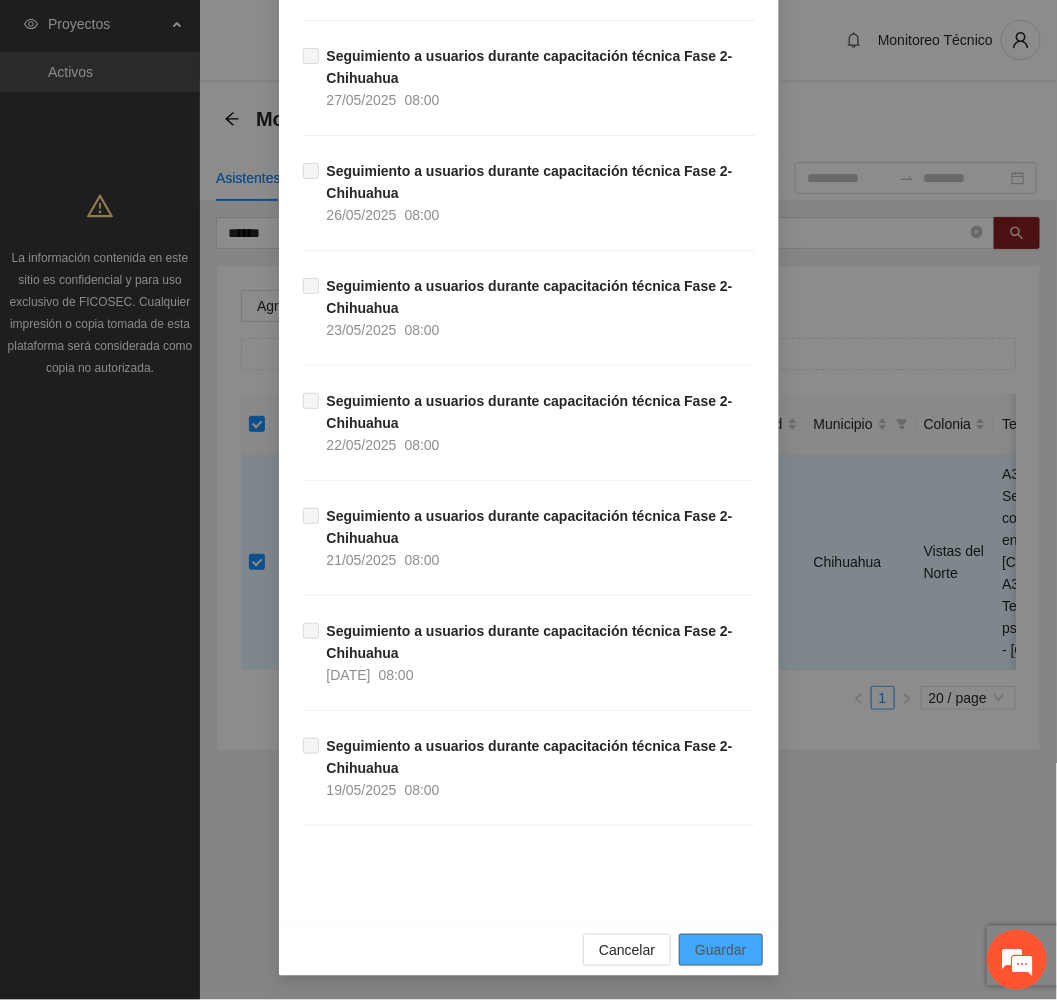 click on "Guardar" at bounding box center (720, 950) 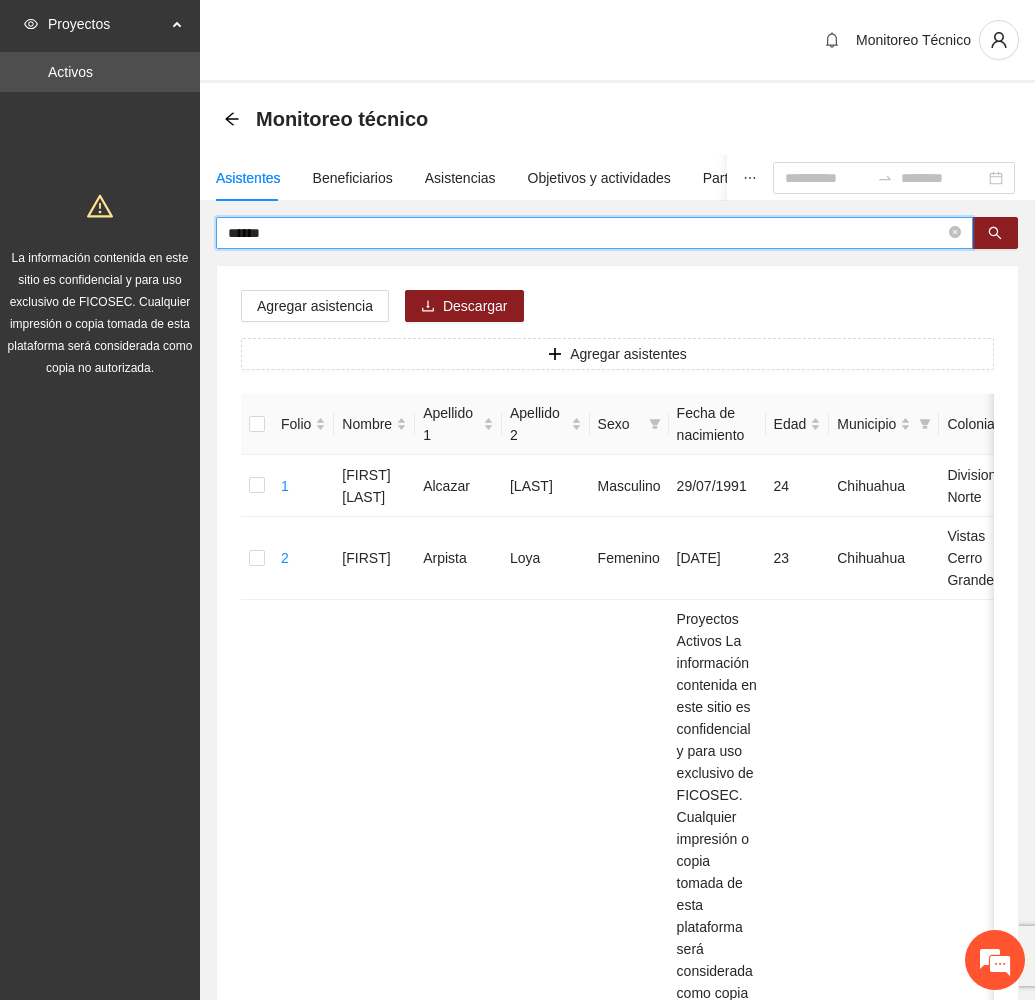 drag, startPoint x: 379, startPoint y: 228, endPoint x: 207, endPoint y: 223, distance: 172.07266 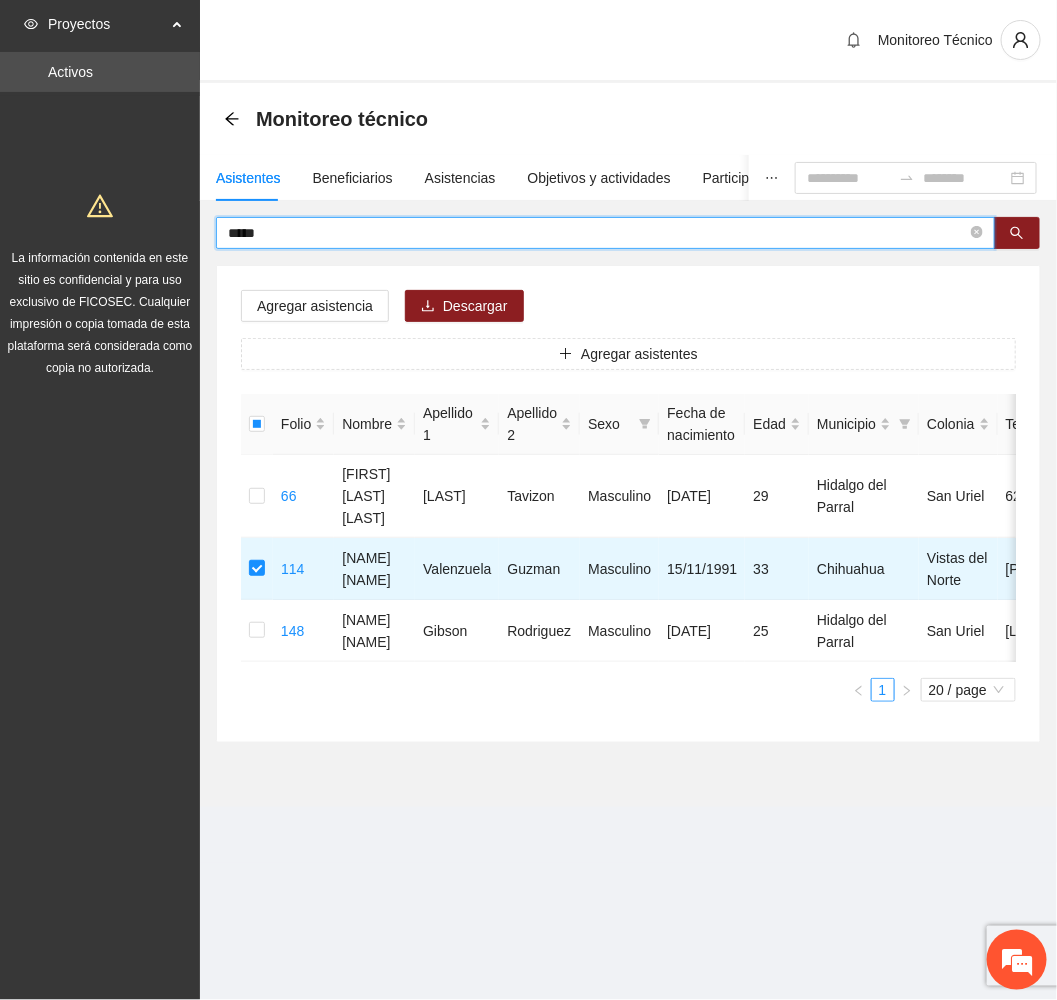 drag, startPoint x: 270, startPoint y: 229, endPoint x: 153, endPoint y: 228, distance: 117.00427 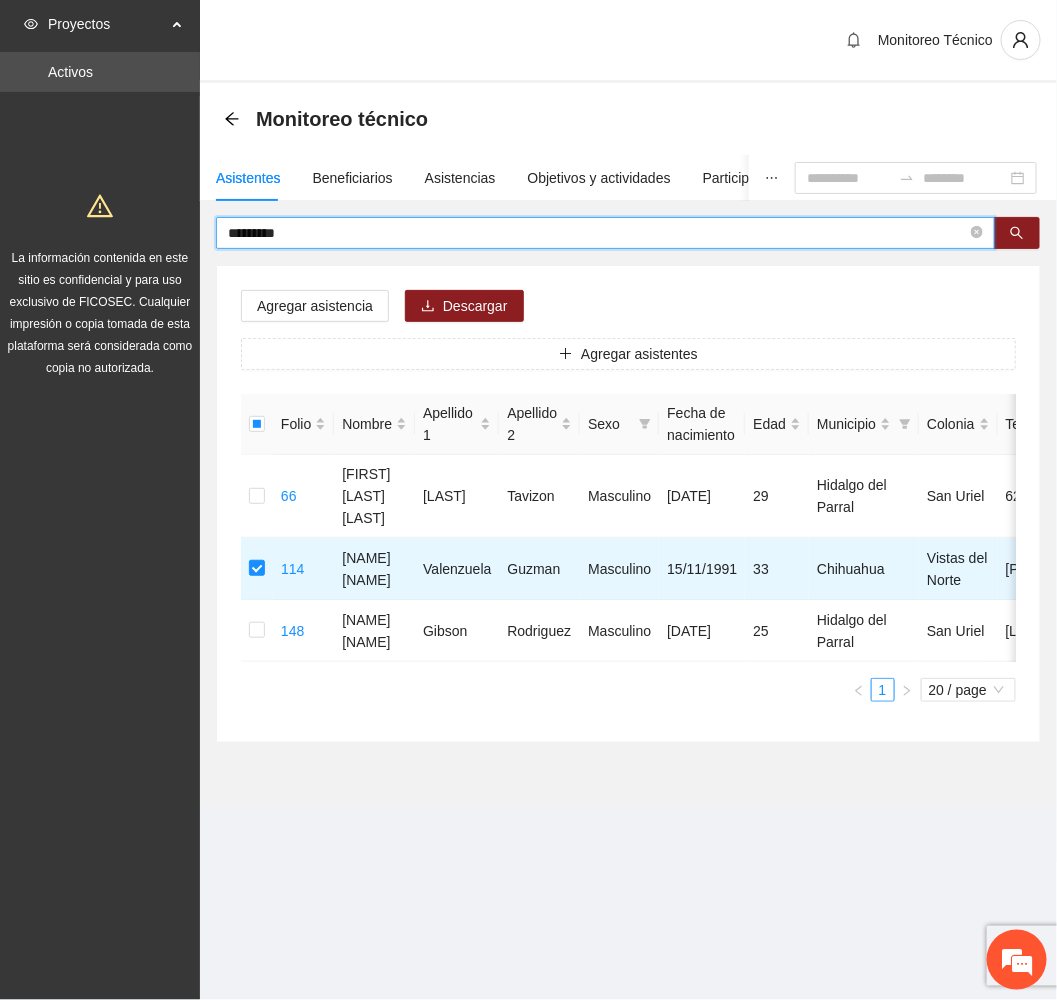 type on "*********" 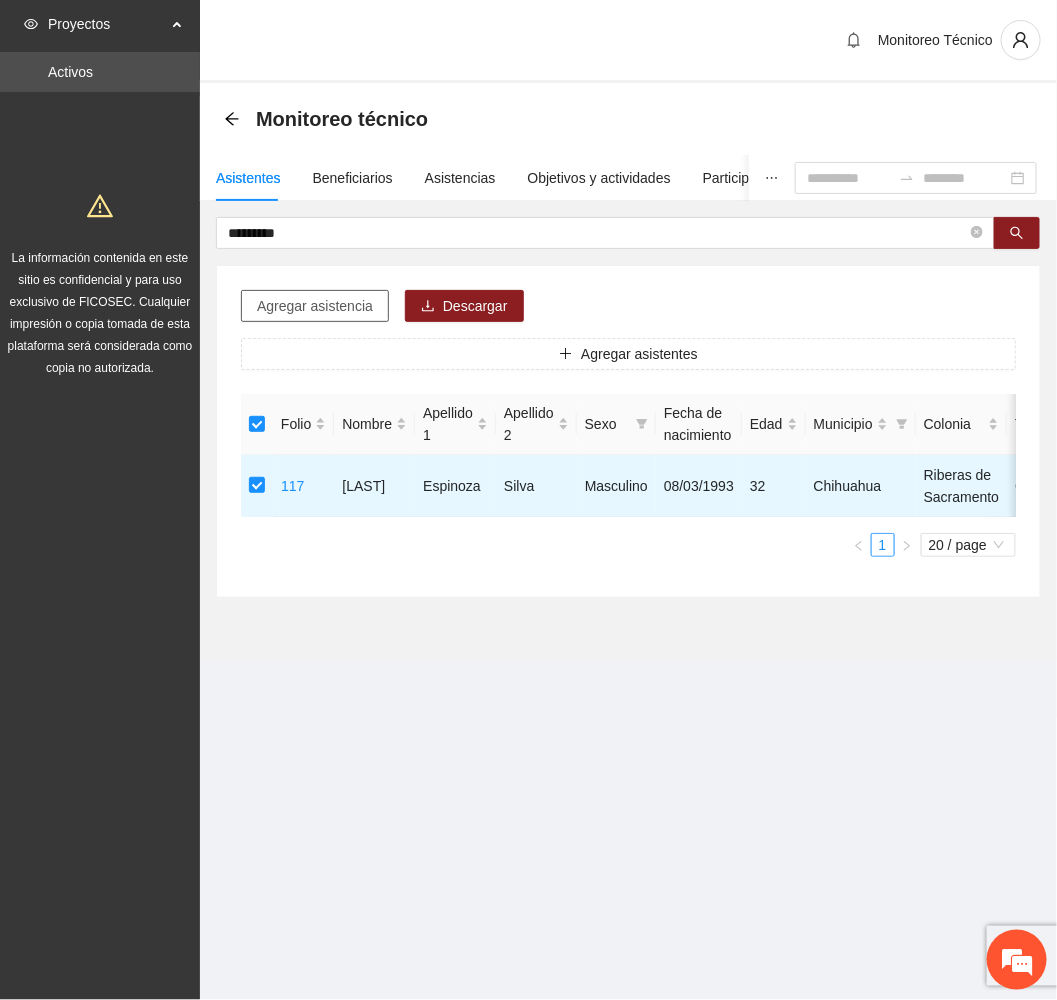 click on "Agregar asistencia" at bounding box center [315, 306] 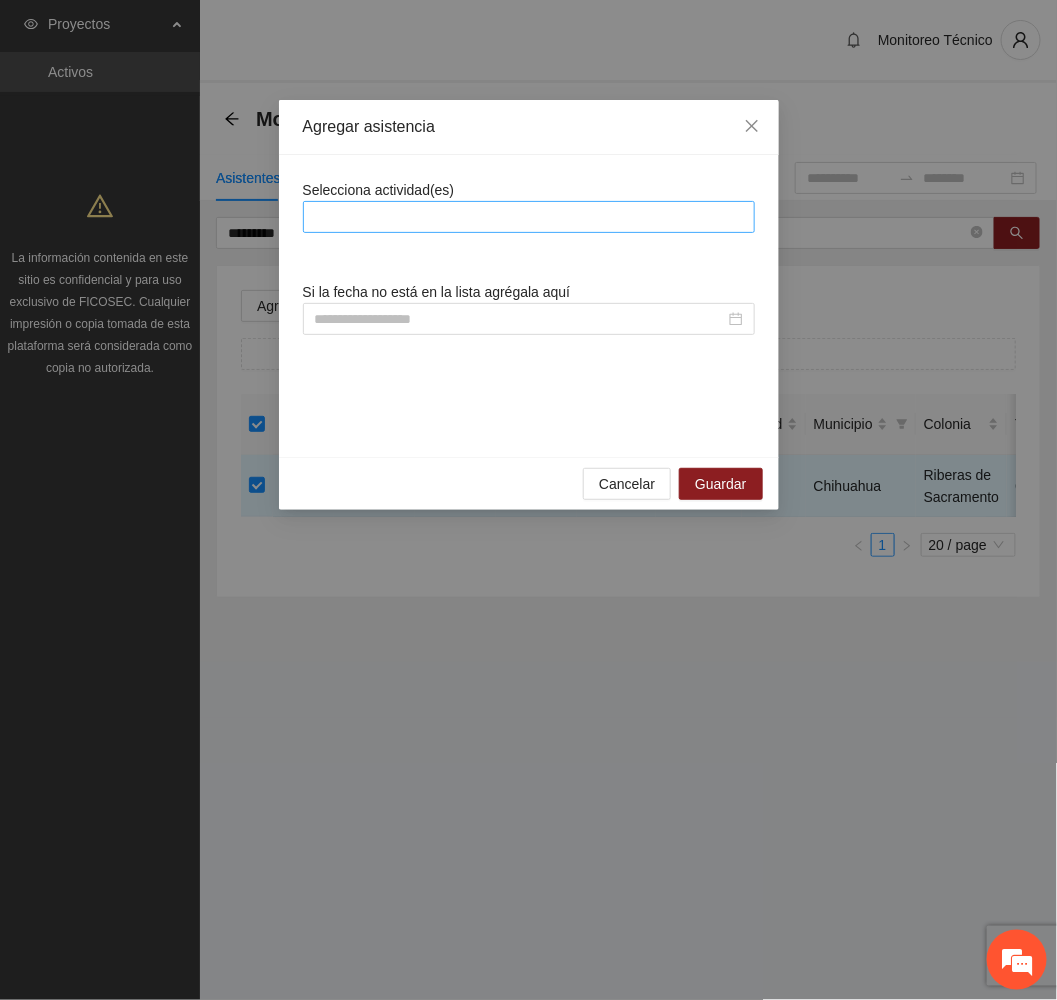 click at bounding box center [529, 217] 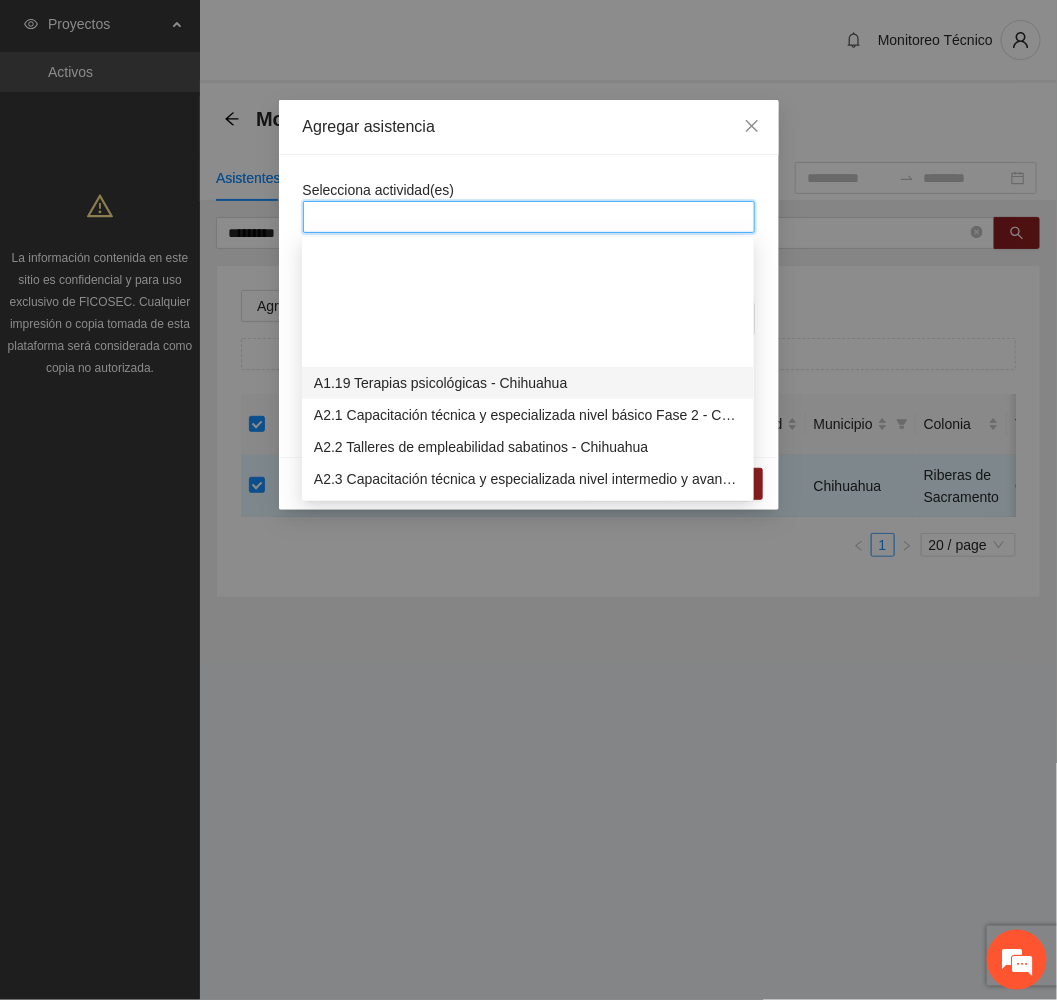 scroll, scrollTop: 600, scrollLeft: 0, axis: vertical 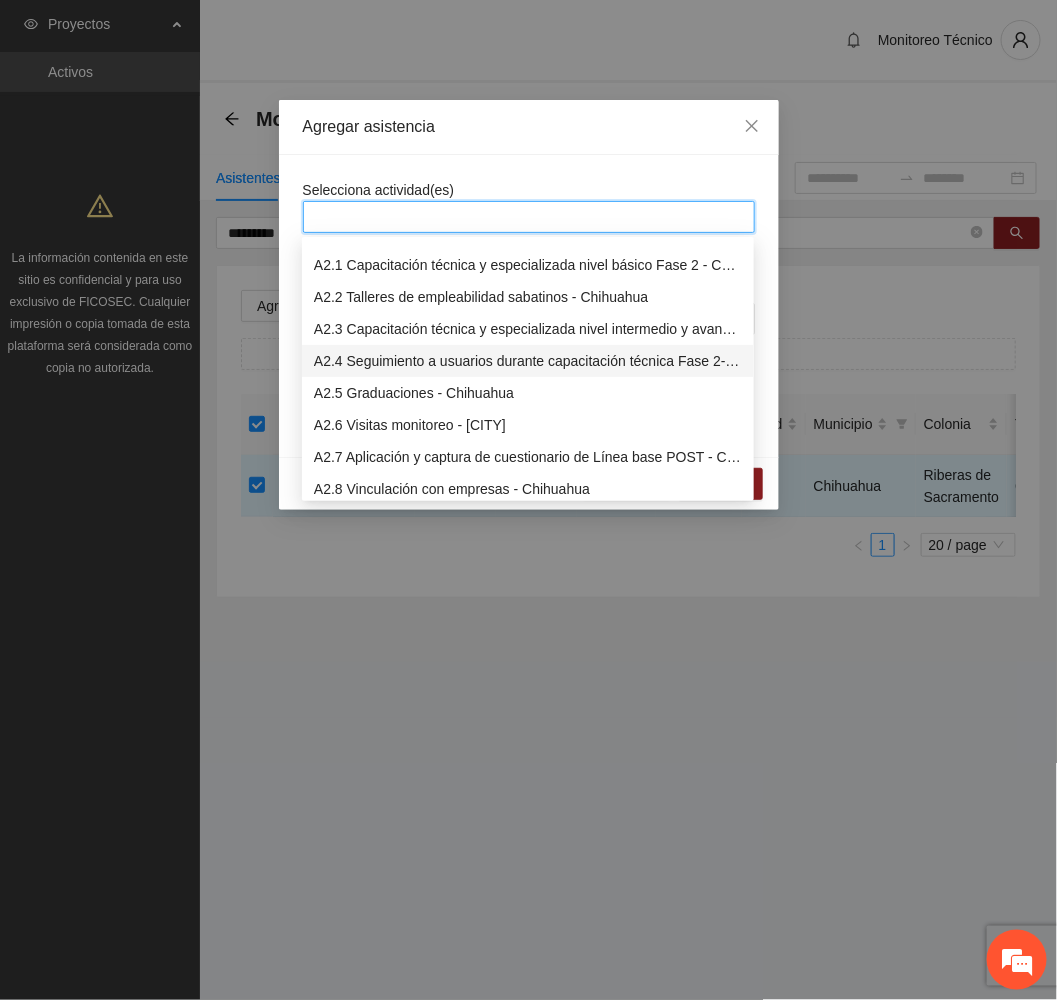 click on "A2.4 Seguimiento a usuarios durante capacitación técnica Fase 2- Chihuahua" at bounding box center (528, 361) 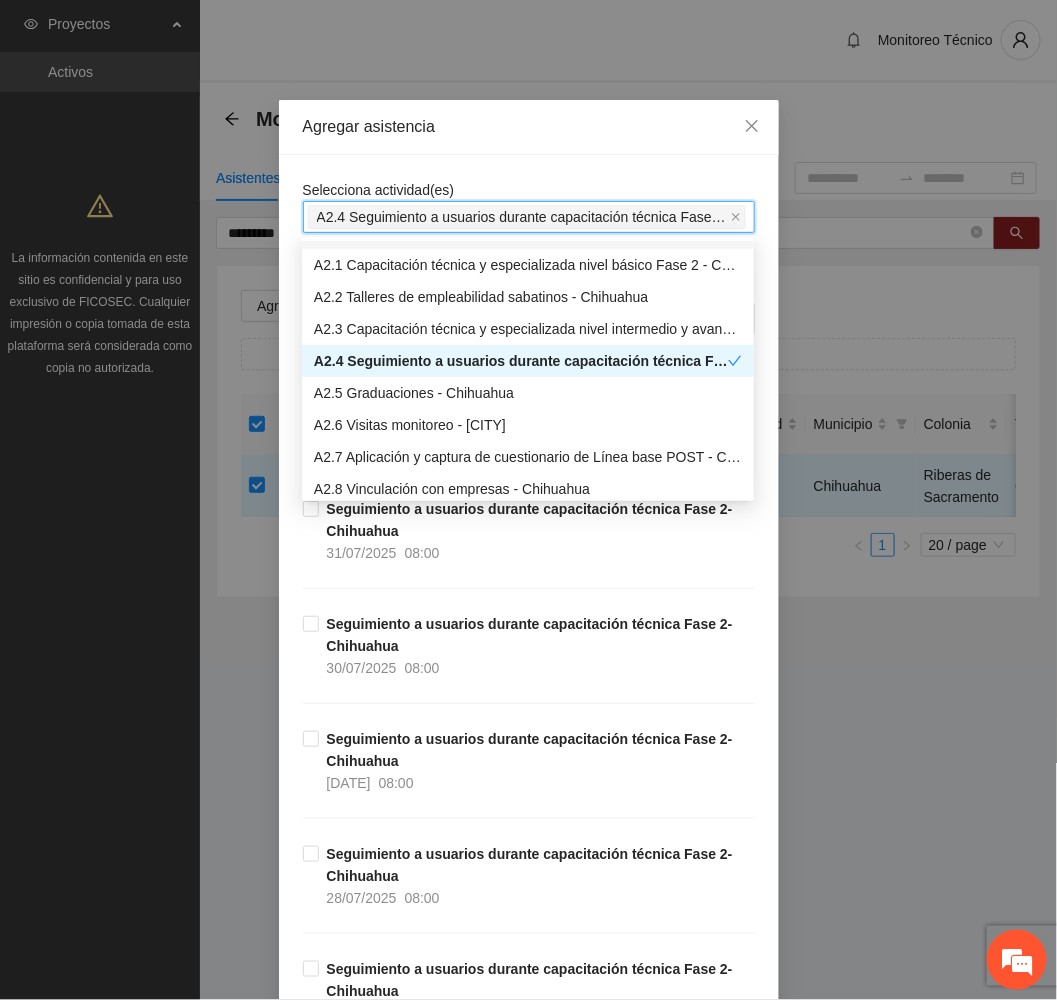 click on "Agregar asistencia" at bounding box center (529, 127) 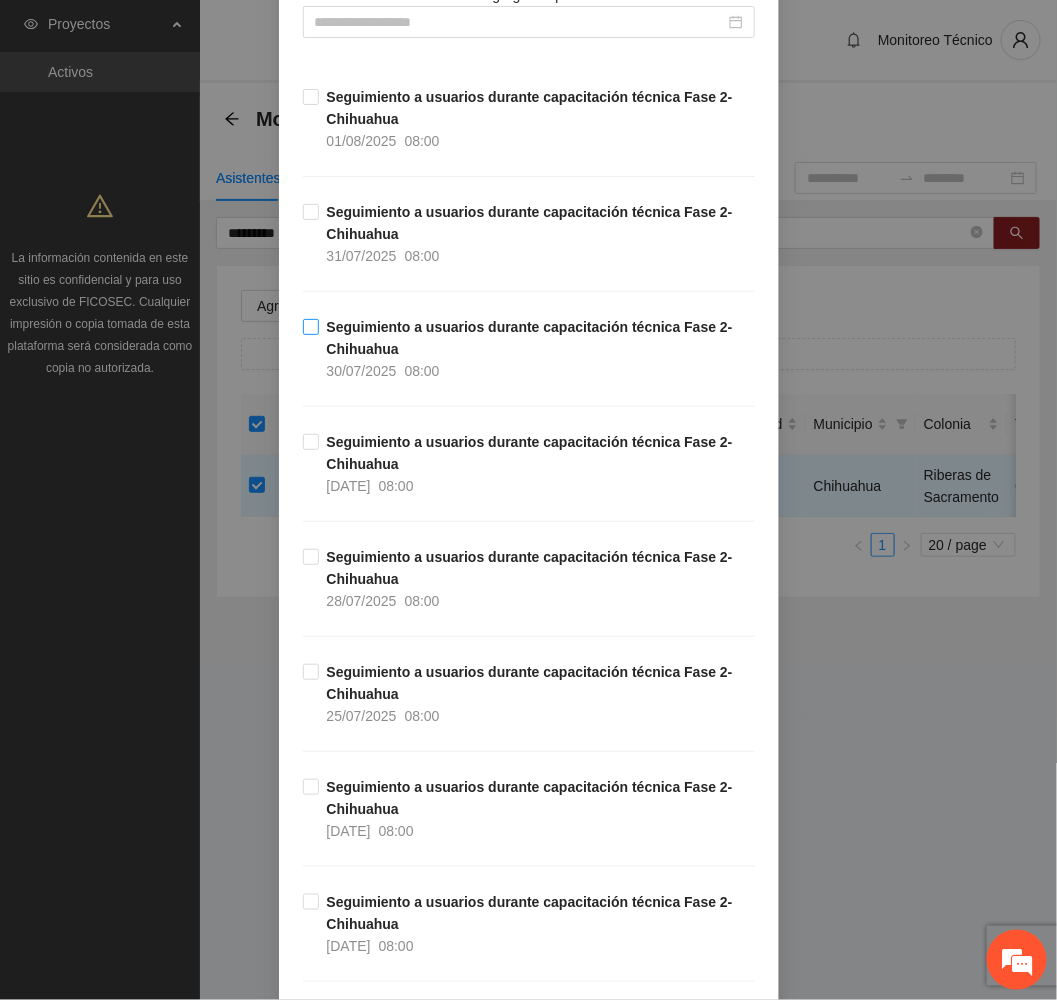 scroll, scrollTop: 300, scrollLeft: 0, axis: vertical 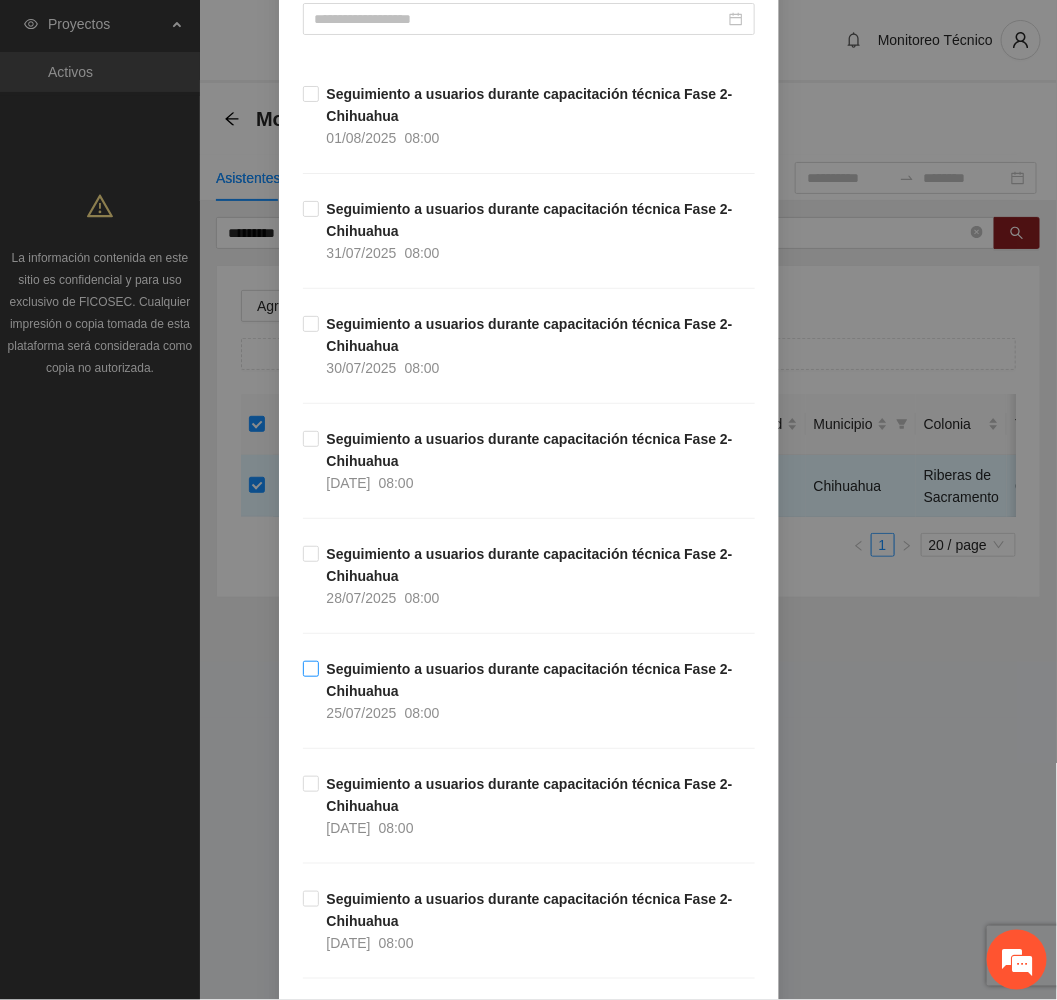 click on "Seguimiento a usuarios durante capacitación técnica Fase 2- [CITY] [DATE] [TIME]" at bounding box center (537, 691) 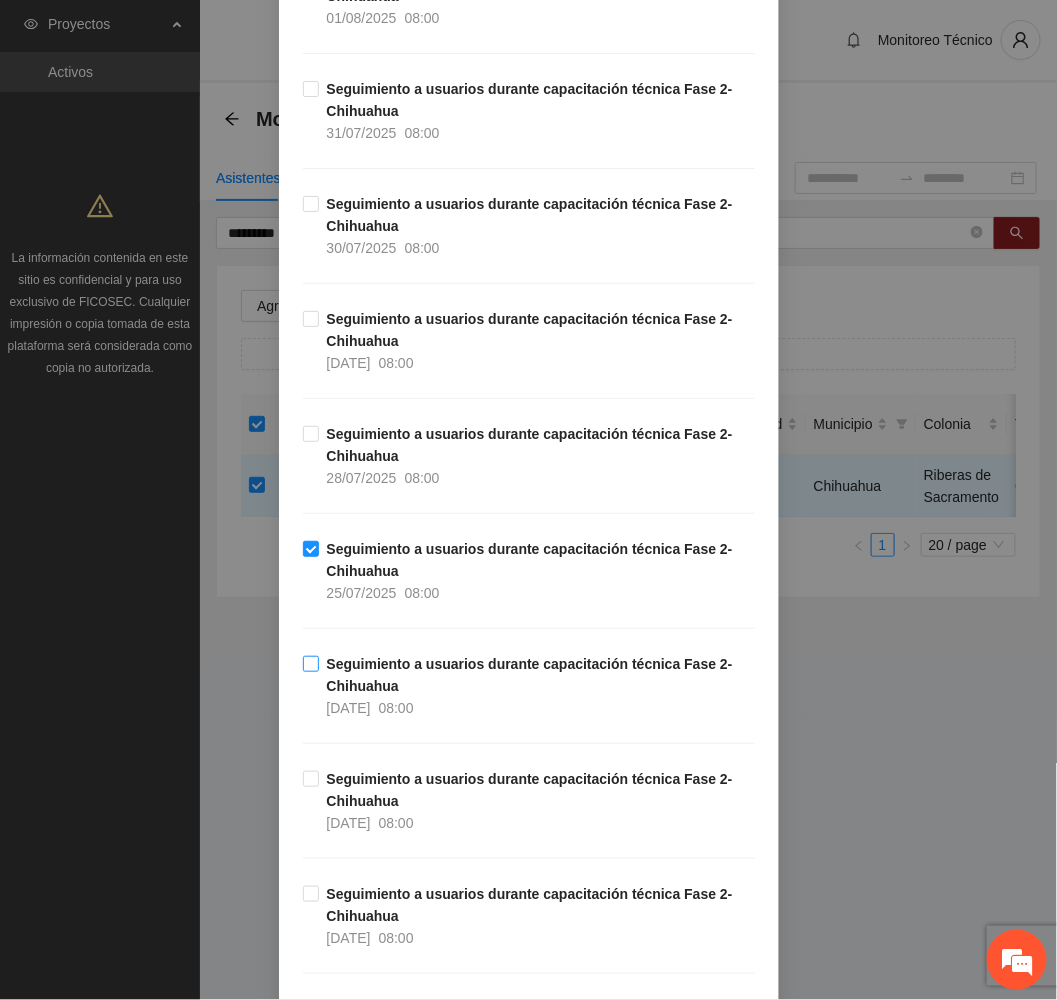 scroll, scrollTop: 900, scrollLeft: 0, axis: vertical 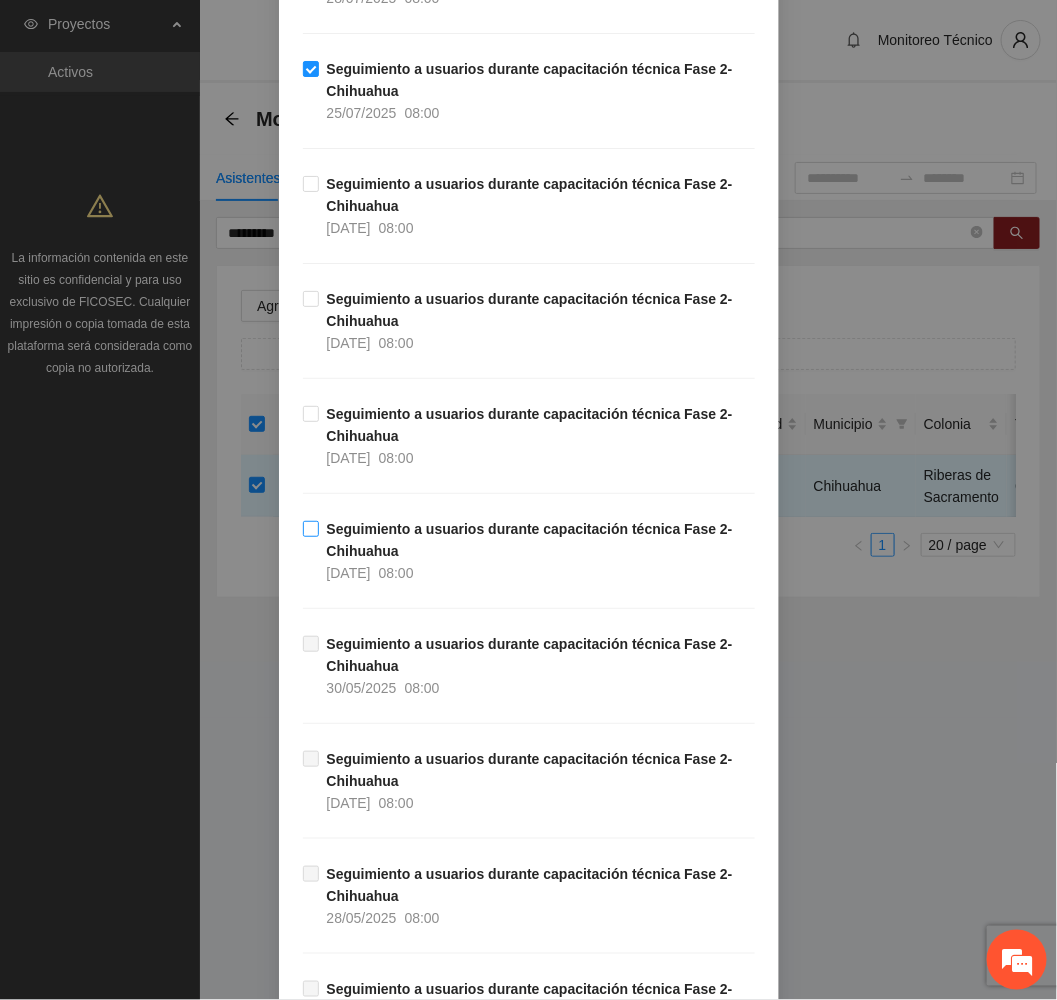 click on "Seguimiento a usuarios durante capacitación técnica Fase 2- Chihuahua 21/07/2025 08:00" at bounding box center (537, 551) 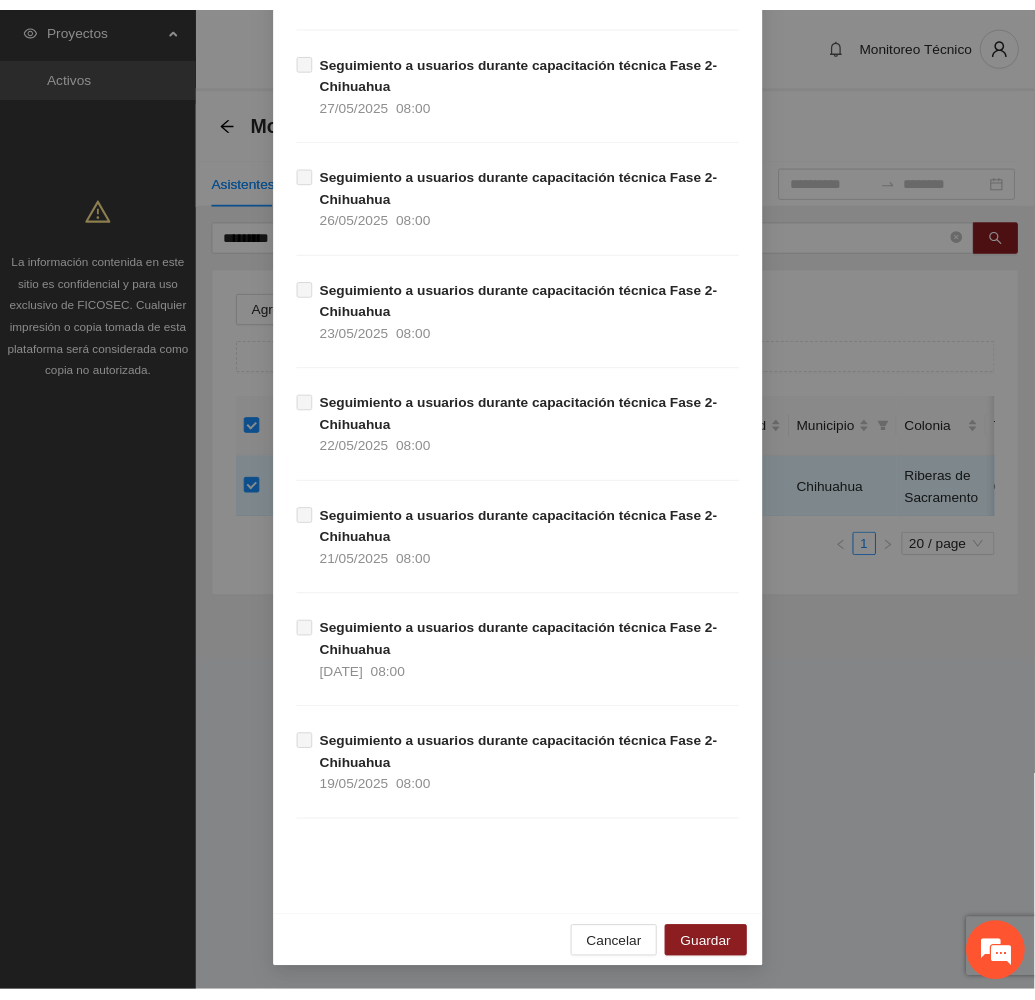 scroll, scrollTop: 1845, scrollLeft: 0, axis: vertical 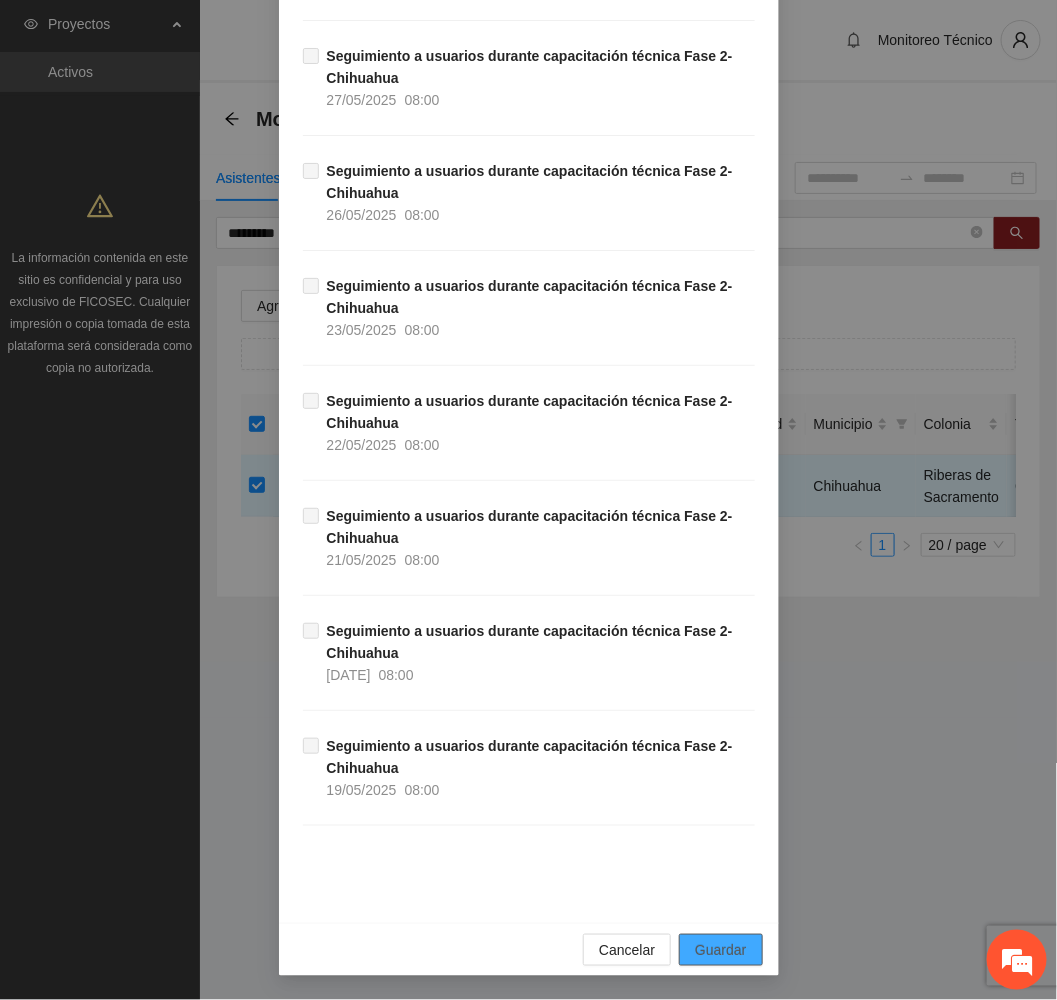 drag, startPoint x: 735, startPoint y: 943, endPoint x: 366, endPoint y: 889, distance: 372.9303 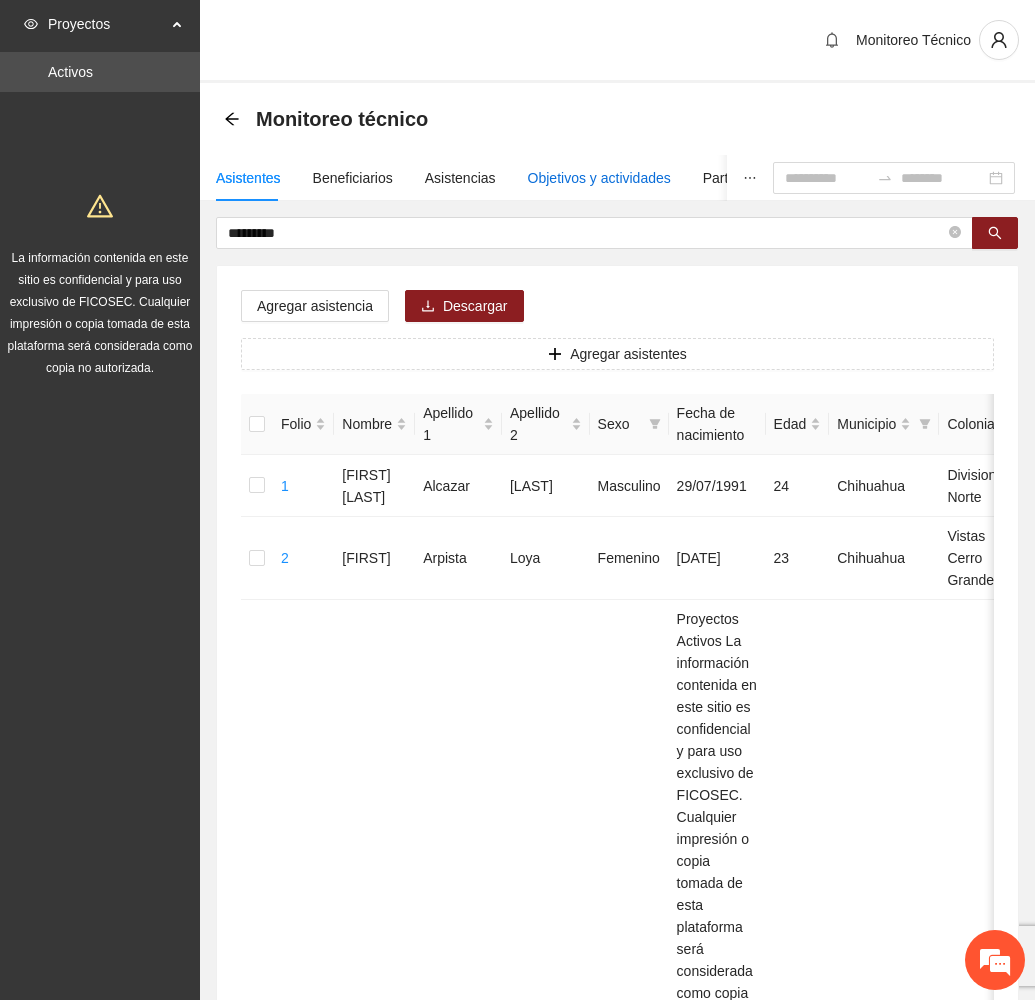 drag, startPoint x: 580, startPoint y: 180, endPoint x: 628, endPoint y: 210, distance: 56.603886 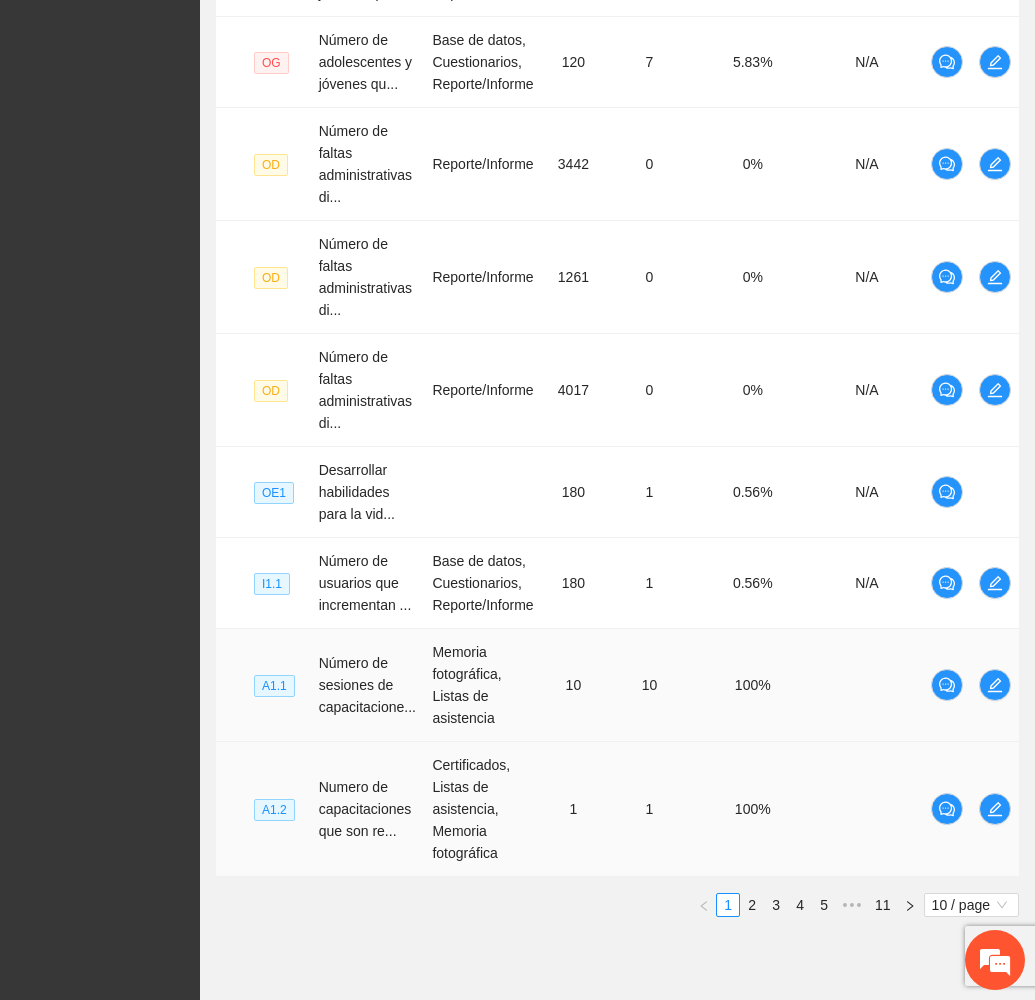 scroll, scrollTop: 820, scrollLeft: 0, axis: vertical 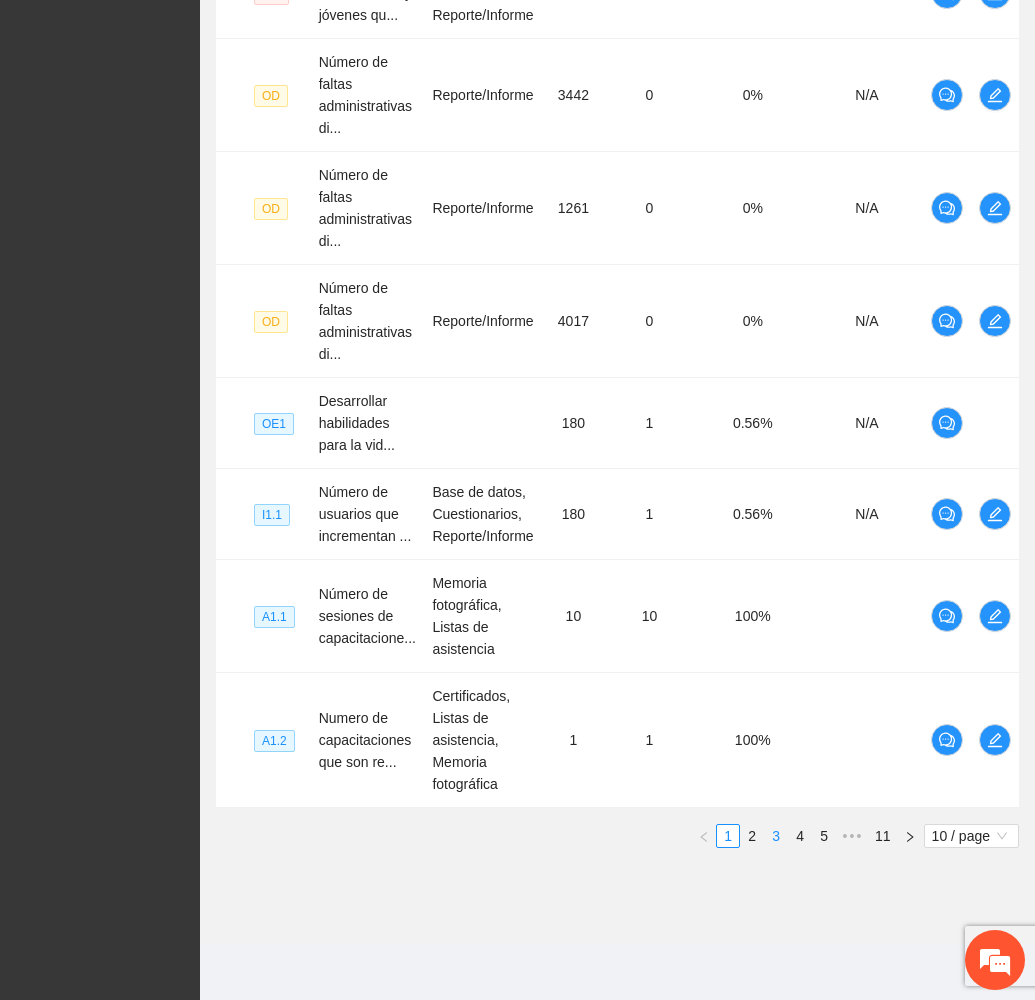 click on "3" at bounding box center (776, 836) 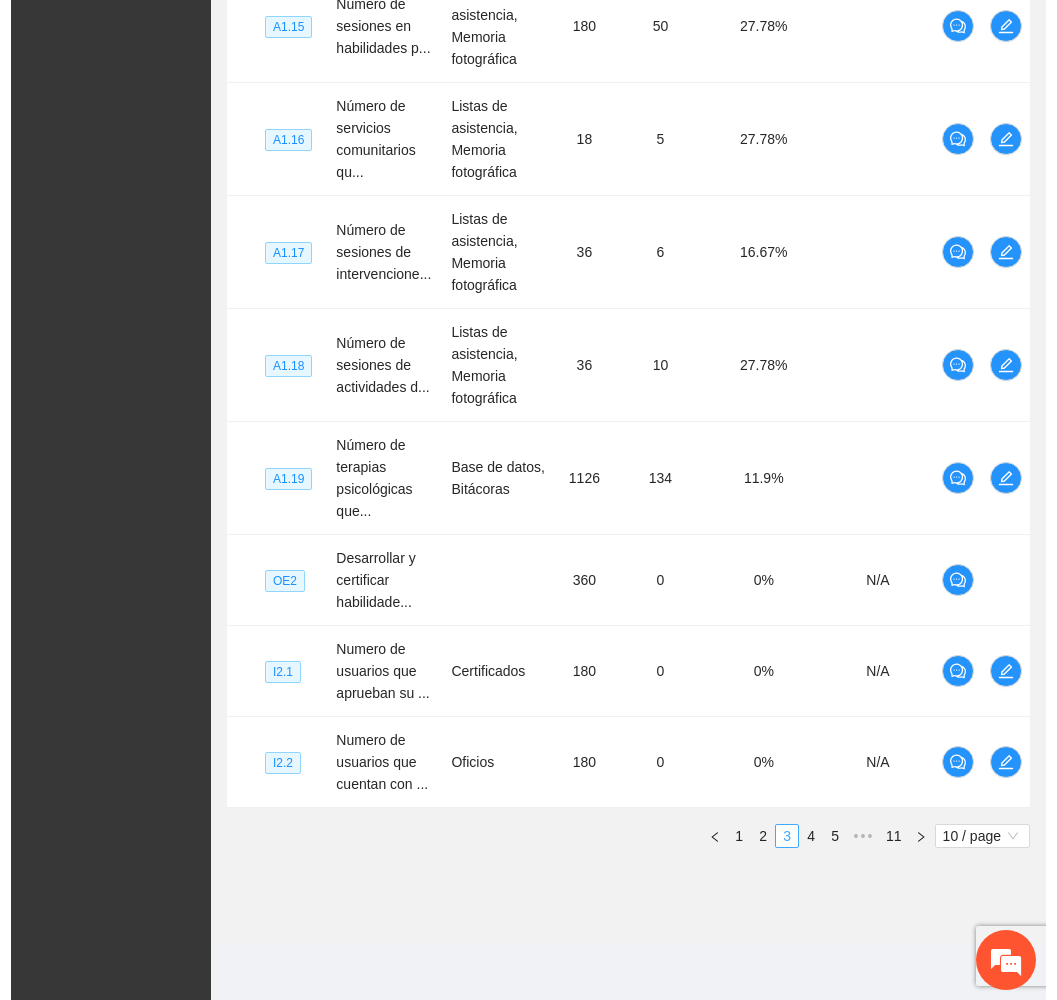 scroll, scrollTop: 798, scrollLeft: 0, axis: vertical 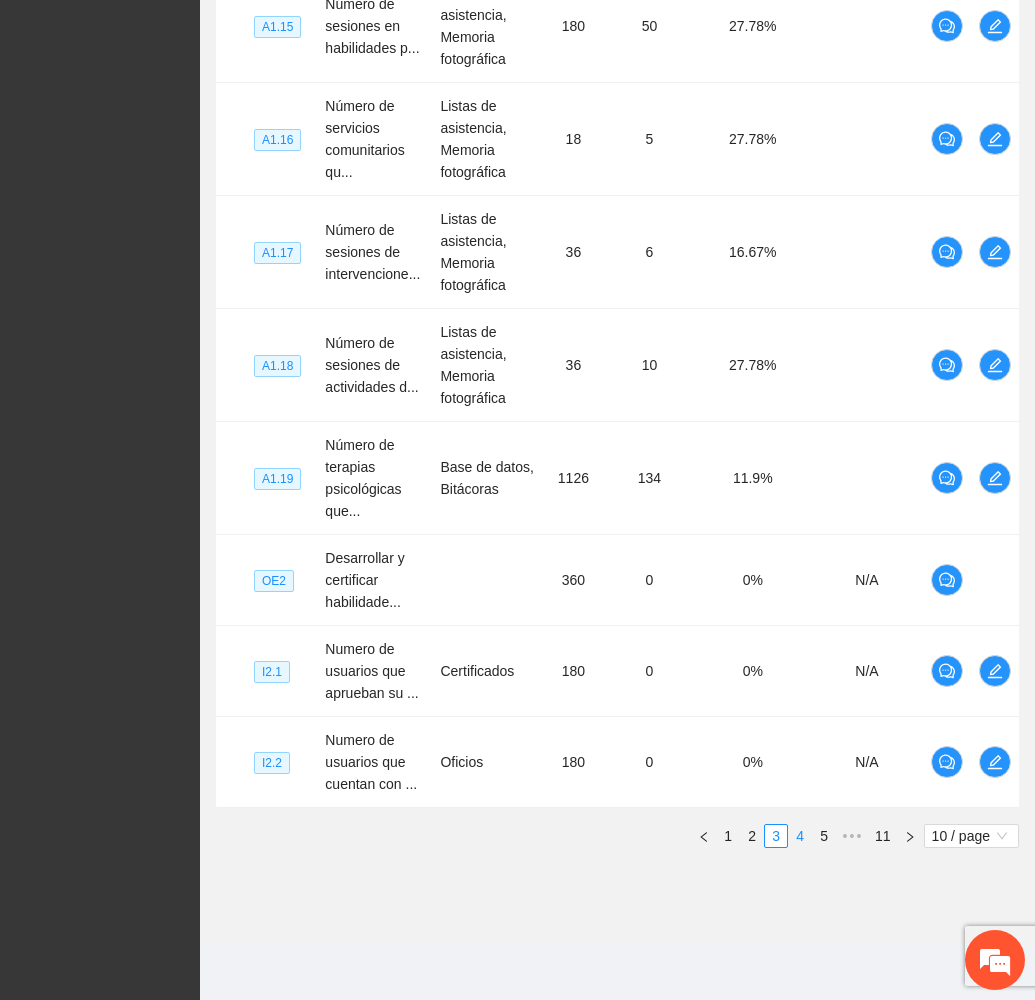 click on "4" at bounding box center (800, 836) 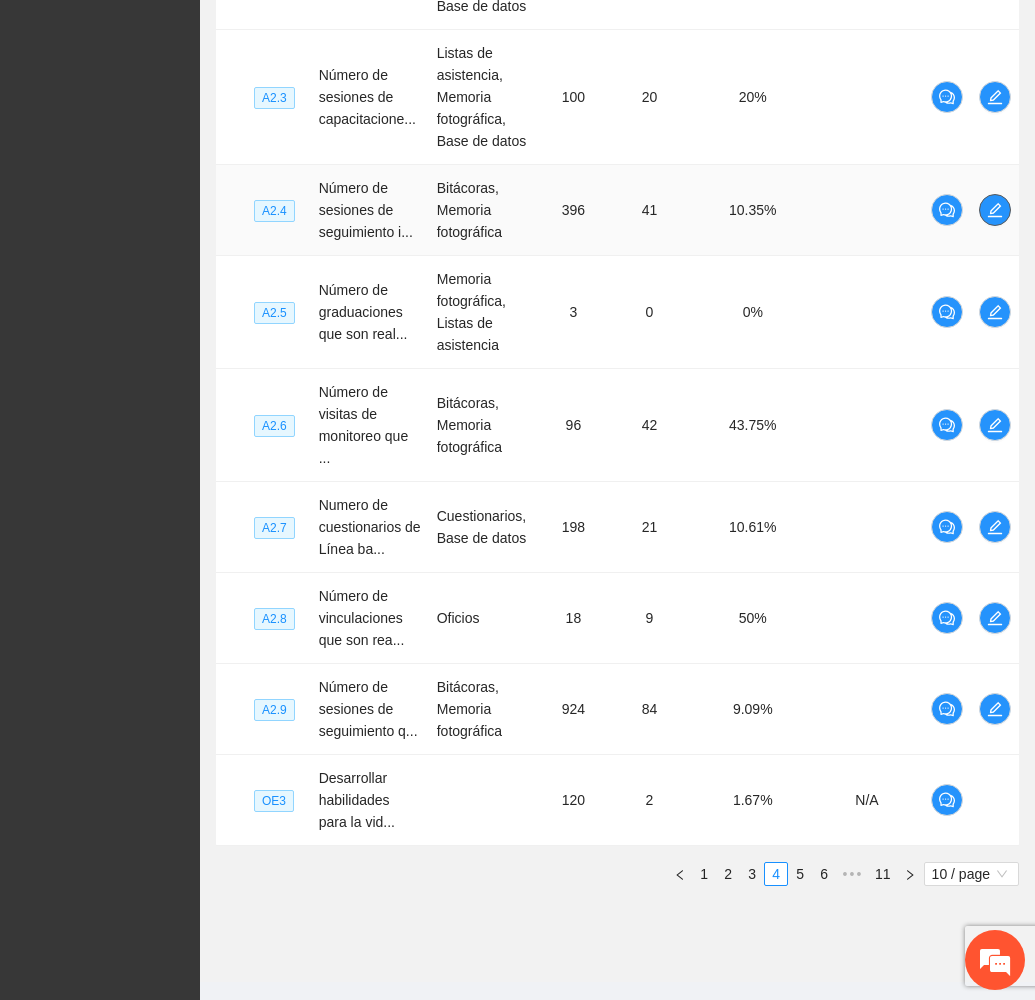 click 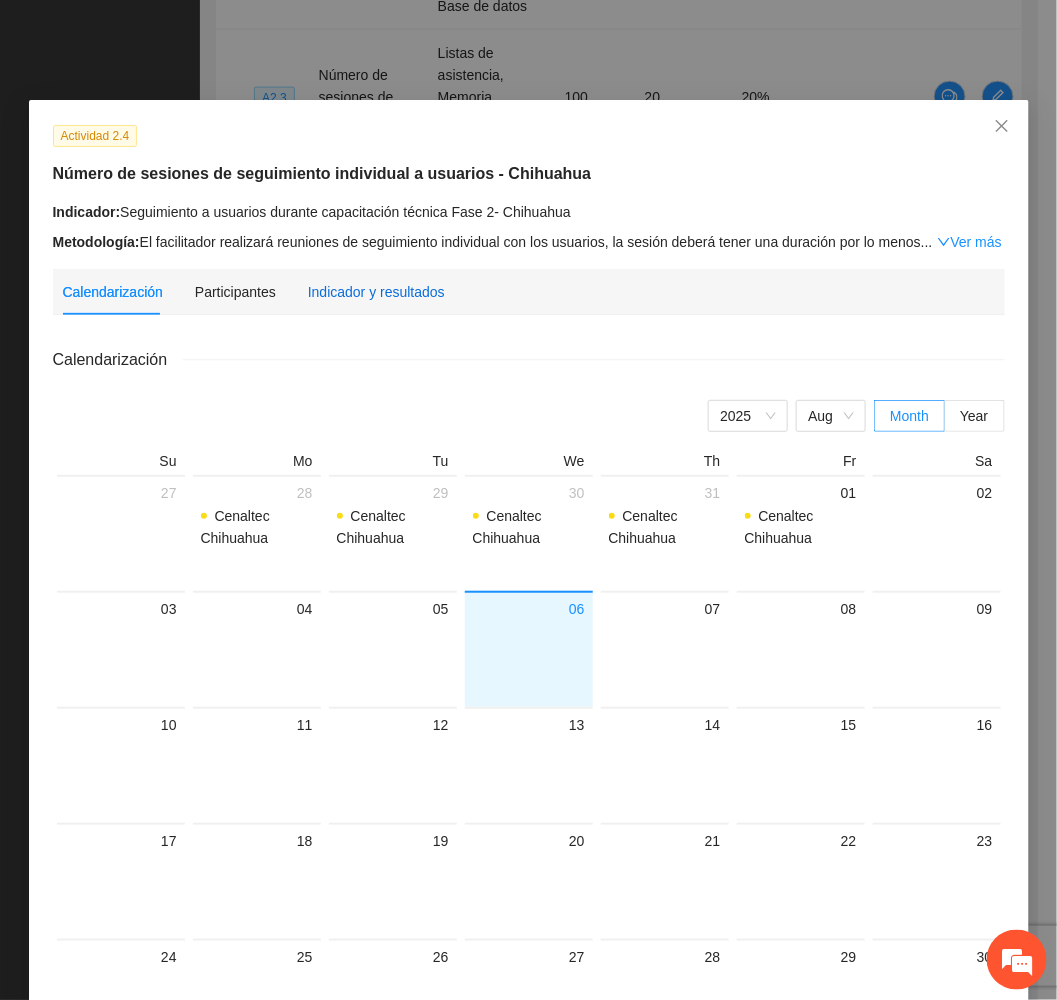 click on "Indicador y resultados" at bounding box center (376, 292) 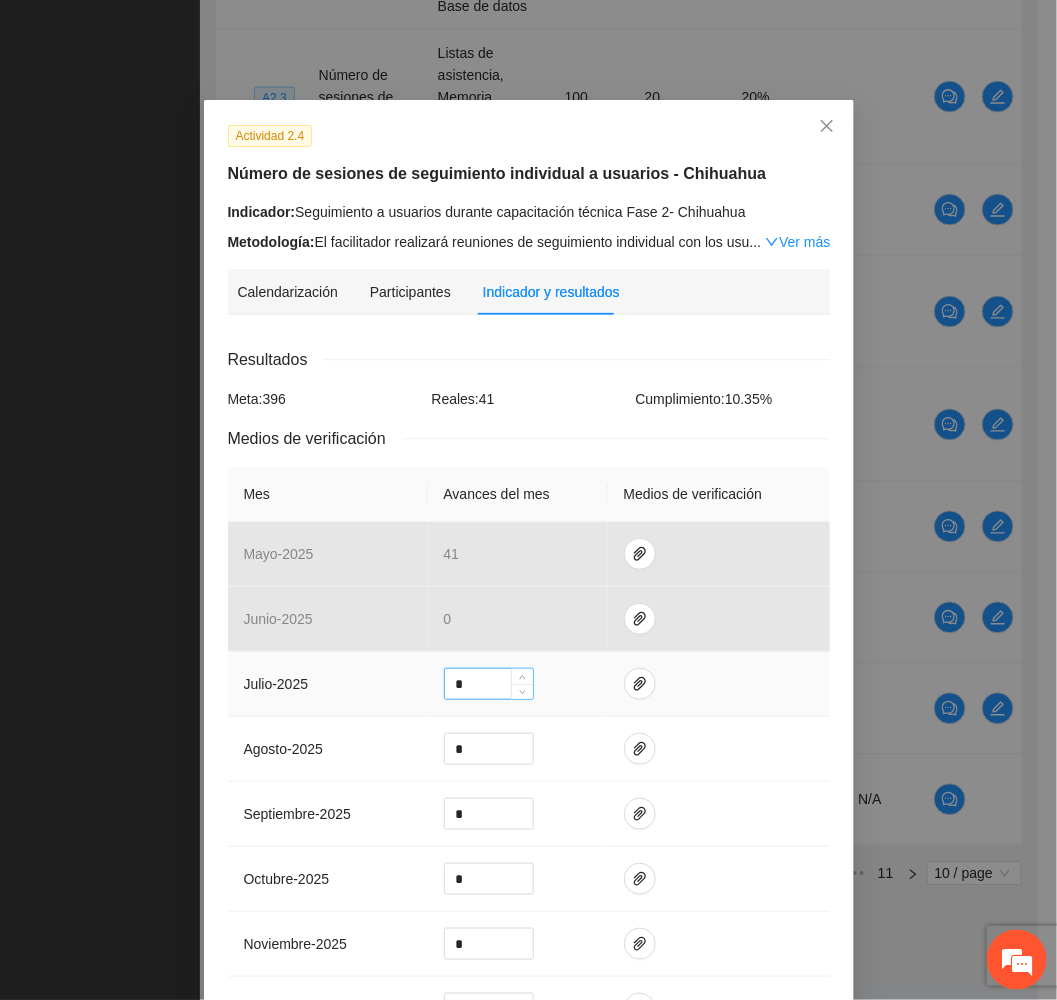 click on "*" at bounding box center (489, 684) 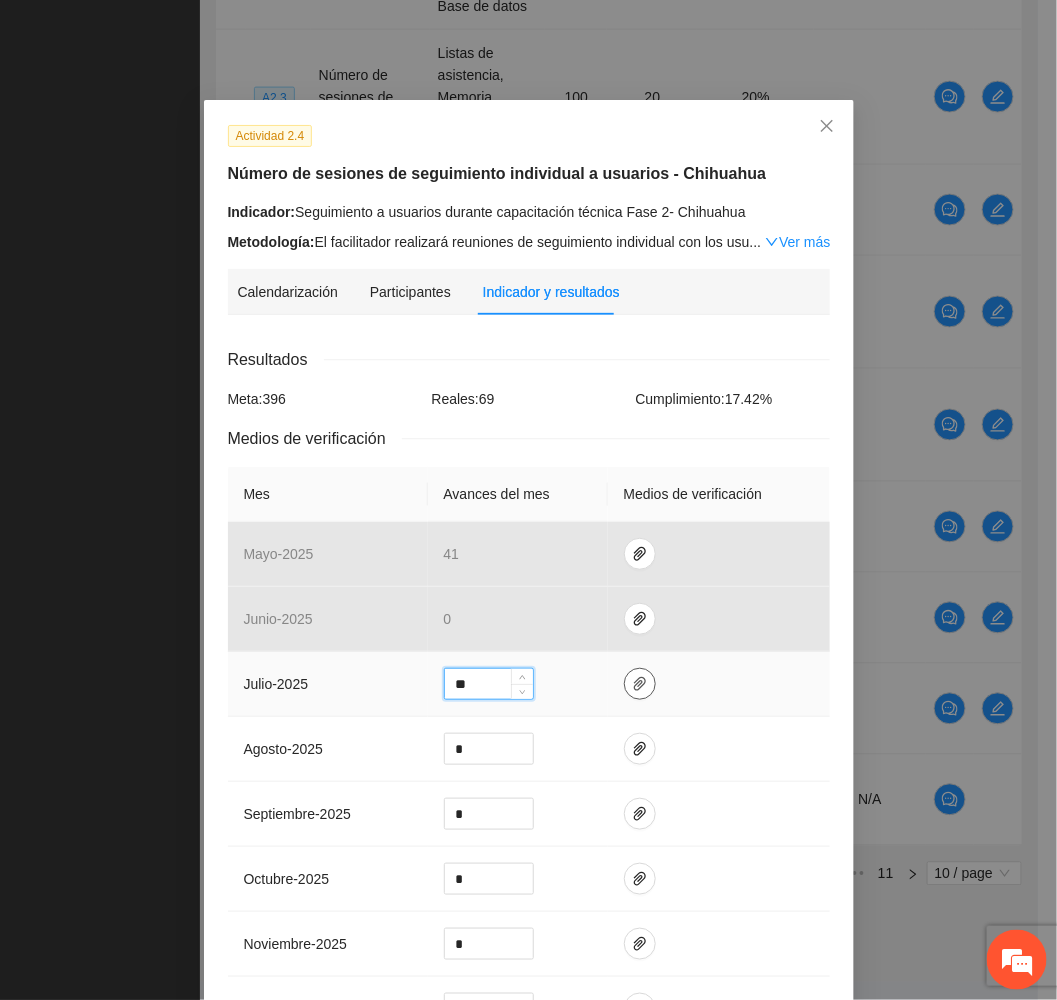 type on "**" 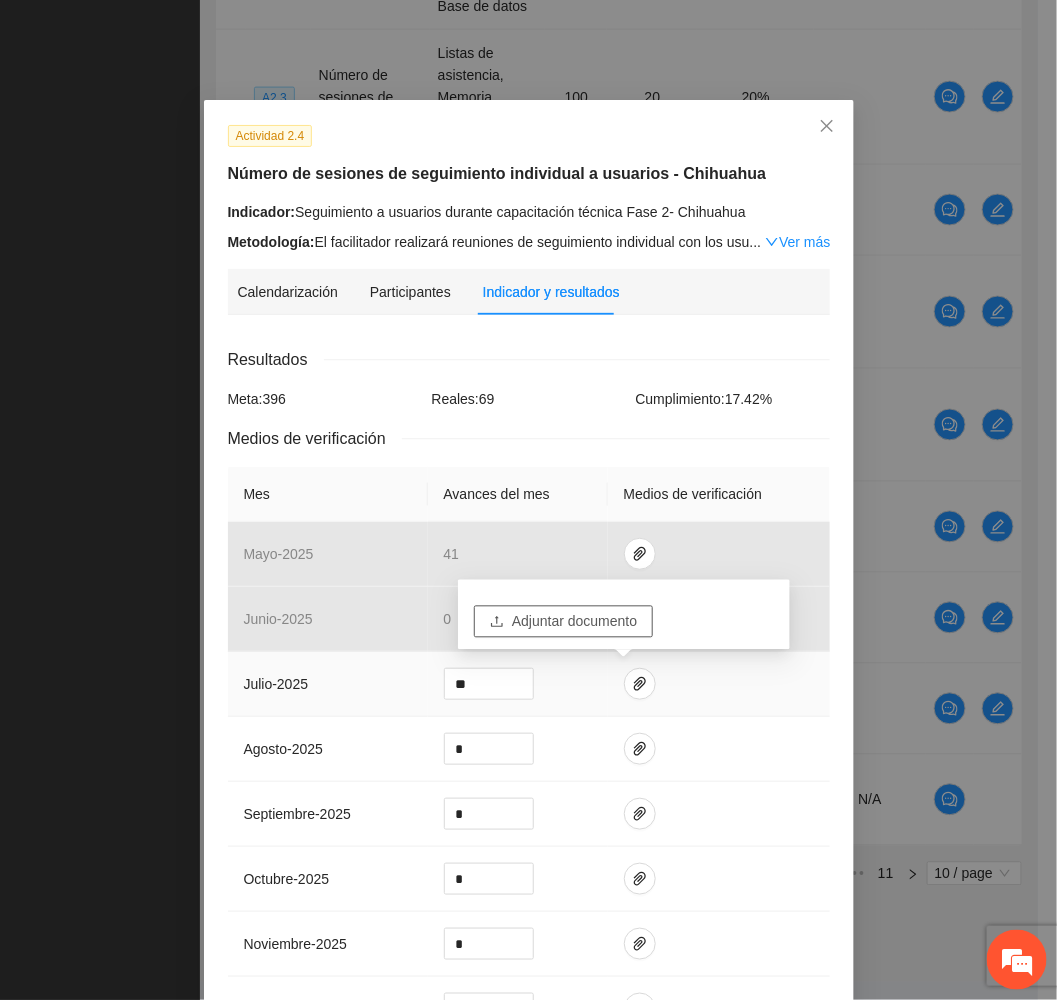 click on "Adjuntar documento" at bounding box center (574, 622) 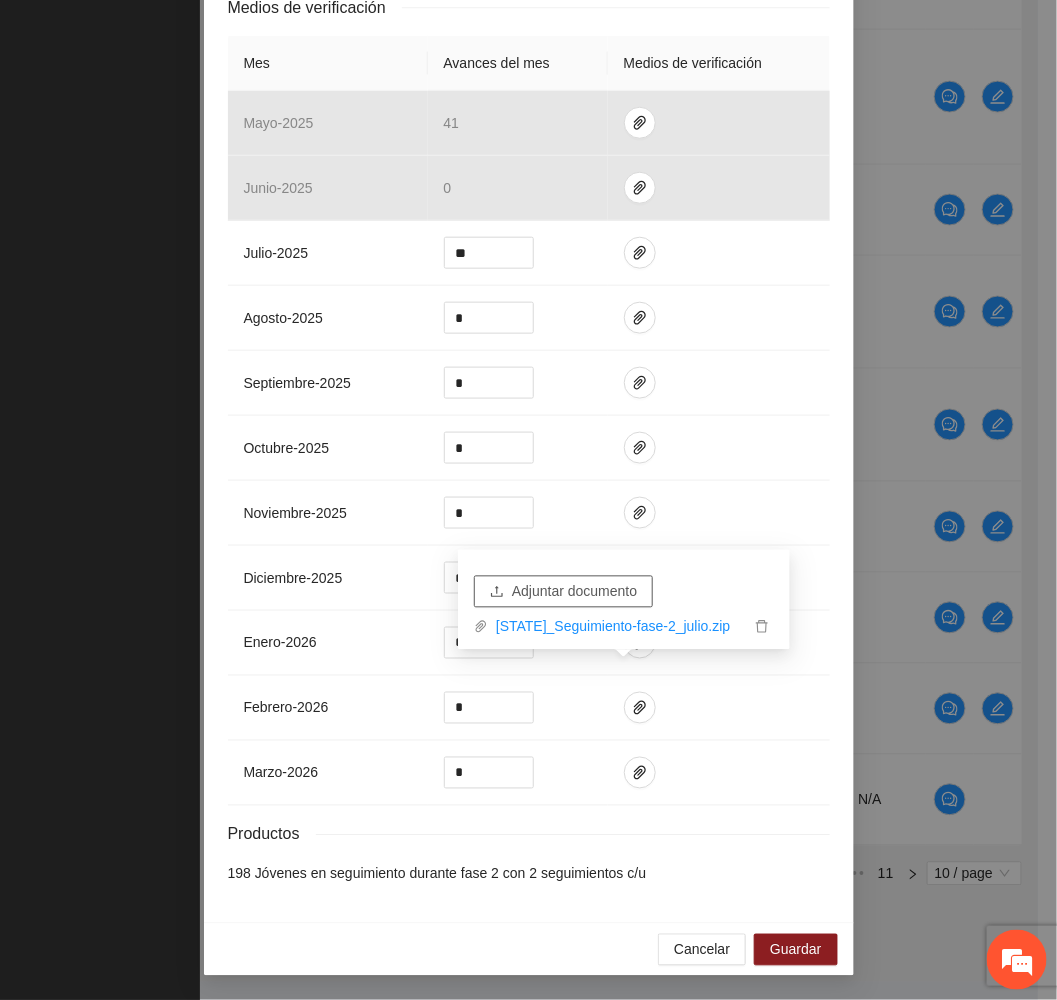 scroll, scrollTop: 445, scrollLeft: 0, axis: vertical 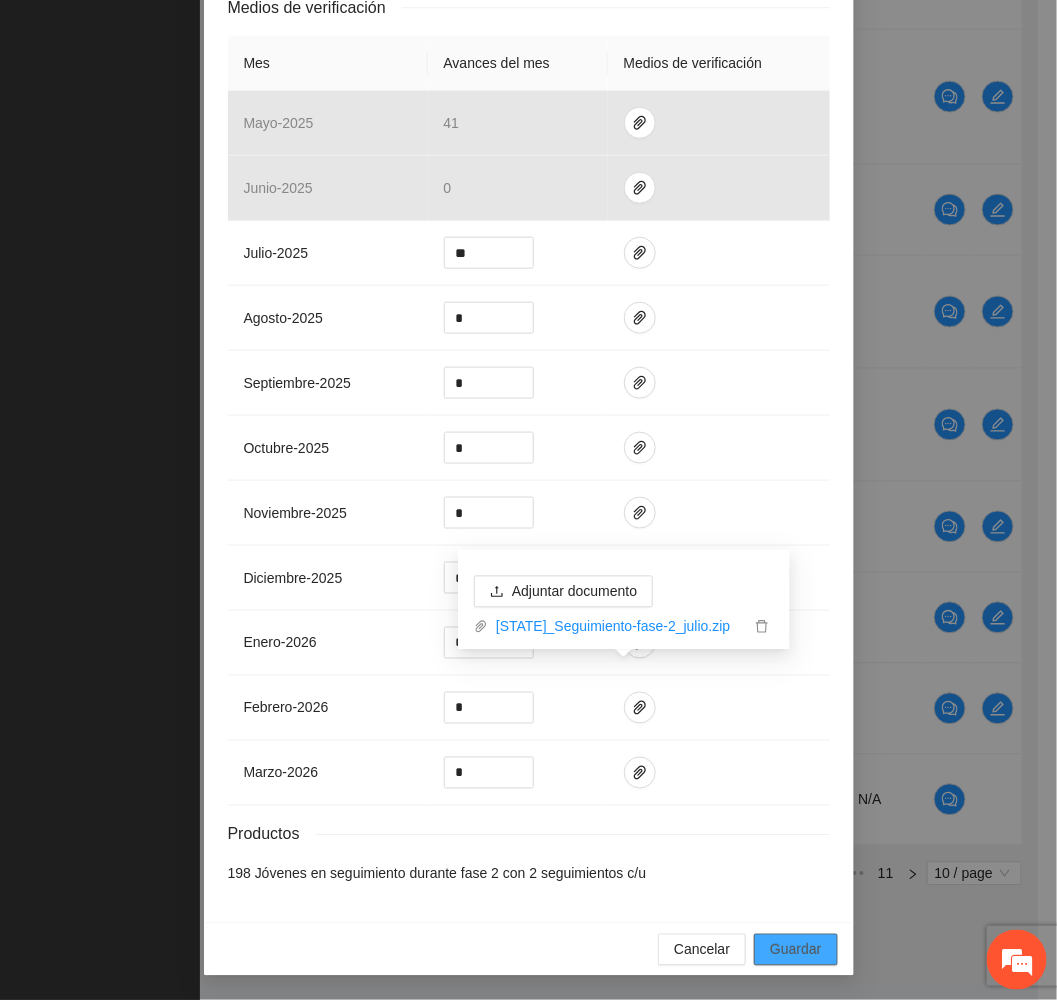 click on "Guardar" at bounding box center (795, 950) 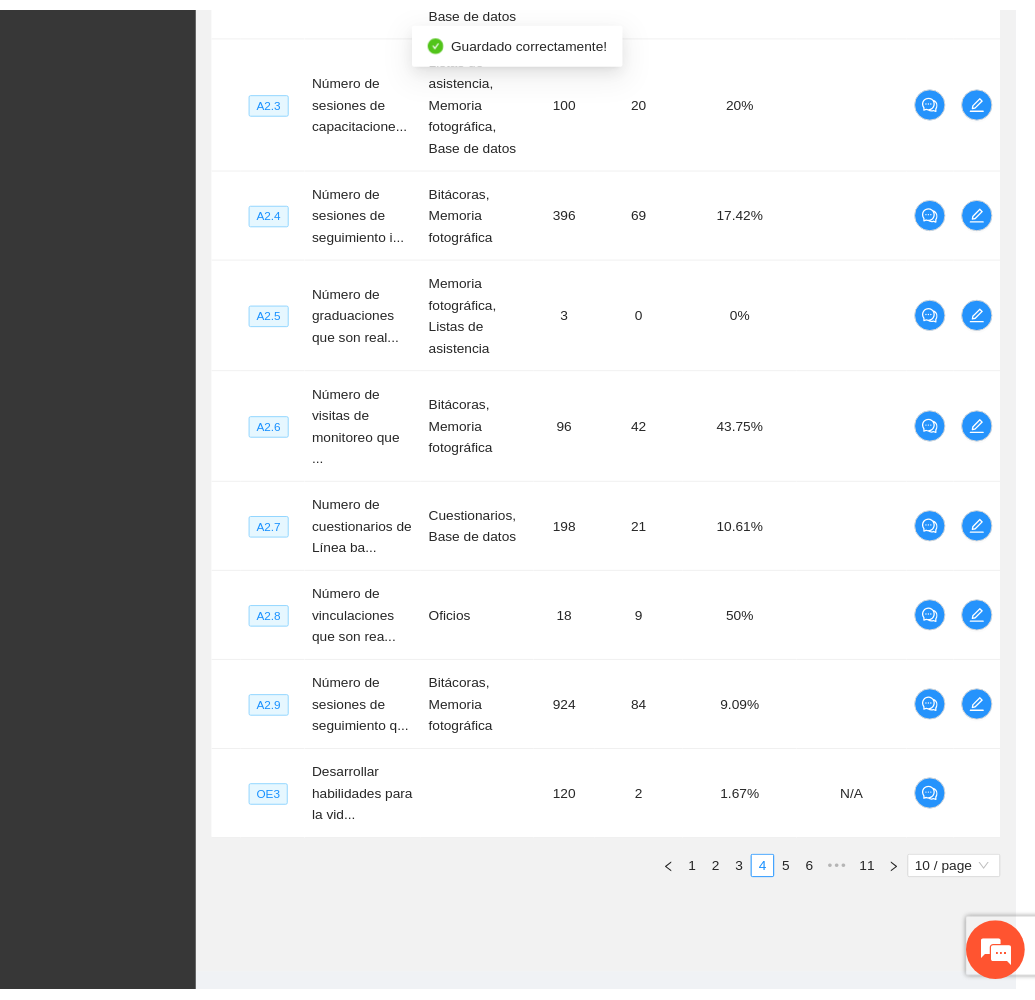 scroll, scrollTop: 346, scrollLeft: 0, axis: vertical 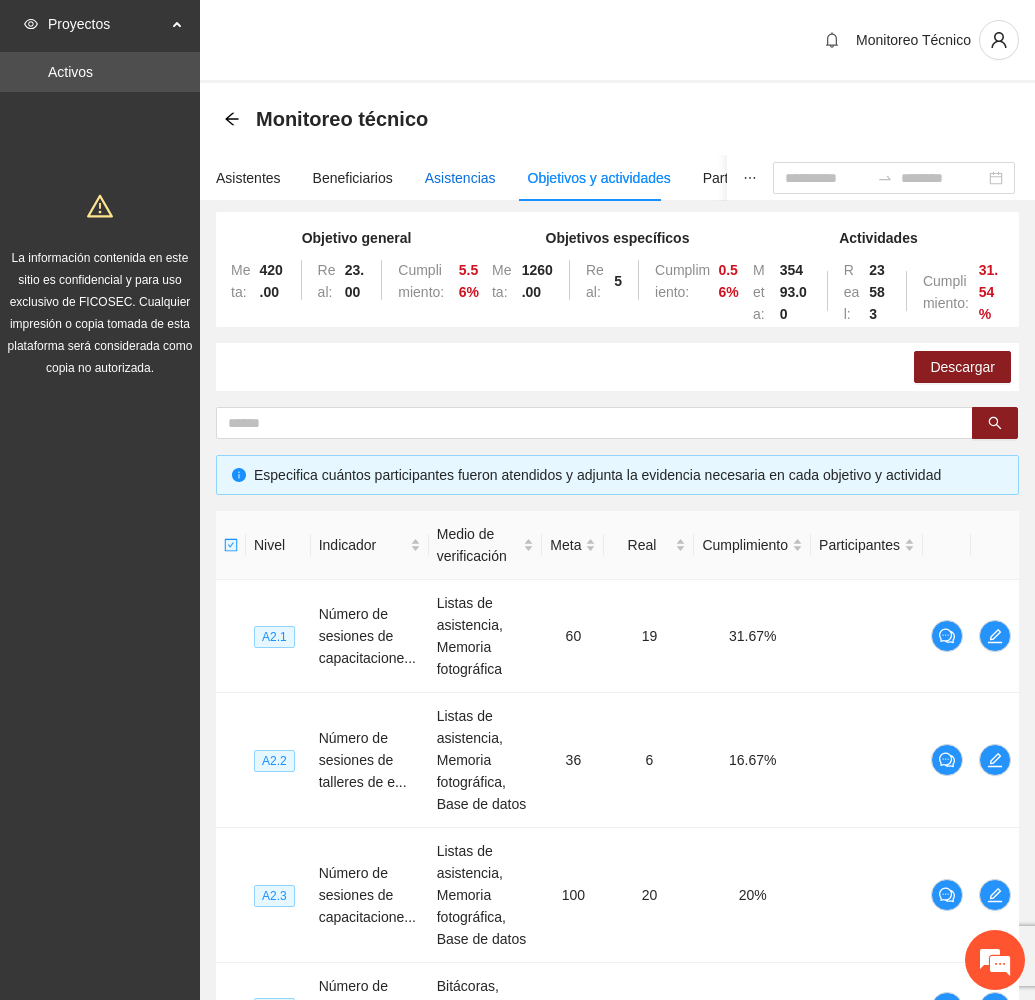 click on "Asistencias" at bounding box center (460, 178) 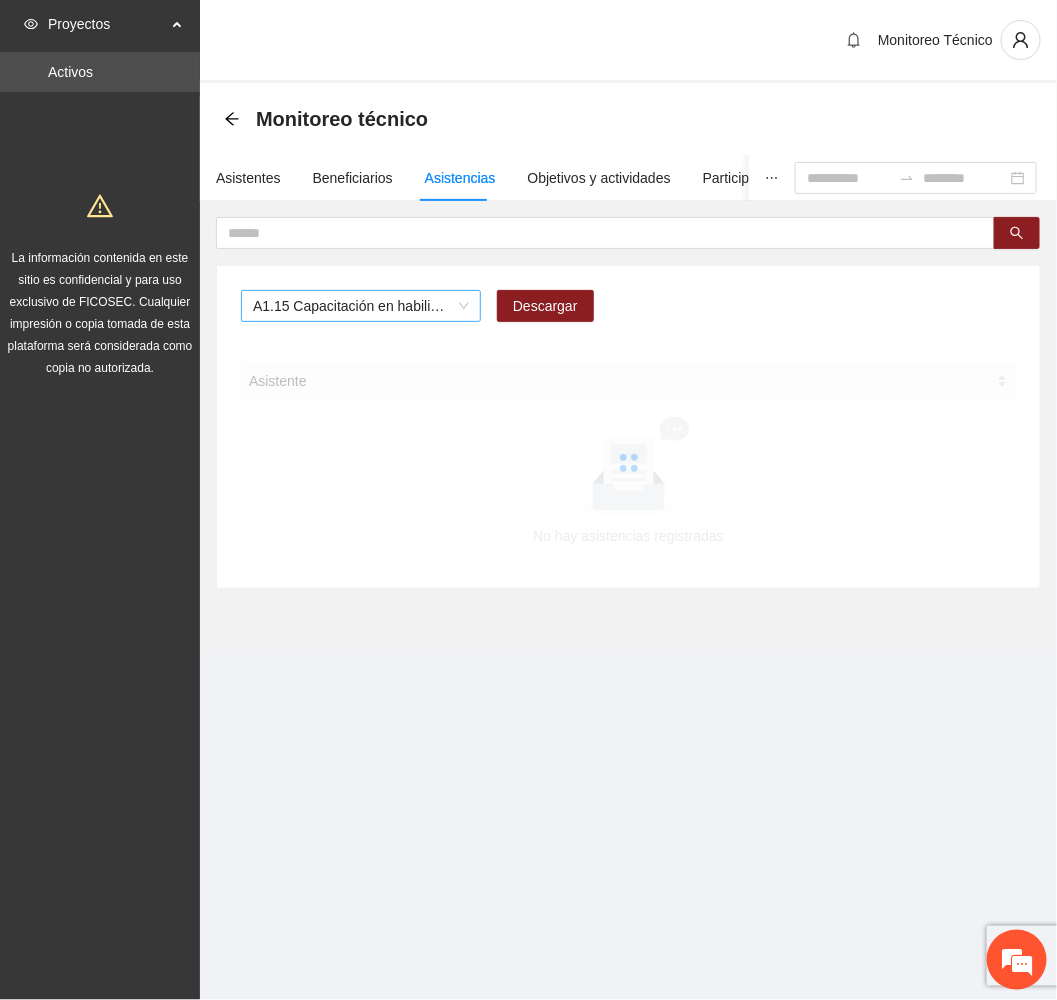 click on "A1.15 Capacitación en habilidades para la vida Fase 1 - Chihuahua" at bounding box center (361, 306) 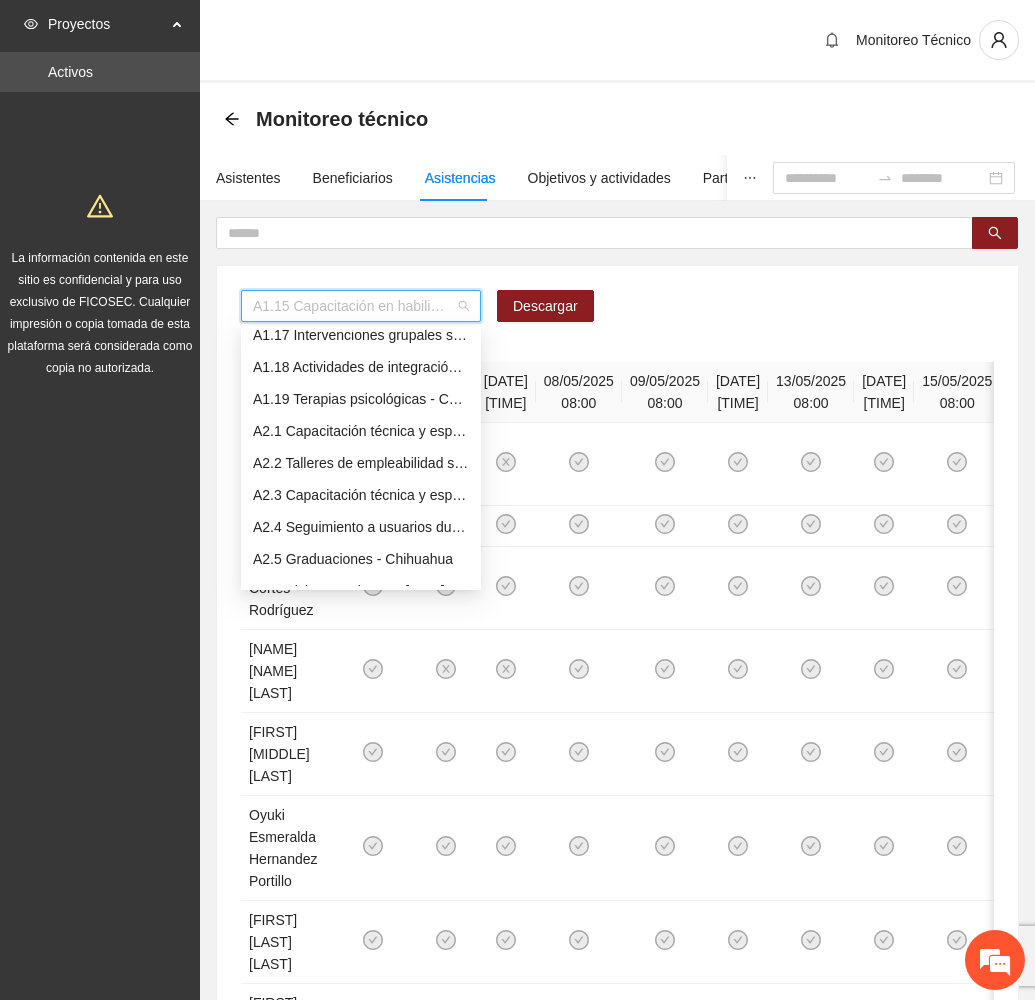 scroll, scrollTop: 673, scrollLeft: 0, axis: vertical 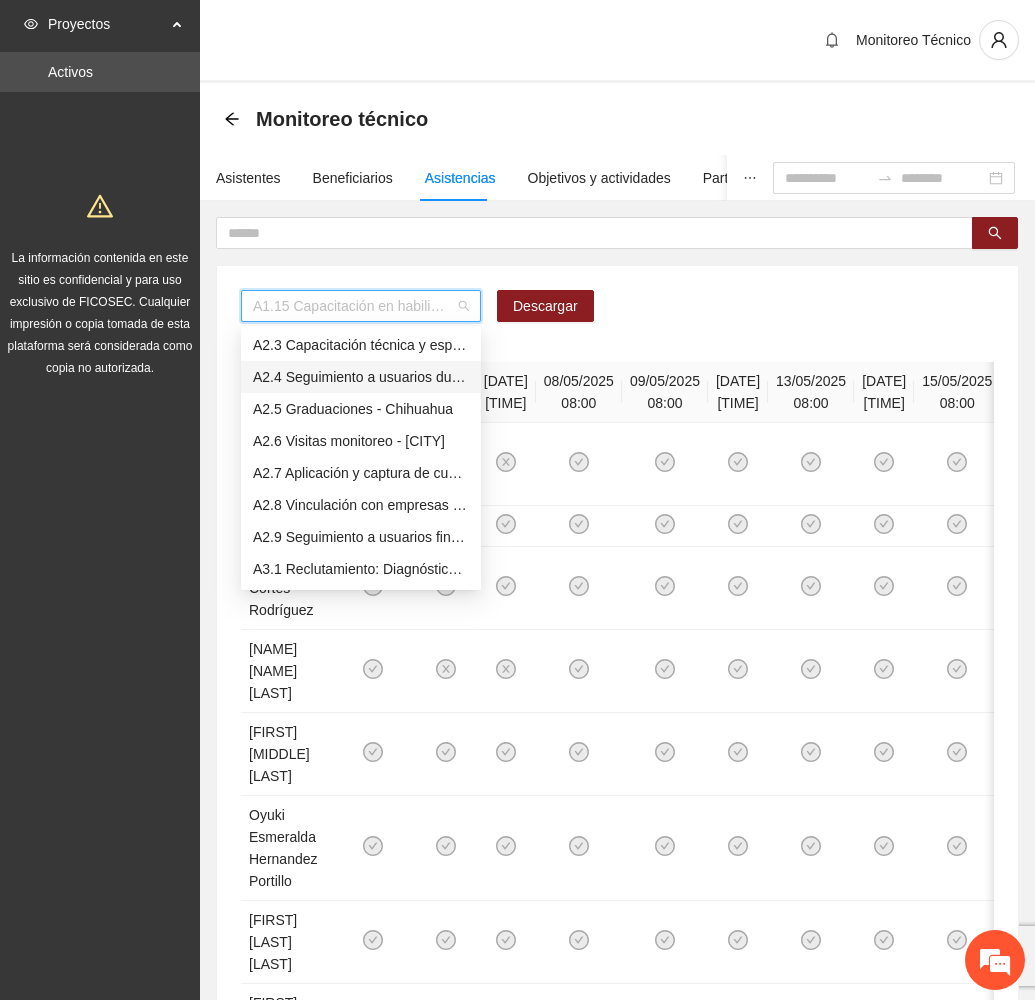 click on "A2.4 Seguimiento a usuarios durante capacitación técnica Fase 2- Chihuahua" at bounding box center [361, 377] 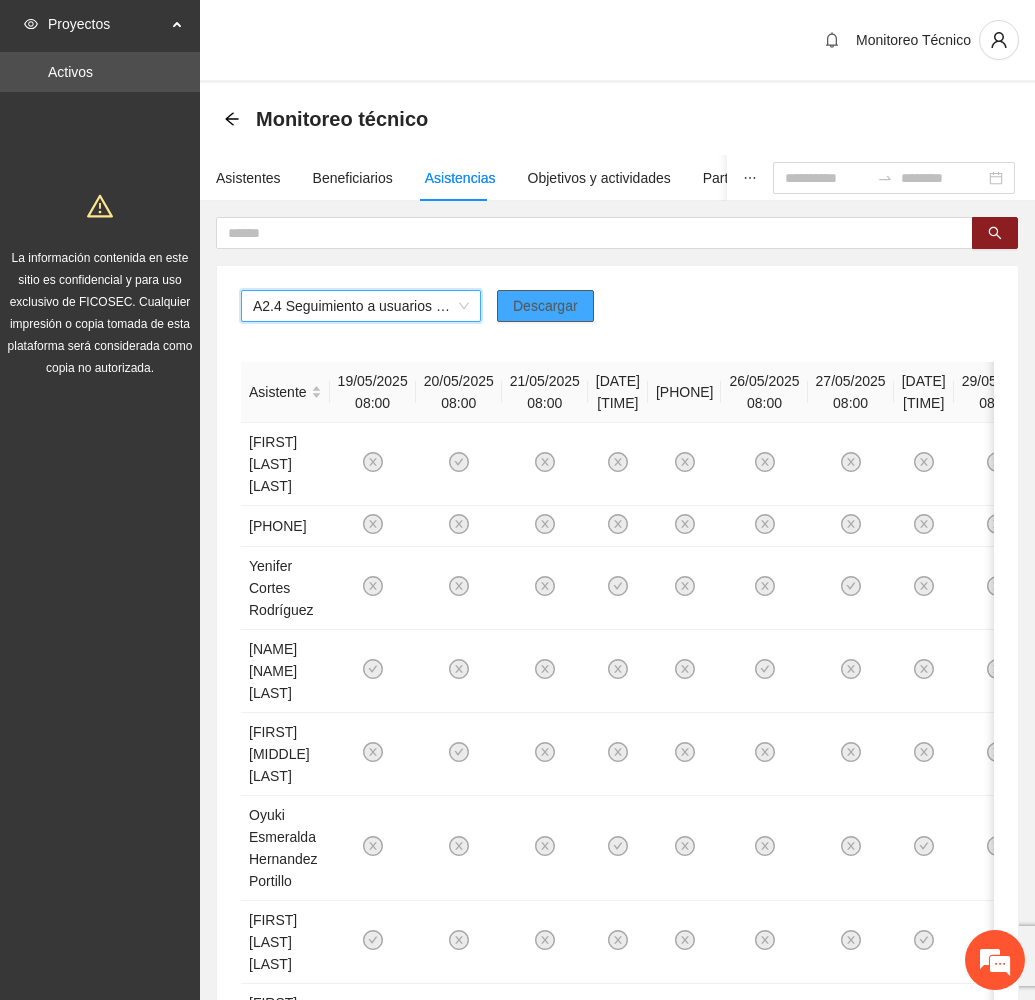 click on "Descargar" at bounding box center [545, 306] 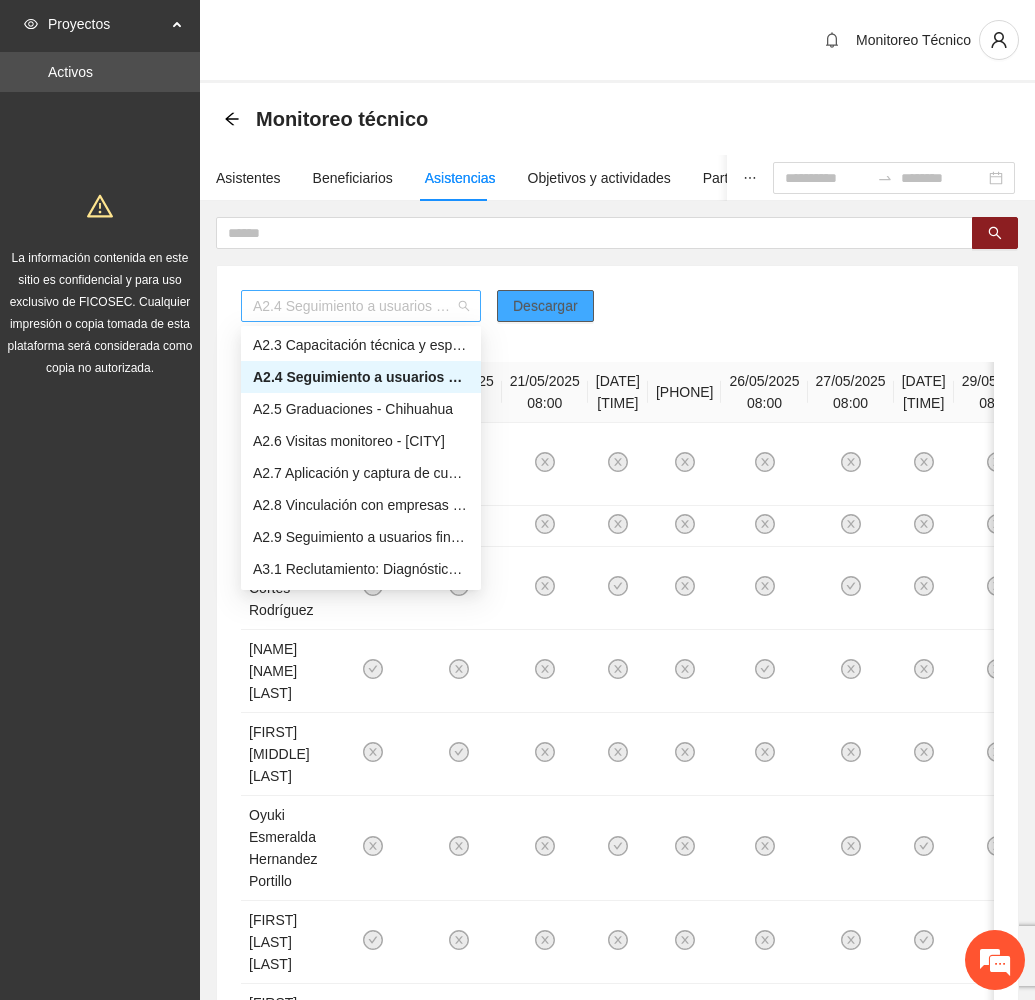 click on "A2.4 Seguimiento a usuarios durante capacitación técnica Fase 2- Chihuahua" at bounding box center [361, 306] 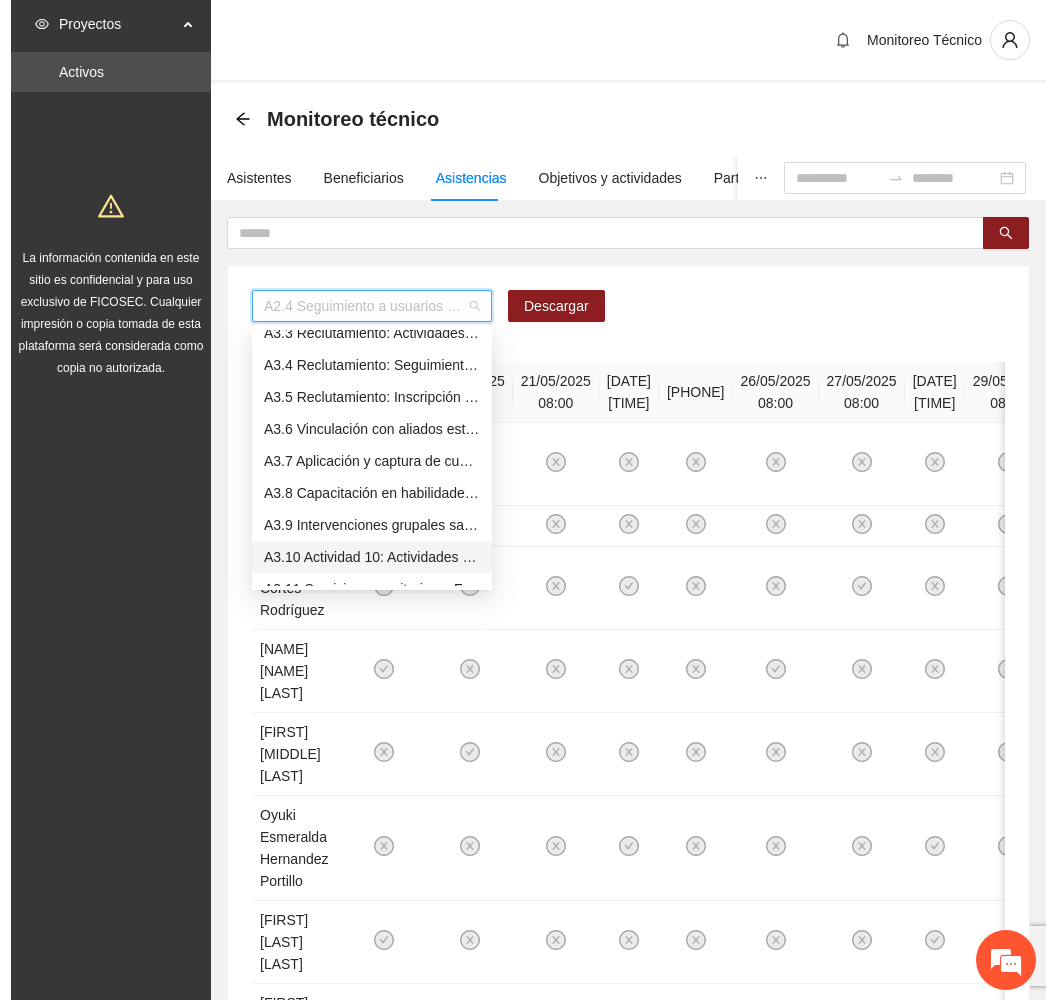 scroll, scrollTop: 1123, scrollLeft: 0, axis: vertical 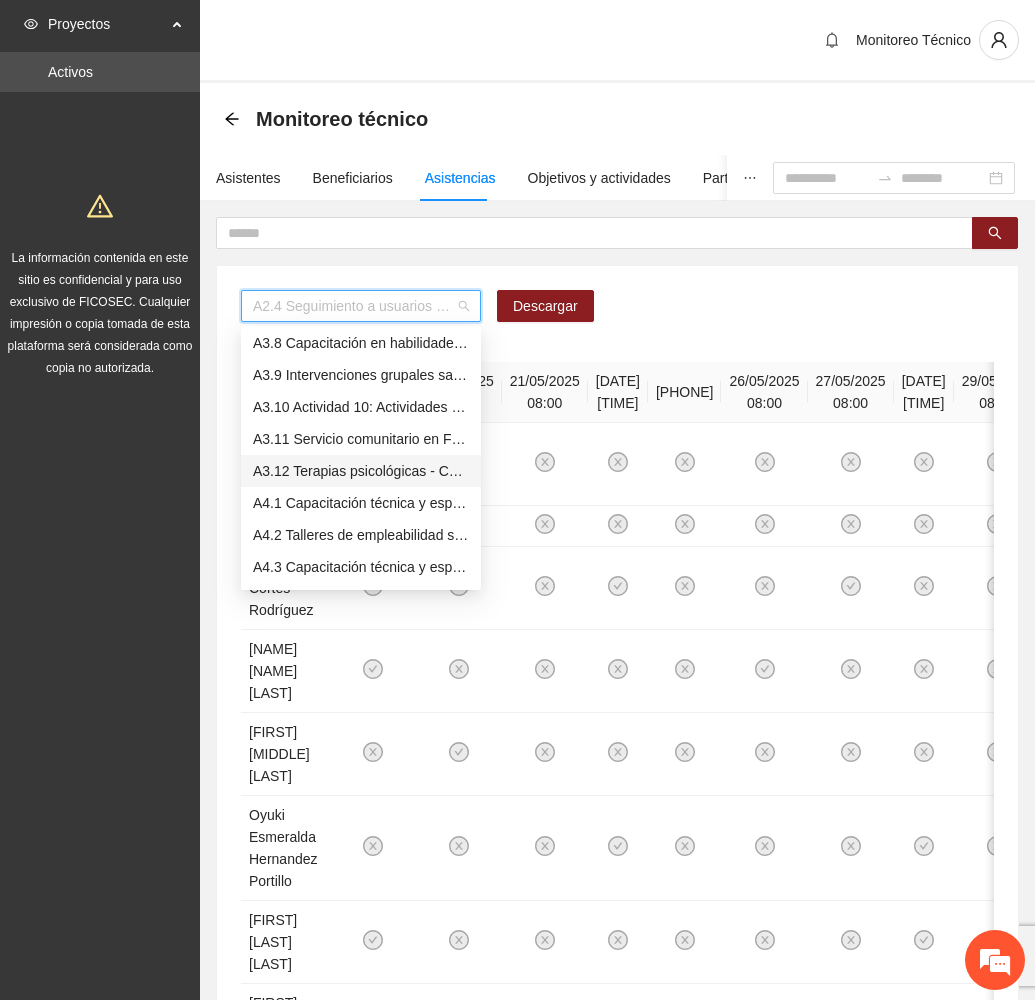 click on "A3.12 Terapias psicológicas - Cuauhtémoc" at bounding box center (361, 471) 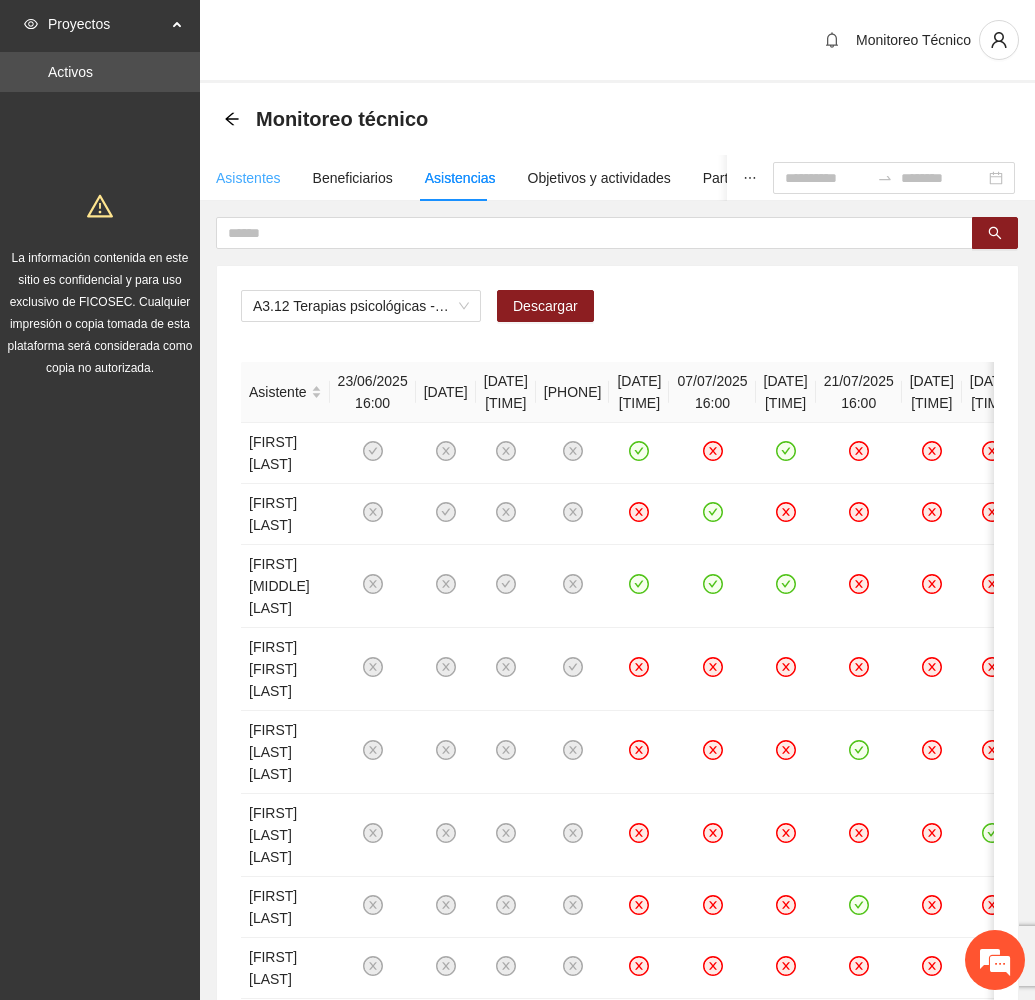 click on "Asistentes" at bounding box center [248, 178] 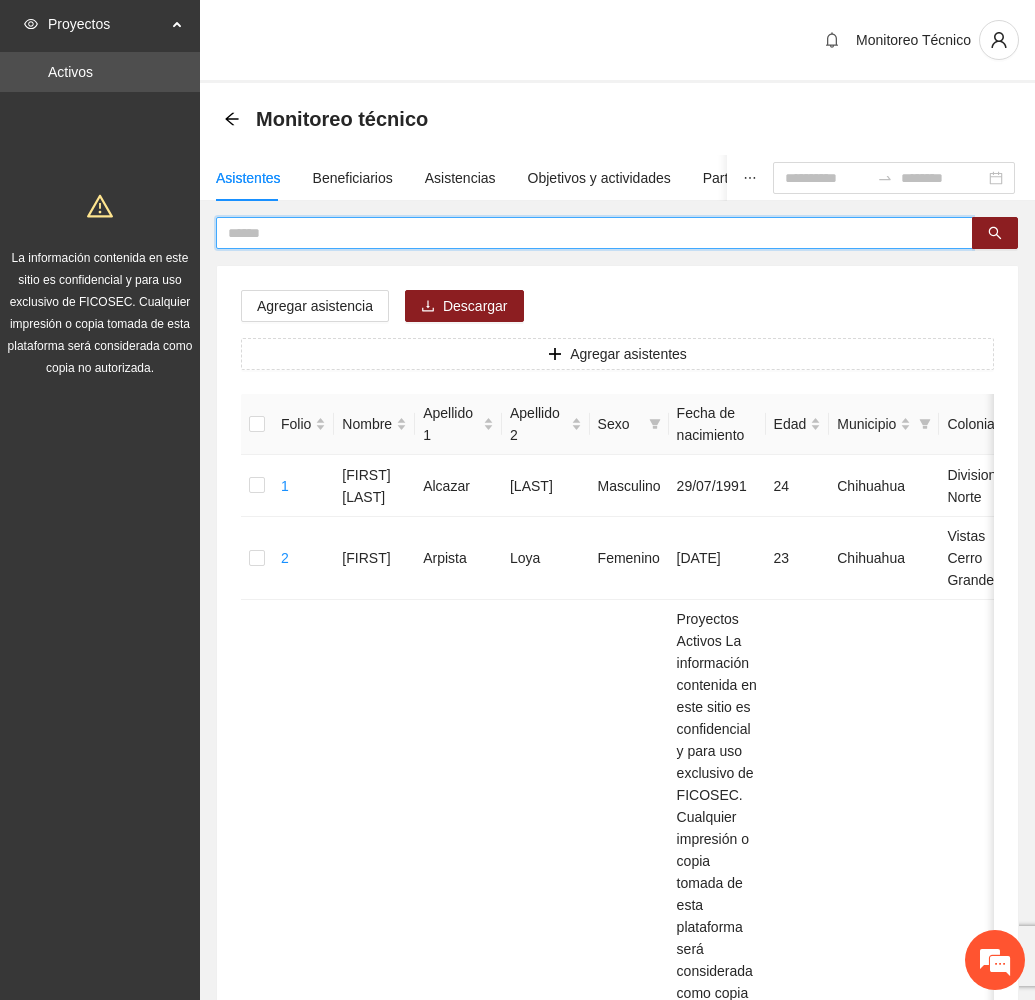 click at bounding box center [586, 233] 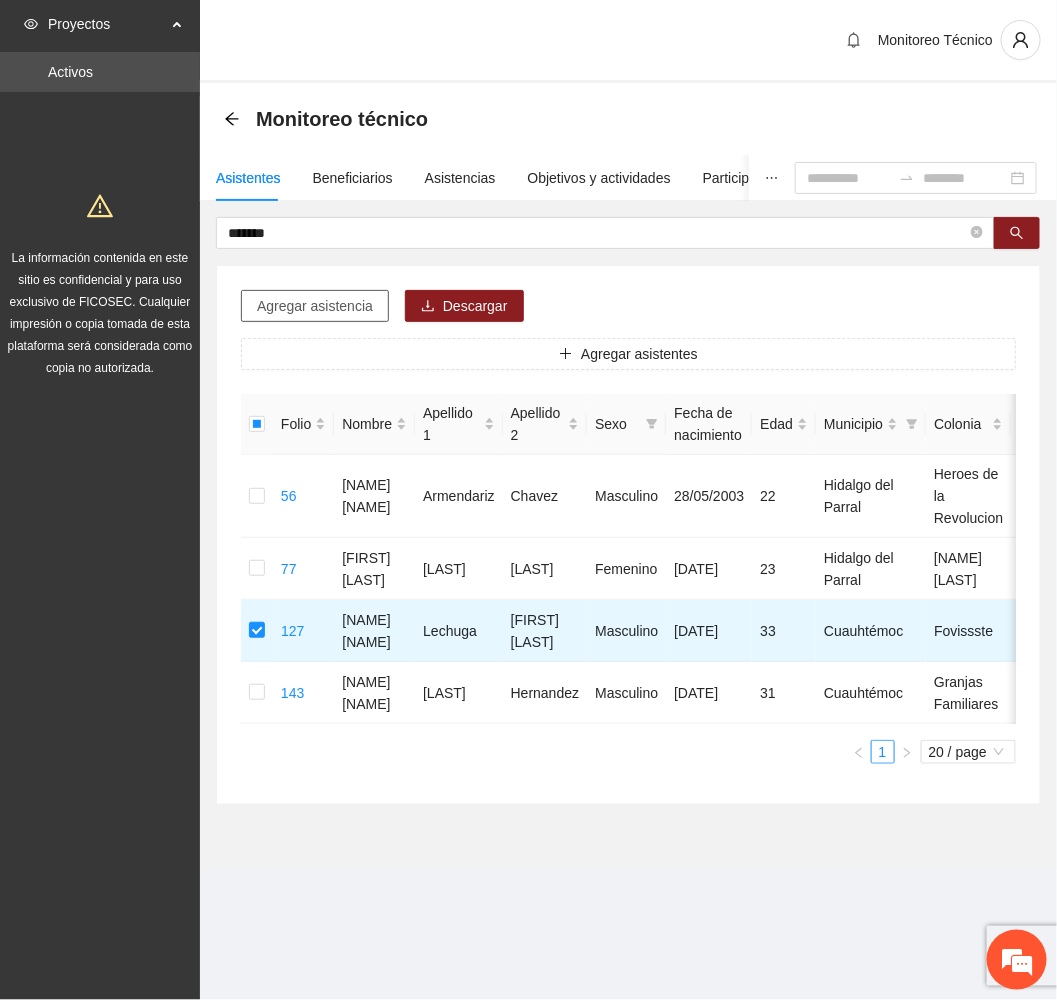 click on "Agregar asistencia" at bounding box center (315, 306) 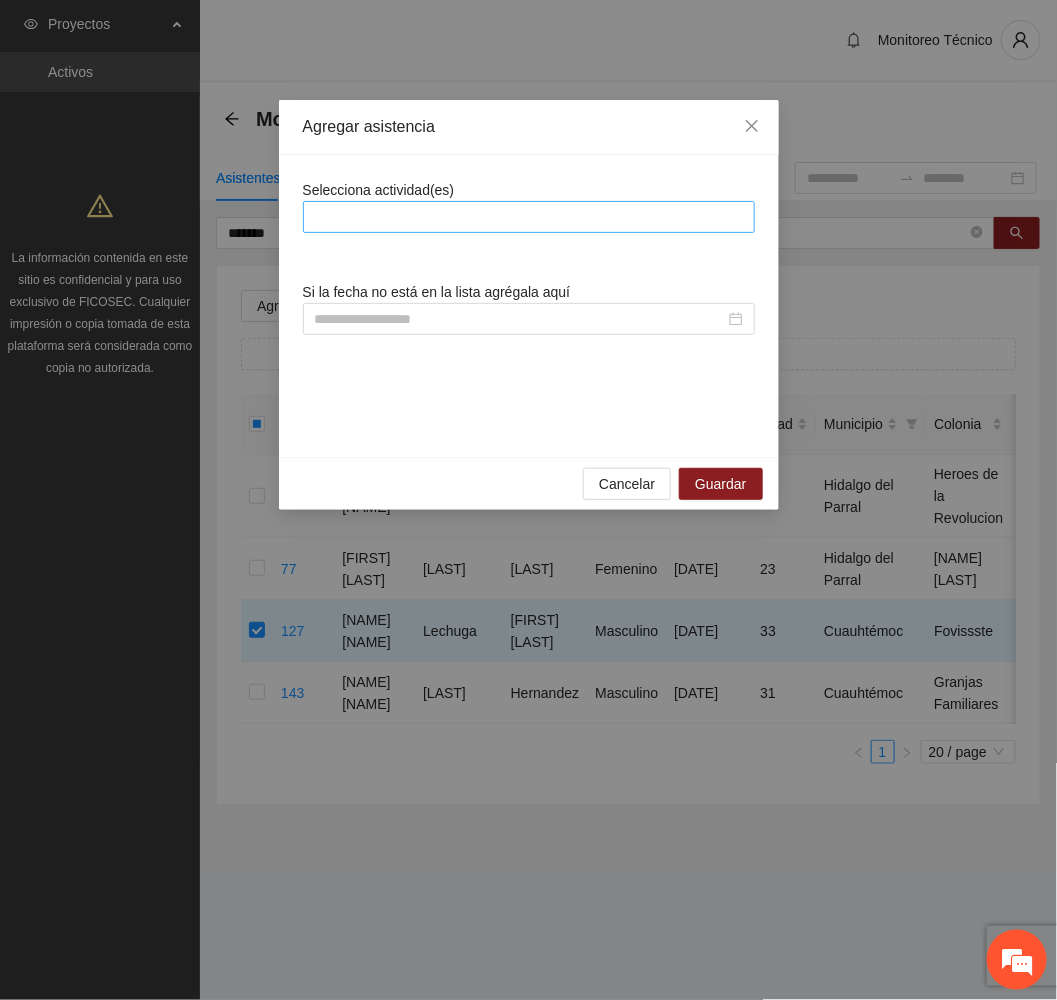 click at bounding box center [529, 217] 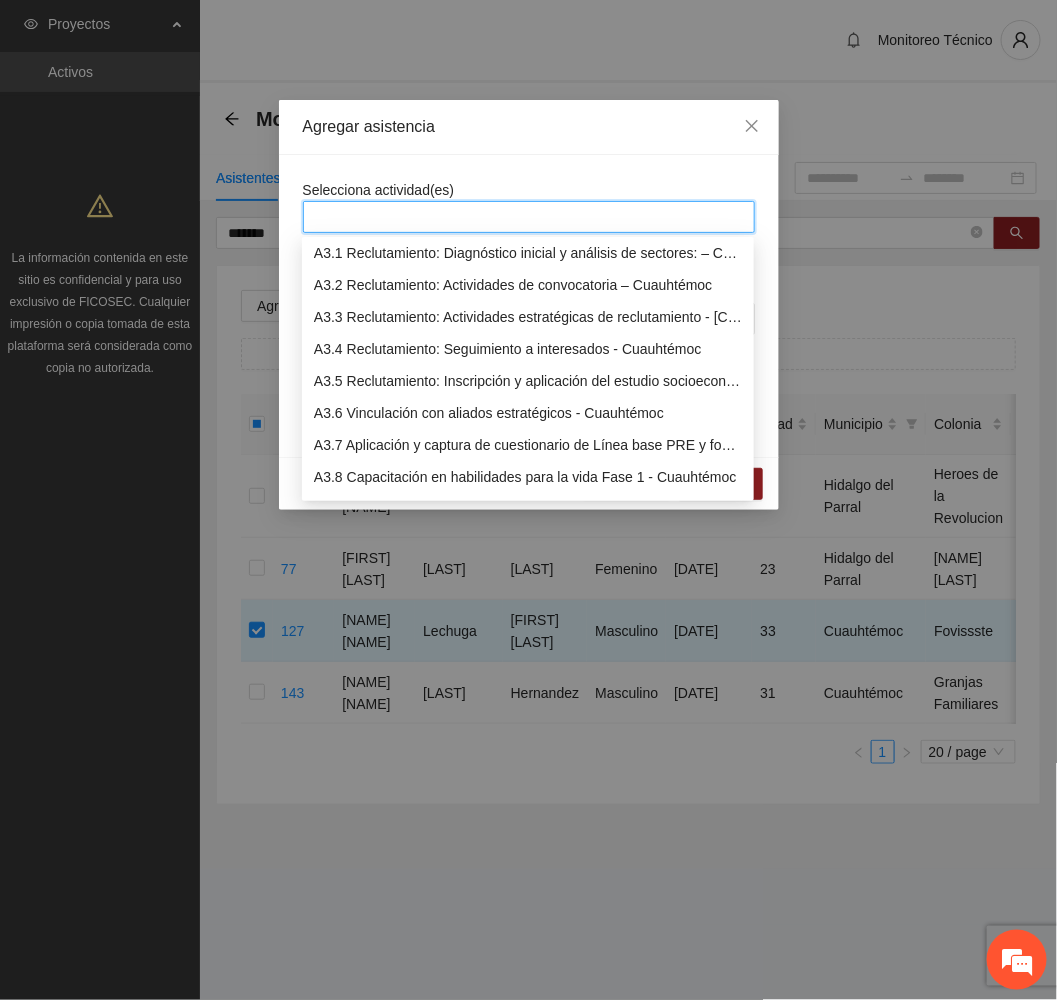 scroll, scrollTop: 1050, scrollLeft: 0, axis: vertical 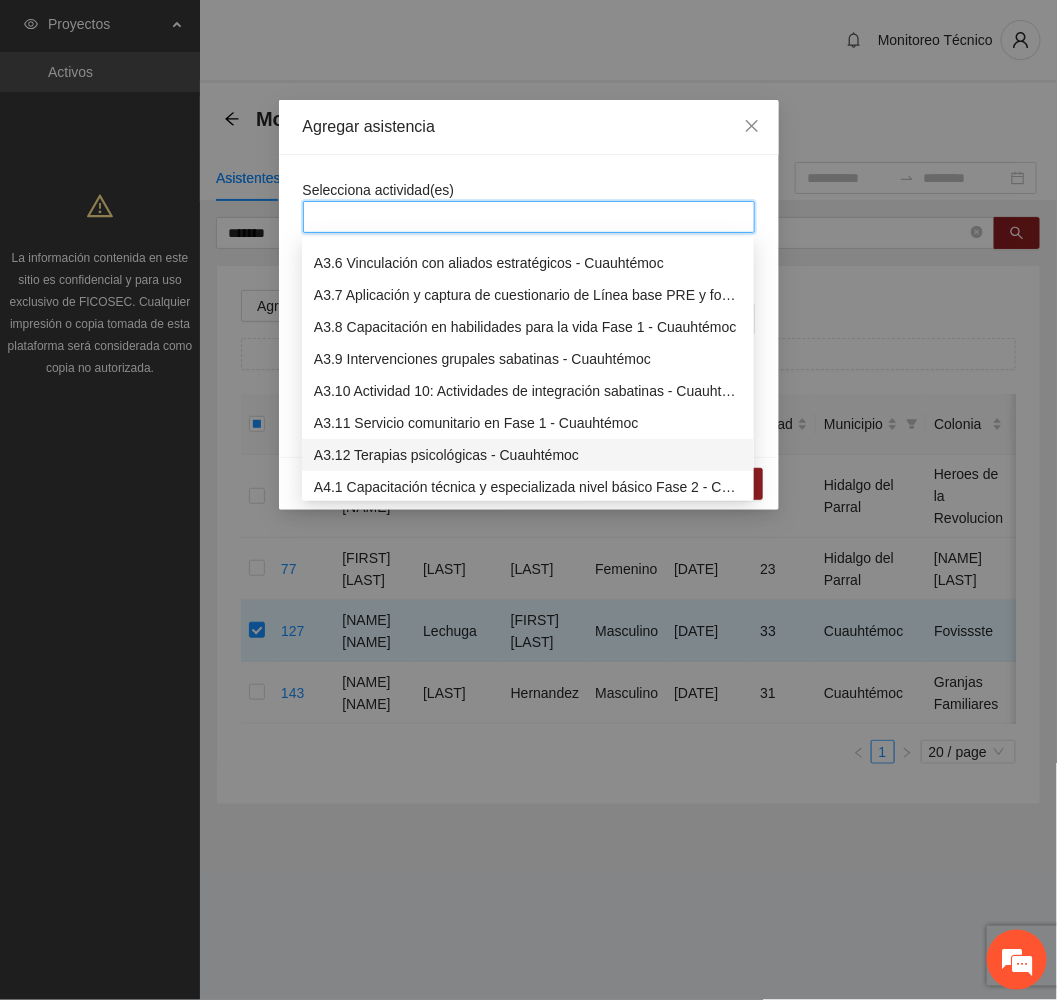 click on "A3.12 Terapias psicológicas - Cuauhtémoc" at bounding box center (528, 455) 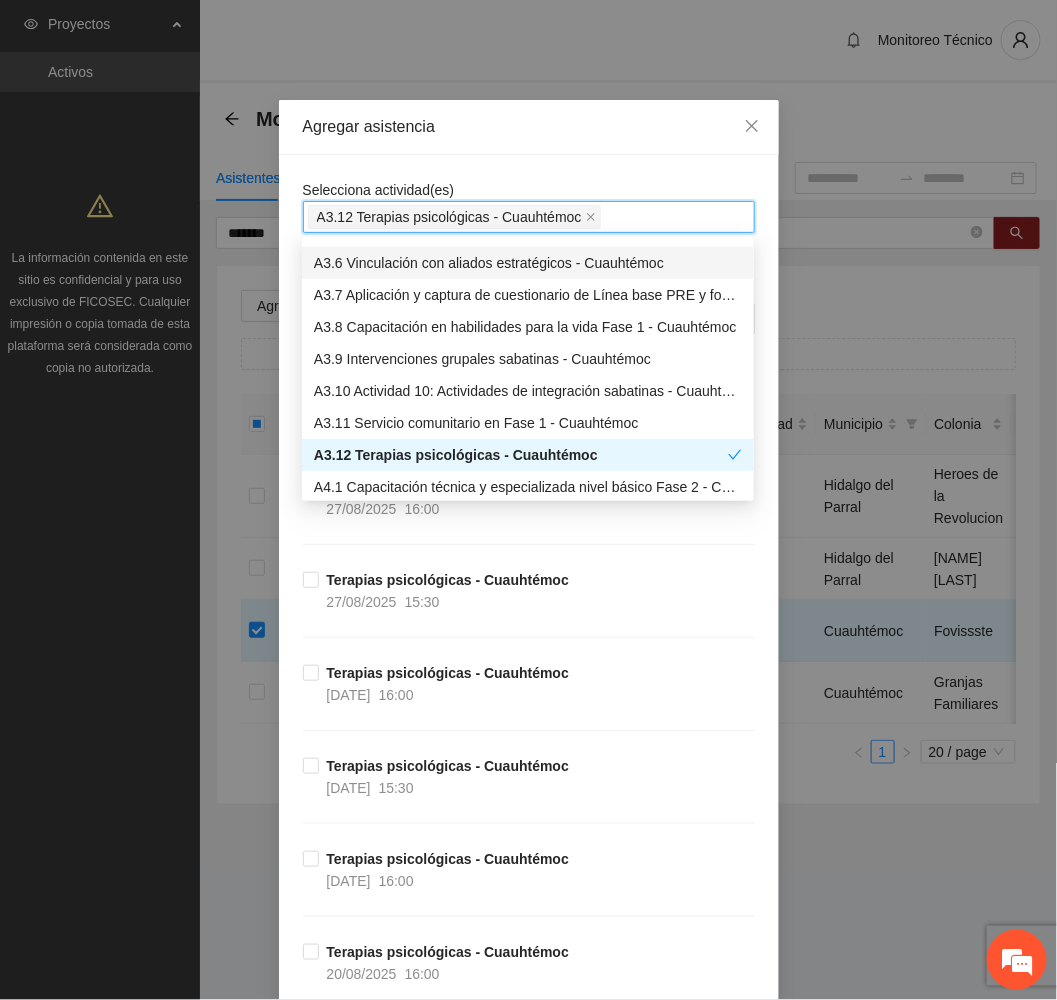 click on "Agregar asistencia" at bounding box center [529, 127] 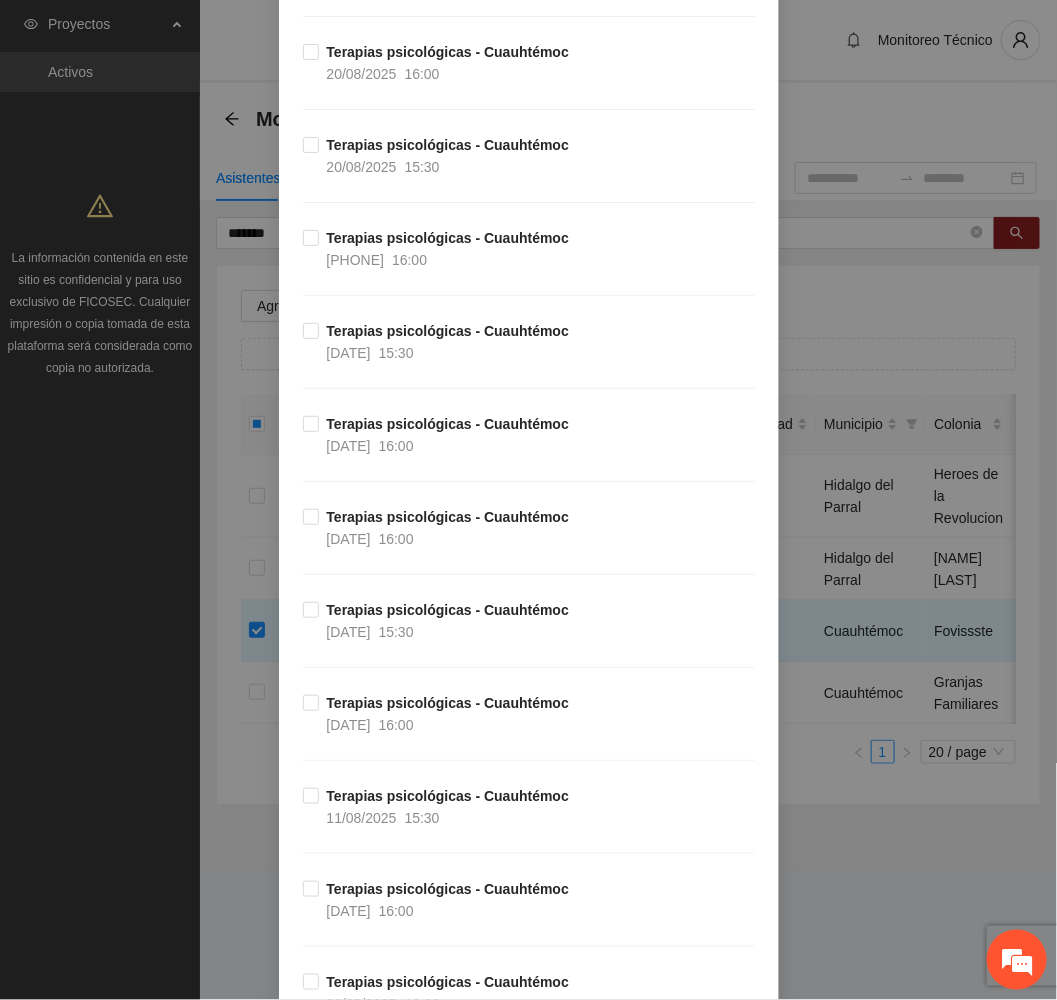 scroll, scrollTop: 1950, scrollLeft: 0, axis: vertical 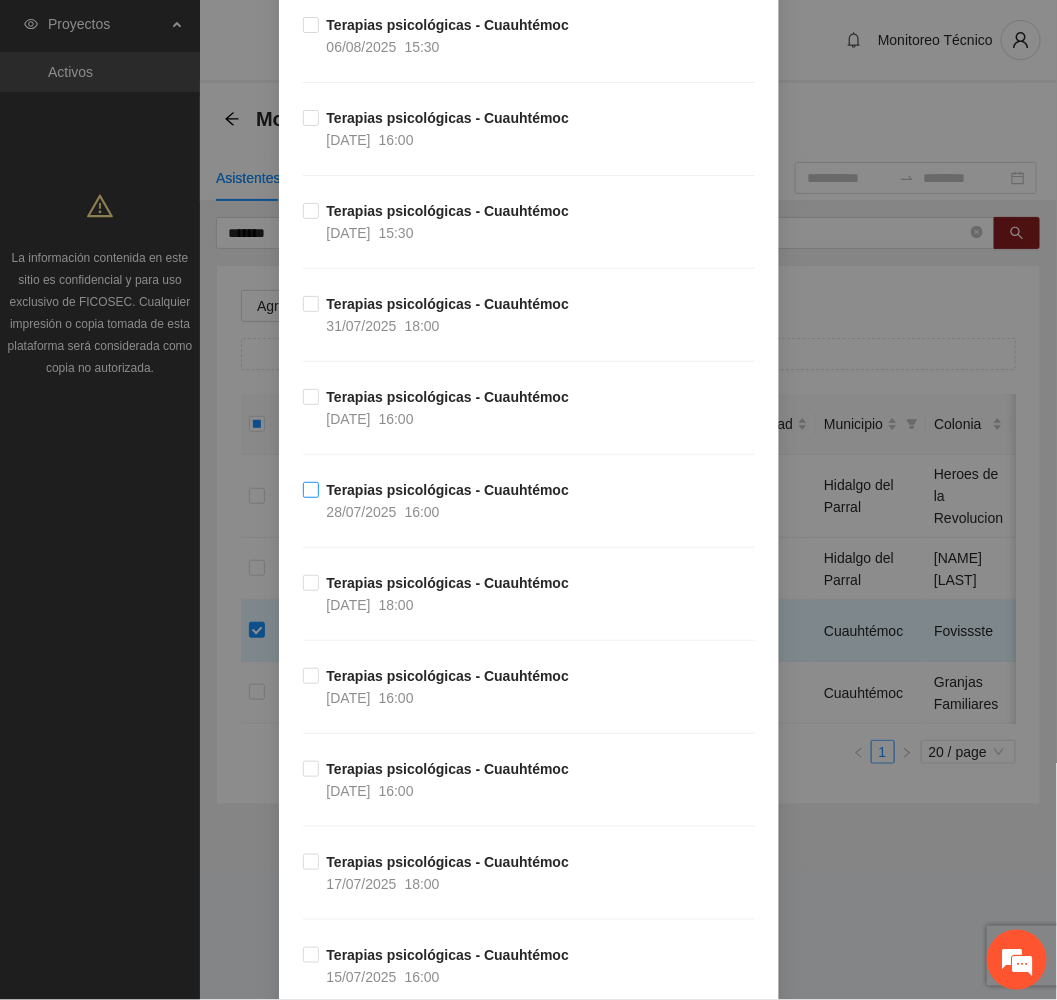 click on "Terapias psicológicas - [CITY] [DATE] [TIME]" at bounding box center (448, 501) 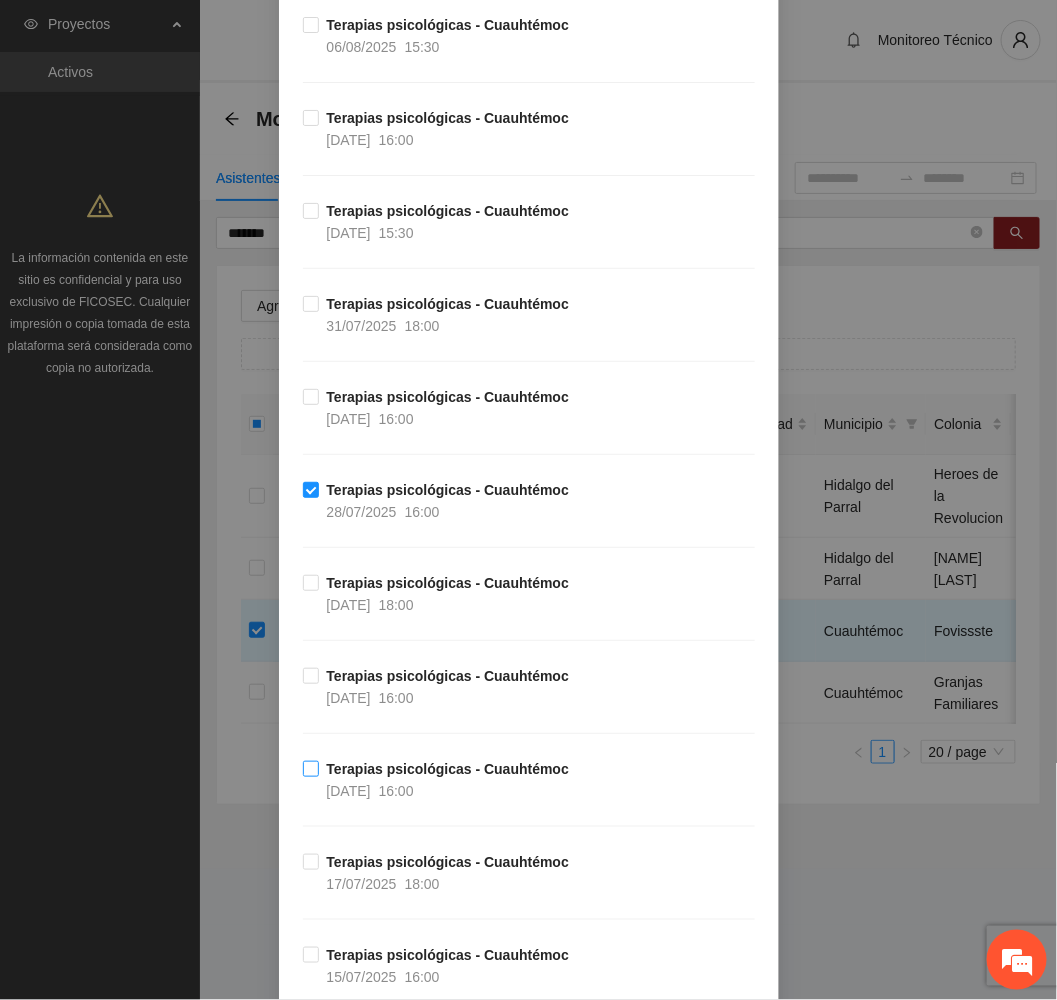click on "16:00" at bounding box center [396, 791] 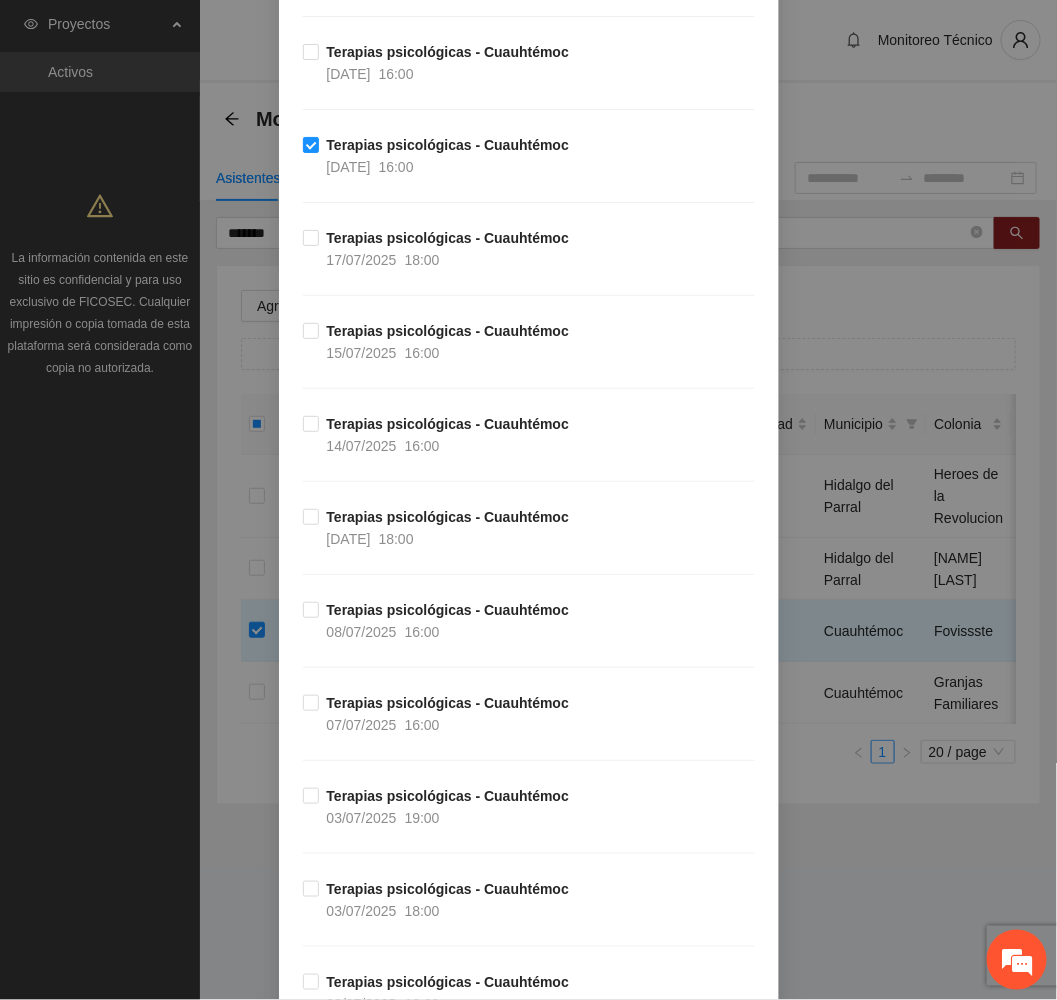 scroll, scrollTop: 3741, scrollLeft: 0, axis: vertical 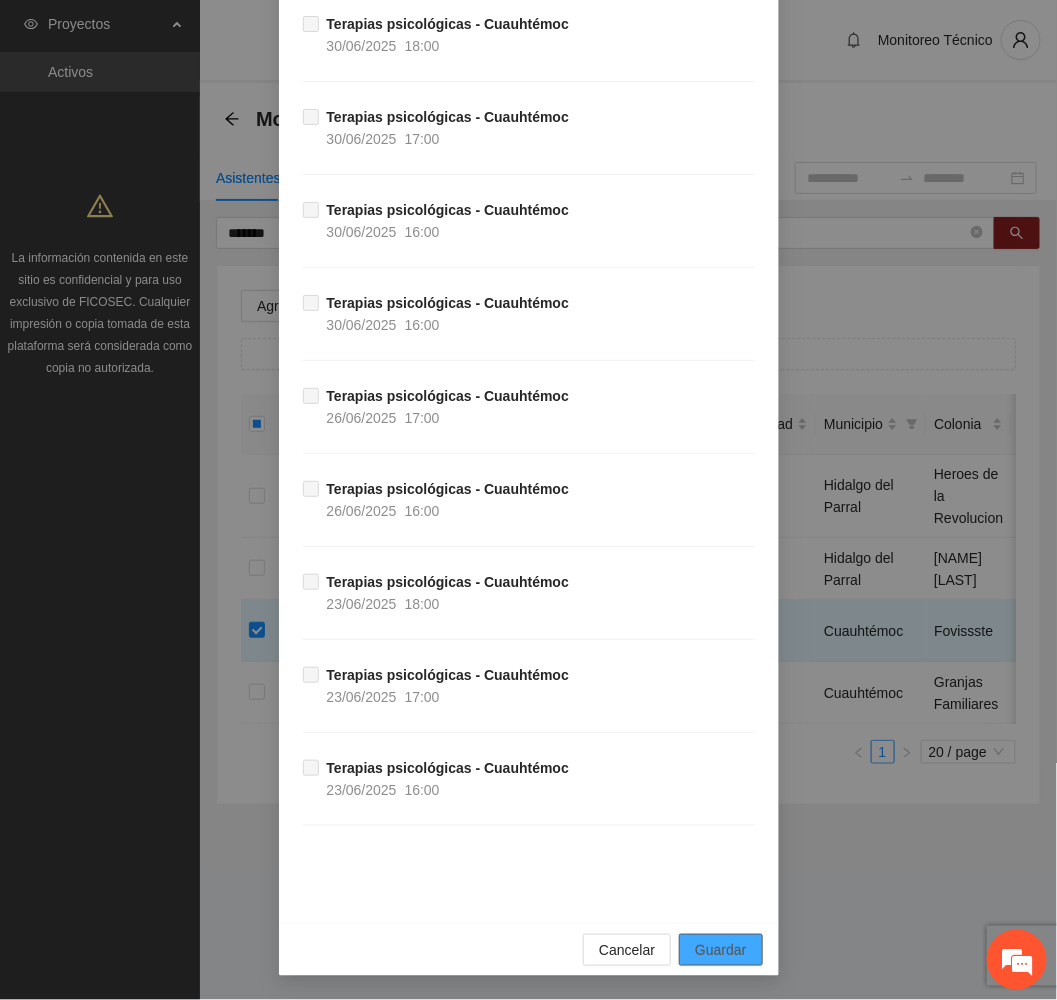 click on "Guardar" at bounding box center [720, 950] 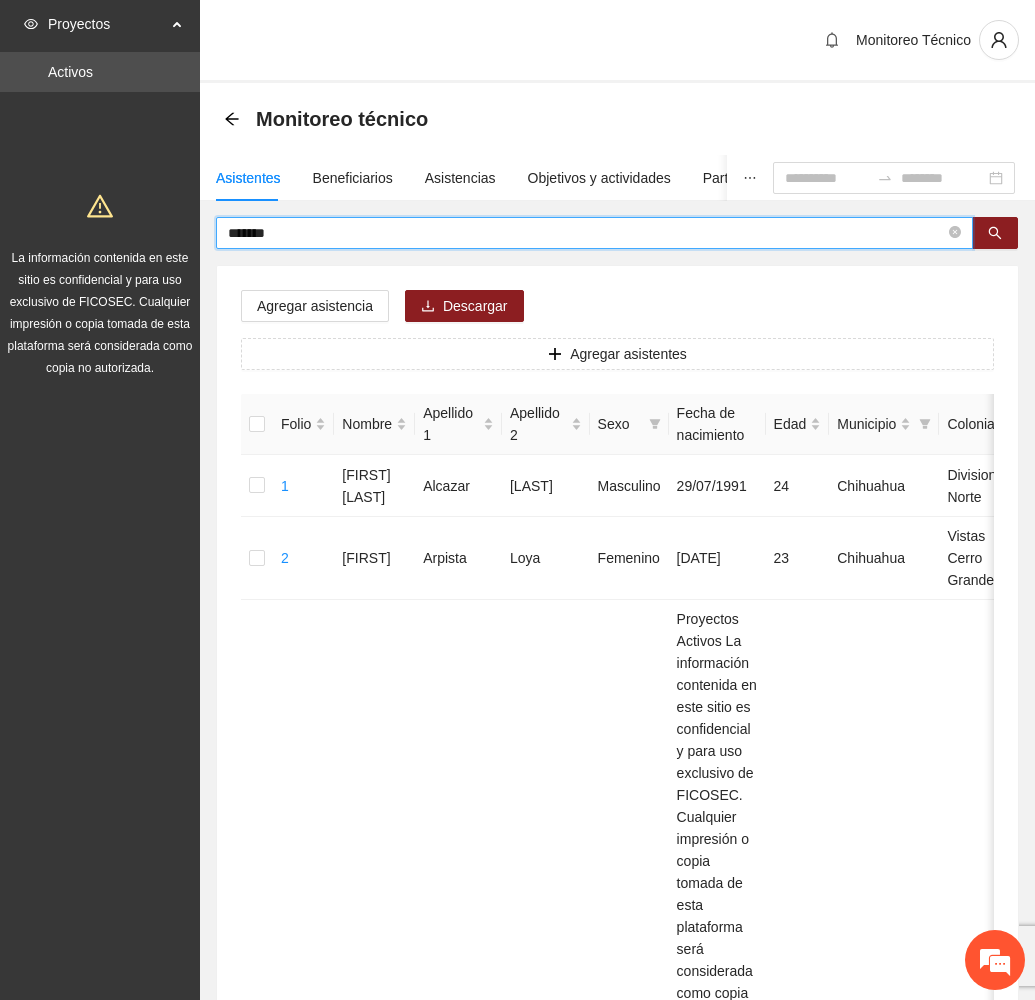 drag, startPoint x: 361, startPoint y: 231, endPoint x: 175, endPoint y: 223, distance: 186.17197 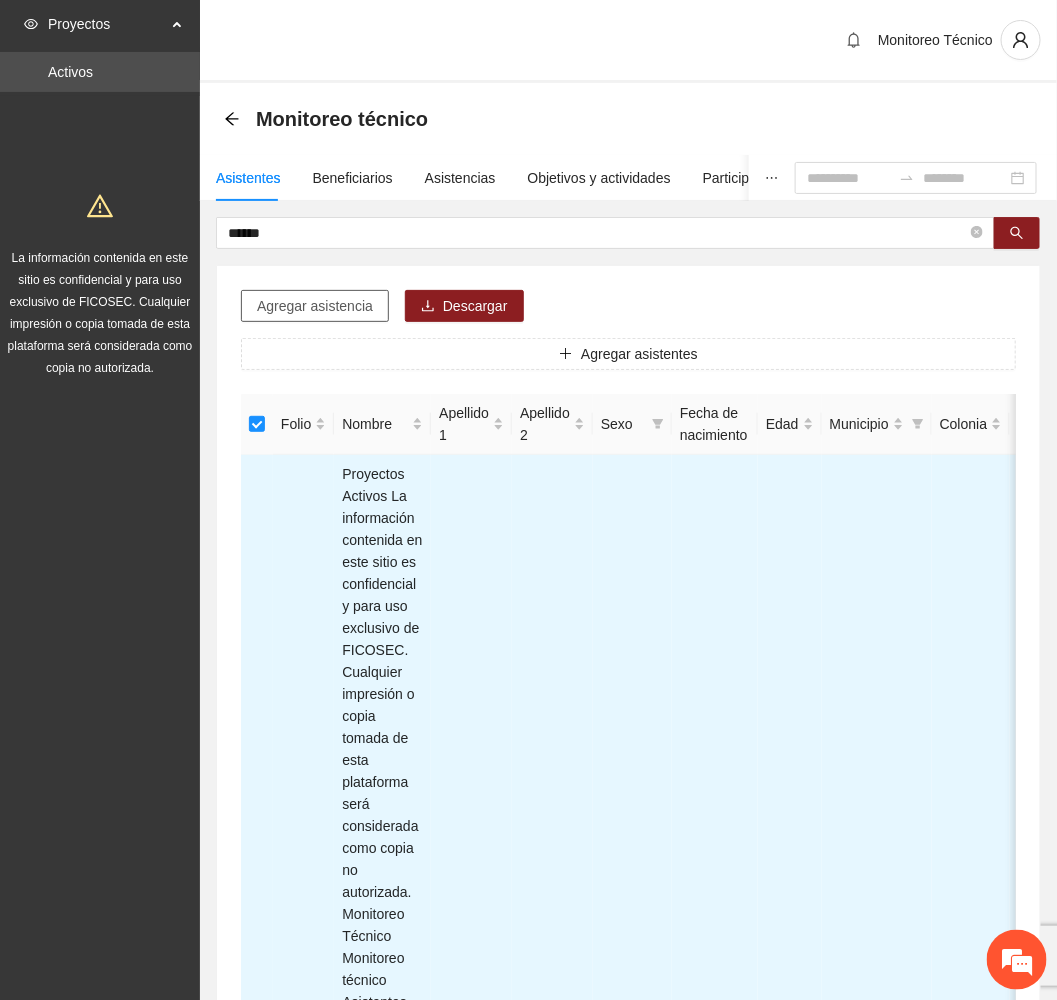 click on "Agregar asistencia" at bounding box center (315, 306) 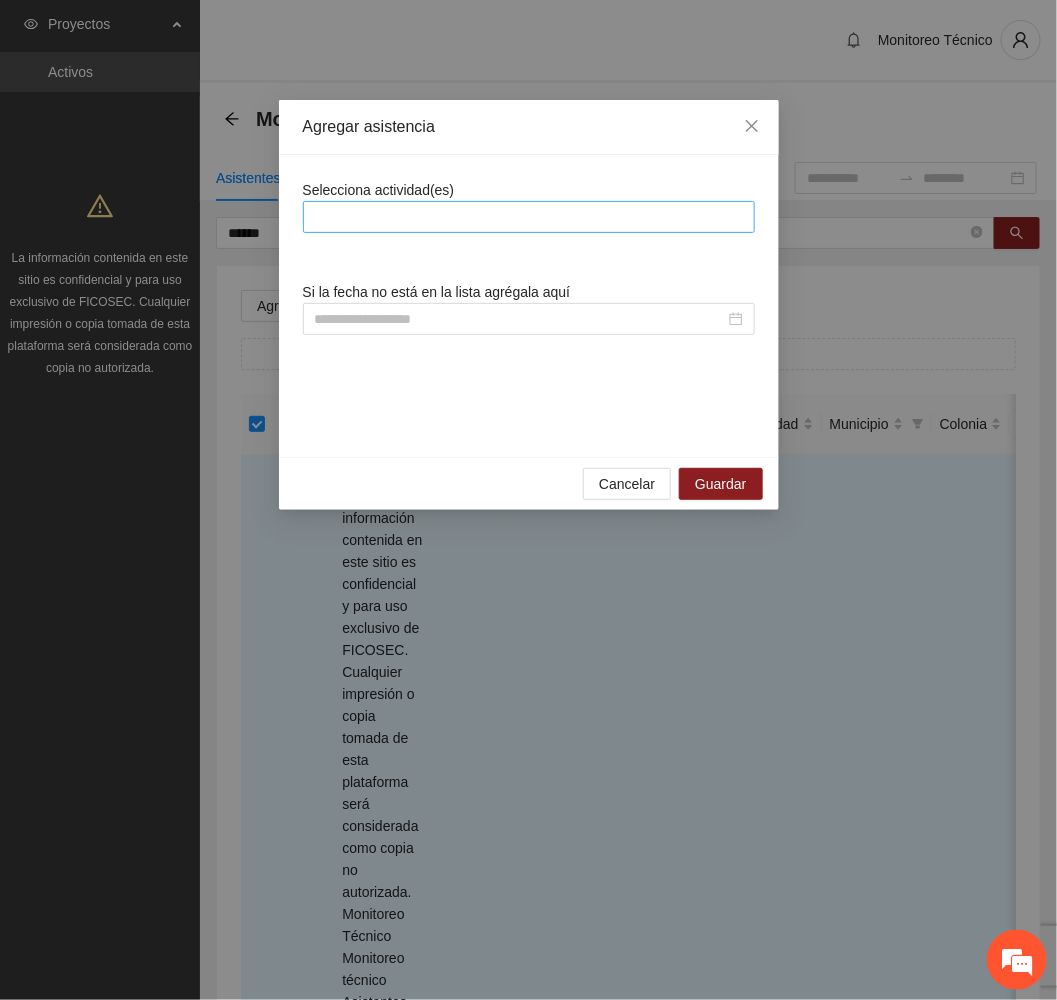 click at bounding box center (529, 217) 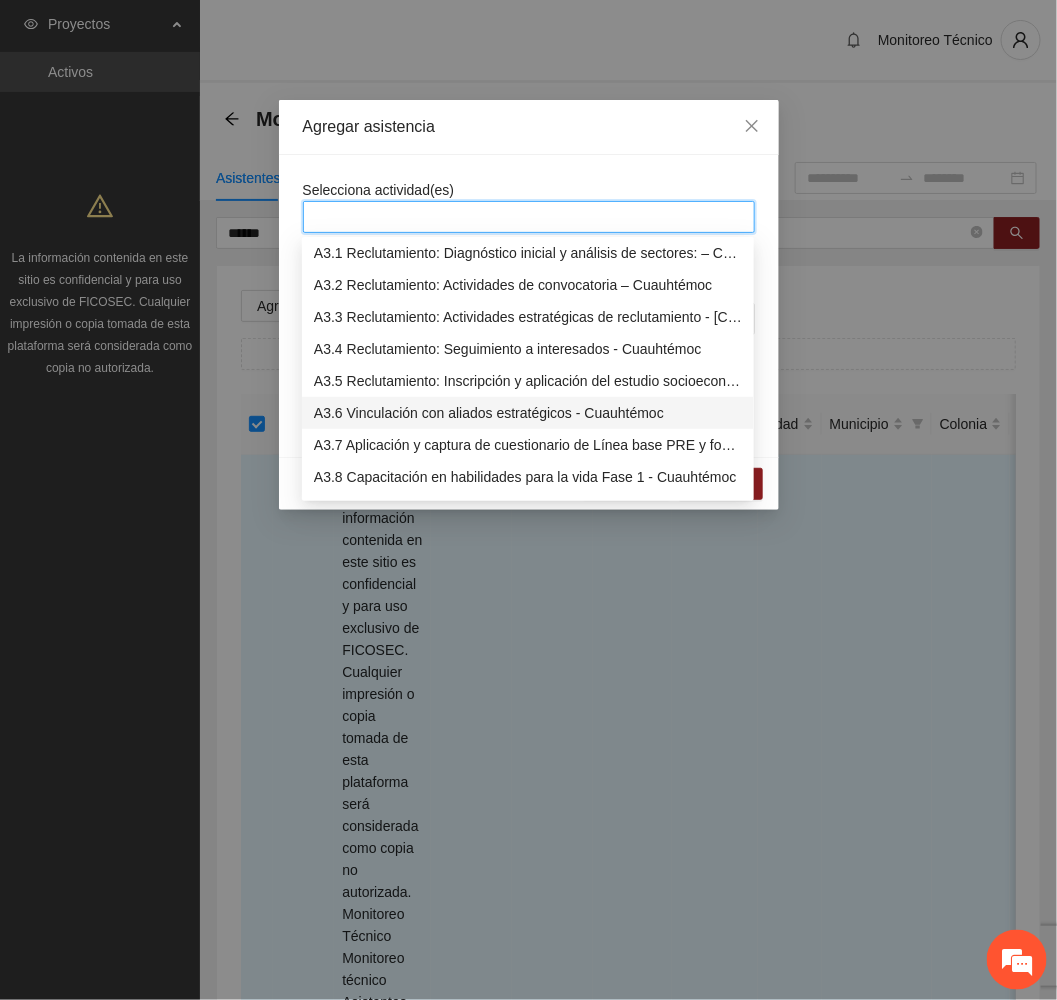 scroll, scrollTop: 1050, scrollLeft: 0, axis: vertical 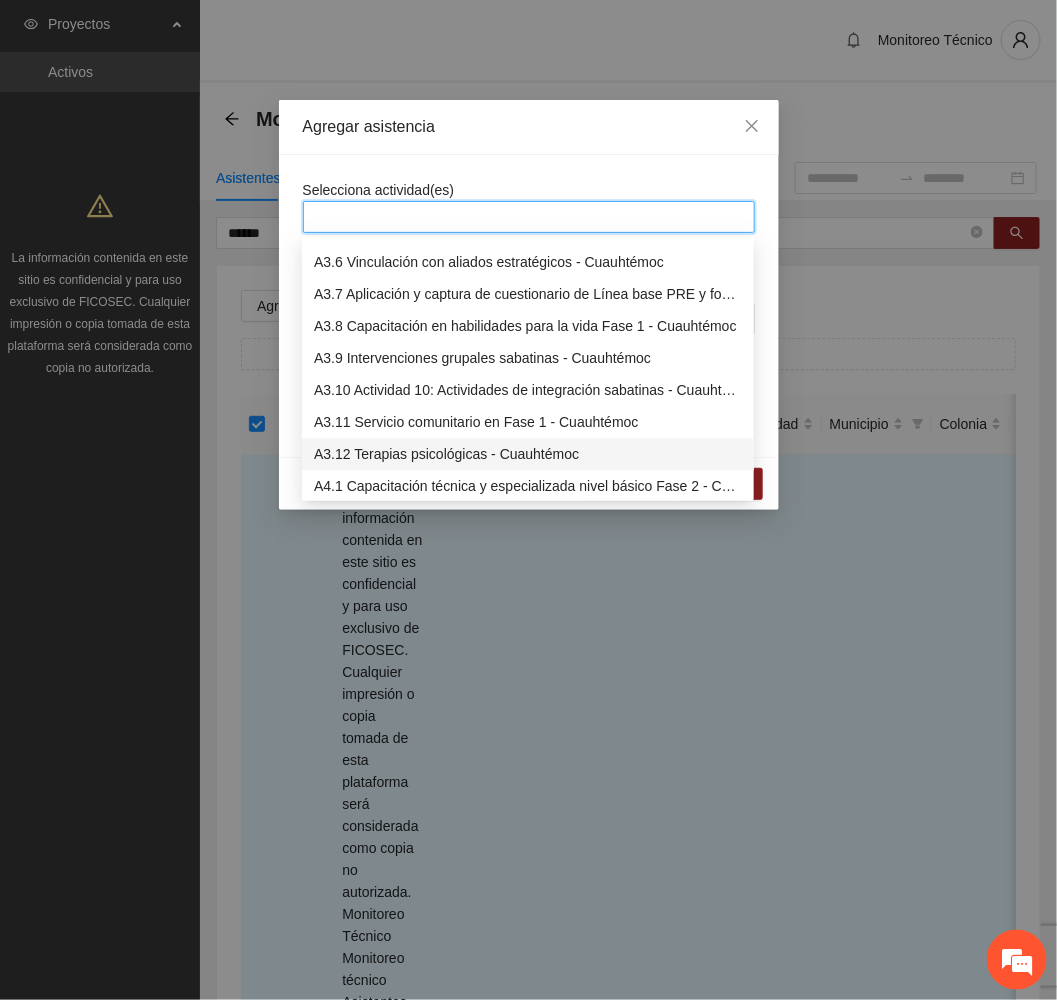click on "A3.12 Terapias psicológicas - Cuauhtémoc" at bounding box center [528, 455] 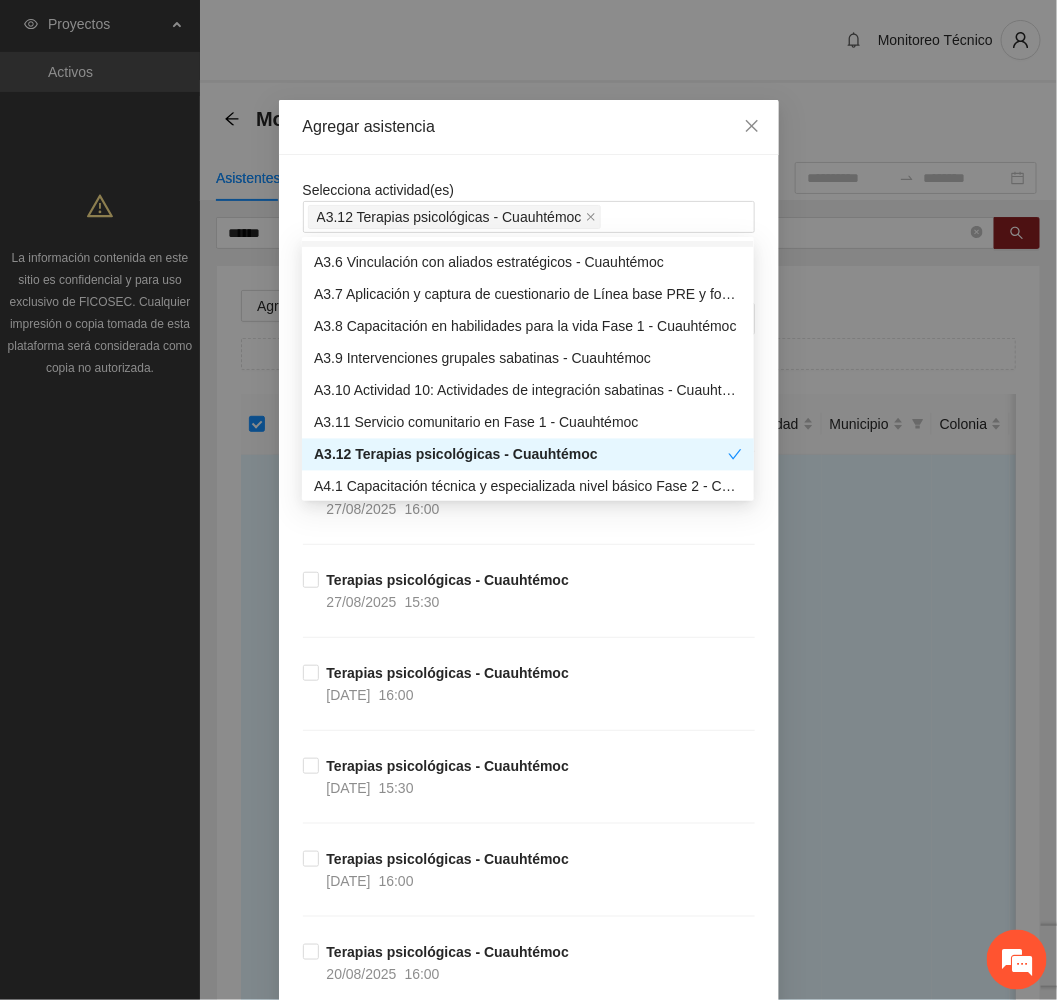 click on "Agregar asistencia" at bounding box center (529, 127) 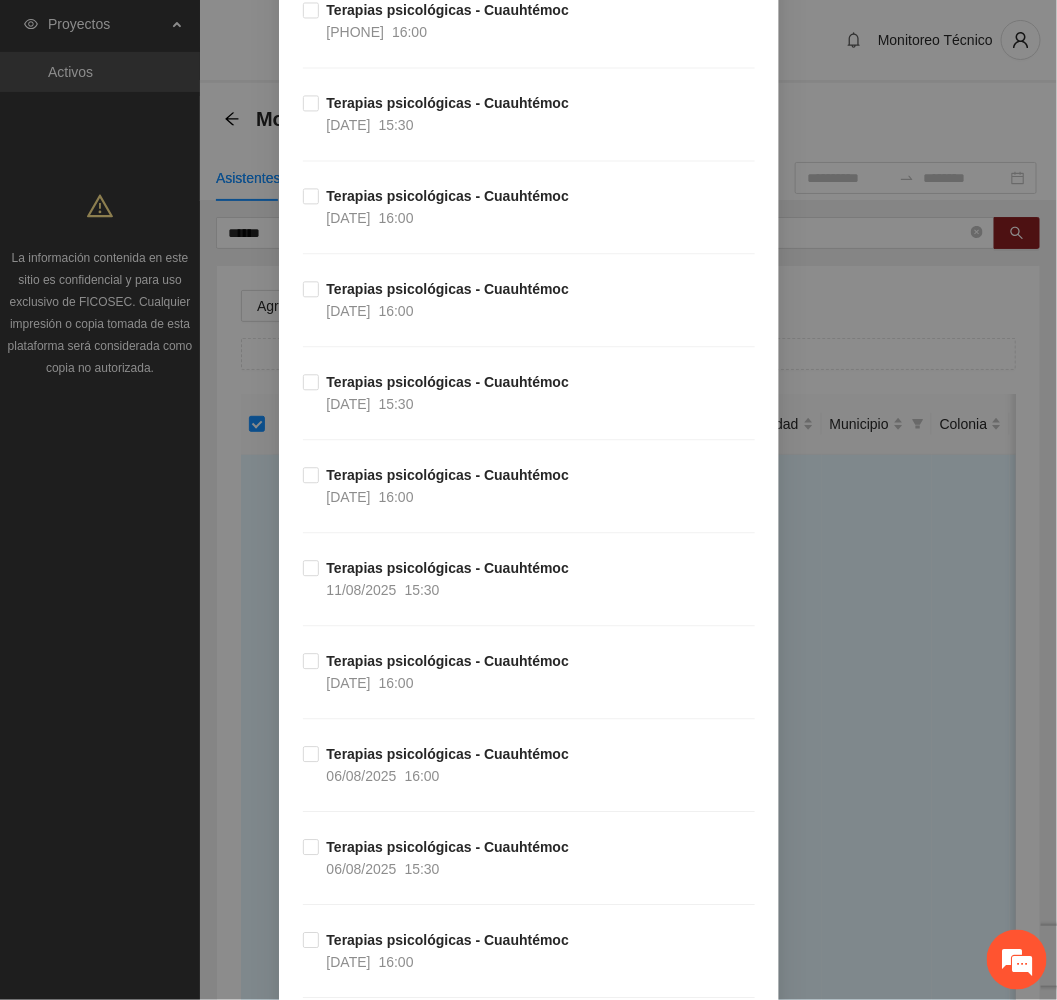 scroll, scrollTop: 1950, scrollLeft: 0, axis: vertical 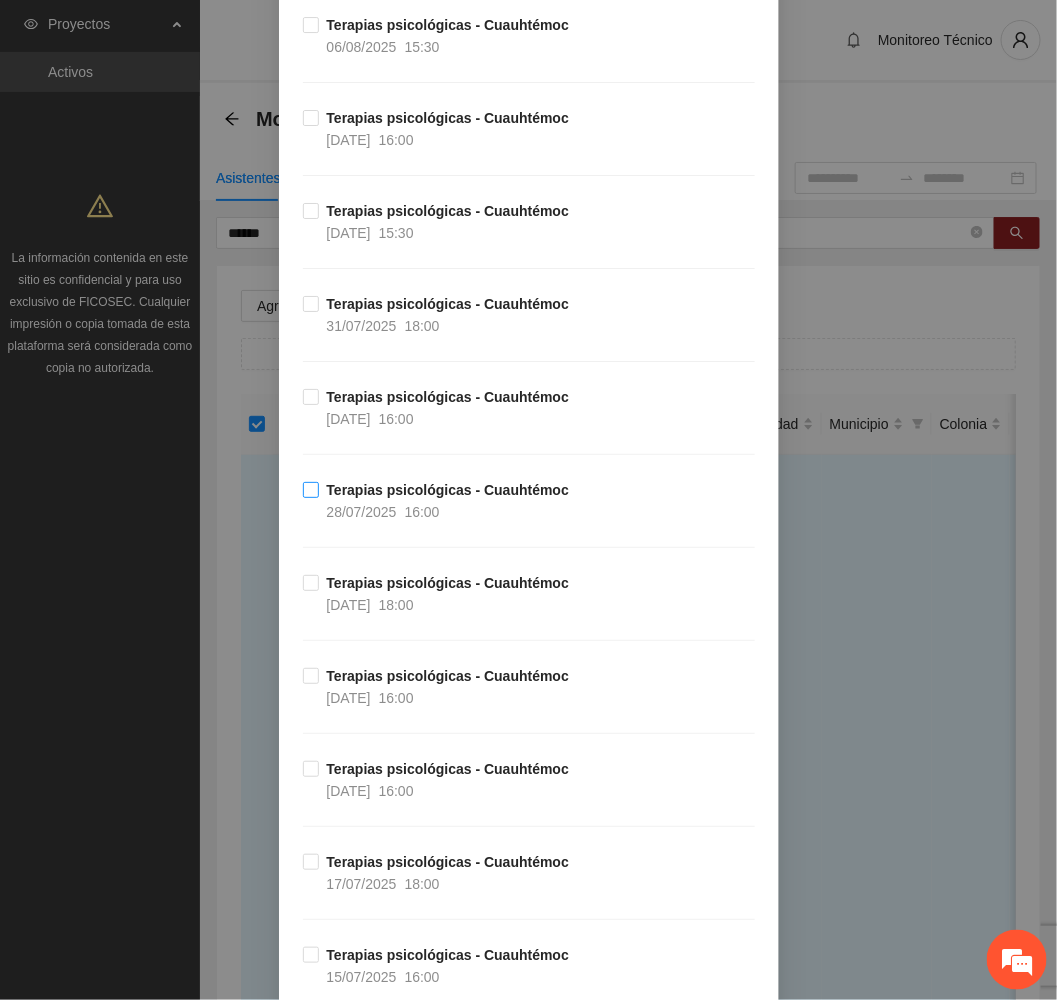 click on "Terapias psicológicas - [CITY] [DATE] [TIME]" at bounding box center [448, 501] 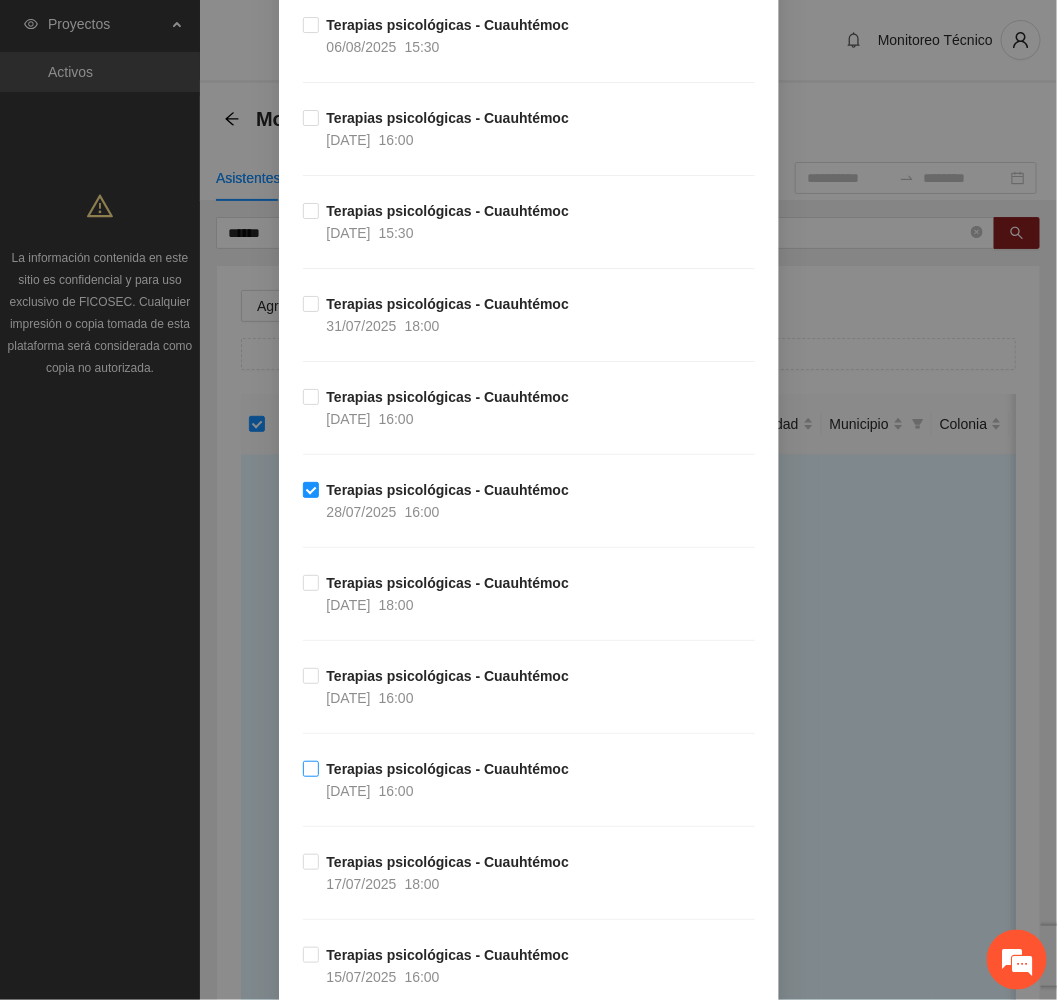 click on "16:00" at bounding box center (396, 791) 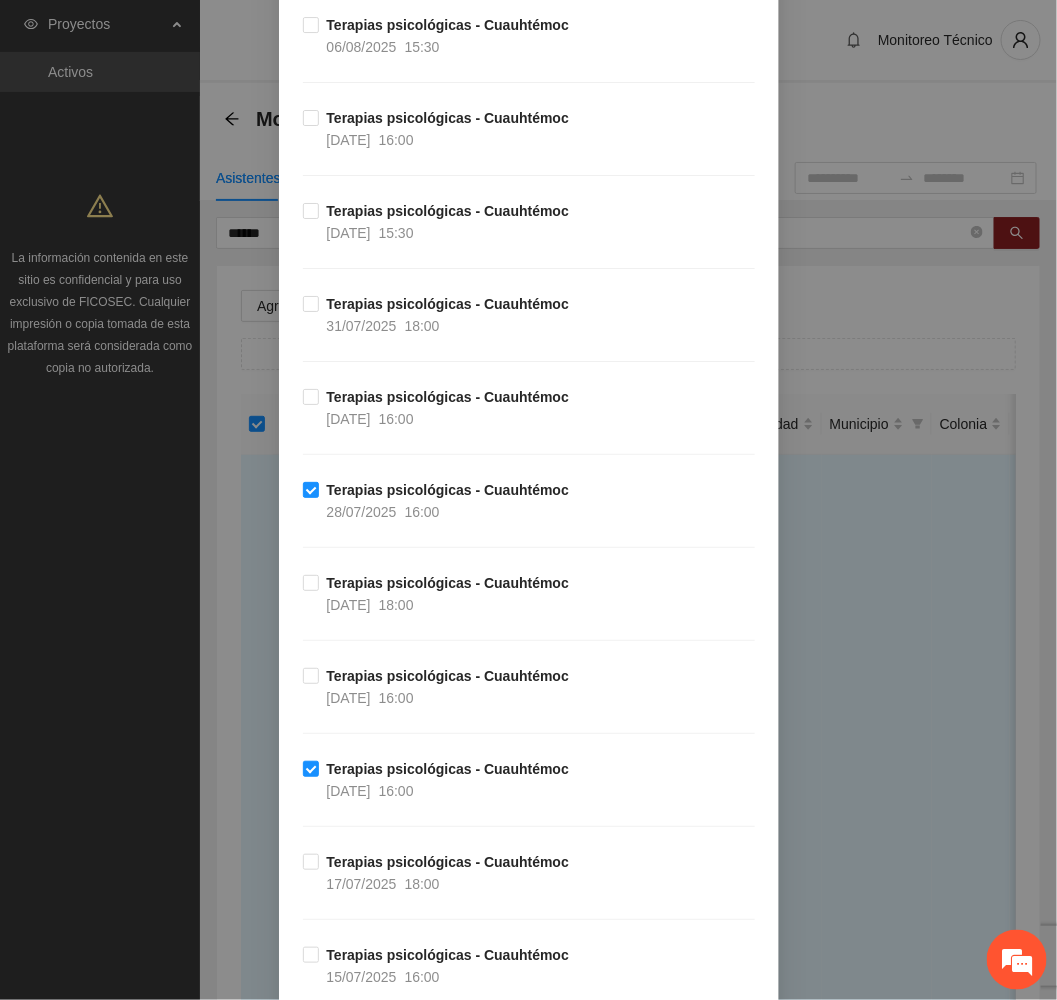 scroll, scrollTop: 3741, scrollLeft: 0, axis: vertical 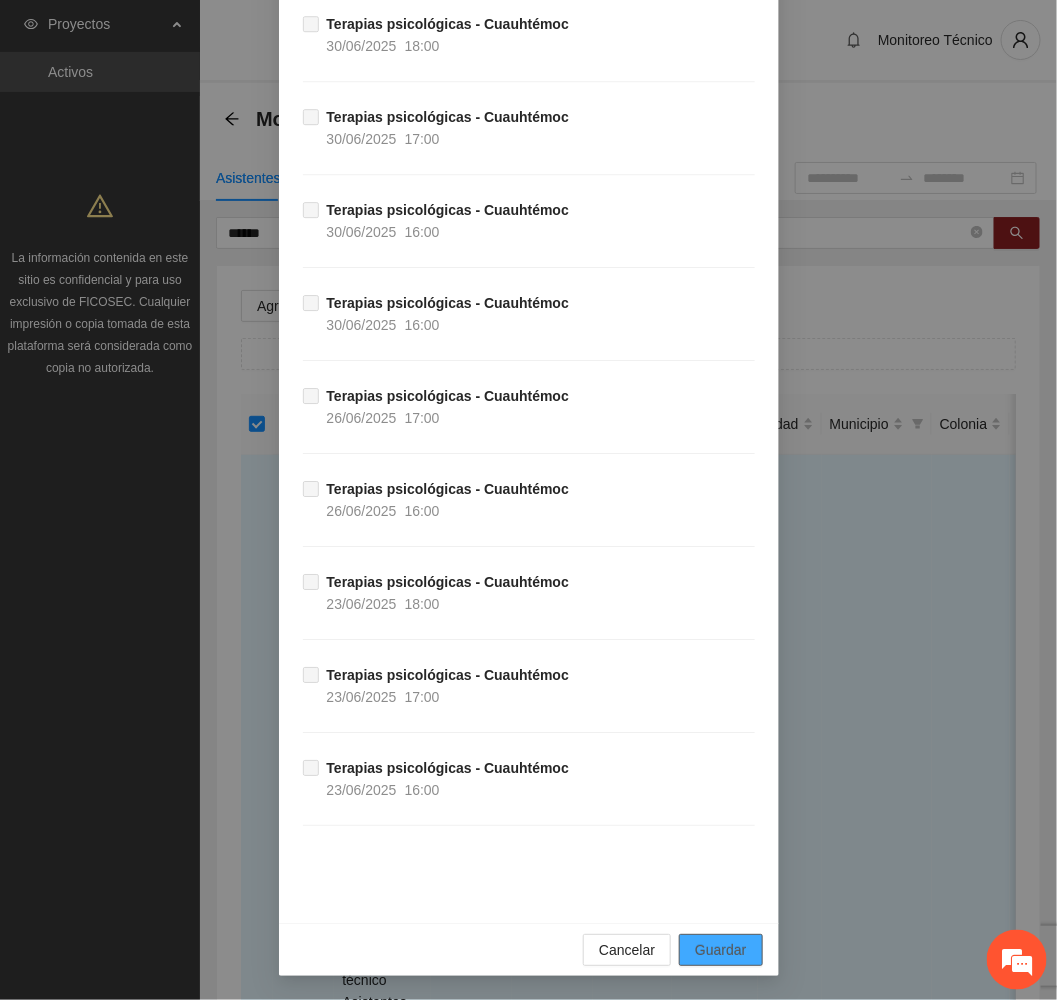 click on "Guardar" at bounding box center [720, 950] 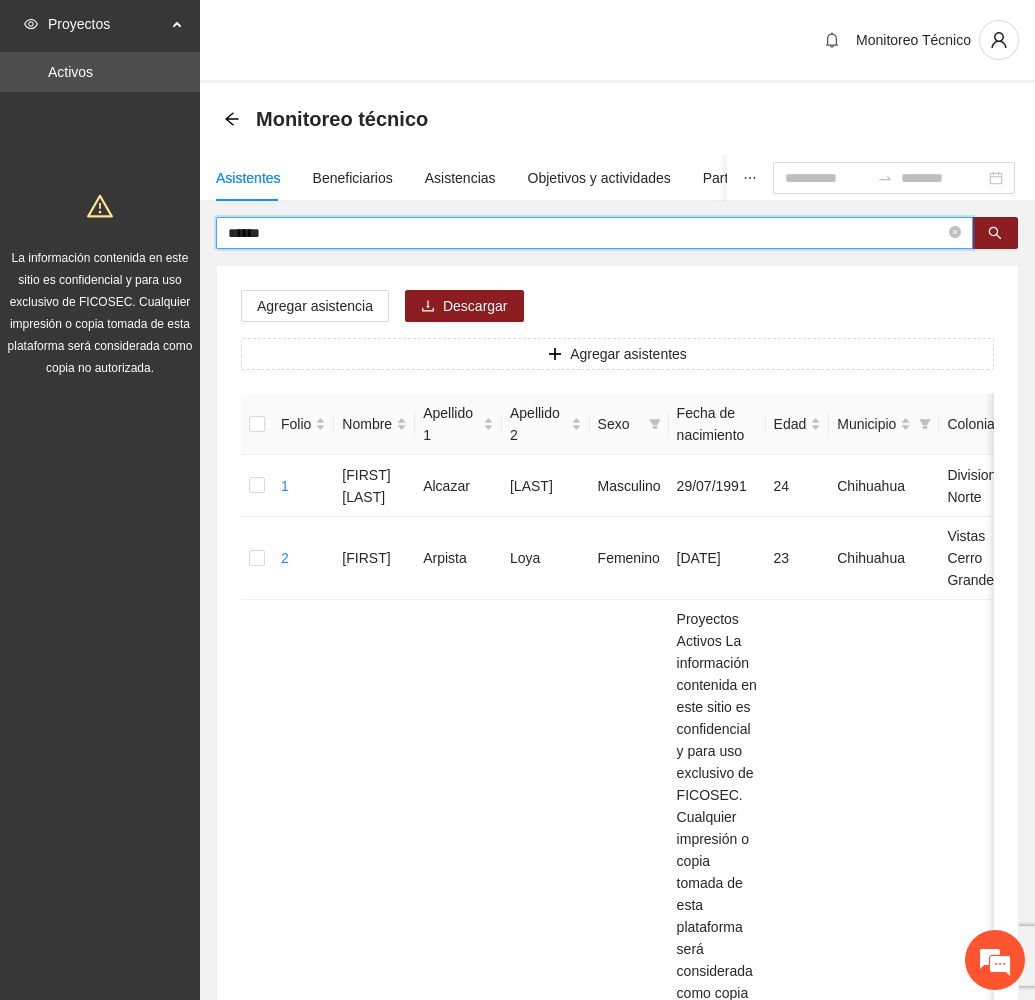 drag, startPoint x: 307, startPoint y: 231, endPoint x: 54, endPoint y: 235, distance: 253.03162 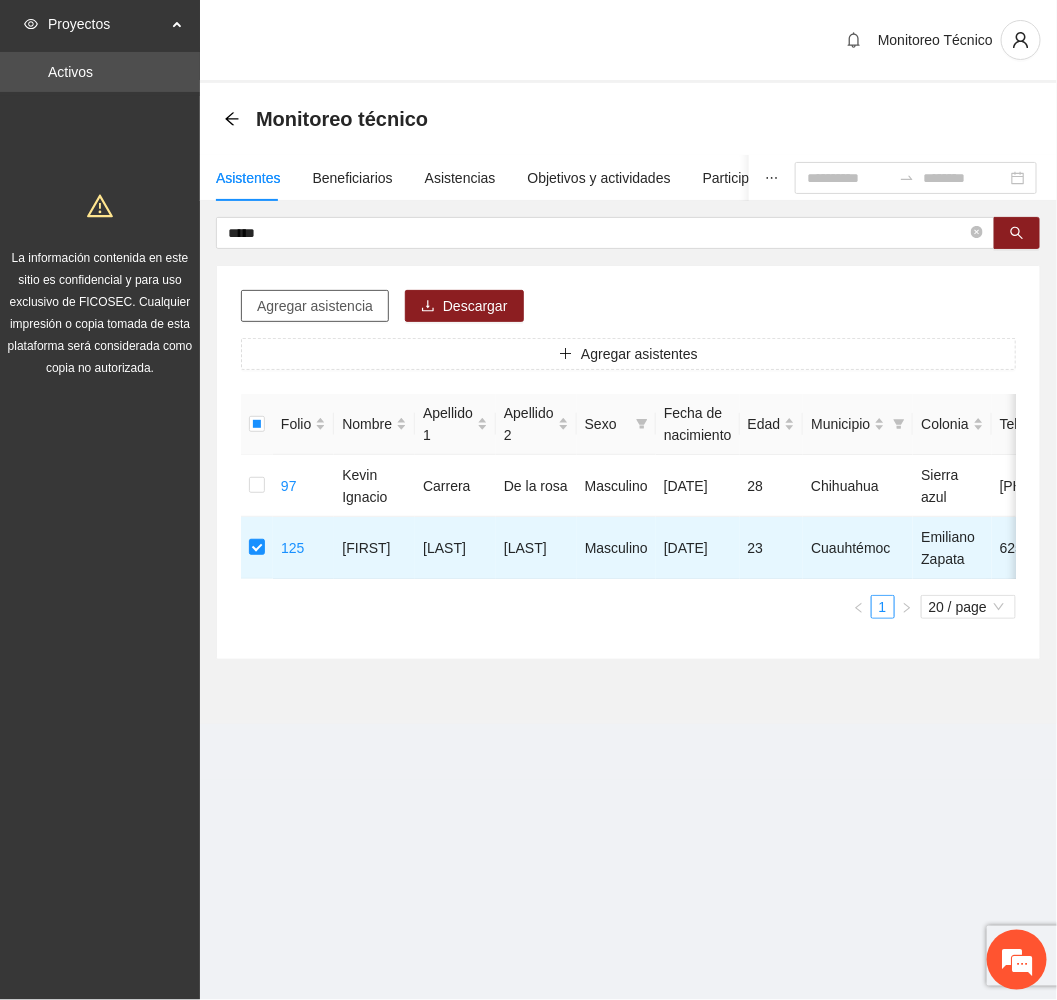 click on "Agregar asistencia" at bounding box center [315, 306] 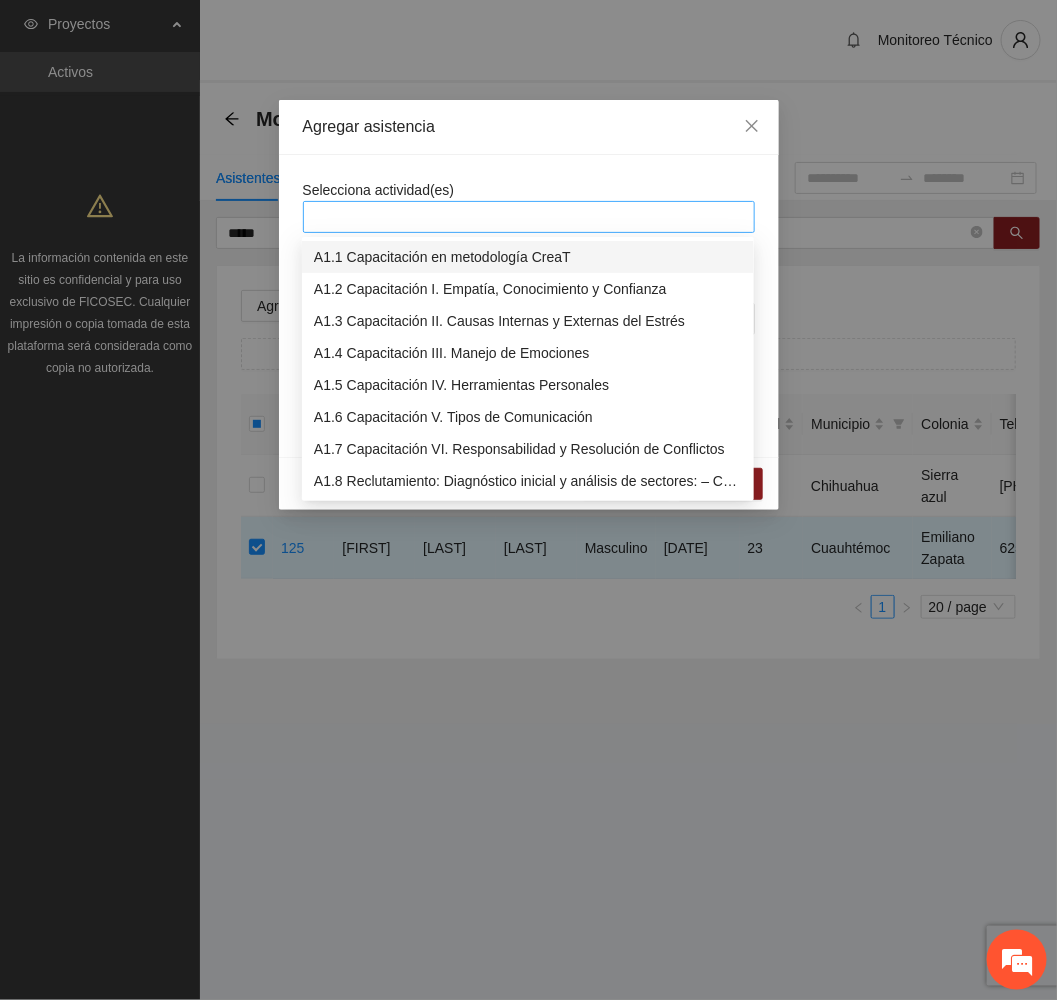 click at bounding box center (529, 217) 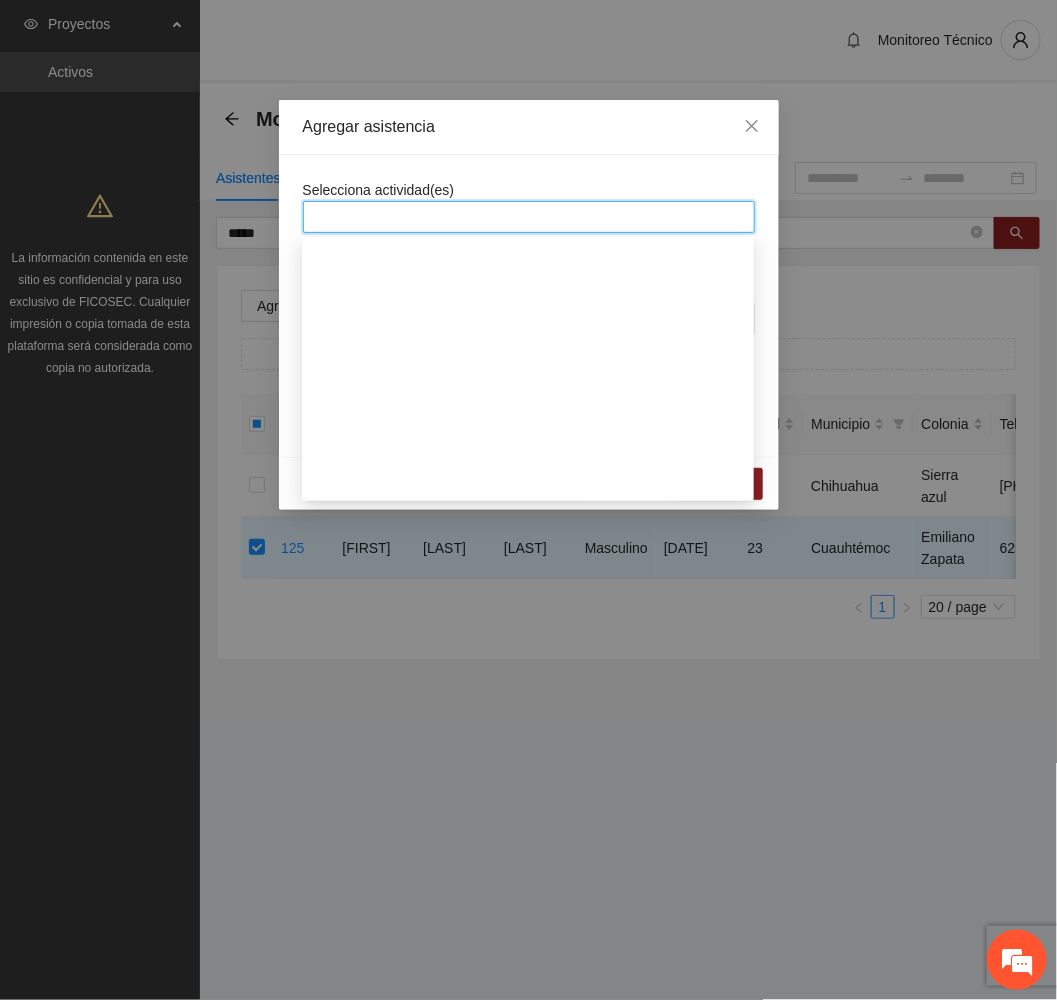 scroll, scrollTop: 1050, scrollLeft: 0, axis: vertical 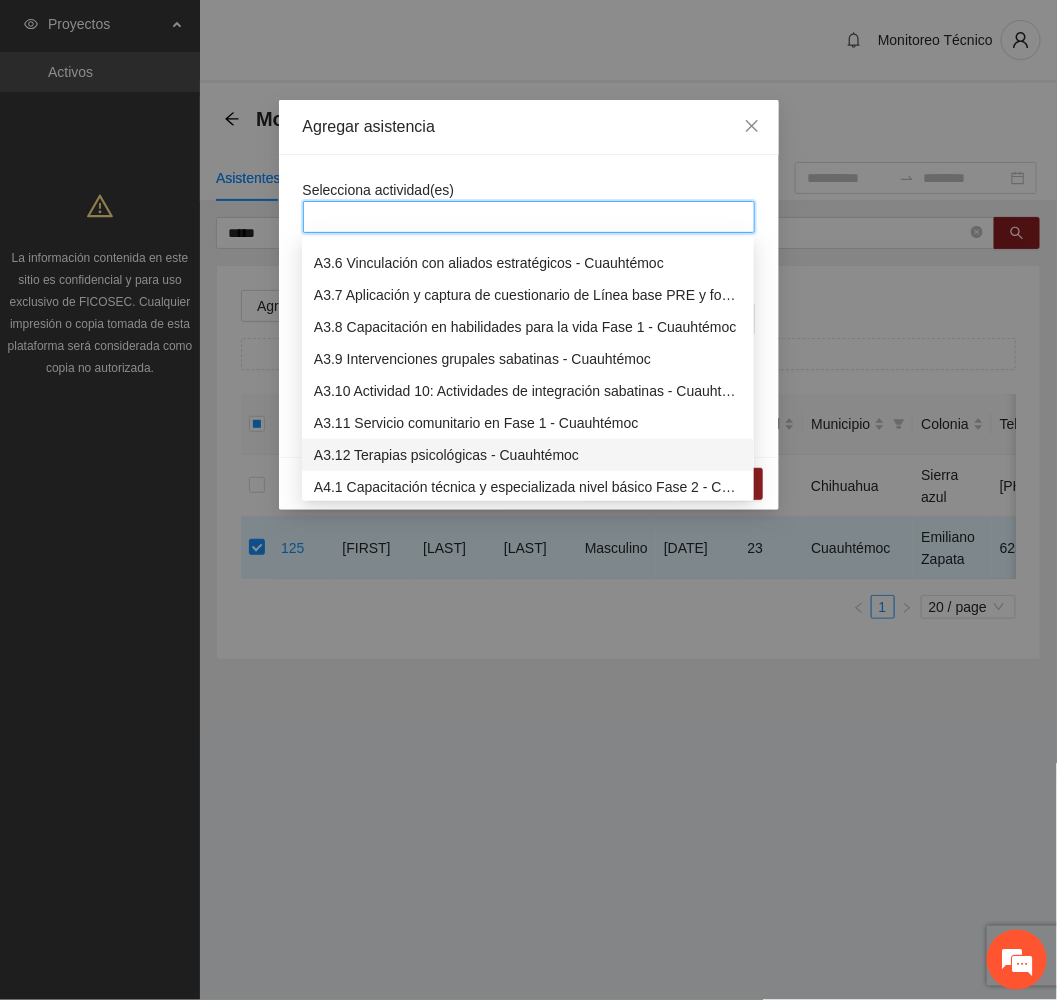 click on "A3.12 Terapias psicológicas - Cuauhtémoc" at bounding box center [528, 455] 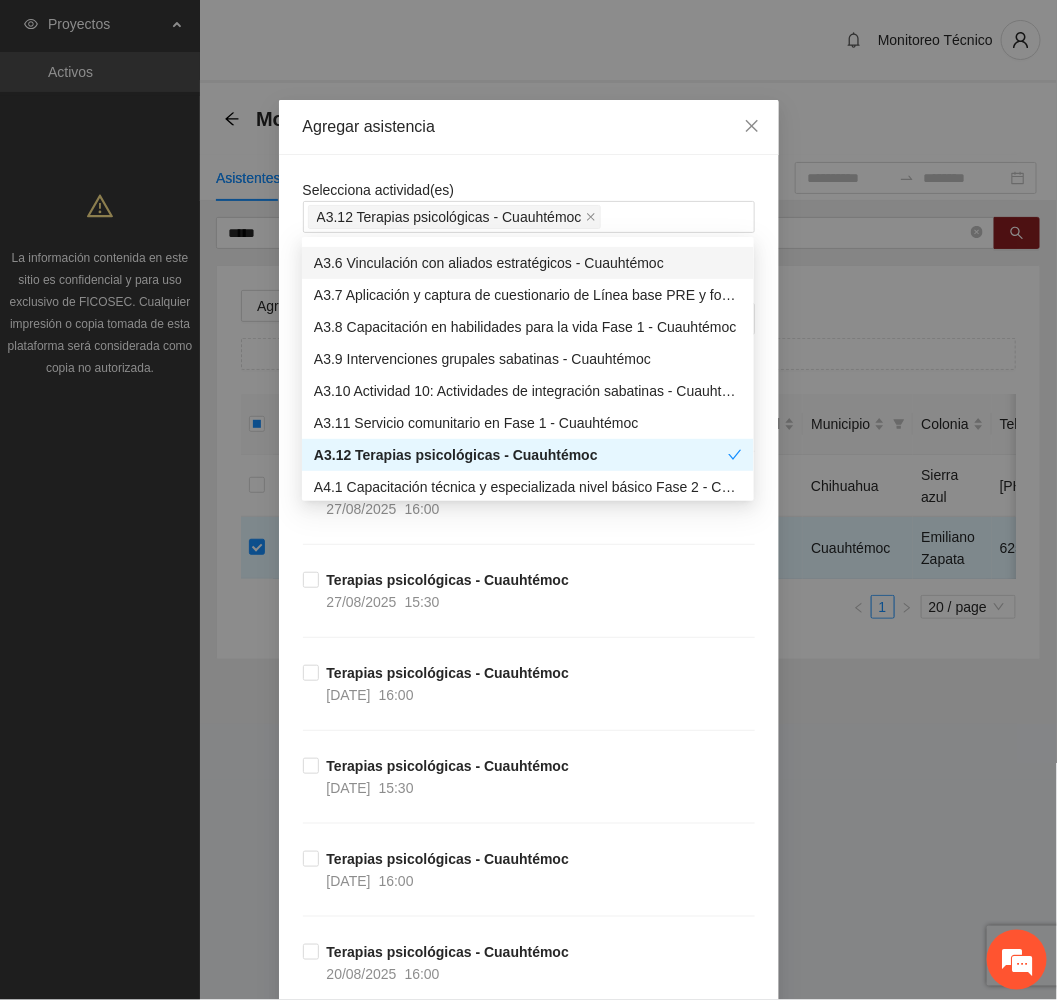 click on "Agregar asistencia" at bounding box center (529, 127) 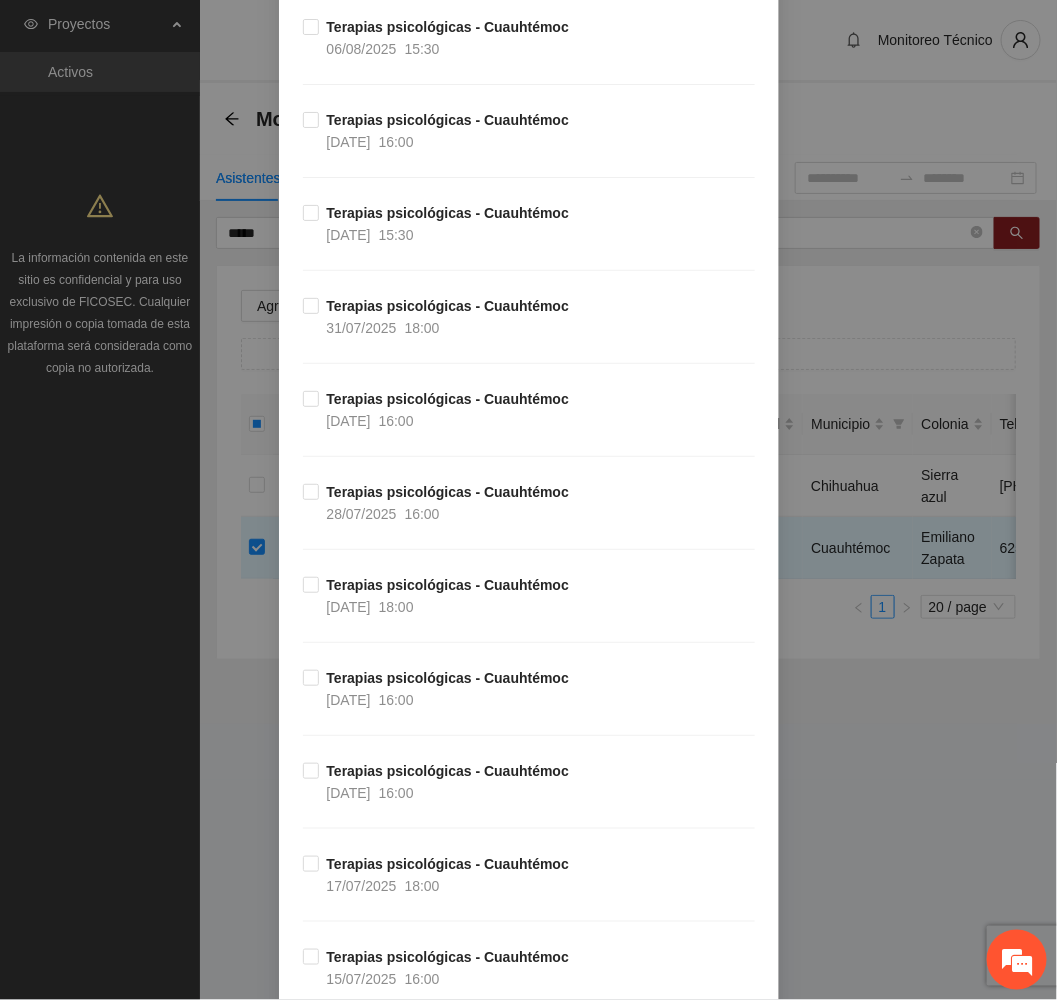 scroll, scrollTop: 1950, scrollLeft: 0, axis: vertical 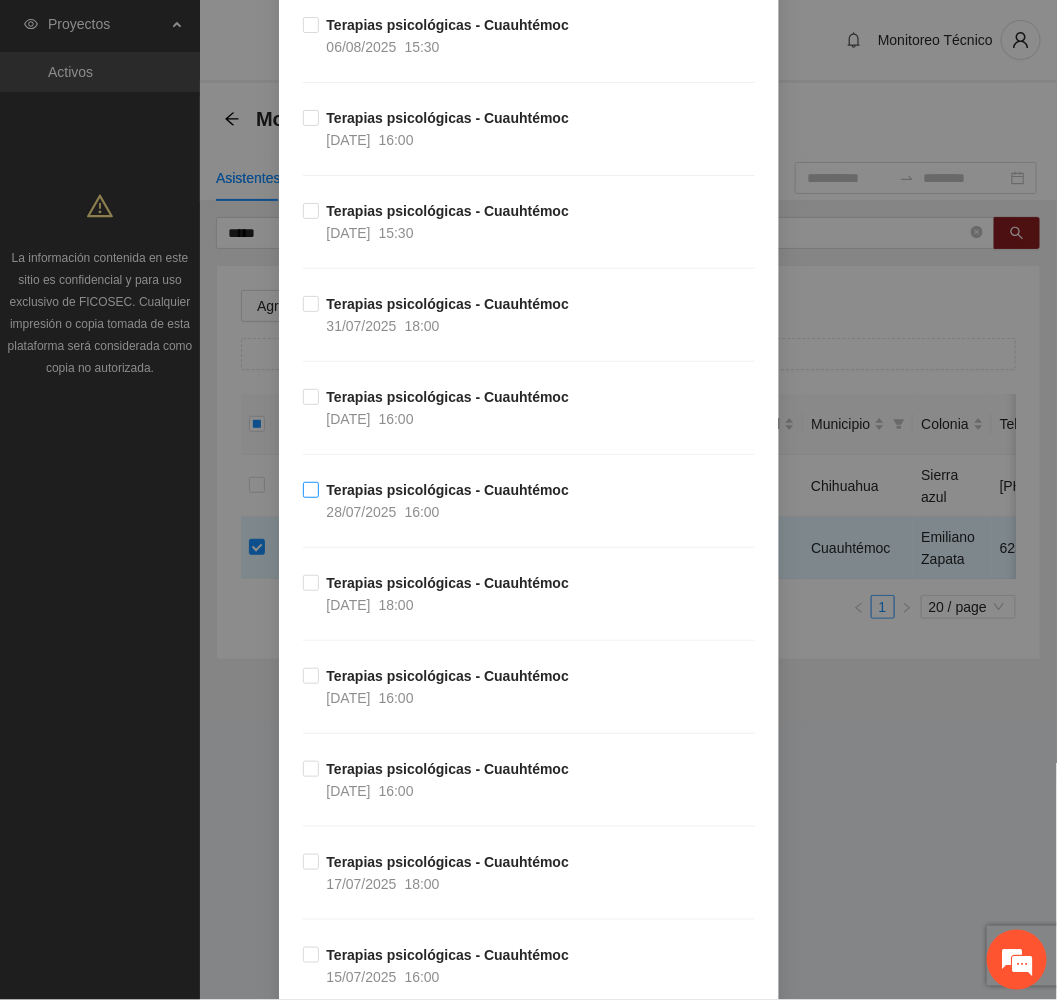 click on "Terapias psicológicas - Cuauhtémoc" at bounding box center (448, 490) 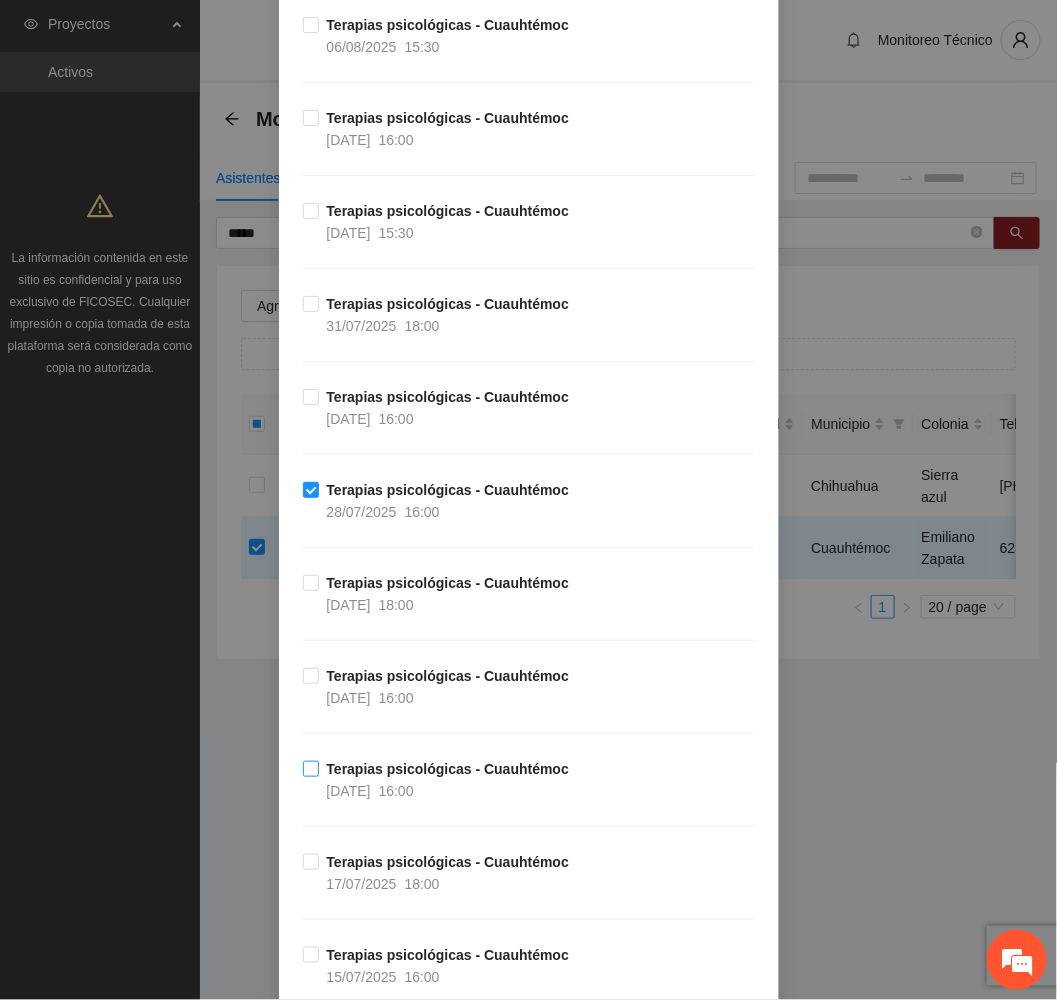 click on "Terapias psicológicas - Cuauhtémoc" at bounding box center (448, 769) 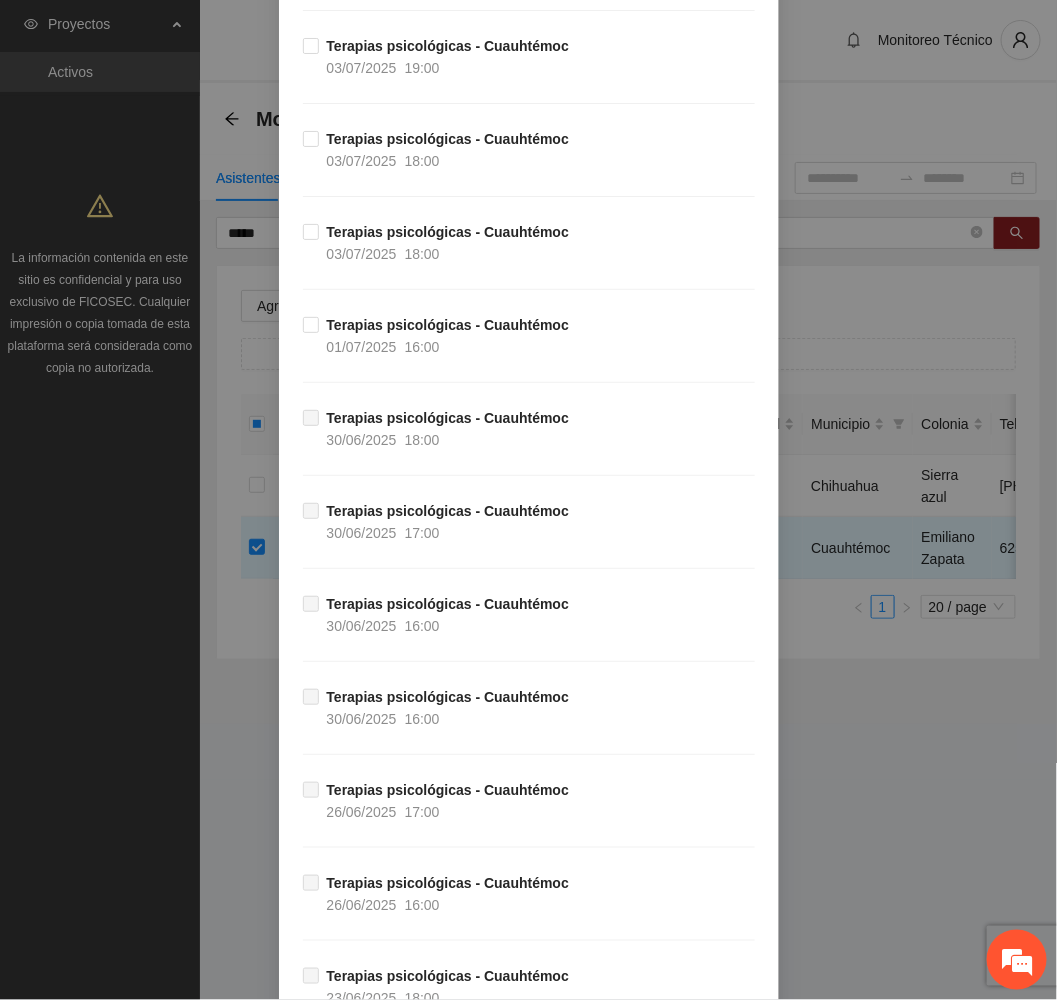 scroll, scrollTop: 3741, scrollLeft: 0, axis: vertical 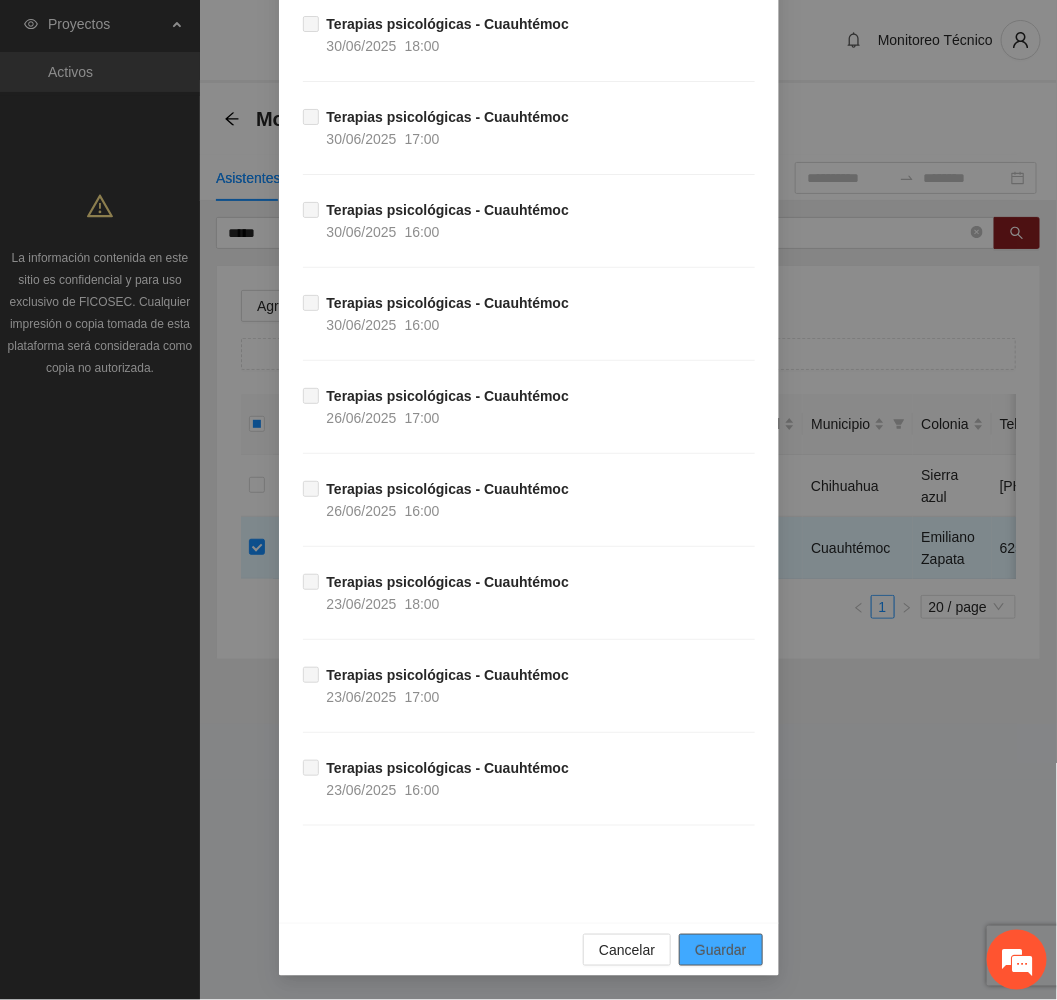 click on "Guardar" at bounding box center (720, 950) 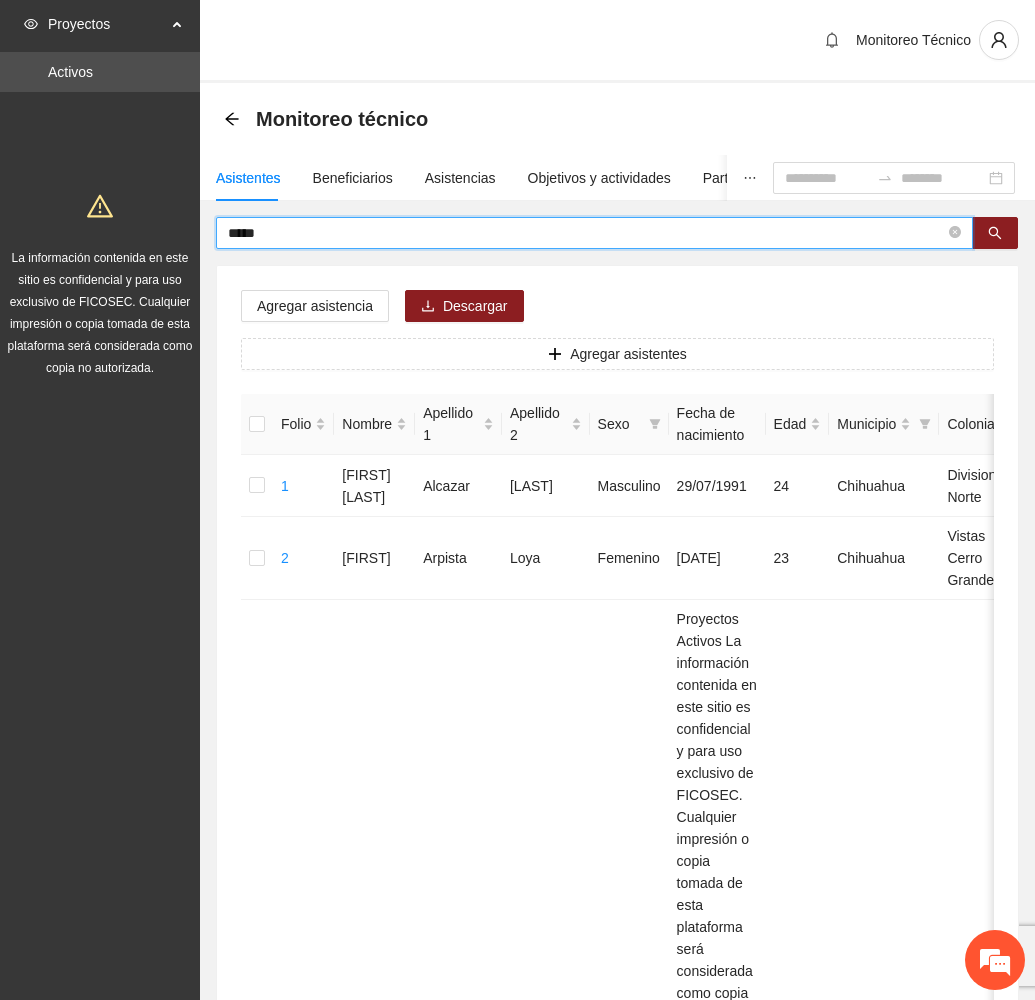 drag, startPoint x: 337, startPoint y: 228, endPoint x: 108, endPoint y: 186, distance: 232.81967 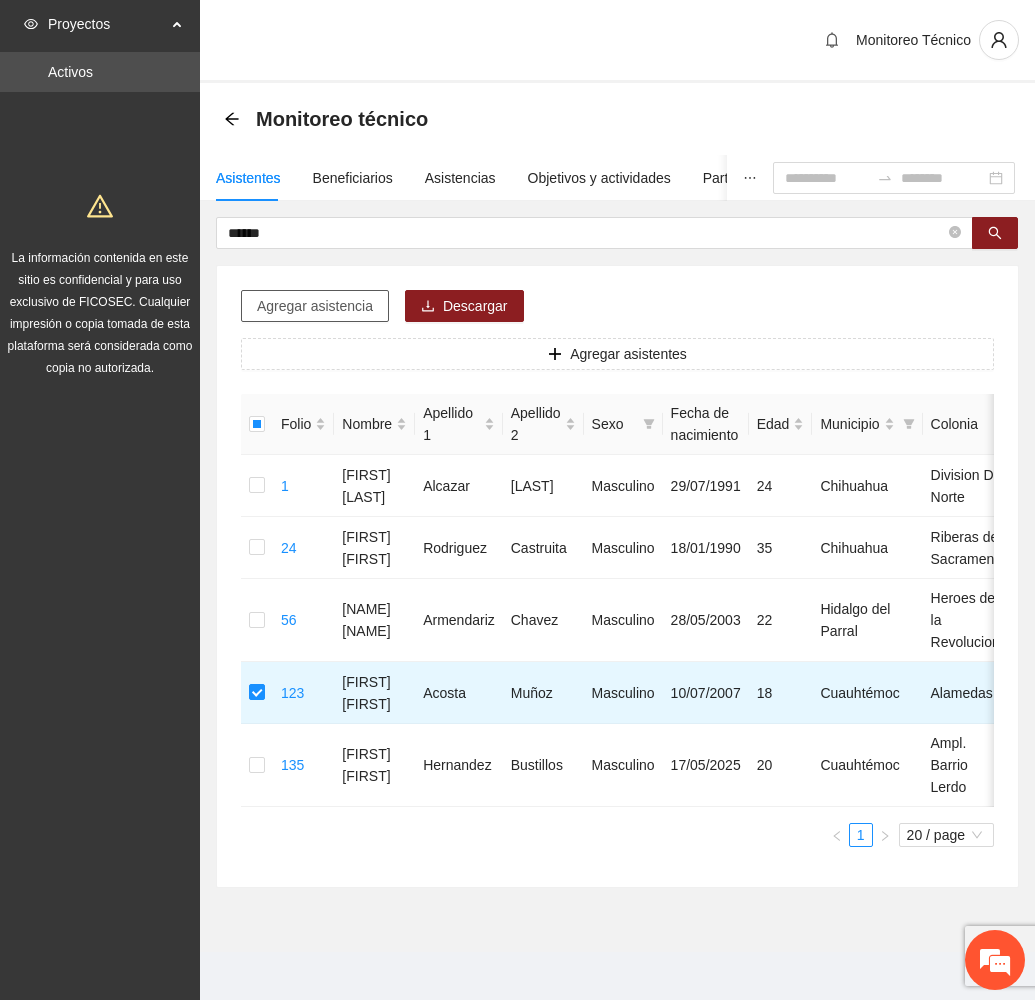 click on "Agregar asistencia" at bounding box center [315, 306] 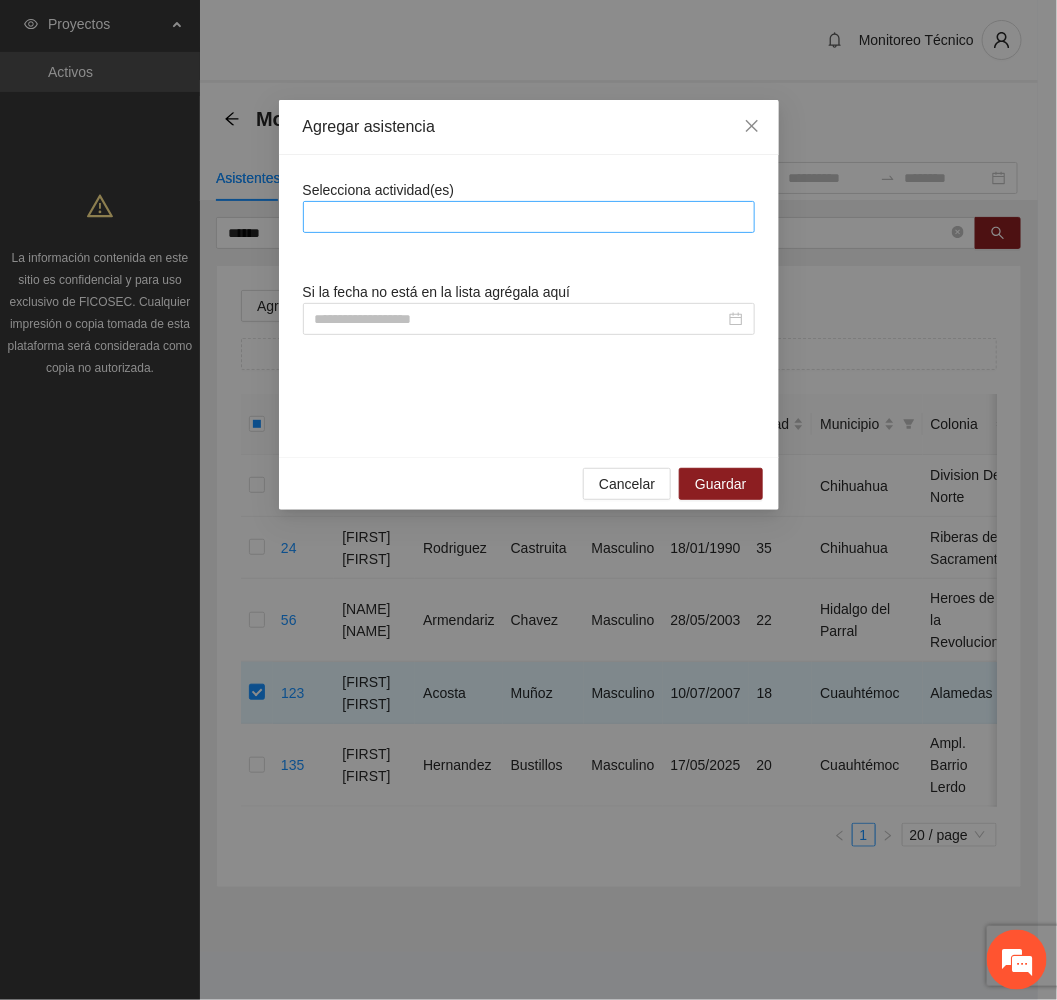 click at bounding box center (529, 217) 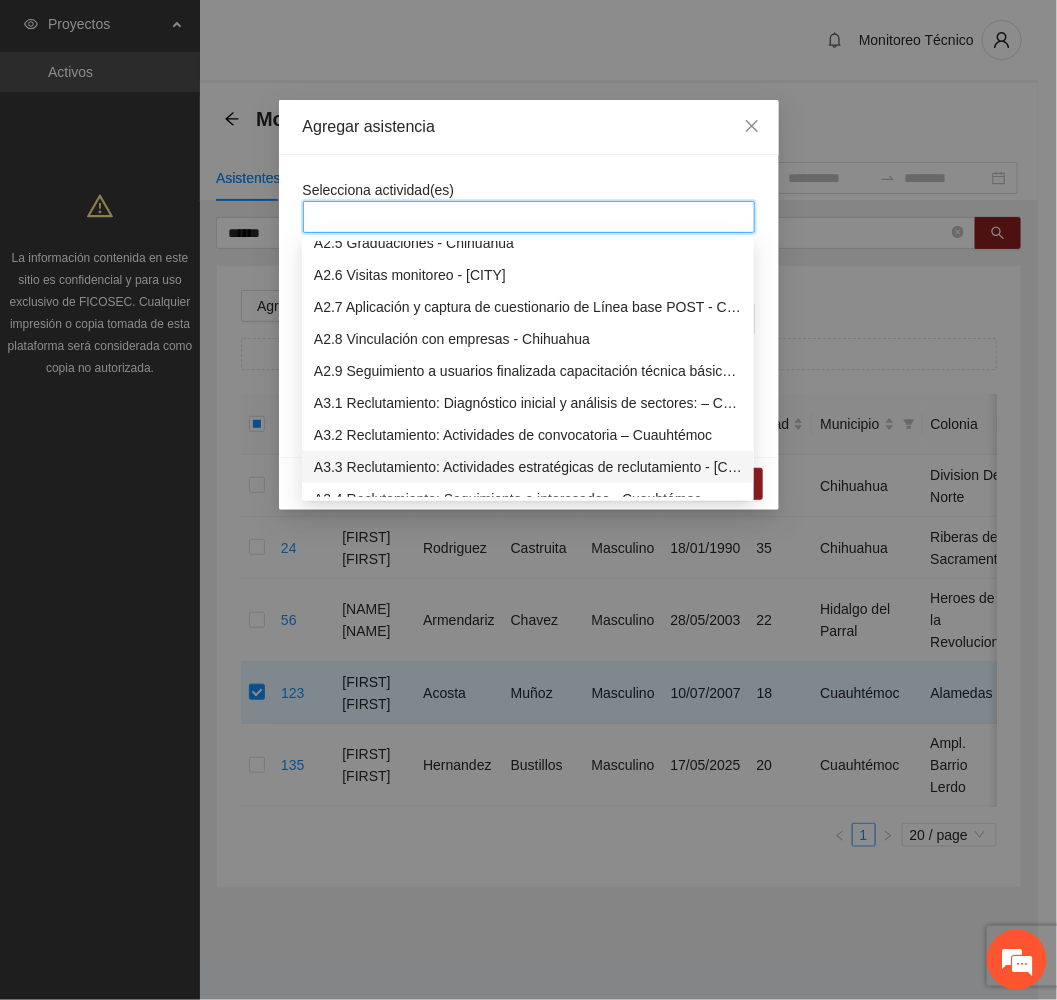 scroll, scrollTop: 1200, scrollLeft: 0, axis: vertical 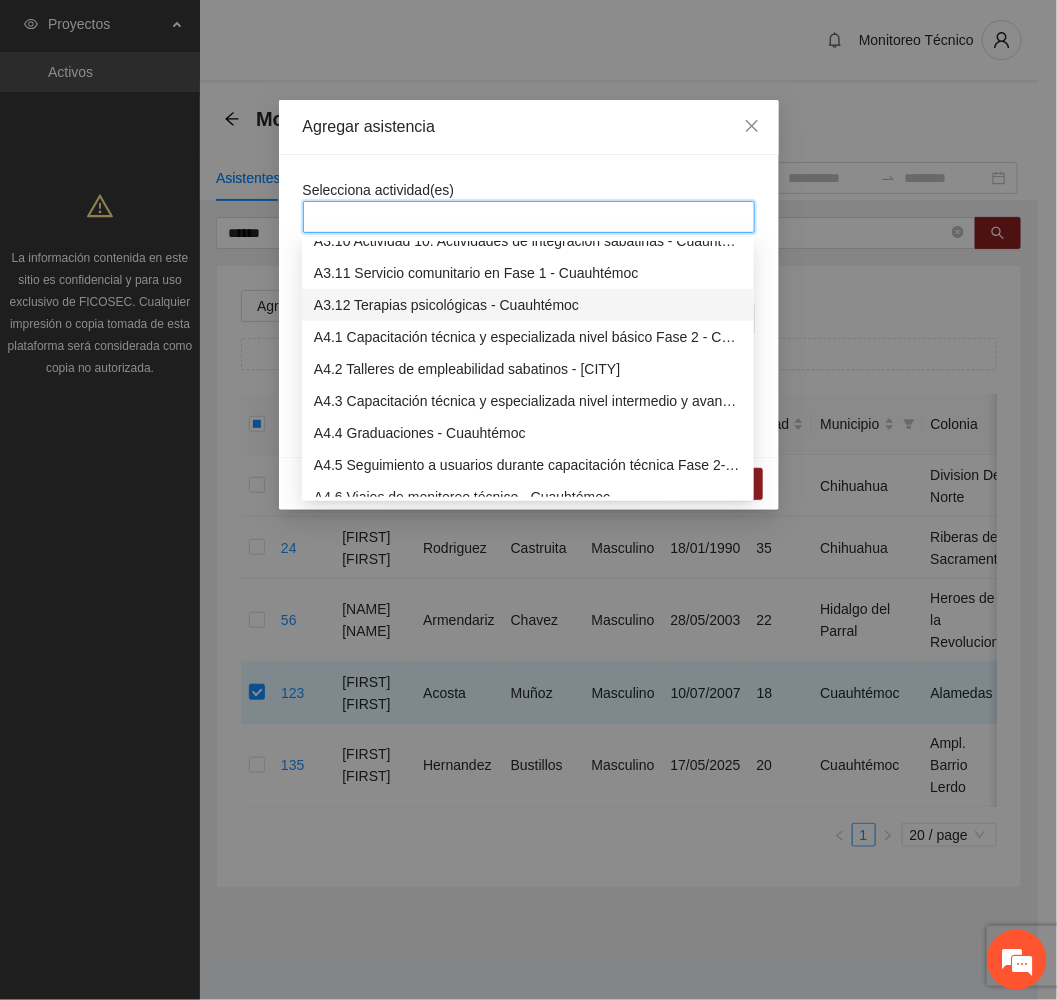 click on "A3.12 Terapias psicológicas - Cuauhtémoc" at bounding box center (528, 305) 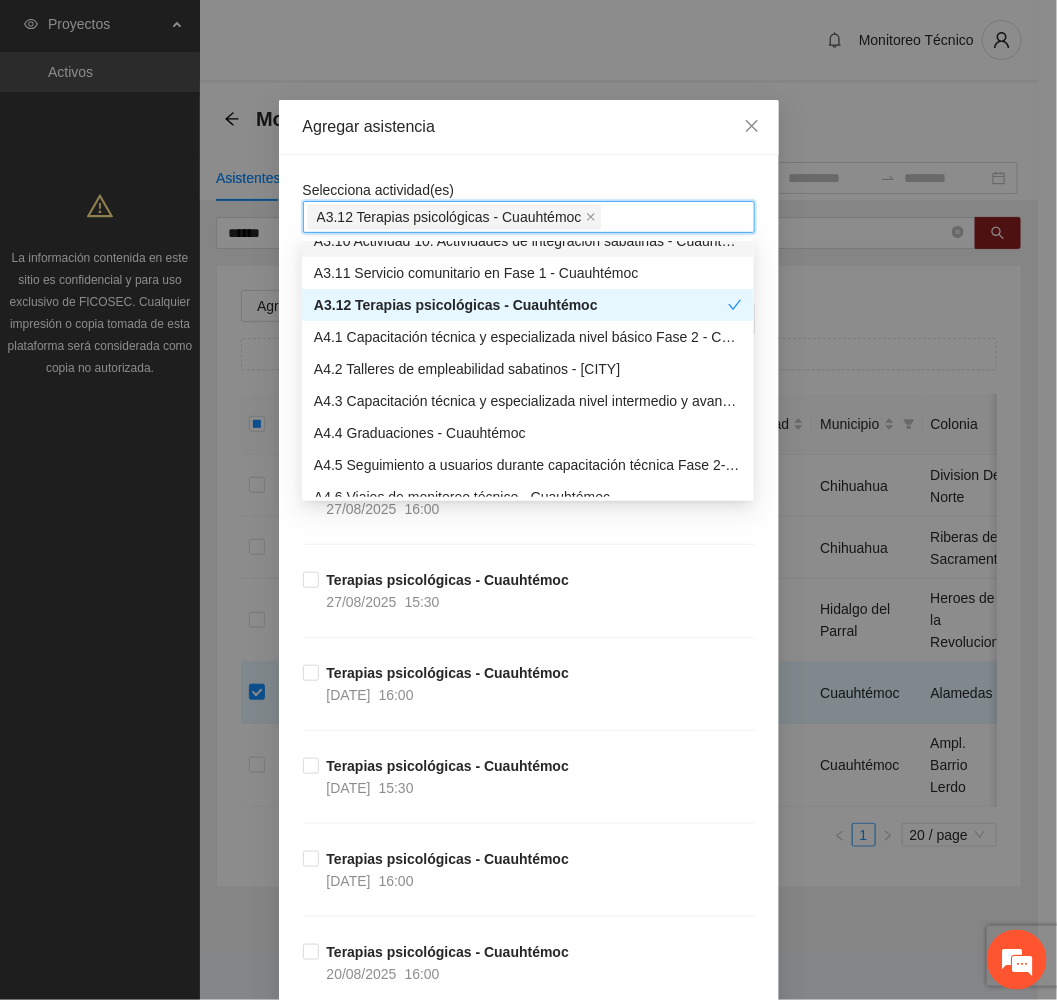 click on "Agregar asistencia" at bounding box center [529, 127] 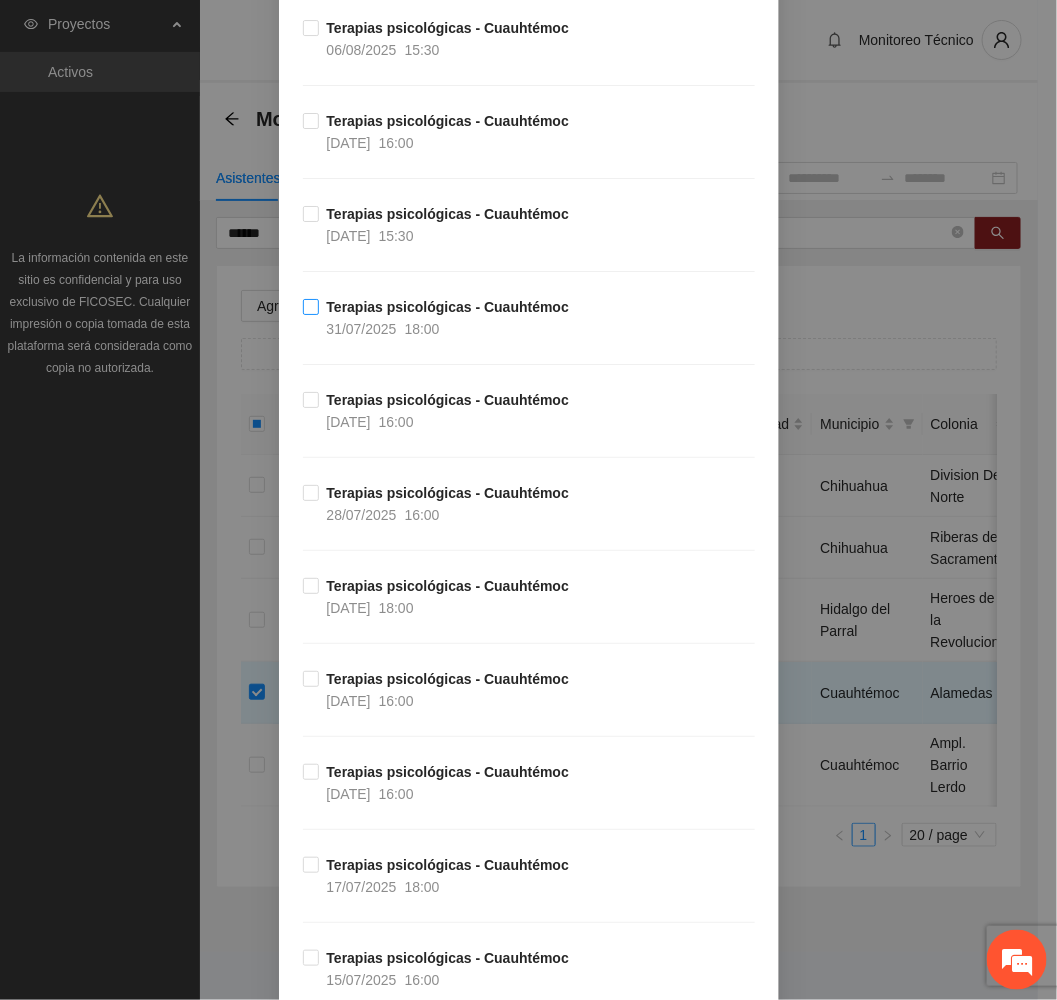 scroll, scrollTop: 1950, scrollLeft: 0, axis: vertical 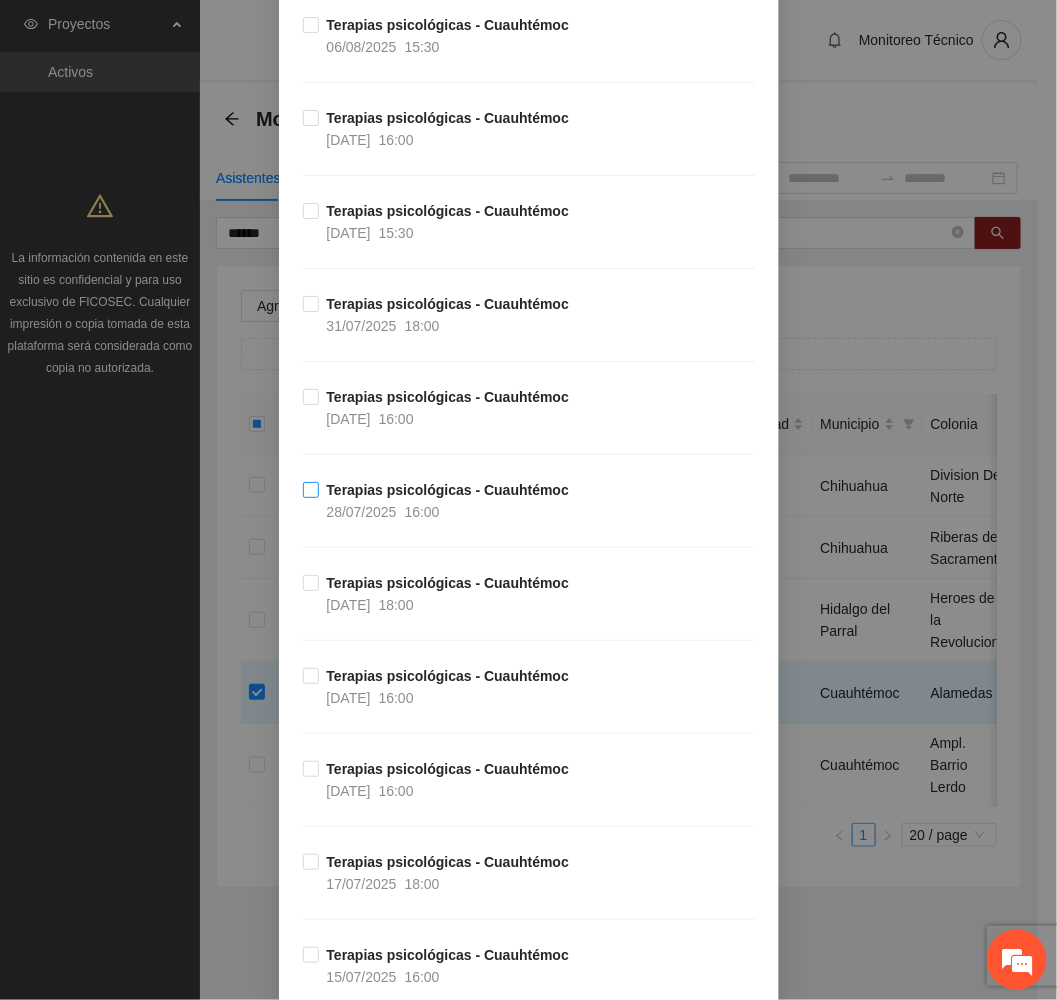 click on "Terapias psicológicas - Cuauhtémoc" at bounding box center (448, 490) 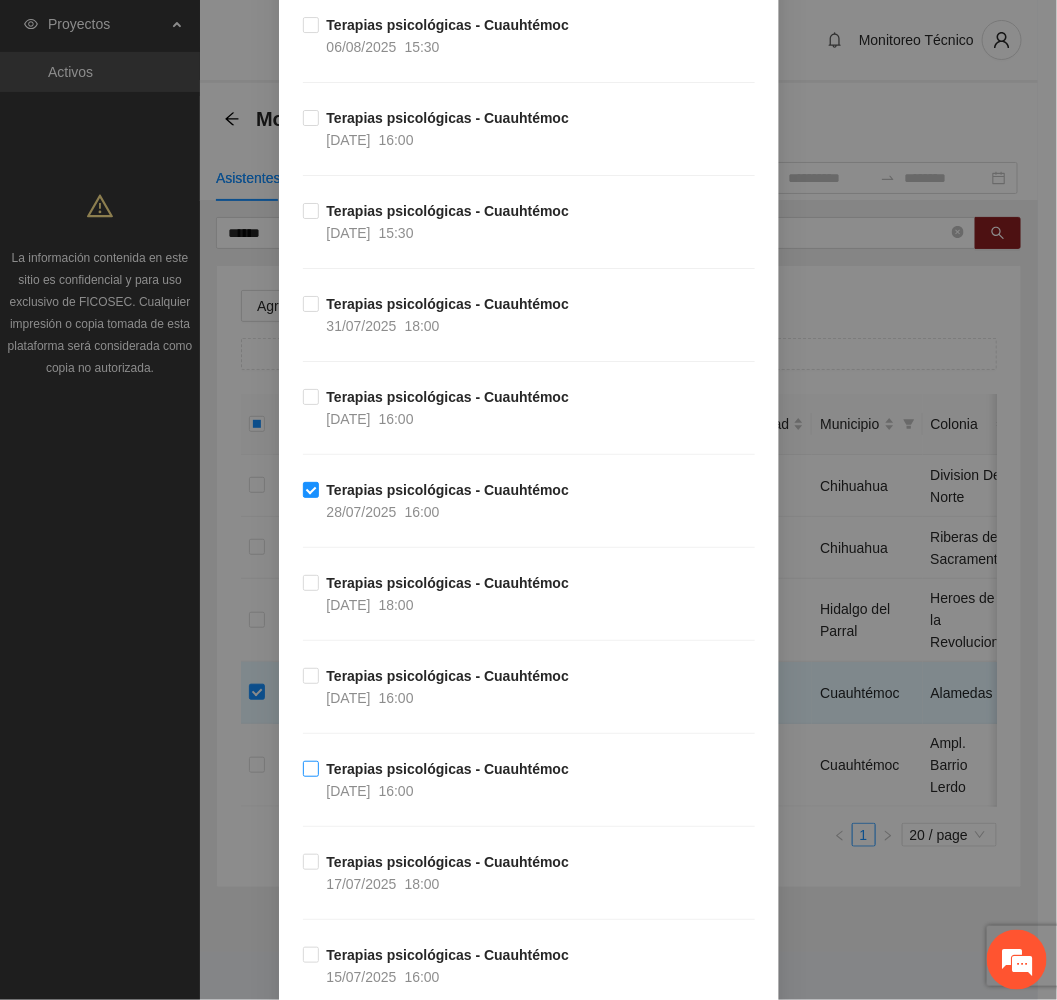 click on "[DATE]" at bounding box center [349, 791] 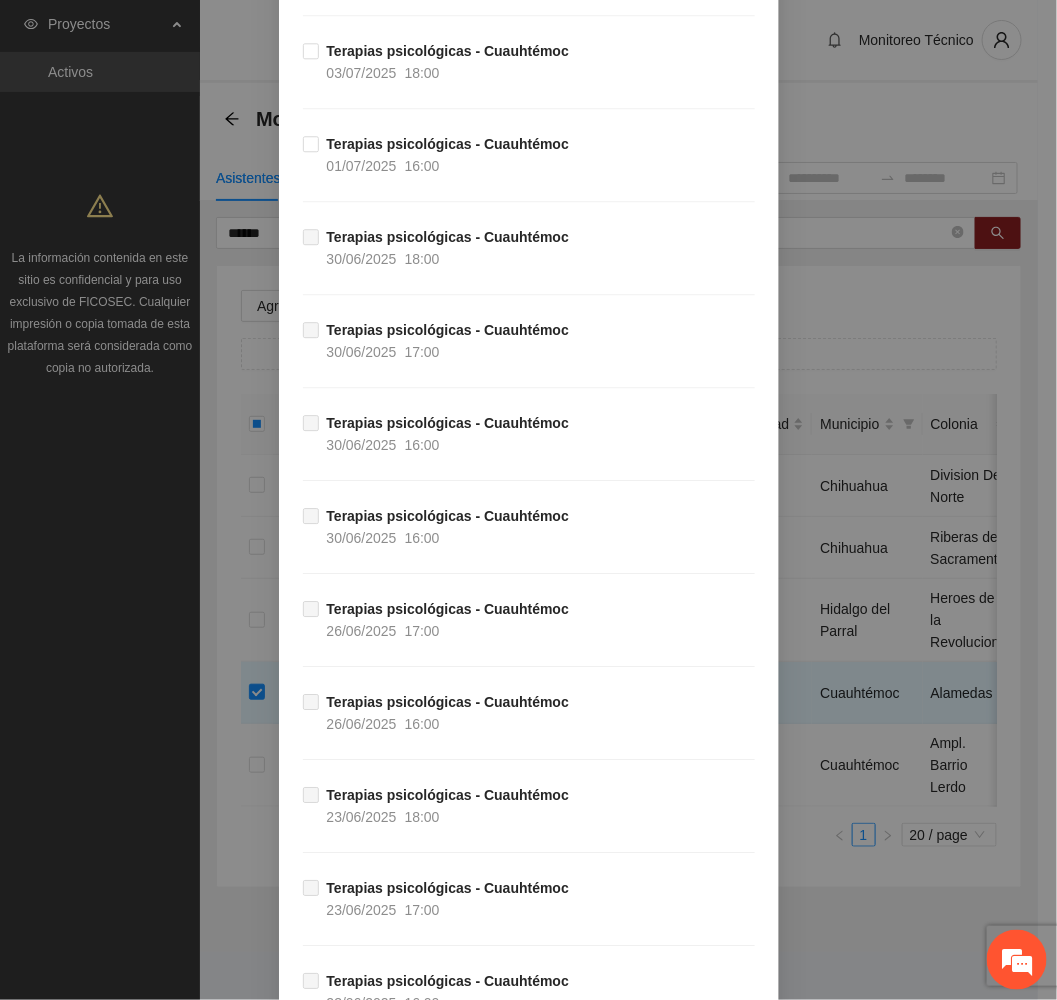 scroll, scrollTop: 3741, scrollLeft: 0, axis: vertical 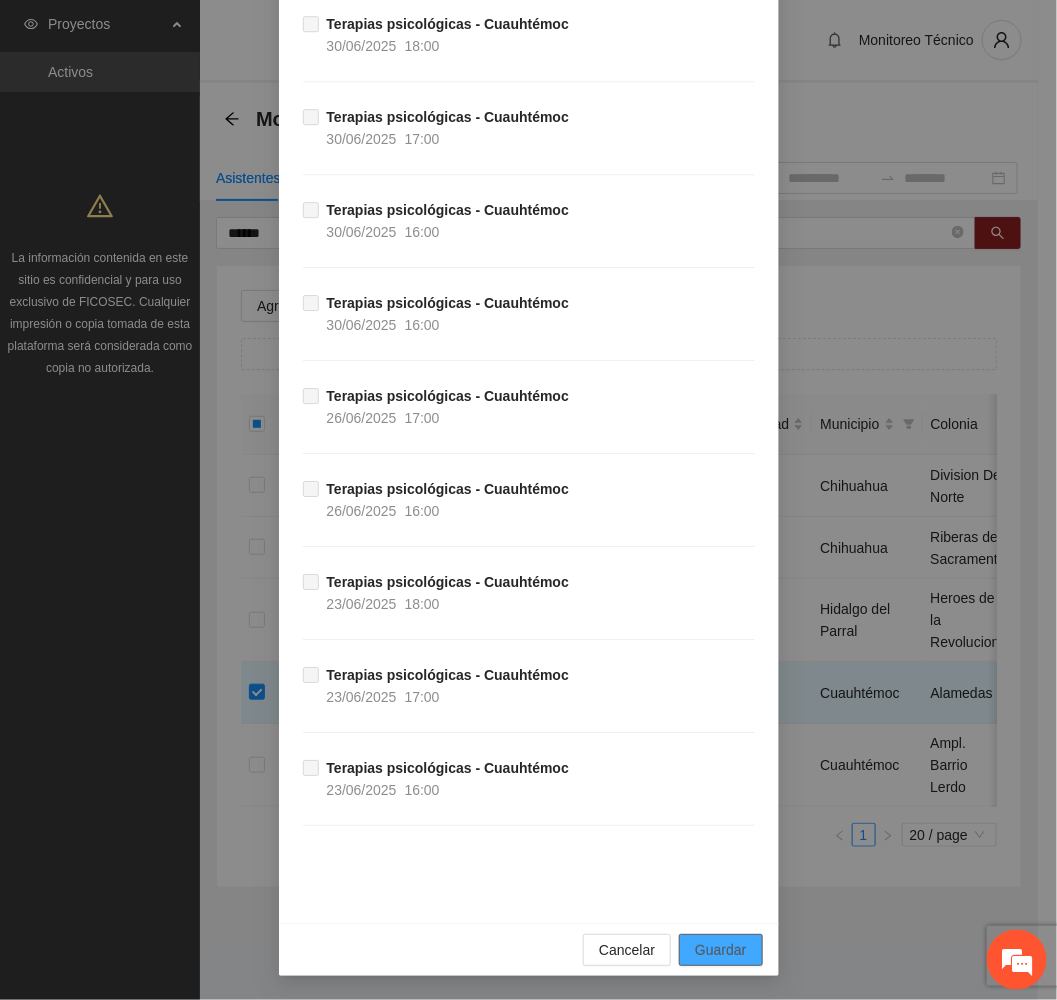 click on "Guardar" at bounding box center [720, 950] 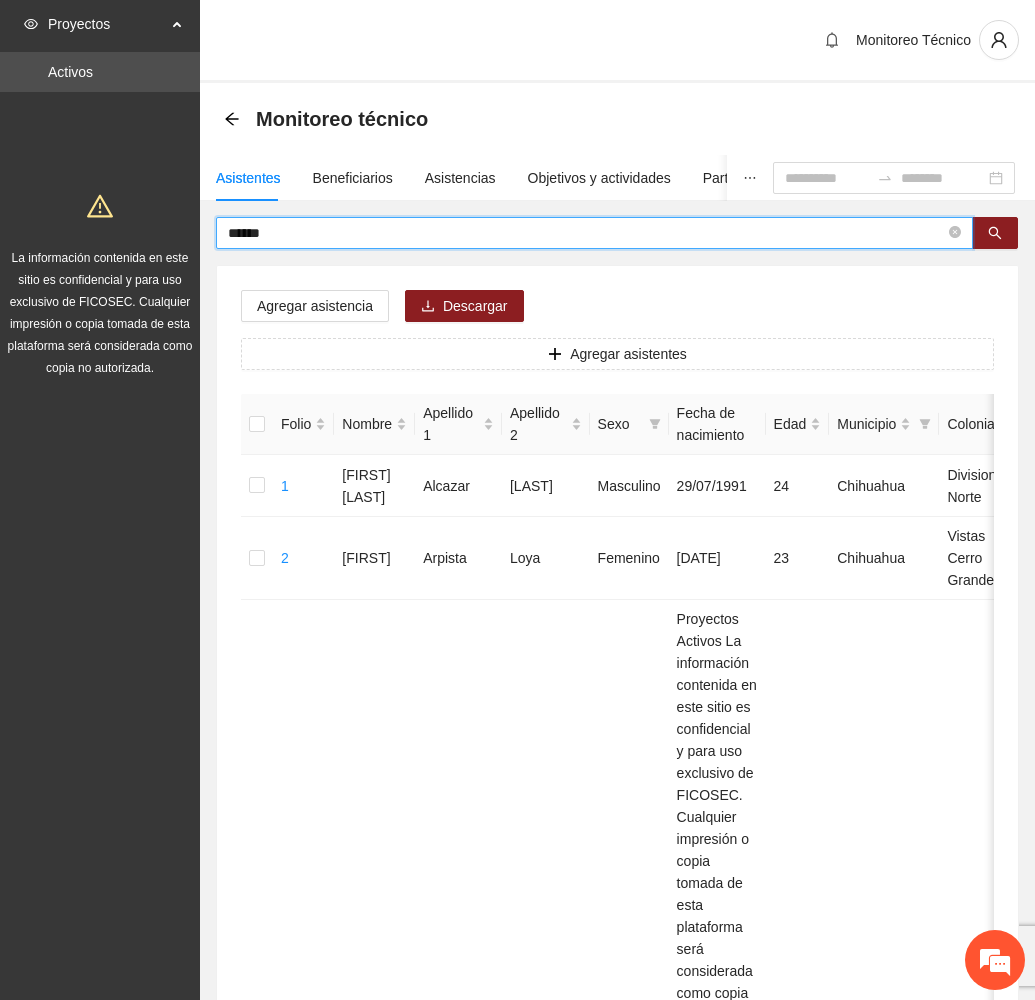 drag, startPoint x: 331, startPoint y: 232, endPoint x: 151, endPoint y: 237, distance: 180.06943 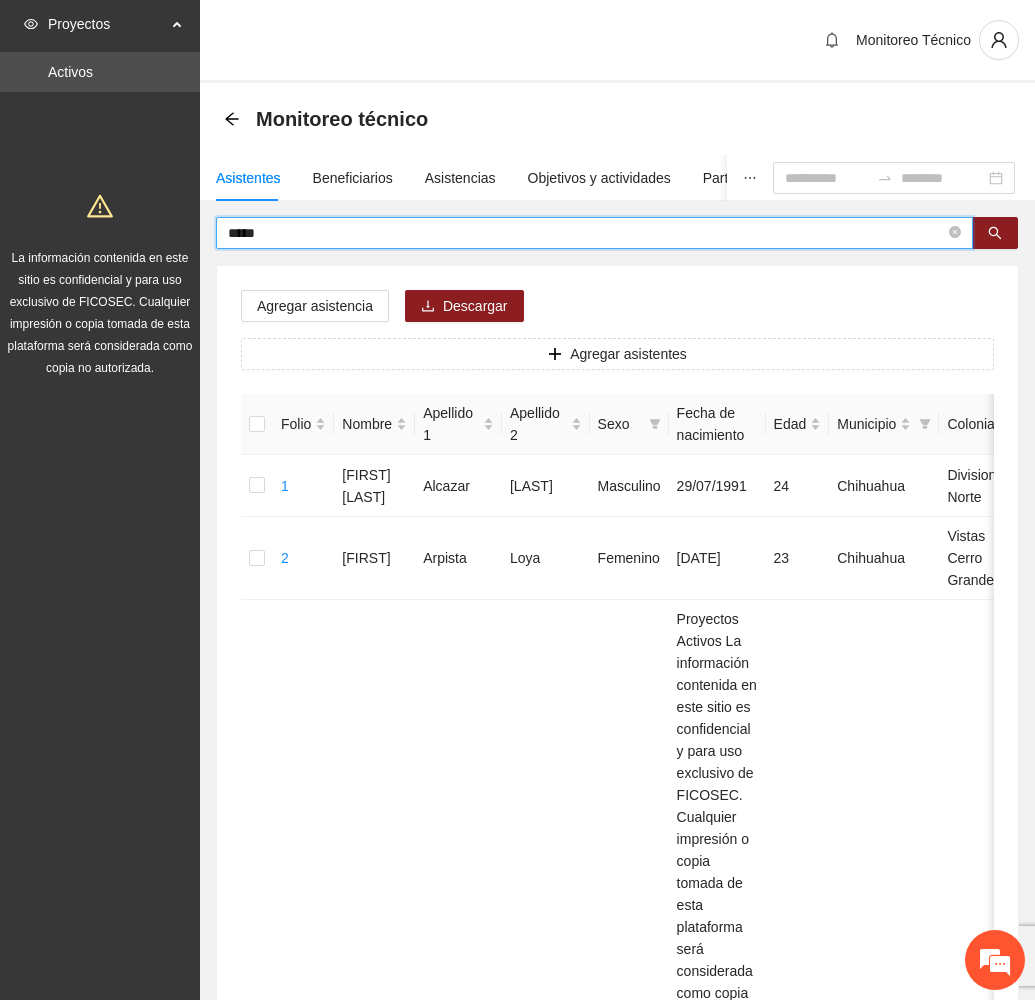 type on "*****" 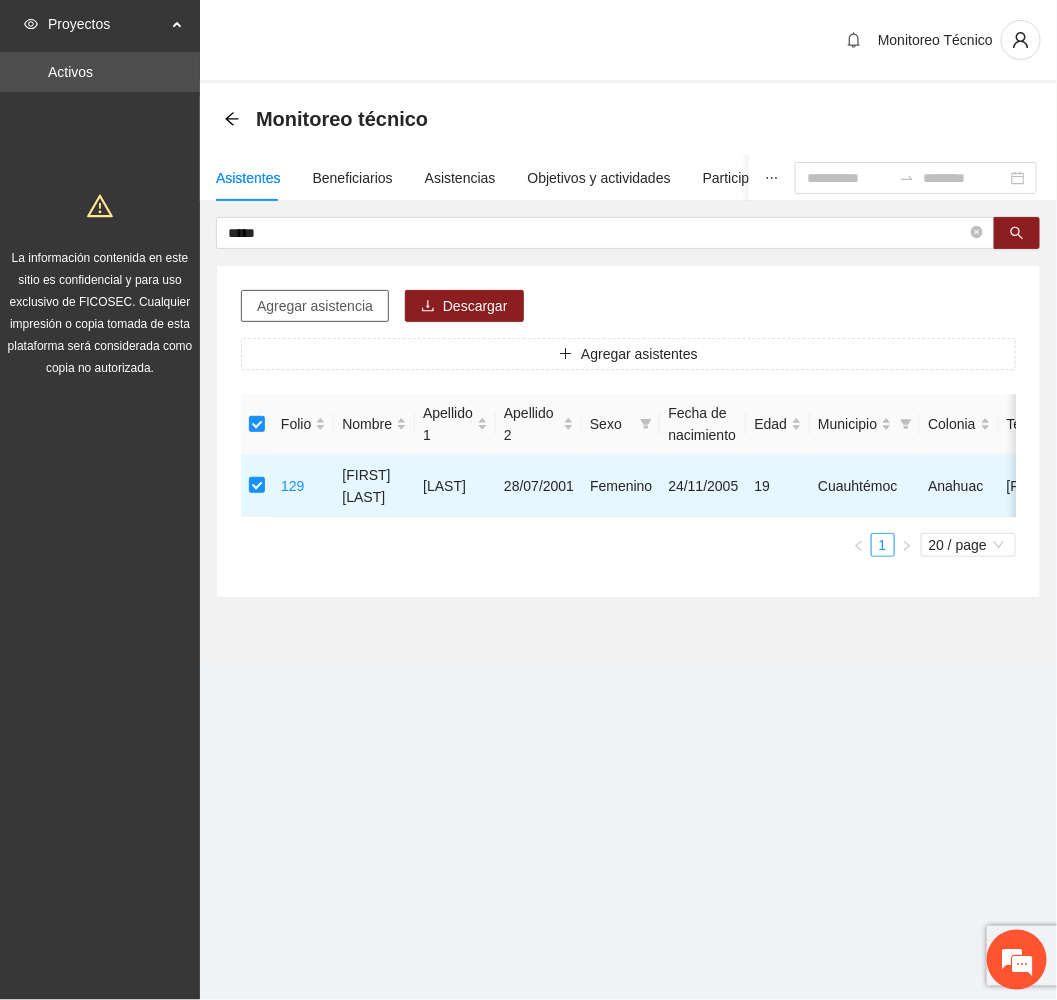 click on "Agregar asistencia" at bounding box center [315, 306] 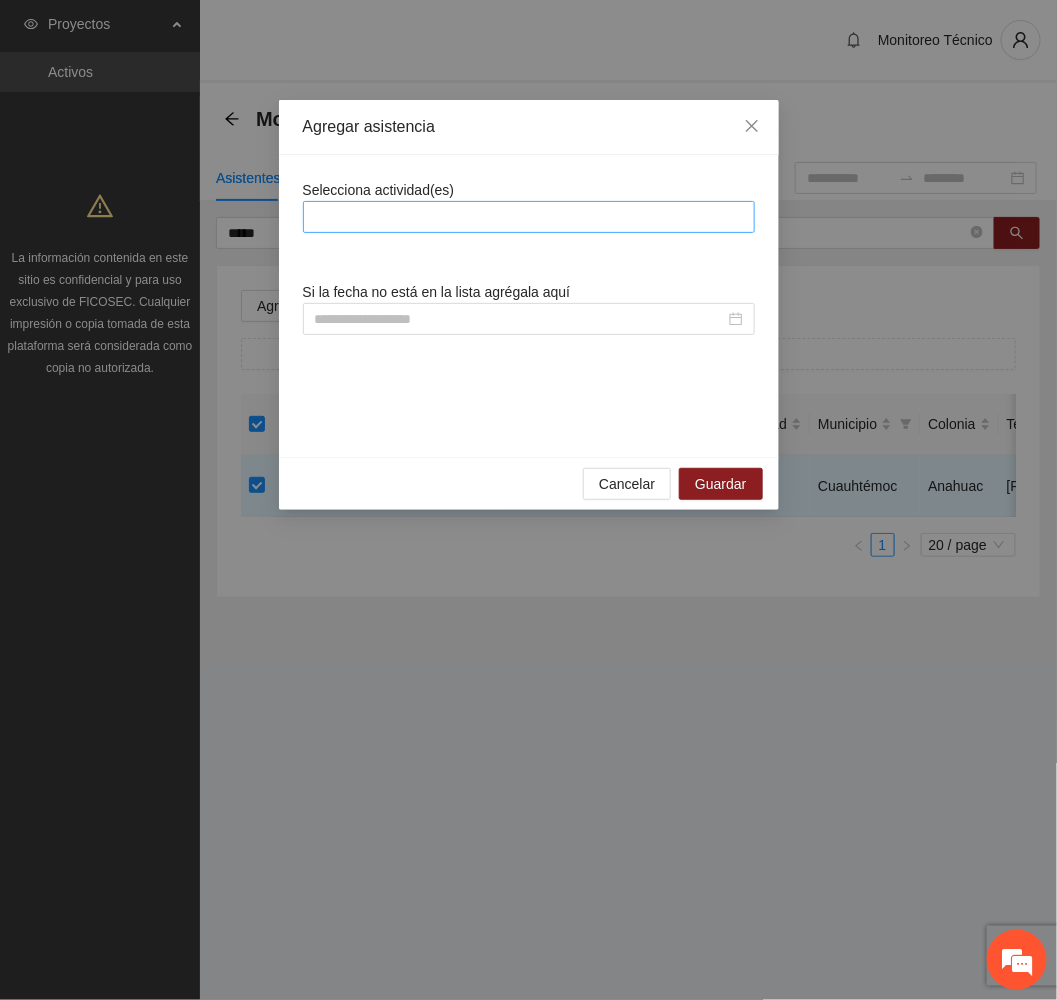 click at bounding box center (529, 217) 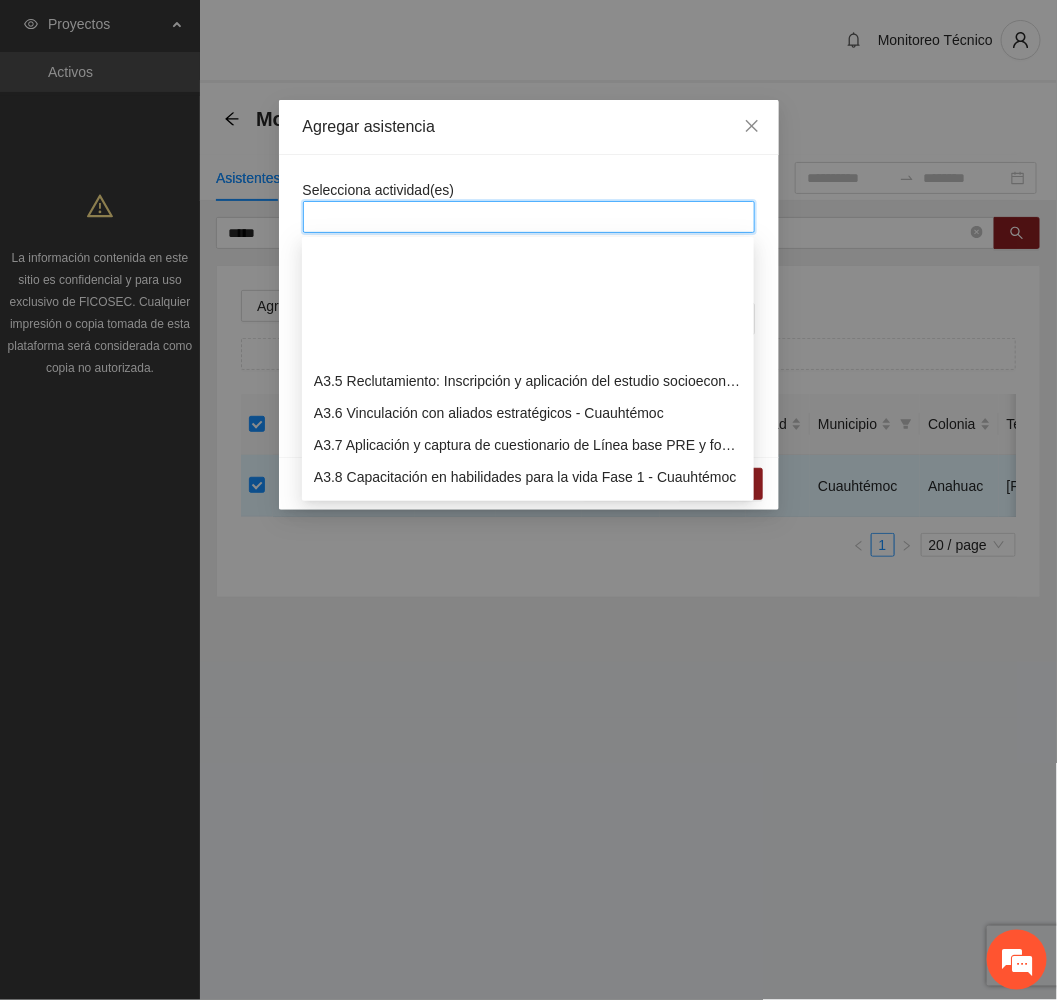 scroll, scrollTop: 1050, scrollLeft: 0, axis: vertical 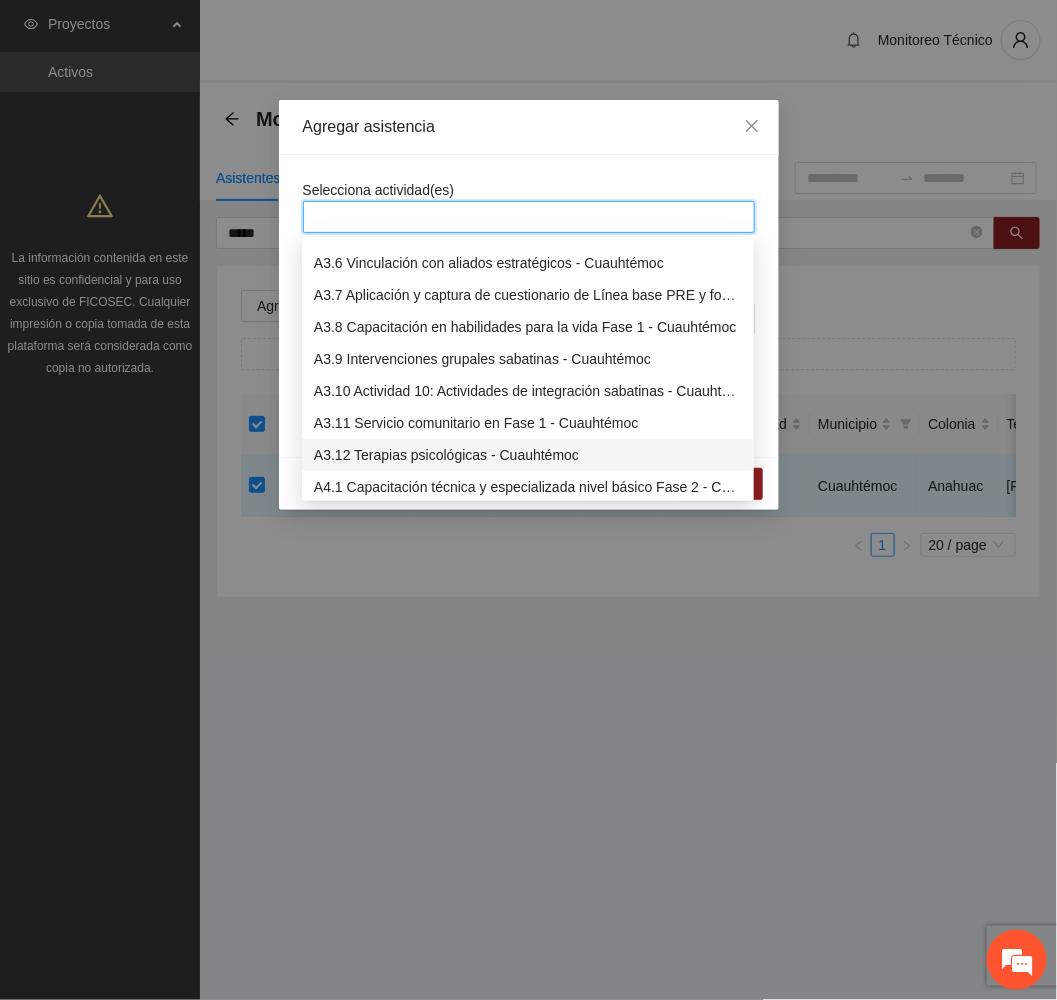 click on "A3.12 Terapias psicológicas - Cuauhtémoc" at bounding box center [528, 455] 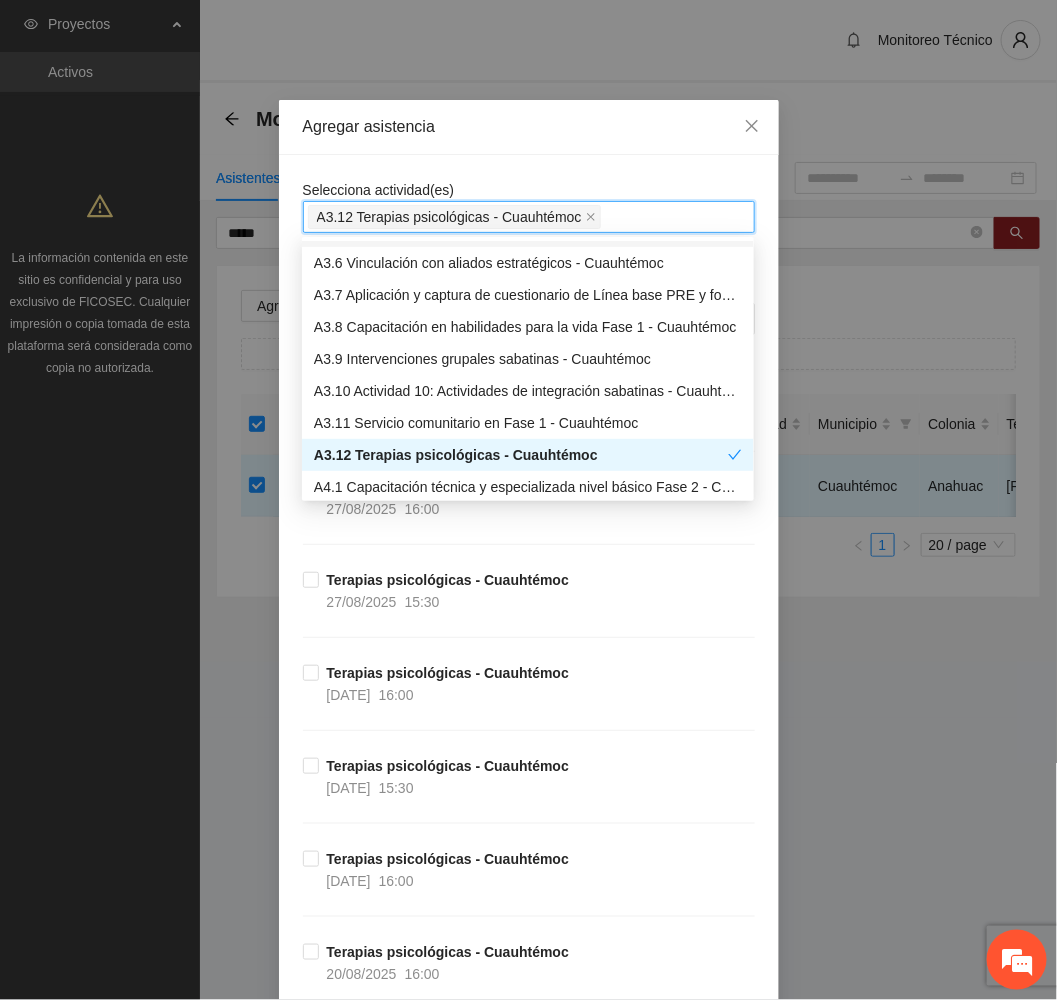 click on "Agregar asistencia" at bounding box center (529, 127) 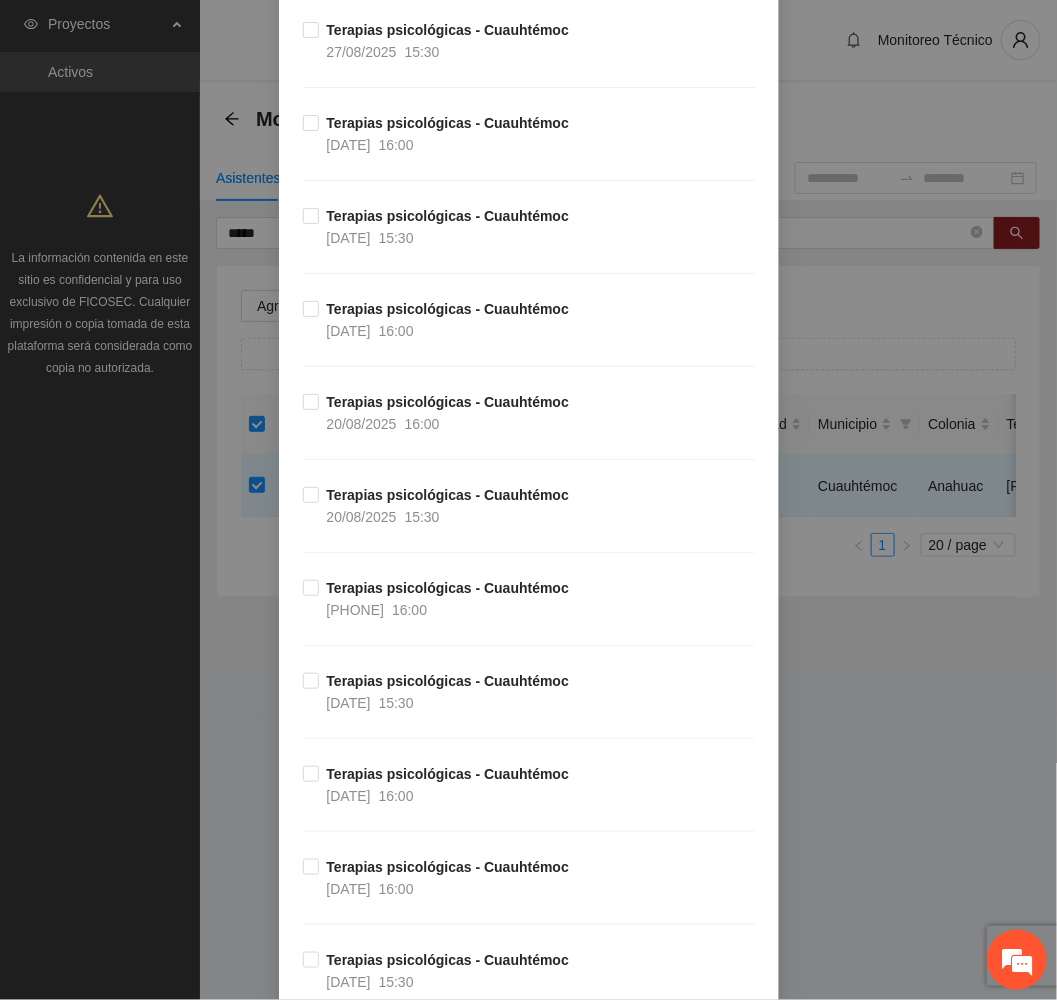 scroll, scrollTop: 0, scrollLeft: 0, axis: both 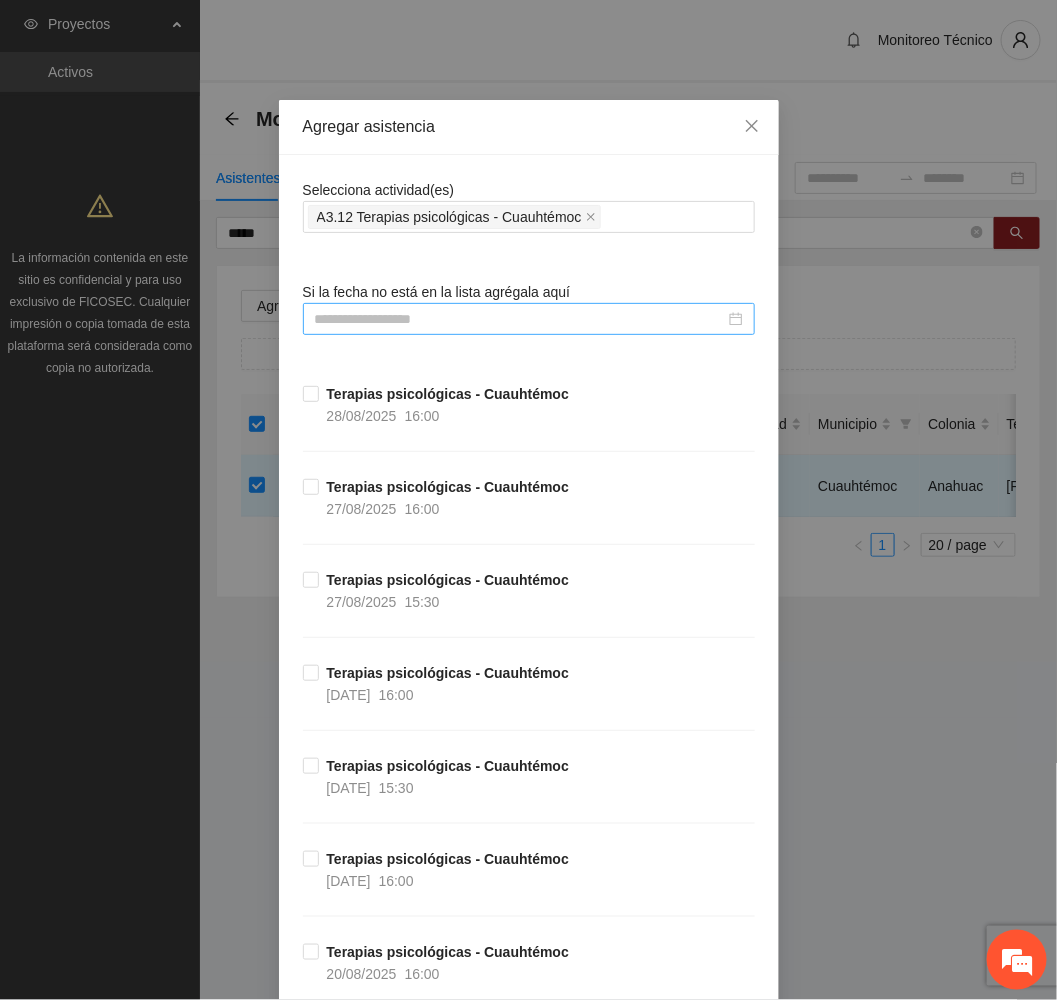 click at bounding box center (520, 319) 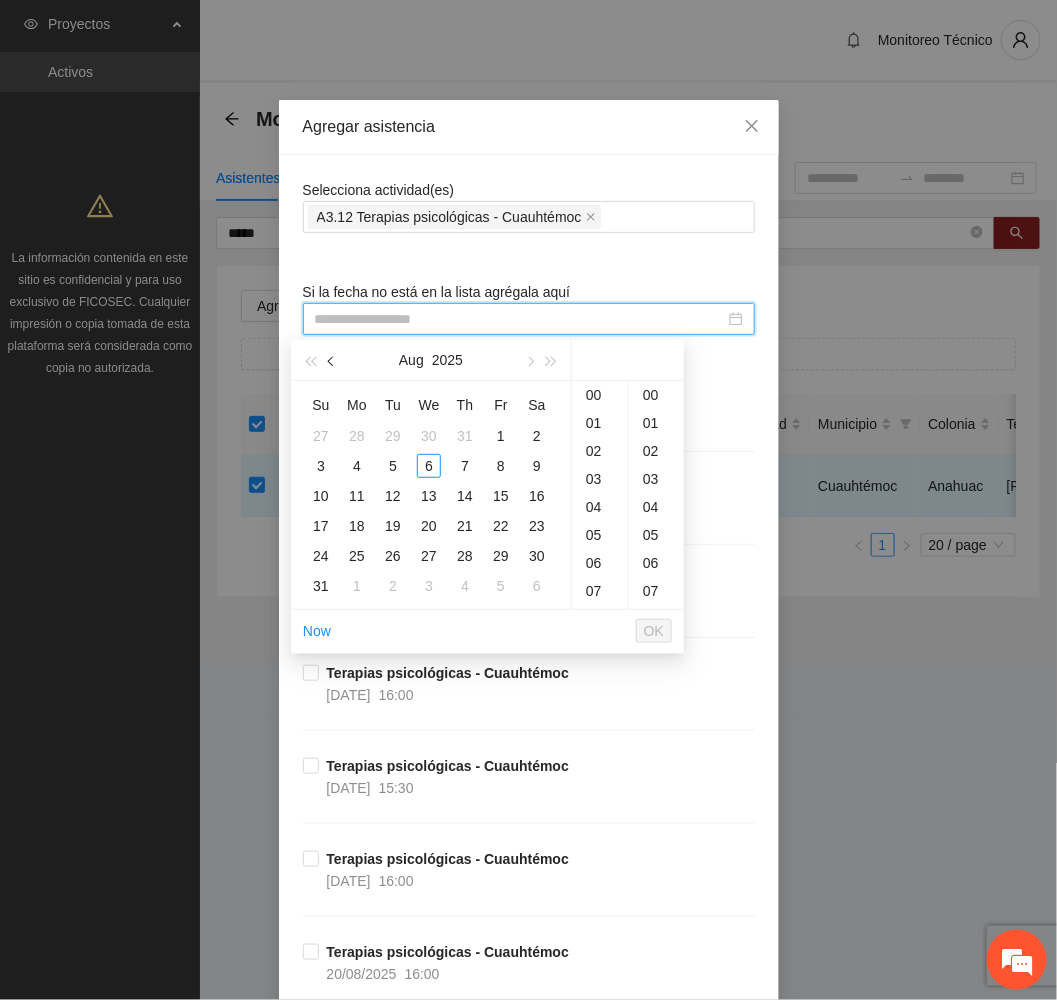click at bounding box center [333, 362] 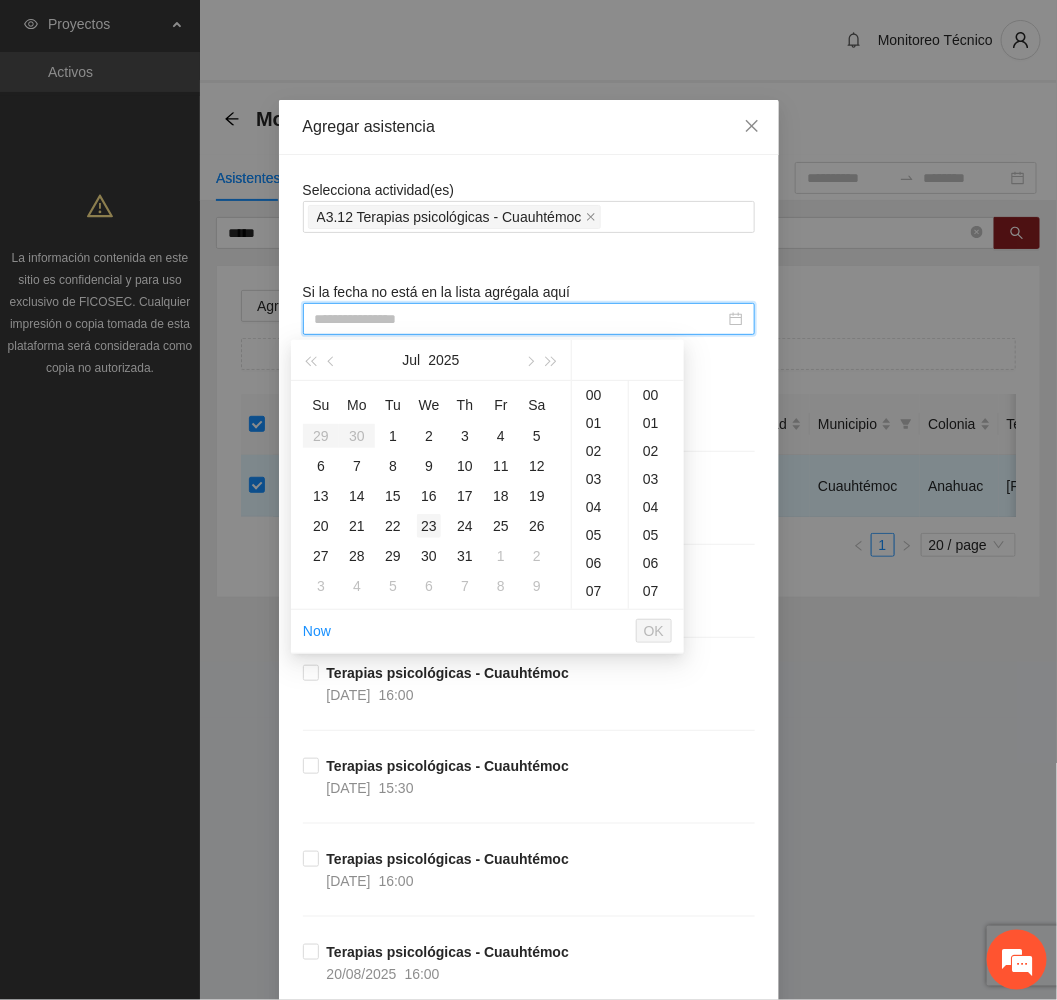 click on "23" at bounding box center (429, 526) 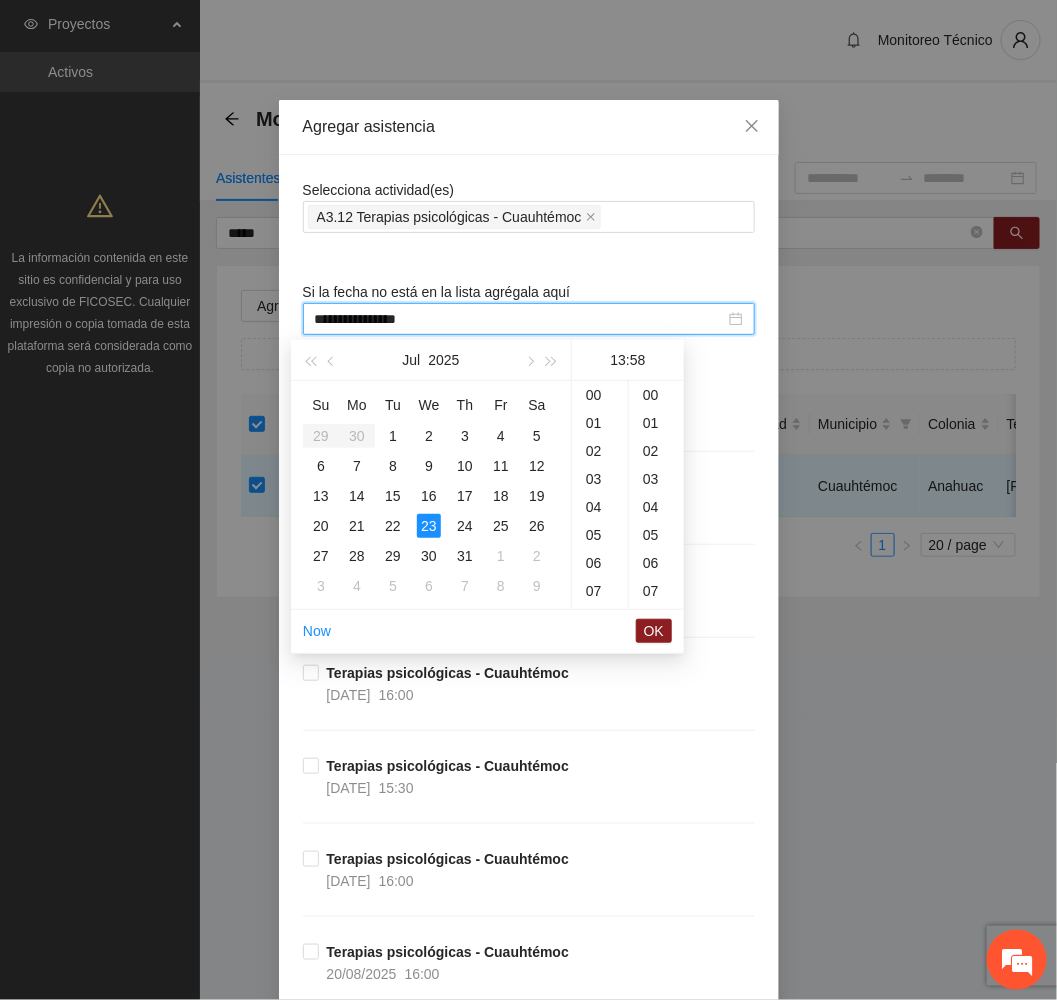 scroll, scrollTop: 364, scrollLeft: 0, axis: vertical 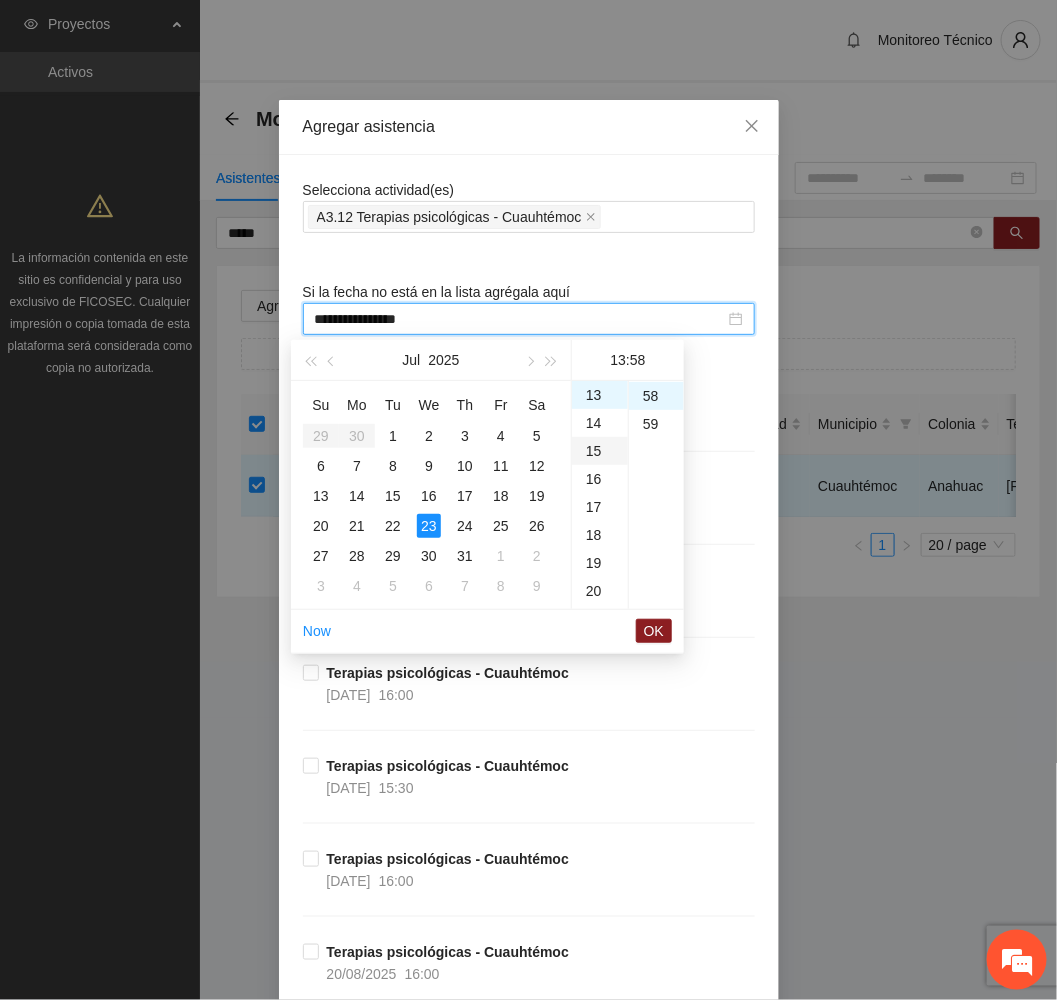 click on "15" at bounding box center (600, 451) 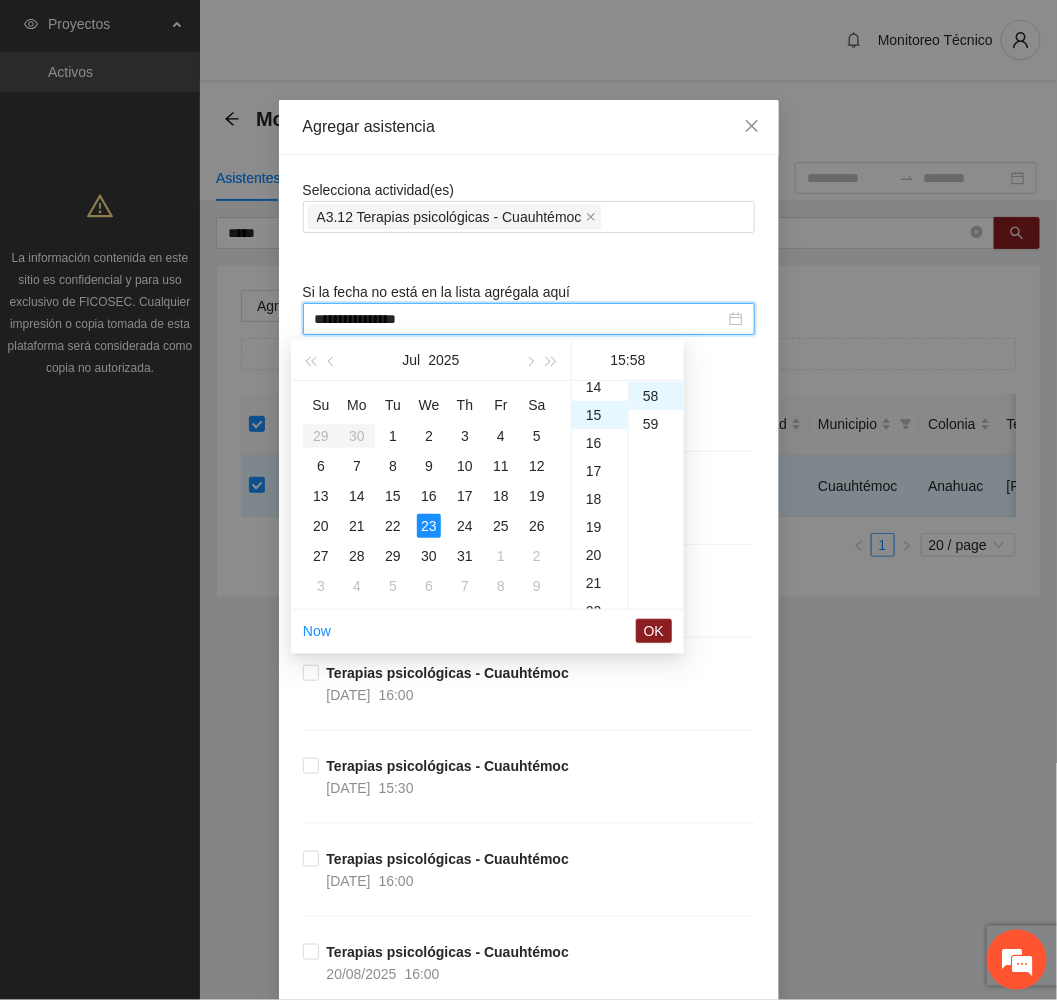 scroll, scrollTop: 420, scrollLeft: 0, axis: vertical 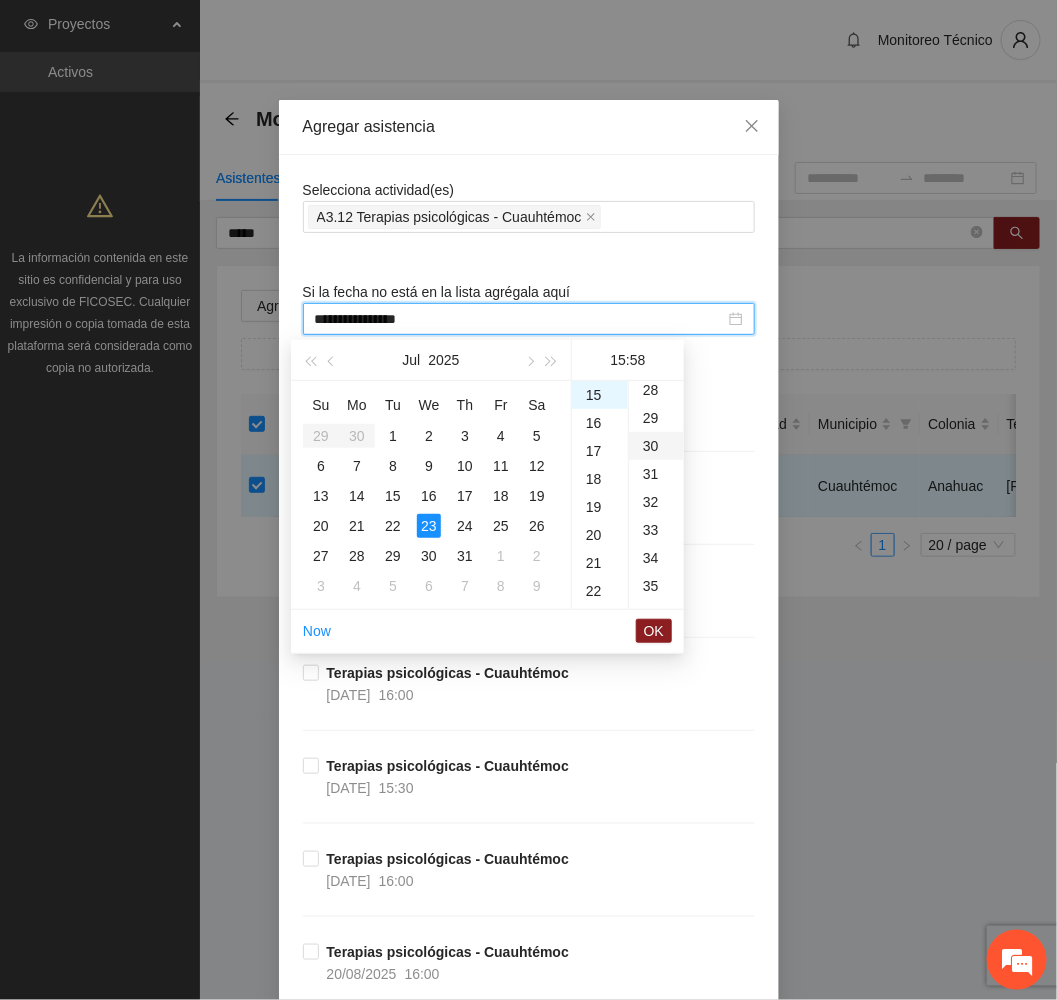 click on "30" at bounding box center [656, 446] 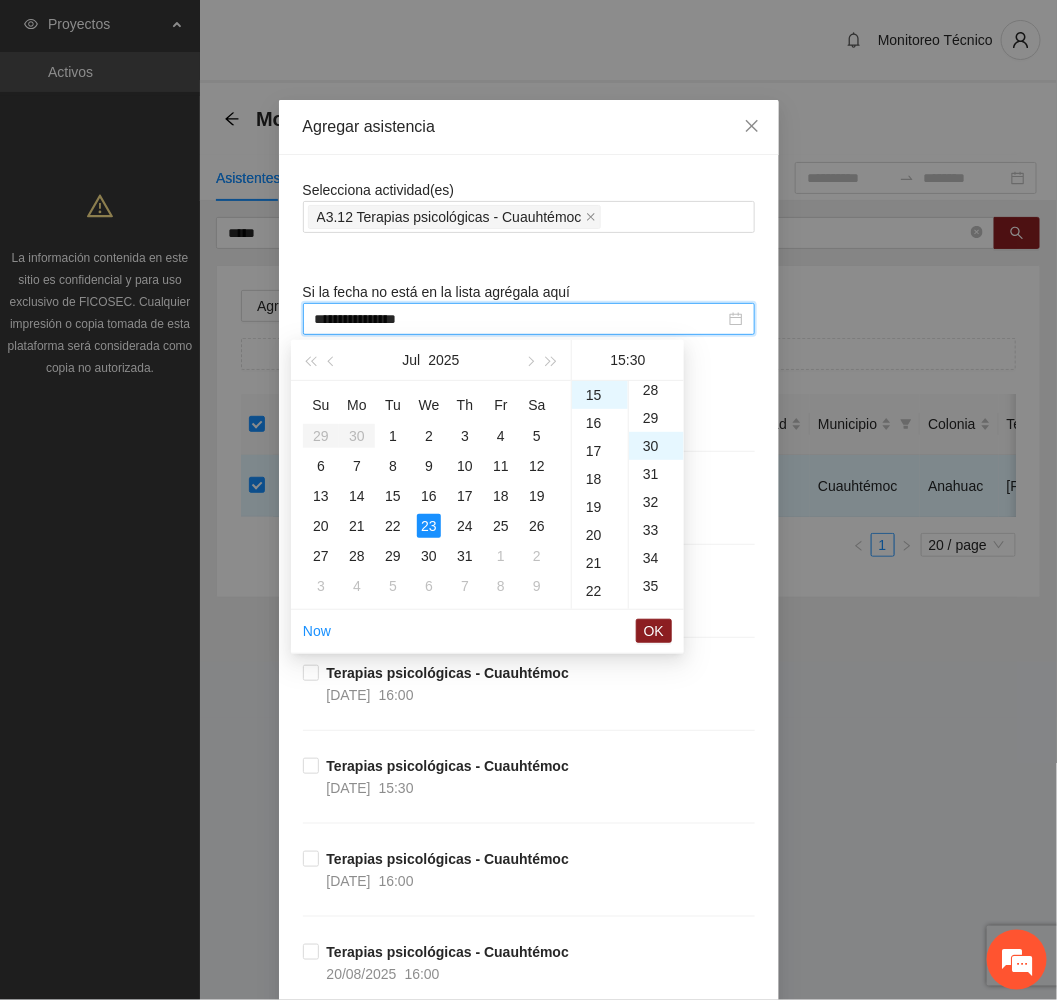 scroll, scrollTop: 840, scrollLeft: 0, axis: vertical 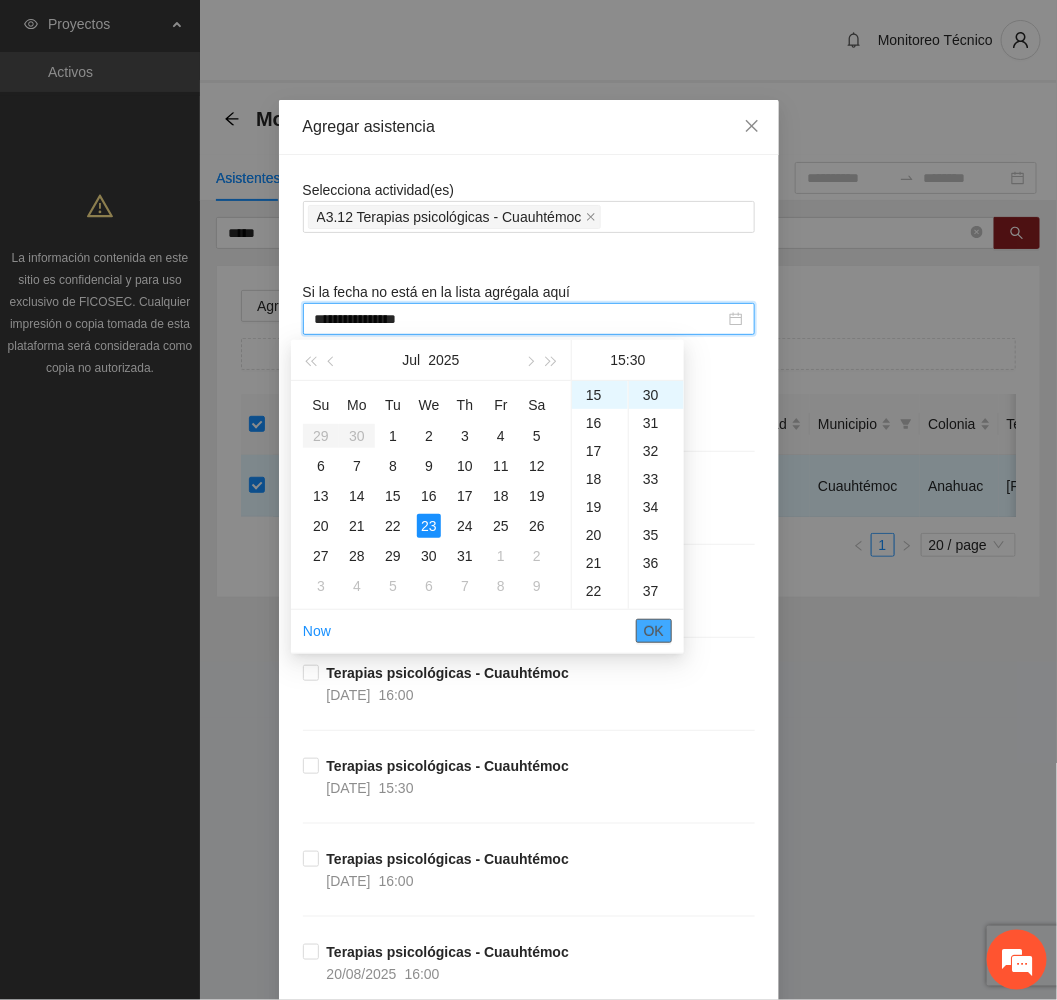 click on "OK" at bounding box center [654, 631] 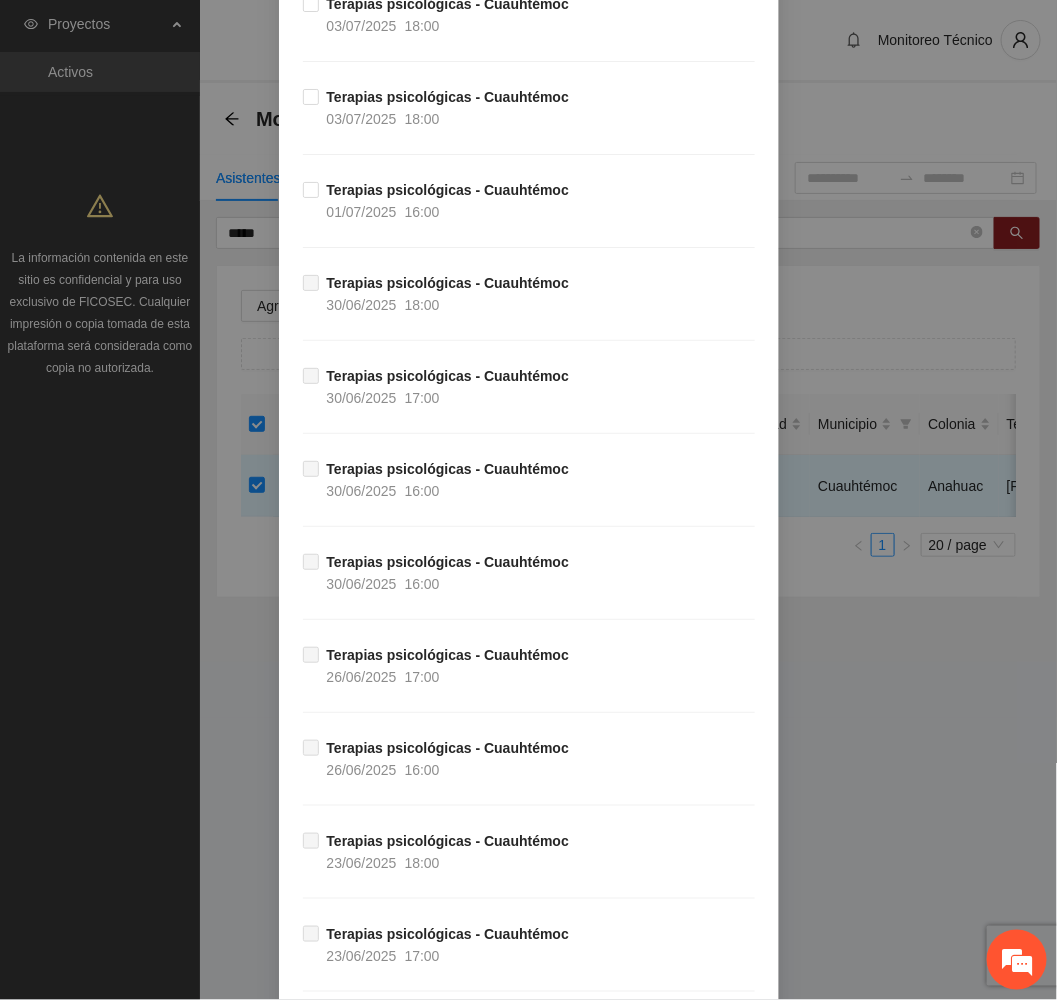 scroll, scrollTop: 3784, scrollLeft: 0, axis: vertical 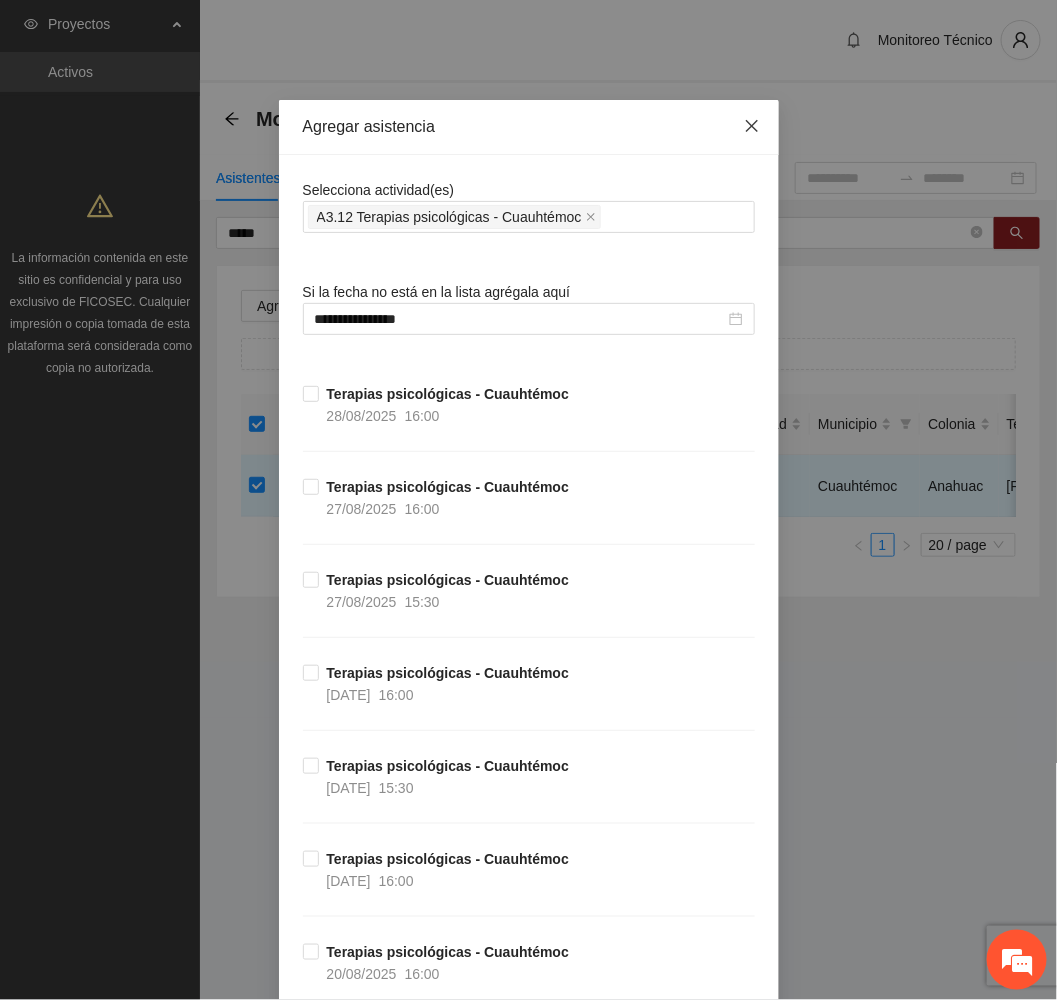 click at bounding box center [752, 127] 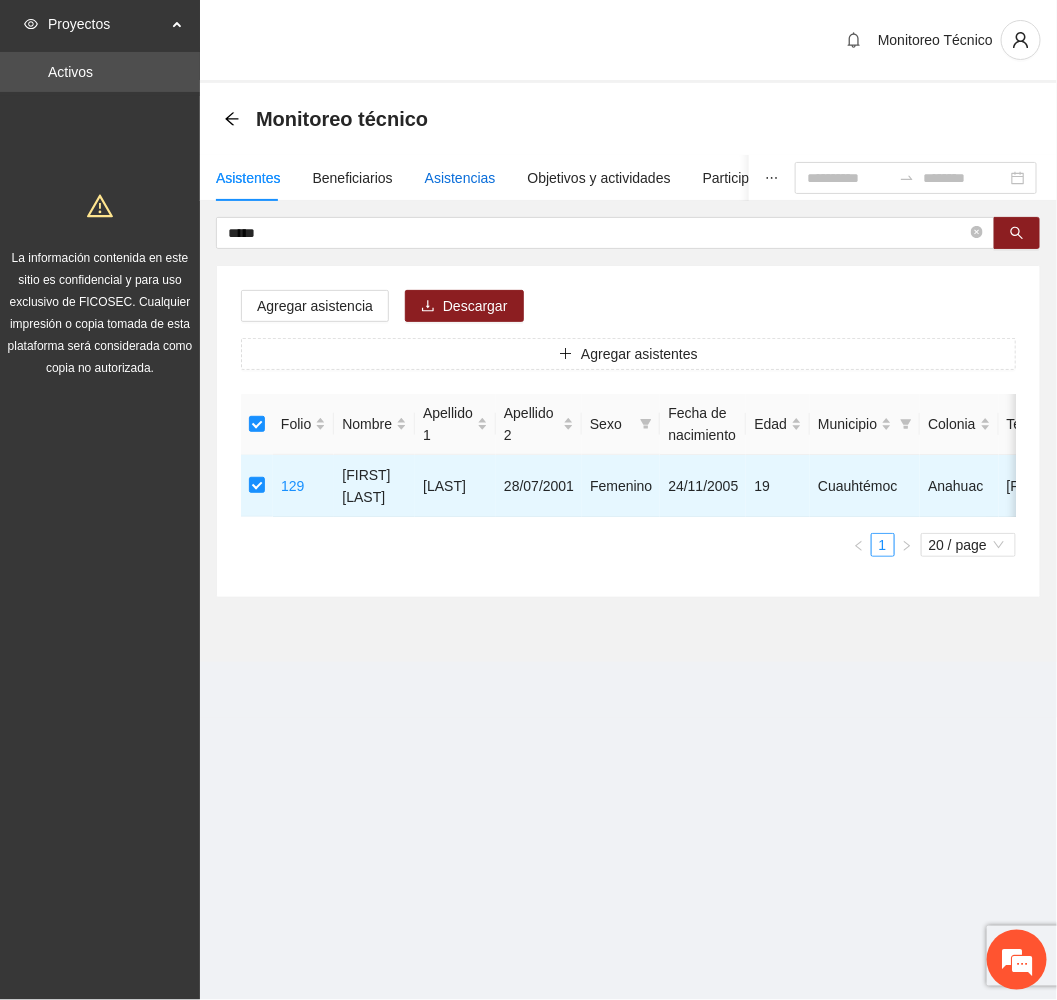 click on "Asistencias" at bounding box center (460, 178) 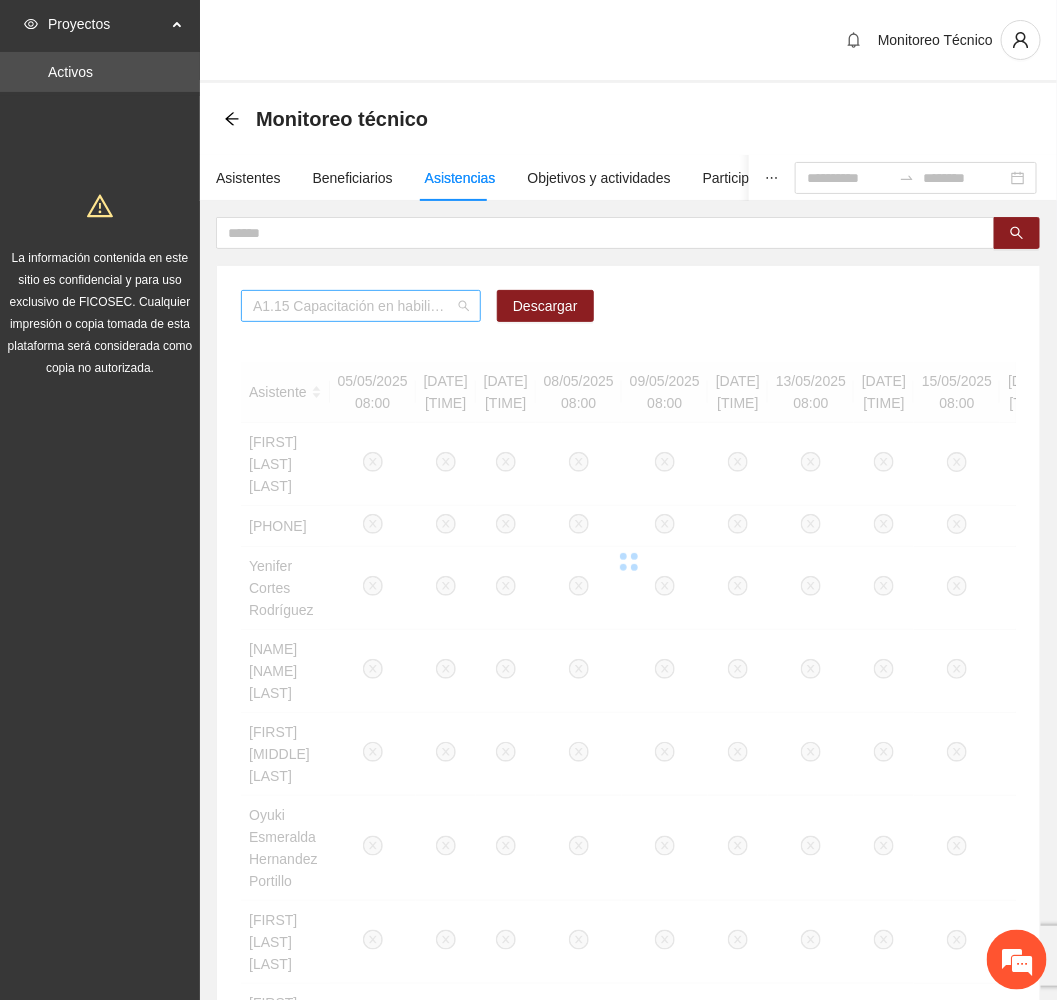 click on "A1.15 Capacitación en habilidades para la vida Fase 1 - Chihuahua" at bounding box center [361, 306] 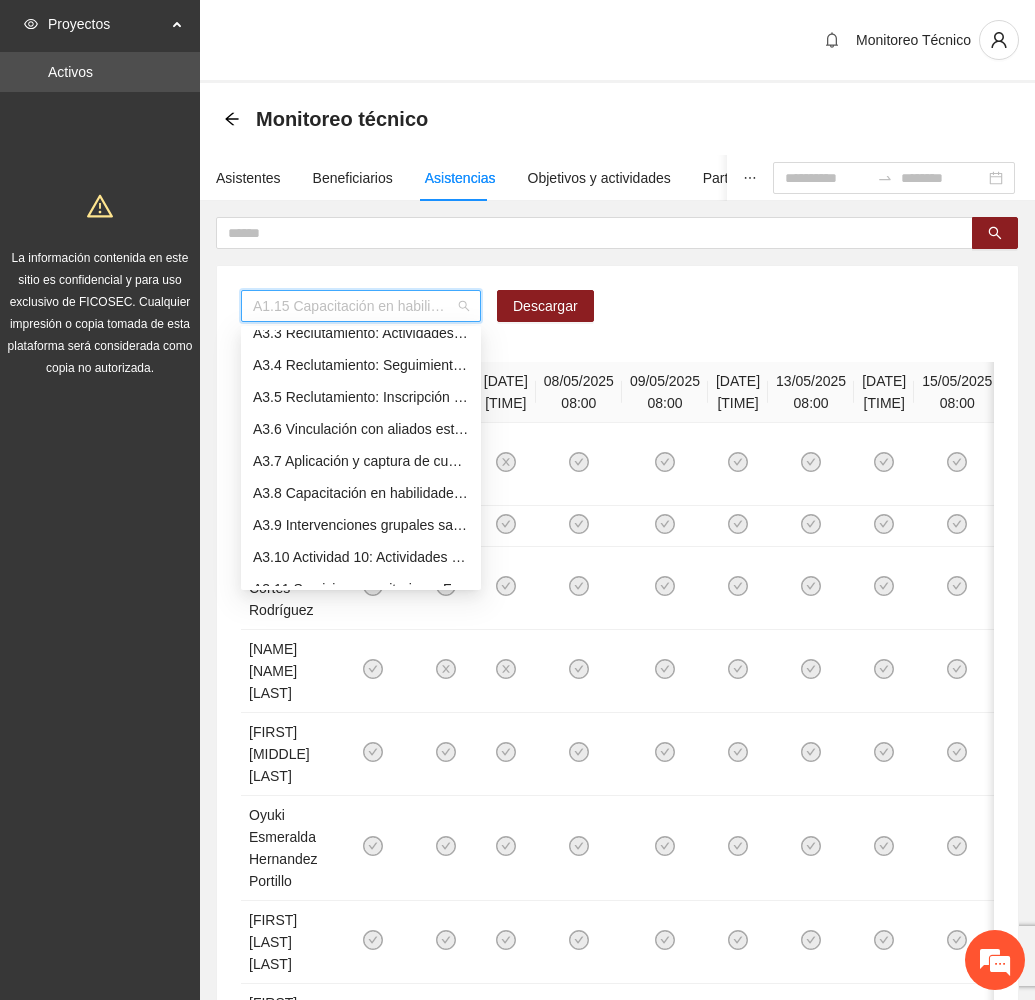 scroll, scrollTop: 1123, scrollLeft: 0, axis: vertical 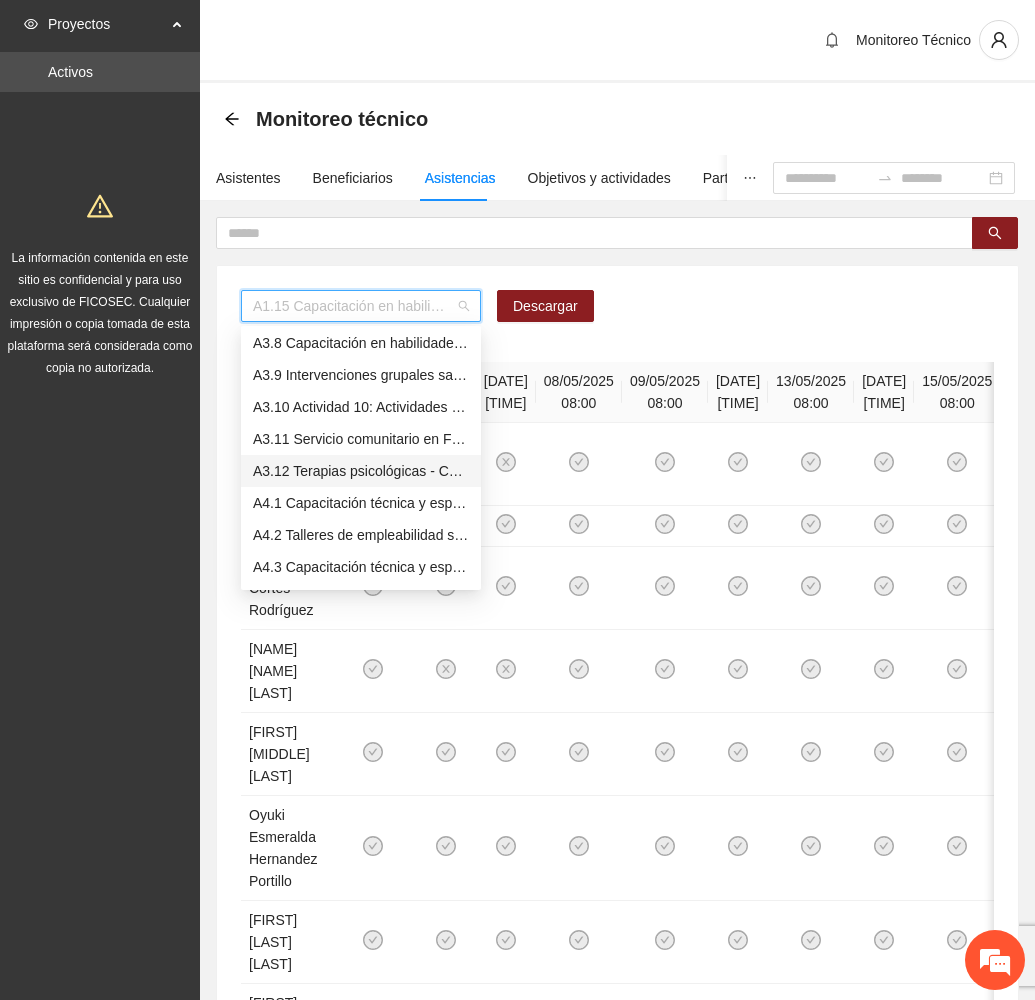 click on "A3.12 Terapias psicológicas - Cuauhtémoc" at bounding box center (361, 471) 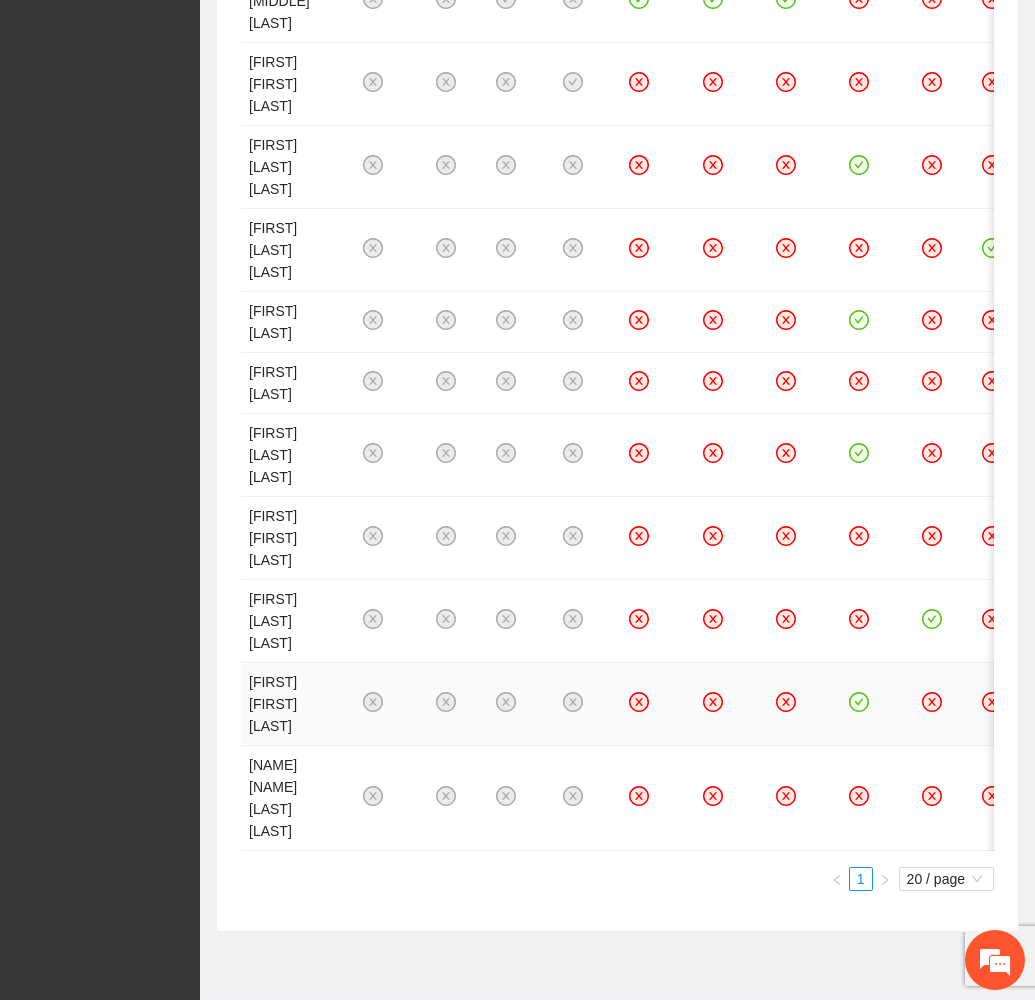 scroll, scrollTop: 864, scrollLeft: 0, axis: vertical 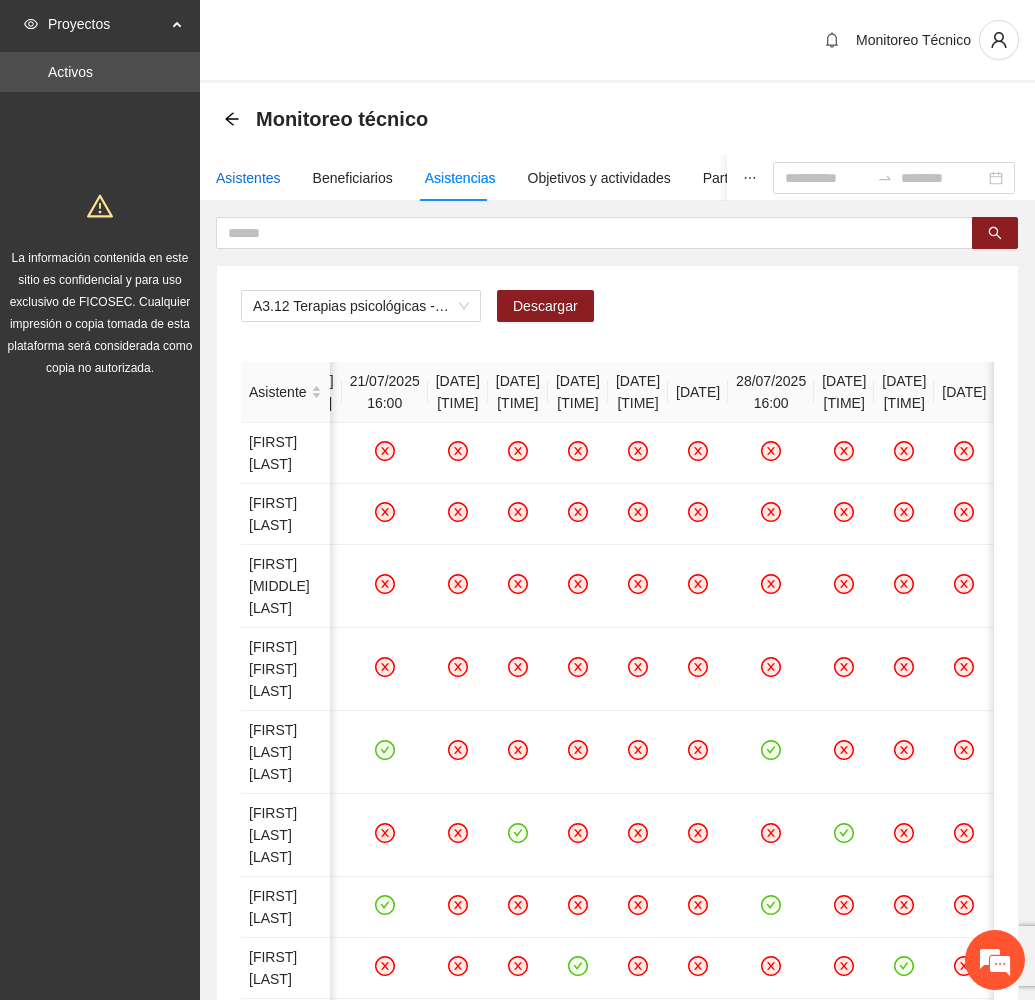 click on "Asistentes" at bounding box center (248, 178) 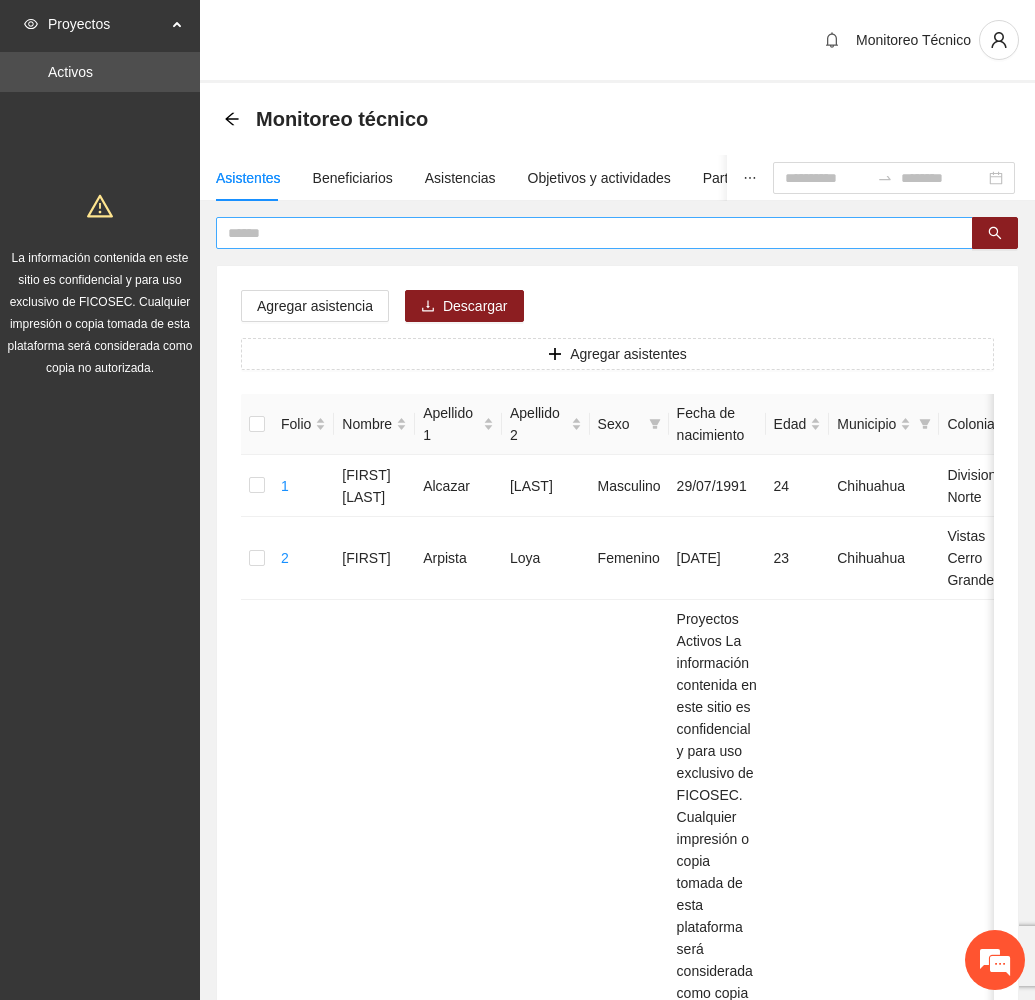 click at bounding box center [586, 233] 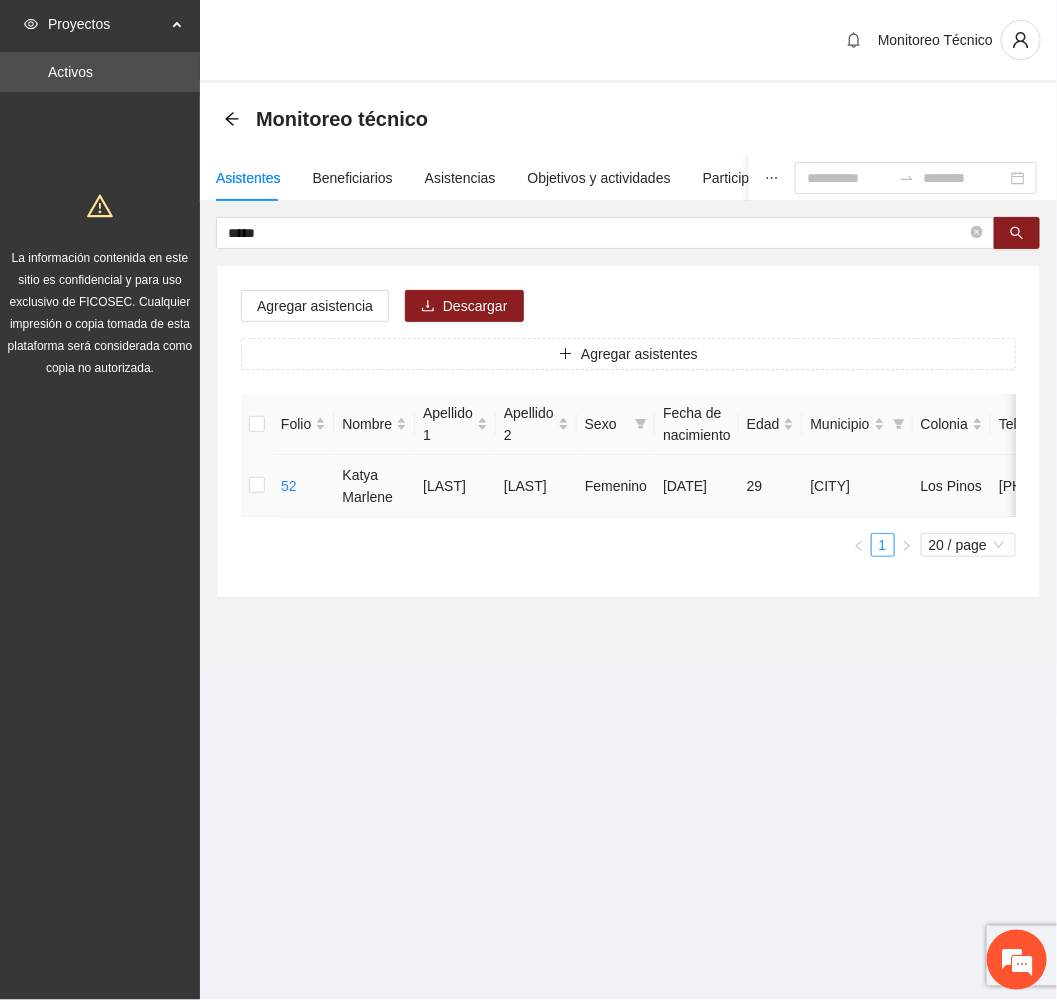 click at bounding box center [257, 486] 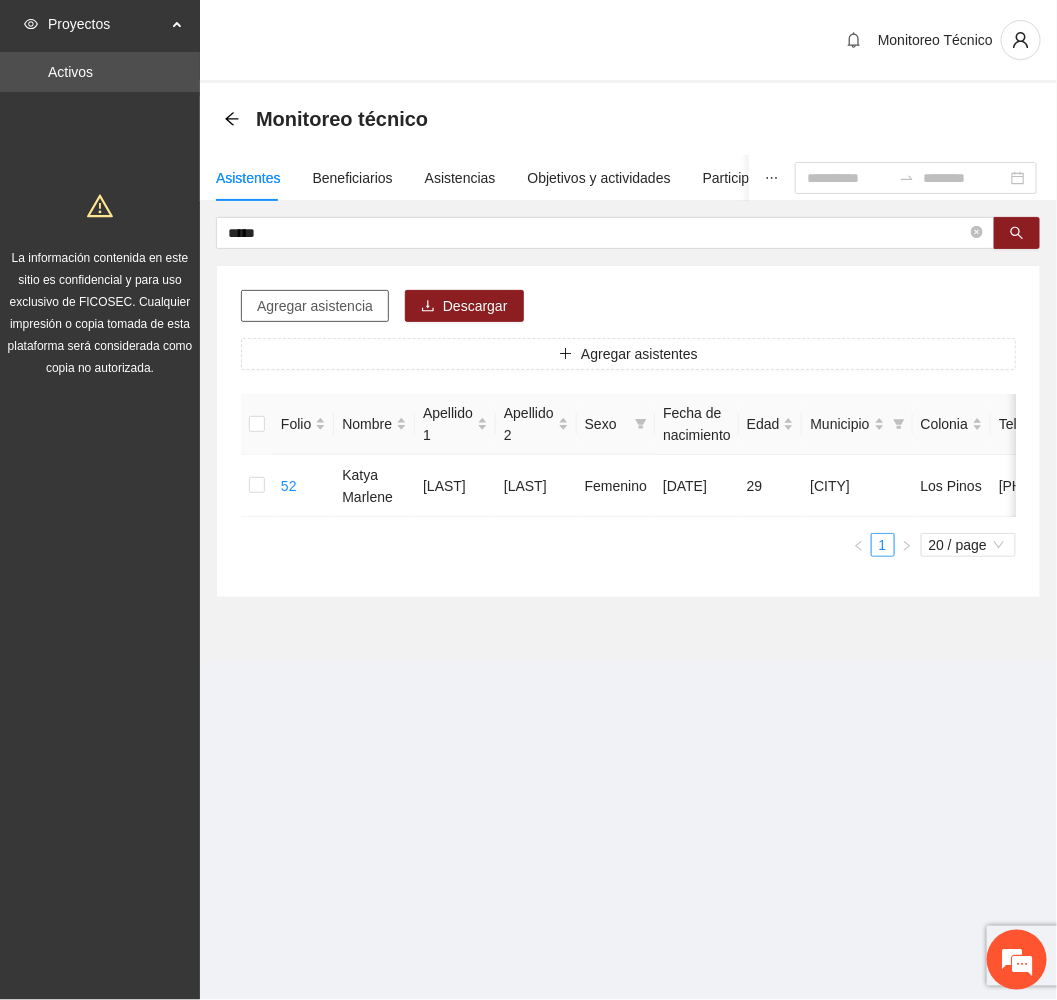 click on "Agregar asistencia" at bounding box center [315, 306] 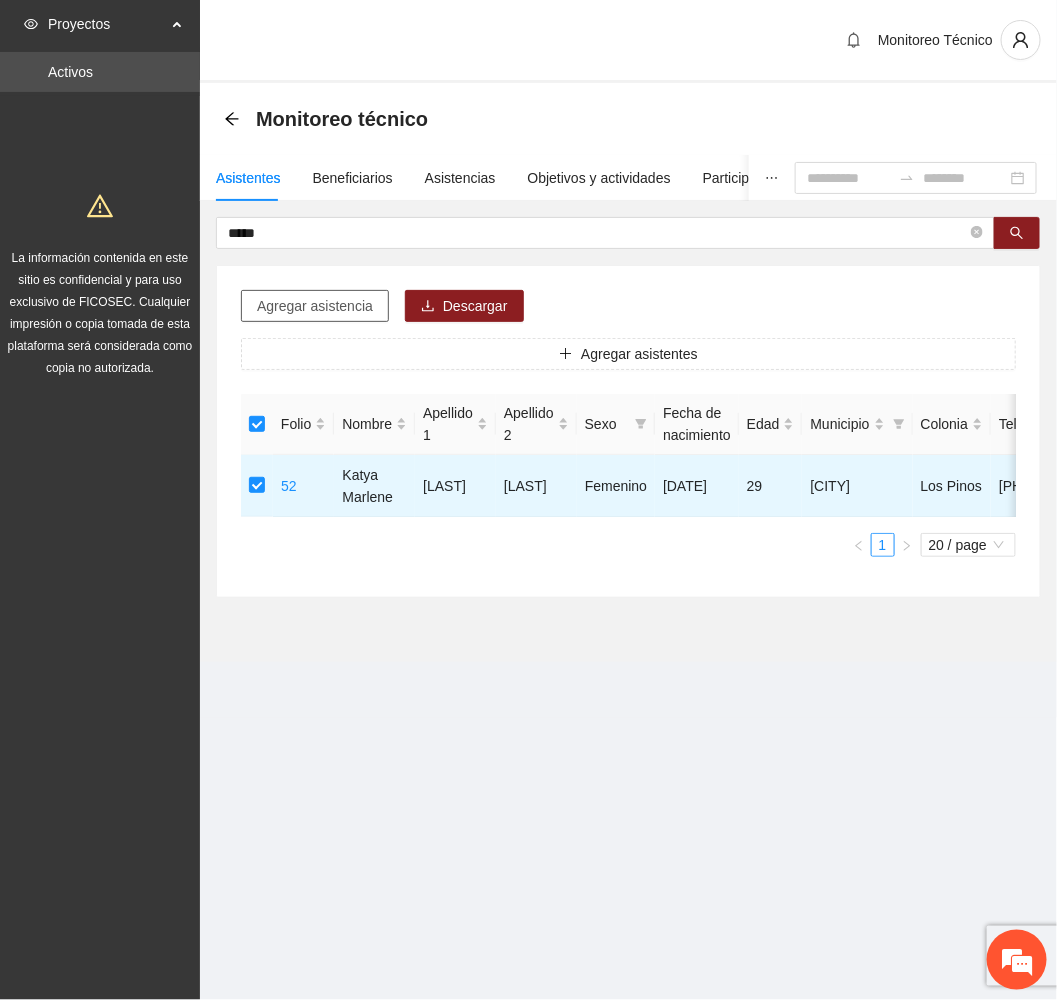 click on "Agregar asistencia" at bounding box center [315, 306] 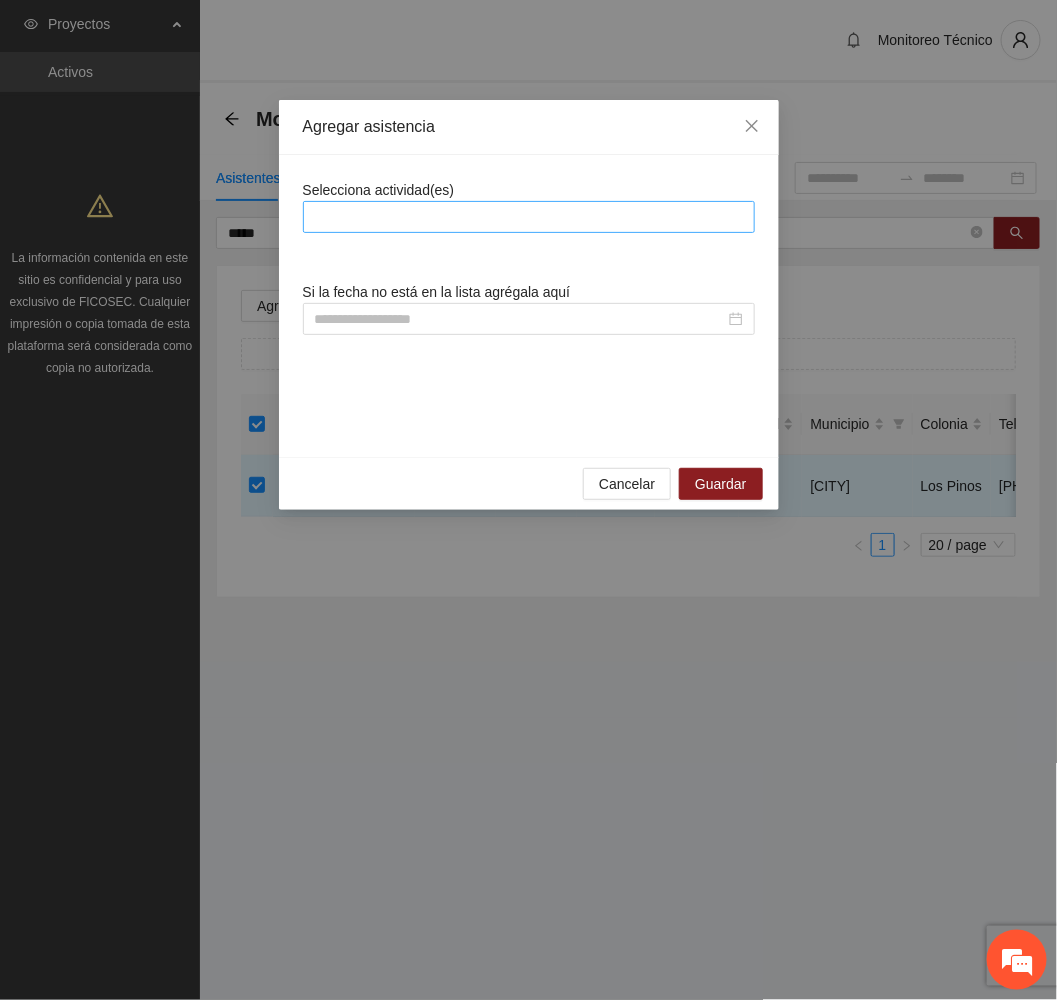 click at bounding box center (529, 217) 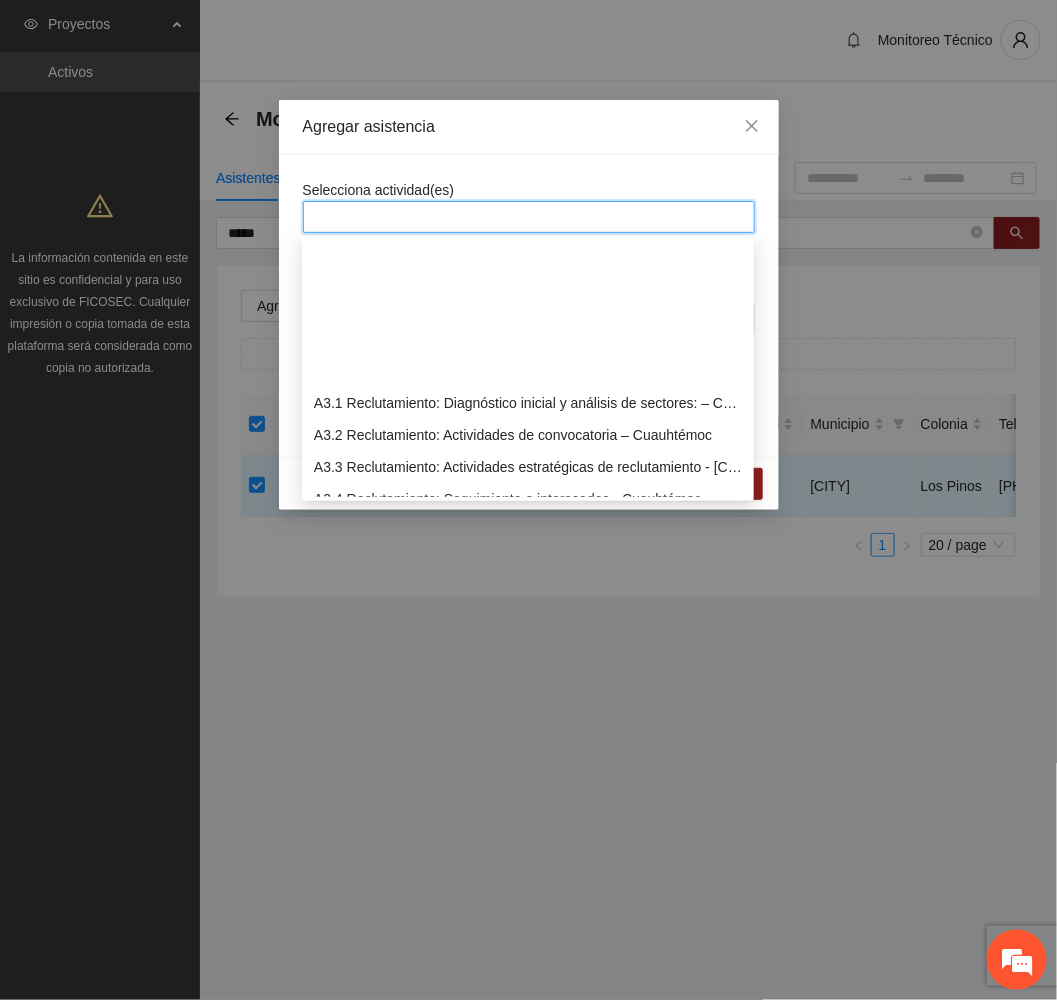 scroll, scrollTop: 1050, scrollLeft: 0, axis: vertical 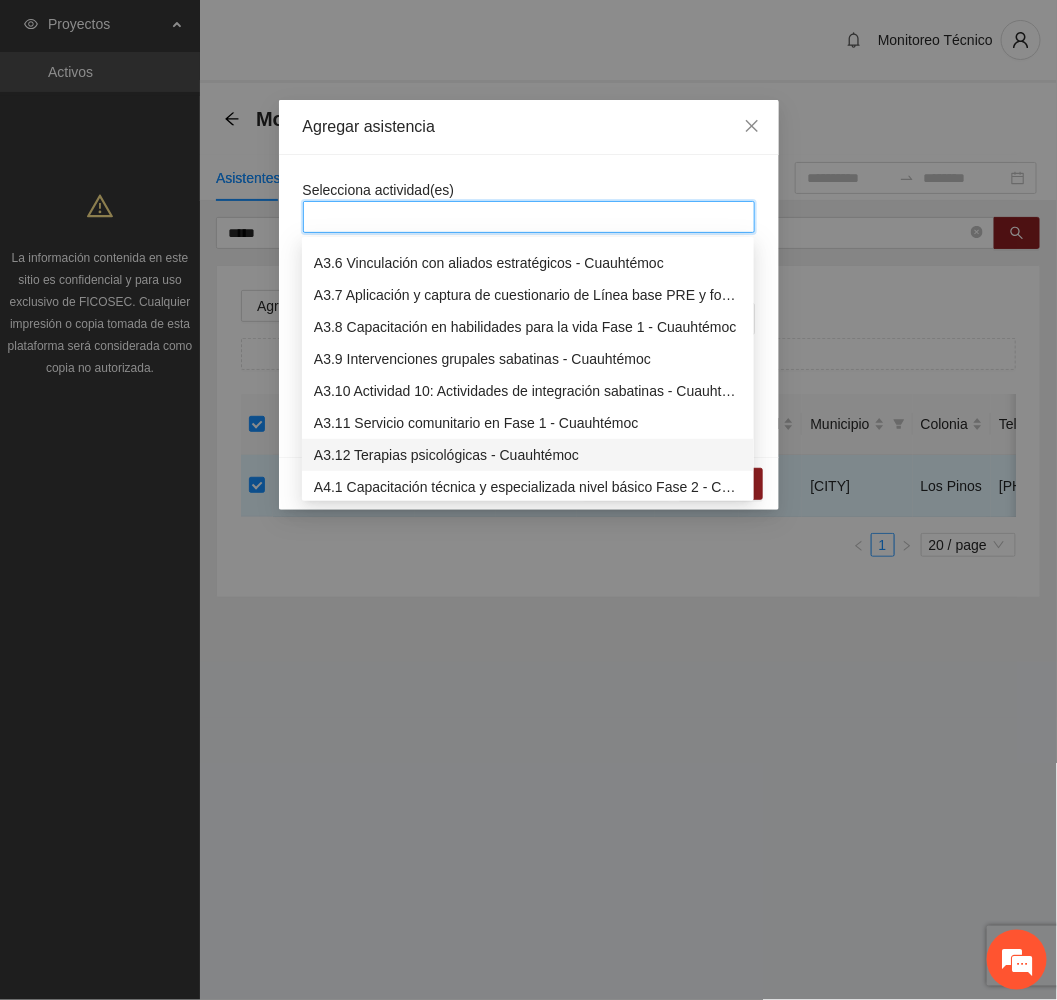 click on "A3.12 Terapias psicológicas - Cuauhtémoc" at bounding box center (528, 455) 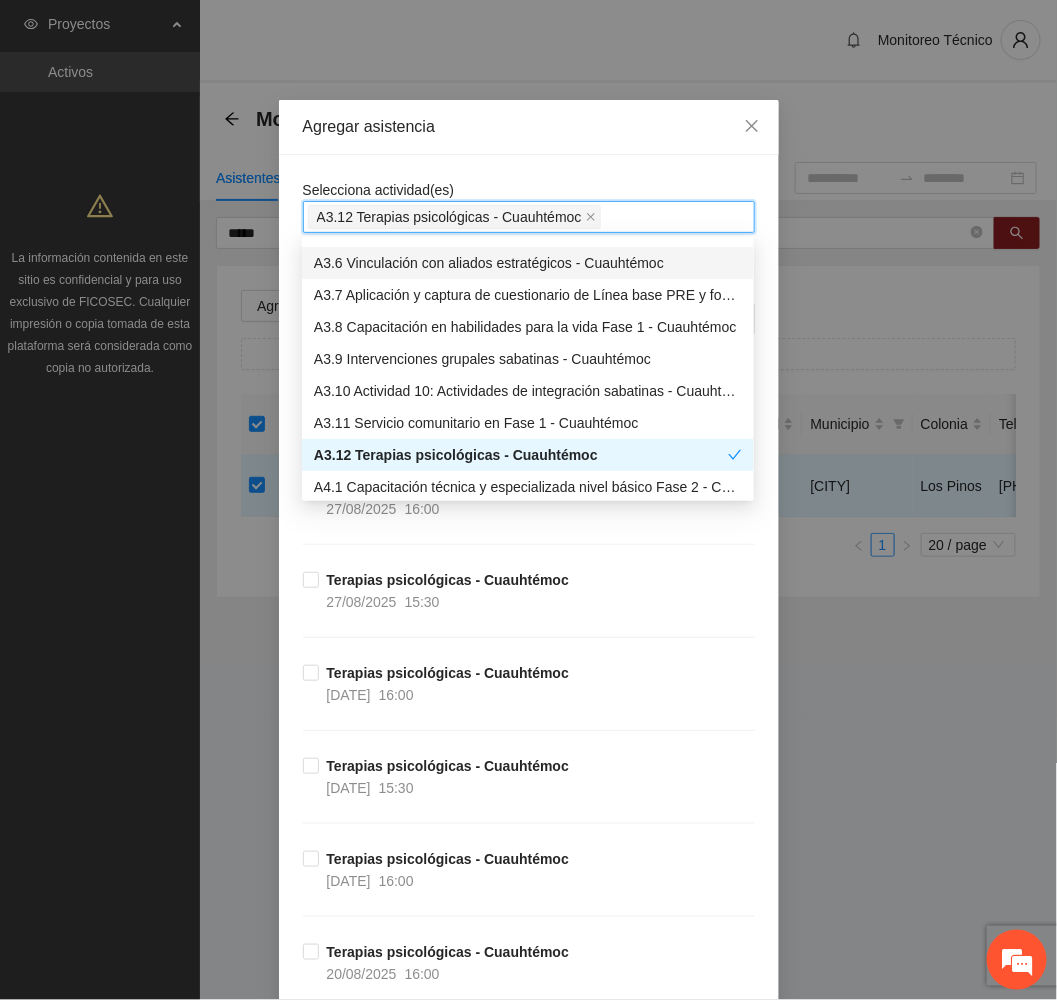 click on "Agregar asistencia Selecciona actividad(es) A3.12 Terapias psicológicas - [CITY] A3.12 Terapias psicológicas - [CITY]   Si la fecha no está en la lista agrégala aquí Terapias psicológicas - [CITY] [DATE] [TIME] Terapias psicológicas - [CITY] [DATE] [TIME] Terapias psicológicas - [CITY] [DATE] [TIME] Terapias psicológicas - [CITY] [DATE] [TIME] Terapias psicológicas - [CITY] [DATE] [TIME] Terapias psicológicas - [CITY] [DATE] [TIME] Terapias psicológicas - [CITY] [DATE] [TIME] Terapias psicológicas - [CITY] [DATE] [TIME] Terapias psicológicas - [CITY] [DATE] [TIME] Terapias psicológicas - [CITY] [DATE] [TIME] Terapias psicológicas - [CITY] [DATE] [TIME] Terapias psicológicas - [CITY] [DATE] [TIME] Terapias psicológicas - [CITY] [DATE] [TIME] Terapias psicológicas - [CITY] [DATE] [TIME] Terapias psicológicas - [CITY] [DATE] [TIME] [DATE] [TIME] [DATE] [TIME]" at bounding box center [528, 500] 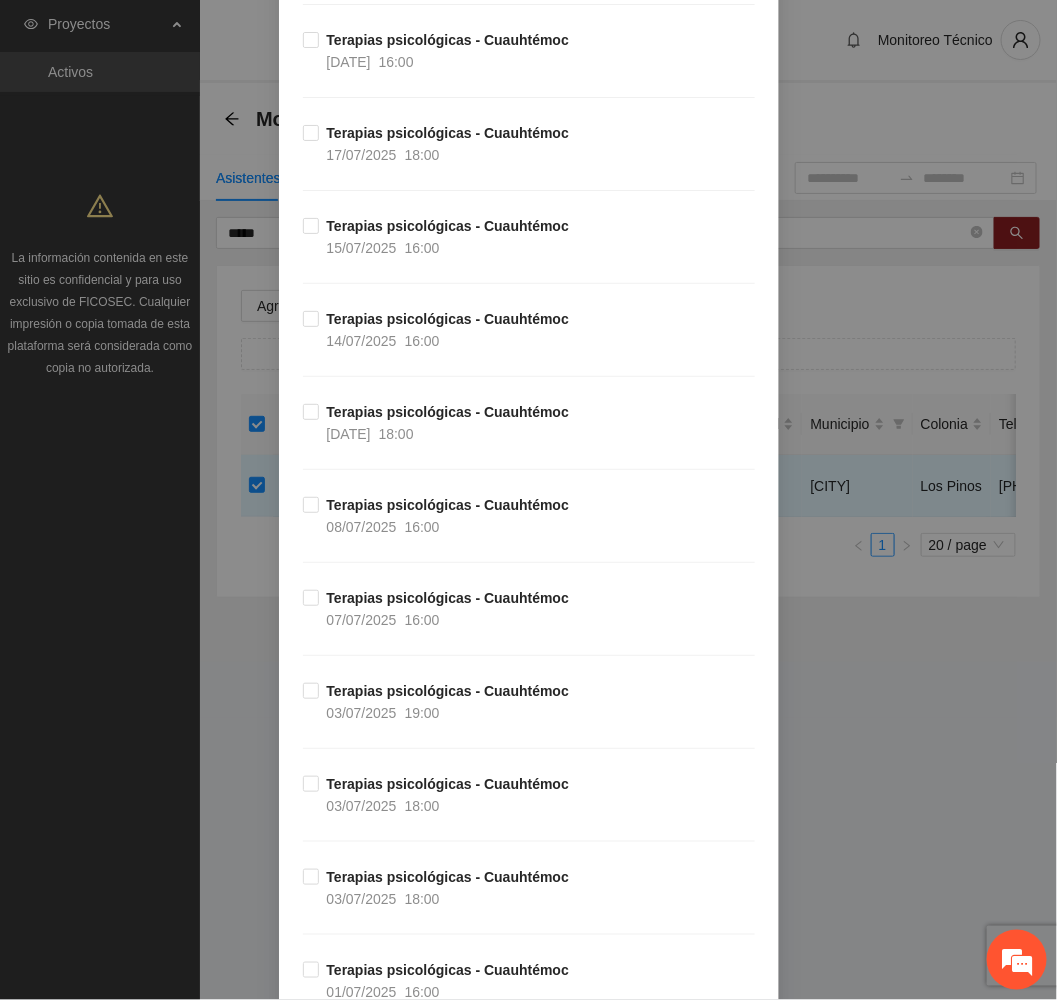 scroll, scrollTop: 2700, scrollLeft: 0, axis: vertical 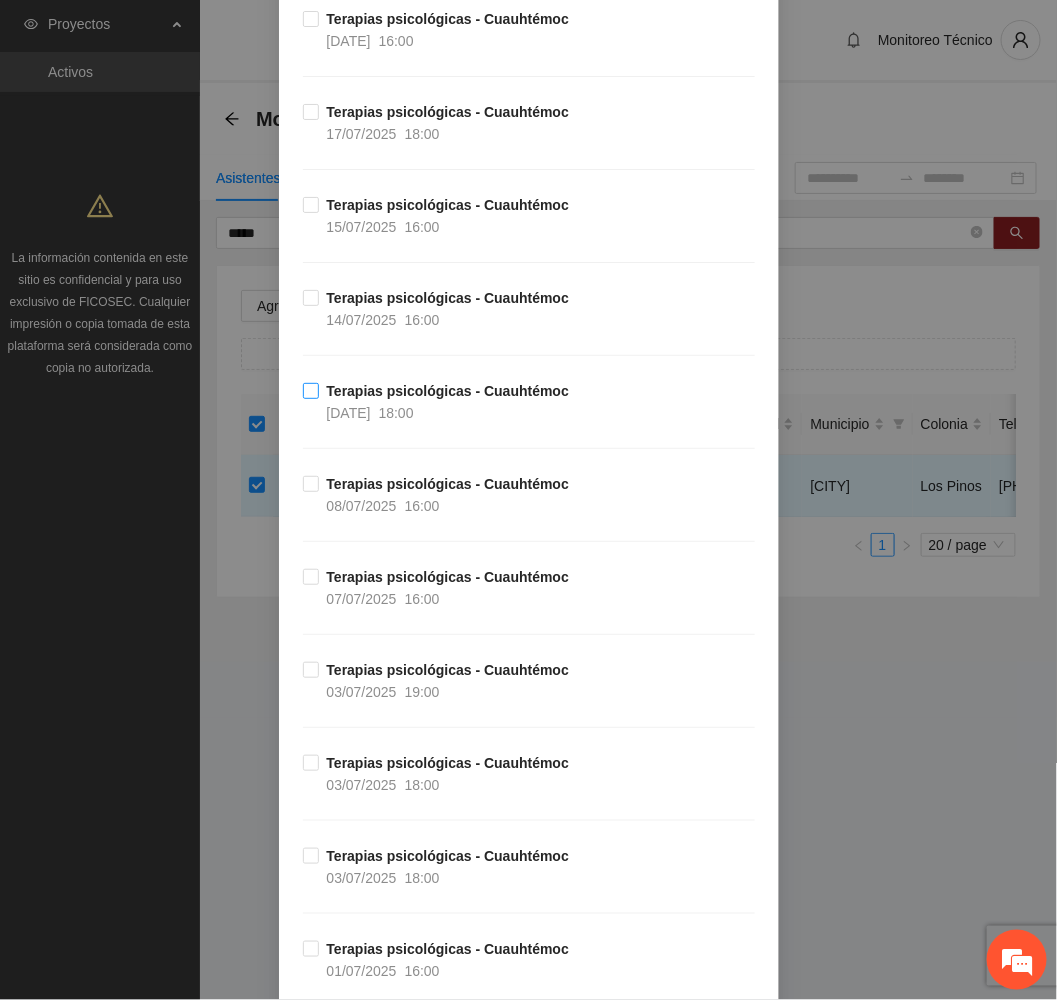 click on "[DATE]" at bounding box center (349, 413) 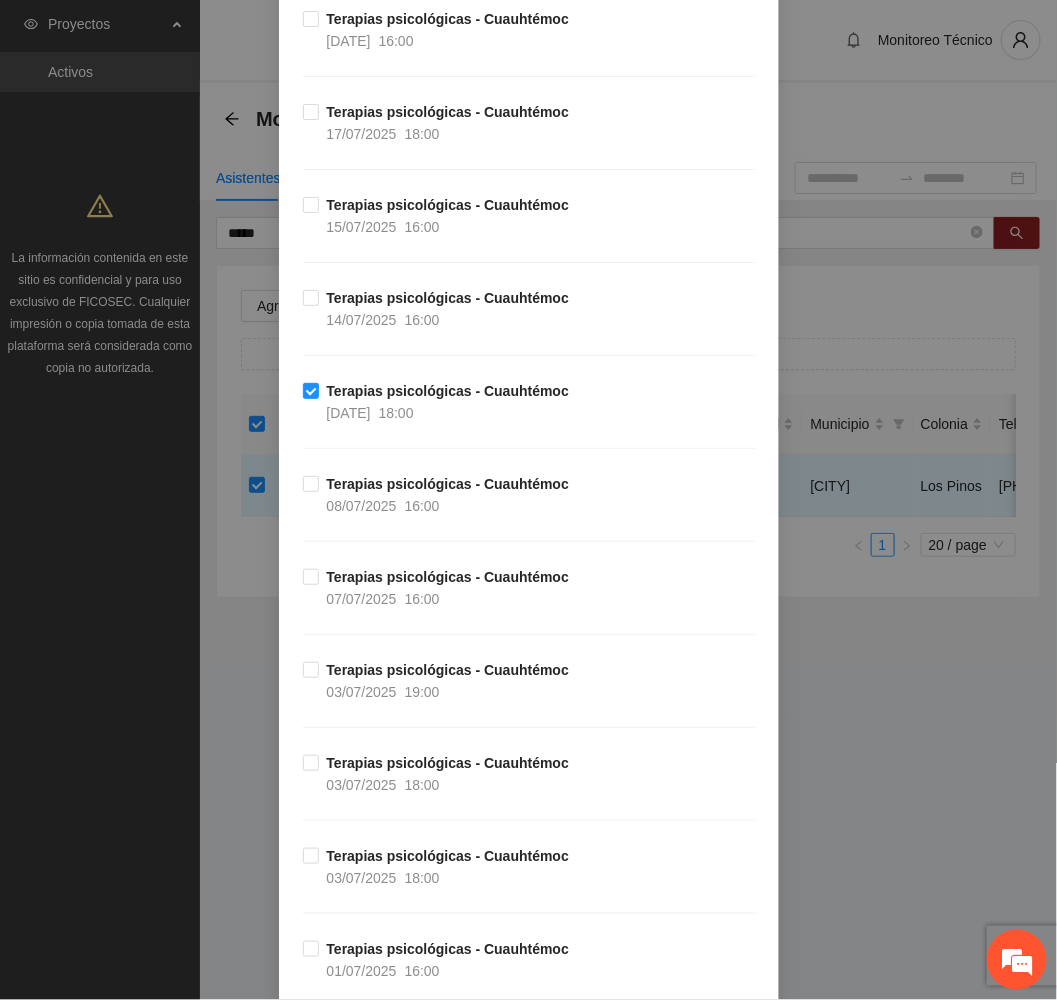 scroll, scrollTop: 3741, scrollLeft: 0, axis: vertical 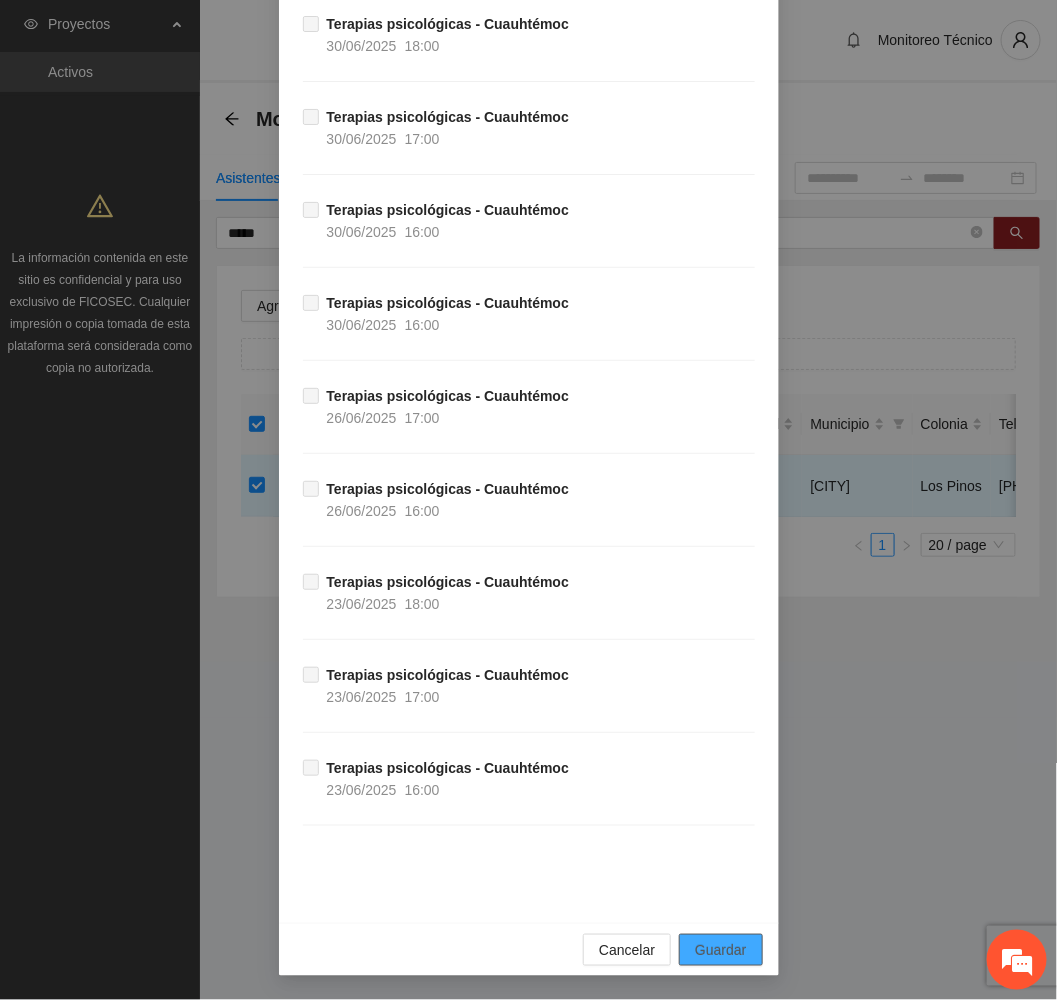 click on "Guardar" at bounding box center [720, 950] 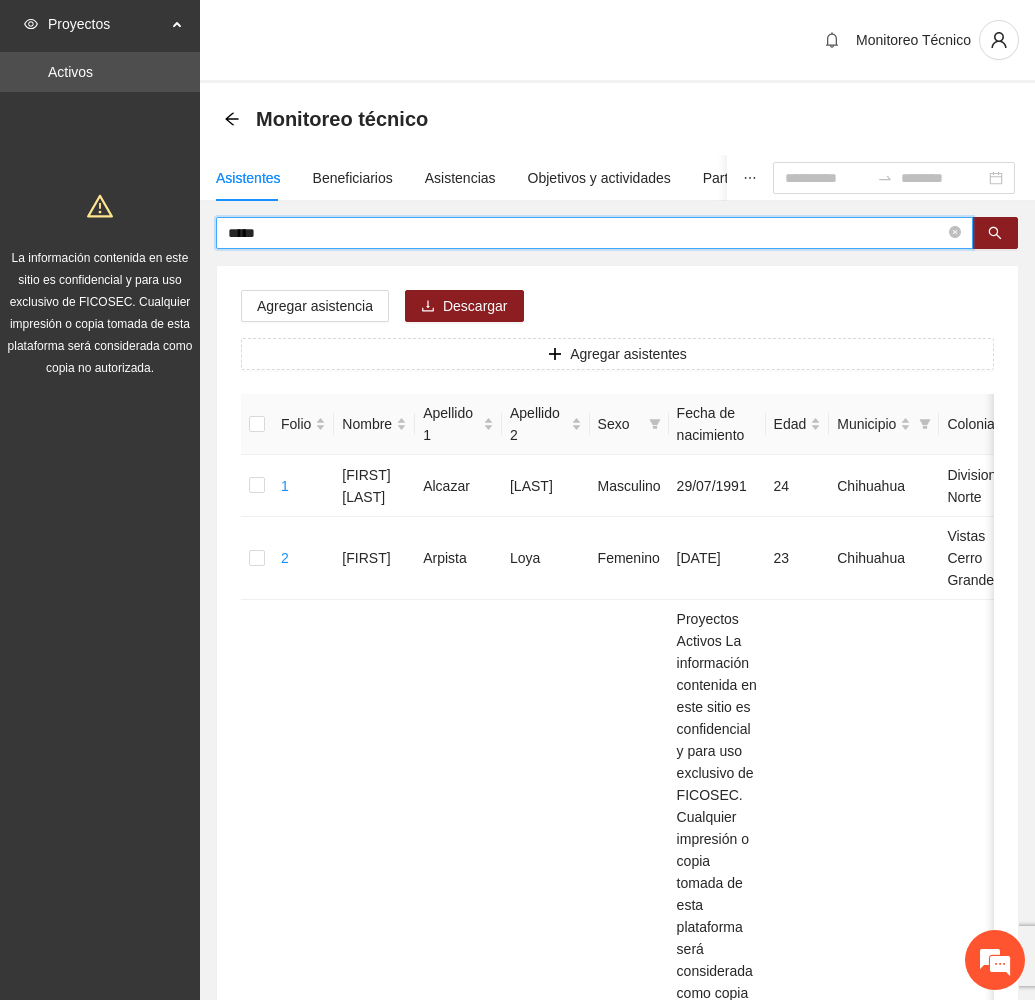 drag, startPoint x: 289, startPoint y: 235, endPoint x: 121, endPoint y: 231, distance: 168.0476 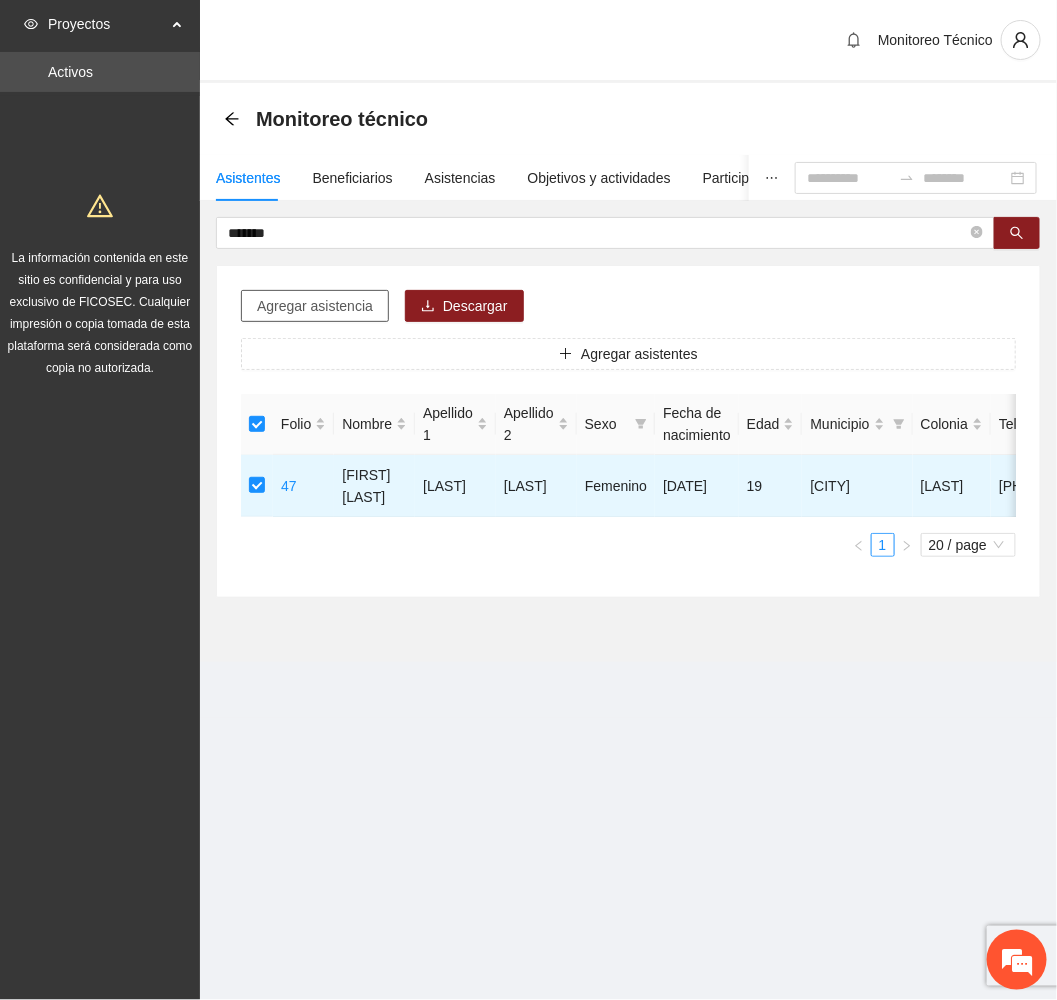 click on "Agregar asistencia" at bounding box center (315, 306) 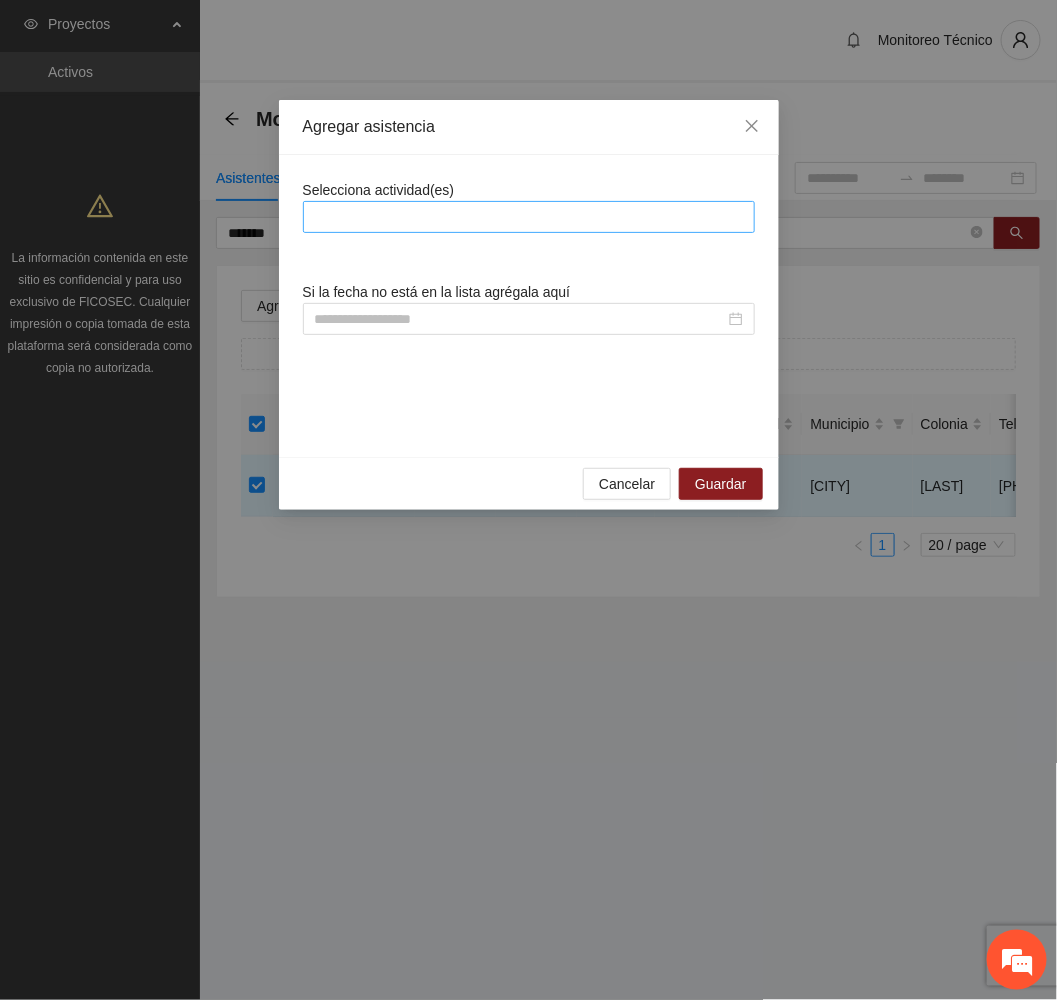 click at bounding box center [529, 217] 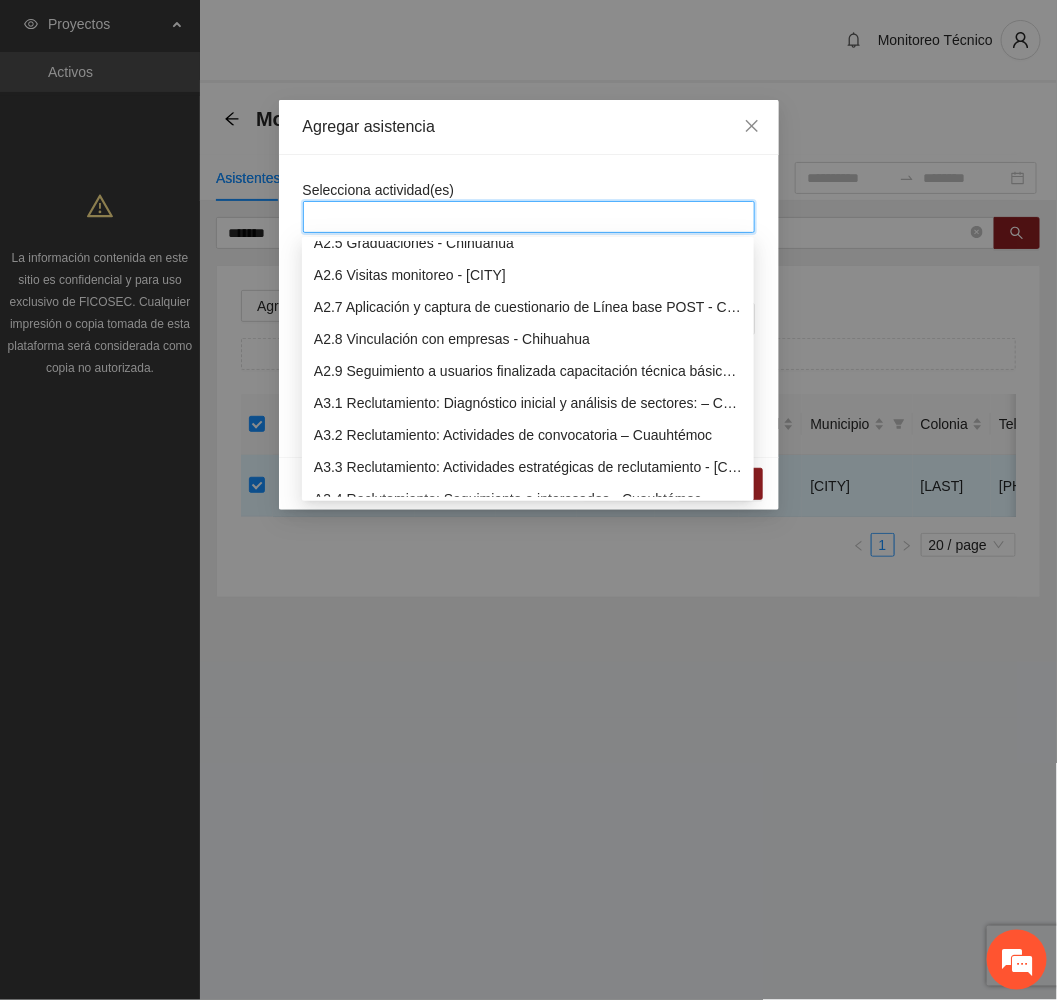 scroll, scrollTop: 1200, scrollLeft: 0, axis: vertical 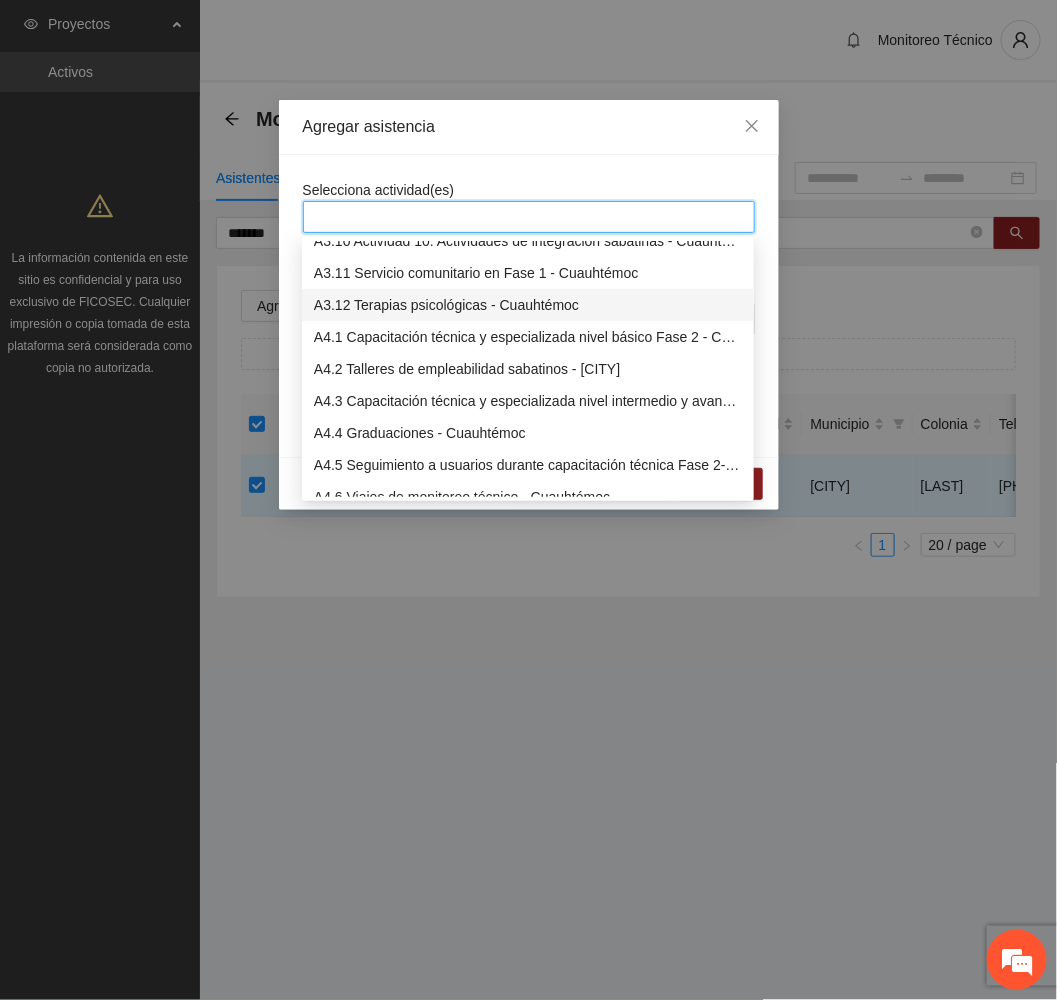 click on "A3.12 Terapias psicológicas - Cuauhtémoc" at bounding box center [528, 305] 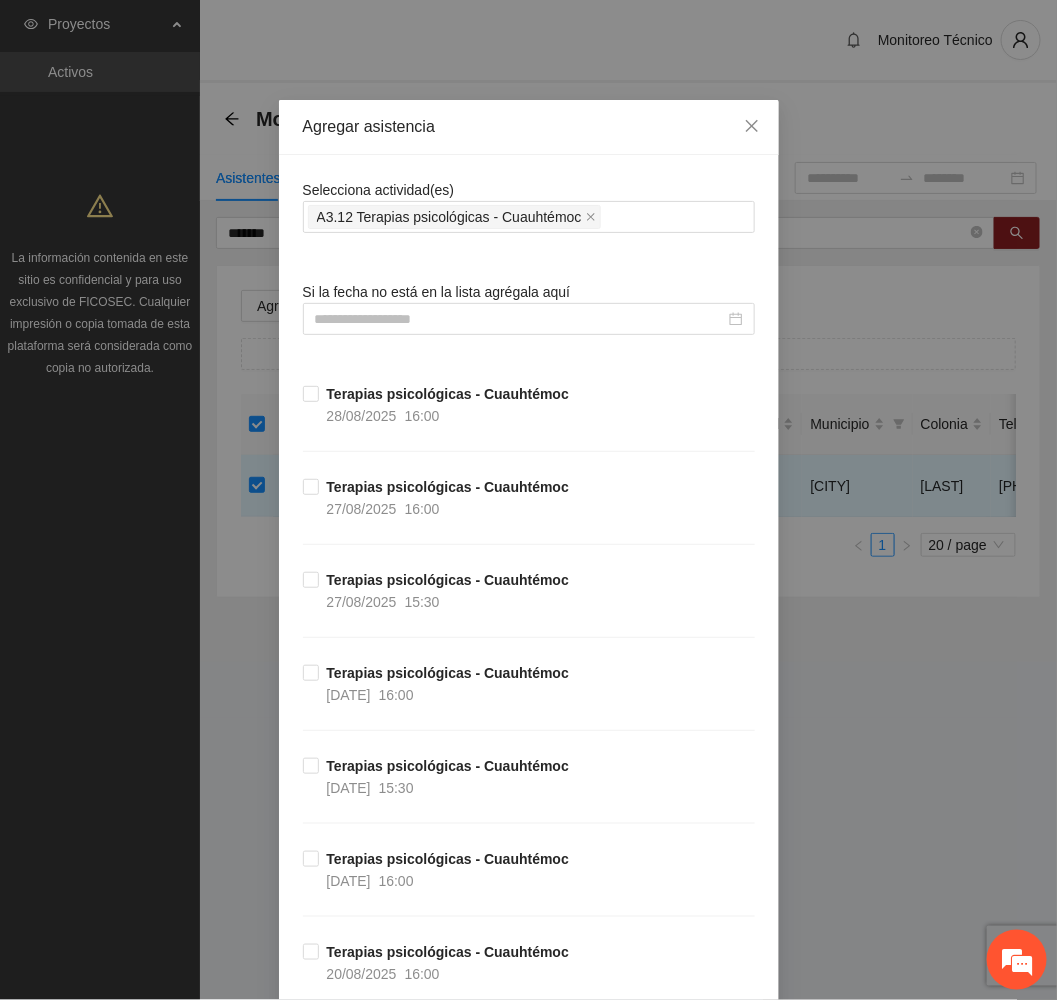 click on "Agregar asistencia" at bounding box center [529, 127] 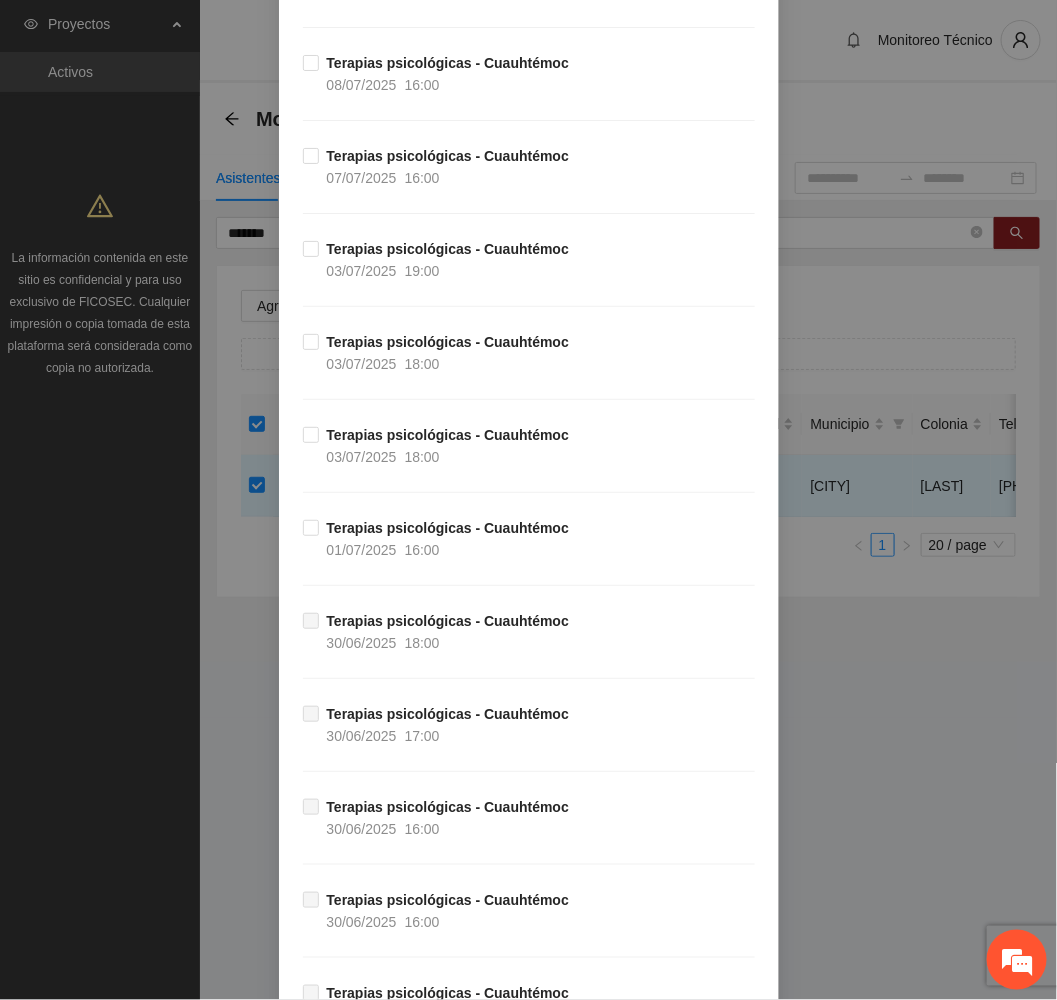 scroll, scrollTop: 3150, scrollLeft: 0, axis: vertical 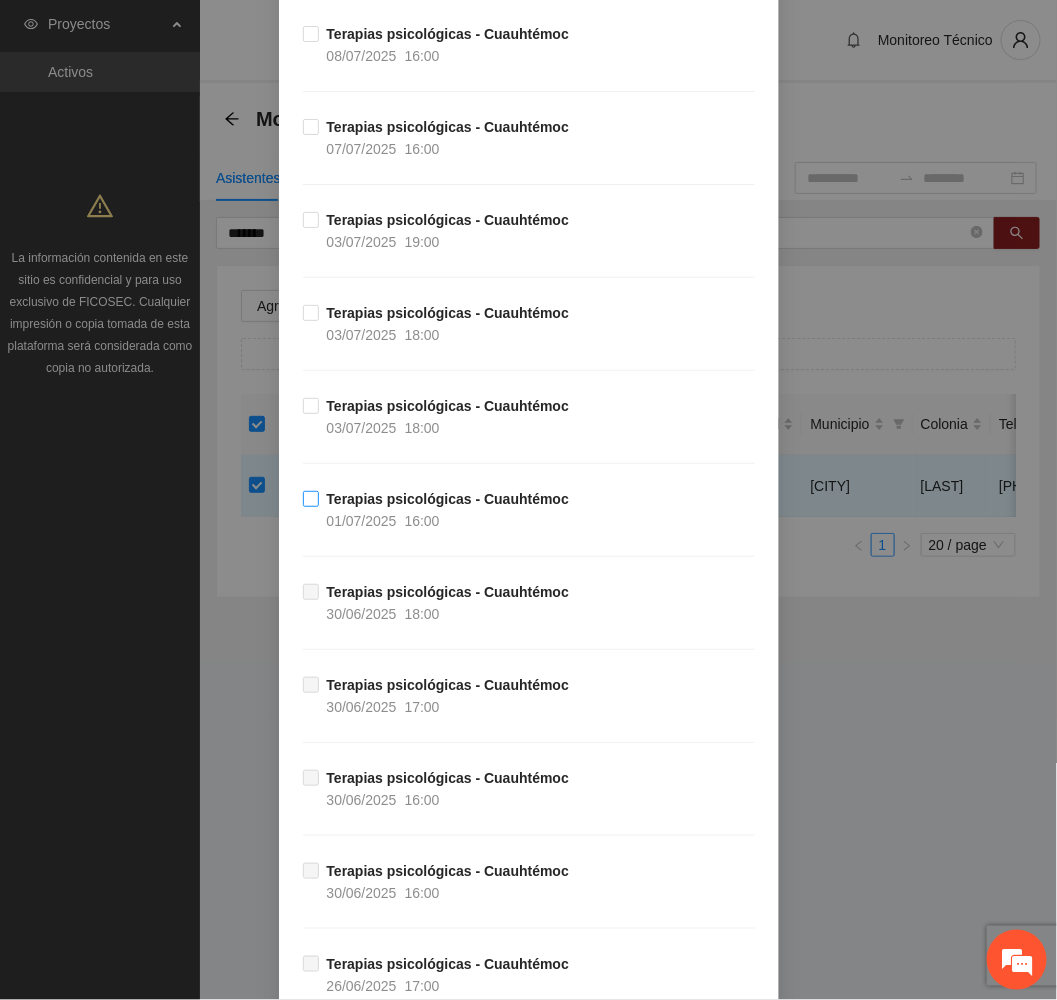 click on "Terapias psicológicas - Cuauhtémoc" at bounding box center [448, 499] 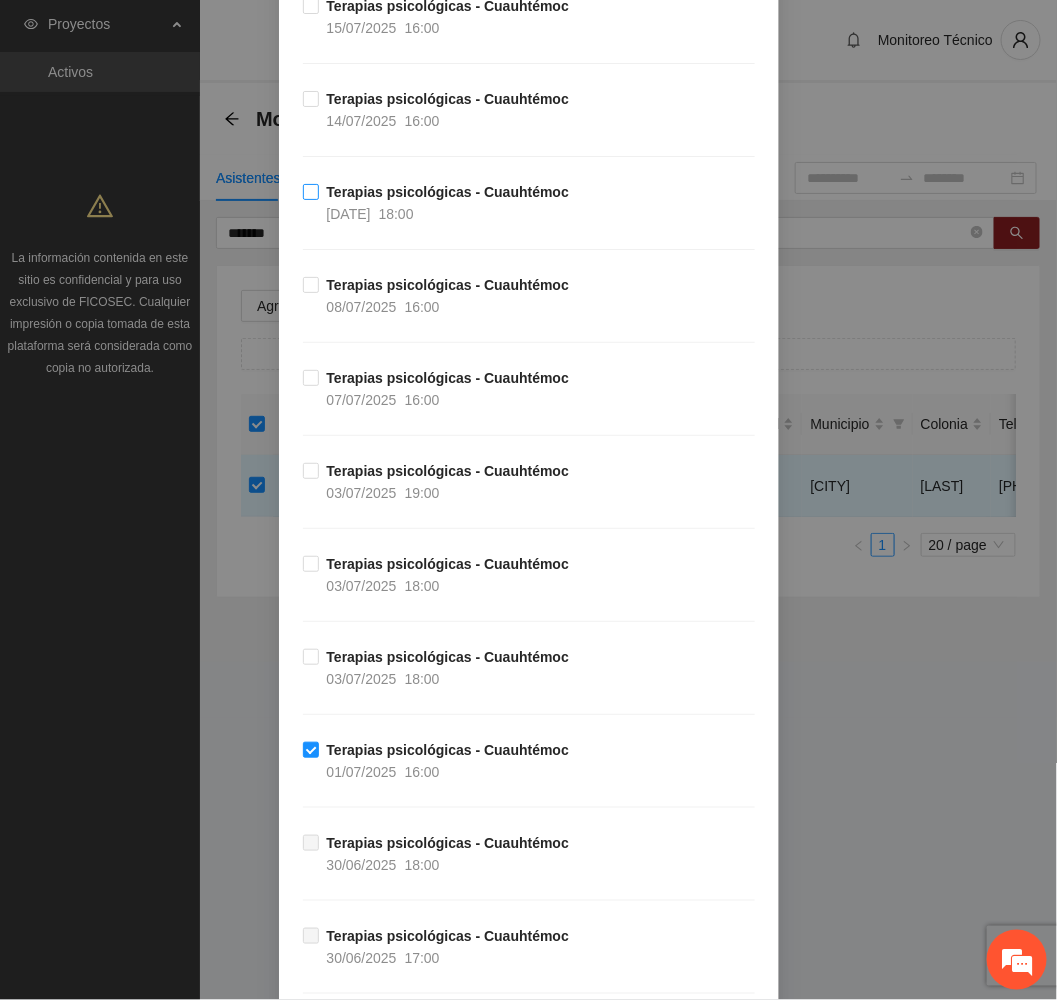 scroll, scrollTop: 2850, scrollLeft: 0, axis: vertical 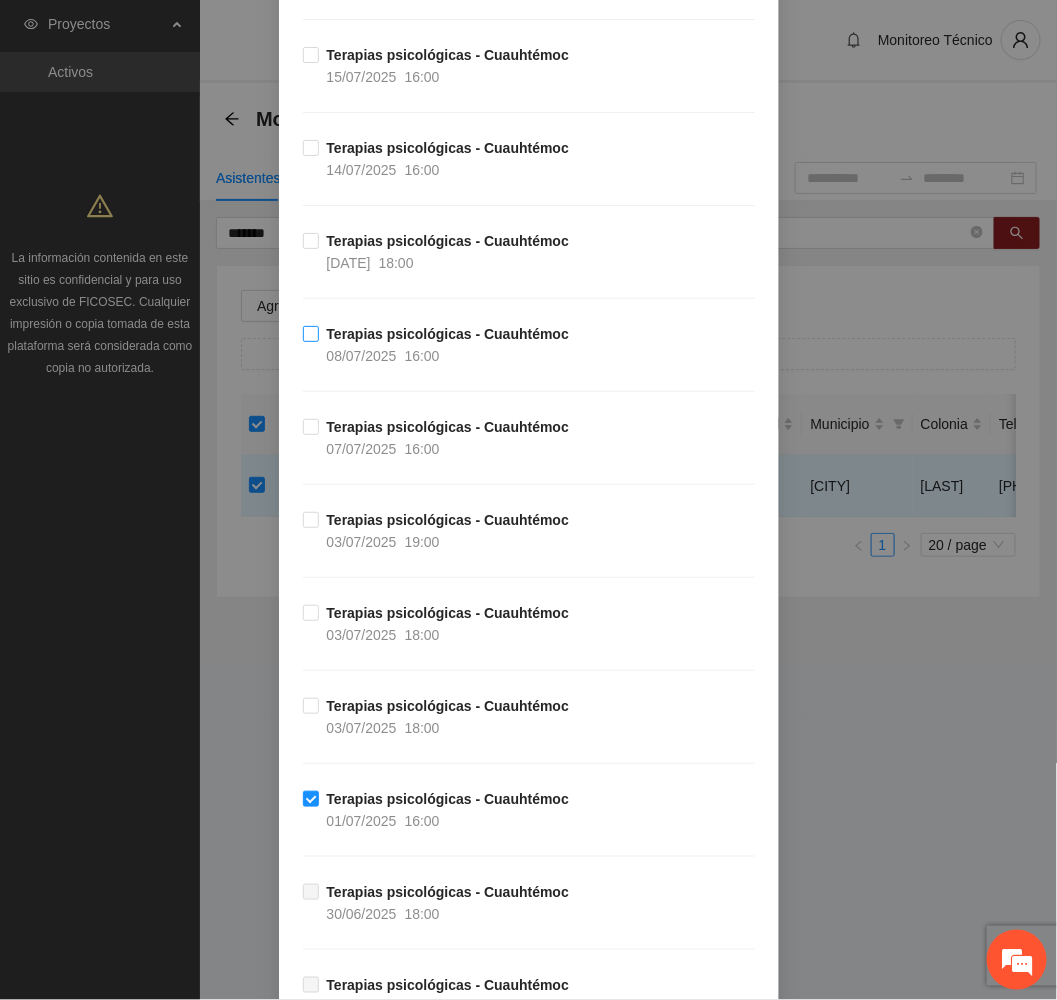 click on "Terapias psicológicas - Cuauhtémoc" at bounding box center [448, 334] 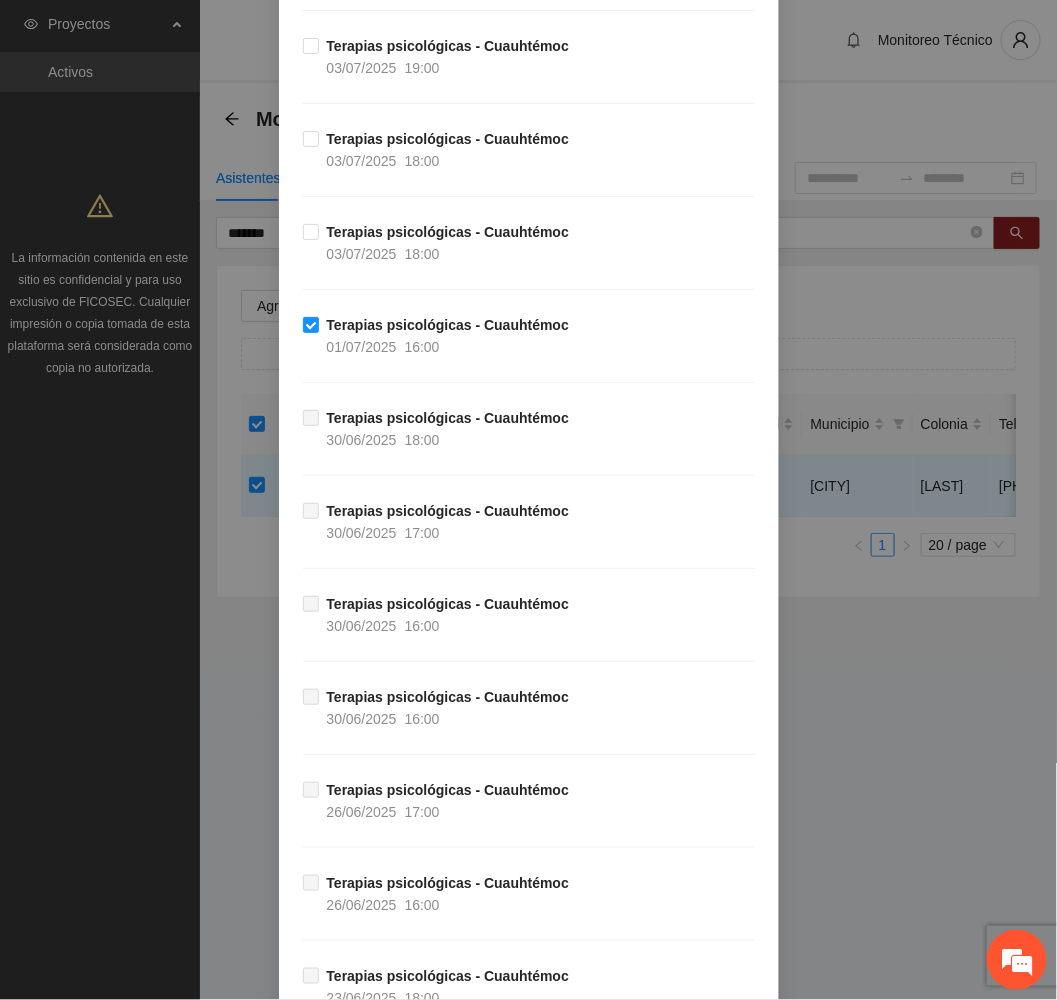 scroll, scrollTop: 3741, scrollLeft: 0, axis: vertical 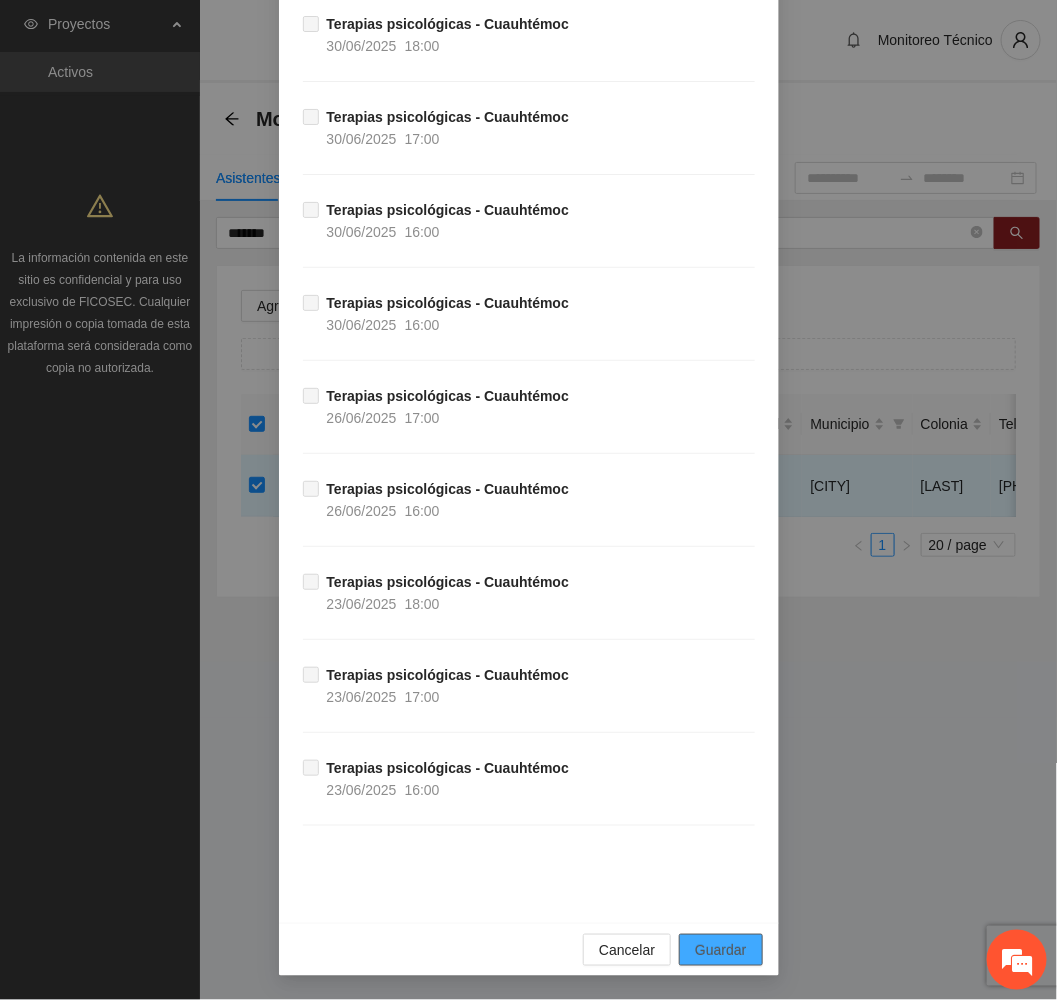 click on "Guardar" at bounding box center [720, 950] 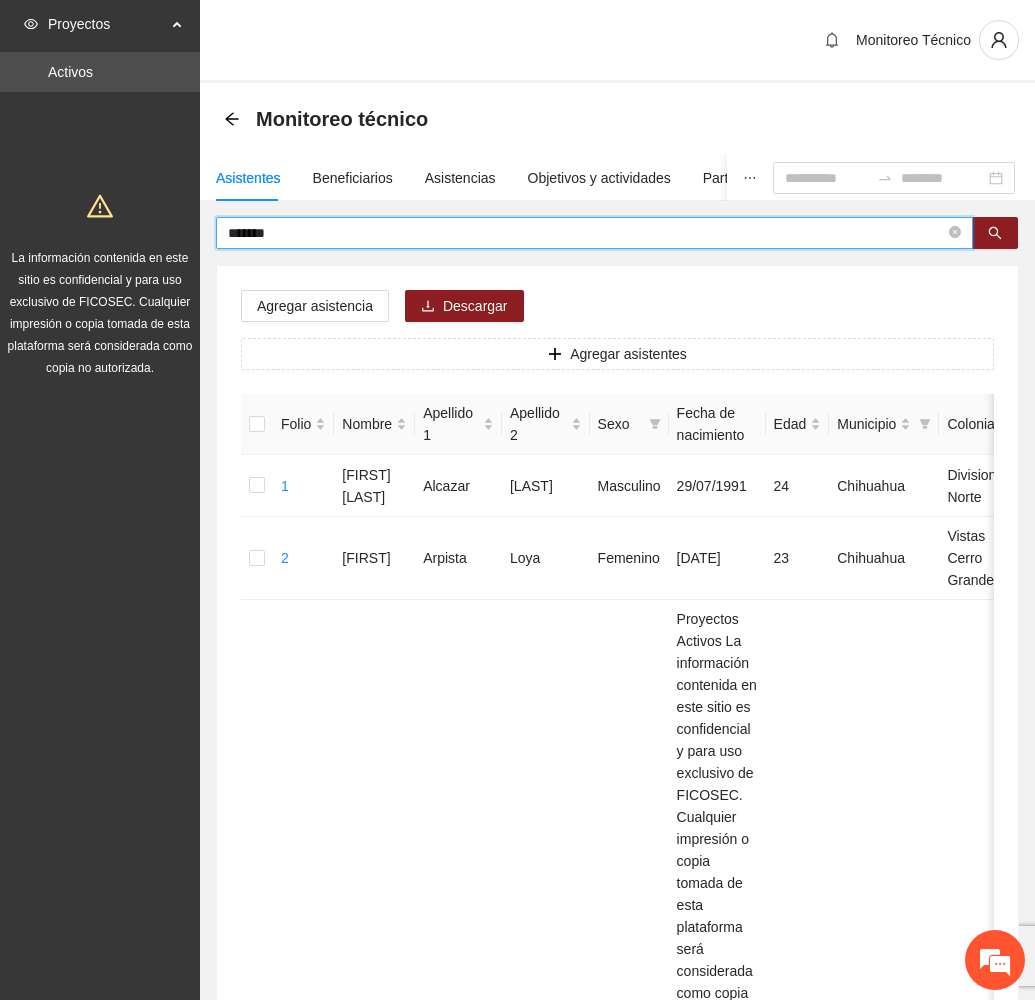 drag, startPoint x: 319, startPoint y: 232, endPoint x: 21, endPoint y: 199, distance: 299.82162 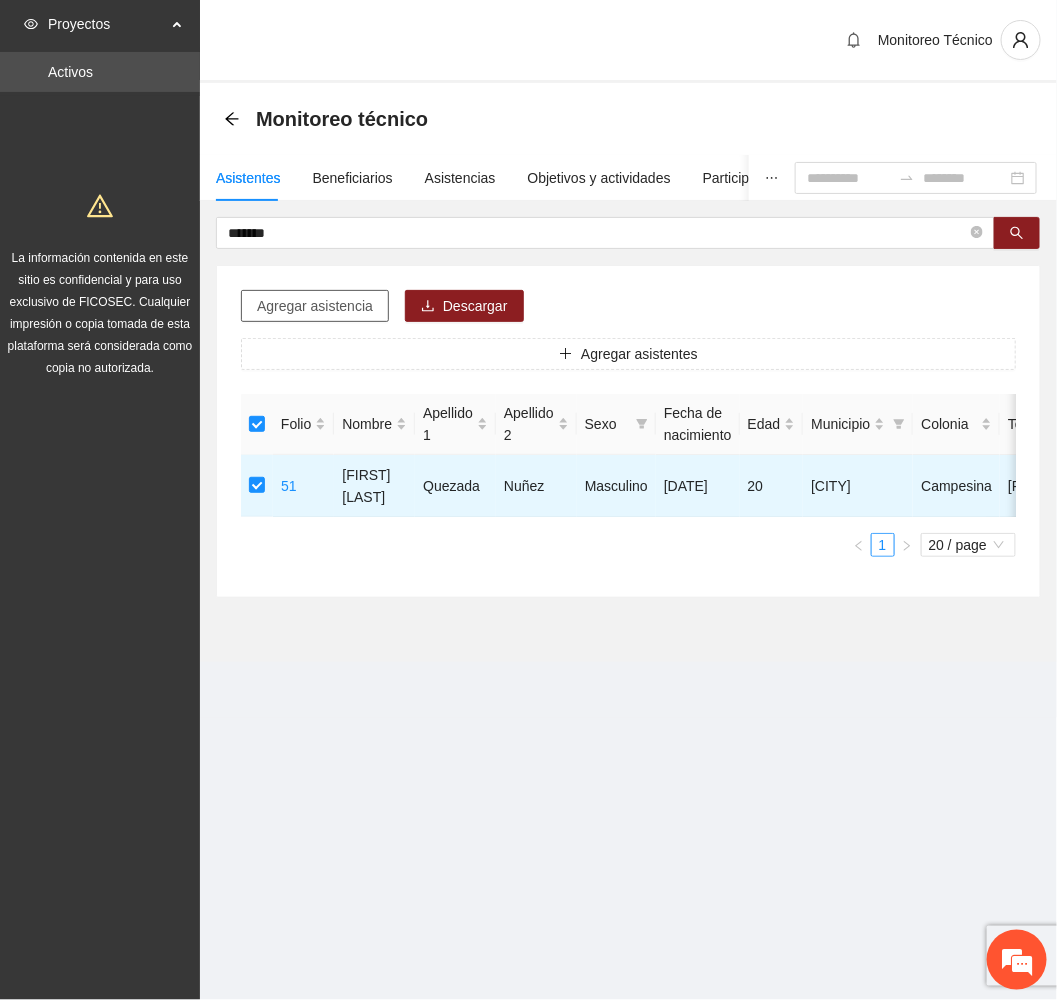 click on "Agregar asistencia" at bounding box center (315, 306) 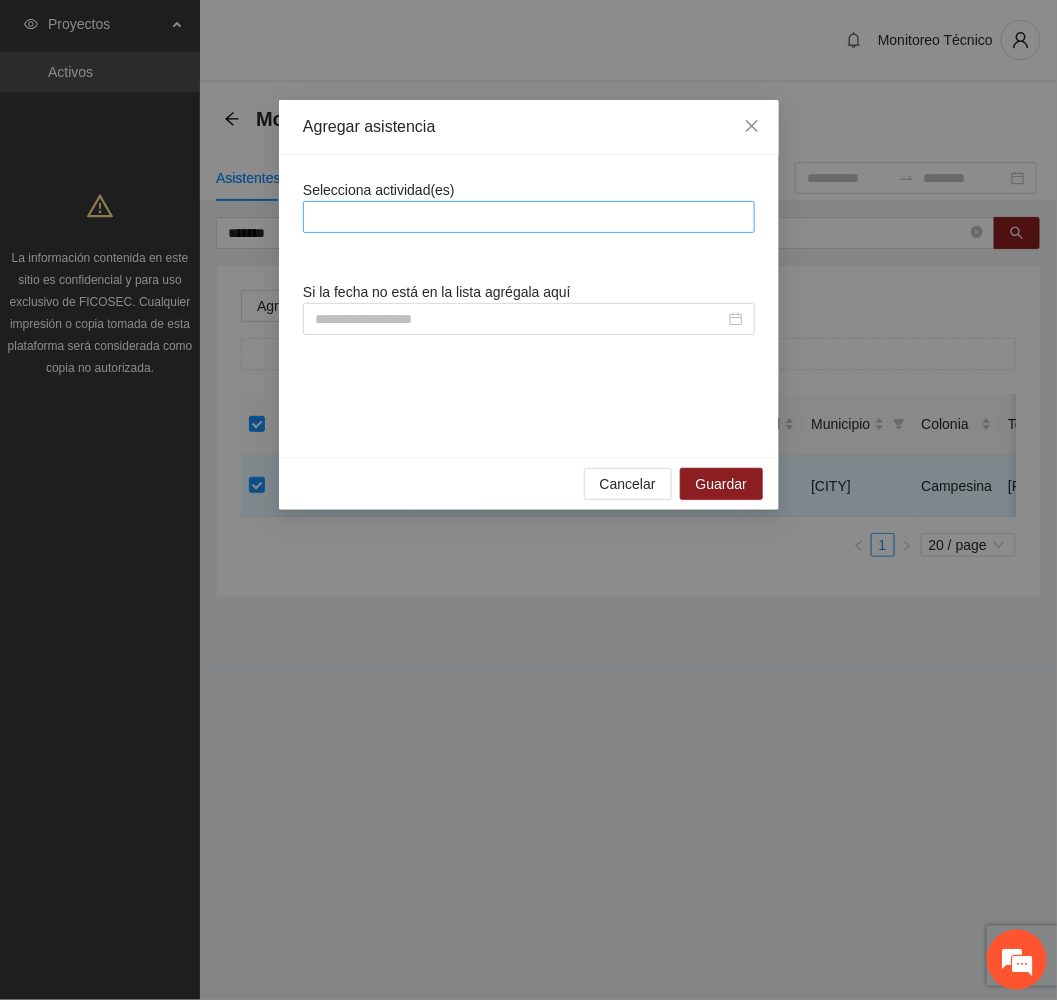 click at bounding box center (529, 217) 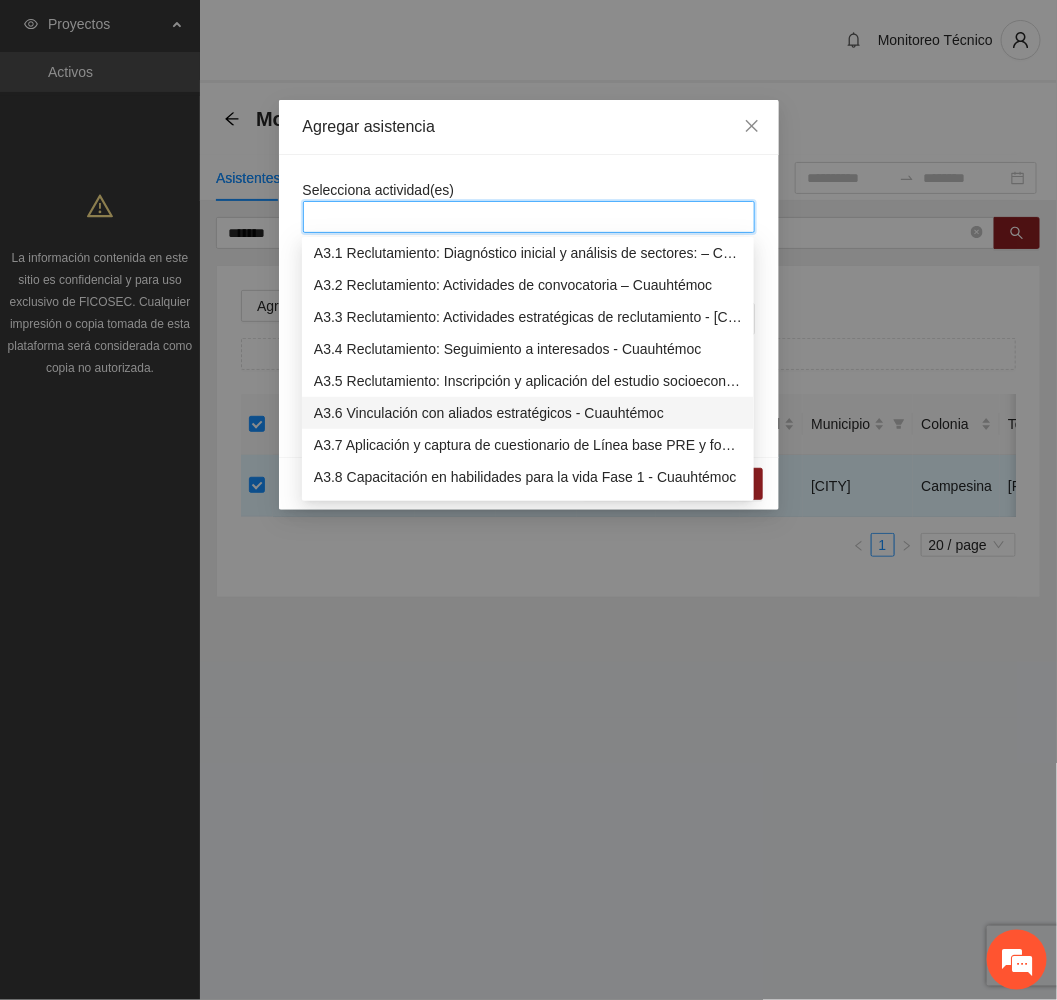 scroll, scrollTop: 1050, scrollLeft: 0, axis: vertical 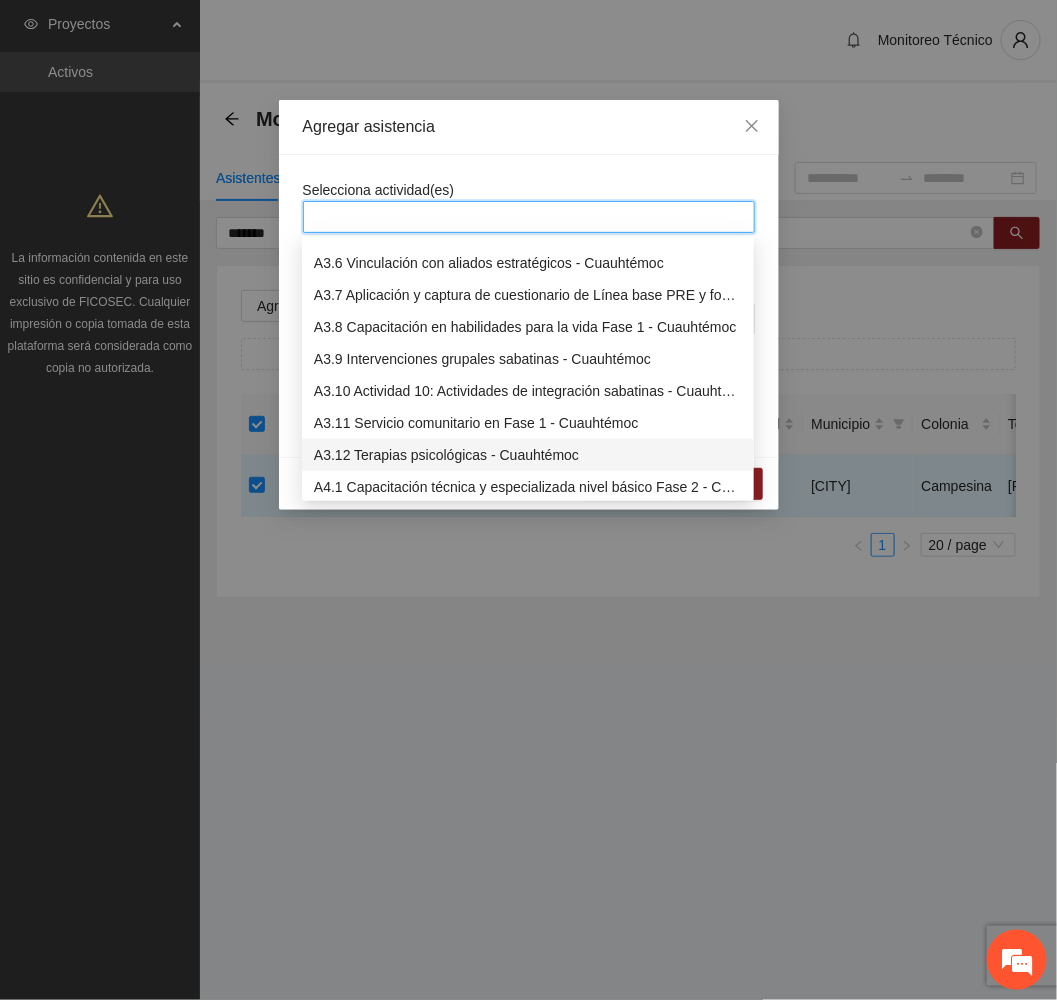 click on "A3.12 Terapias psicológicas - Cuauhtémoc" at bounding box center [528, 455] 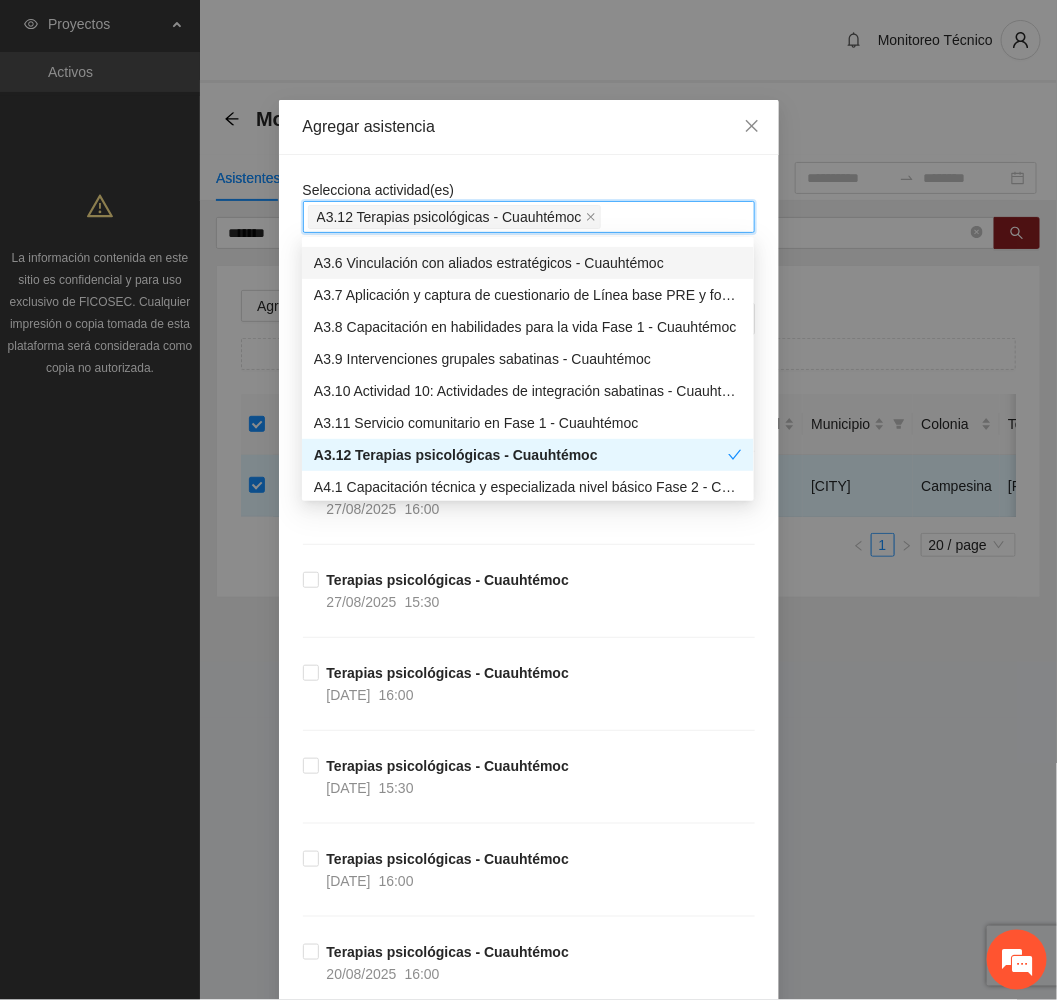 click on "Agregar asistencia" at bounding box center [529, 127] 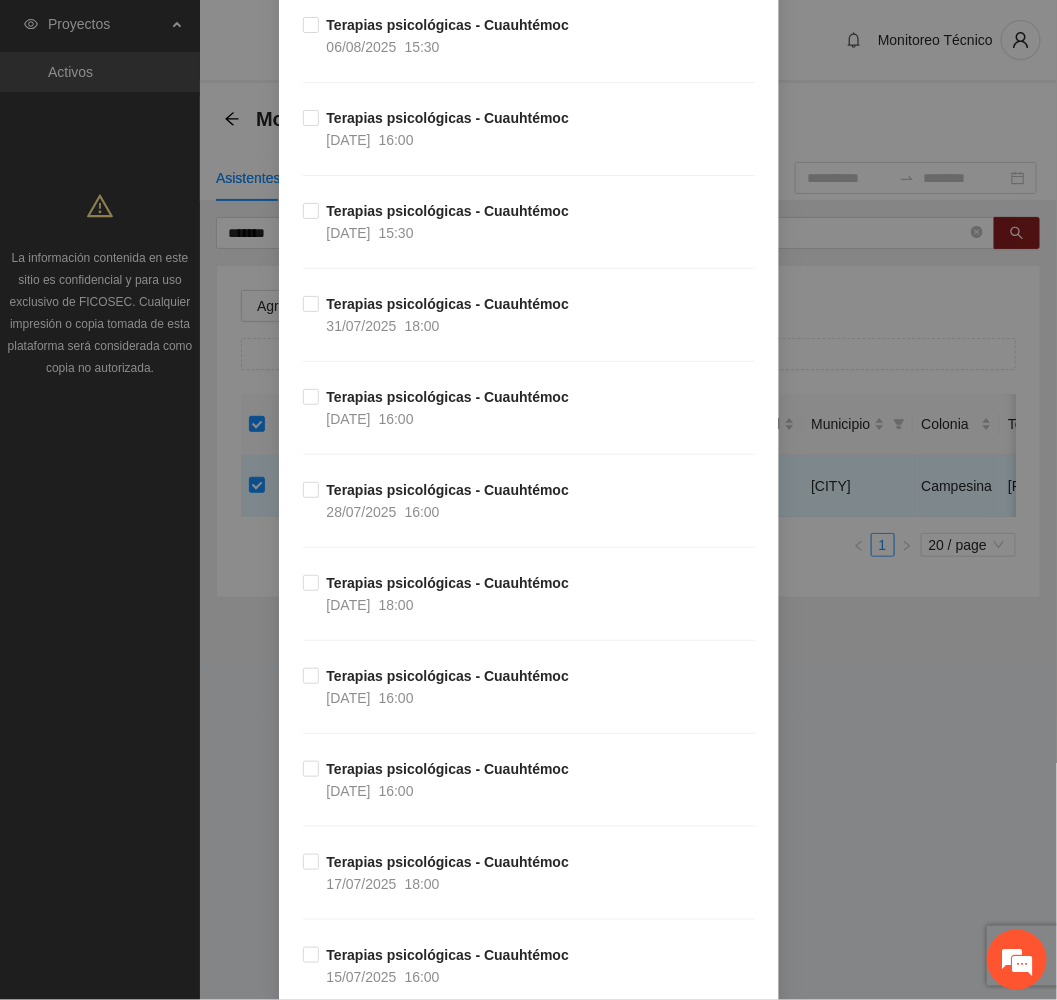 scroll, scrollTop: 3000, scrollLeft: 0, axis: vertical 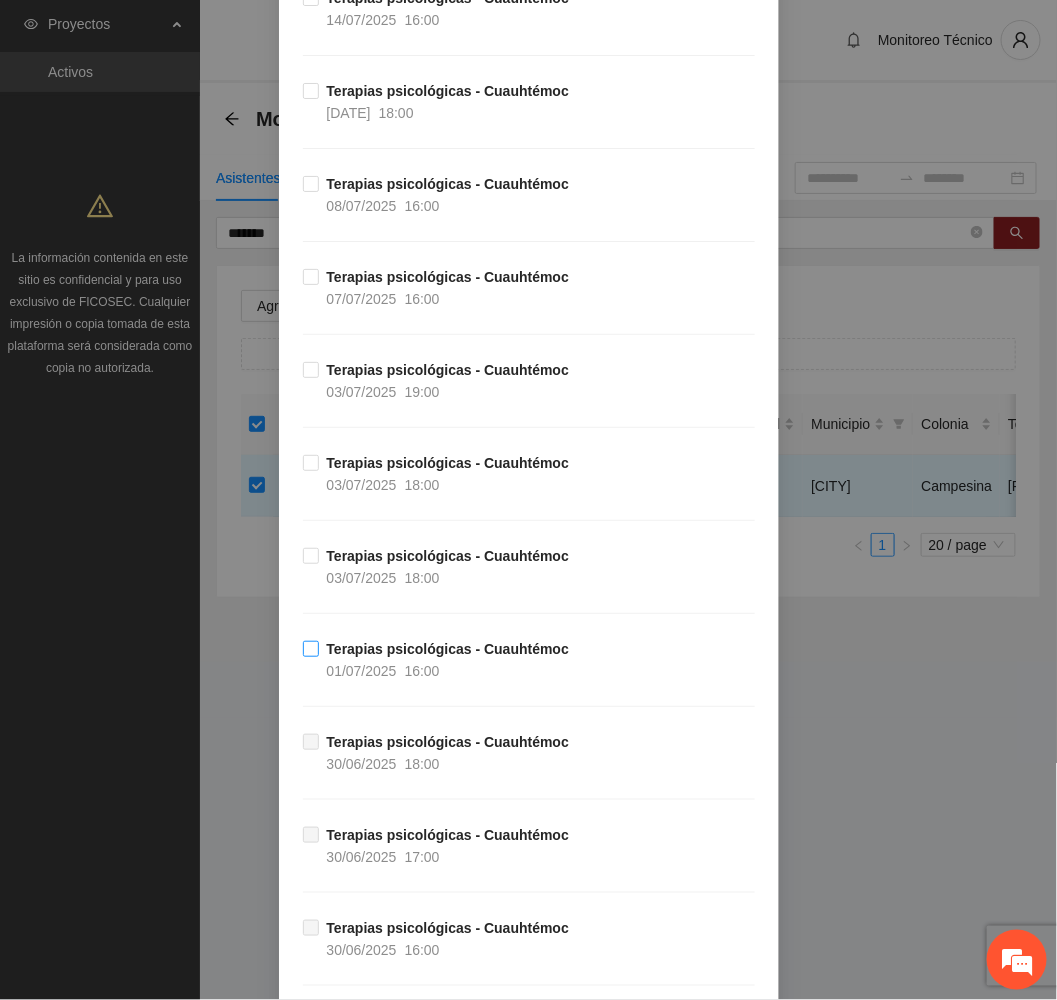 click on "Terapias psicológicas - Cuauhtémoc" at bounding box center [448, 649] 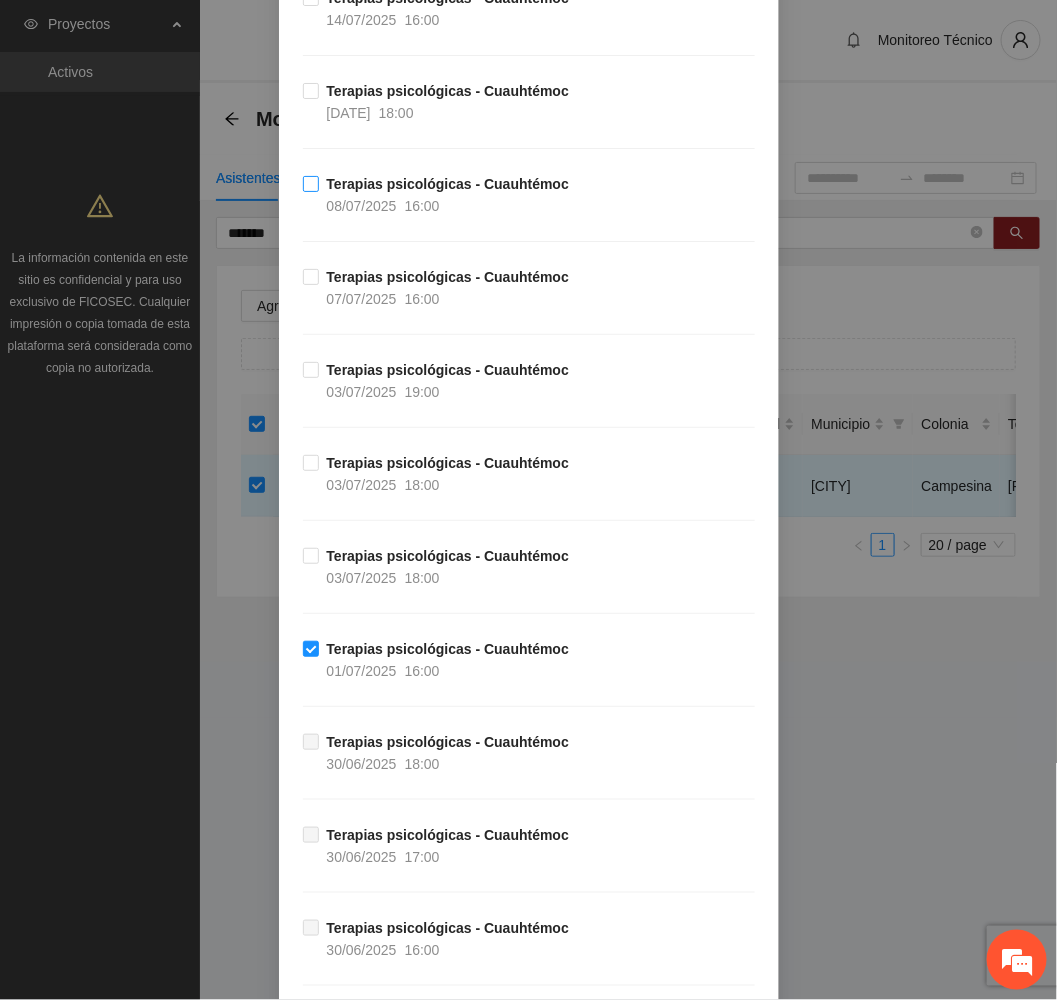 click on "[DATE] [TIME]" at bounding box center [383, 206] 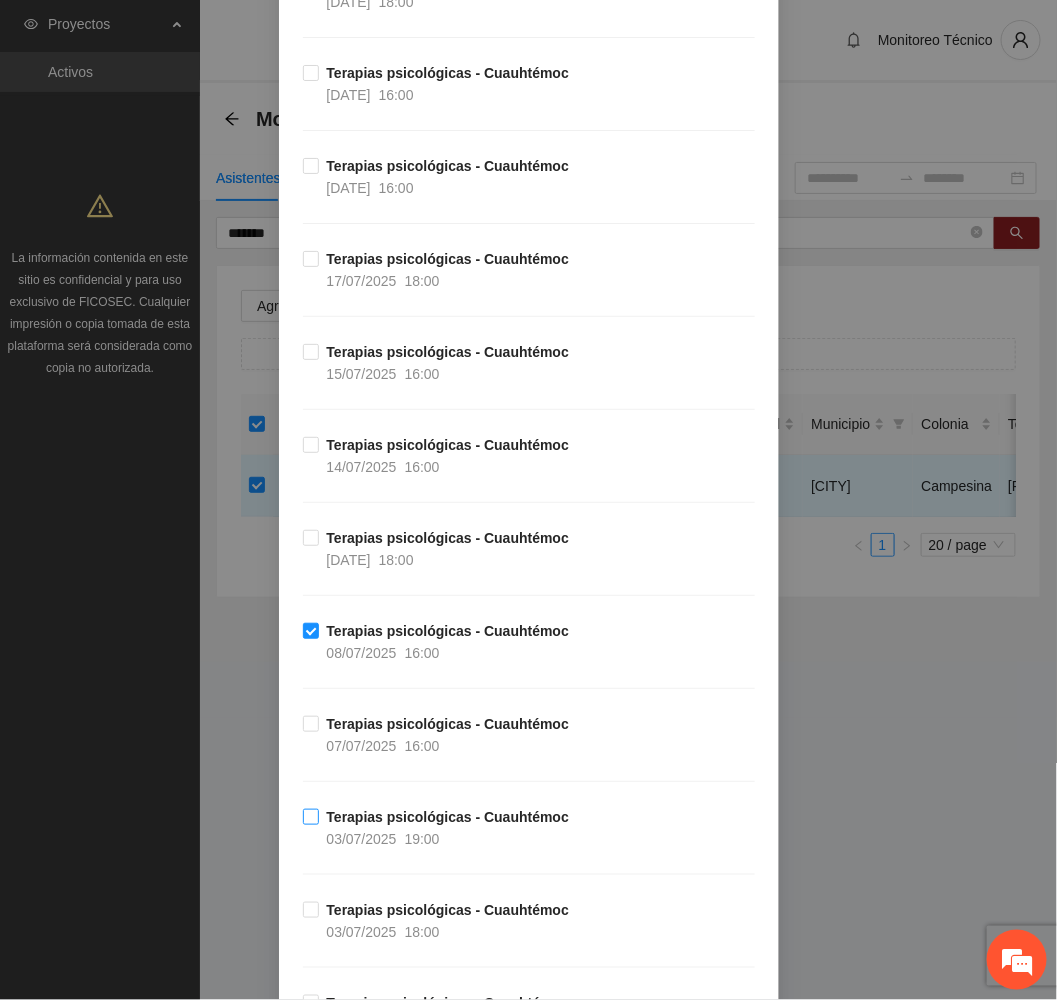 scroll, scrollTop: 2400, scrollLeft: 0, axis: vertical 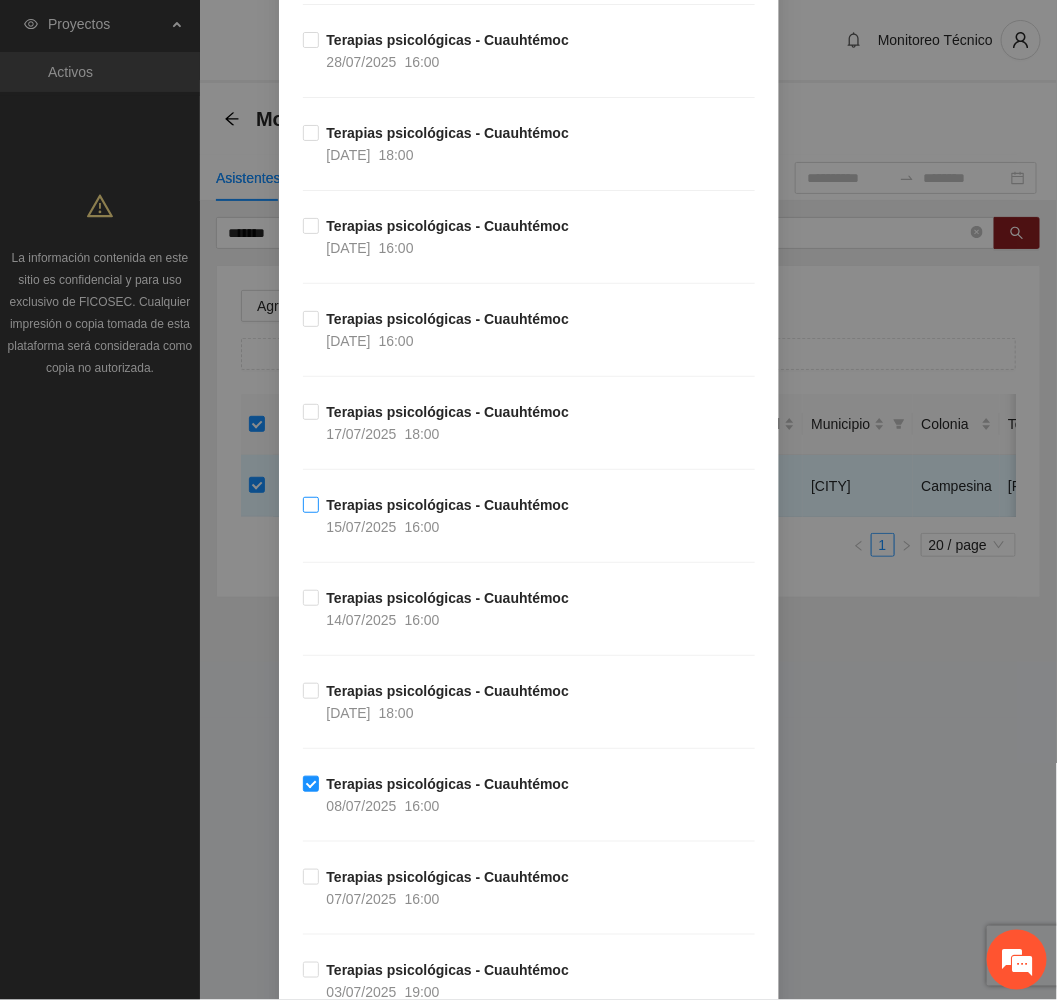 click on "Terapias psicológicas - Cuauhtémoc" at bounding box center [448, 505] 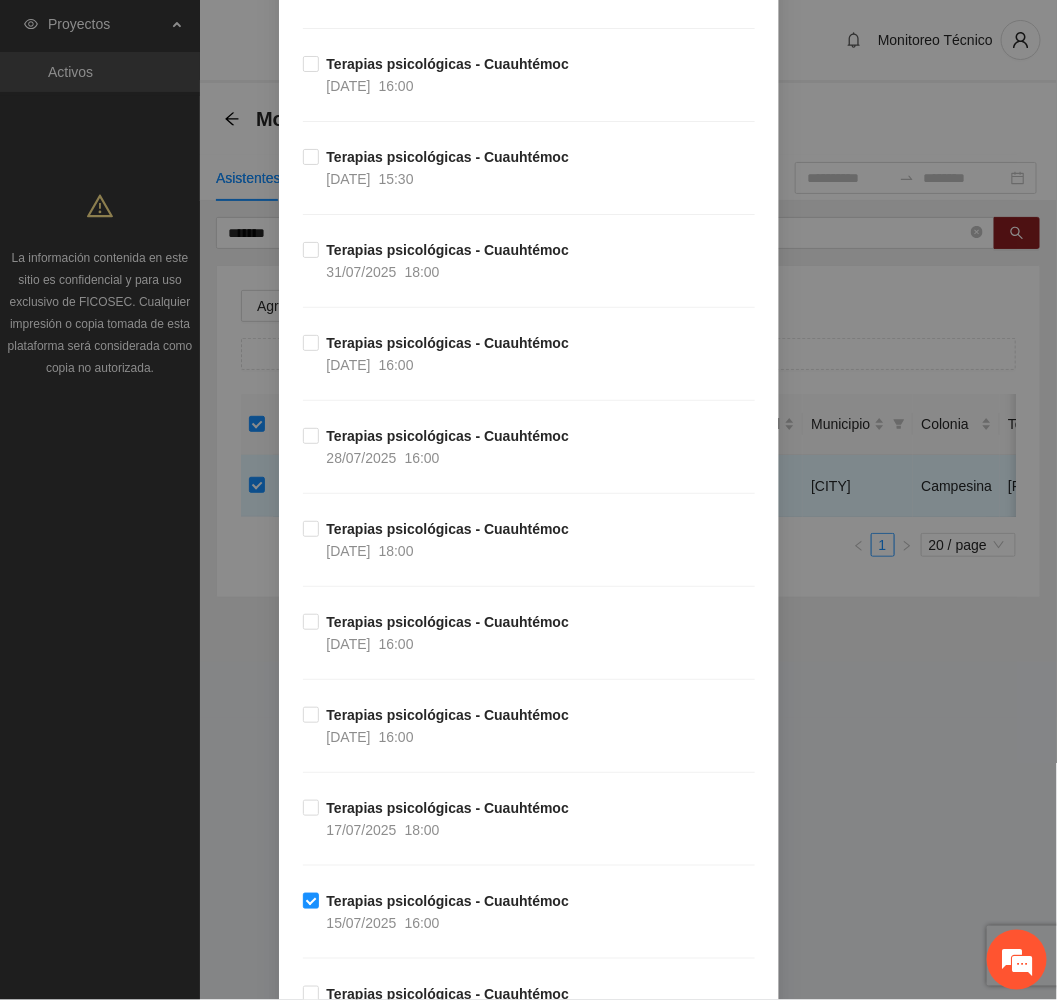 scroll, scrollTop: 1950, scrollLeft: 0, axis: vertical 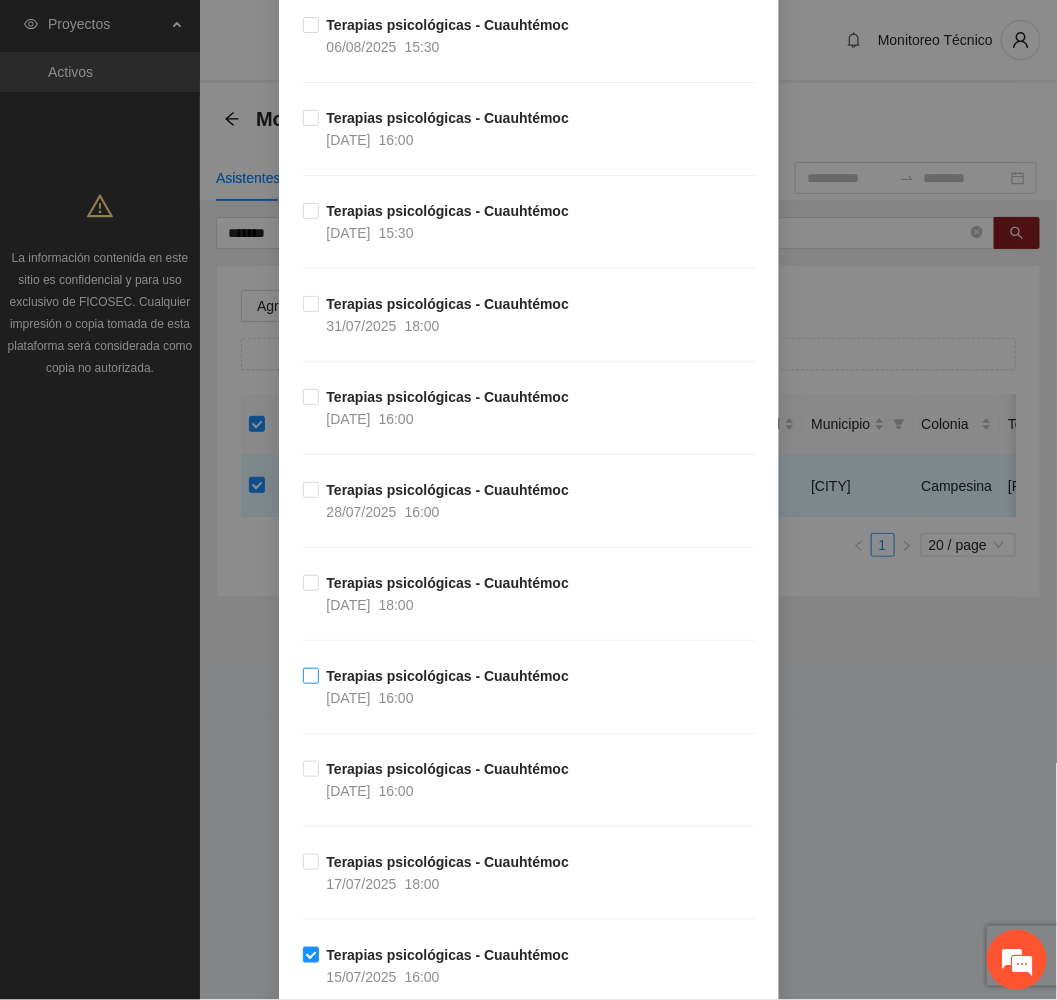 click on "Terapias psicológicas - Cuauhtémoc" at bounding box center [448, 676] 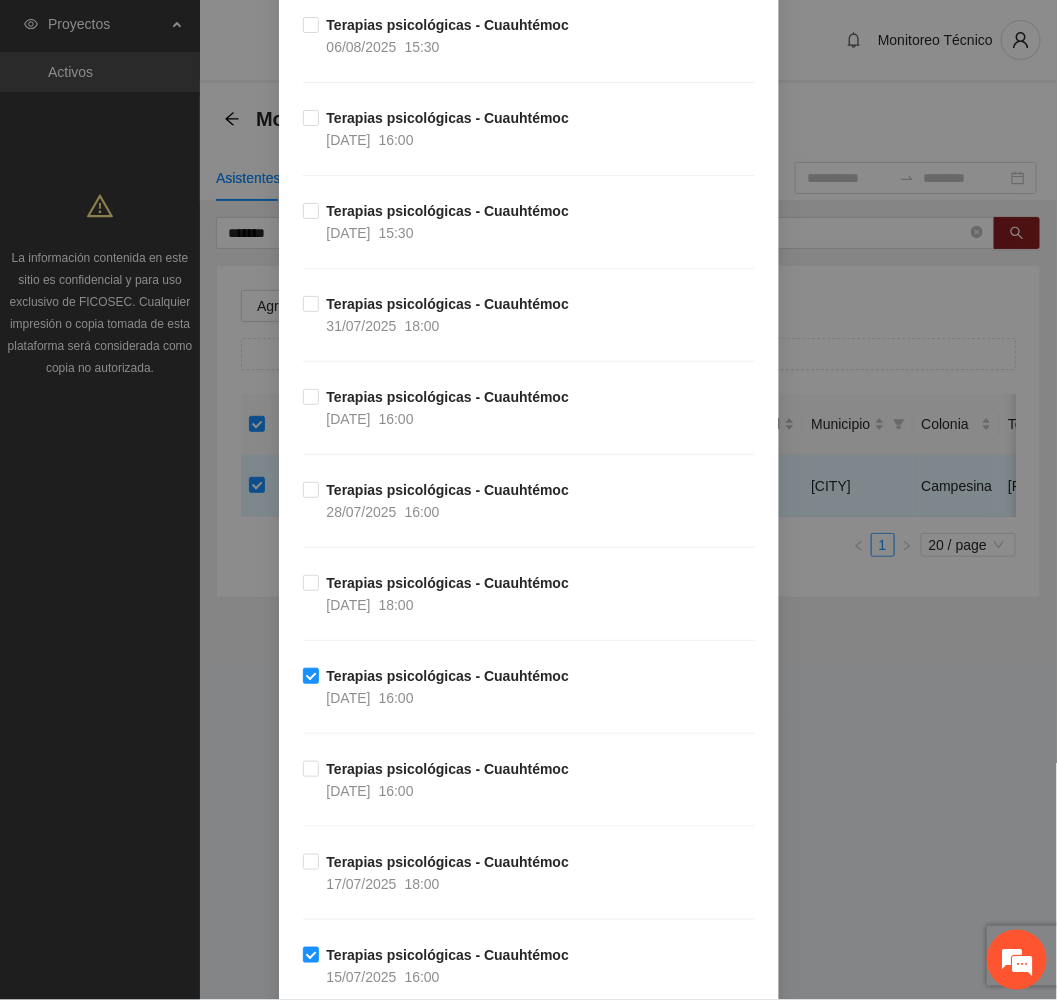scroll, scrollTop: 3741, scrollLeft: 0, axis: vertical 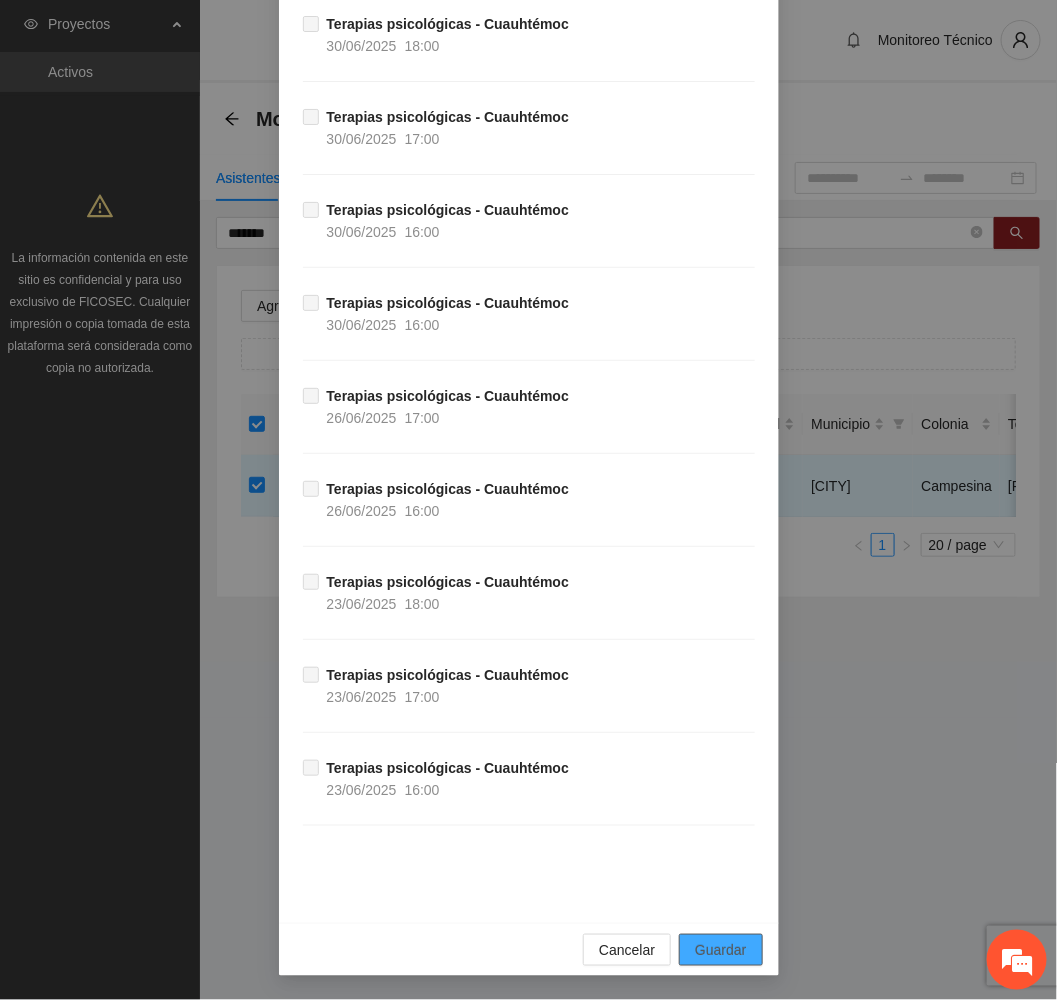 drag, startPoint x: 724, startPoint y: 943, endPoint x: 615, endPoint y: 924, distance: 110.64357 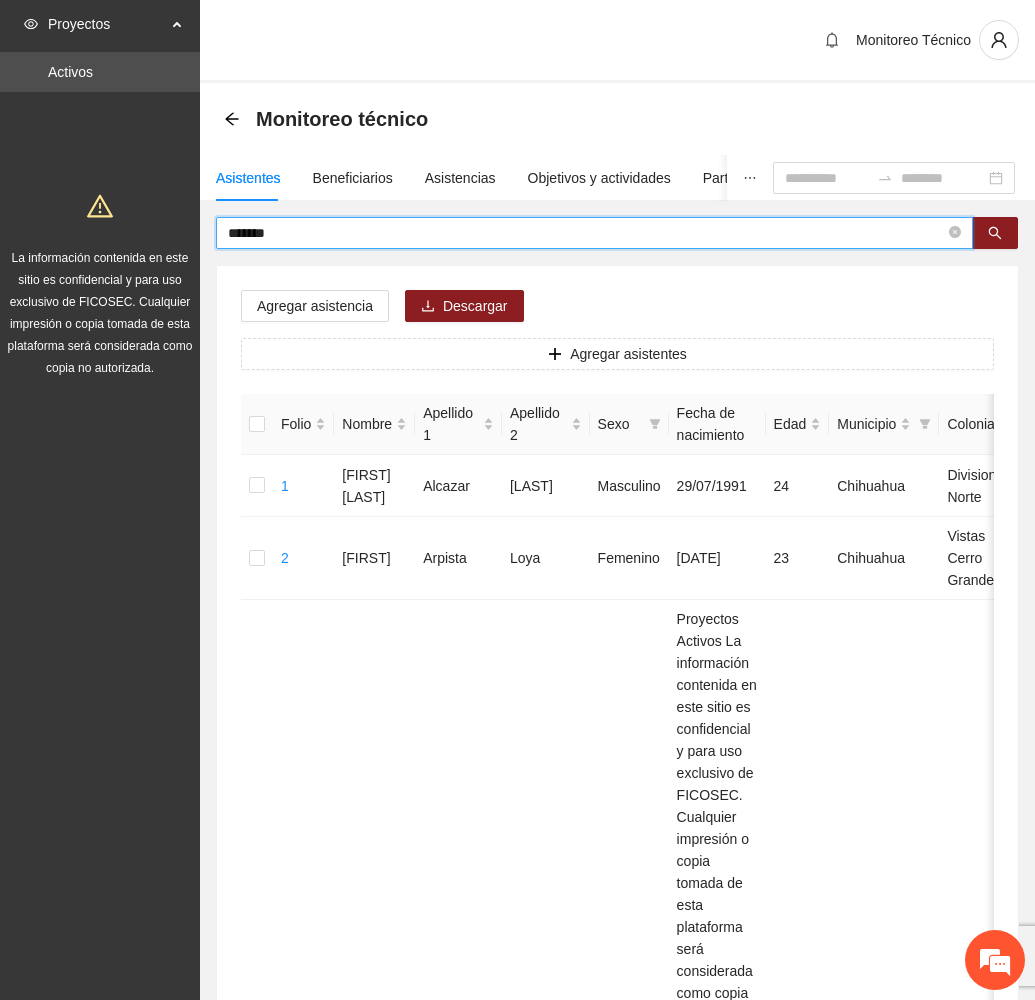 drag, startPoint x: 304, startPoint y: 232, endPoint x: 130, endPoint y: 226, distance: 174.10342 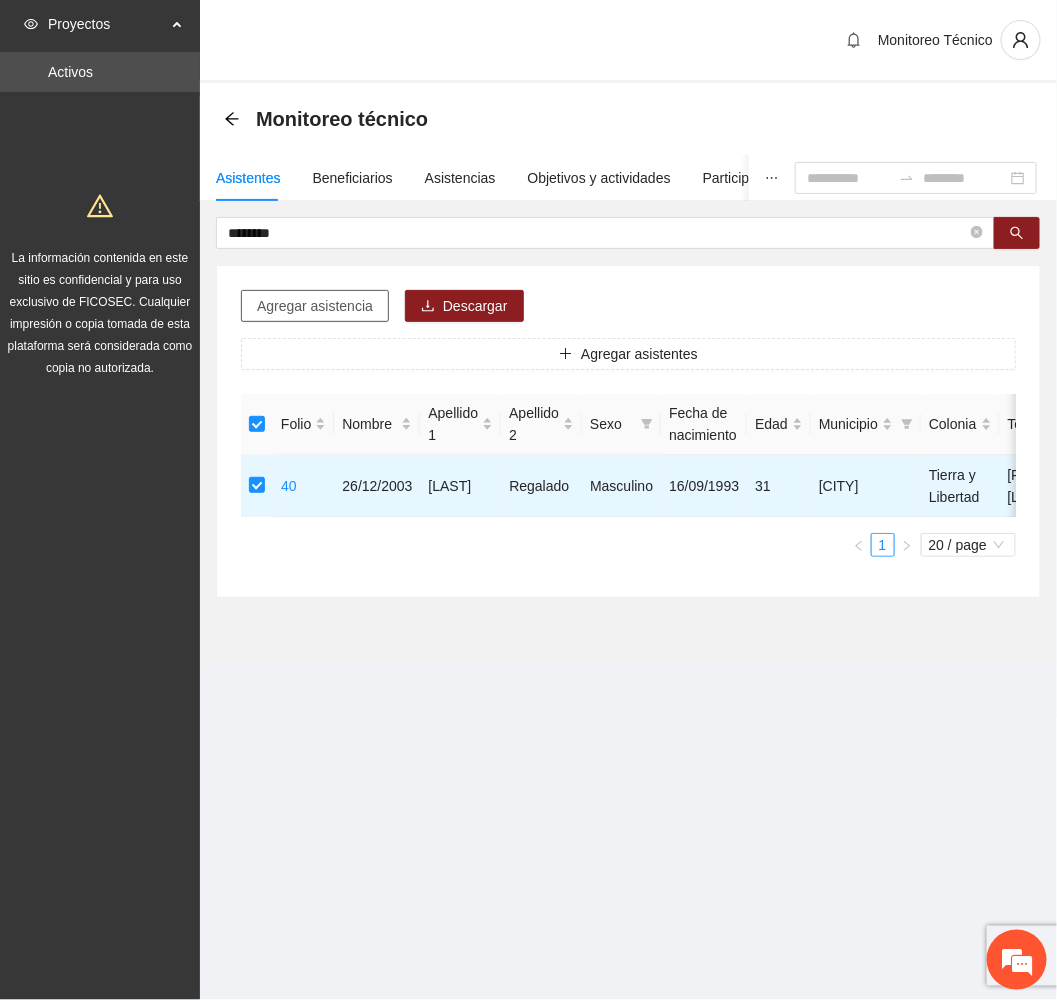 click on "Agregar asistencia" at bounding box center [315, 306] 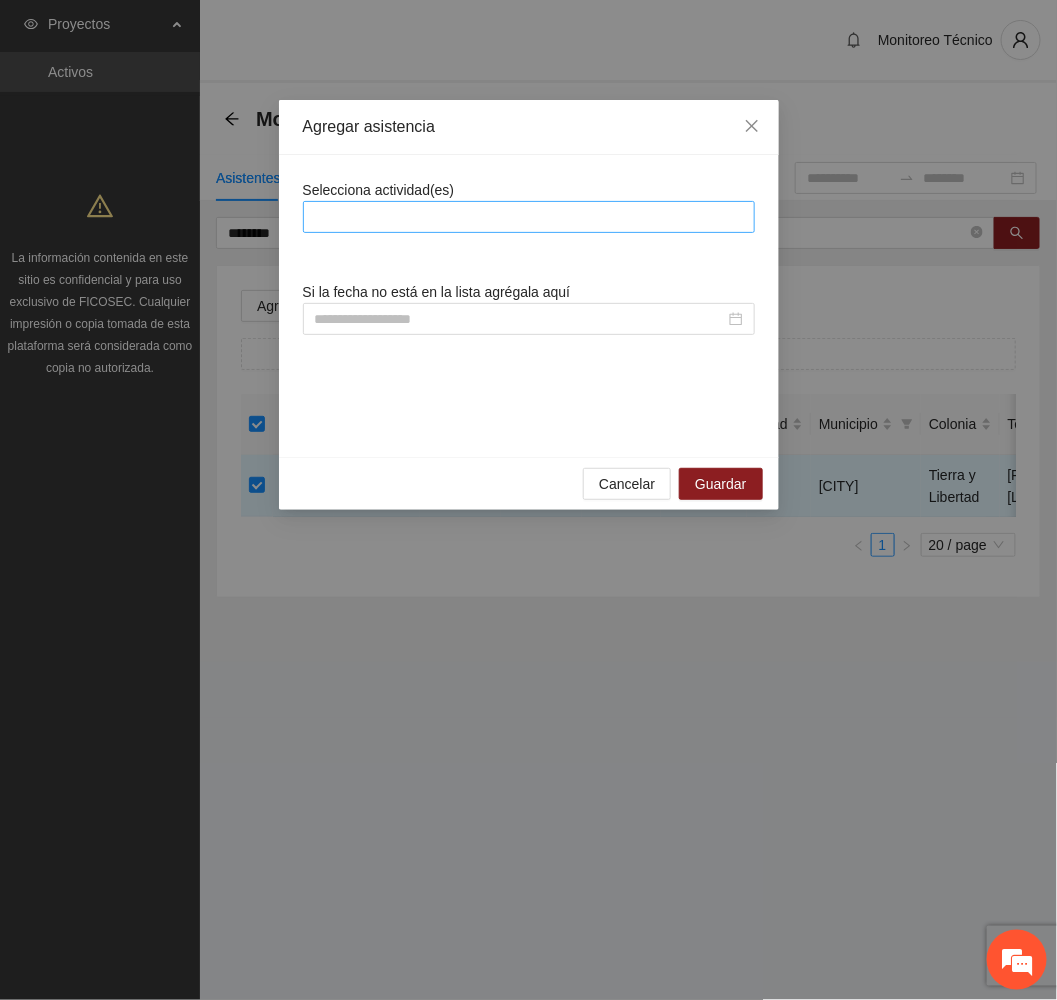 click at bounding box center [529, 217] 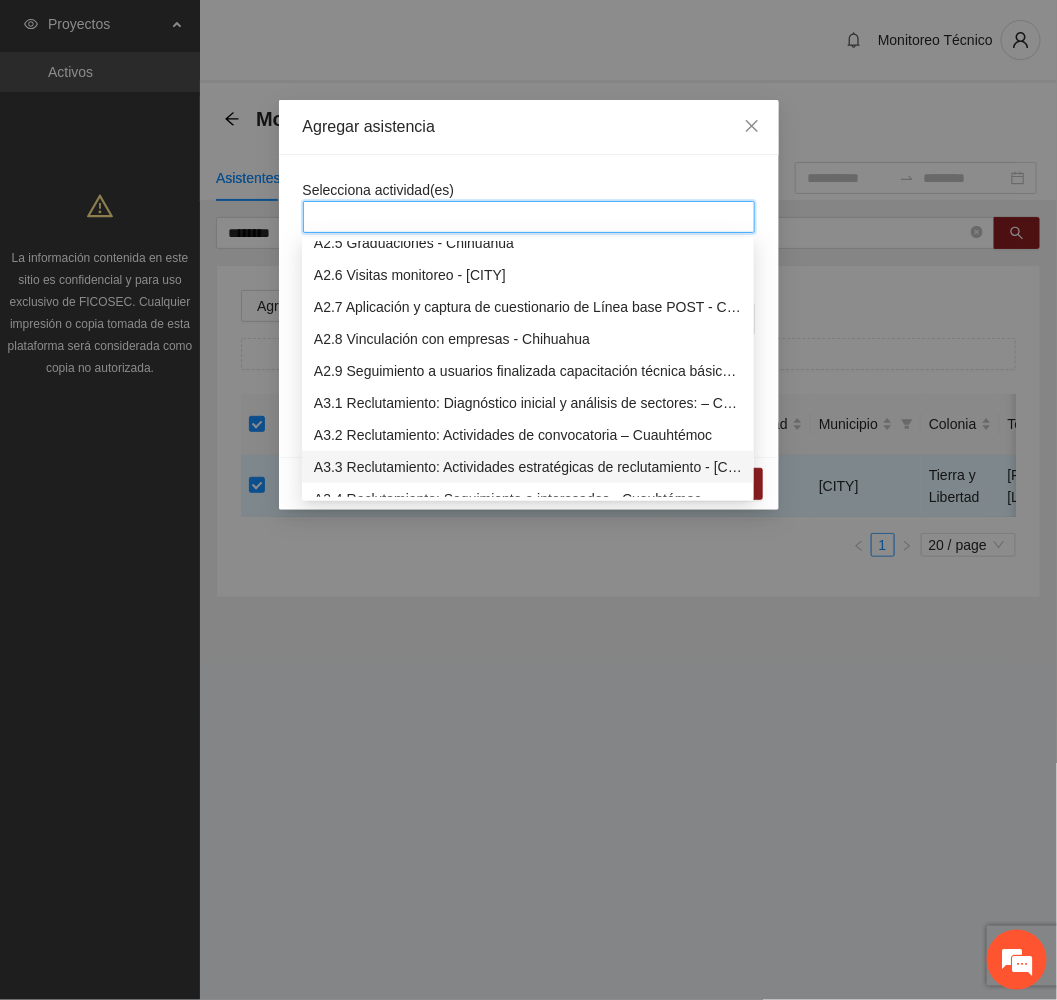 scroll, scrollTop: 1050, scrollLeft: 0, axis: vertical 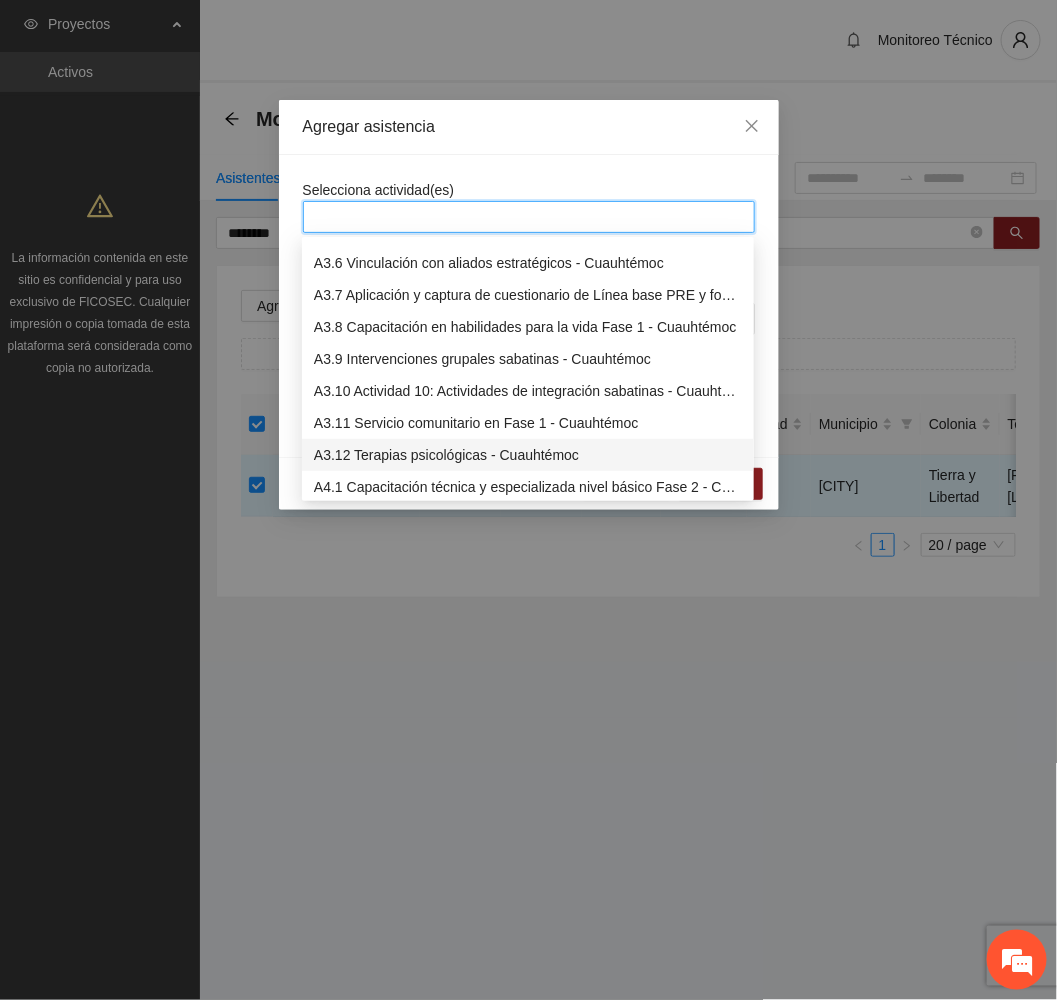 click on "A3.12 Terapias psicológicas - Cuauhtémoc" at bounding box center (528, 455) 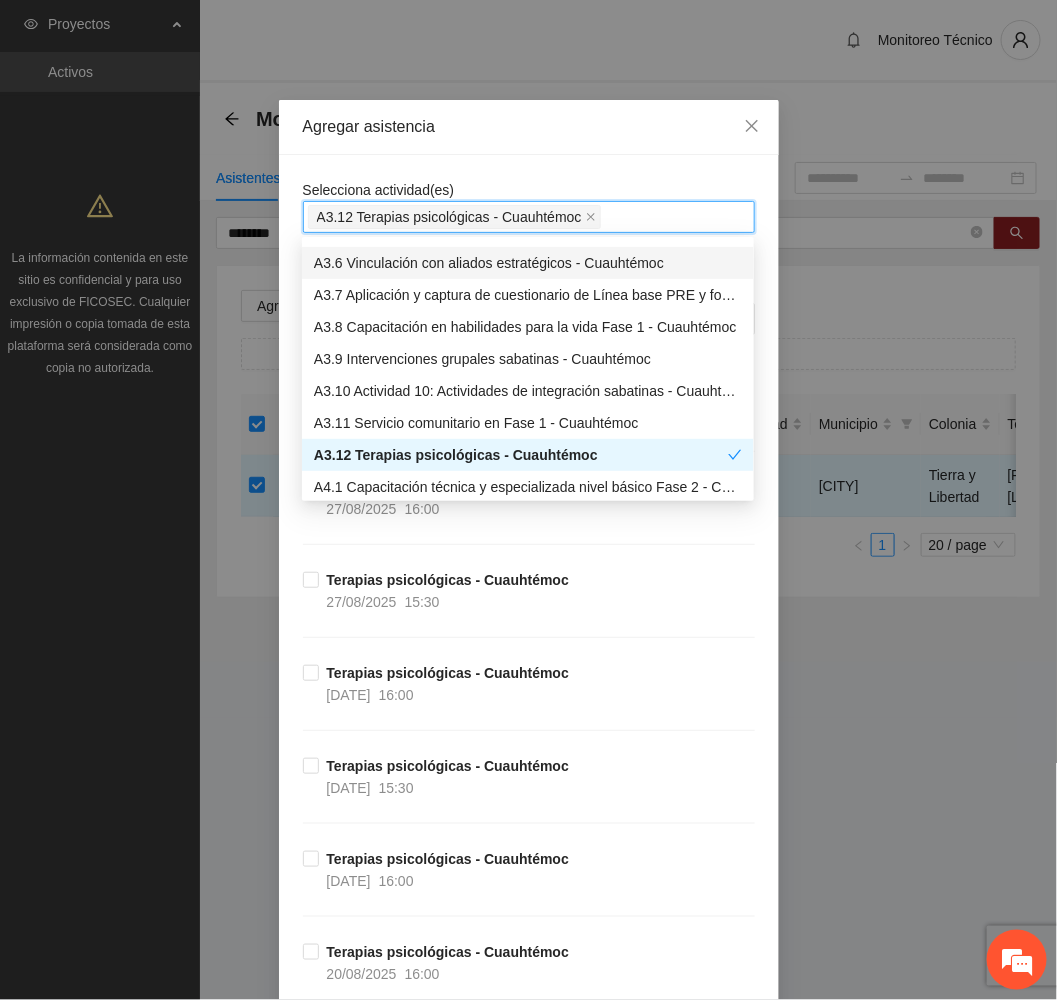click on "Agregar asistencia" at bounding box center (529, 127) 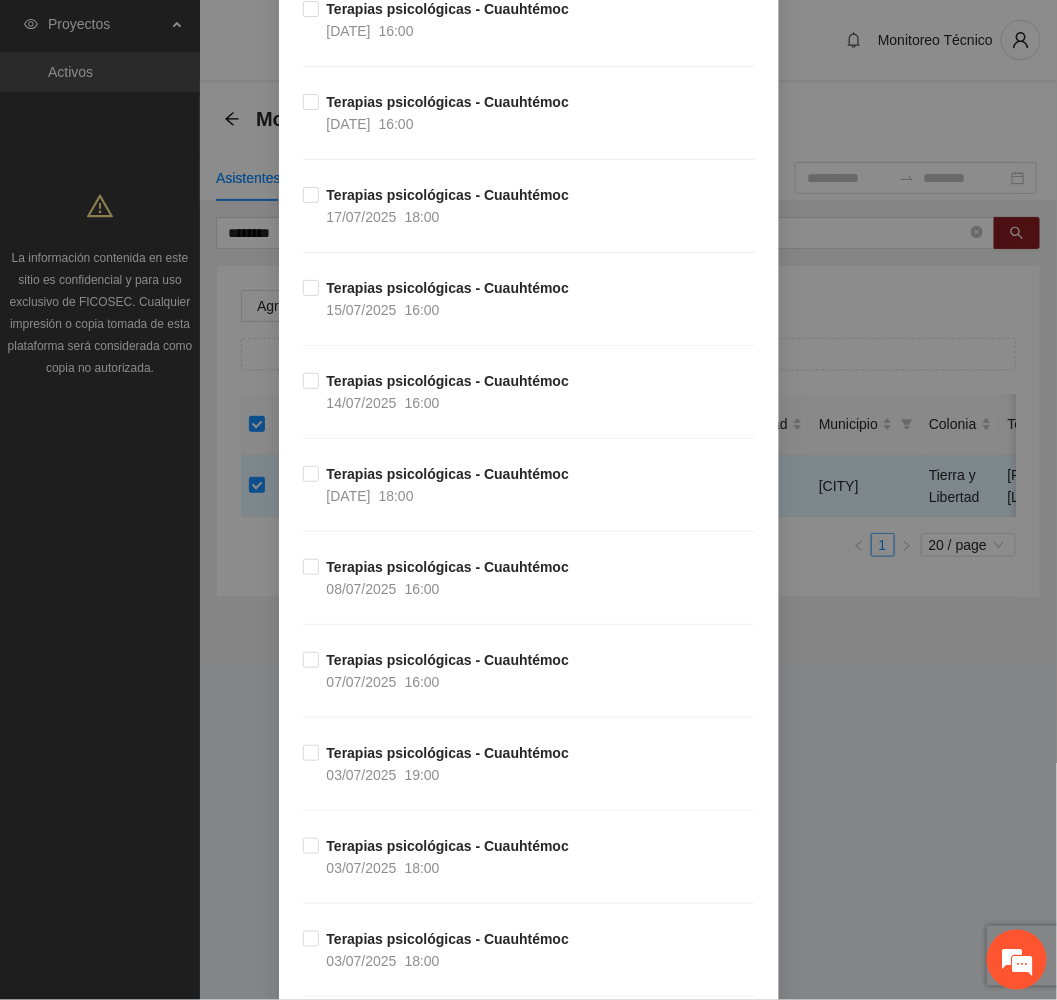 scroll, scrollTop: 2850, scrollLeft: 0, axis: vertical 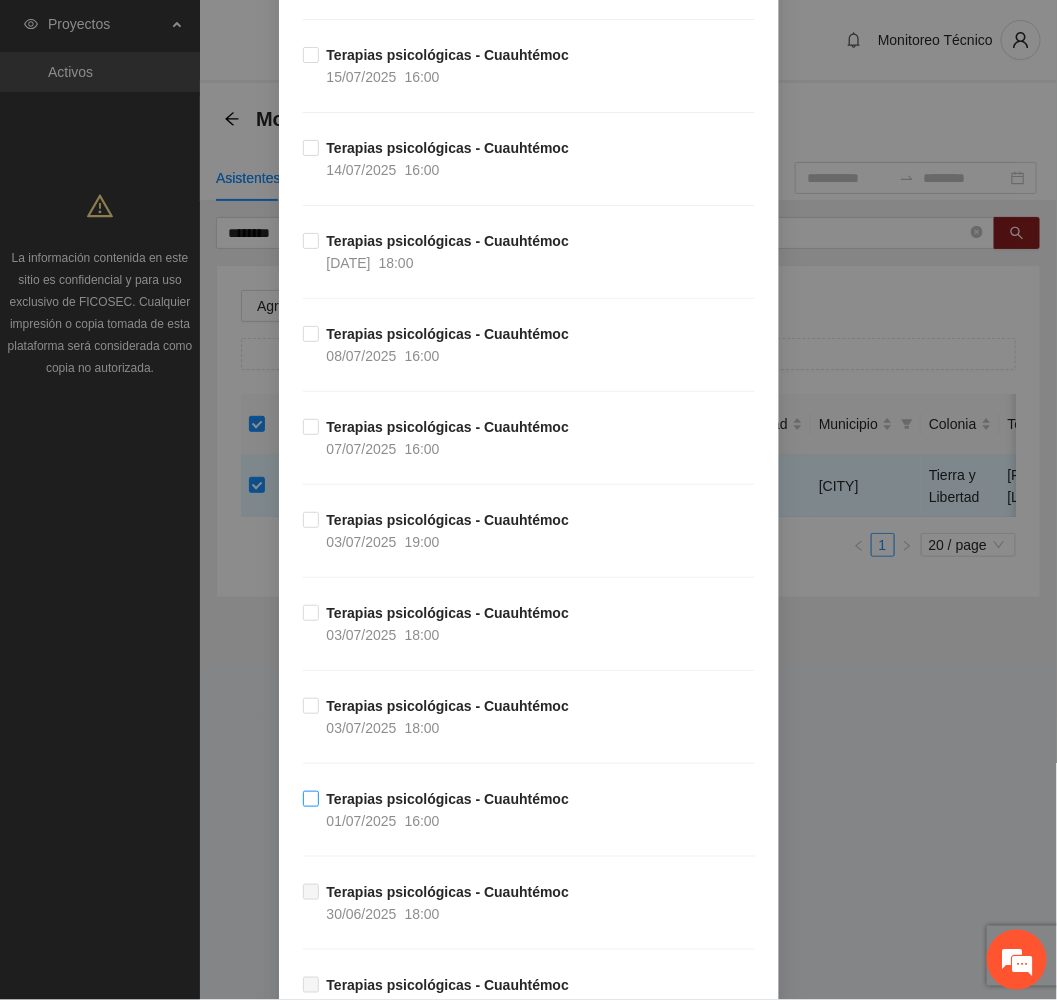 click on "Terapias psicológicas - Cuauhtémoc" at bounding box center [448, 799] 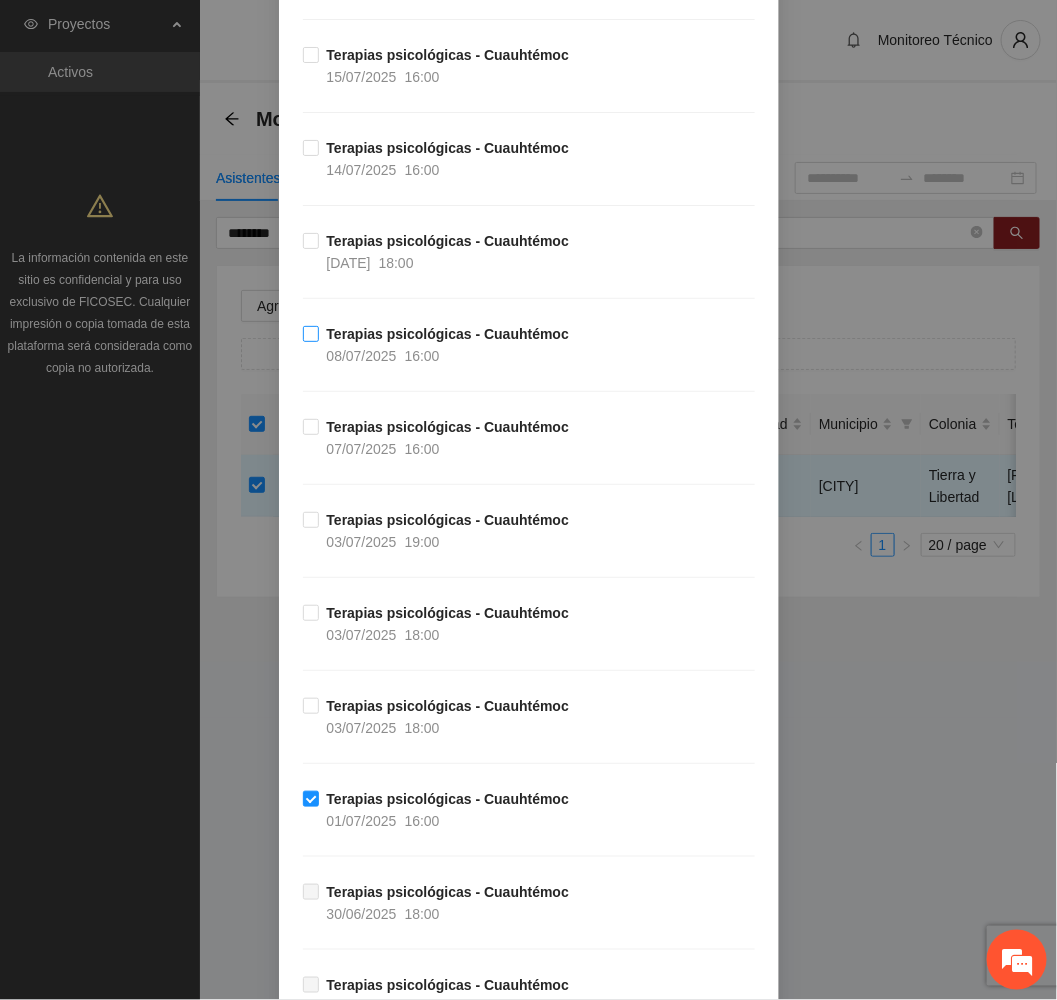 click on "08/07/2025" at bounding box center [362, 356] 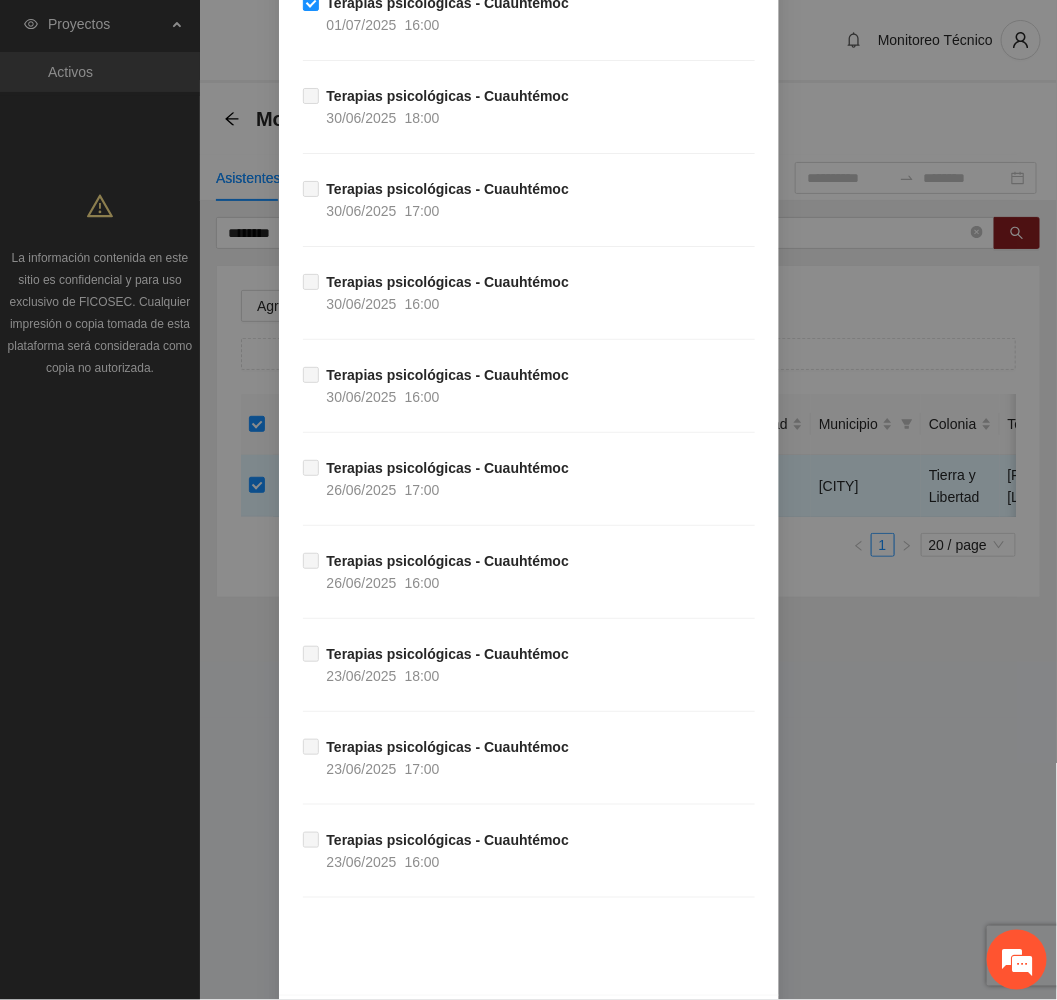 scroll, scrollTop: 3741, scrollLeft: 0, axis: vertical 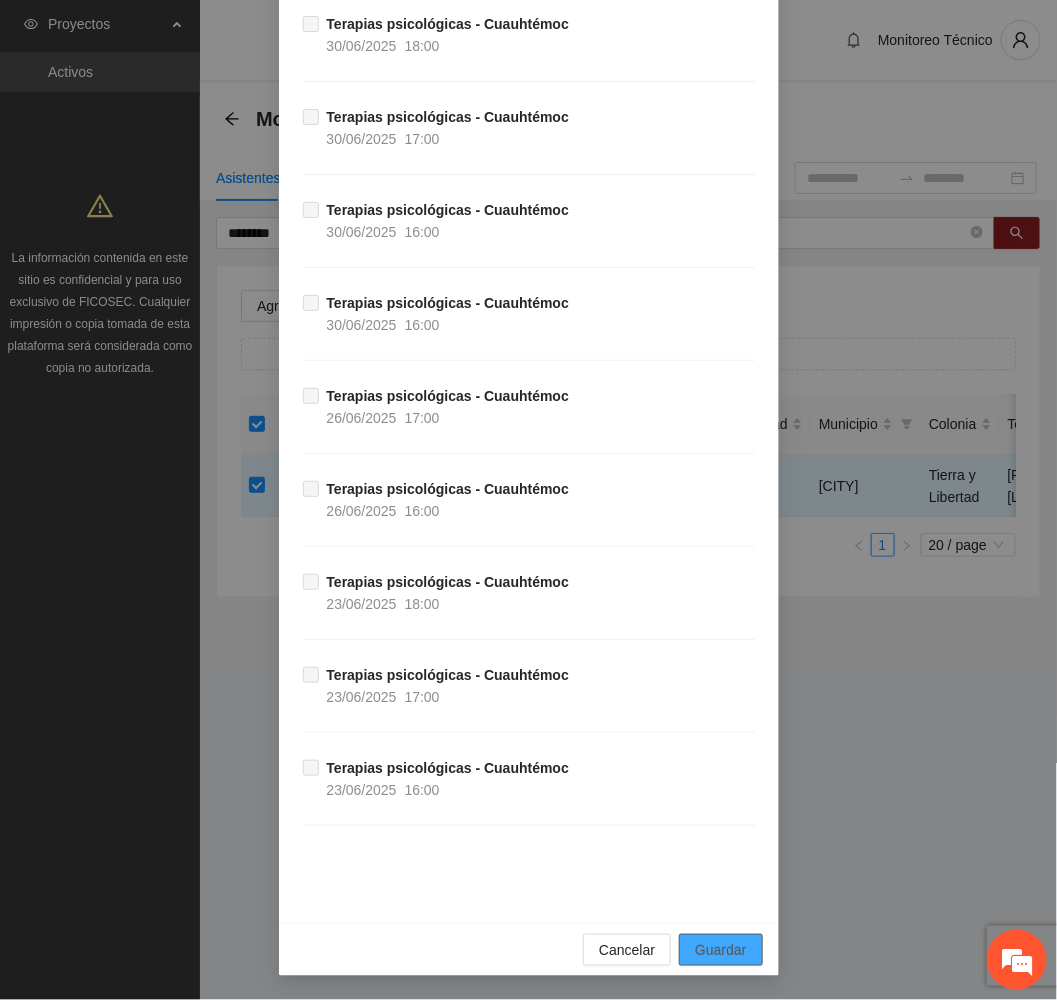 drag, startPoint x: 732, startPoint y: 945, endPoint x: 535, endPoint y: 934, distance: 197.30687 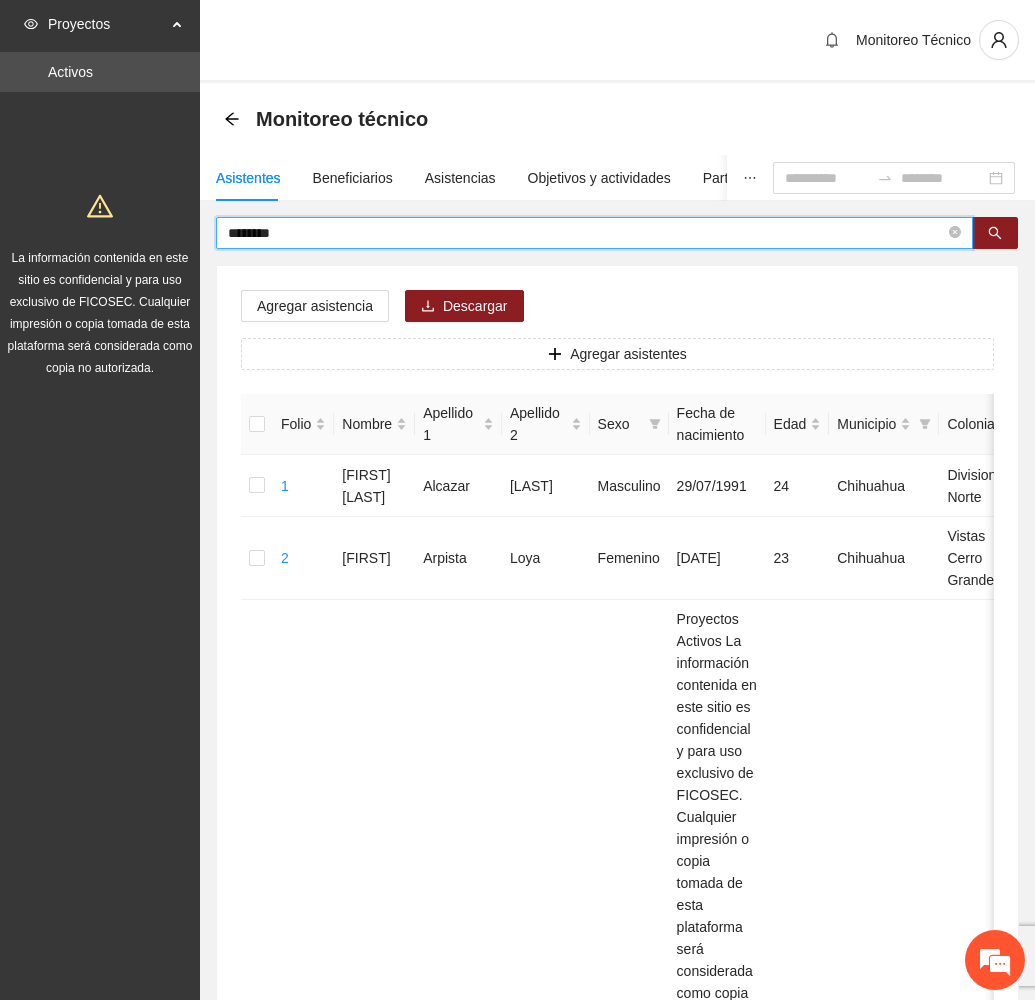 drag, startPoint x: 327, startPoint y: 226, endPoint x: 120, endPoint y: 210, distance: 207.61743 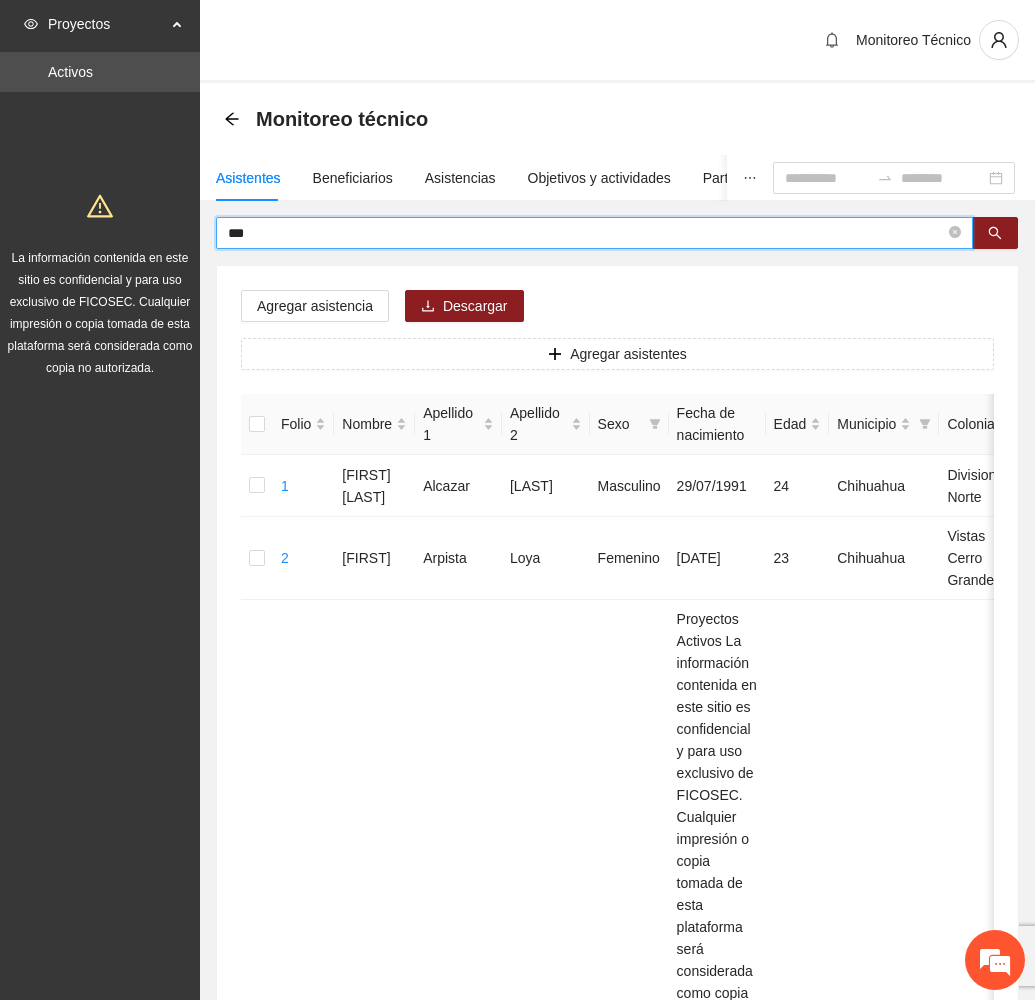 type on "***" 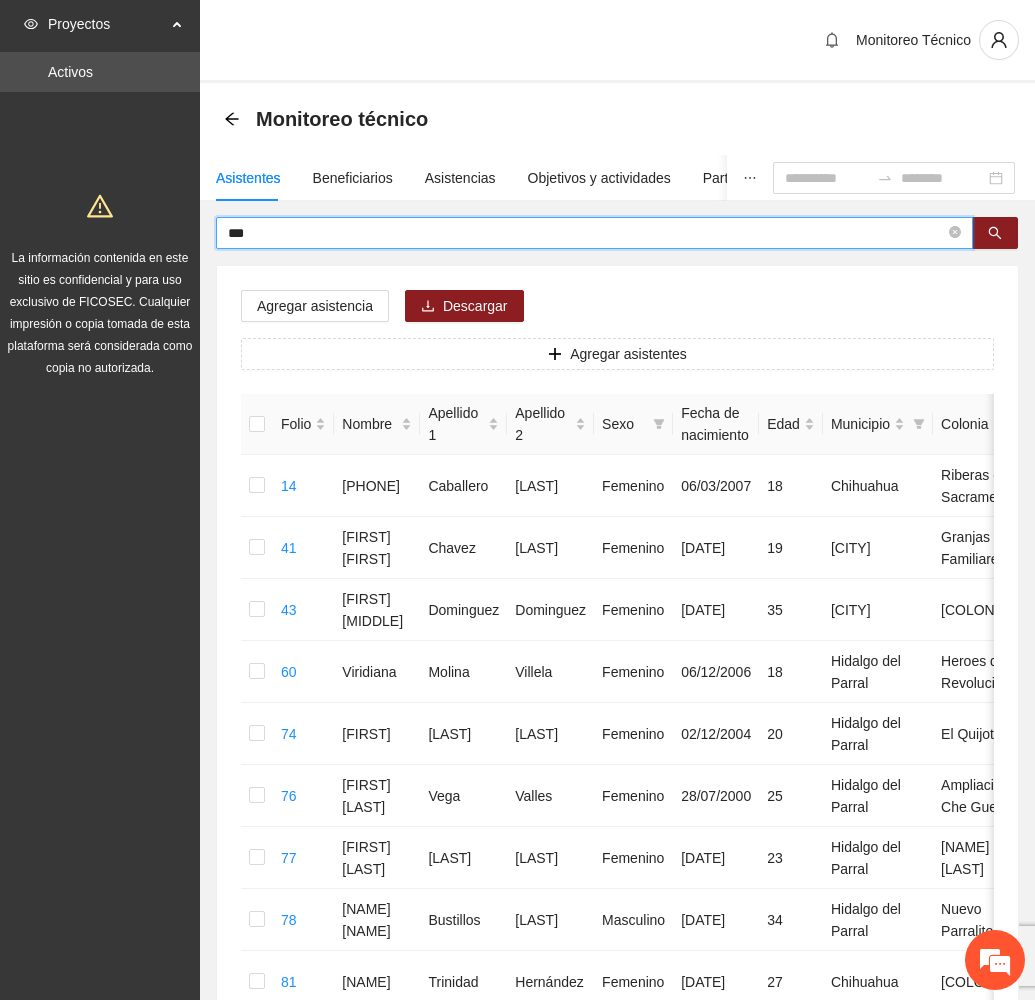 drag, startPoint x: 279, startPoint y: 232, endPoint x: 189, endPoint y: 238, distance: 90.199776 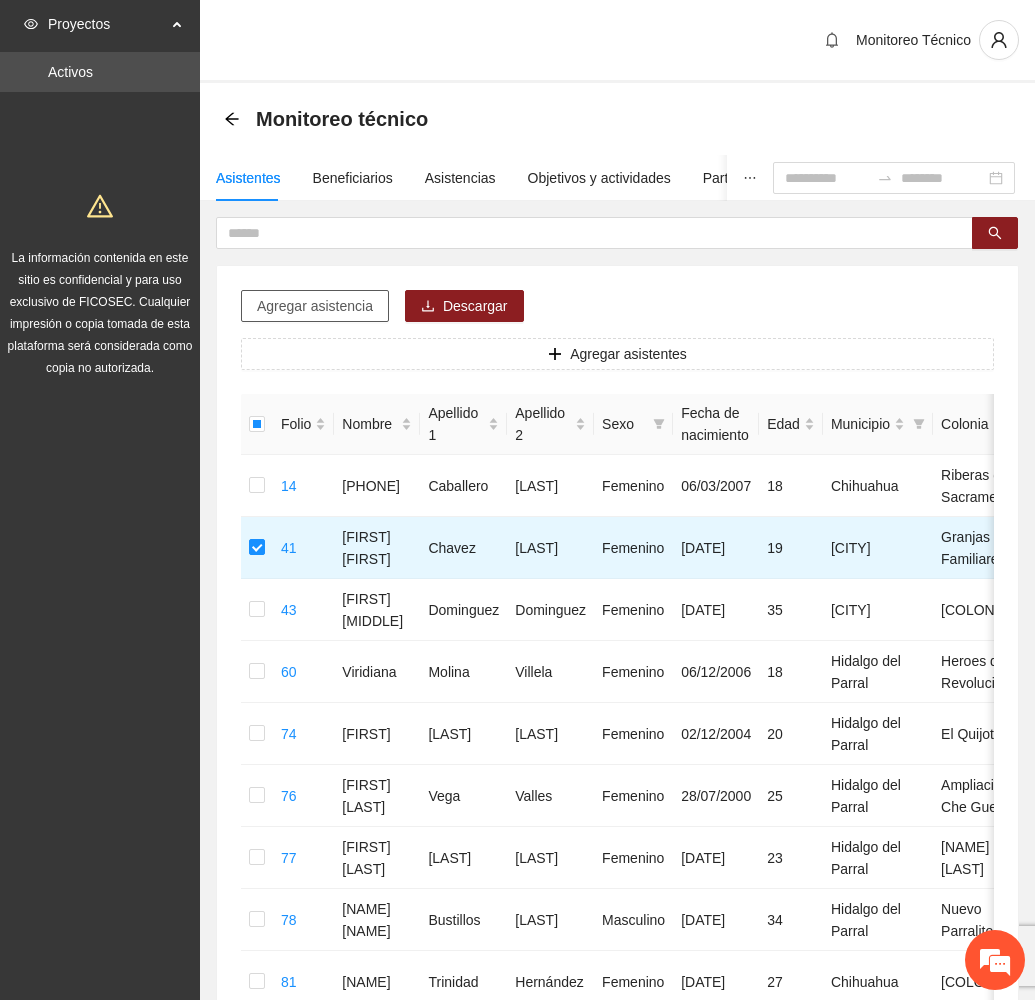 click on "Agregar asistencia" at bounding box center (315, 306) 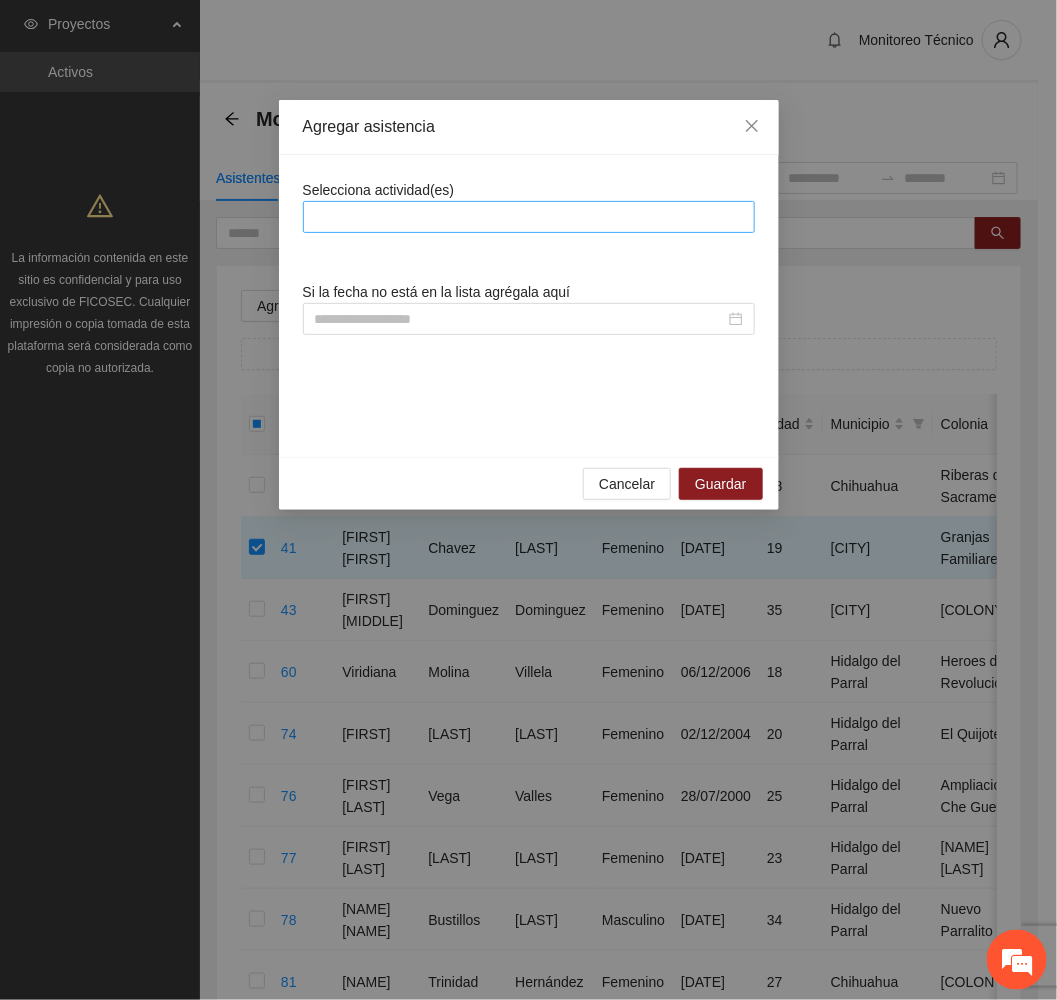 click at bounding box center [529, 217] 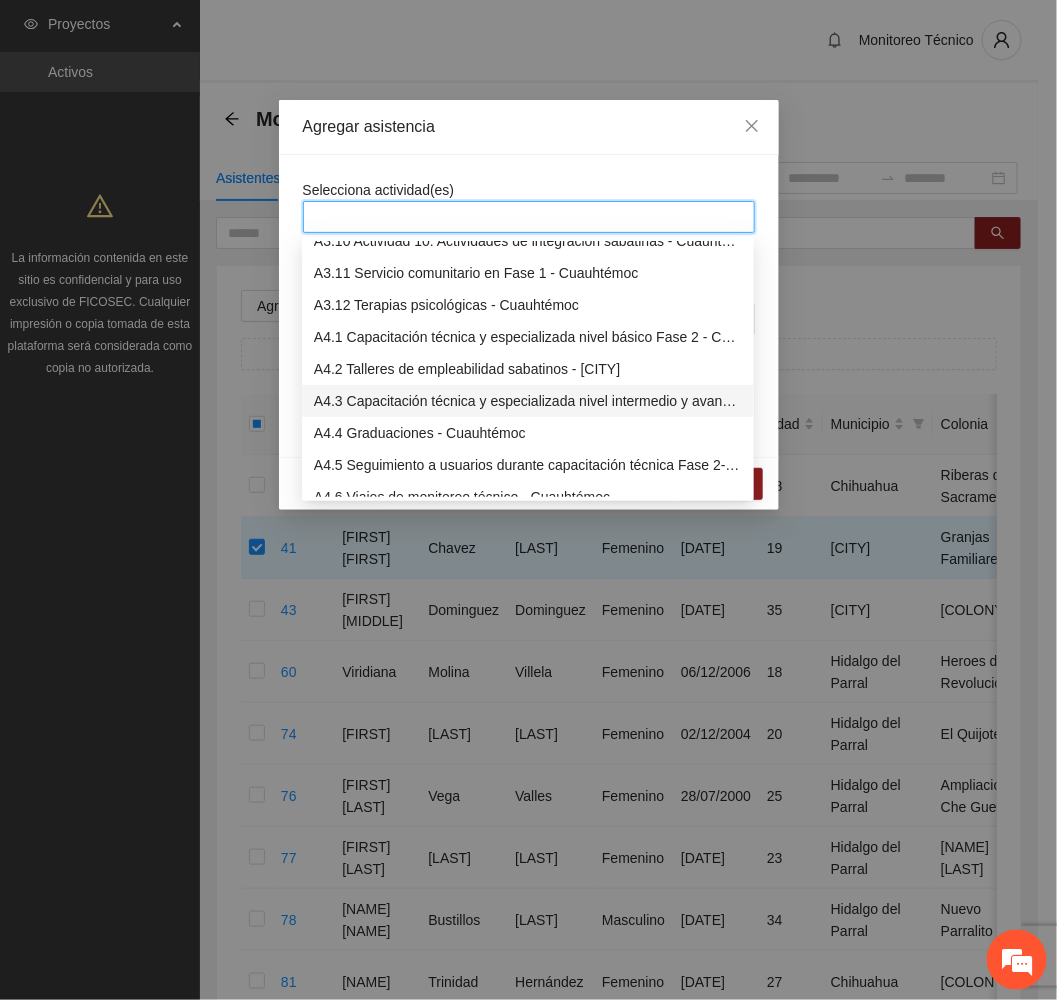 scroll, scrollTop: 1050, scrollLeft: 0, axis: vertical 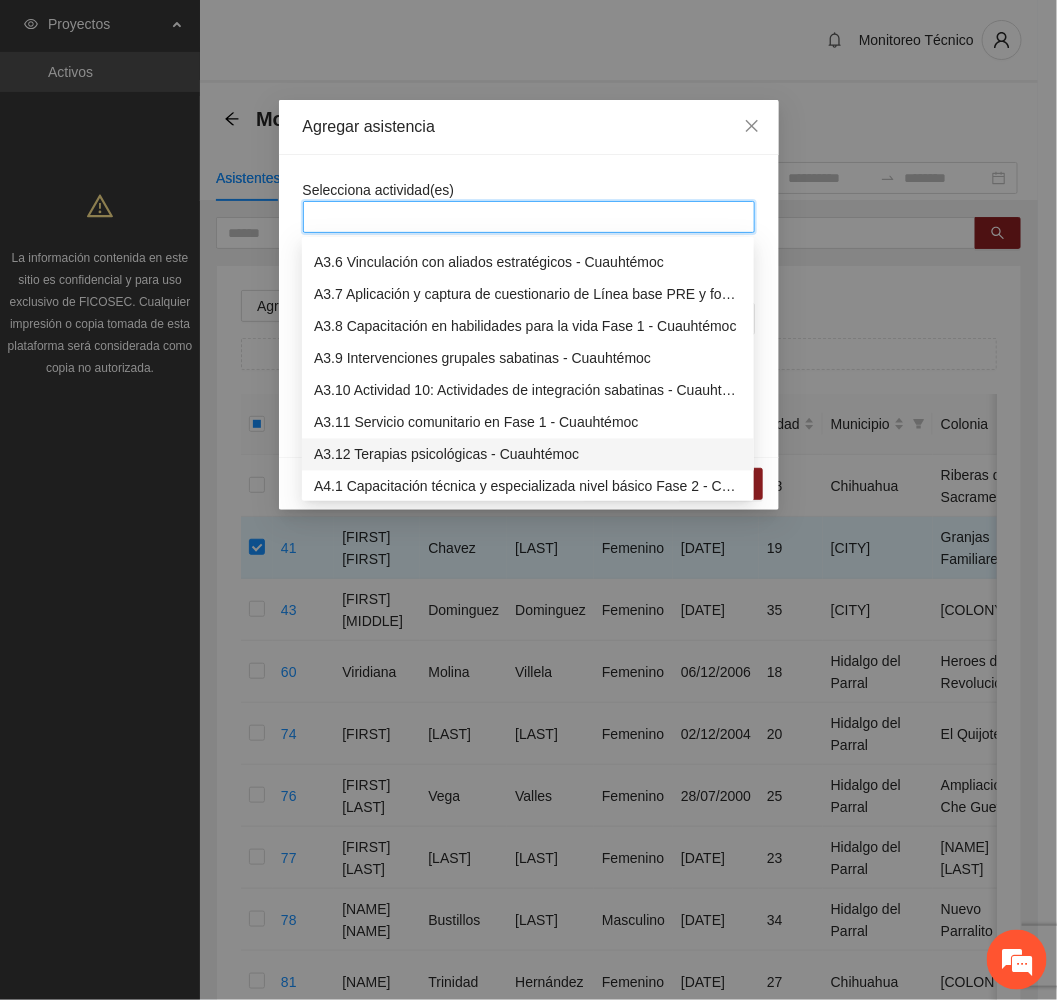 click on "A3.12 Terapias psicológicas - Cuauhtémoc" at bounding box center (528, 455) 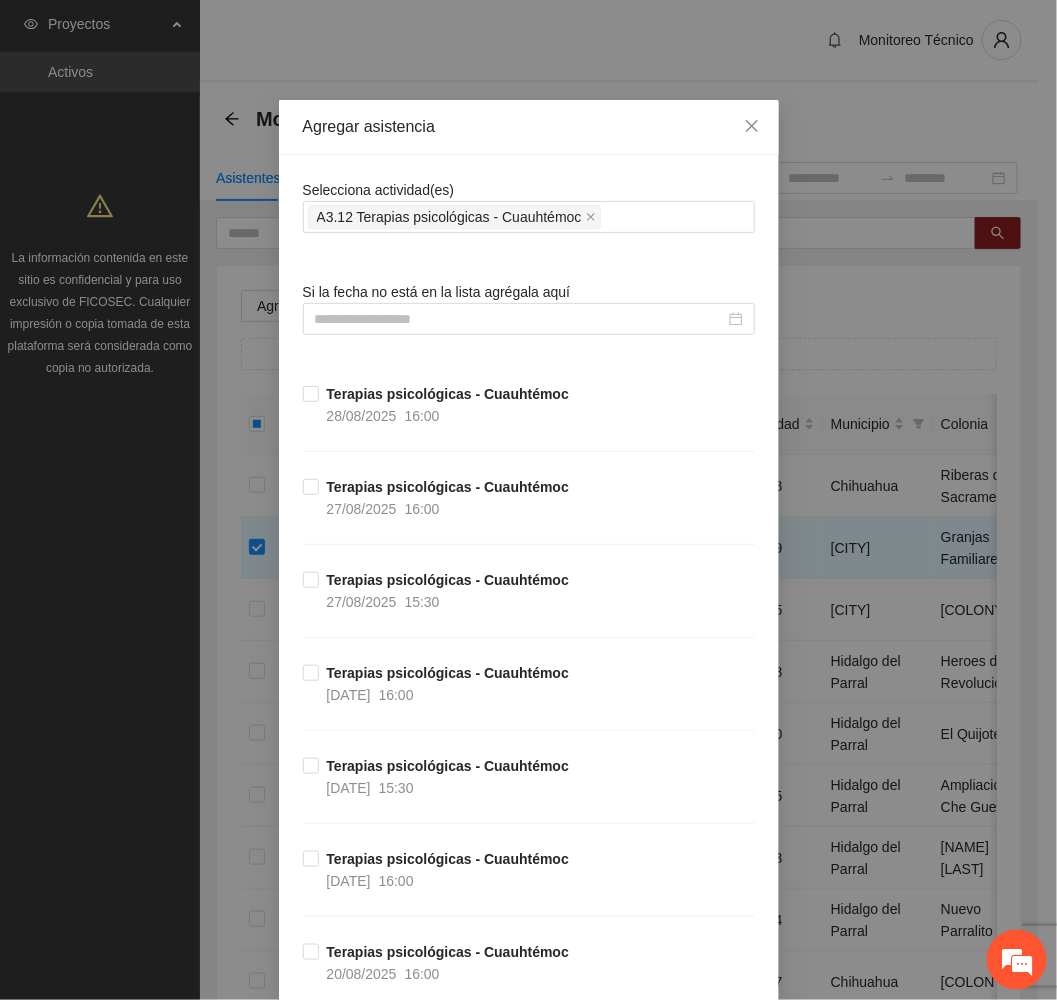 click on "Agregar asistencia" at bounding box center (529, 127) 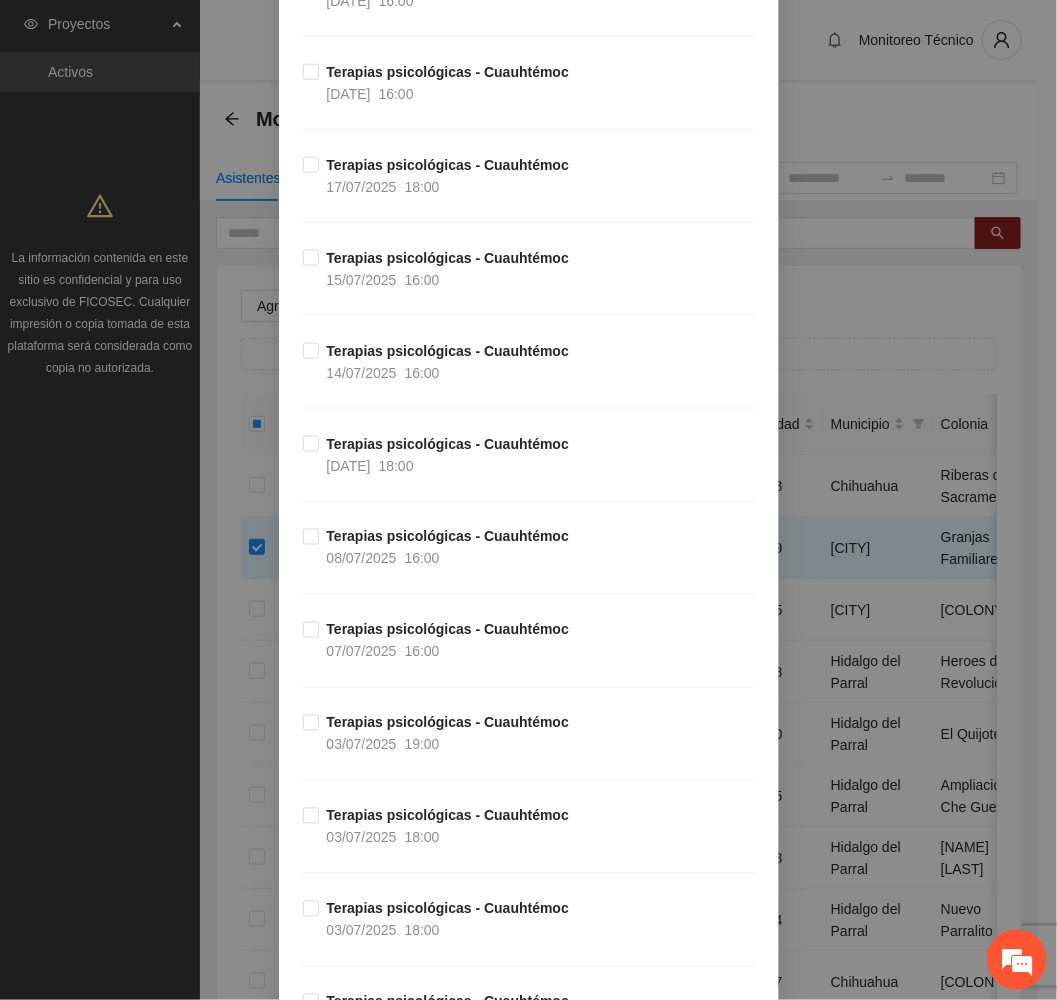 scroll, scrollTop: 3300, scrollLeft: 0, axis: vertical 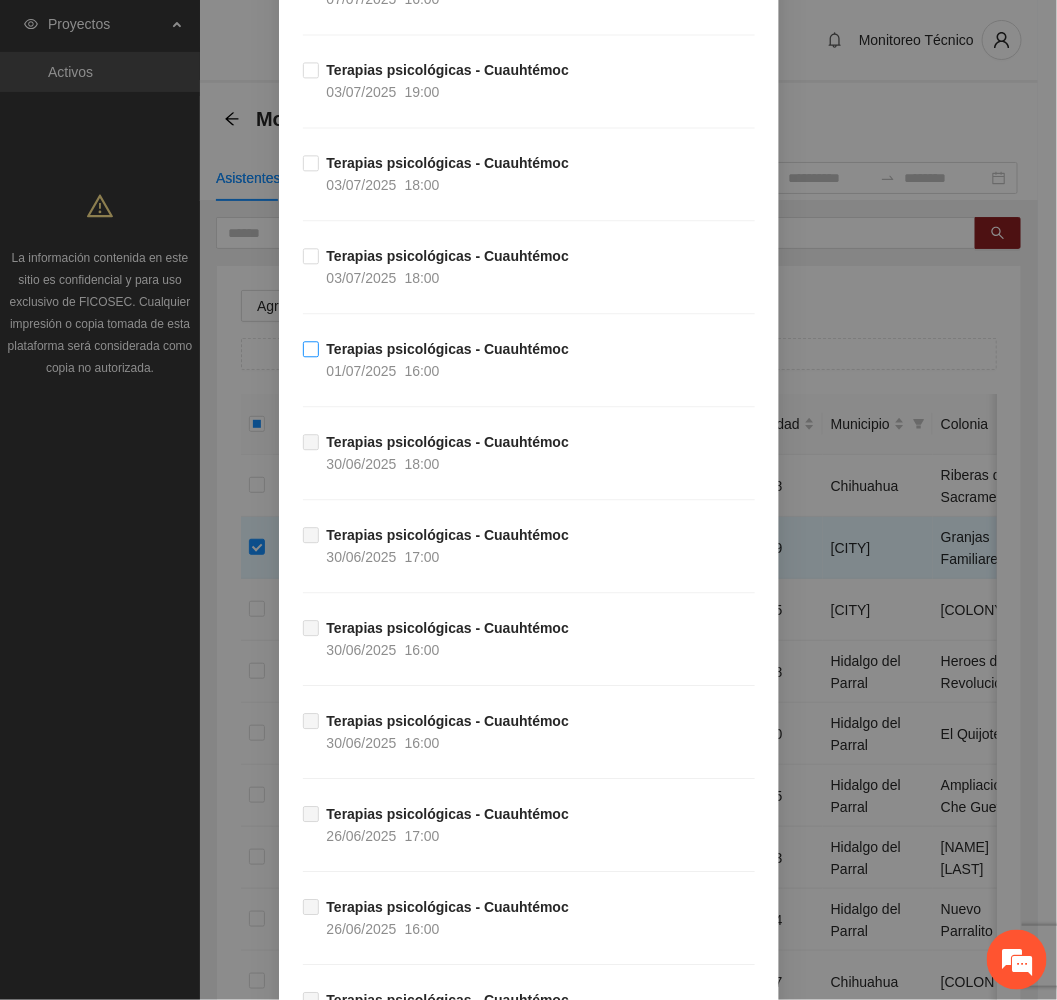 click on "Terapias psicológicas - Cuauhtémoc" at bounding box center (448, 349) 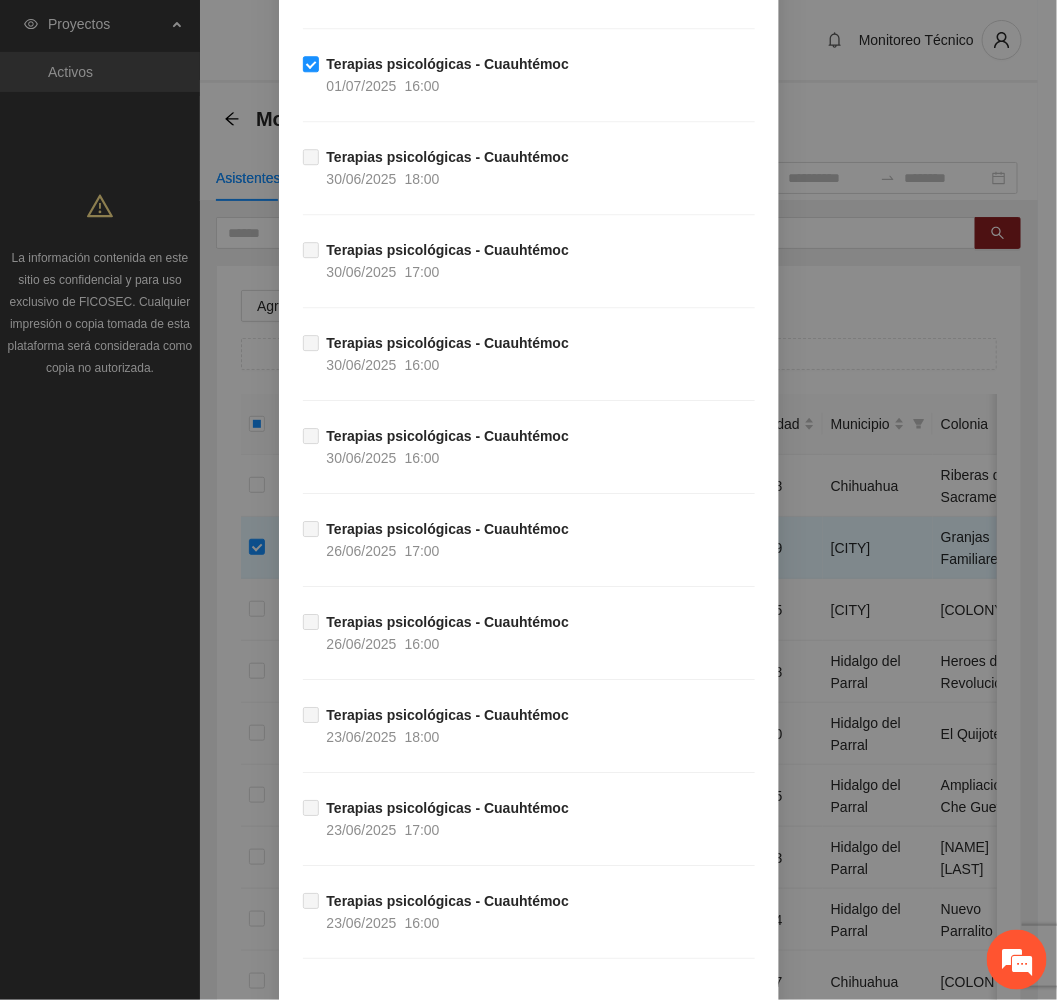 scroll, scrollTop: 3741, scrollLeft: 0, axis: vertical 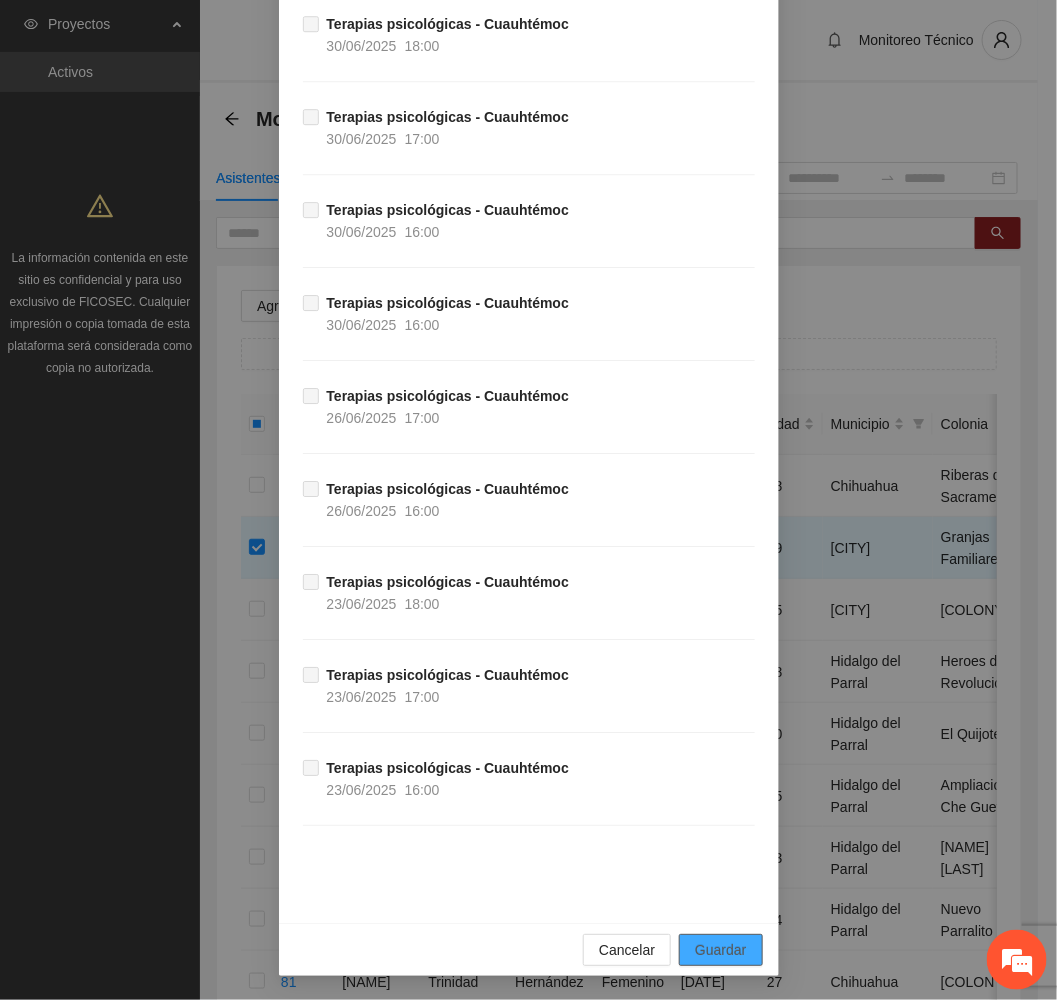 click on "Guardar" at bounding box center (720, 950) 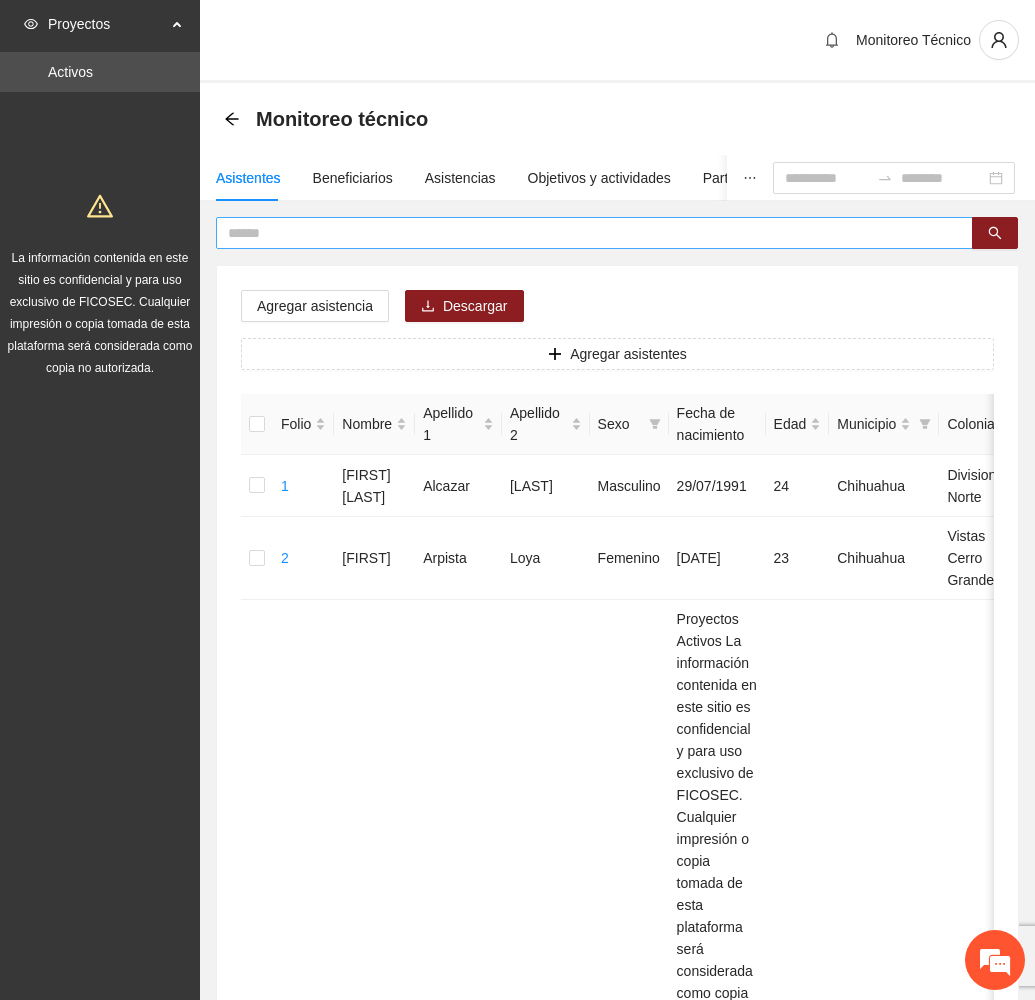 click at bounding box center [586, 233] 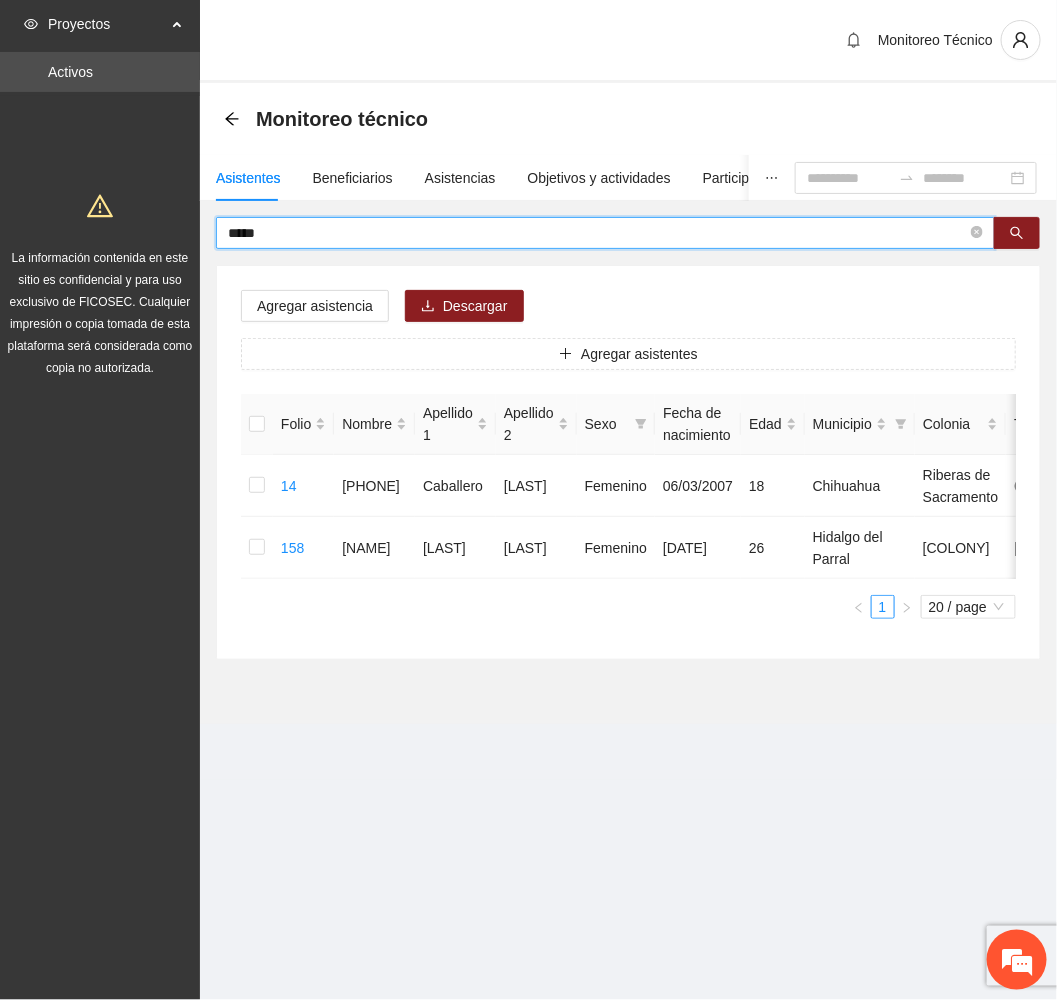 click on "*****" at bounding box center [597, 233] 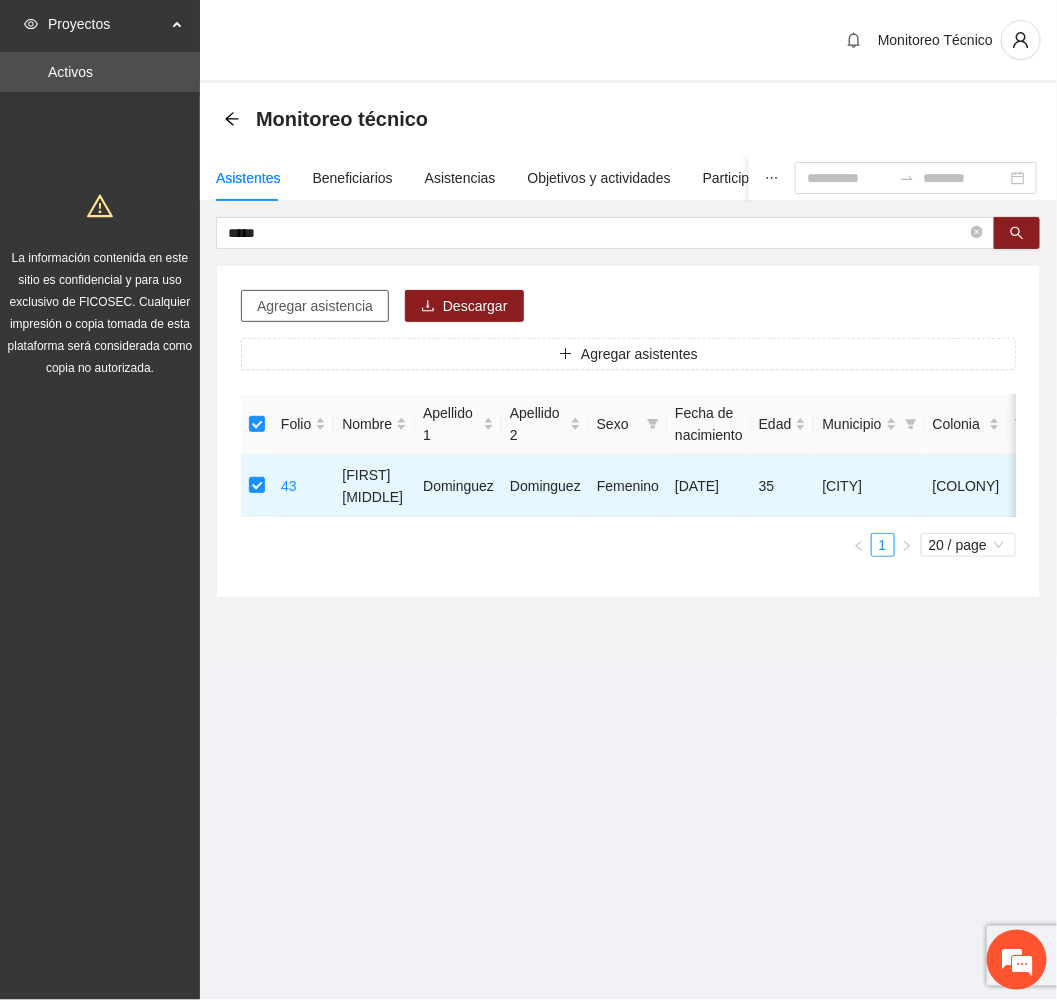 click on "Agregar asistencia" at bounding box center [315, 306] 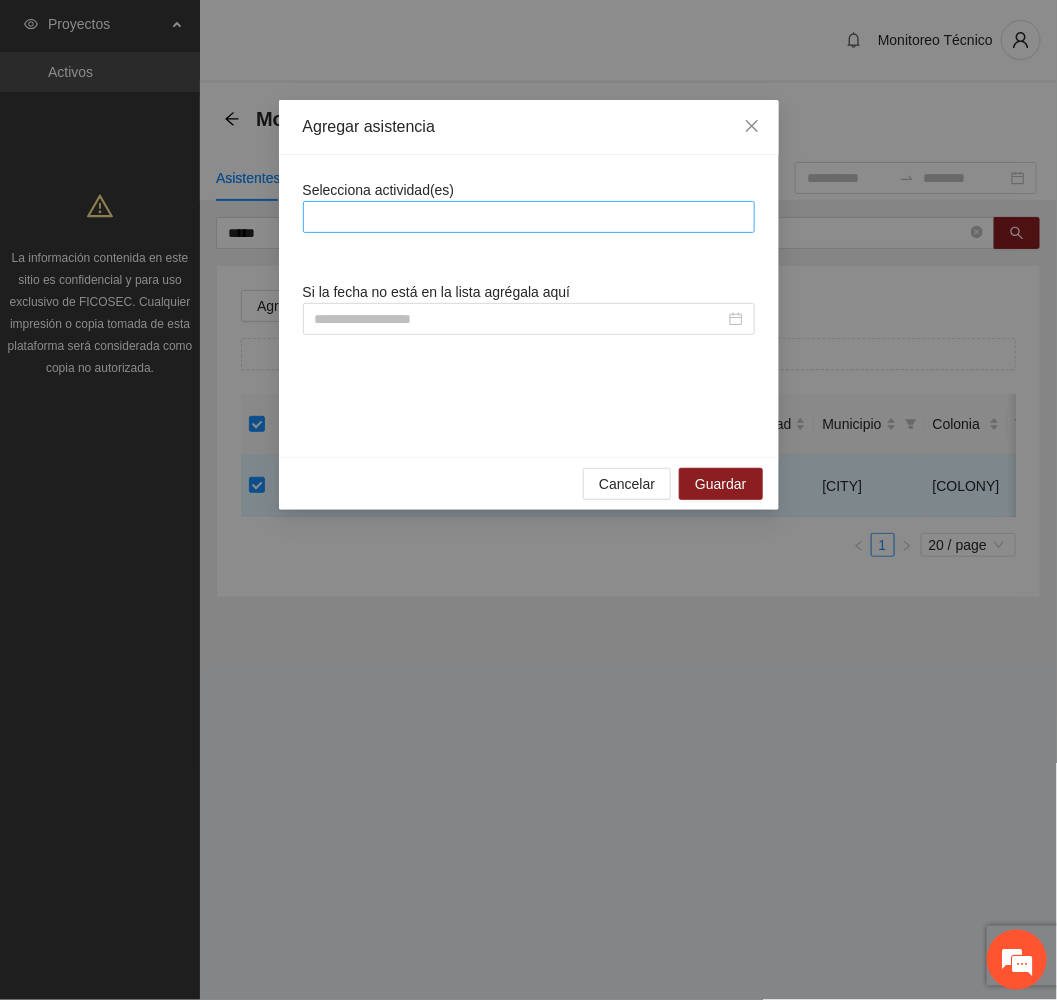 click at bounding box center (529, 217) 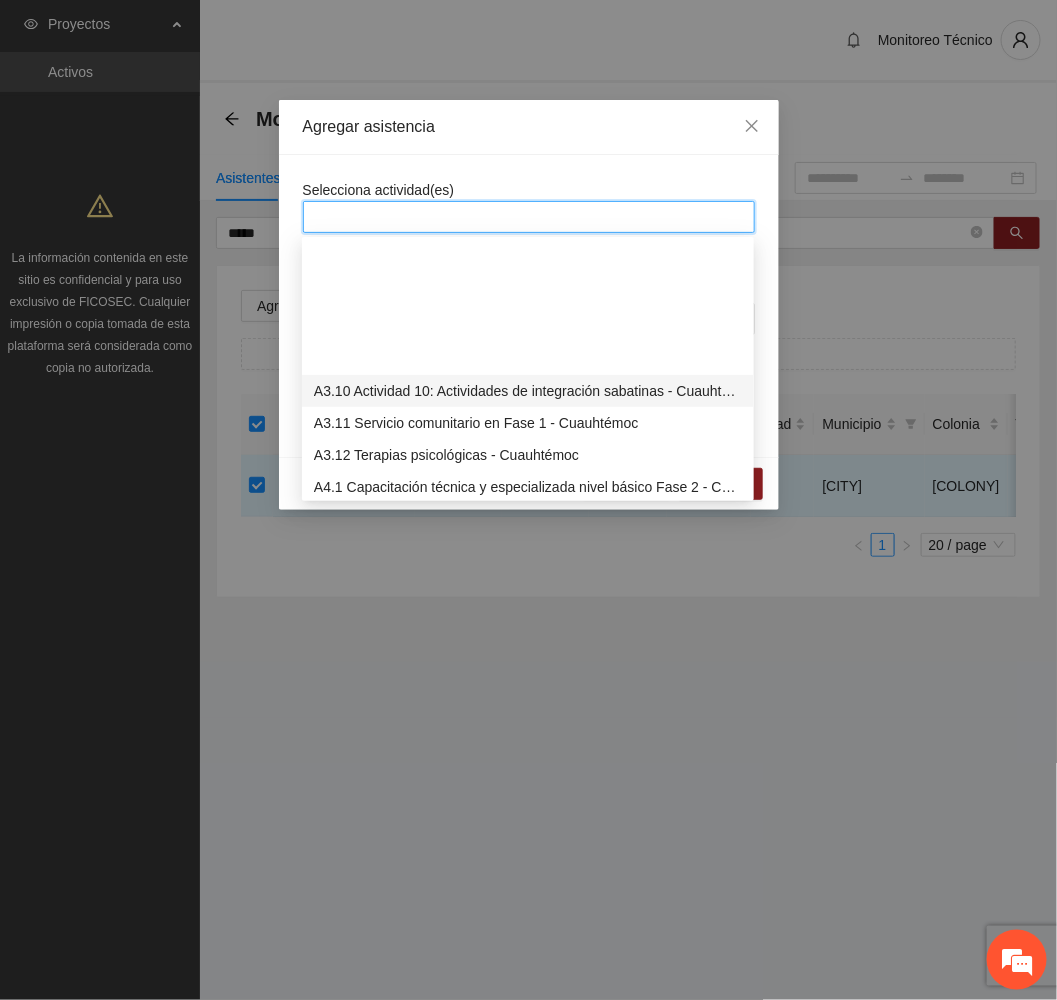 scroll, scrollTop: 1200, scrollLeft: 0, axis: vertical 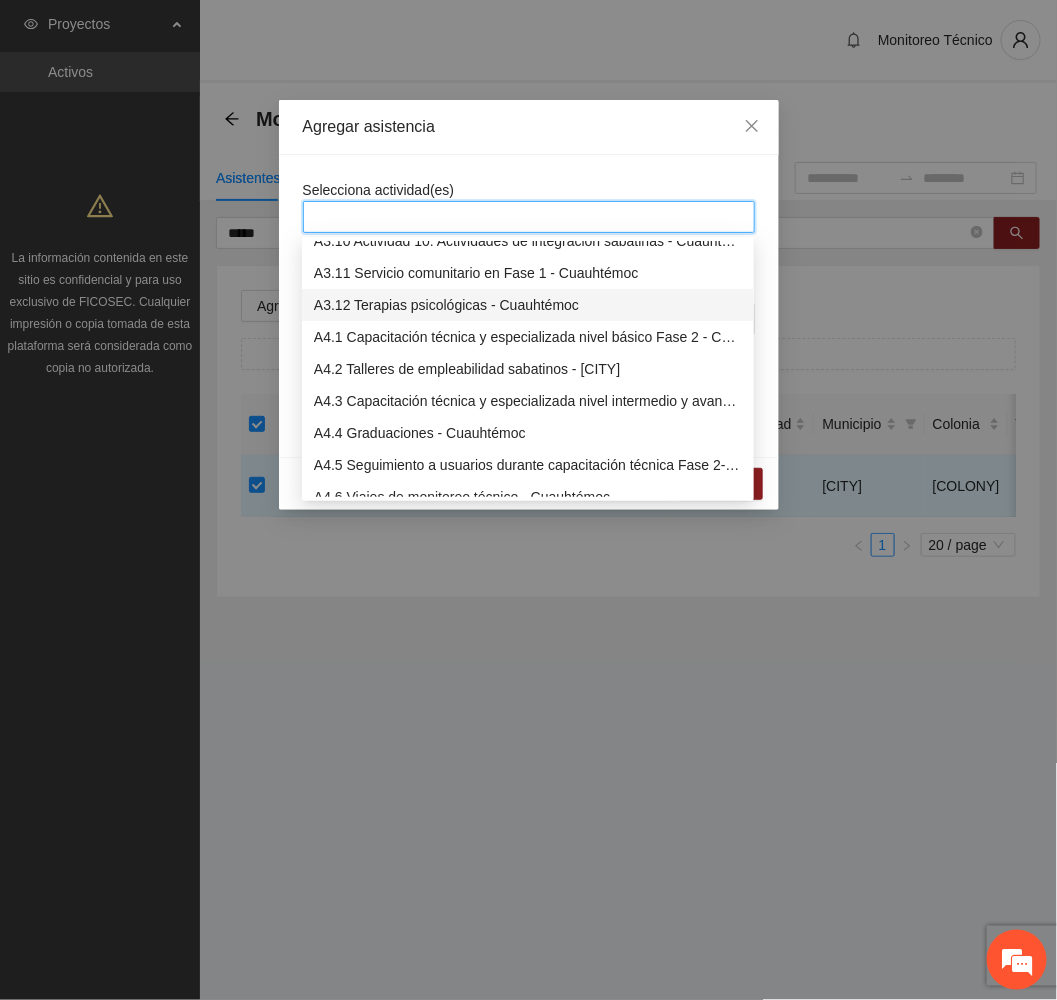 click on "A3.12 Terapias psicológicas - Cuauhtémoc" at bounding box center (528, 305) 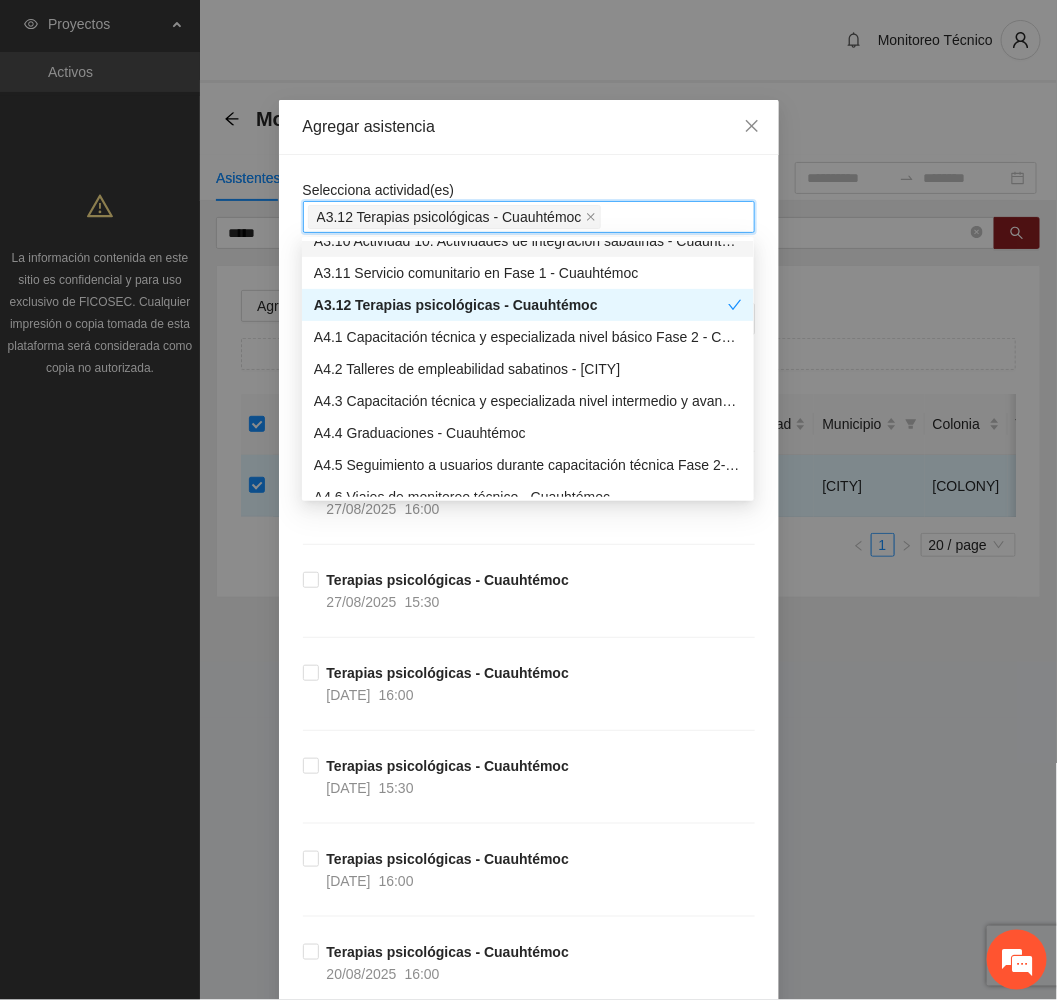 click on "Agregar asistencia" at bounding box center [529, 127] 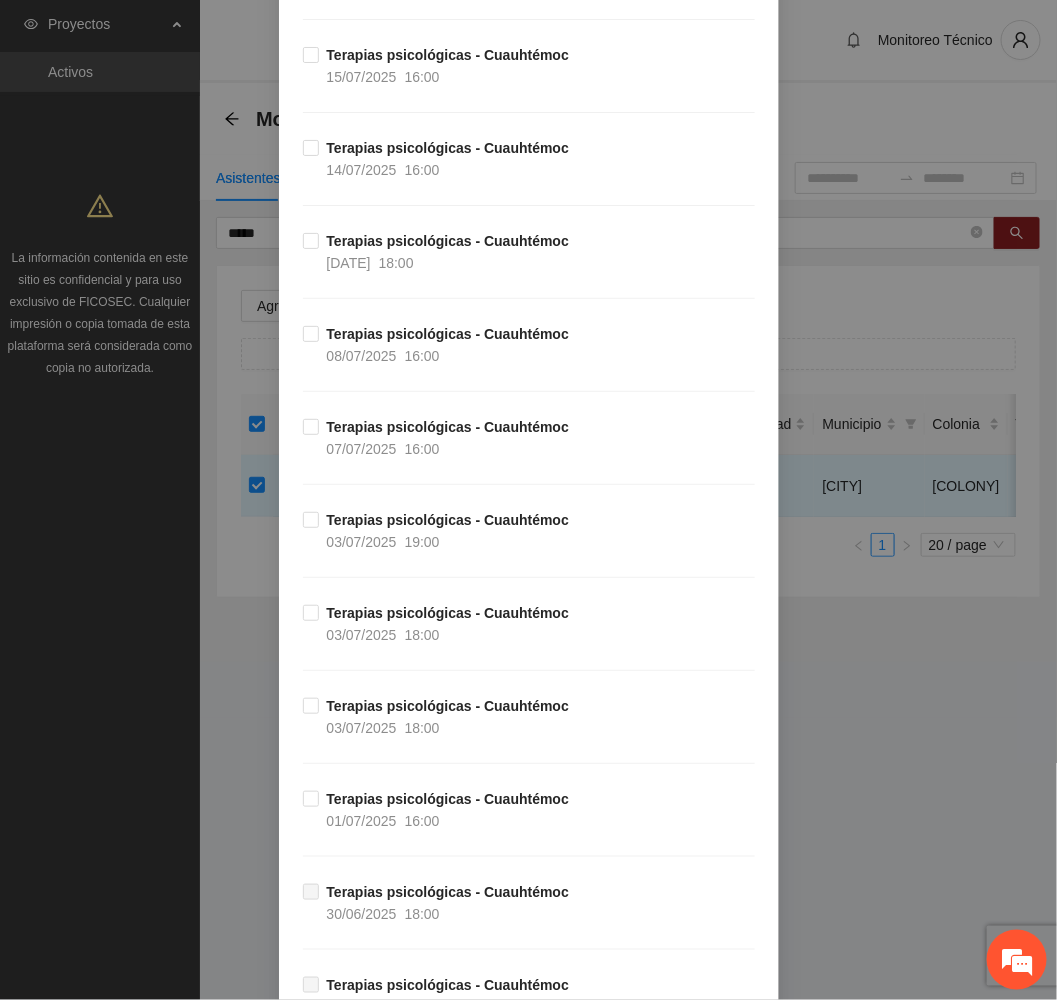 scroll, scrollTop: 3000, scrollLeft: 0, axis: vertical 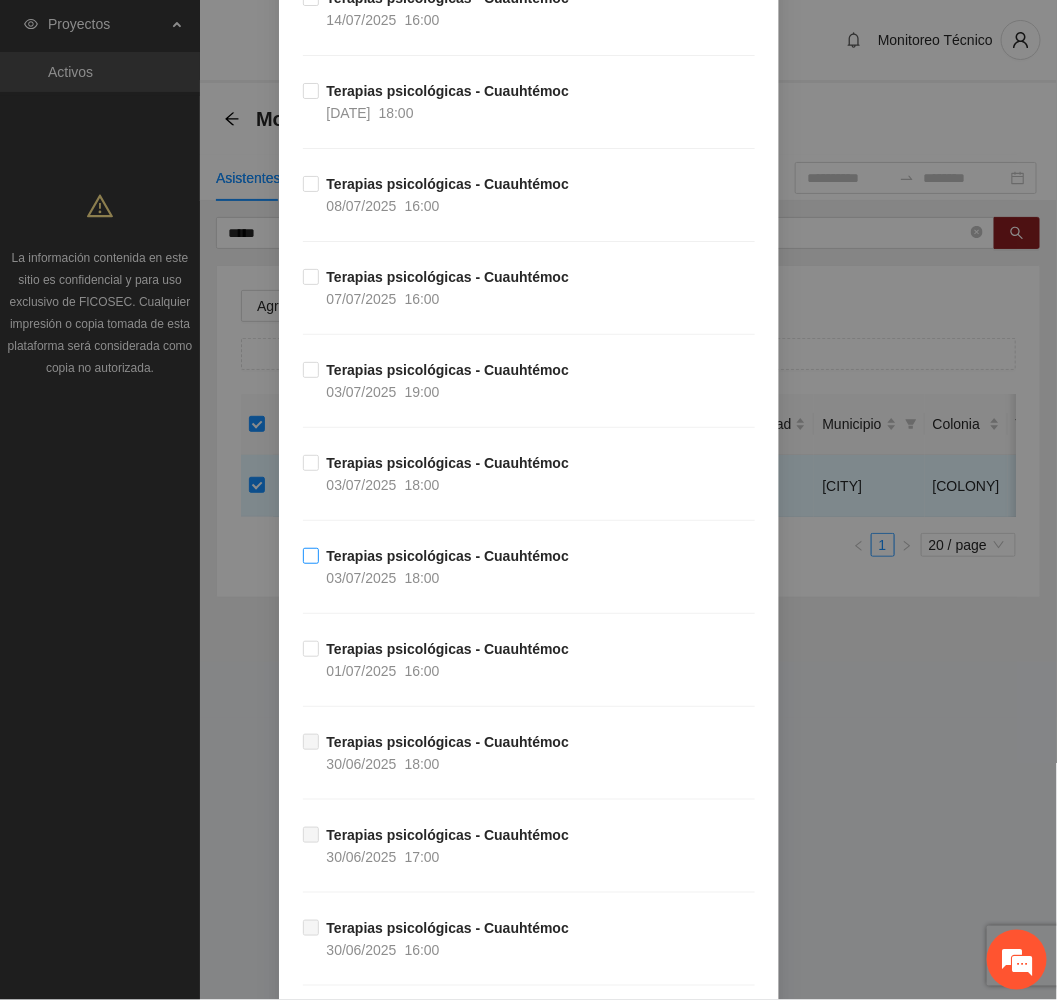 click on "Terapias psicológicas - Cuauhtémoc" at bounding box center [448, 556] 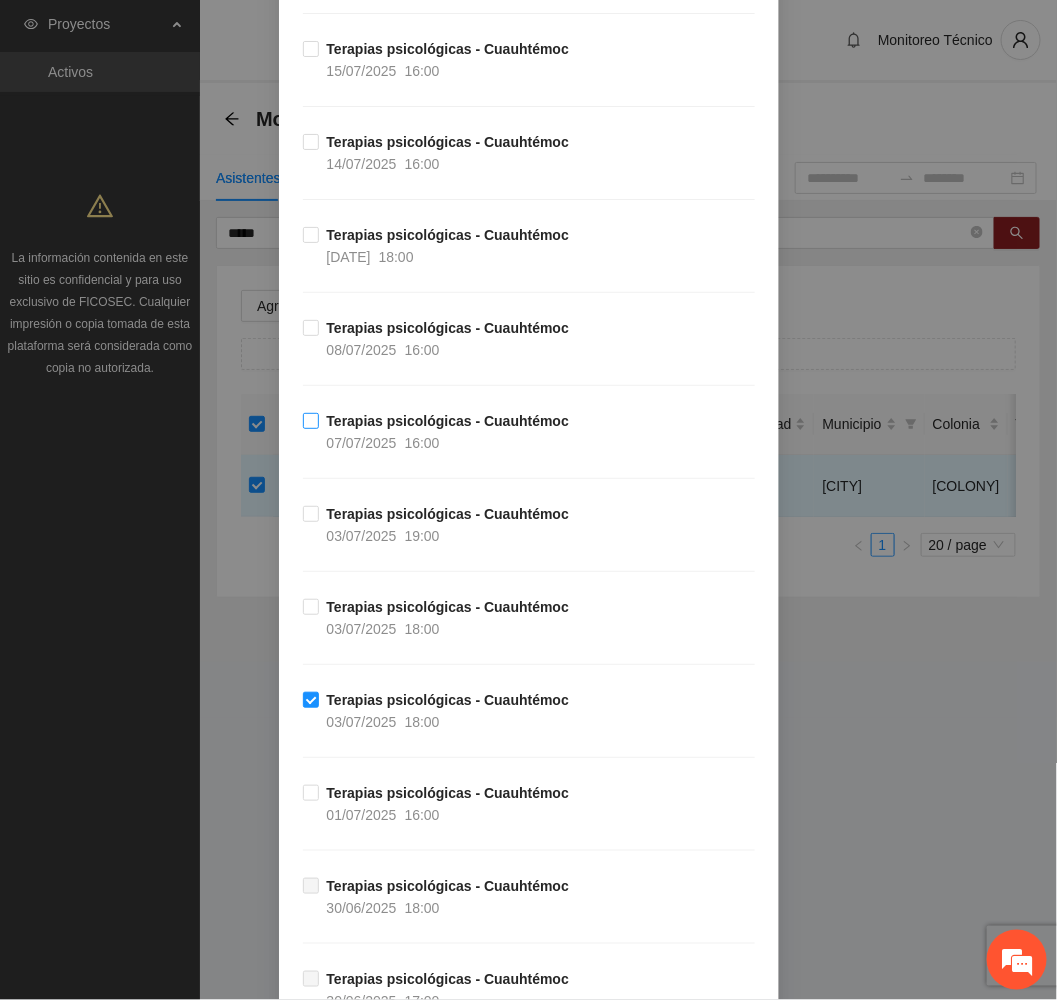 scroll, scrollTop: 2700, scrollLeft: 0, axis: vertical 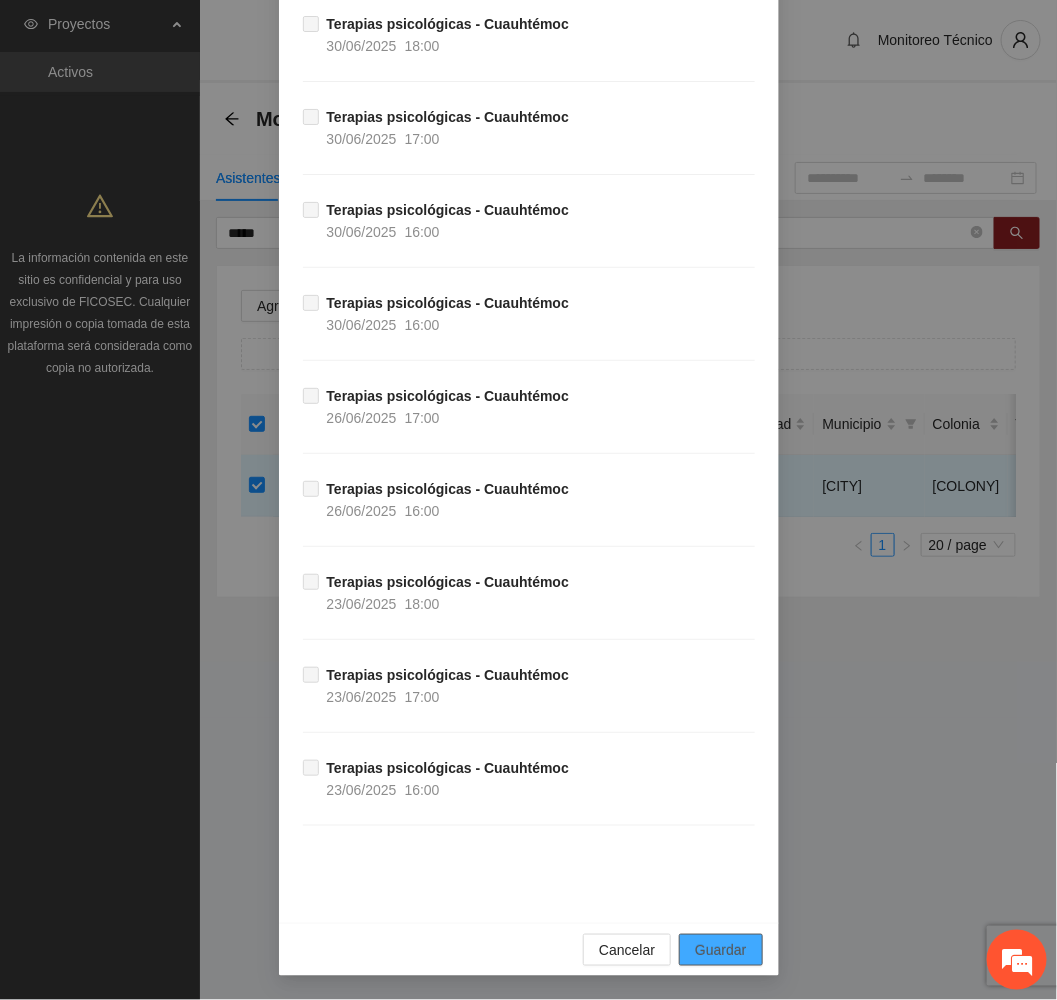 click on "Guardar" at bounding box center [720, 950] 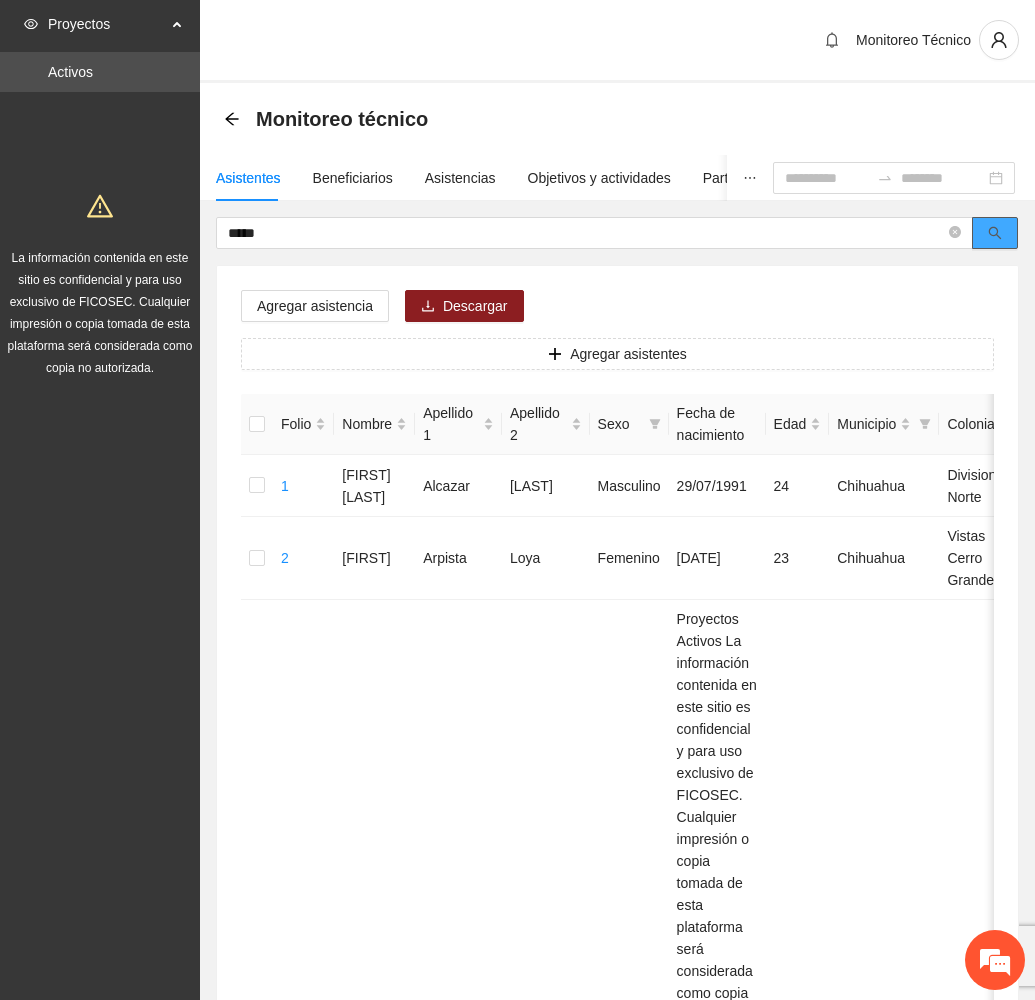 click at bounding box center (995, 233) 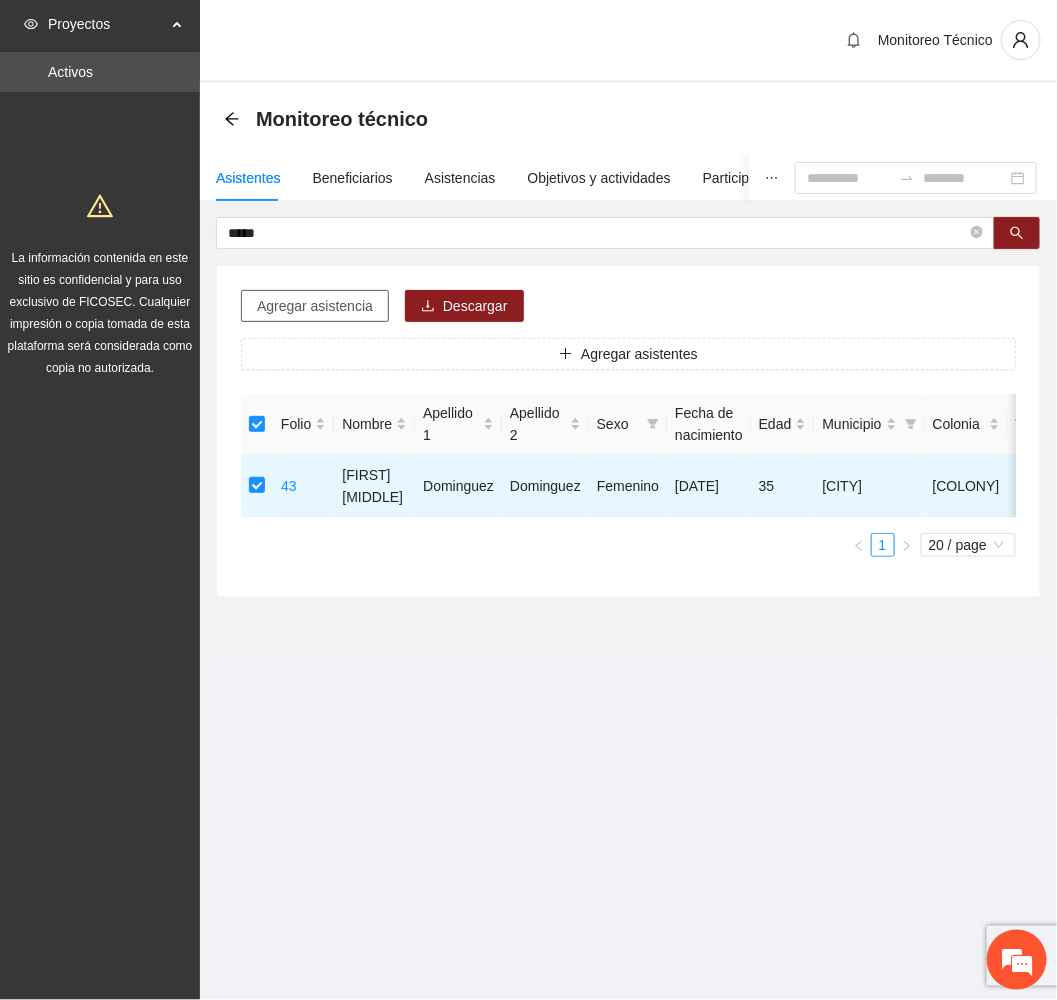 click on "Agregar asistencia" at bounding box center [315, 306] 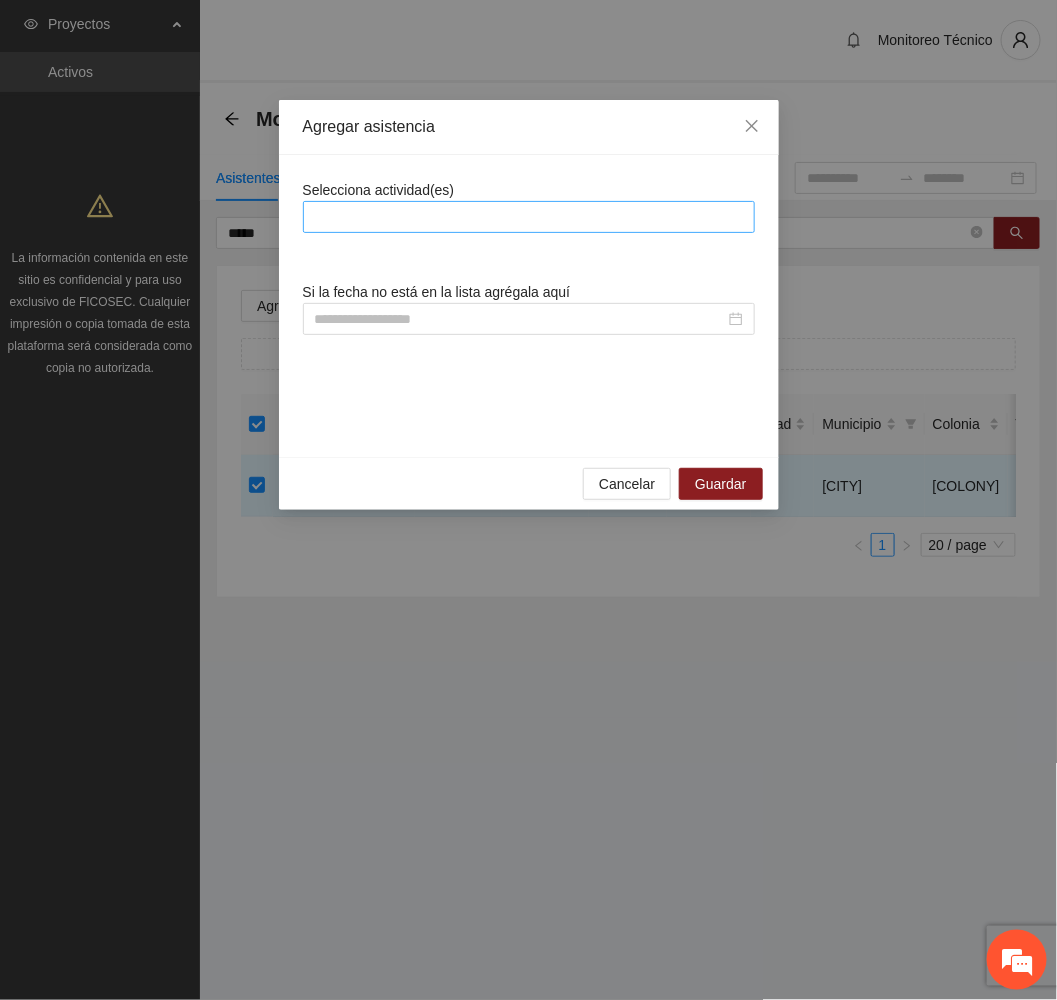 click at bounding box center (529, 217) 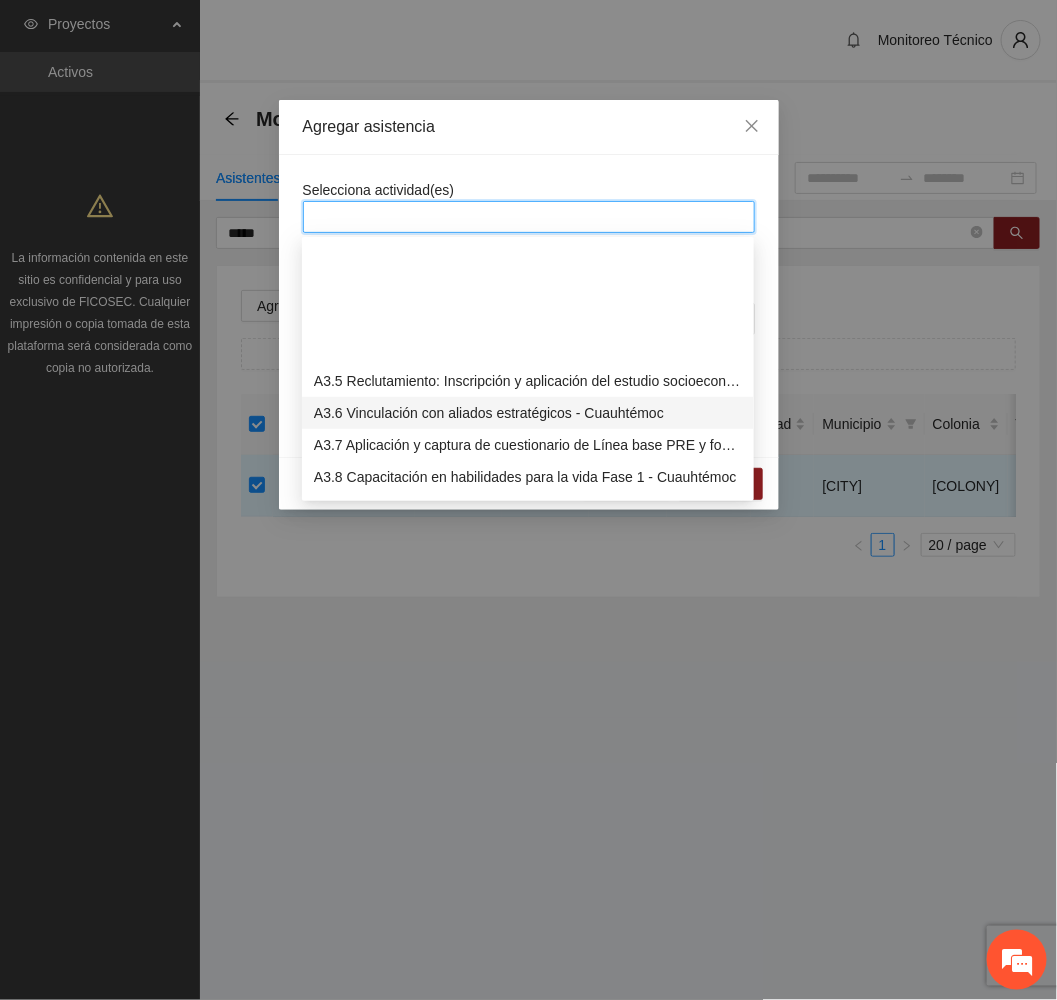 scroll, scrollTop: 1050, scrollLeft: 0, axis: vertical 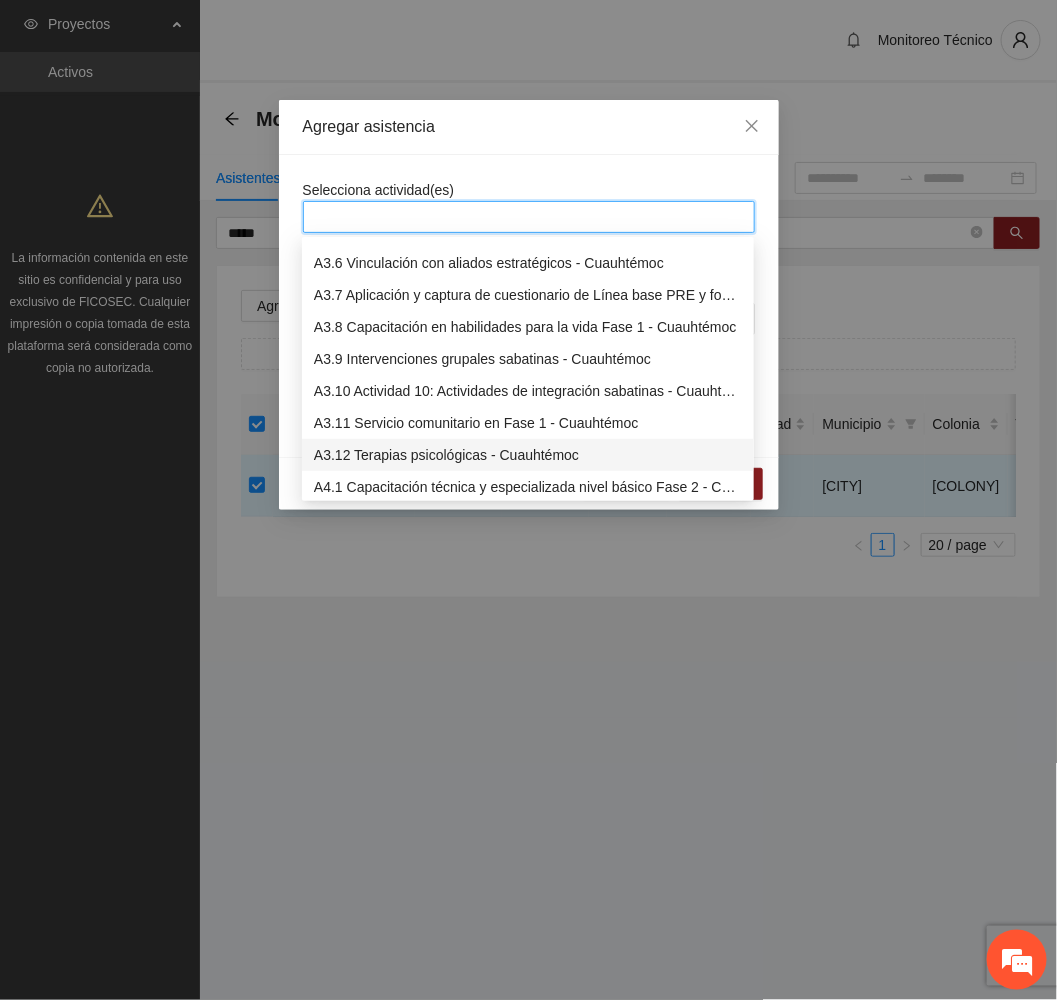 click on "A3.12 Terapias psicológicas - Cuauhtémoc" at bounding box center [528, 455] 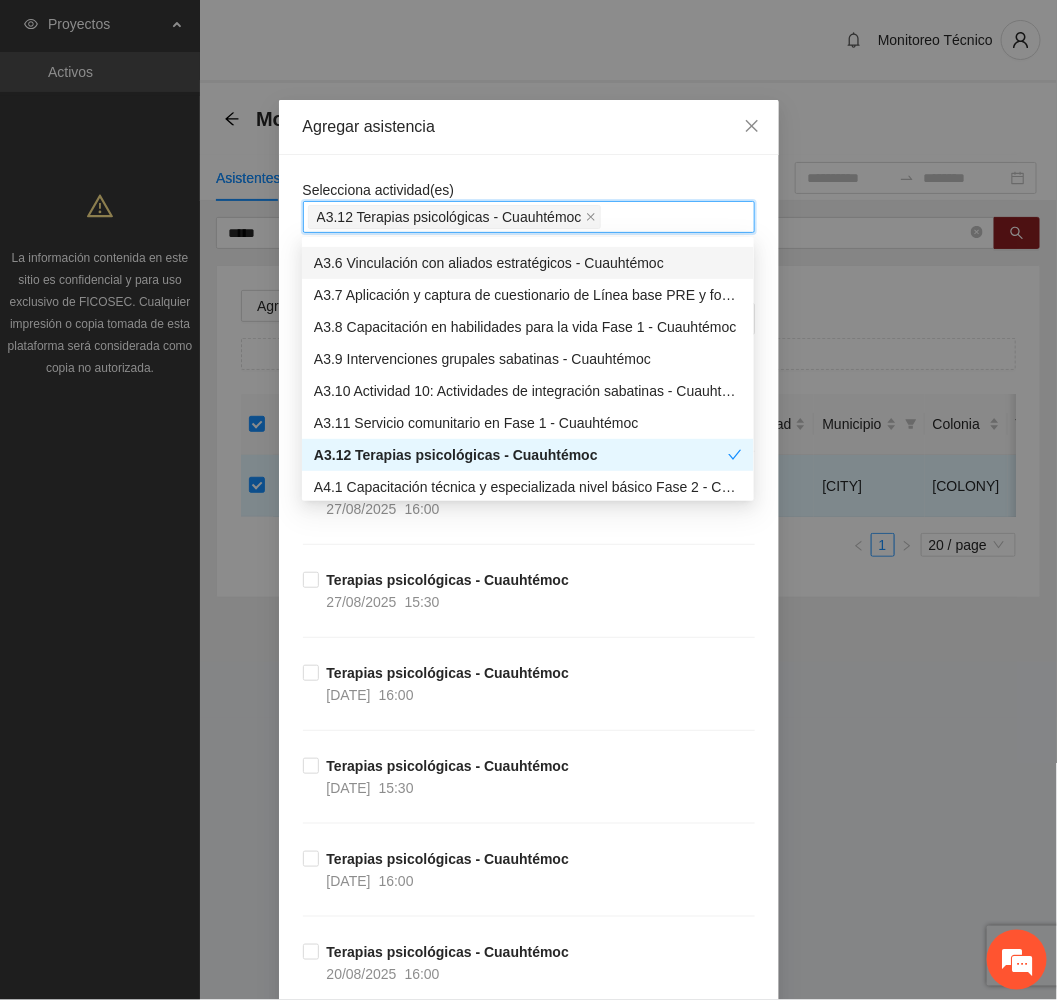 click on "Agregar asistencia" at bounding box center (529, 127) 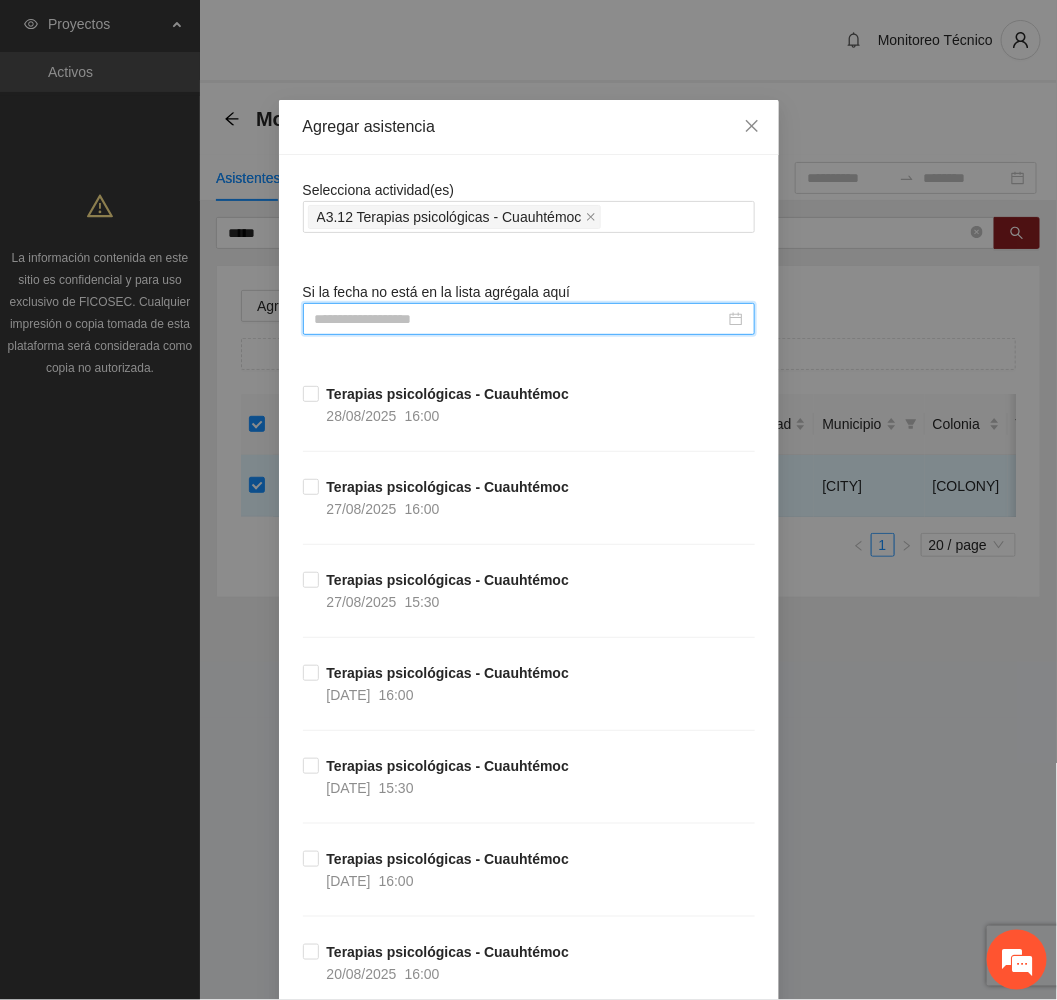 click at bounding box center [520, 319] 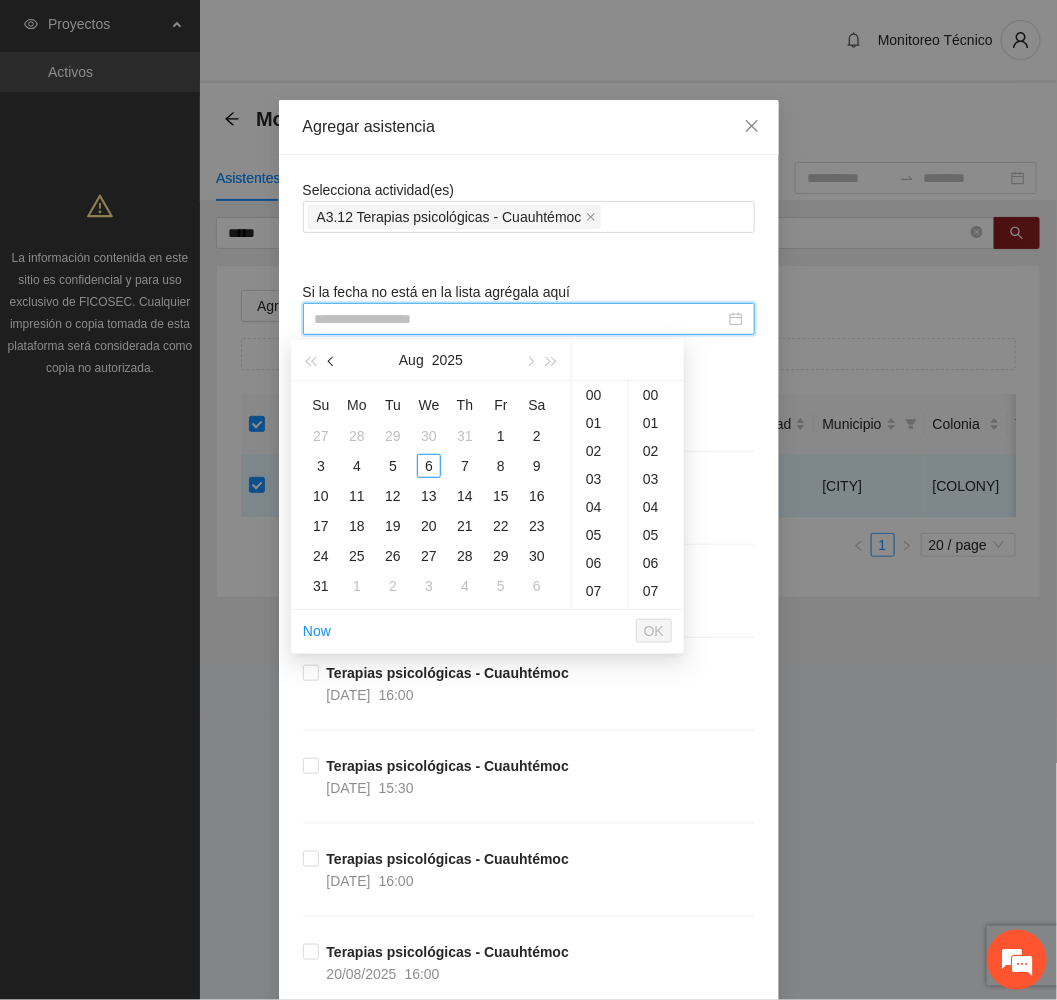 click at bounding box center [333, 362] 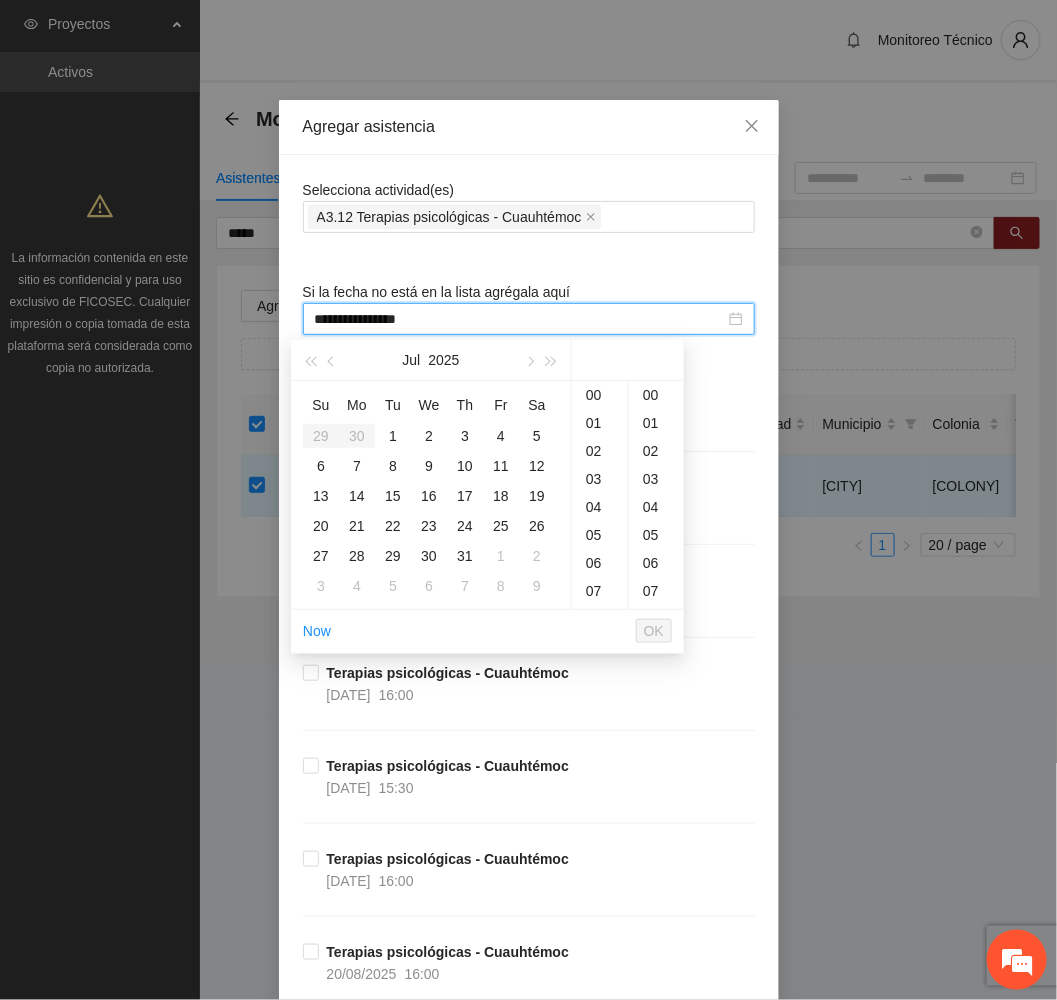 type on "**********" 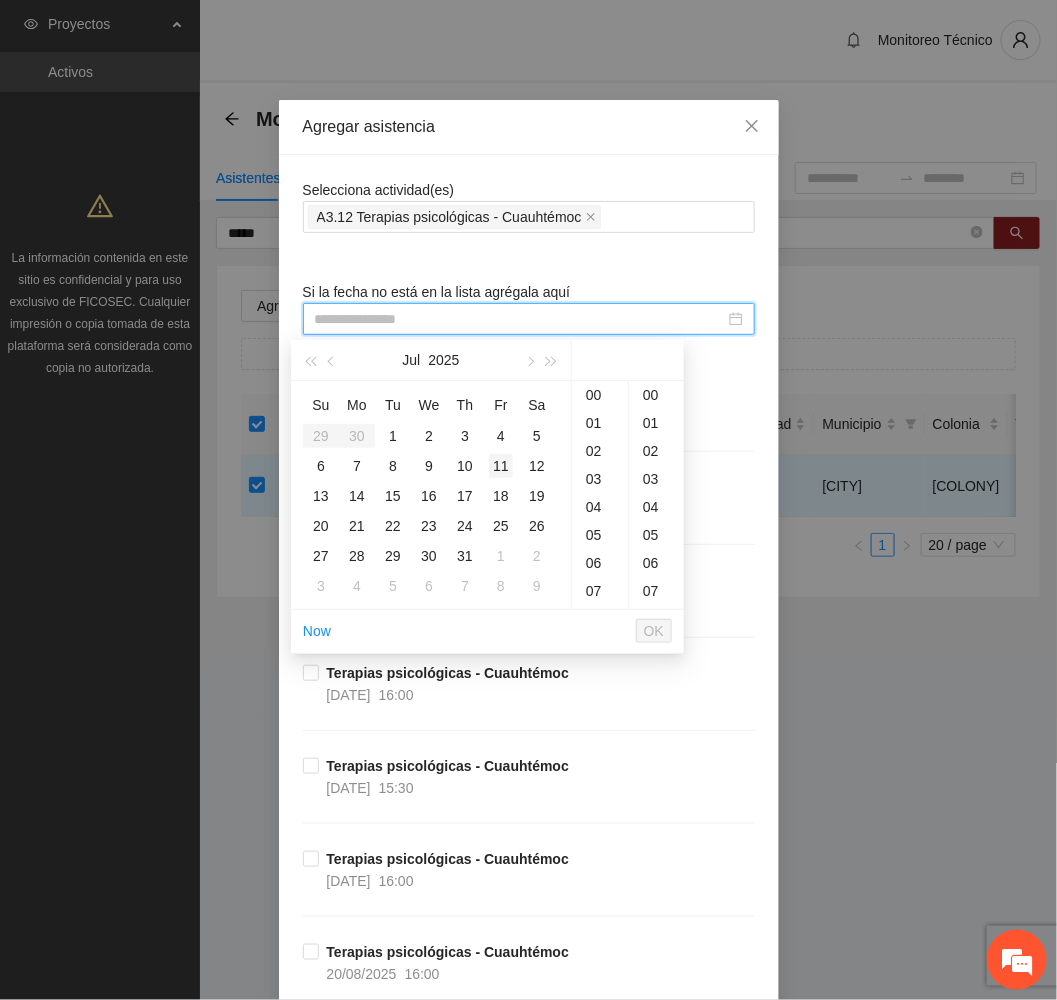 click on "11" at bounding box center [501, 466] 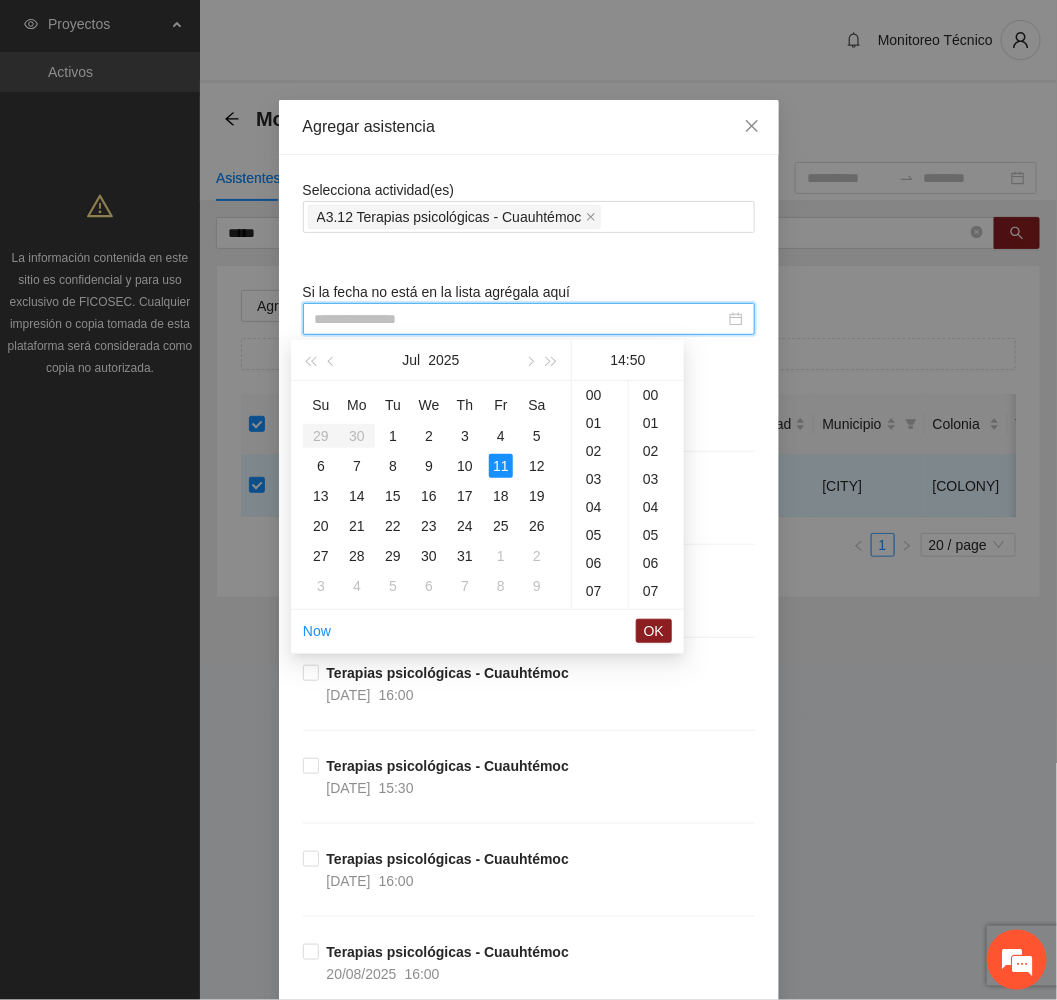 scroll, scrollTop: 391, scrollLeft: 0, axis: vertical 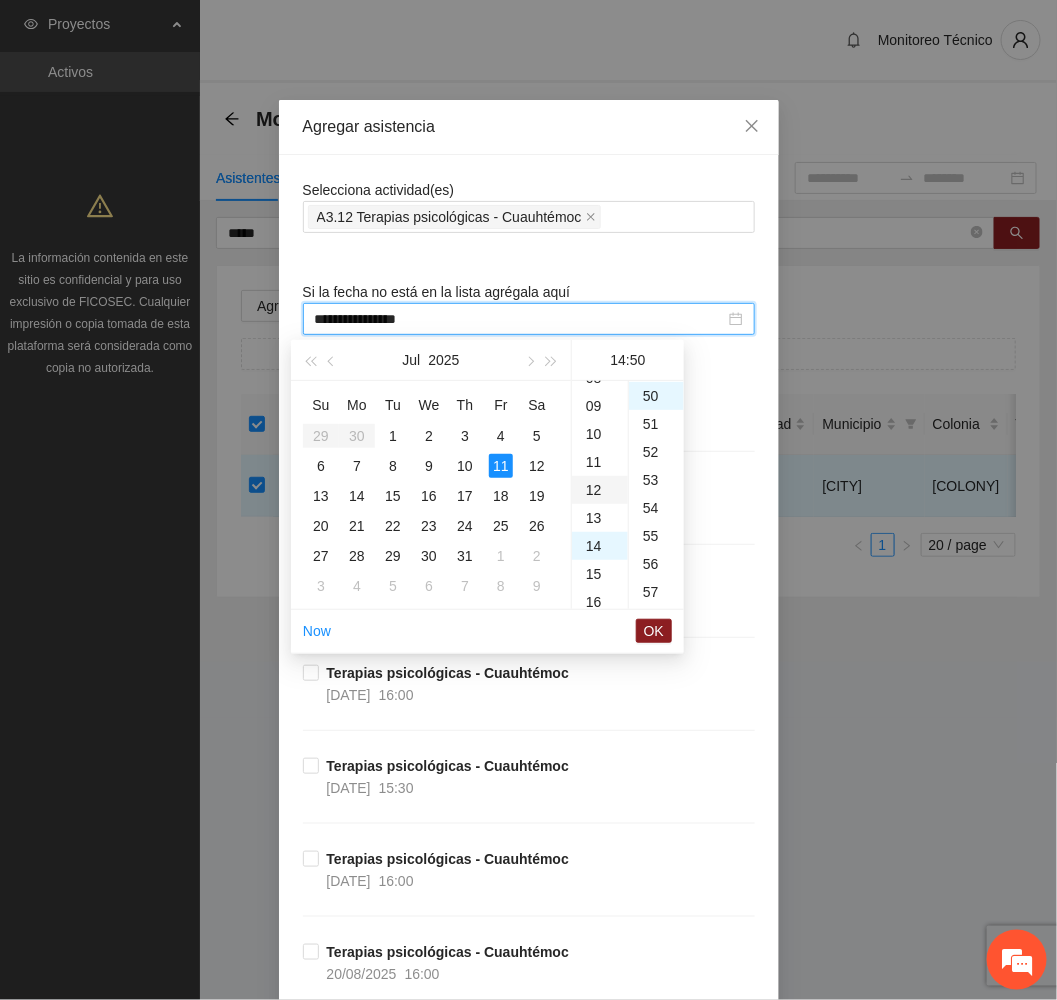 click on "12" at bounding box center [600, 490] 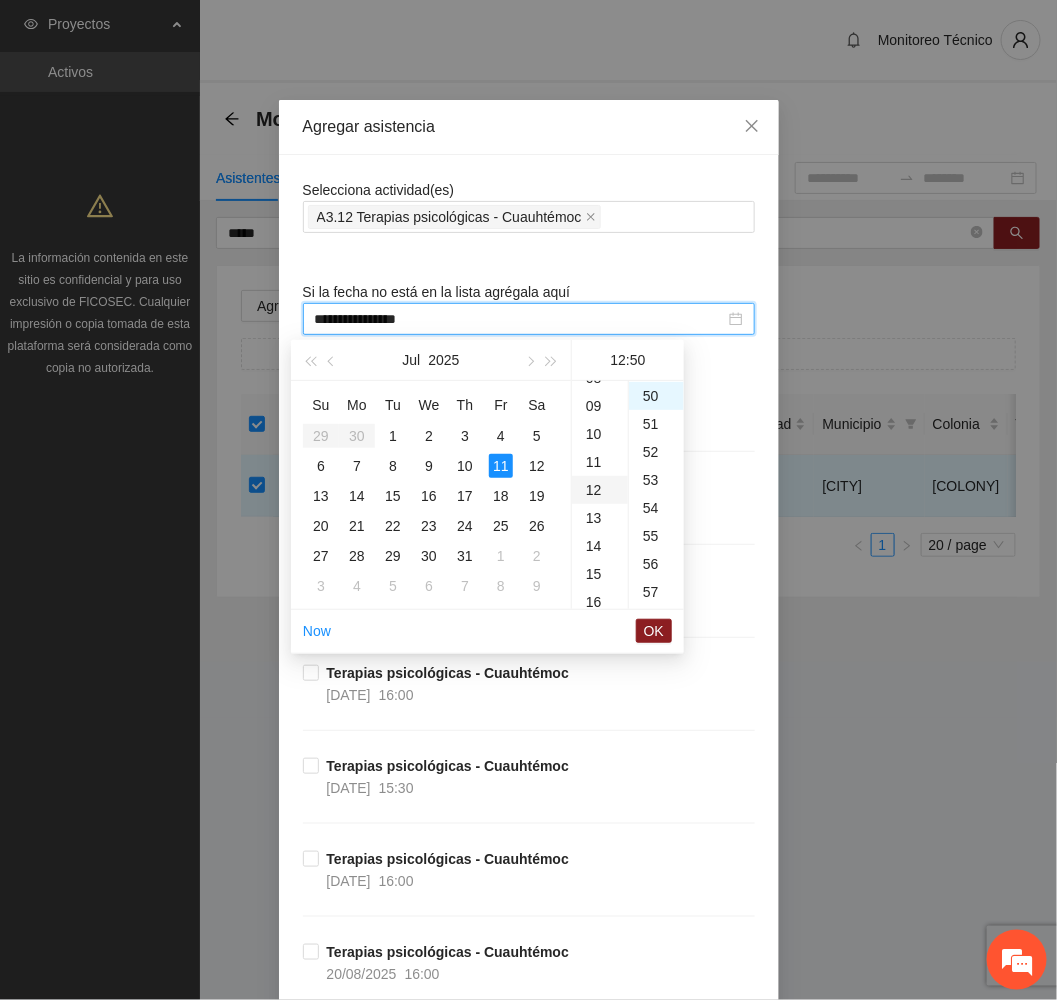 scroll, scrollTop: 336, scrollLeft: 0, axis: vertical 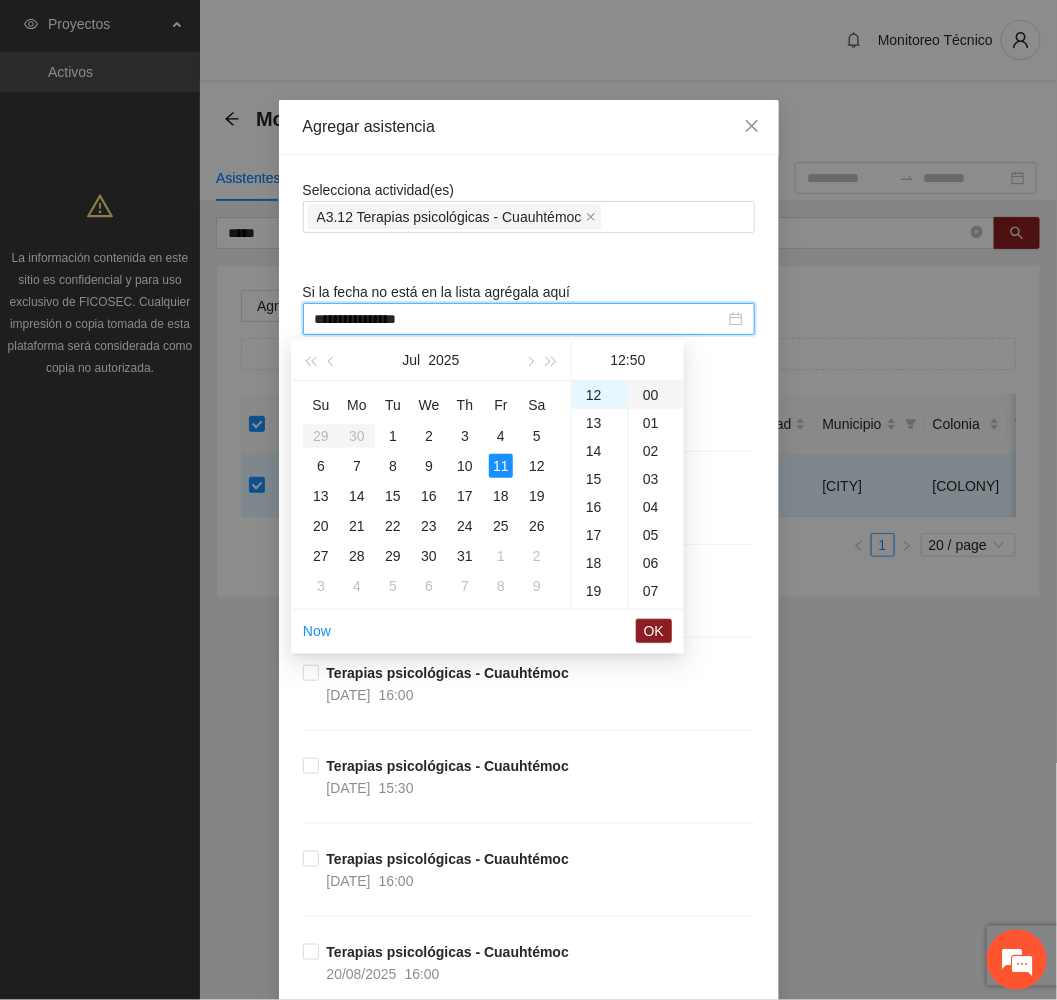 click on "00" at bounding box center [656, 395] 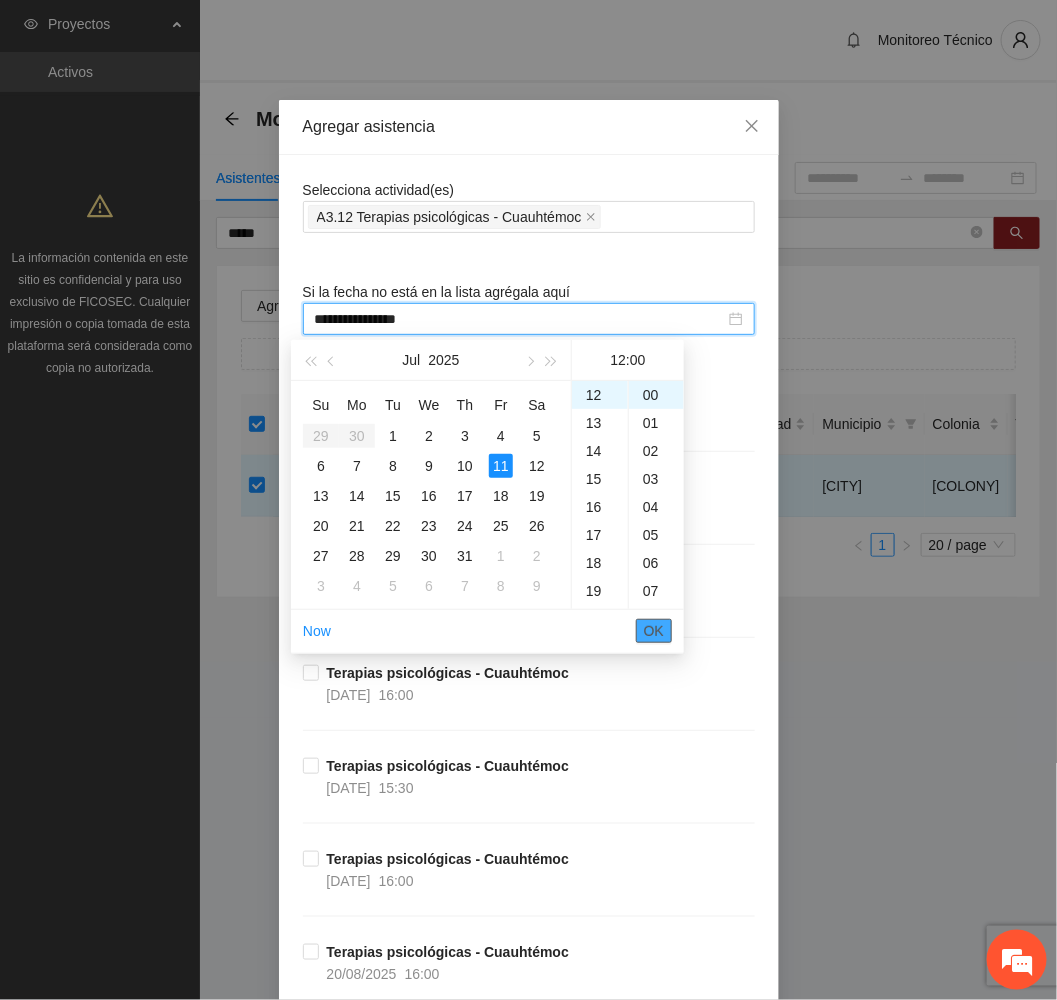 click on "OK" at bounding box center [654, 631] 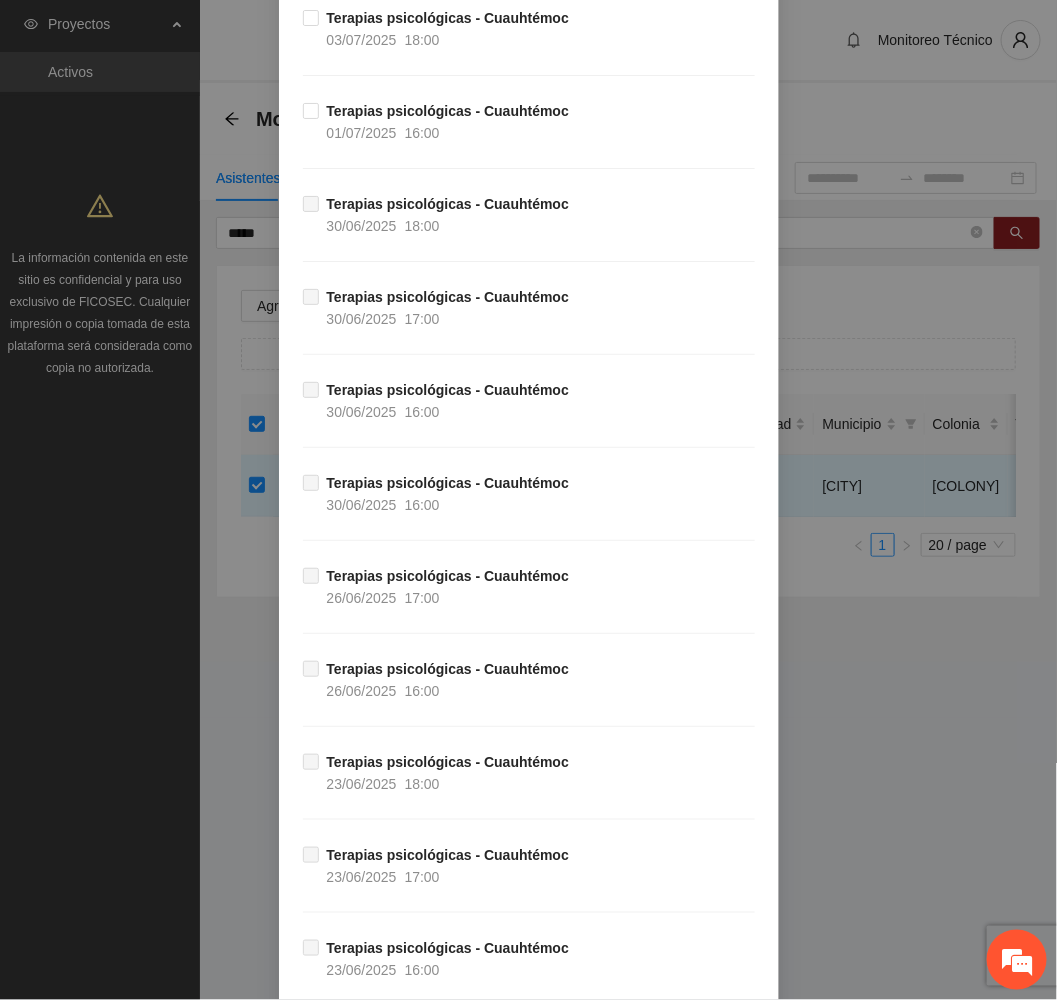 scroll, scrollTop: 3741, scrollLeft: 0, axis: vertical 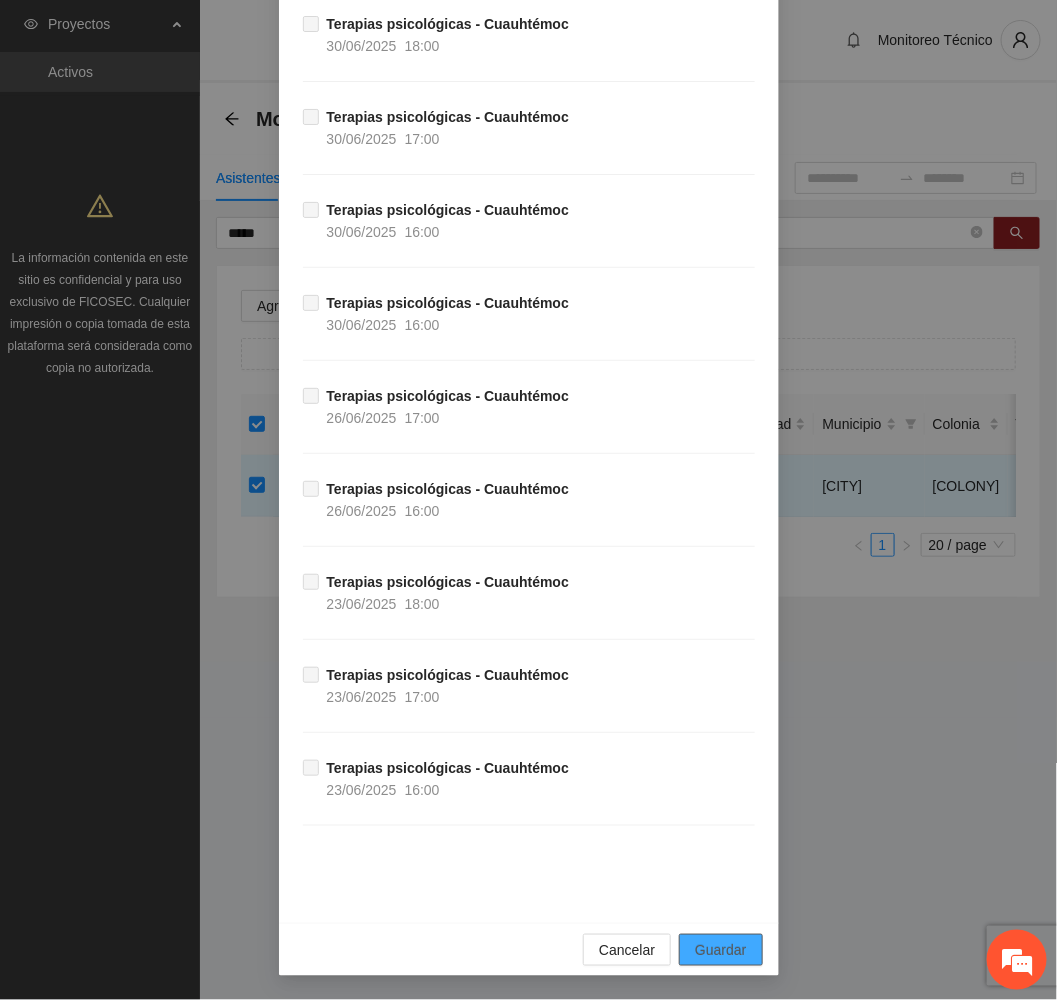 click on "Guardar" at bounding box center [720, 950] 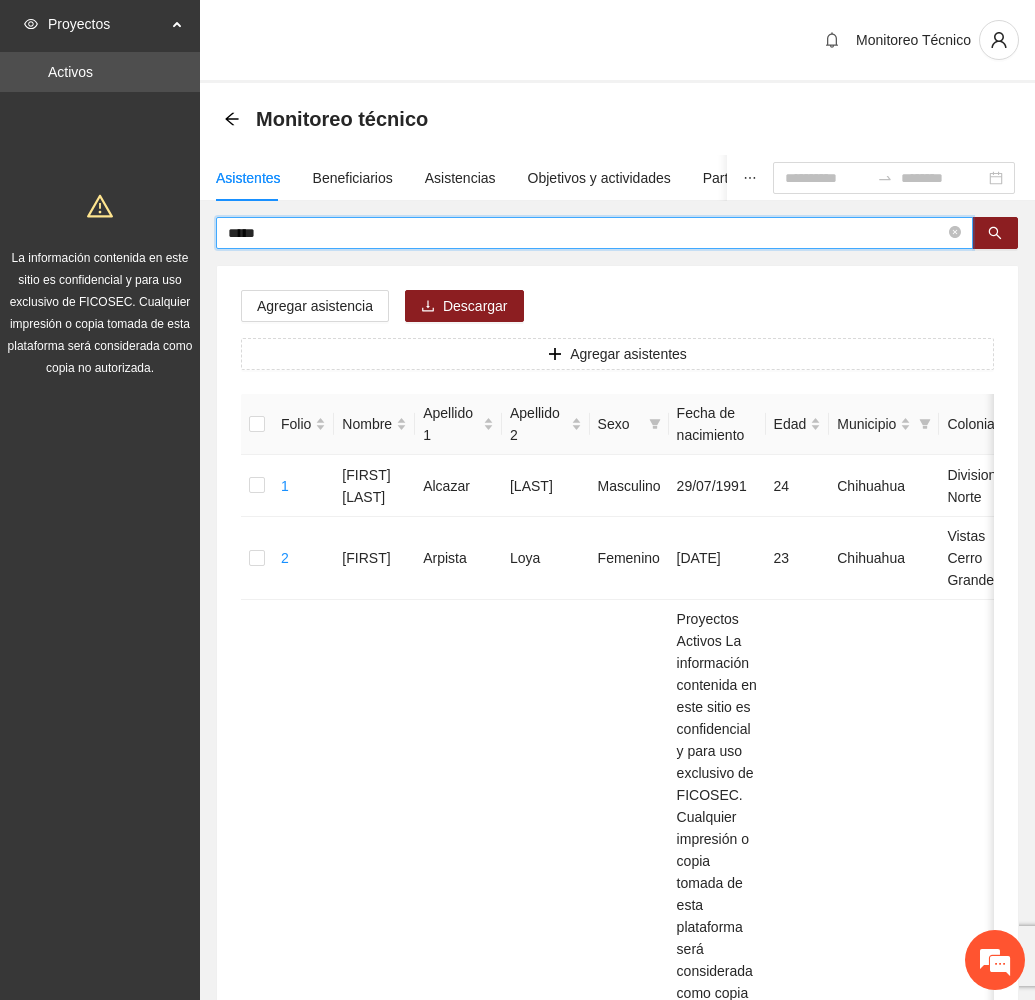drag, startPoint x: 303, startPoint y: 226, endPoint x: 90, endPoint y: 228, distance: 213.00938 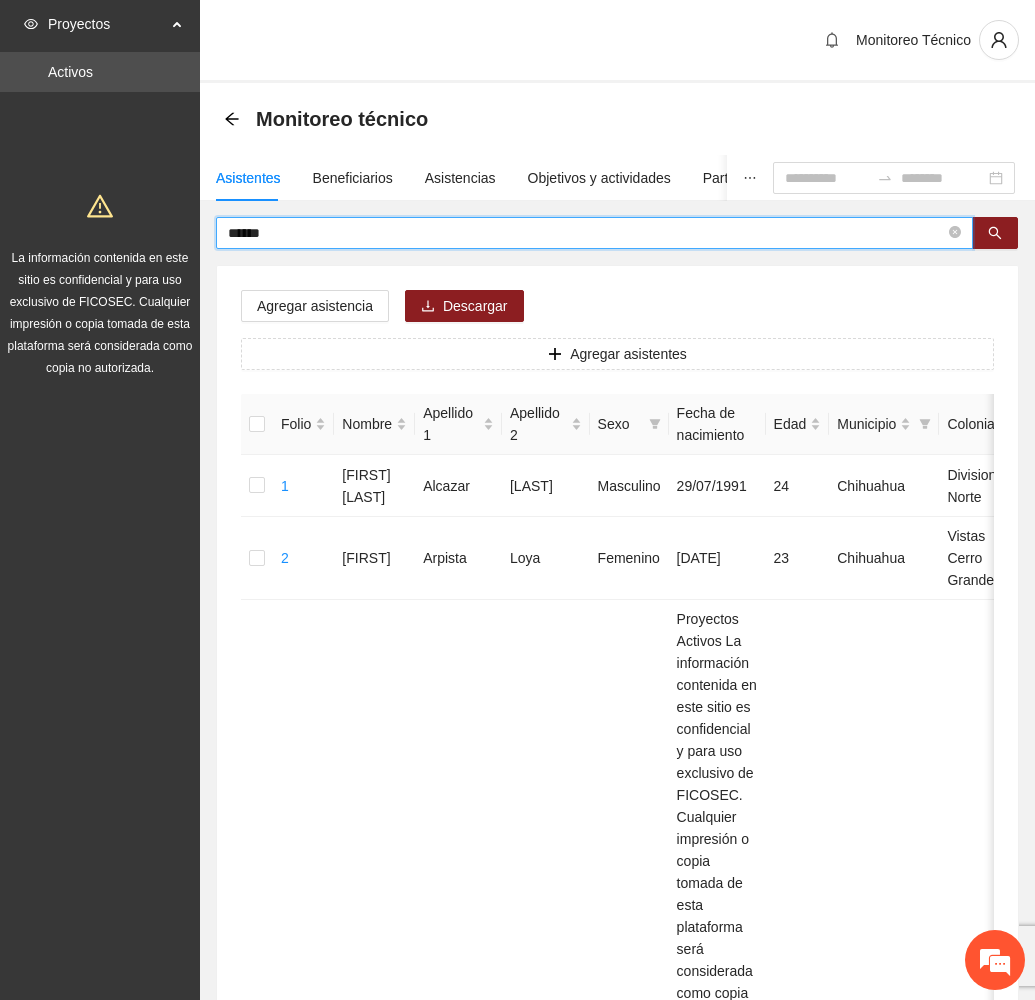 type on "******" 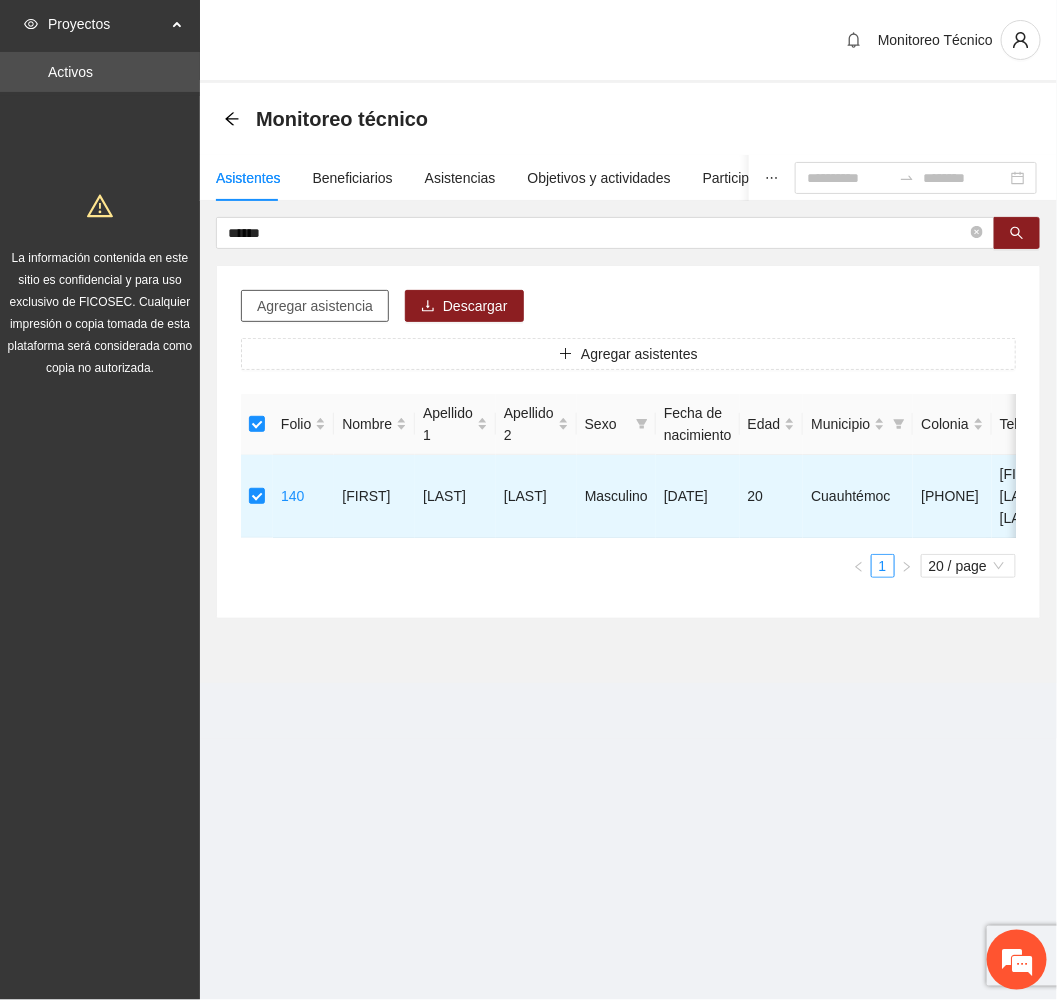 click on "Agregar asistencia" at bounding box center (315, 306) 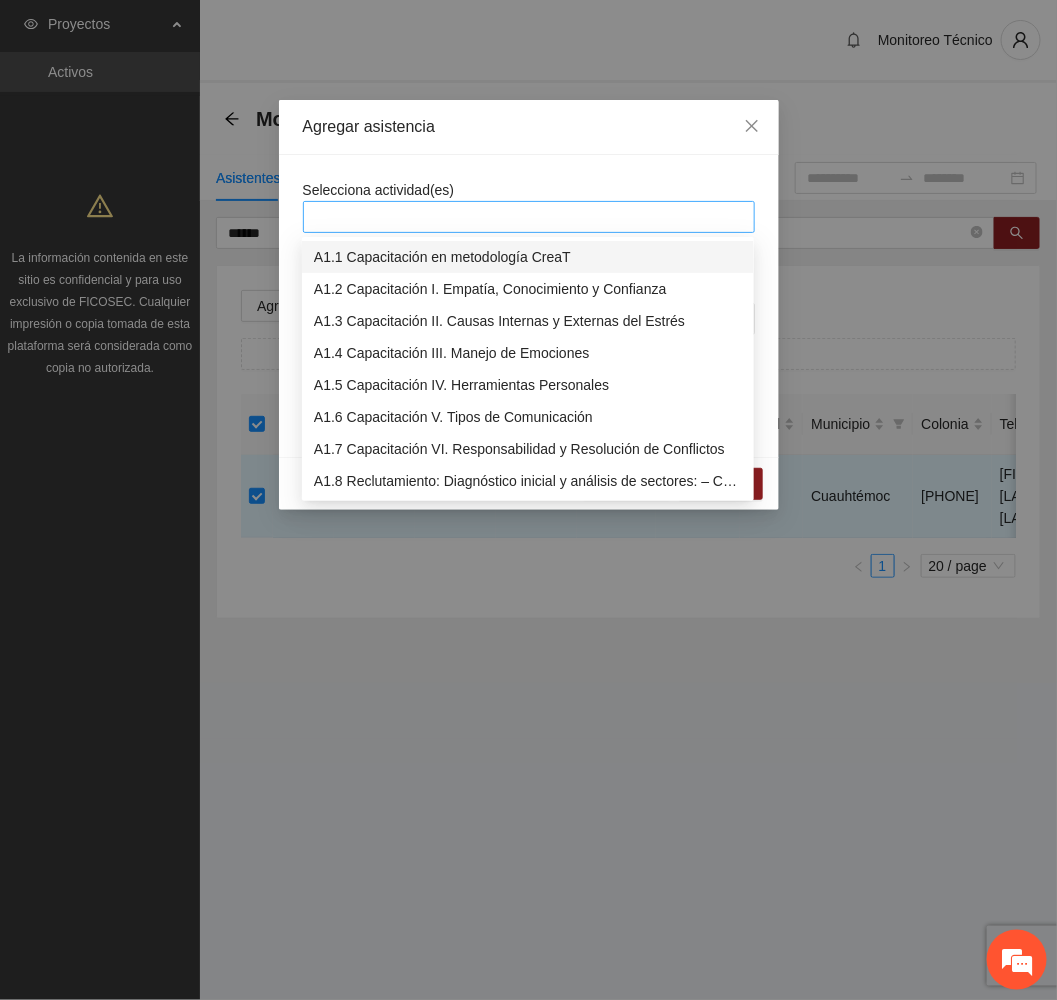 click at bounding box center [529, 217] 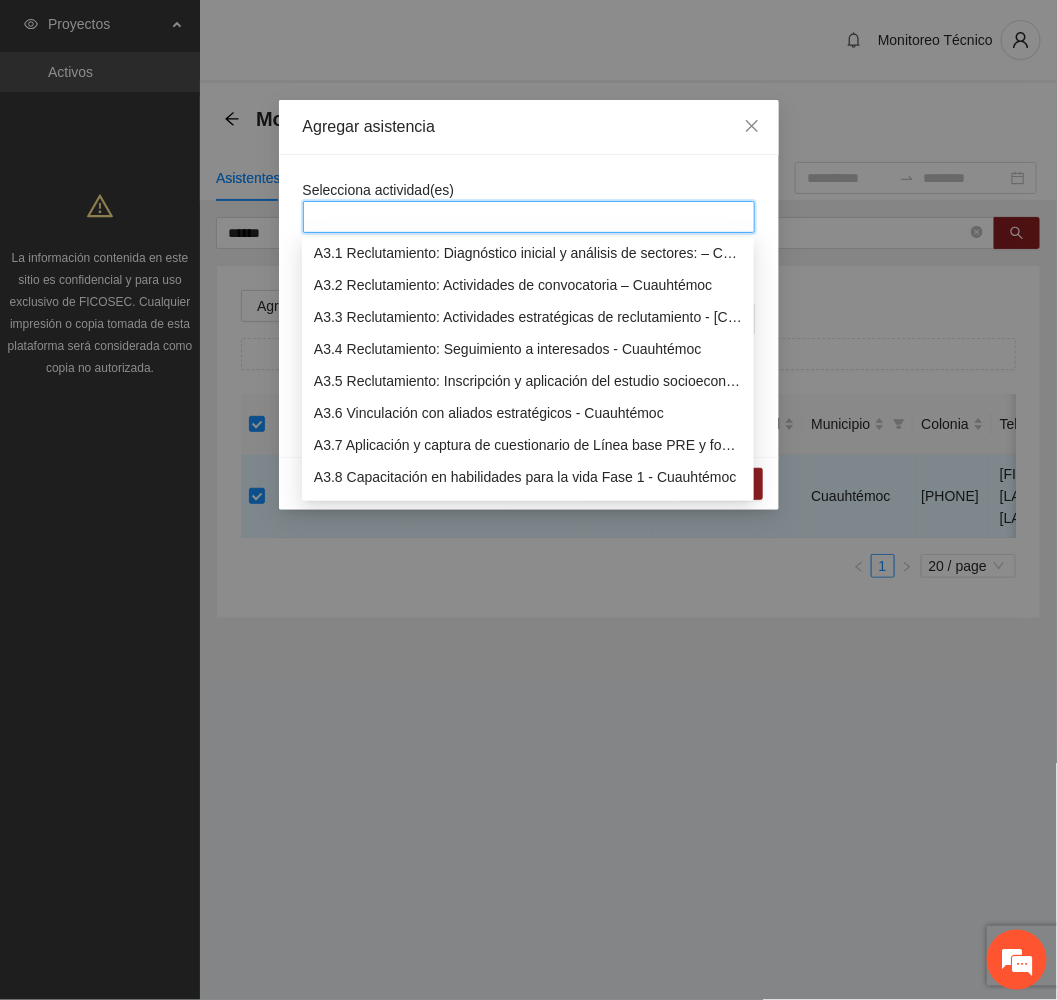 scroll, scrollTop: 1050, scrollLeft: 0, axis: vertical 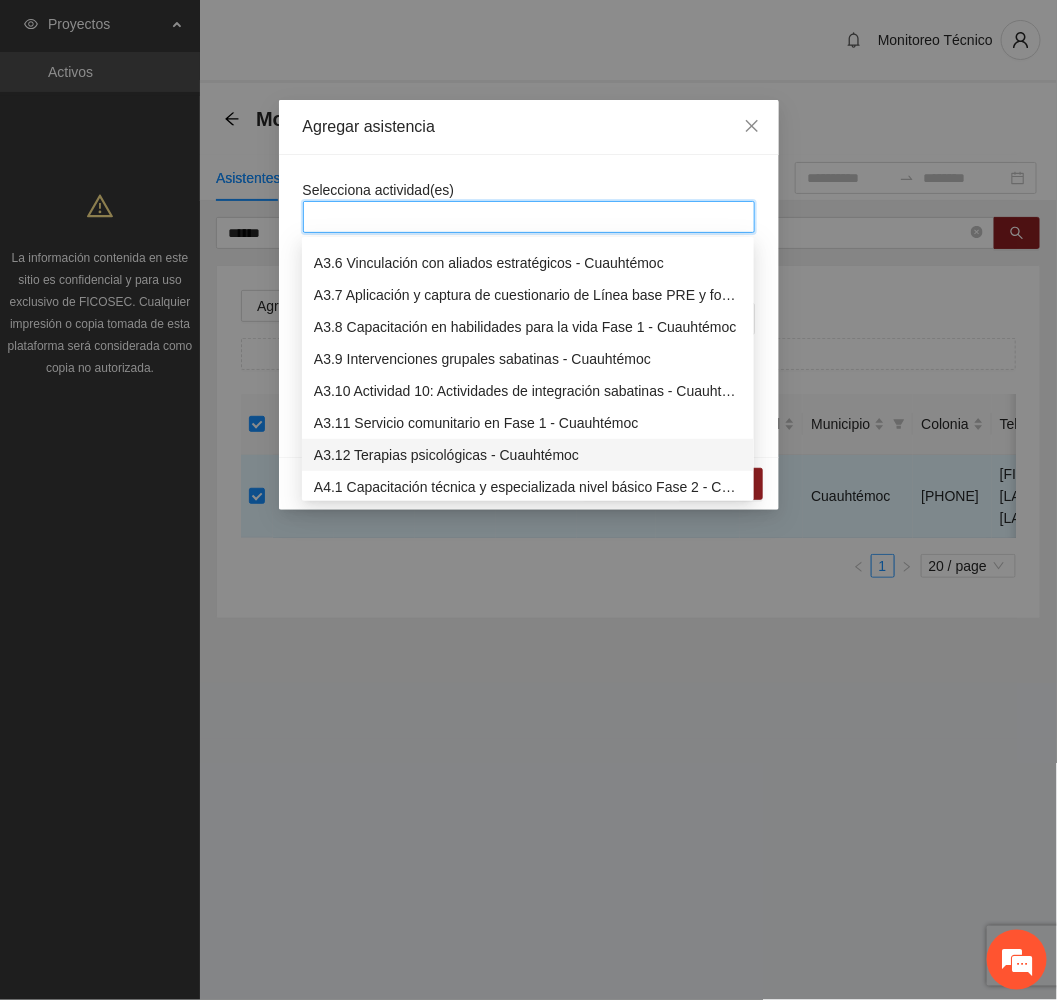 click on "A3.12 Terapias psicológicas - Cuauhtémoc" at bounding box center [528, 455] 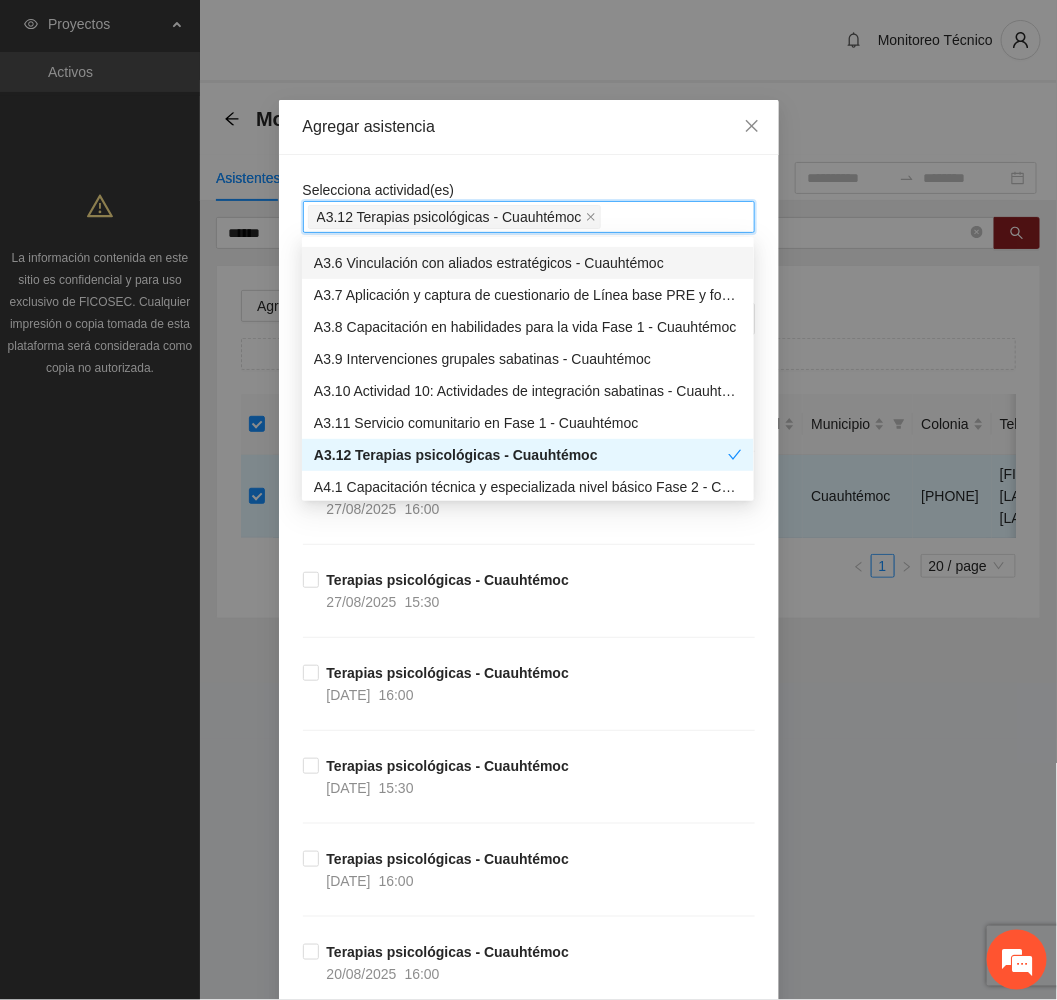 click on "Agregar asistencia" at bounding box center (529, 127) 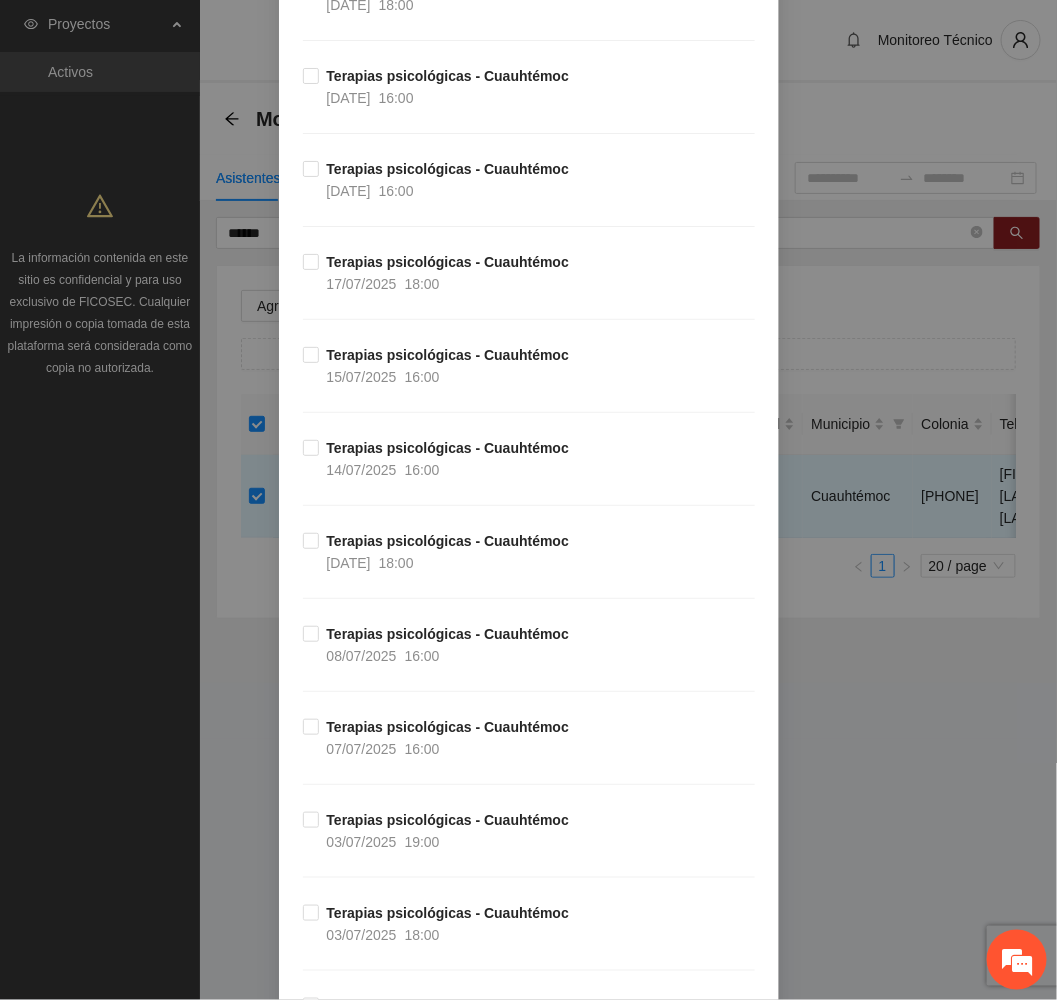 scroll, scrollTop: 2400, scrollLeft: 0, axis: vertical 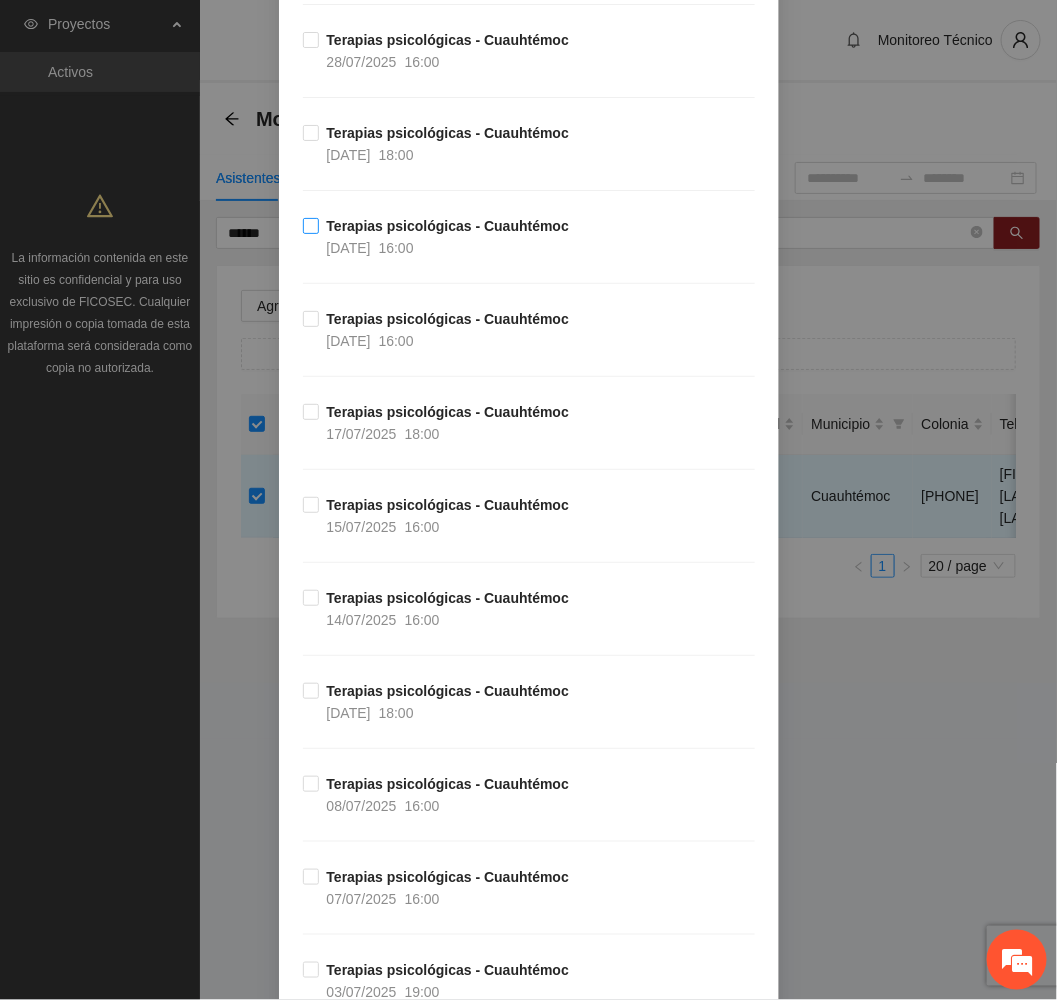 click on "Terapias psicológicas - [CITY] [DATE] [TIME]" at bounding box center [448, 237] 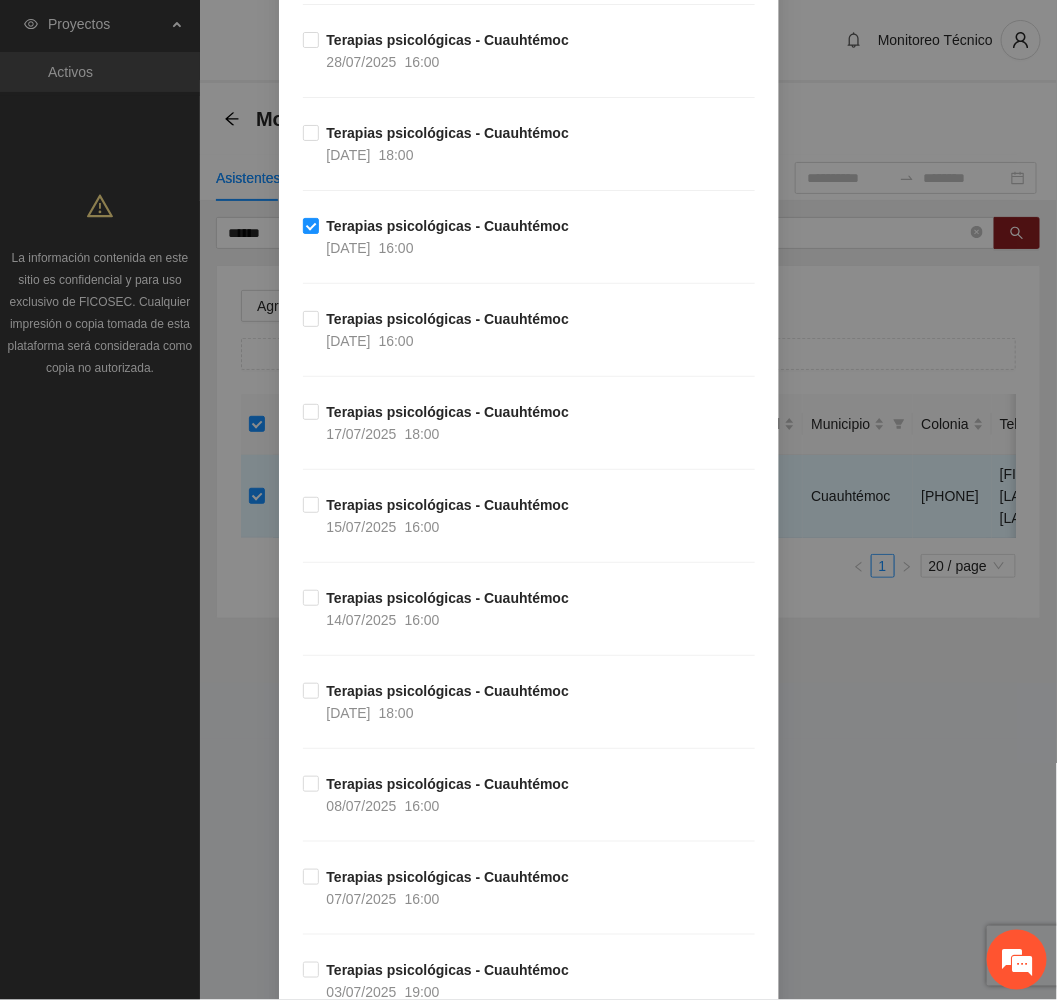 scroll, scrollTop: 2250, scrollLeft: 0, axis: vertical 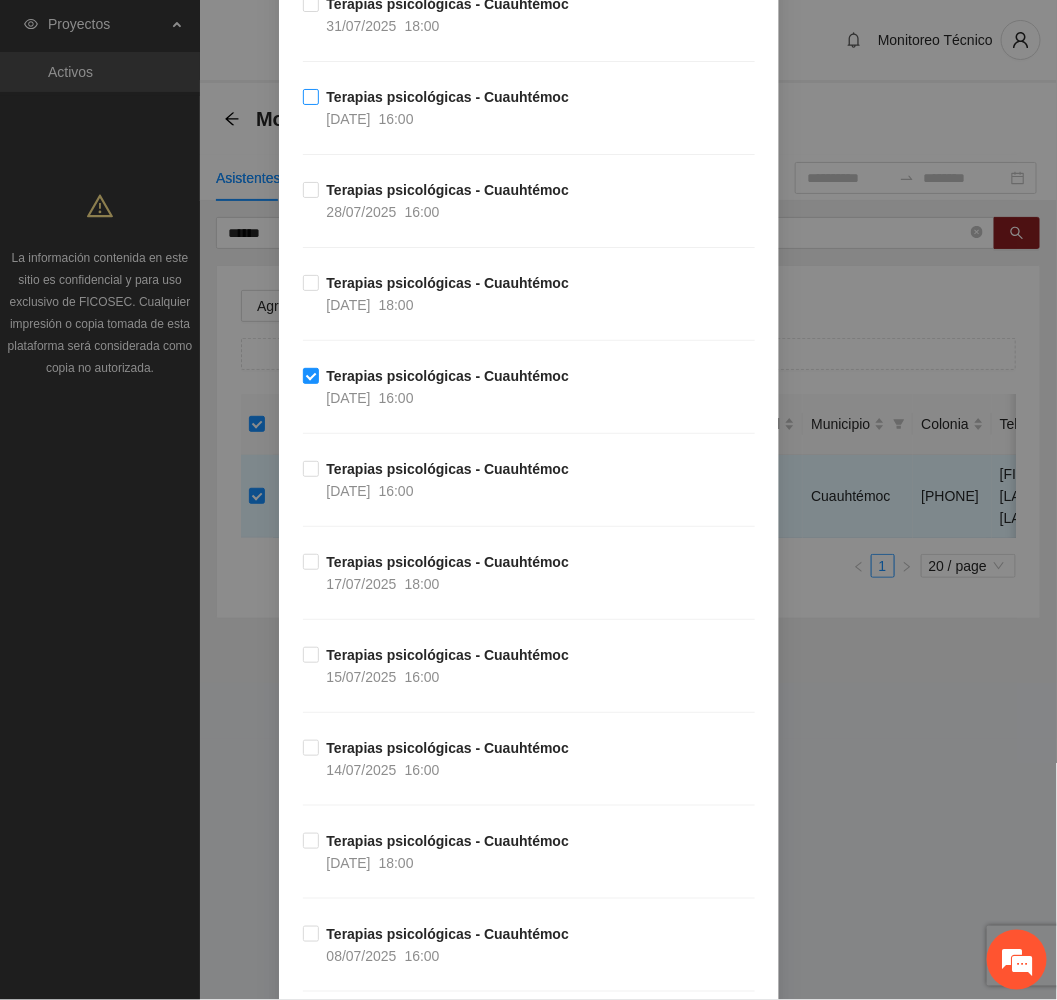 click on "Terapias psicológicas - Cuauhtémoc" at bounding box center [448, 97] 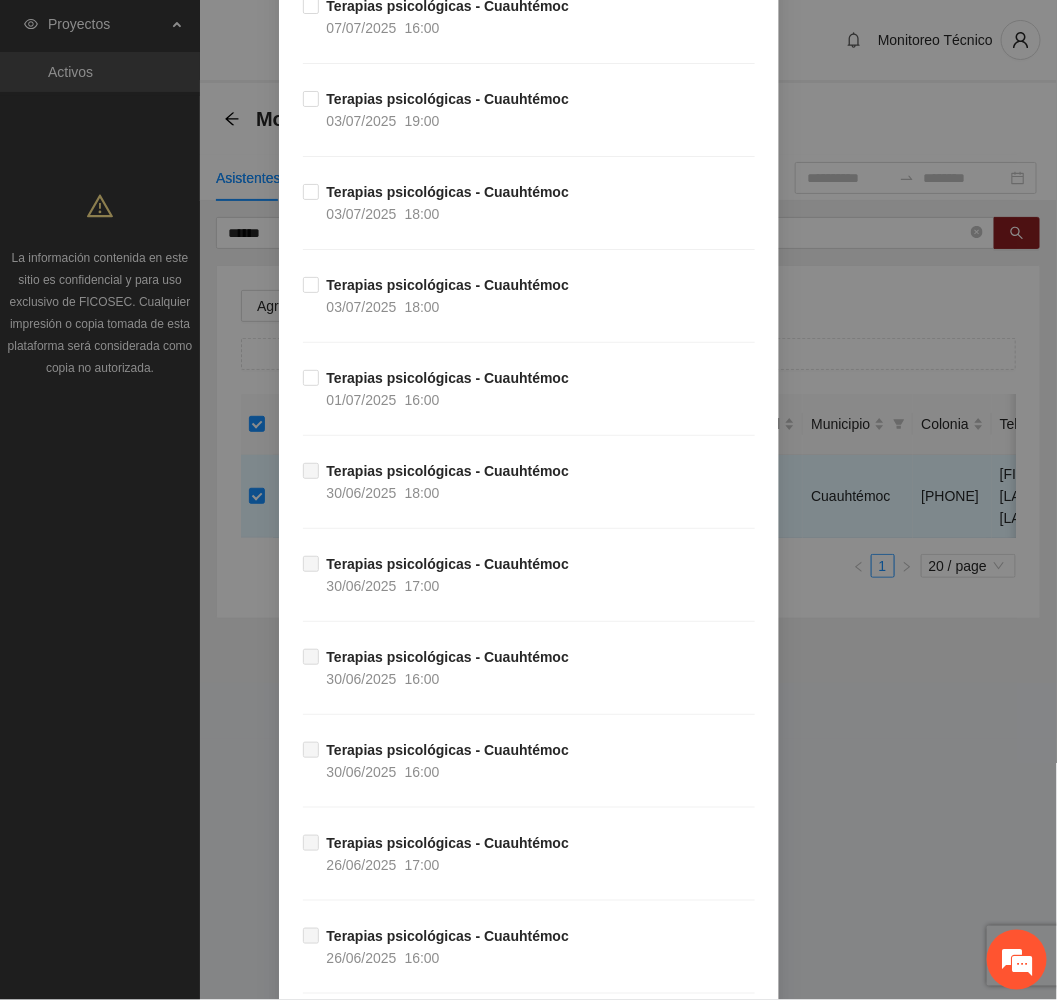 scroll, scrollTop: 3741, scrollLeft: 0, axis: vertical 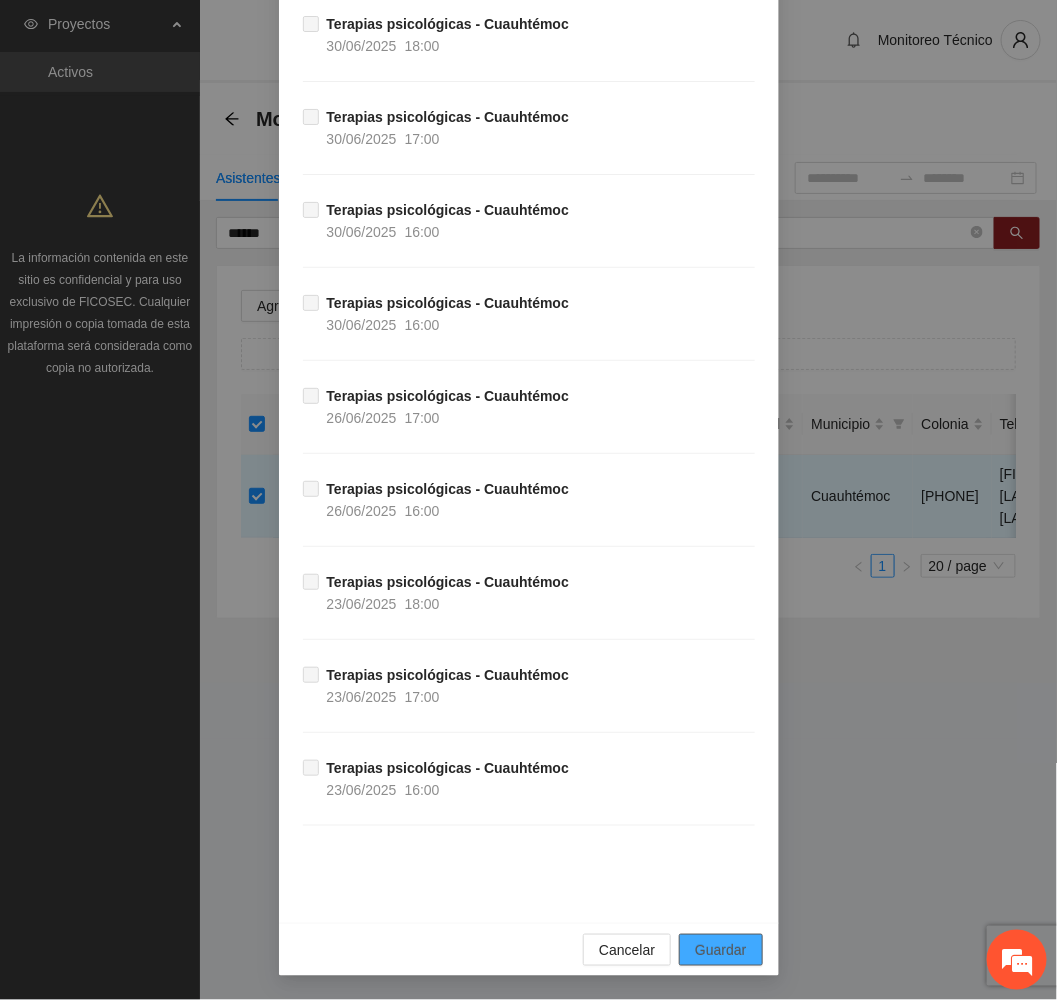 click on "Guardar" at bounding box center (720, 950) 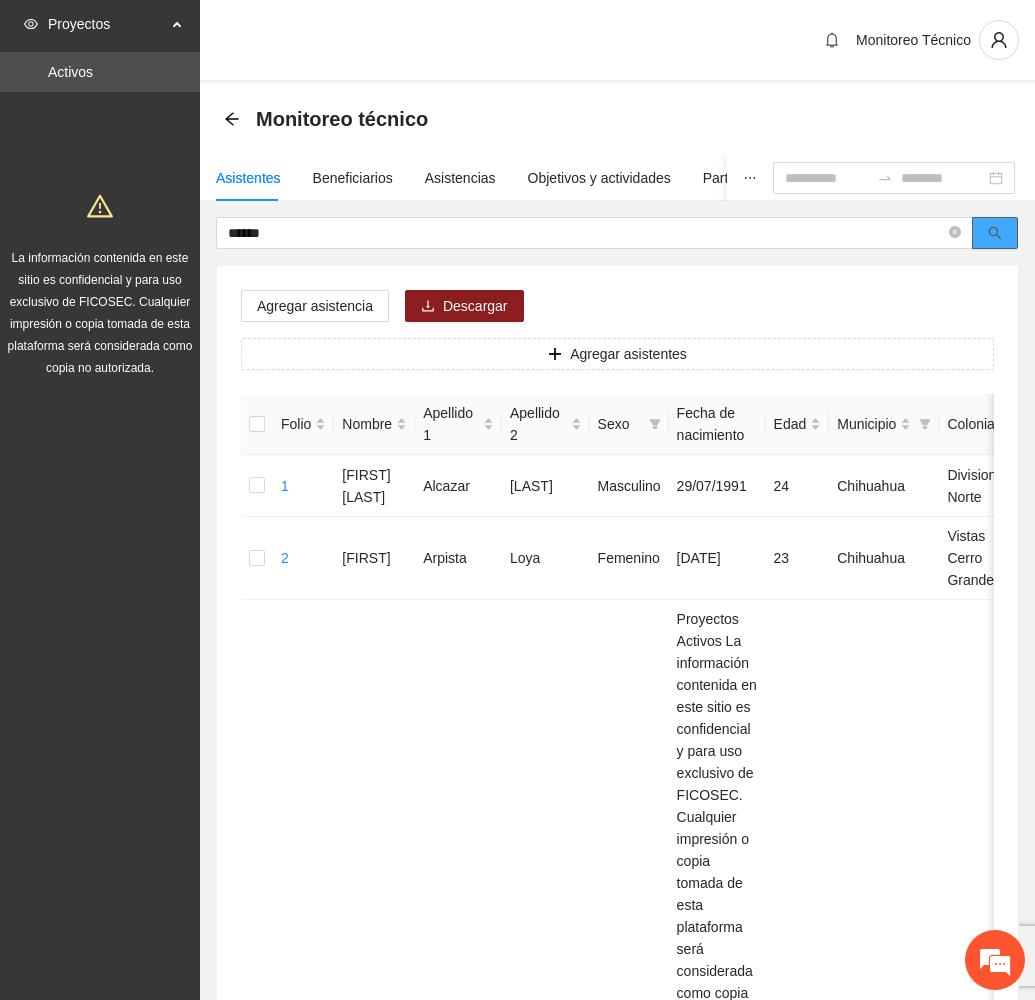 click at bounding box center [995, 233] 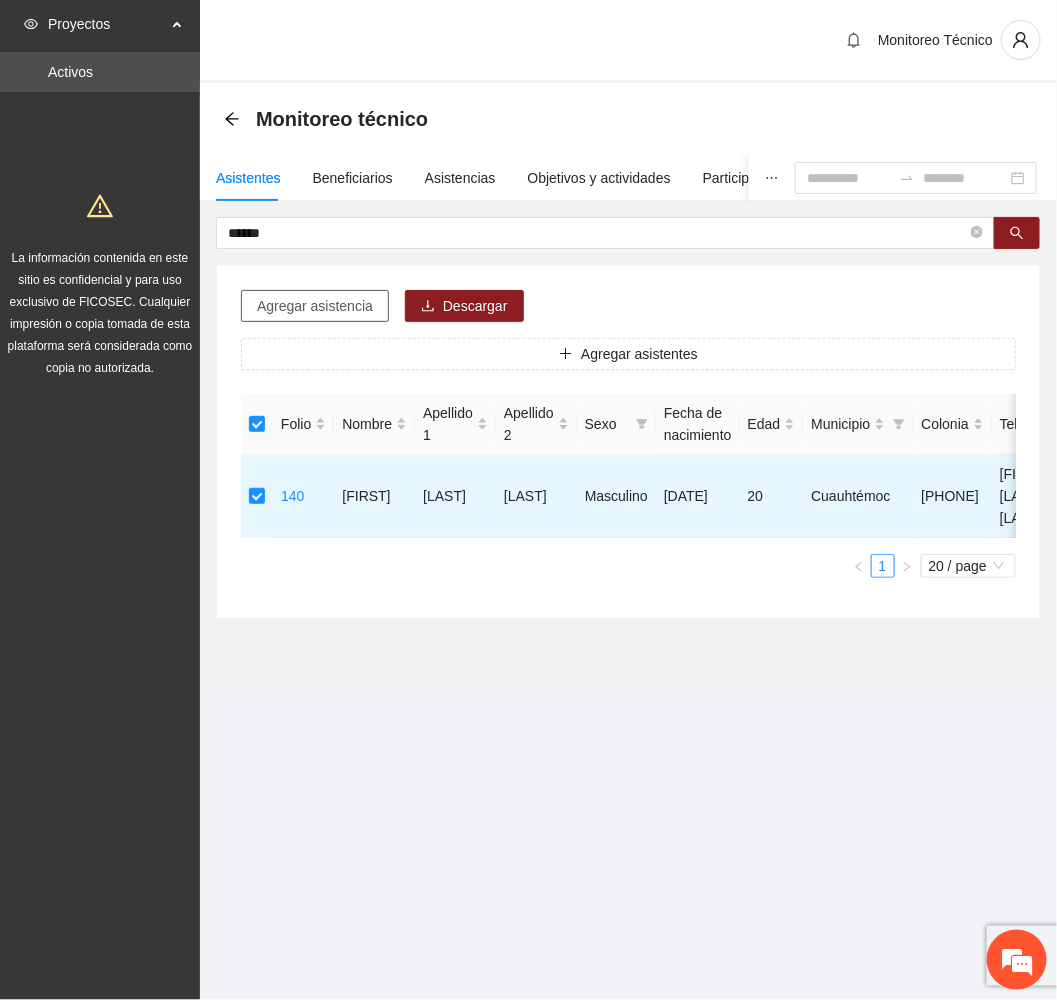 click on "Agregar asistencia" at bounding box center [315, 306] 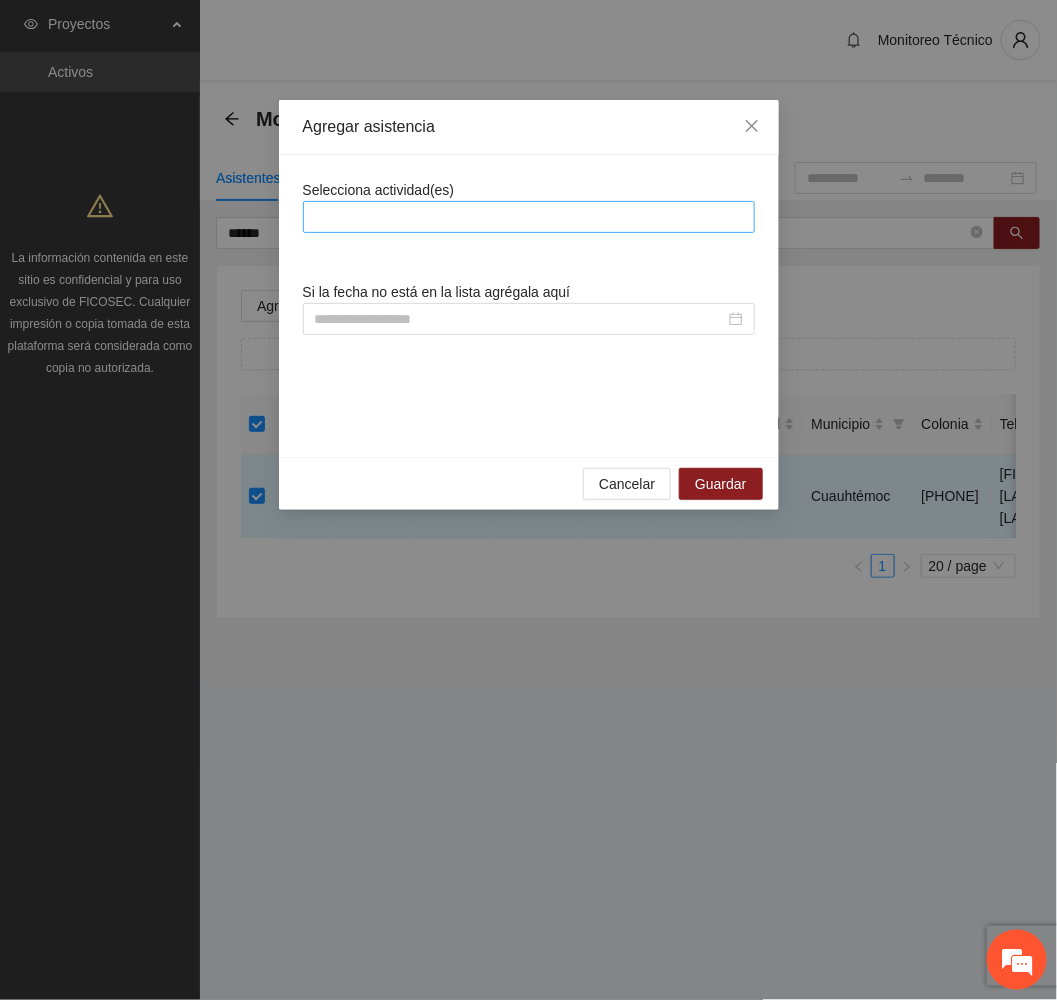 click at bounding box center (529, 217) 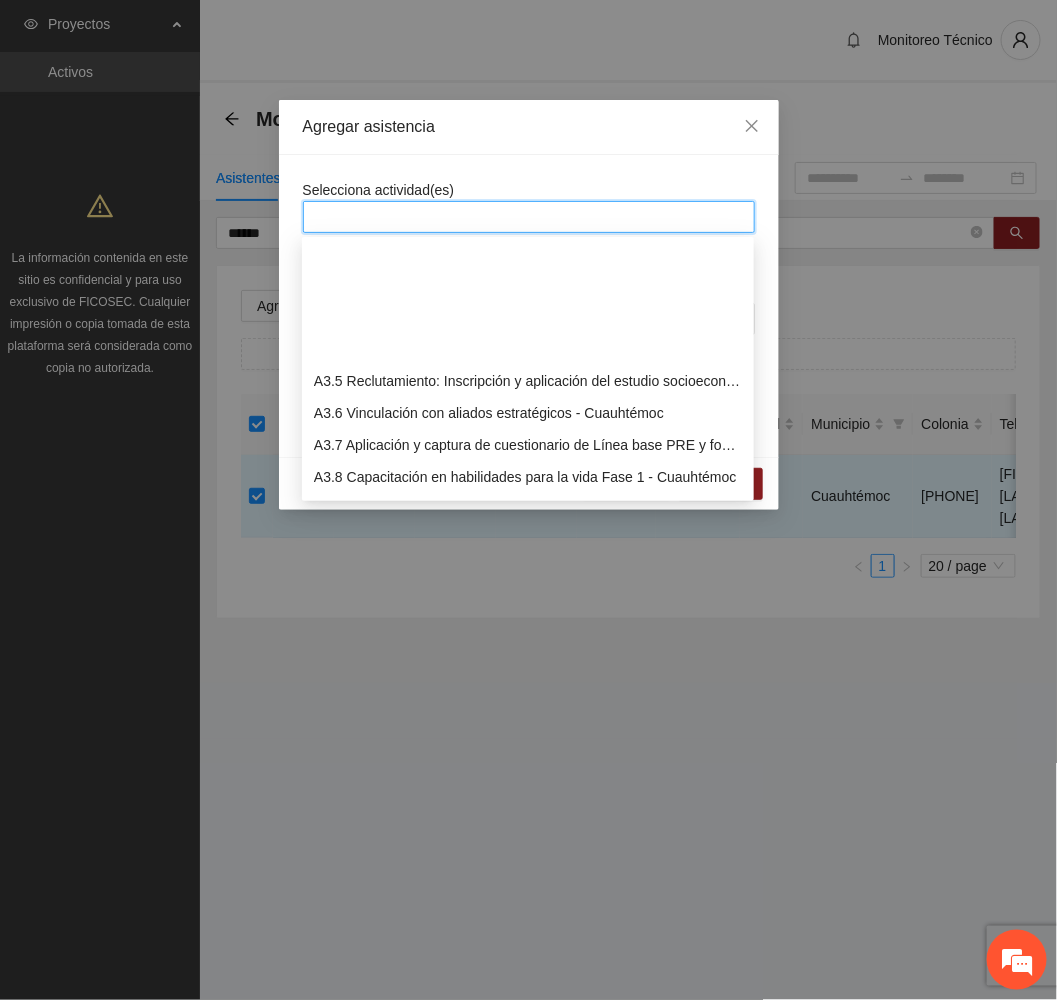 scroll, scrollTop: 1050, scrollLeft: 0, axis: vertical 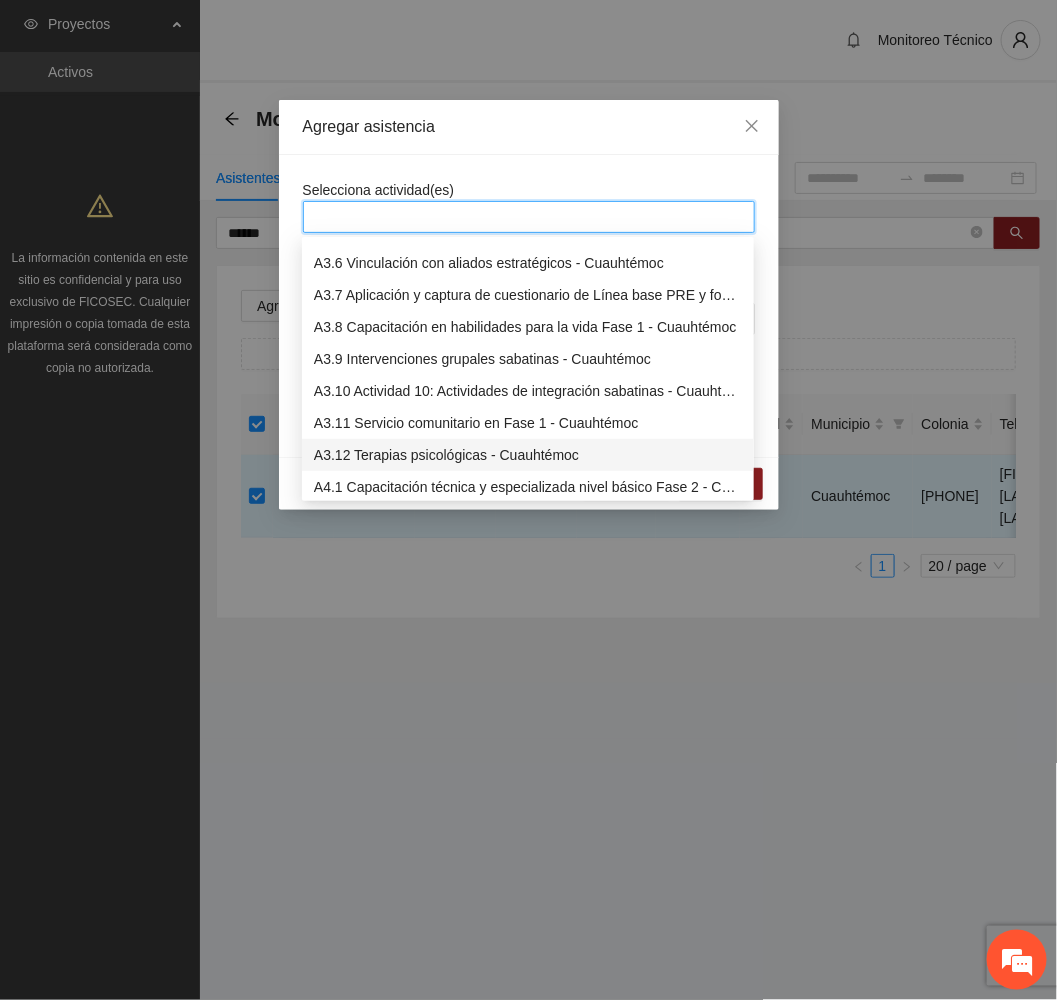 click on "A3.12 Terapias psicológicas - Cuauhtémoc" at bounding box center [528, 455] 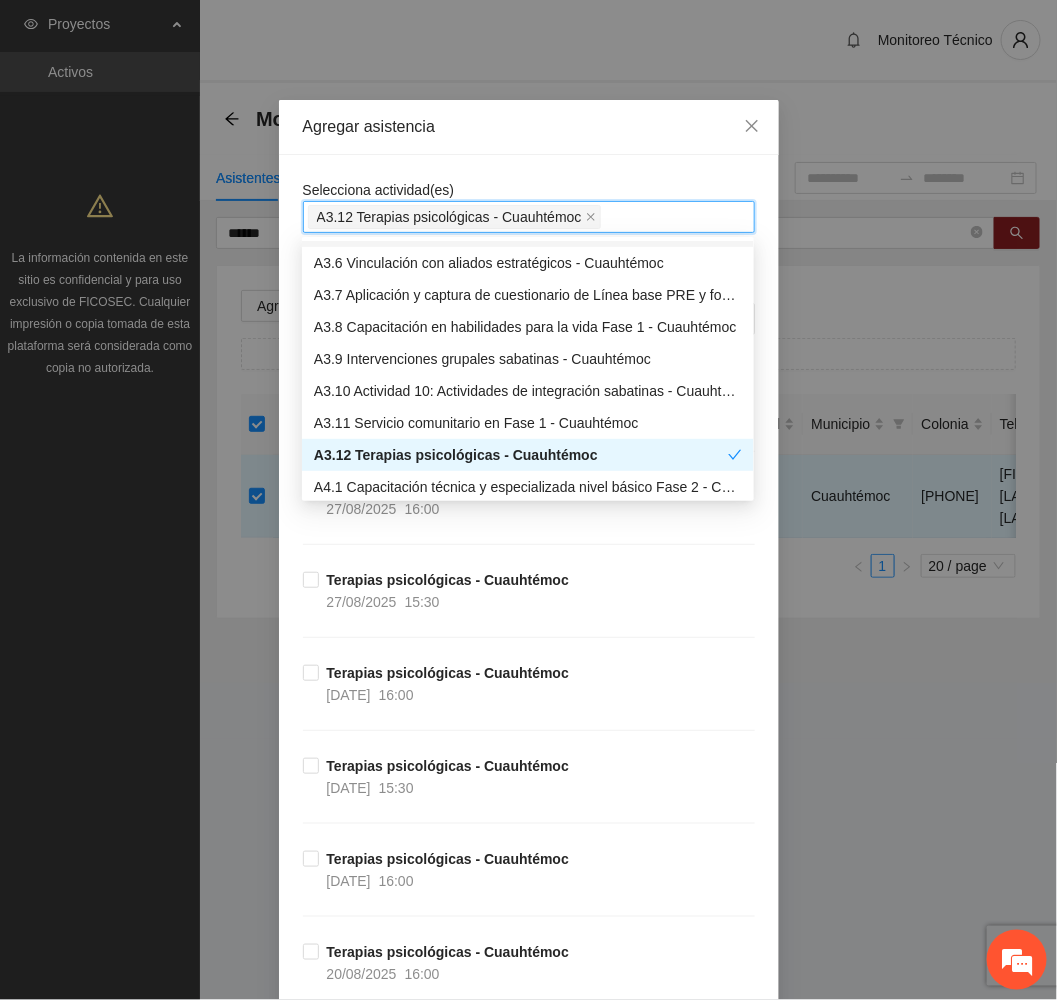 click on "Agregar asistencia" at bounding box center (529, 127) 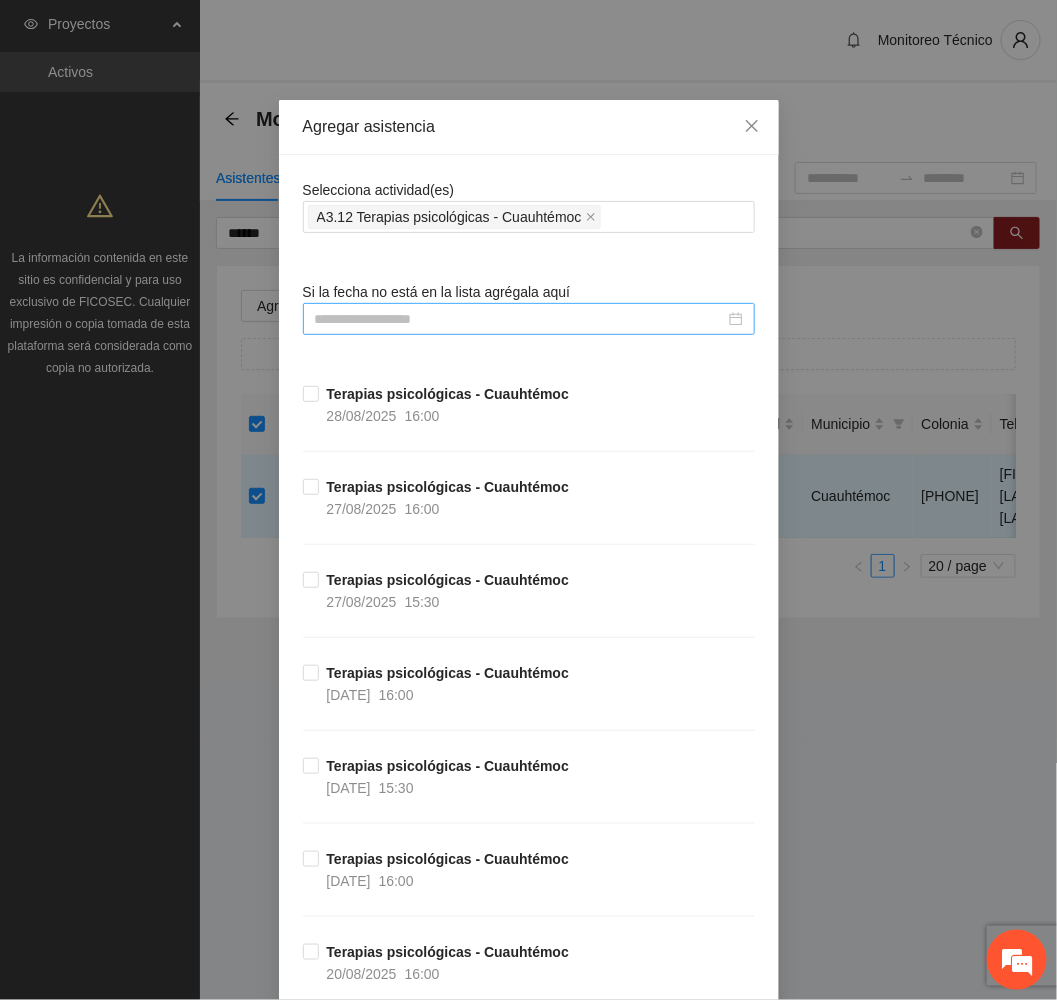 click at bounding box center [520, 319] 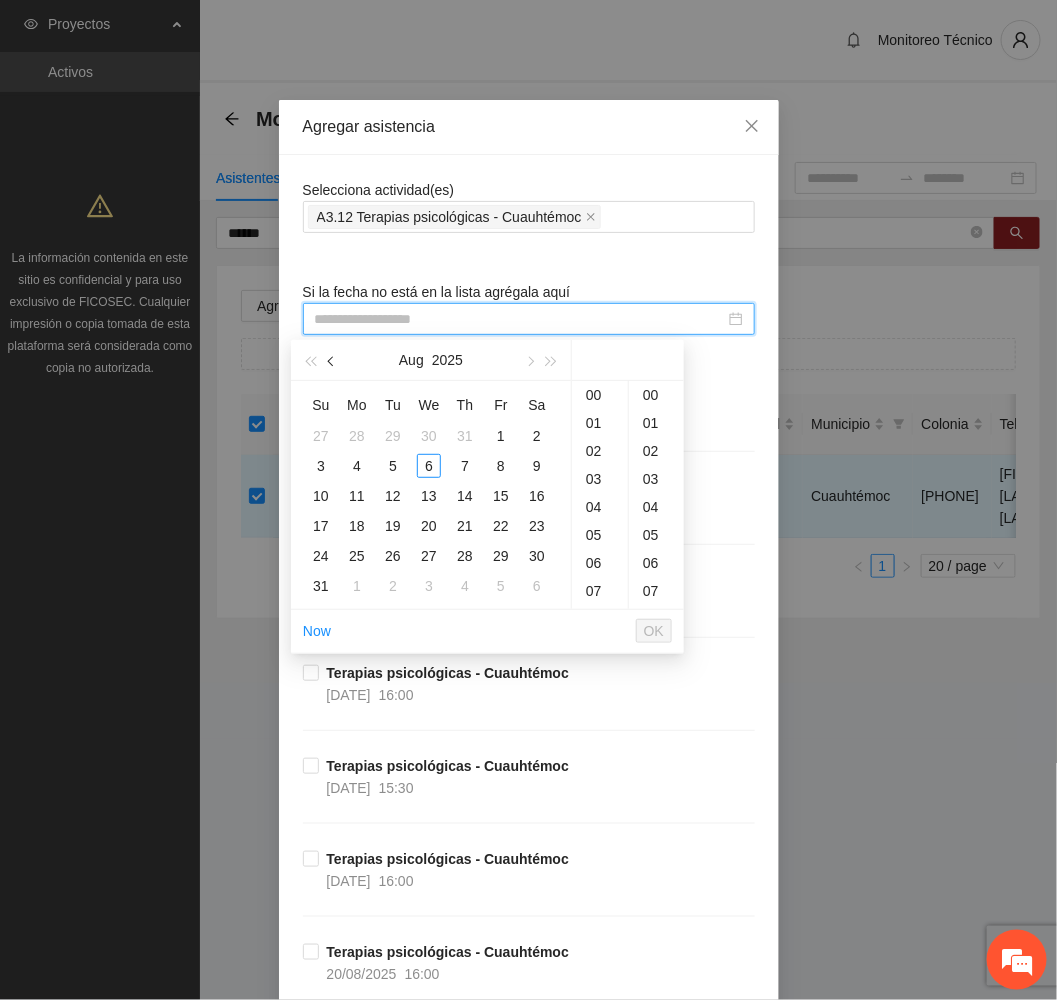 click at bounding box center [333, 362] 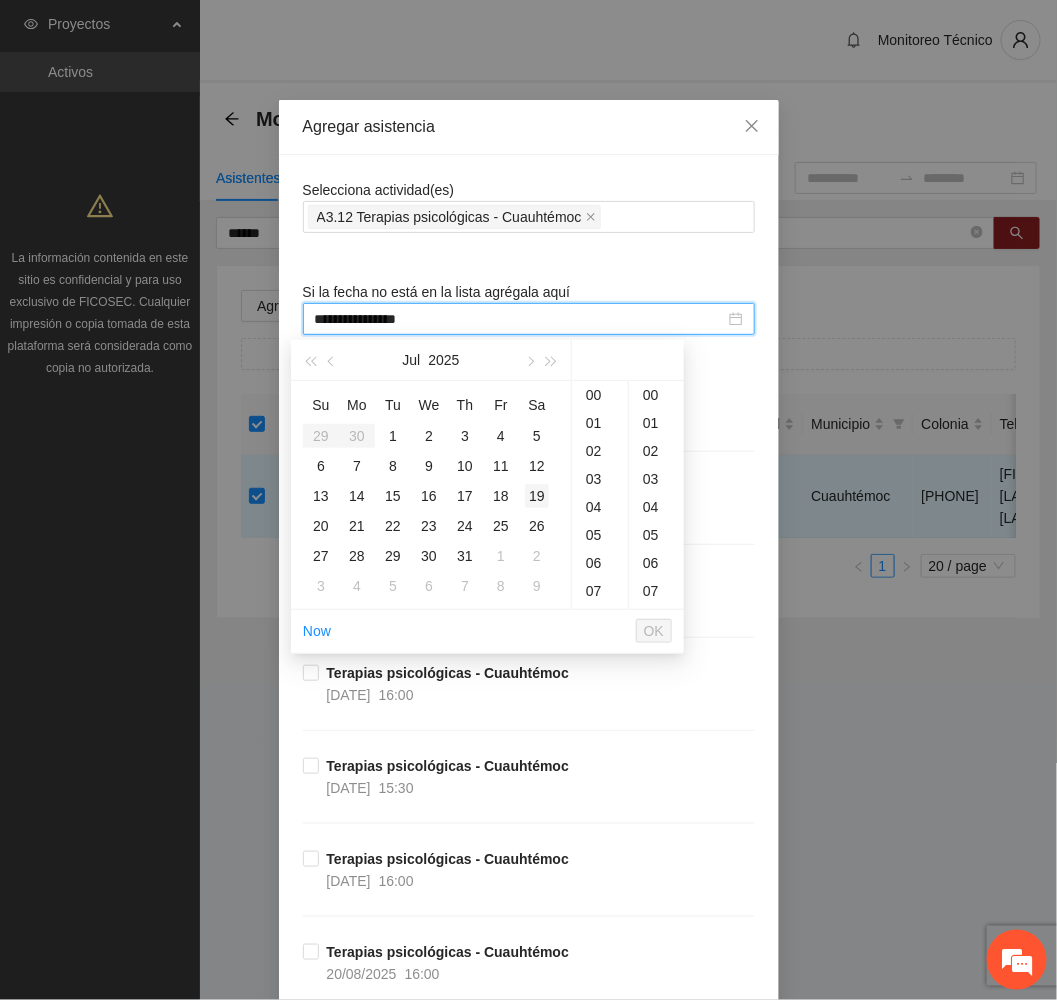 type on "**********" 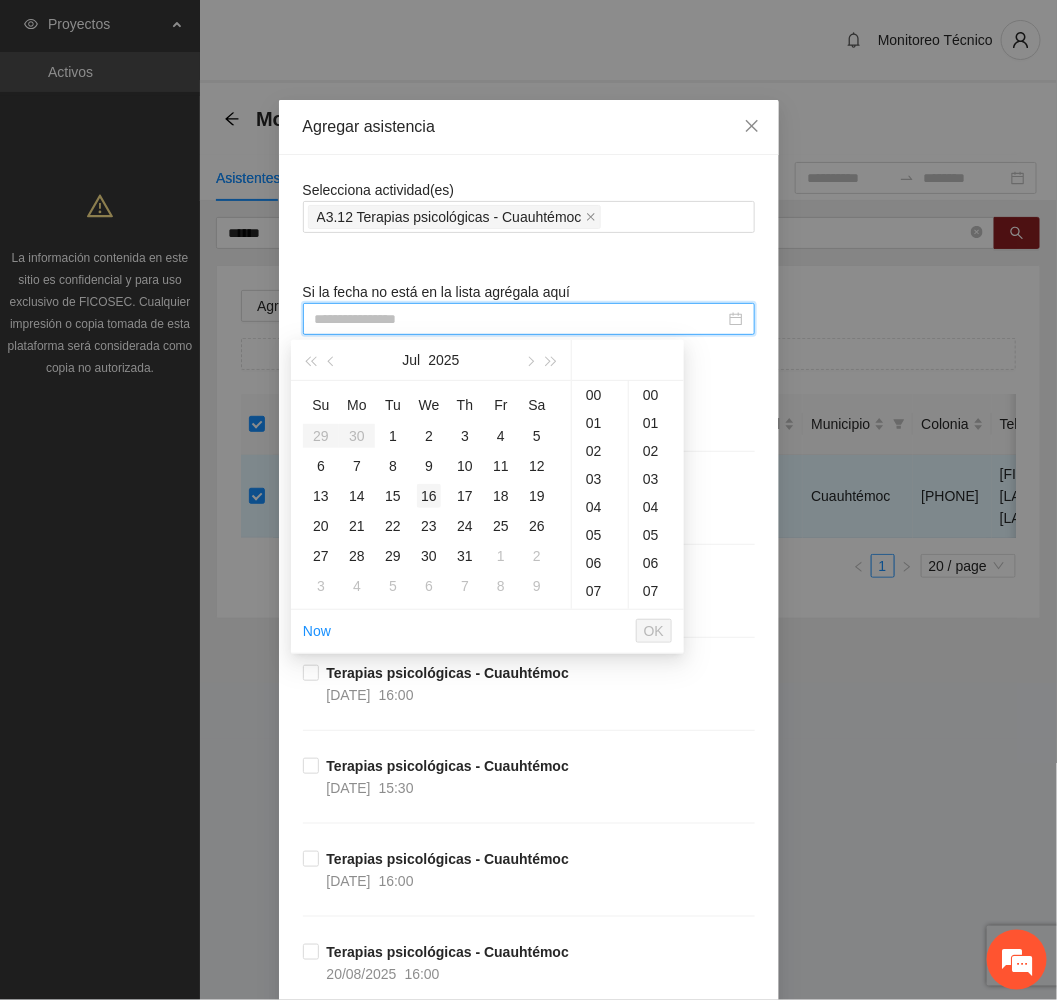 click on "16" at bounding box center (429, 496) 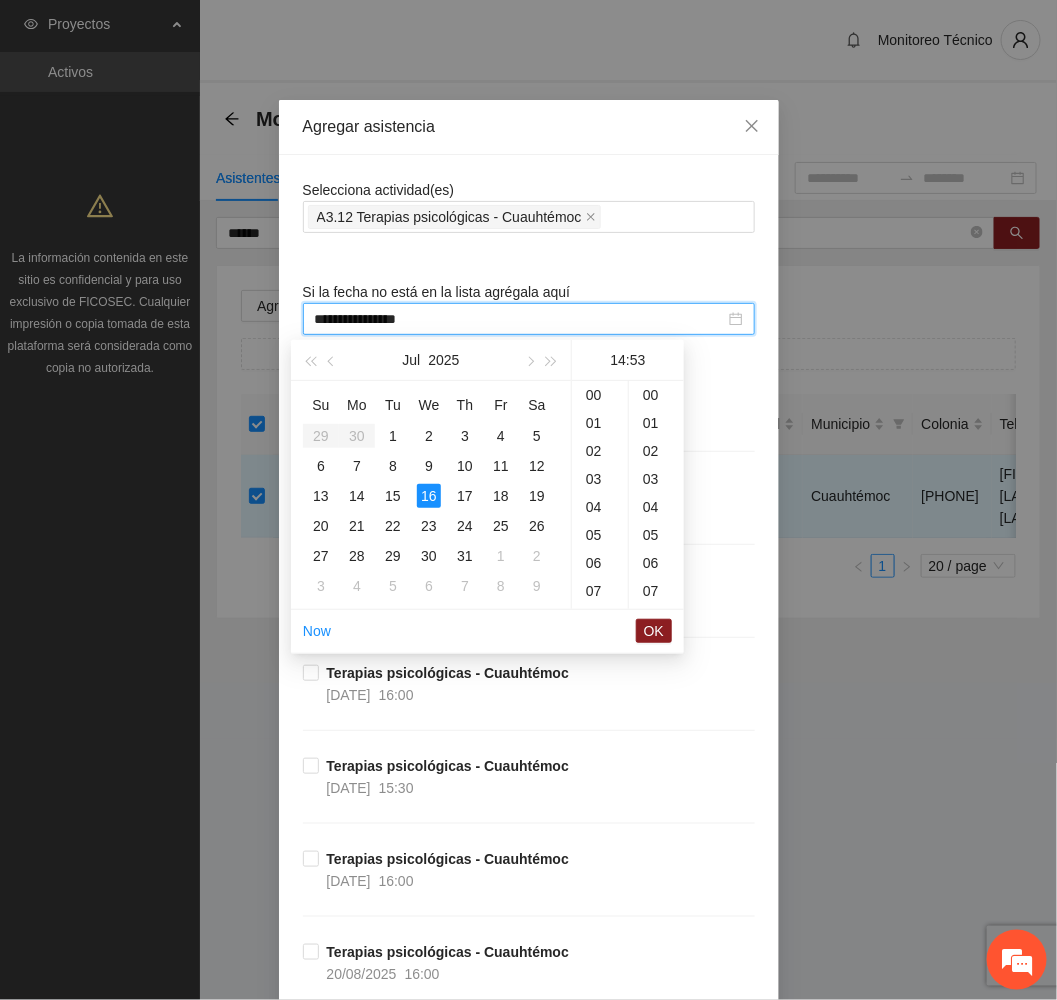 scroll, scrollTop: 391, scrollLeft: 0, axis: vertical 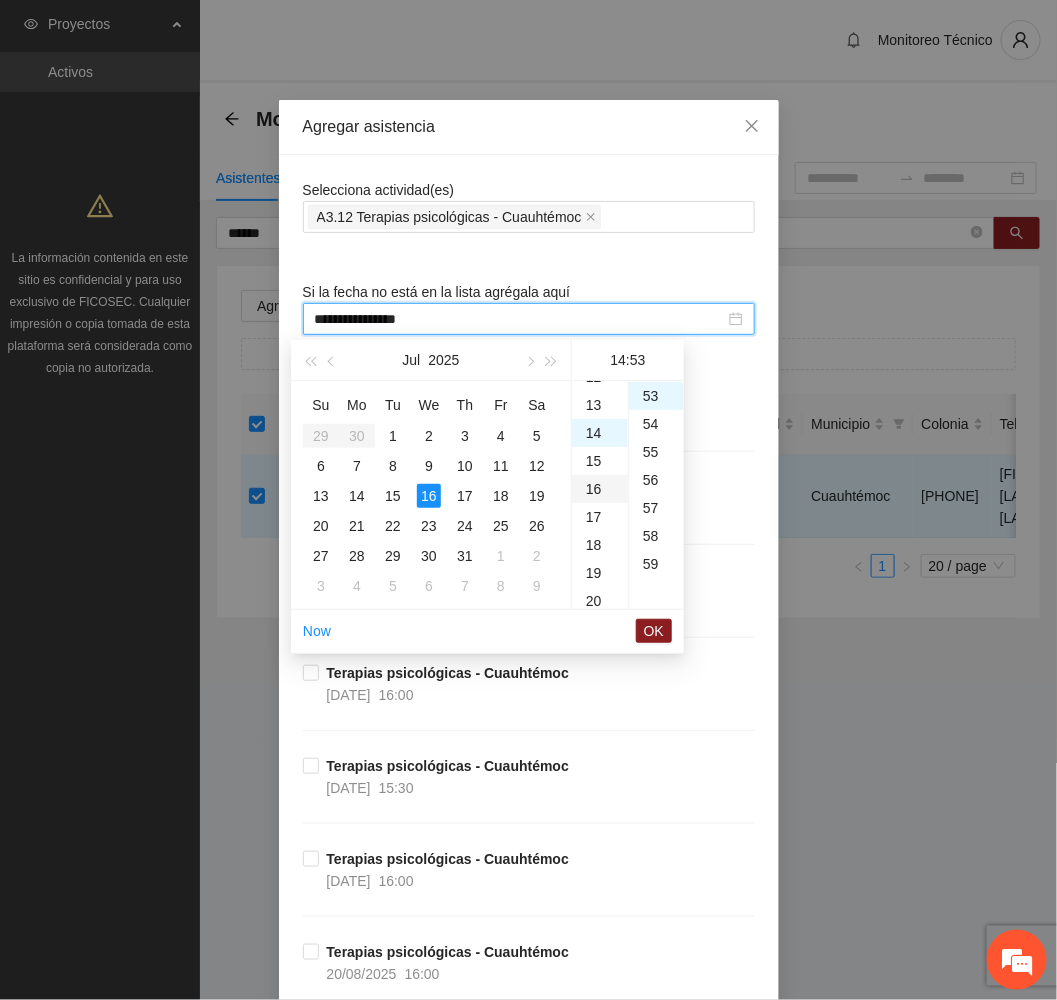 click on "16" at bounding box center [600, 489] 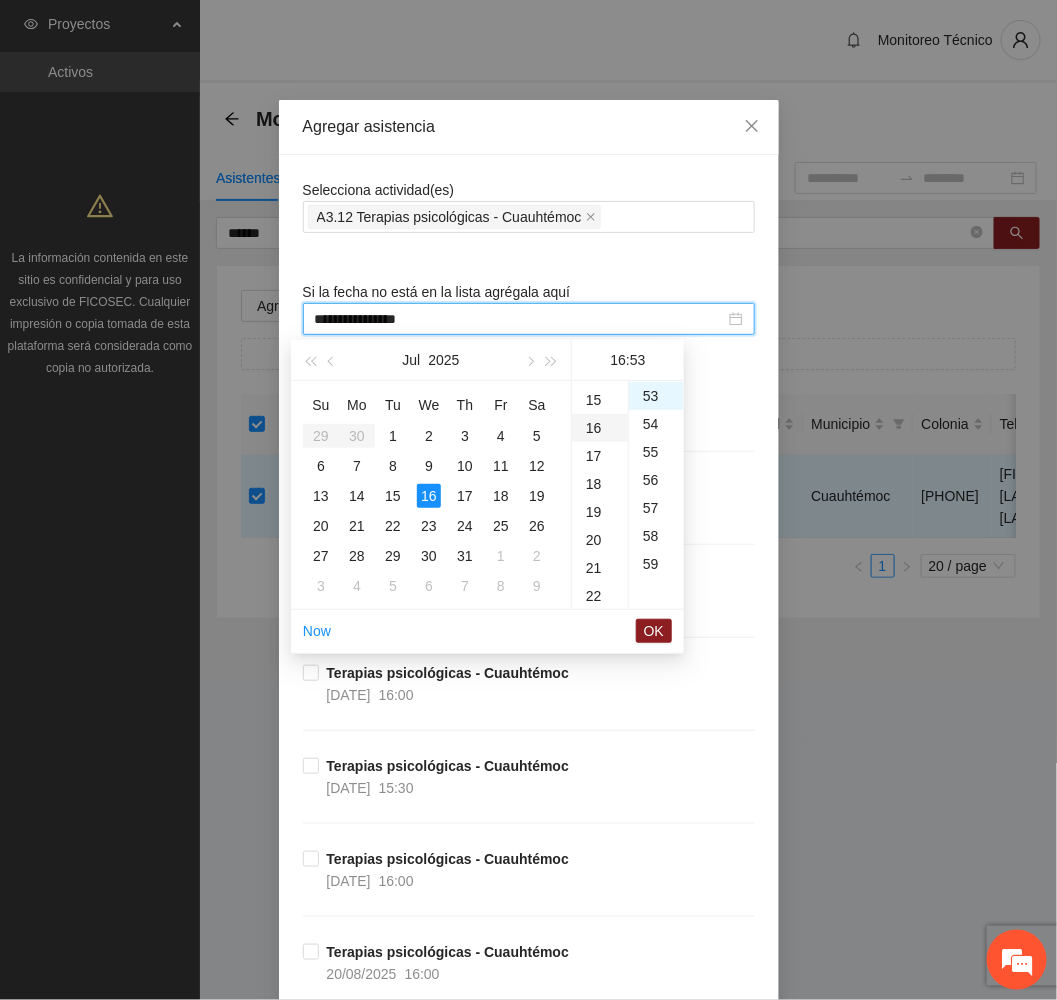 scroll, scrollTop: 448, scrollLeft: 0, axis: vertical 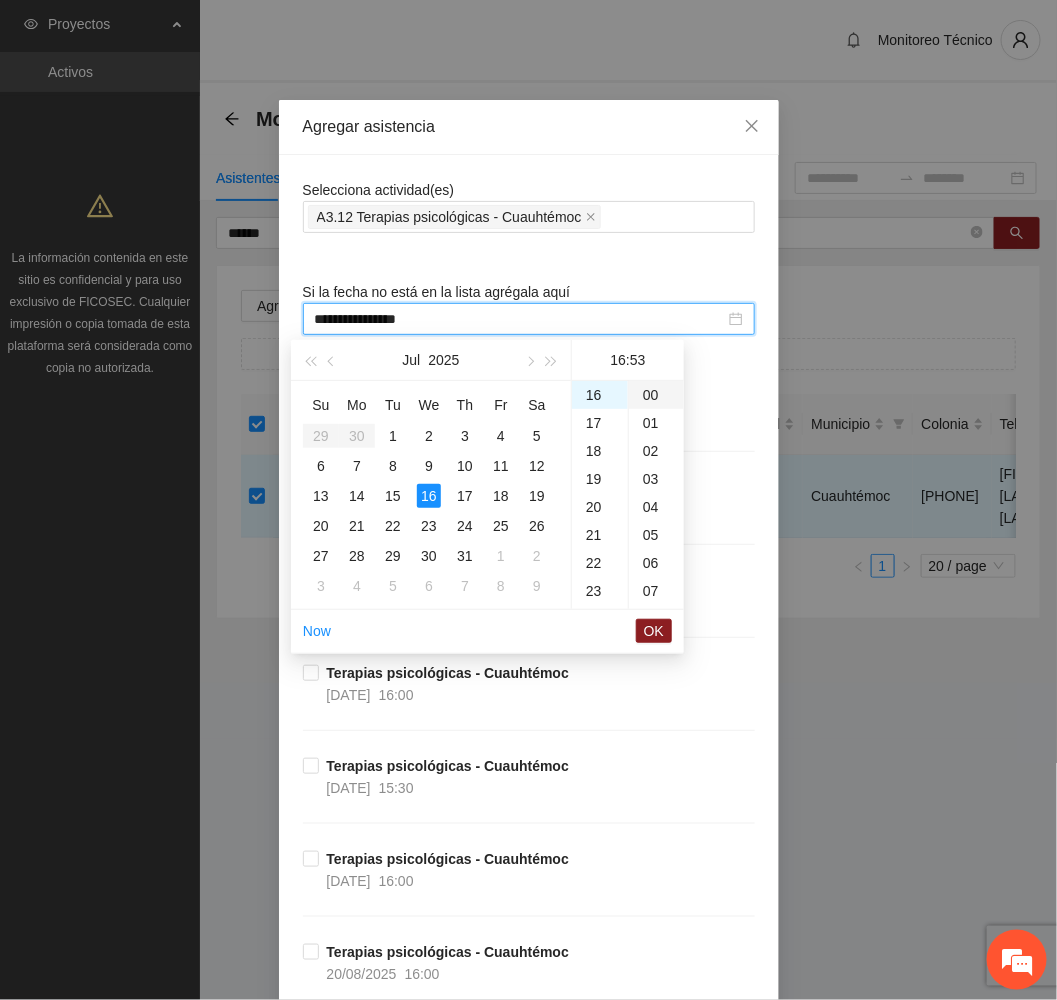 click on "00" at bounding box center (656, 395) 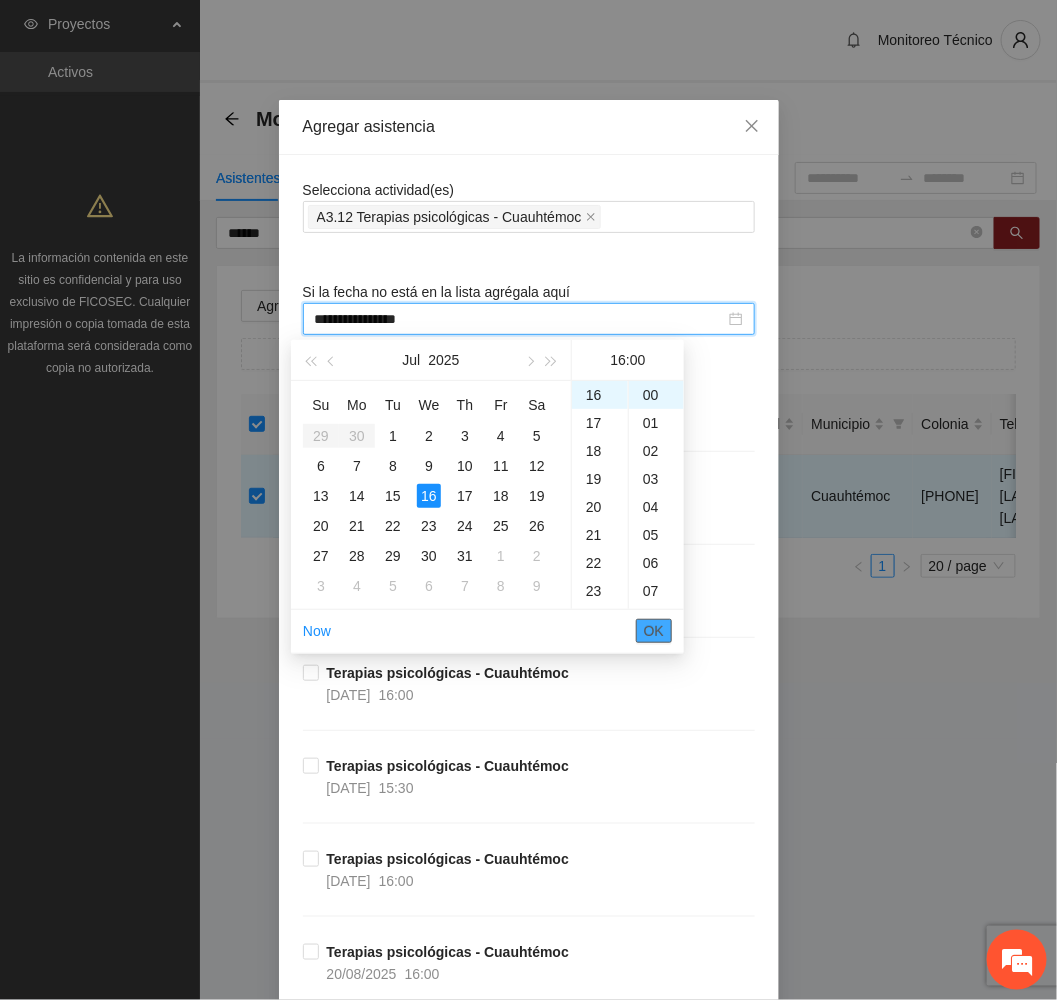 click on "OK" at bounding box center [654, 631] 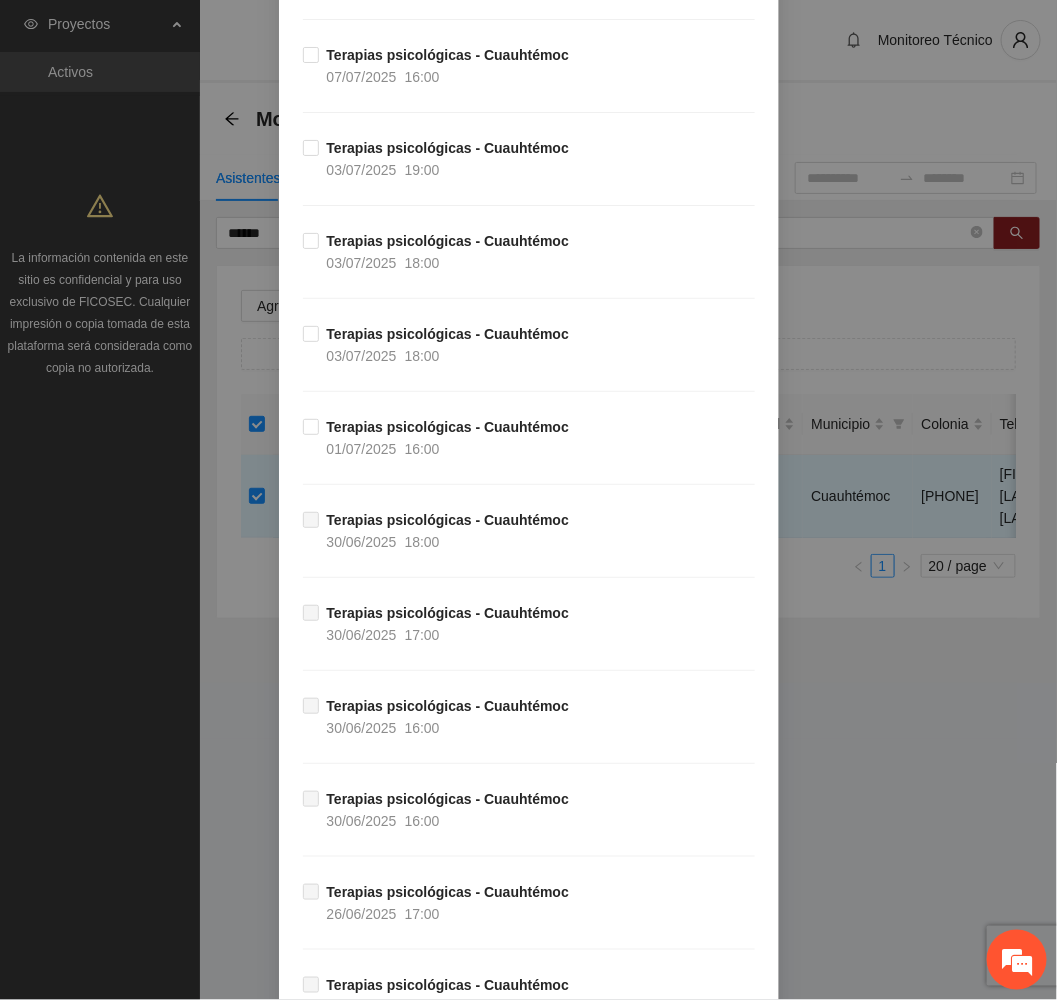 scroll, scrollTop: 3741, scrollLeft: 0, axis: vertical 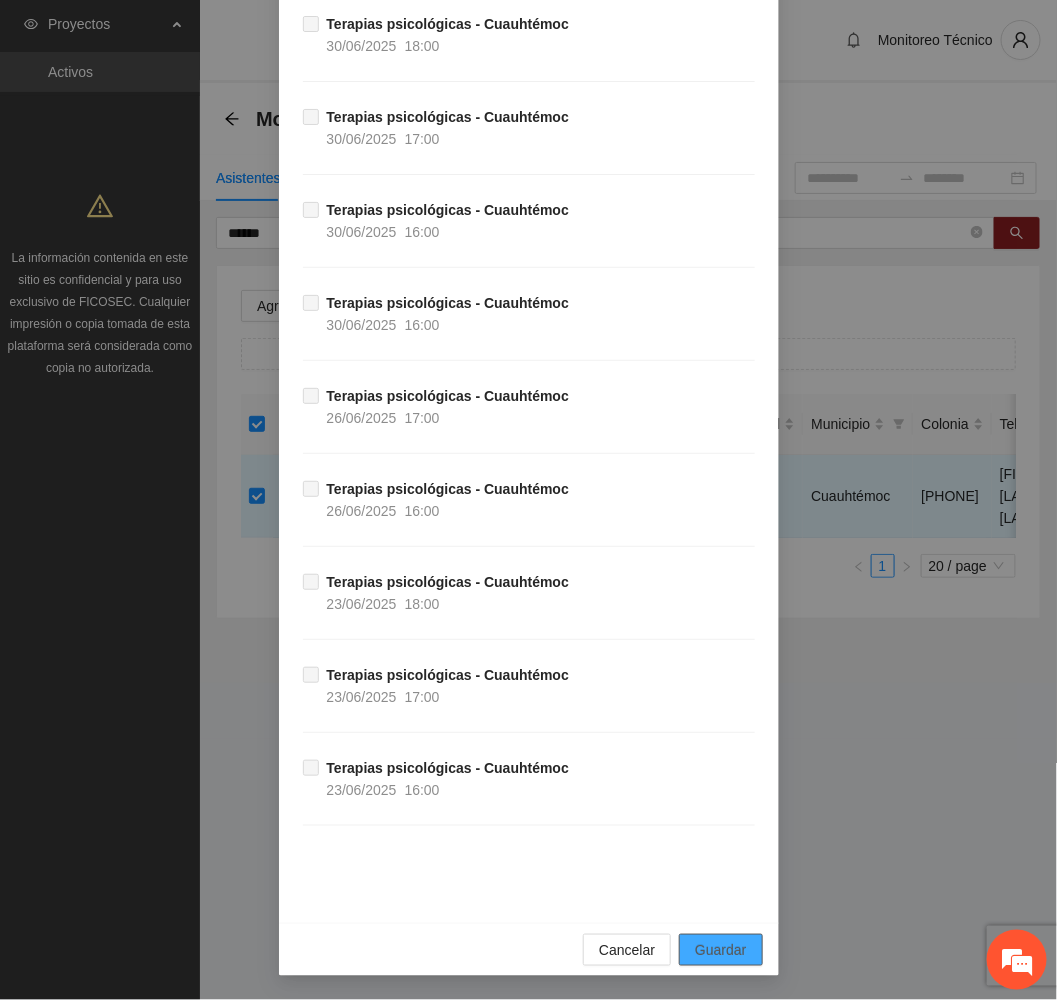 click on "Guardar" at bounding box center (720, 950) 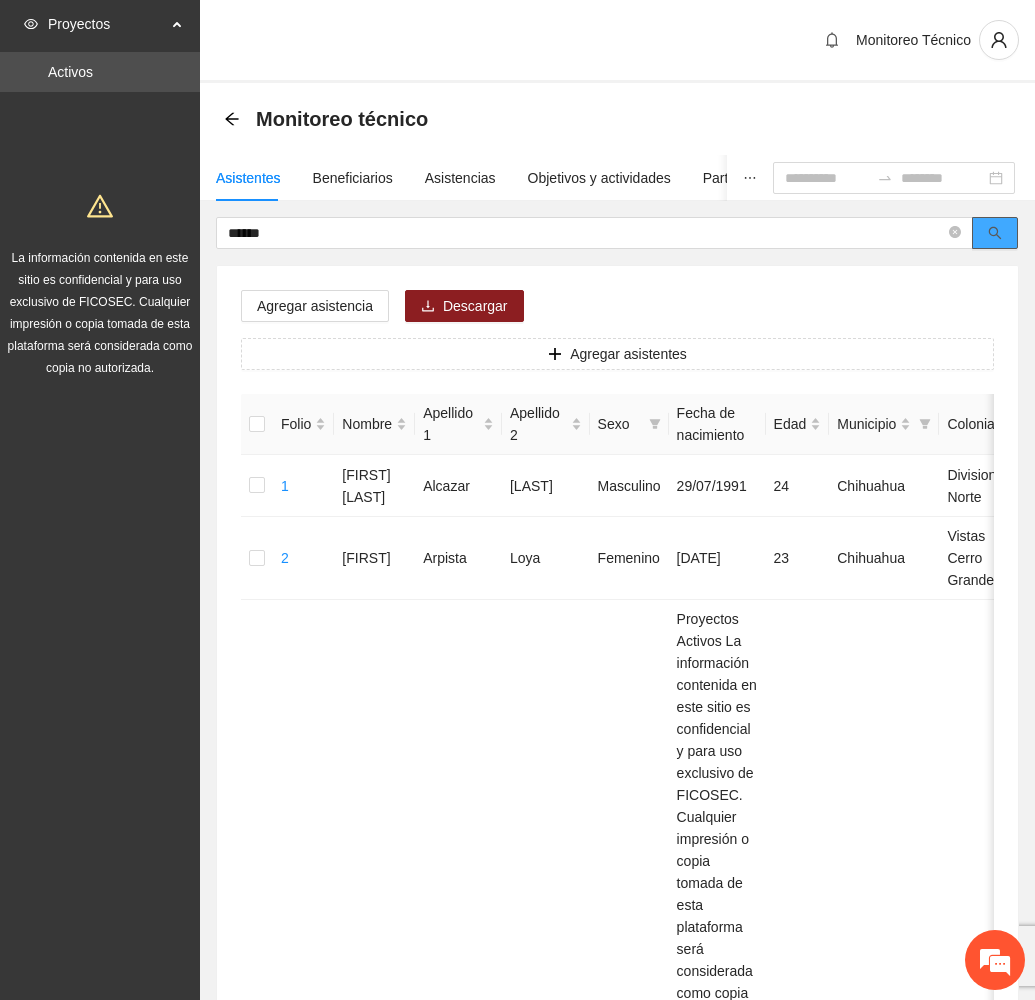 click 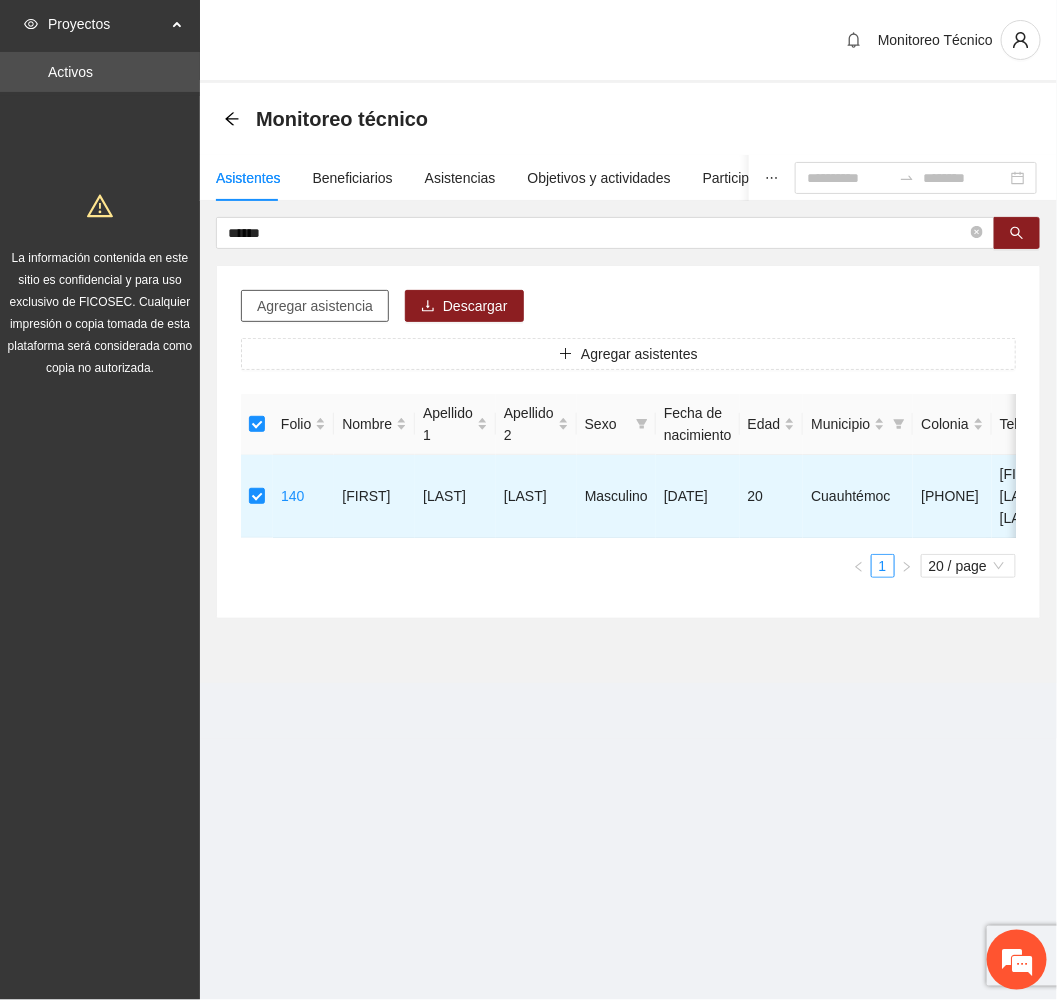 click on "Agregar asistencia" at bounding box center [315, 306] 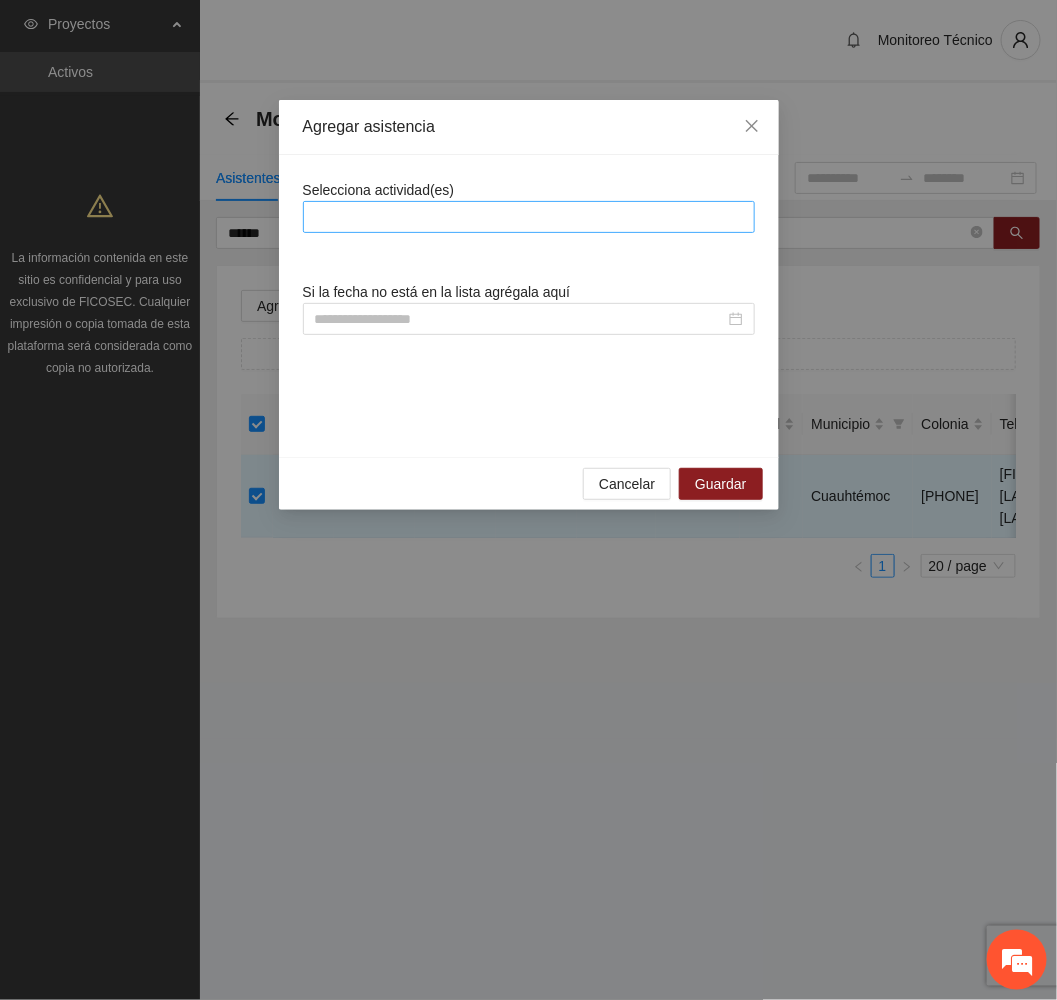 click at bounding box center [529, 217] 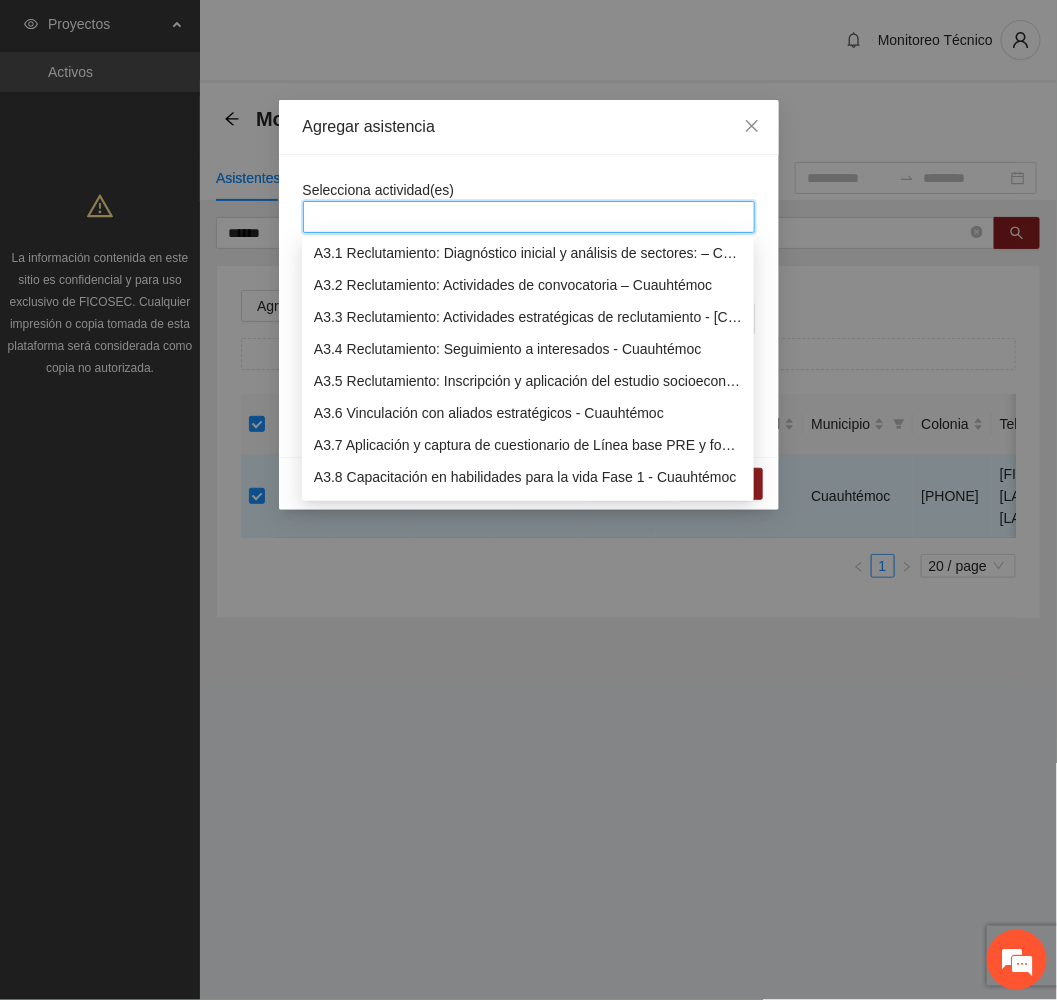 scroll, scrollTop: 1050, scrollLeft: 0, axis: vertical 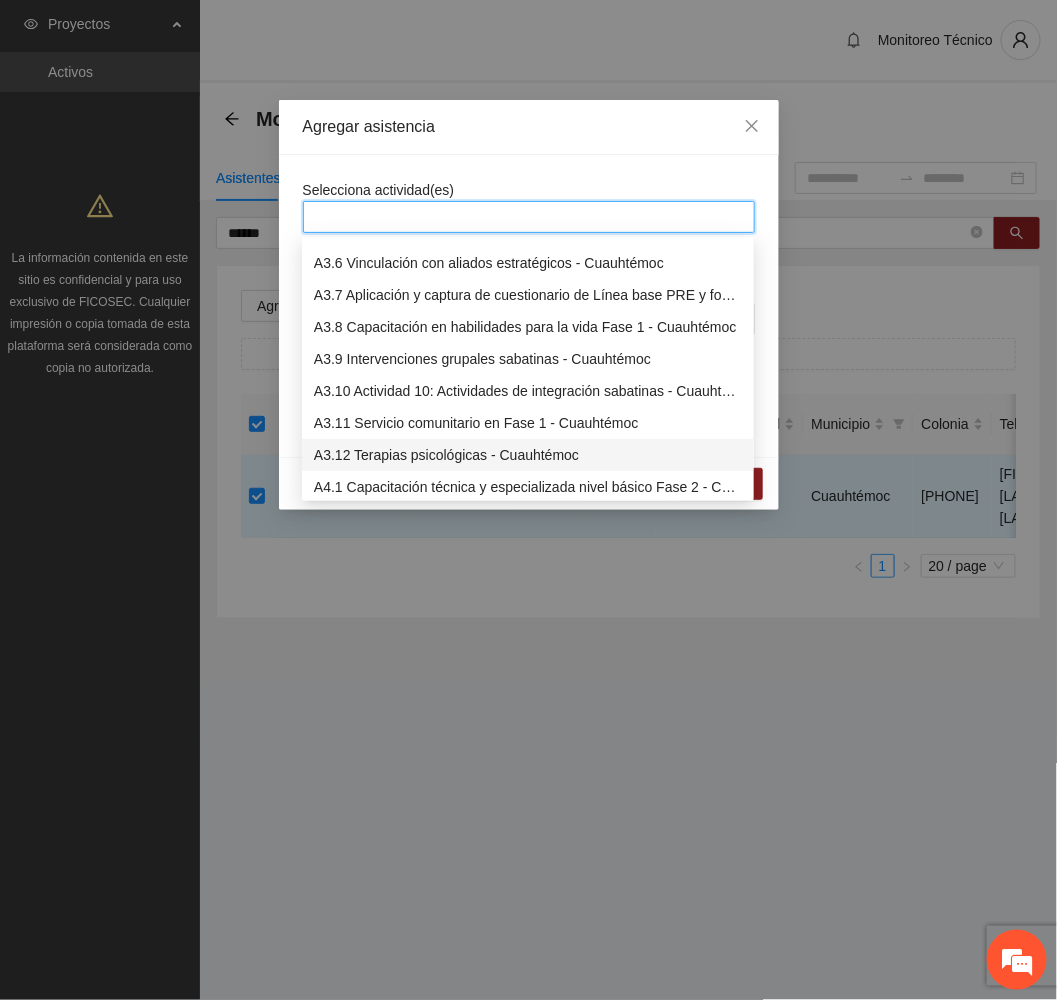 click on "A3.12 Terapias psicológicas - Cuauhtémoc" at bounding box center [528, 455] 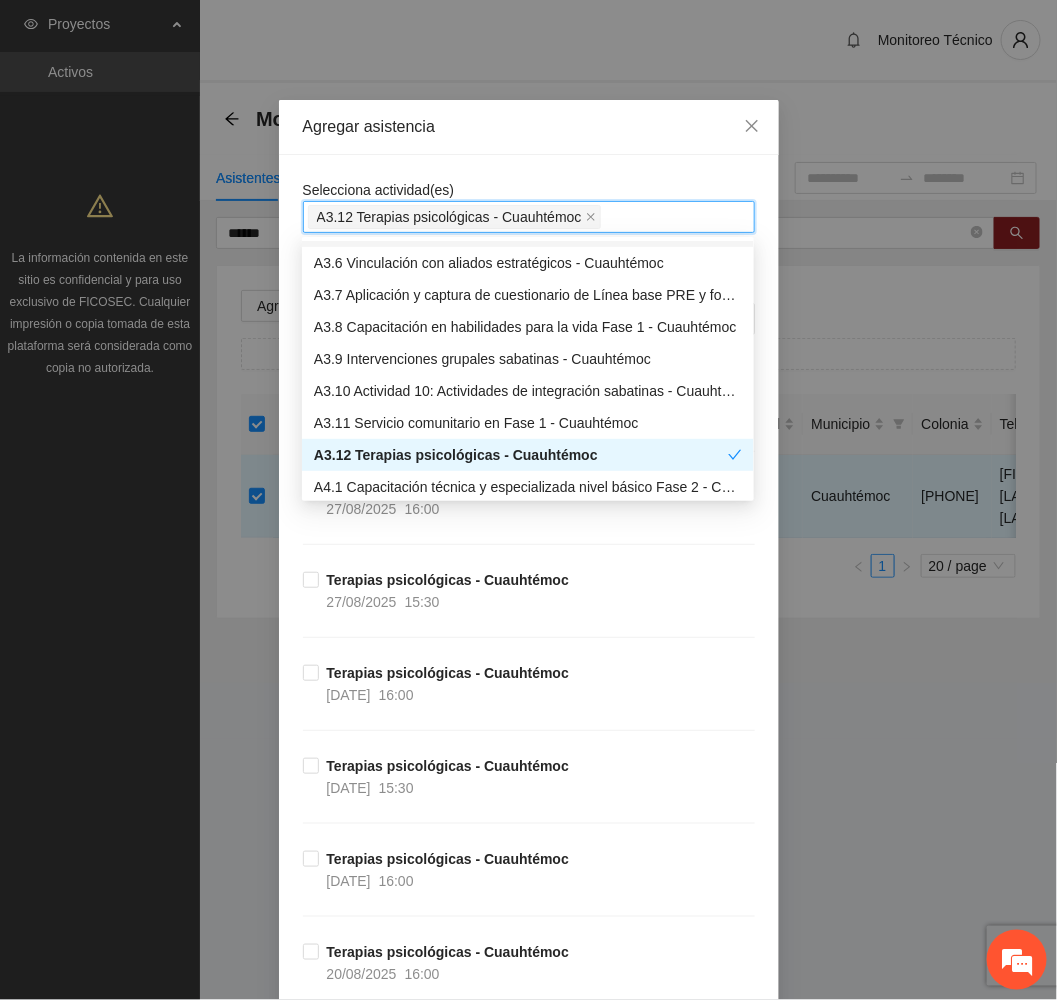 click on "Agregar asistencia" at bounding box center [529, 127] 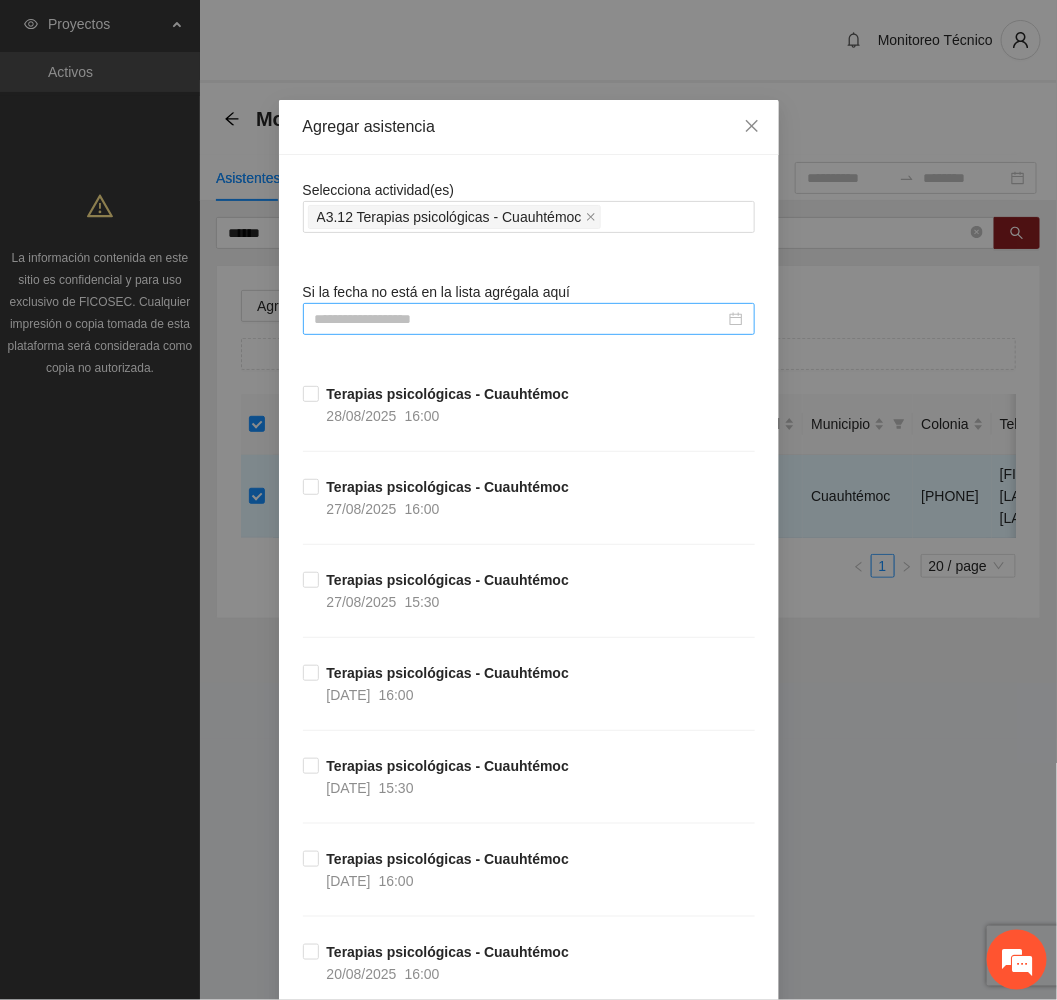 click at bounding box center (520, 319) 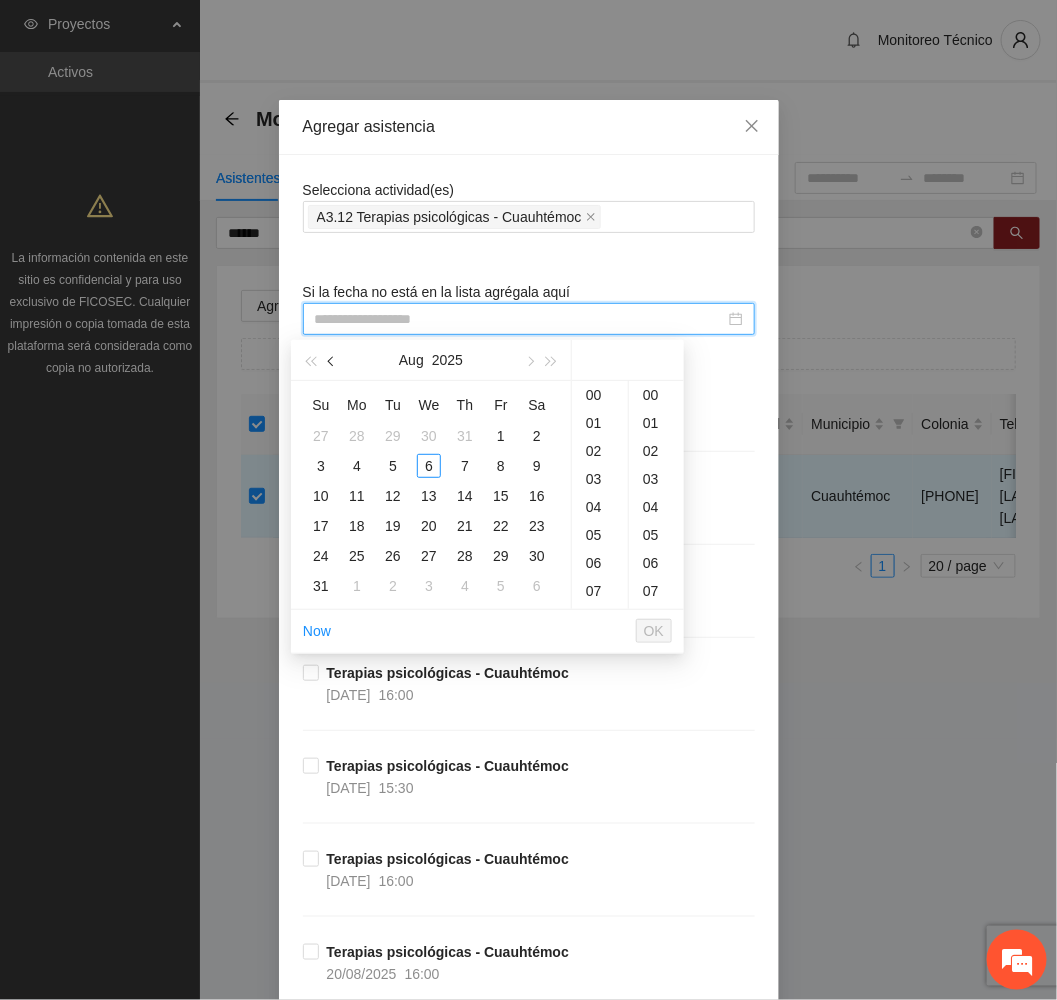 click at bounding box center [333, 362] 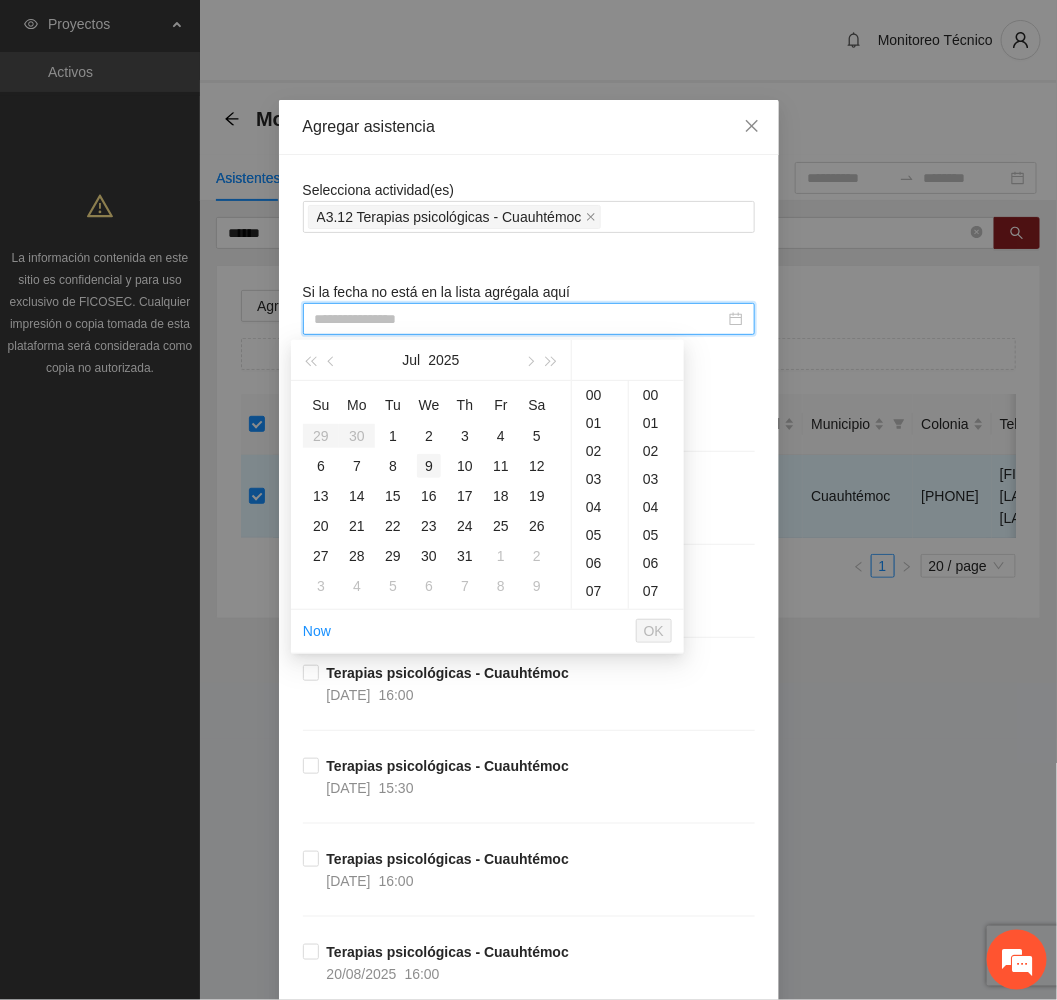 click on "9" at bounding box center [429, 466] 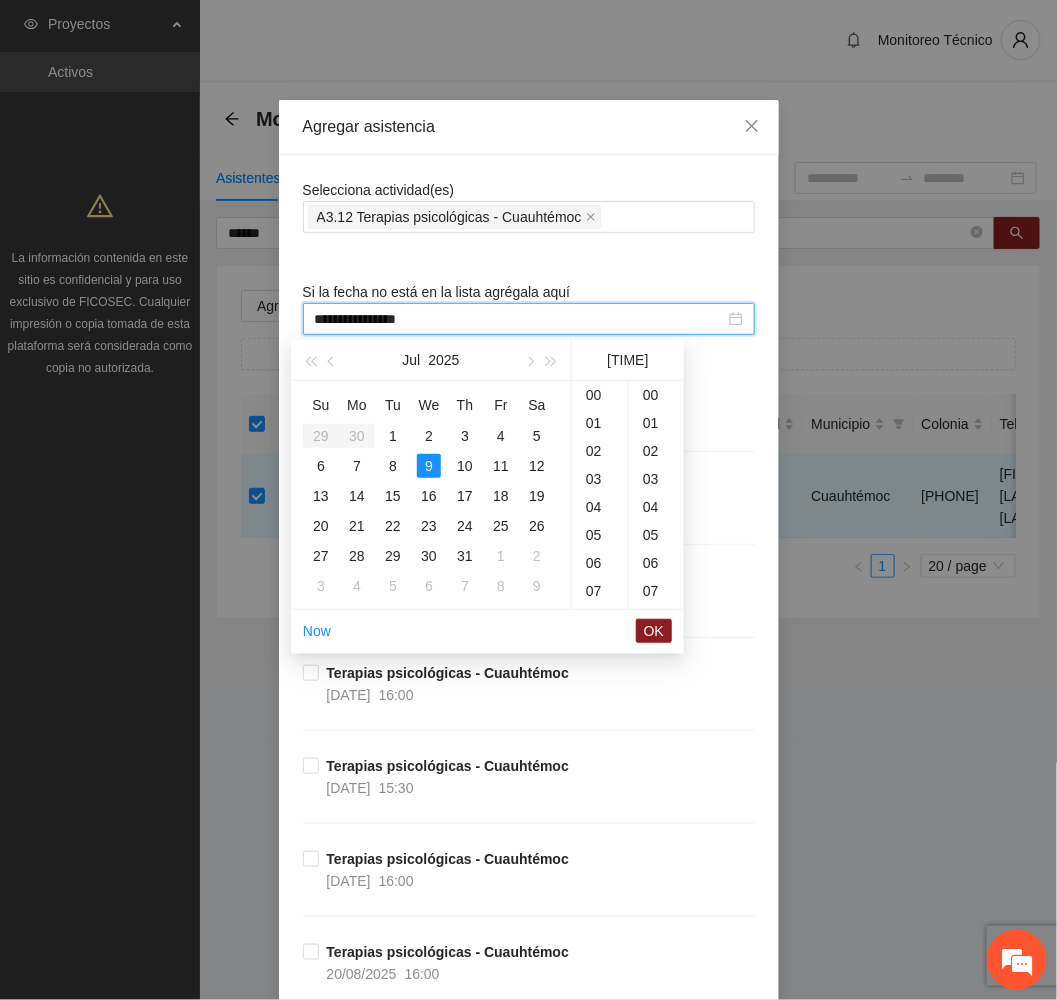 scroll, scrollTop: 391, scrollLeft: 0, axis: vertical 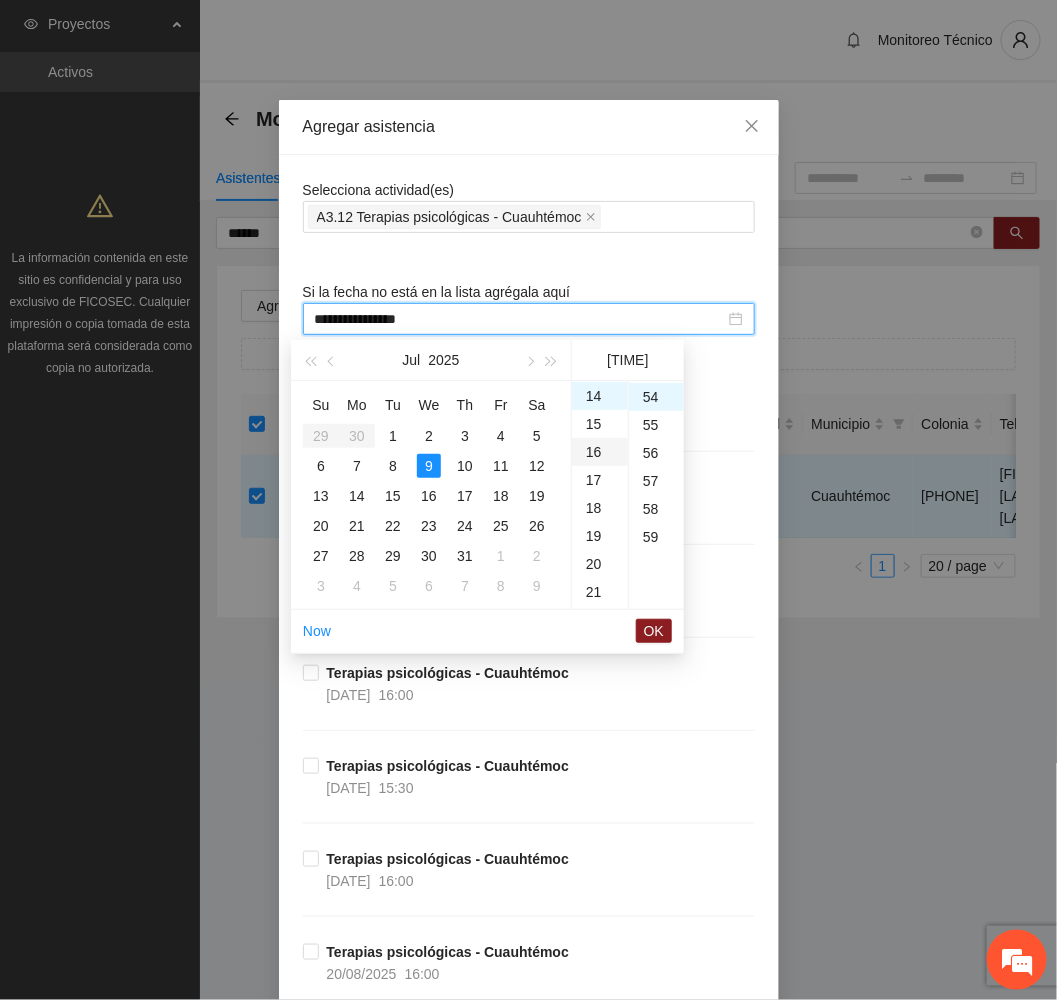 click on "16" at bounding box center [600, 452] 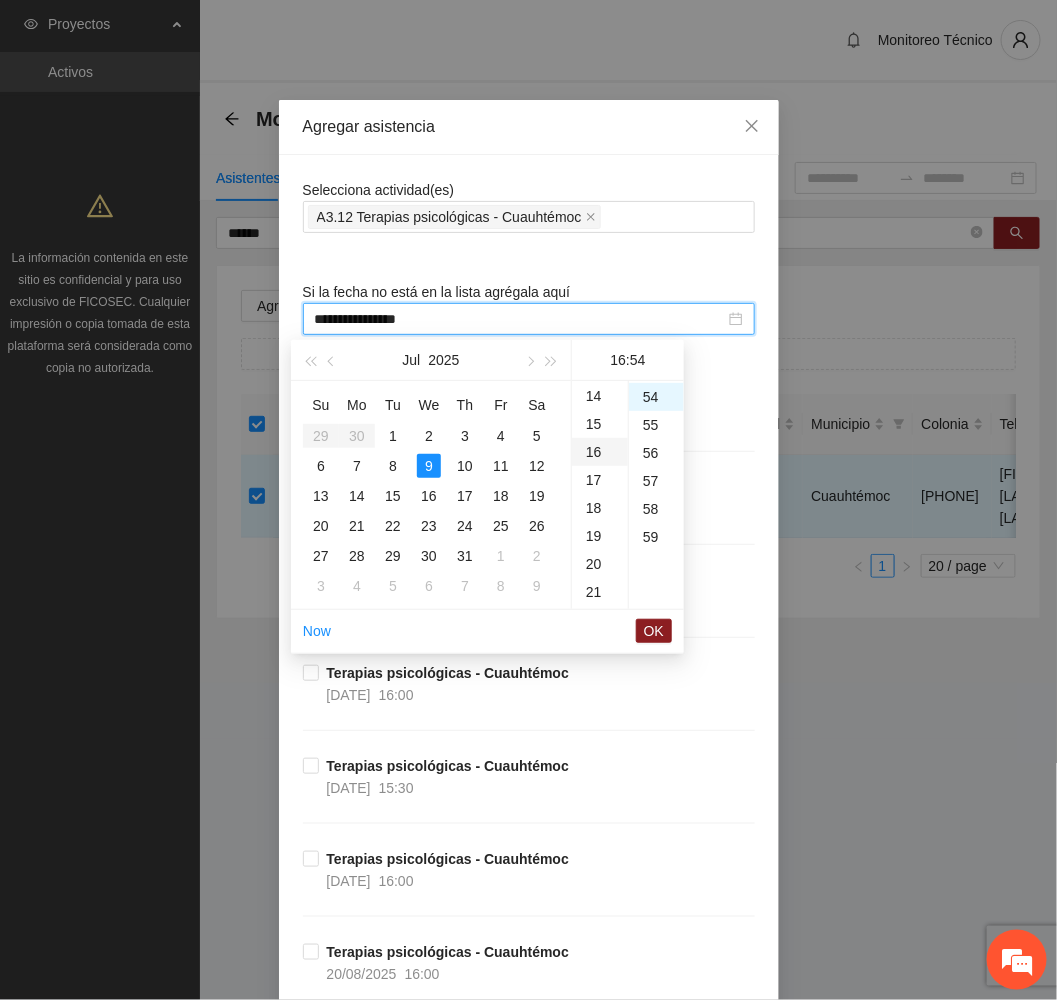 scroll, scrollTop: 448, scrollLeft: 0, axis: vertical 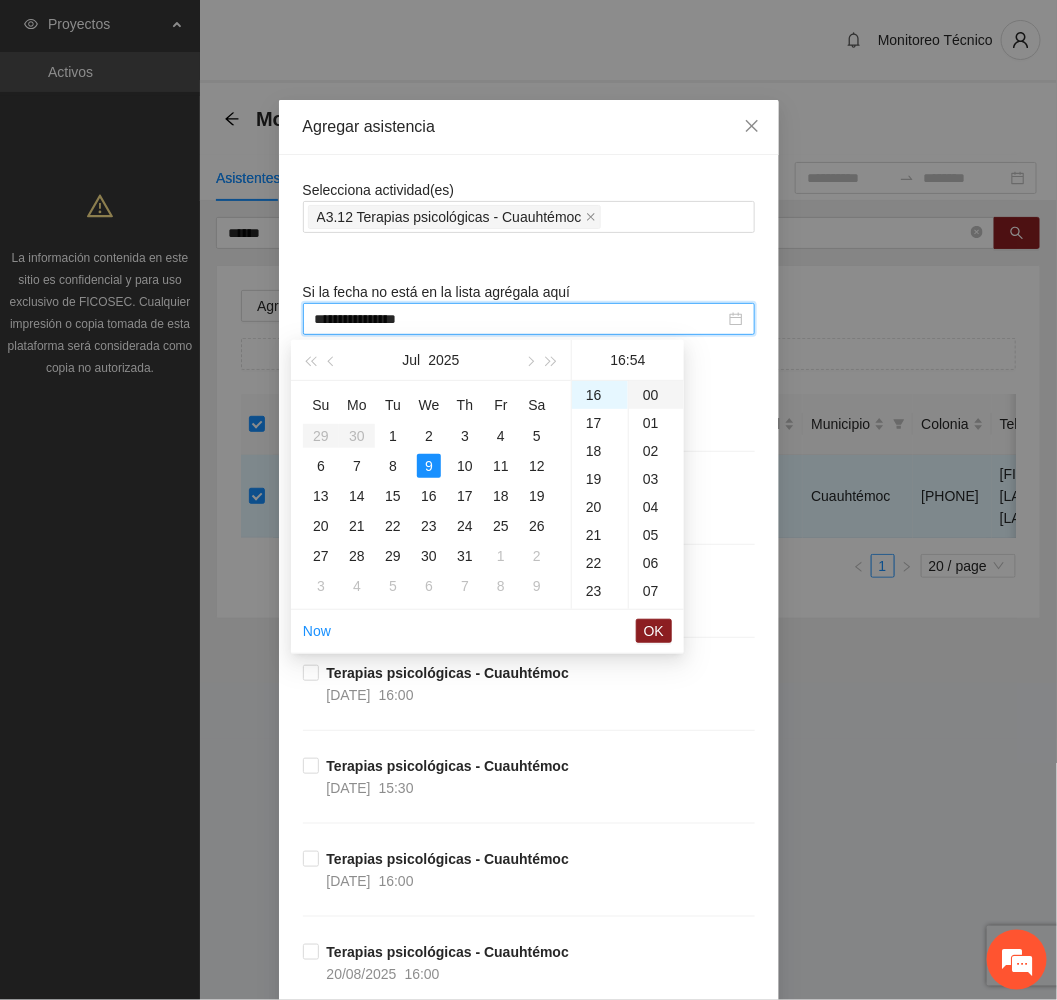 click on "00" at bounding box center [656, 395] 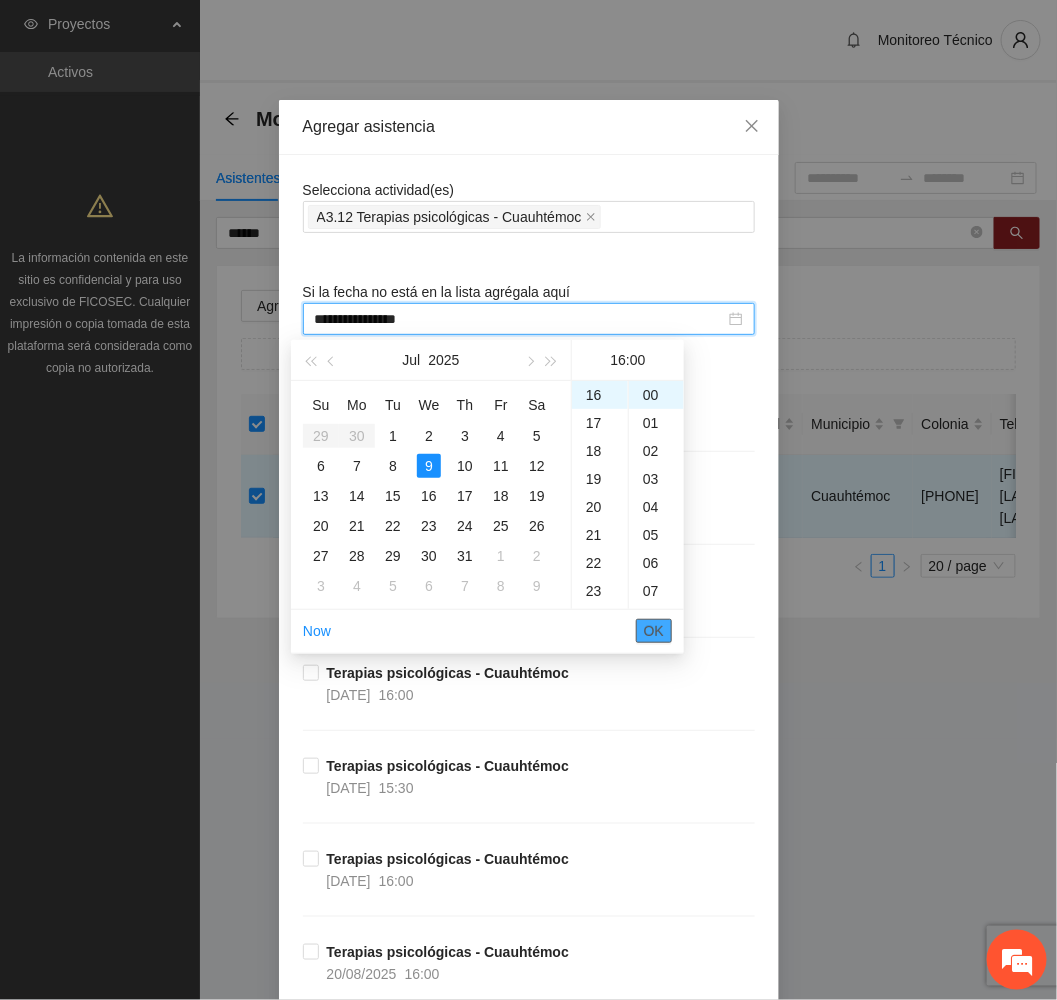 click on "OK" at bounding box center (654, 631) 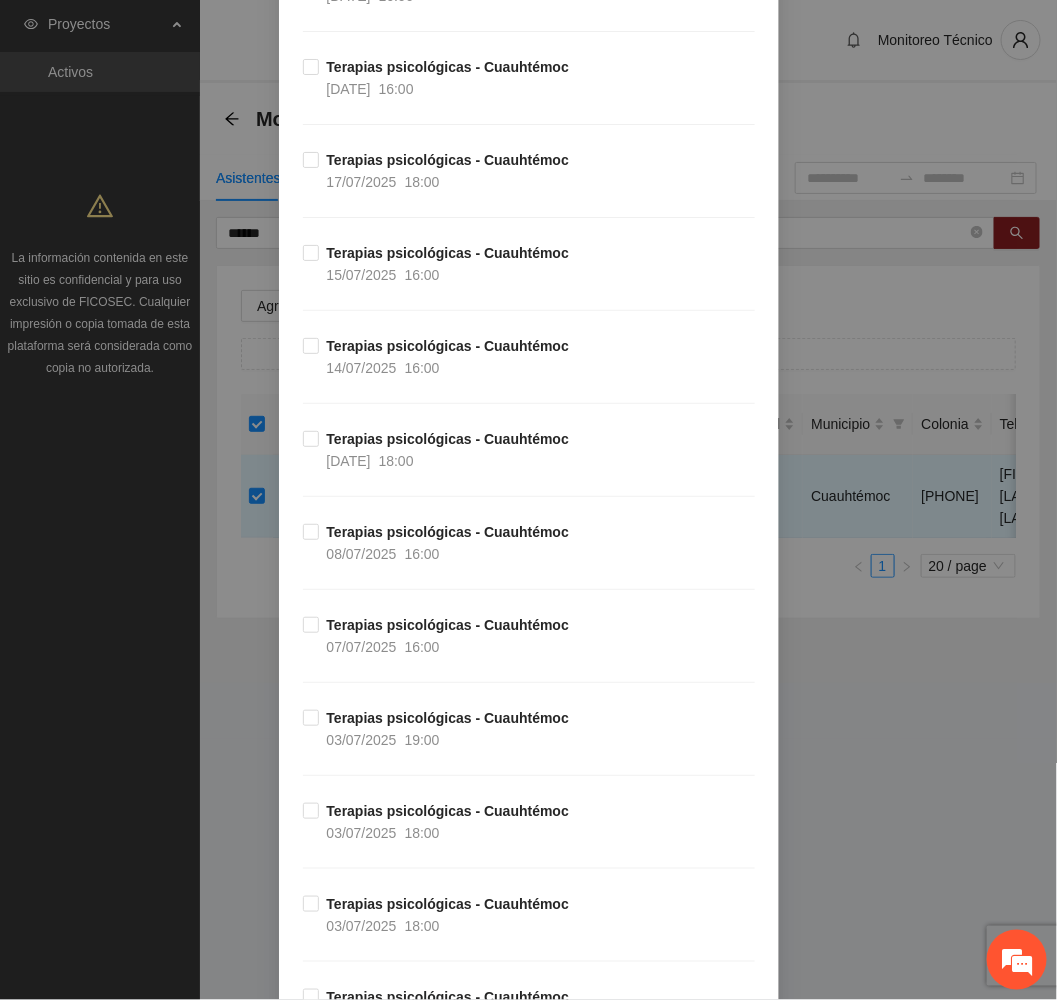 scroll, scrollTop: 3741, scrollLeft: 0, axis: vertical 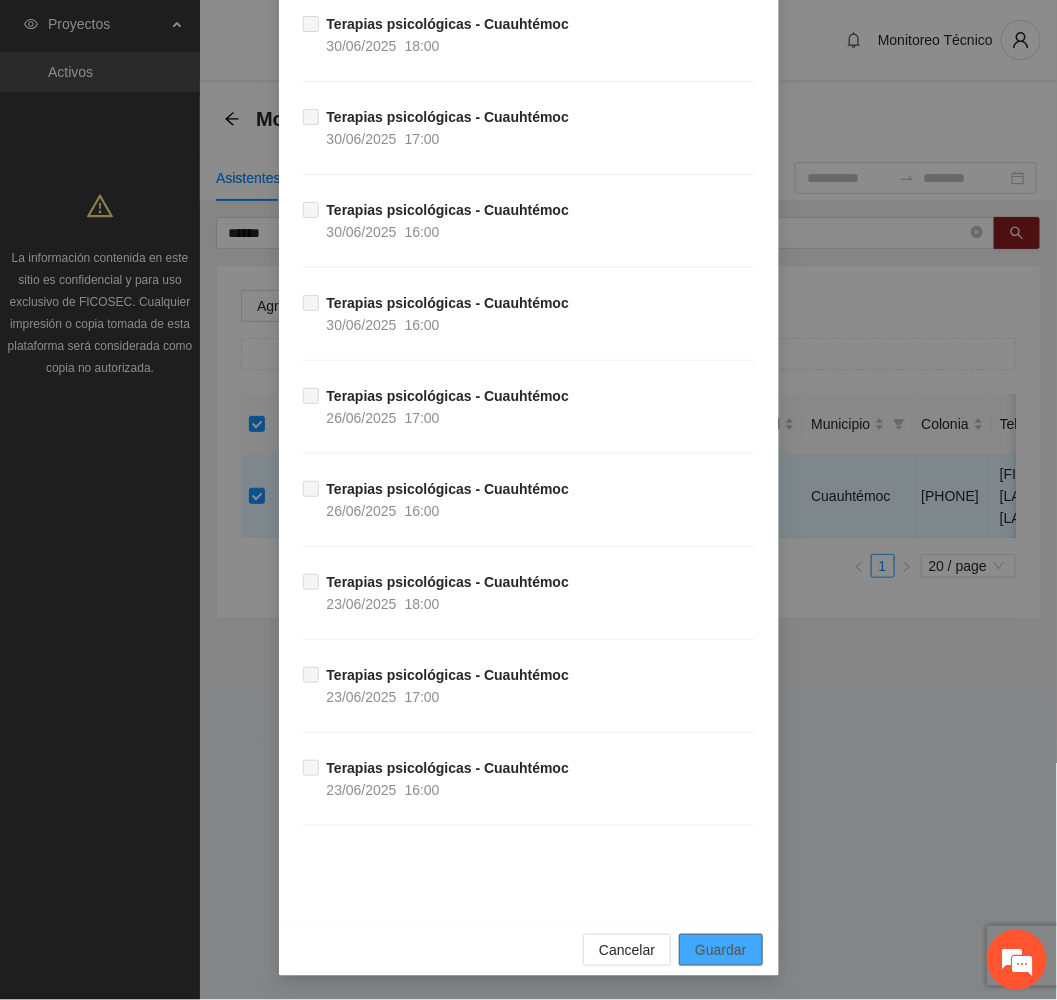 click on "Guardar" at bounding box center [720, 950] 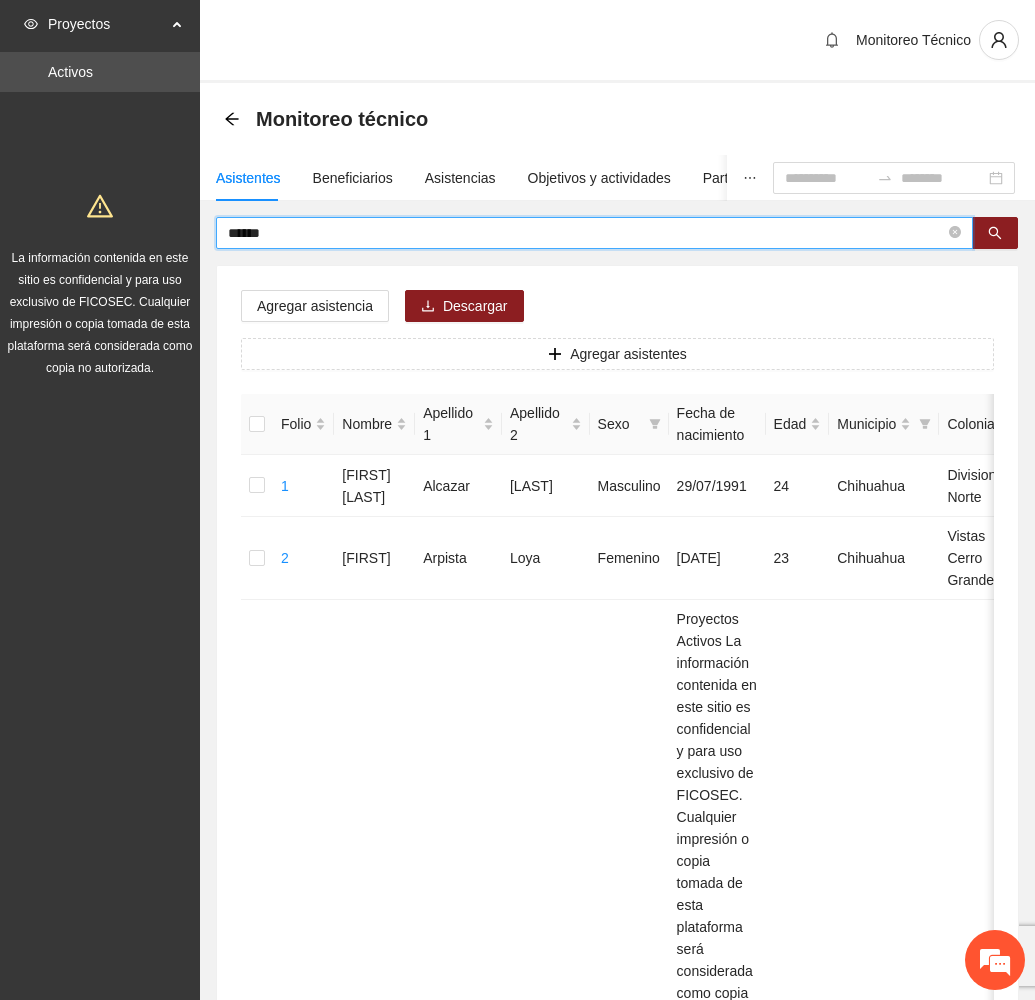 drag, startPoint x: 283, startPoint y: 232, endPoint x: 120, endPoint y: 228, distance: 163.04907 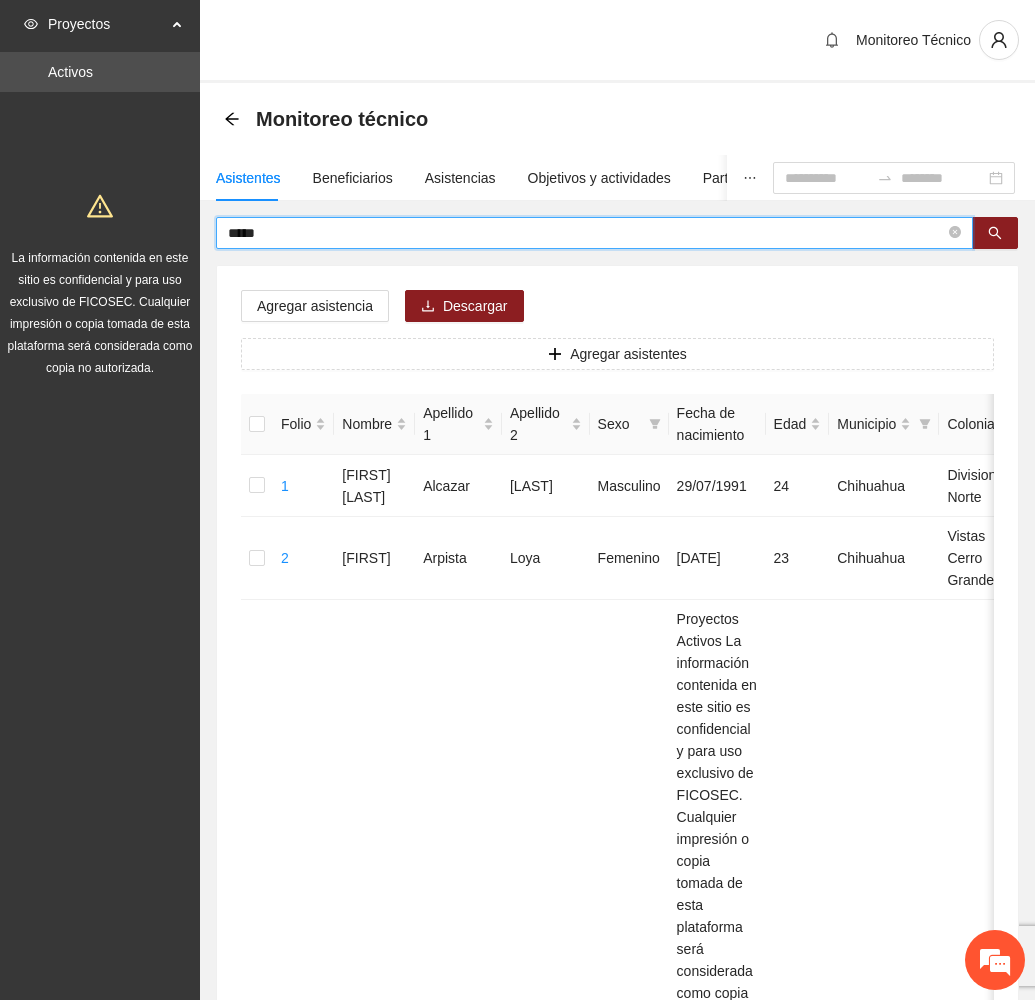 type on "*****" 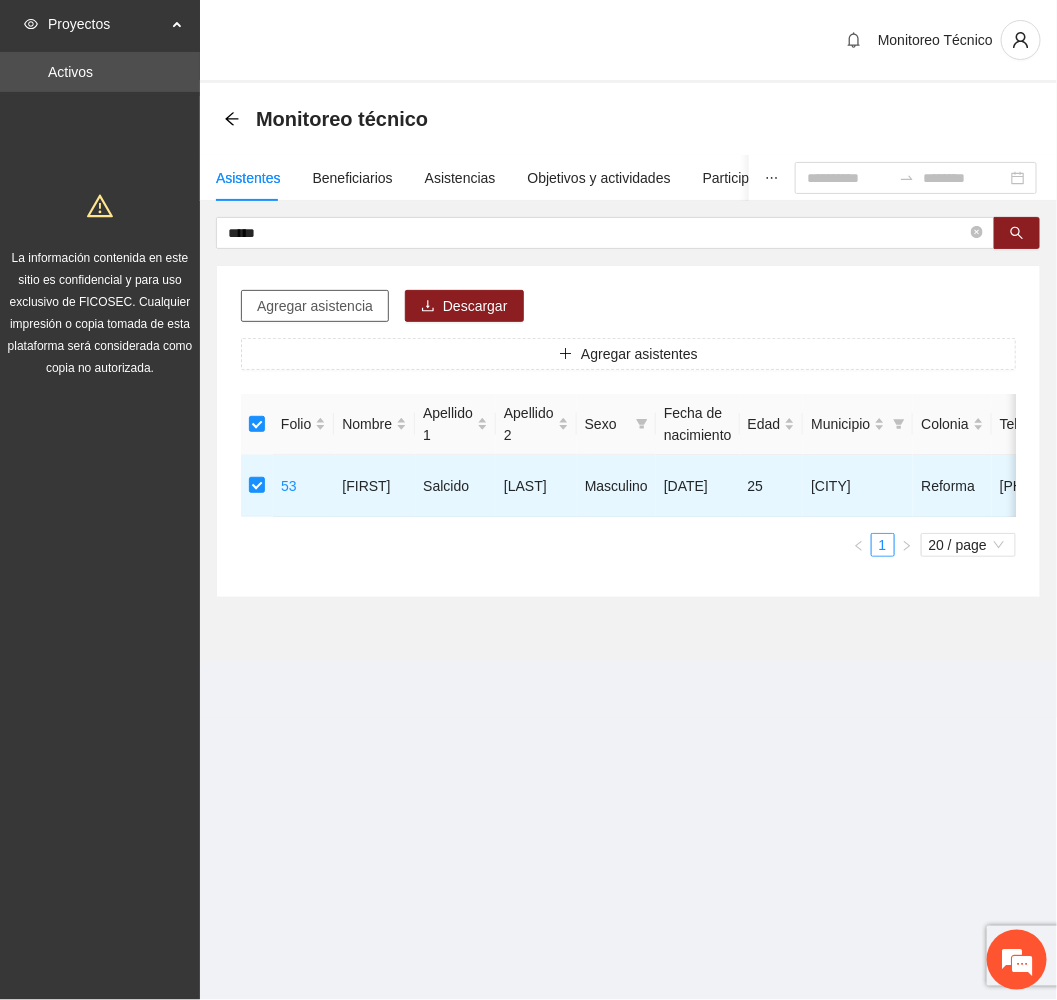 click on "Agregar asistencia" at bounding box center (315, 306) 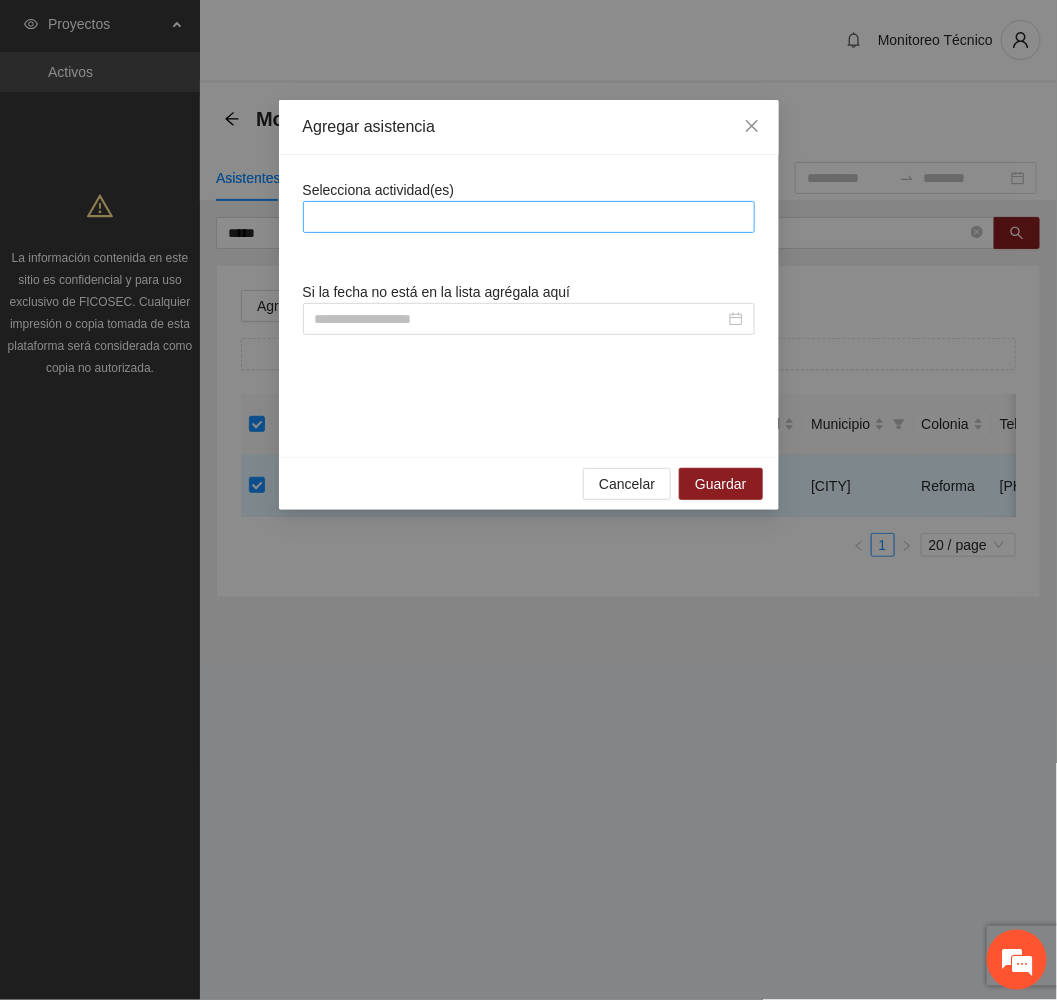 click at bounding box center [529, 217] 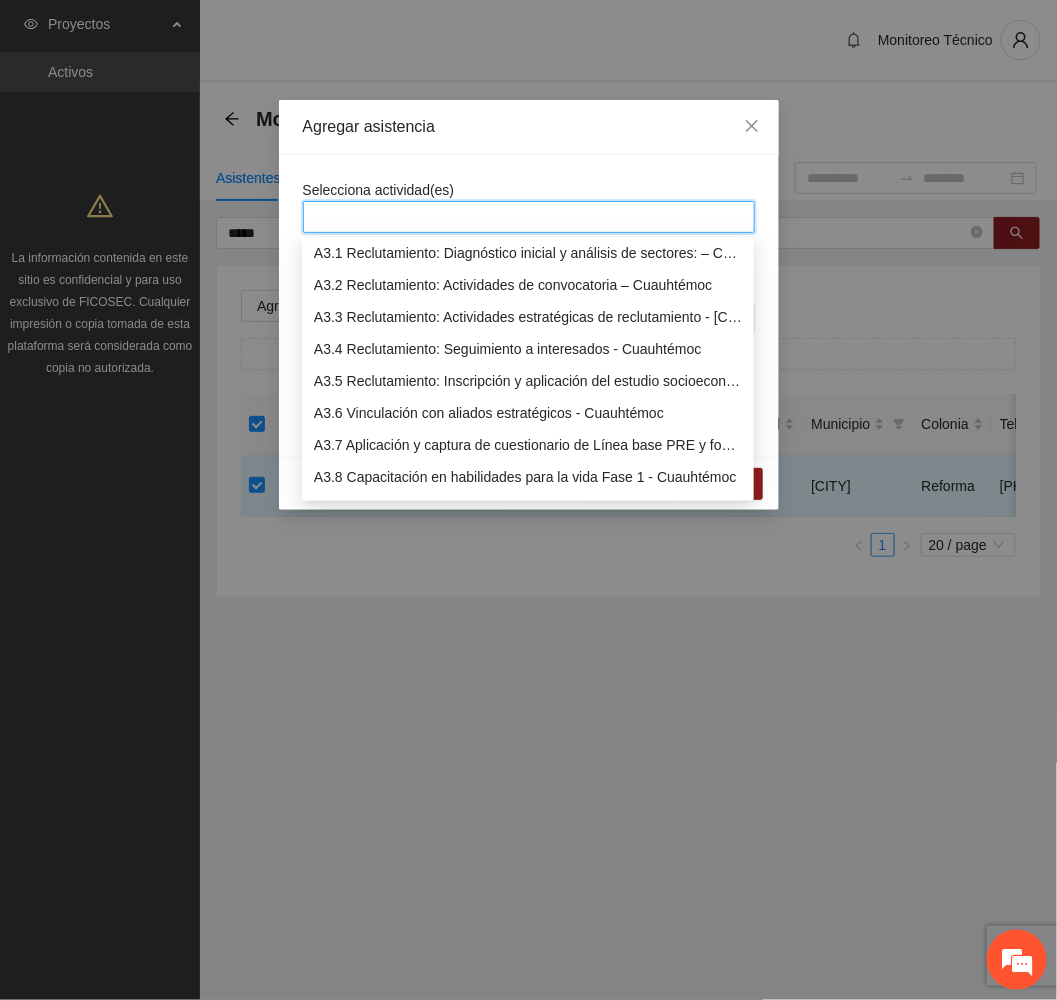 scroll, scrollTop: 1050, scrollLeft: 0, axis: vertical 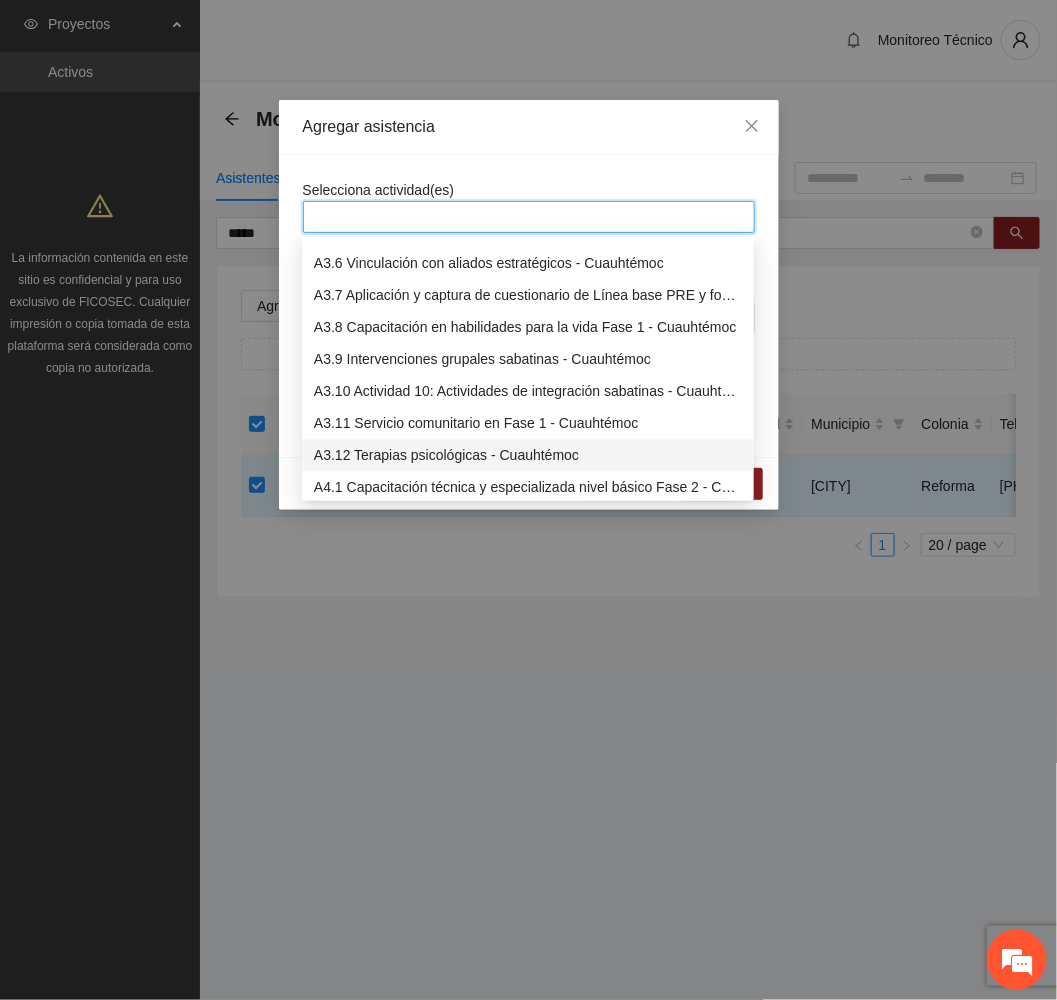 click on "A3.12 Terapias psicológicas - Cuauhtémoc" at bounding box center [528, 455] 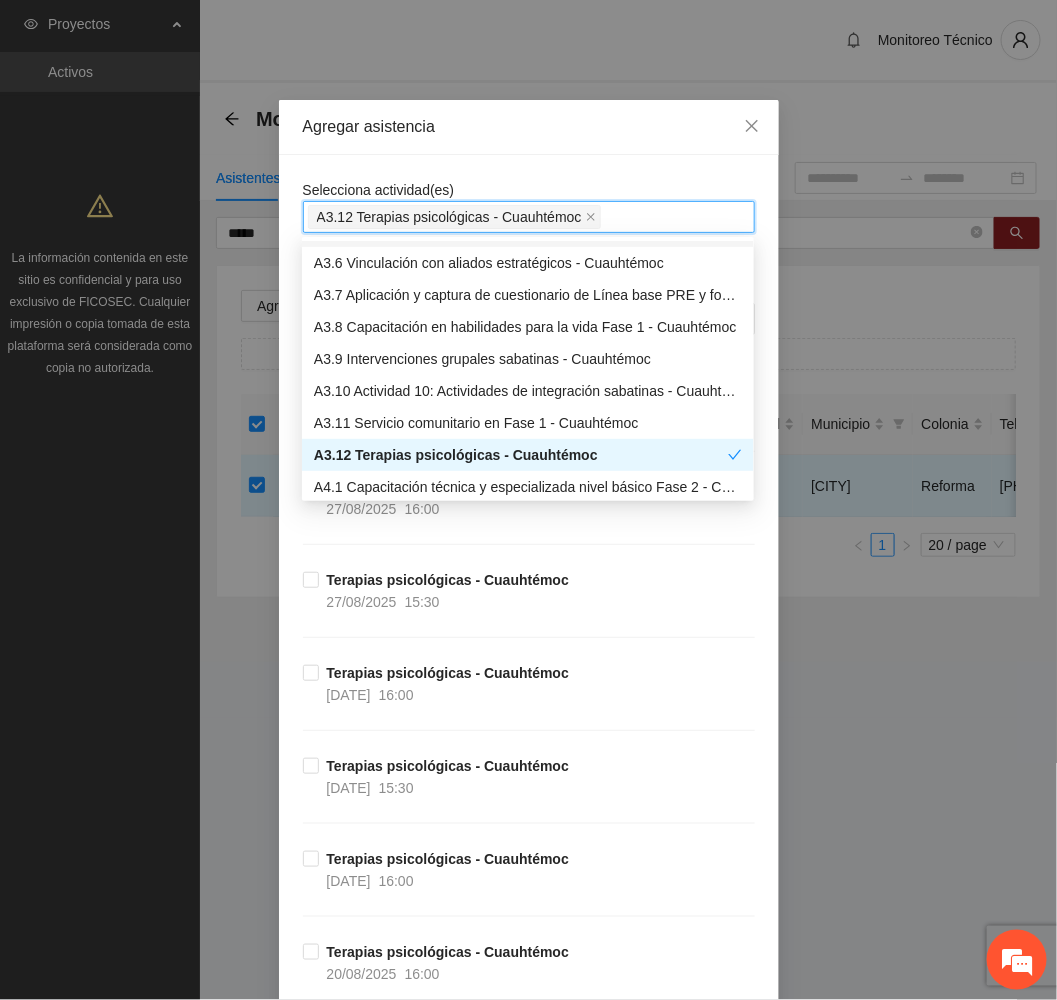 click on "Agregar asistencia" at bounding box center [529, 127] 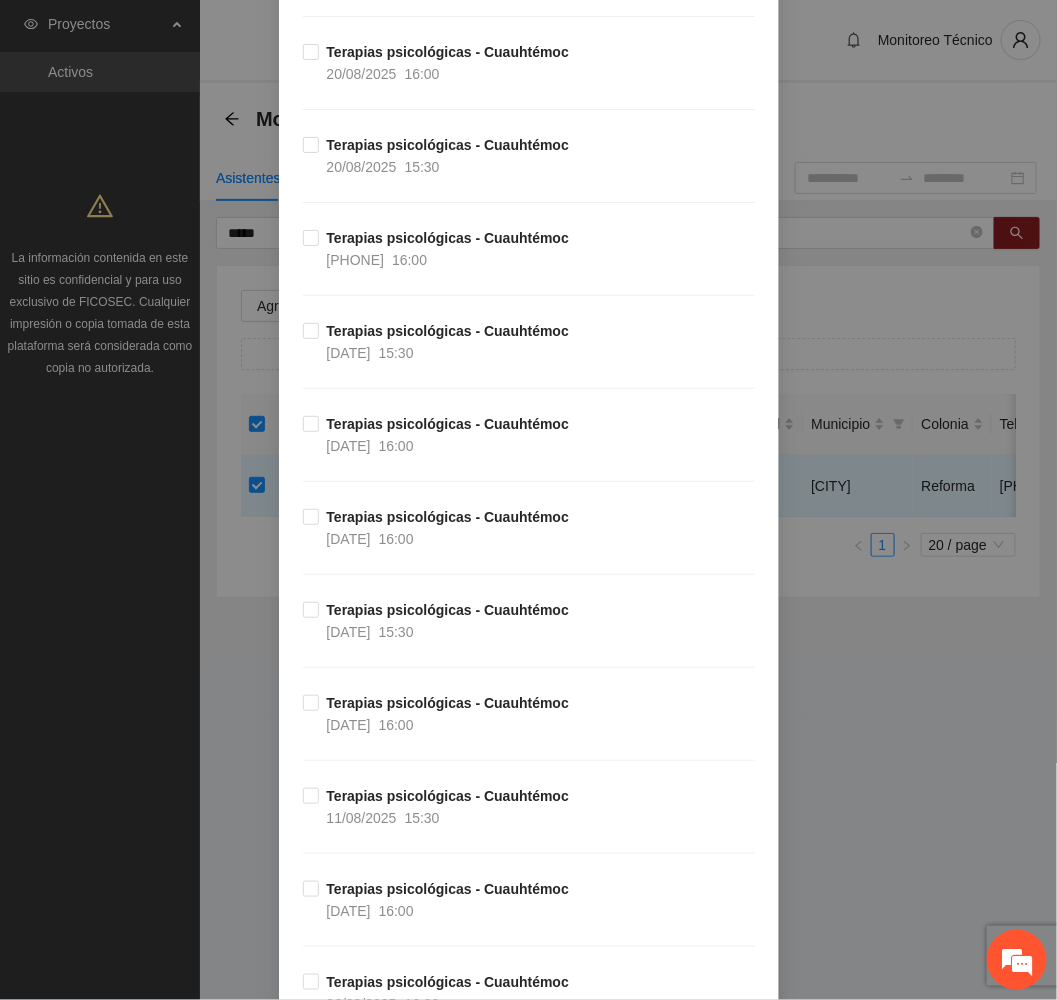 scroll, scrollTop: 0, scrollLeft: 0, axis: both 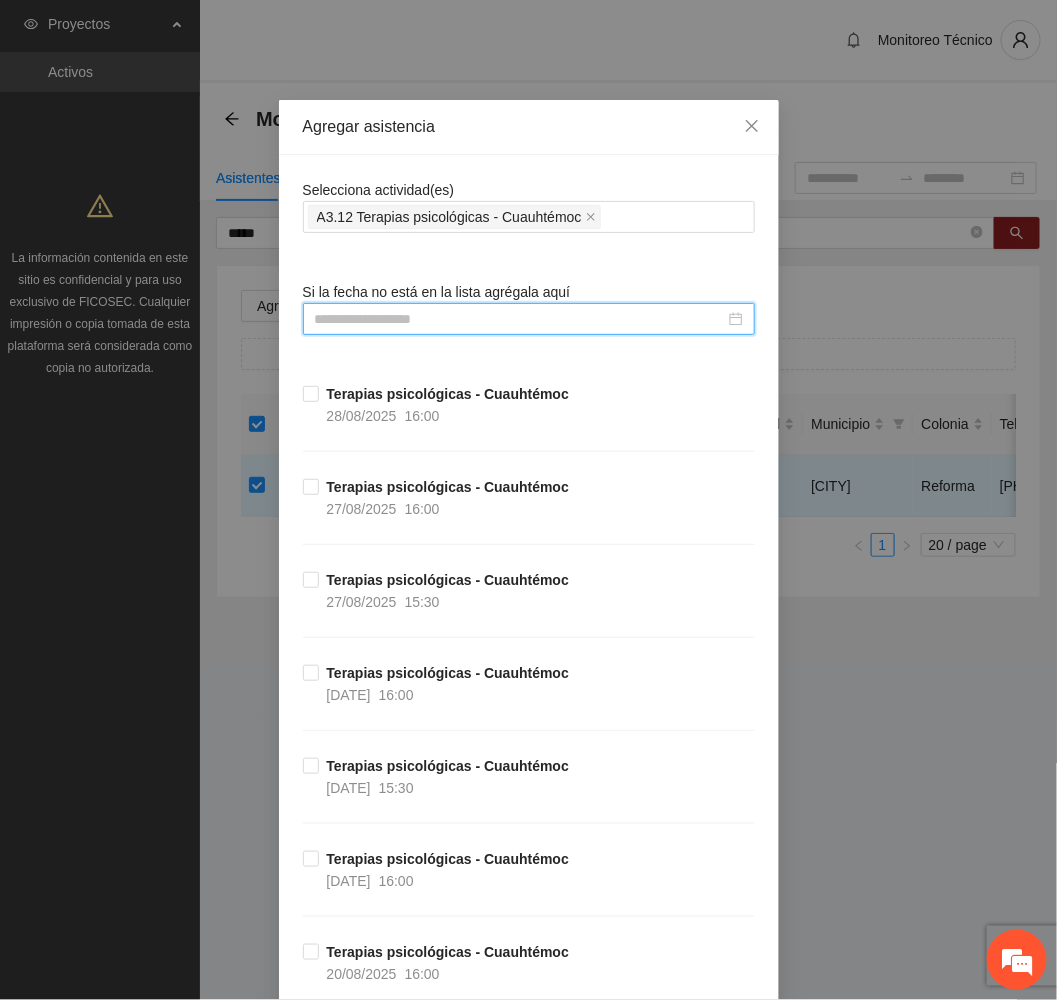 click at bounding box center (520, 319) 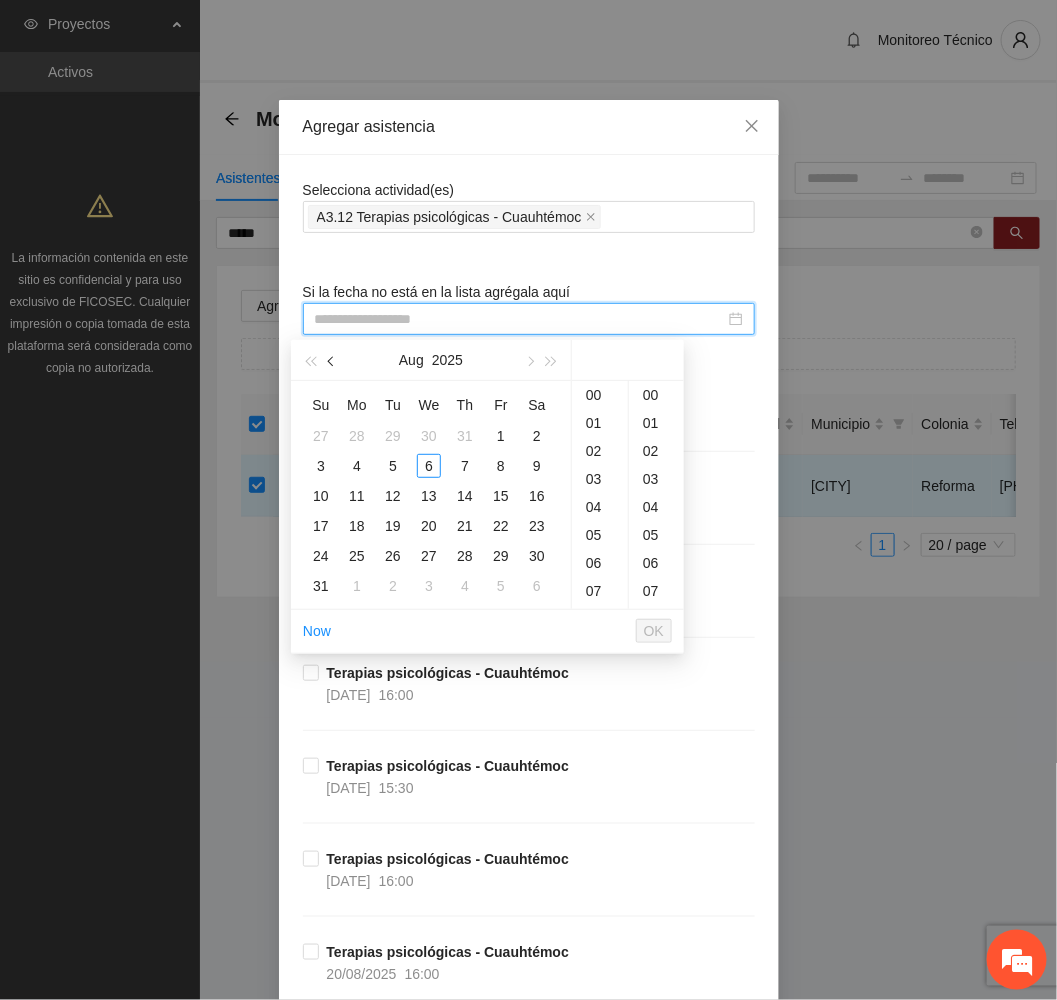 click at bounding box center [333, 362] 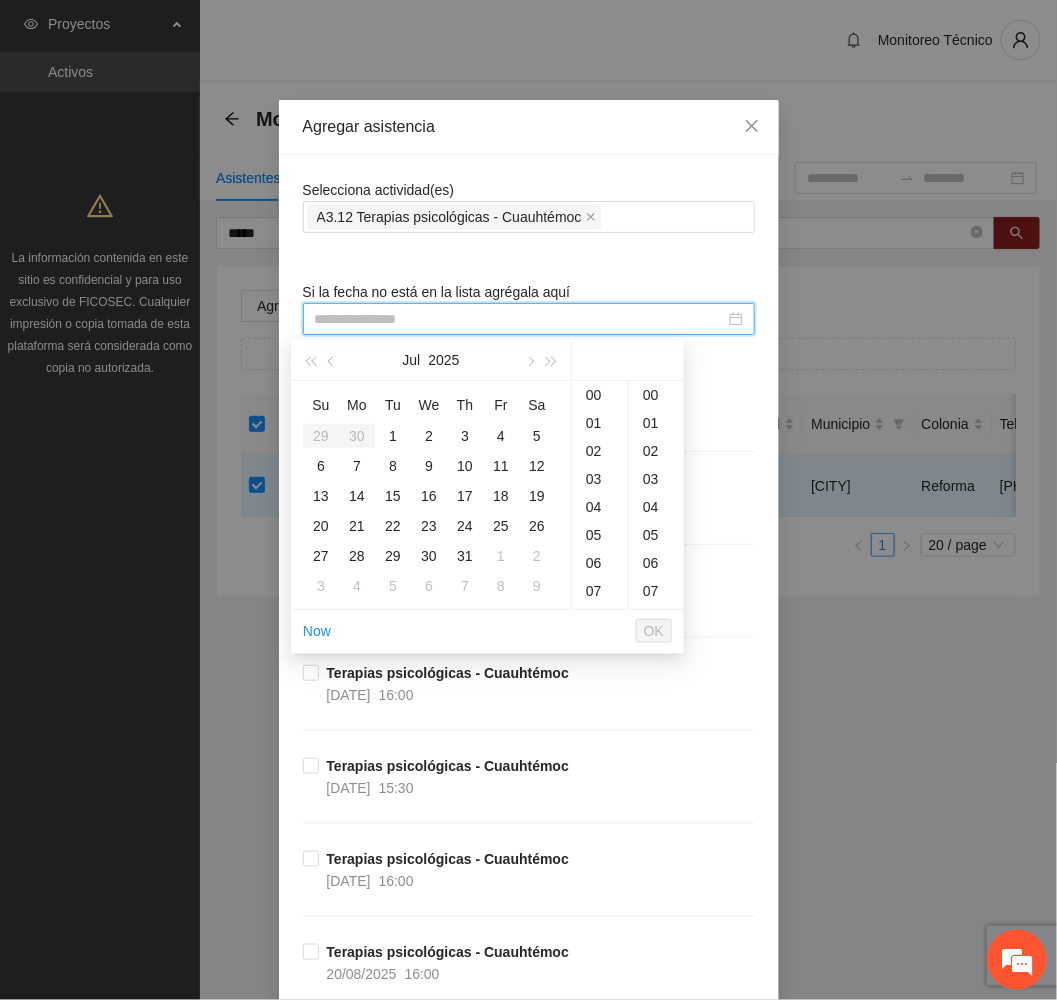 type on "**********" 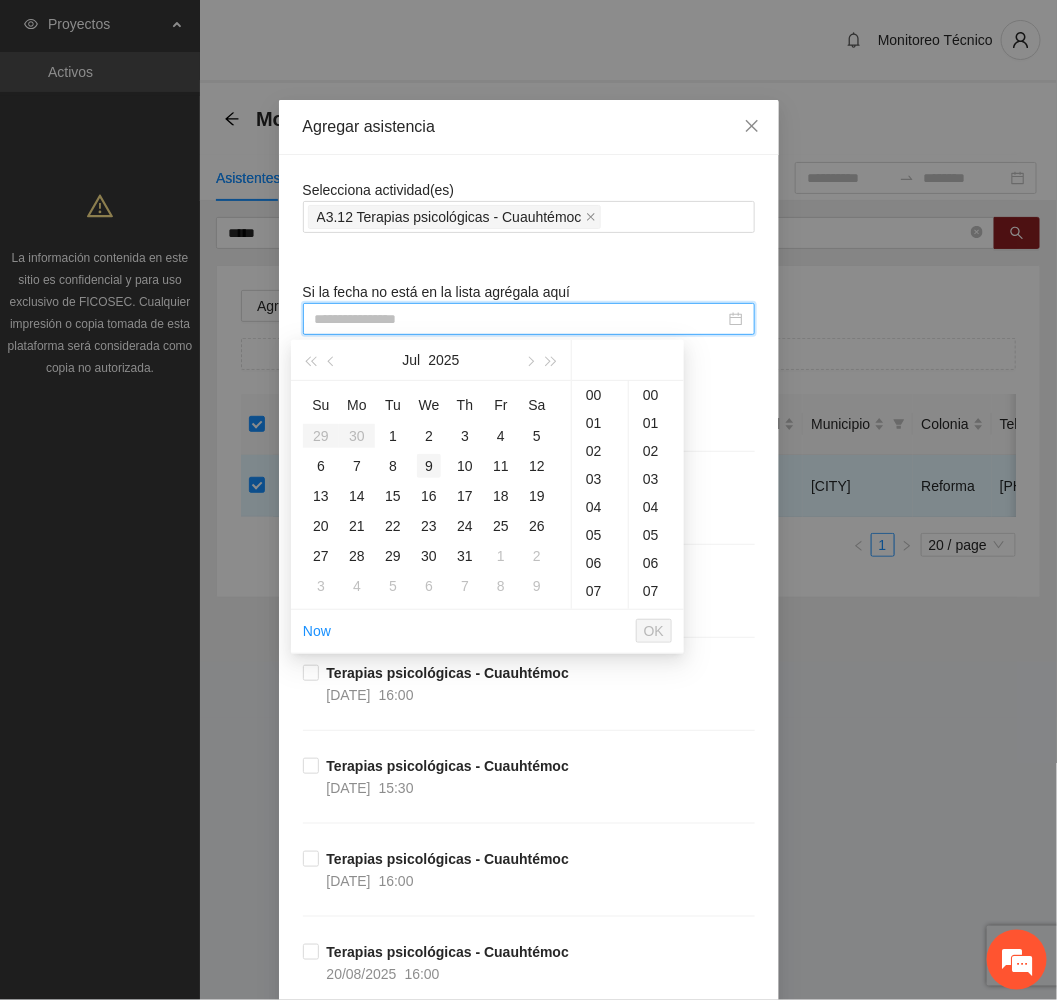 click on "9" at bounding box center (429, 466) 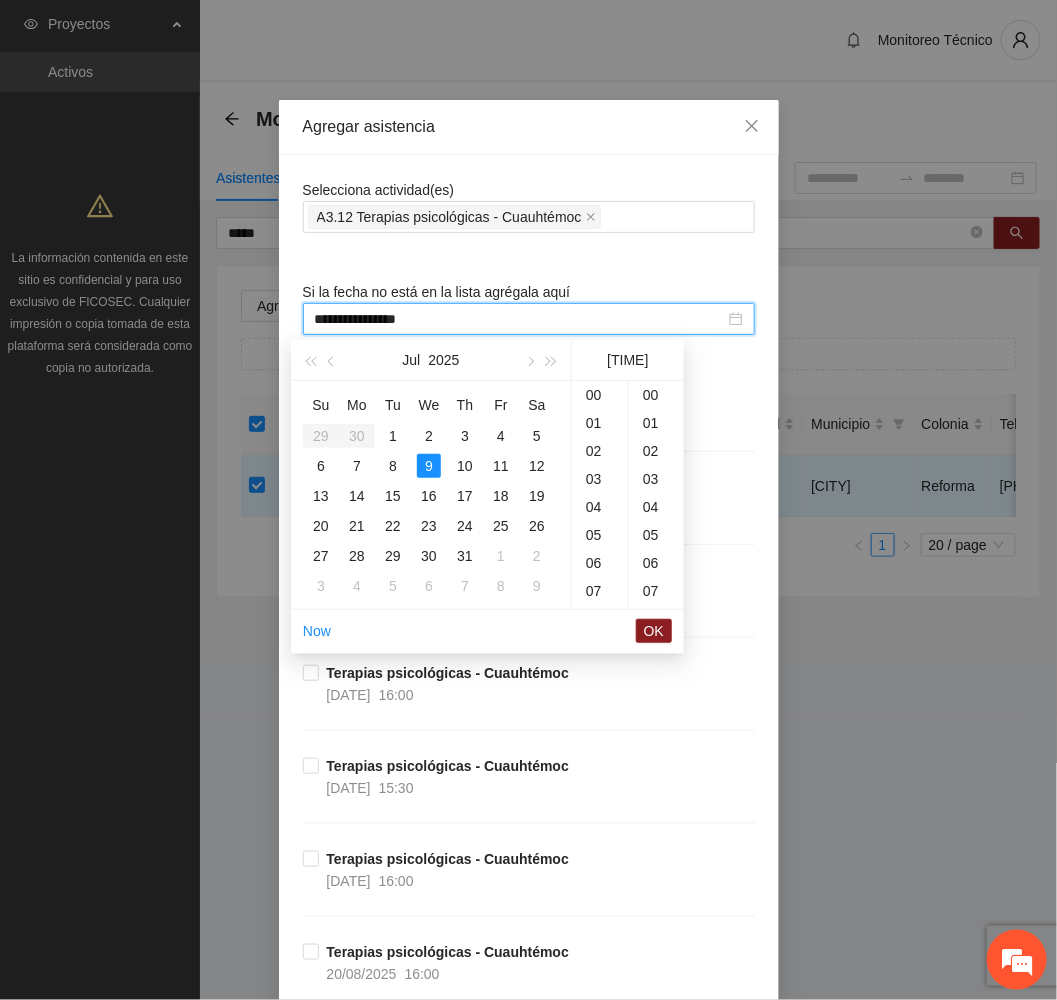 scroll, scrollTop: 391, scrollLeft: 0, axis: vertical 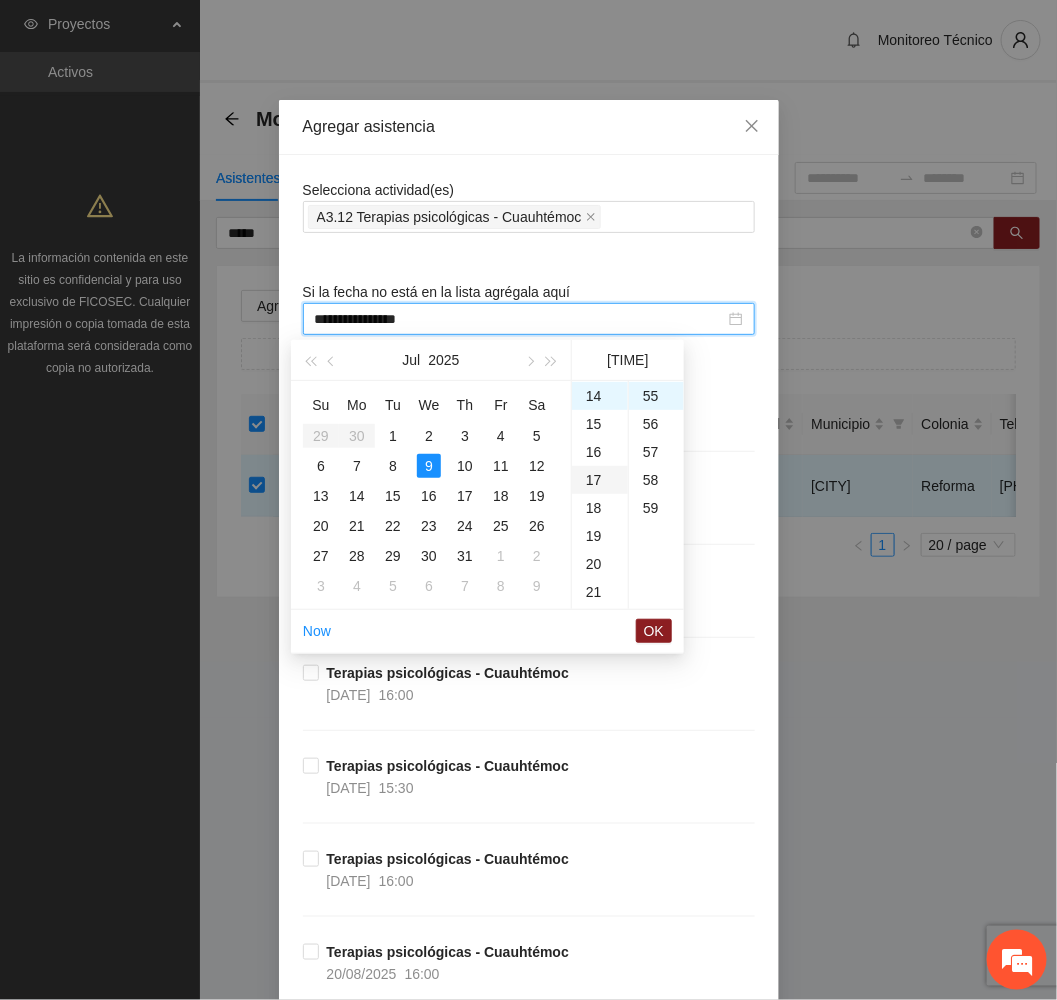 click on "17" at bounding box center [600, 480] 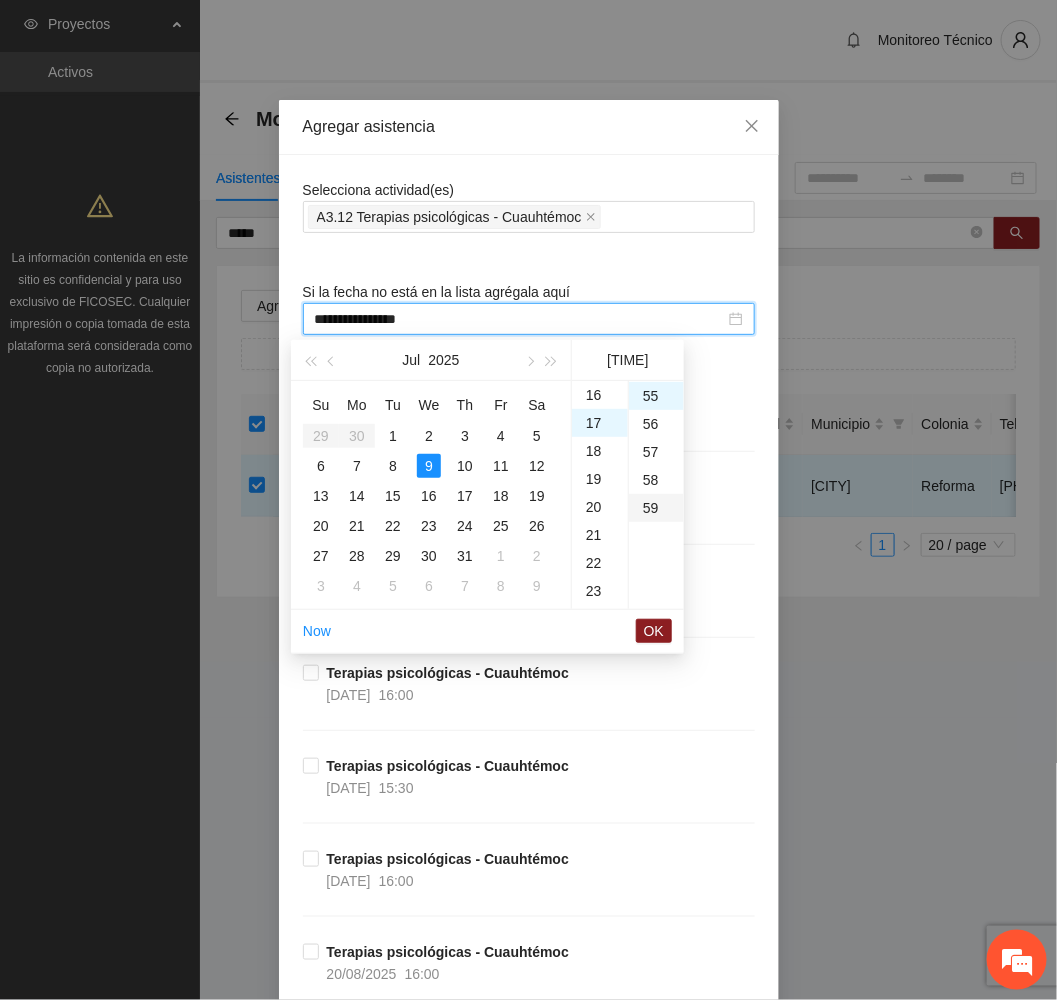 scroll, scrollTop: 475, scrollLeft: 0, axis: vertical 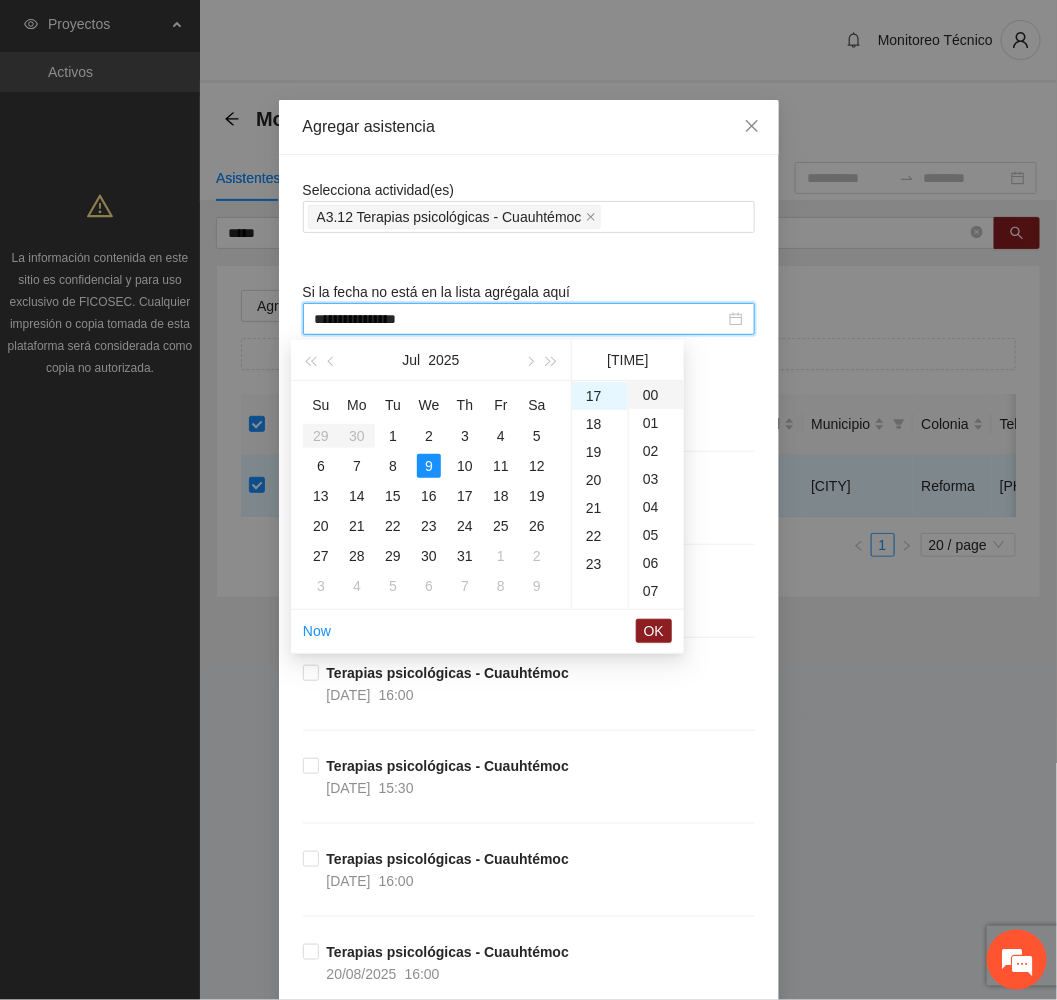 click on "00" at bounding box center (656, 395) 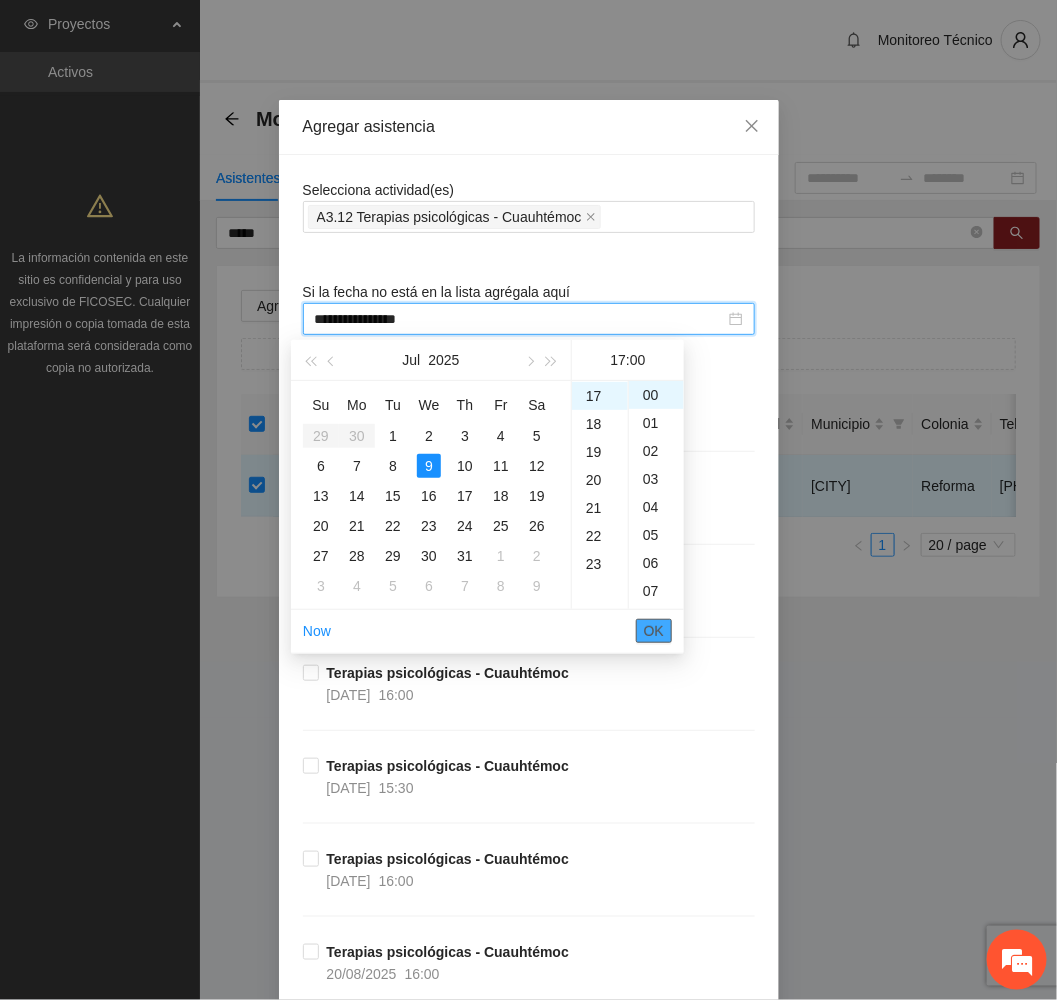 click on "OK" at bounding box center [654, 631] 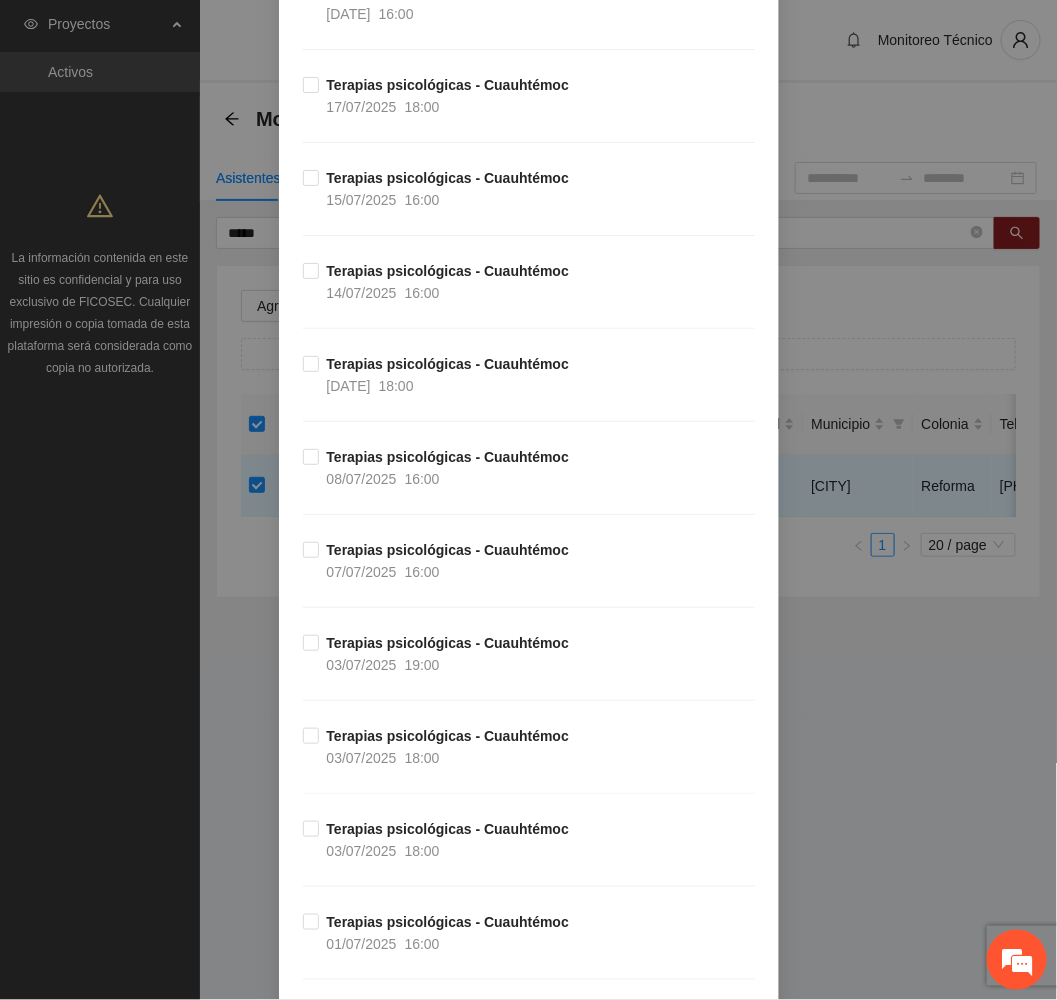scroll, scrollTop: 3741, scrollLeft: 0, axis: vertical 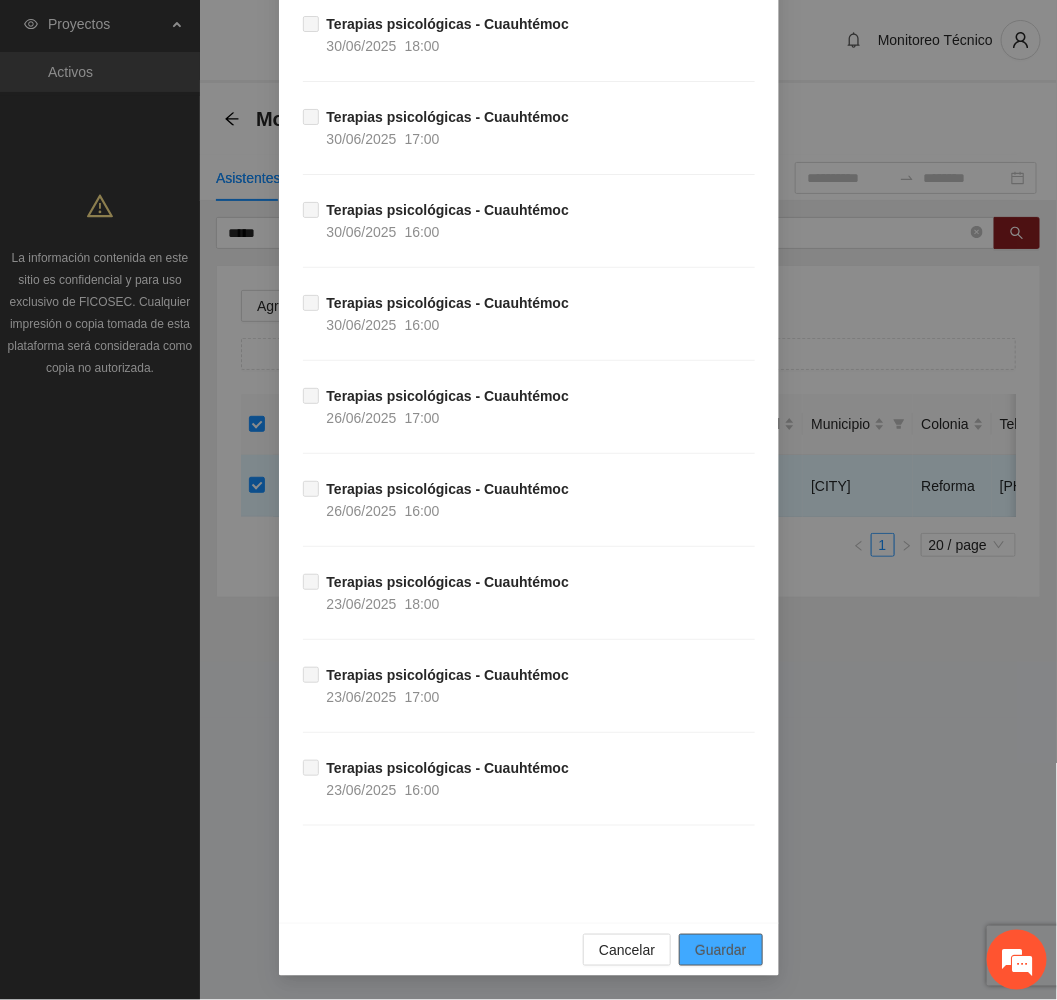 click on "Guardar" at bounding box center (720, 950) 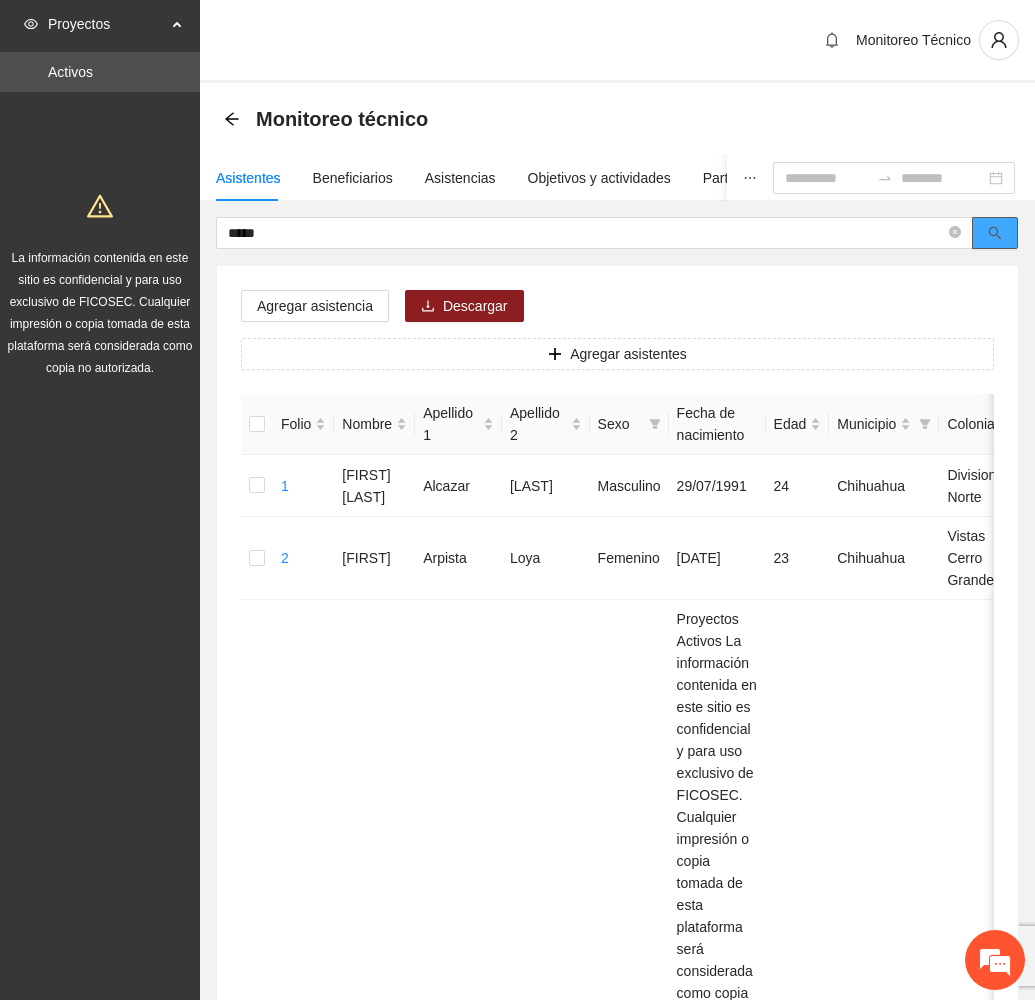 click 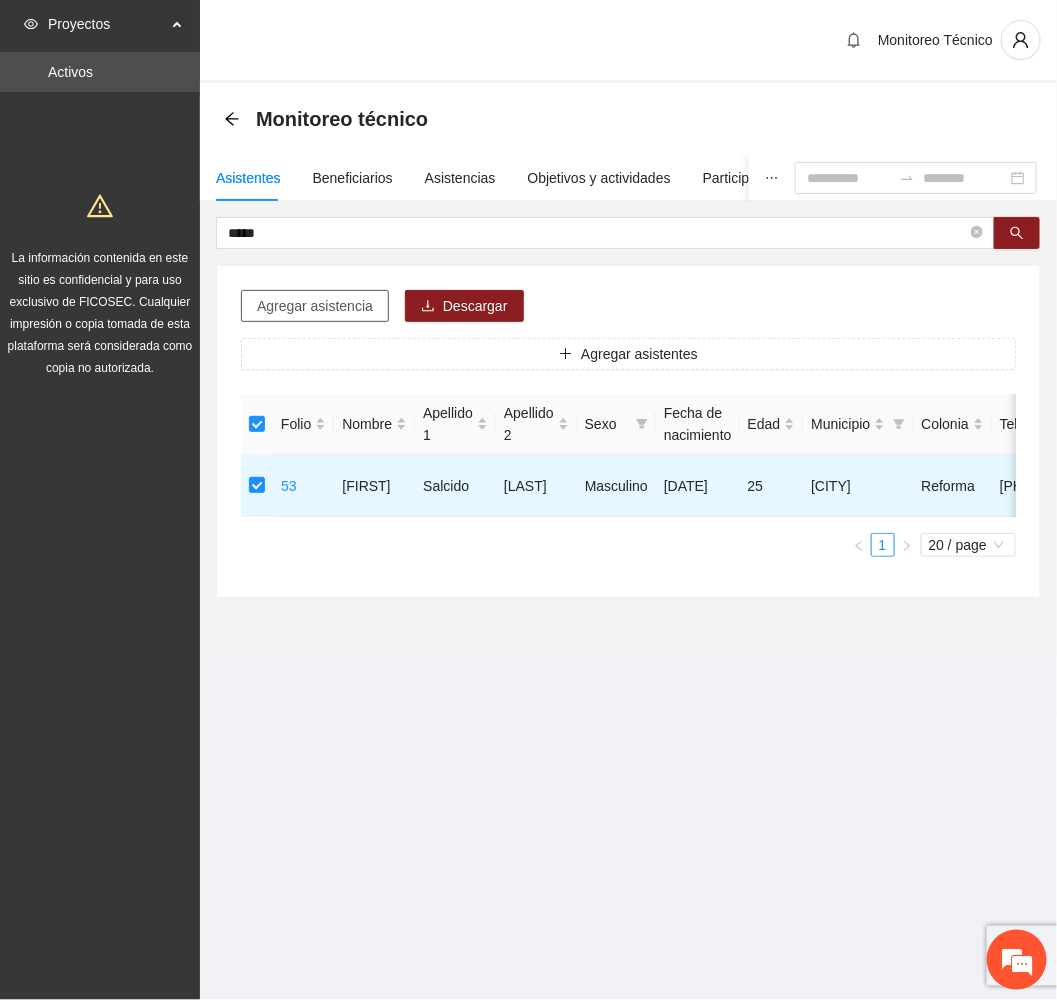 click on "Agregar asistencia" at bounding box center (315, 306) 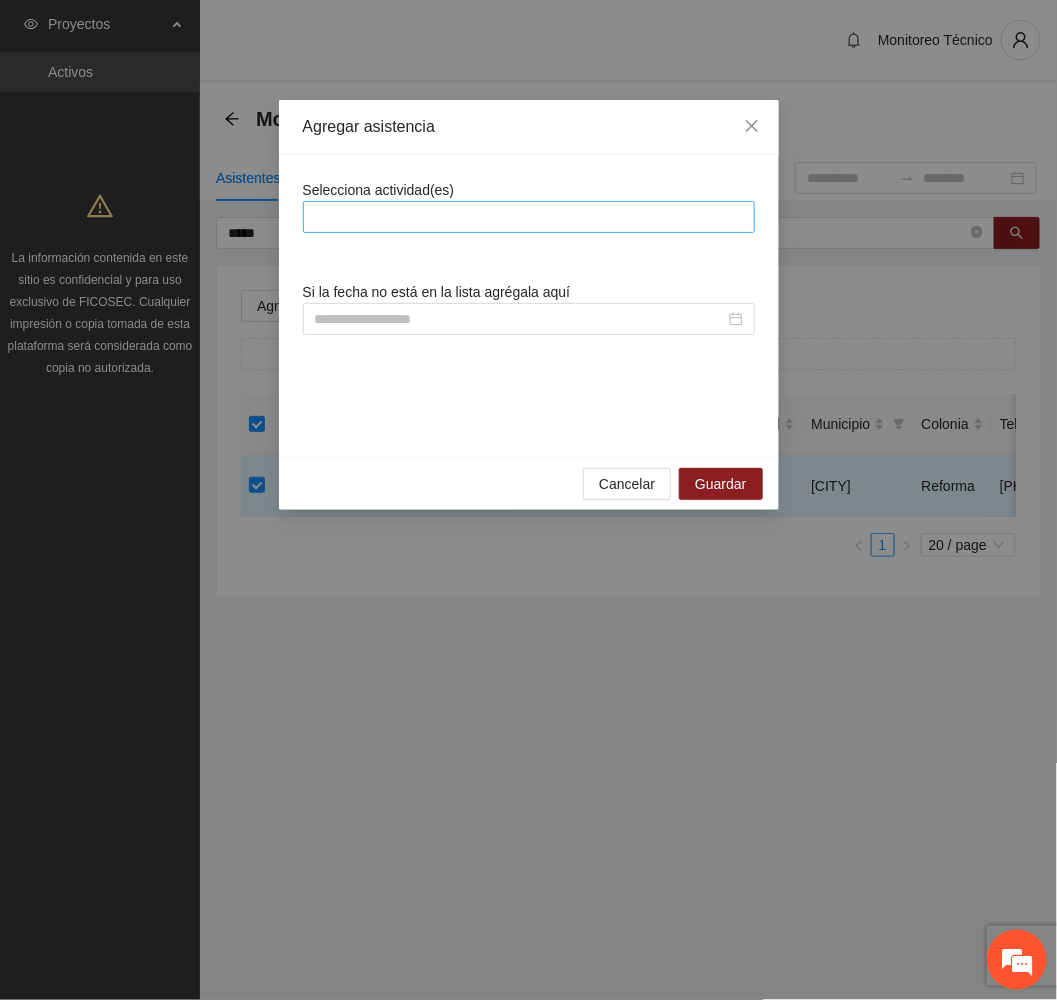 click at bounding box center [529, 217] 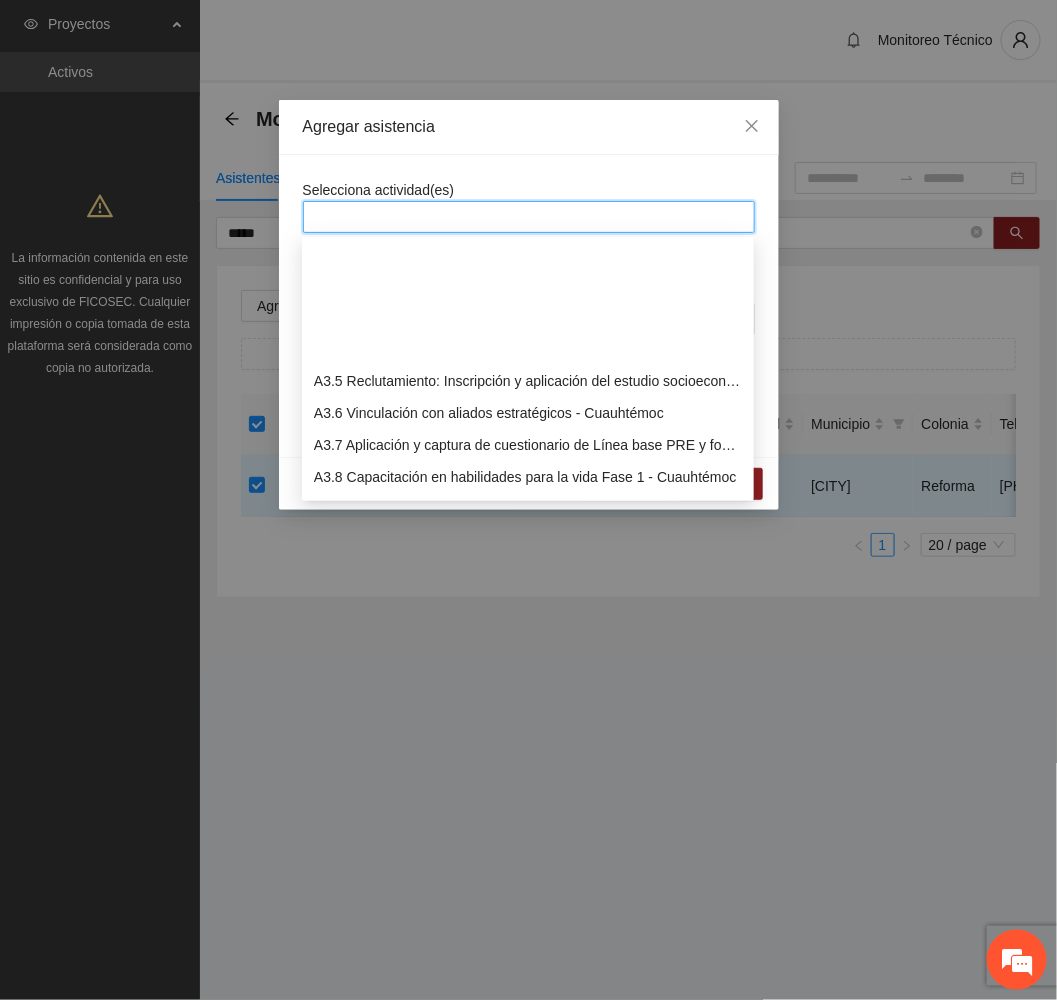 scroll, scrollTop: 1050, scrollLeft: 0, axis: vertical 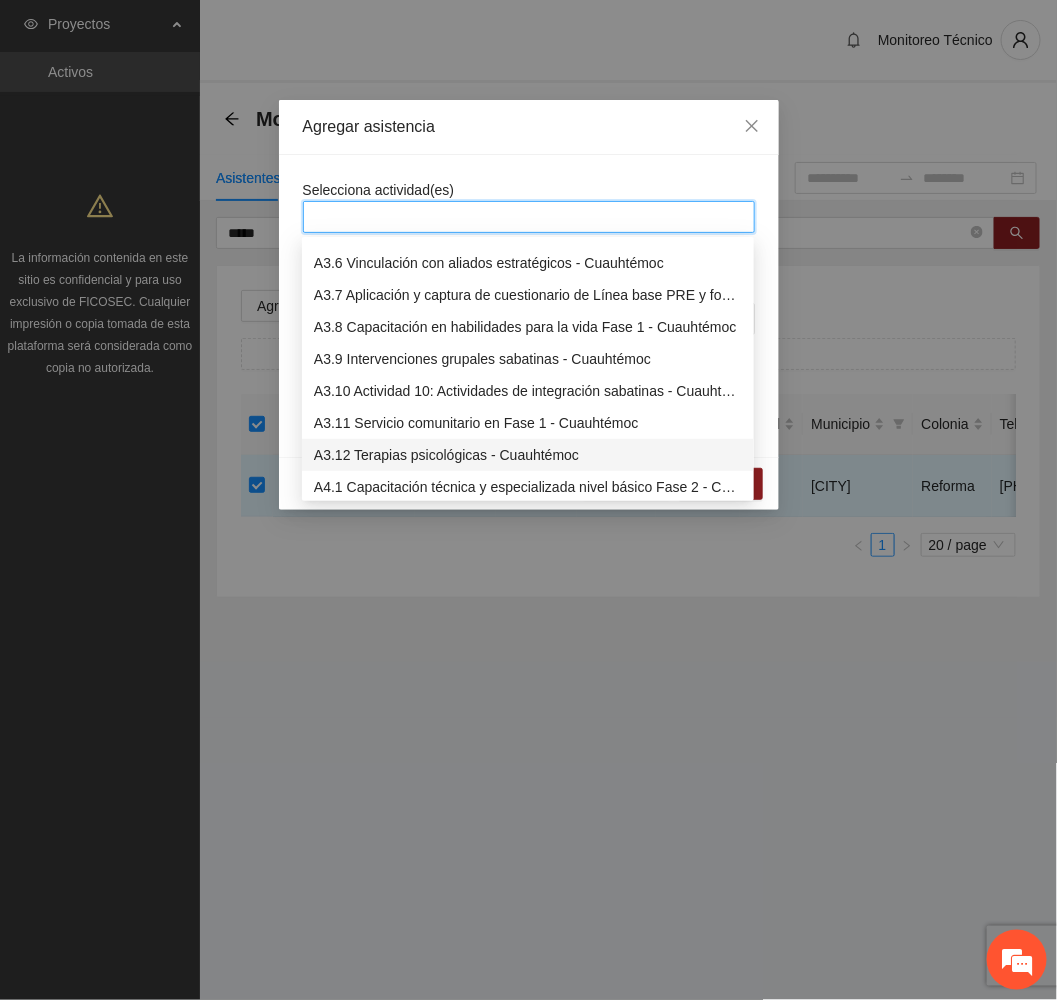 click on "A3.12 Terapias psicológicas - Cuauhtémoc" at bounding box center [528, 455] 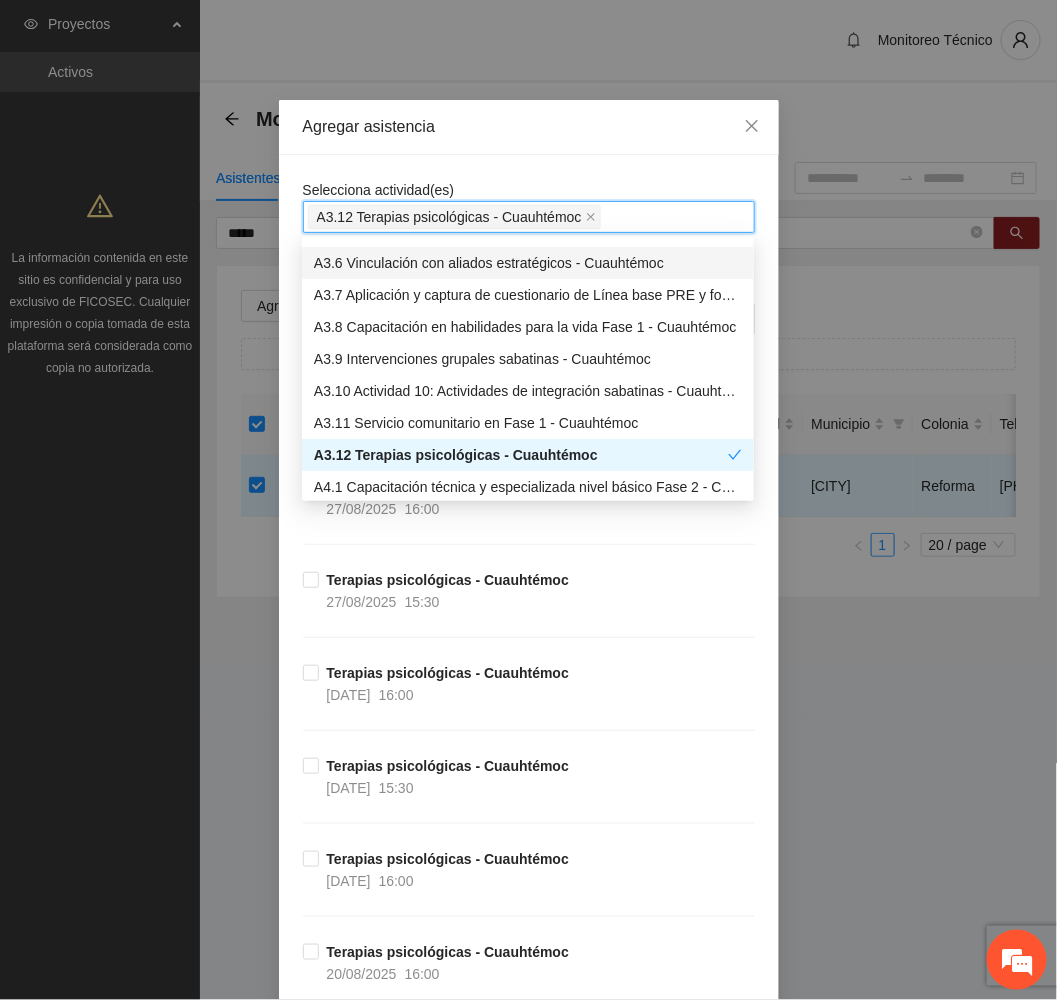 click on "Agregar asistencia" at bounding box center (529, 127) 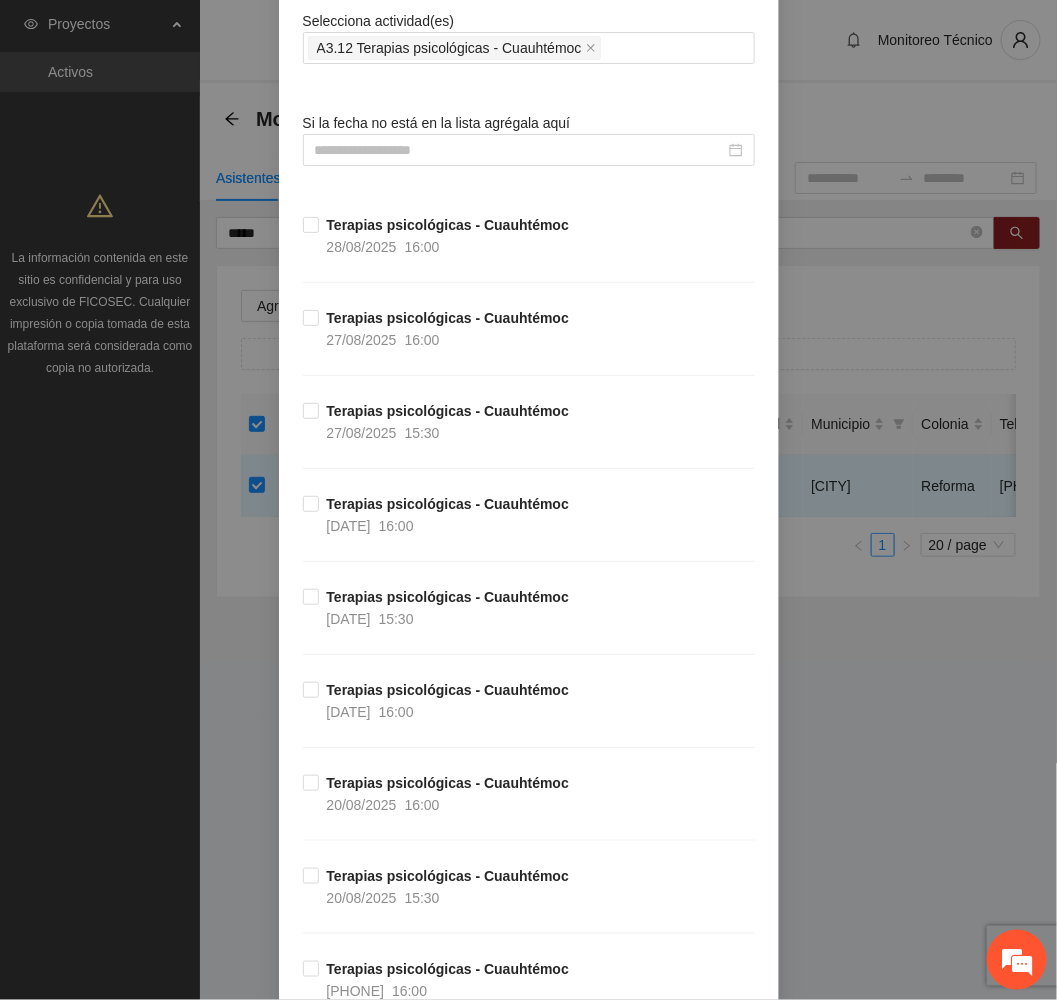 scroll, scrollTop: 0, scrollLeft: 0, axis: both 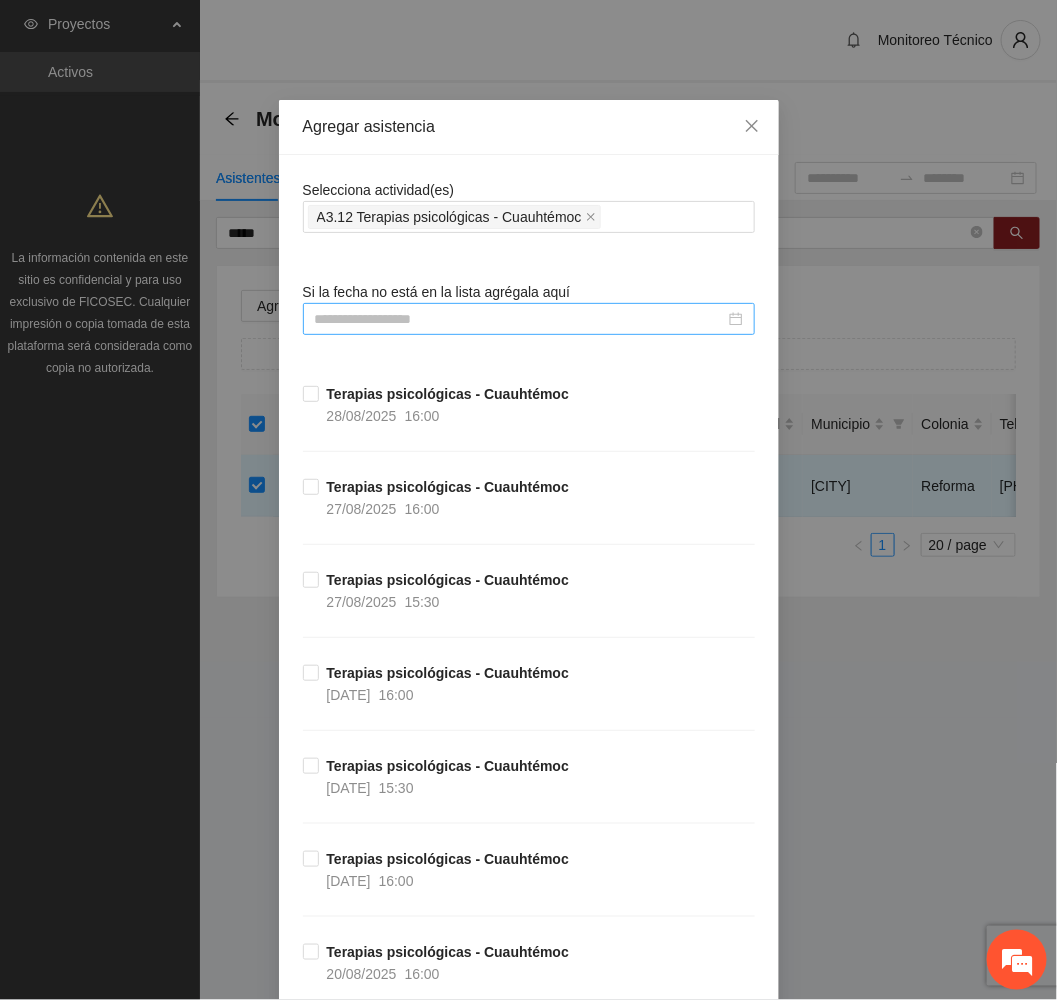 click at bounding box center (520, 319) 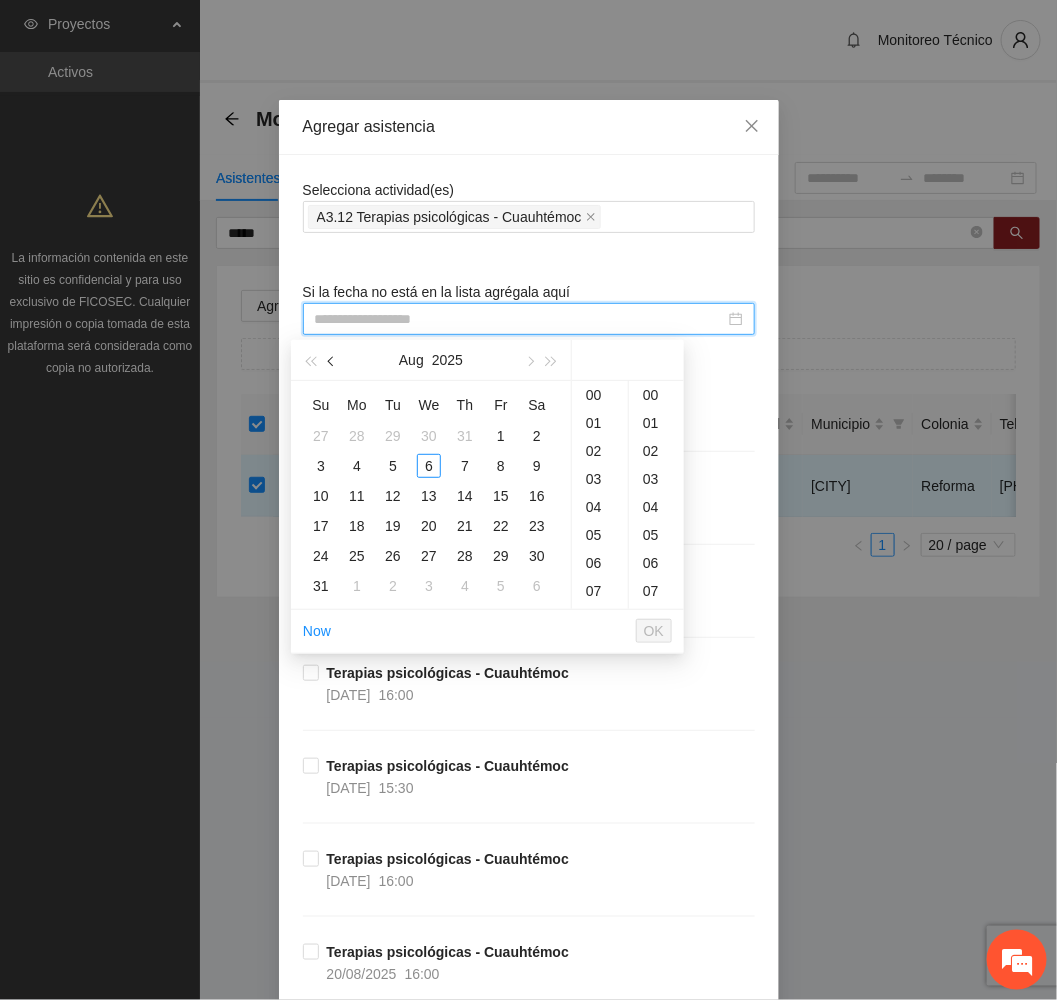 click at bounding box center [333, 362] 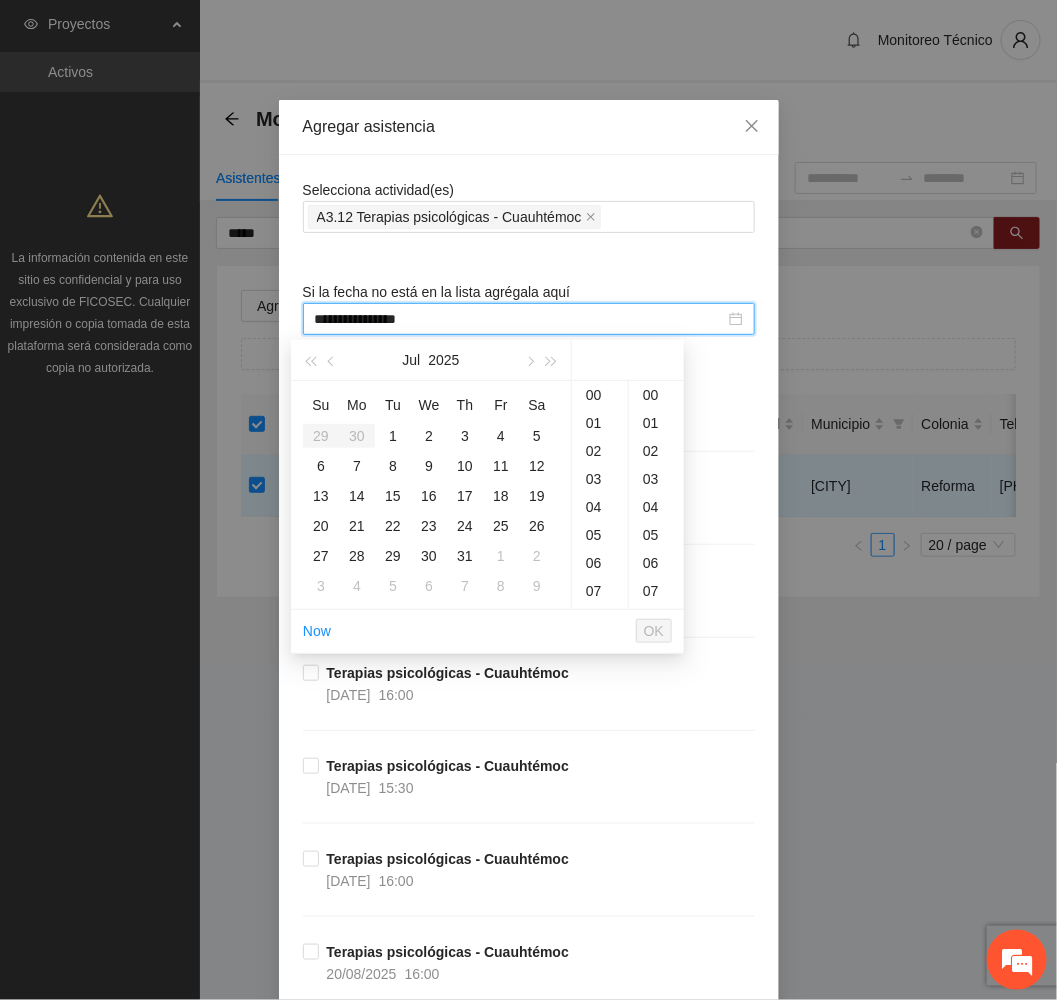type on "**********" 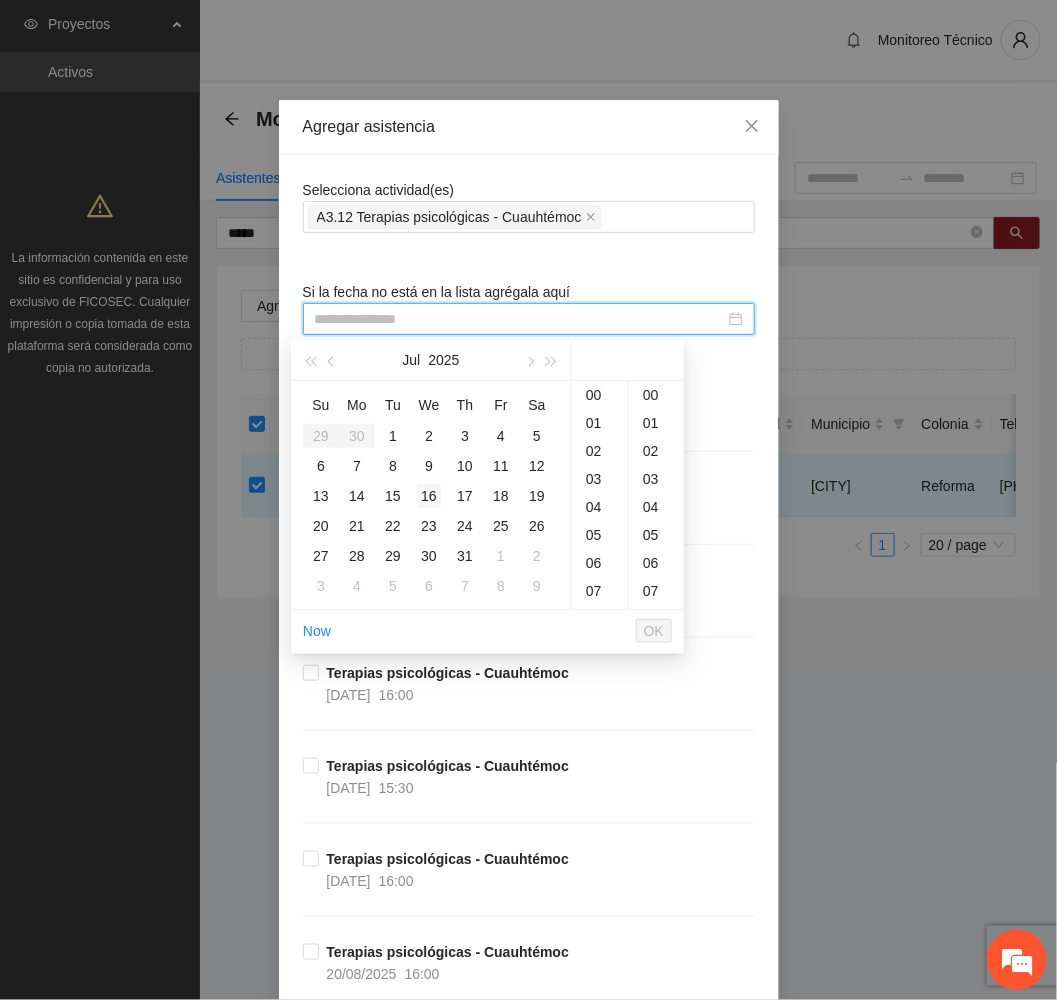 click on "16" at bounding box center (429, 496) 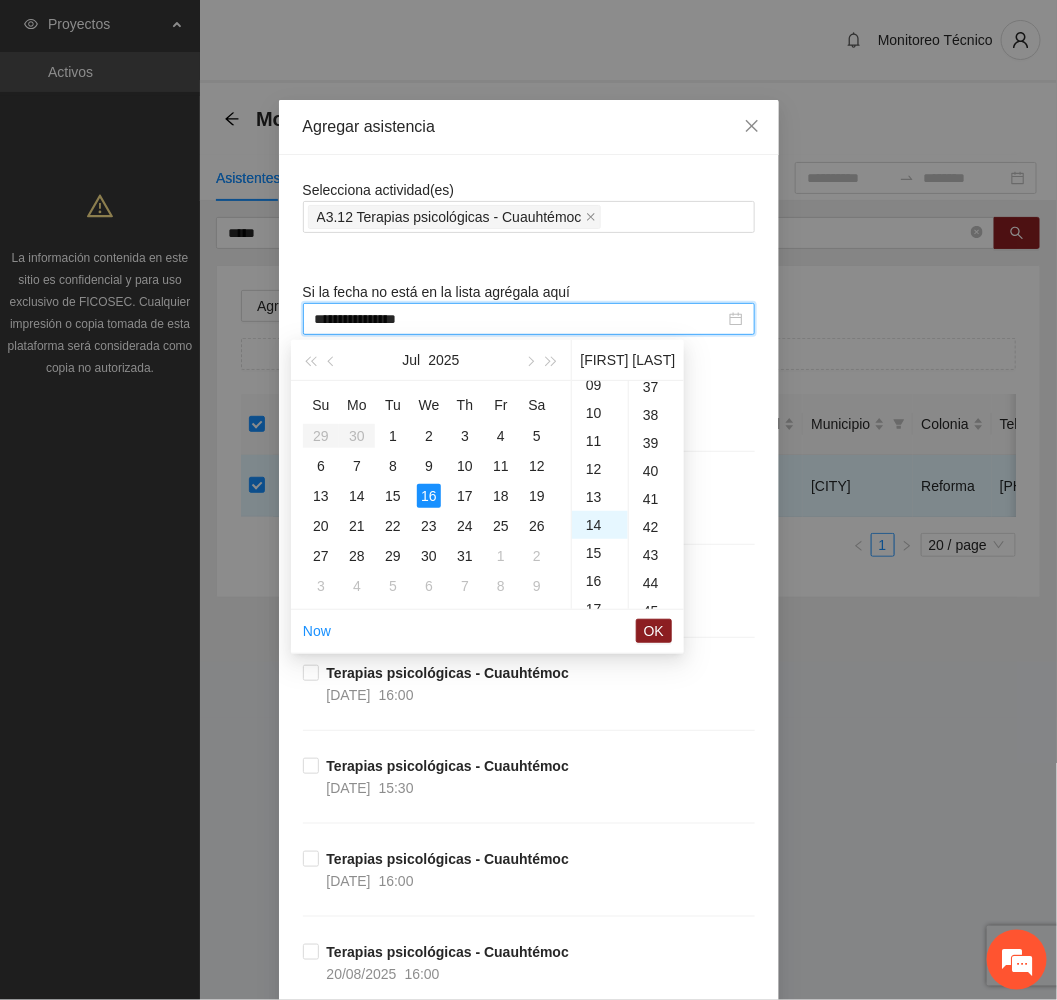 scroll, scrollTop: 391, scrollLeft: 0, axis: vertical 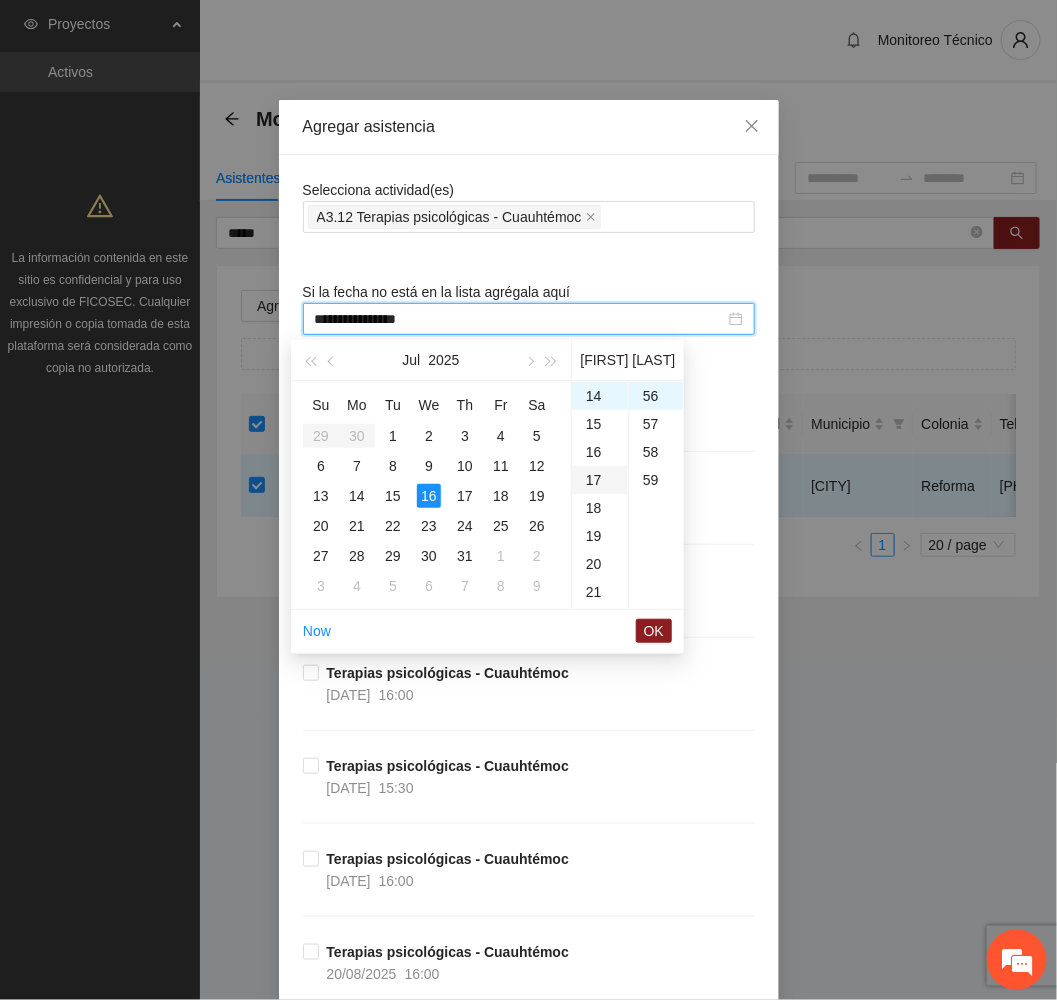 click on "17" at bounding box center [600, 480] 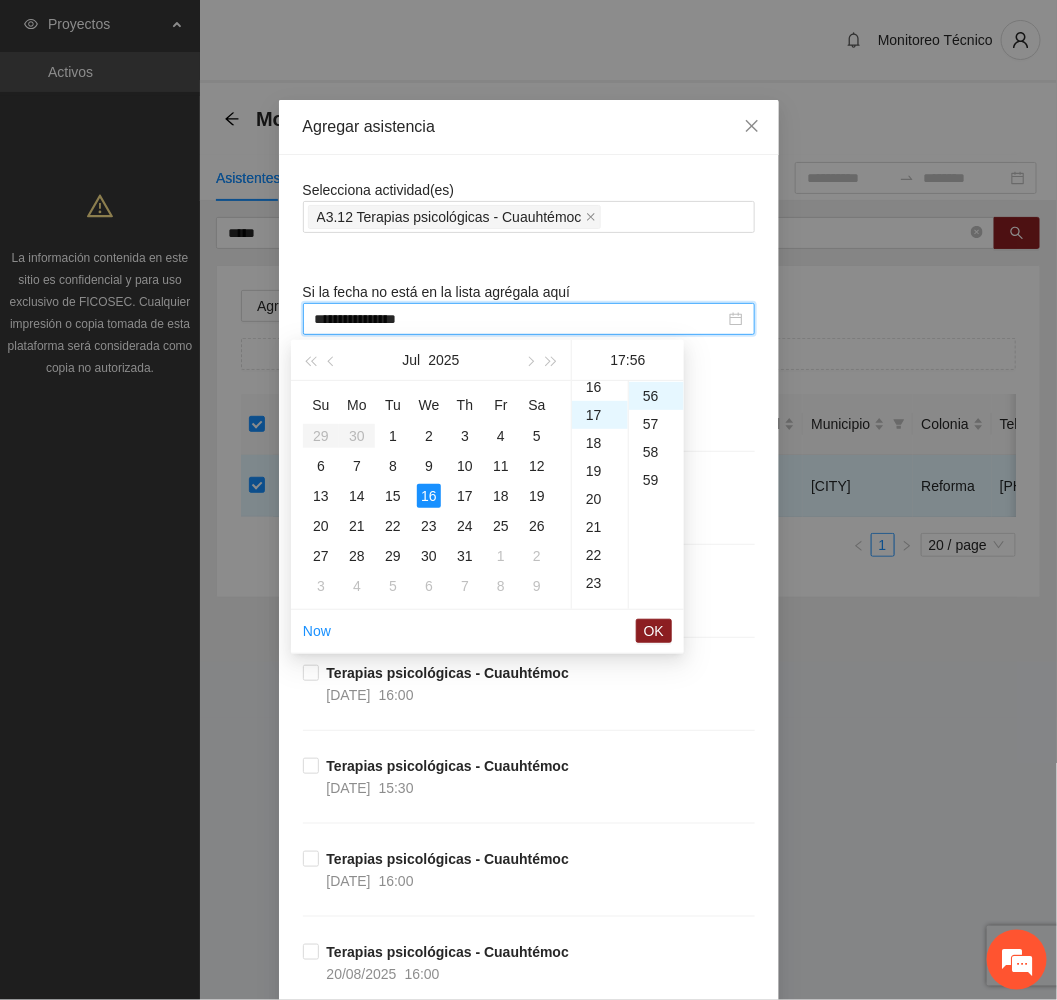 scroll, scrollTop: 475, scrollLeft: 0, axis: vertical 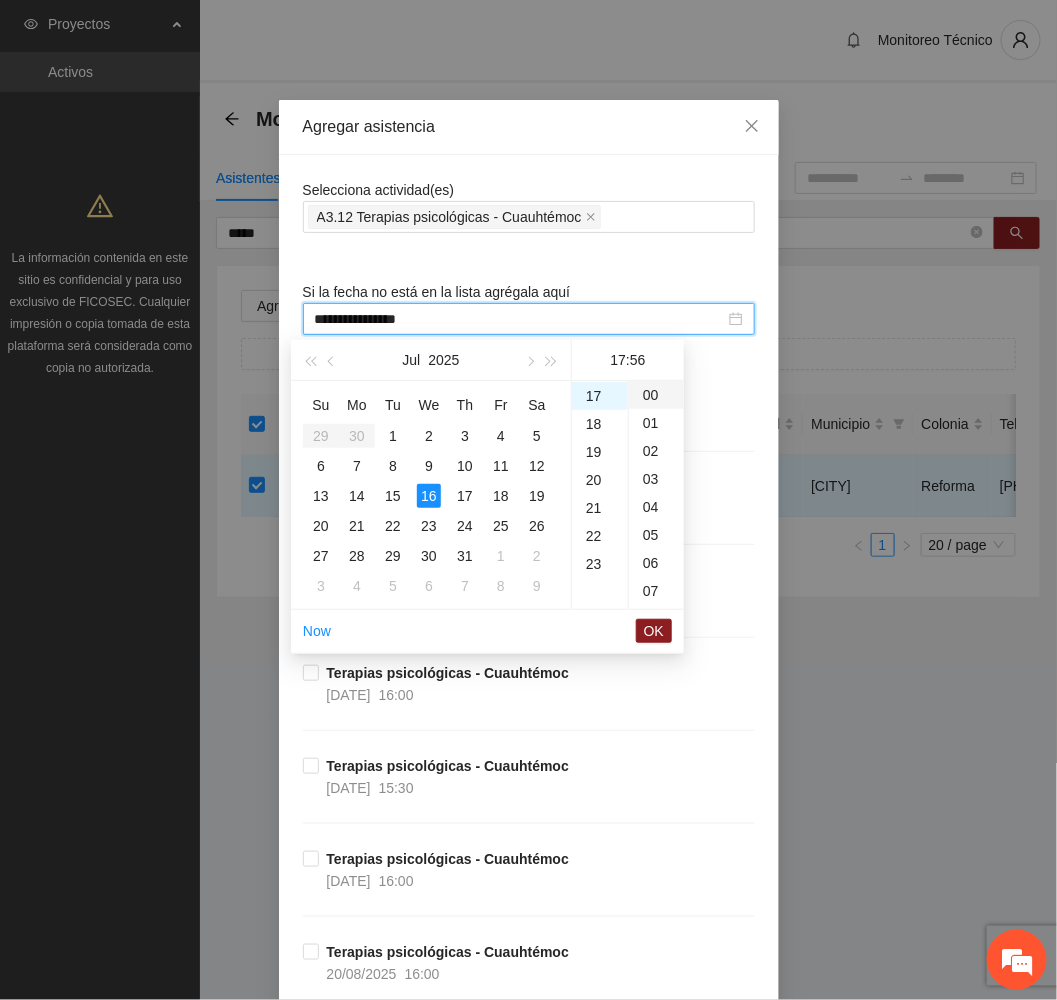 click on "00" at bounding box center (656, 395) 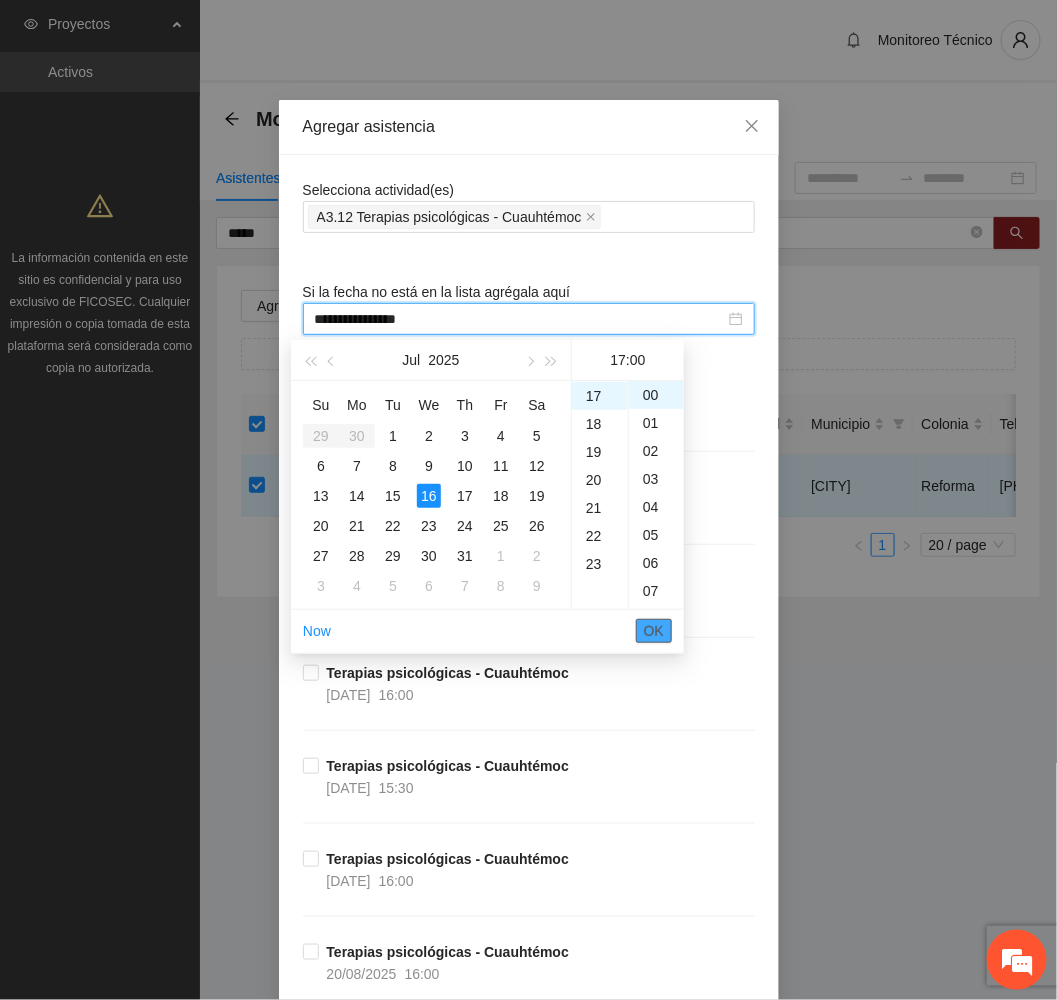 click on "OK" at bounding box center [654, 631] 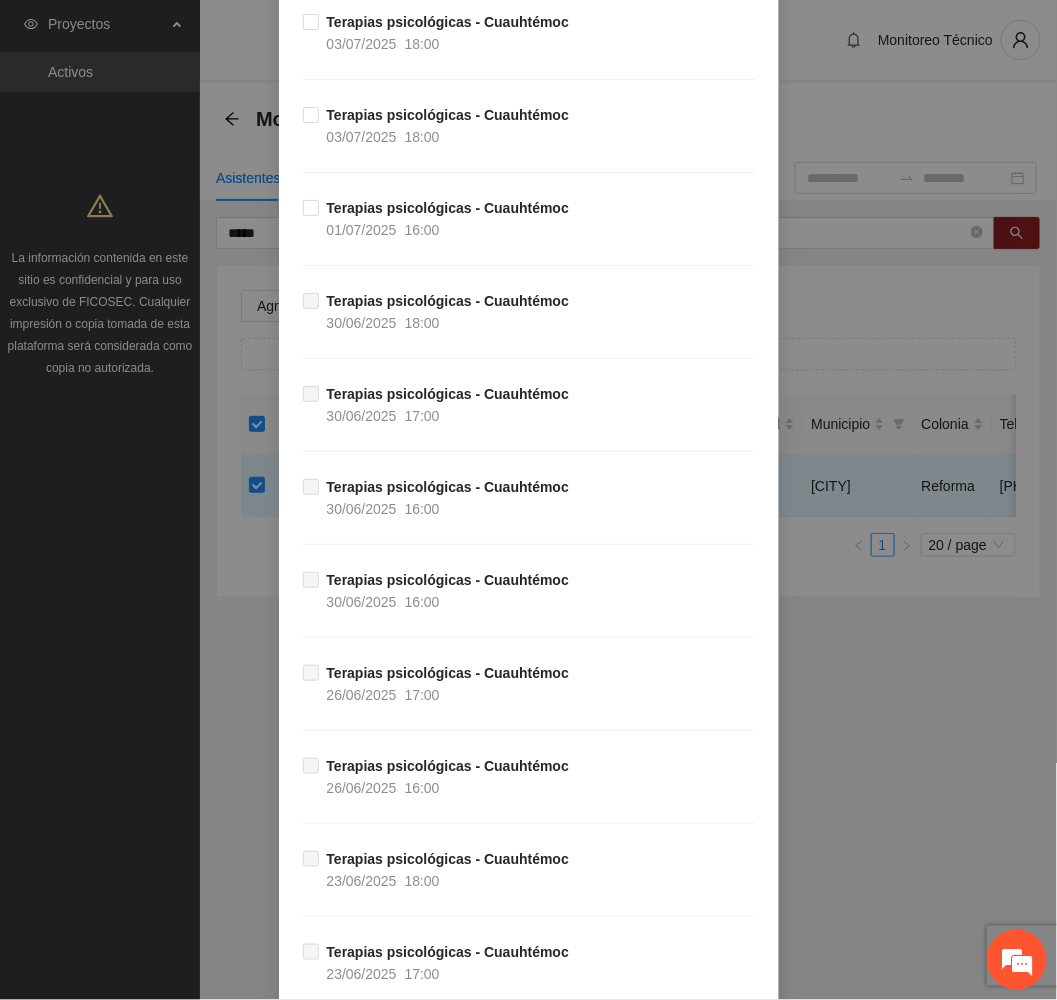 scroll, scrollTop: 3741, scrollLeft: 0, axis: vertical 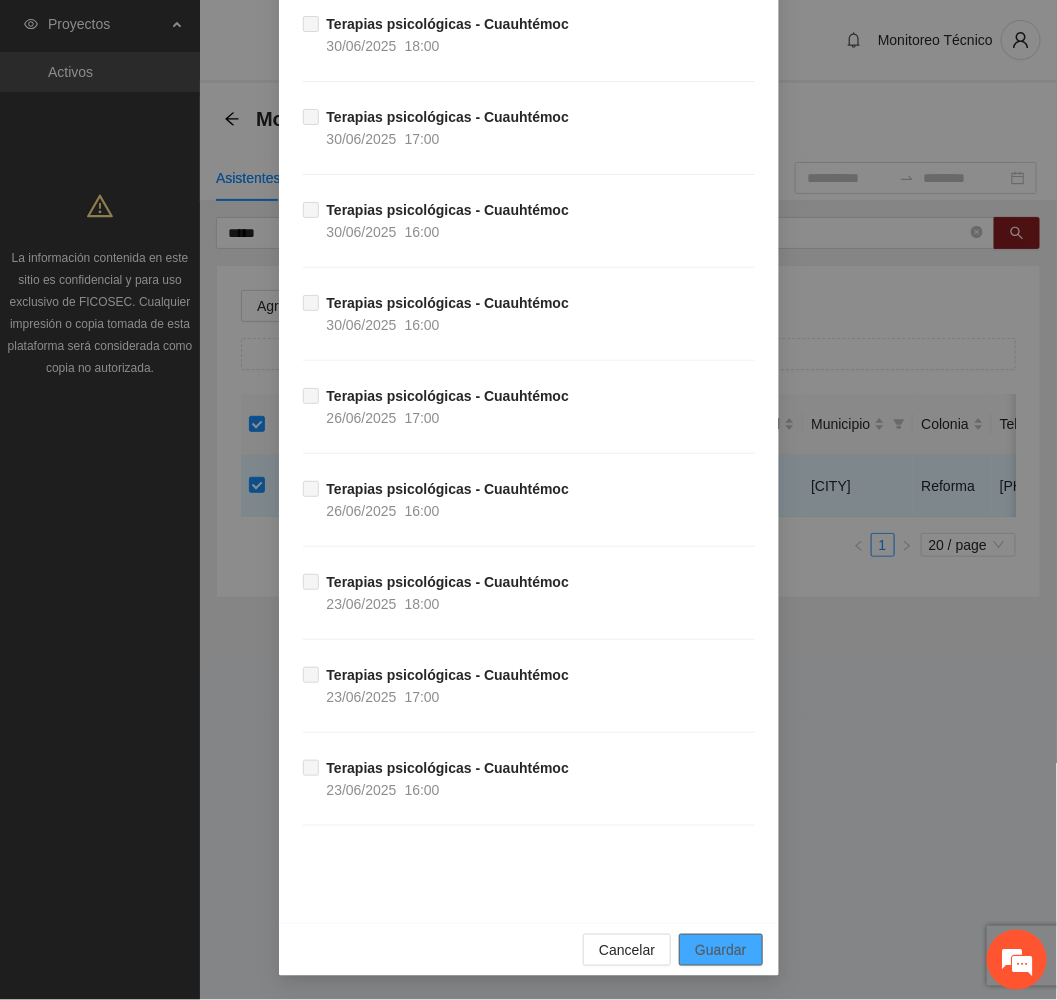 click on "Guardar" at bounding box center (720, 950) 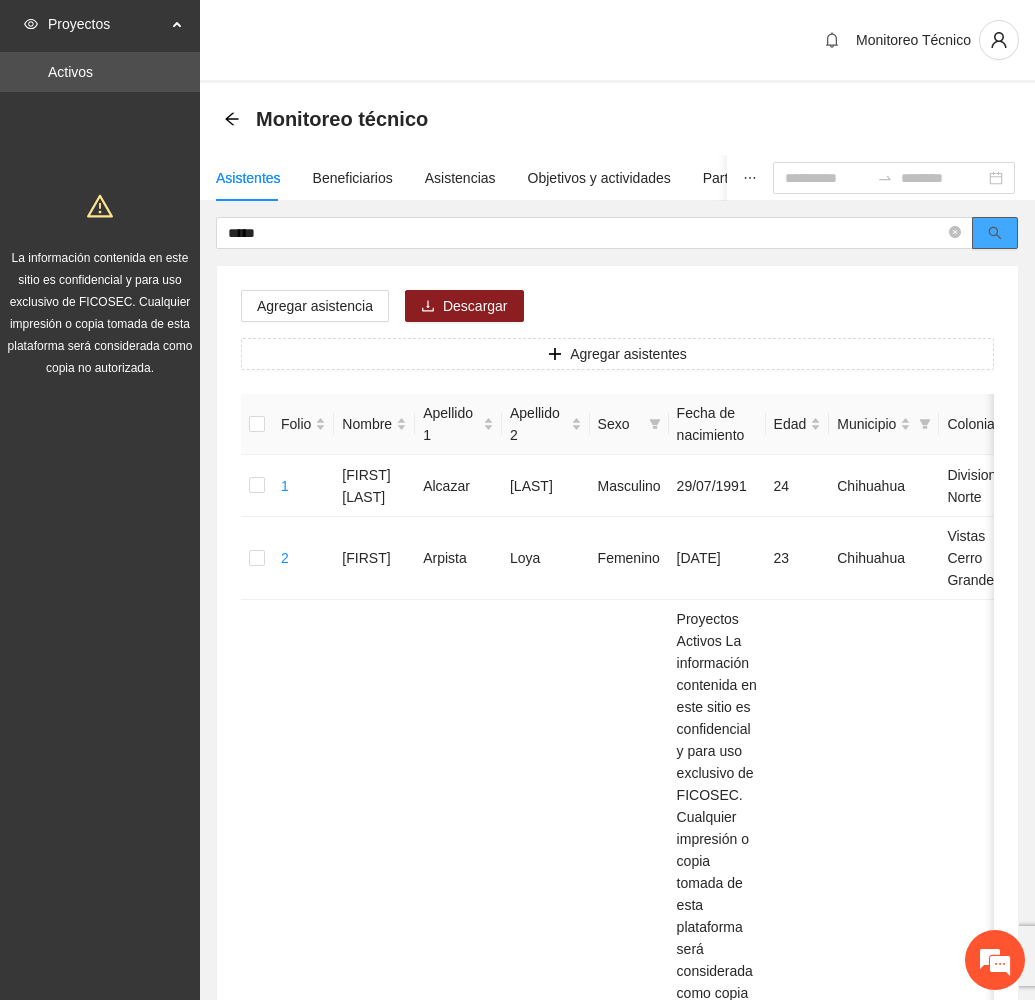 click 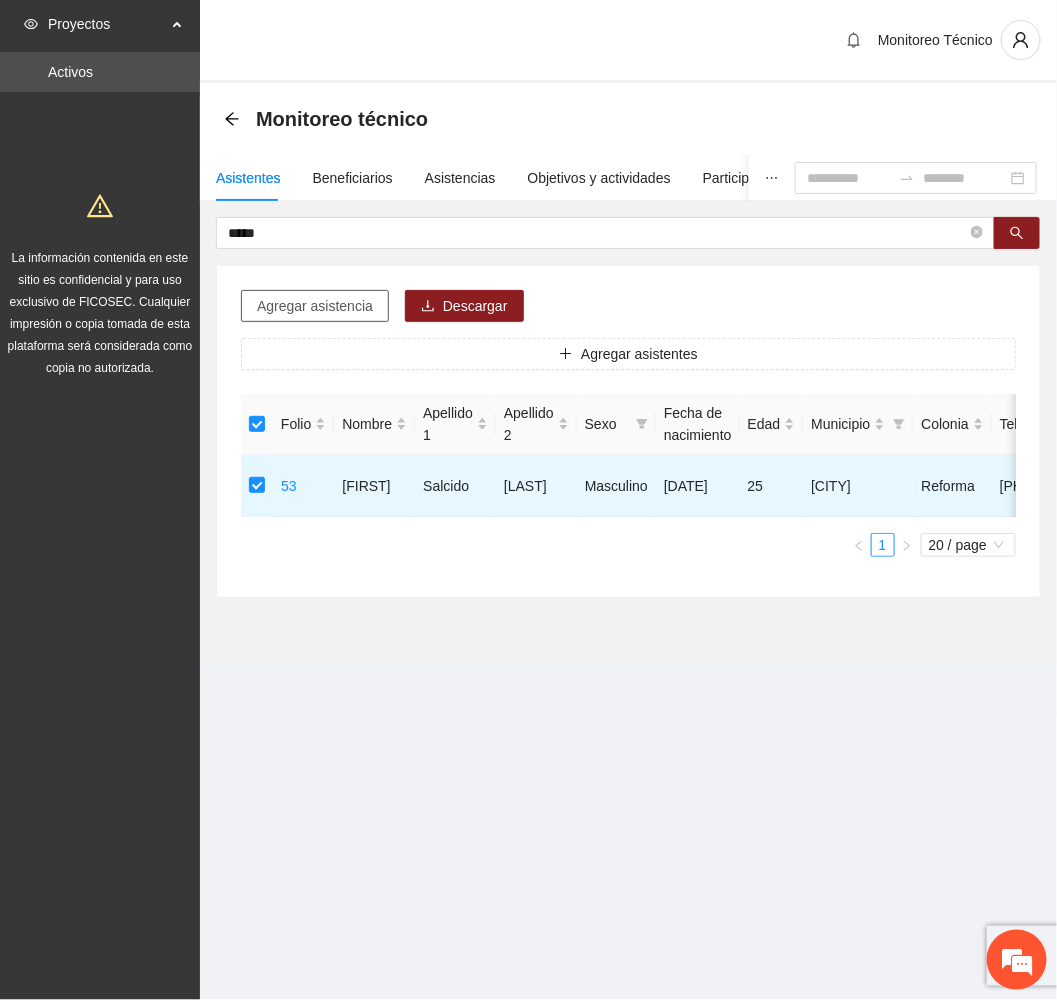 click on "Agregar asistencia" at bounding box center (315, 306) 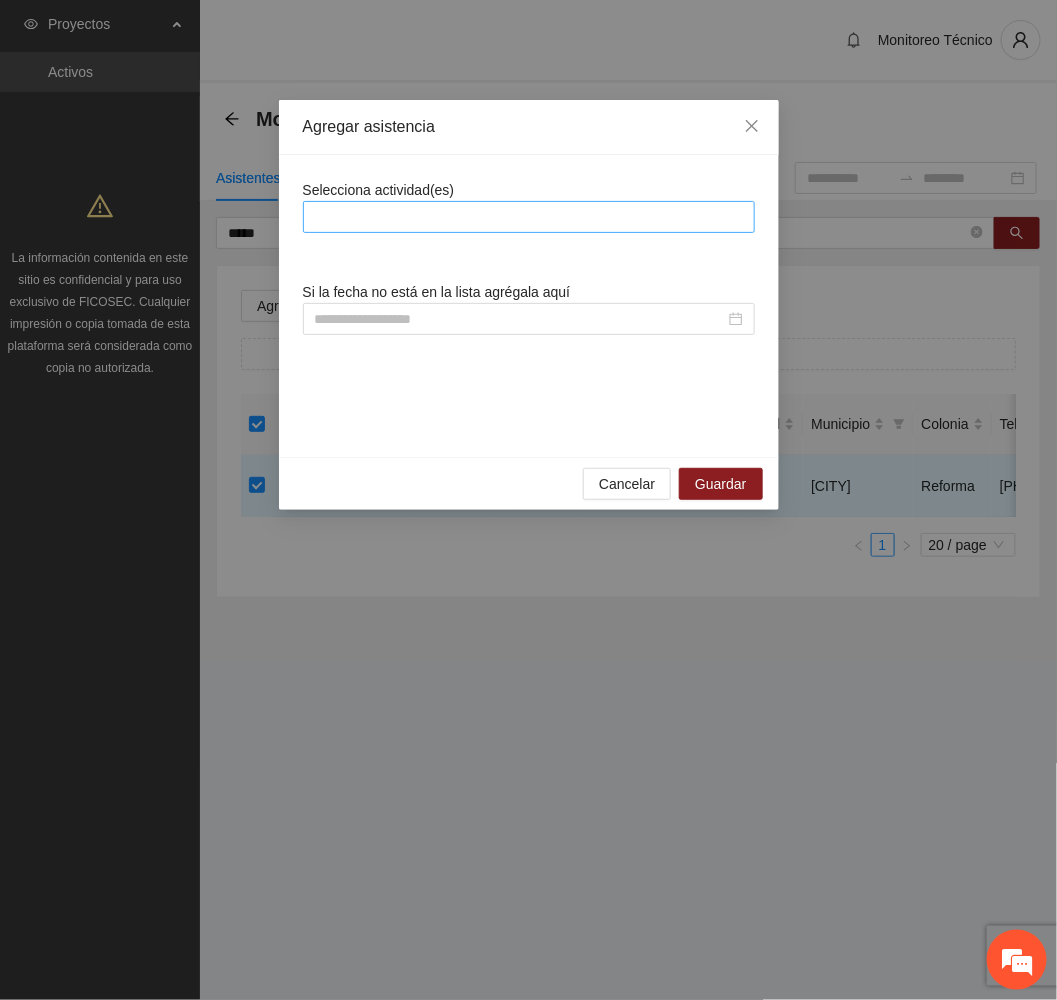 click at bounding box center (529, 217) 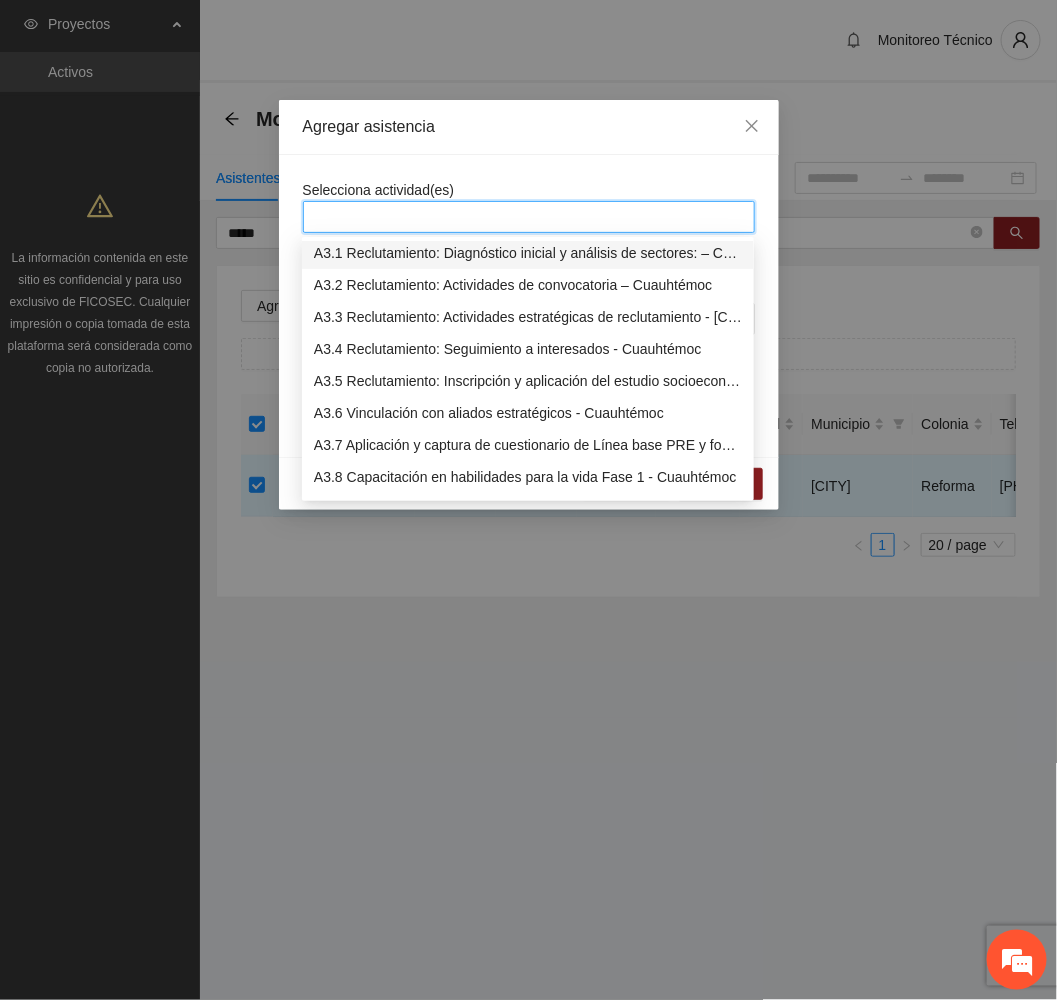 scroll, scrollTop: 1050, scrollLeft: 0, axis: vertical 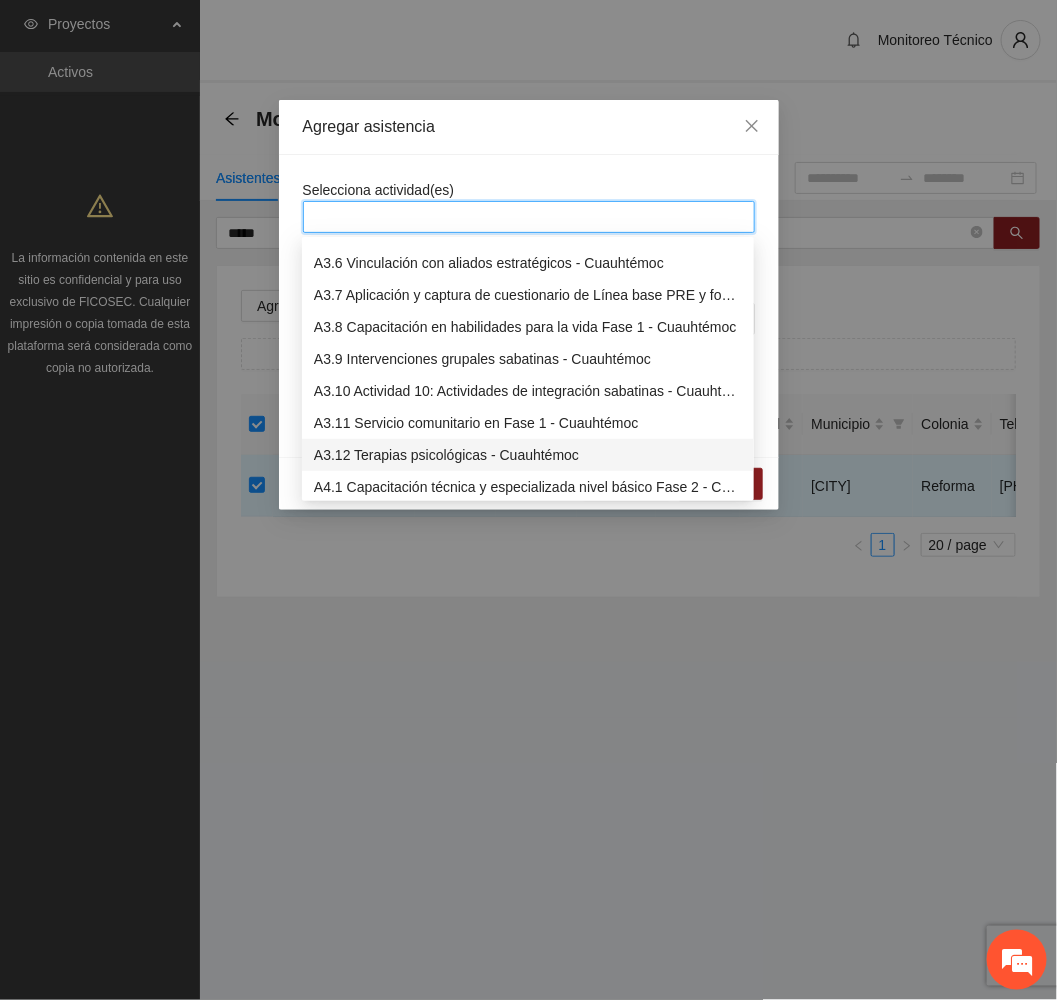 click on "A3.12 Terapias psicológicas - Cuauhtémoc" at bounding box center [528, 455] 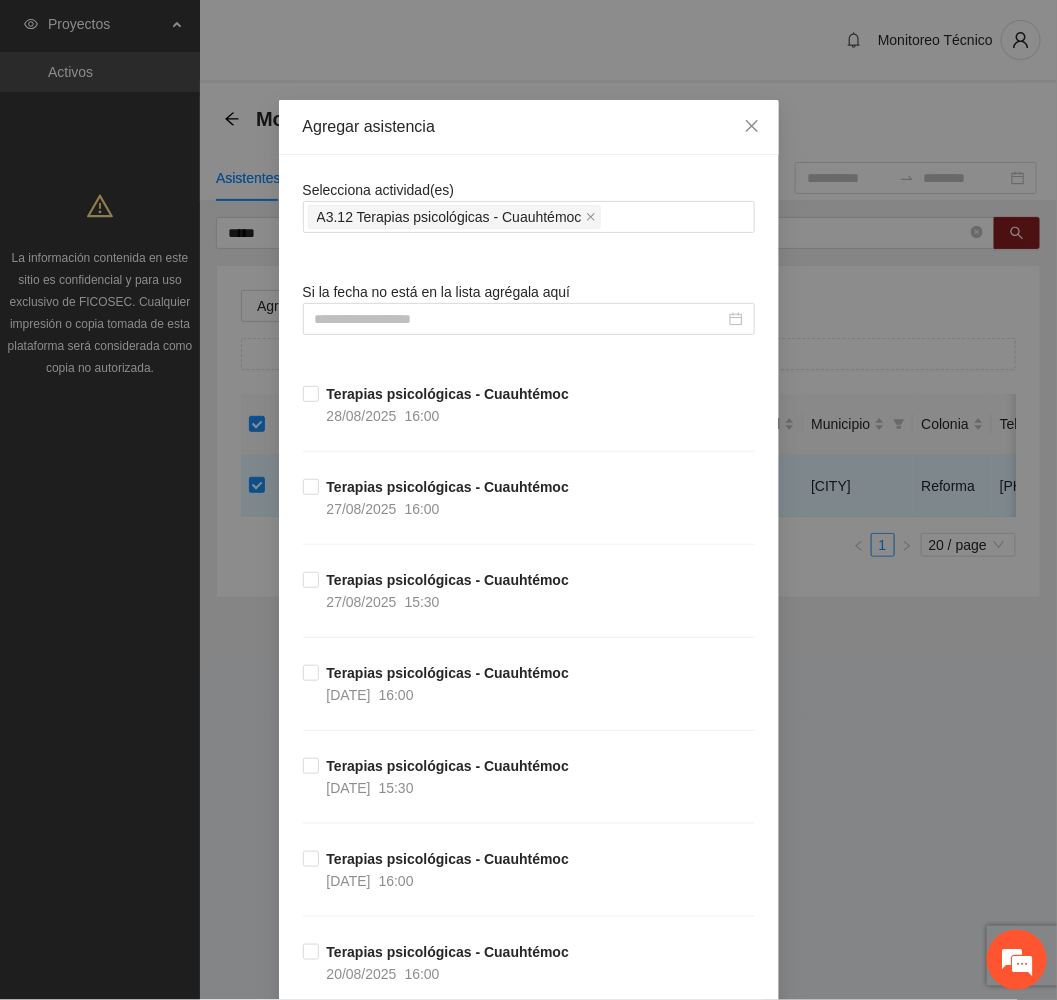 click on "Agregar asistencia" at bounding box center (529, 127) 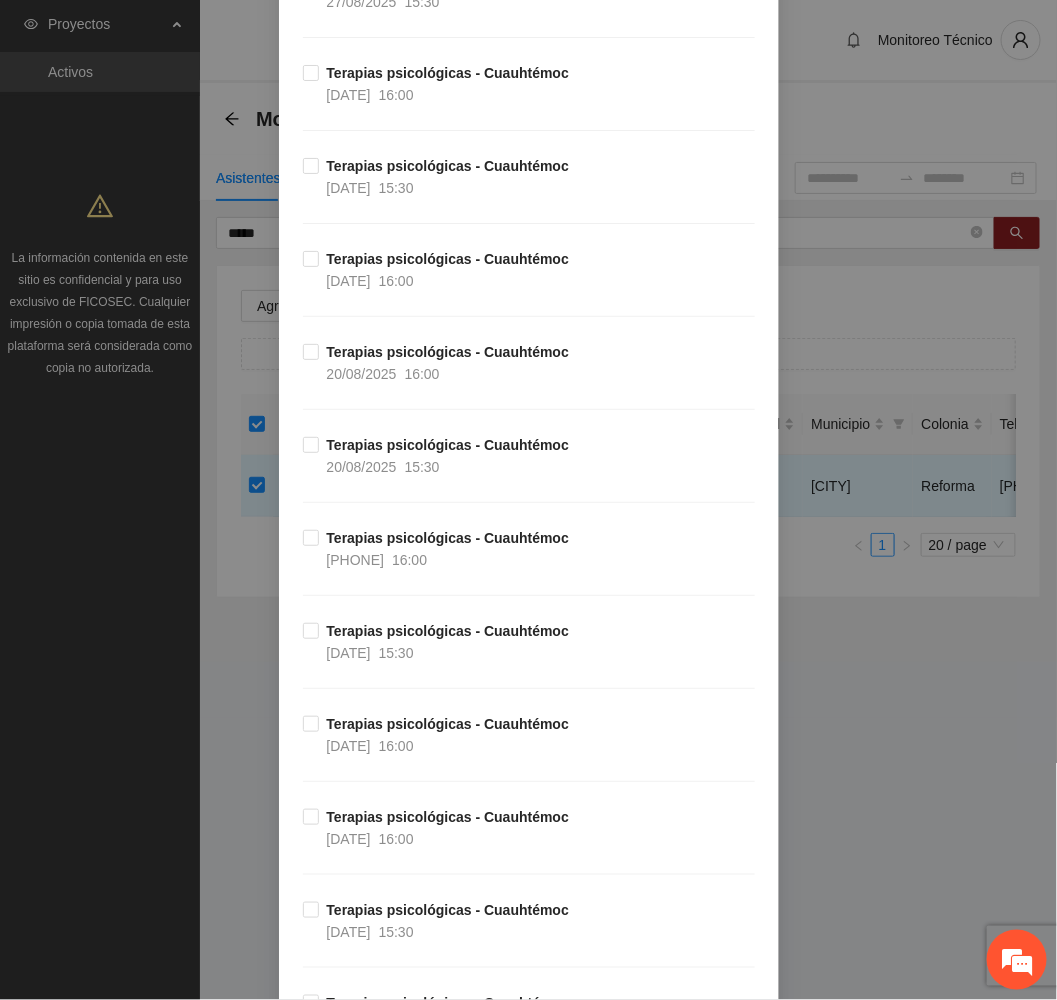 scroll, scrollTop: 0, scrollLeft: 0, axis: both 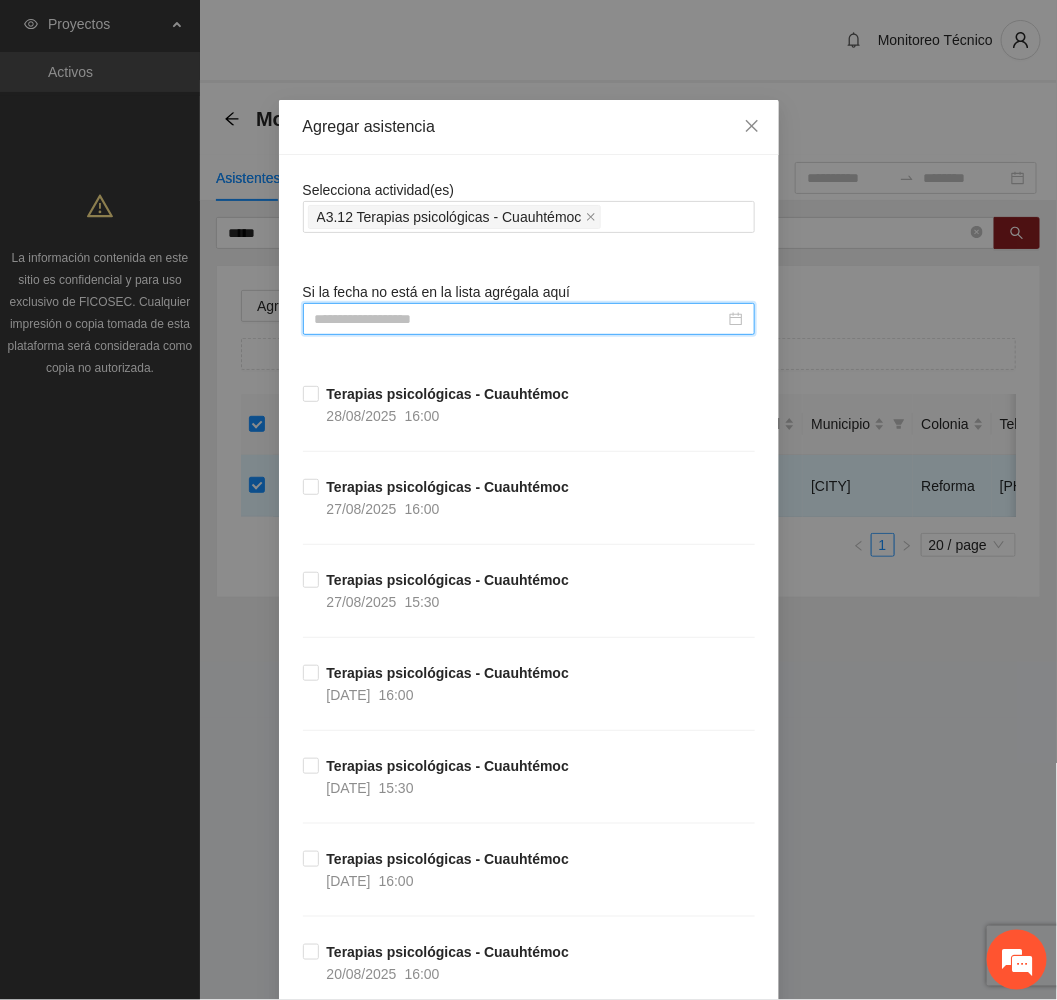 click at bounding box center [520, 319] 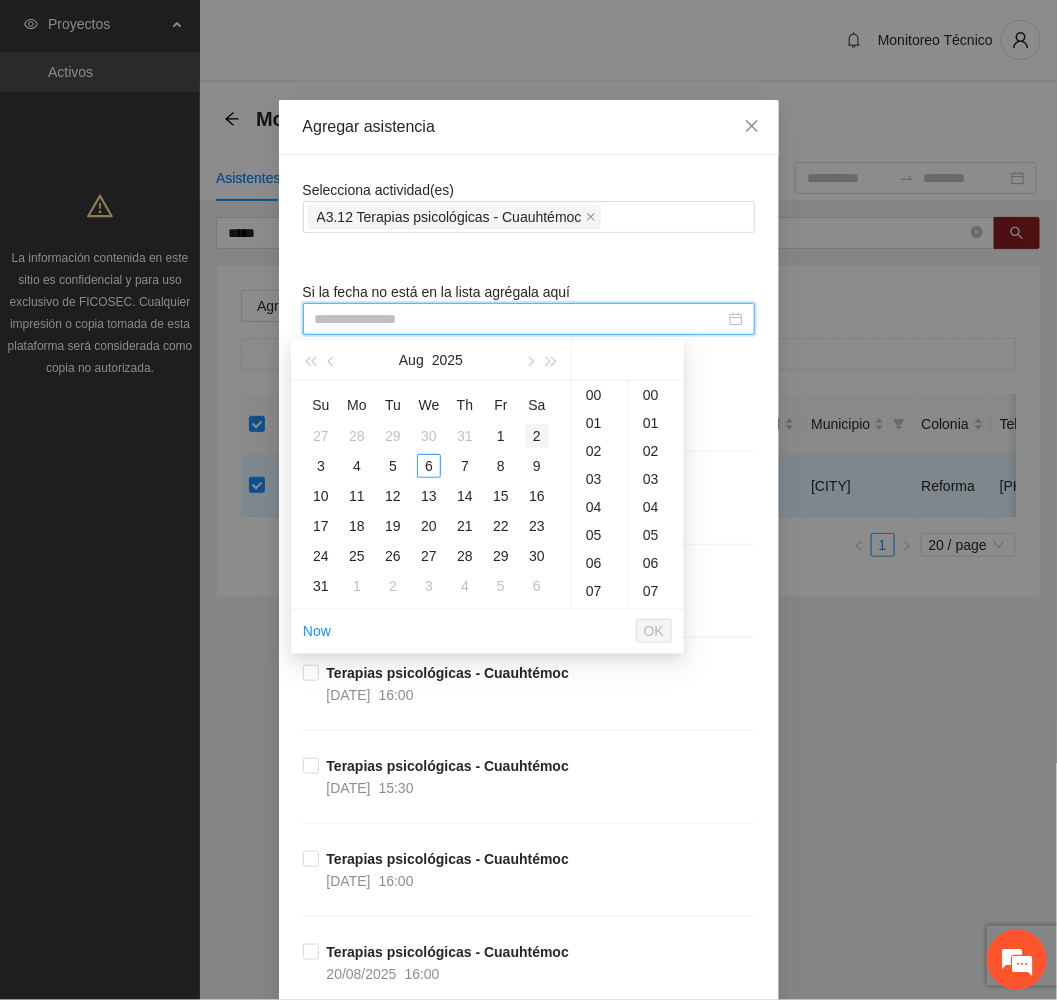 type on "**********" 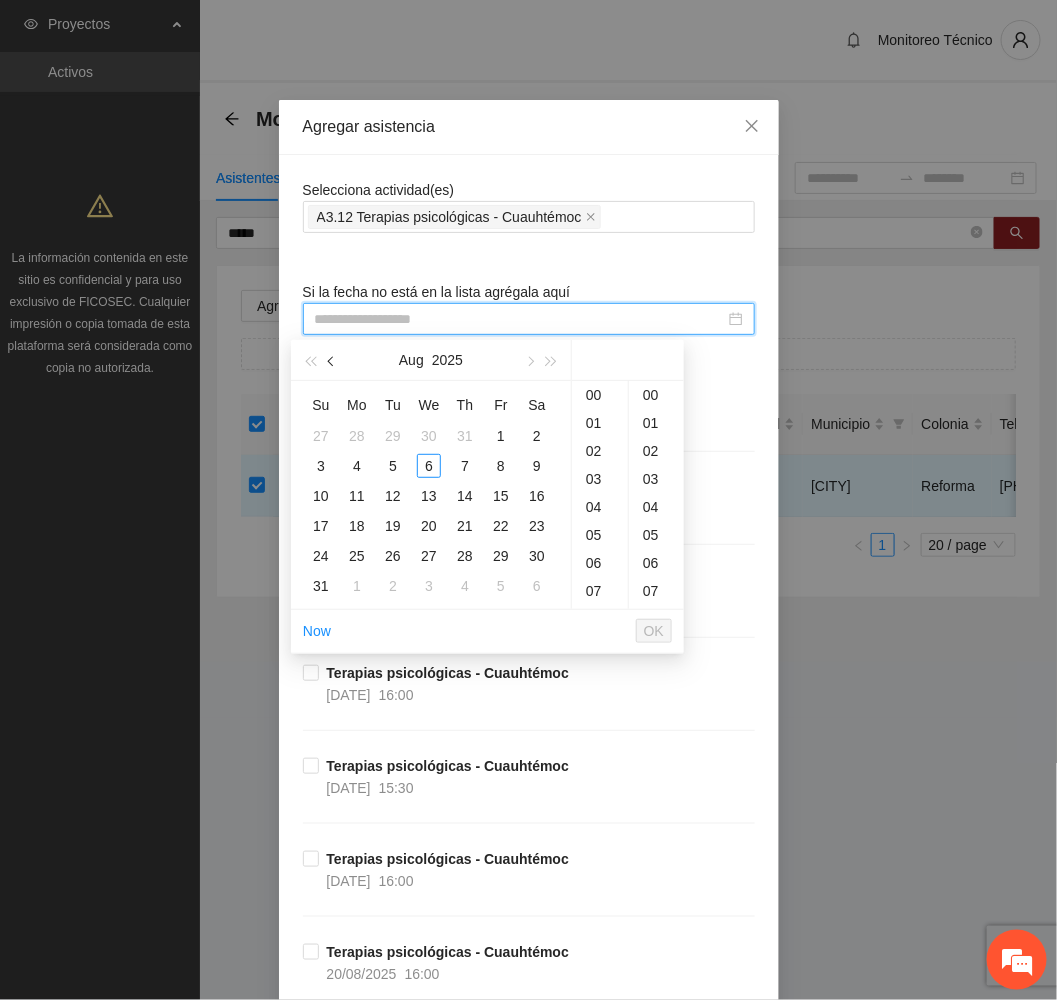 click at bounding box center (333, 362) 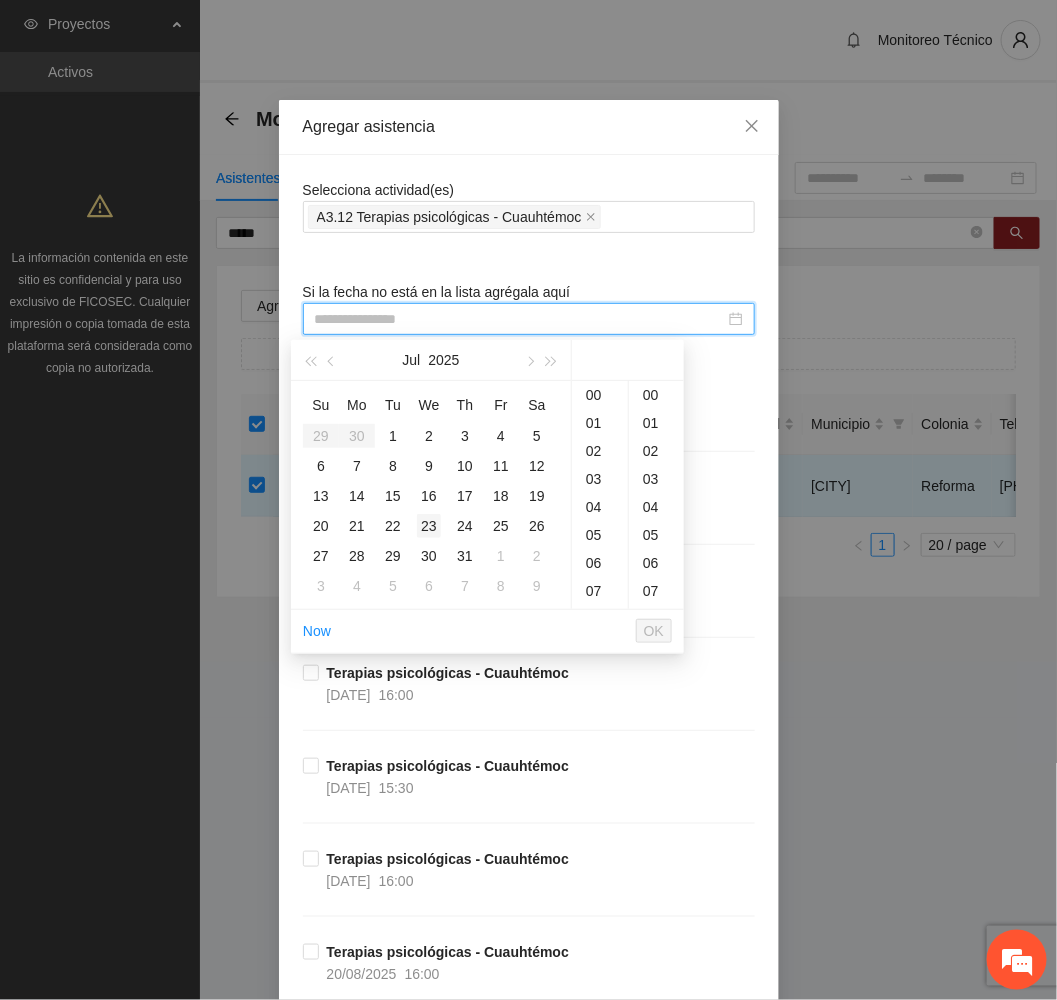 click on "23" at bounding box center (429, 526) 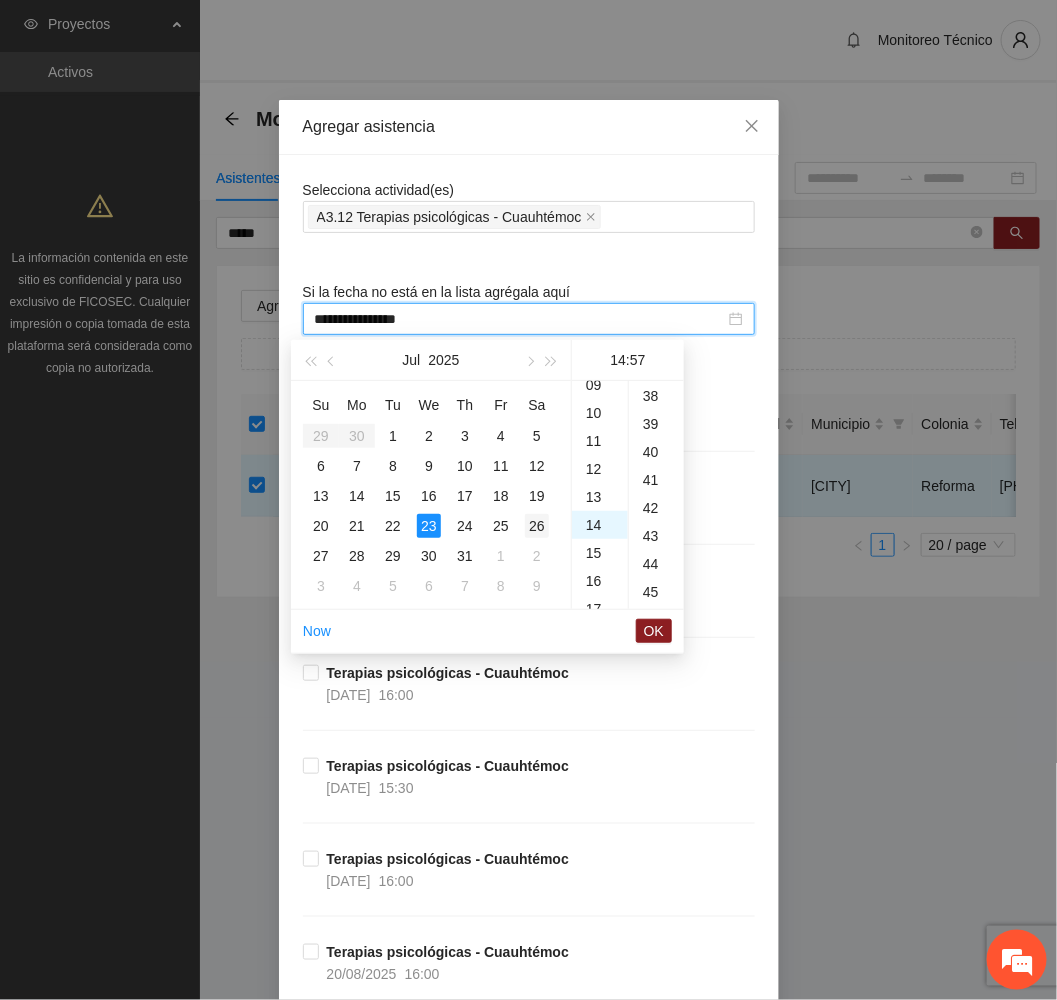 scroll, scrollTop: 391, scrollLeft: 0, axis: vertical 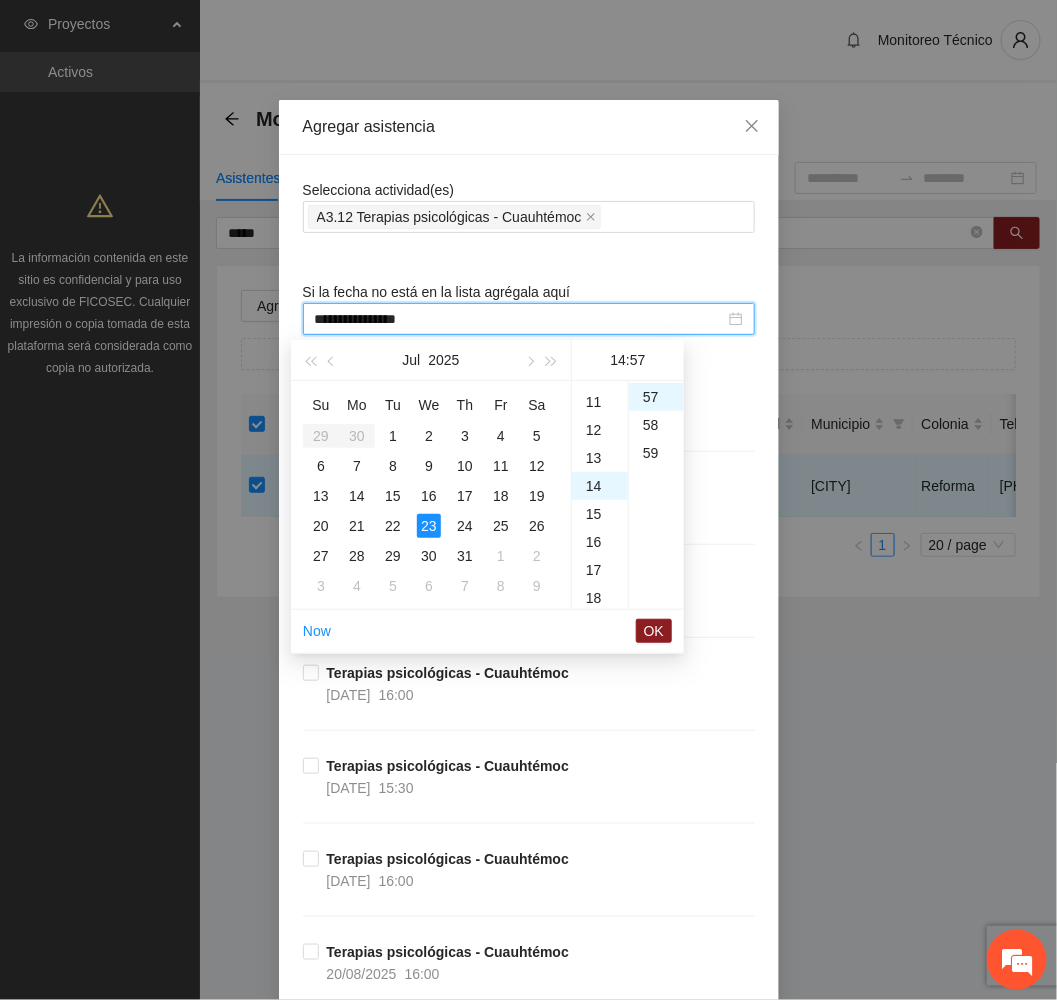 click on "17" at bounding box center [600, 570] 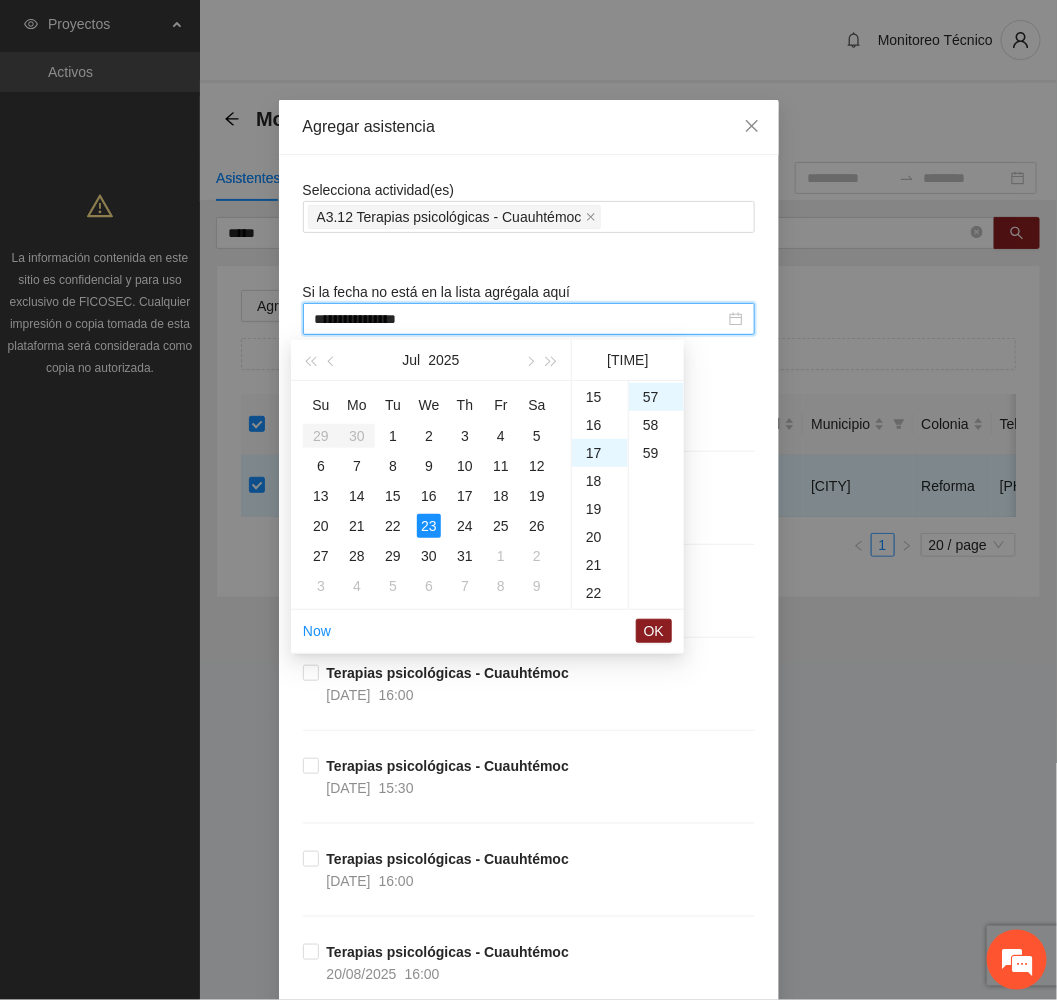 scroll, scrollTop: 475, scrollLeft: 0, axis: vertical 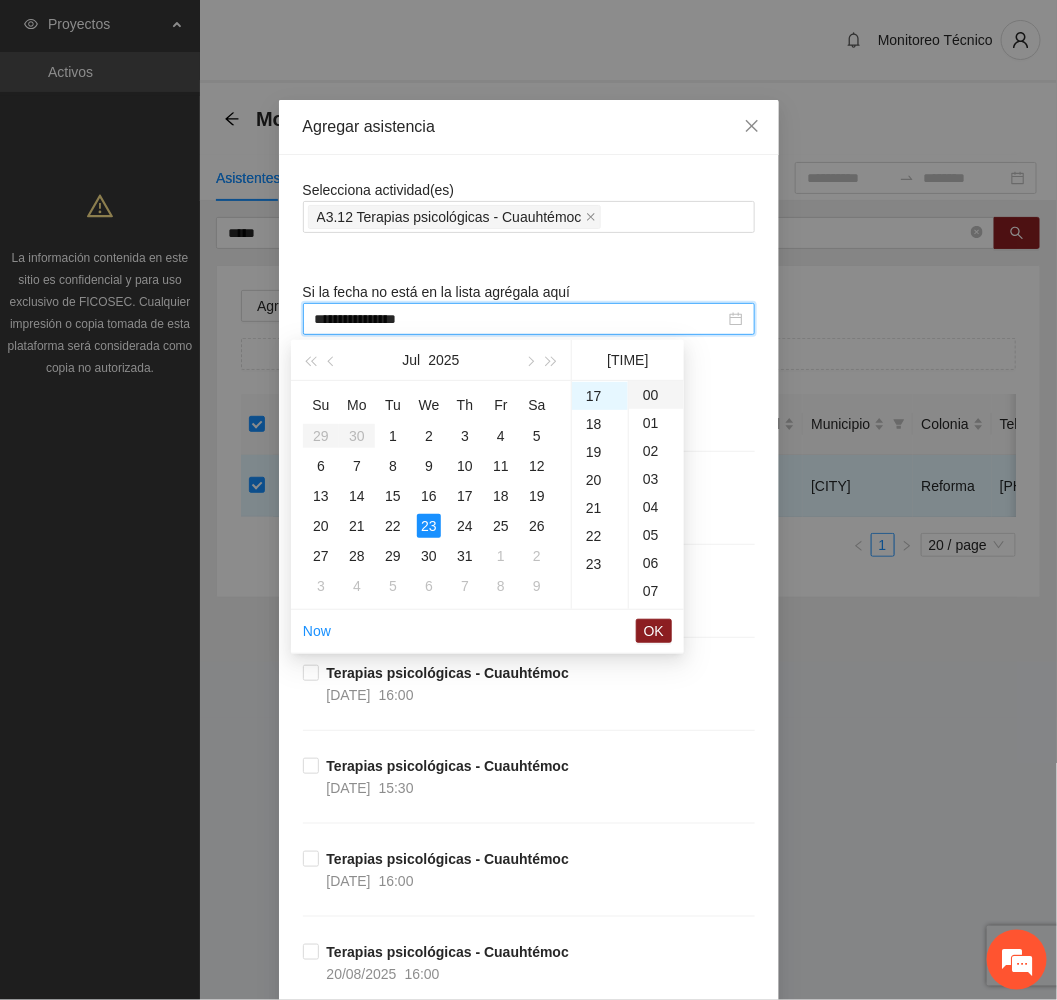 click on "00" at bounding box center [656, 395] 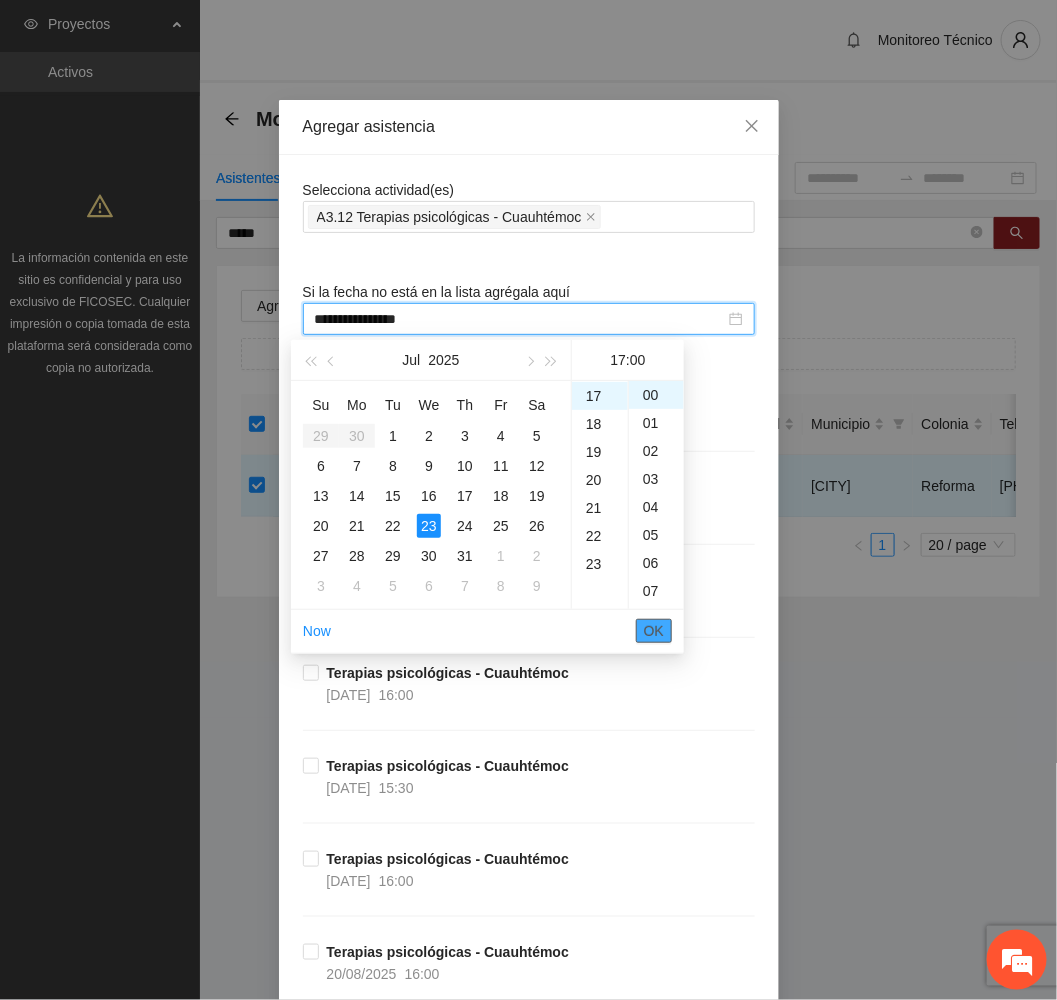 click on "OK" at bounding box center (654, 631) 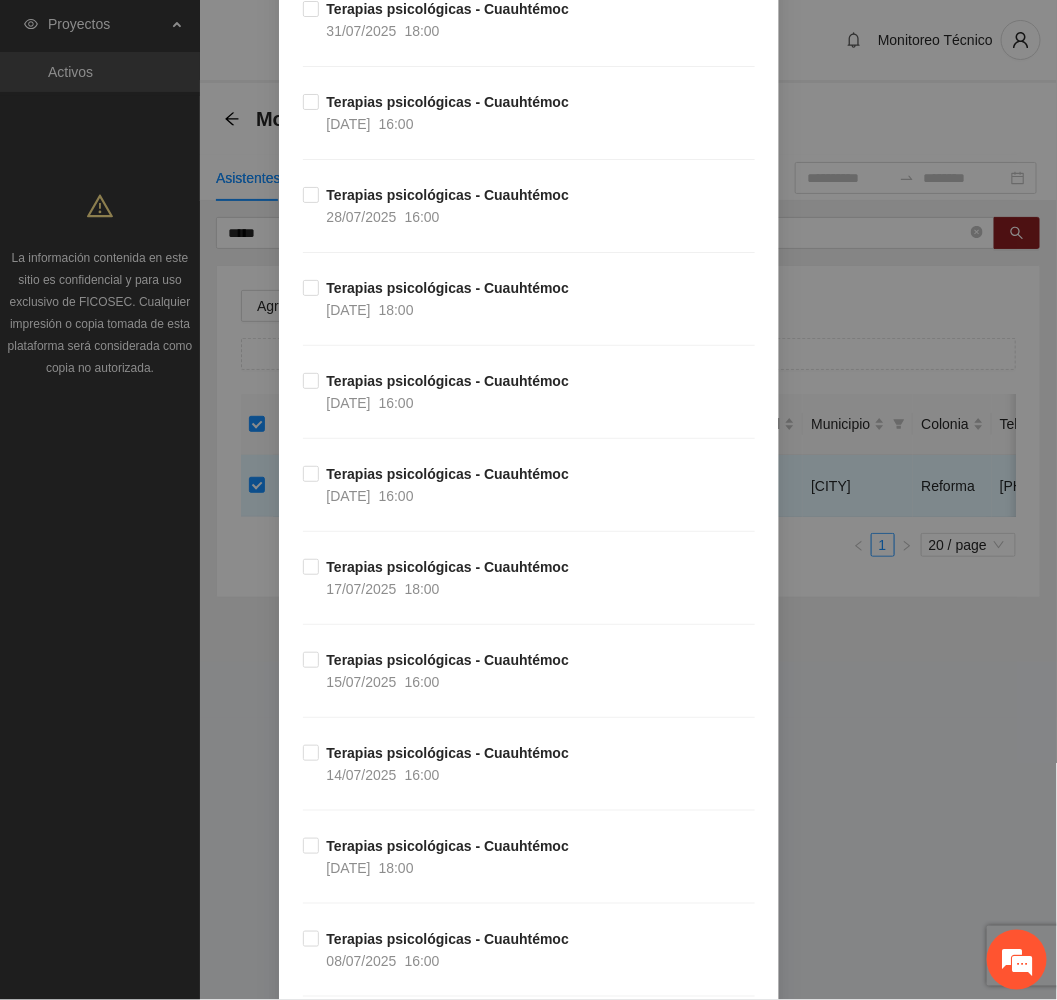 scroll, scrollTop: 3741, scrollLeft: 0, axis: vertical 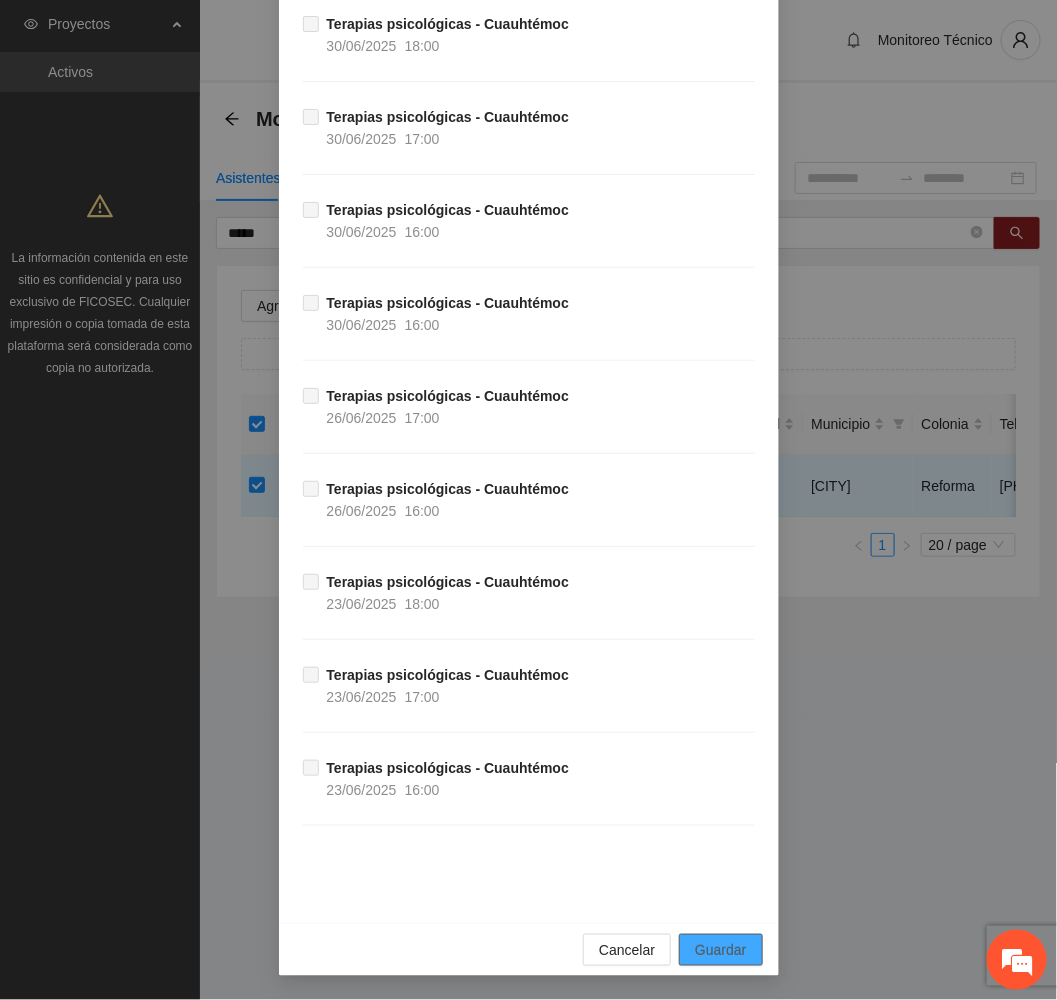 click on "Guardar" at bounding box center (720, 950) 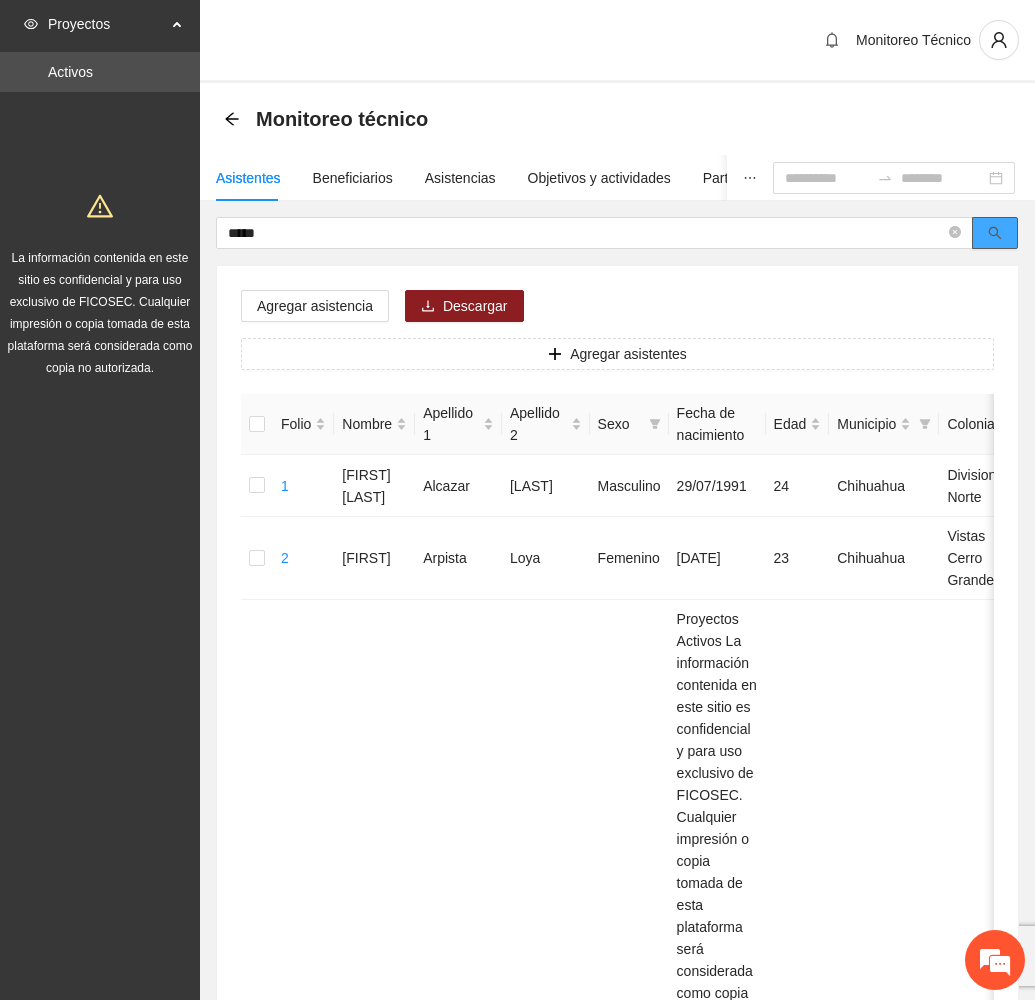 click 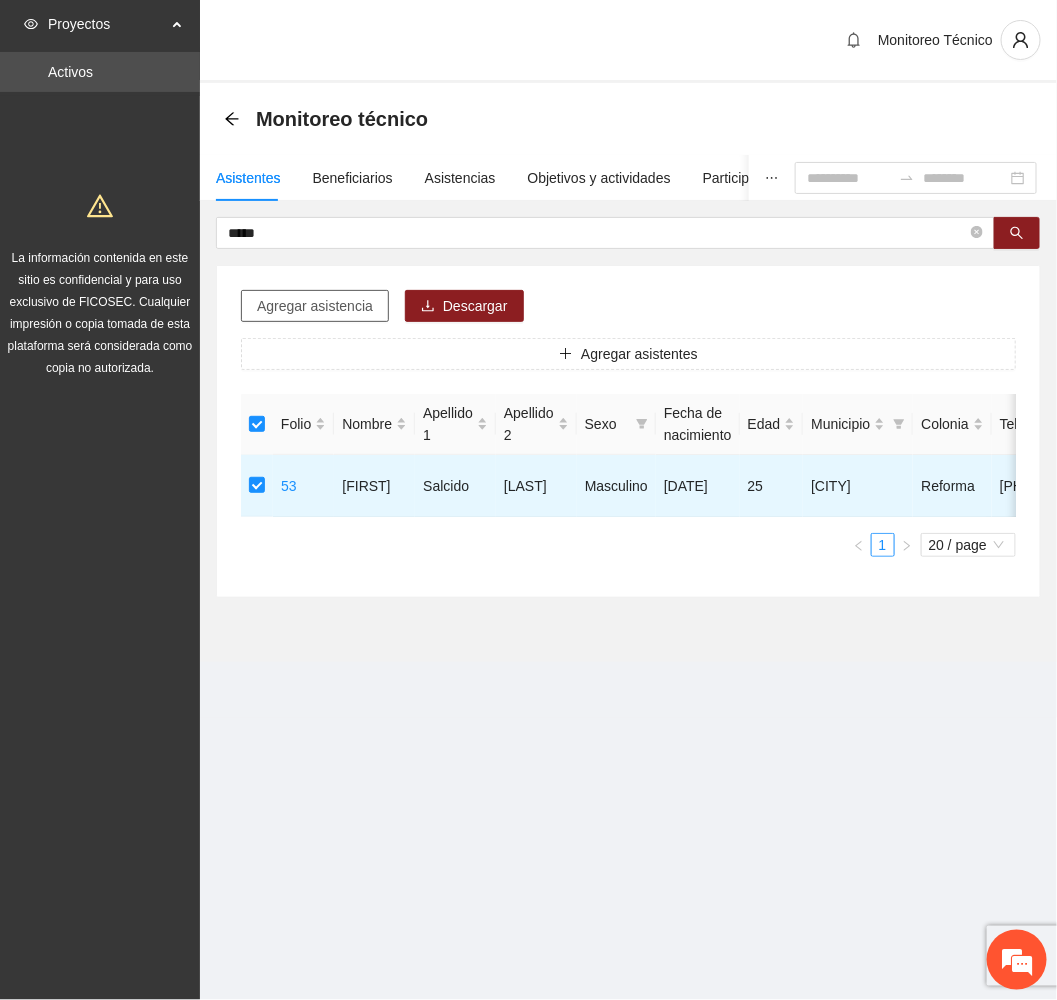 click on "Agregar asistencia" at bounding box center (315, 306) 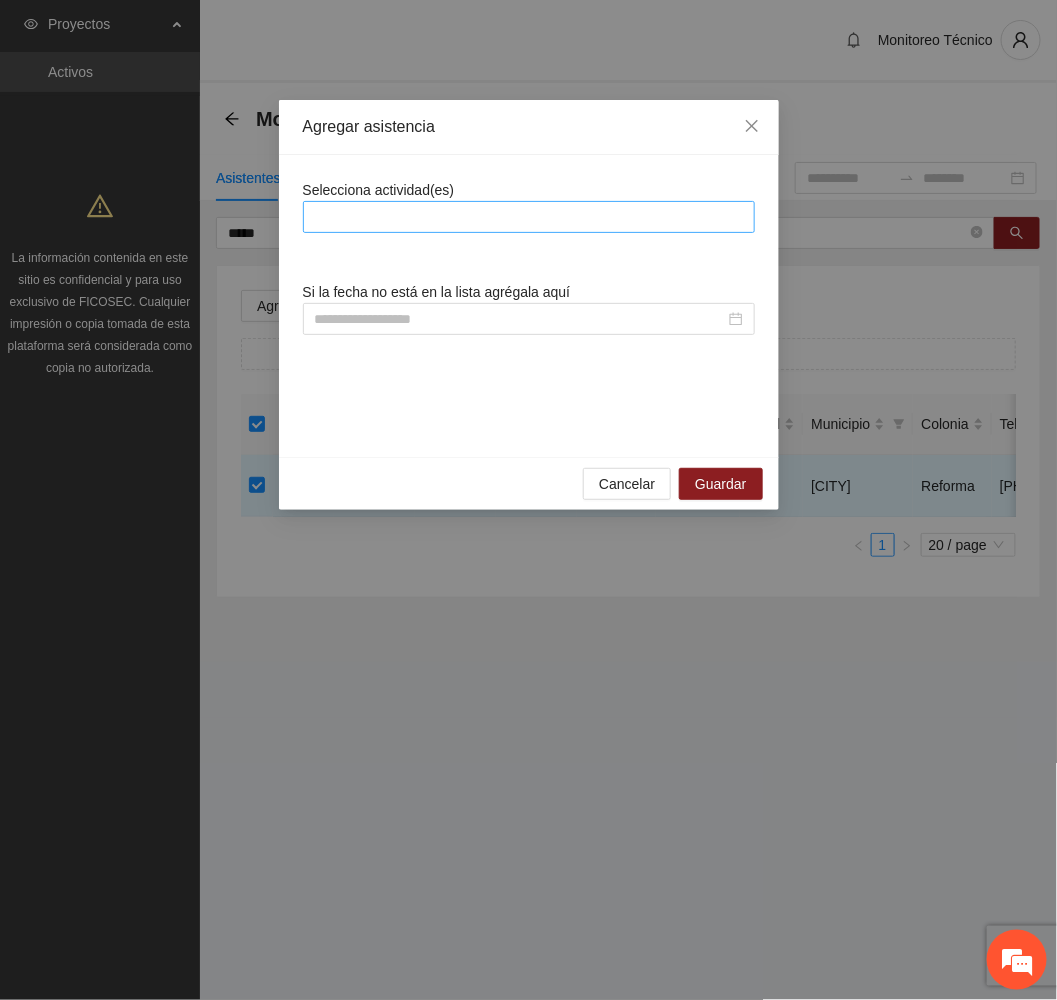 click at bounding box center [529, 217] 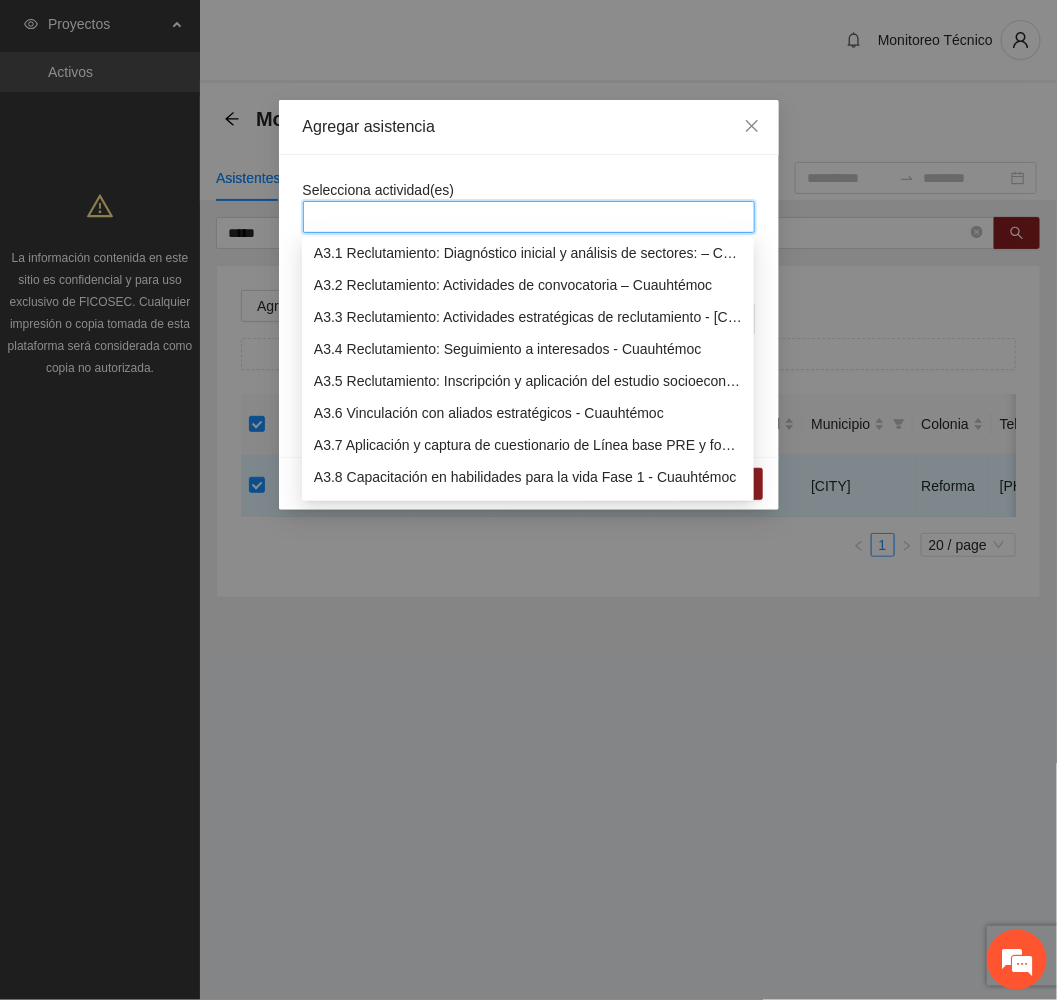 scroll, scrollTop: 1050, scrollLeft: 0, axis: vertical 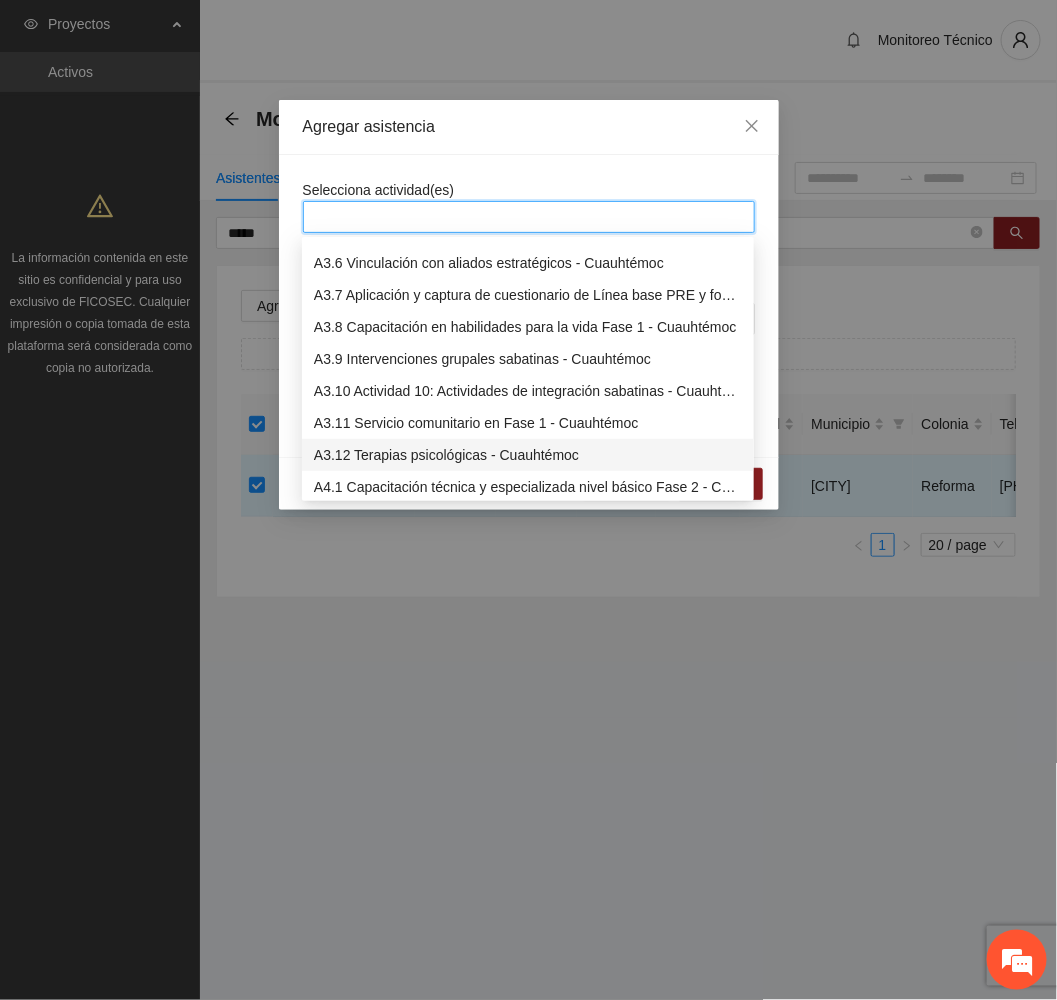 click on "A3.12 Terapias psicológicas - Cuauhtémoc" at bounding box center (528, 455) 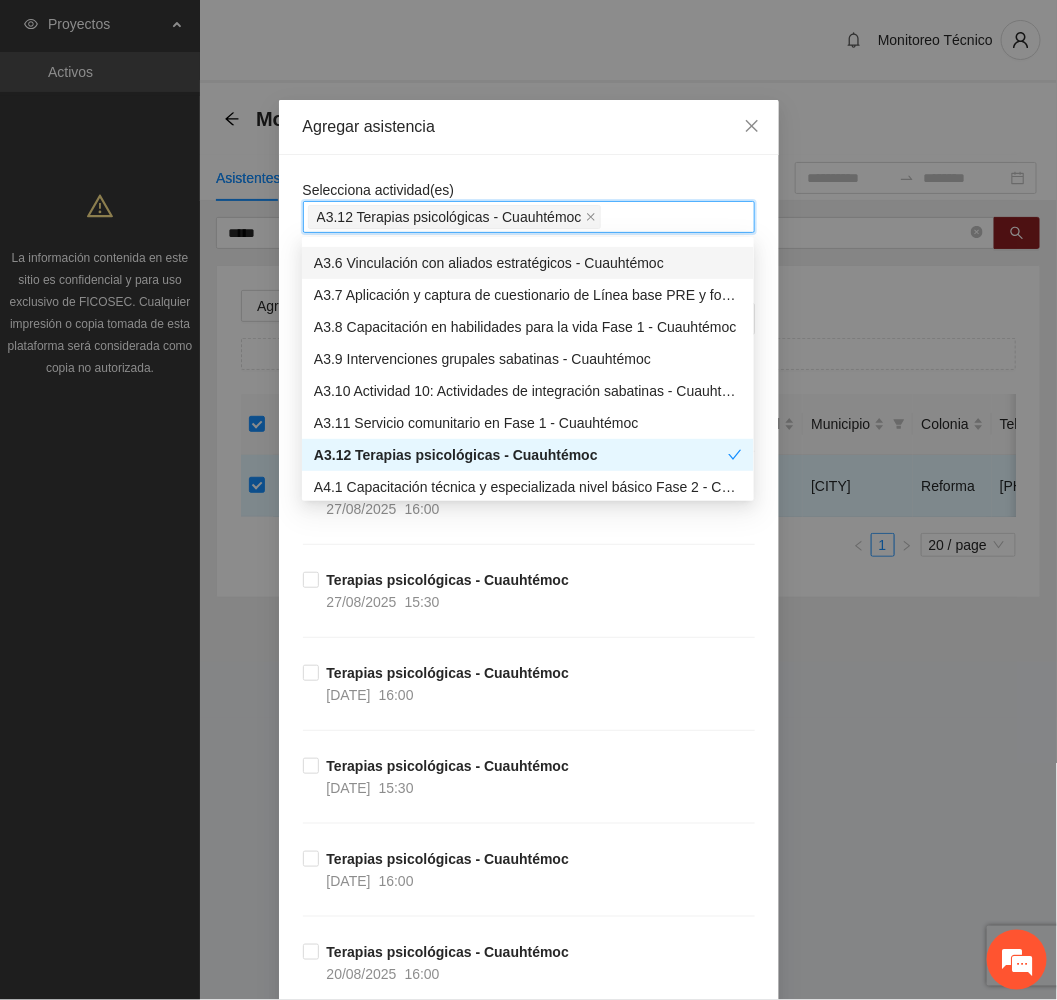 click on "Agregar asistencia" at bounding box center [529, 127] 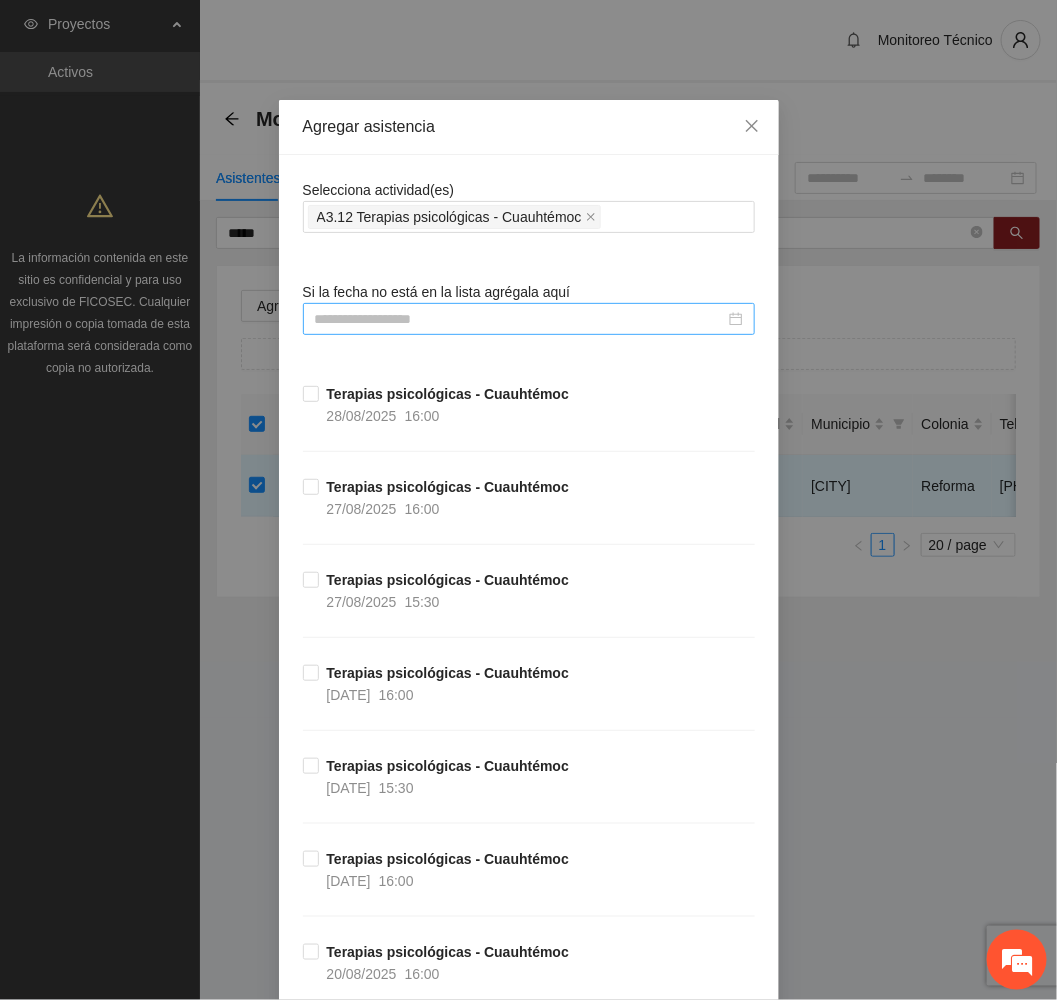 click at bounding box center (520, 319) 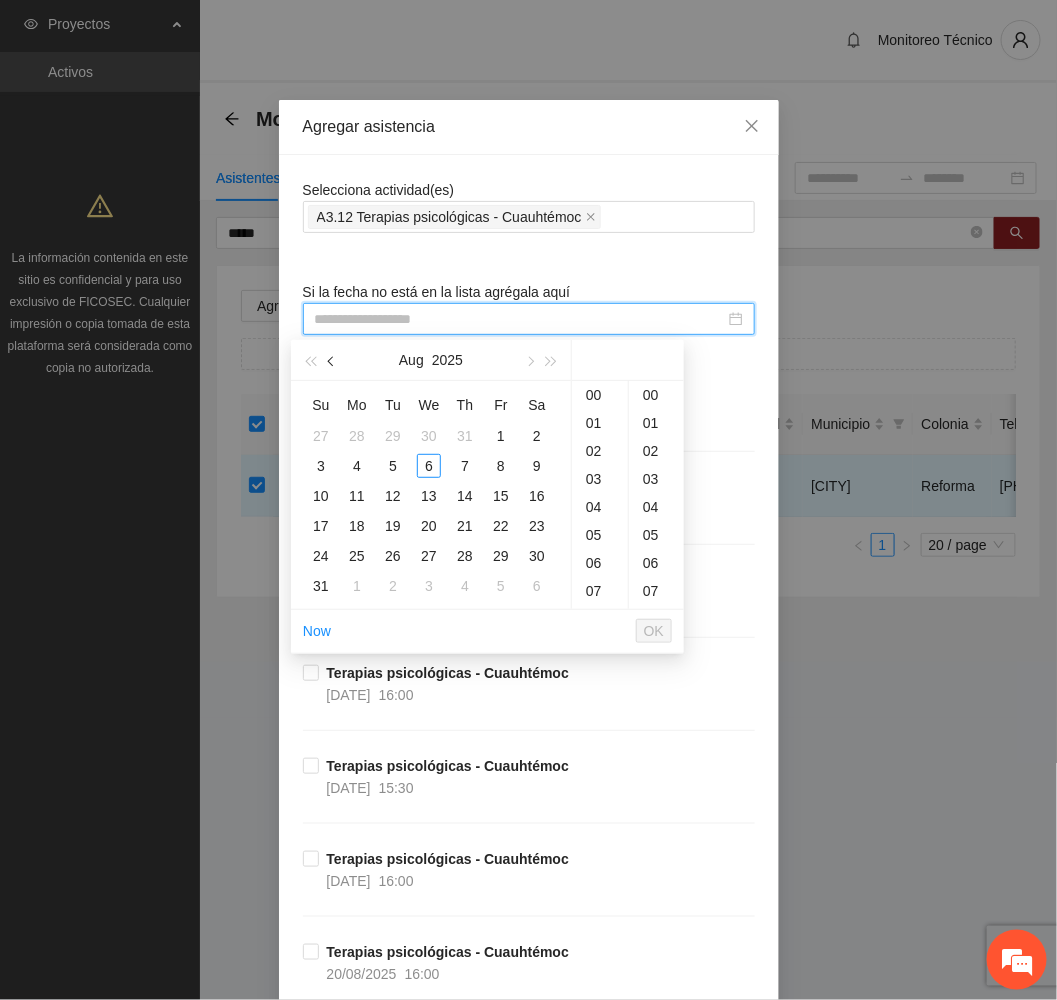 click at bounding box center (332, 360) 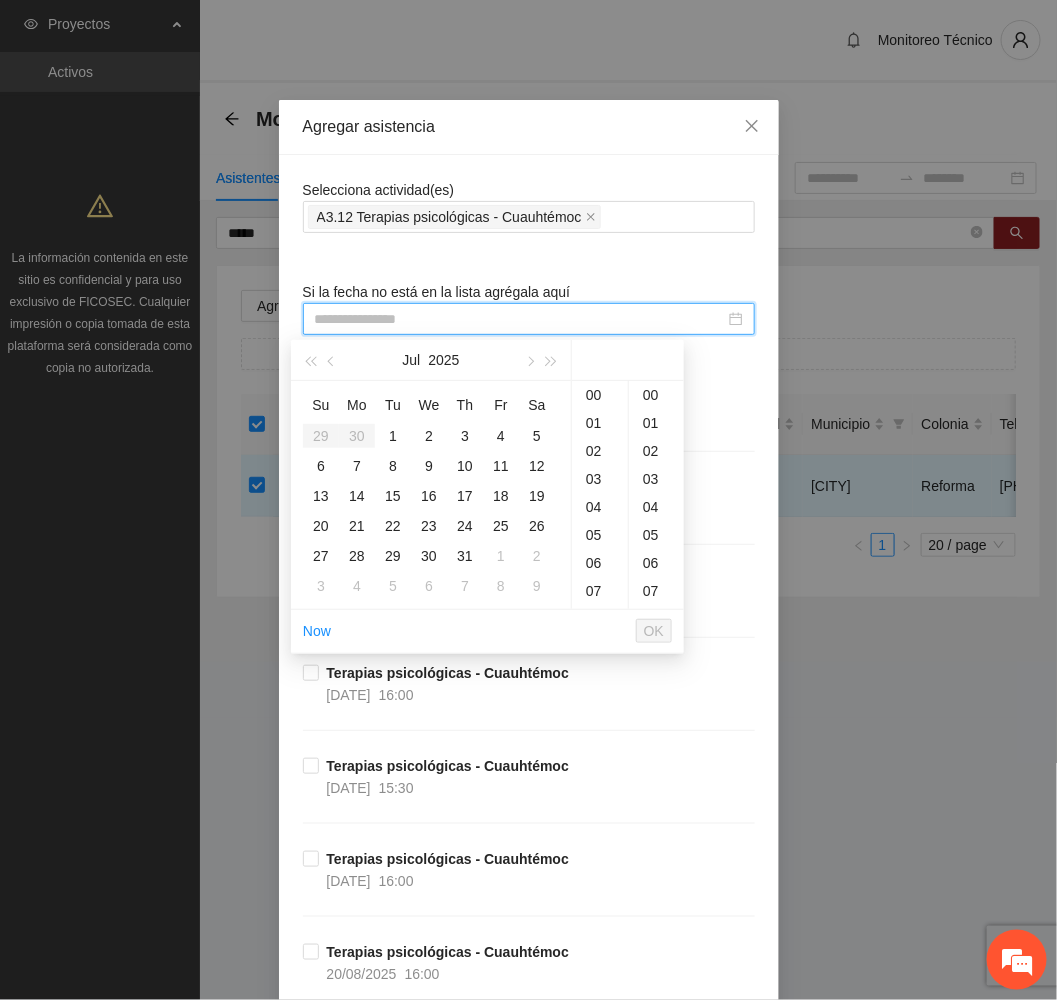type on "**********" 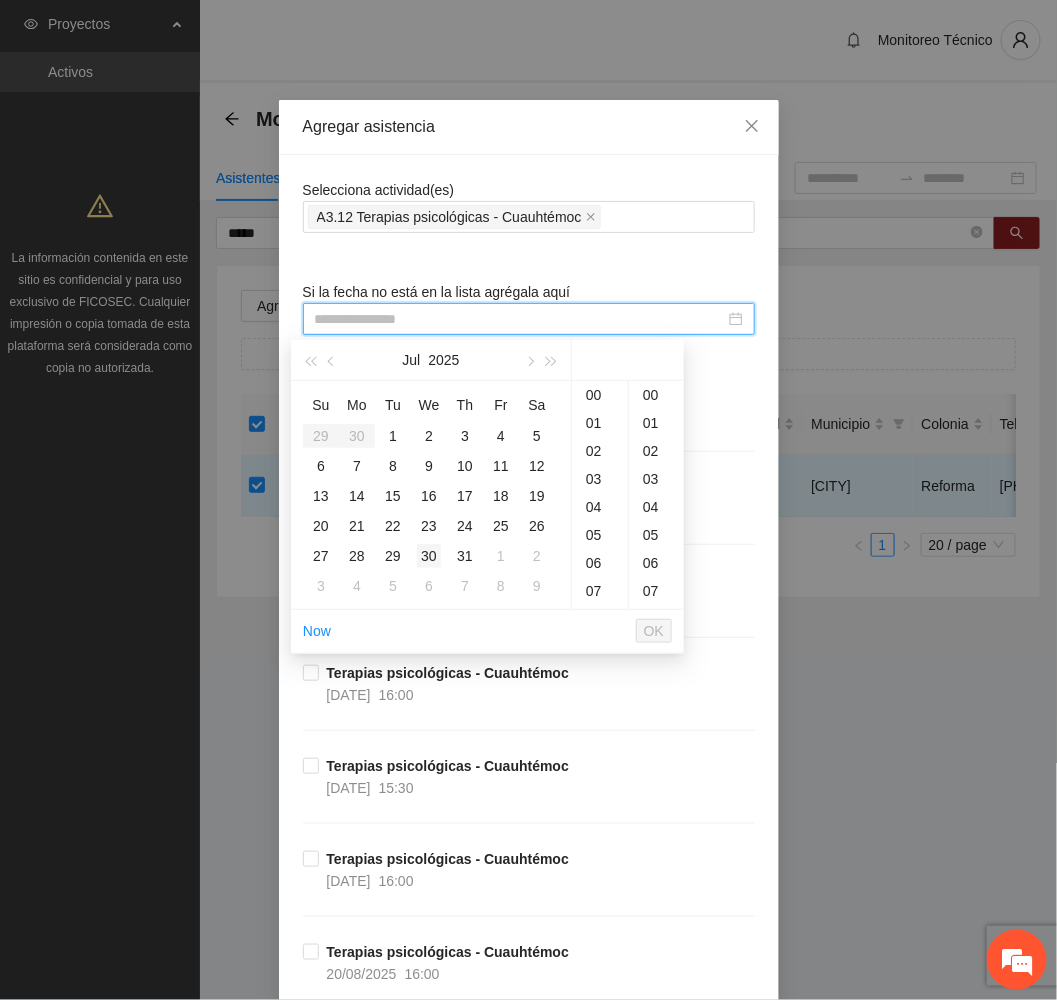 click on "30" at bounding box center (429, 556) 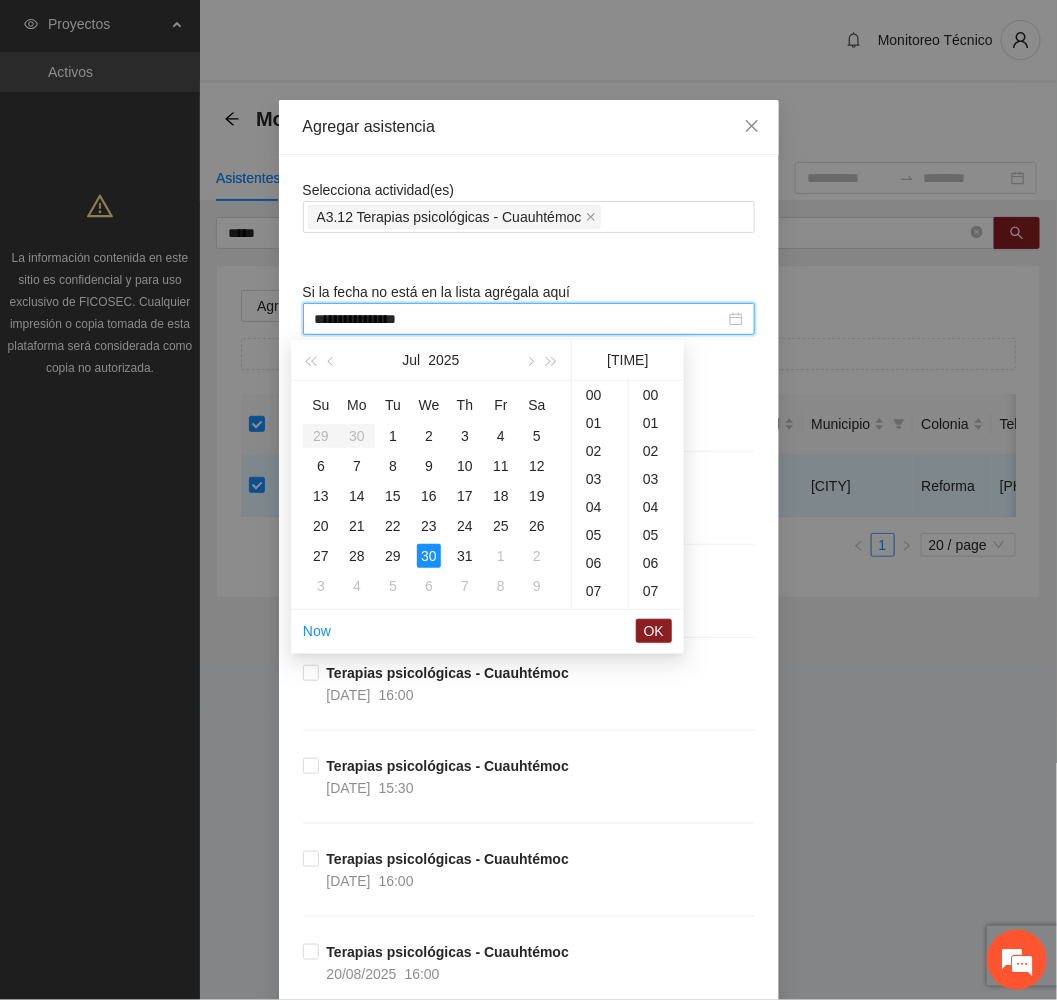 scroll, scrollTop: 391, scrollLeft: 0, axis: vertical 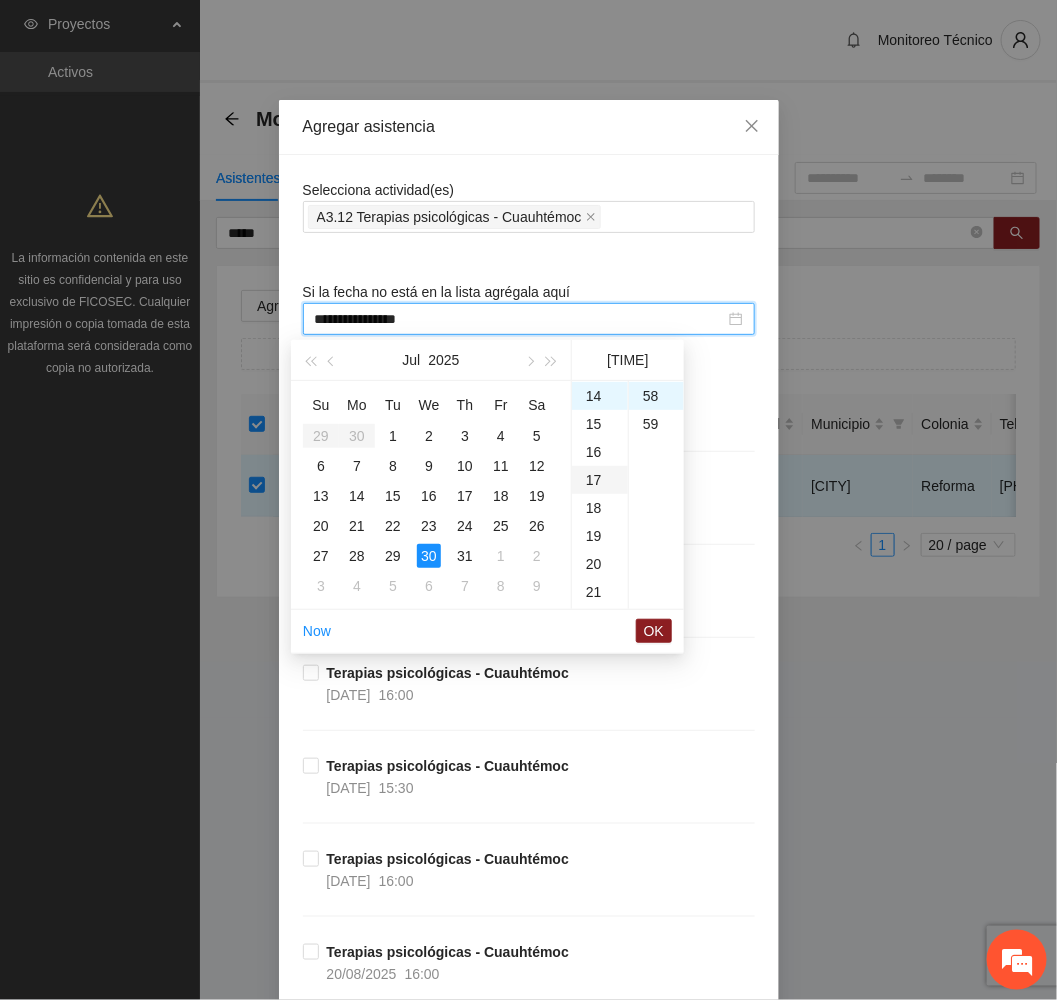 click on "17" at bounding box center [600, 480] 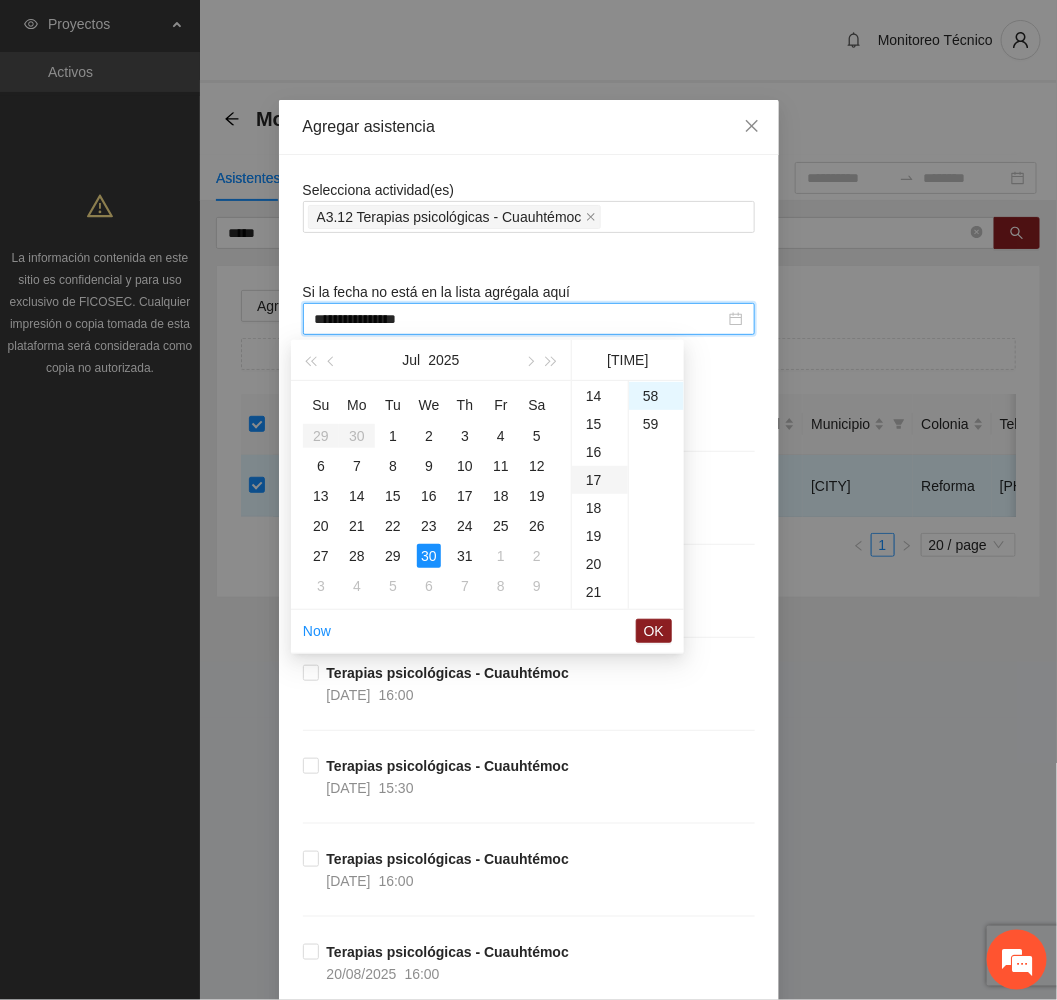 scroll, scrollTop: 475, scrollLeft: 0, axis: vertical 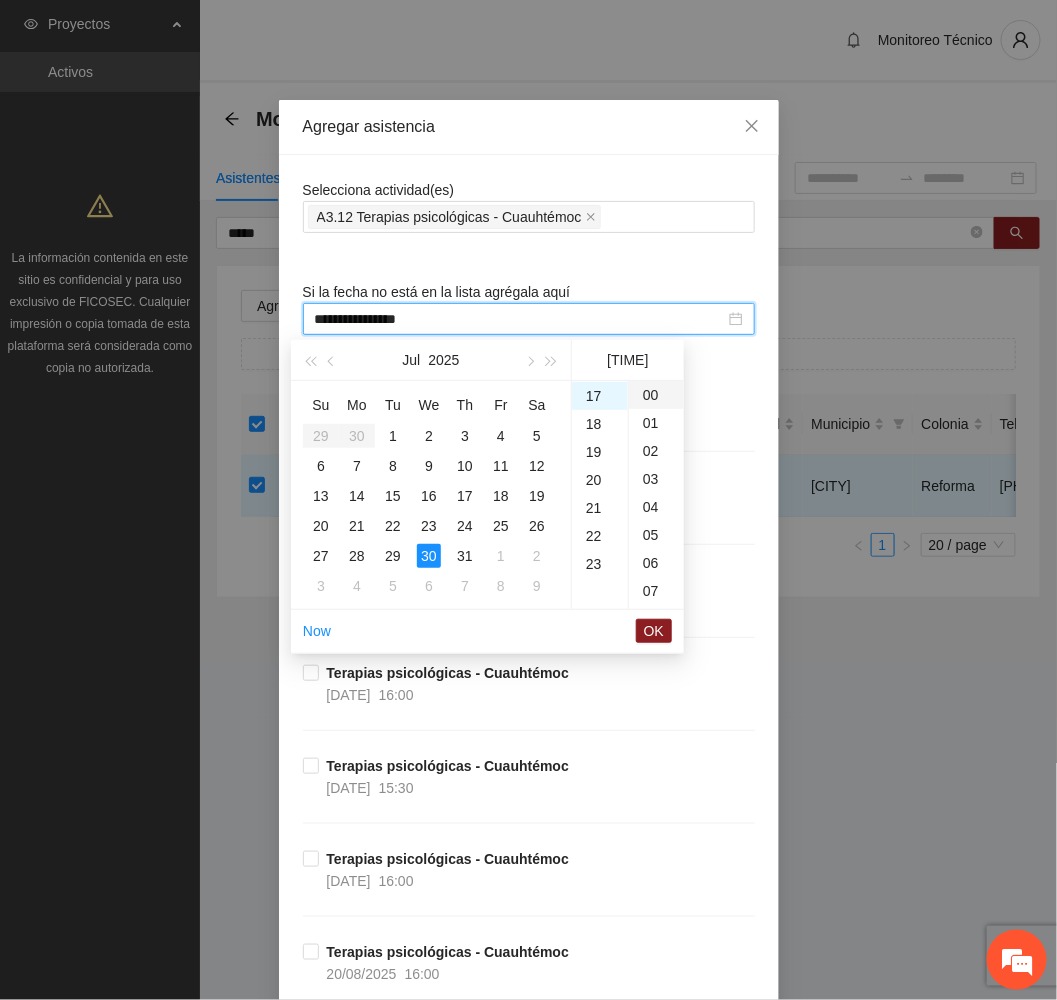 click on "00" at bounding box center [656, 395] 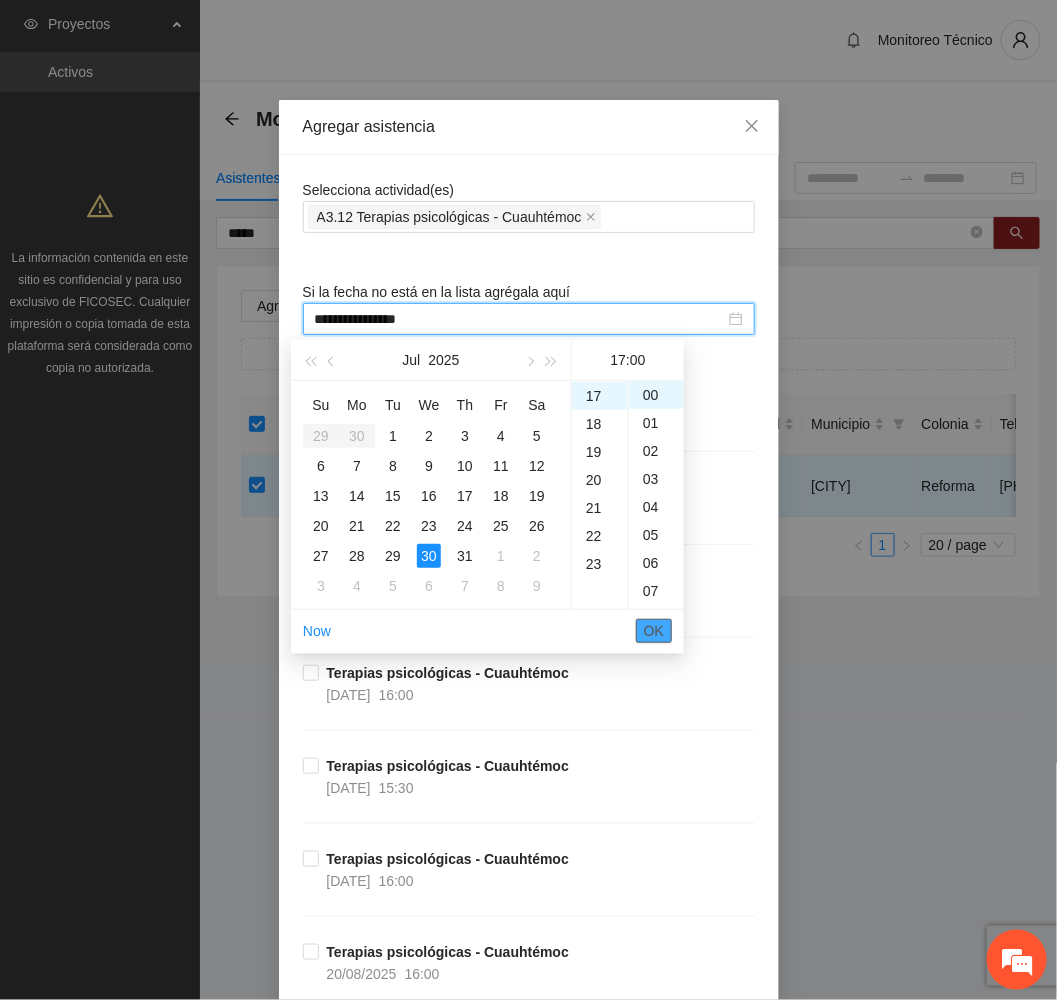 click on "OK" at bounding box center [654, 631] 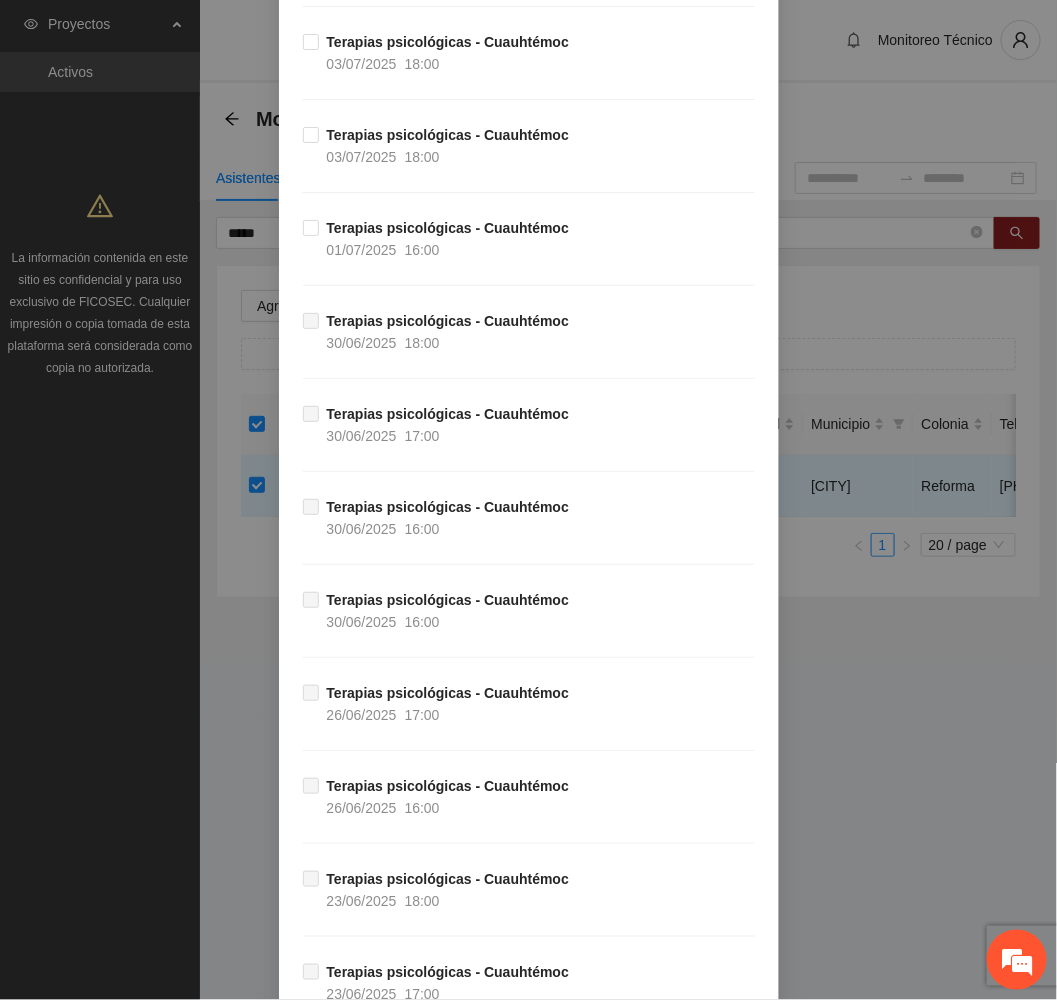 scroll, scrollTop: 3741, scrollLeft: 0, axis: vertical 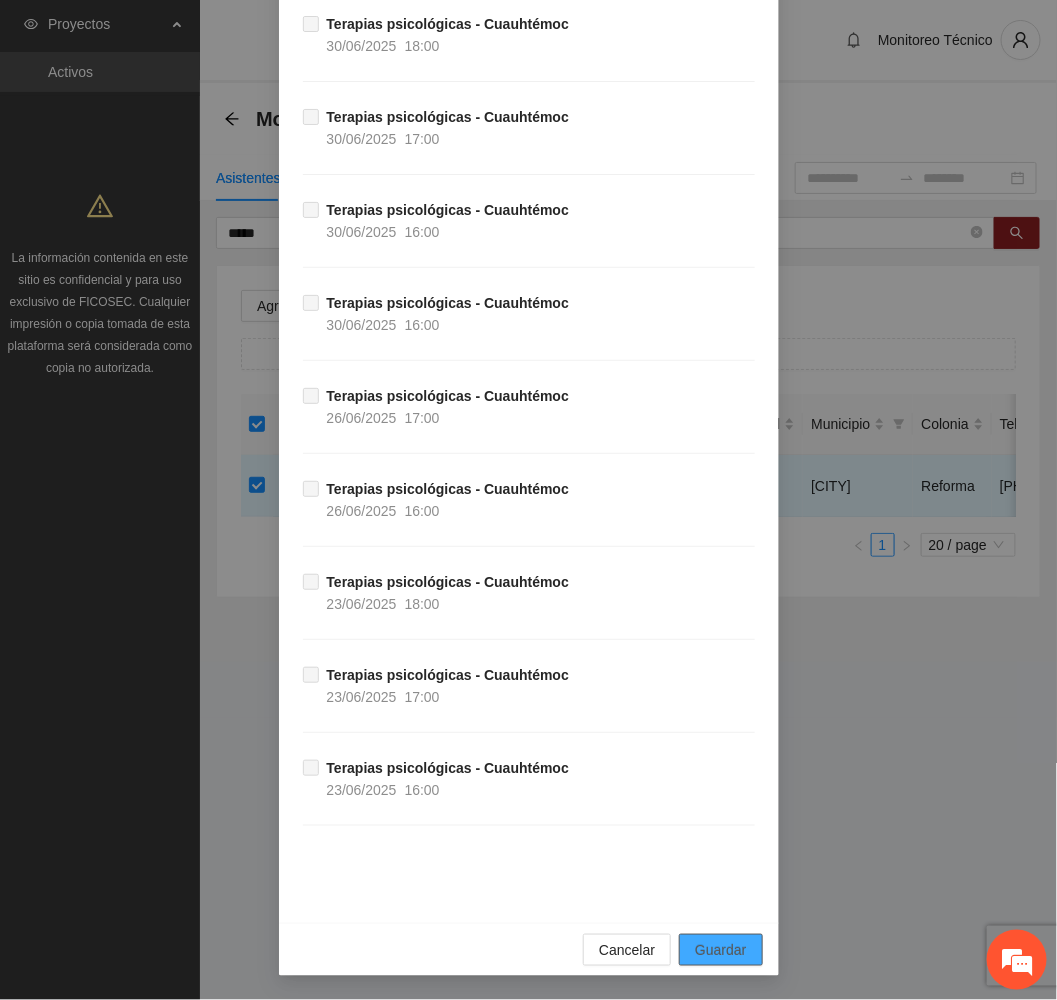 click on "Guardar" at bounding box center [720, 950] 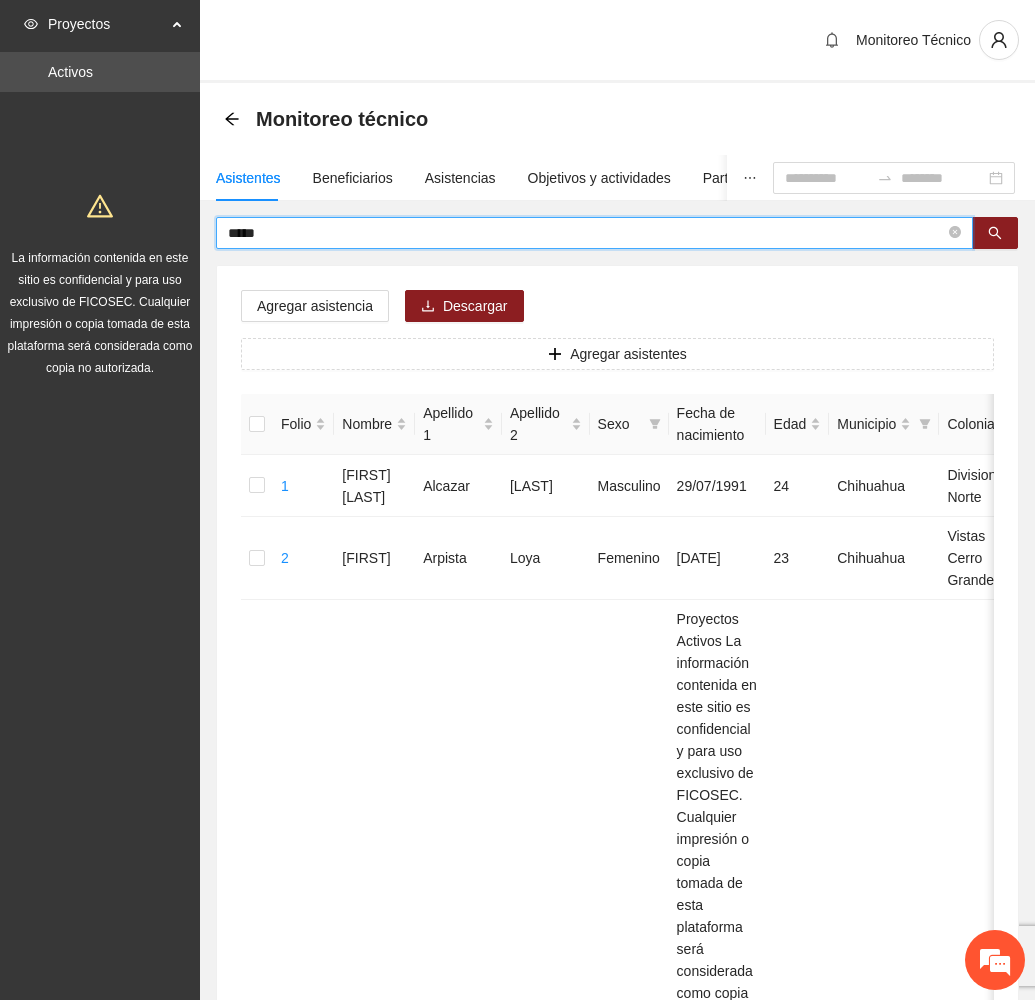 drag, startPoint x: 292, startPoint y: 237, endPoint x: 94, endPoint y: 235, distance: 198.0101 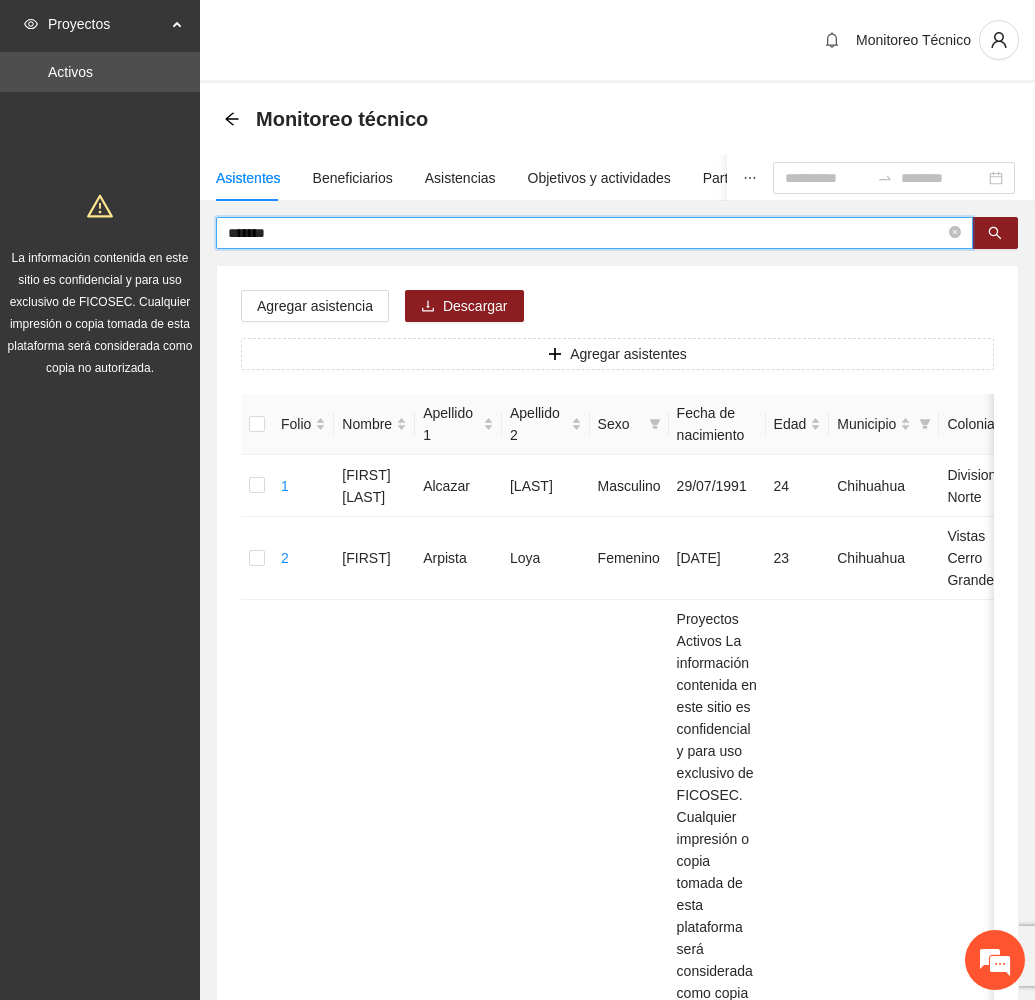 type on "*******" 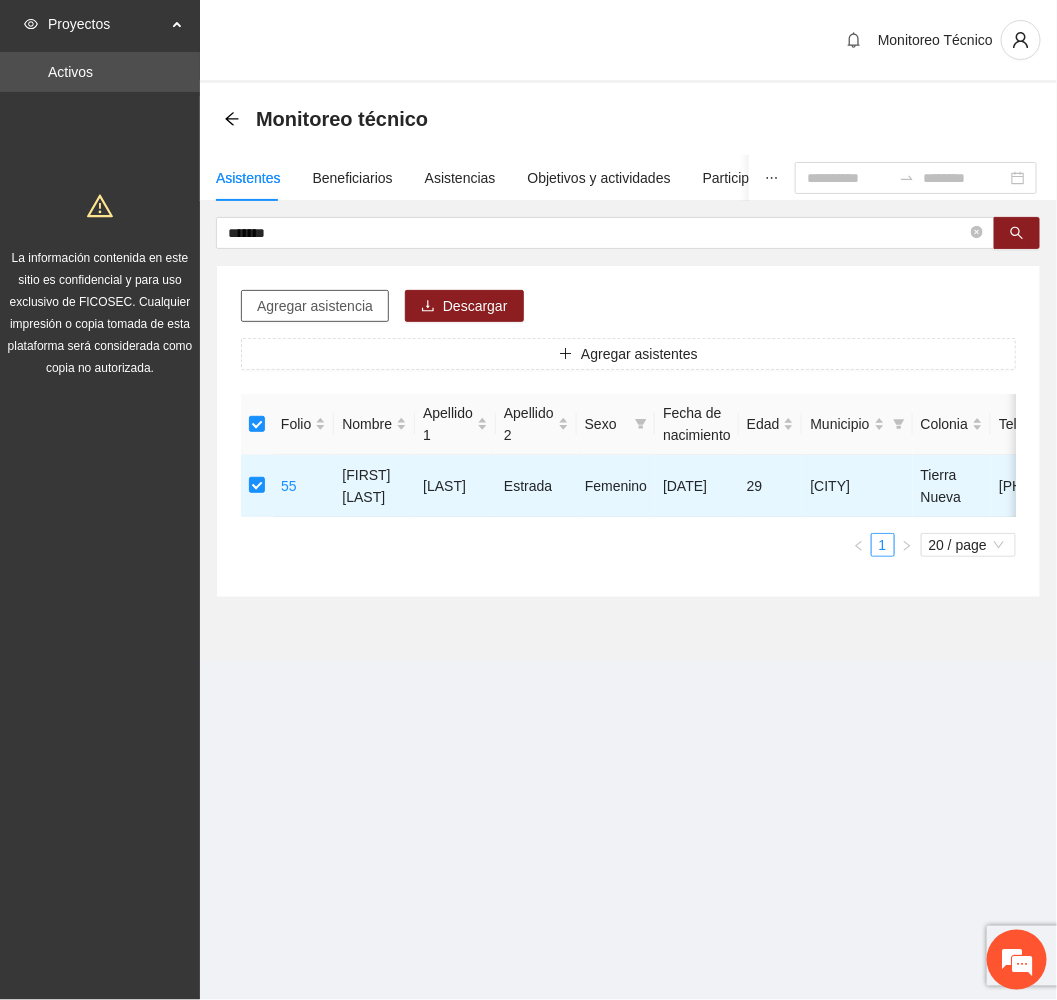 click on "Agregar asistencia" at bounding box center (315, 306) 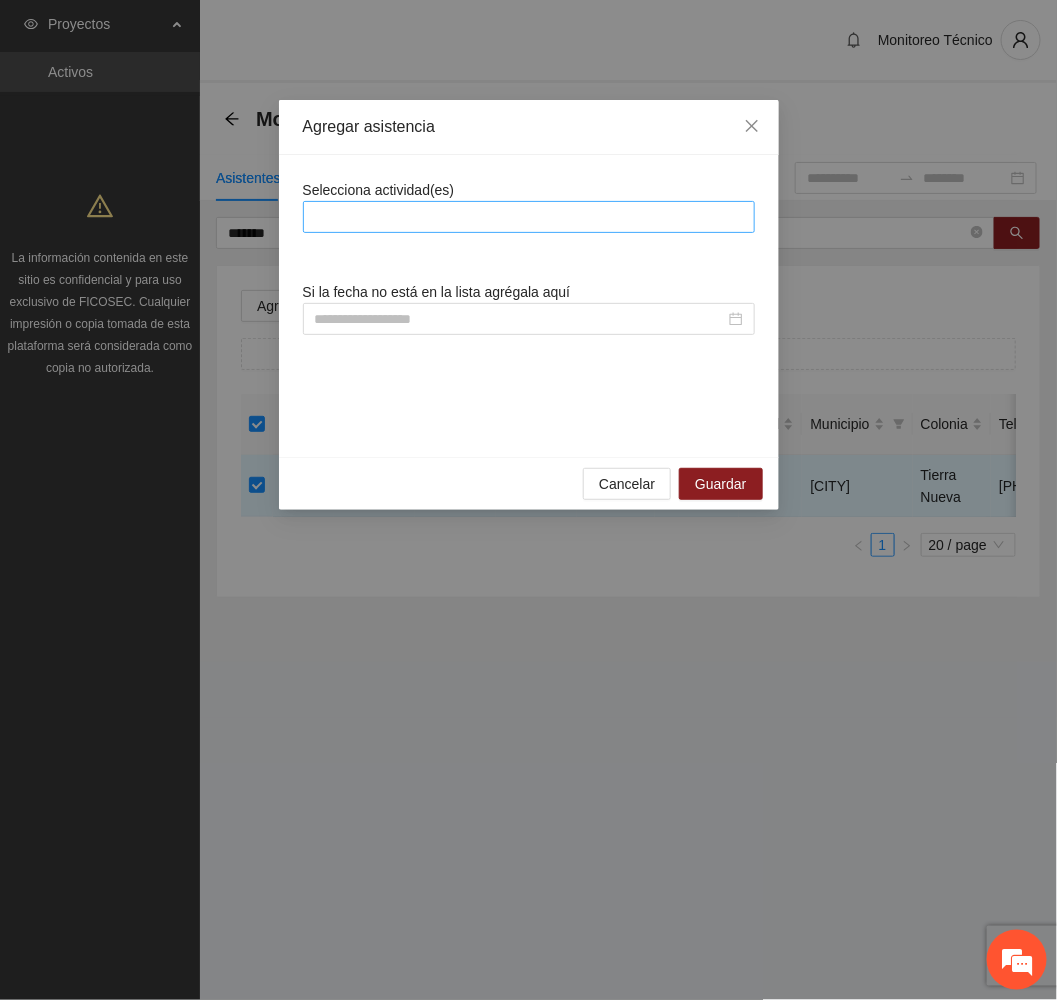 click at bounding box center [529, 217] 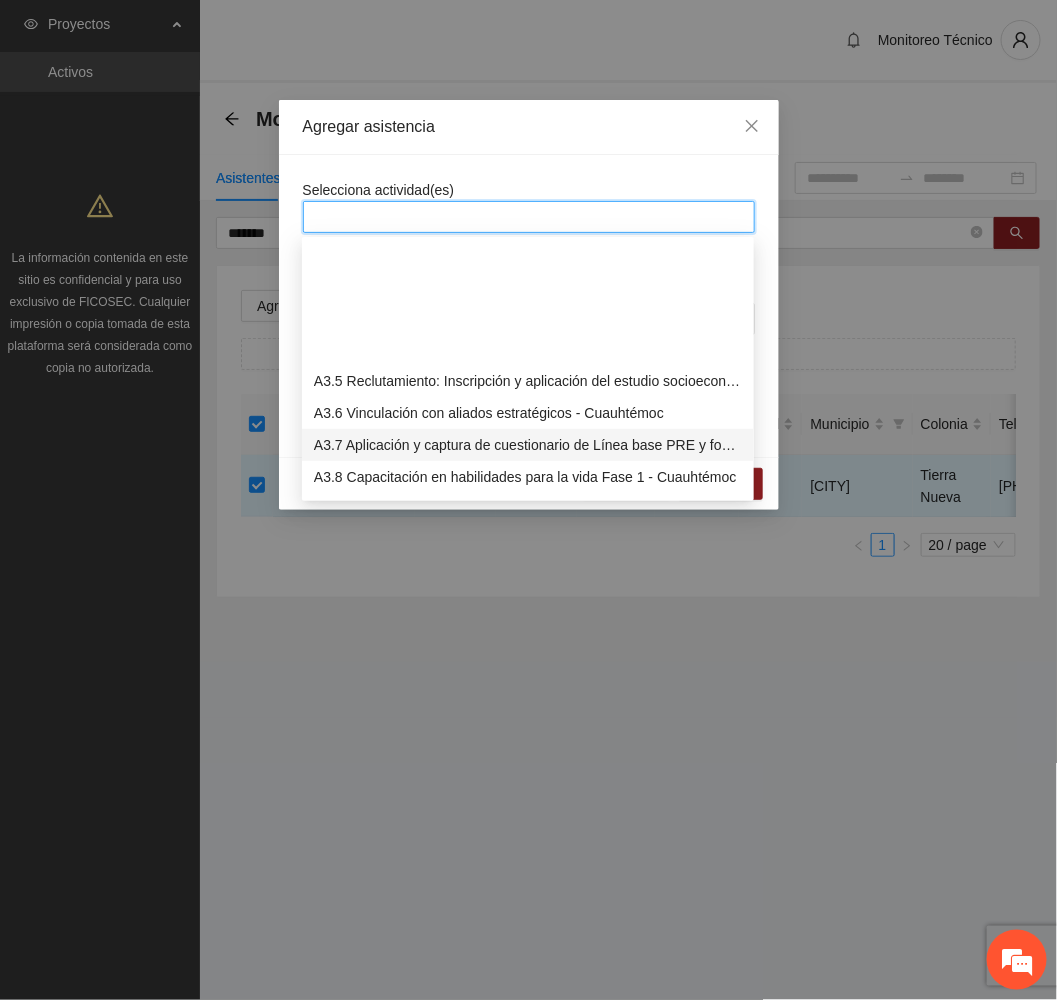 scroll, scrollTop: 1050, scrollLeft: 0, axis: vertical 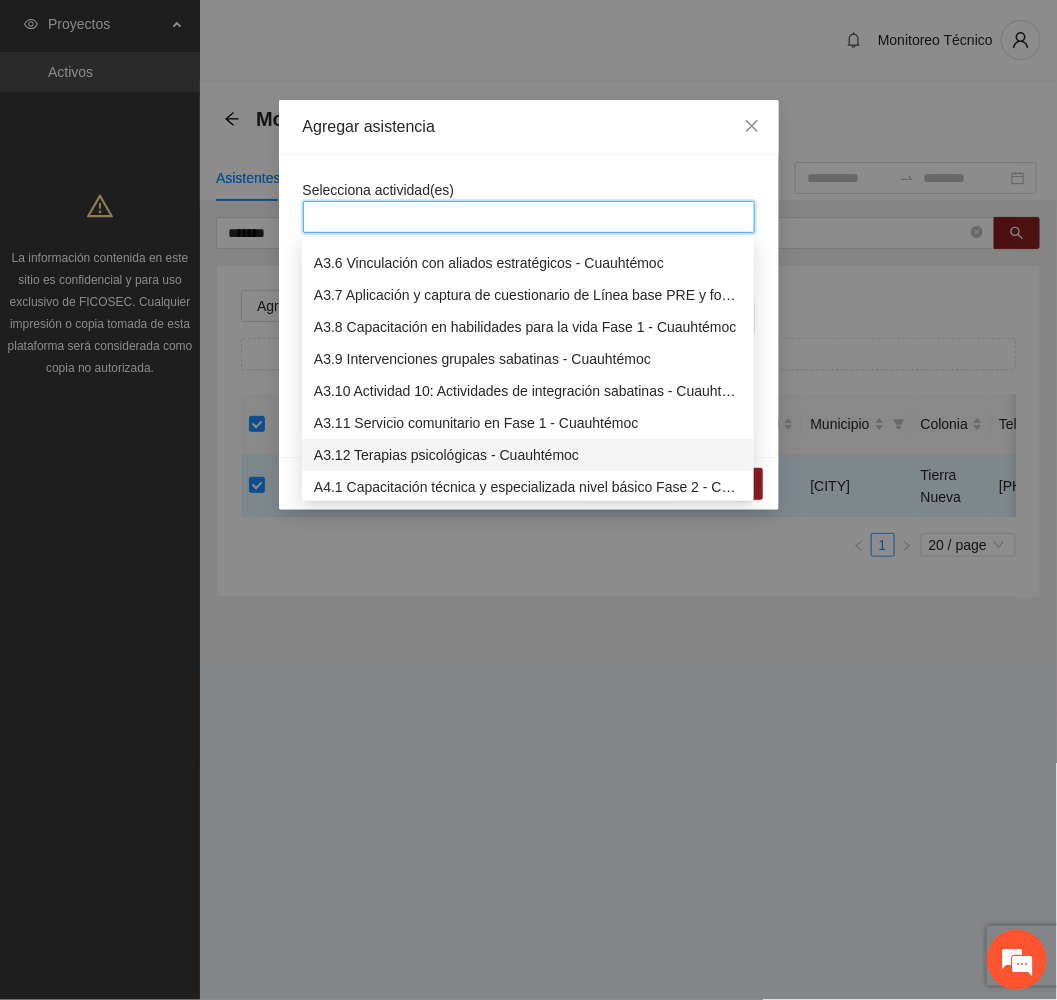 click on "A3.12 Terapias psicológicas - Cuauhtémoc" at bounding box center (528, 455) 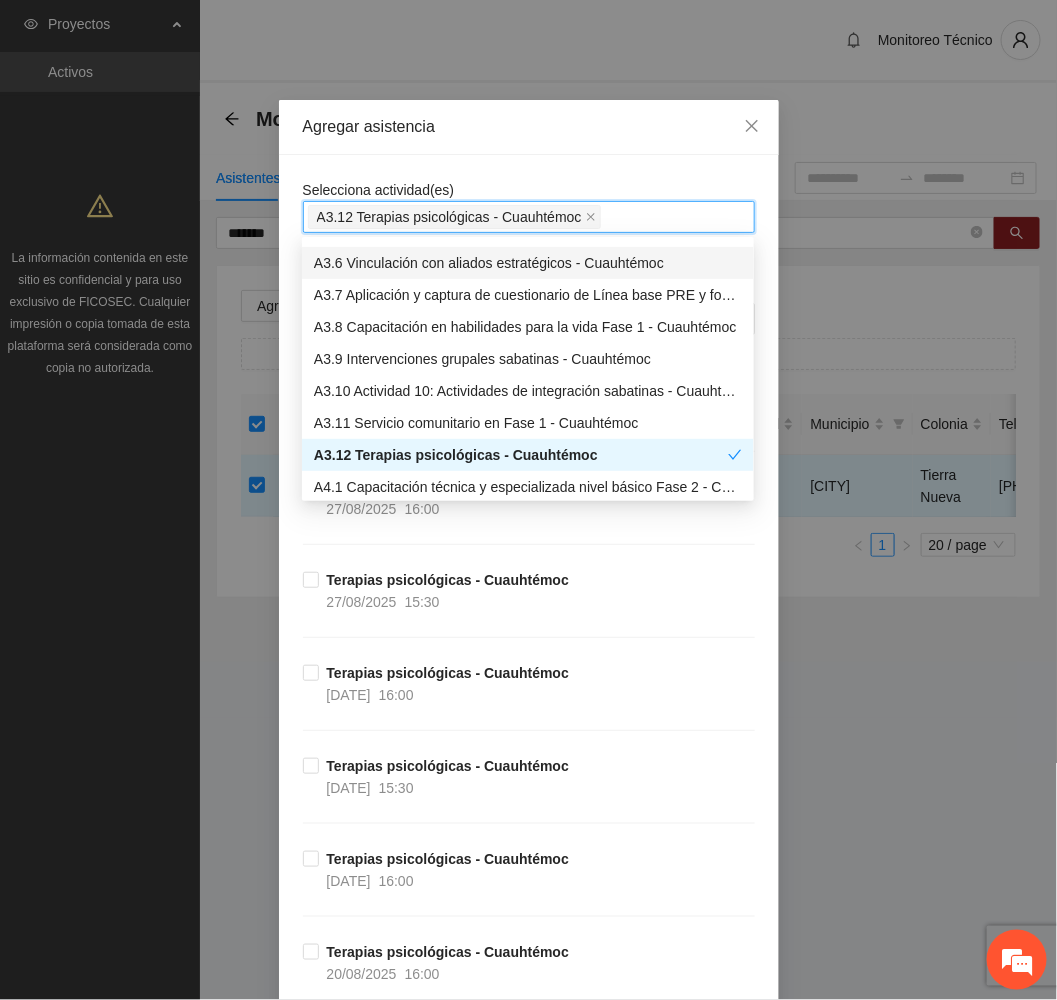 click on "Agregar asistencia" at bounding box center [529, 127] 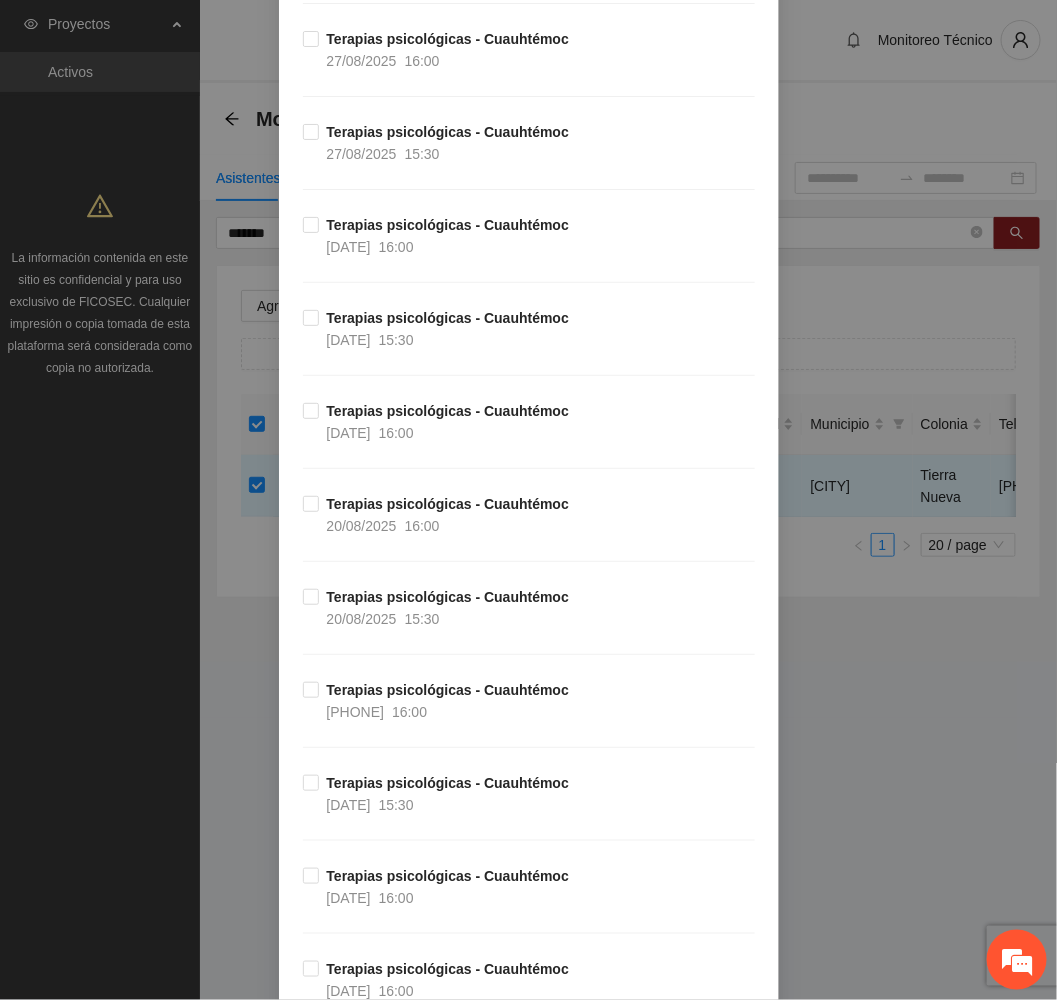 scroll, scrollTop: 0, scrollLeft: 0, axis: both 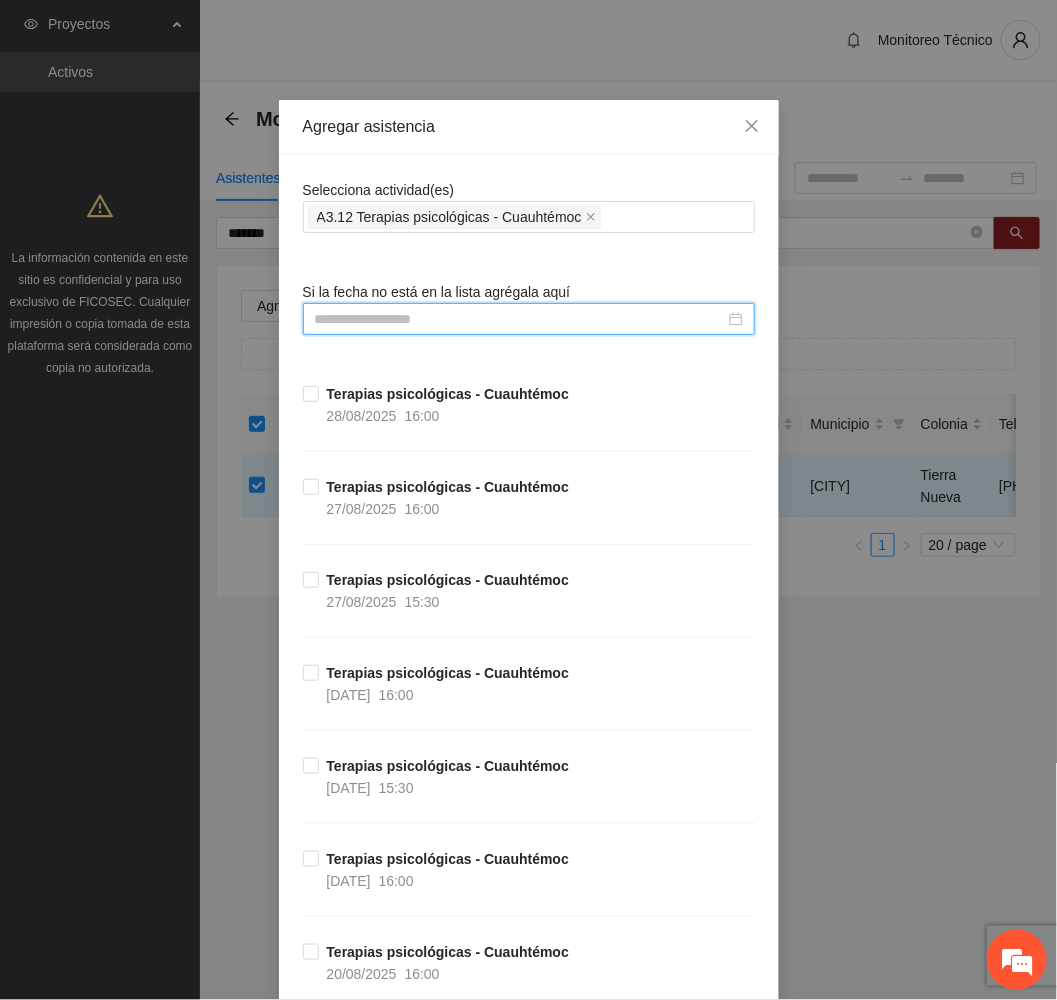 click at bounding box center [520, 319] 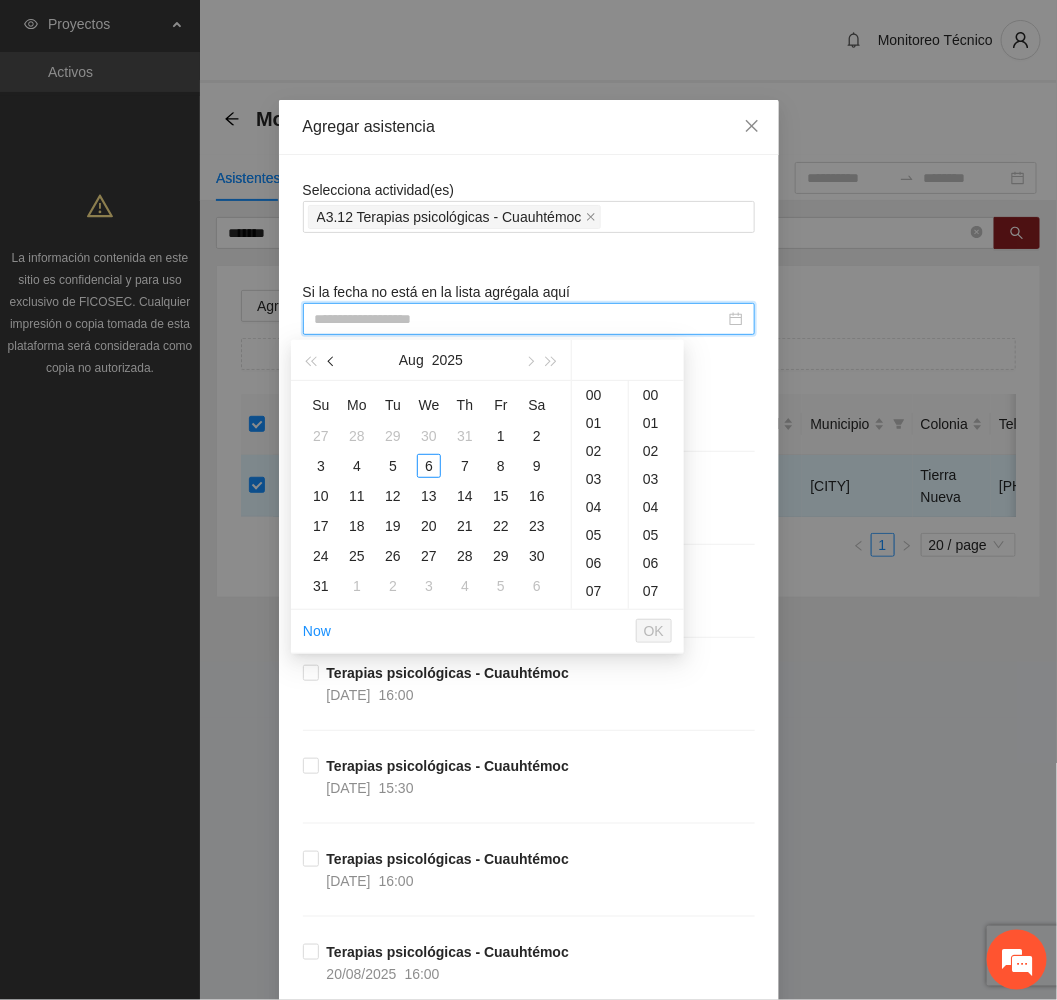 click at bounding box center [332, 360] 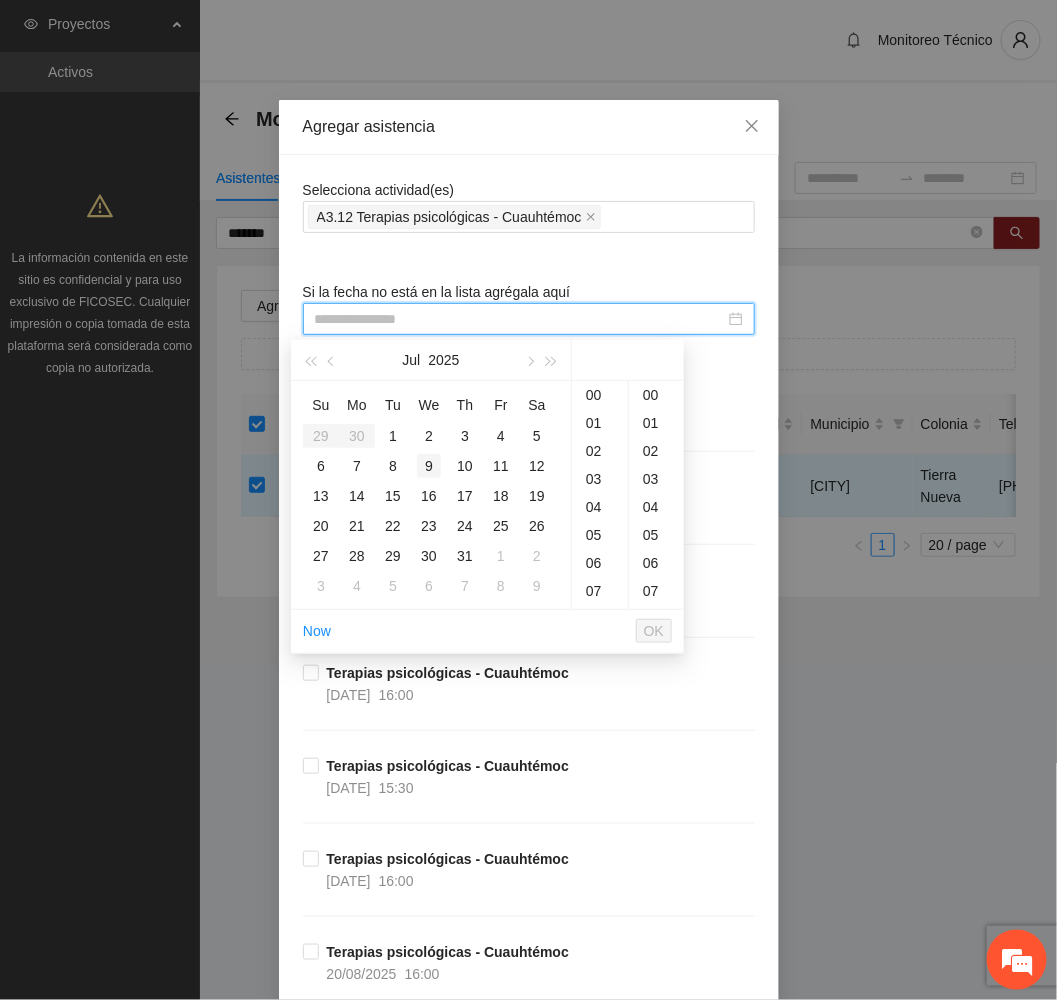 click on "9" at bounding box center (429, 466) 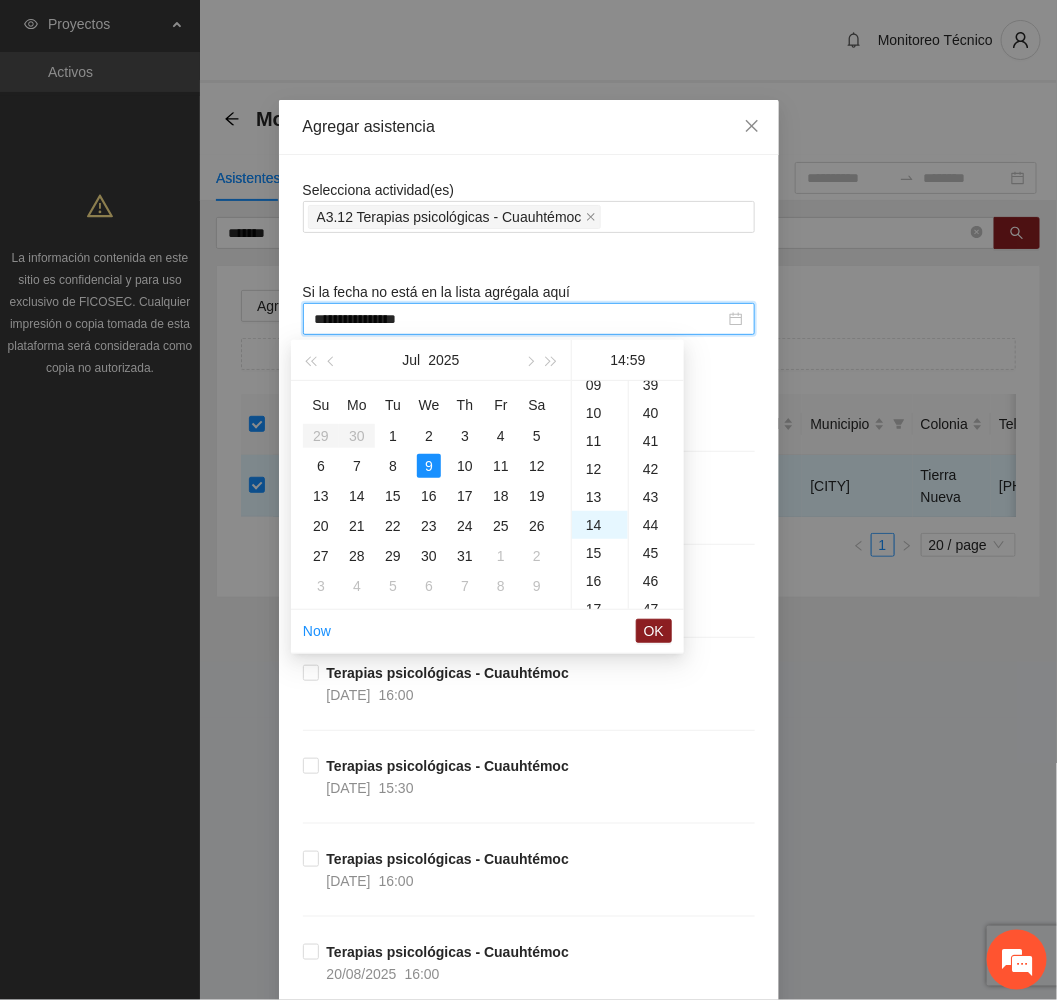 scroll, scrollTop: 391, scrollLeft: 0, axis: vertical 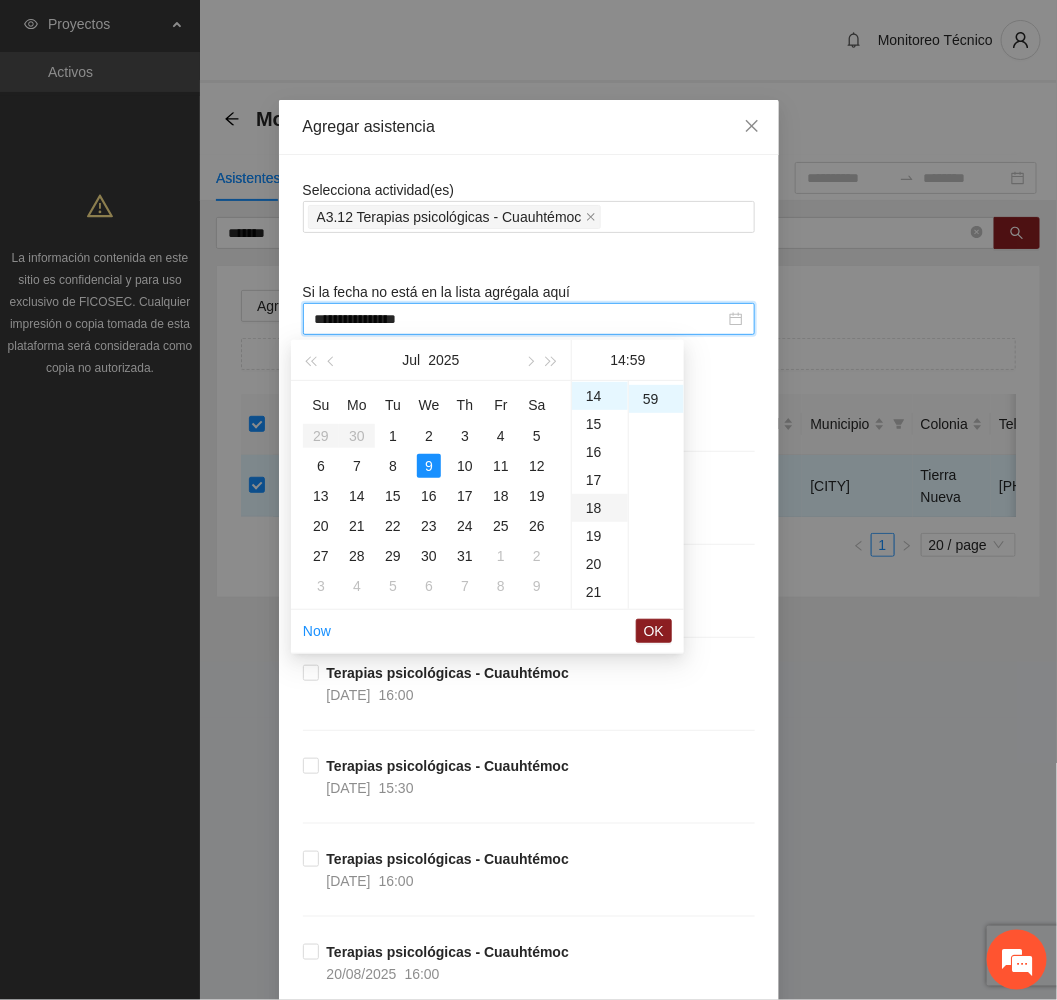 click on "18" at bounding box center (600, 508) 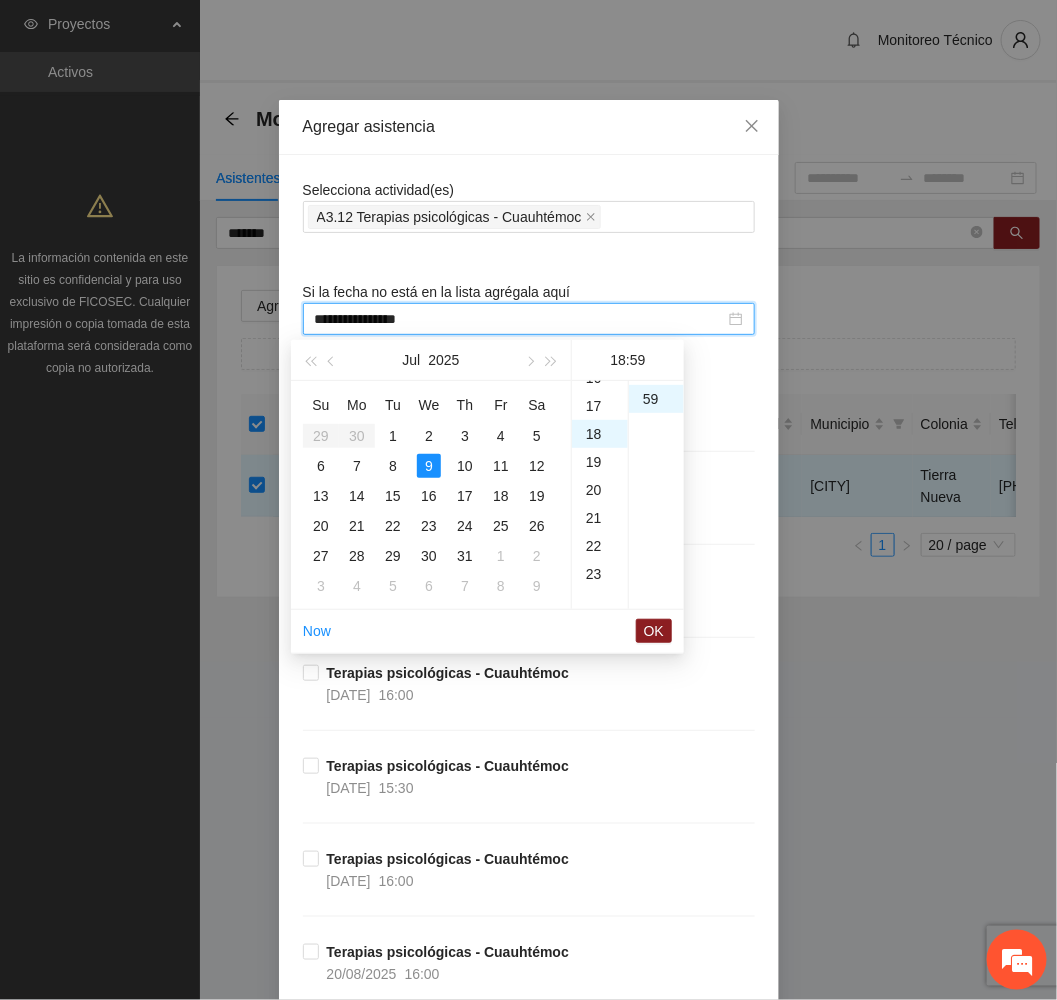 scroll, scrollTop: 504, scrollLeft: 0, axis: vertical 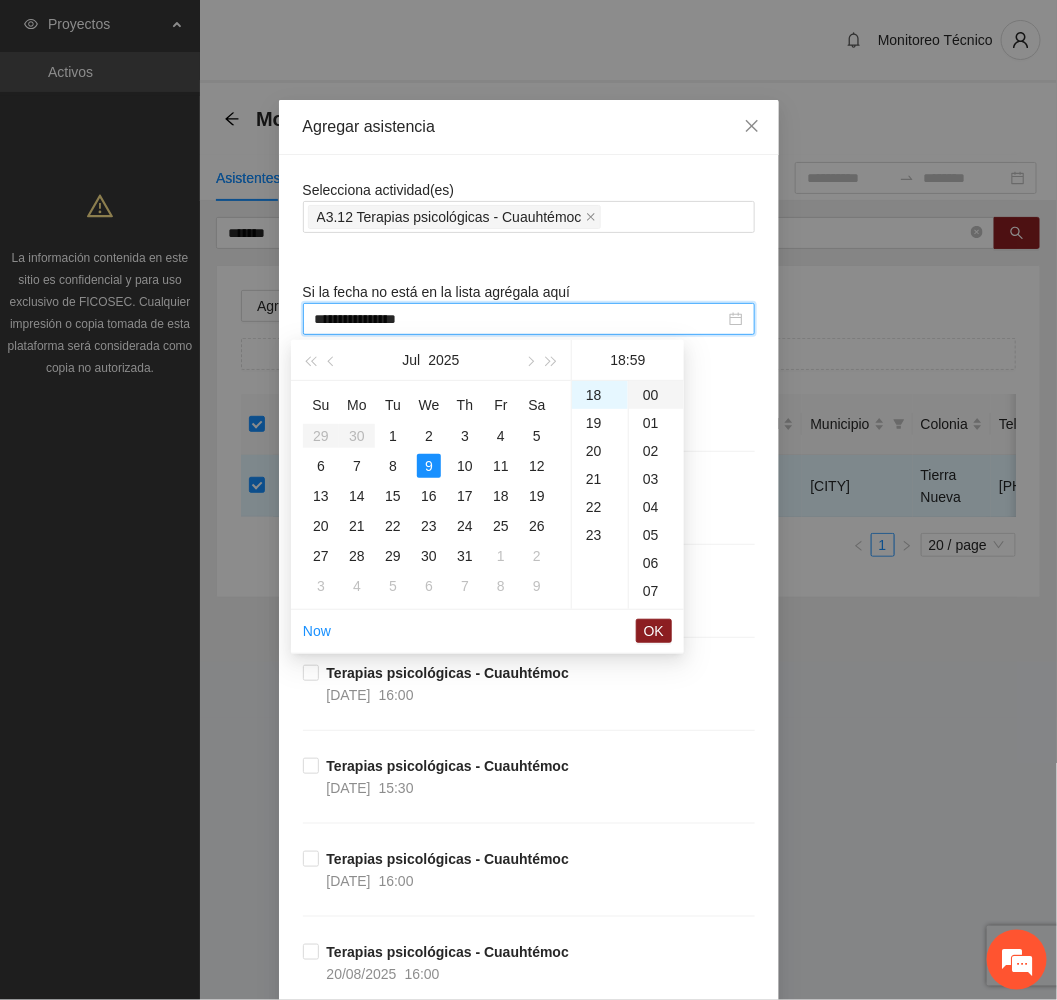 click on "00" at bounding box center [656, 395] 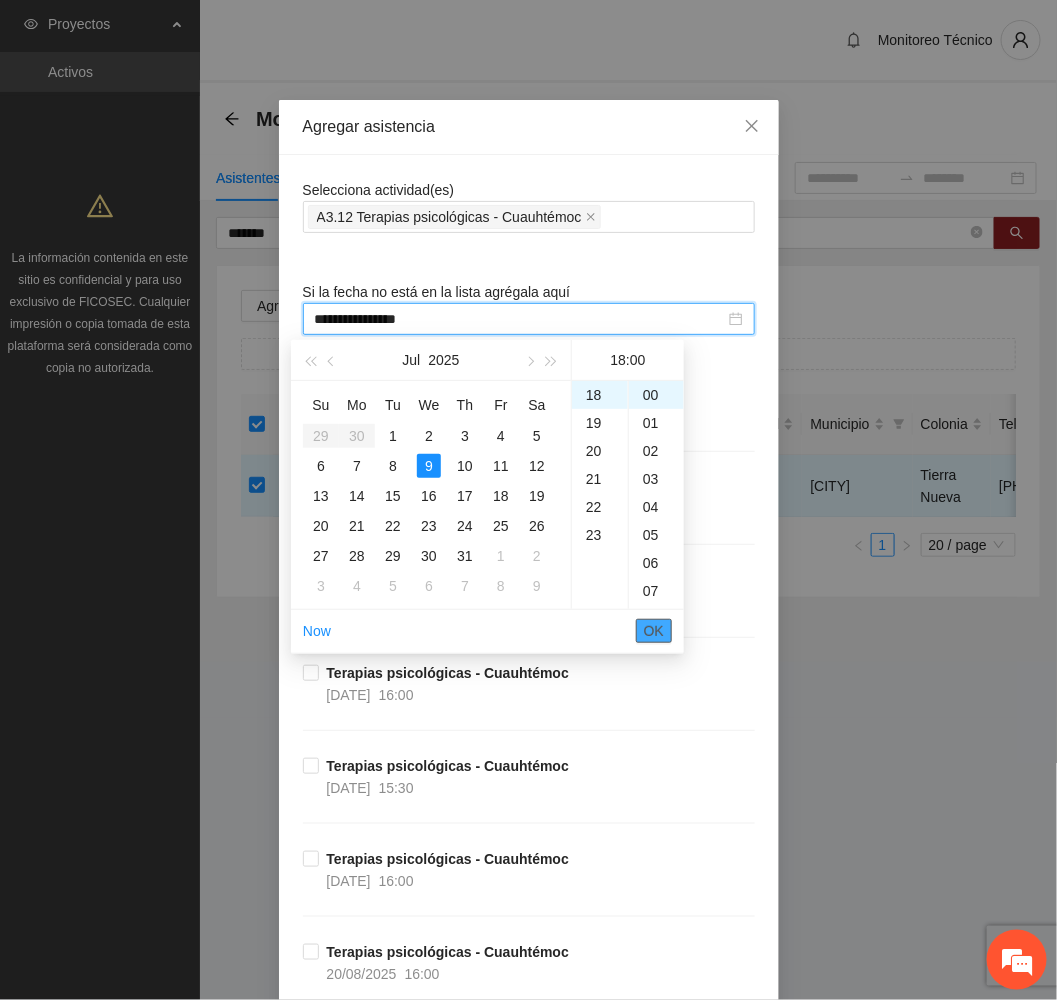 click on "OK" at bounding box center (654, 631) 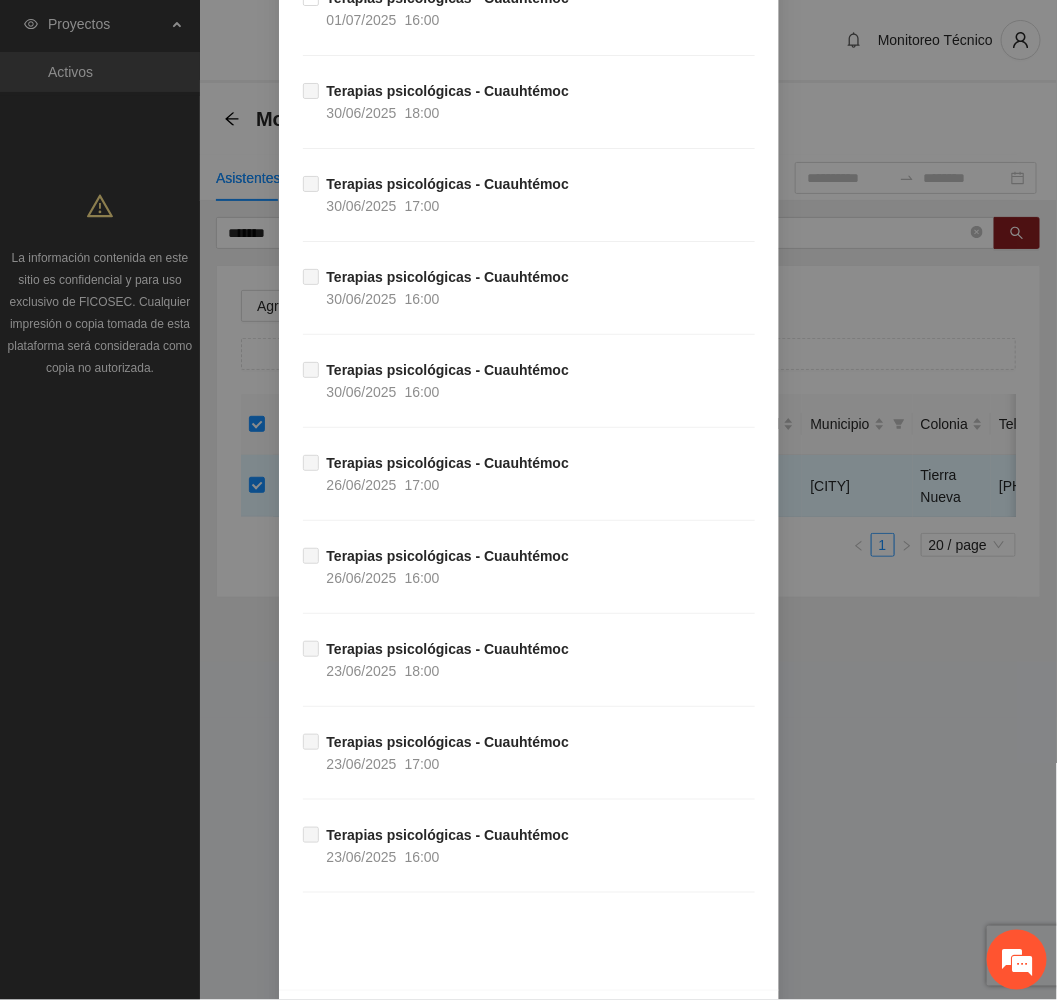 scroll, scrollTop: 3741, scrollLeft: 0, axis: vertical 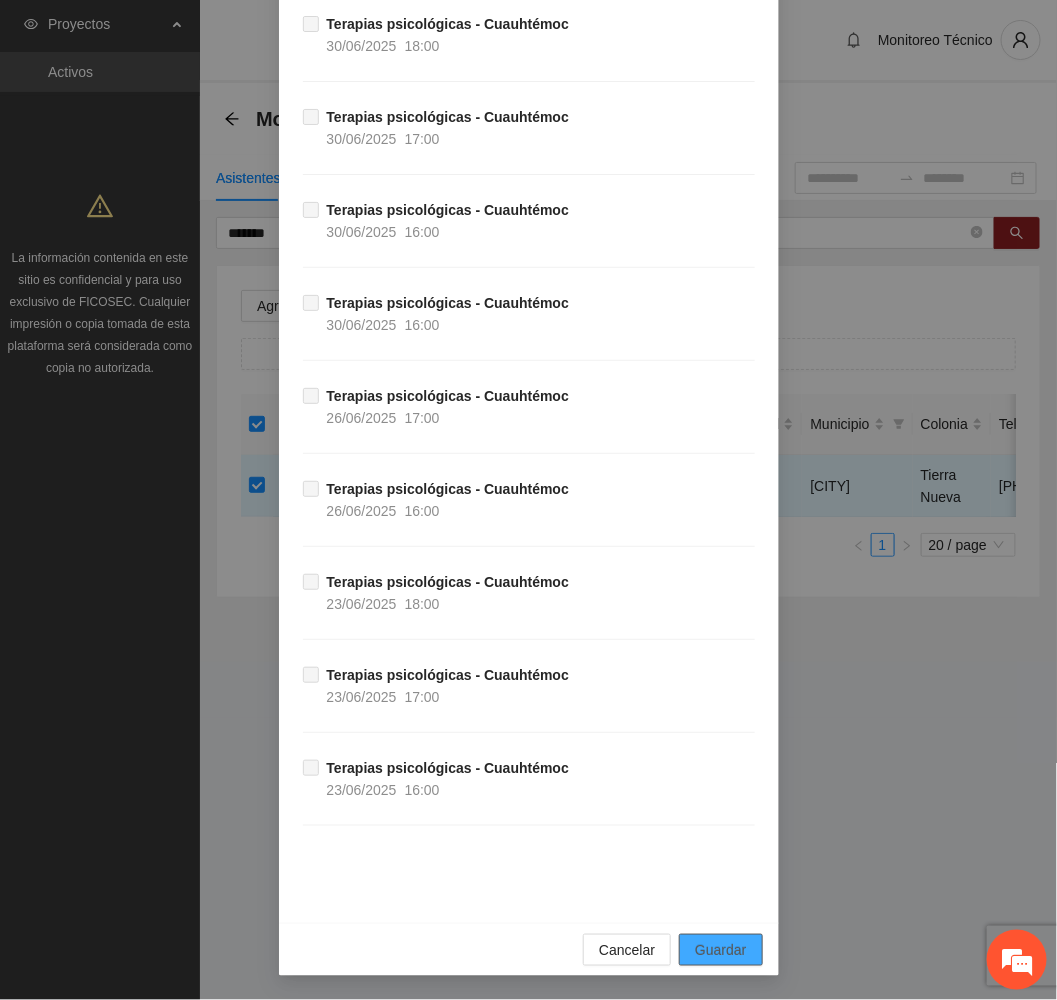 click on "Guardar" at bounding box center (720, 950) 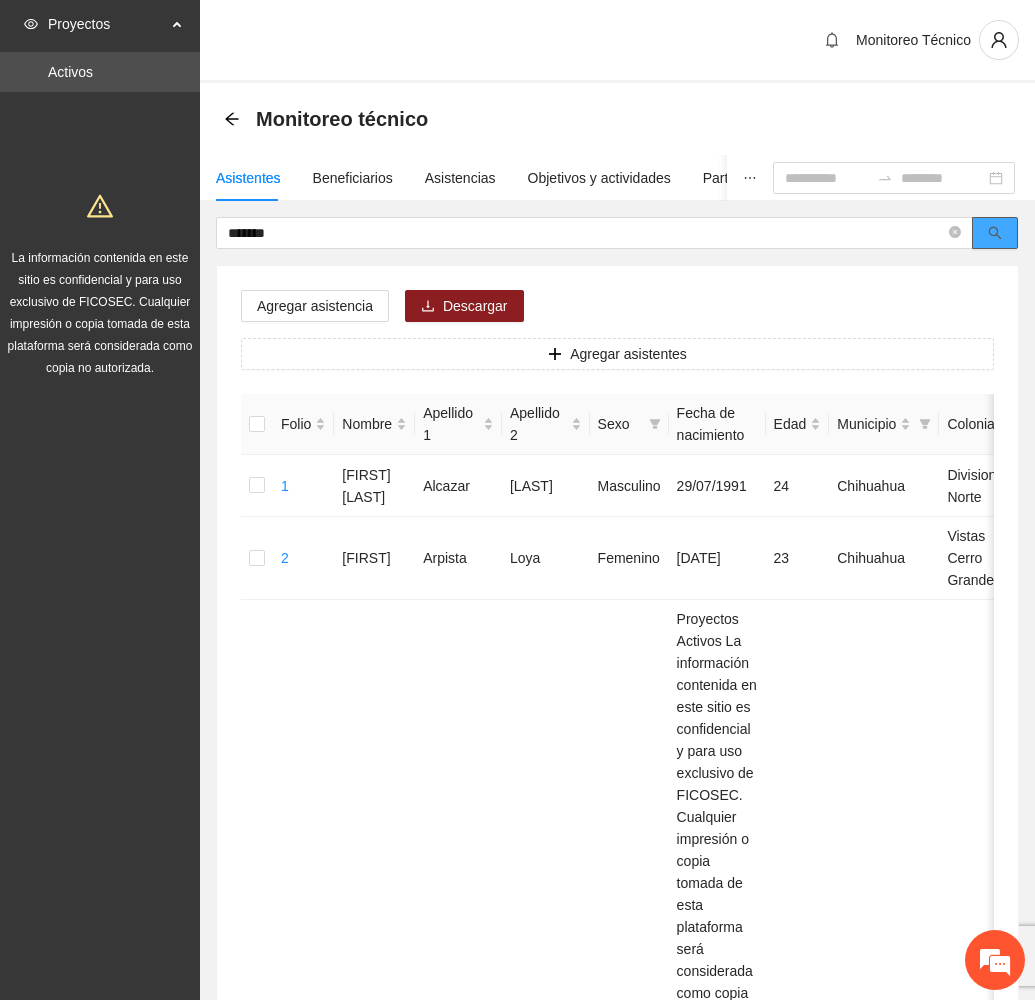 click 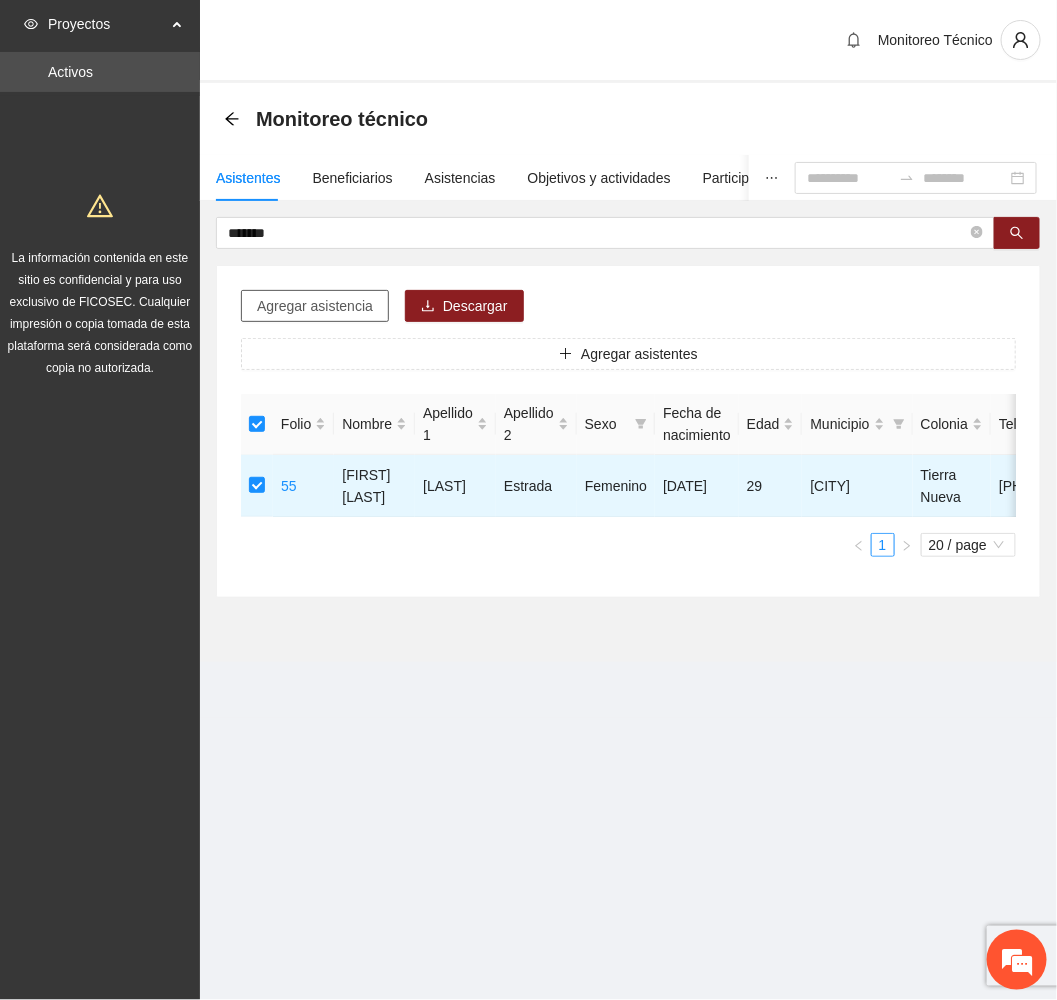 click on "Agregar asistencia" at bounding box center (315, 306) 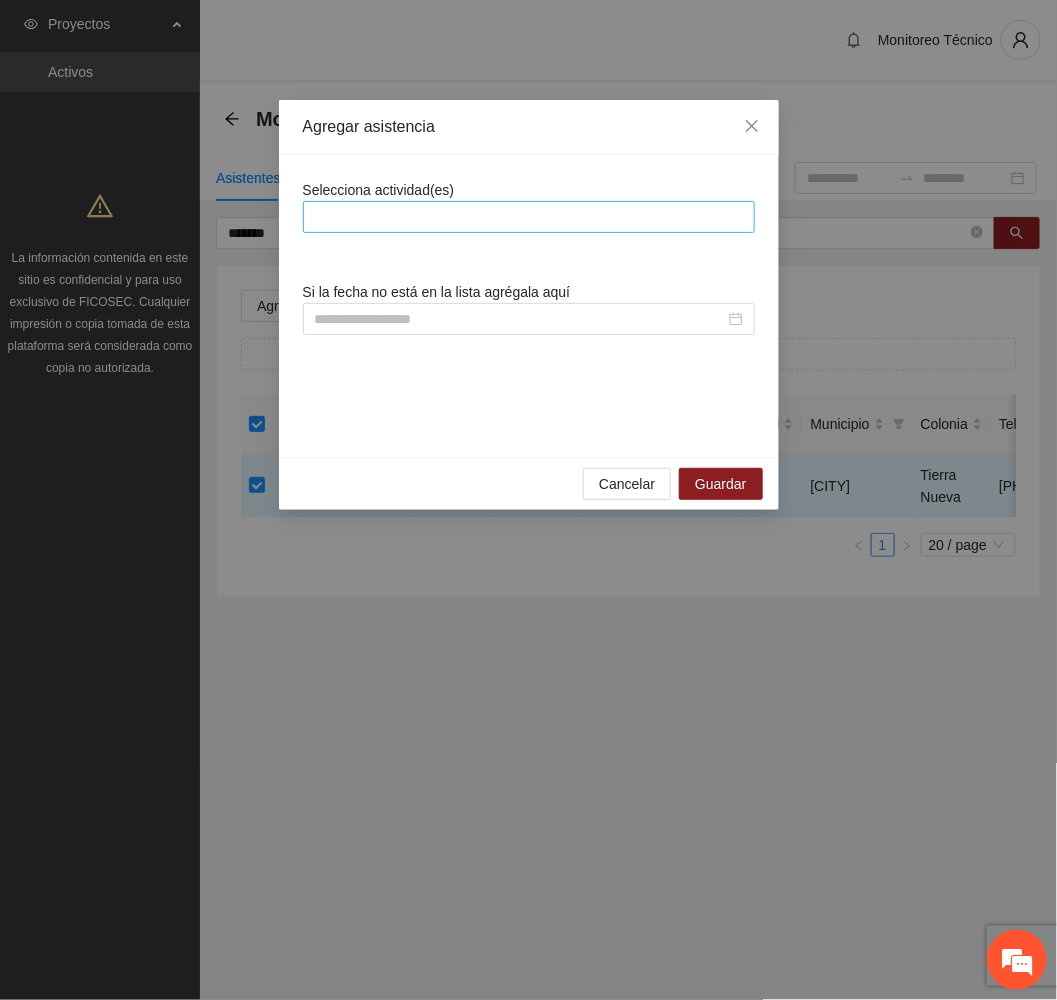 click at bounding box center (529, 217) 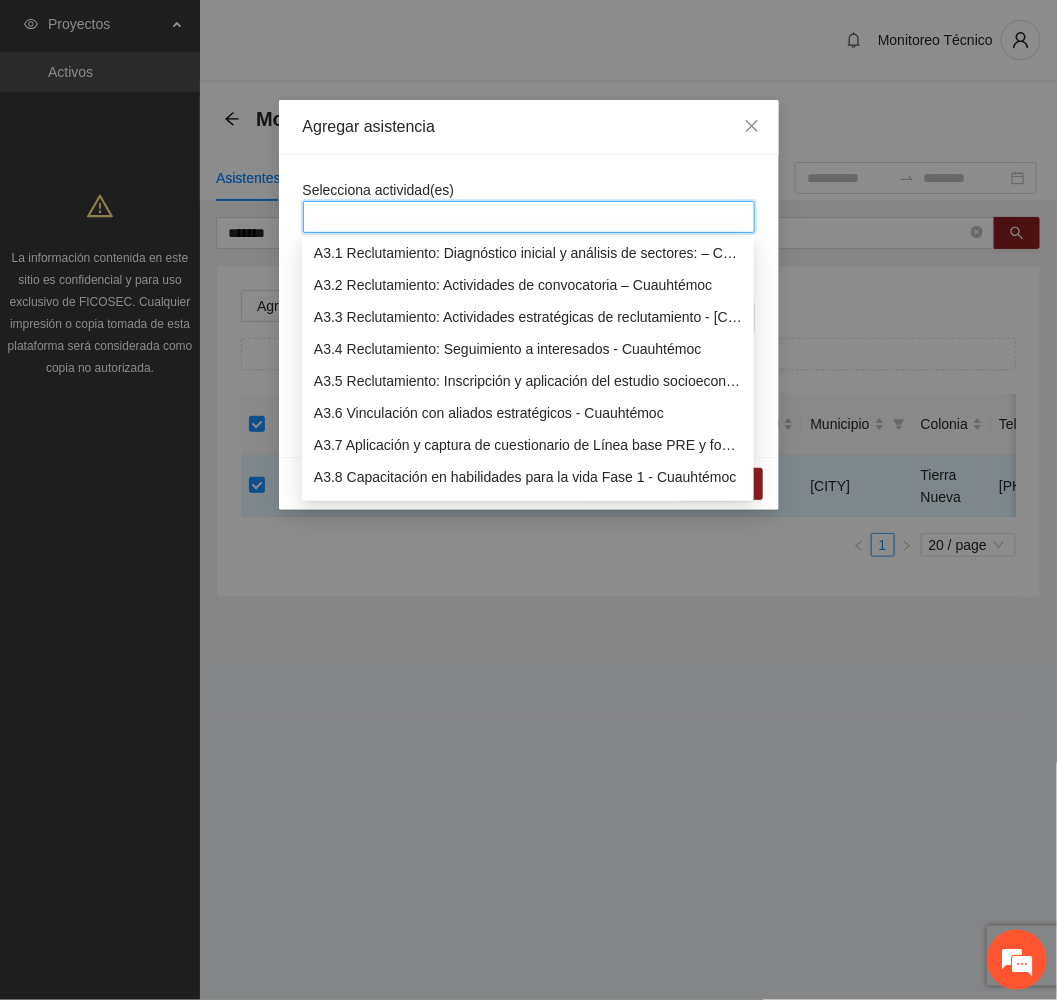 scroll, scrollTop: 1050, scrollLeft: 0, axis: vertical 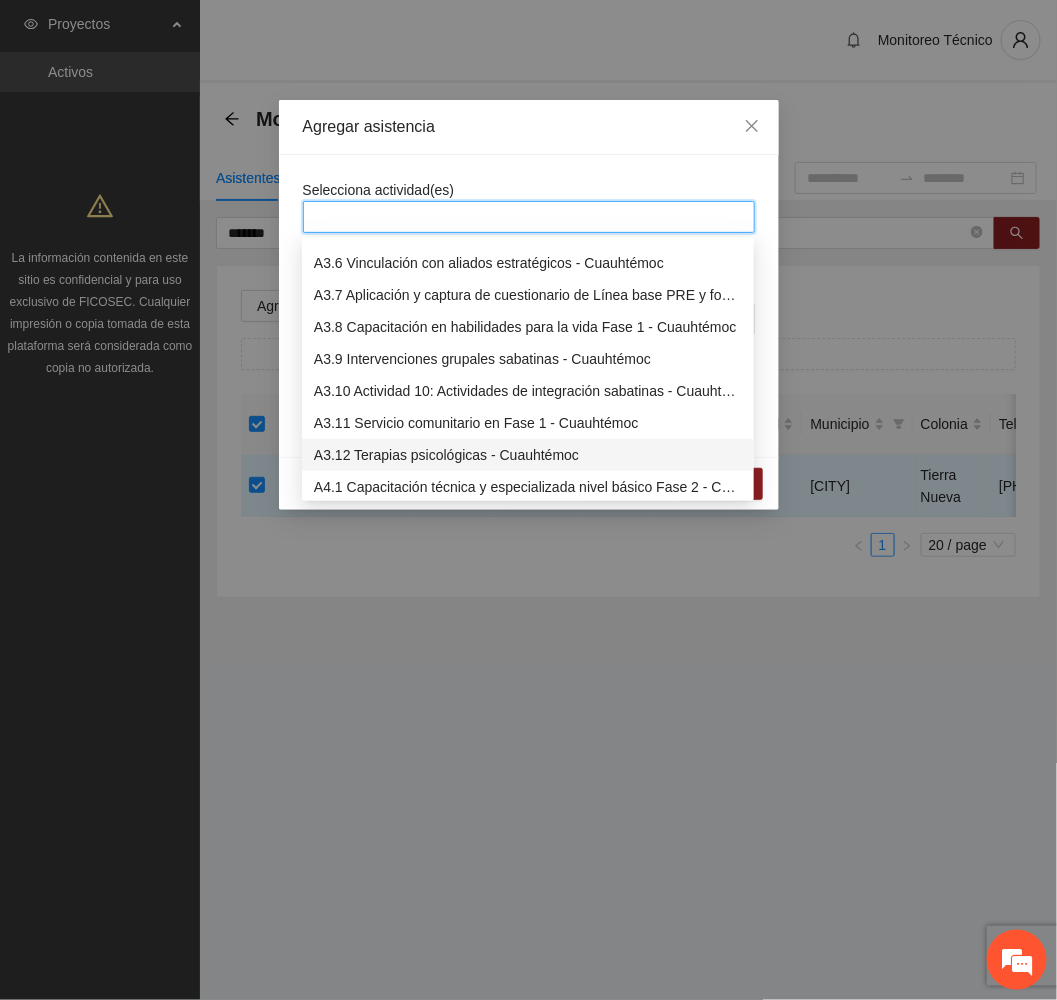 click on "A3.12 Terapias psicológicas - Cuauhtémoc" at bounding box center (528, 455) 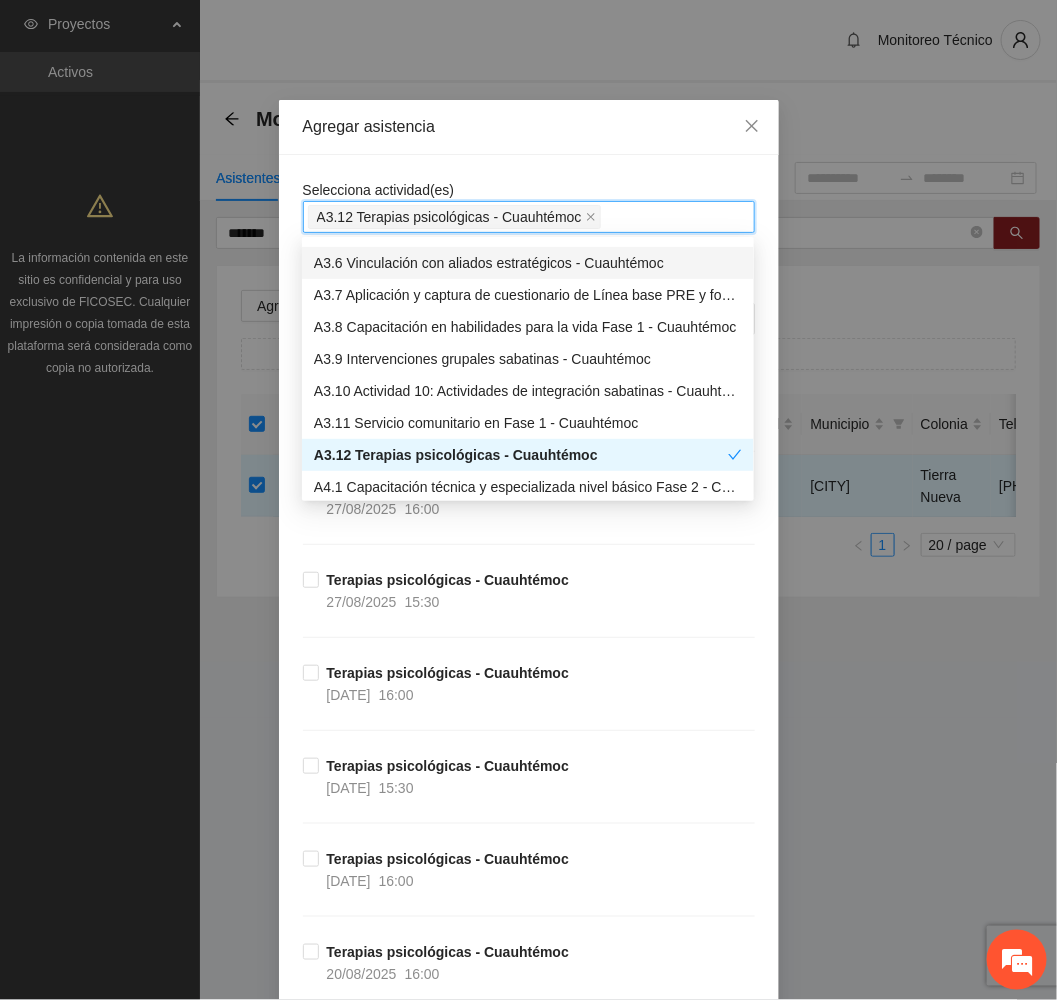 click on "Agregar asistencia" at bounding box center (529, 127) 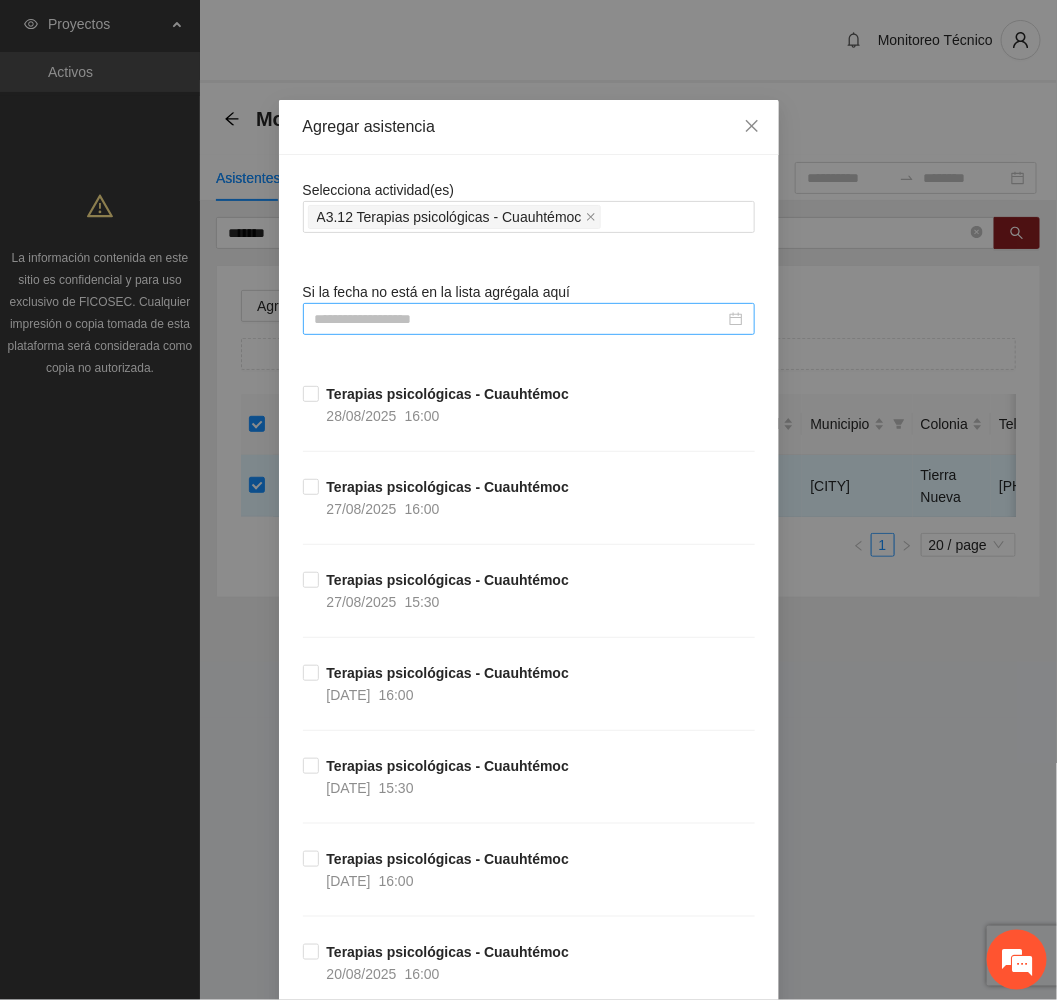 click at bounding box center [520, 319] 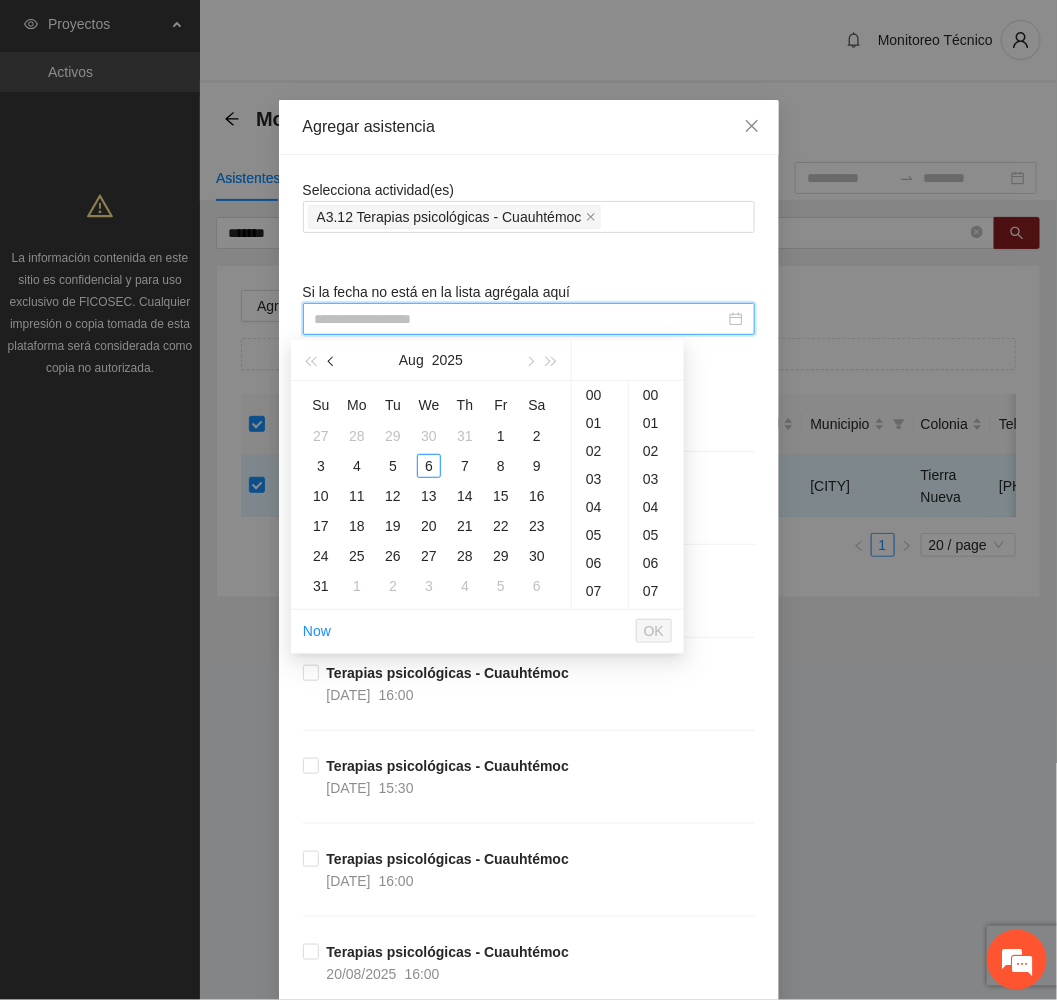 click at bounding box center (332, 360) 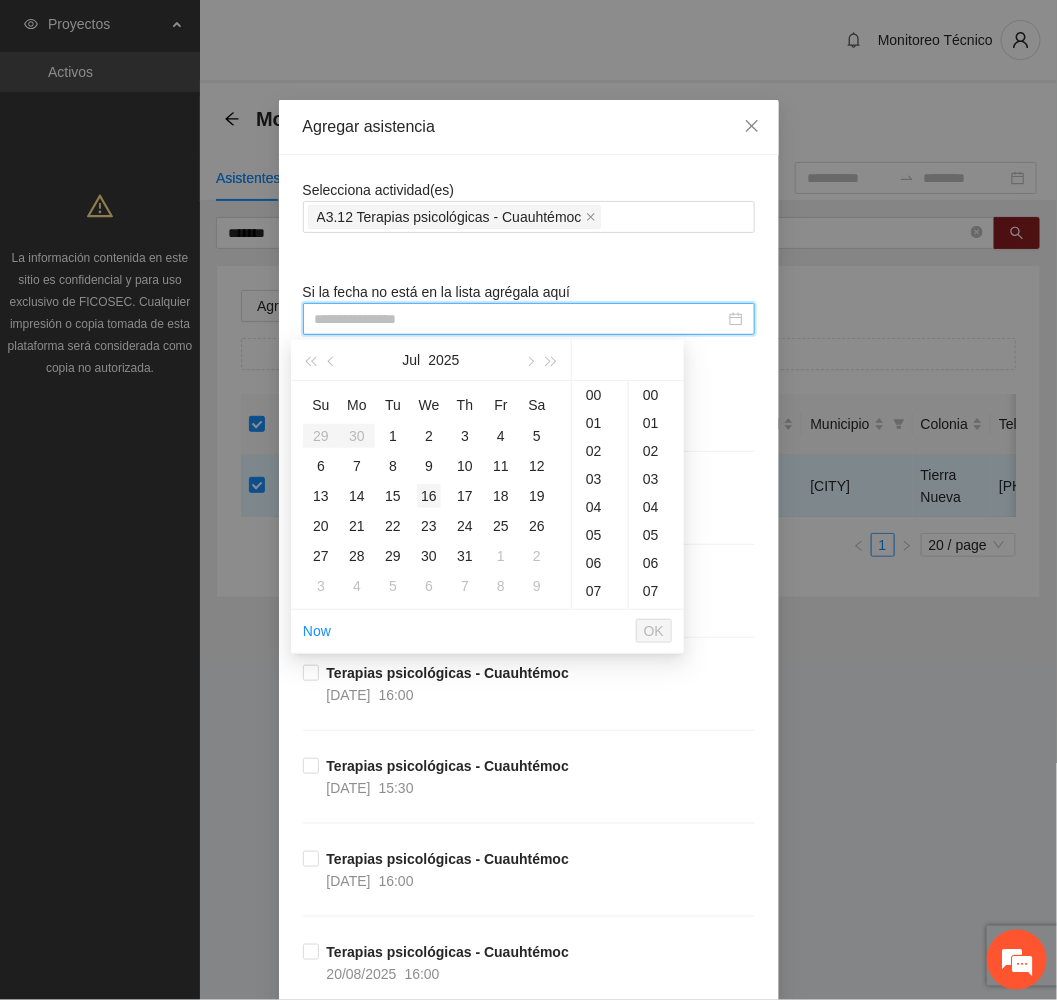 click on "16" at bounding box center (429, 496) 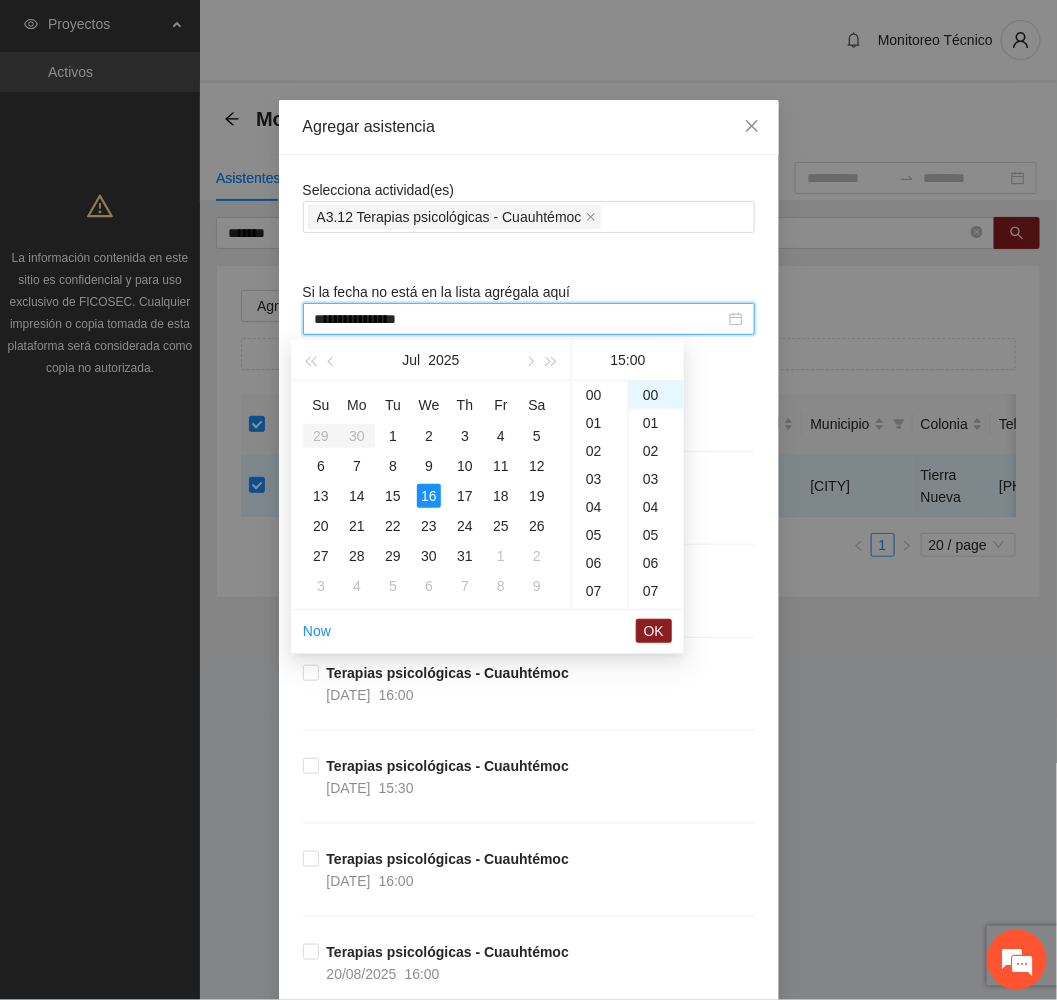 scroll, scrollTop: 420, scrollLeft: 0, axis: vertical 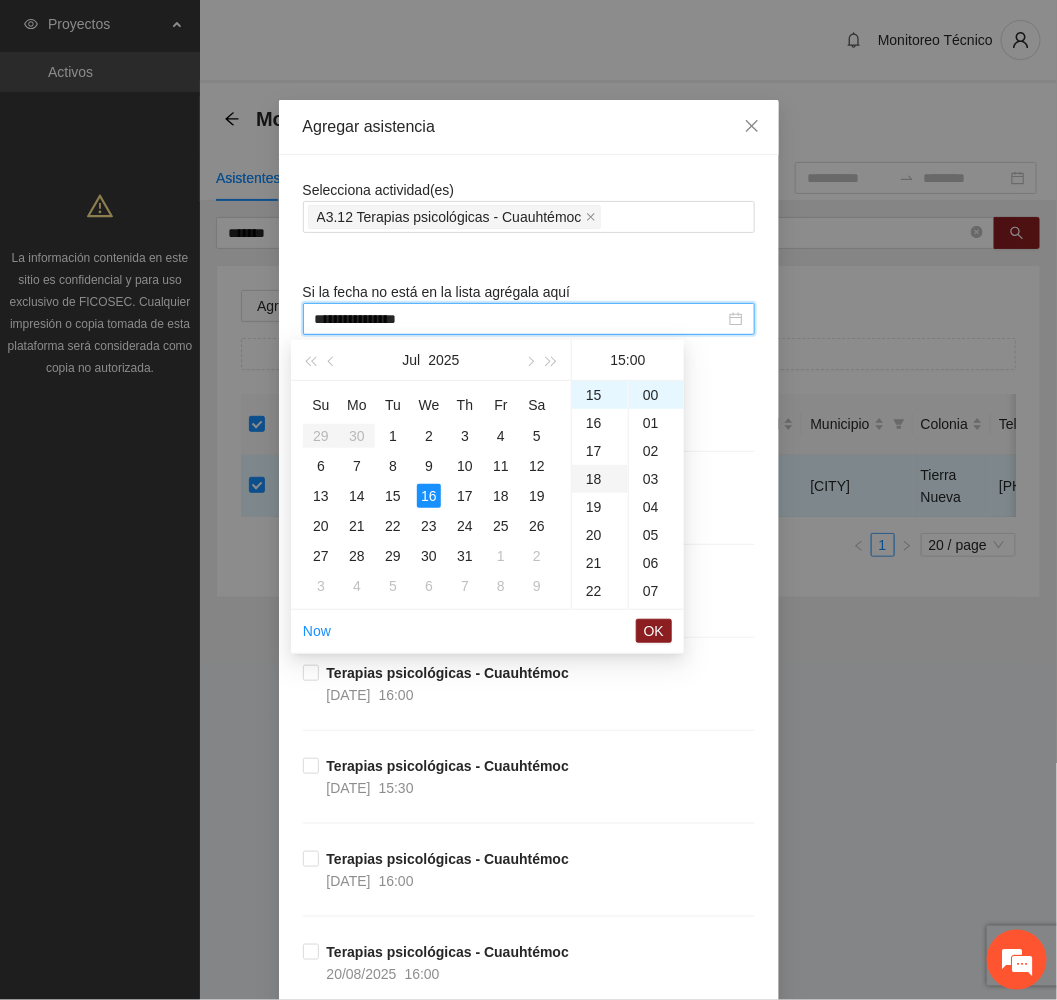 click on "18" at bounding box center (600, 479) 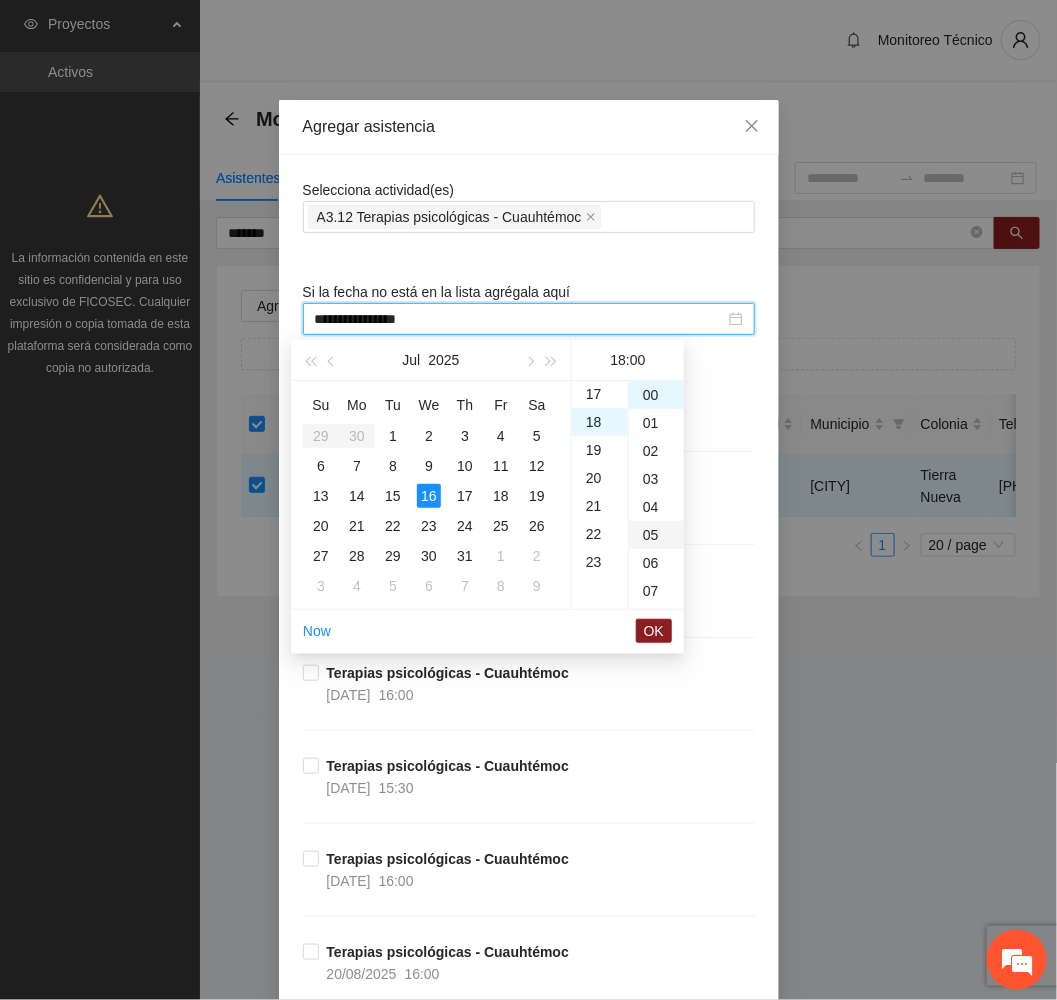 scroll, scrollTop: 504, scrollLeft: 0, axis: vertical 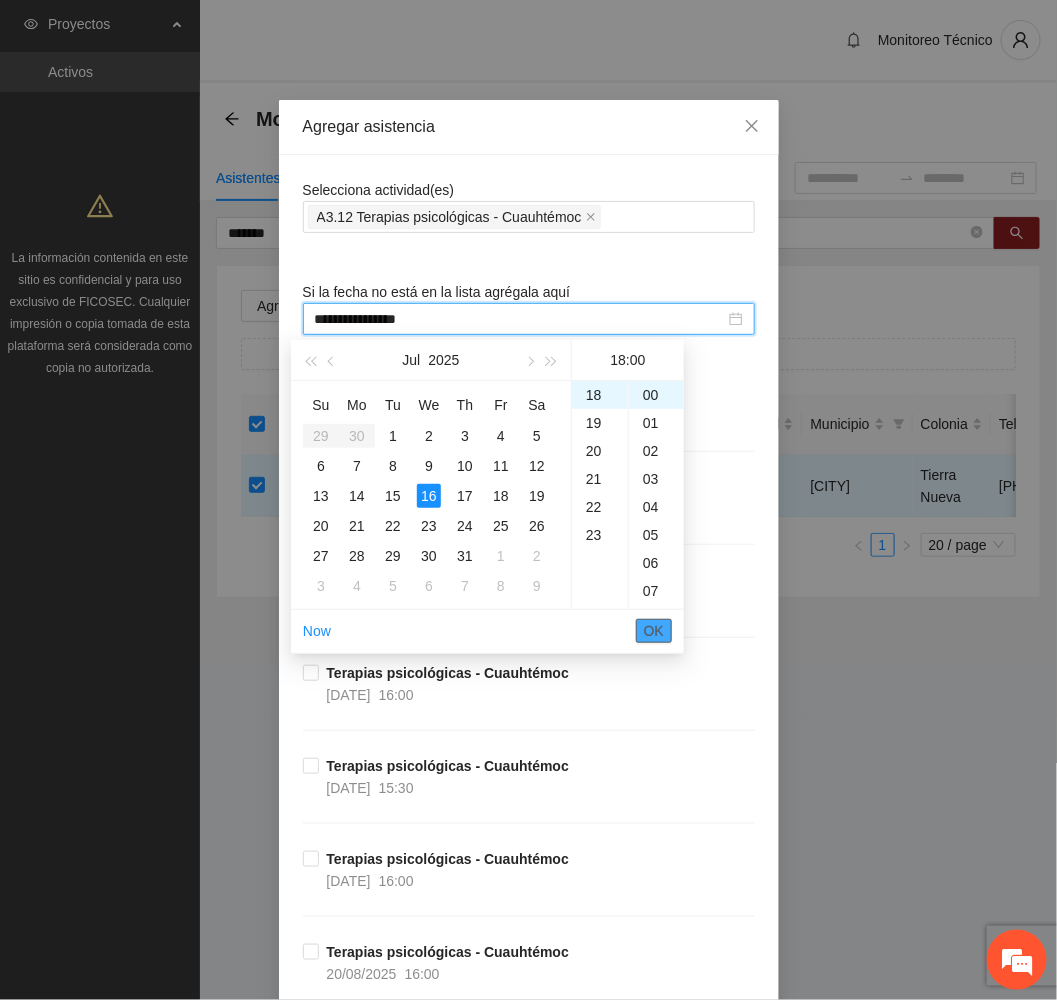 click on "OK" at bounding box center [654, 631] 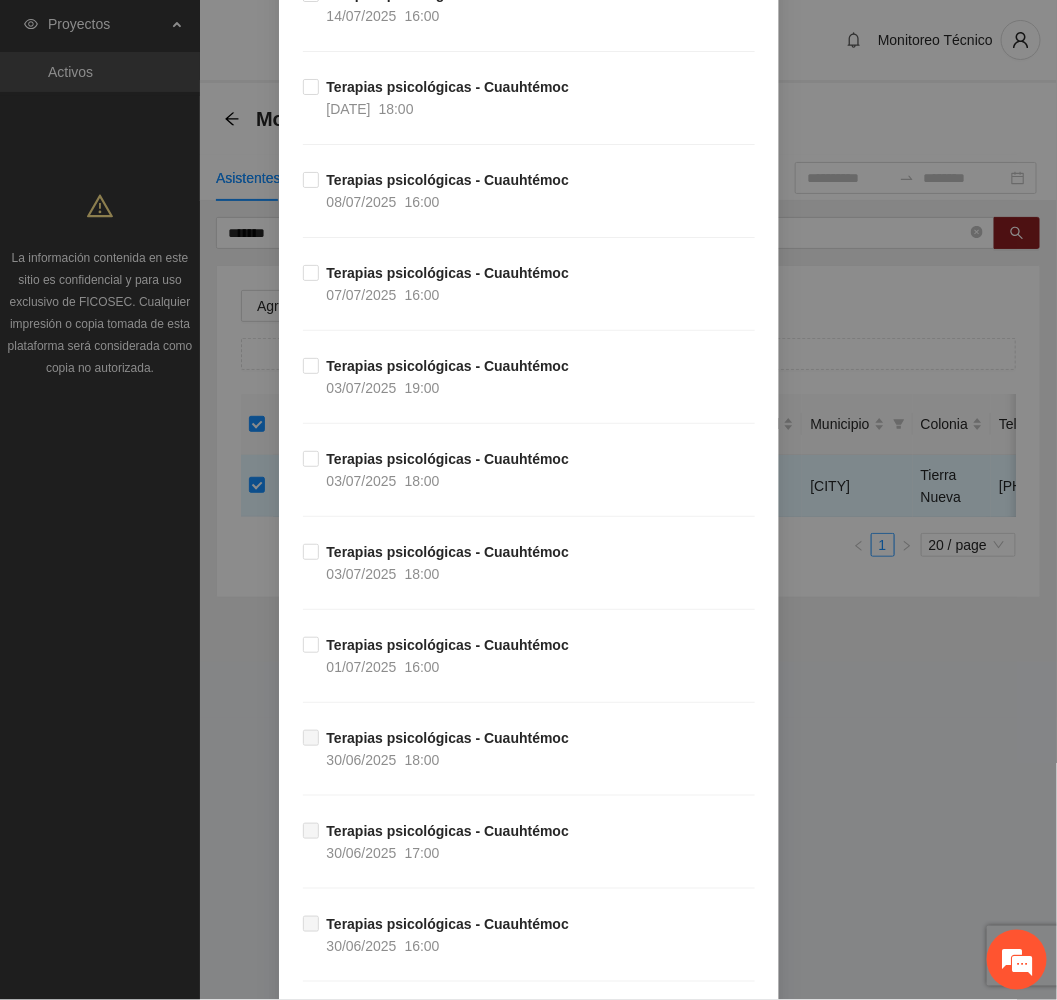 scroll, scrollTop: 3741, scrollLeft: 0, axis: vertical 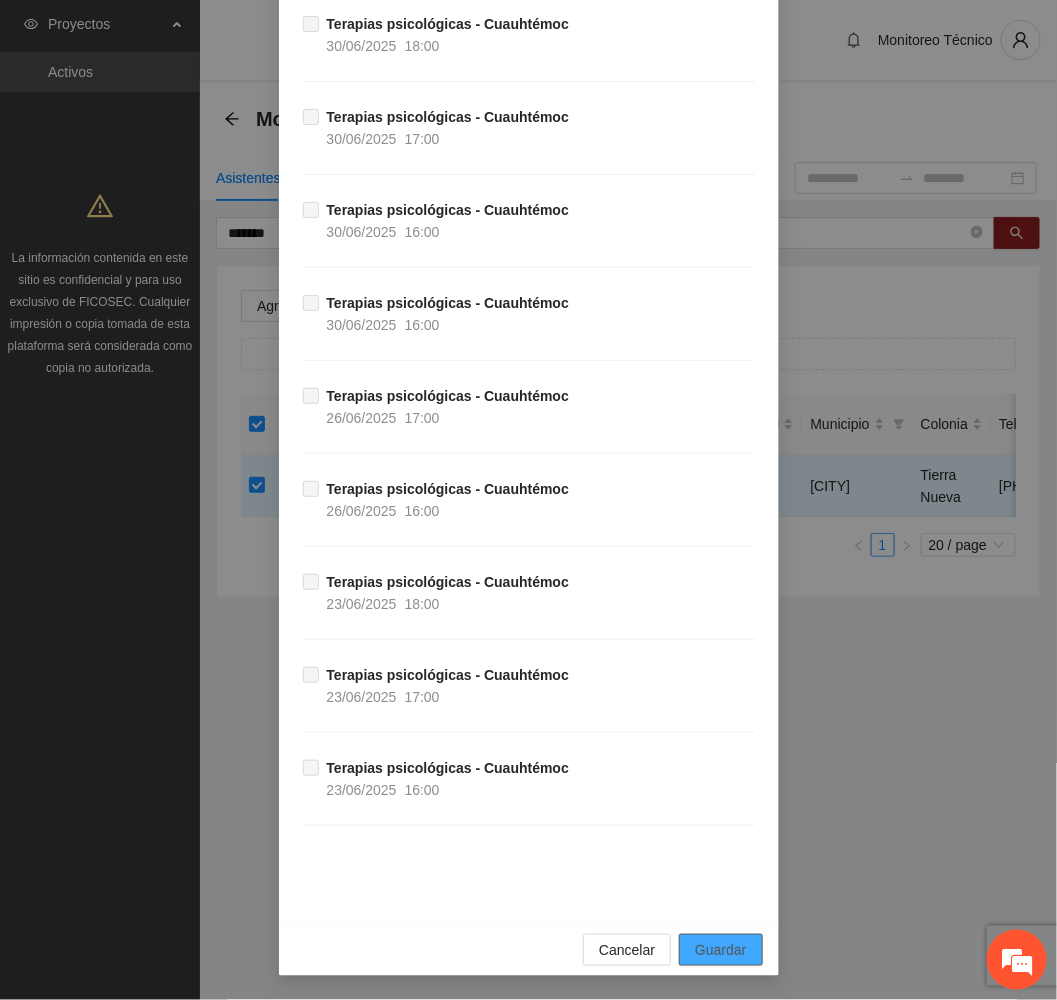 click on "Guardar" at bounding box center (720, 950) 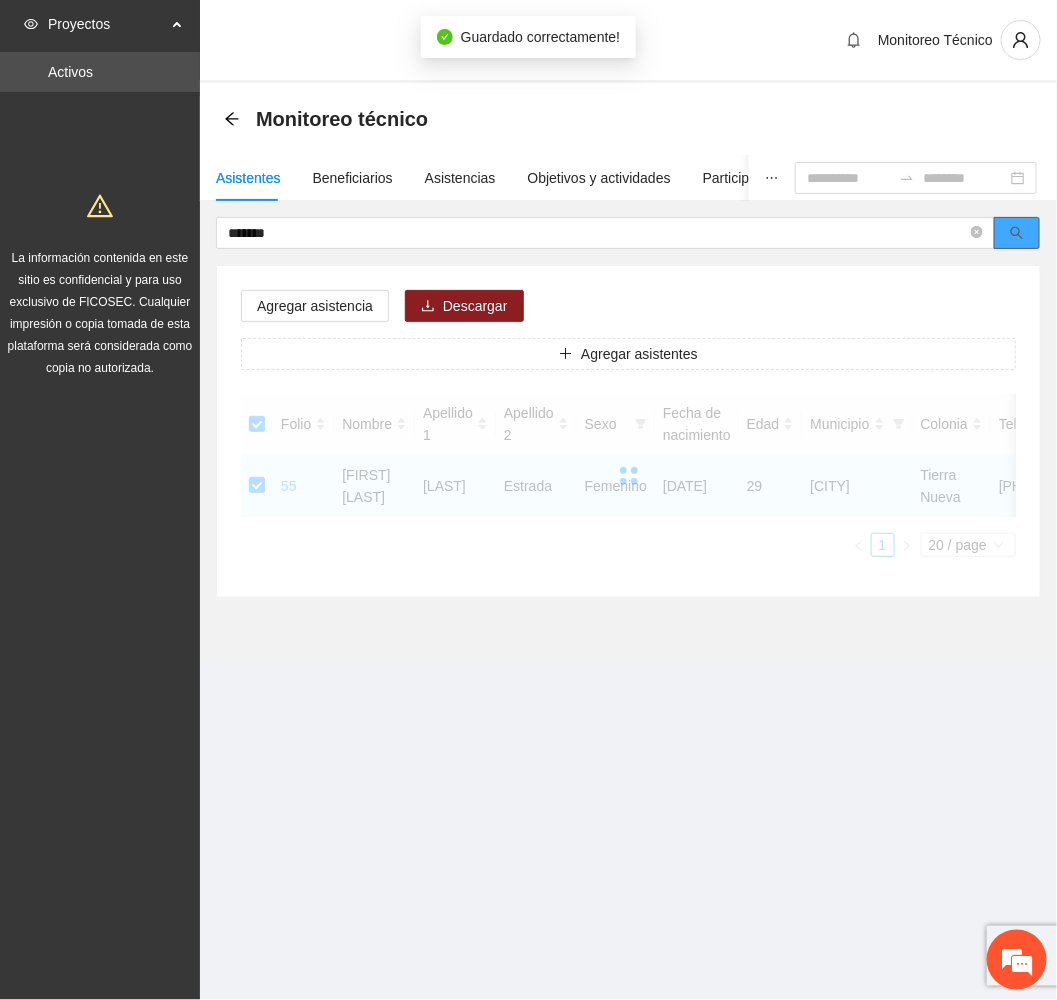 click at bounding box center (1017, 233) 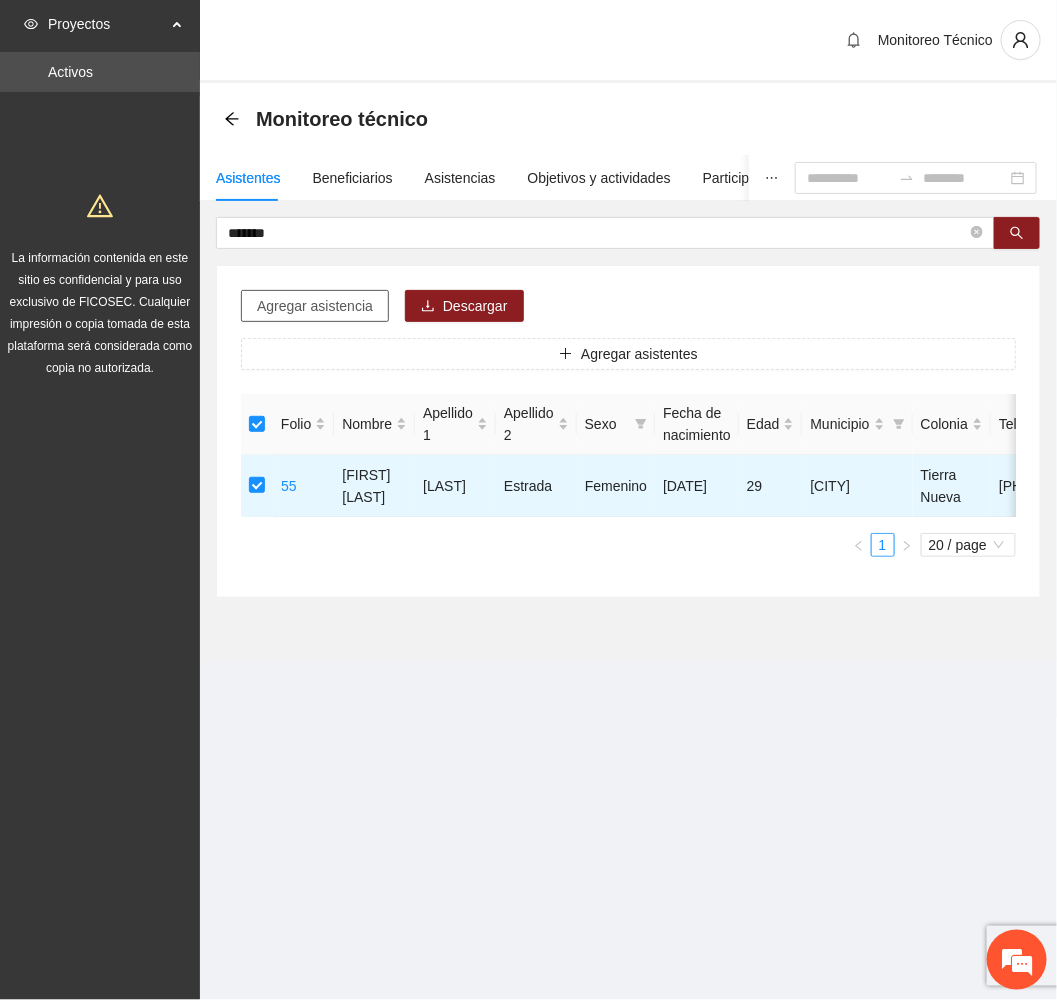 click on "Agregar asistencia" at bounding box center [315, 306] 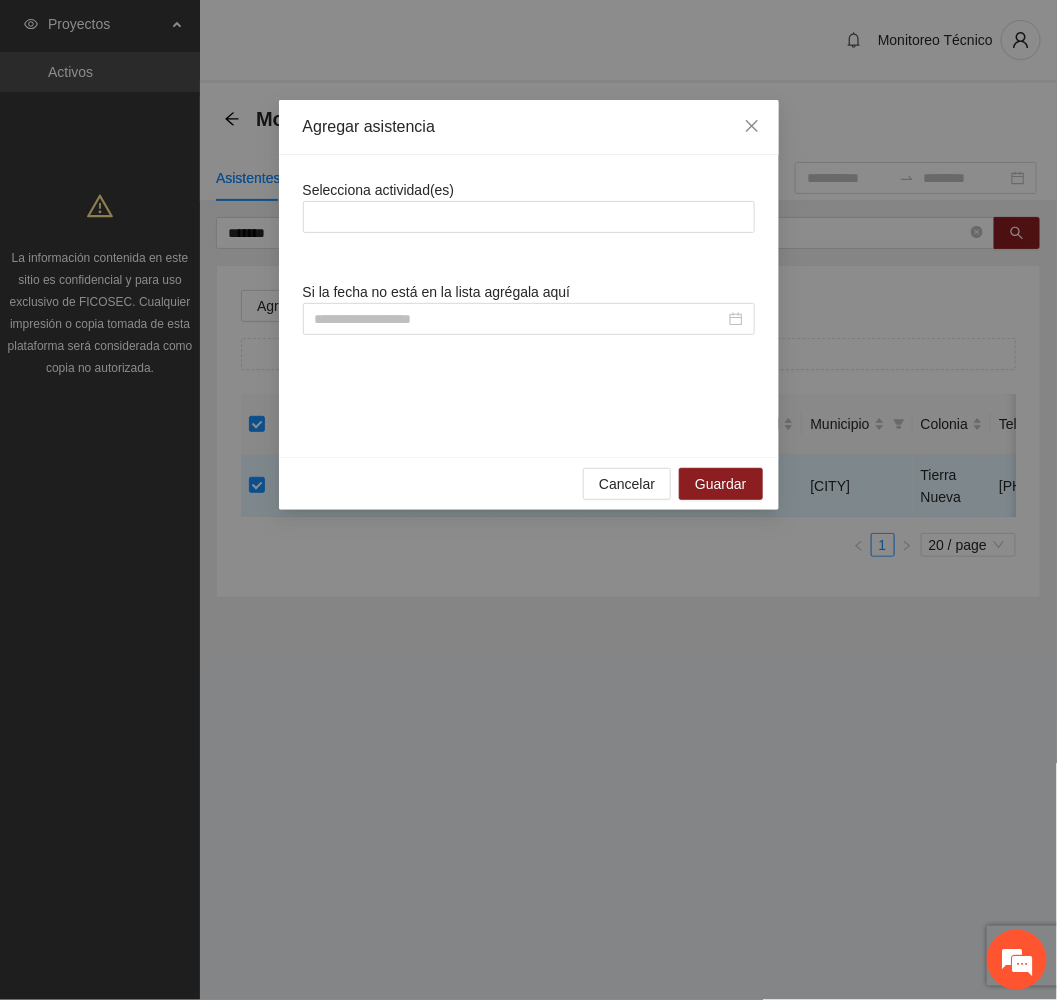 click on "Selecciona actividad(es)" at bounding box center (379, 190) 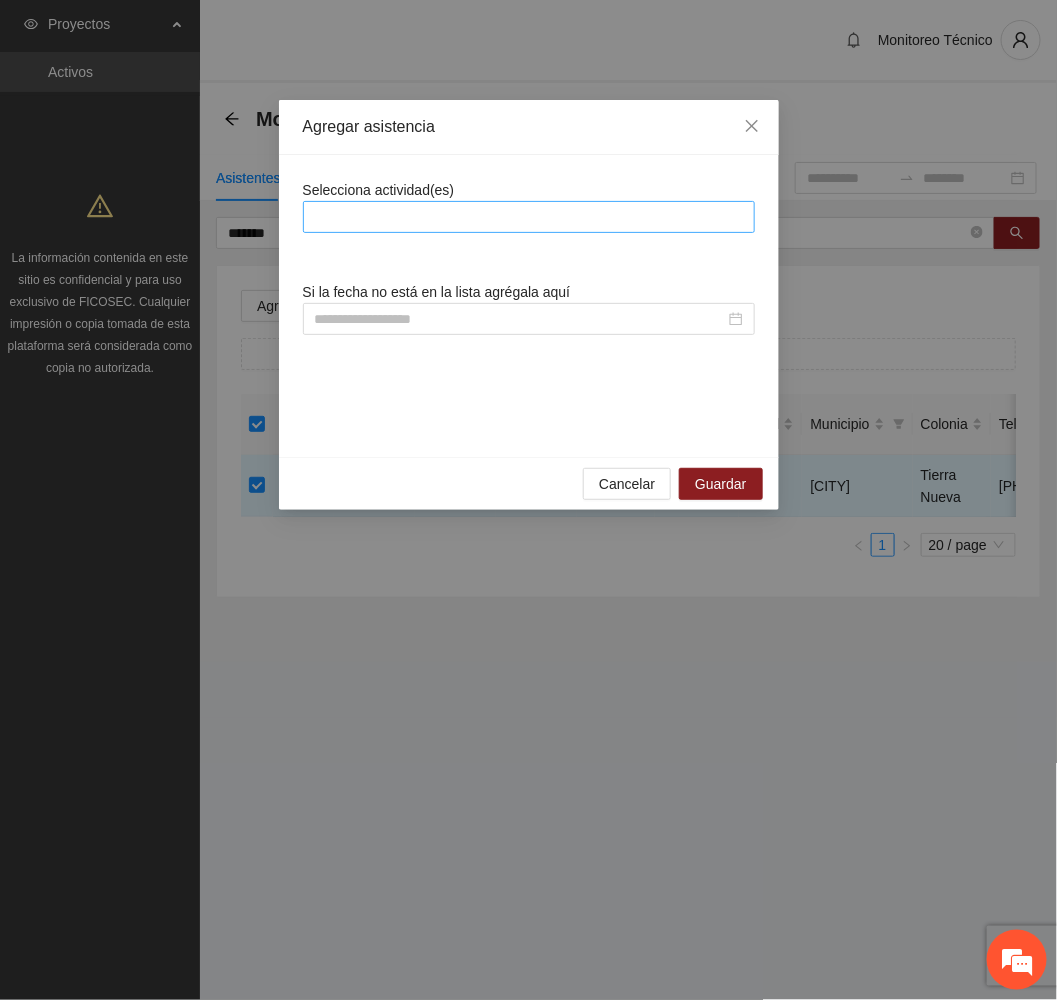 click at bounding box center (529, 217) 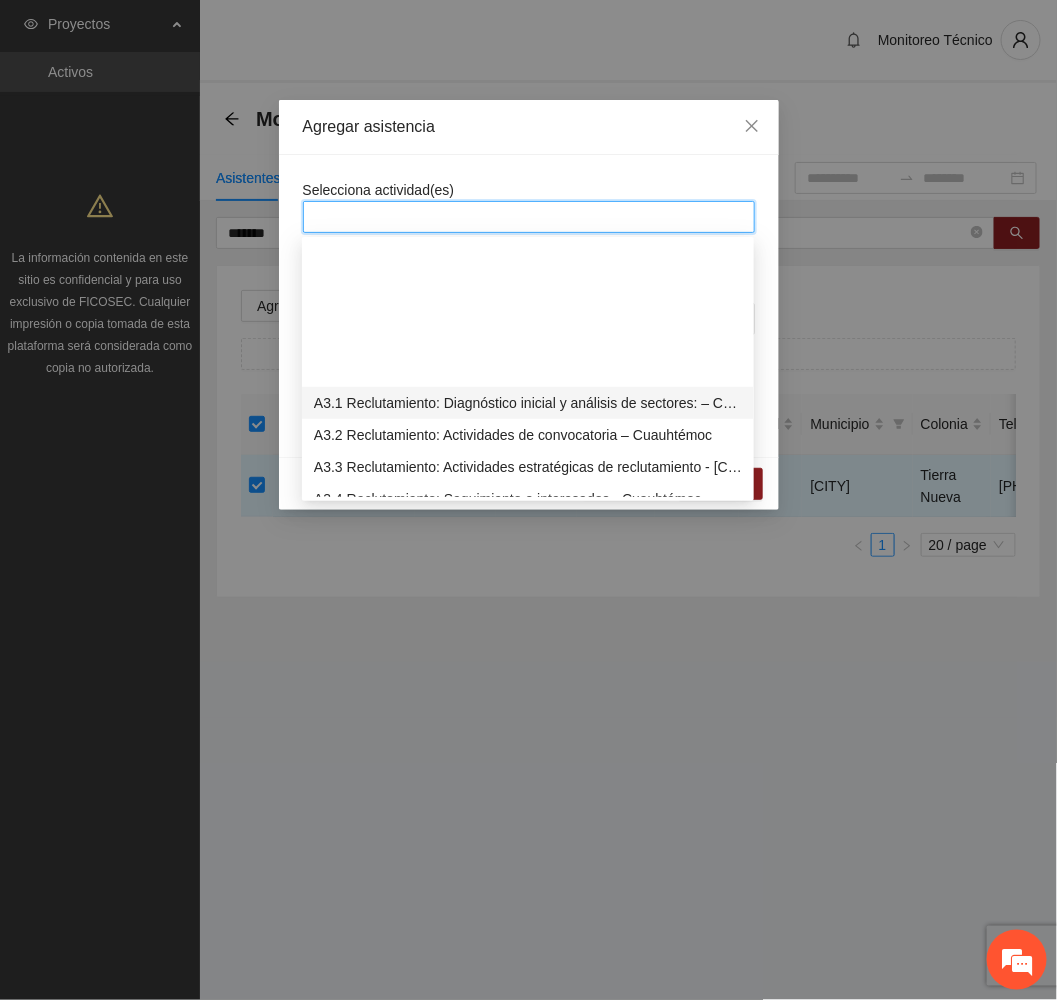 scroll, scrollTop: 1050, scrollLeft: 0, axis: vertical 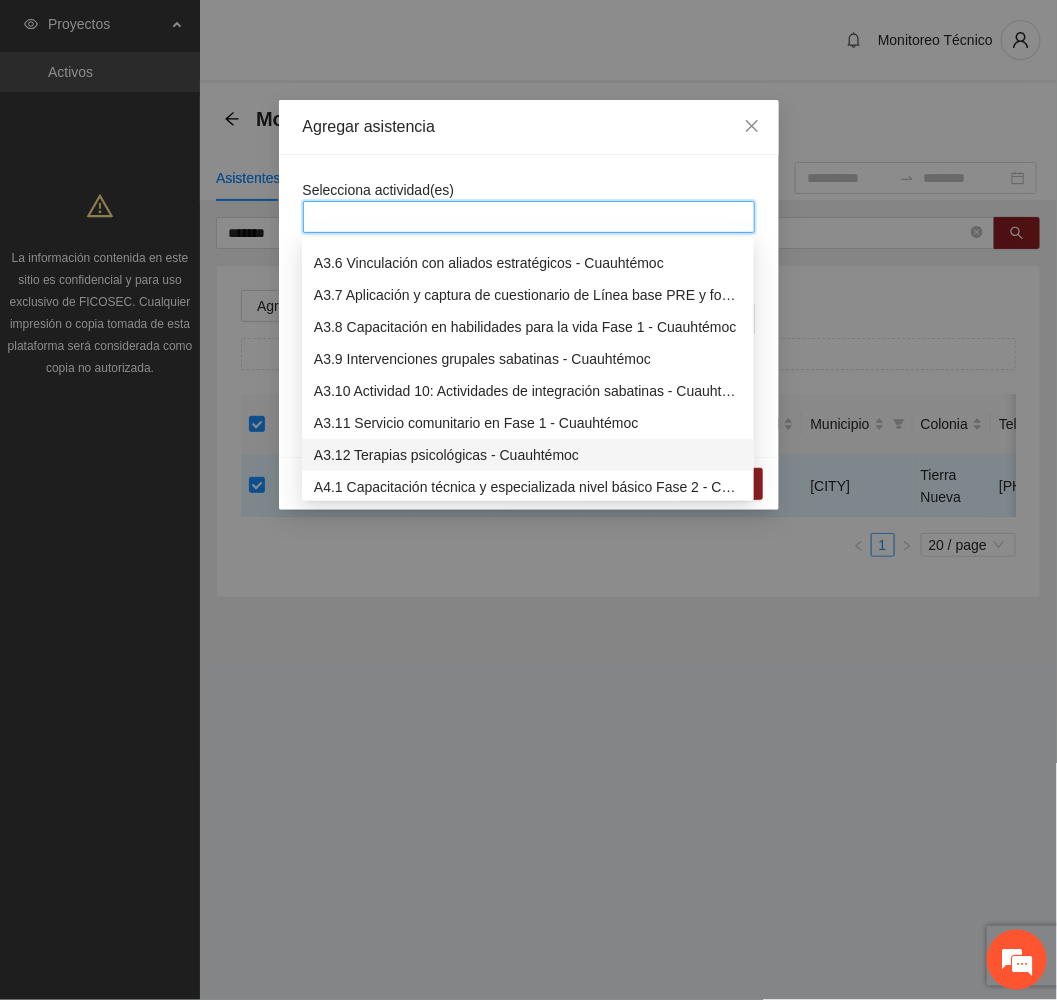 click on "A3.12 Terapias psicológicas - Cuauhtémoc" at bounding box center (528, 455) 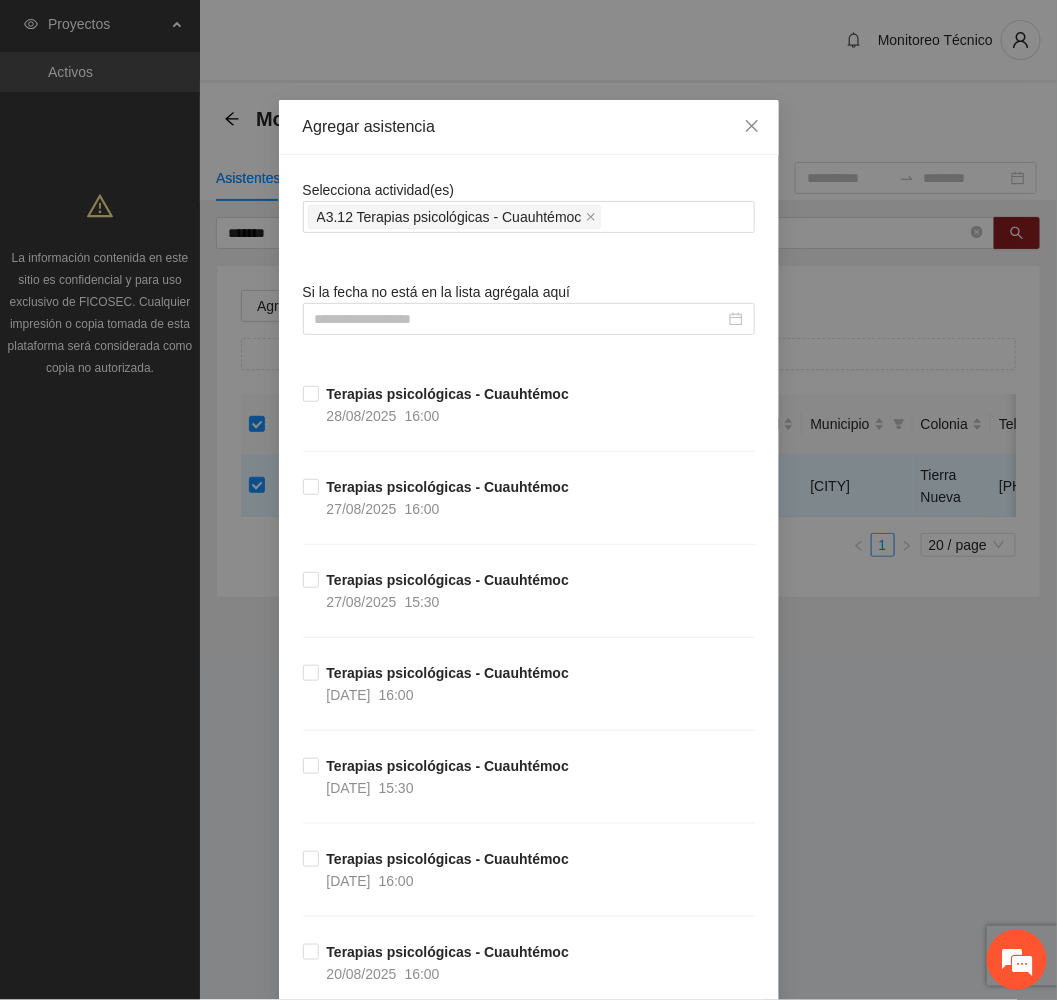 click on "Agregar asistencia" at bounding box center [529, 127] 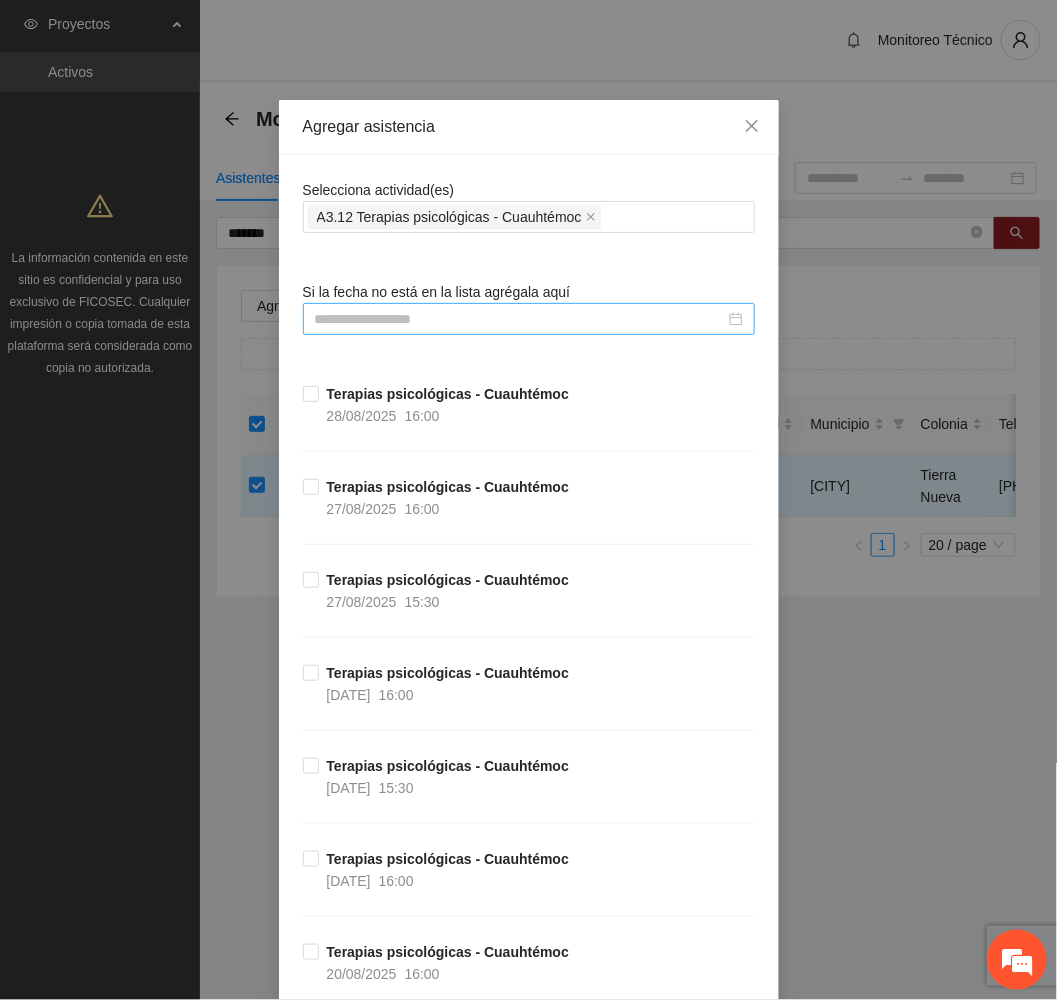 click at bounding box center [520, 319] 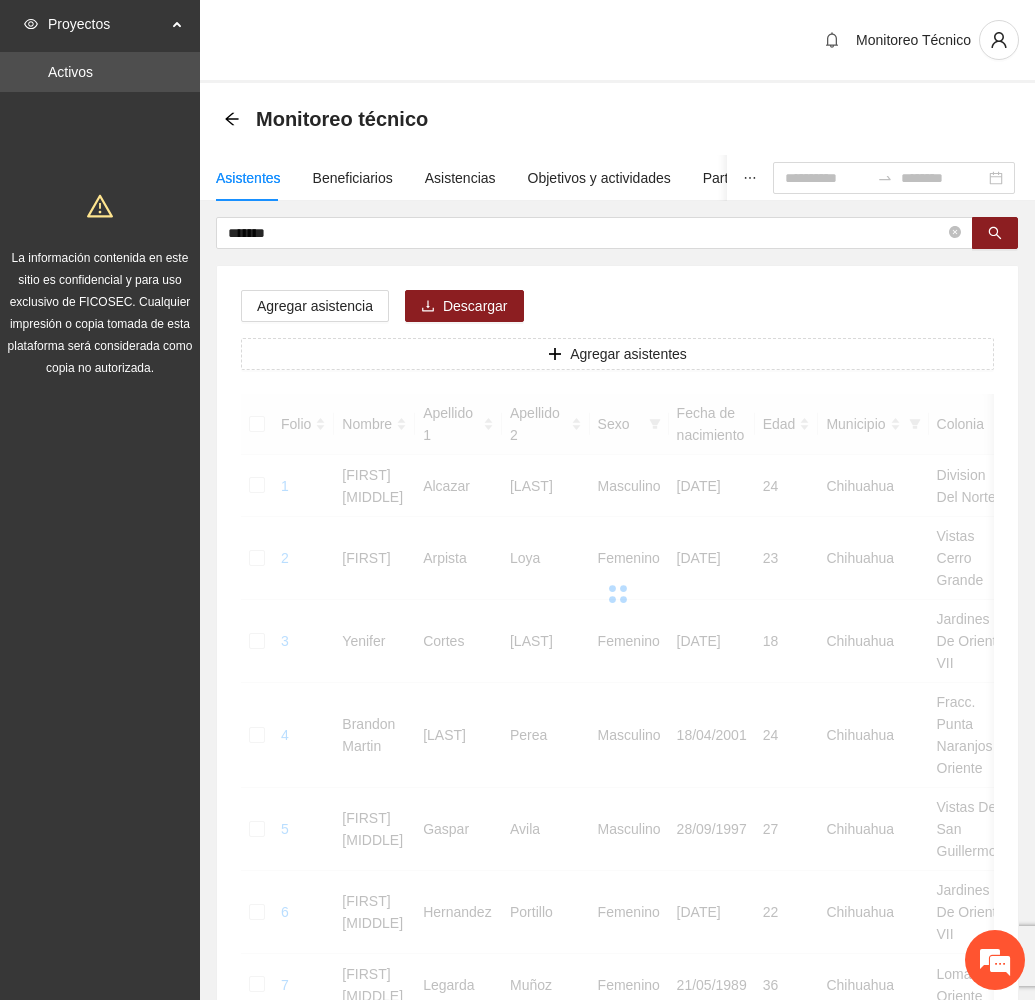 scroll, scrollTop: 0, scrollLeft: 0, axis: both 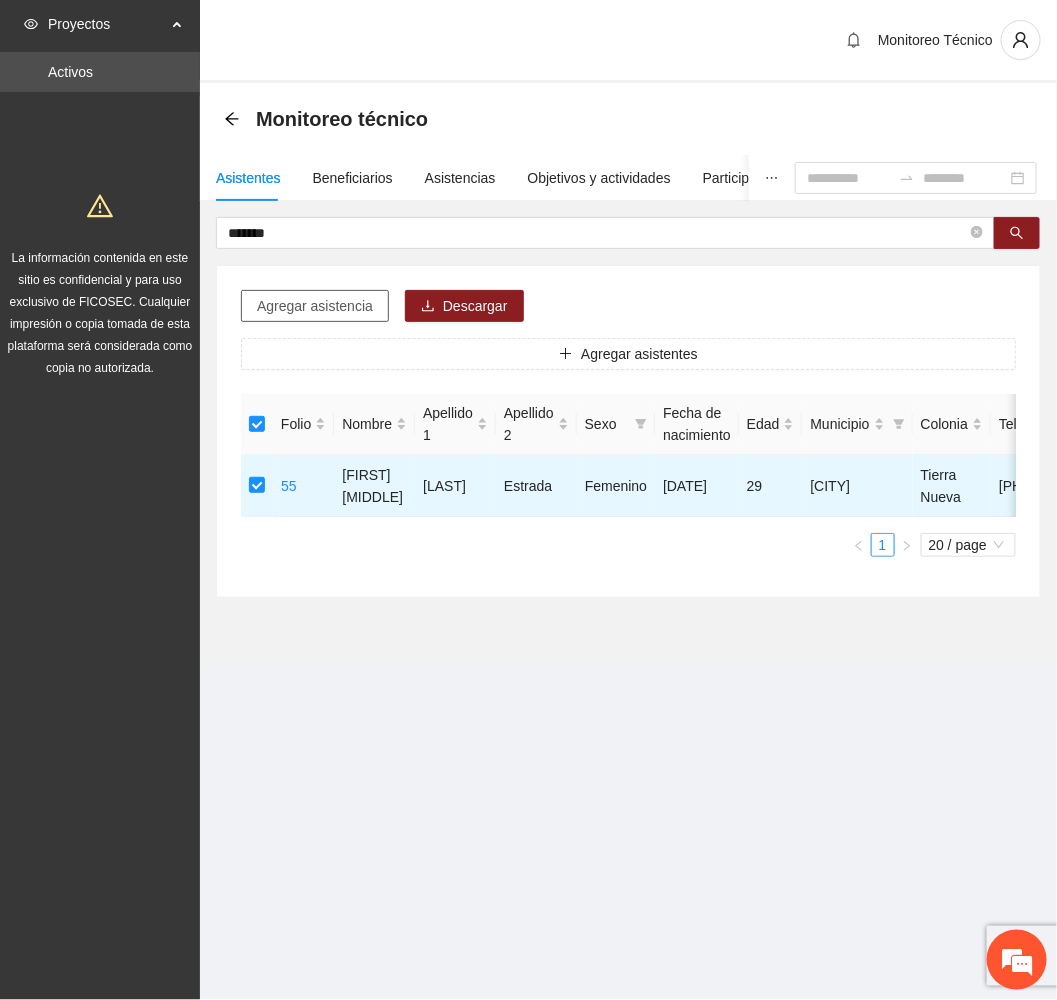 click on "Agregar asistencia" at bounding box center (315, 306) 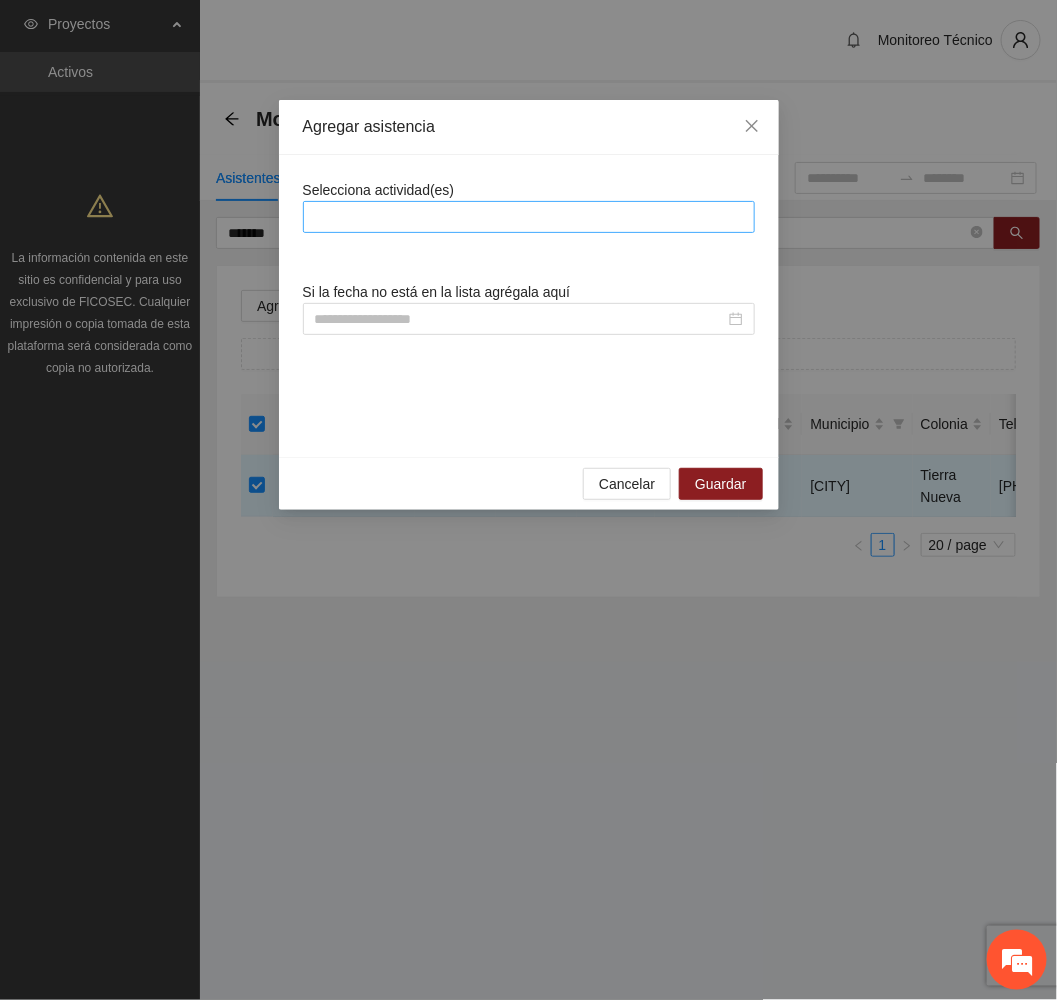 click at bounding box center [529, 217] 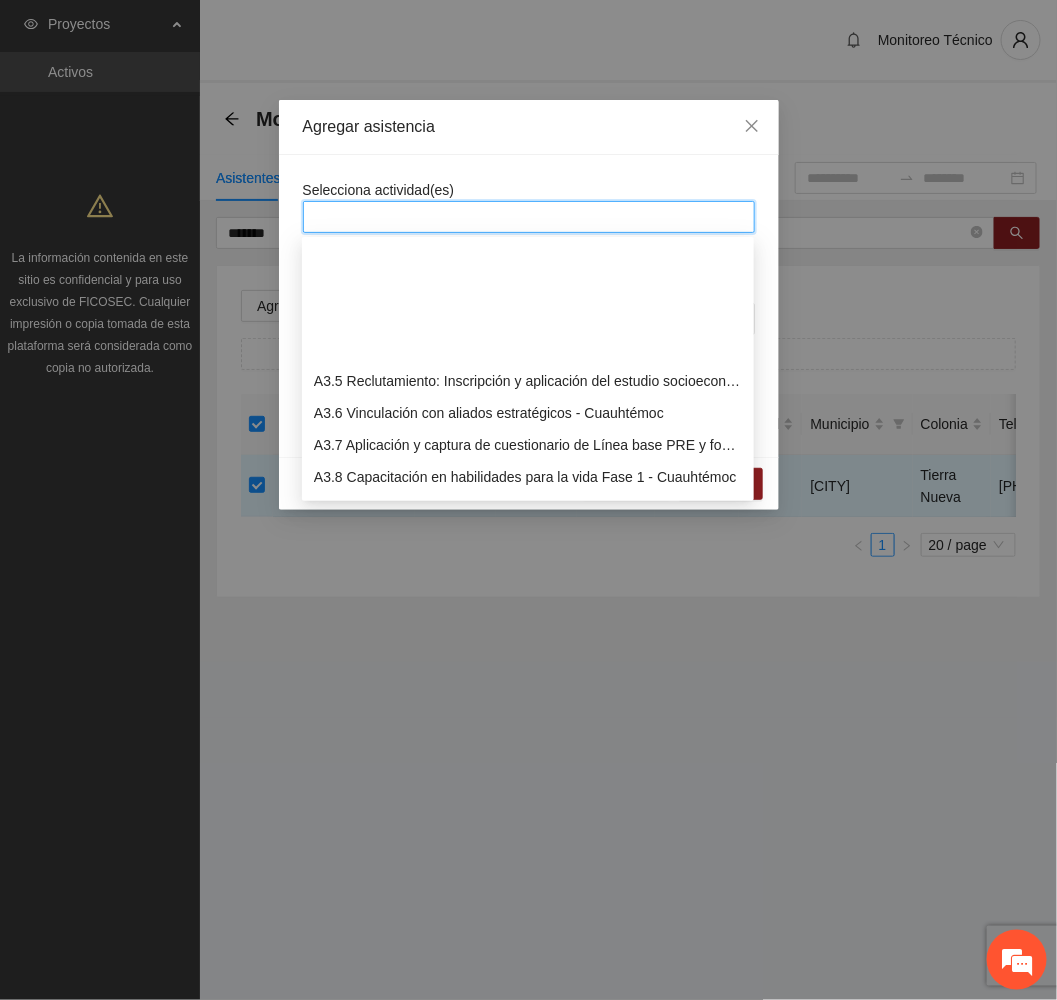 scroll, scrollTop: 1050, scrollLeft: 0, axis: vertical 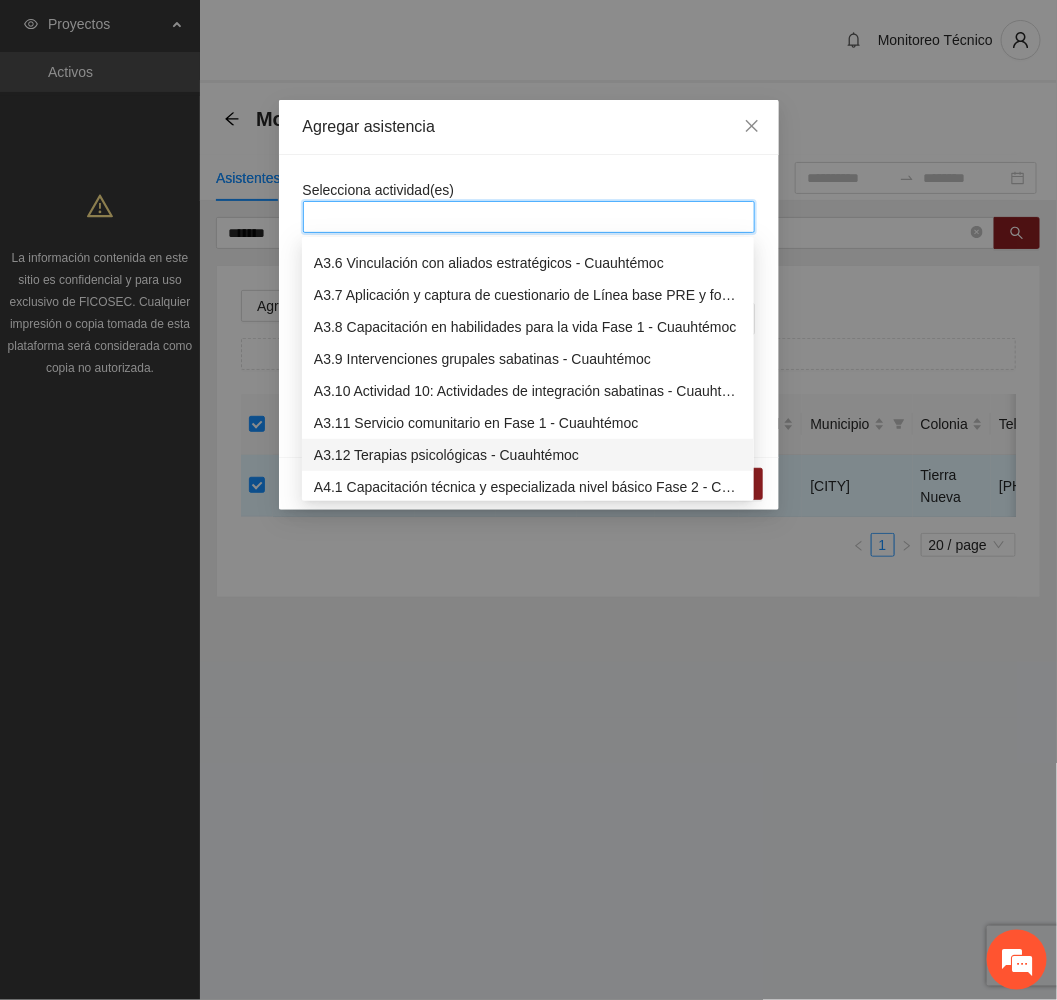 click on "A3.12 Terapias psicológicas - Cuauhtémoc" at bounding box center (528, 455) 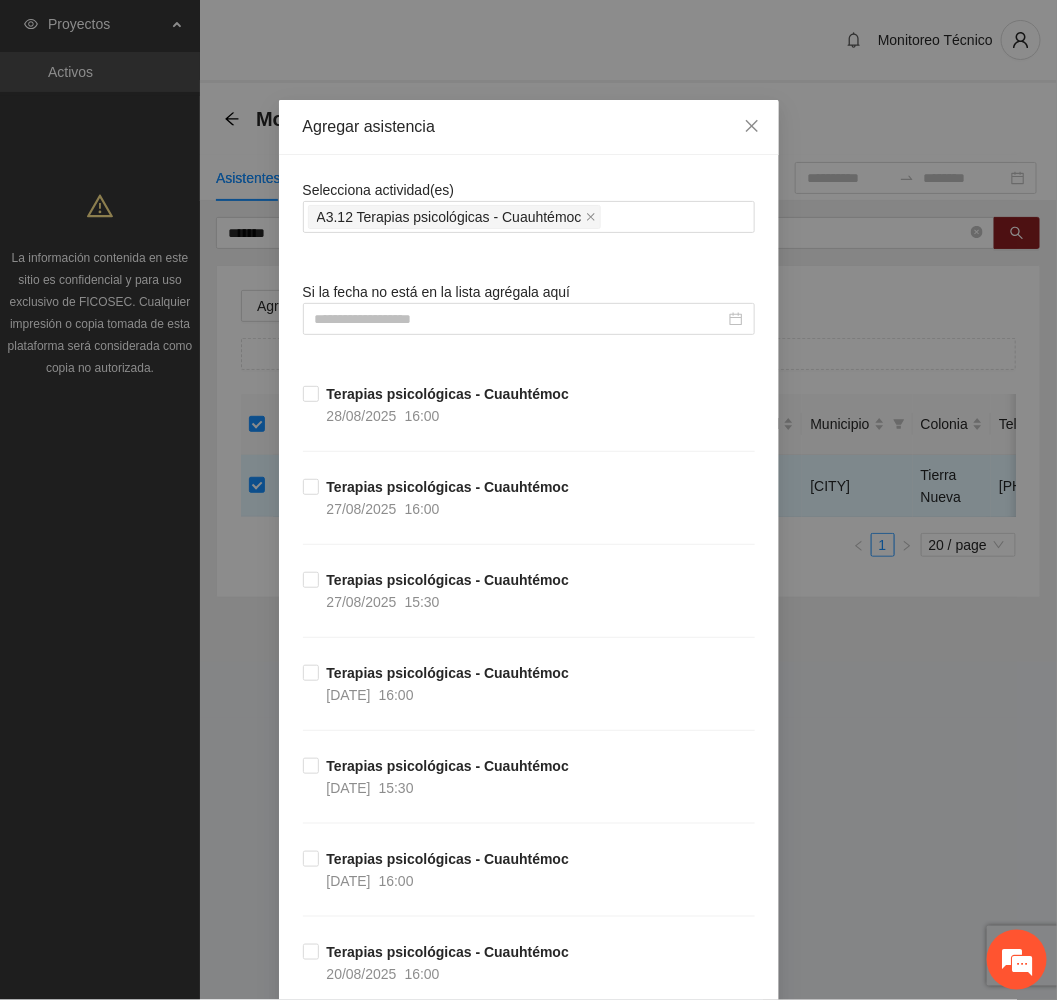 click on "Agregar asistencia" at bounding box center [529, 127] 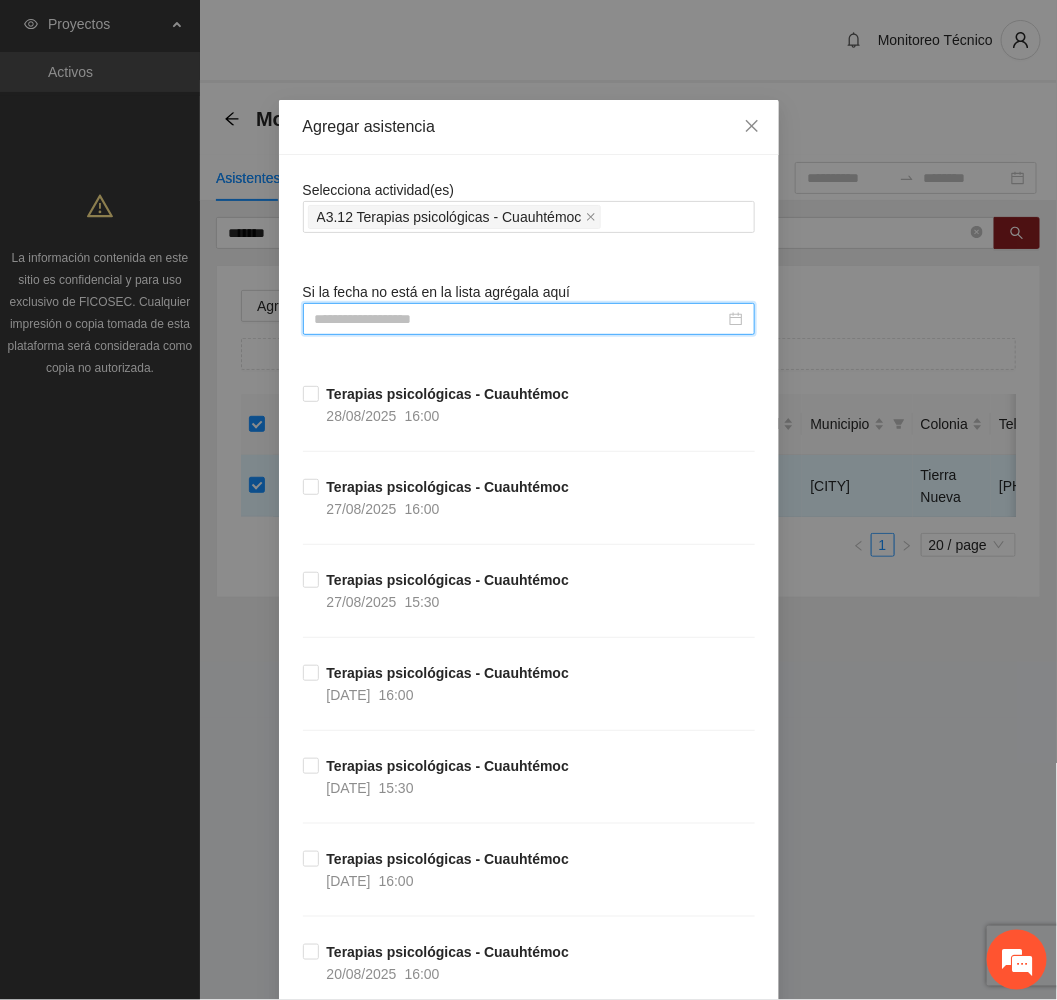 click at bounding box center [520, 319] 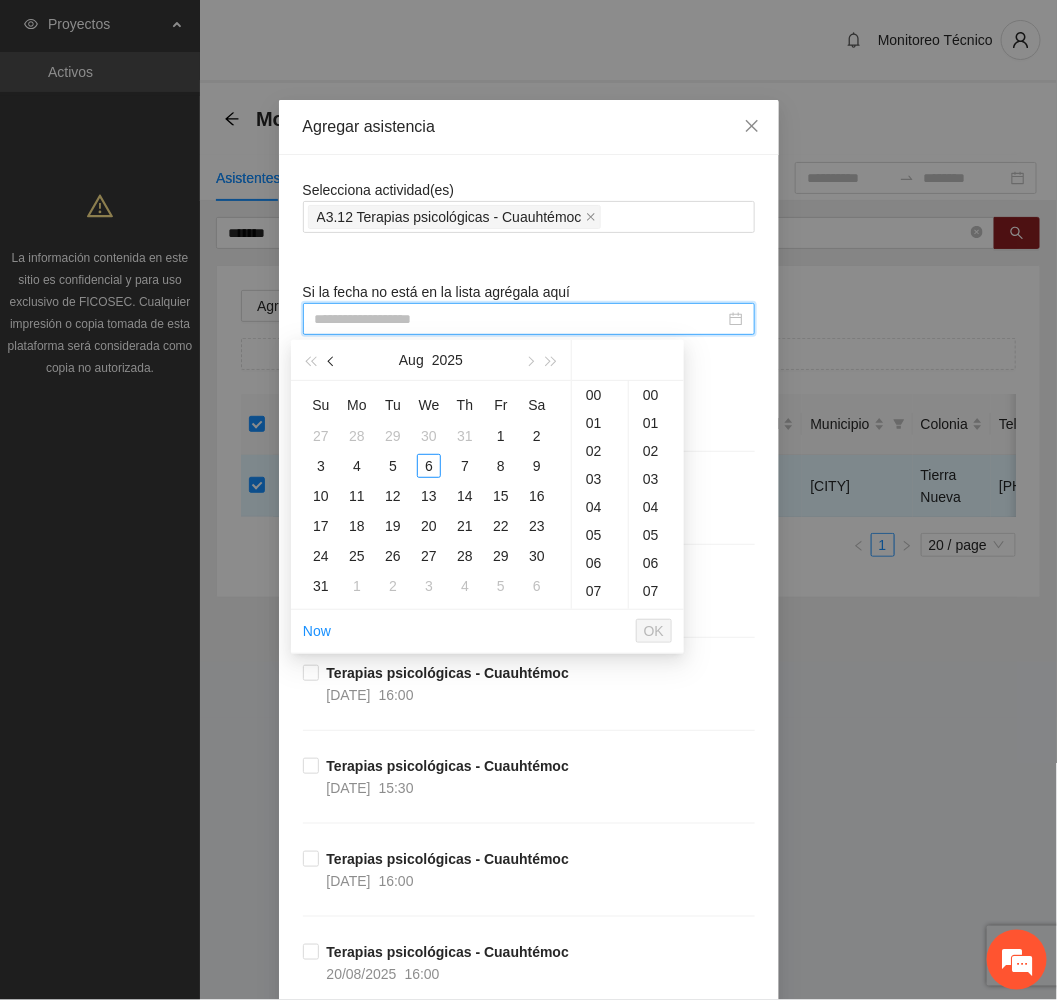 click at bounding box center [332, 360] 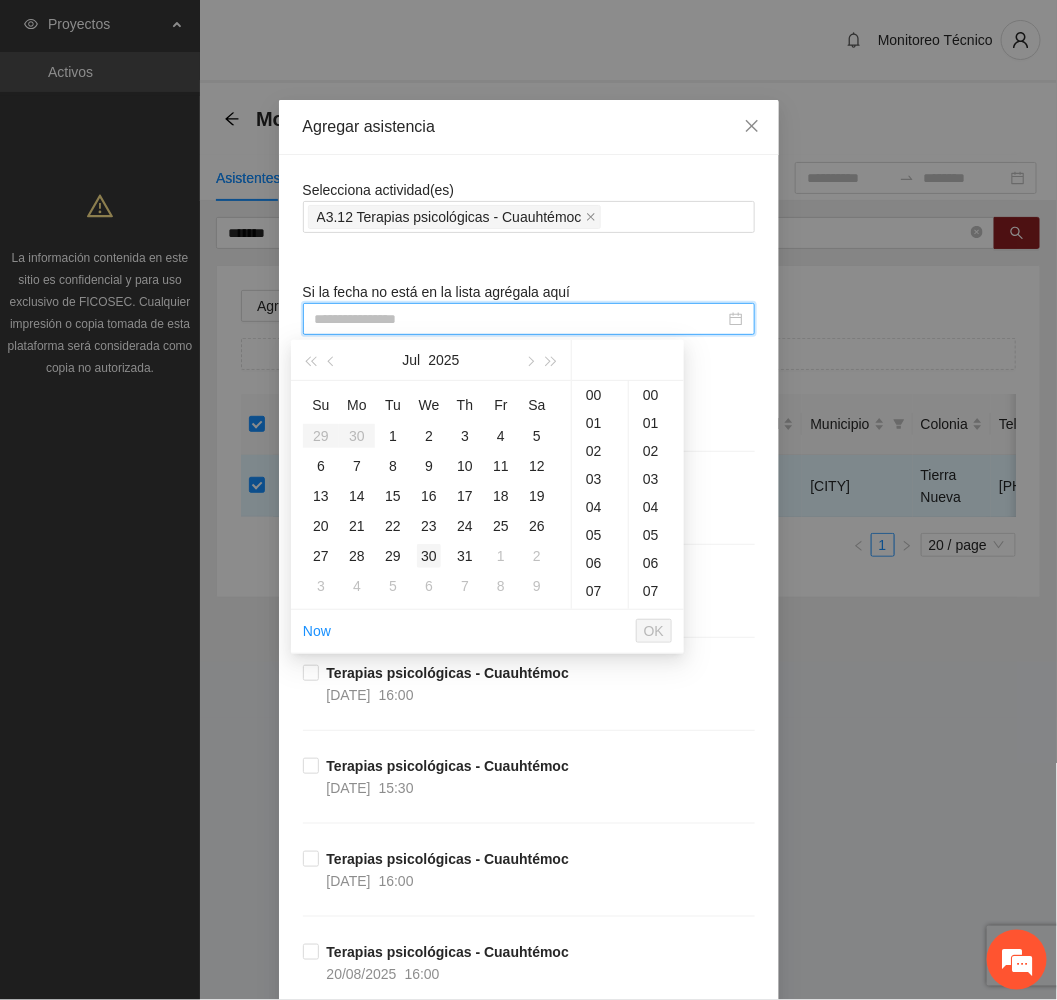 click on "30" at bounding box center [429, 556] 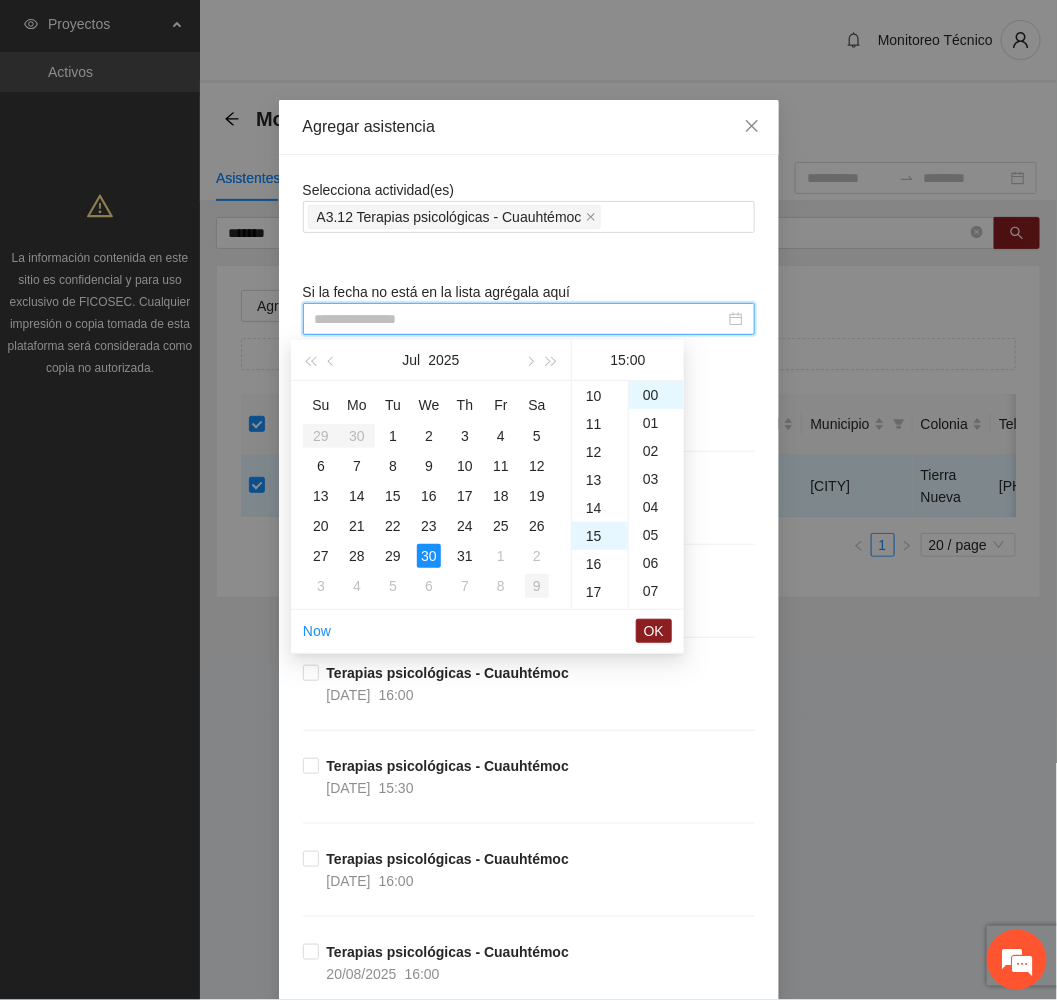 scroll, scrollTop: 420, scrollLeft: 0, axis: vertical 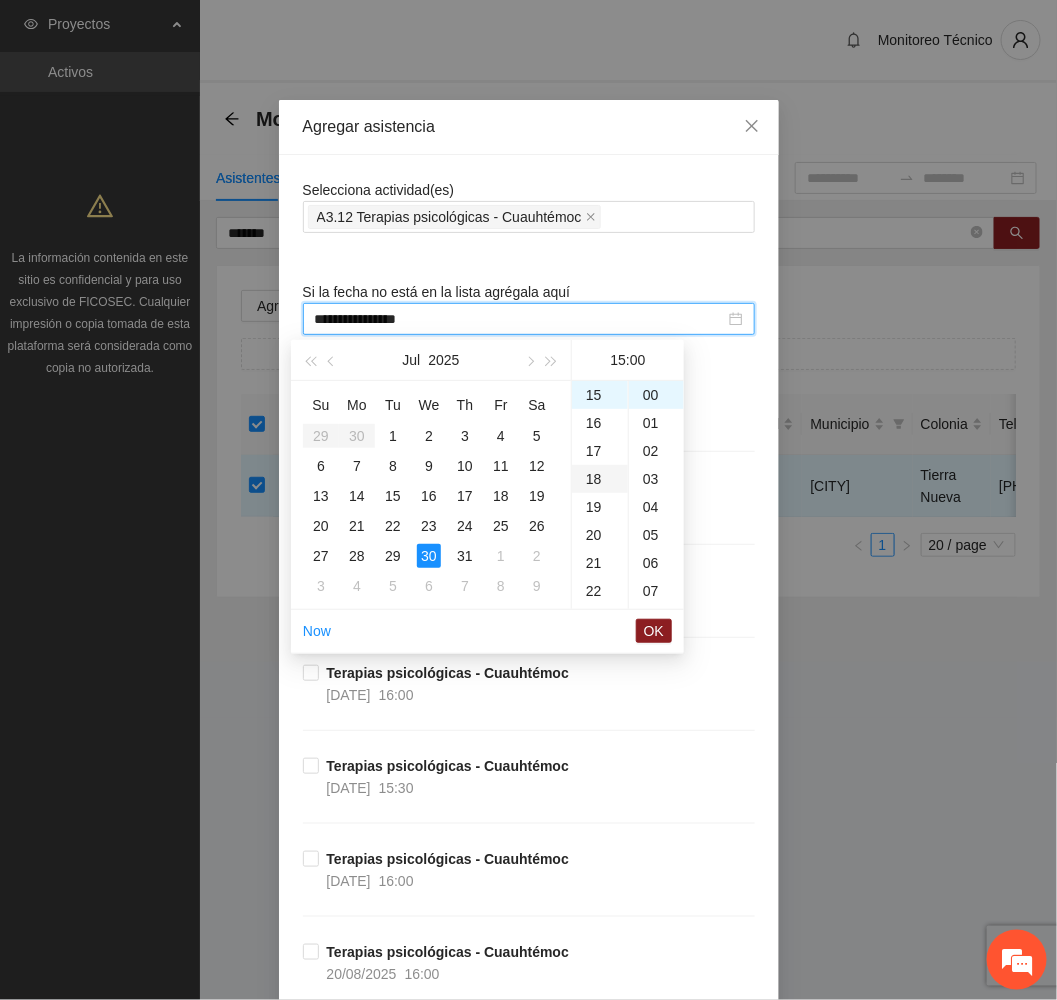 click on "18" at bounding box center (600, 479) 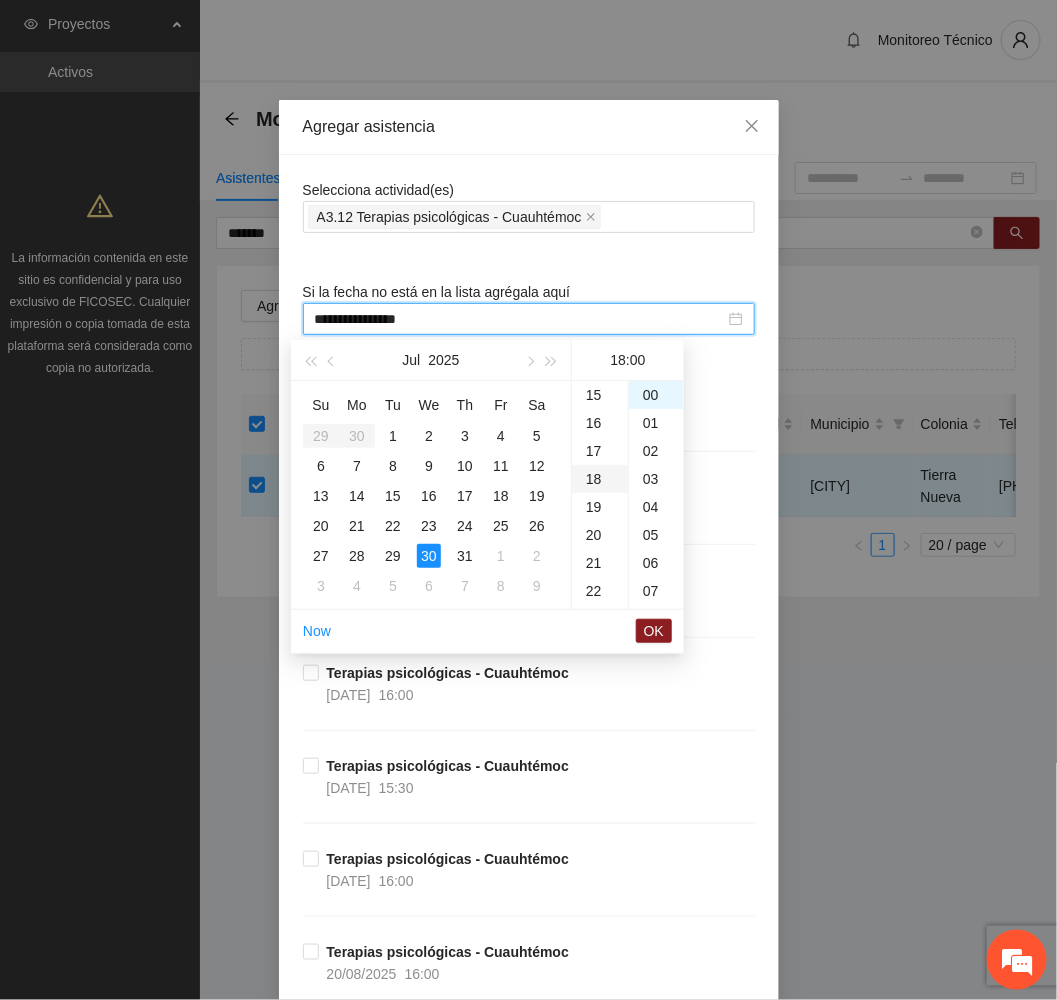 scroll, scrollTop: 504, scrollLeft: 0, axis: vertical 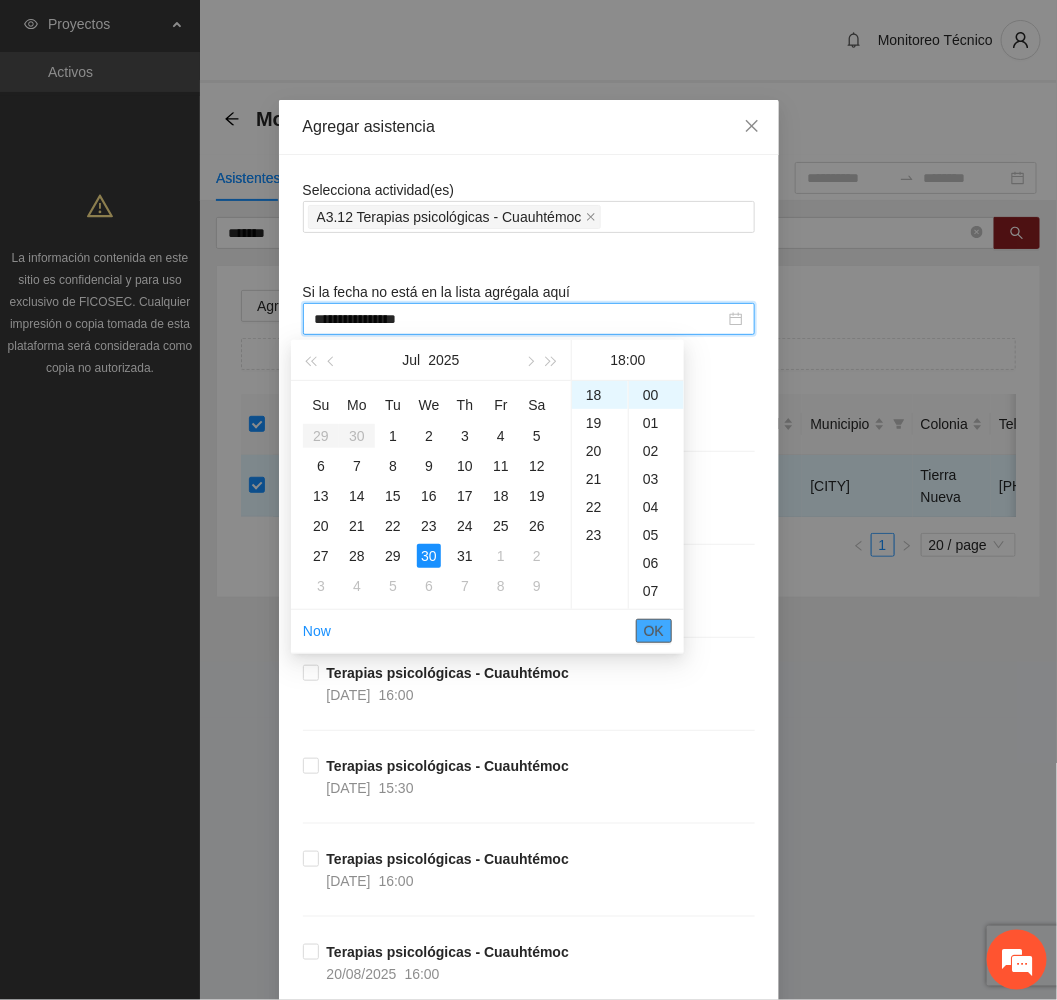 click on "OK" at bounding box center (654, 631) 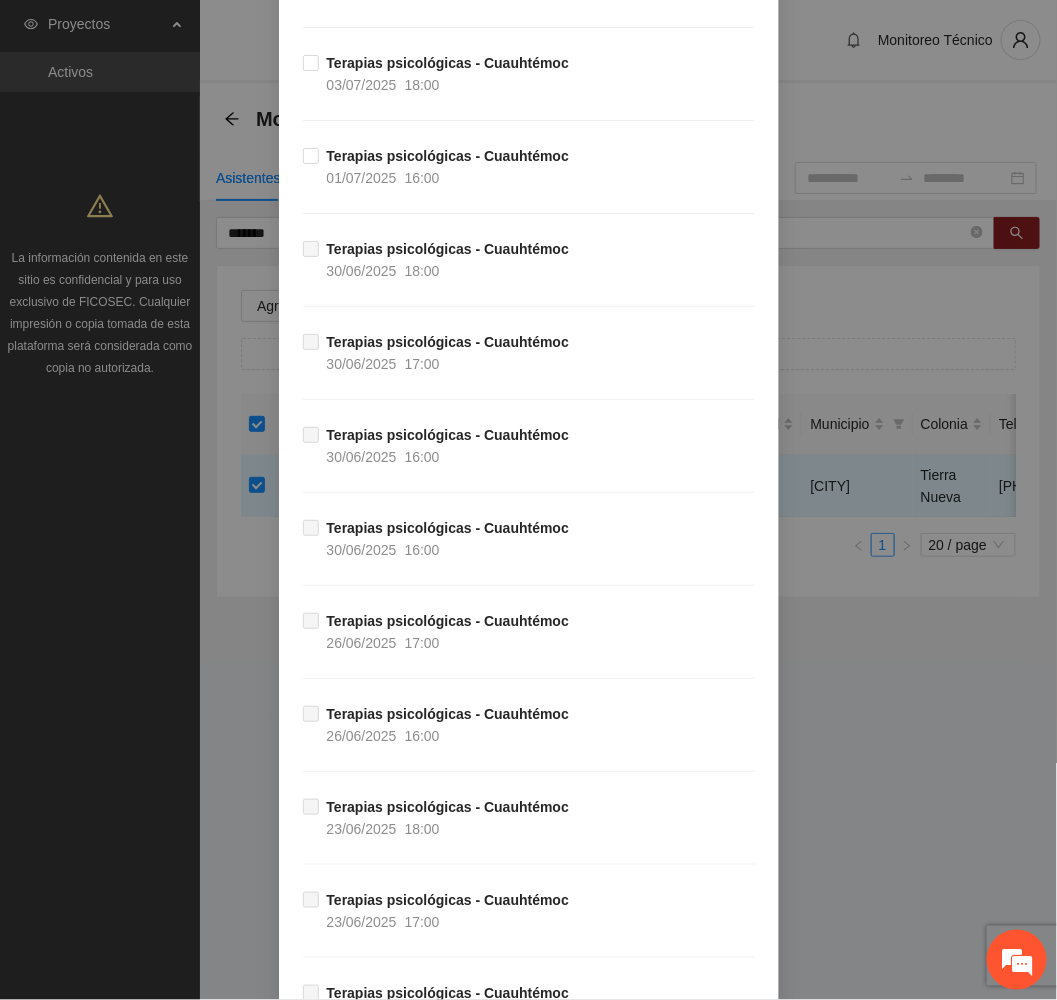 scroll, scrollTop: 3741, scrollLeft: 0, axis: vertical 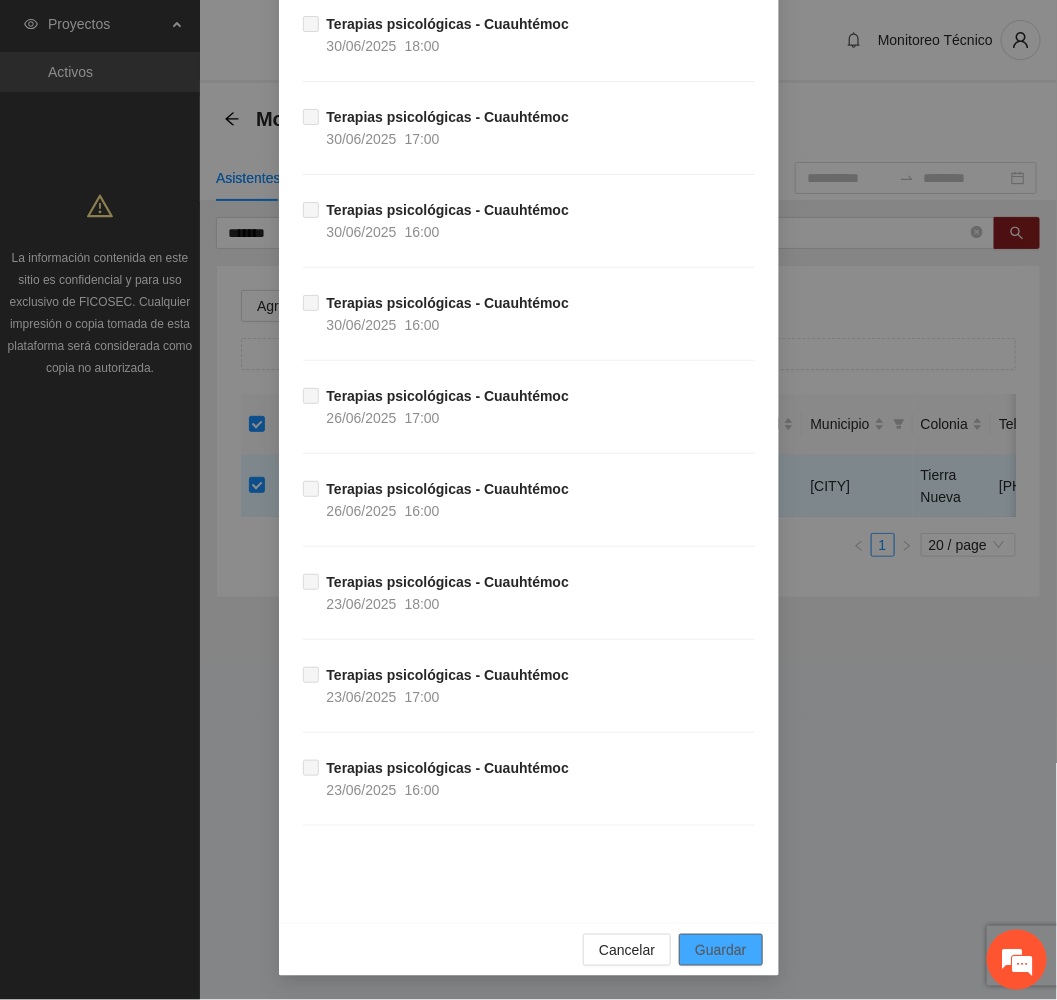 click on "Guardar" at bounding box center [720, 950] 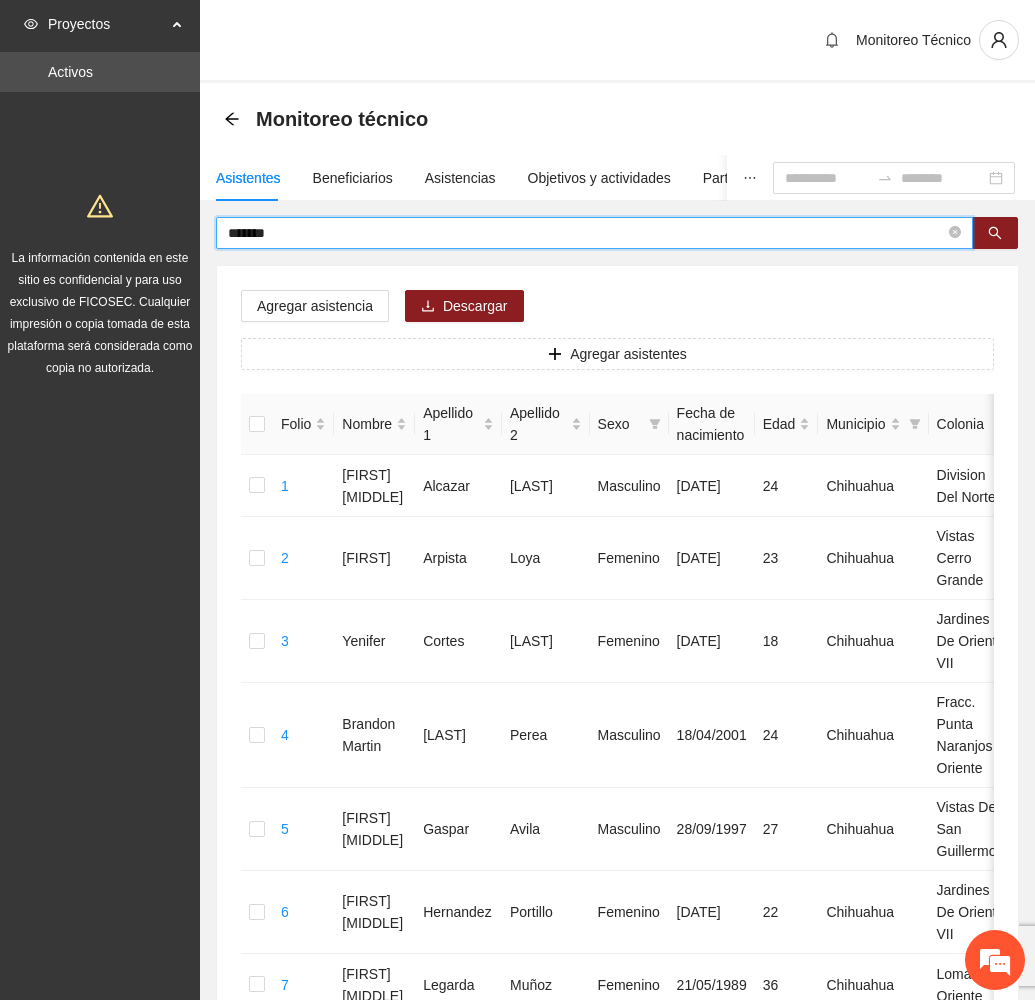 drag, startPoint x: 333, startPoint y: 231, endPoint x: 178, endPoint y: 237, distance: 155.11609 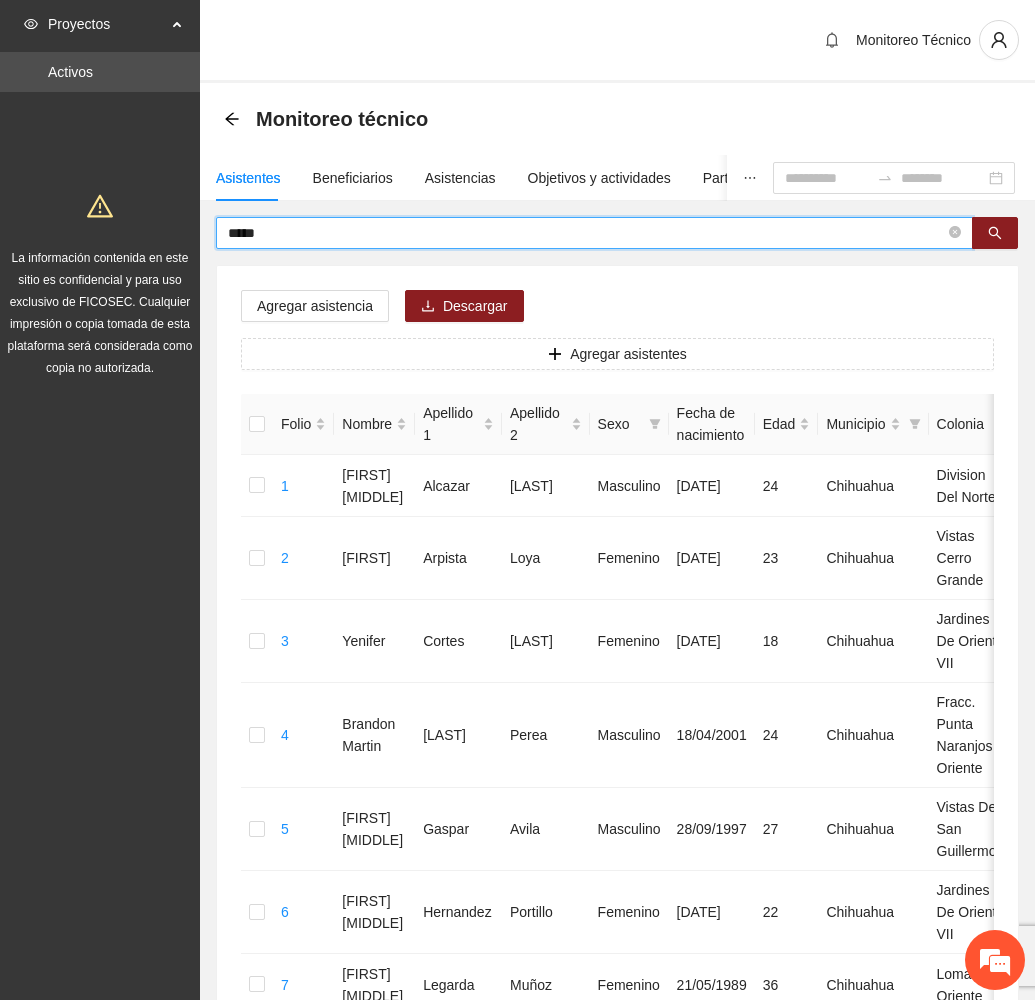 type on "*****" 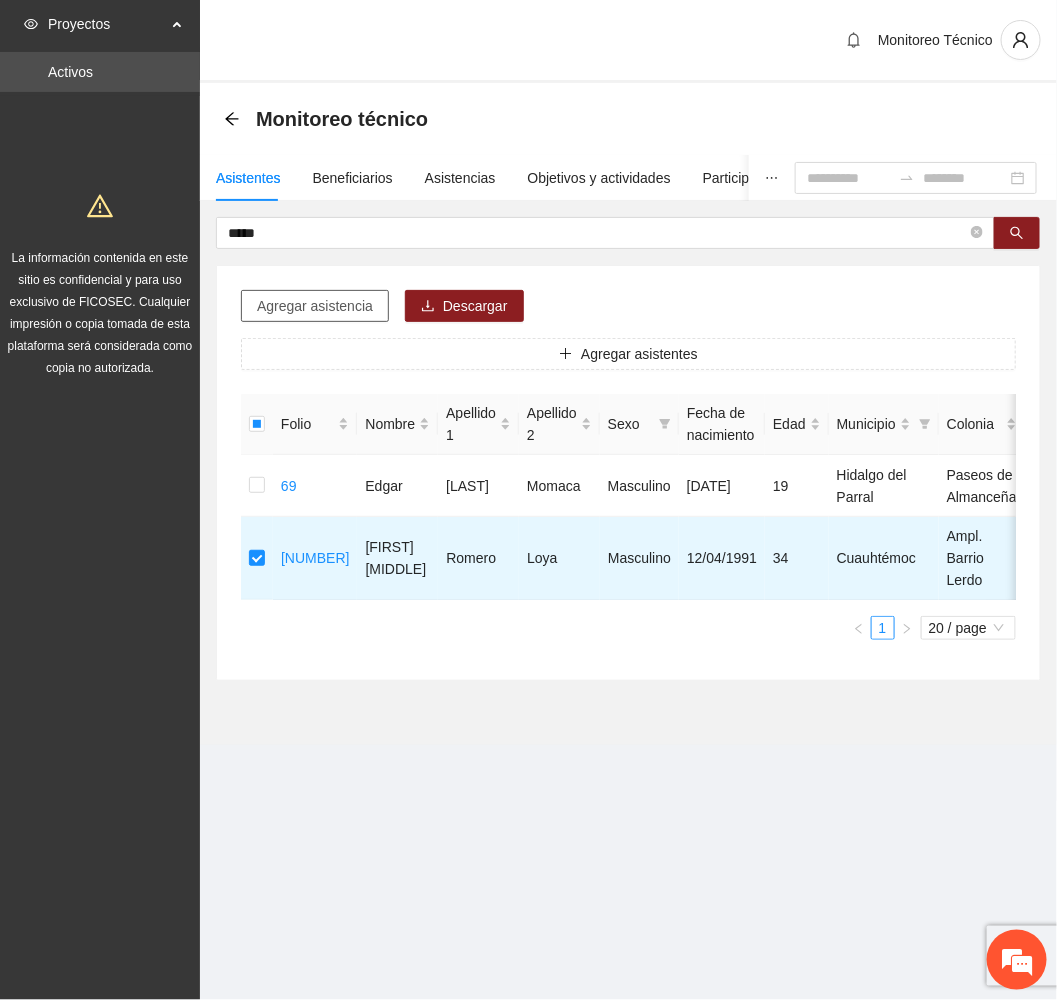 click on "Agregar asistencia" at bounding box center (315, 306) 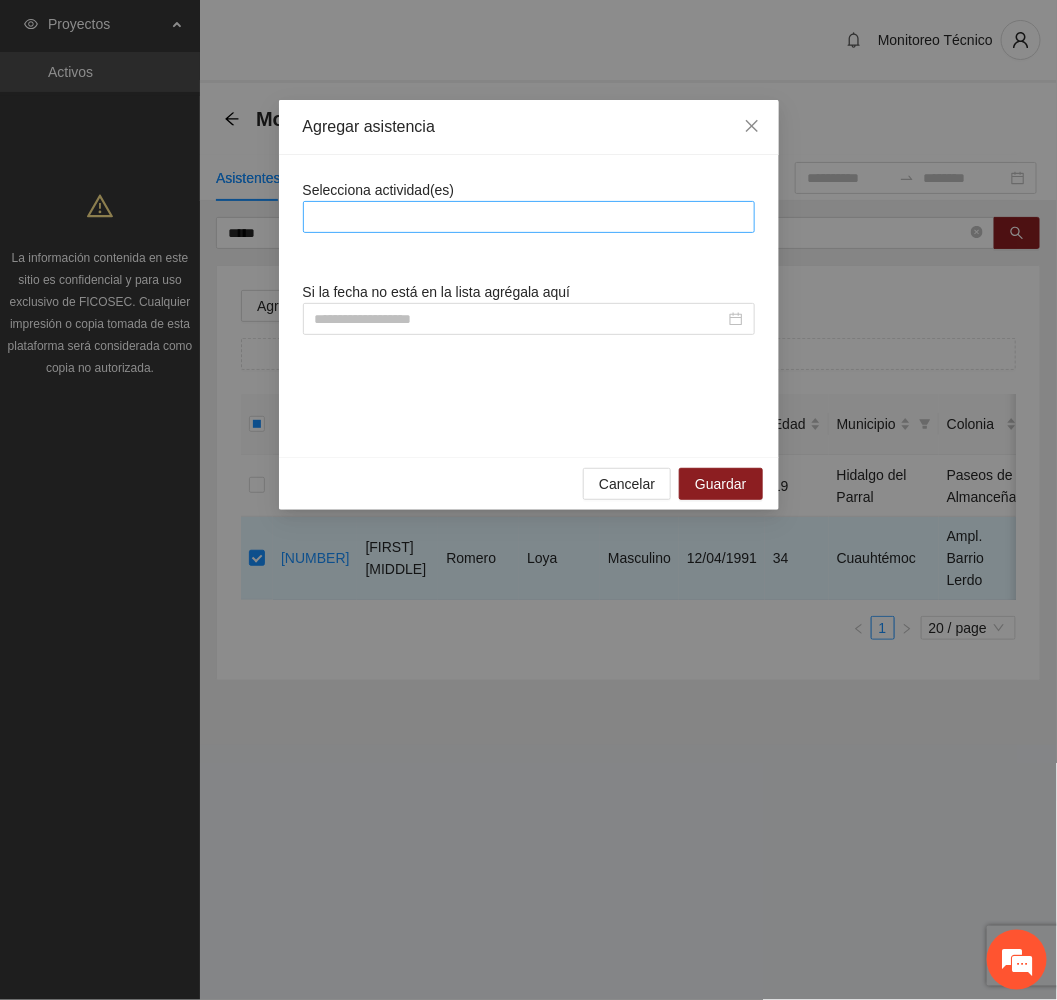 click at bounding box center (529, 217) 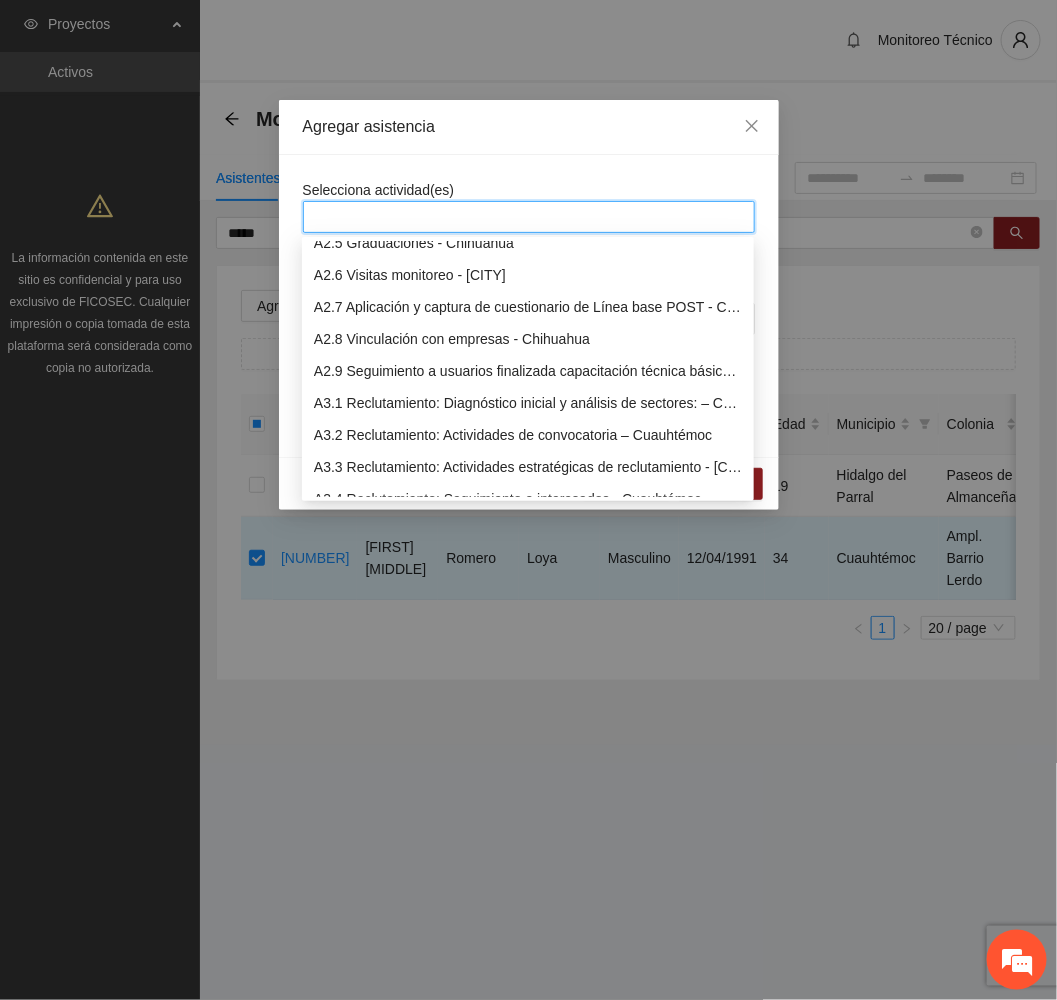 scroll, scrollTop: 1050, scrollLeft: 0, axis: vertical 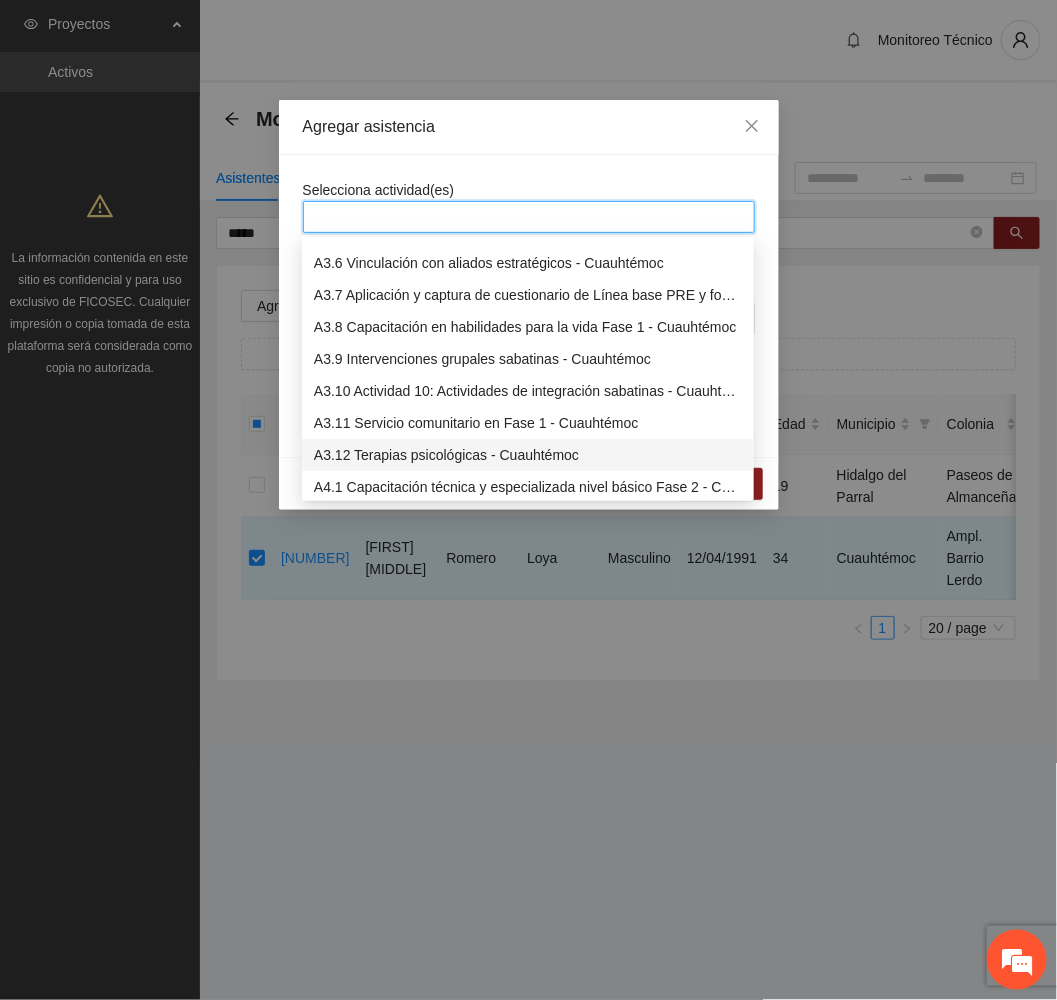 click on "A3.12 Terapias psicológicas - Cuauhtémoc" at bounding box center (528, 455) 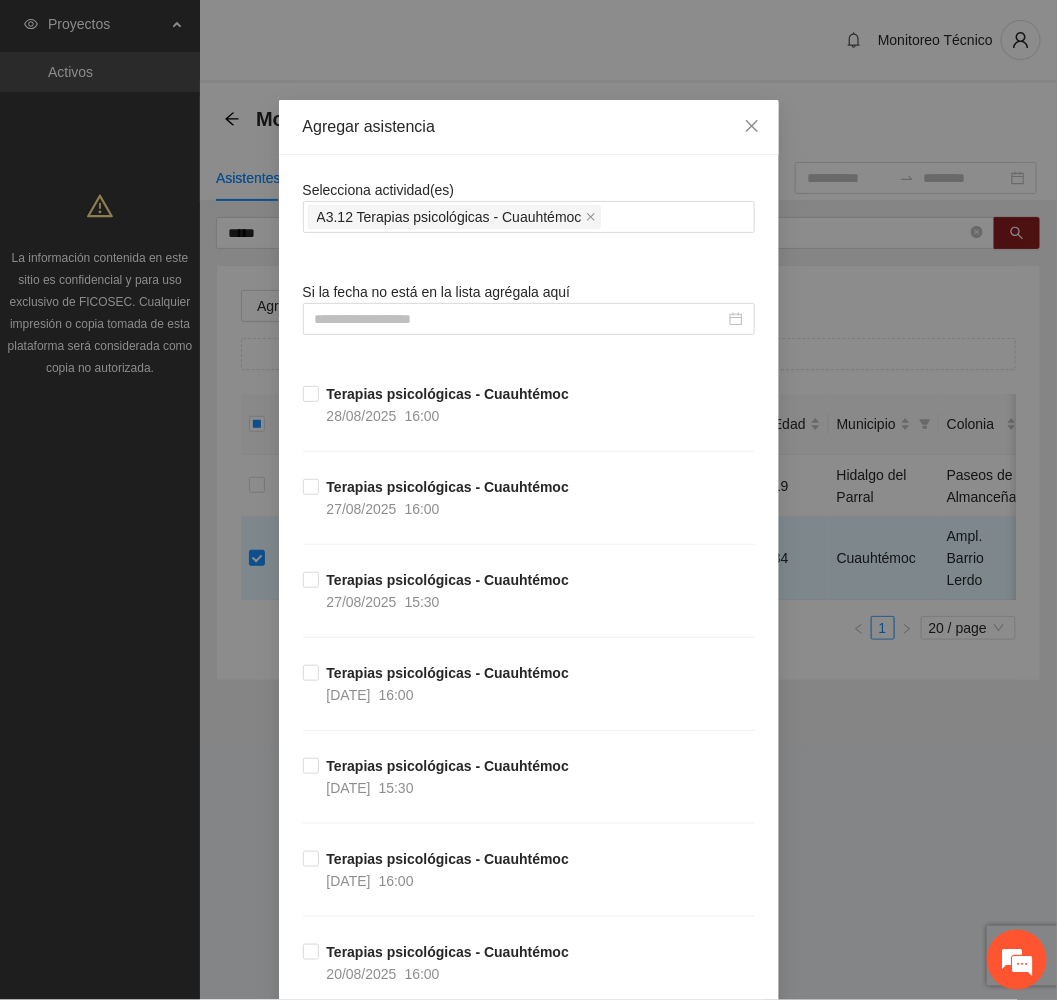 click on "Agregar asistencia" at bounding box center (529, 127) 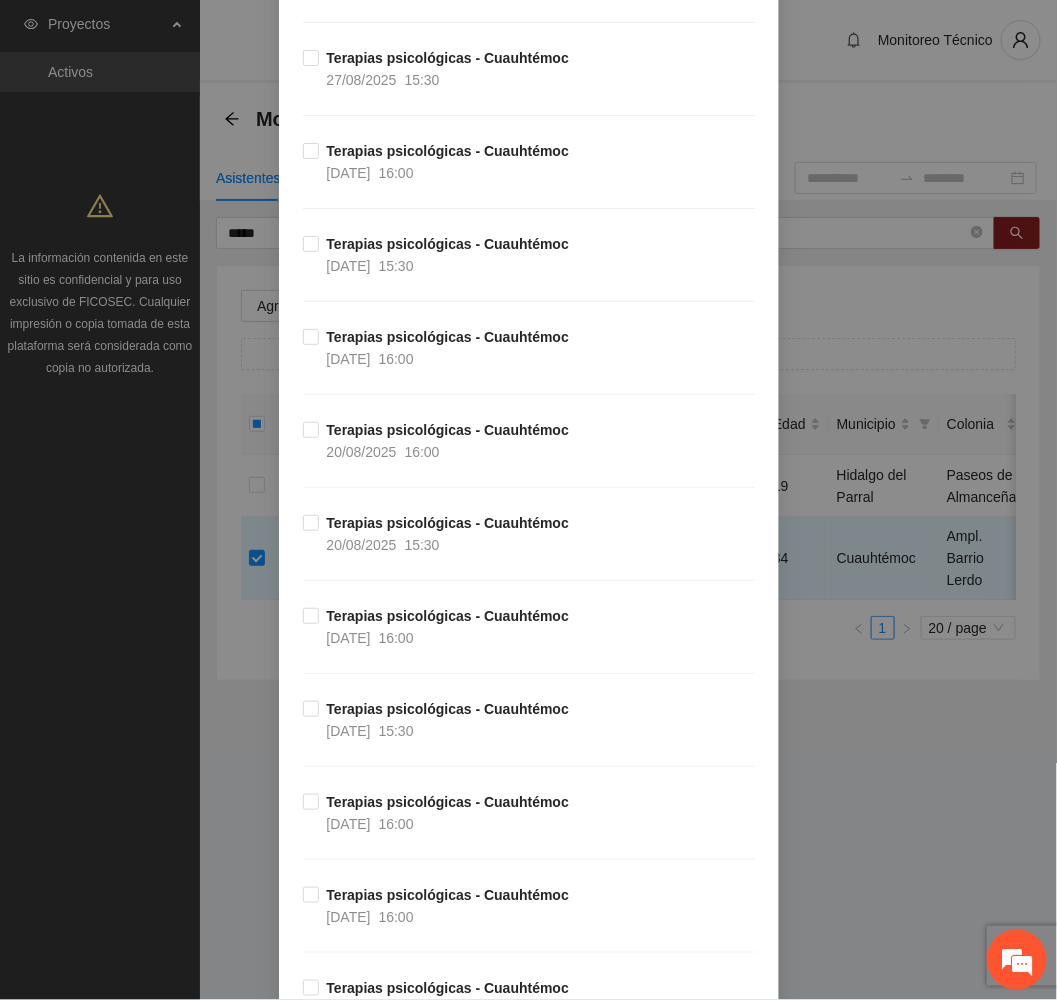 scroll, scrollTop: 0, scrollLeft: 0, axis: both 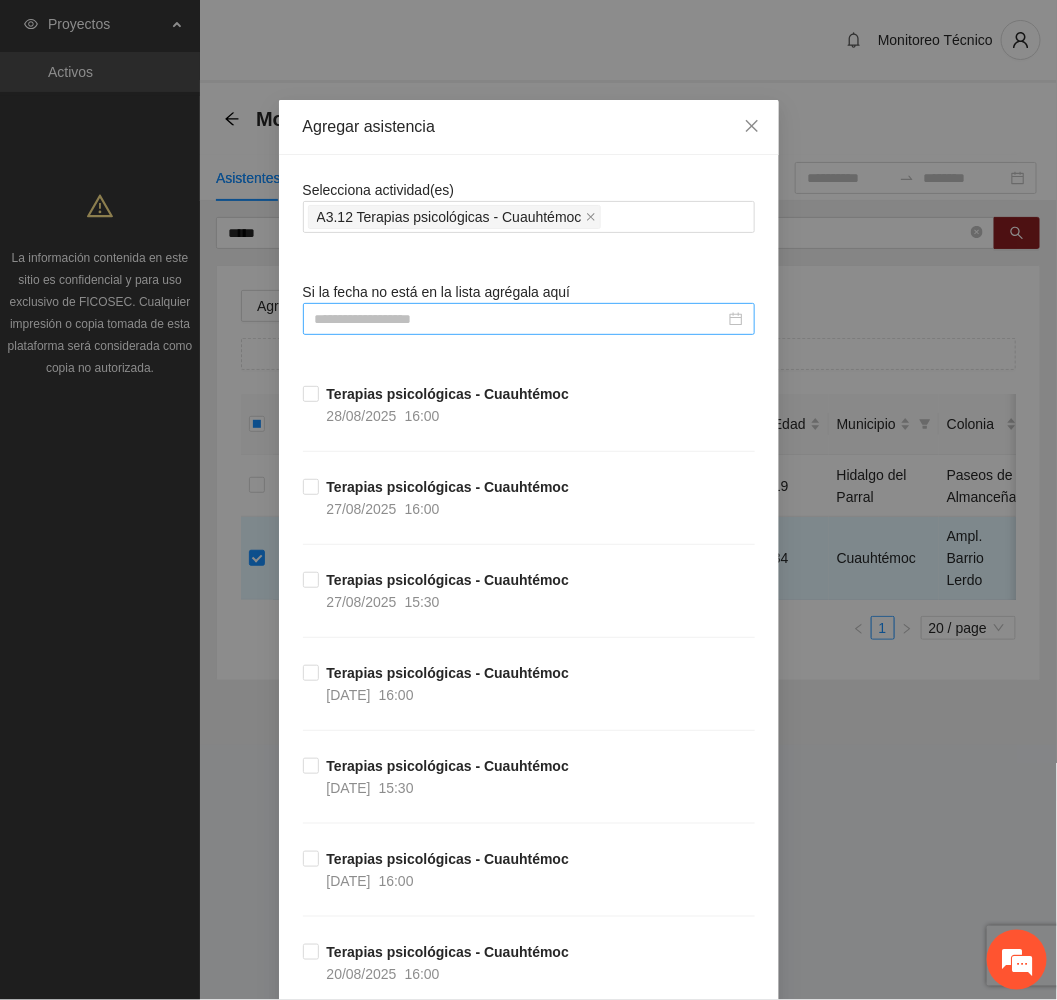 click at bounding box center (520, 319) 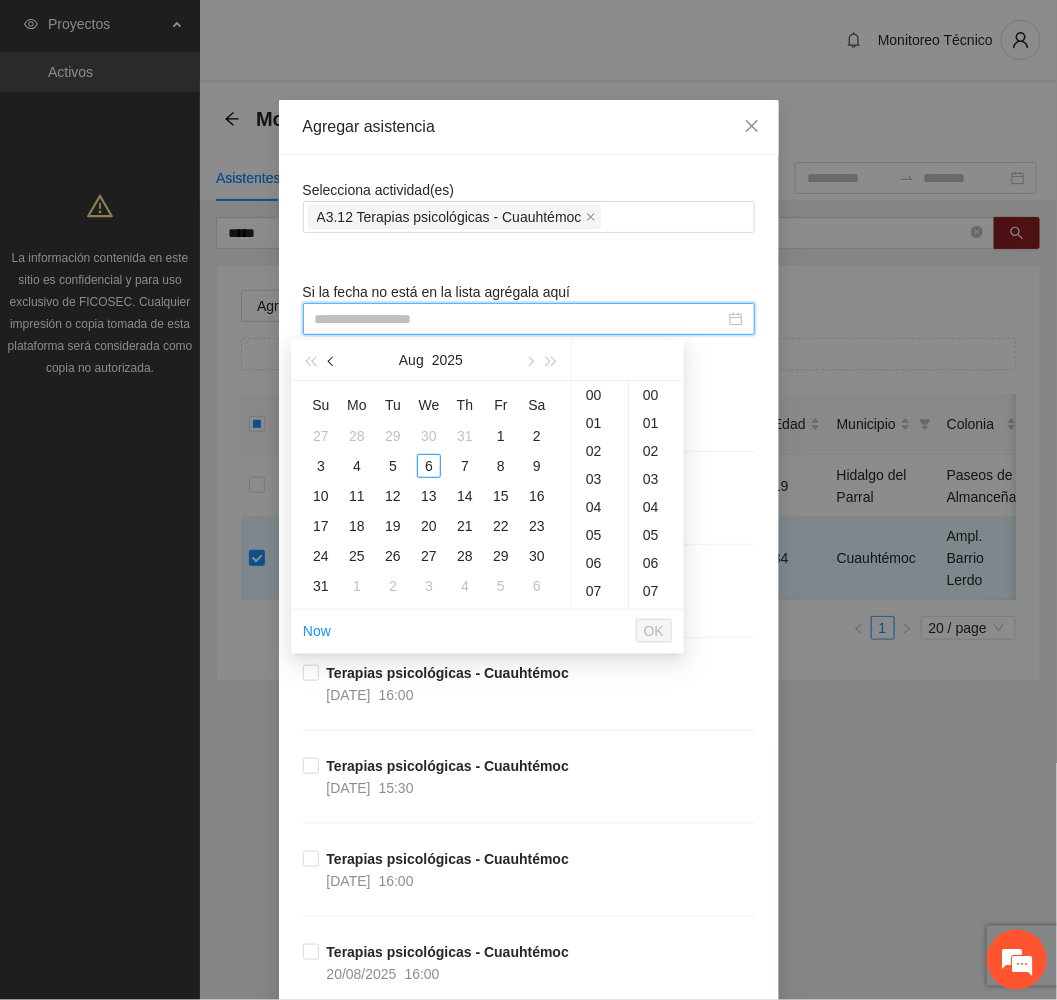 click at bounding box center [332, 360] 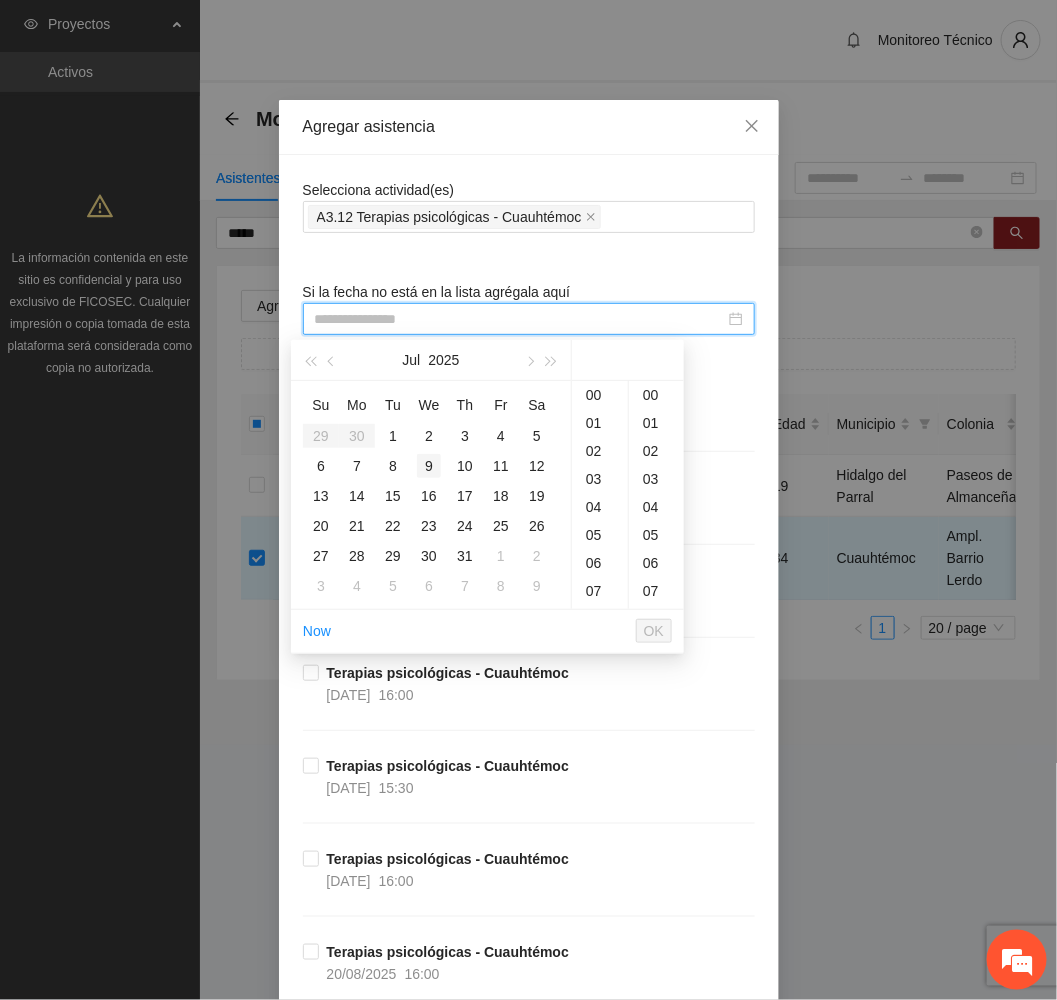 click on "9" at bounding box center (429, 466) 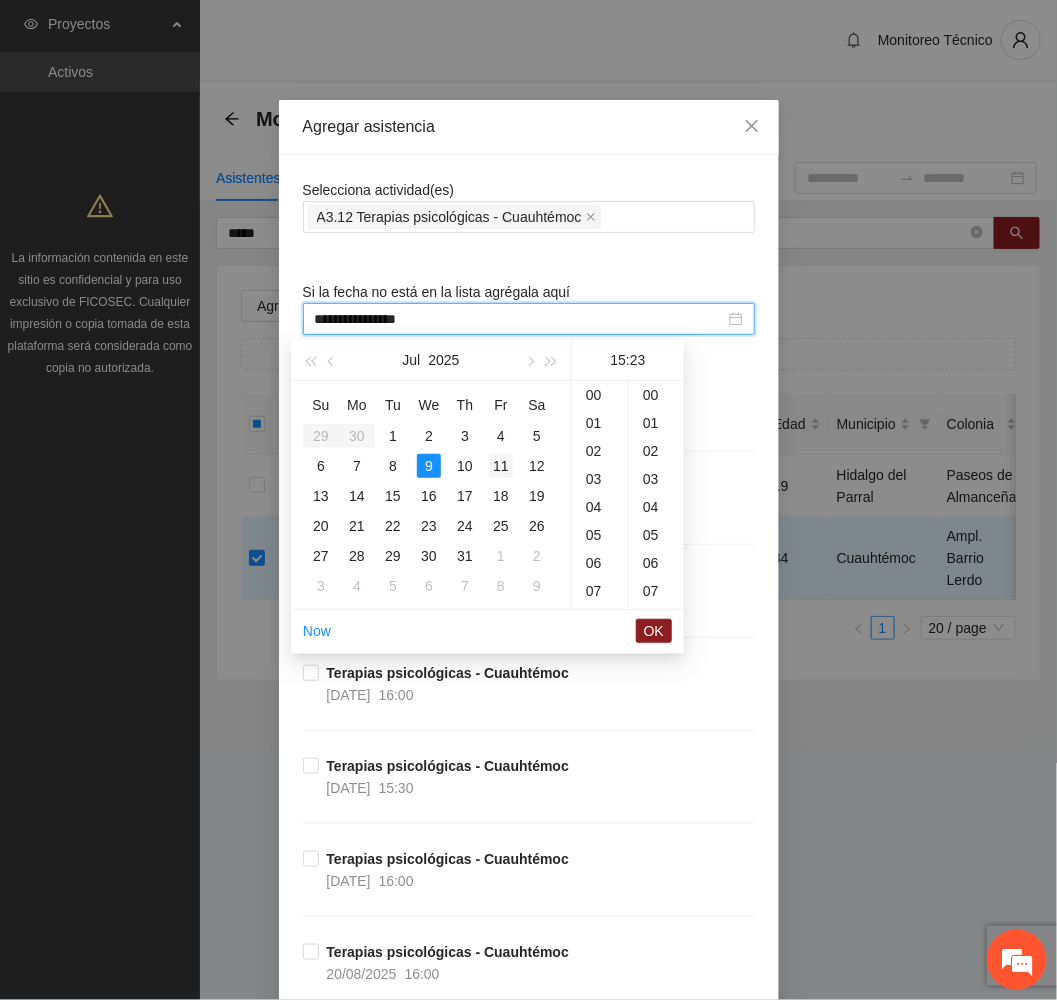 scroll, scrollTop: 279, scrollLeft: 0, axis: vertical 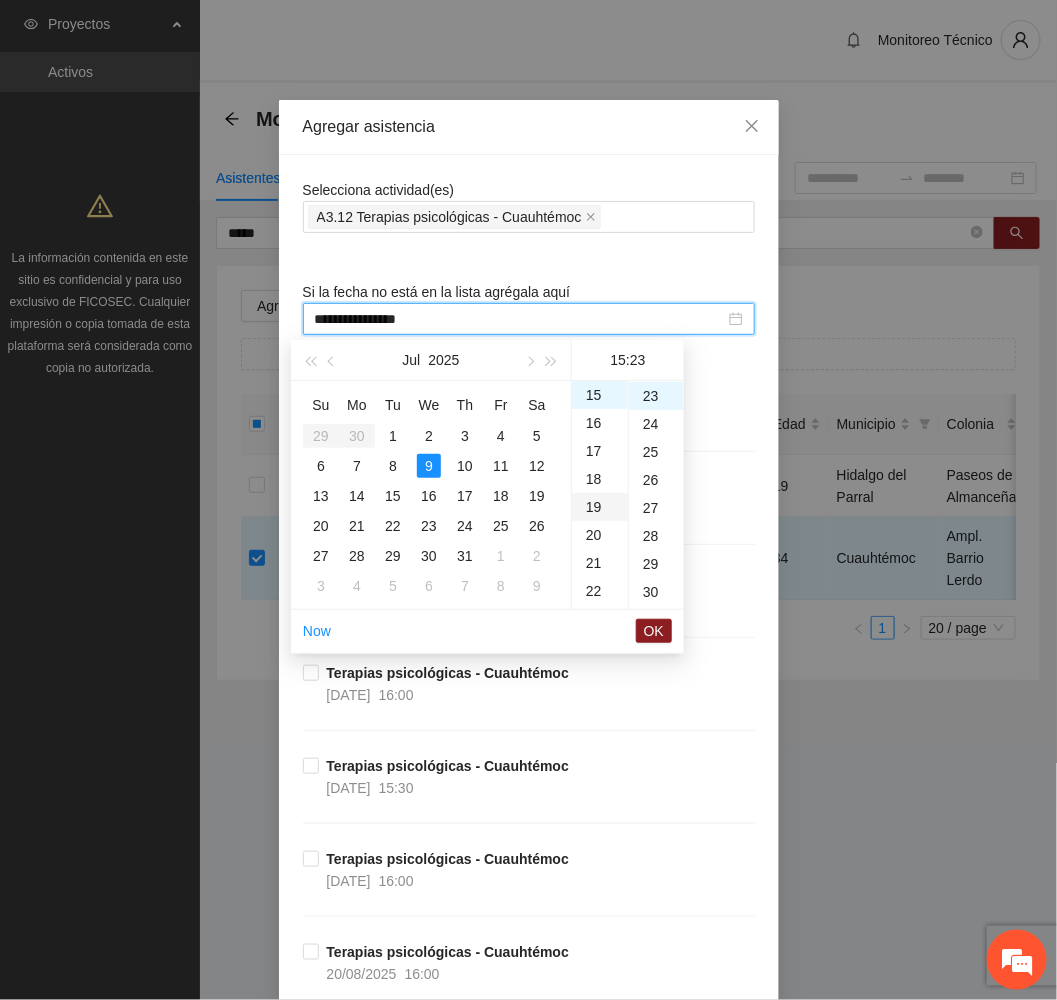 click on "19" at bounding box center (600, 507) 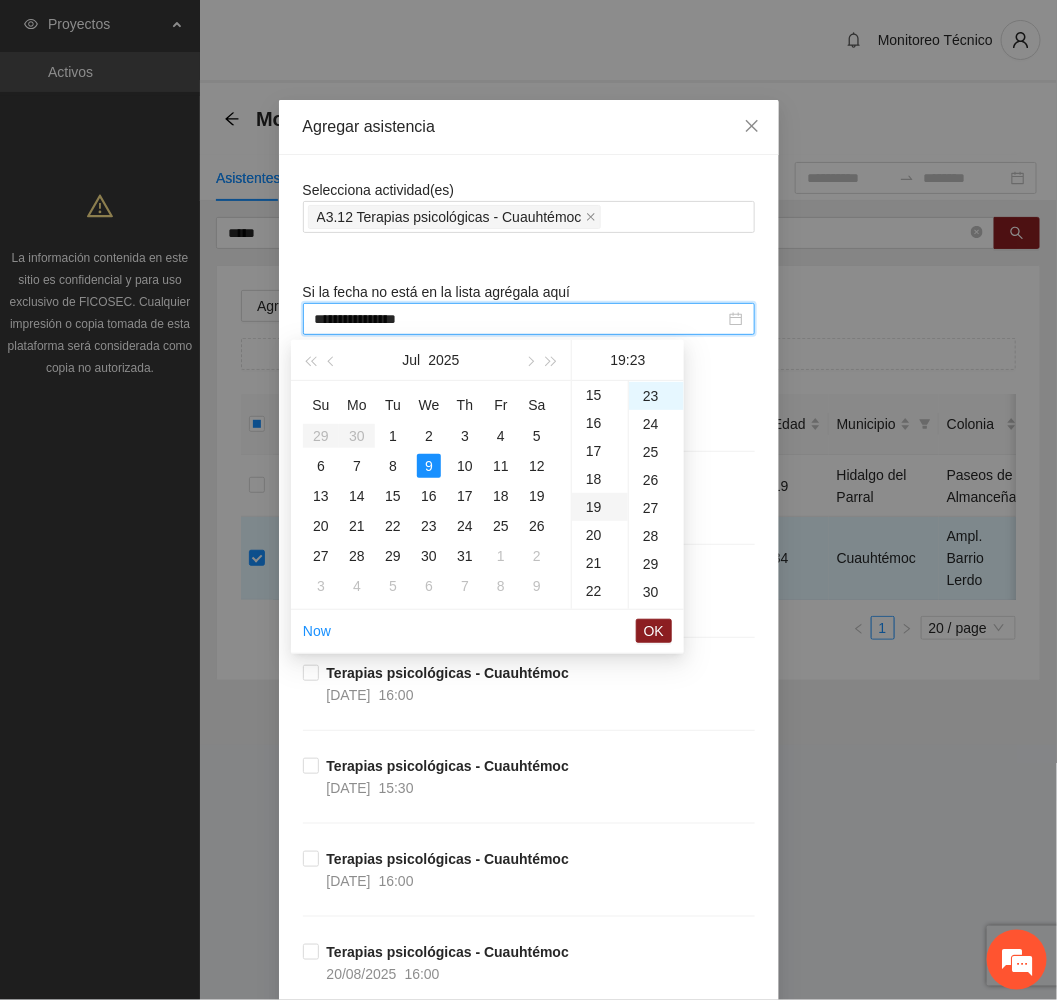 scroll, scrollTop: 532, scrollLeft: 0, axis: vertical 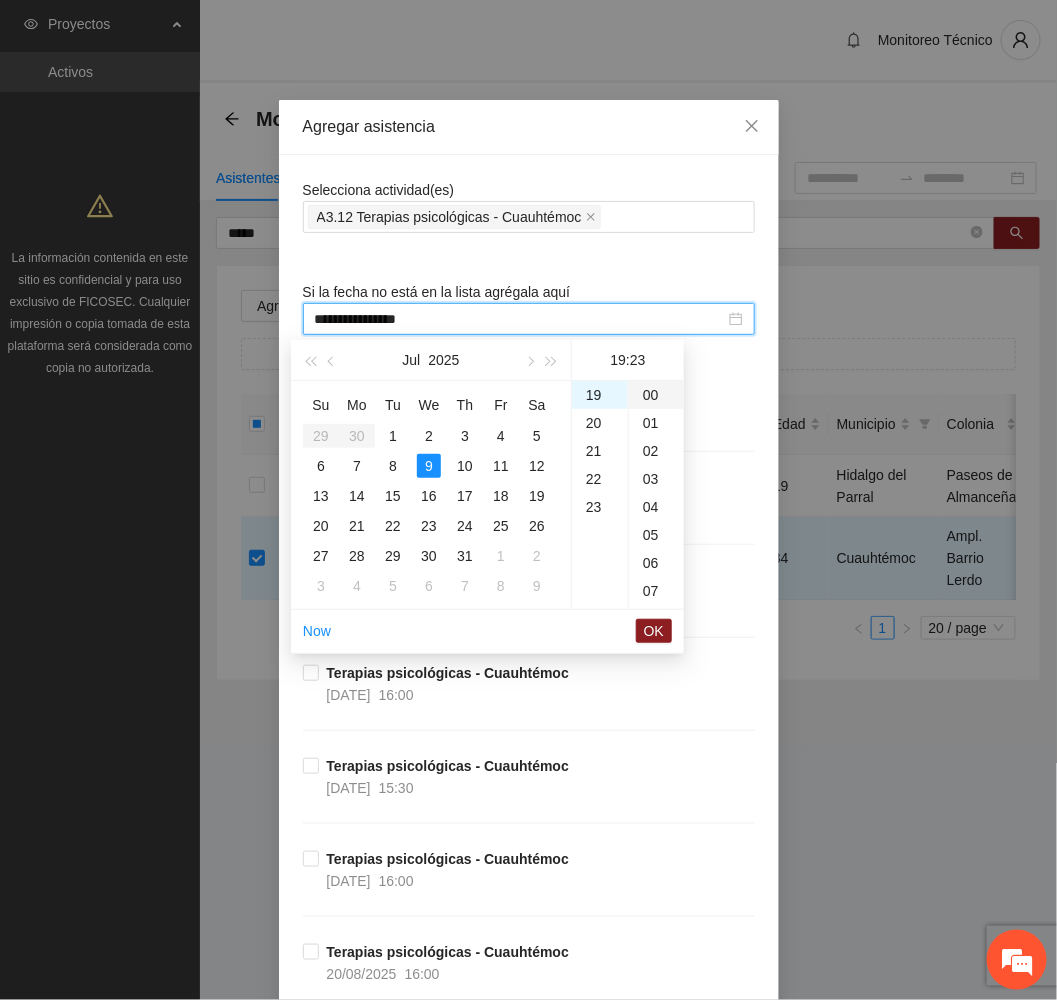 click on "00" at bounding box center (656, 395) 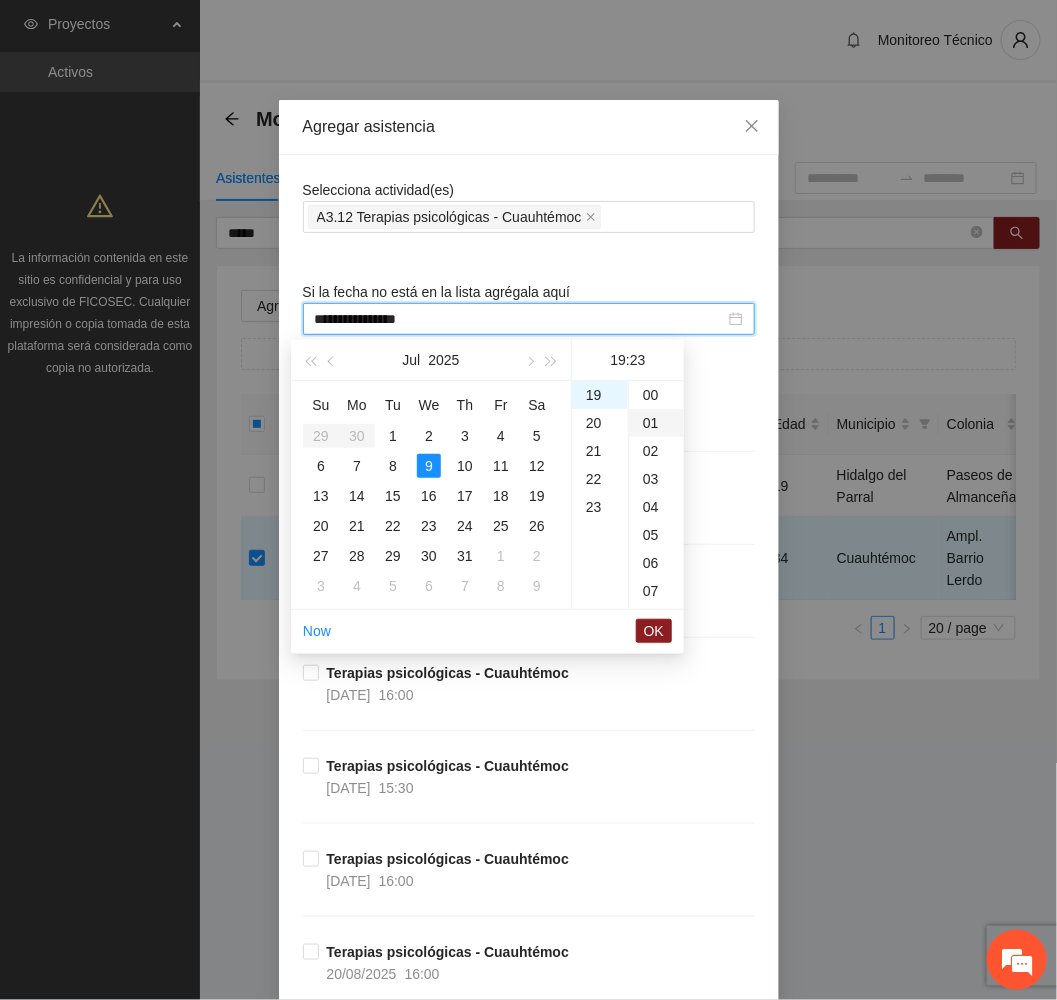 type on "**********" 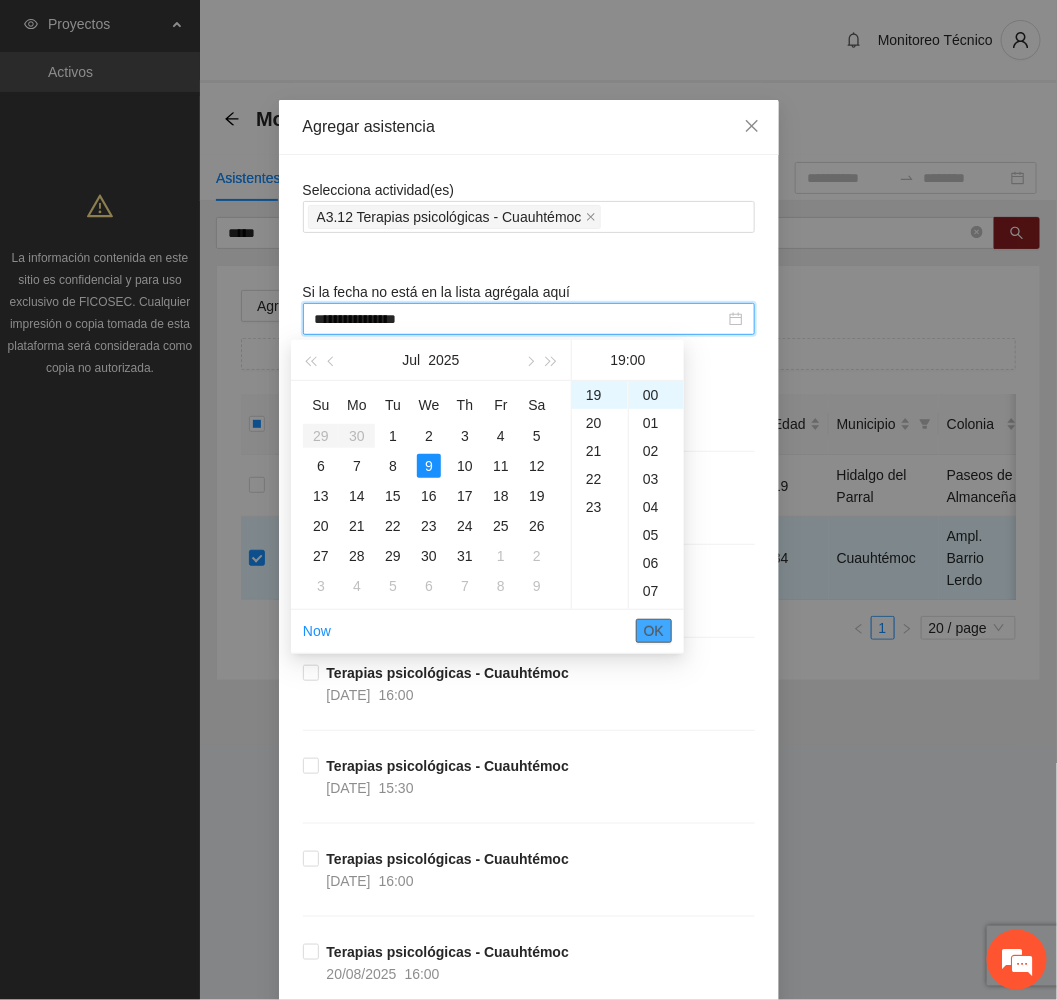 click on "OK" at bounding box center [654, 631] 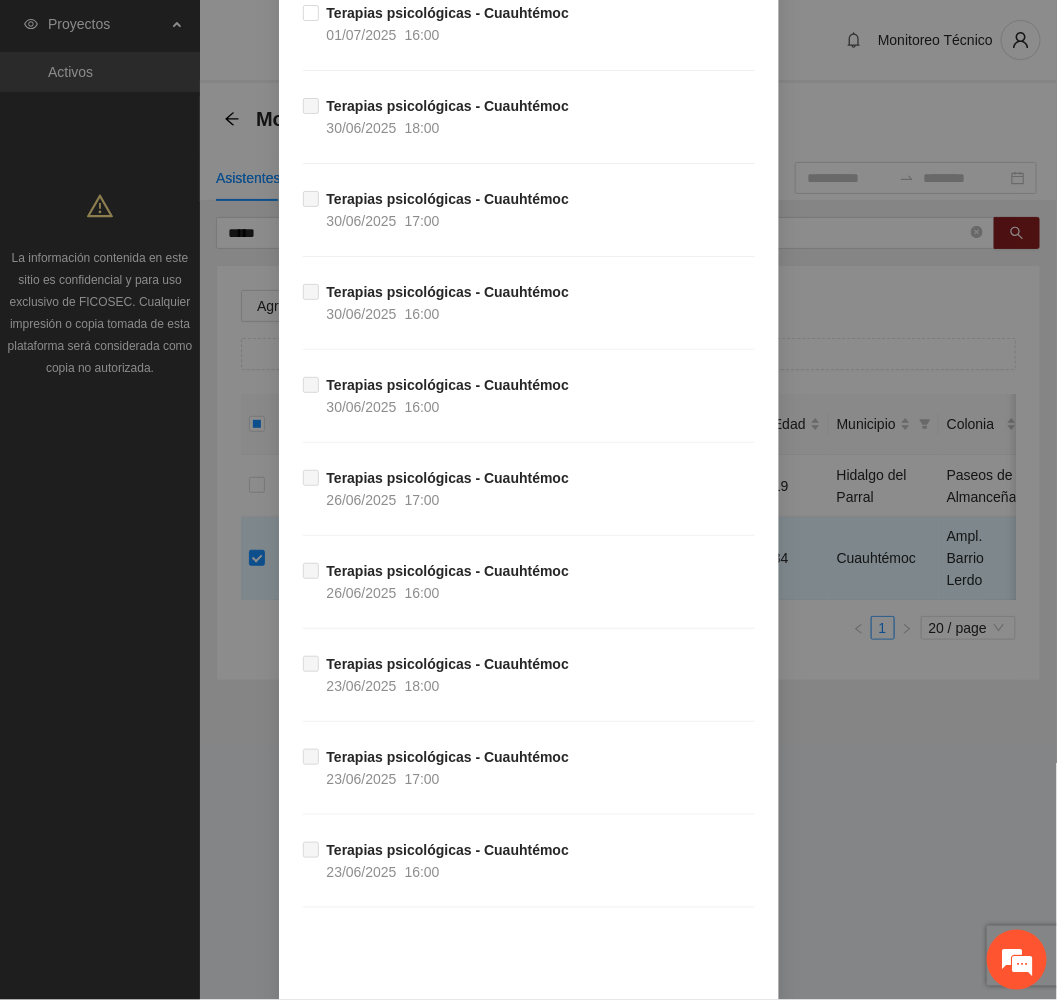 scroll, scrollTop: 3741, scrollLeft: 0, axis: vertical 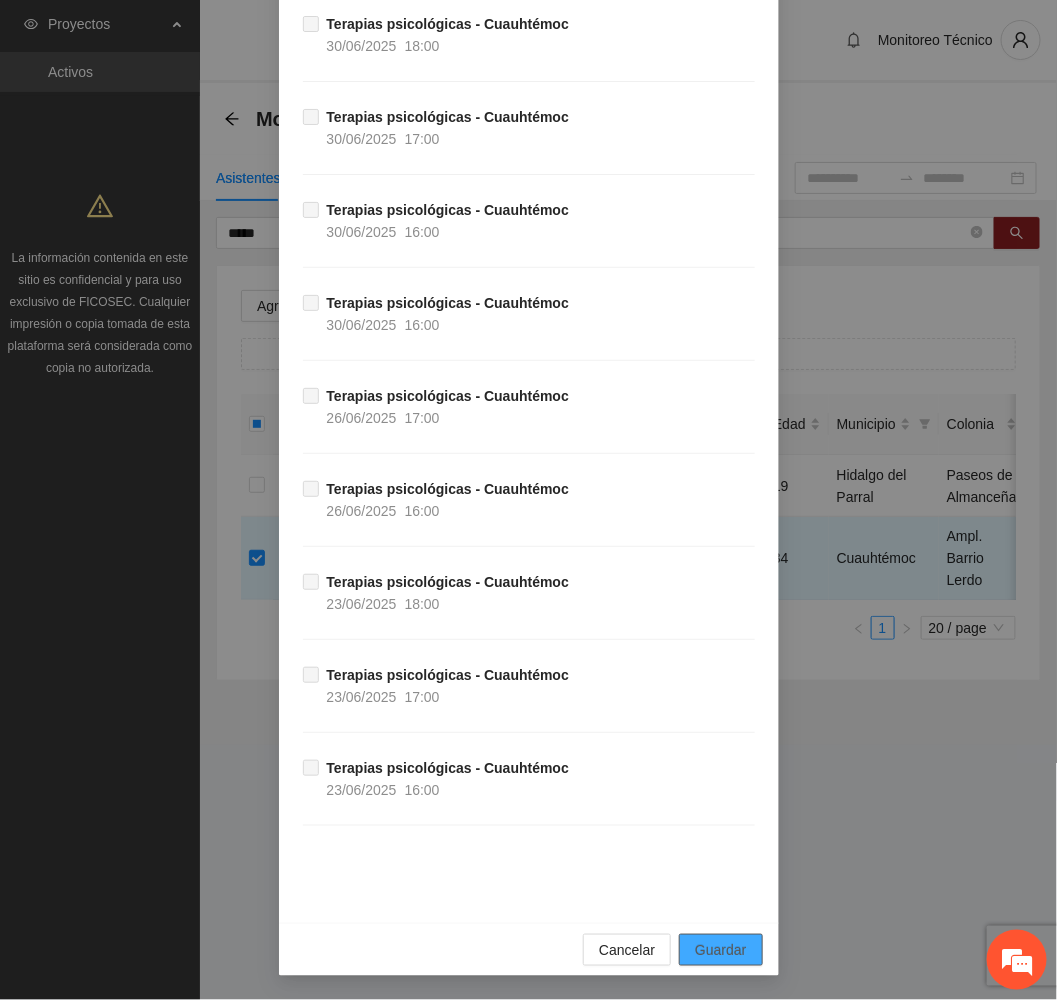 click on "Guardar" at bounding box center [720, 950] 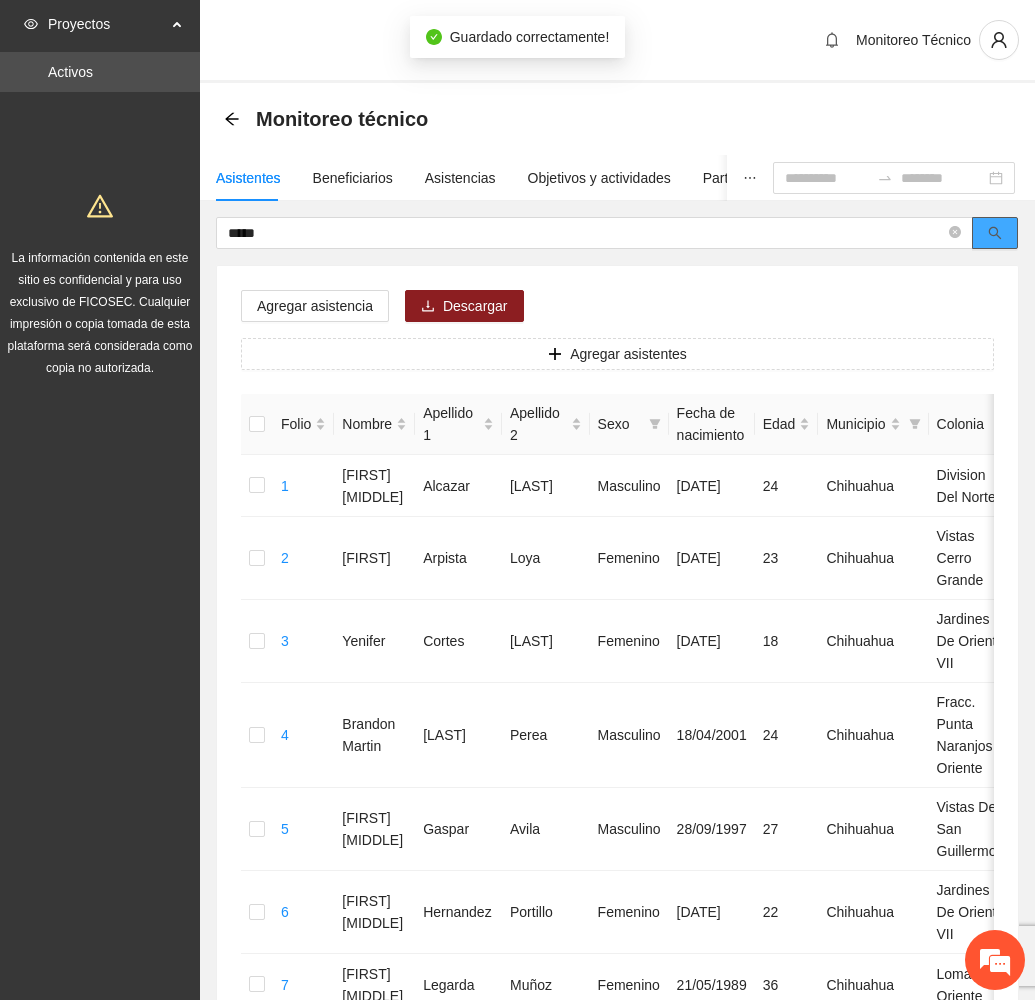 click at bounding box center [995, 233] 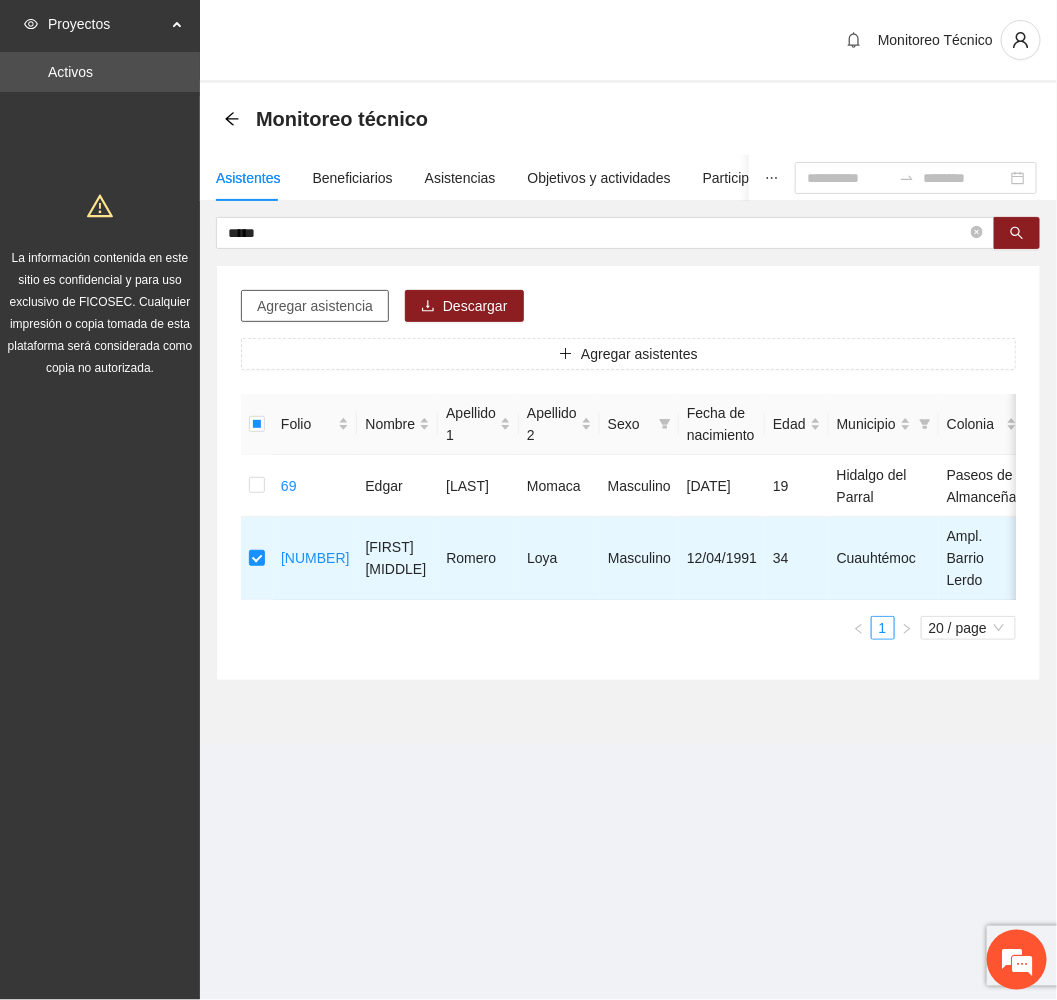 click on "Agregar asistencia" at bounding box center (315, 306) 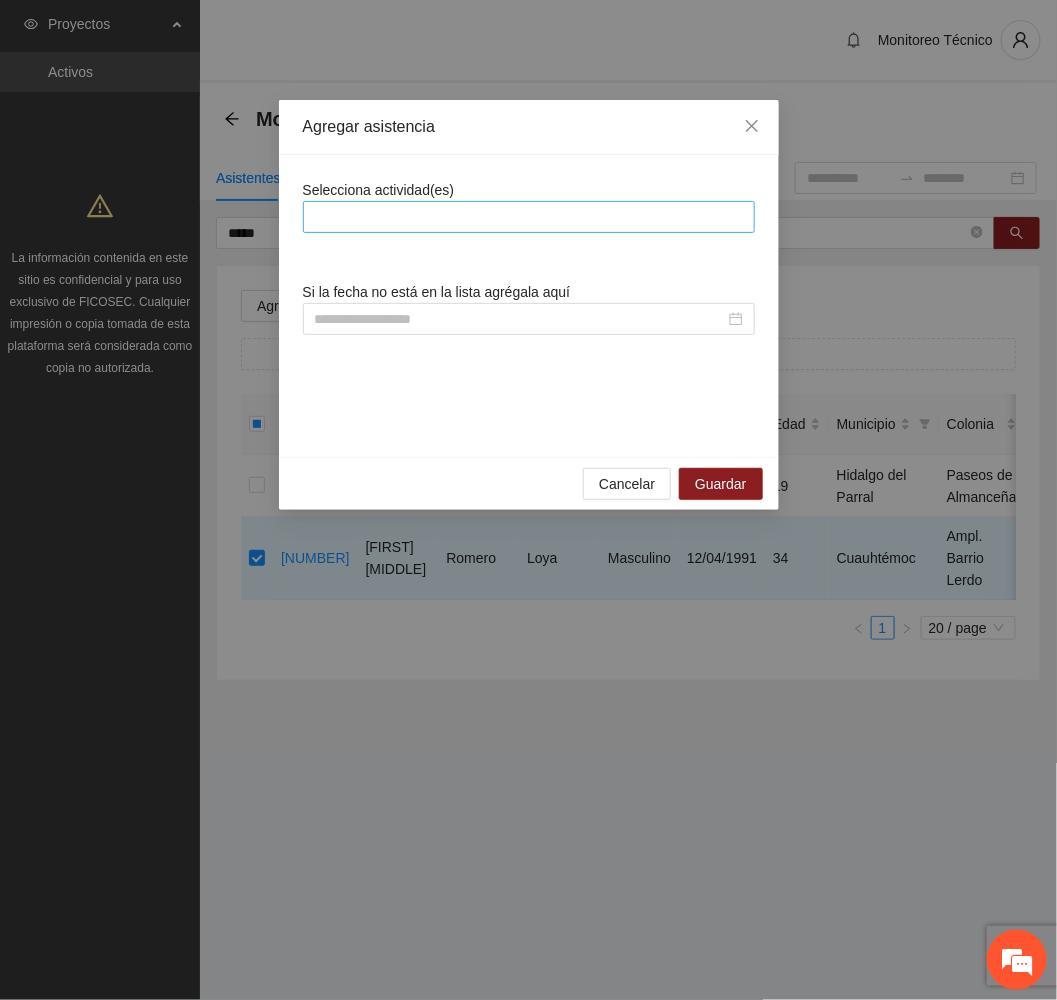click at bounding box center [529, 217] 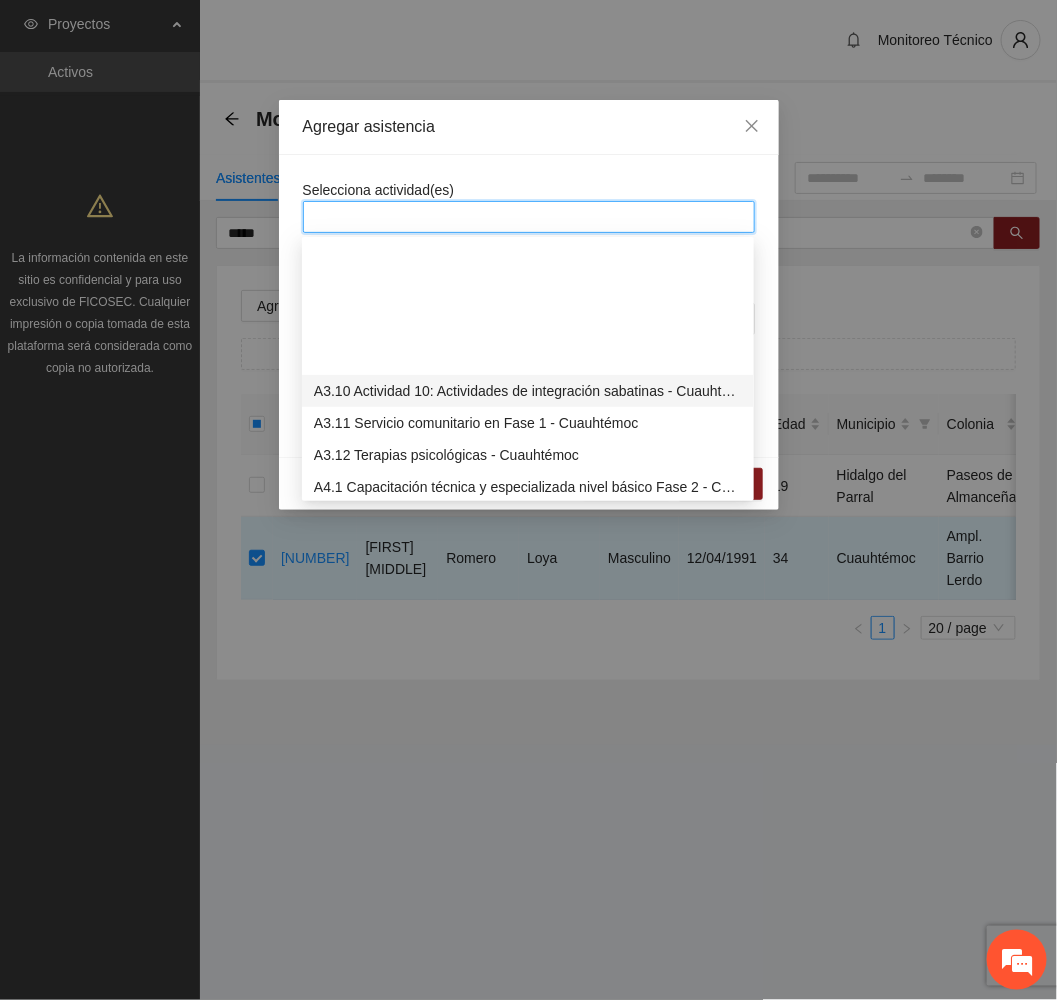 scroll, scrollTop: 1200, scrollLeft: 0, axis: vertical 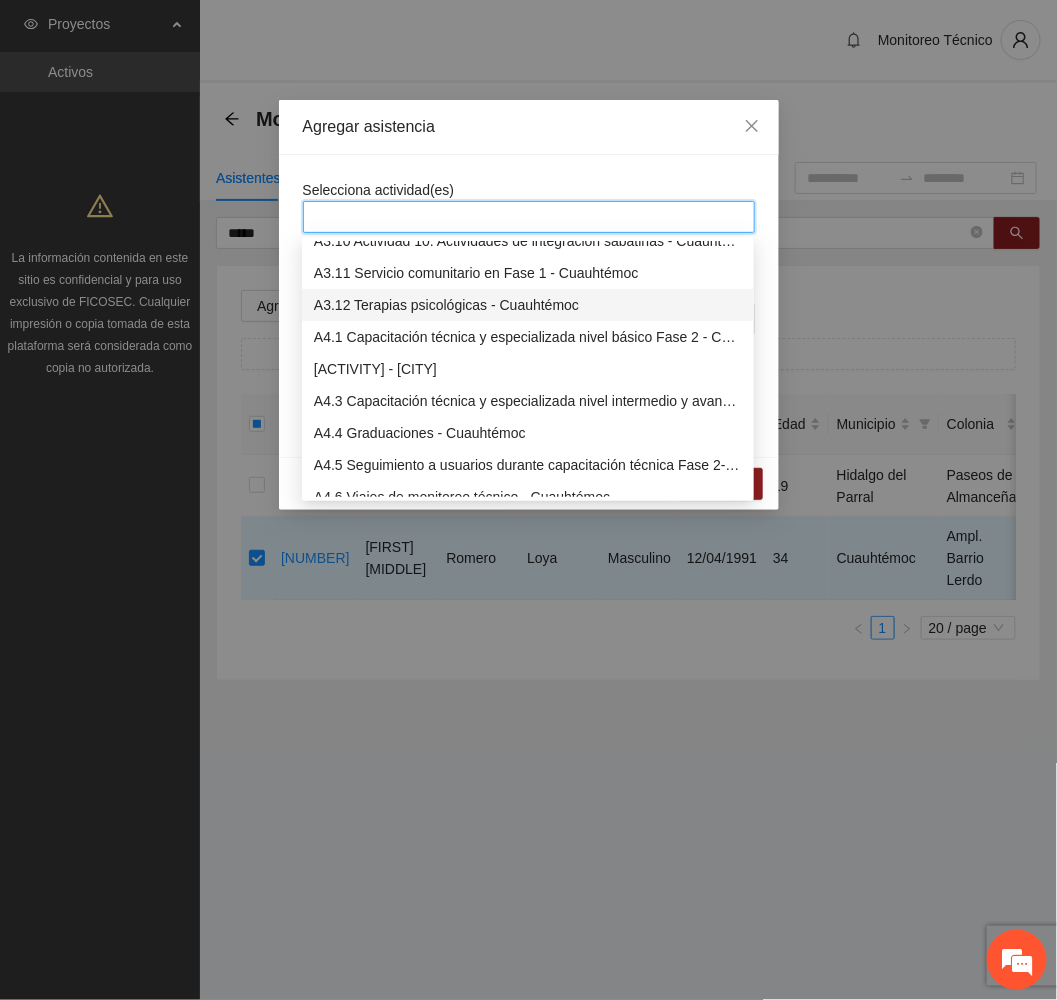 click on "A3.12 Terapias psicológicas - Cuauhtémoc" at bounding box center [528, 305] 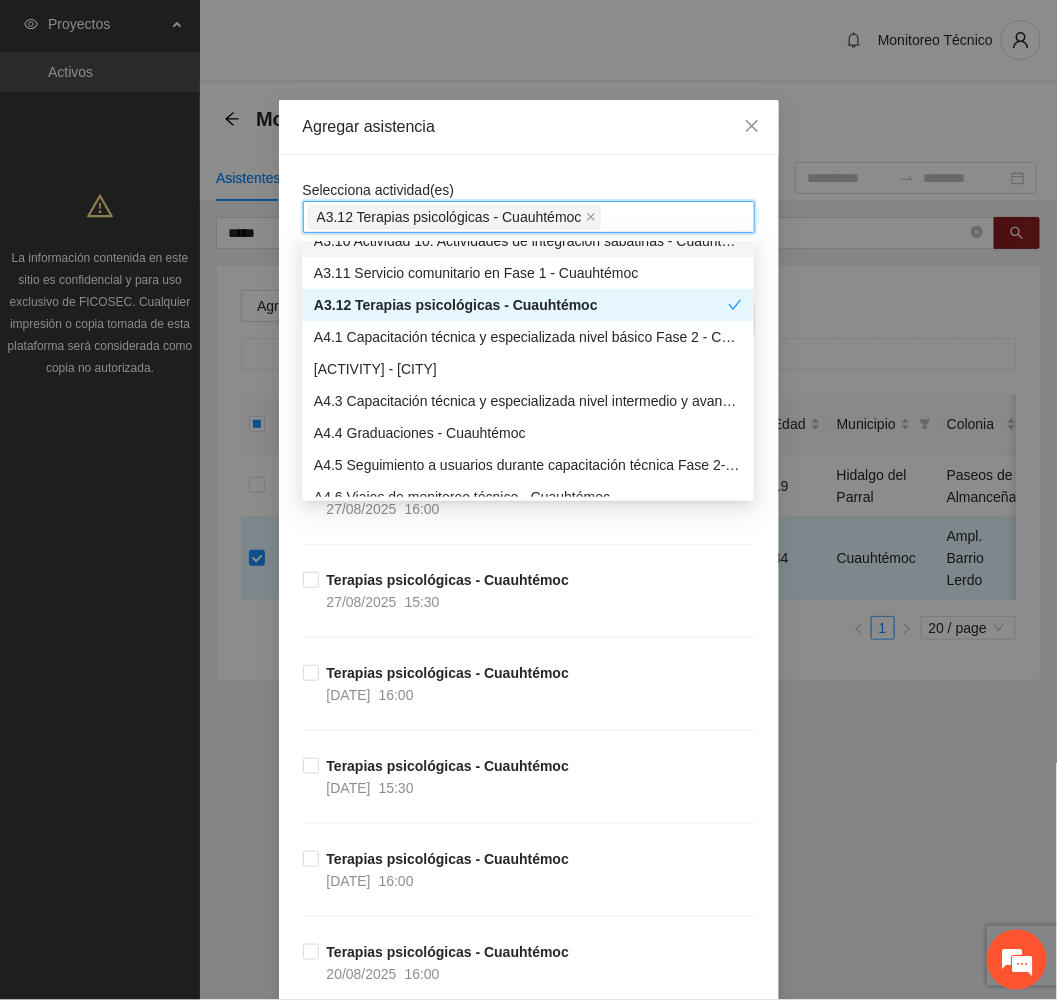 click on "Agregar asistencia" at bounding box center [529, 127] 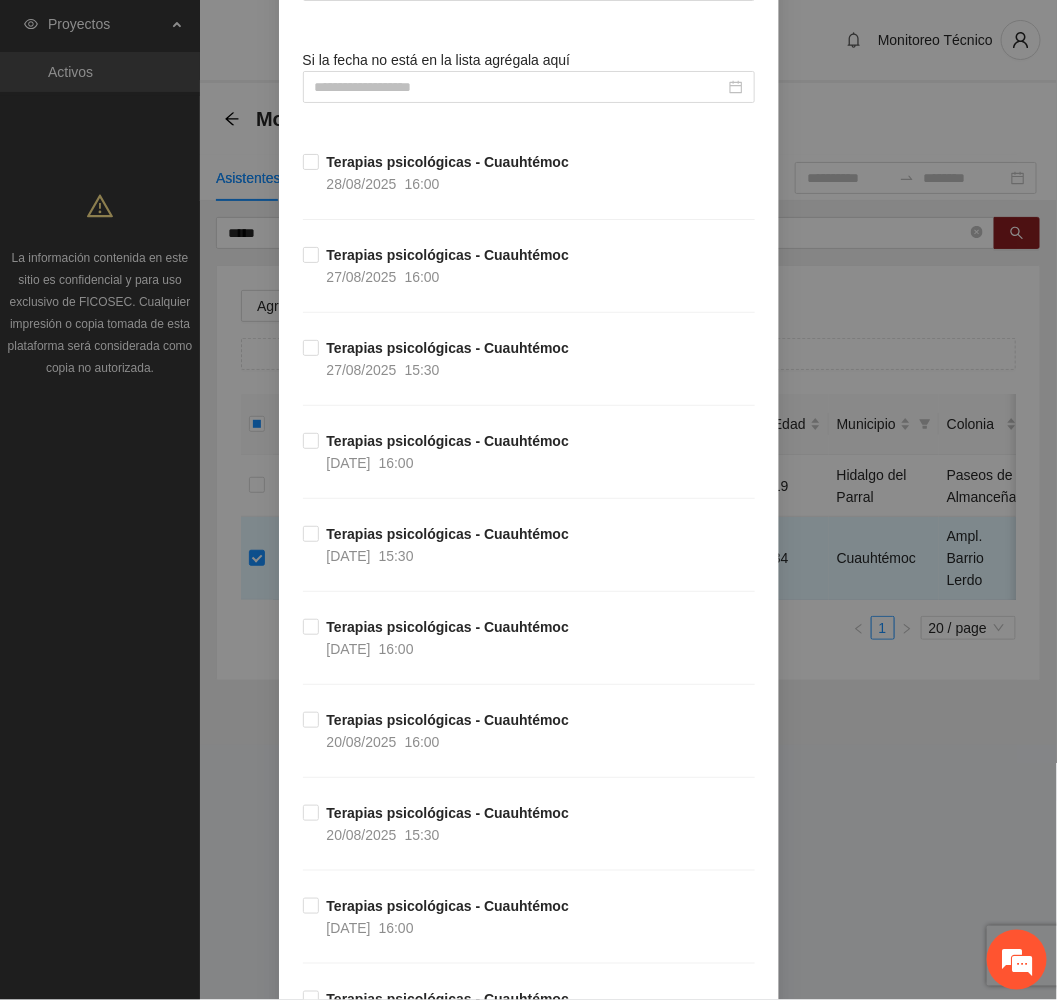scroll, scrollTop: 0, scrollLeft: 0, axis: both 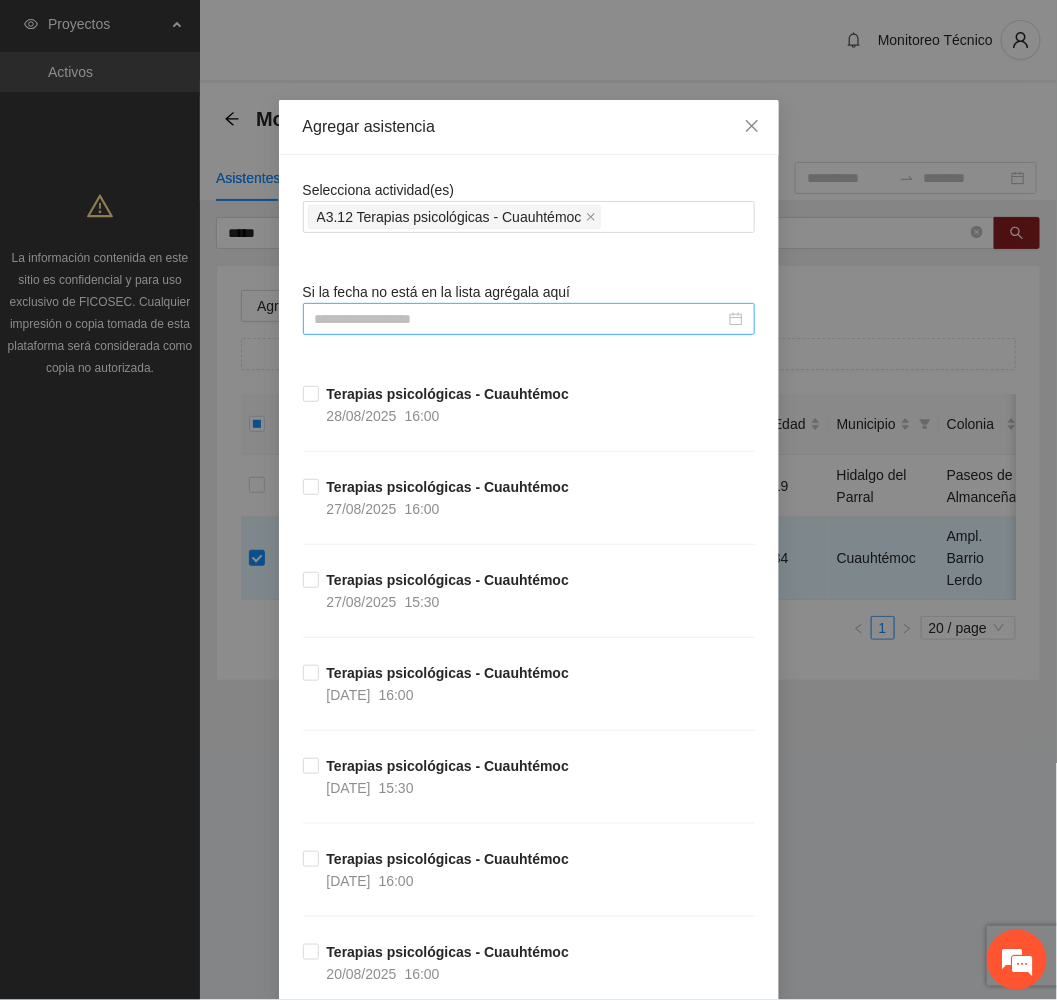 click at bounding box center (520, 319) 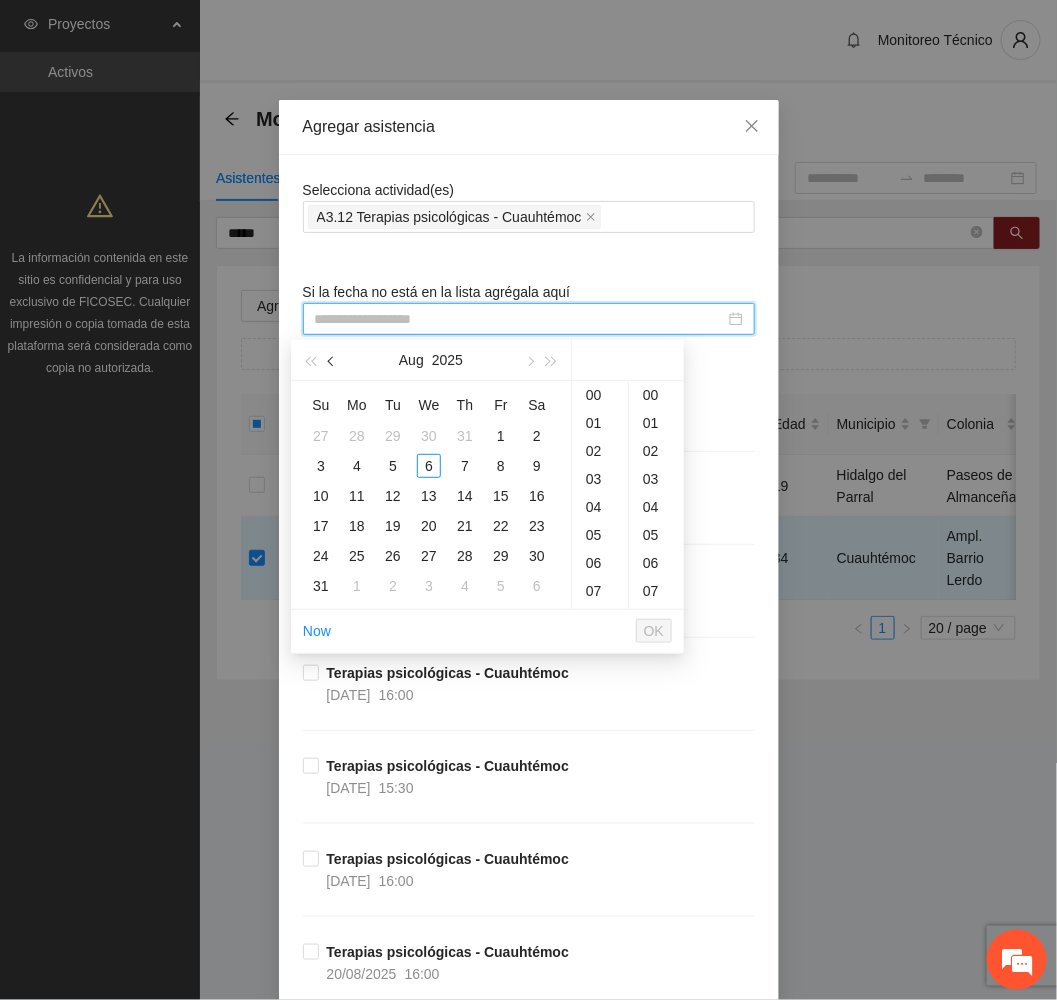 click at bounding box center (332, 360) 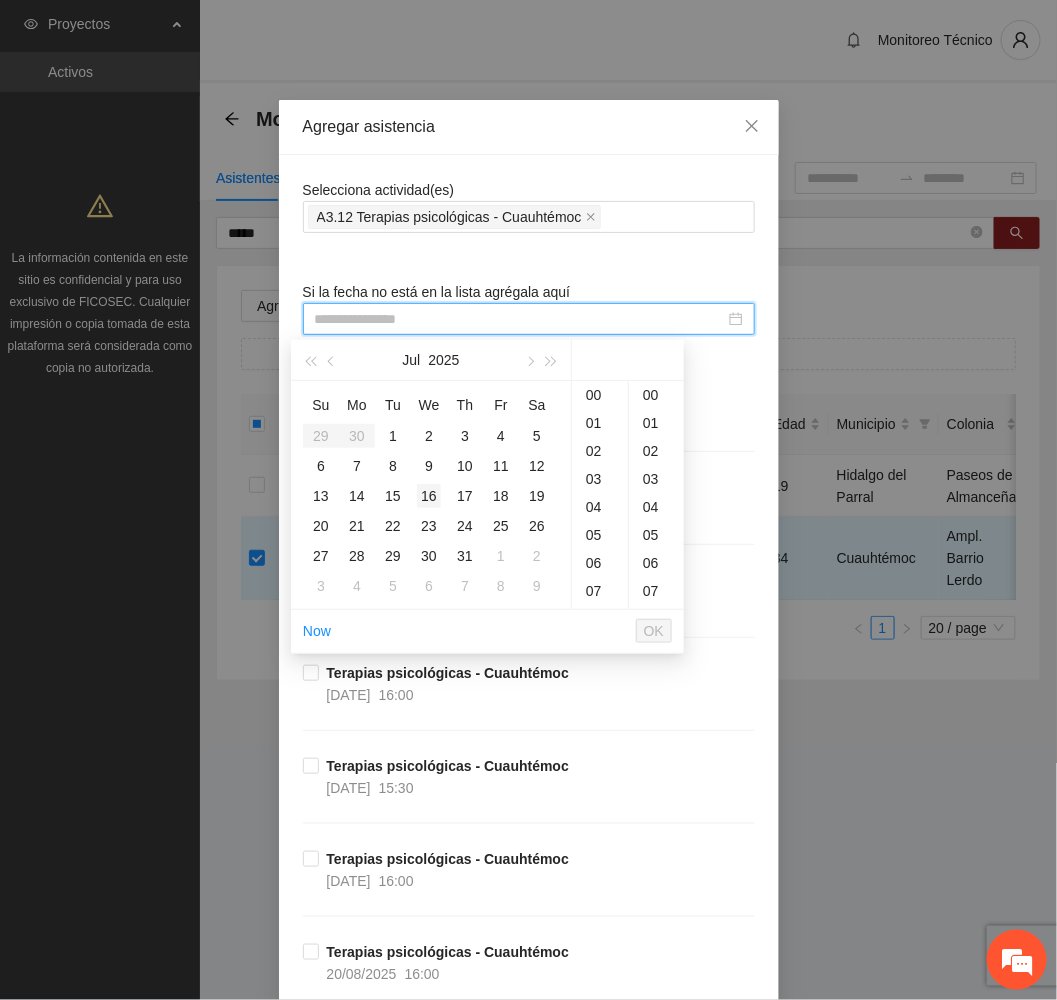 click on "16" at bounding box center (429, 496) 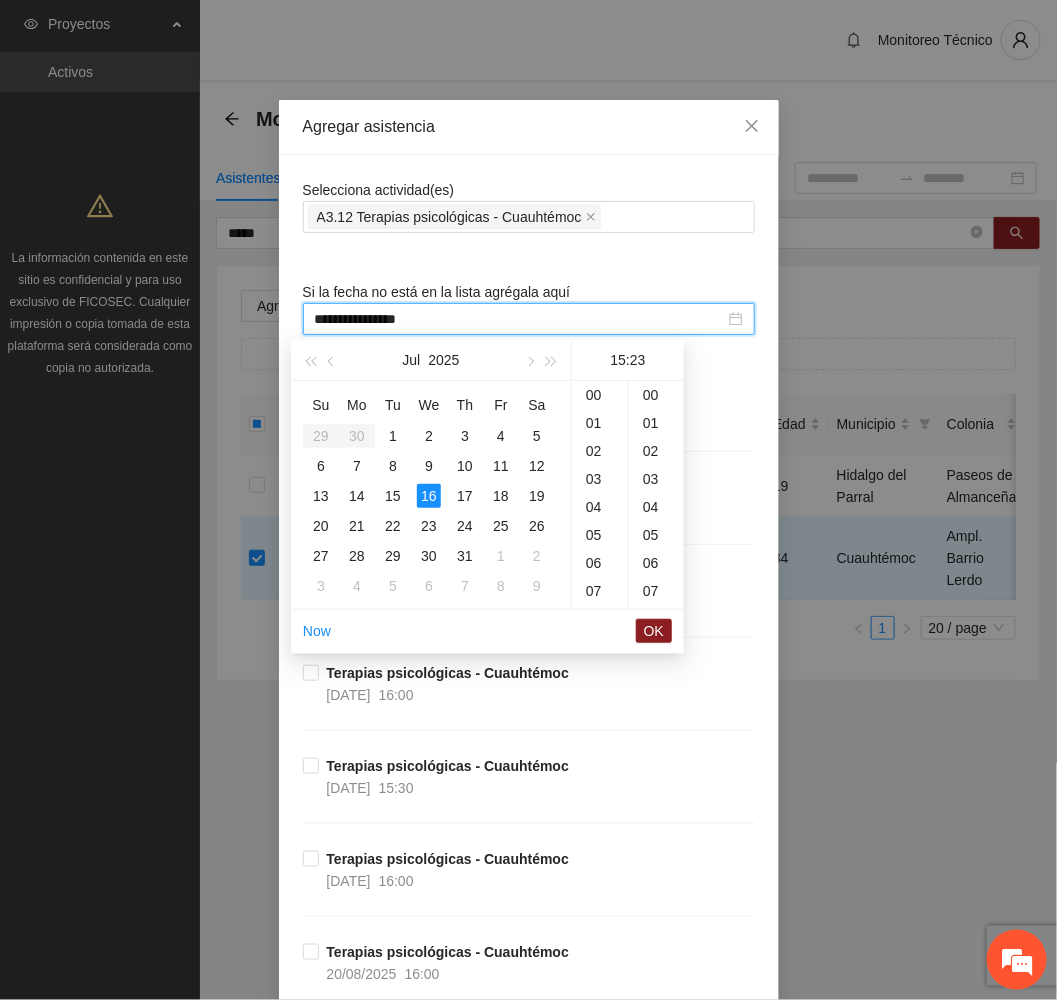 scroll, scrollTop: 420, scrollLeft: 0, axis: vertical 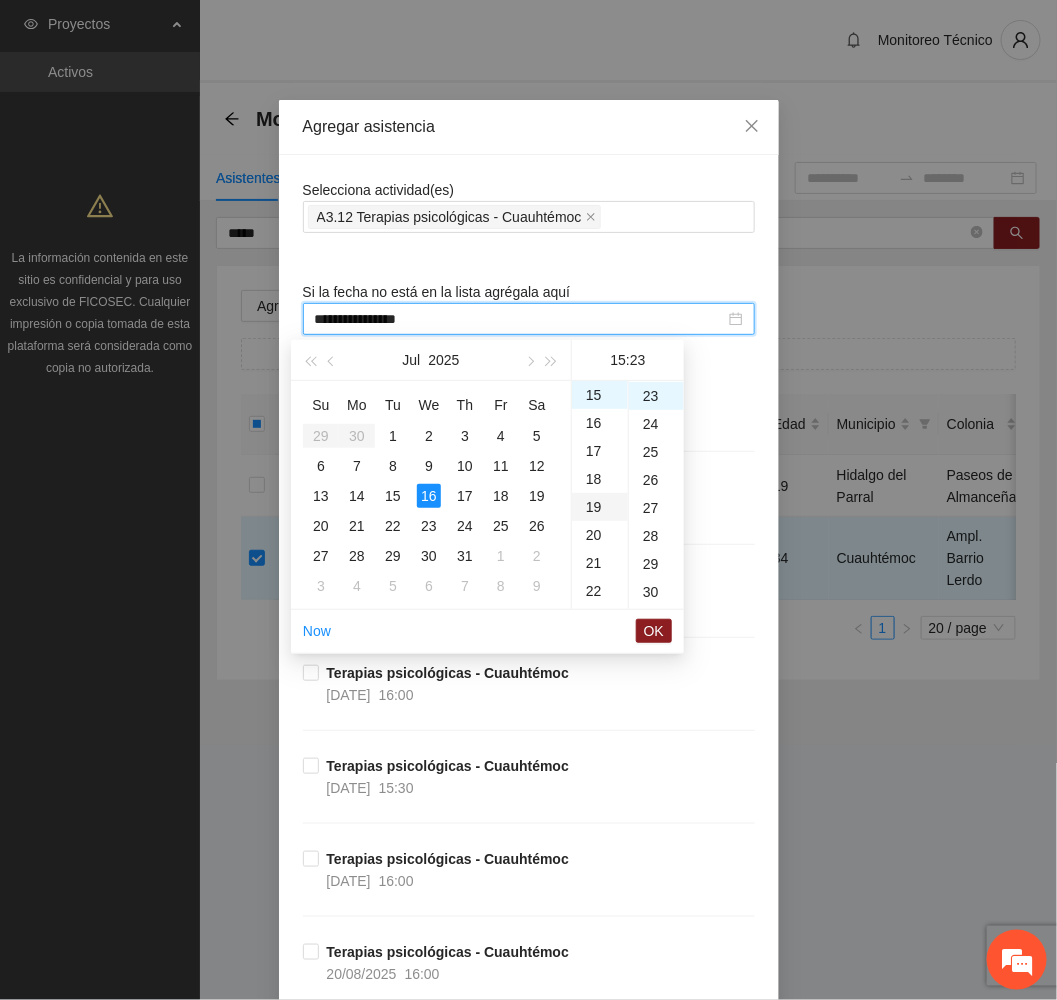 click on "19" at bounding box center [600, 507] 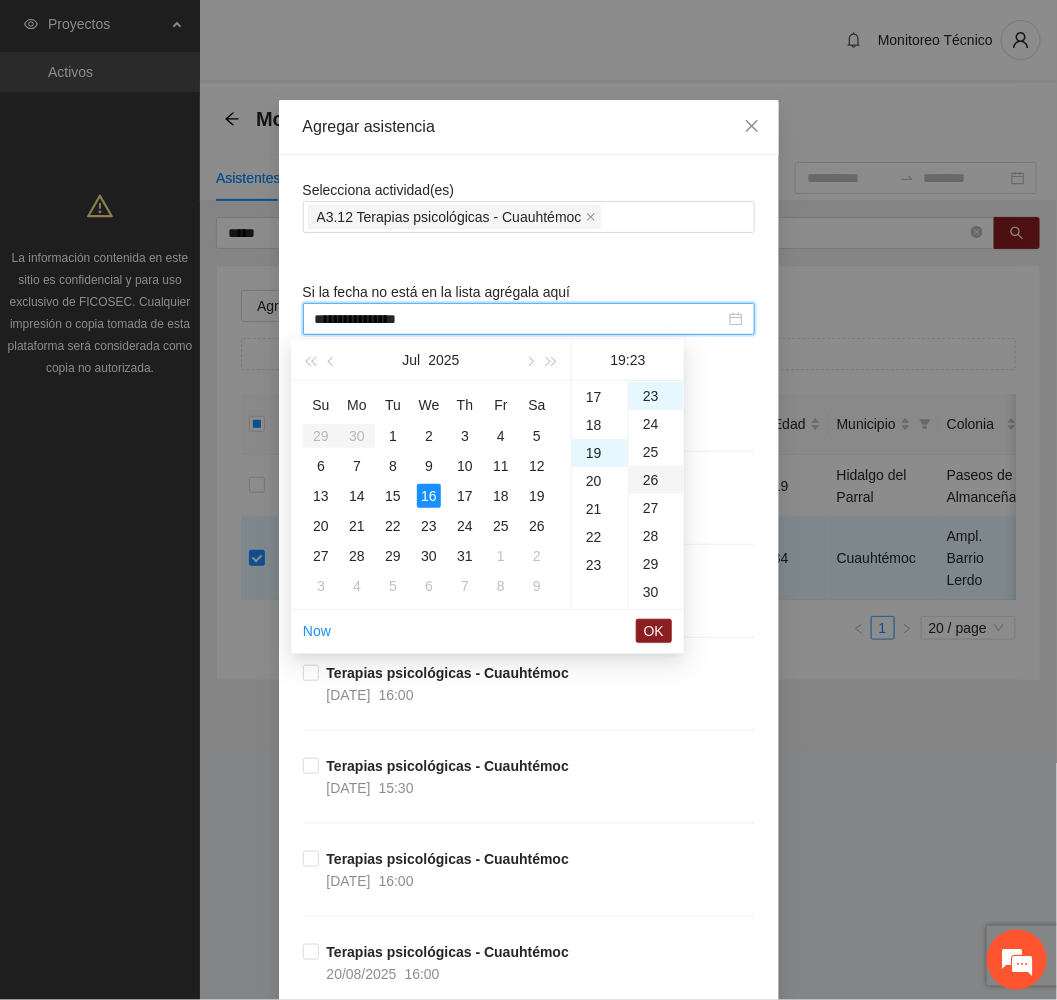 scroll, scrollTop: 532, scrollLeft: 0, axis: vertical 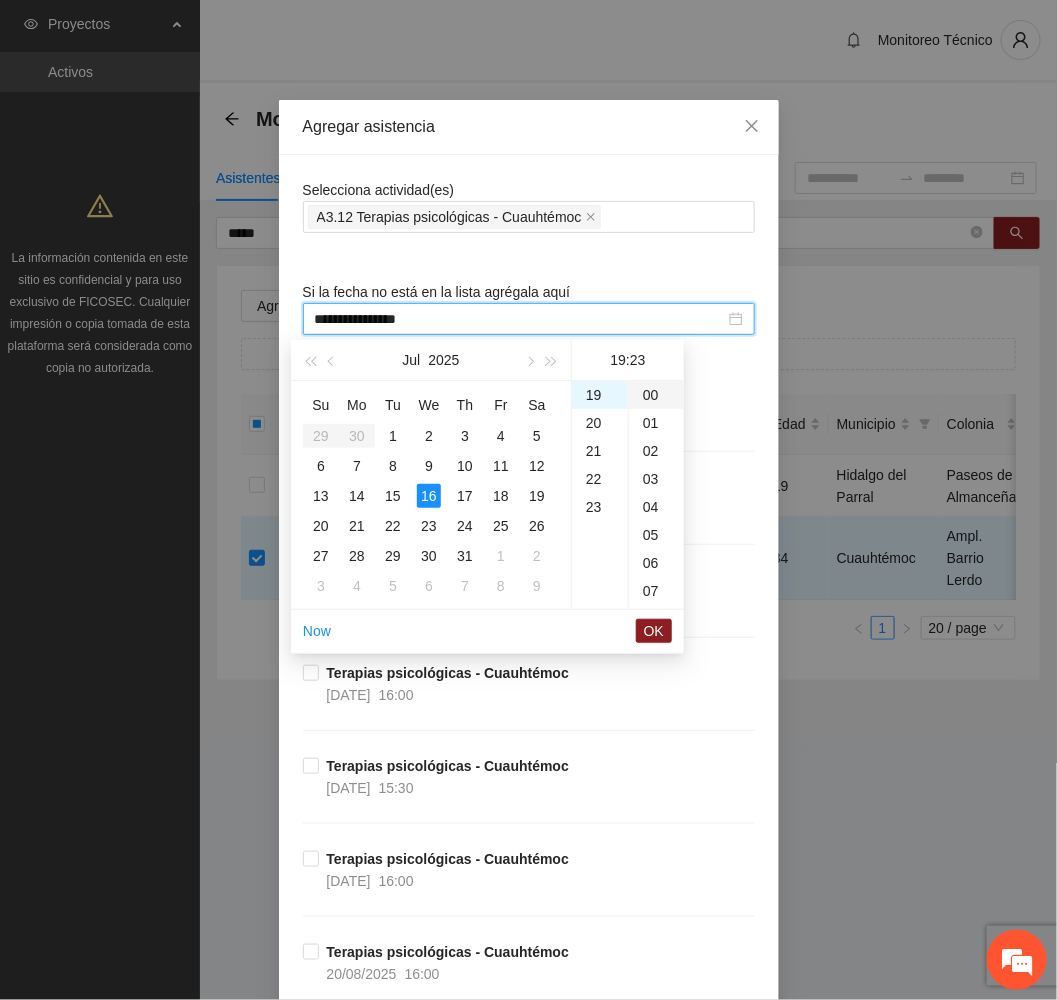 click on "00" at bounding box center (656, 395) 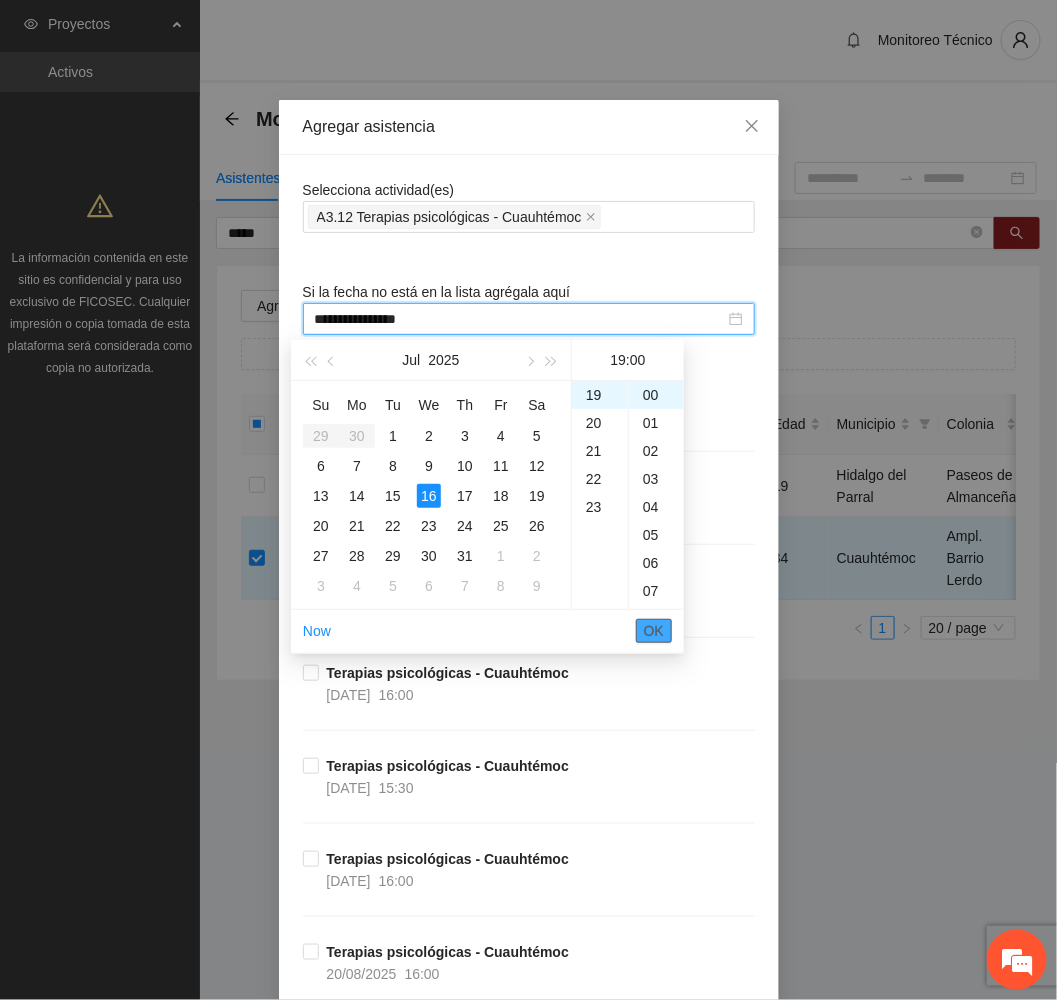click on "OK" at bounding box center (654, 631) 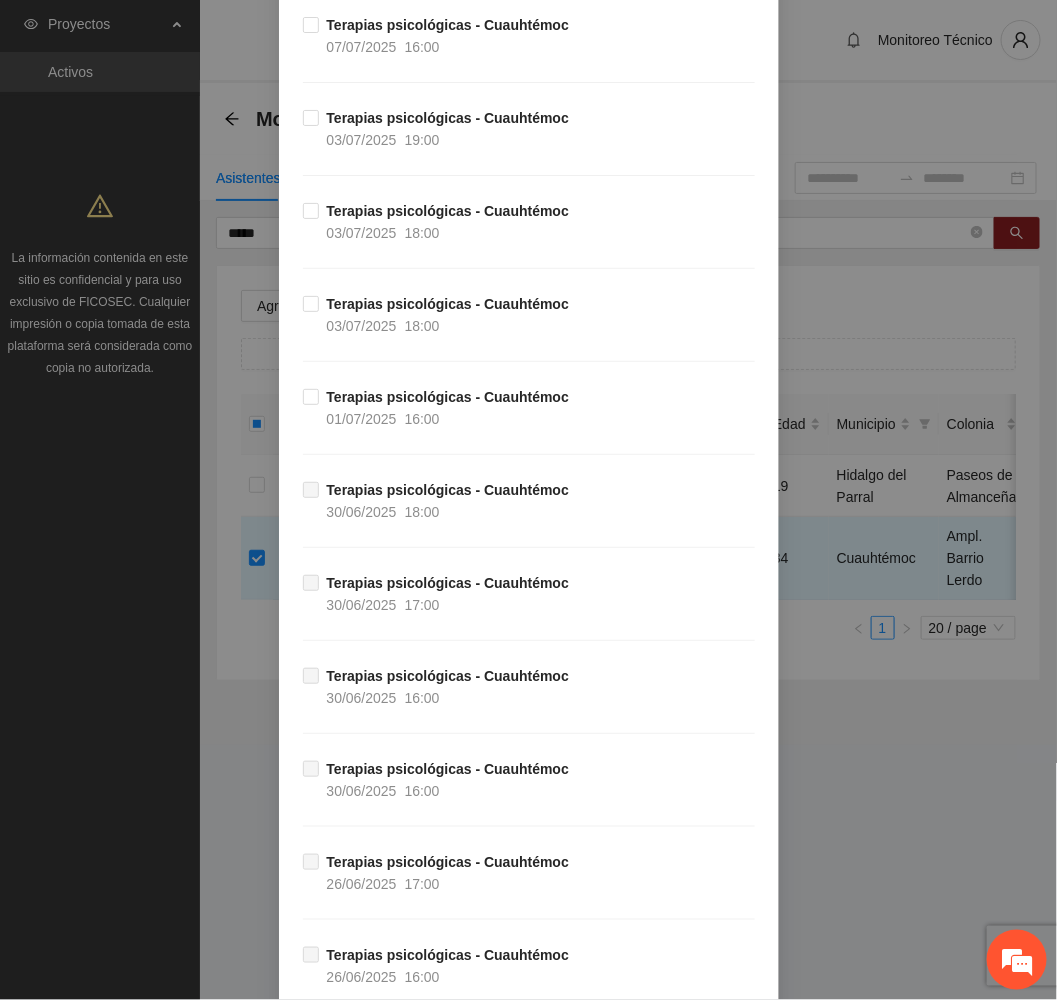 scroll, scrollTop: 3741, scrollLeft: 0, axis: vertical 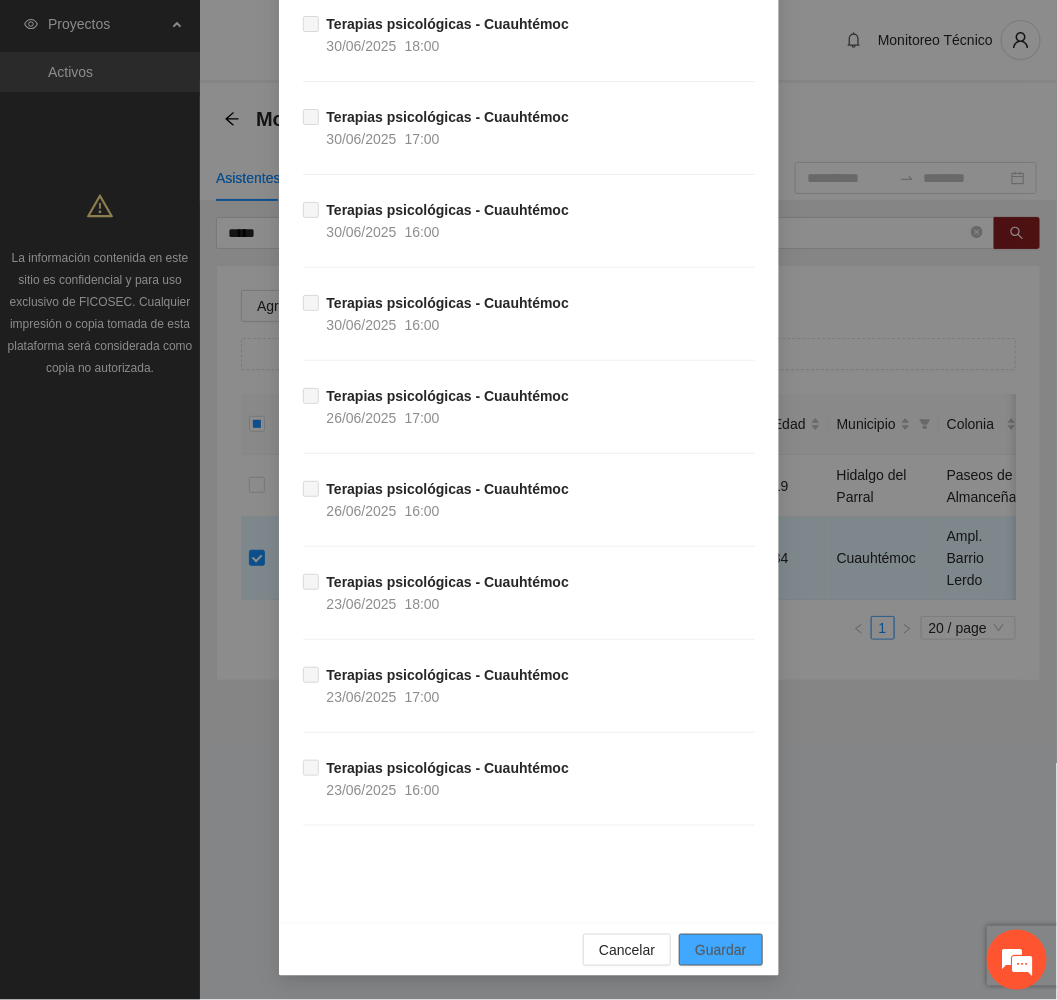 click on "Guardar" at bounding box center (720, 950) 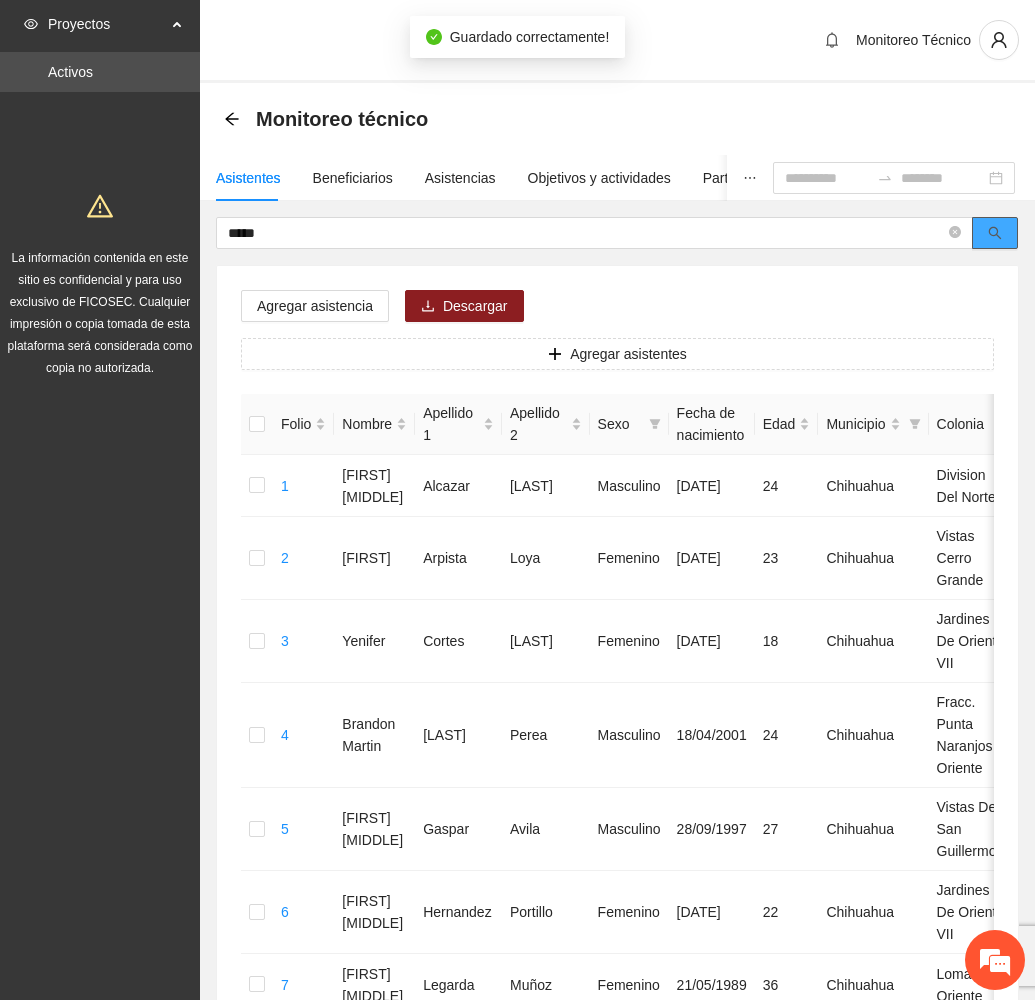 click 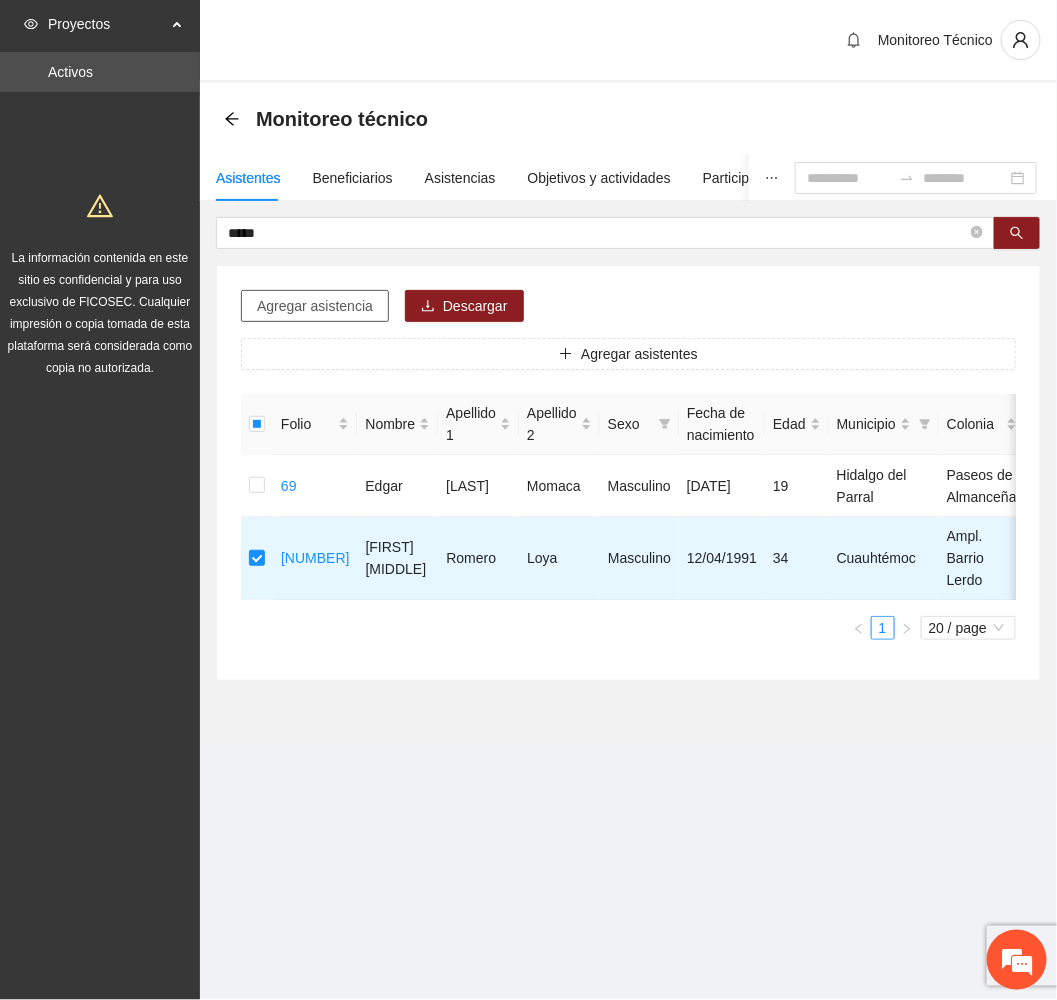 click on "Agregar asistencia" at bounding box center (315, 306) 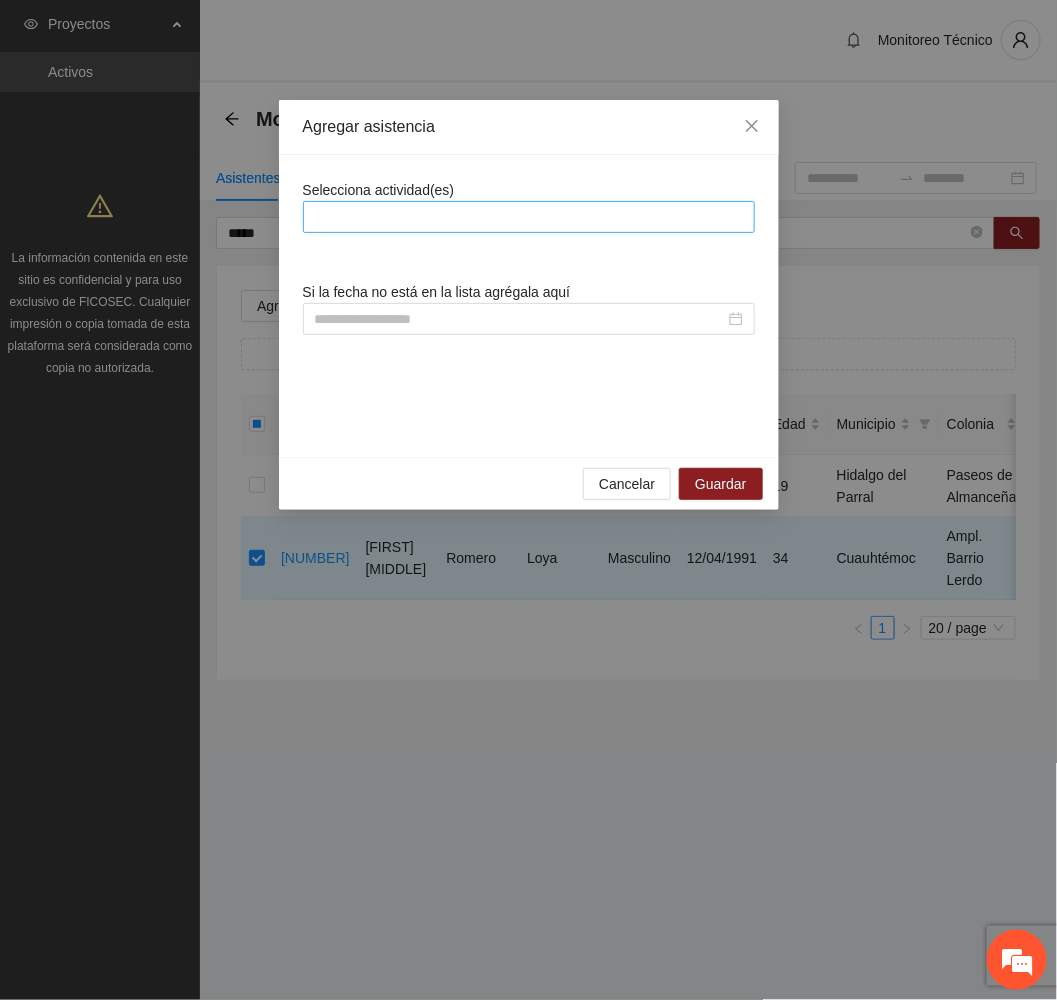 click at bounding box center [529, 217] 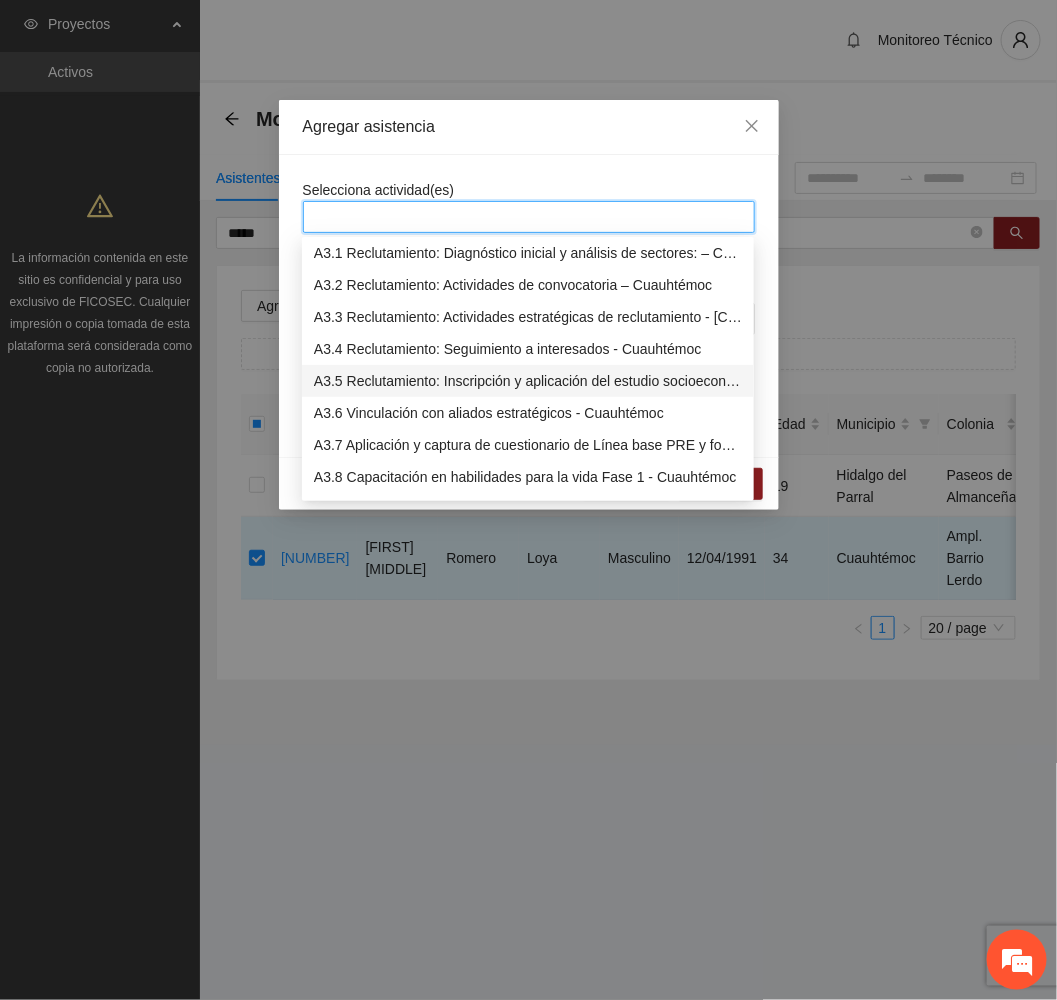 scroll, scrollTop: 1050, scrollLeft: 0, axis: vertical 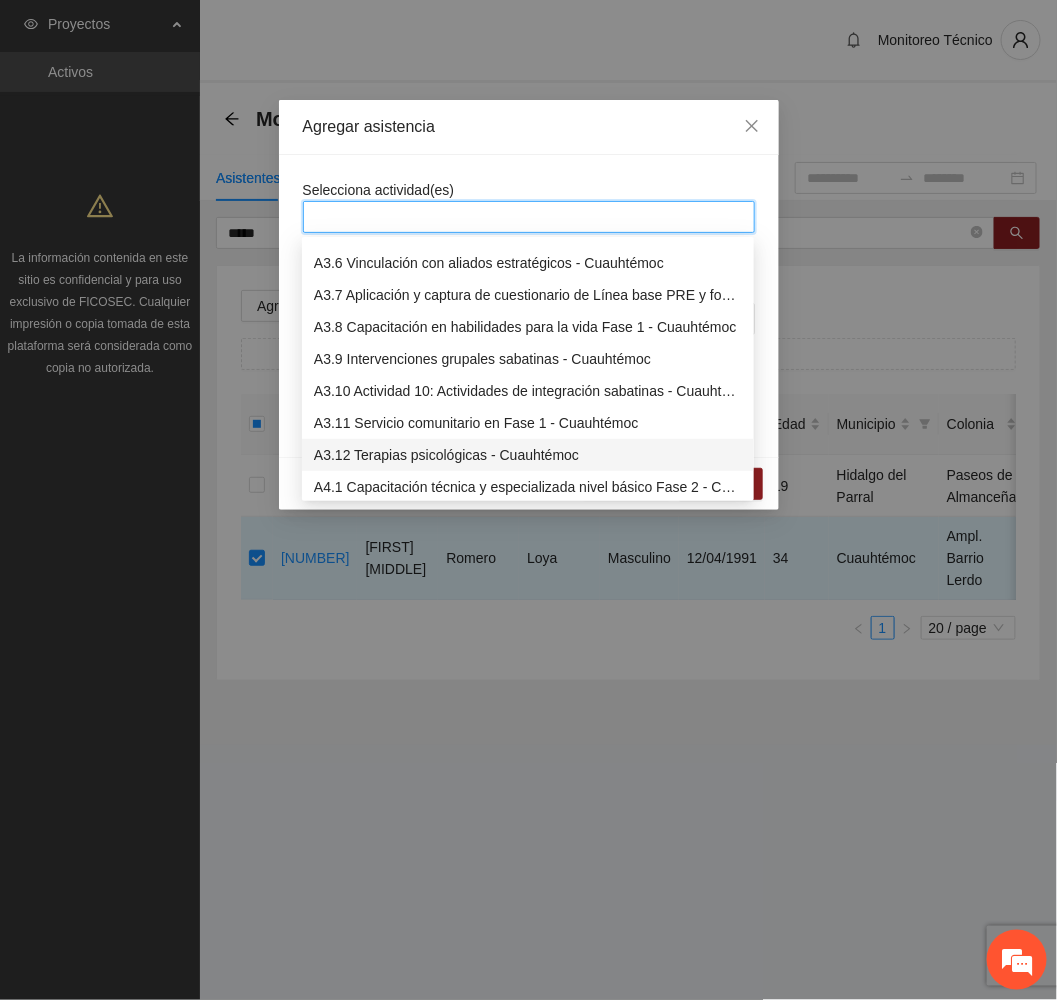 click on "A3.12 Terapias psicológicas - Cuauhtémoc" at bounding box center (528, 455) 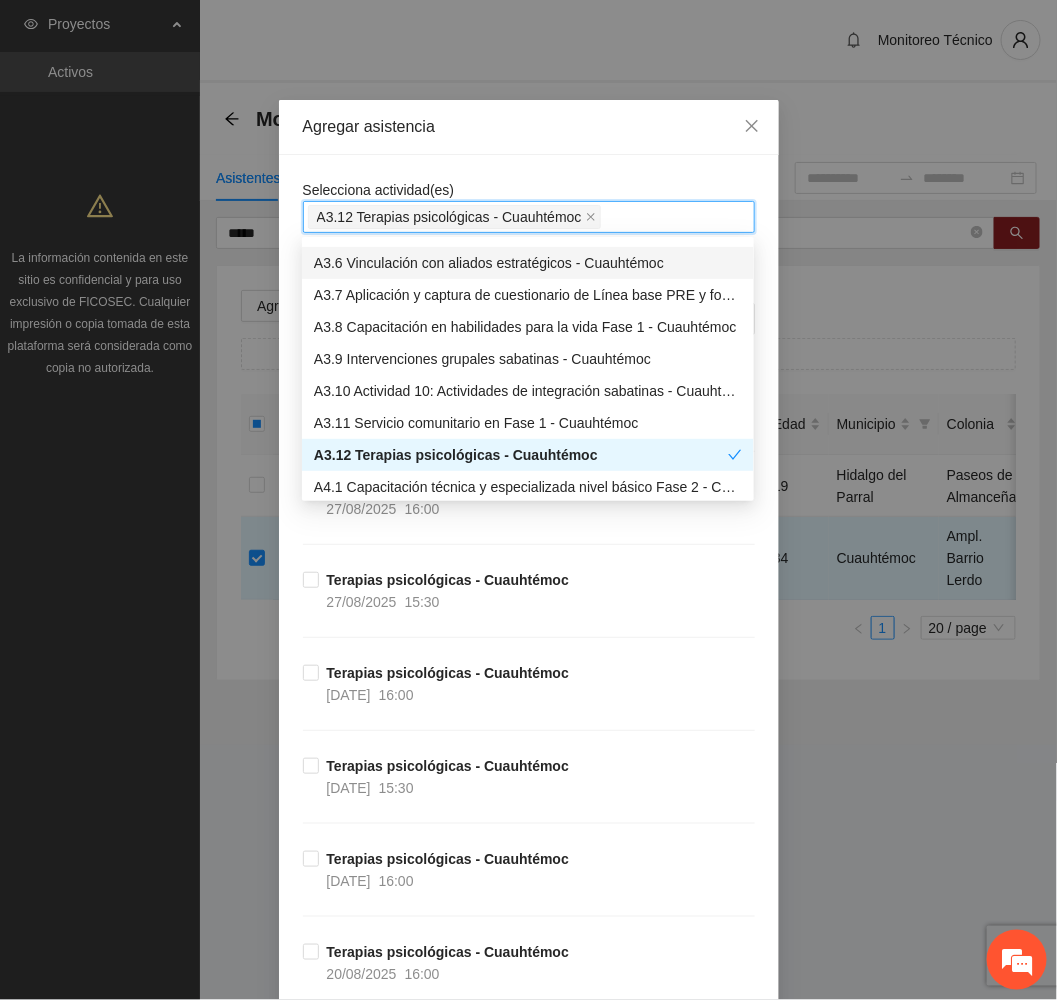 click on "Agregar asistencia" at bounding box center [529, 127] 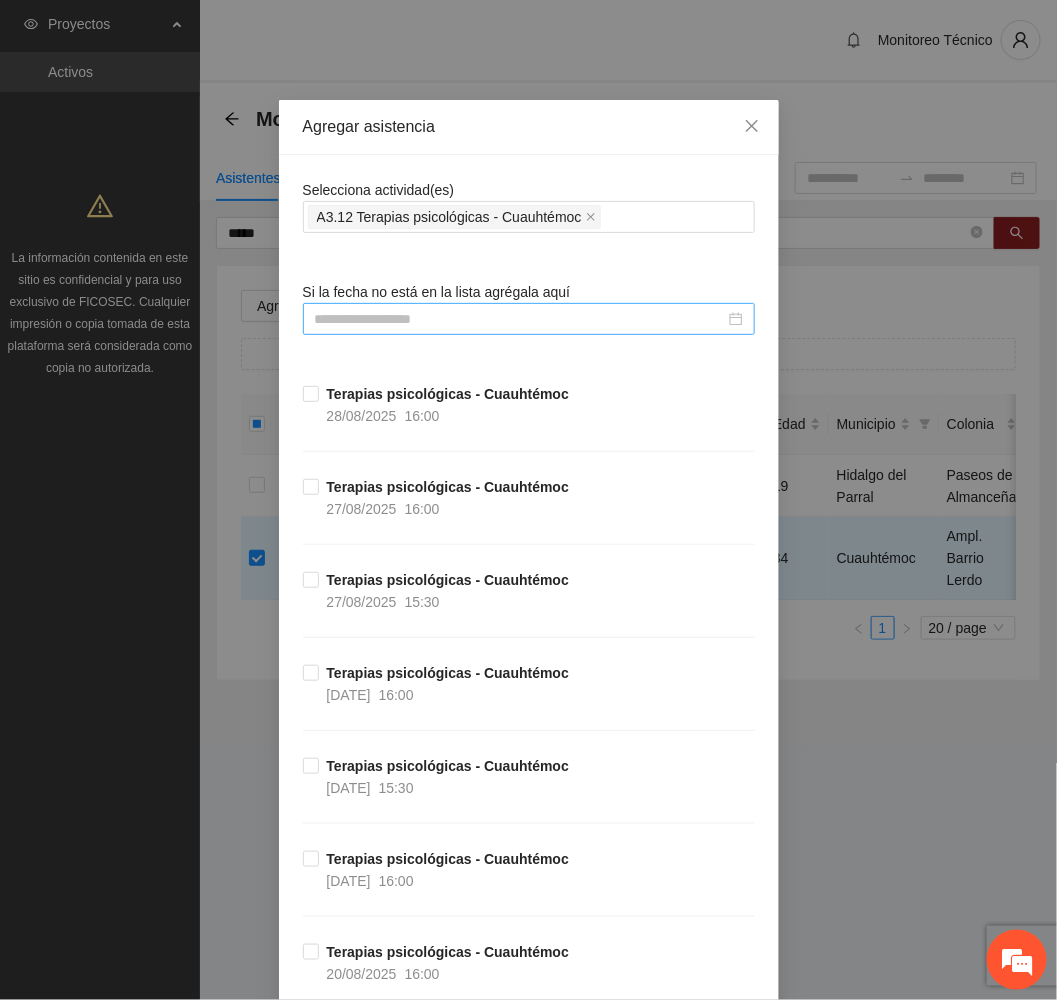 click at bounding box center (520, 319) 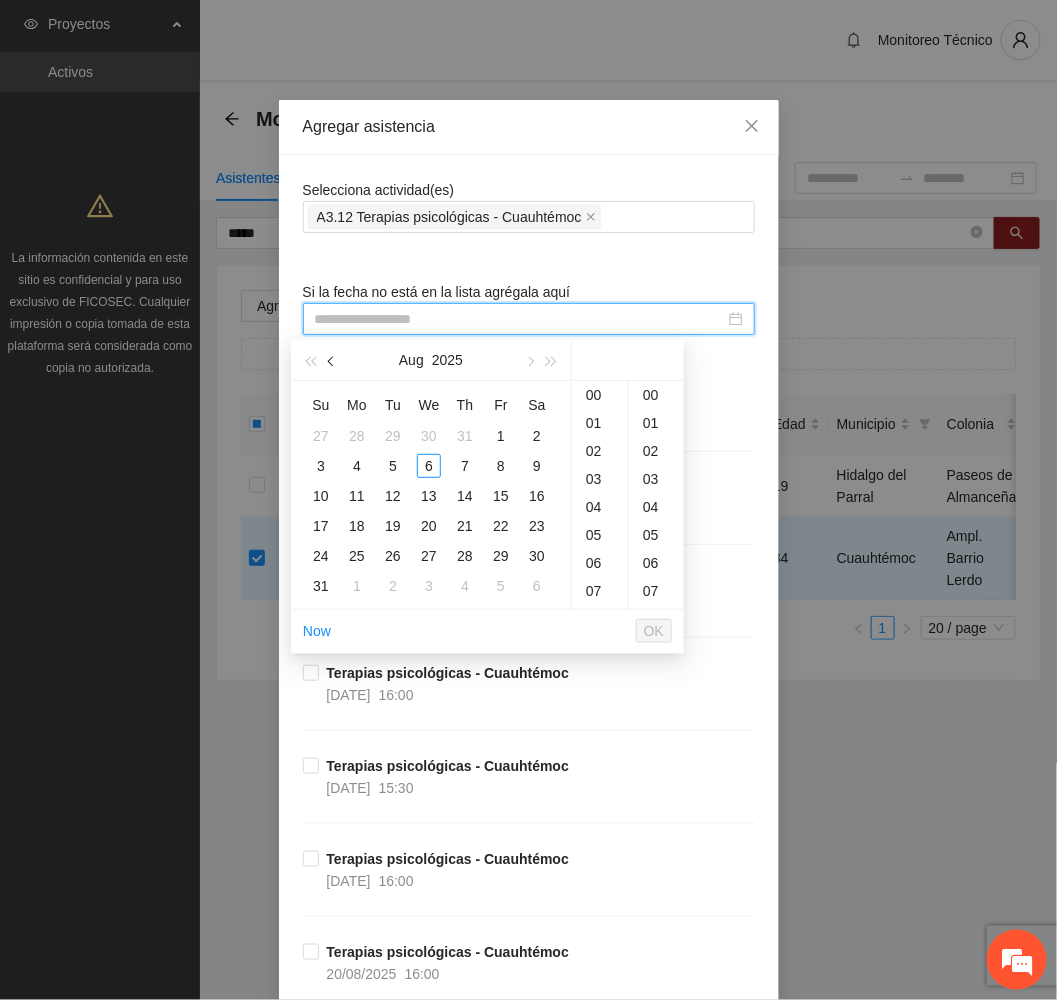 click at bounding box center (333, 362) 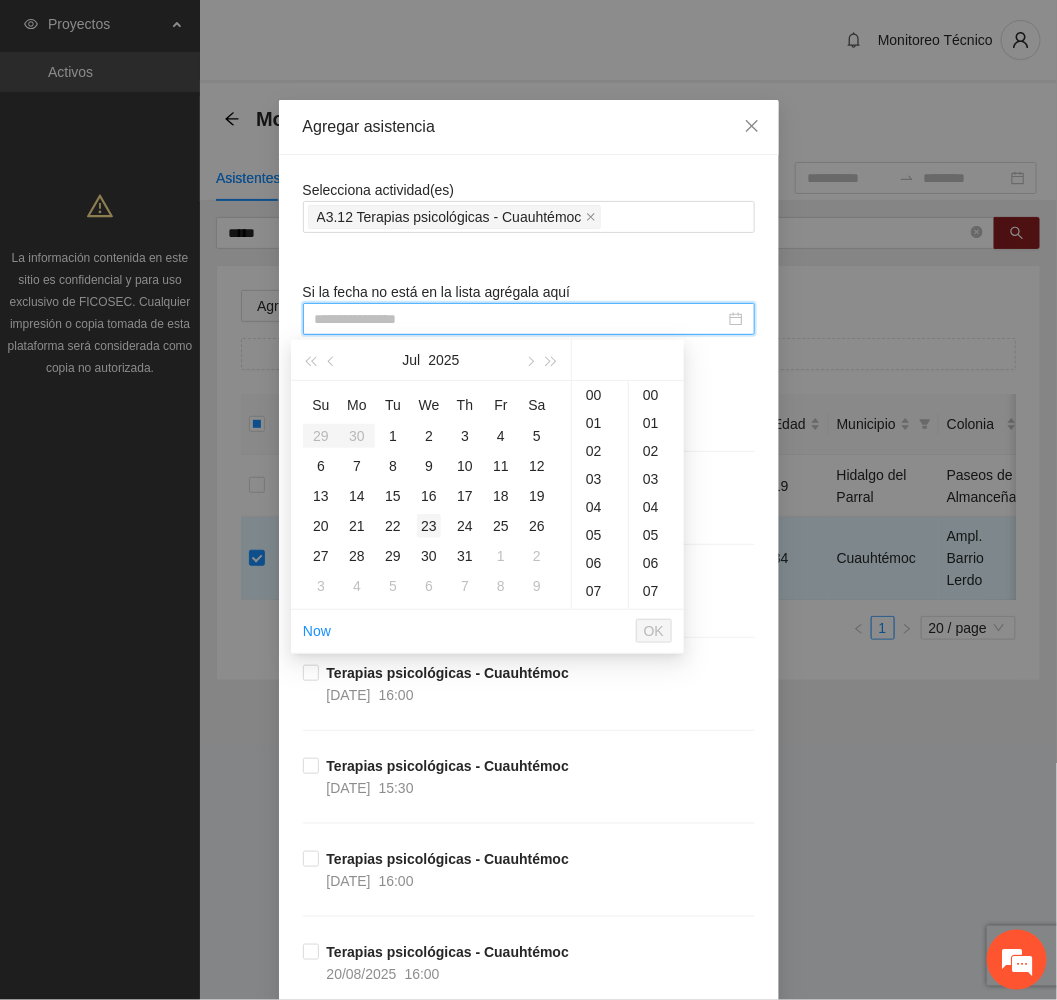 click on "23" at bounding box center (429, 526) 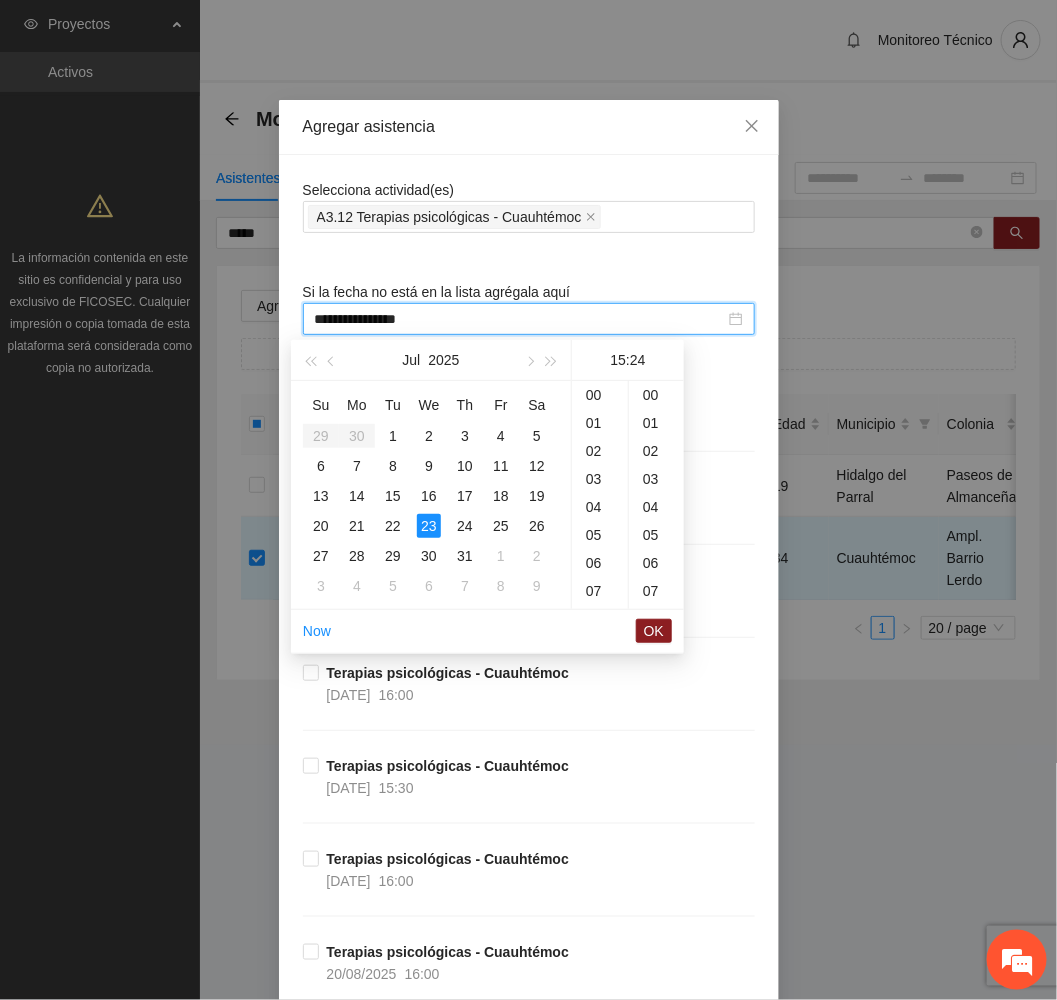 scroll, scrollTop: 420, scrollLeft: 0, axis: vertical 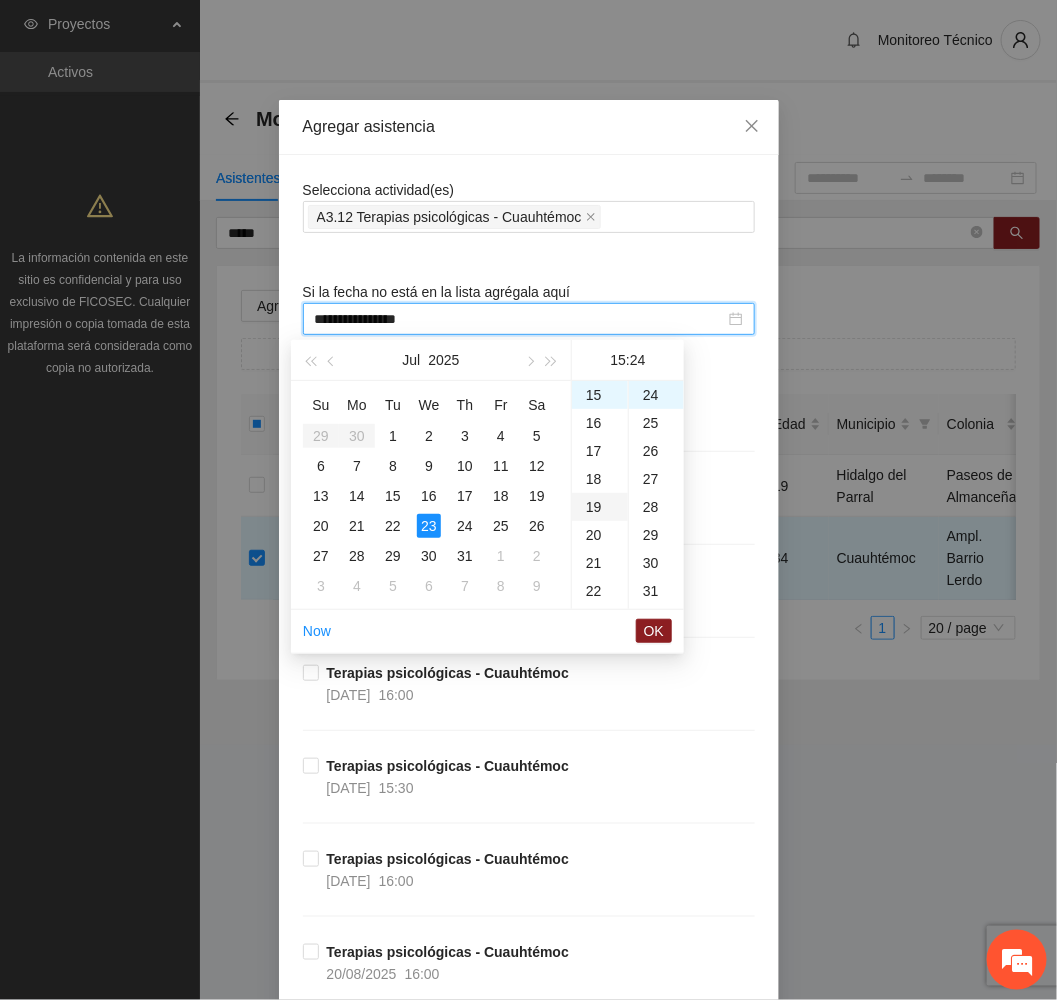 click on "19" at bounding box center [600, 507] 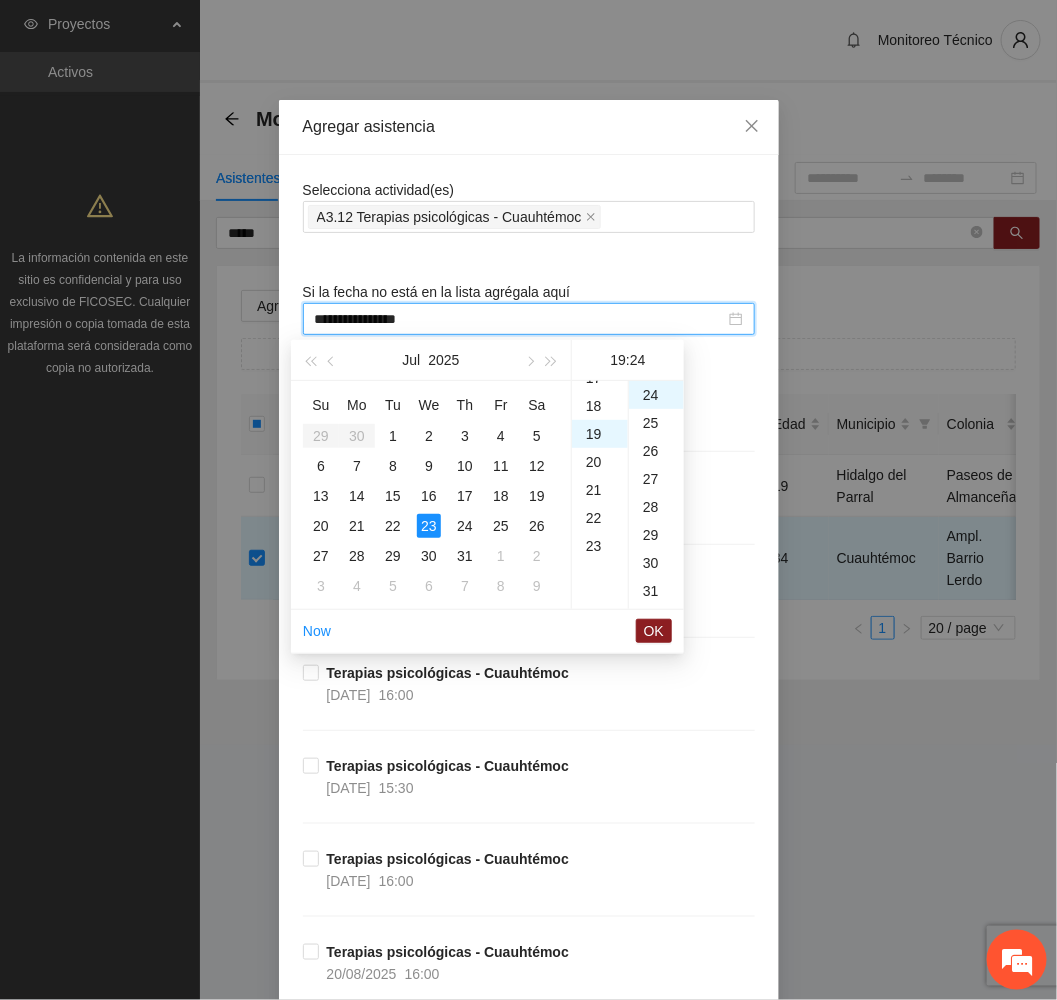 scroll, scrollTop: 532, scrollLeft: 0, axis: vertical 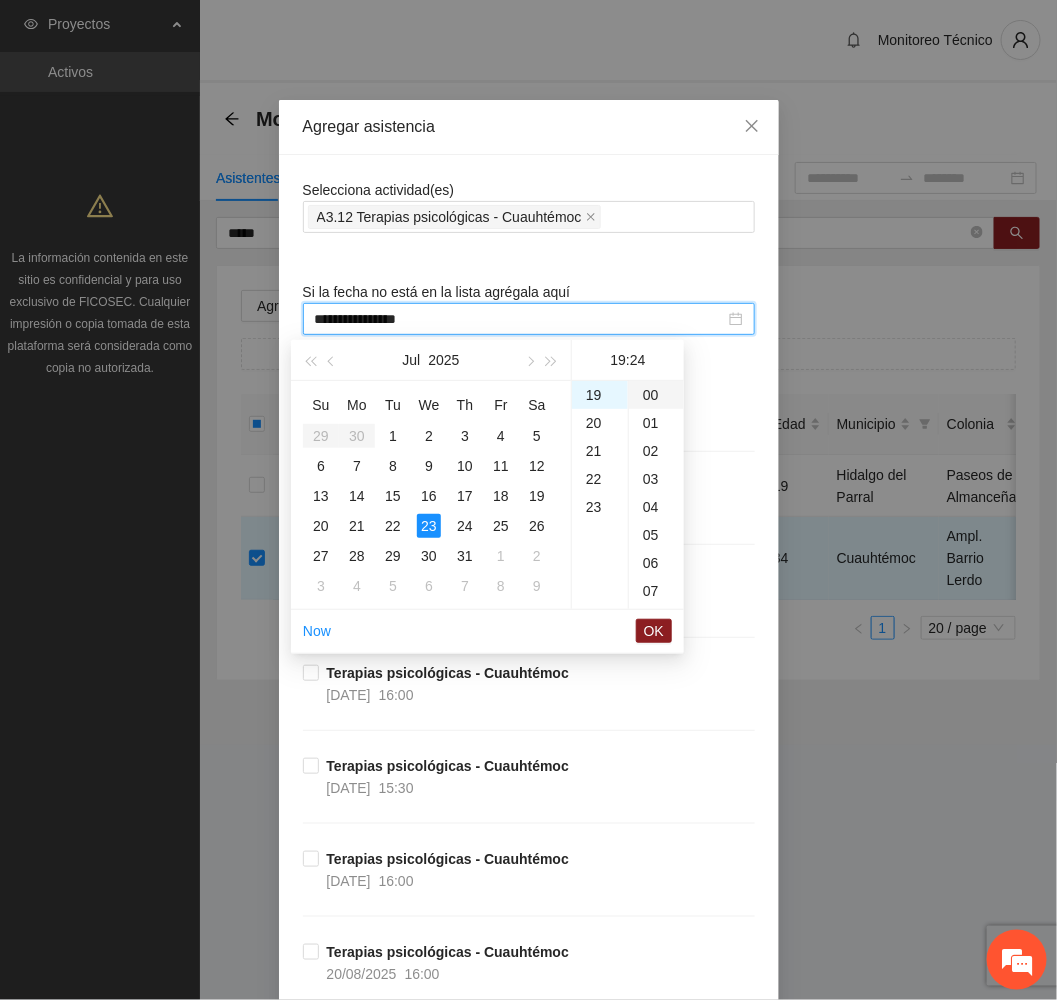 click on "00" at bounding box center (656, 395) 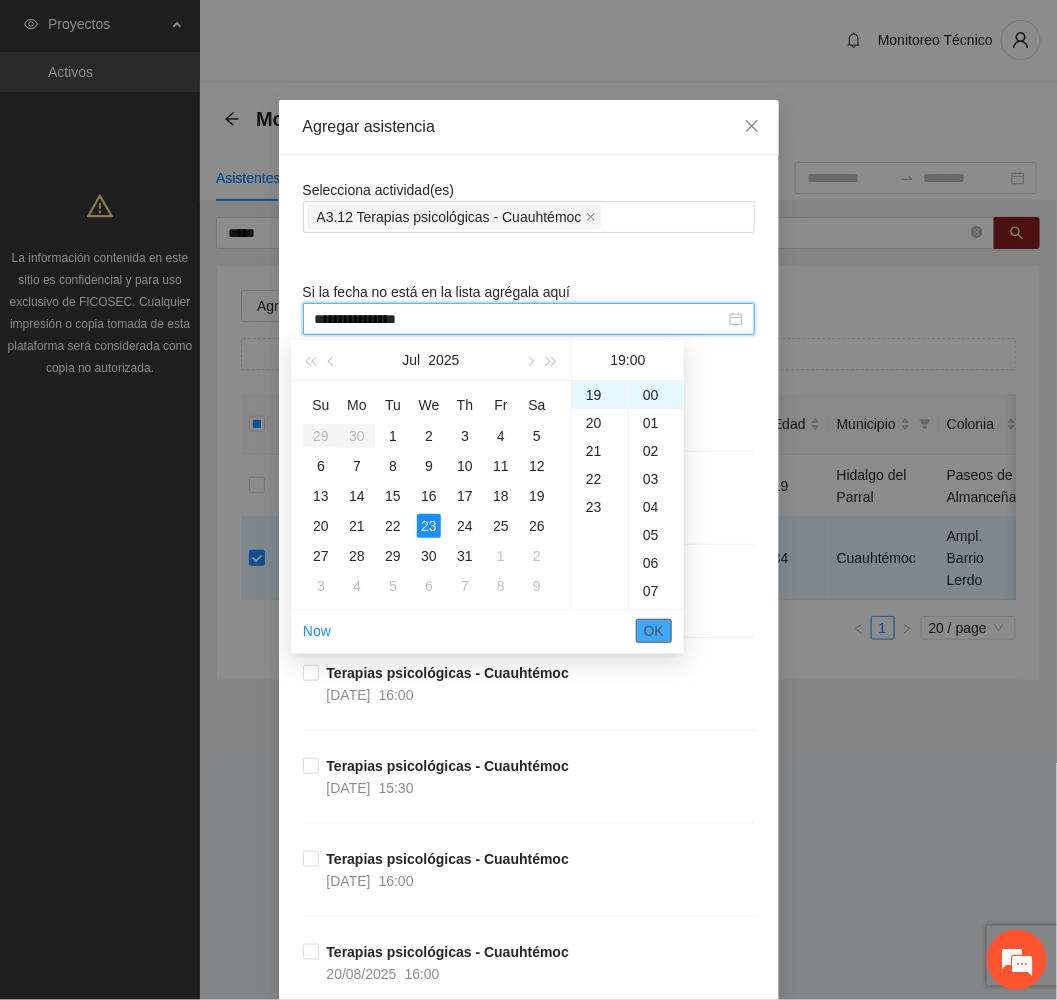 click on "OK" at bounding box center (654, 631) 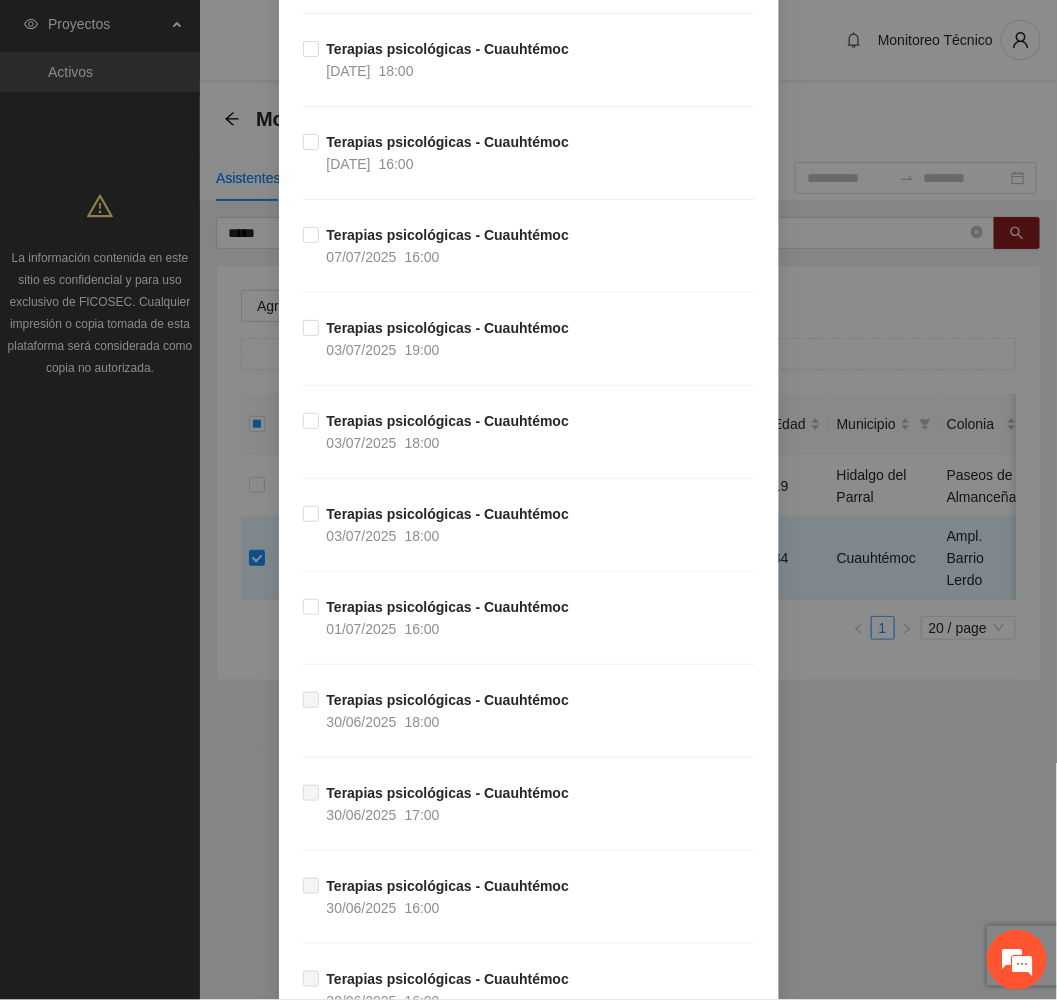scroll, scrollTop: 3741, scrollLeft: 0, axis: vertical 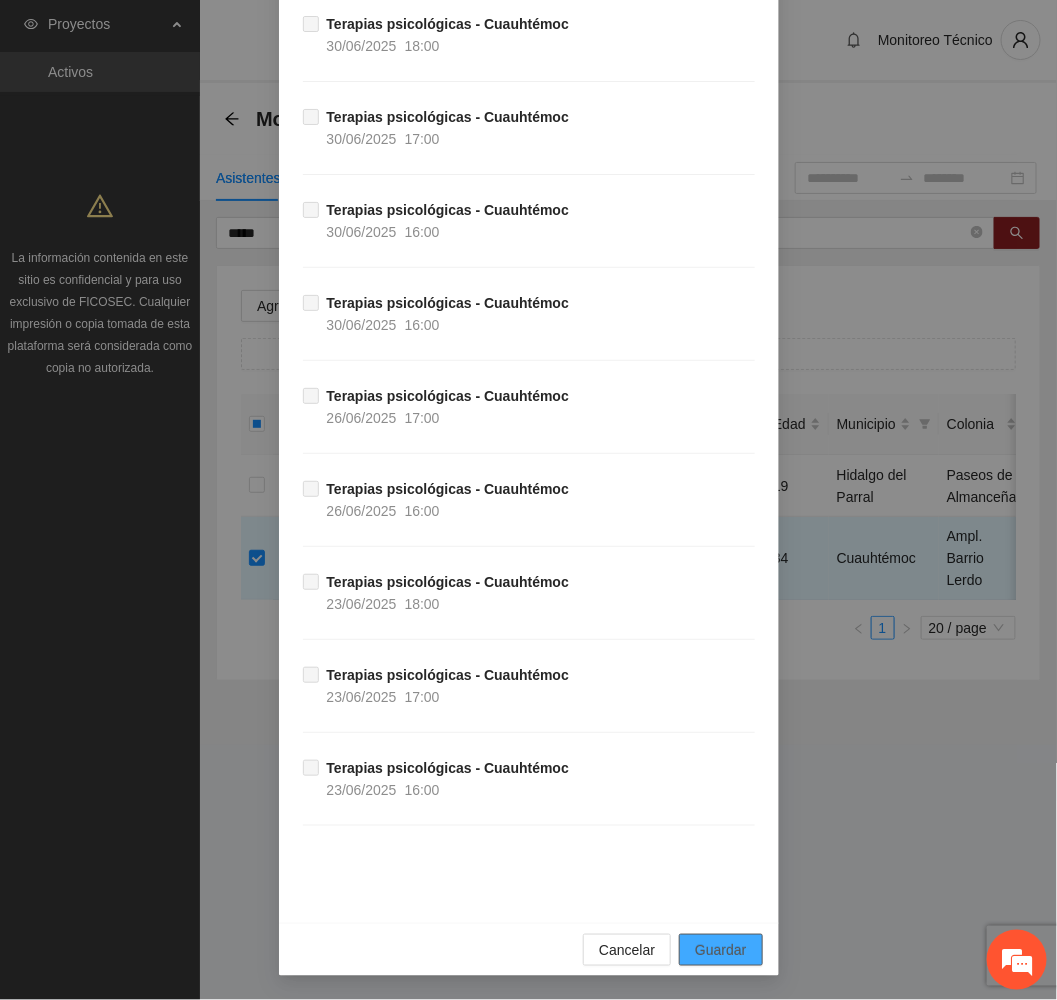 click on "Guardar" at bounding box center (720, 950) 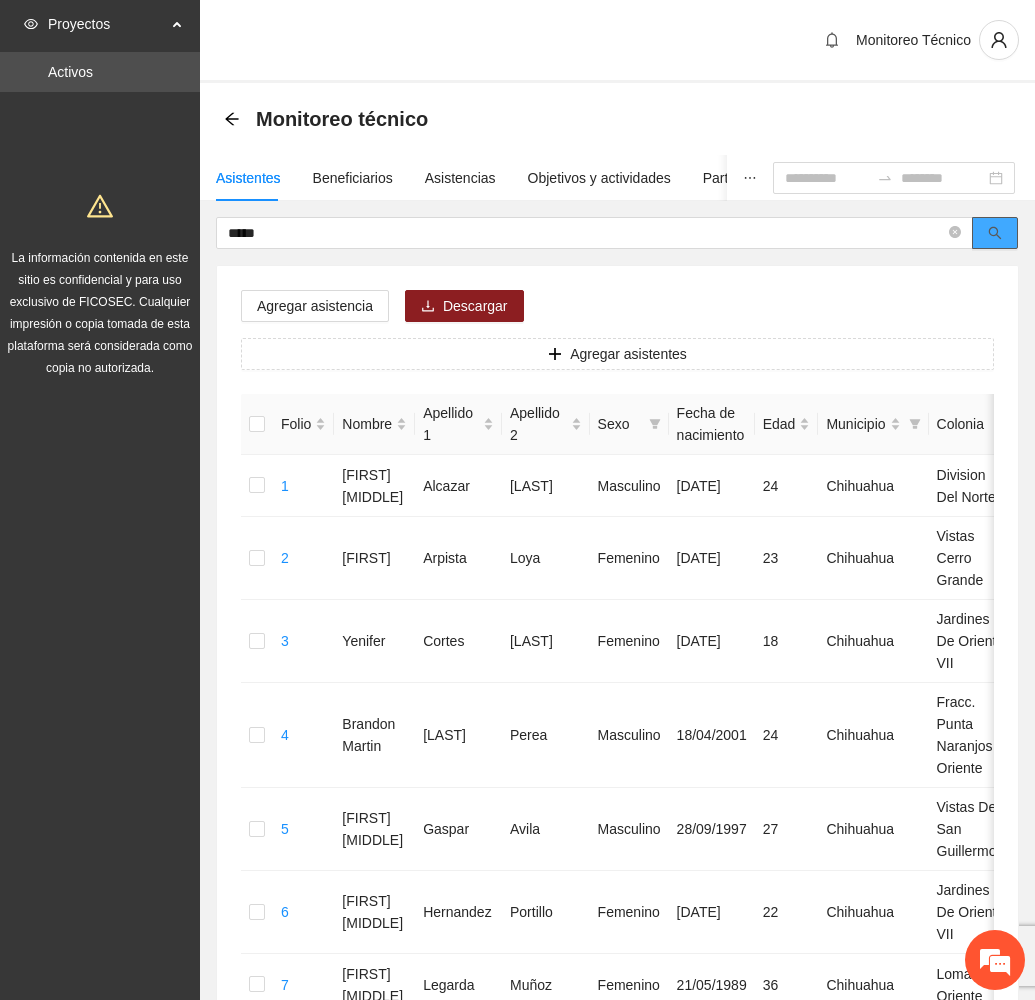 click 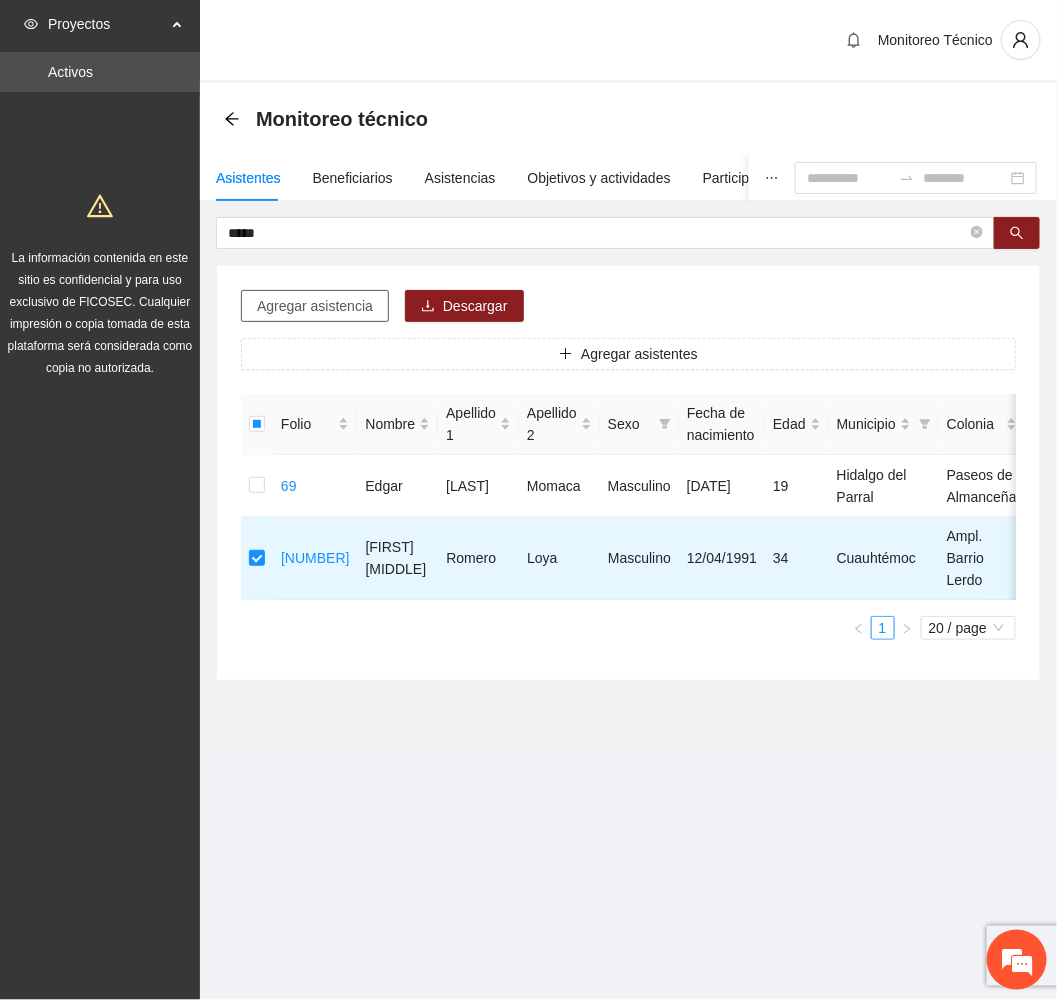 click on "Agregar asistencia" at bounding box center [315, 306] 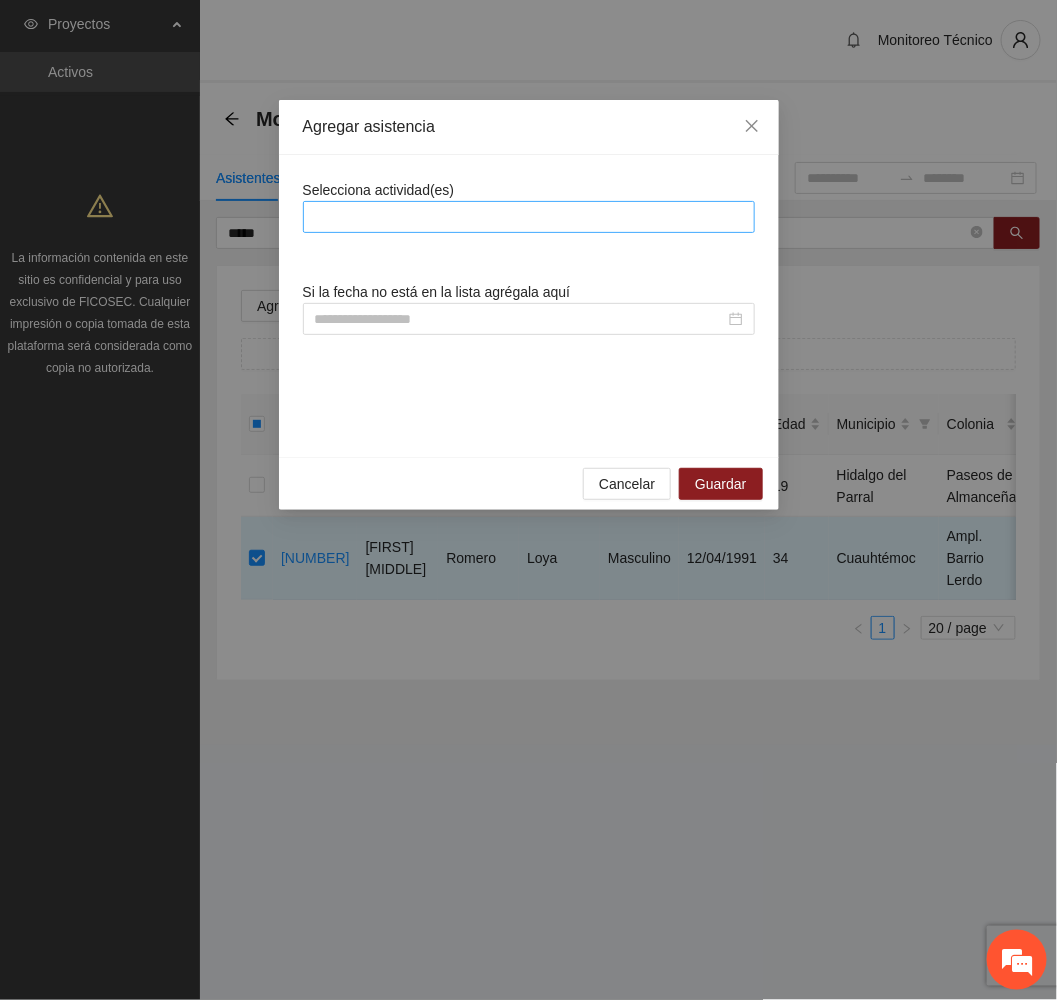 click at bounding box center (529, 217) 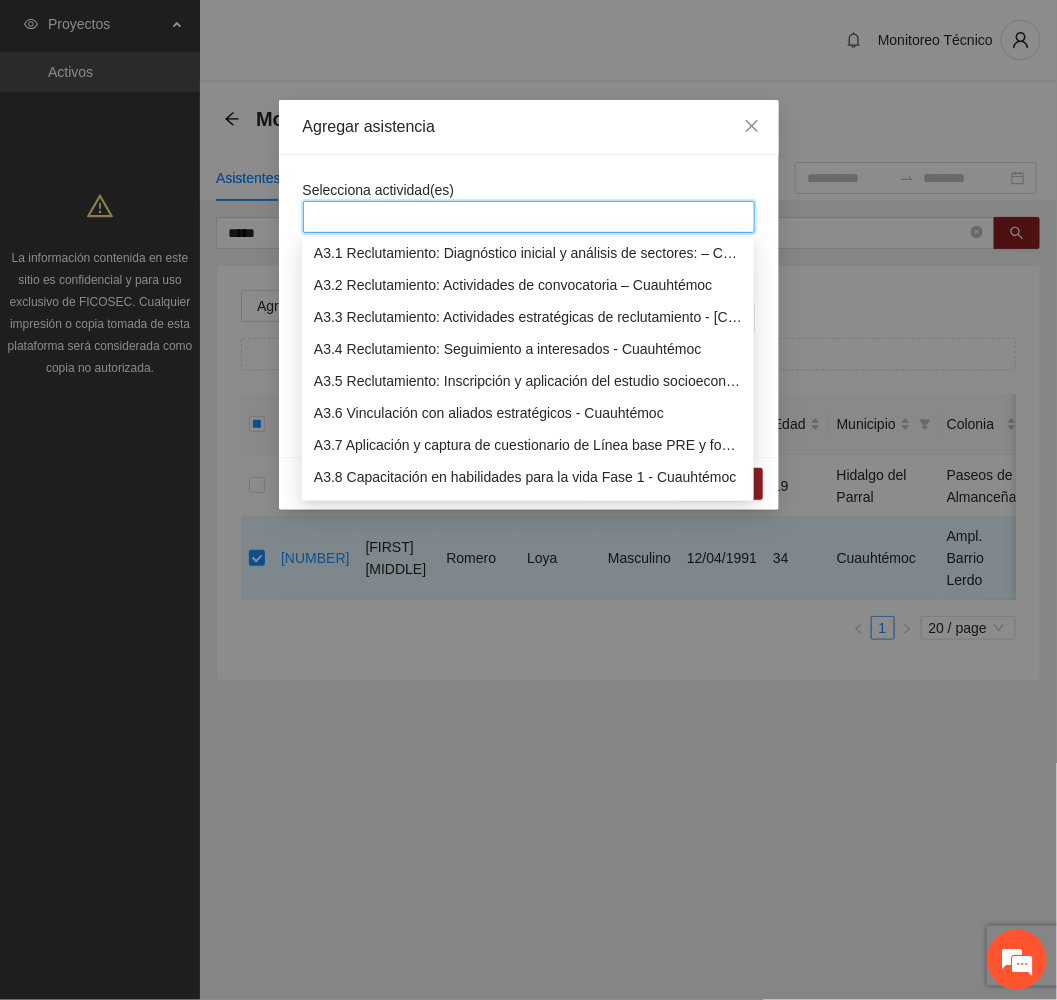 scroll, scrollTop: 1050, scrollLeft: 0, axis: vertical 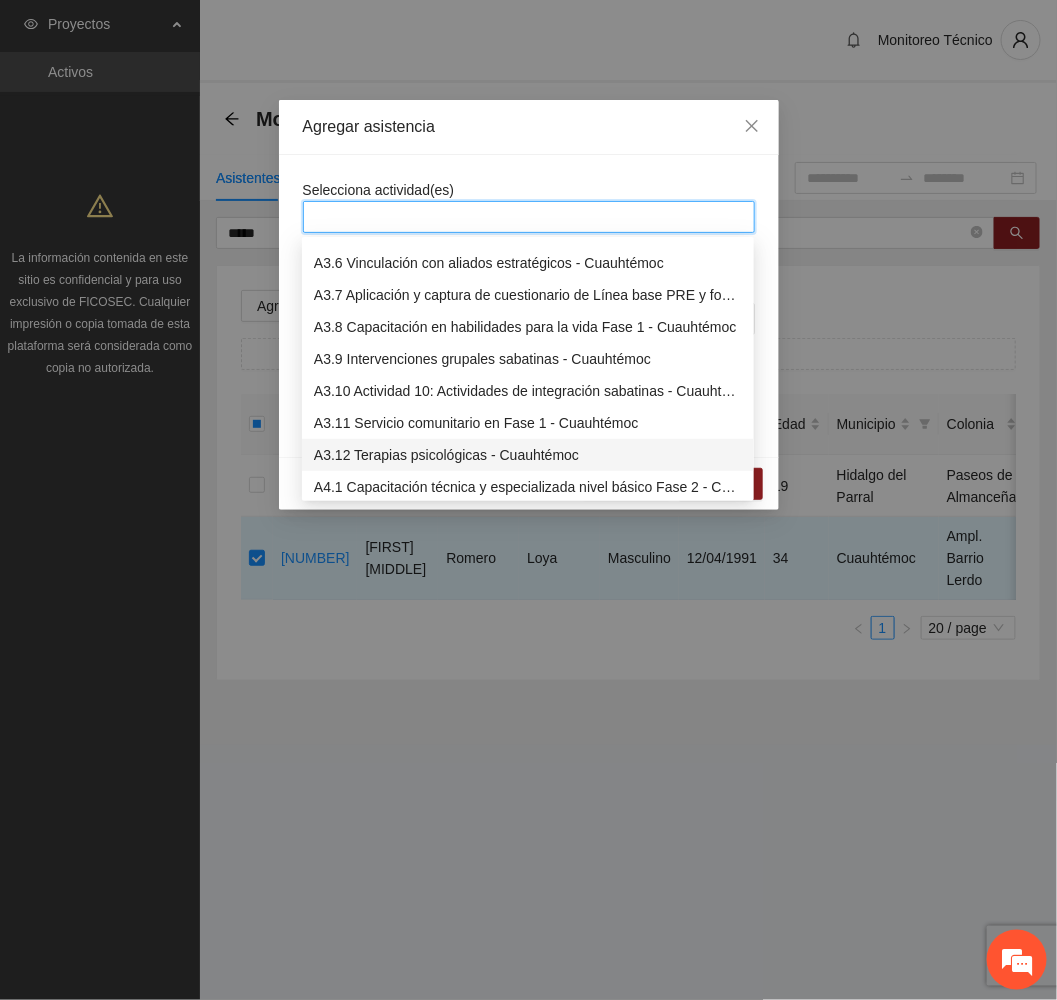 click on "A3.12 Terapias psicológicas - Cuauhtémoc" at bounding box center (528, 455) 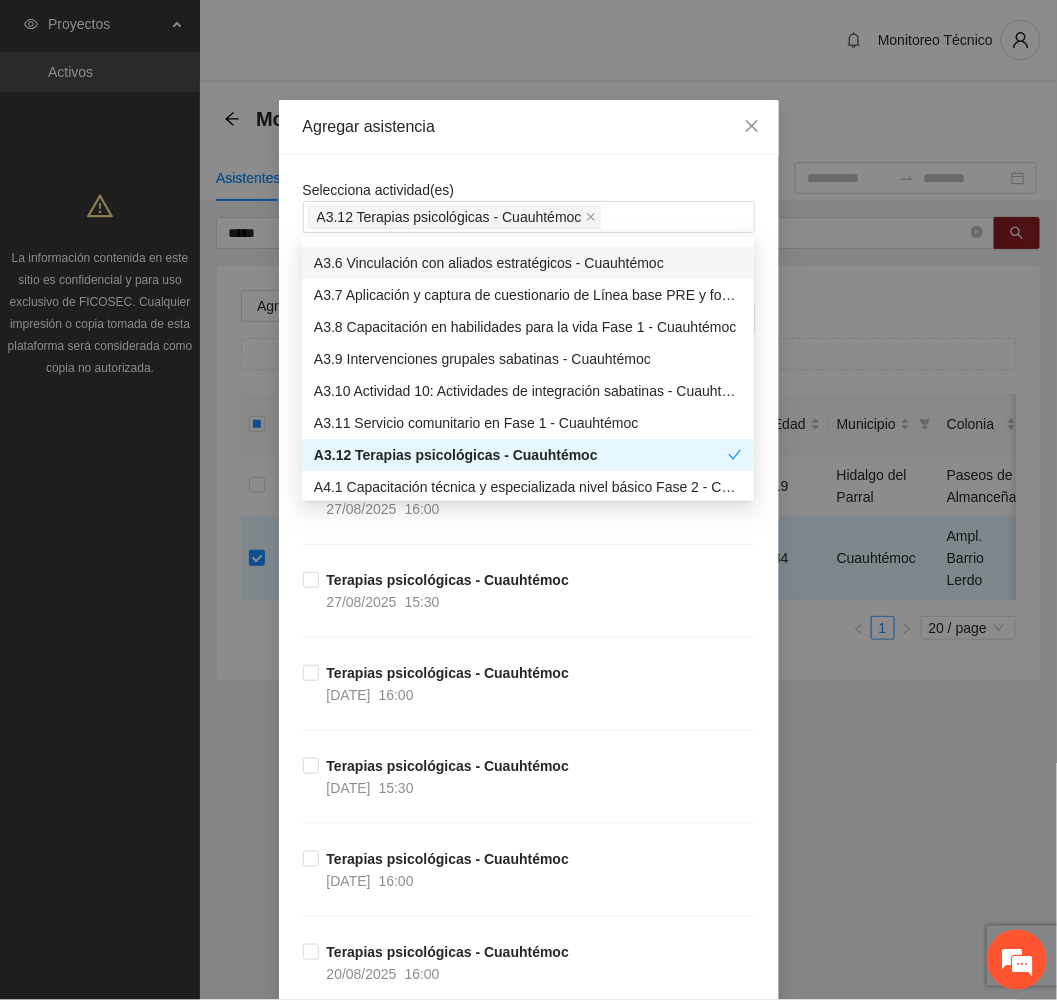 click on "Agregar asistencia" at bounding box center [529, 127] 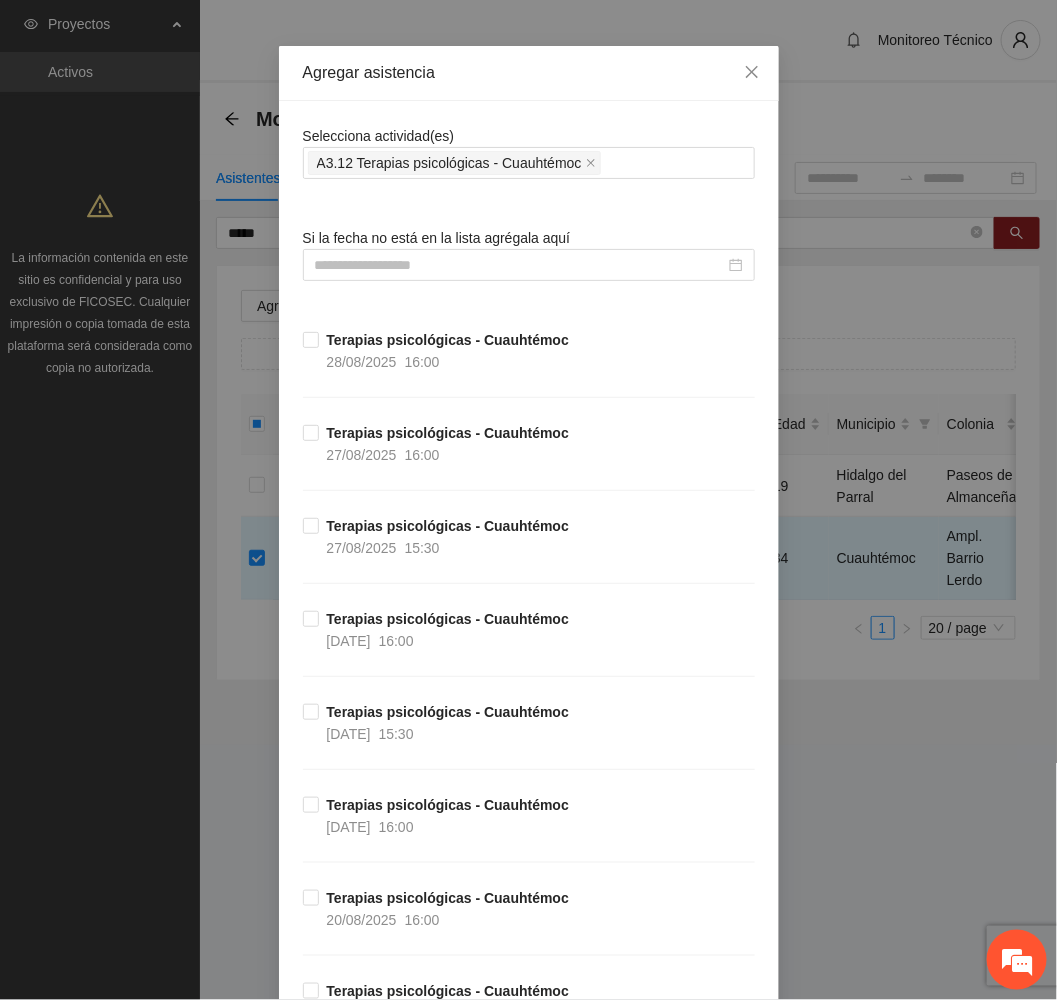 scroll, scrollTop: 0, scrollLeft: 0, axis: both 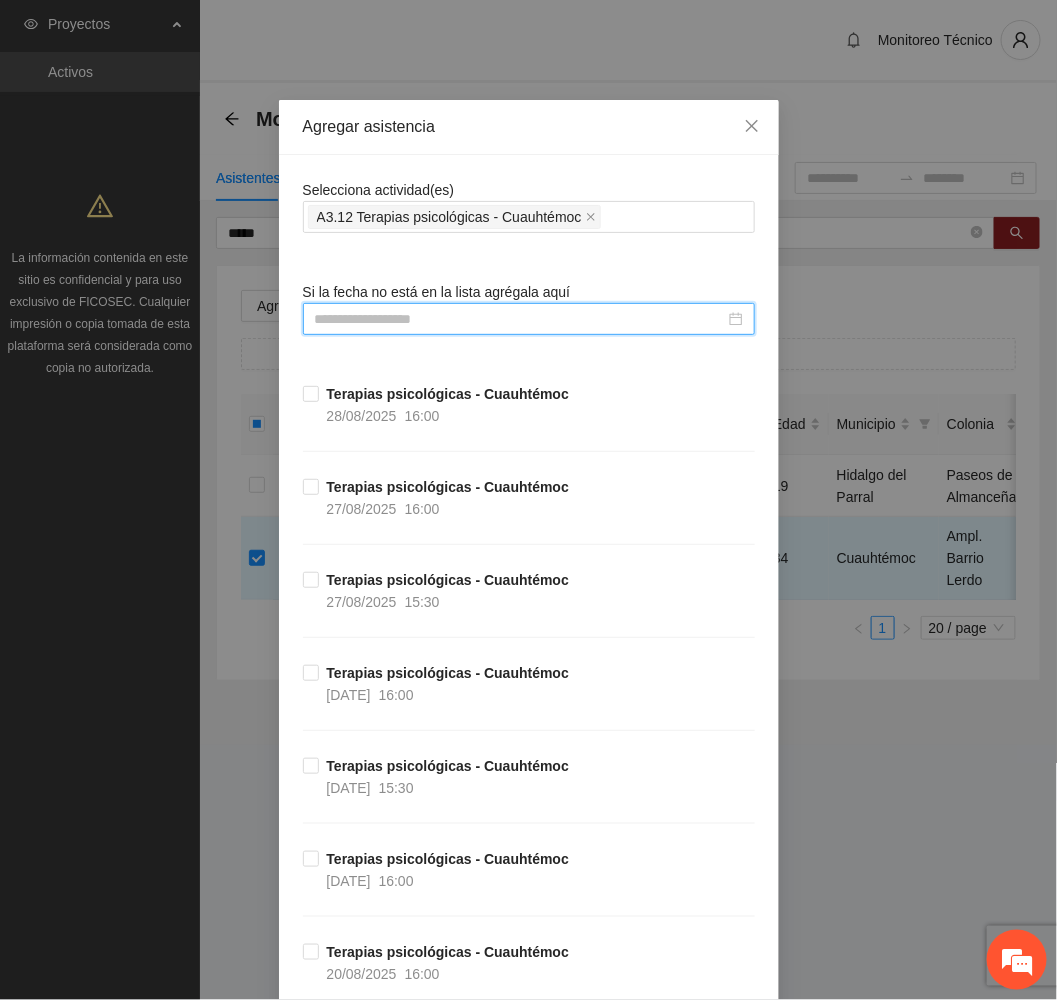 click at bounding box center (520, 319) 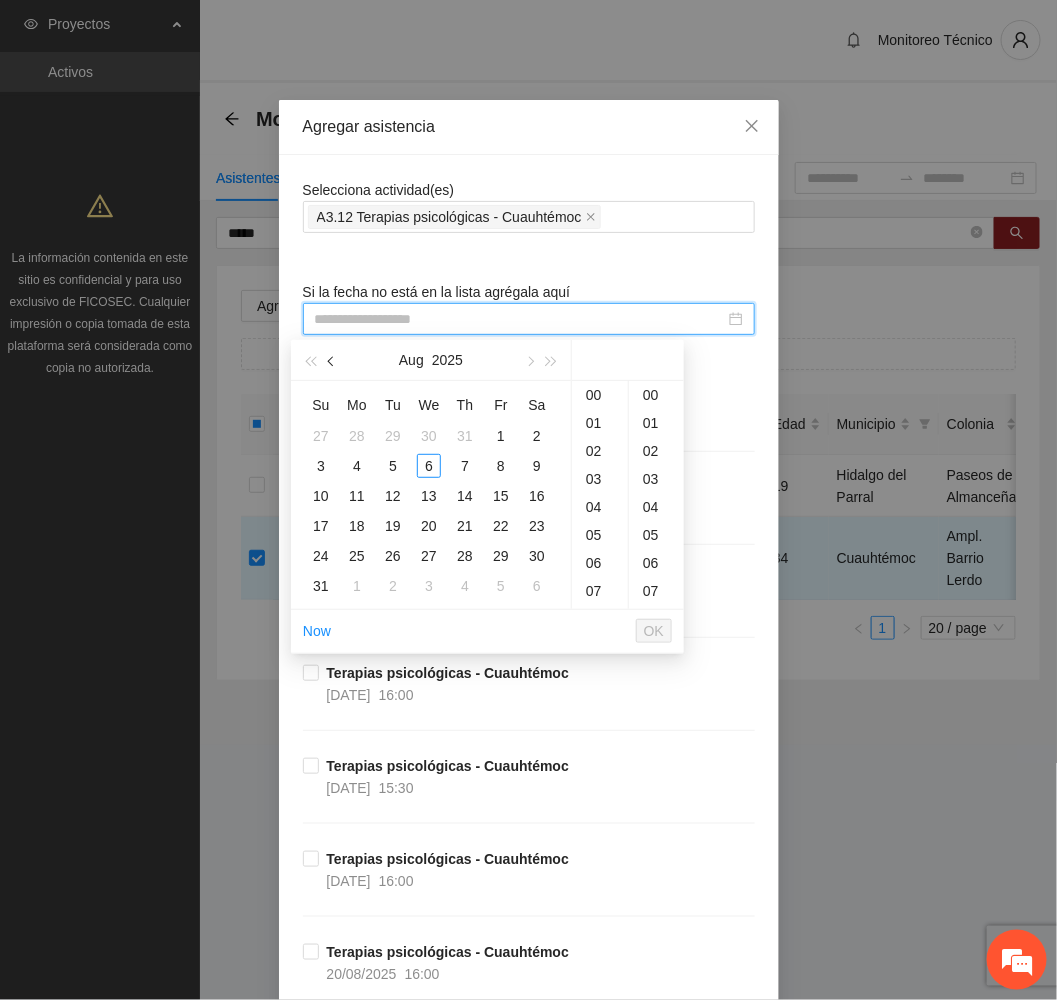 click at bounding box center [333, 362] 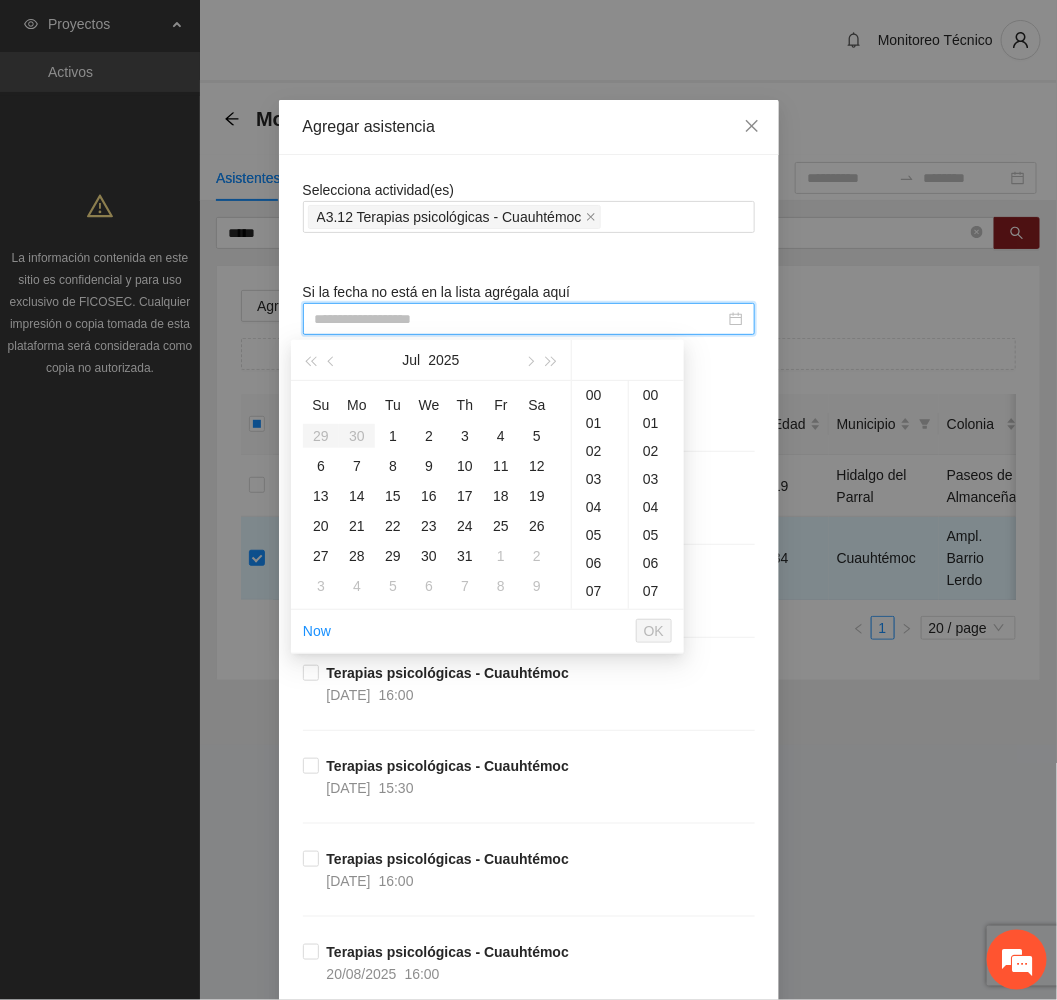 click on "Terapias psicológicas - Cuauhtémoc 28/08/2025 16:00" at bounding box center [529, 429] 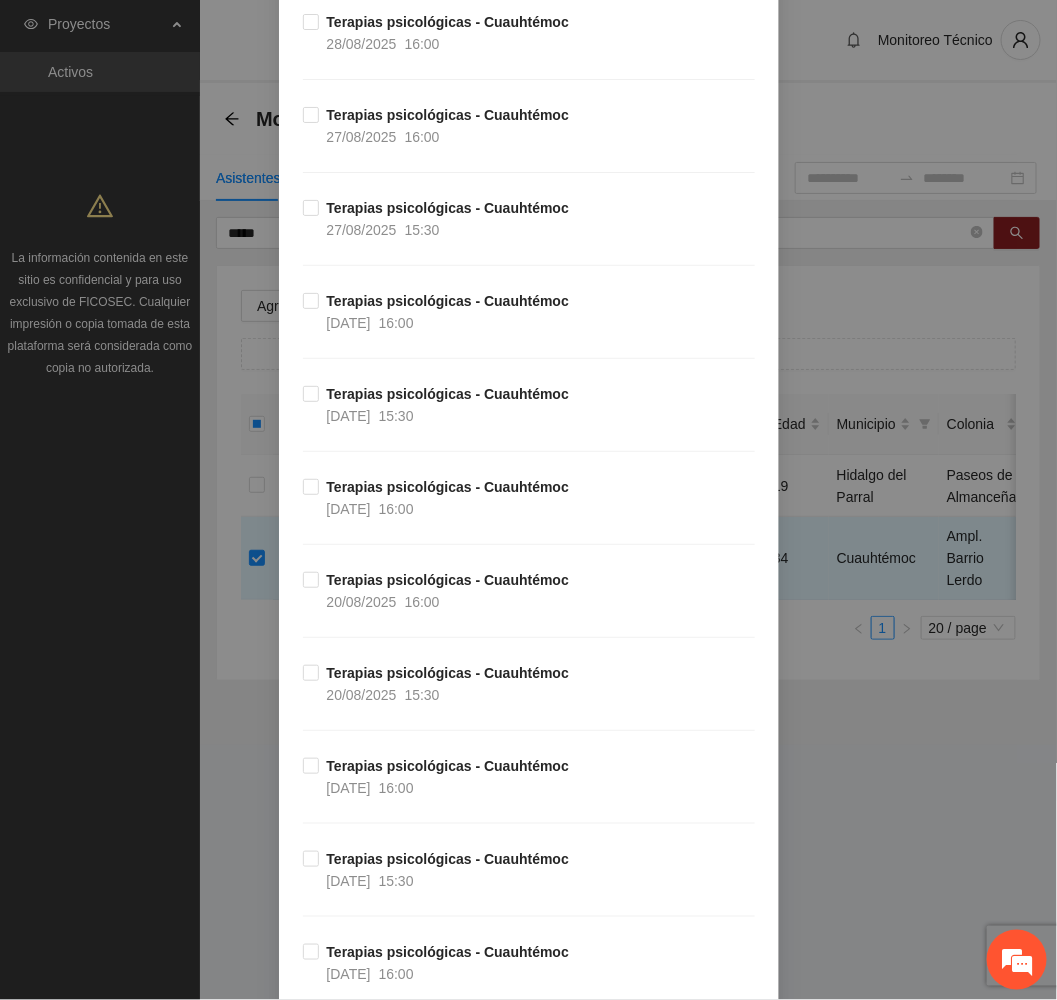 scroll, scrollTop: 0, scrollLeft: 0, axis: both 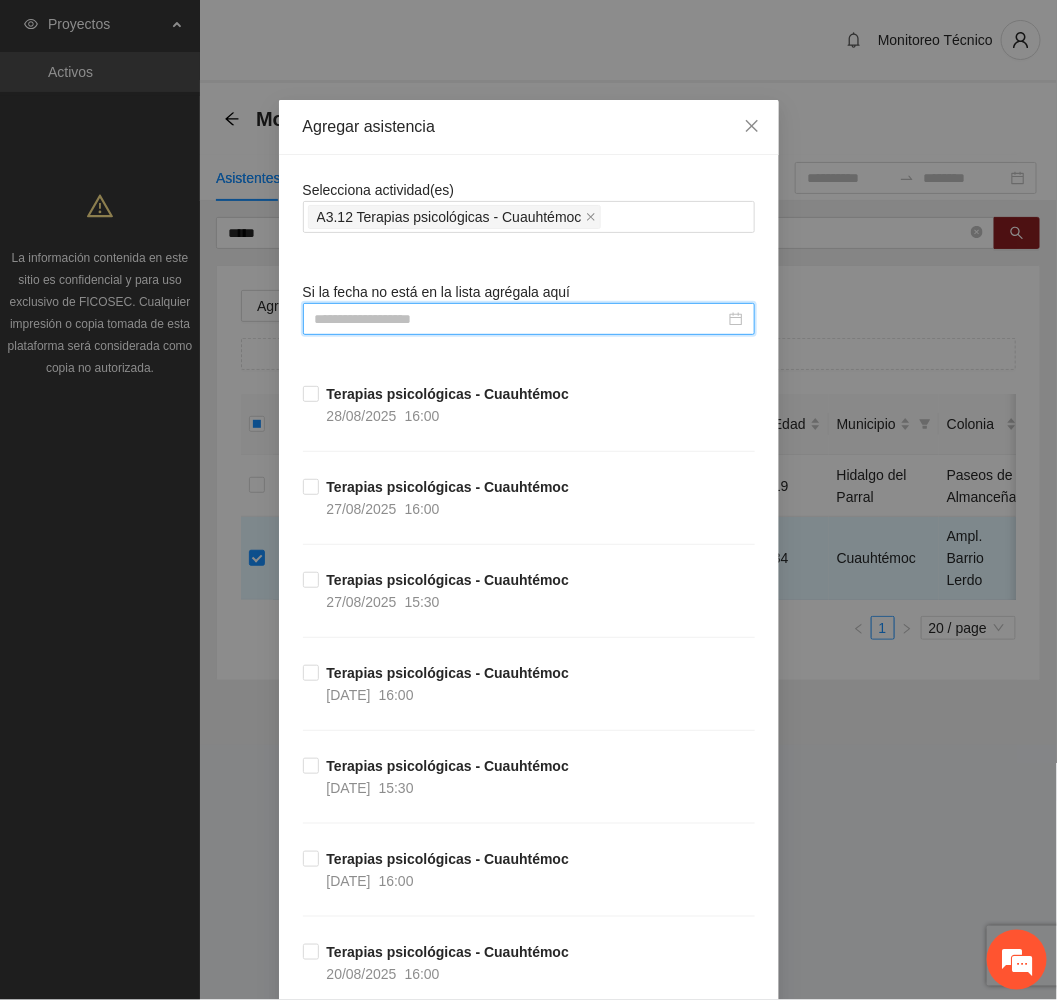 click at bounding box center (520, 319) 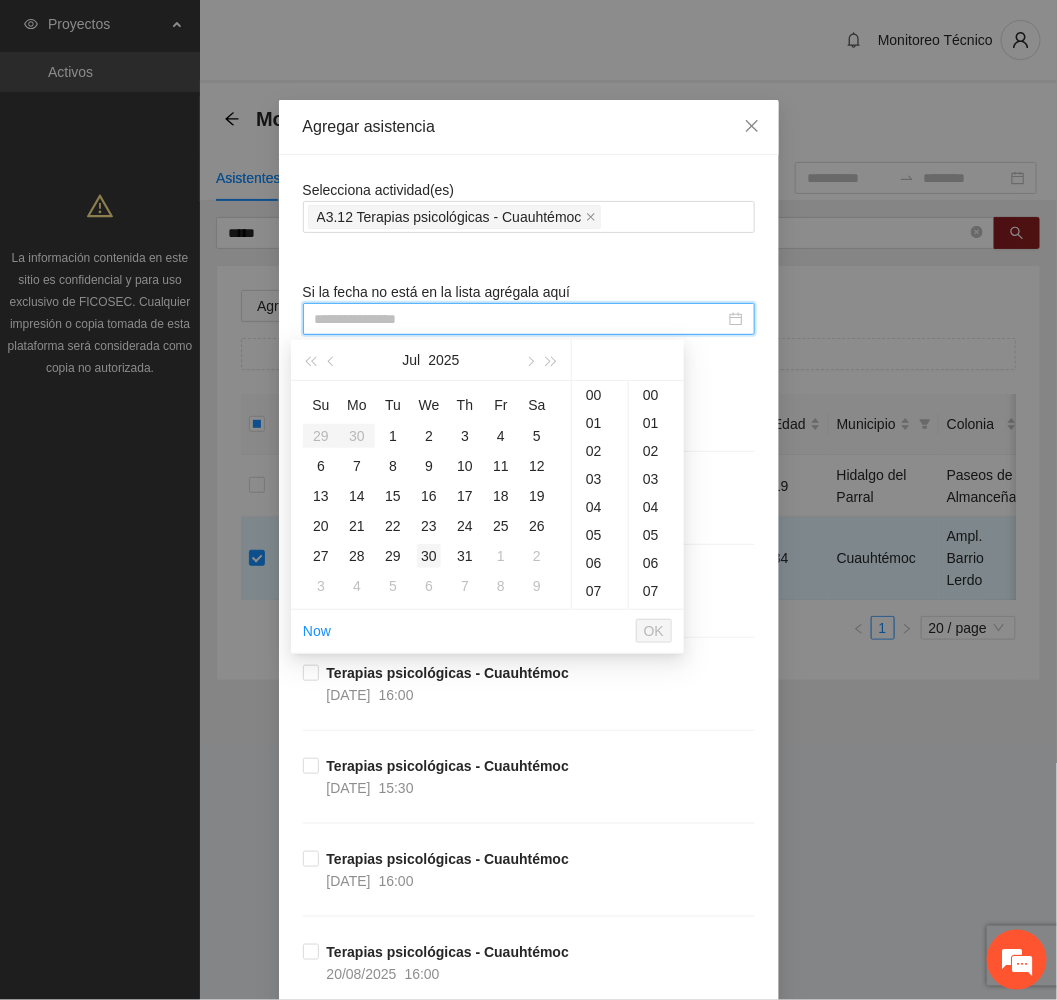click on "30" at bounding box center [429, 556] 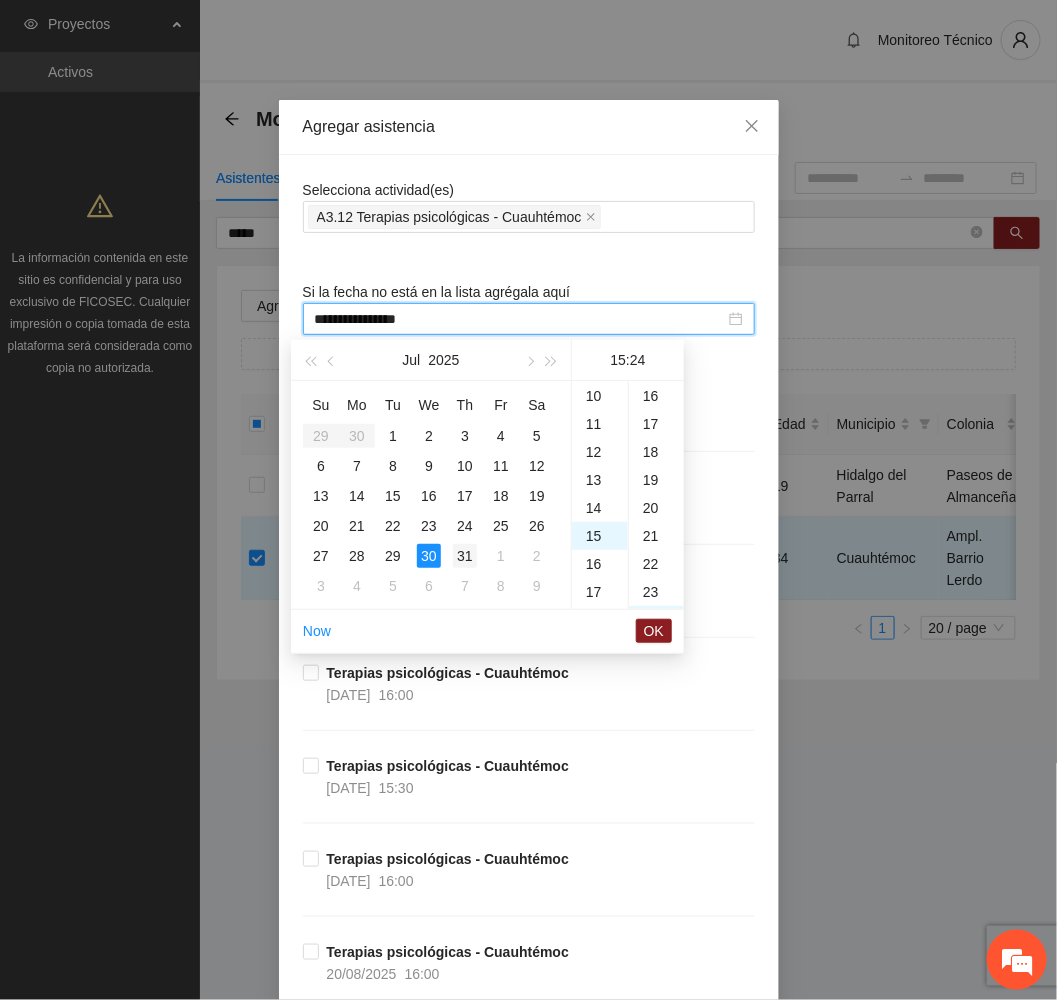 scroll, scrollTop: 420, scrollLeft: 0, axis: vertical 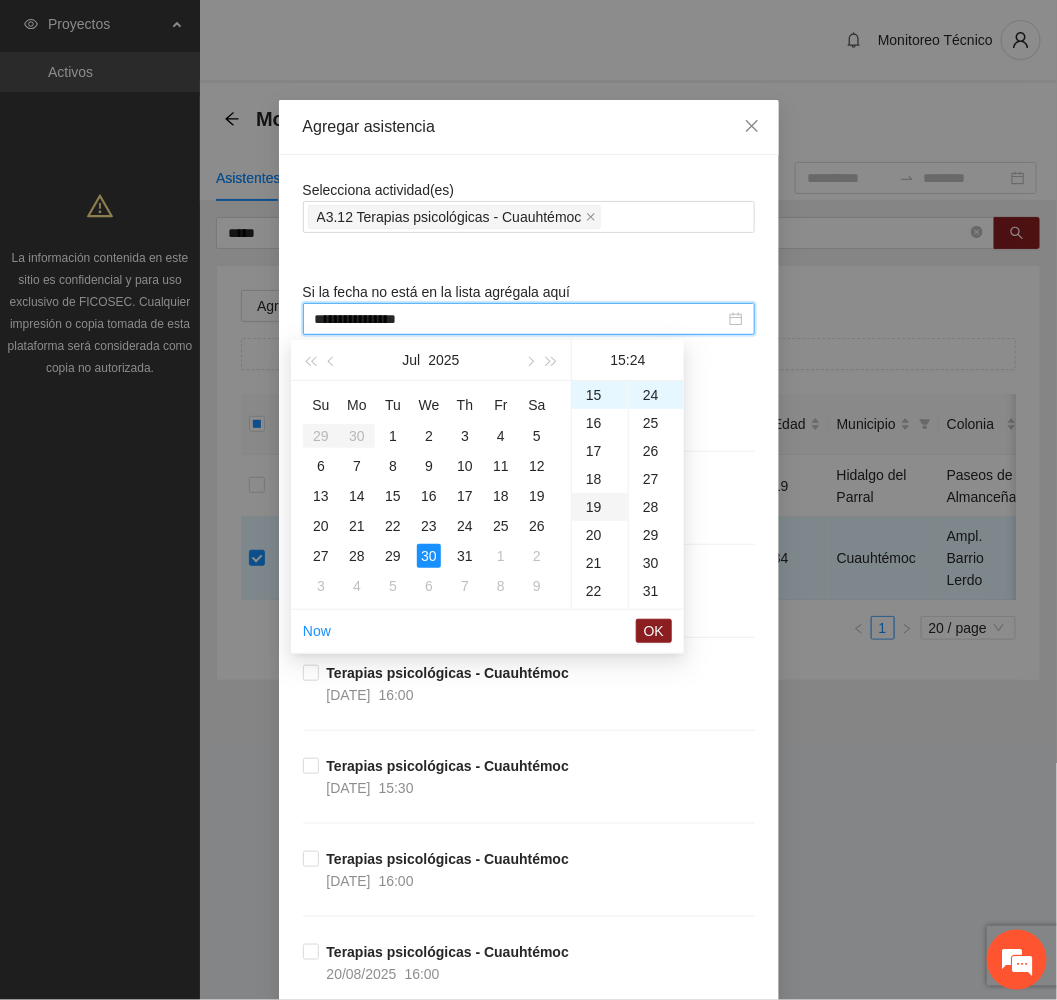 click on "19" at bounding box center (600, 507) 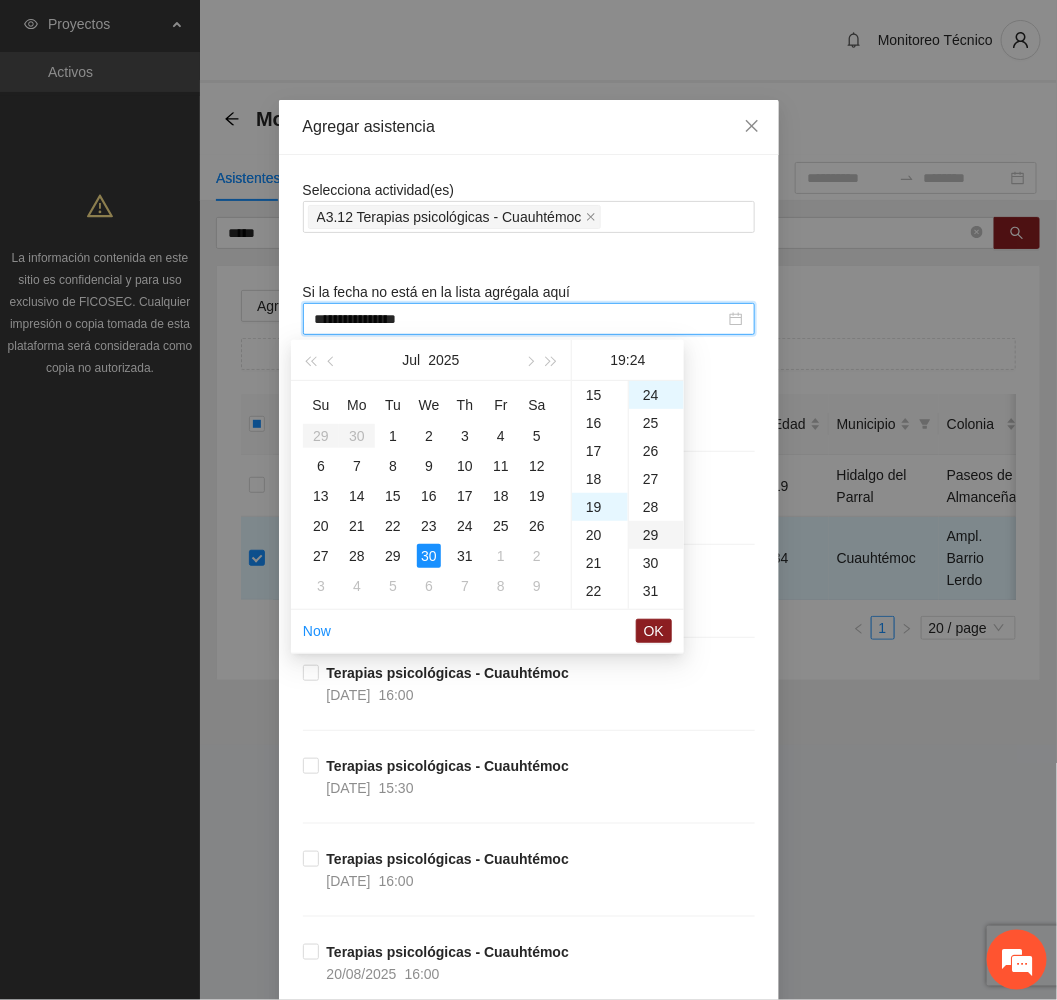 scroll, scrollTop: 532, scrollLeft: 0, axis: vertical 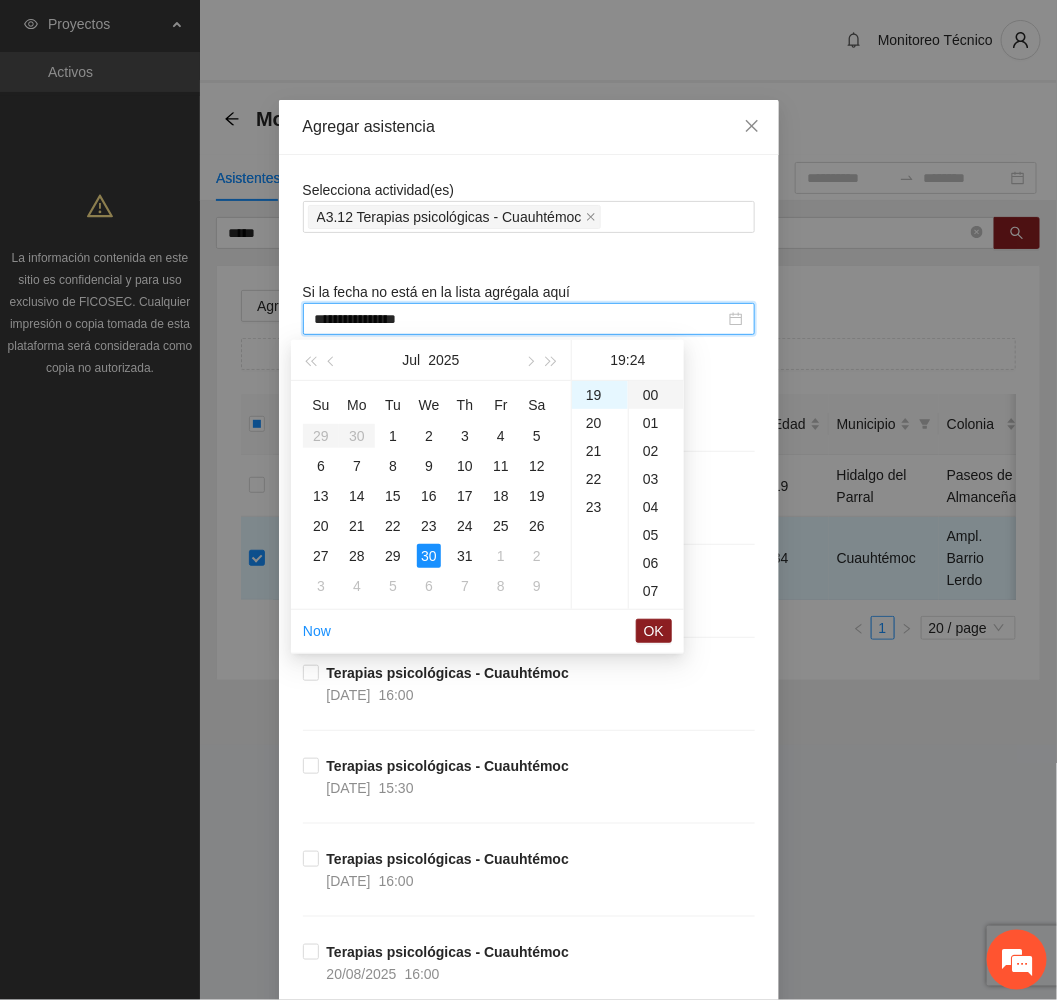 click on "00" at bounding box center (656, 395) 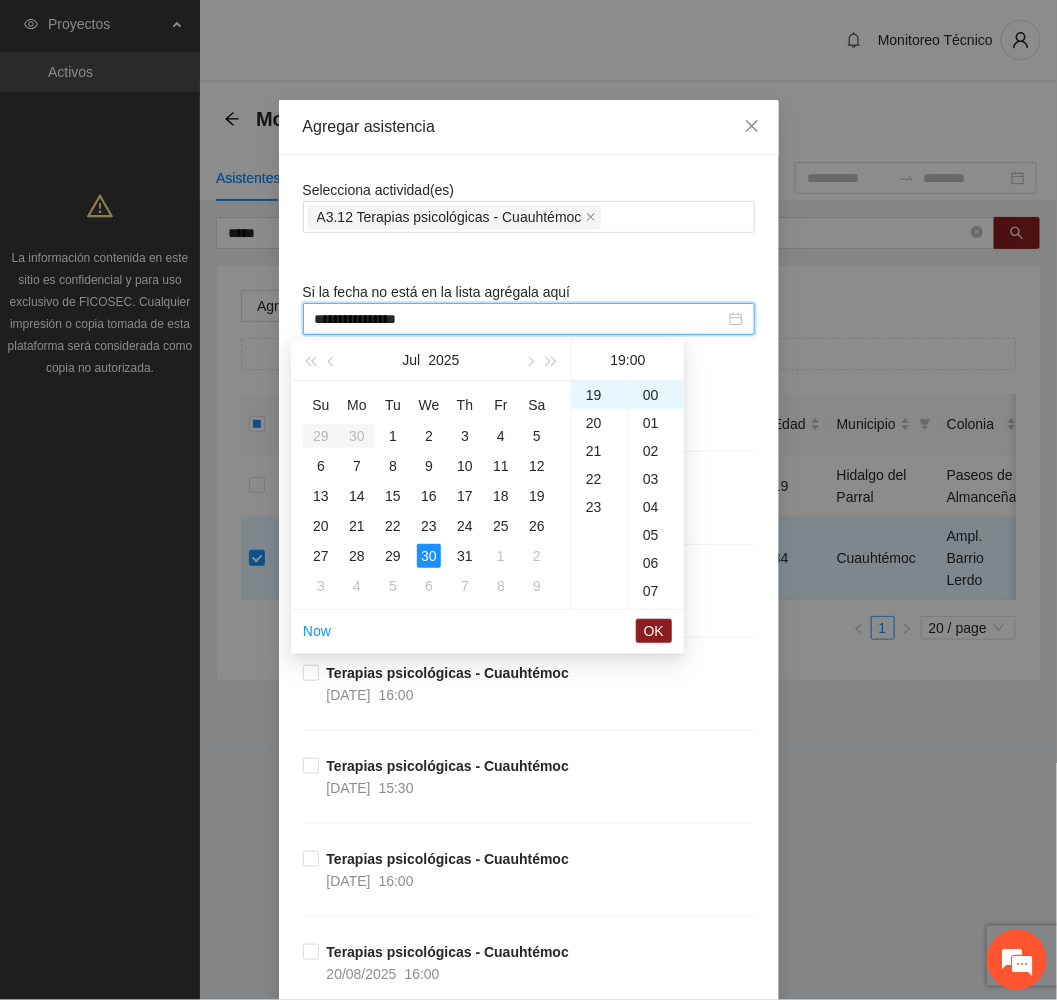 click on "OK" at bounding box center [654, 631] 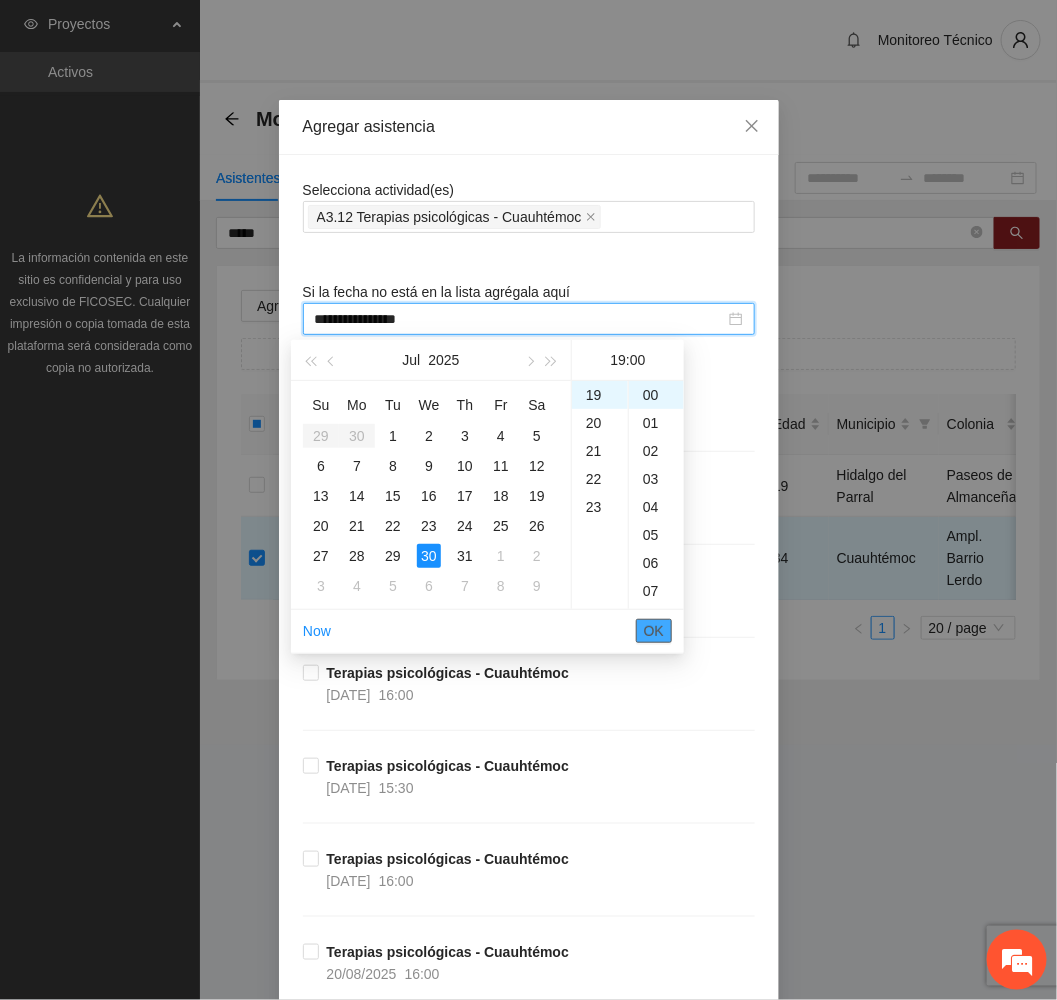 click on "OK" at bounding box center [654, 631] 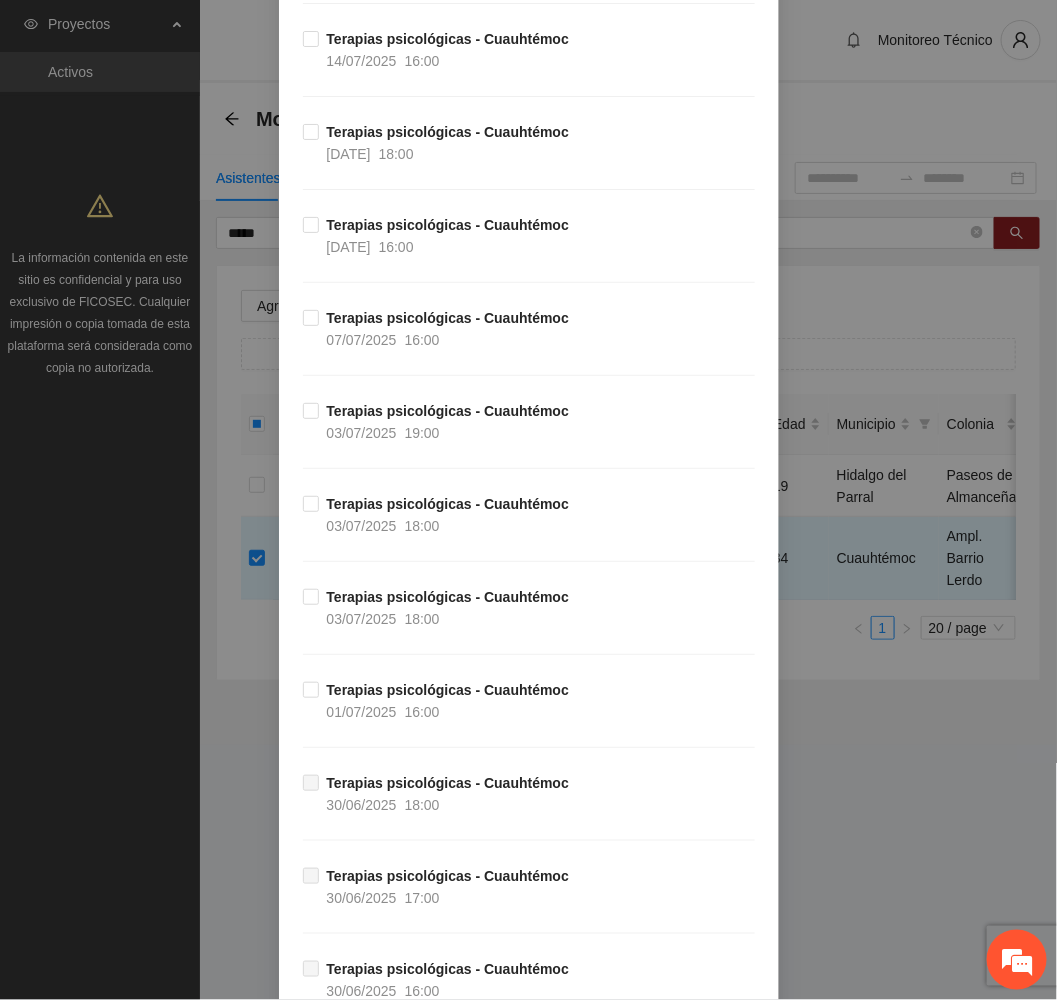 scroll, scrollTop: 3741, scrollLeft: 0, axis: vertical 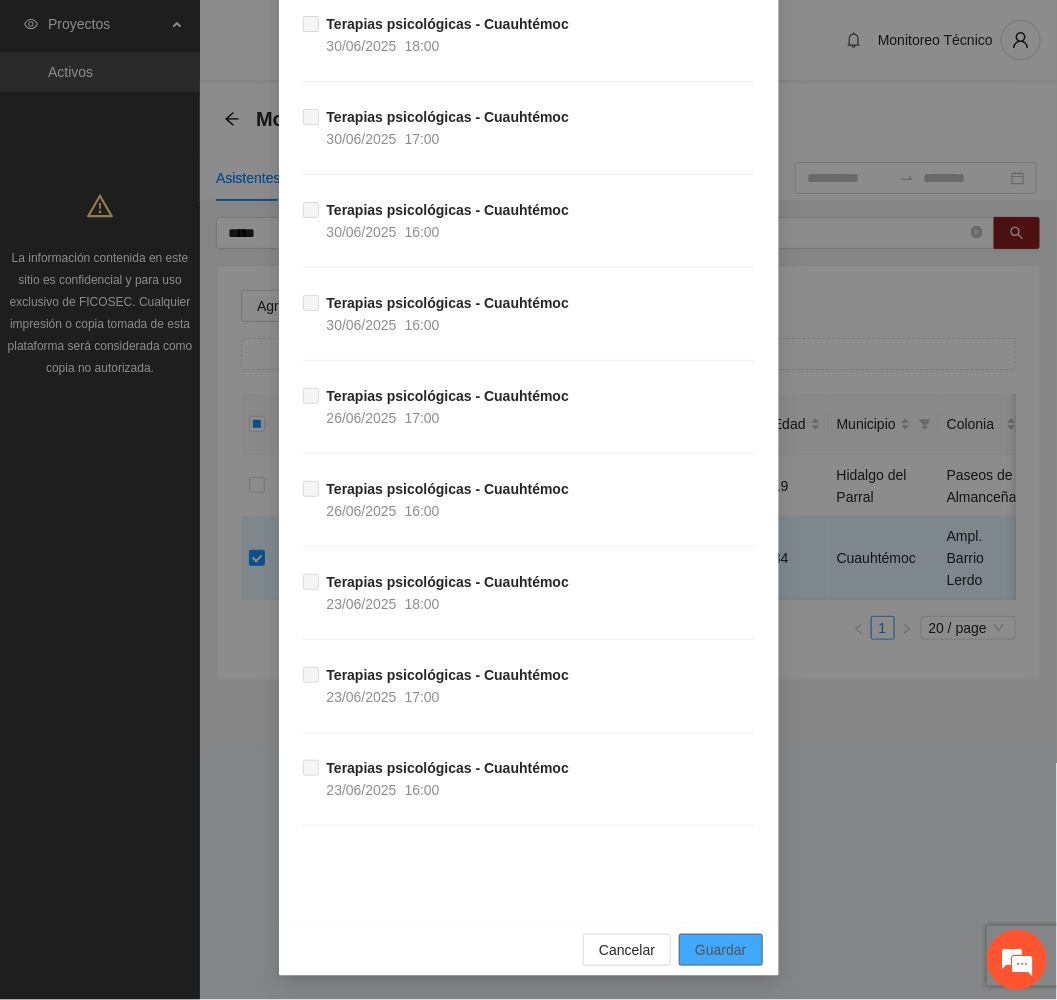 click on "Guardar" at bounding box center [720, 950] 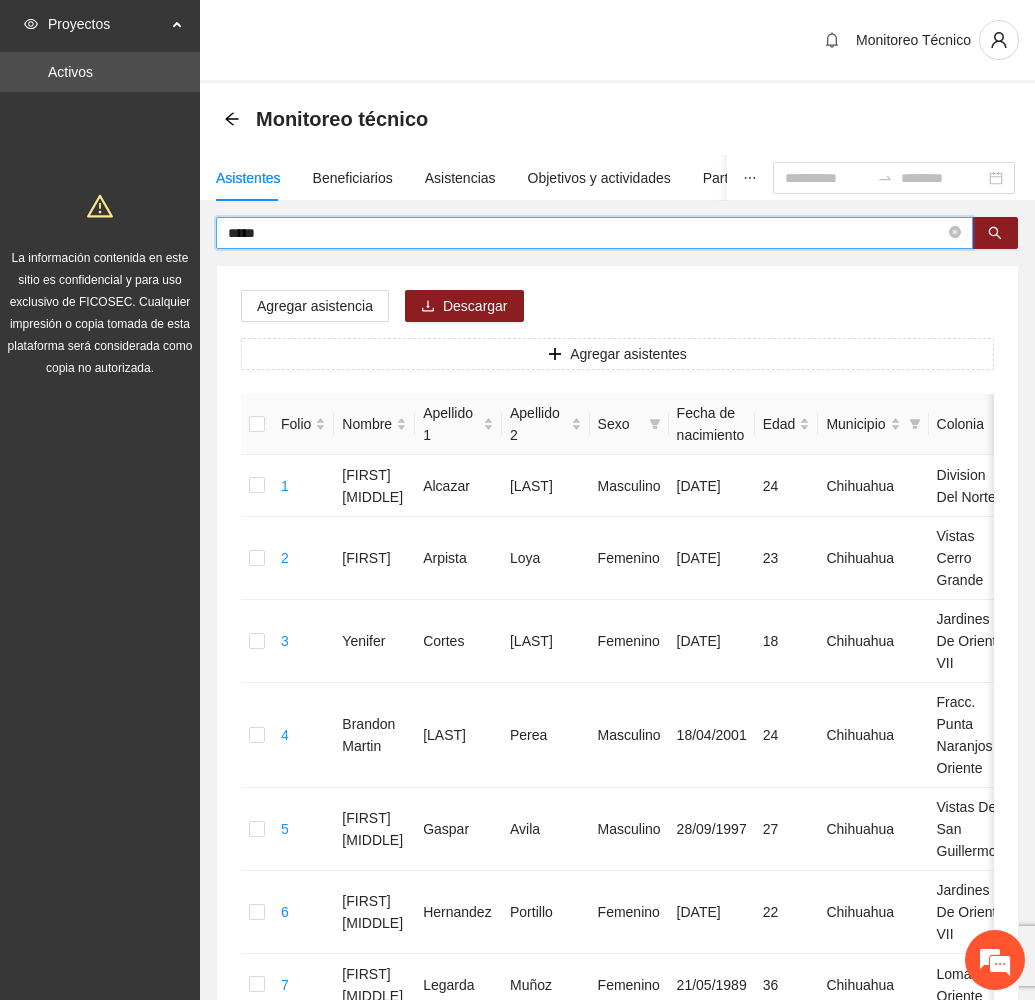 drag, startPoint x: 342, startPoint y: 228, endPoint x: 127, endPoint y: 211, distance: 215.67105 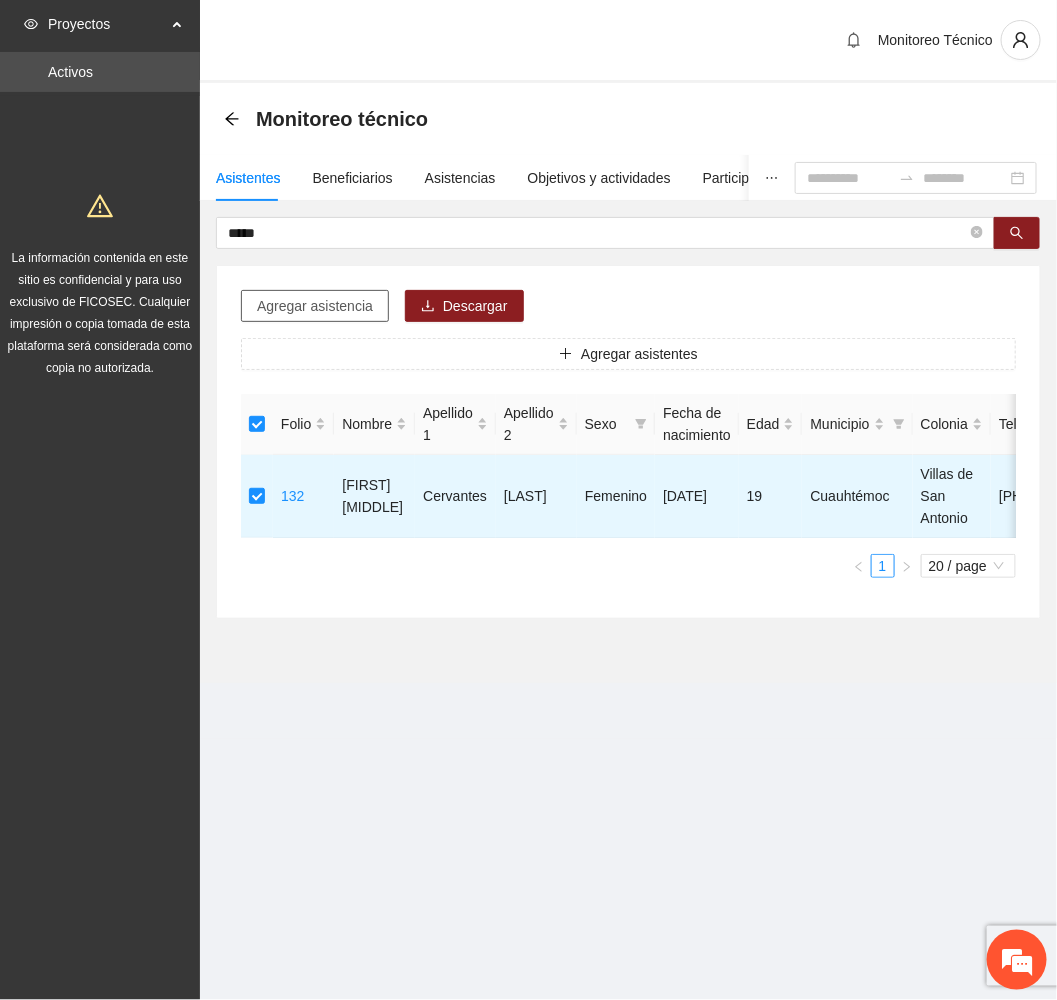 click on "Agregar asistencia" at bounding box center (315, 306) 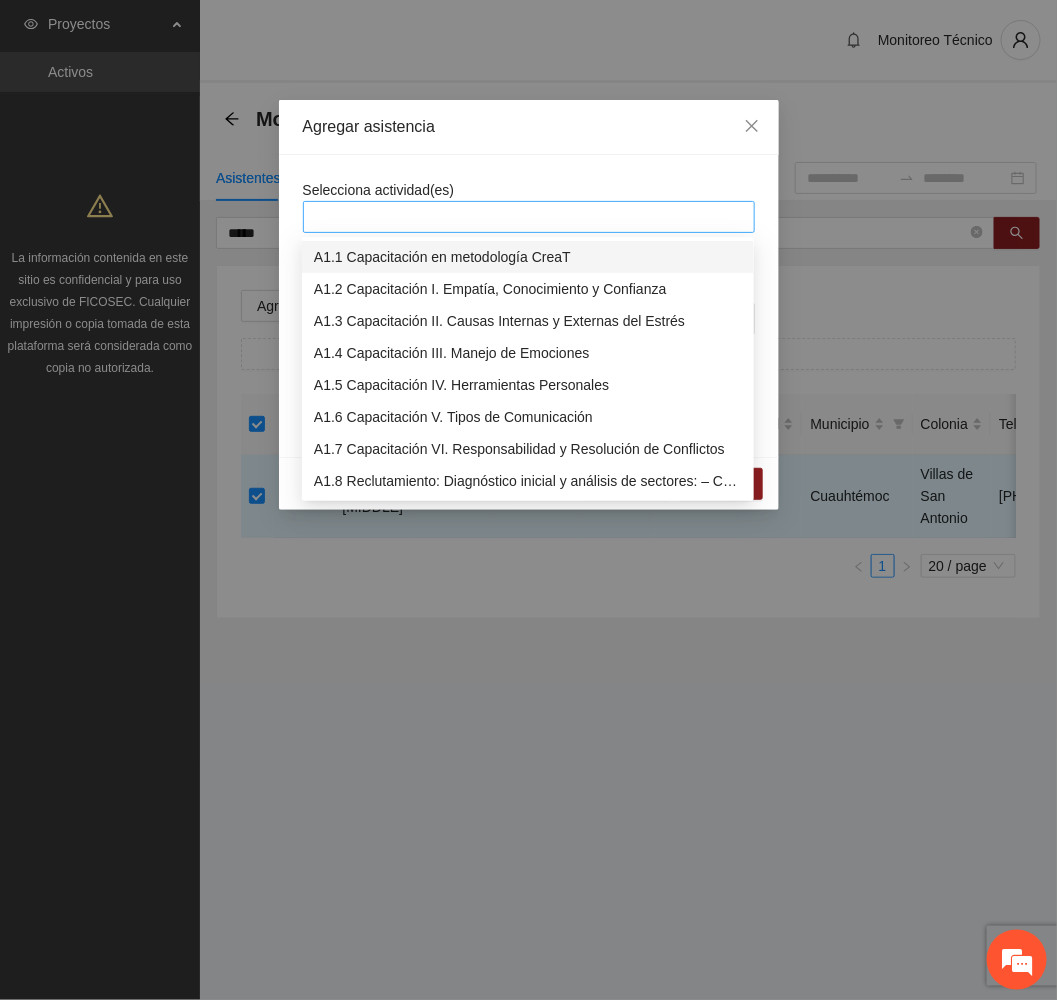 click at bounding box center (529, 217) 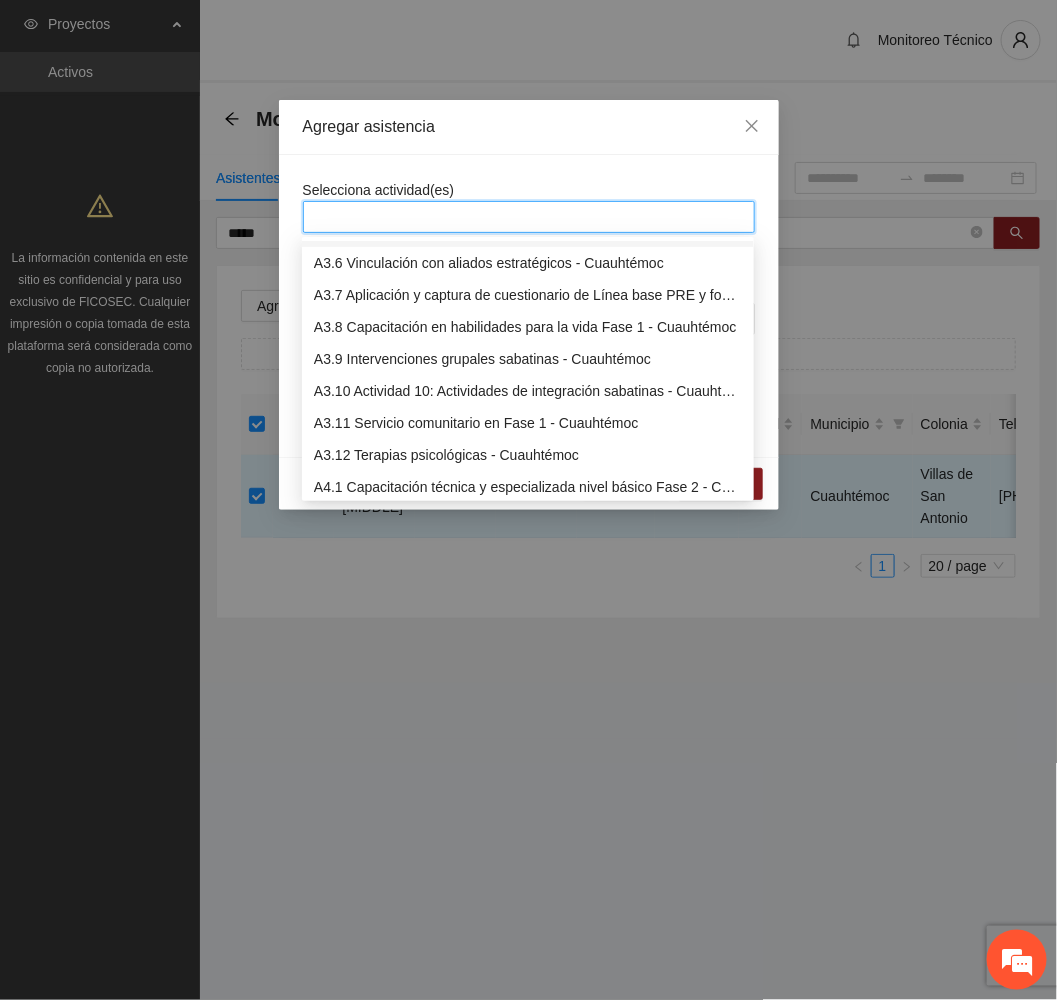 scroll, scrollTop: 1200, scrollLeft: 0, axis: vertical 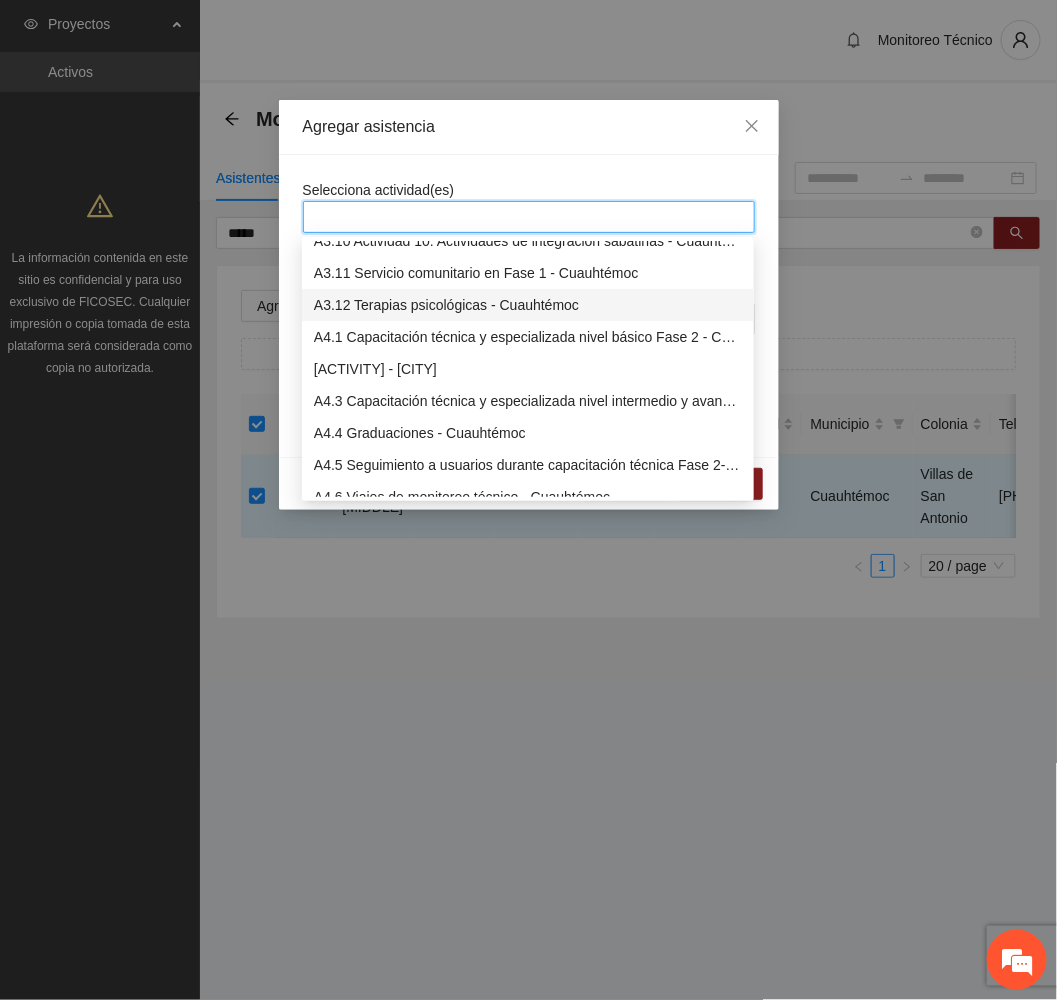 click on "A3.12 Terapias psicológicas - Cuauhtémoc" at bounding box center [528, 305] 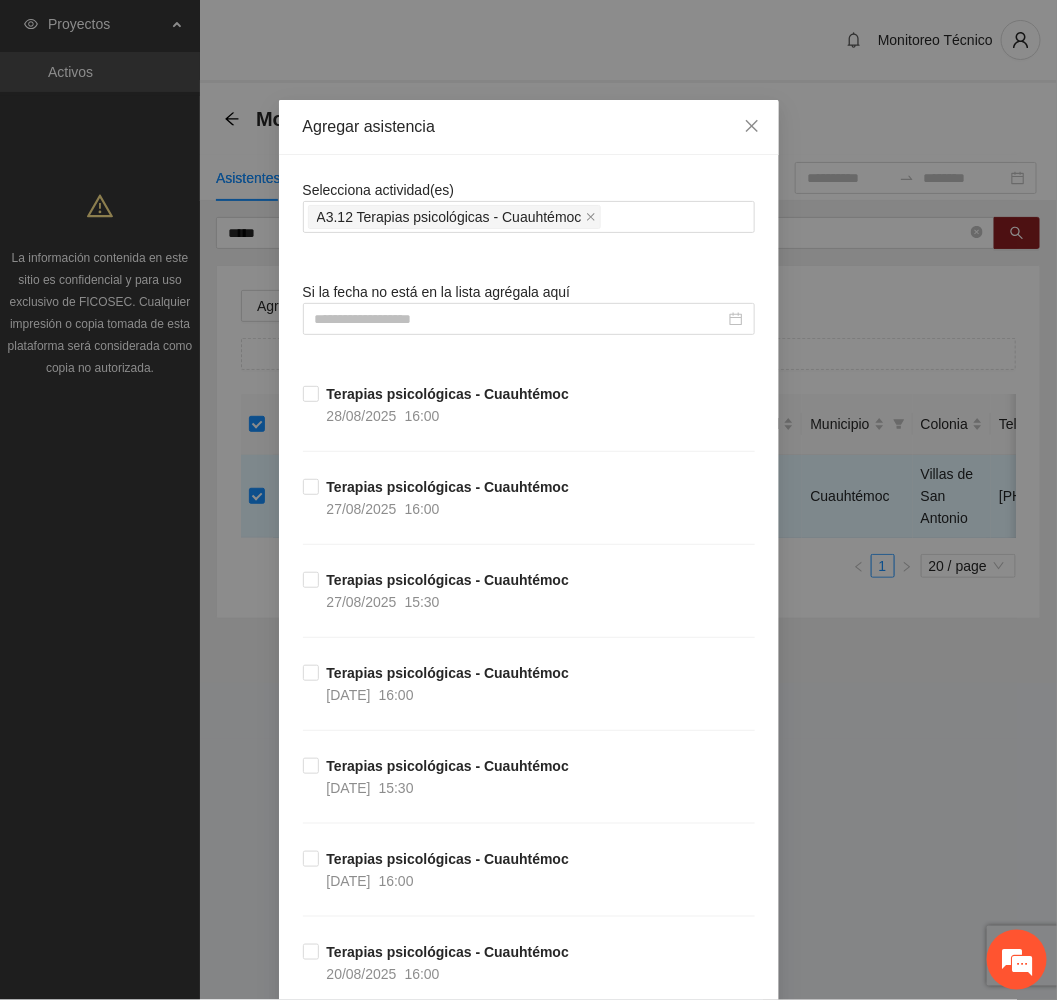 click on "Agregar asistencia" at bounding box center (529, 127) 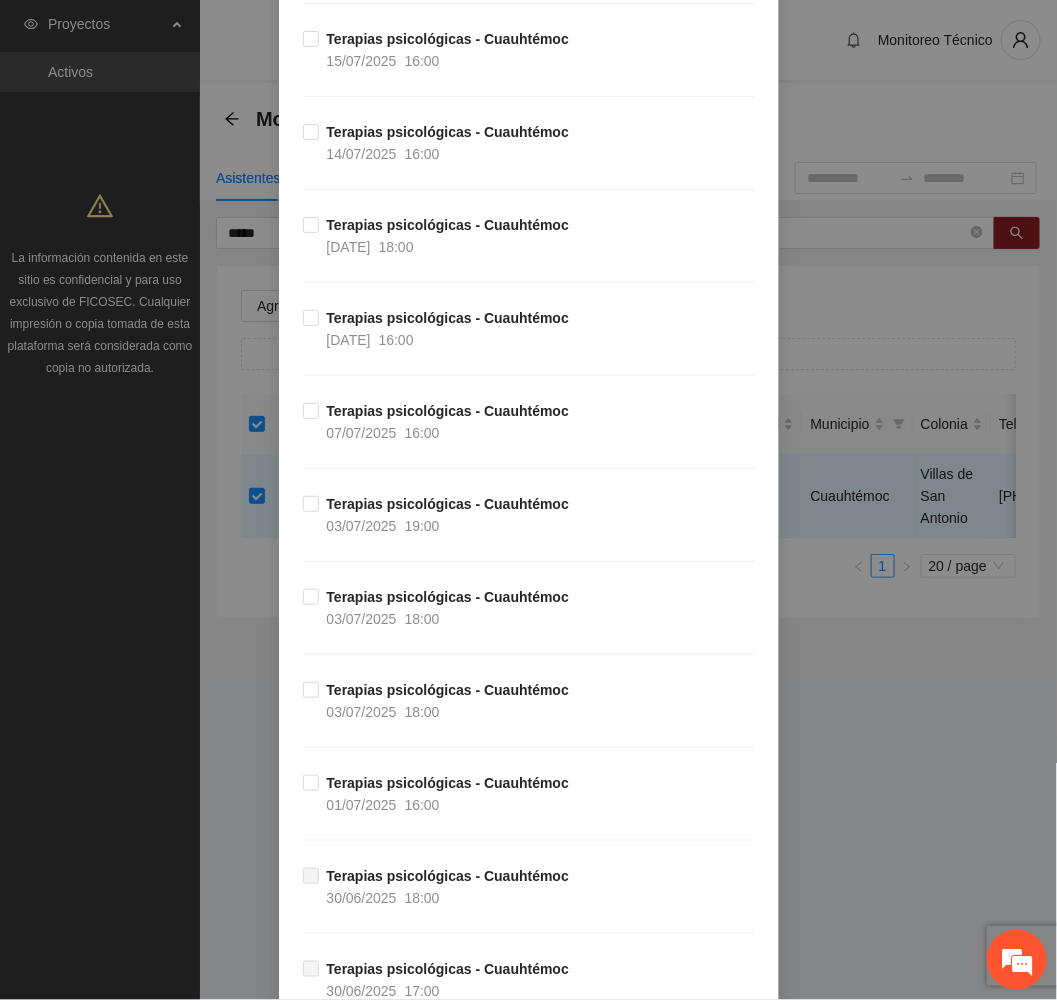 scroll, scrollTop: 2850, scrollLeft: 0, axis: vertical 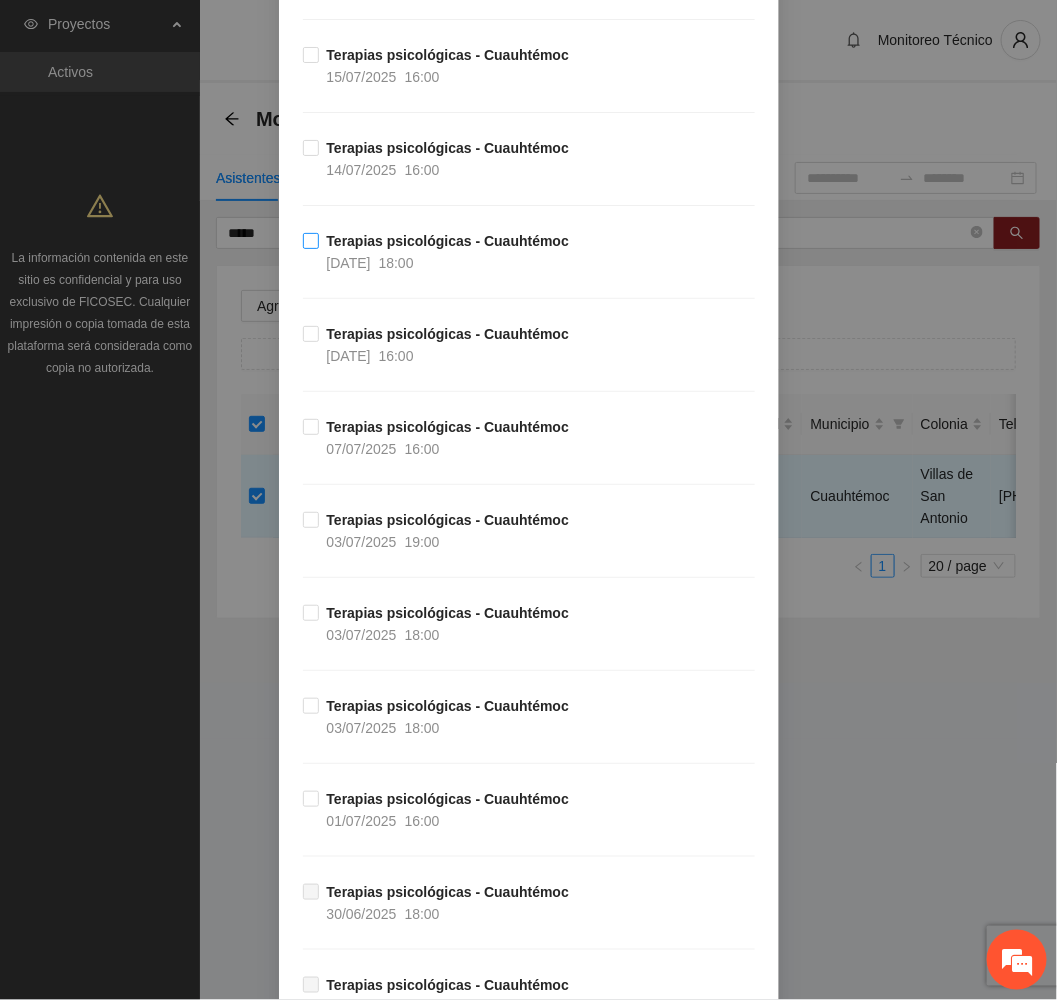 click on "Terapias psicológicas - Cuauhtémoc" at bounding box center [448, 241] 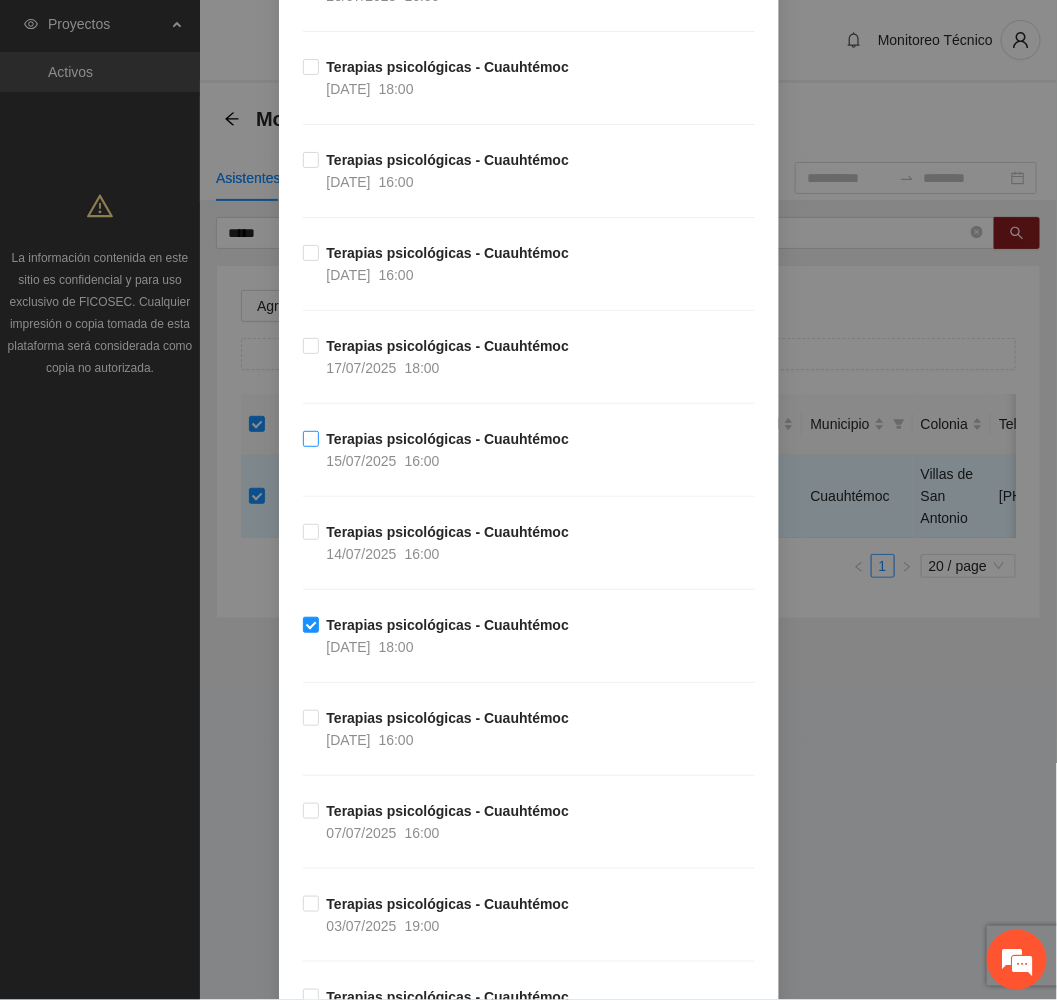 scroll, scrollTop: 2400, scrollLeft: 0, axis: vertical 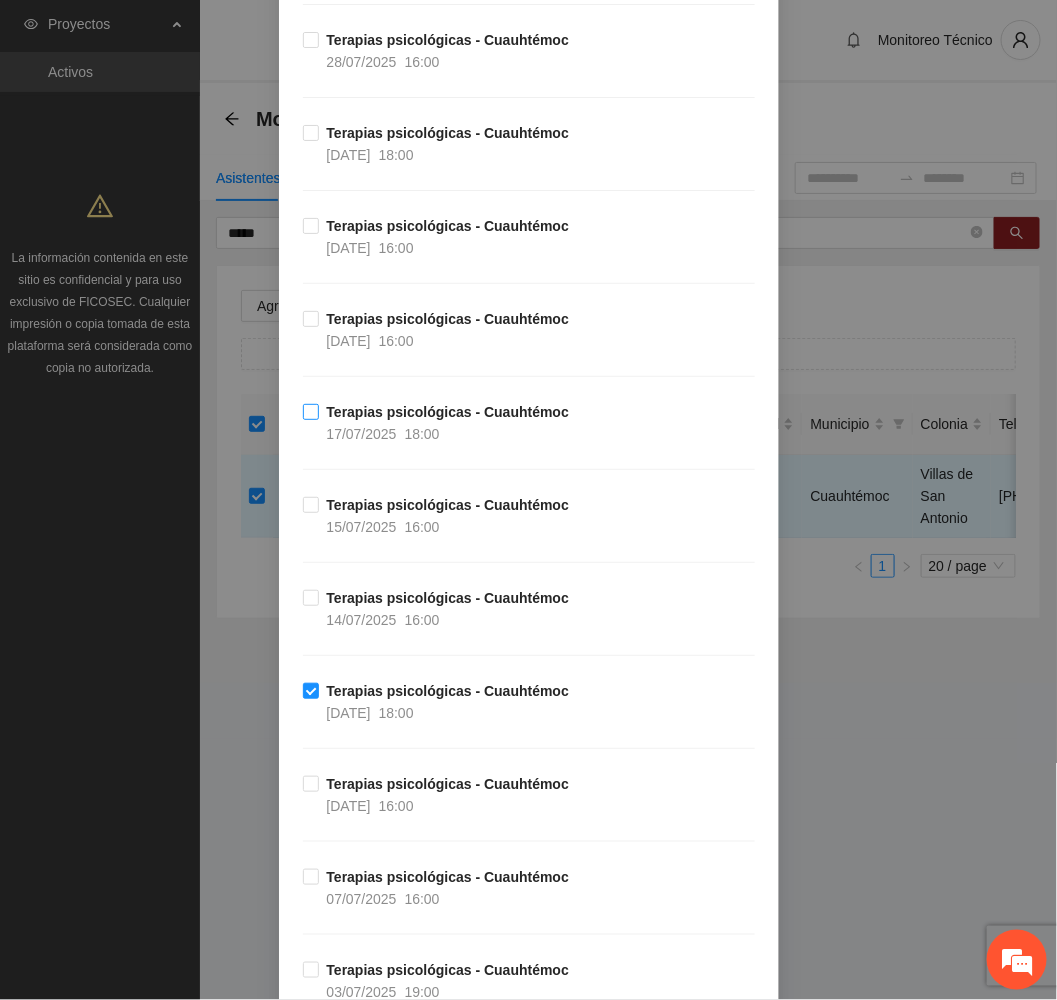 click on "Terapias psicológicas - Cuauhtémoc 17/07/2025 18:00" at bounding box center (448, 423) 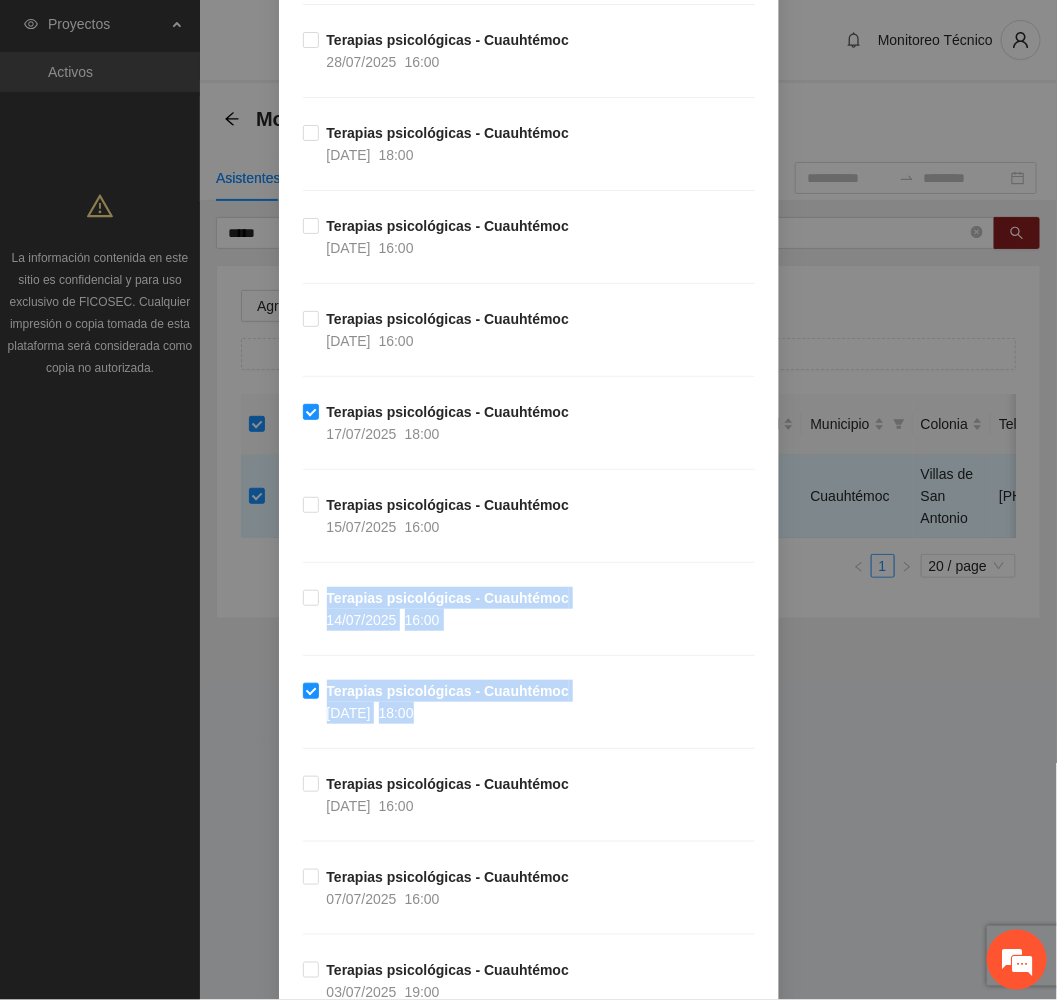 drag, startPoint x: 1032, startPoint y: 594, endPoint x: 1051, endPoint y: 700, distance: 107.68937 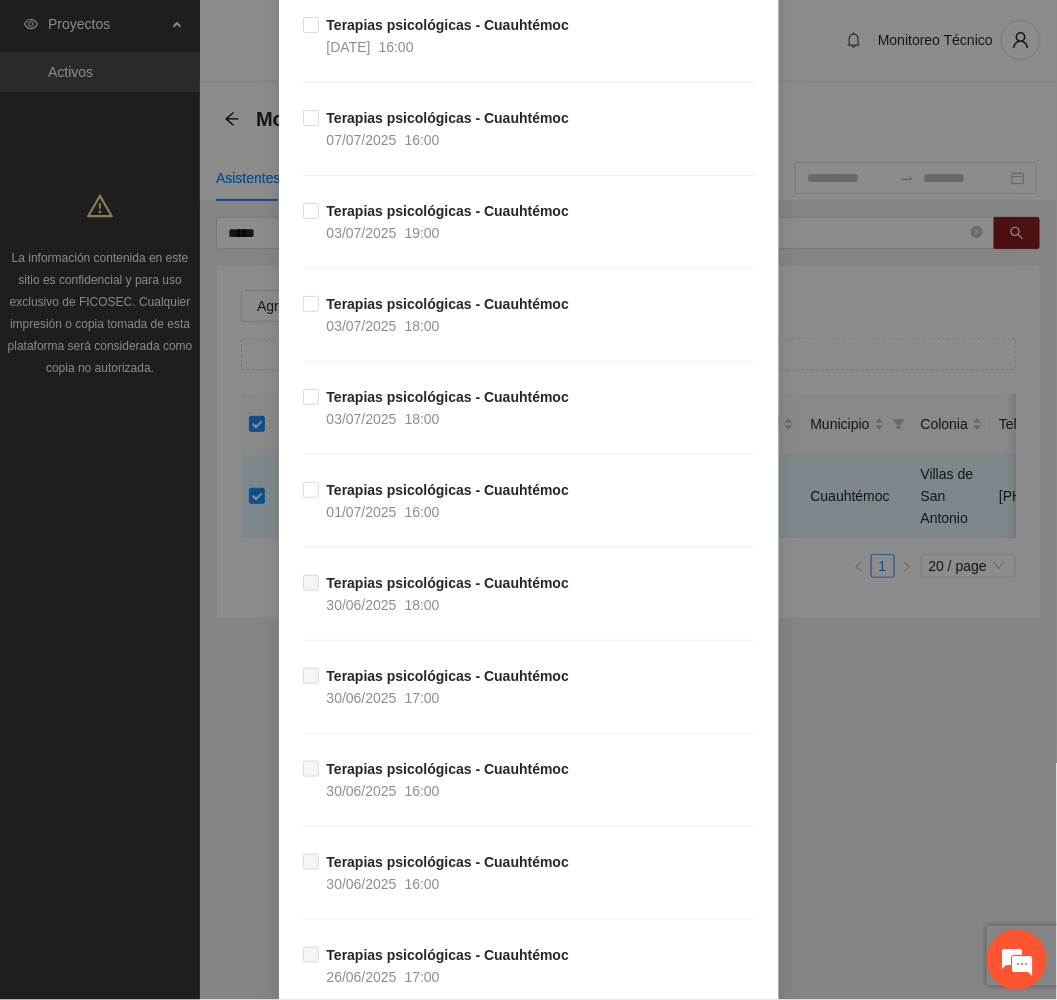 scroll, scrollTop: 3741, scrollLeft: 0, axis: vertical 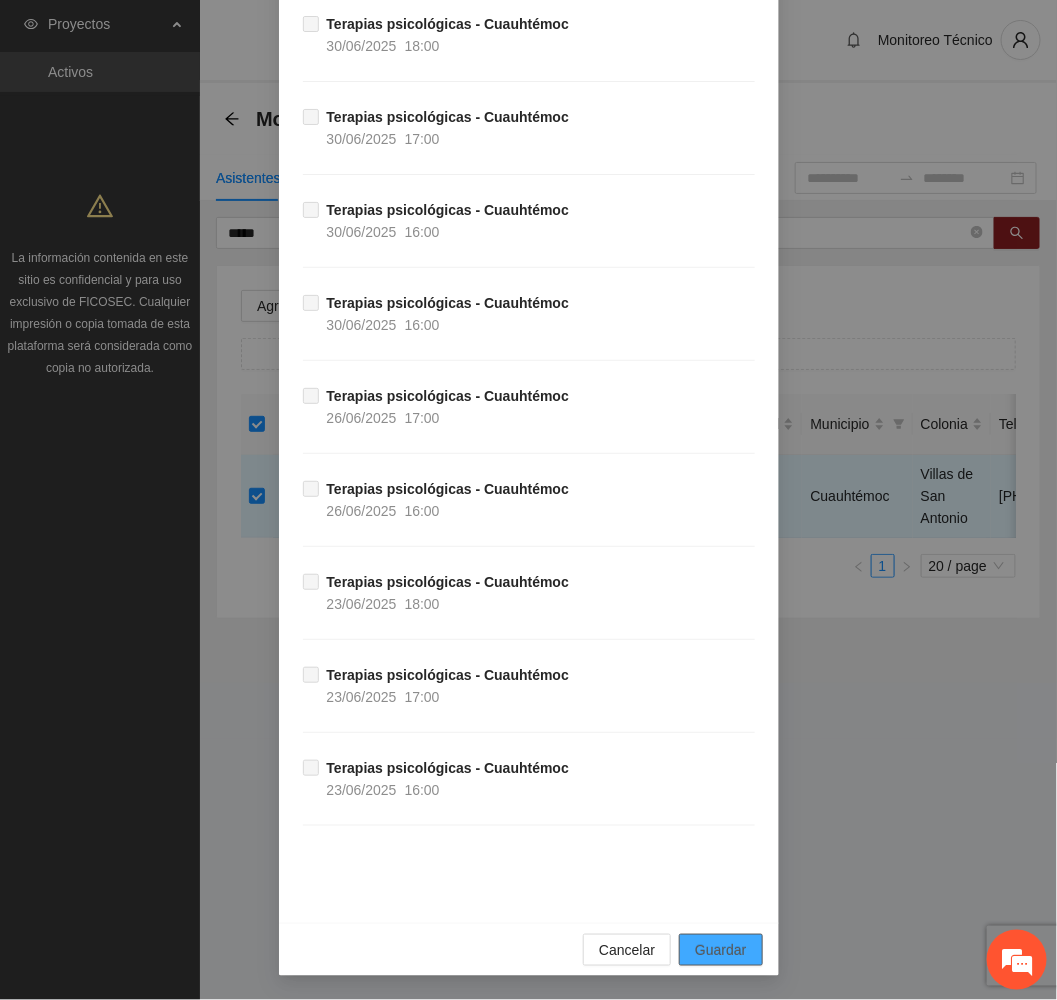 click on "Guardar" at bounding box center (720, 950) 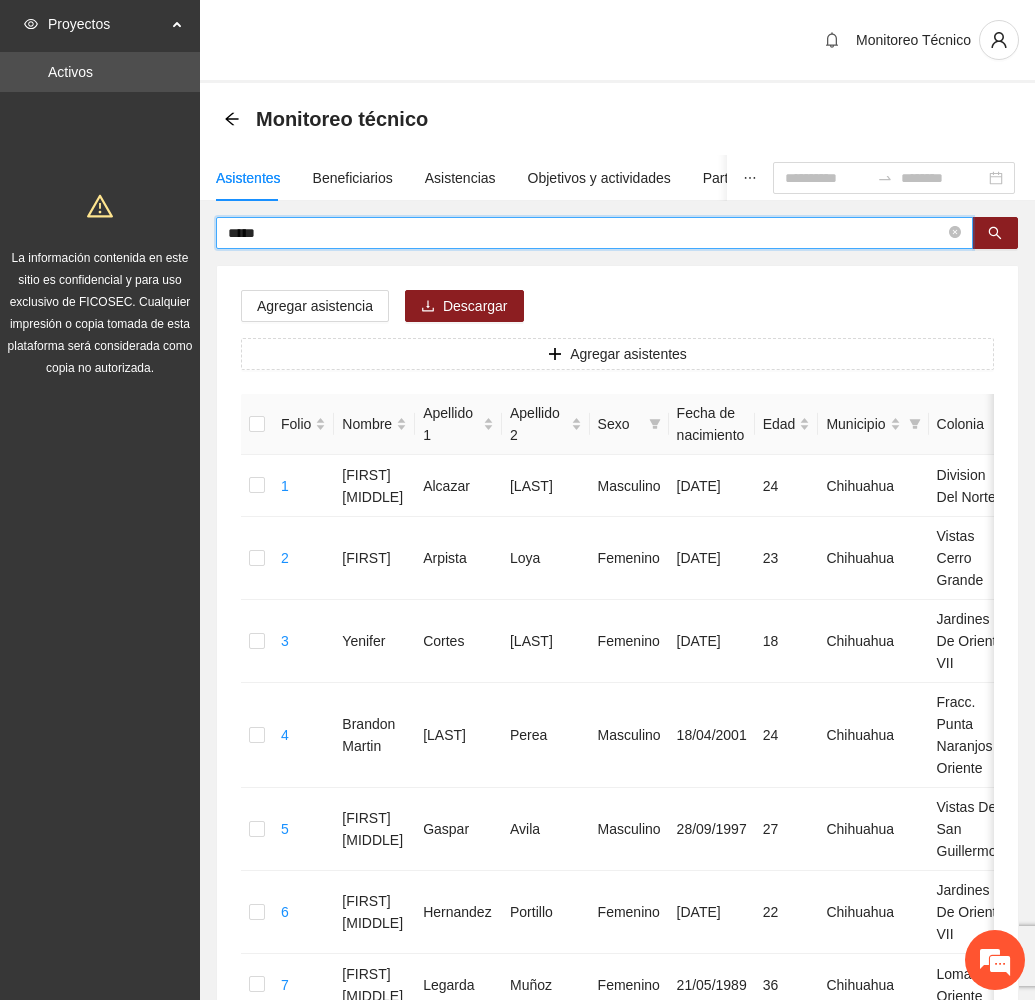 drag, startPoint x: 361, startPoint y: 240, endPoint x: 48, endPoint y: 249, distance: 313.12936 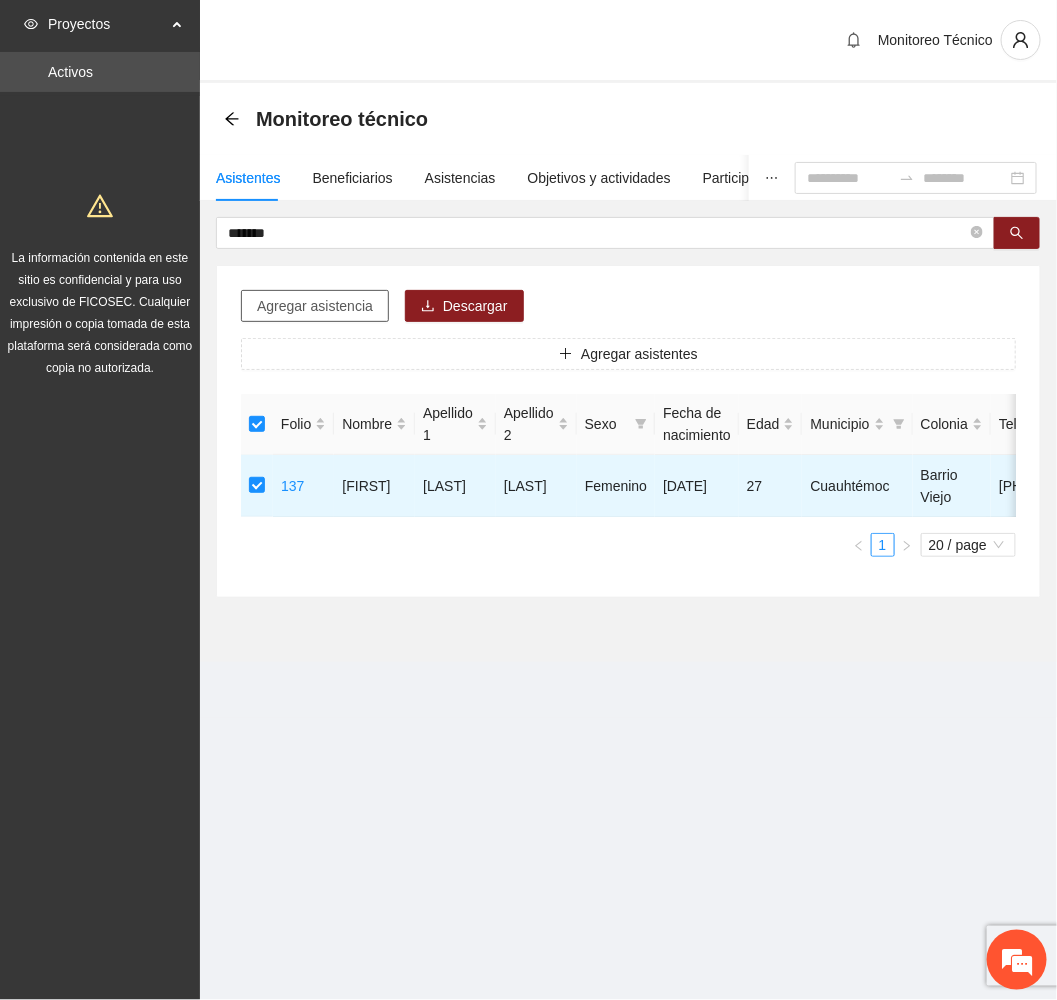 click on "Agregar asistencia" at bounding box center (315, 306) 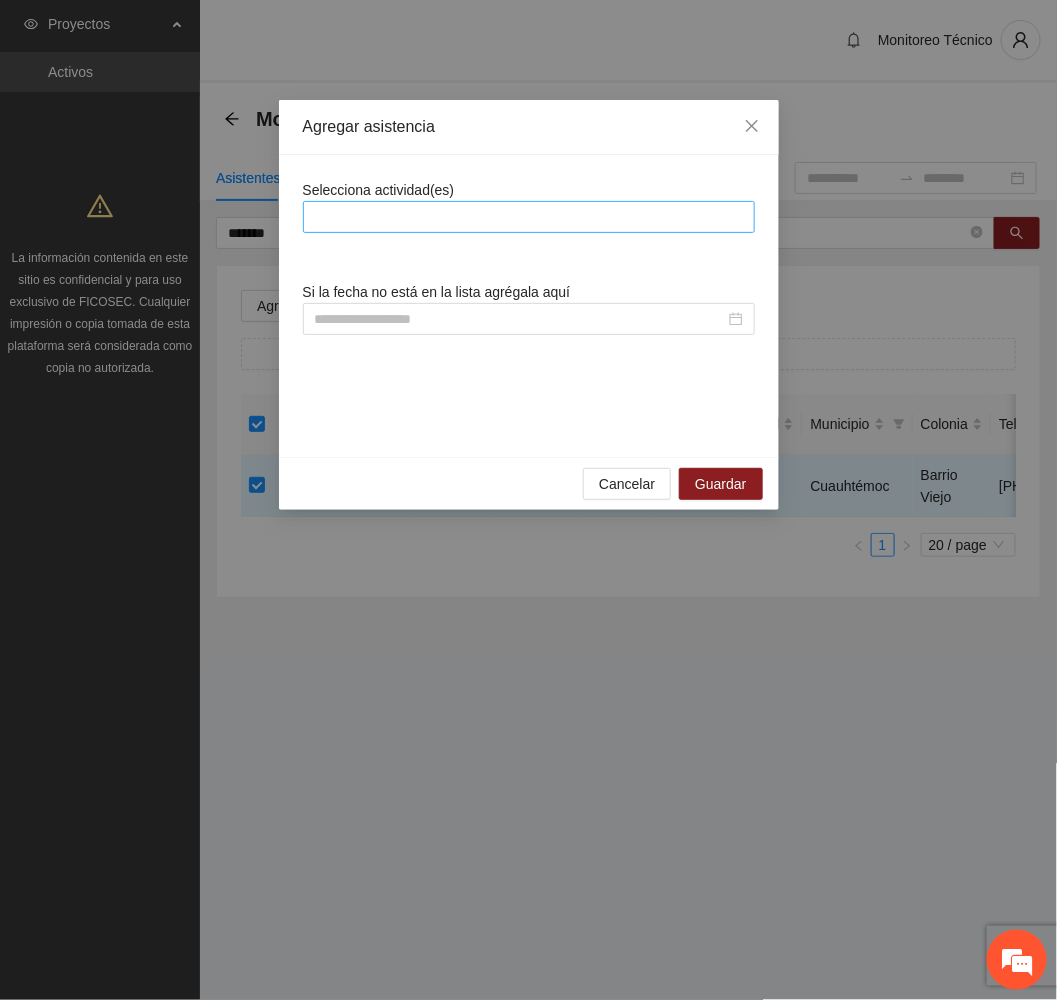 click at bounding box center (529, 217) 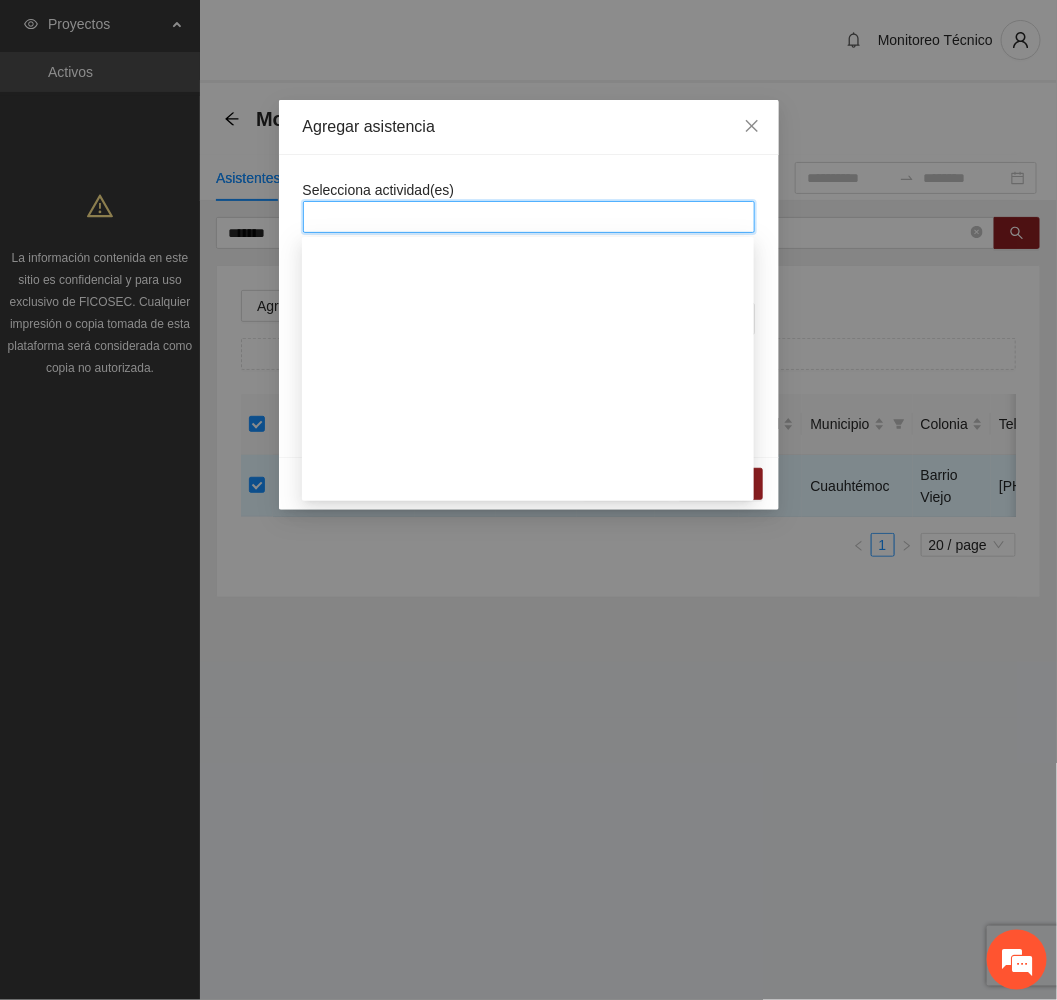 scroll, scrollTop: 1050, scrollLeft: 0, axis: vertical 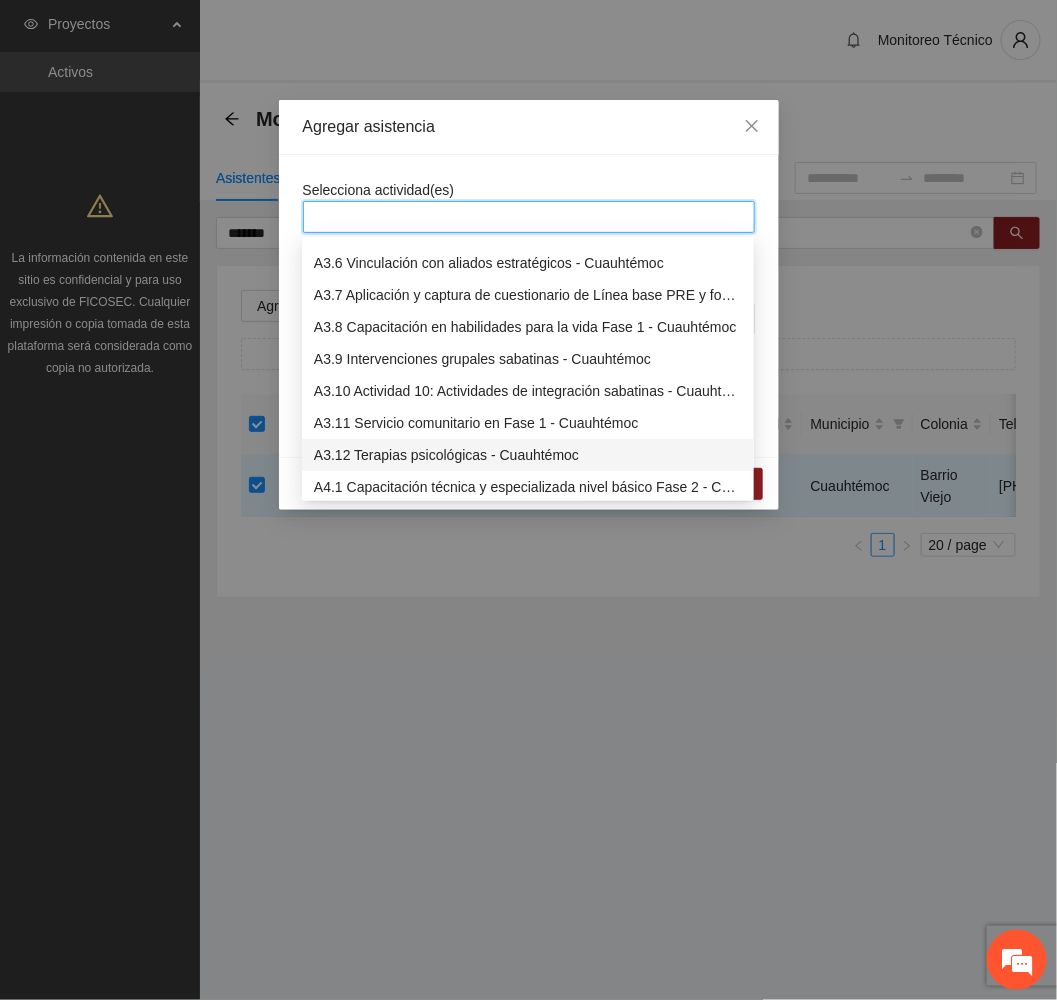 click on "A3.12 Terapias psicológicas - Cuauhtémoc" at bounding box center [528, 455] 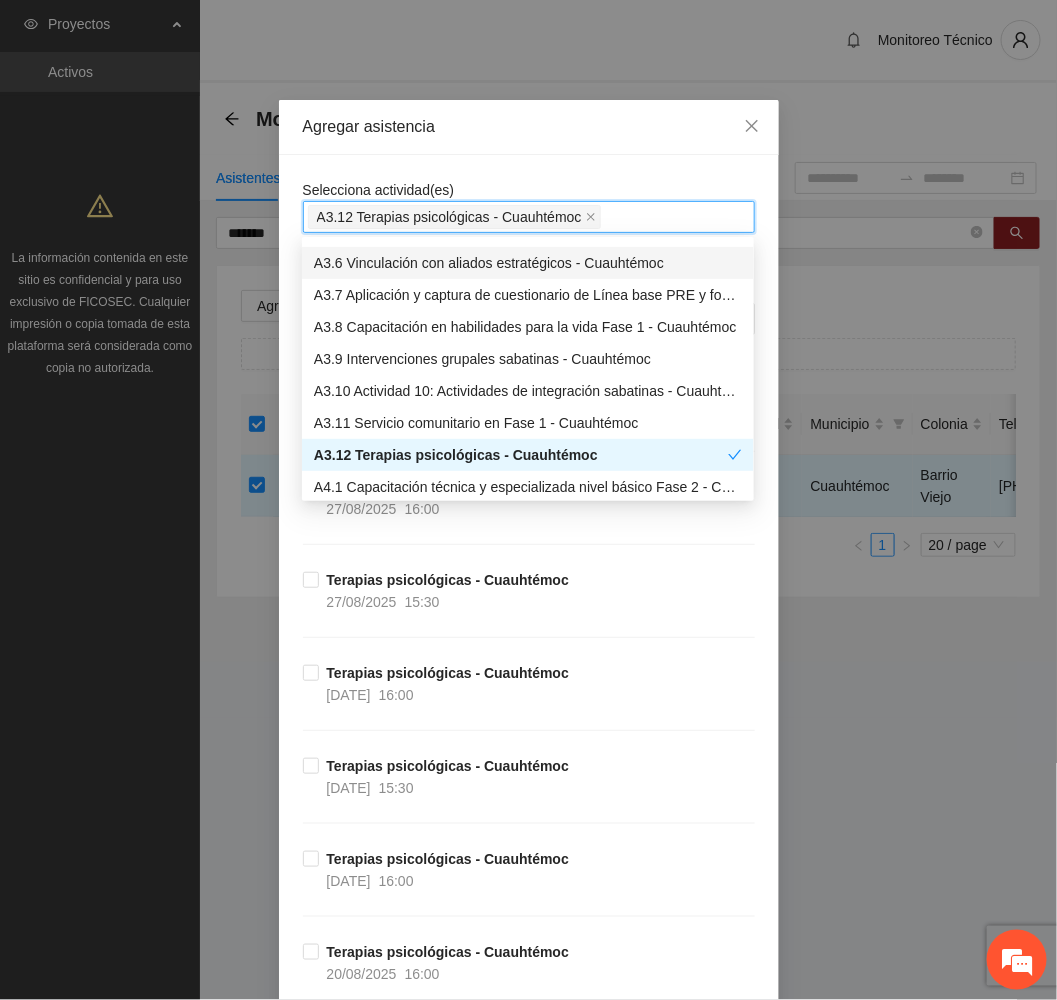 click on "Agregar asistencia" at bounding box center [529, 127] 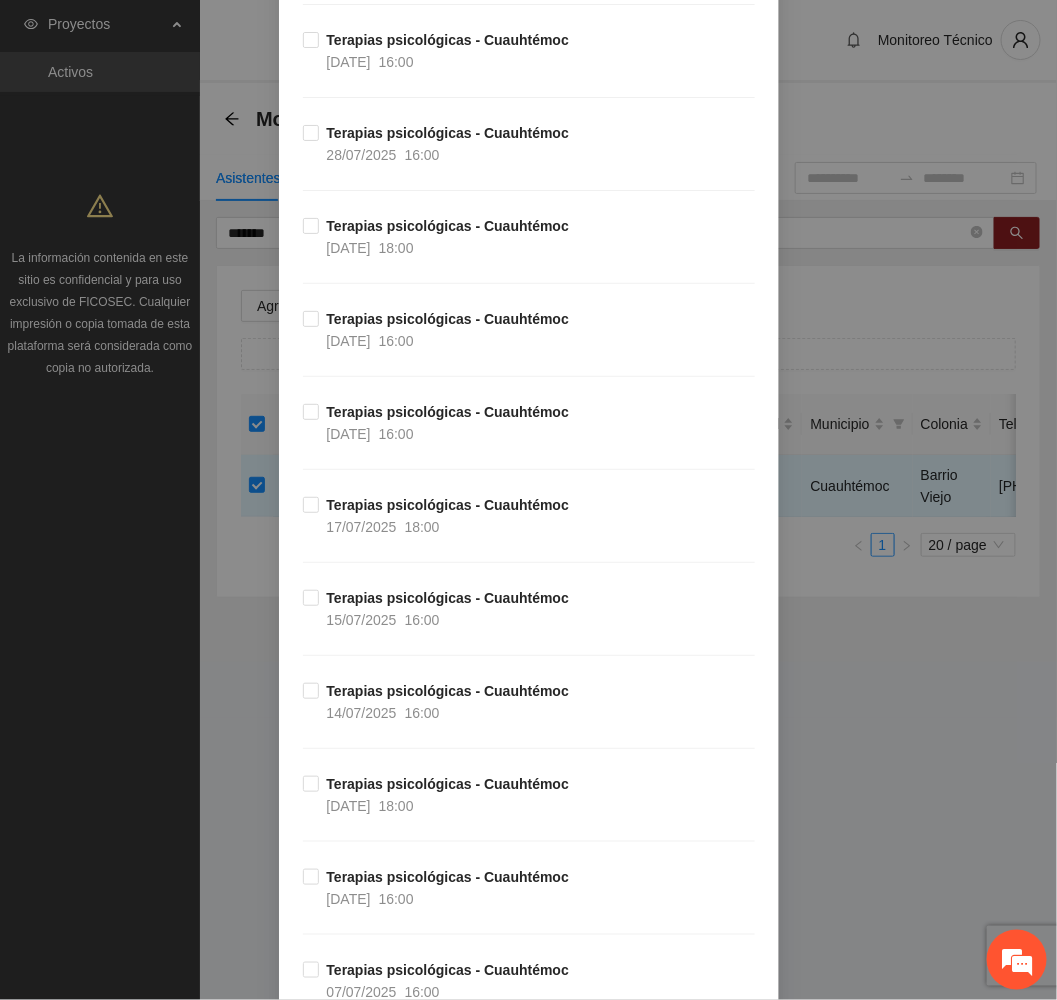 scroll, scrollTop: 2850, scrollLeft: 0, axis: vertical 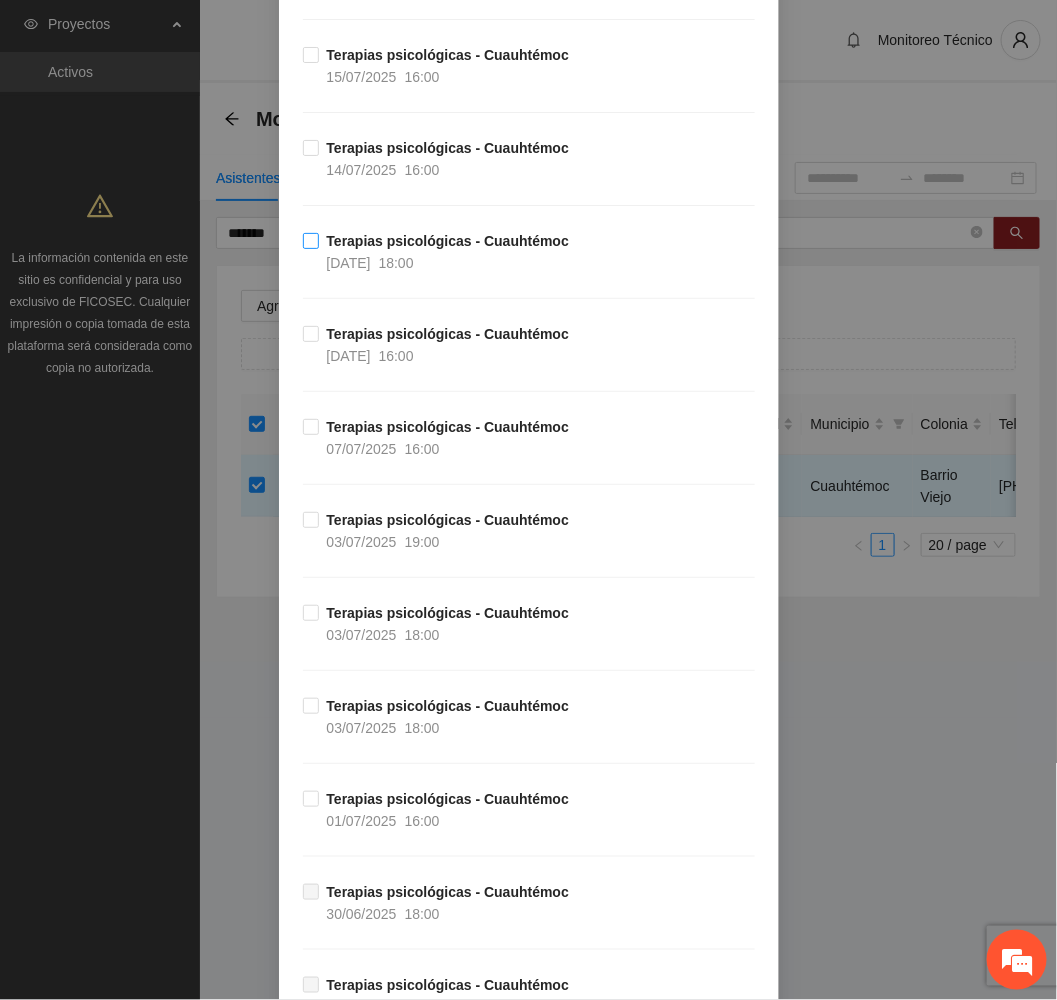 click on "18:00" at bounding box center (396, 263) 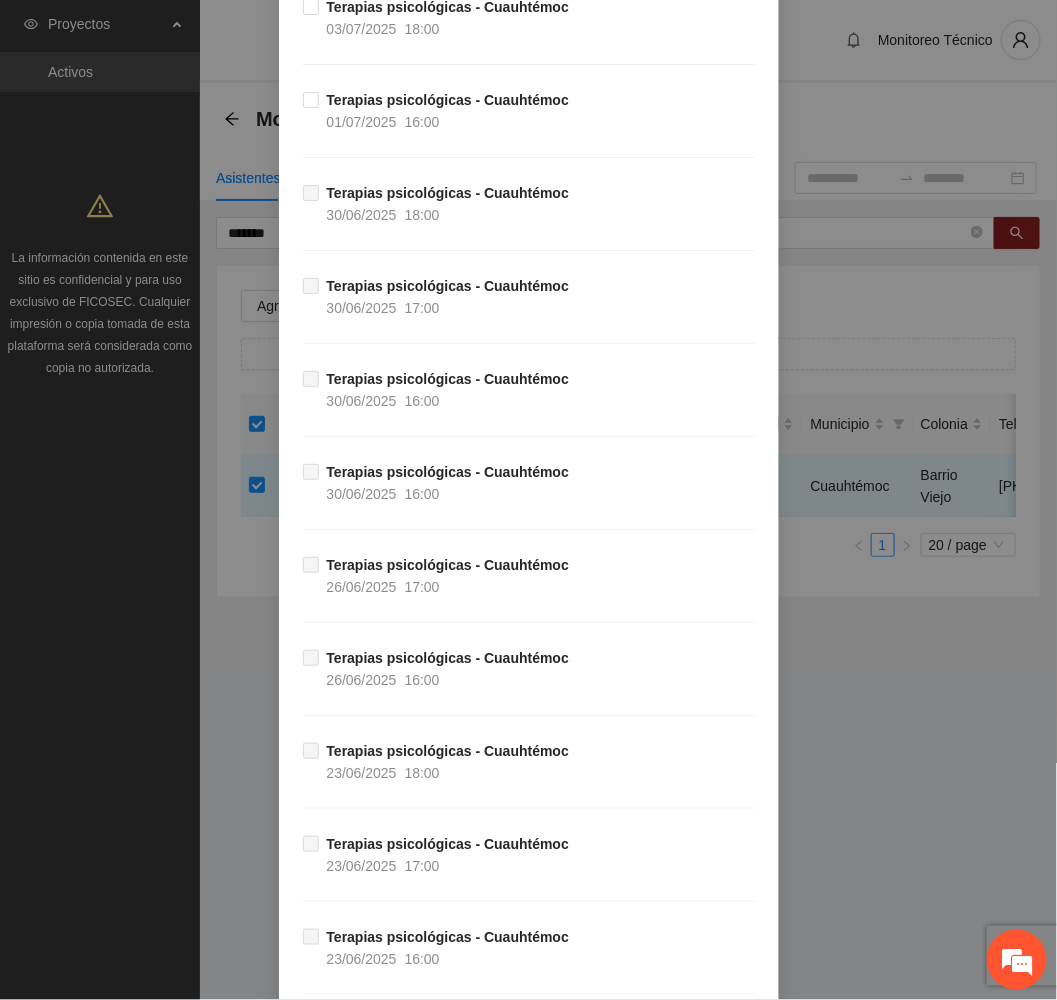 scroll, scrollTop: 3741, scrollLeft: 0, axis: vertical 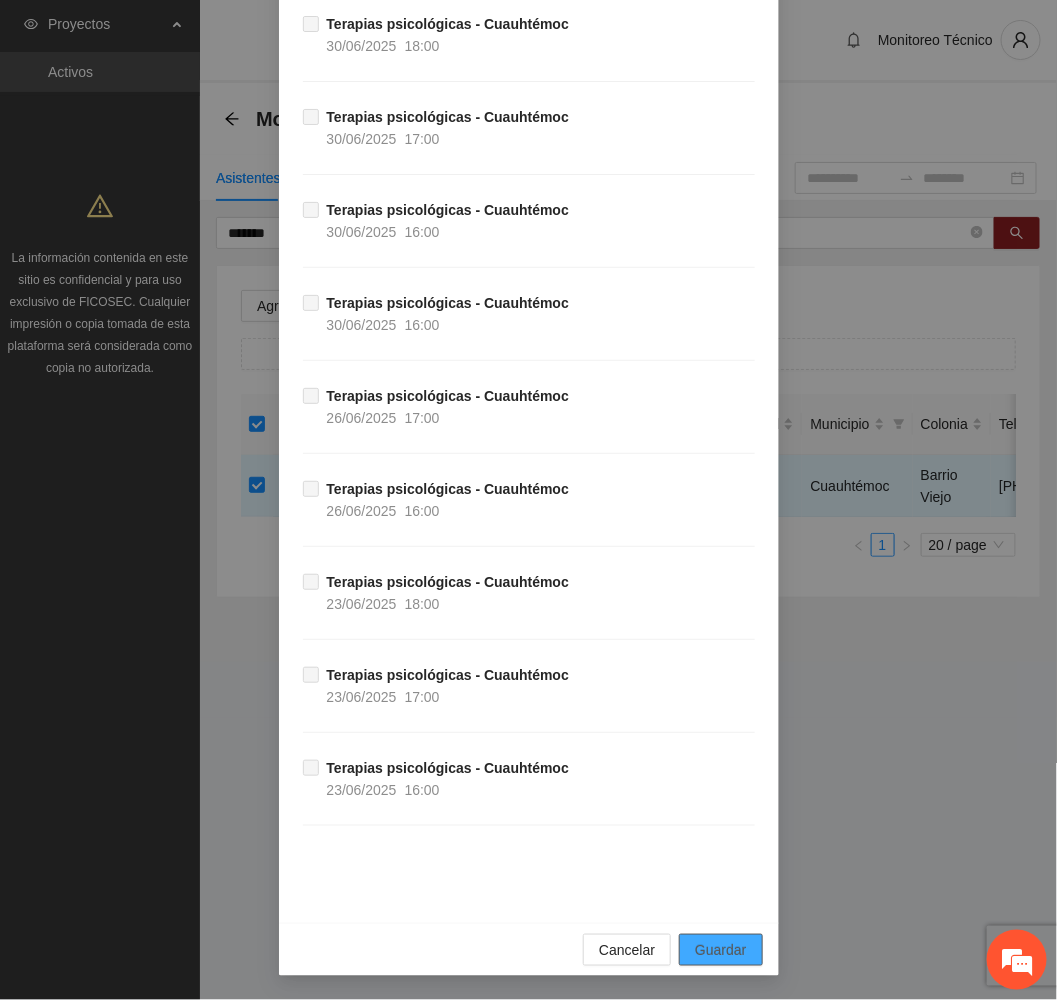 click on "Guardar" at bounding box center (720, 950) 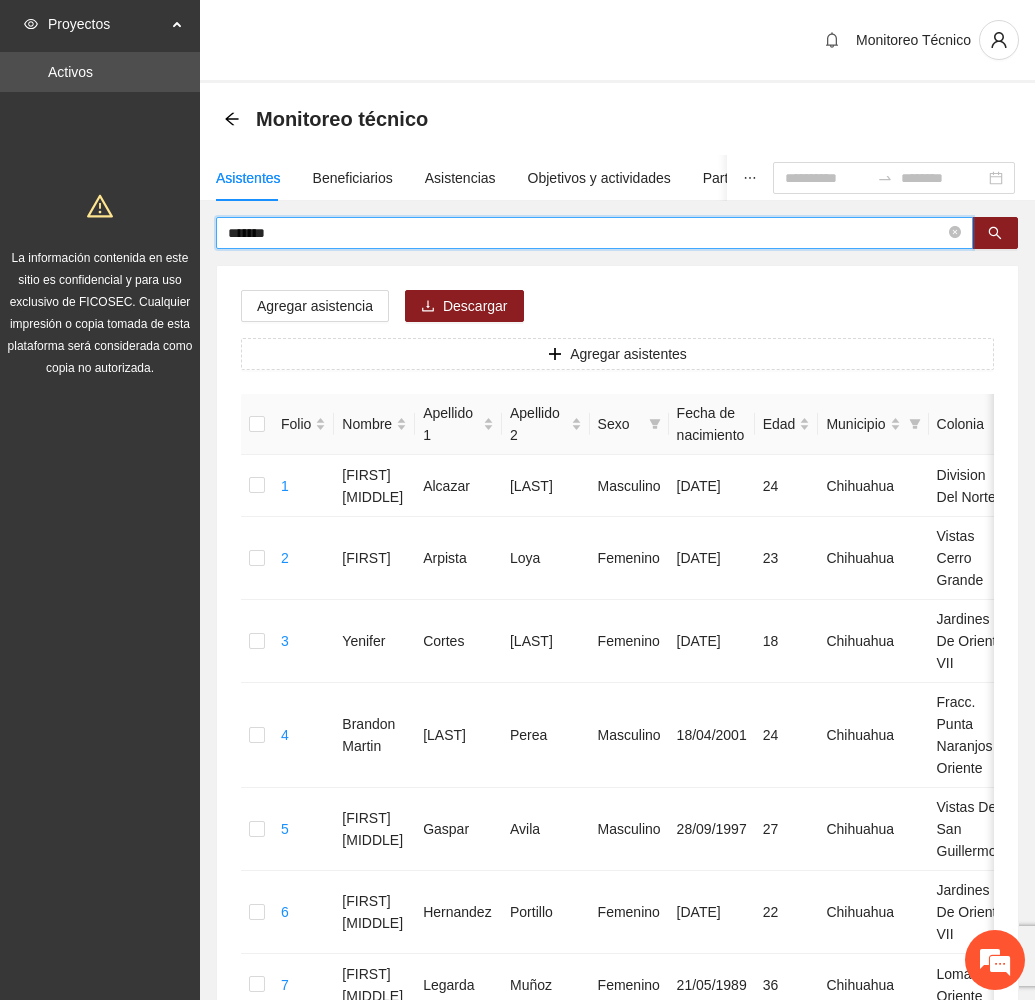 drag, startPoint x: 352, startPoint y: 241, endPoint x: 130, endPoint y: 252, distance: 222.27235 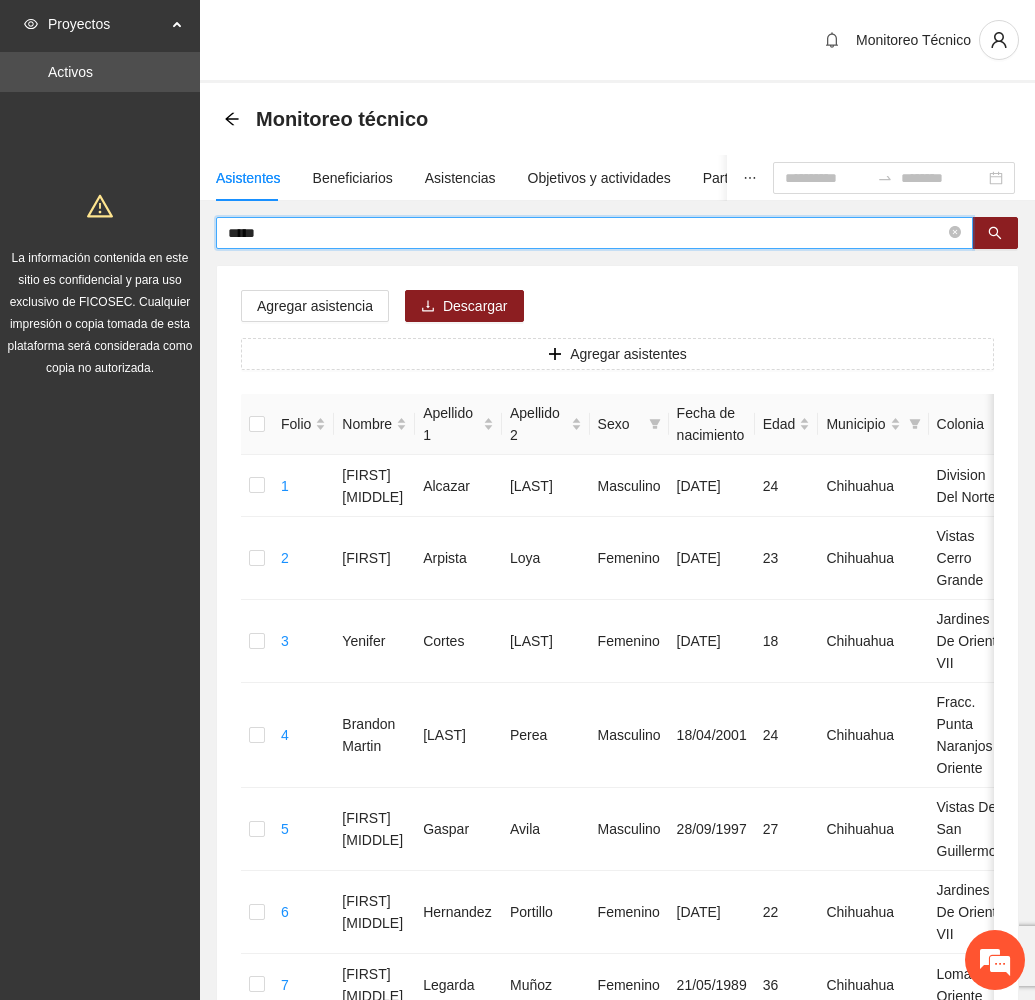 type on "*****" 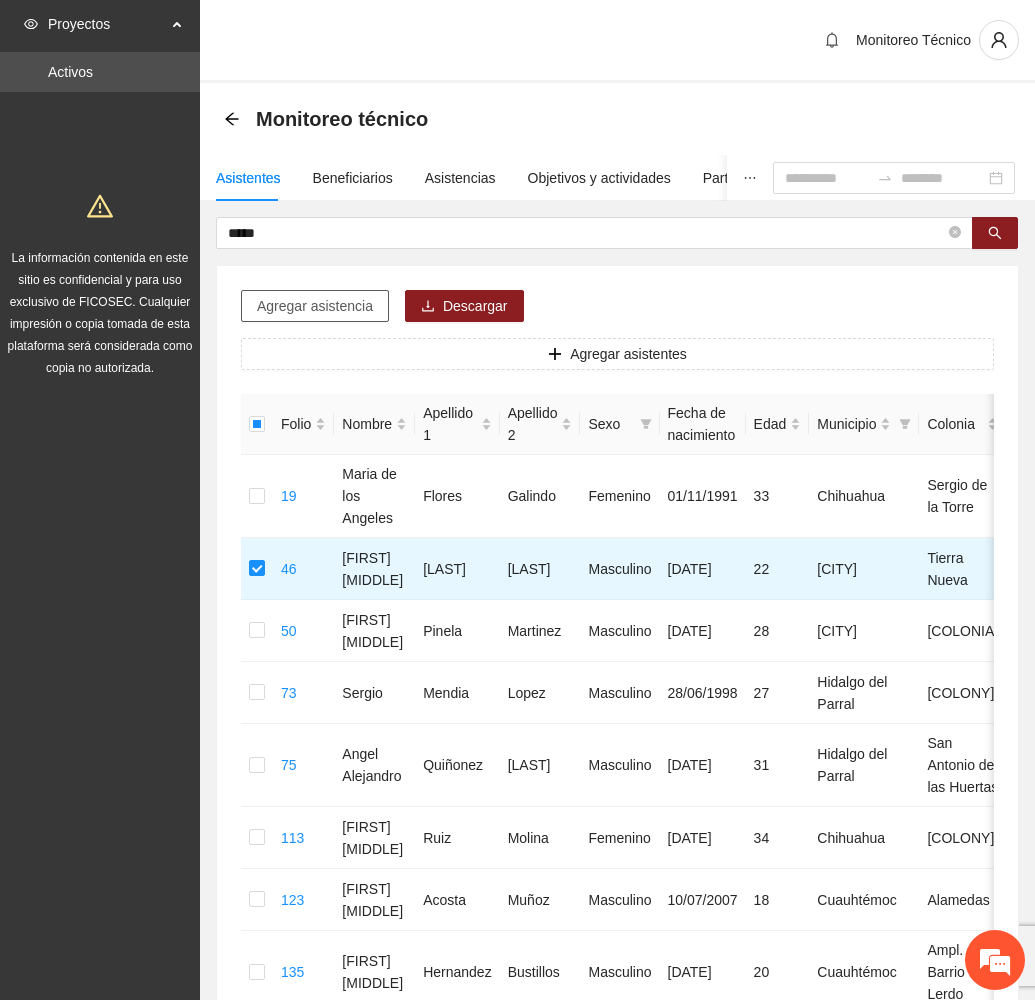 click on "Agregar asistencia" at bounding box center (315, 306) 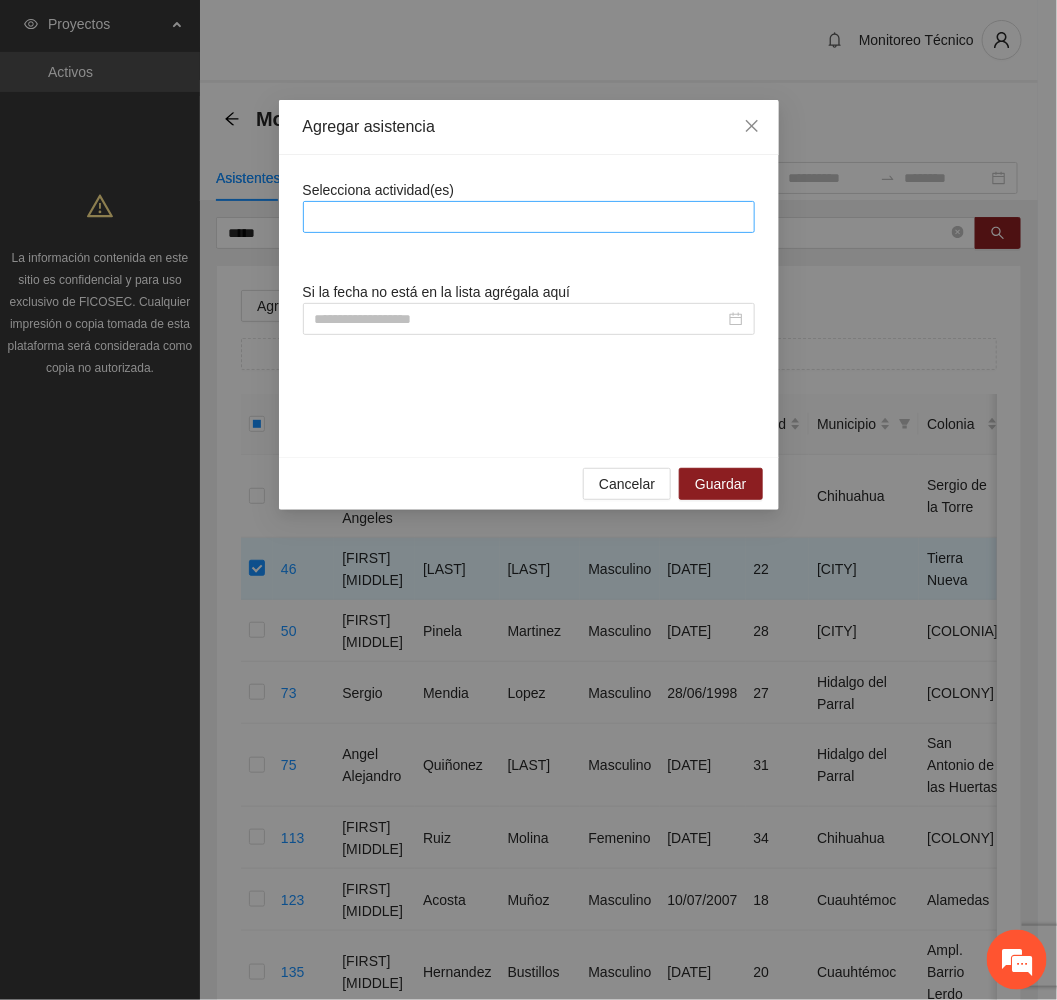 click at bounding box center [529, 217] 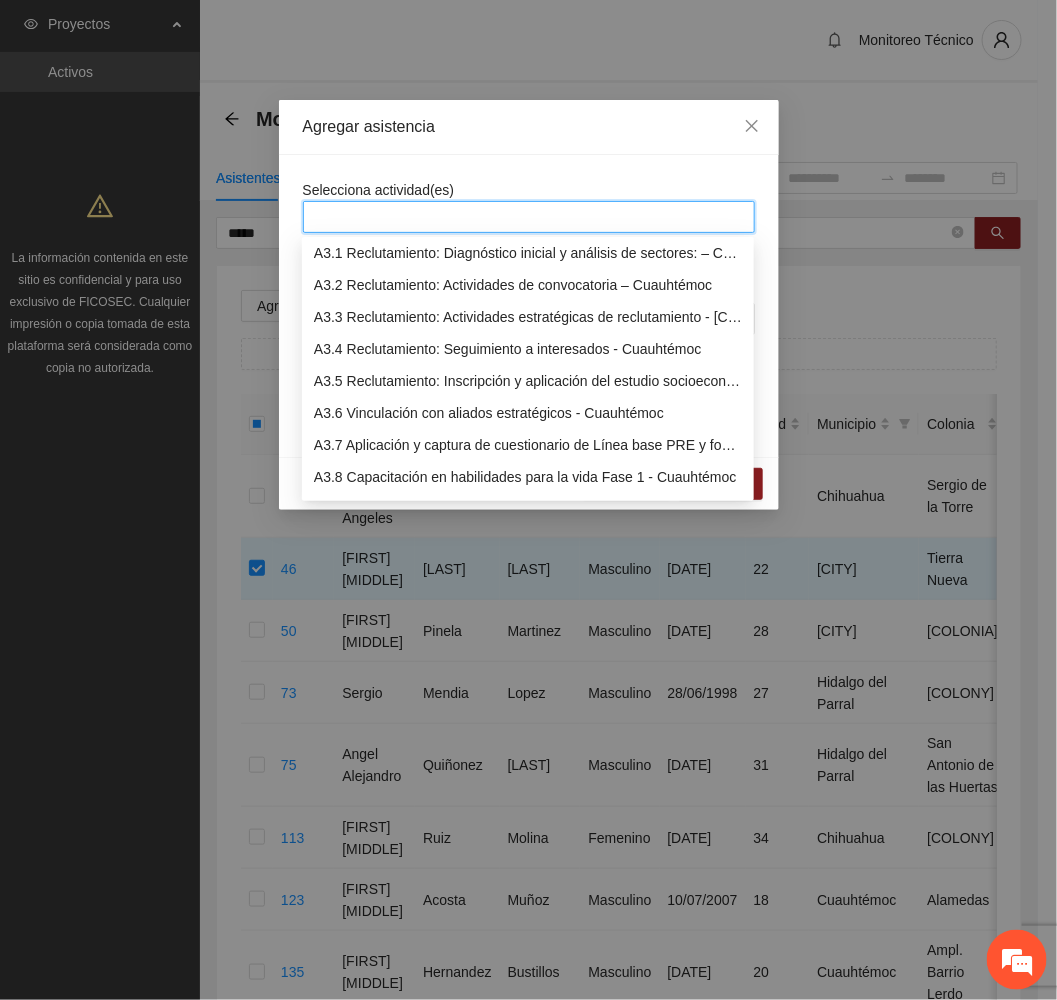 scroll, scrollTop: 1050, scrollLeft: 0, axis: vertical 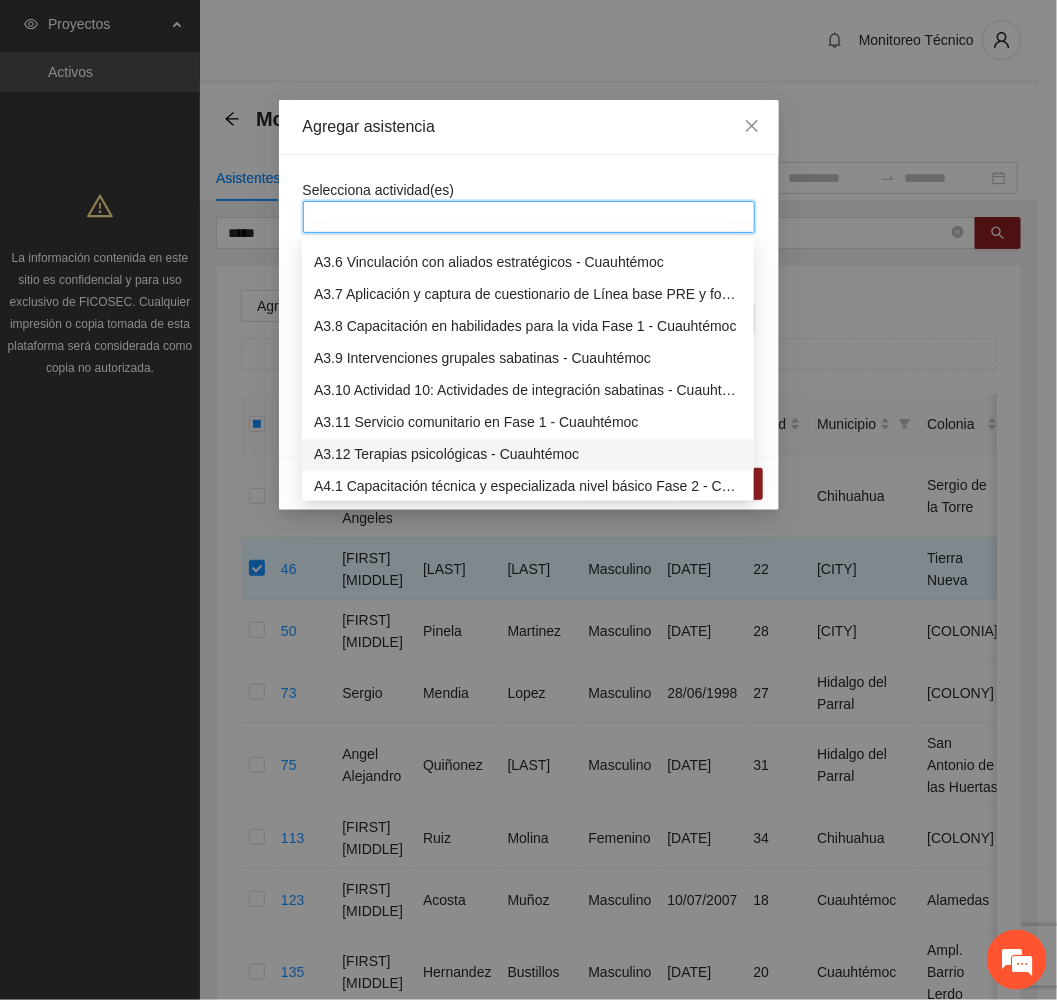 click on "A3.12 Terapias psicológicas - Cuauhtémoc" at bounding box center [528, 455] 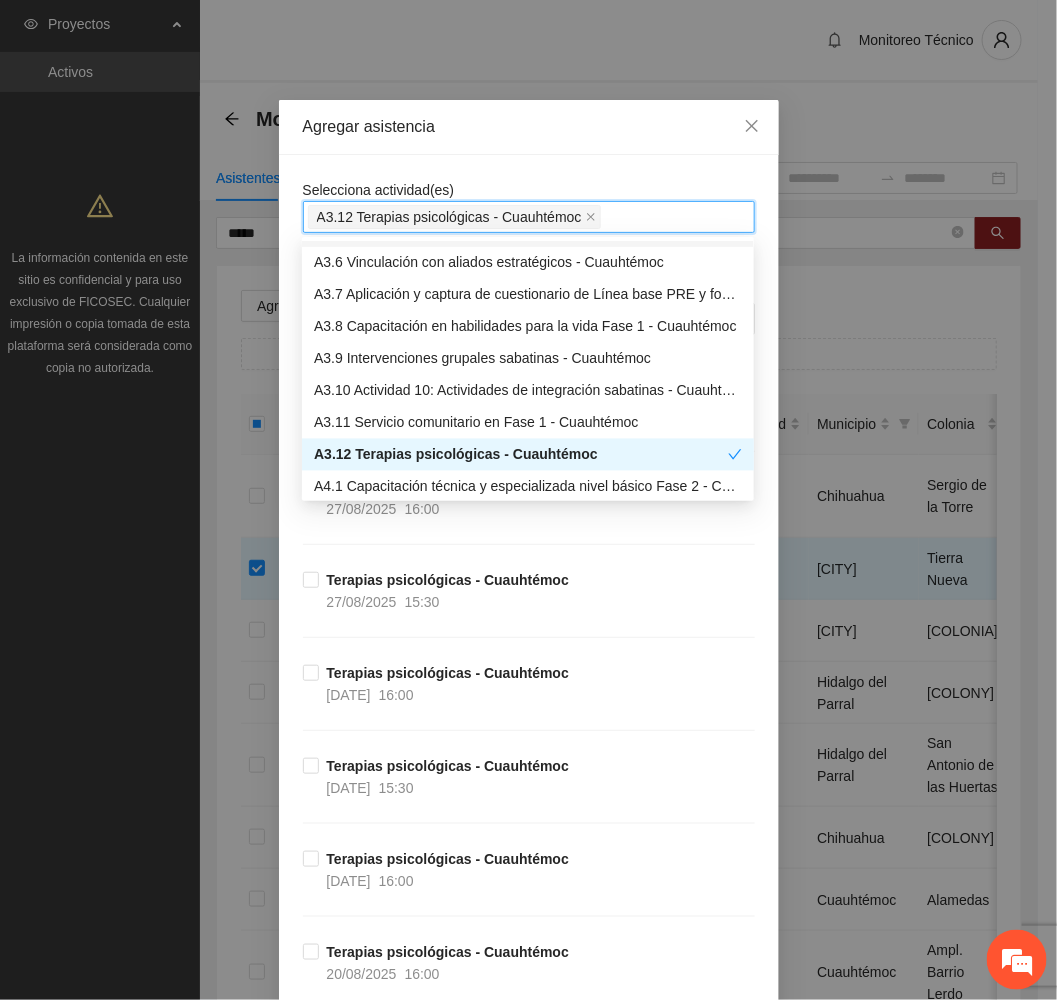 click on "Agregar asistencia" at bounding box center (529, 127) 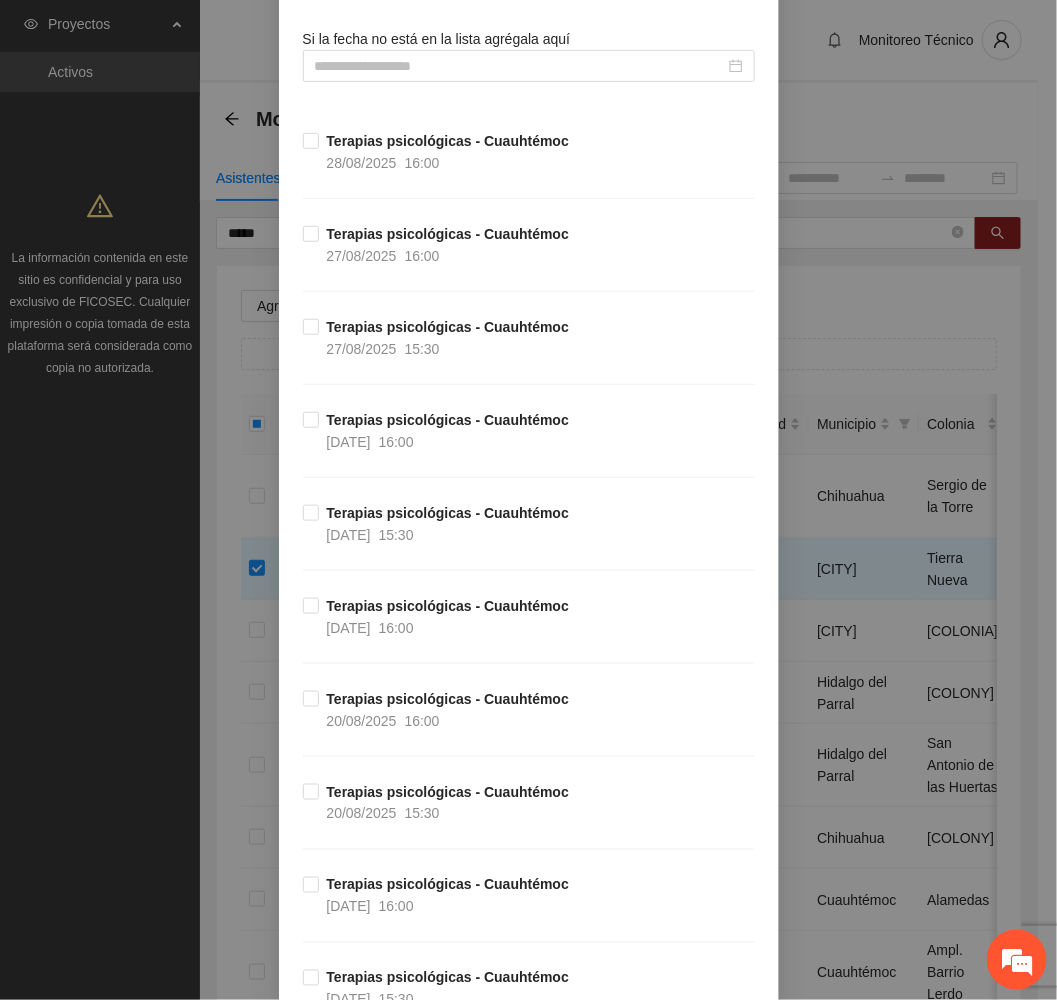 scroll, scrollTop: 0, scrollLeft: 0, axis: both 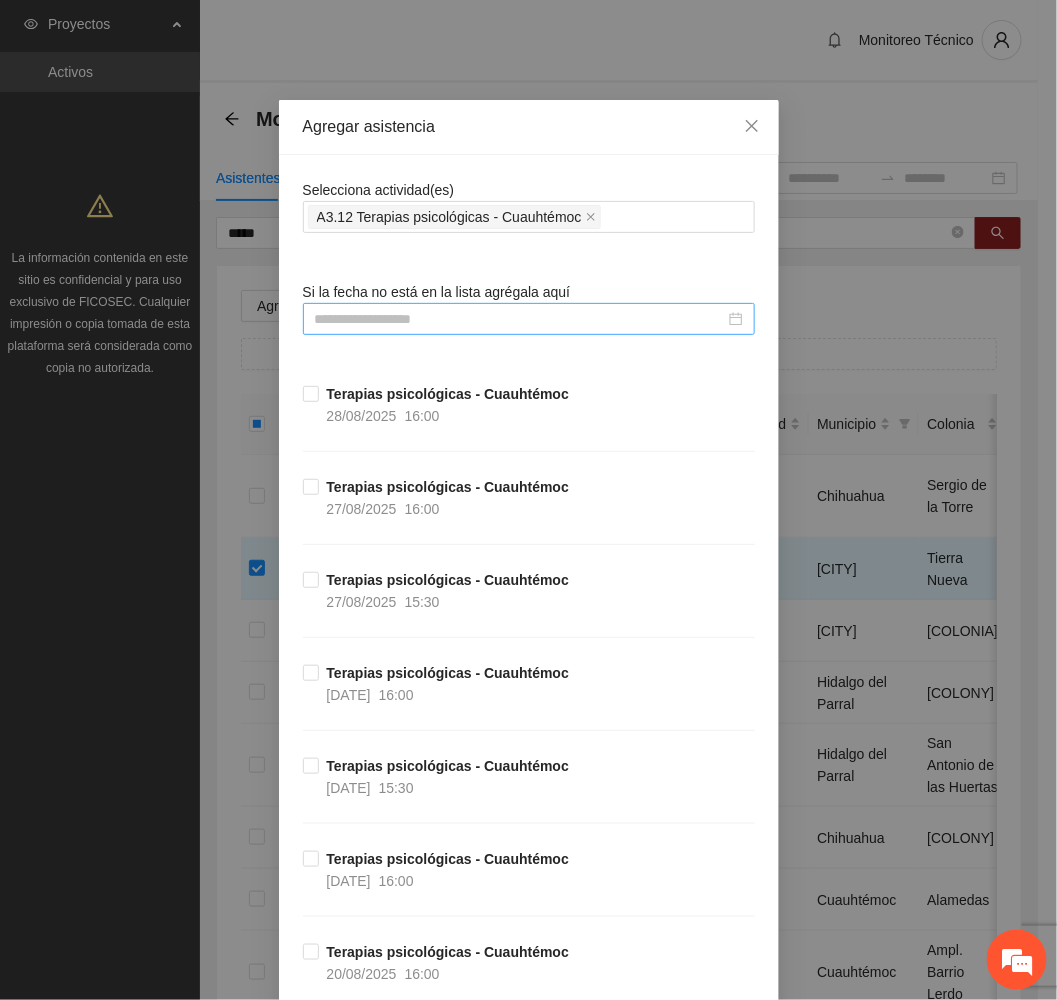 click at bounding box center [520, 319] 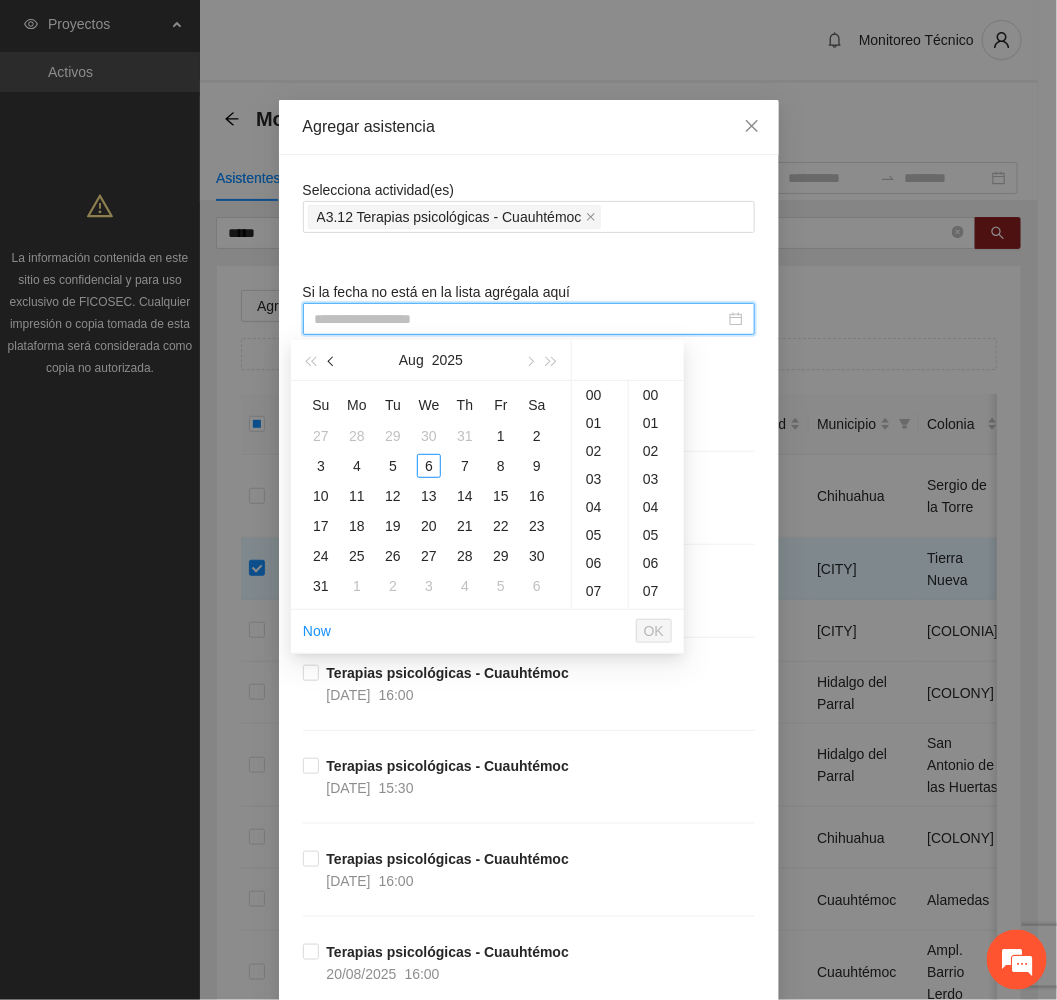 click at bounding box center [333, 362] 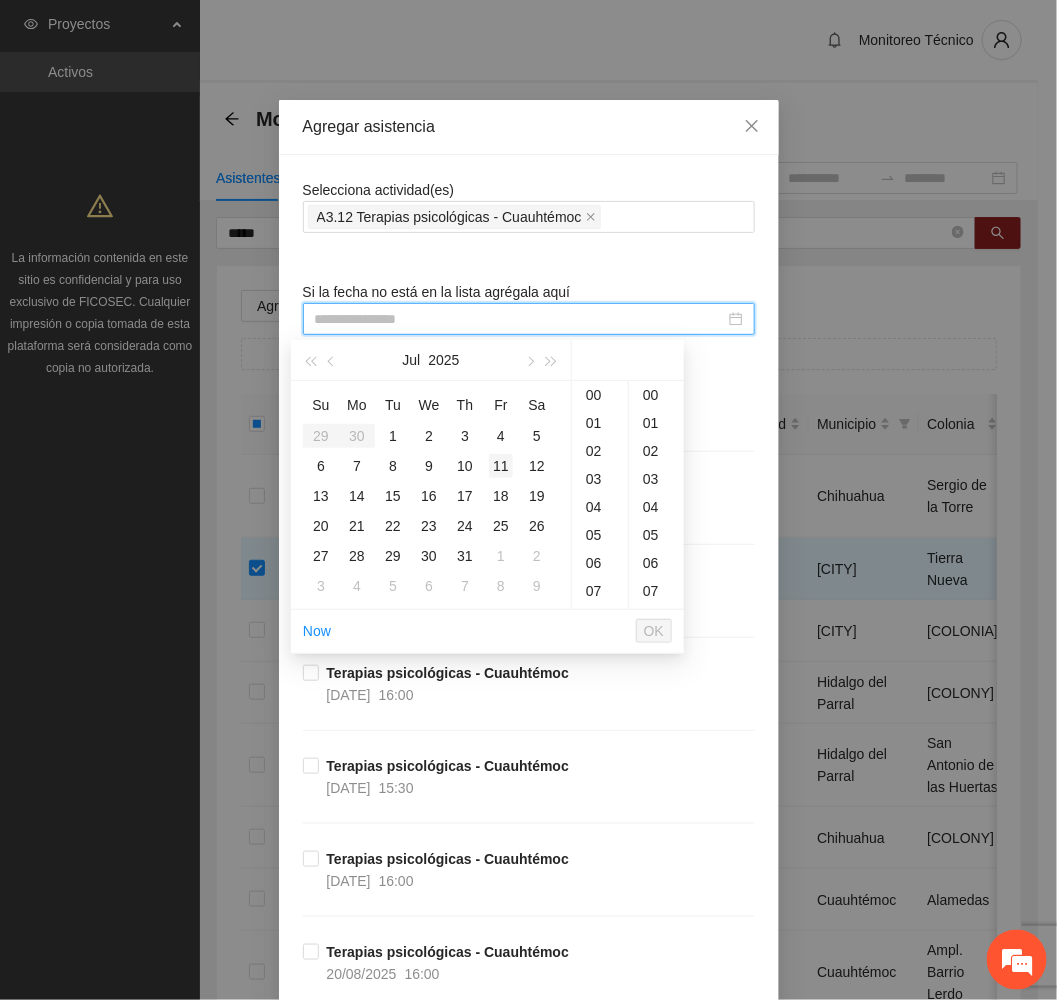 click on "11" at bounding box center (501, 466) 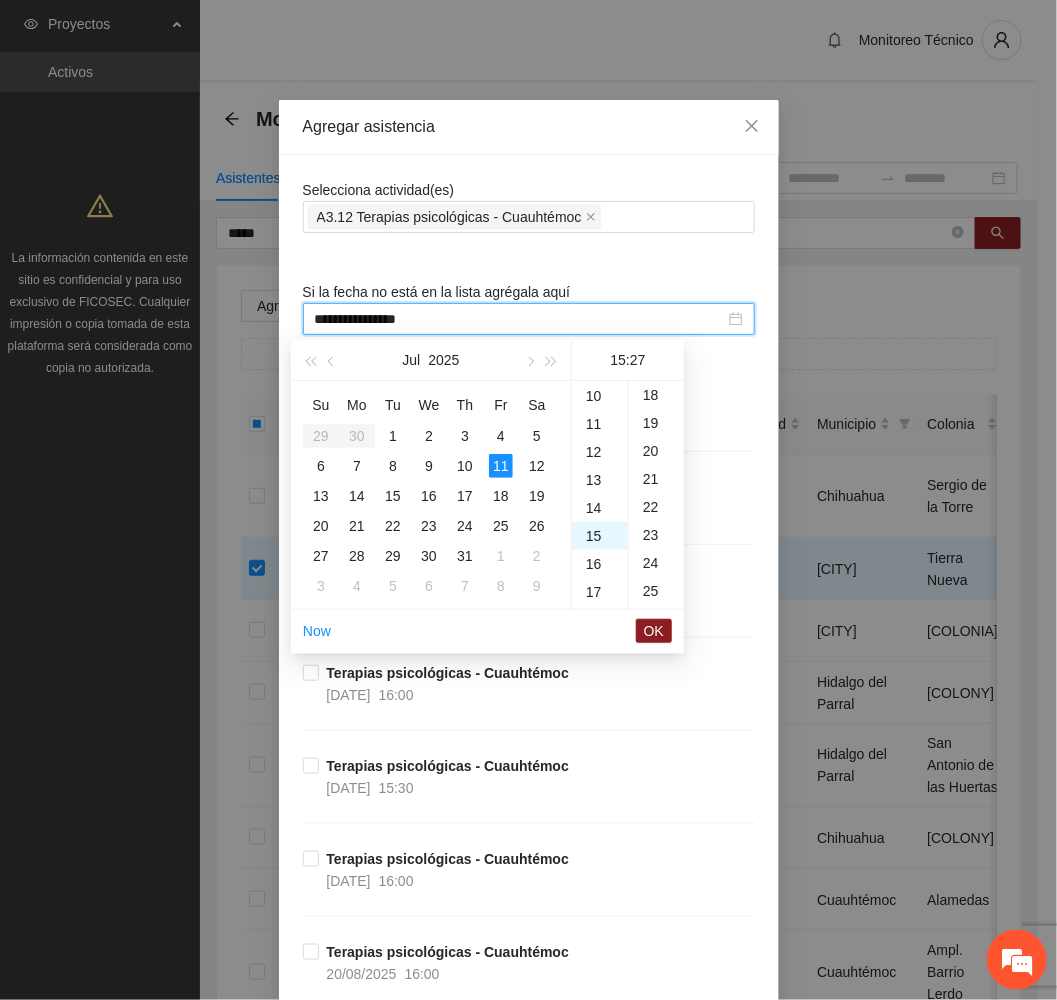 scroll, scrollTop: 420, scrollLeft: 0, axis: vertical 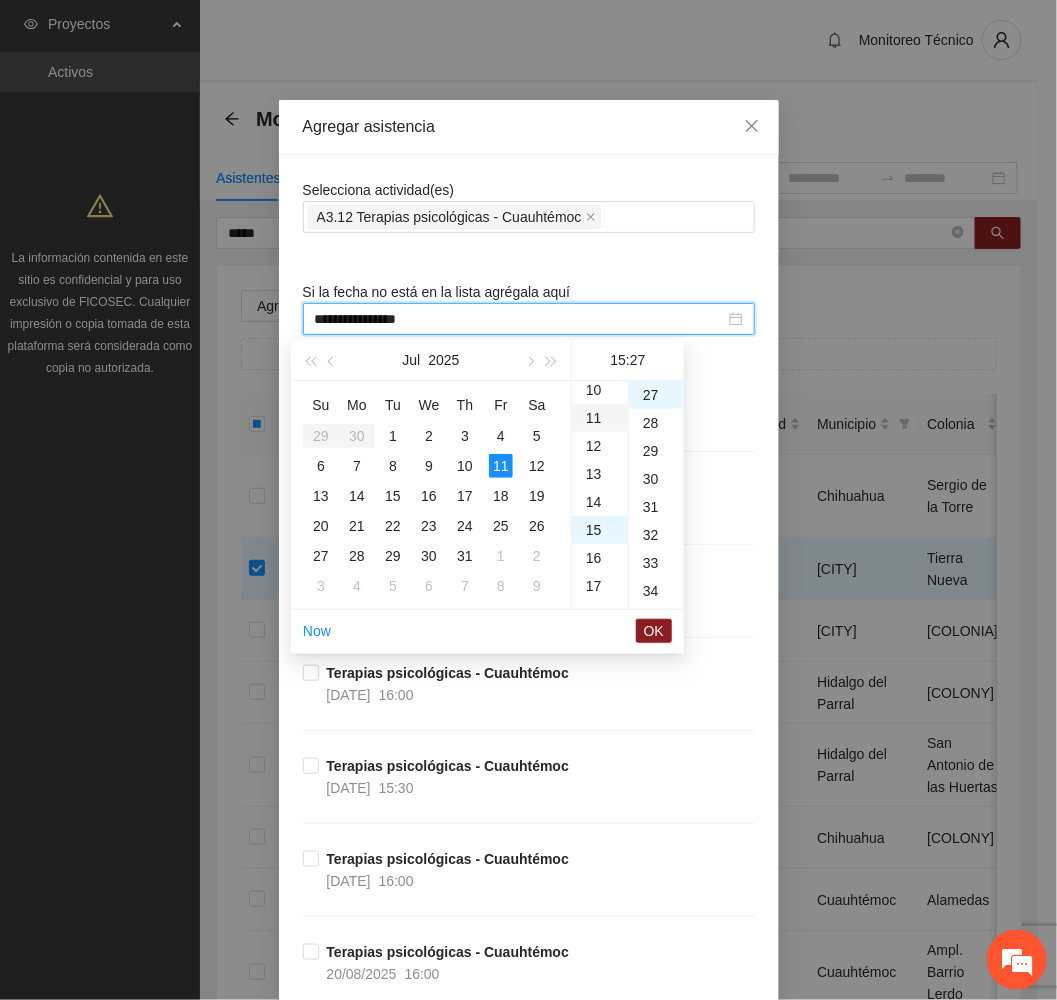 click on "11" at bounding box center (600, 418) 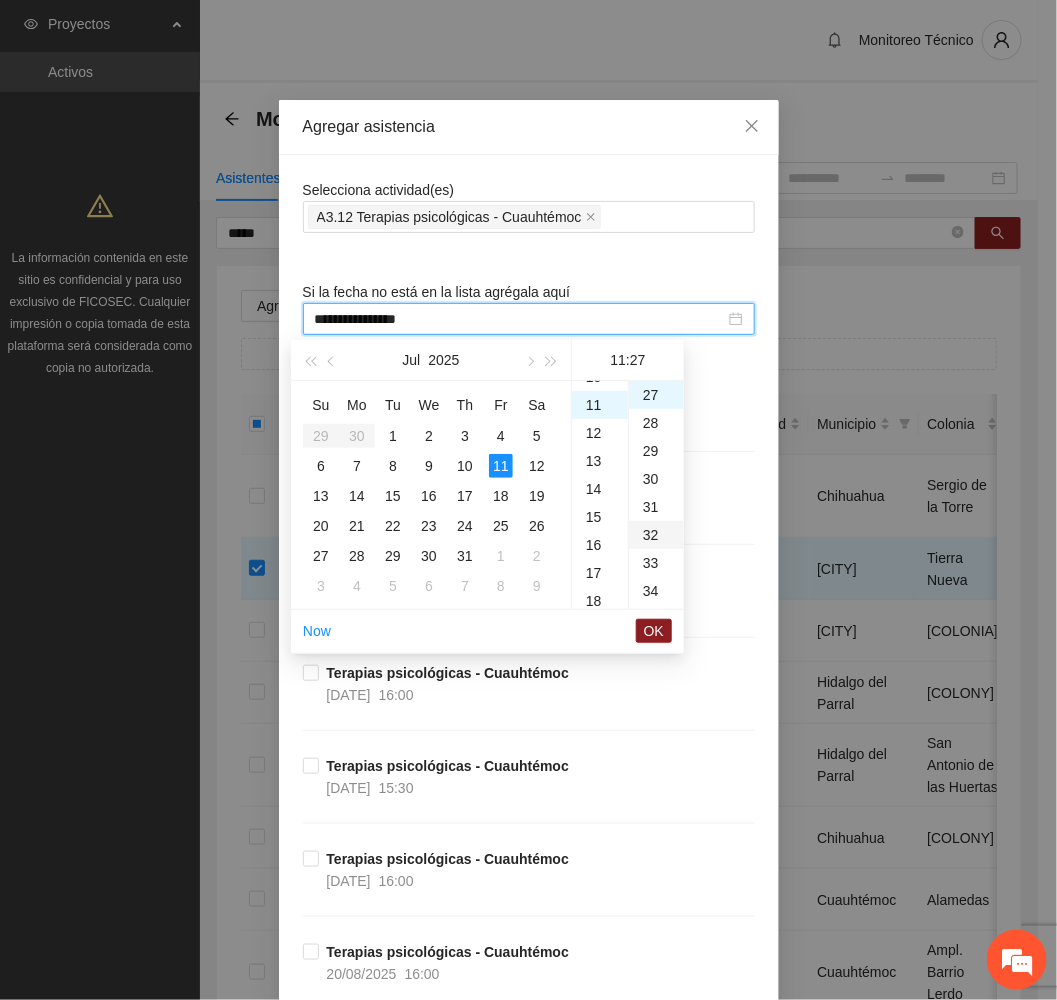 scroll, scrollTop: 307, scrollLeft: 0, axis: vertical 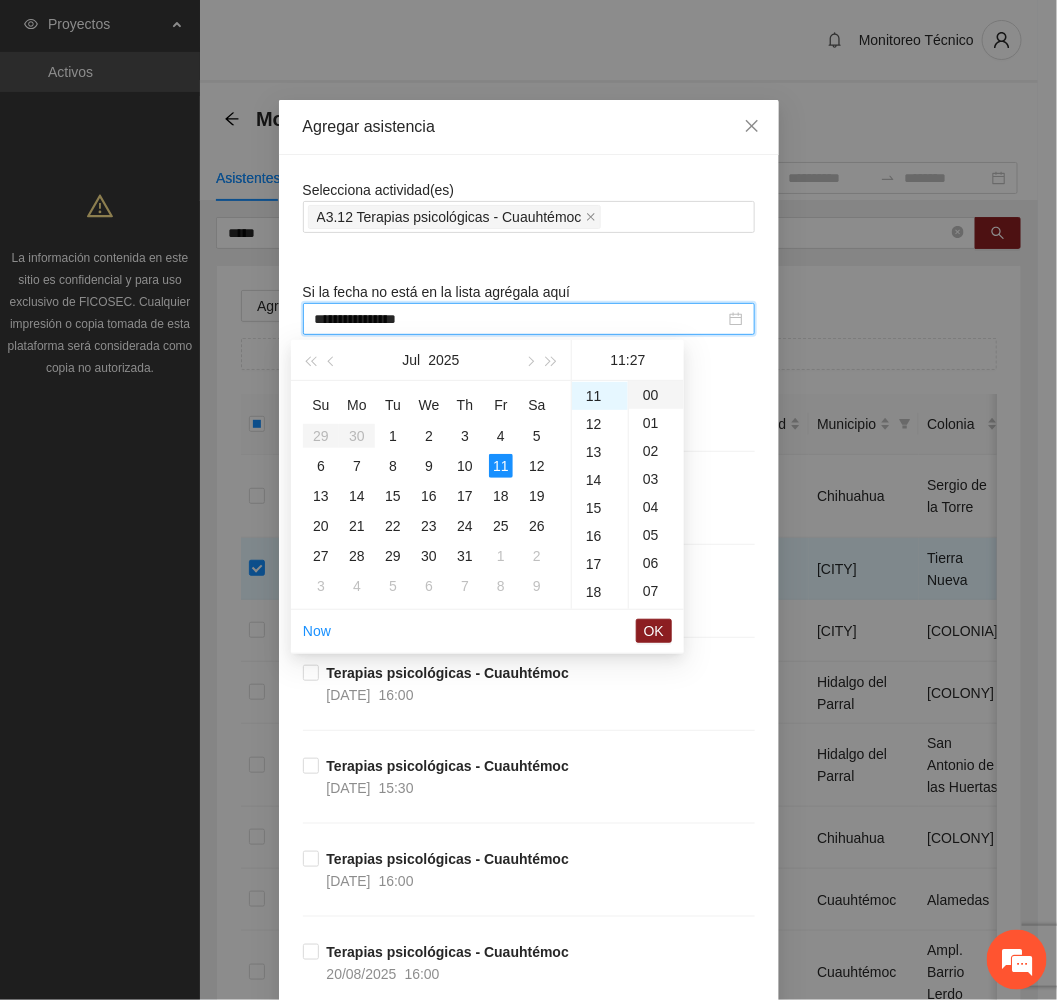 click on "00" at bounding box center (656, 395) 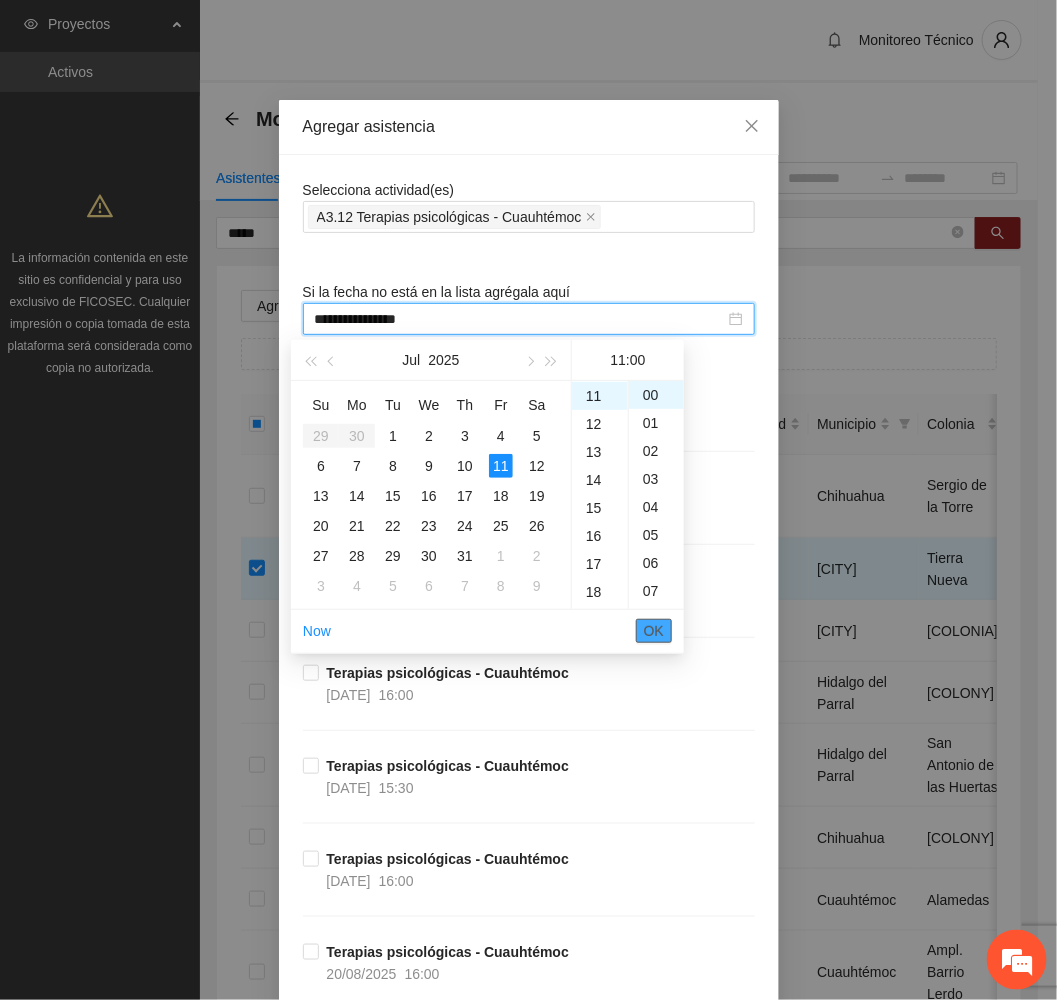 click on "OK" at bounding box center [654, 631] 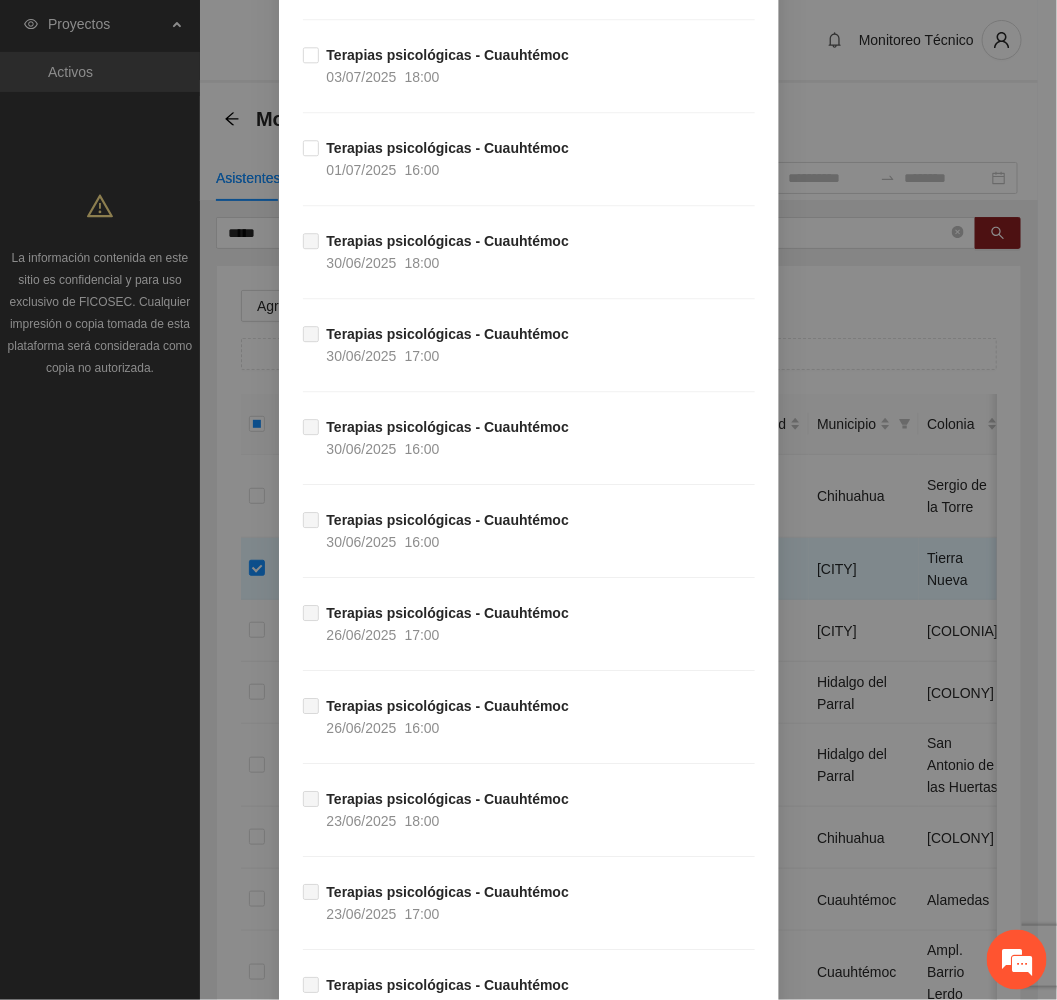 scroll, scrollTop: 3741, scrollLeft: 0, axis: vertical 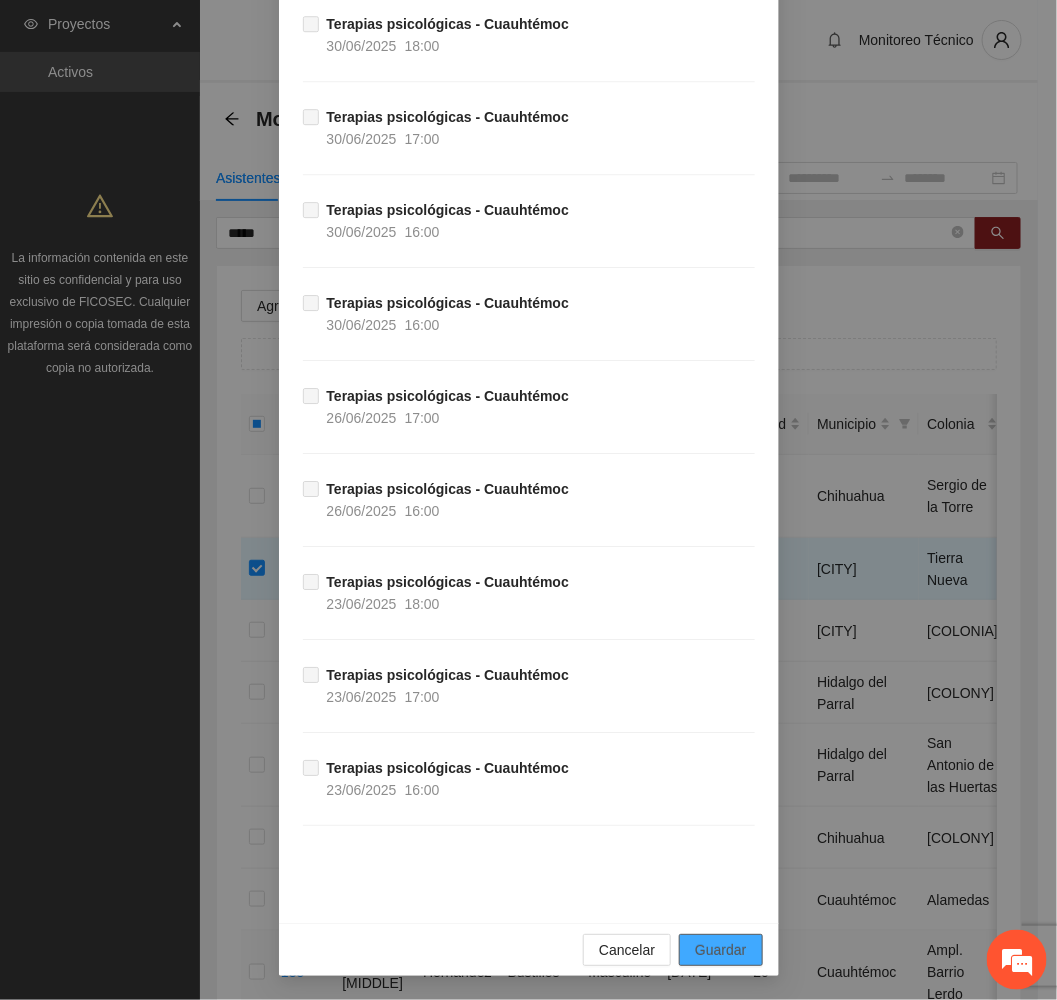 click on "Guardar" at bounding box center [720, 950] 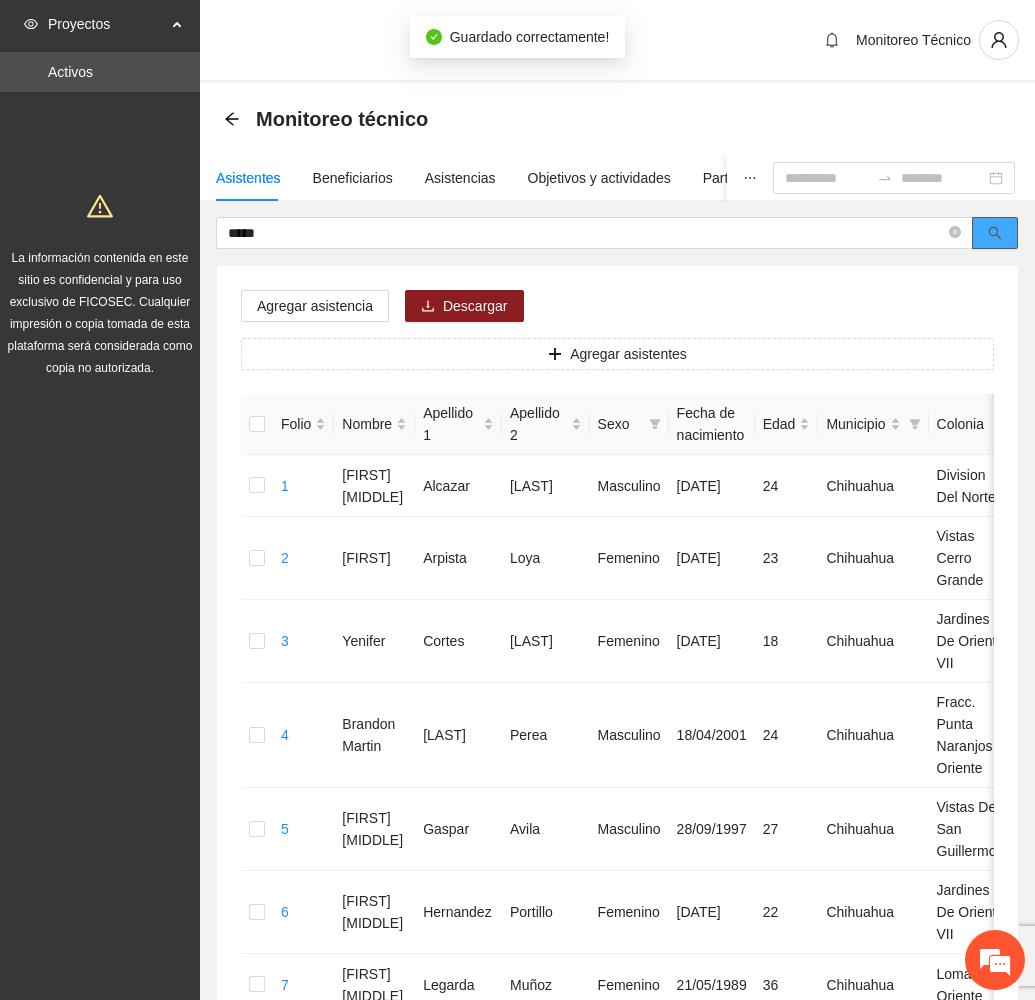 click 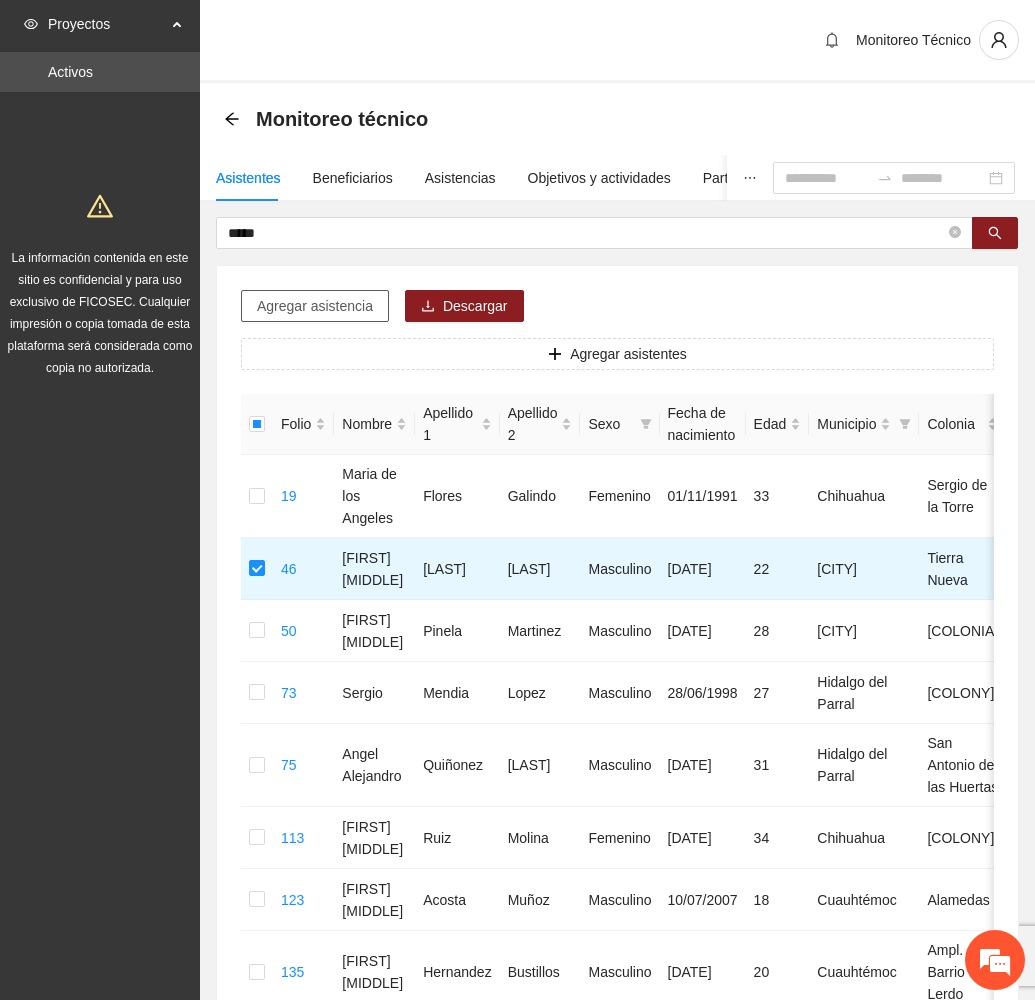 click on "Agregar asistencia" at bounding box center (315, 306) 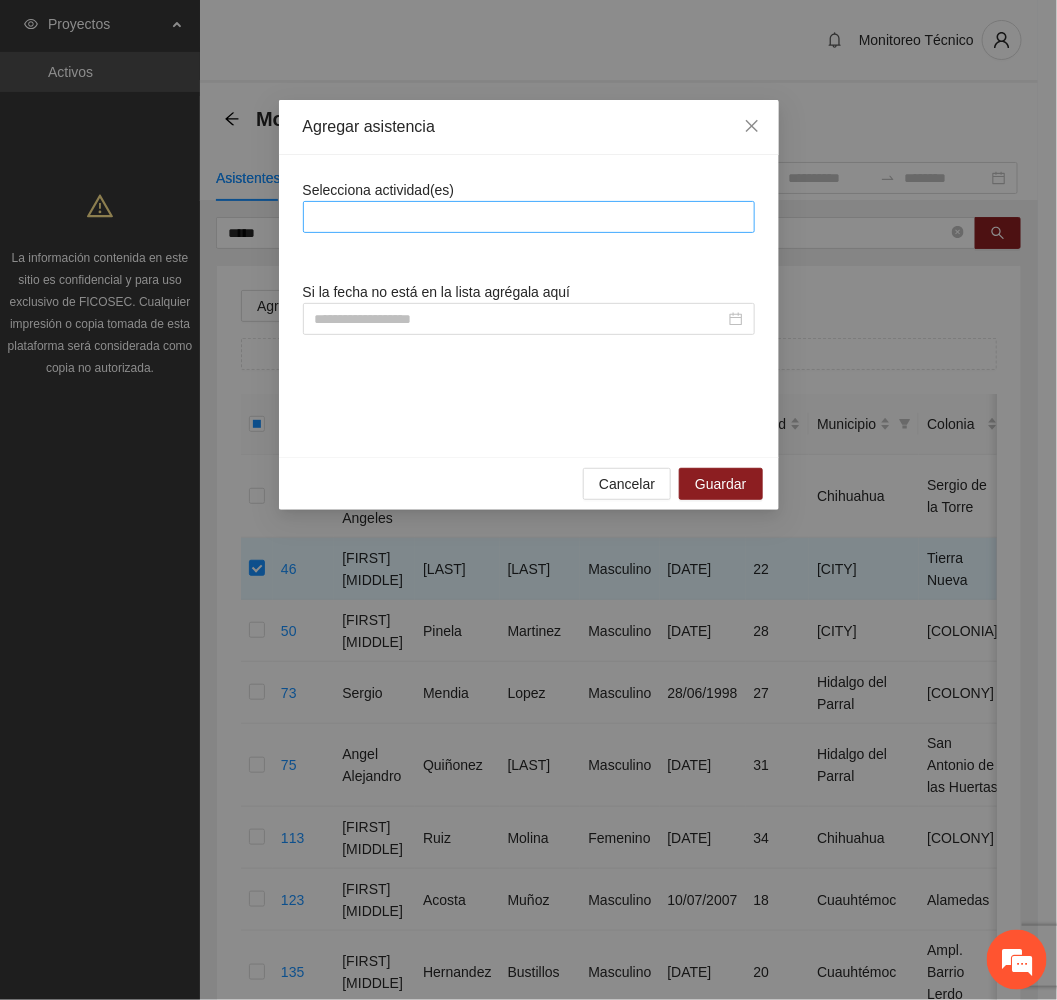 click at bounding box center (529, 217) 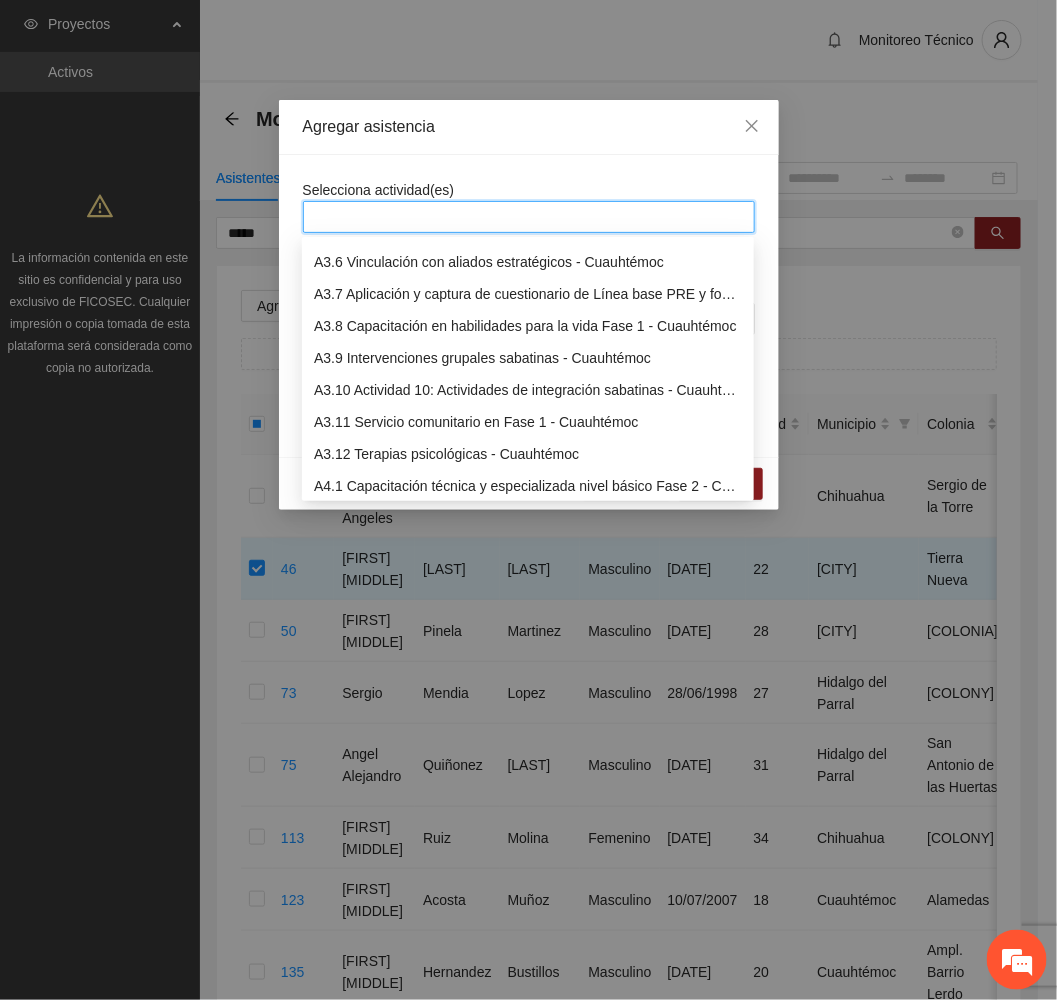 scroll, scrollTop: 1200, scrollLeft: 0, axis: vertical 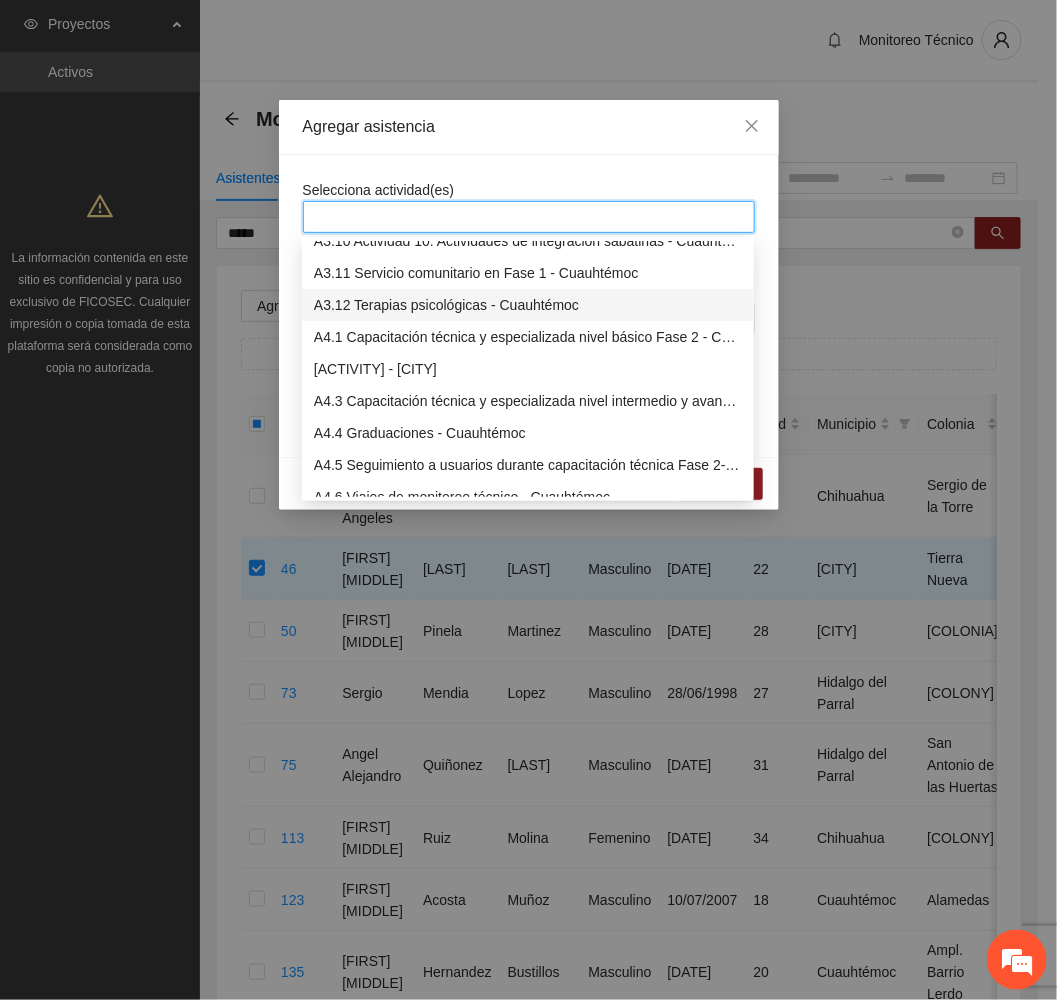 click on "A3.12 Terapias psicológicas - Cuauhtémoc" at bounding box center [528, 305] 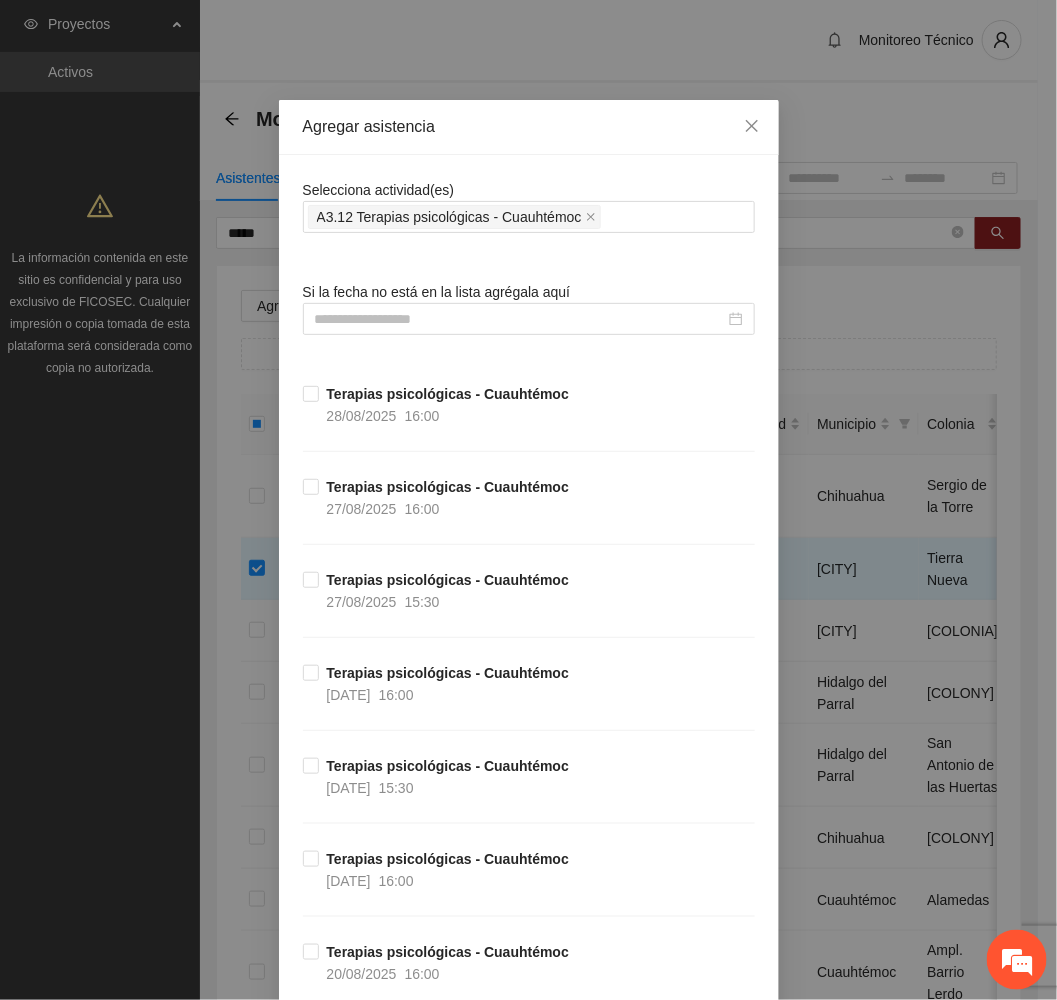 click on "Selecciona actividad(es) A3.12 Terapias psicológicas - Cuauhtémoc   Si la fecha no está en la lista agrégala aquí Terapias psicológicas - Cuauhtémoc 28/08/2025 16:00 Terapias psicológicas - Cuauhtémoc 27/08/2025 16:00 Terapias psicológicas - Cuauhtémoc 27/08/2025 15:30 Terapias psicológicas - Cuauhtémoc 26/08/2025 16:00 Terapias psicológicas - Cuauhtémoc 25/08/2025 15:30 Terapias psicológicas - Cuauhtémoc 21/08/2025 16:00 Terapias psicológicas - Cuauhtémoc 20/08/2025 16:00 Terapias psicológicas - Cuauhtémoc 20/08/2025 15:30 Terapias psicológicas - Cuauhtémoc 19/08/2025 16:00 Terapias psicológicas - Cuauhtémoc 18/08/2025 15:30 Terapias psicológicas - Cuauhtémoc 14/08/2025 16:00 Terapias psicológicas - Cuauhtémoc 13/08/2025 16:00 Terapias psicológicas - Cuauhtémoc 13/08/2025 15:30 Terapias psicológicas - Cuauhtémoc 12/08/2025 16:00 Terapias psicológicas - Cuauhtémoc 11/08/2025 15:30 Terapias psicológicas - Cuauhtémoc 07/08/2025 16:00 Terapias psicológicas - Cuauhtémoc" at bounding box center [529, 2398] 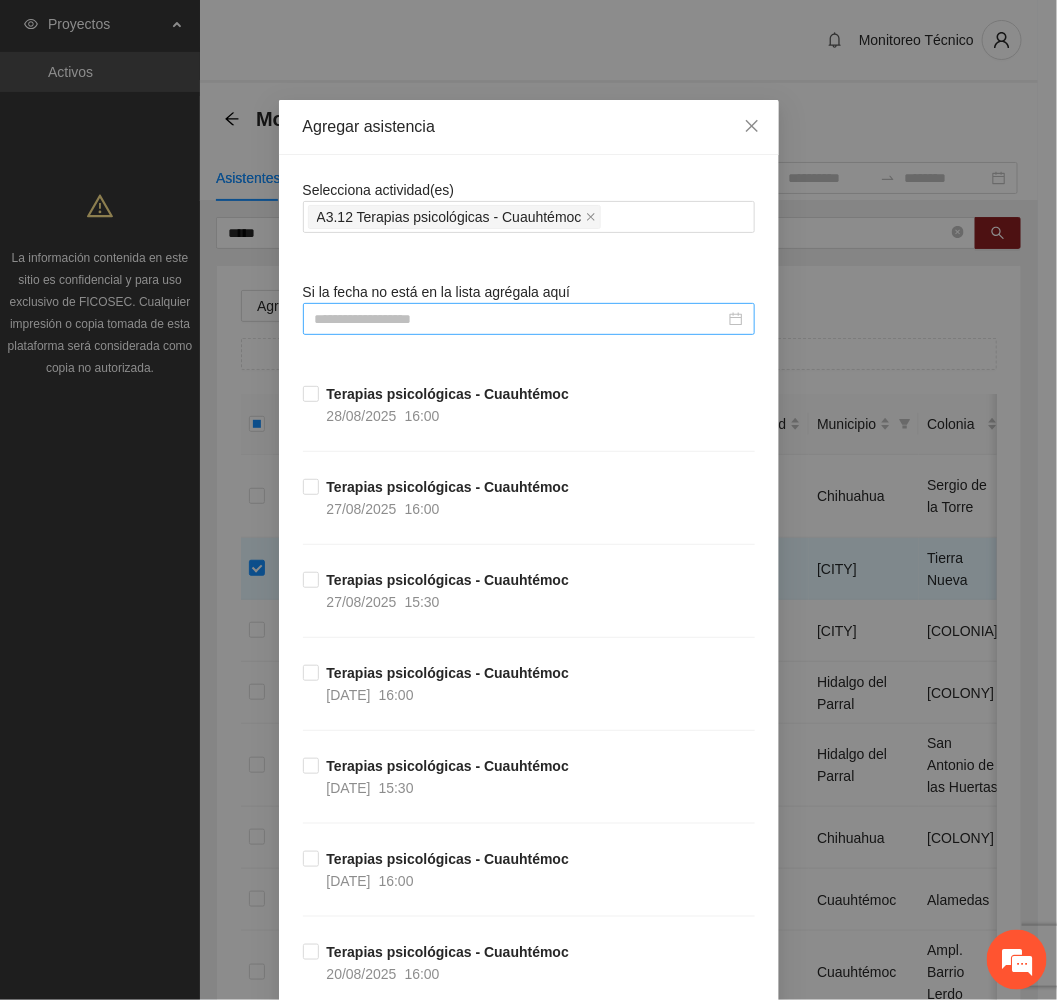 click at bounding box center [520, 319] 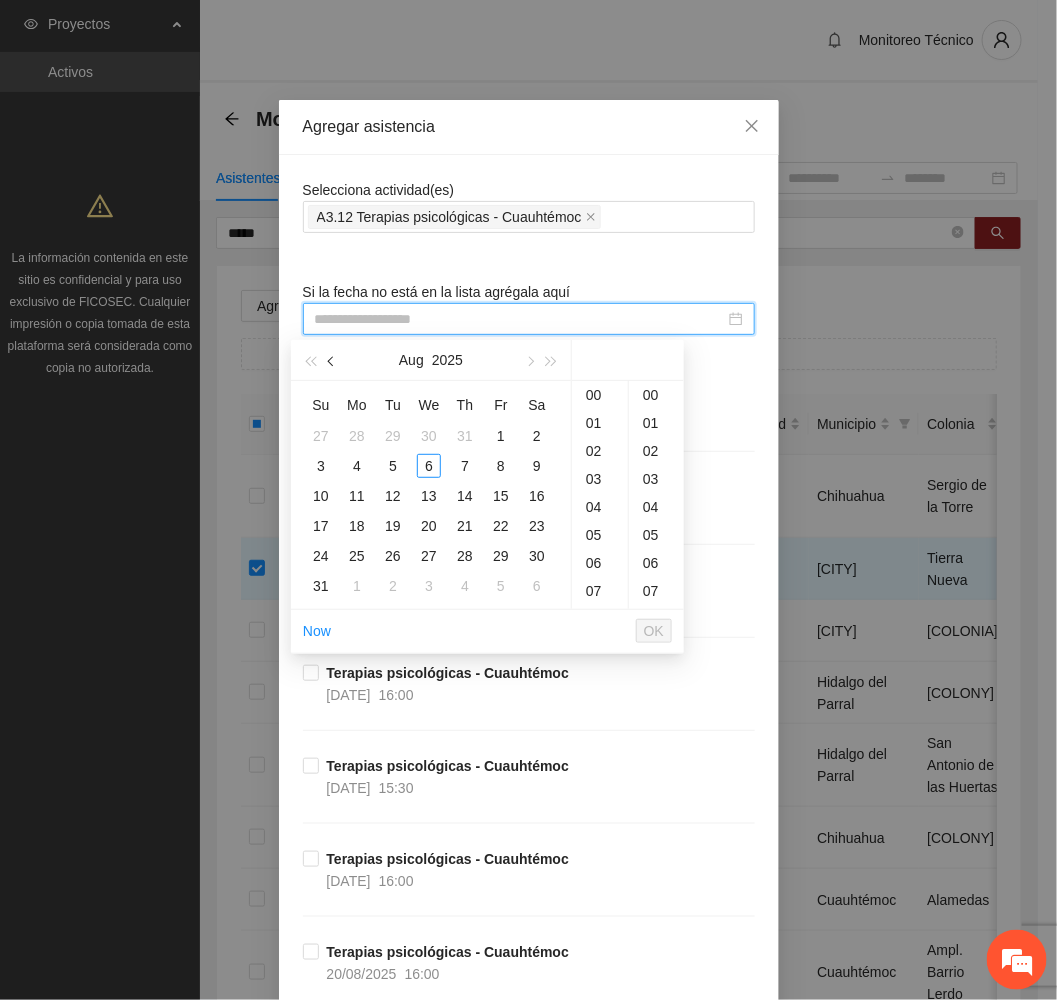 click at bounding box center (333, 362) 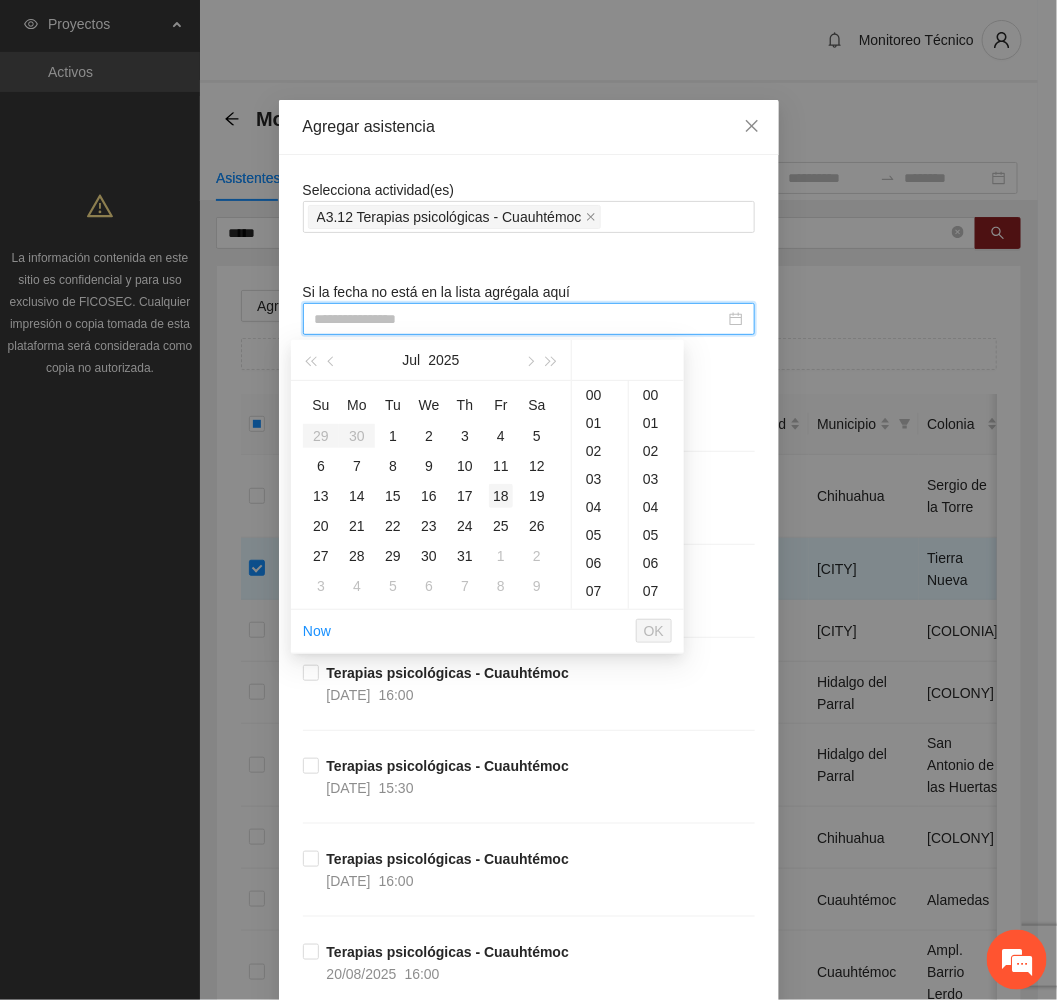 click on "18" at bounding box center (501, 496) 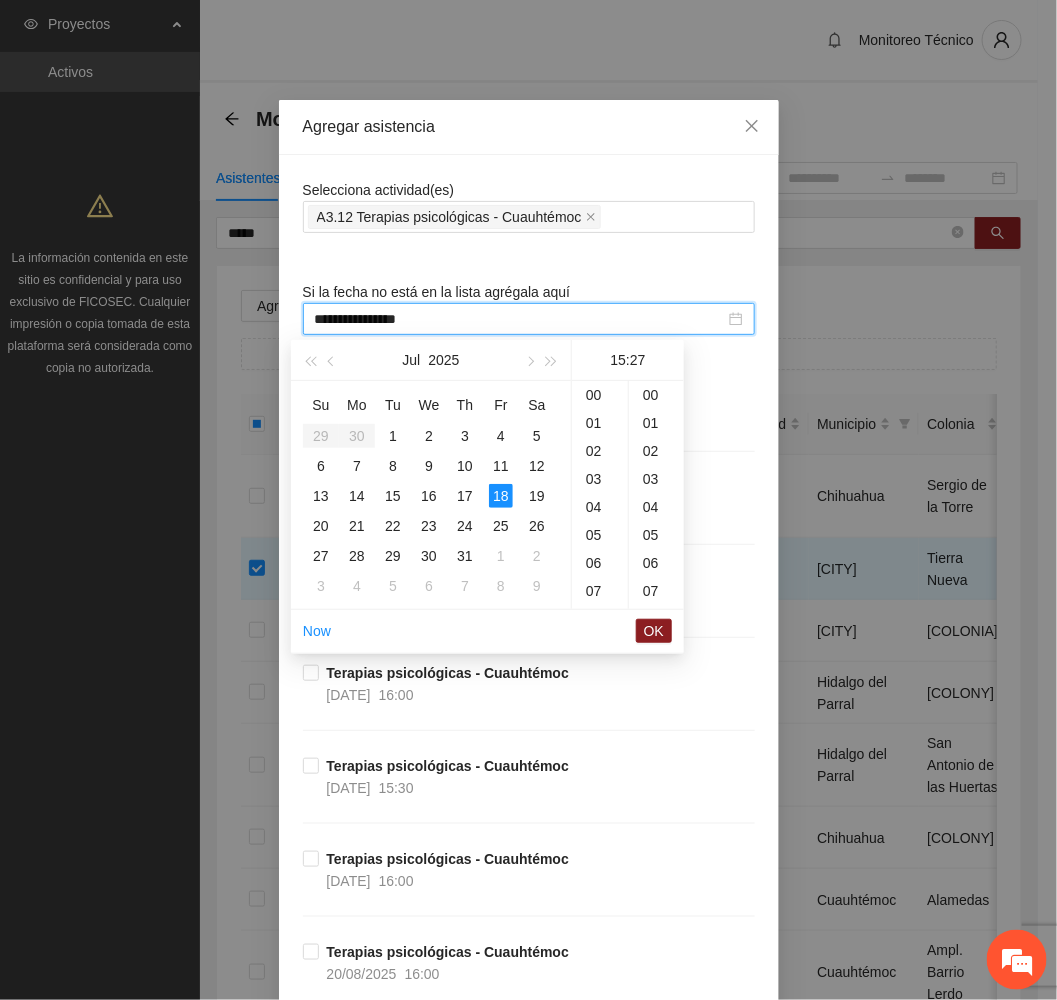scroll, scrollTop: 420, scrollLeft: 0, axis: vertical 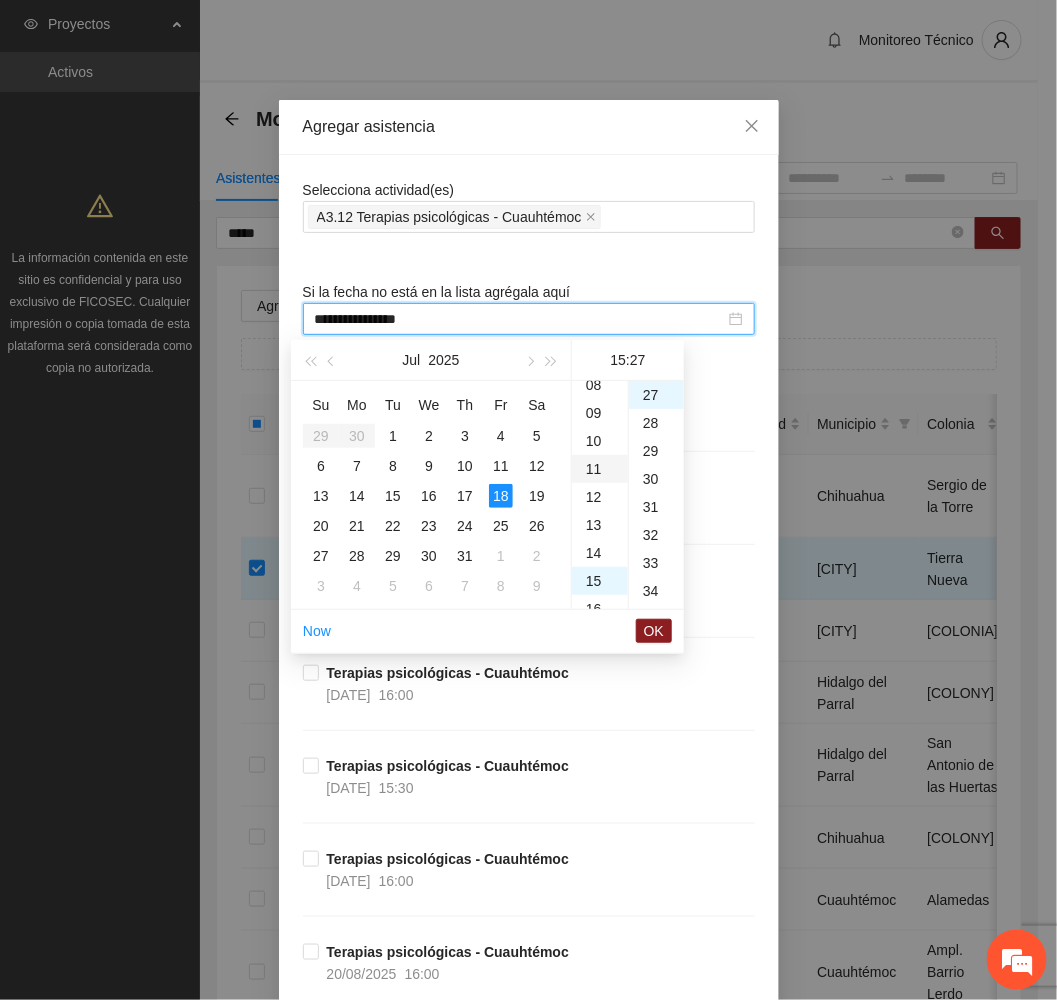 click on "11" at bounding box center (600, 469) 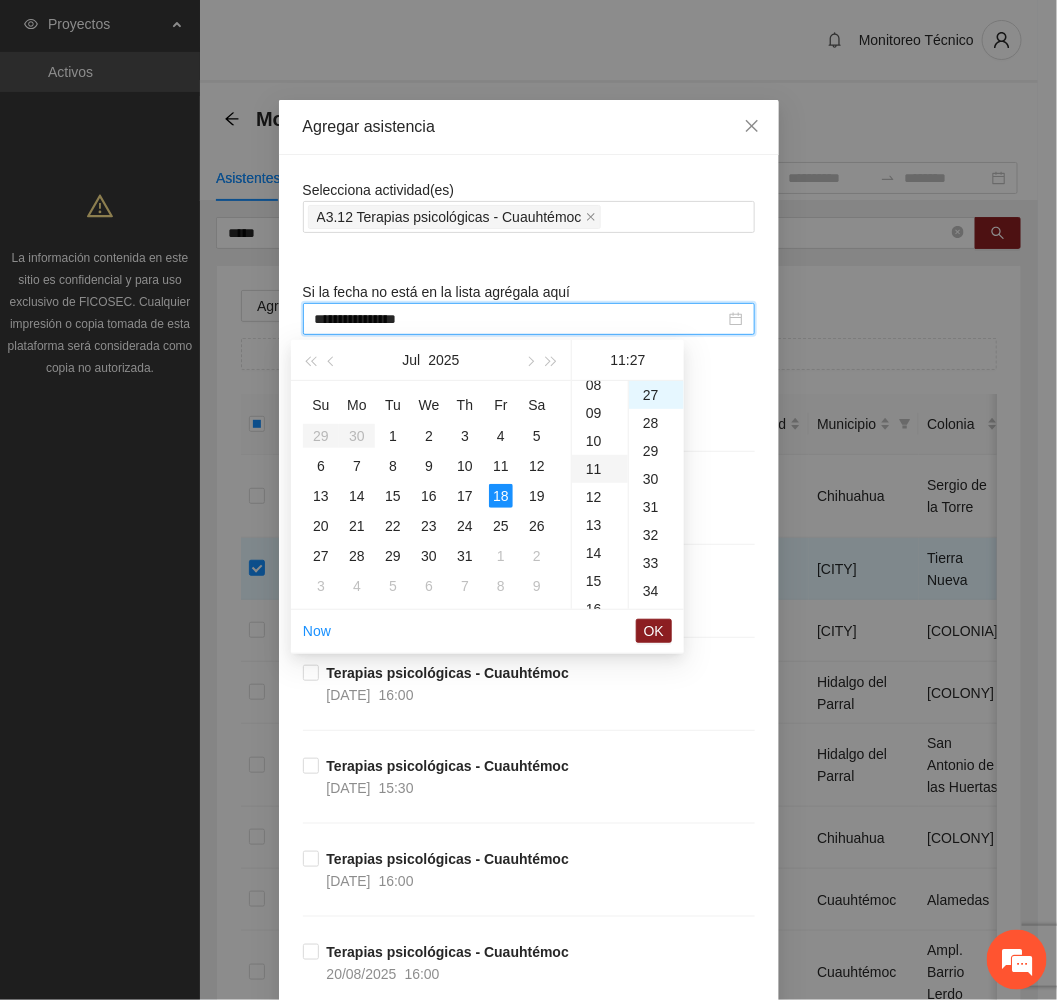 scroll, scrollTop: 307, scrollLeft: 0, axis: vertical 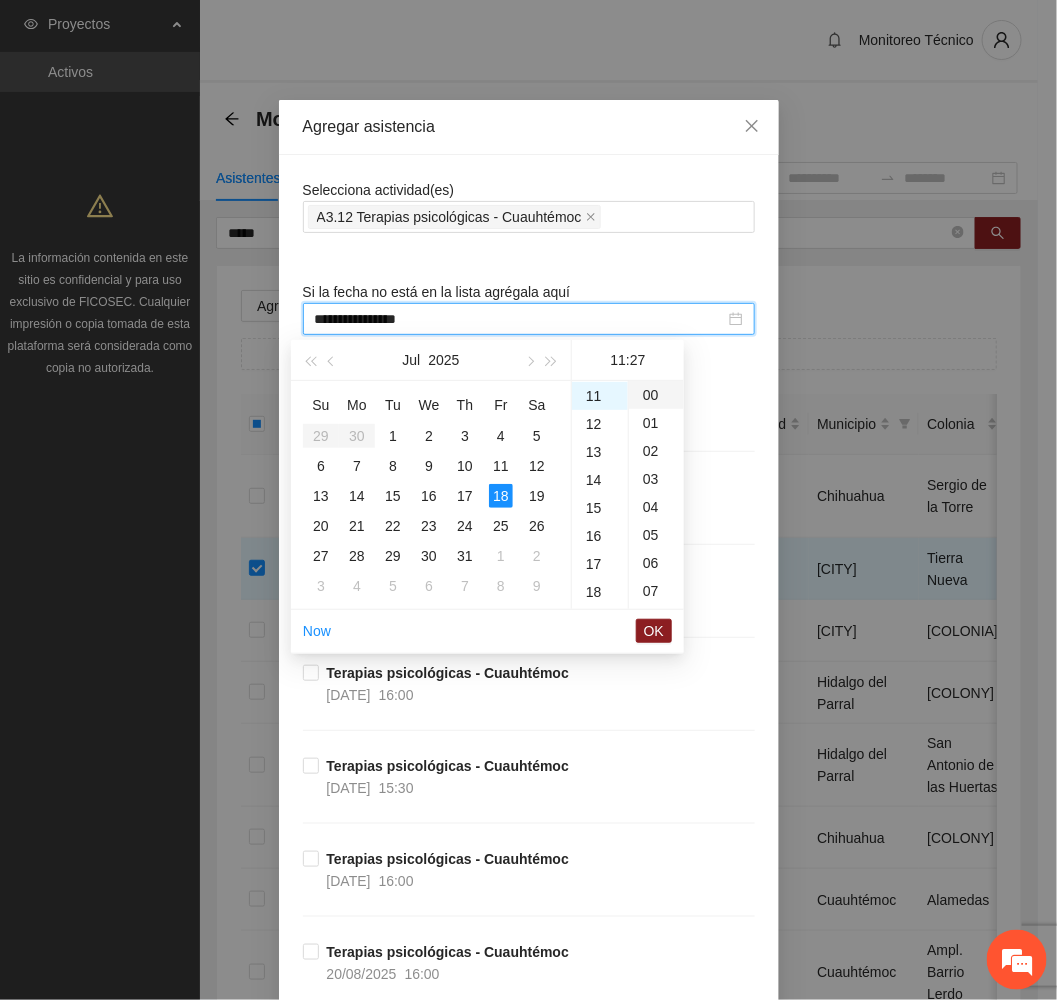 click on "00" at bounding box center [656, 395] 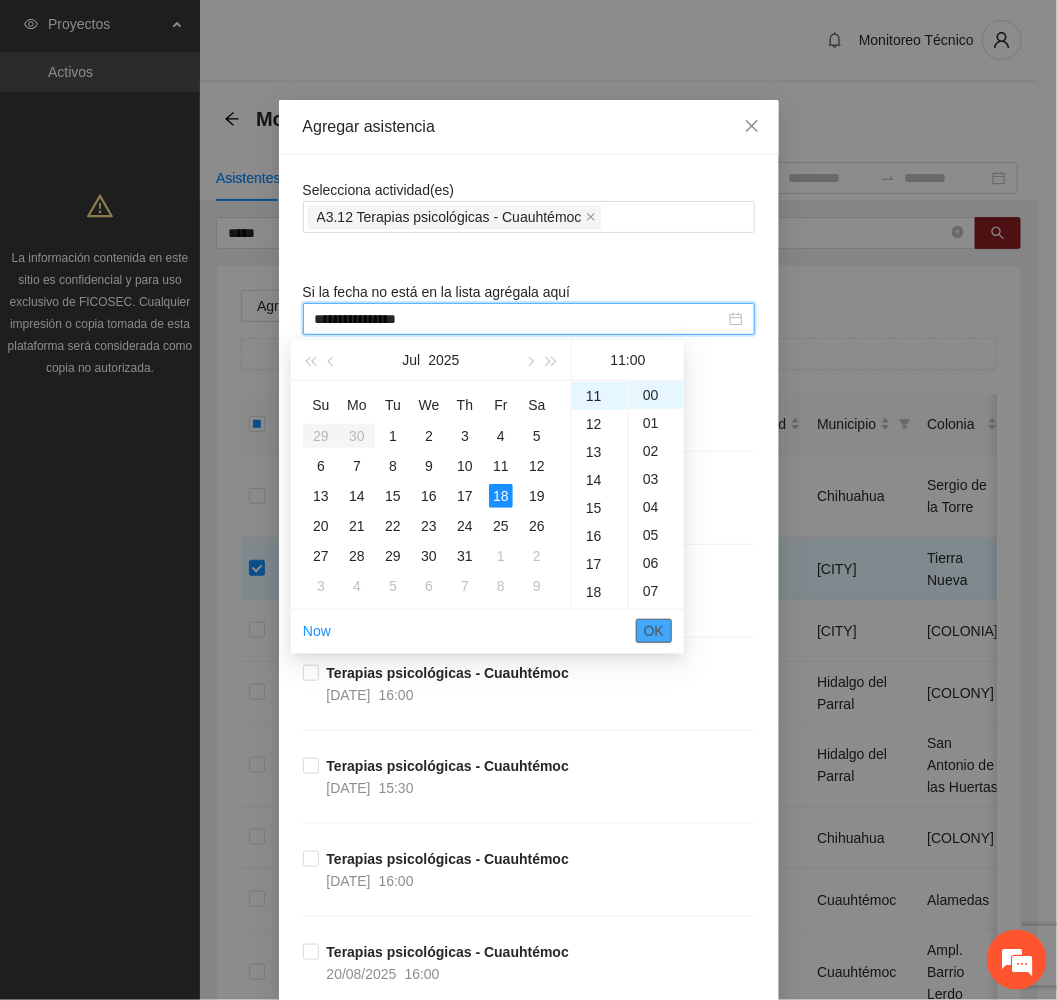 click on "OK" at bounding box center (654, 631) 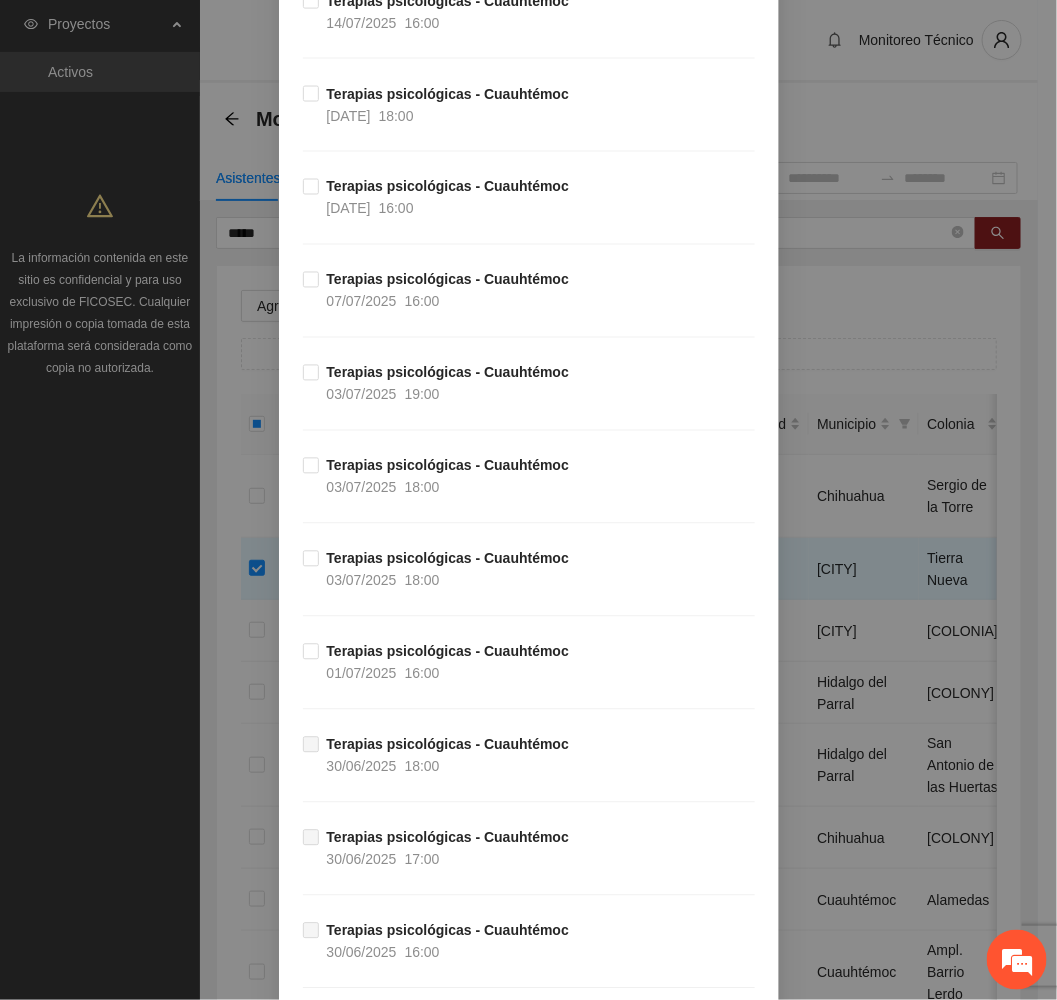 scroll, scrollTop: 3741, scrollLeft: 0, axis: vertical 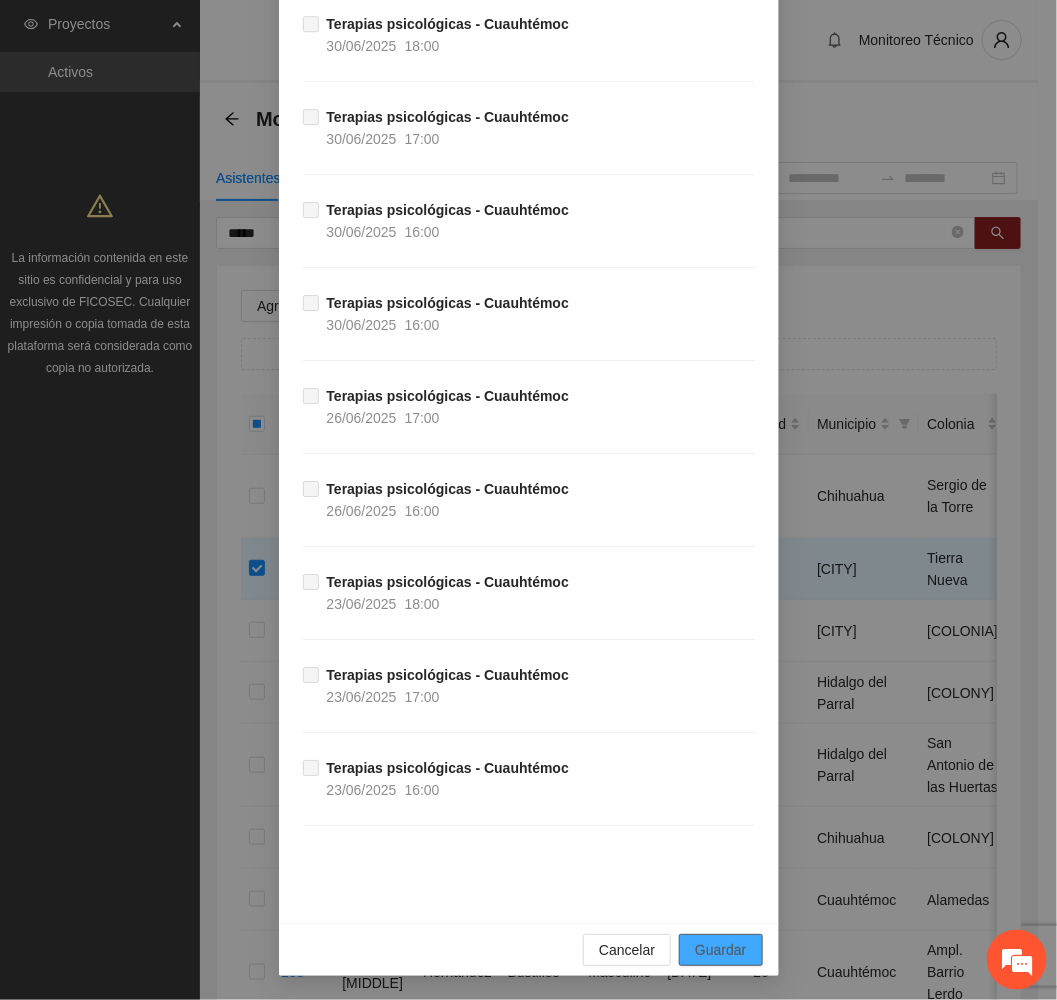 click on "Guardar" at bounding box center [720, 950] 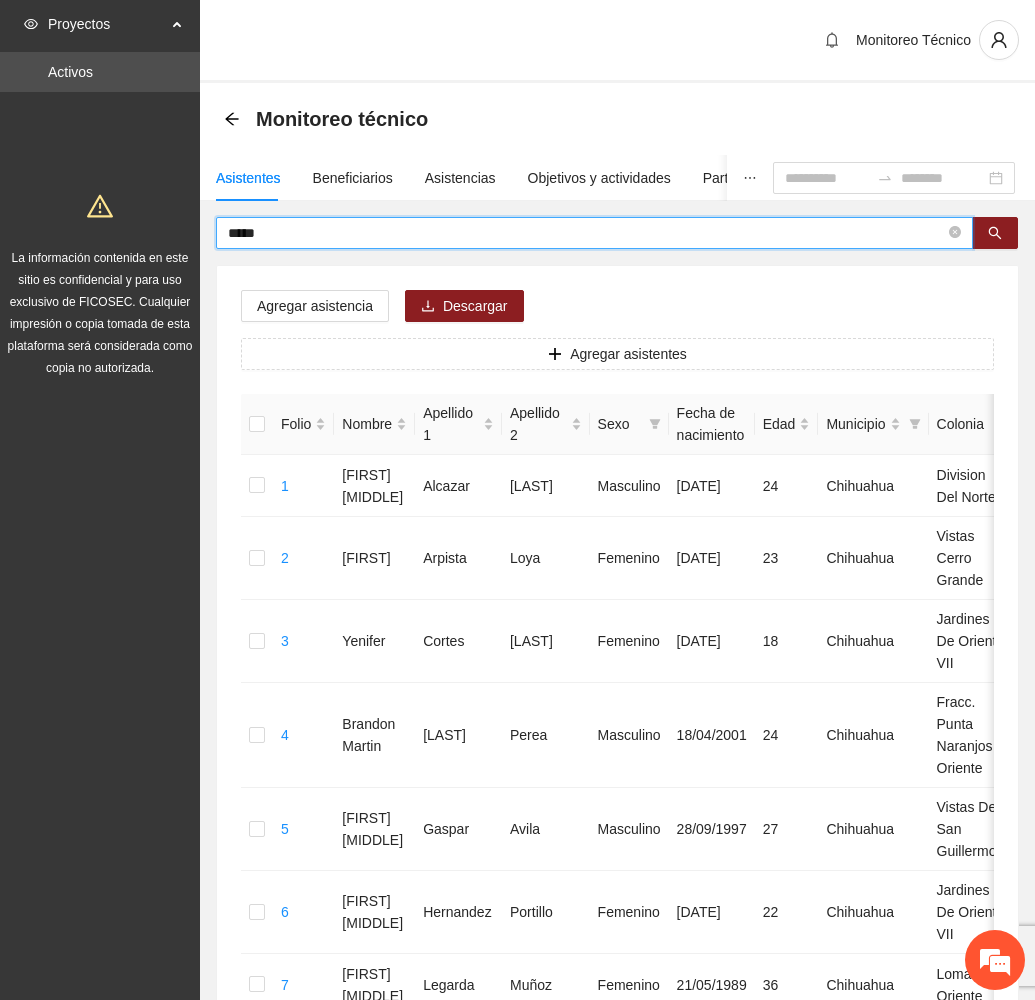 drag, startPoint x: 313, startPoint y: 235, endPoint x: 180, endPoint y: 225, distance: 133.37541 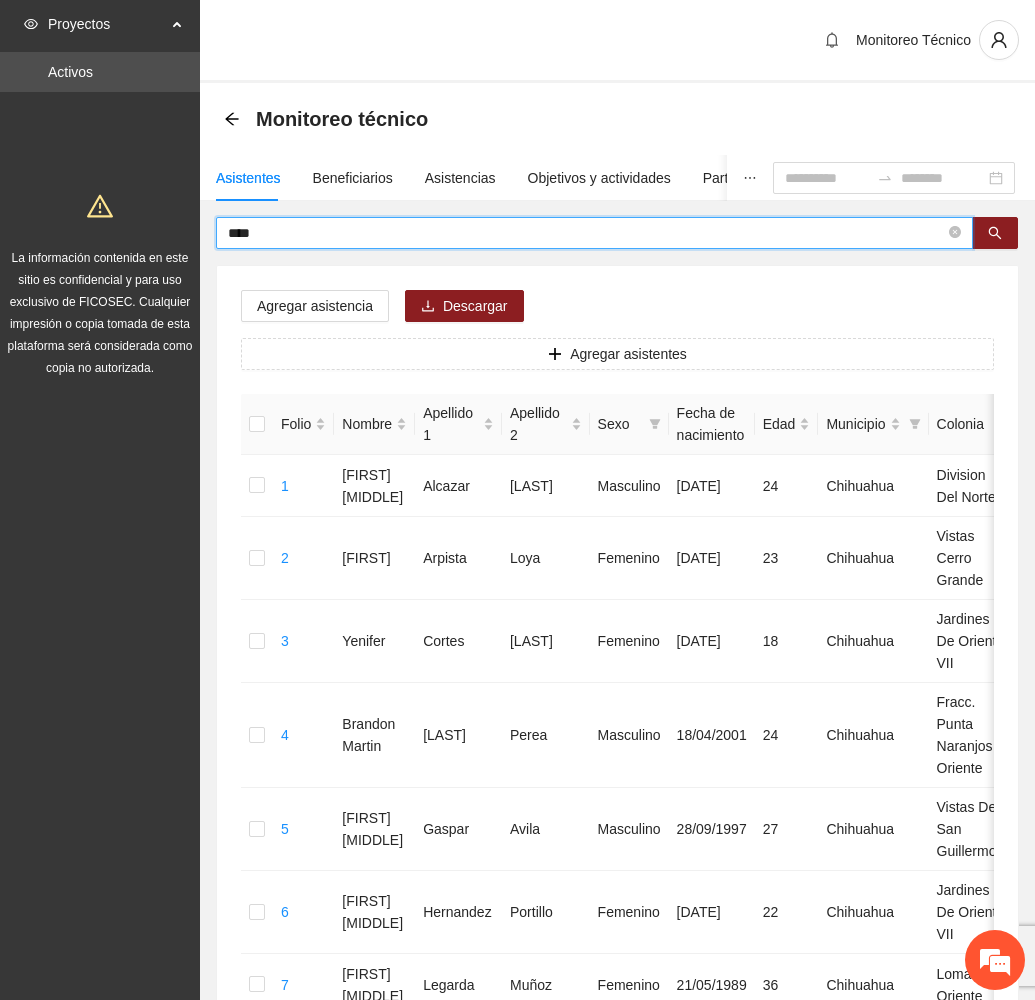 type on "****" 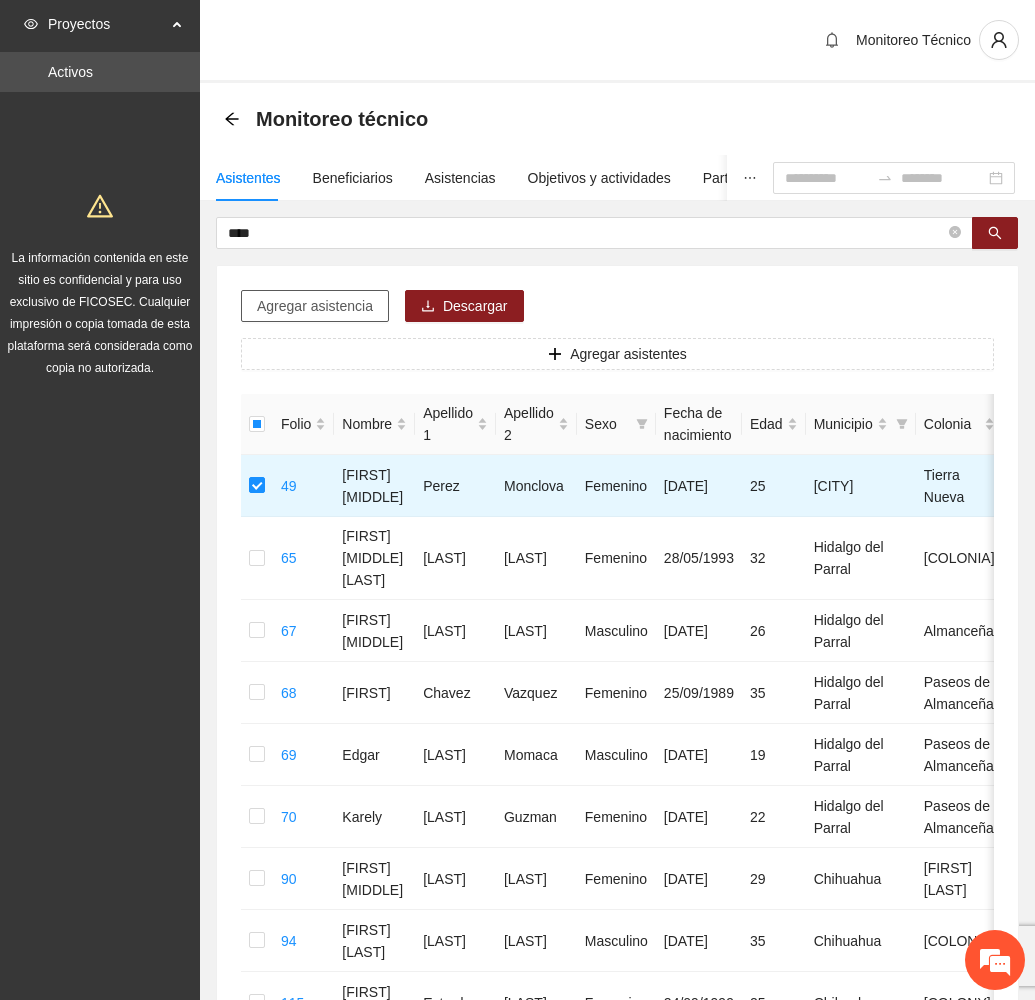 click on "Agregar asistencia" at bounding box center (315, 306) 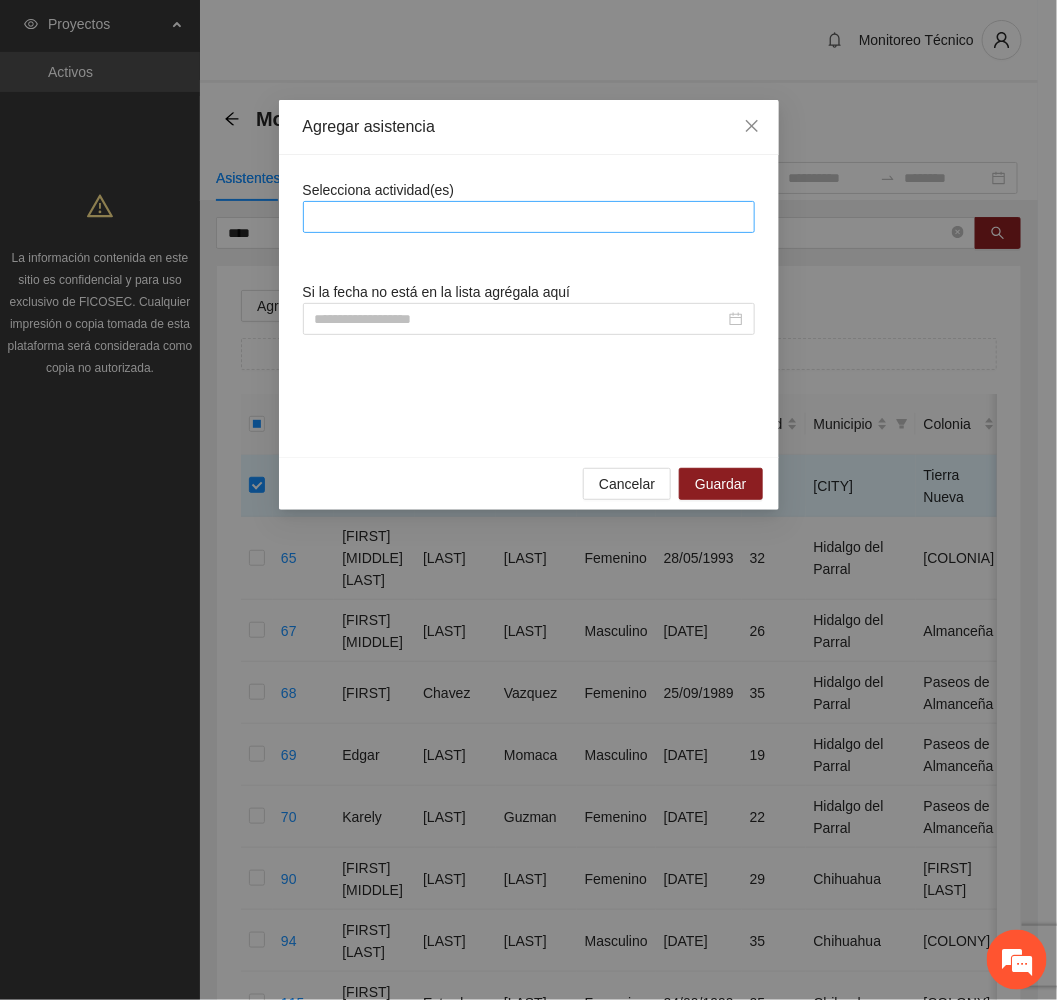 click at bounding box center (529, 217) 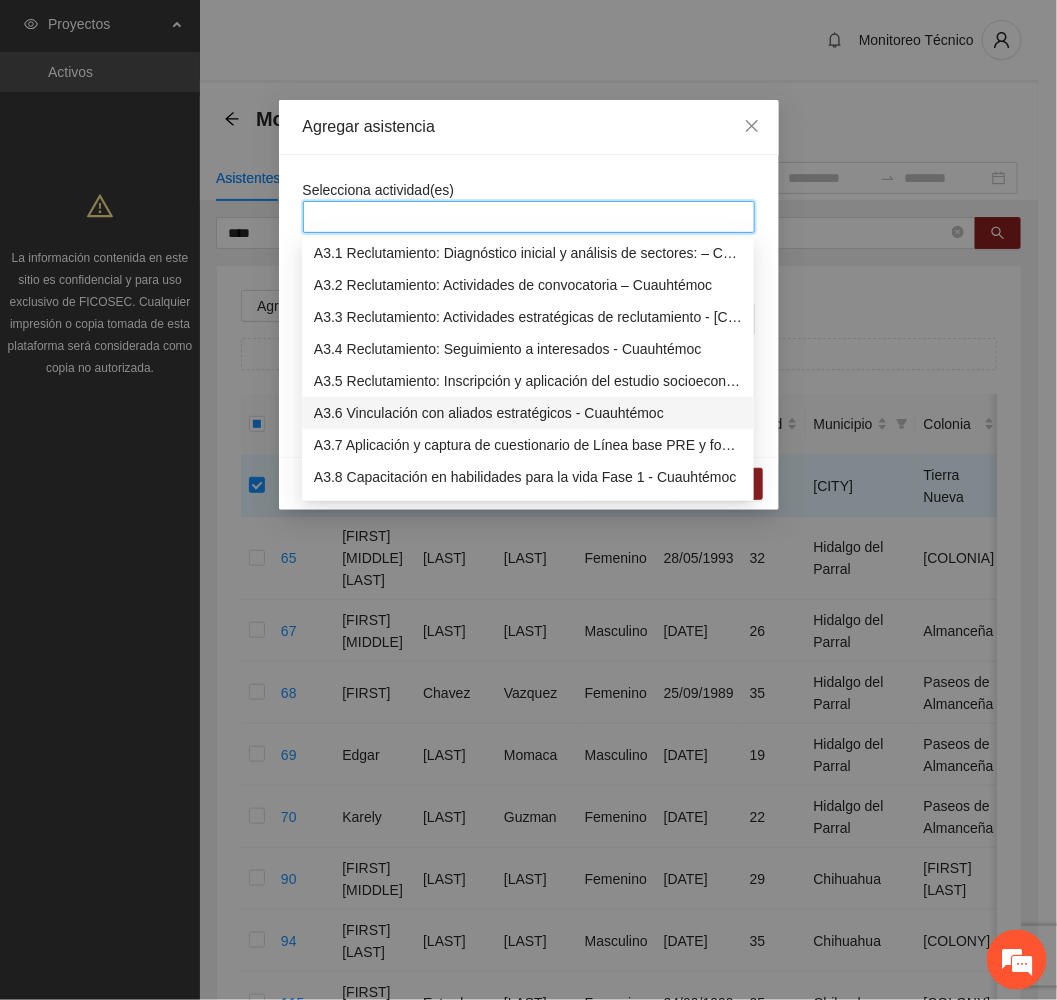 scroll, scrollTop: 1050, scrollLeft: 0, axis: vertical 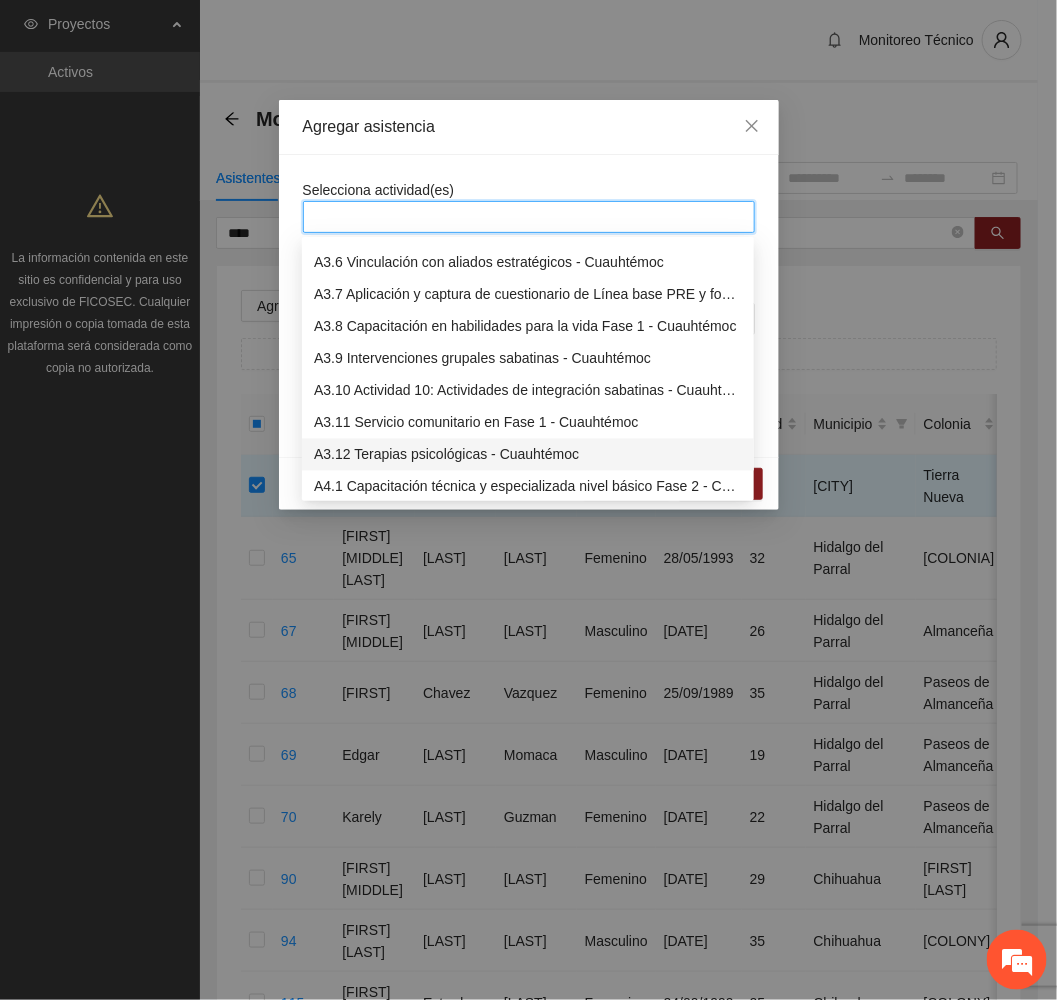 drag, startPoint x: 426, startPoint y: 447, endPoint x: 469, endPoint y: 373, distance: 85.58621 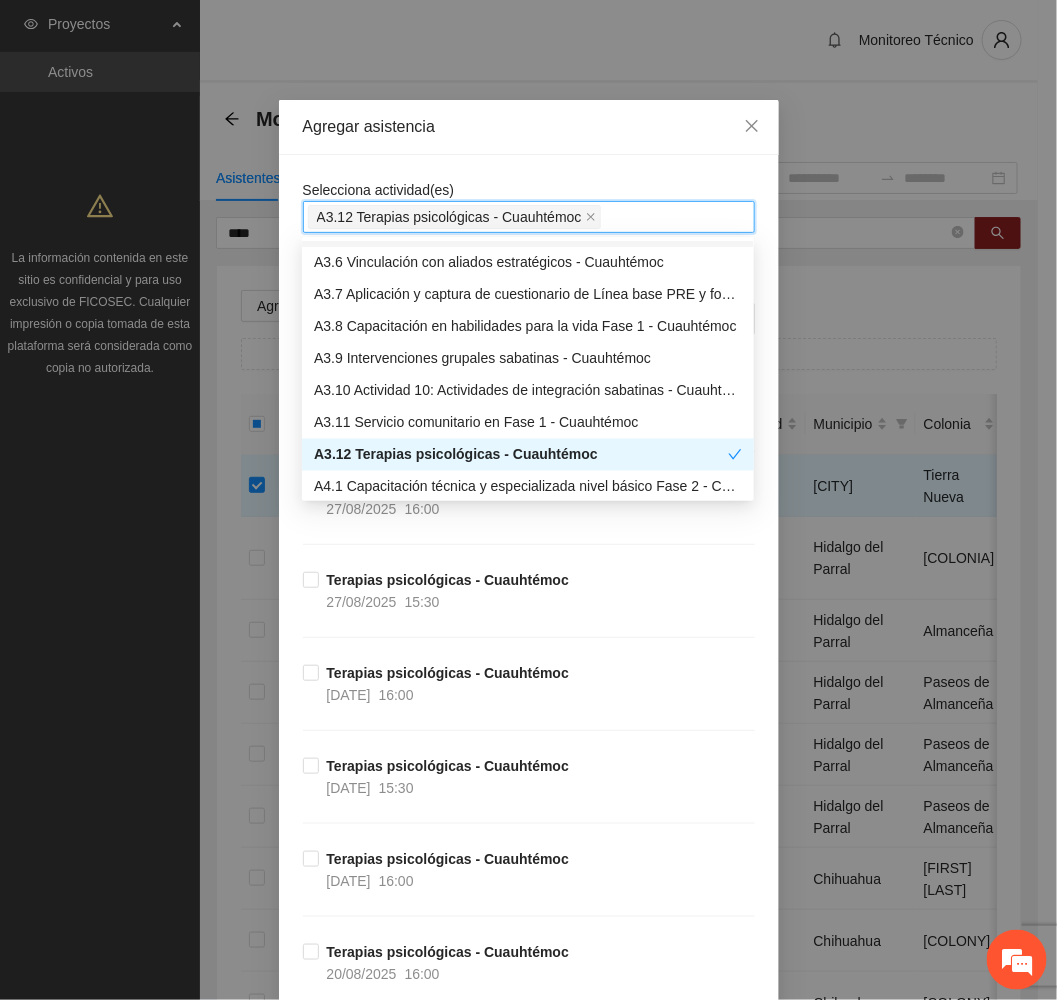 click on "Agregar asistencia" at bounding box center [529, 127] 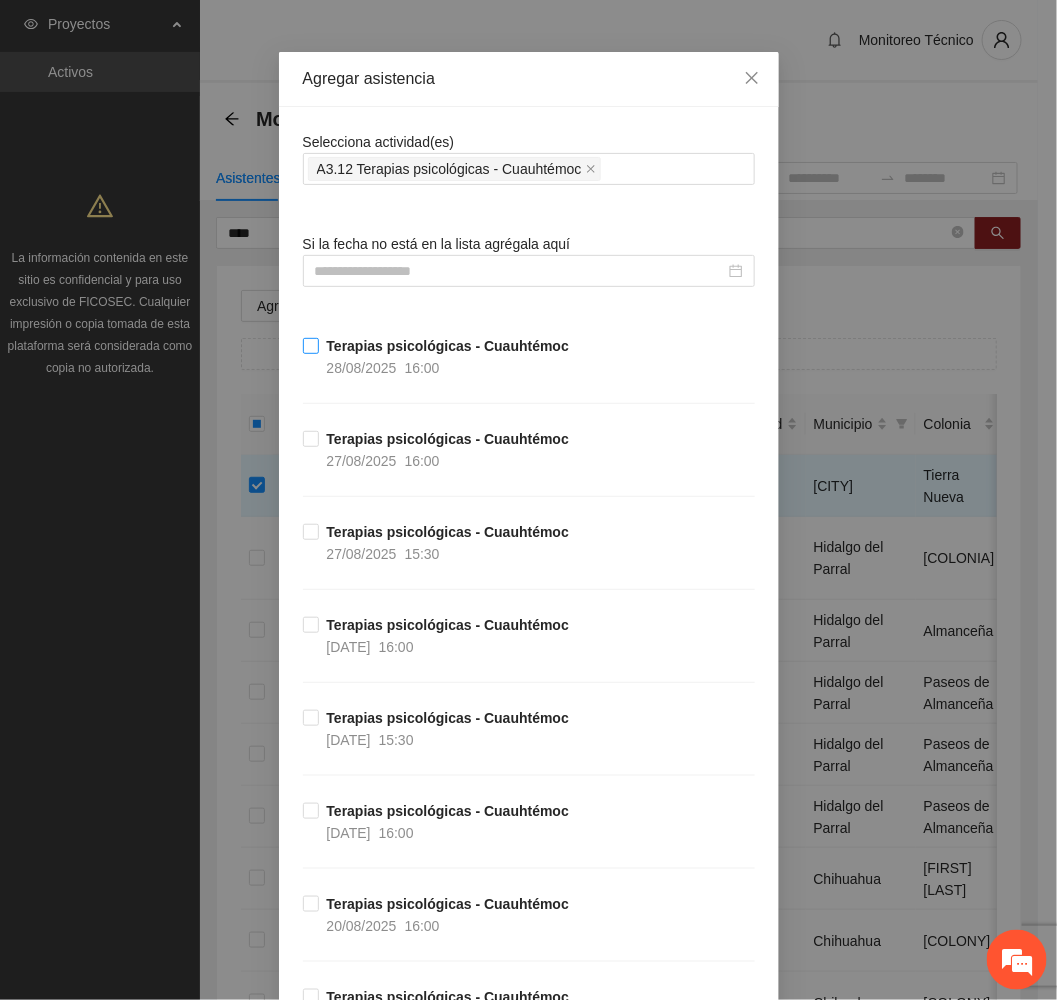 scroll, scrollTop: 0, scrollLeft: 0, axis: both 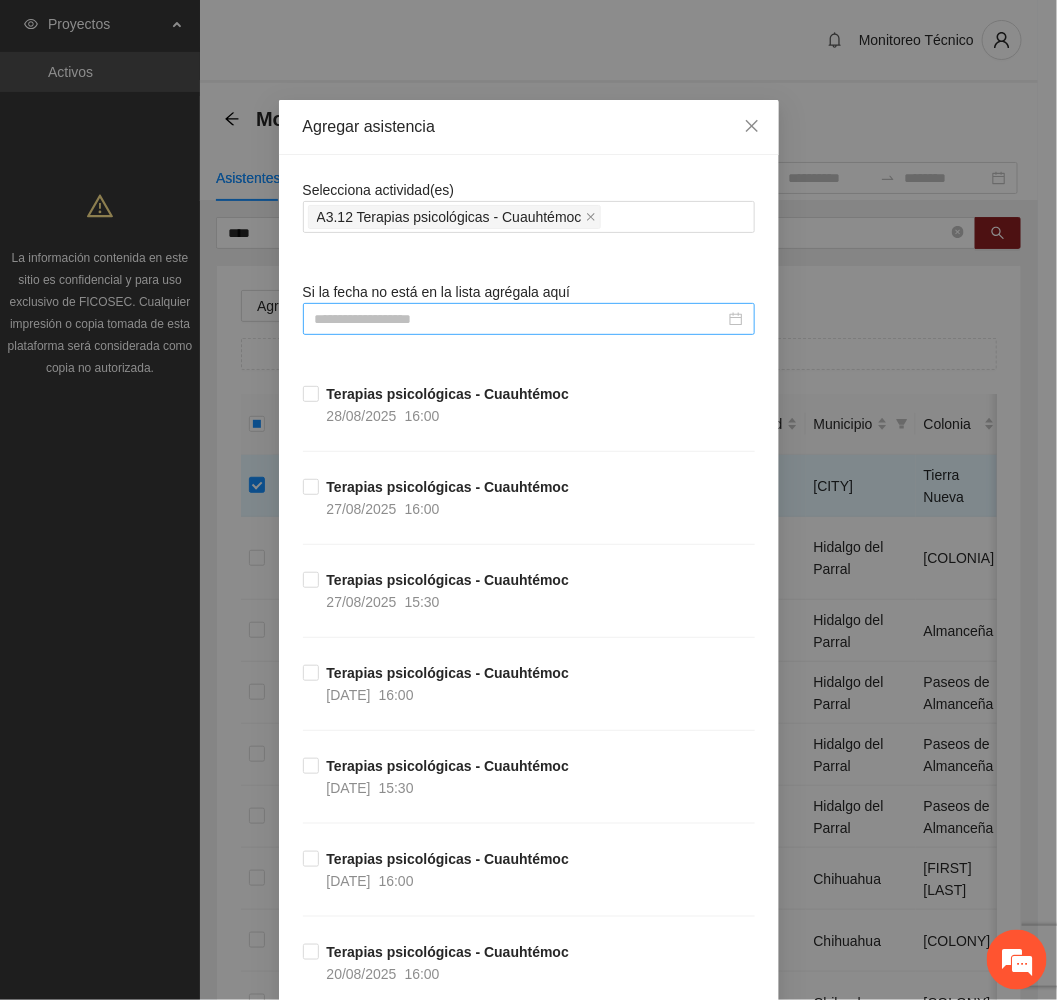 click at bounding box center (520, 319) 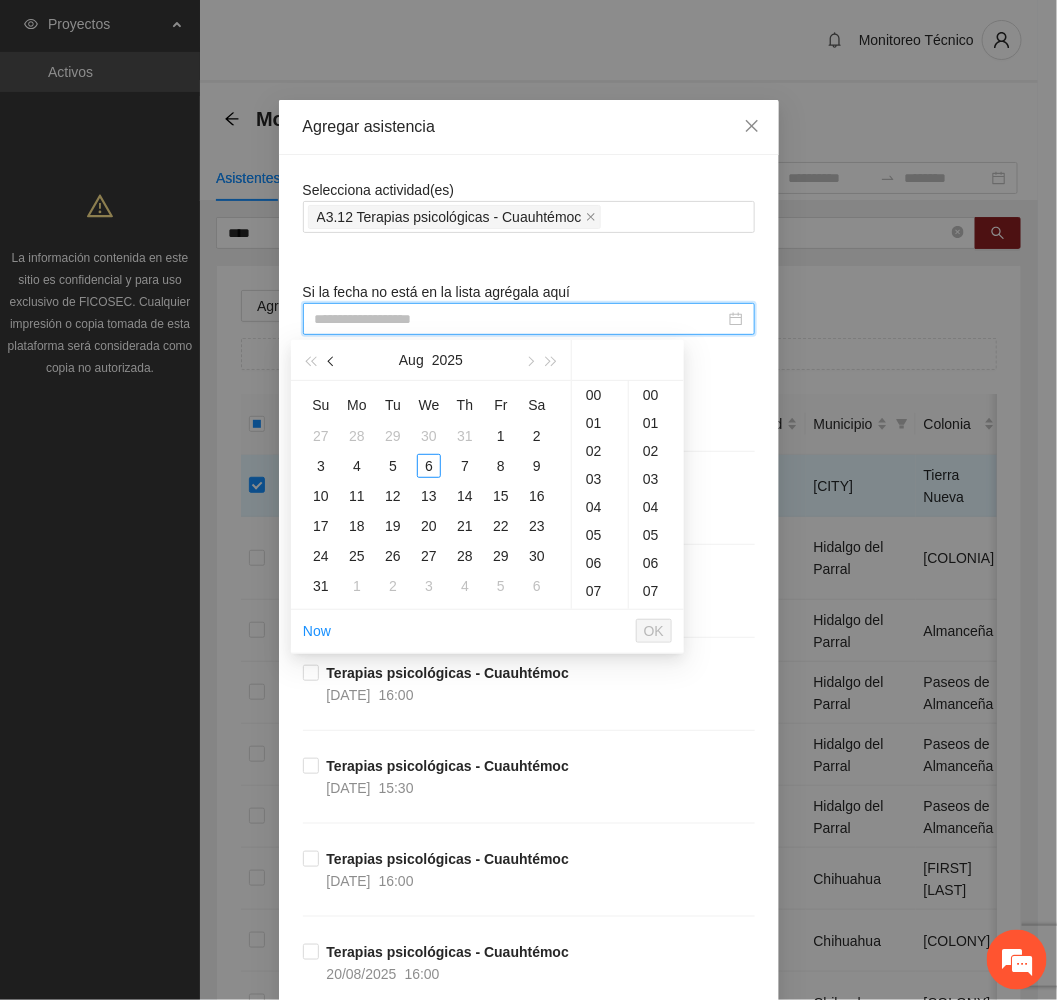 click at bounding box center [332, 360] 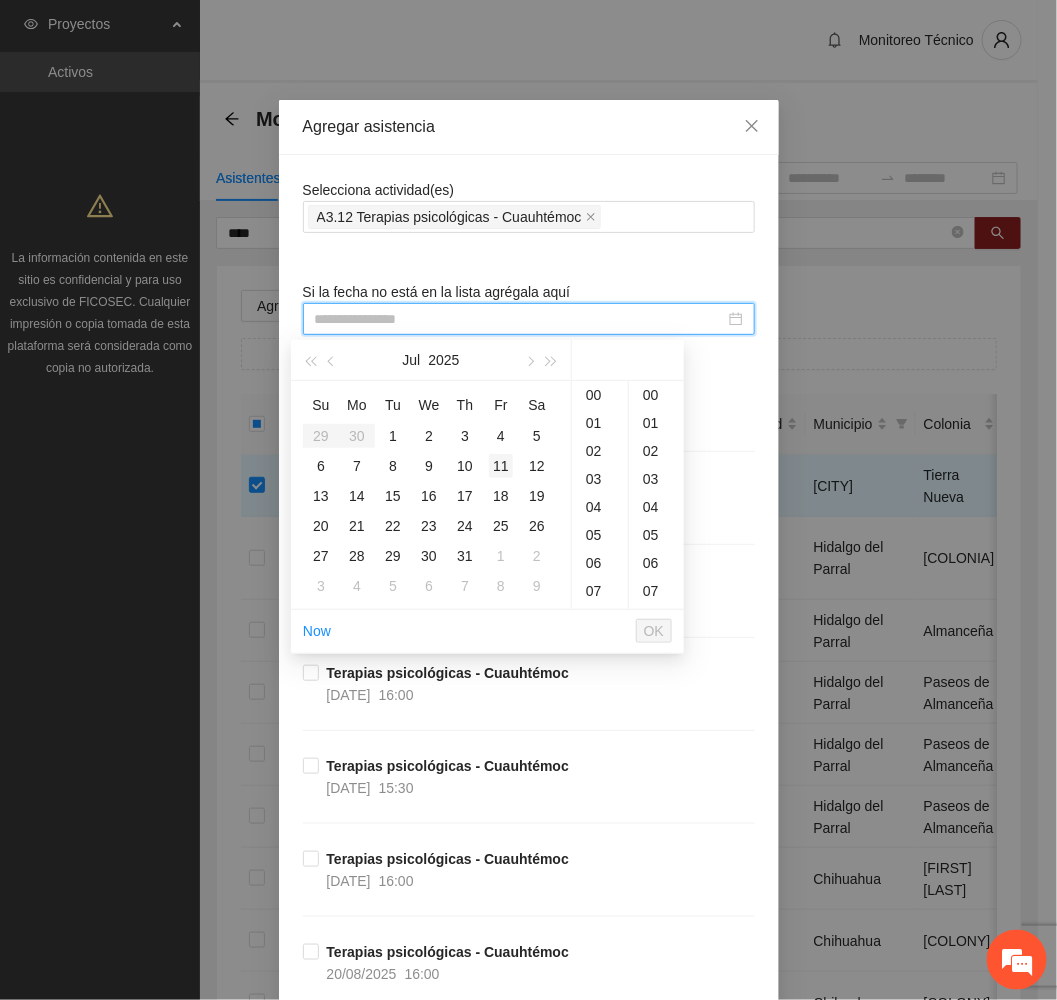 click on "11" at bounding box center (501, 466) 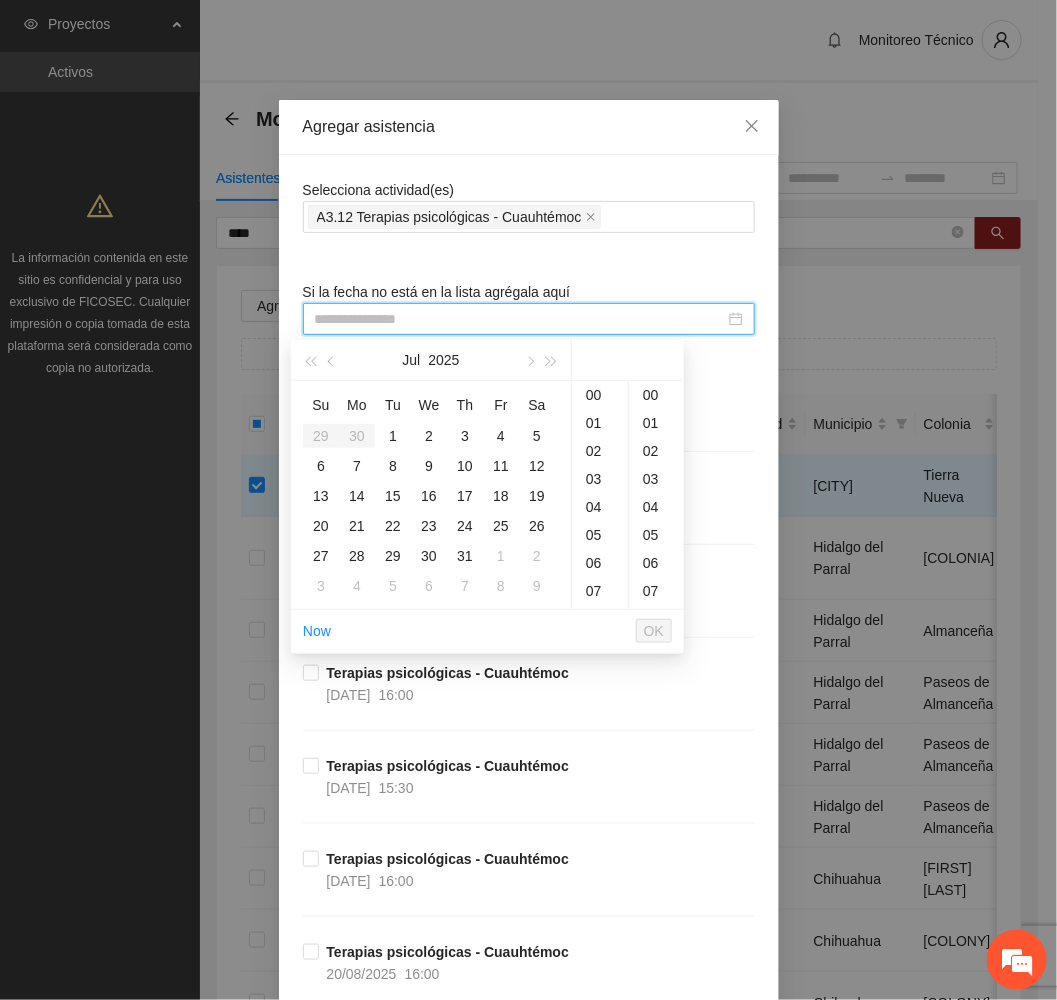 scroll, scrollTop: 279, scrollLeft: 0, axis: vertical 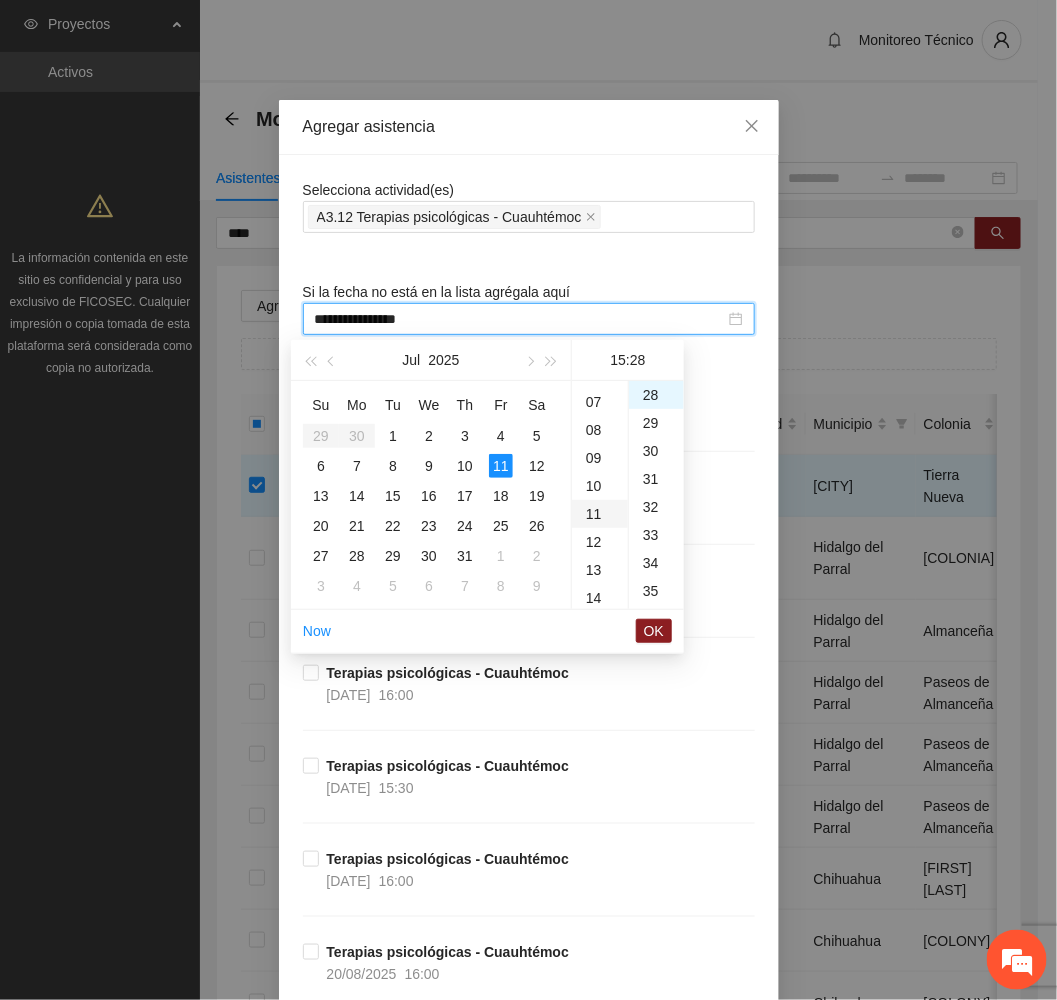 click on "11" at bounding box center (600, 514) 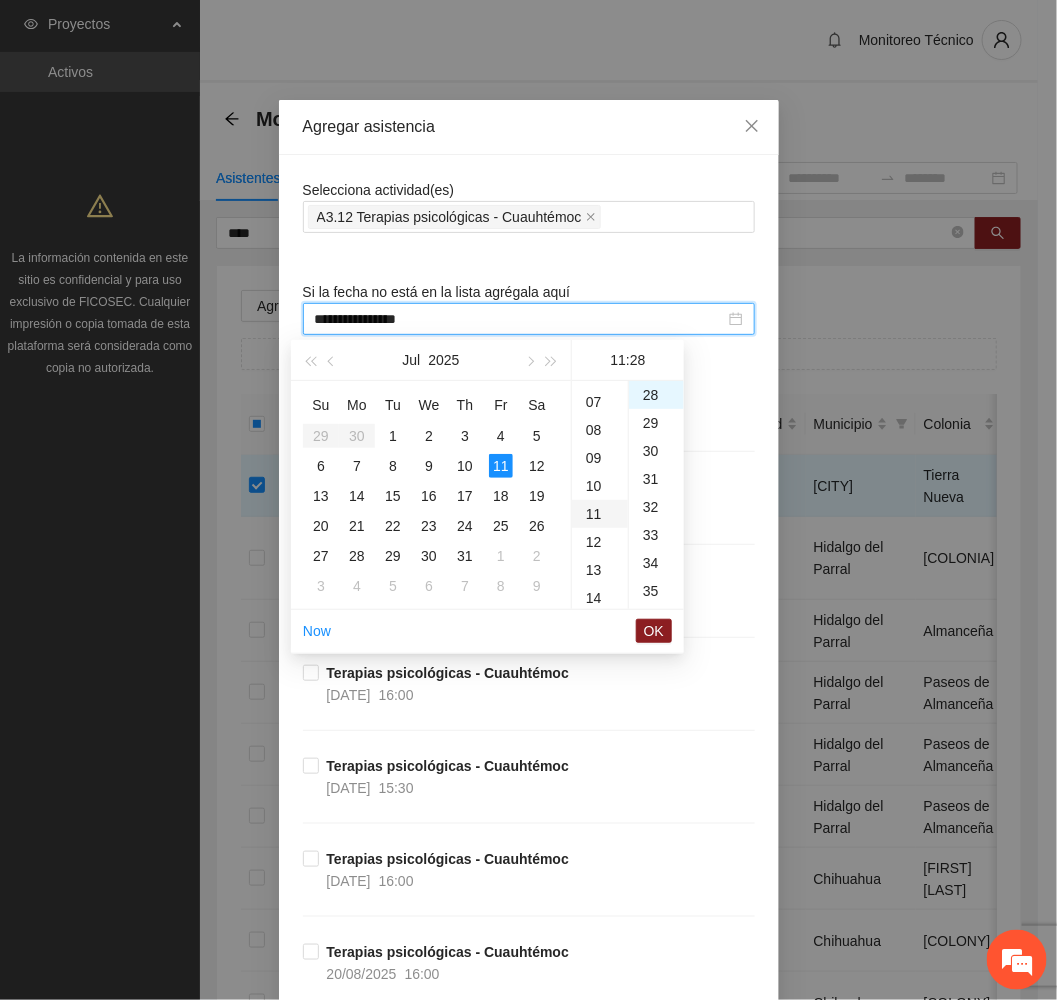 scroll, scrollTop: 307, scrollLeft: 0, axis: vertical 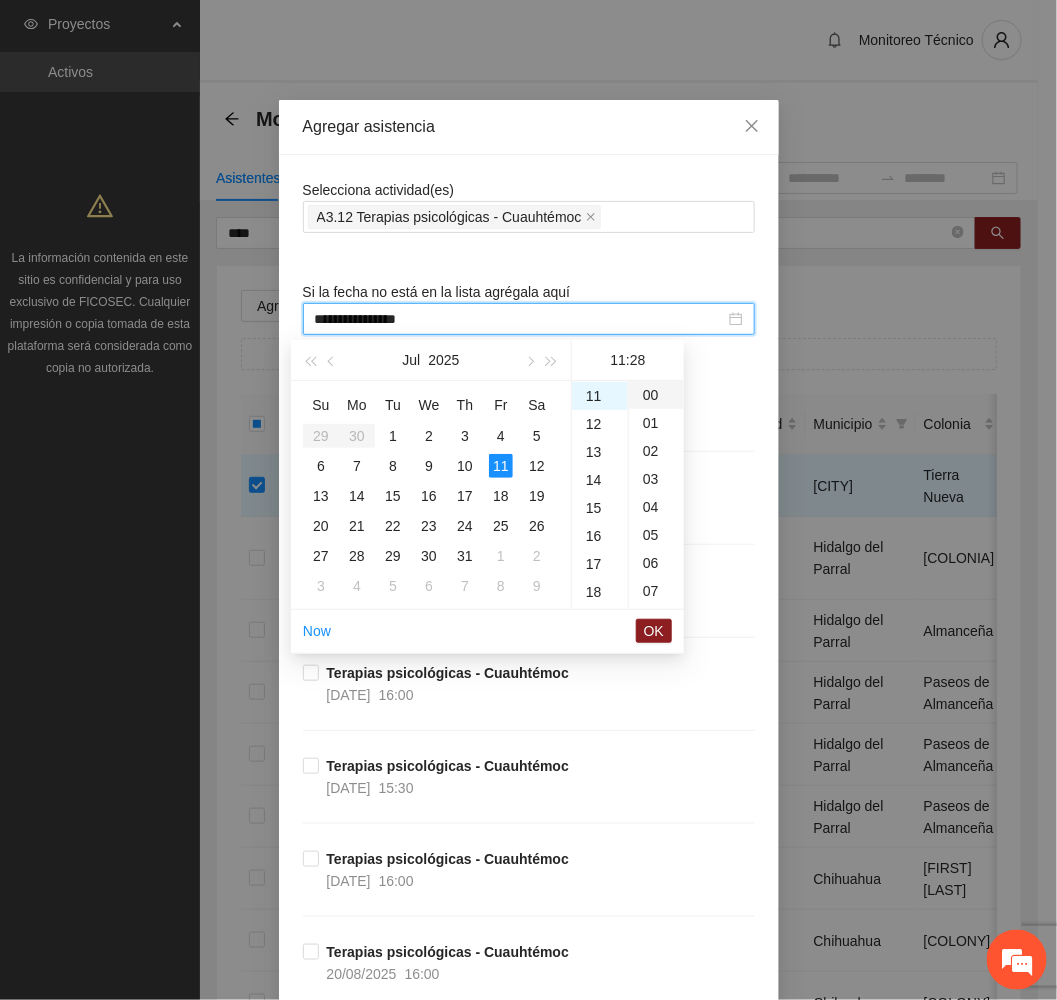 click on "00" at bounding box center (656, 395) 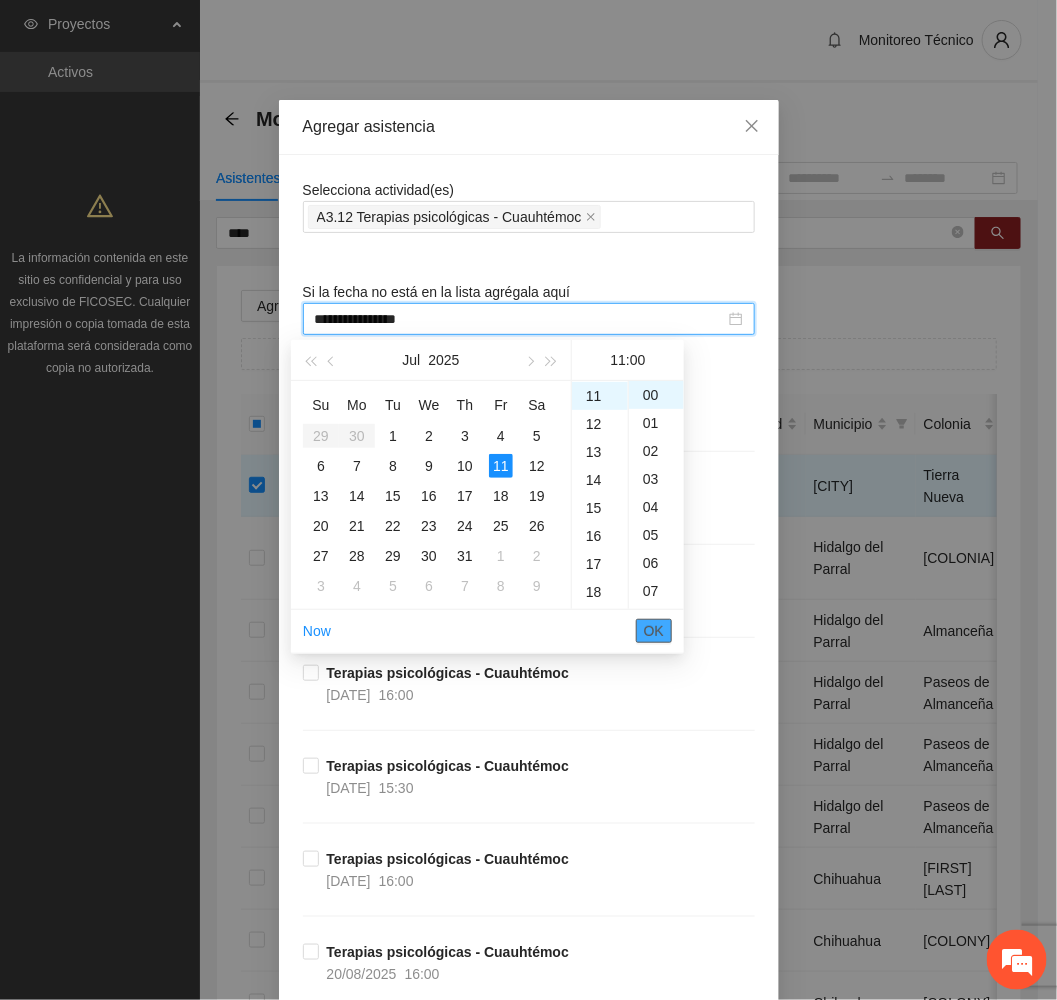 click on "OK" at bounding box center (654, 631) 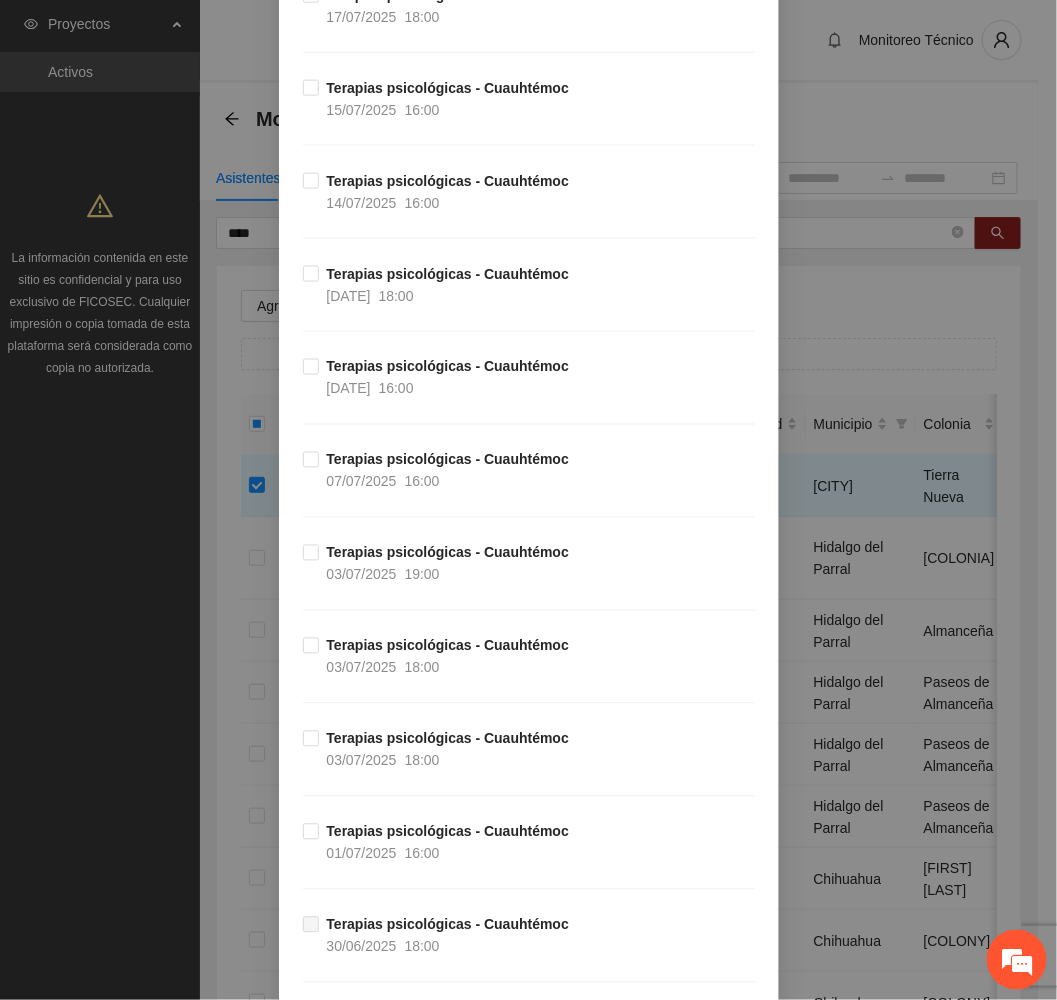 scroll, scrollTop: 3741, scrollLeft: 0, axis: vertical 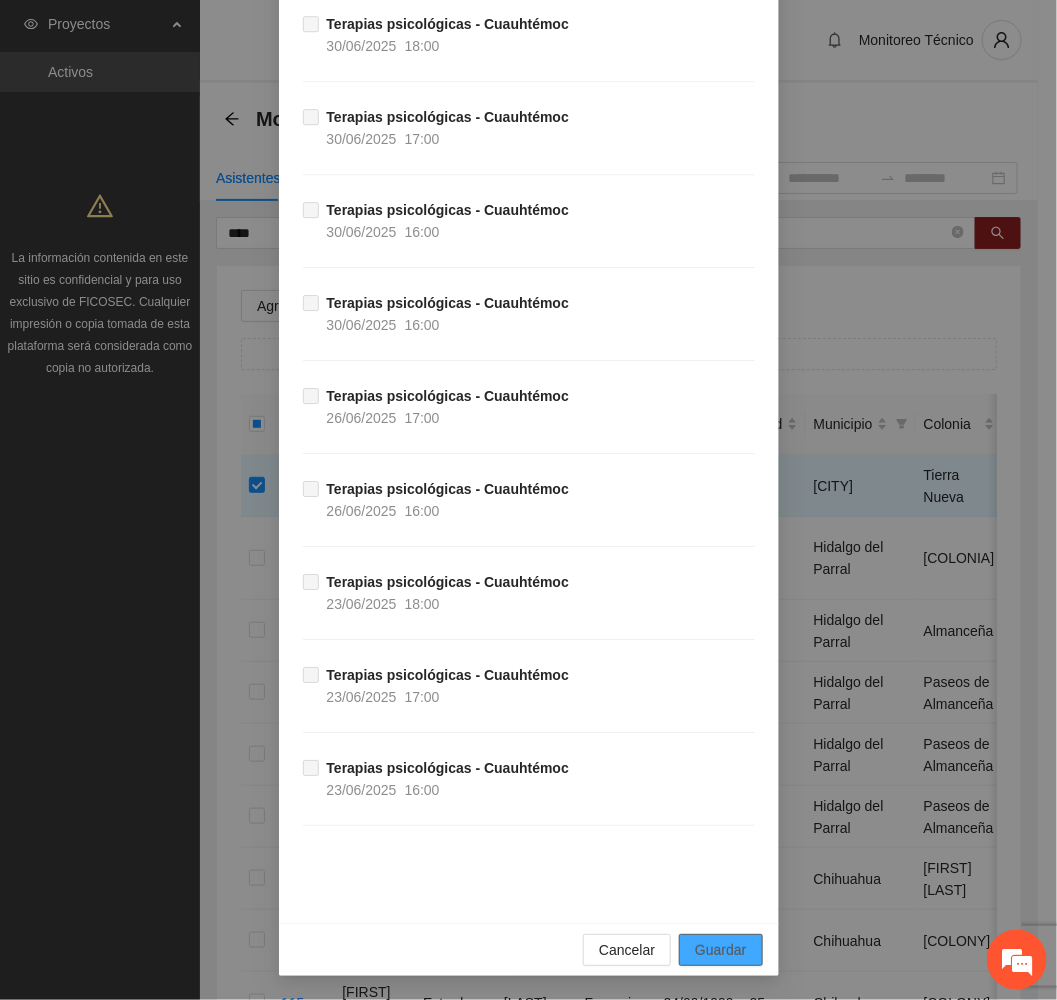 click on "Guardar" at bounding box center [720, 950] 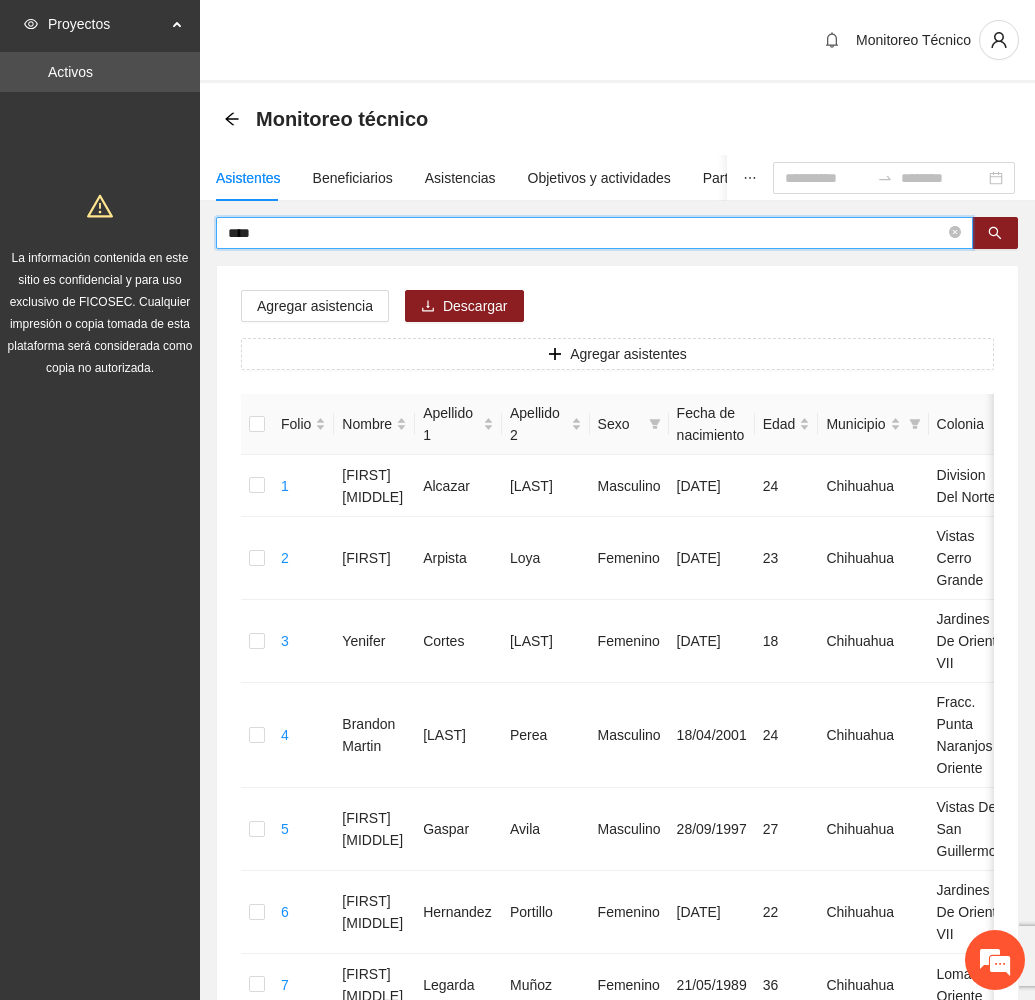 drag, startPoint x: 291, startPoint y: 231, endPoint x: 102, endPoint y: 234, distance: 189.0238 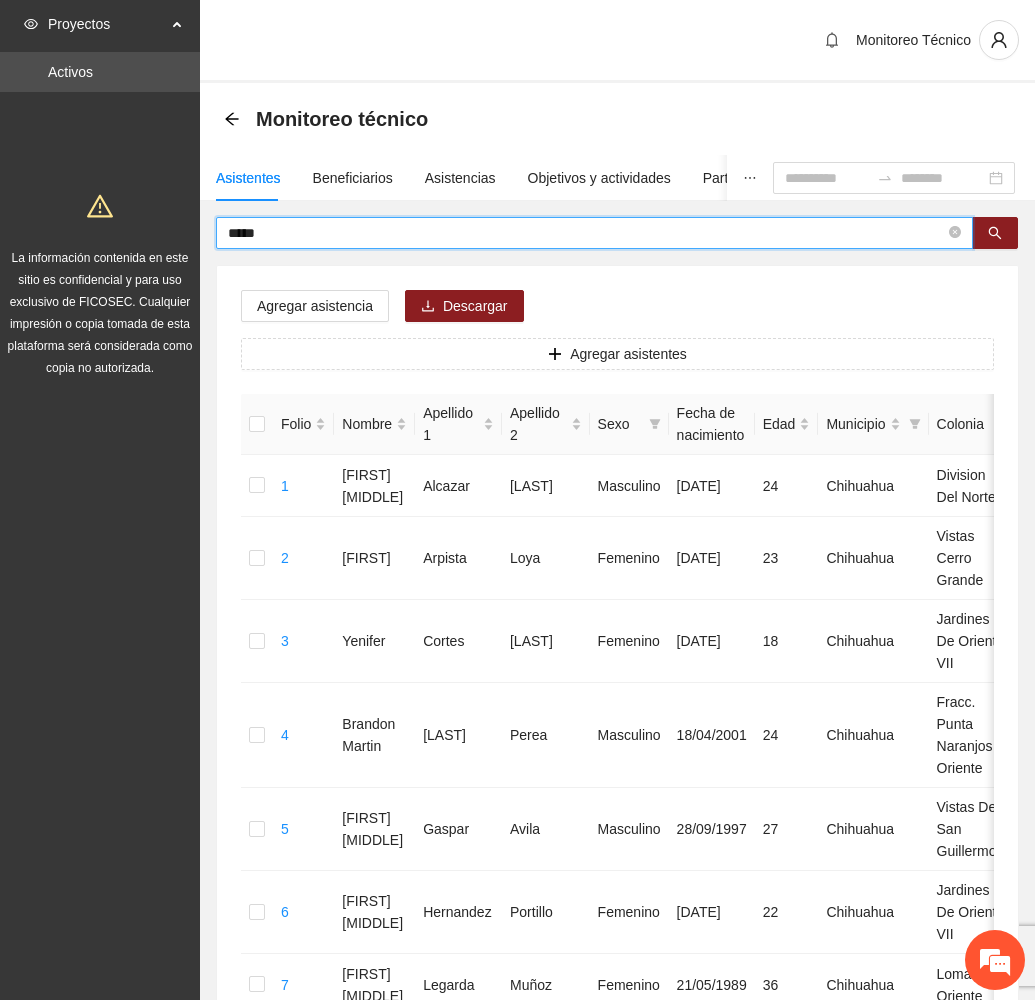 type on "*****" 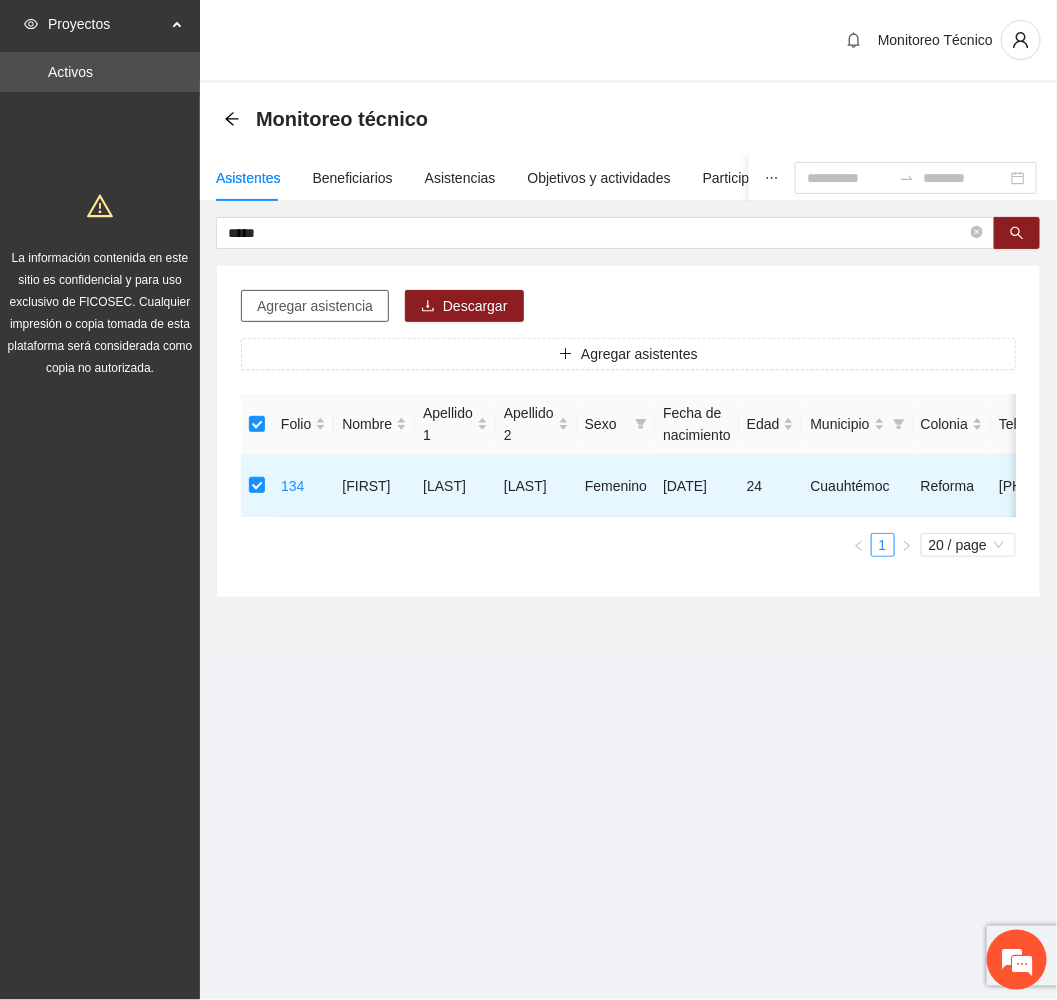click on "Agregar asistencia" at bounding box center (315, 306) 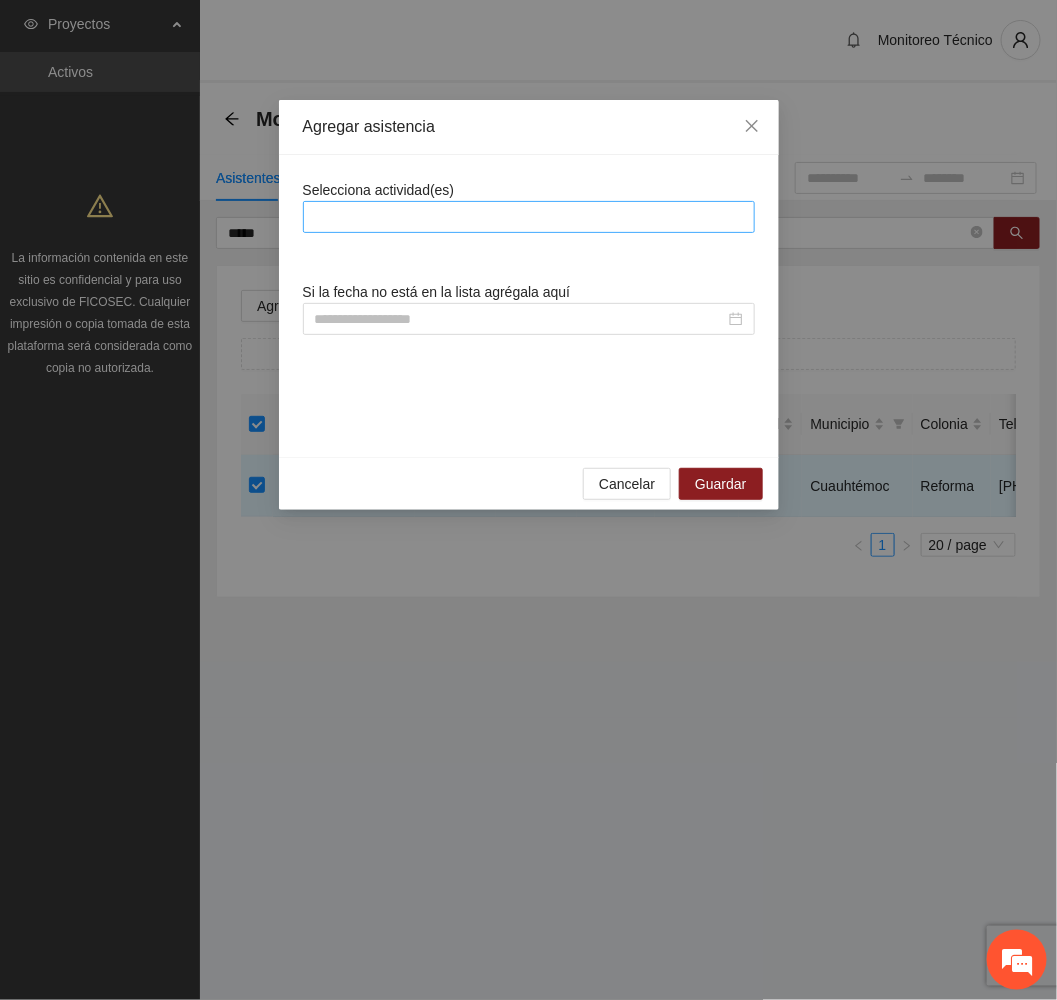 click at bounding box center (529, 217) 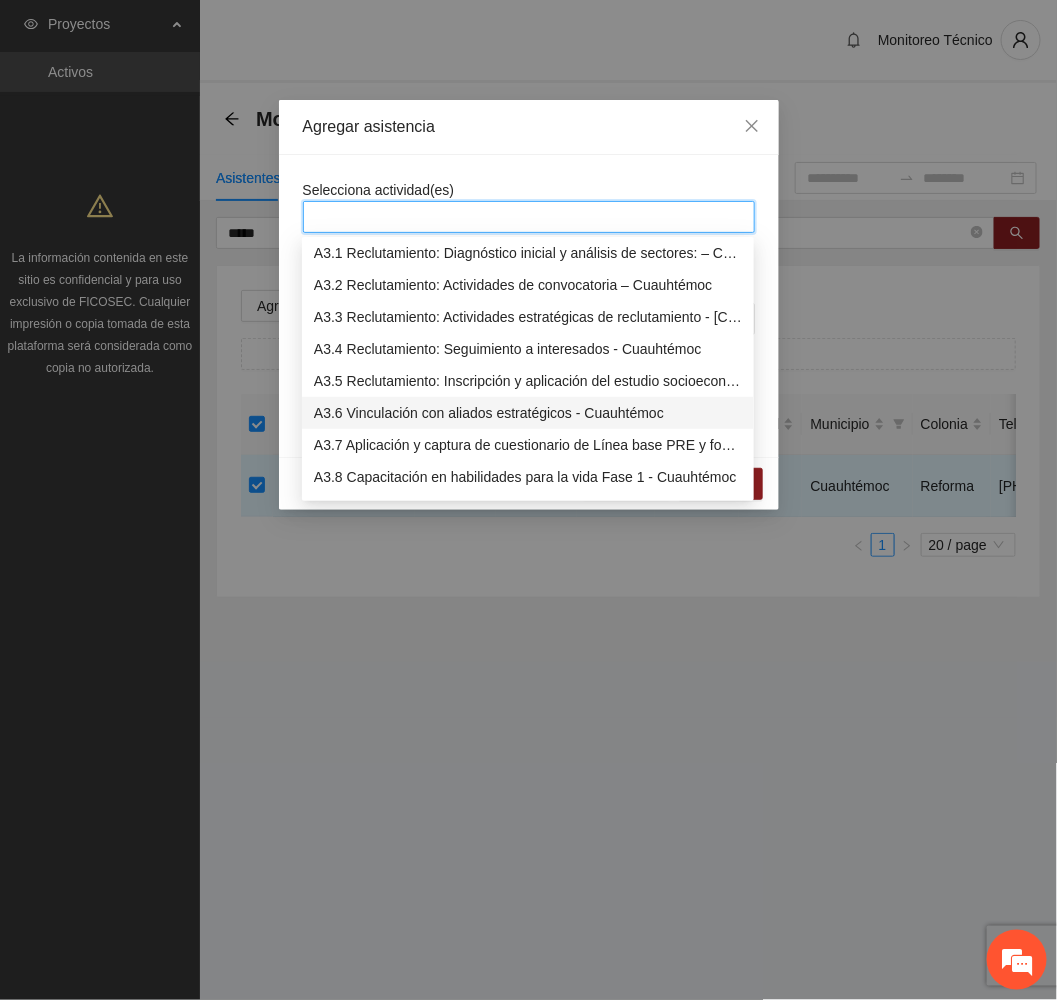 scroll, scrollTop: 1050, scrollLeft: 0, axis: vertical 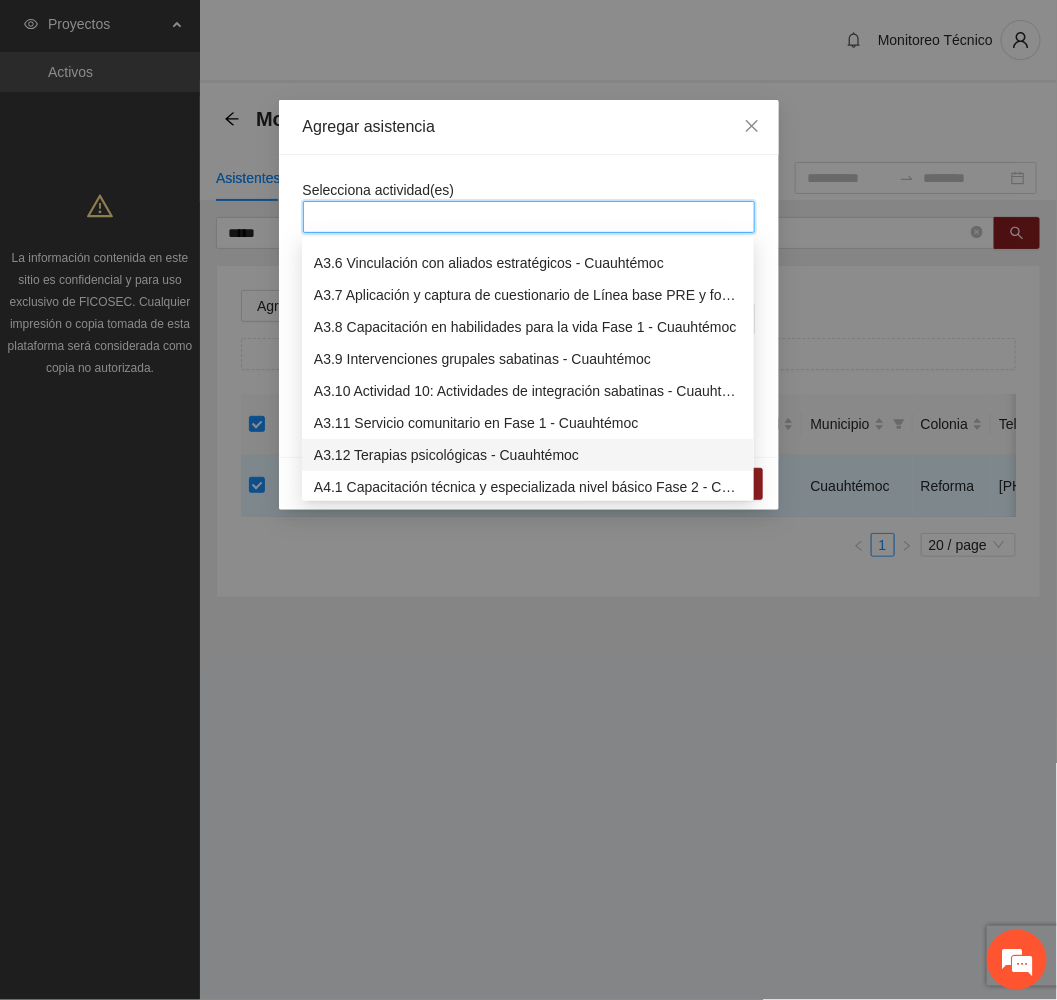 click on "A3.12 Terapias psicológicas - Cuauhtémoc" at bounding box center [528, 455] 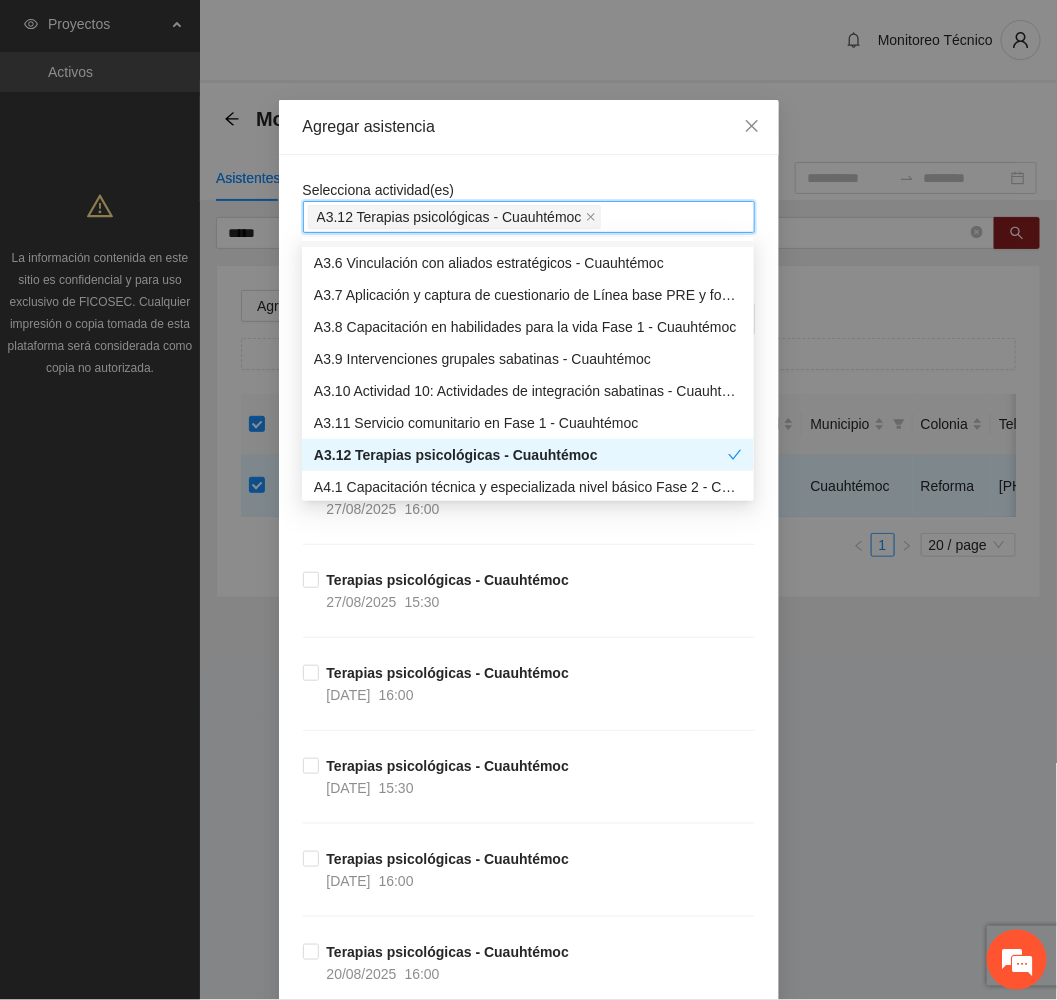 click on "Agregar asistencia" at bounding box center [529, 127] 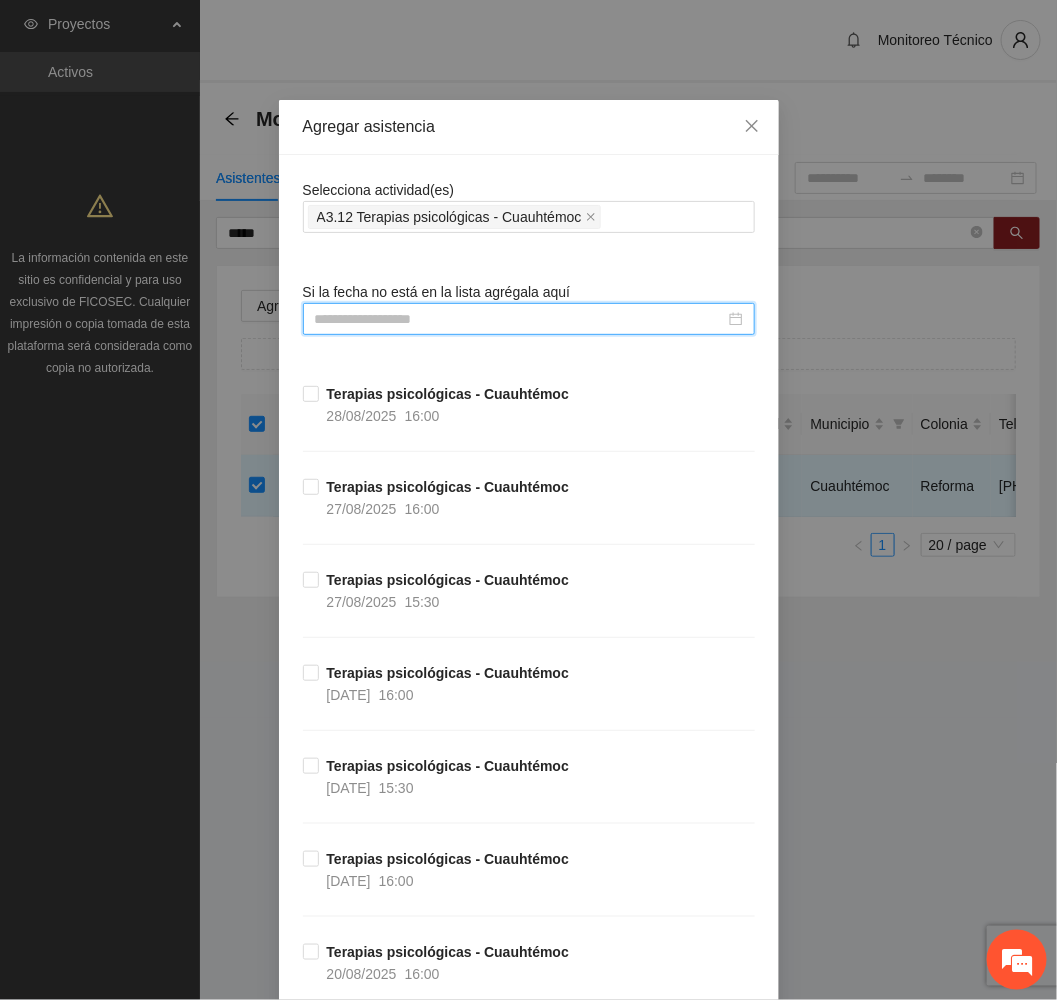 click at bounding box center [520, 319] 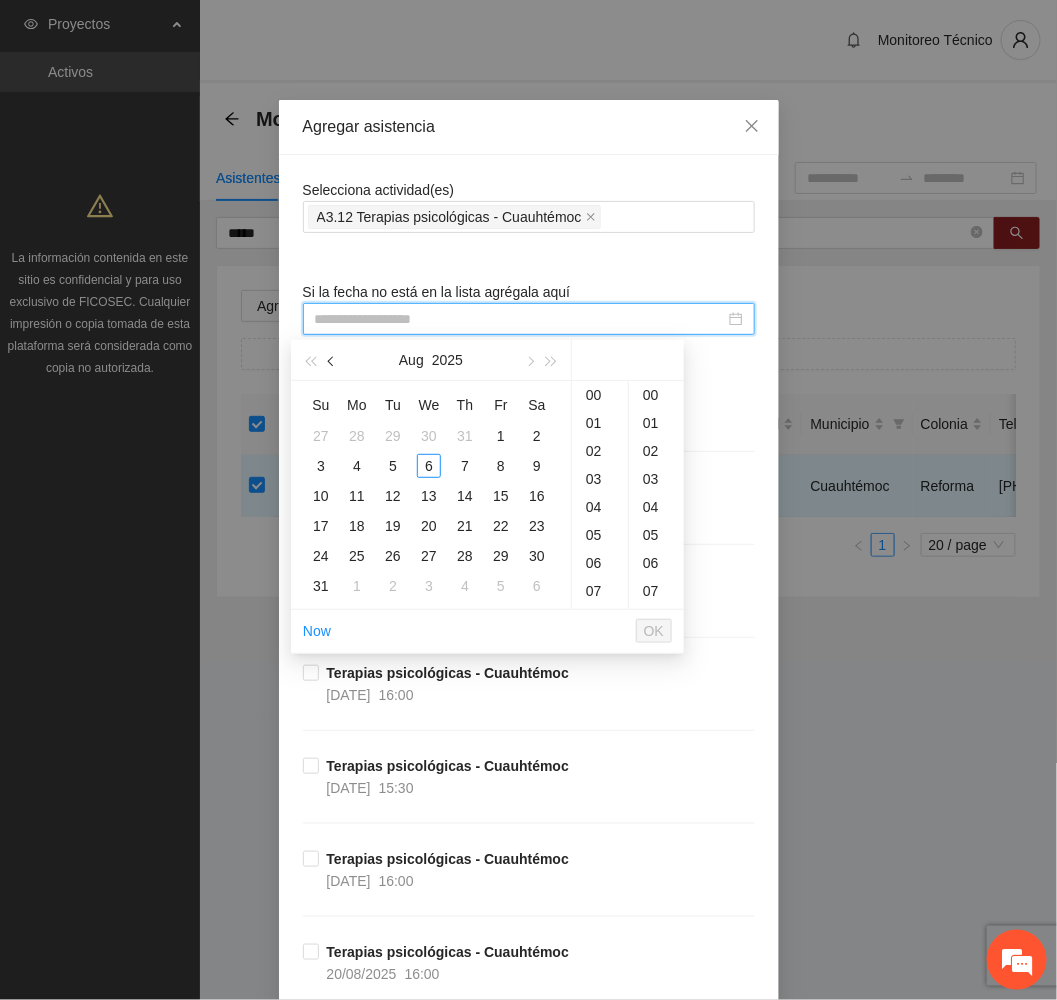 click at bounding box center (332, 360) 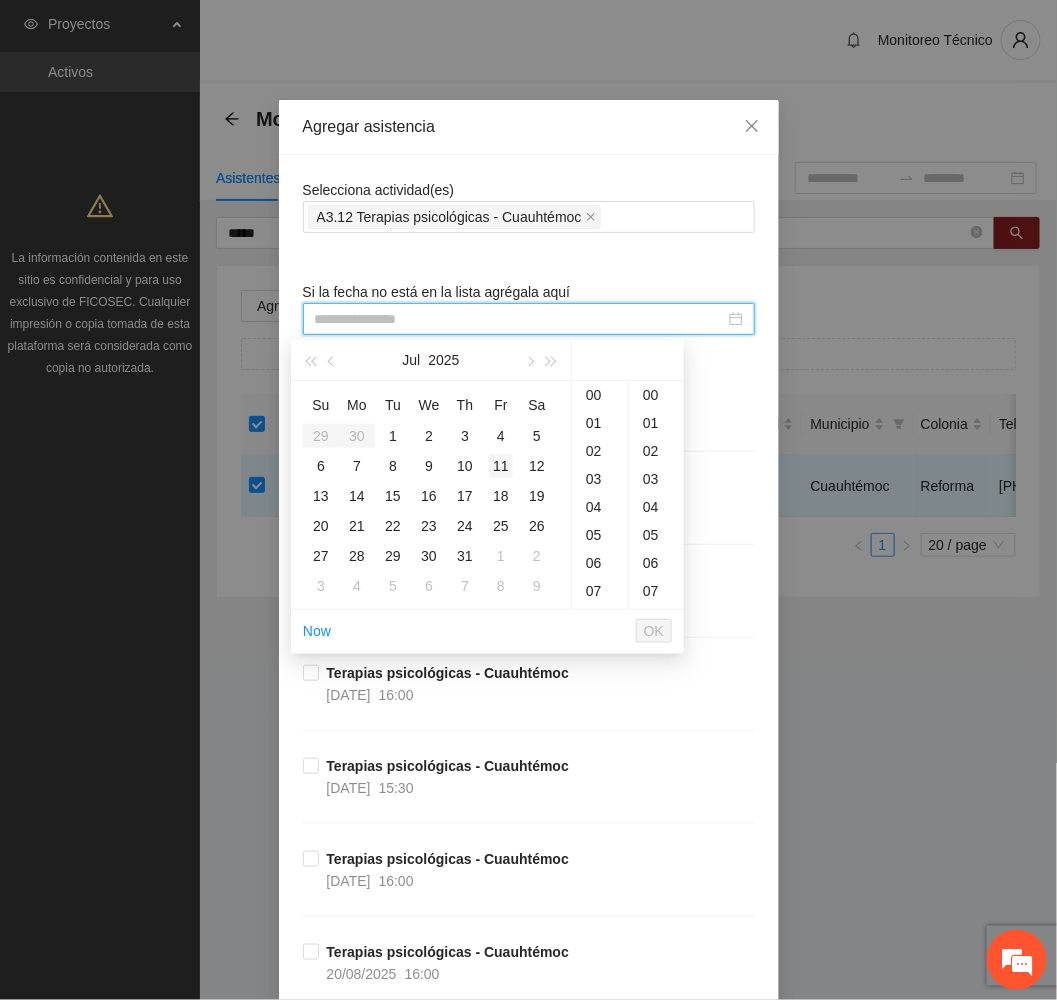 click on "11" at bounding box center (501, 466) 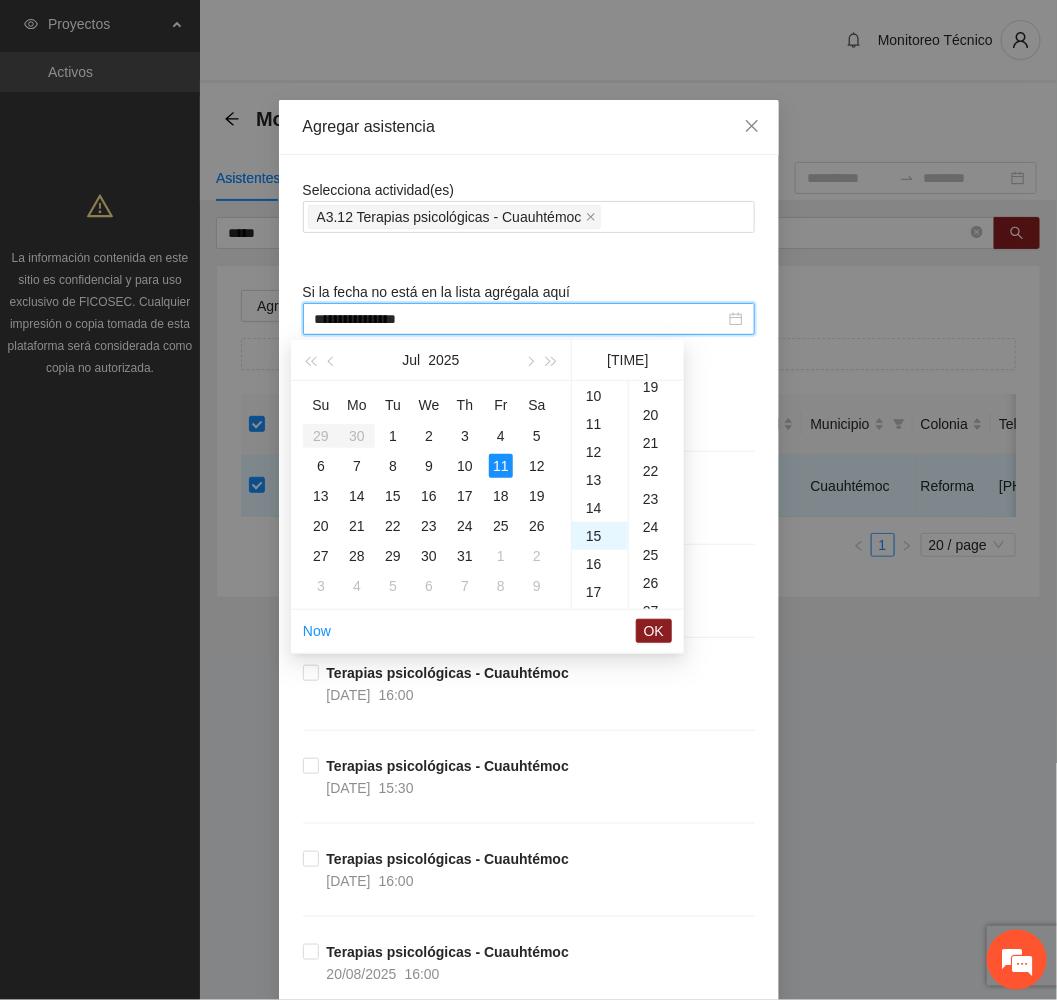 scroll, scrollTop: 420, scrollLeft: 0, axis: vertical 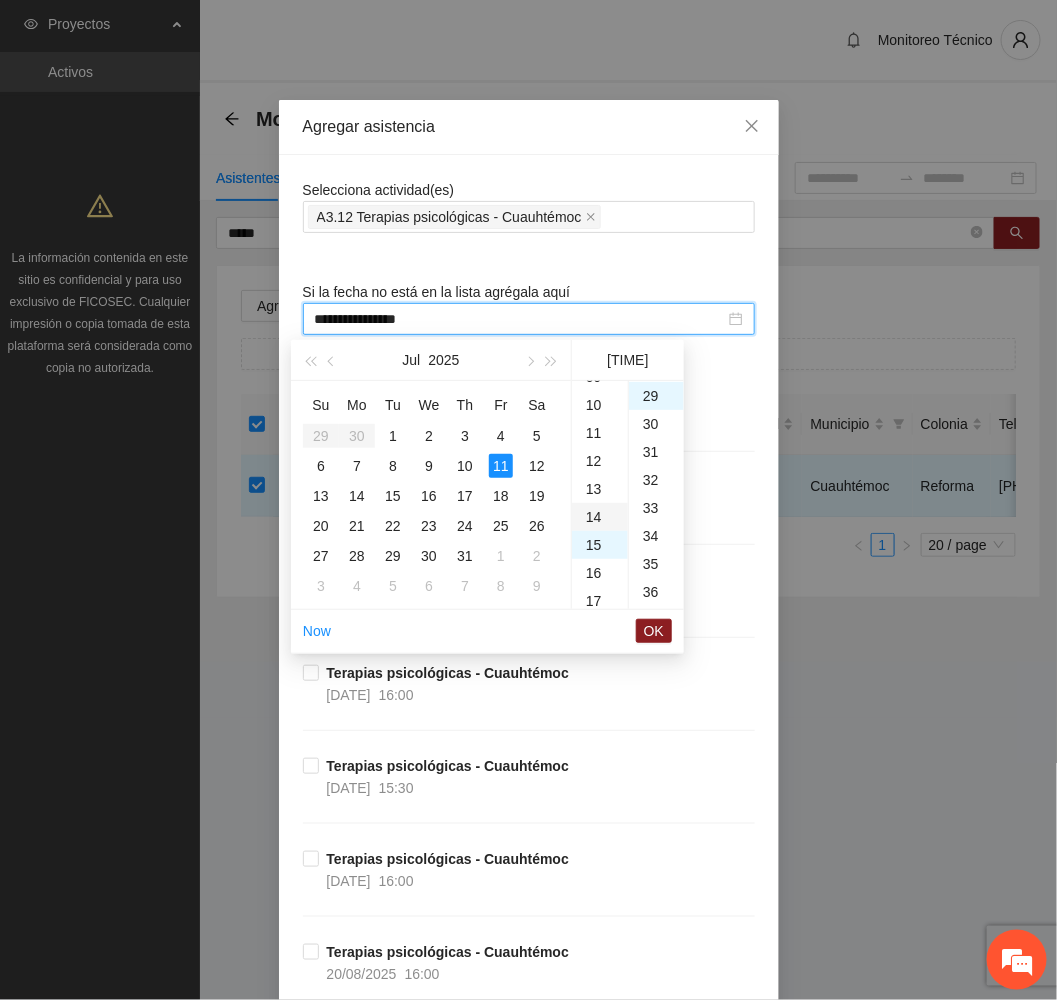 click on "14" at bounding box center [600, 517] 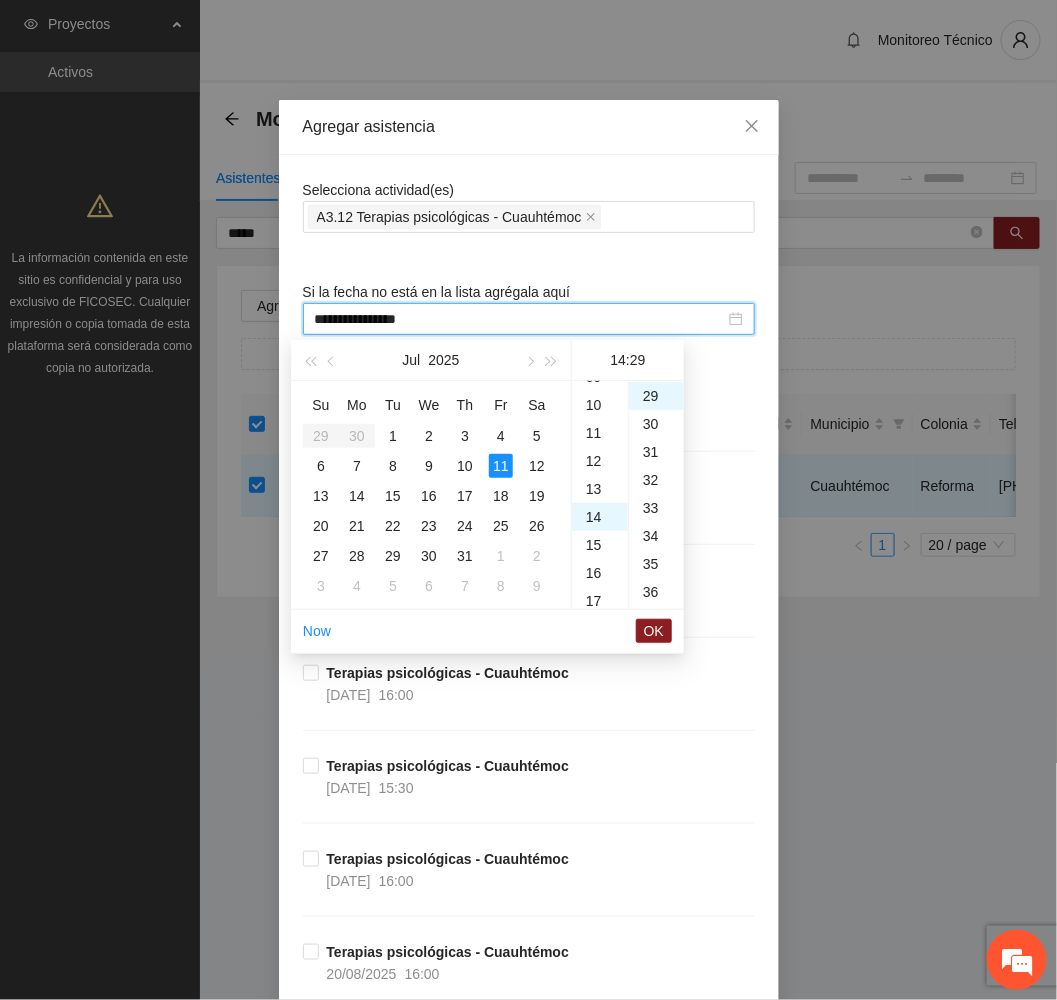 scroll, scrollTop: 391, scrollLeft: 0, axis: vertical 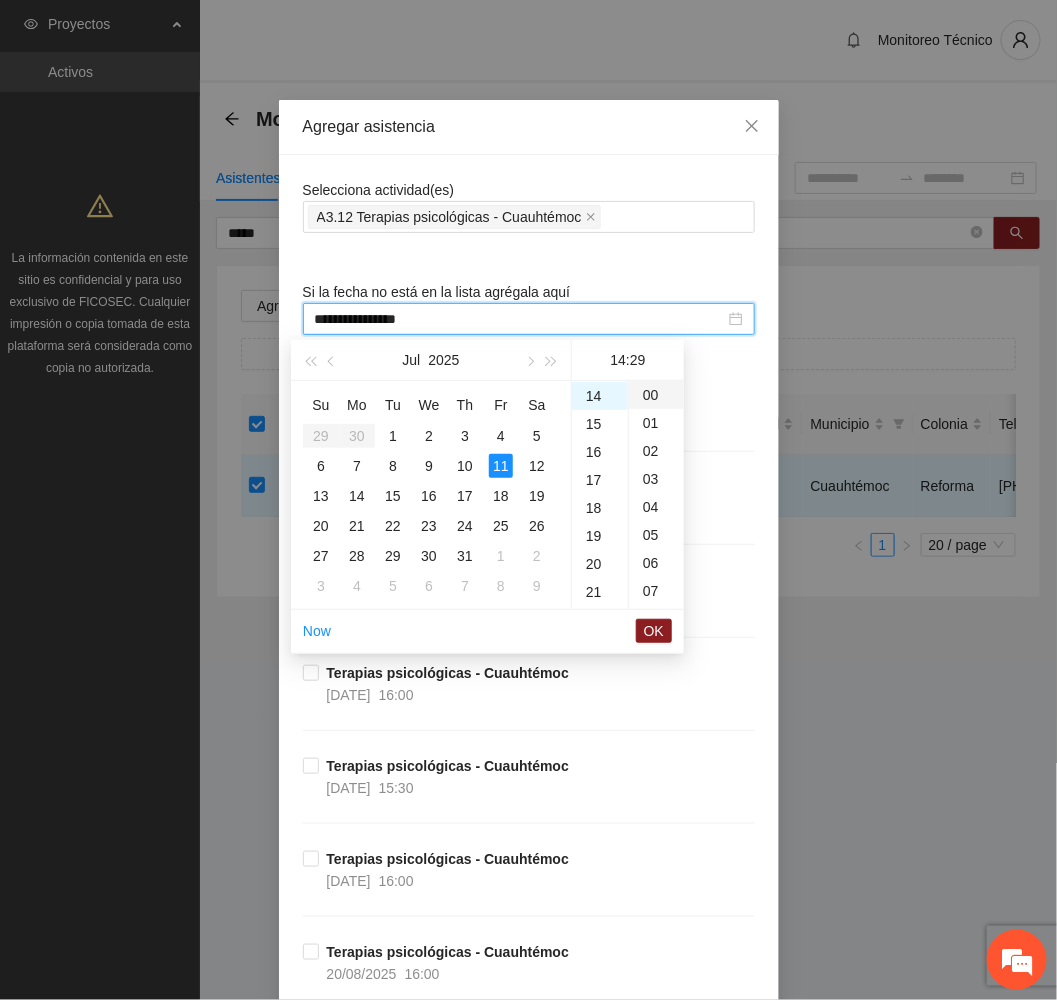 click on "00" at bounding box center (656, 395) 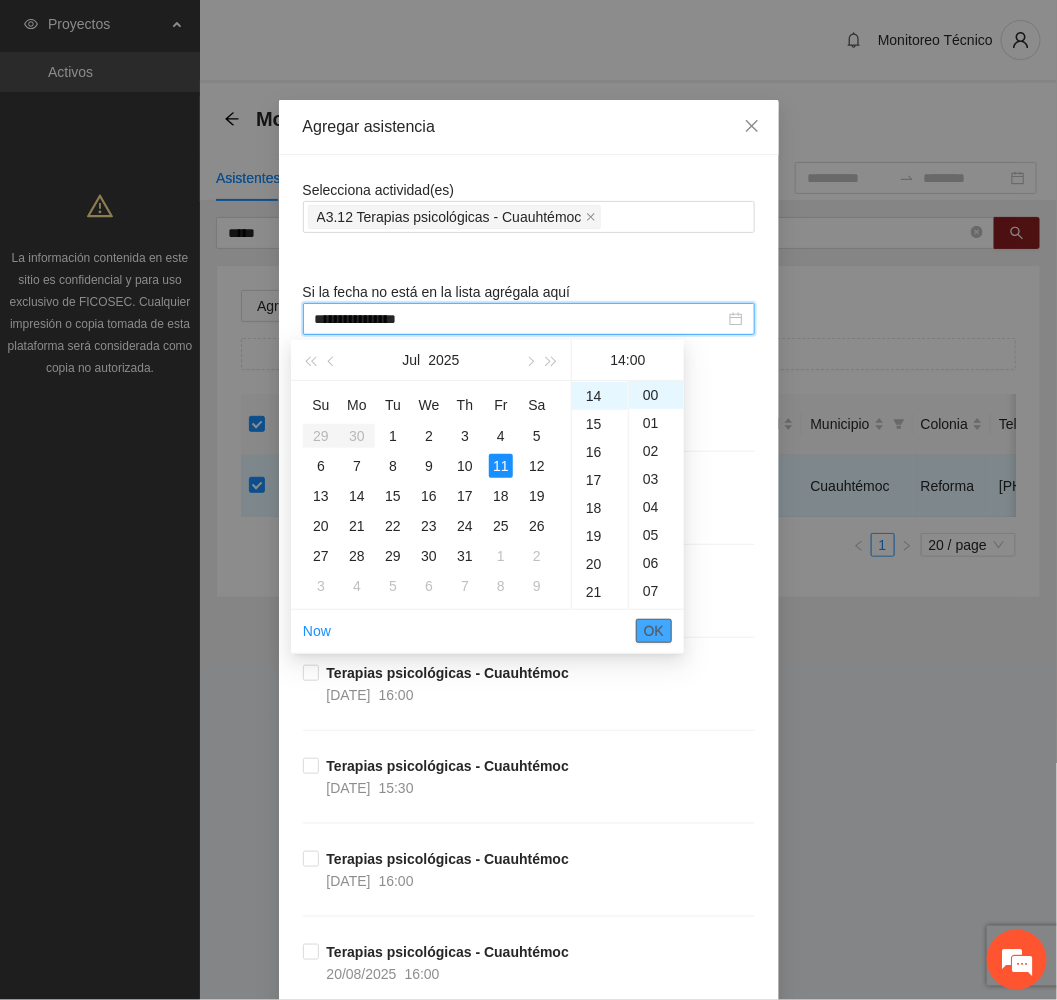 click on "OK" at bounding box center [654, 631] 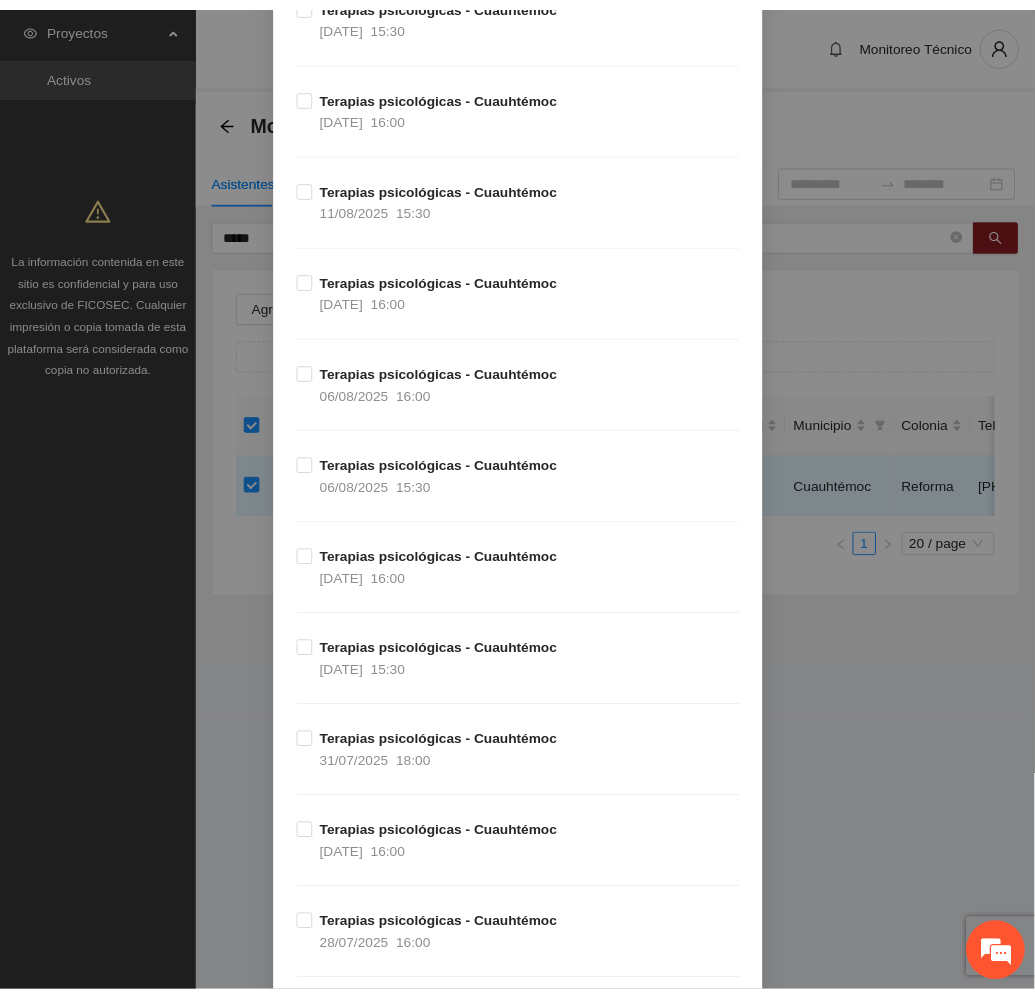 scroll, scrollTop: 3741, scrollLeft: 0, axis: vertical 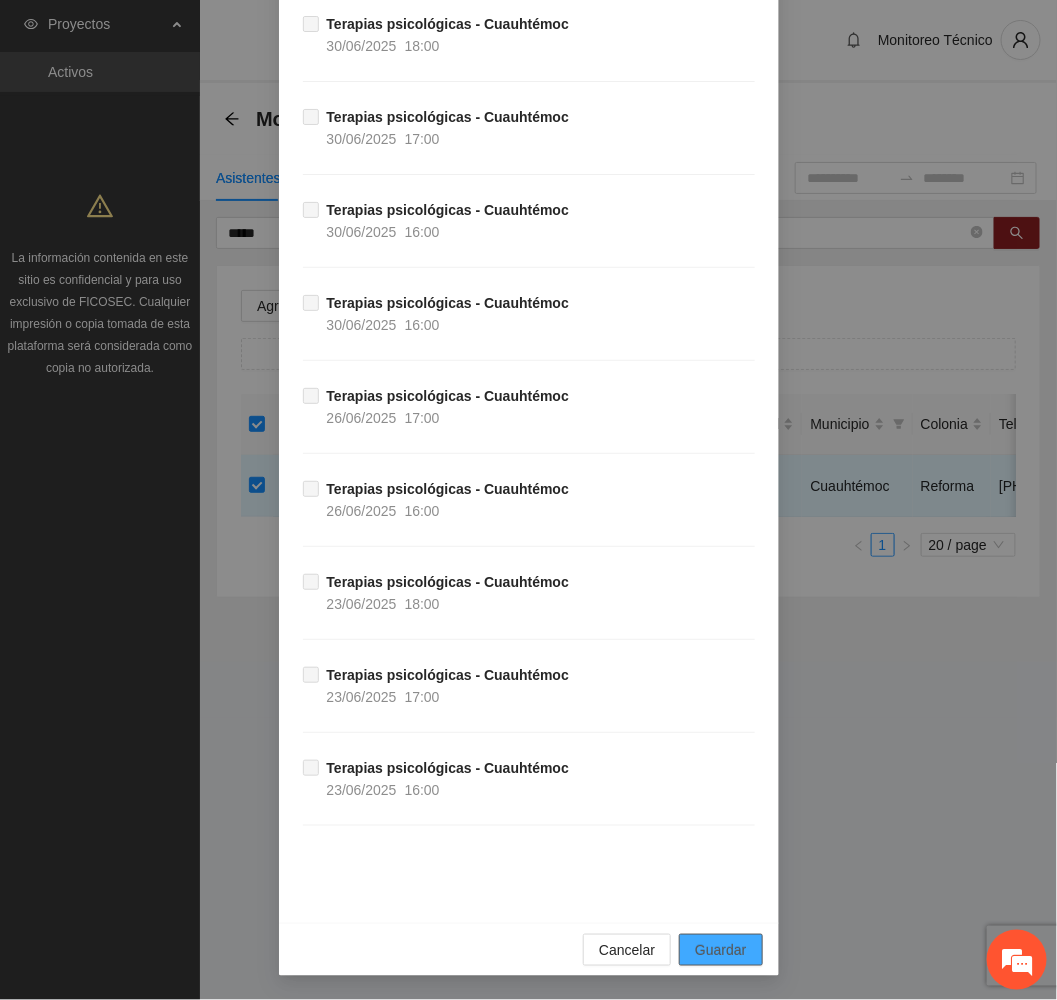 click on "Guardar" at bounding box center [720, 950] 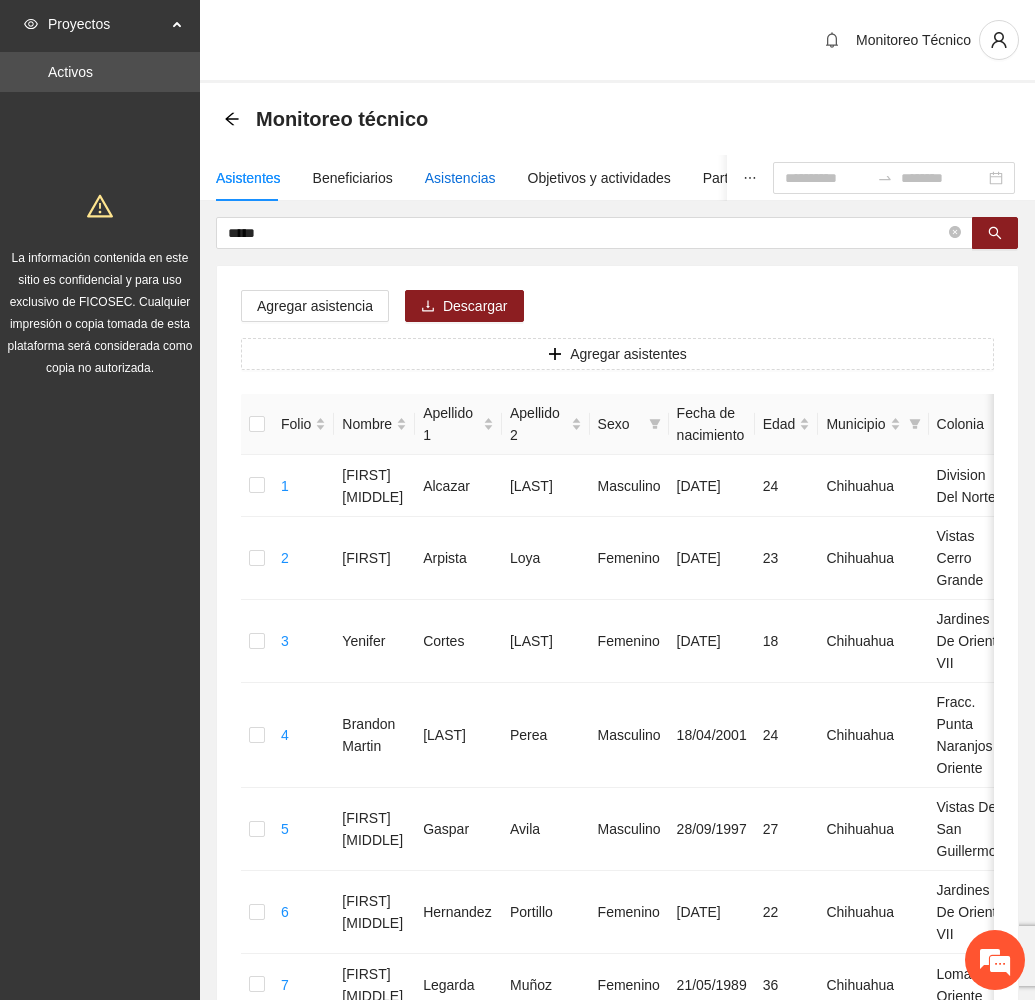 click on "Asistencias" at bounding box center (460, 178) 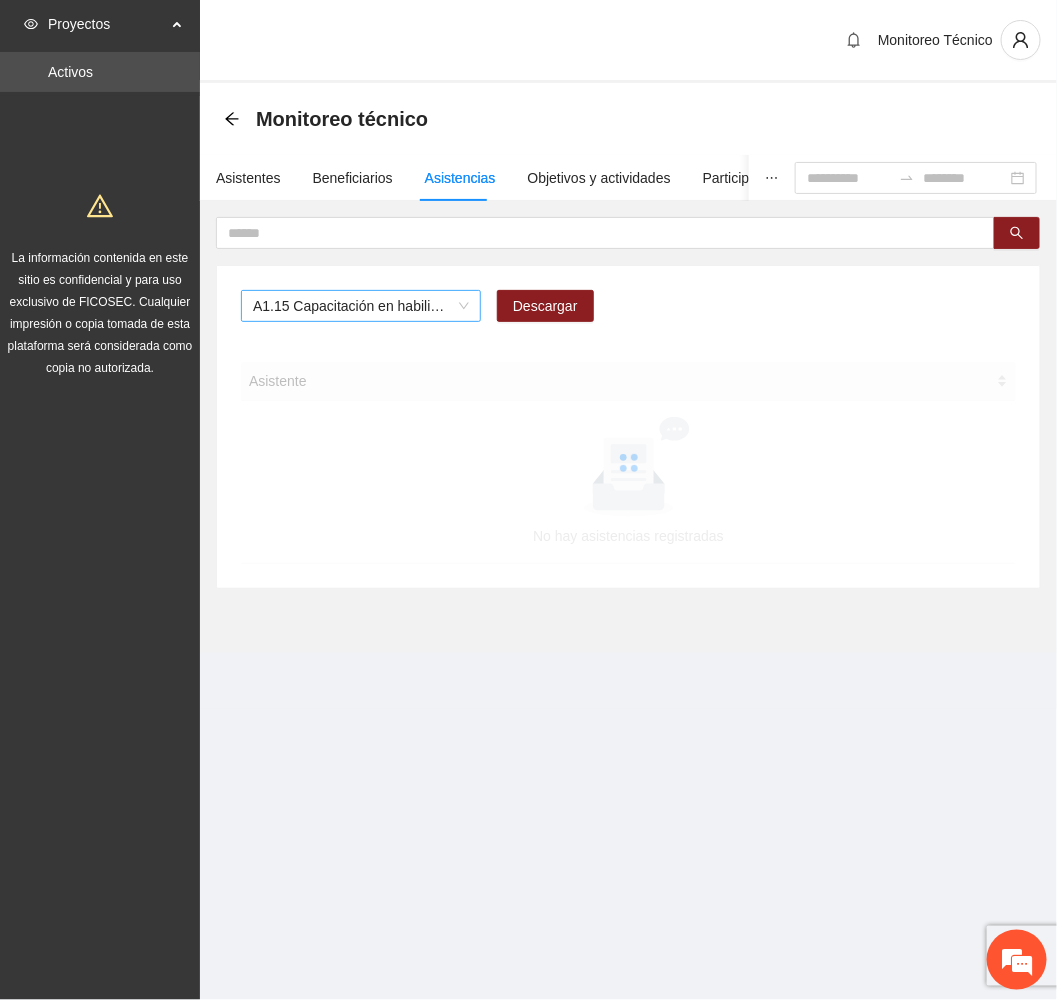 click on "A1.15 Capacitación en habilidades para la vida Fase 1 - Chihuahua" at bounding box center [361, 306] 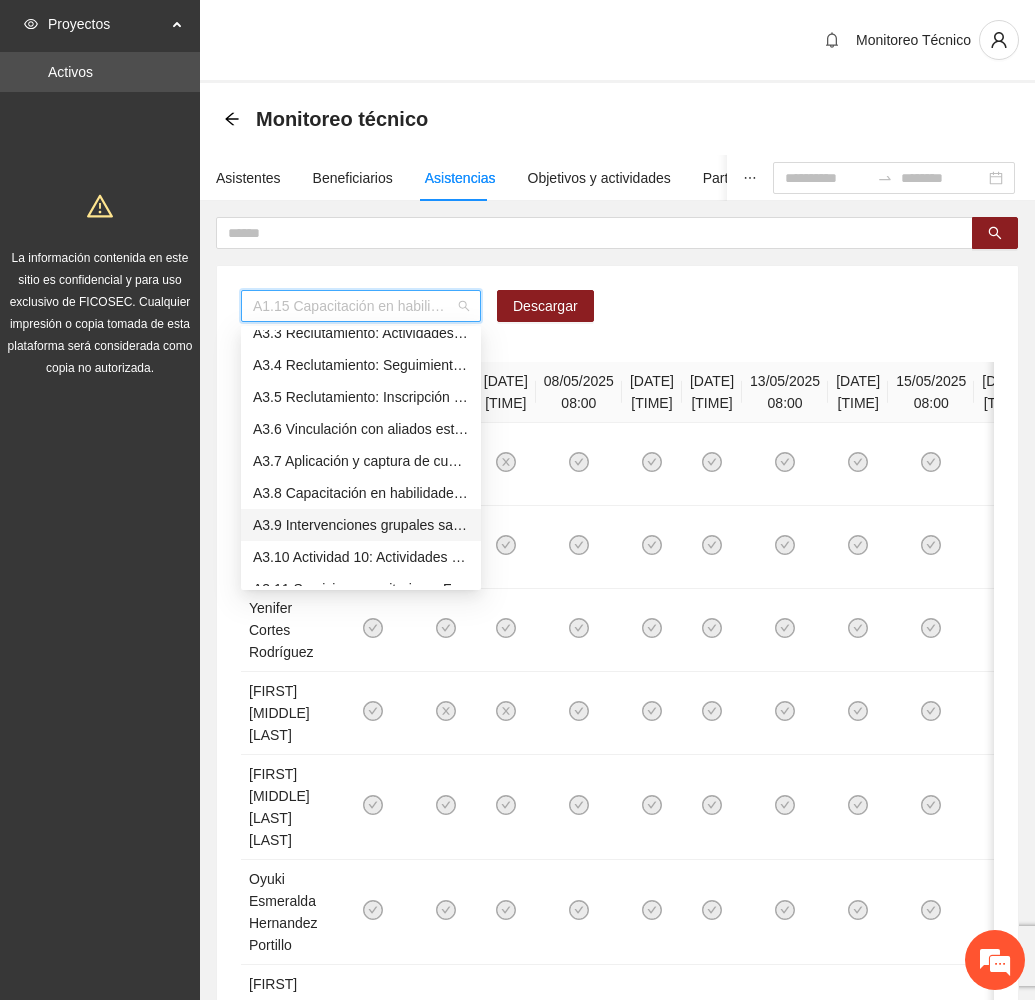scroll, scrollTop: 1123, scrollLeft: 0, axis: vertical 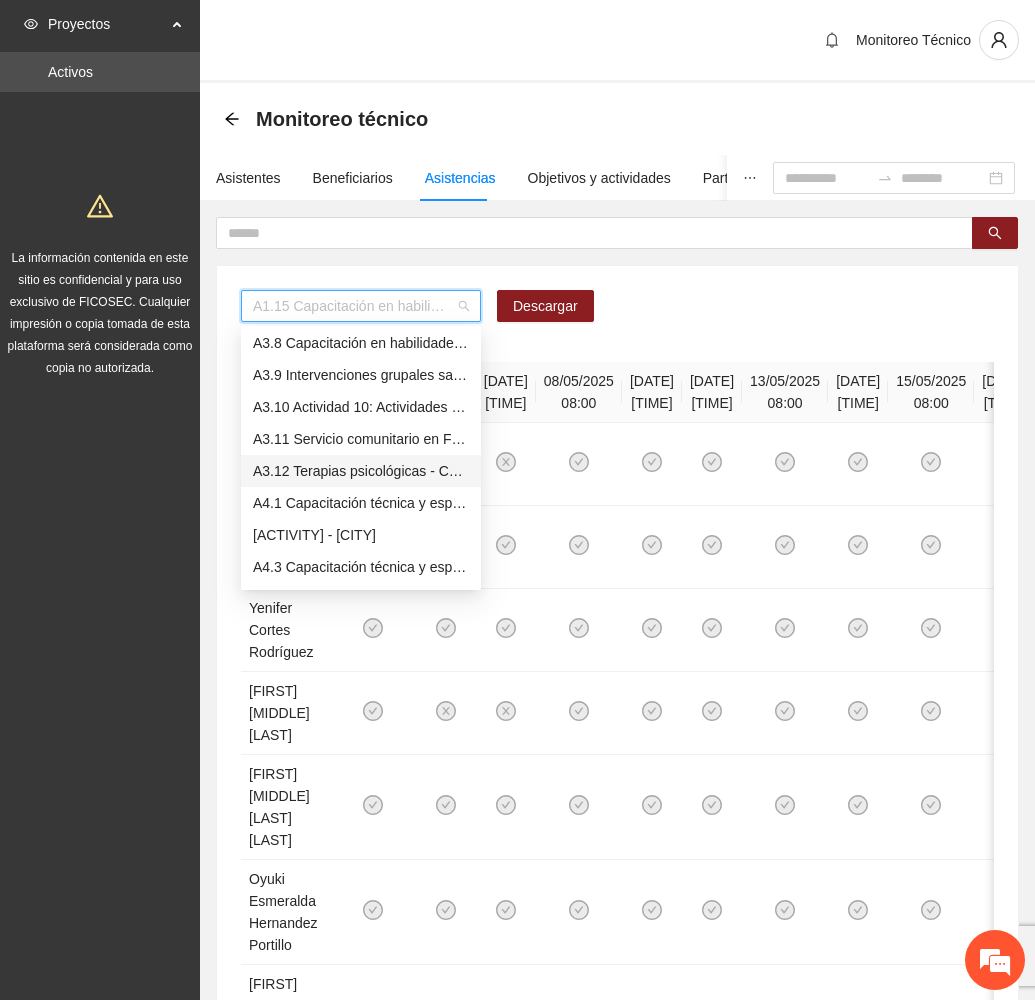 click on "A3.12 Terapias psicológicas - Cuauhtémoc" at bounding box center [361, 471] 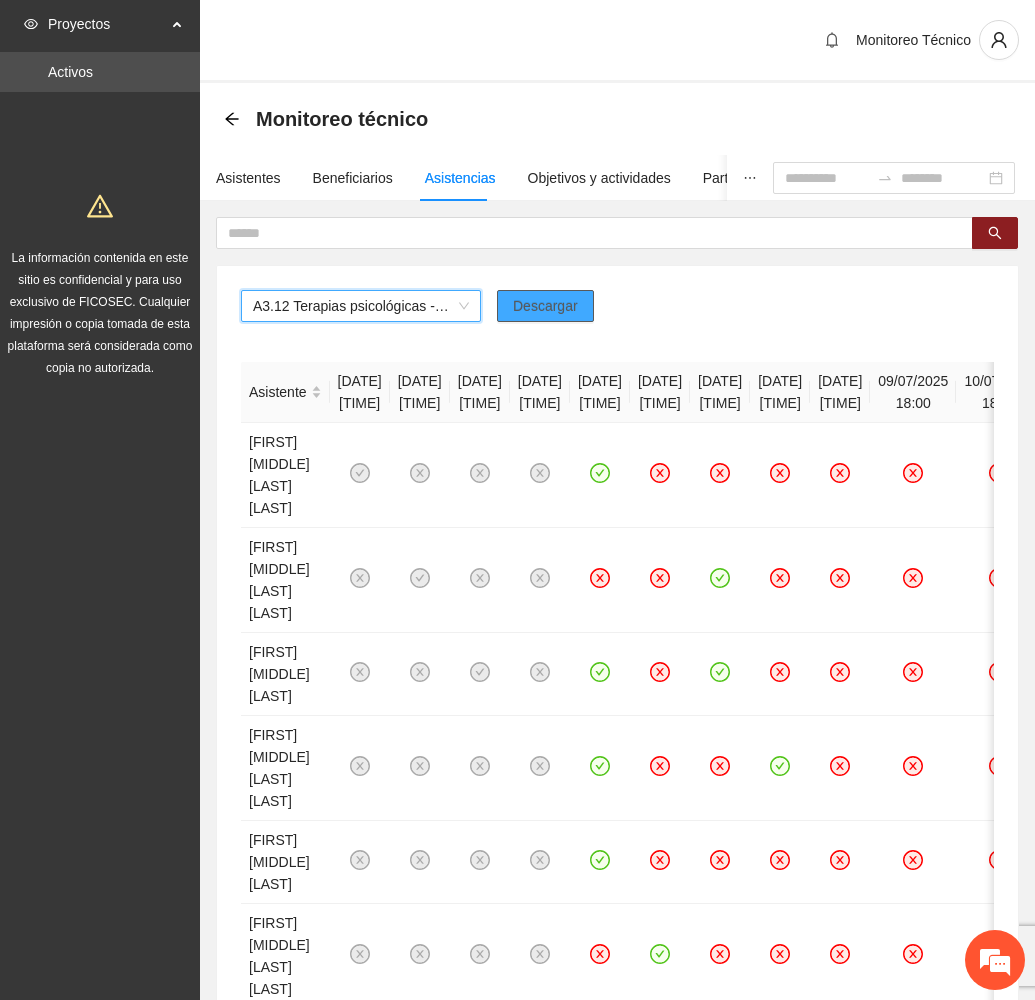 click on "Descargar" at bounding box center [545, 306] 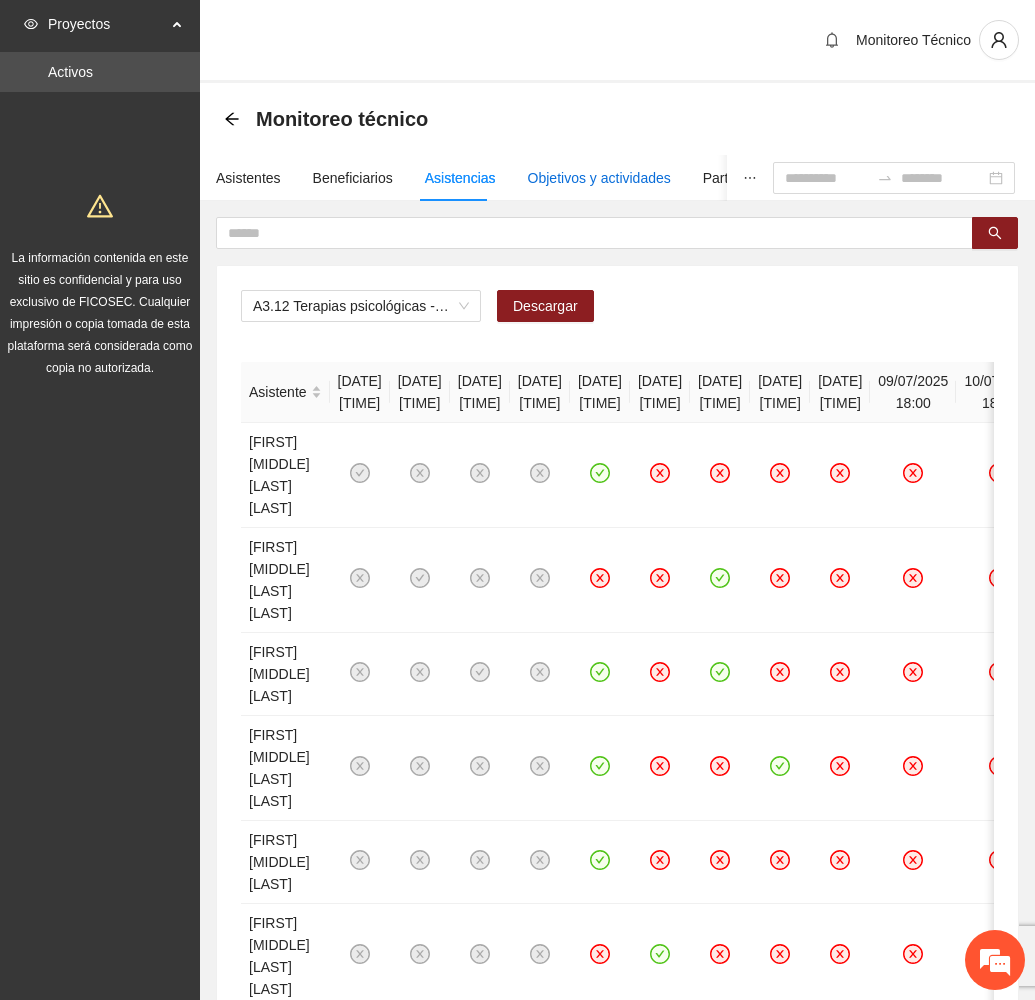 click on "Objetivos y actividades" at bounding box center (599, 178) 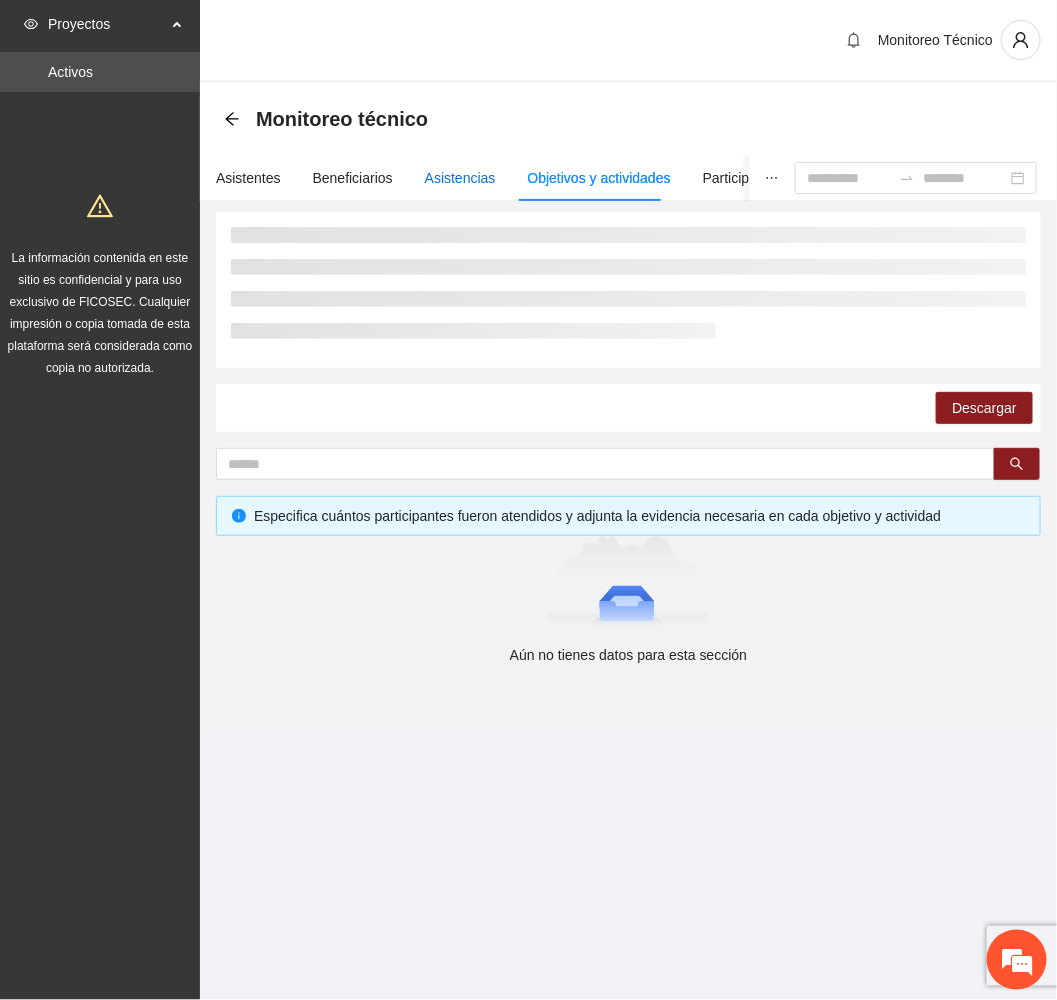 click on "Asistencias" at bounding box center (460, 178) 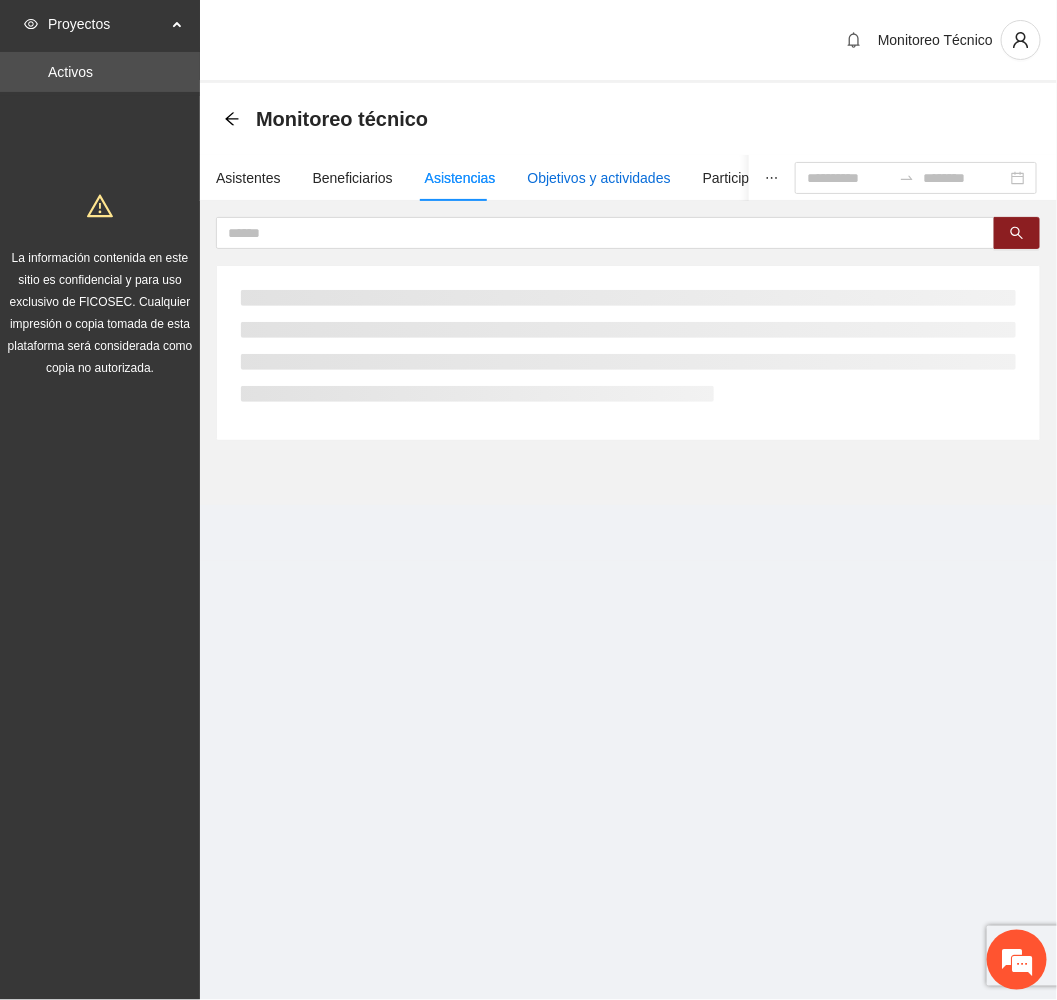 click on "Objetivos y actividades" at bounding box center [599, 178] 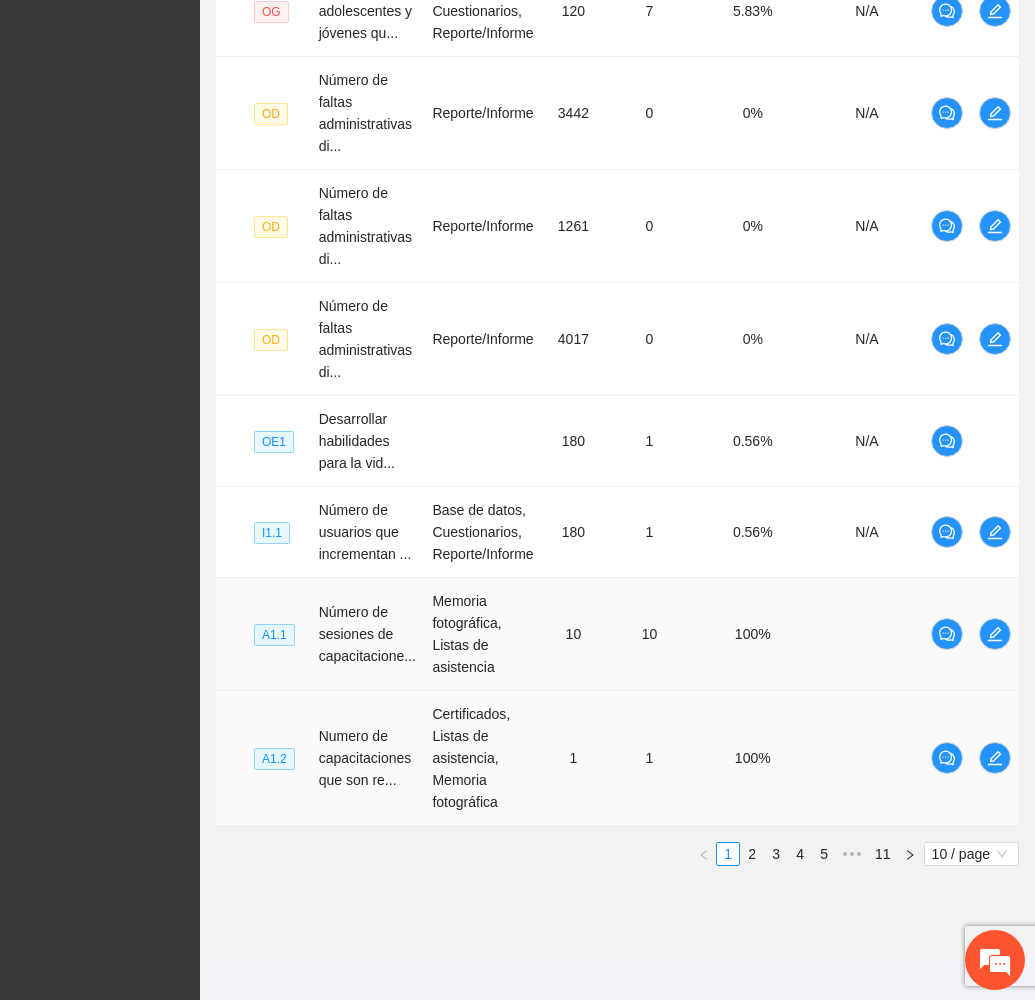 scroll, scrollTop: 820, scrollLeft: 0, axis: vertical 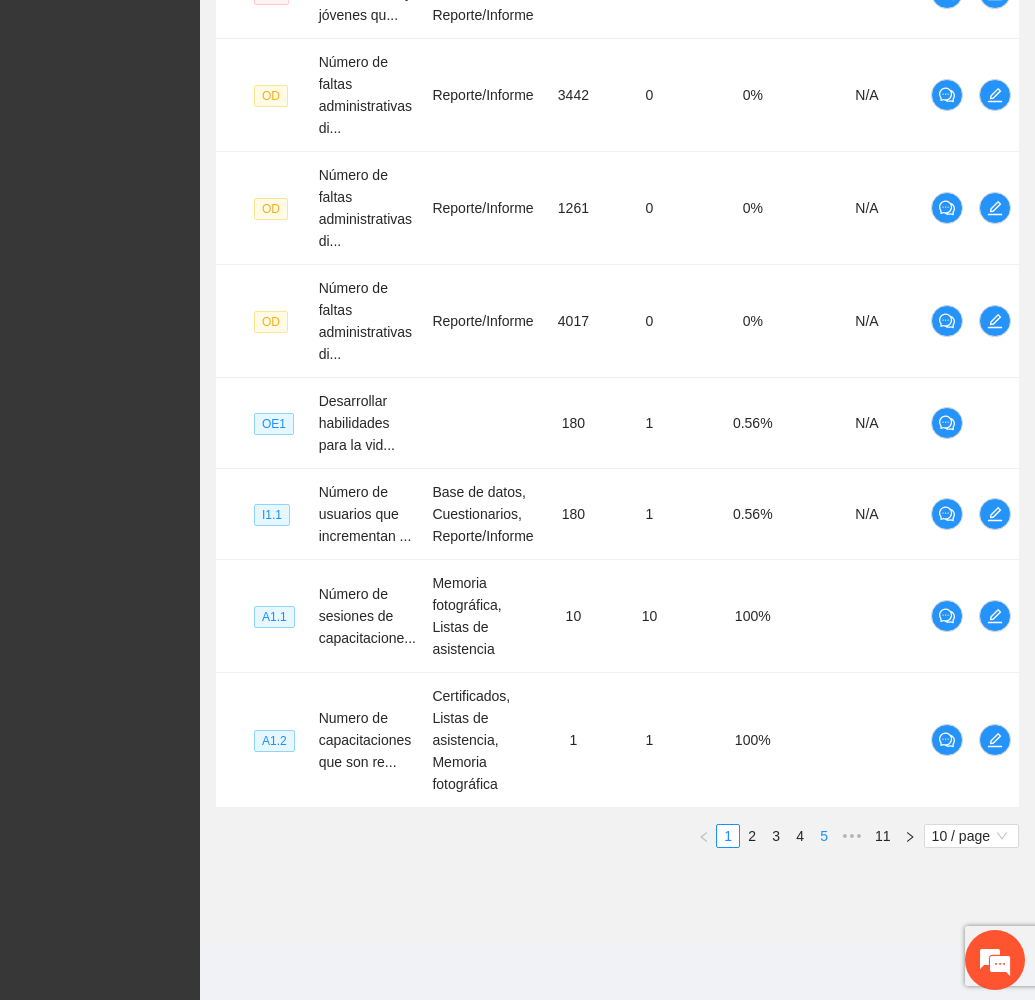 click on "5" at bounding box center [824, 836] 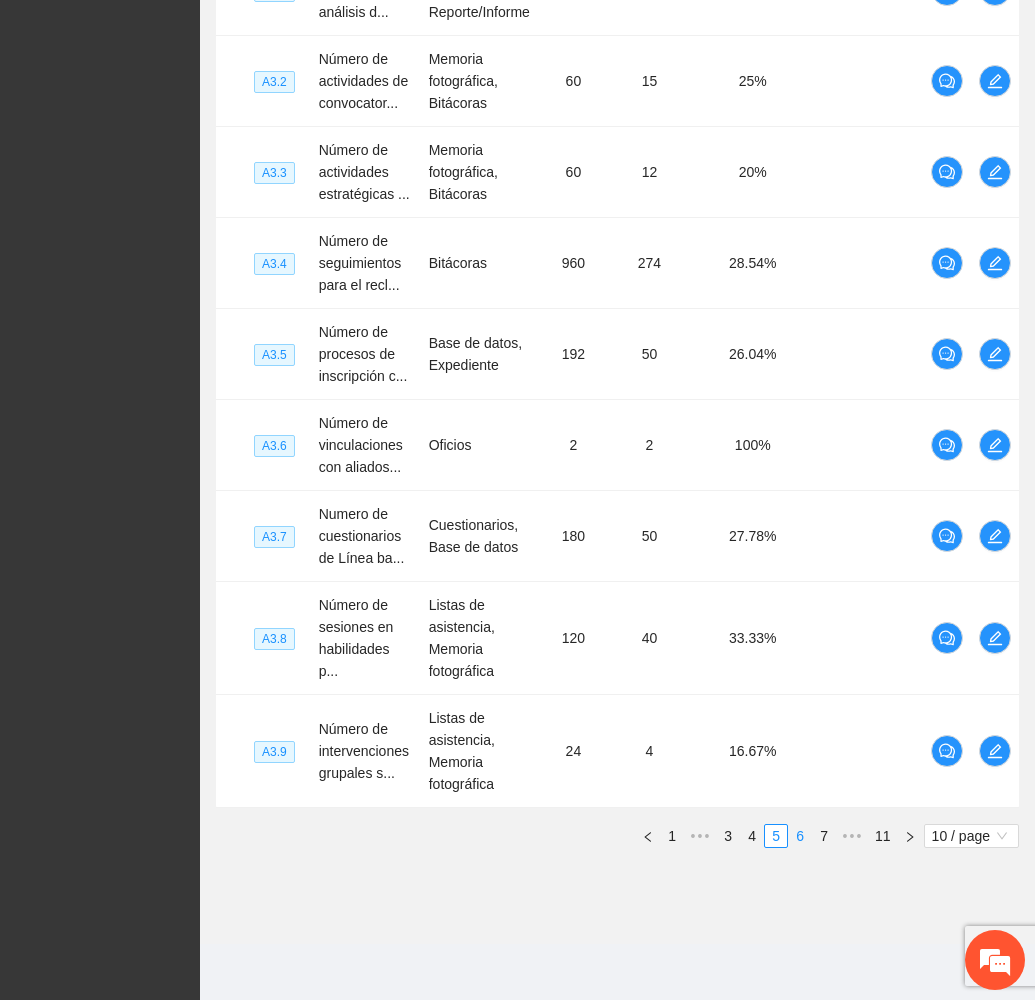 scroll, scrollTop: 732, scrollLeft: 0, axis: vertical 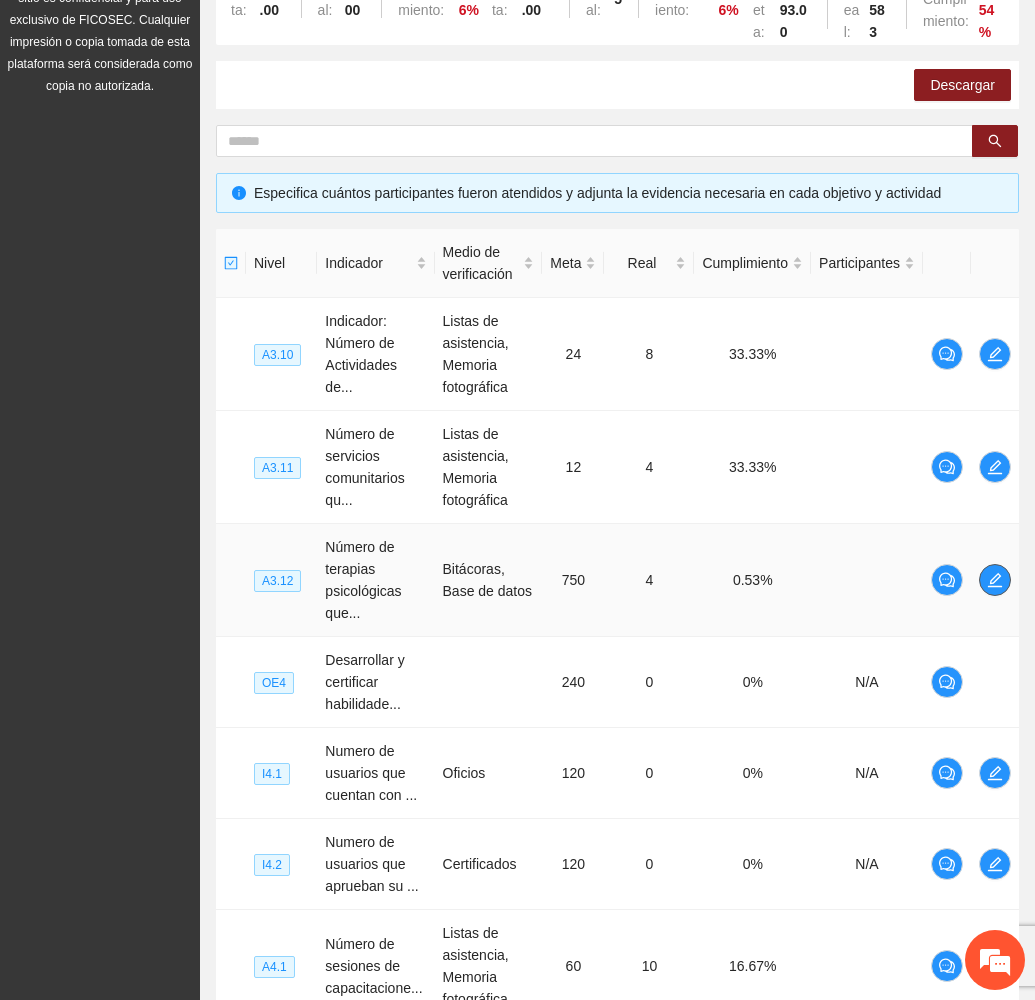 click 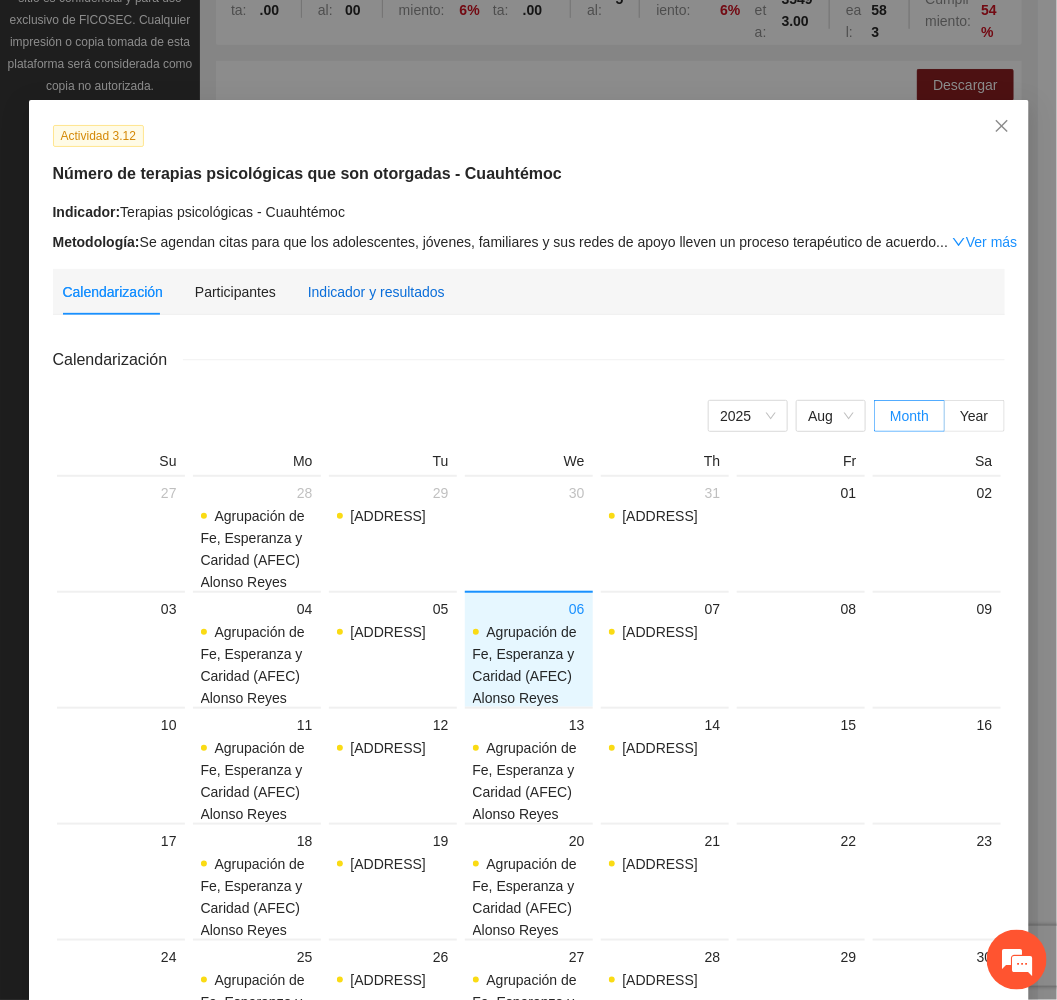 click on "Indicador y resultados" at bounding box center [376, 292] 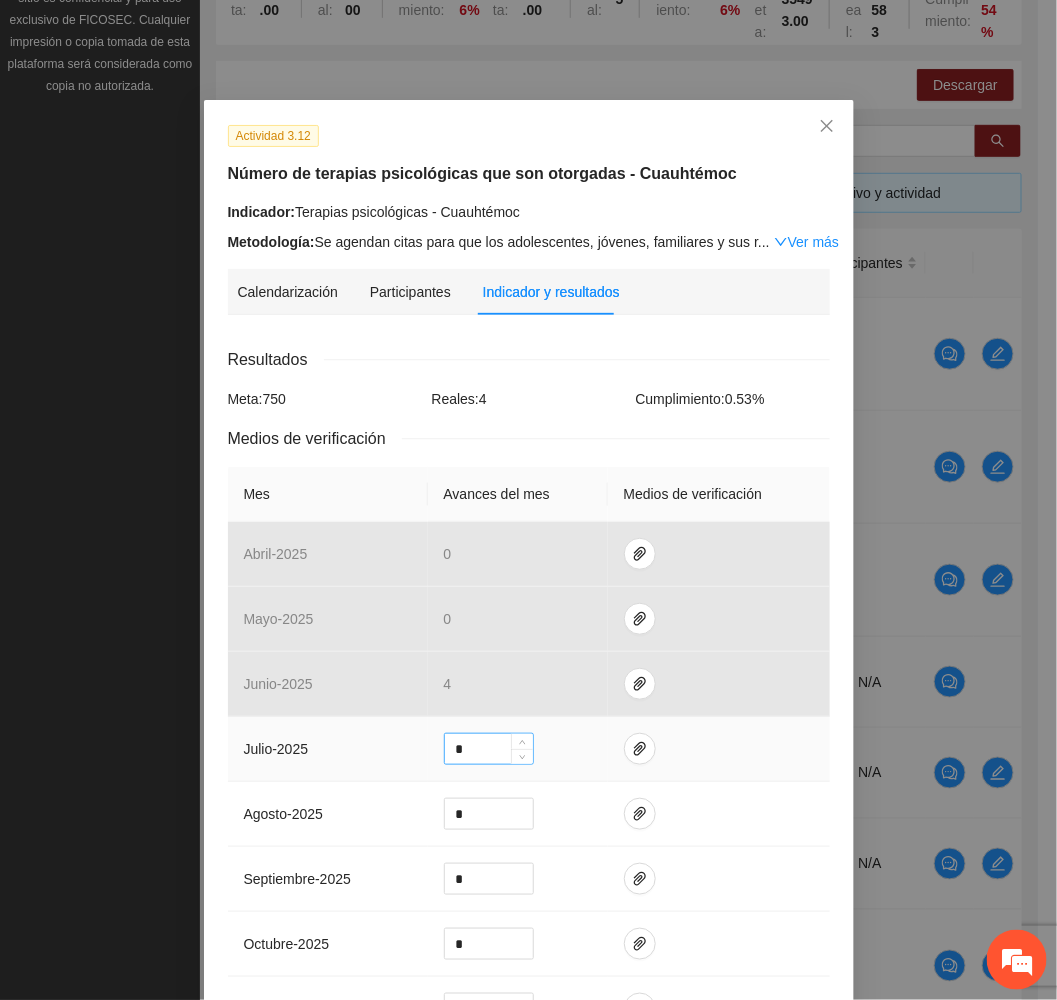 click on "*" at bounding box center (489, 749) 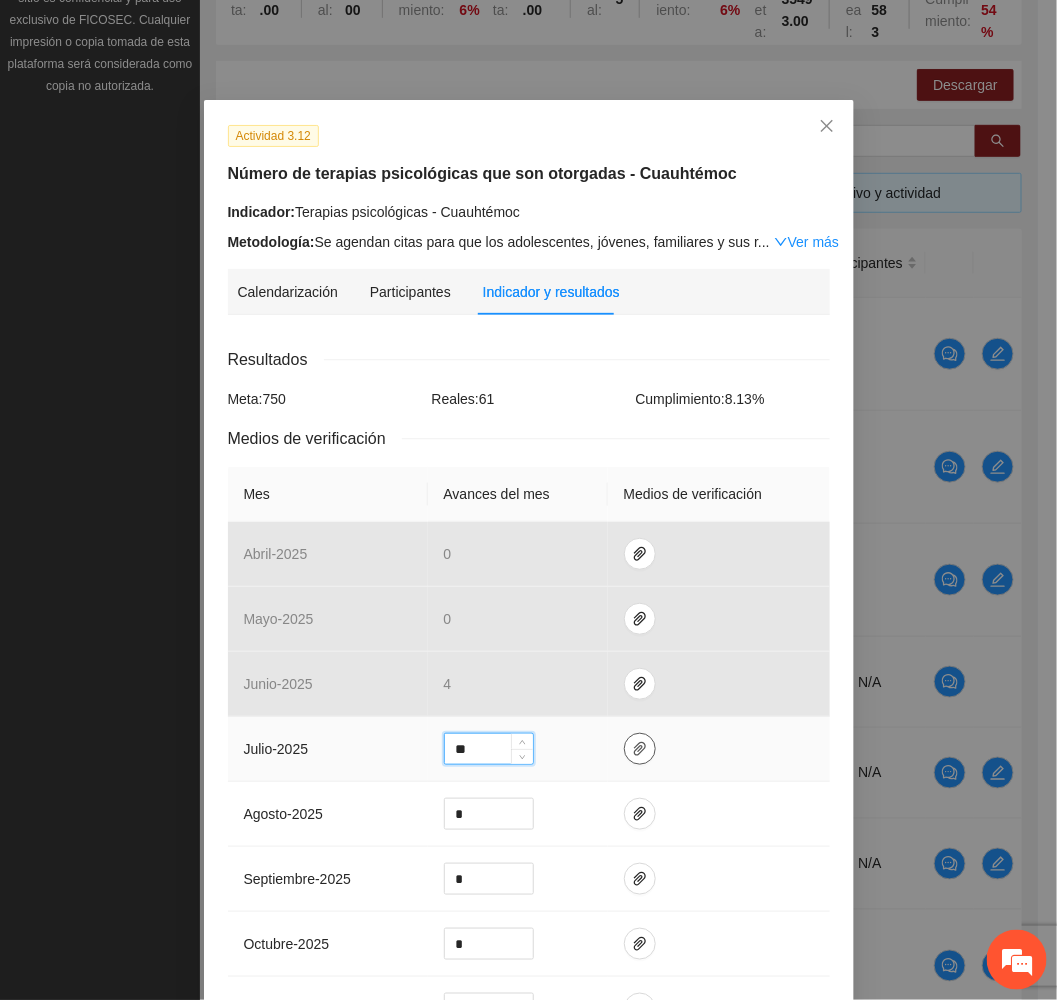 type on "**" 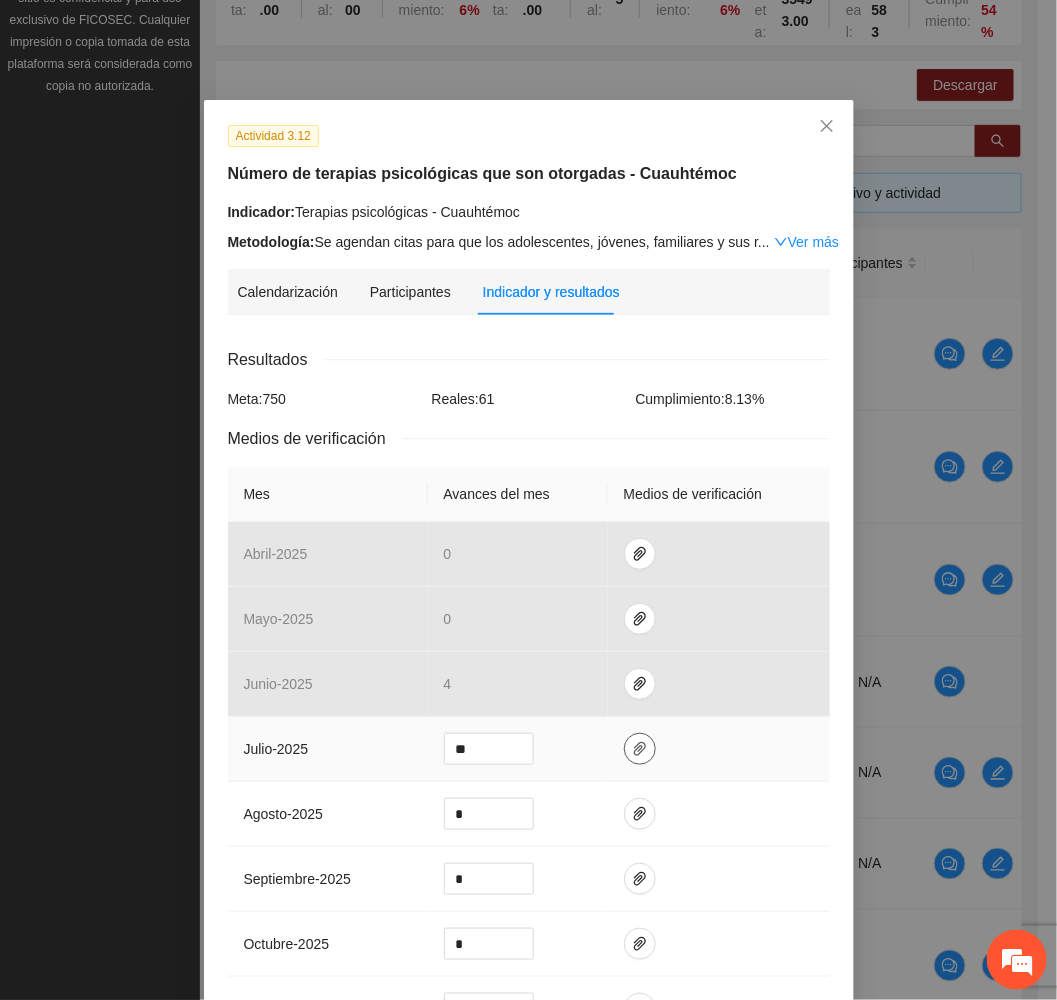 click 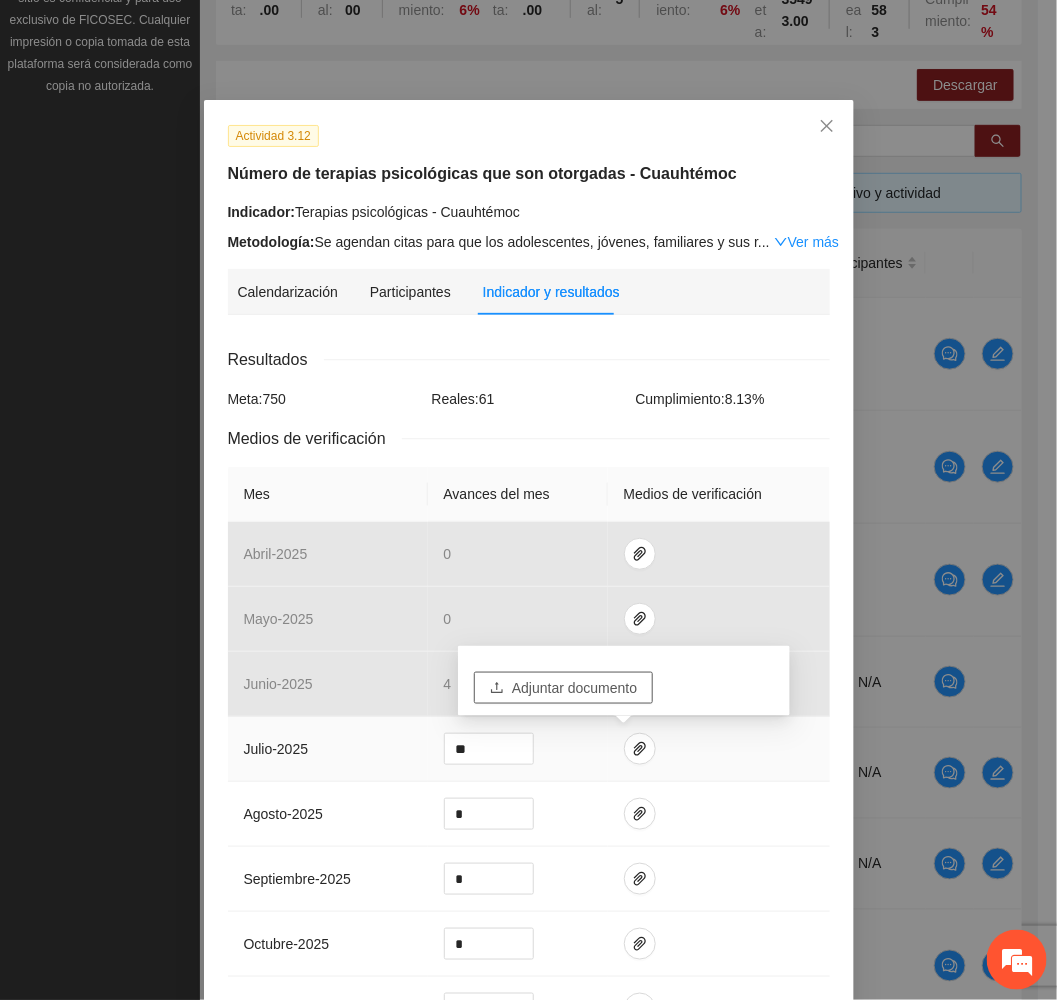 click on "Adjuntar documento" at bounding box center [574, 688] 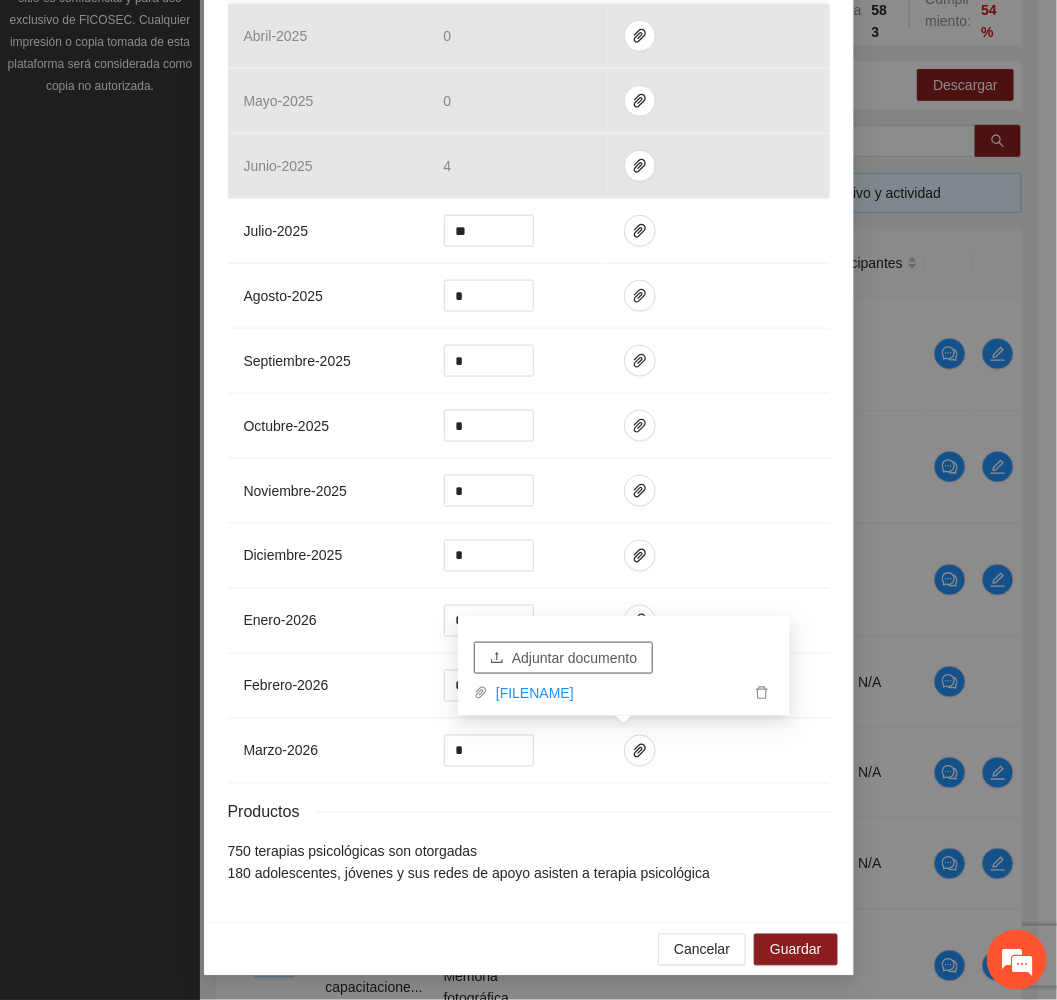scroll, scrollTop: 532, scrollLeft: 0, axis: vertical 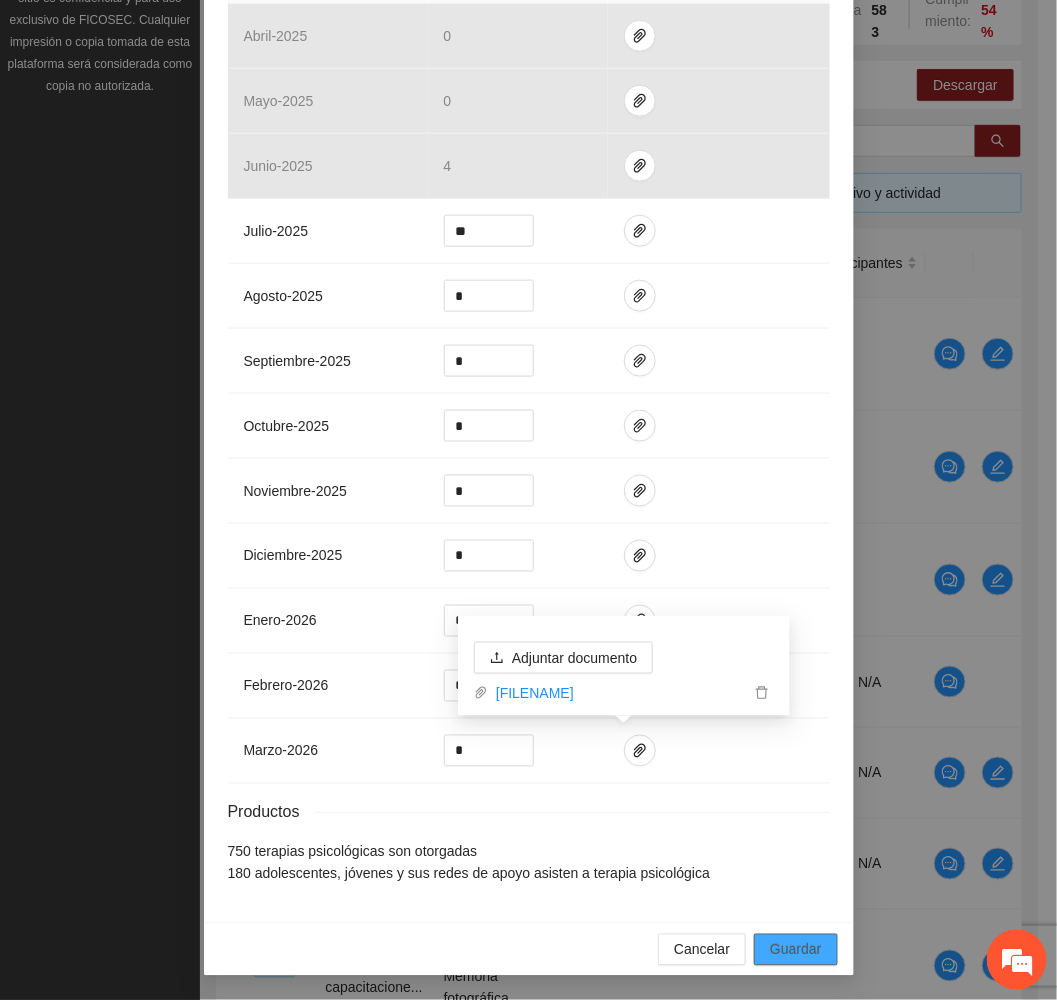 click on "Guardar" at bounding box center [795, 950] 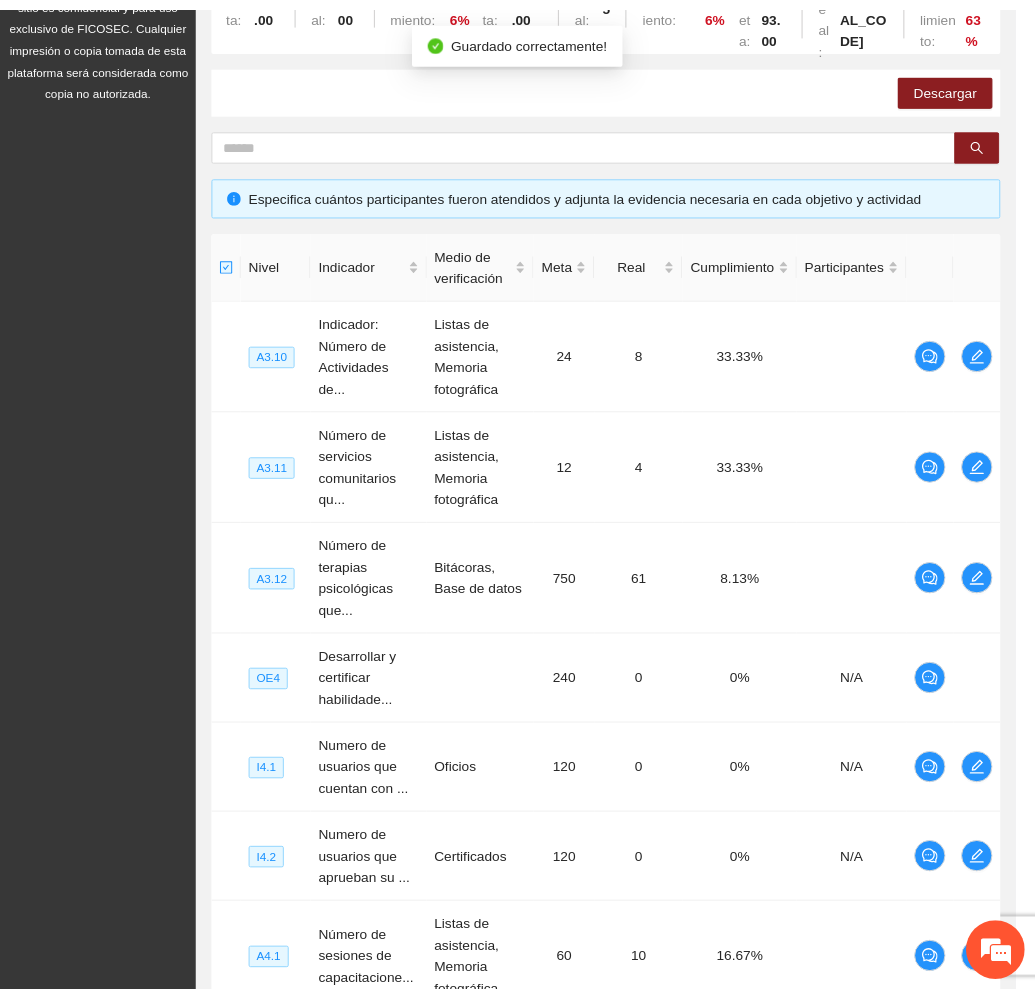 scroll, scrollTop: 433, scrollLeft: 0, axis: vertical 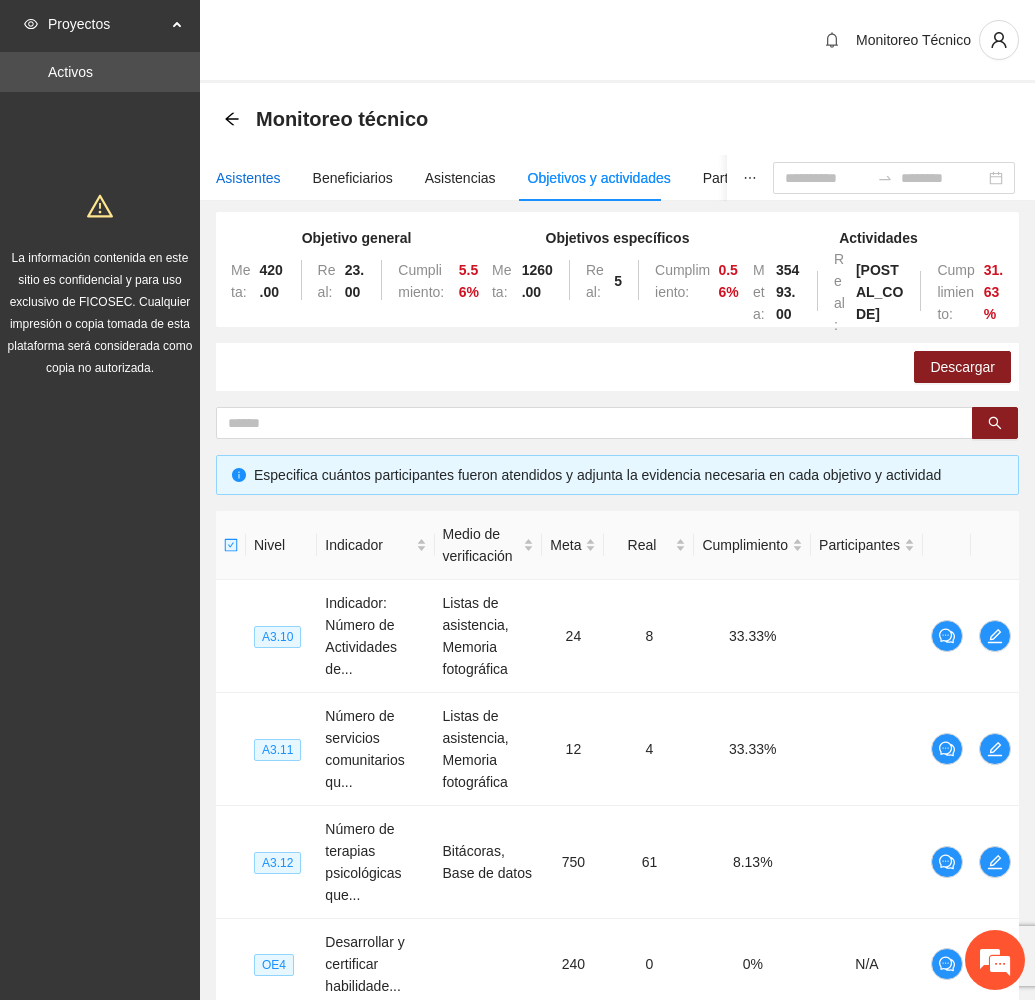 click on "Asistentes" at bounding box center (248, 178) 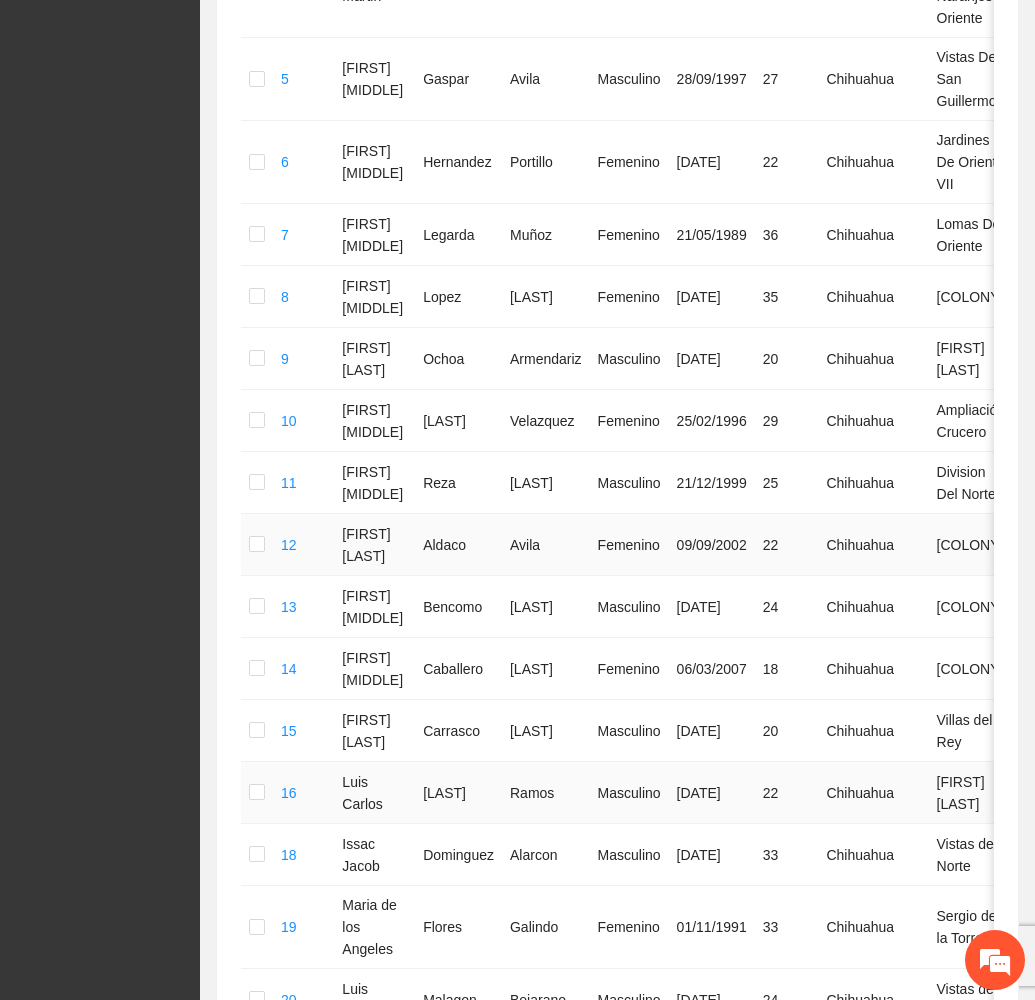 scroll, scrollTop: 1014, scrollLeft: 0, axis: vertical 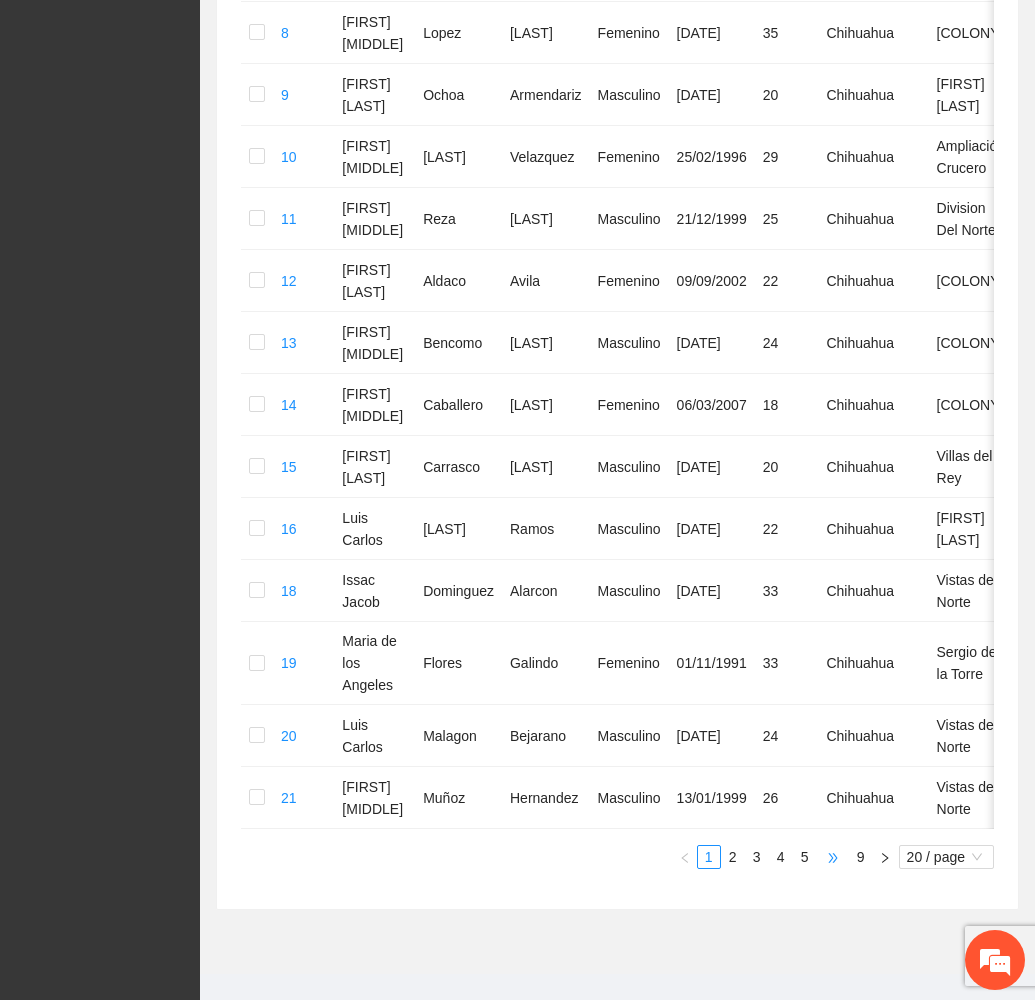 click on "•••" at bounding box center (833, 857) 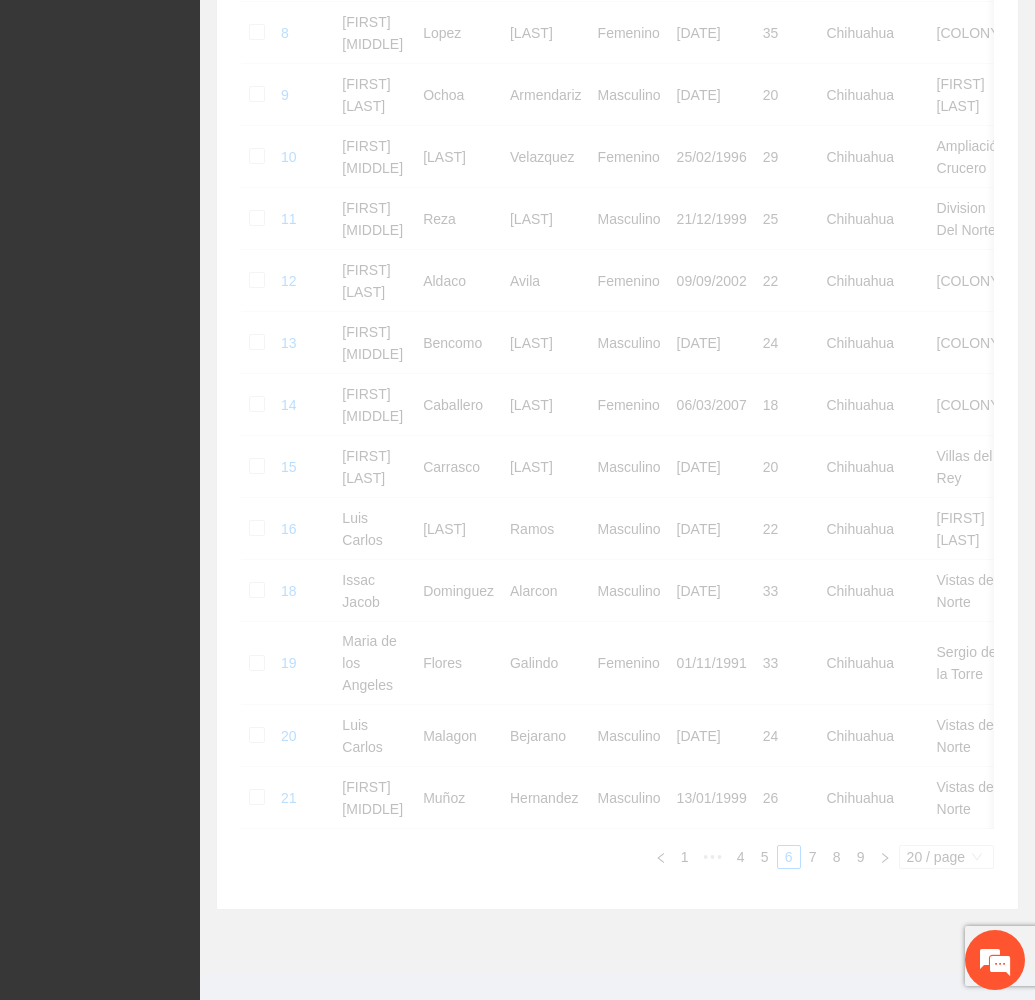 scroll, scrollTop: 930, scrollLeft: 0, axis: vertical 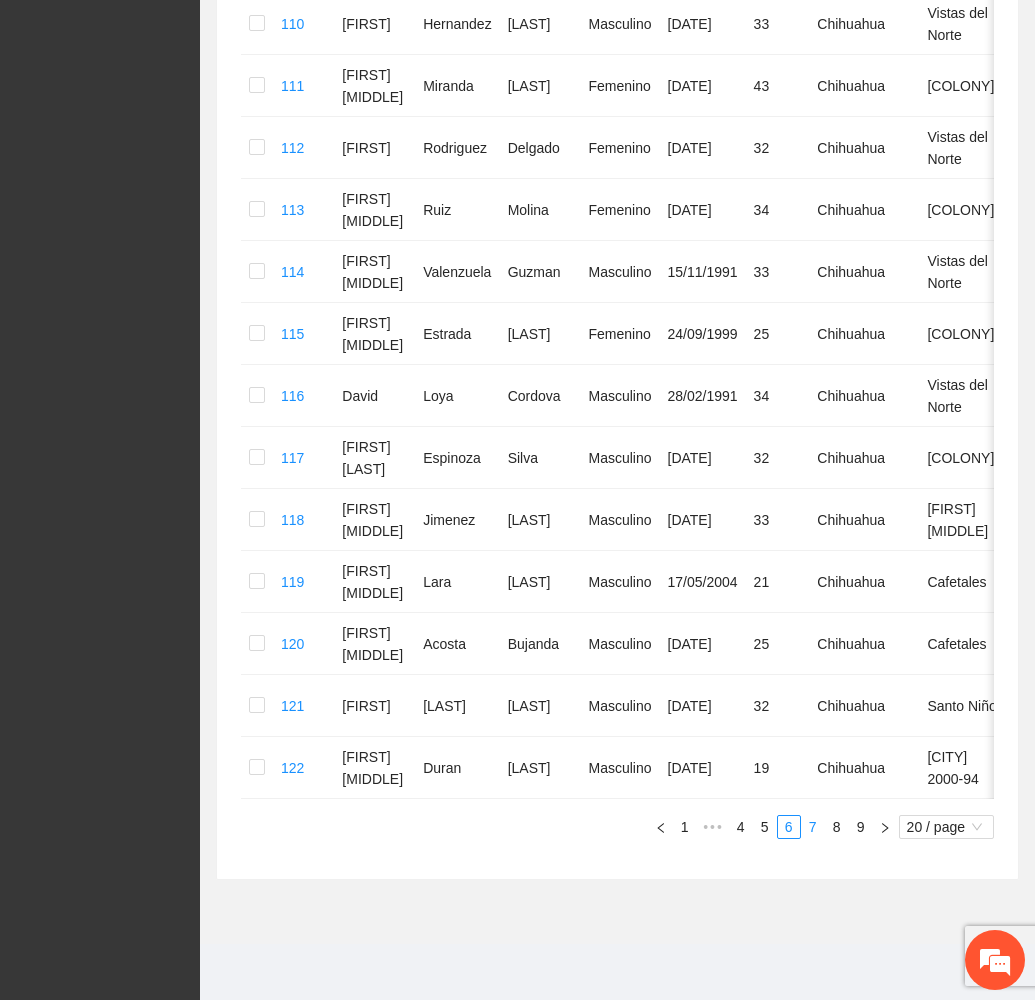 click on "7" at bounding box center [813, 827] 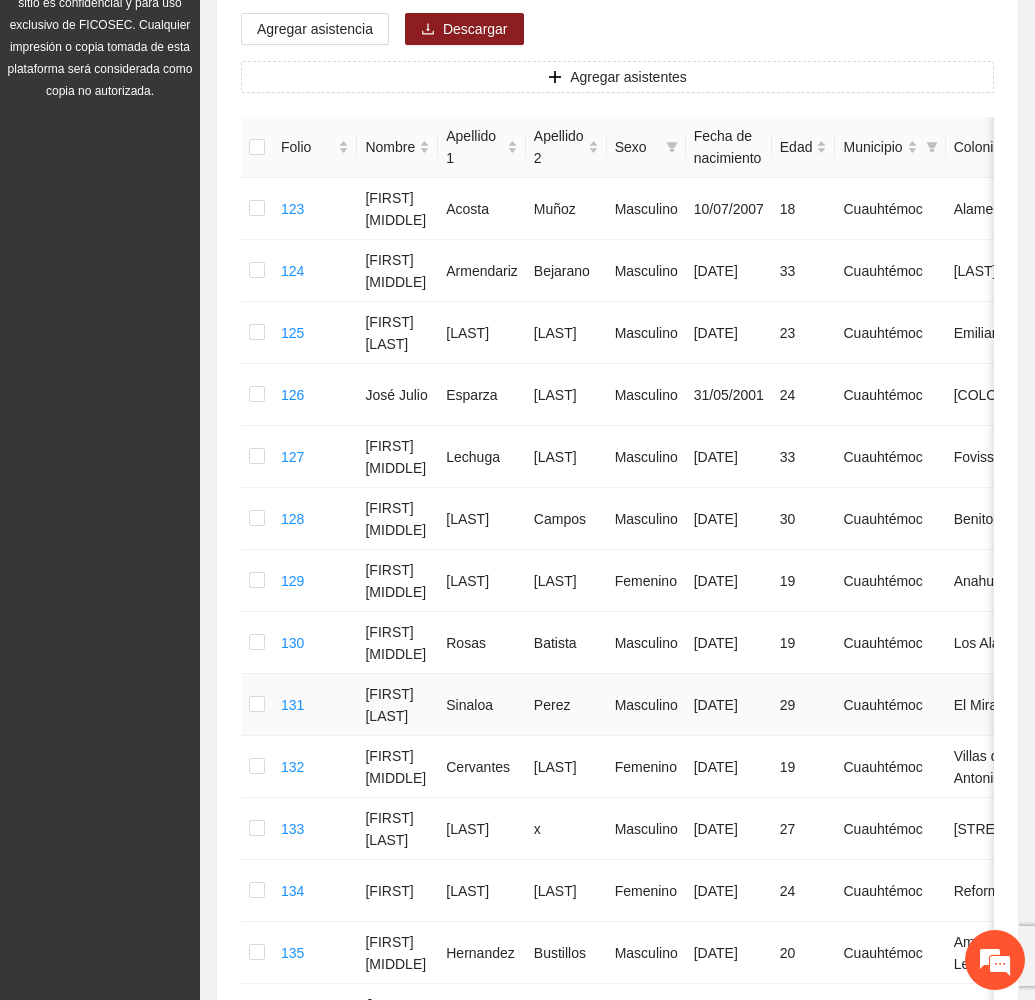 scroll, scrollTop: 330, scrollLeft: 0, axis: vertical 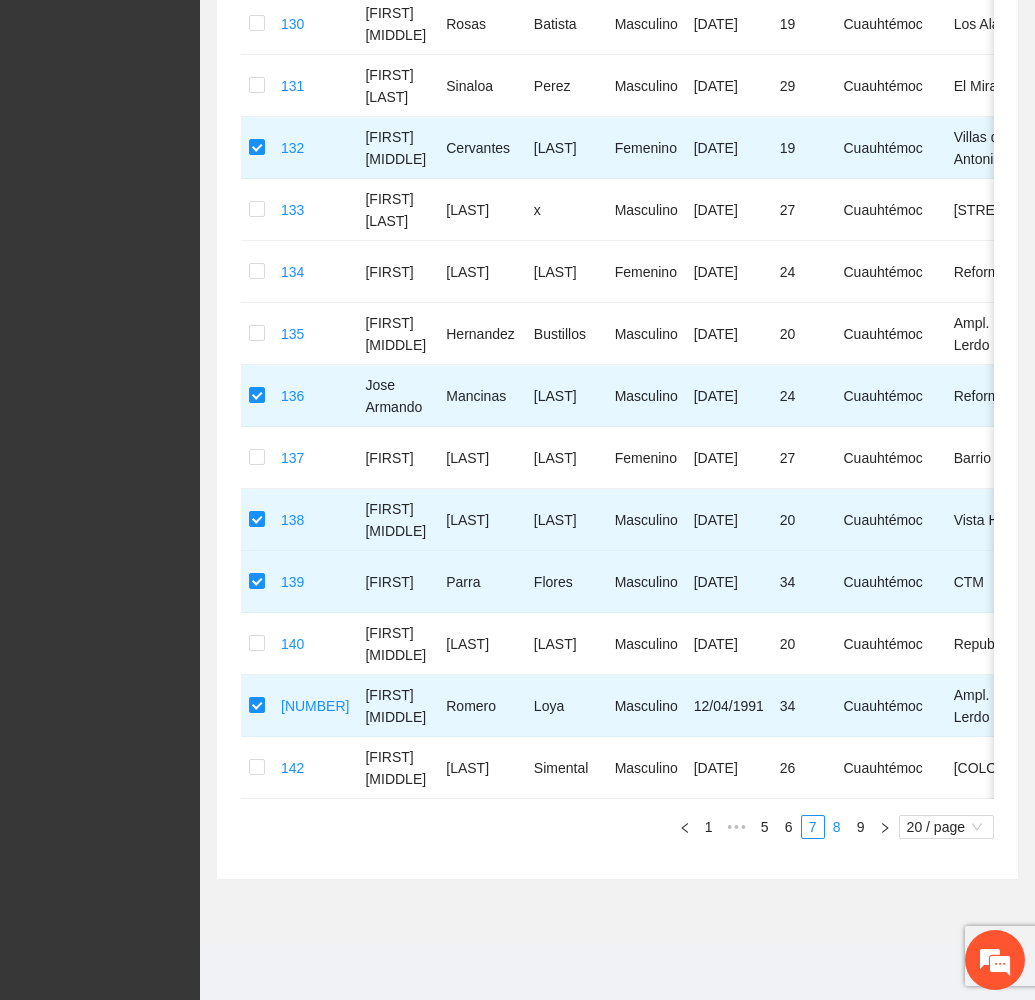 click on "8" at bounding box center (837, 827) 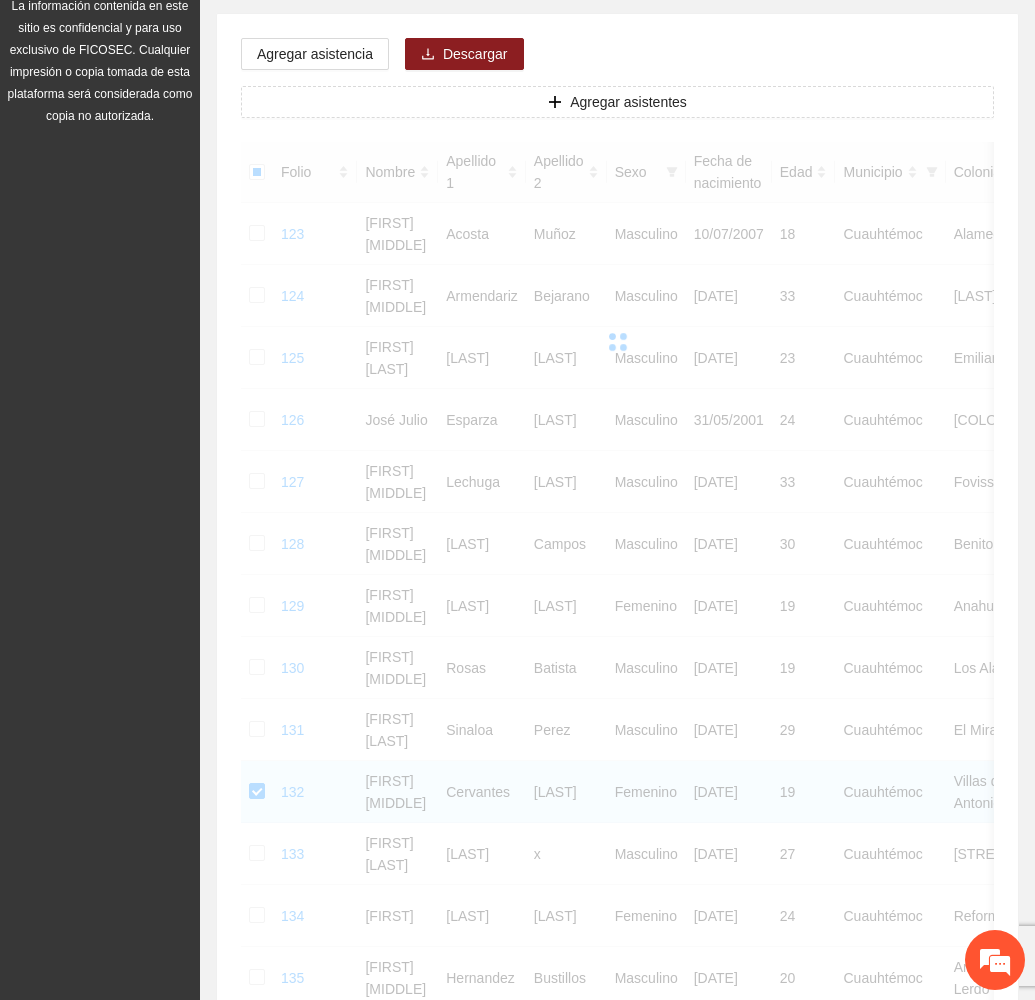 scroll, scrollTop: 180, scrollLeft: 0, axis: vertical 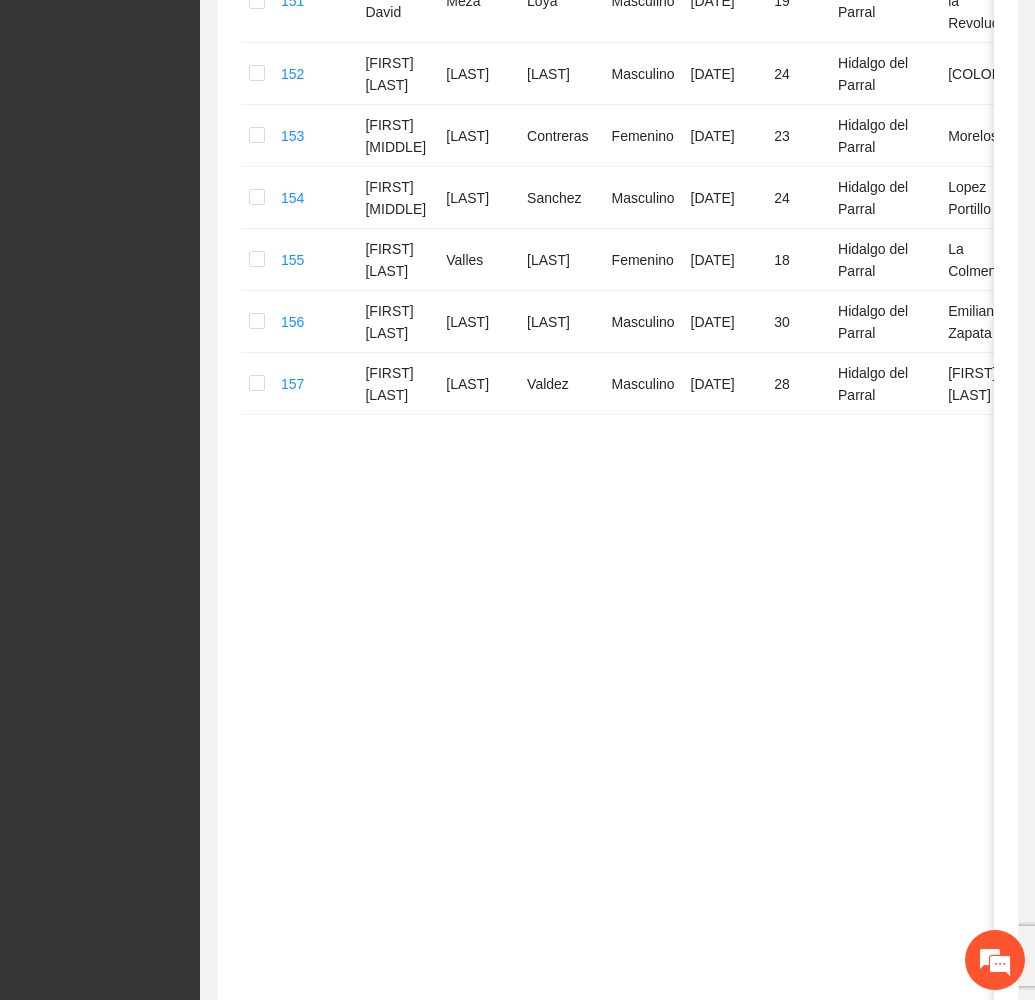 click on "7" at bounding box center [813, 2885] 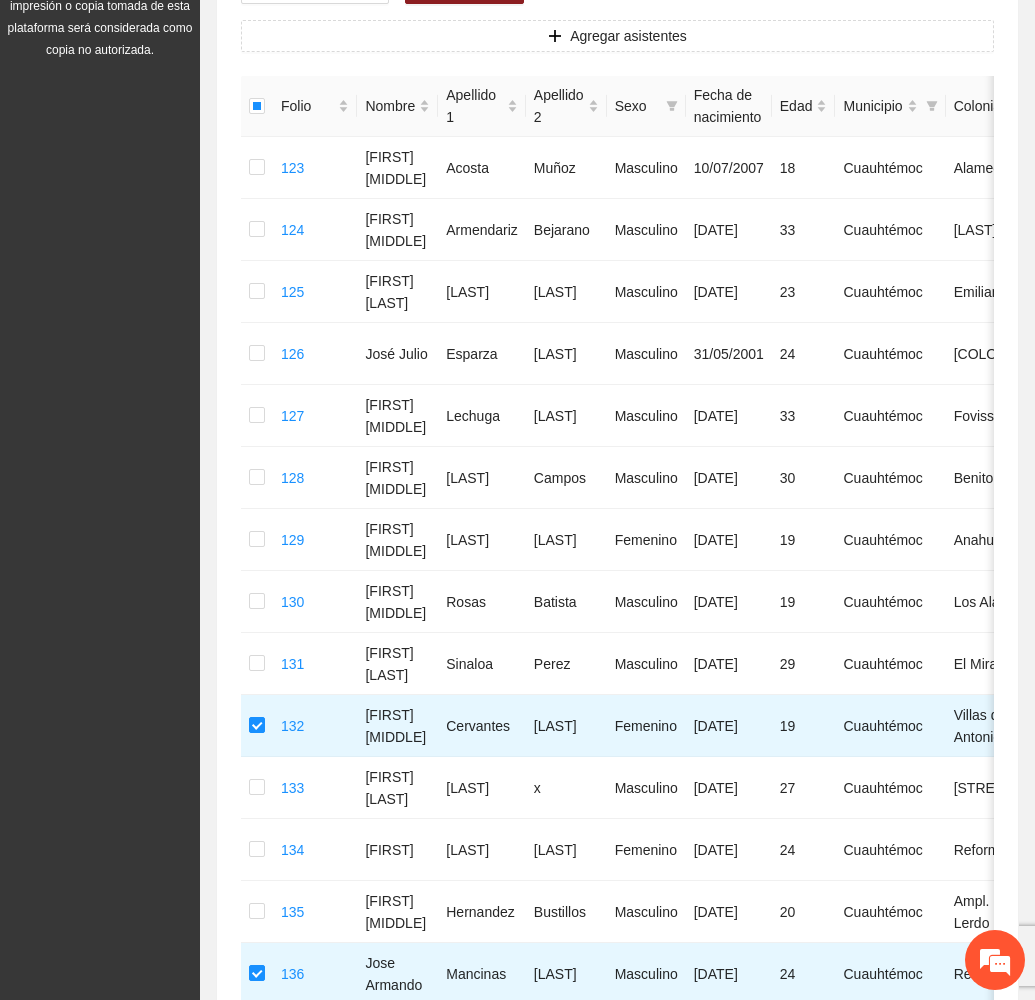 scroll, scrollTop: 243, scrollLeft: 0, axis: vertical 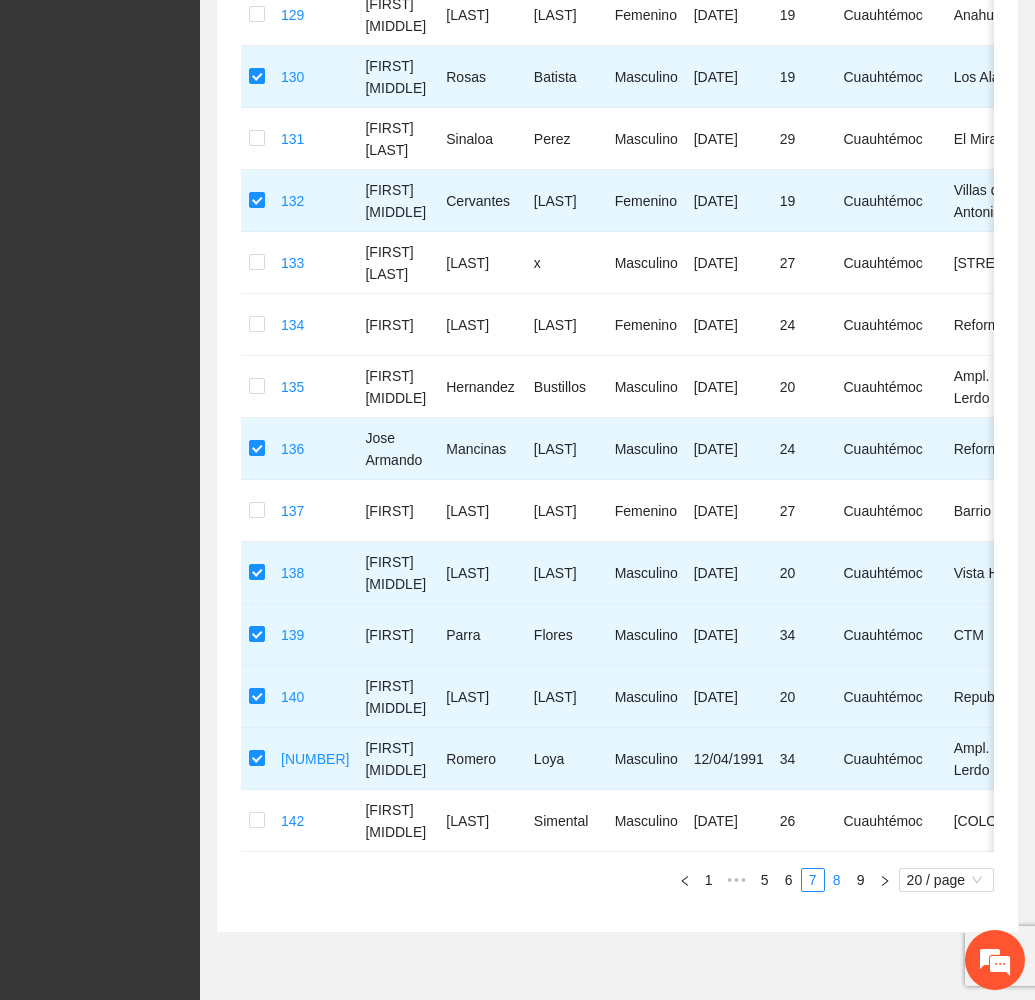 click on "8" at bounding box center (837, 880) 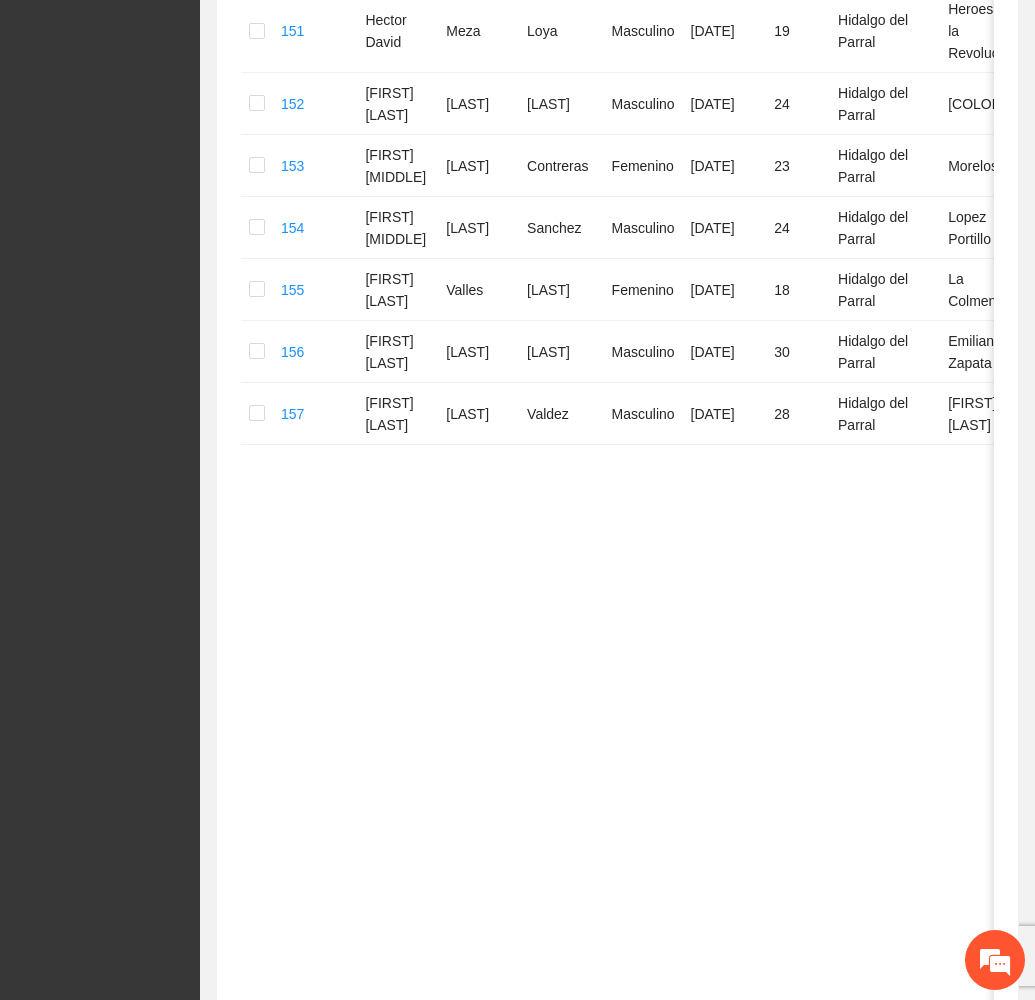 scroll, scrollTop: 1033, scrollLeft: 0, axis: vertical 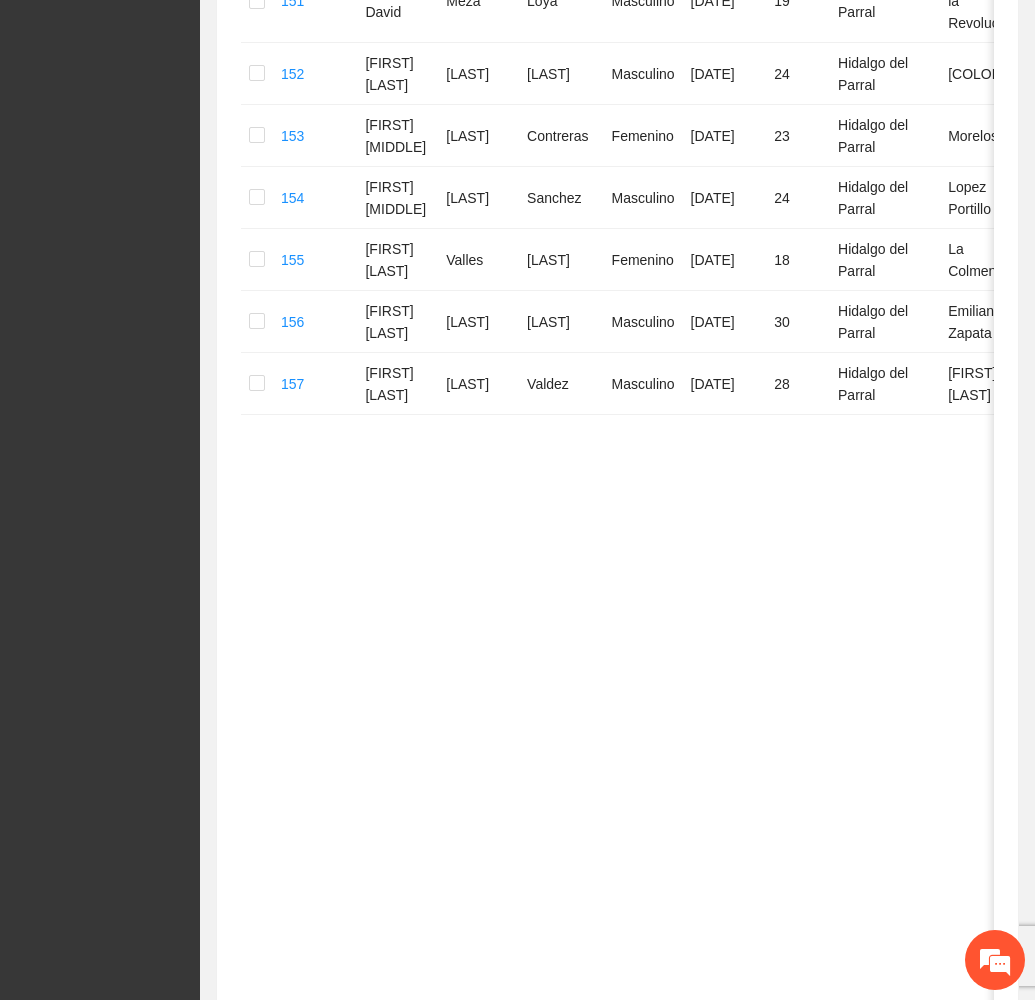 click on "7" at bounding box center [813, 2885] 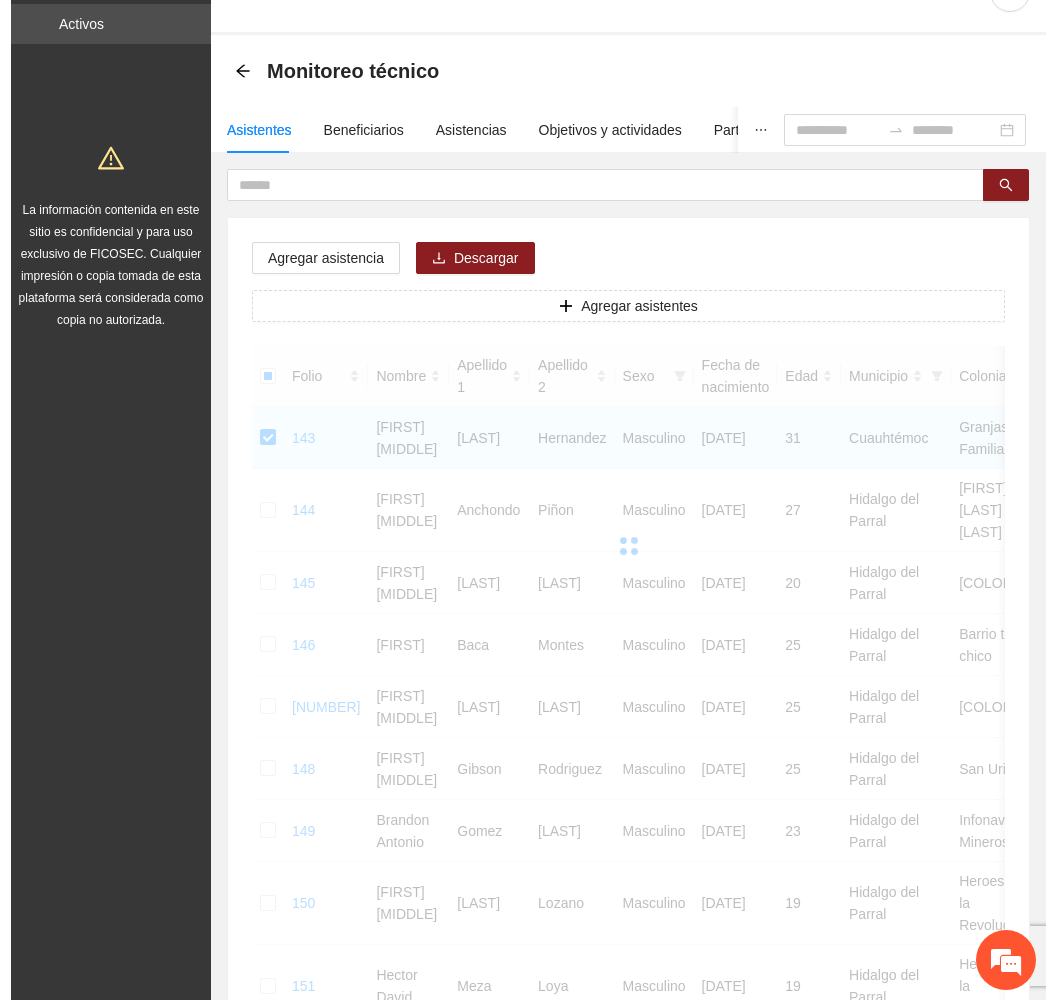 scroll, scrollTop: 0, scrollLeft: 0, axis: both 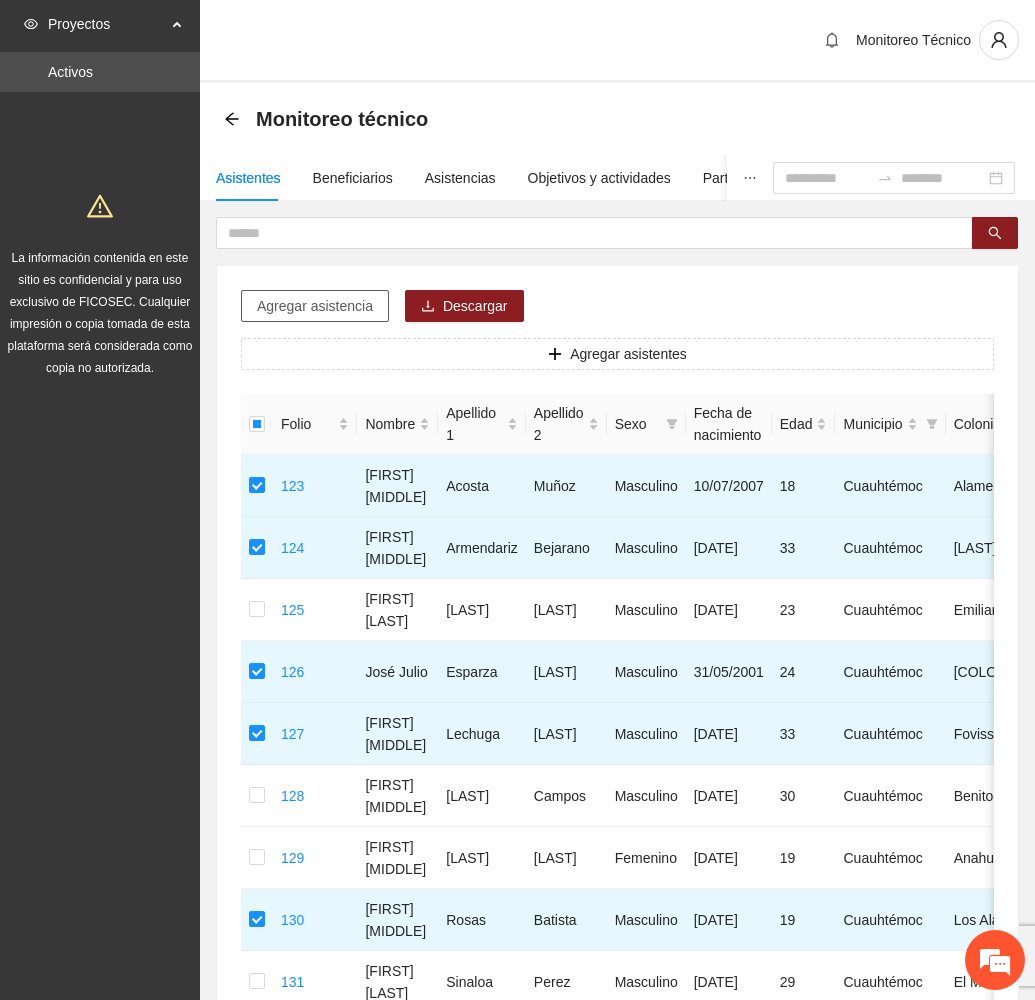 click on "Agregar asistencia" at bounding box center [315, 306] 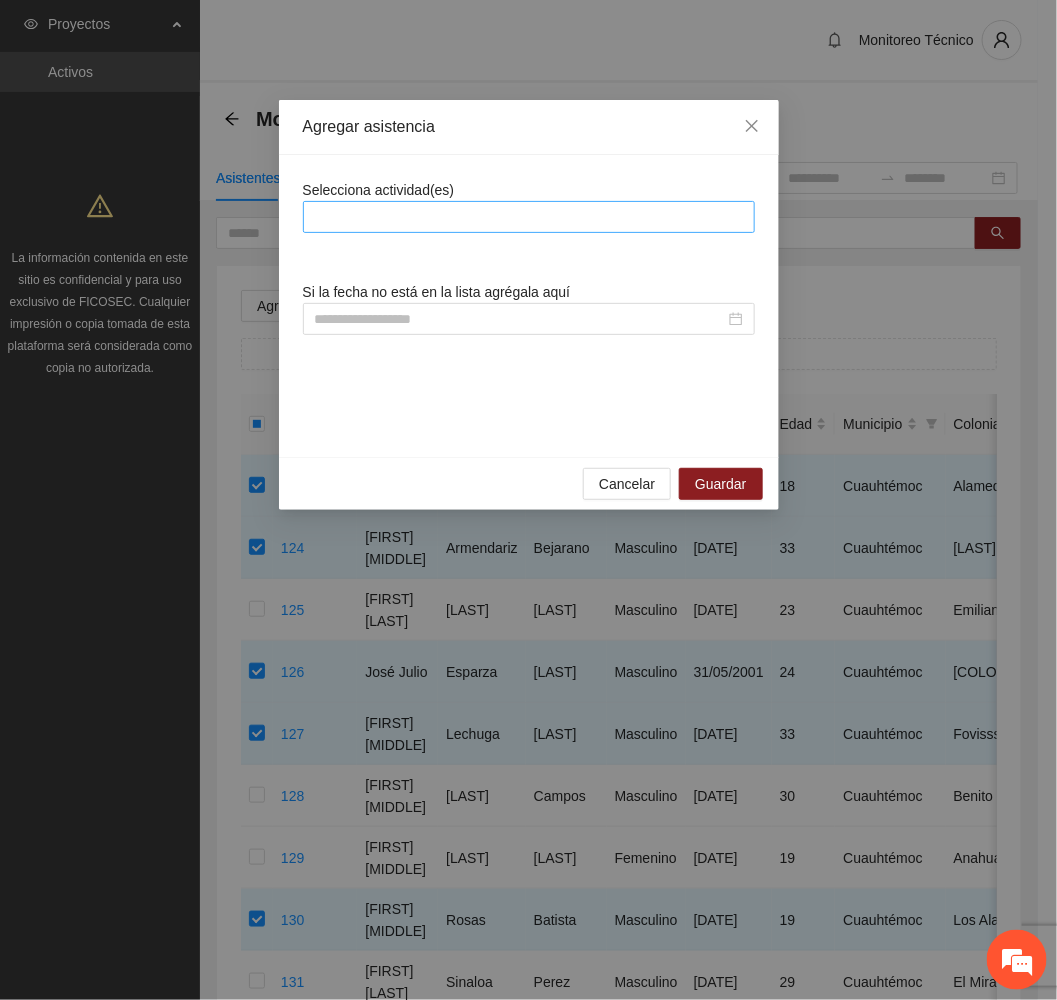 click at bounding box center [529, 217] 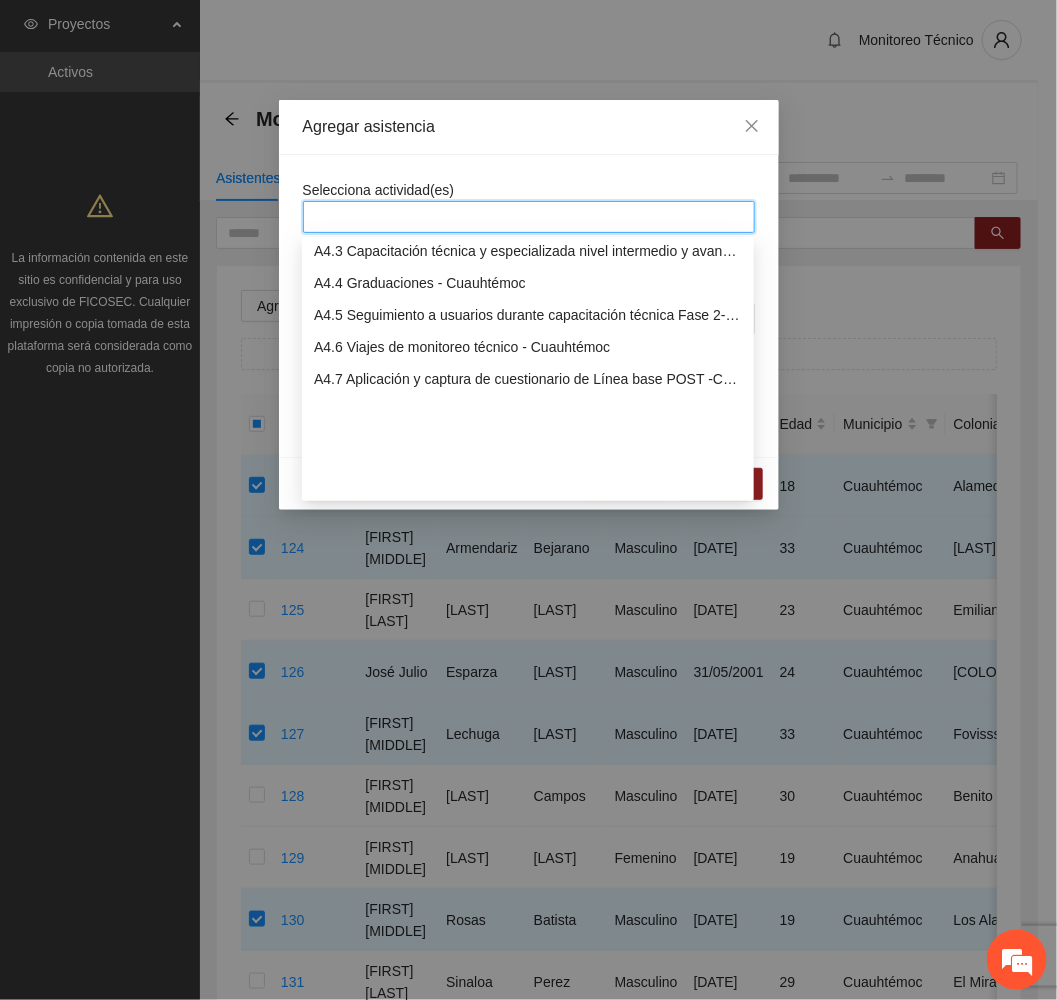 scroll, scrollTop: 1200, scrollLeft: 0, axis: vertical 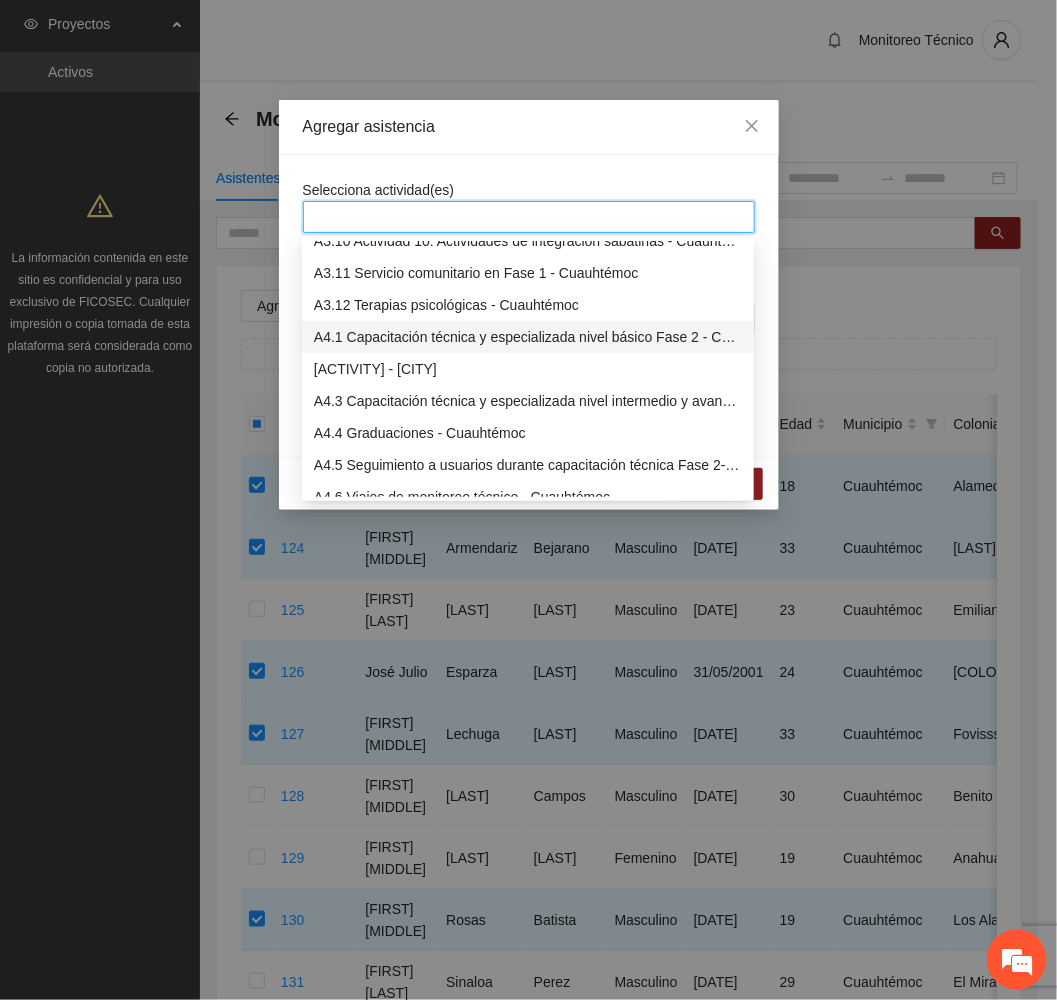 click on "A4.1 Capacitación técnica y especializada nivel básico Fase 2 - Cuauhtémoc" at bounding box center (528, 337) 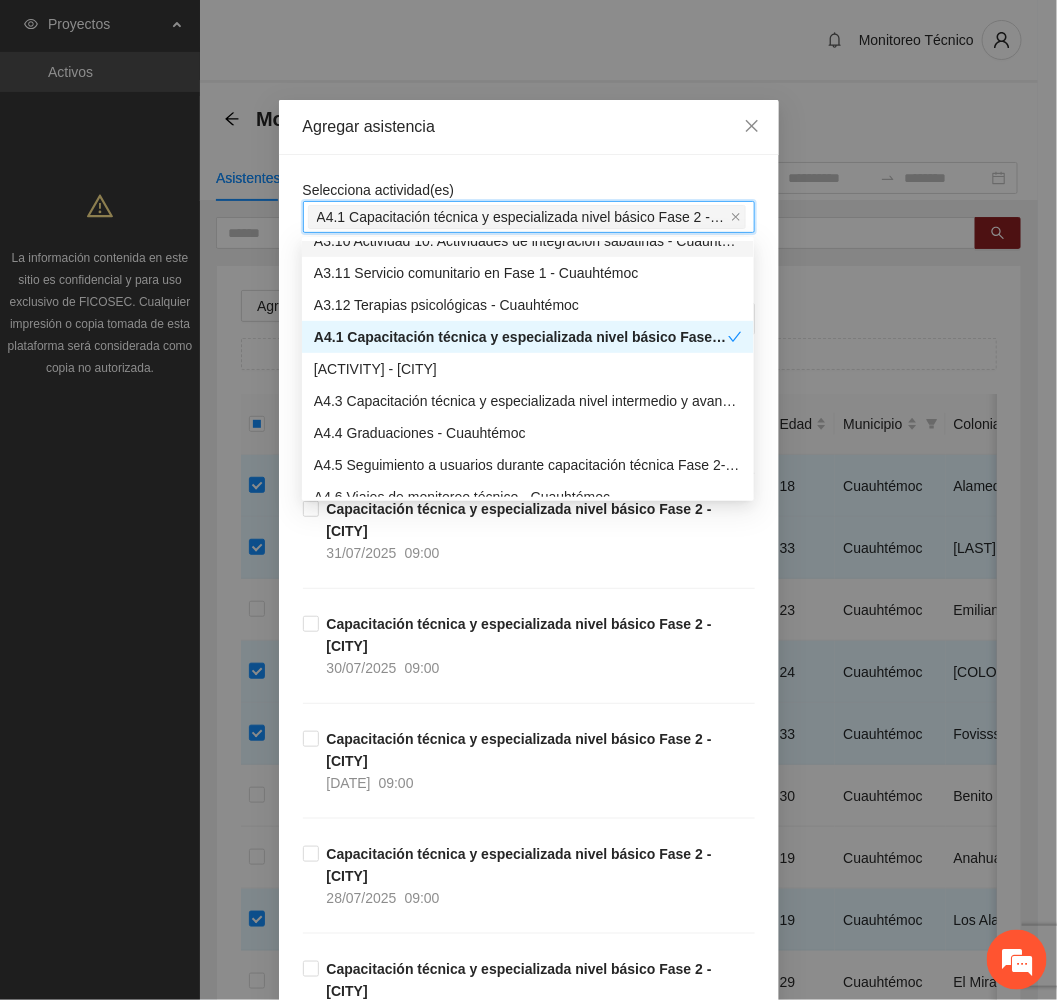 click on "Agregar asistencia" at bounding box center (529, 127) 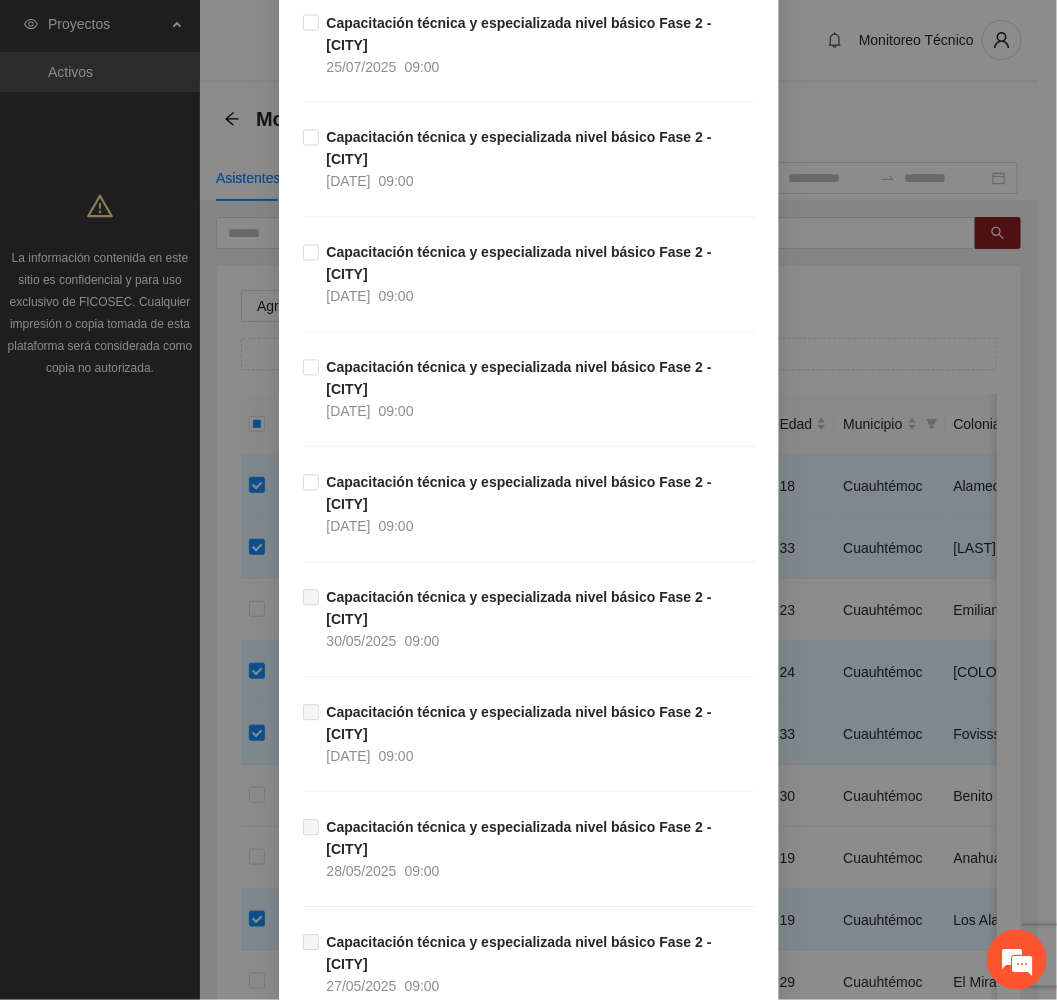 scroll, scrollTop: 900, scrollLeft: 0, axis: vertical 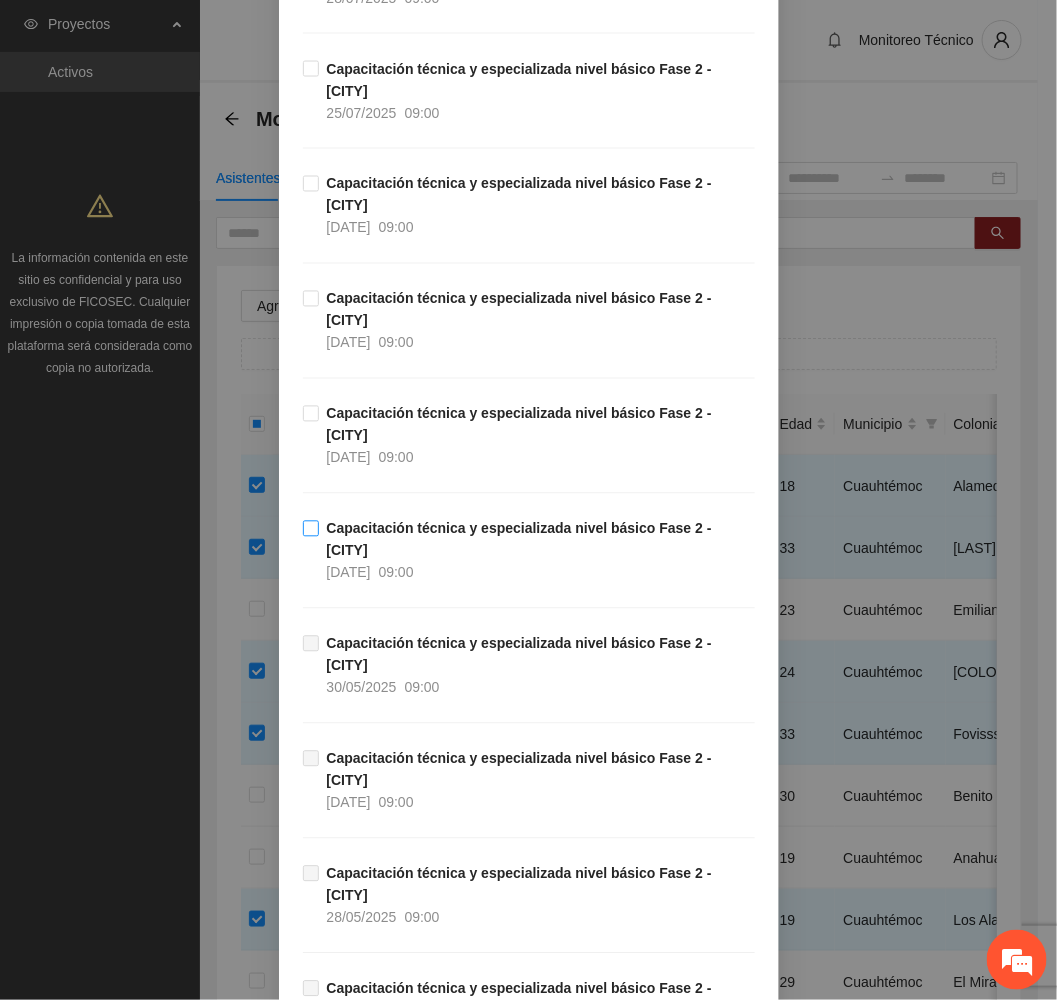 click on "09:00" at bounding box center (396, 573) 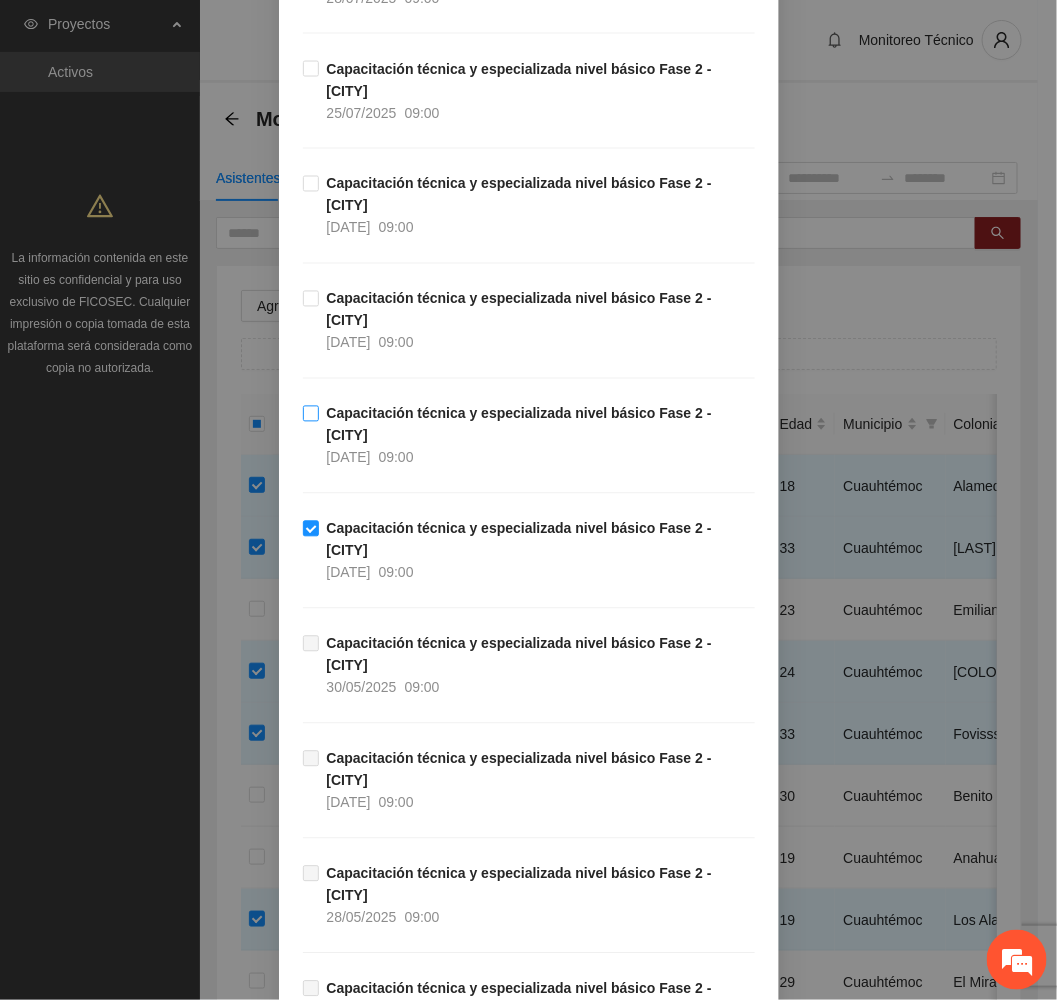 click on "Capacitación técnica y especializada nivel básico Fase 2 - Cuauhtémoc 22/07/2025 09:00" at bounding box center (537, 436) 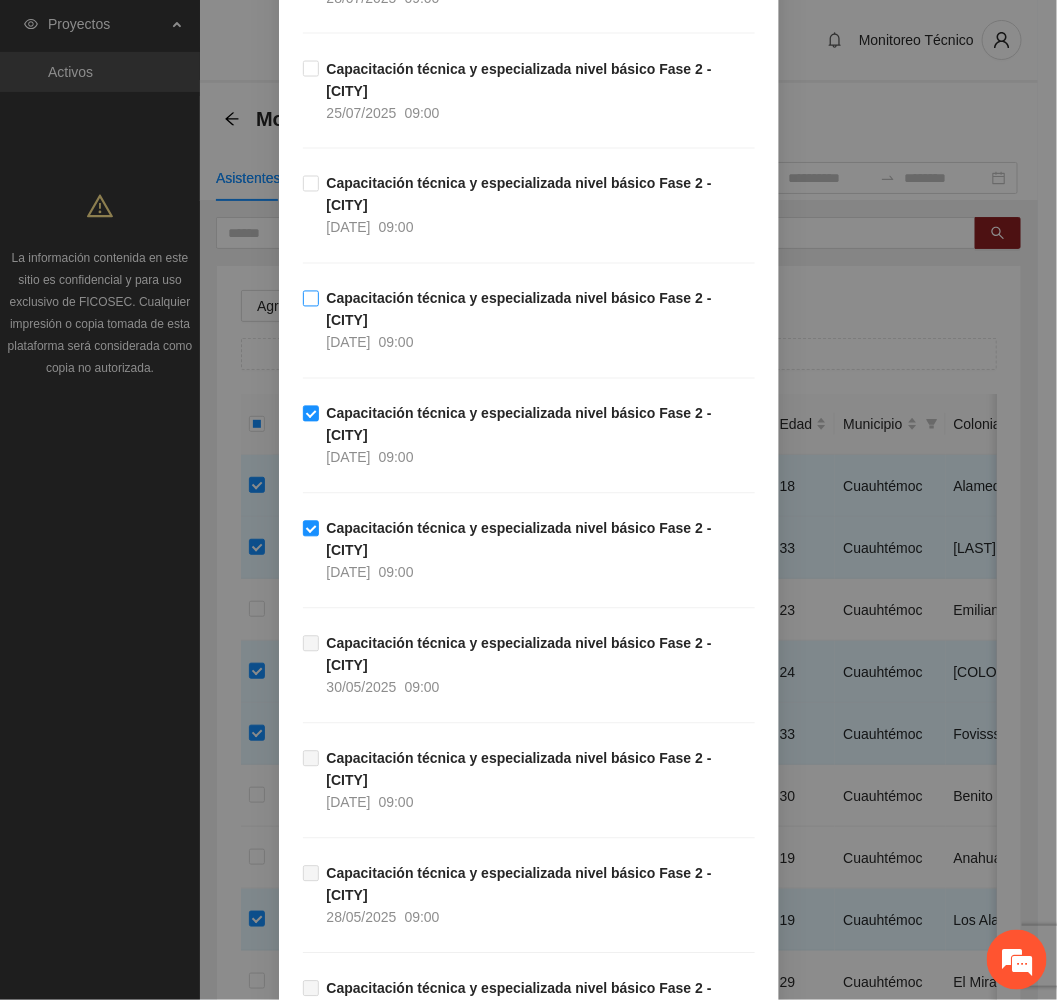 click on "Capacitación técnica y especializada nivel básico Fase 2 - Cuauhtémoc 23/07/2025 09:00" at bounding box center [537, 321] 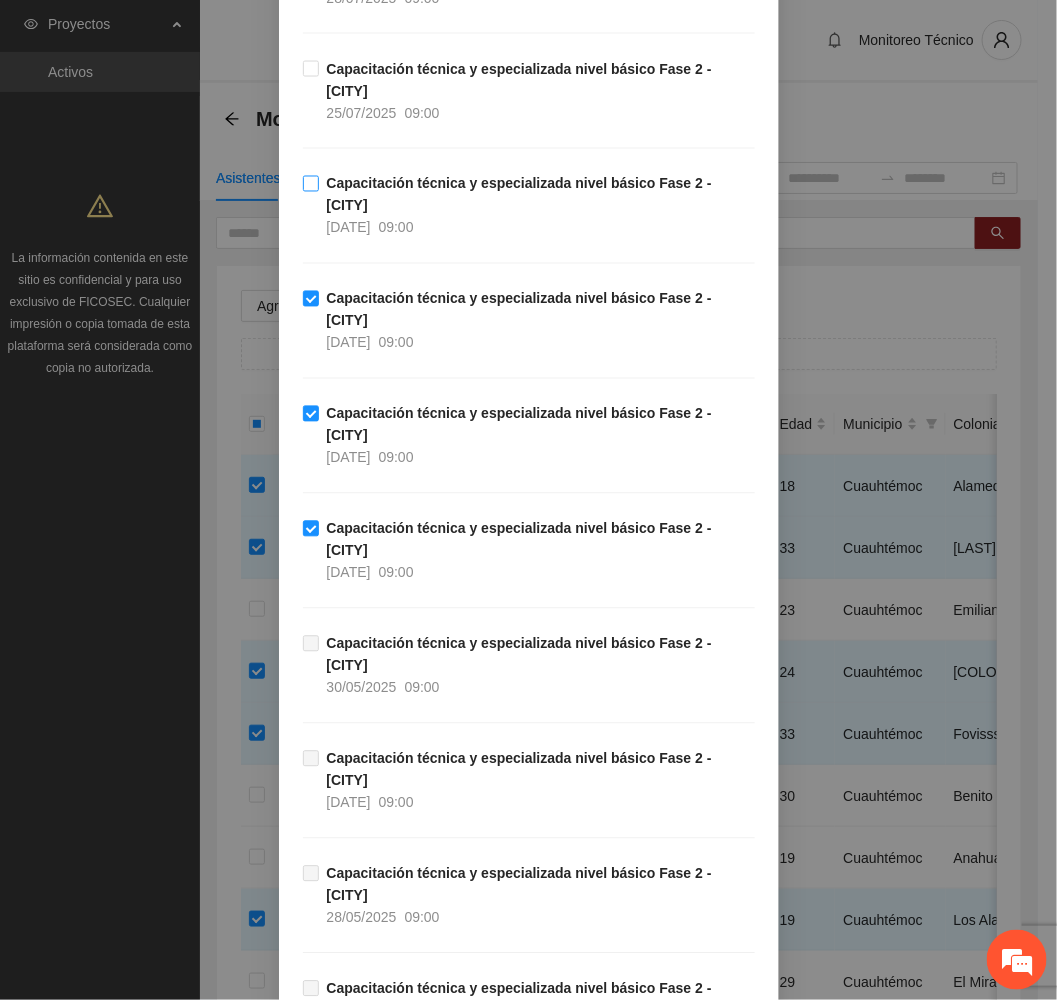 click on "Capacitación técnica y especializada nivel básico Fase 2 - Cuauhtémoc" at bounding box center [519, 195] 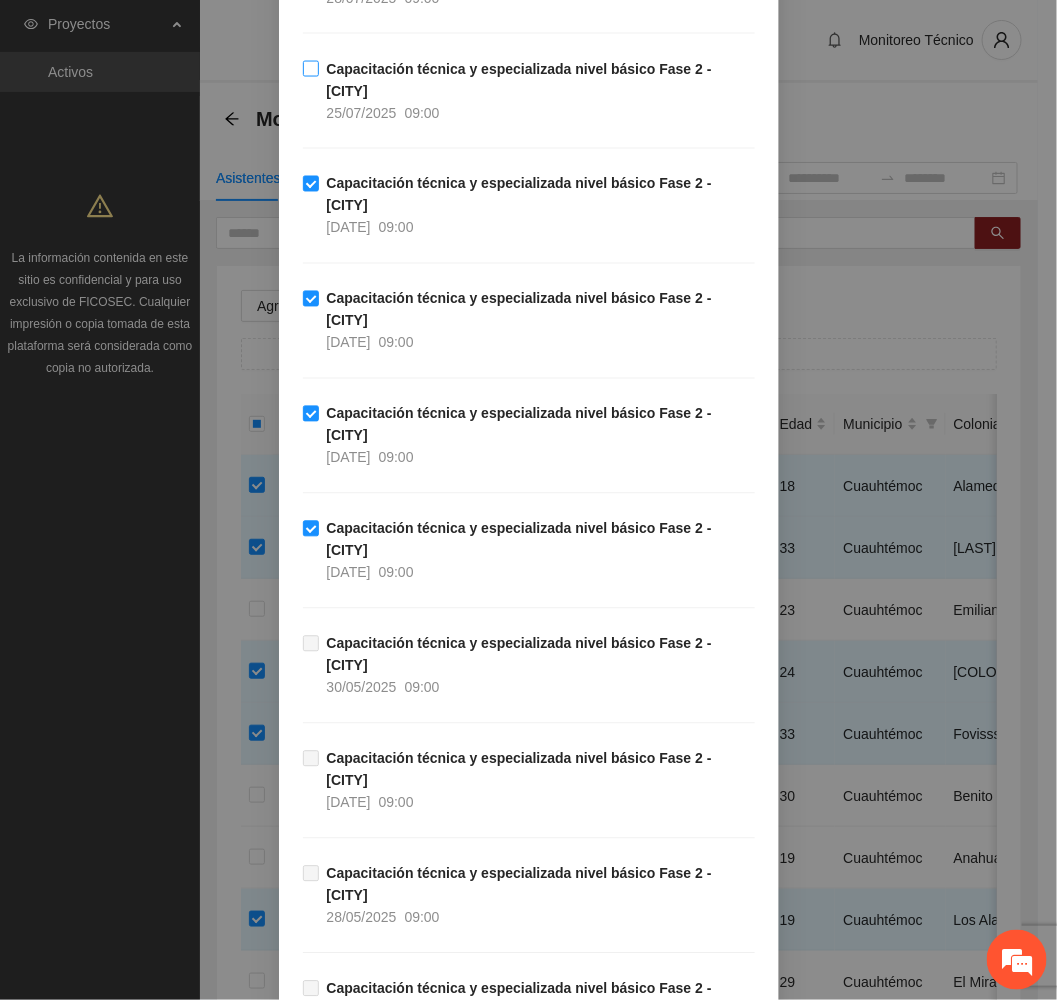 click on "Capacitación técnica y especializada nivel básico Fase 2 - Cuauhtémoc 25/07/2025 09:00" at bounding box center (537, 91) 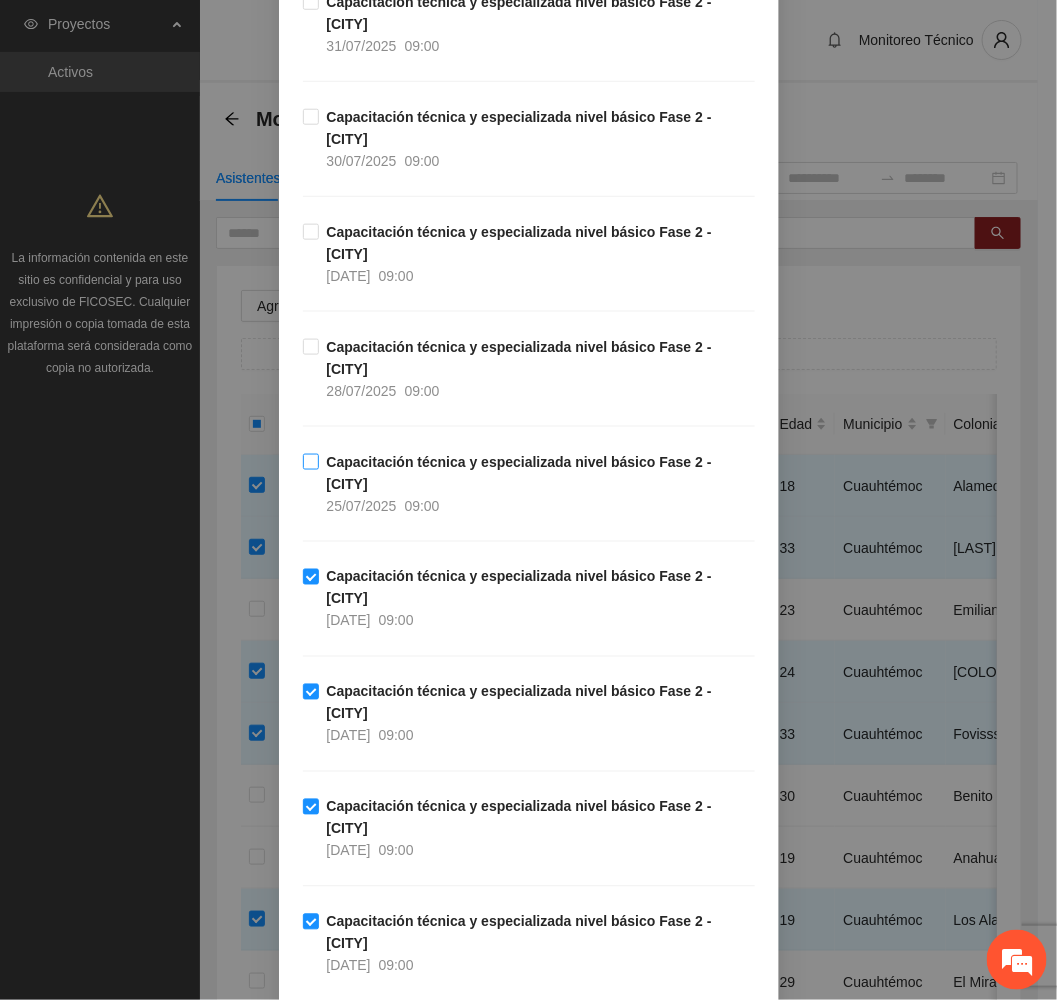 scroll, scrollTop: 450, scrollLeft: 0, axis: vertical 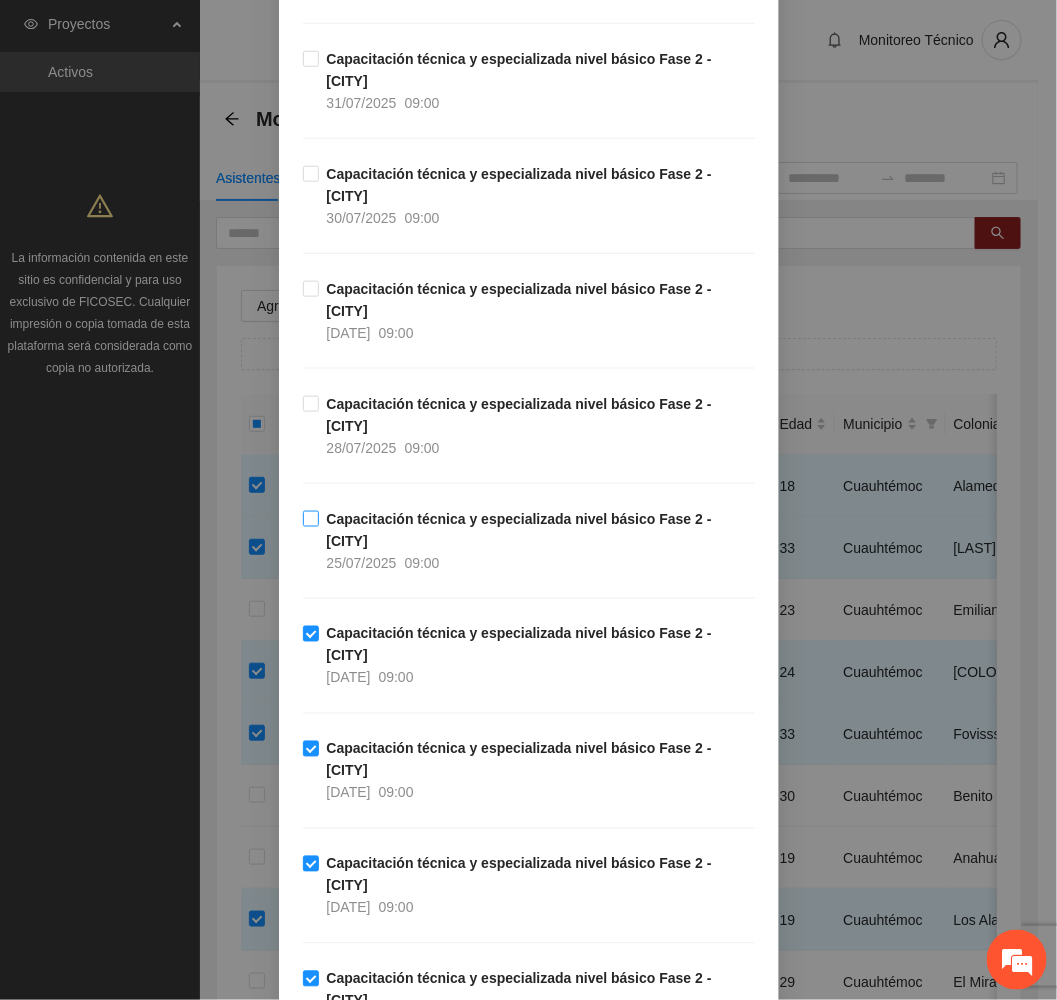 click on "Capacitación técnica y especializada nivel básico Fase 2 - Cuauhtémoc 25/07/2025 09:00" at bounding box center [537, 541] 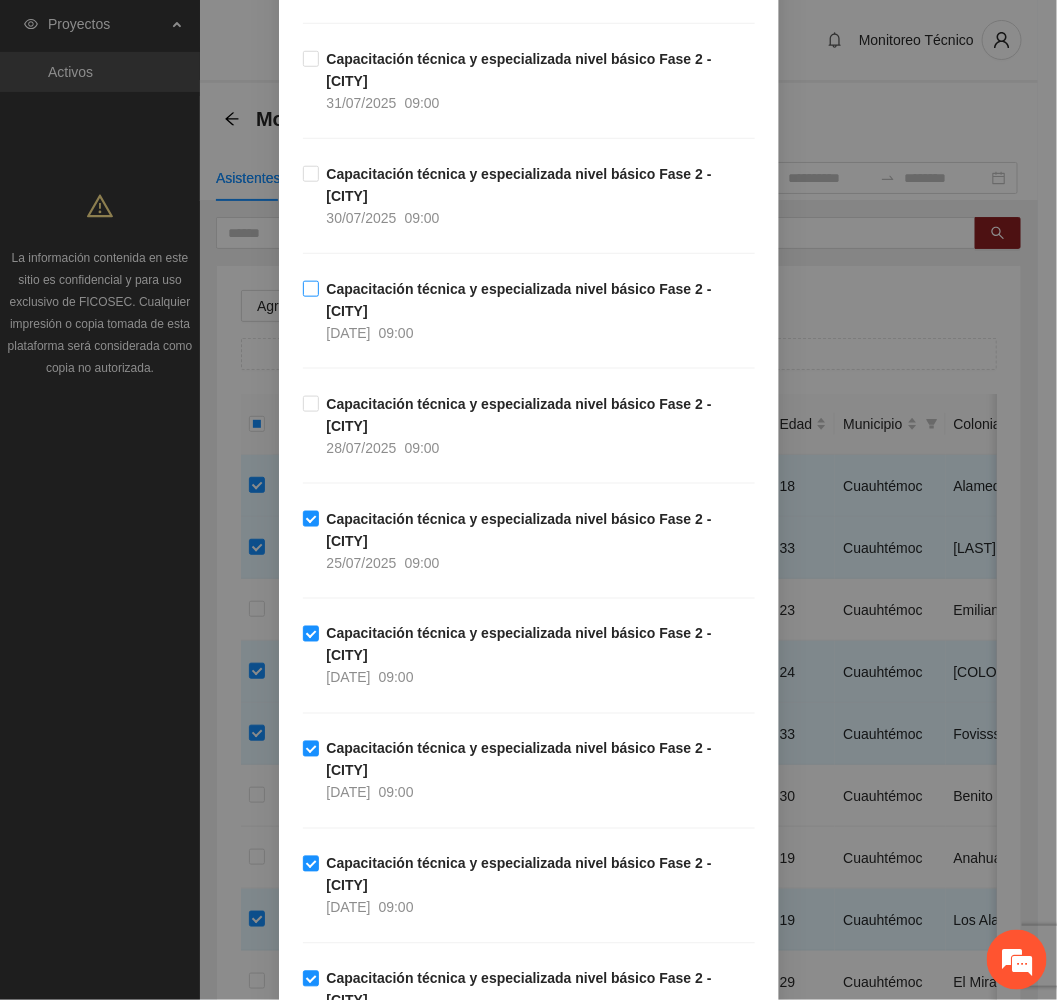 click on "Capacitación técnica y especializada nivel básico Fase 2 - Cuauhtémoc" at bounding box center (519, 300) 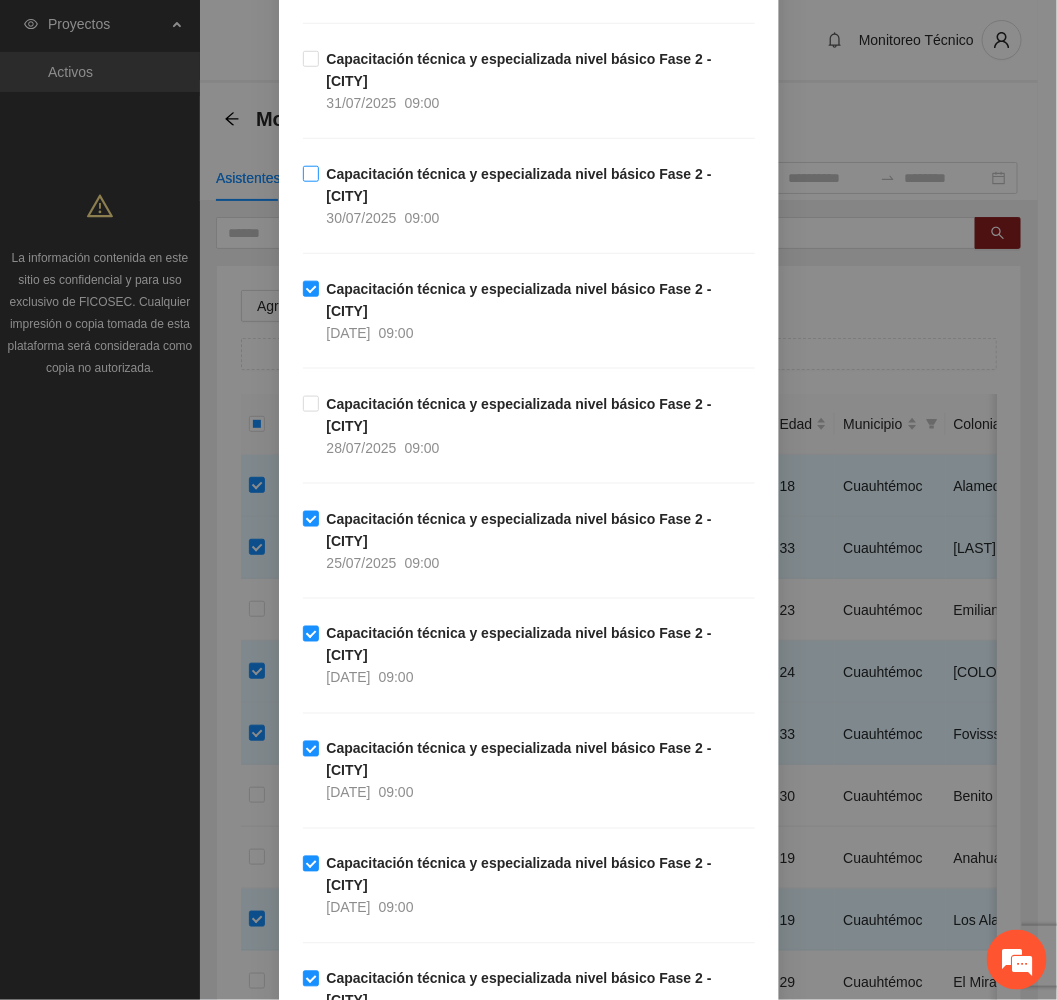 click on "Capacitación técnica y especializada nivel básico Fase 2 - Cuauhtémoc" at bounding box center (519, 185) 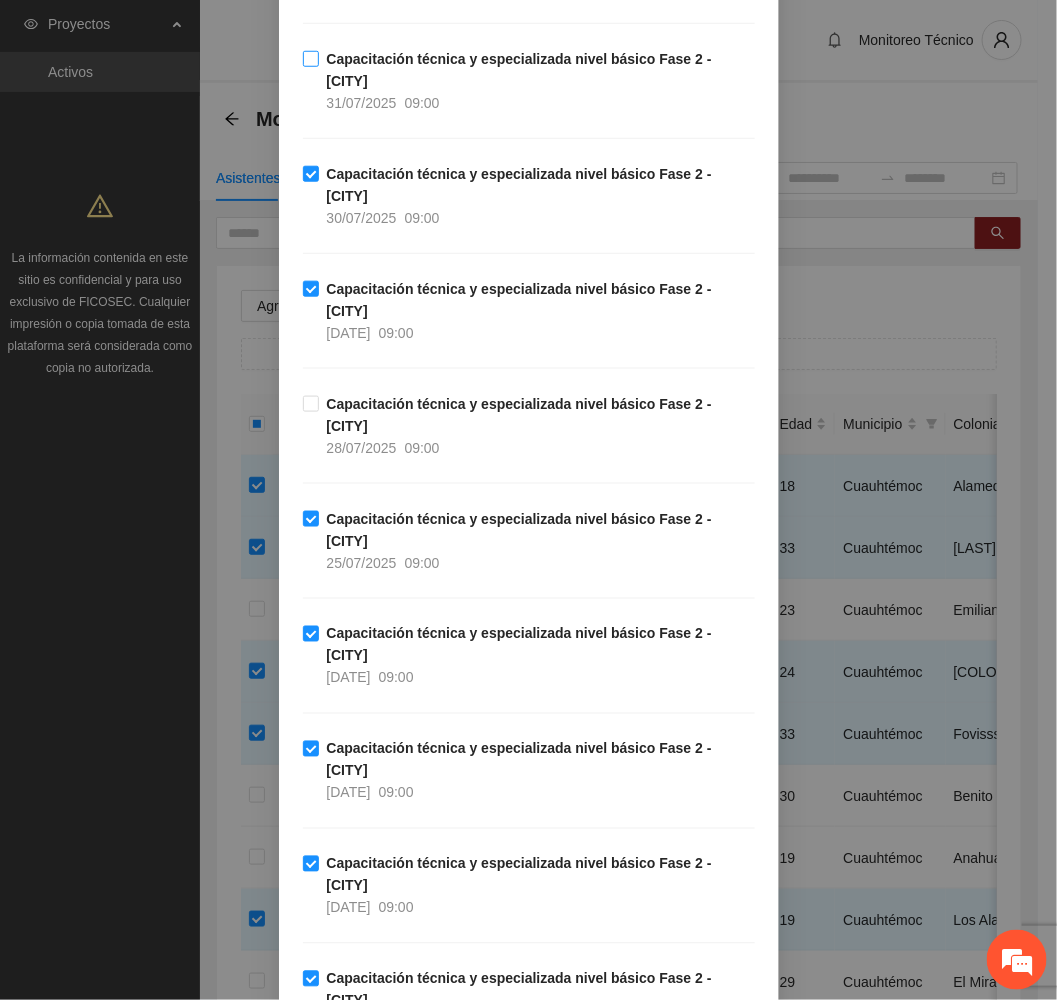 click on "31/07/2025" at bounding box center (362, 103) 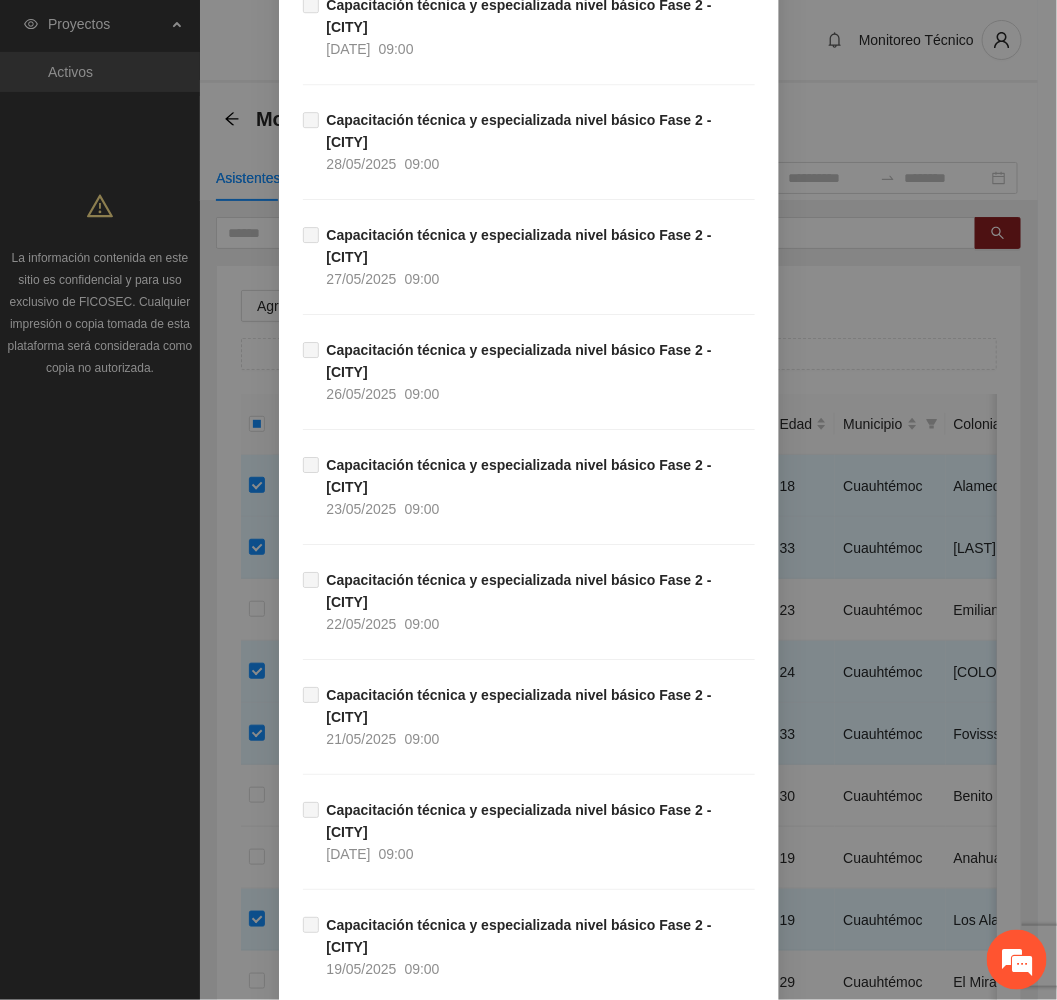 scroll, scrollTop: 1845, scrollLeft: 0, axis: vertical 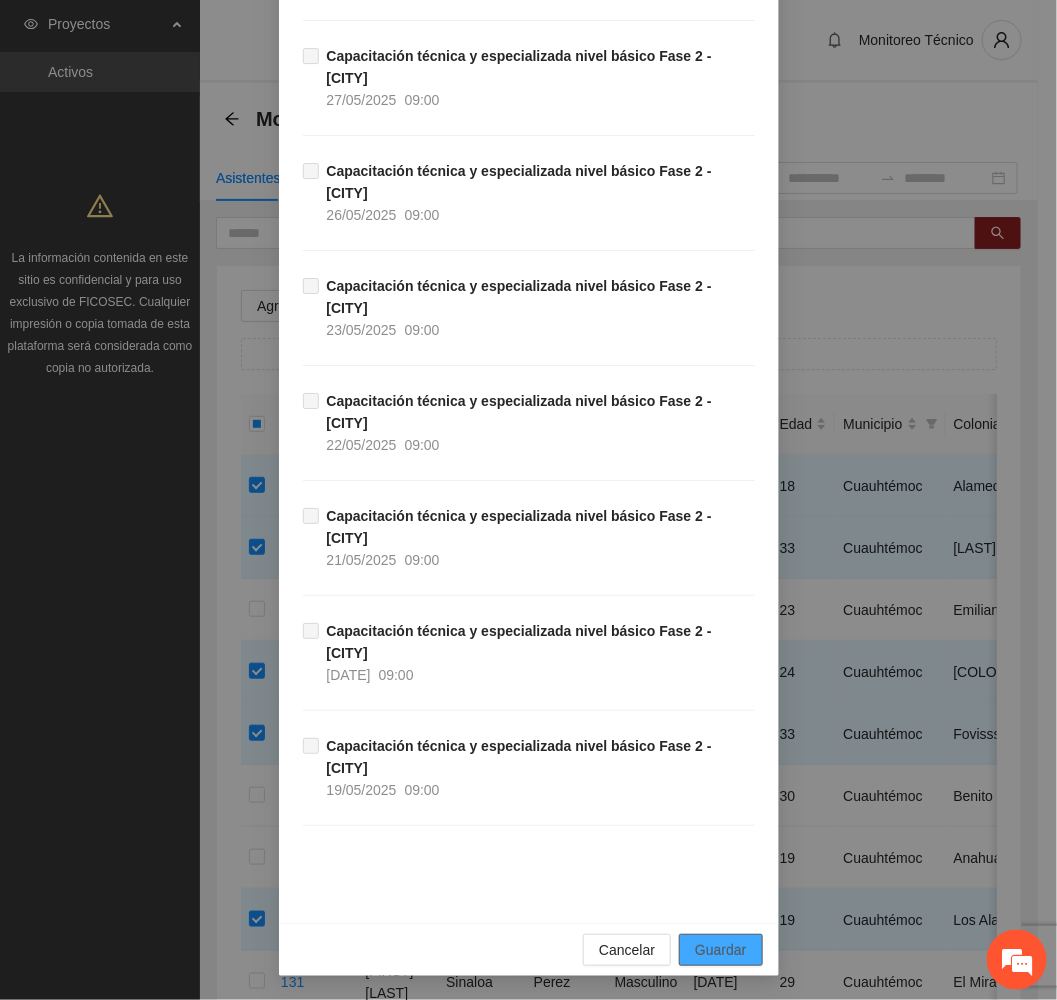 click on "Guardar" at bounding box center (720, 950) 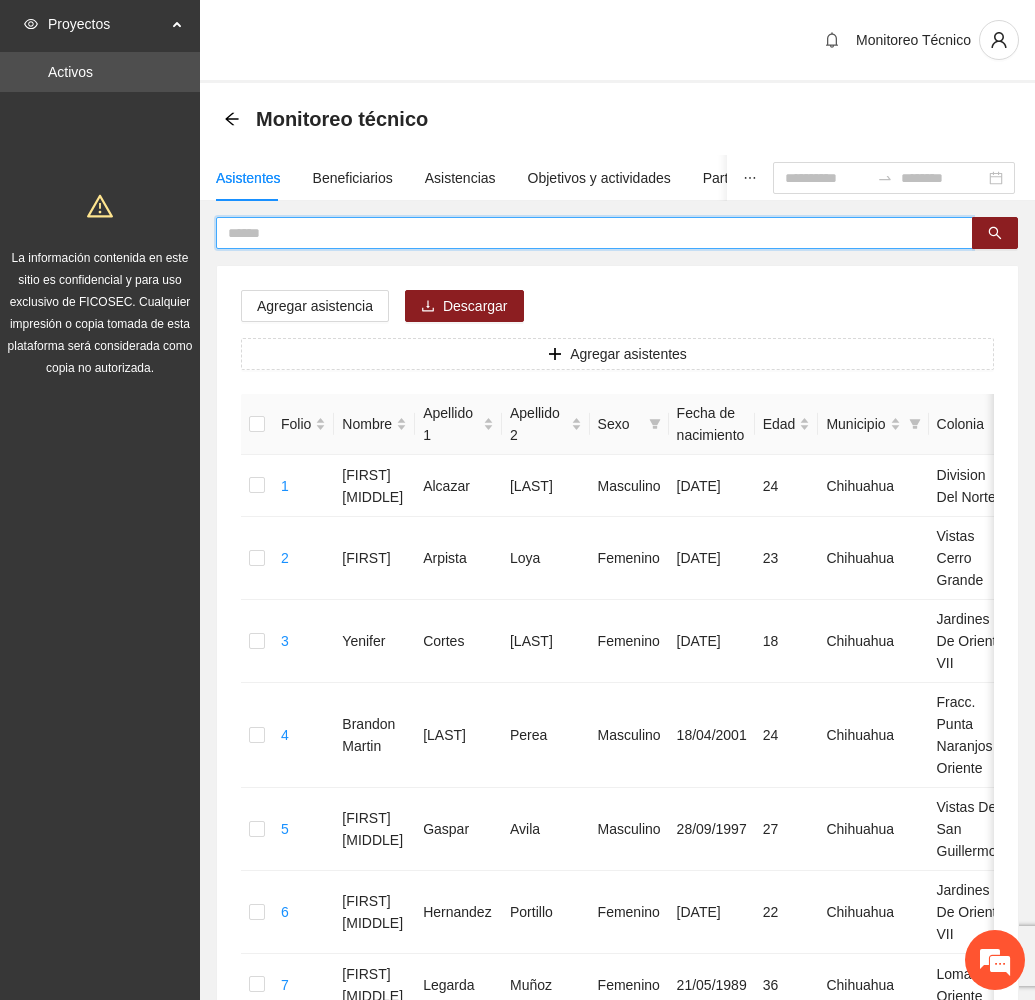 click at bounding box center (586, 233) 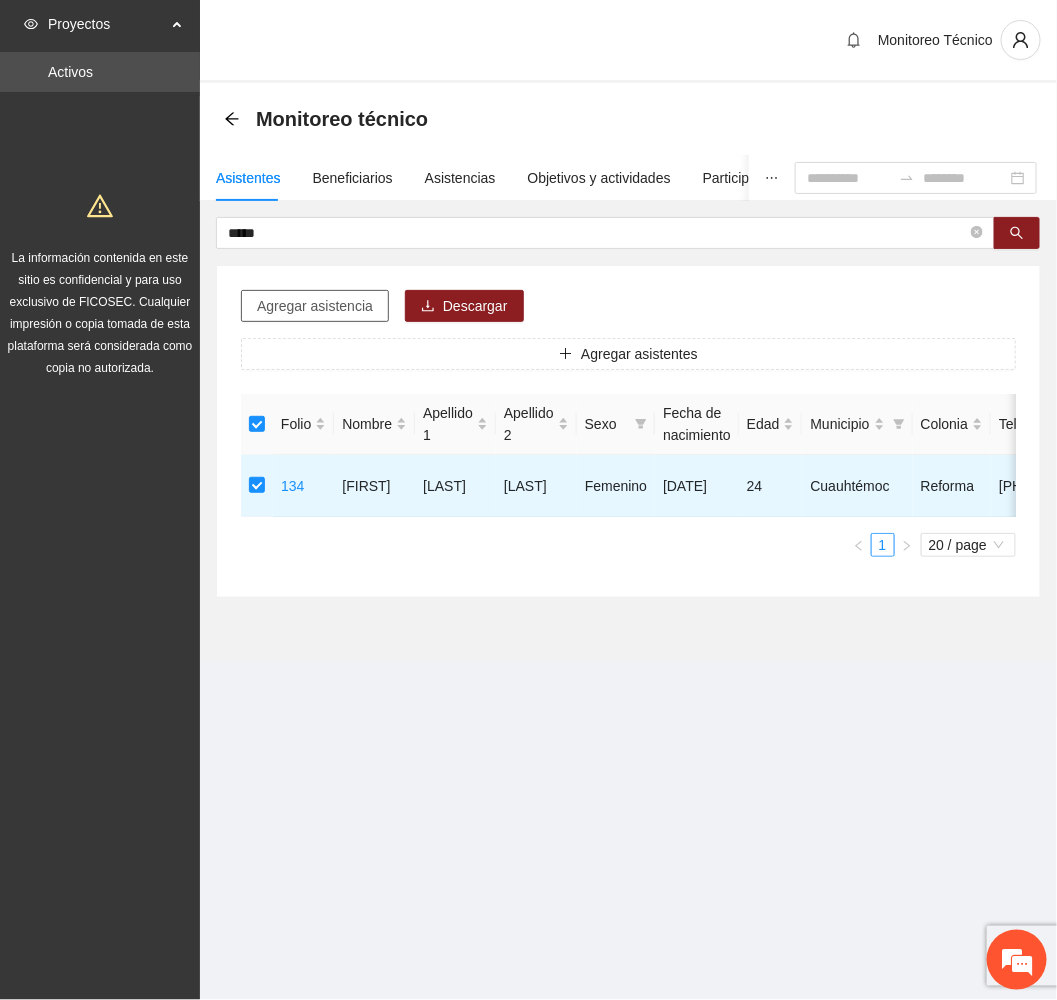 click on "Agregar asistencia" at bounding box center (315, 306) 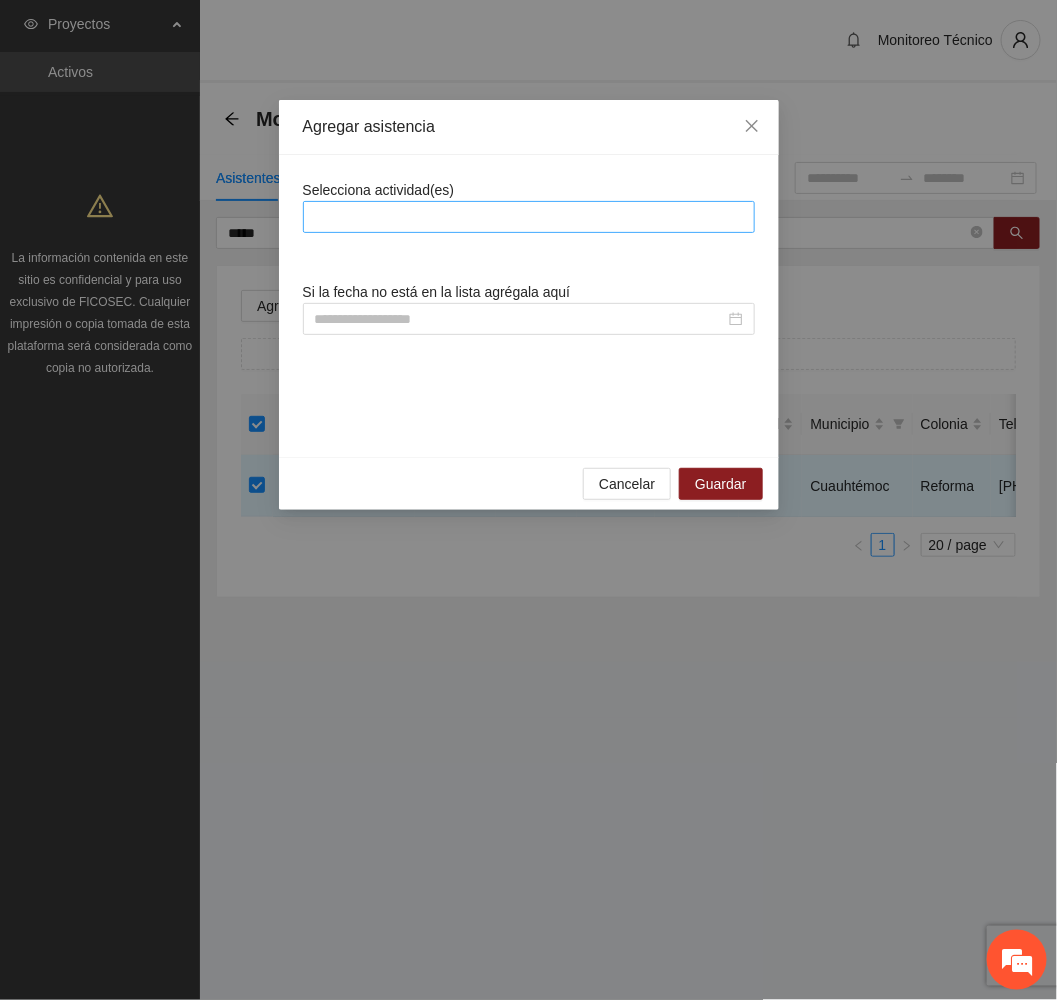 click at bounding box center (529, 217) 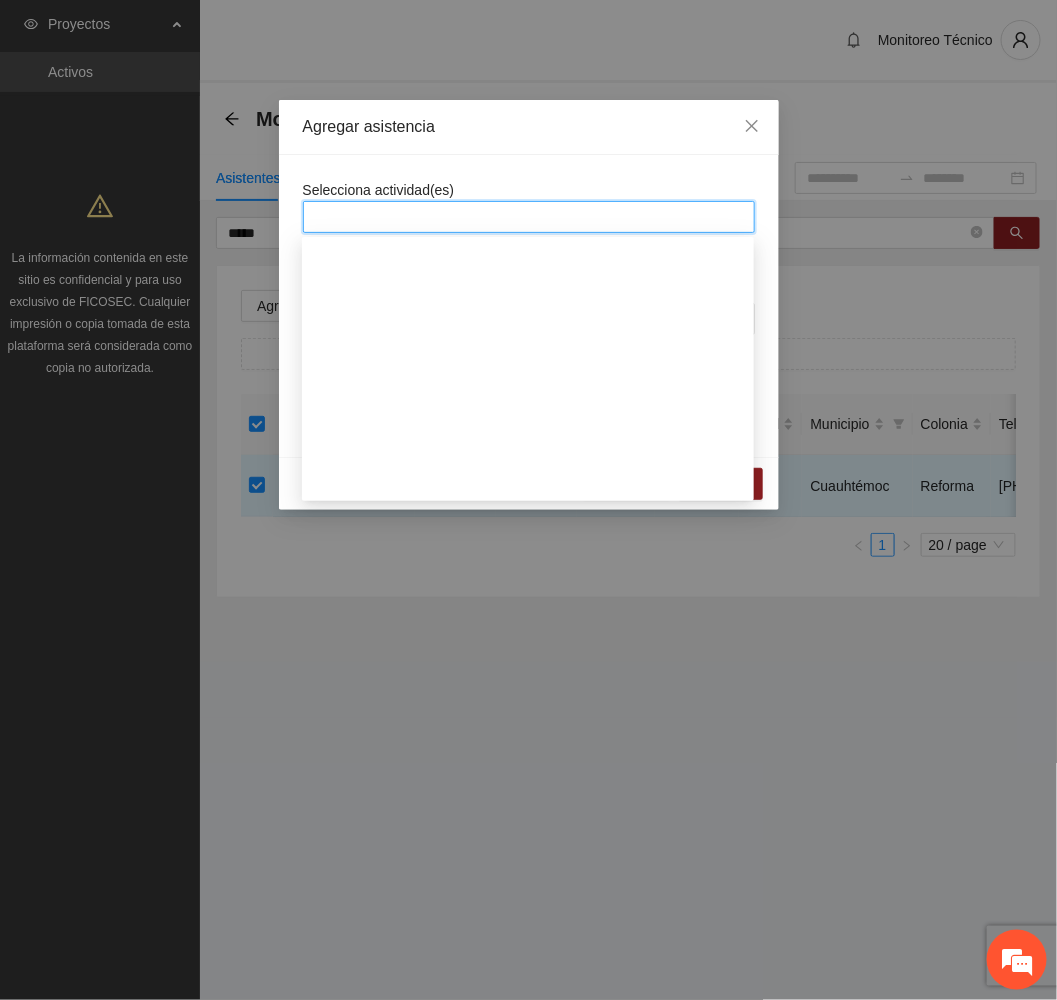 scroll, scrollTop: 1200, scrollLeft: 0, axis: vertical 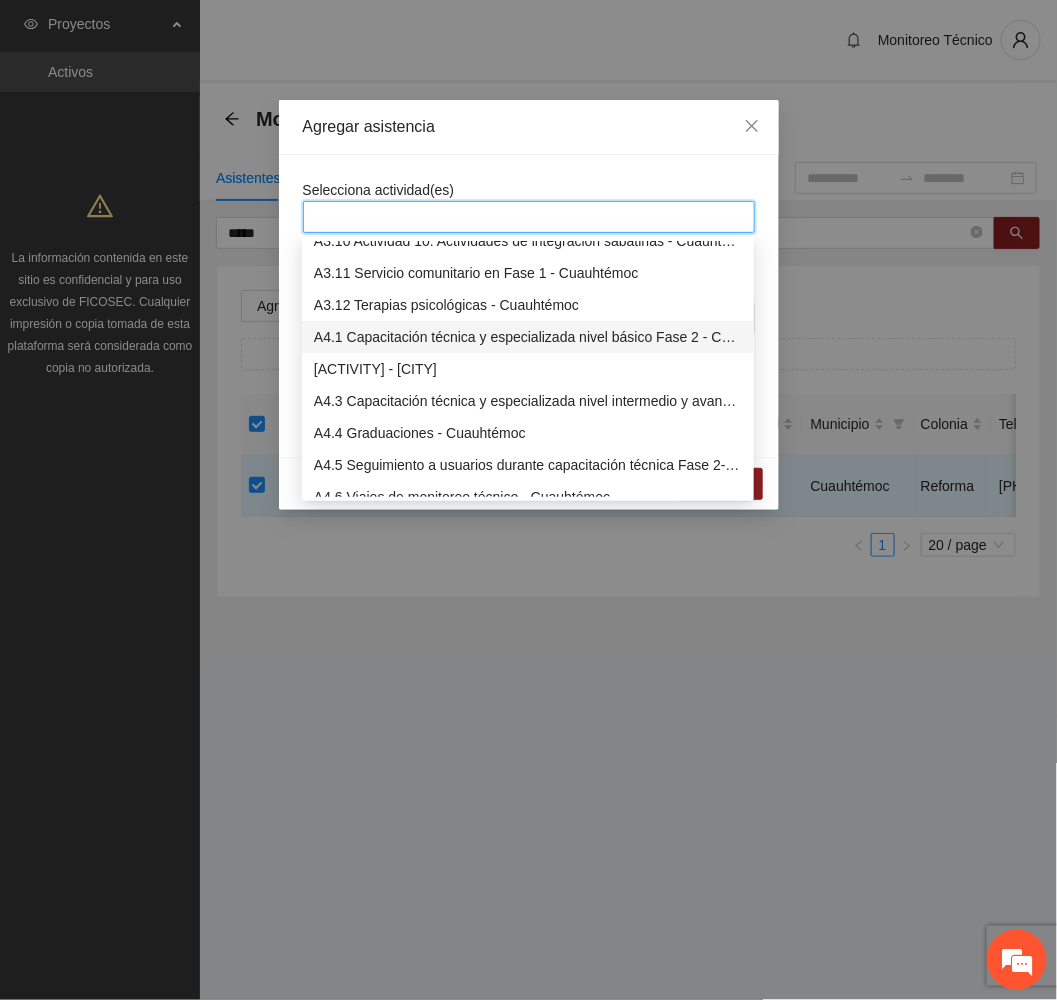 click on "A4.1 Capacitación técnica y especializada nivel básico Fase 2 - Cuauhtémoc" at bounding box center [528, 337] 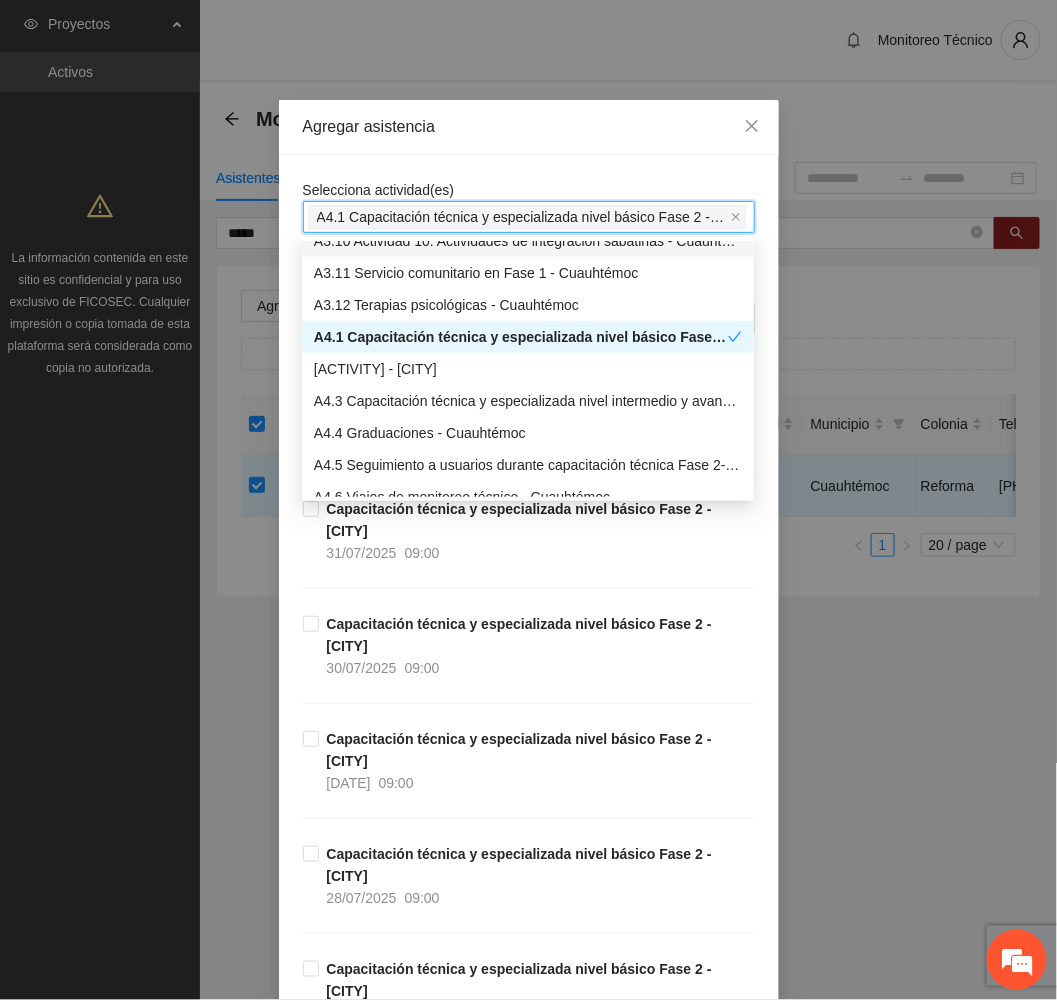 click on "Agregar asistencia" at bounding box center (529, 127) 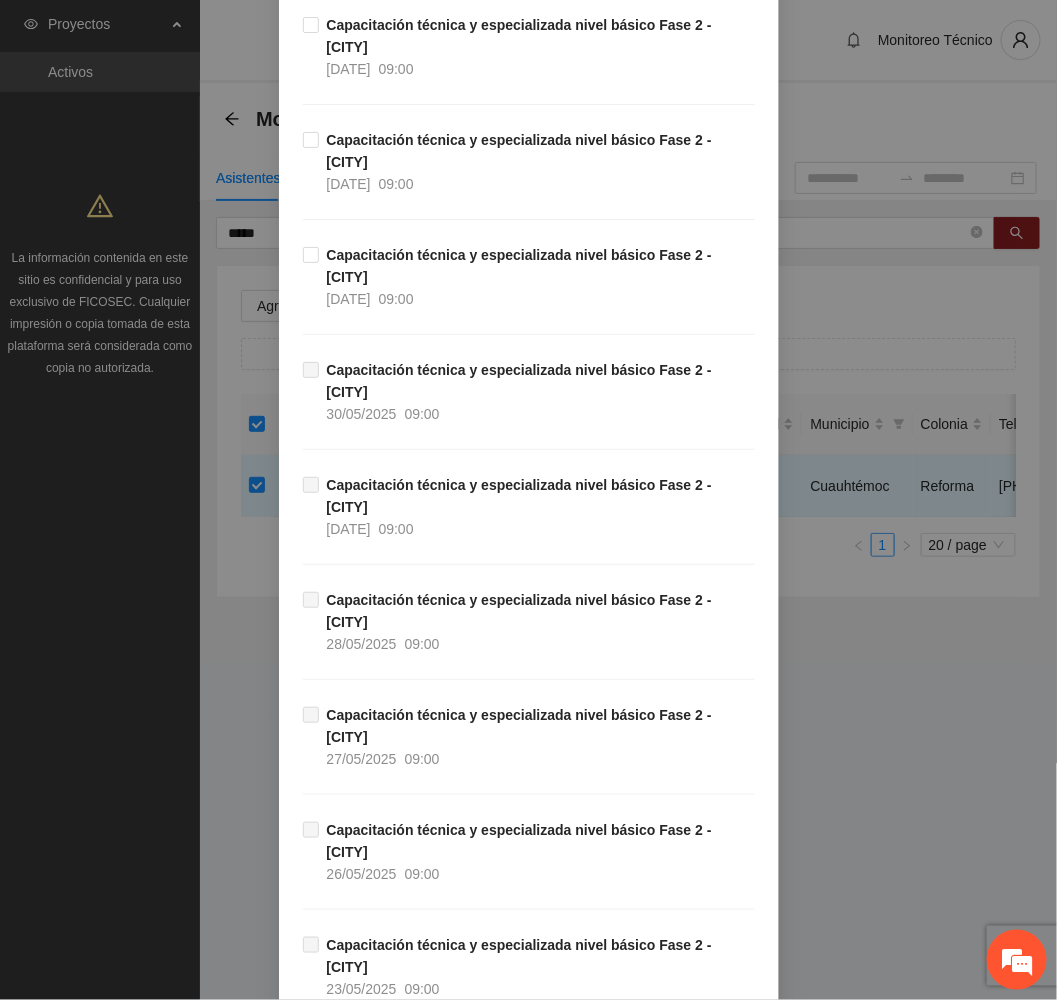 scroll, scrollTop: 900, scrollLeft: 0, axis: vertical 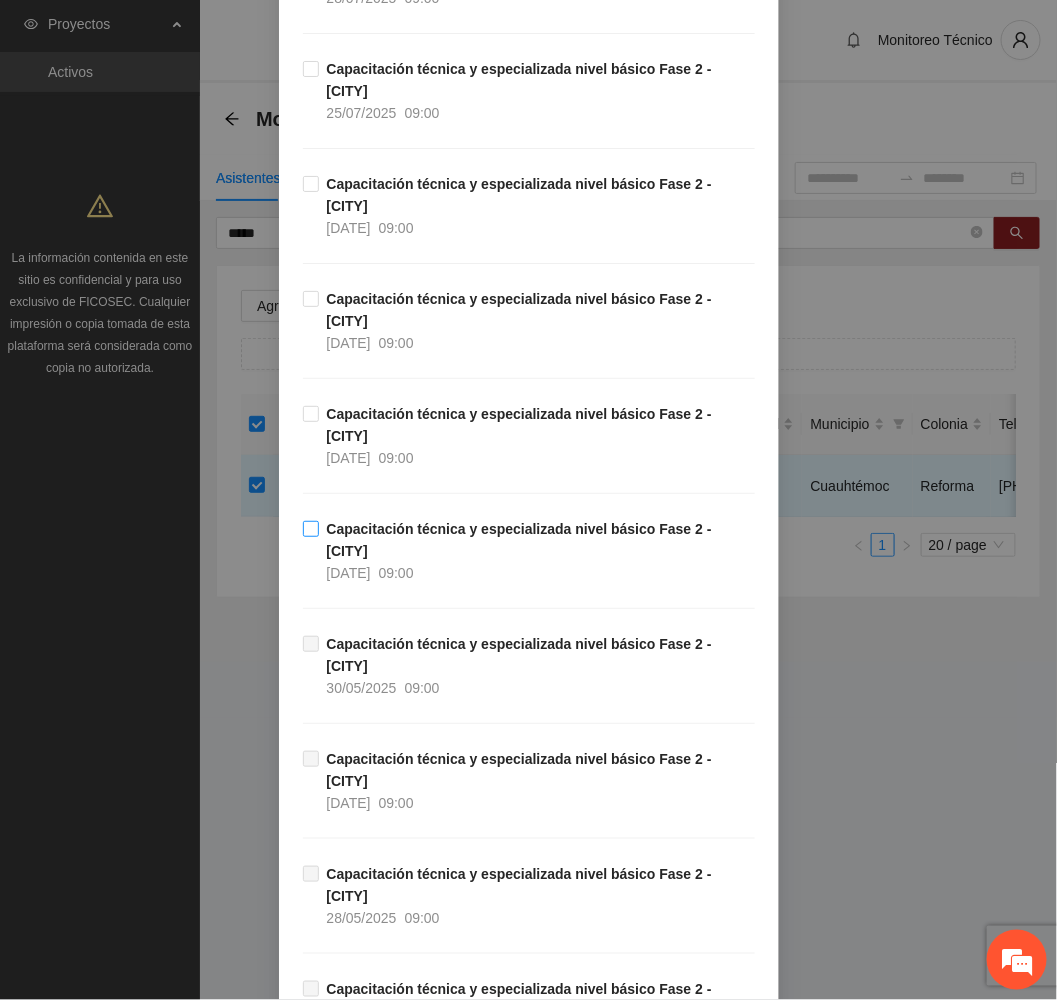 click on "Capacitación técnica y especializada nivel básico Fase 2 - Cuauhtémoc 21/07/2025 09:00" at bounding box center (537, 551) 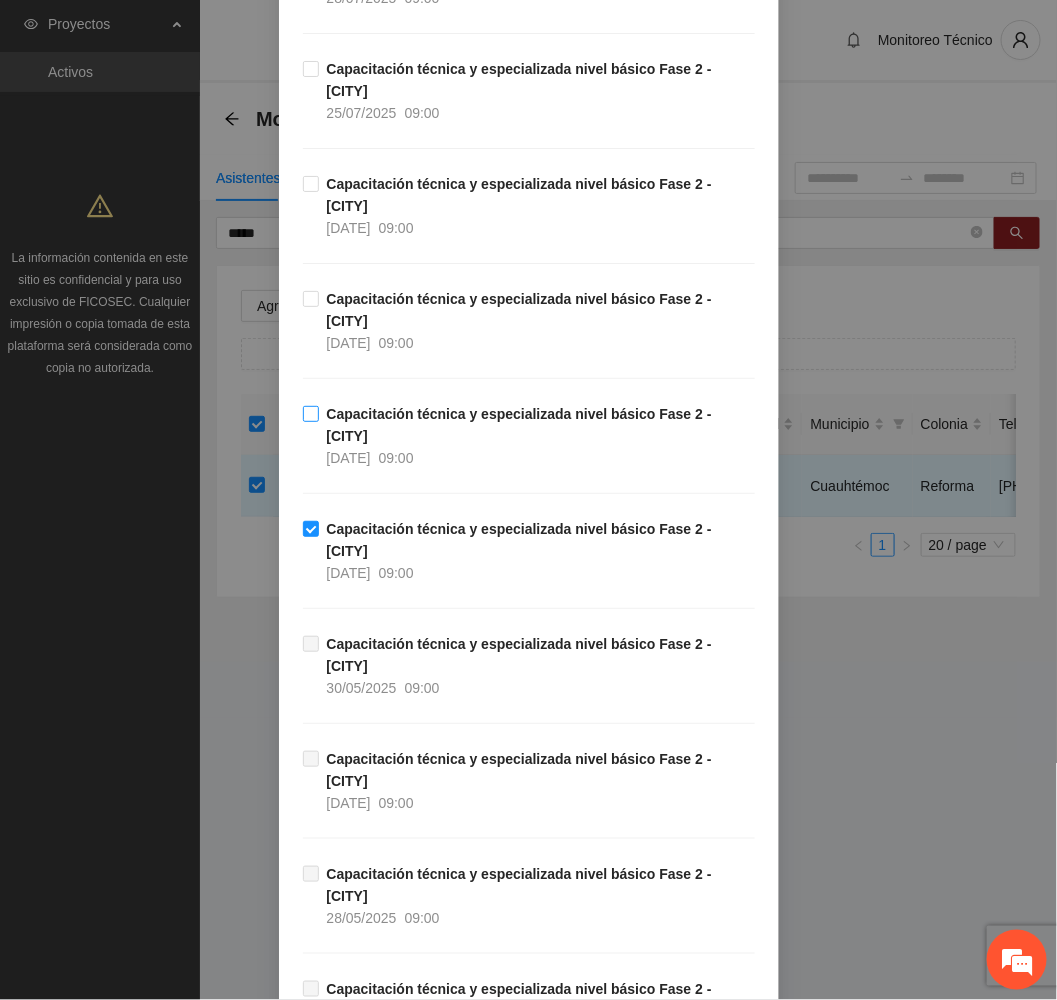 click on "Capacitación técnica y especializada nivel básico Fase 2 - Cuauhtémoc 22/07/2025 09:00" at bounding box center (537, 436) 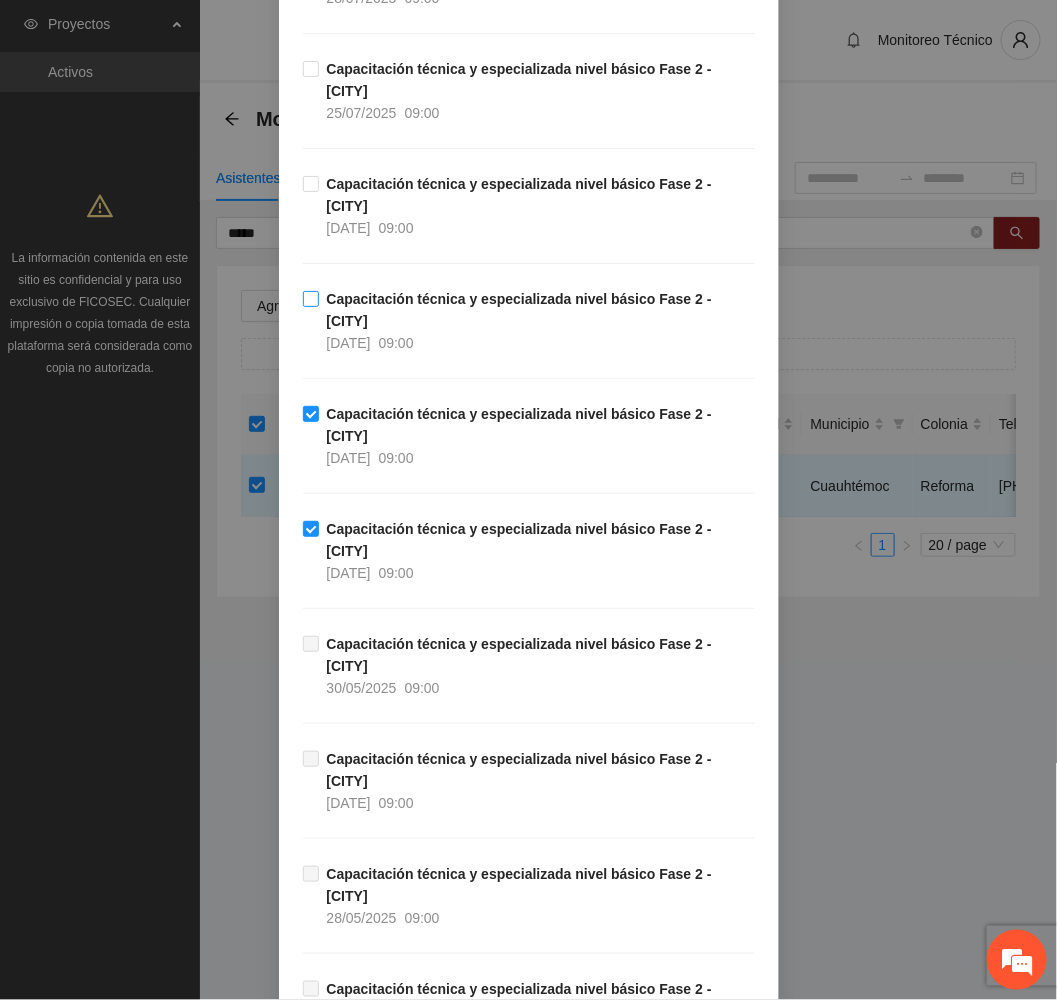 click on "Capacitación técnica y especializada nivel básico Fase 2 - Cuauhtémoc 23/07/2025 09:00" at bounding box center [537, 321] 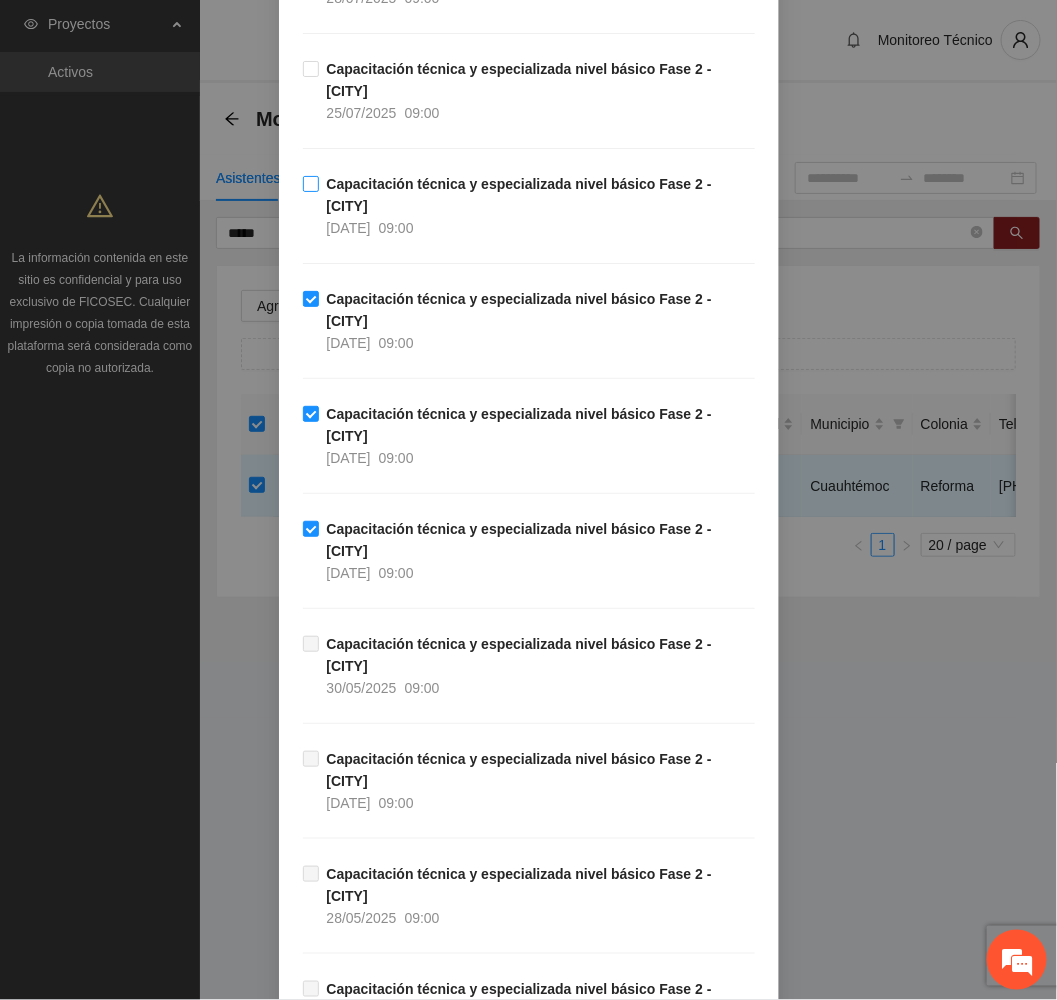 click on "Capacitación técnica y especializada nivel básico Fase 2 - Cuauhtémoc" at bounding box center (519, 195) 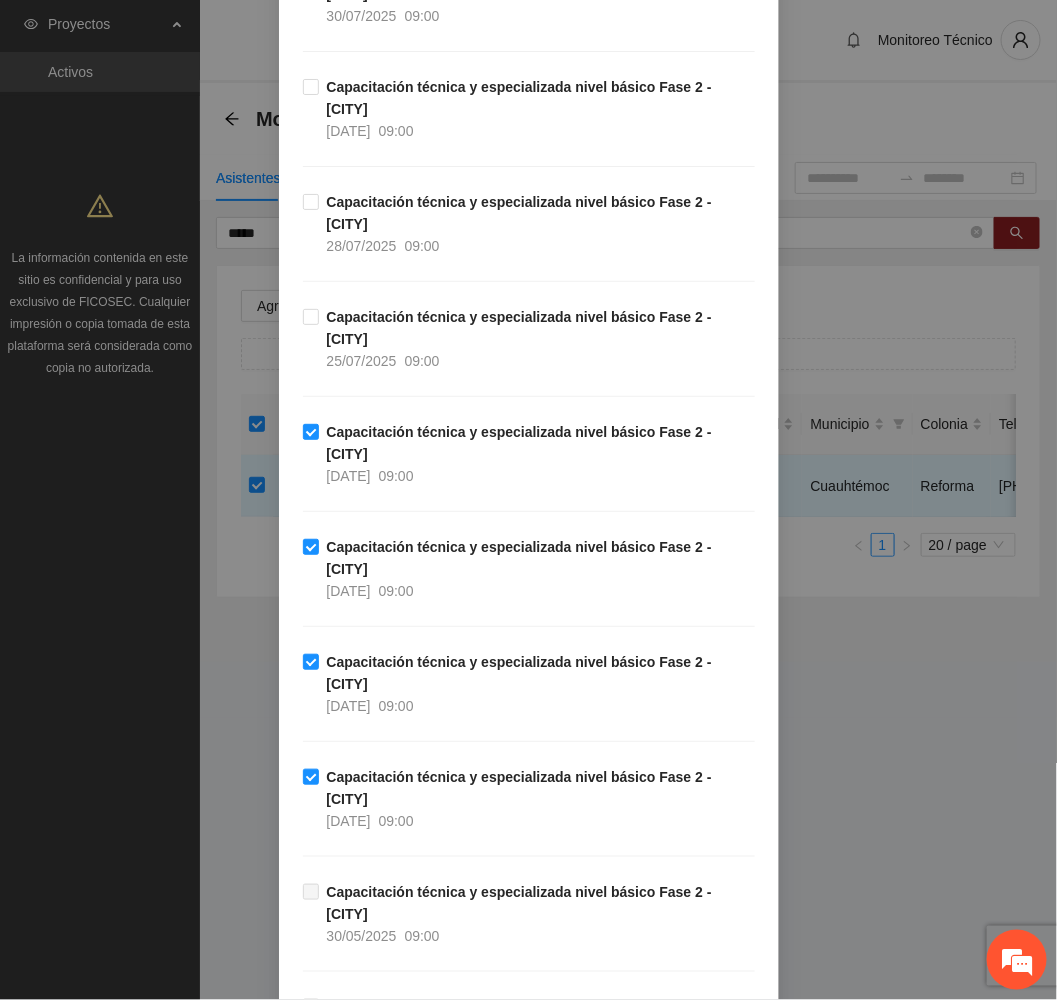 scroll, scrollTop: 600, scrollLeft: 0, axis: vertical 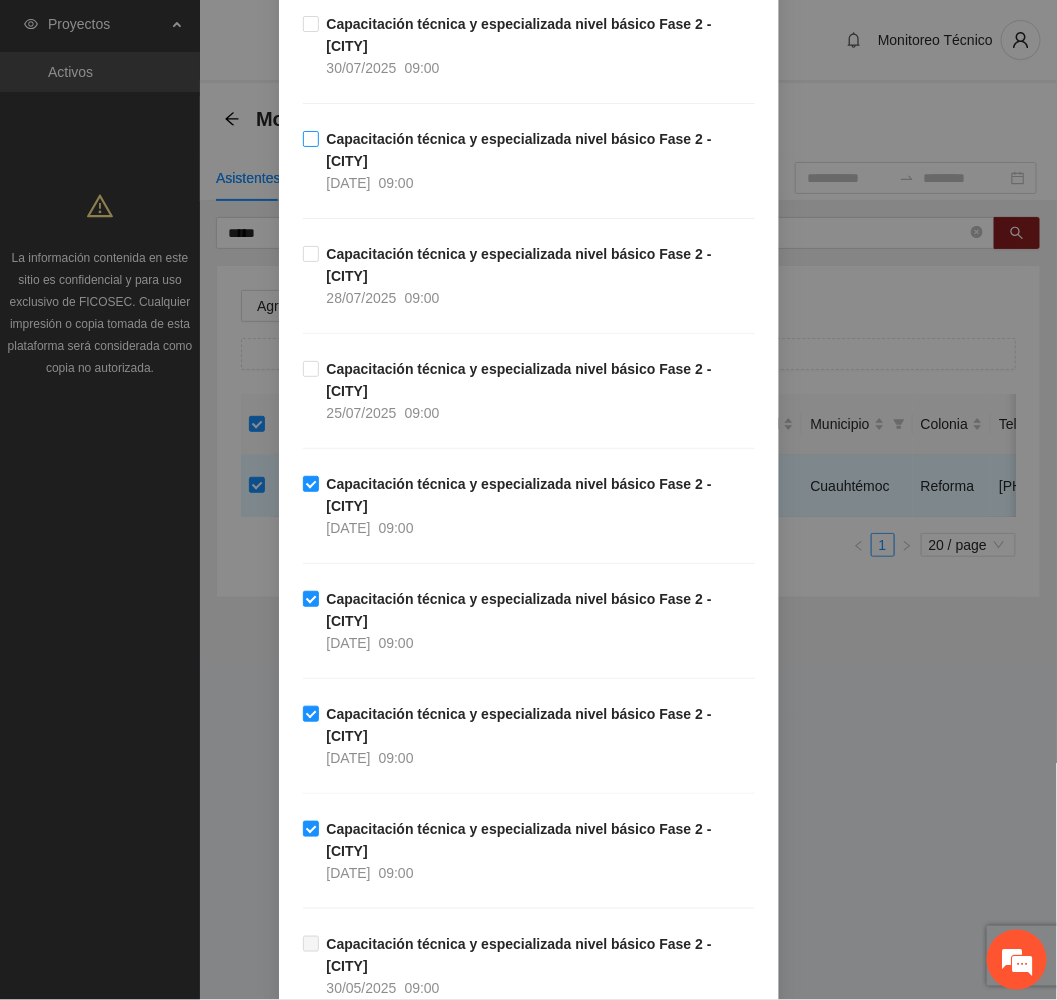 click on "09:00" at bounding box center [396, 183] 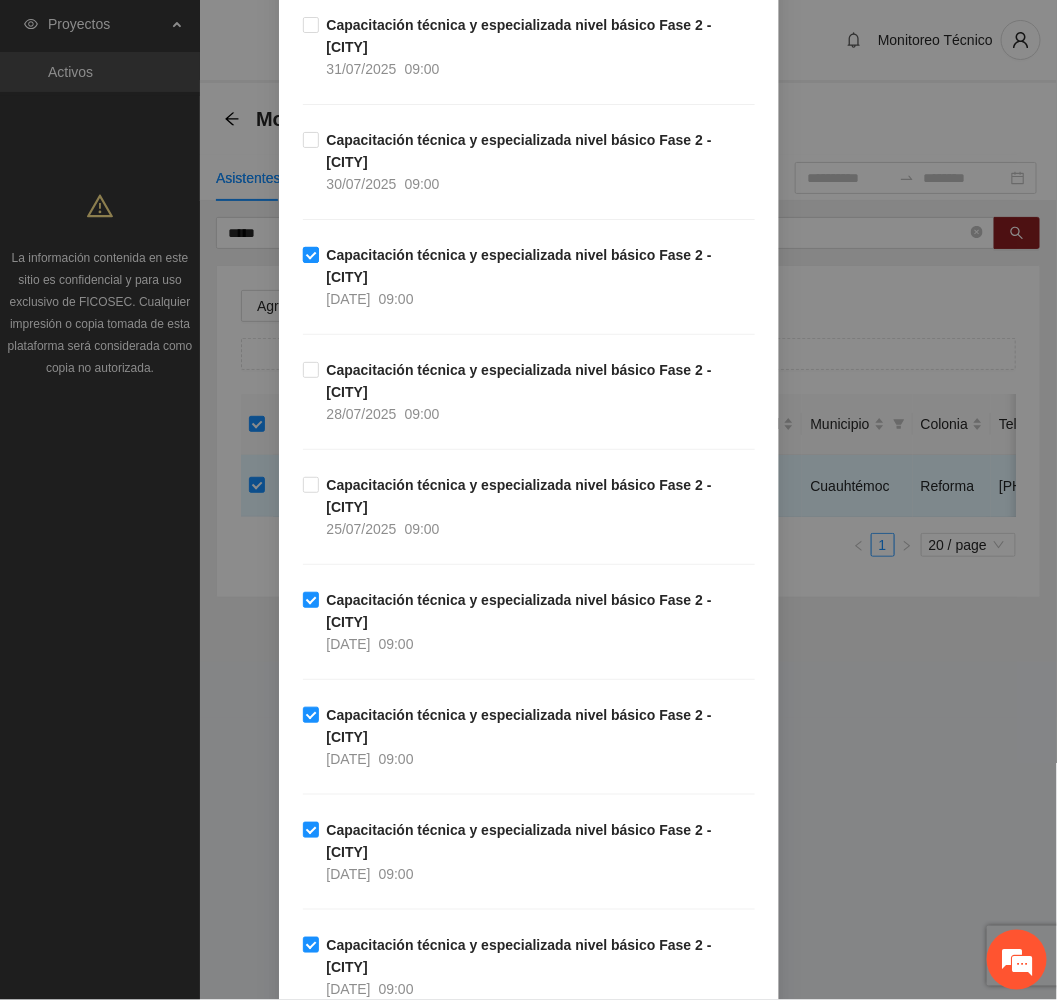 scroll, scrollTop: 450, scrollLeft: 0, axis: vertical 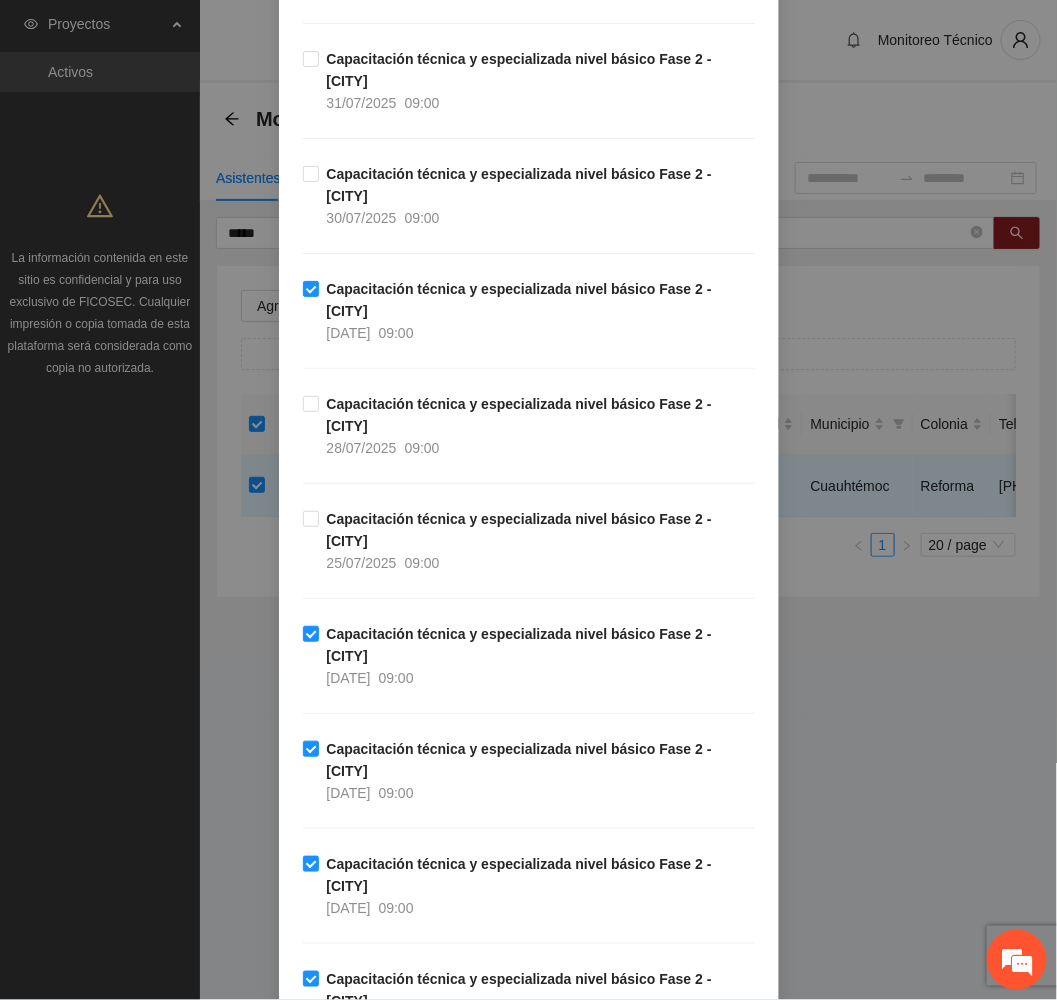 drag, startPoint x: 402, startPoint y: 211, endPoint x: 399, endPoint y: 159, distance: 52.086468 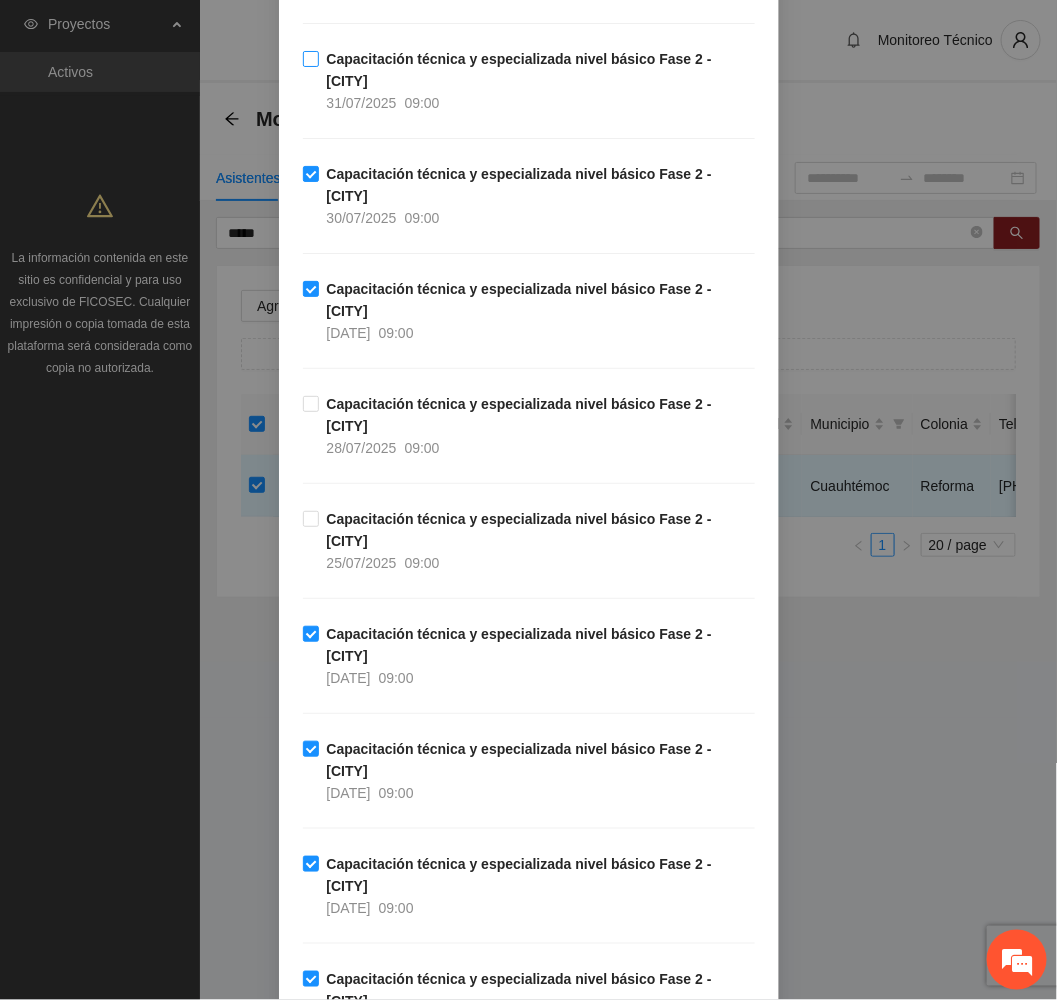 click on "31/07/2025" at bounding box center [362, 103] 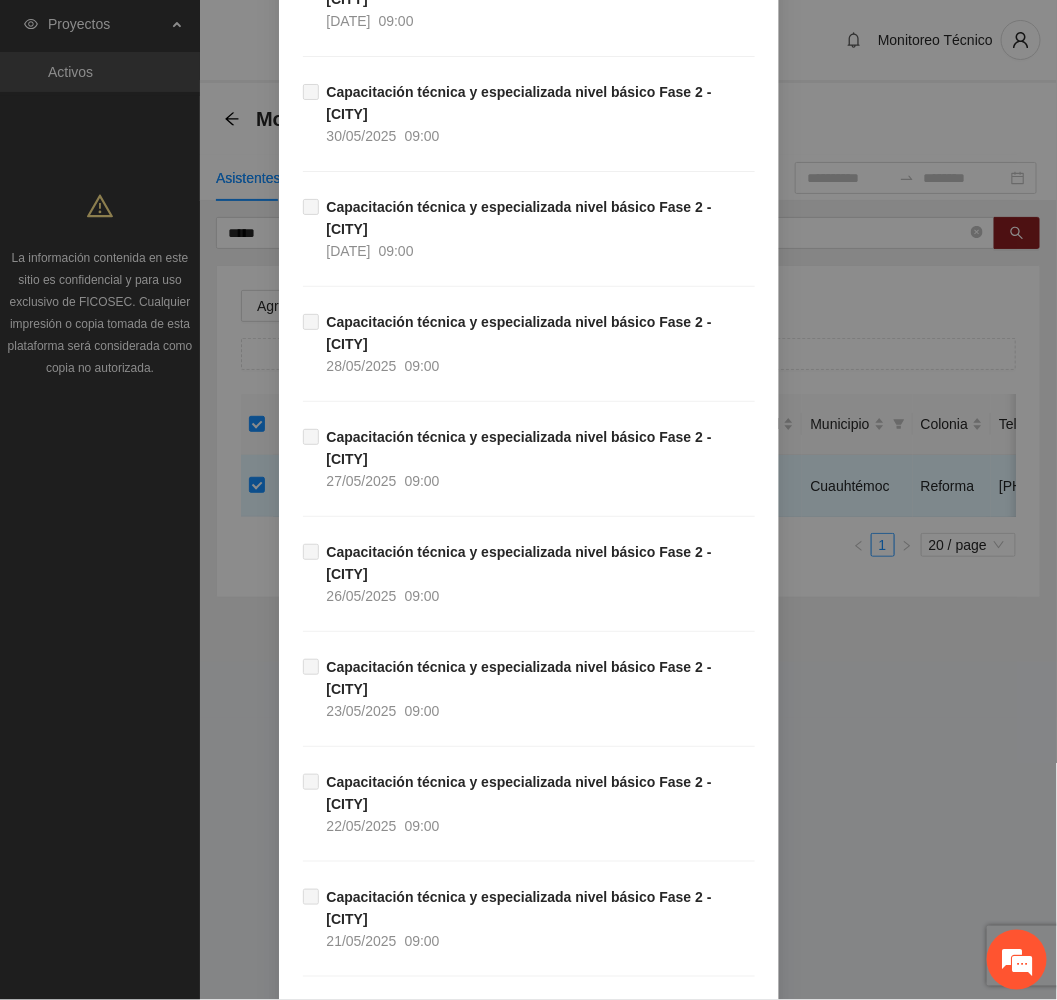 scroll, scrollTop: 1845, scrollLeft: 0, axis: vertical 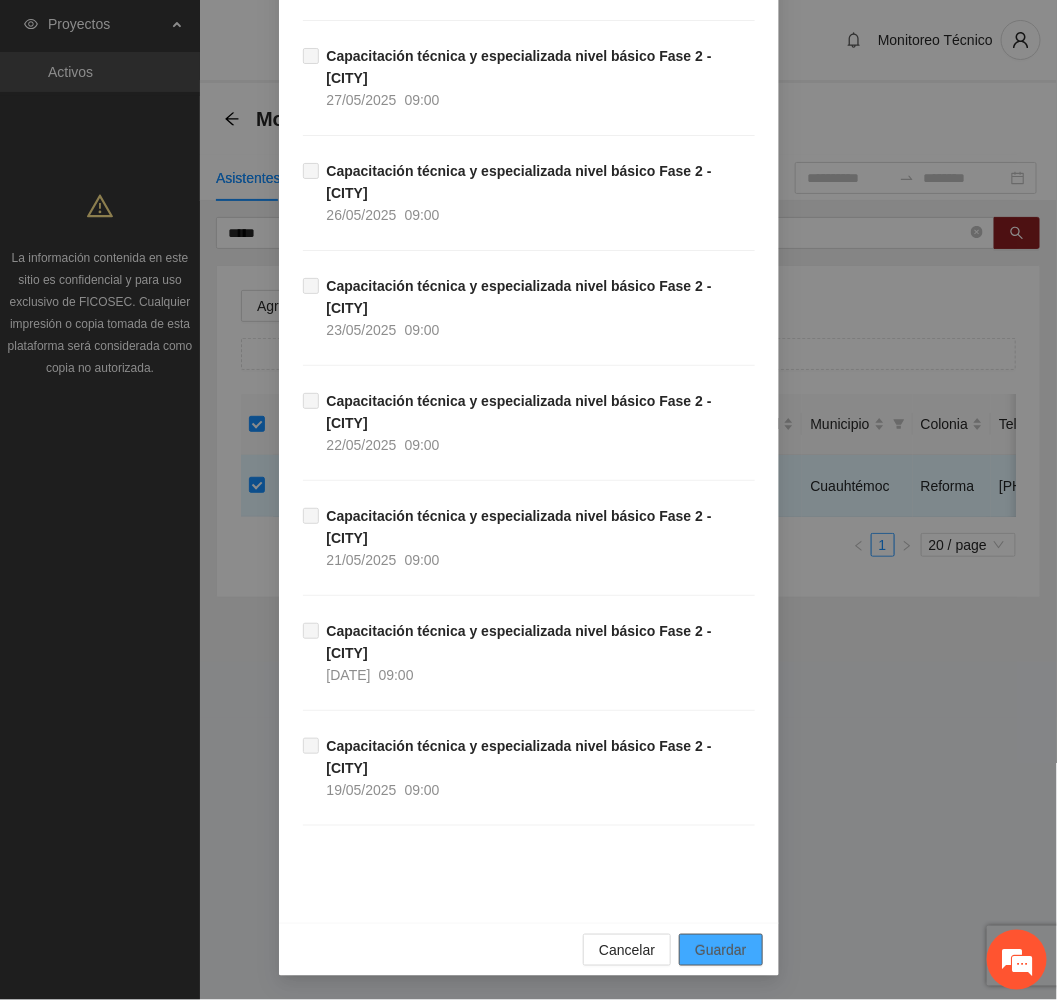 click on "Guardar" at bounding box center (720, 950) 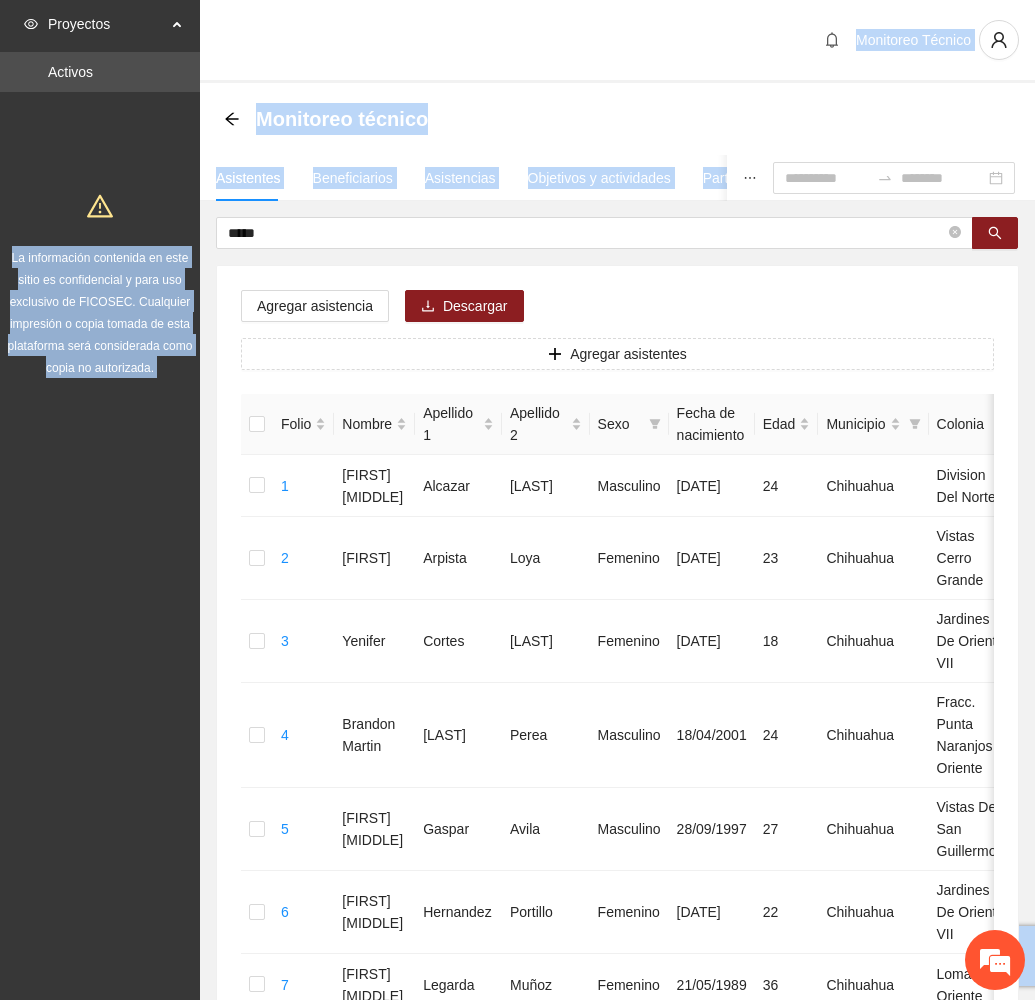 drag, startPoint x: 360, startPoint y: 246, endPoint x: 166, endPoint y: 219, distance: 195.86986 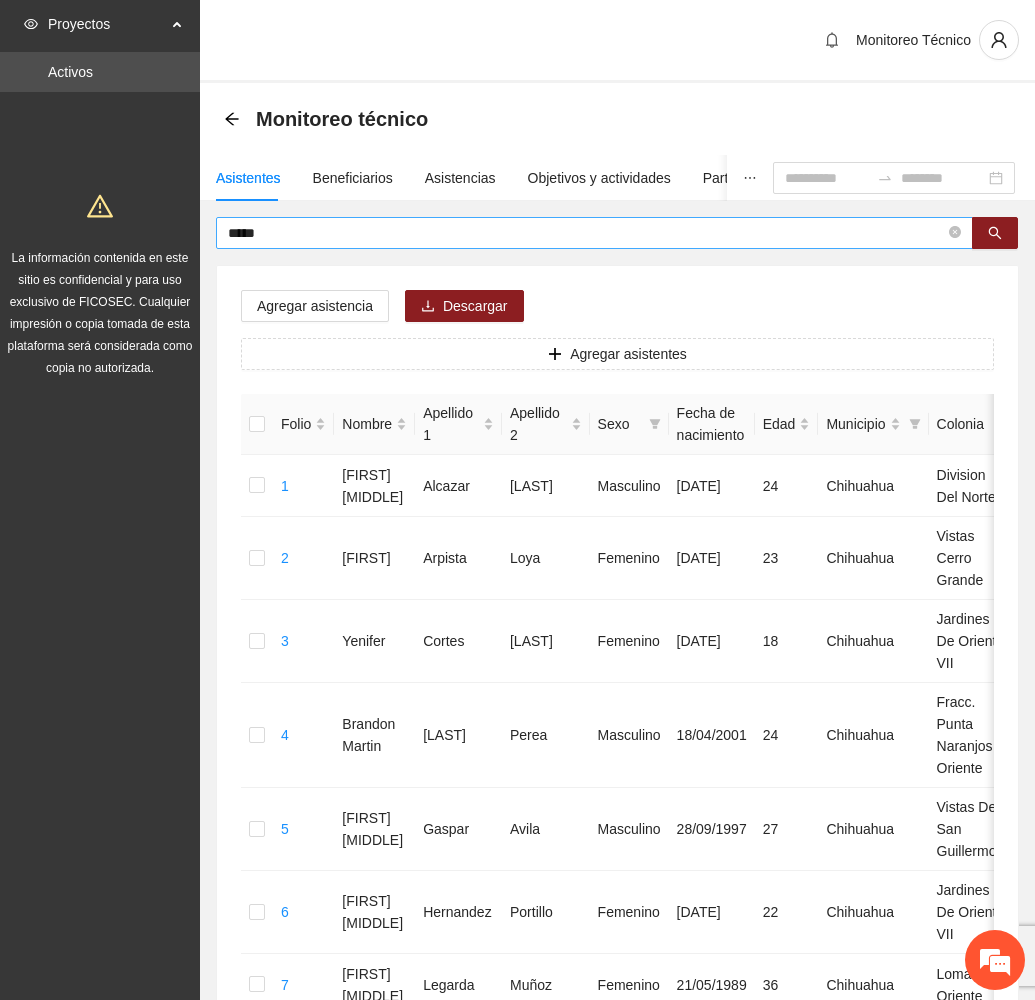 click on "*****" at bounding box center (594, 233) 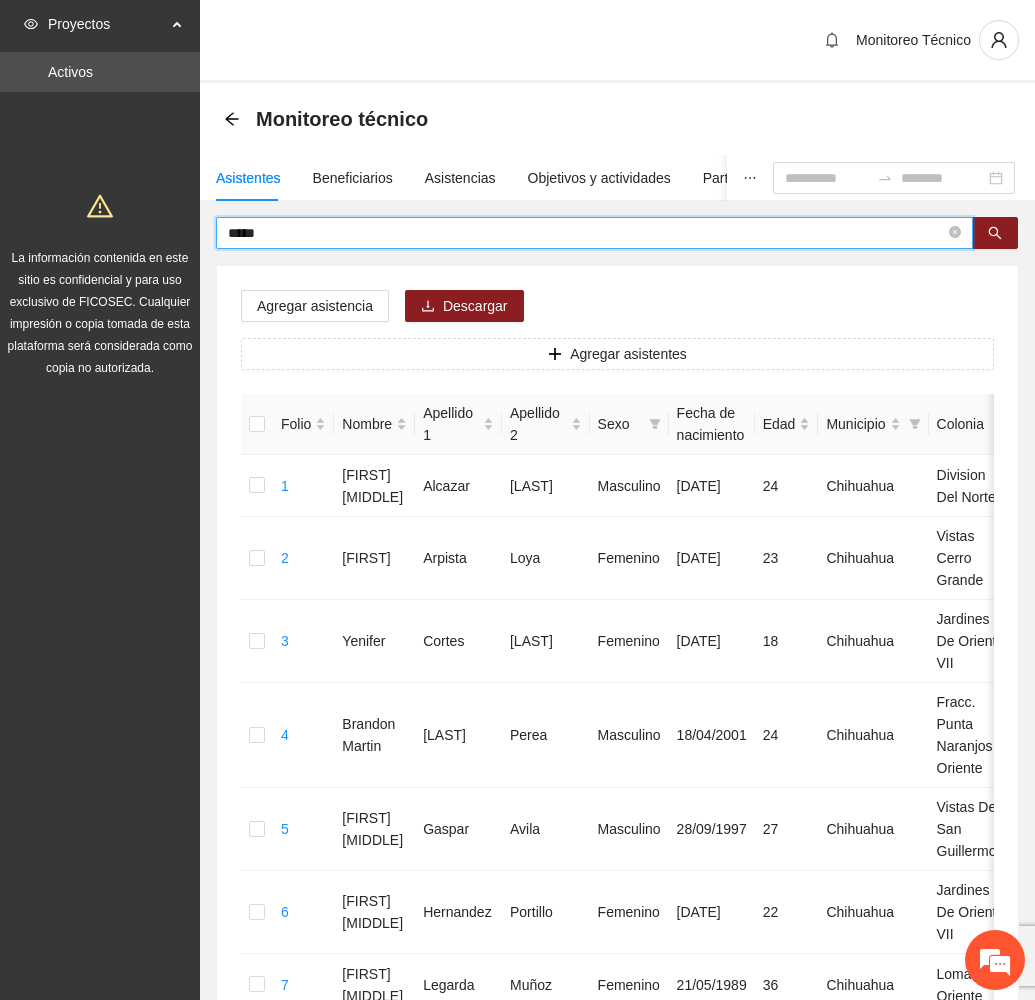 drag, startPoint x: 325, startPoint y: 226, endPoint x: 130, endPoint y: 216, distance: 195.25624 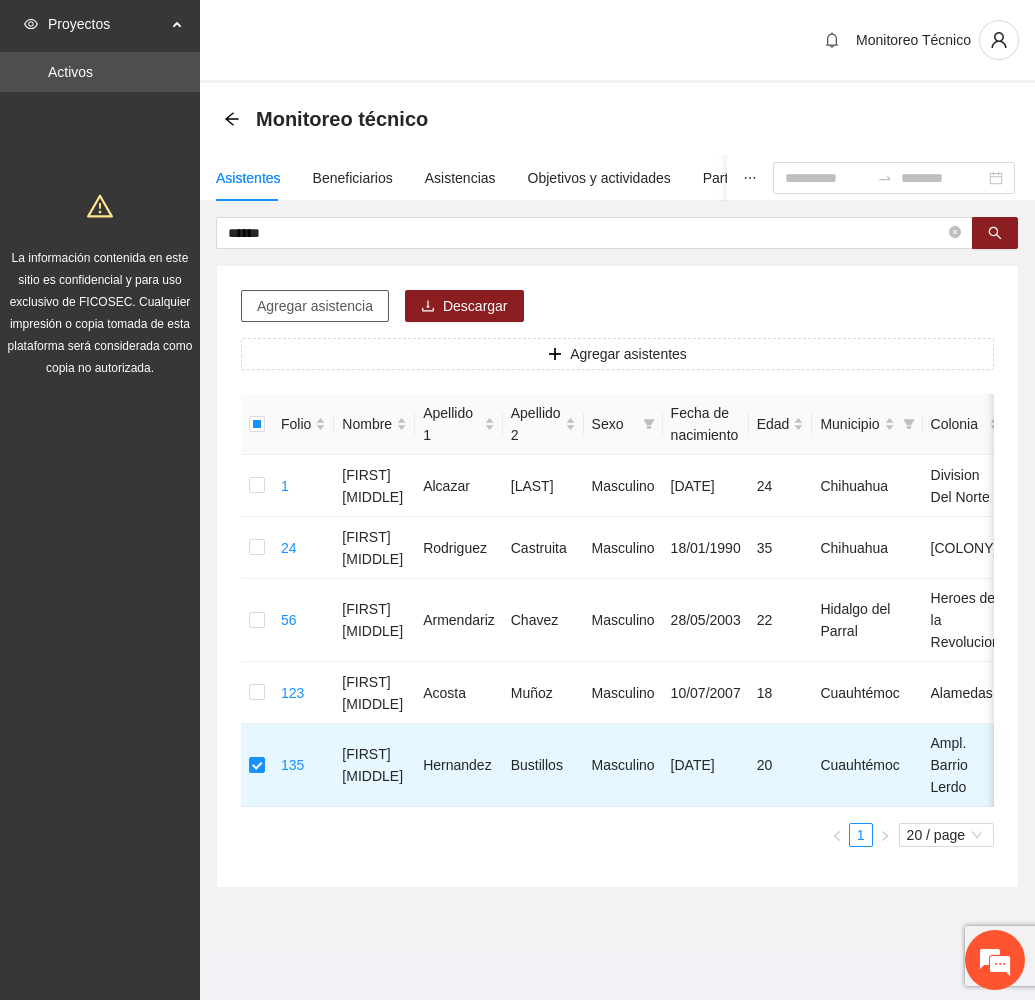 click on "Agregar asistencia" at bounding box center (315, 306) 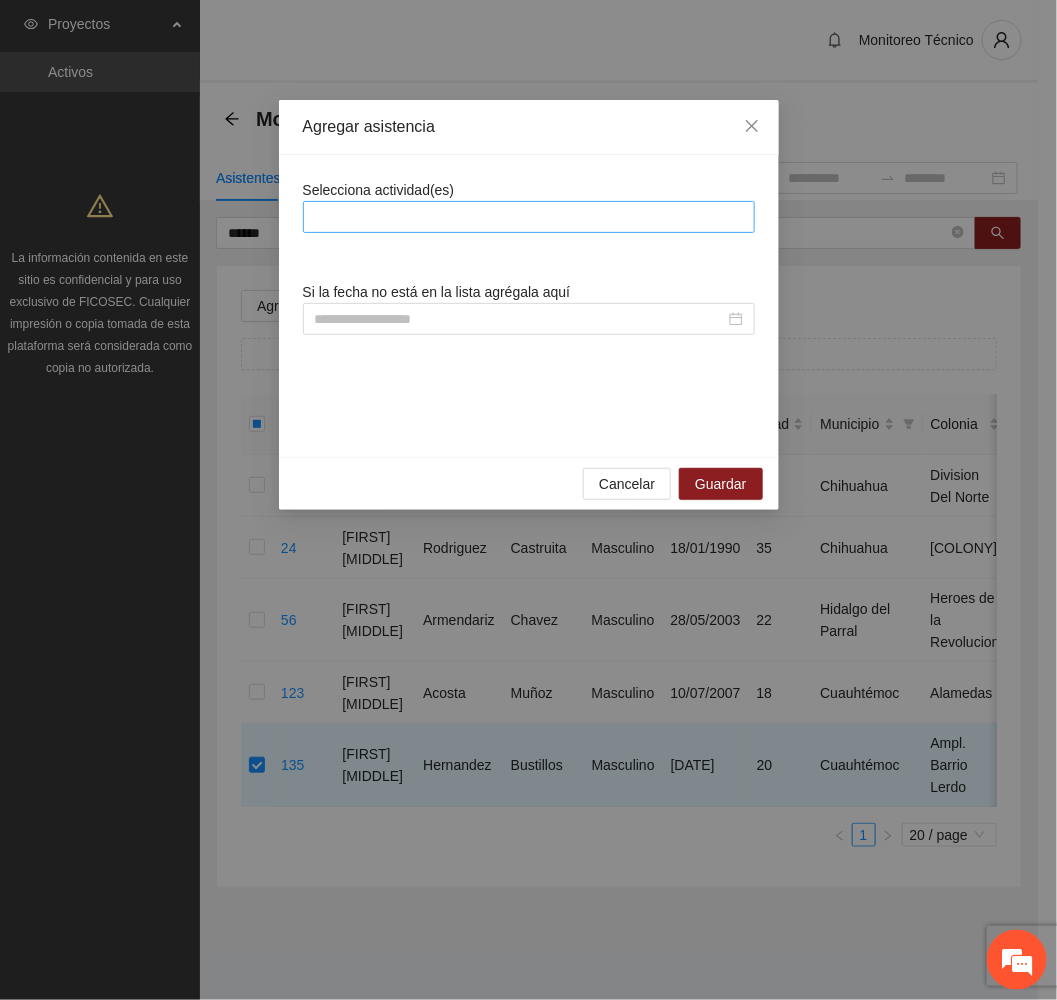 click at bounding box center (529, 217) 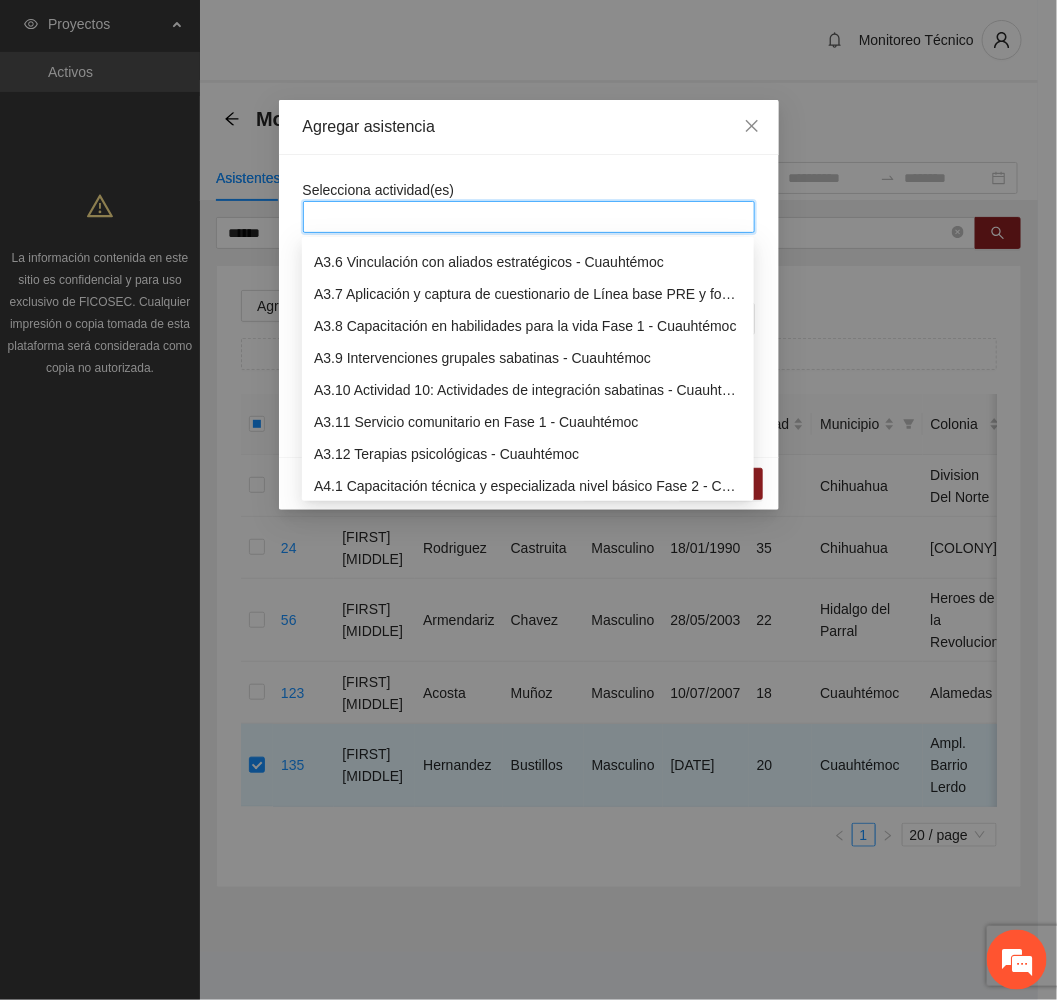 scroll, scrollTop: 1200, scrollLeft: 0, axis: vertical 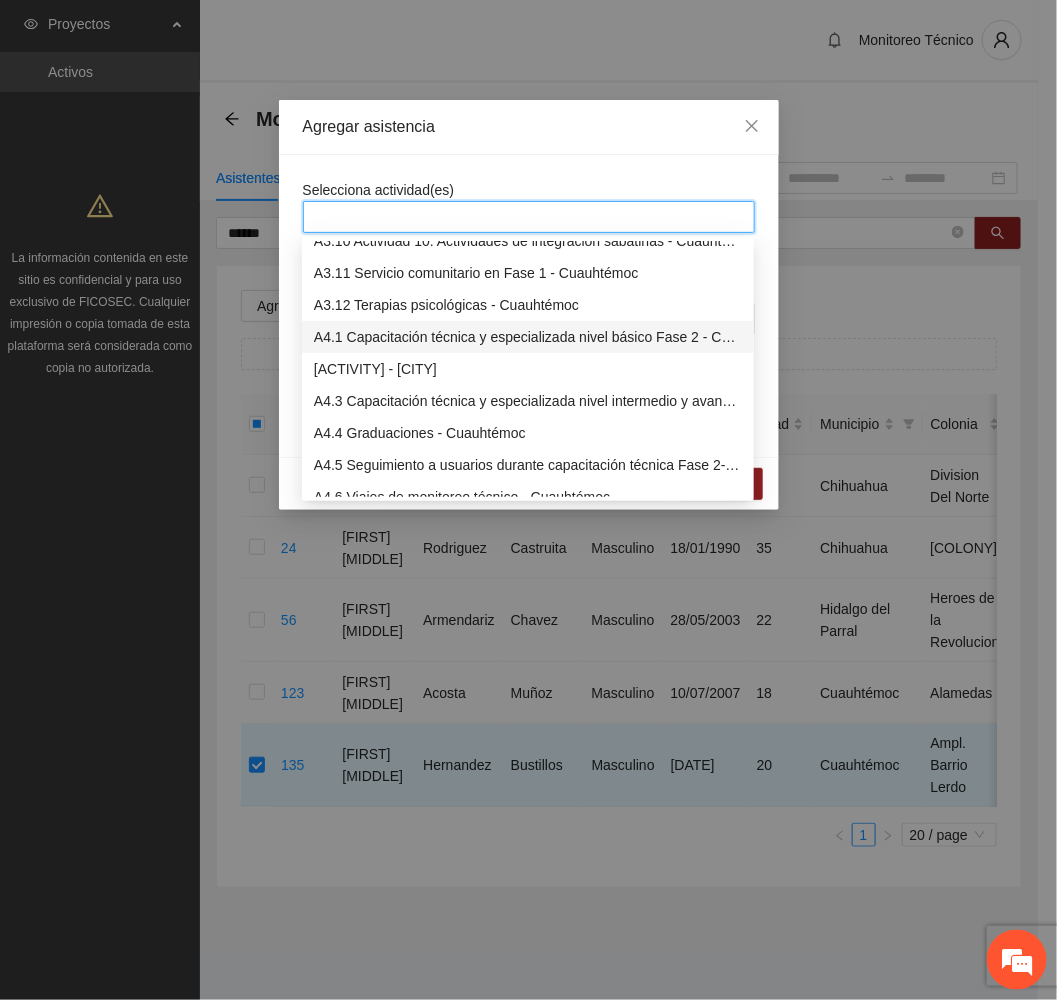 click on "A4.1 Capacitación técnica y especializada nivel básico Fase 2 - Cuauhtémoc" at bounding box center (528, 337) 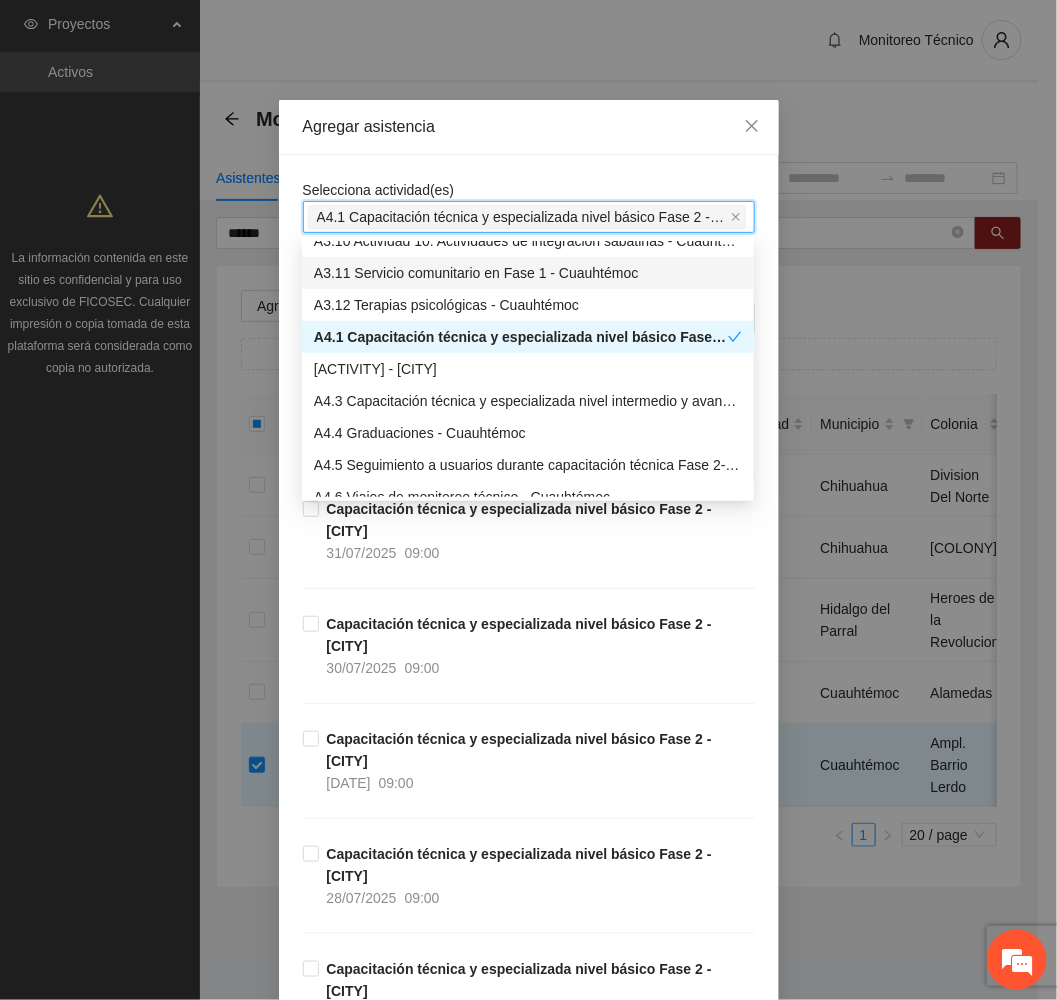click on "Agregar asistencia" at bounding box center [529, 127] 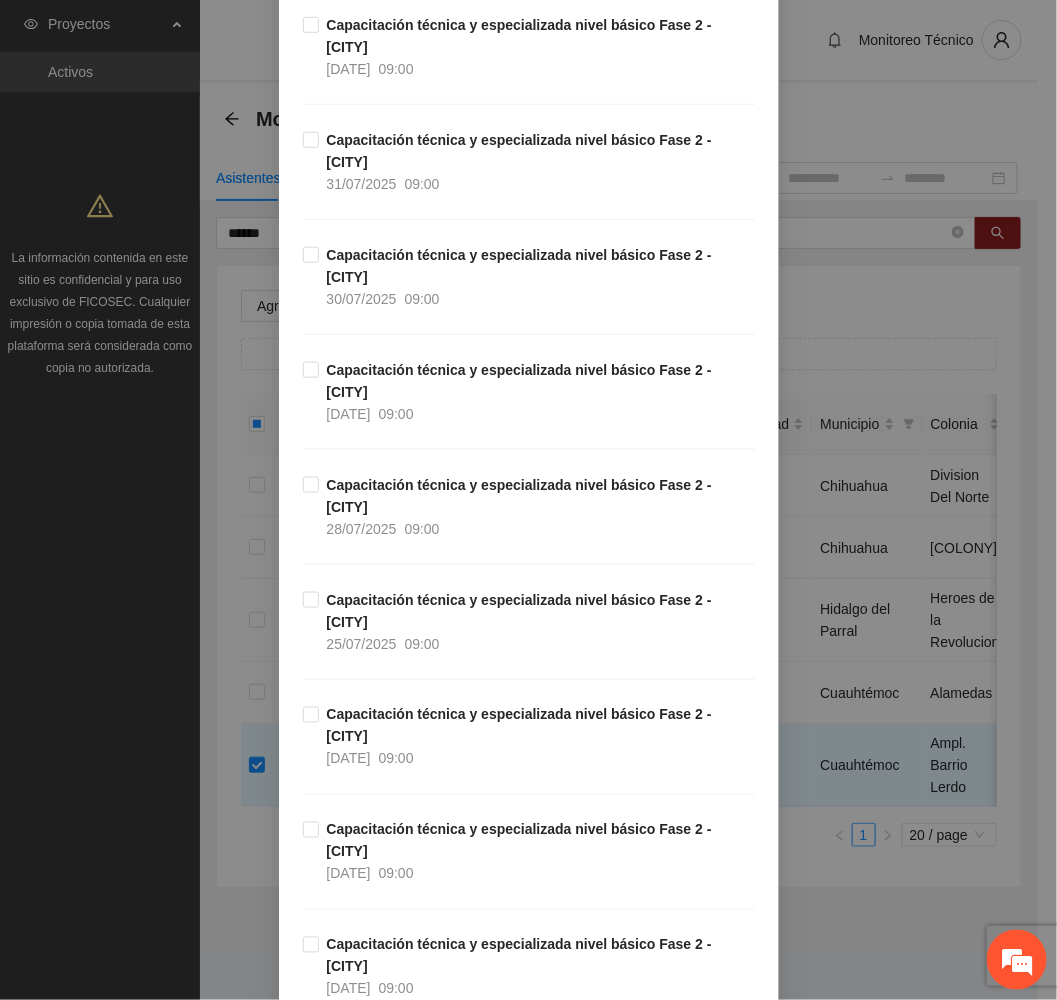 scroll, scrollTop: 750, scrollLeft: 0, axis: vertical 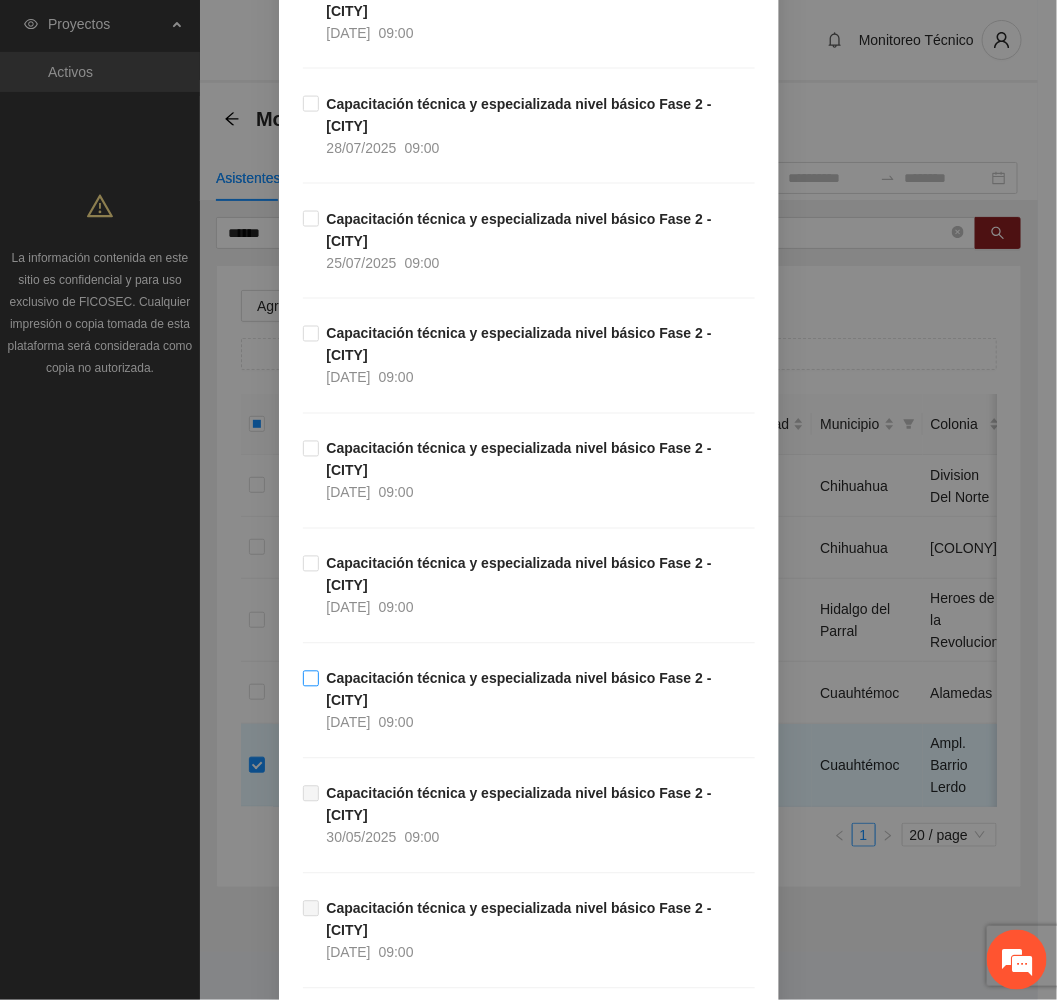 click on "Capacitación técnica y especializada nivel básico Fase 2 - Cuauhtémoc 21/07/2025 09:00" at bounding box center [537, 701] 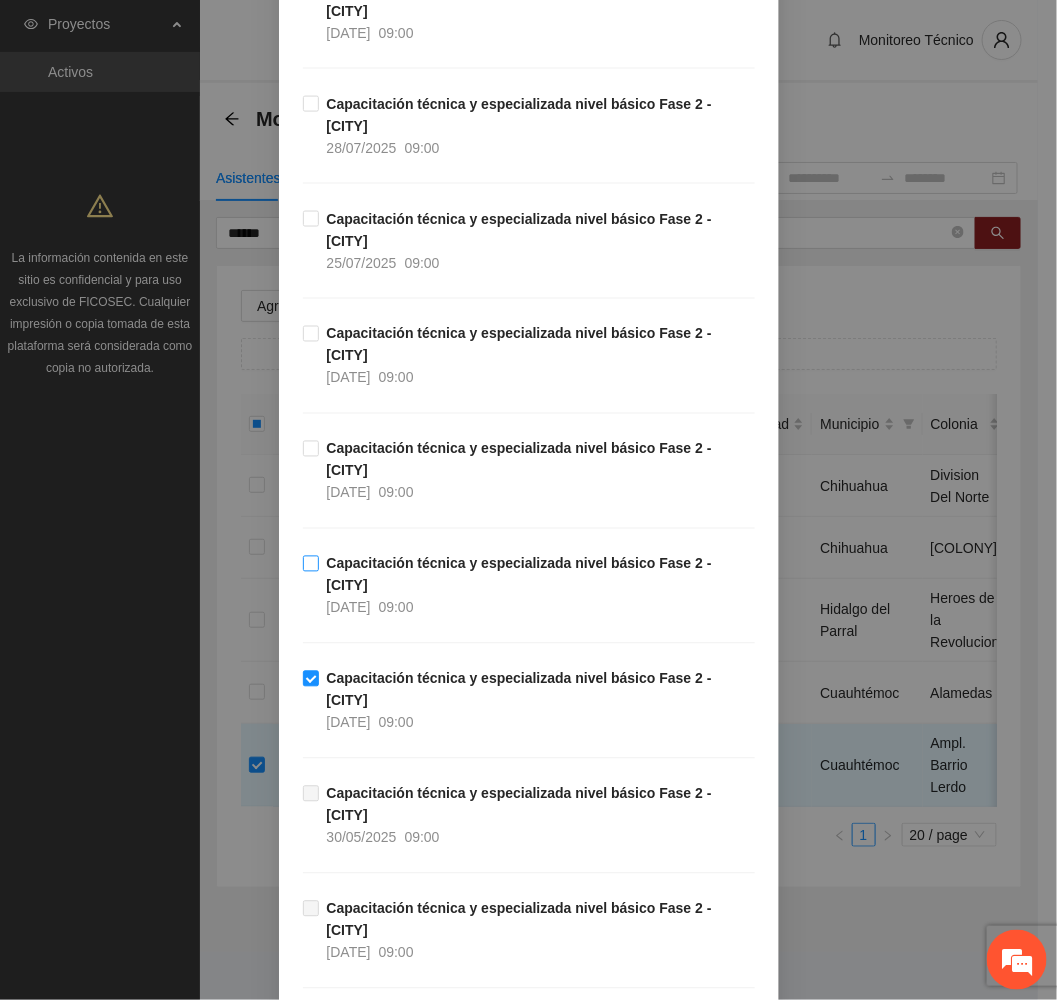 click on "Capacitación técnica y especializada nivel básico Fase 2 - Cuauhtémoc" at bounding box center [519, 575] 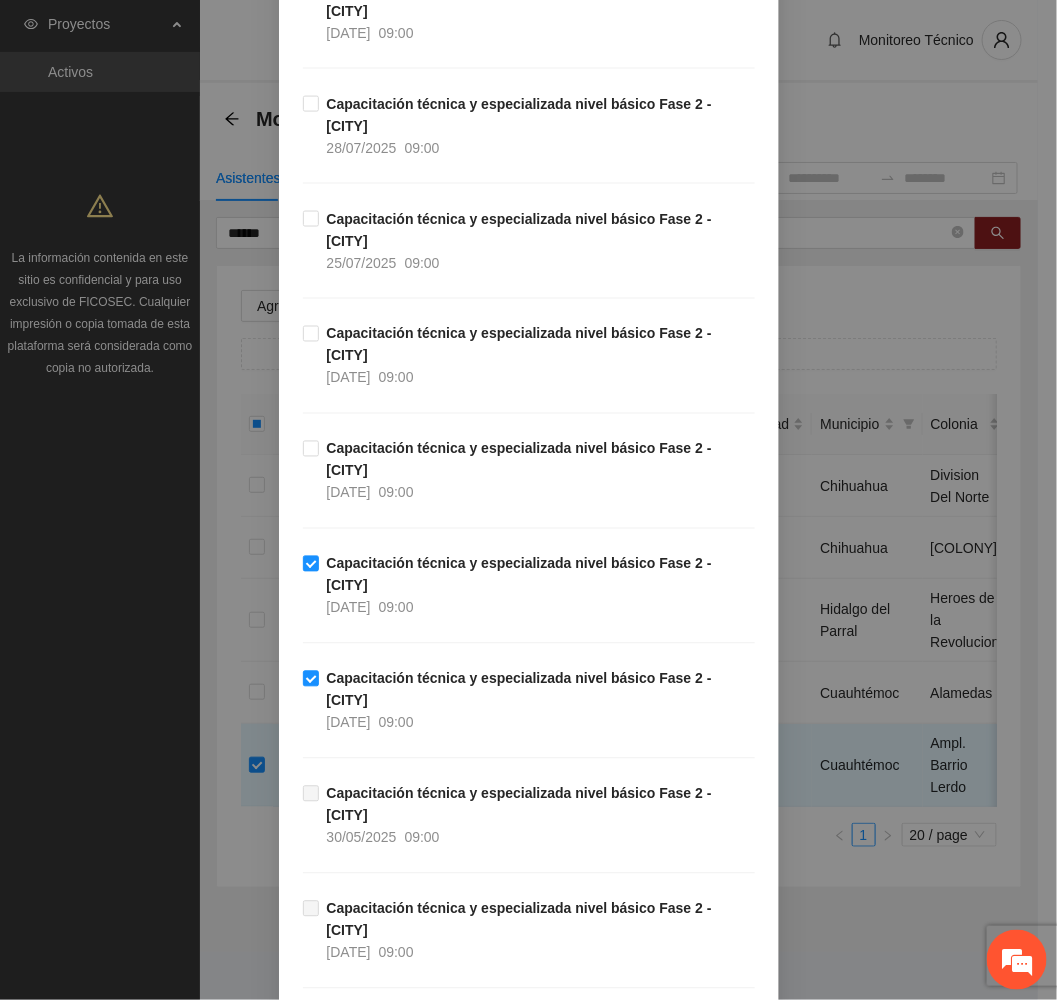 click on "Capacitación técnica y especializada nivel básico Fase 2 - Cuauhtémoc 24/07/2025 09:00" at bounding box center [529, 380] 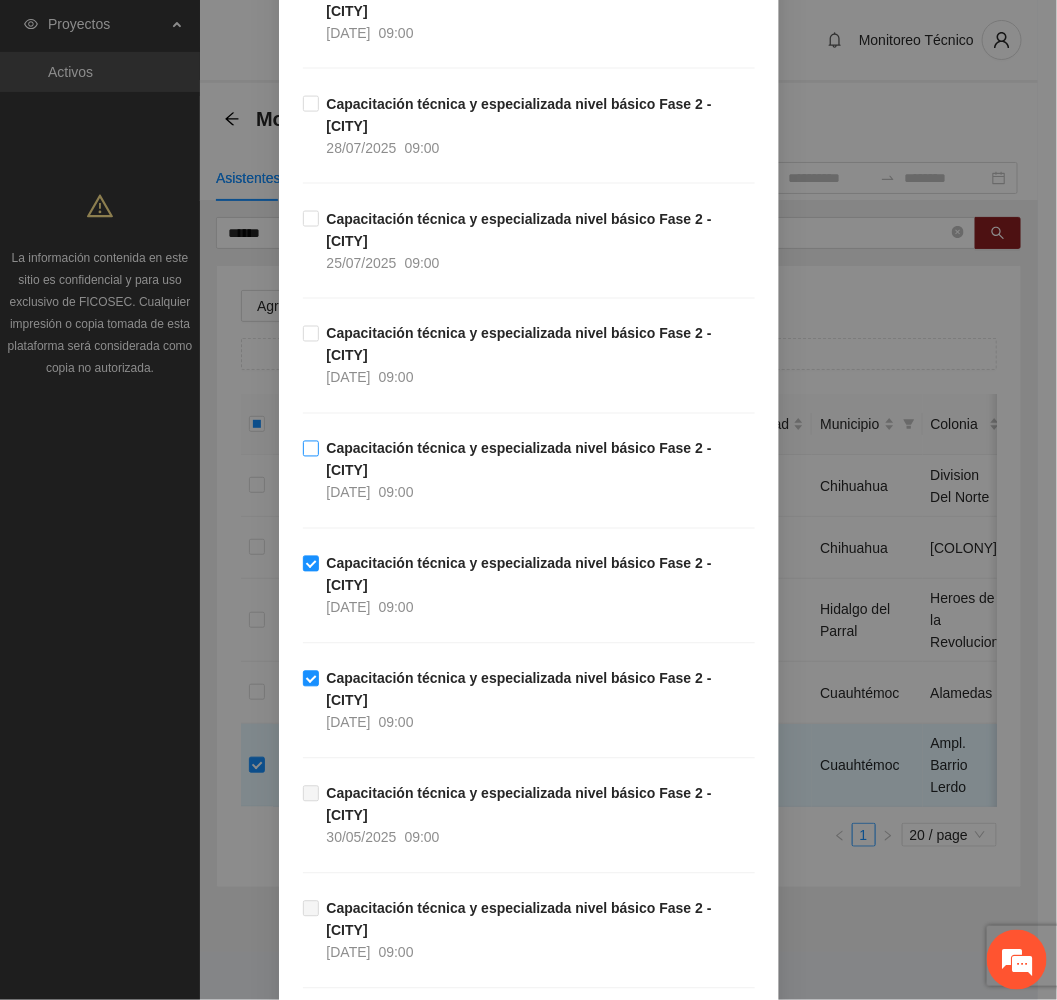 click on "Capacitación técnica y especializada nivel básico Fase 2 - Cuauhtémoc" at bounding box center [519, 460] 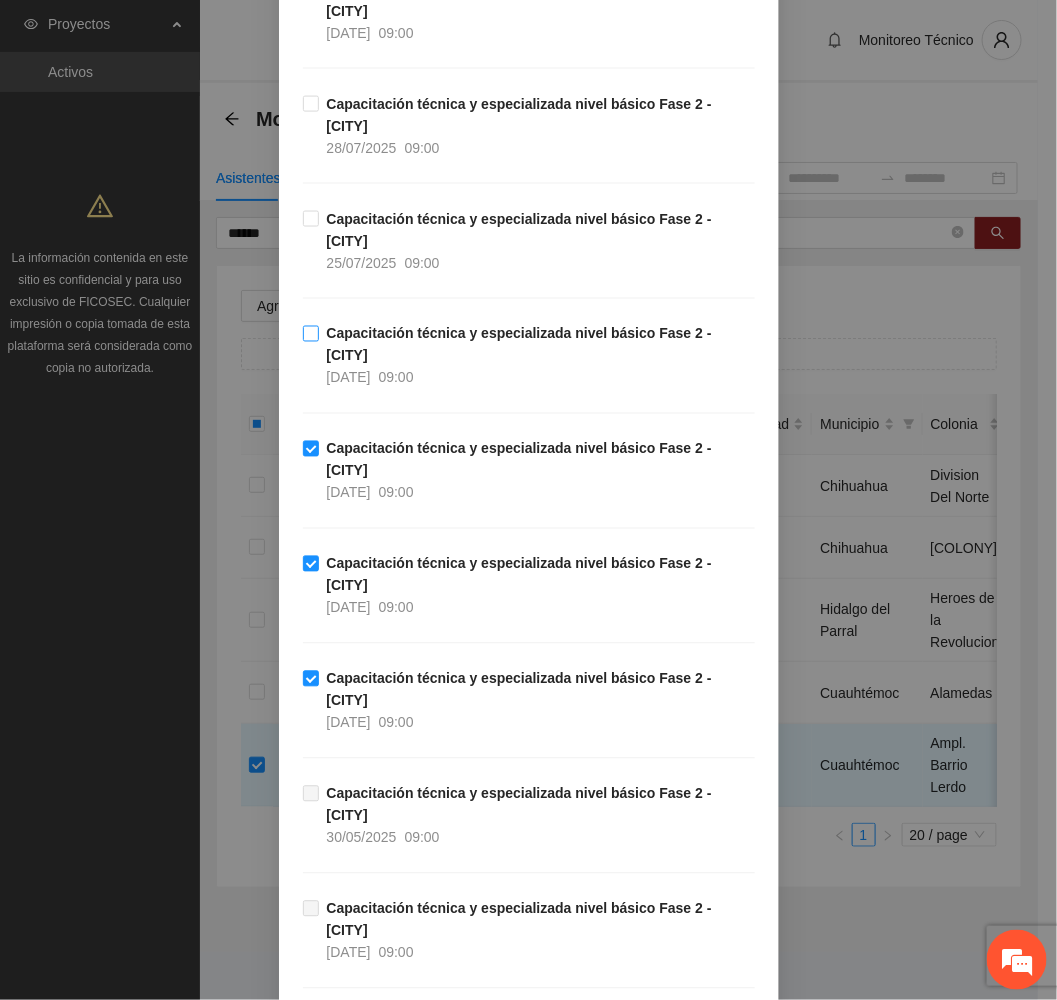 click on "Capacitación técnica y especializada nivel básico Fase 2 - Cuauhtémoc" at bounding box center [519, 345] 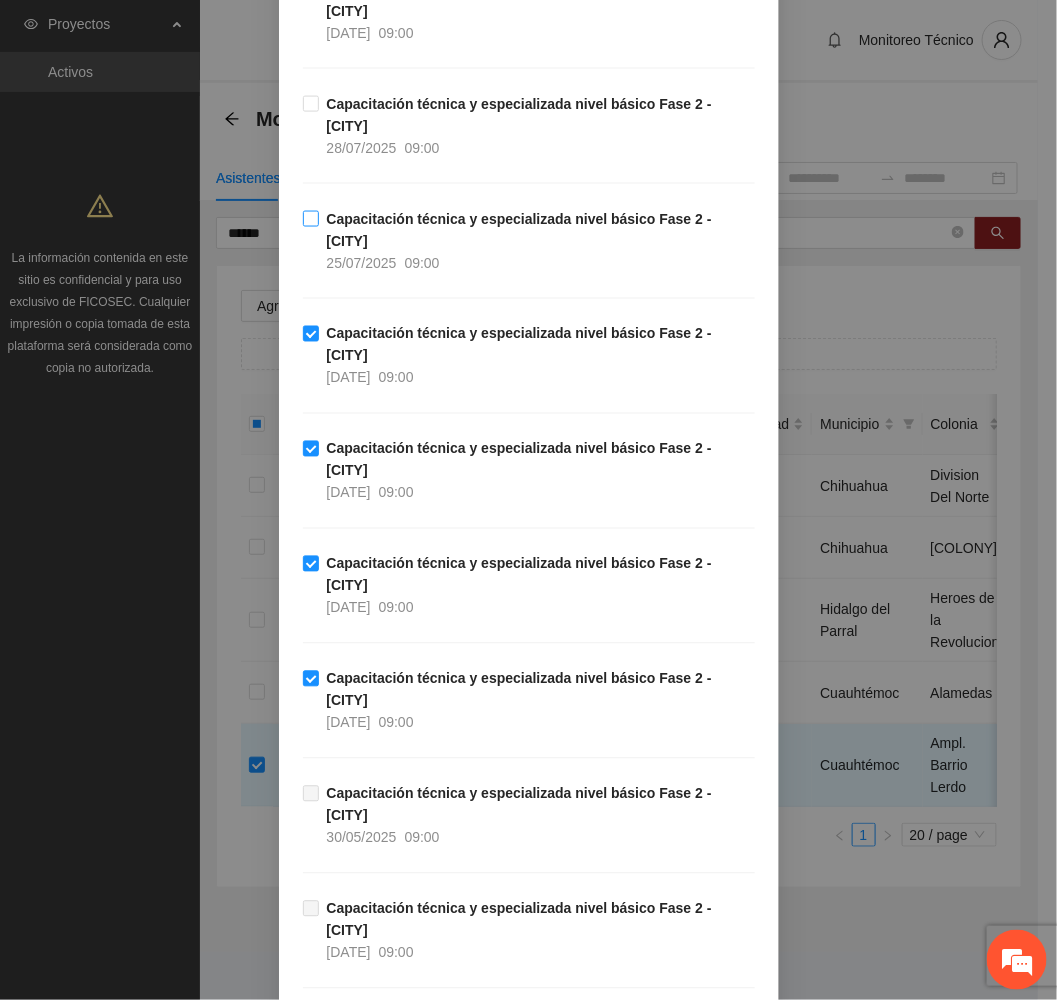 click on "Capacitación técnica y especializada nivel básico Fase 2 - Cuauhtémoc 25/07/2025 09:00" at bounding box center [537, 241] 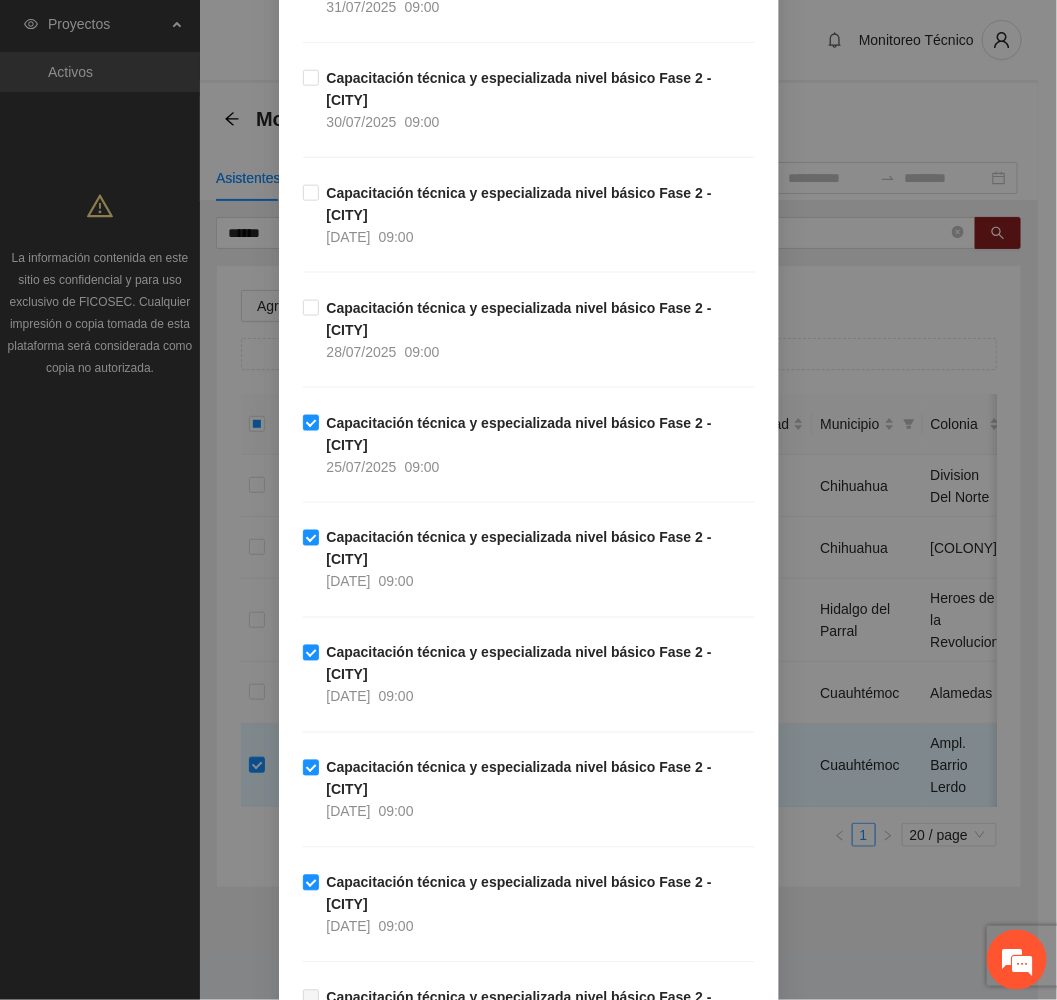scroll, scrollTop: 450, scrollLeft: 0, axis: vertical 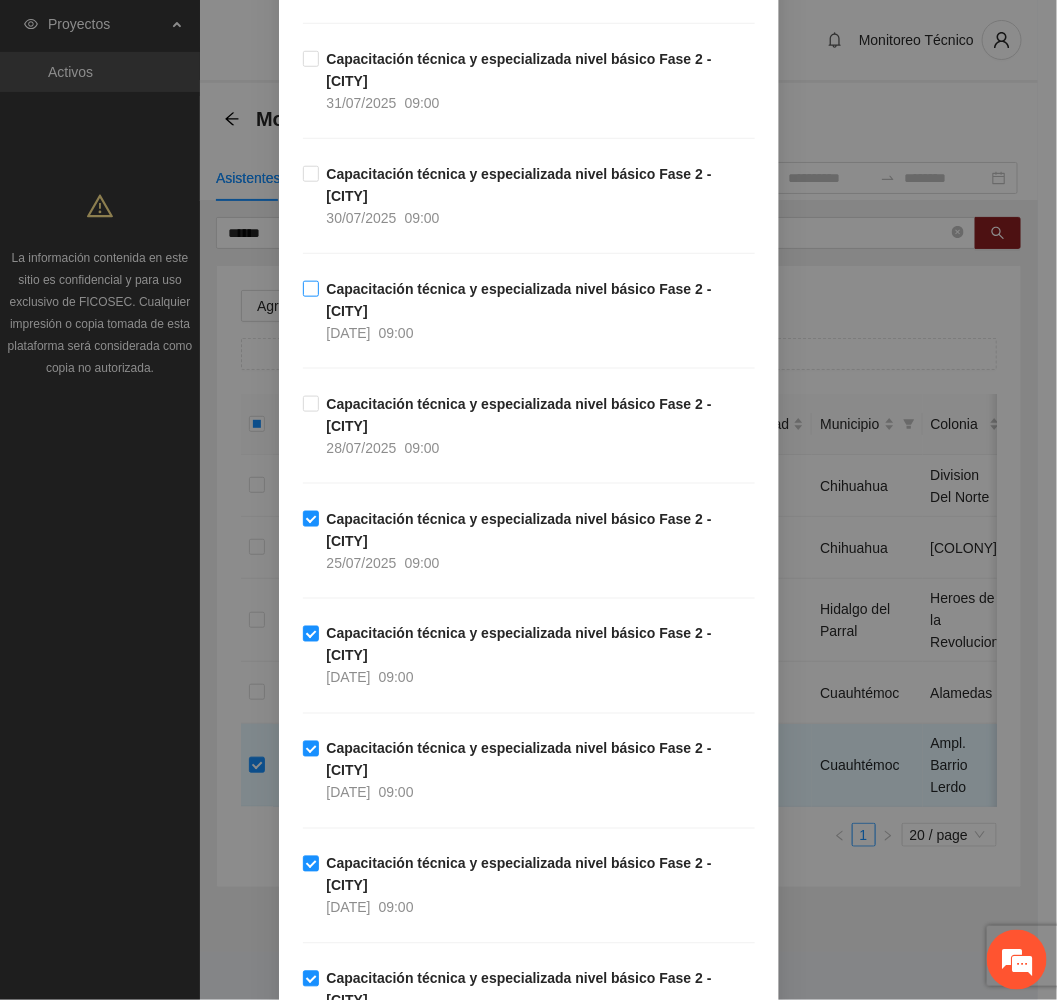 click on "Capacitación técnica y especializada nivel básico Fase 2 - Cuauhtémoc" at bounding box center (519, 300) 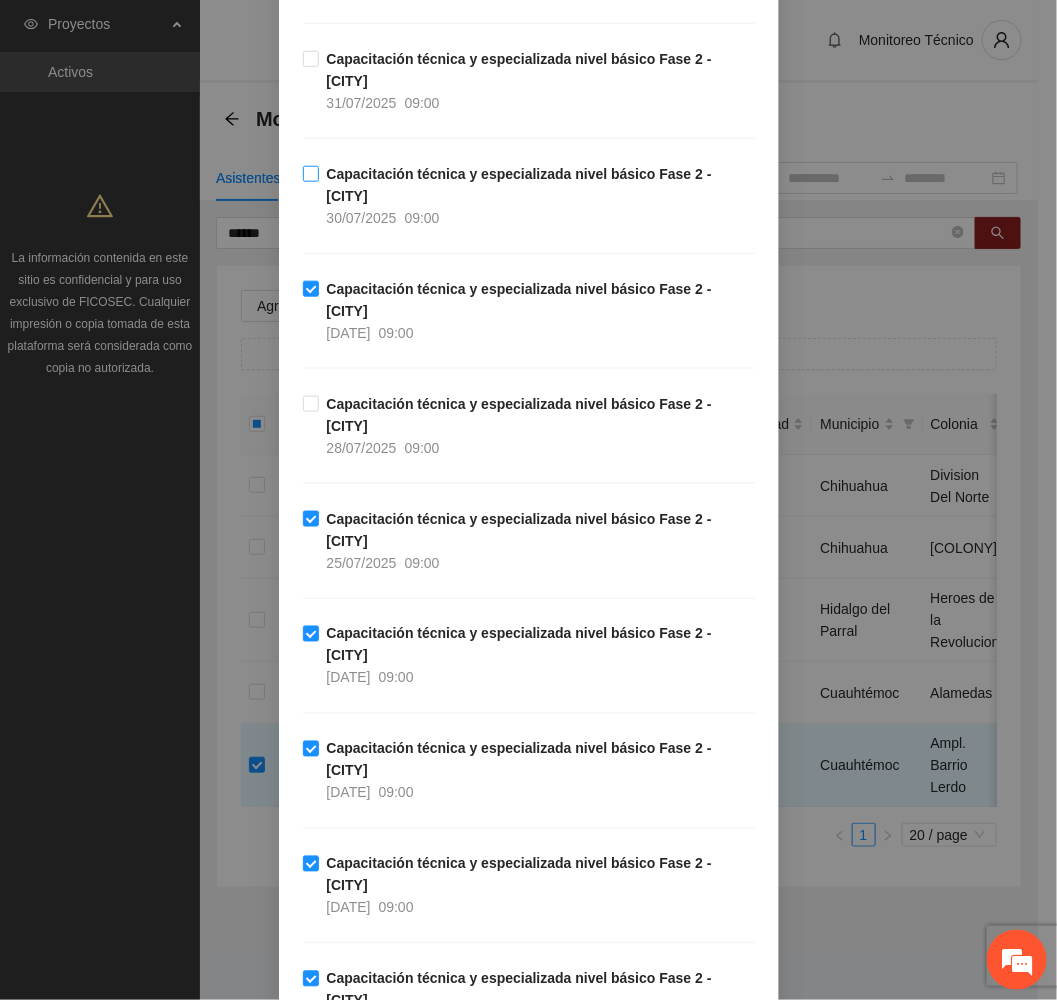 click on "Capacitación técnica y especializada nivel básico Fase 2 - Cuauhtémoc" at bounding box center (519, 185) 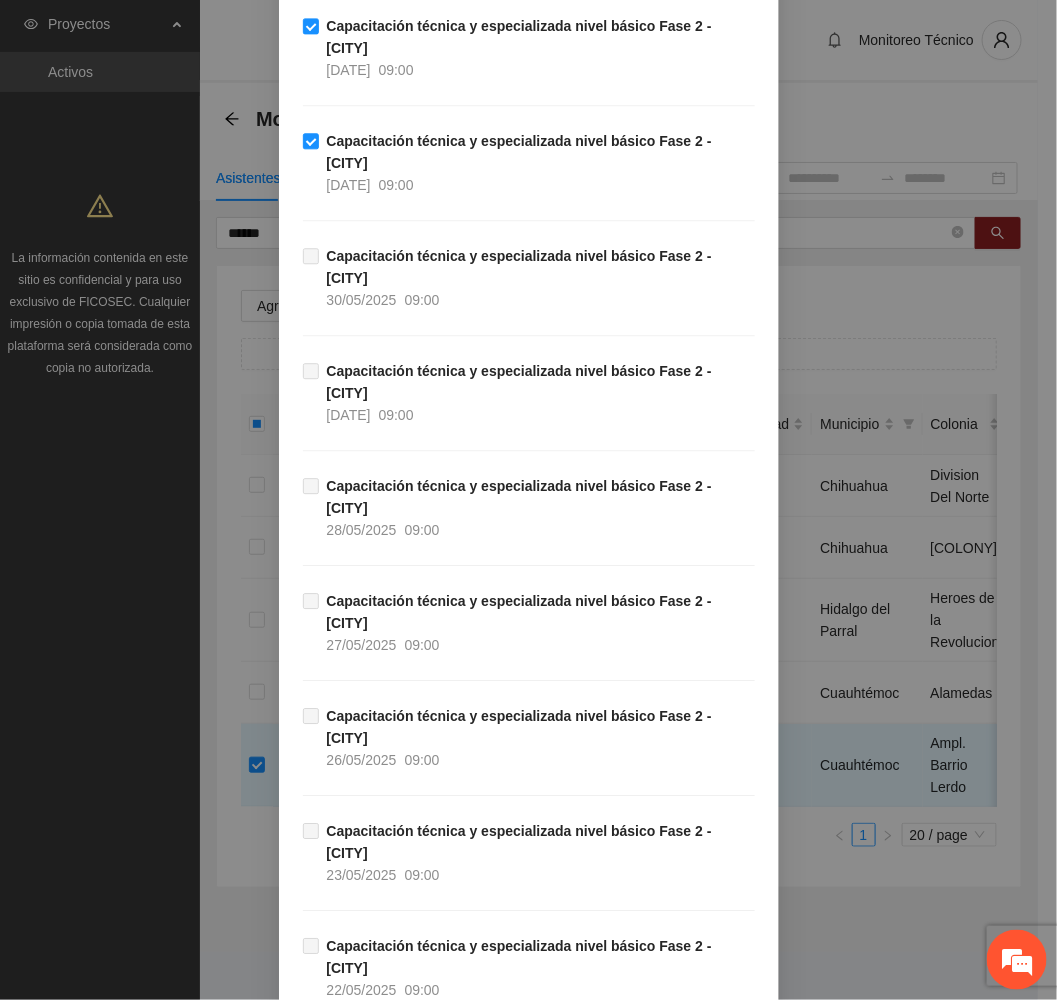 scroll, scrollTop: 1845, scrollLeft: 0, axis: vertical 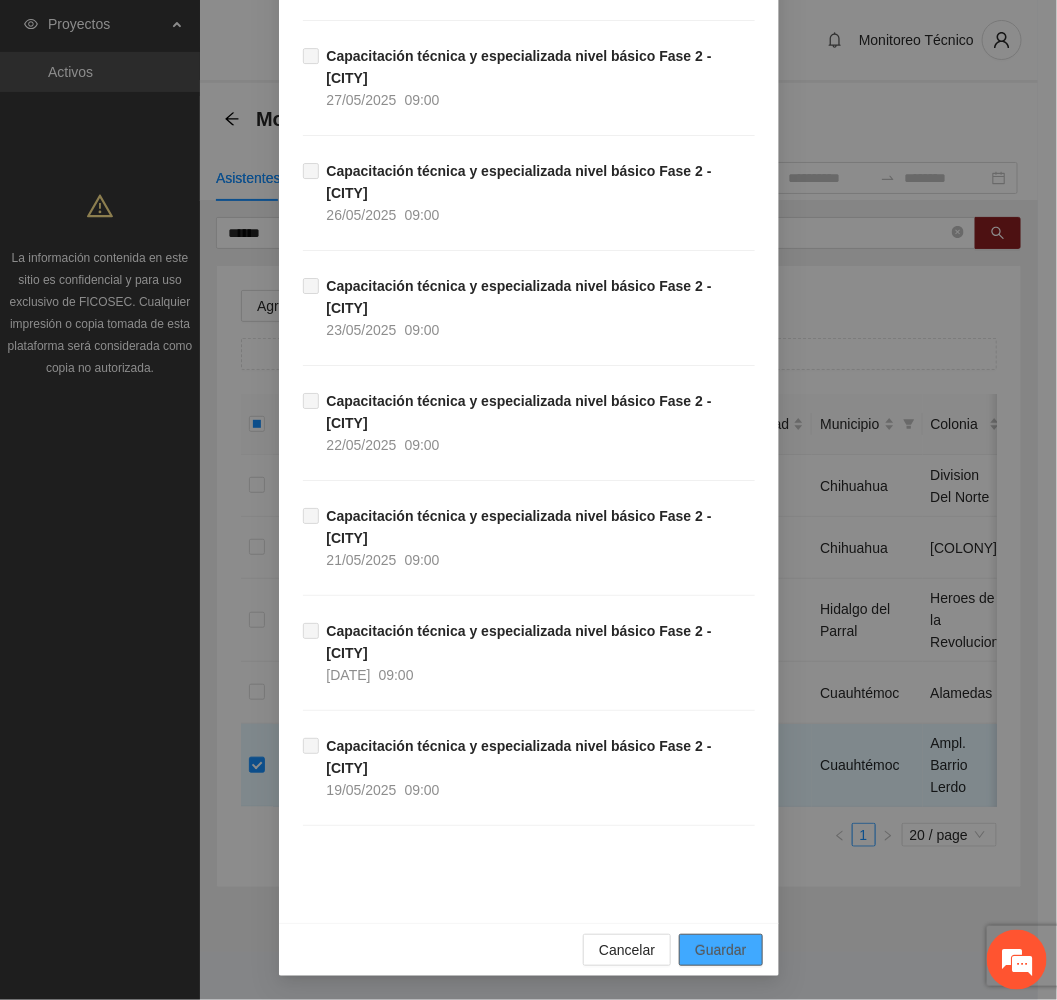 click on "Guardar" at bounding box center [720, 950] 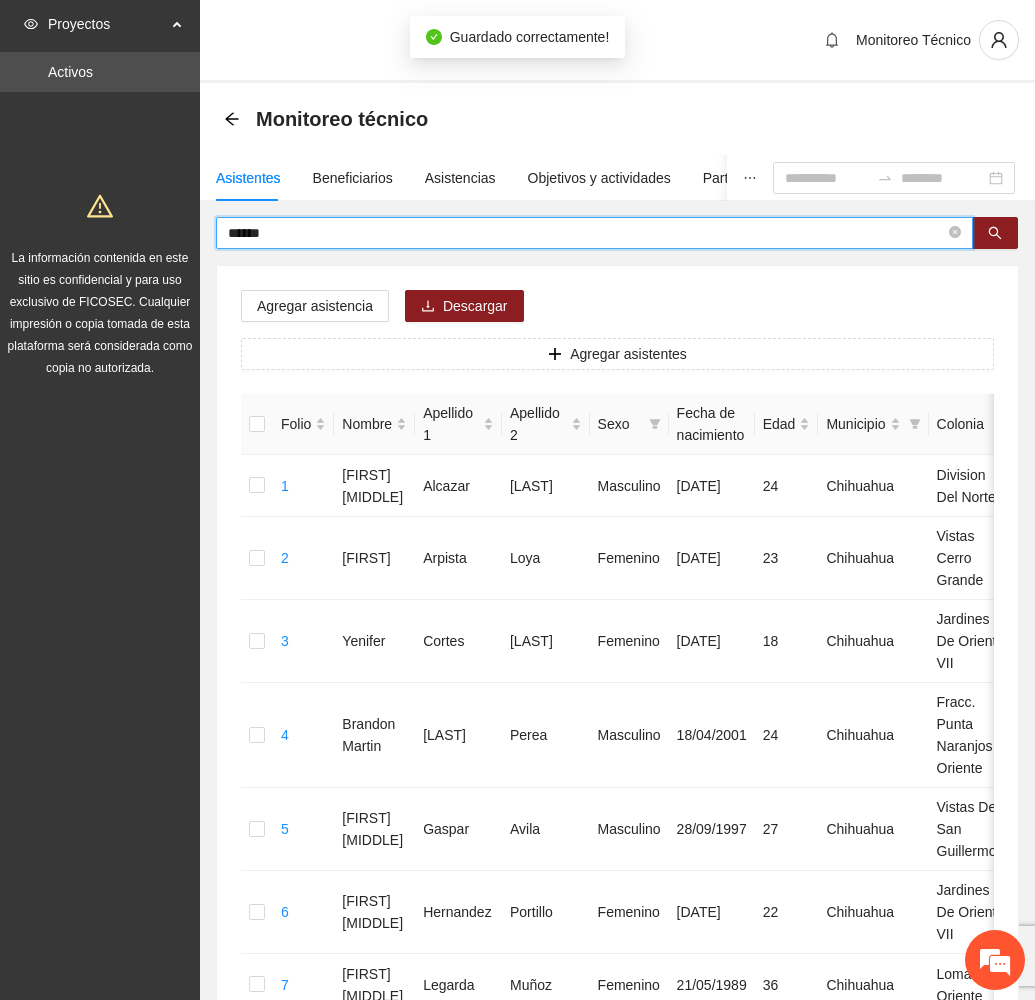 drag, startPoint x: 301, startPoint y: 235, endPoint x: 120, endPoint y: 190, distance: 186.51006 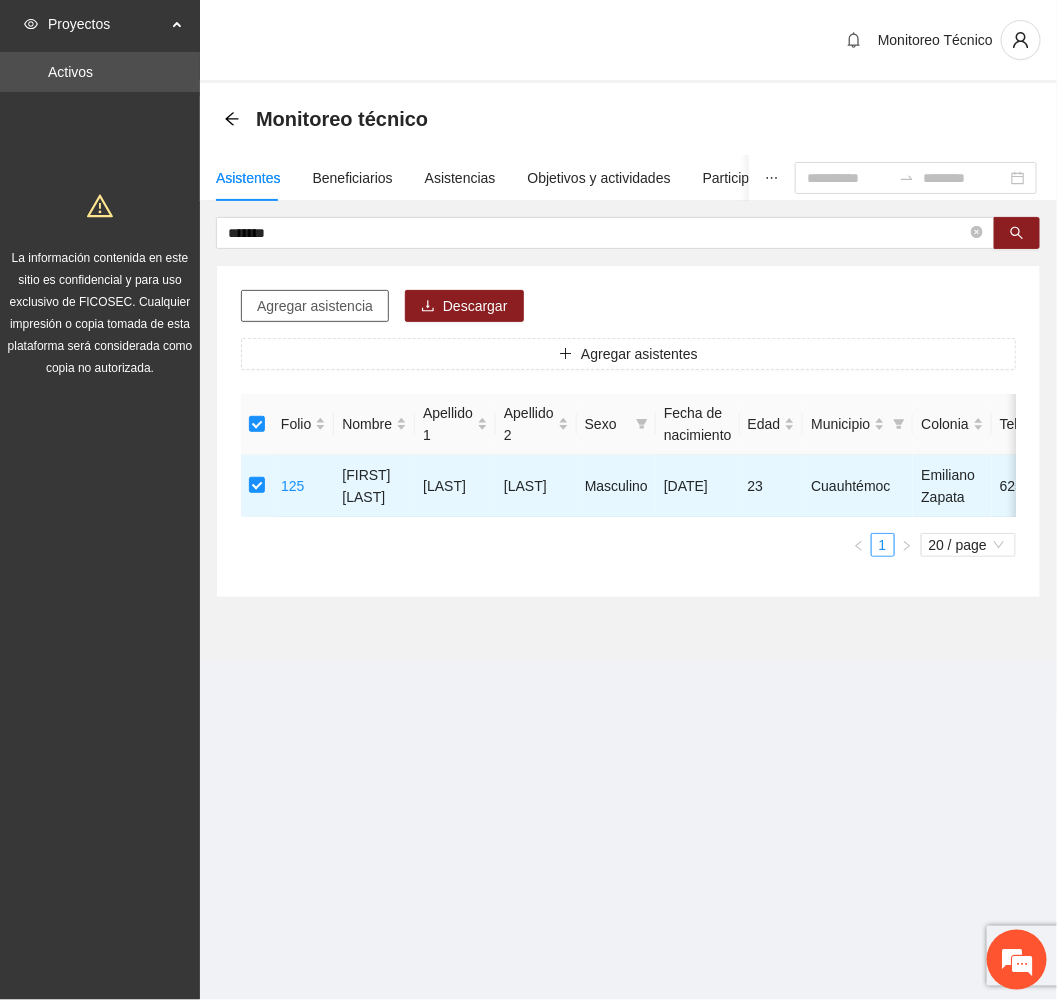 click on "Agregar asistencia" at bounding box center (315, 306) 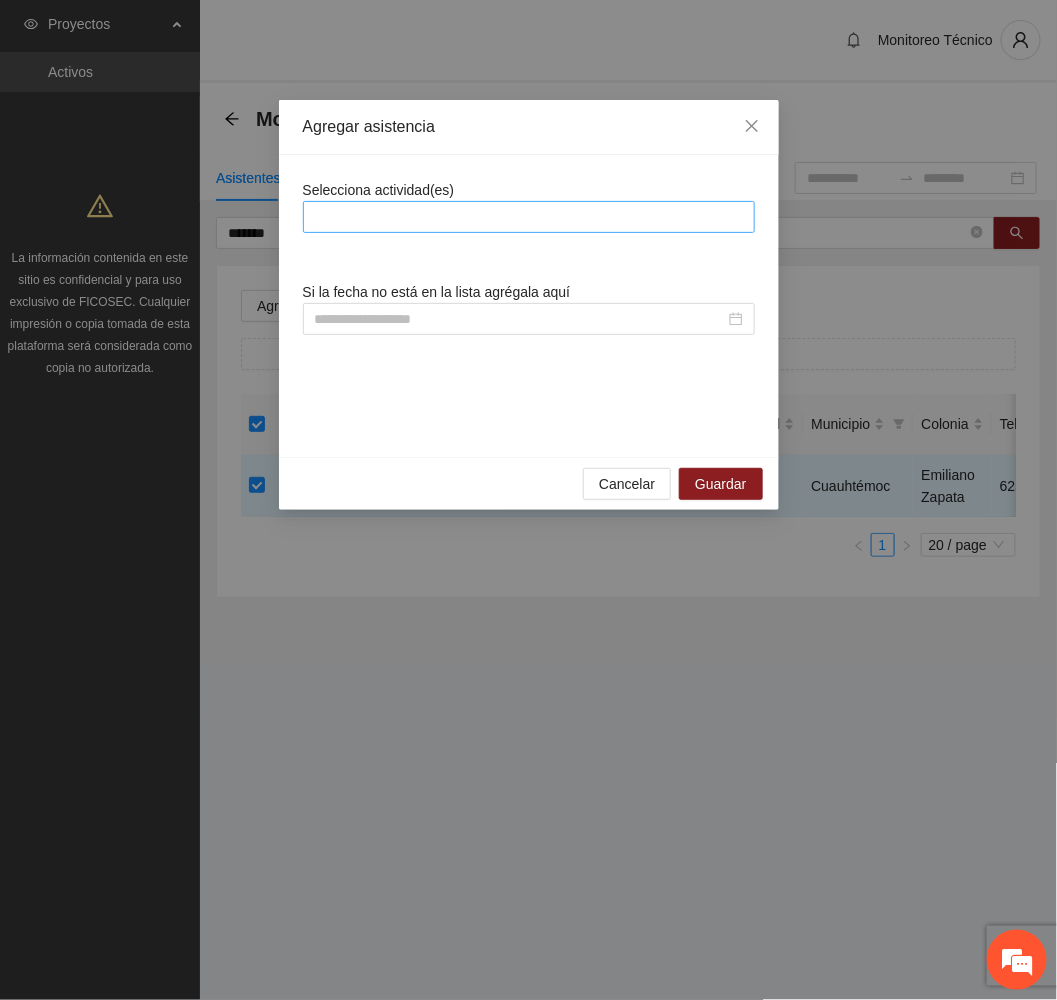 click at bounding box center (529, 217) 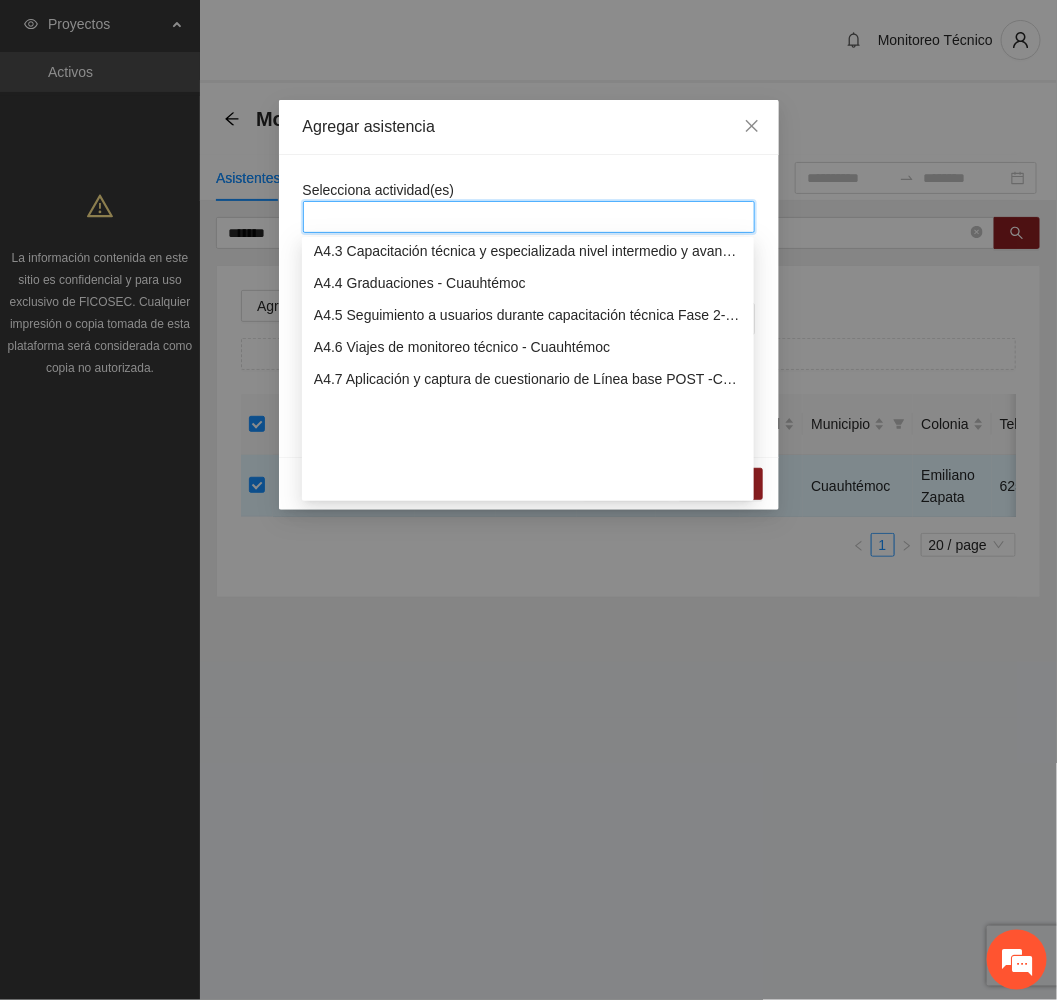 scroll, scrollTop: 1200, scrollLeft: 0, axis: vertical 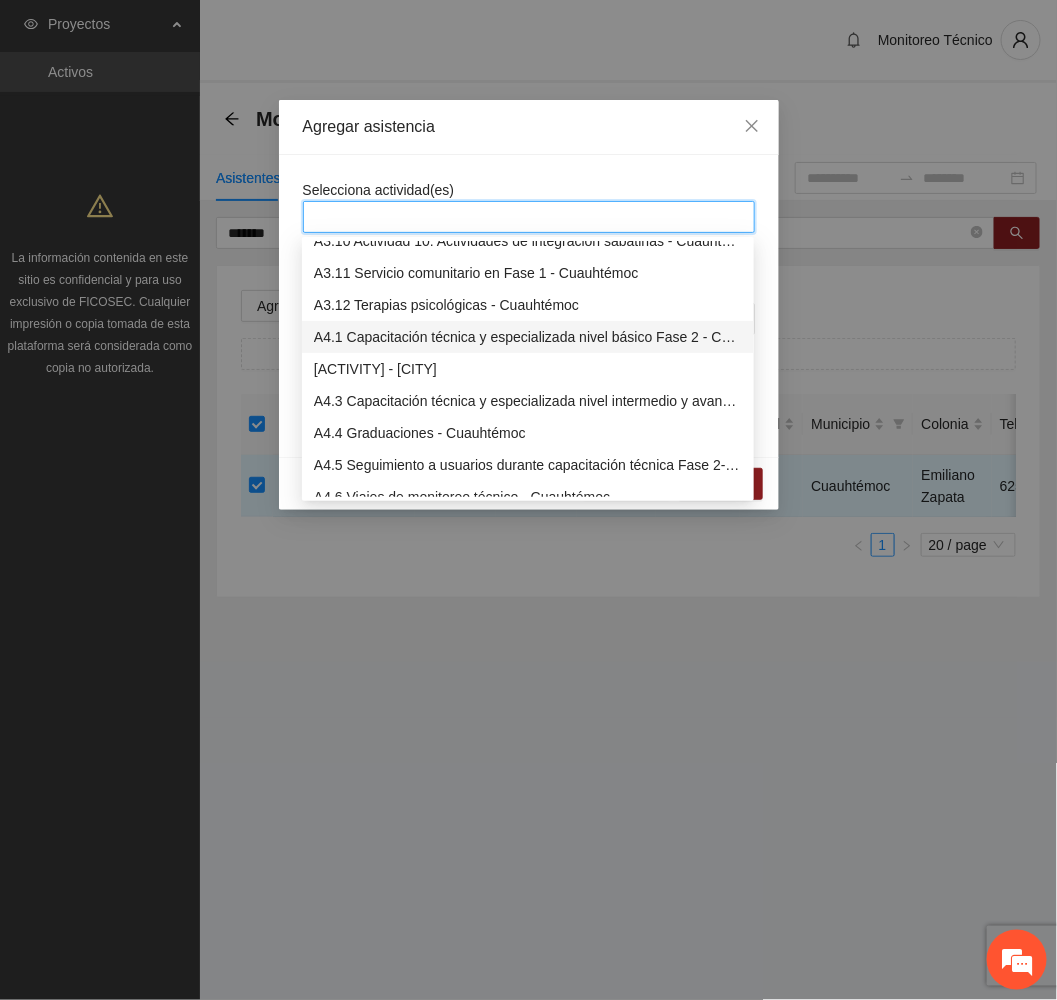 click on "A4.1 Capacitación técnica y especializada nivel básico Fase 2 - Cuauhtémoc" at bounding box center [528, 337] 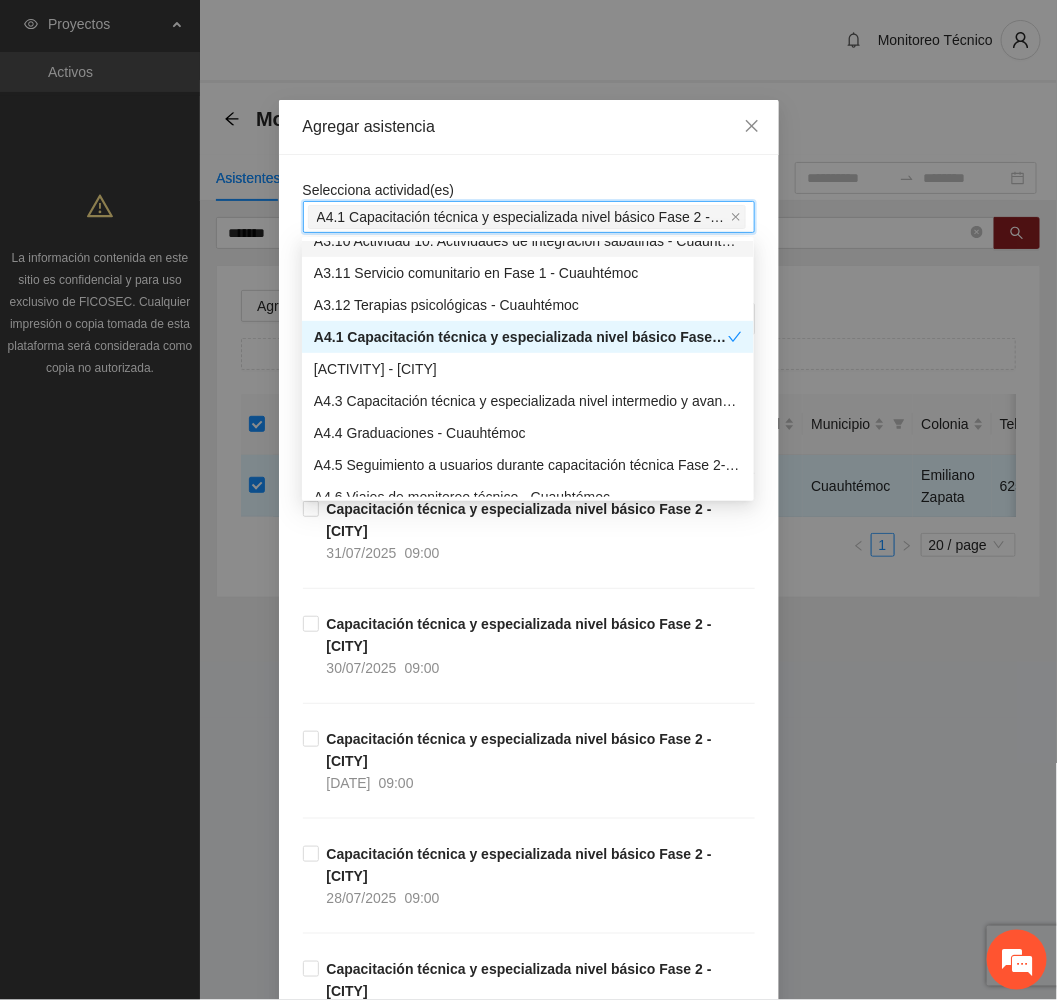 click on "Agregar asistencia" at bounding box center [529, 127] 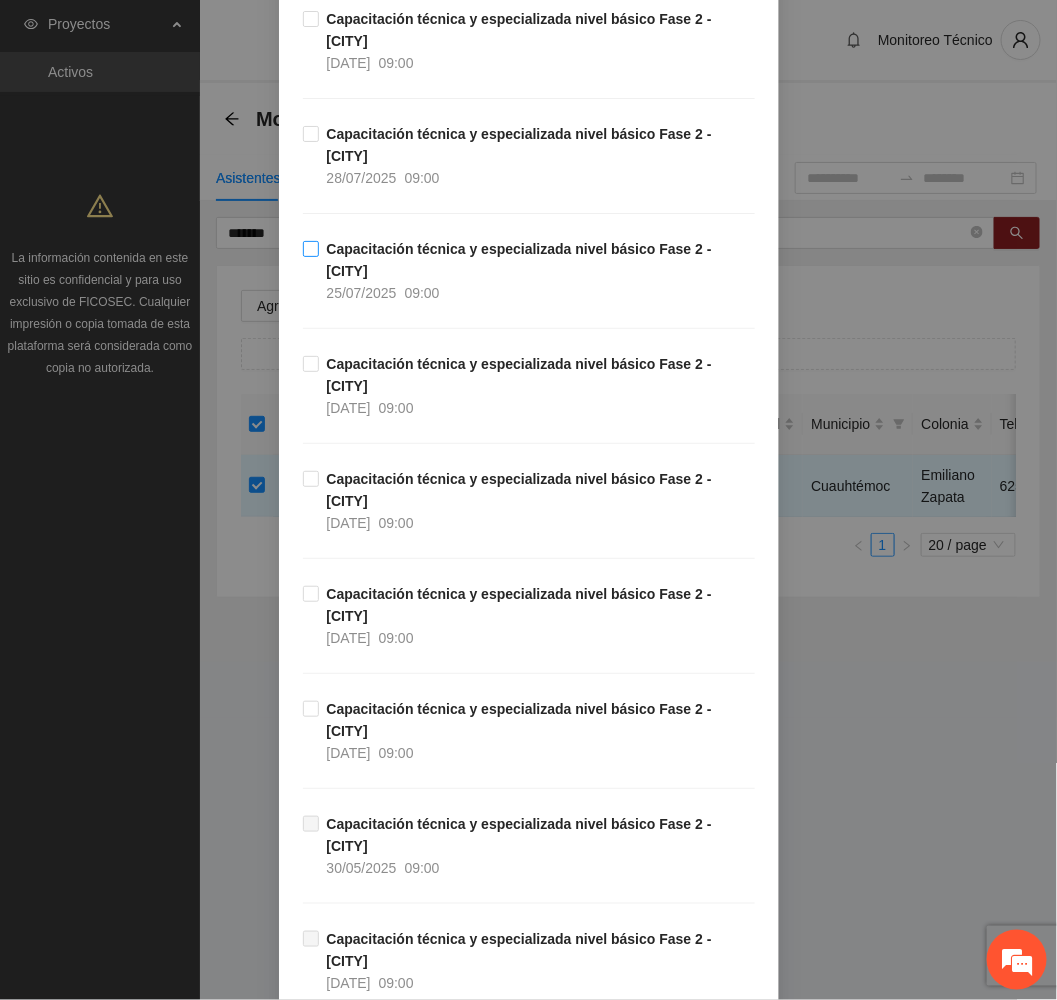 scroll, scrollTop: 750, scrollLeft: 0, axis: vertical 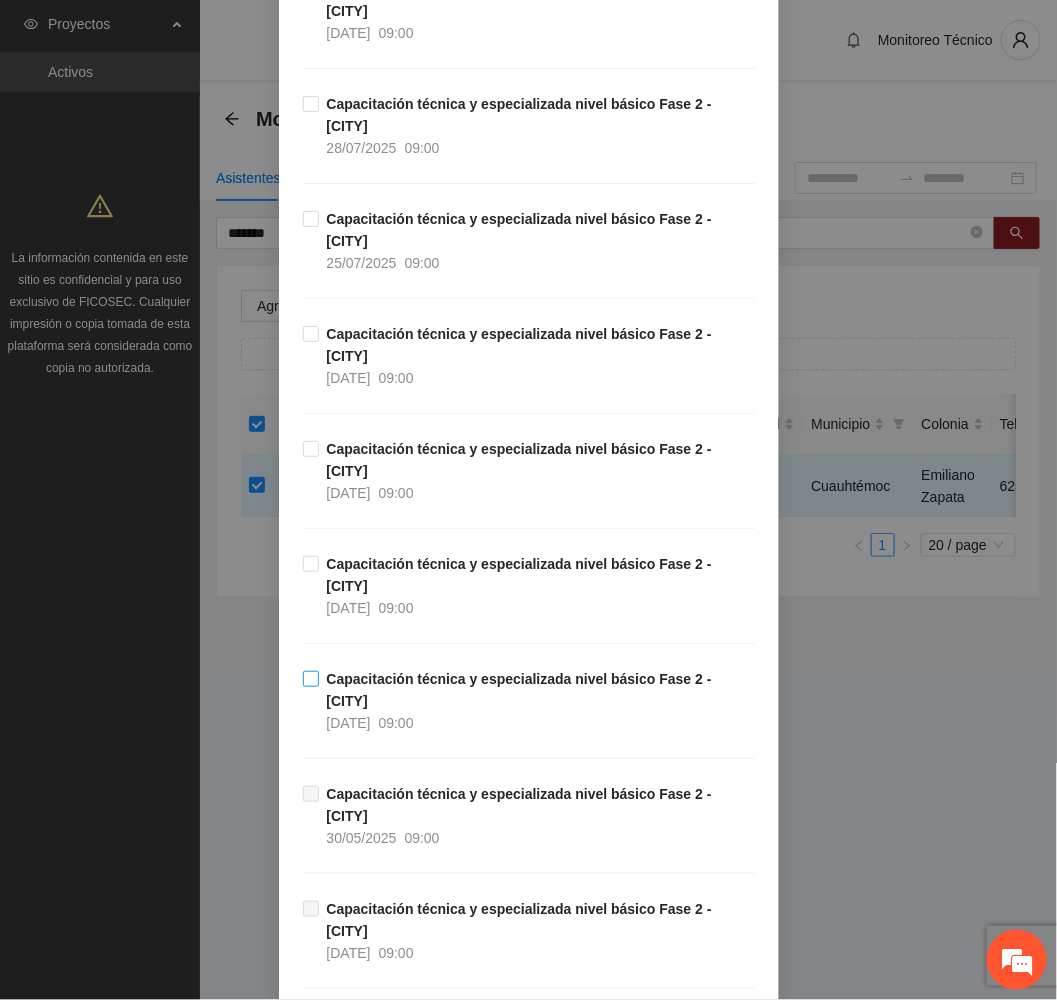 click on "Capacitación técnica y especializada nivel básico Fase 2 - Cuauhtémoc 21/07/2025 09:00" at bounding box center (537, 701) 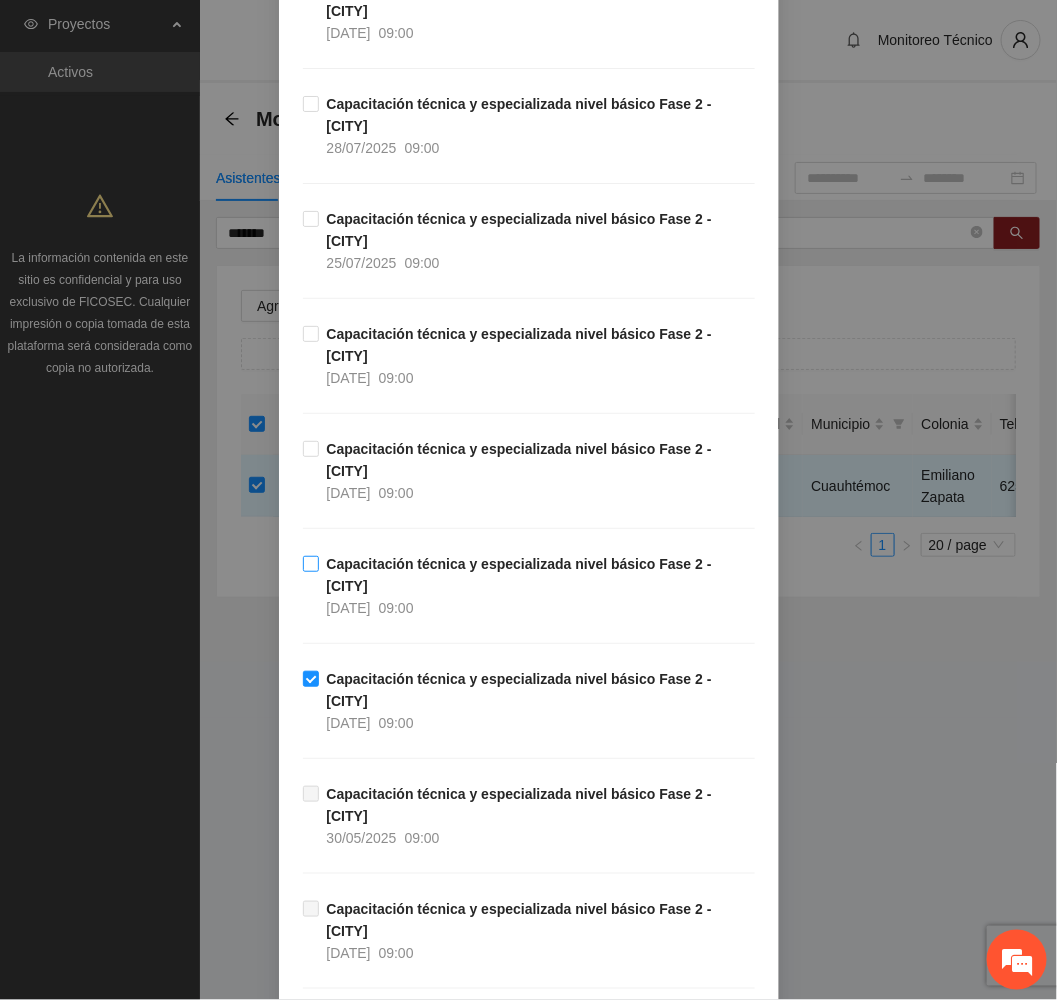 click on "Capacitación técnica y especializada nivel básico Fase 2 - Cuauhtémoc 22/07/2025 09:00" at bounding box center (537, 586) 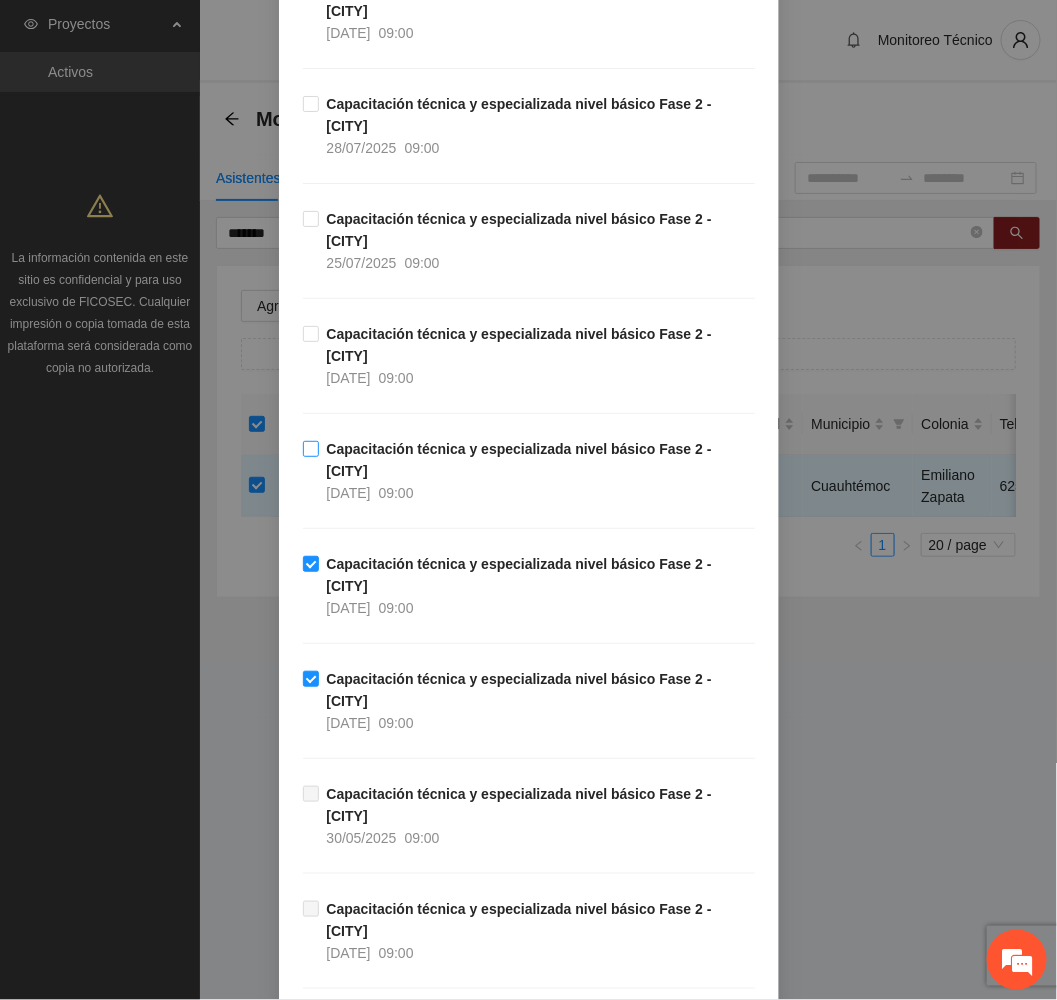 click on "Capacitación técnica y especializada nivel básico Fase 2 - Cuauhtémoc" at bounding box center (519, 460) 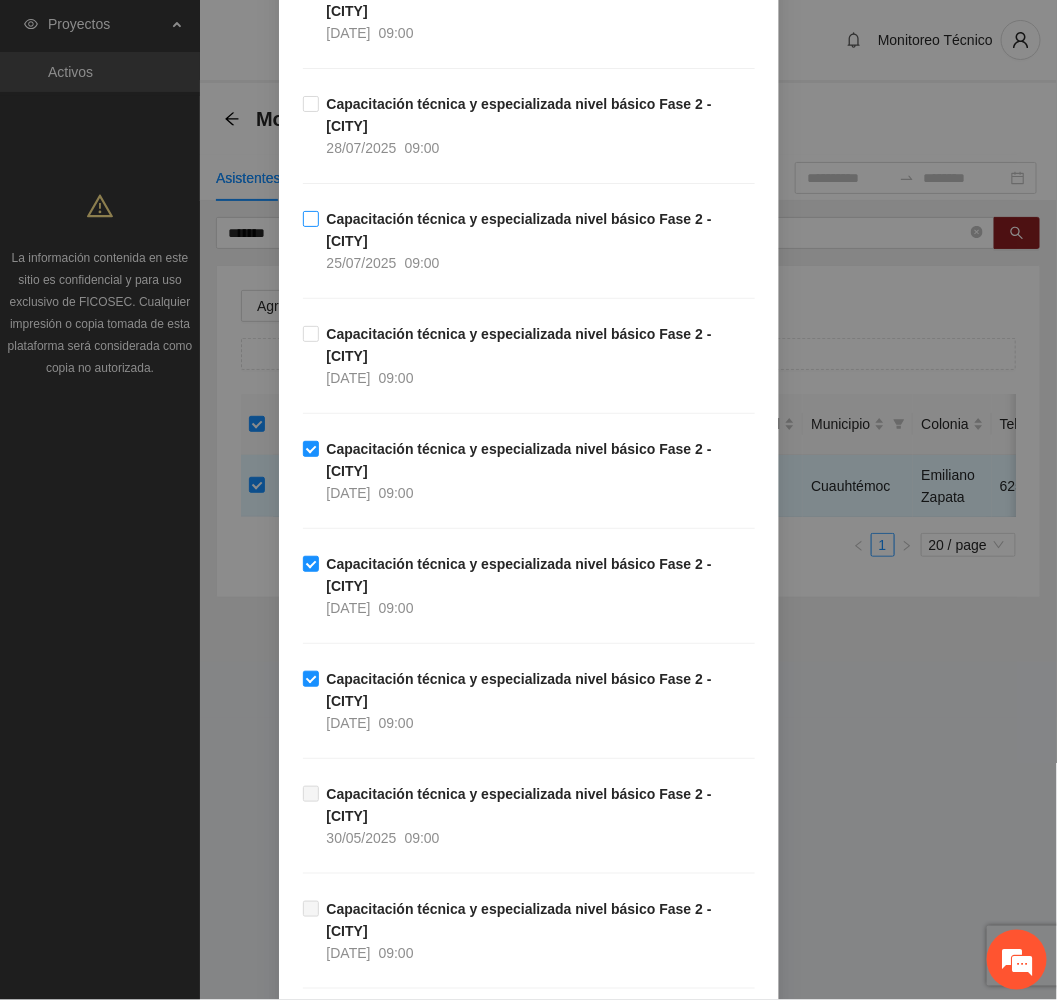 click on "Capacitación técnica y especializada nivel básico Fase 2 - Cuauhtémoc 25/07/2025 09:00" at bounding box center (537, 241) 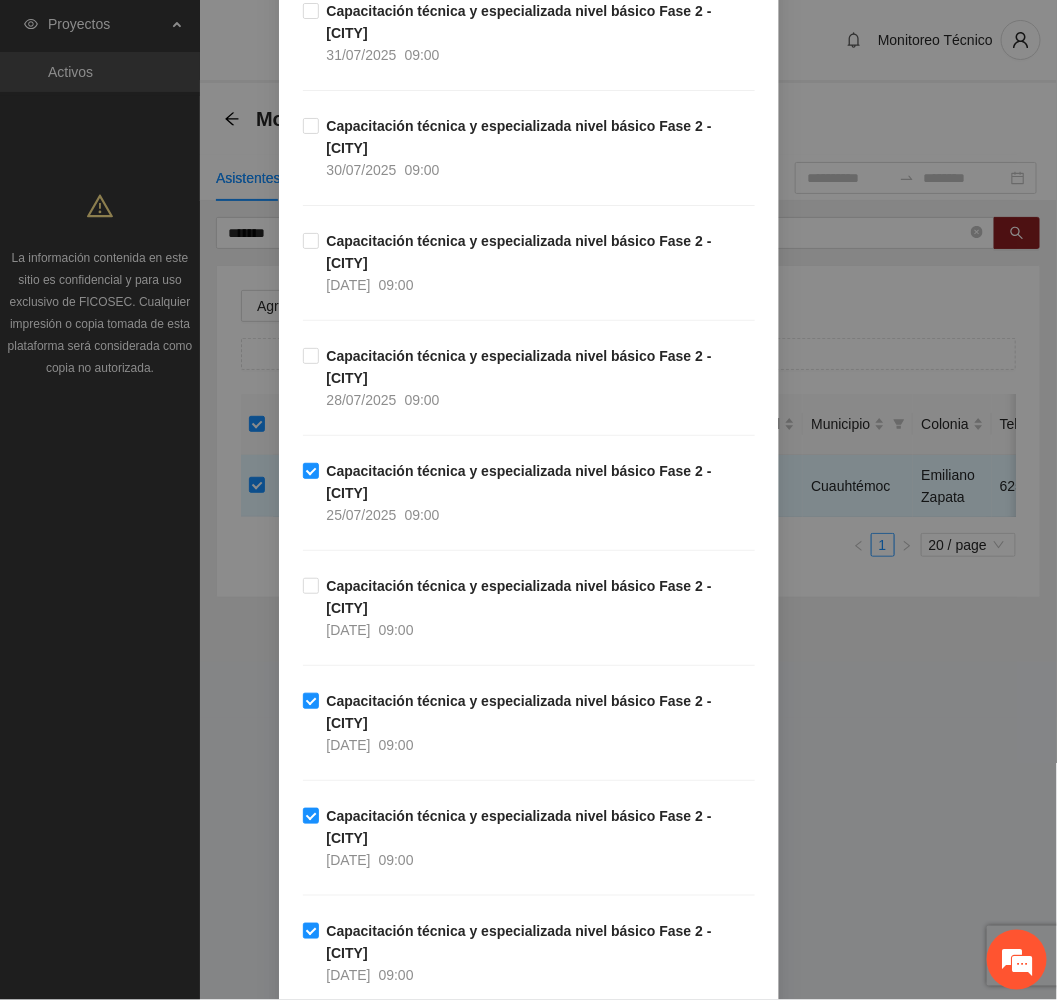 scroll, scrollTop: 450, scrollLeft: 0, axis: vertical 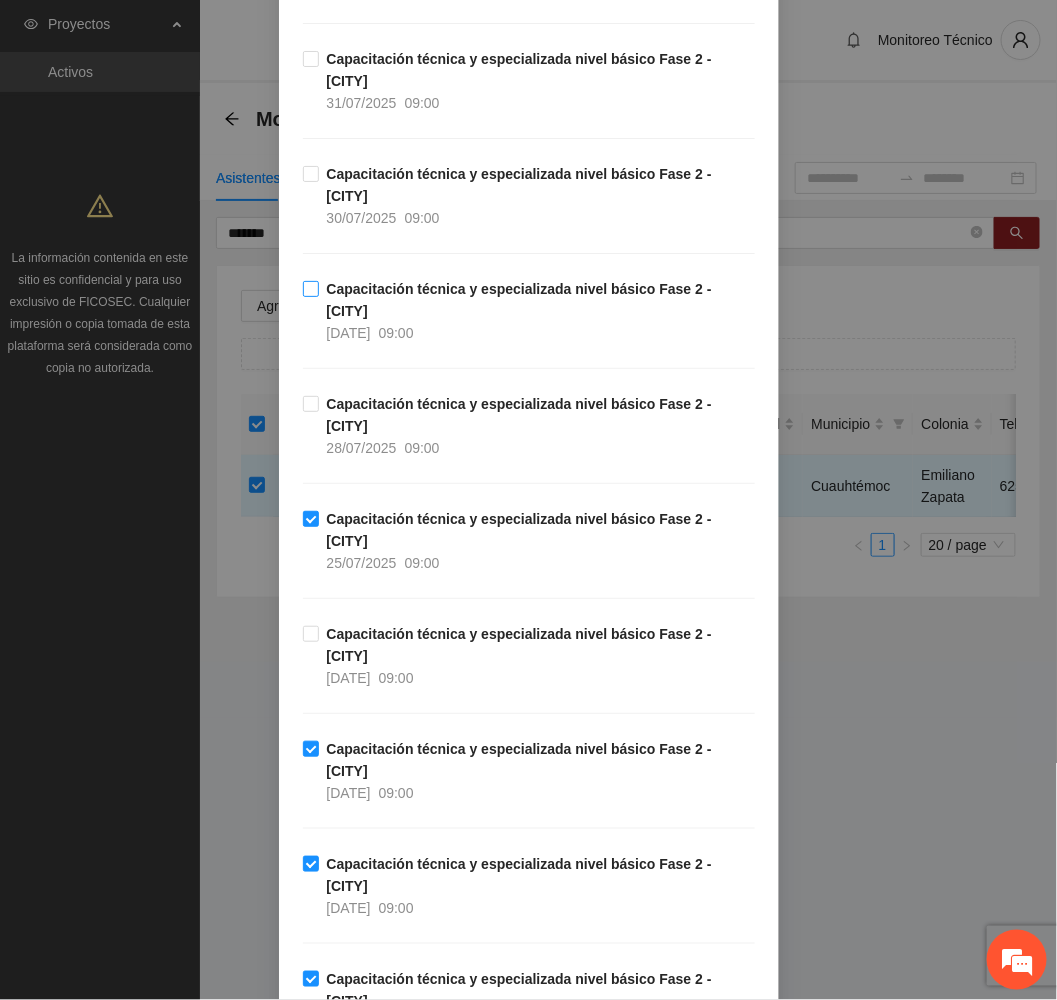 click on "Capacitación técnica y especializada nivel básico Fase 2 - Cuauhtémoc 29/07/2025 09:00" at bounding box center (537, 311) 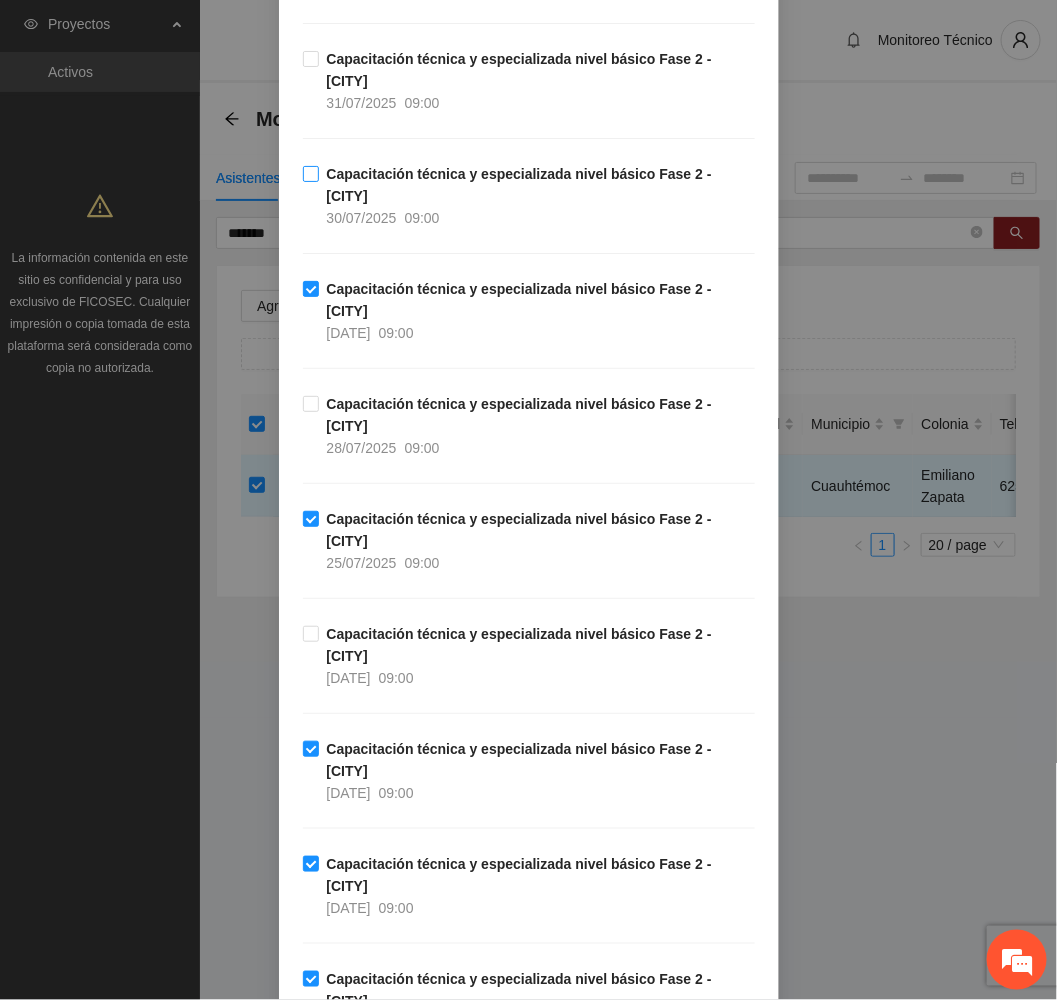 click on "Capacitación técnica y especializada nivel básico Fase 2 - Cuauhtémoc 30/07/2025 09:00" at bounding box center [537, 196] 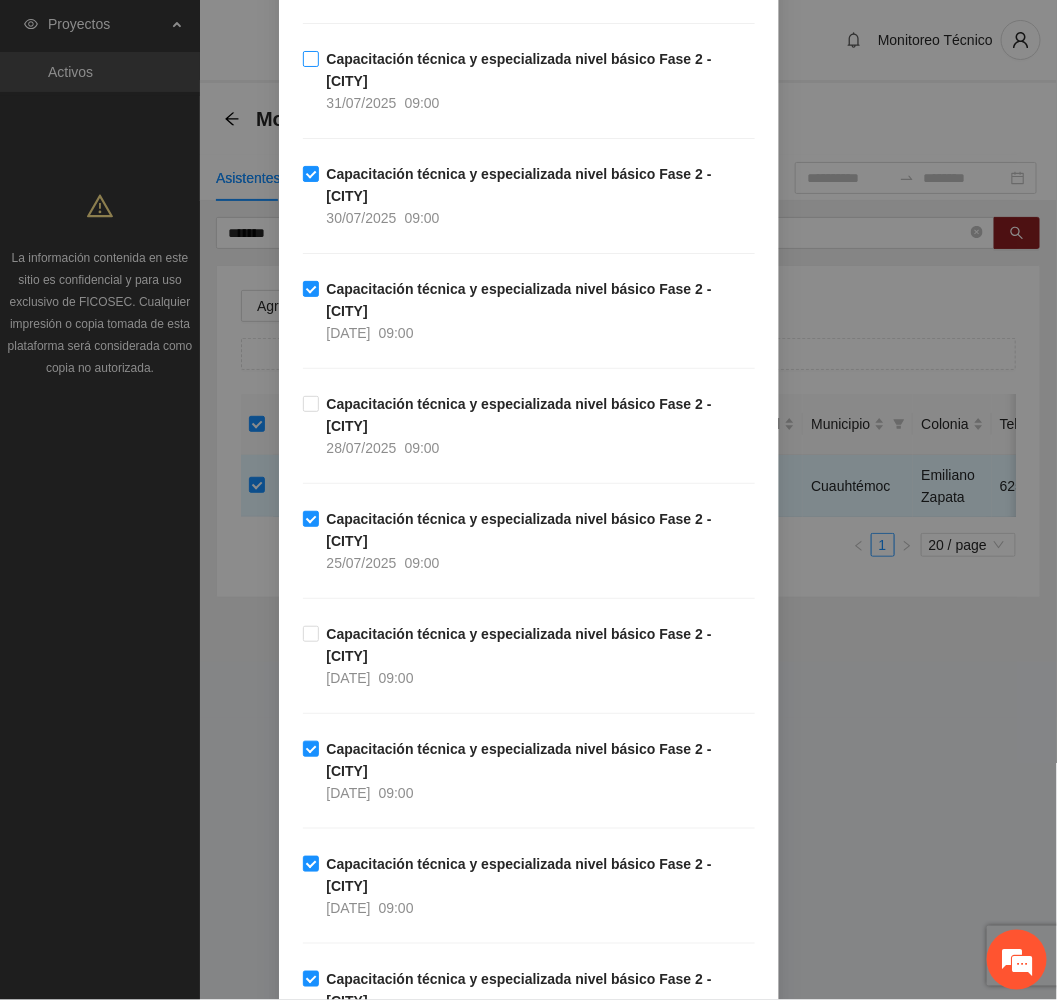 click on "Capacitación técnica y especializada nivel básico Fase 2 - Cuauhtémoc" at bounding box center [519, 70] 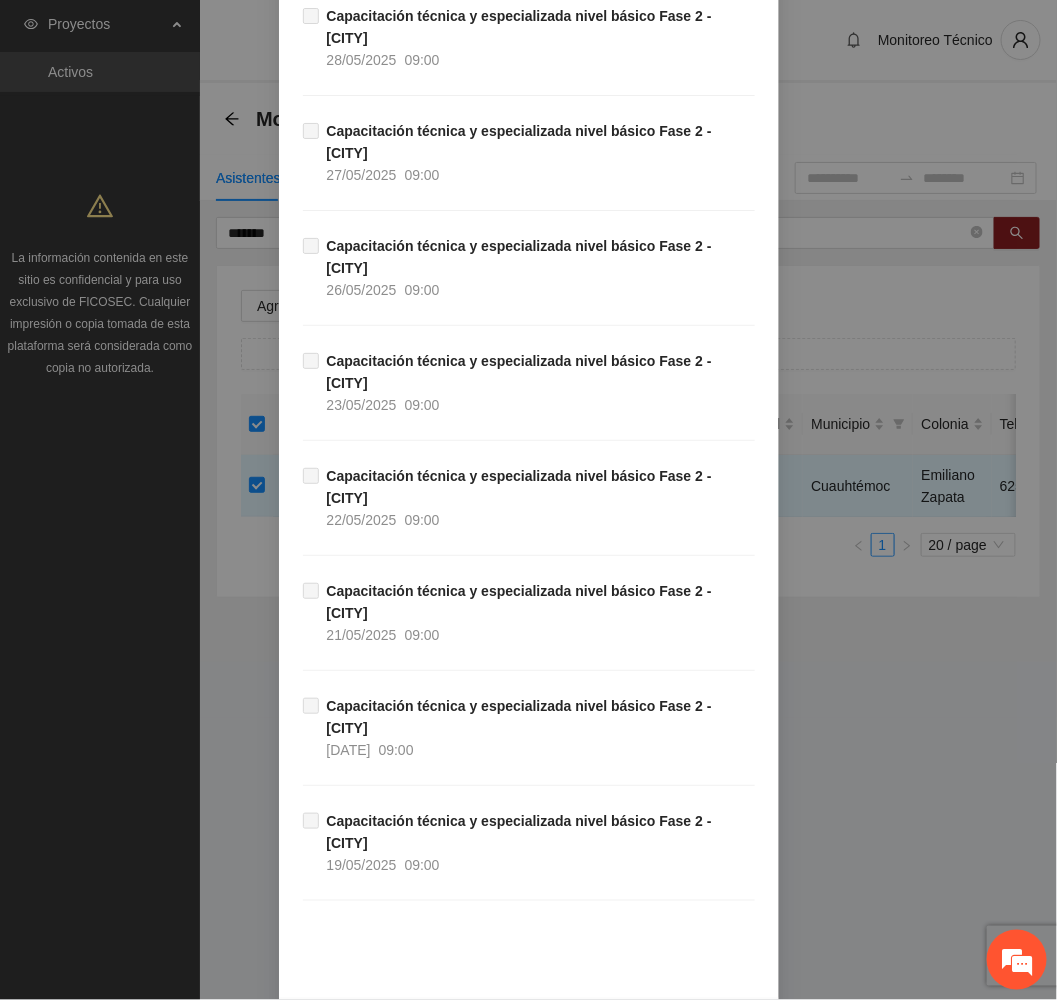 scroll, scrollTop: 1845, scrollLeft: 0, axis: vertical 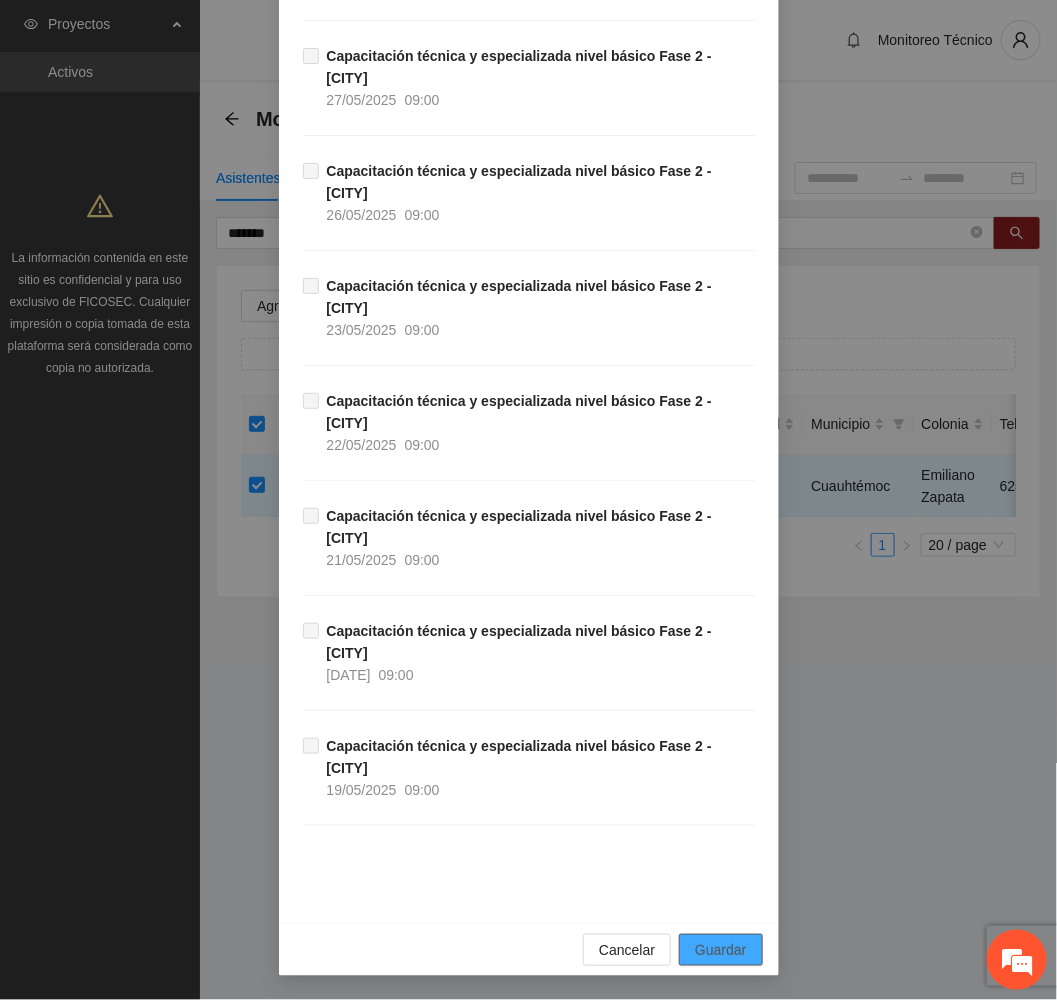 click on "Guardar" at bounding box center (720, 950) 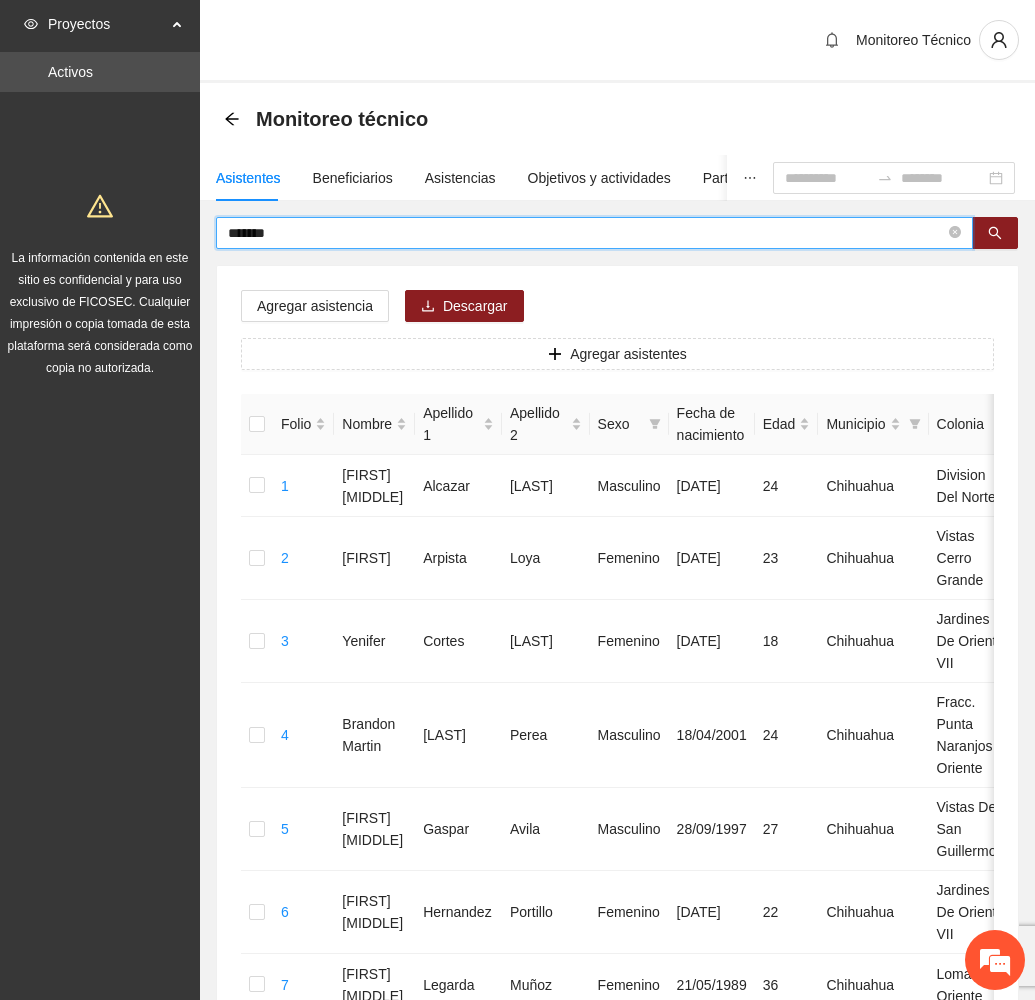 drag, startPoint x: 312, startPoint y: 228, endPoint x: 142, endPoint y: 241, distance: 170.49634 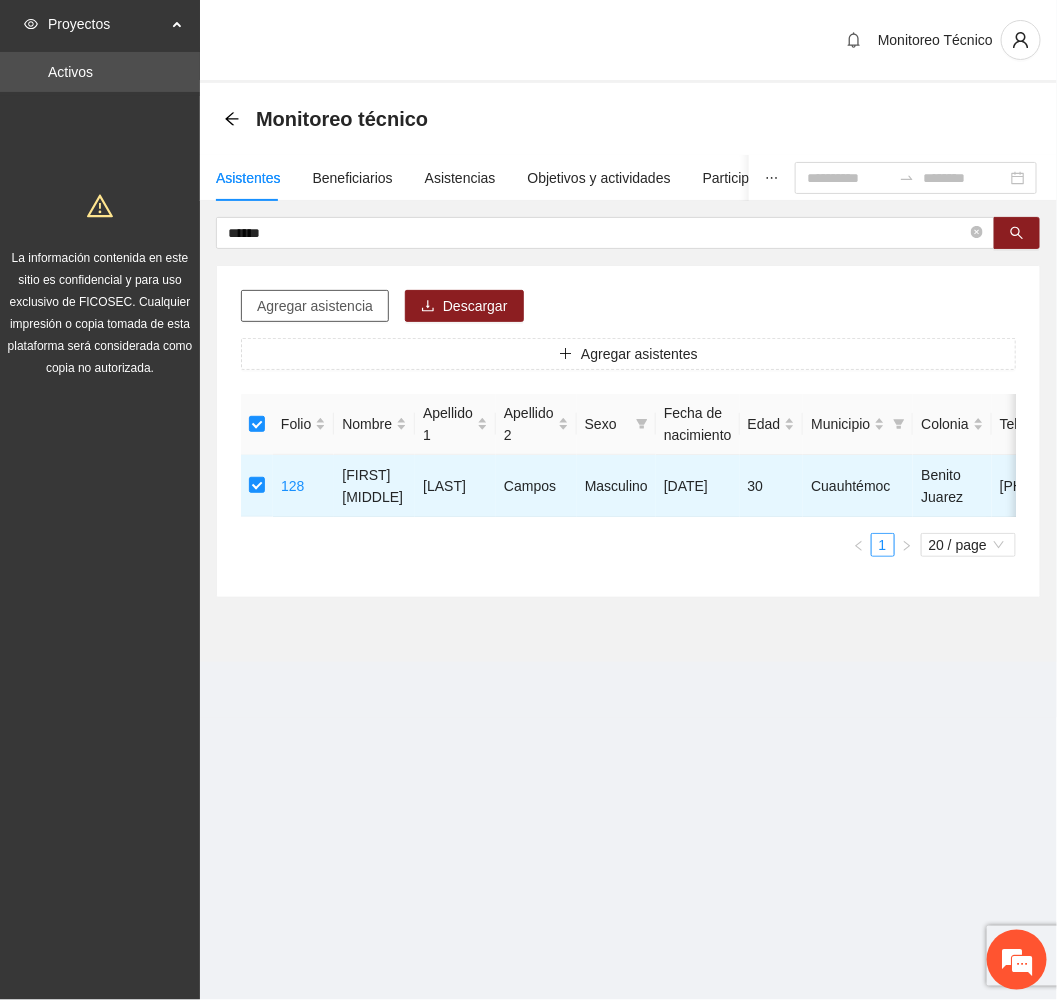 click on "Agregar asistencia" at bounding box center [315, 306] 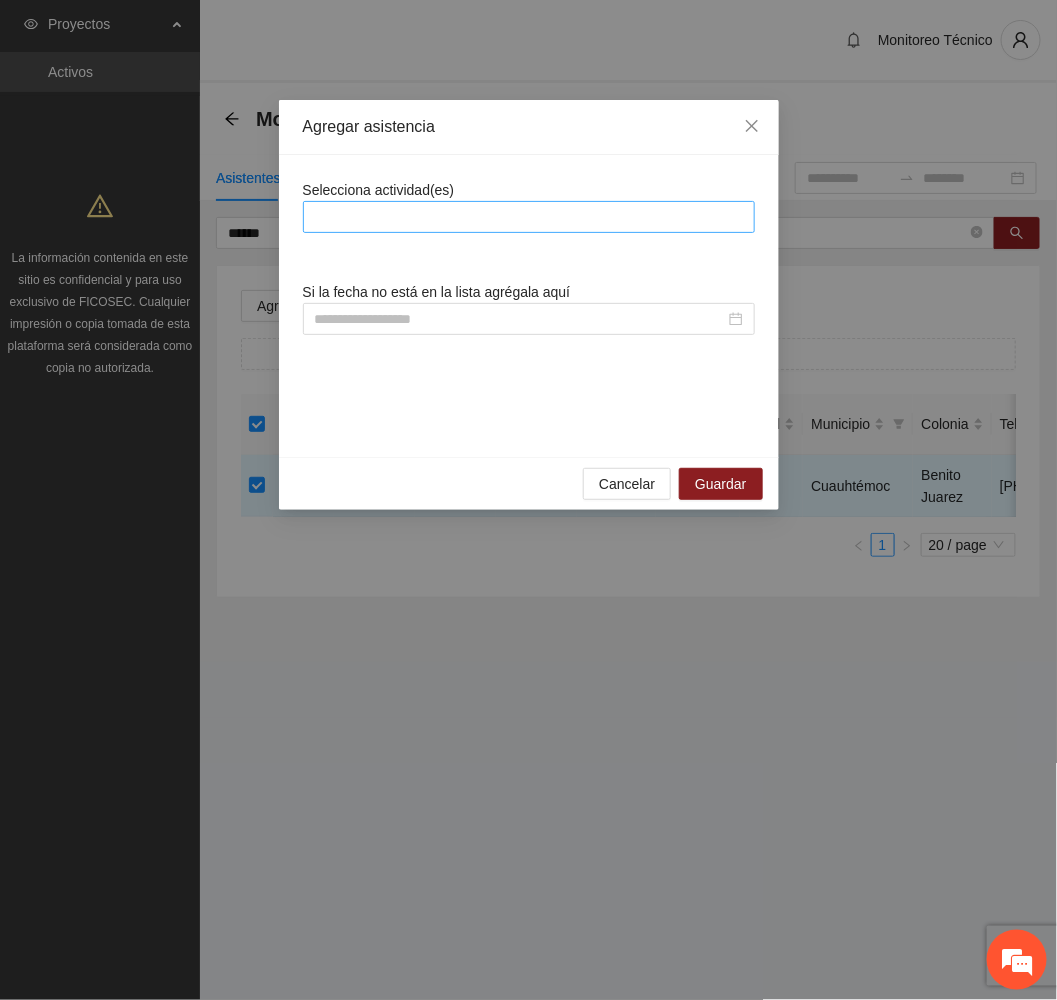 click at bounding box center (529, 217) 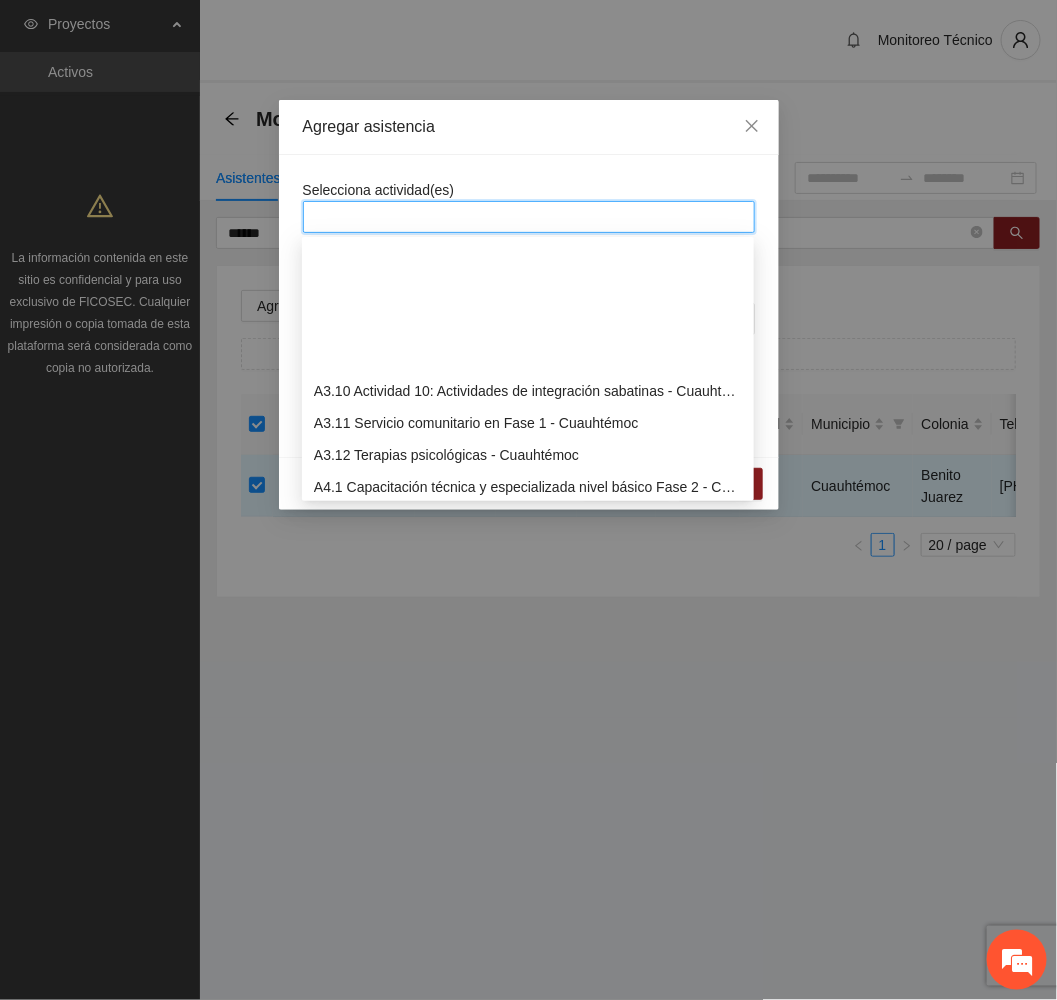 scroll, scrollTop: 1200, scrollLeft: 0, axis: vertical 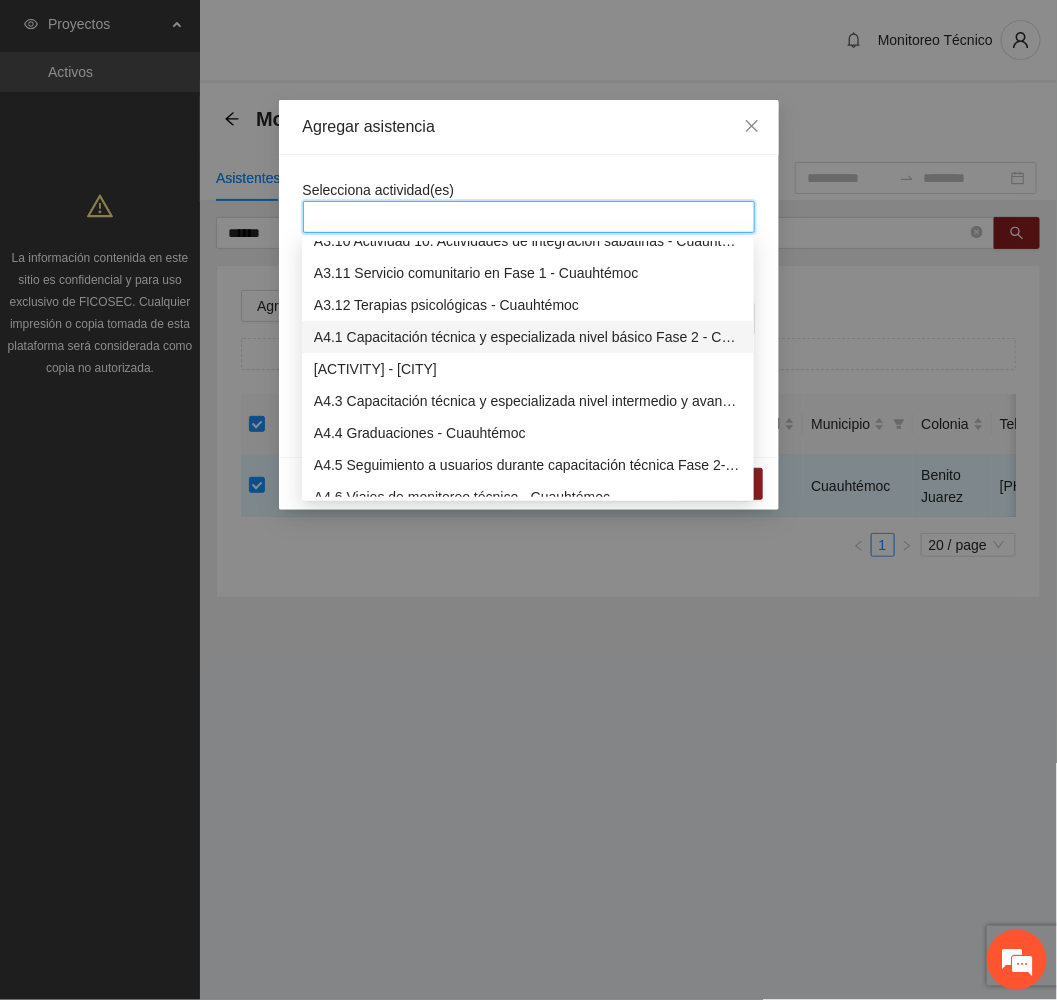 click on "A4.1 Capacitación técnica y especializada nivel básico Fase 2 - Cuauhtémoc" at bounding box center (528, 337) 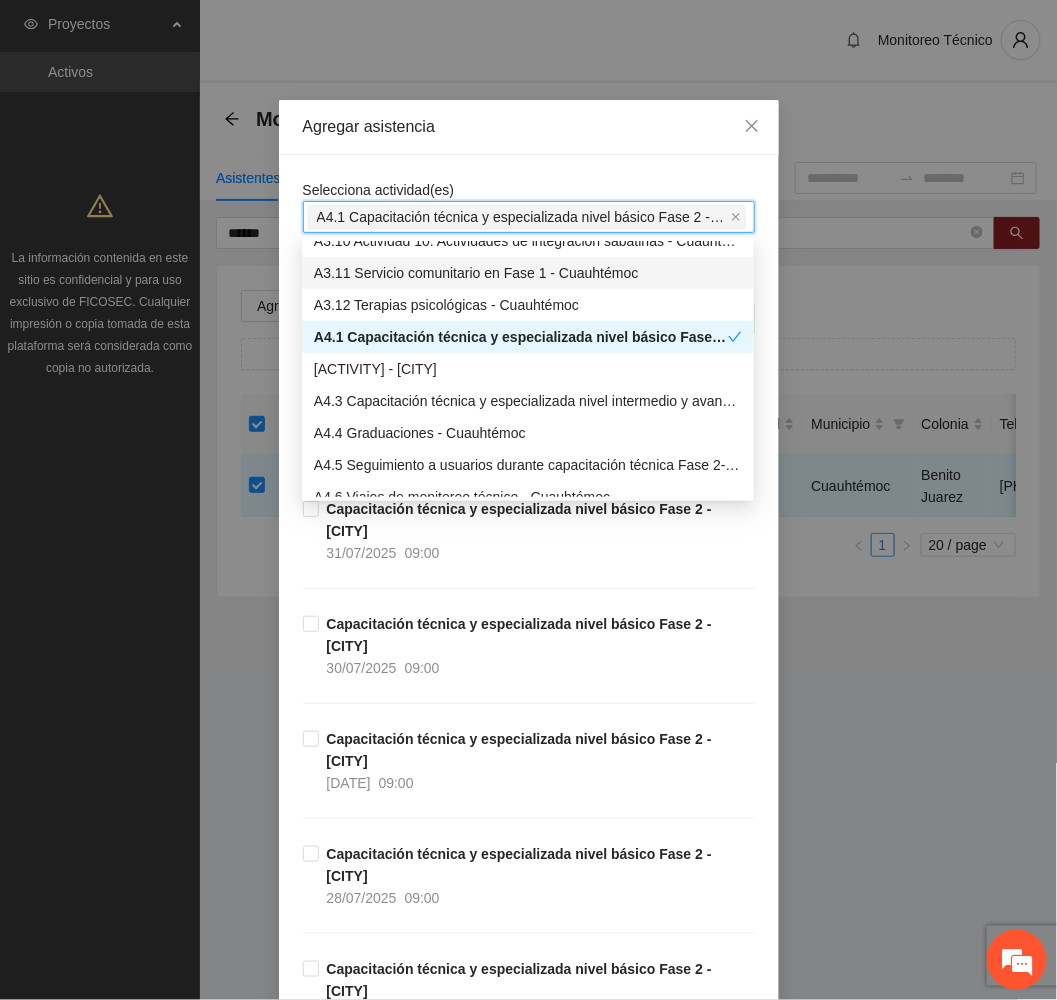 click on "Agregar asistencia" at bounding box center [529, 127] 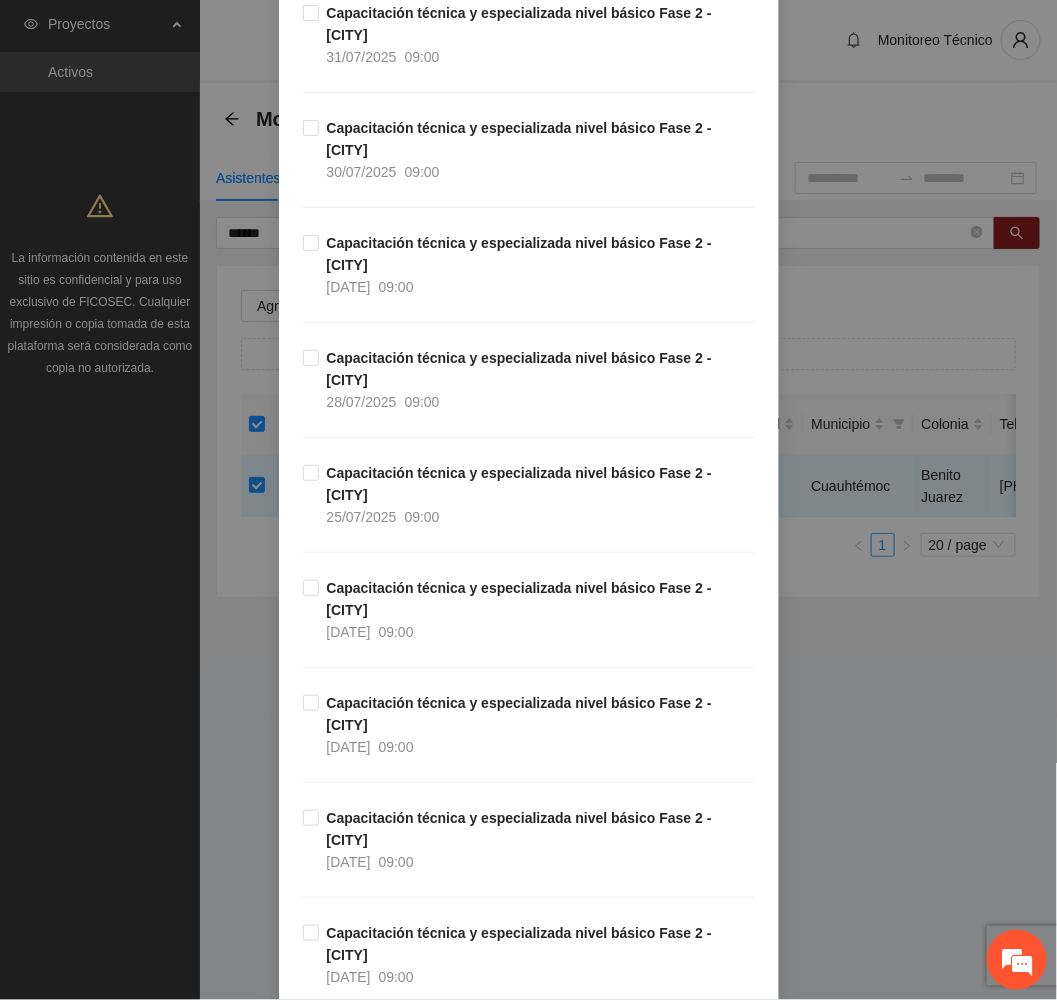 scroll, scrollTop: 600, scrollLeft: 0, axis: vertical 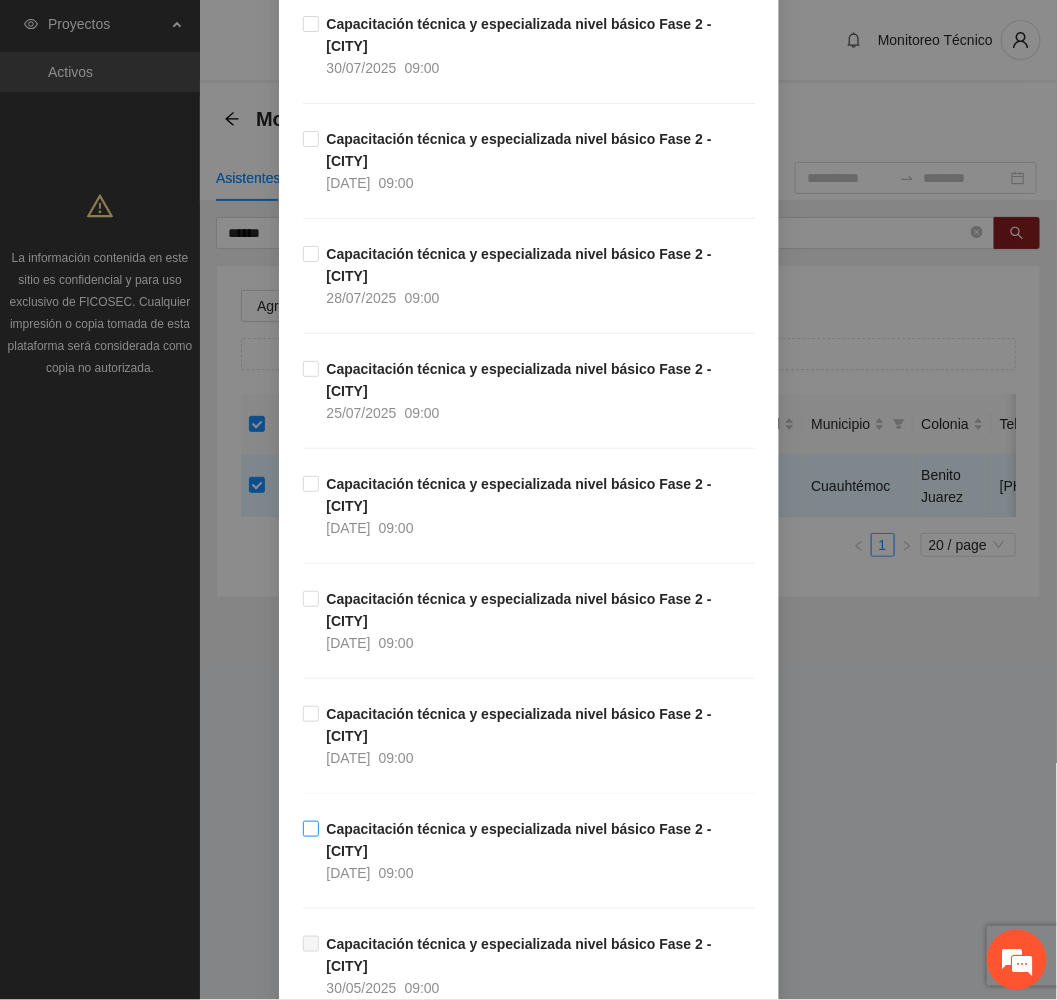 click on "Capacitación técnica y especializada nivel básico Fase 2 - Cuauhtémoc" at bounding box center (519, 840) 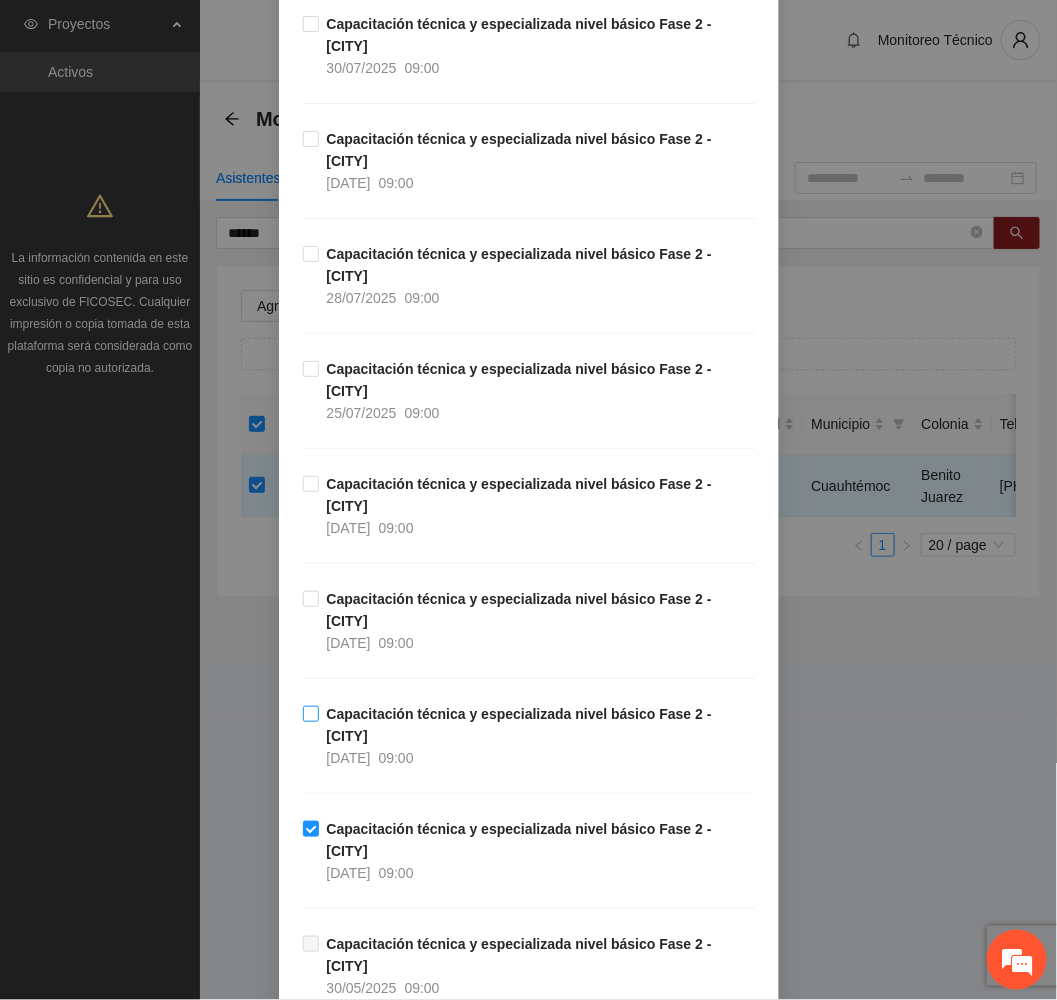 click on "Capacitación técnica y especializada nivel básico Fase 2 - Cuauhtémoc 22/07/2025 09:00" at bounding box center (537, 736) 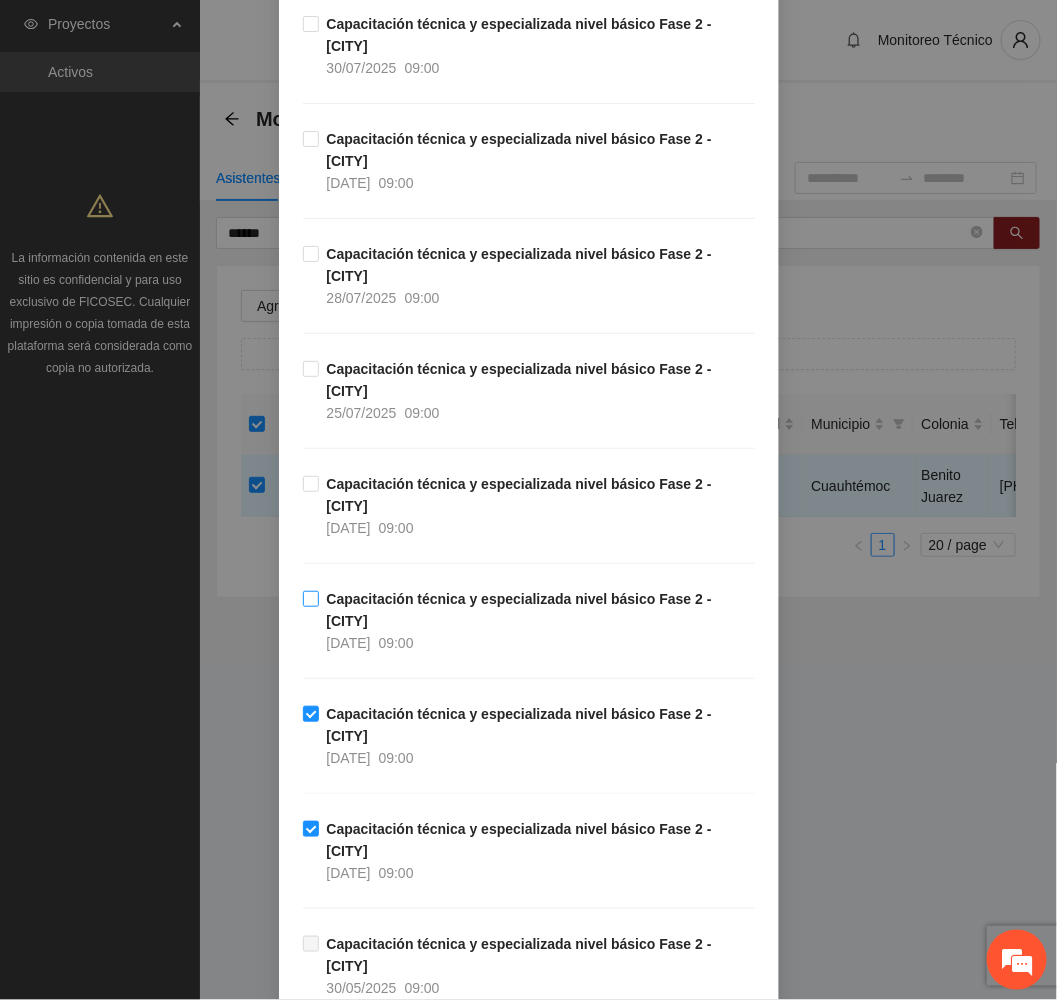 click on "Capacitación técnica y especializada nivel básico Fase 2 - Cuauhtémoc" at bounding box center (519, 610) 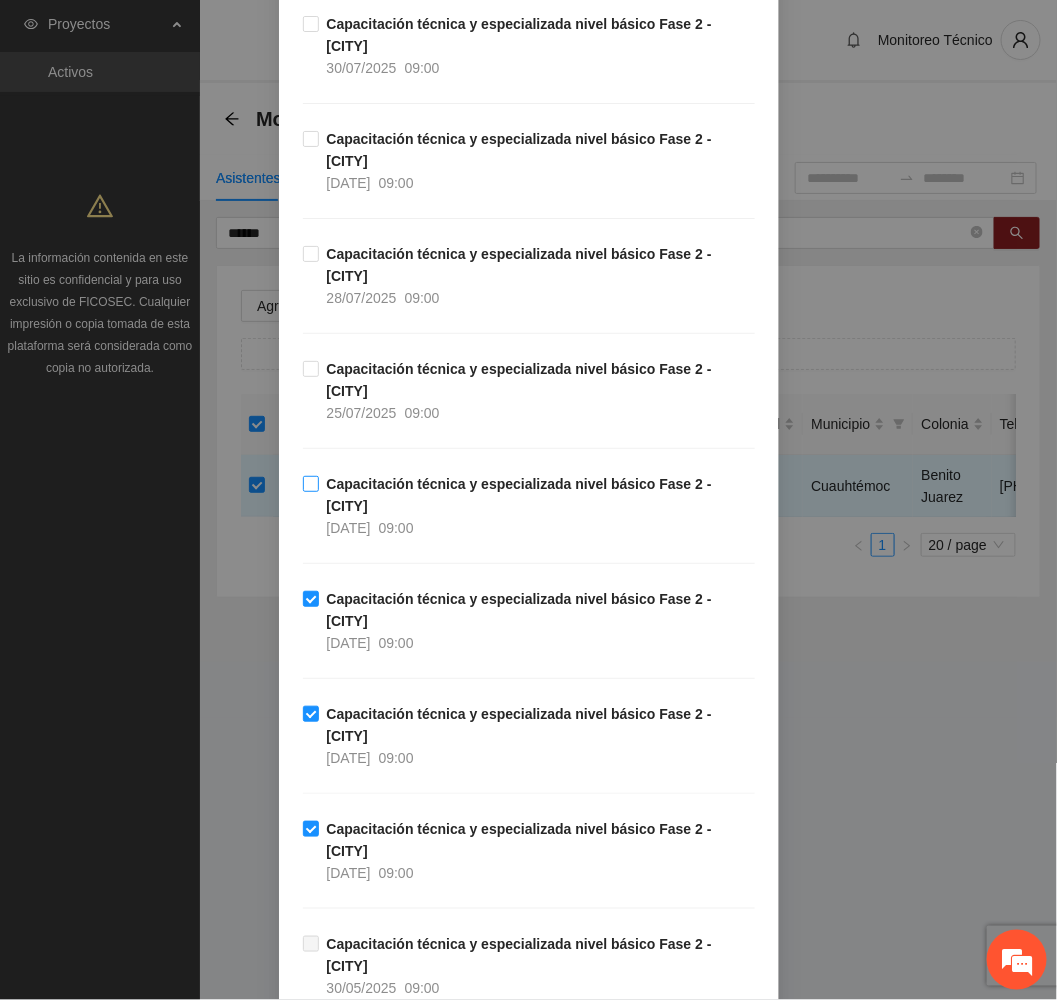 click on "Capacitación técnica y especializada nivel básico Fase 2 - Cuauhtémoc" at bounding box center (519, 495) 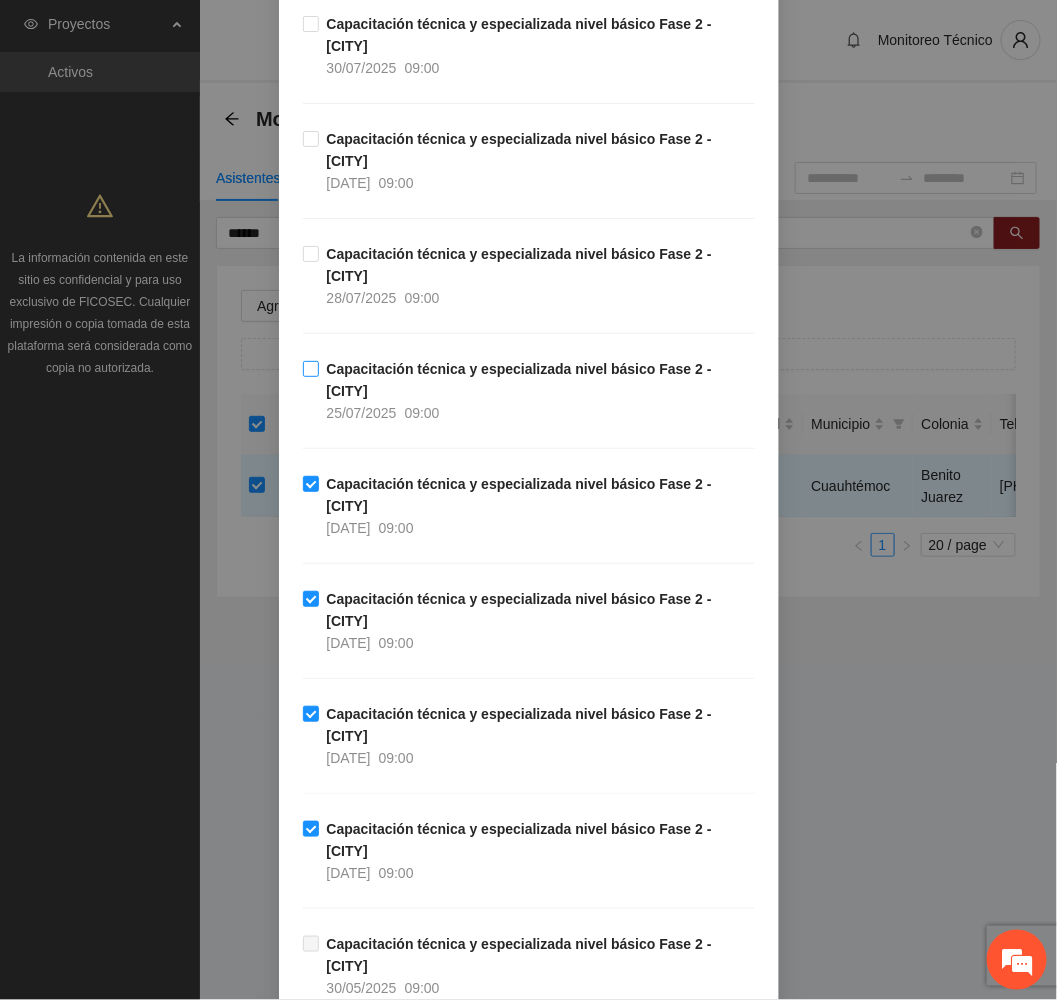 click on "Capacitación técnica y especializada nivel básico Fase 2 - Cuauhtémoc" at bounding box center (519, 380) 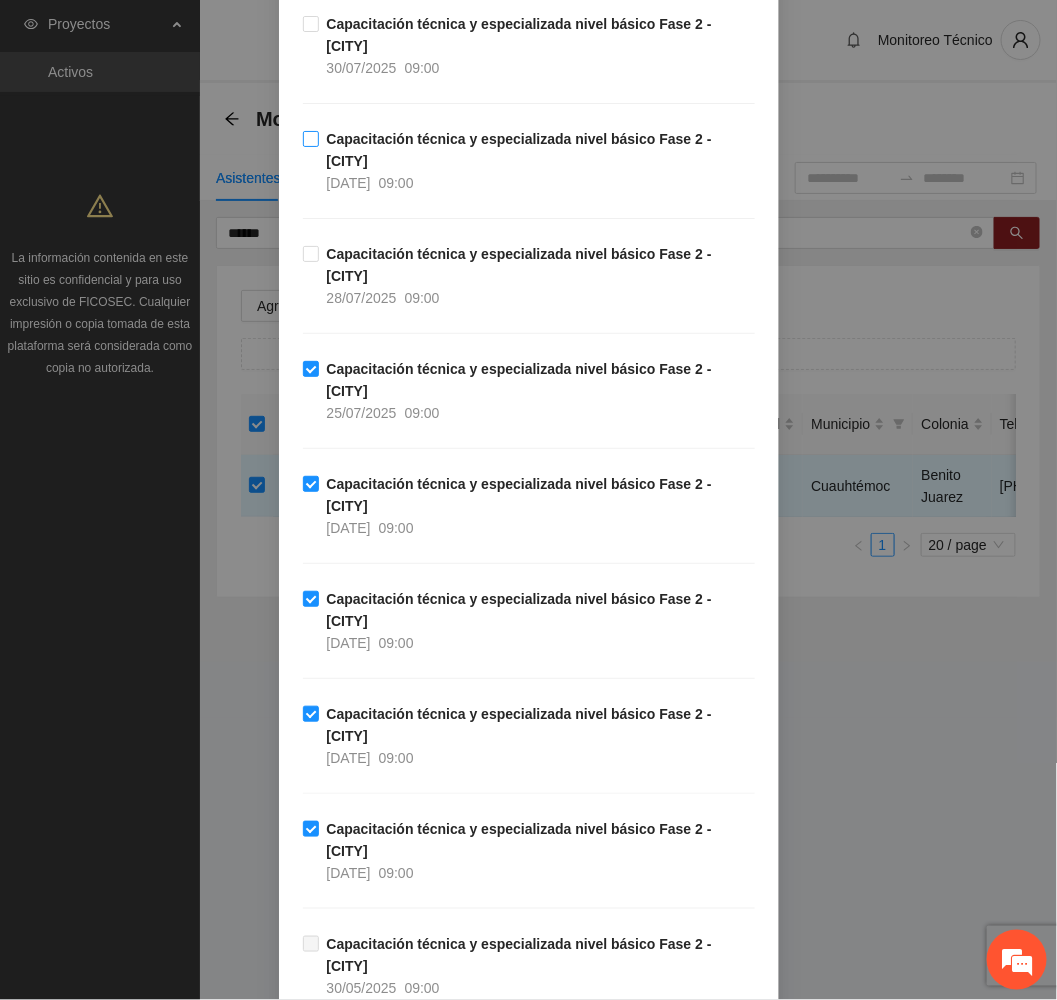 click on "Capacitación técnica y especializada nivel básico Fase 2 - Cuauhtémoc" at bounding box center [519, 150] 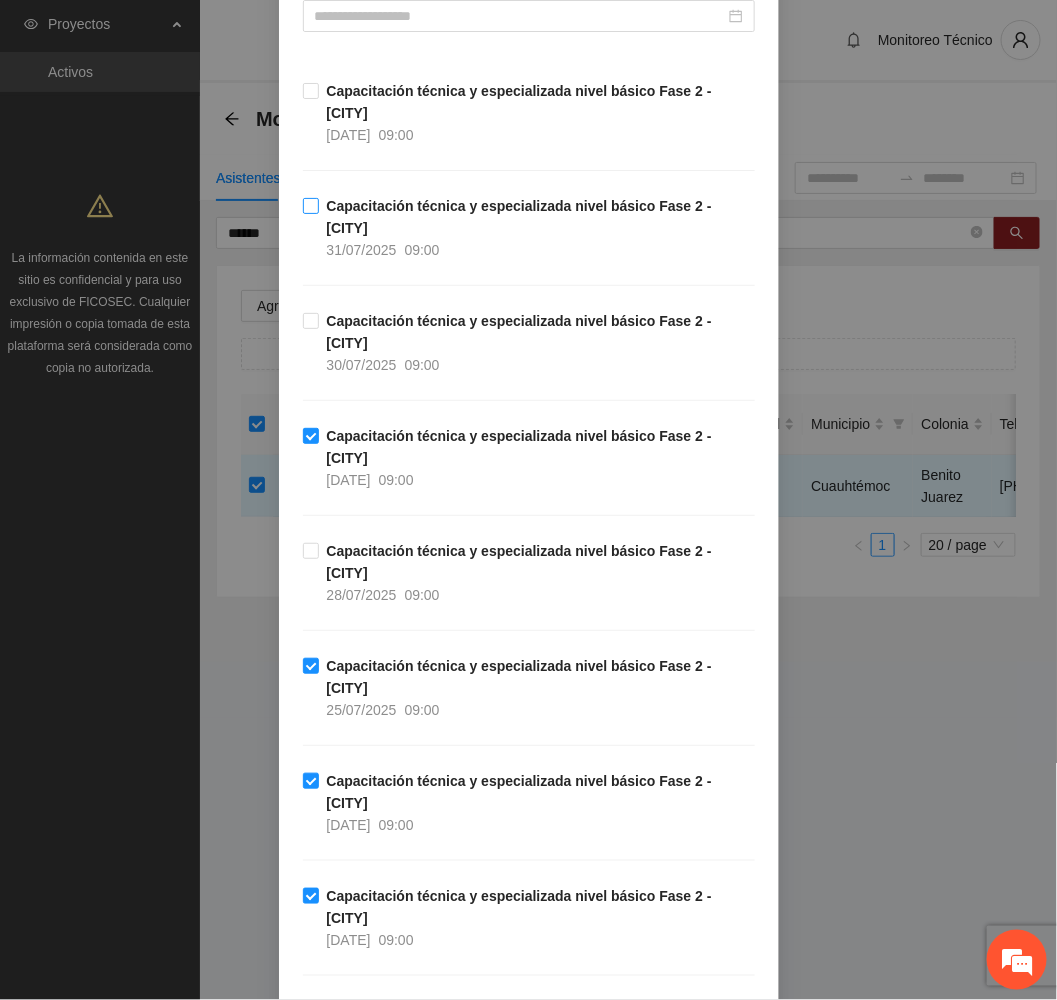 scroll, scrollTop: 300, scrollLeft: 0, axis: vertical 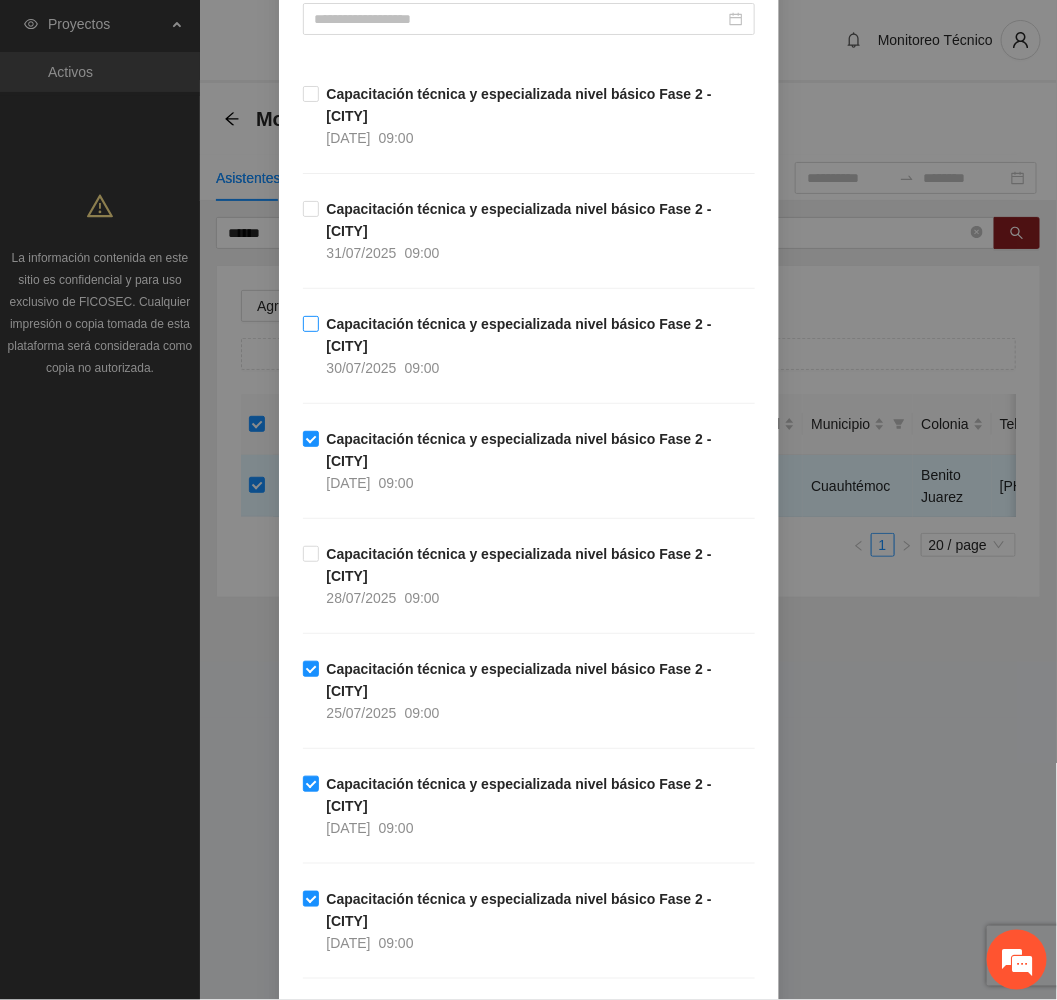 click on "Capacitación técnica y especializada nivel básico Fase 2 - Cuauhtémoc" at bounding box center (519, 335) 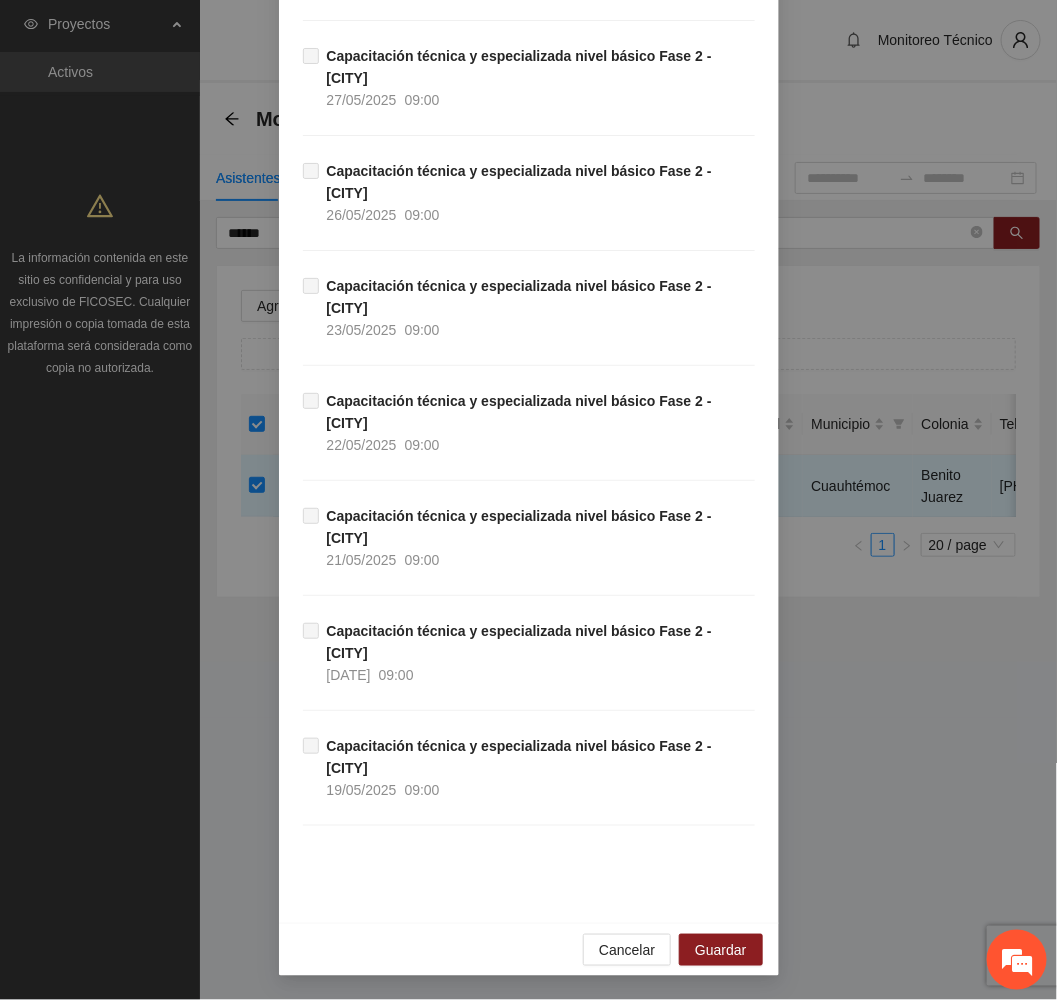 scroll, scrollTop: 1845, scrollLeft: 0, axis: vertical 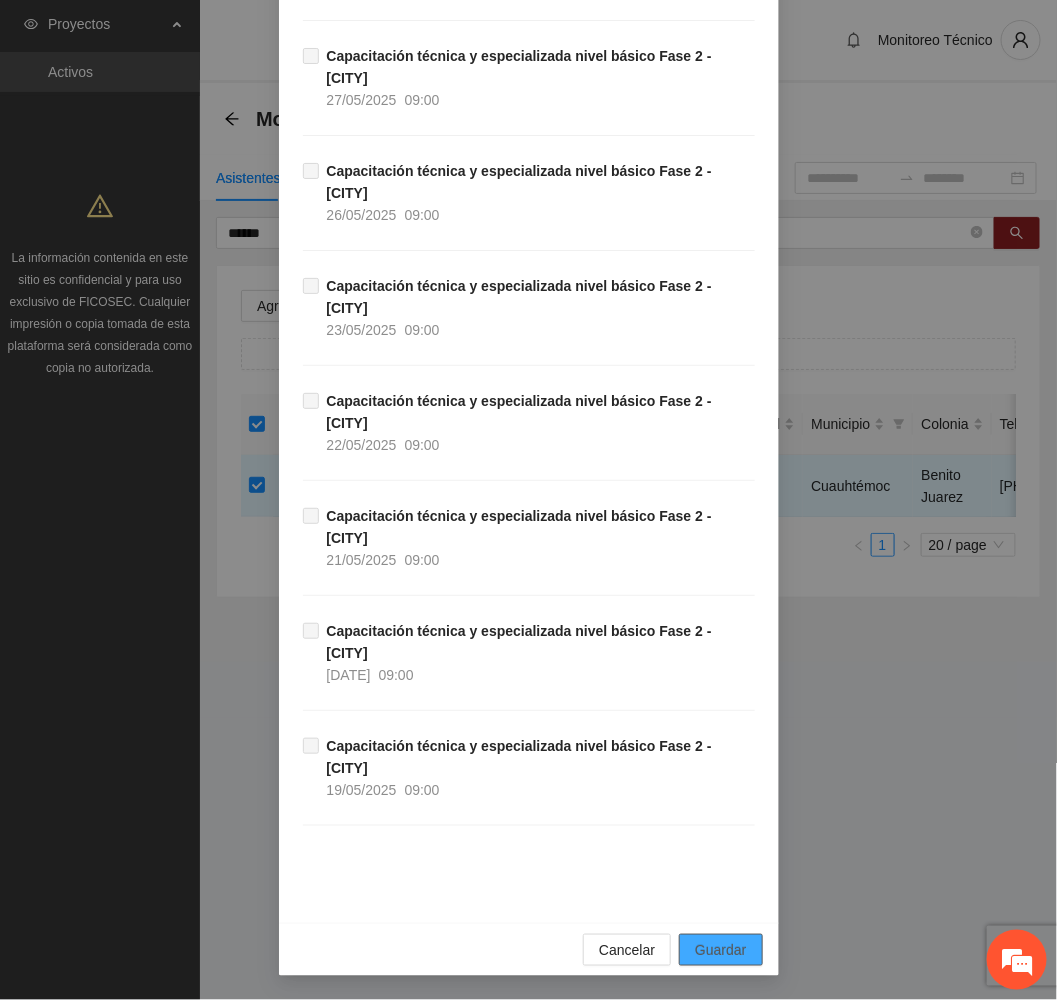 click on "Guardar" at bounding box center (720, 950) 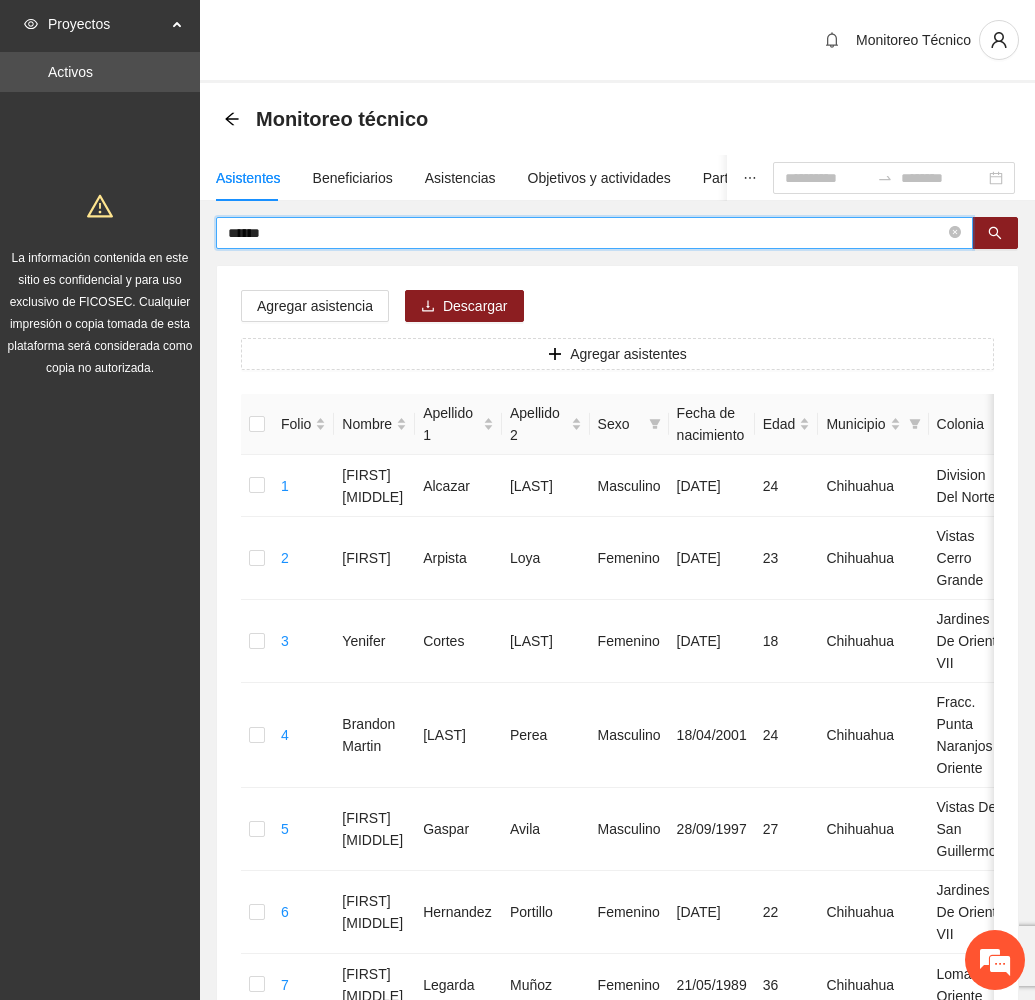drag, startPoint x: 309, startPoint y: 241, endPoint x: 147, endPoint y: 216, distance: 163.91766 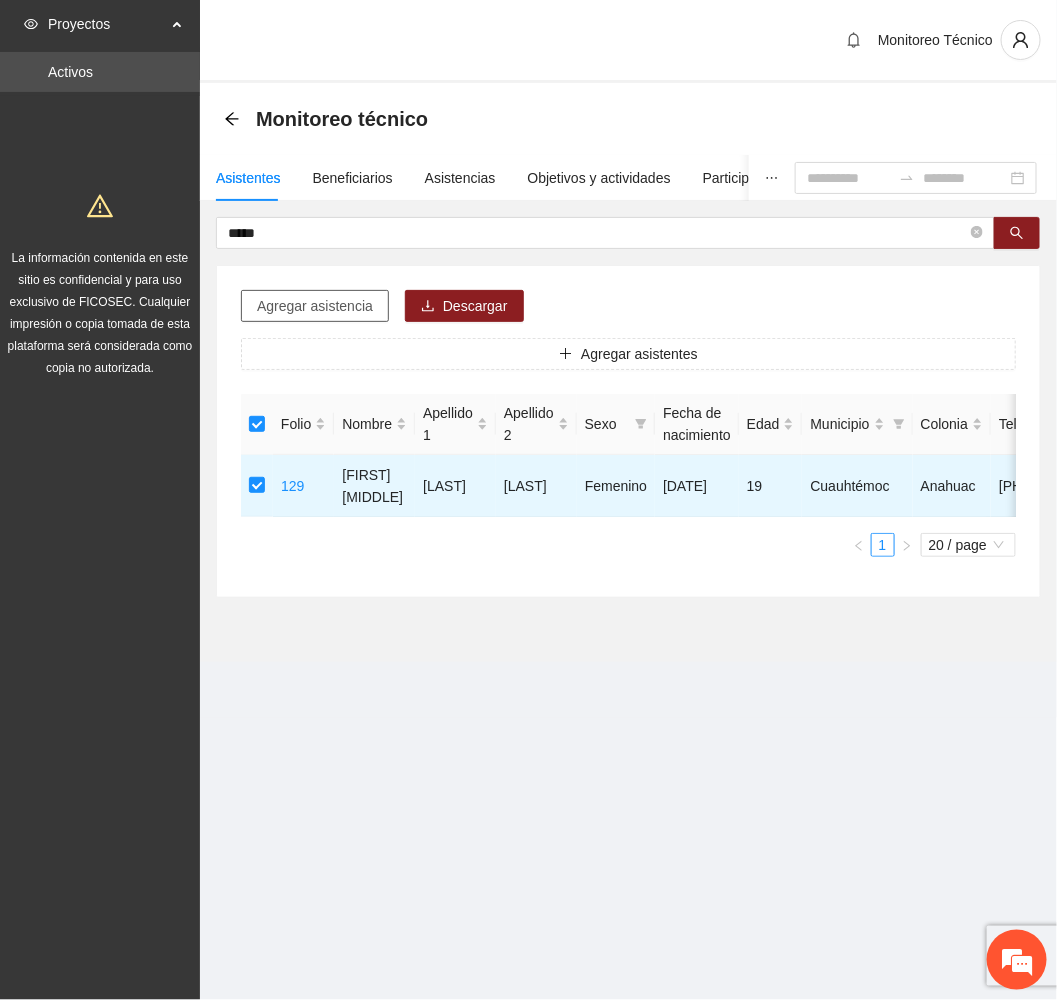 click on "Agregar asistencia" at bounding box center (315, 306) 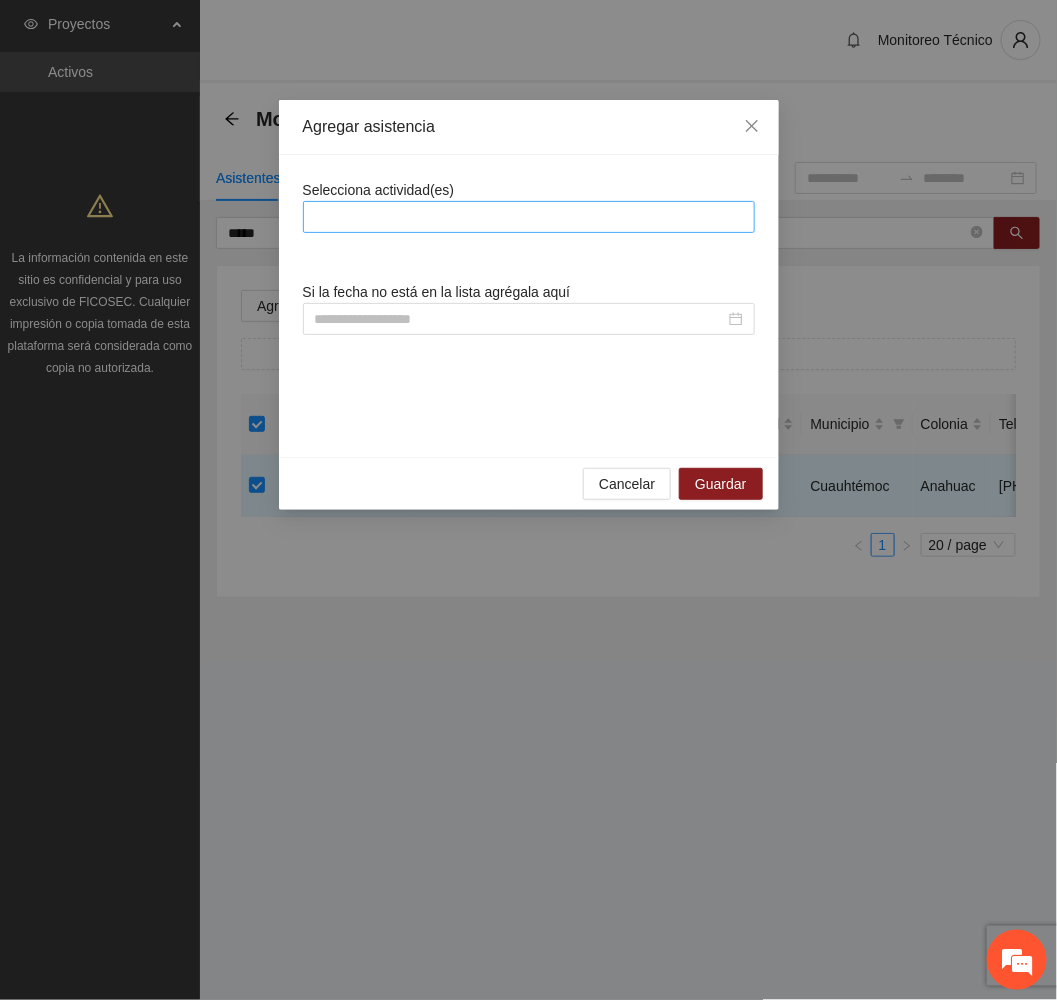 click at bounding box center [529, 217] 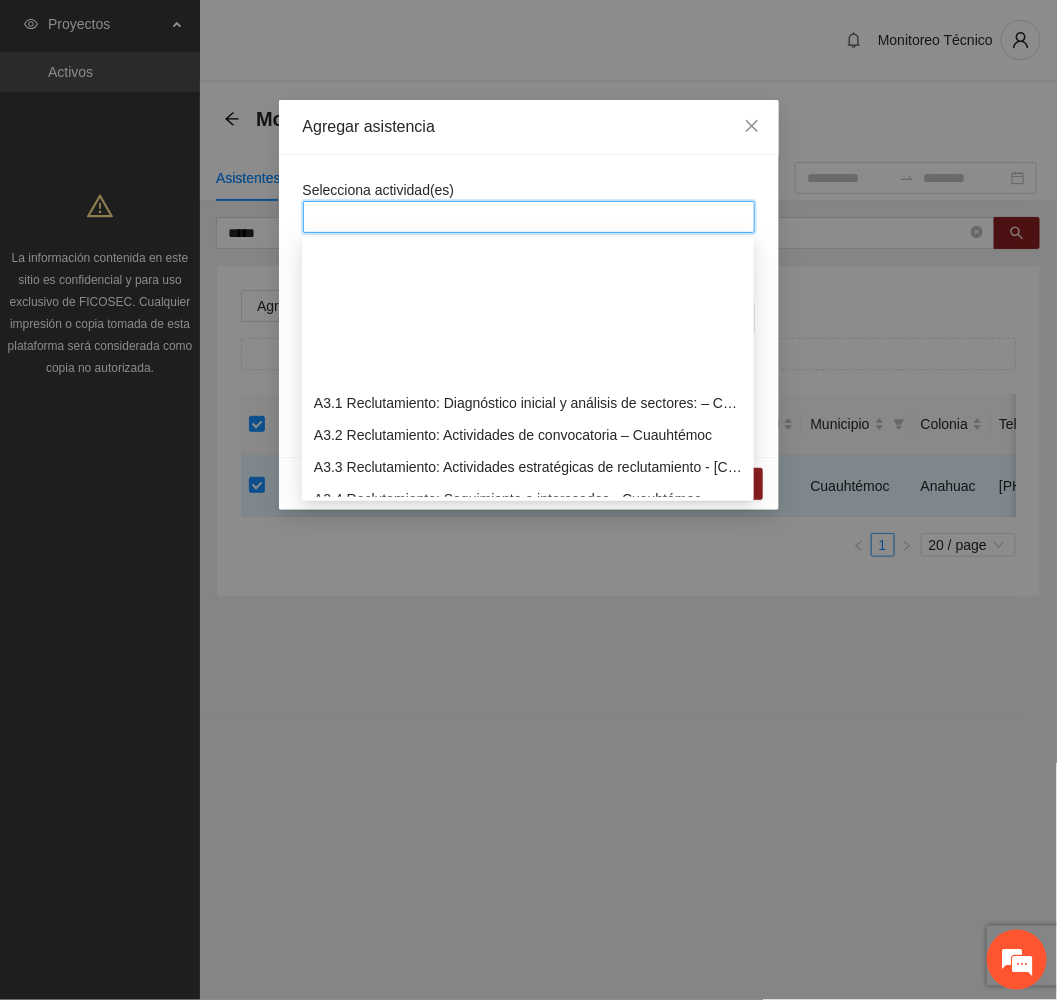 scroll, scrollTop: 1050, scrollLeft: 0, axis: vertical 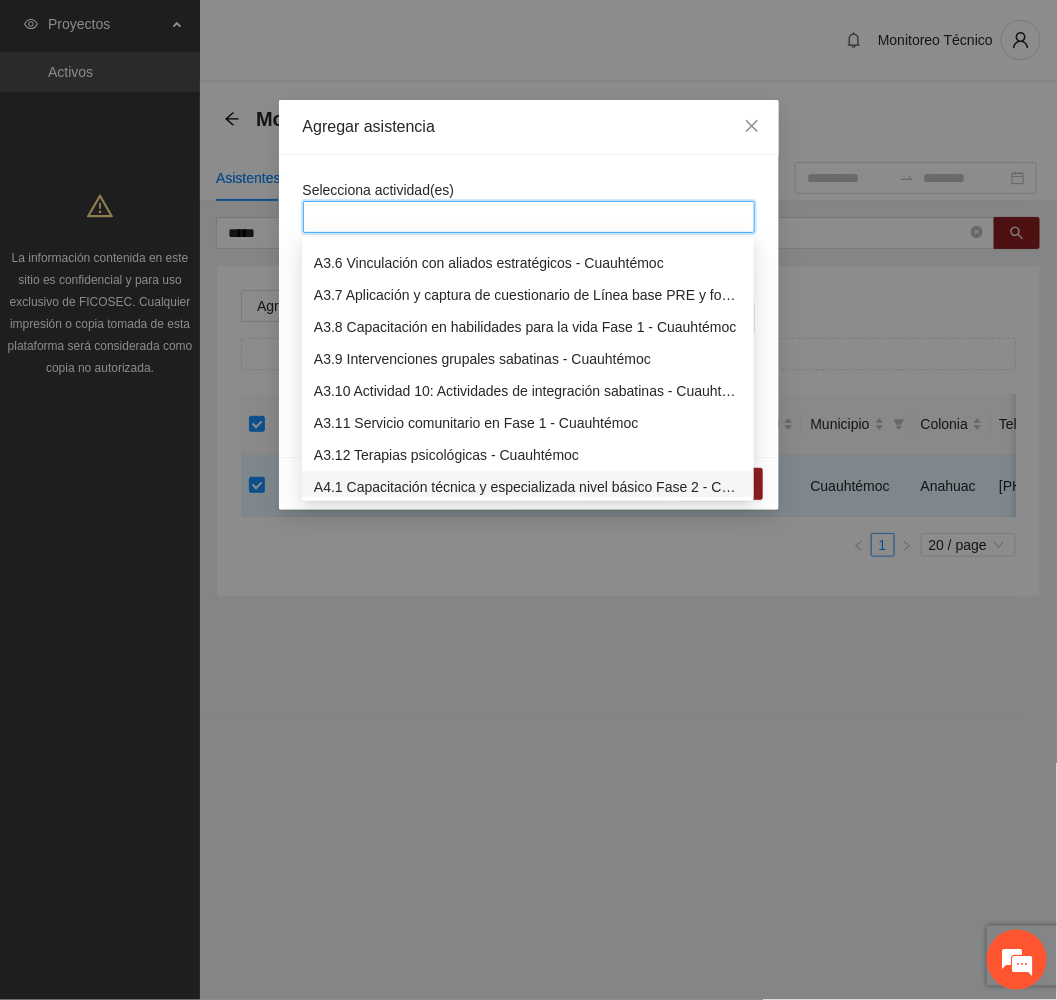 click on "A4.1 Capacitación técnica y especializada nivel básico Fase 2 - Cuauhtémoc" at bounding box center (528, 487) 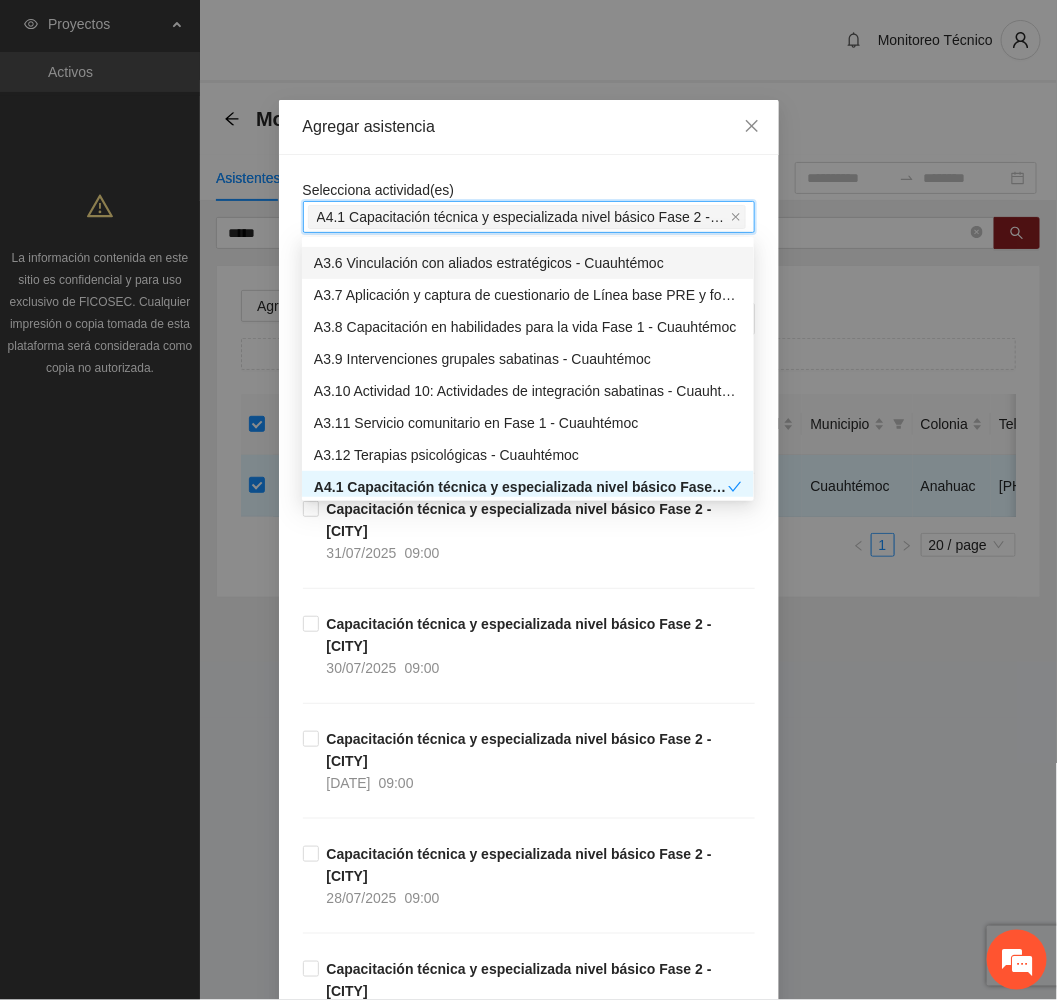 click on "Agregar asistencia" at bounding box center (529, 127) 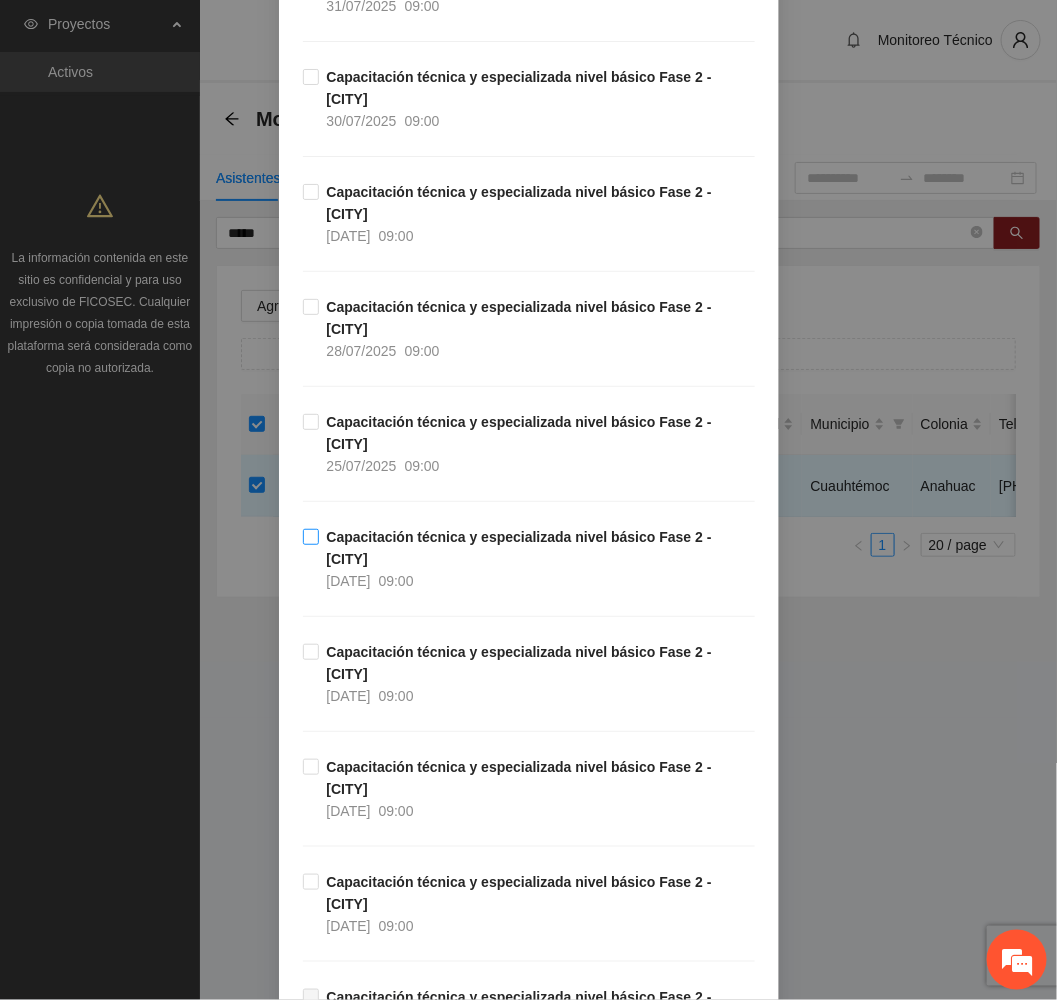 scroll, scrollTop: 600, scrollLeft: 0, axis: vertical 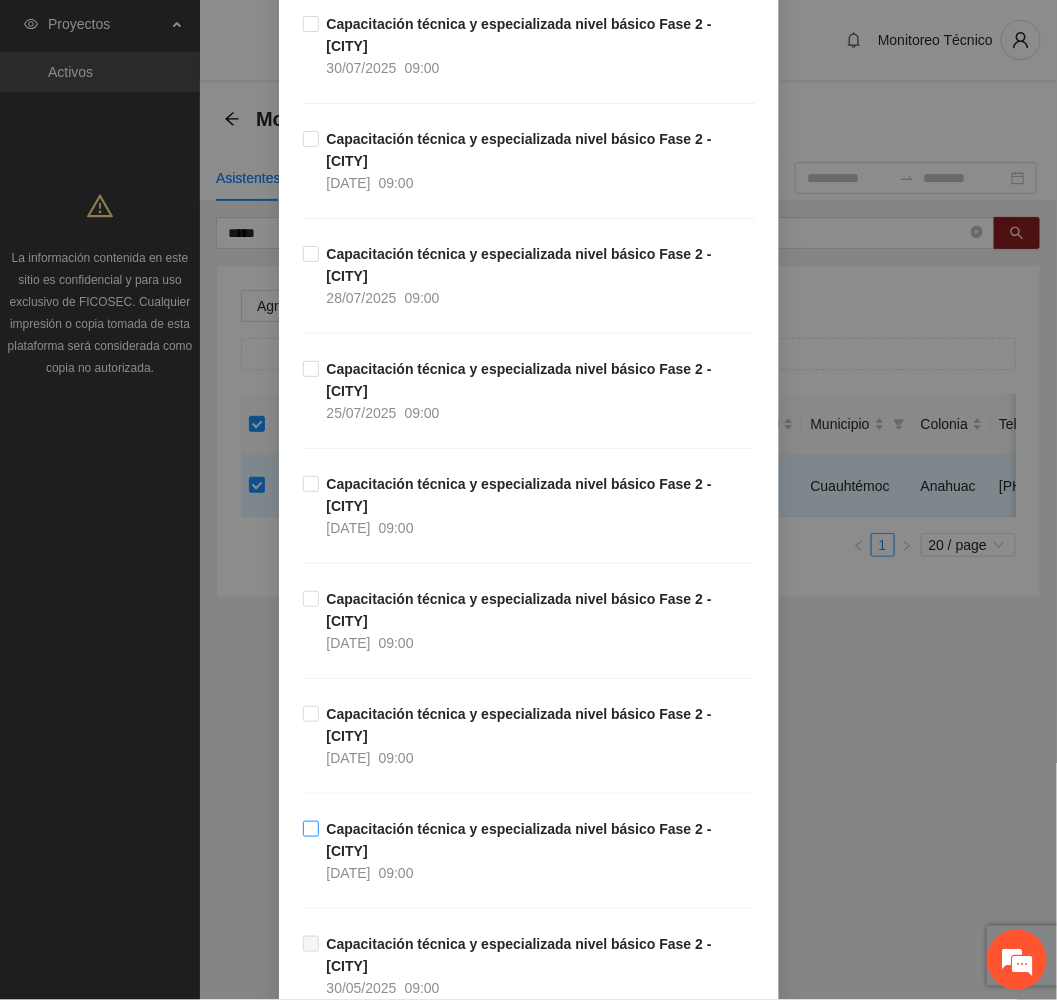 click on "Capacitación técnica y especializada nivel básico Fase 2 - Cuauhtémoc 21/07/2025 09:00" at bounding box center (537, 851) 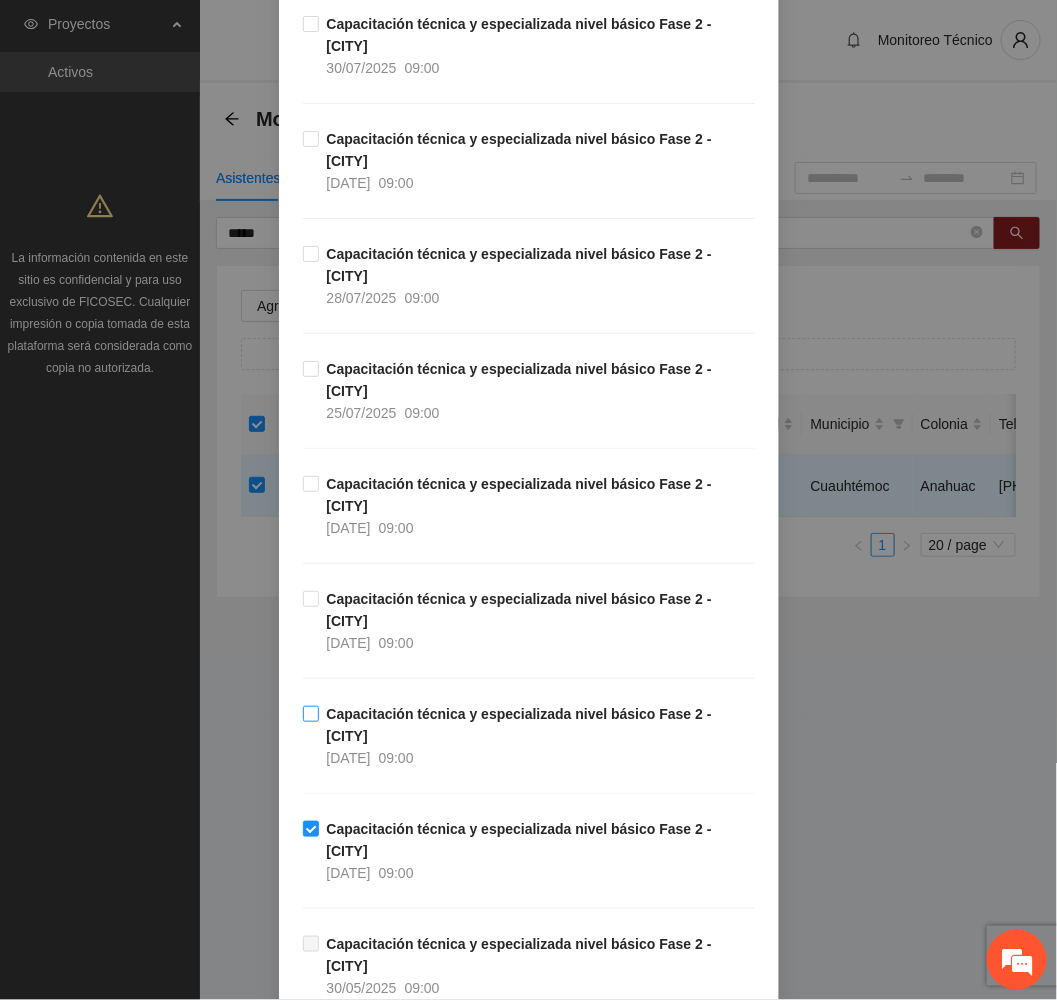 click on "Capacitación técnica y especializada nivel básico Fase 2 - Cuauhtémoc" at bounding box center (519, 725) 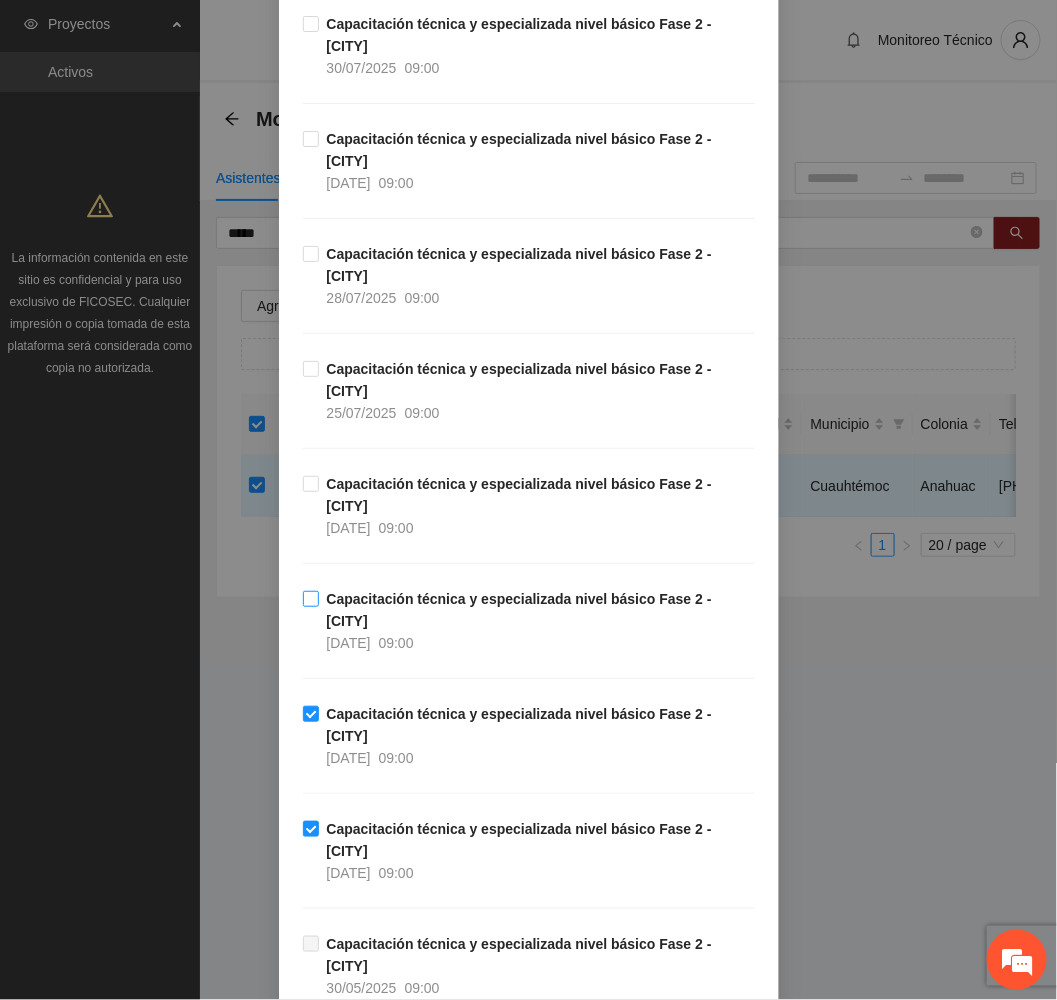 click on "Capacitación técnica y especializada nivel básico Fase 2 - Cuauhtémoc" at bounding box center (519, 610) 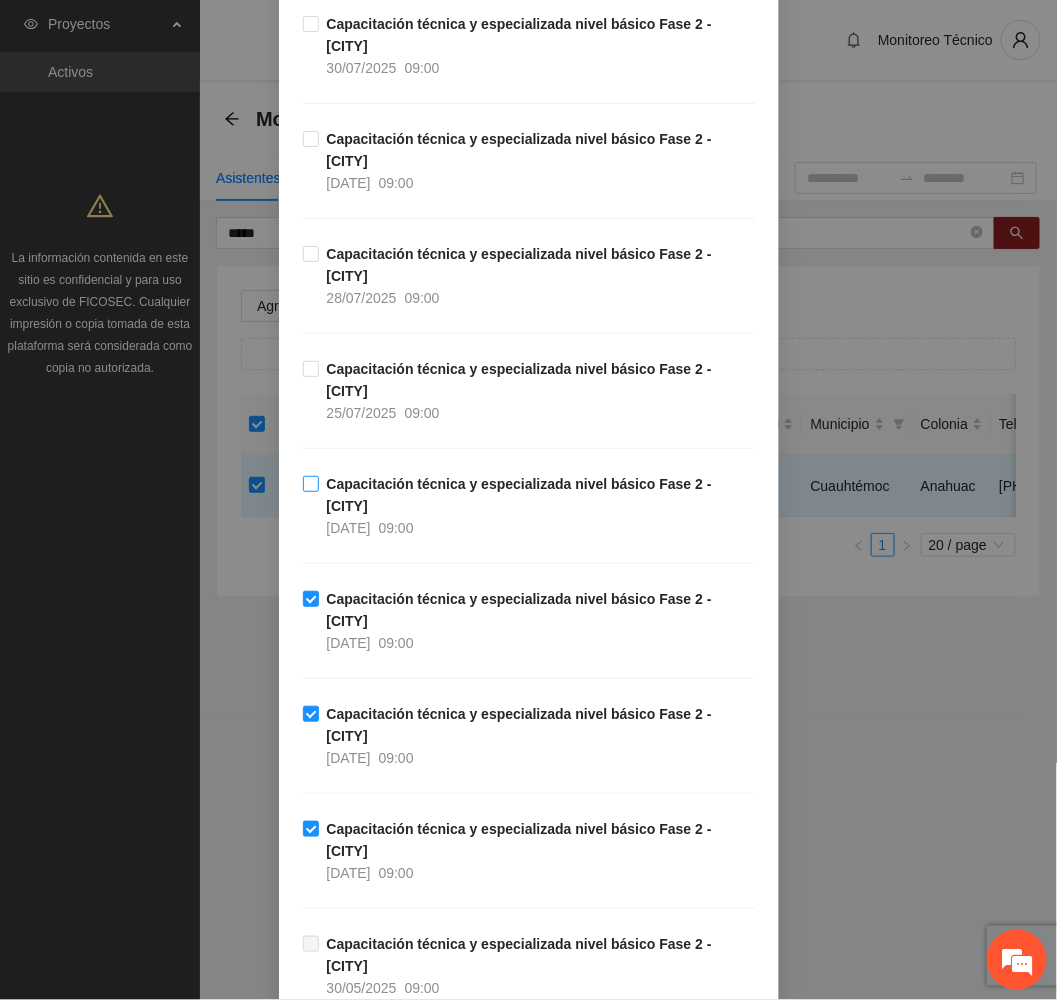 click on "Capacitación técnica y especializada nivel básico Fase 2 - Cuauhtémoc 24/07/2025 09:00" at bounding box center (537, 506) 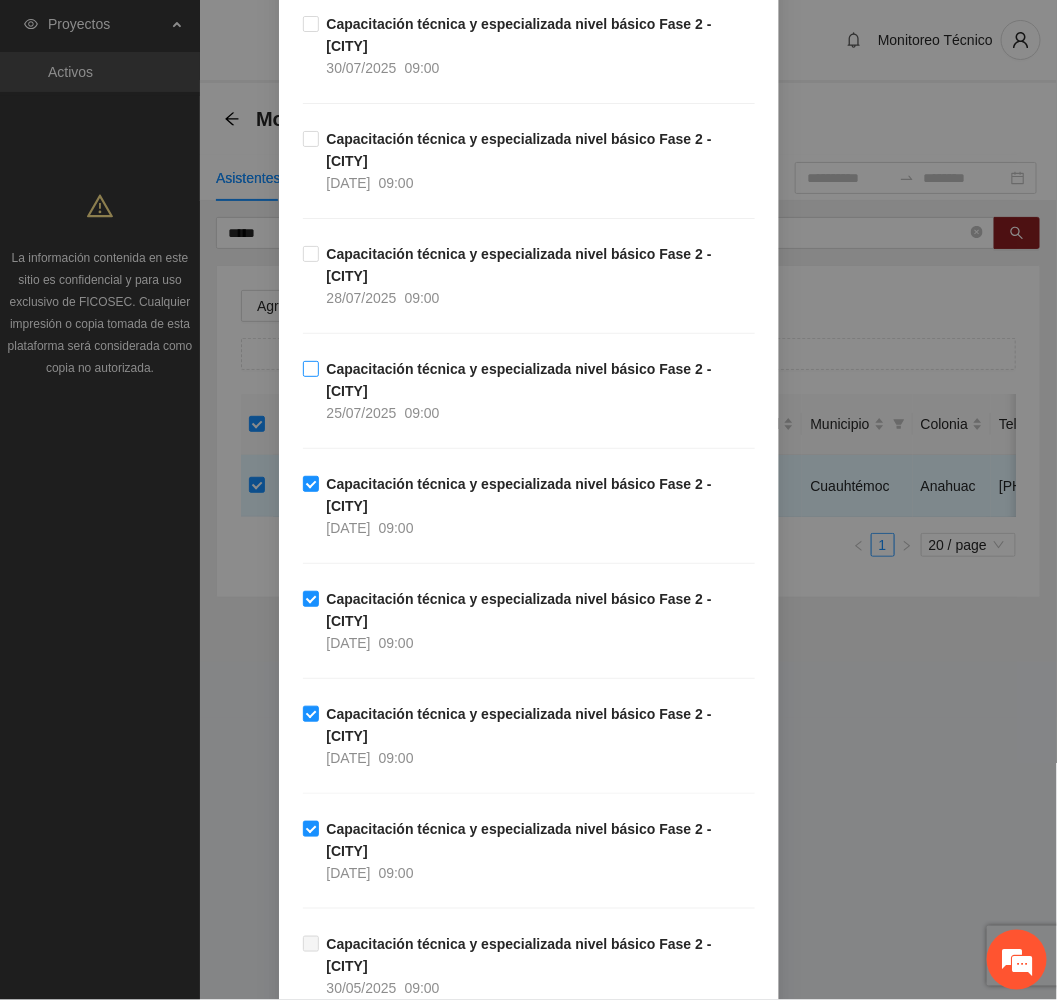 click on "Capacitación técnica y especializada nivel básico Fase 2 - Cuauhtémoc 25/07/2025 09:00" at bounding box center (537, 391) 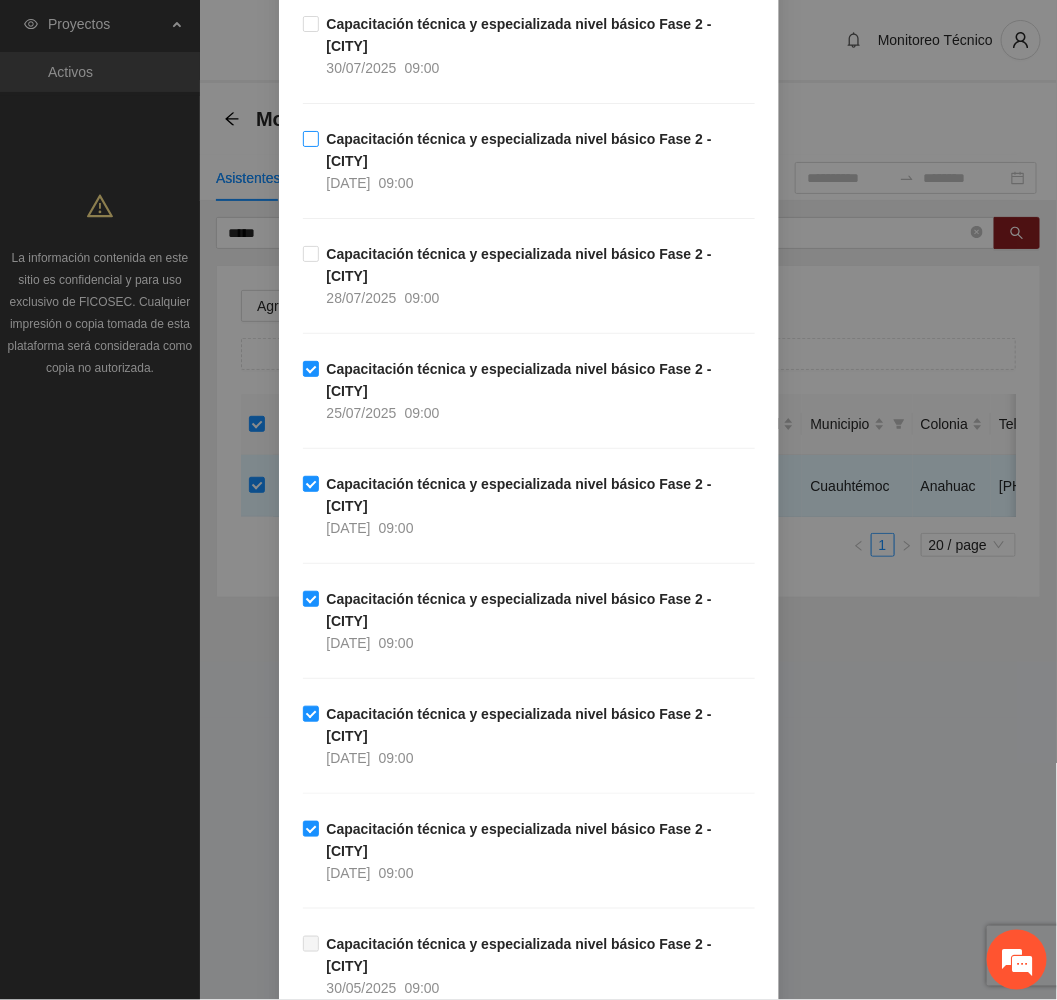 click on "Capacitación técnica y especializada nivel básico Fase 2 - Cuauhtémoc" at bounding box center (519, 150) 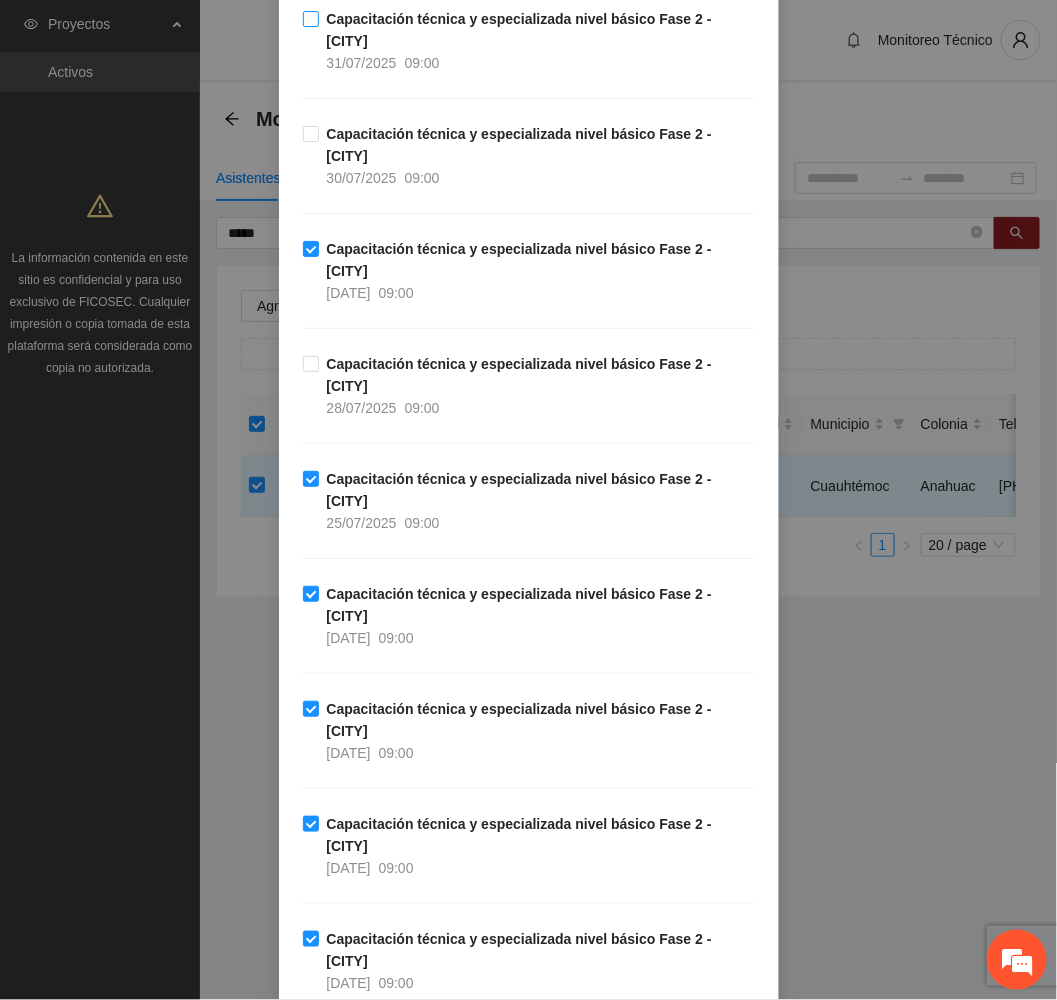 scroll, scrollTop: 300, scrollLeft: 0, axis: vertical 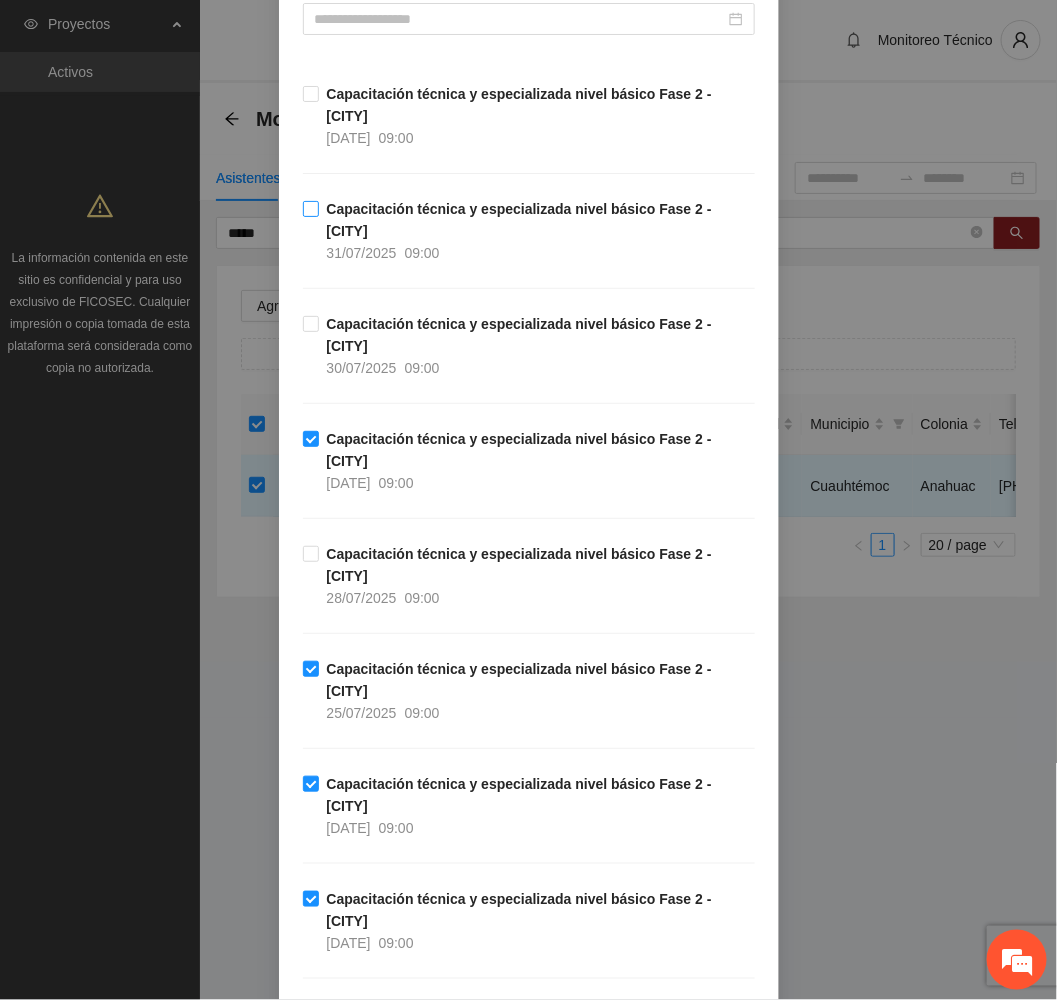 click on "Capacitación técnica y especializada nivel básico Fase 2 - Cuauhtémoc 31/07/2025 09:00" at bounding box center [537, 231] 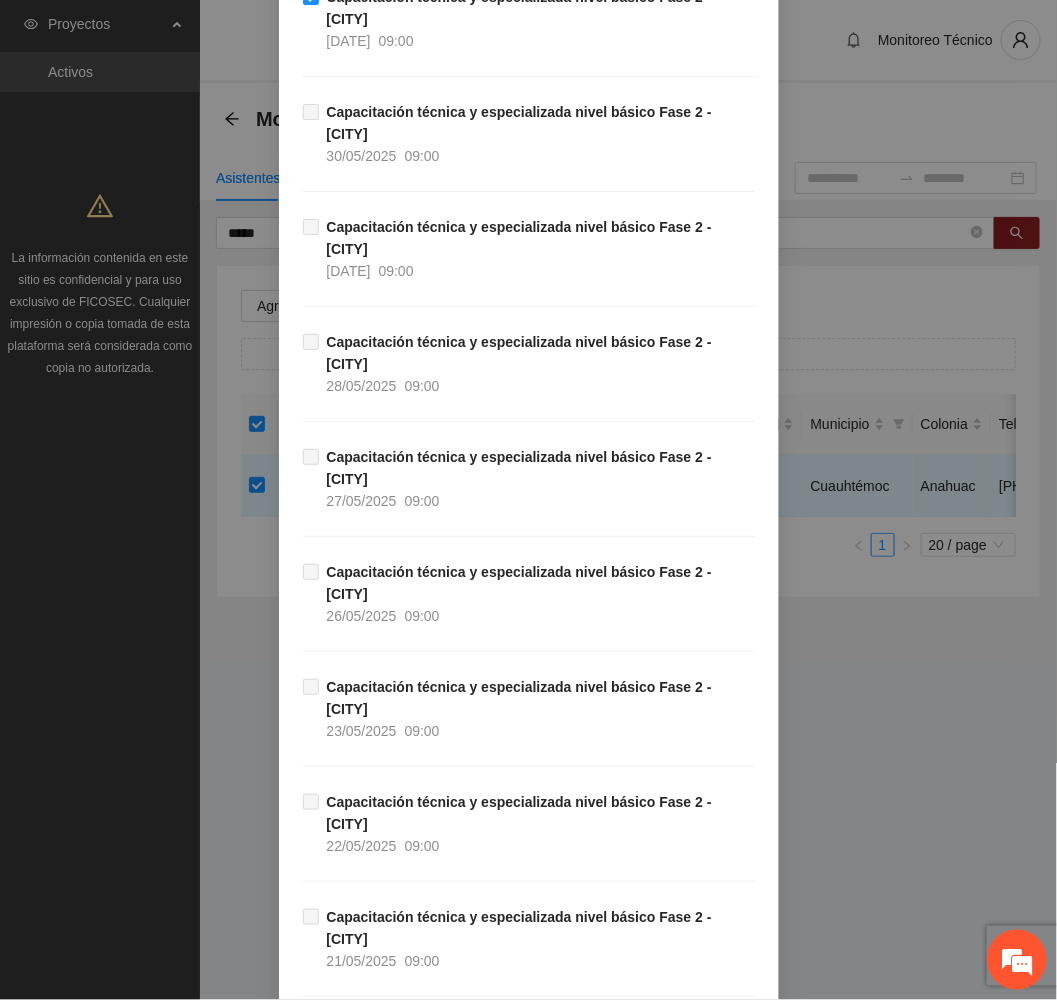 scroll, scrollTop: 1845, scrollLeft: 0, axis: vertical 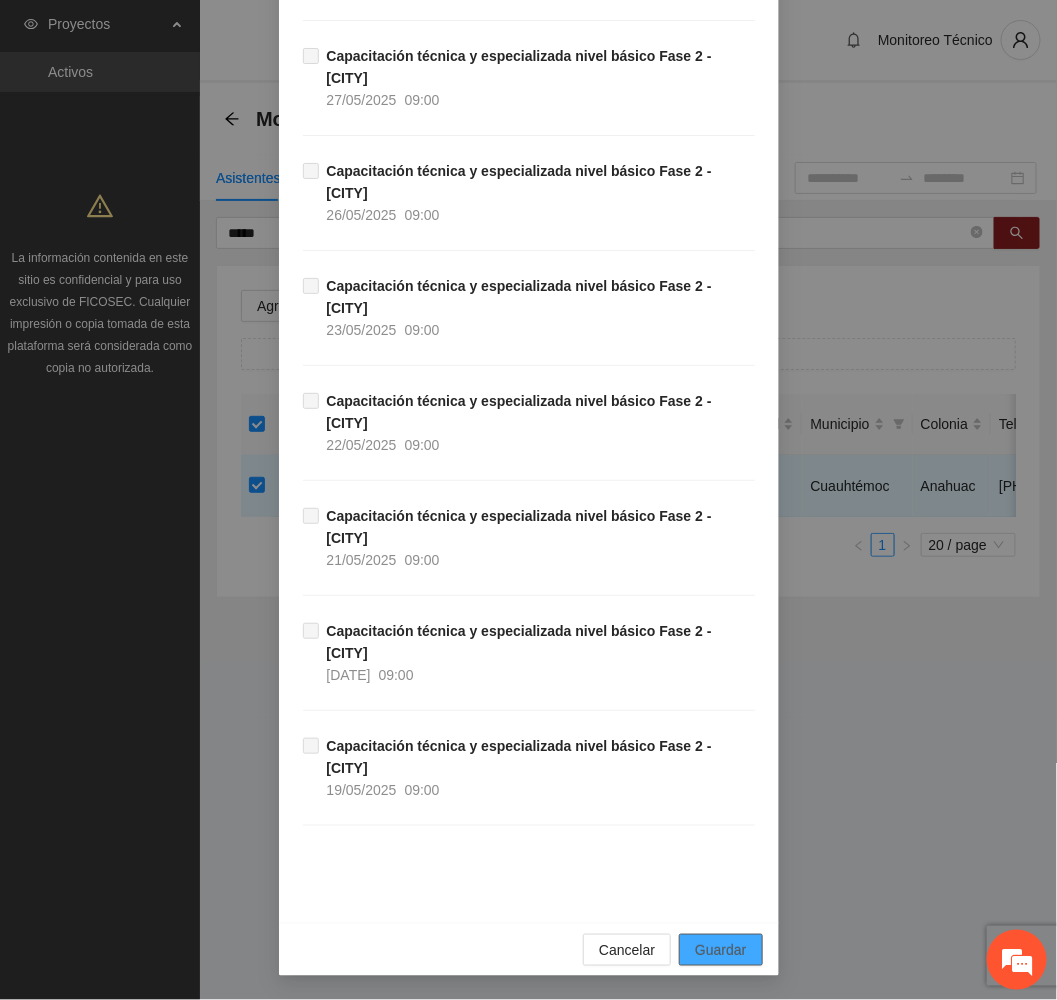 click on "Guardar" at bounding box center [720, 950] 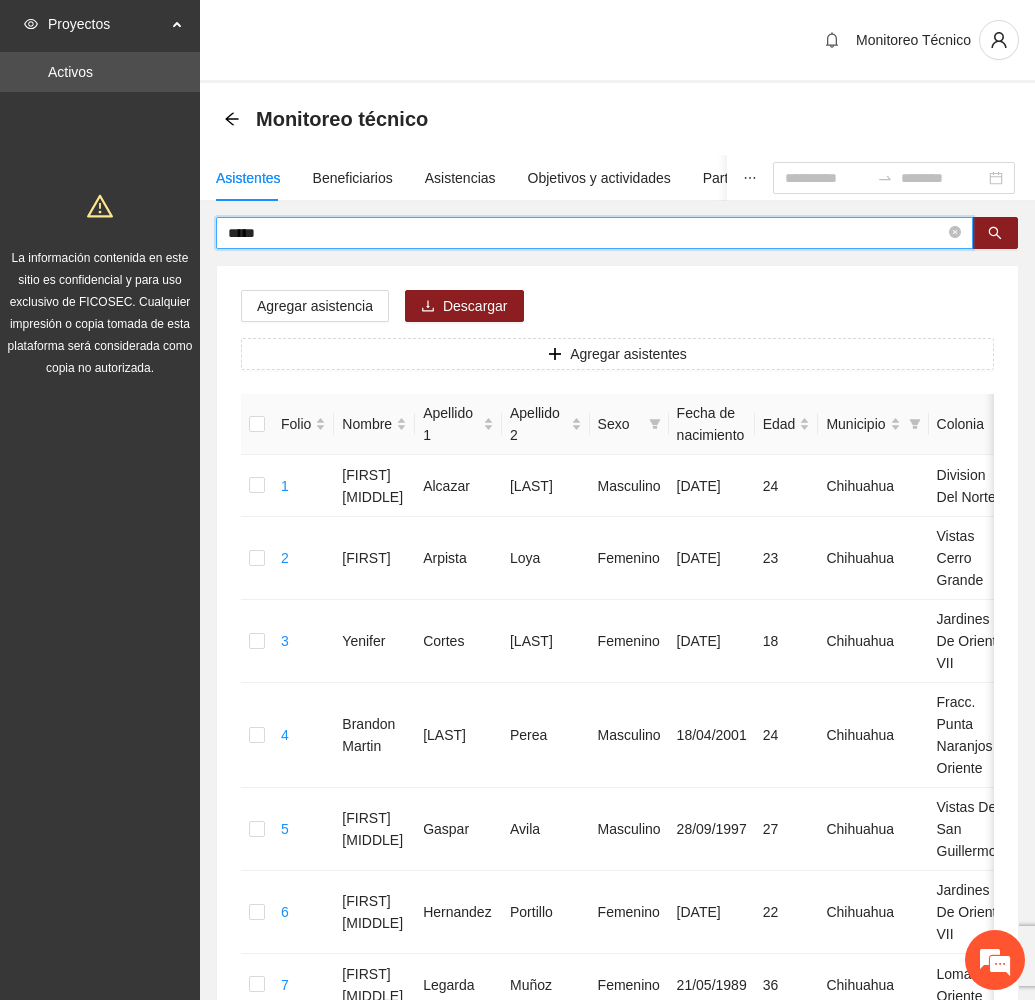 drag, startPoint x: 297, startPoint y: 235, endPoint x: 141, endPoint y: 217, distance: 157.03503 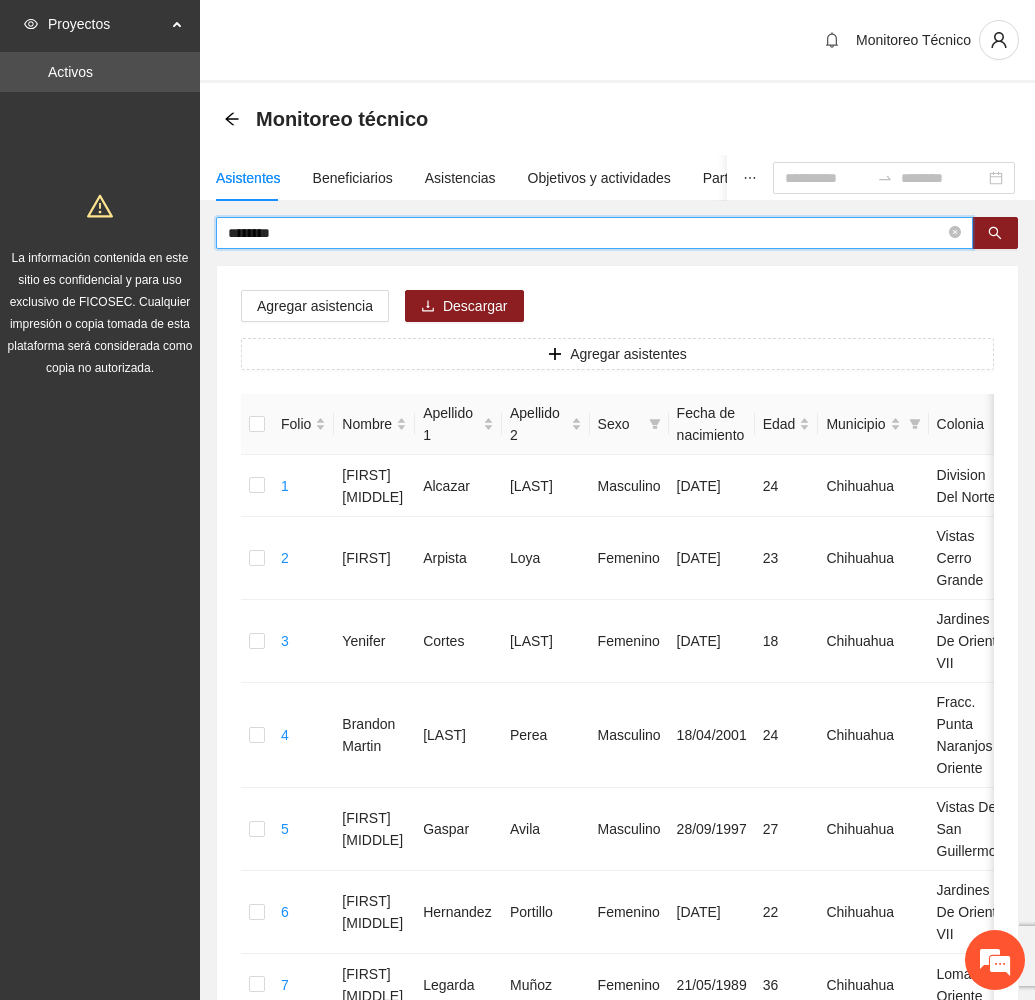 type on "********" 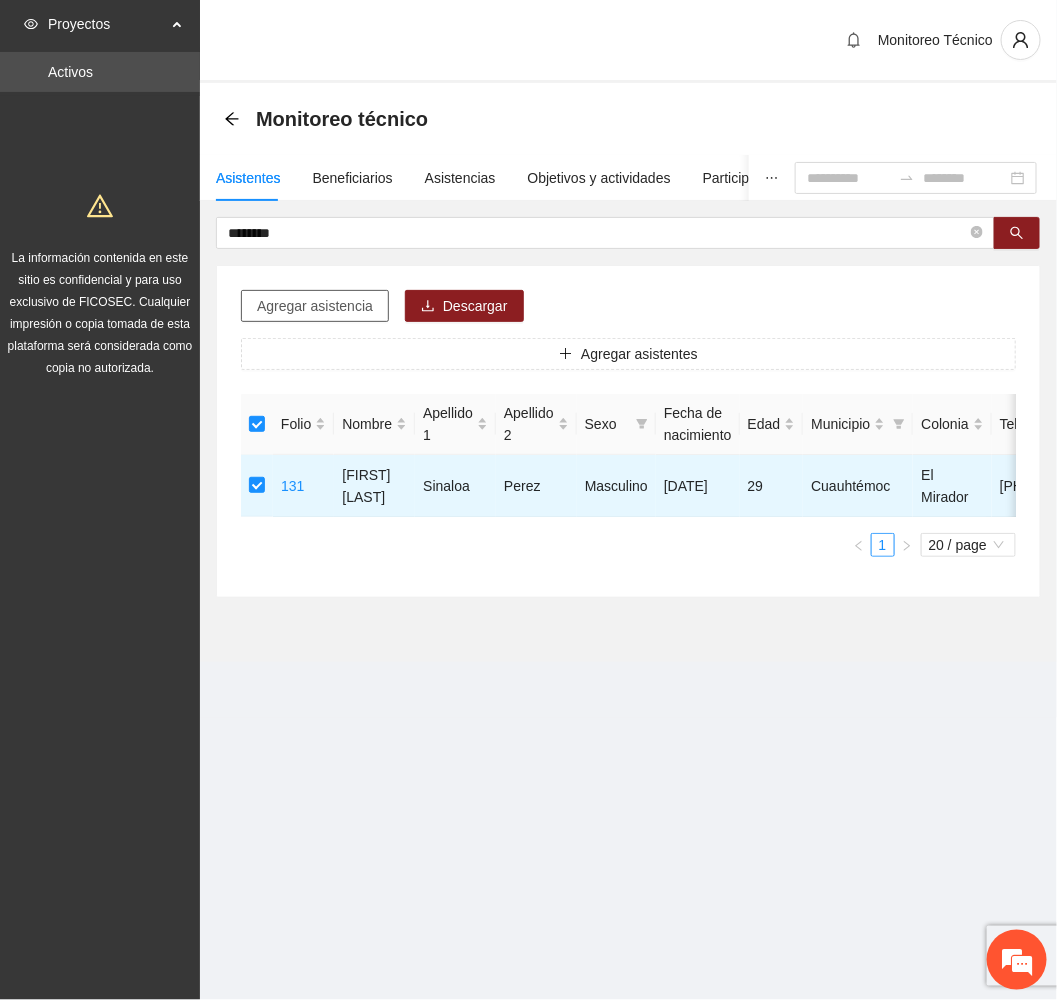 click on "Agregar asistencia" at bounding box center (315, 306) 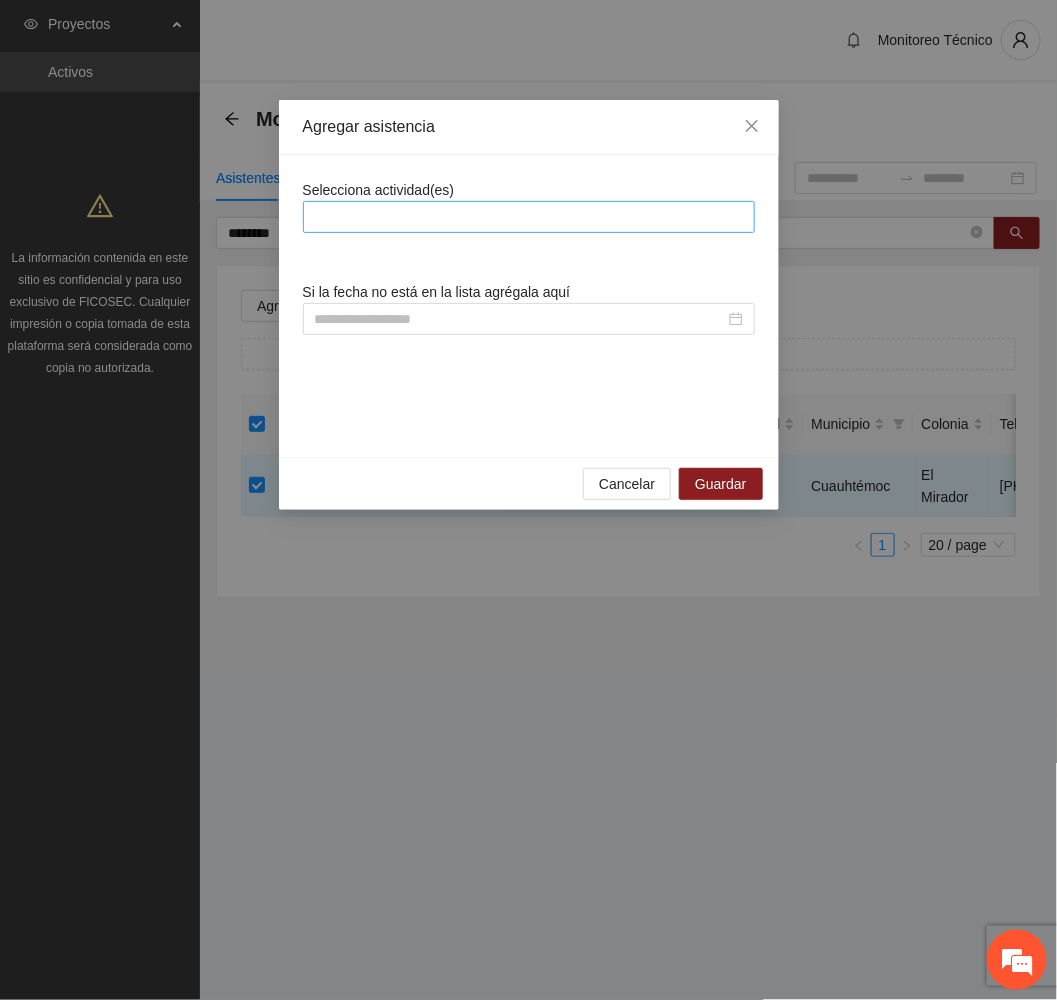 click at bounding box center [529, 217] 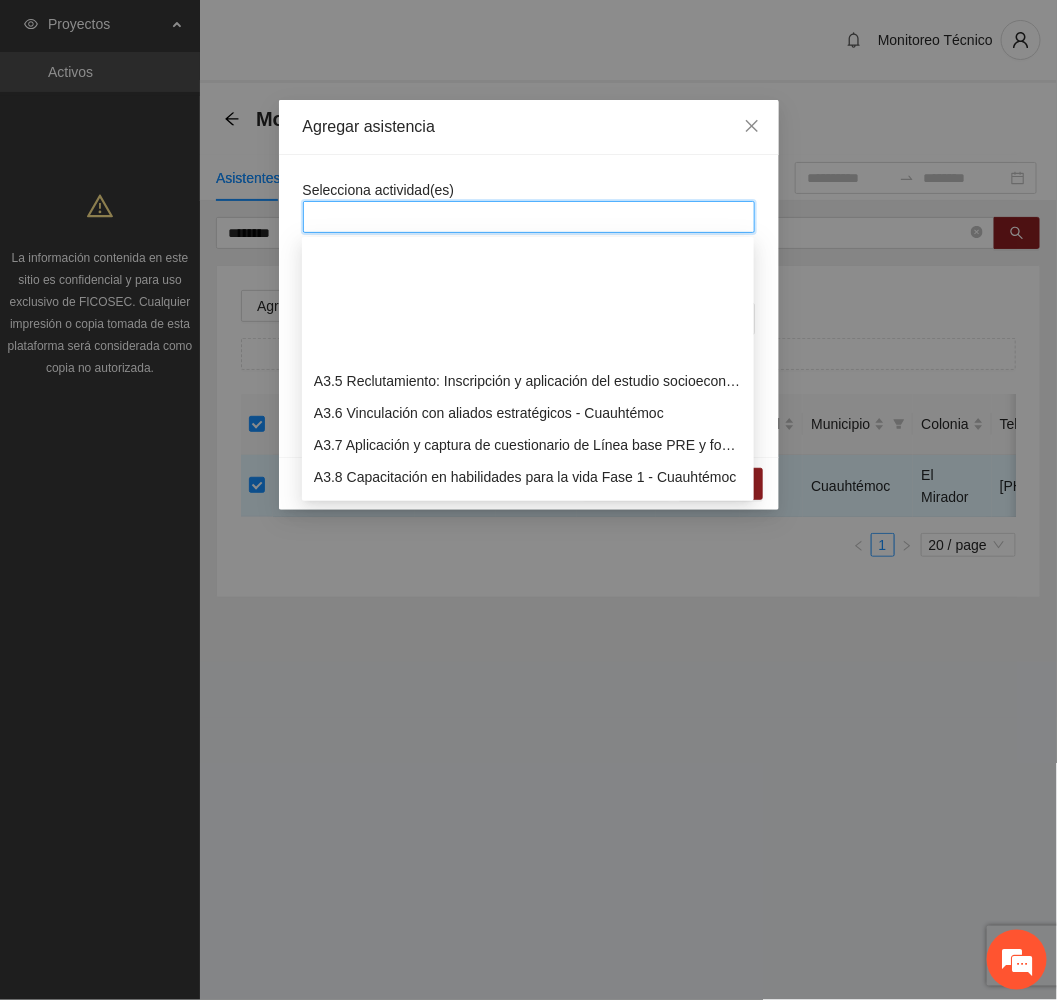 scroll, scrollTop: 1050, scrollLeft: 0, axis: vertical 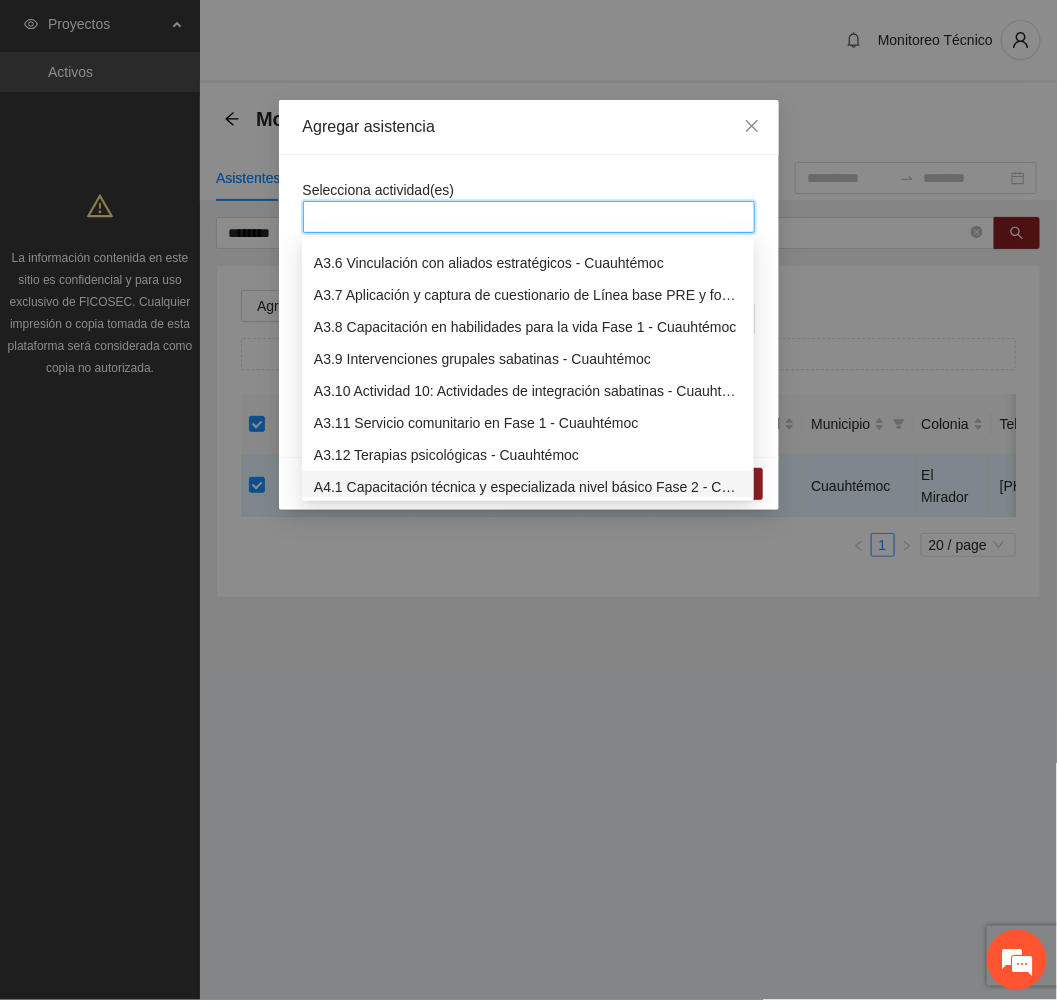 click on "A4.1 Capacitación técnica y especializada nivel básico Fase 2 - Cuauhtémoc" at bounding box center [528, 487] 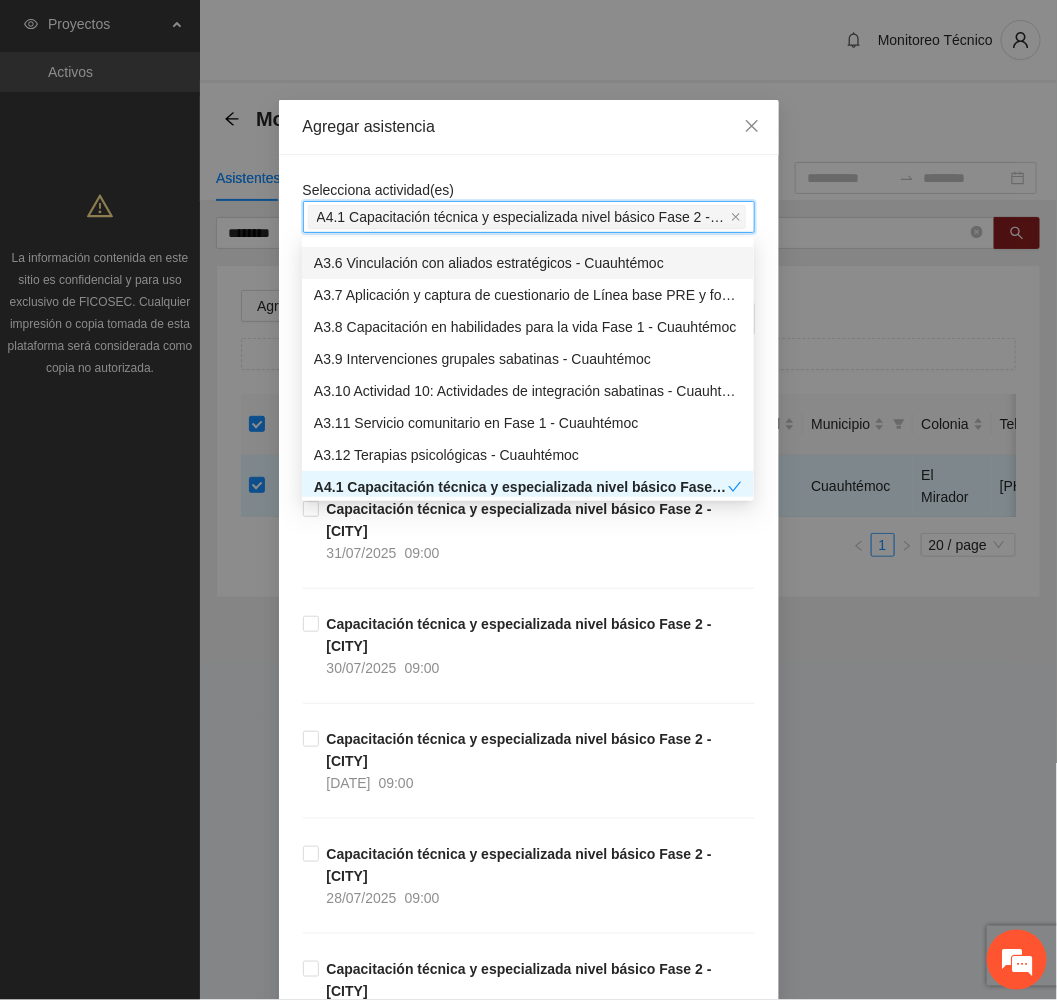 click on "Agregar asistencia" at bounding box center [529, 127] 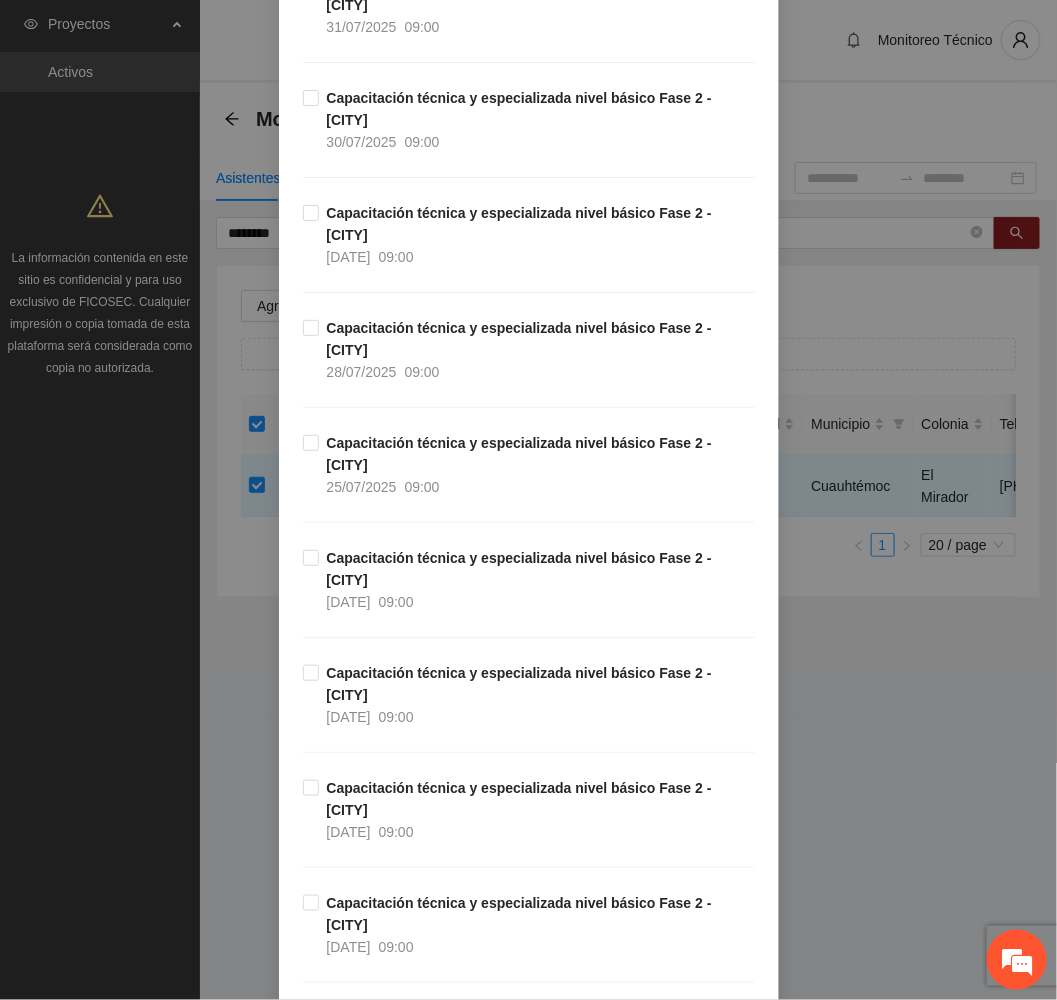 scroll, scrollTop: 600, scrollLeft: 0, axis: vertical 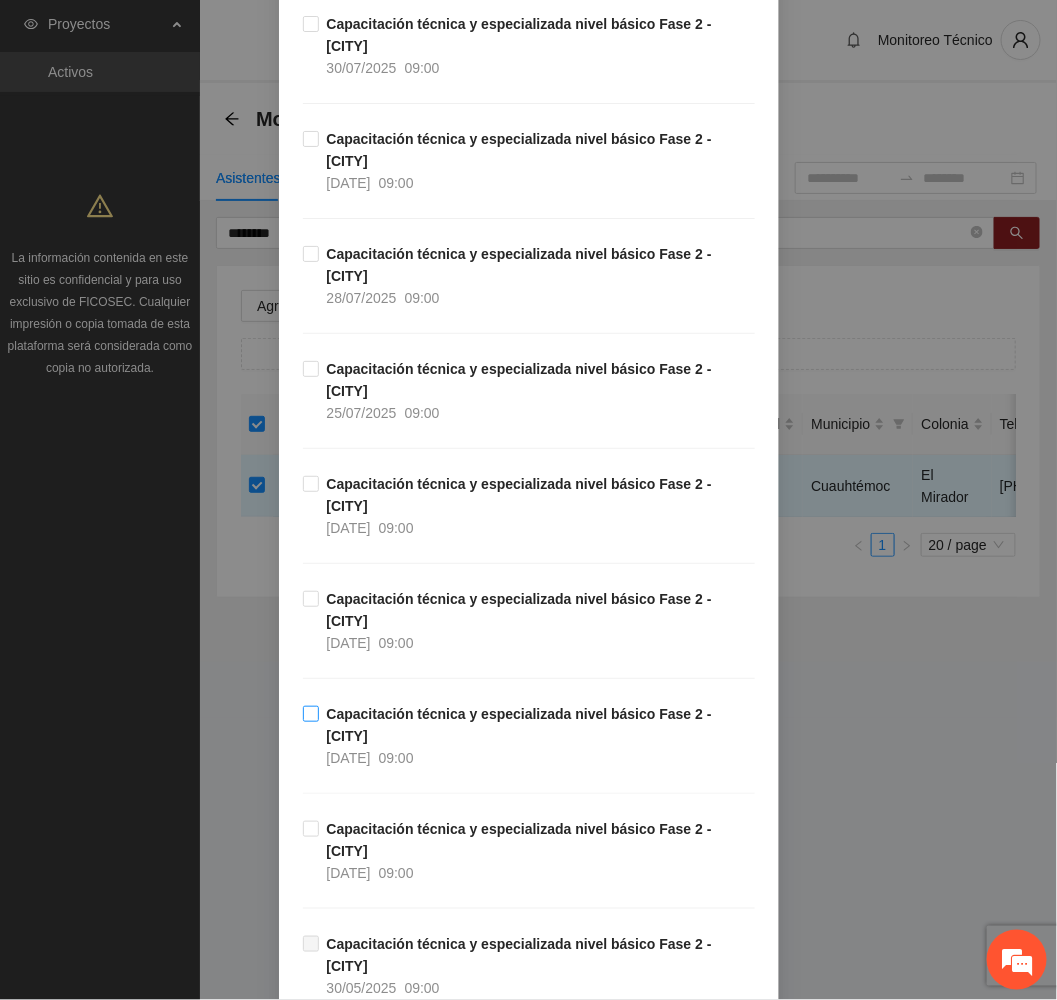 click on "Capacitación técnica y especializada nivel básico Fase 2 - Cuauhtémoc" at bounding box center (519, 725) 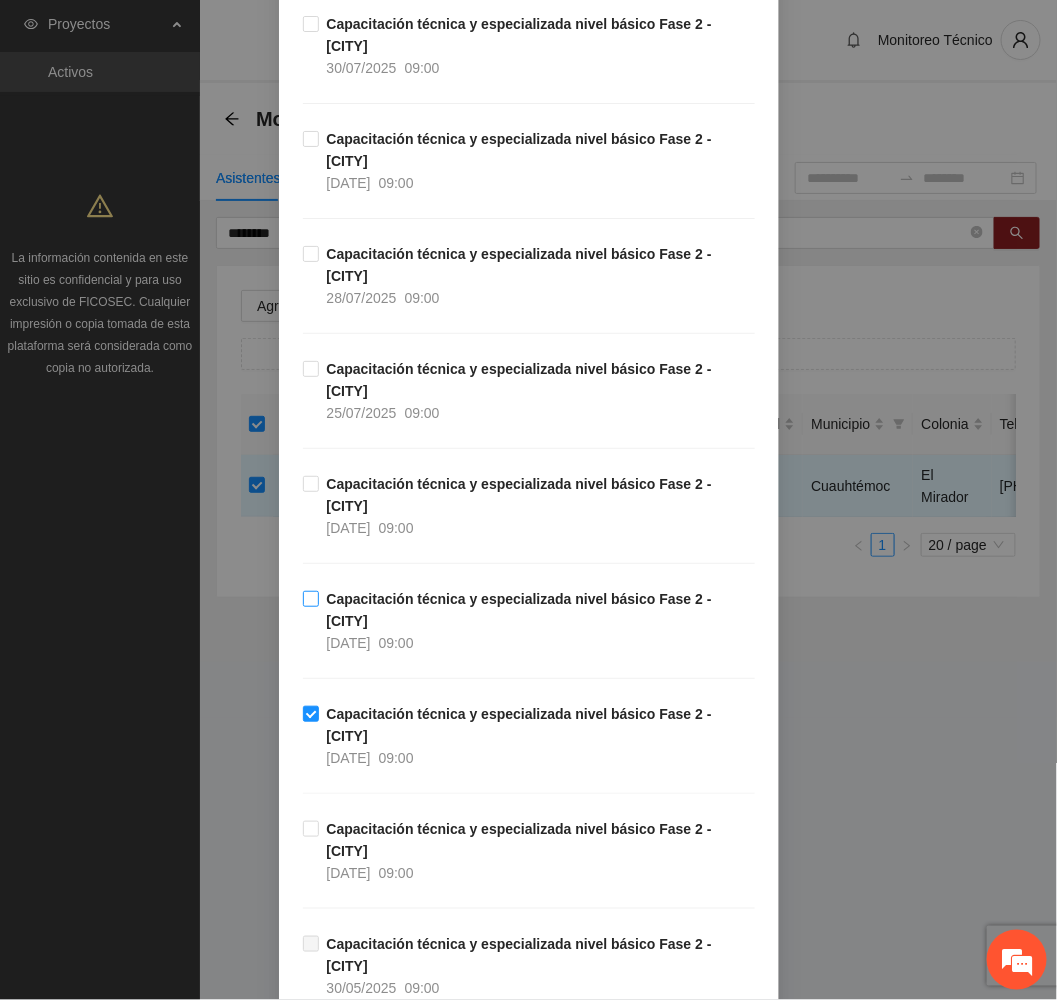 click on "Capacitación técnica y especializada nivel básico Fase 2 - Cuauhtémoc 23/07/2025 09:00" at bounding box center [537, 621] 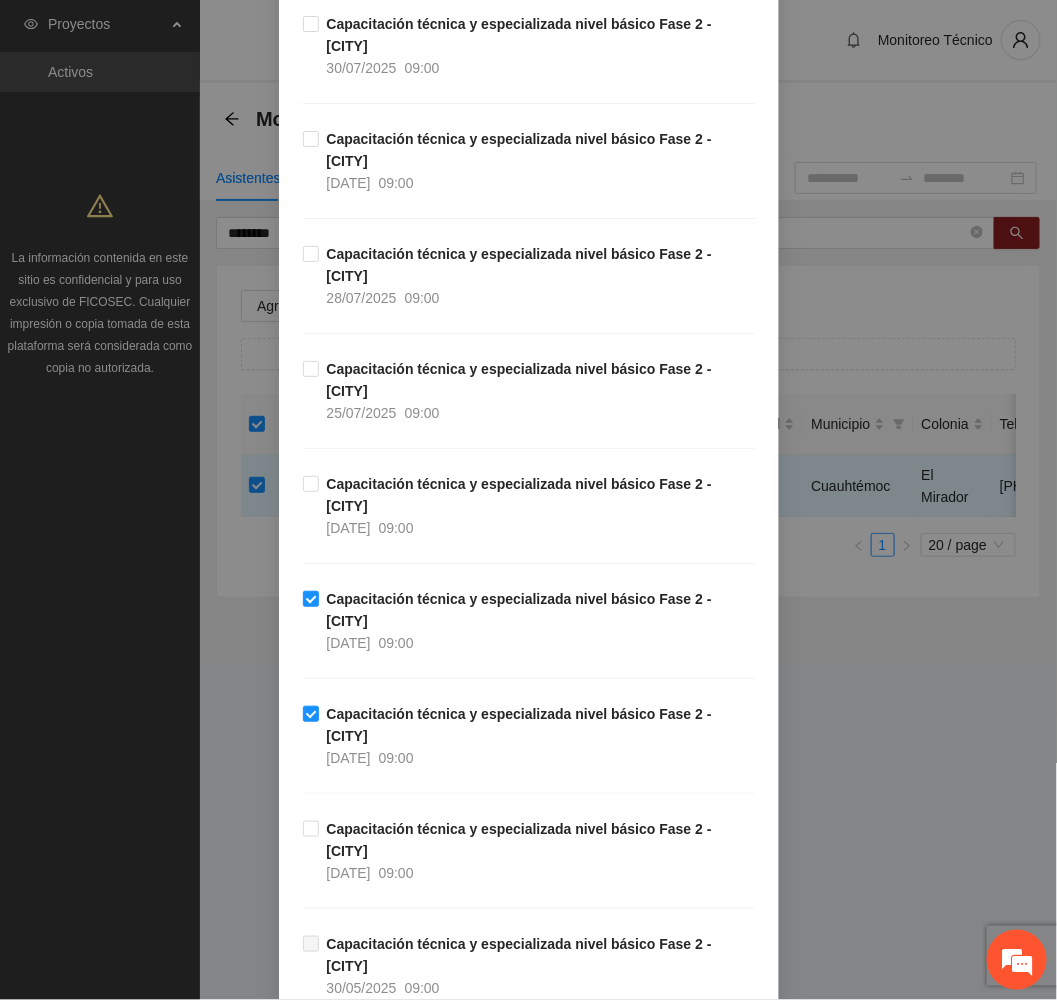 drag, startPoint x: 393, startPoint y: 493, endPoint x: 394, endPoint y: 463, distance: 30.016663 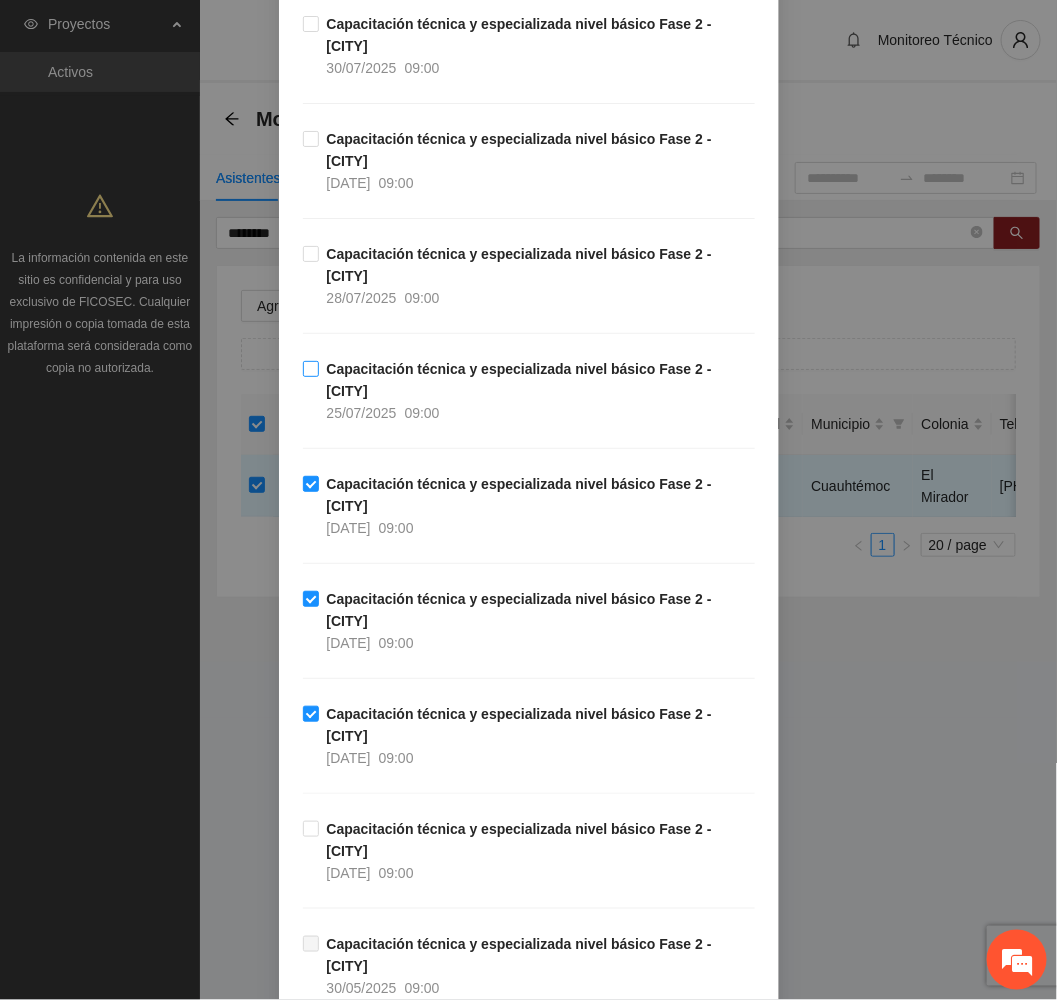 click on "Capacitación técnica y especializada nivel básico Fase 2 - Cuauhtémoc" at bounding box center [519, 380] 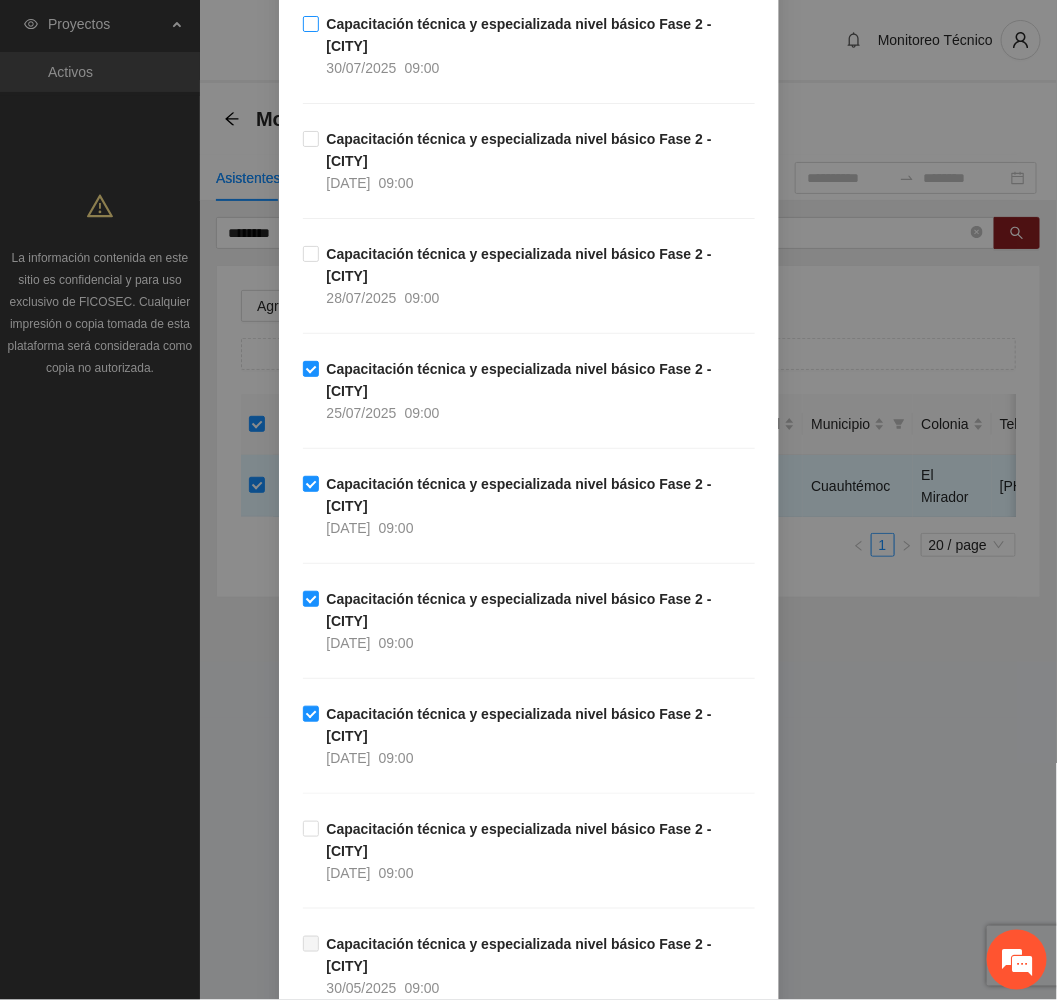 drag, startPoint x: 393, startPoint y: 174, endPoint x: 388, endPoint y: 63, distance: 111.11256 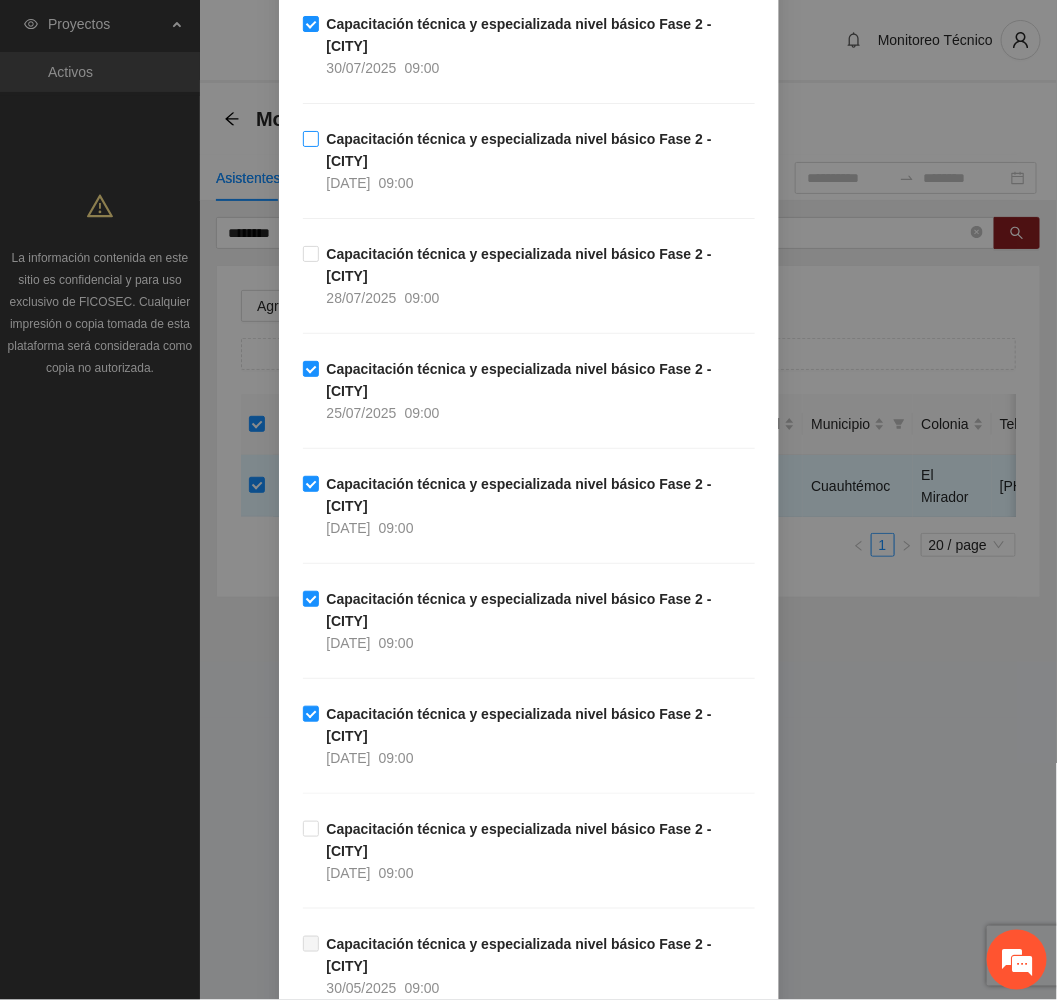 click on "Capacitación técnica y especializada nivel básico Fase 2 - Cuauhtémoc" at bounding box center [519, 150] 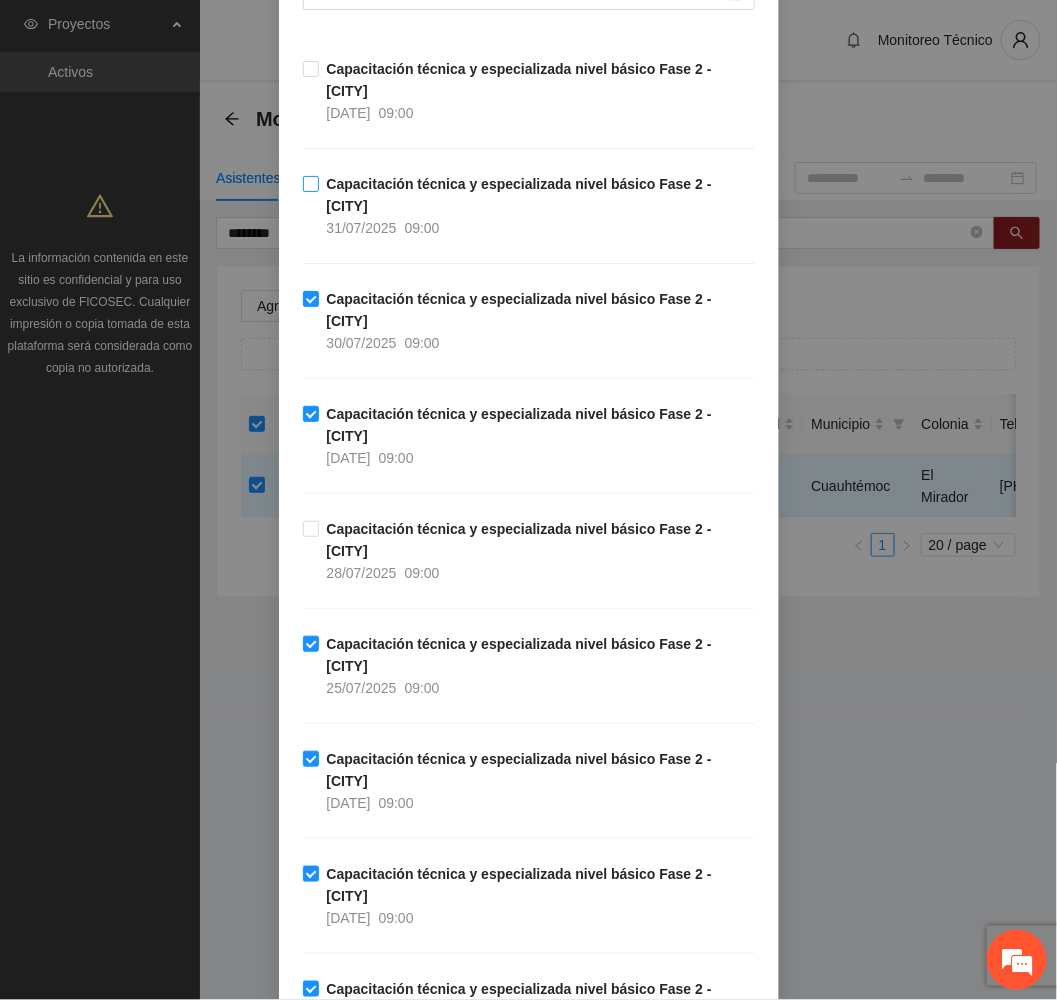 scroll, scrollTop: 300, scrollLeft: 0, axis: vertical 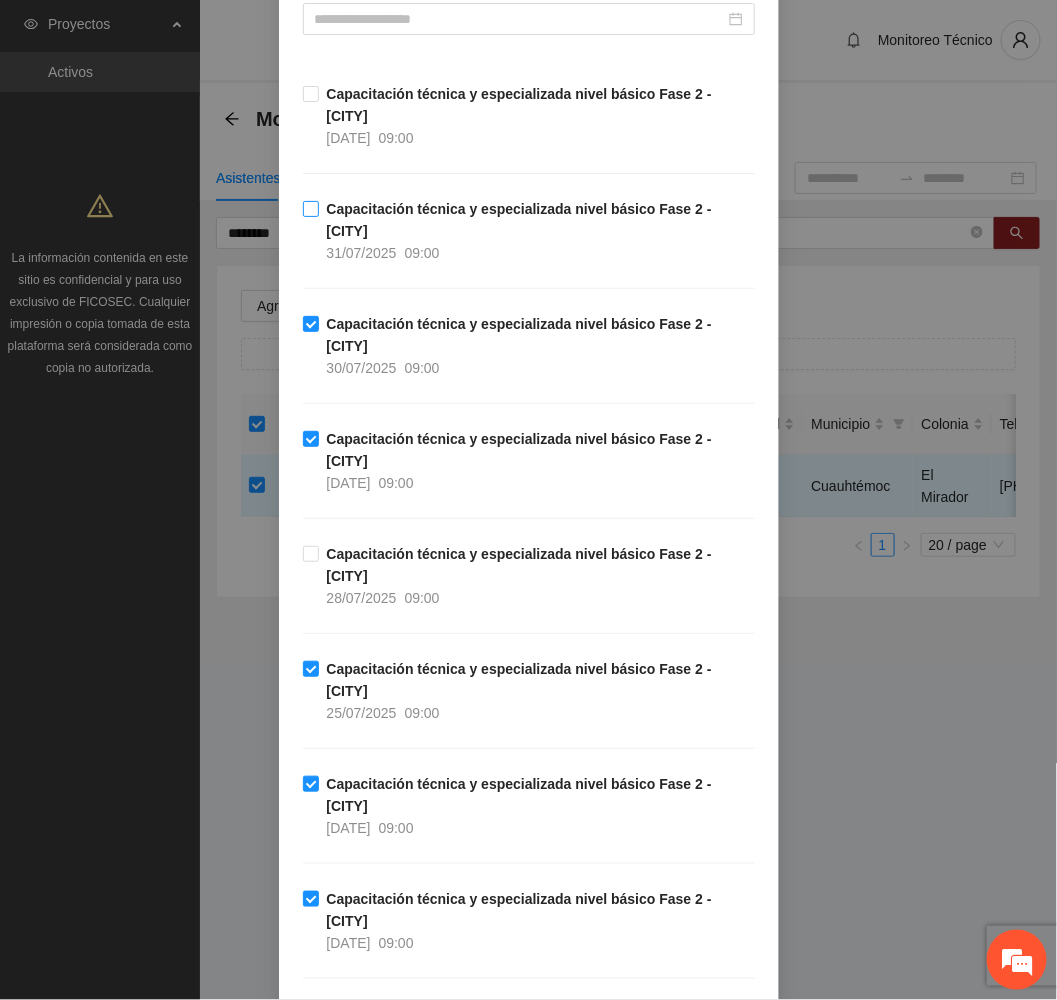 click on "Capacitación técnica y especializada nivel básico Fase 2 - Cuauhtémoc 31/07/2025 09:00" at bounding box center (537, 231) 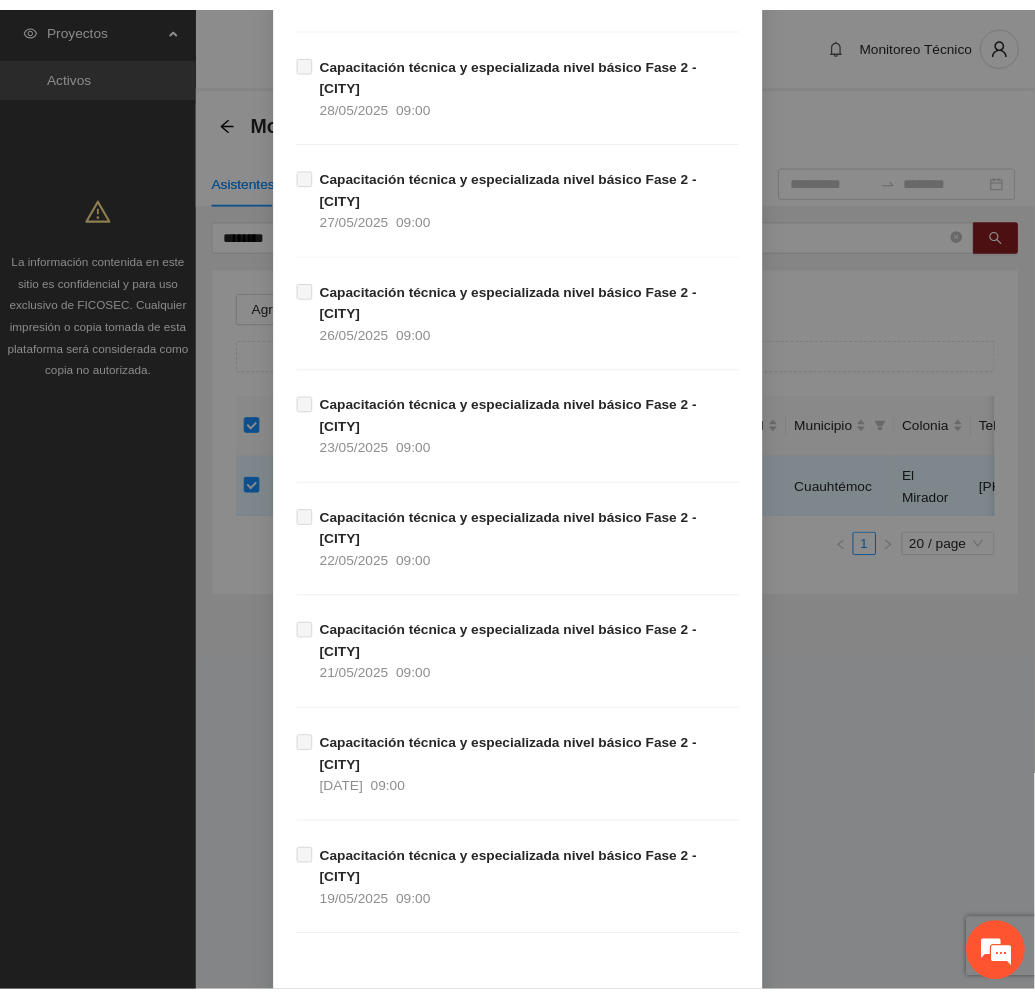 scroll, scrollTop: 1845, scrollLeft: 0, axis: vertical 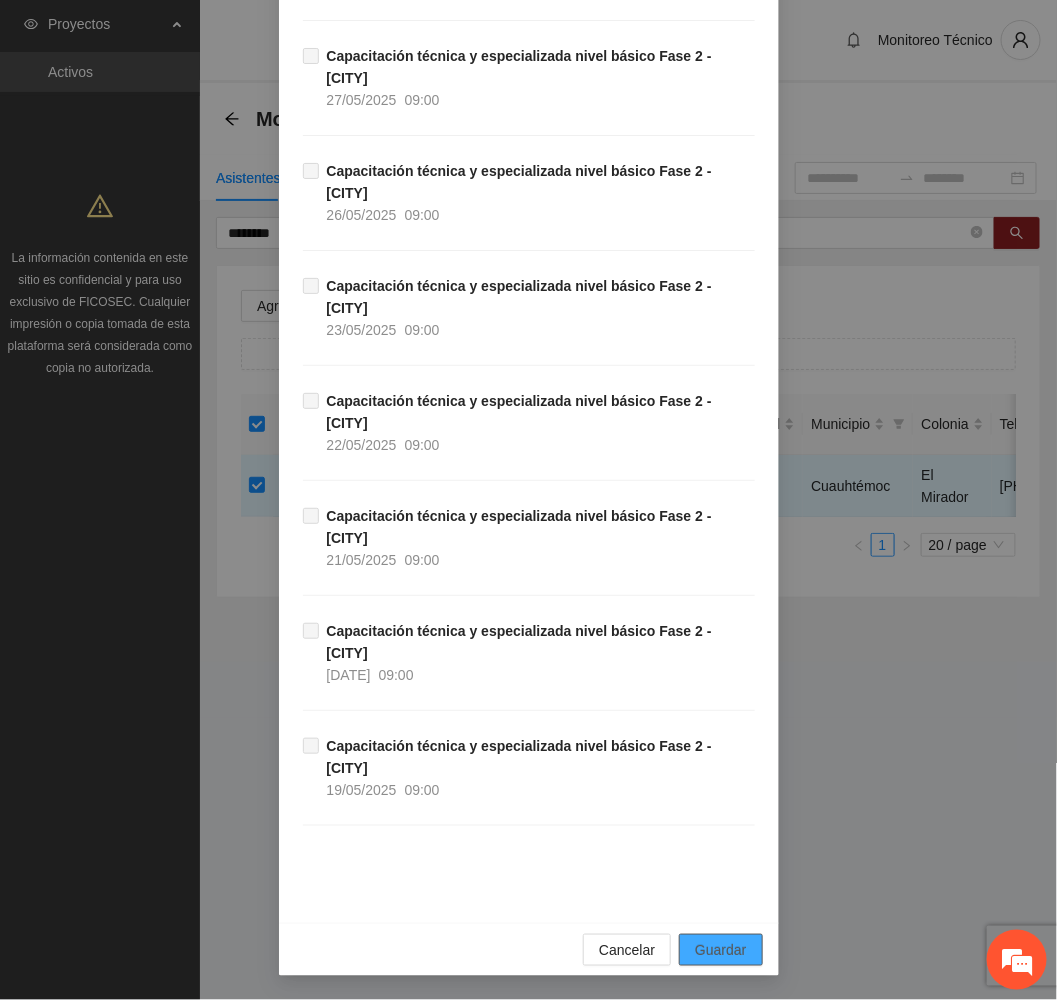 click on "Guardar" at bounding box center [720, 950] 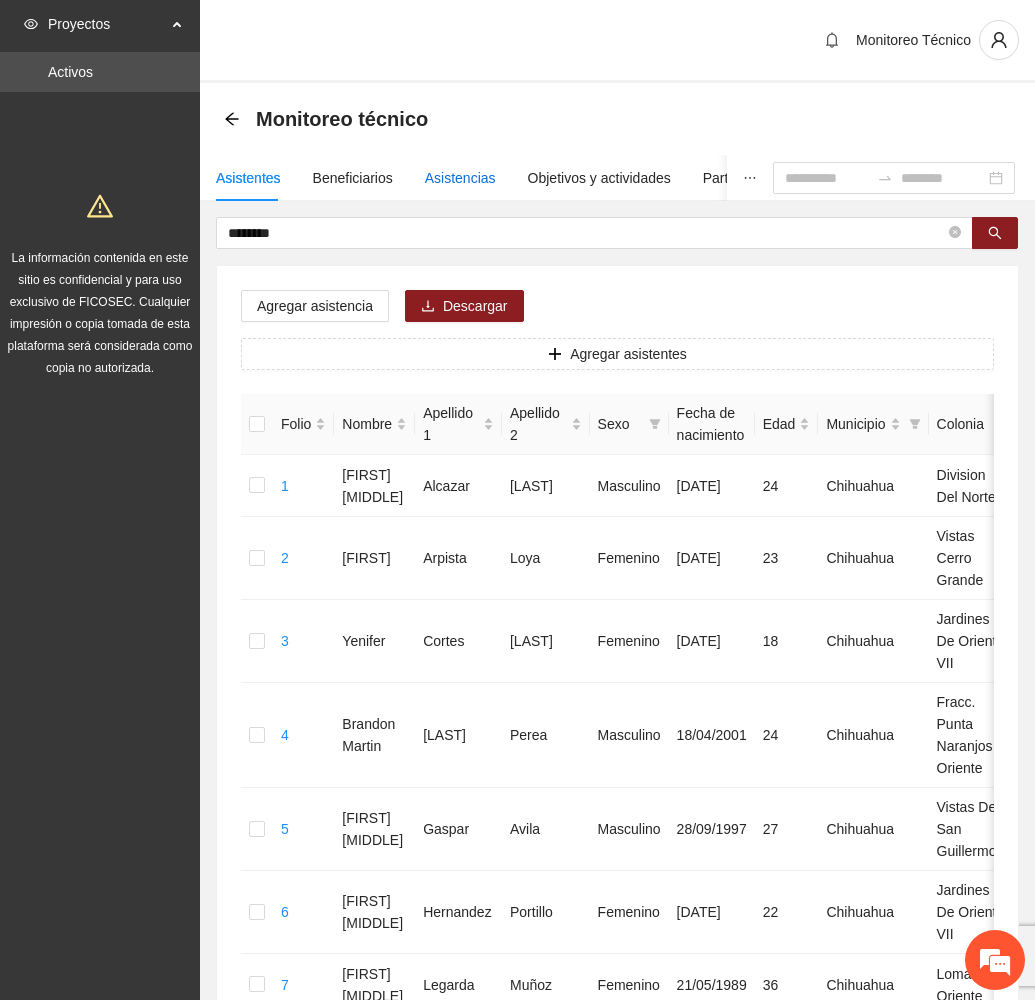 click on "Asistencias" at bounding box center [460, 178] 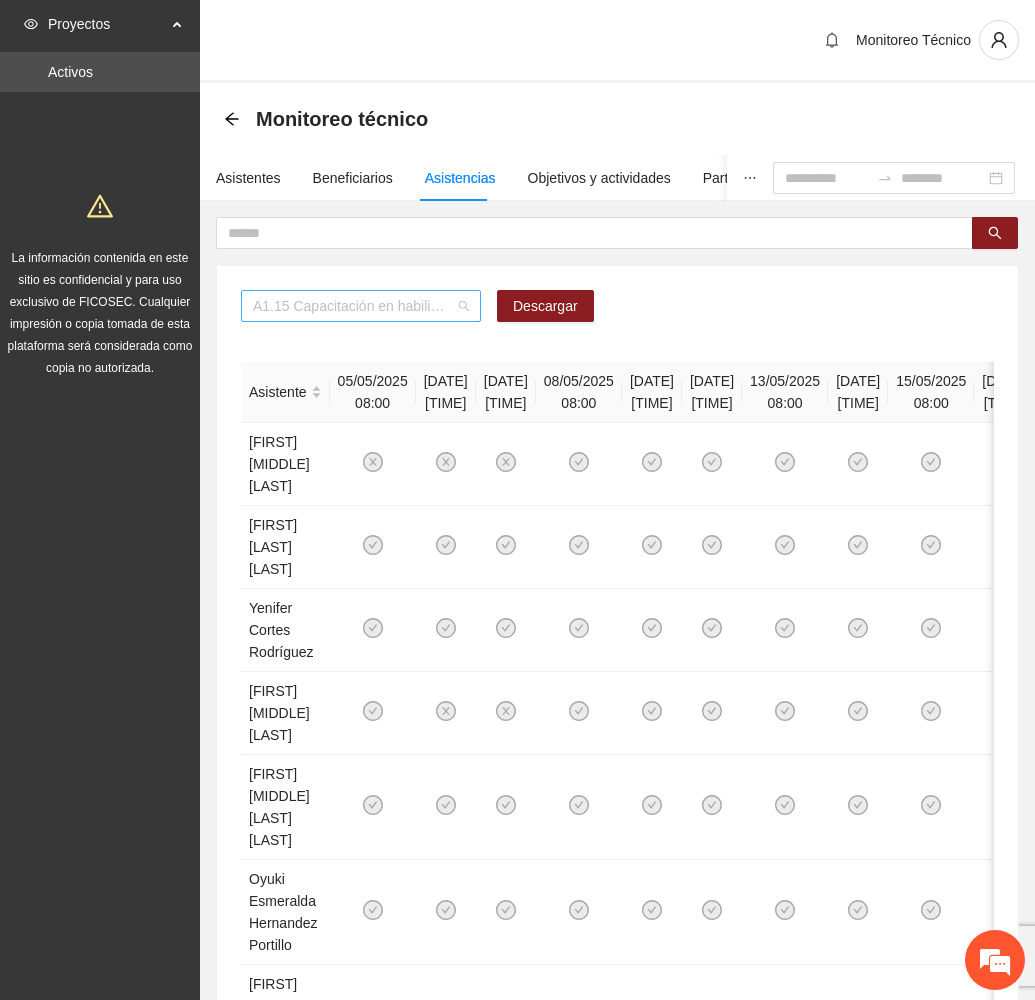 click on "A1.15 Capacitación en habilidades para la vida Fase 1 - Chihuahua" at bounding box center [361, 306] 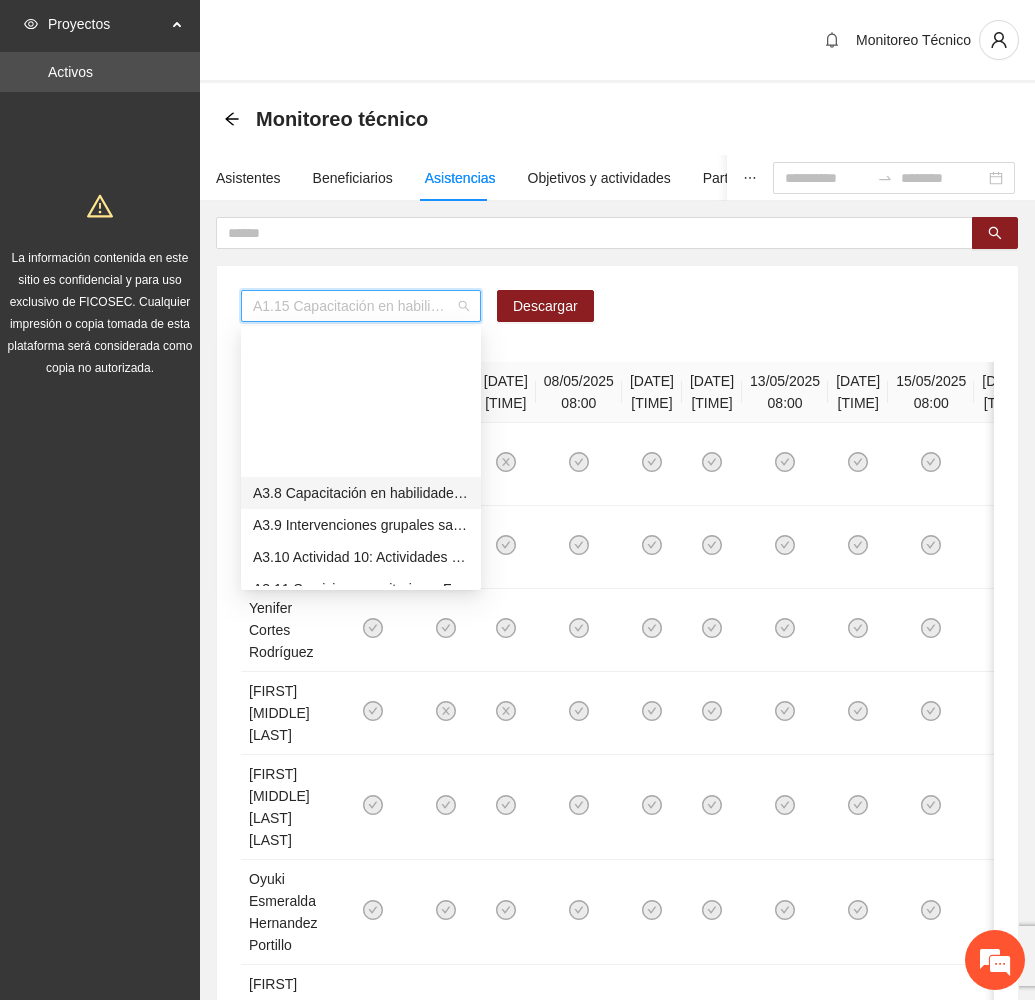 scroll, scrollTop: 1123, scrollLeft: 0, axis: vertical 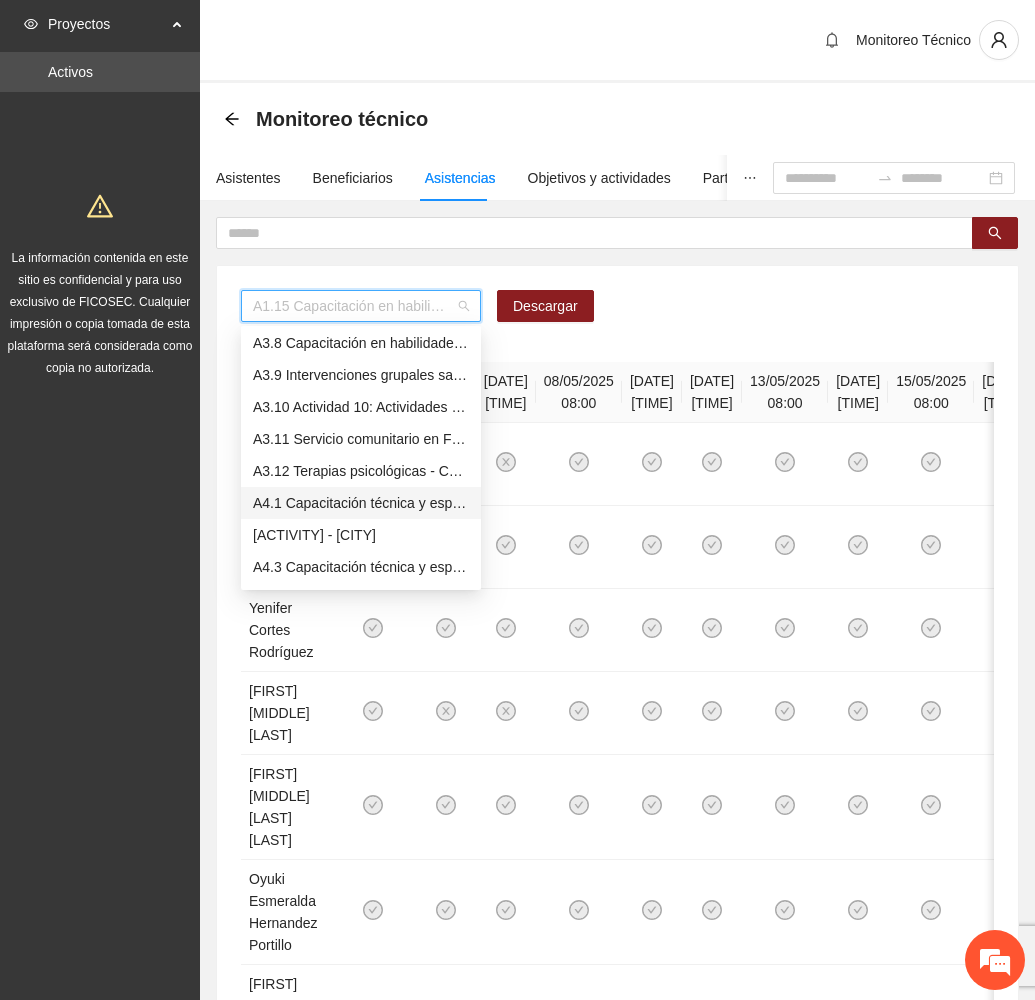 click on "A4.1 Capacitación técnica y especializada nivel básico Fase 2 - Cuauhtémoc" at bounding box center [361, 503] 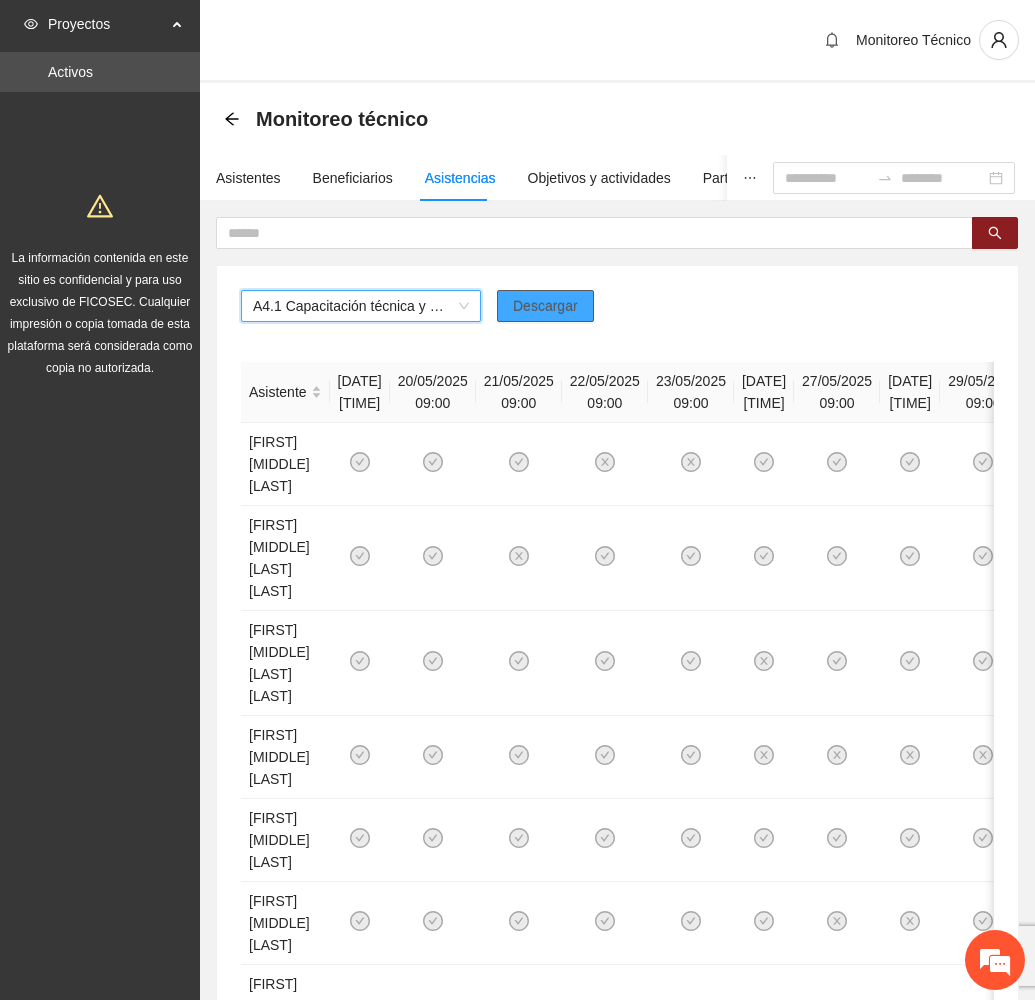 click on "Descargar" at bounding box center [545, 306] 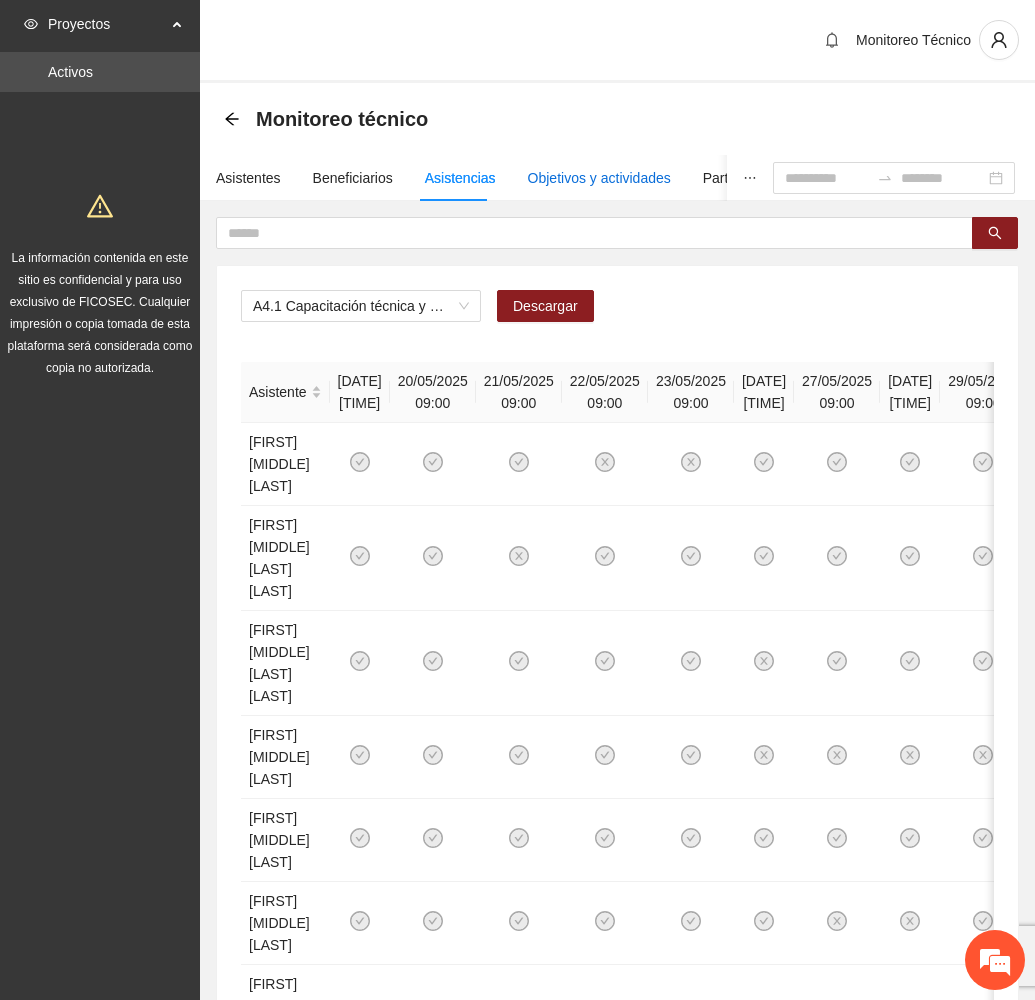 click on "Objetivos y actividades" at bounding box center (599, 178) 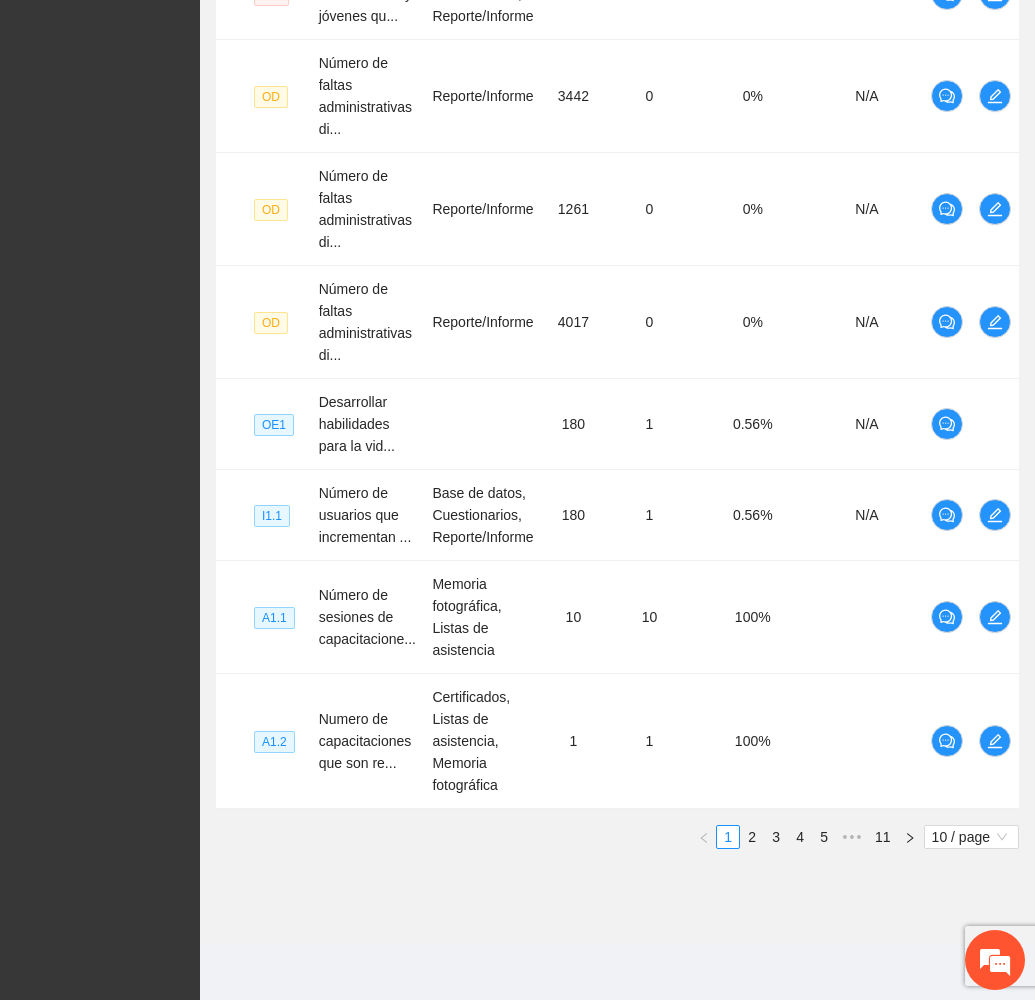 scroll, scrollTop: 820, scrollLeft: 0, axis: vertical 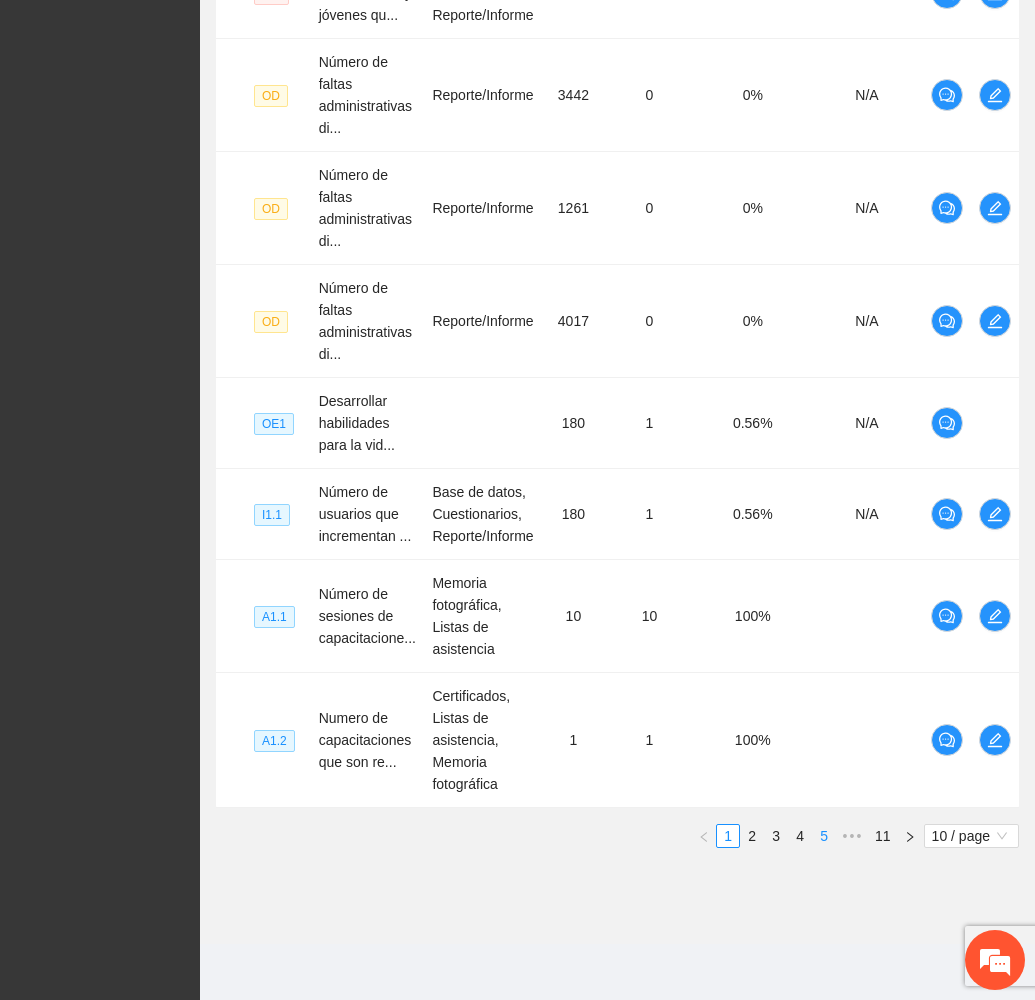 click on "5" at bounding box center (824, 836) 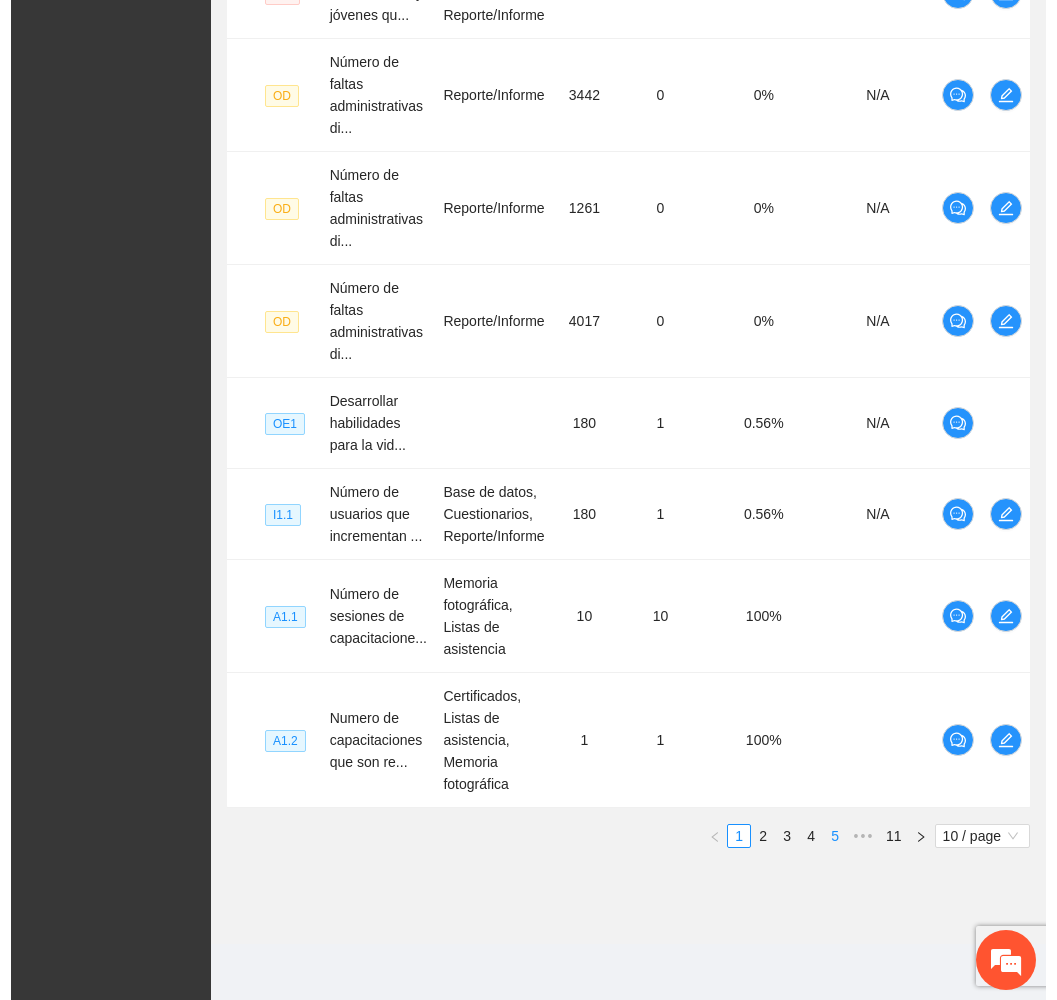 scroll, scrollTop: 732, scrollLeft: 0, axis: vertical 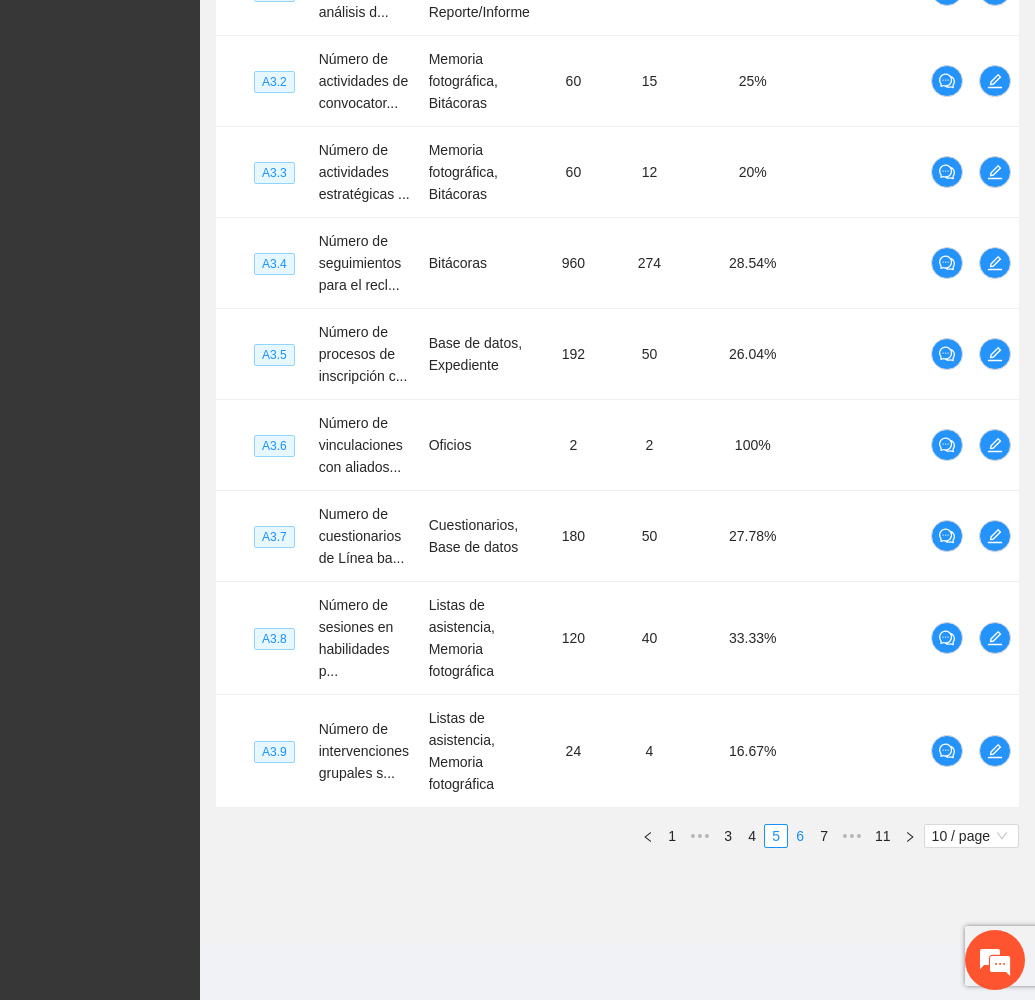 click on "6" at bounding box center (800, 836) 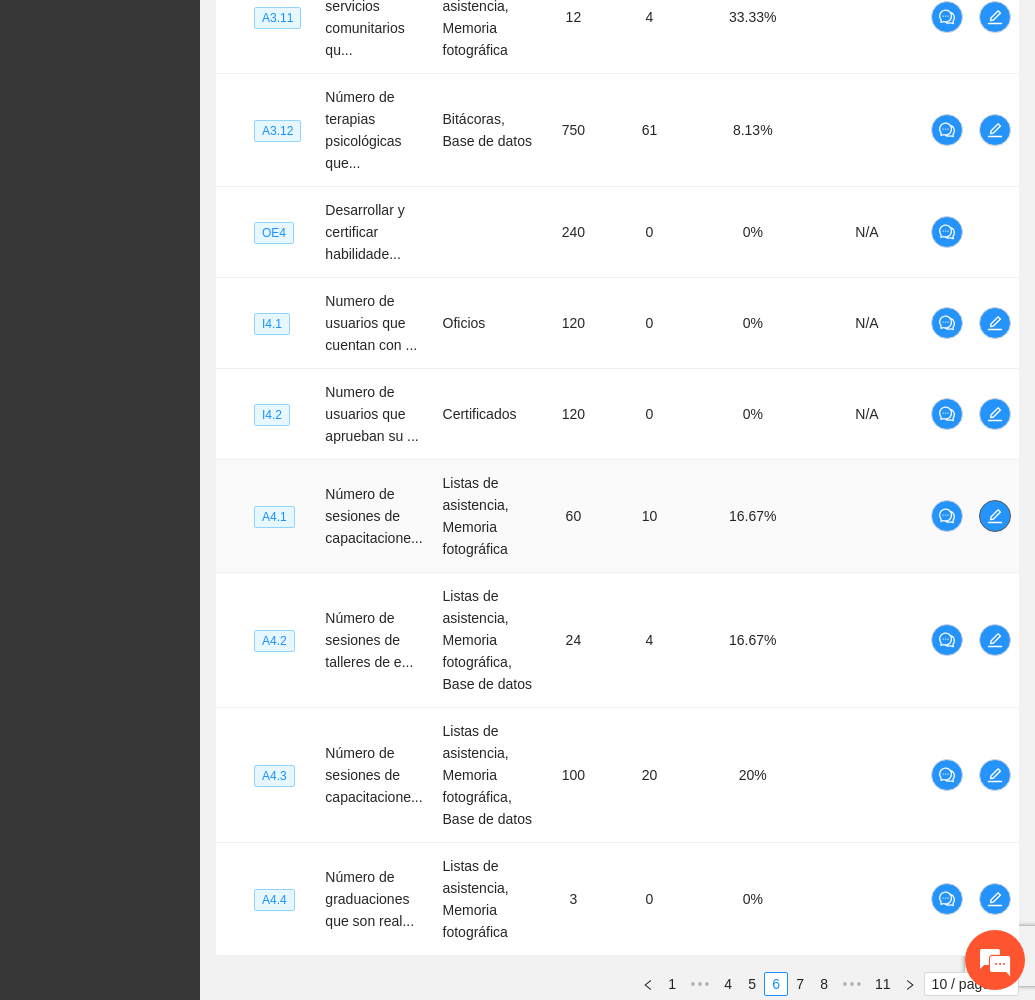 click 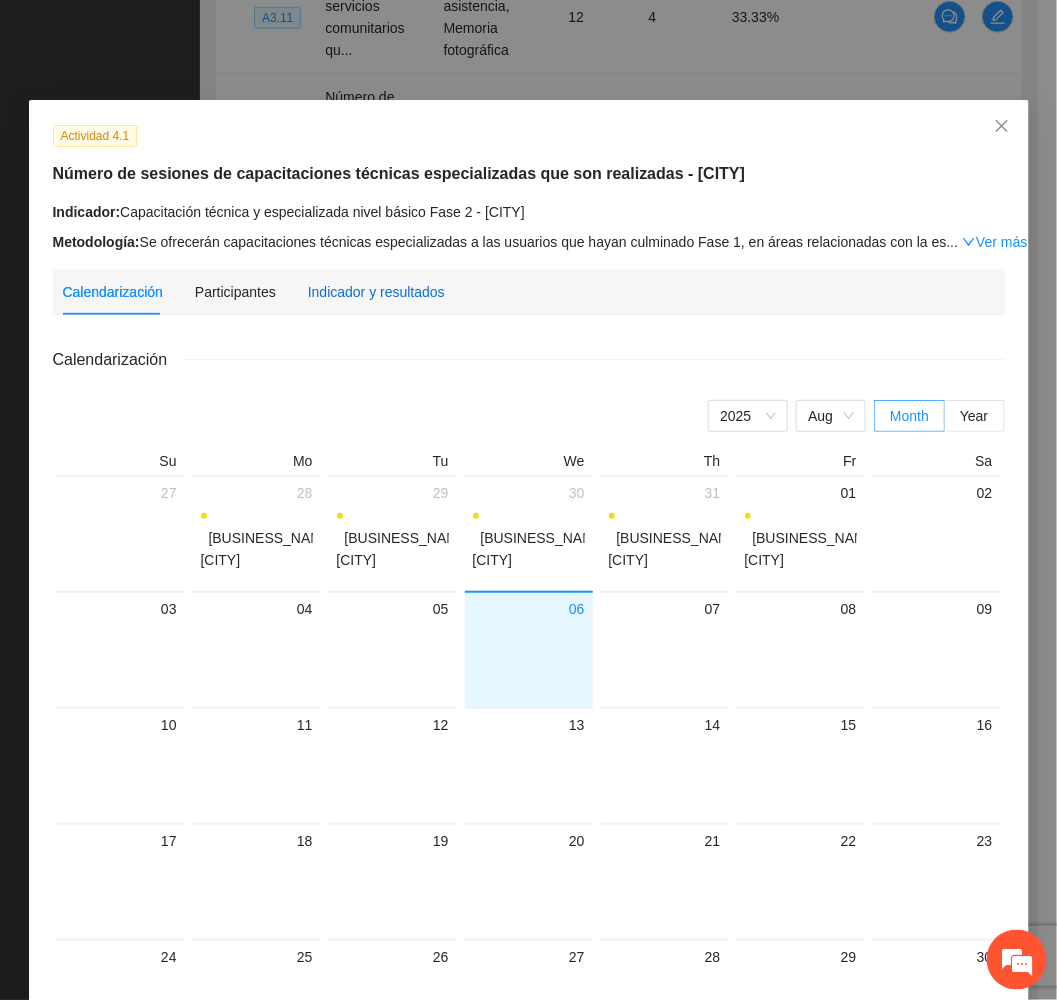 click on "Indicador y resultados" at bounding box center [376, 292] 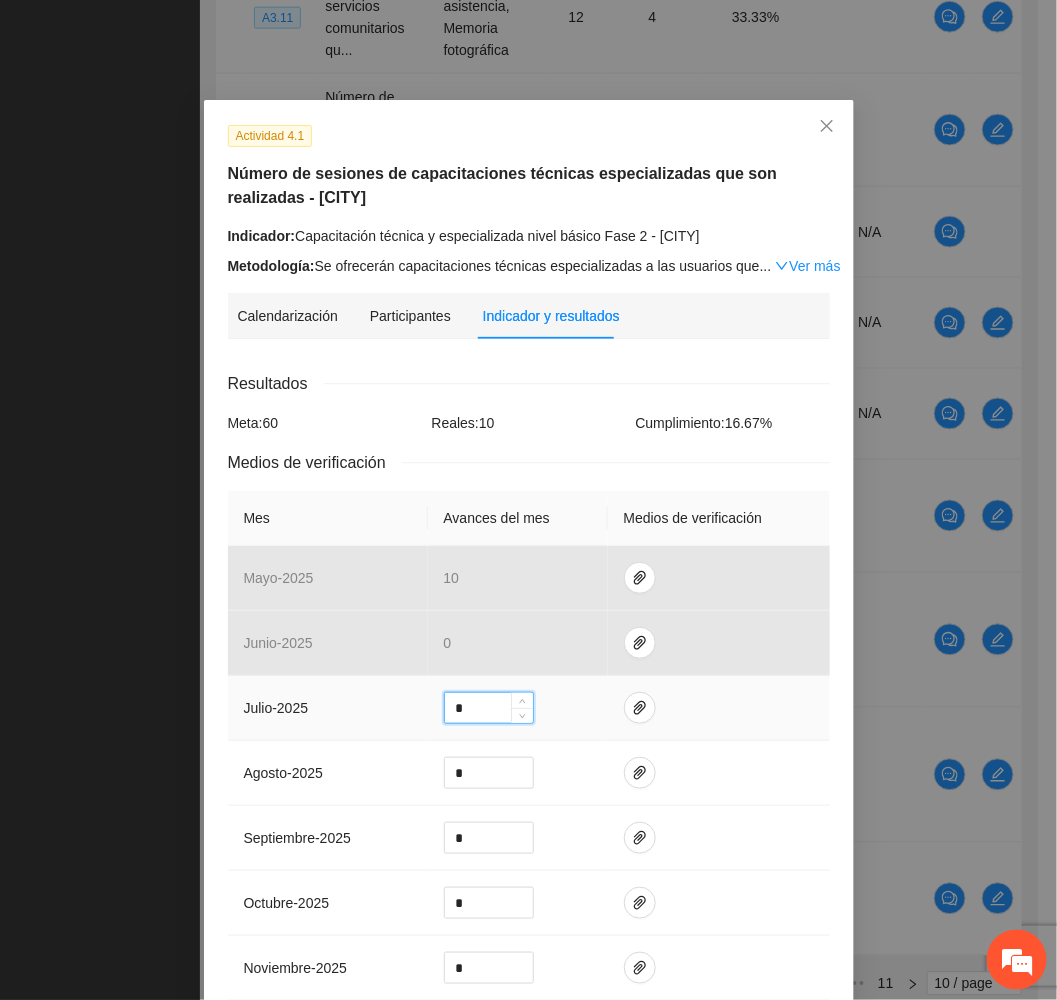 click on "*" at bounding box center (489, 708) 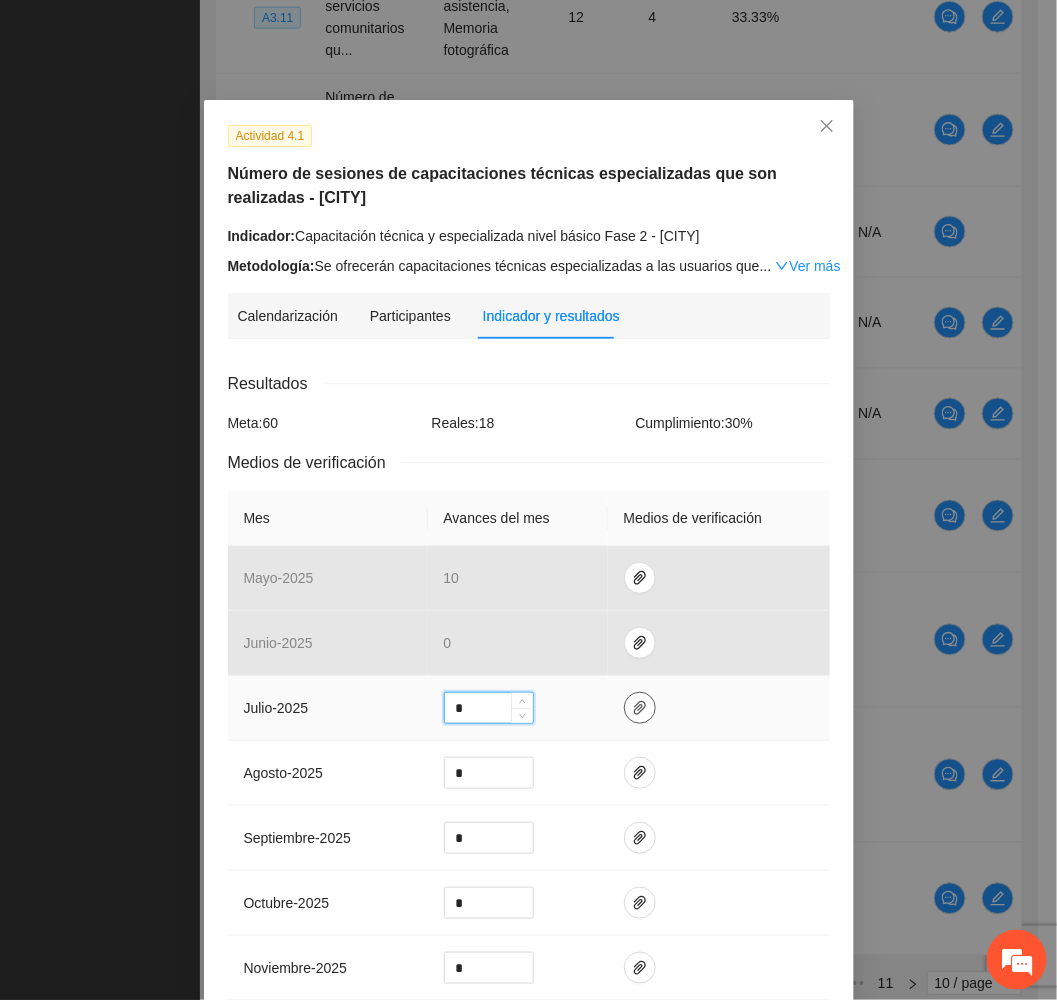 type on "*" 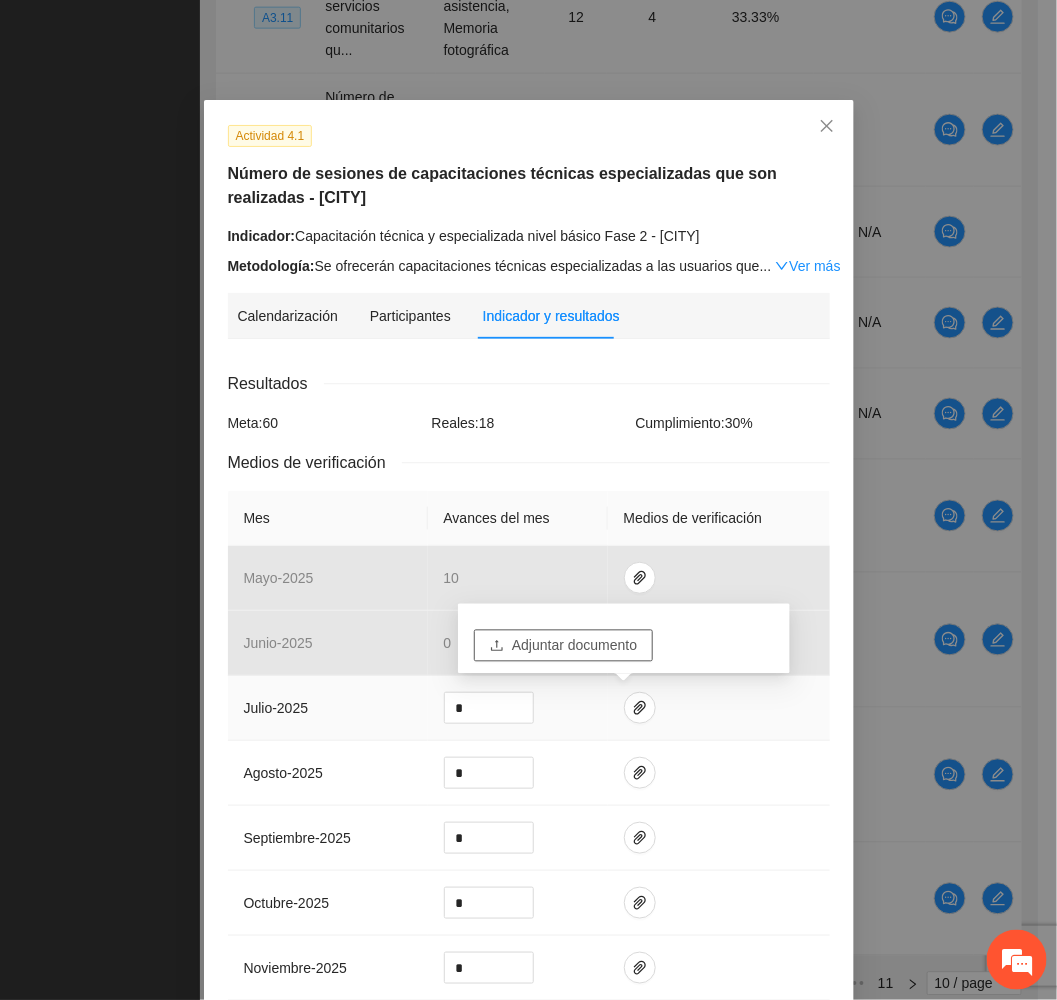 click on "Adjuntar documento" at bounding box center (574, 646) 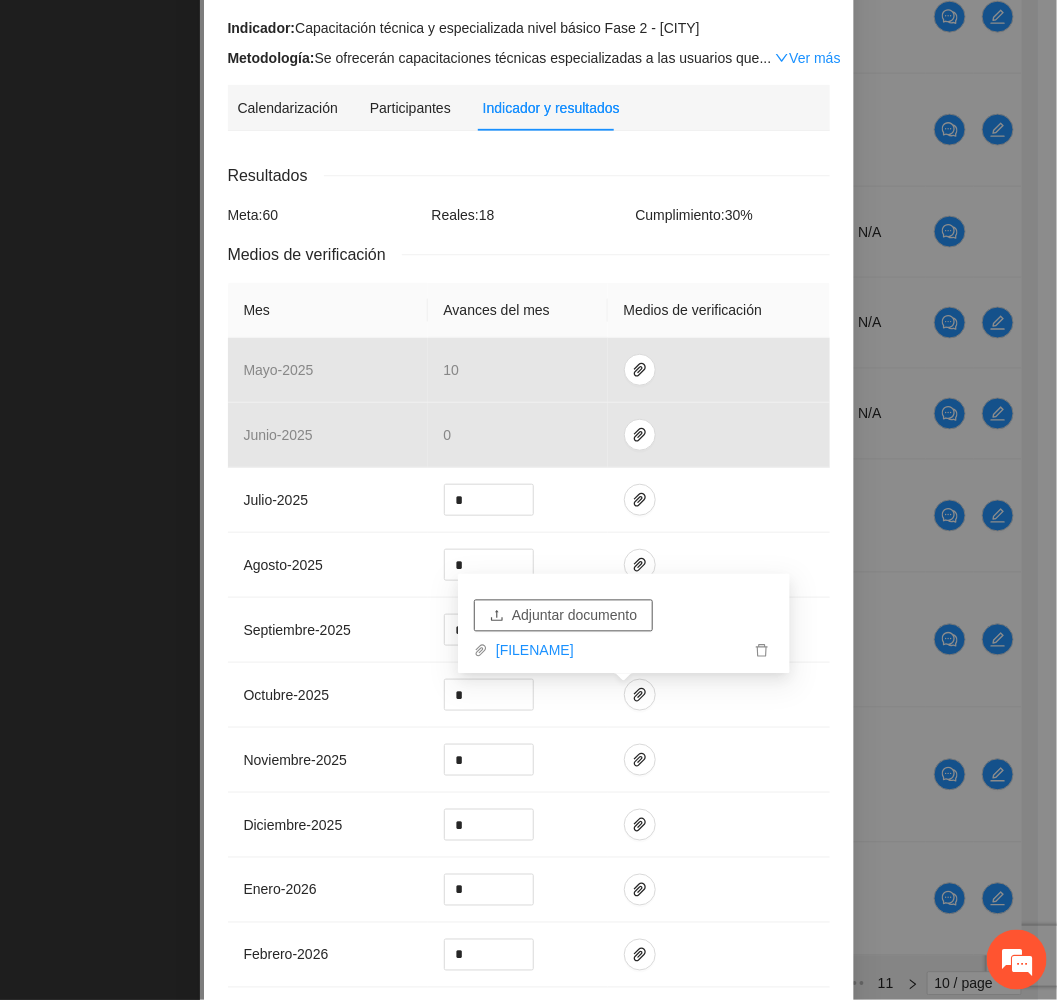 scroll, scrollTop: 492, scrollLeft: 0, axis: vertical 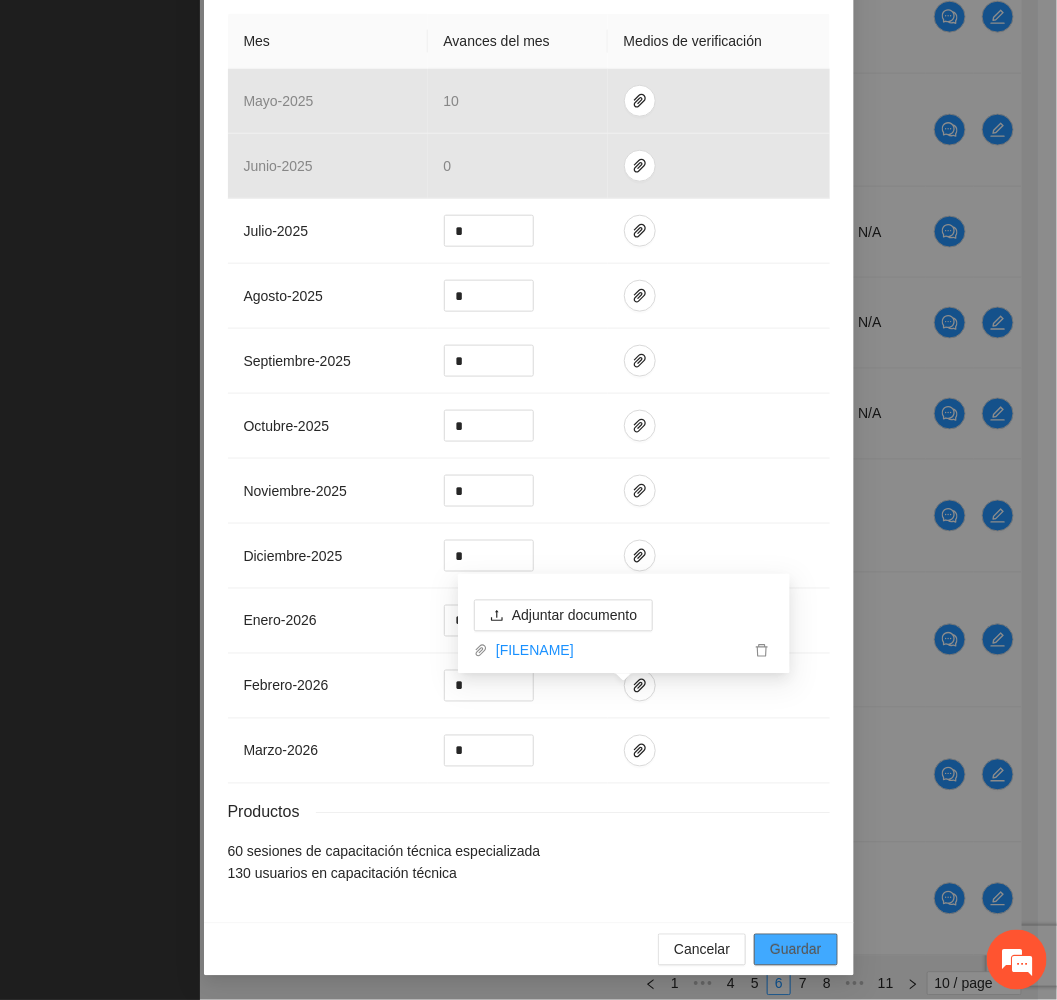 click on "Guardar" at bounding box center (795, 950) 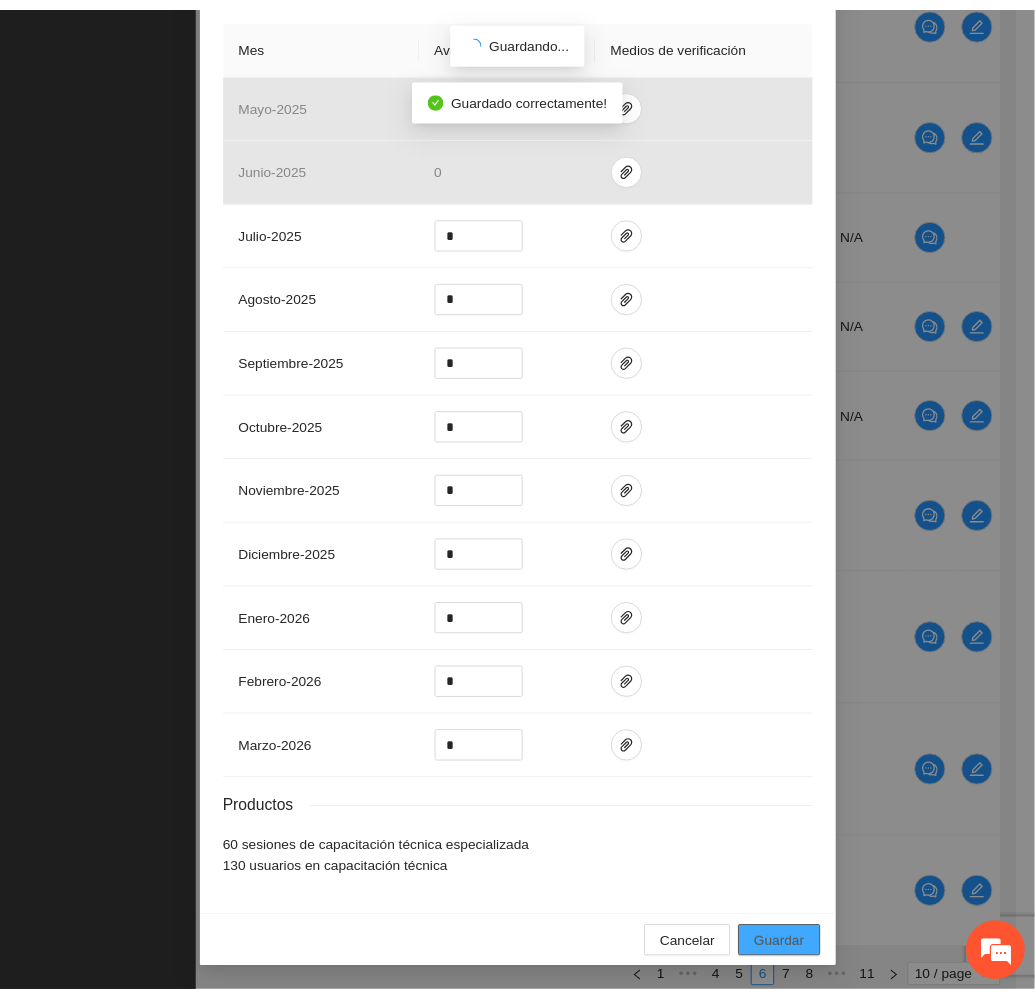 scroll, scrollTop: 391, scrollLeft: 0, axis: vertical 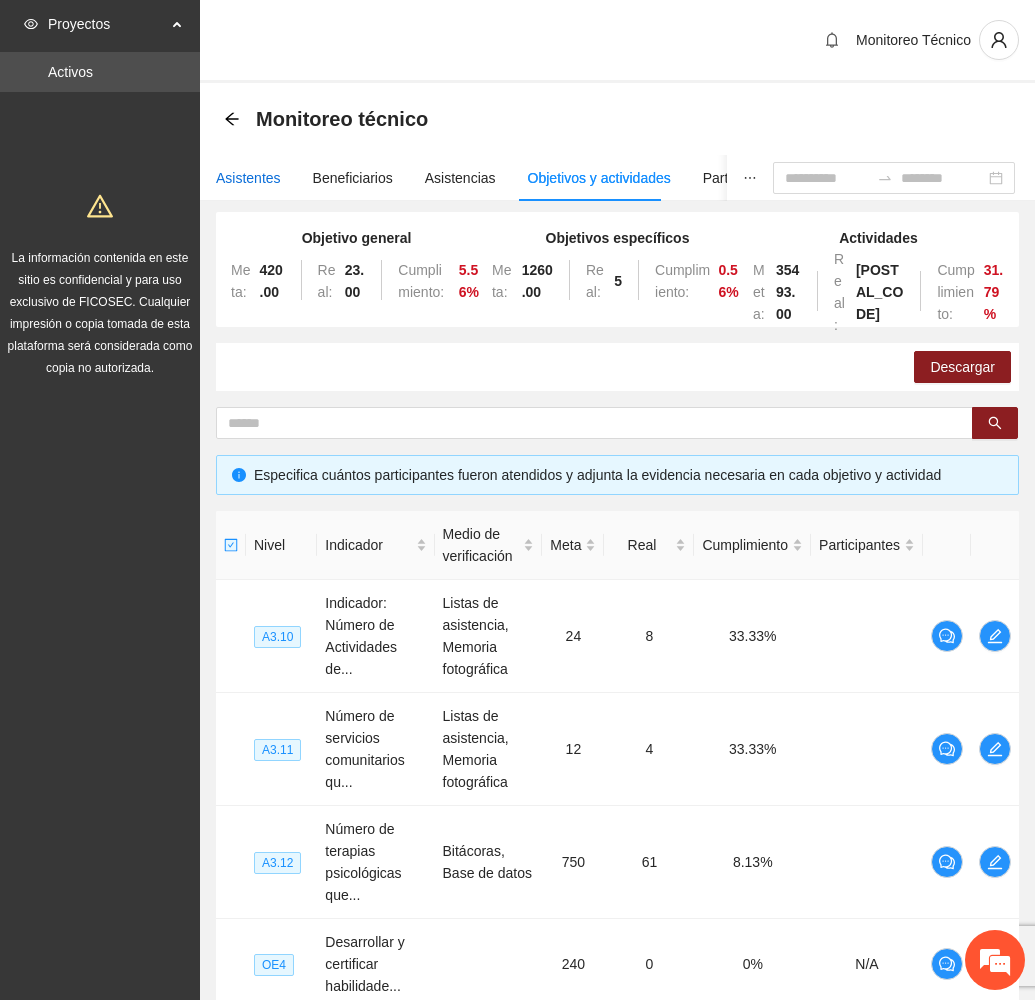 drag, startPoint x: 235, startPoint y: 177, endPoint x: 252, endPoint y: 192, distance: 22.671568 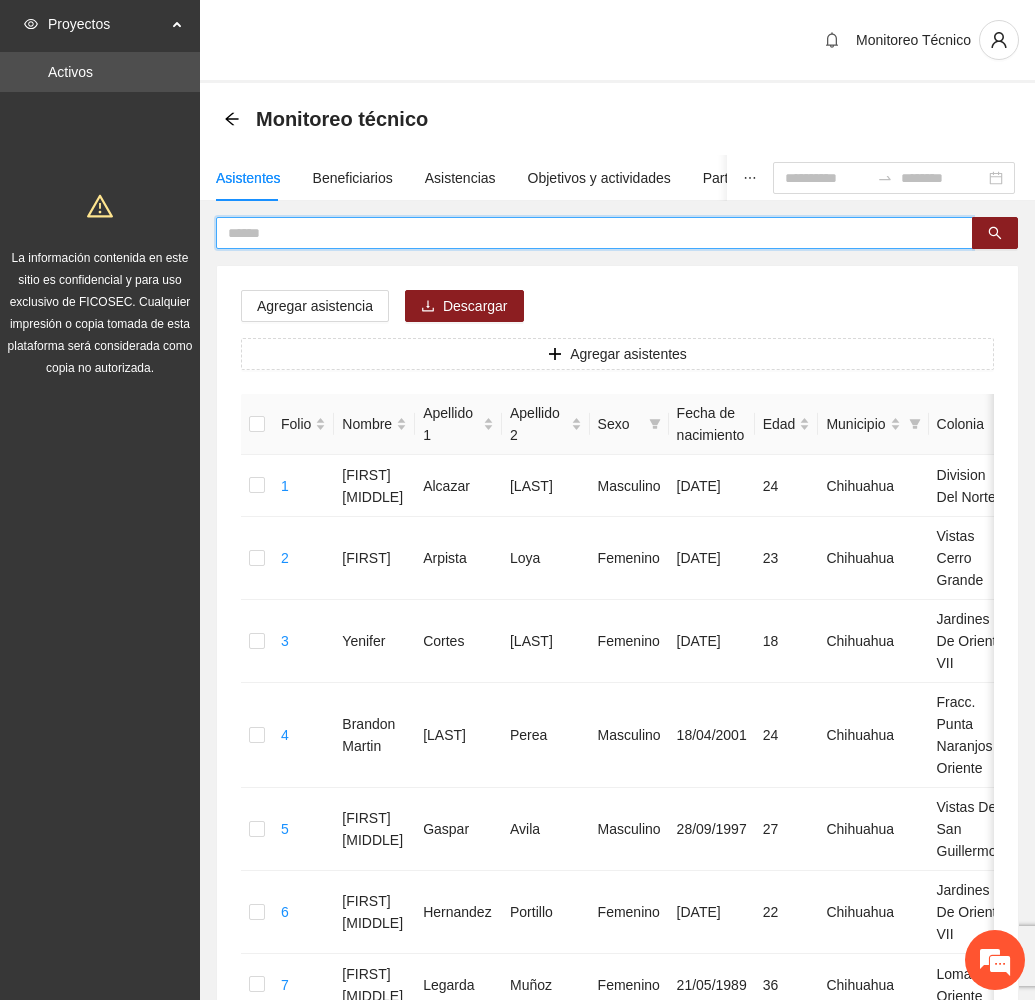 click at bounding box center (586, 233) 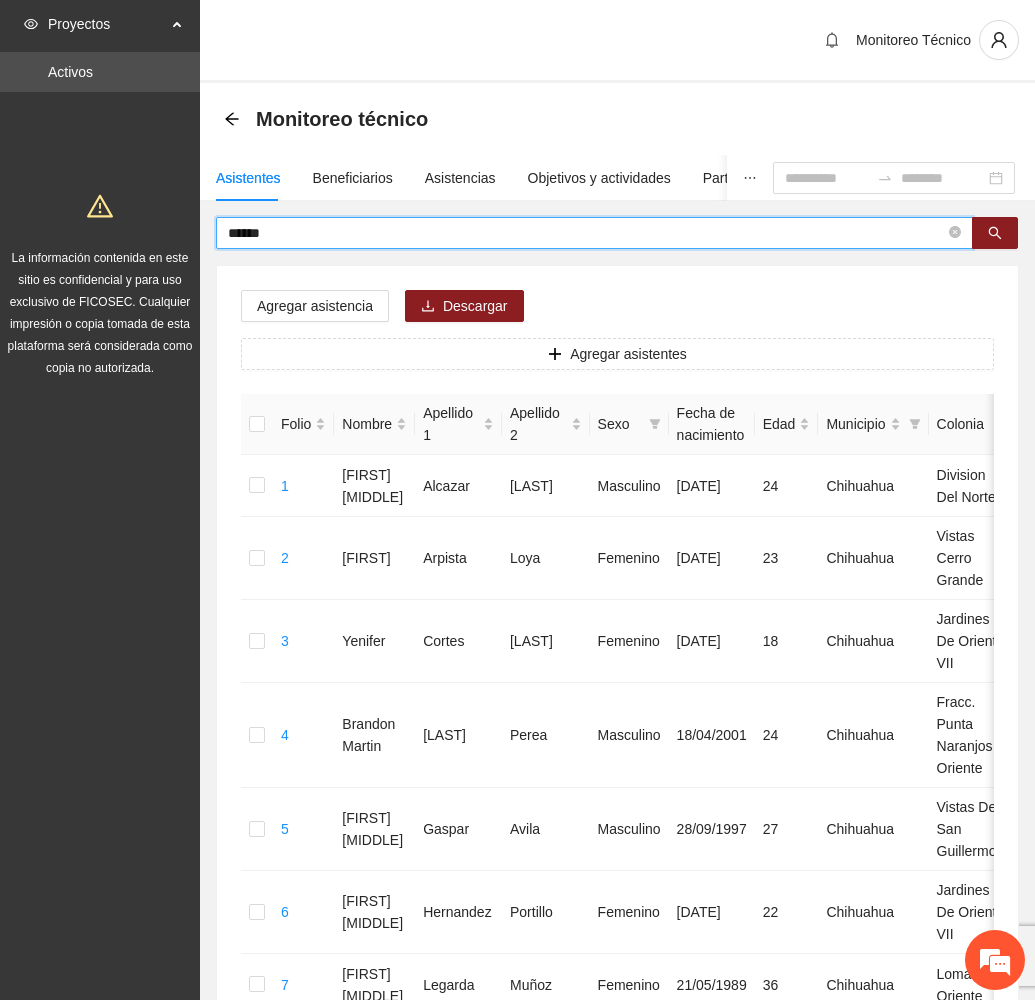 type on "******" 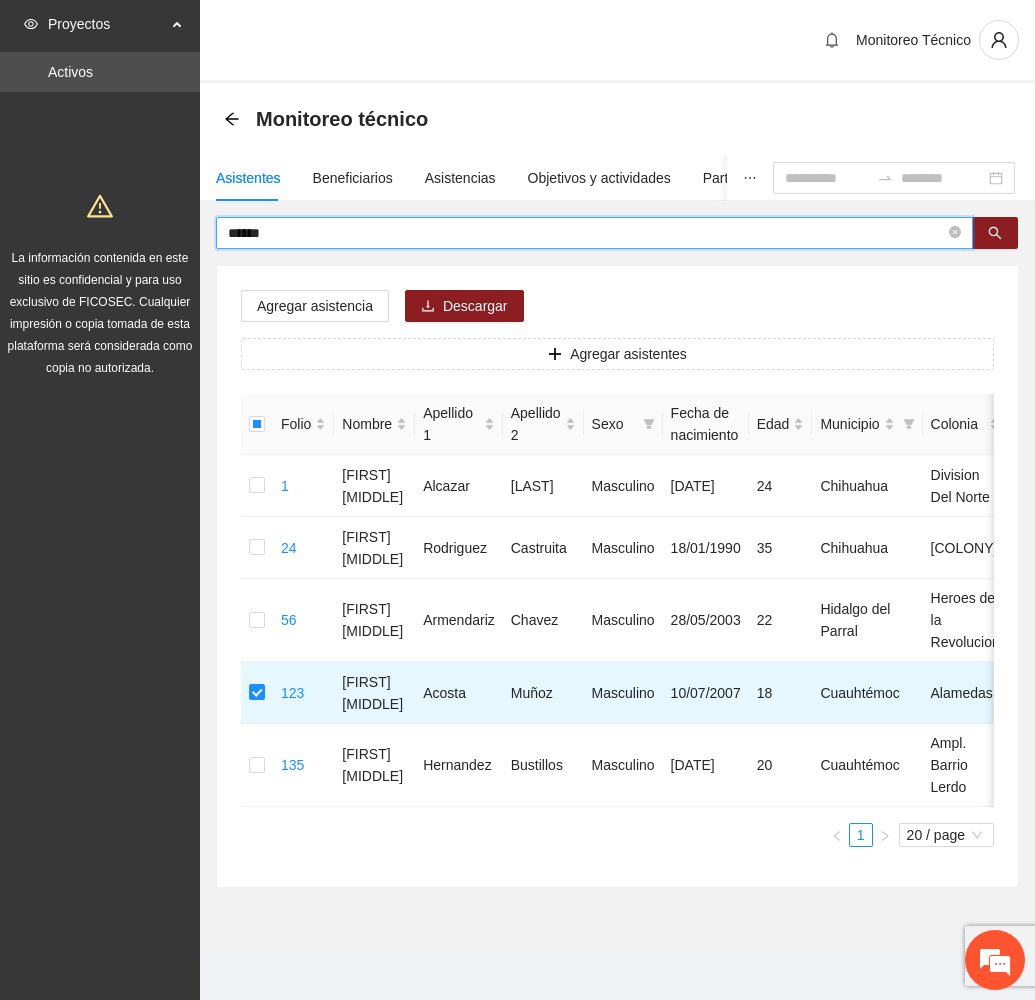 drag, startPoint x: 321, startPoint y: 232, endPoint x: 151, endPoint y: 225, distance: 170.14406 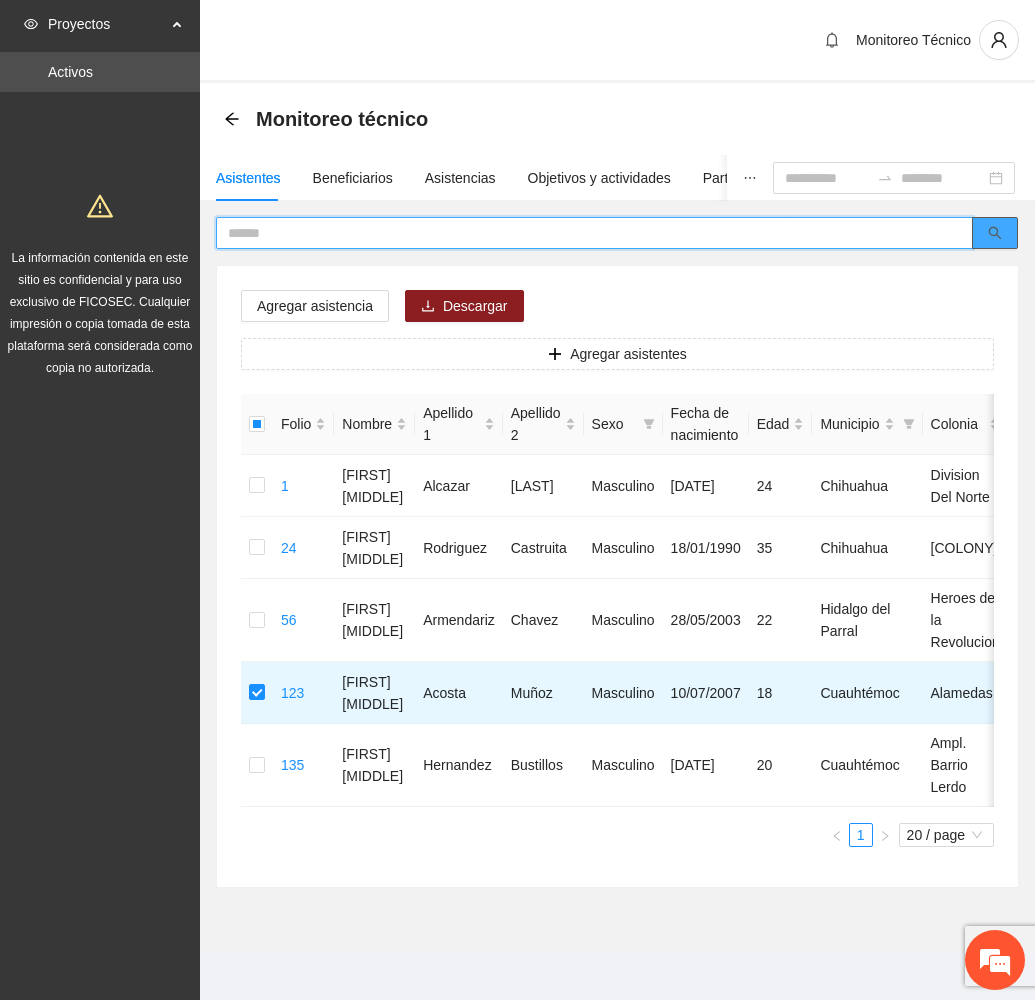 click at bounding box center (995, 233) 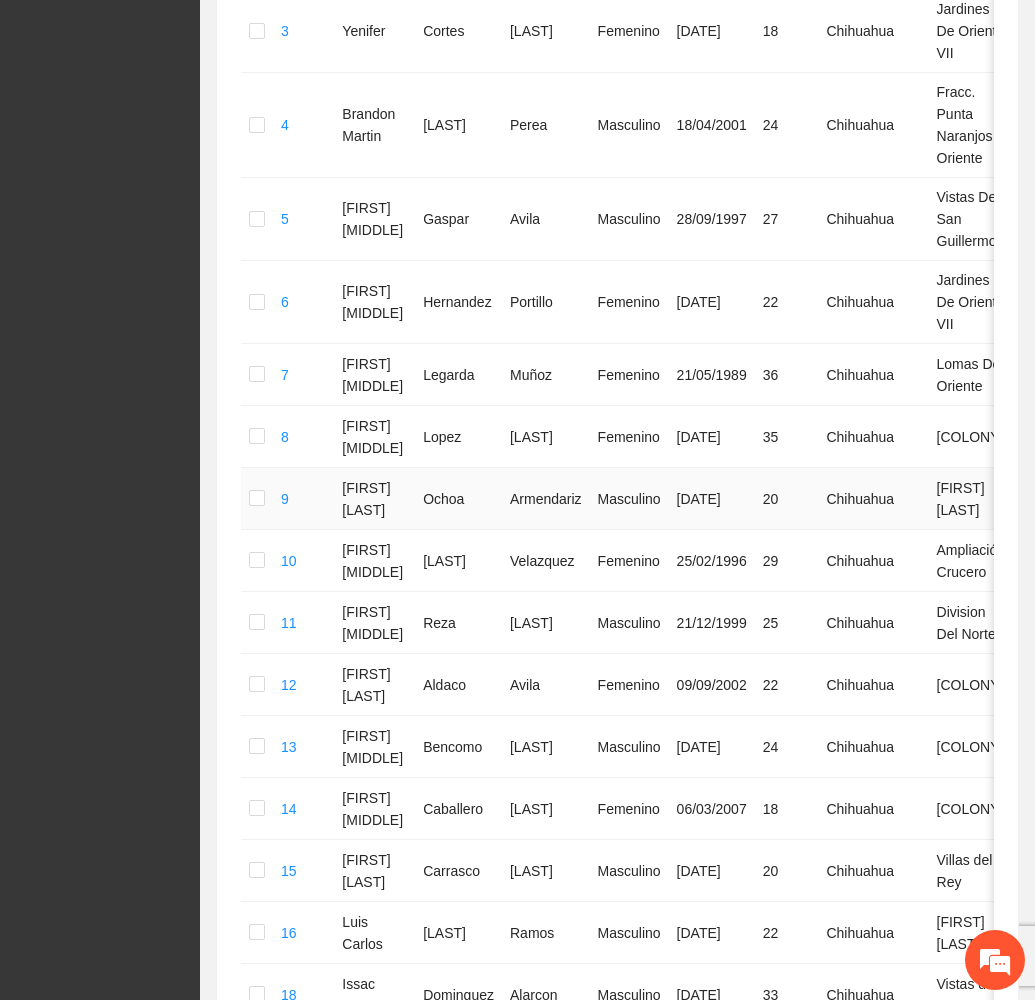 scroll, scrollTop: 1014, scrollLeft: 0, axis: vertical 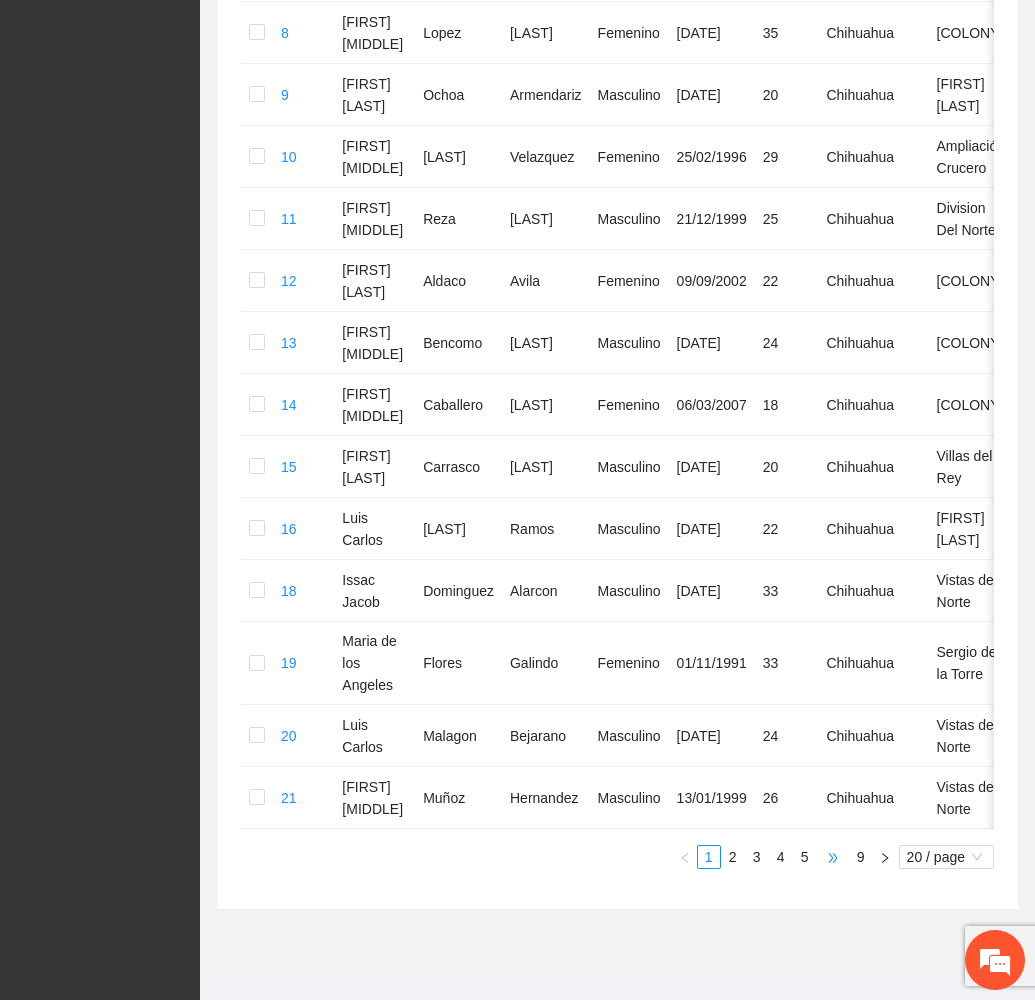 type 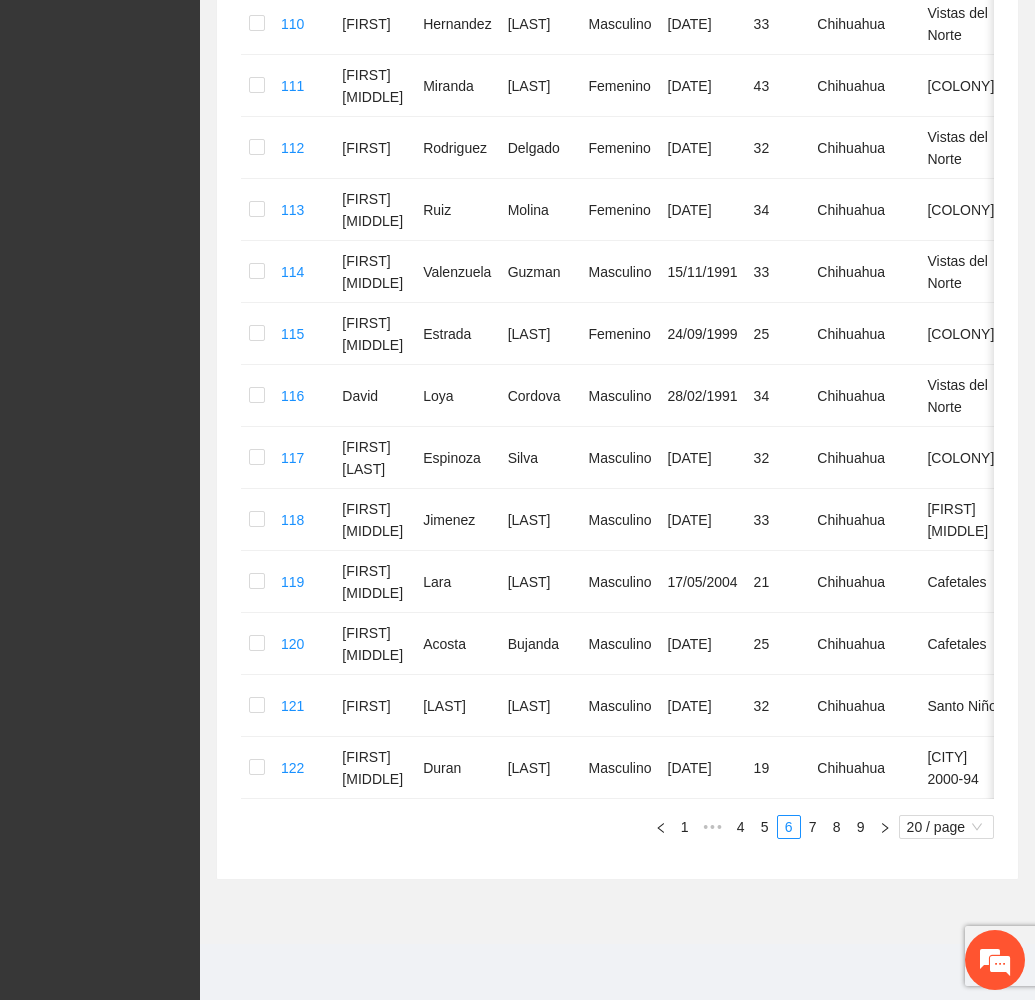 scroll, scrollTop: 930, scrollLeft: 0, axis: vertical 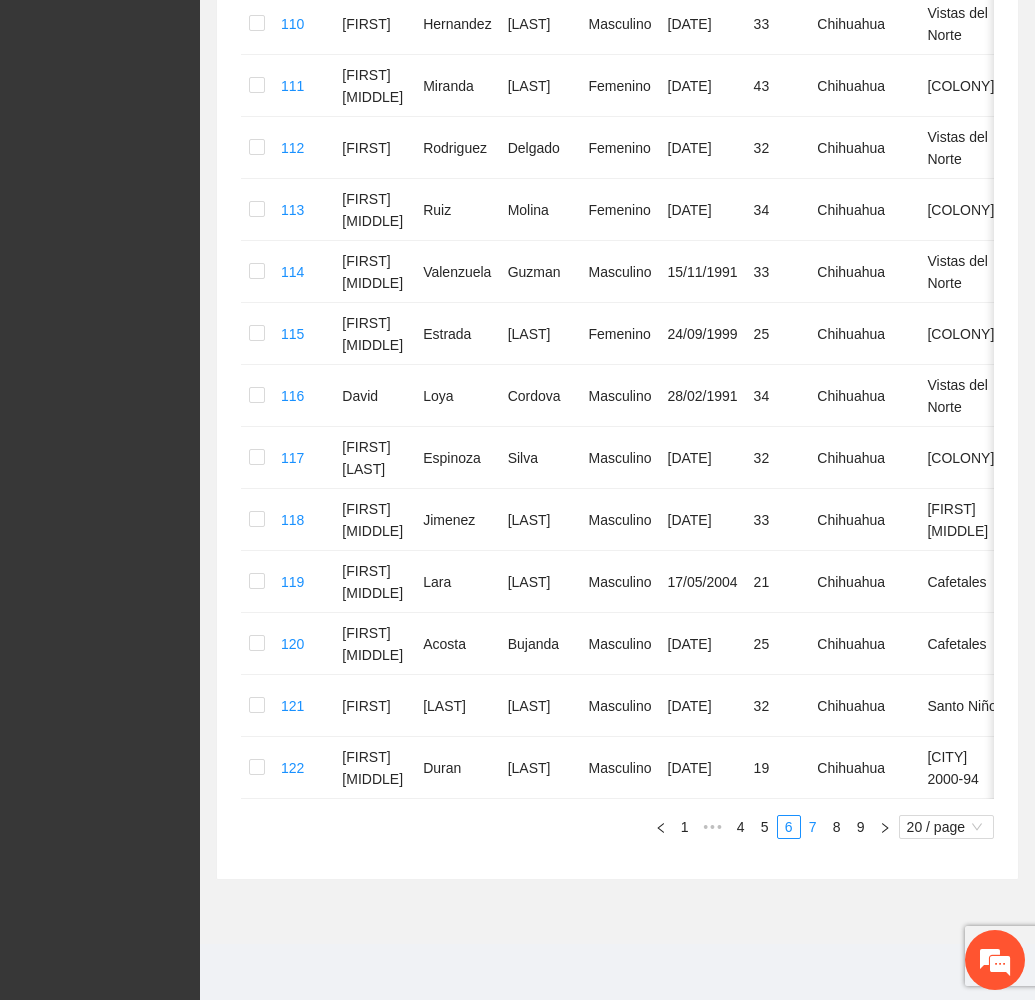 click on "7" at bounding box center (813, 827) 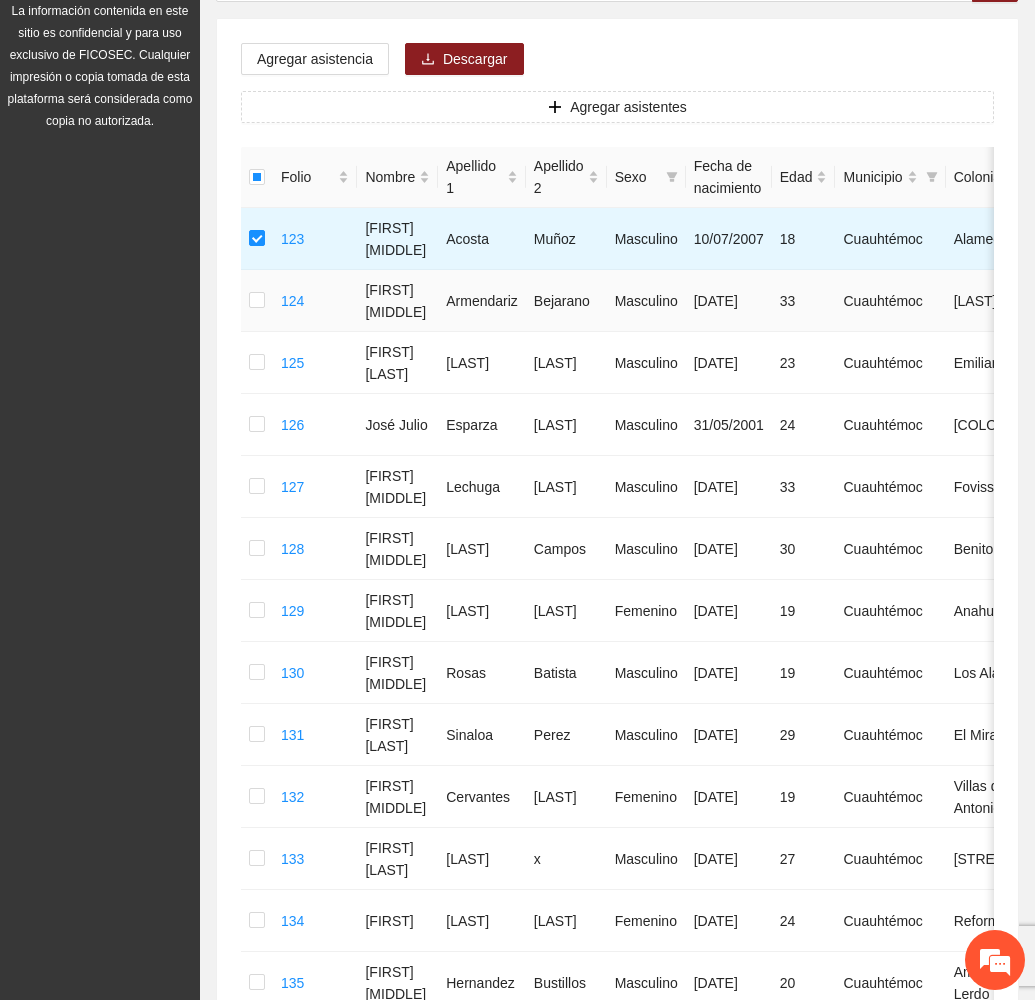 scroll, scrollTop: 300, scrollLeft: 0, axis: vertical 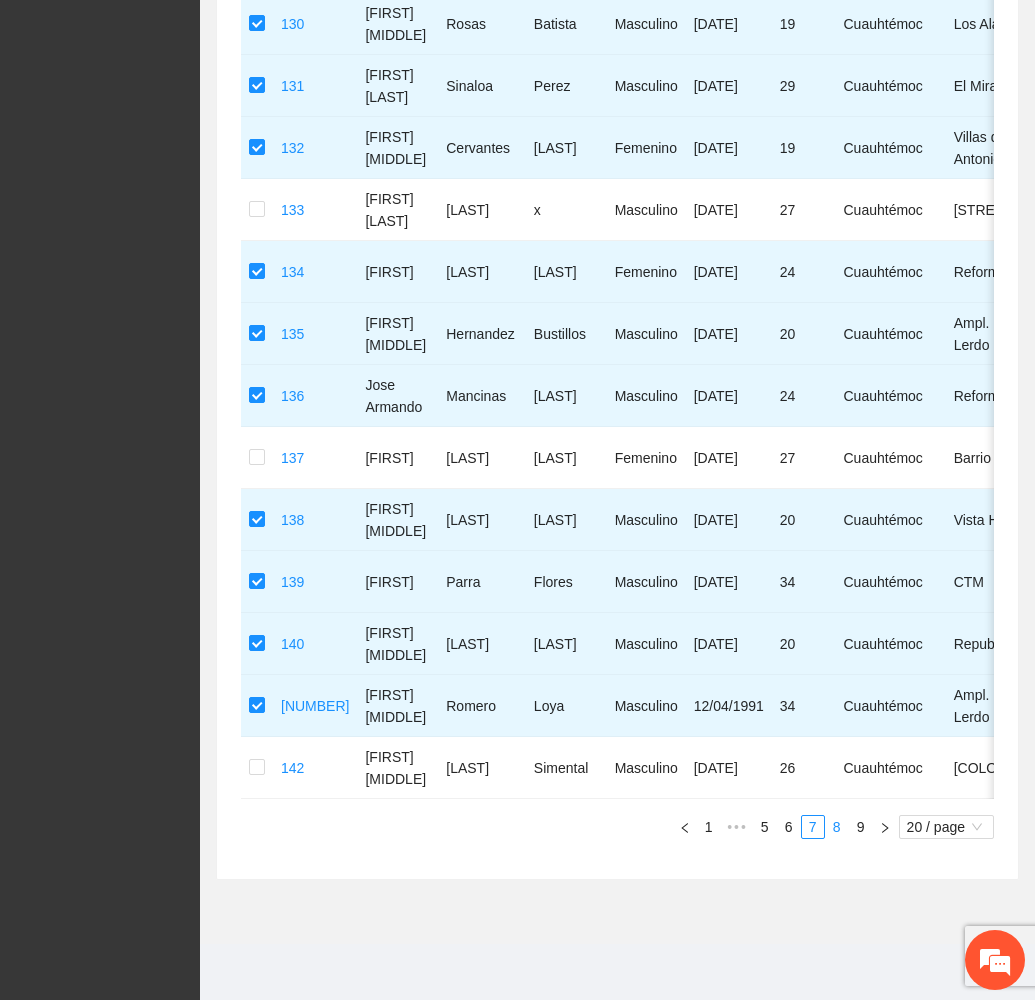 click on "8" at bounding box center [837, 827] 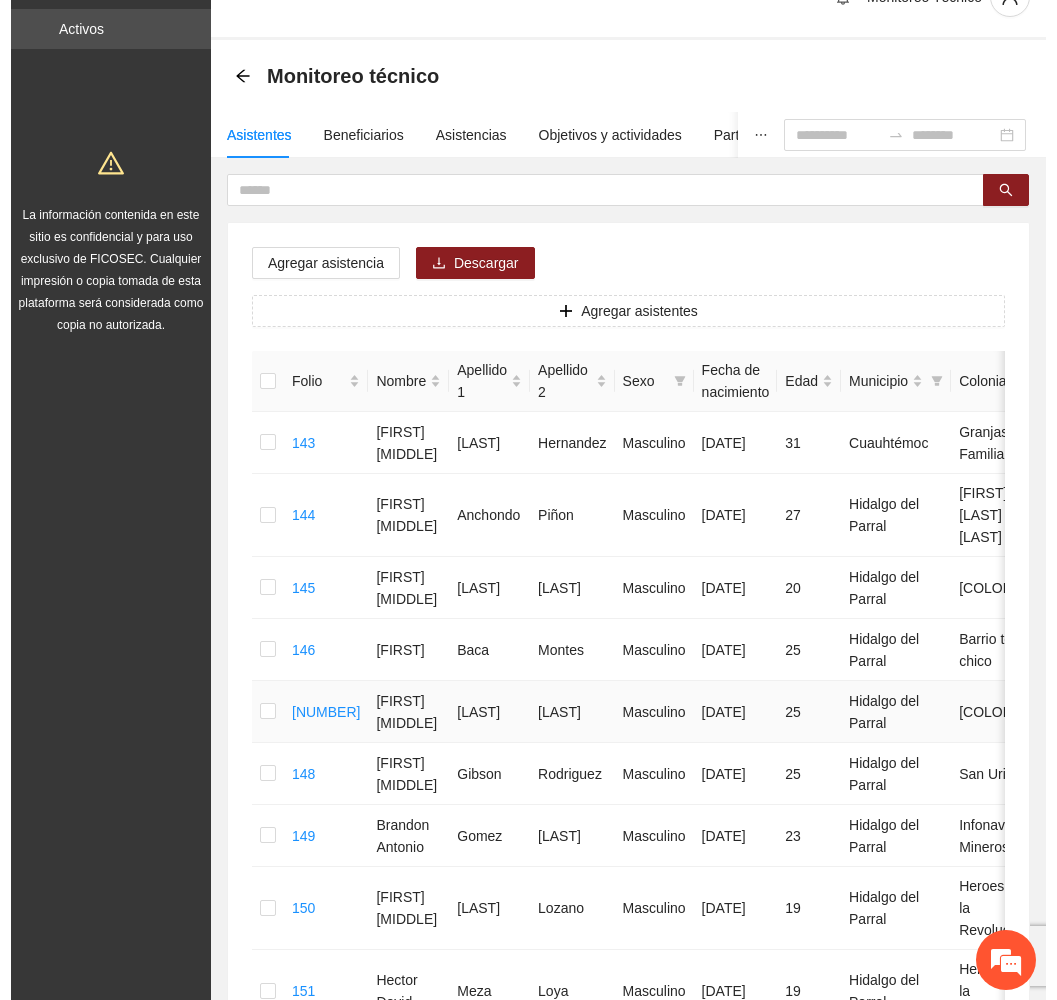 scroll, scrollTop: 0, scrollLeft: 0, axis: both 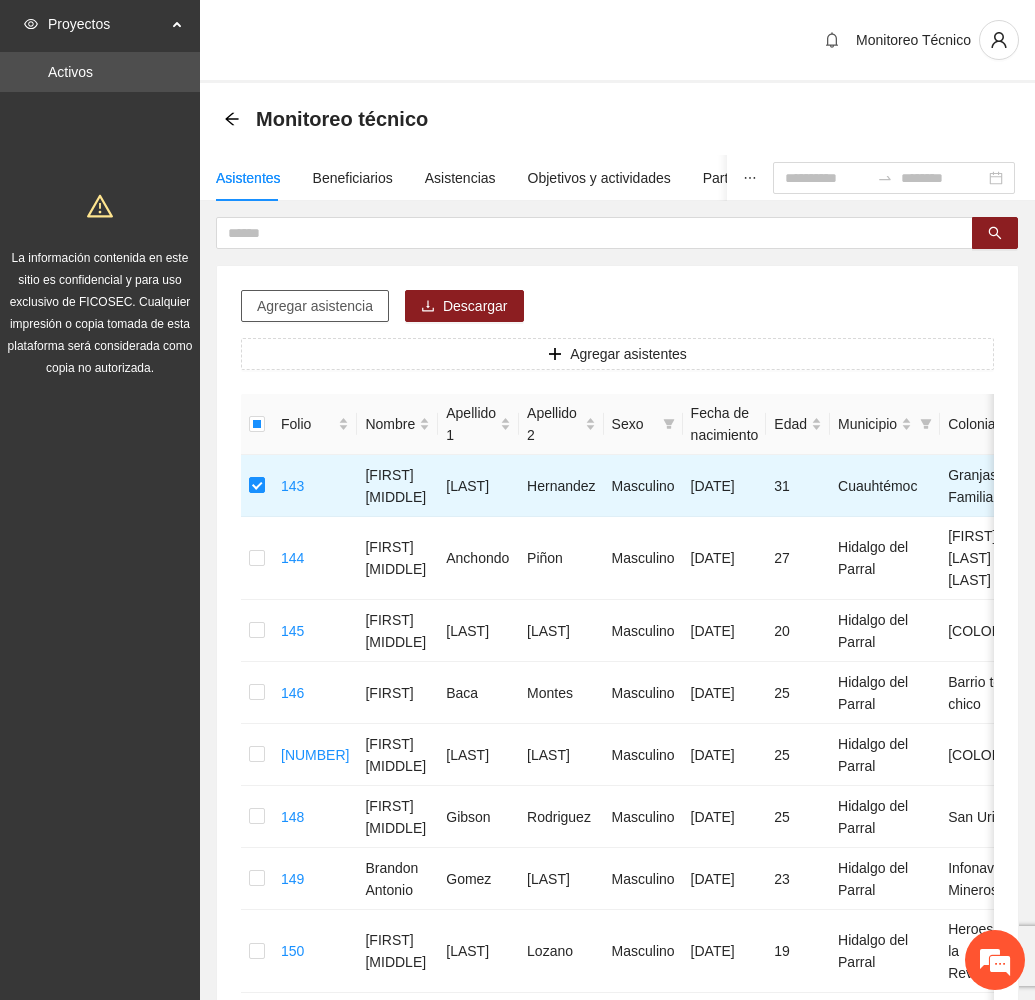 click on "Agregar asistencia" at bounding box center [315, 306] 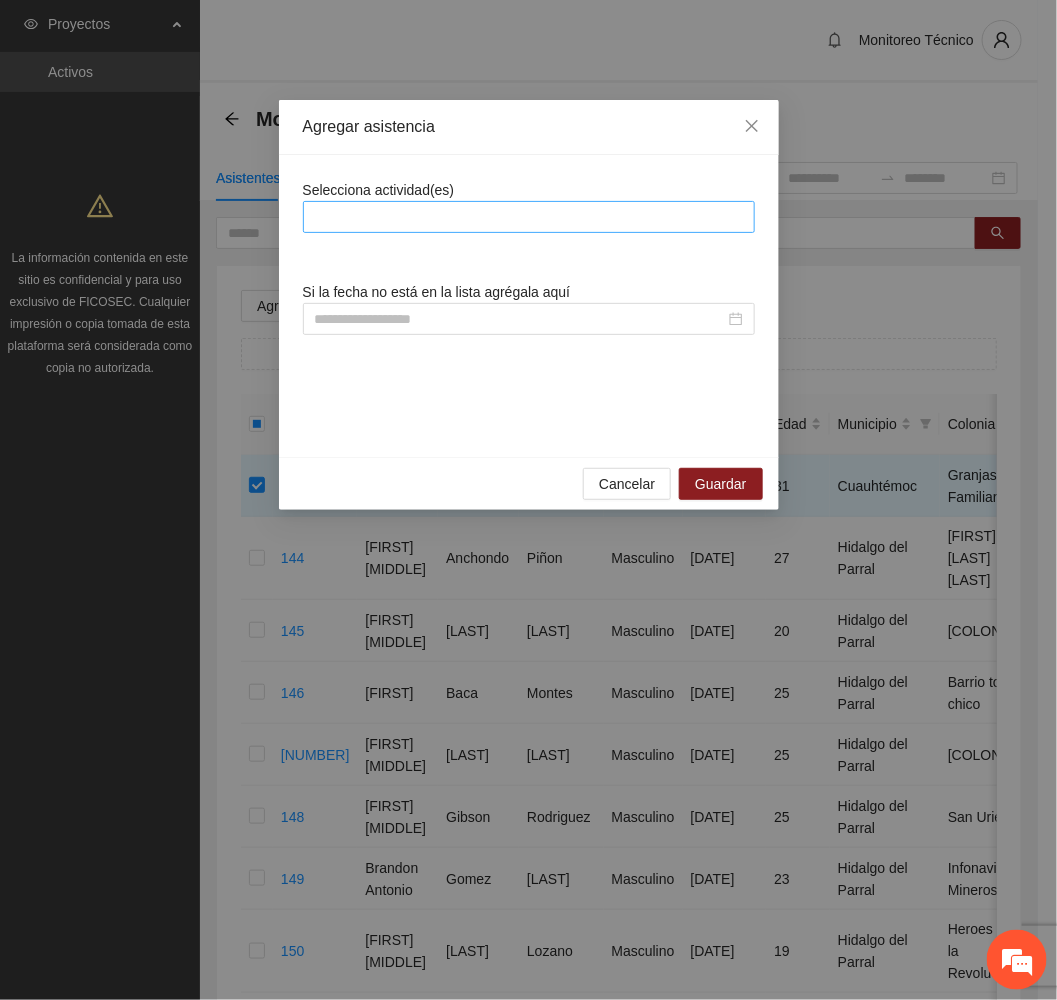 click at bounding box center [529, 217] 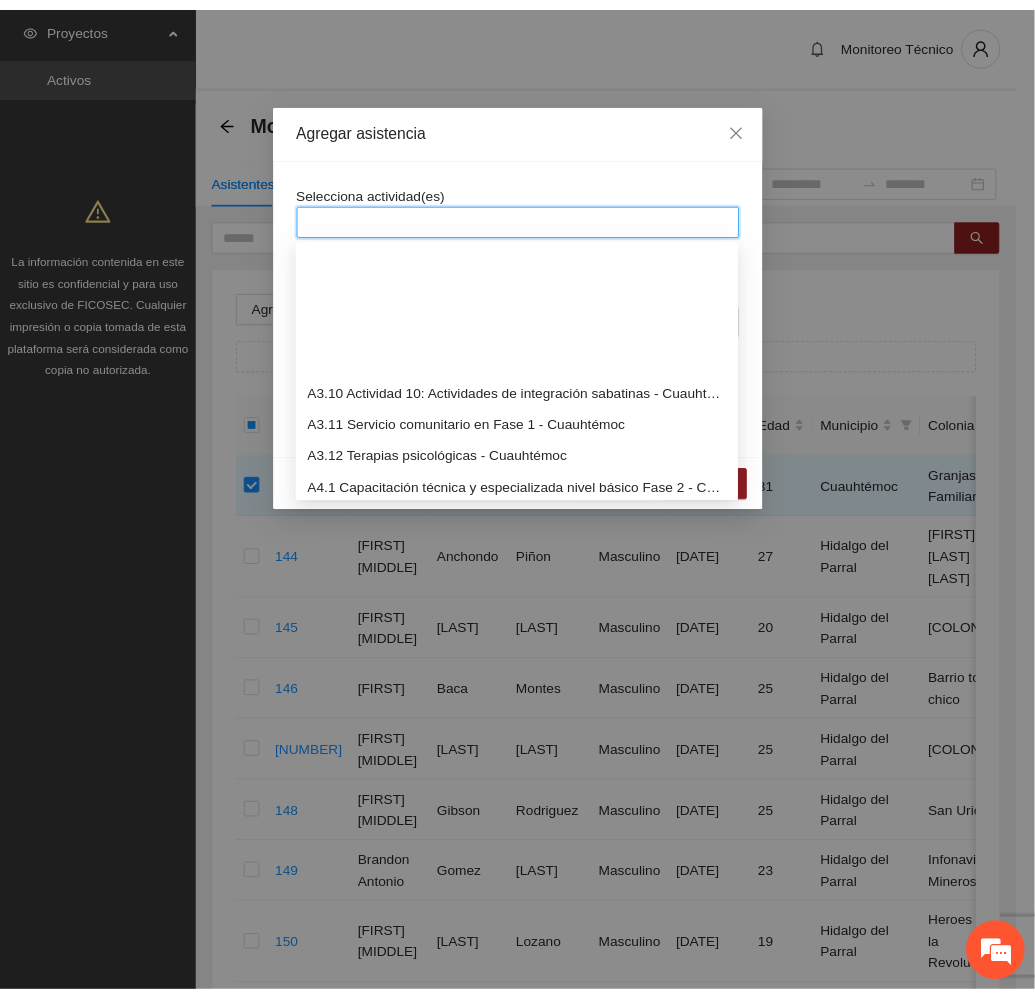 scroll, scrollTop: 1200, scrollLeft: 0, axis: vertical 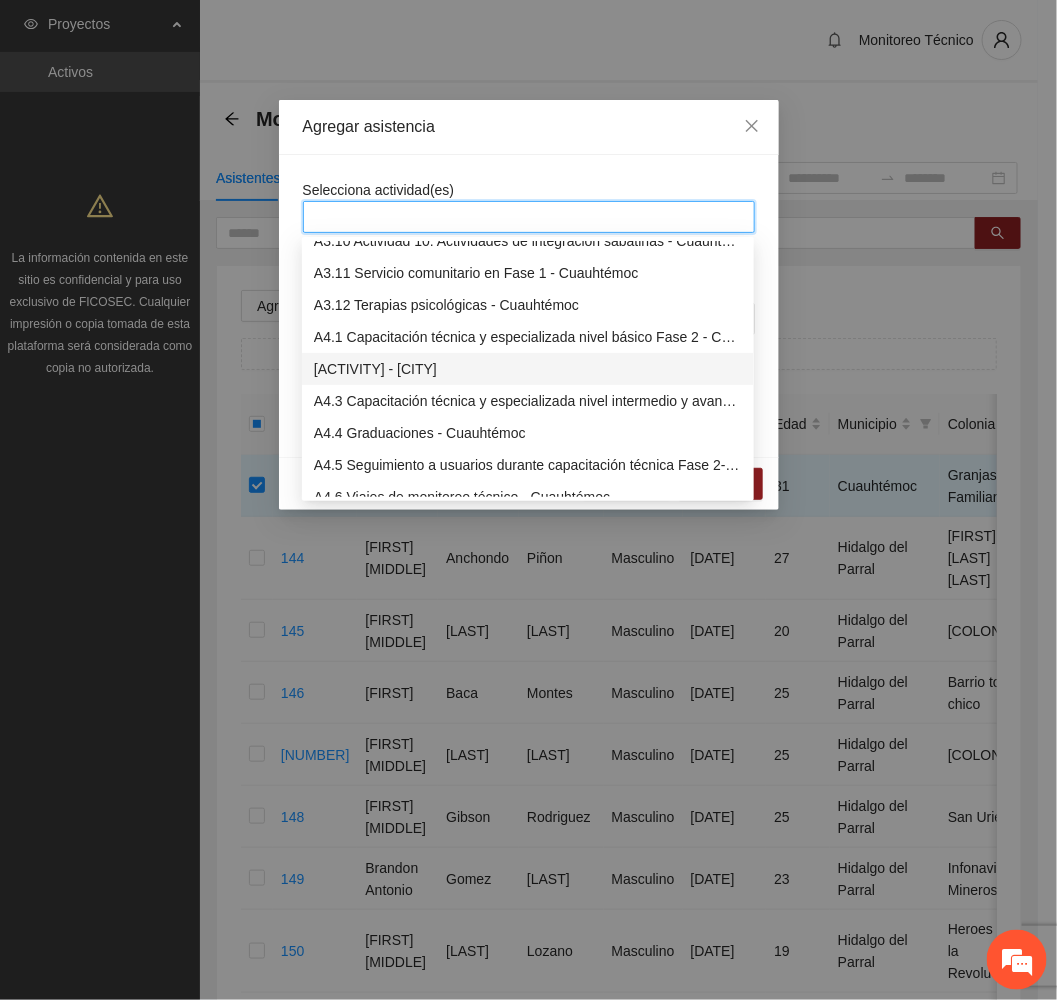 click on "A4.2 Talleres de empleabilidad sabatinos - [CITY]" at bounding box center (528, 369) 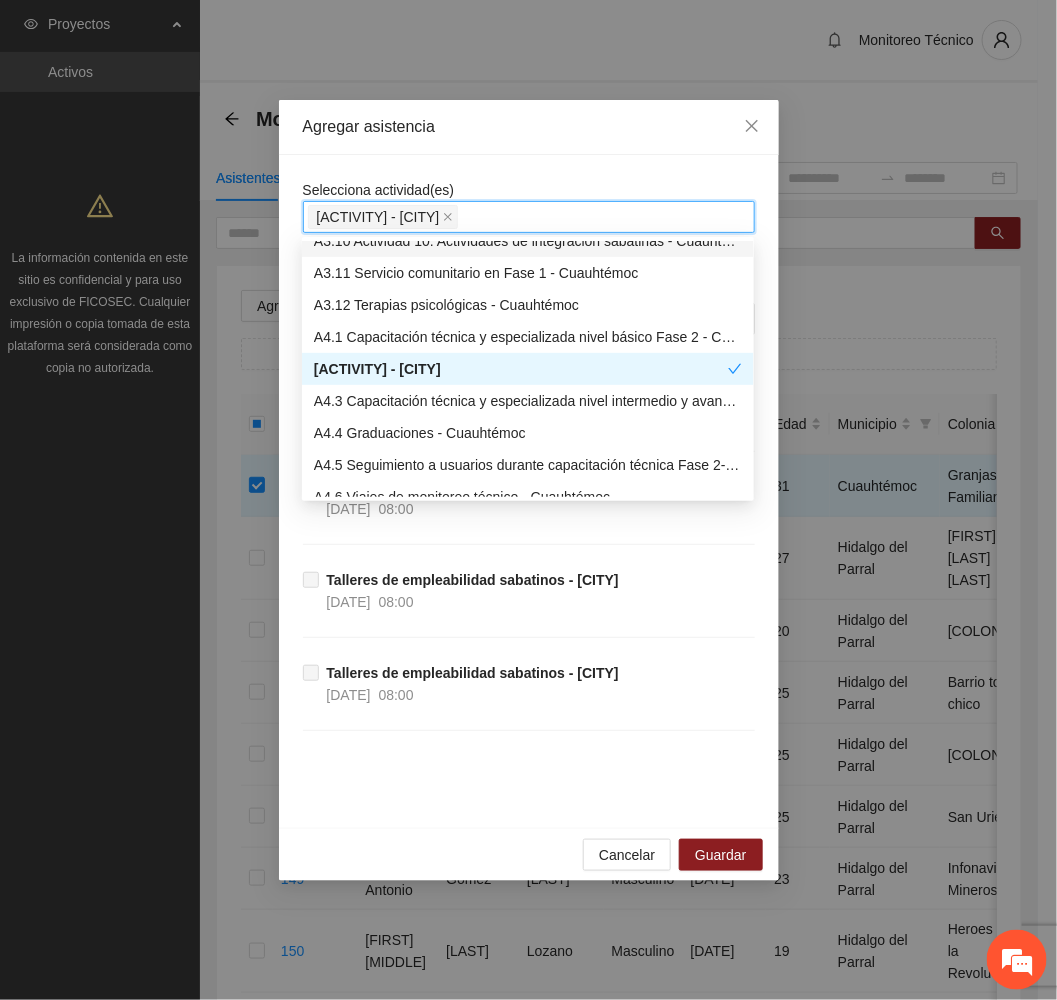 click on "Agregar asistencia" at bounding box center [529, 127] 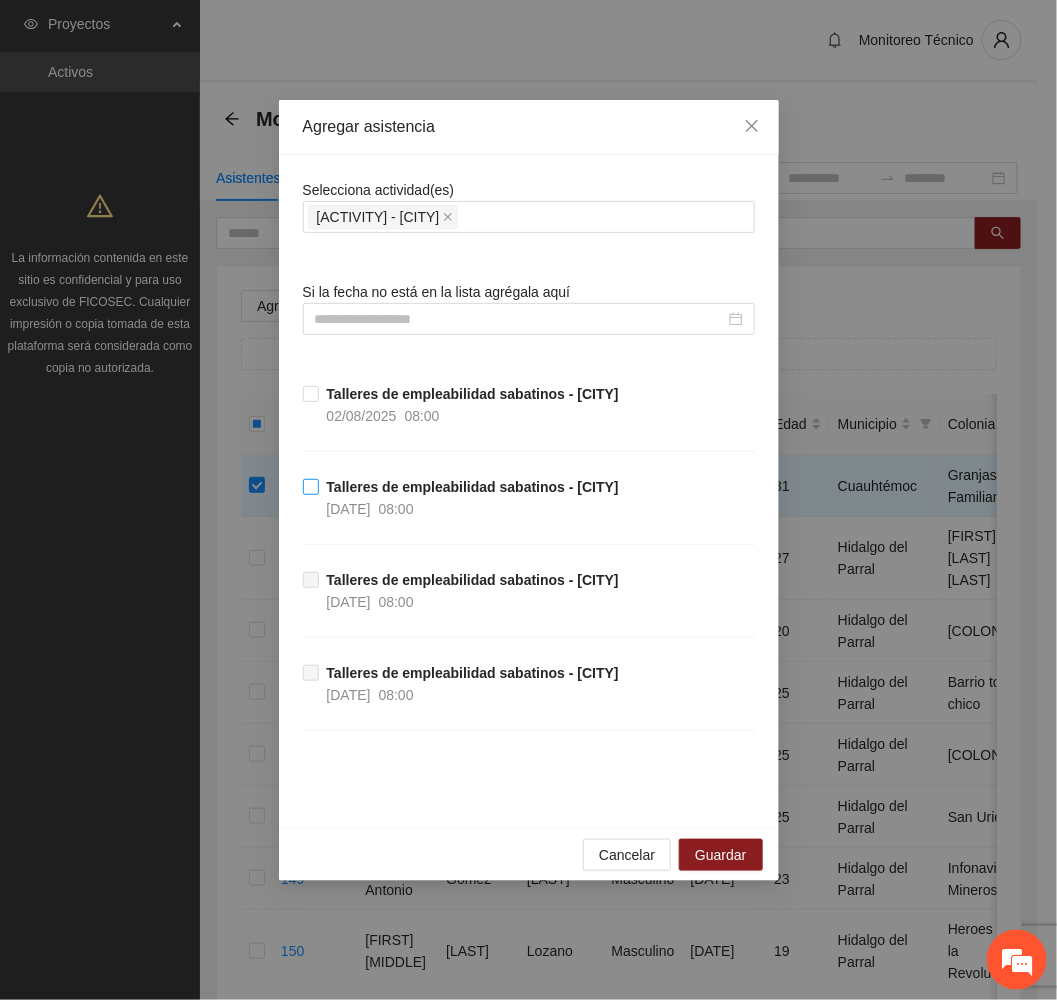 click on "Talleres de empleabilidad sabatinos - Cuauhtémoc" at bounding box center (473, 487) 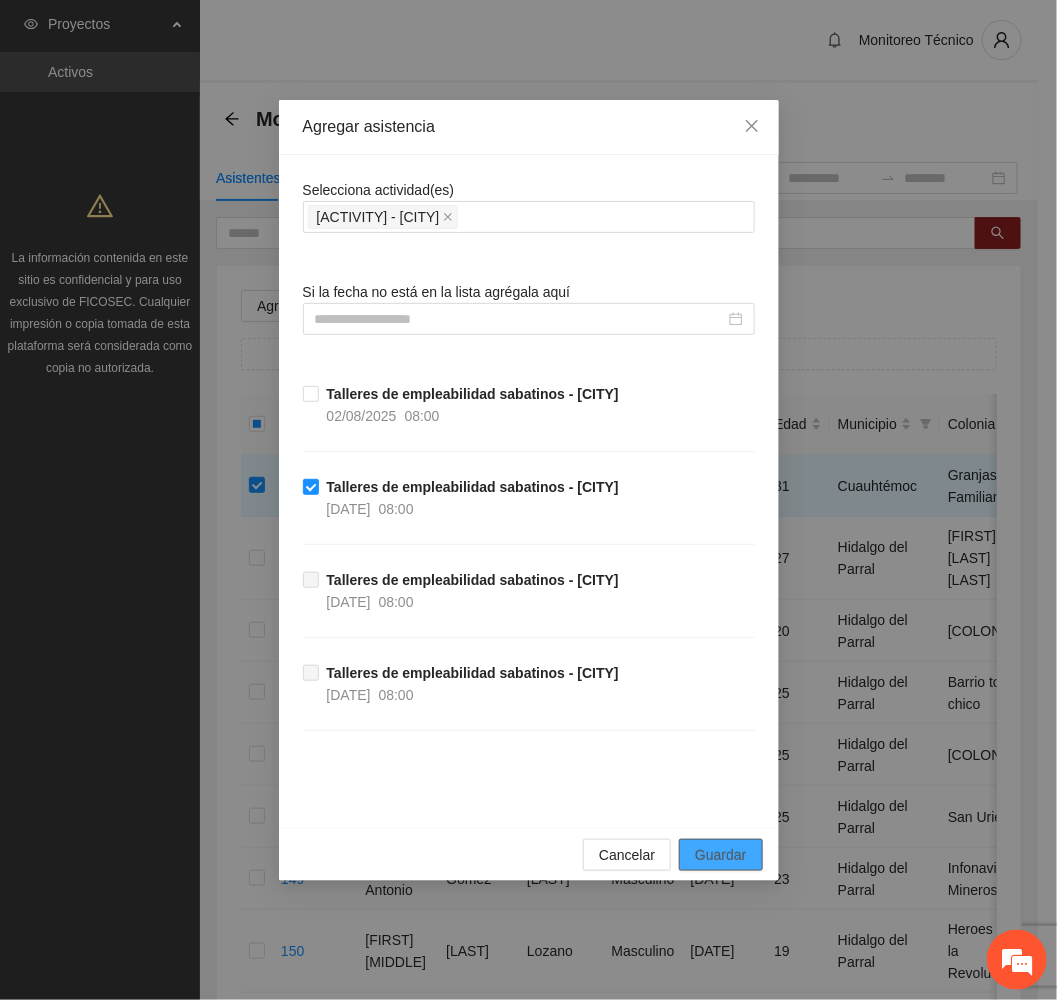 click on "Guardar" at bounding box center [720, 855] 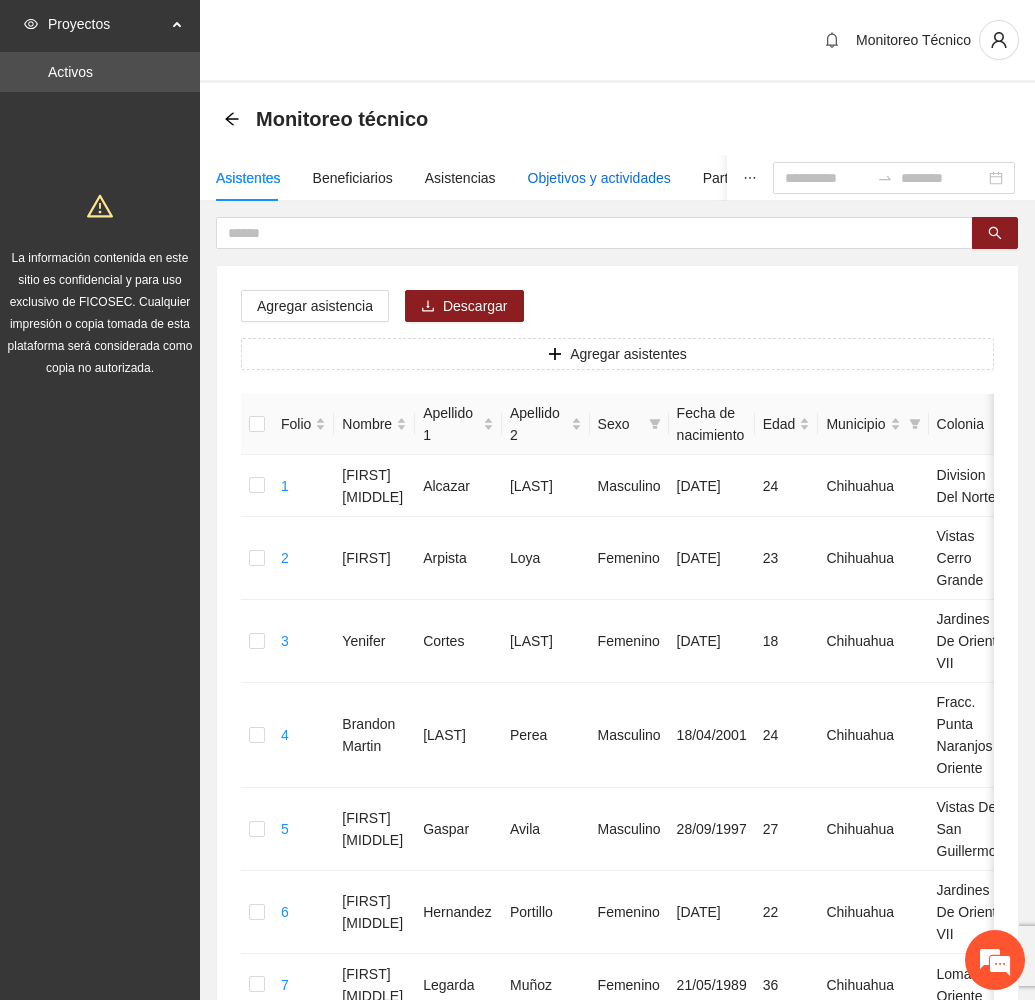 click on "Objetivos y actividades" at bounding box center (599, 178) 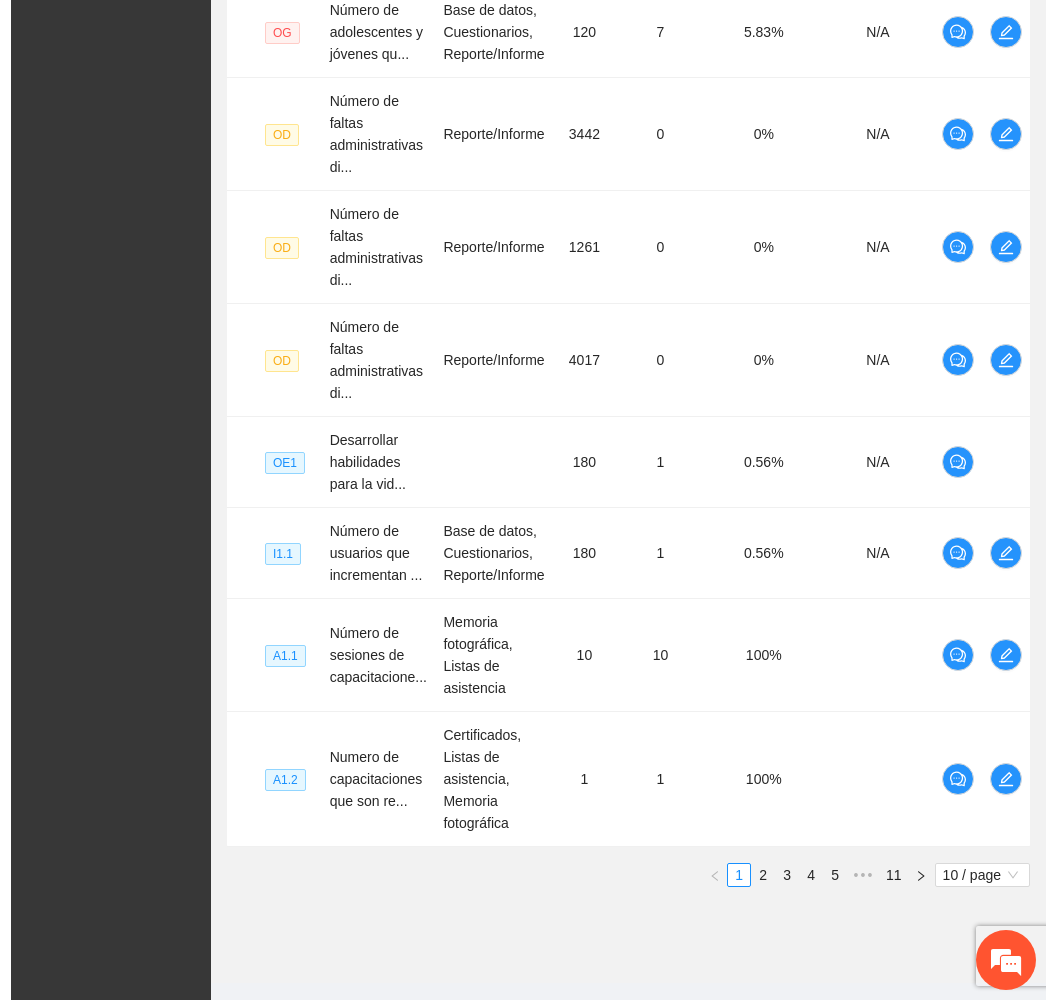 scroll, scrollTop: 820, scrollLeft: 0, axis: vertical 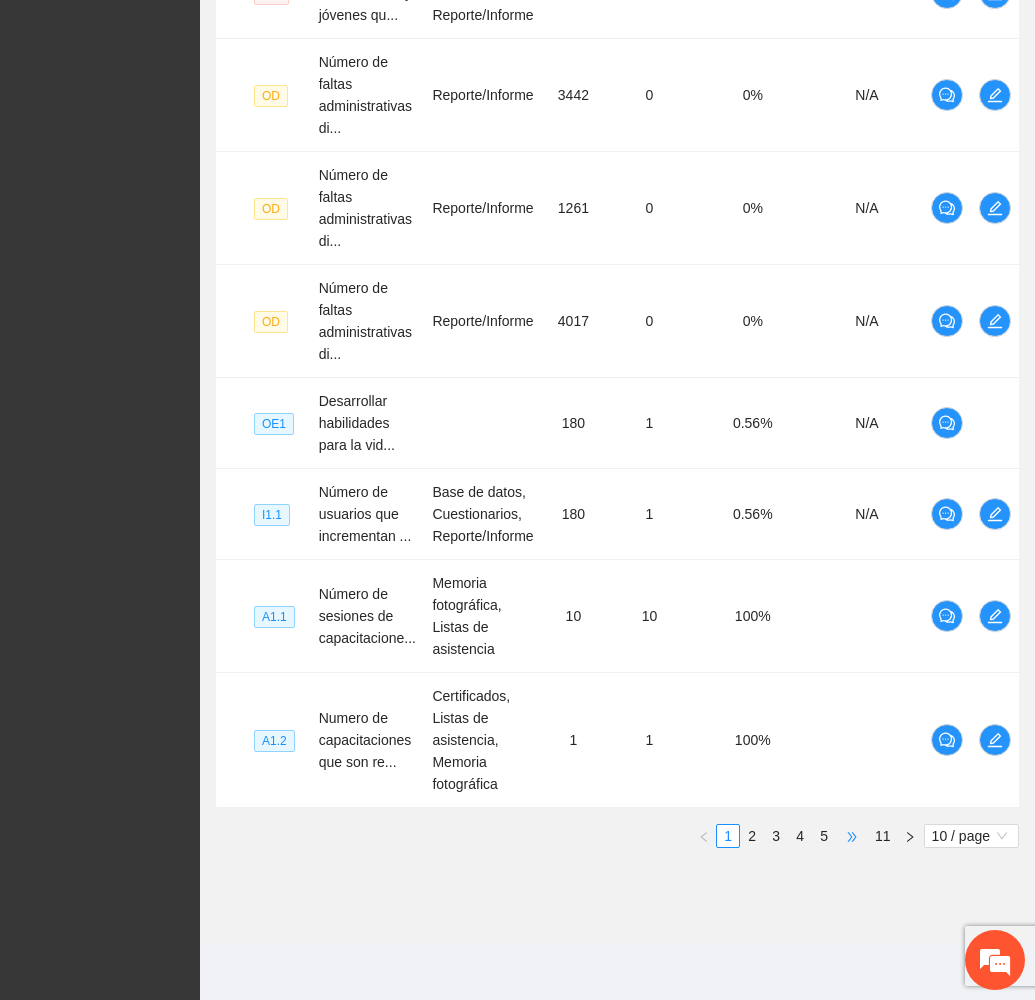 click on "•••" at bounding box center (852, 836) 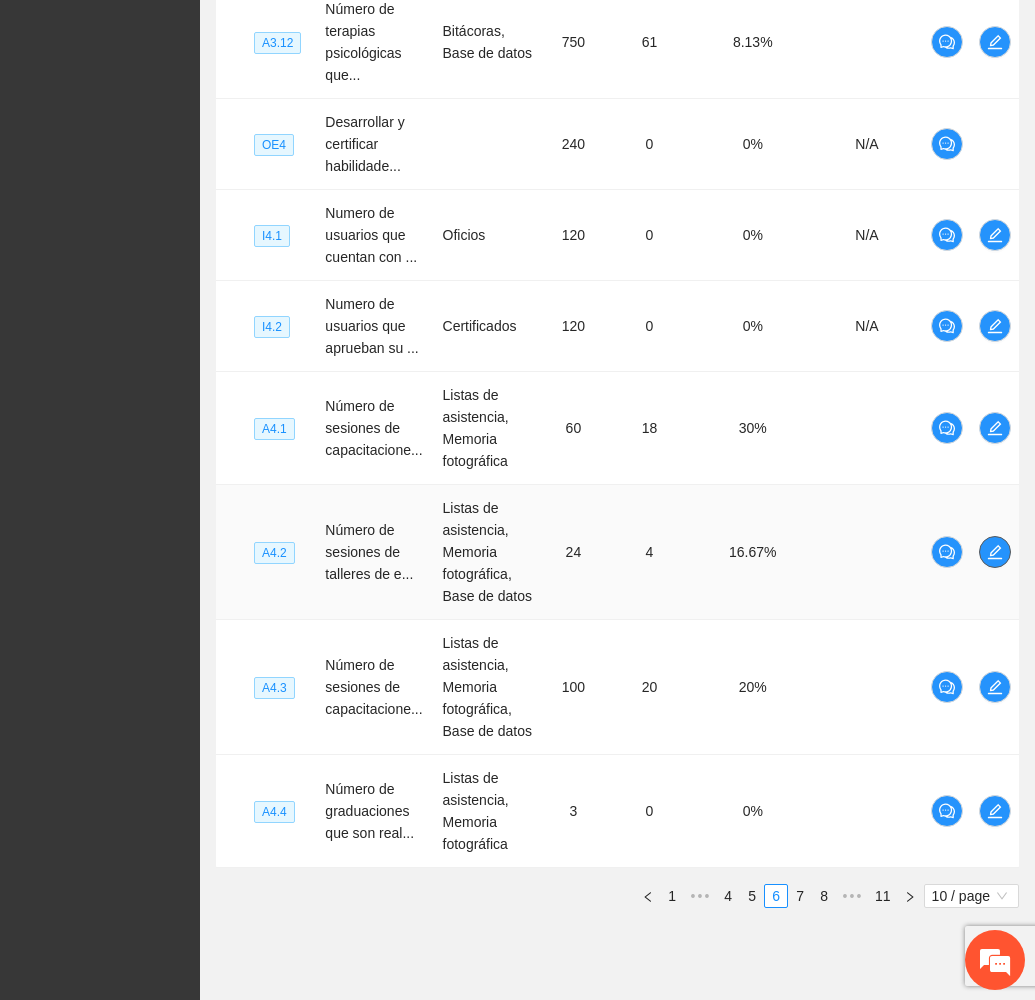click 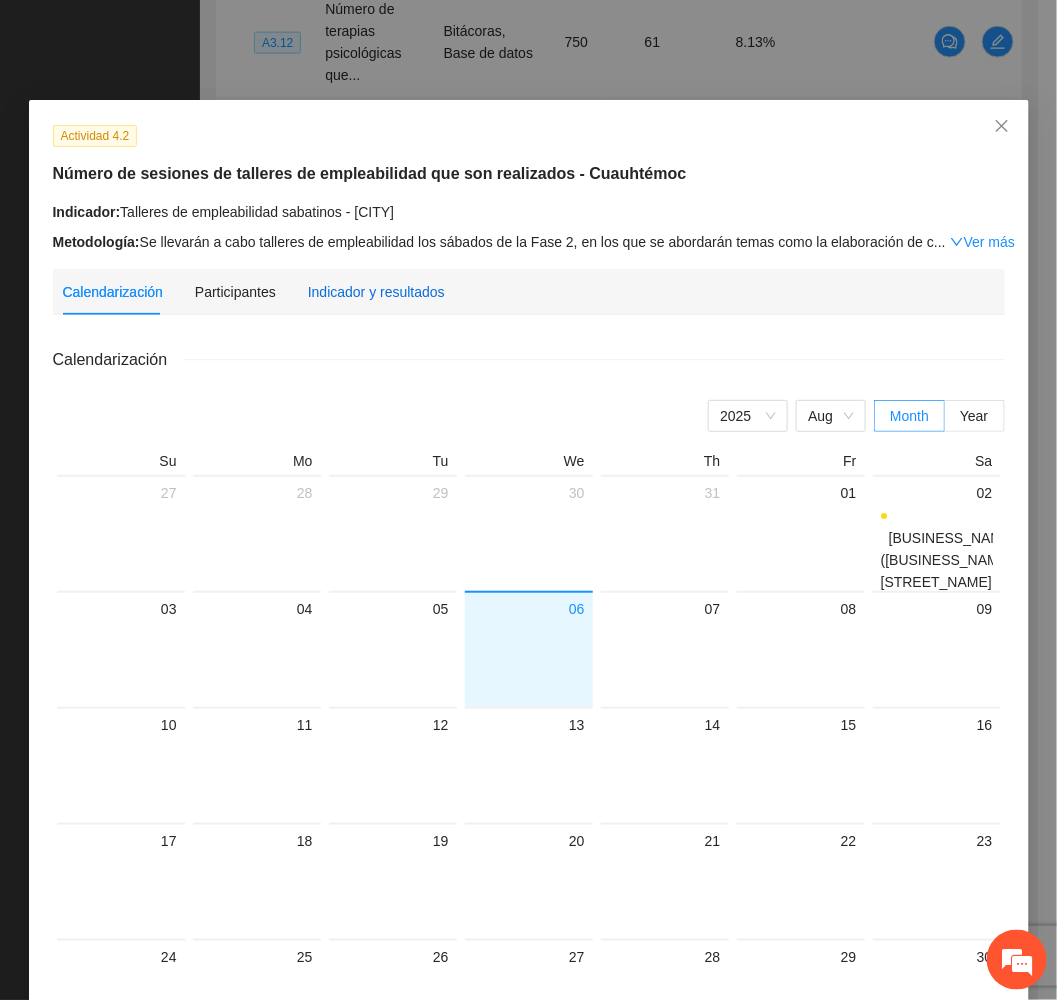 click on "Indicador y resultados" at bounding box center (376, 292) 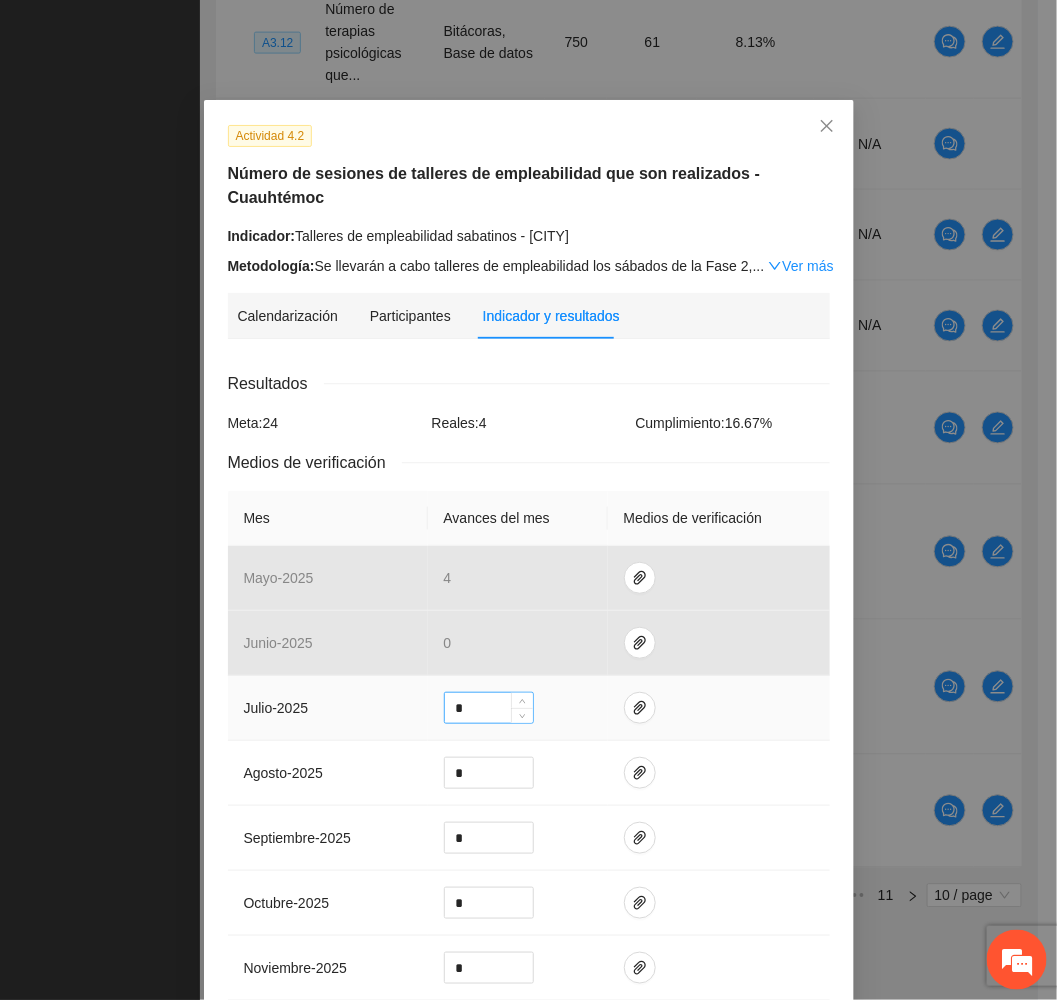 click on "*" at bounding box center [489, 708] 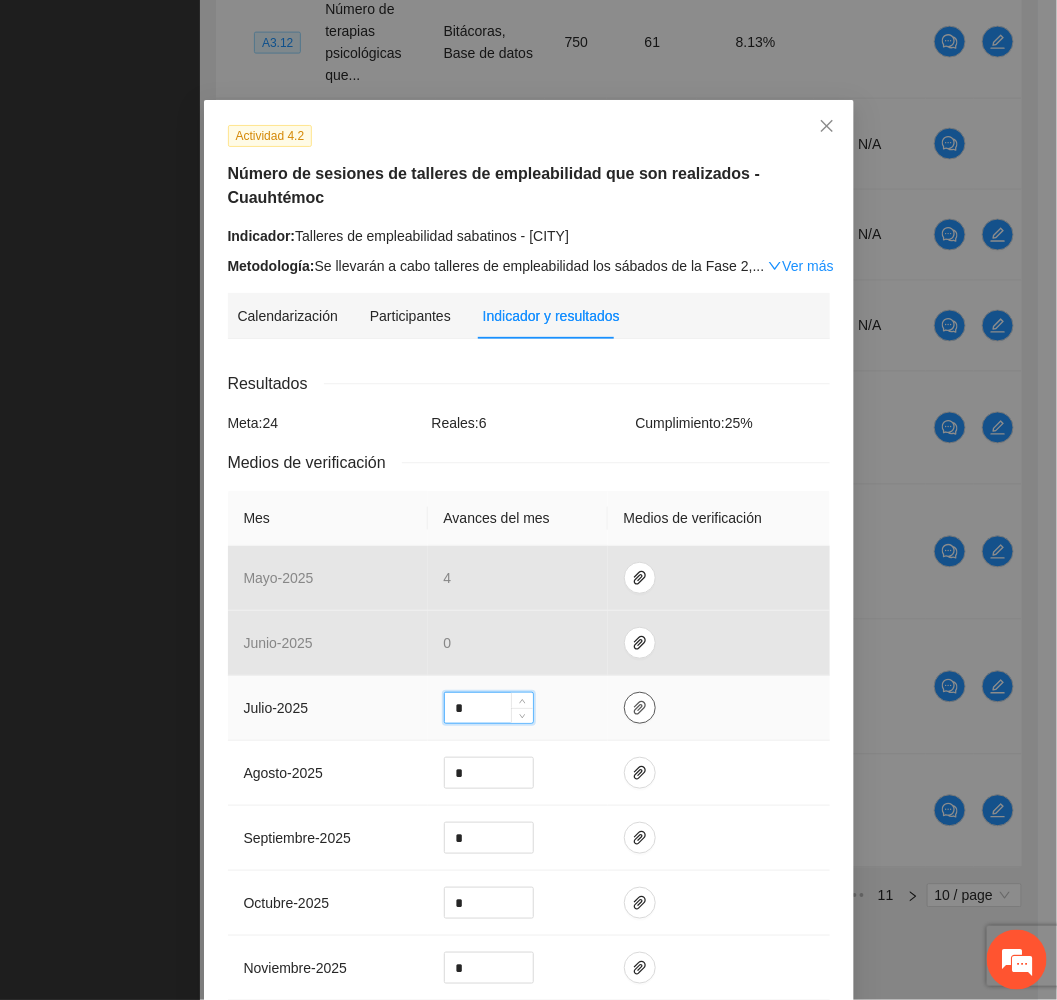 type on "*" 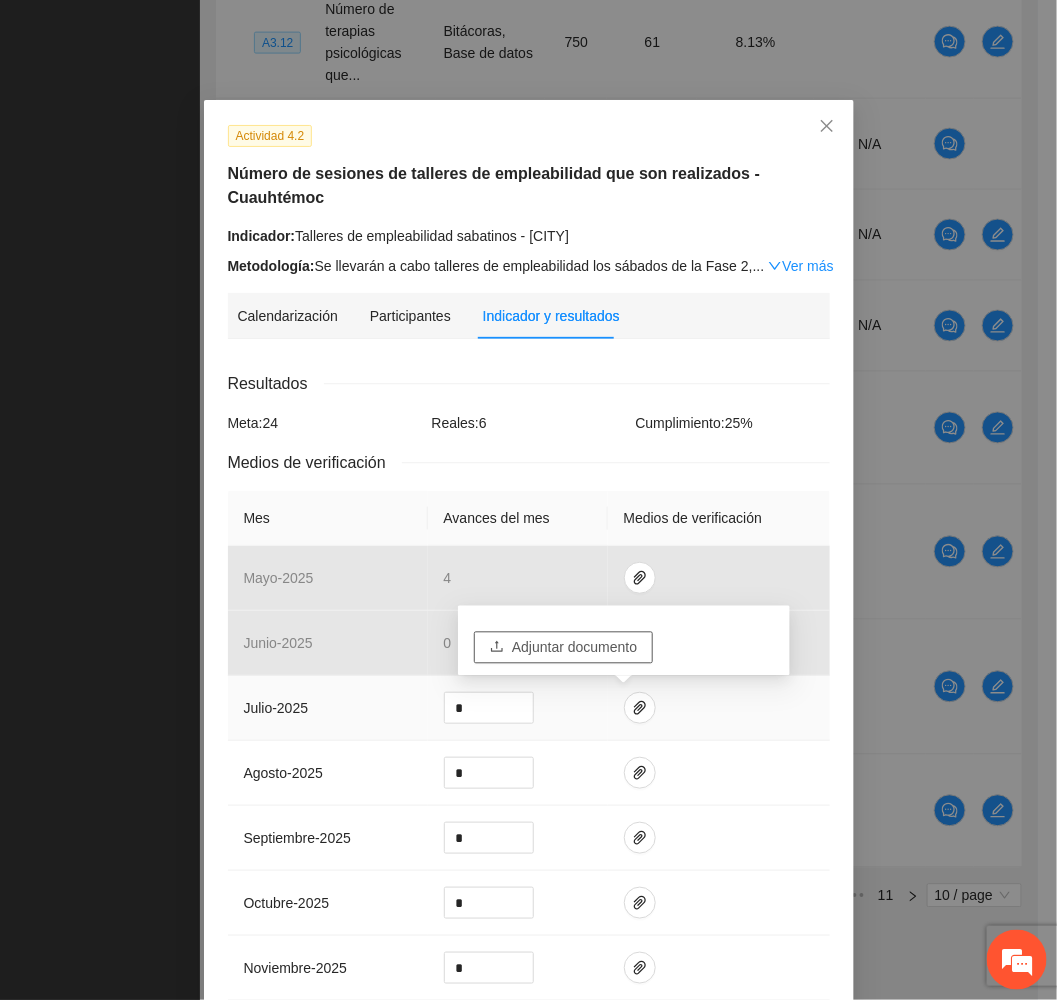 click on "Adjuntar documento" at bounding box center [574, 648] 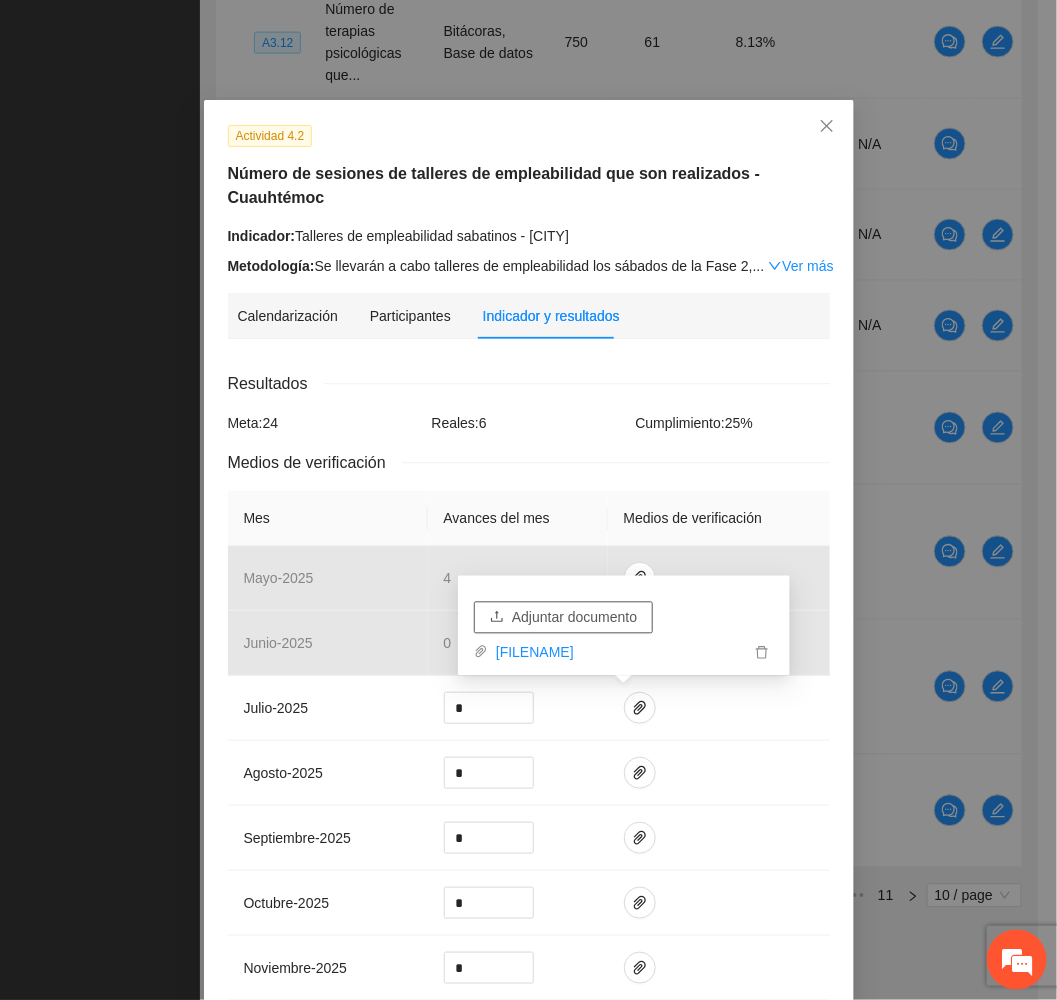 scroll, scrollTop: 492, scrollLeft: 0, axis: vertical 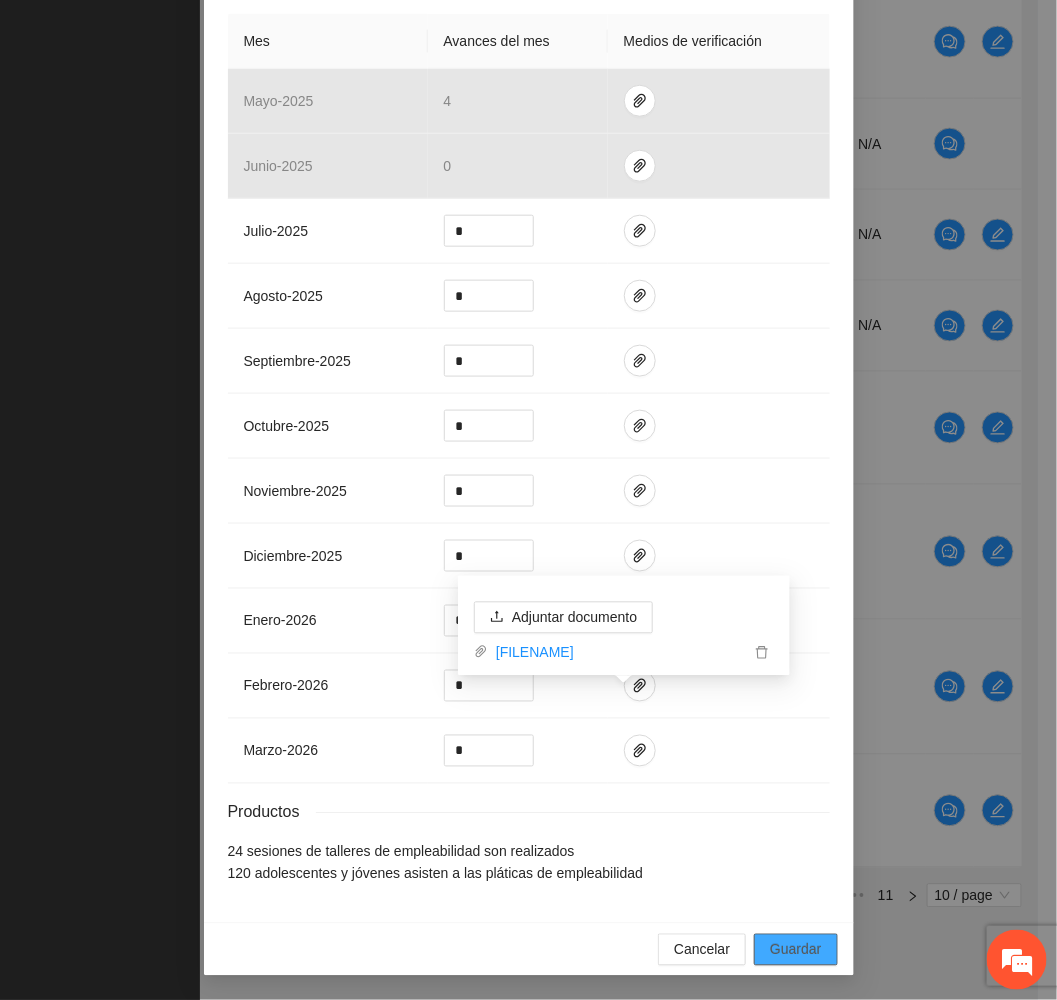 click on "Guardar" at bounding box center (795, 950) 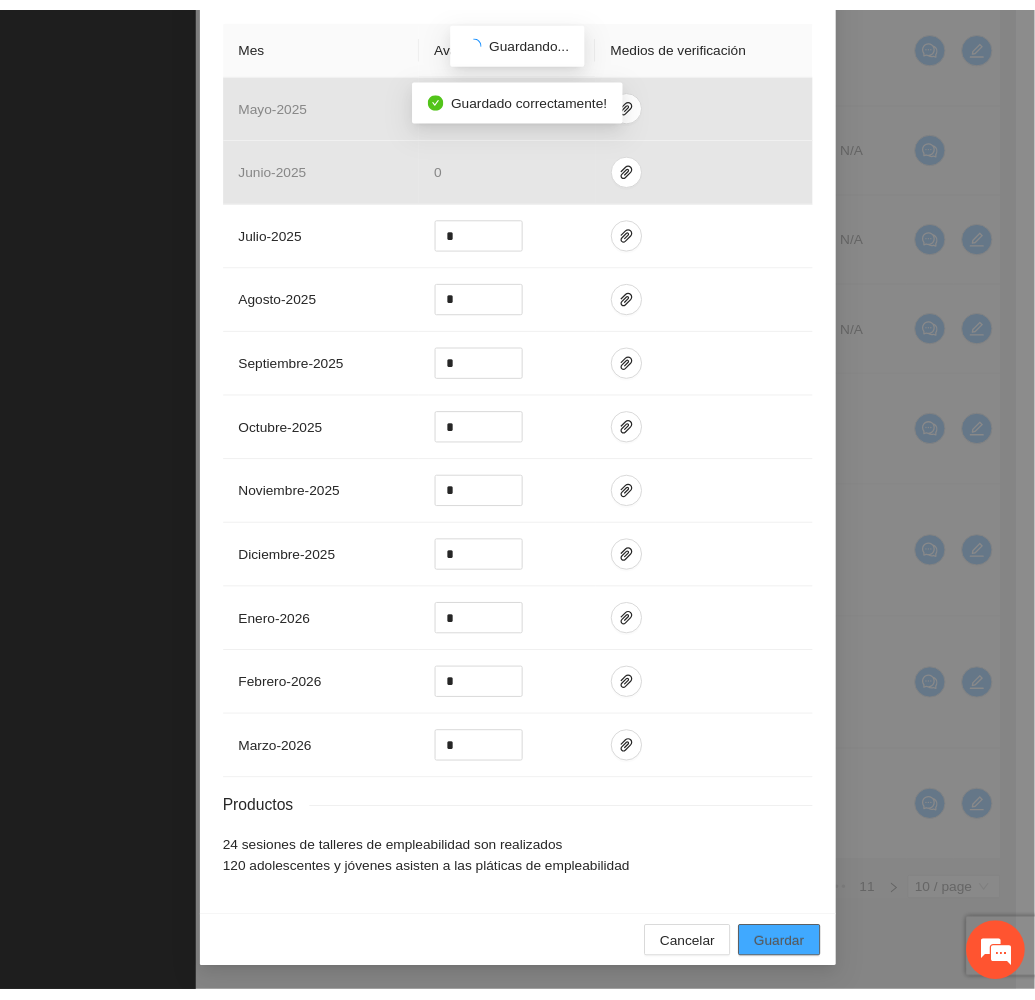 scroll, scrollTop: 391, scrollLeft: 0, axis: vertical 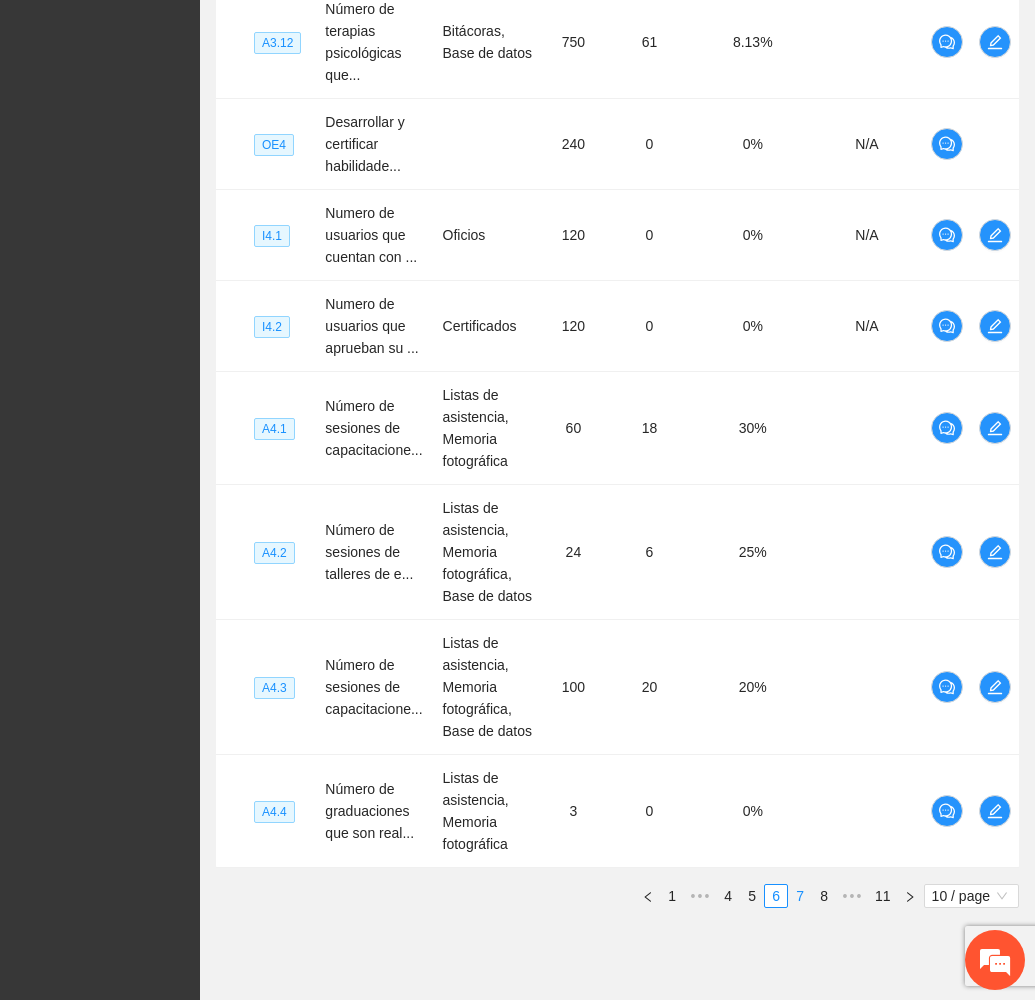 click on "7" at bounding box center [800, 896] 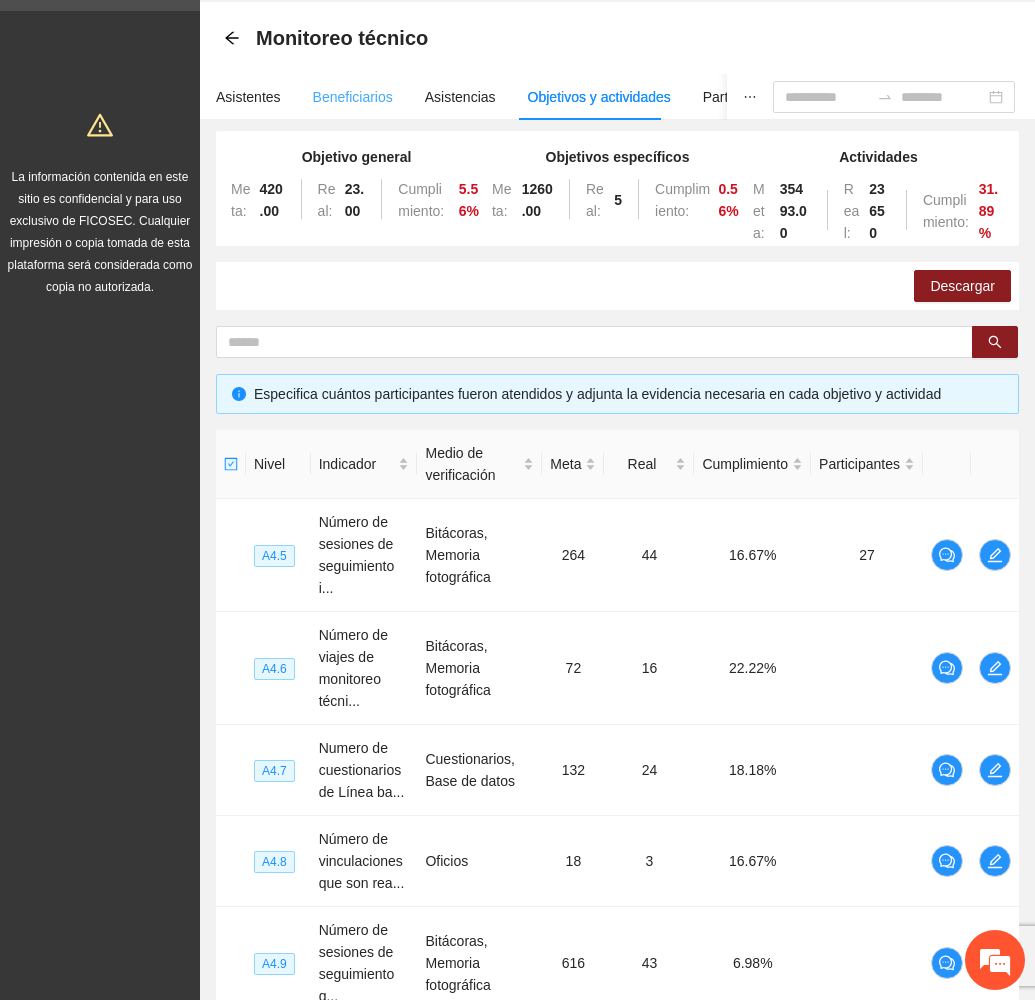 scroll, scrollTop: 0, scrollLeft: 0, axis: both 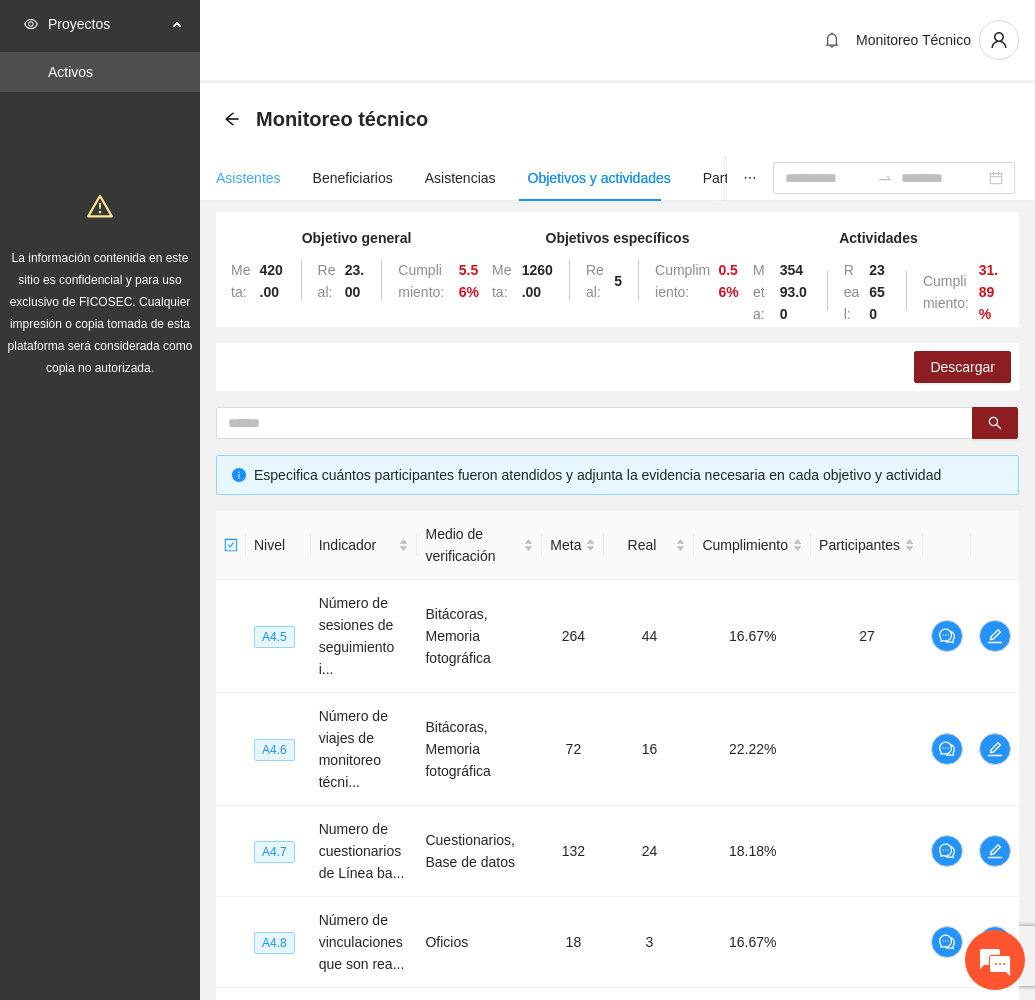click on "Asistentes" at bounding box center [248, 178] 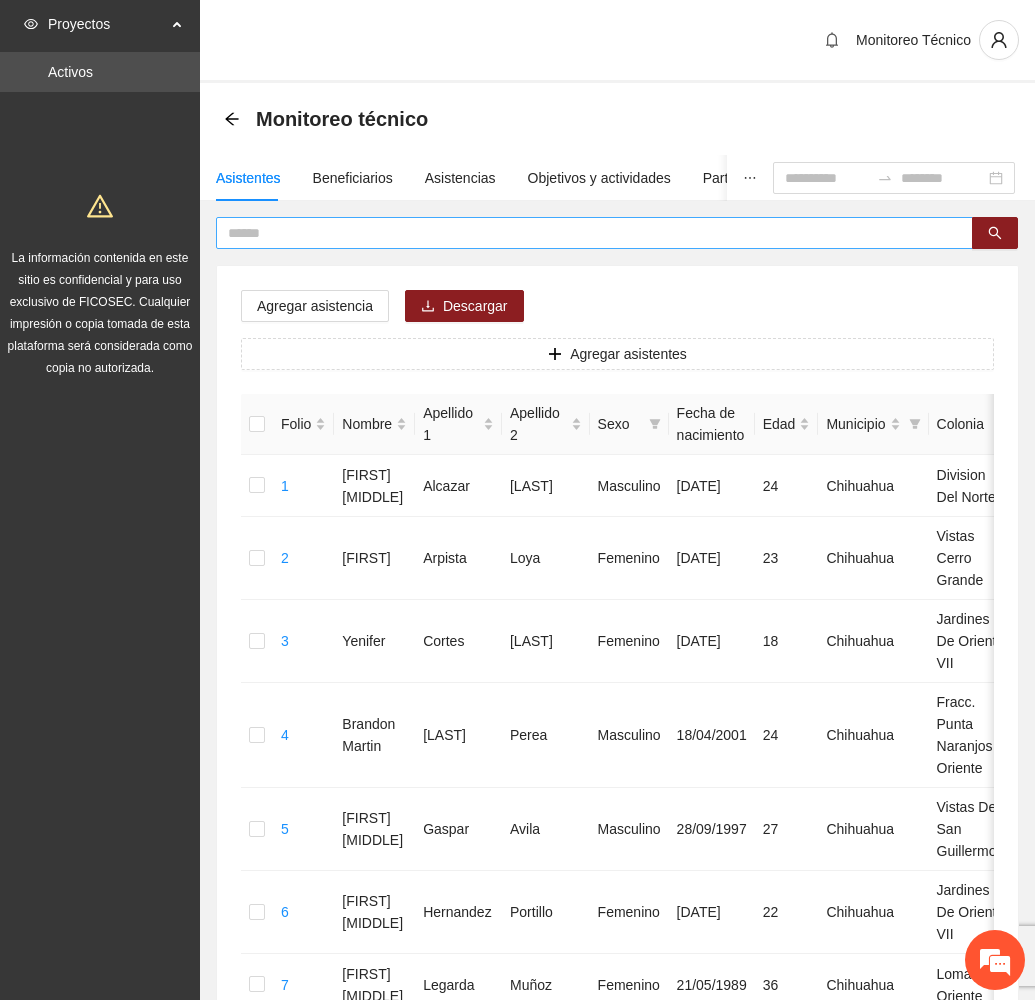 click at bounding box center [586, 233] 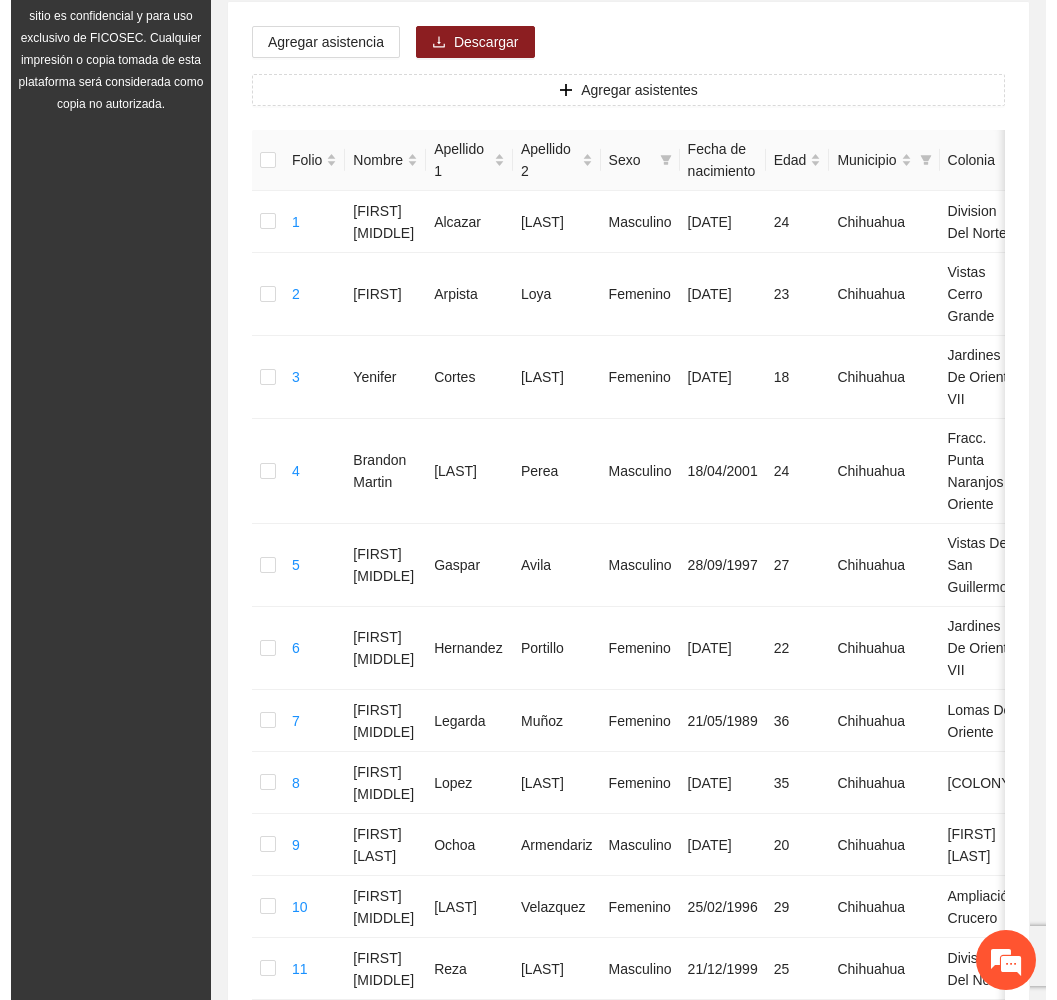 scroll, scrollTop: 0, scrollLeft: 0, axis: both 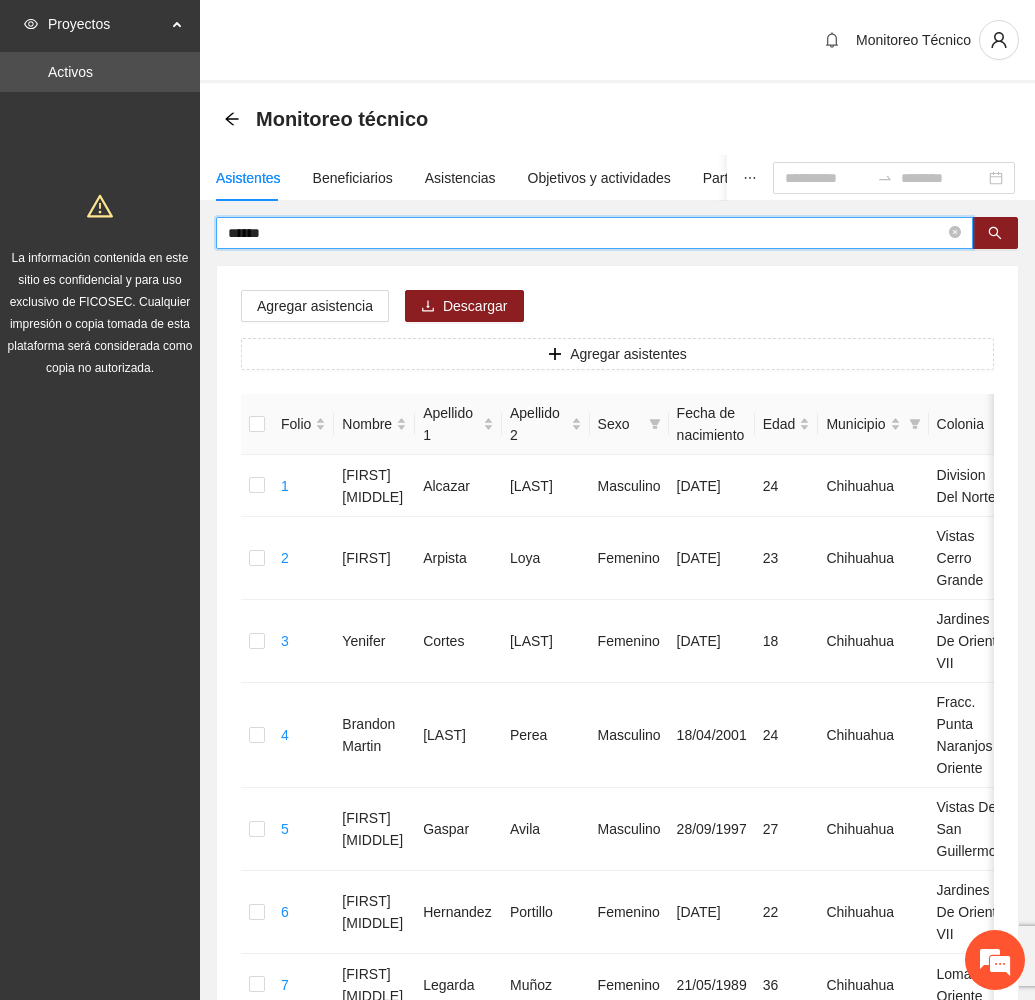 type on "******" 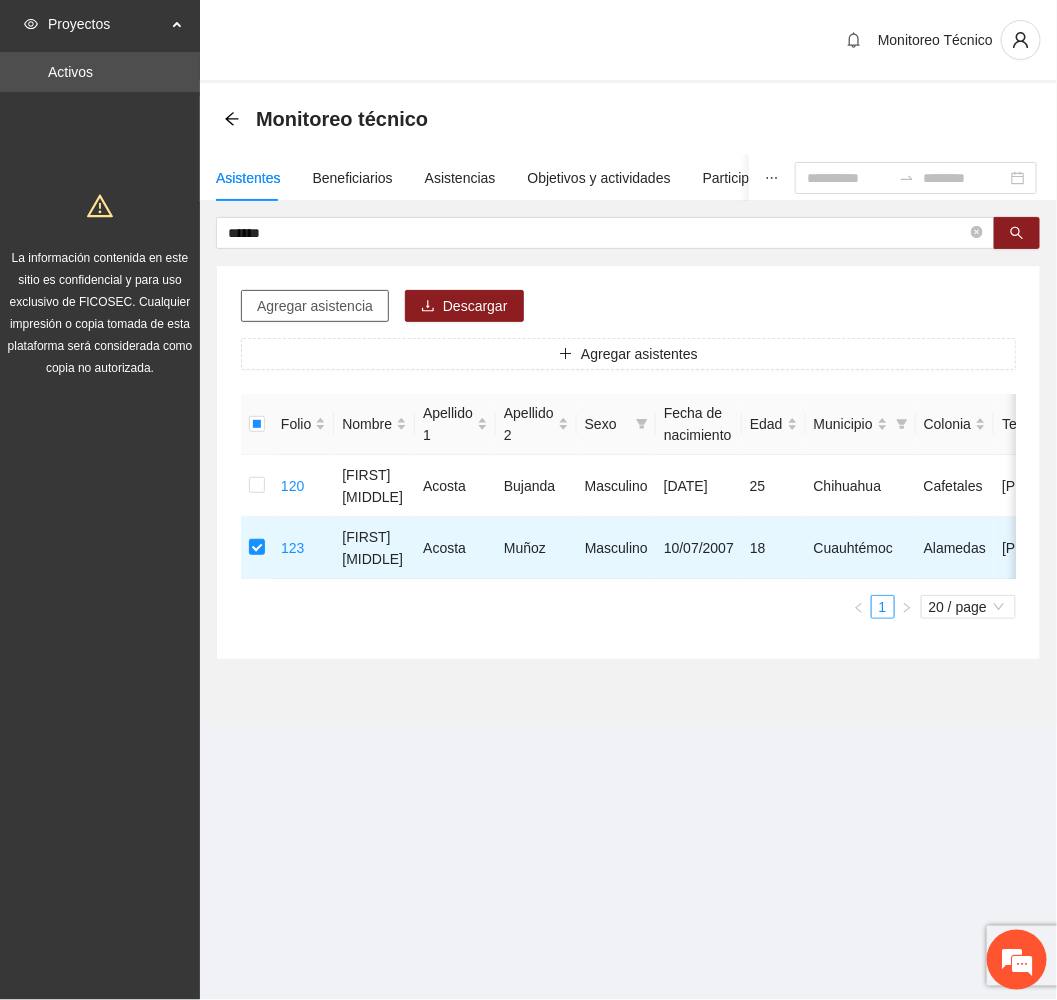 click on "Agregar asistencia" at bounding box center [315, 306] 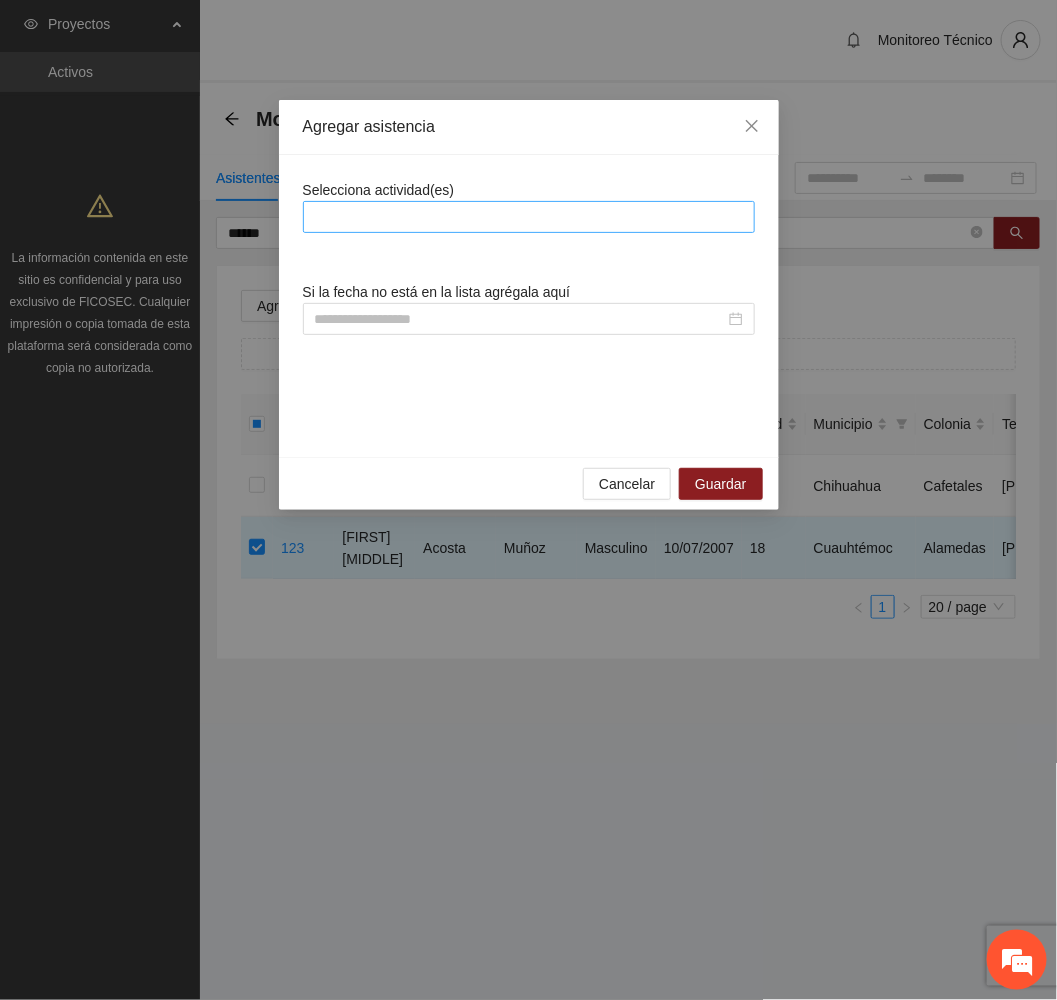 click at bounding box center [529, 217] 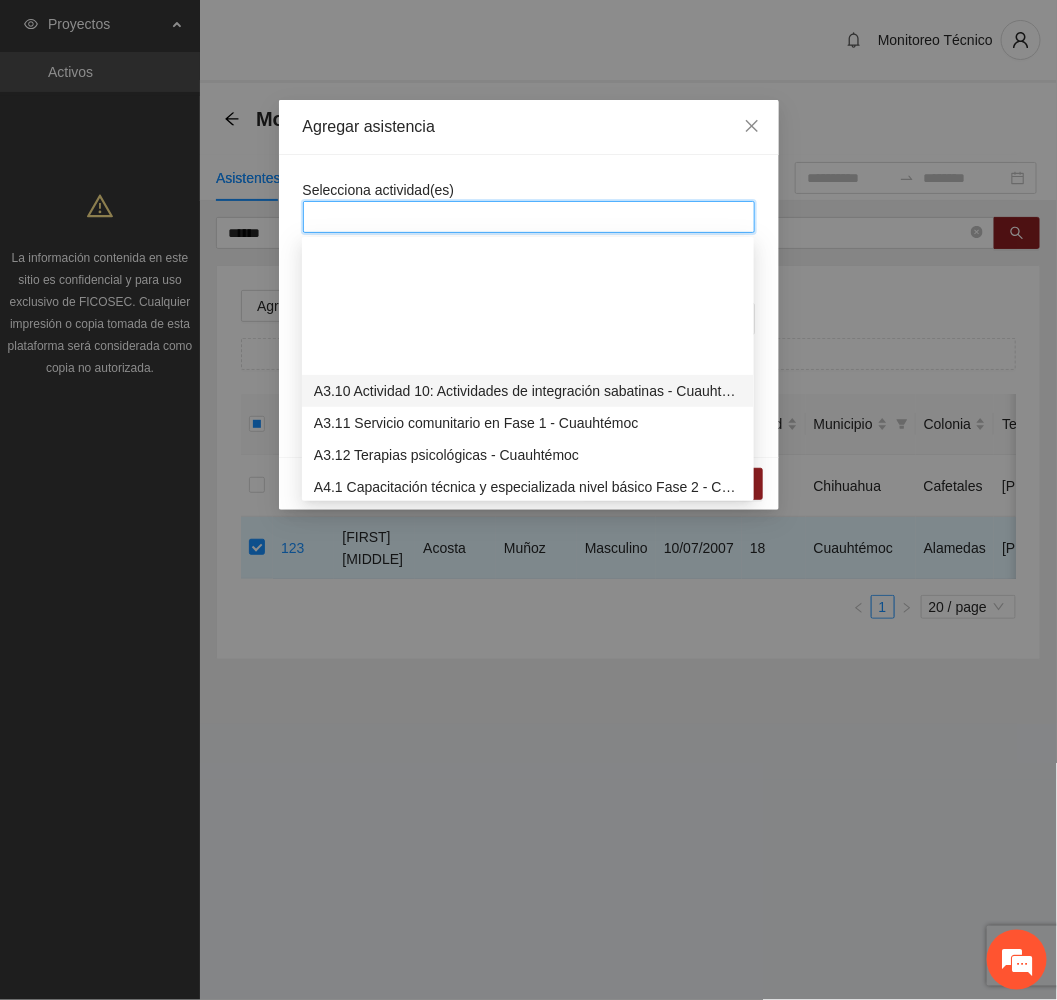scroll, scrollTop: 1200, scrollLeft: 0, axis: vertical 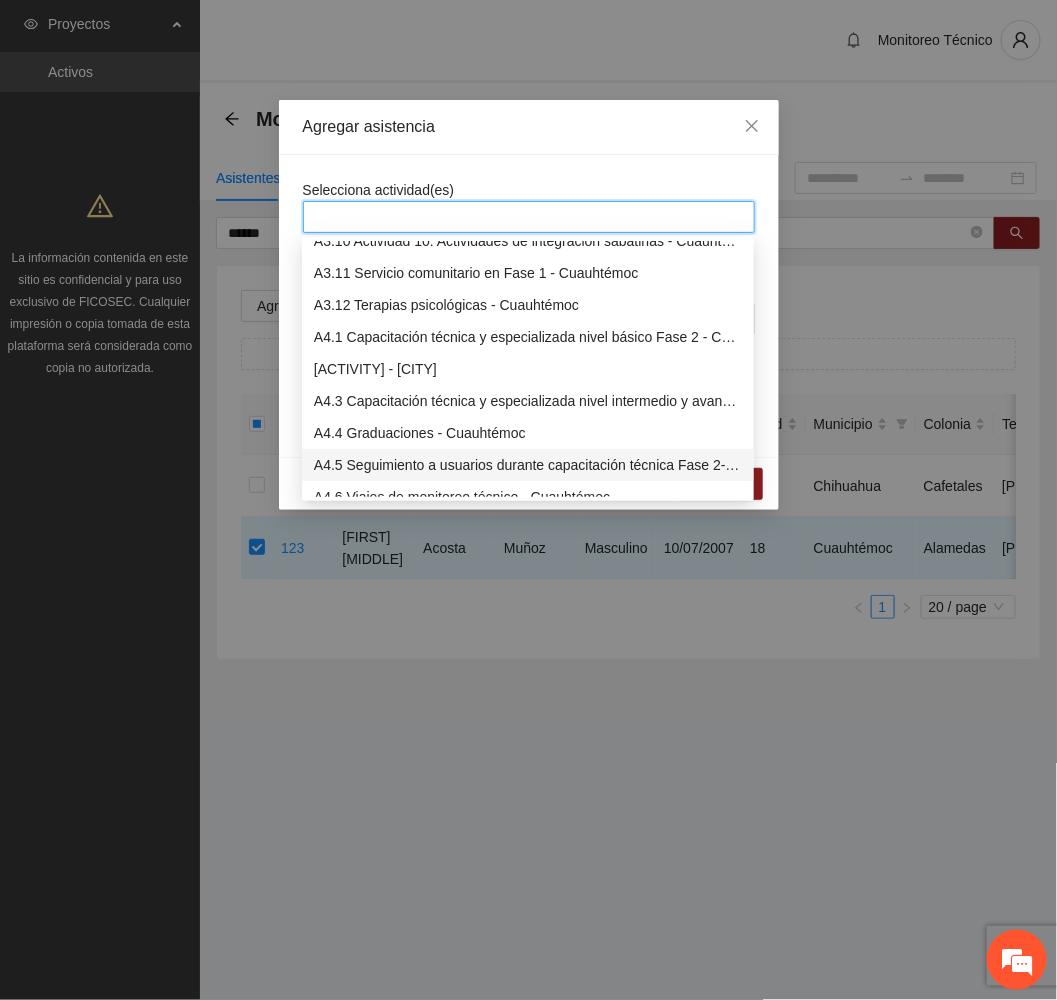 click on "A4.5 Seguimiento a usuarios durante capacitación técnica Fase 2- Cuauhtémoc" at bounding box center [528, 465] 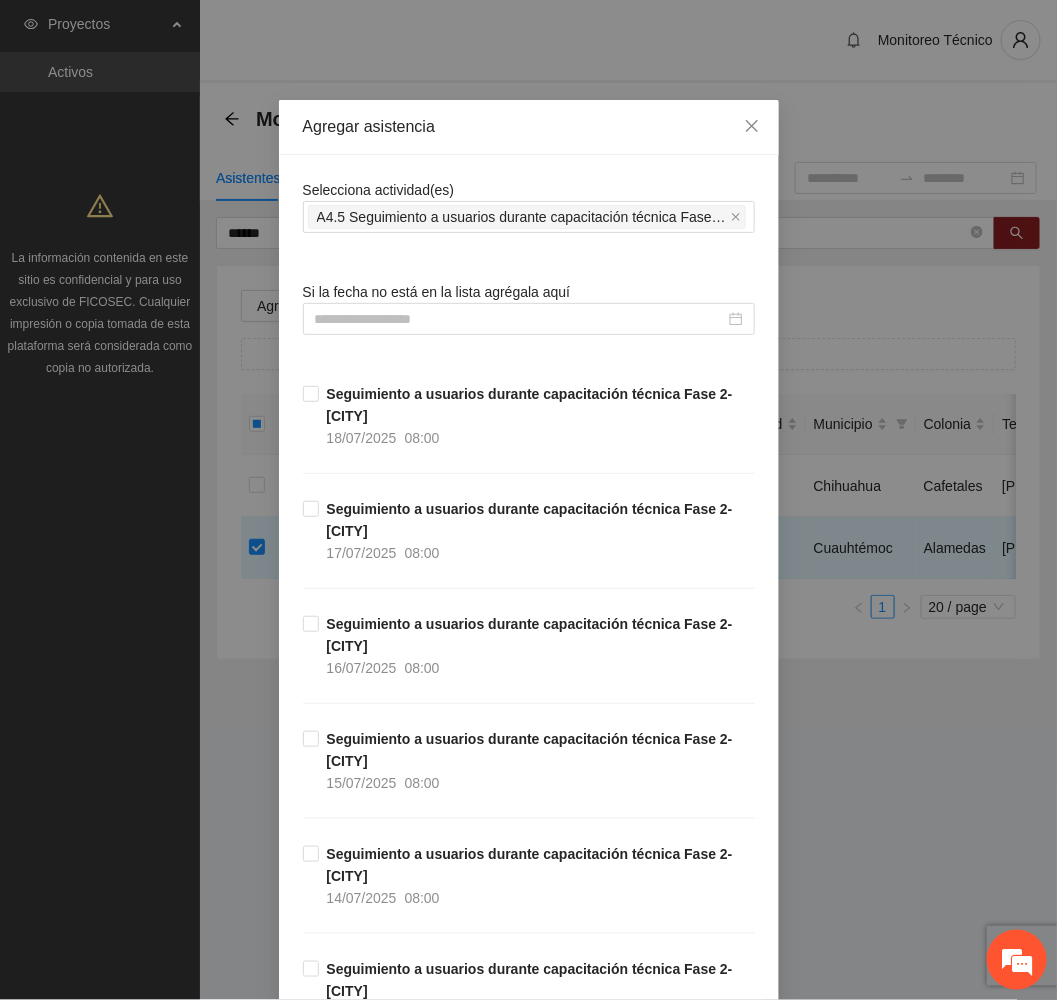 click on "Agregar asistencia" at bounding box center [529, 127] 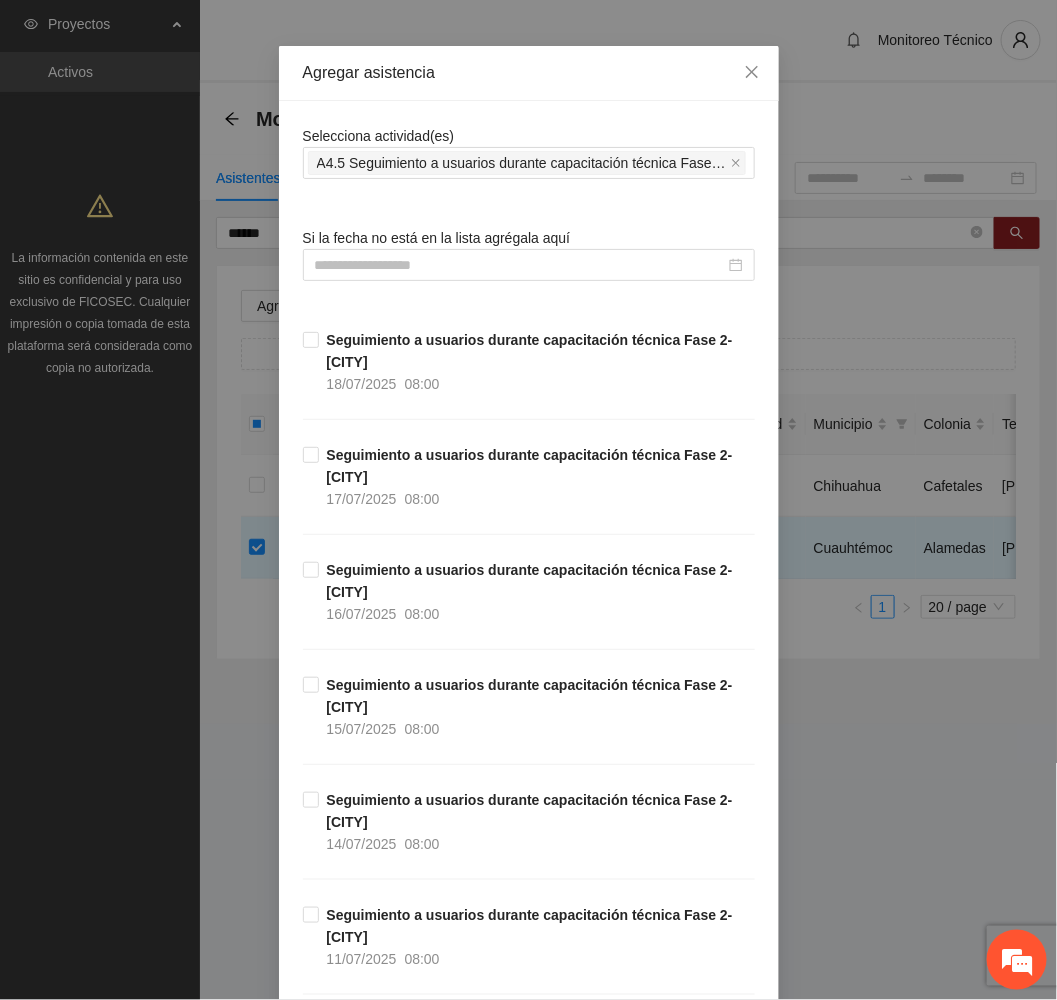 scroll, scrollTop: 0, scrollLeft: 0, axis: both 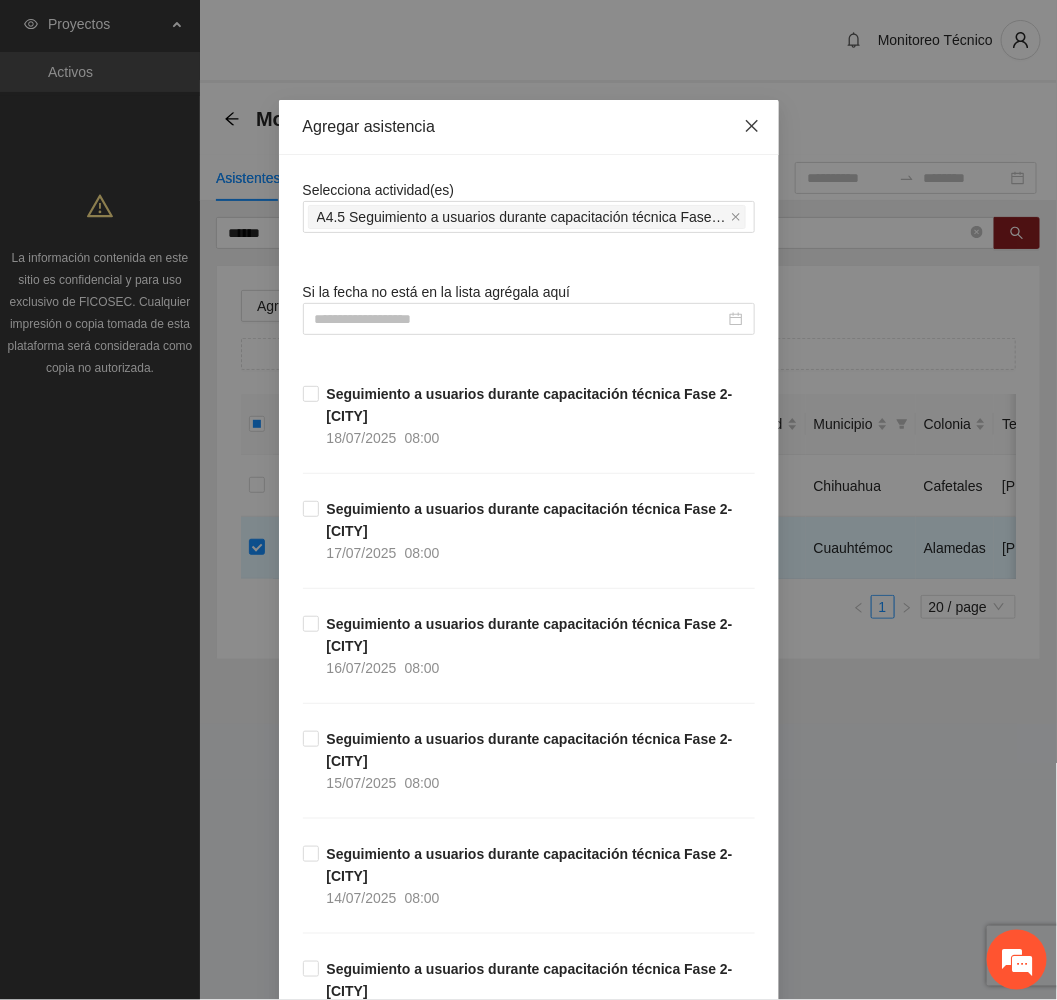 click 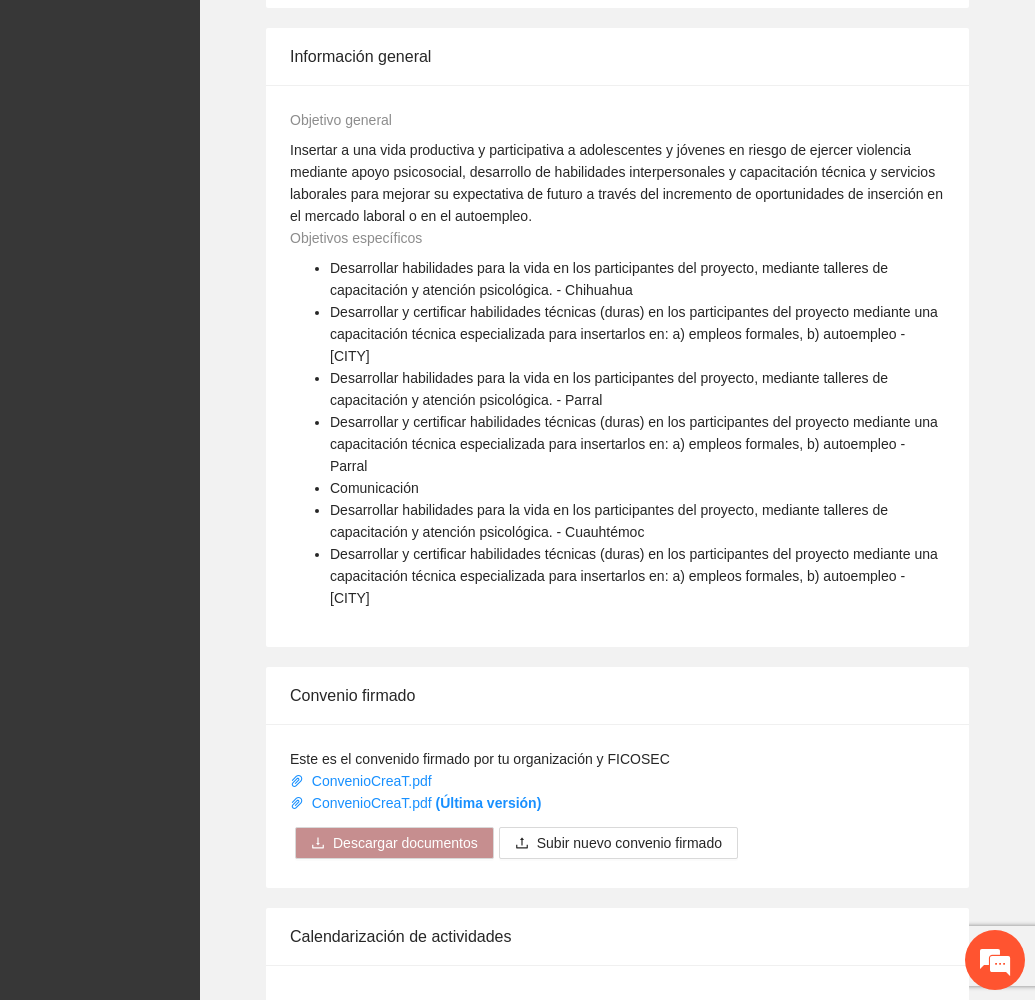 scroll, scrollTop: 1506, scrollLeft: 0, axis: vertical 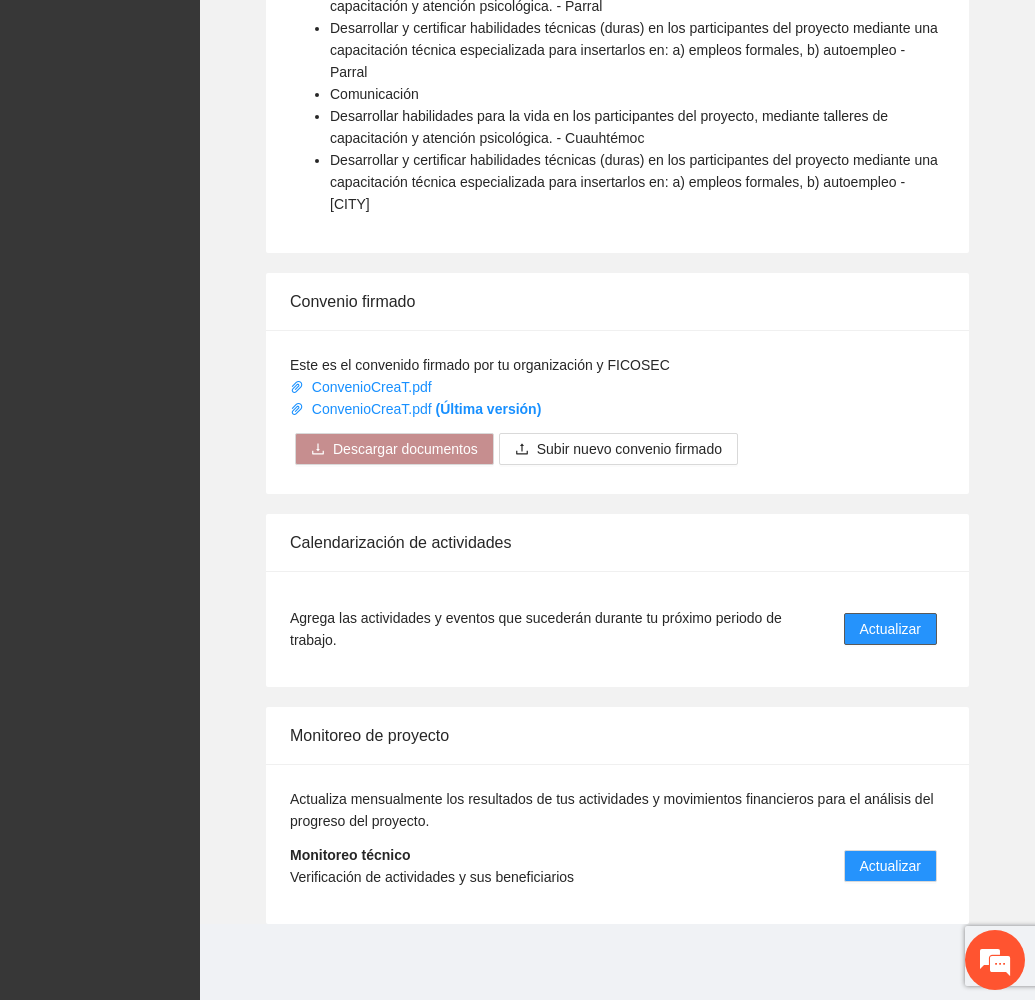 click on "Actualizar" at bounding box center (890, 629) 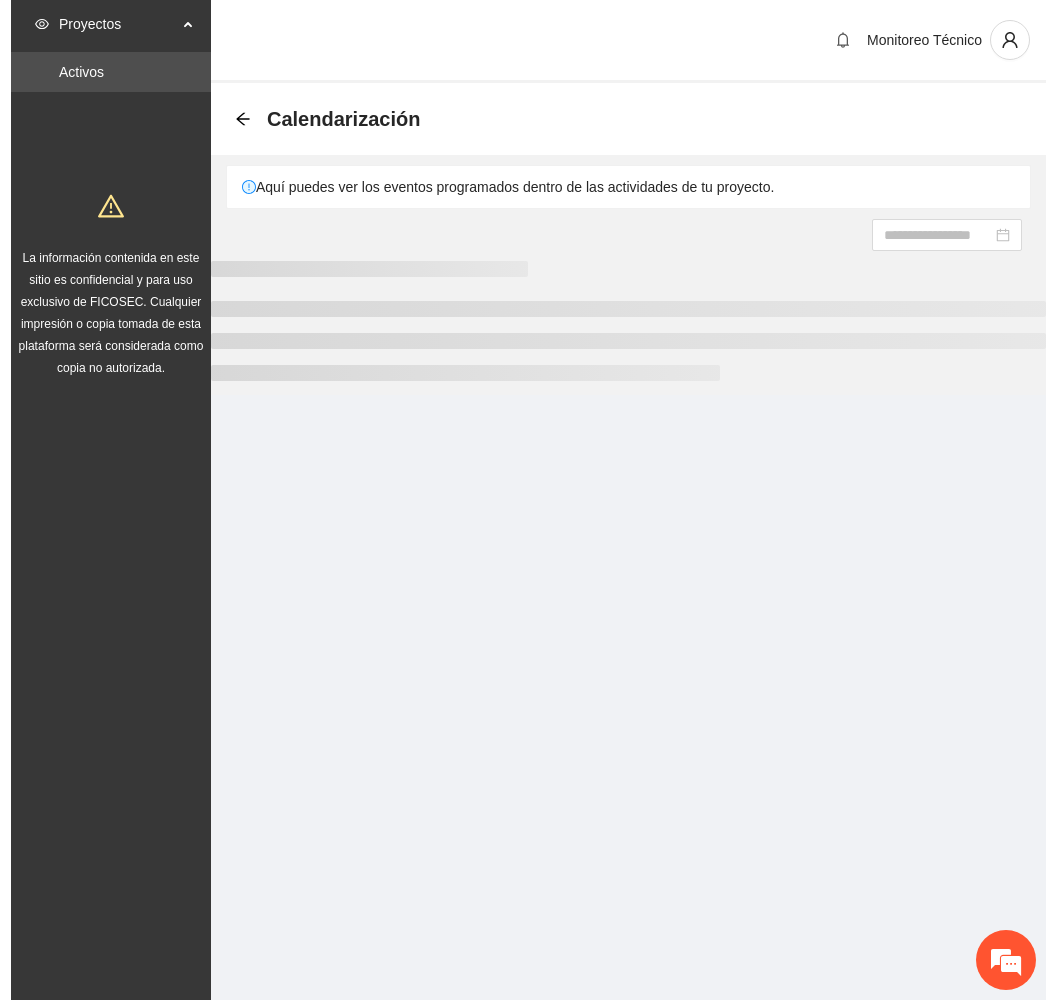 scroll, scrollTop: 0, scrollLeft: 0, axis: both 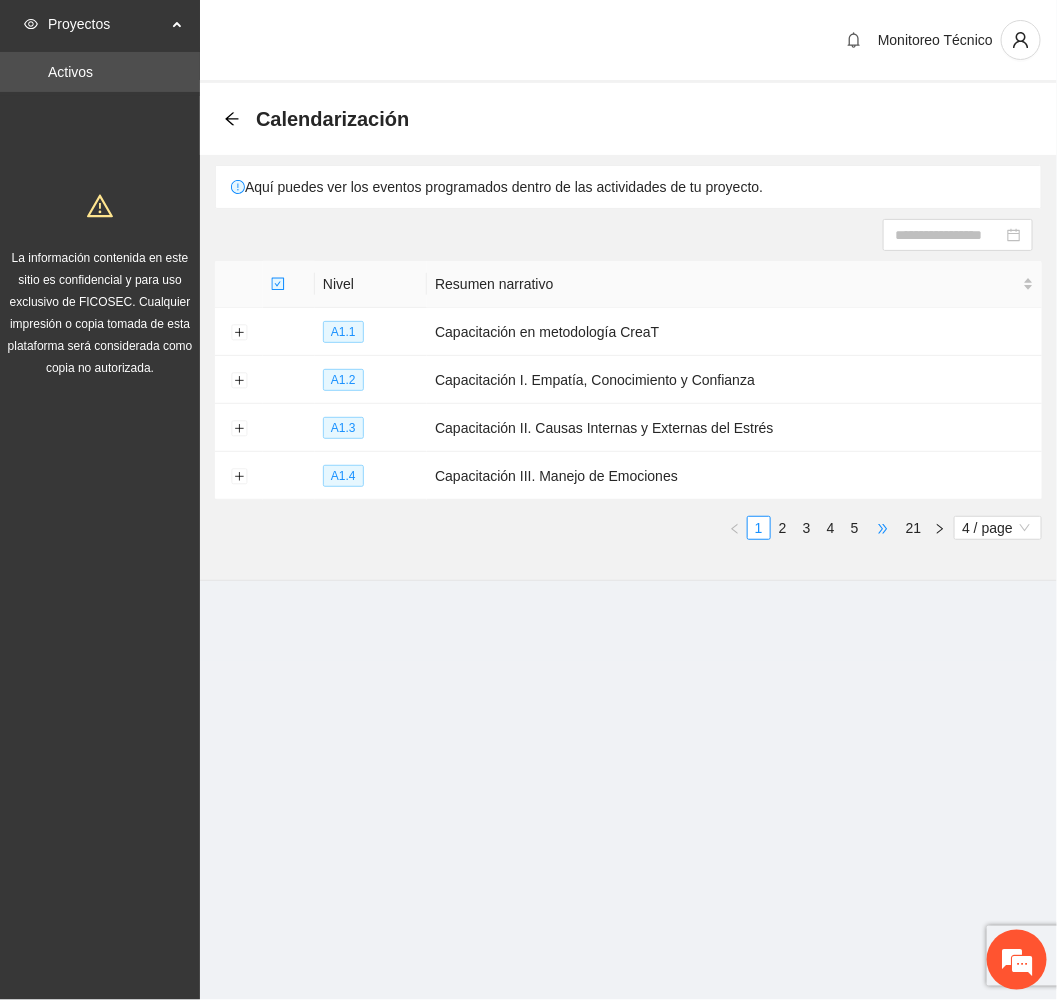 click on "•••" at bounding box center [883, 528] 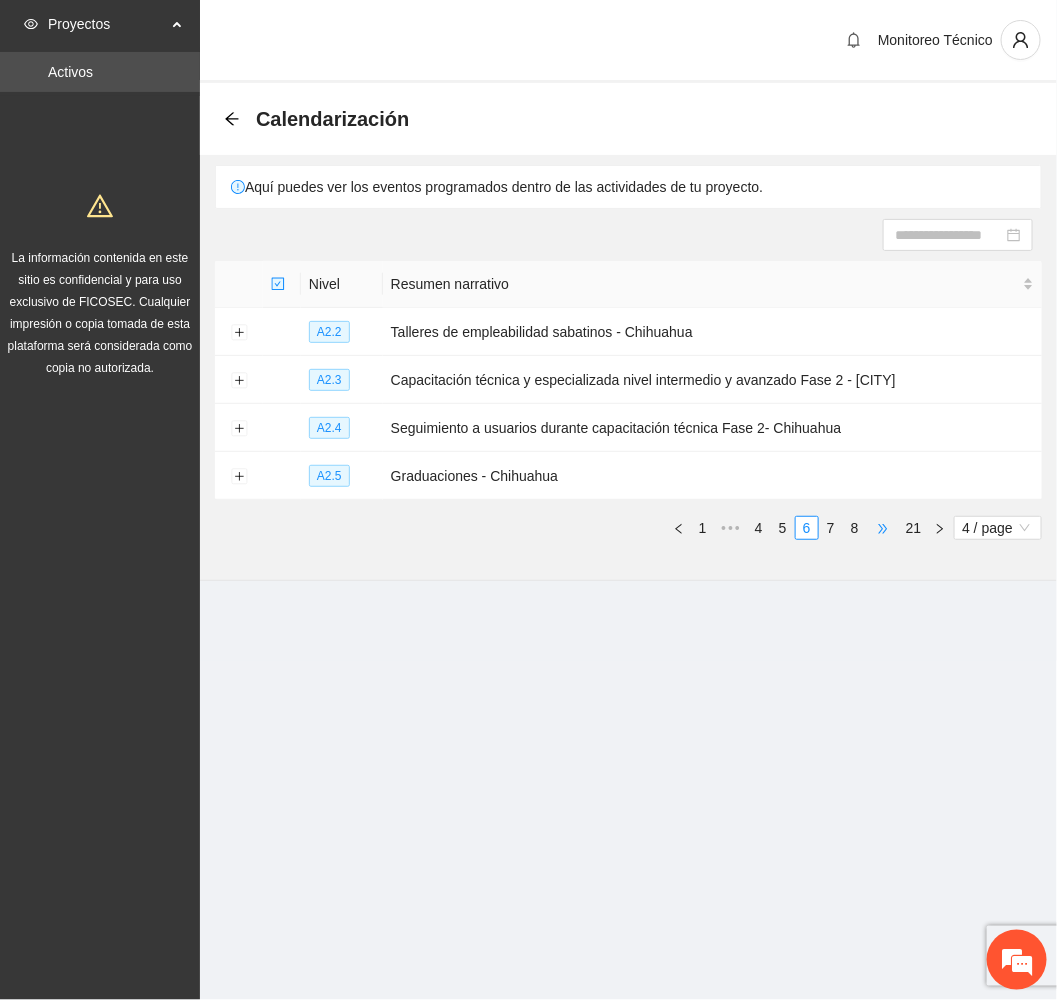 click on "•••" at bounding box center [883, 528] 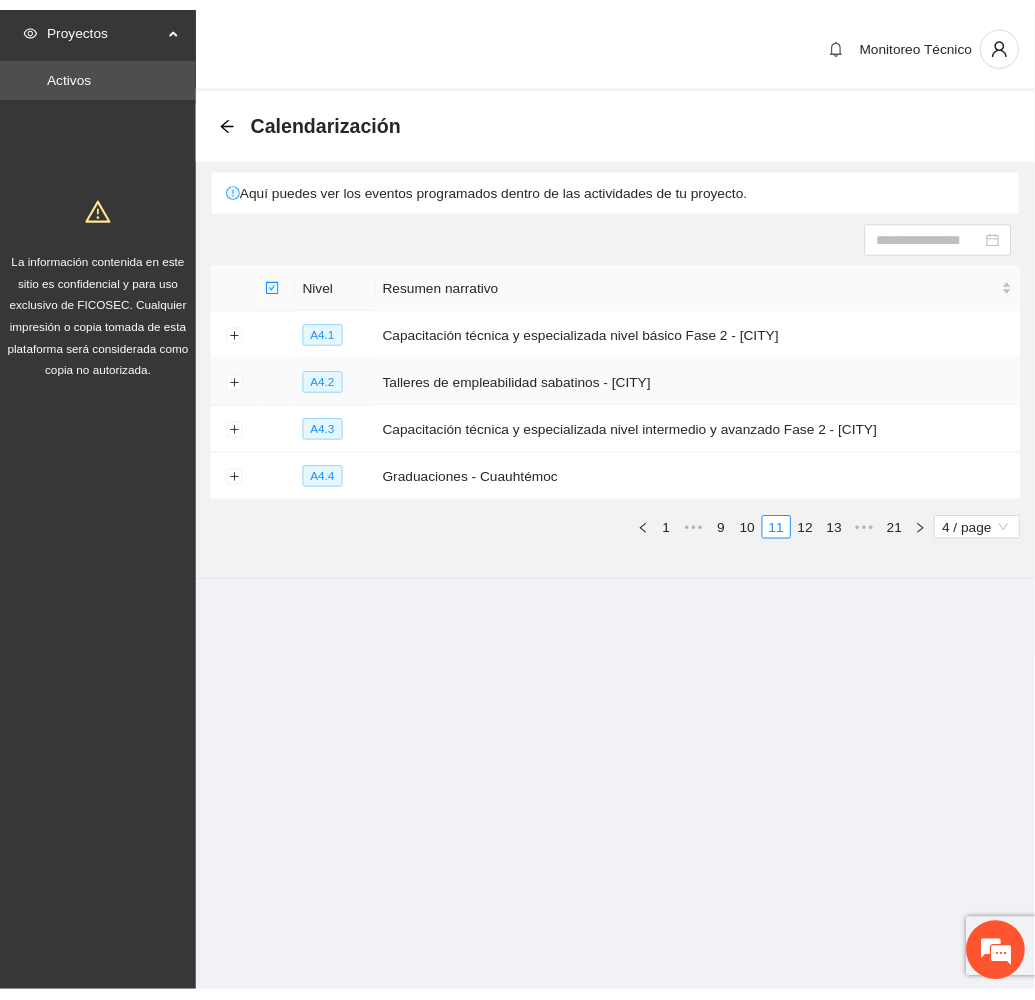 scroll, scrollTop: 0, scrollLeft: 0, axis: both 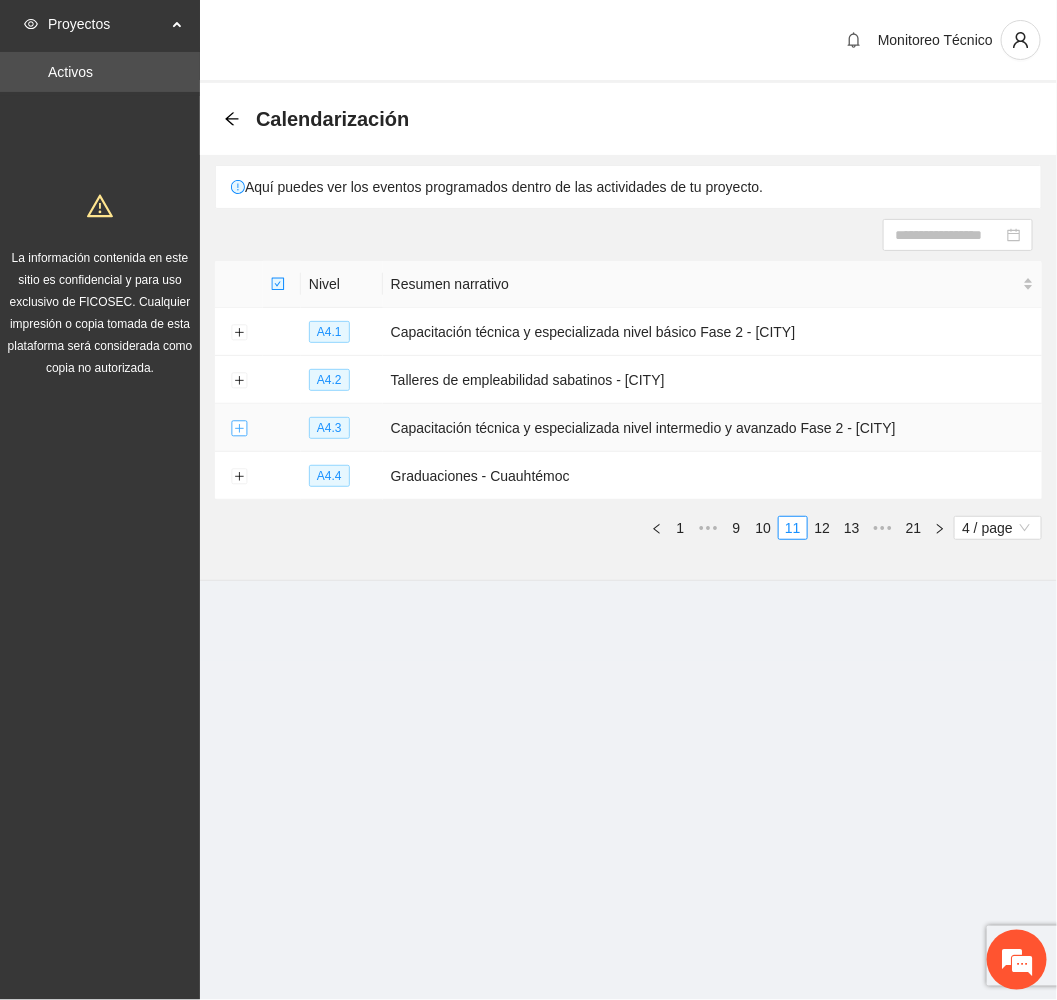 click at bounding box center (239, 429) 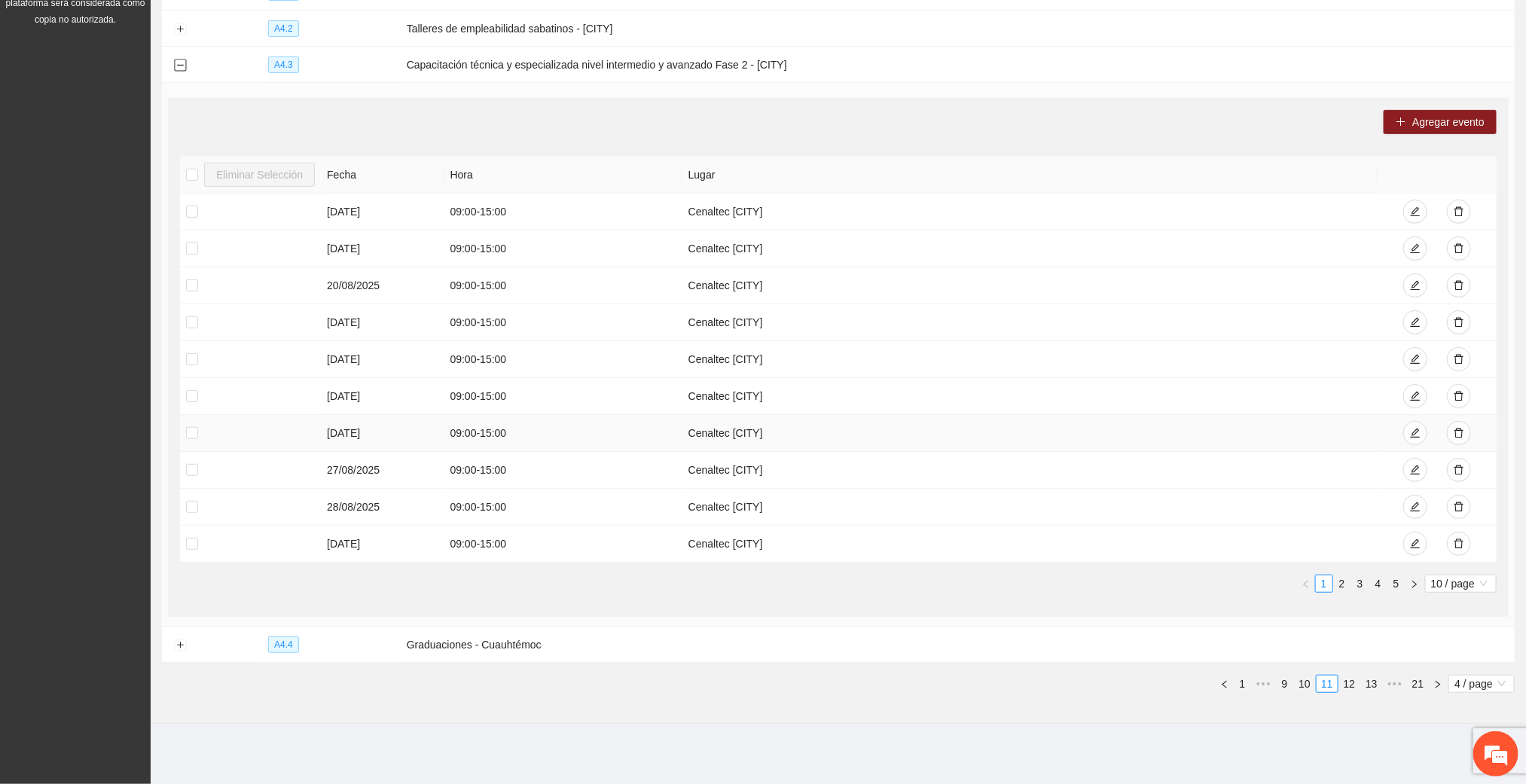 scroll, scrollTop: 152, scrollLeft: 0, axis: vertical 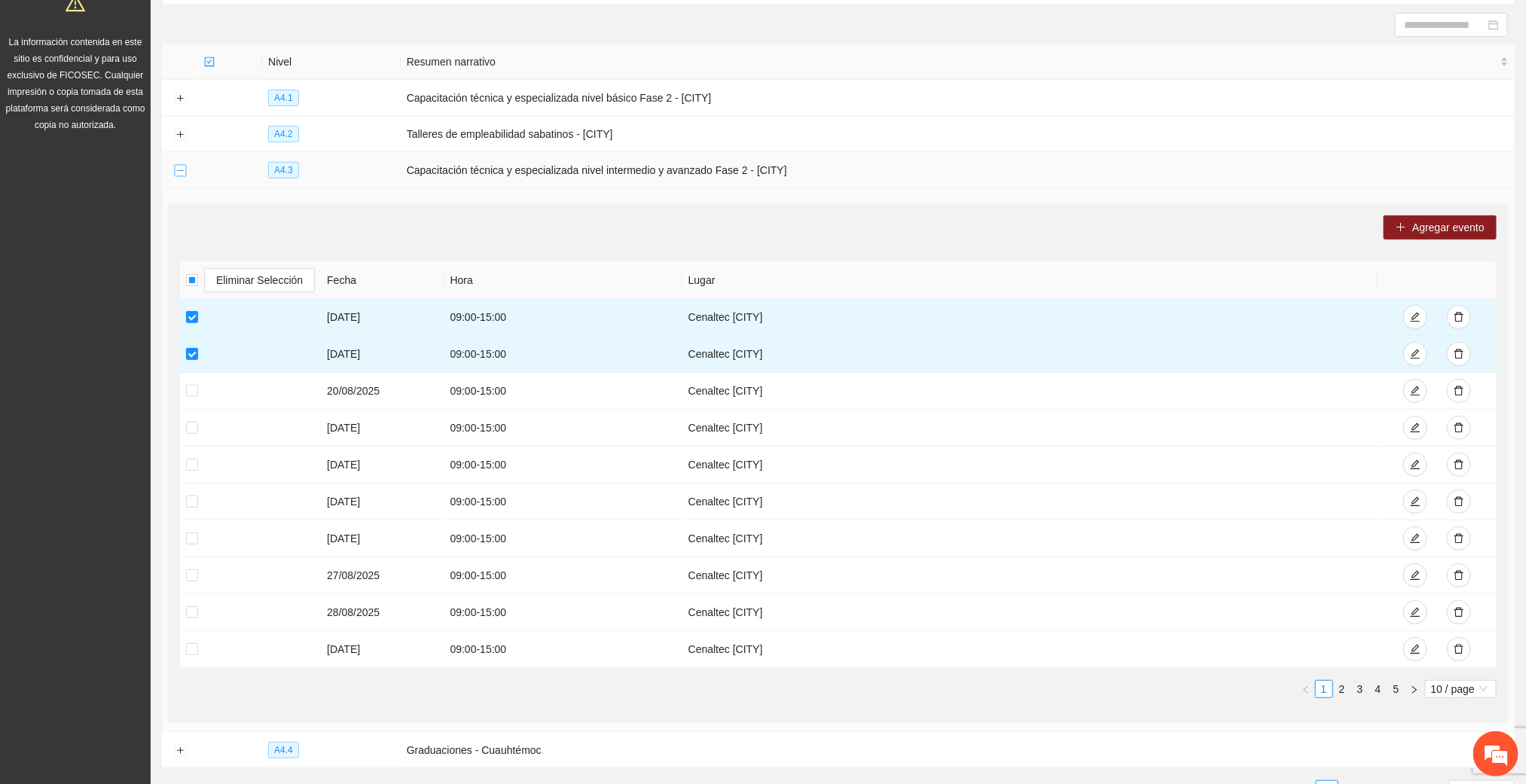 click at bounding box center [180, 171] 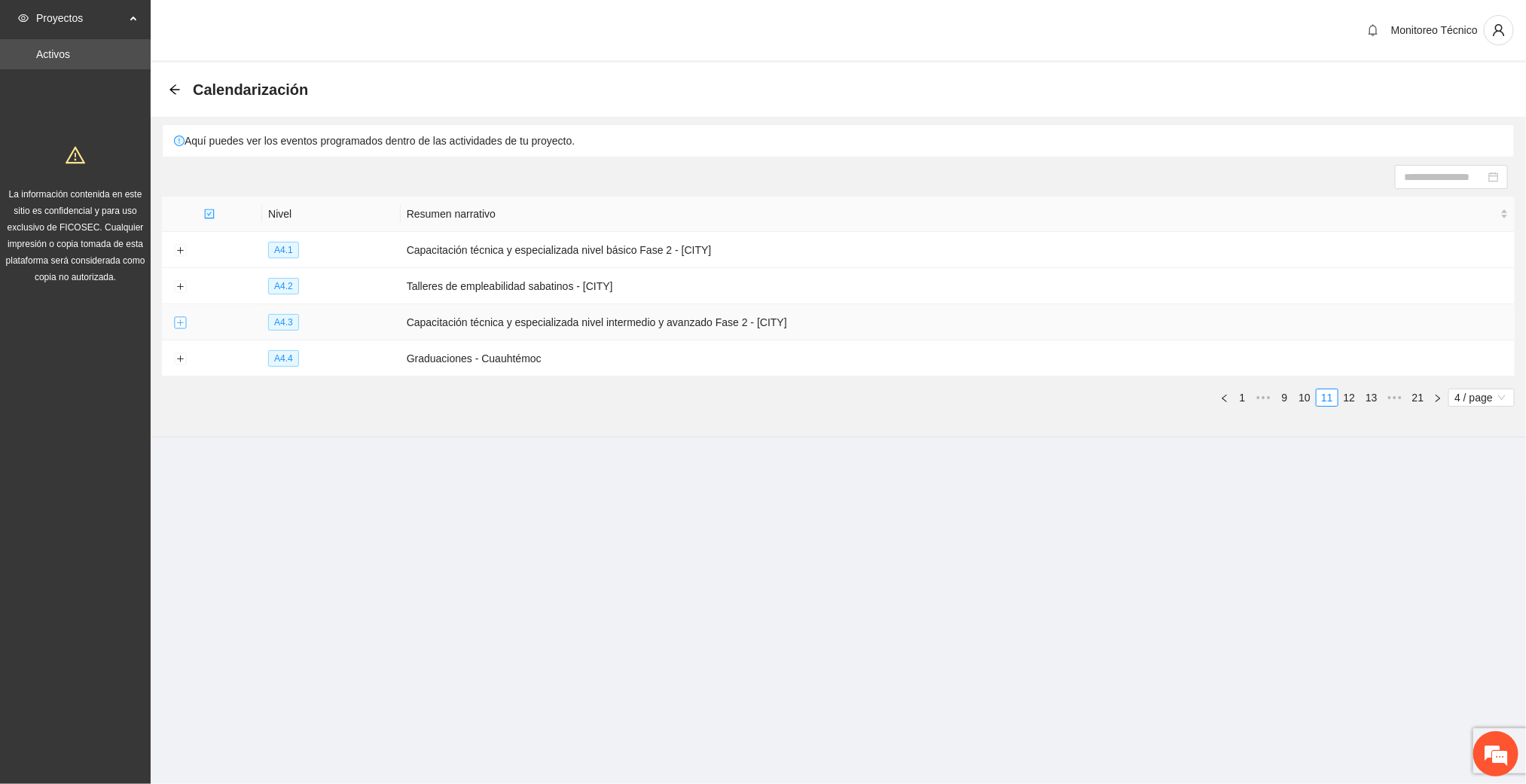 scroll, scrollTop: 0, scrollLeft: 0, axis: both 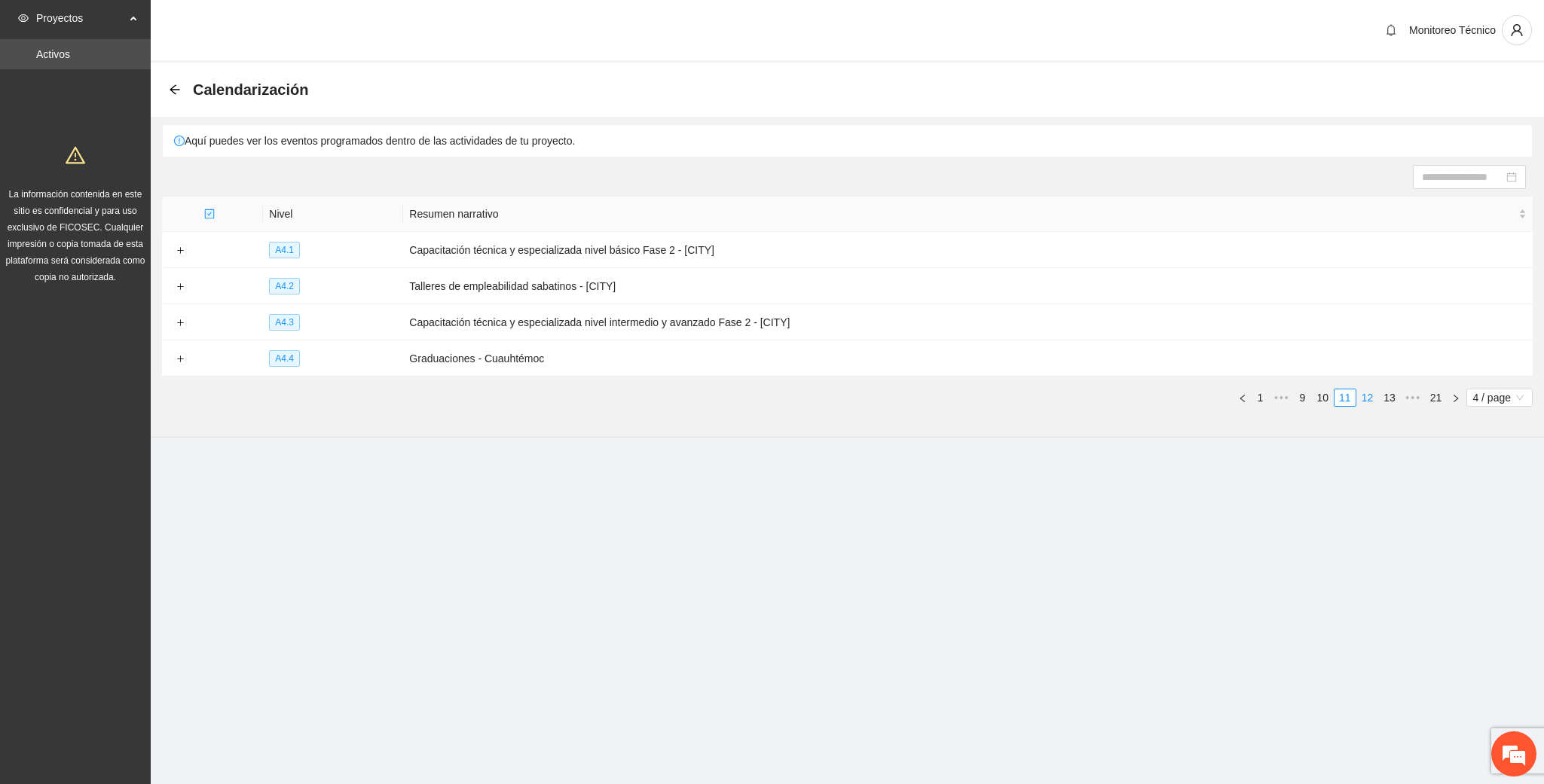 click on "12" at bounding box center [1368, 398] 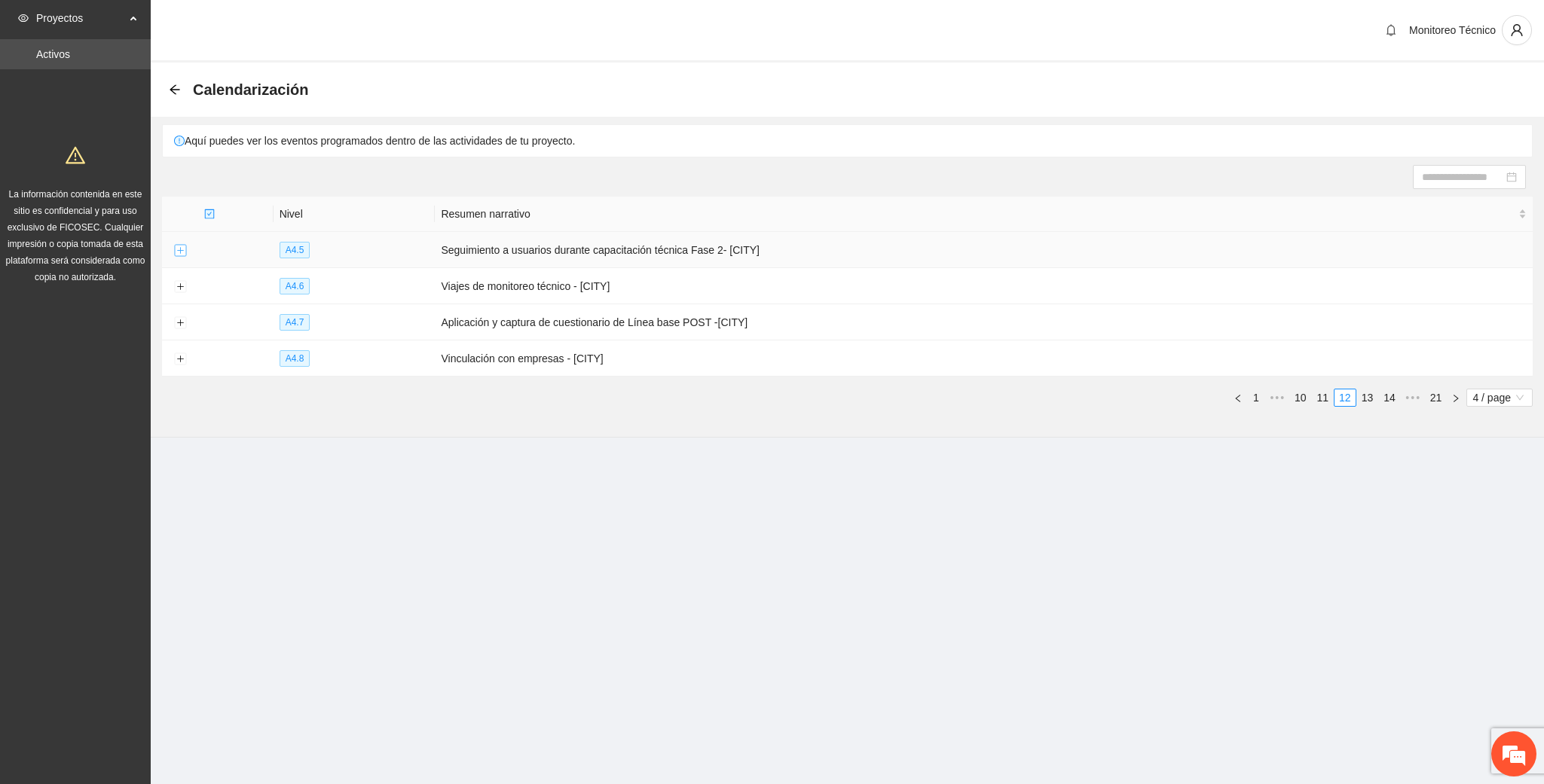 click at bounding box center (180, 251) 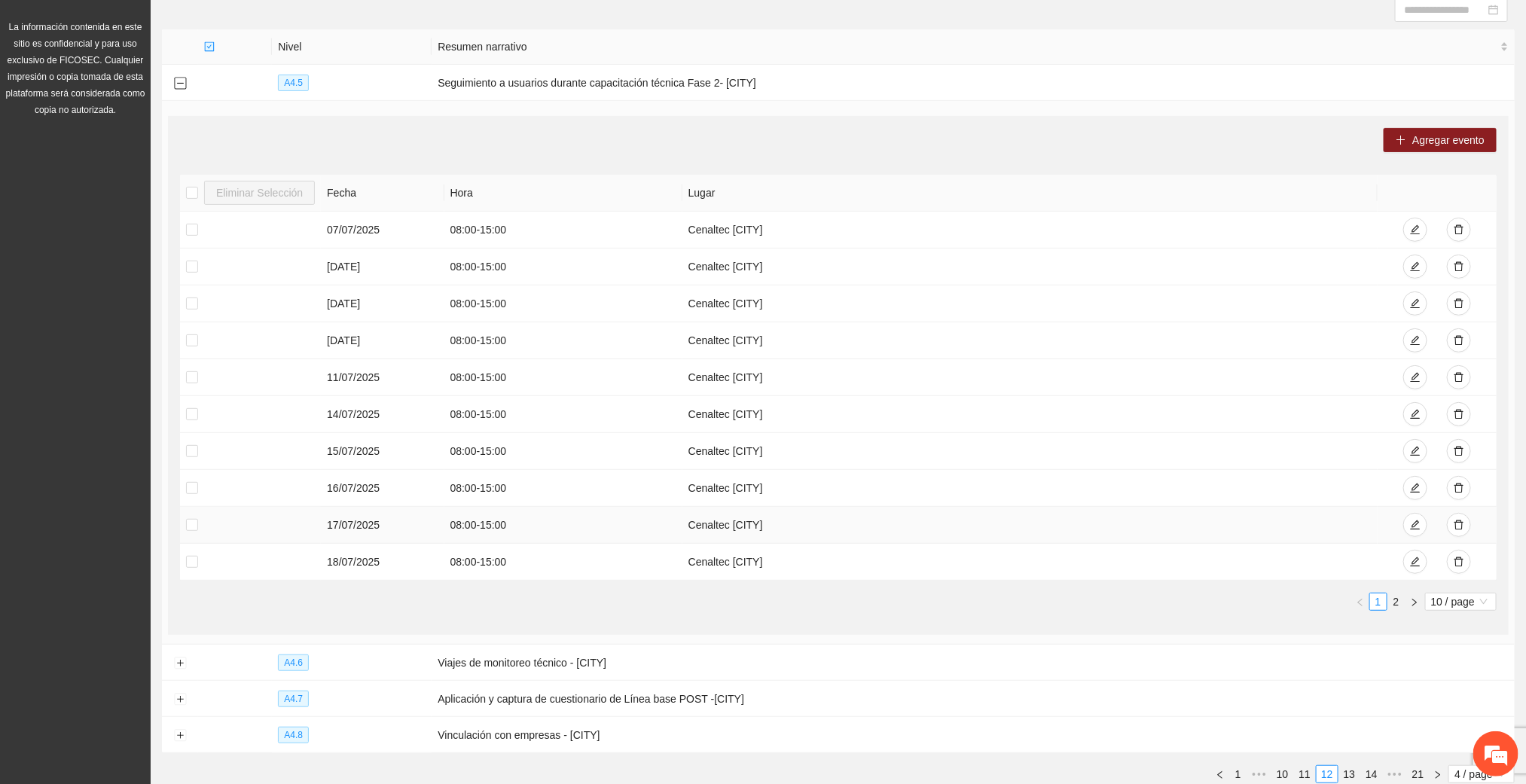 scroll, scrollTop: 113, scrollLeft: 0, axis: vertical 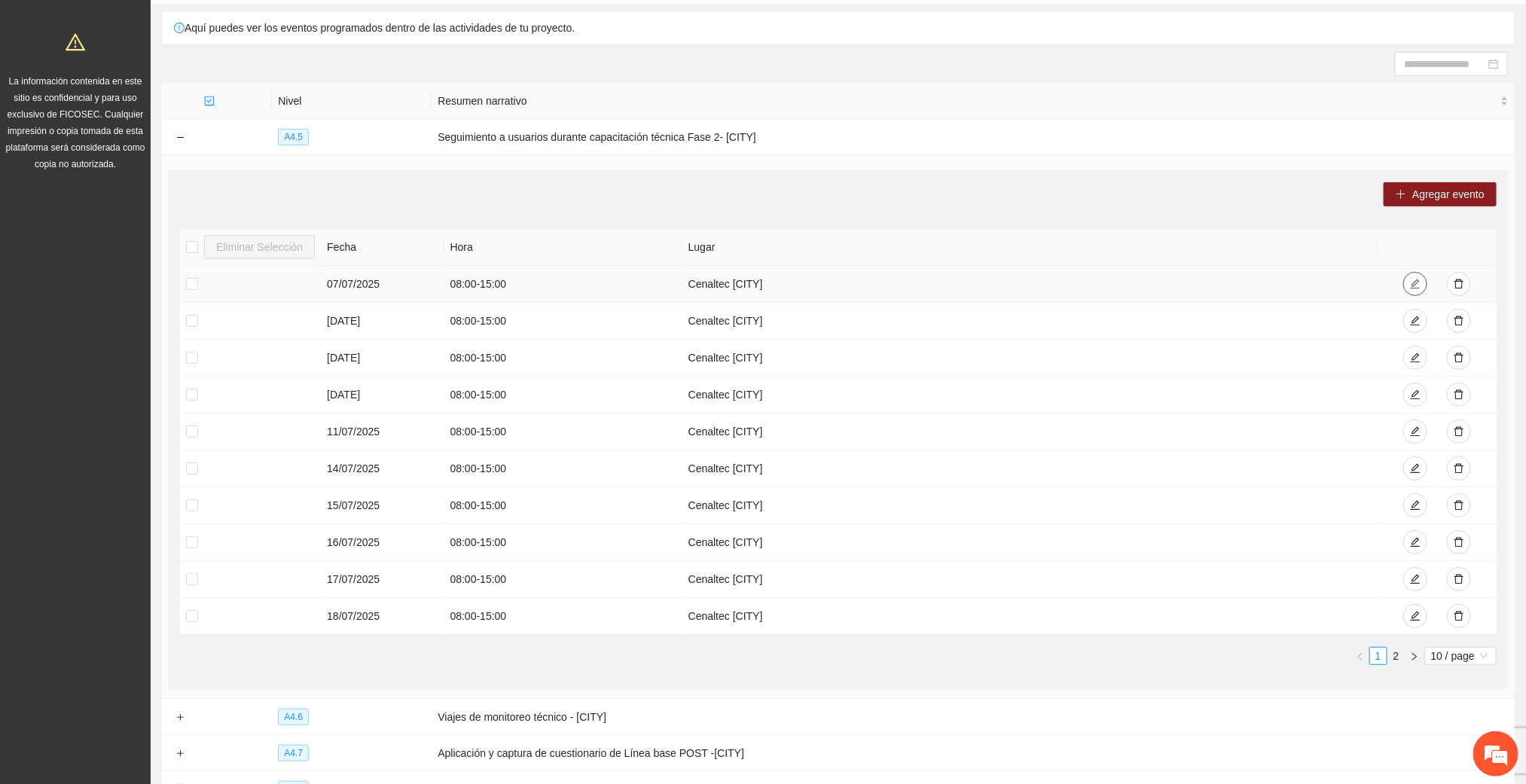 click 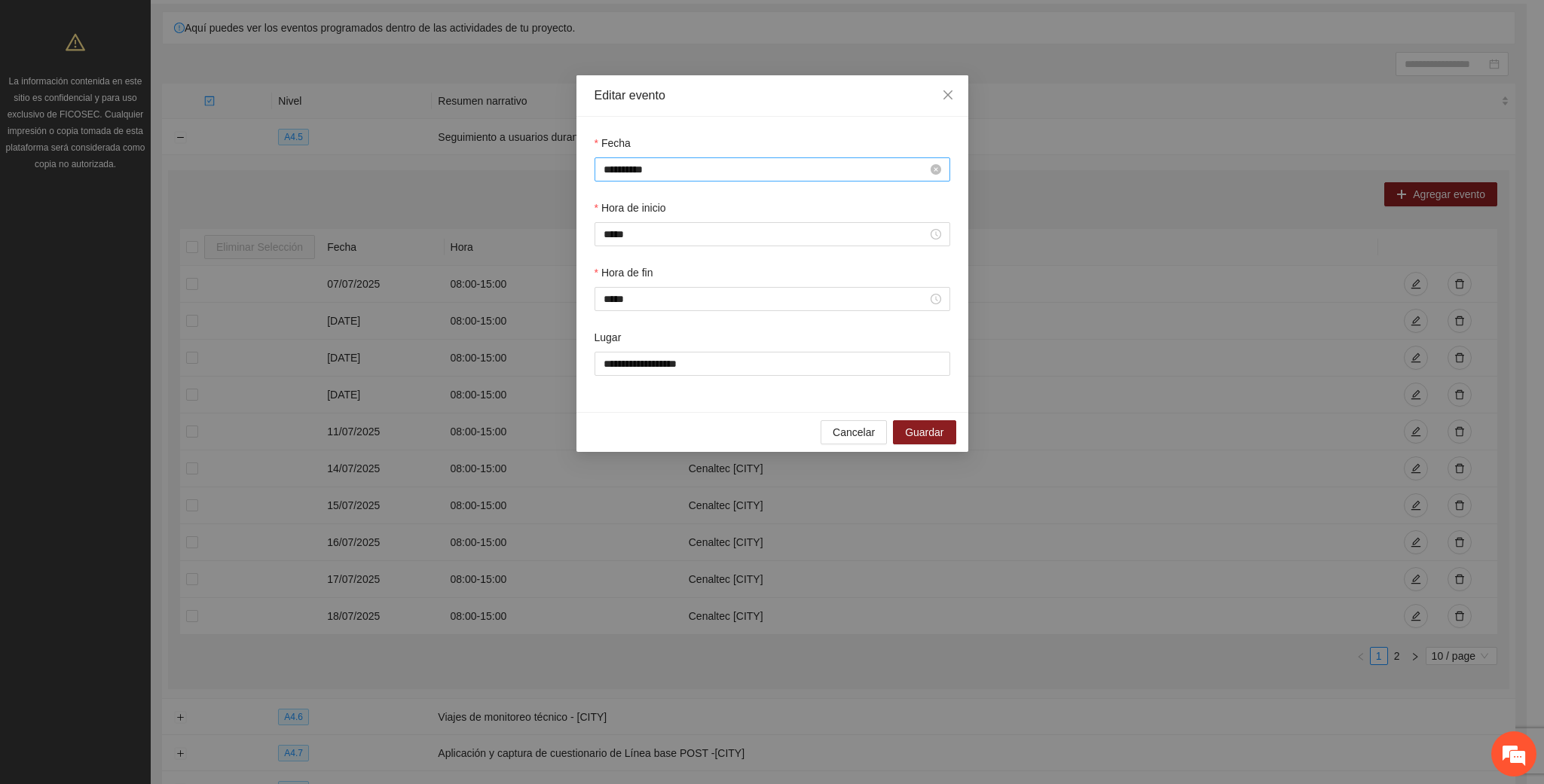 click on "**********" at bounding box center [766, 169] 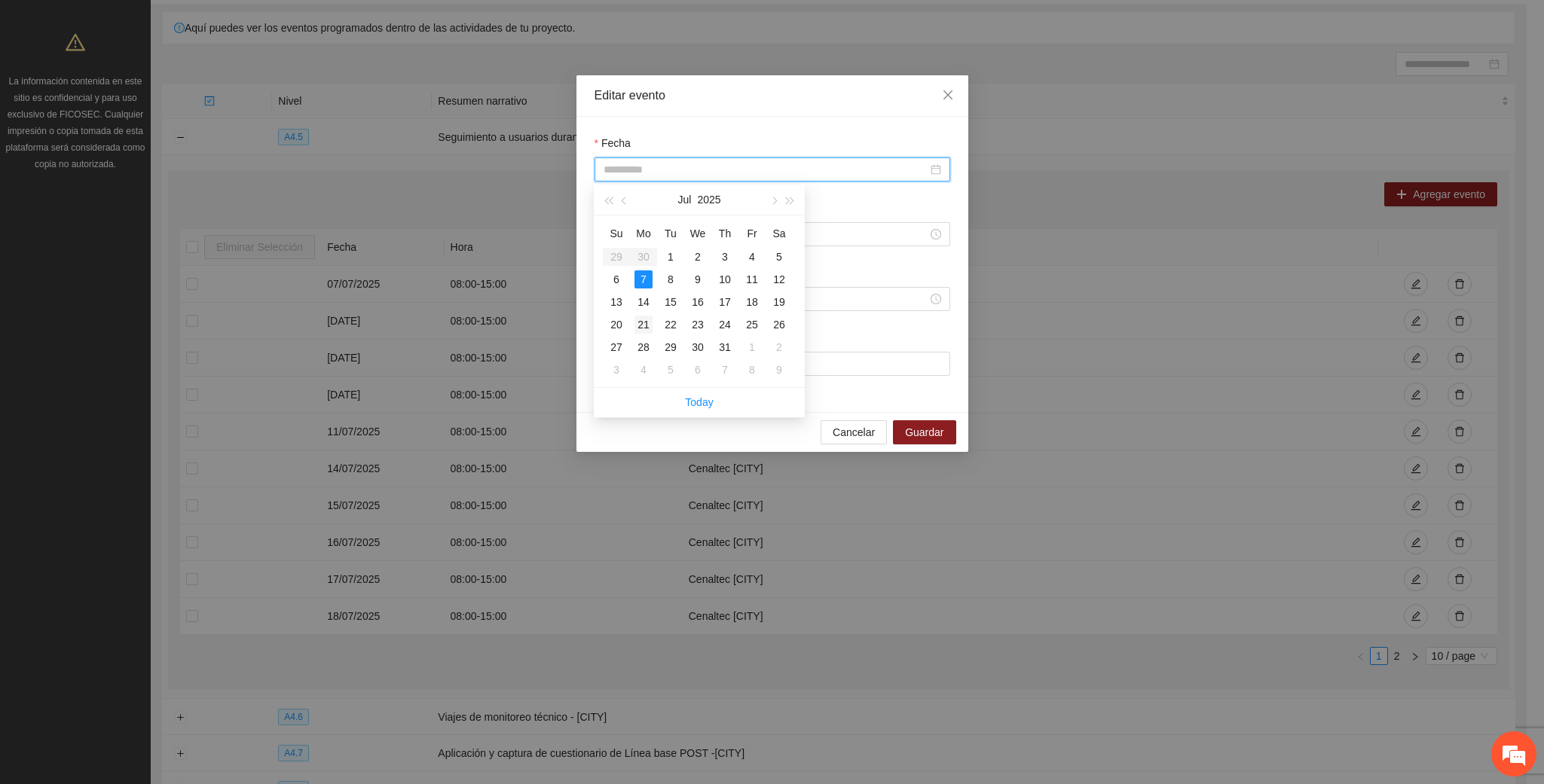 type on "**********" 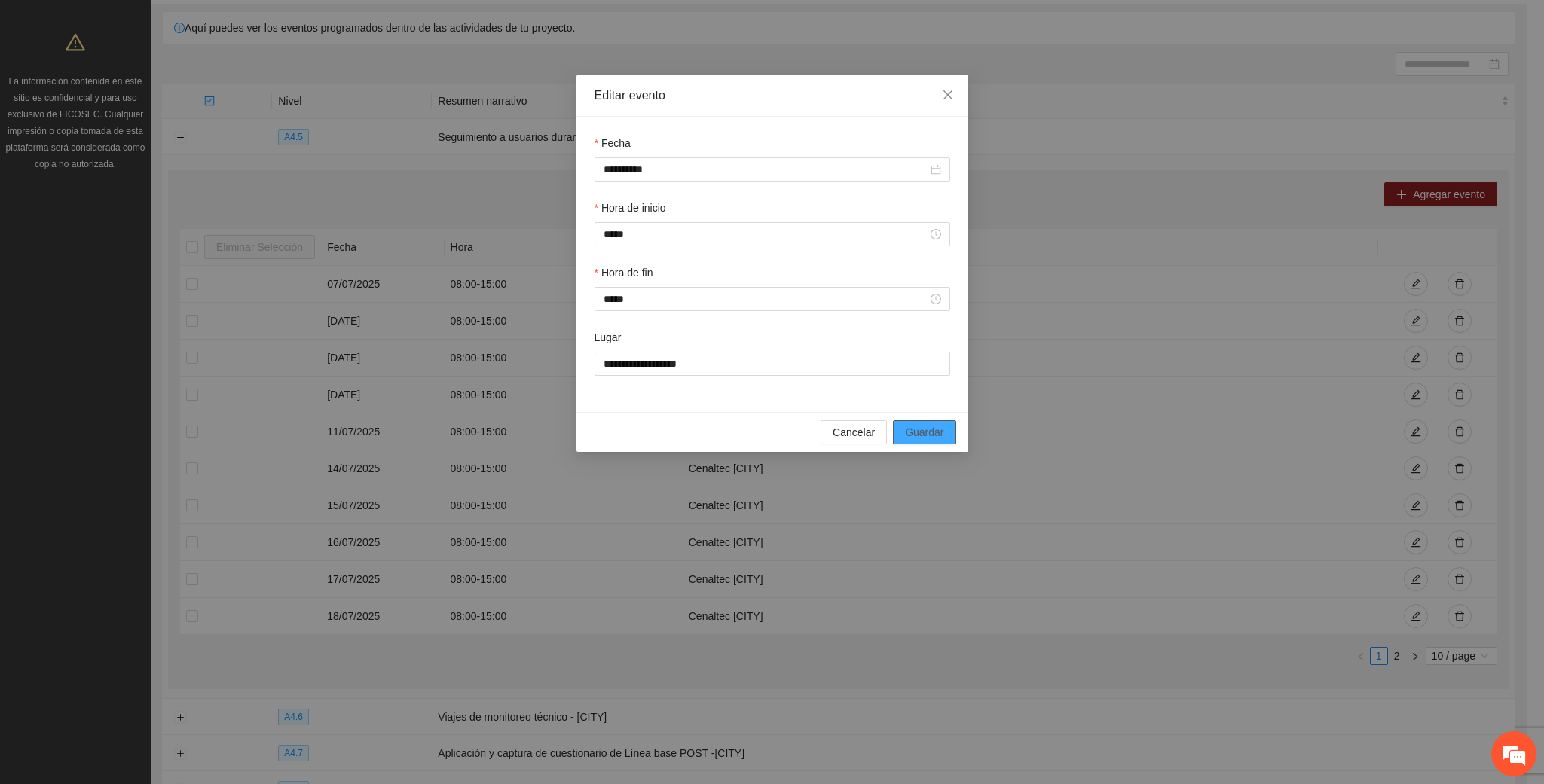 click on "Guardar" at bounding box center [924, 432] 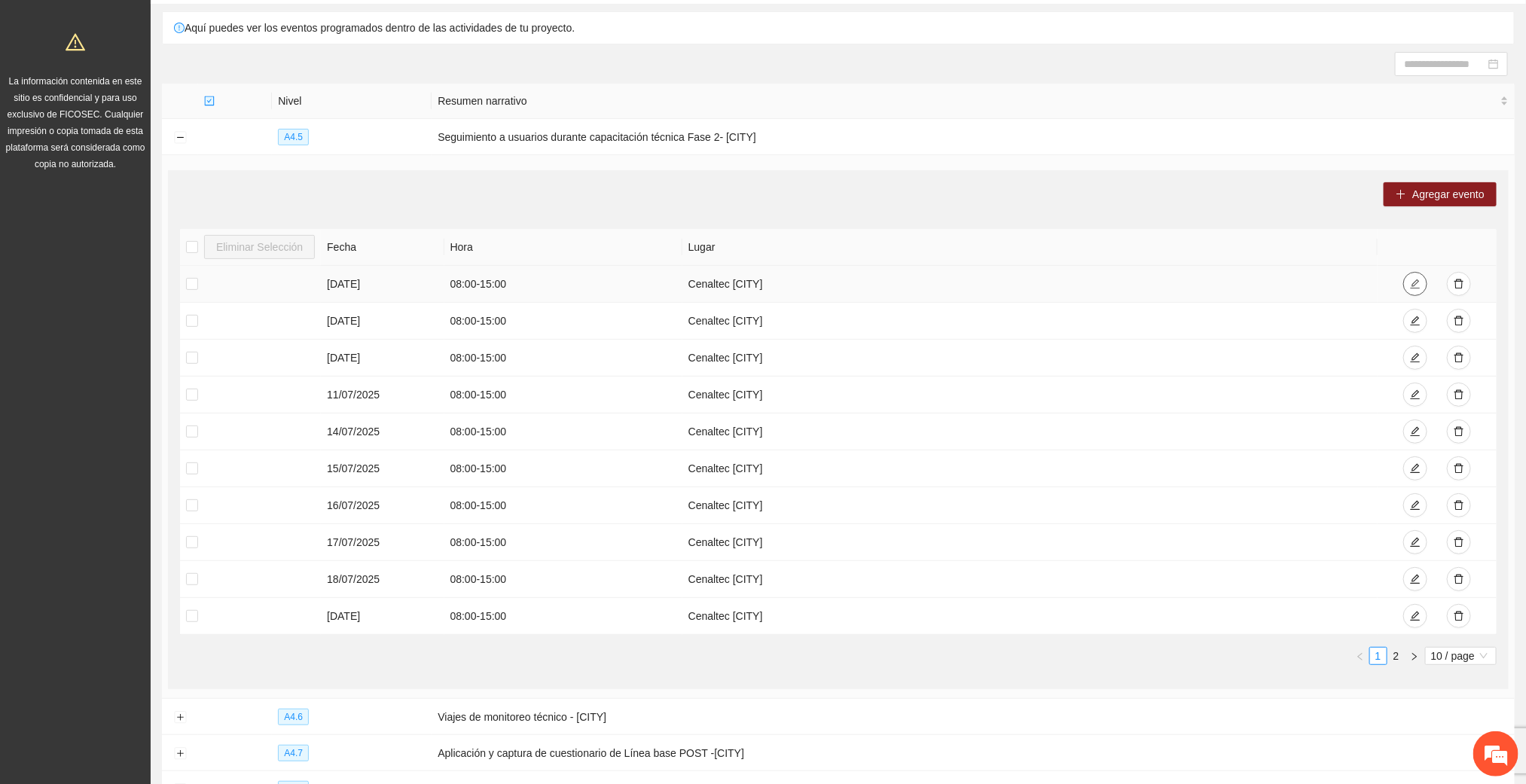 click 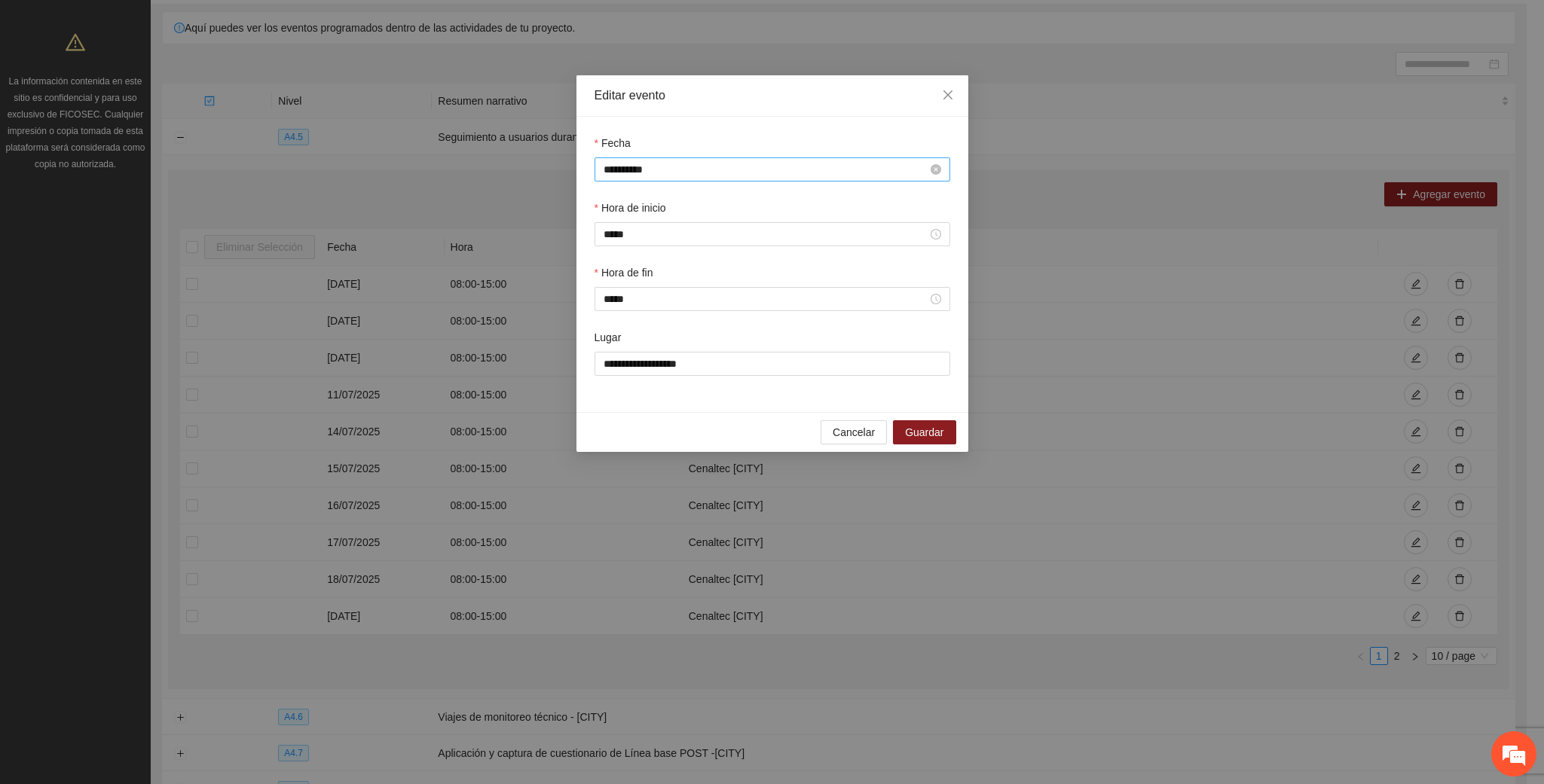 click on "**********" at bounding box center [766, 169] 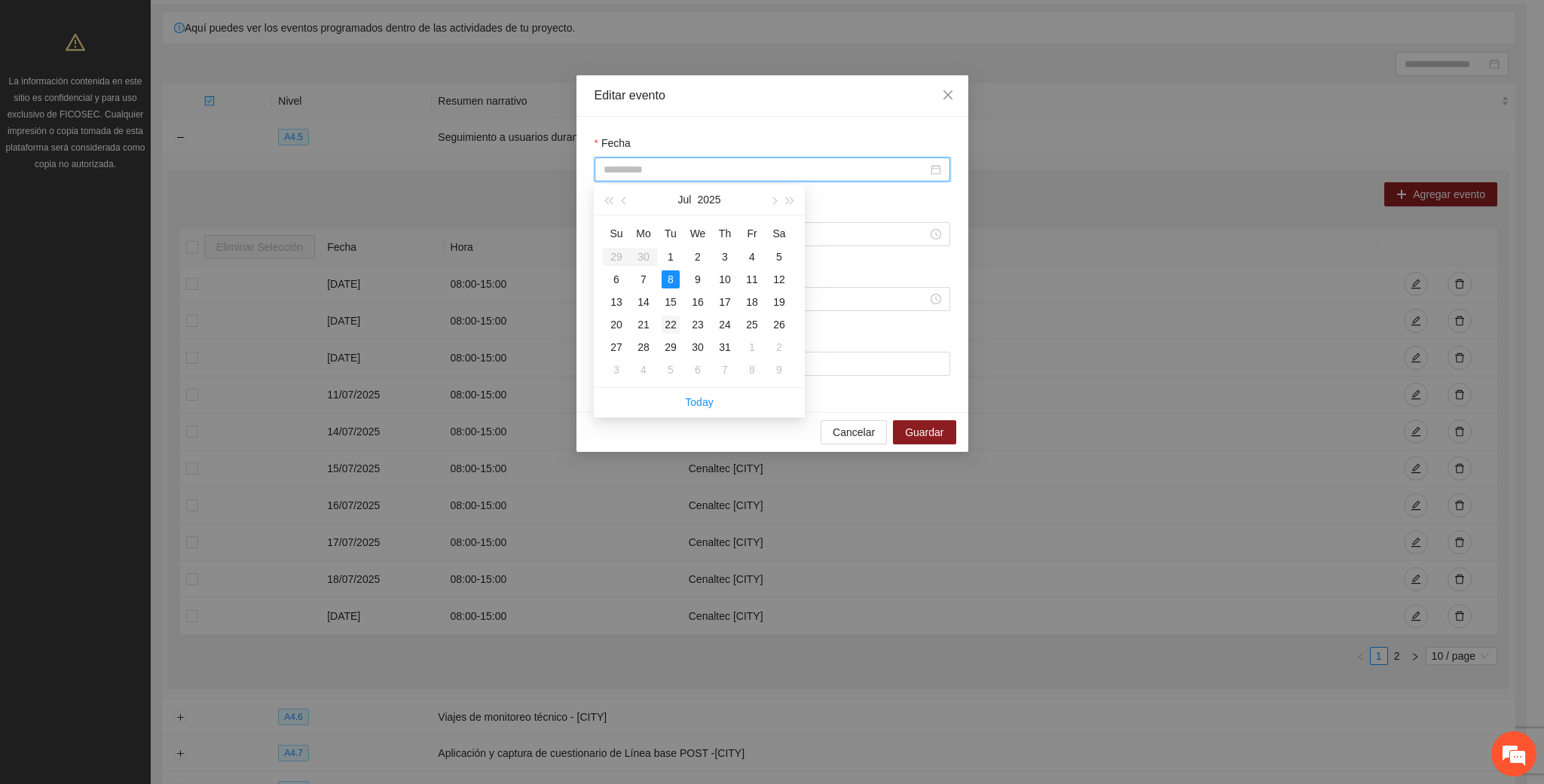 type on "**********" 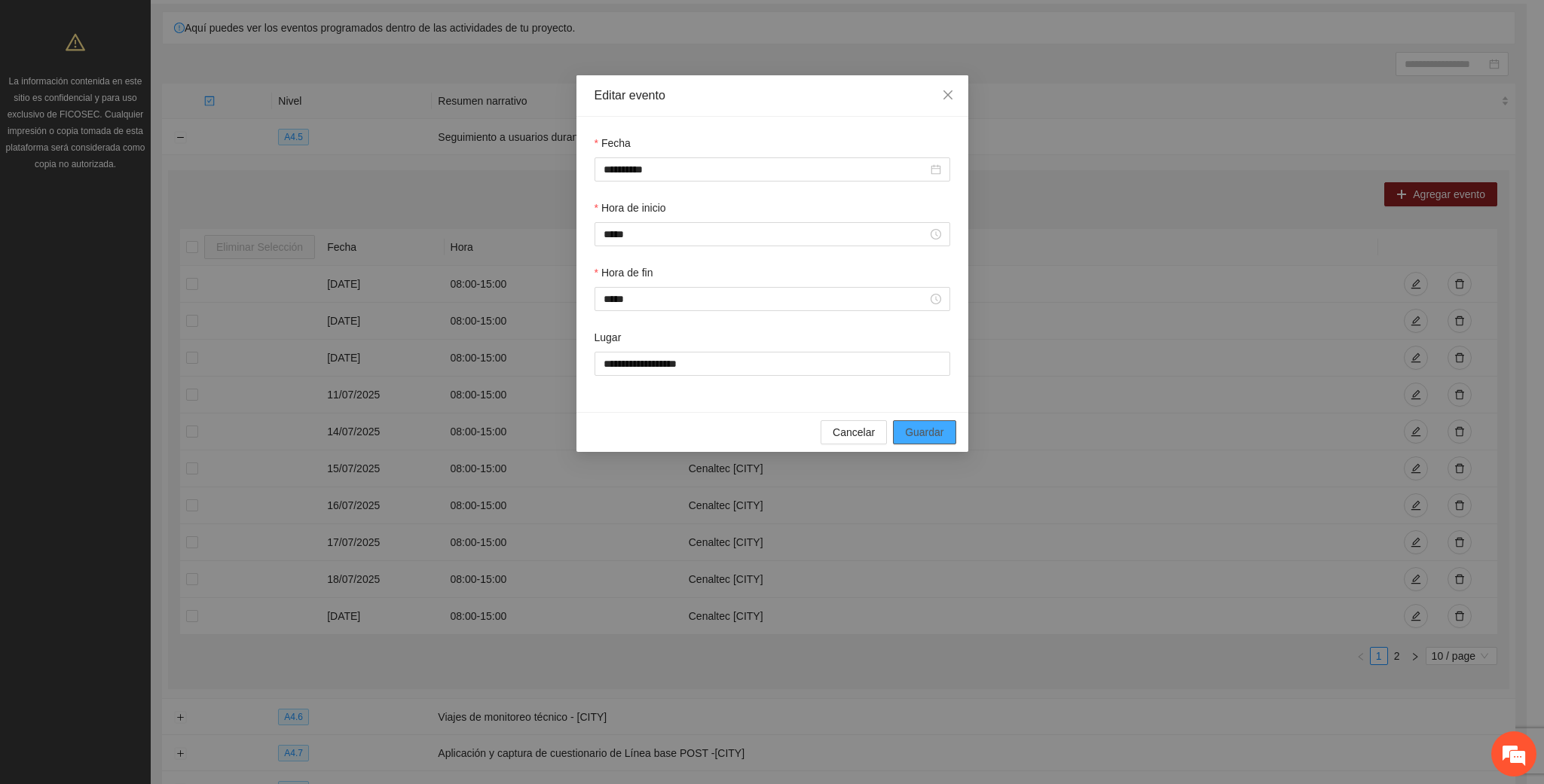 click on "Guardar" at bounding box center (924, 432) 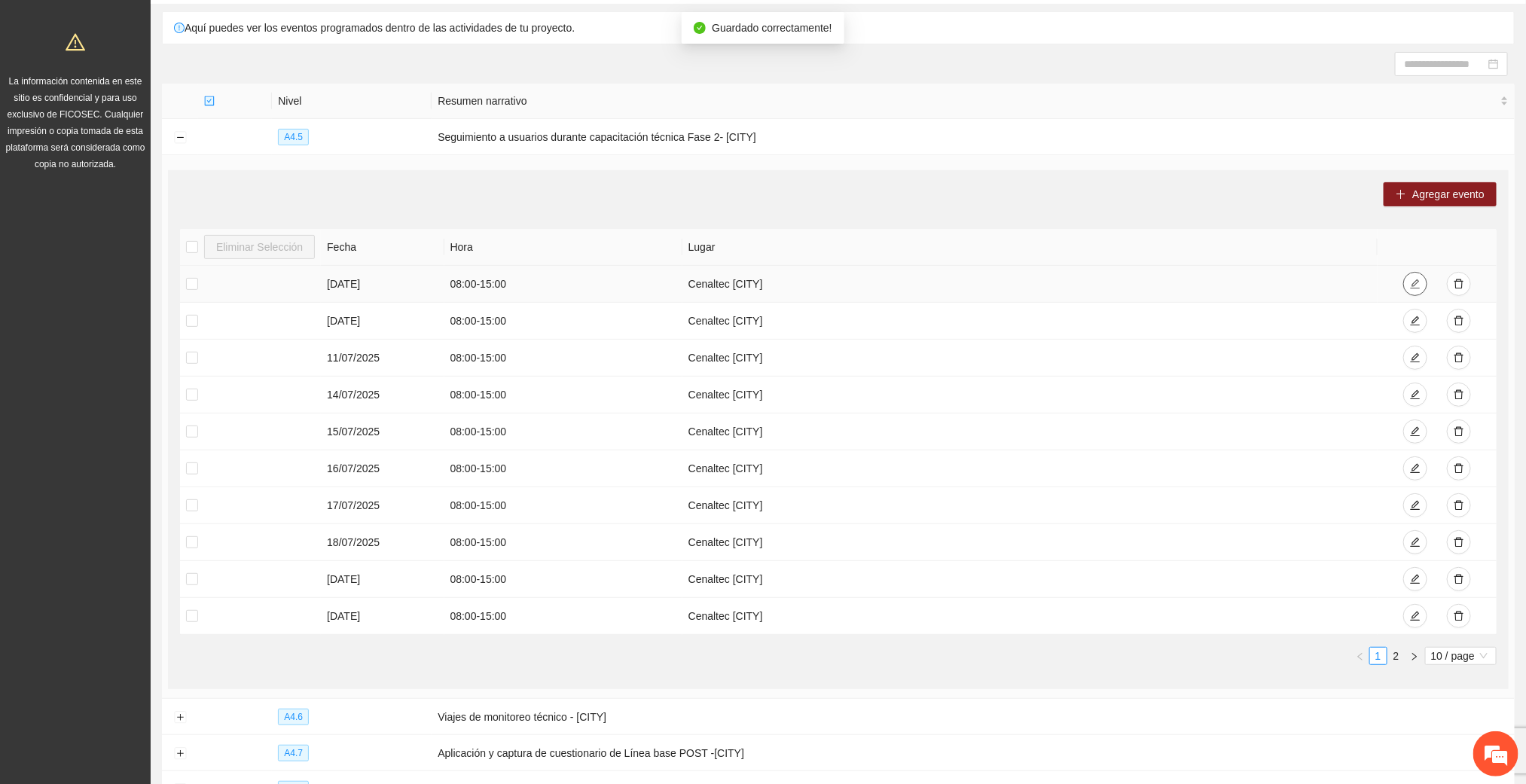 click at bounding box center [1415, 284] 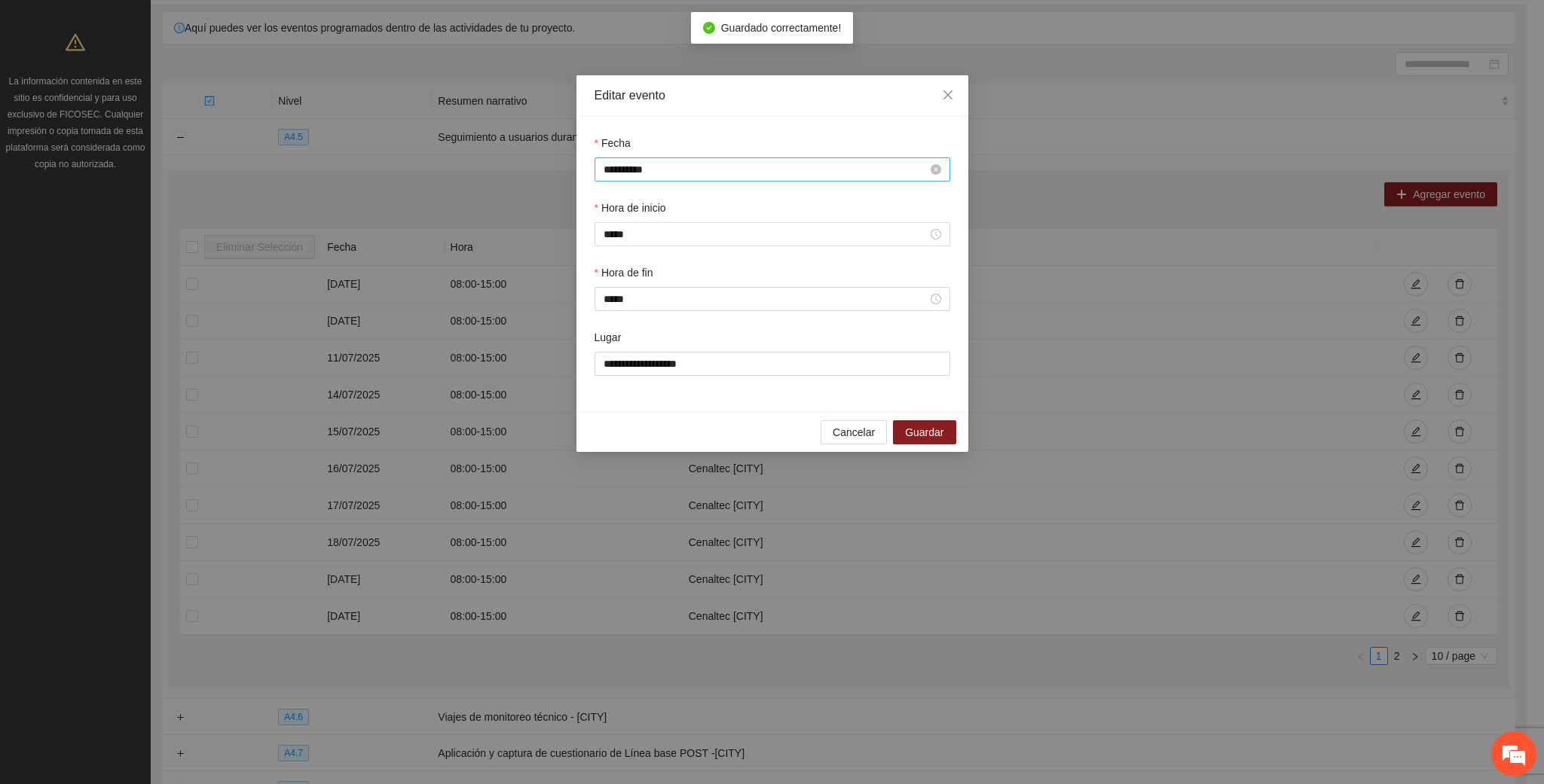 click on "**********" at bounding box center (766, 169) 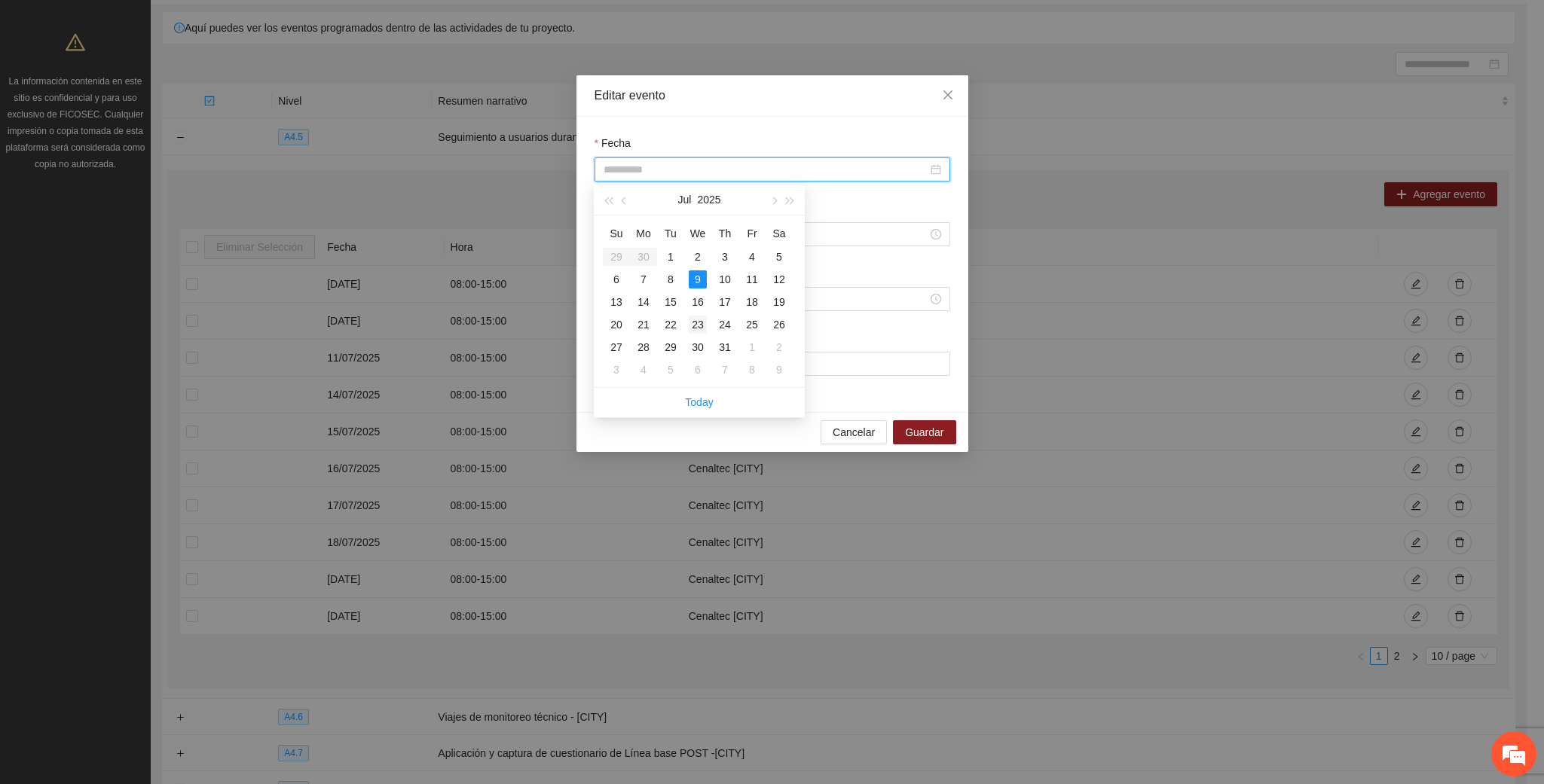 type on "**********" 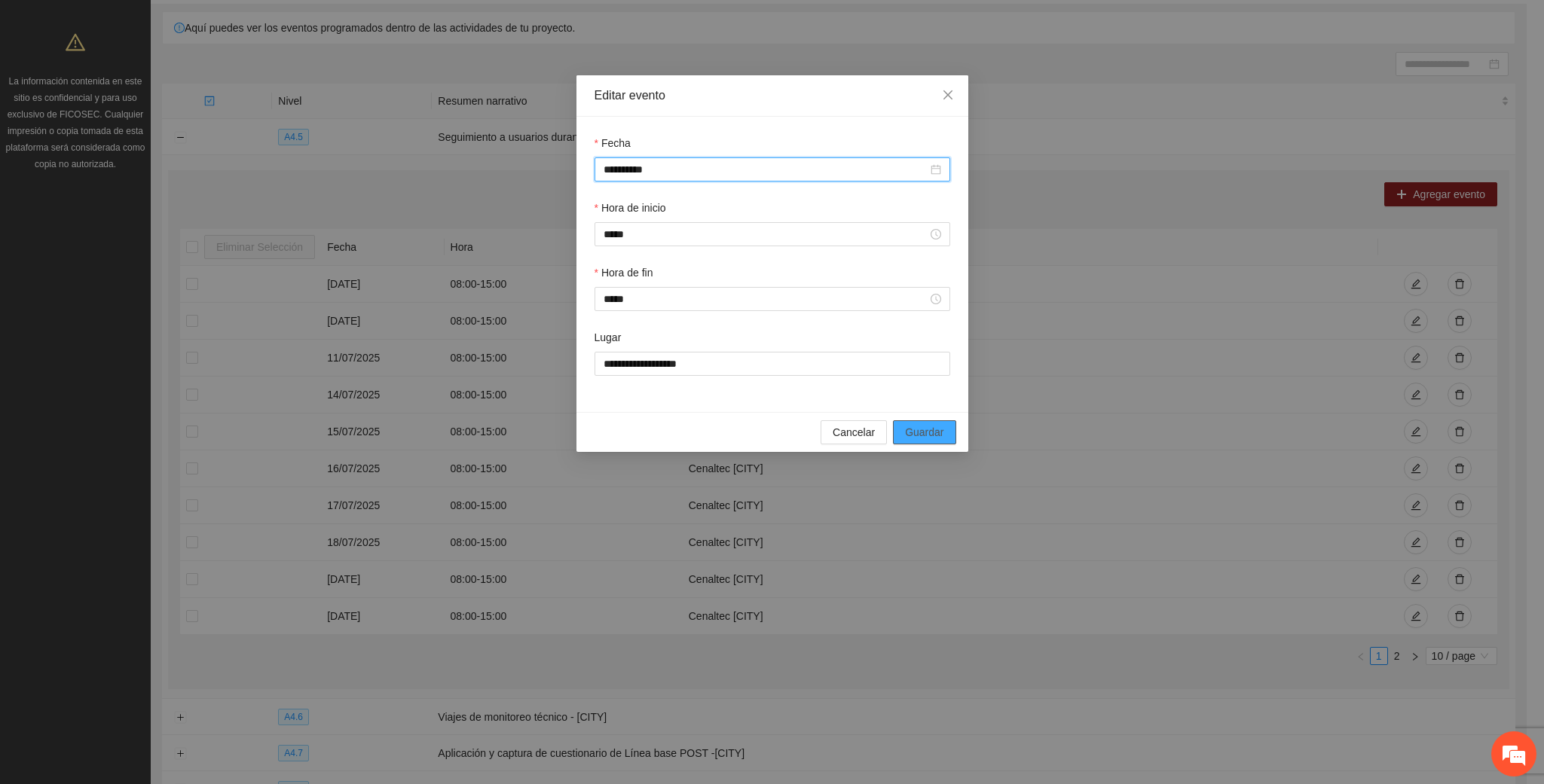 click on "Guardar" at bounding box center (924, 432) 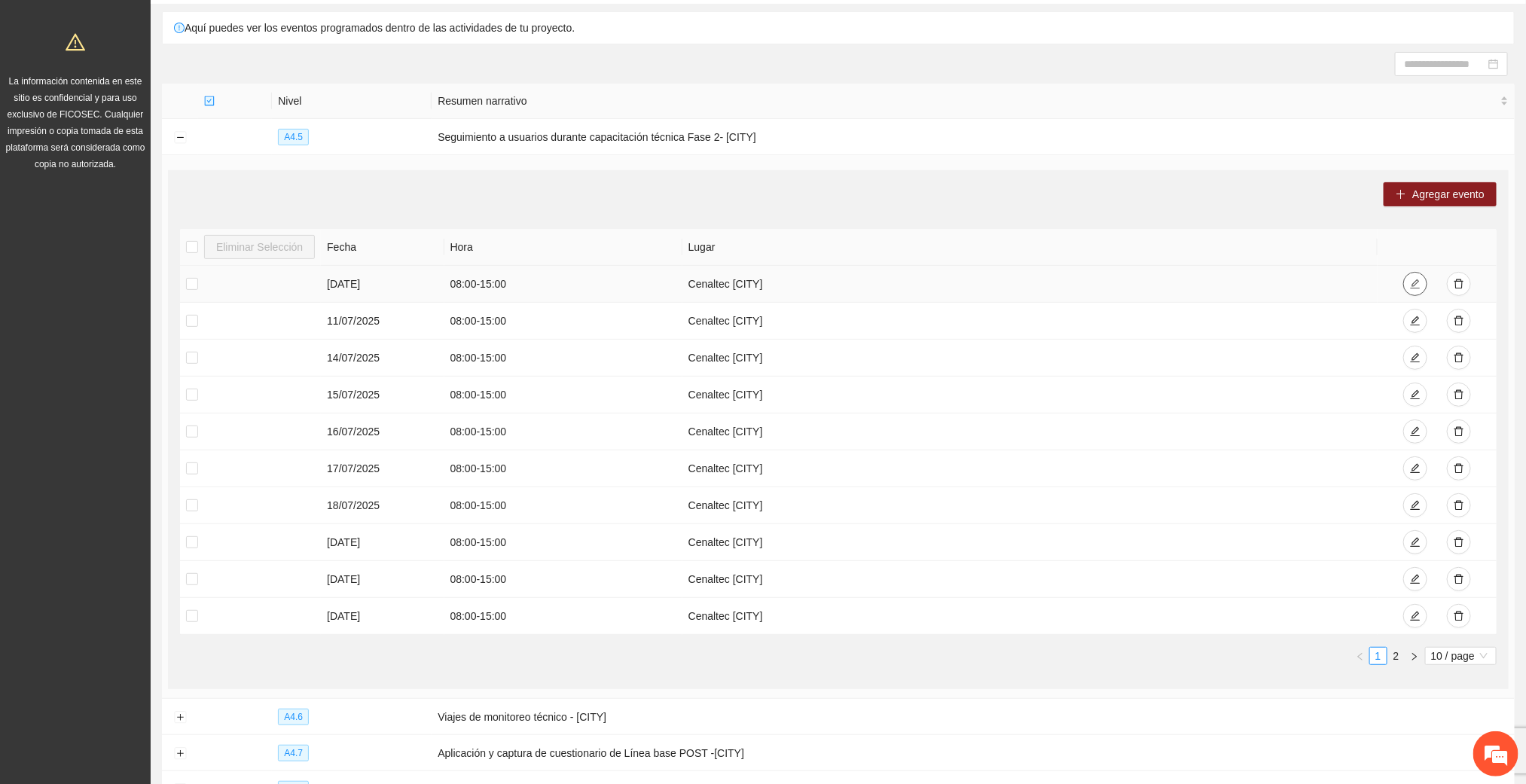 click 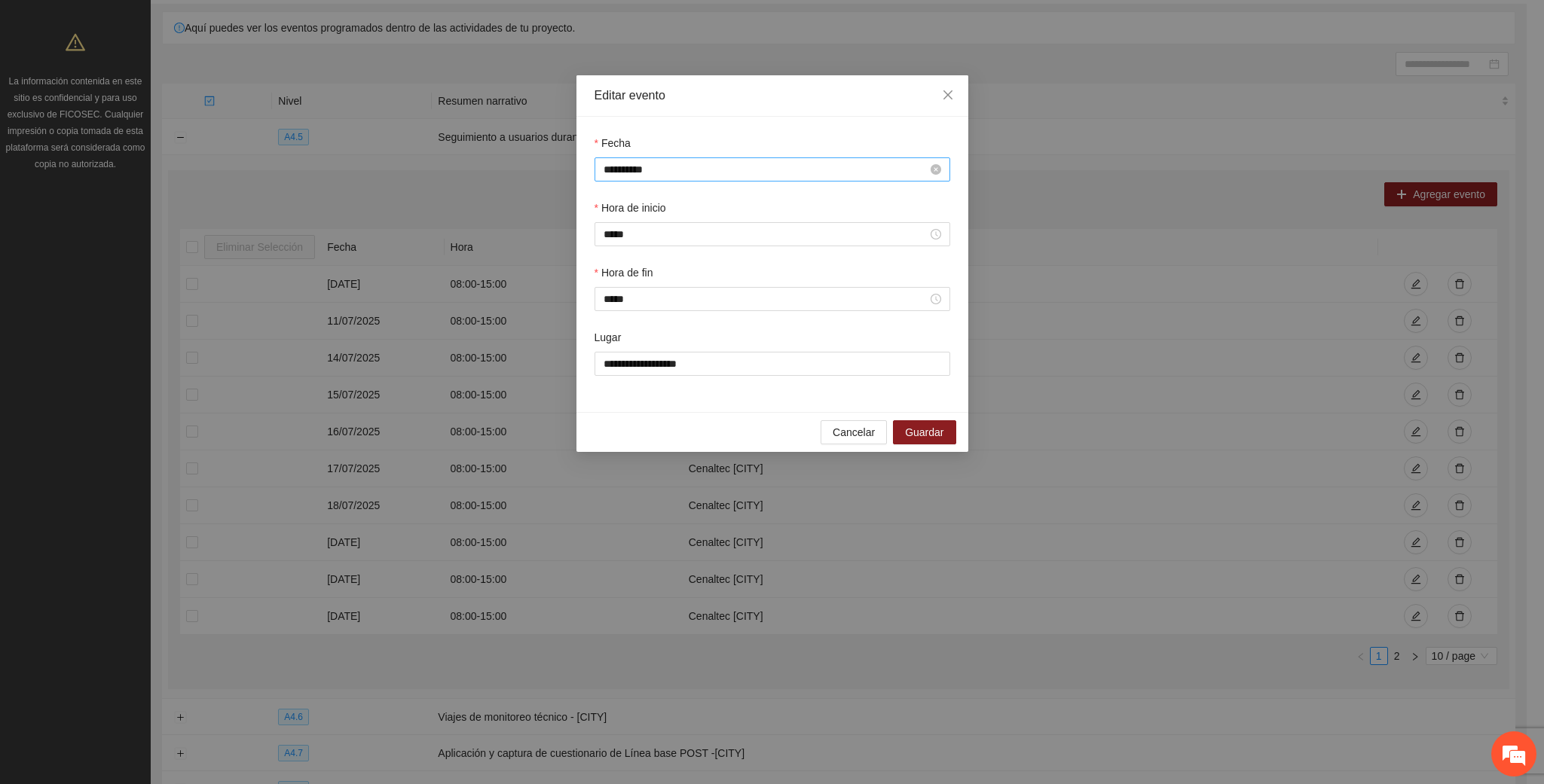 click on "**********" at bounding box center (766, 169) 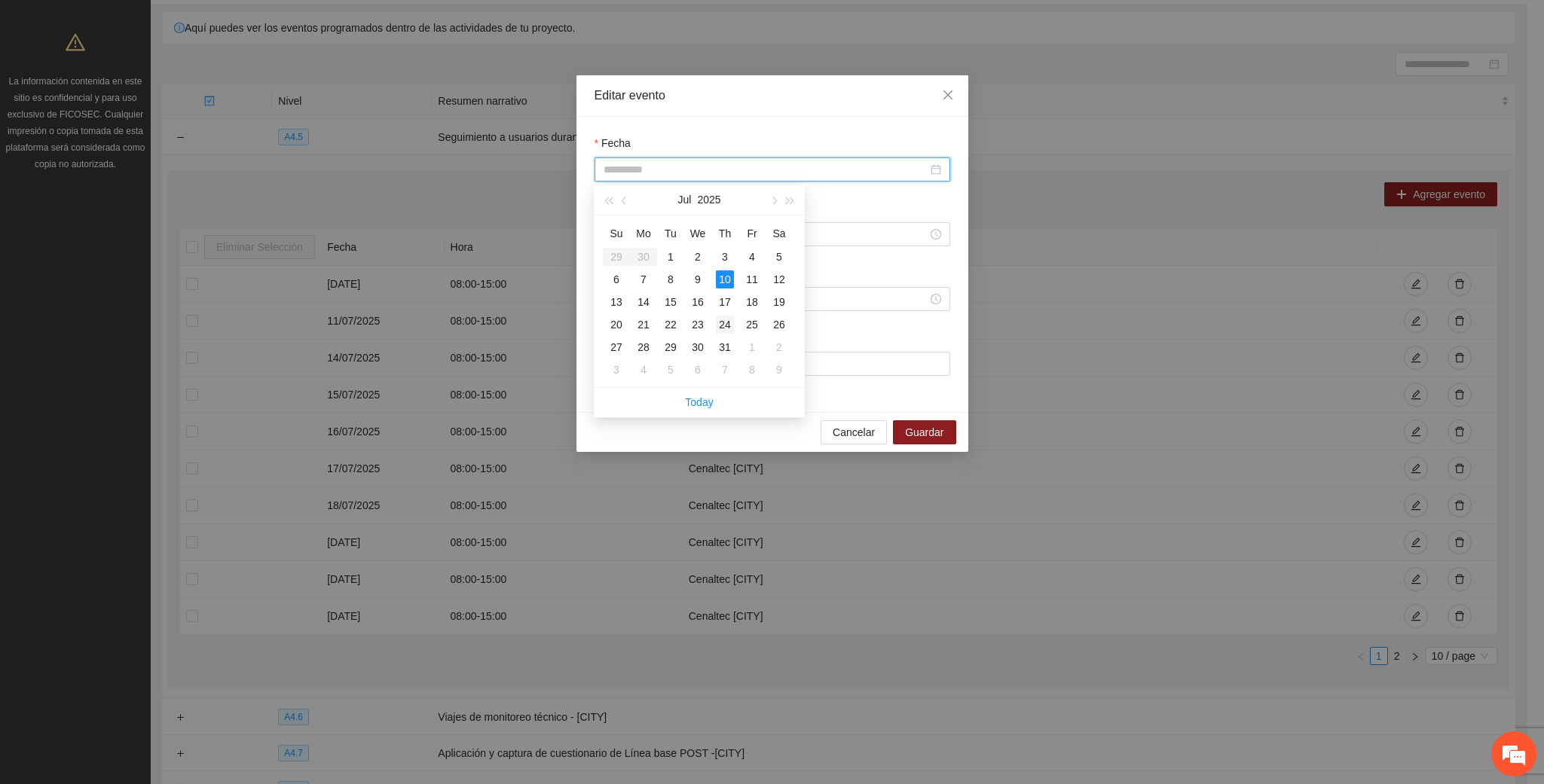 type on "**********" 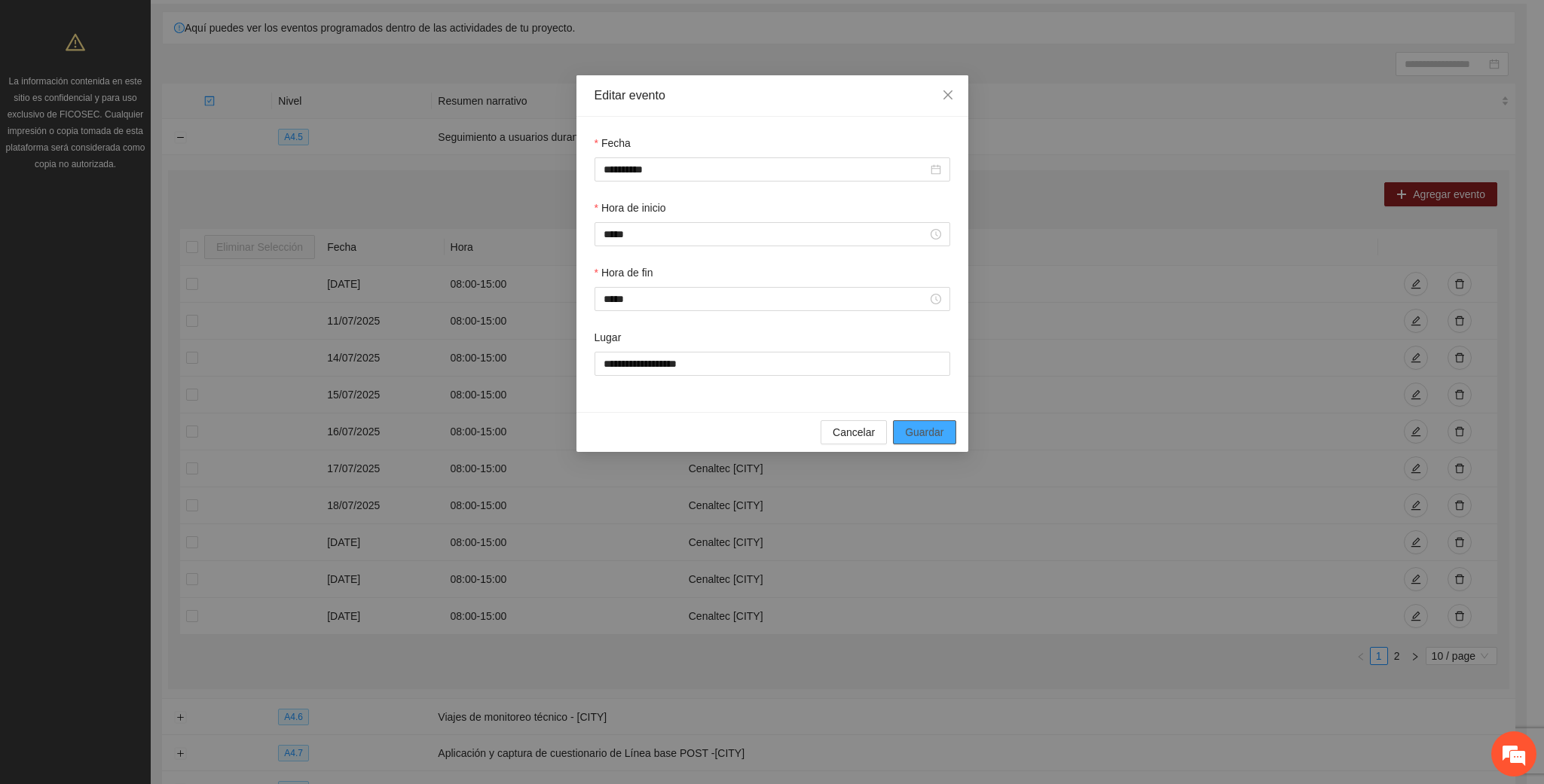 click on "Guardar" at bounding box center [924, 432] 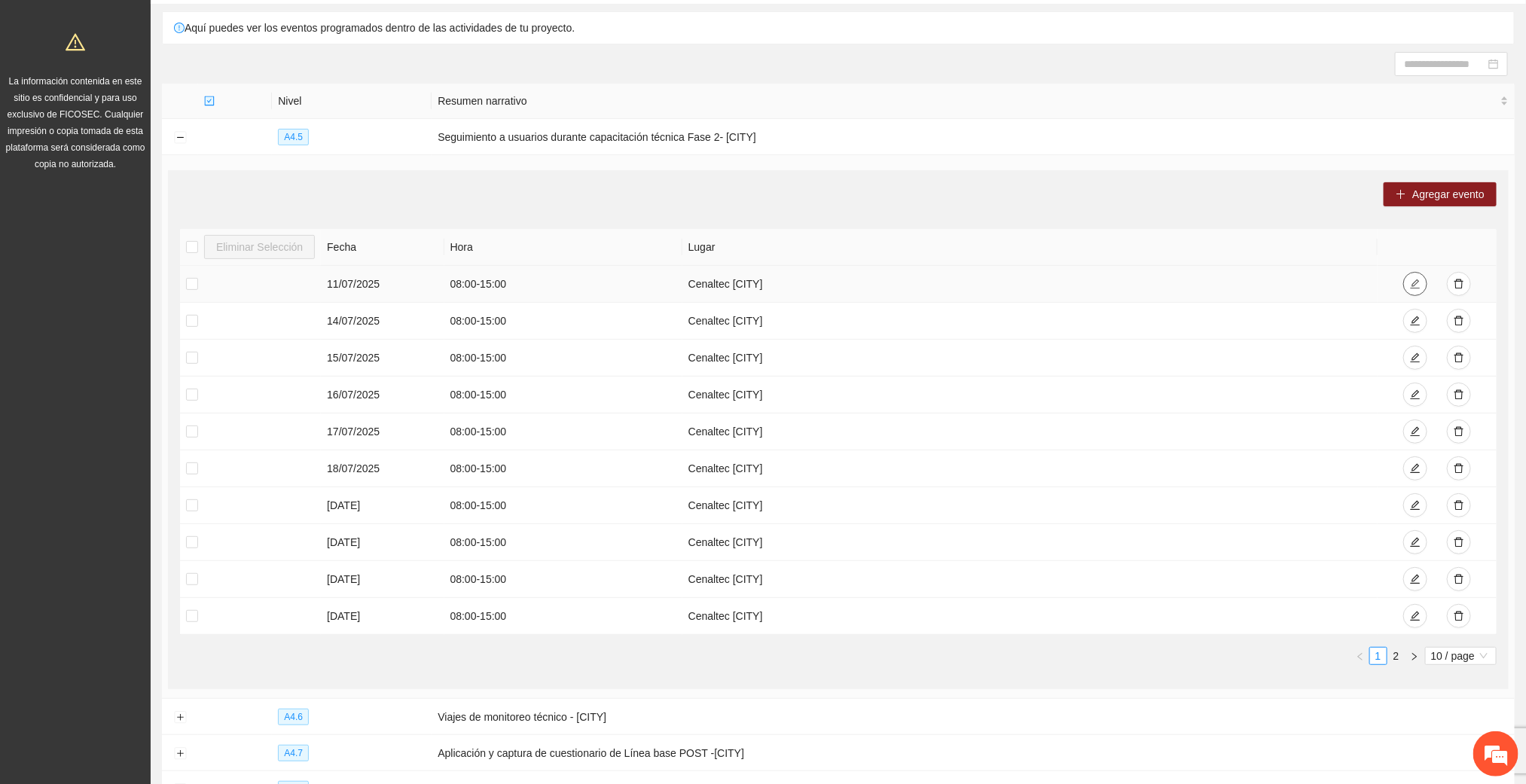 click 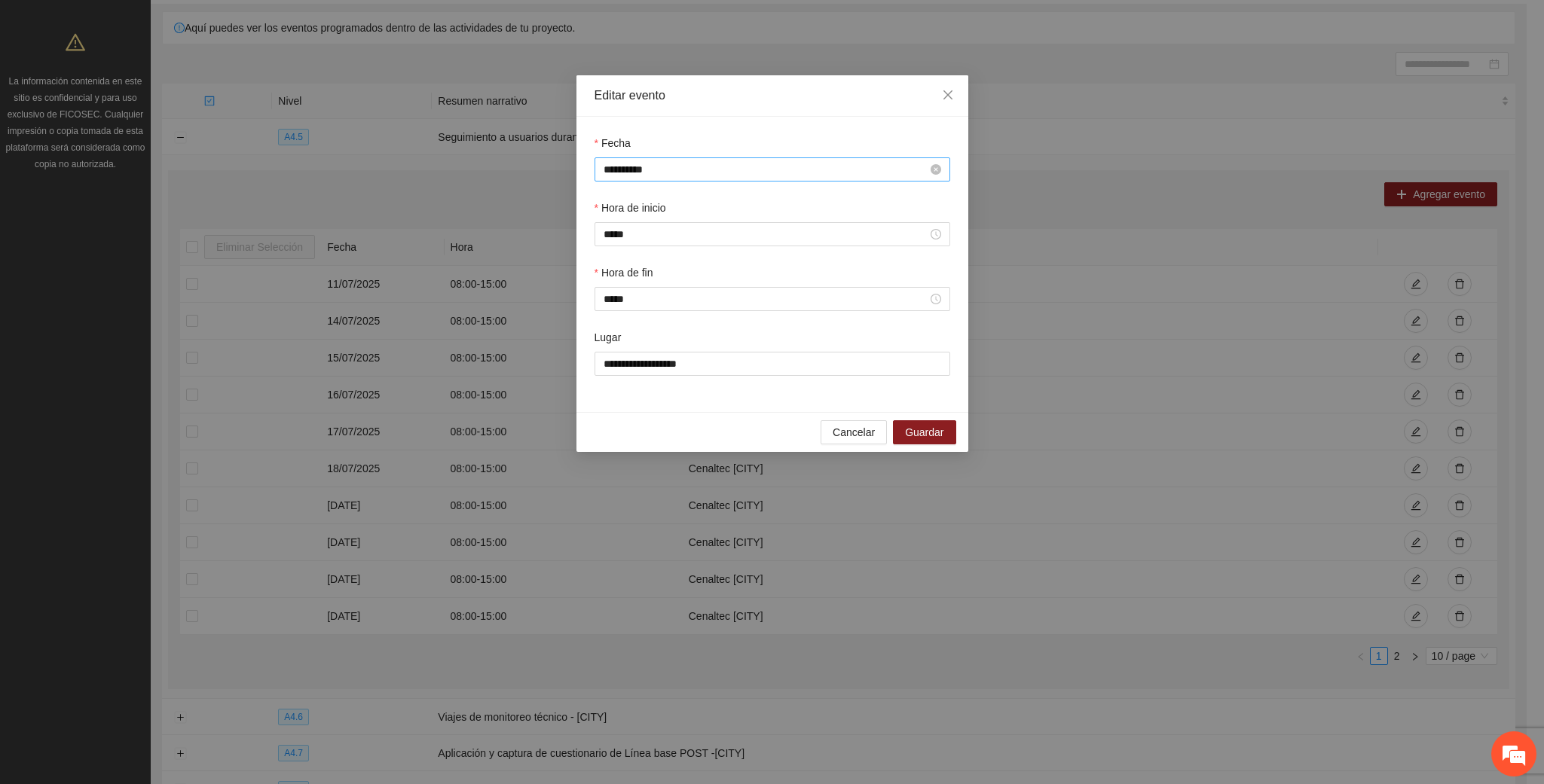click on "**********" at bounding box center [766, 169] 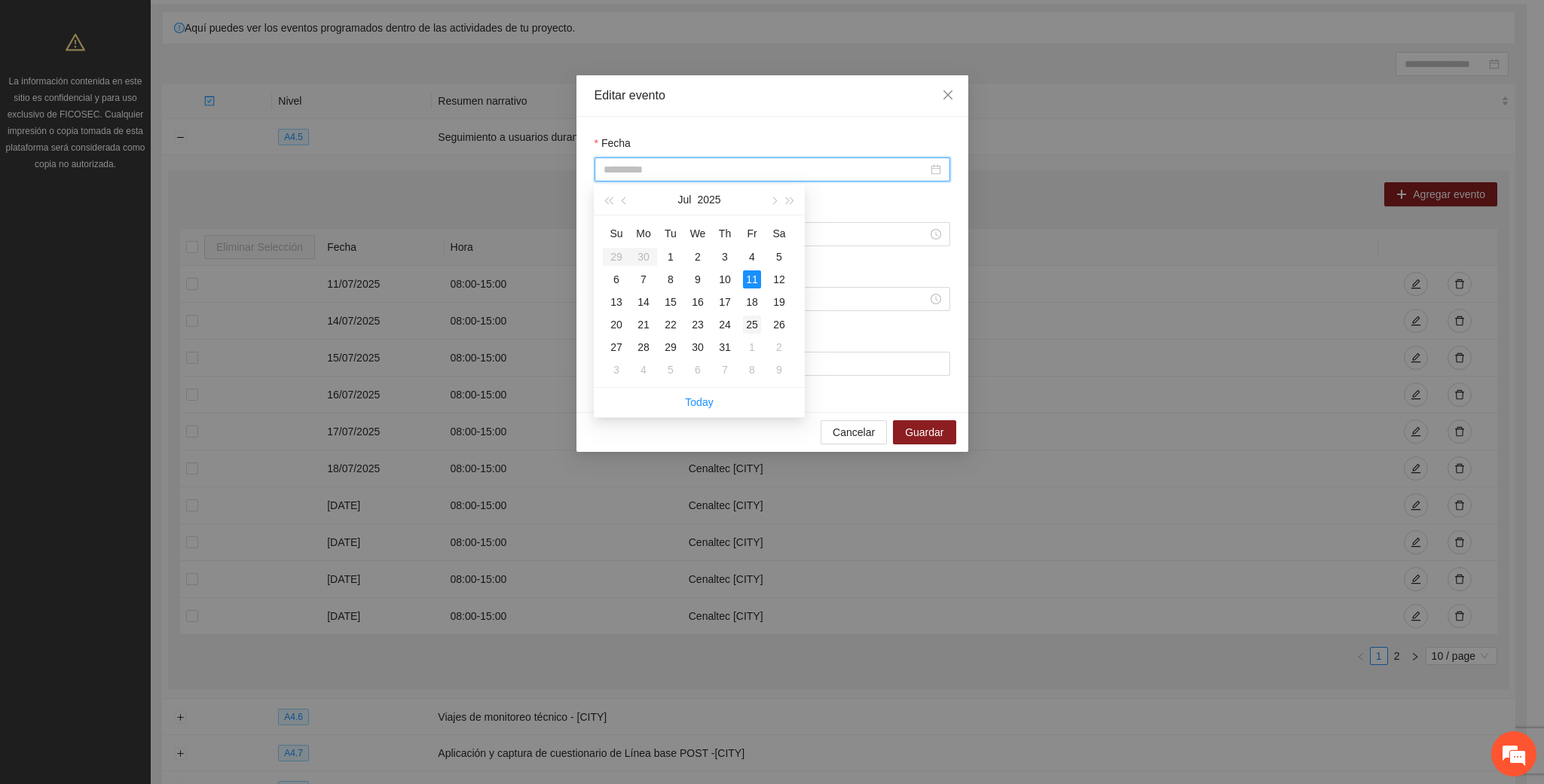 type on "**********" 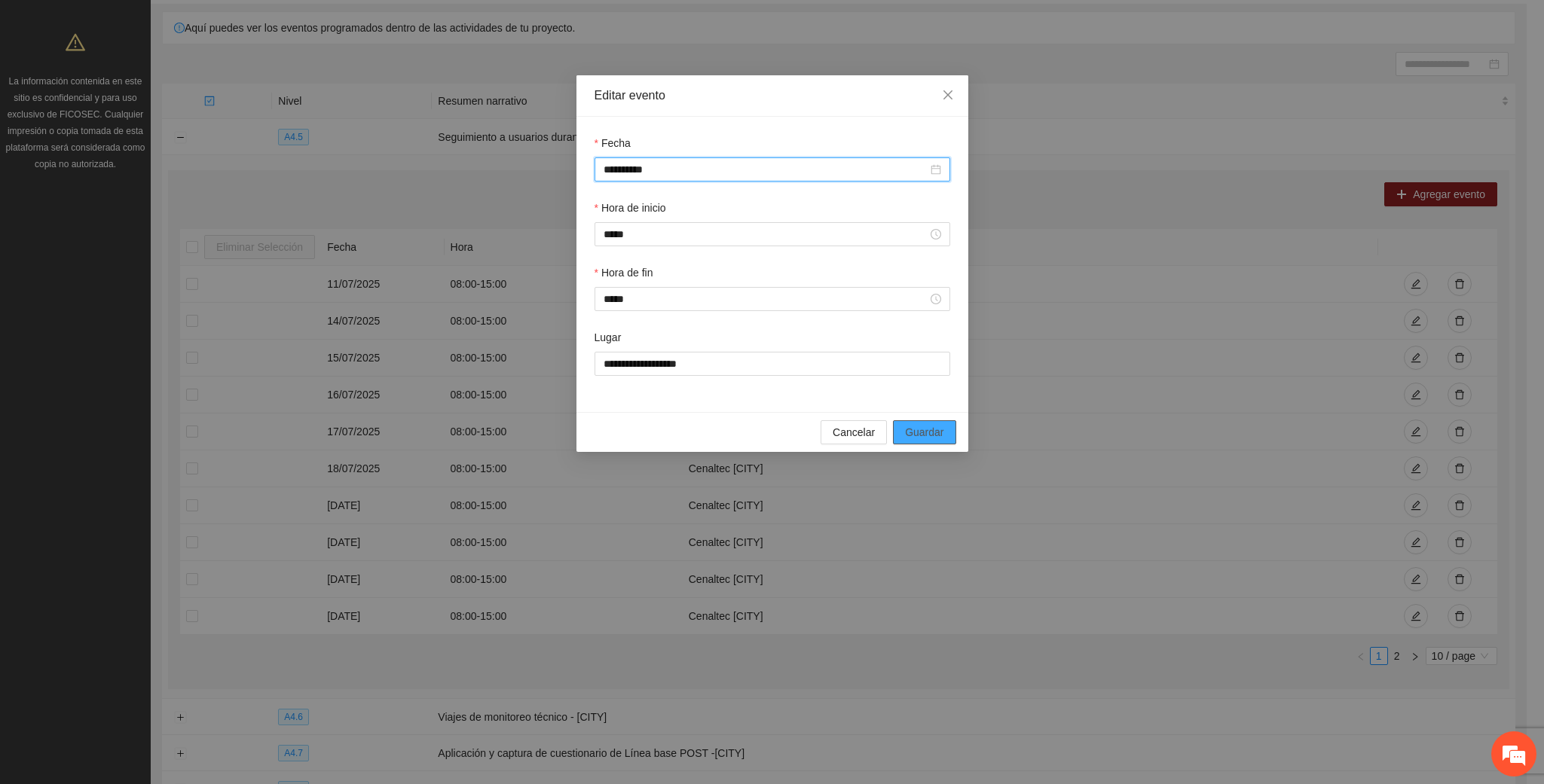click on "Guardar" at bounding box center (924, 432) 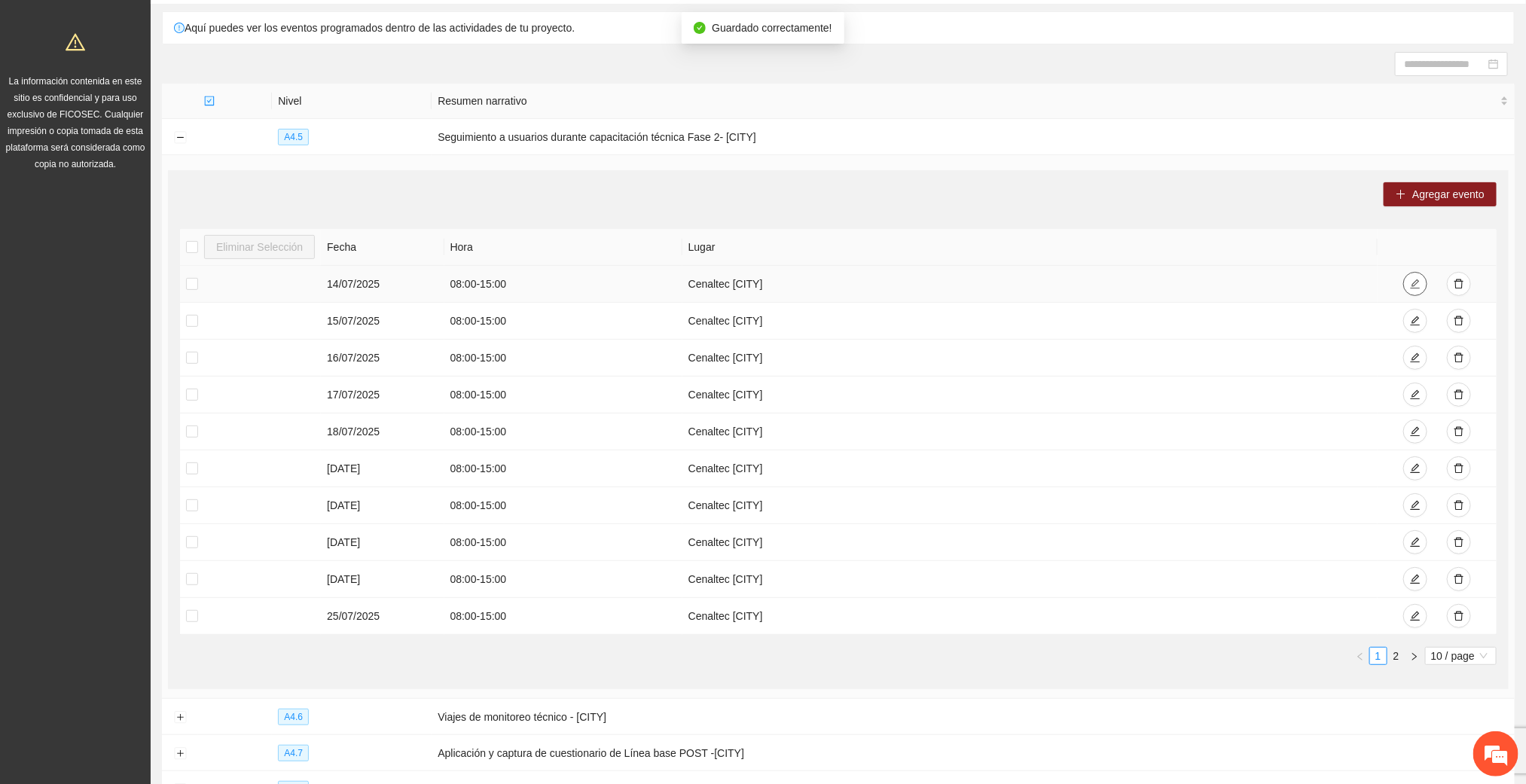 click 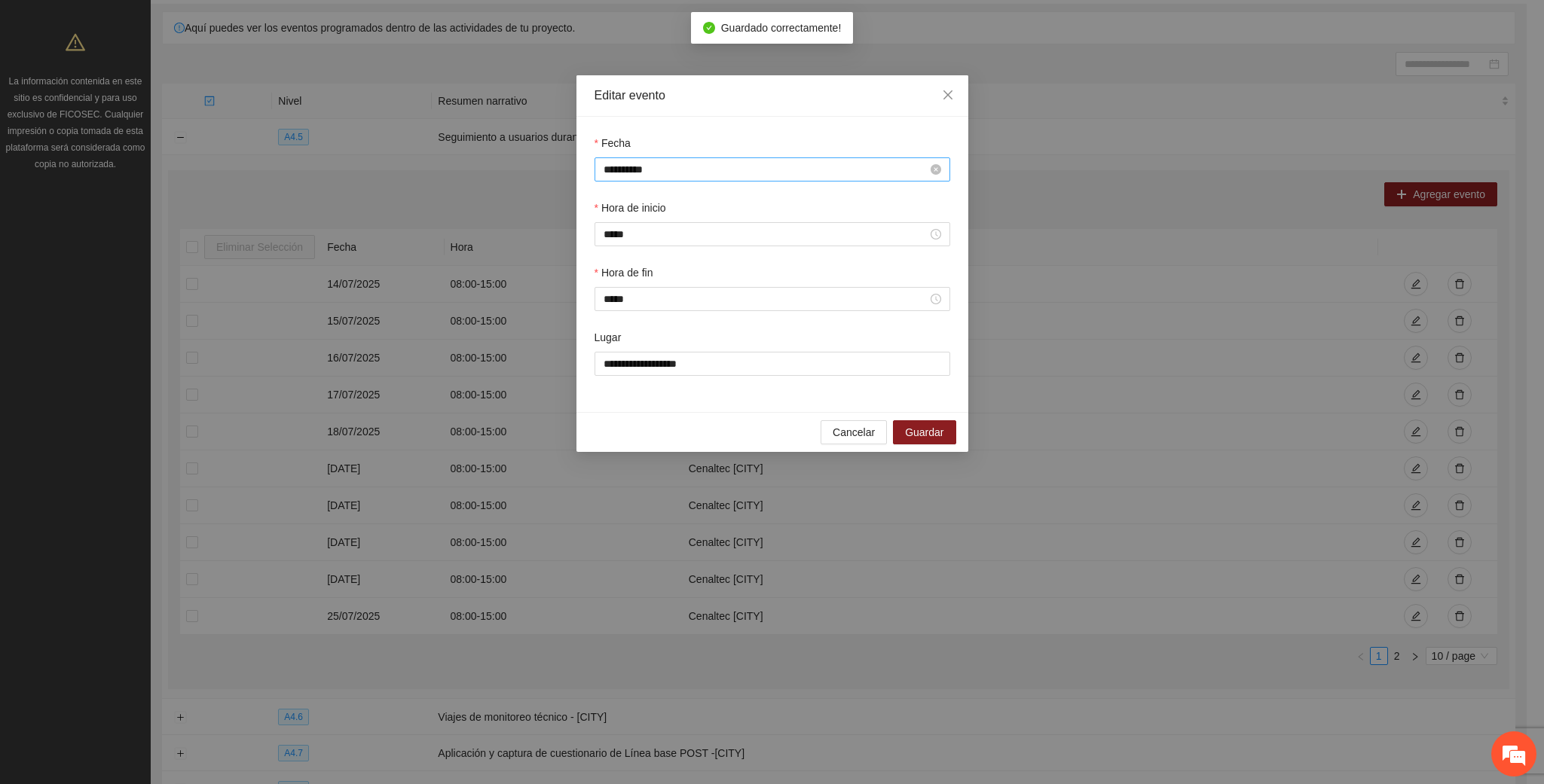 click on "**********" at bounding box center [766, 169] 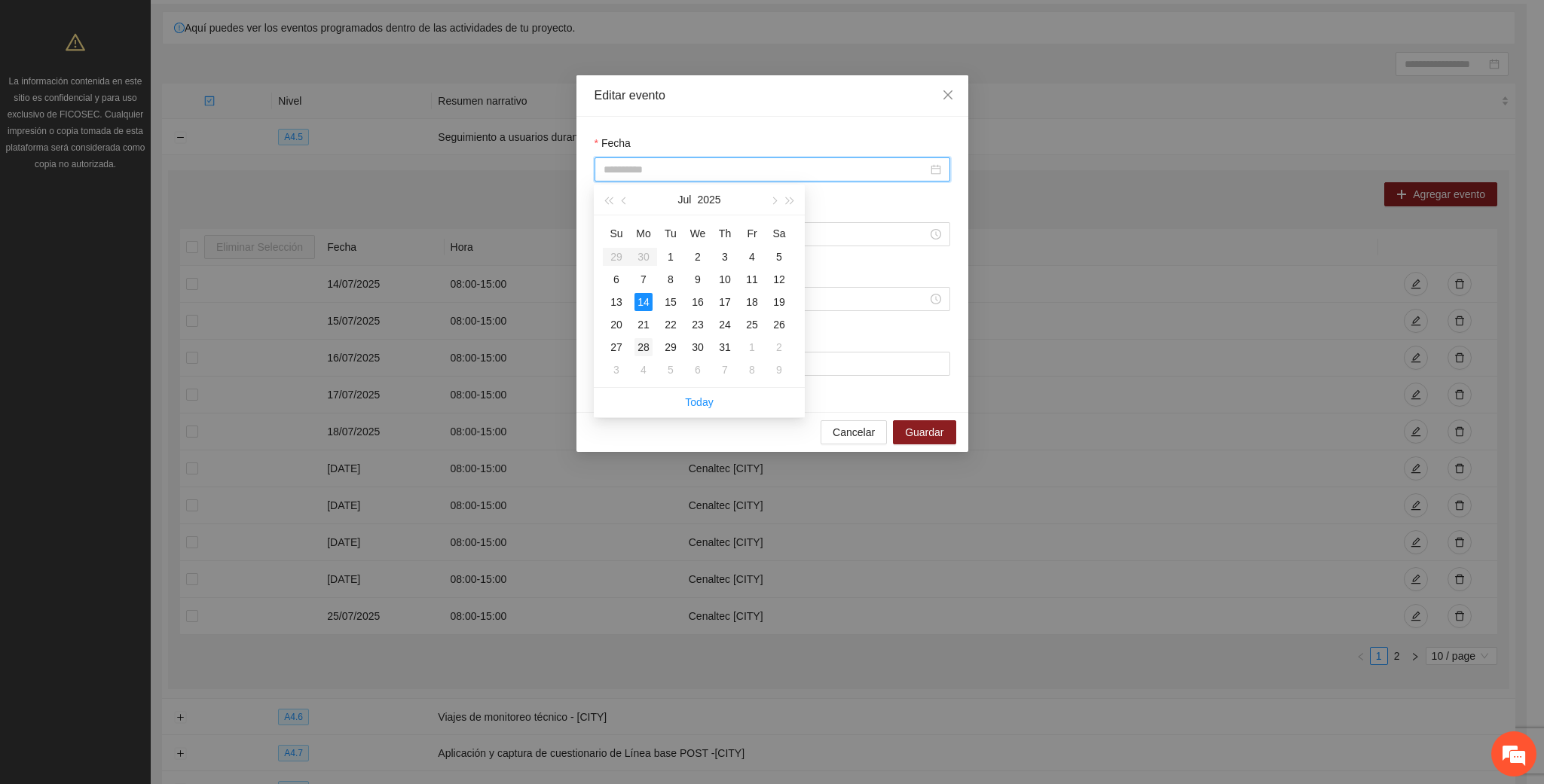 type on "**********" 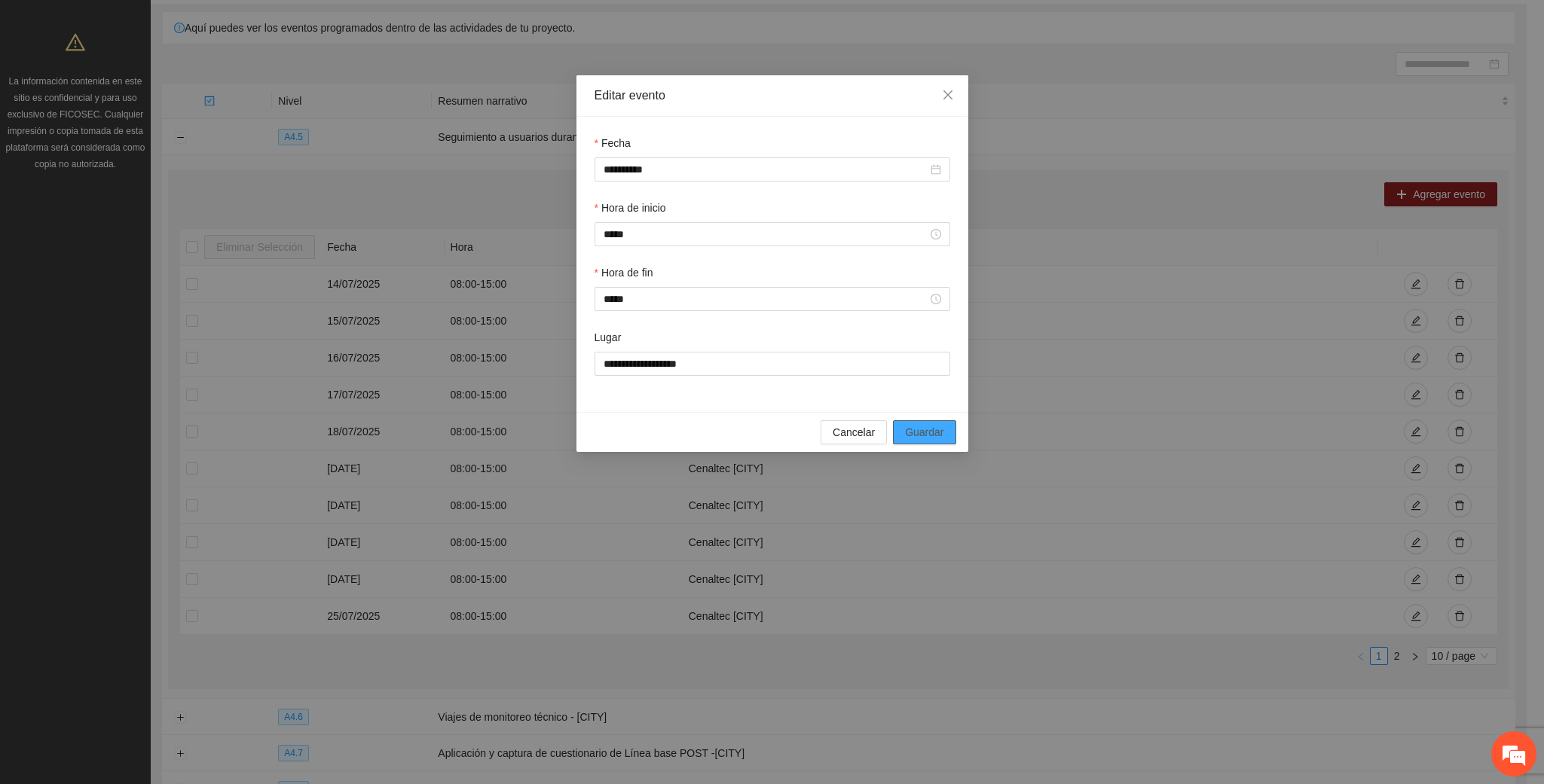 click on "Guardar" at bounding box center [924, 432] 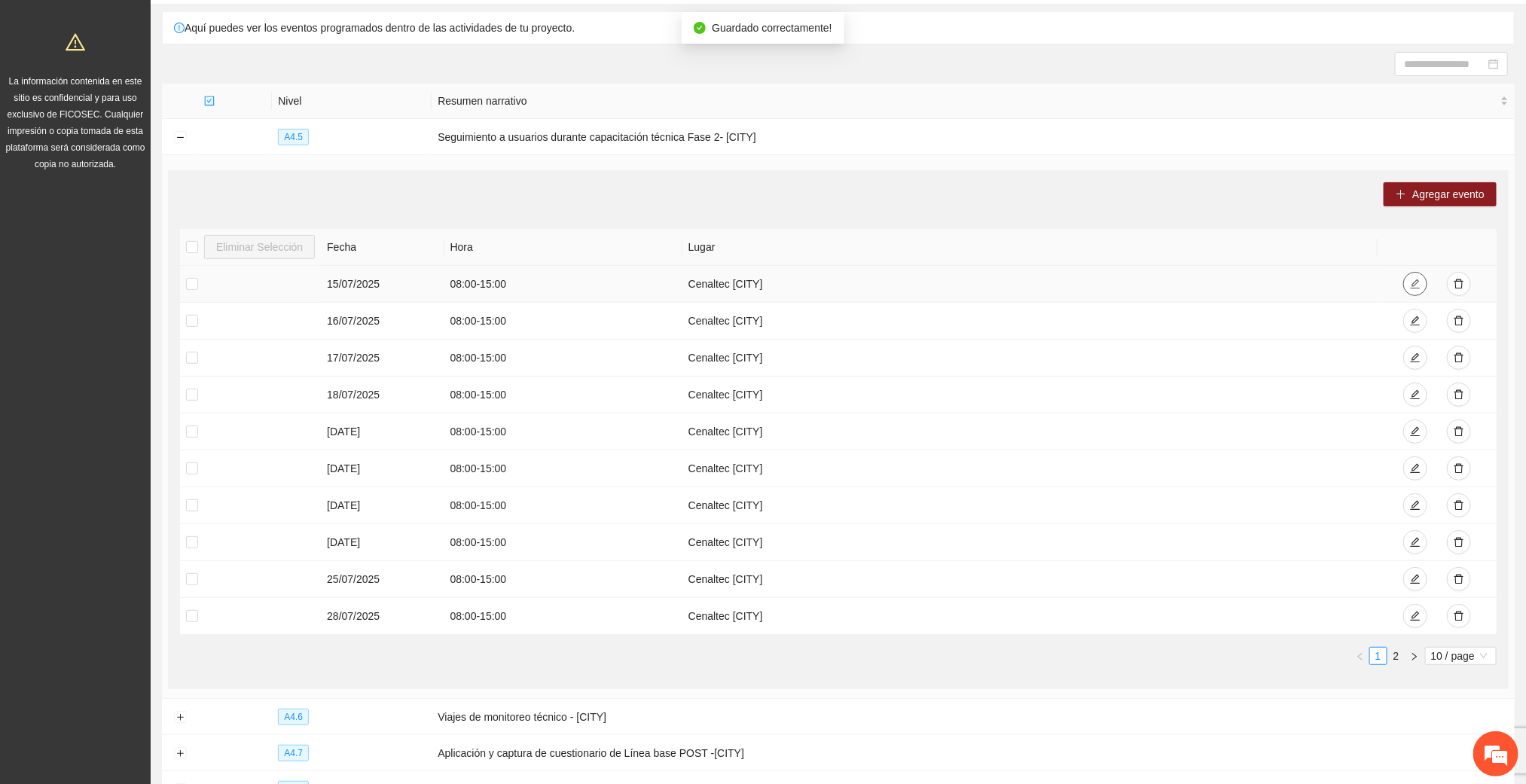 click 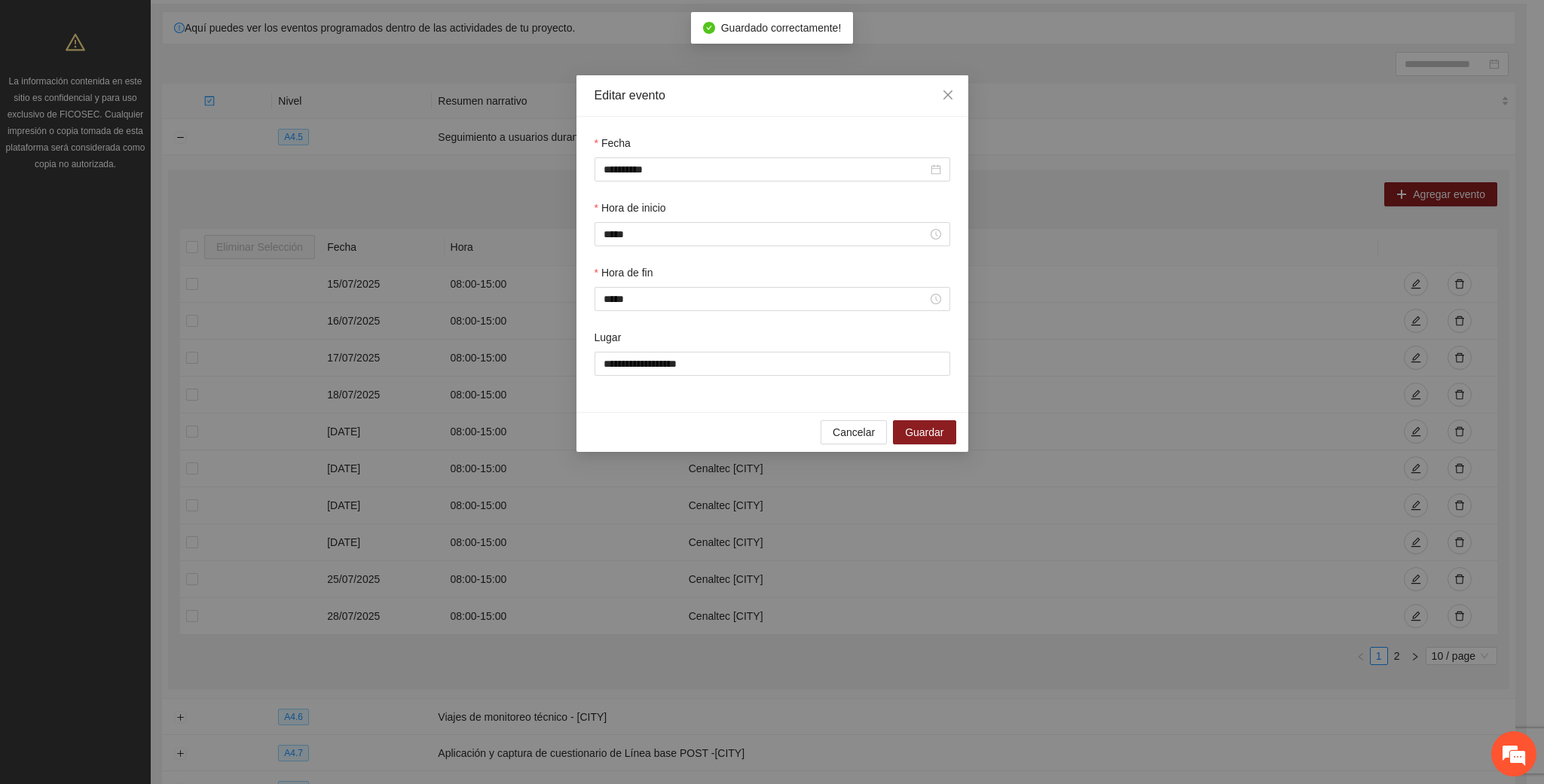 click on "Fecha" at bounding box center (772, 146) 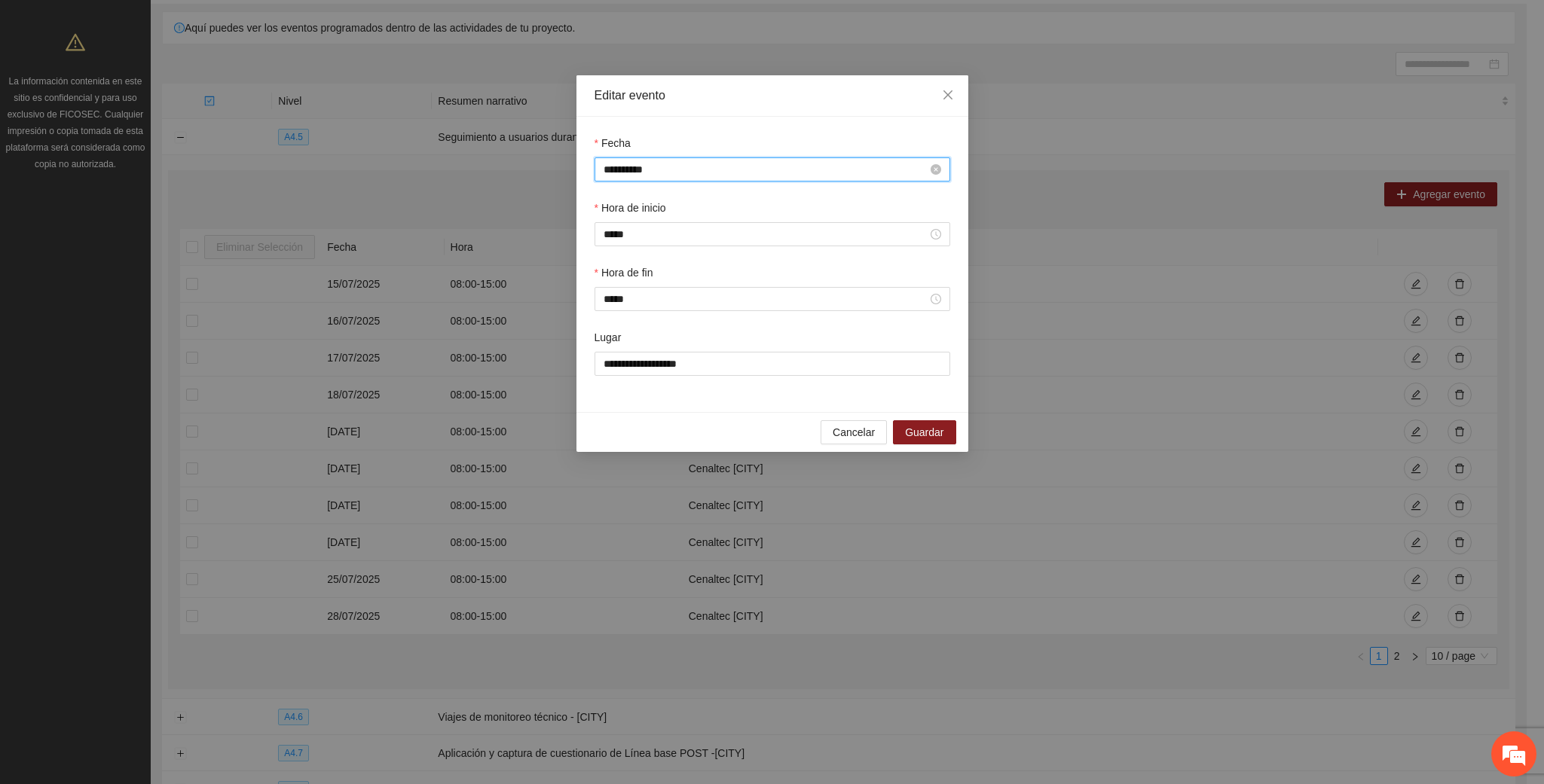 click on "**********" at bounding box center [766, 169] 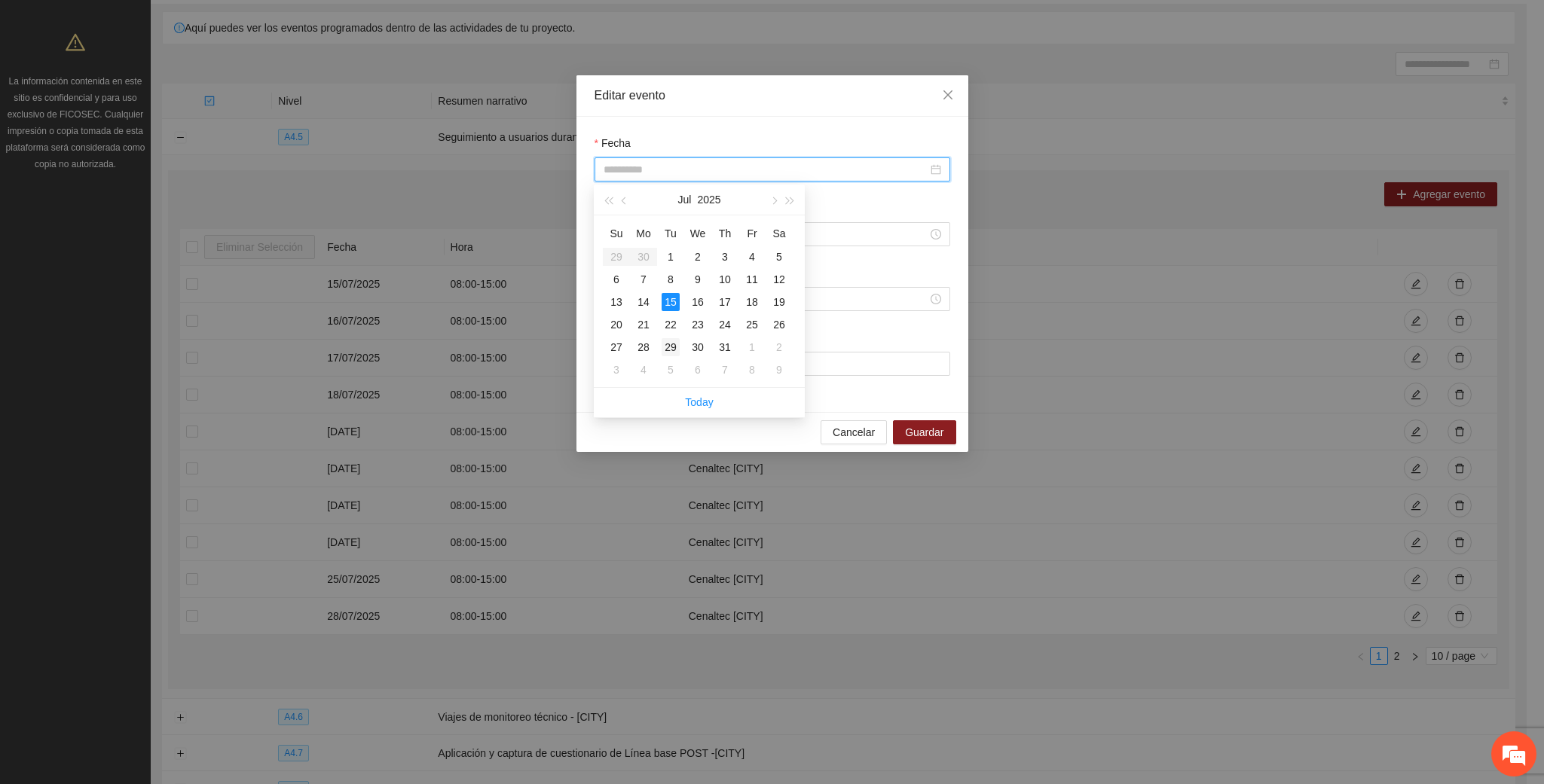 type on "**********" 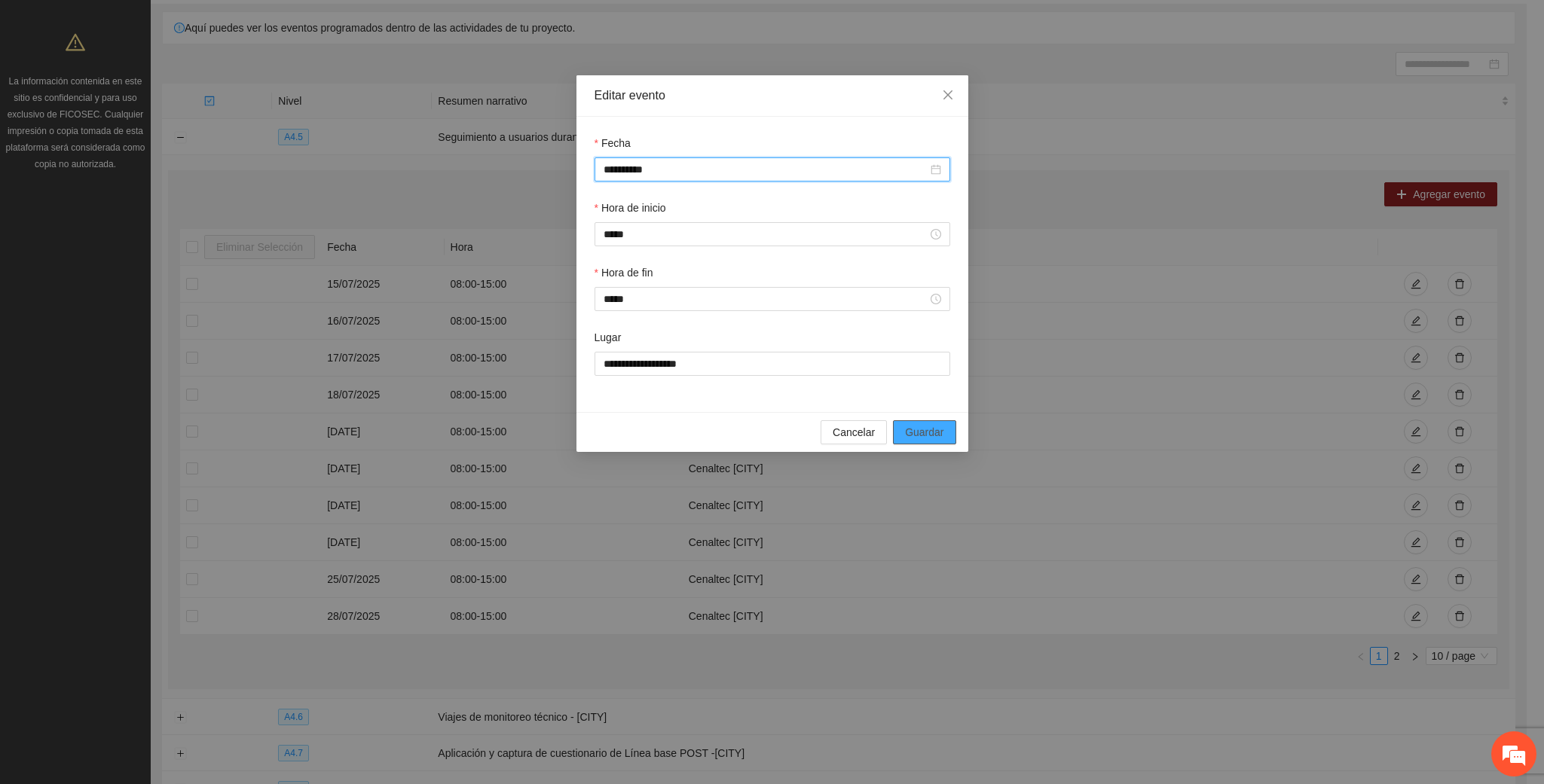 click on "Guardar" at bounding box center [924, 432] 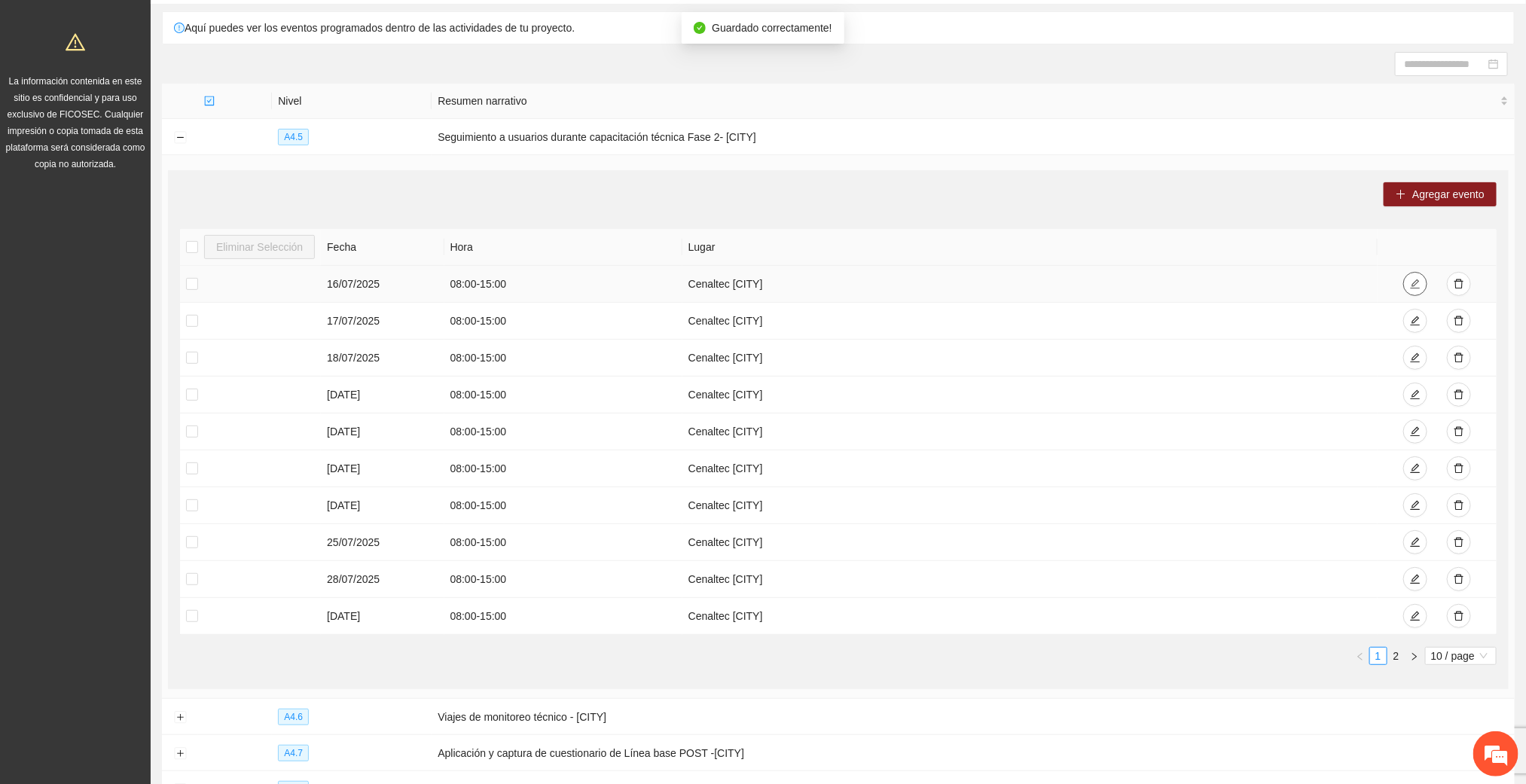 click 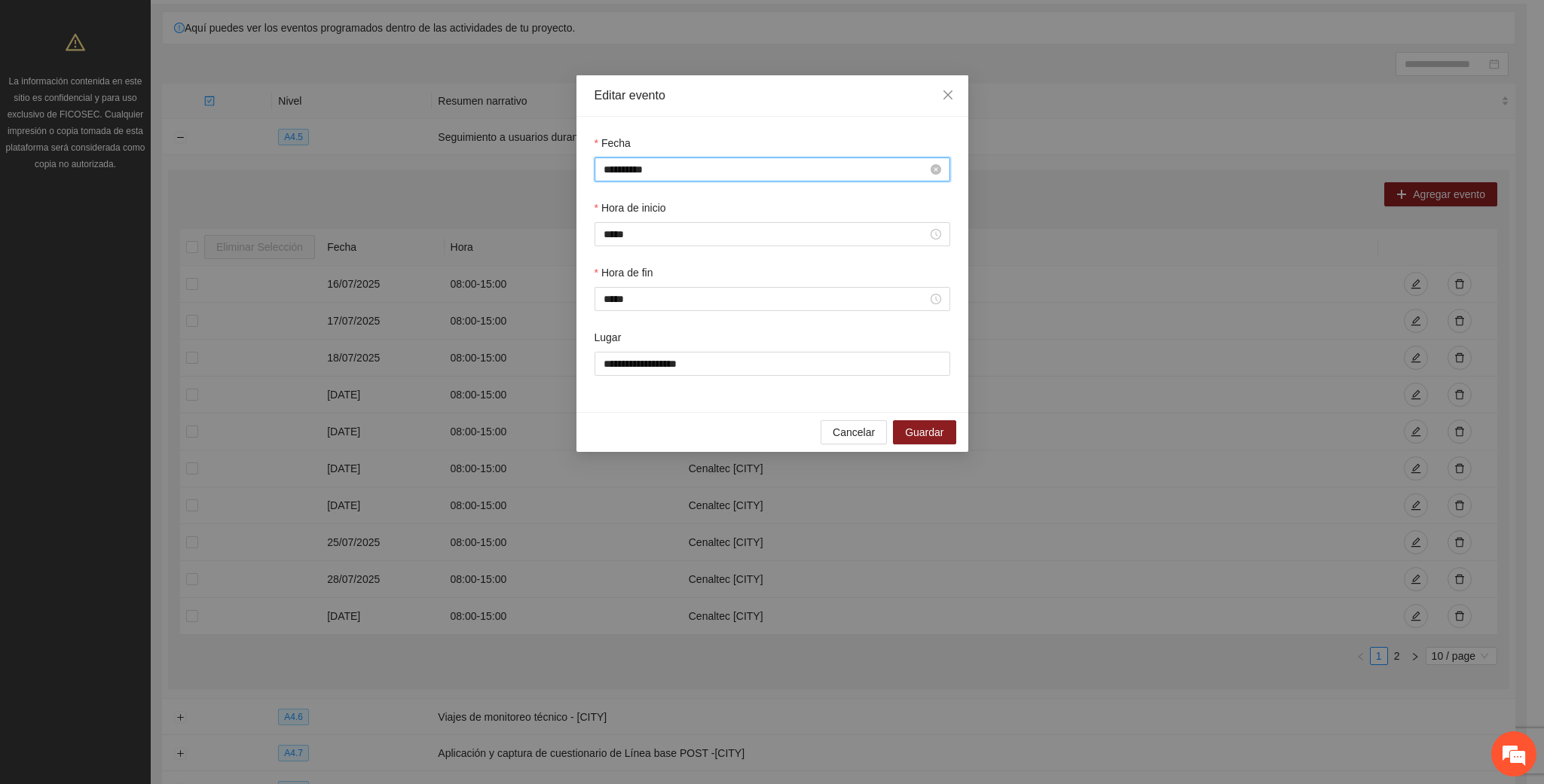 click on "**********" at bounding box center (766, 169) 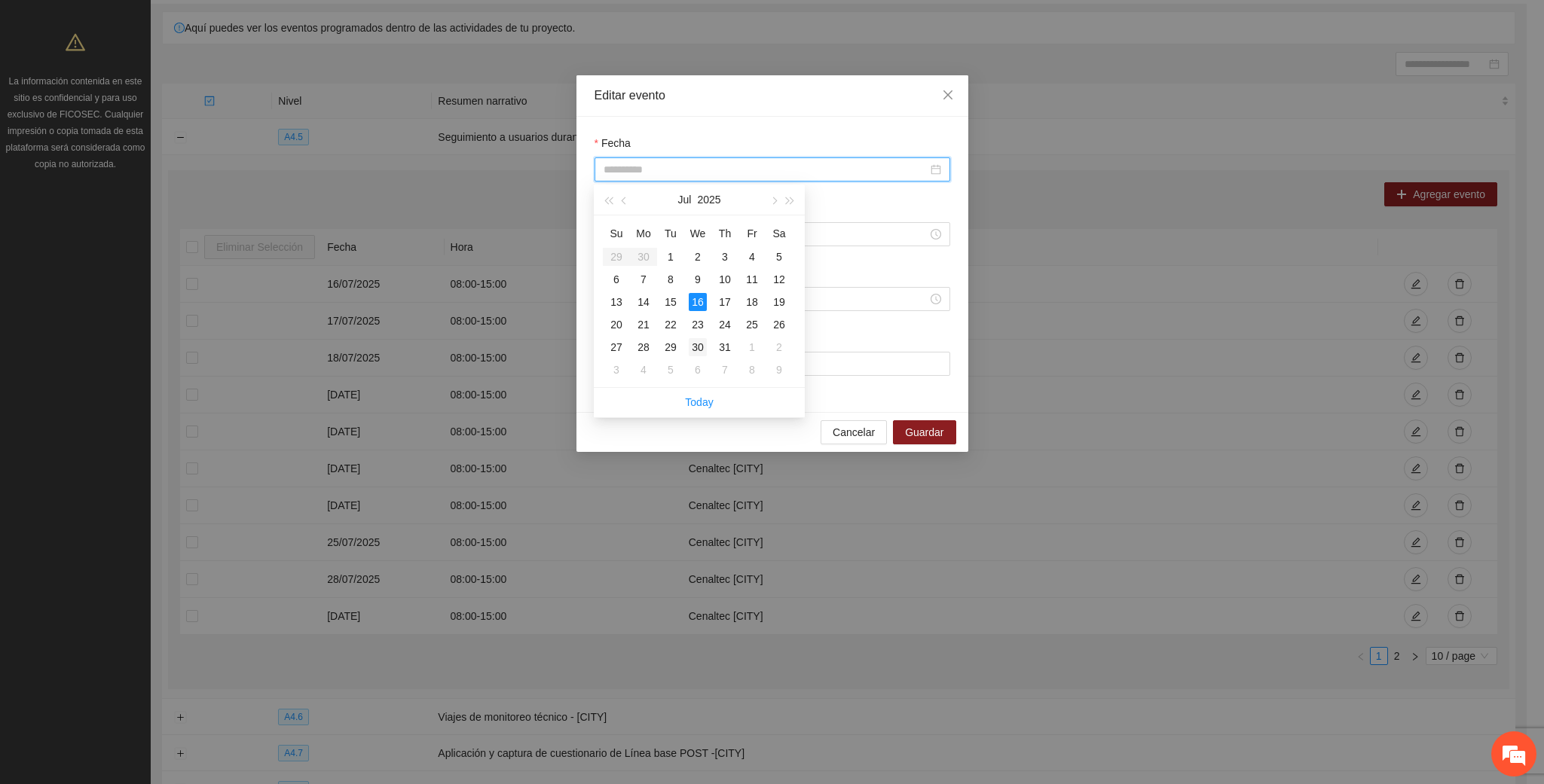 type on "**********" 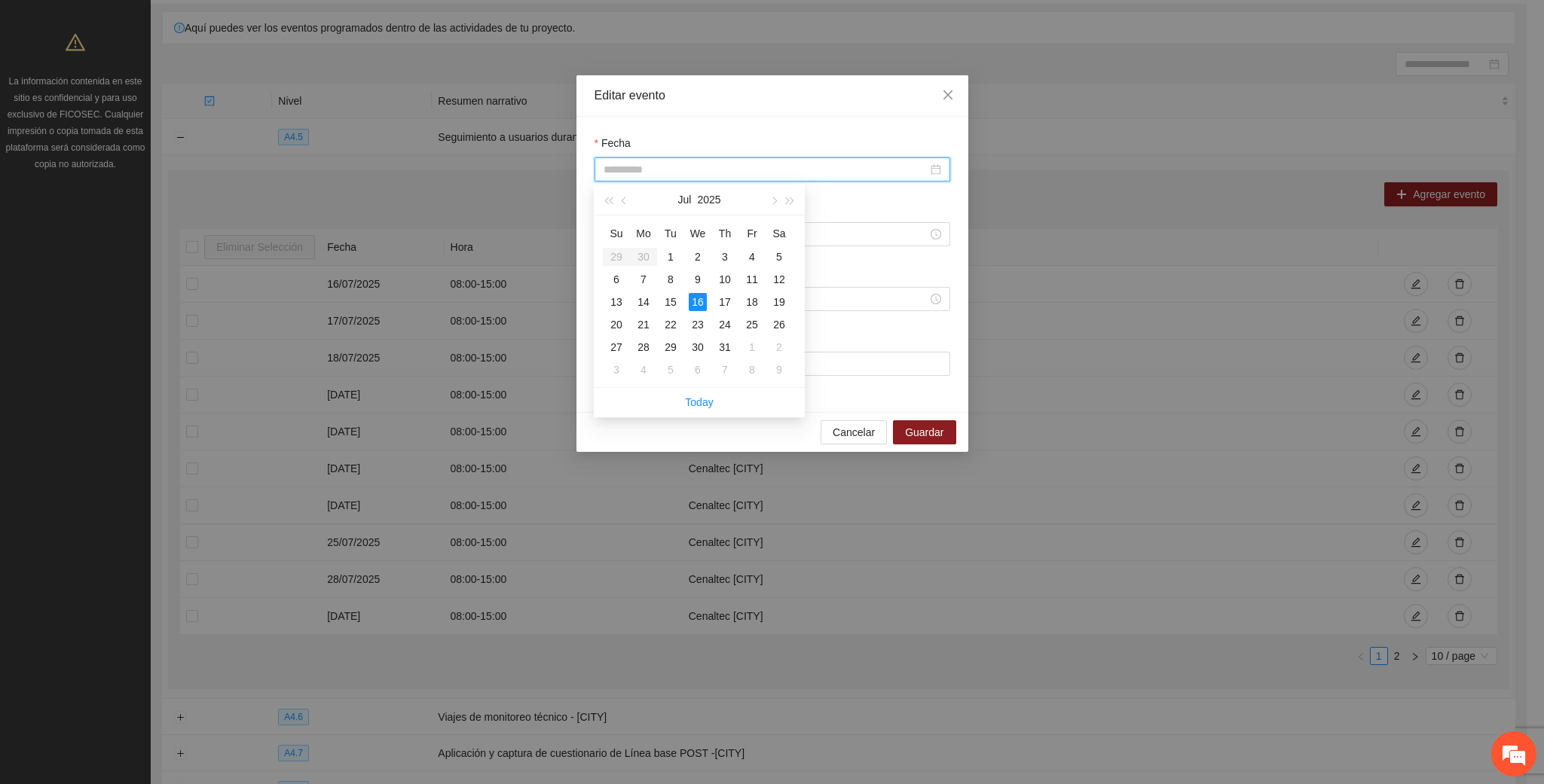 click on "30" at bounding box center (698, 347) 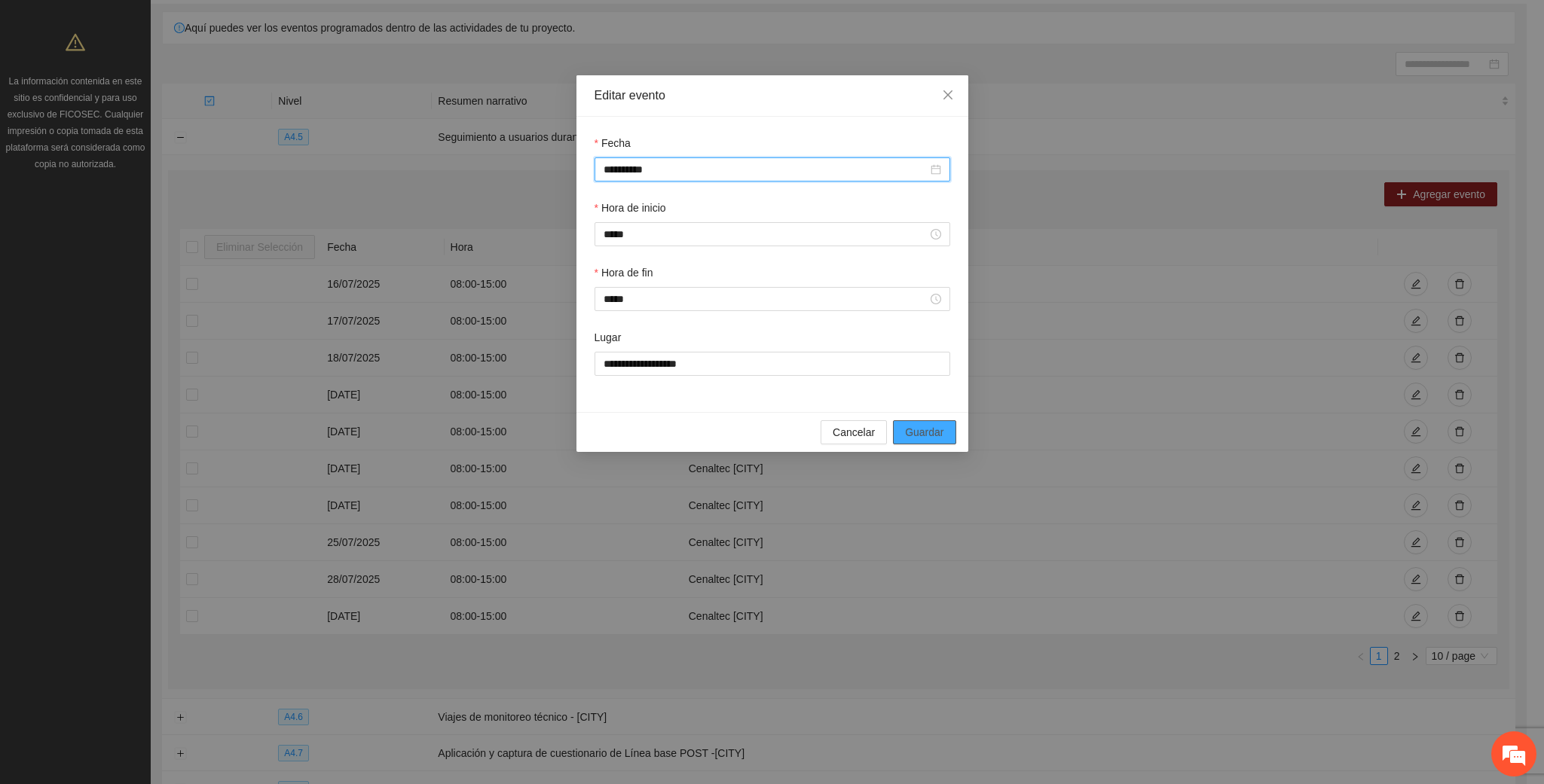 click on "Guardar" at bounding box center (924, 432) 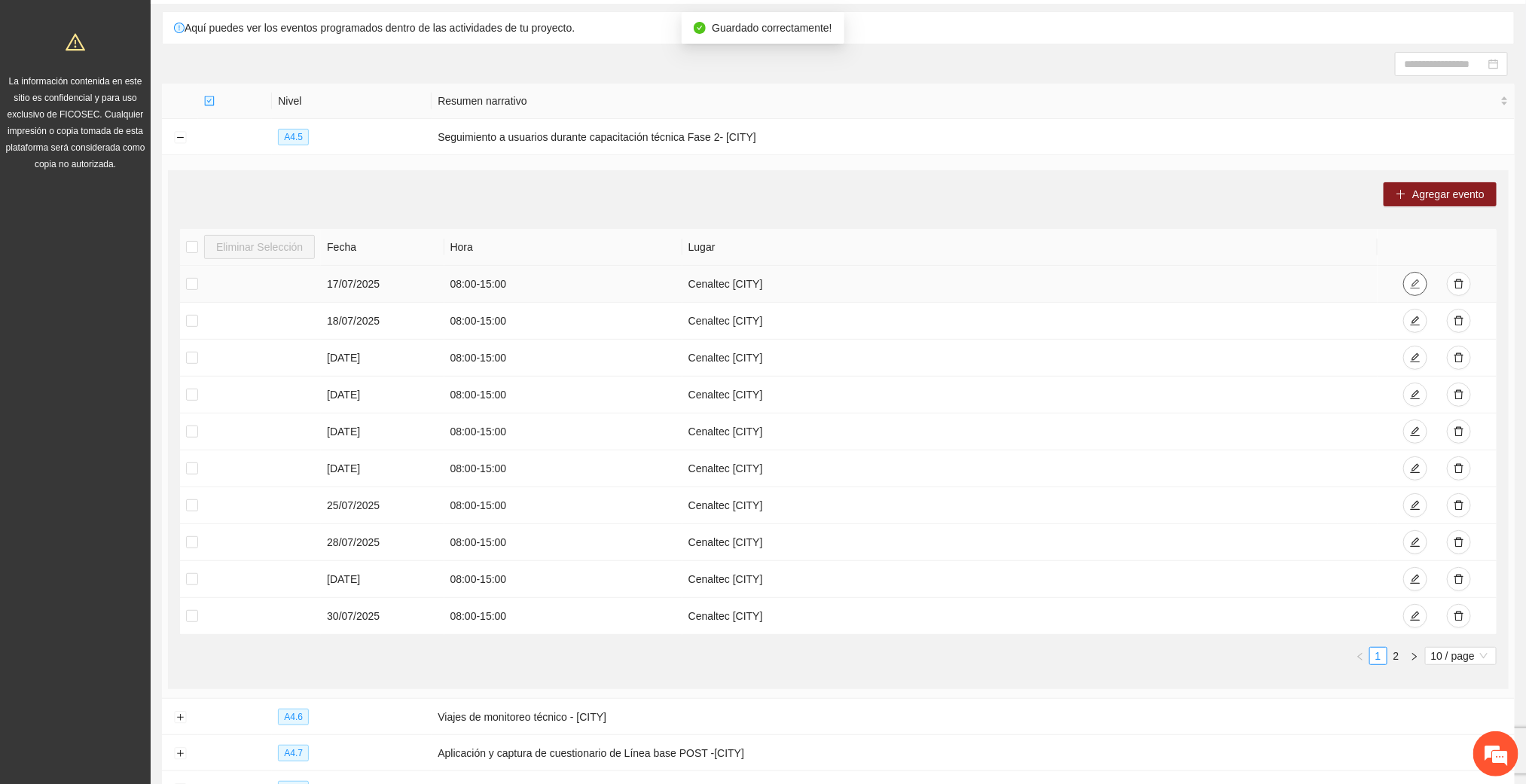 click 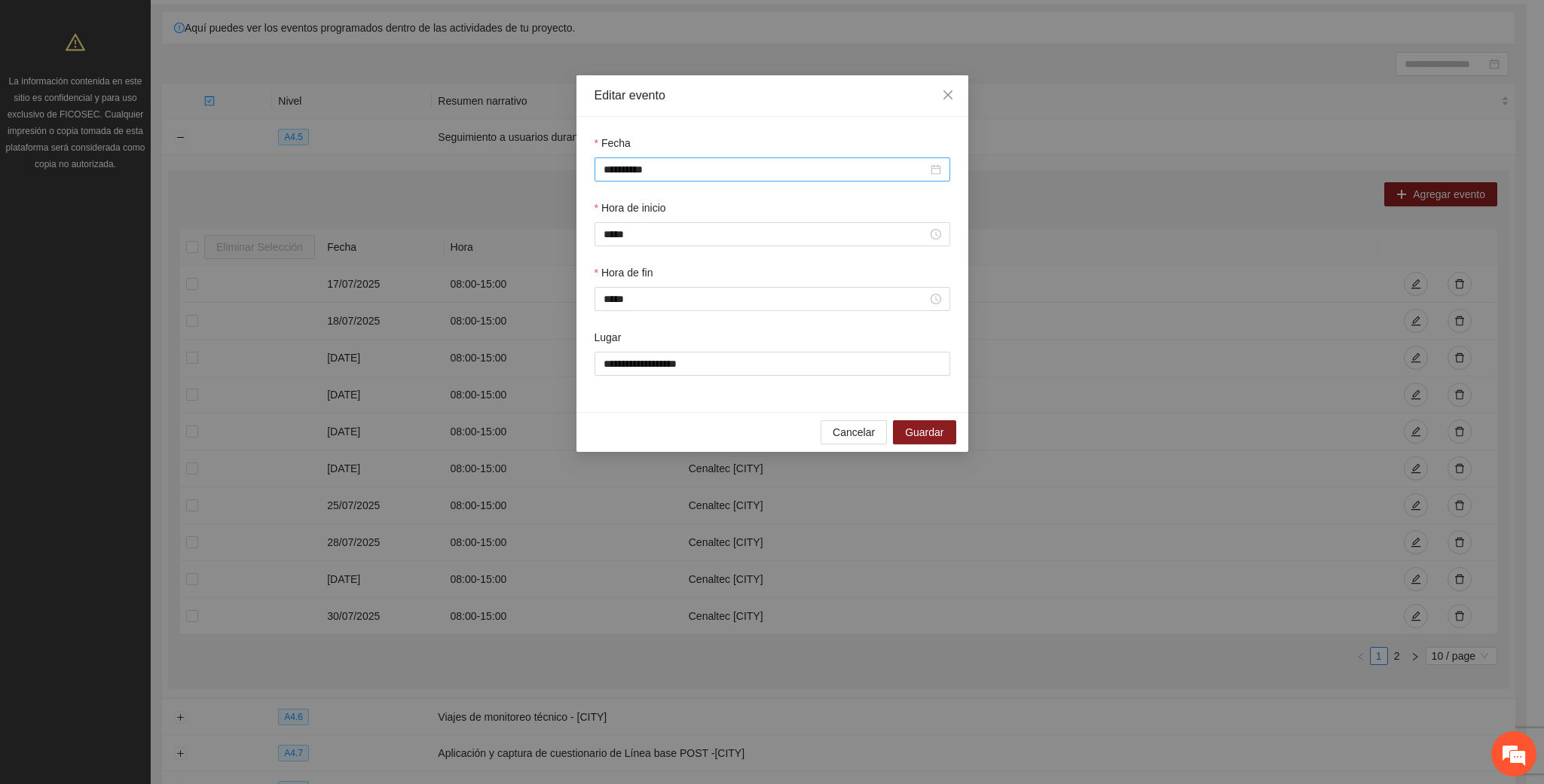click on "**********" at bounding box center [772, 169] 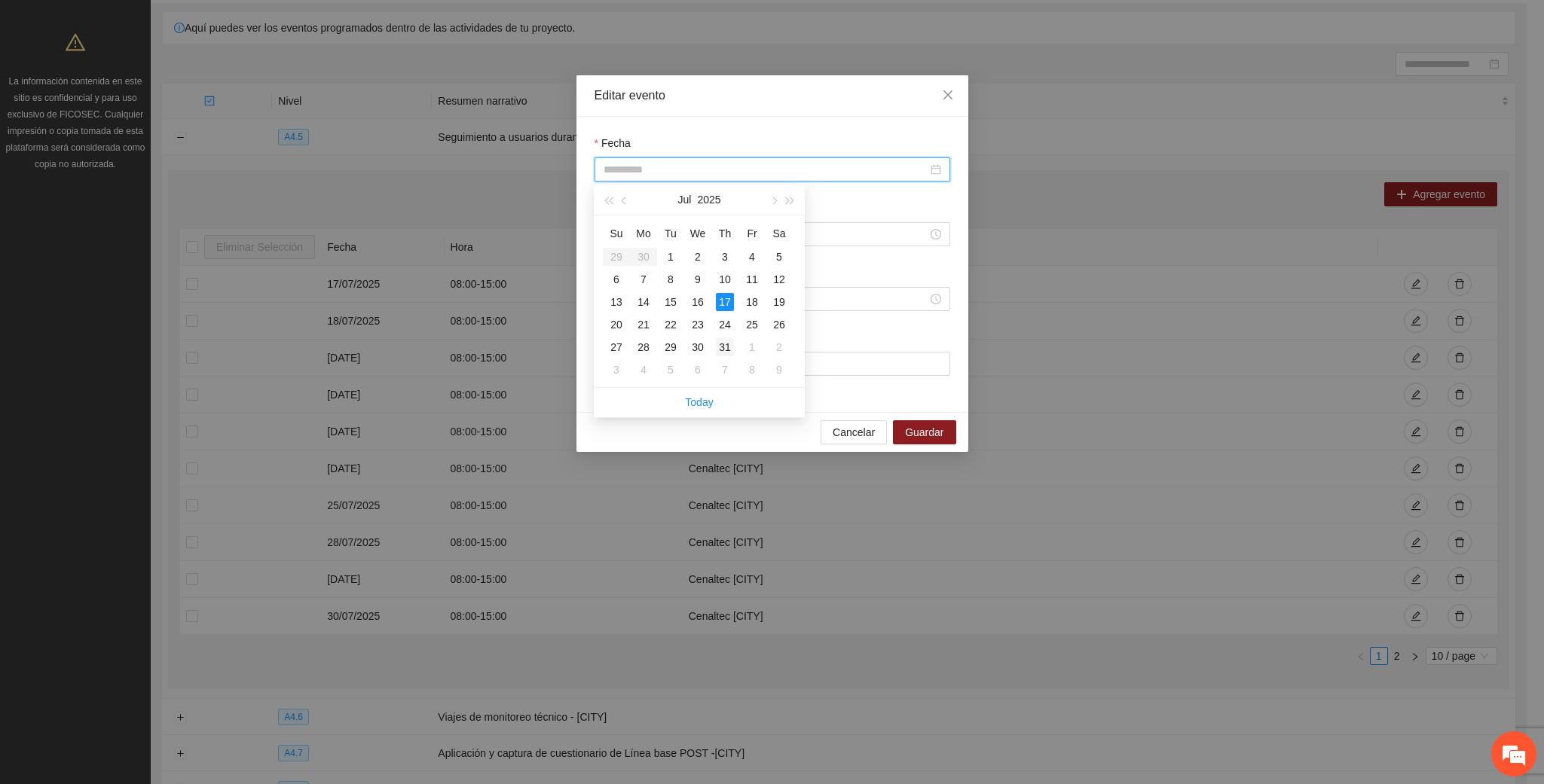 type on "**********" 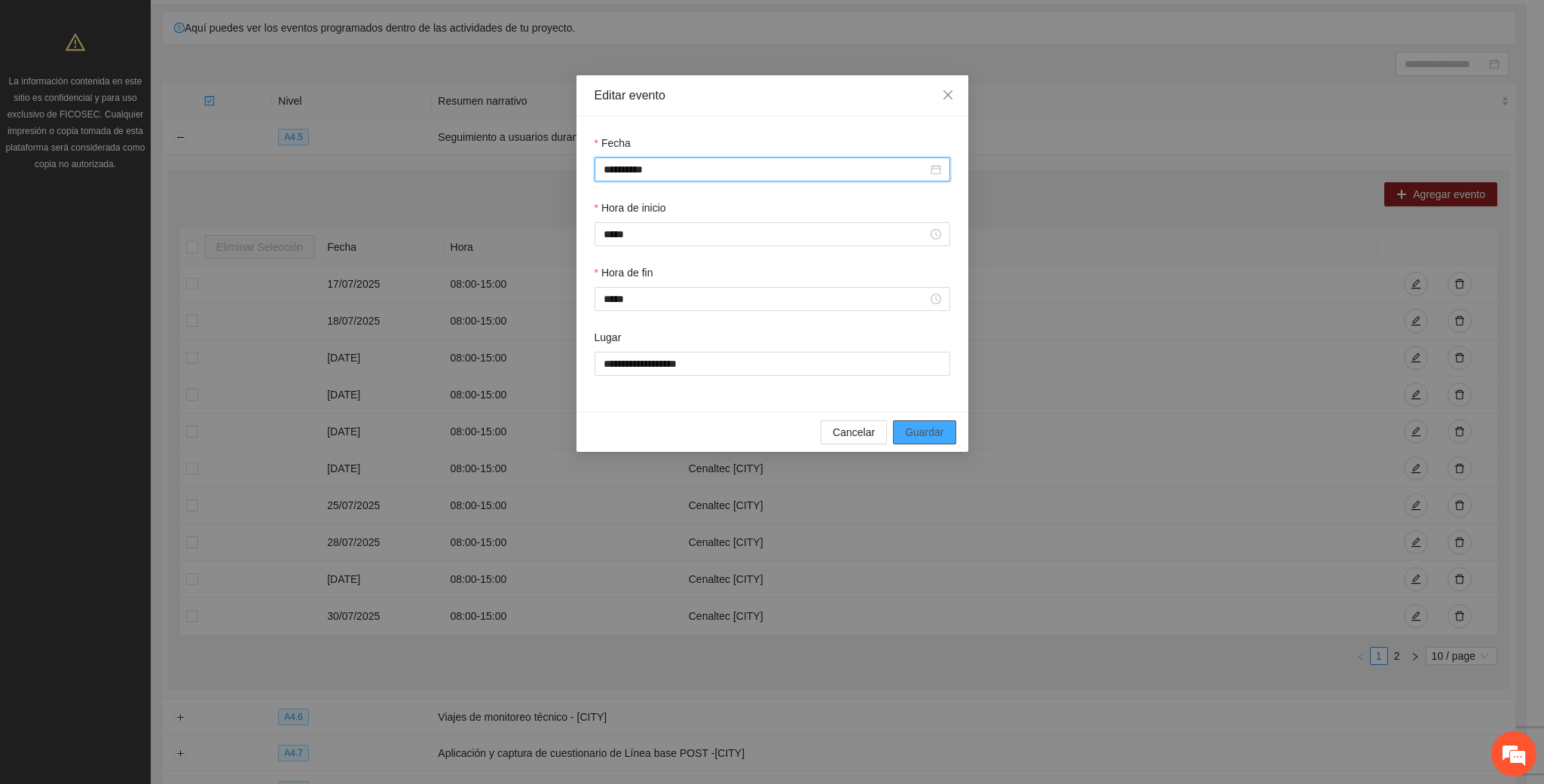 click on "Guardar" at bounding box center (924, 432) 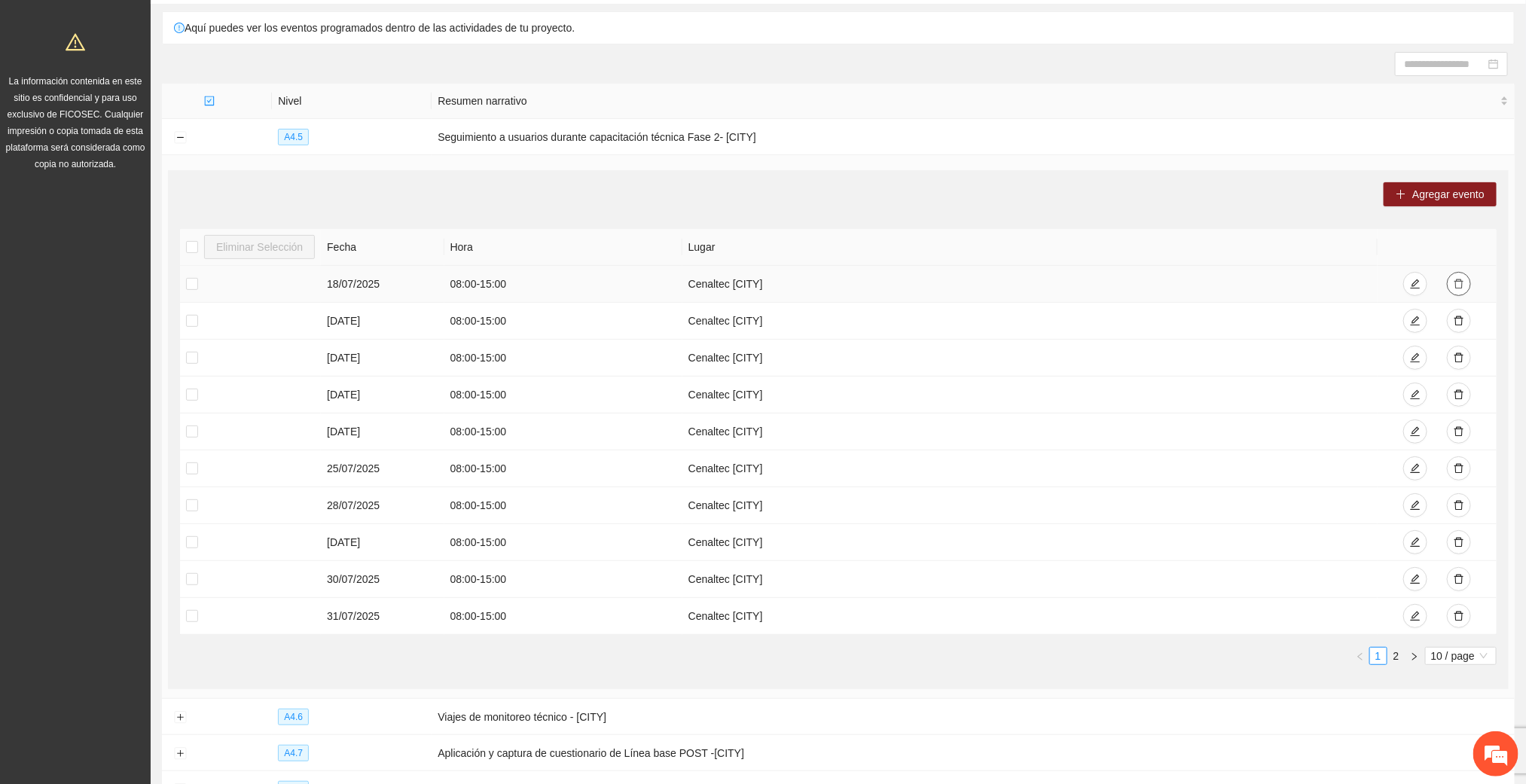 click 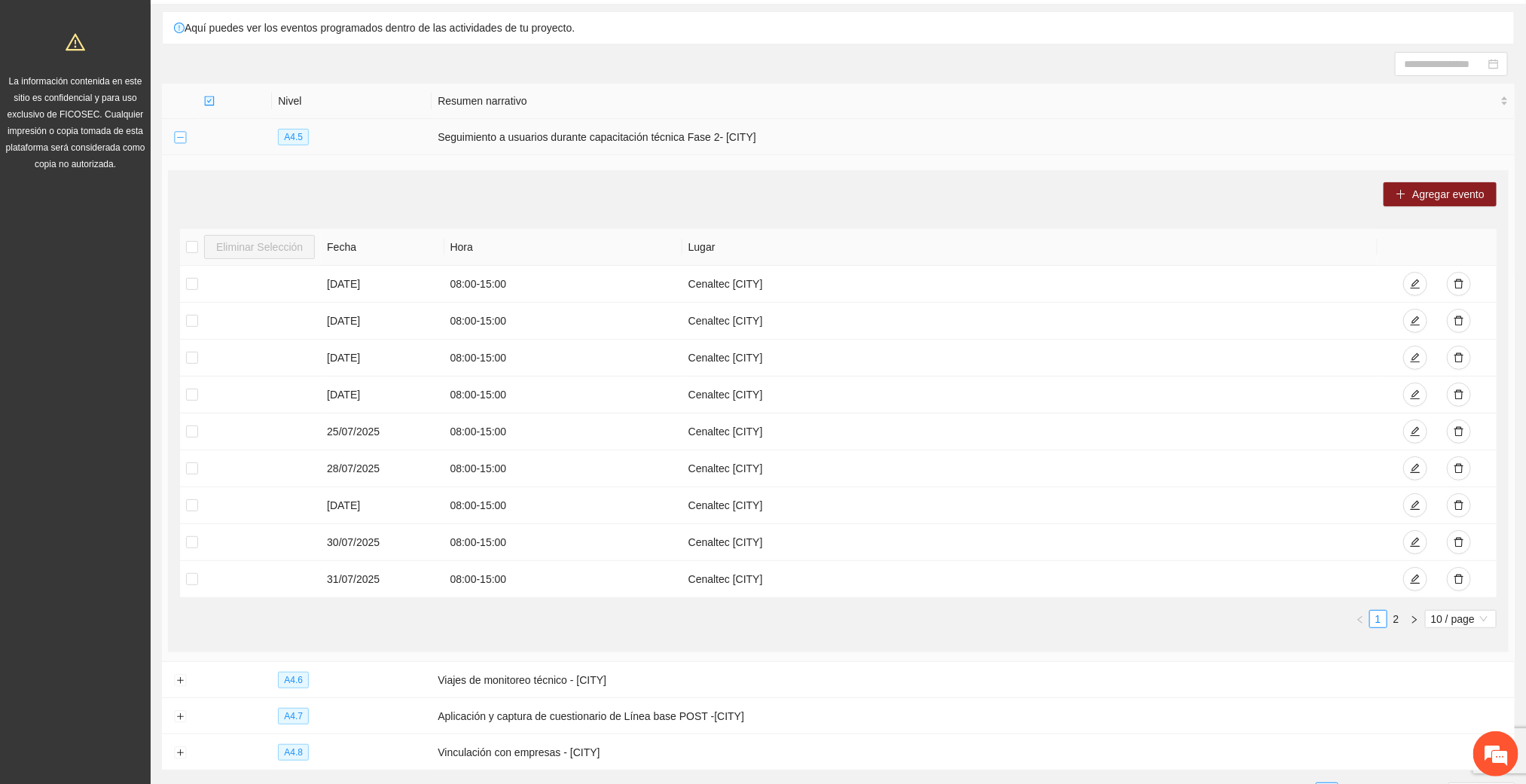 click at bounding box center (180, 138) 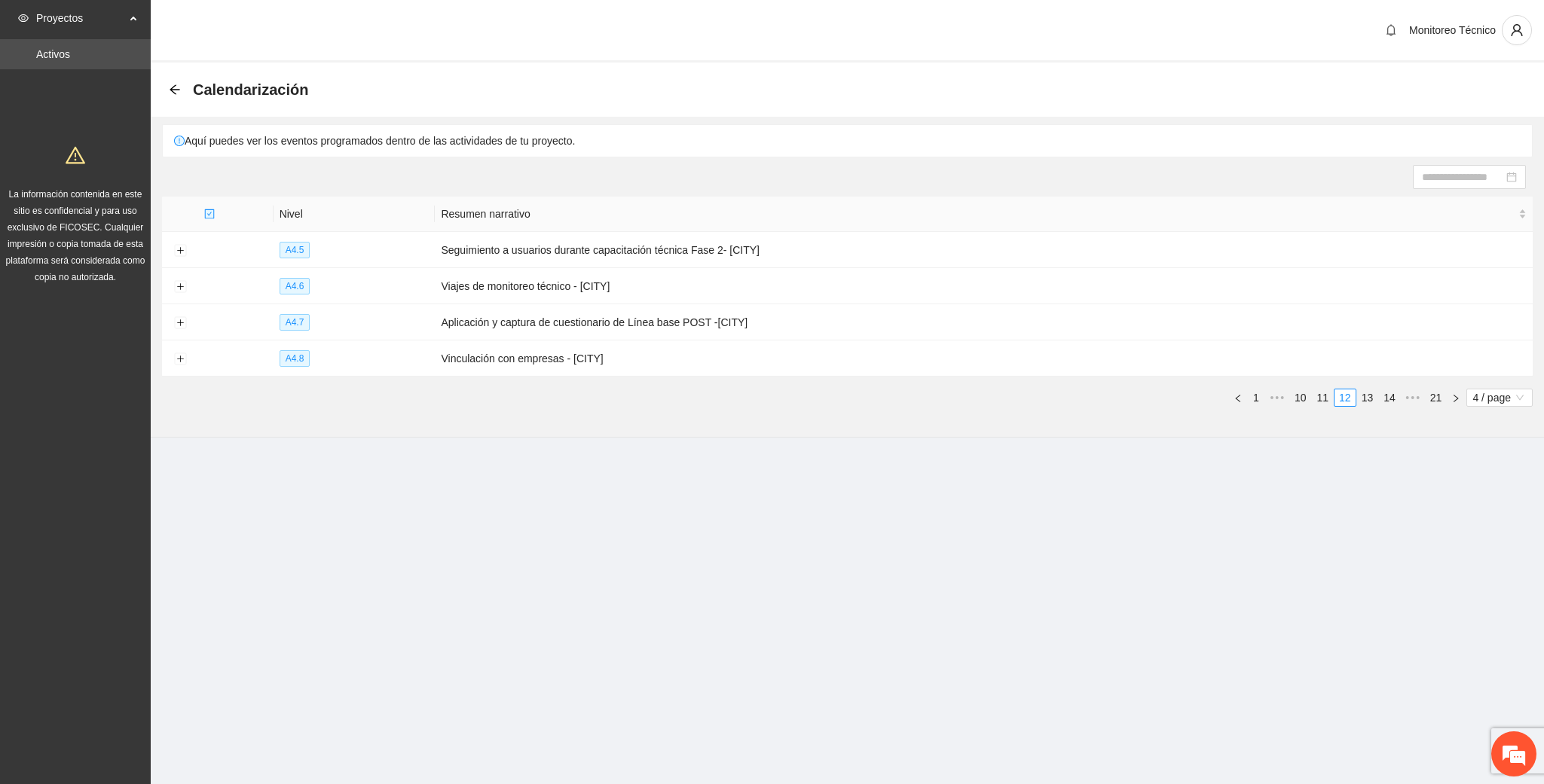 click on "Calendarización" at bounding box center [847, 90] 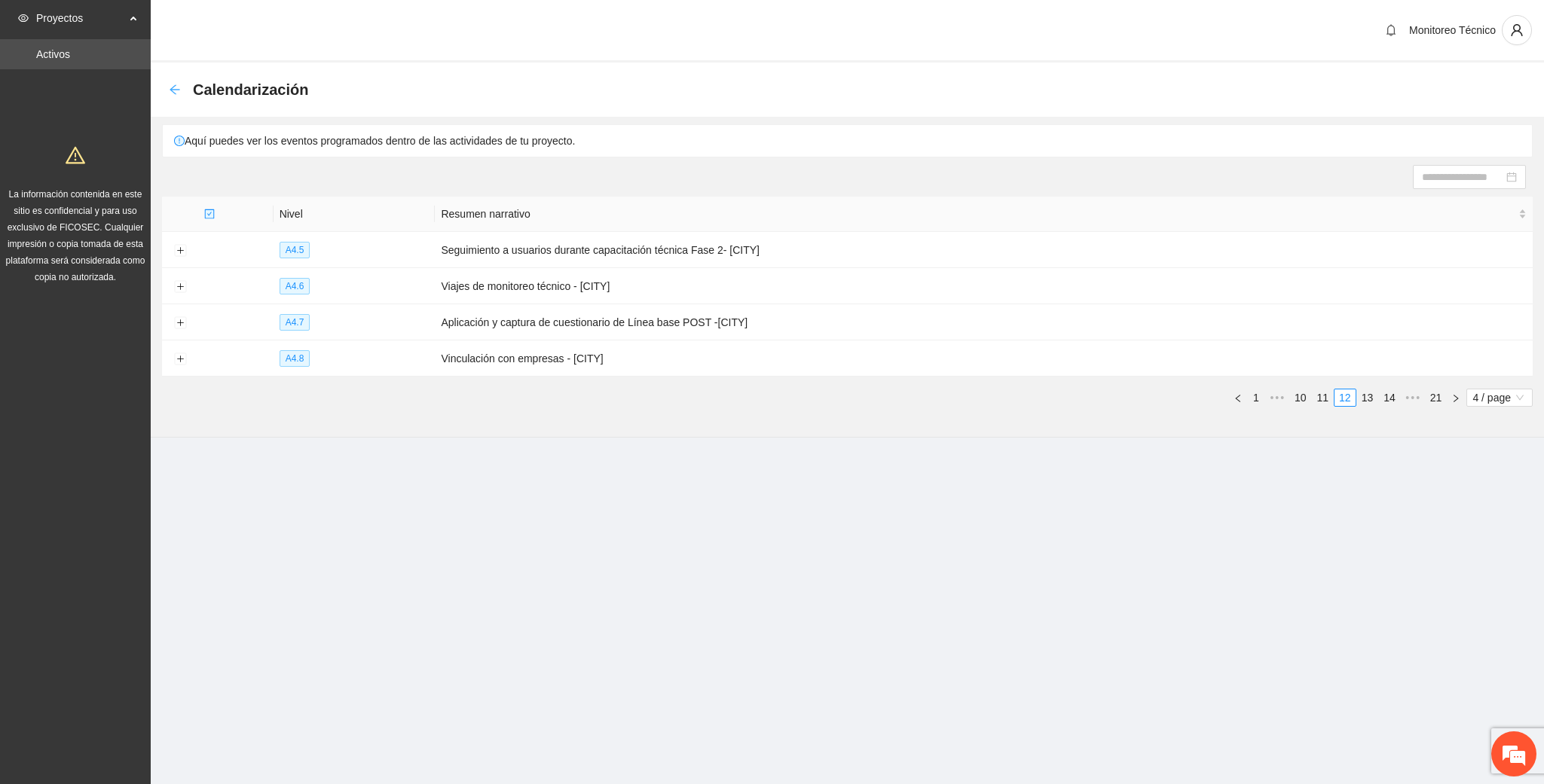 click 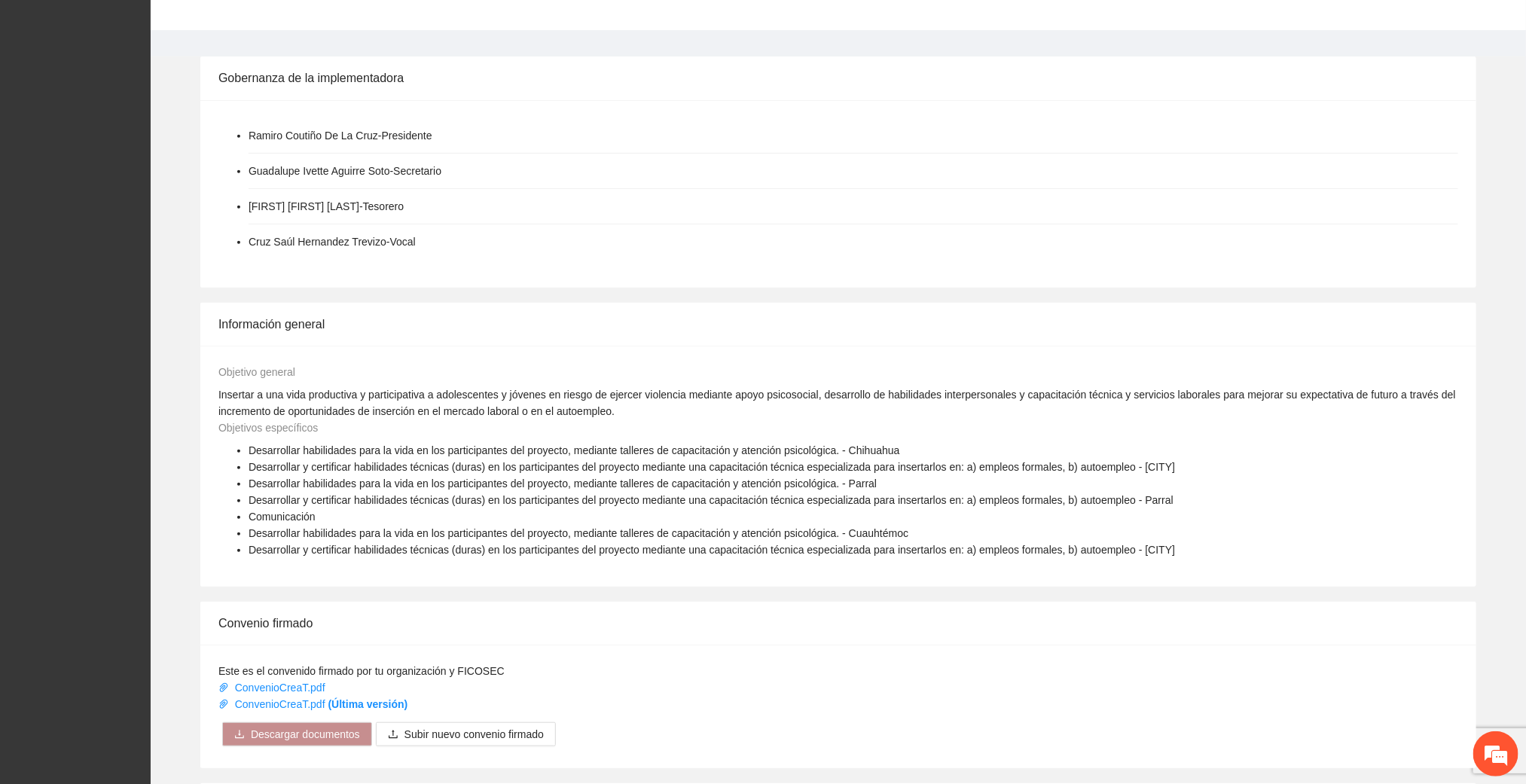 scroll, scrollTop: 663, scrollLeft: 0, axis: vertical 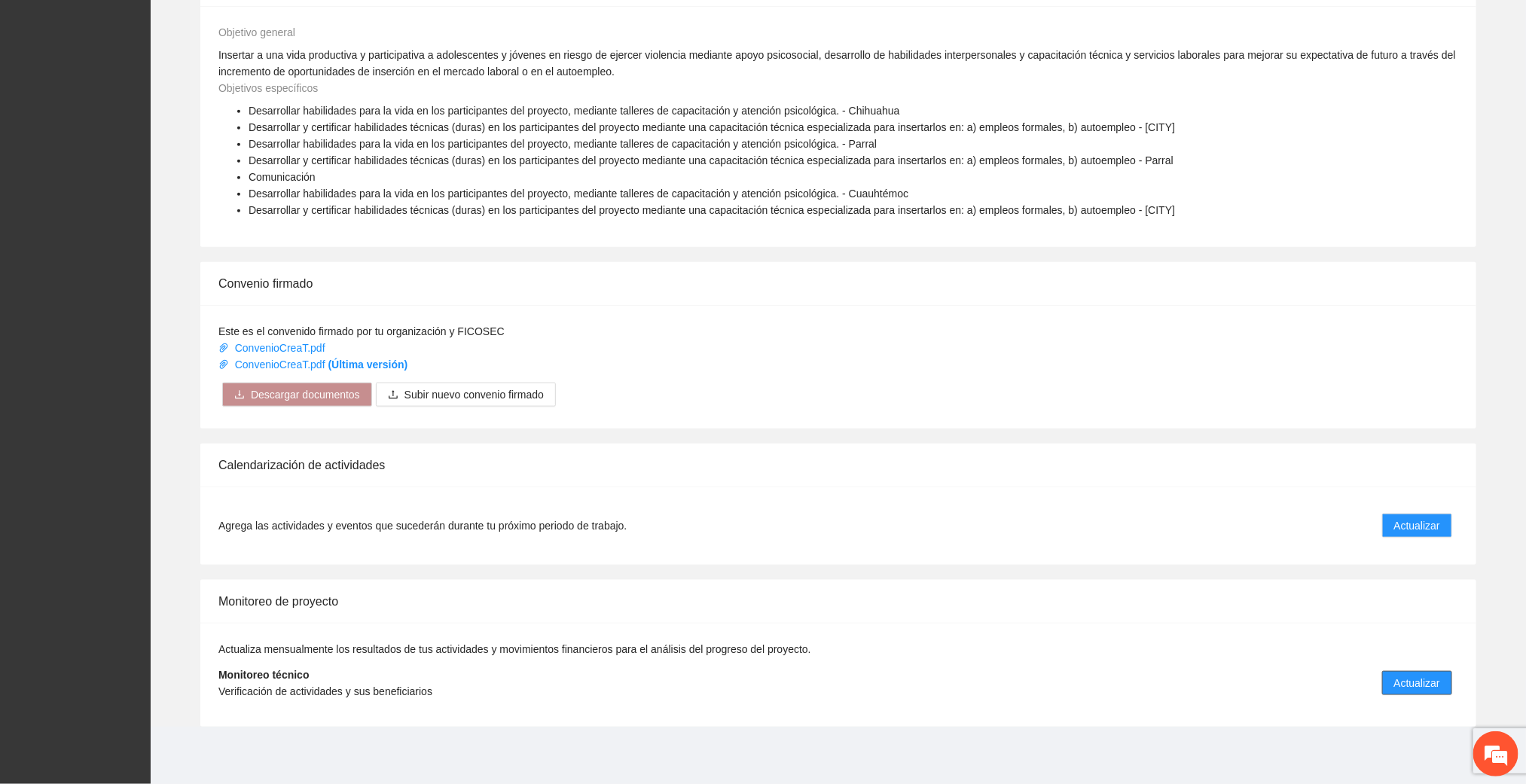 click on "Actualizar" at bounding box center [1417, 683] 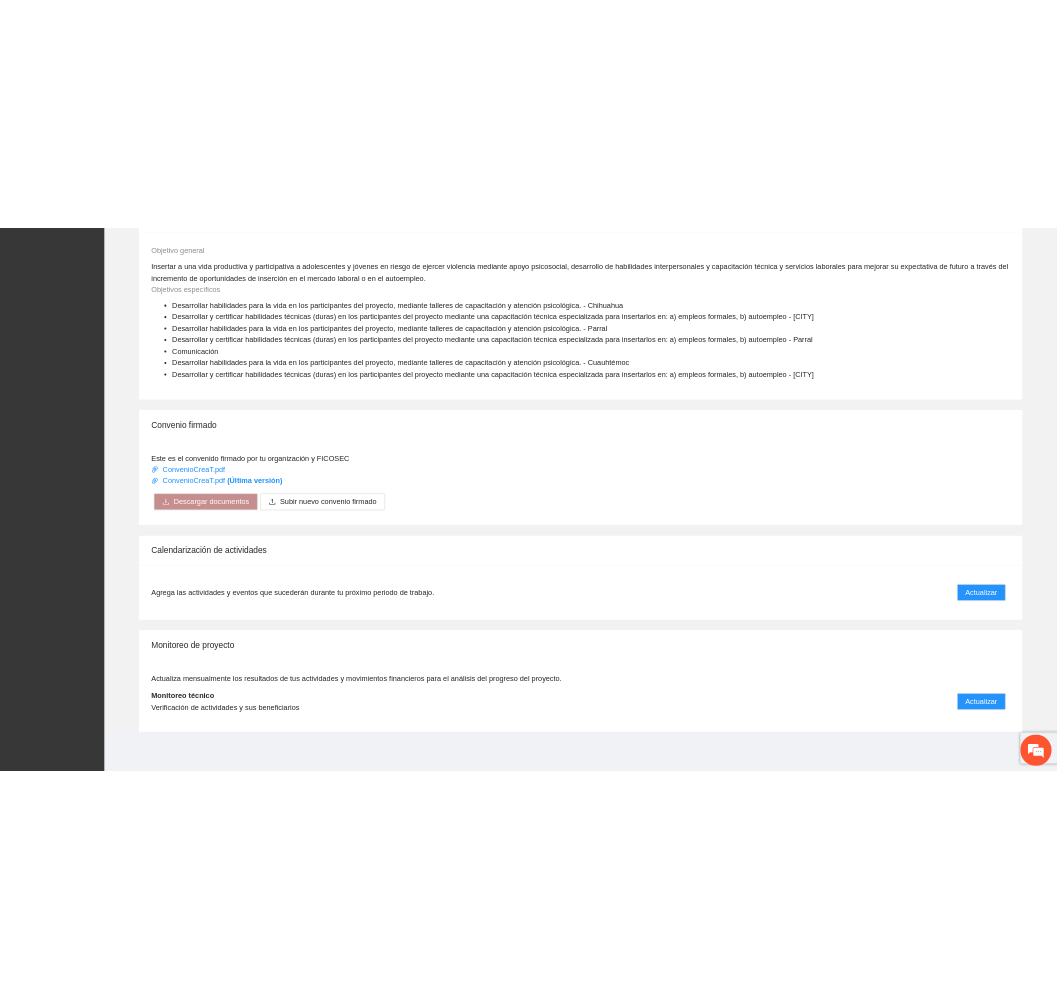 scroll, scrollTop: 0, scrollLeft: 0, axis: both 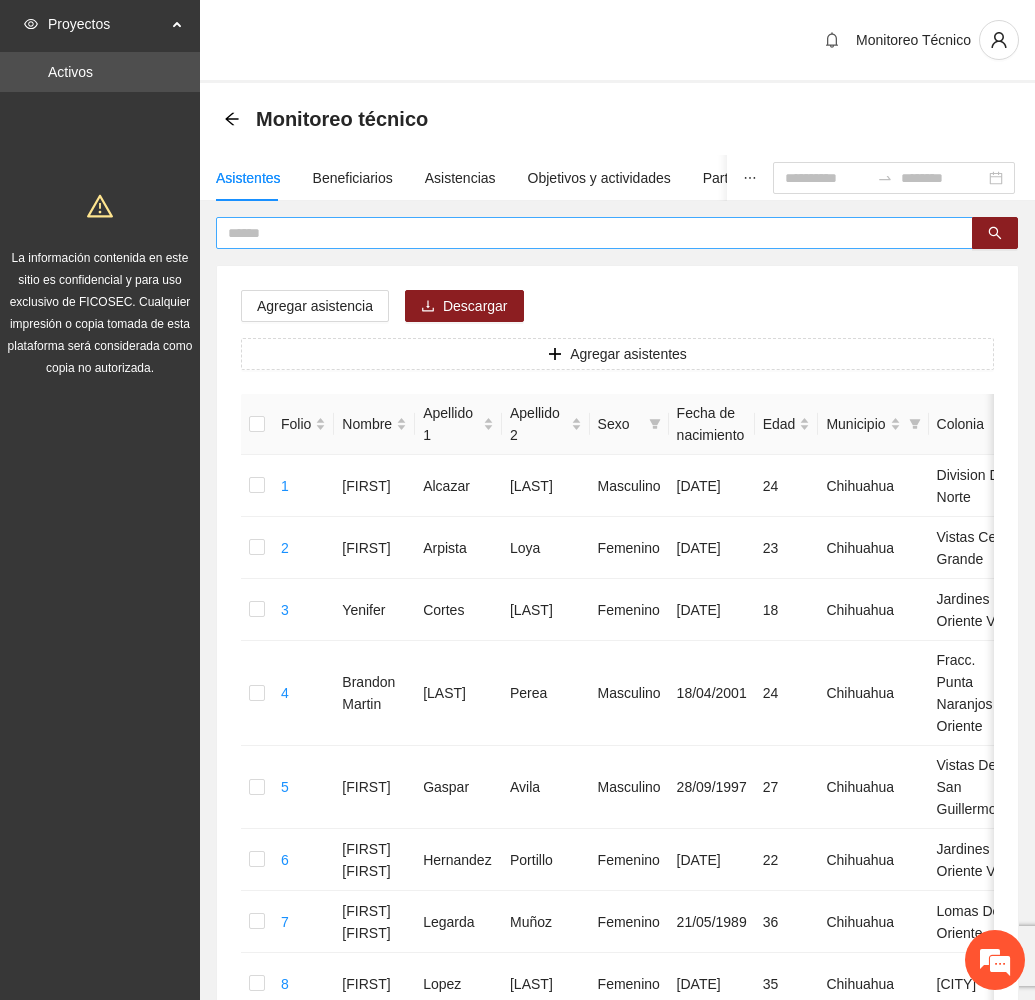 click at bounding box center [586, 233] 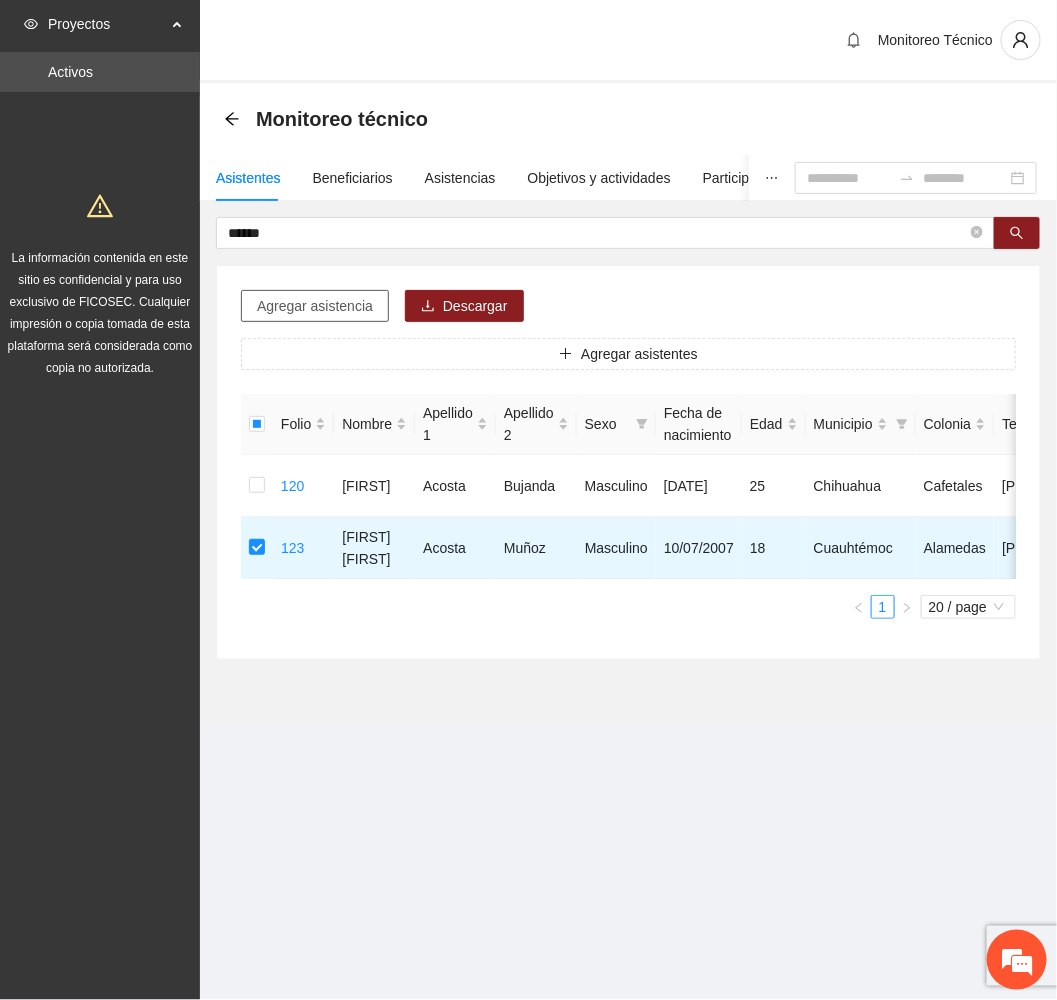 click on "Agregar asistencia" at bounding box center [315, 306] 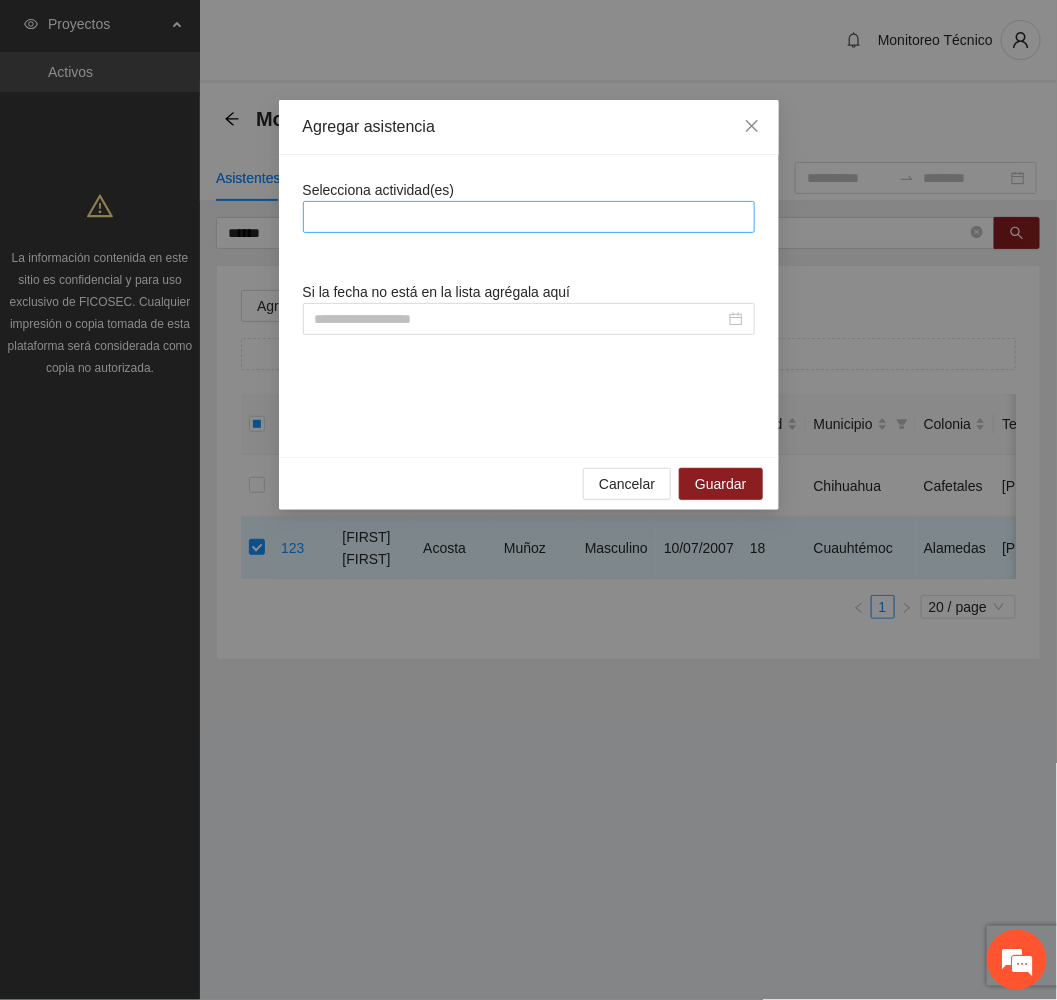 click at bounding box center [529, 217] 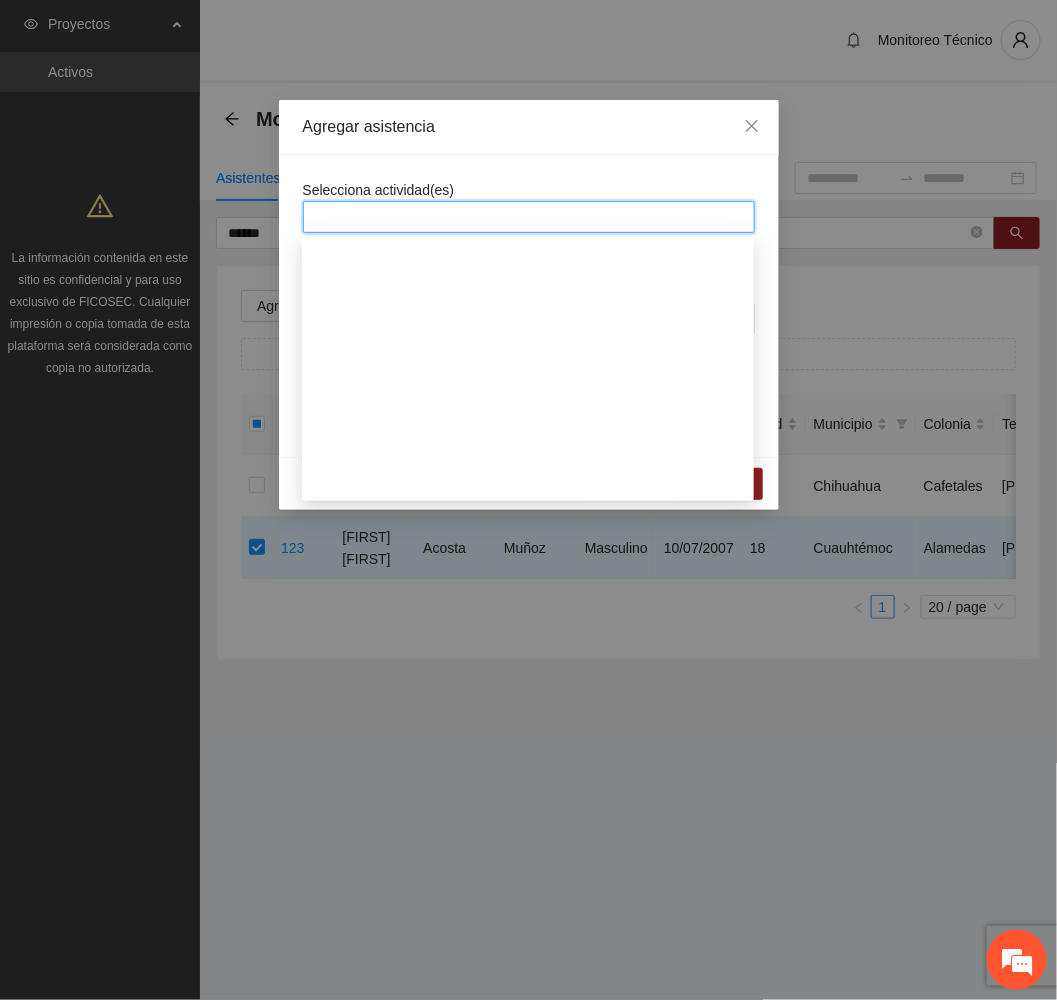 scroll, scrollTop: 1200, scrollLeft: 0, axis: vertical 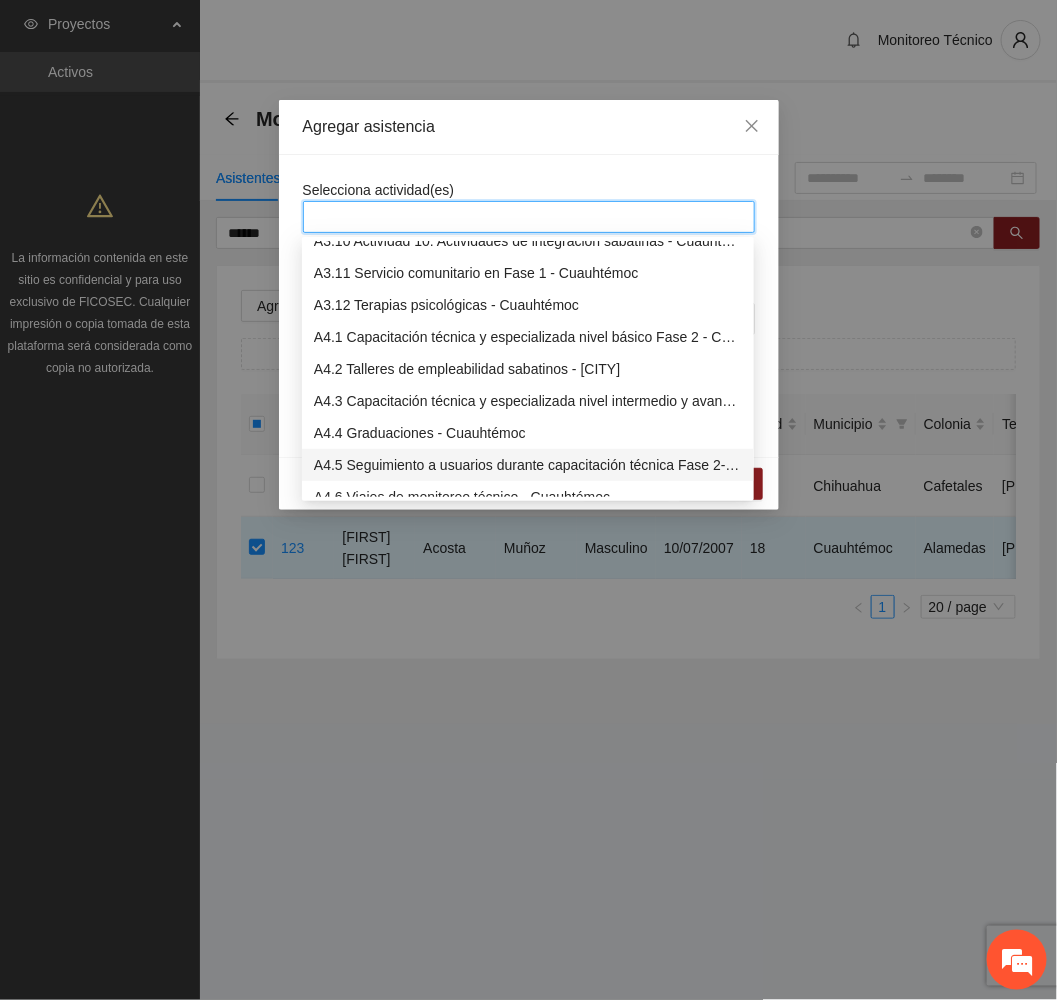 click on "A4.5 Seguimiento a usuarios durante capacitación técnica Fase 2- Cuauhtémoc" at bounding box center [528, 465] 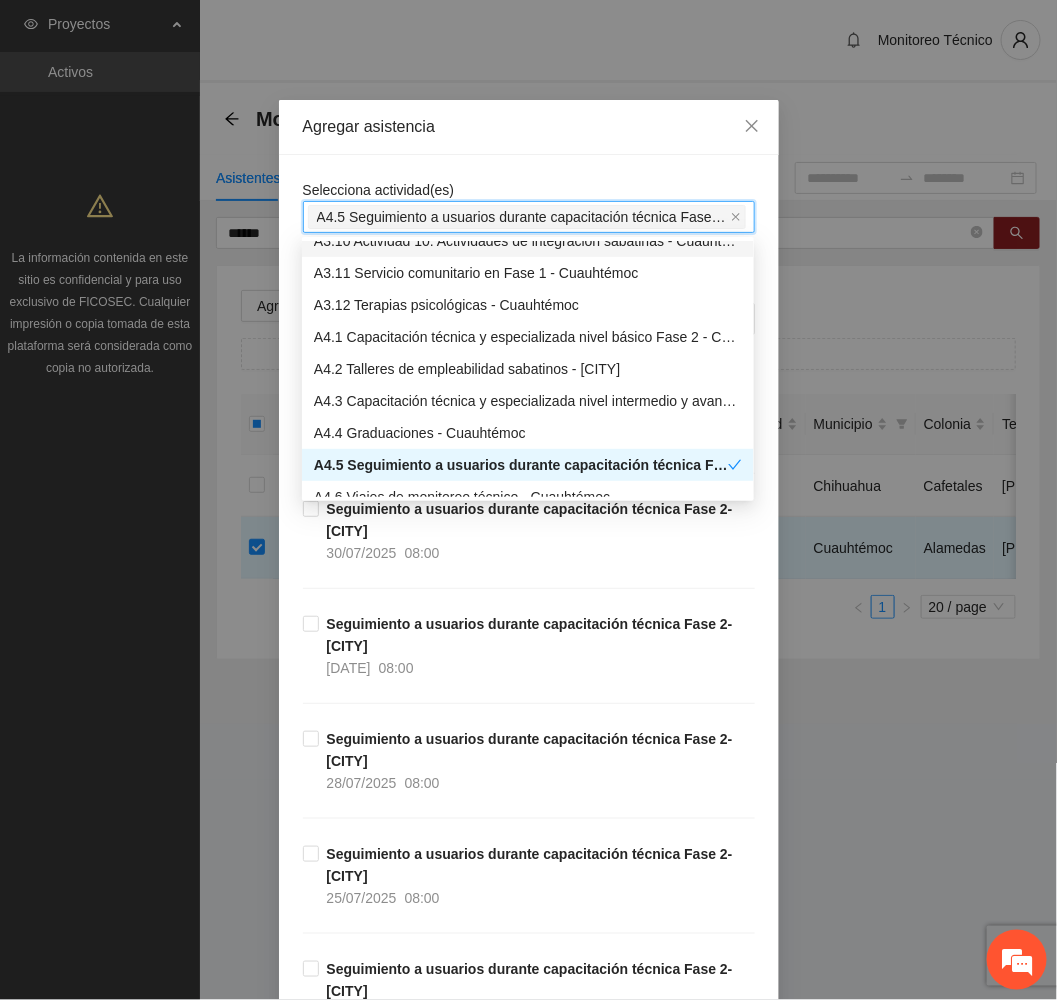 click on "Agregar asistencia" at bounding box center (529, 127) 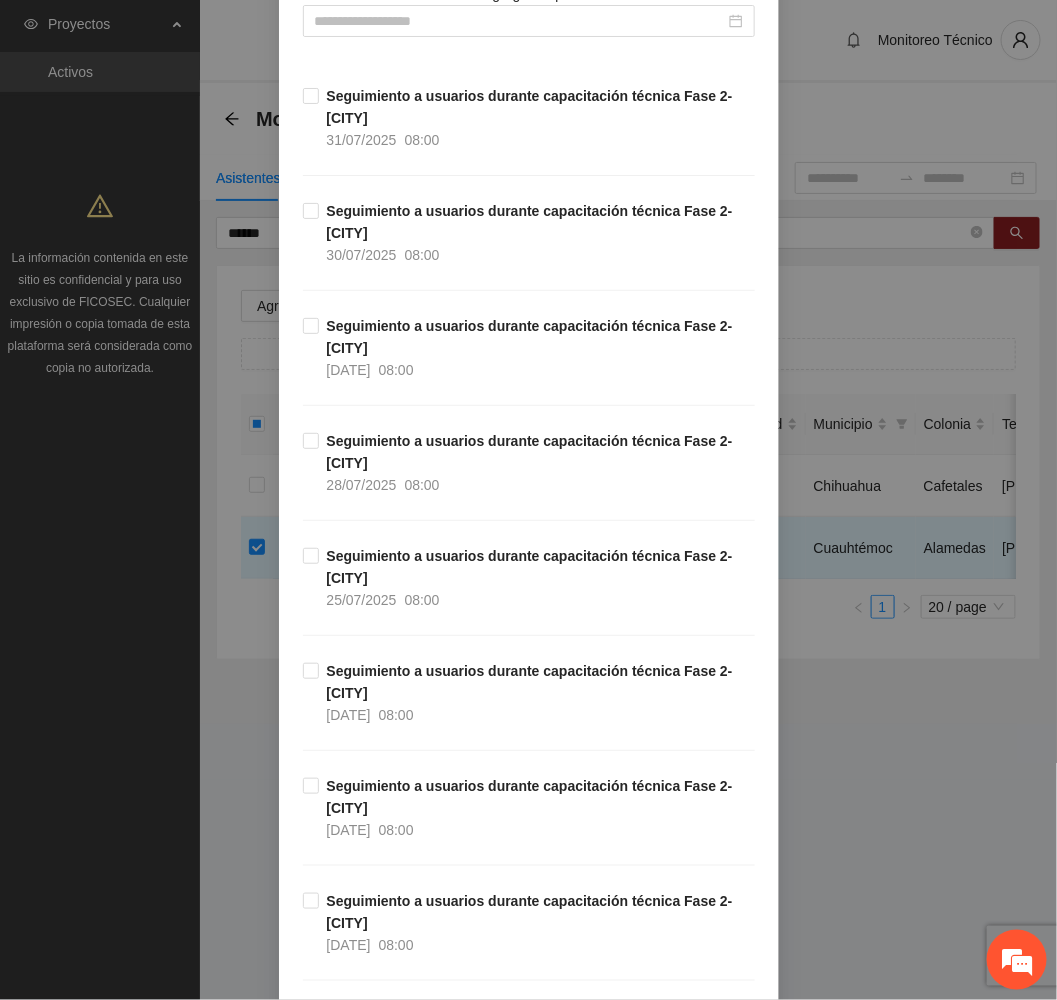 scroll, scrollTop: 300, scrollLeft: 0, axis: vertical 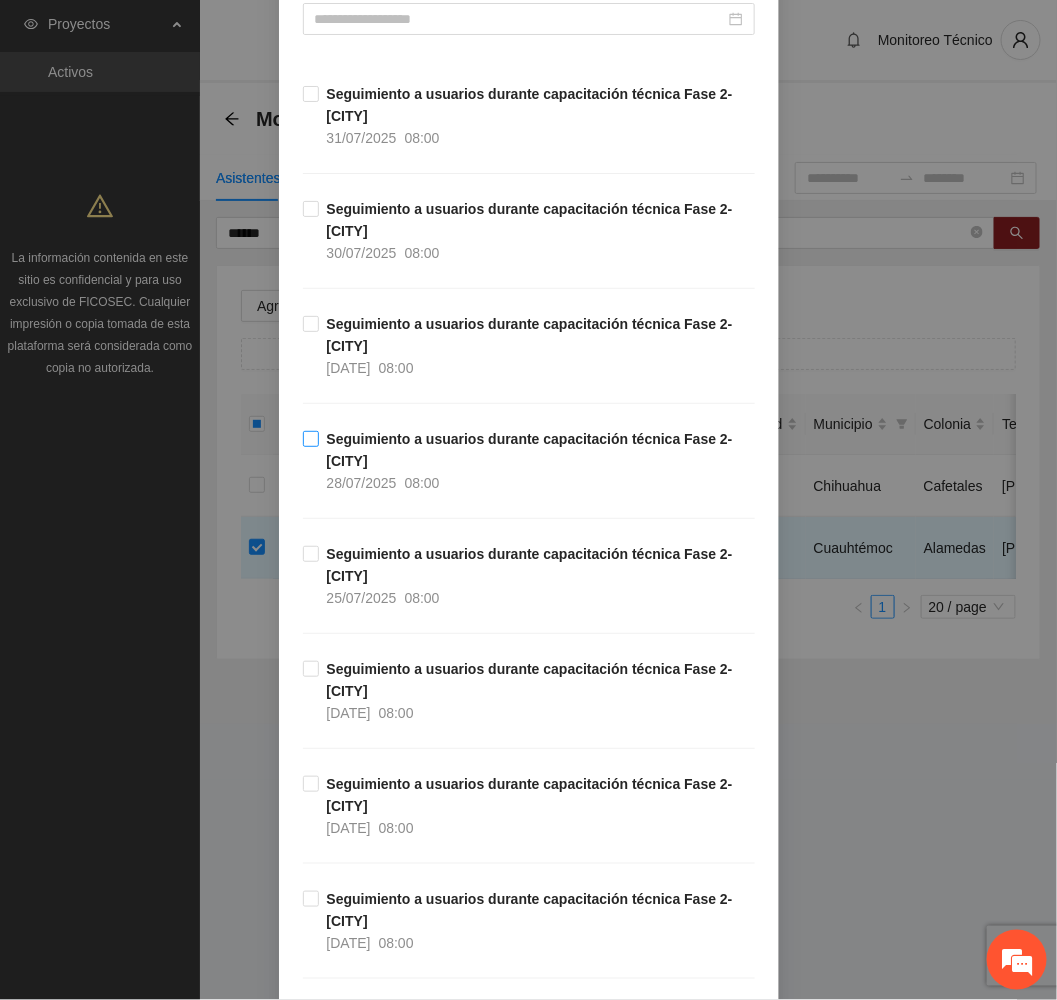 click on "Seguimiento a usuarios durante capacitación técnica Fase 2- Cuauhtémoc 28/07/2025 08:00" at bounding box center [537, 461] 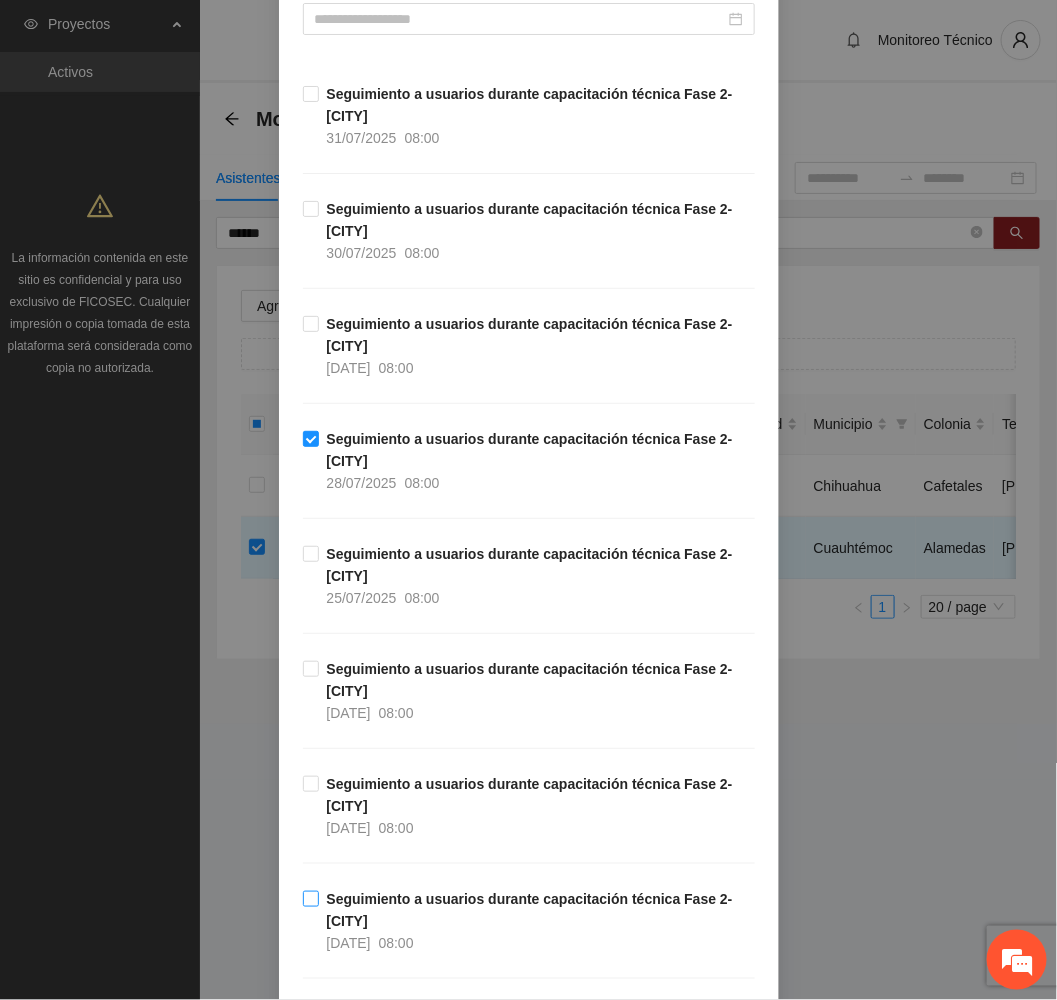 click on "Seguimiento a usuarios durante capacitación técnica Fase 2- Cuauhtémoc" at bounding box center (530, 910) 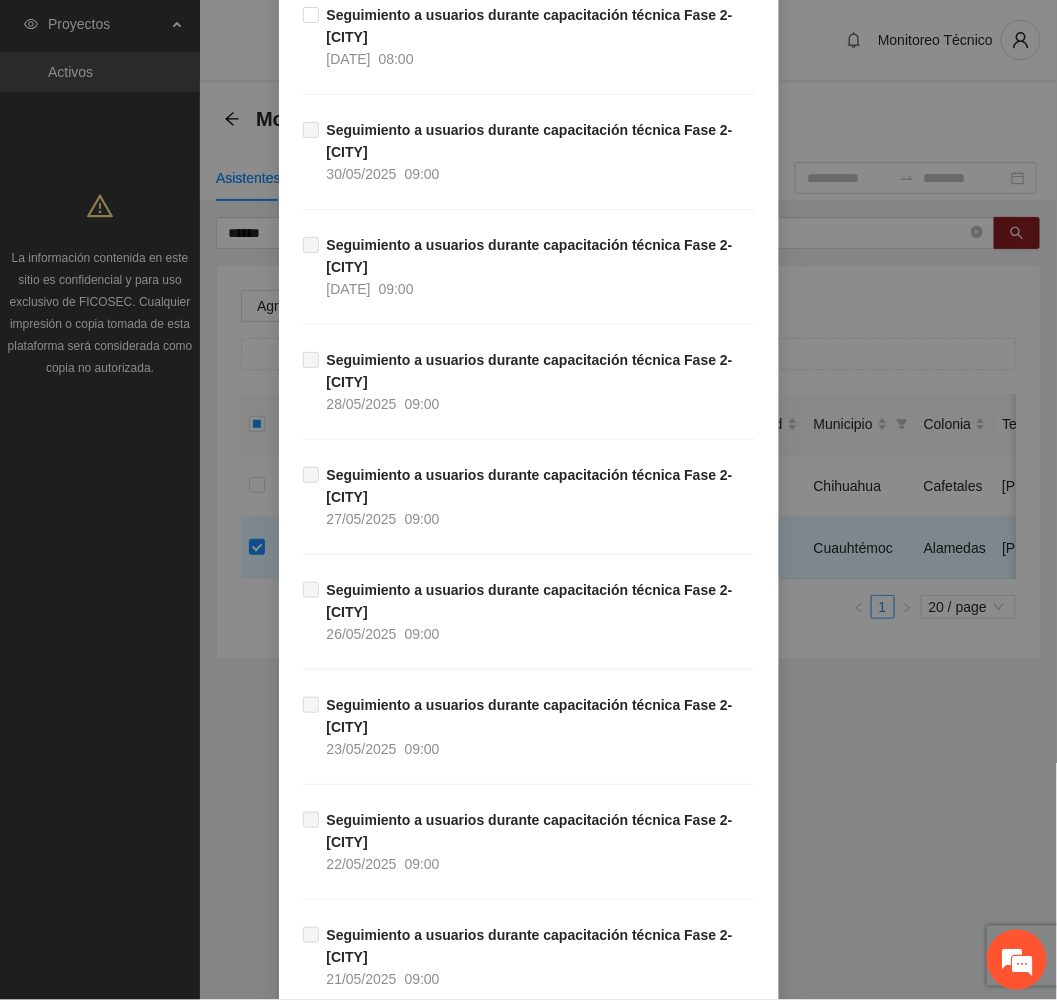 scroll, scrollTop: 1729, scrollLeft: 0, axis: vertical 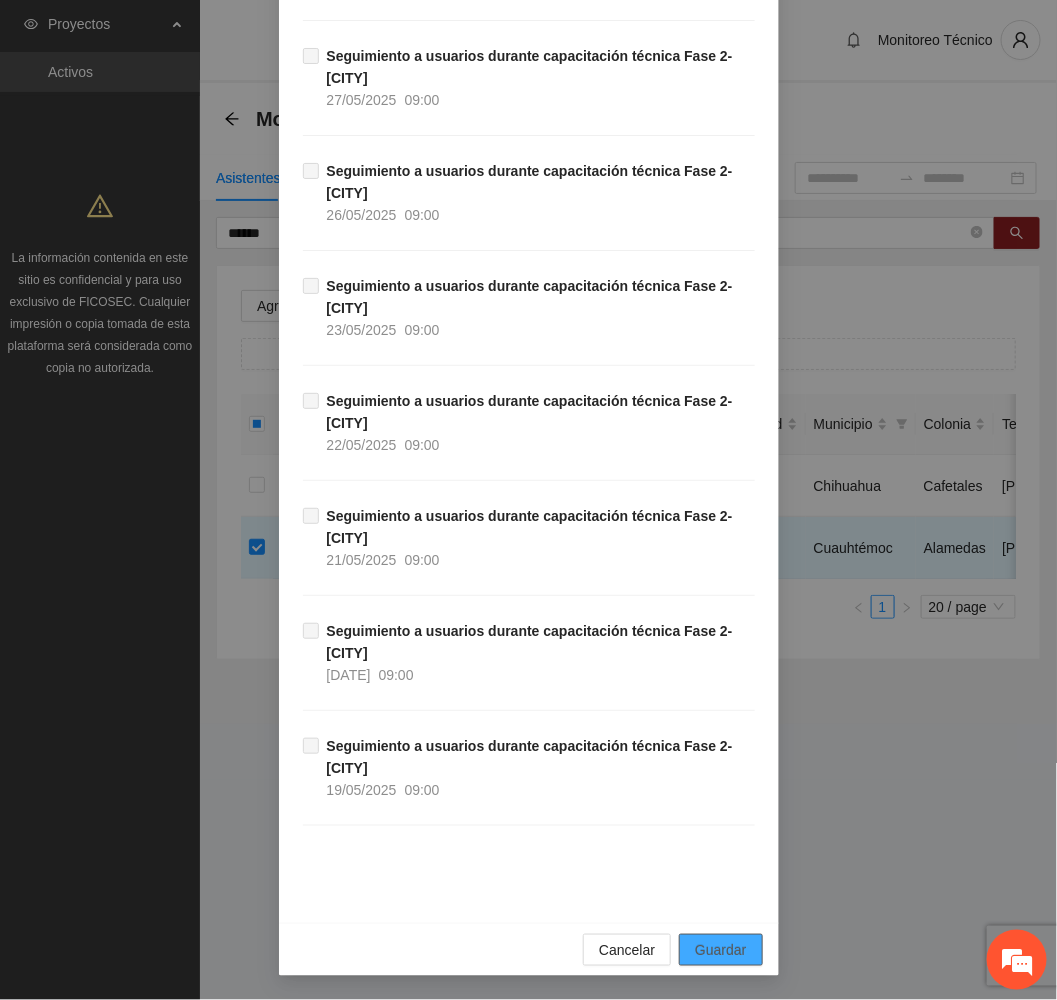 click on "Guardar" at bounding box center (720, 950) 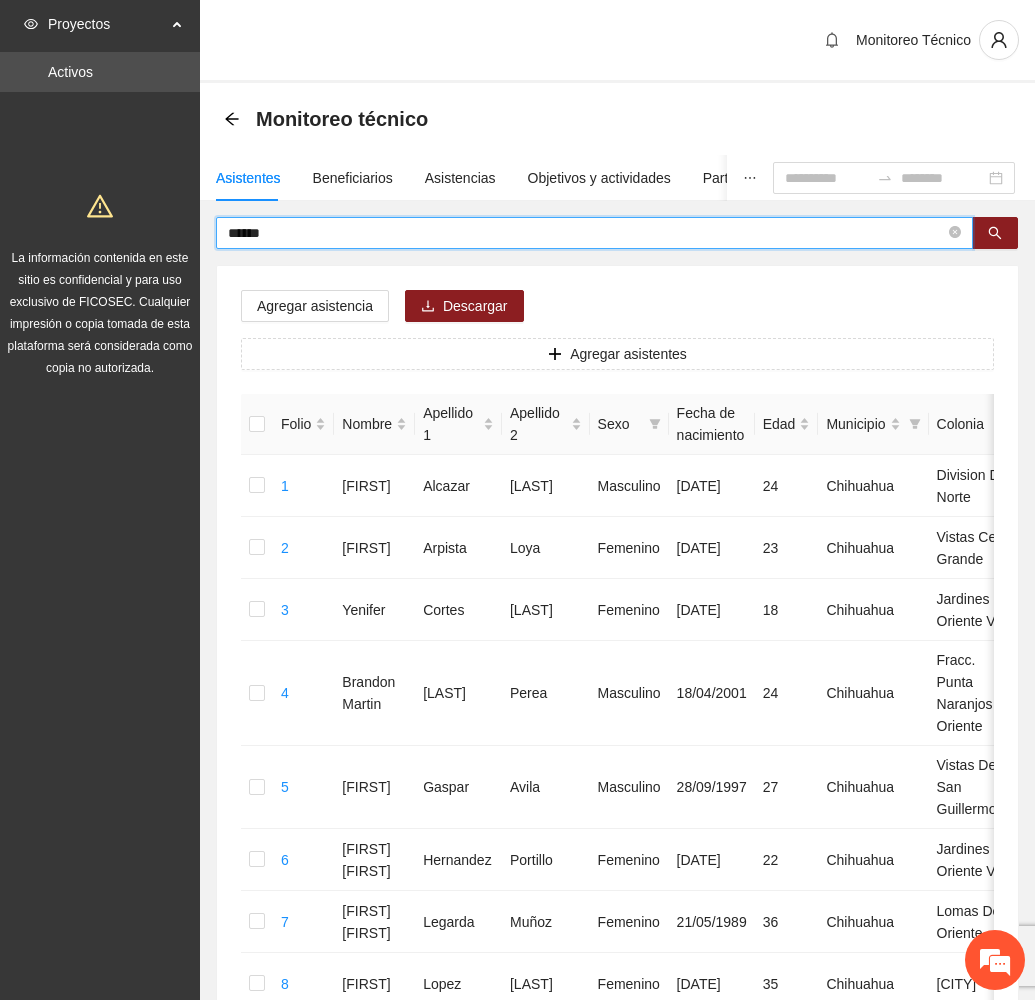drag, startPoint x: 322, startPoint y: 235, endPoint x: 117, endPoint y: 237, distance: 205.00975 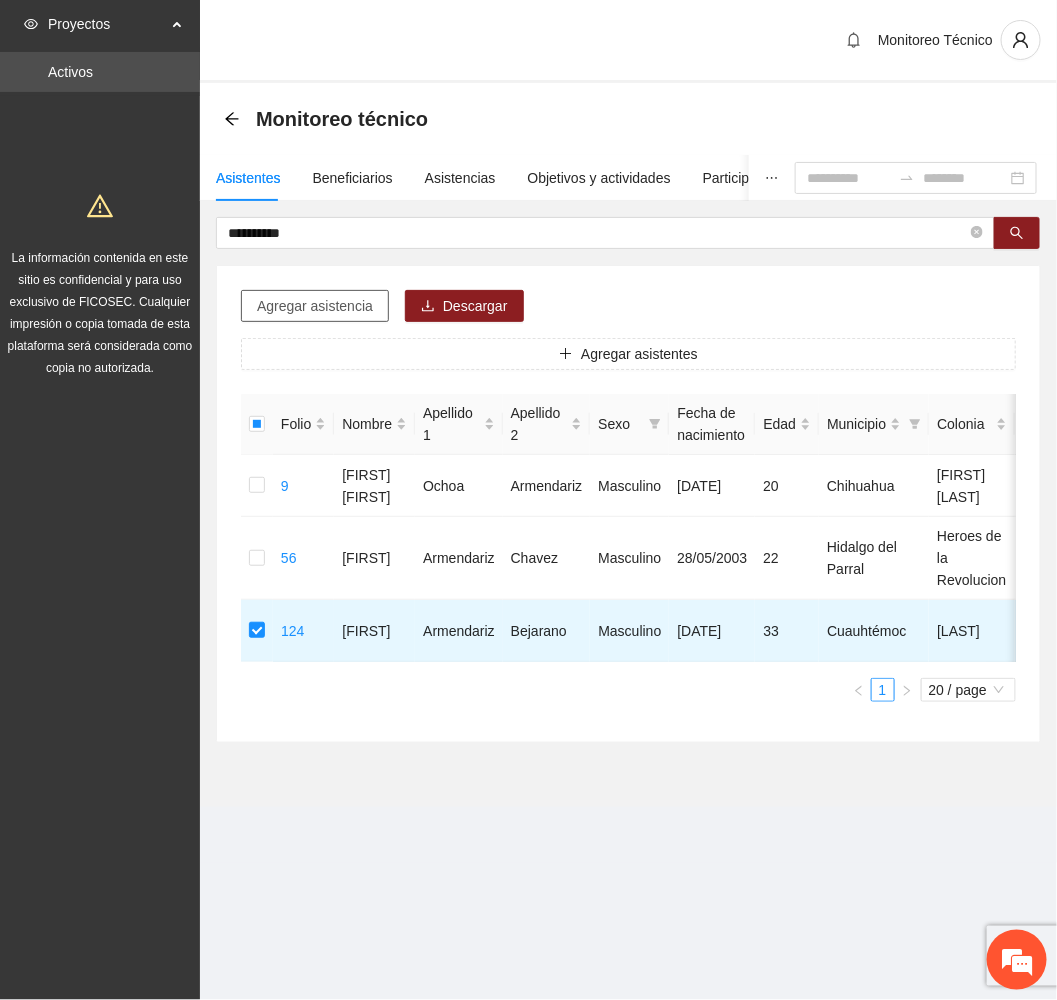 click on "Agregar asistencia" at bounding box center [315, 306] 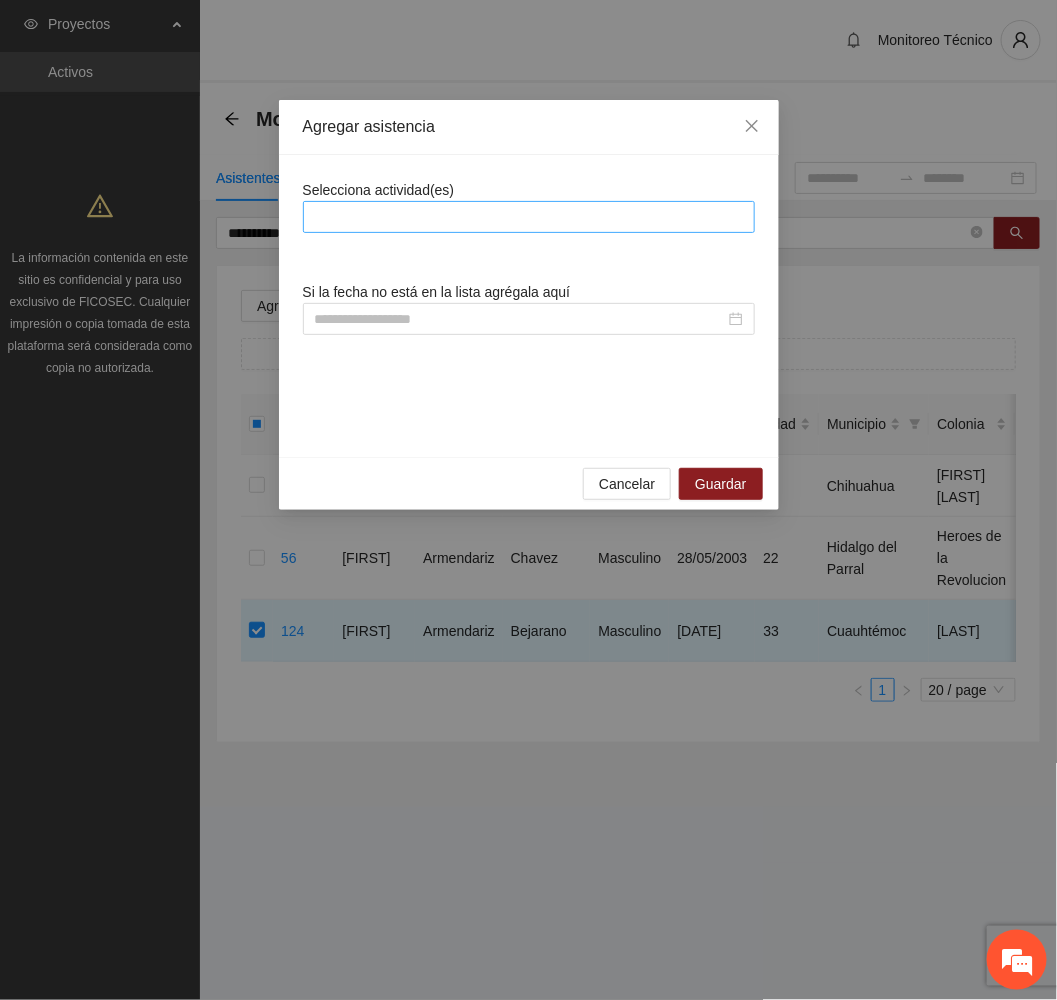 click at bounding box center (529, 217) 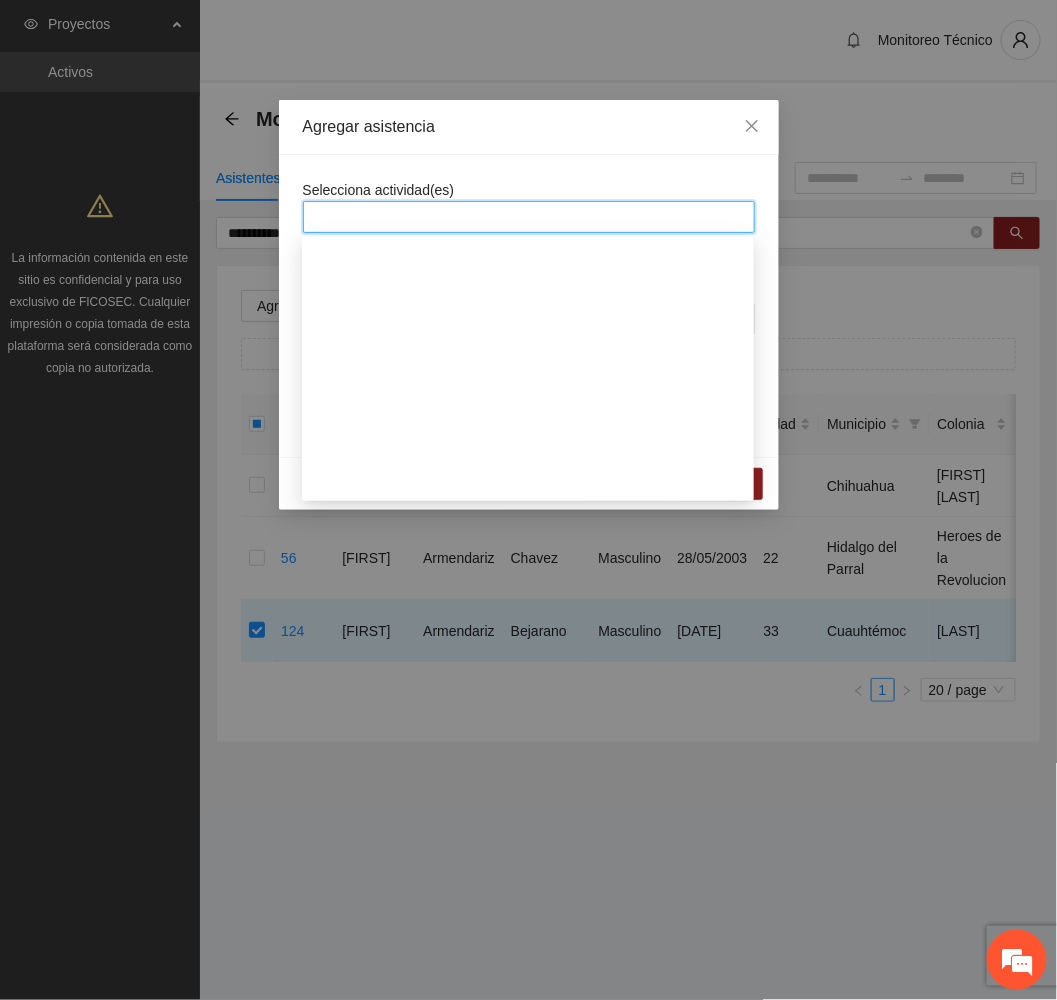 scroll, scrollTop: 1350, scrollLeft: 0, axis: vertical 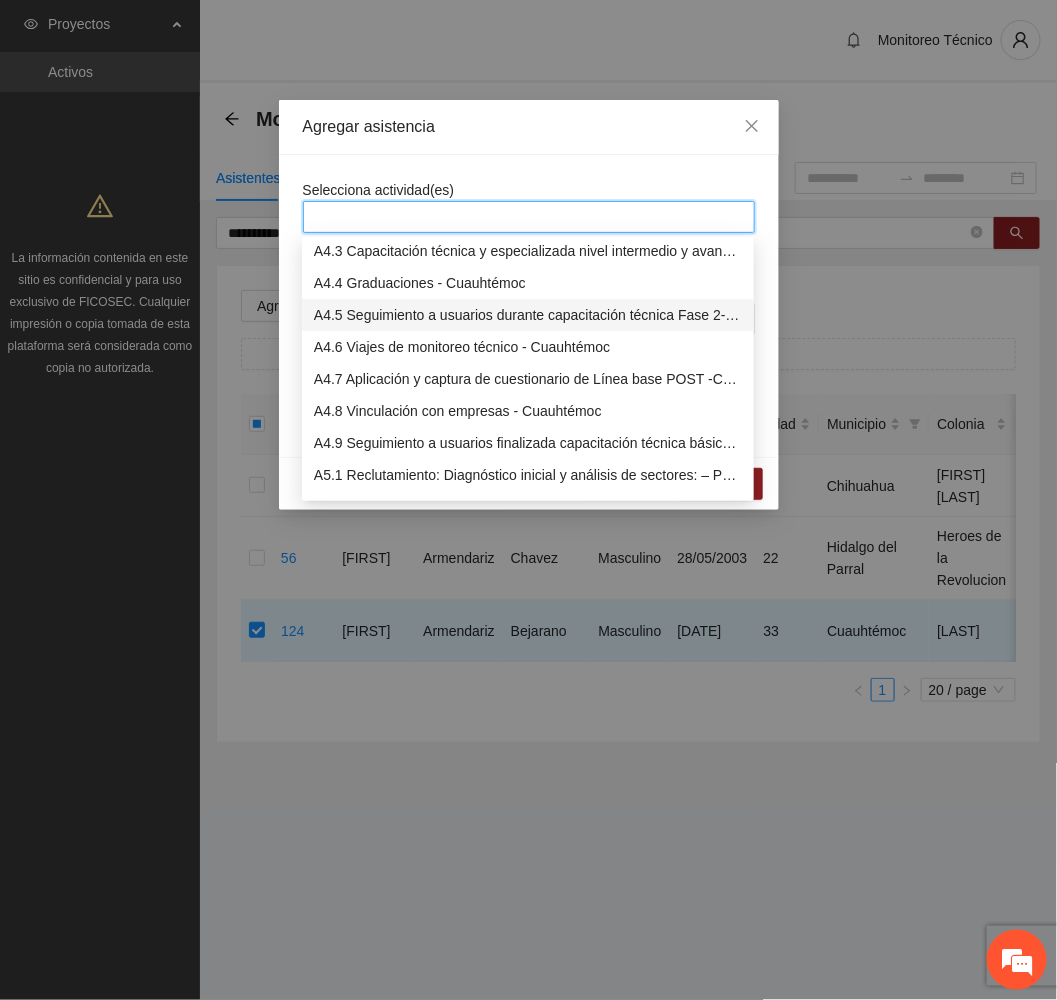 click on "A4.5 Seguimiento a usuarios durante capacitación técnica Fase 2- Cuauhtémoc" at bounding box center (528, 315) 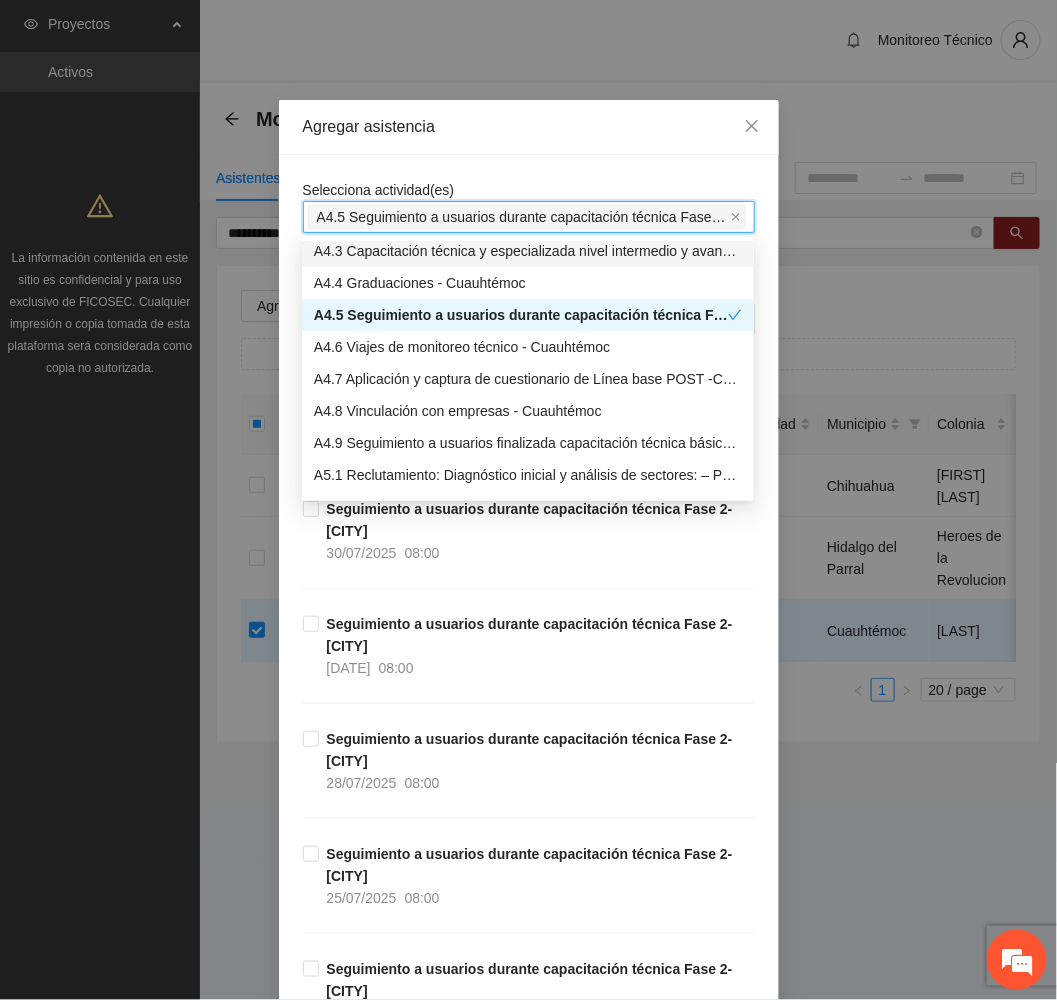 click on "Agregar asistencia" at bounding box center (529, 127) 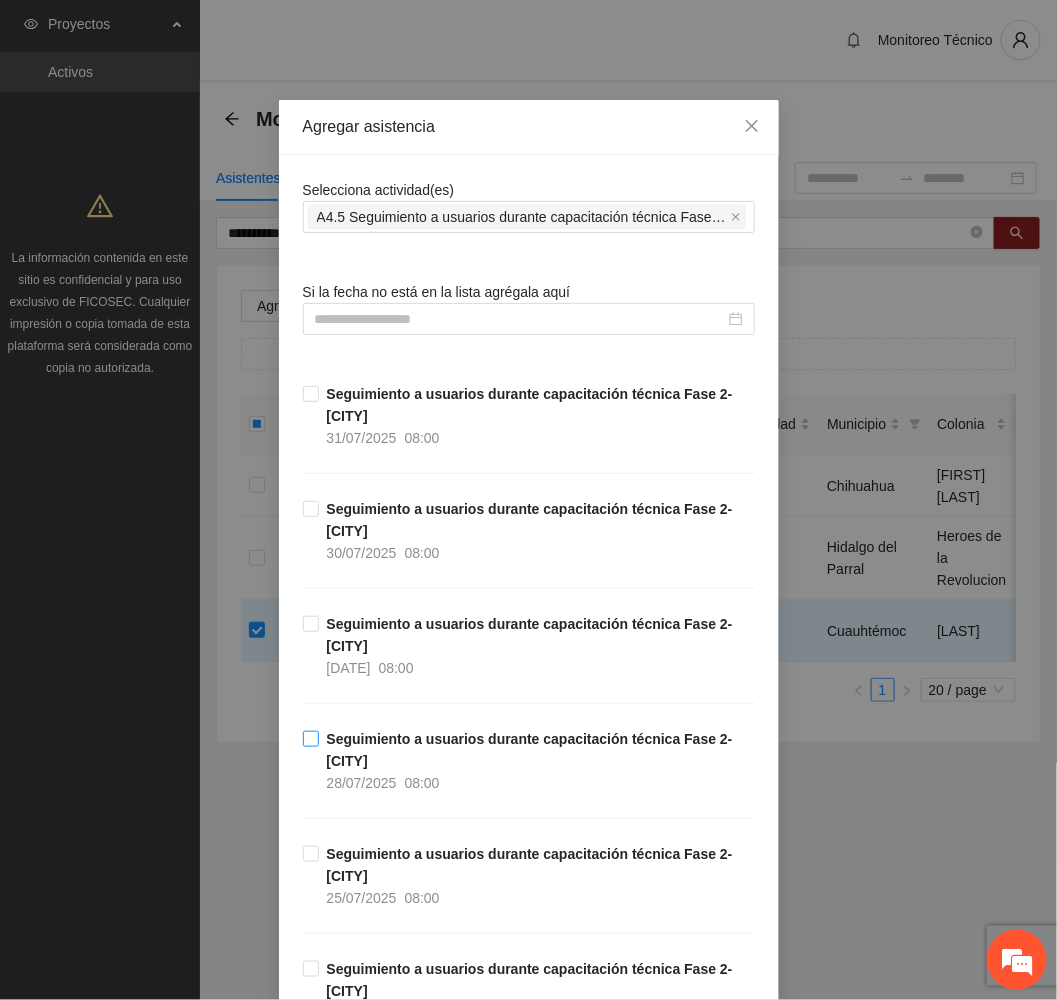 click on "Seguimiento a usuarios durante capacitación técnica Fase 2- Cuauhtémoc 28/07/2025 08:00" at bounding box center (537, 761) 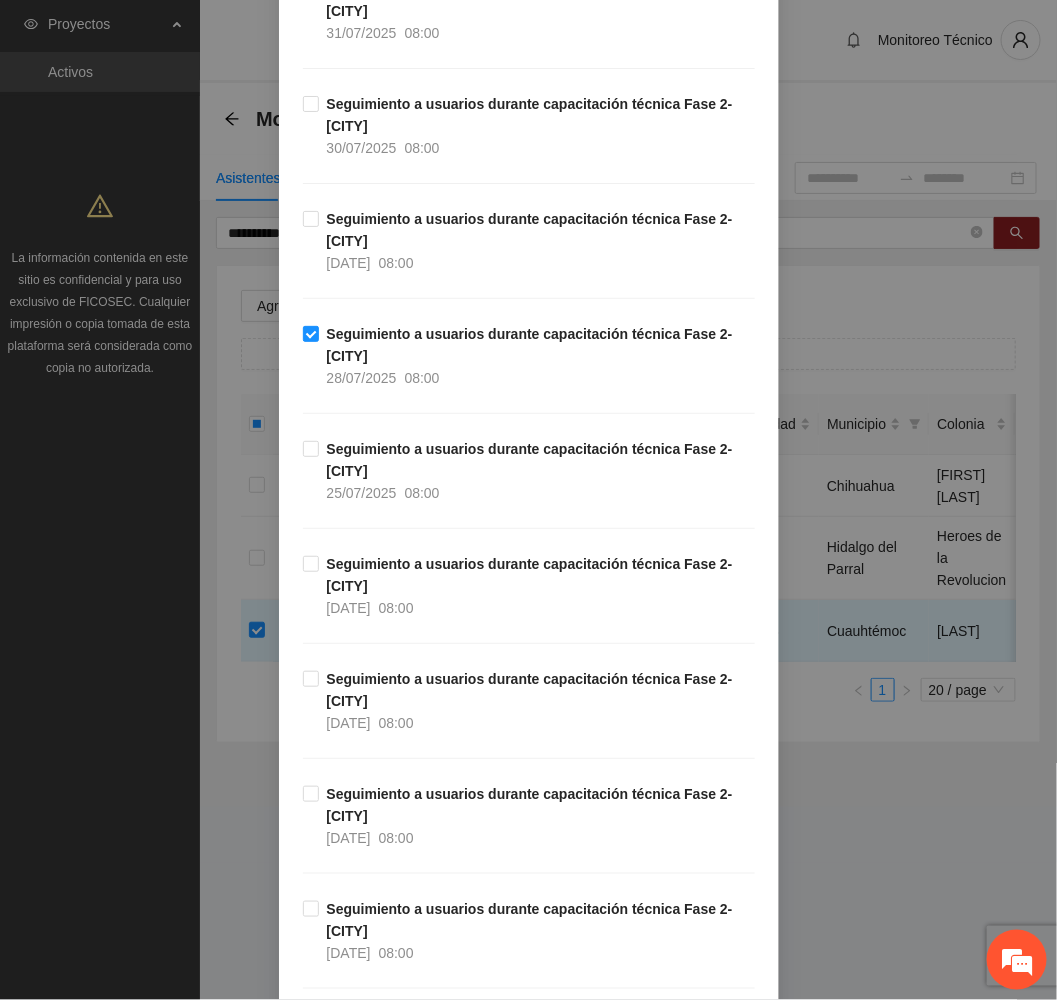 scroll, scrollTop: 750, scrollLeft: 0, axis: vertical 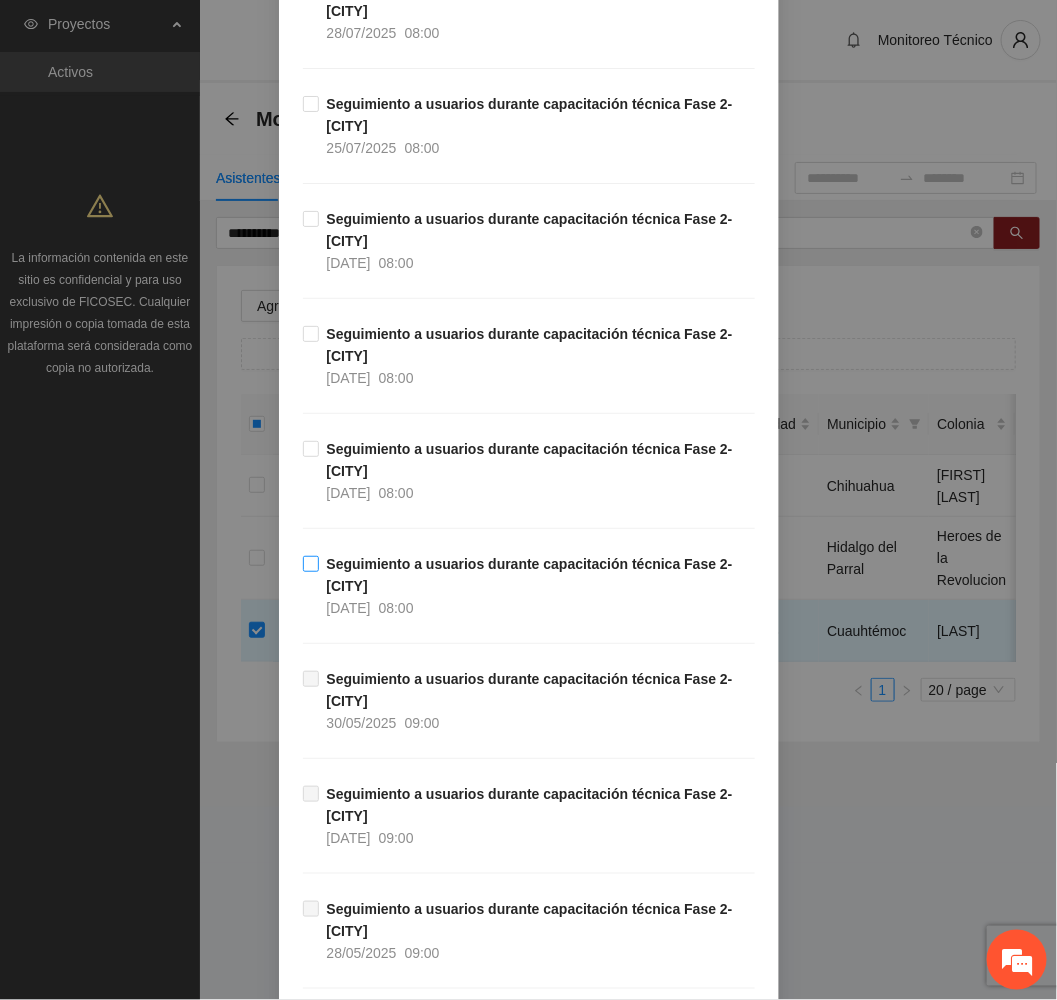click on "Seguimiento a usuarios durante capacitación técnica Fase 2- Cuauhtémoc 21/07/2025 08:00" at bounding box center [537, 586] 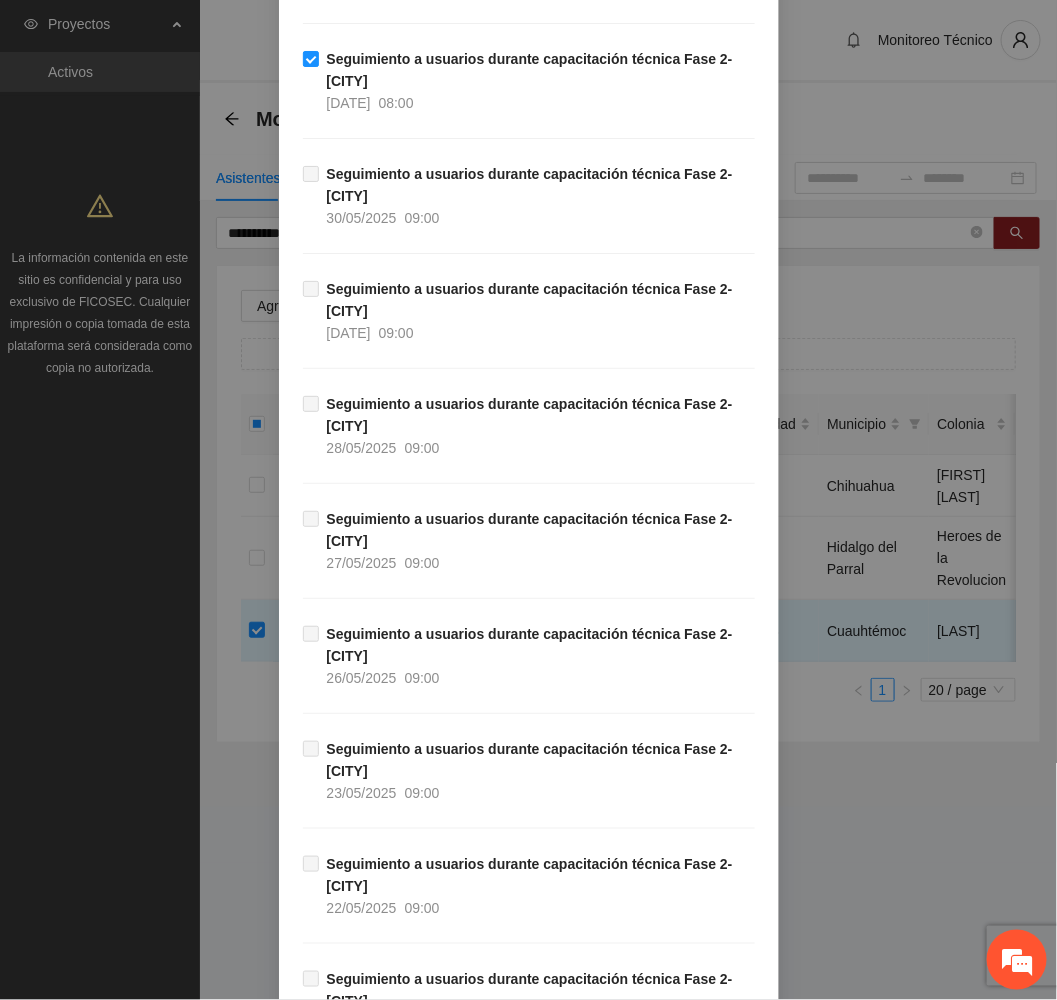 scroll, scrollTop: 1729, scrollLeft: 0, axis: vertical 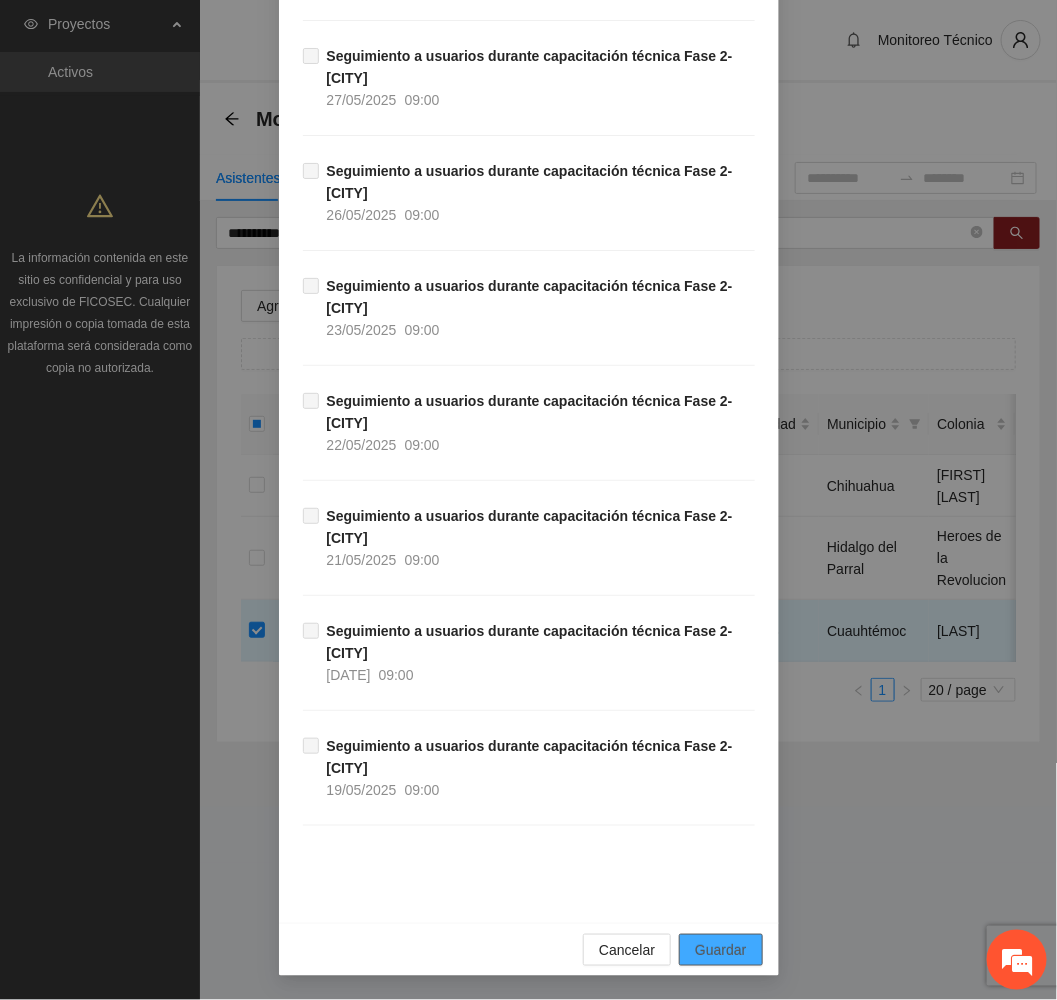 click on "Guardar" at bounding box center (720, 950) 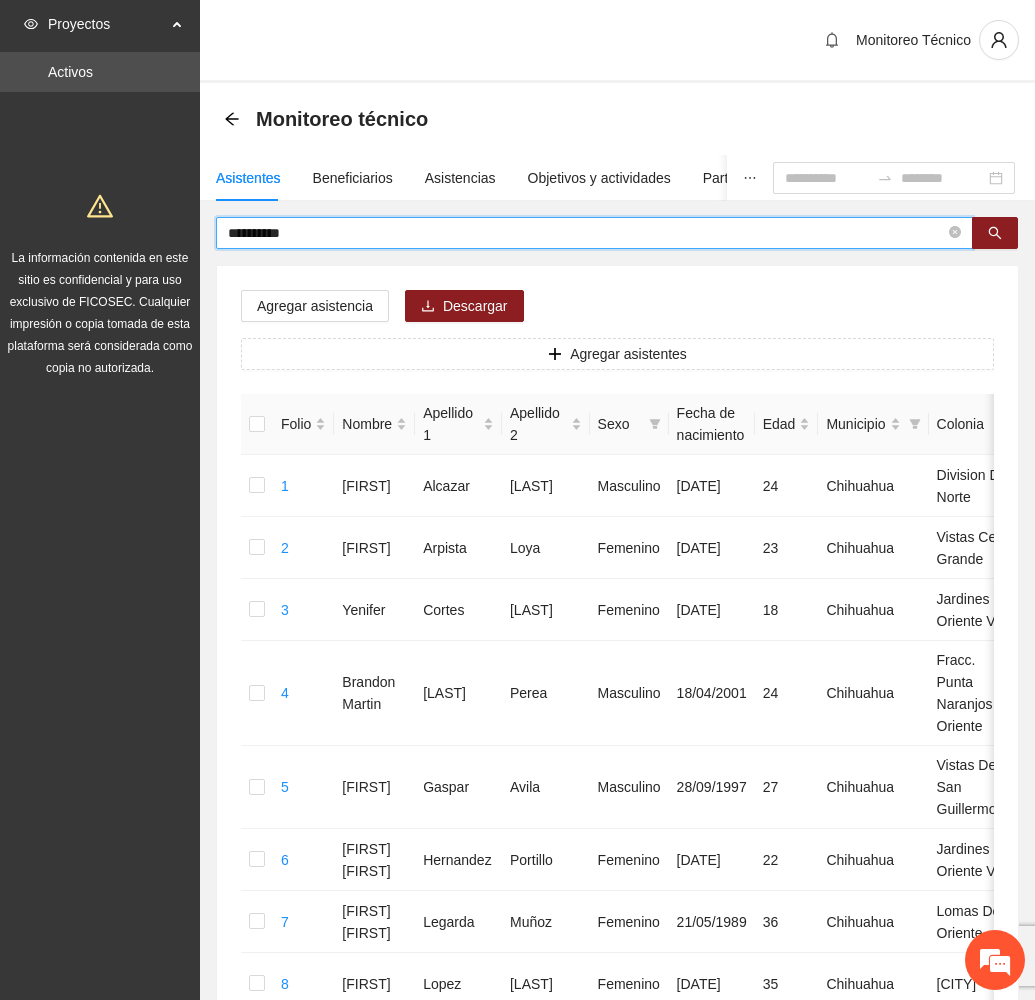 drag, startPoint x: 372, startPoint y: 232, endPoint x: 601, endPoint y: 229, distance: 229.01965 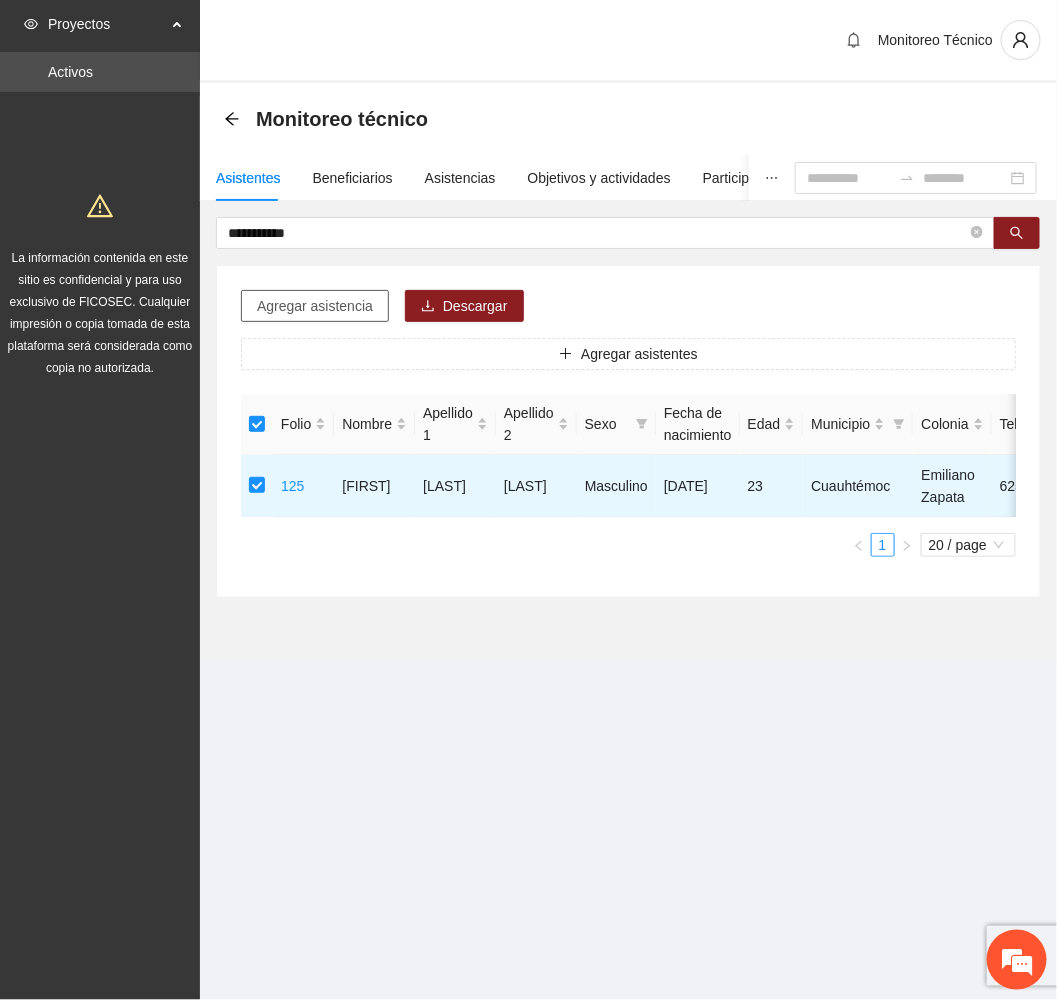 click on "Agregar asistencia" at bounding box center [315, 306] 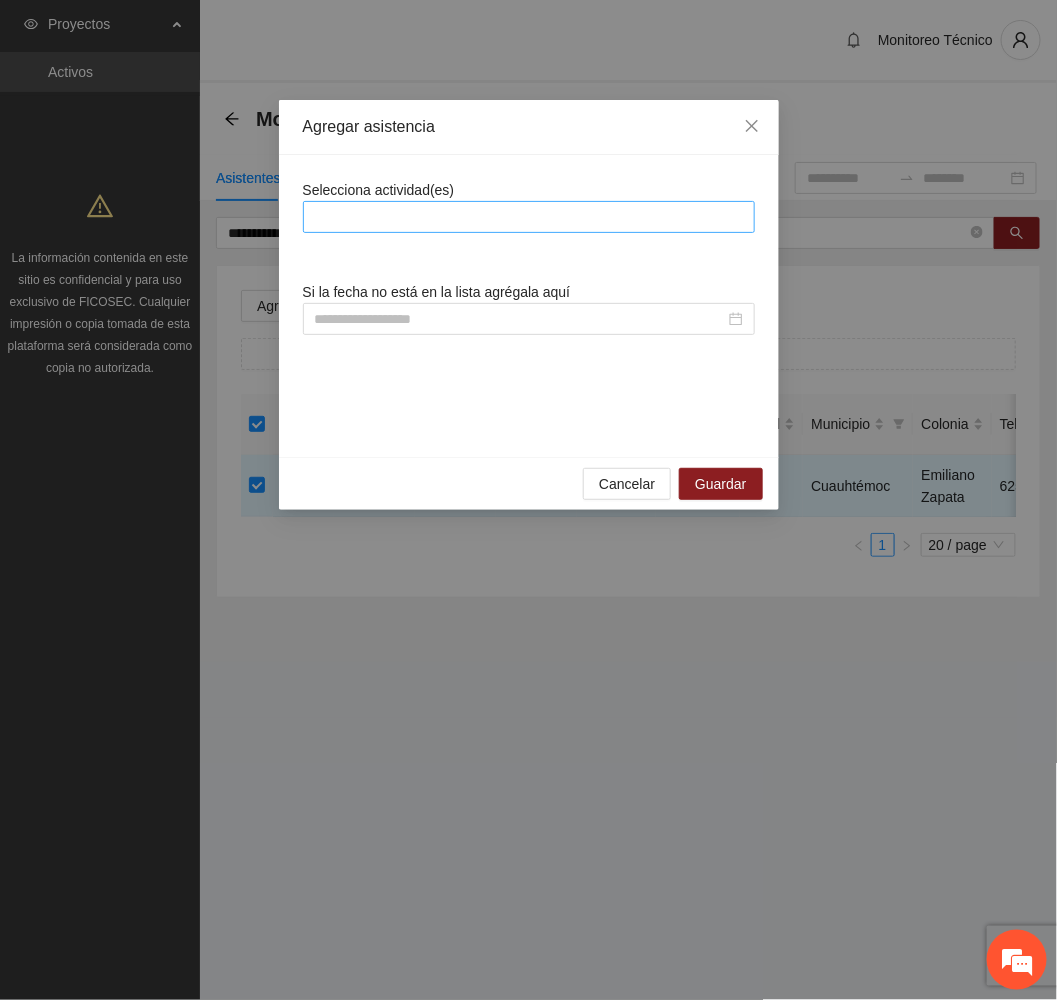 click at bounding box center [529, 217] 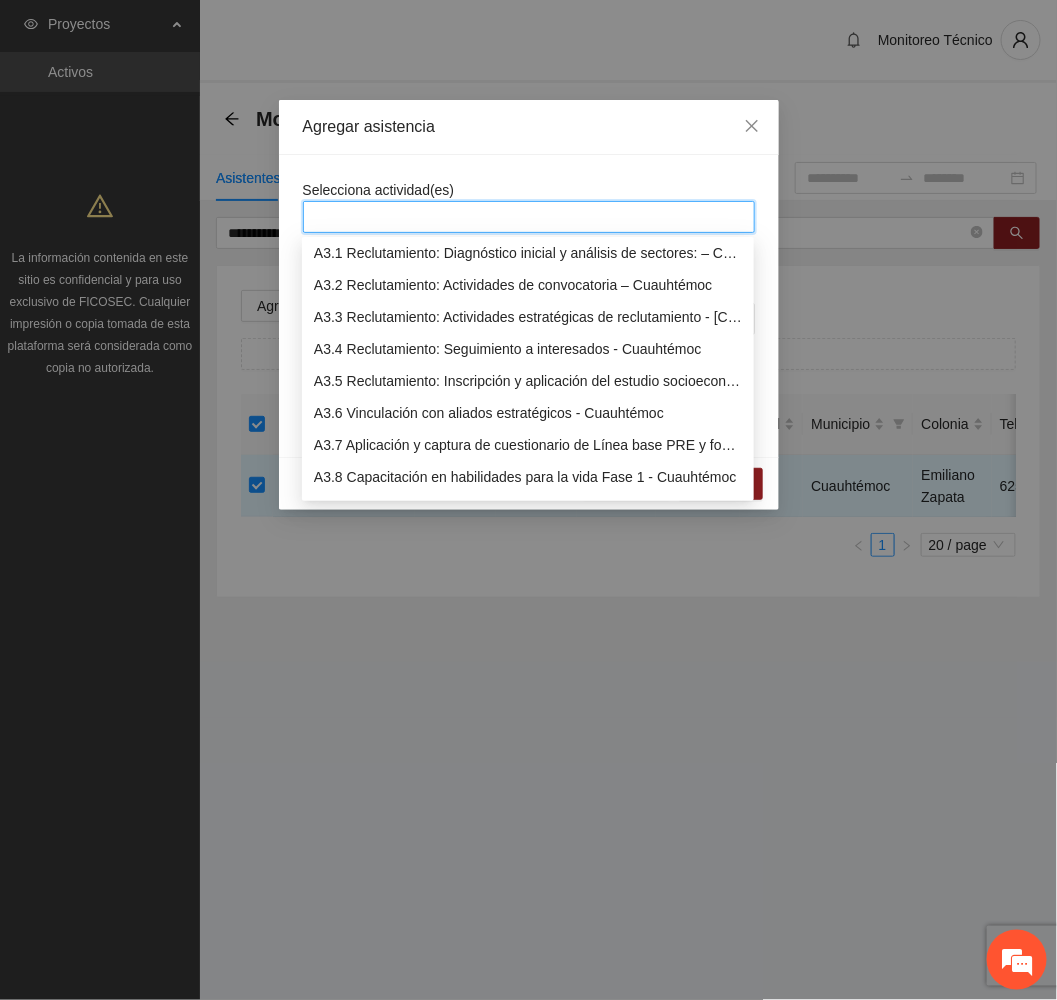 scroll, scrollTop: 1200, scrollLeft: 0, axis: vertical 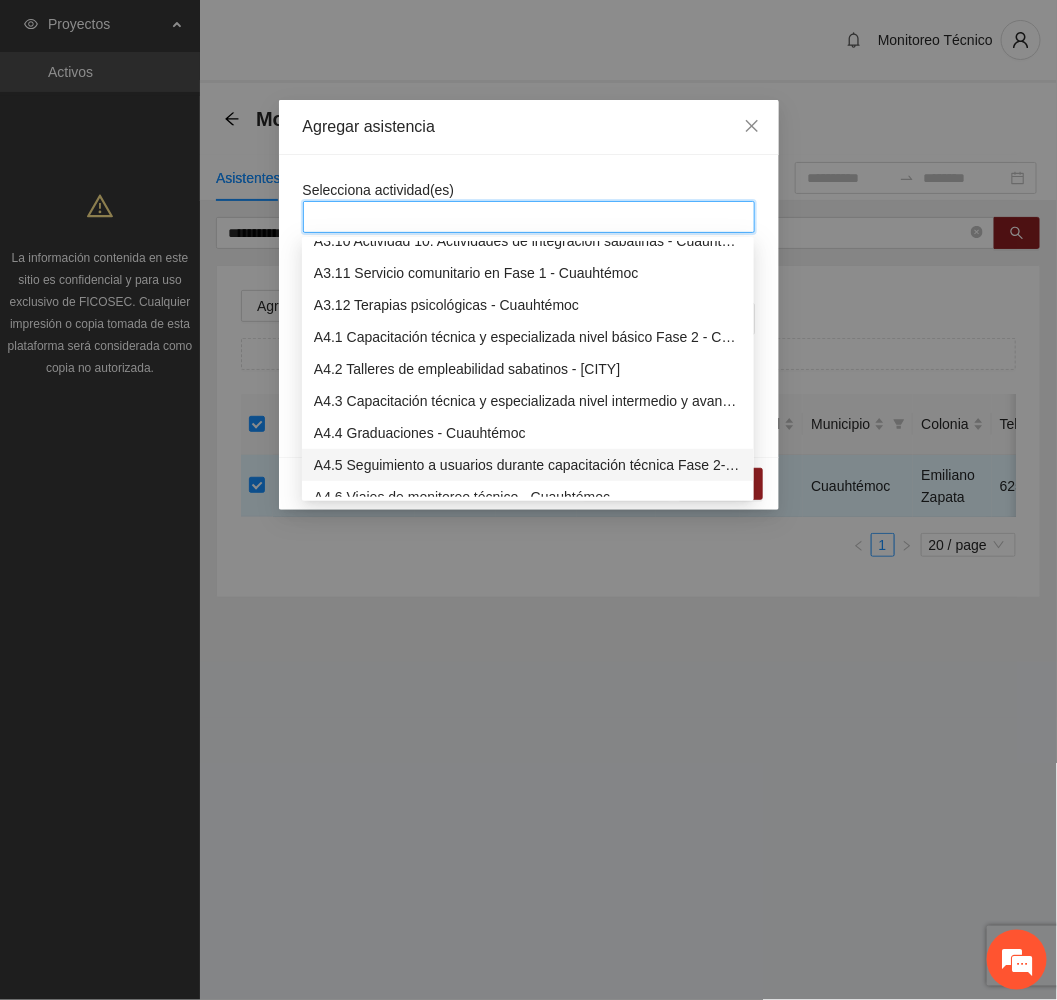 click on "A4.5 Seguimiento a usuarios durante capacitación técnica Fase 2- Cuauhtémoc" at bounding box center (528, 465) 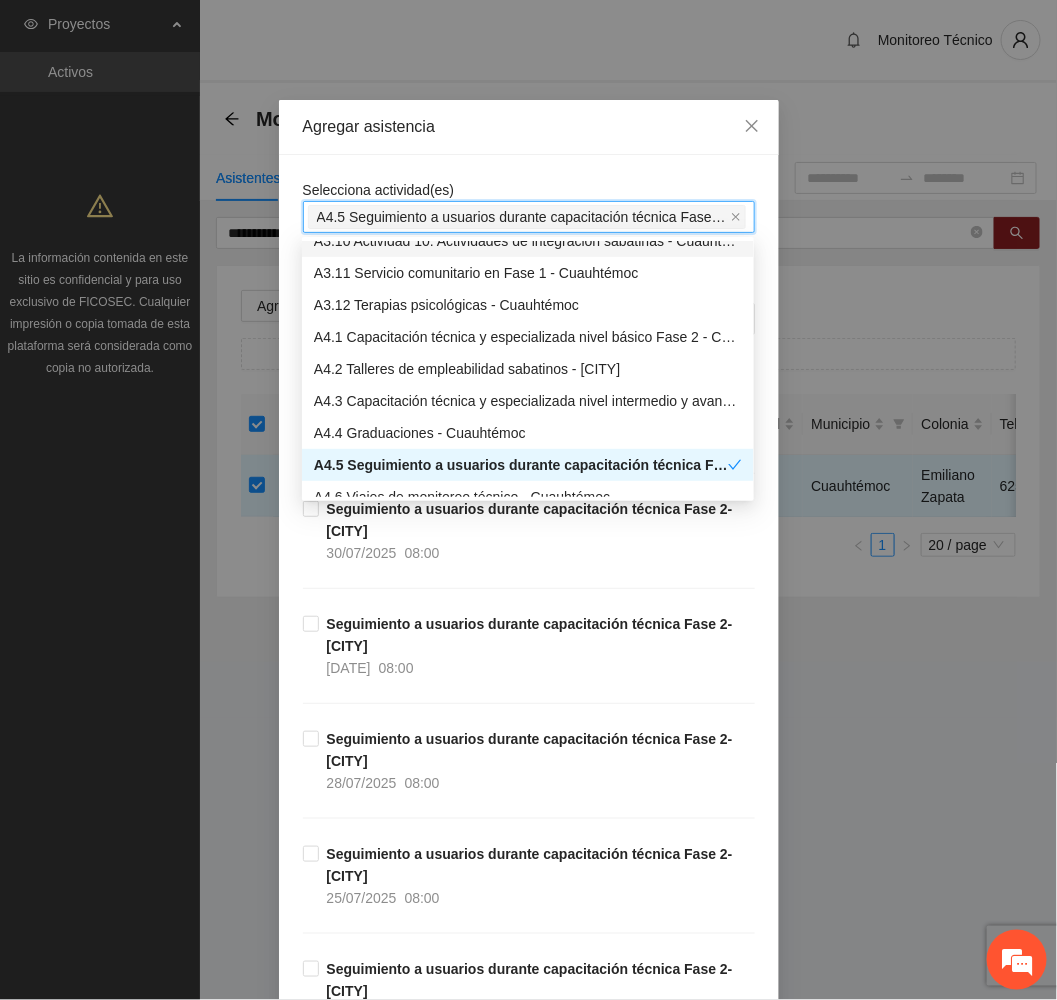 click on "Agregar asistencia" at bounding box center (529, 127) 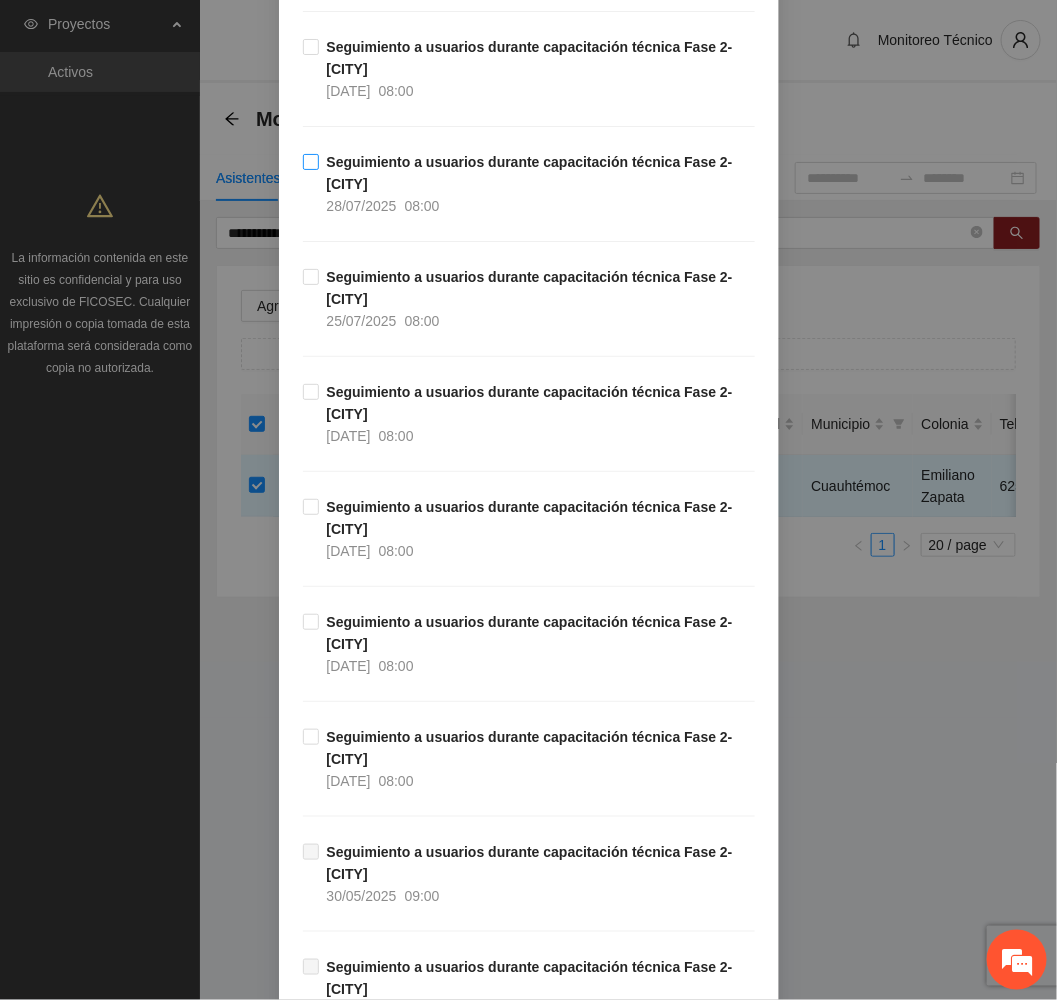 scroll, scrollTop: 600, scrollLeft: 0, axis: vertical 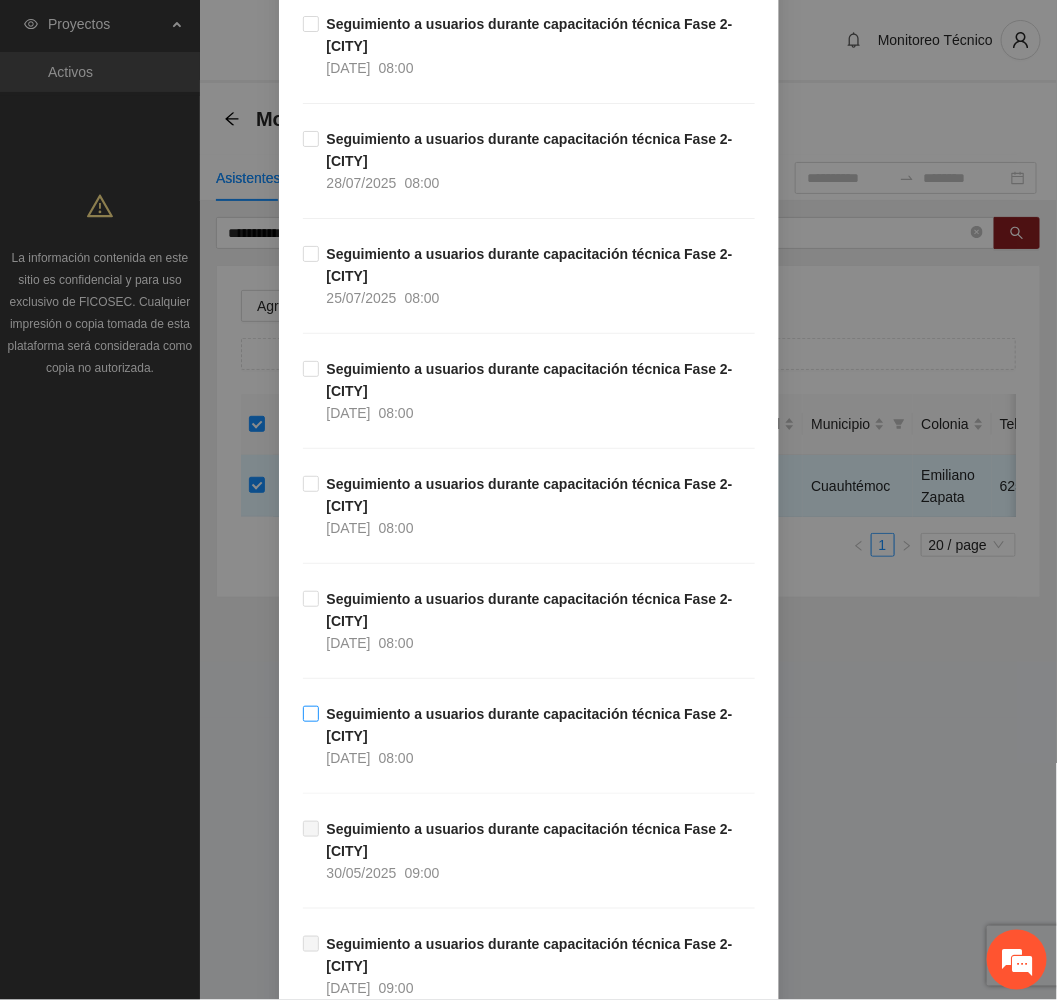 click on "Seguimiento a usuarios durante capacitación técnica Fase 2- Cuauhtémoc 21/07/2025 08:00" at bounding box center (537, 736) 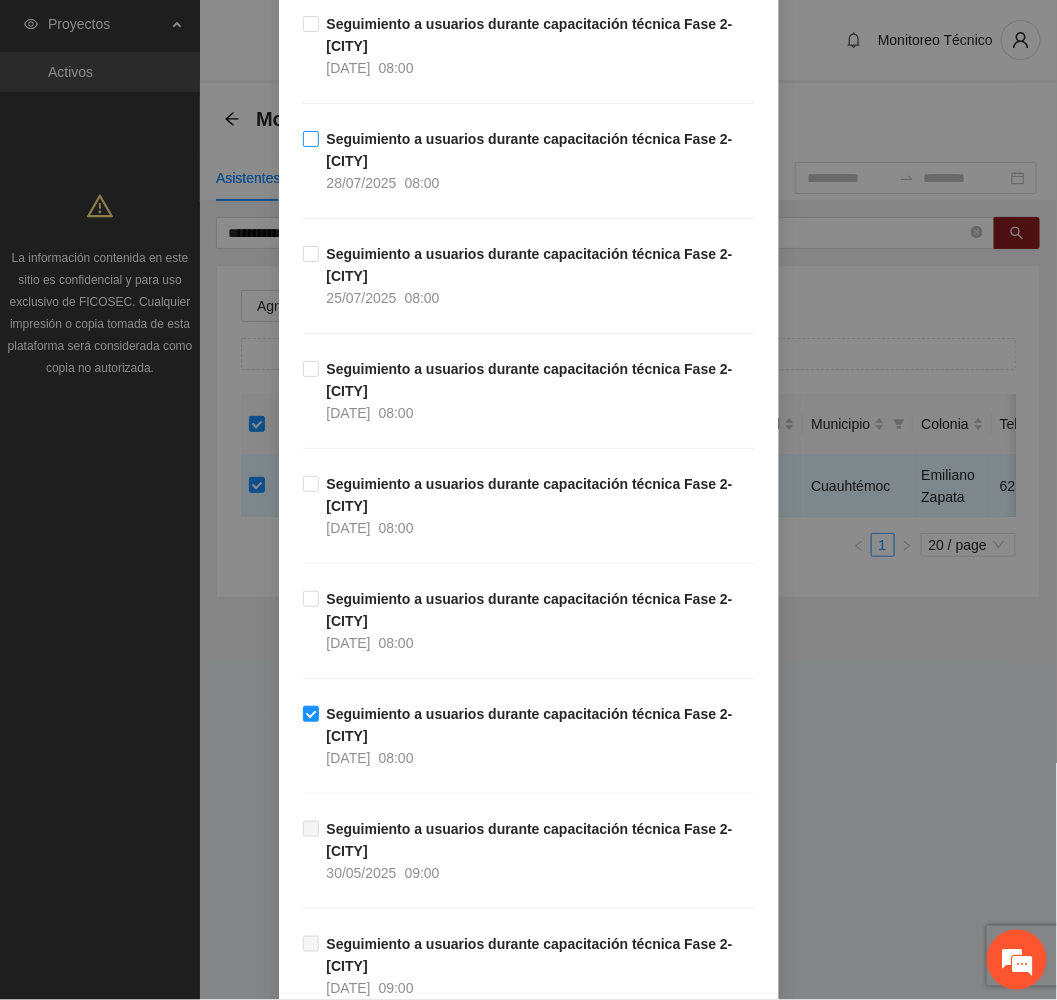 click on "Seguimiento a usuarios durante capacitación técnica Fase 2- Cuauhtémoc 28/07/2025 08:00" at bounding box center [537, 161] 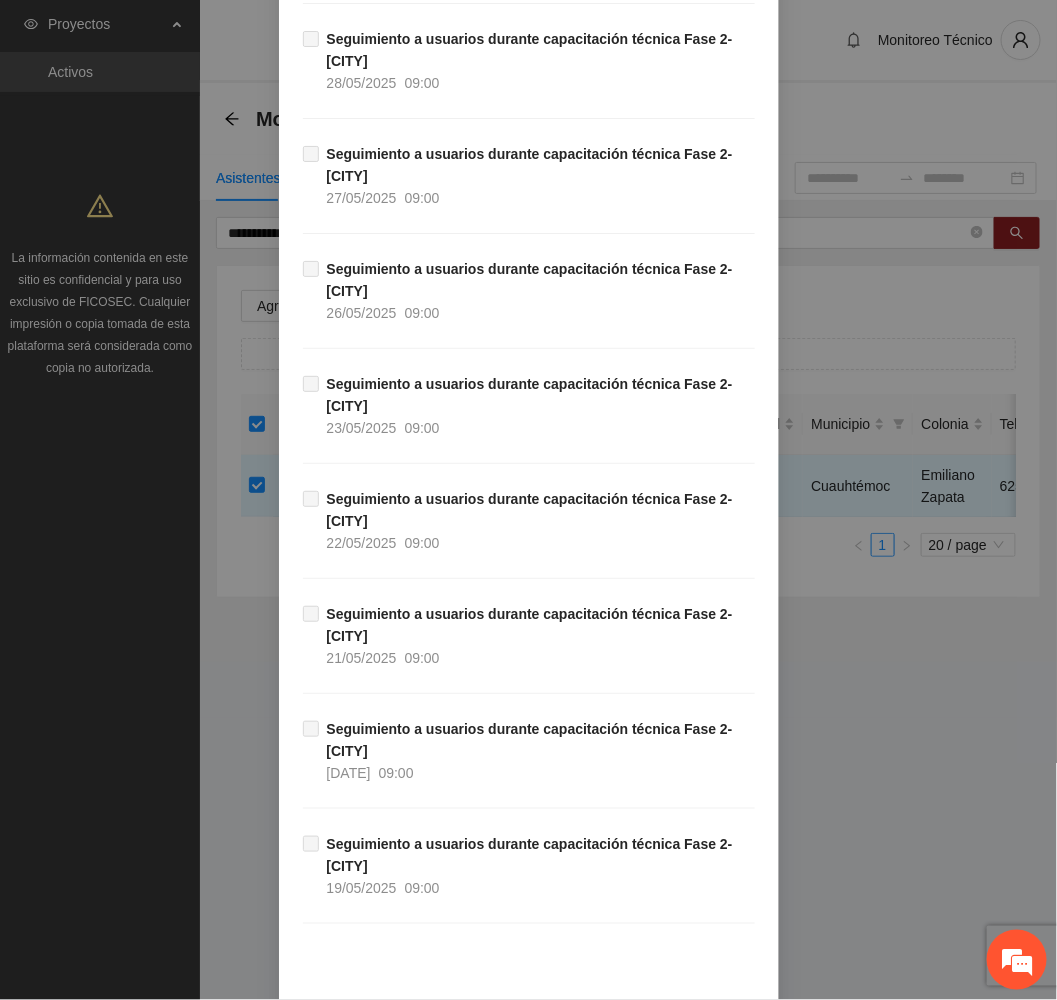 scroll, scrollTop: 1729, scrollLeft: 0, axis: vertical 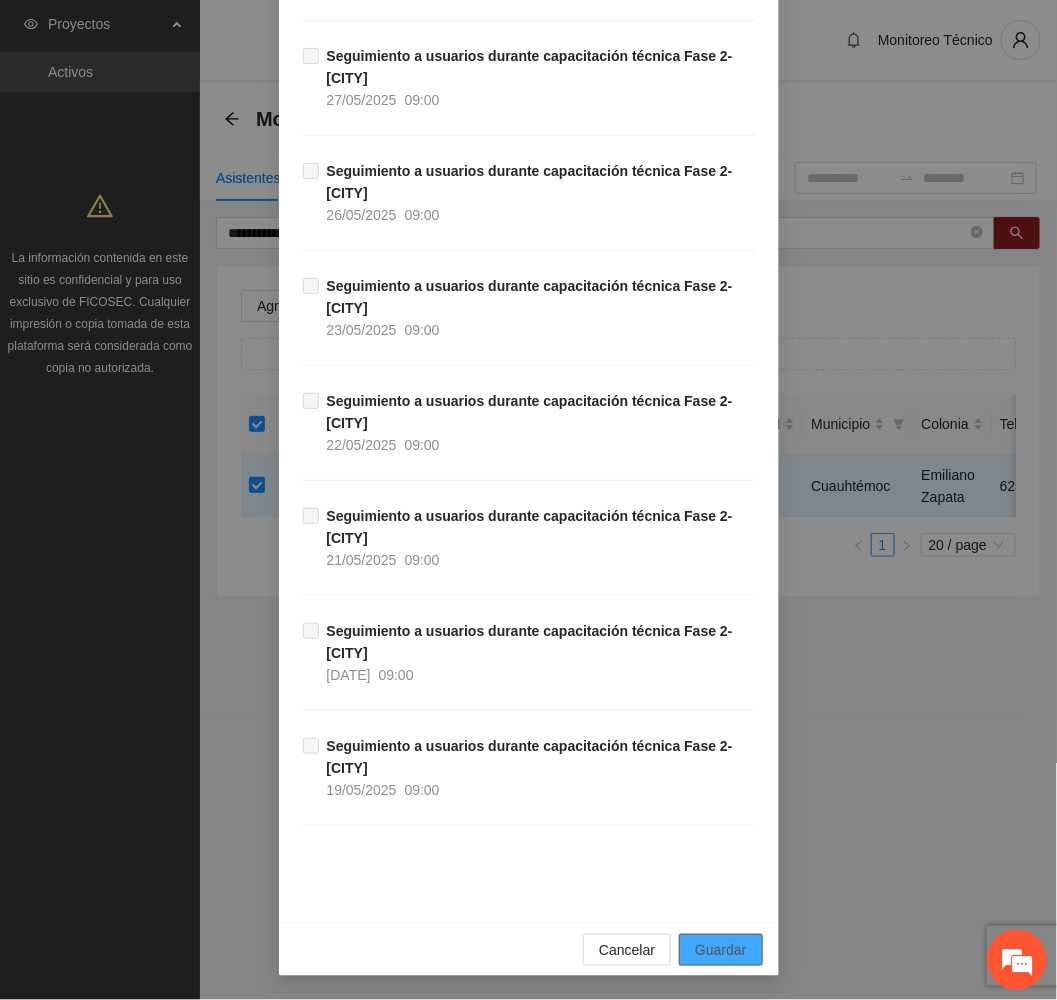 click on "Guardar" at bounding box center (720, 950) 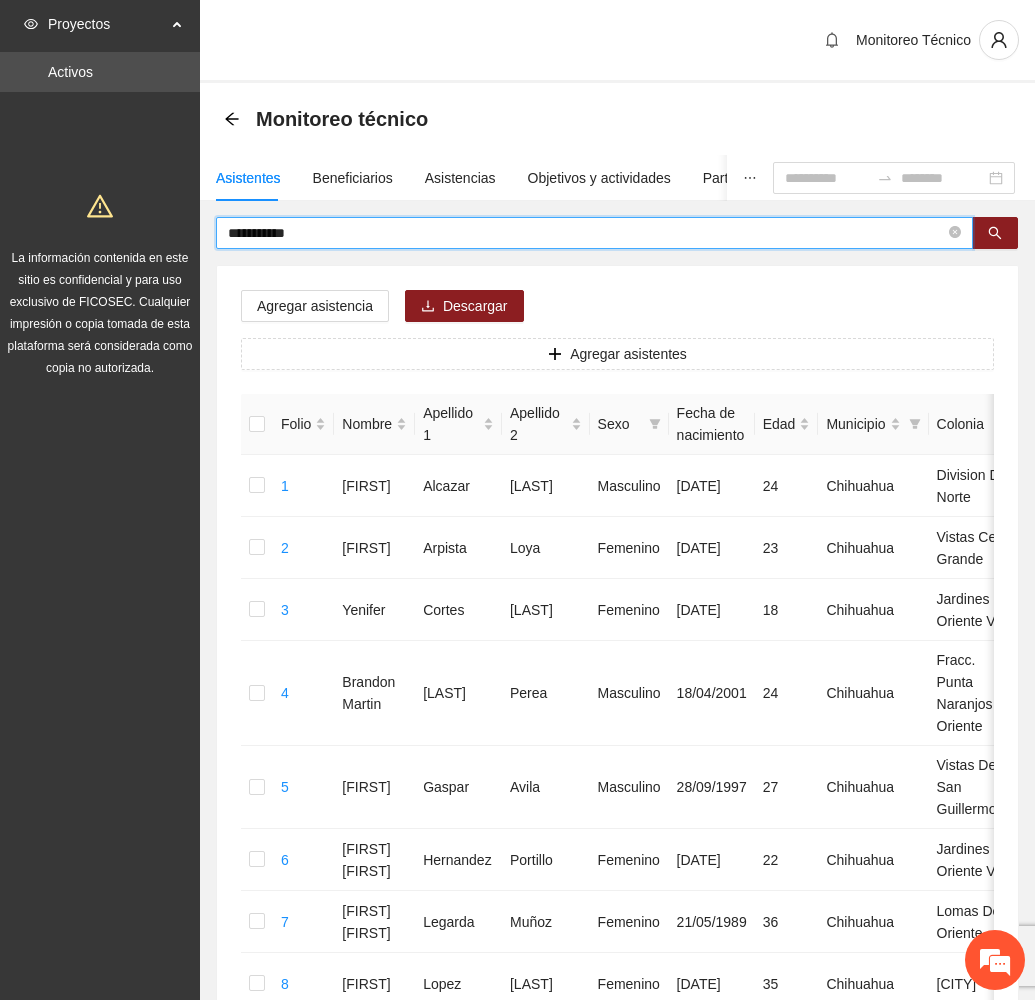 drag, startPoint x: 307, startPoint y: 231, endPoint x: 126, endPoint y: 244, distance: 181.46625 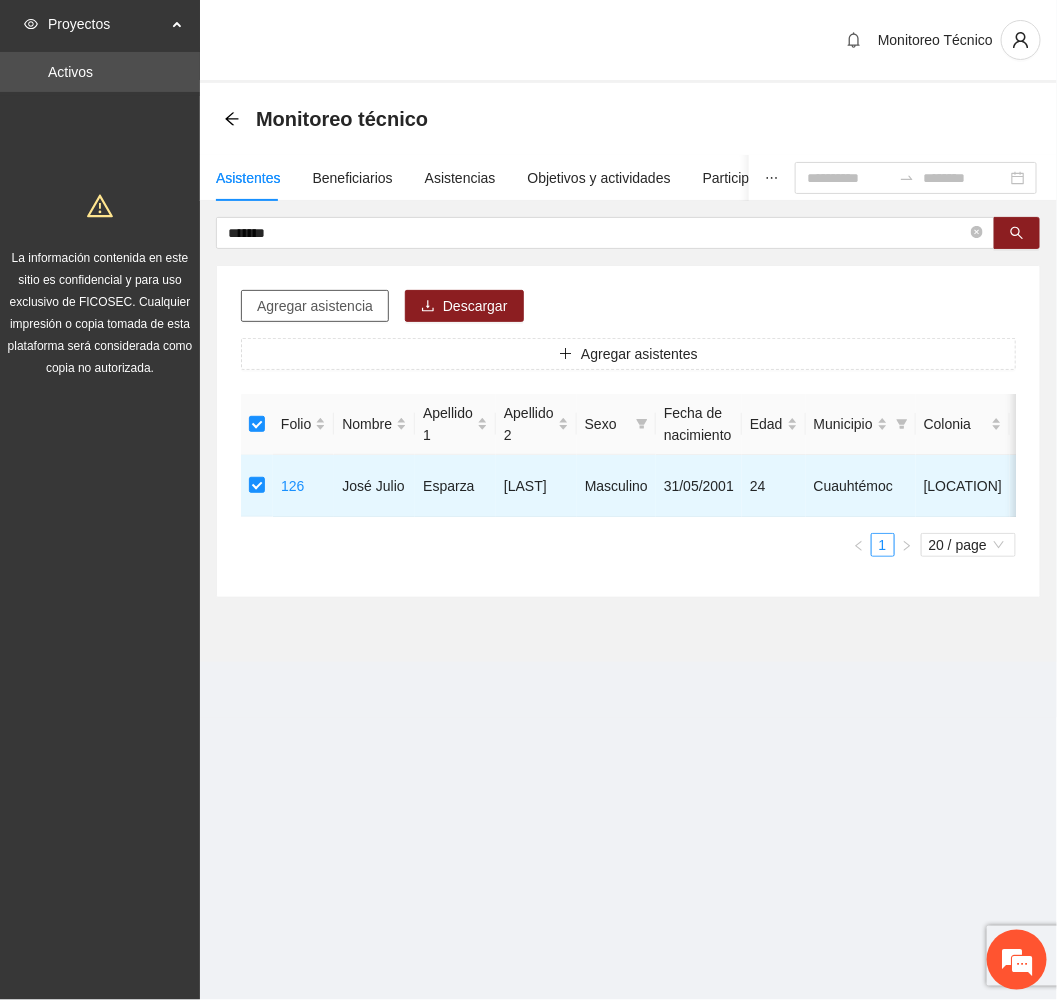 click on "Agregar asistencia" at bounding box center (315, 306) 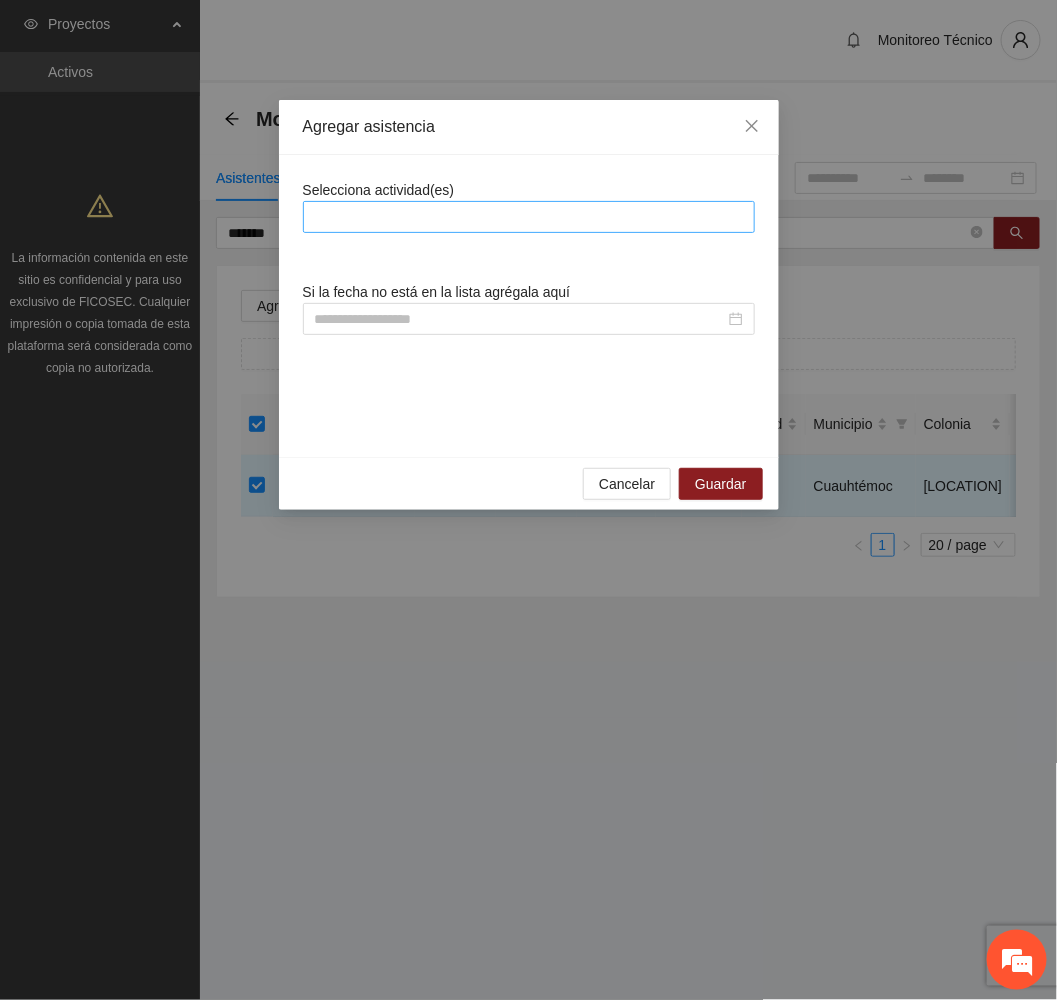 click at bounding box center (529, 217) 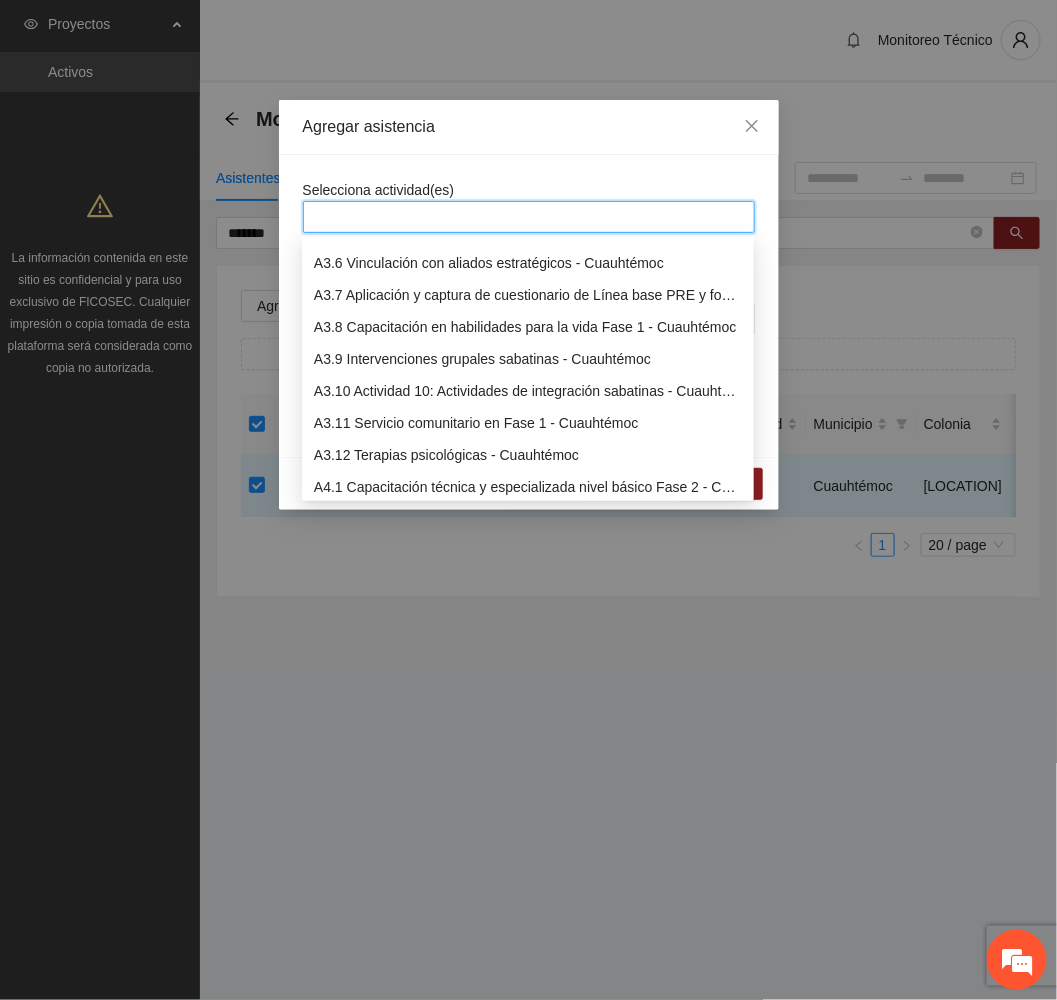 scroll, scrollTop: 1200, scrollLeft: 0, axis: vertical 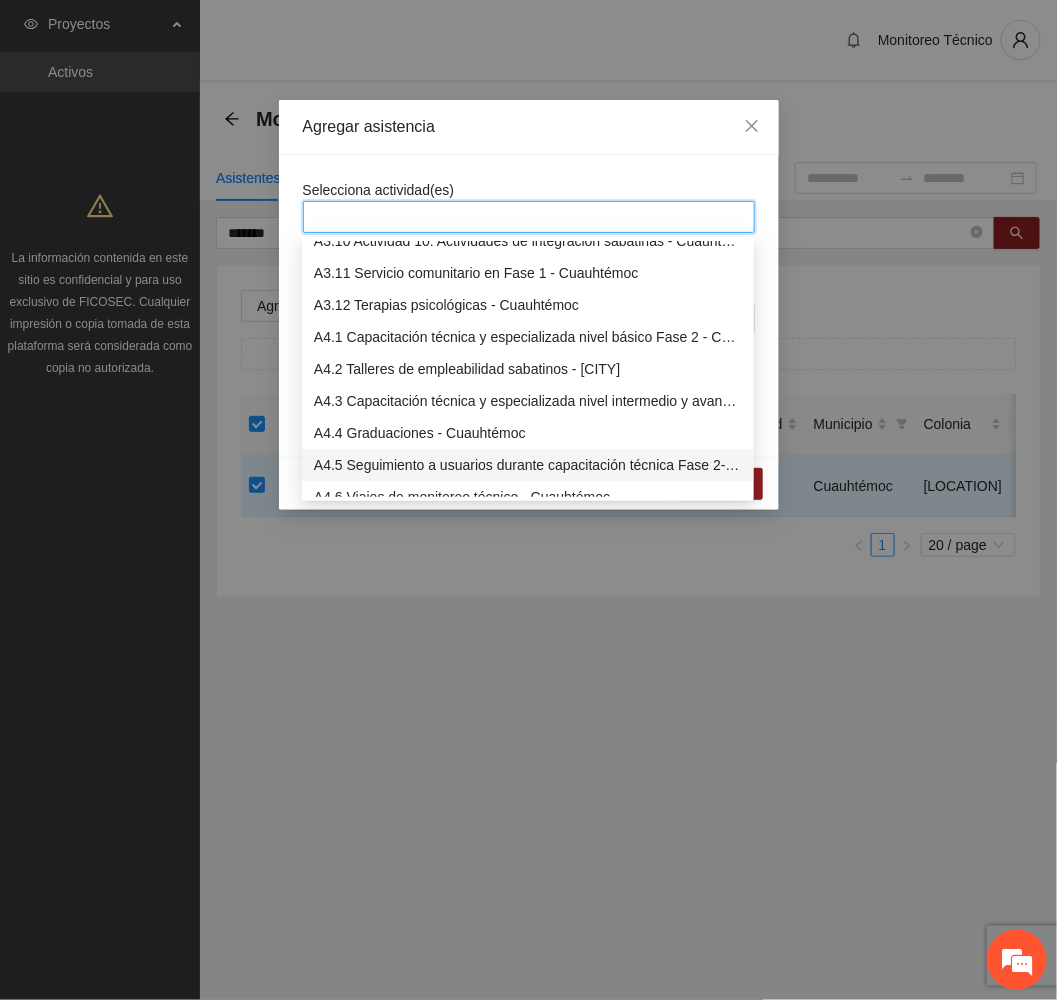click on "A4.5 Seguimiento a usuarios durante capacitación técnica Fase 2- Cuauhtémoc" at bounding box center [528, 465] 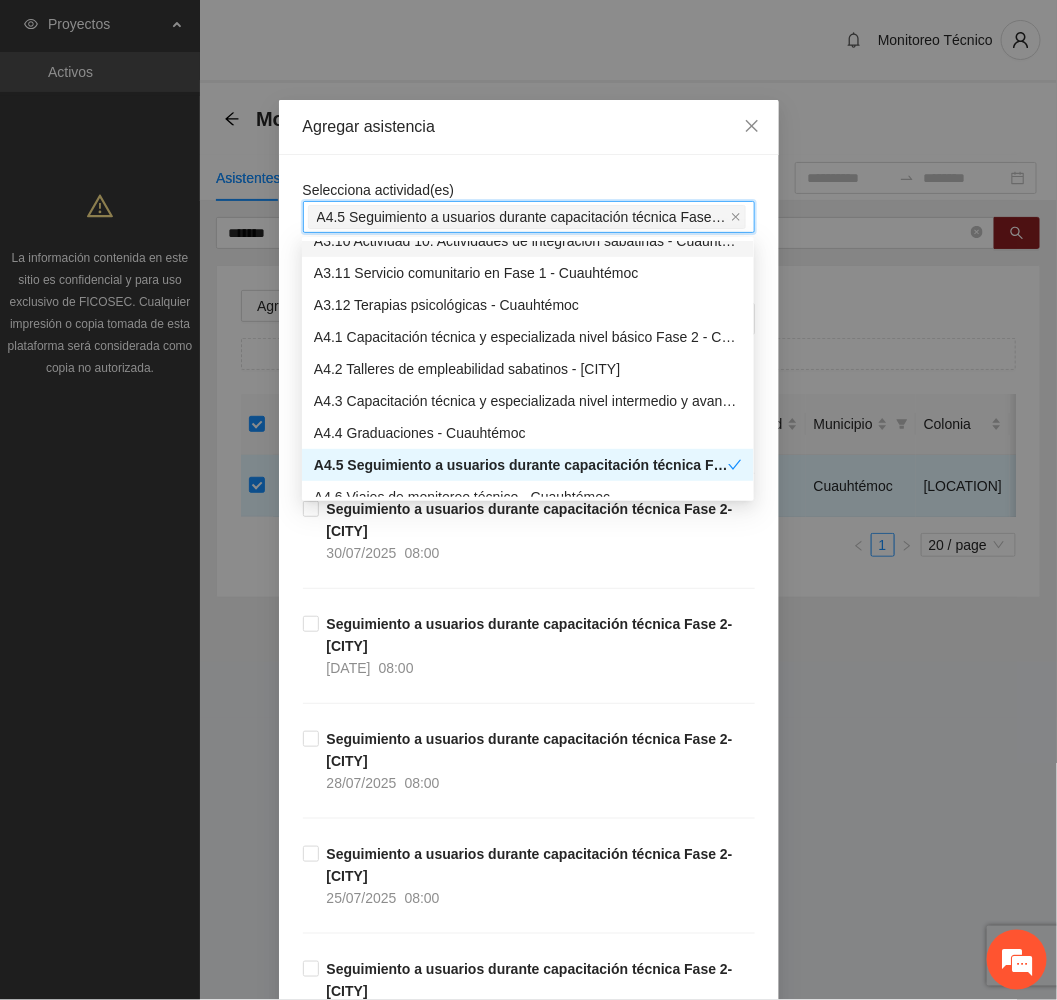 click on "Agregar asistencia" at bounding box center (529, 127) 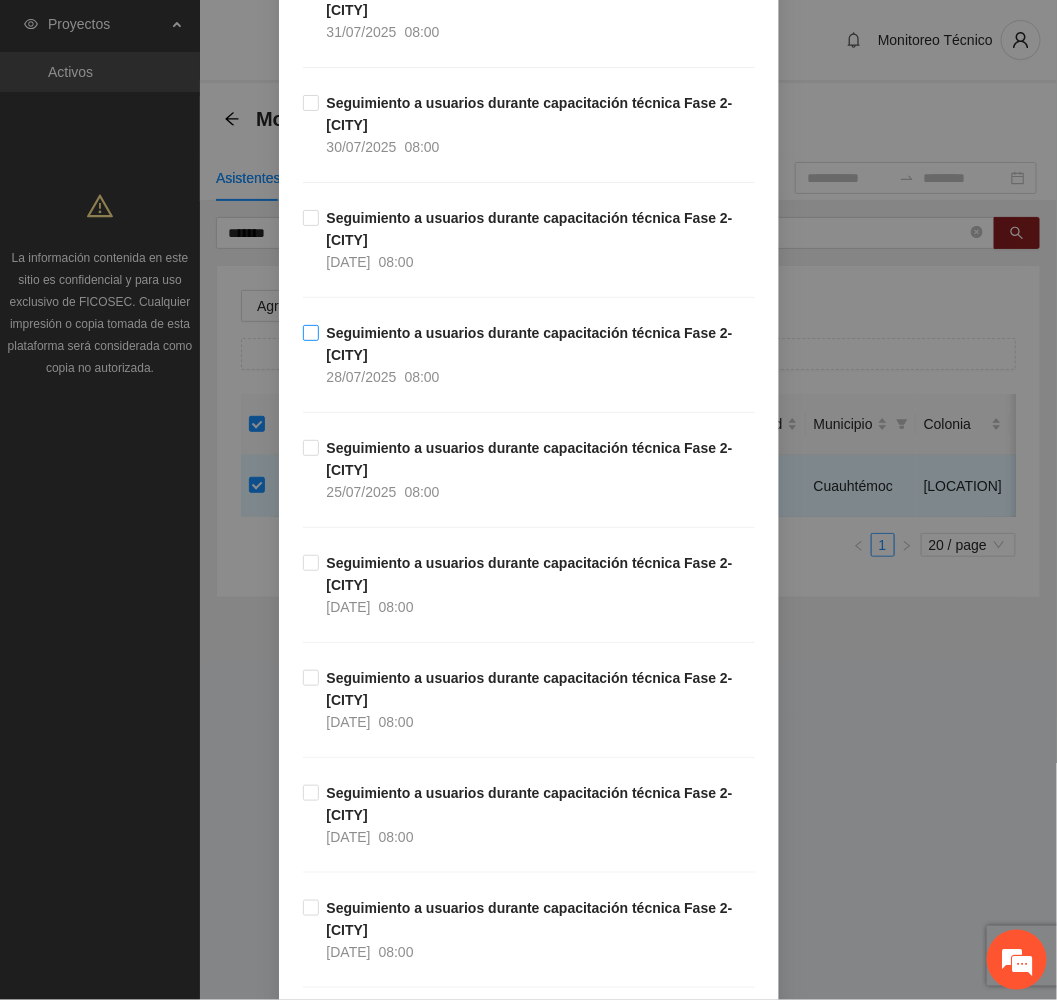 scroll, scrollTop: 450, scrollLeft: 0, axis: vertical 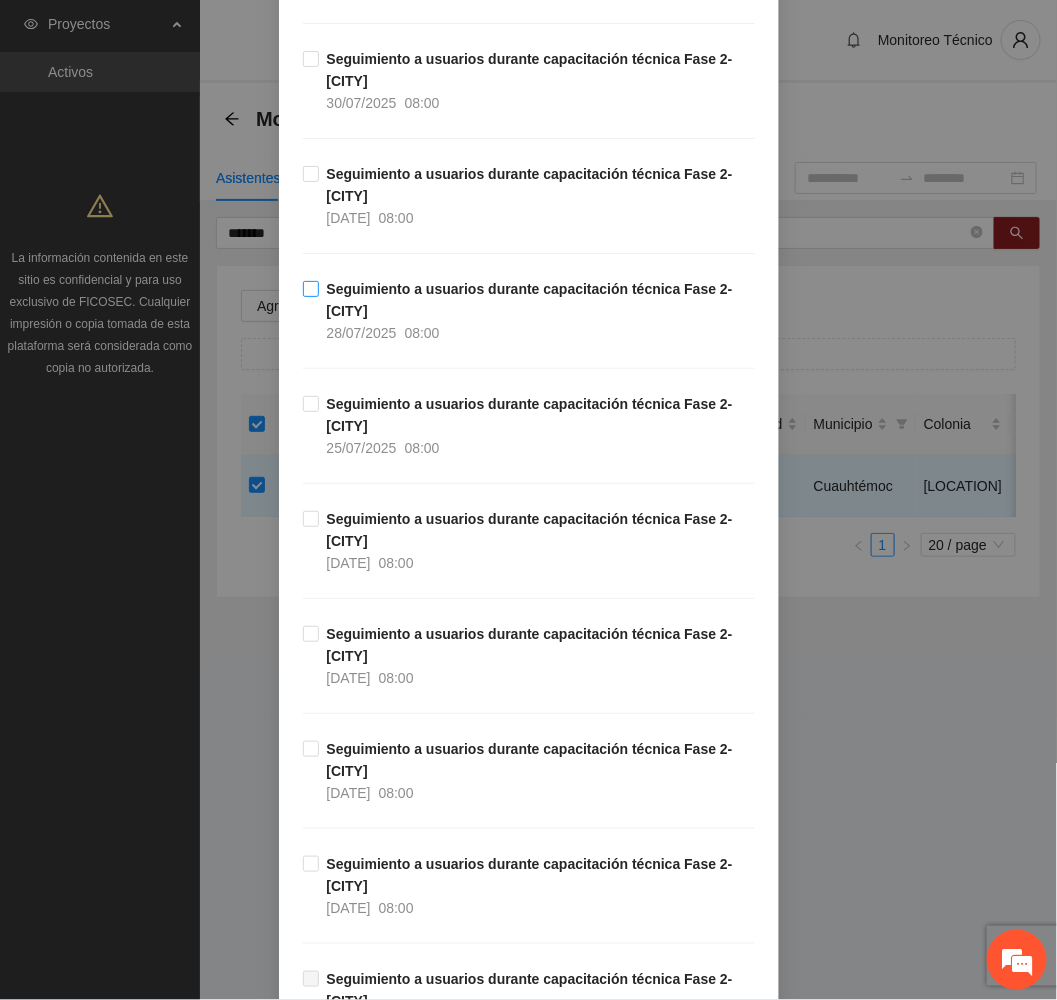 click on "Seguimiento a usuarios durante capacitación técnica Fase 2- Cuauhtémoc 28/07/2025 08:00" at bounding box center [537, 311] 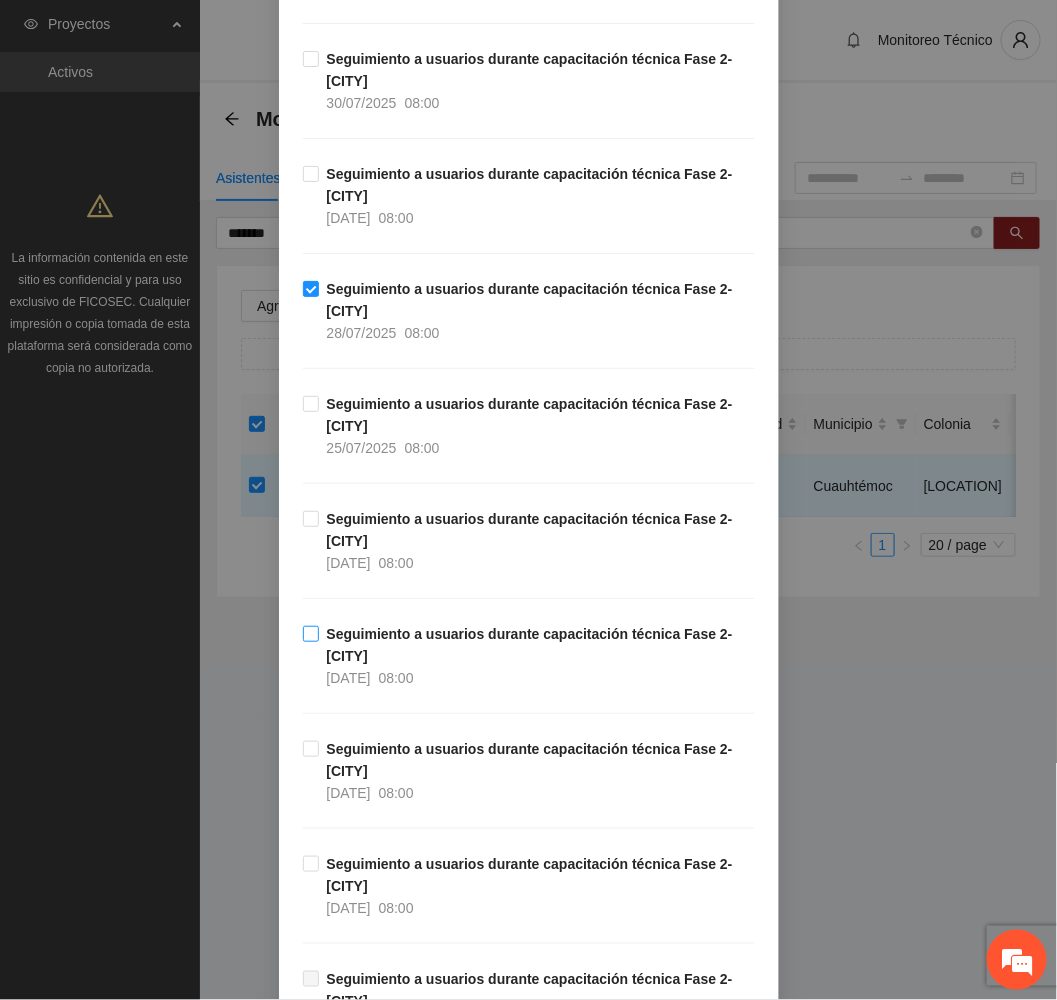 click on "Seguimiento a usuarios durante capacitación técnica Fase 2- Cuauhtémoc 23/07/2025 08:00" at bounding box center [537, 656] 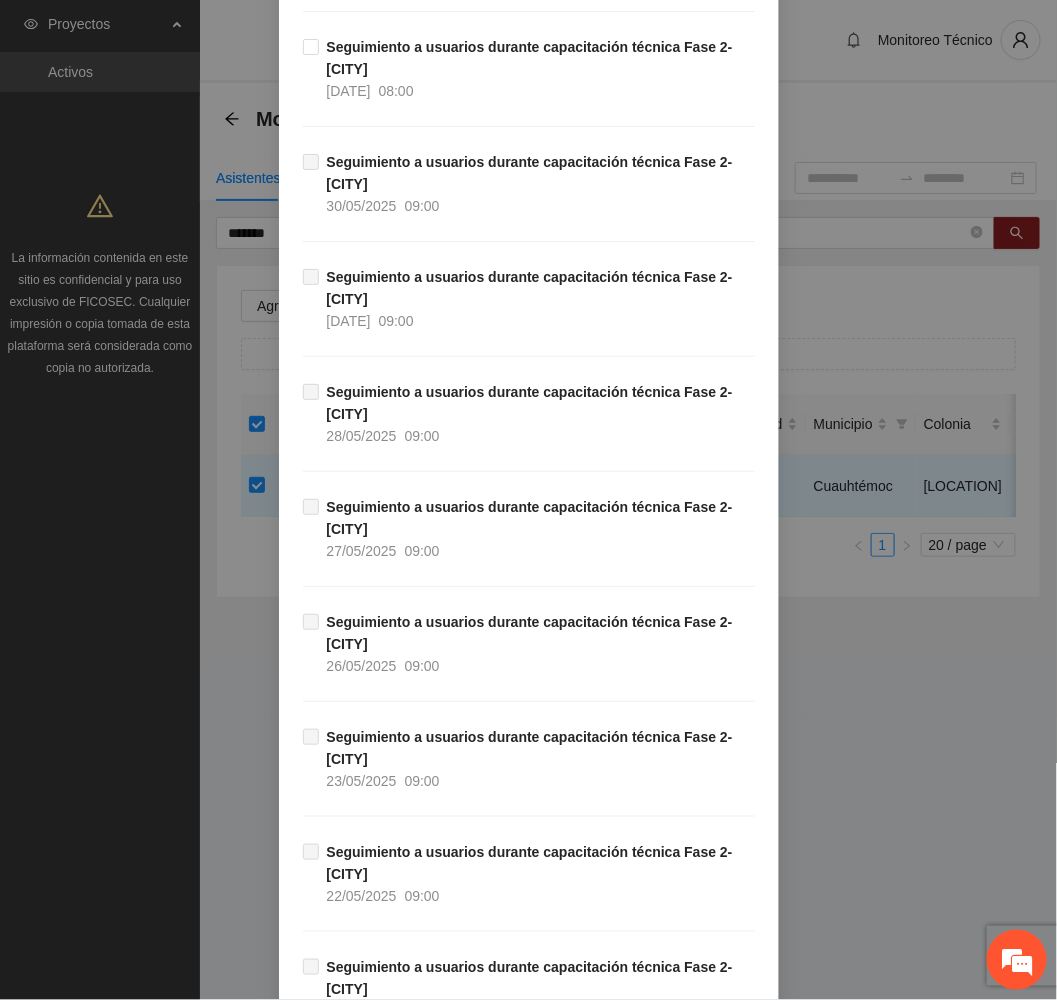 scroll, scrollTop: 1729, scrollLeft: 0, axis: vertical 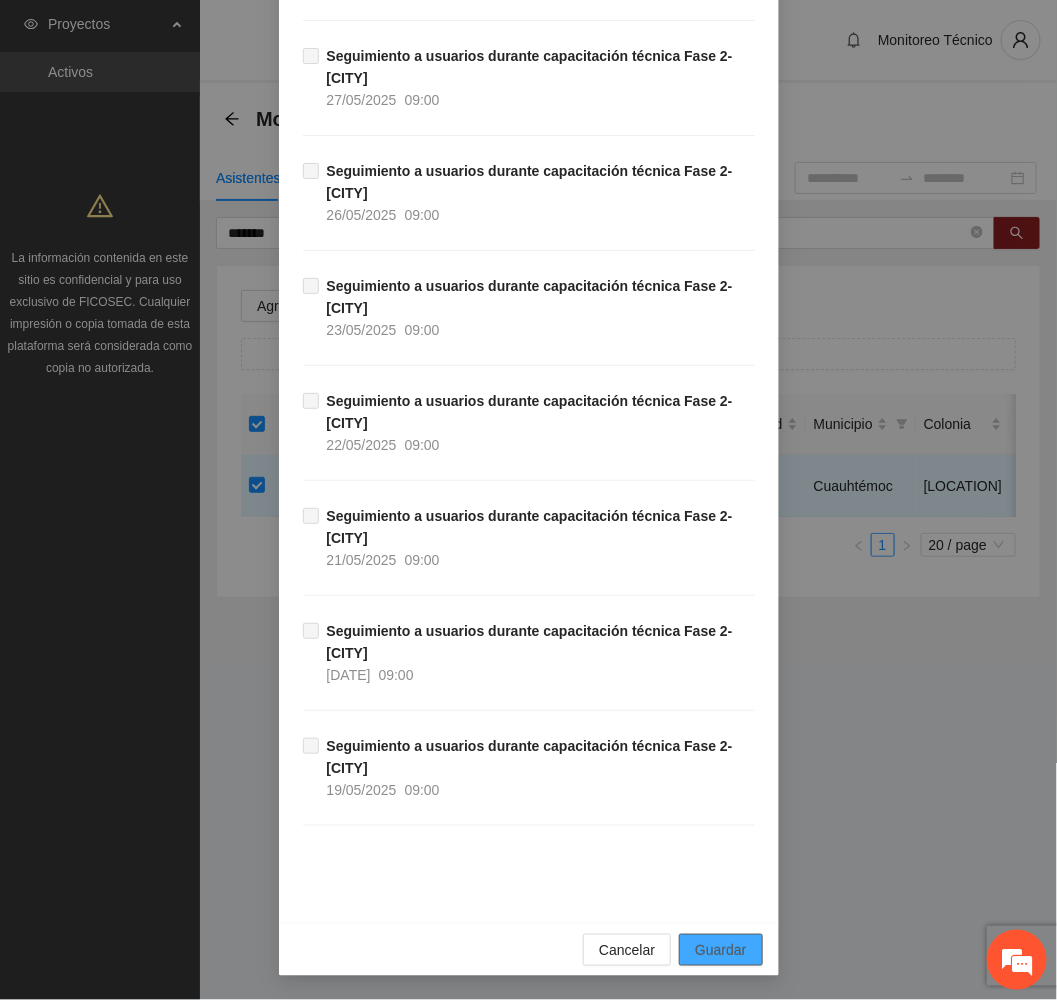 click on "Guardar" at bounding box center (720, 950) 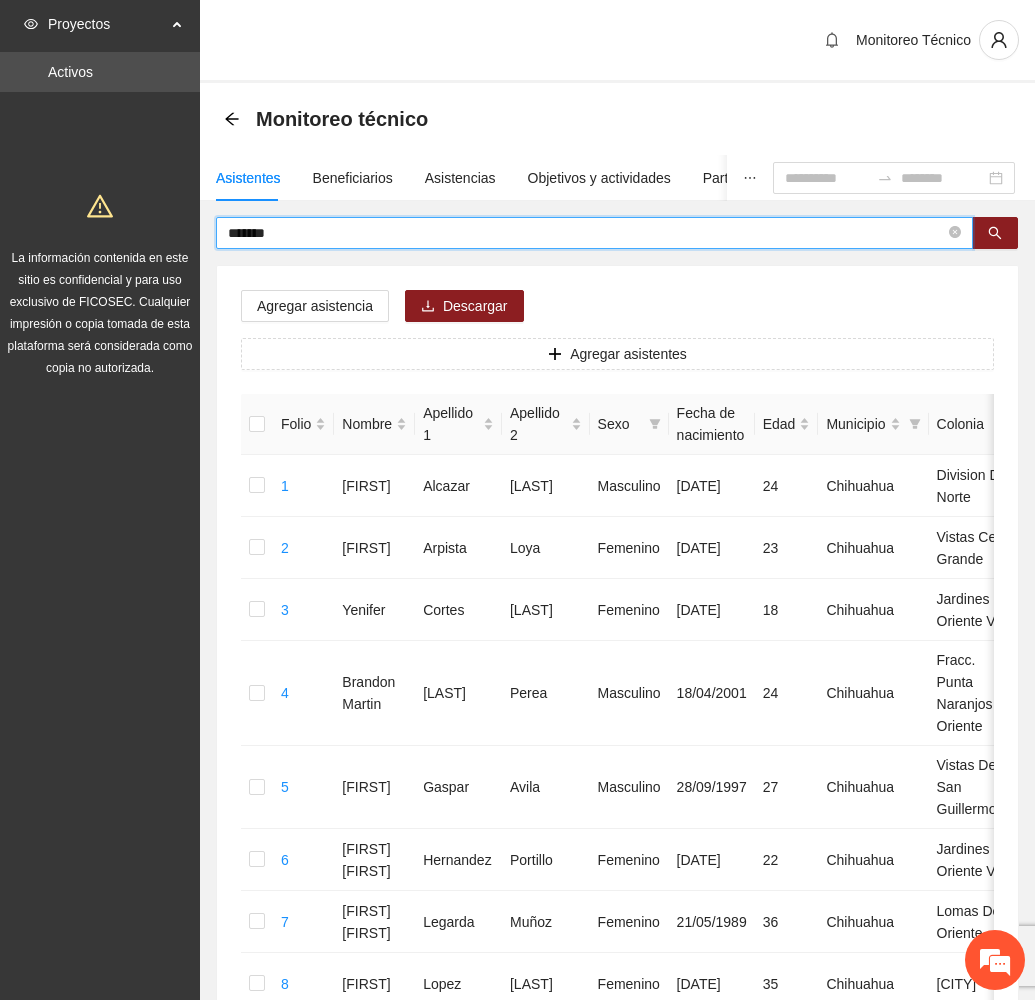 drag, startPoint x: 340, startPoint y: 238, endPoint x: 163, endPoint y: 232, distance: 177.10167 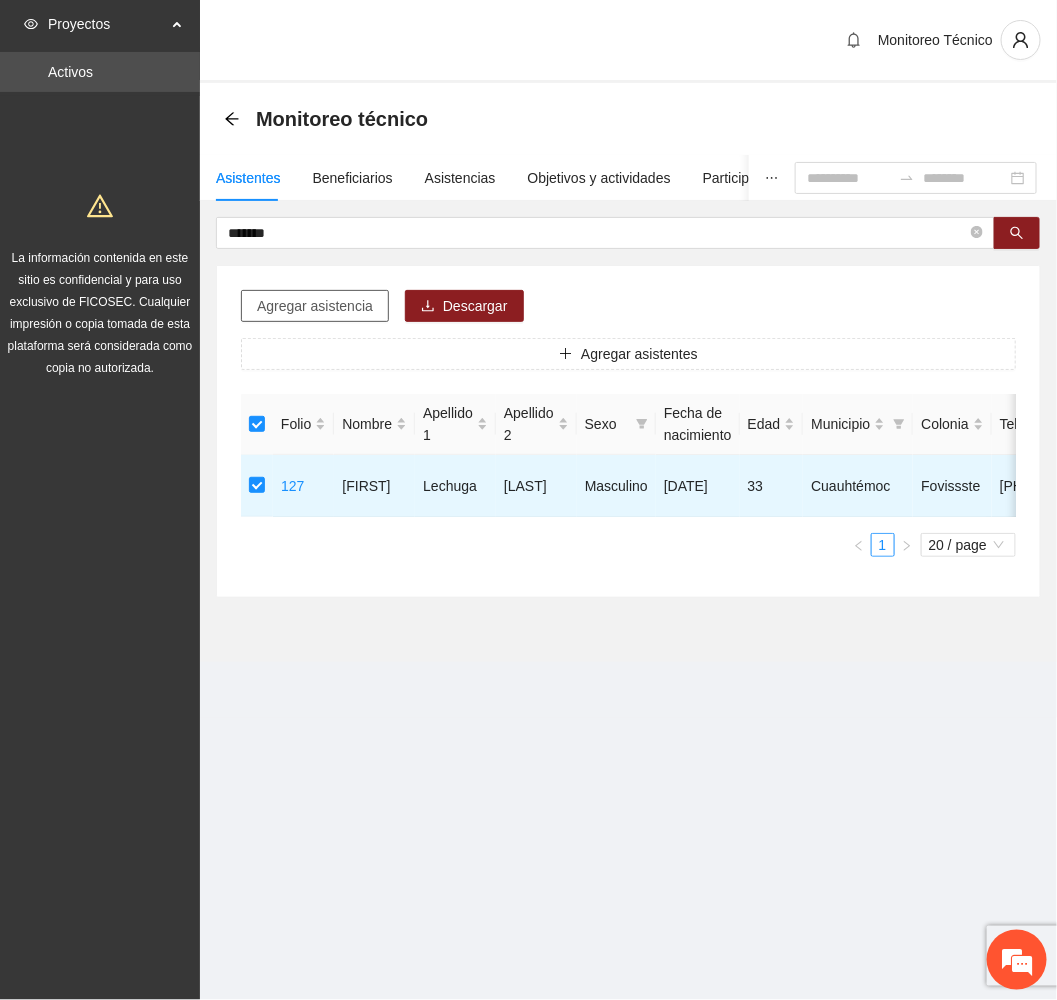 click on "Agregar asistencia" at bounding box center (315, 306) 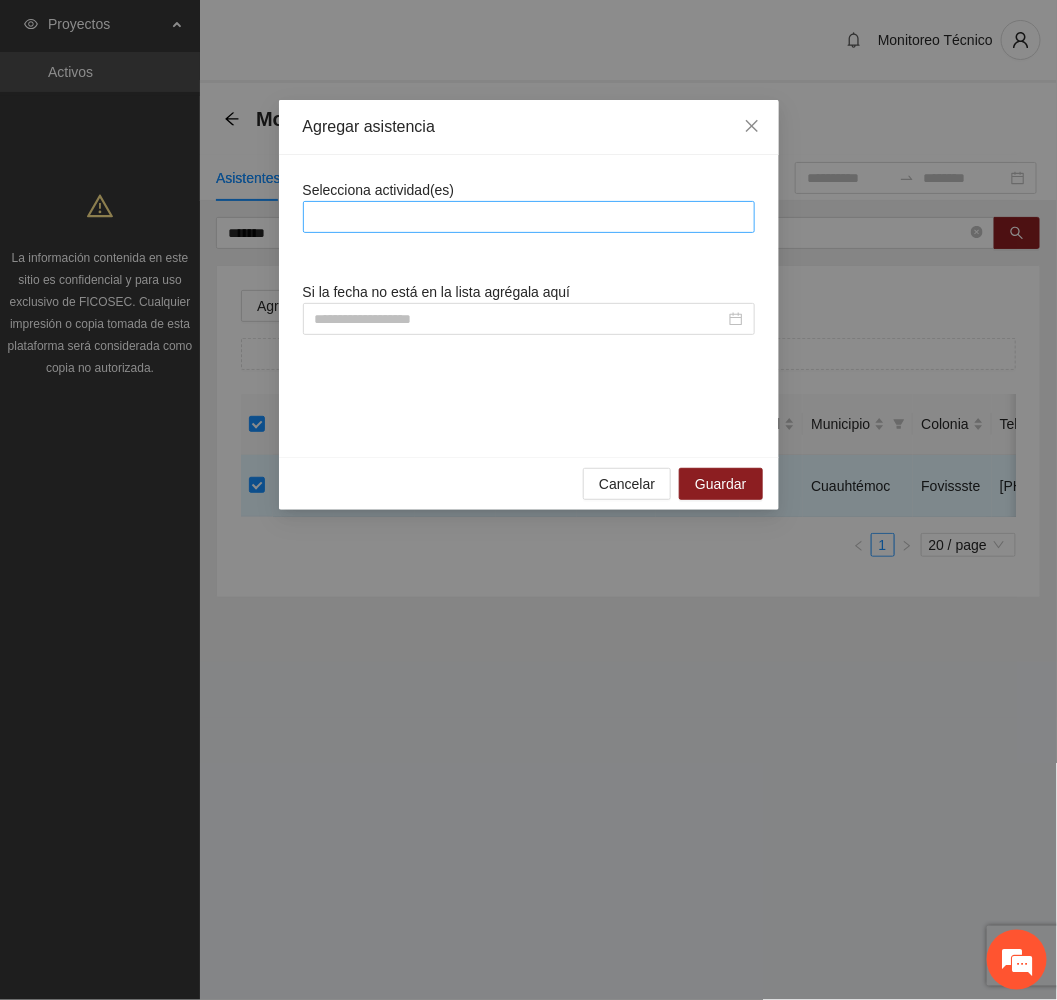 click at bounding box center [529, 217] 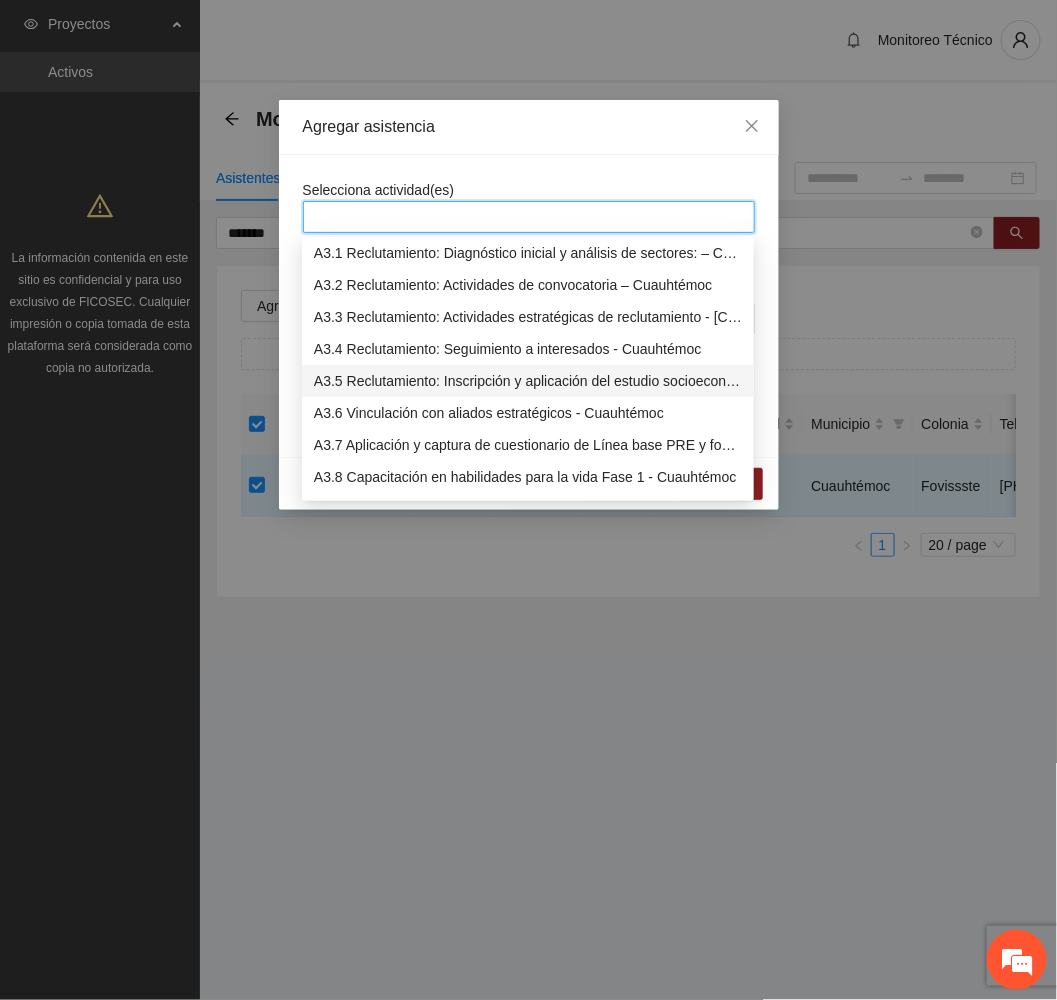 scroll, scrollTop: 1200, scrollLeft: 0, axis: vertical 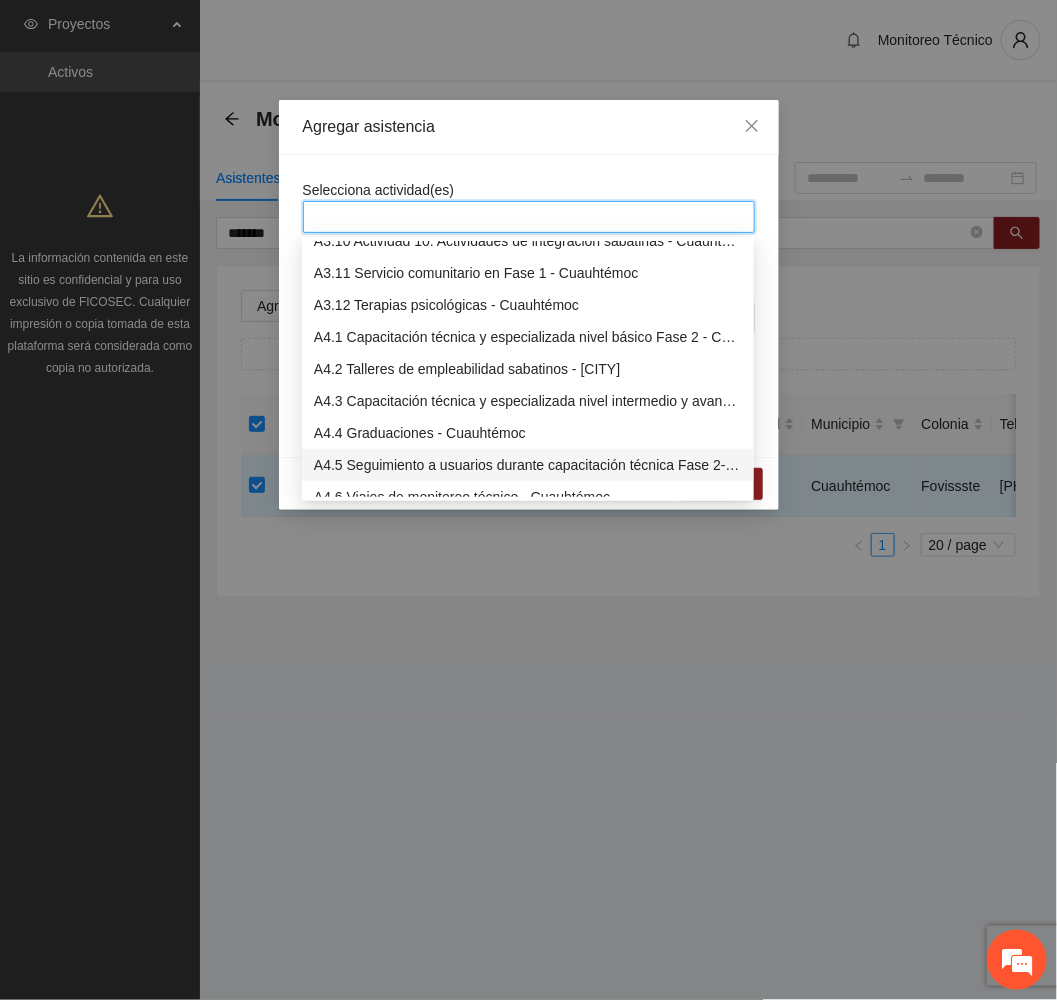 click on "A4.5 Seguimiento a usuarios durante capacitación técnica Fase 2- Cuauhtémoc" at bounding box center [528, 465] 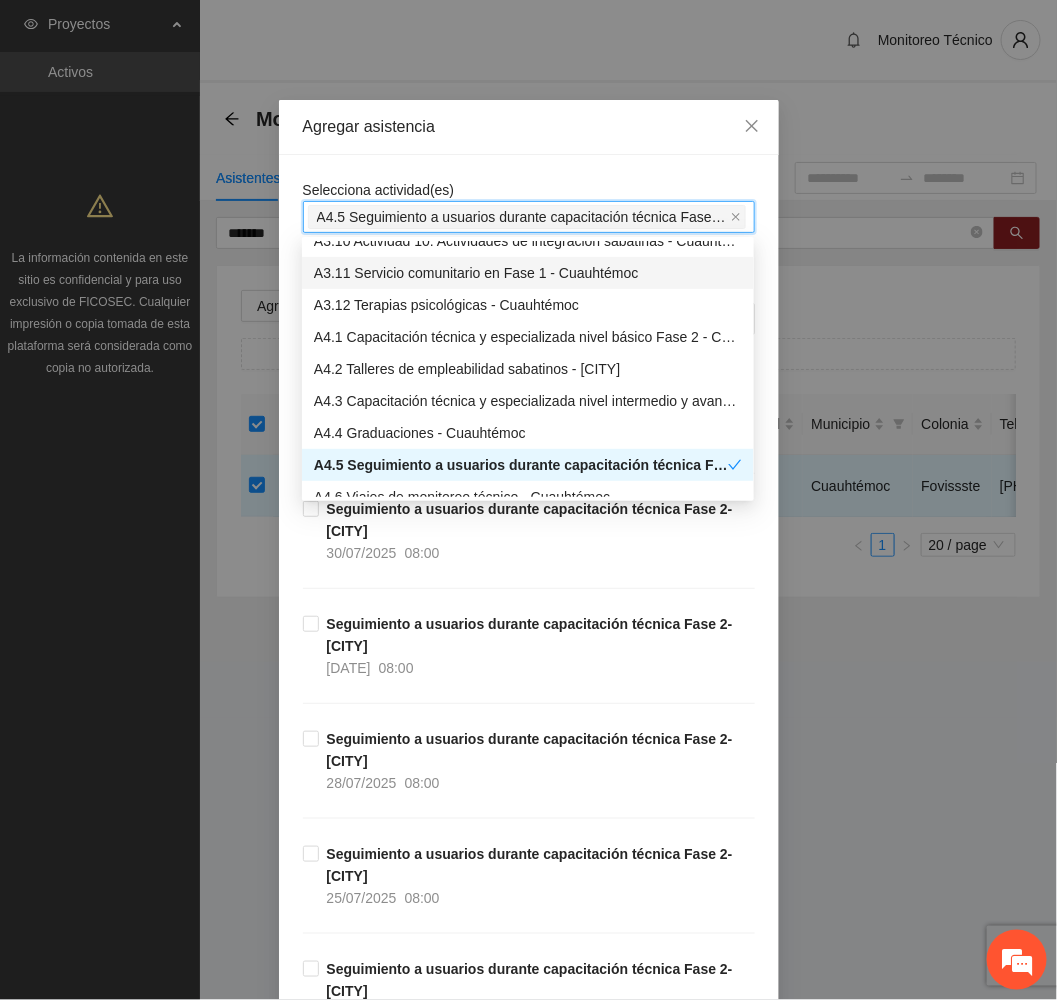 click on "Agregar asistencia" at bounding box center [529, 127] 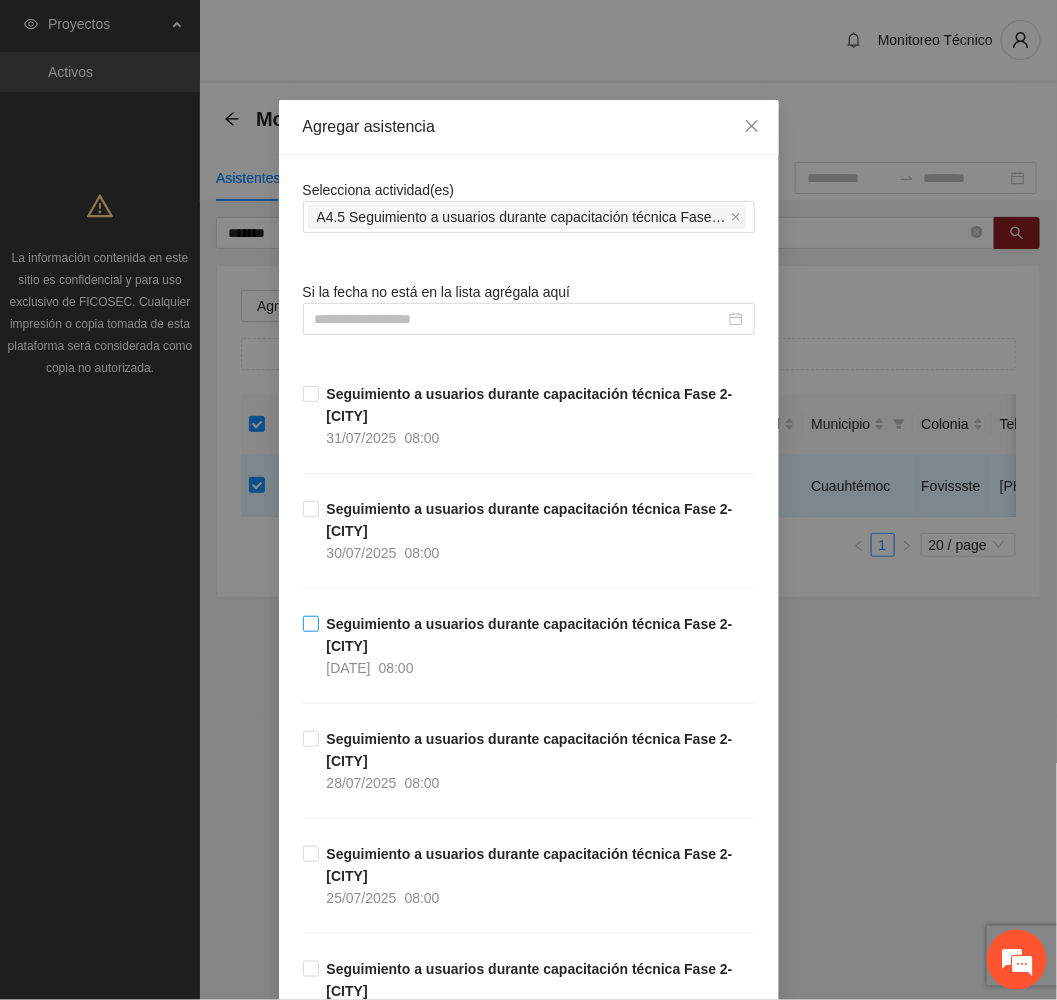 click on "Seguimiento a usuarios durante capacitación técnica Fase 2- Cuauhtémoc 29/07/2025 08:00" at bounding box center (537, 646) 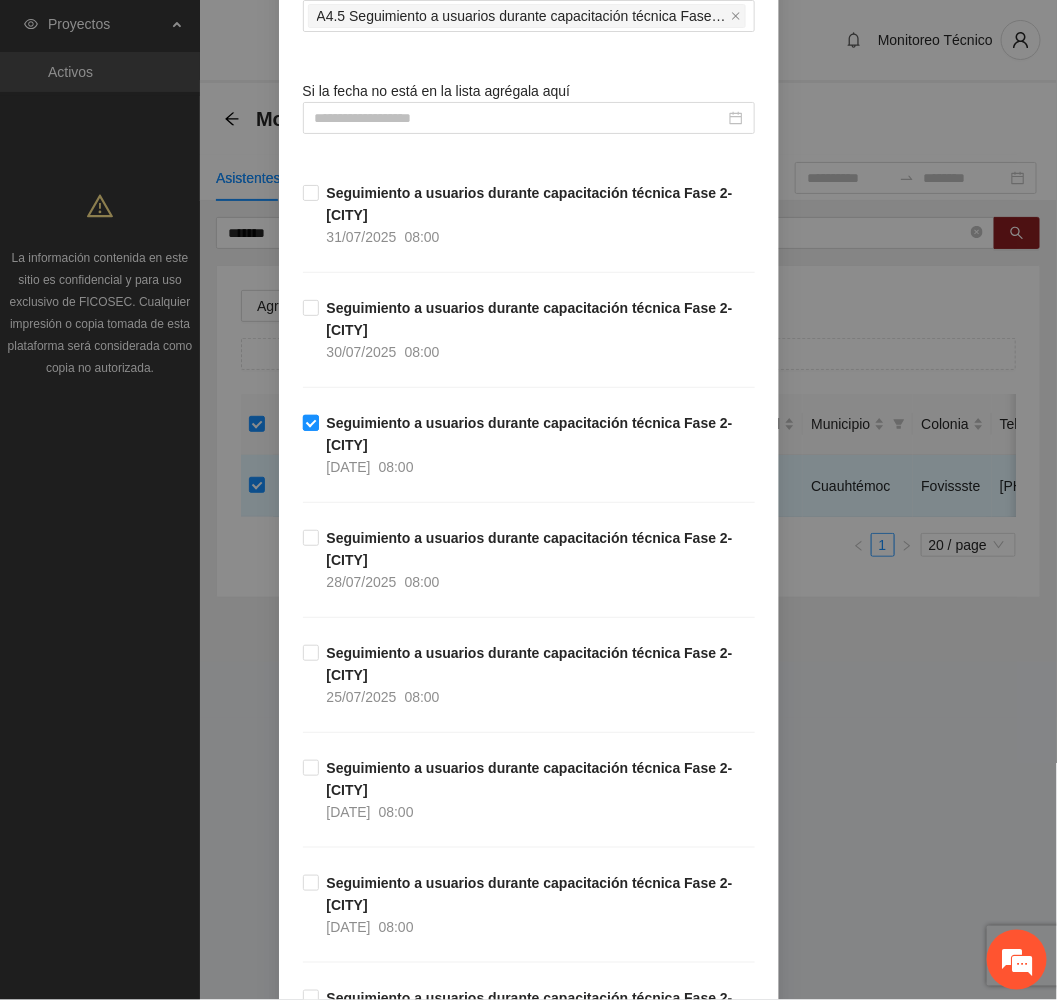 scroll, scrollTop: 450, scrollLeft: 0, axis: vertical 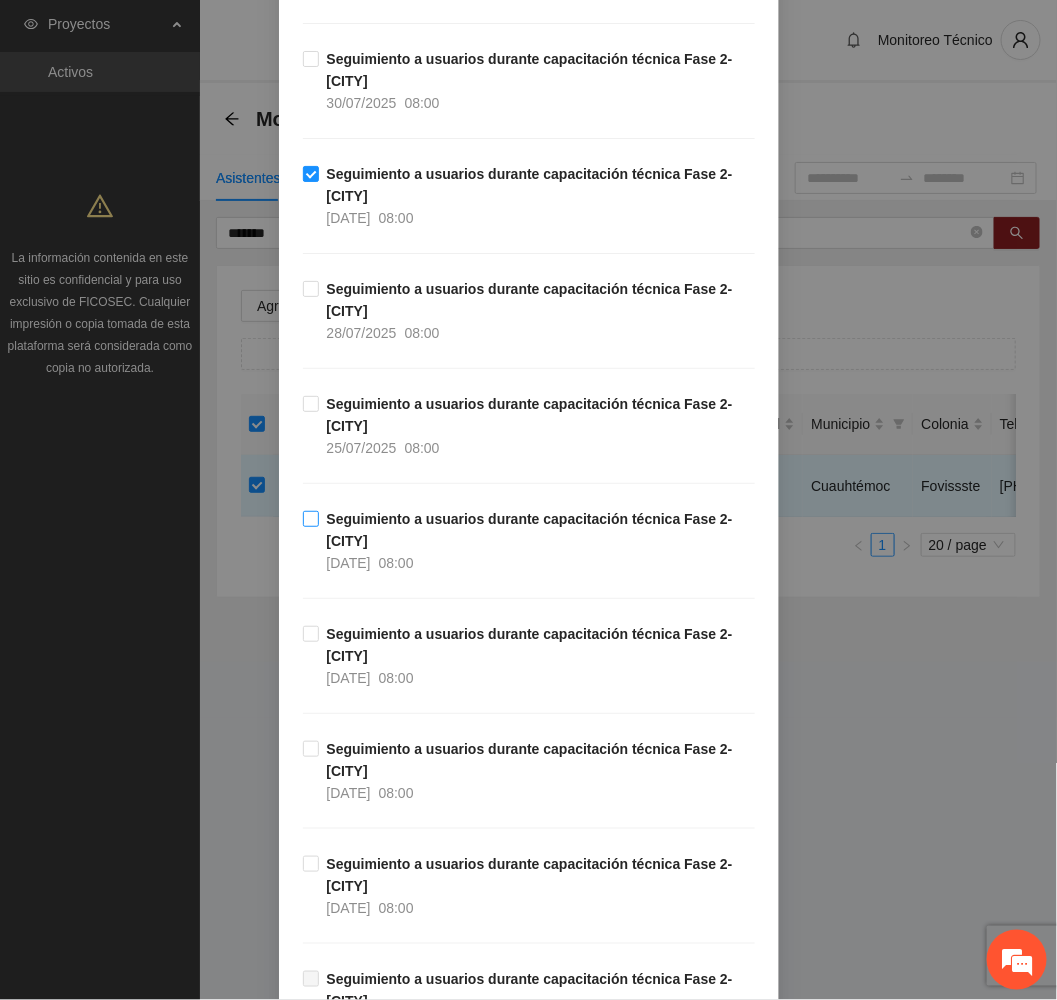 click on "Seguimiento a usuarios durante capacitación técnica Fase 2- Cuauhtémoc 24/07/2025 08:00" at bounding box center [537, 541] 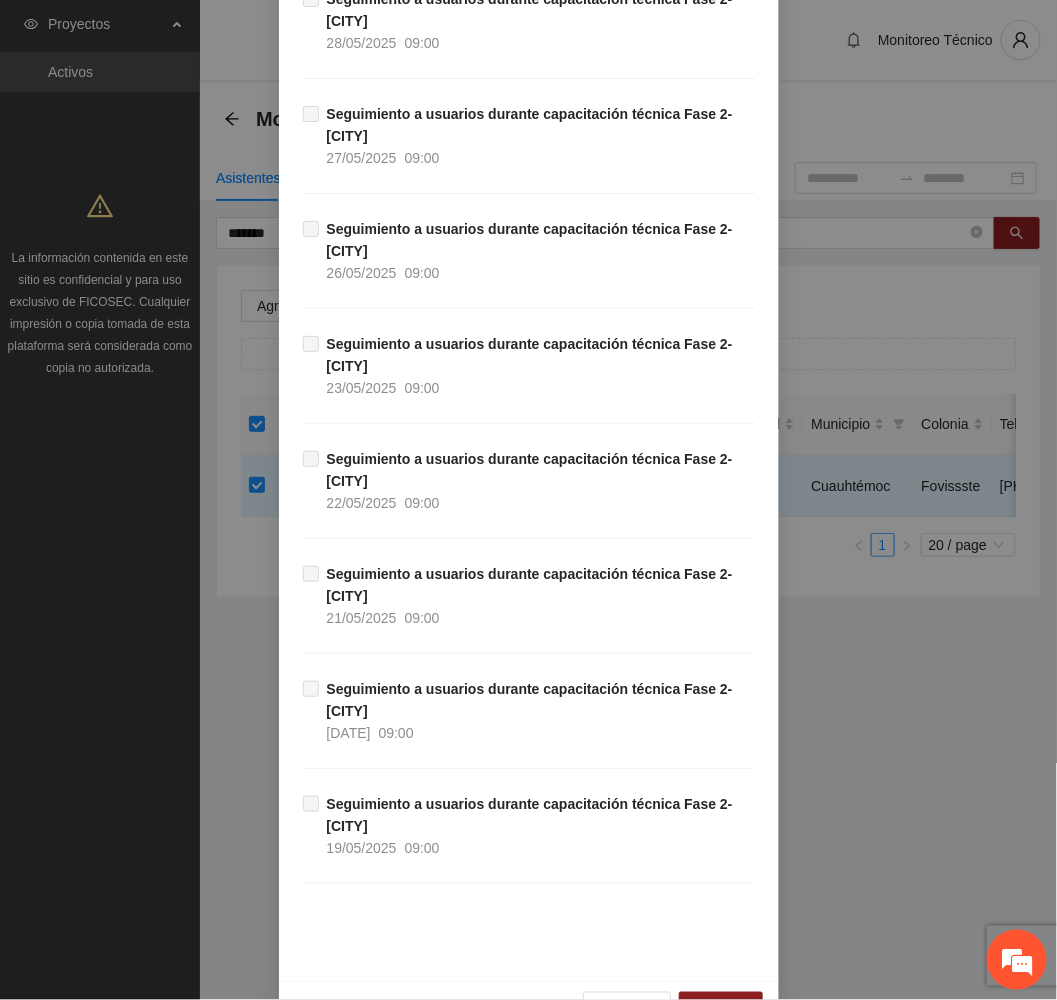 scroll, scrollTop: 1729, scrollLeft: 0, axis: vertical 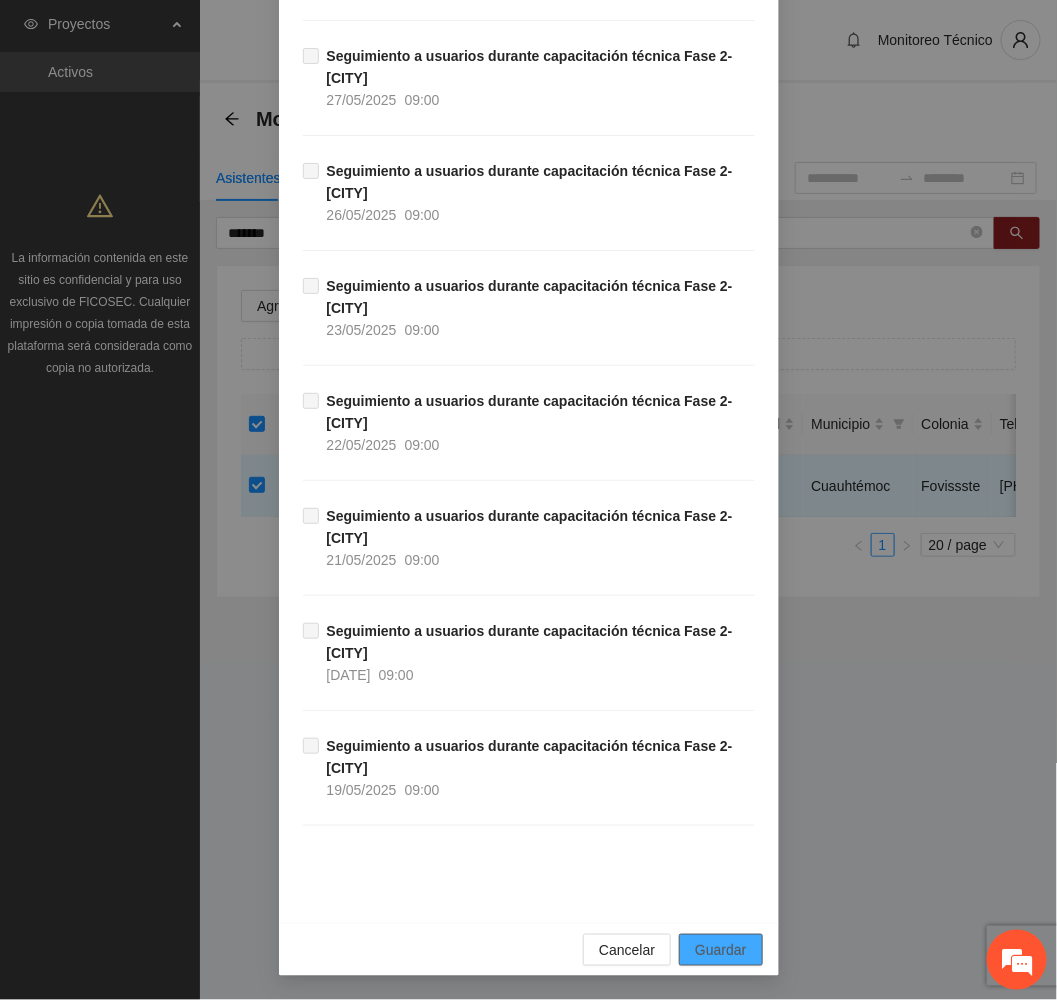 click on "Guardar" at bounding box center [720, 950] 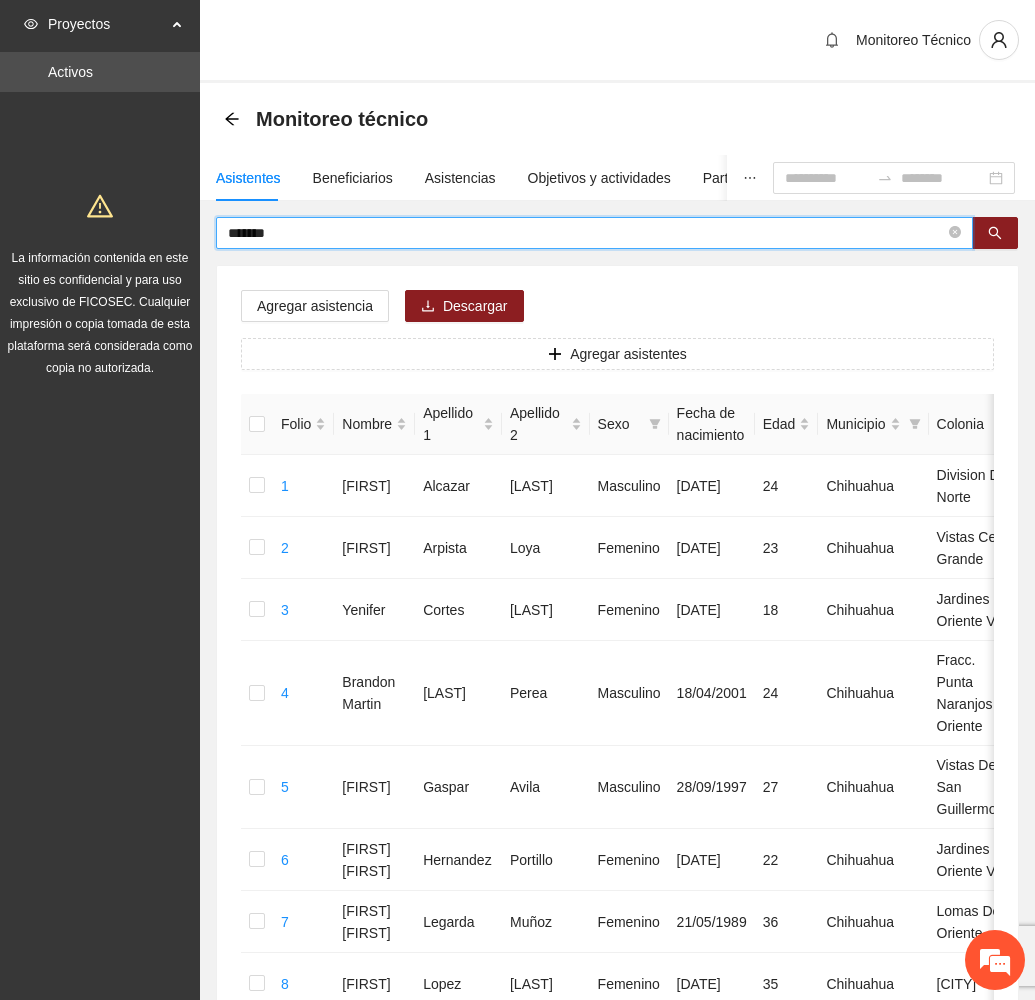 drag, startPoint x: 366, startPoint y: 231, endPoint x: 105, endPoint y: 253, distance: 261.92557 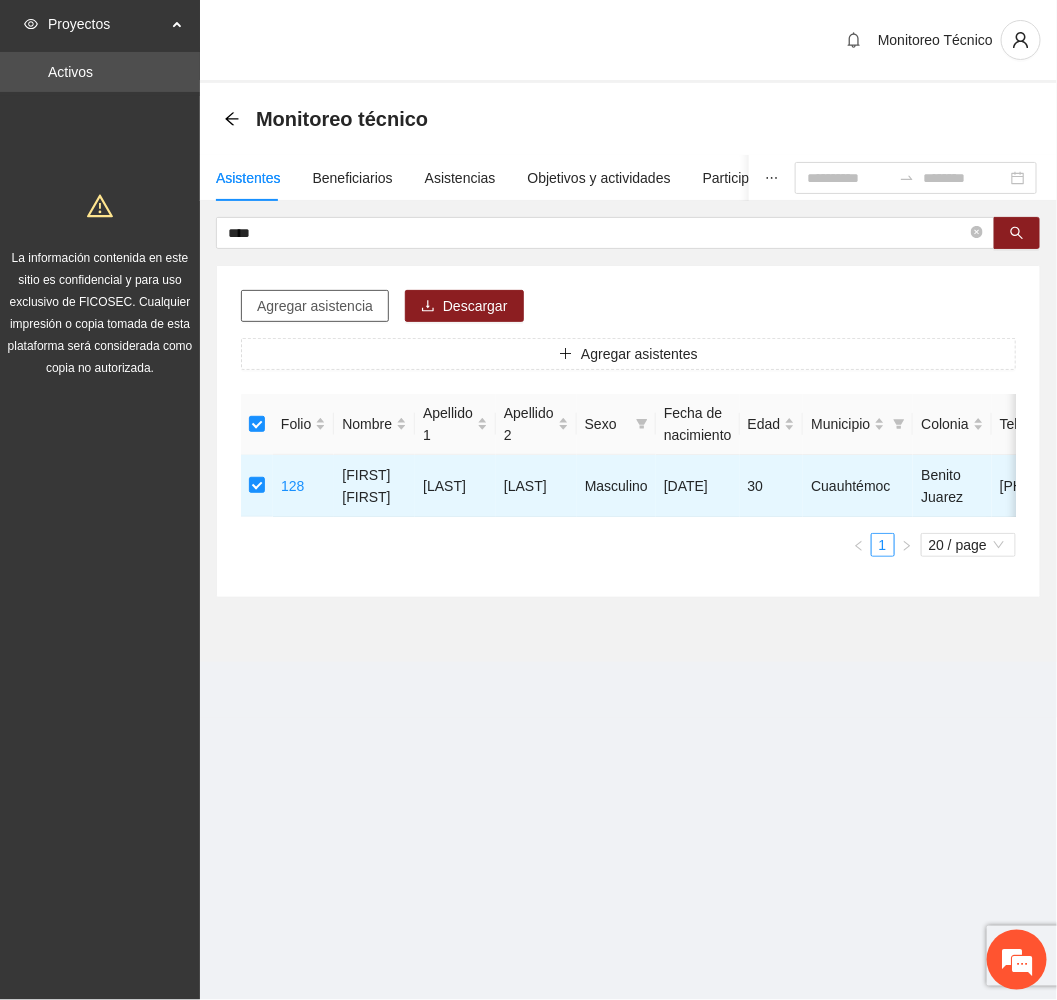 click on "Agregar asistencia" at bounding box center (315, 306) 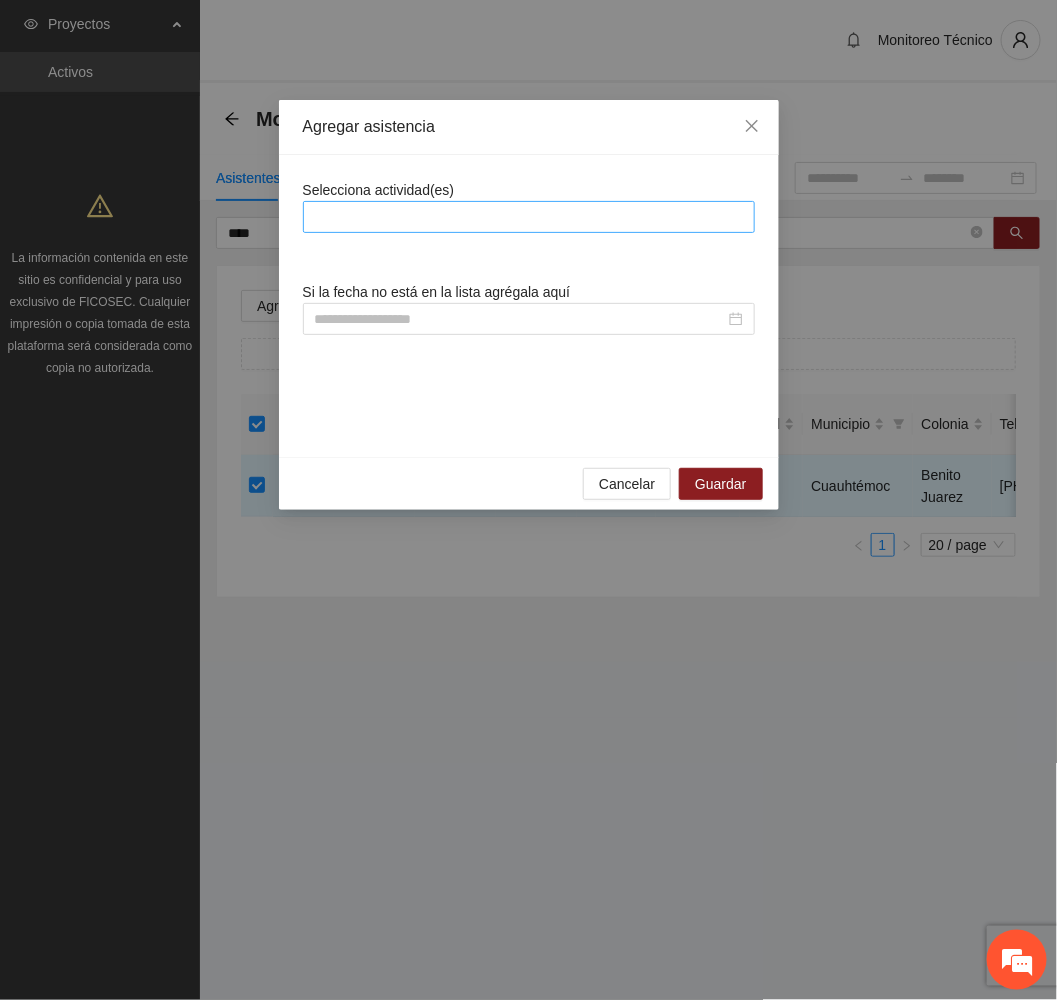 click at bounding box center [529, 217] 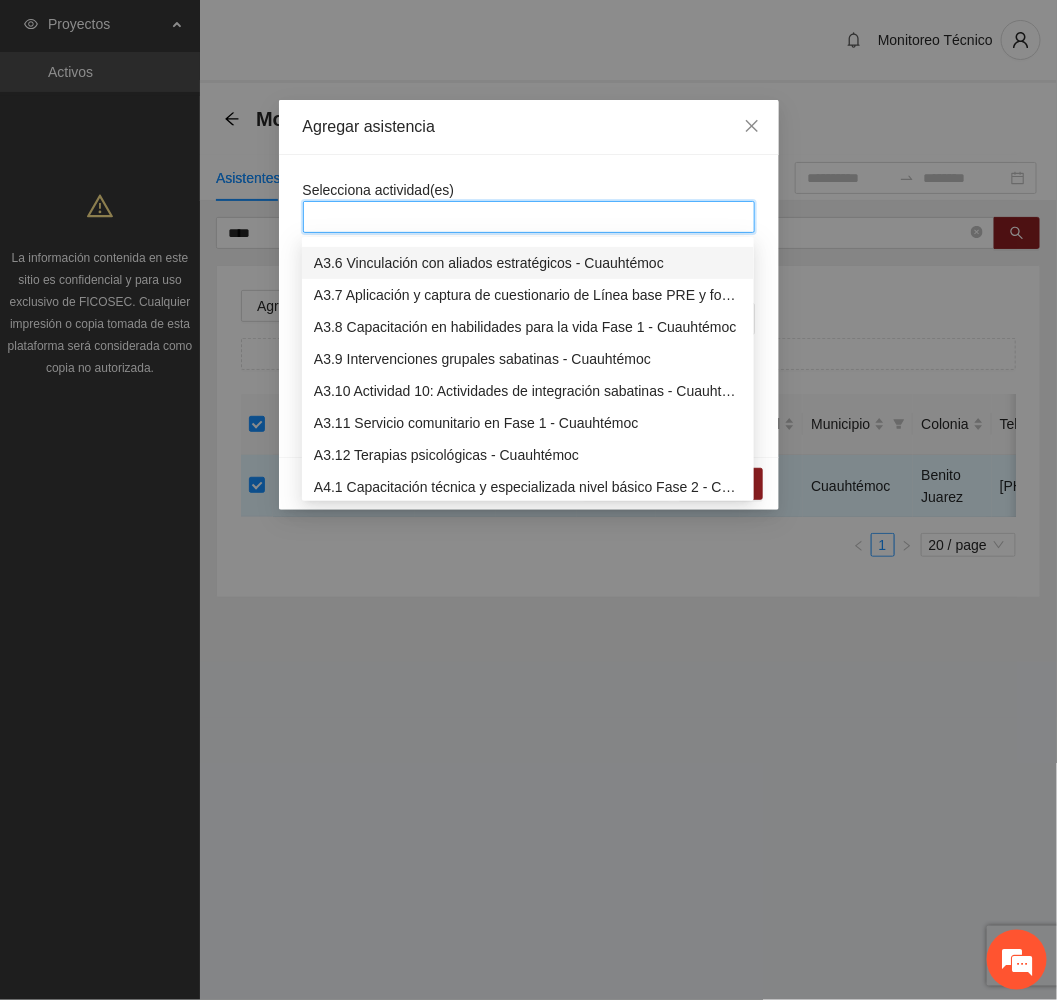 scroll, scrollTop: 1200, scrollLeft: 0, axis: vertical 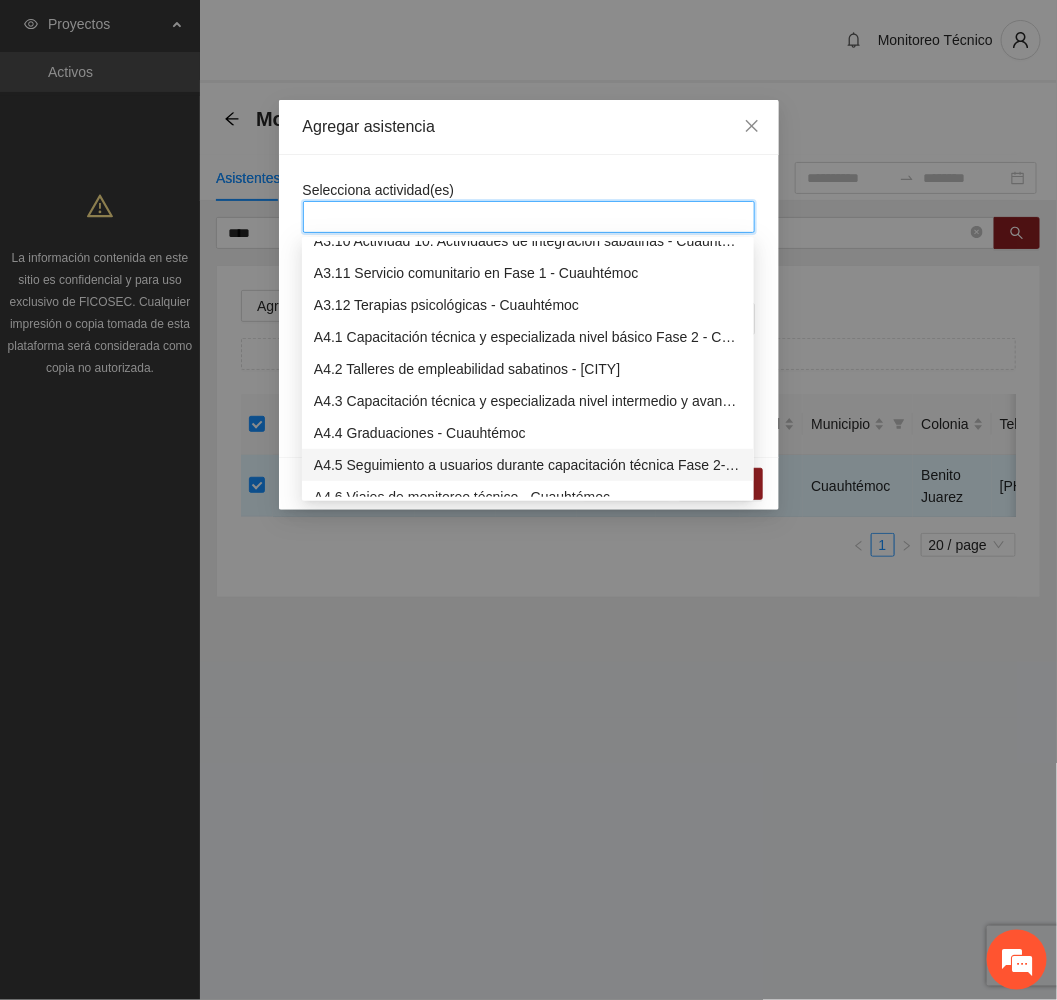 click on "A4.5 Seguimiento a usuarios durante capacitación técnica Fase 2- Cuauhtémoc" at bounding box center [528, 465] 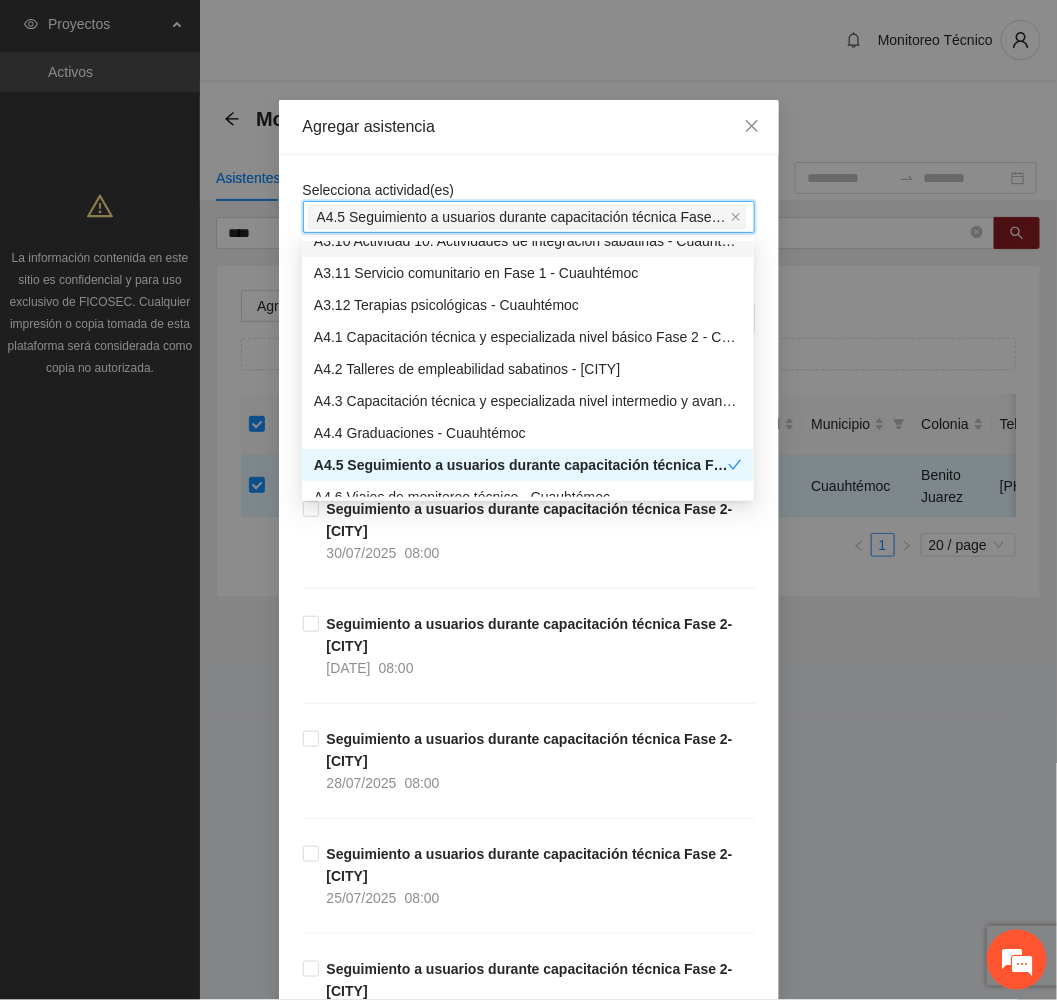 click on "Agregar asistencia" at bounding box center [529, 127] 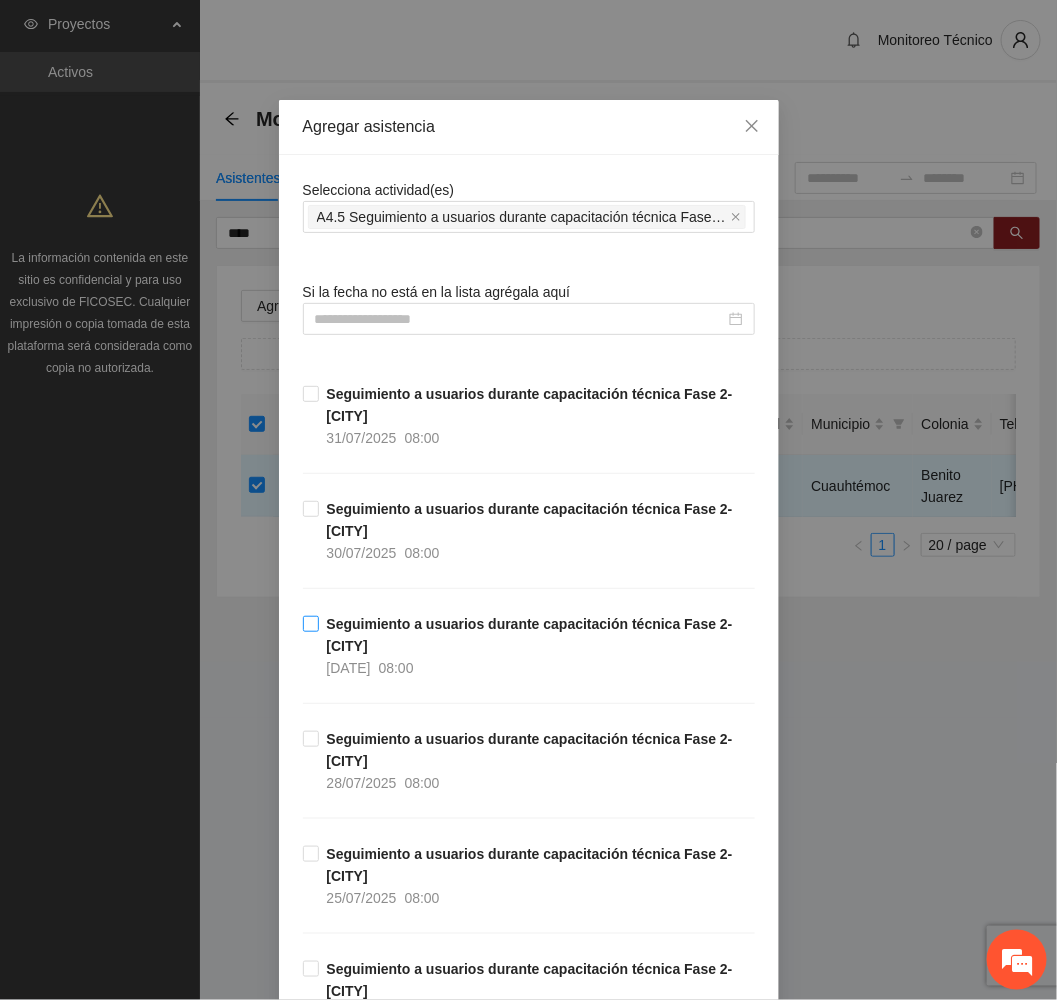 click on "Seguimiento a usuarios durante capacitación técnica Fase 2- Cuauhtémoc" at bounding box center [530, 635] 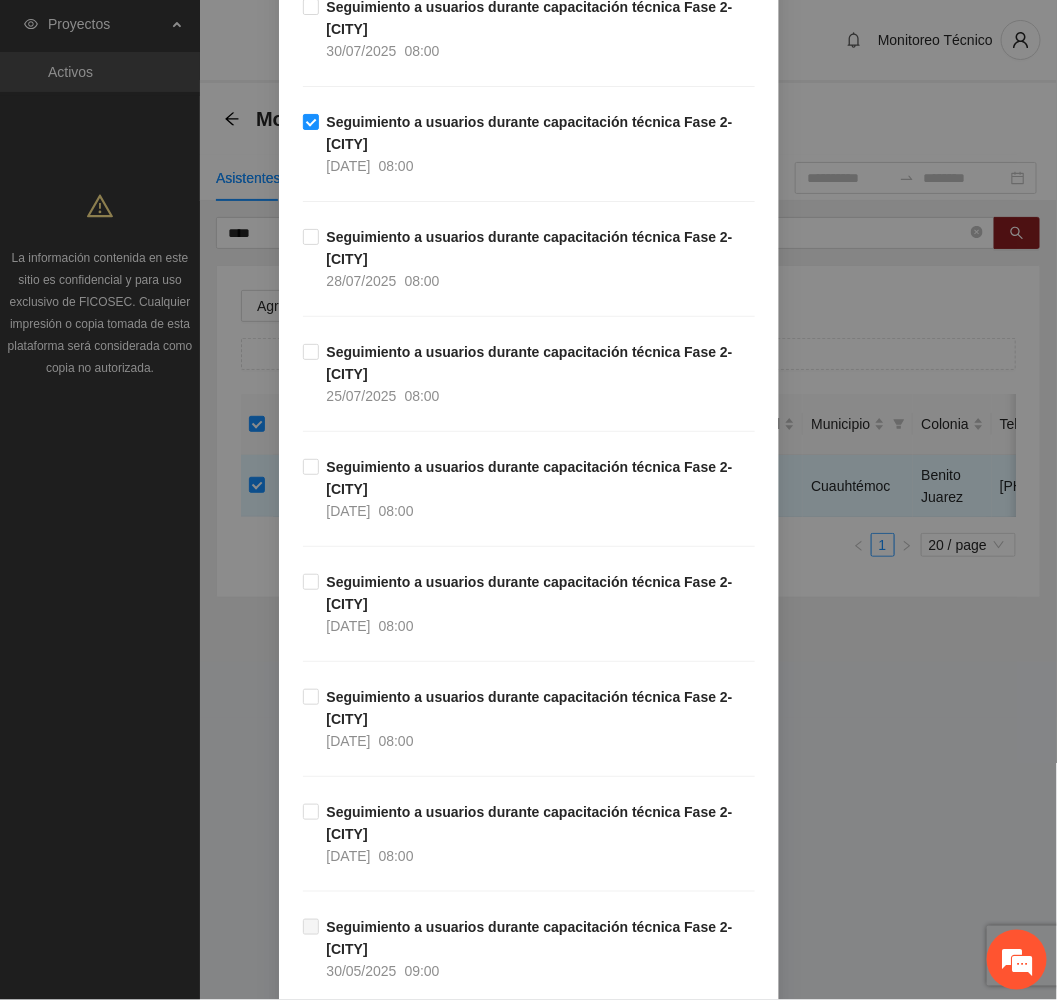 scroll, scrollTop: 600, scrollLeft: 0, axis: vertical 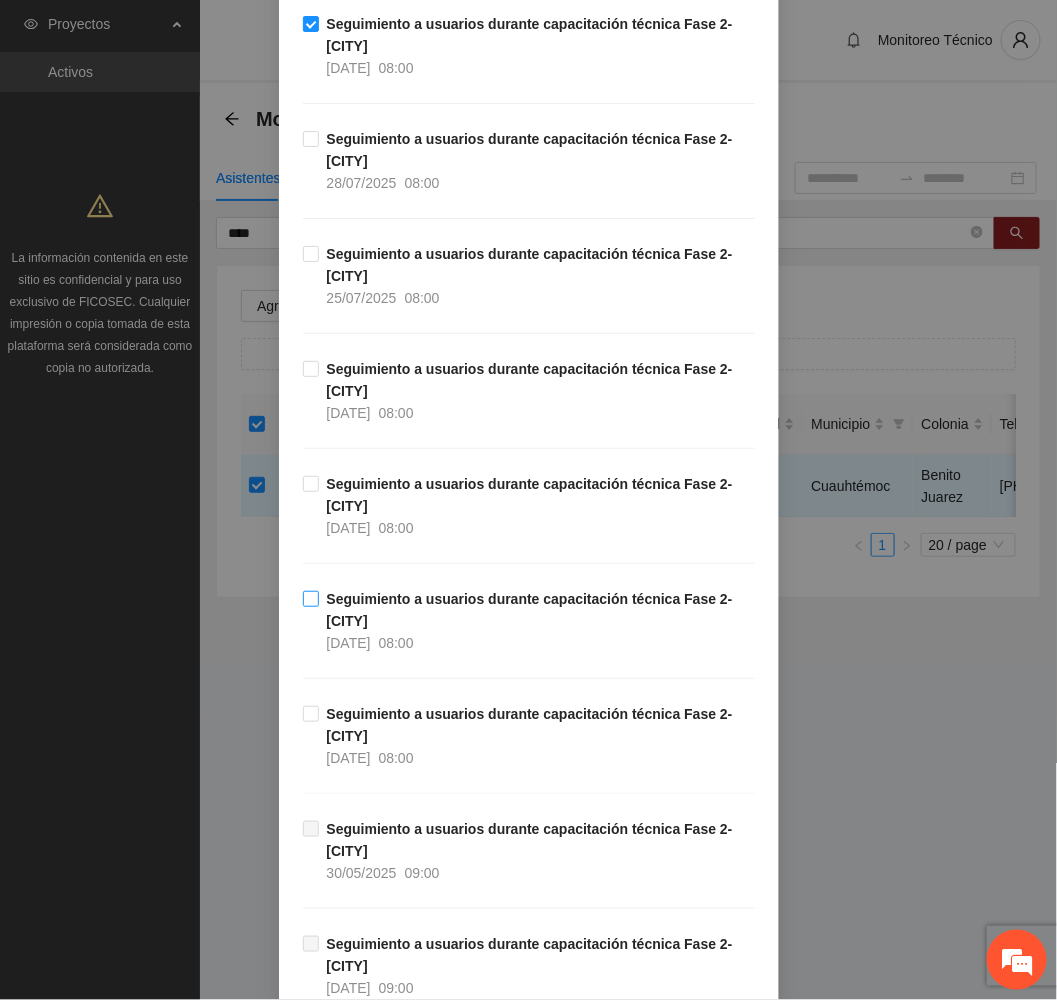 click on "Seguimiento a usuarios durante capacitación técnica Fase 2- Cuauhtémoc" at bounding box center (530, 610) 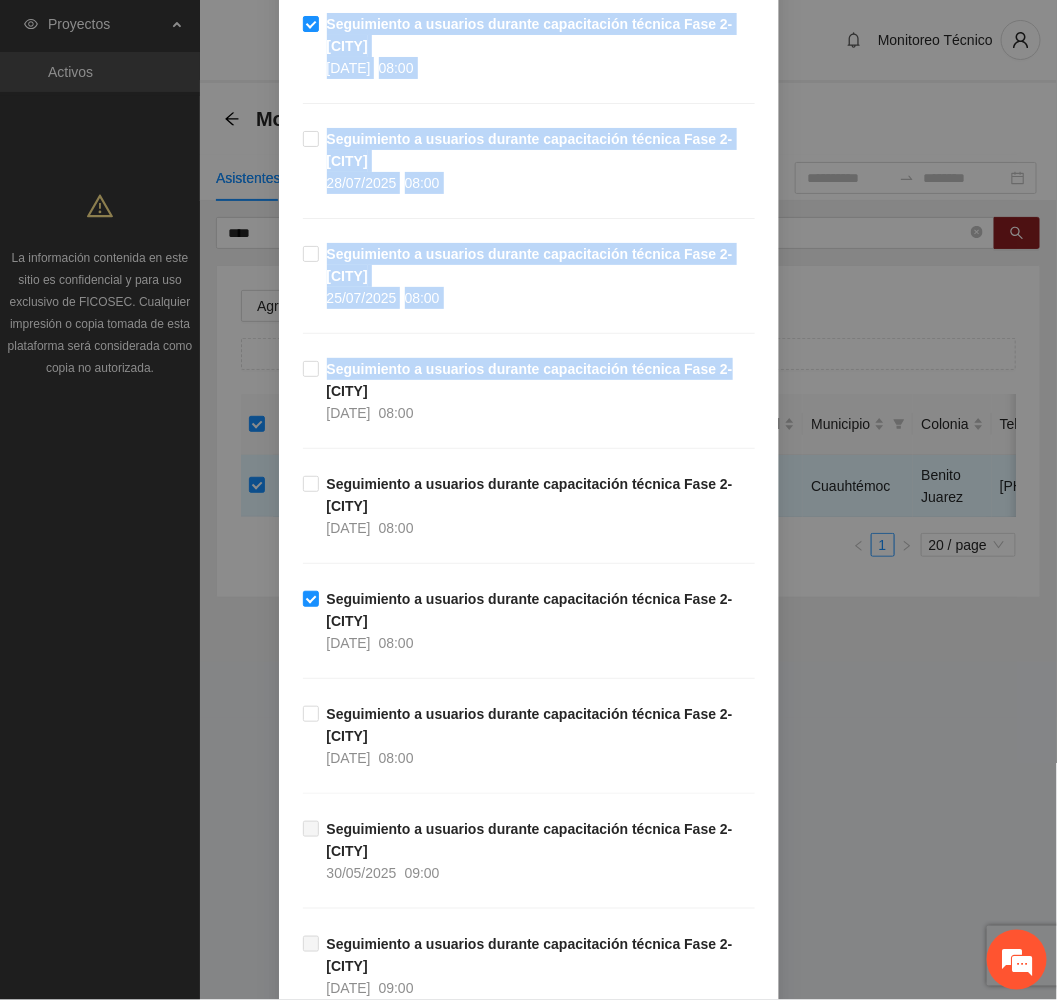 drag, startPoint x: 1033, startPoint y: 366, endPoint x: 1057, endPoint y: 639, distance: 274.05292 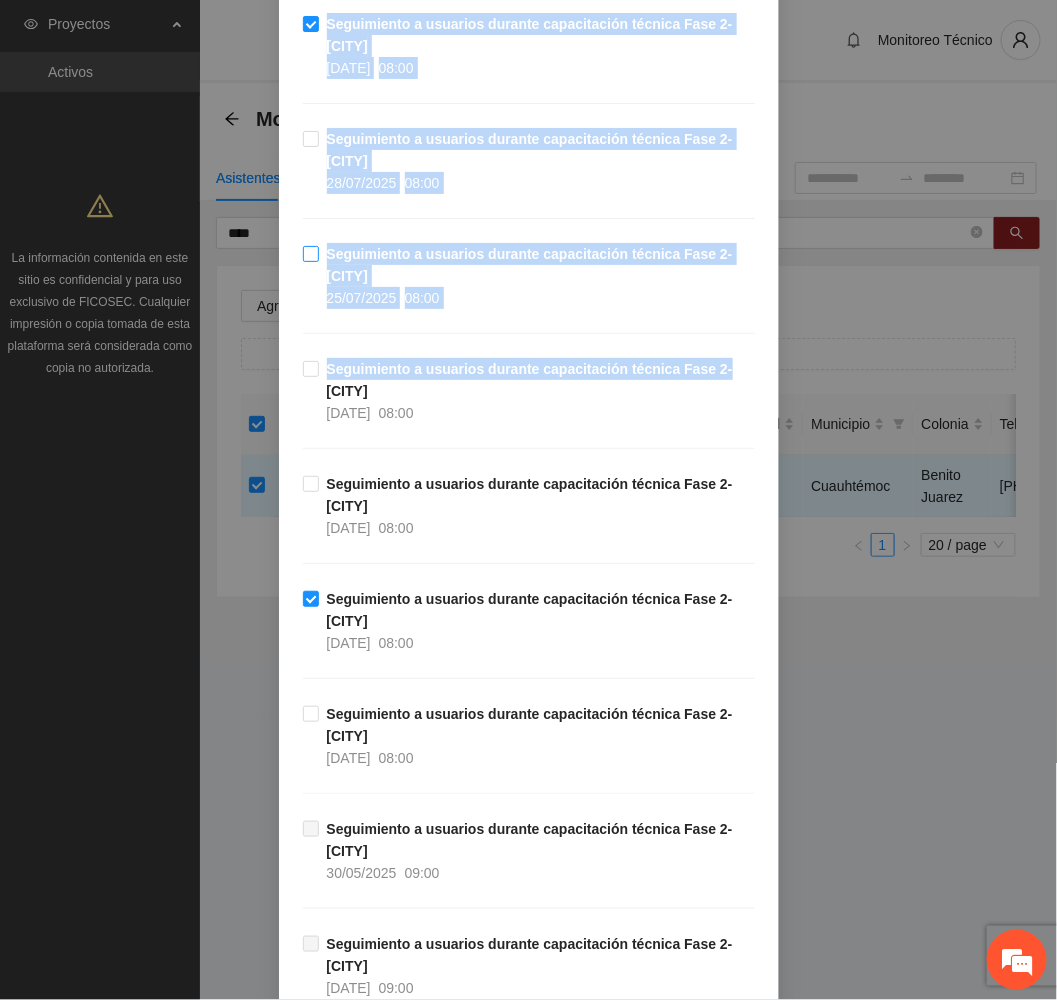 click on "Seguimiento a usuarios durante capacitación técnica Fase 2- Cuauhtémoc 25/07/2025 08:00" at bounding box center (537, 276) 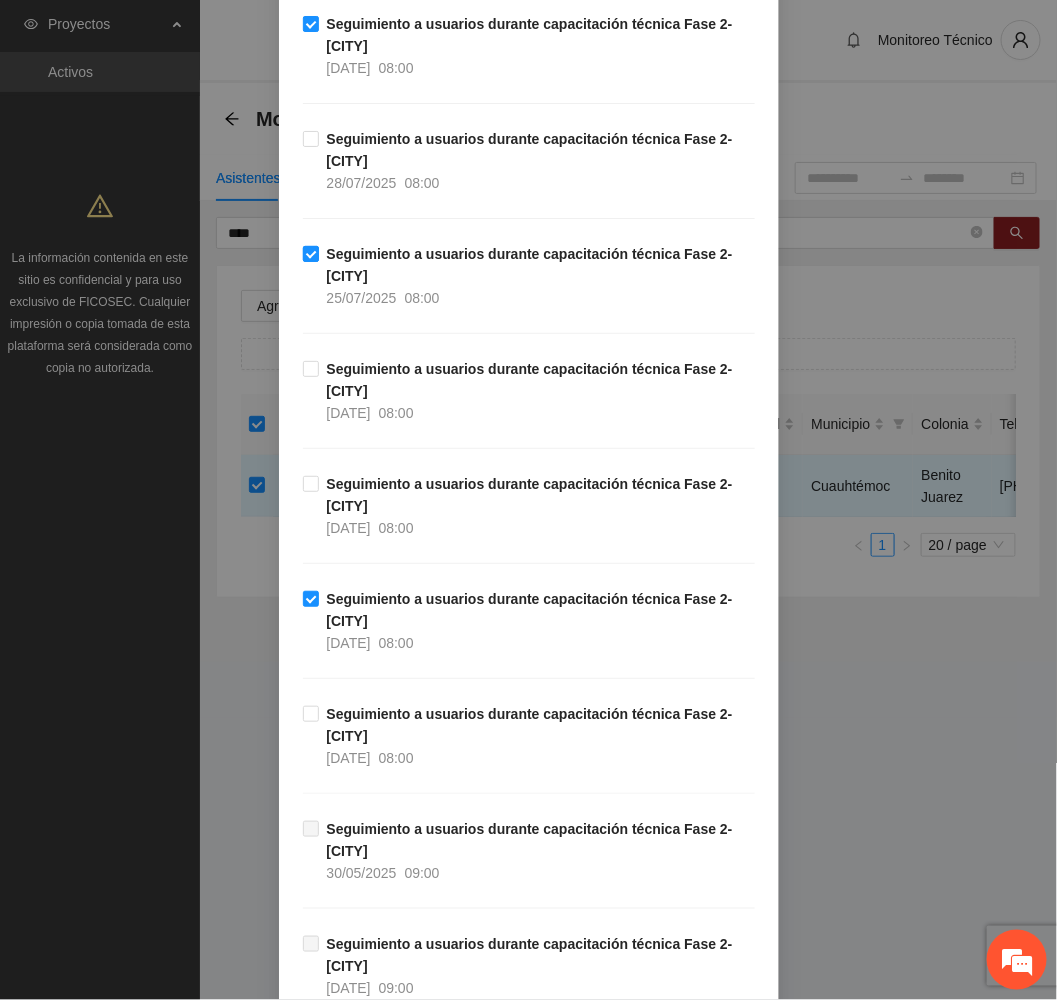 click on "Seguimiento a usuarios durante capacitación técnica Fase 2- Cuauhtémoc 25/07/2025 08:00" at bounding box center (537, 276) 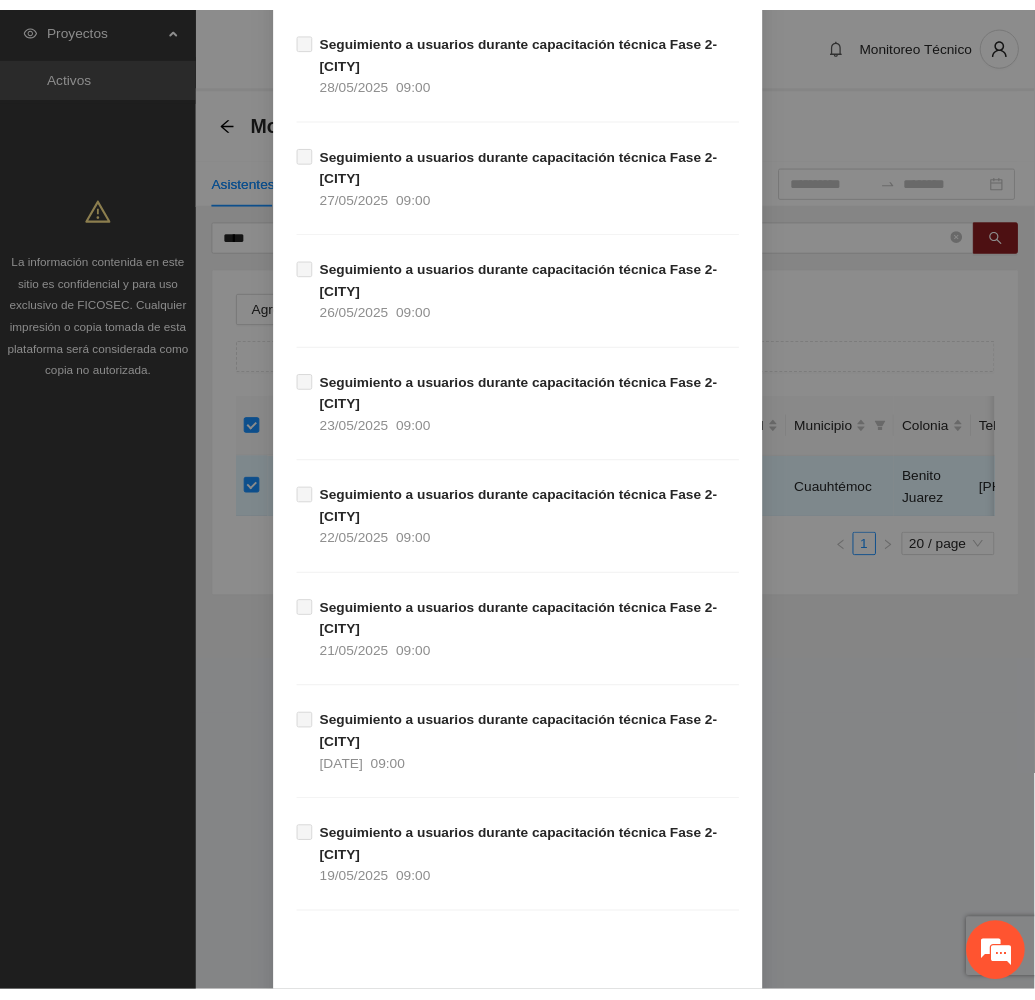 scroll, scrollTop: 1729, scrollLeft: 0, axis: vertical 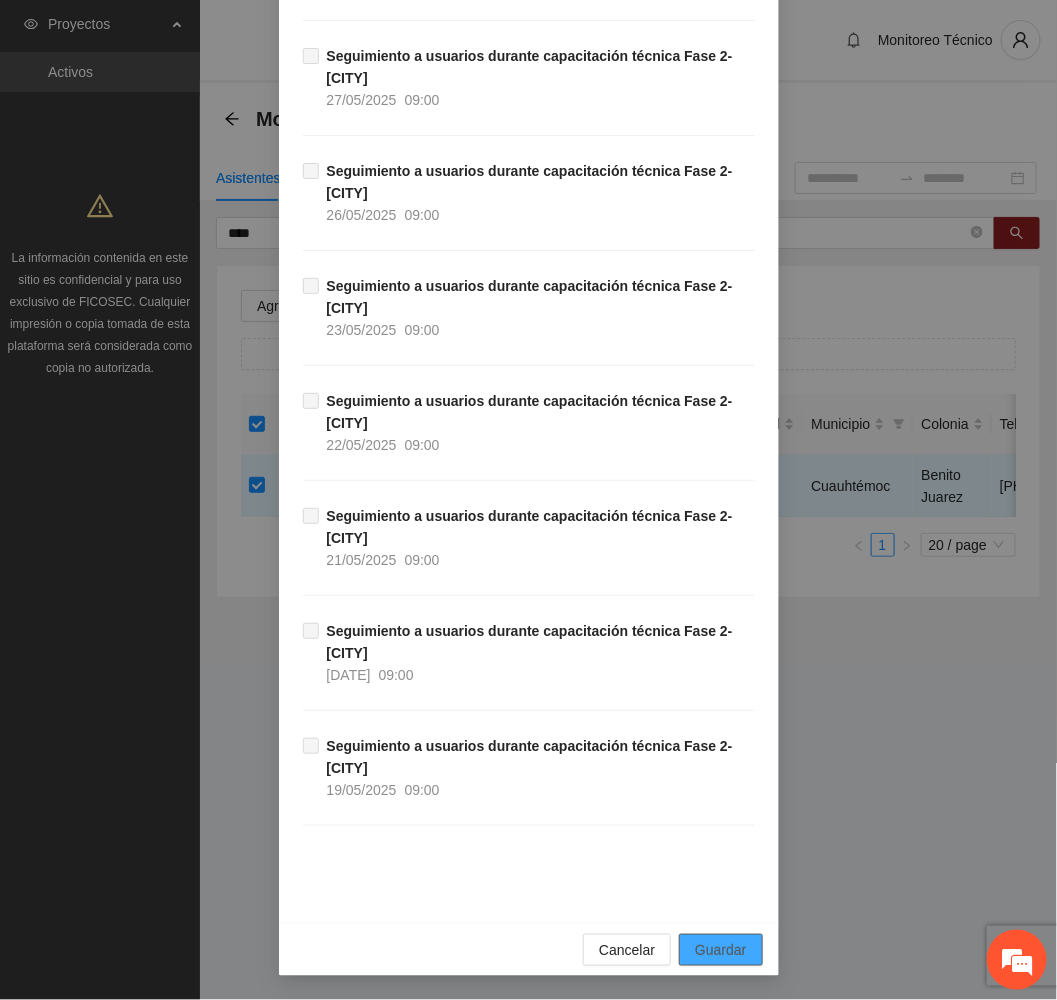 click on "Guardar" at bounding box center [720, 950] 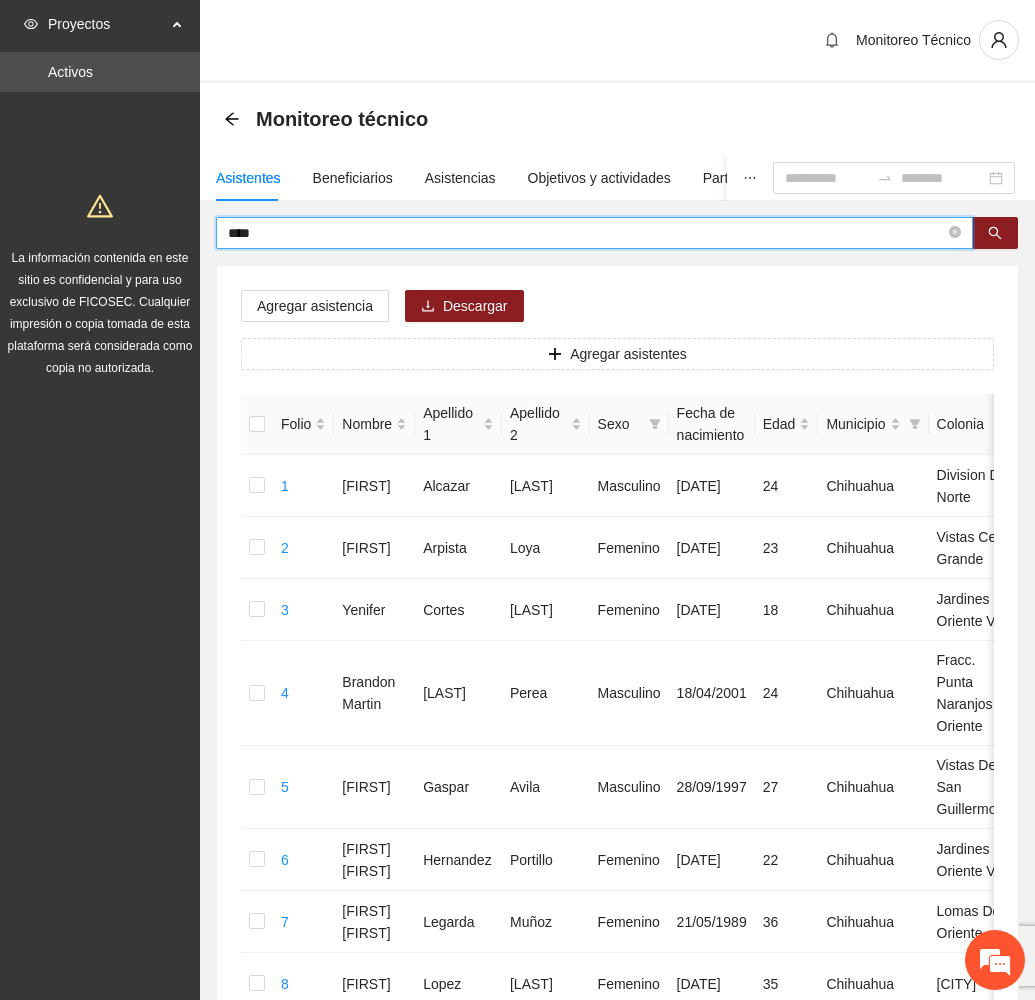 drag, startPoint x: 327, startPoint y: 231, endPoint x: 144, endPoint y: 232, distance: 183.00273 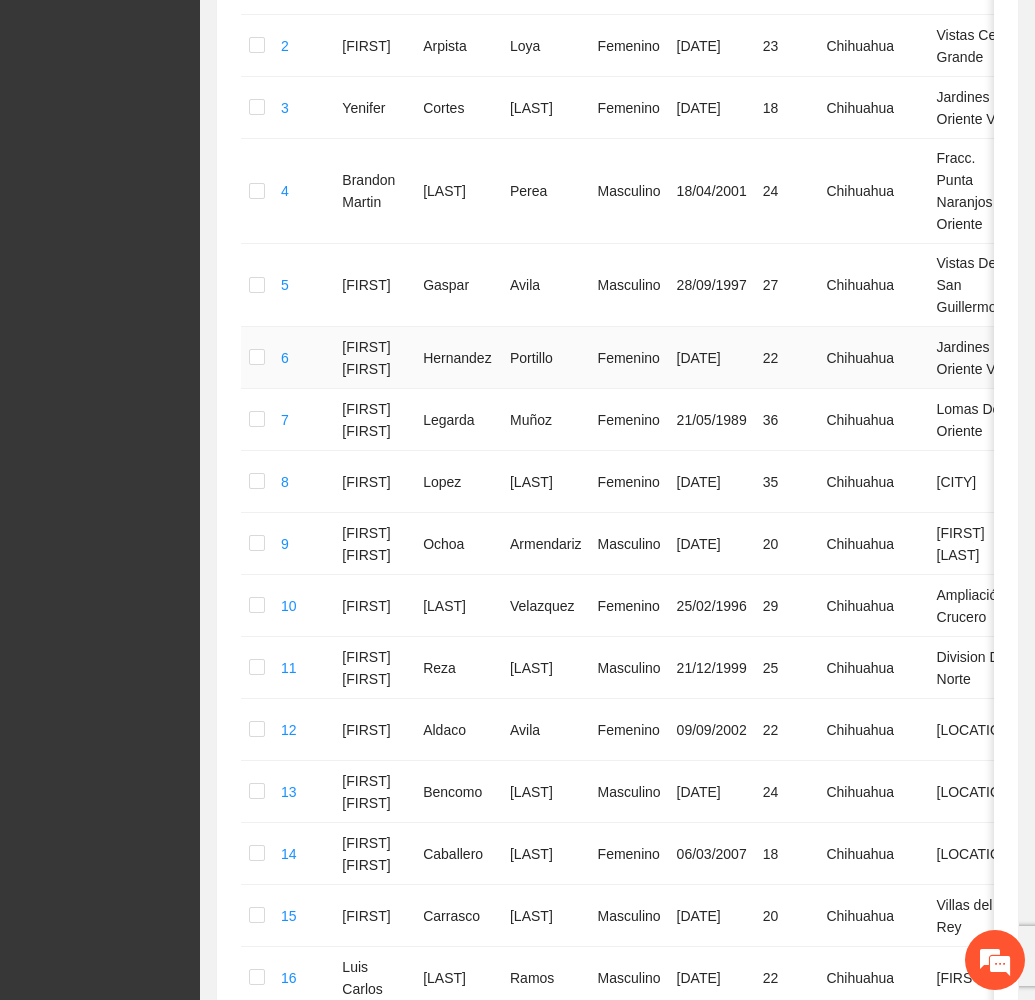 scroll, scrollTop: 114, scrollLeft: 0, axis: vertical 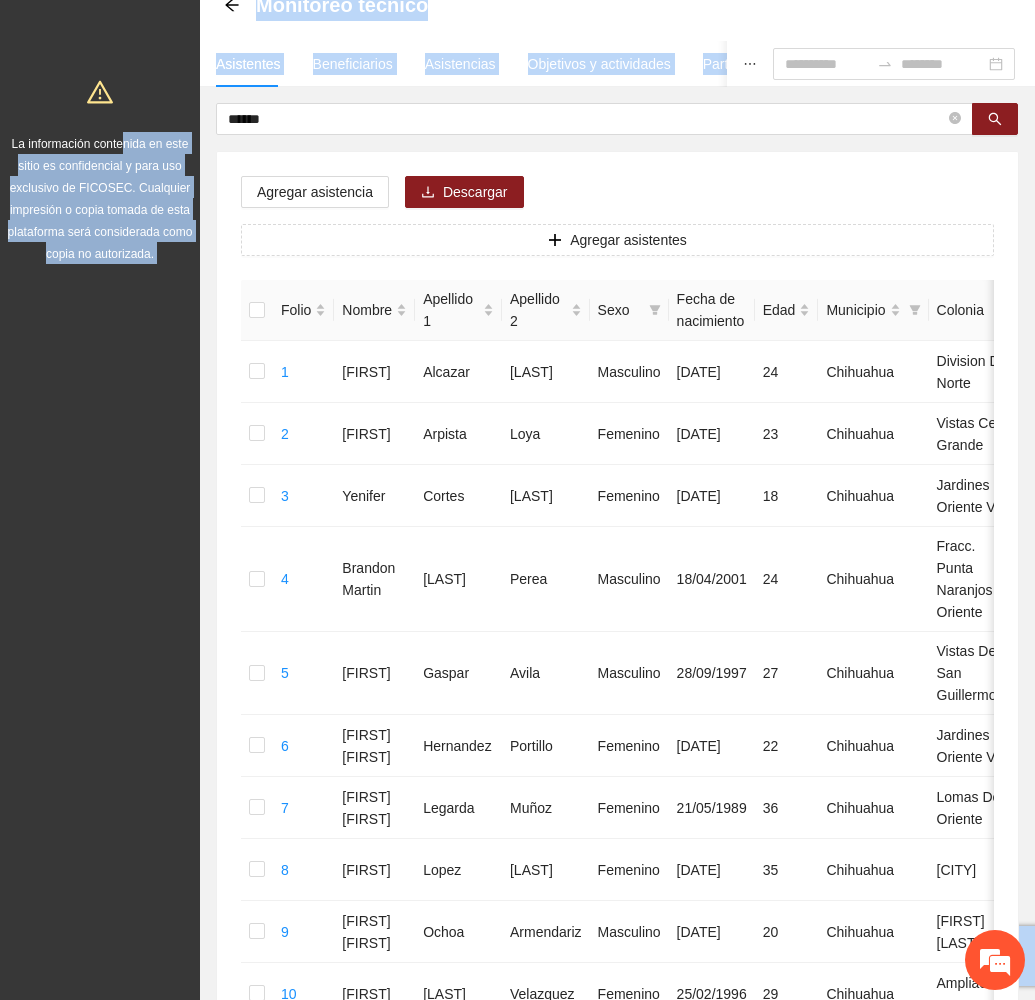 drag, startPoint x: 327, startPoint y: 105, endPoint x: 126, endPoint y: 148, distance: 205.54805 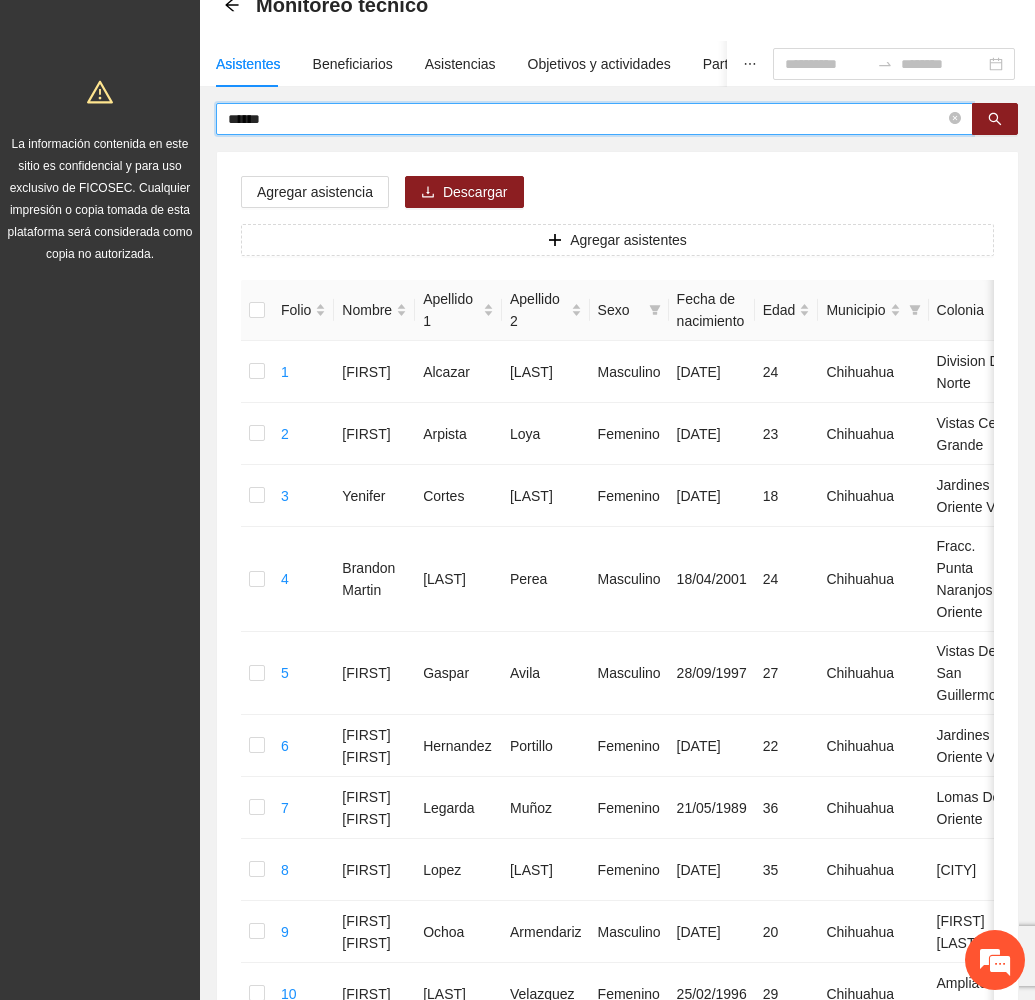 click on "******" at bounding box center (586, 119) 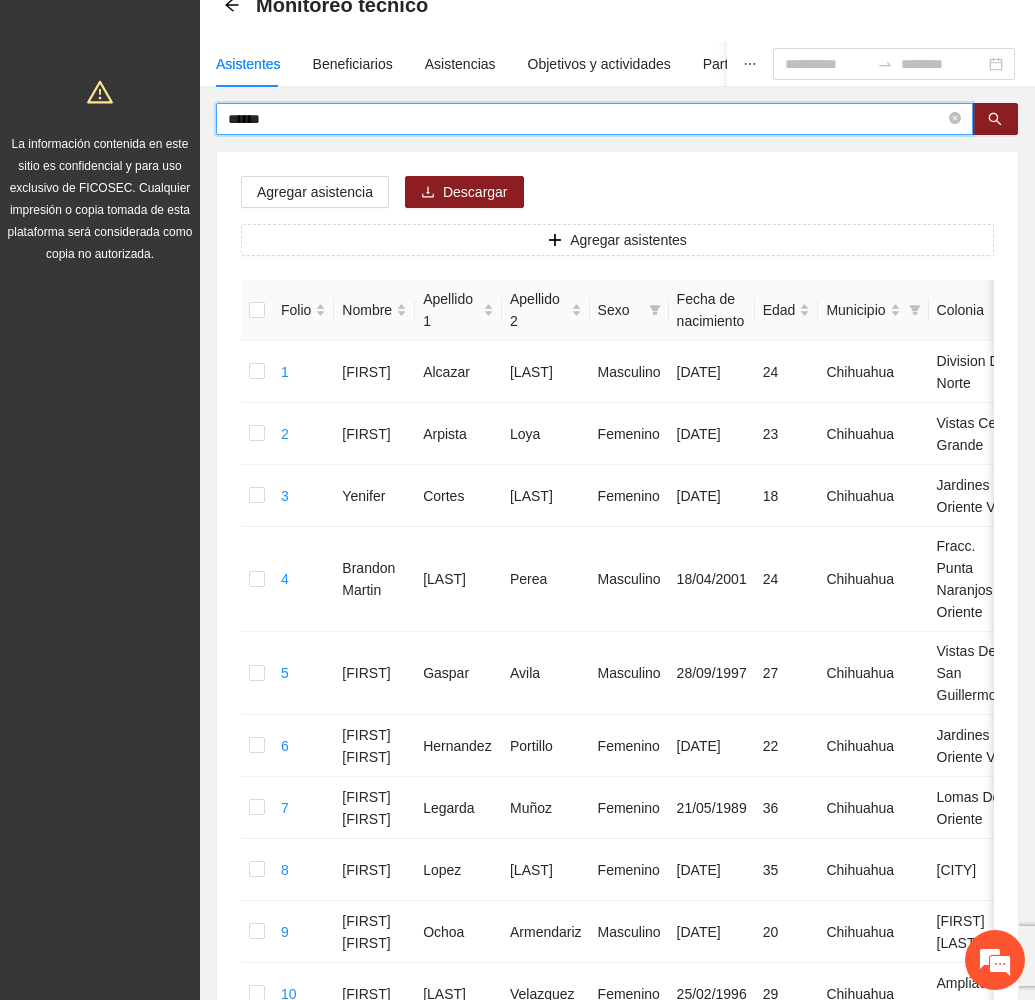 drag, startPoint x: 303, startPoint y: 123, endPoint x: 109, endPoint y: 126, distance: 194.0232 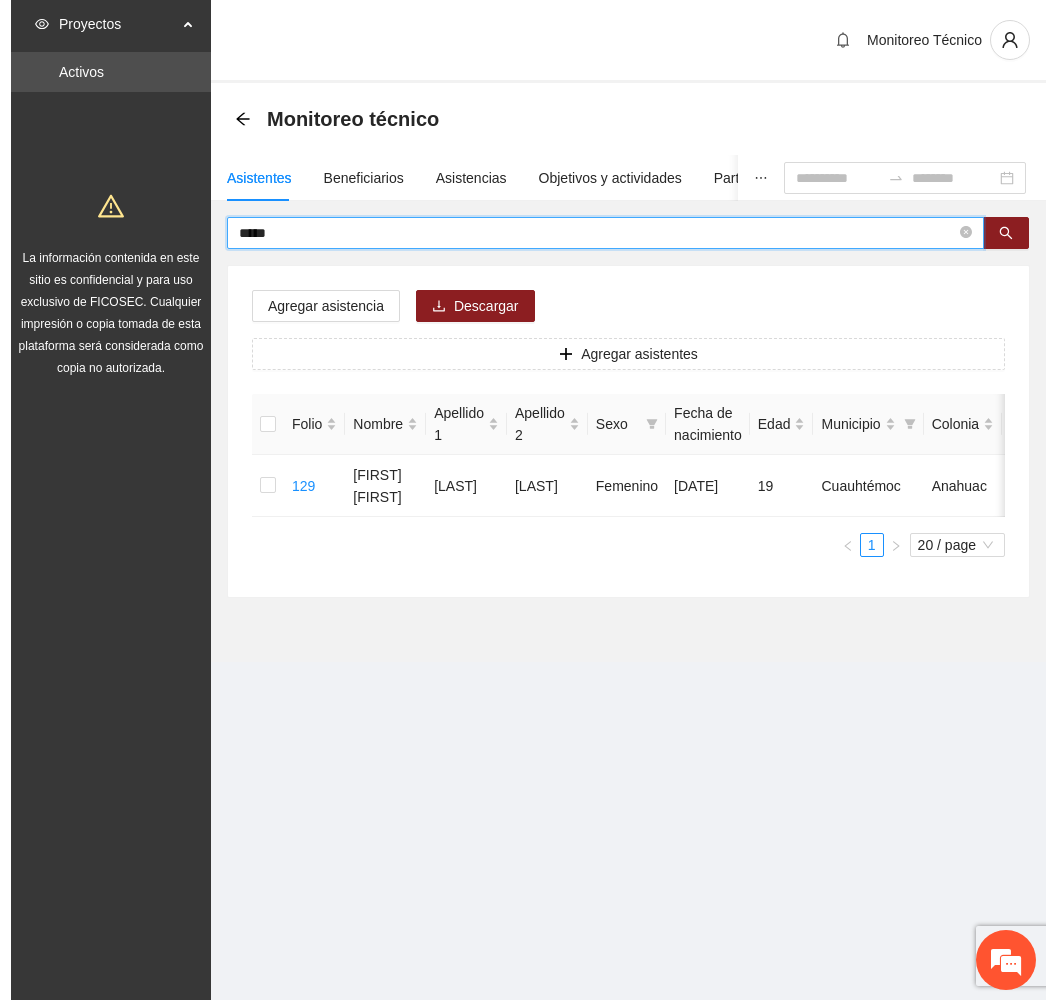scroll, scrollTop: 0, scrollLeft: 0, axis: both 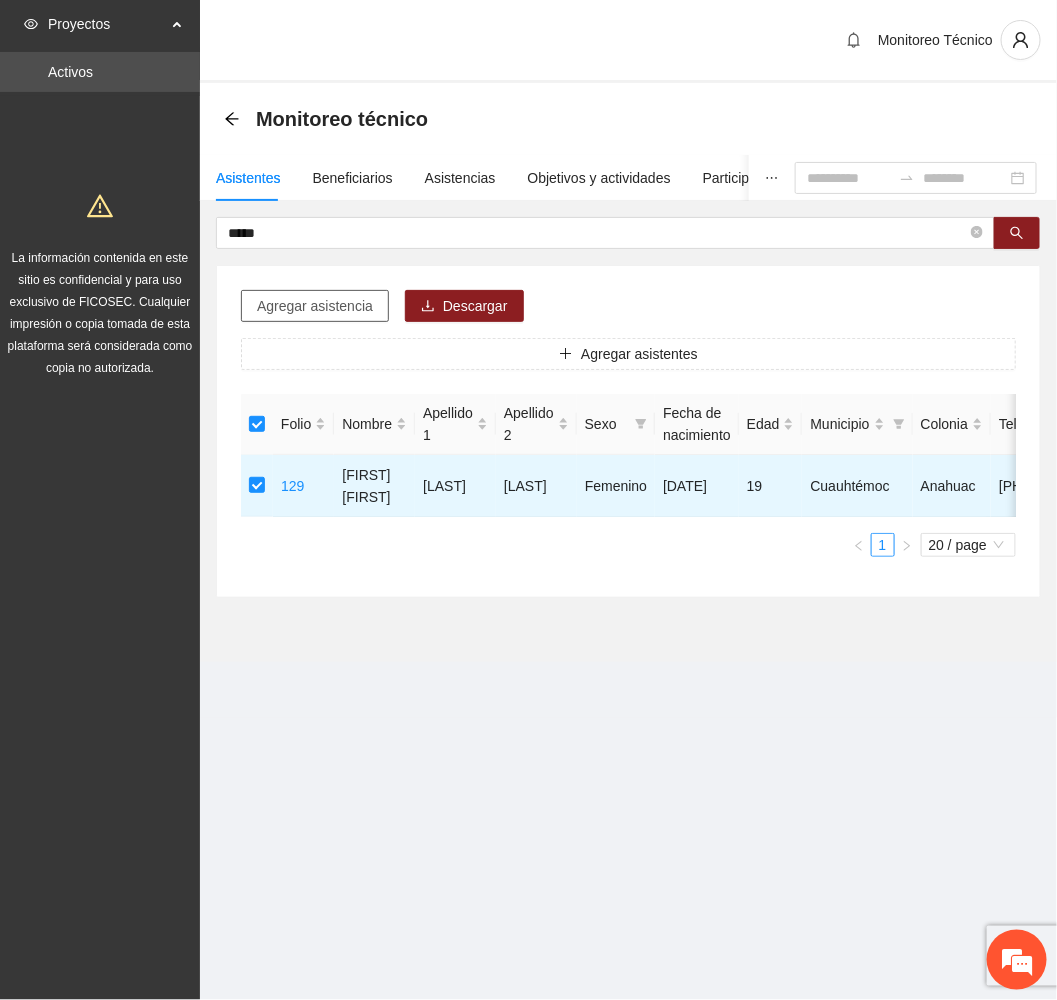 click on "Agregar asistencia" at bounding box center (315, 306) 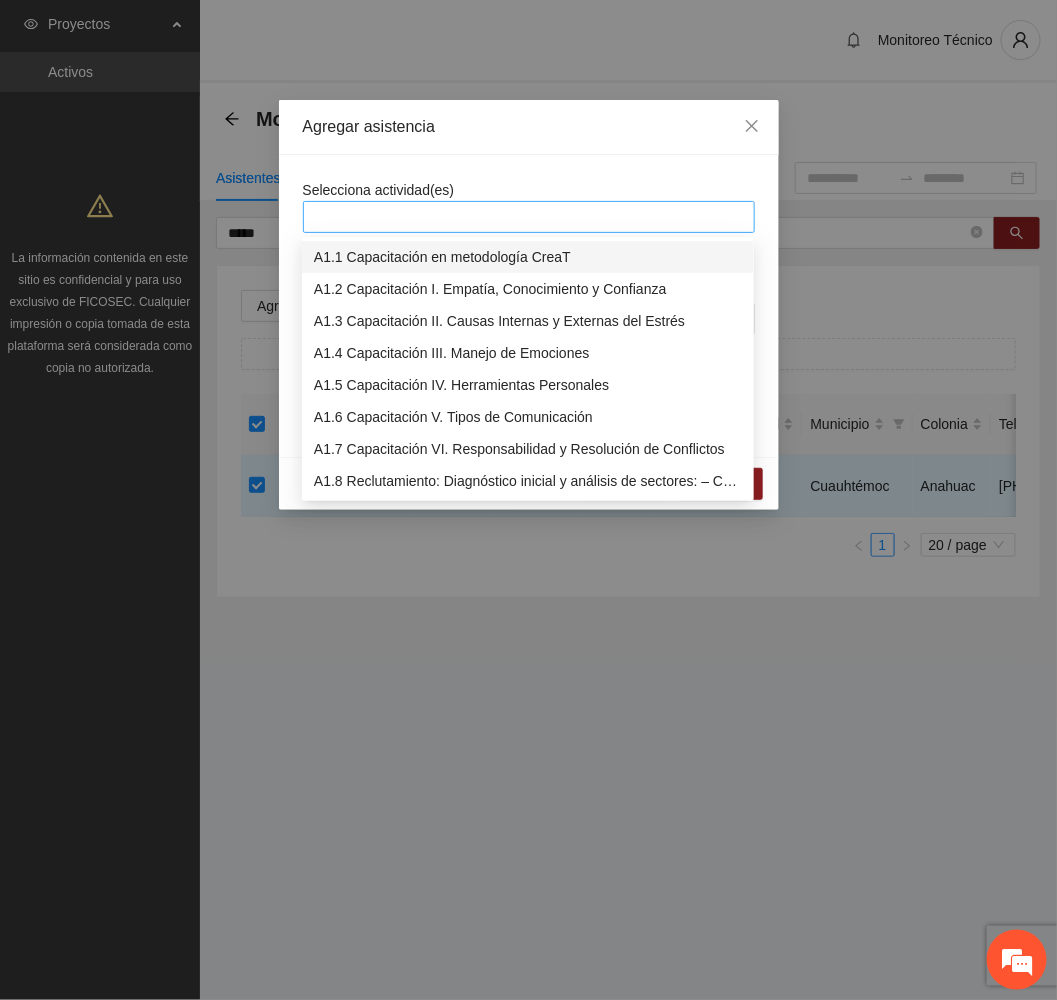 click at bounding box center (529, 217) 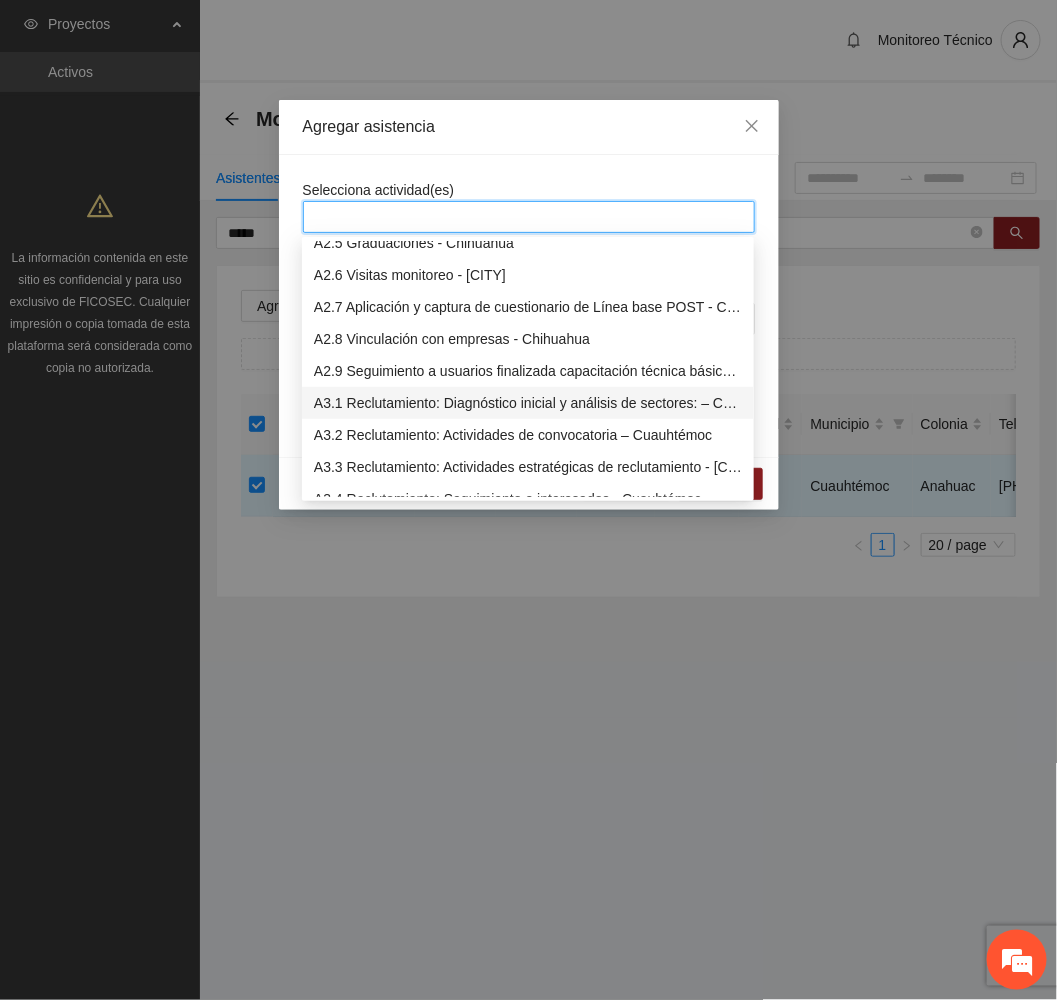scroll, scrollTop: 1350, scrollLeft: 0, axis: vertical 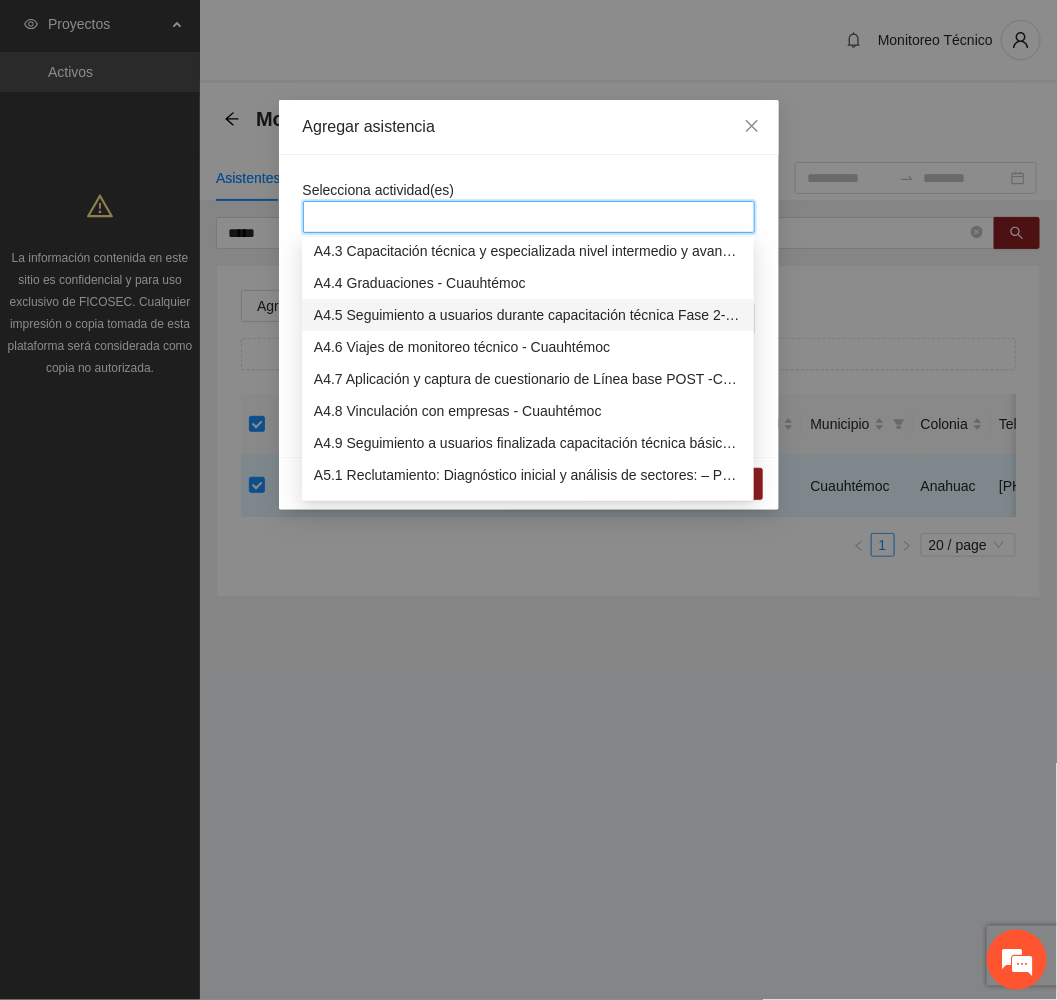 click on "A4.5 Seguimiento a usuarios durante capacitación técnica Fase 2- Cuauhtémoc" at bounding box center (528, 315) 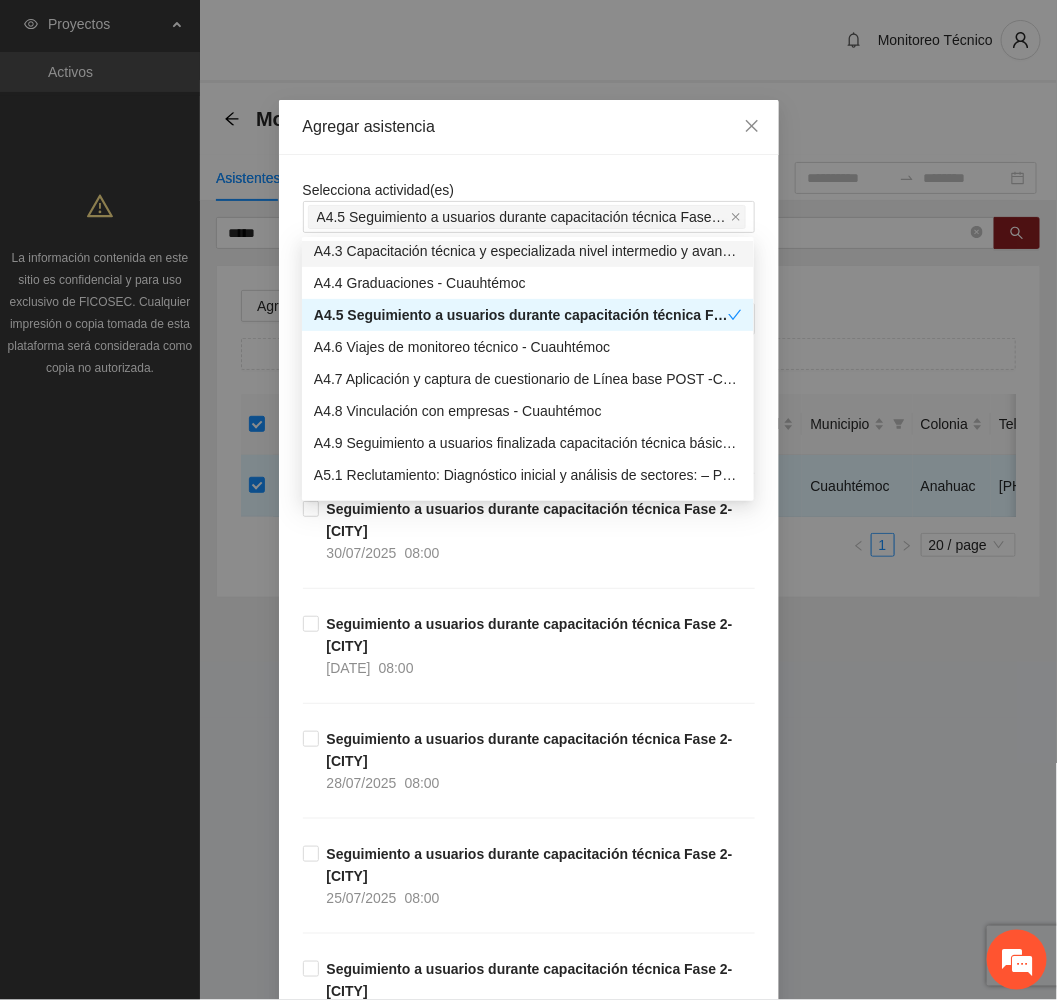 click on "Agregar asistencia" at bounding box center (529, 127) 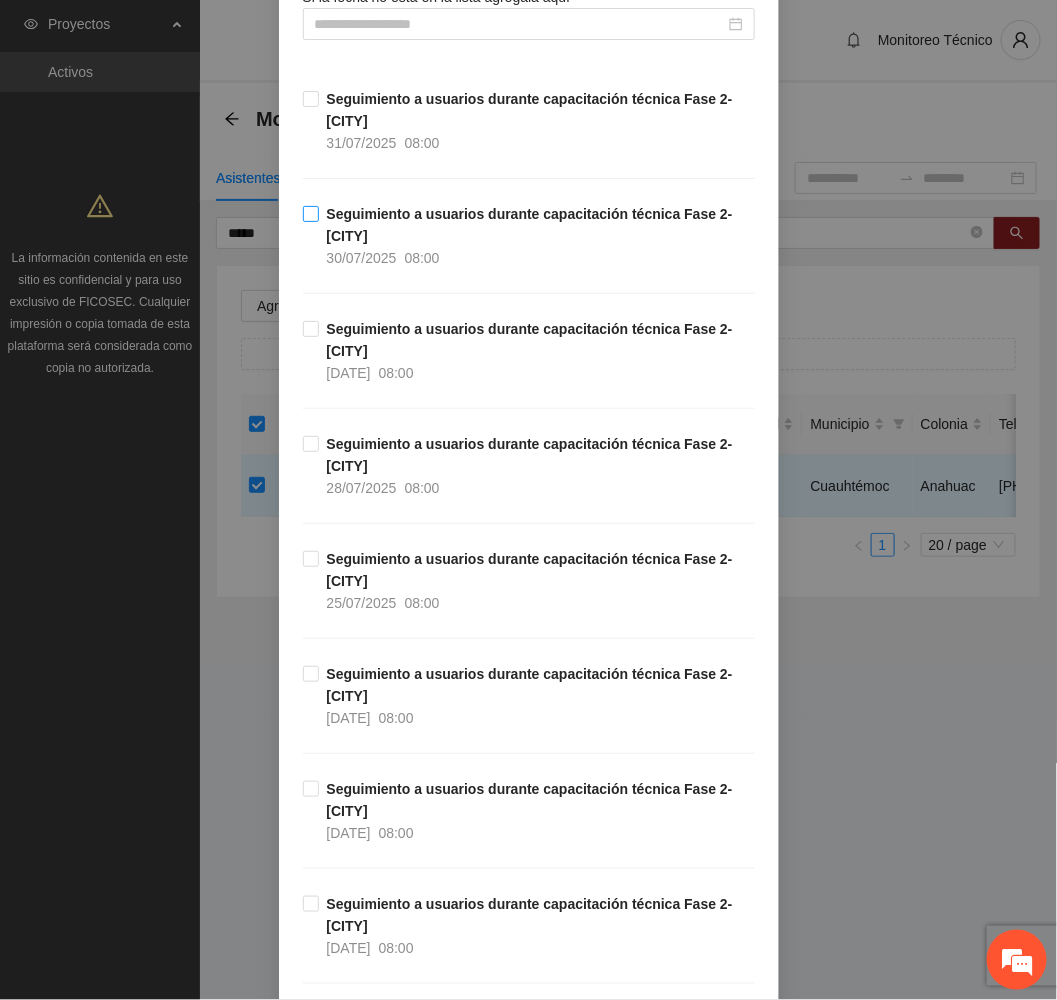 scroll, scrollTop: 300, scrollLeft: 0, axis: vertical 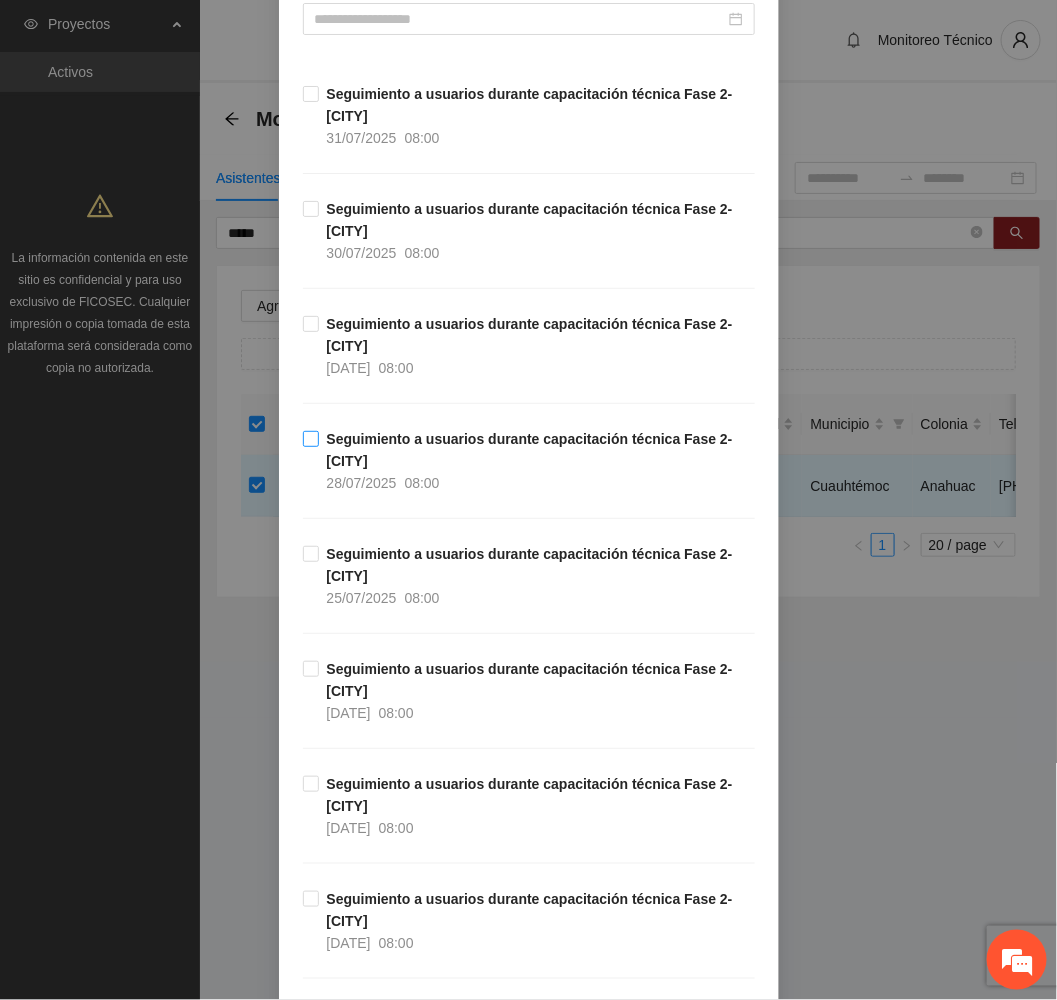 click on "Seguimiento a usuarios durante capacitación técnica Fase 2- Cuauhtémoc 28/07/2025 08:00" at bounding box center [537, 461] 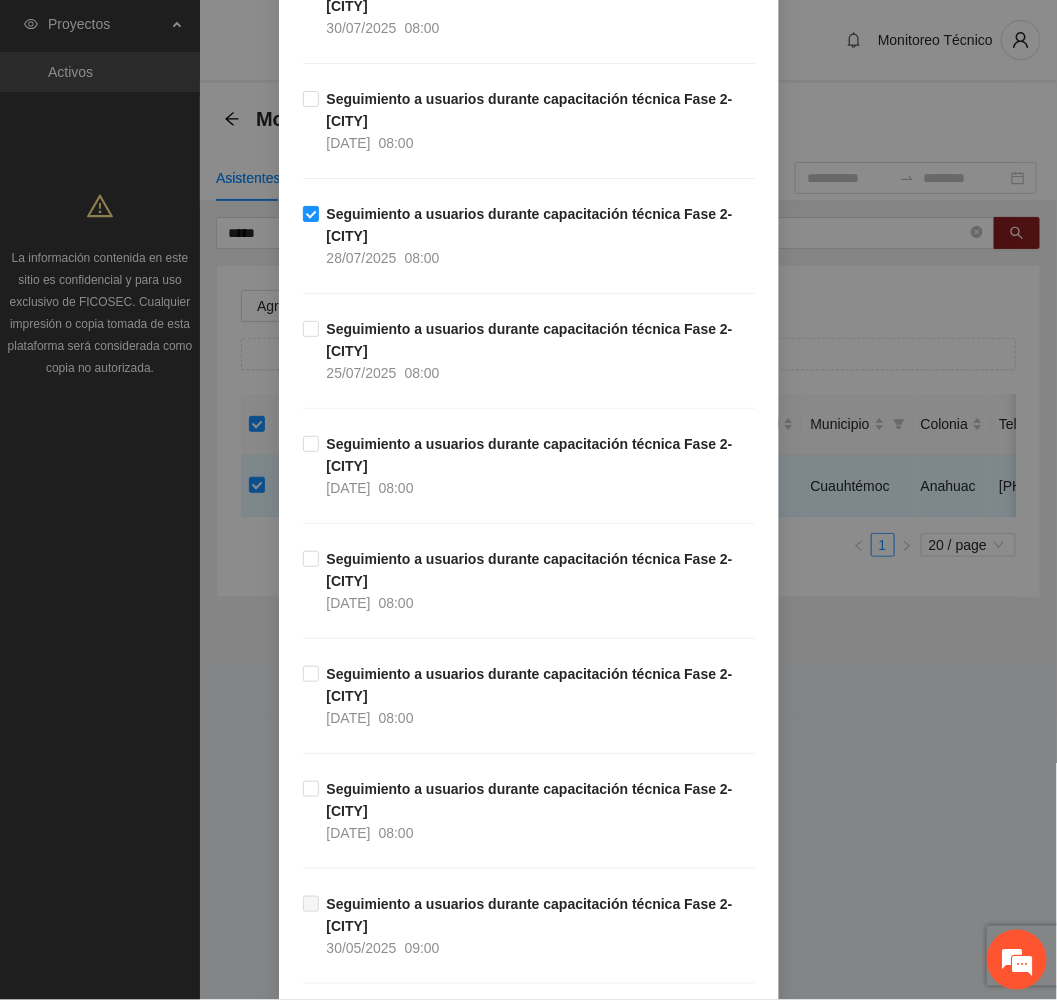 scroll, scrollTop: 600, scrollLeft: 0, axis: vertical 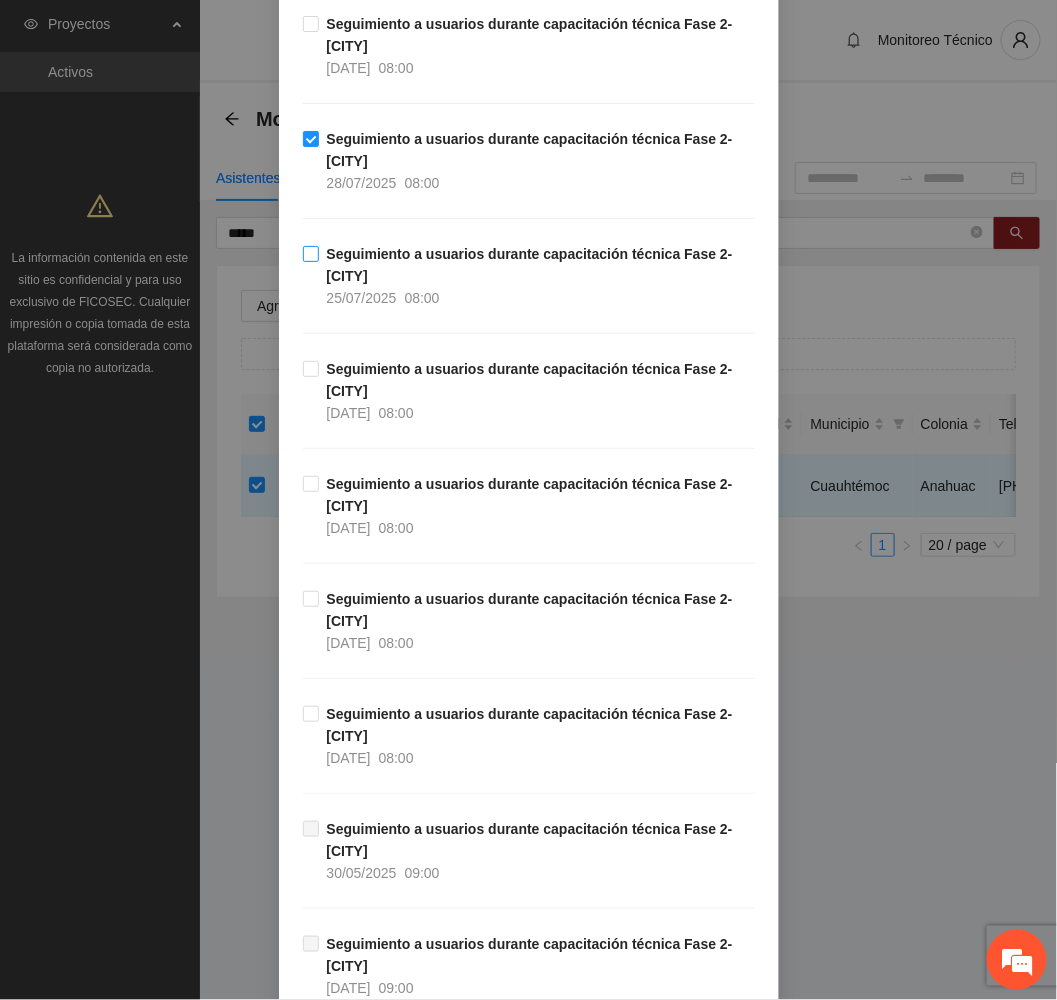 click on "Seguimiento a usuarios durante capacitación técnica Fase 2- Cuauhtémoc" at bounding box center (530, 265) 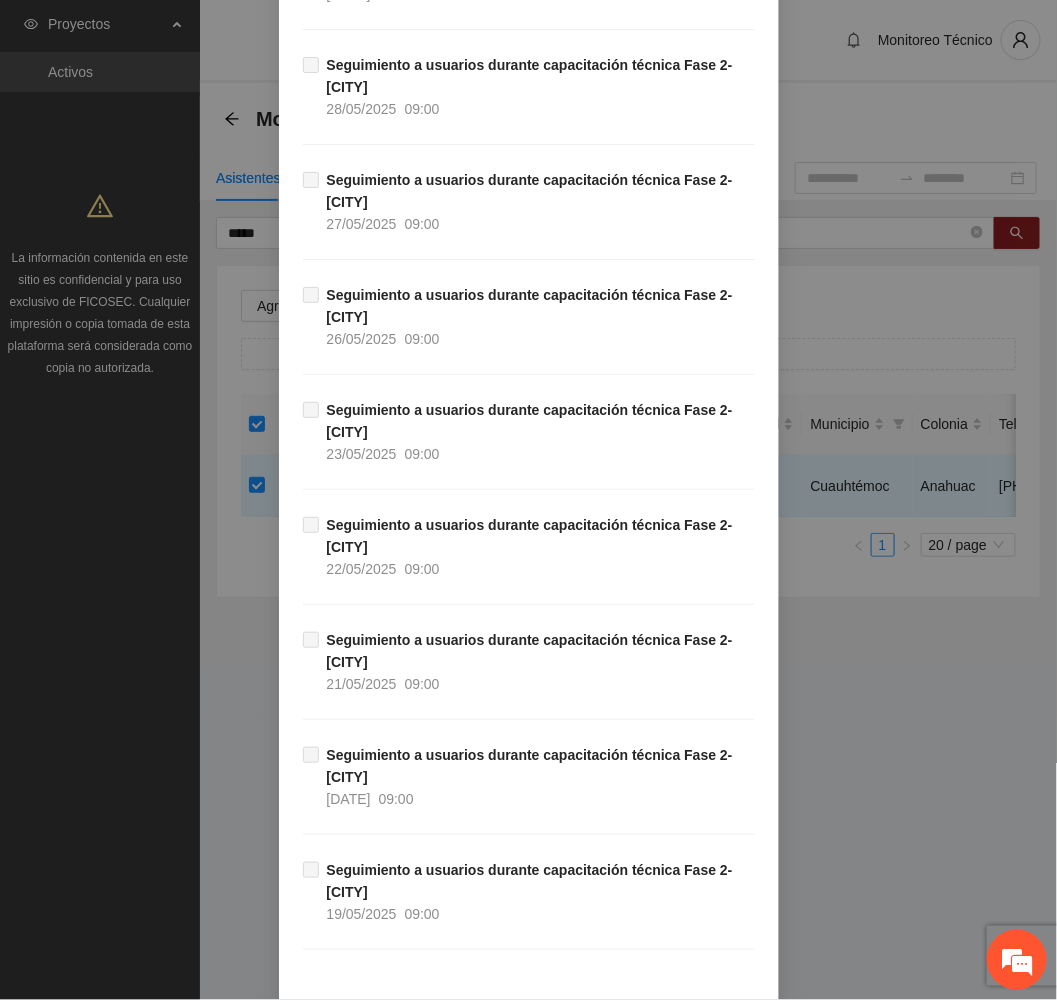 scroll, scrollTop: 1729, scrollLeft: 0, axis: vertical 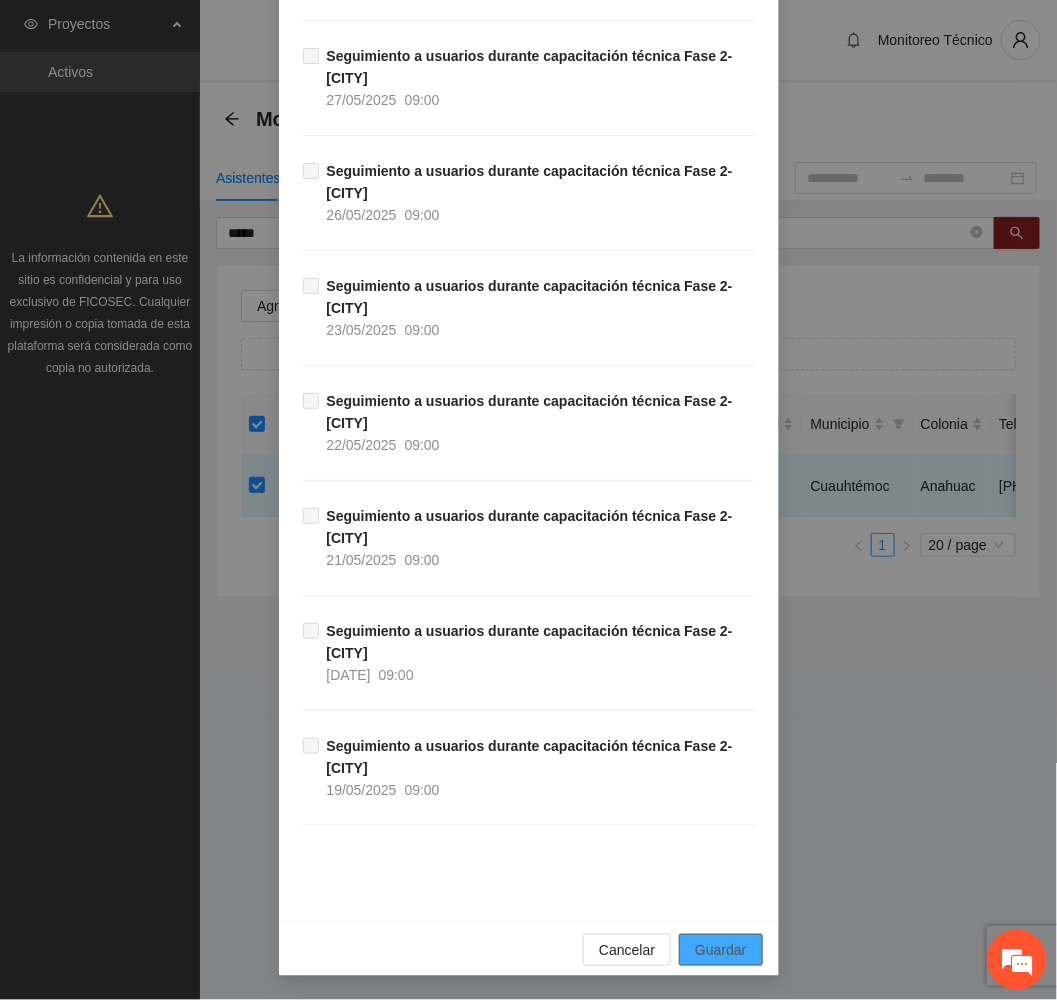 click on "Guardar" at bounding box center (720, 950) 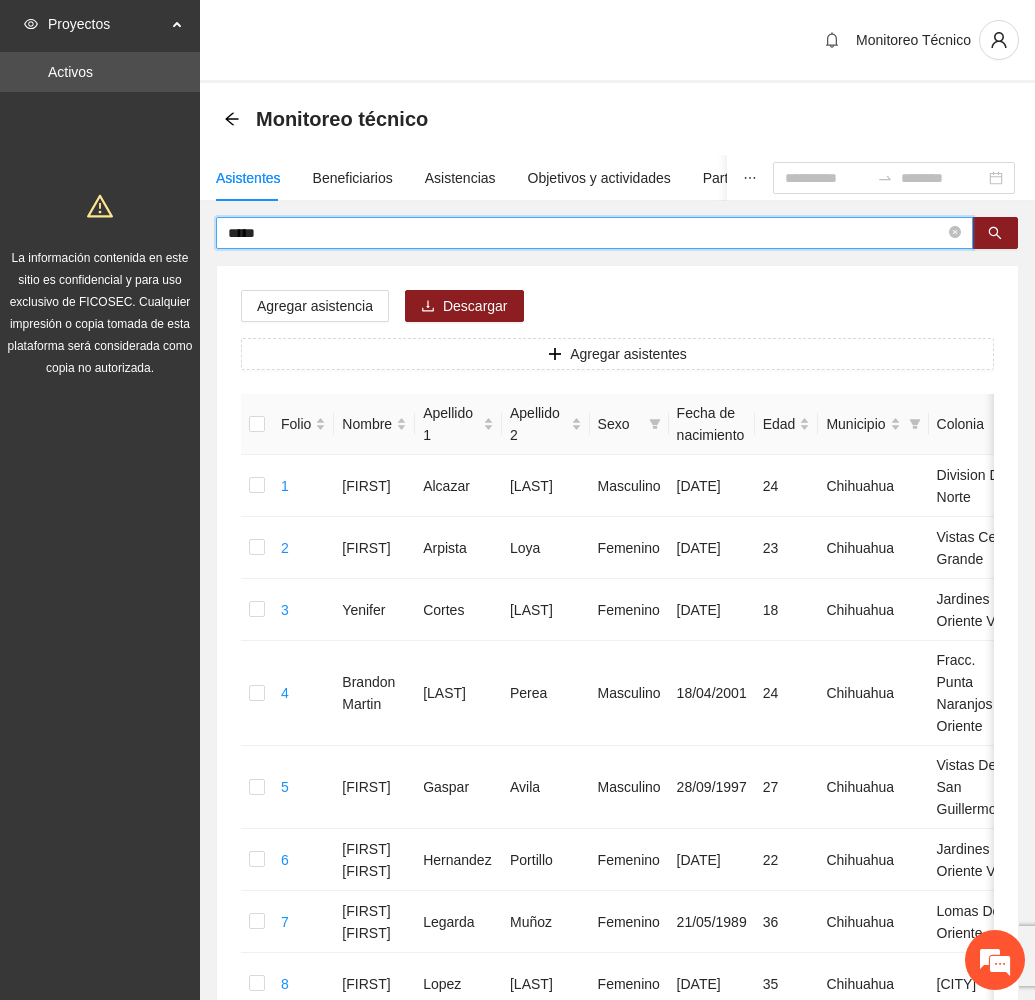 drag, startPoint x: 331, startPoint y: 235, endPoint x: 145, endPoint y: 244, distance: 186.21762 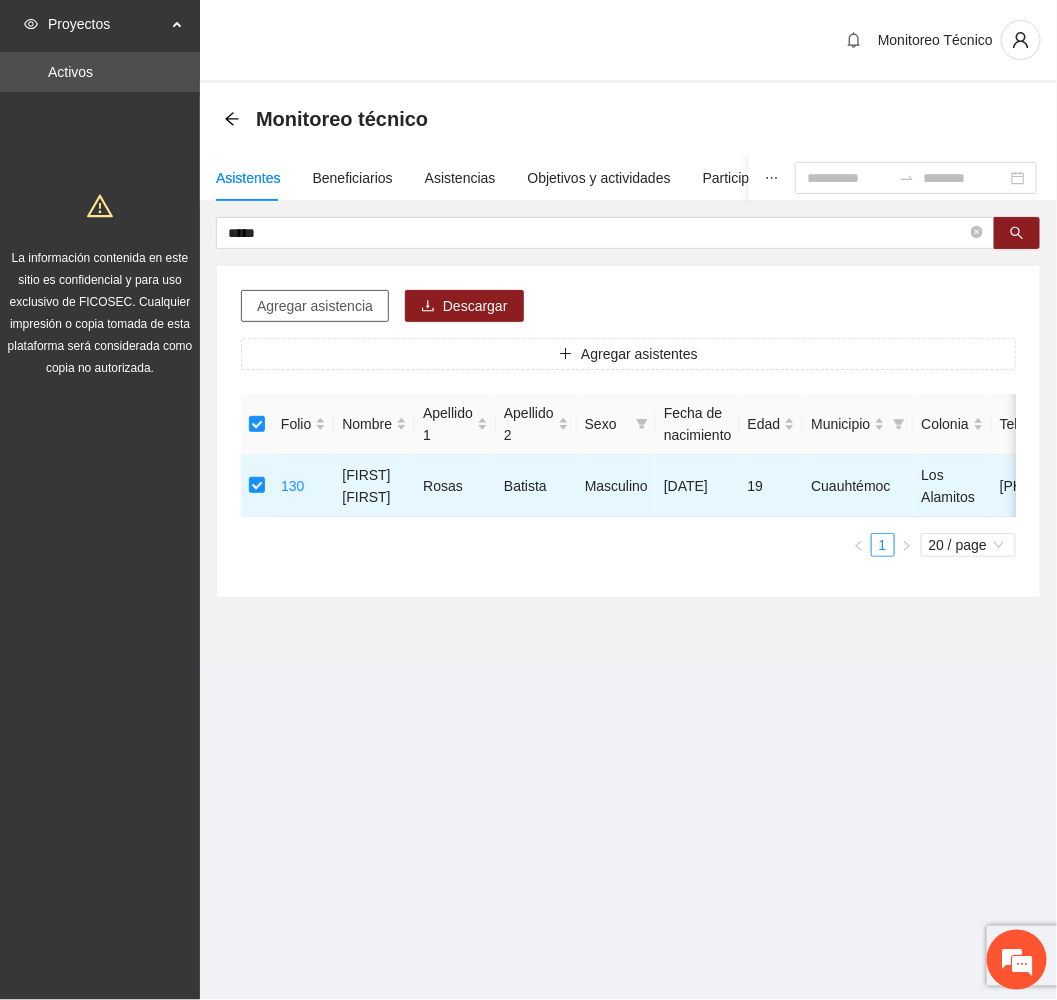 click on "Agregar asistencia" at bounding box center [315, 306] 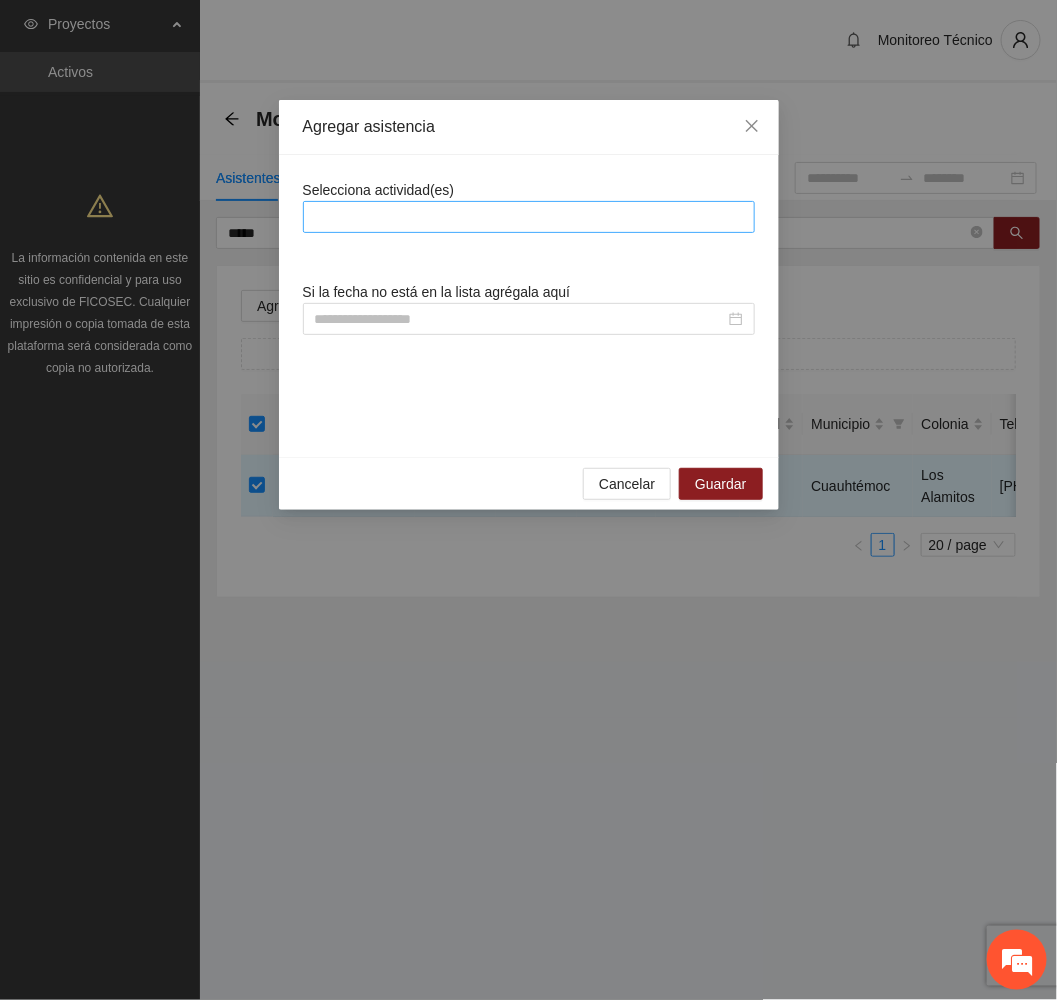 click at bounding box center (529, 217) 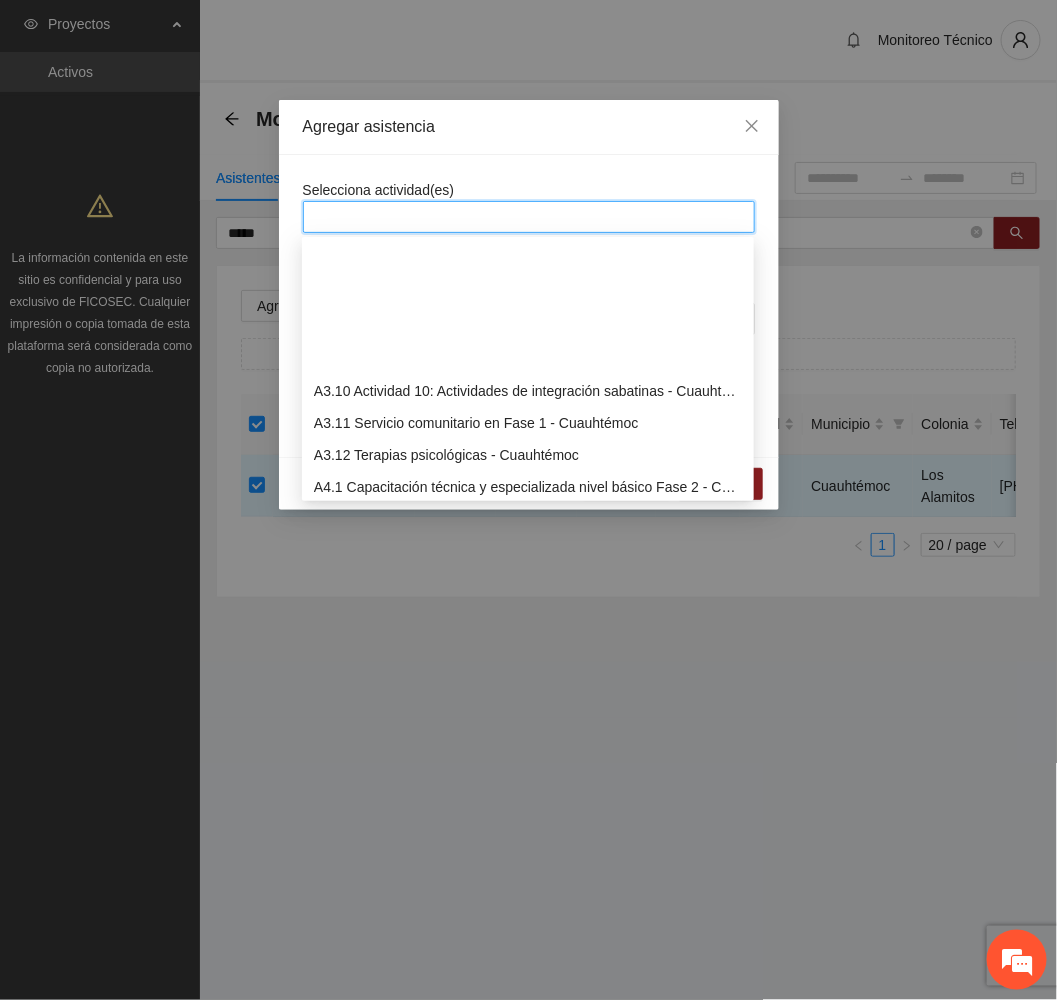 scroll, scrollTop: 1200, scrollLeft: 0, axis: vertical 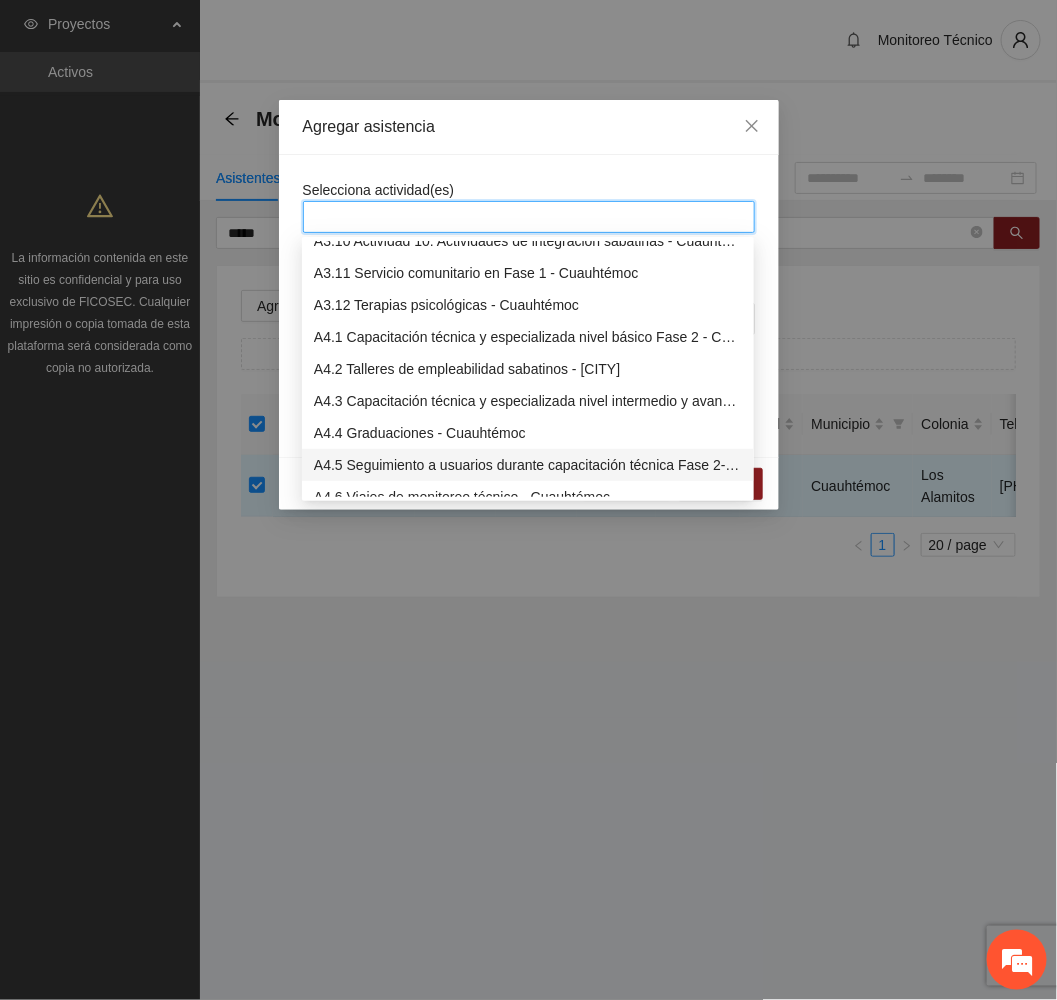 click on "A4.5 Seguimiento a usuarios durante capacitación técnica Fase 2- Cuauhtémoc" at bounding box center [528, 465] 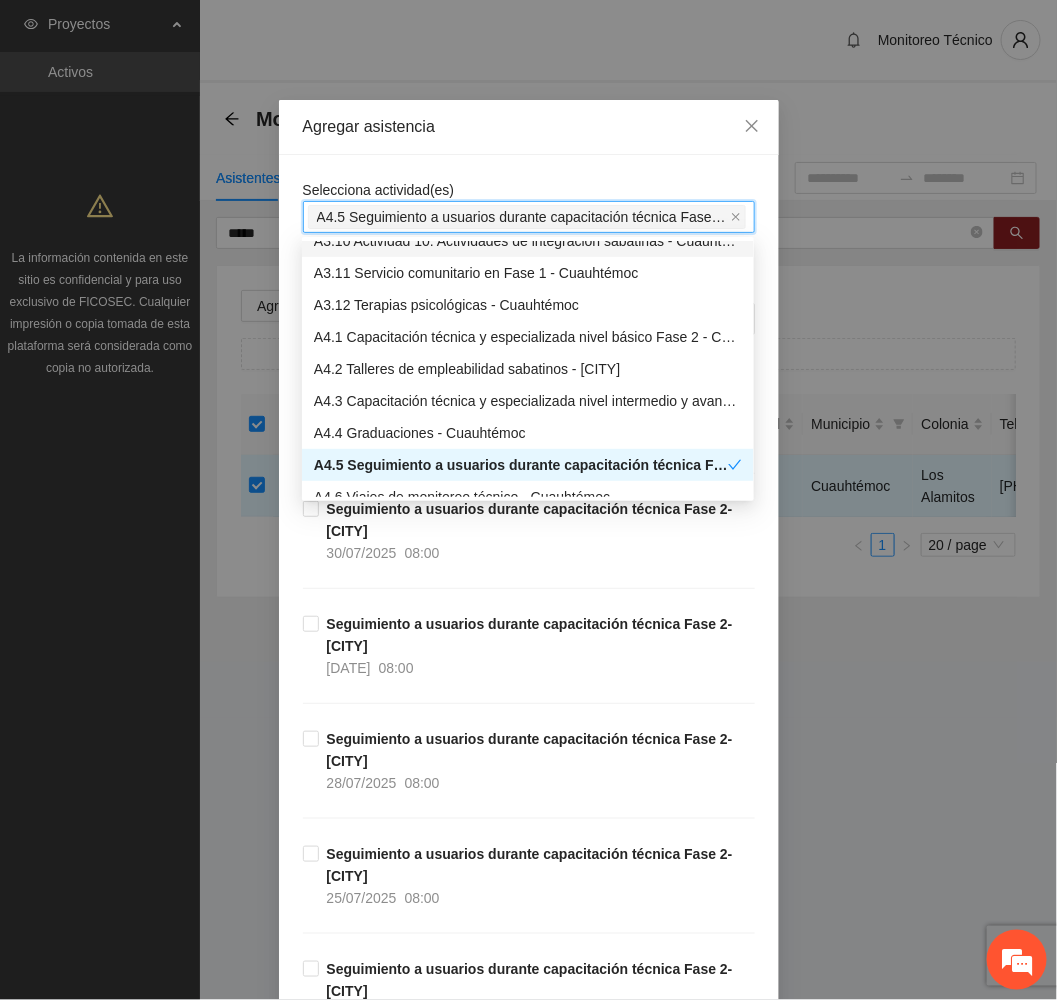 click on "Agregar asistencia" at bounding box center [529, 127] 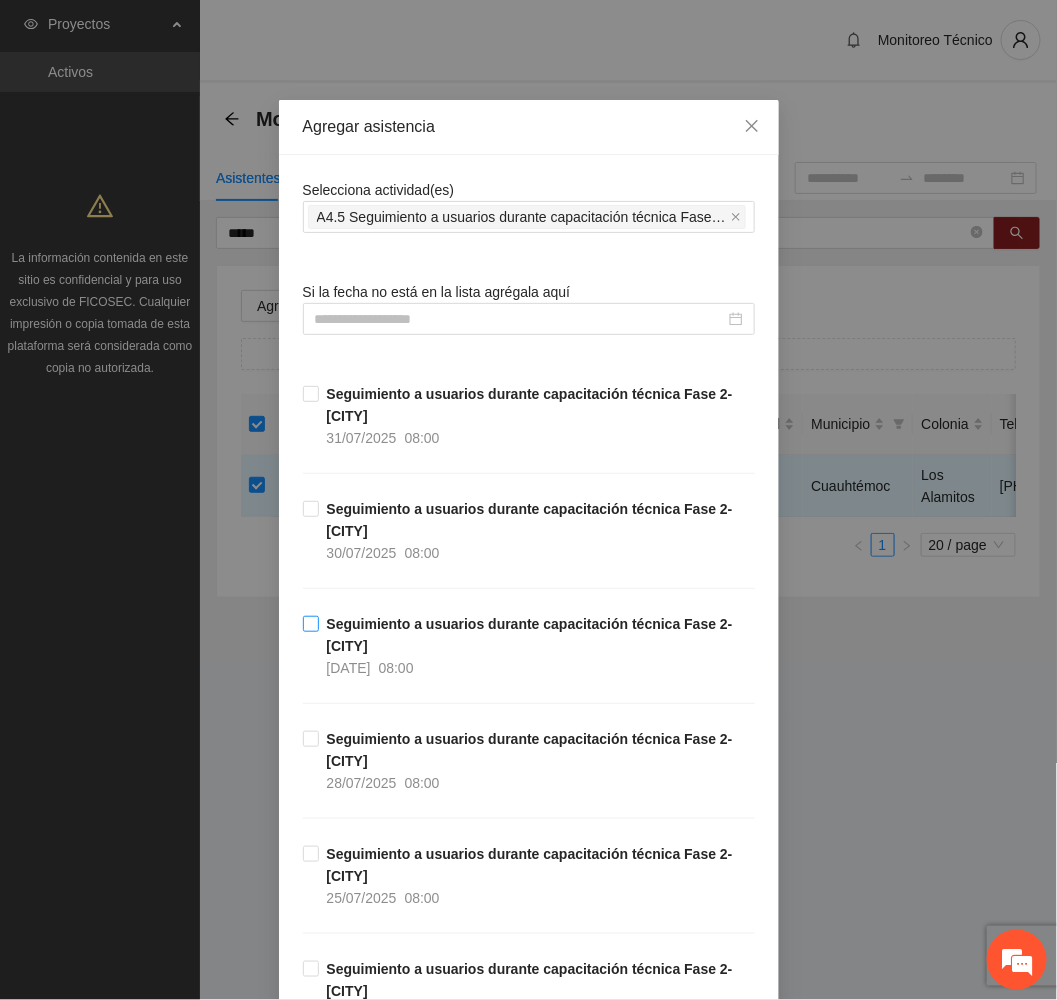 click on "Seguimiento a usuarios durante capacitación técnica Fase 2- Cuauhtémoc 29/07/2025 08:00" at bounding box center (537, 646) 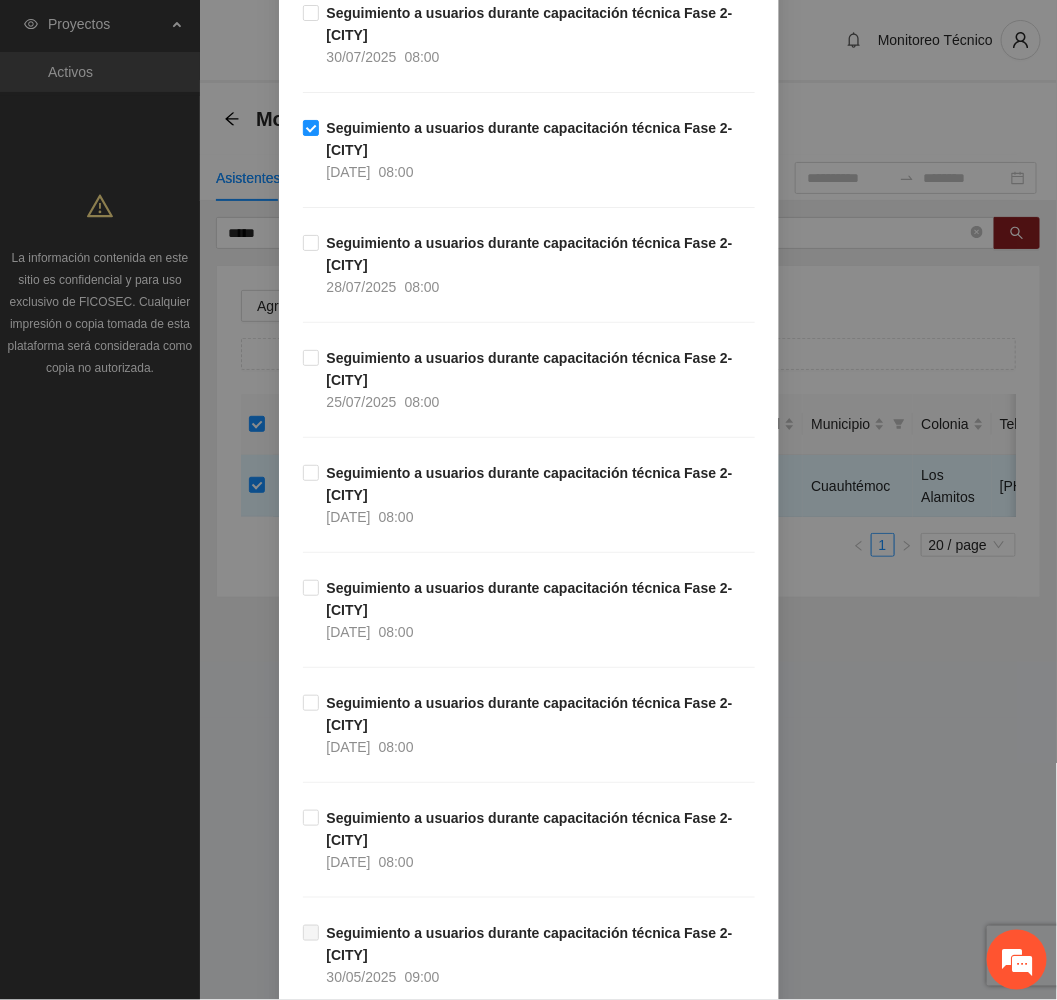 scroll, scrollTop: 600, scrollLeft: 0, axis: vertical 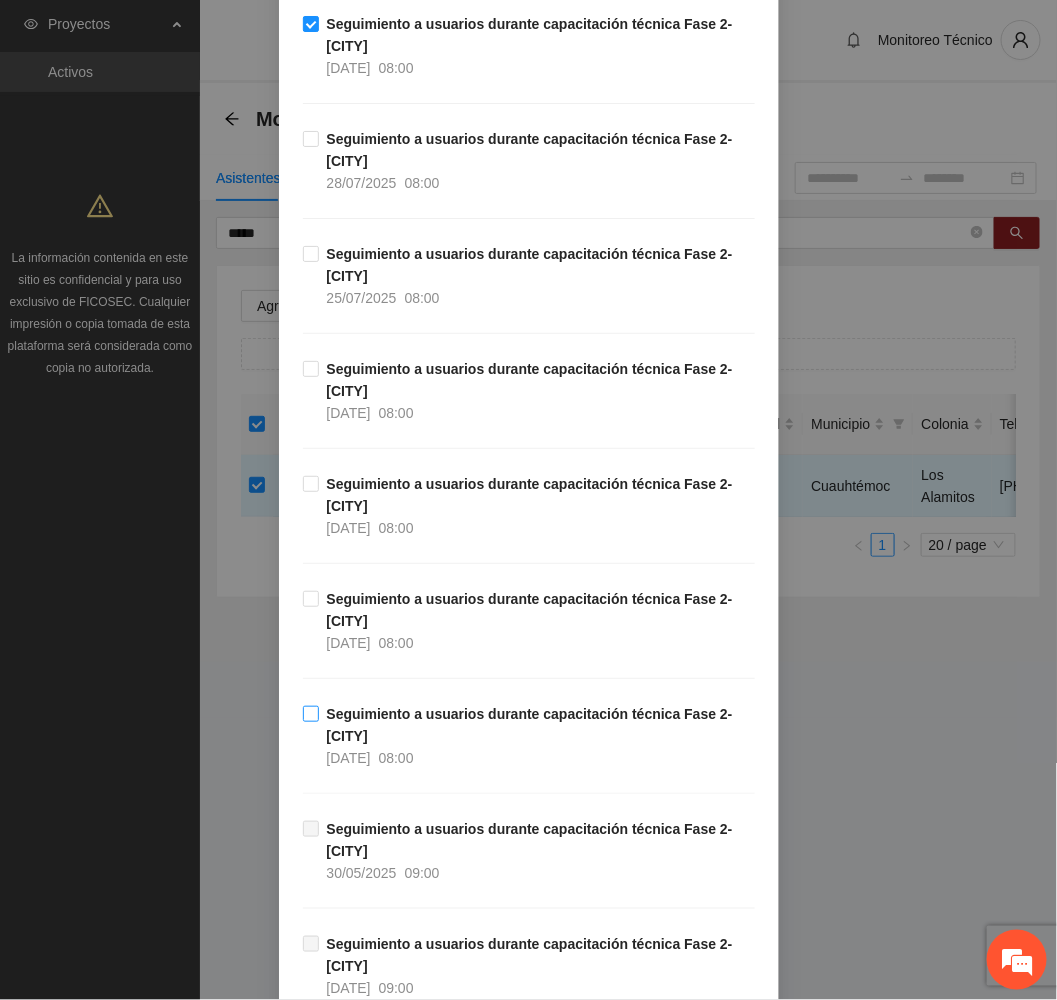 click on "Seguimiento a usuarios durante capacitación técnica Fase 2- Cuauhtémoc 21/07/2025 08:00" at bounding box center (537, 736) 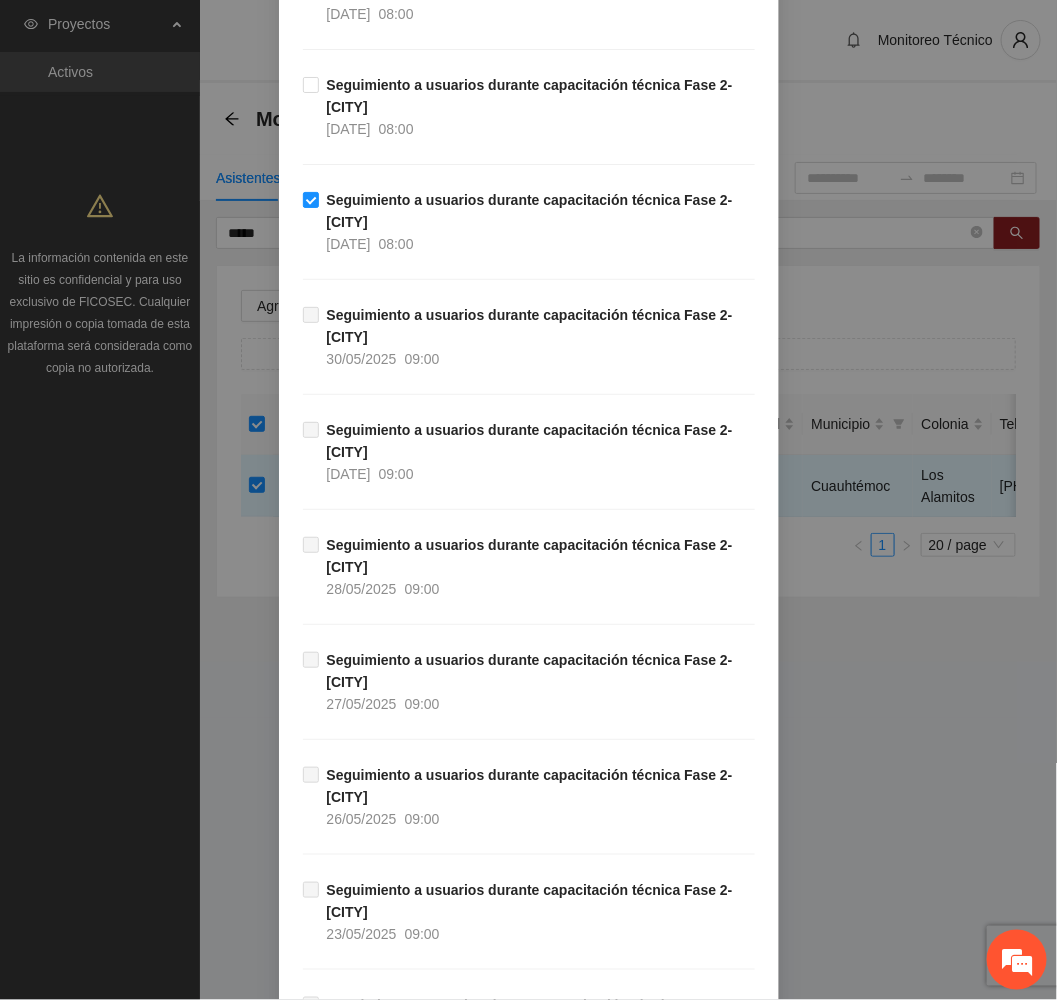 scroll, scrollTop: 1729, scrollLeft: 0, axis: vertical 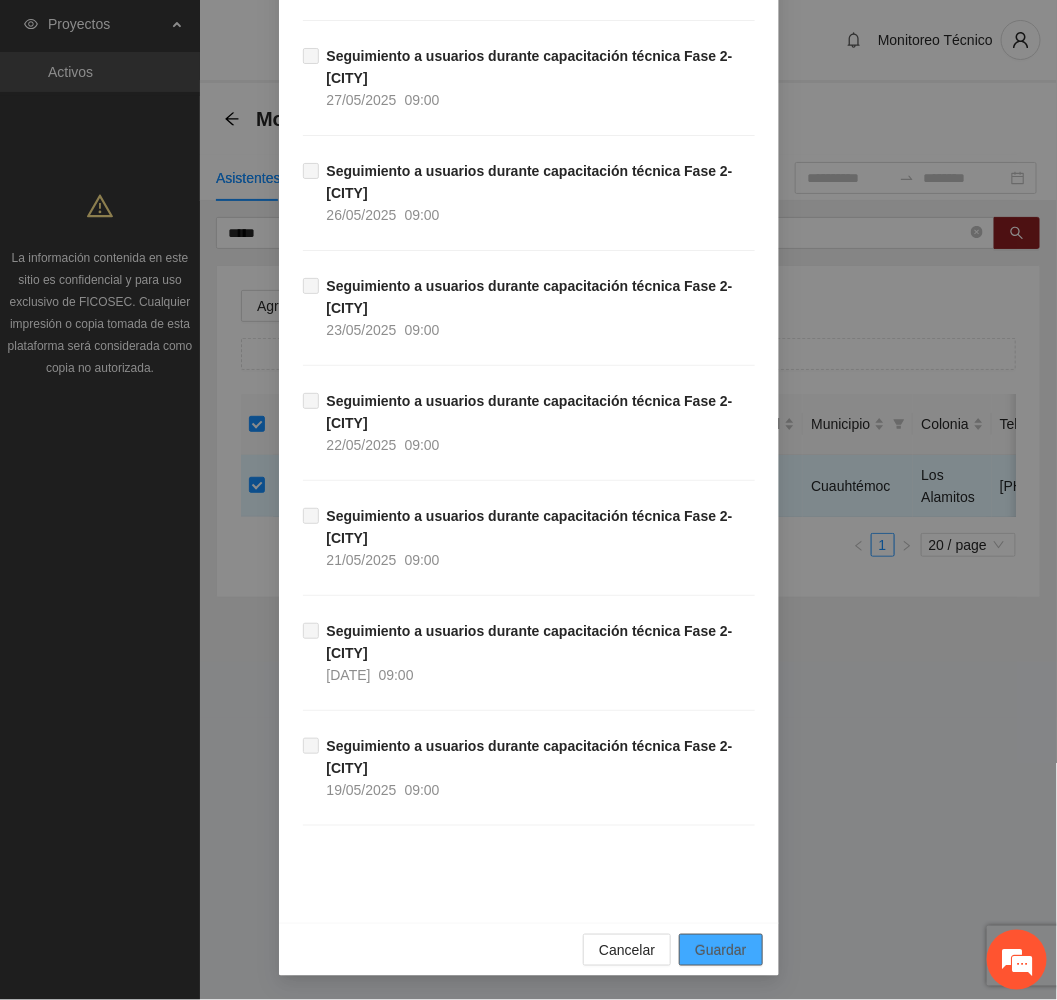 click on "Guardar" at bounding box center [720, 950] 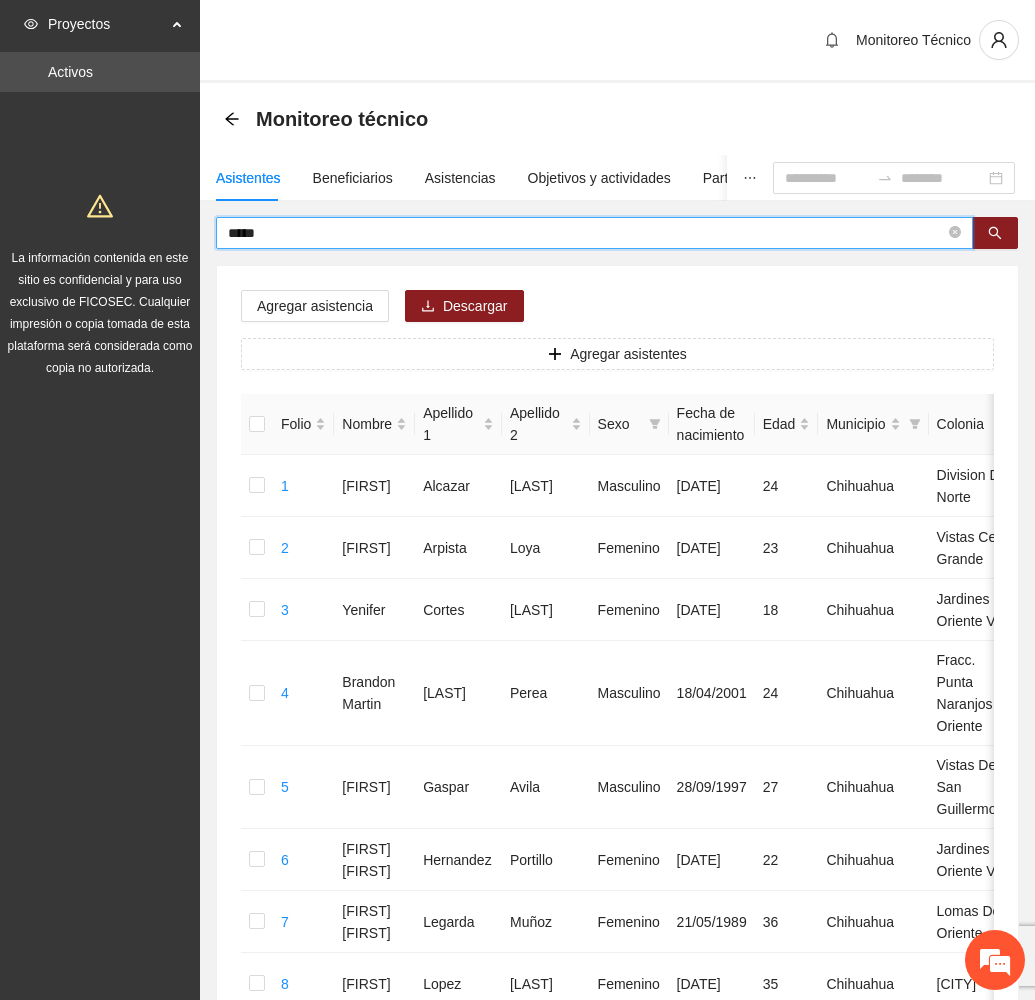 drag, startPoint x: 283, startPoint y: 232, endPoint x: 204, endPoint y: 250, distance: 81.02469 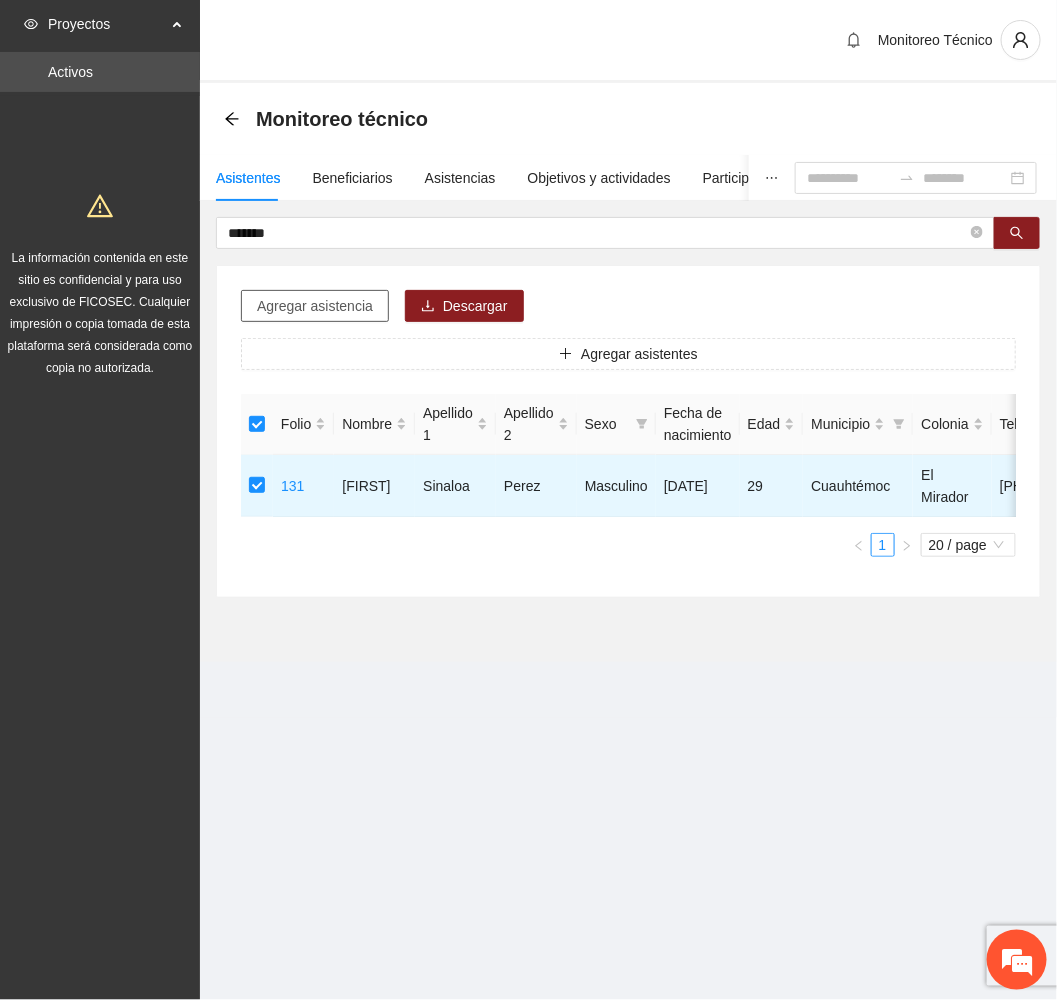 click on "Agregar asistencia" at bounding box center (315, 306) 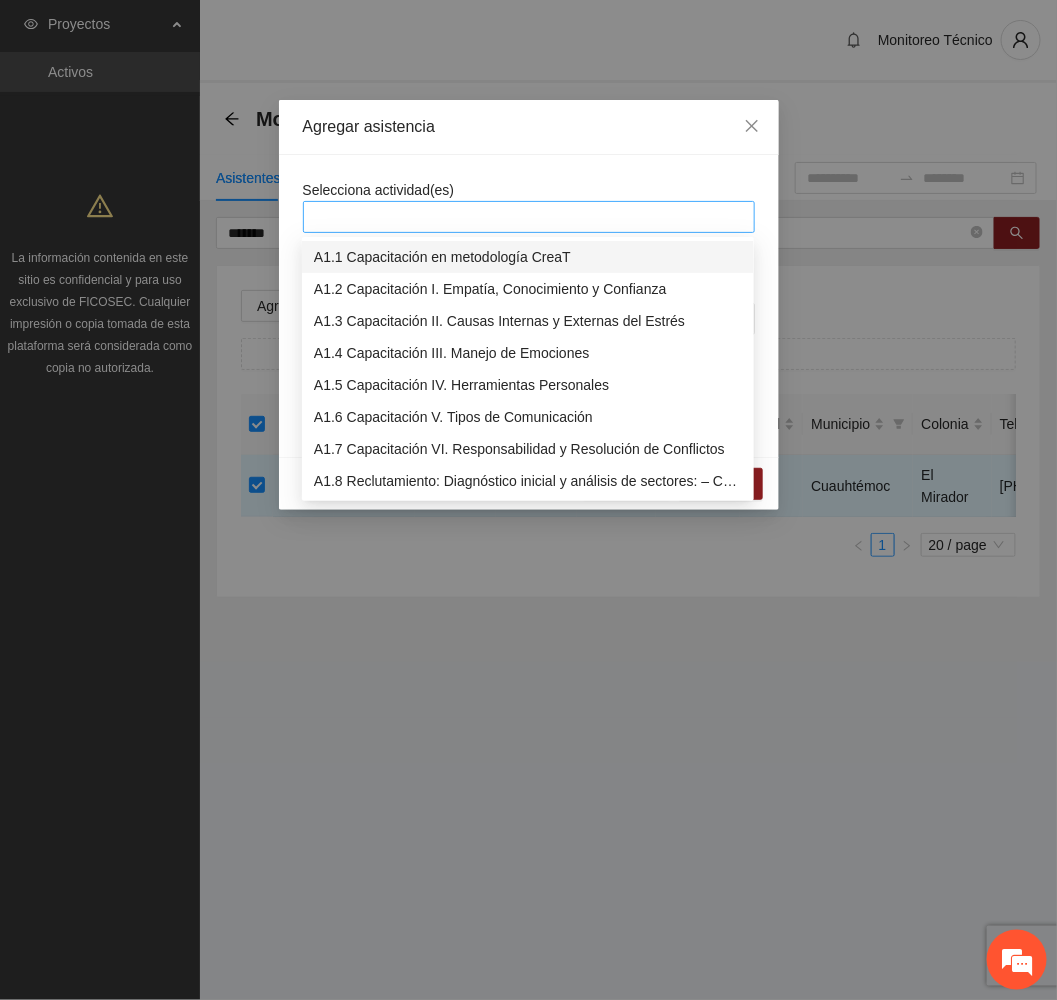 click at bounding box center (529, 217) 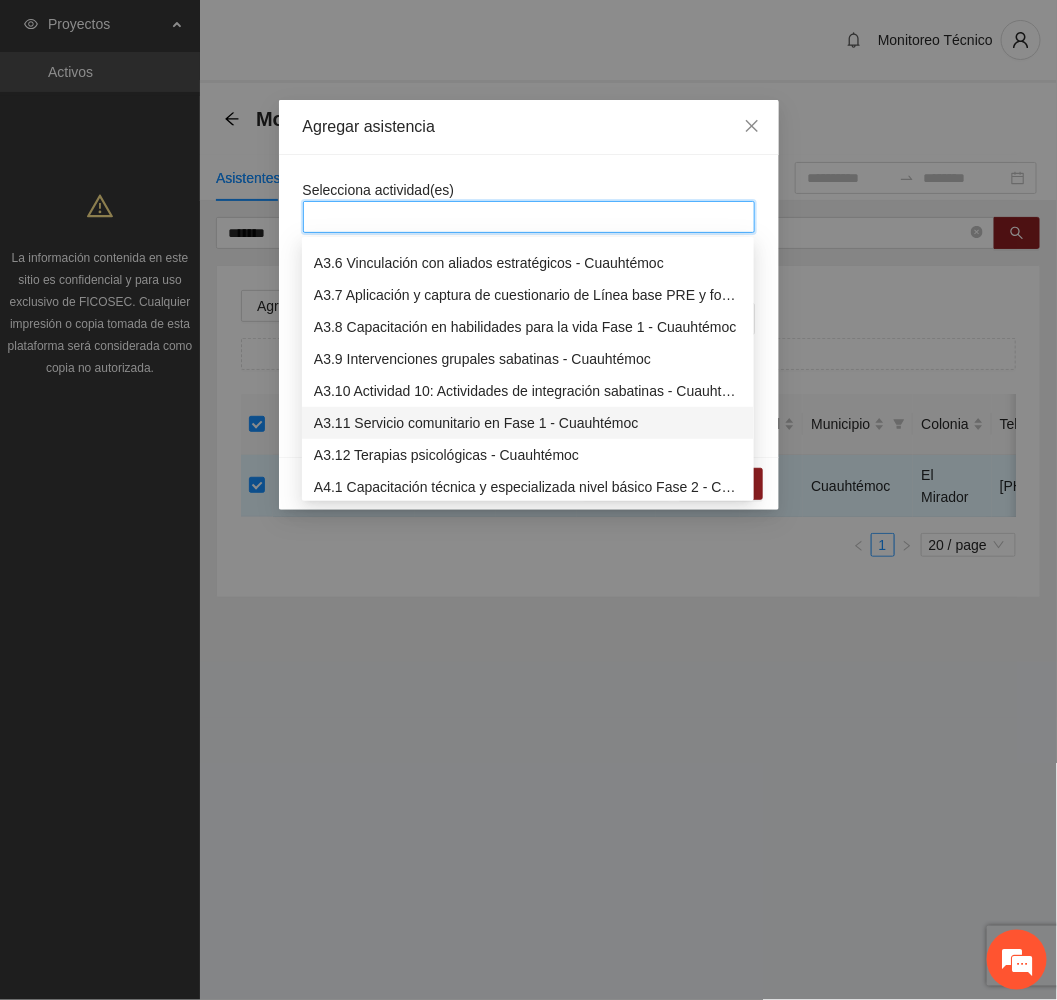 scroll, scrollTop: 1200, scrollLeft: 0, axis: vertical 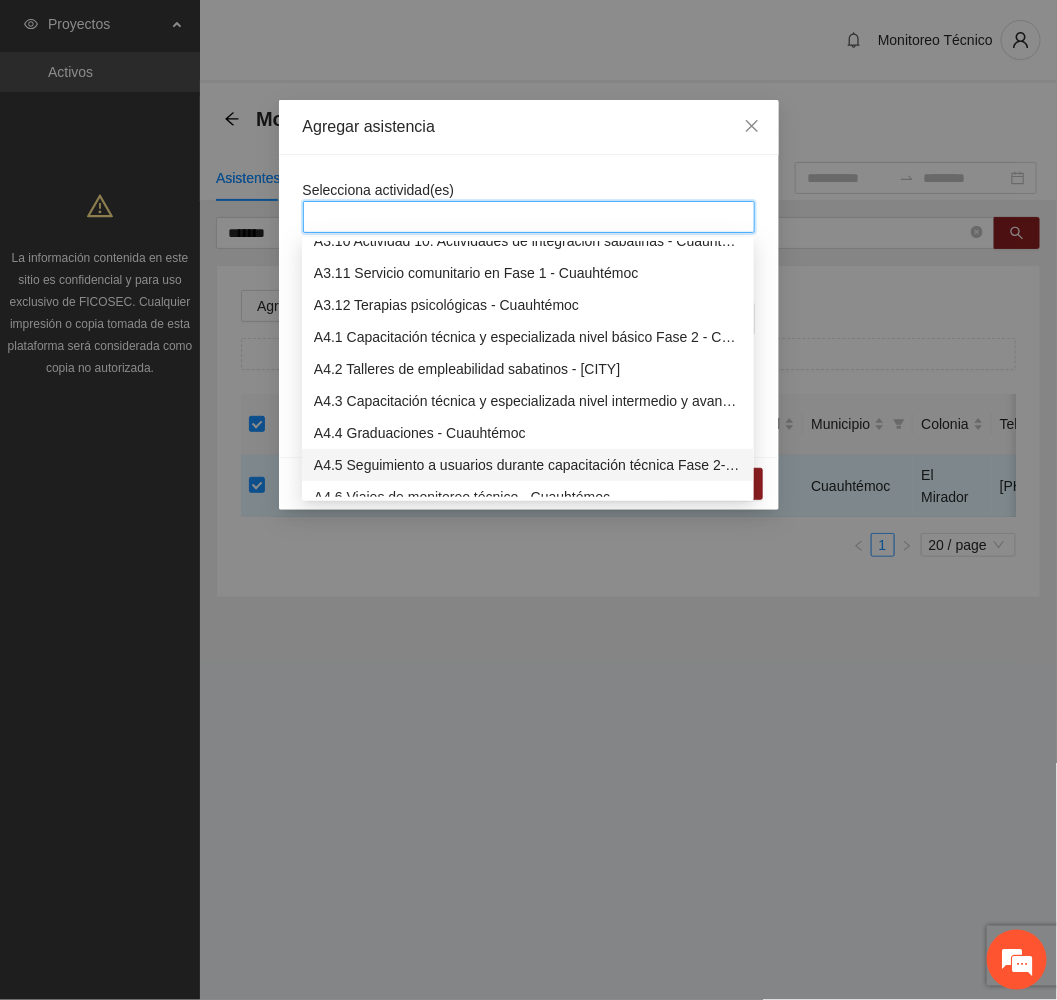 click on "A4.5 Seguimiento a usuarios durante capacitación técnica Fase 2- Cuauhtémoc" at bounding box center [528, 465] 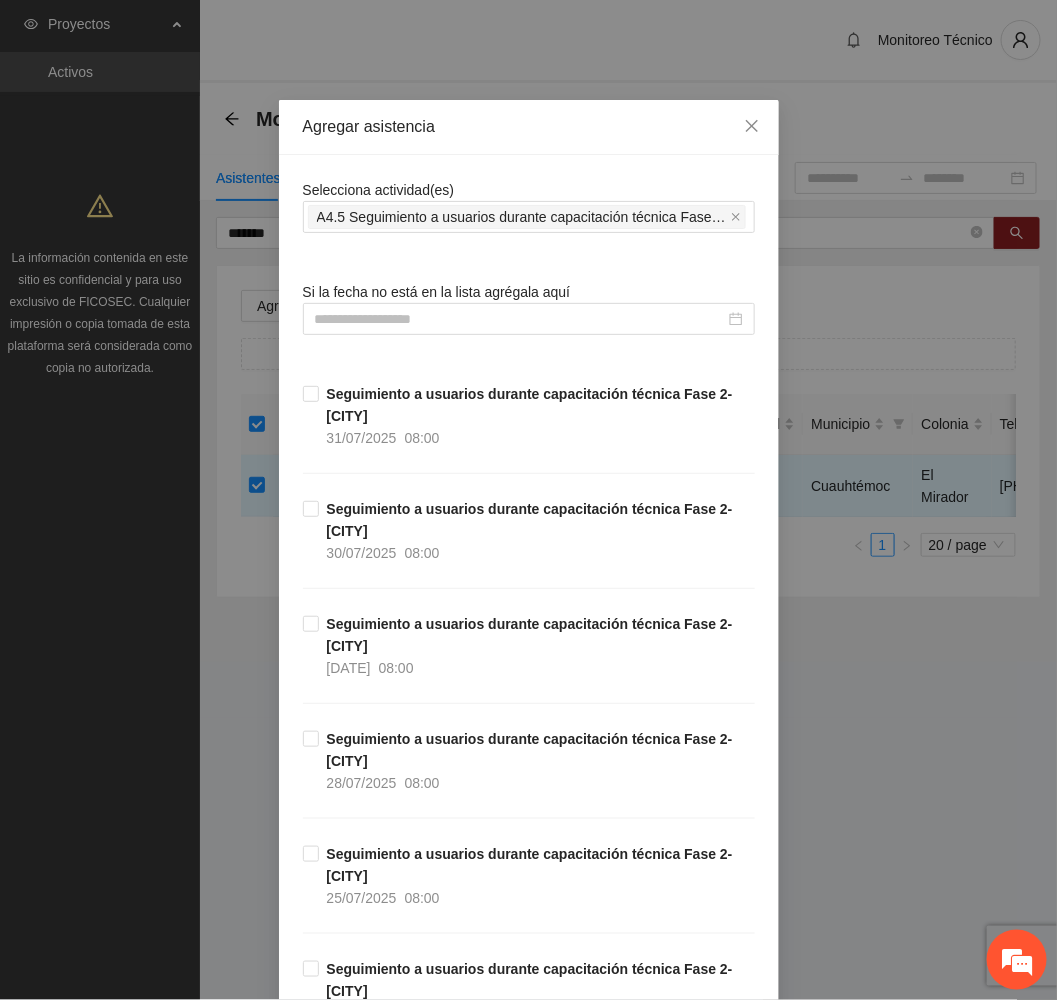 click on "Agregar asistencia" at bounding box center (529, 127) 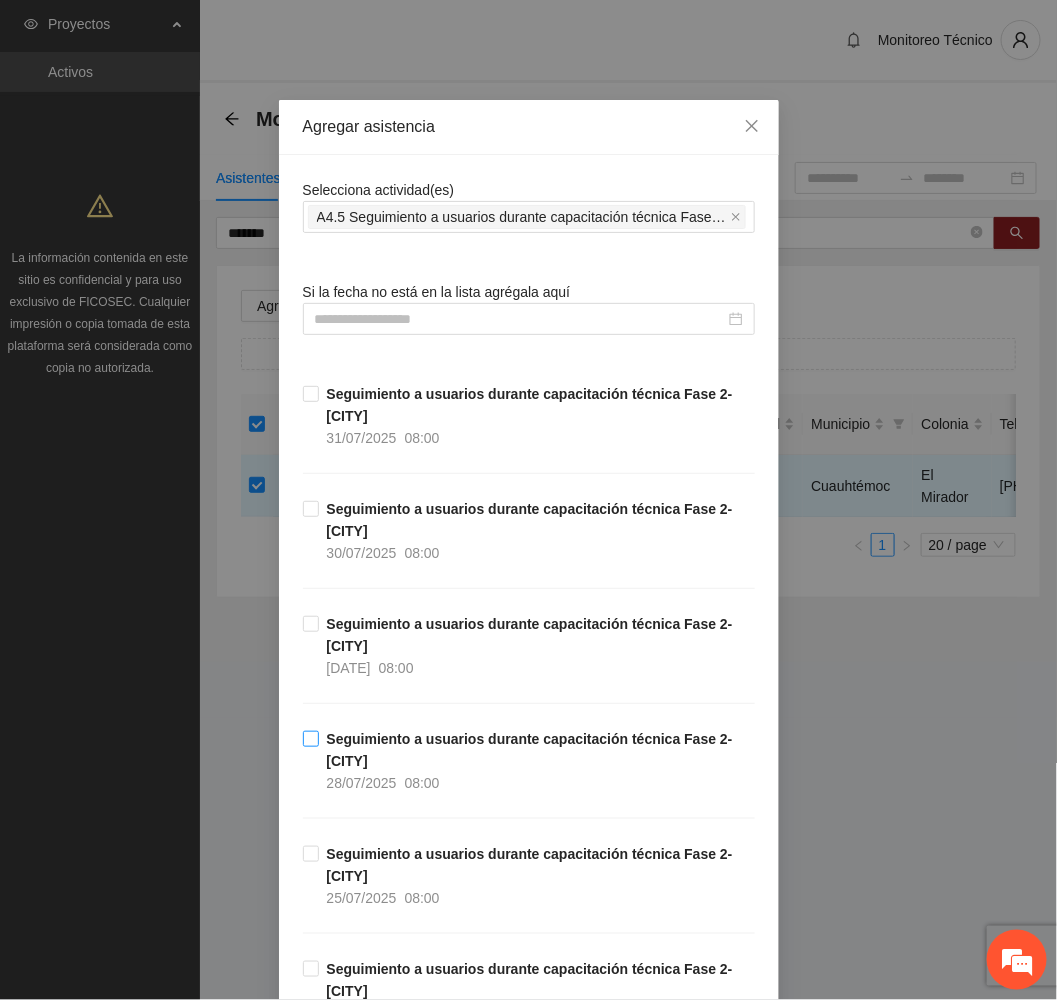 click on "Seguimiento a usuarios durante capacitación técnica Fase 2- Cuauhtémoc 28/07/2025 08:00" at bounding box center (537, 761) 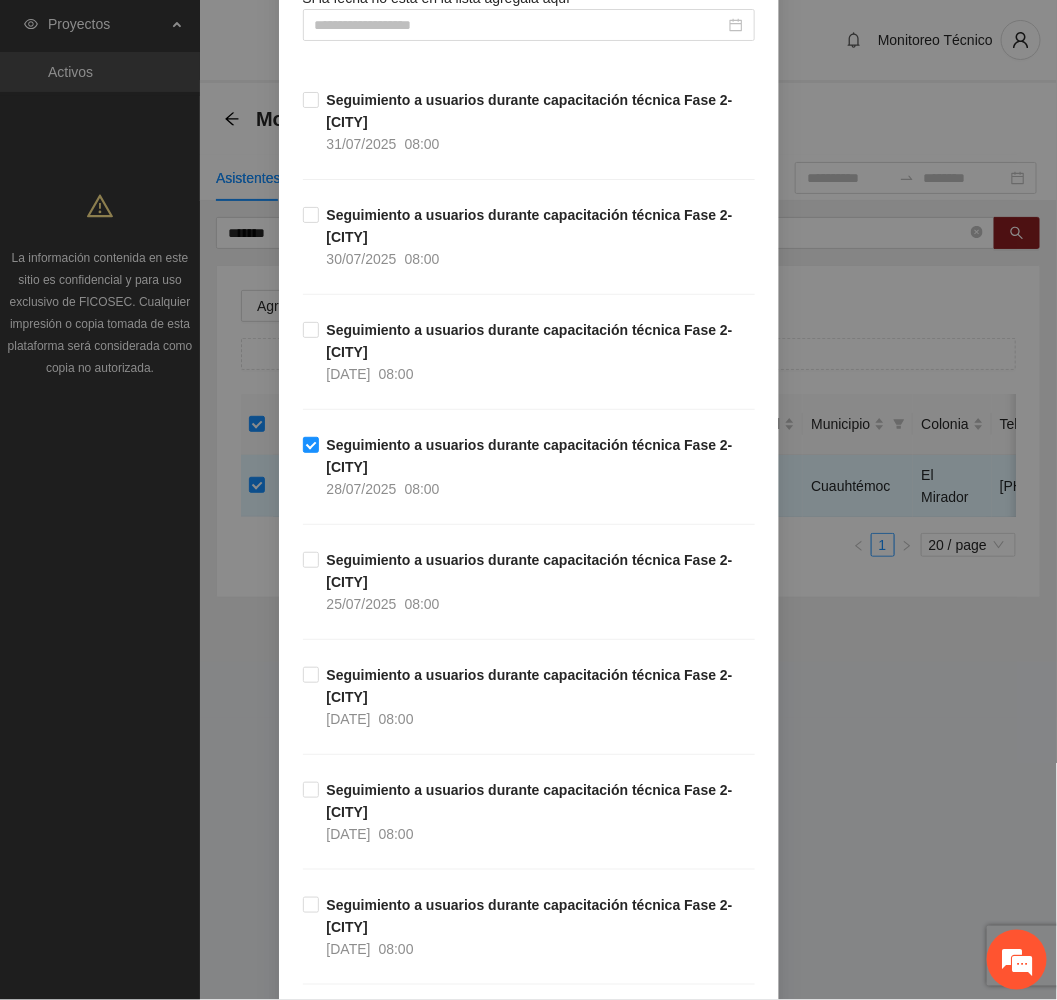scroll, scrollTop: 600, scrollLeft: 0, axis: vertical 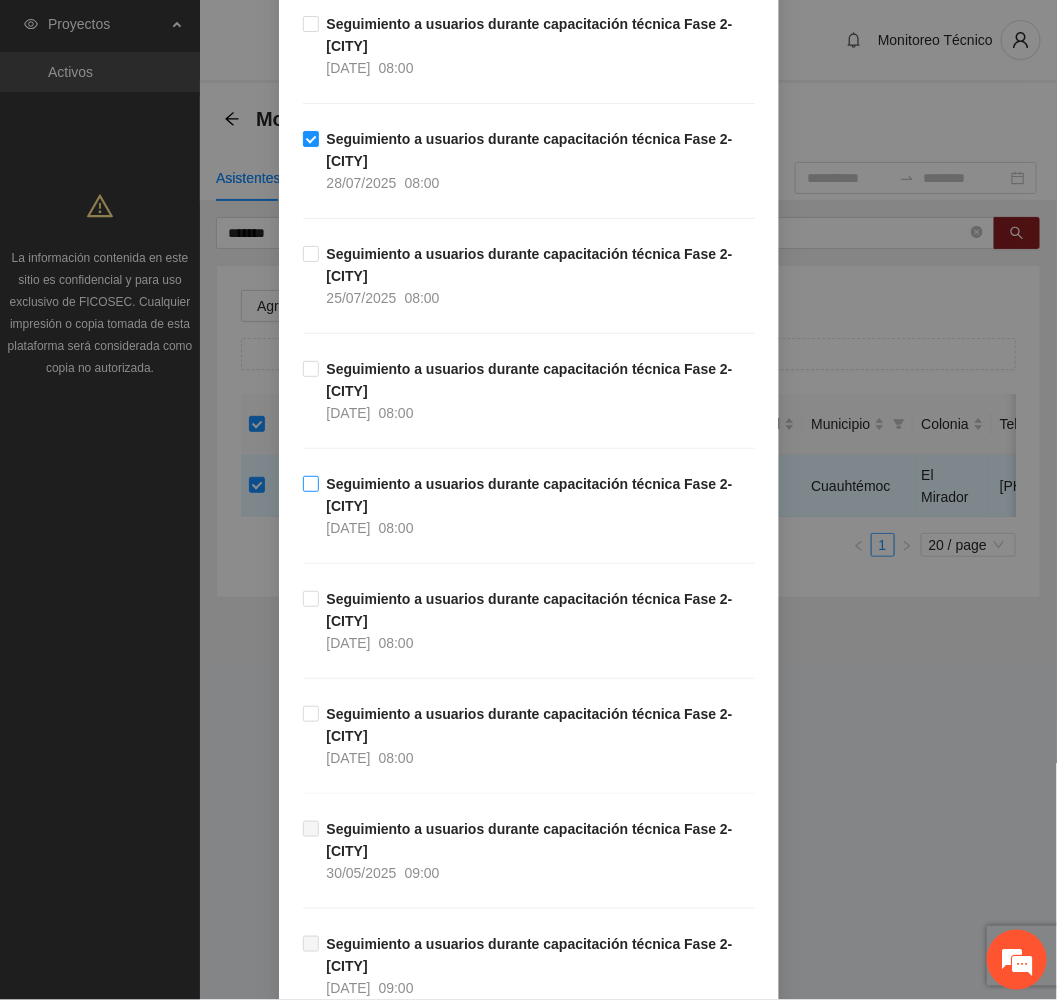 click on "Seguimiento a usuarios durante capacitación técnica Fase 2- Cuauhtémoc 23/07/2025 08:00" at bounding box center (537, 506) 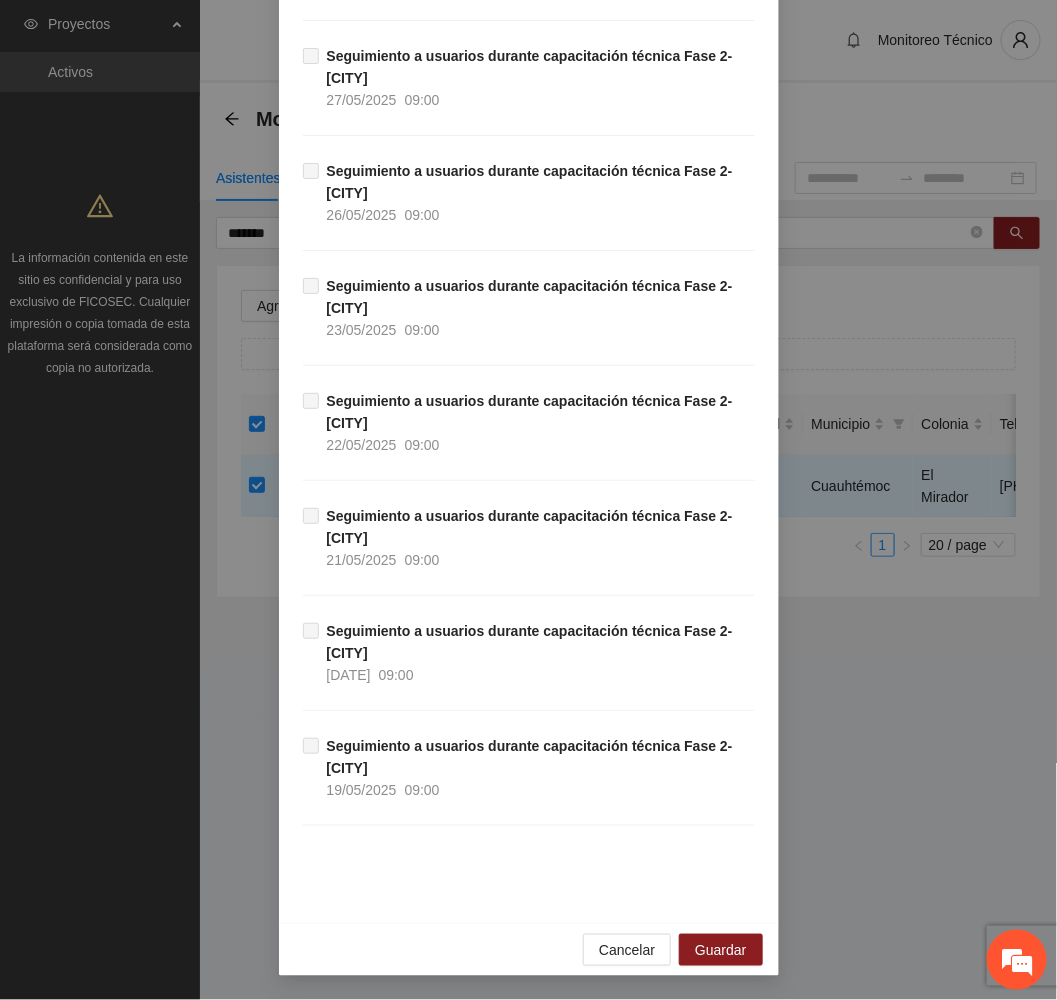 scroll, scrollTop: 1729, scrollLeft: 0, axis: vertical 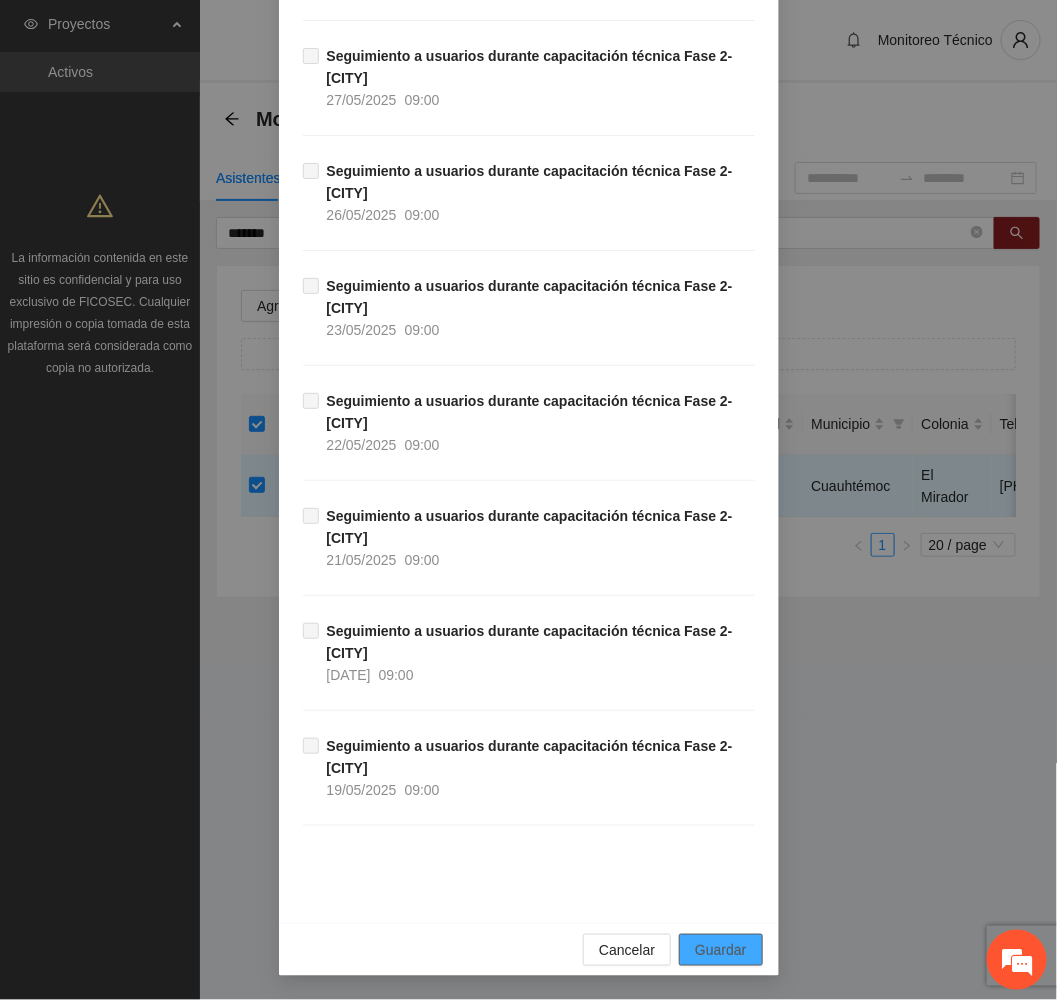 click on "Guardar" at bounding box center (720, 950) 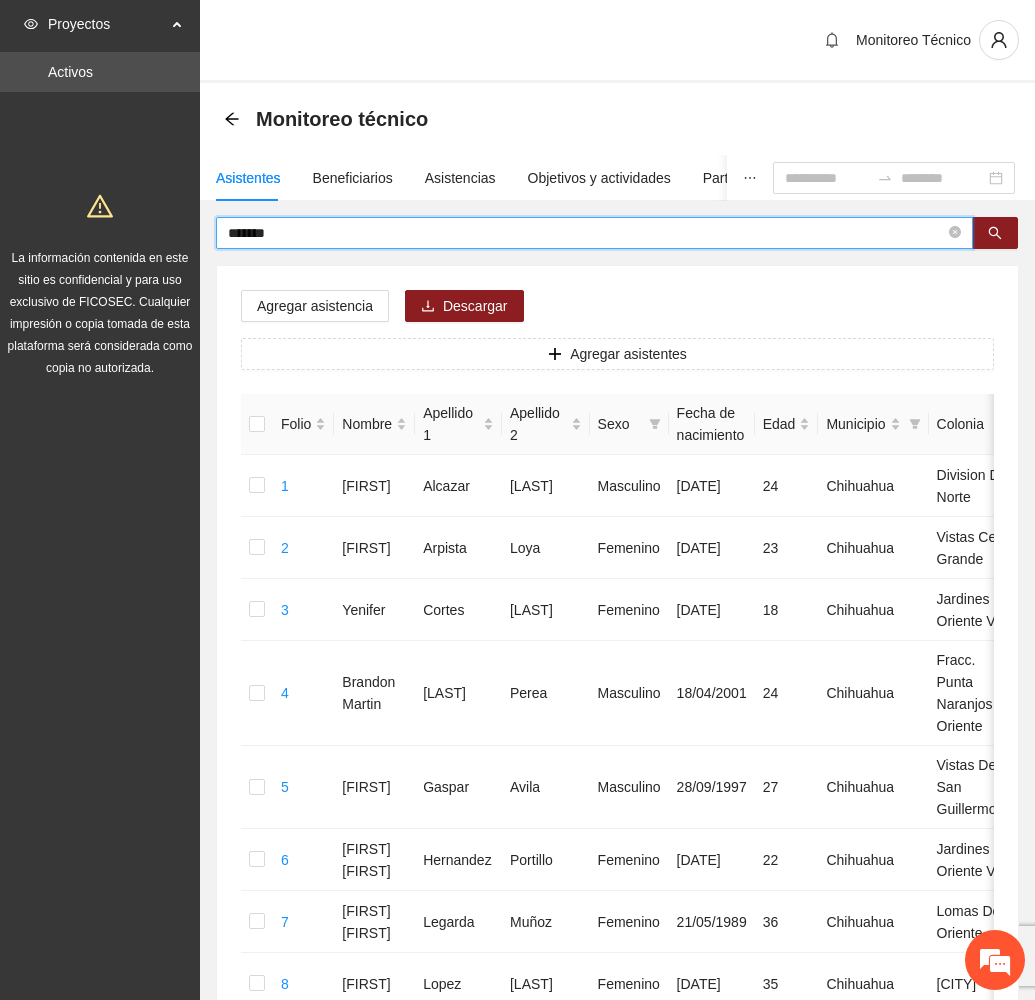 drag, startPoint x: 325, startPoint y: 228, endPoint x: 112, endPoint y: 231, distance: 213.02112 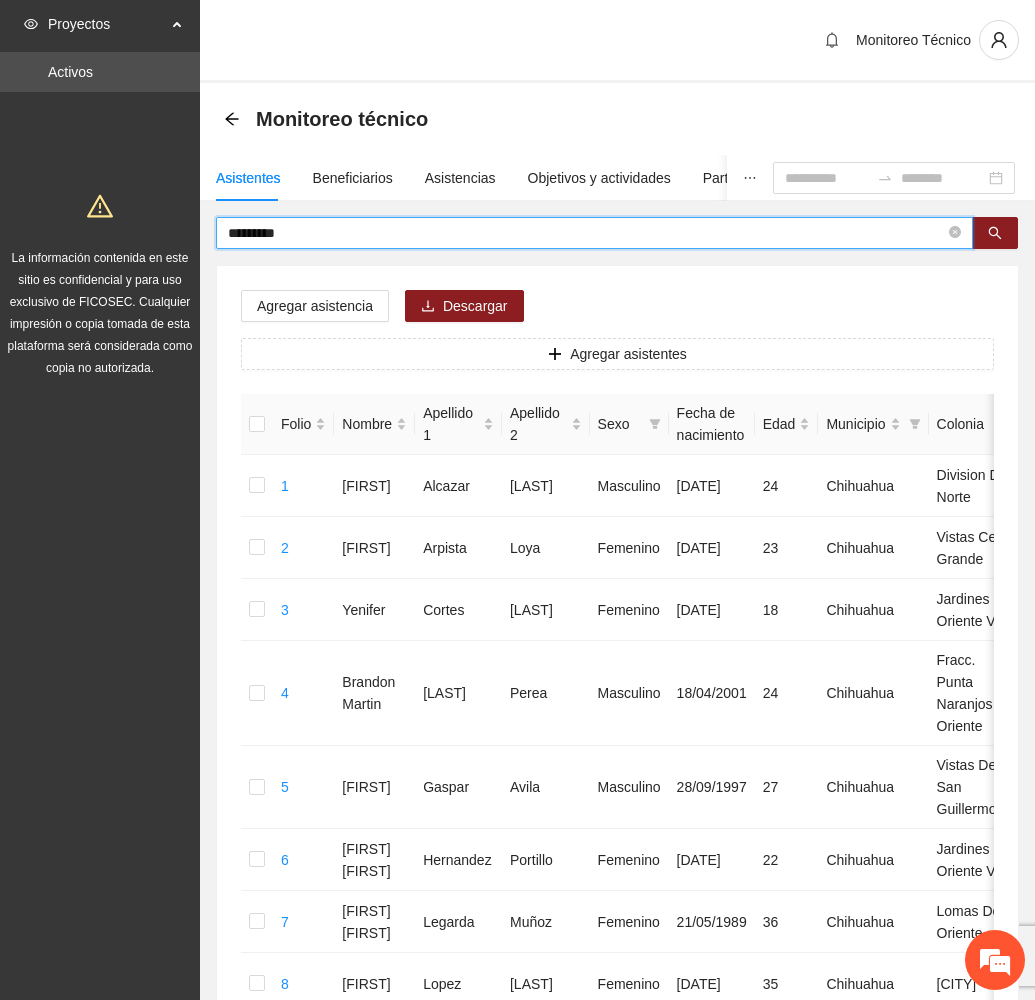 type on "*********" 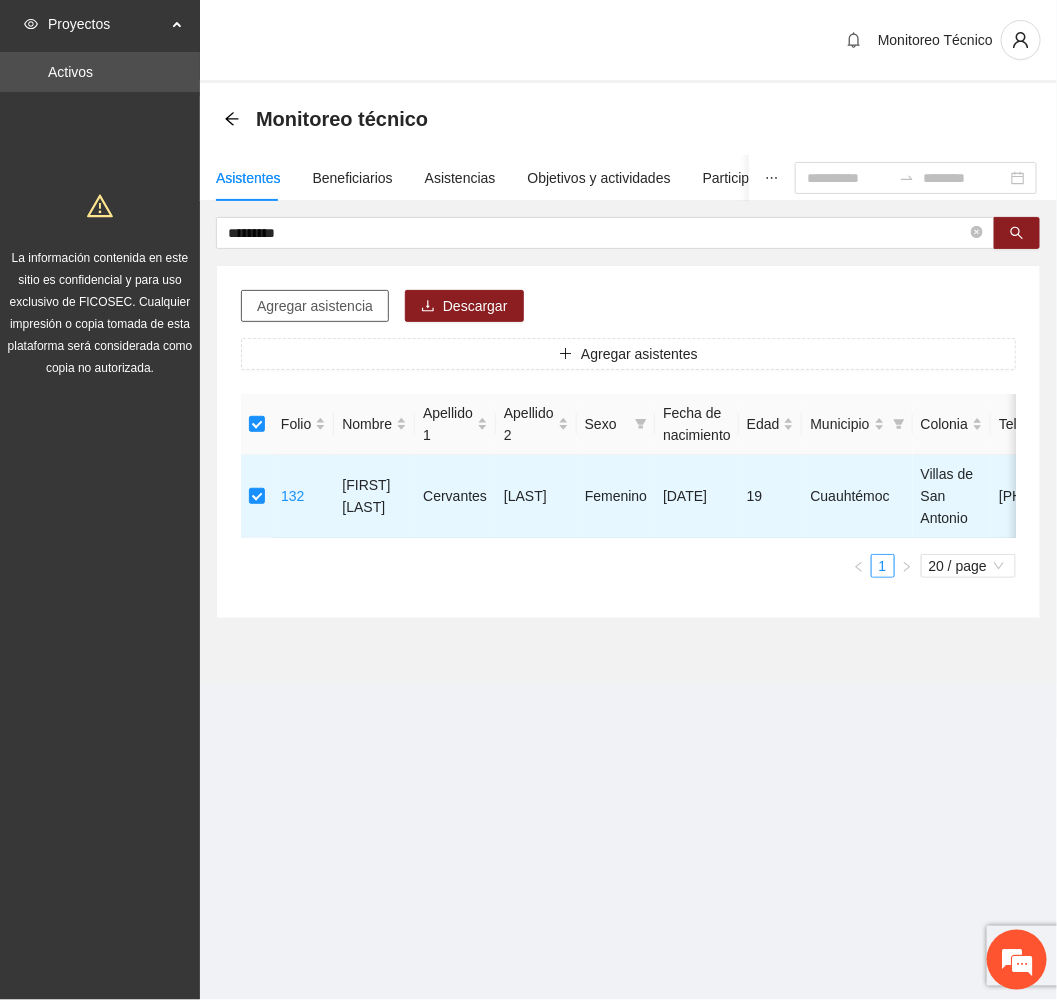 click on "Agregar asistencia" at bounding box center (315, 306) 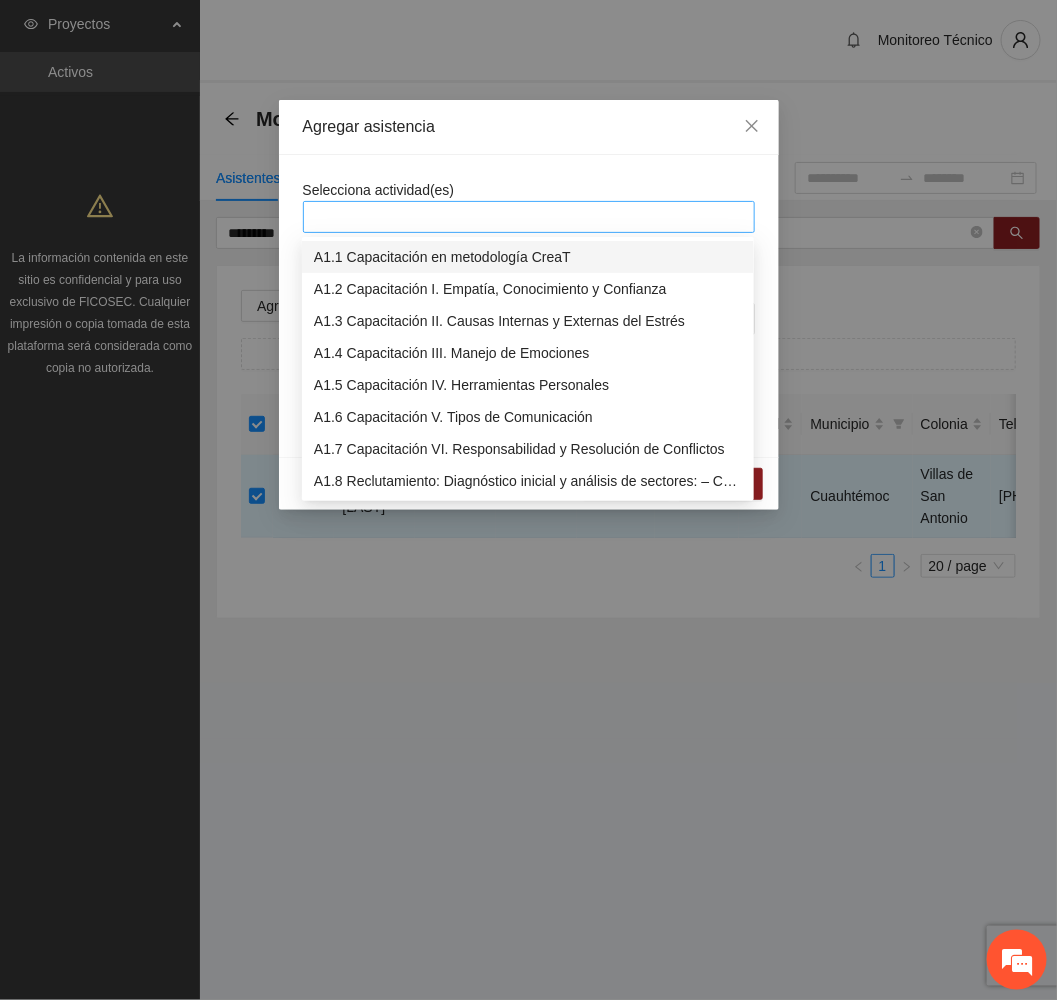 click at bounding box center (529, 217) 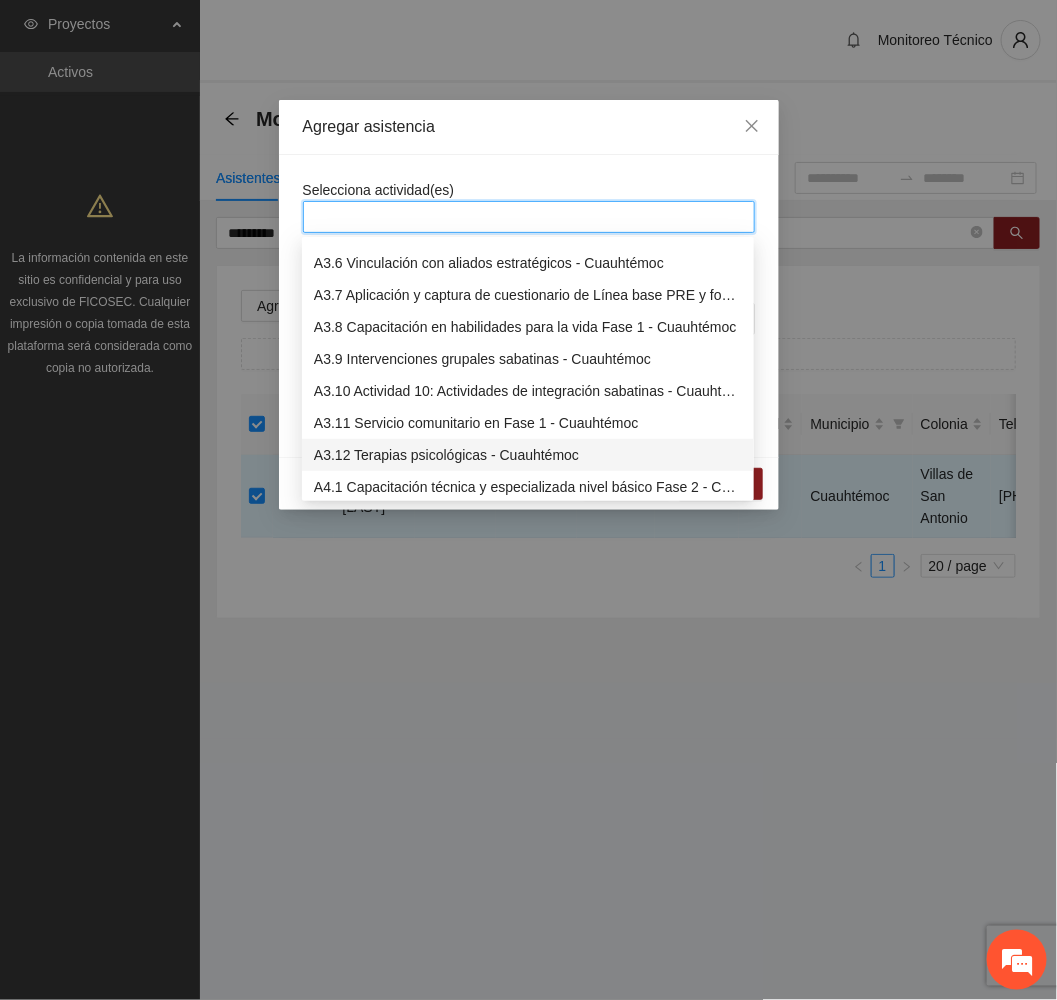 scroll, scrollTop: 1200, scrollLeft: 0, axis: vertical 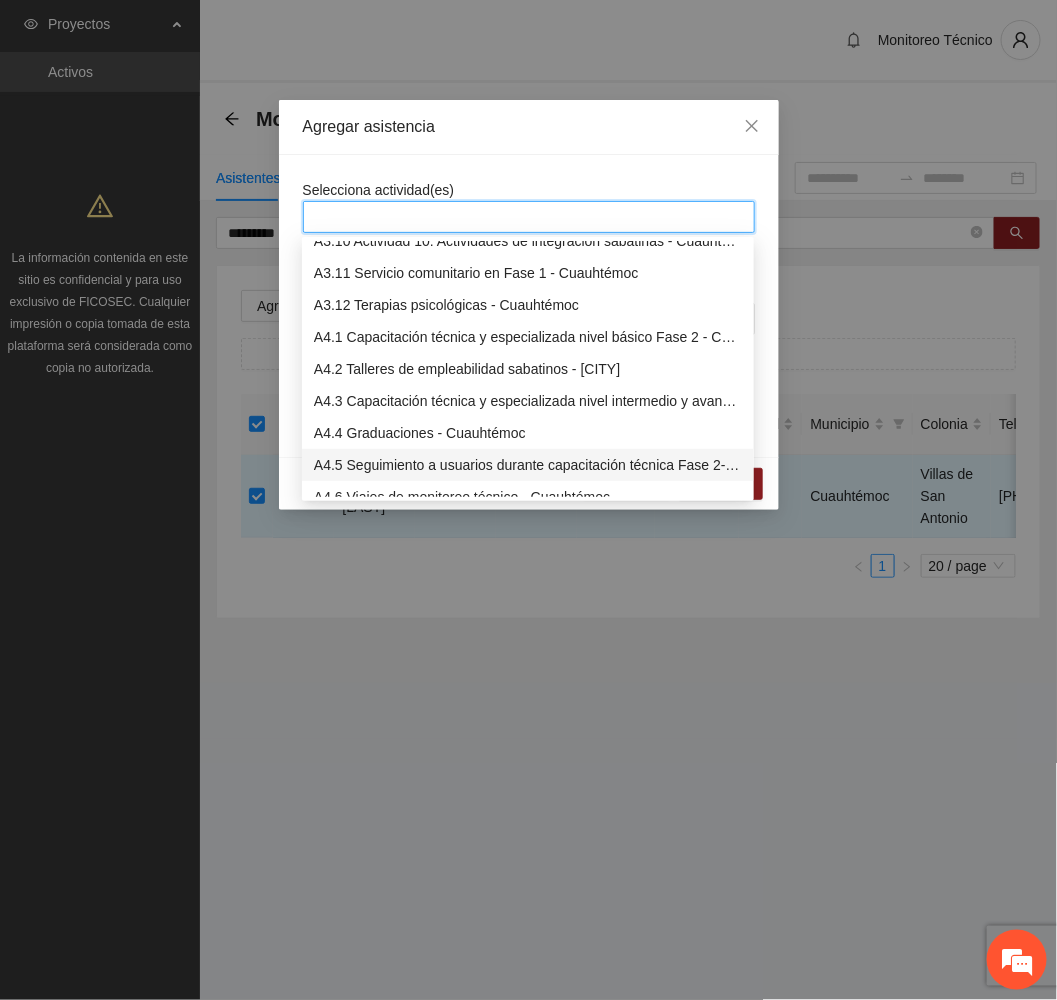 click on "A4.5 Seguimiento a usuarios durante capacitación técnica Fase 2- Cuauhtémoc" at bounding box center (528, 465) 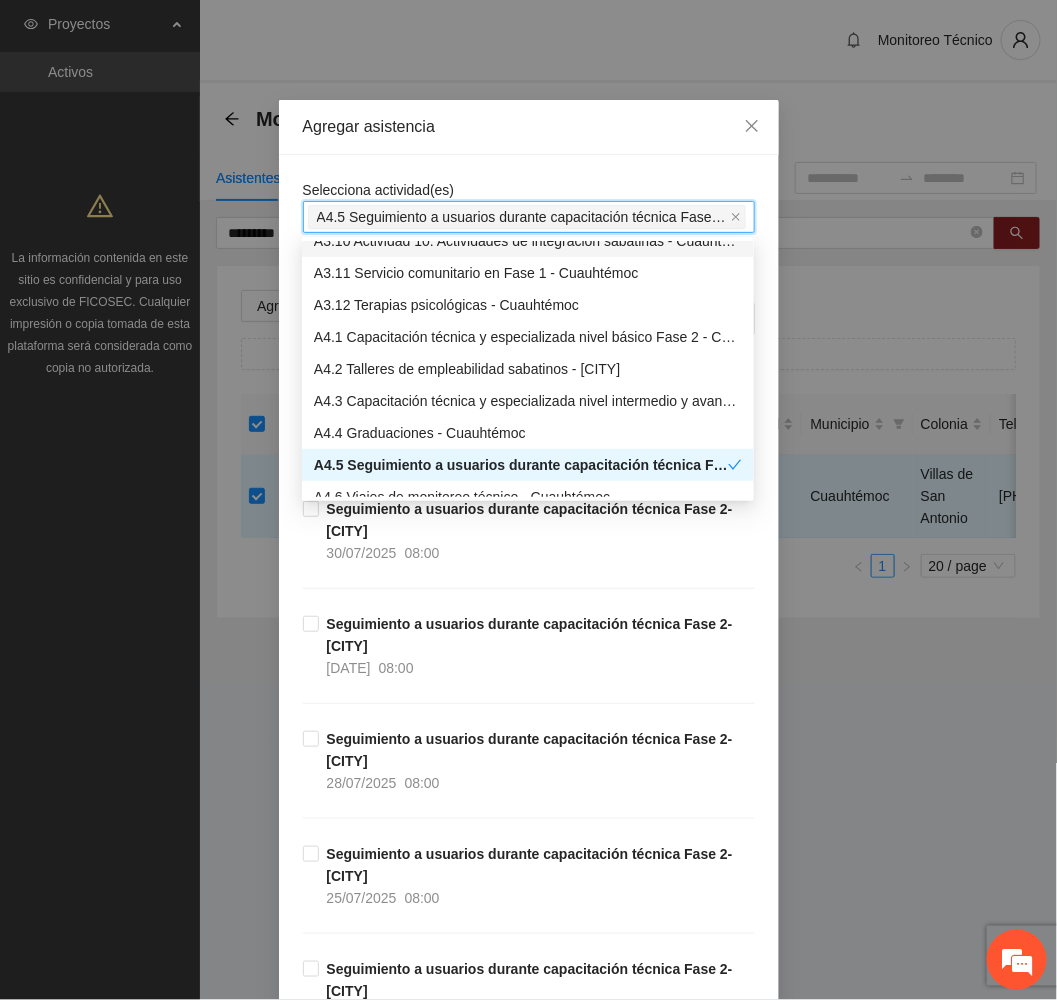 click on "Agregar asistencia" at bounding box center [529, 127] 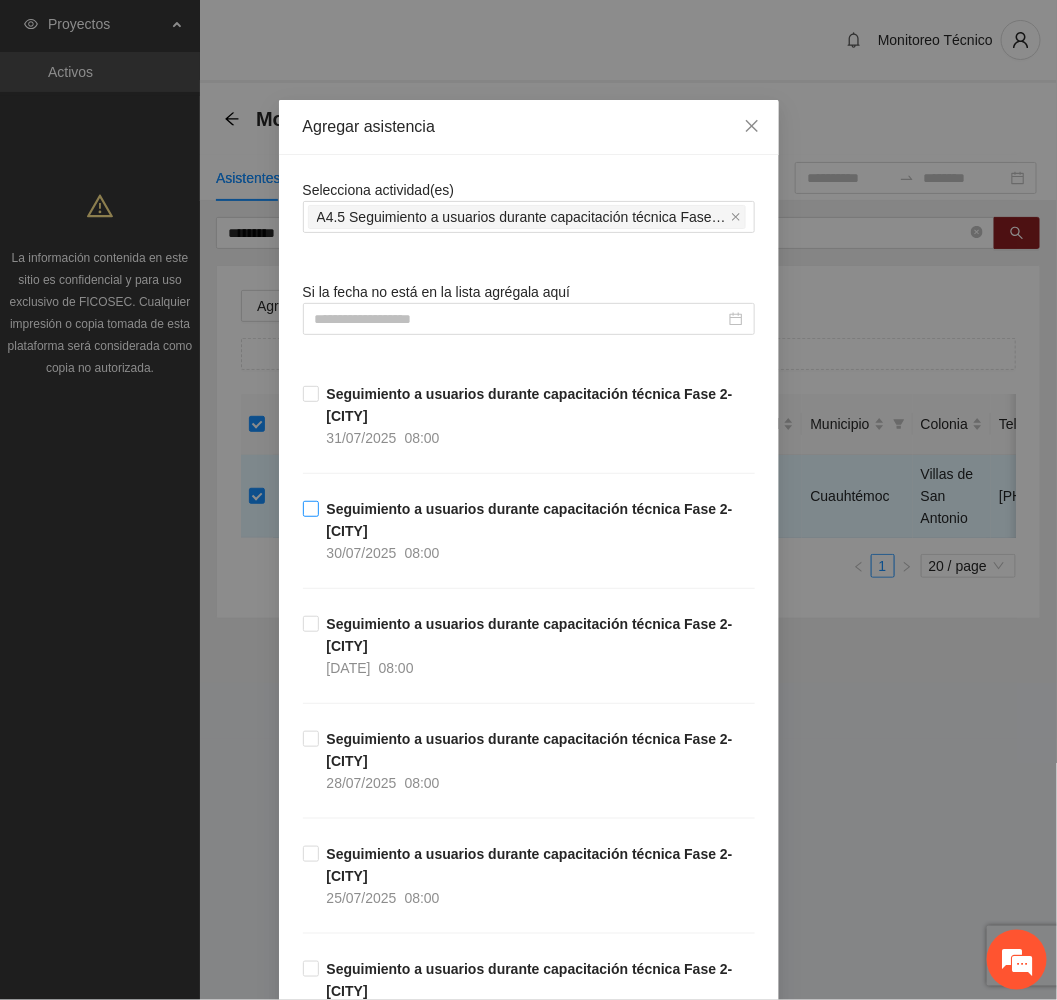 click on "Seguimiento a usuarios durante capacitación técnica Fase 2- Cuauhtémoc" at bounding box center [530, 520] 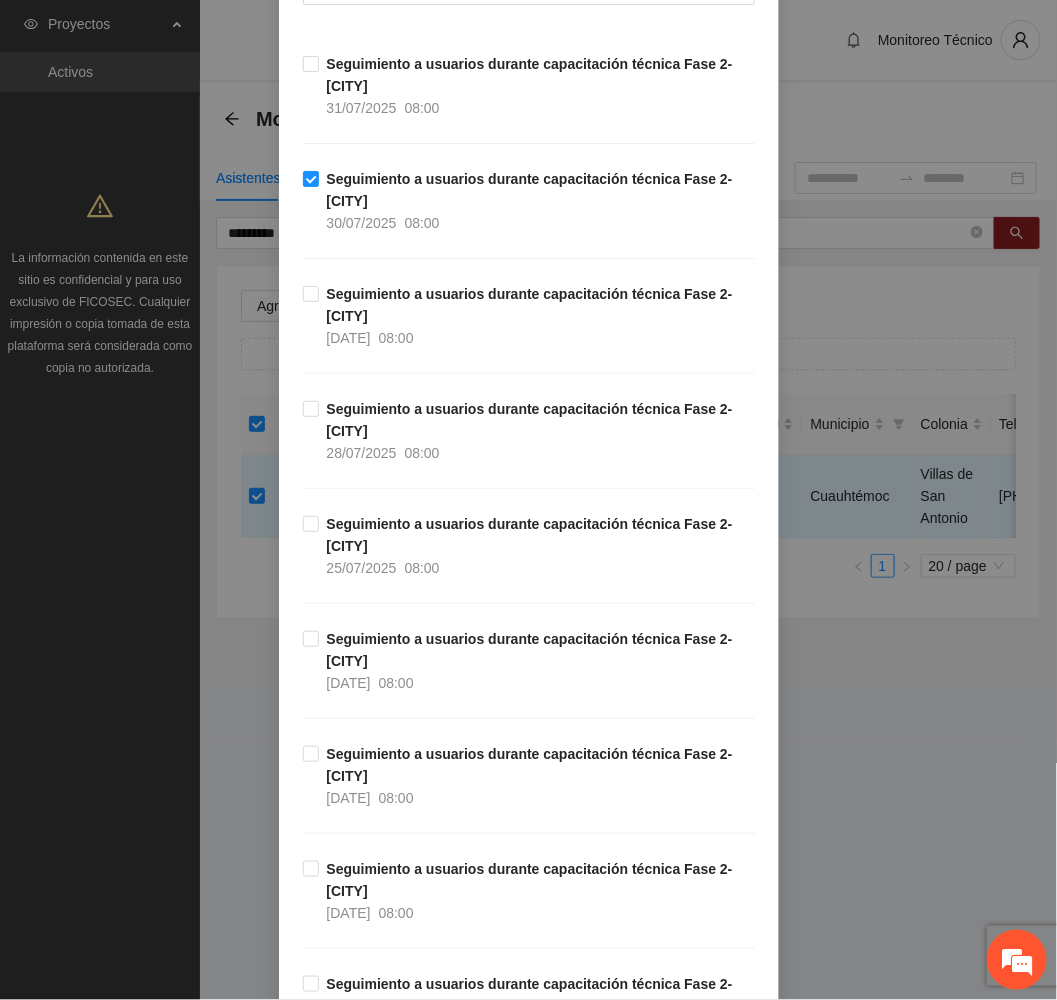 scroll, scrollTop: 450, scrollLeft: 0, axis: vertical 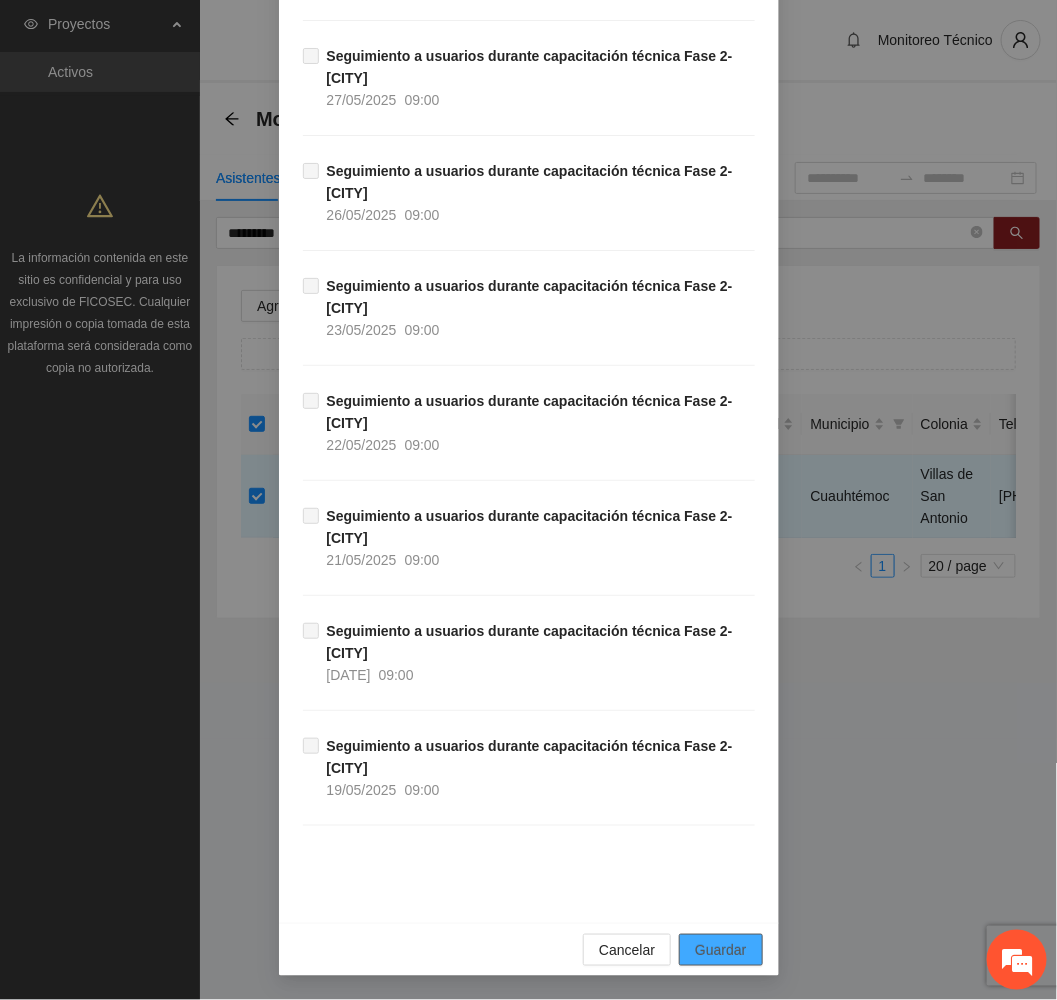 click on "Guardar" at bounding box center (720, 950) 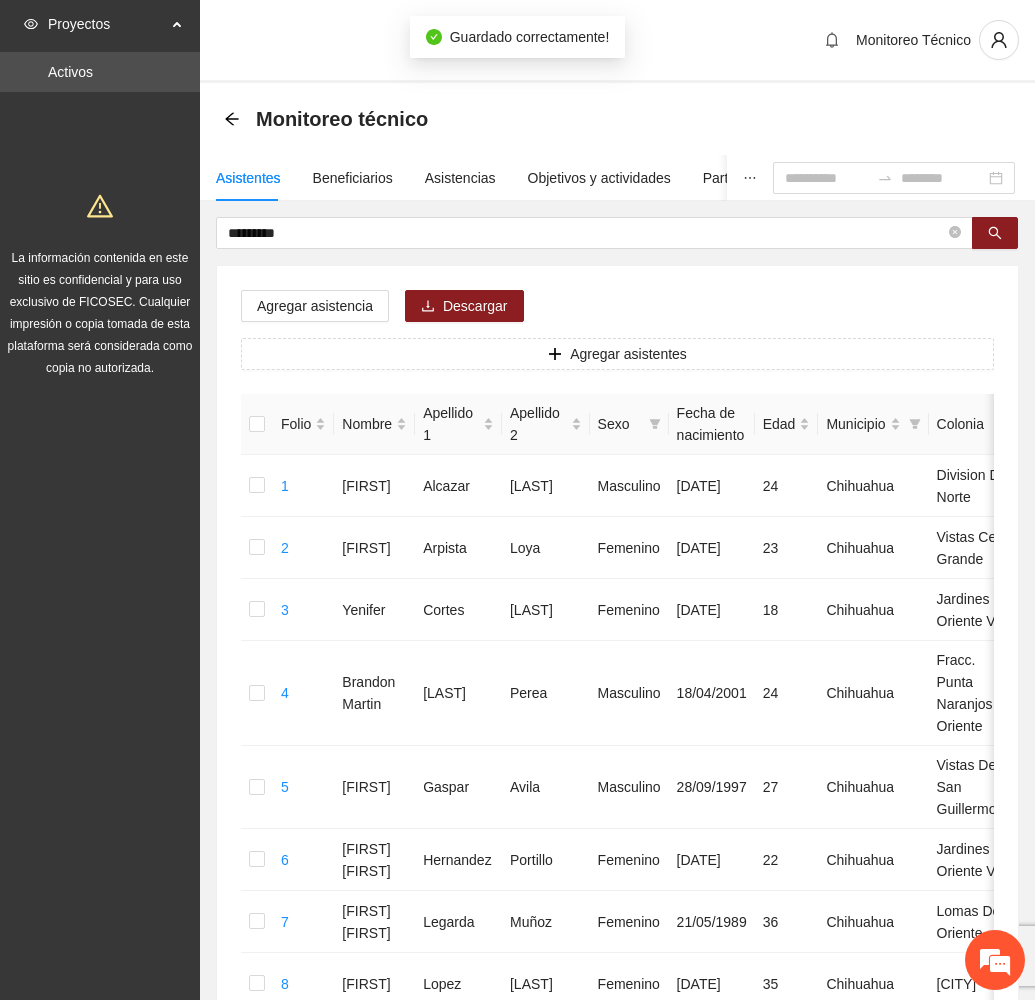 click on "********* Agregar asistencia Descargar Agregar asistentes Folio Nombre Apellido 1 Apellido 2 Sexo Fecha de nacimiento Edad Municipio Colonia Teléfono Actividad                           1 Luis Armando Alcazar Ayala Masculino 22/09/2000 24 Chihuahua Division Del Norte 6144748041 U P +11 2 Marlenne Arpista Loya Femenino 08/08/2001 23 Chihuahua Vistas Cerro Grande 6144703682 U P +8 3 Yenifer Cortes Rodríguez Femenino 19/07/2007 18 Chihuahua Jardines De Oriente VII 6144472709 U P +11 4 Brandon Martin Gallegos Perea Masculino 18/04/2001 24 Chihuahua Fracc. Punta Naranjos Oriente 6141774149 U P +10 5 Oscar Obed Gaspar Avila Masculino 28/09/1997 27 Chihuahua Vistas De San Guillermo 6271040434 U P +11 6 Oyuki Esmeralda Hernandez Portillo Femenino 10/08/2002 22 Chihuahua Jardines De Oriente VII 6146030338 U P +11 7 Janeth Aracely Legarda Muñoz Femenino 21/05/1989 36 Chihuahua Lomas De Oriente 6145517495 U P +10 8 Cristina Guadalupe Lopez Saenz  Femenino 15/03/1990 35 Chihuahua Villa Juarez 6143272627 U" at bounding box center [617, 1039] 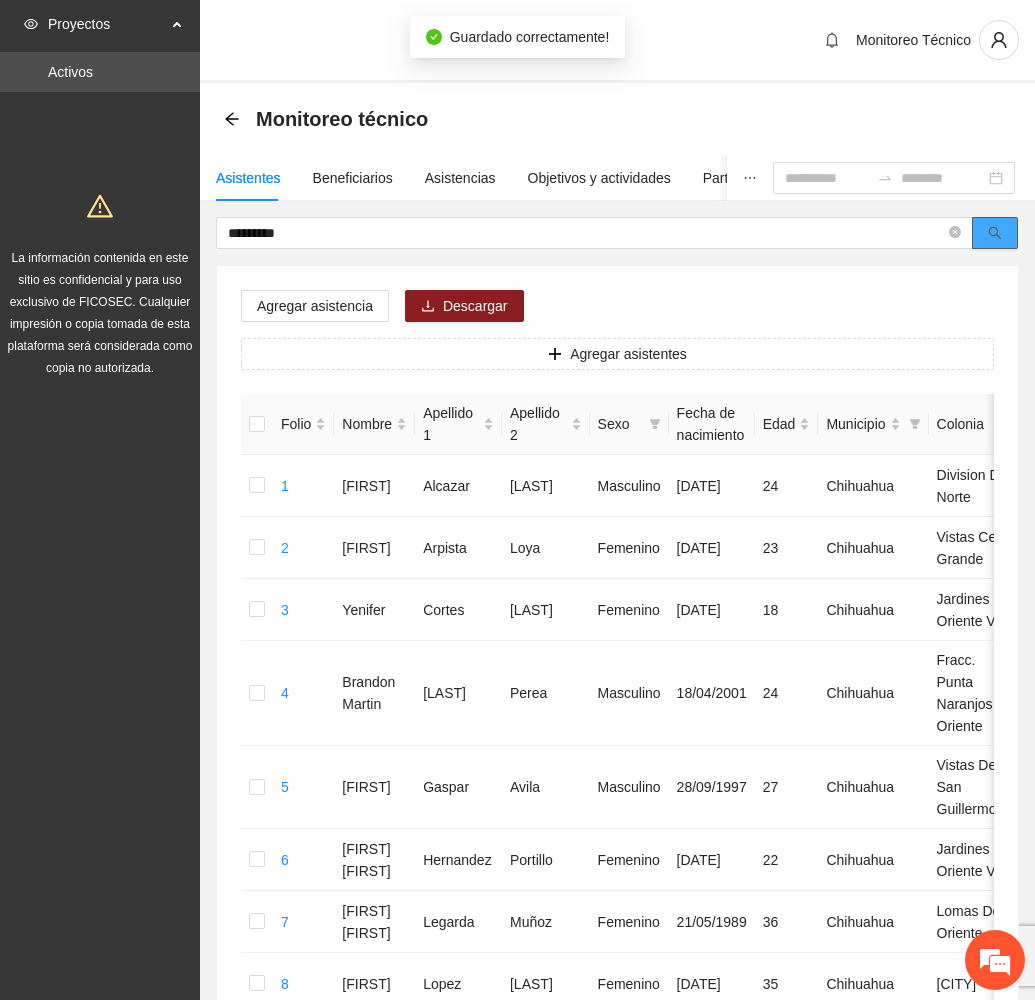click 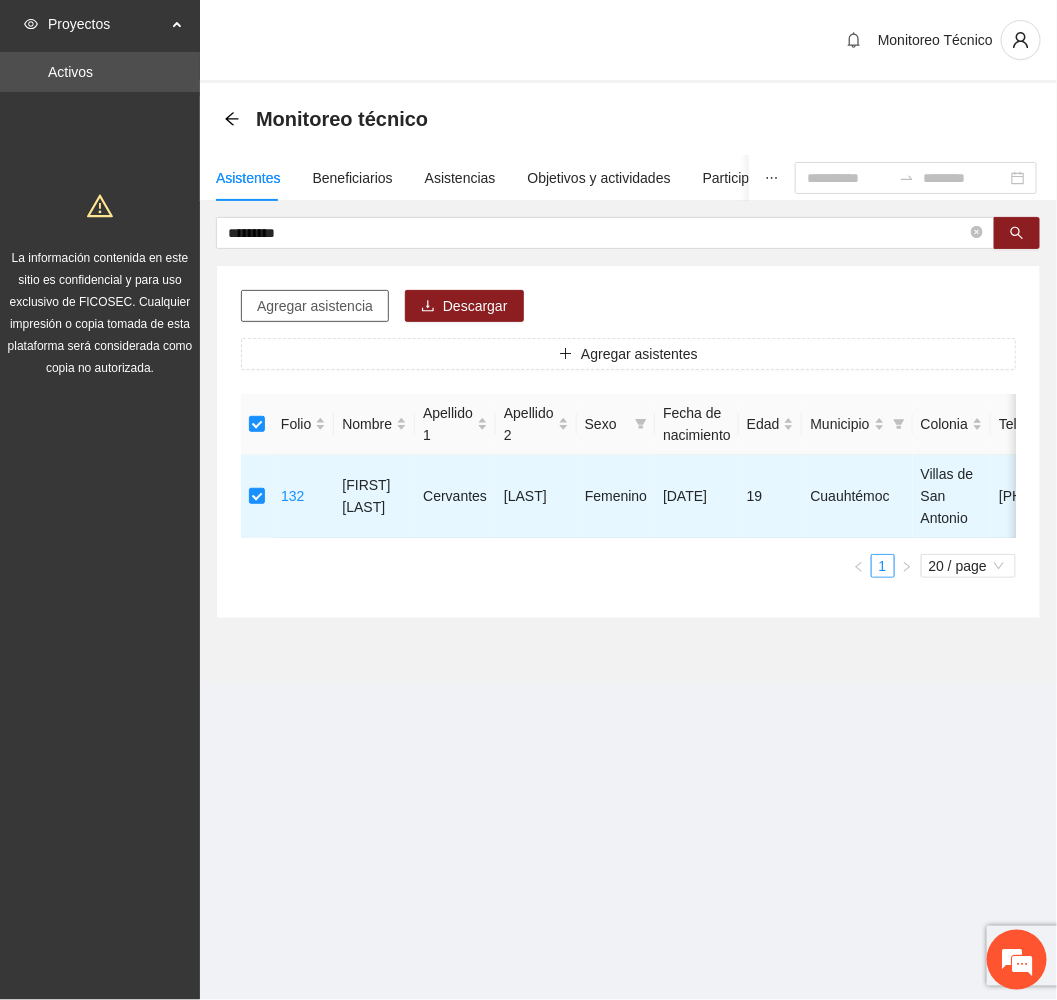 click on "Agregar asistencia" at bounding box center (315, 306) 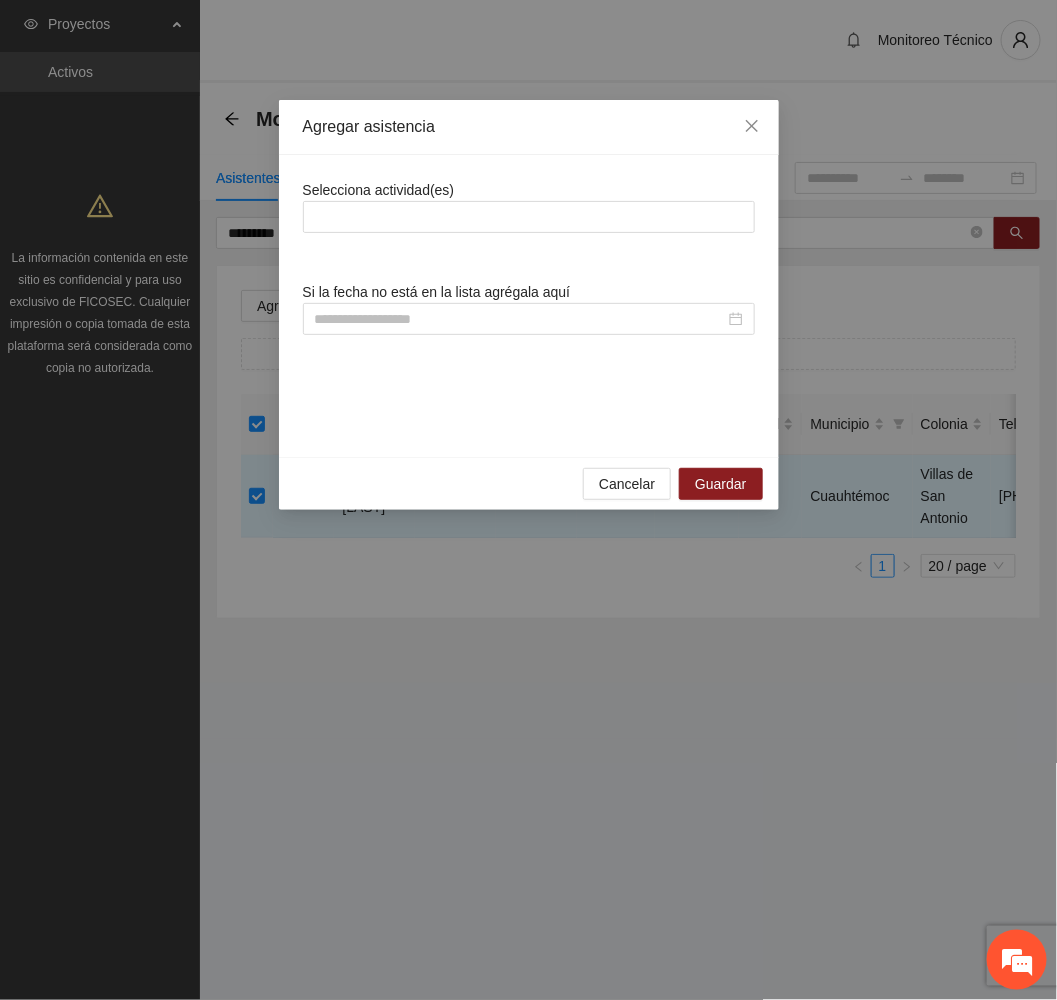 click on "Selecciona actividad(es)" at bounding box center (379, 190) 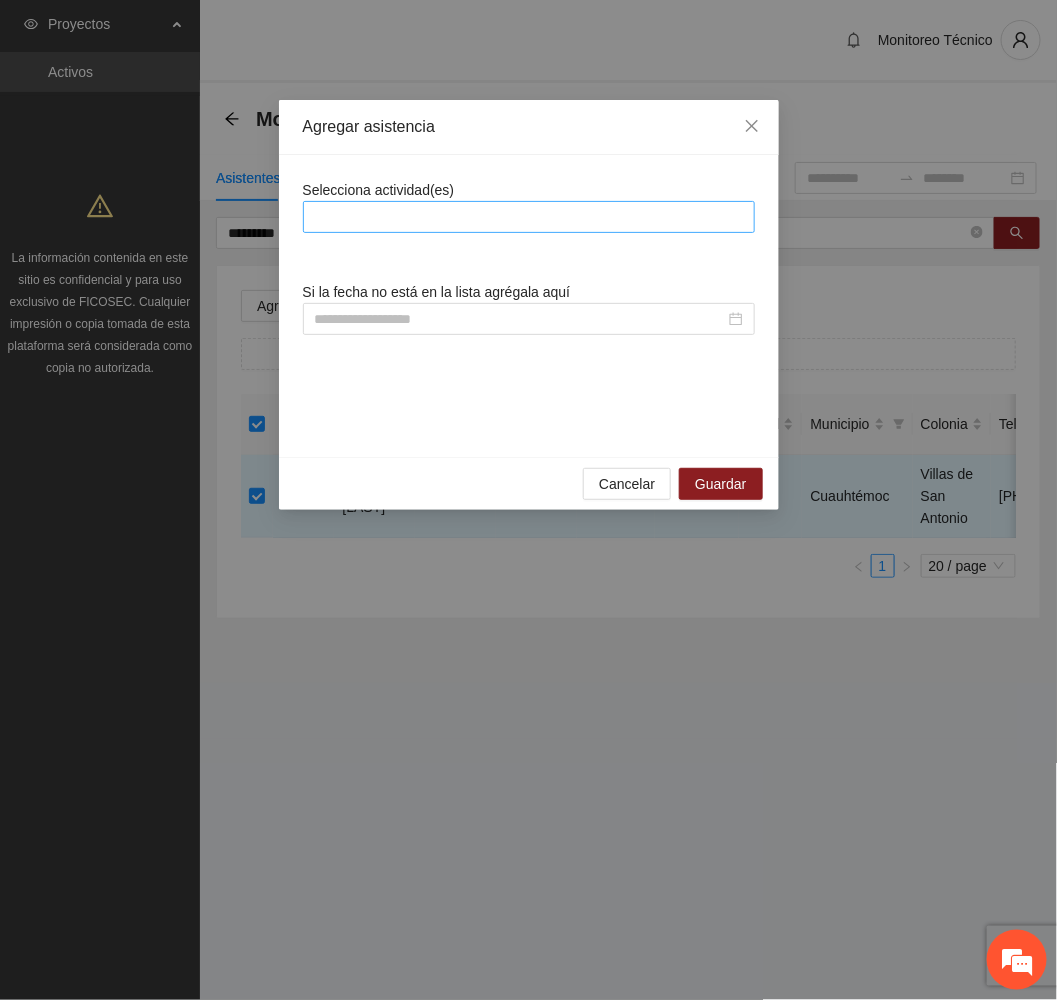 click at bounding box center (529, 217) 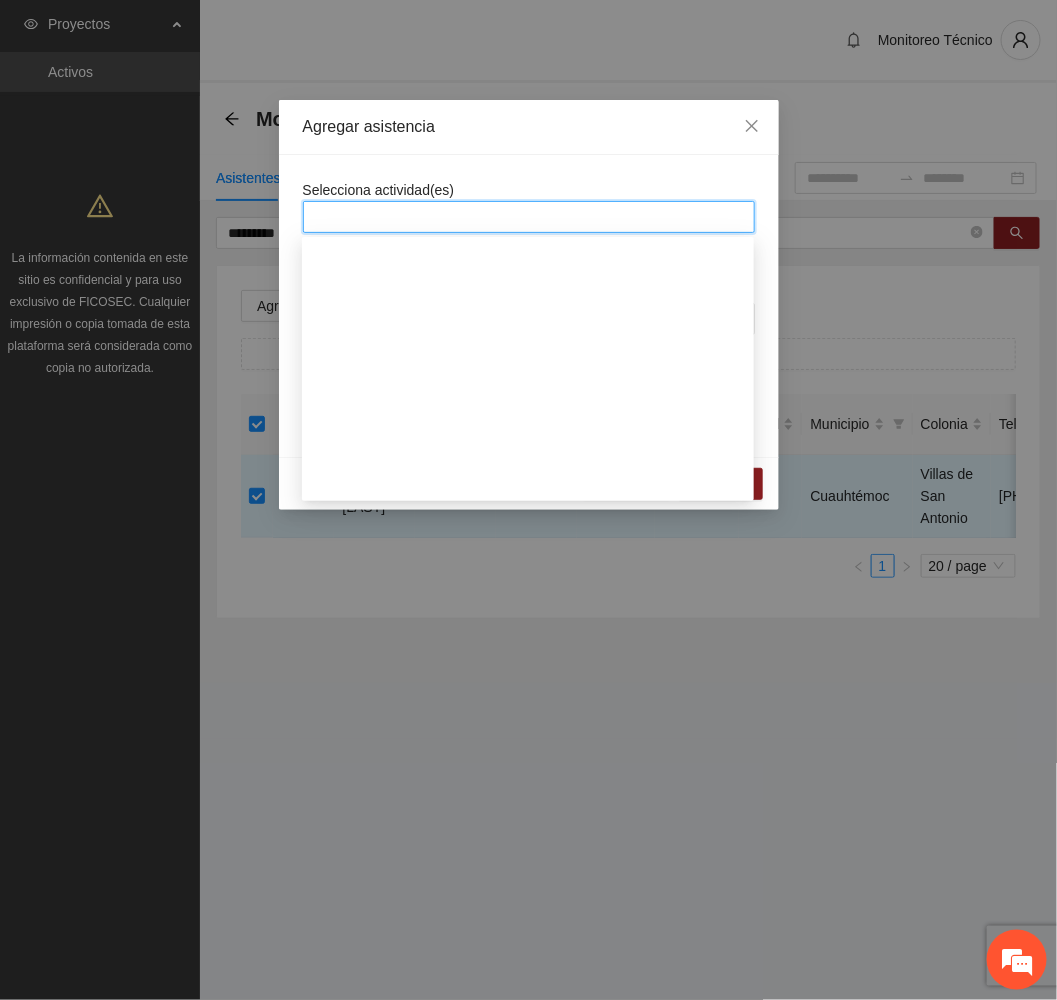scroll, scrollTop: 1350, scrollLeft: 0, axis: vertical 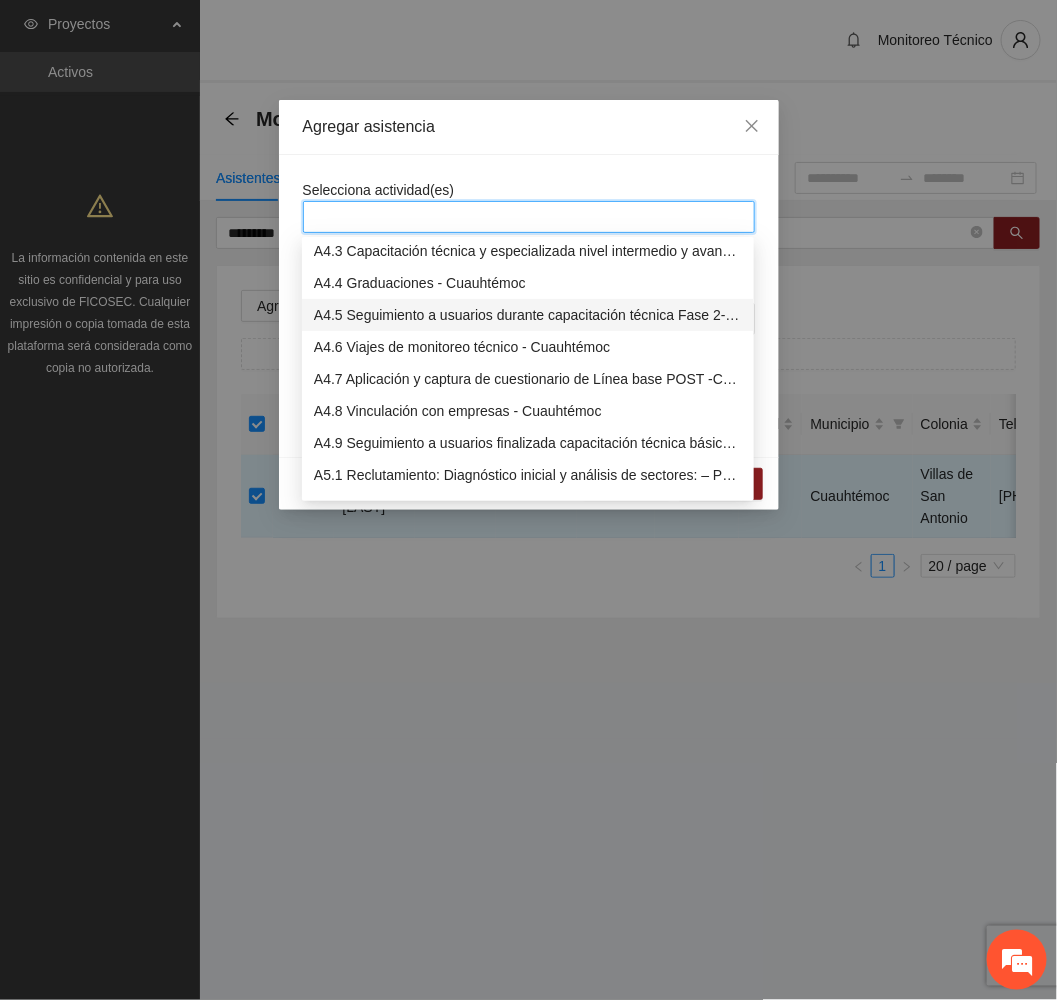 click on "A4.5 Seguimiento a usuarios durante capacitación técnica Fase 2- Cuauhtémoc" at bounding box center [528, 315] 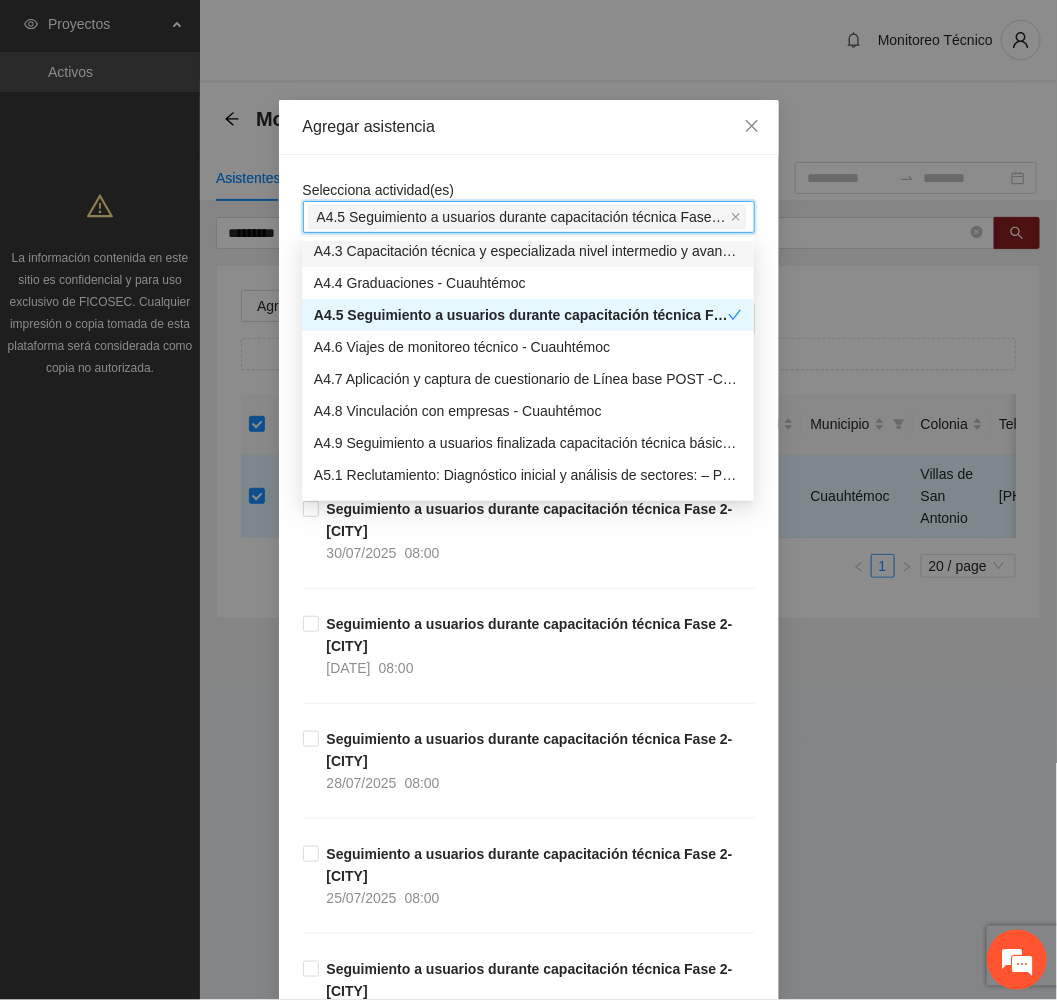 click on "Agregar asistencia" at bounding box center (529, 127) 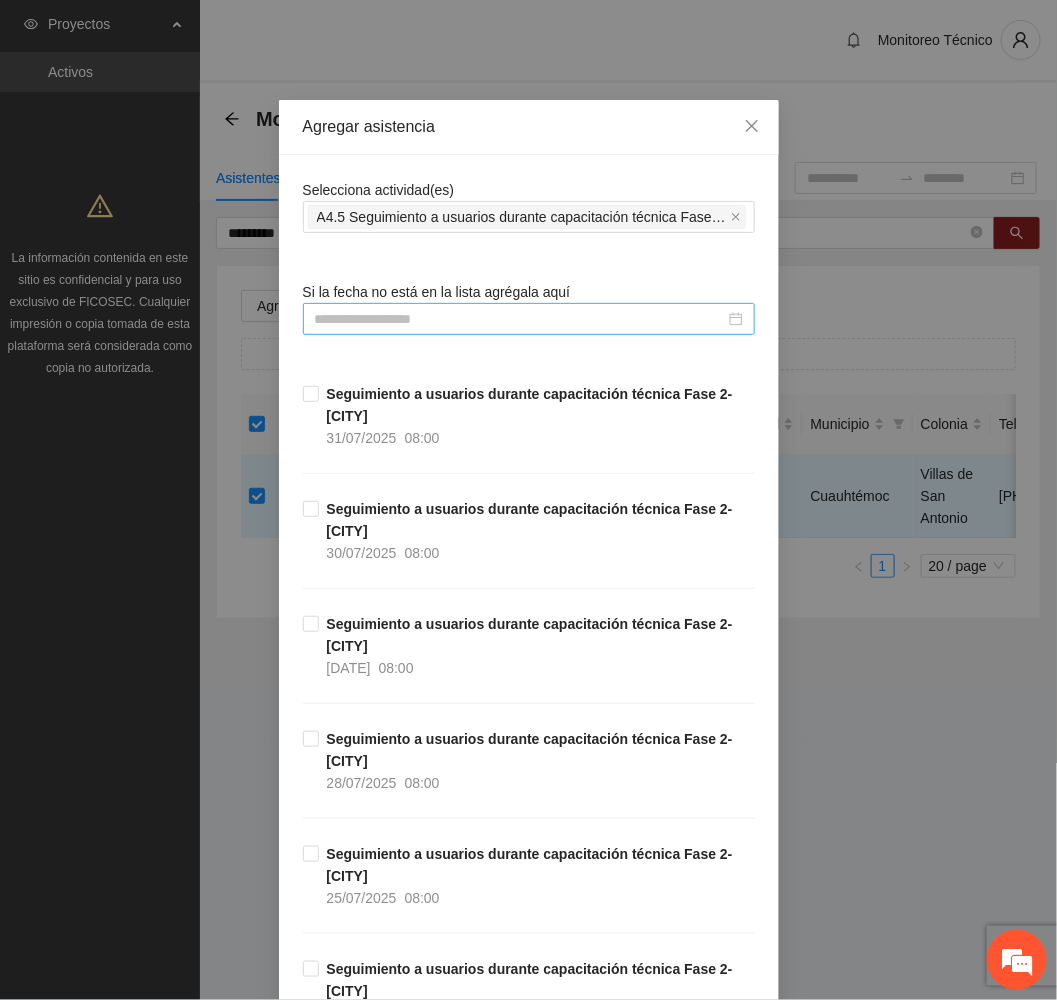 click at bounding box center [520, 319] 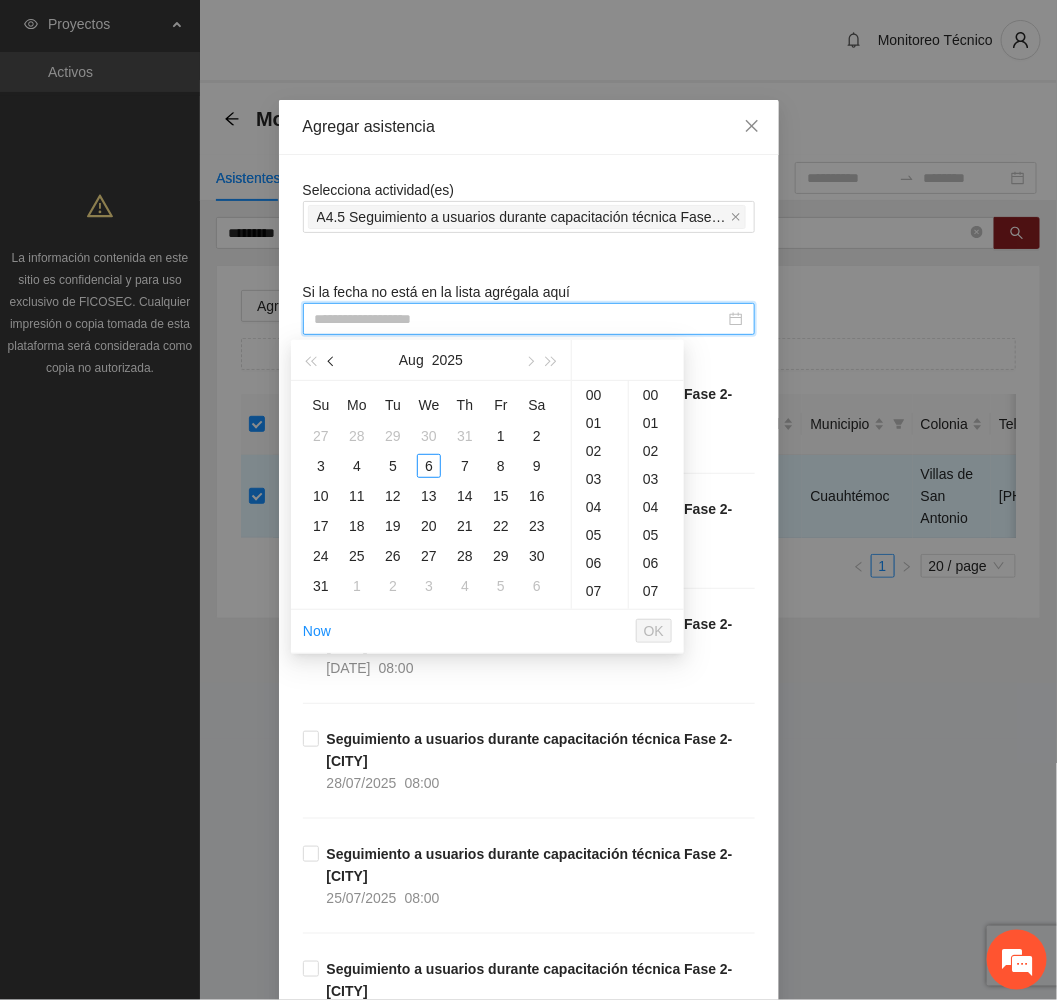 click at bounding box center [333, 362] 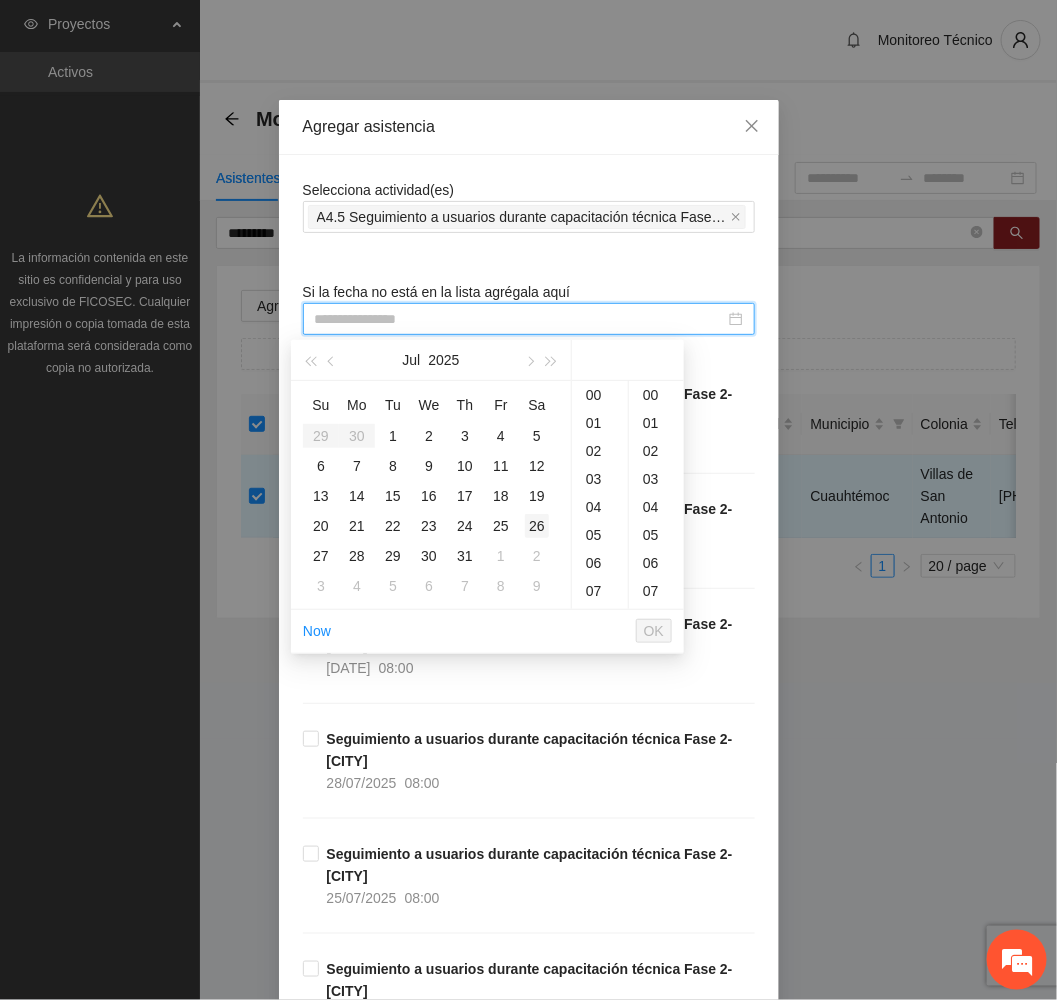 click on "26" at bounding box center [537, 526] 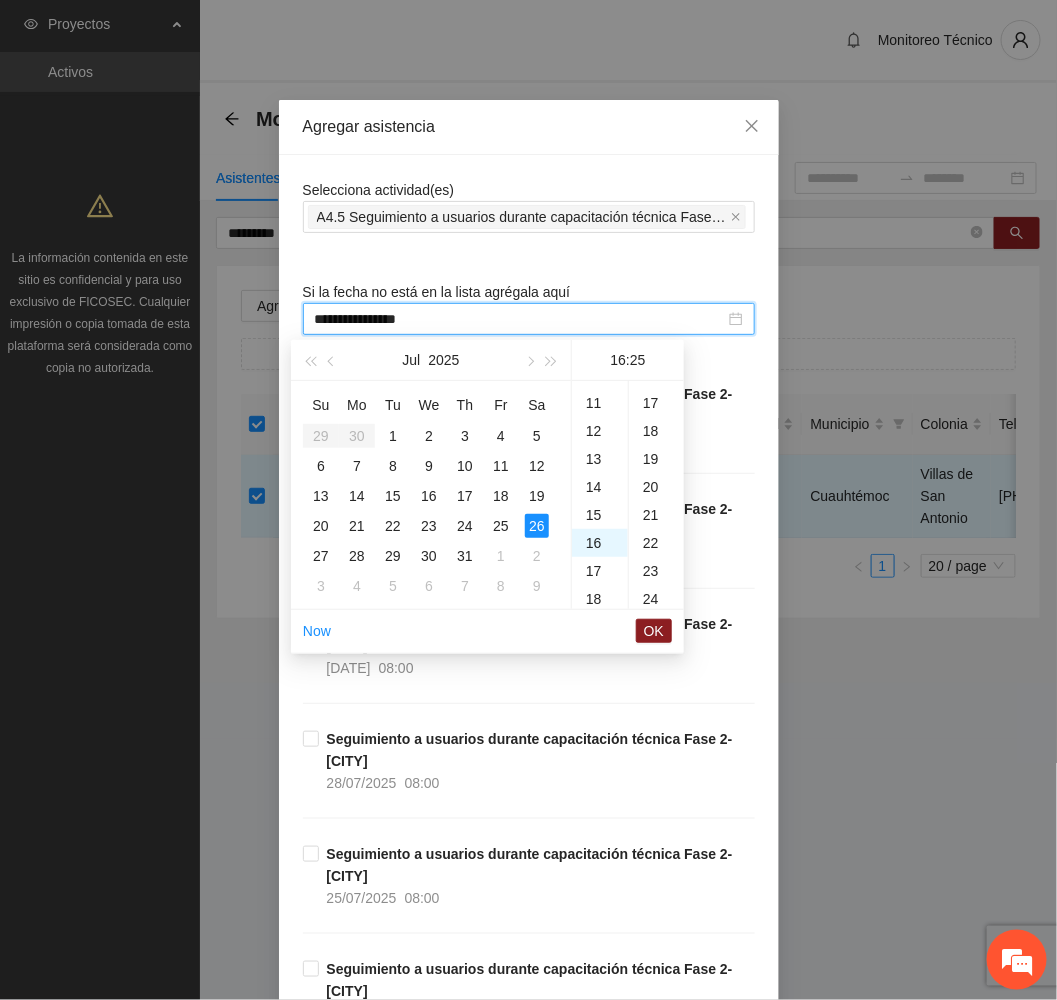 scroll, scrollTop: 448, scrollLeft: 0, axis: vertical 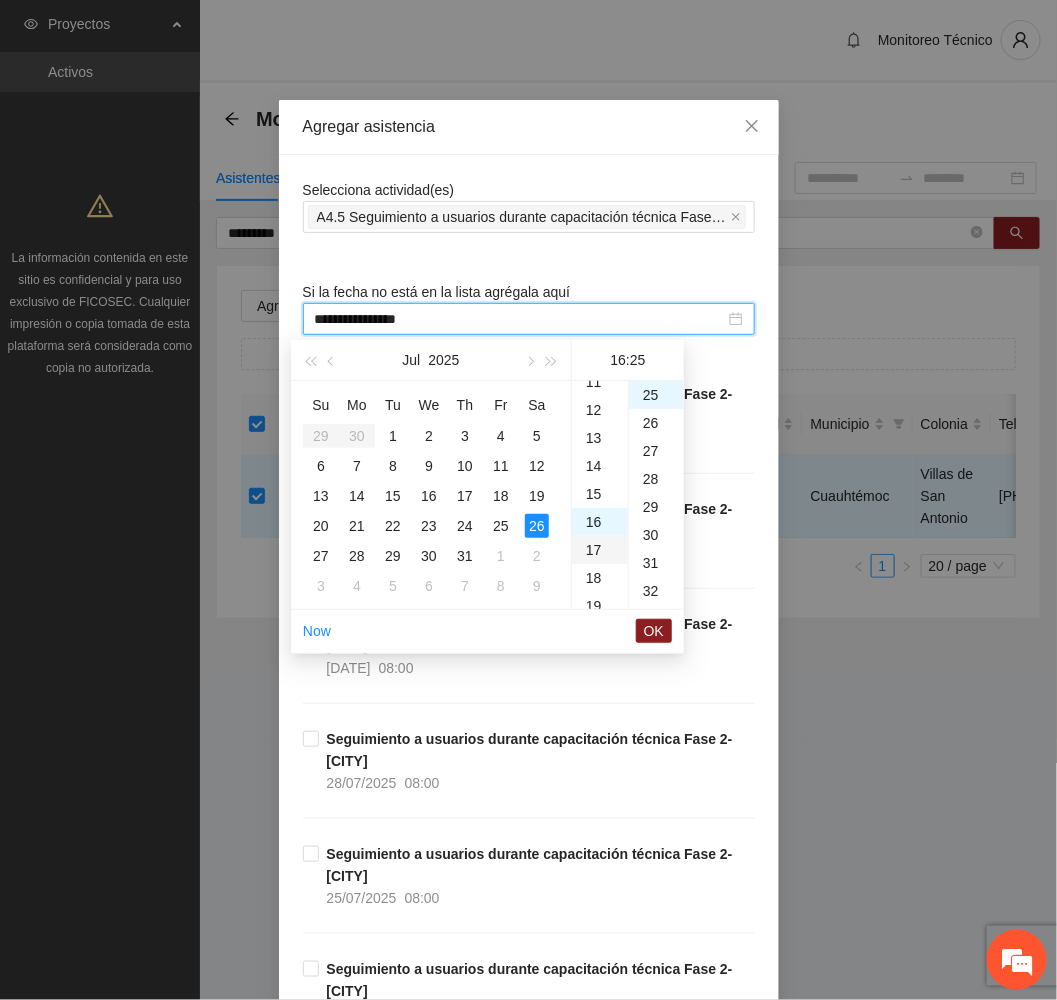 click on "17" at bounding box center [600, 550] 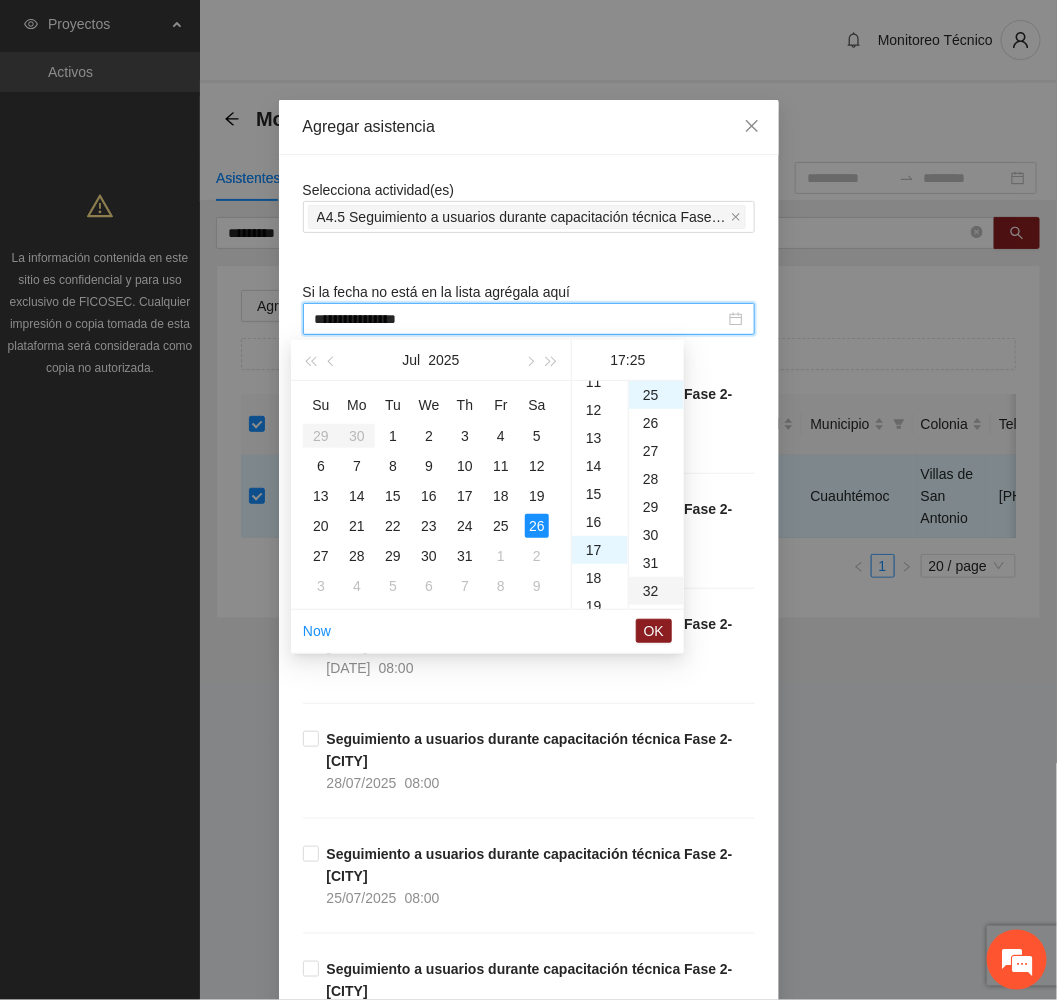 scroll, scrollTop: 475, scrollLeft: 0, axis: vertical 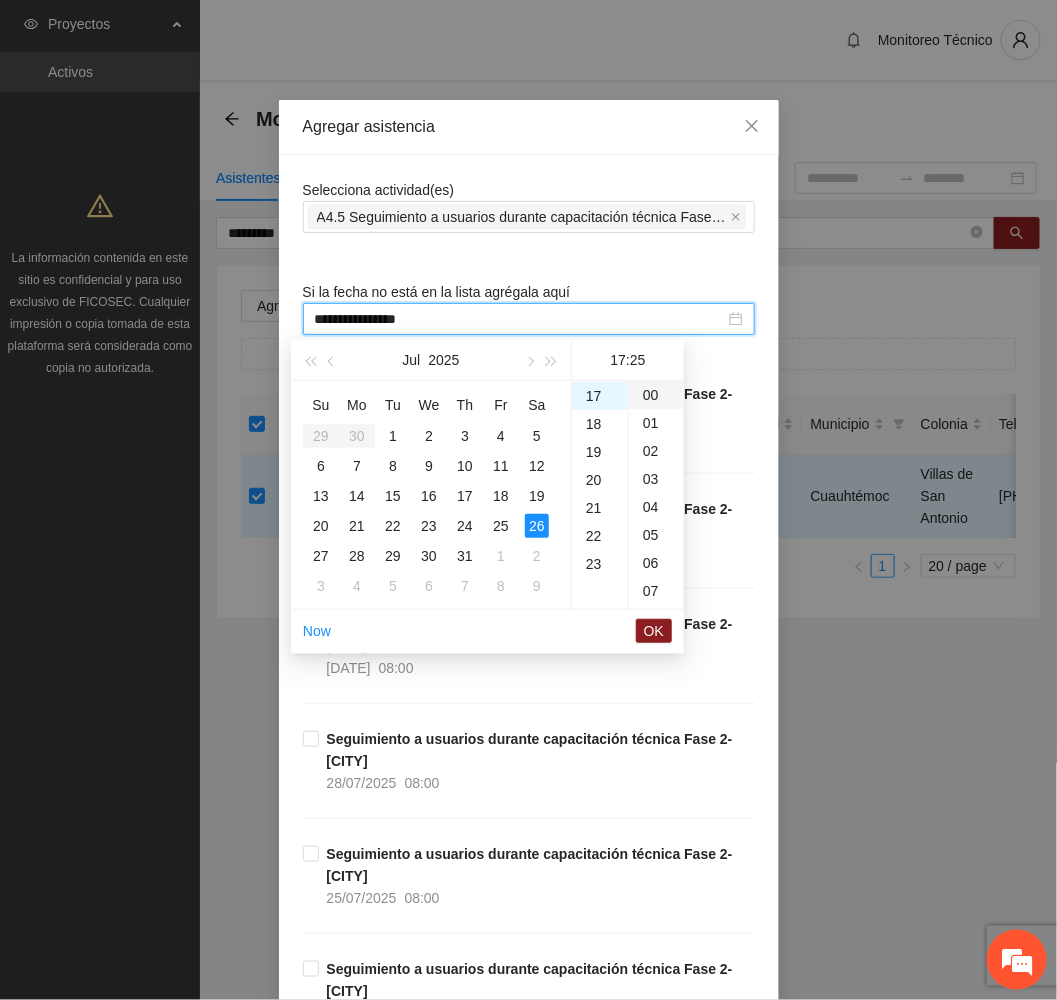 click on "00" at bounding box center [656, 395] 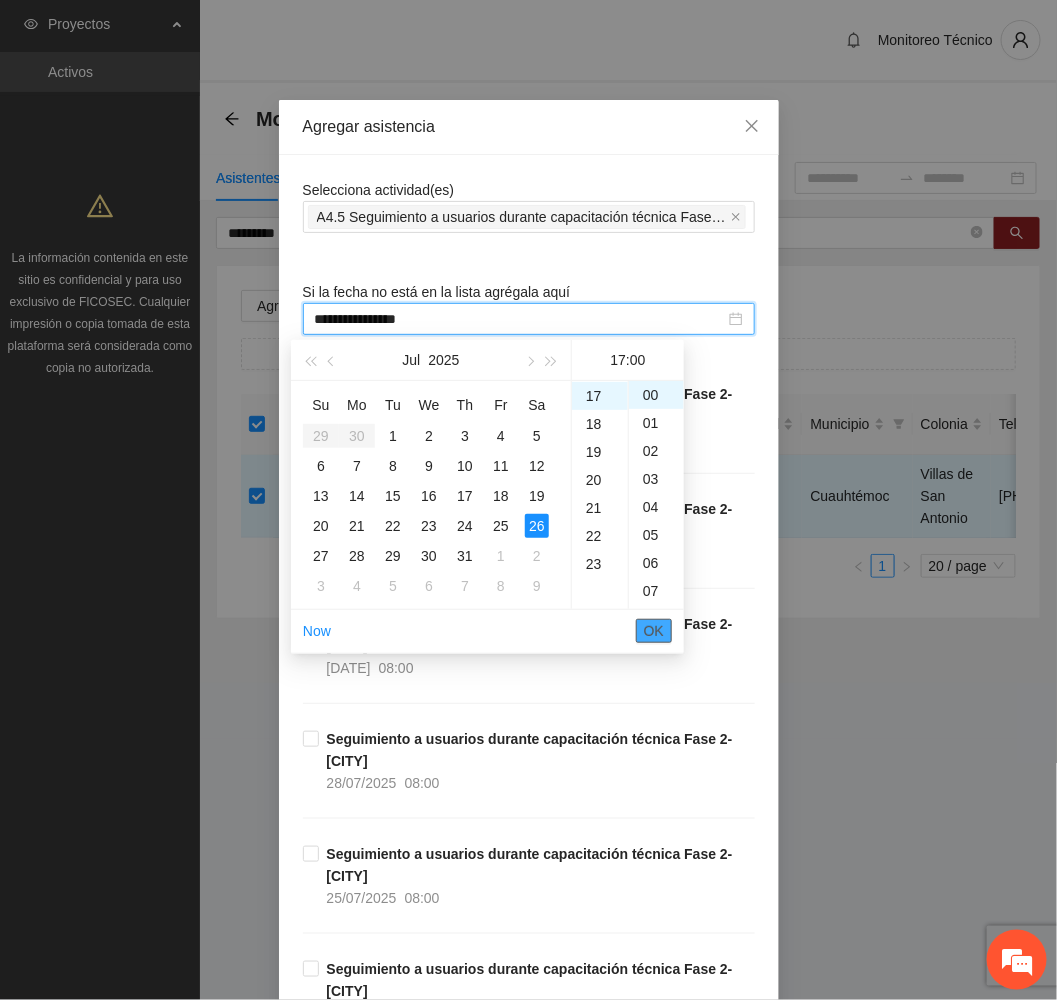 click on "OK" at bounding box center [654, 631] 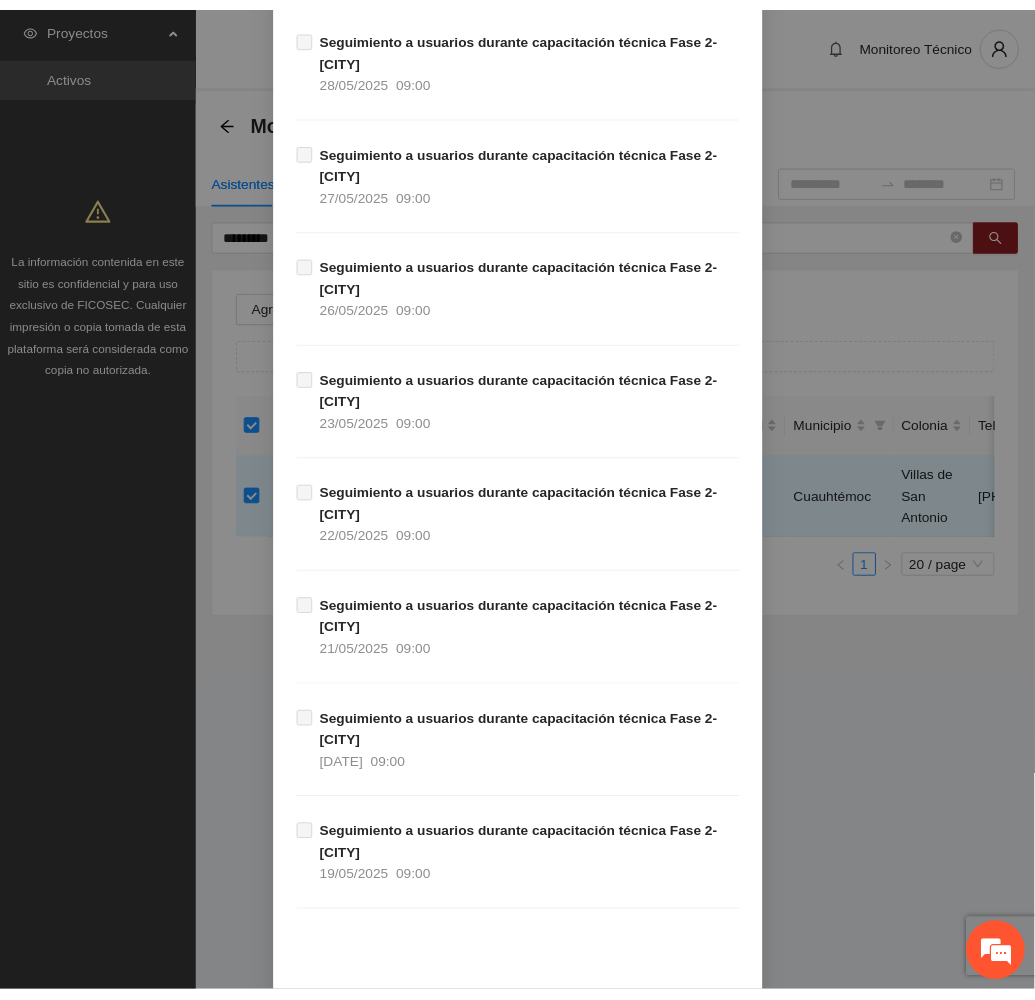 scroll, scrollTop: 1729, scrollLeft: 0, axis: vertical 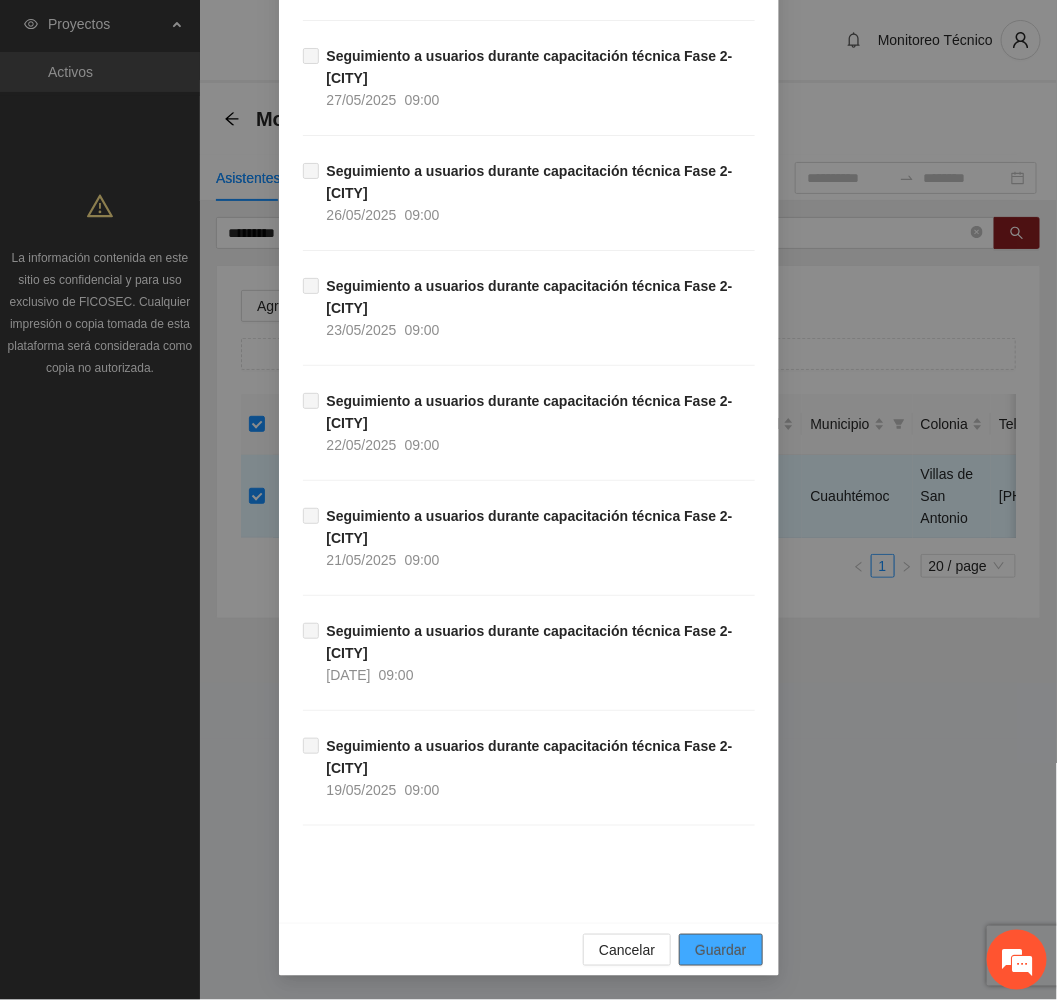 click on "Guardar" at bounding box center [720, 950] 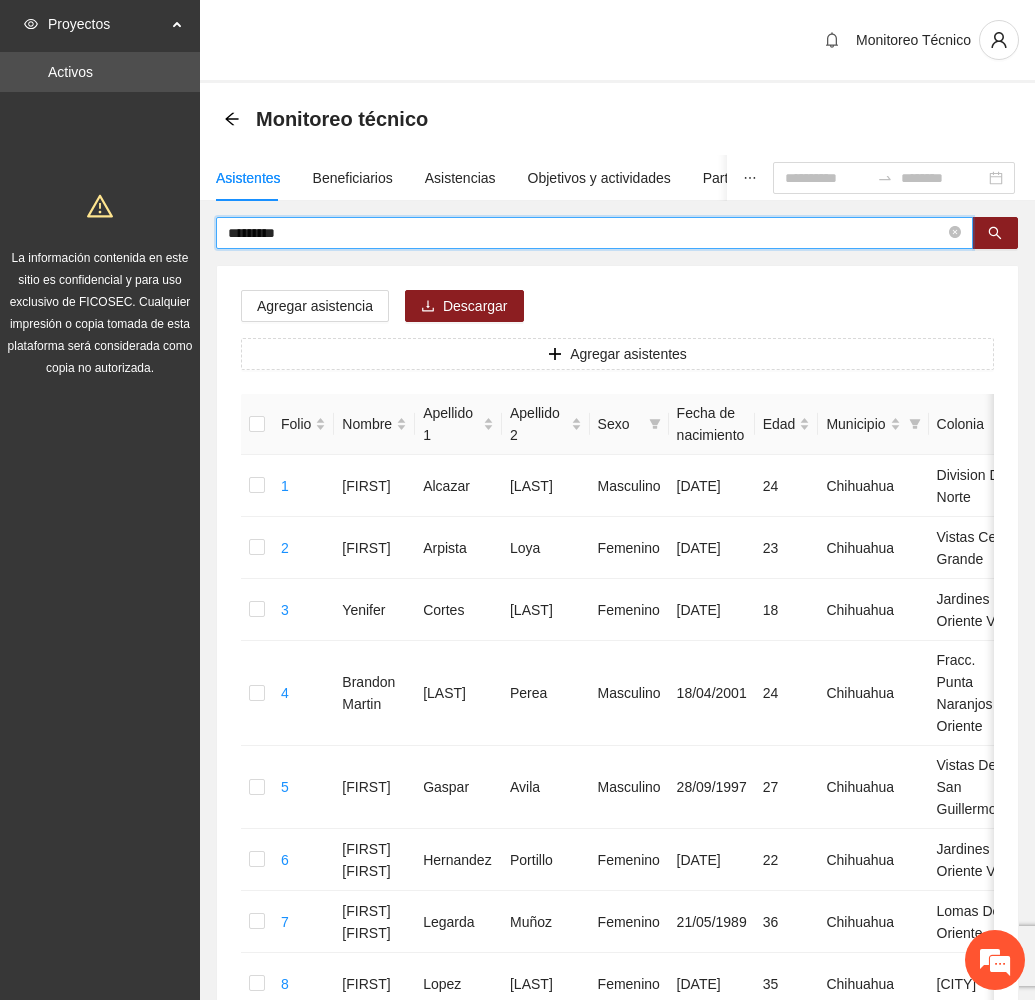drag, startPoint x: 349, startPoint y: 232, endPoint x: 193, endPoint y: 267, distance: 159.87808 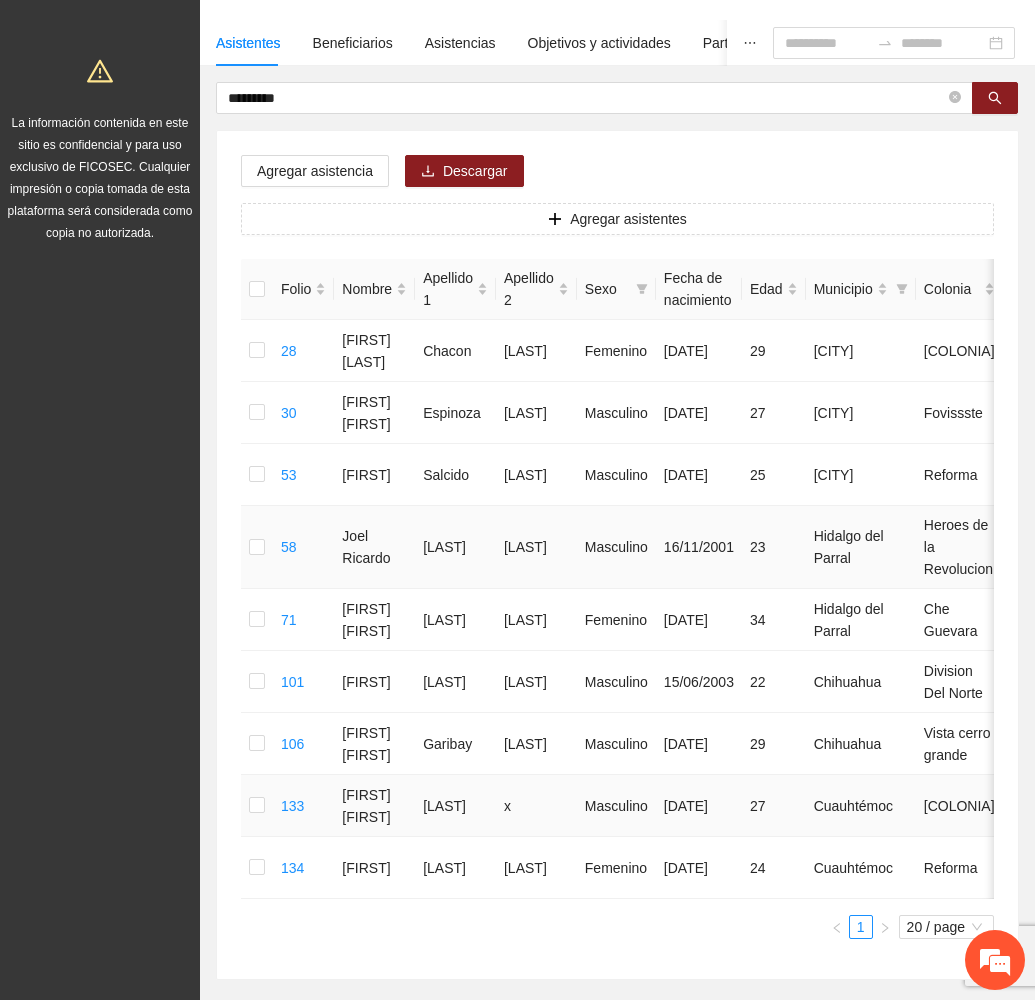 scroll, scrollTop: 264, scrollLeft: 0, axis: vertical 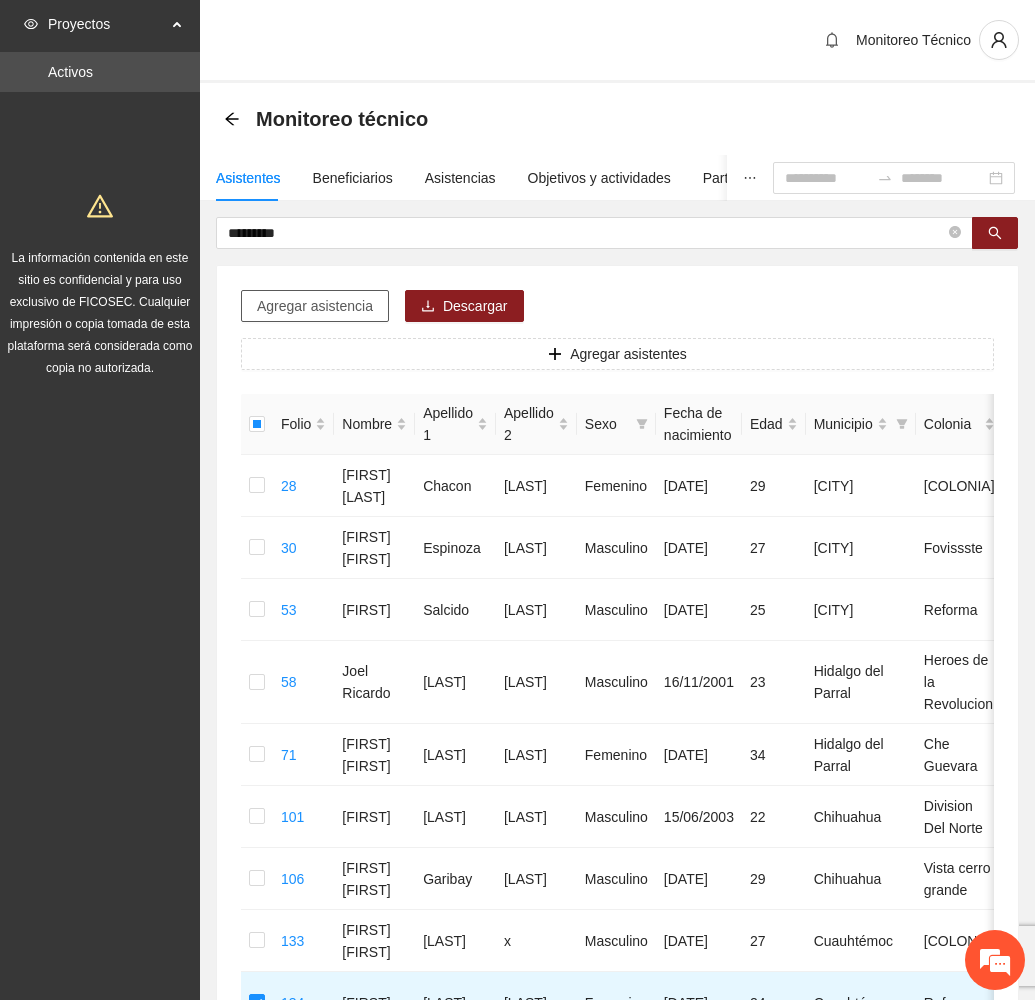 click on "Agregar asistencia" at bounding box center [315, 306] 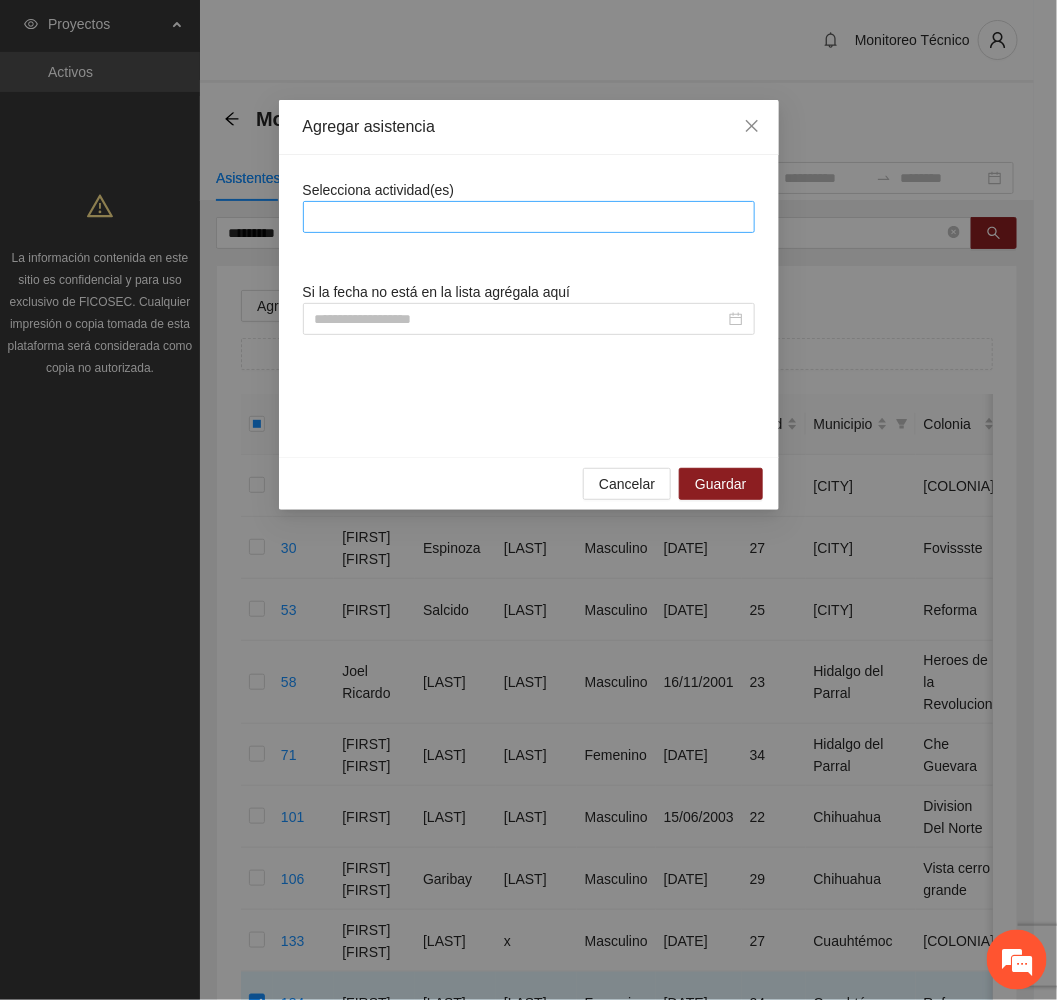 click at bounding box center (529, 217) 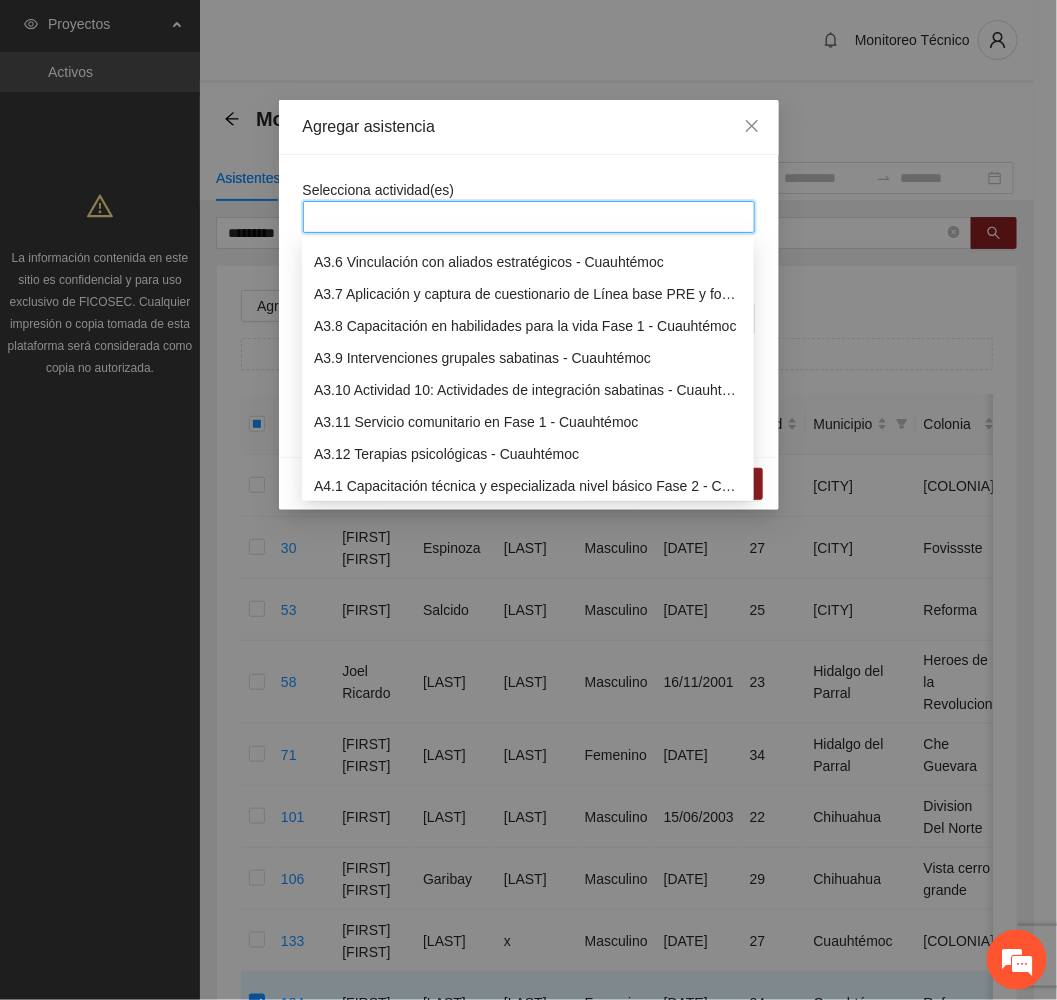 scroll, scrollTop: 1350, scrollLeft: 0, axis: vertical 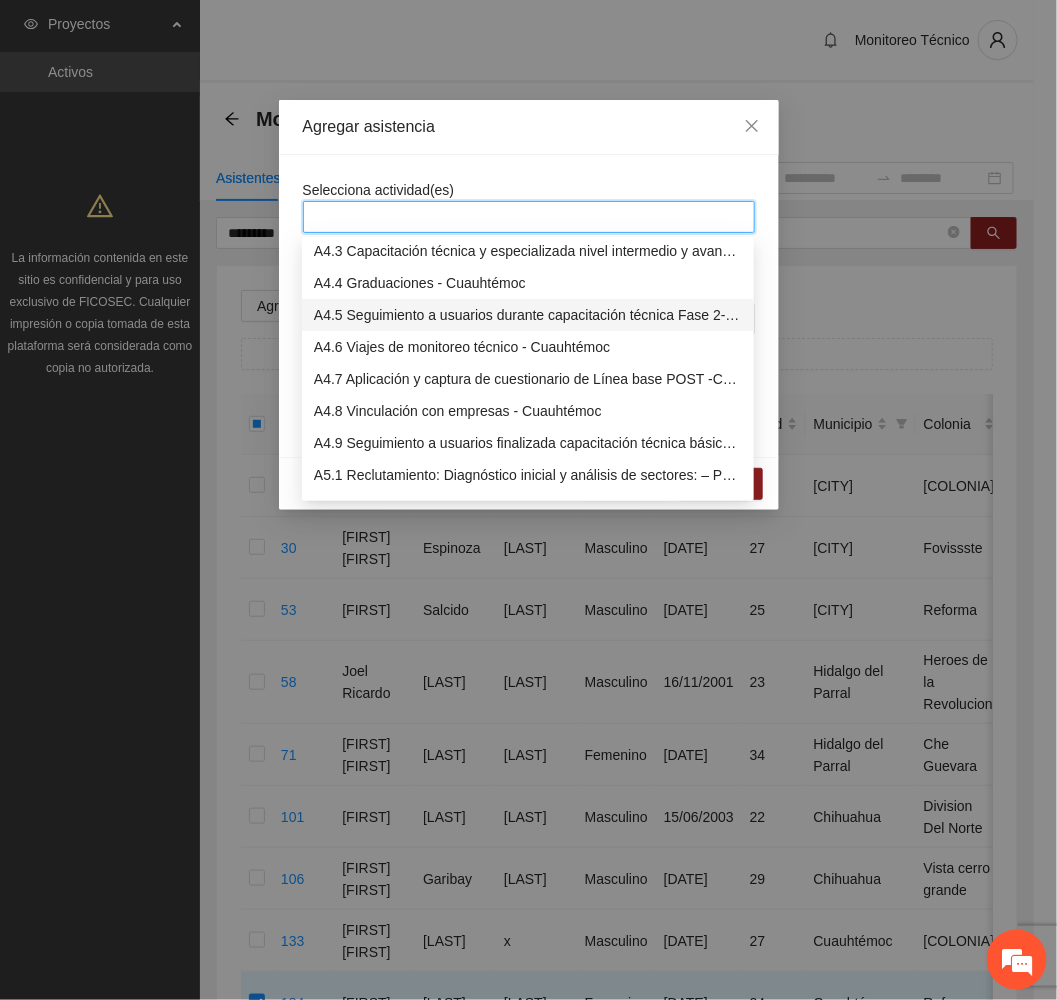 click on "A4.5 Seguimiento a usuarios durante capacitación técnica Fase 2- Cuauhtémoc" at bounding box center (528, 315) 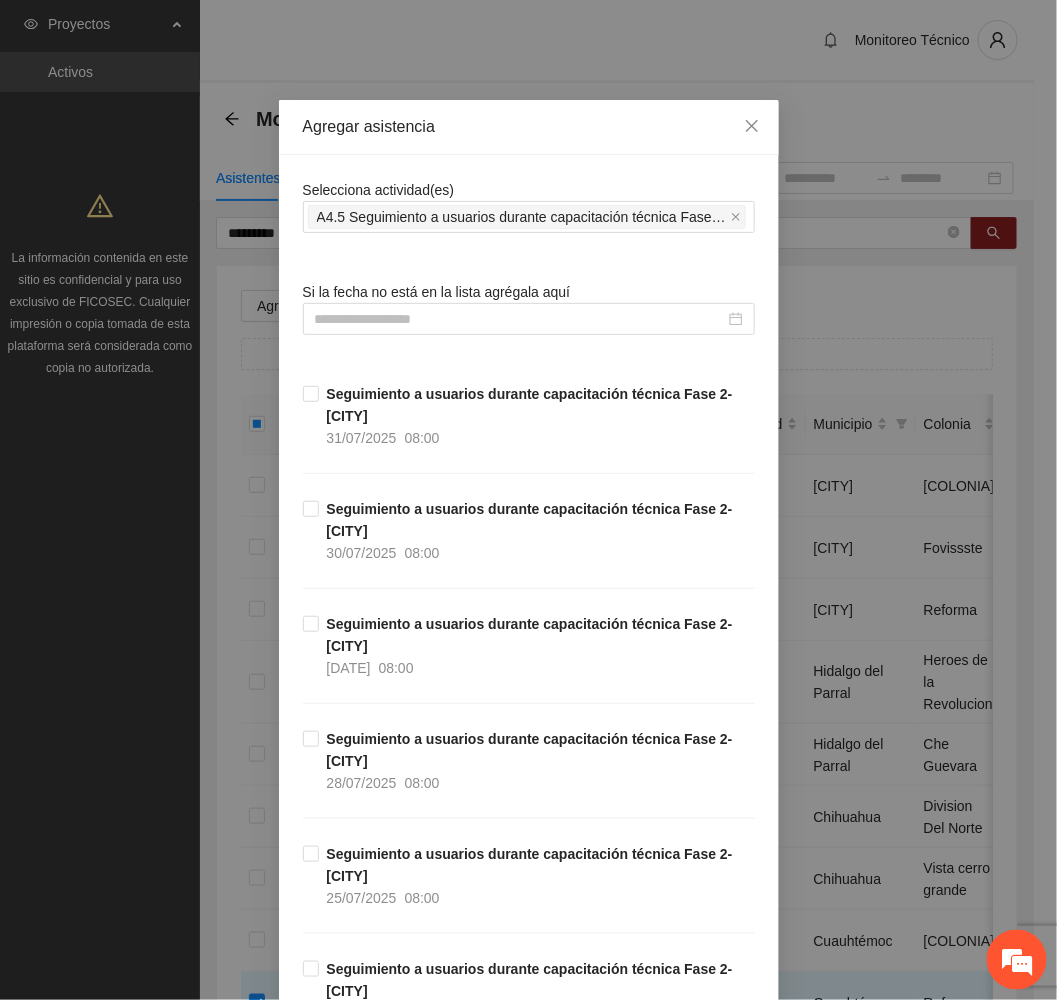 click on "Agregar asistencia" at bounding box center (529, 127) 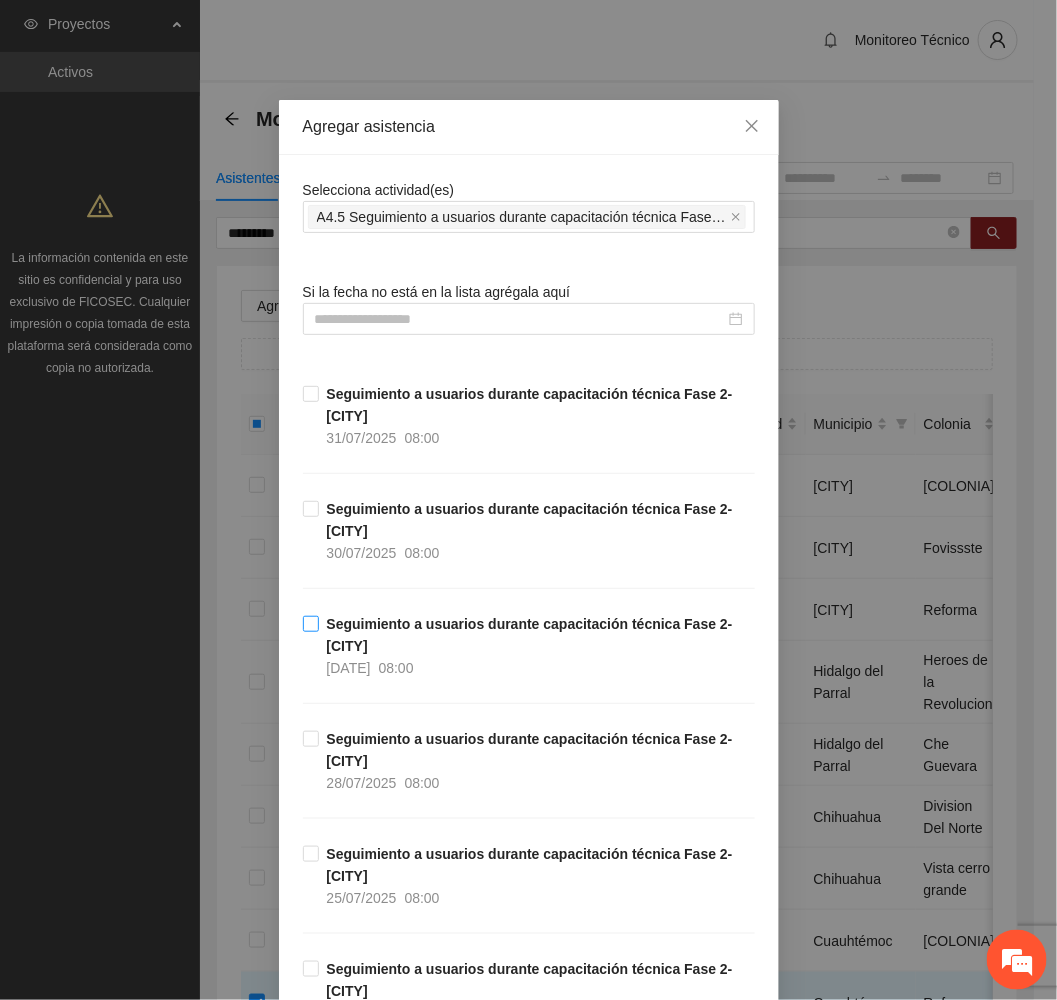 click on "Seguimiento a usuarios durante capacitación técnica Fase 2- Cuauhtémoc 29/07/2025 08:00" at bounding box center [537, 646] 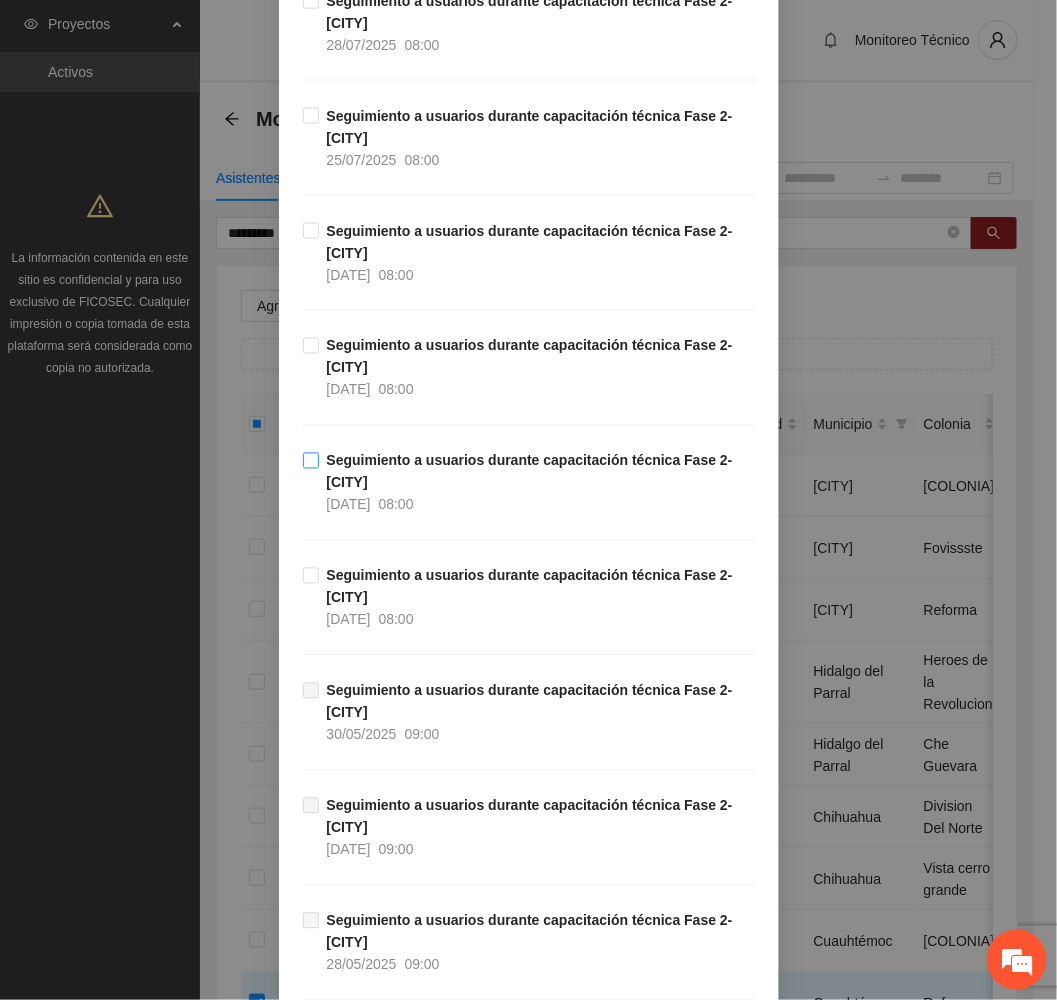 scroll, scrollTop: 750, scrollLeft: 0, axis: vertical 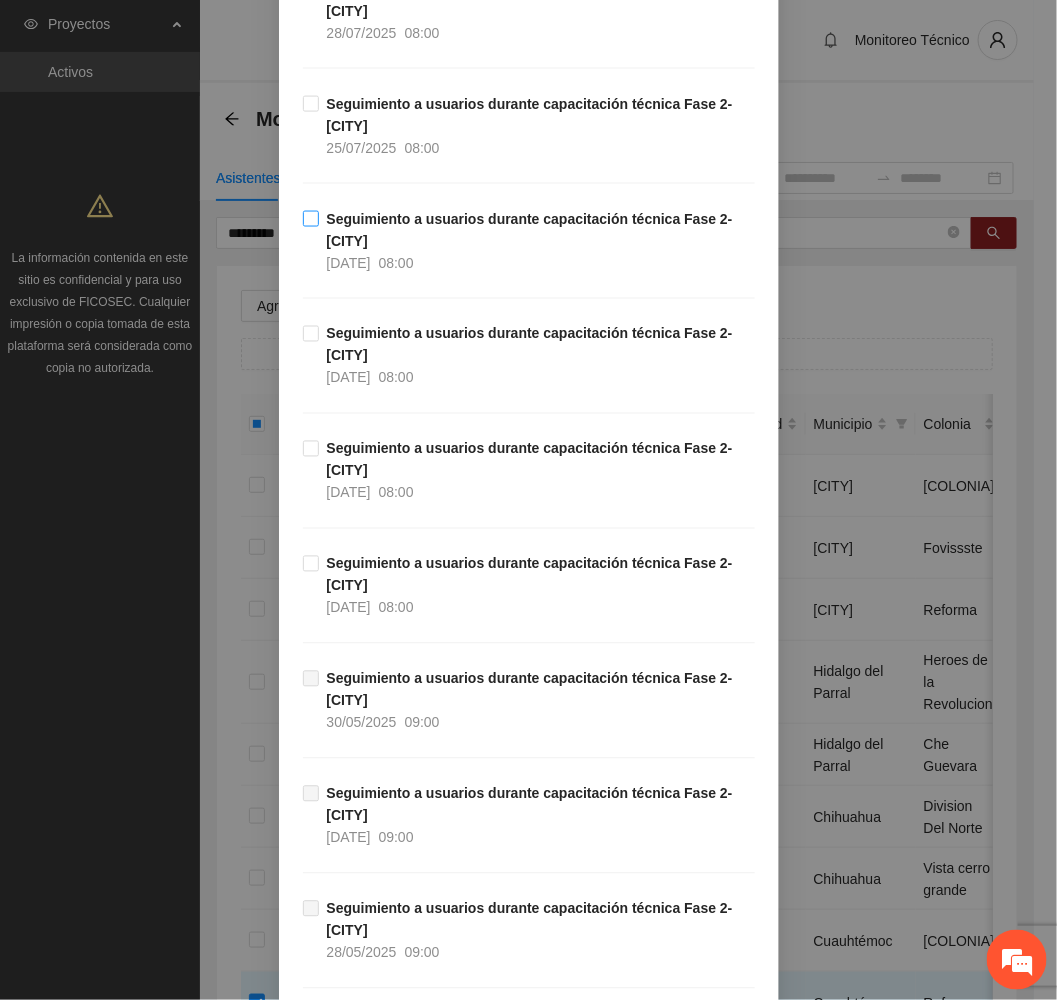 click on "Seguimiento a usuarios durante capacitación técnica Fase 2- Cuauhtémoc 24/07/2025 08:00" at bounding box center [537, 241] 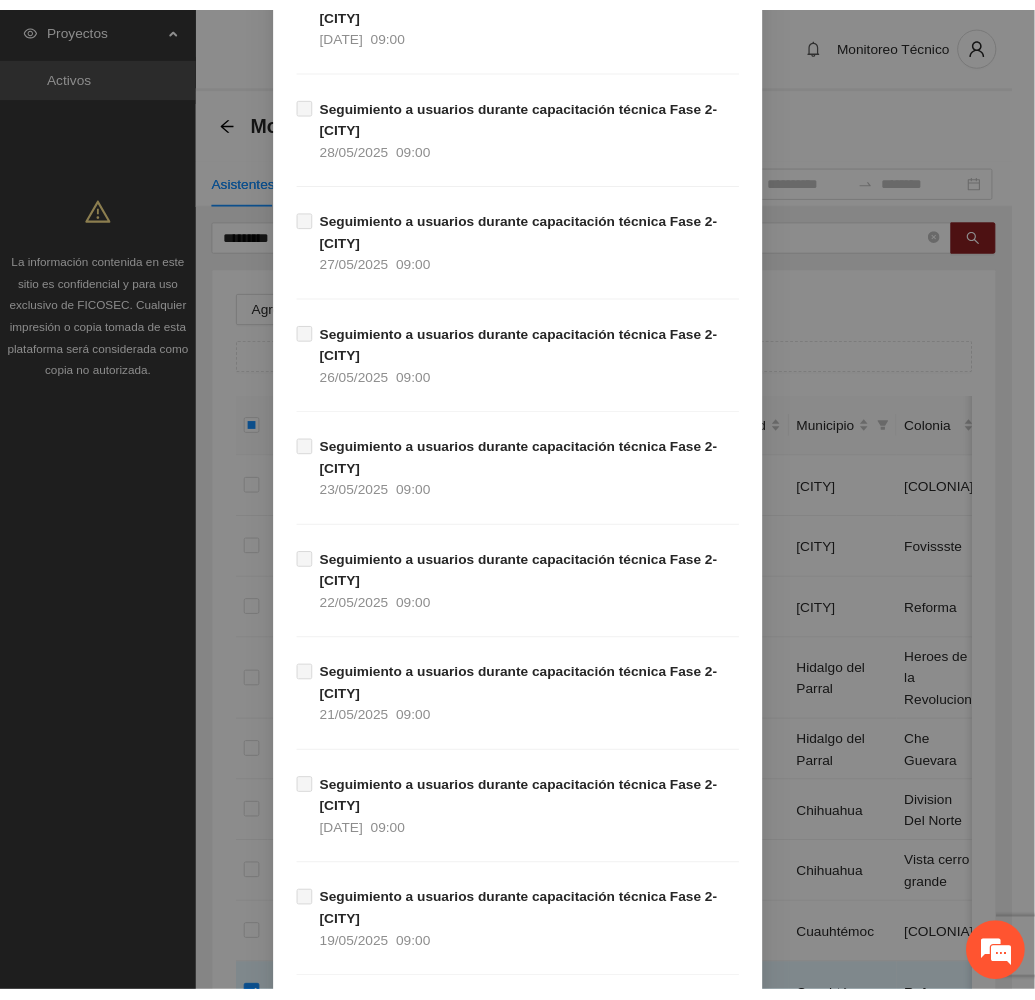 scroll, scrollTop: 1729, scrollLeft: 0, axis: vertical 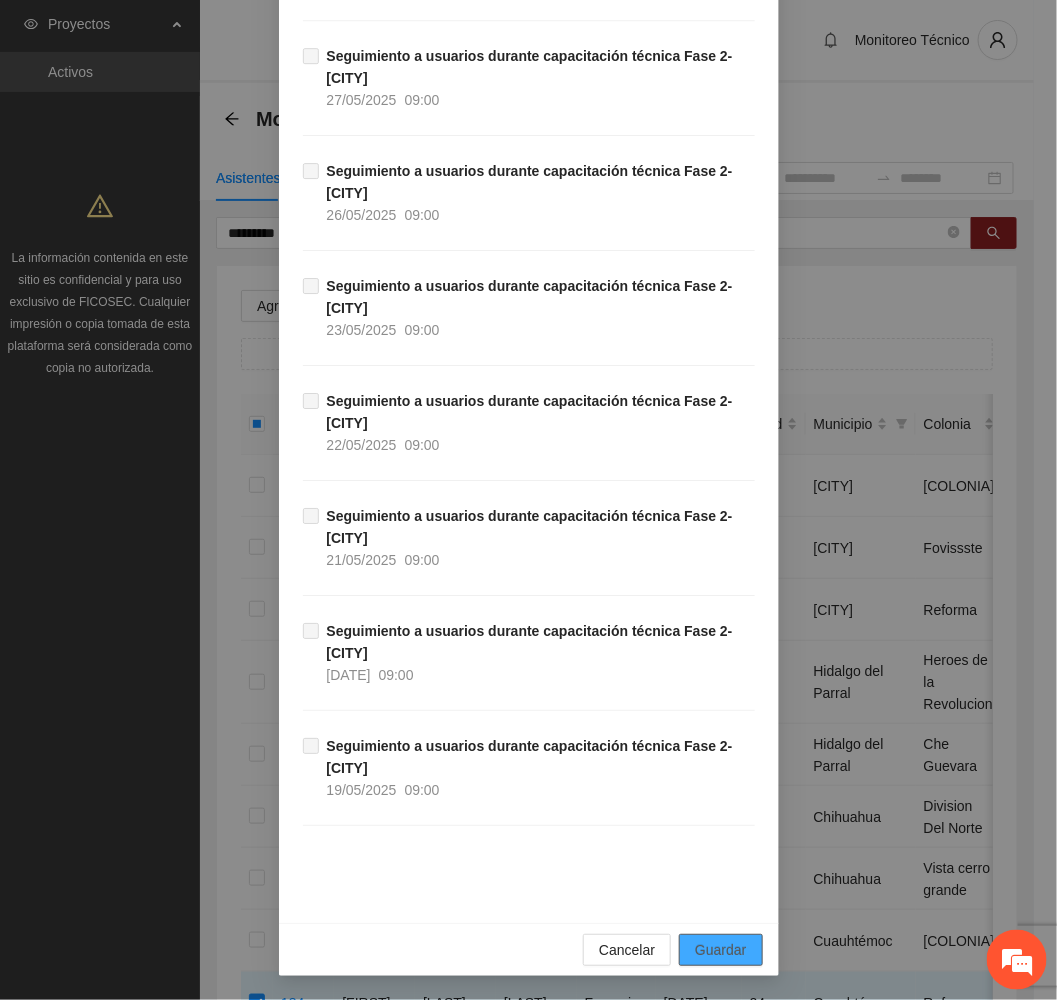 click on "Guardar" at bounding box center [720, 950] 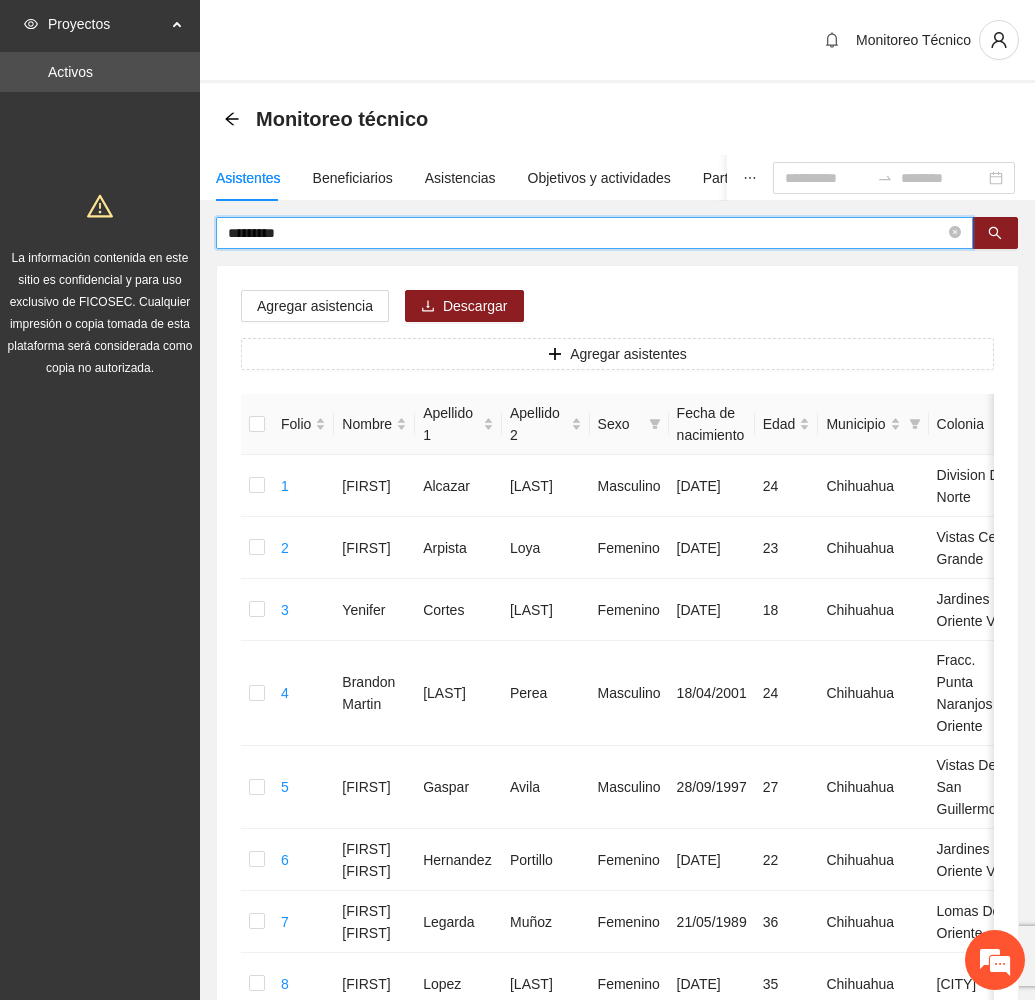 drag, startPoint x: 351, startPoint y: 234, endPoint x: 184, endPoint y: 228, distance: 167.10774 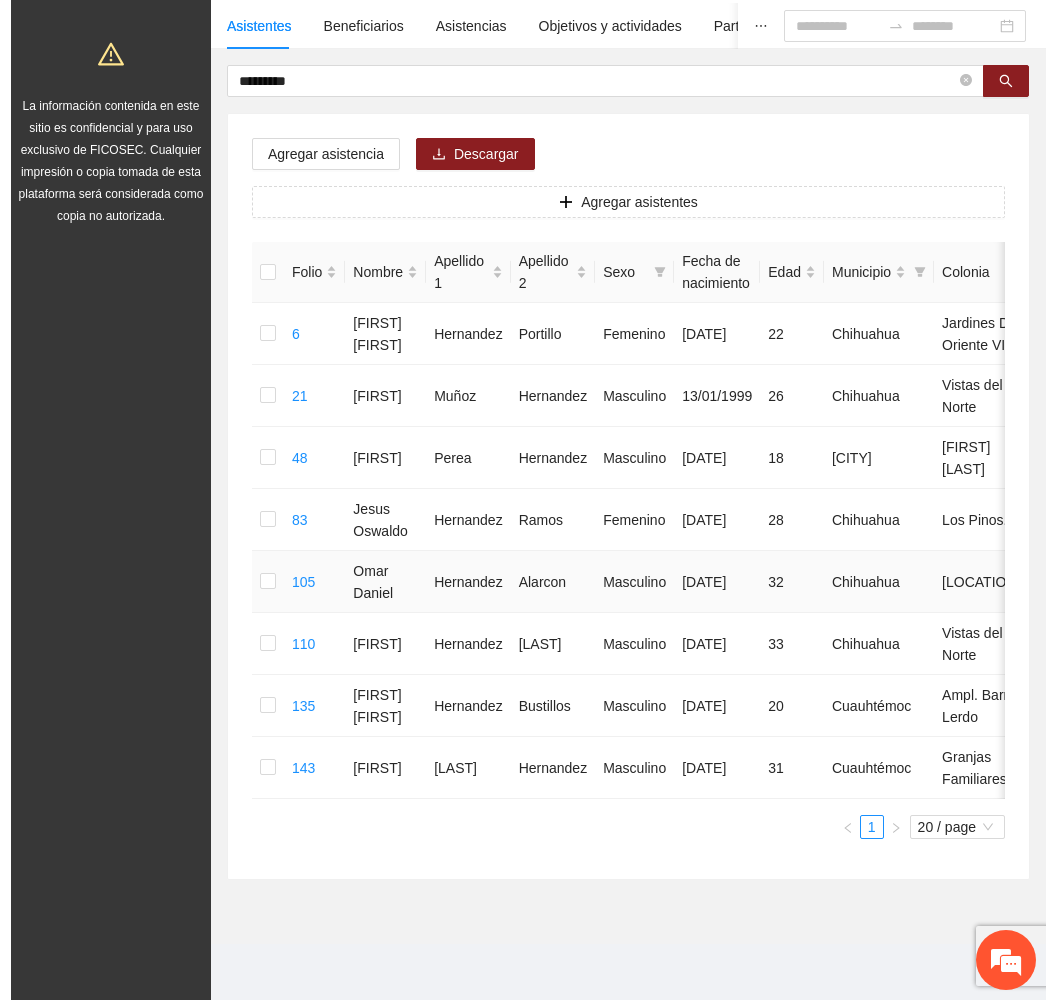 scroll, scrollTop: 244, scrollLeft: 0, axis: vertical 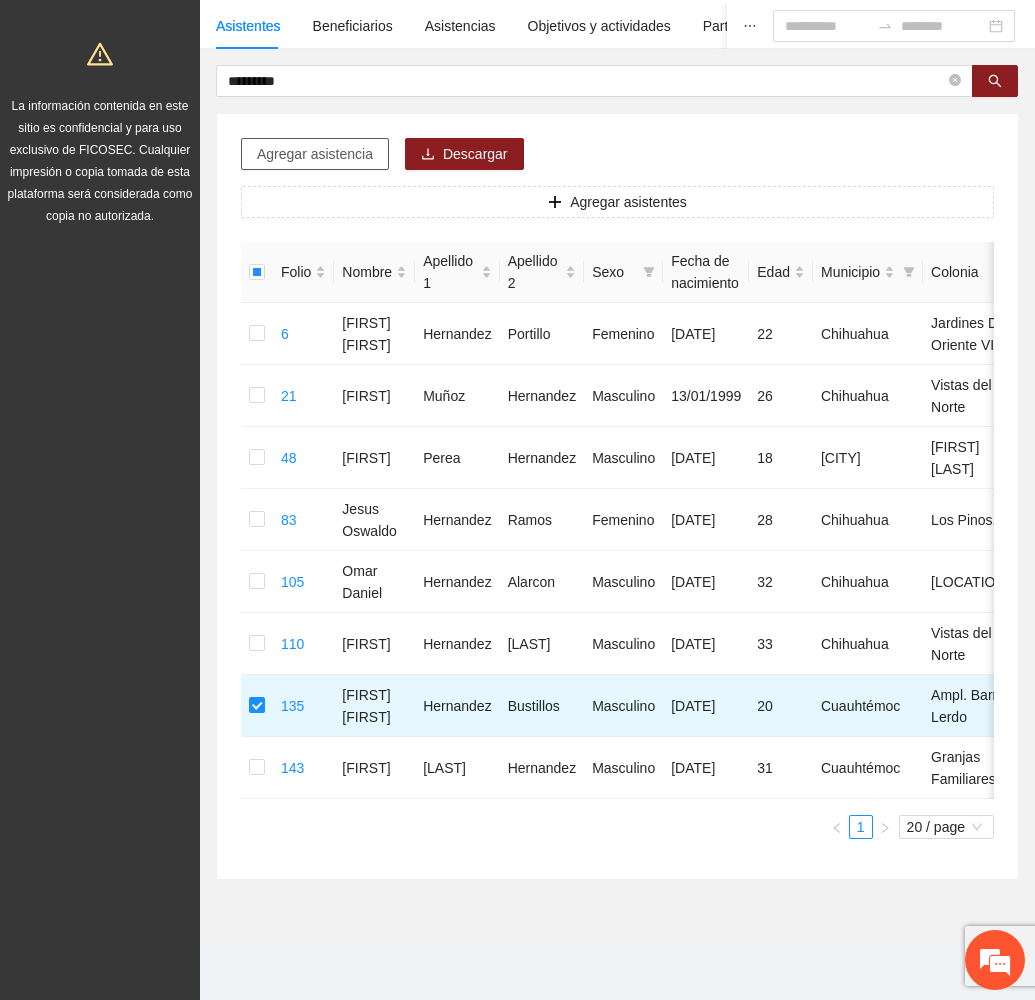 click on "Agregar asistencia" at bounding box center [315, 154] 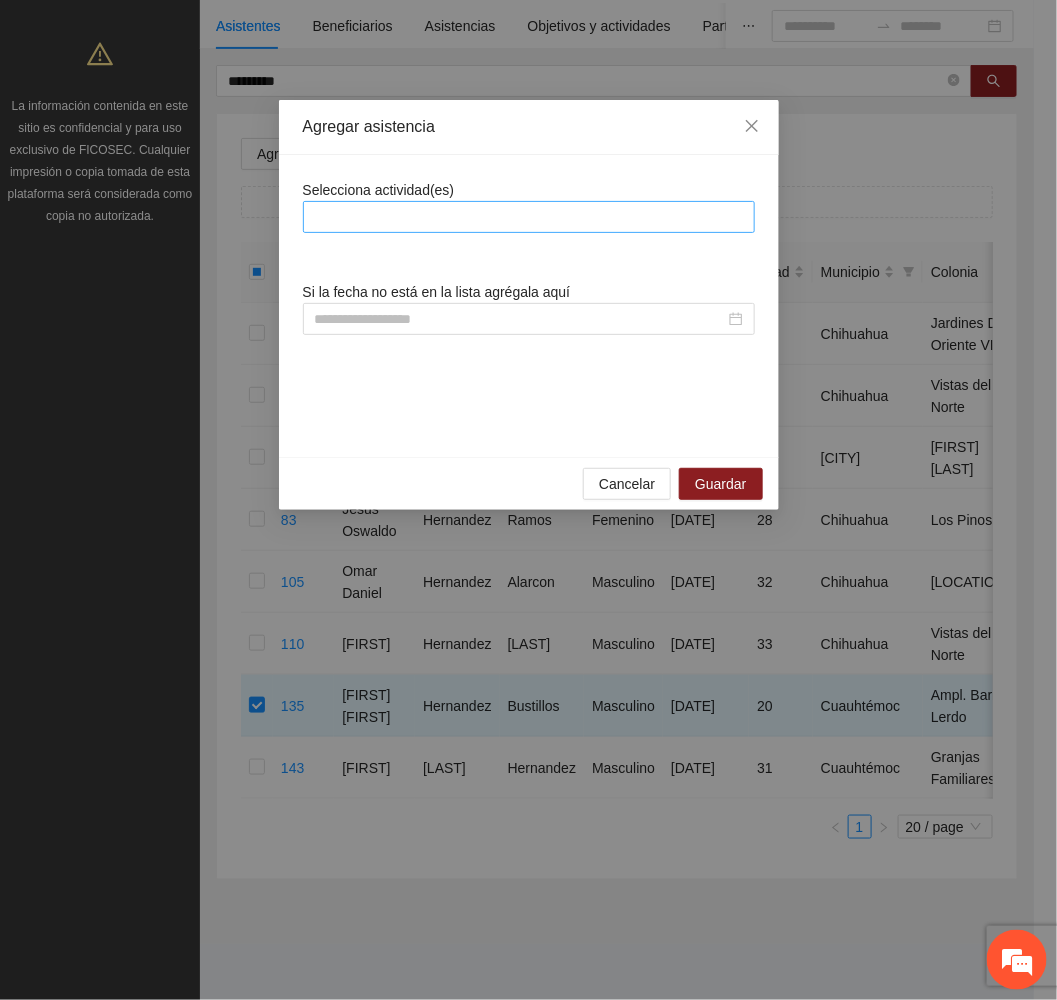 click at bounding box center [529, 217] 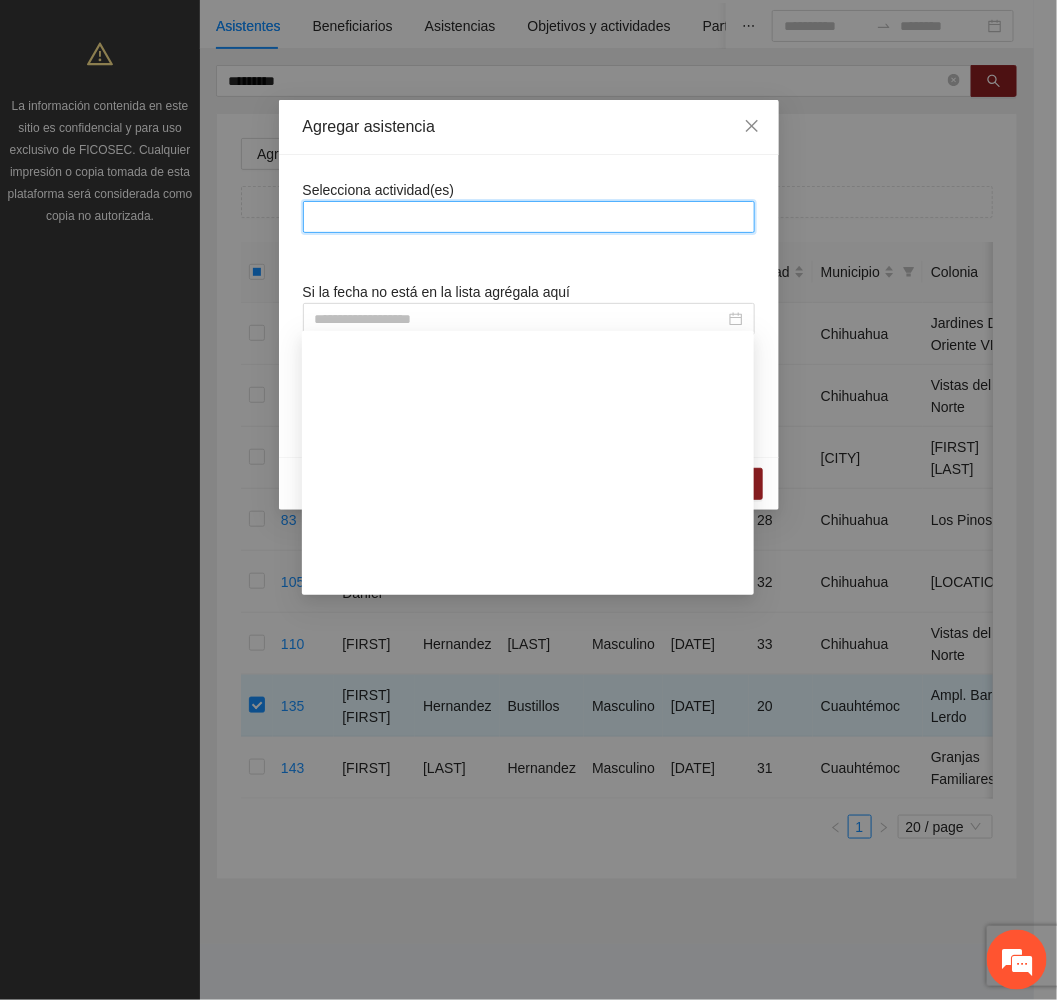scroll, scrollTop: 1200, scrollLeft: 0, axis: vertical 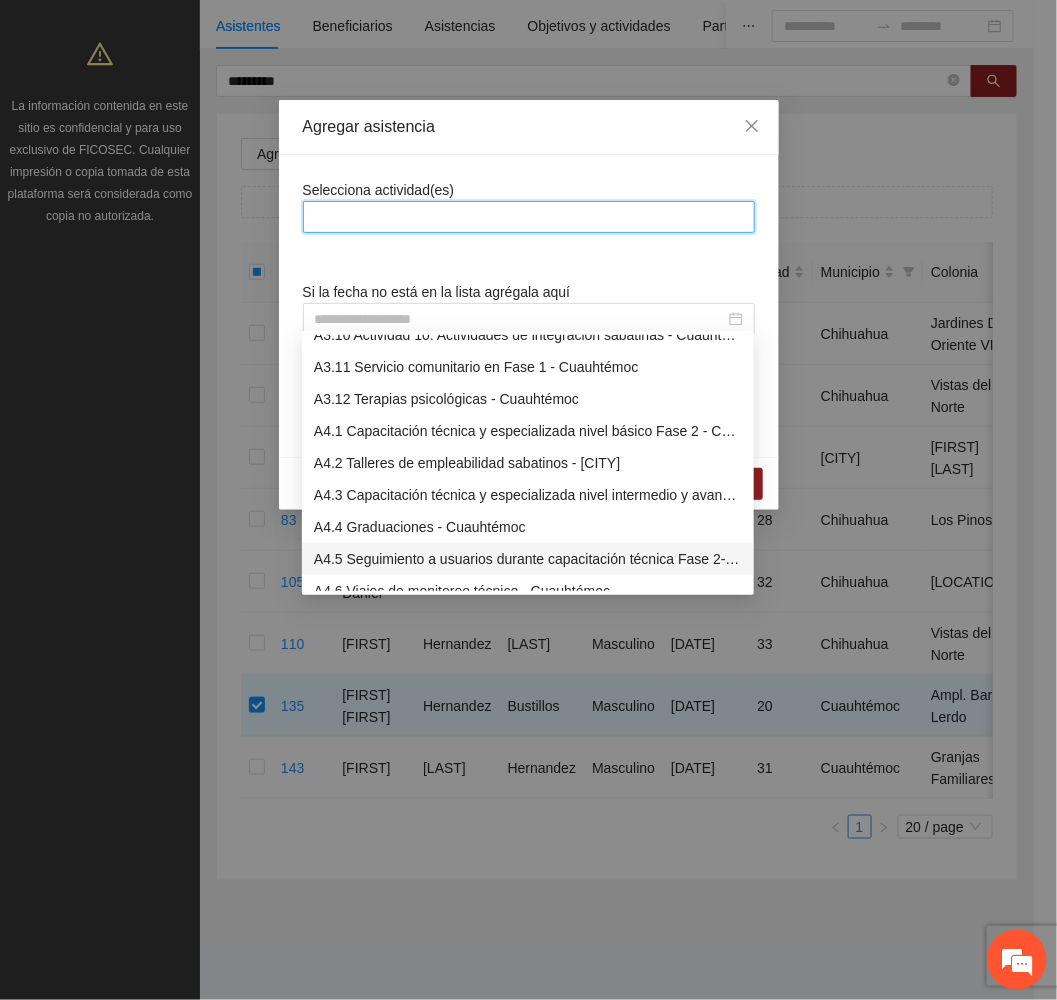 click on "A4.5 Seguimiento a usuarios durante capacitación técnica Fase 2- Cuauhtémoc" at bounding box center (528, 559) 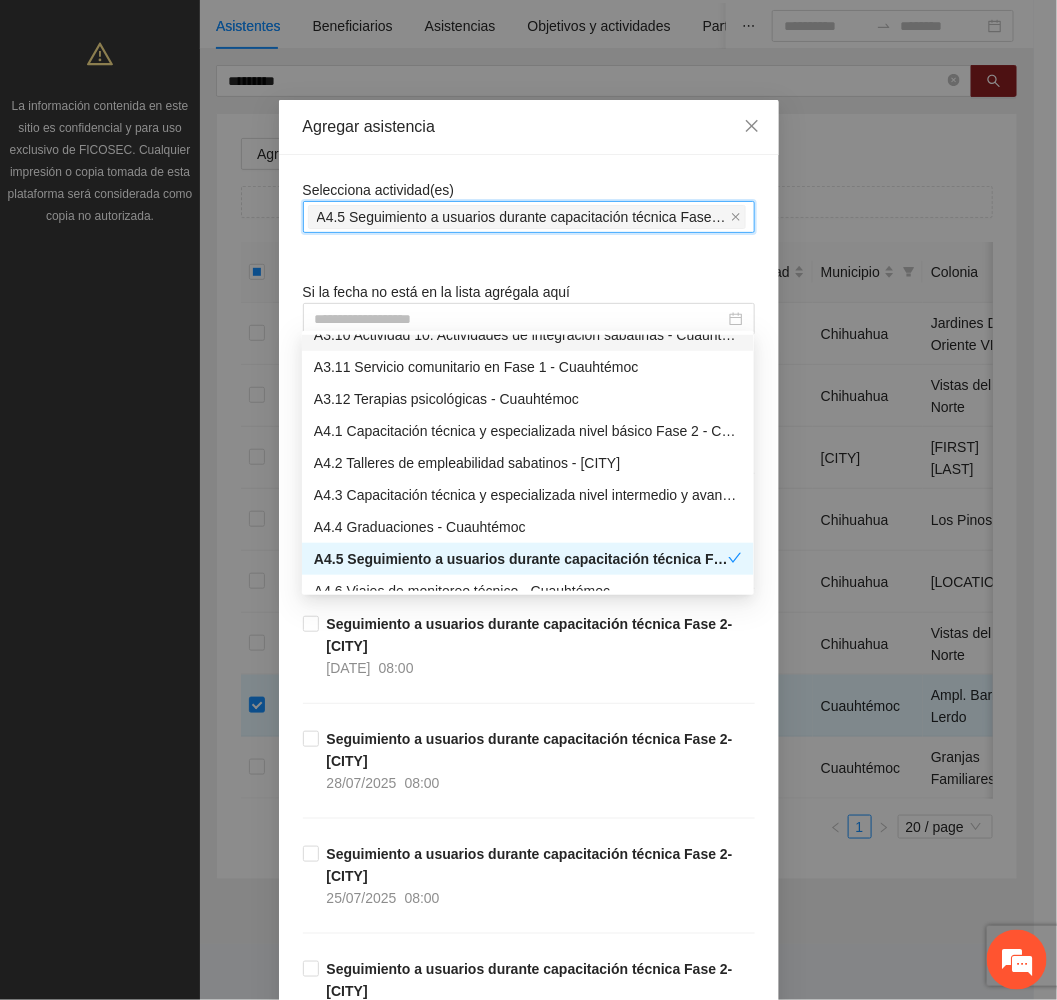 click on "Agregar asistencia" at bounding box center (529, 127) 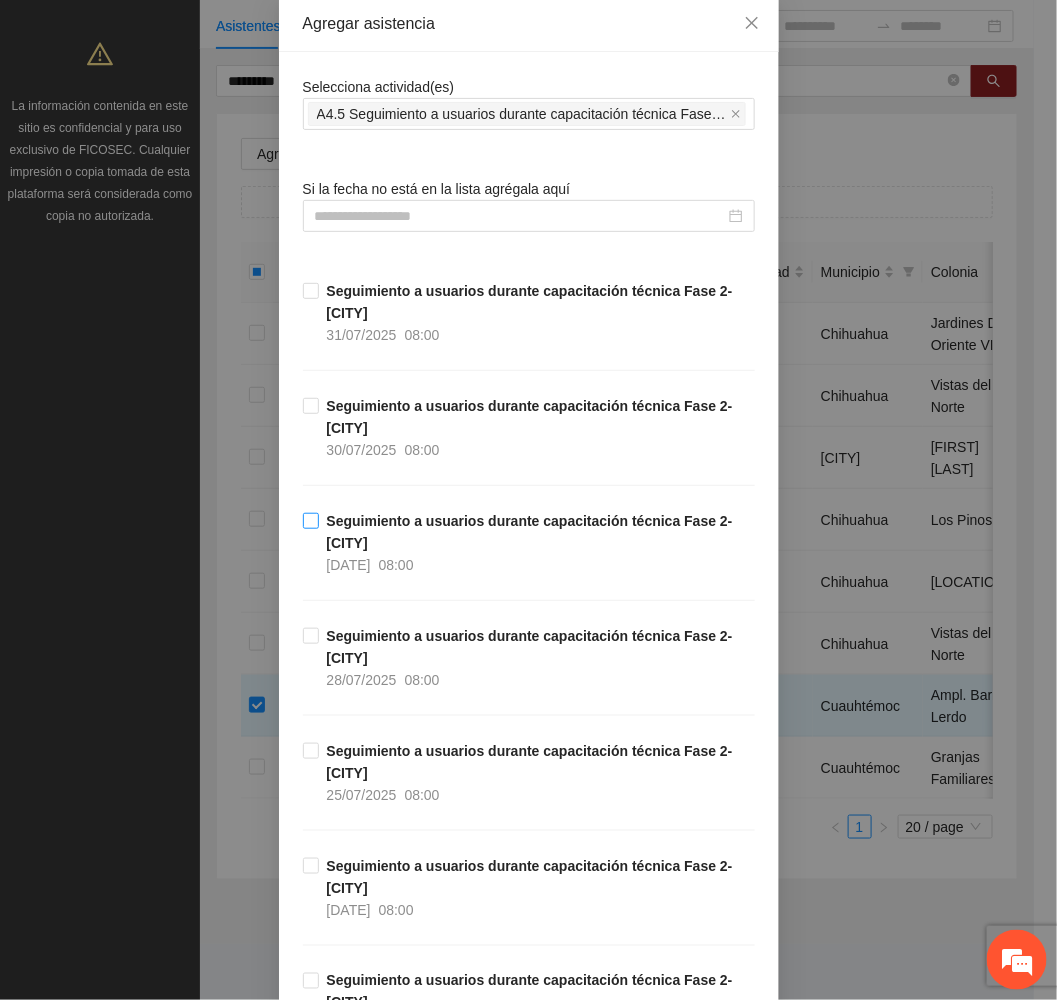 scroll, scrollTop: 450, scrollLeft: 0, axis: vertical 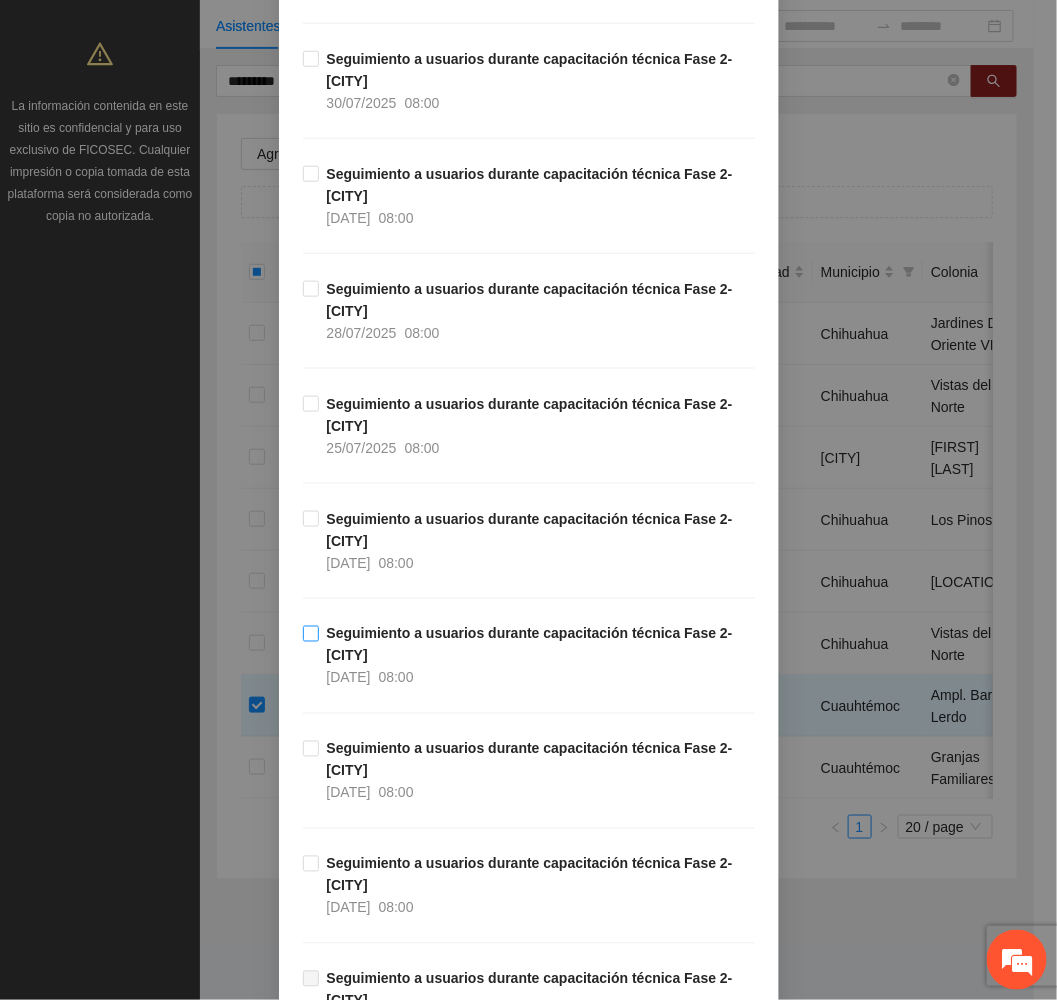 click on "Seguimiento a usuarios durante capacitación técnica Fase 2- Cuauhtémoc" at bounding box center [530, 645] 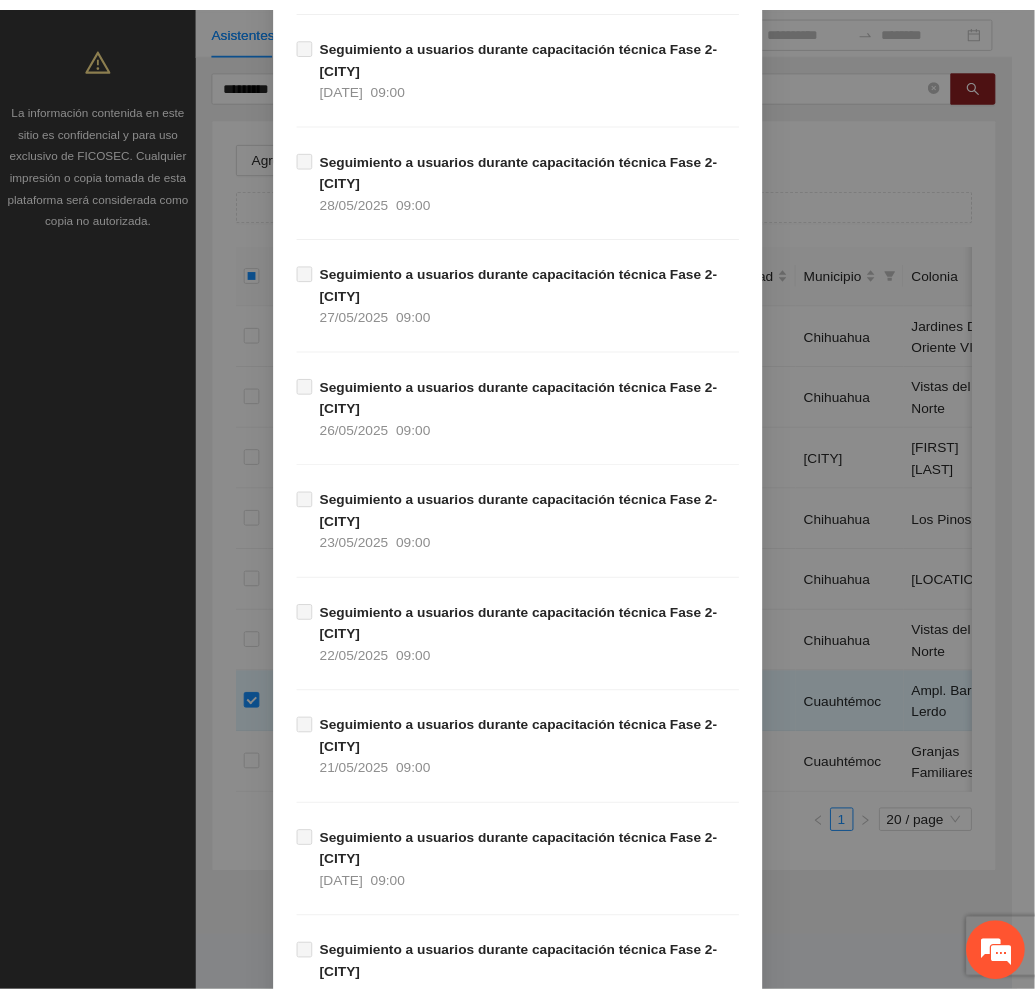 scroll, scrollTop: 1729, scrollLeft: 0, axis: vertical 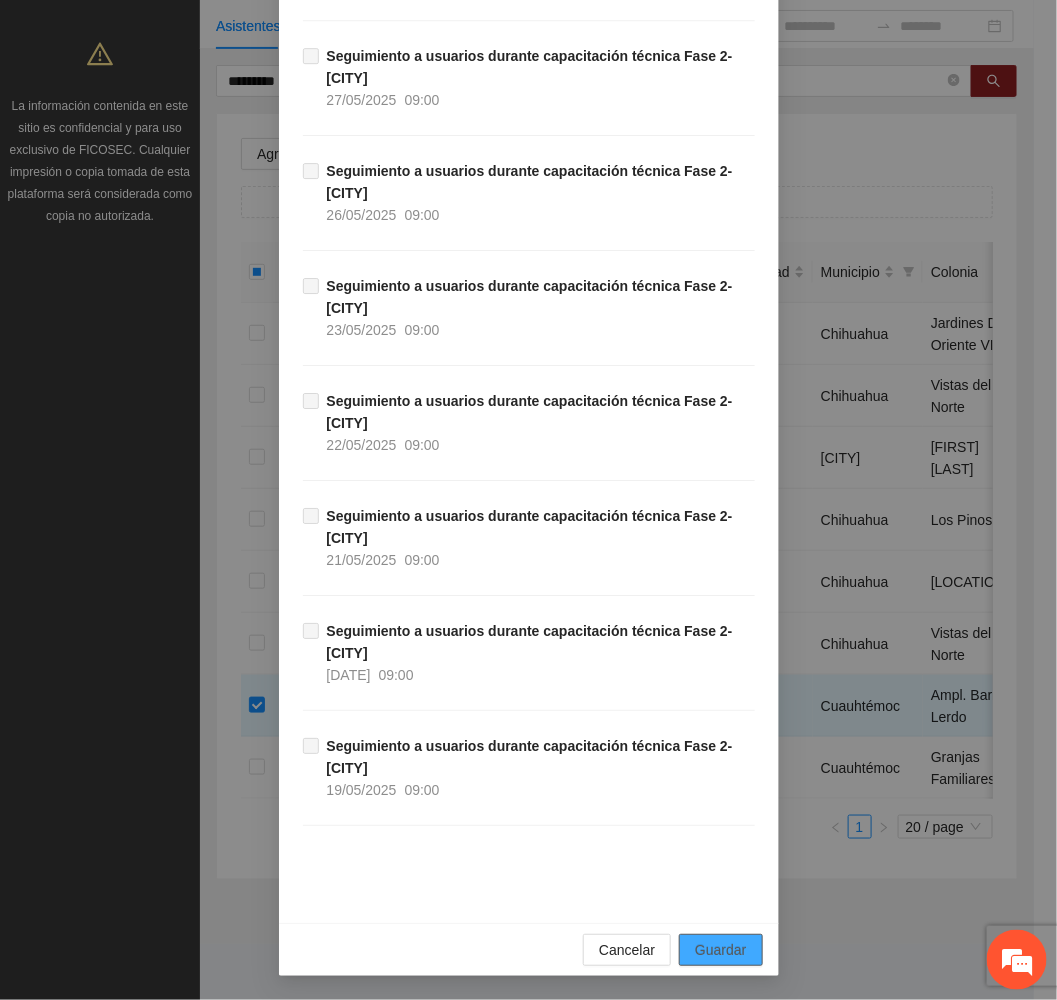 click on "Guardar" at bounding box center (720, 950) 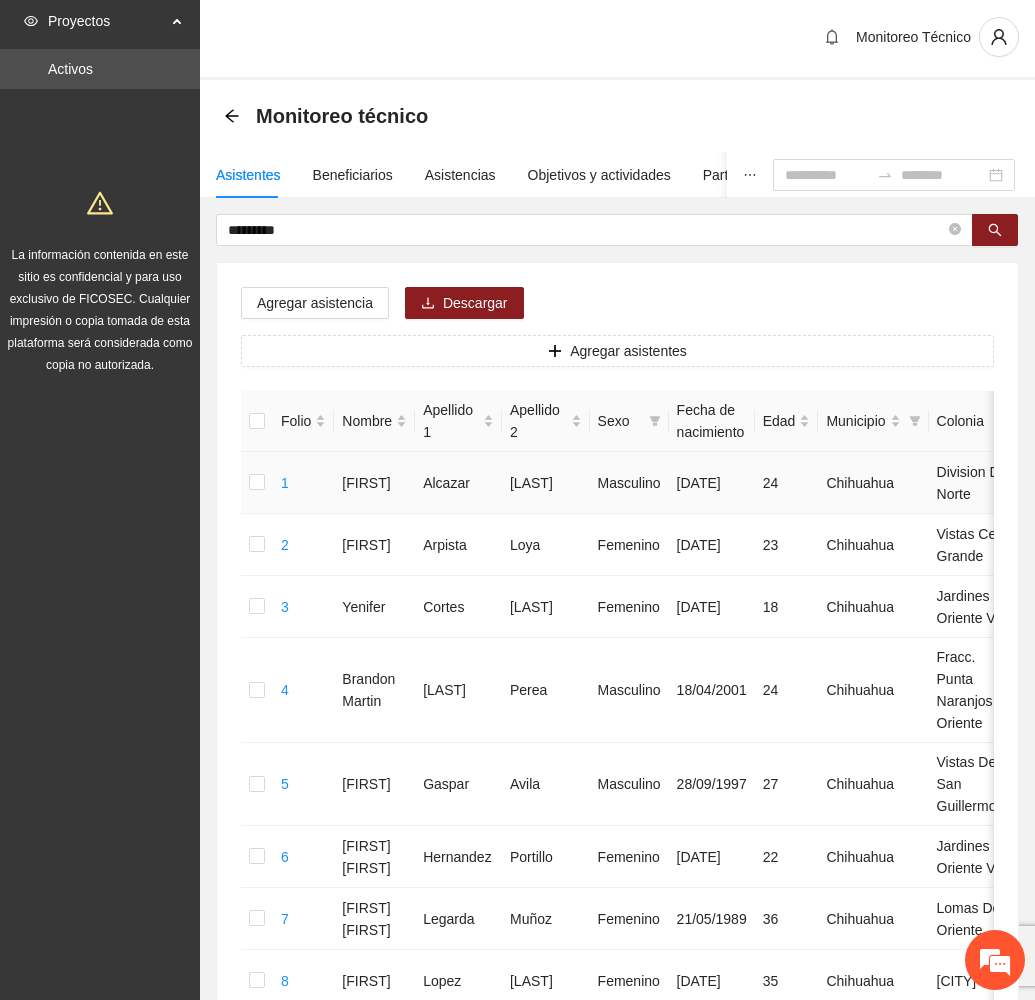 scroll, scrollTop: 0, scrollLeft: 0, axis: both 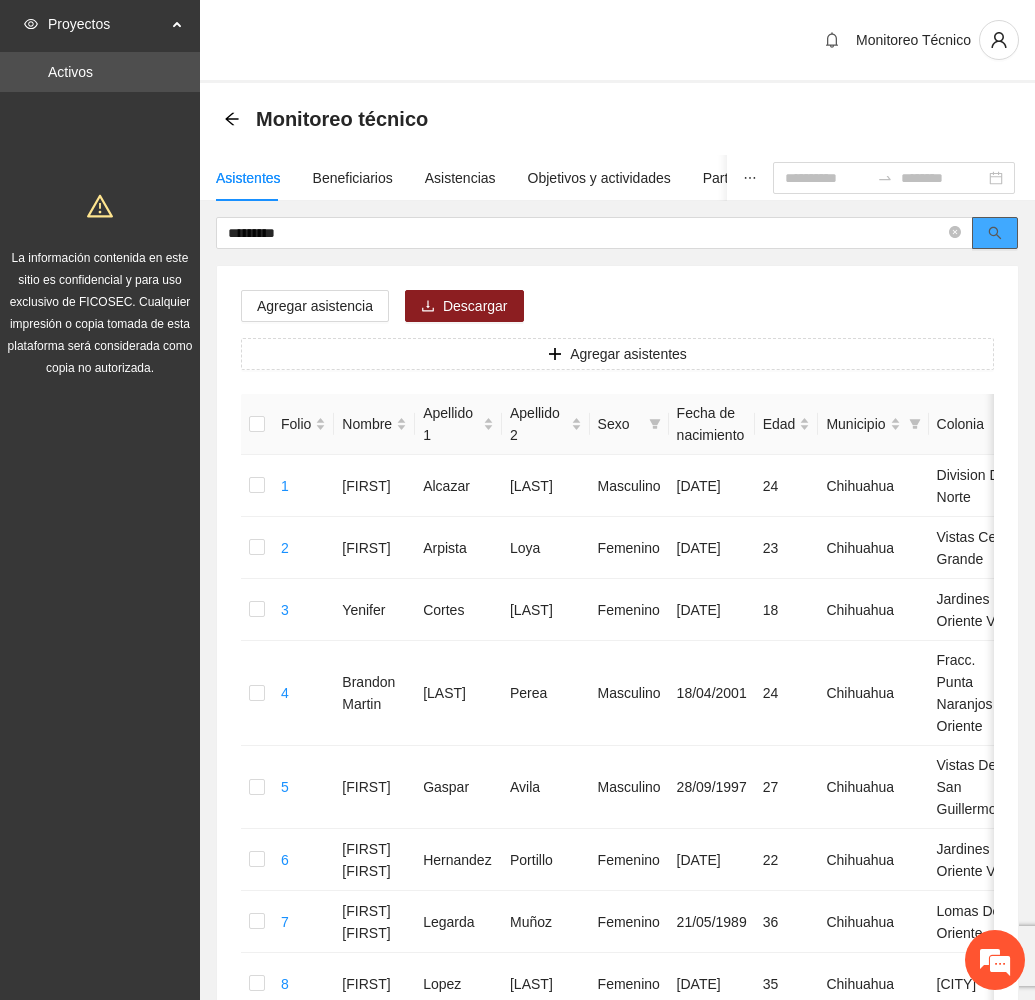 click 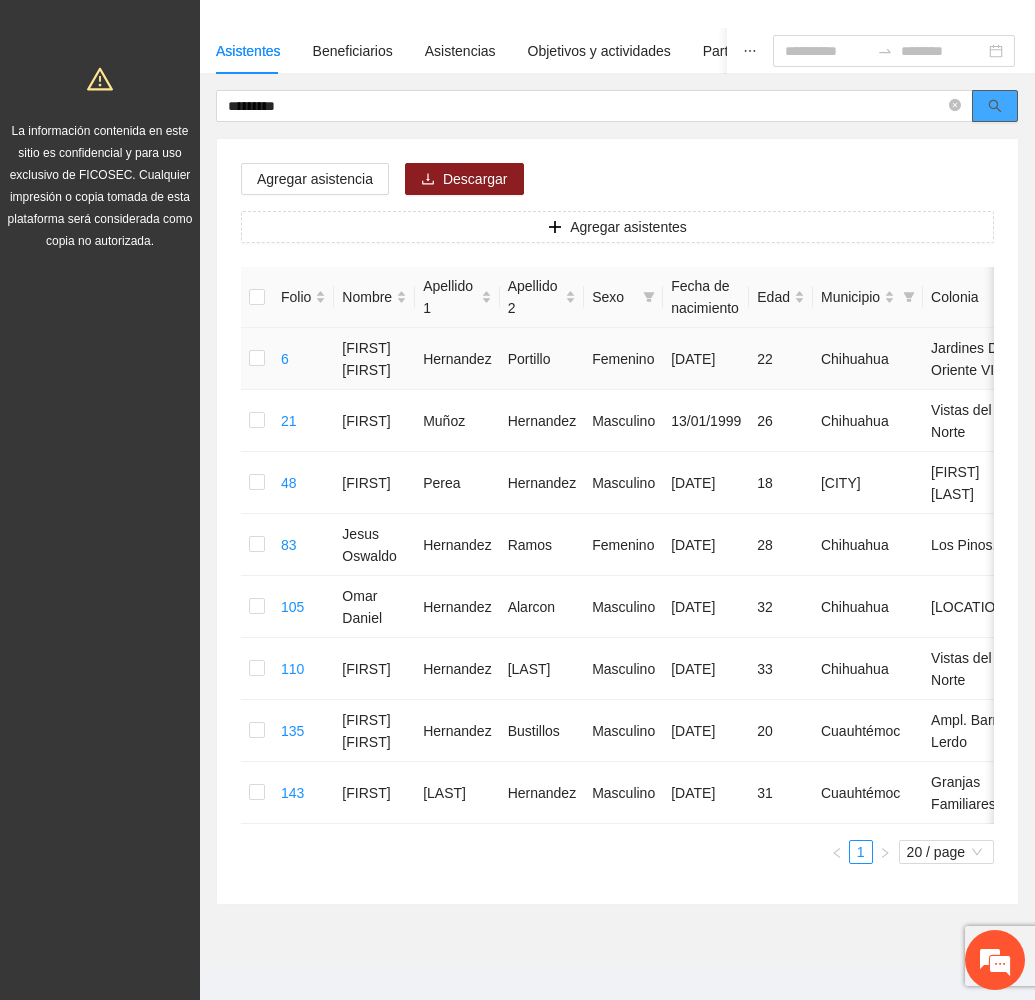scroll, scrollTop: 244, scrollLeft: 0, axis: vertical 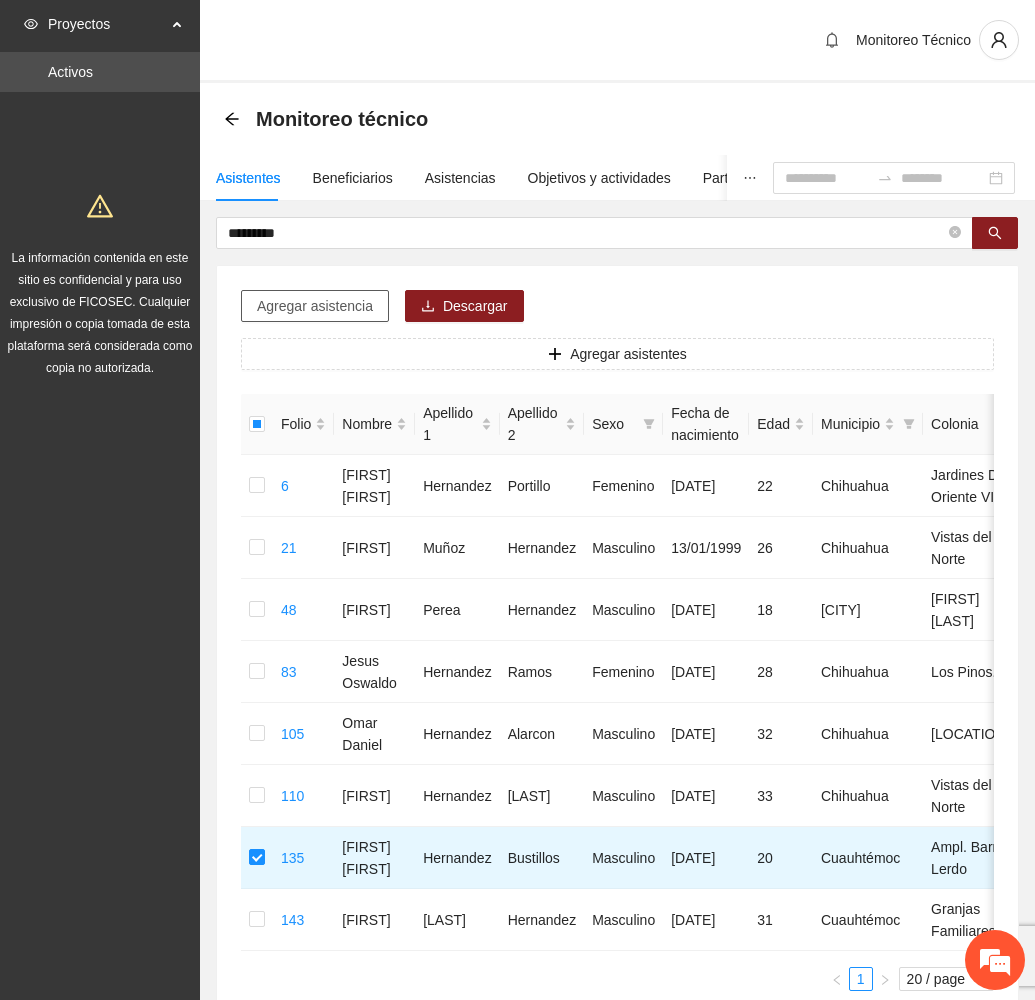 click on "Agregar asistencia" at bounding box center (315, 306) 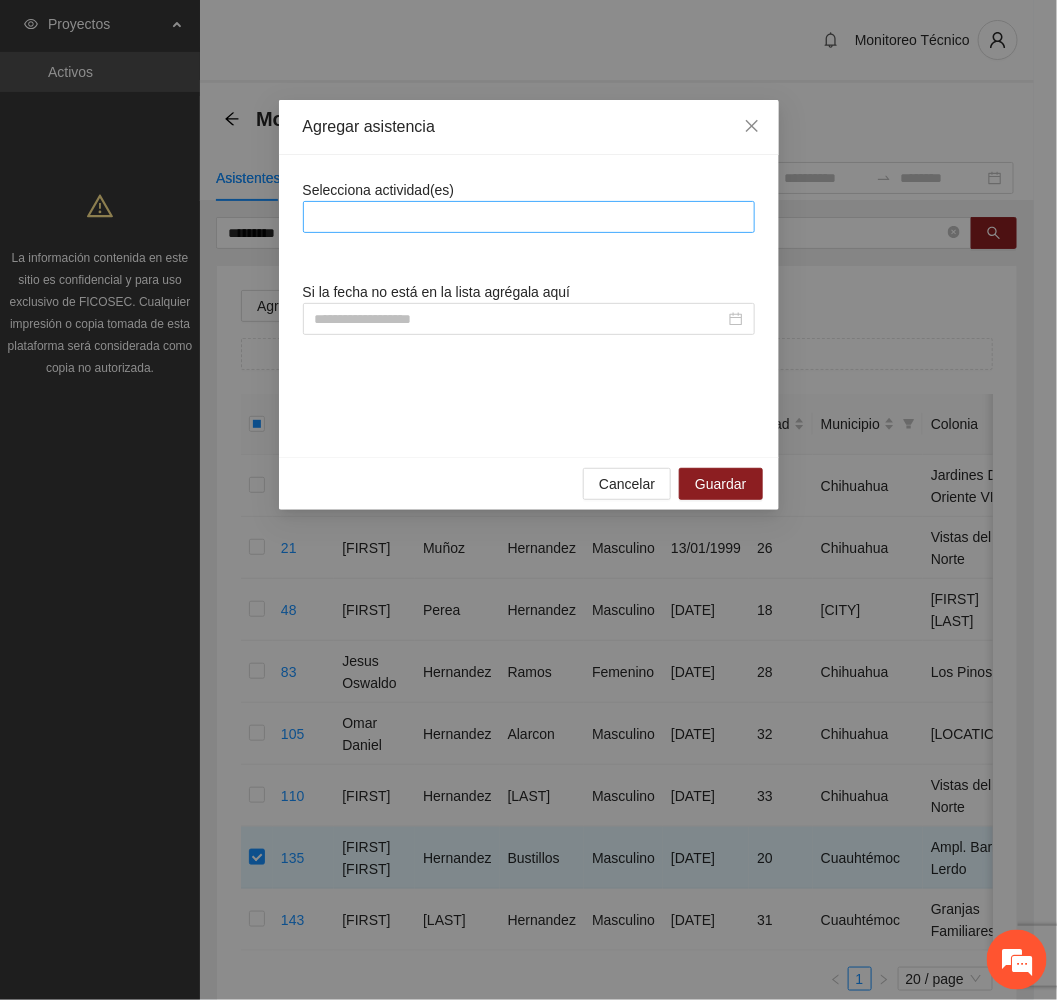 click at bounding box center (529, 217) 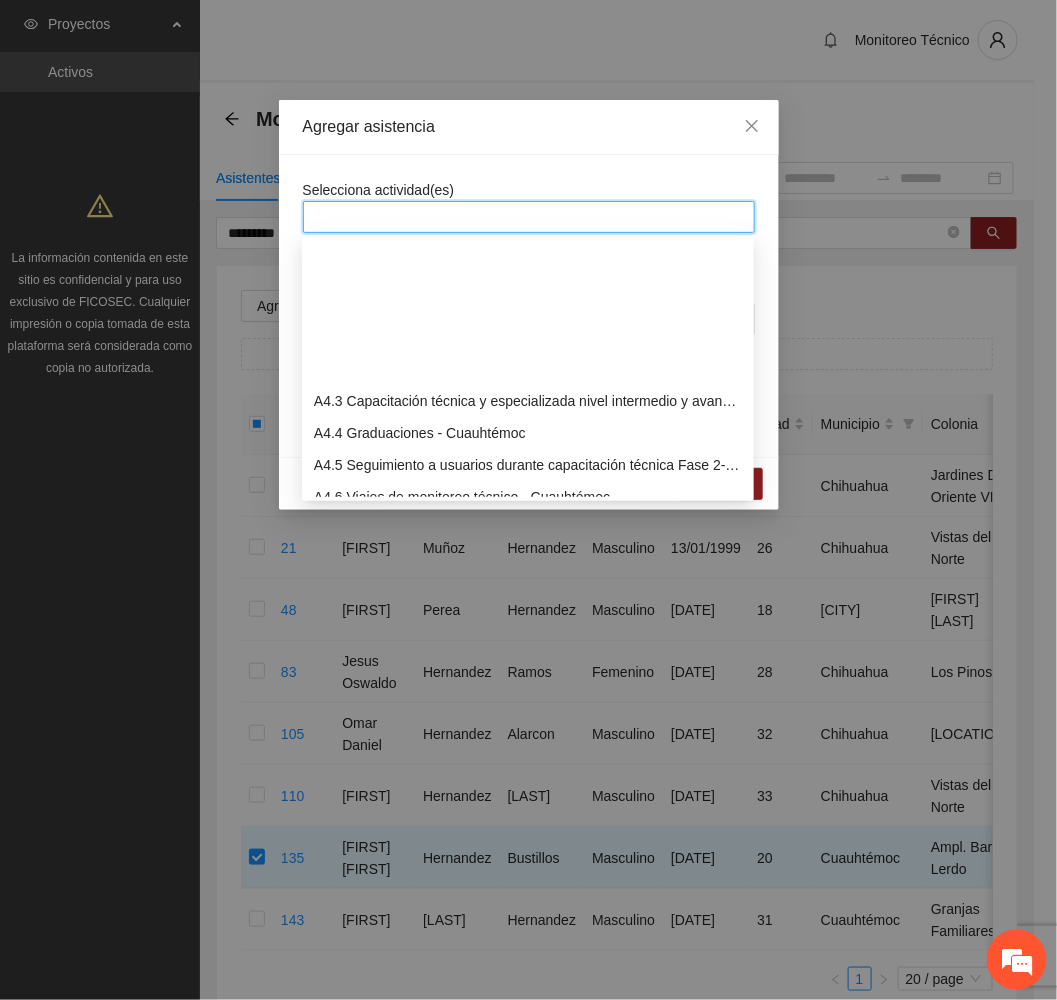 scroll, scrollTop: 1350, scrollLeft: 0, axis: vertical 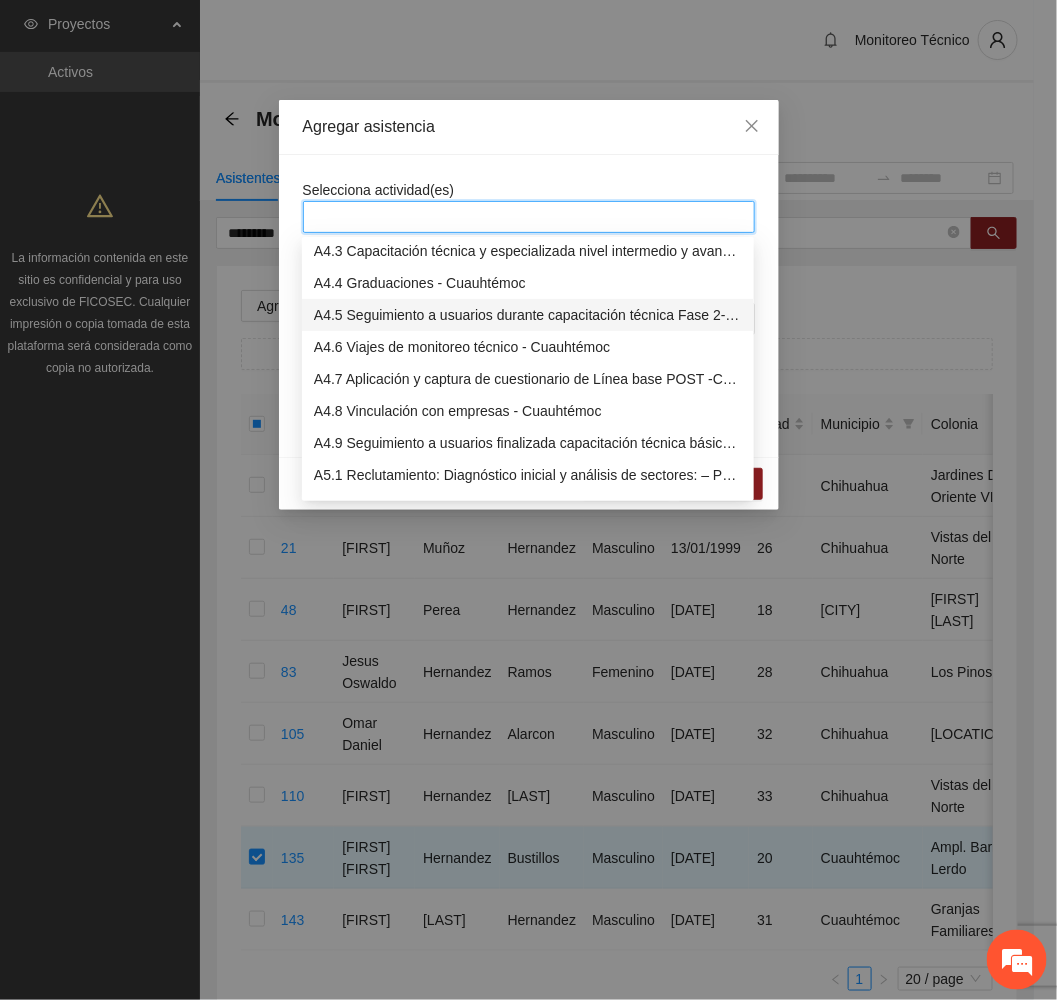 click on "A4.5 Seguimiento a usuarios durante capacitación técnica Fase 2- Cuauhtémoc" at bounding box center (528, 315) 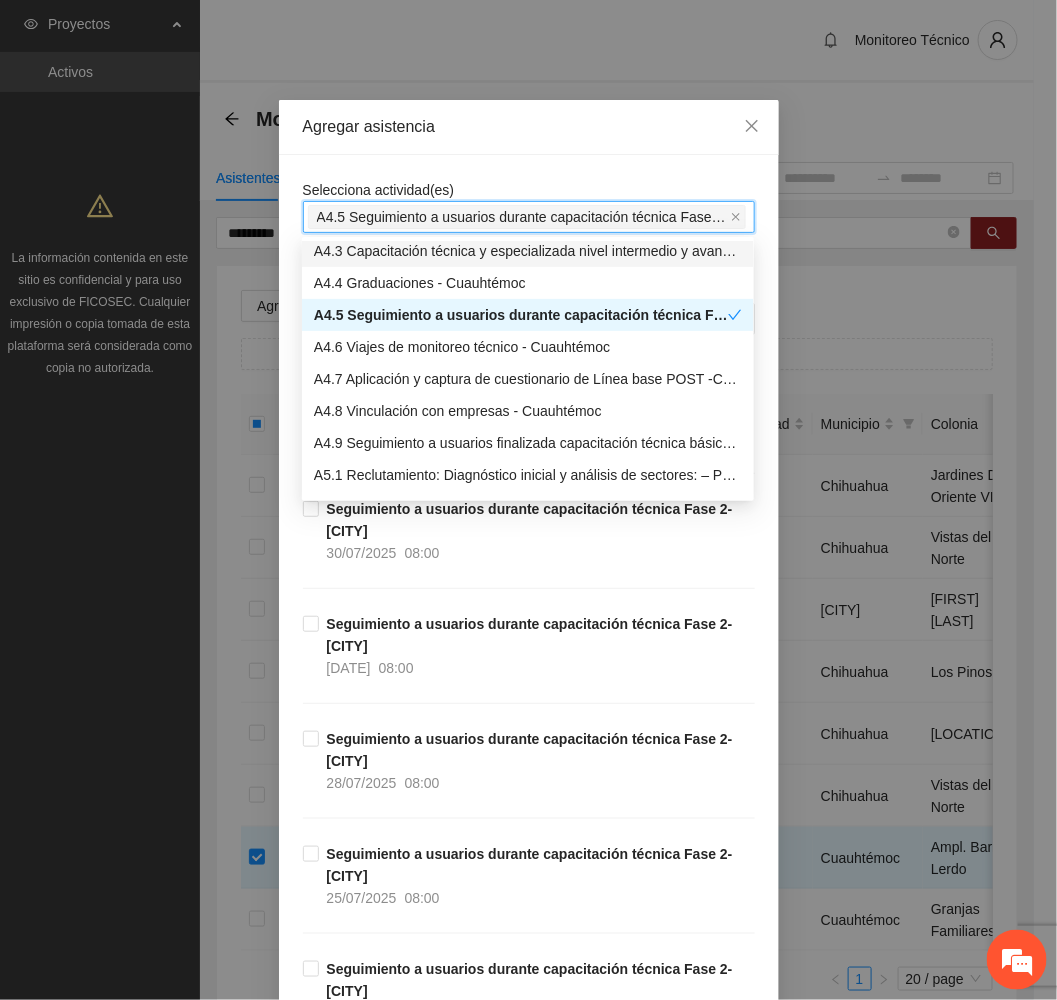 click on "Agregar asistencia" at bounding box center (529, 127) 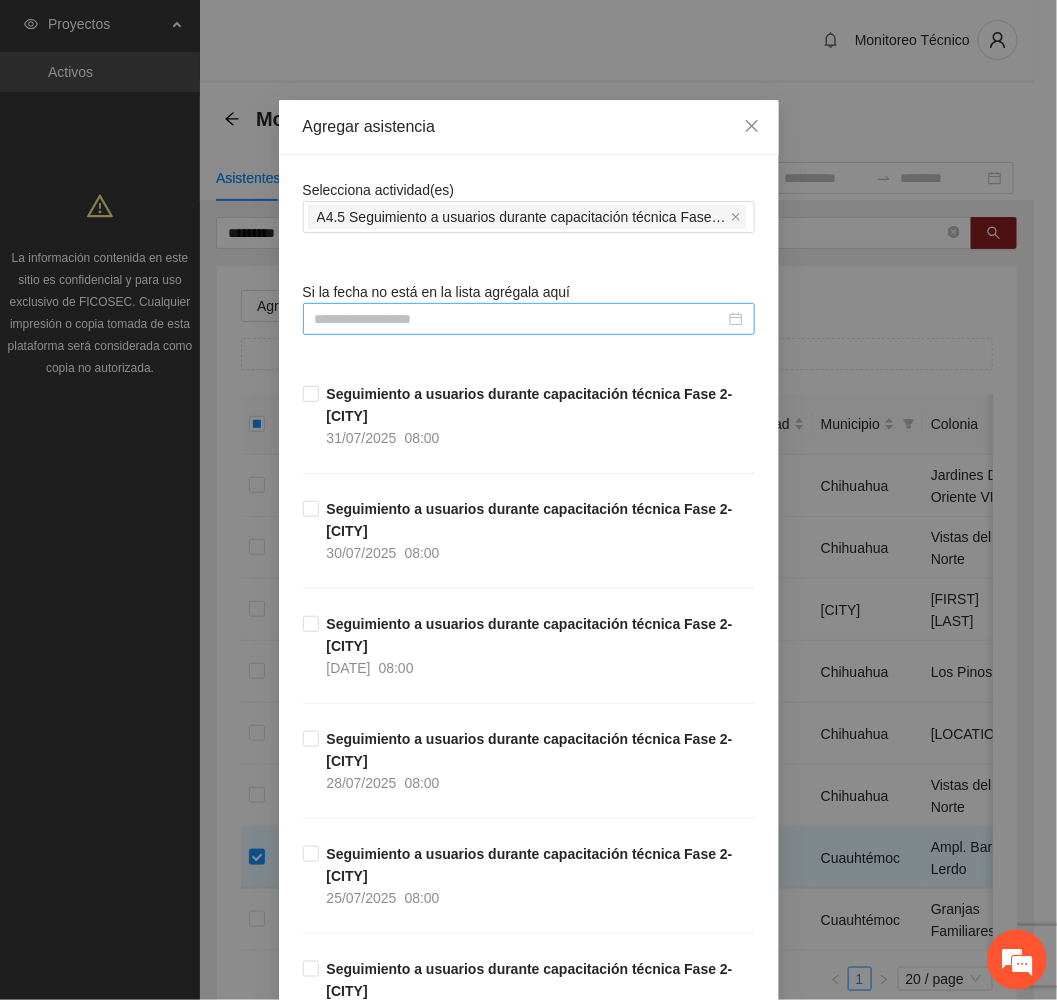 click at bounding box center (520, 319) 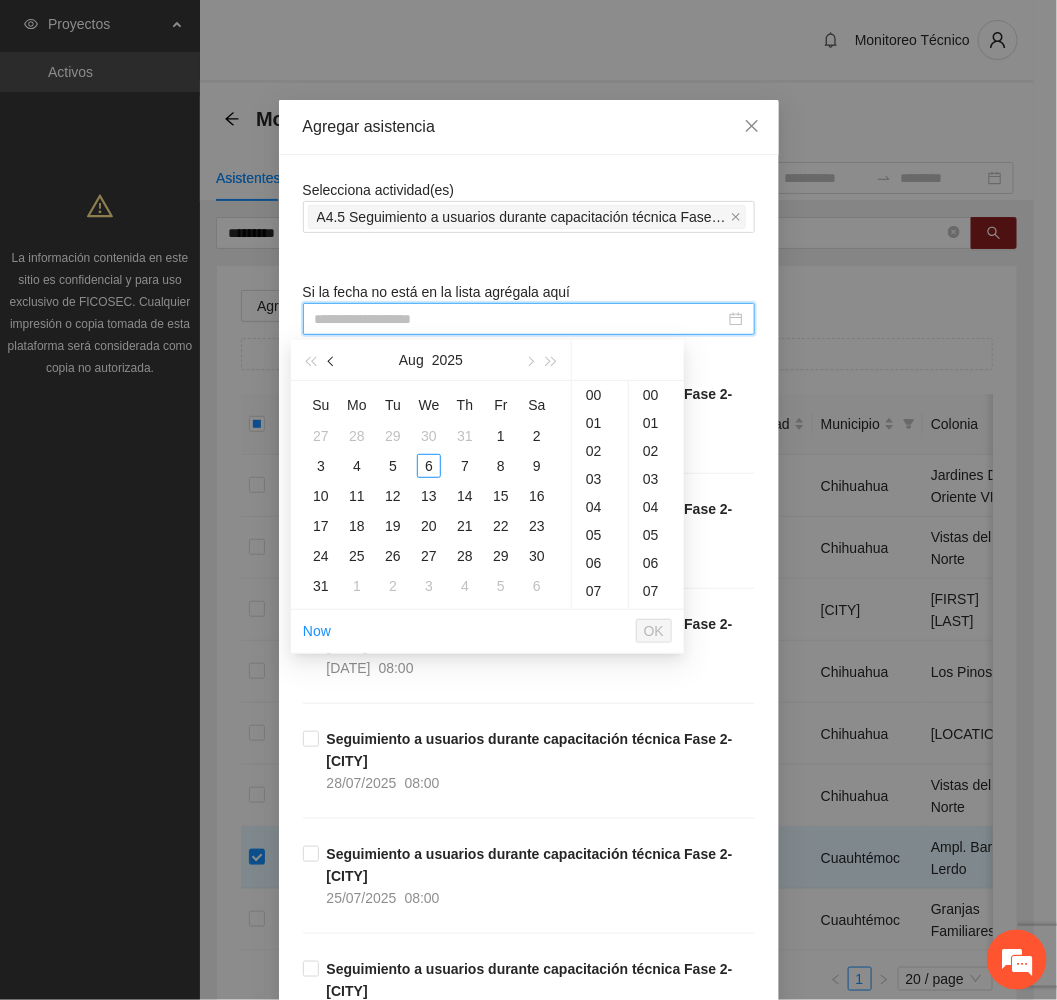 click at bounding box center [332, 360] 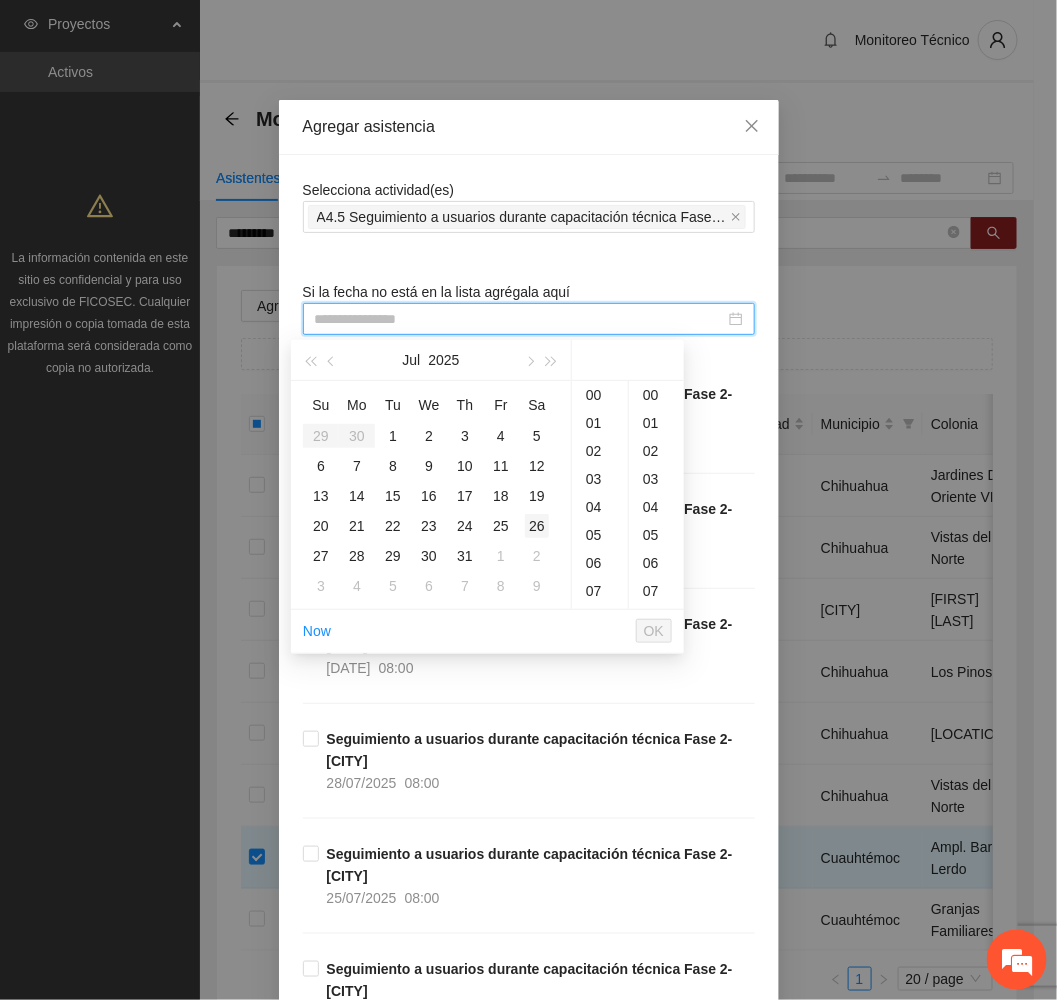 click on "26" at bounding box center [537, 526] 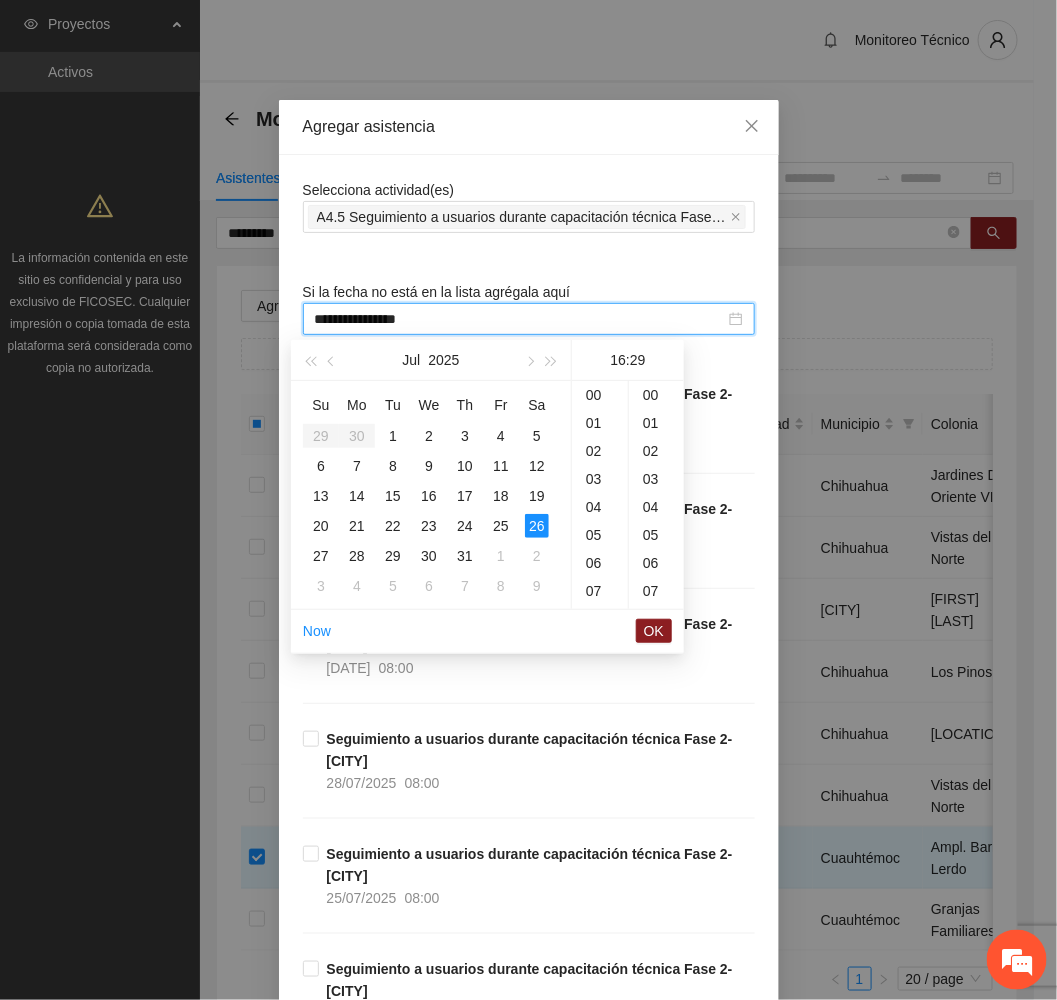 scroll, scrollTop: 448, scrollLeft: 0, axis: vertical 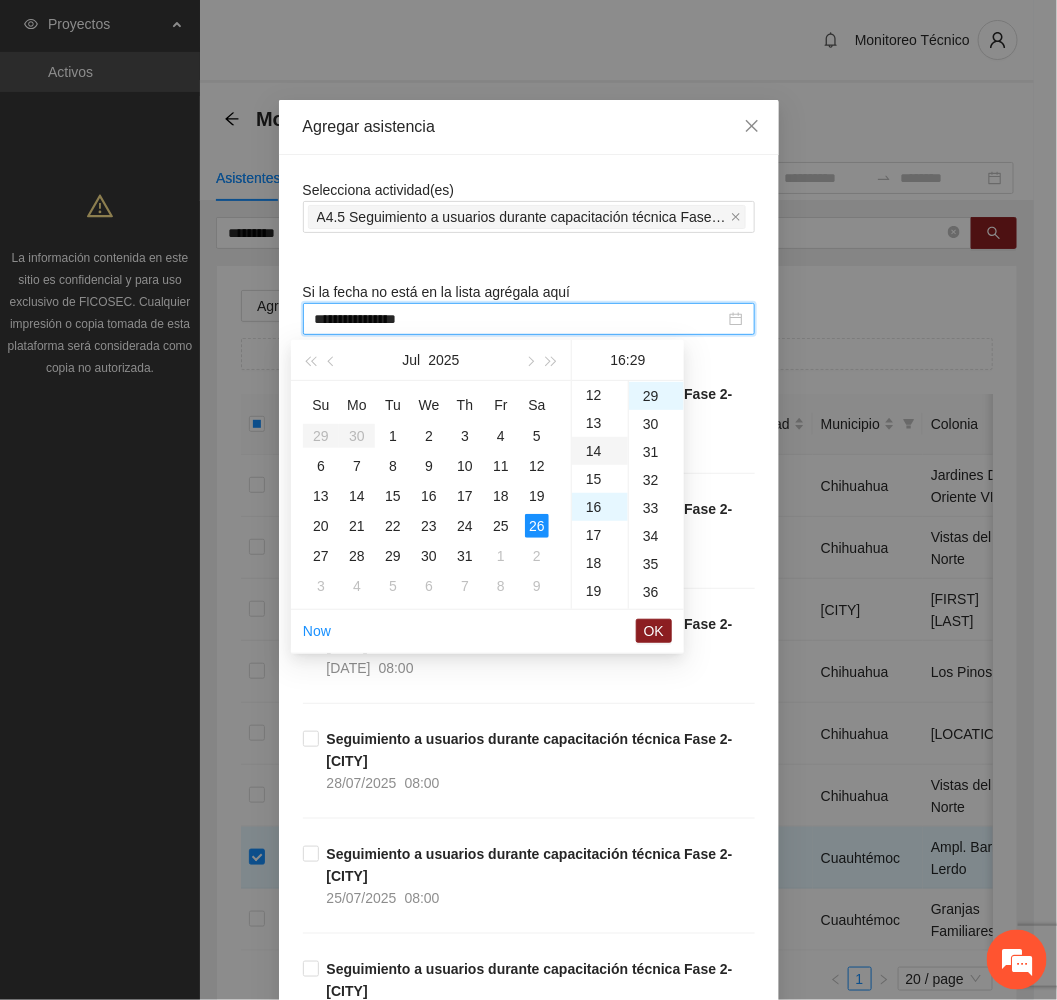 click on "14" at bounding box center [600, 451] 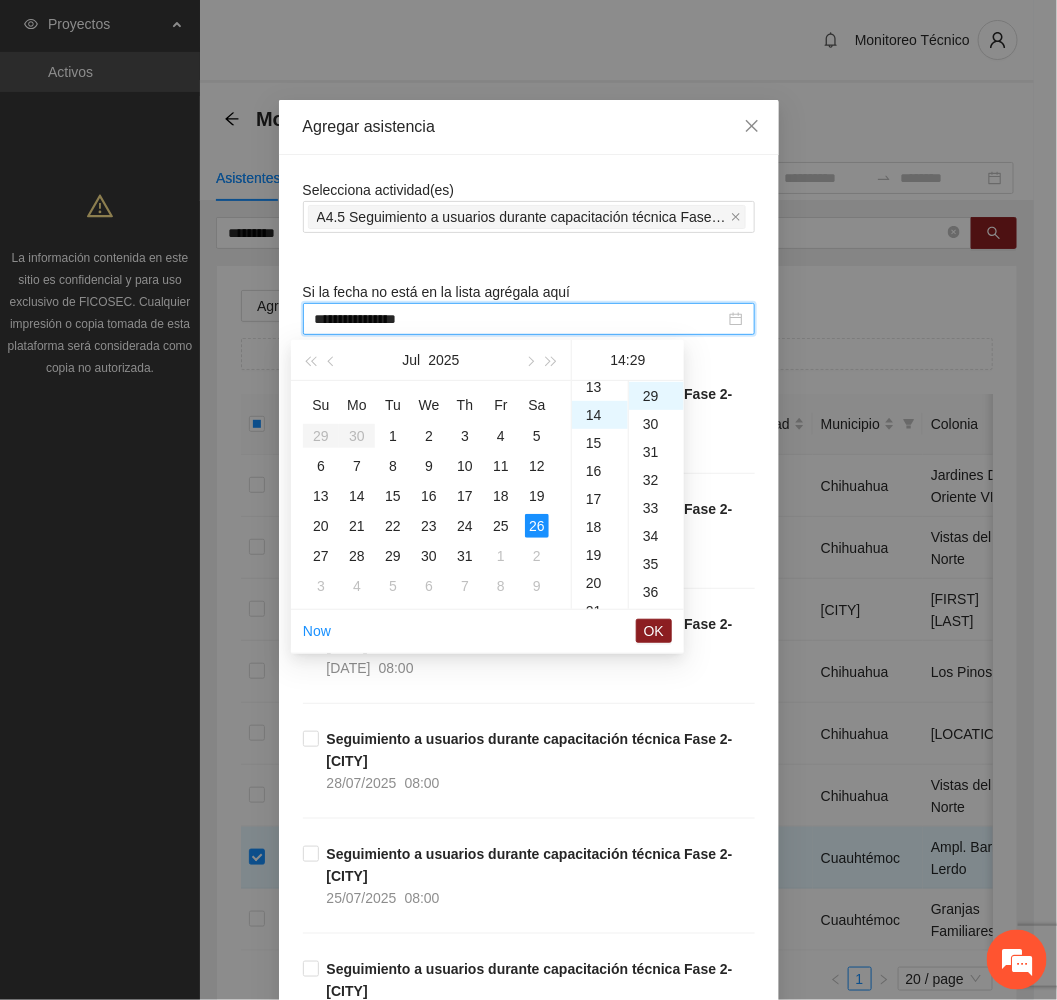 scroll, scrollTop: 391, scrollLeft: 0, axis: vertical 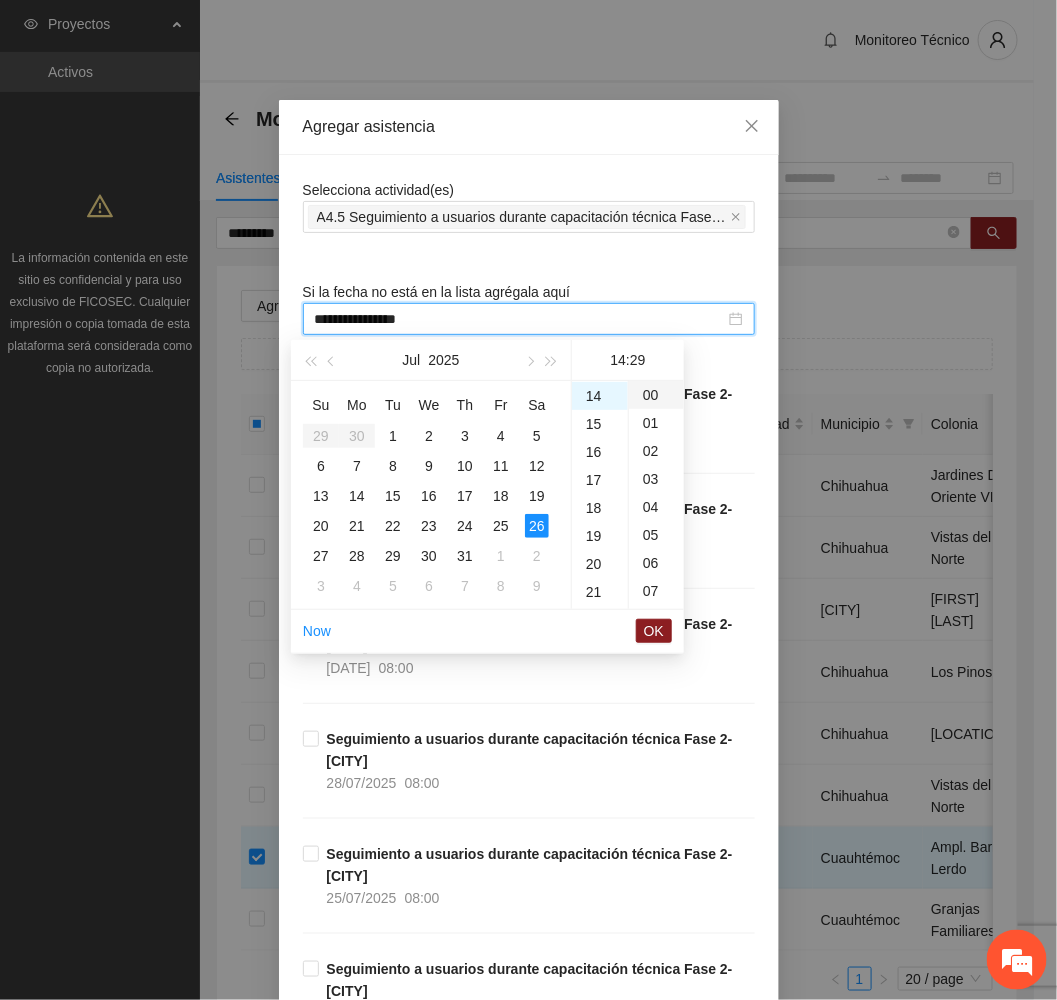 click on "00" at bounding box center (656, 395) 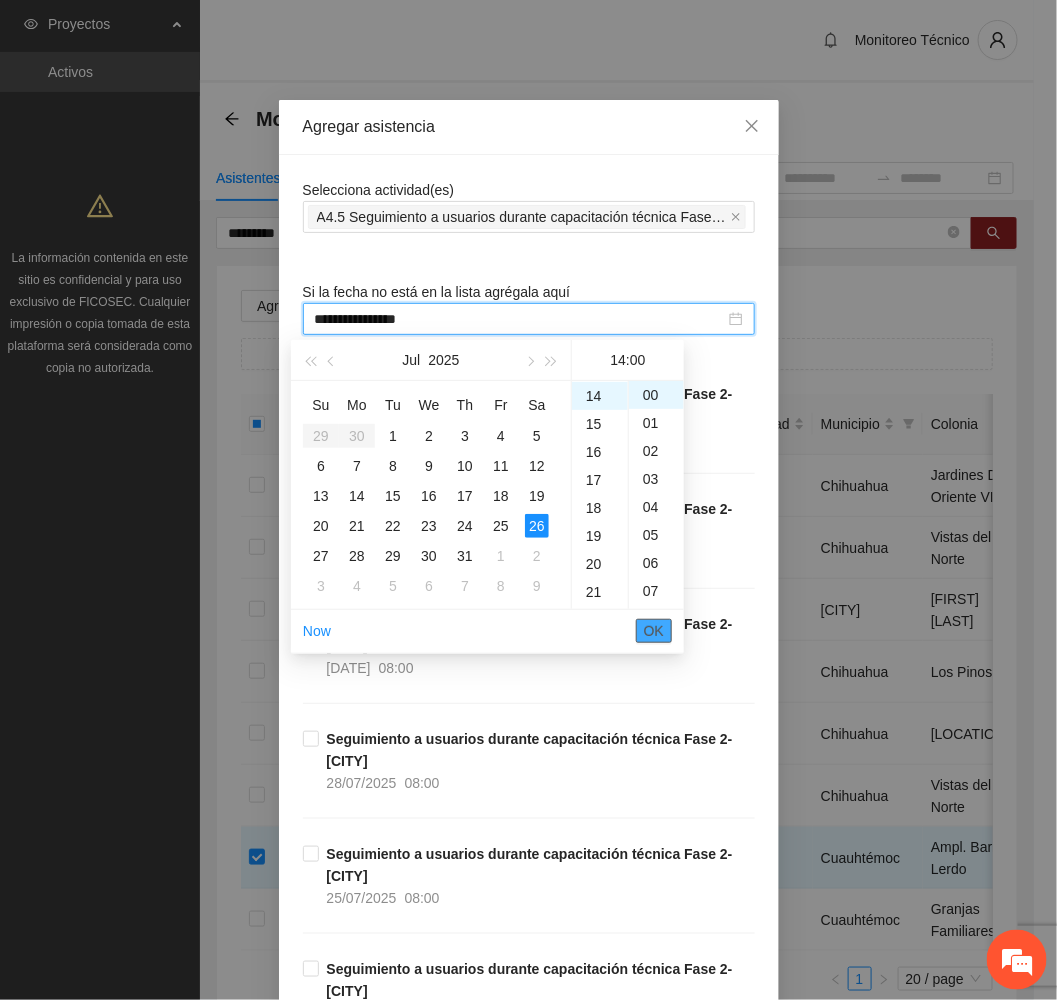 click on "OK" at bounding box center (654, 631) 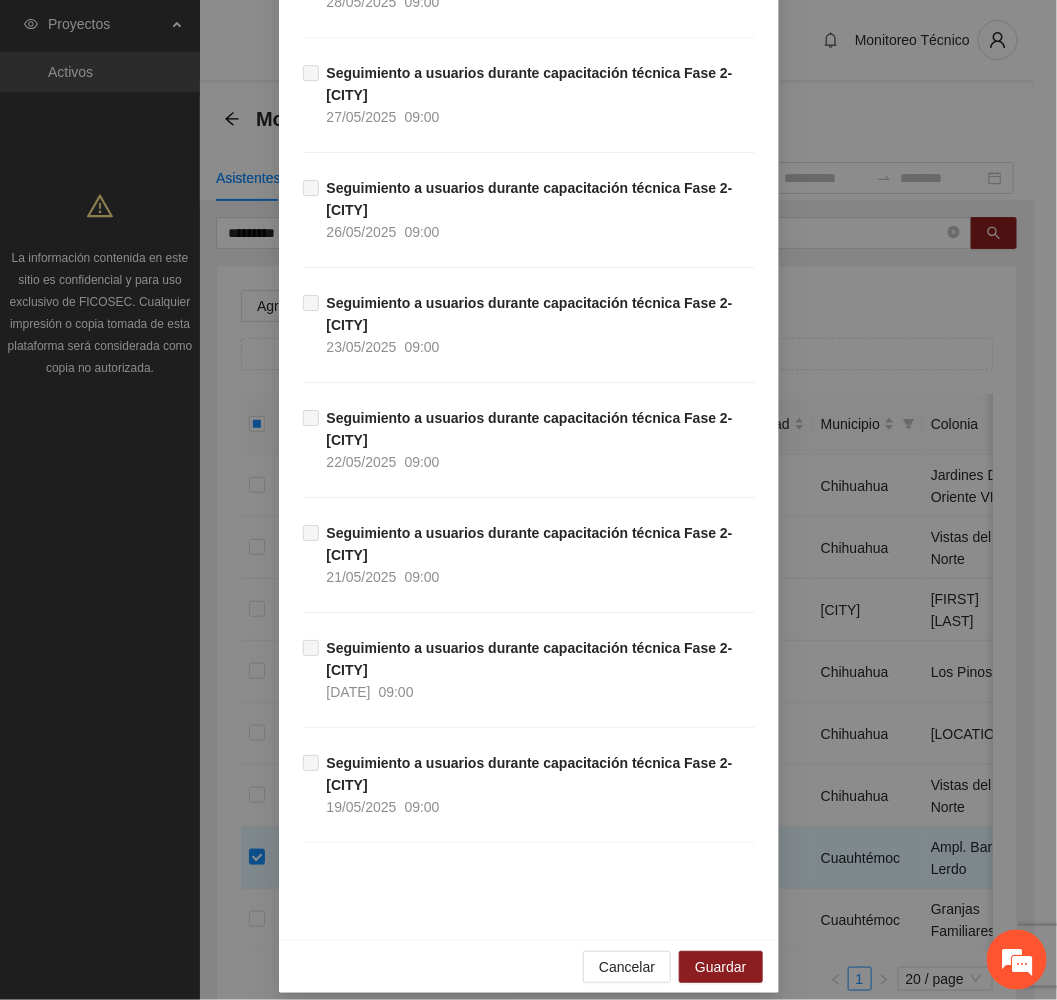 scroll, scrollTop: 1729, scrollLeft: 0, axis: vertical 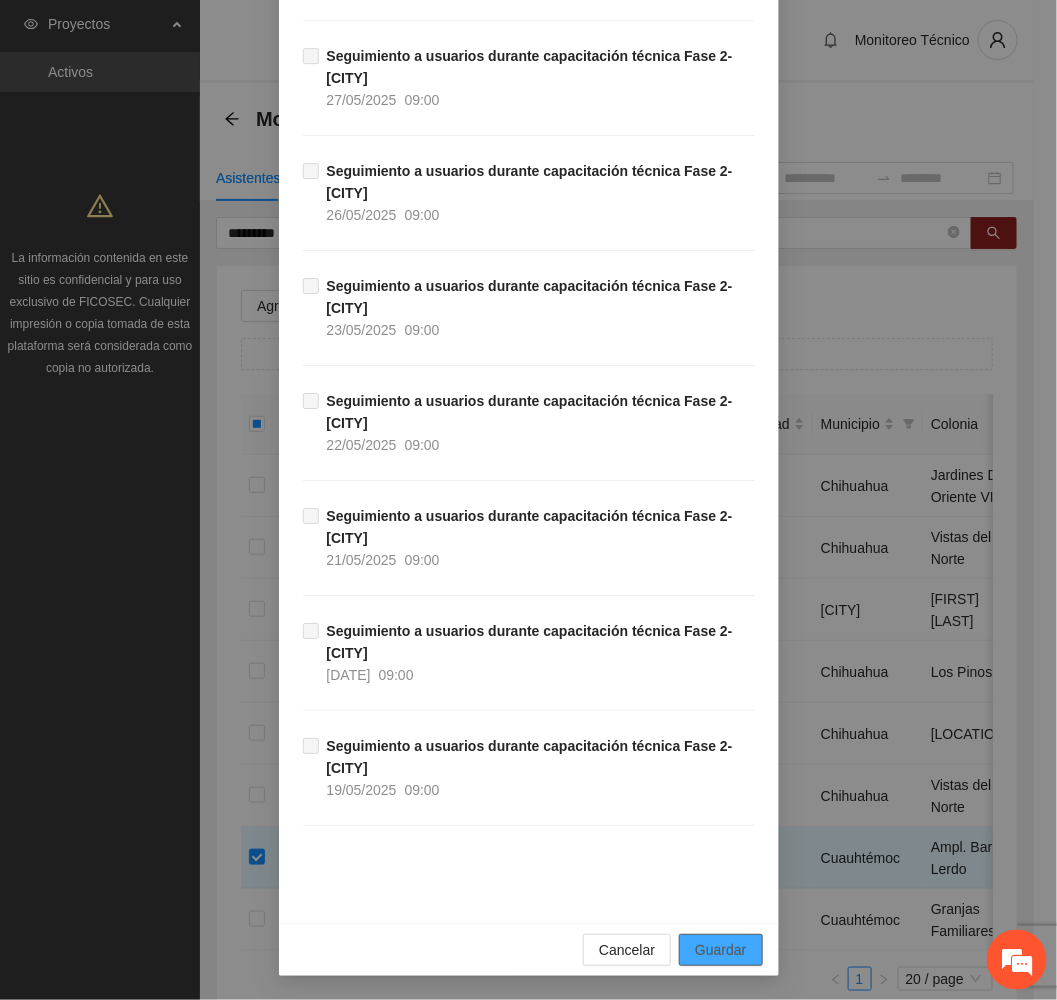 click on "Guardar" at bounding box center (720, 950) 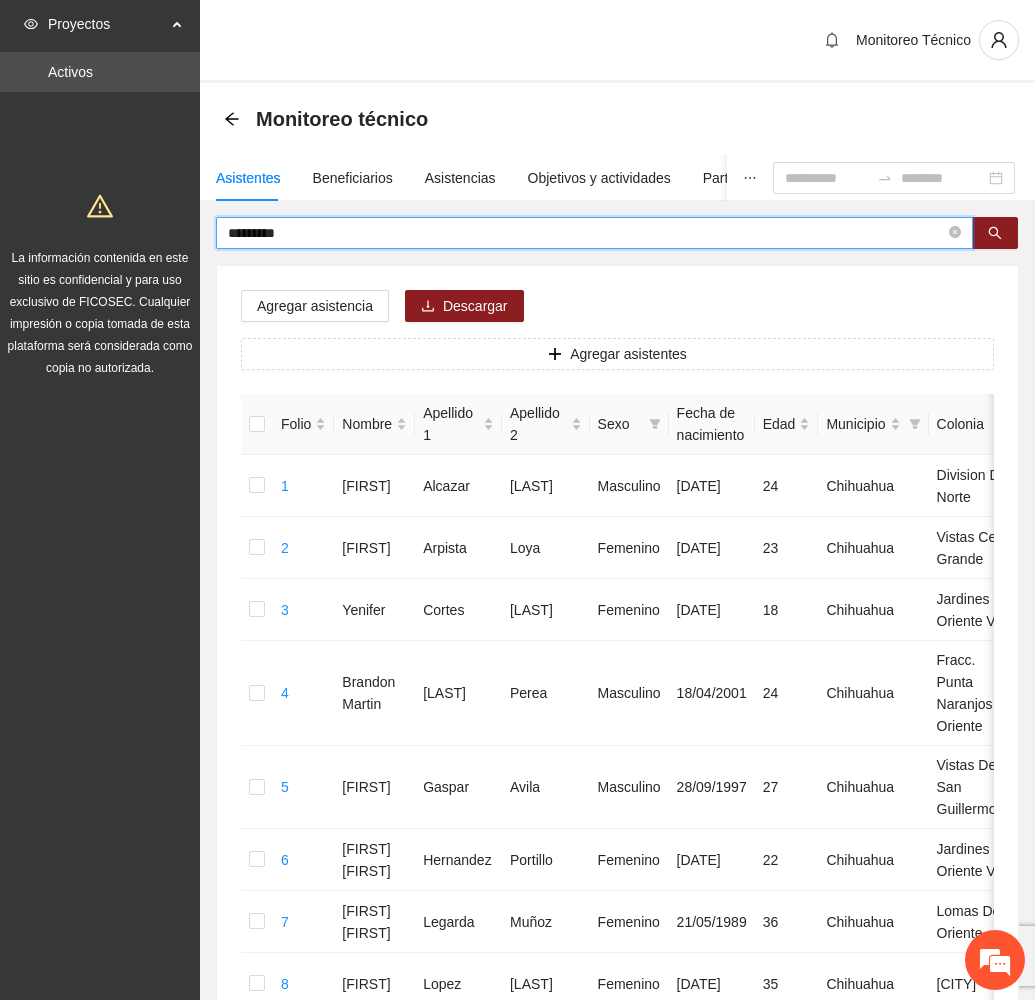drag, startPoint x: 331, startPoint y: 228, endPoint x: 154, endPoint y: 241, distance: 177.47676 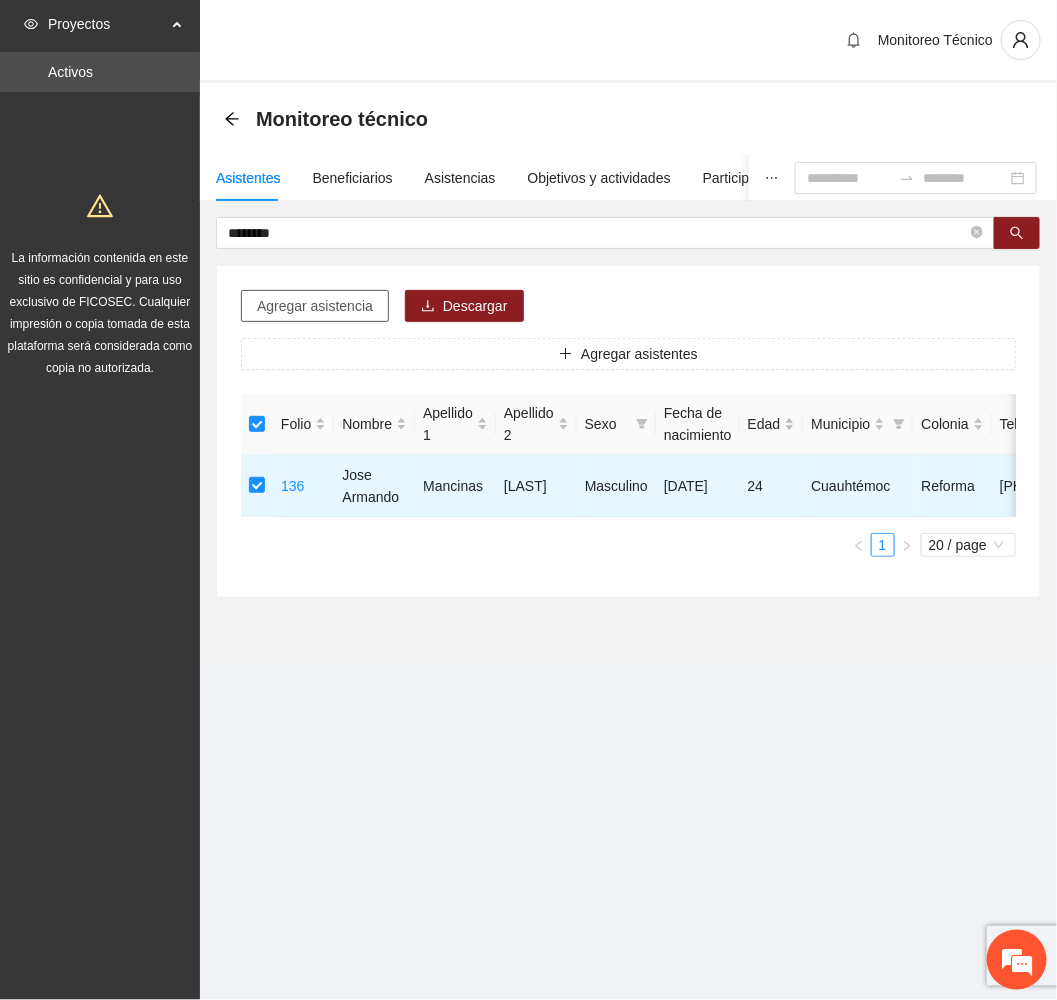 click on "Agregar asistencia" at bounding box center [315, 306] 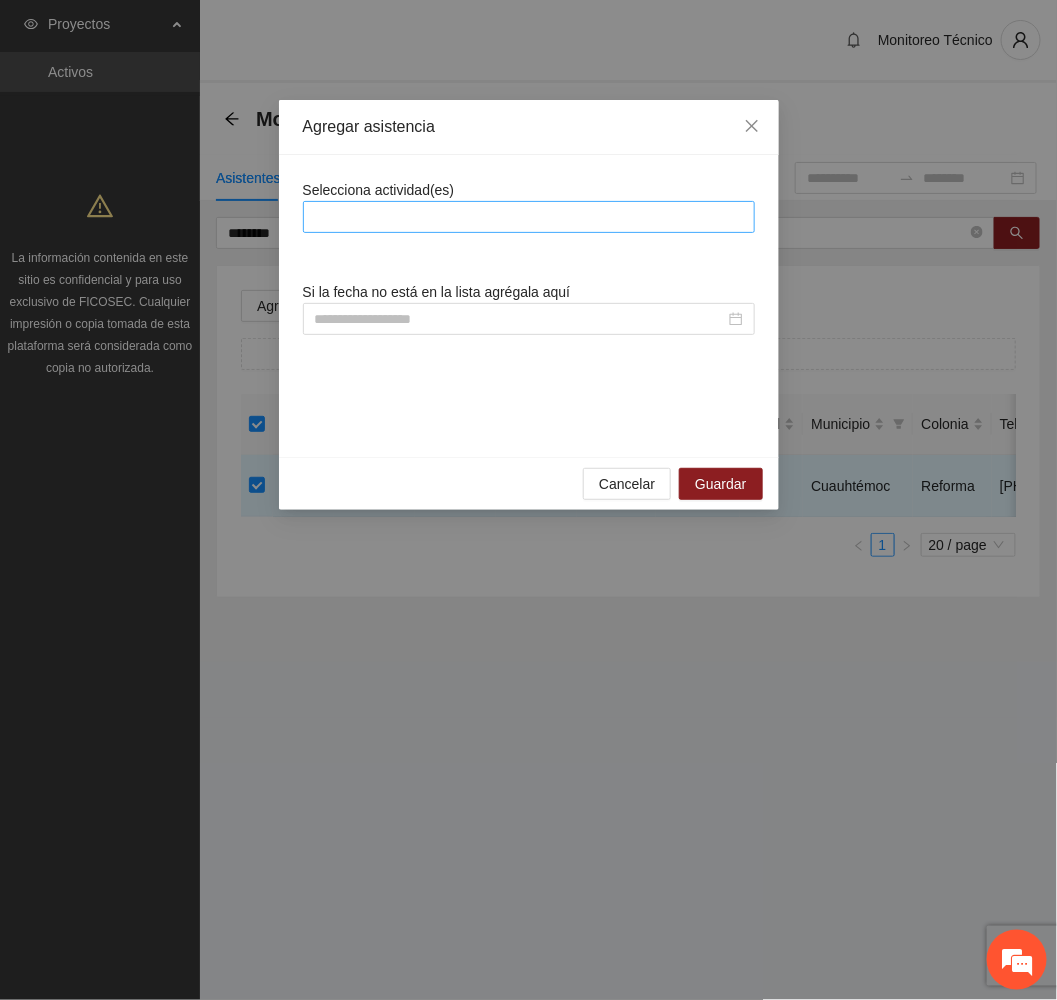 click at bounding box center [529, 217] 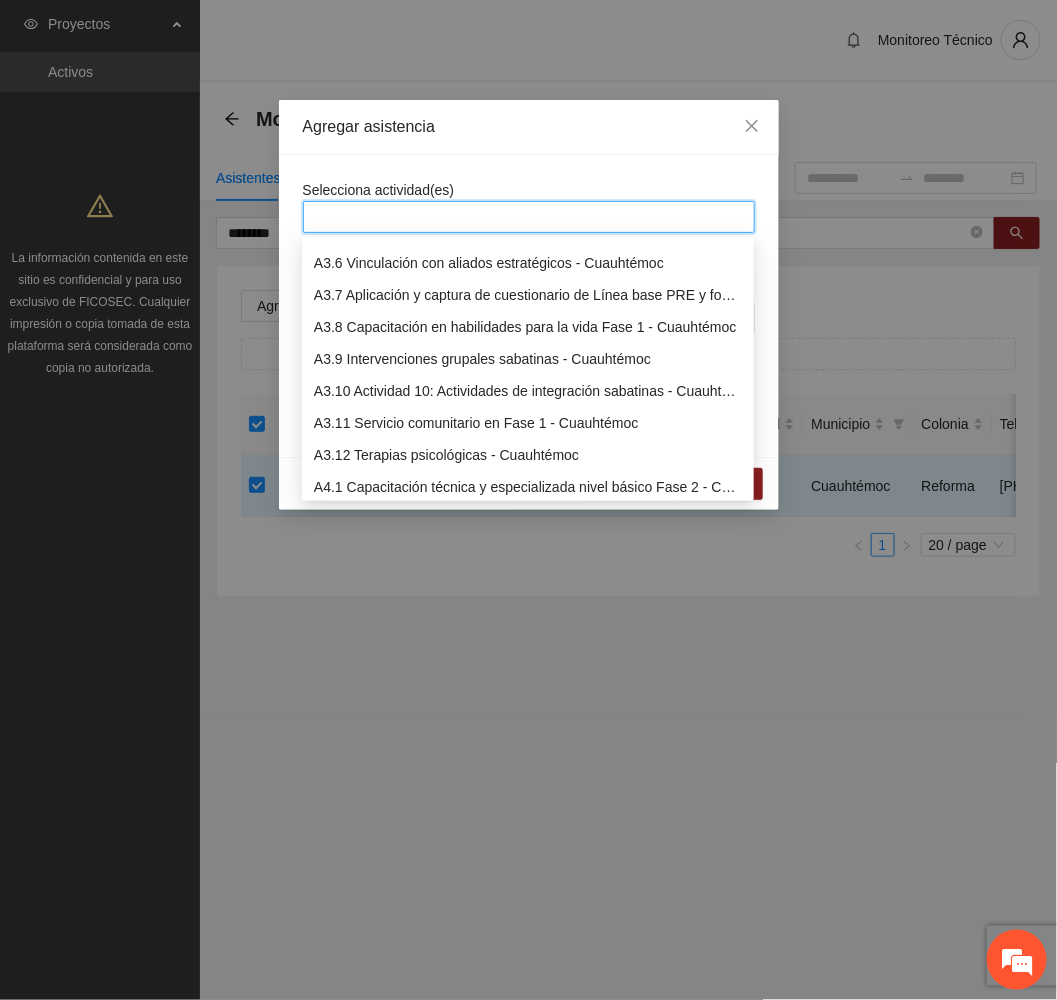 scroll, scrollTop: 1200, scrollLeft: 0, axis: vertical 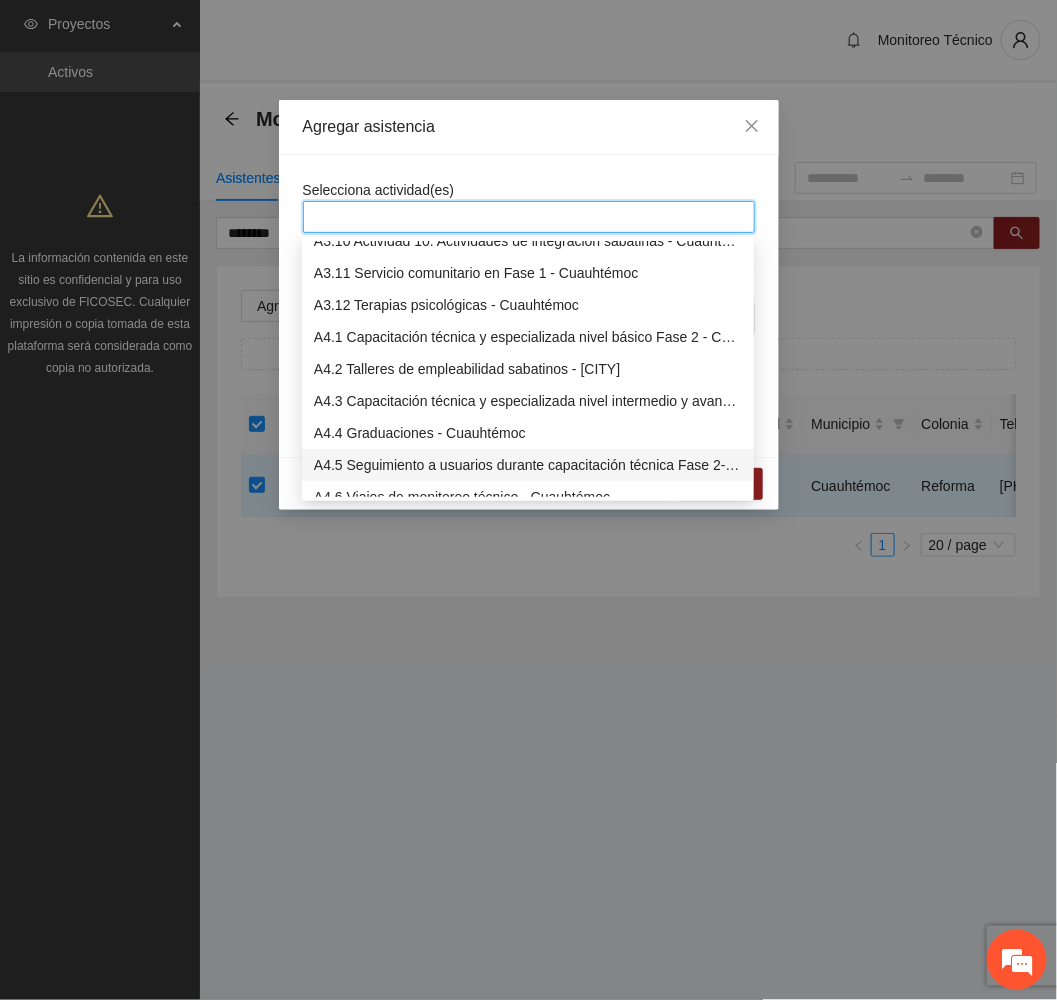click on "A4.5 Seguimiento a usuarios durante capacitación técnica Fase 2- Cuauhtémoc" at bounding box center (528, 465) 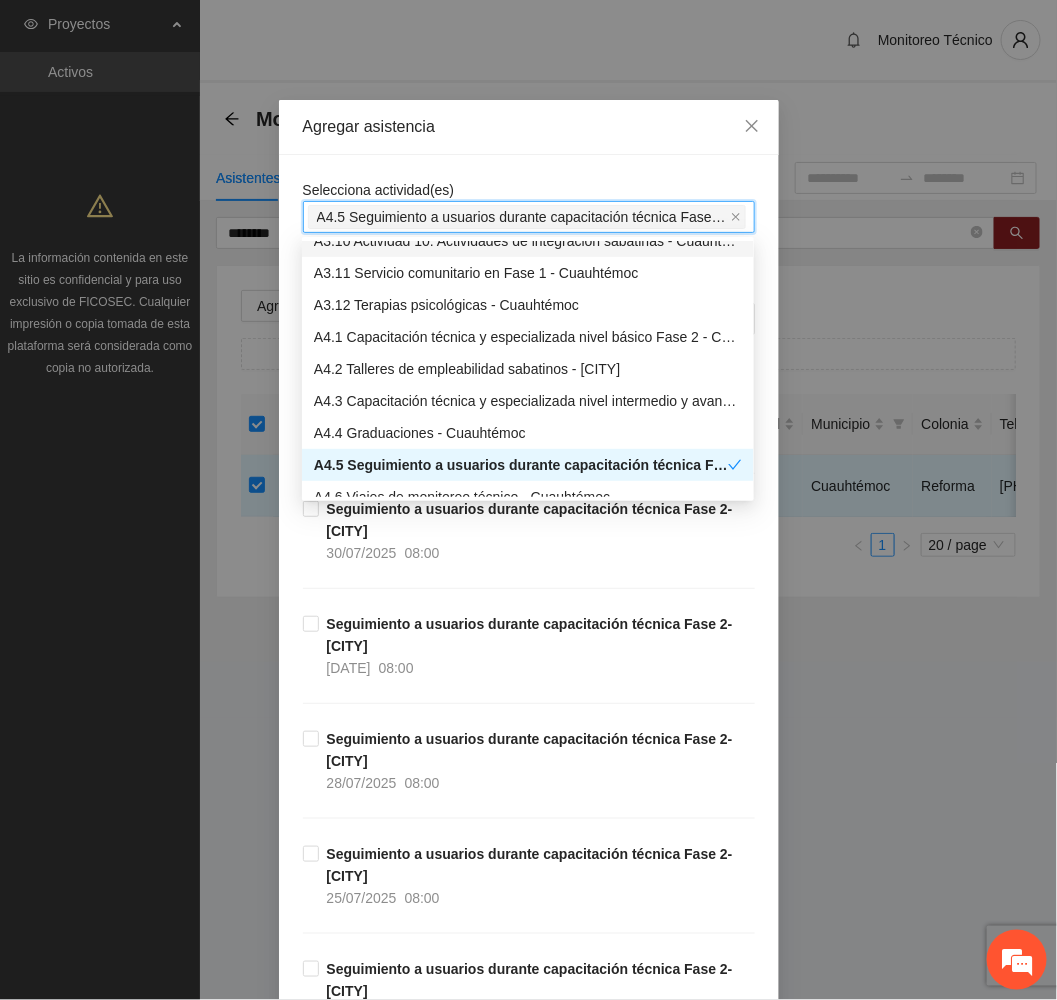 click on "Agregar asistencia" at bounding box center (529, 127) 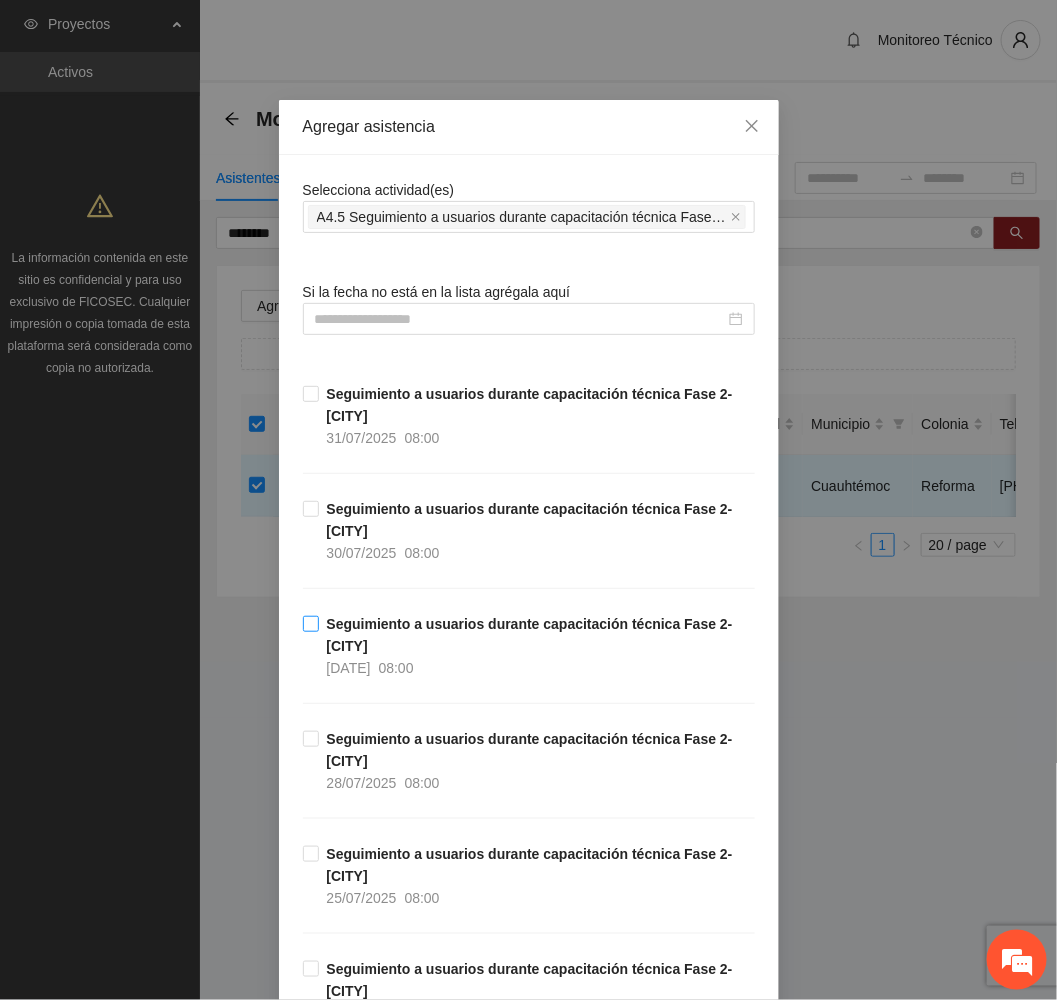 drag, startPoint x: 424, startPoint y: 631, endPoint x: 433, endPoint y: 637, distance: 10.816654 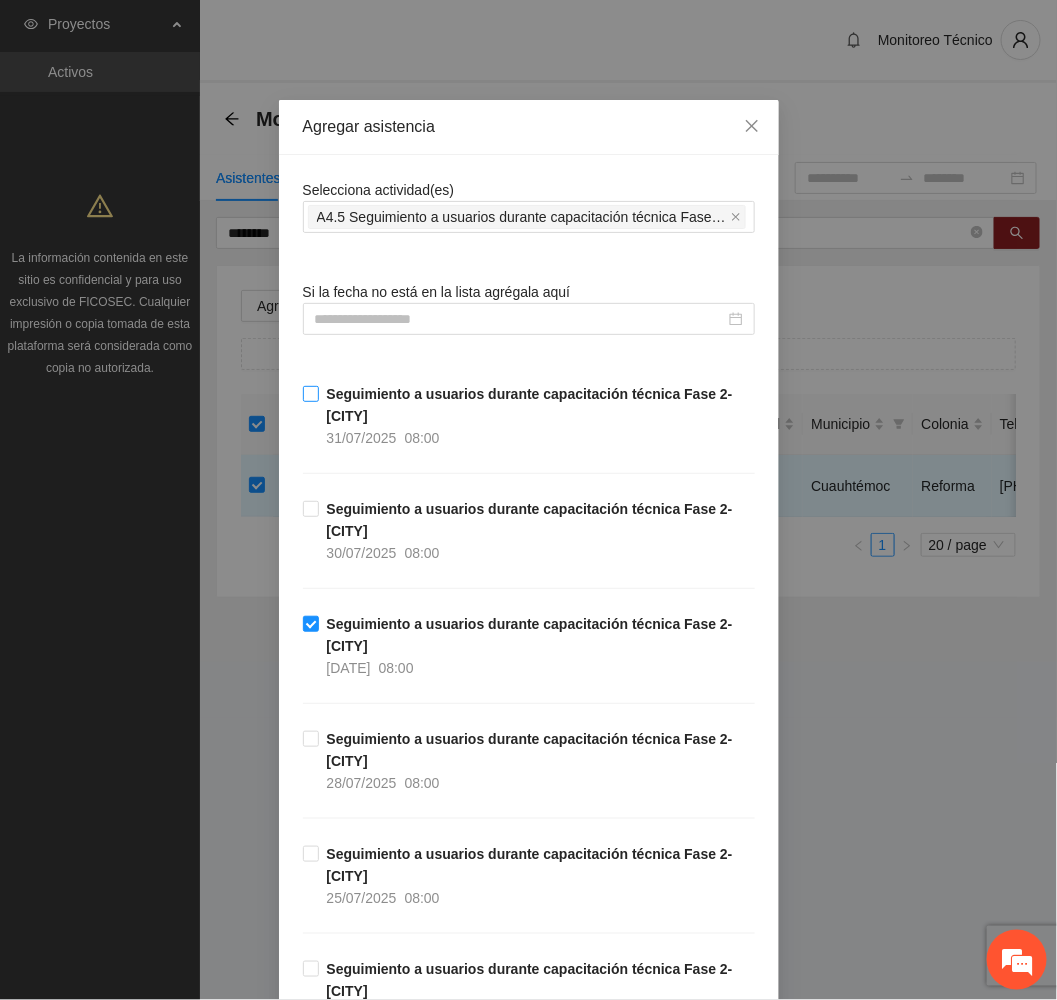 click on "Seguimiento a usuarios durante capacitación técnica Fase 2- Cuauhtémoc 31/07/2025 08:00" at bounding box center (537, 416) 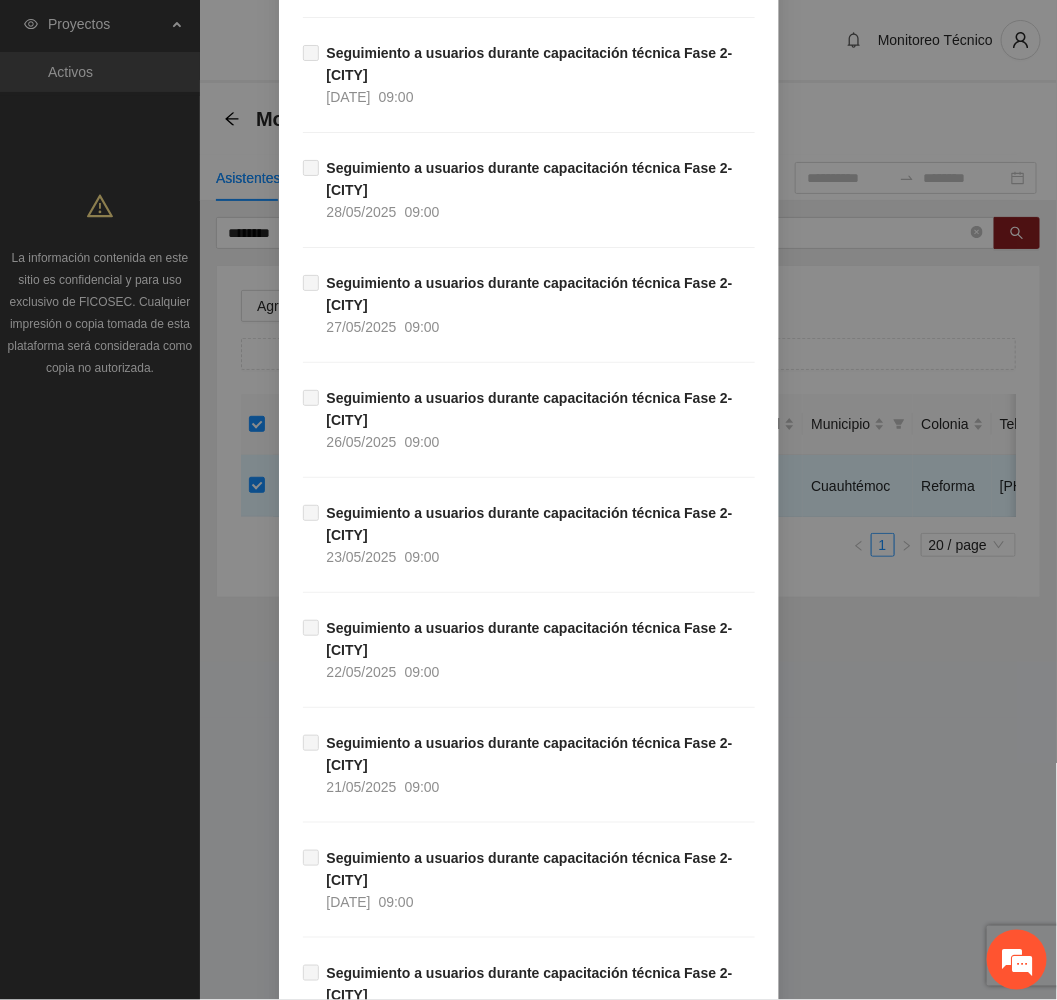 scroll, scrollTop: 1729, scrollLeft: 0, axis: vertical 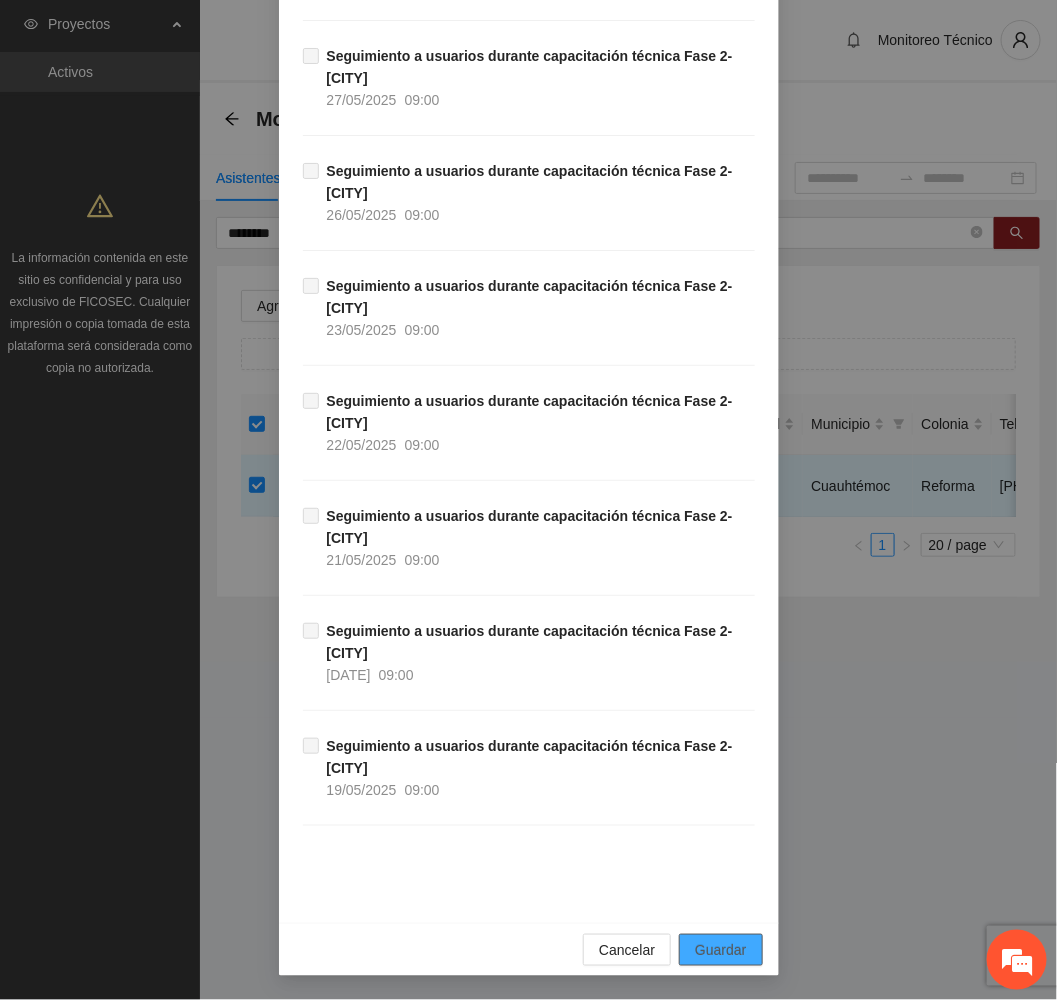 click on "Guardar" at bounding box center [720, 950] 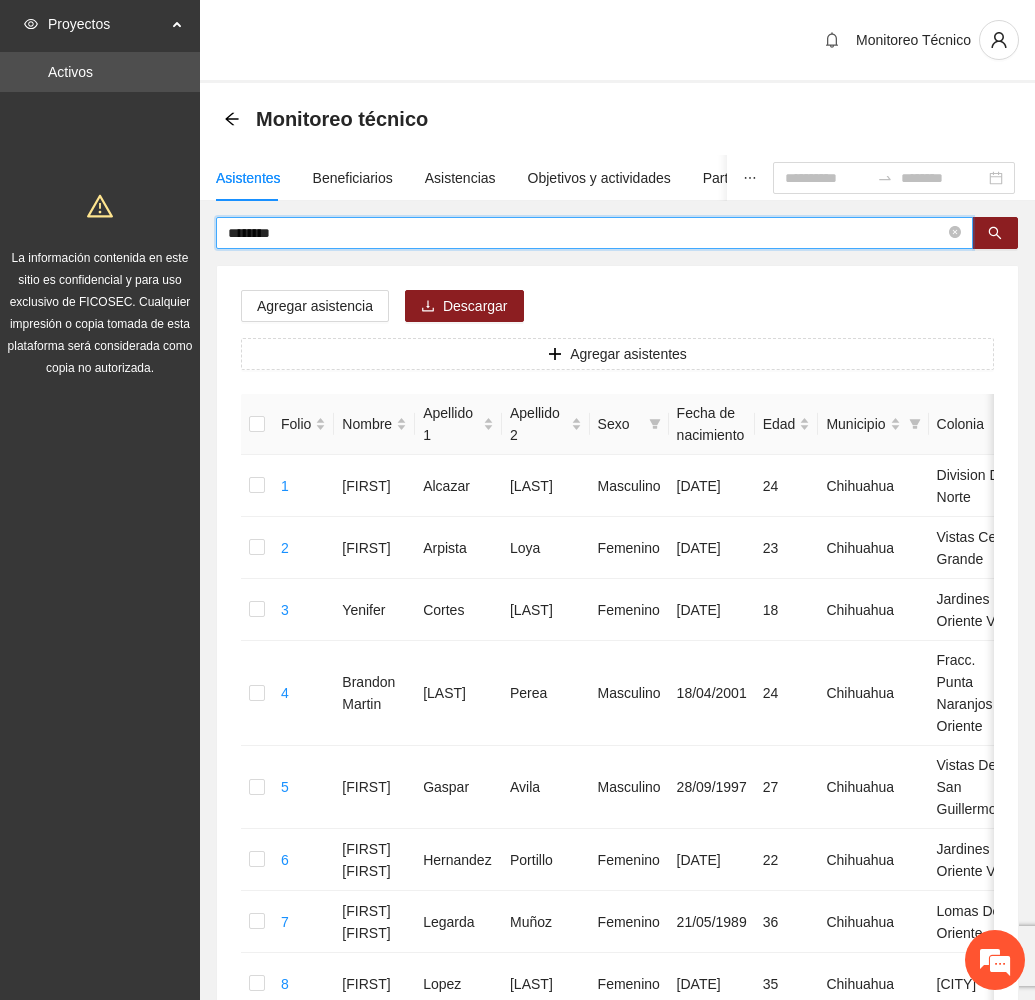 drag, startPoint x: 400, startPoint y: 231, endPoint x: 120, endPoint y: 238, distance: 280.0875 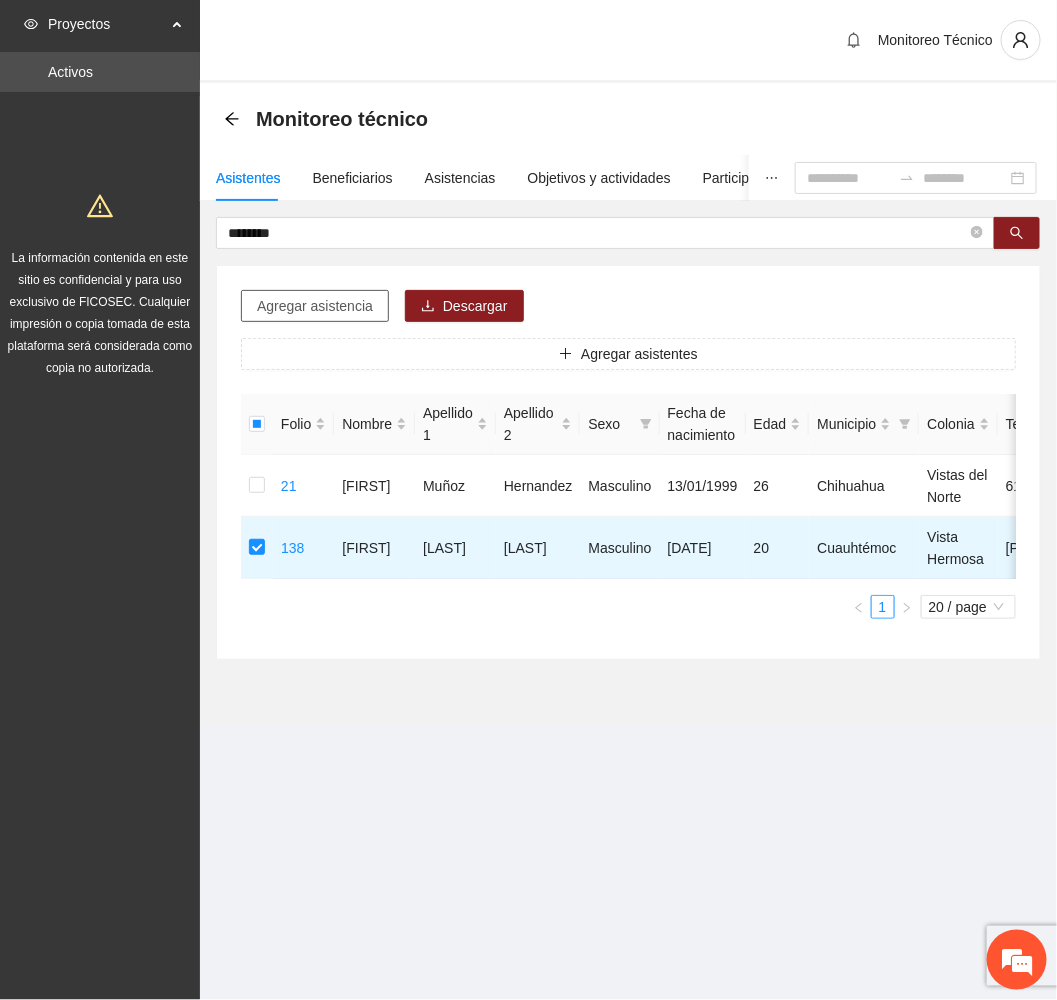 click on "Agregar asistencia" at bounding box center [315, 306] 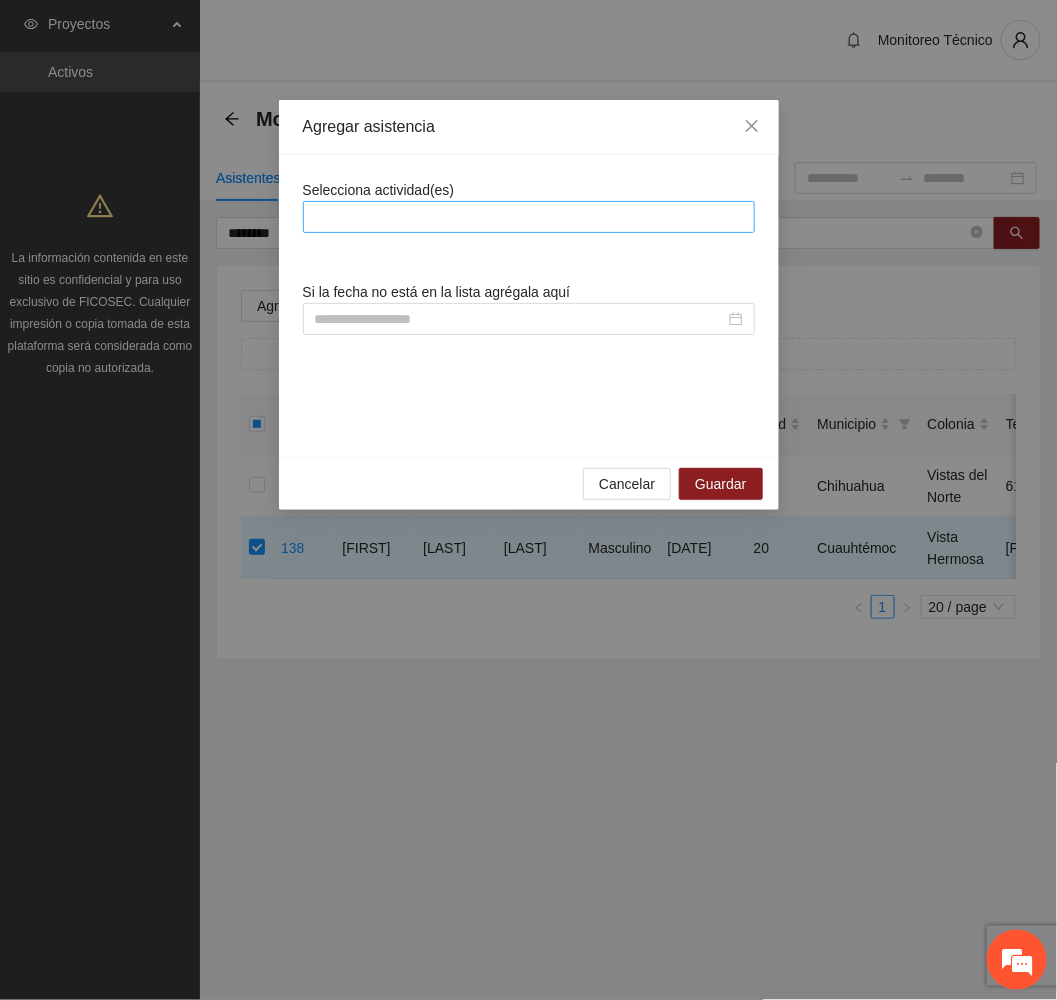 click at bounding box center (529, 217) 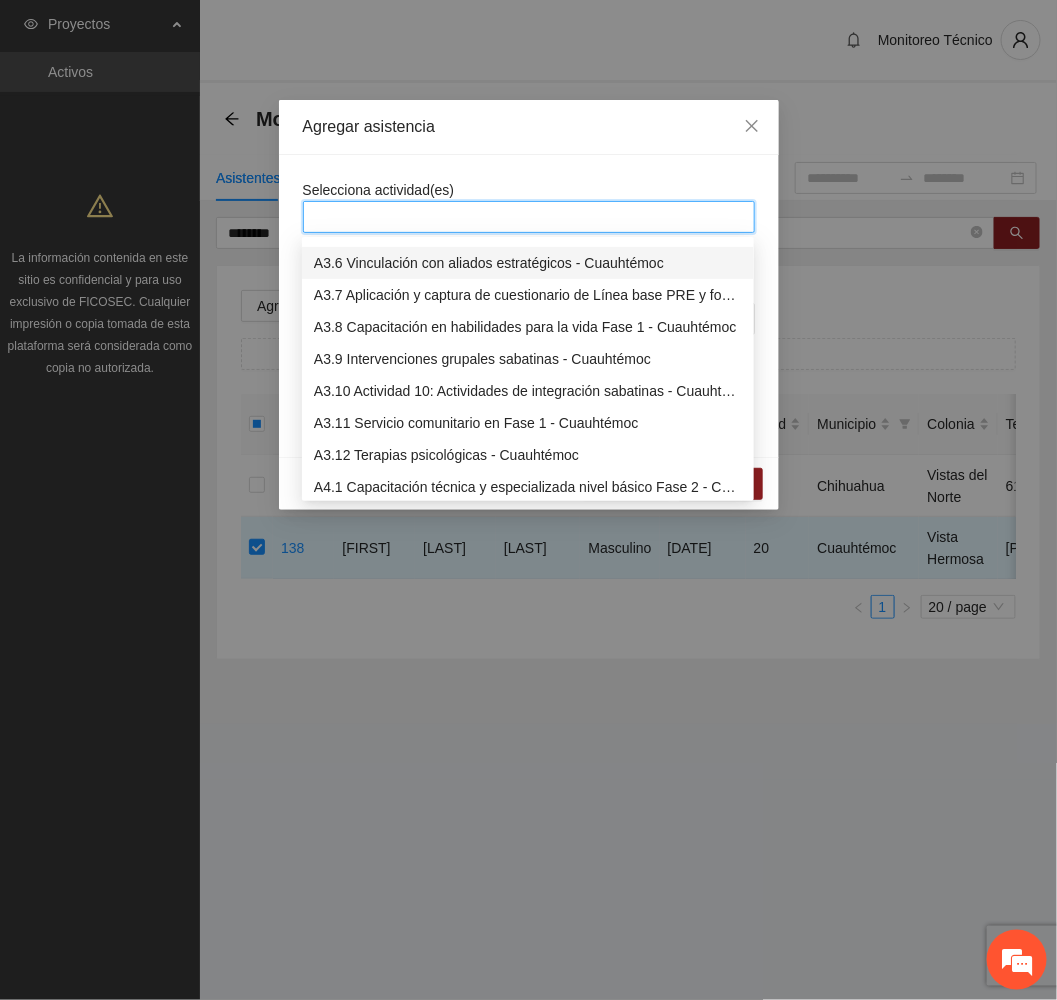 scroll, scrollTop: 1350, scrollLeft: 0, axis: vertical 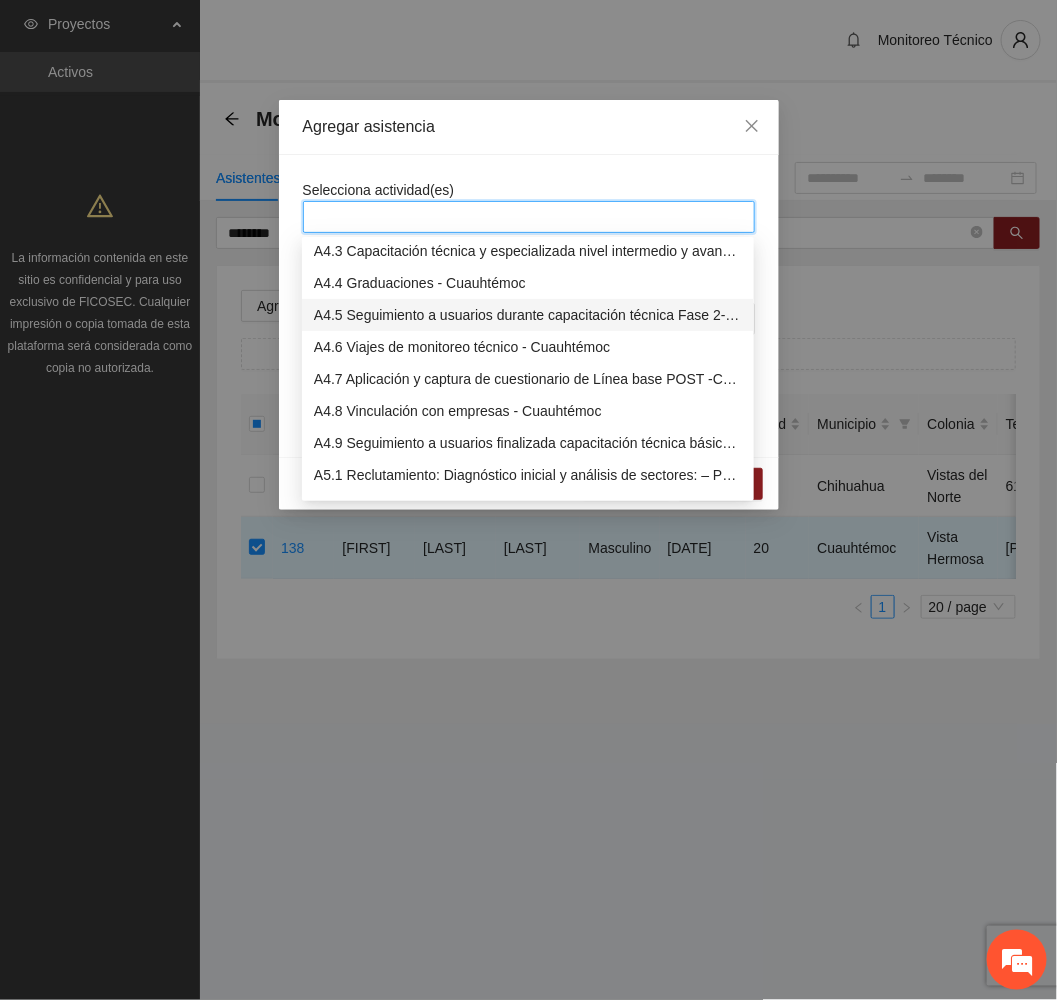 click on "A4.5 Seguimiento a usuarios durante capacitación técnica Fase 2- Cuauhtémoc" at bounding box center [528, 315] 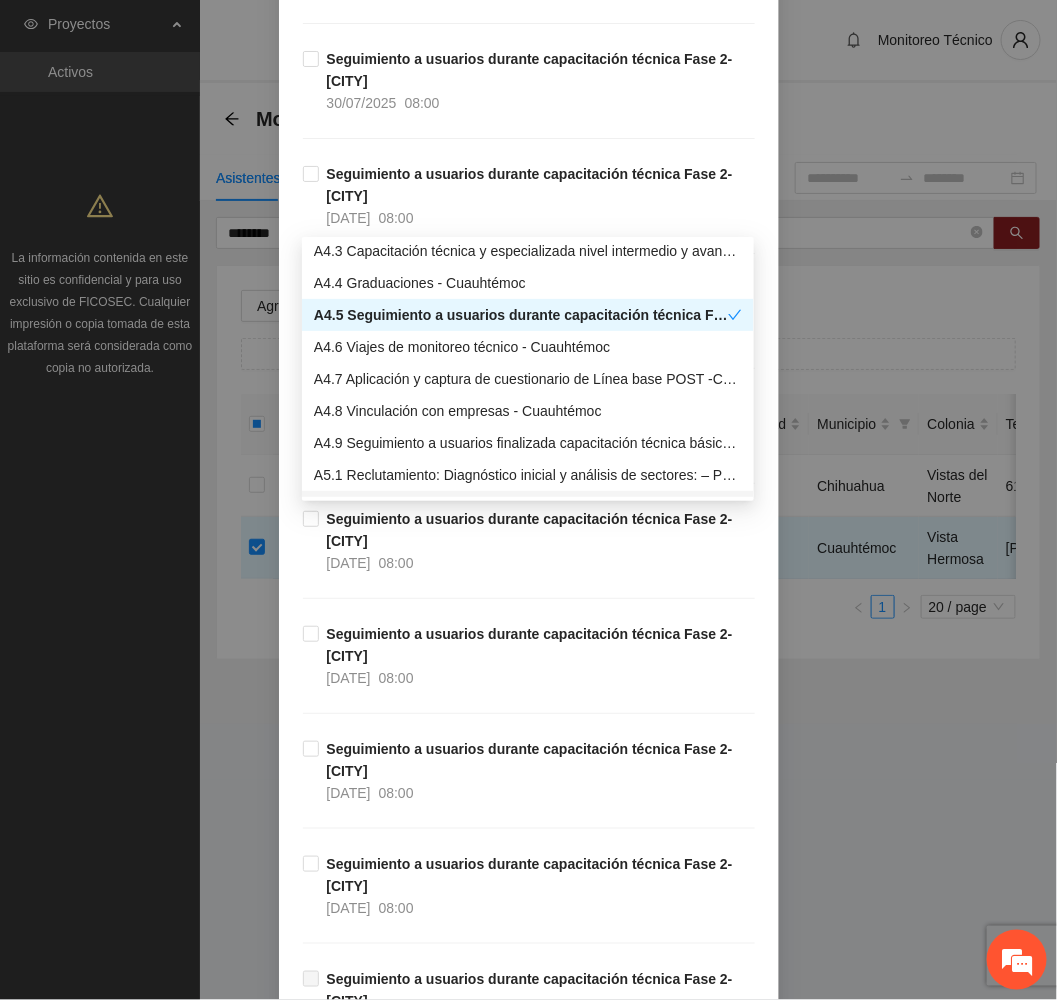 scroll, scrollTop: 354, scrollLeft: 0, axis: vertical 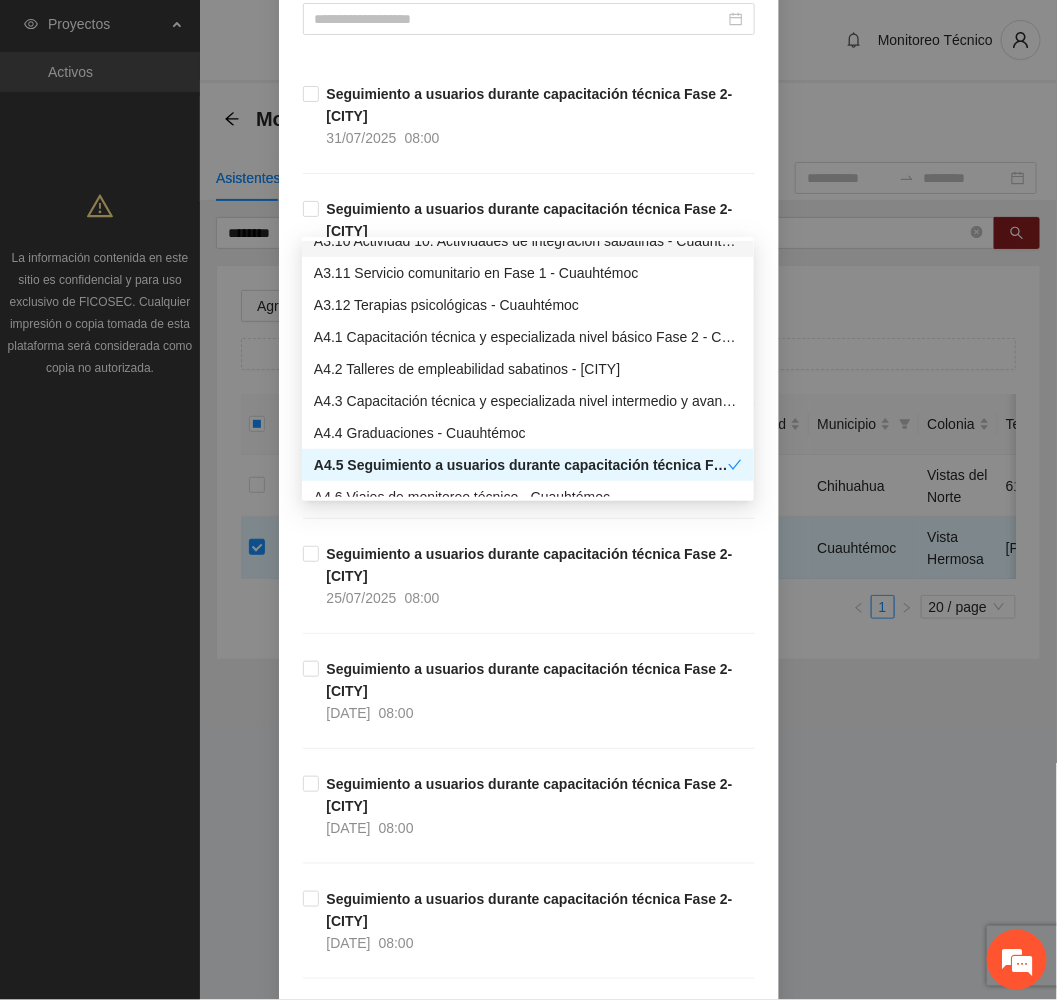 click on "Selecciona actividad(es) A4.5 Seguimiento a usuarios durante capacitación técnica Fase 2- Cuauhtémoc   Si la fecha no está en la lista agrégala aquí Seguimiento a usuarios durante capacitación técnica Fase 2- Cuauhtémoc 31/07/2025 08:00 Seguimiento a usuarios durante capacitación técnica Fase 2- Cuauhtémoc 30/07/2025 08:00 Seguimiento a usuarios durante capacitación técnica Fase 2- Cuauhtémoc 29/07/2025 08:00 Seguimiento a usuarios durante capacitación técnica Fase 2- Cuauhtémoc 28/07/2025 08:00 Seguimiento a usuarios durante capacitación técnica Fase 2- Cuauhtémoc 25/07/2025 08:00 Seguimiento a usuarios durante capacitación técnica Fase 2- Cuauhtémoc 24/07/2025 08:00 Seguimiento a usuarios durante capacitación técnica Fase 2- Cuauhtémoc 23/07/2025 08:00 Seguimiento a usuarios durante capacitación técnica Fase 2- Cuauhtémoc 22/07/2025 08:00 Seguimiento a usuarios durante capacitación técnica Fase 2- Cuauhtémoc 21/07/2025 08:00 30/05/2025 09:00 29/05/2025 09:00 28/05/2025" at bounding box center (529, 1098) 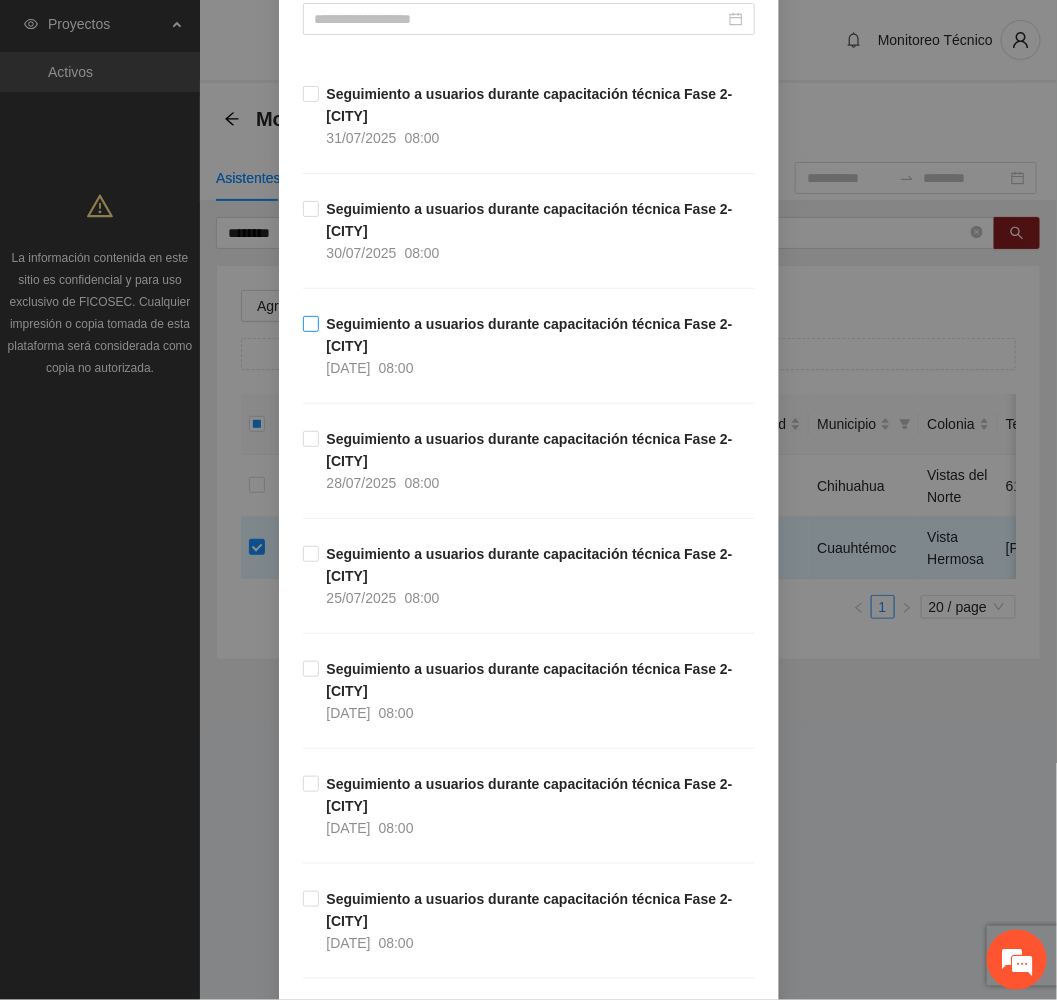 click on "[DATE]" at bounding box center [349, 368] 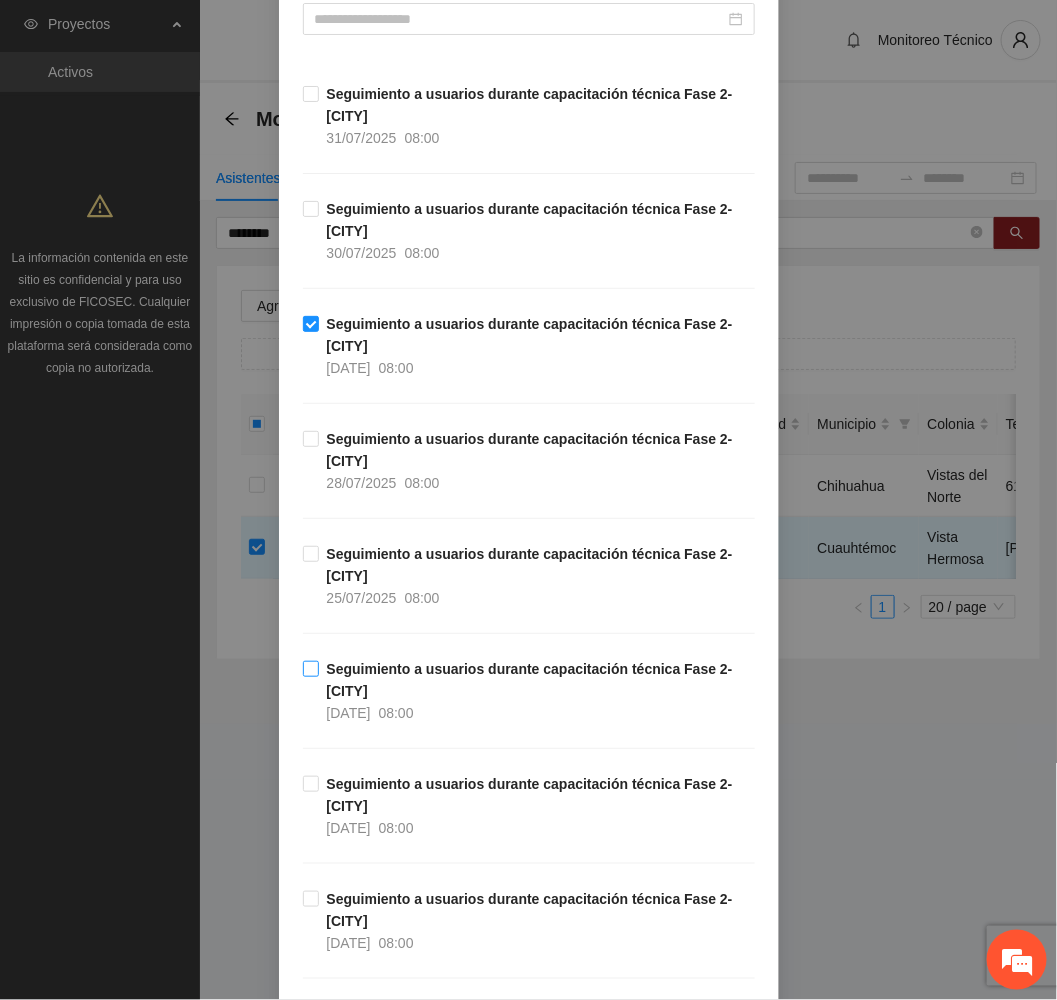 click on "Seguimiento a usuarios durante capacitación técnica Fase 2- Cuauhtémoc" at bounding box center (530, 680) 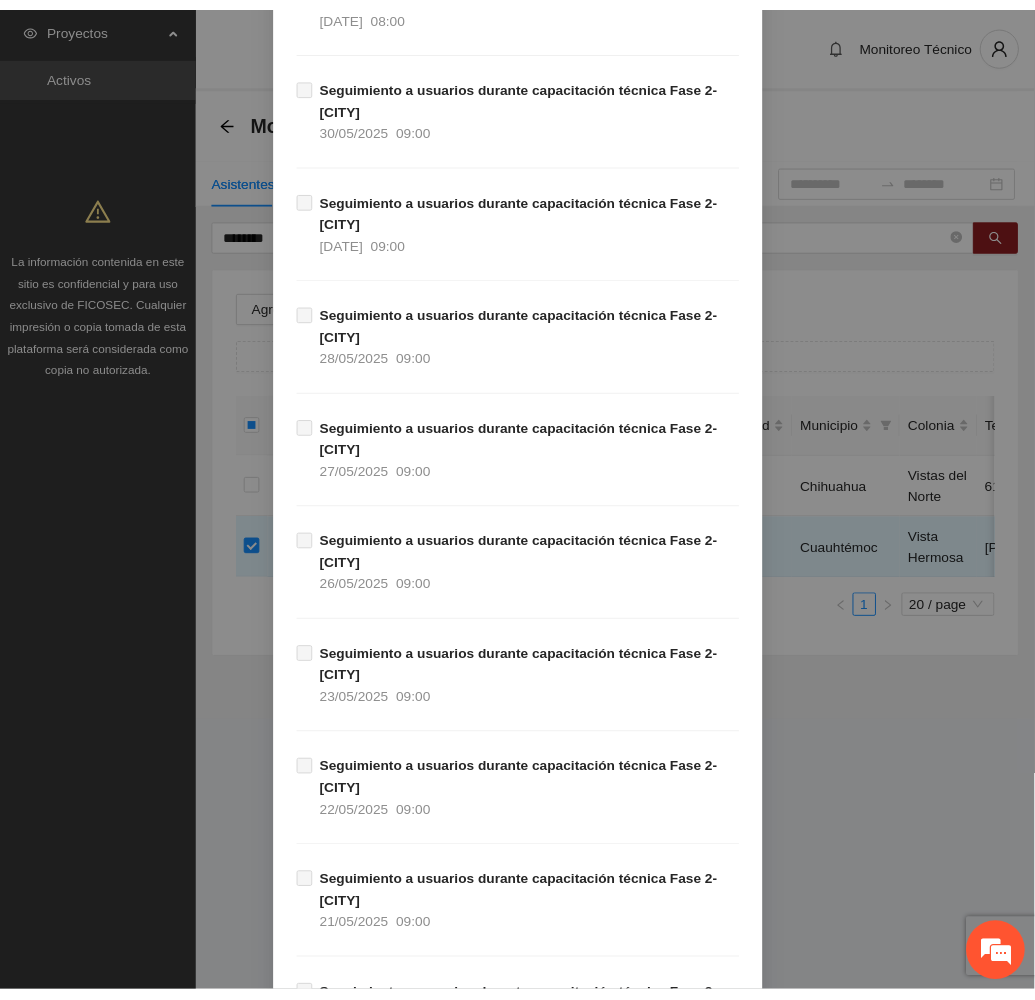 scroll, scrollTop: 1729, scrollLeft: 0, axis: vertical 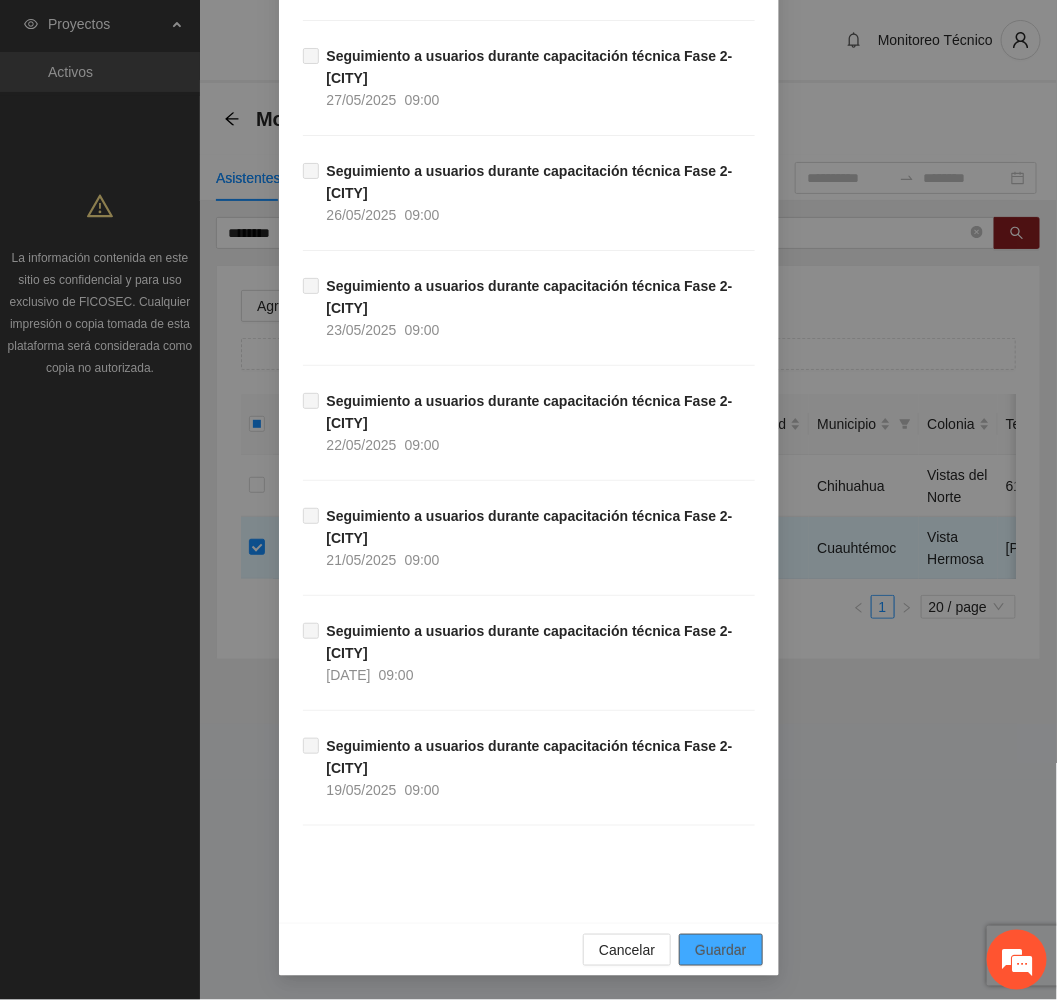 click on "Guardar" at bounding box center [720, 950] 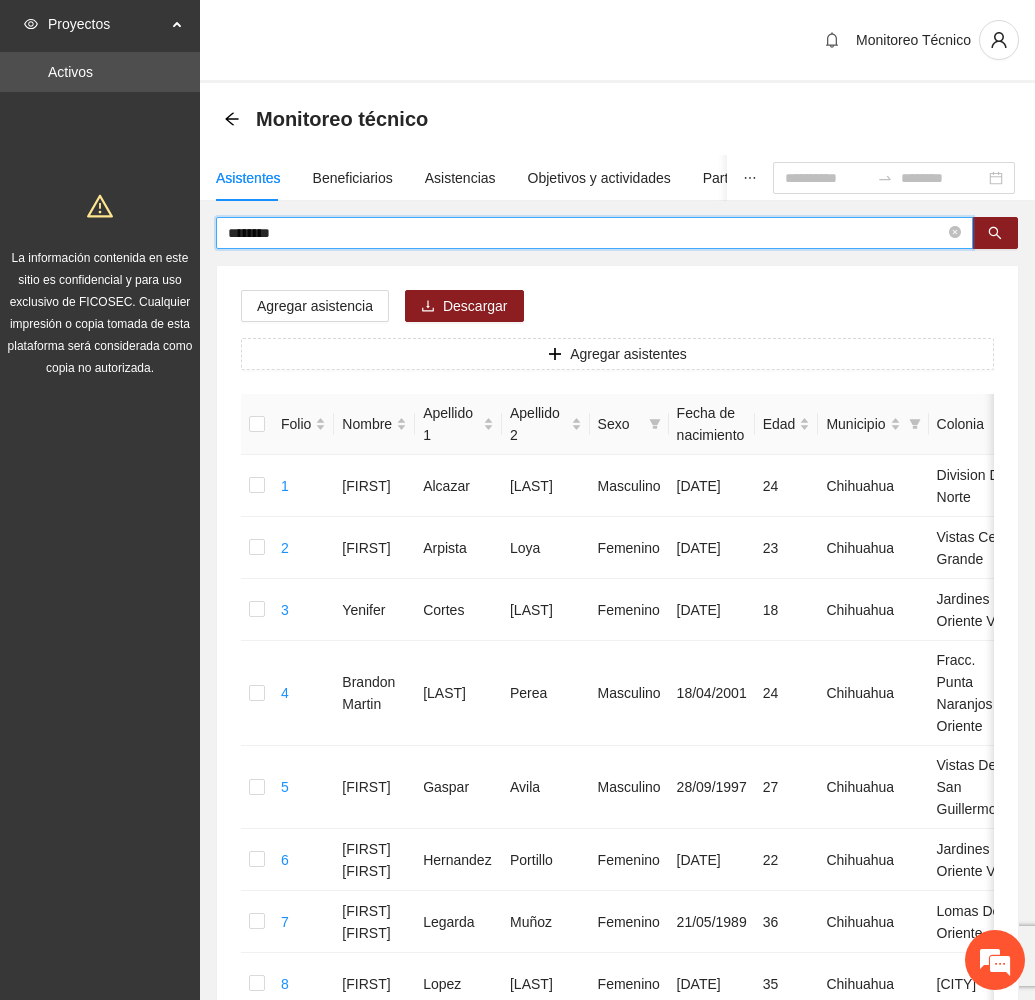 drag, startPoint x: 372, startPoint y: 234, endPoint x: -29, endPoint y: 204, distance: 402.12064 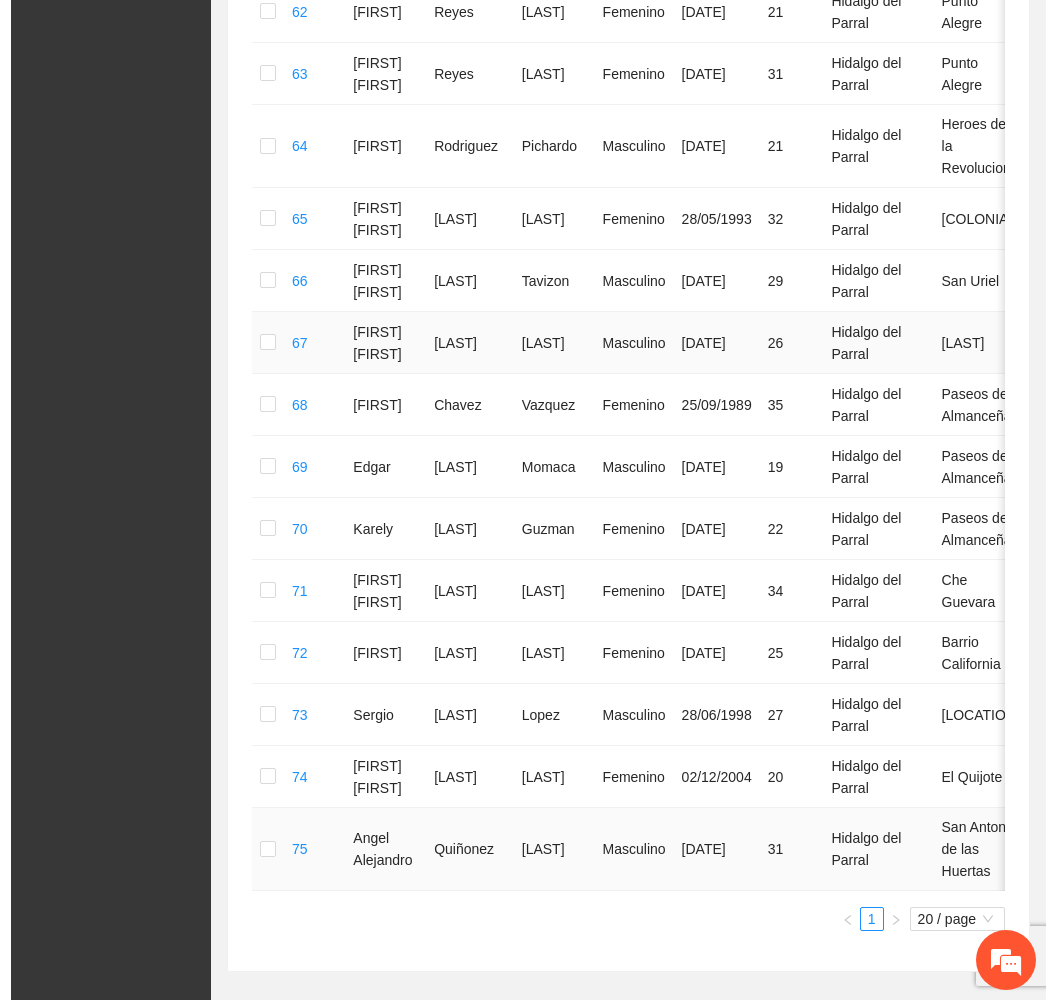 scroll, scrollTop: 0, scrollLeft: 0, axis: both 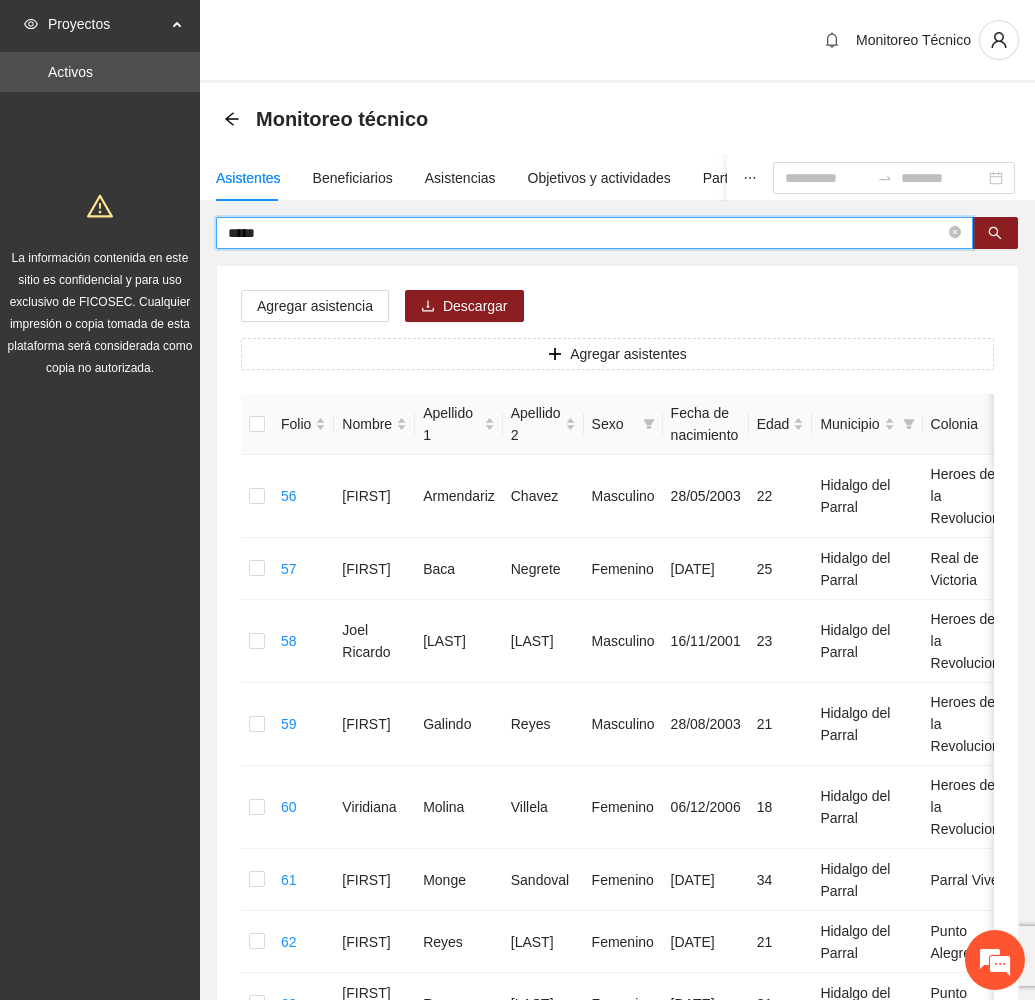drag, startPoint x: 307, startPoint y: 234, endPoint x: 141, endPoint y: 210, distance: 167.72597 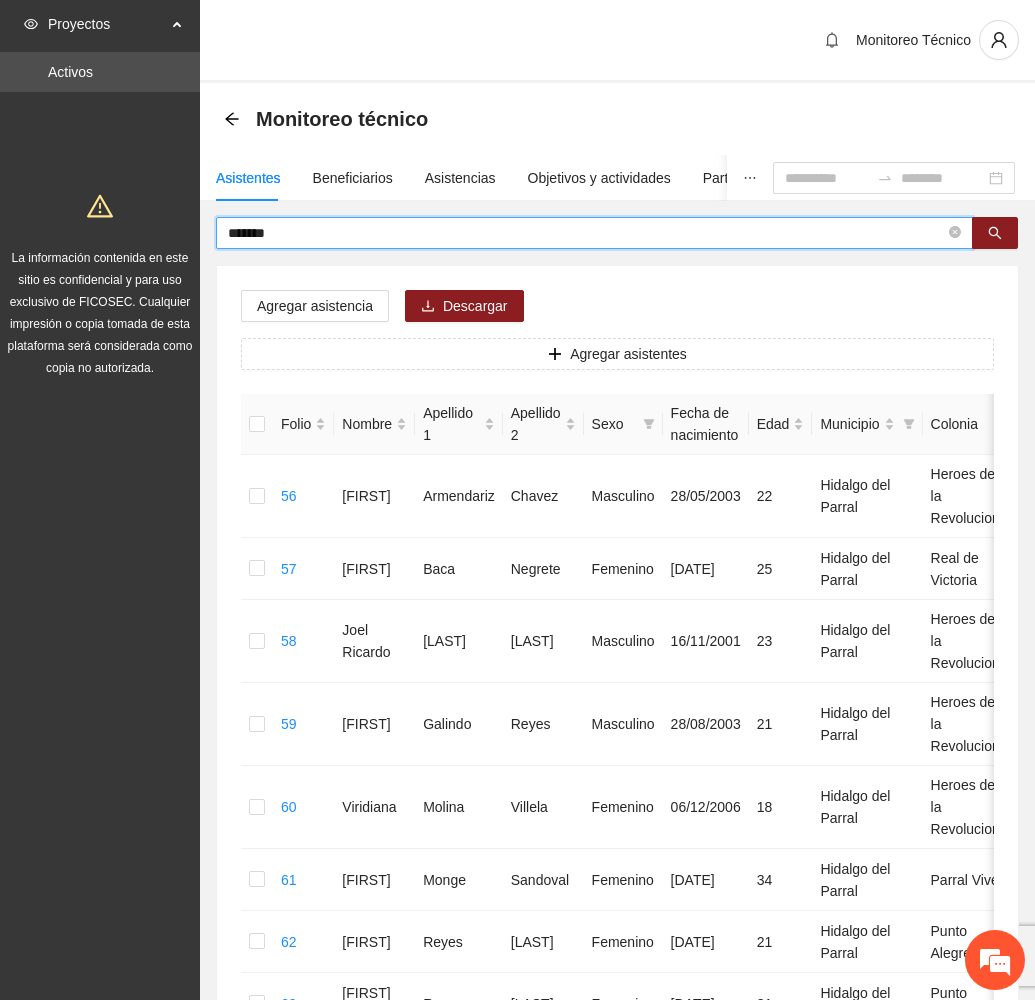 type on "*******" 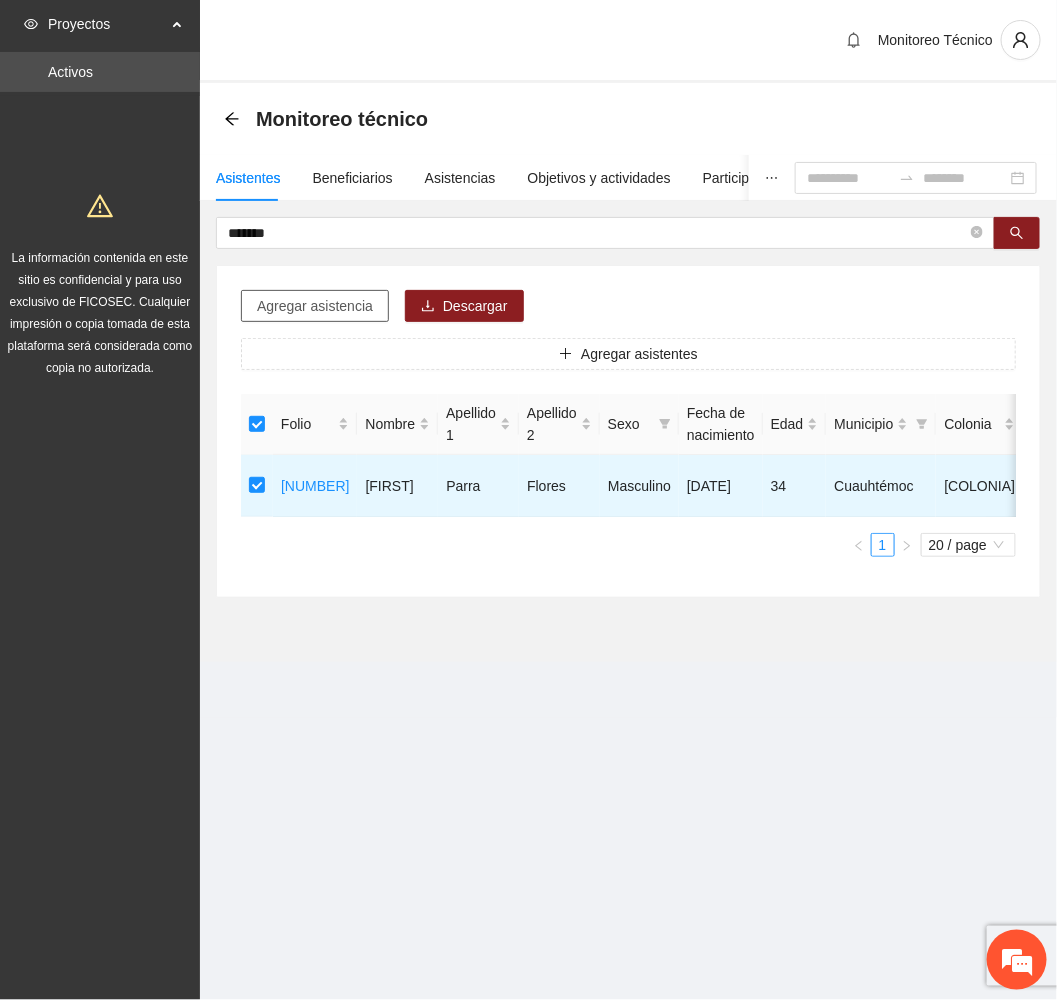 click on "Agregar asistencia" at bounding box center (315, 306) 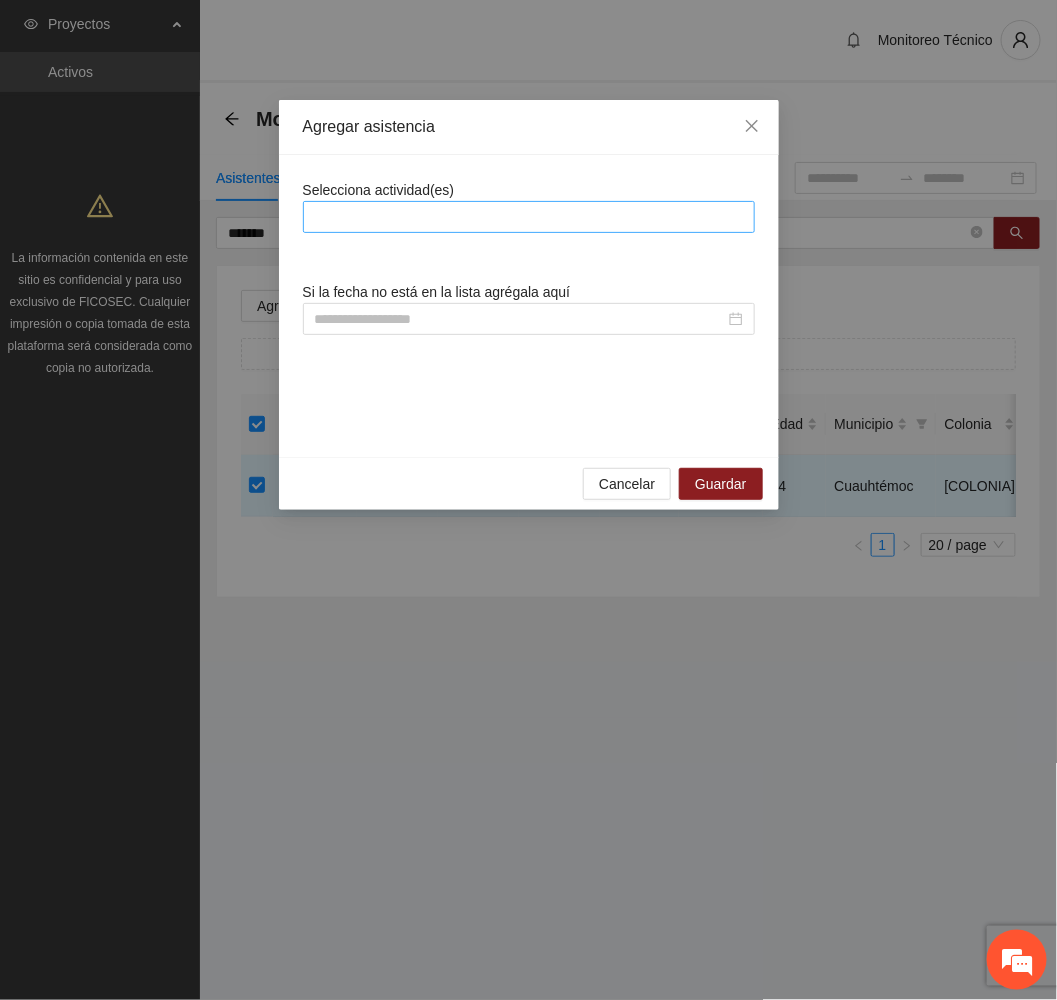 click at bounding box center [529, 217] 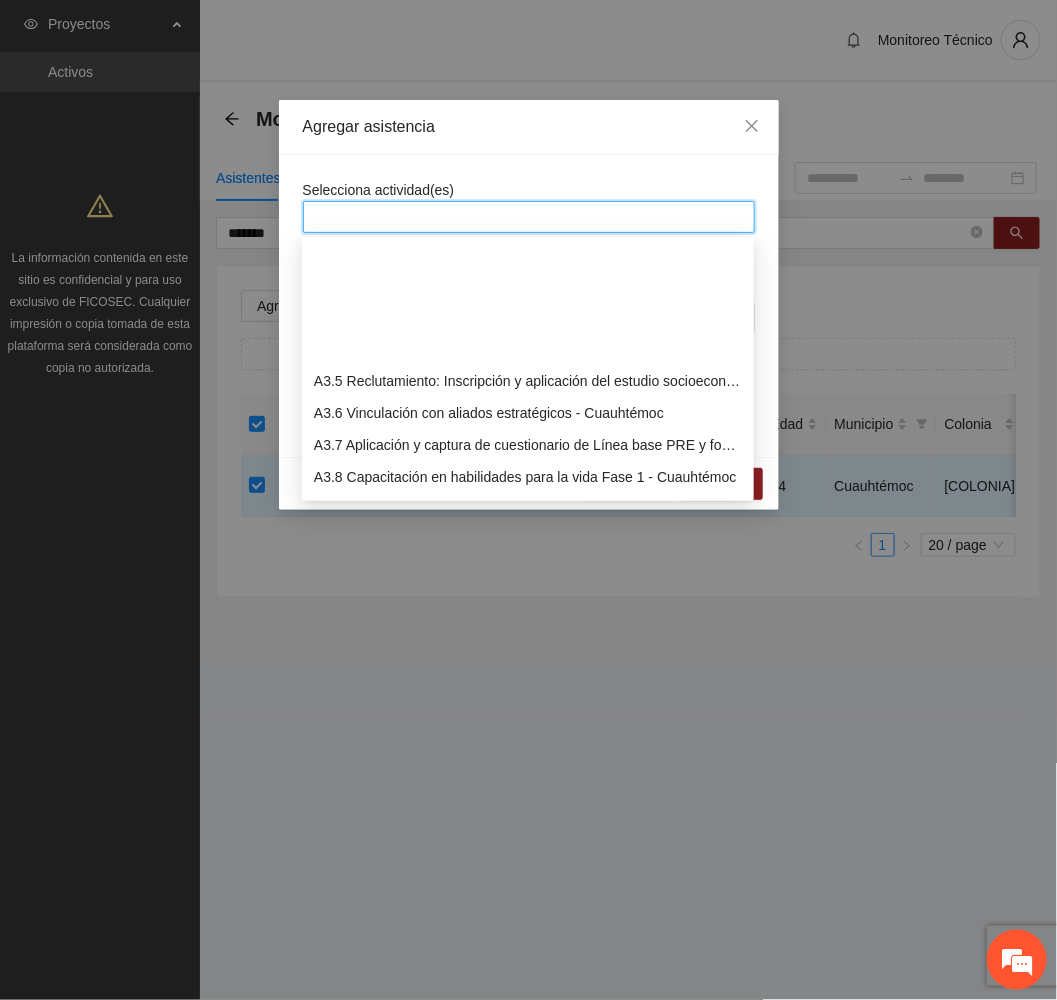 scroll, scrollTop: 1200, scrollLeft: 0, axis: vertical 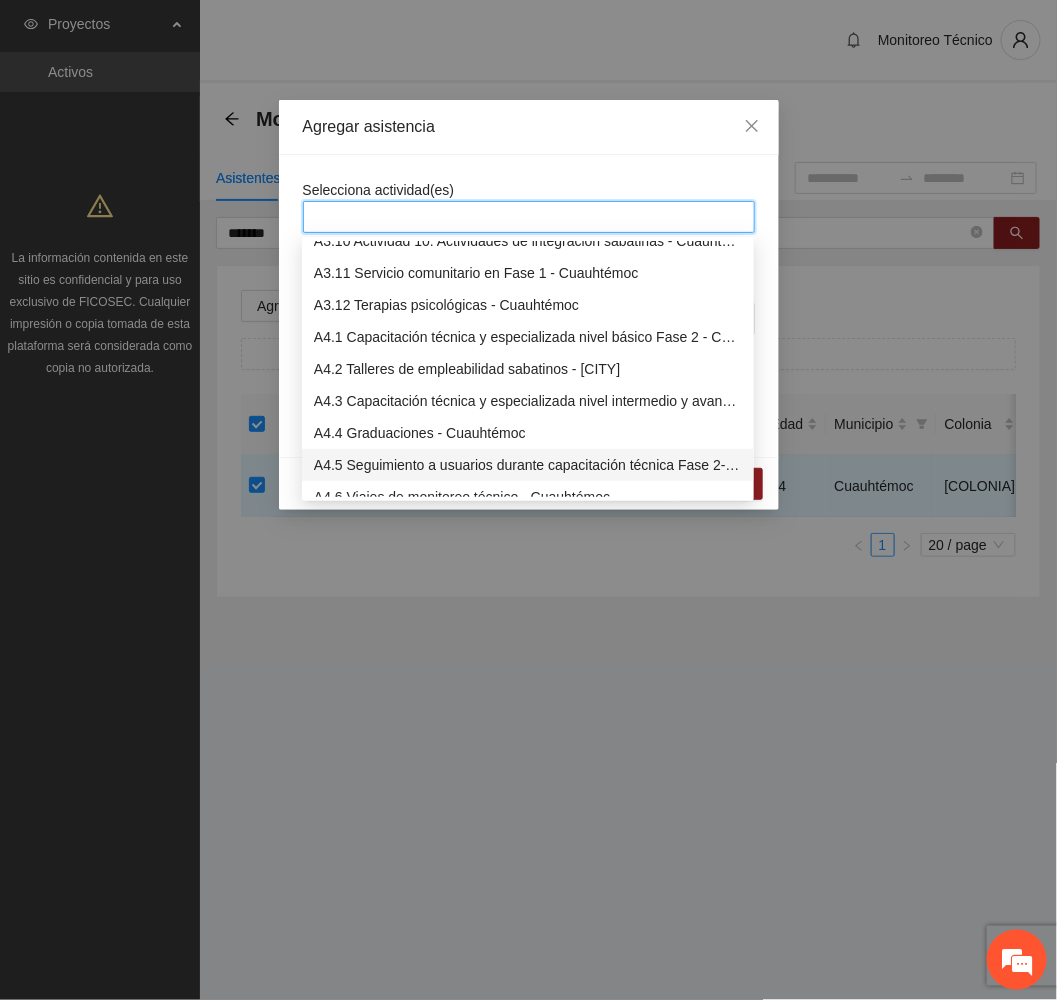 click on "A4.5 Seguimiento a usuarios durante capacitación técnica Fase 2- Cuauhtémoc" at bounding box center [528, 465] 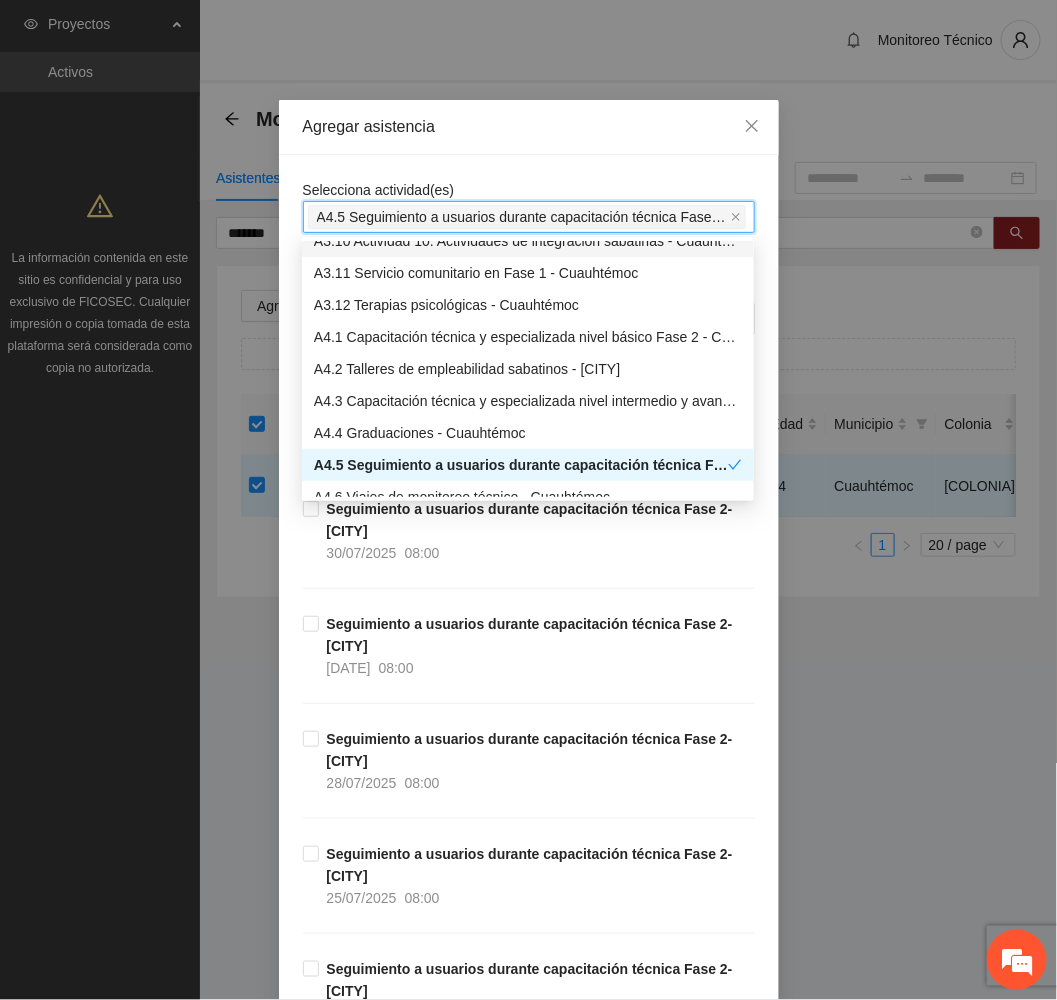 click on "Agregar asistencia" at bounding box center (529, 127) 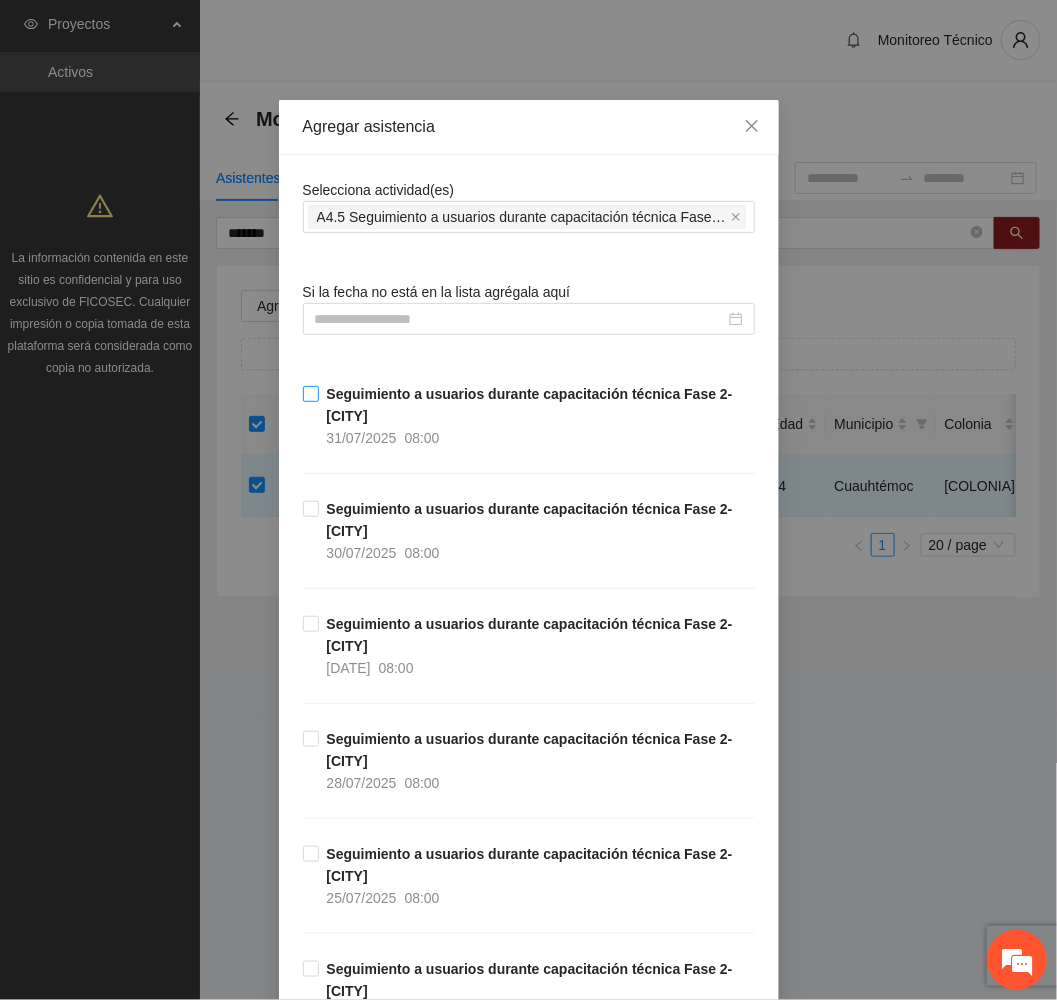click on "Seguimiento a usuarios durante capacitación técnica Fase 2- Cuauhtémoc 31/07/2025 08:00" at bounding box center (537, 416) 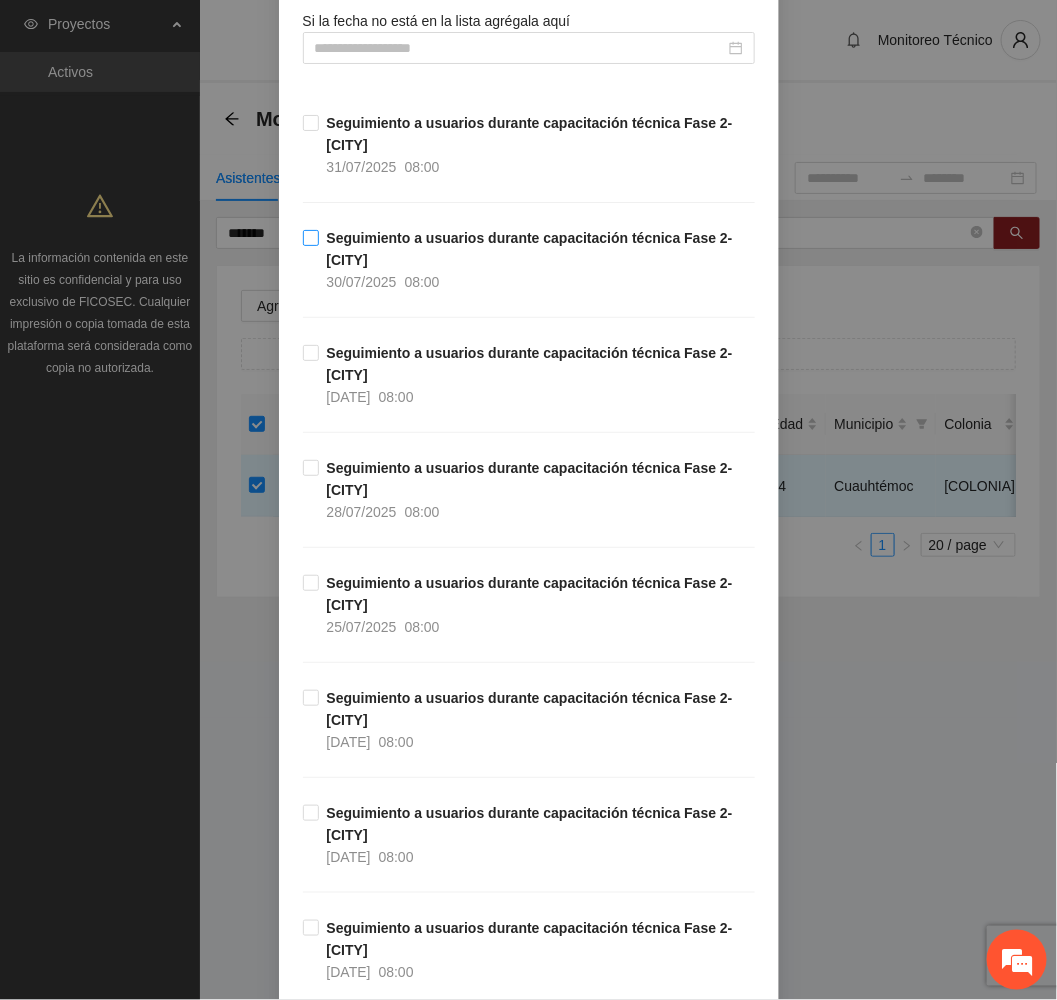 scroll, scrollTop: 300, scrollLeft: 0, axis: vertical 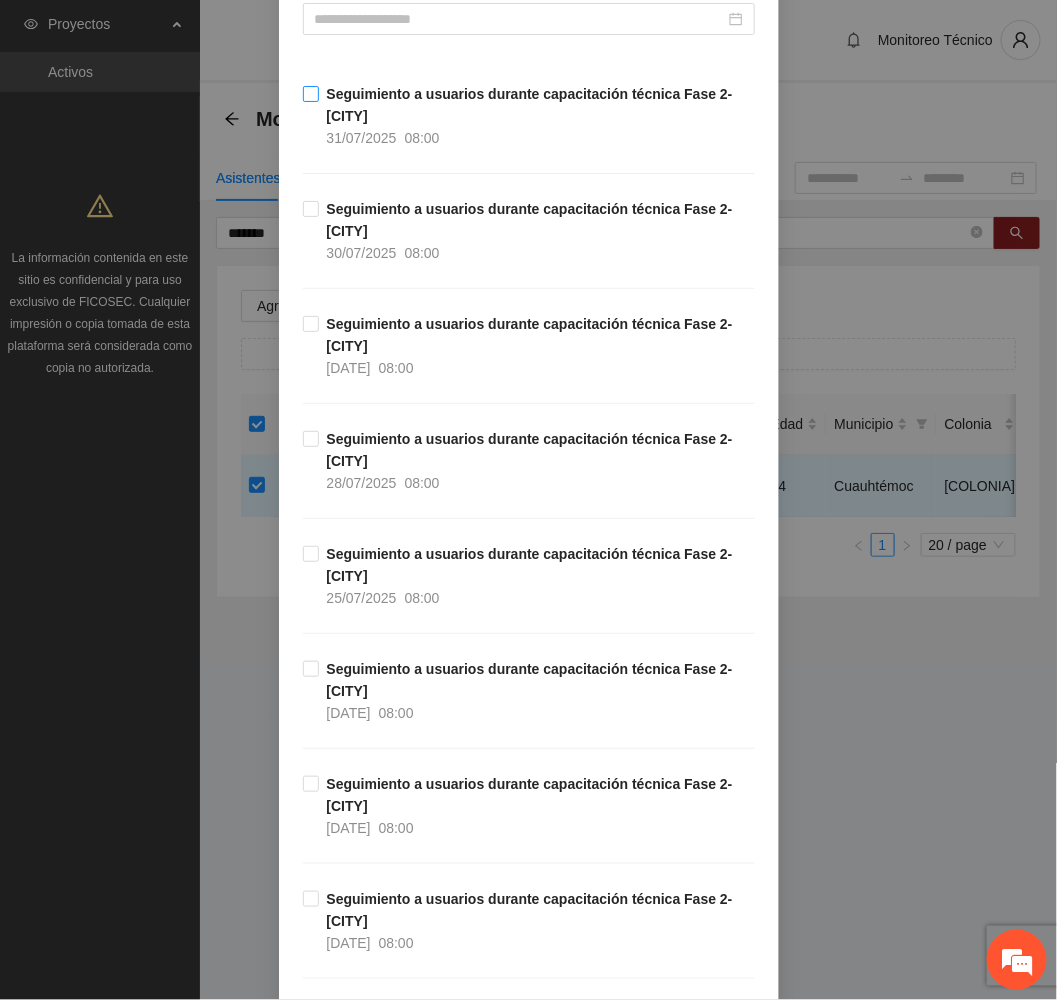 click on "Seguimiento a usuarios durante capacitación técnica Fase 2- Cuauhtémoc" at bounding box center (530, 105) 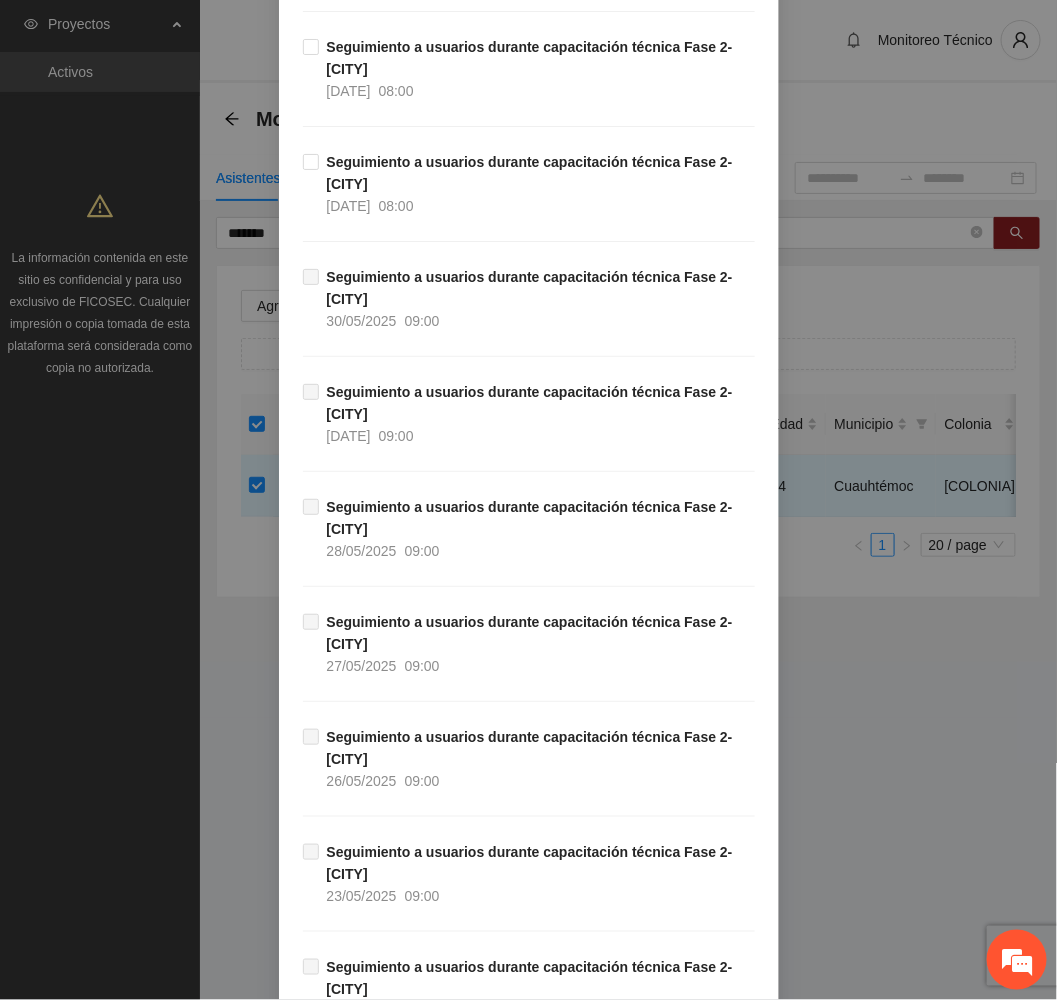 scroll, scrollTop: 1729, scrollLeft: 0, axis: vertical 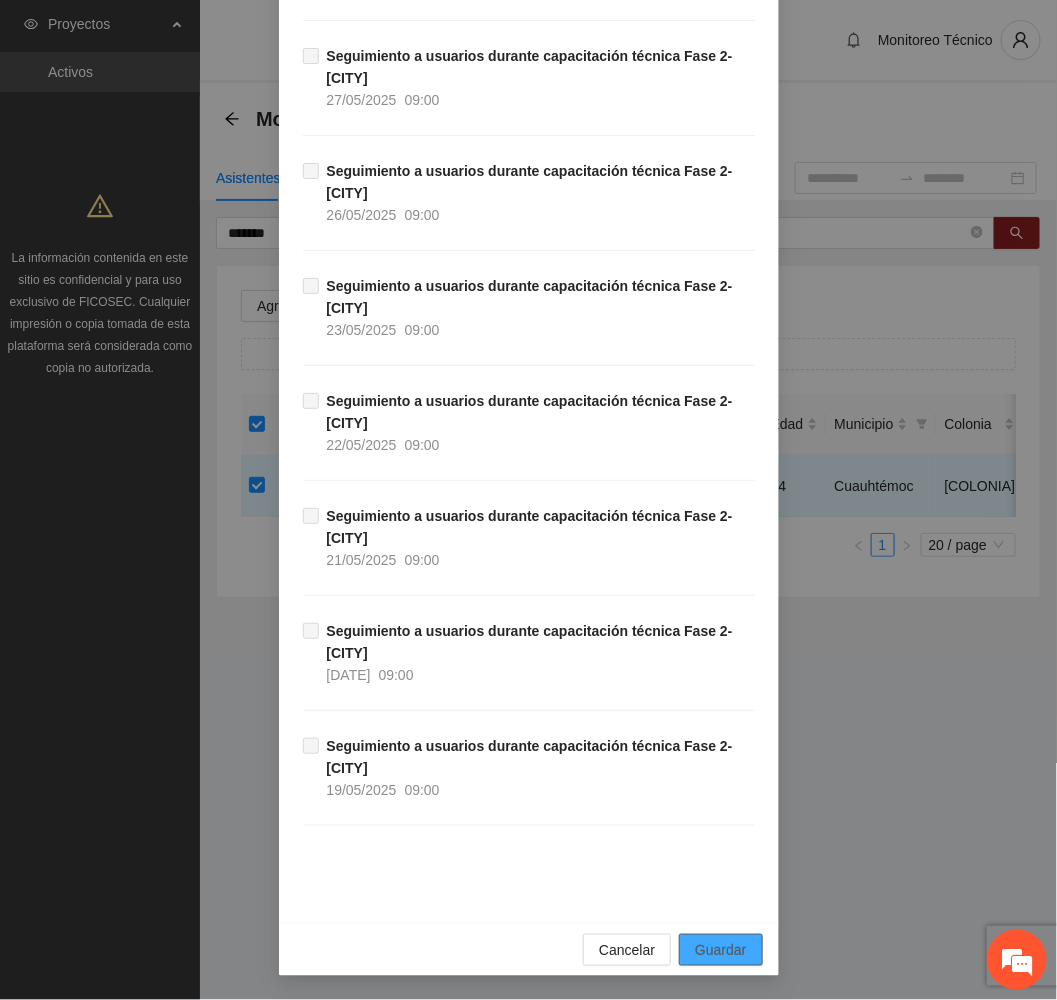click on "Guardar" at bounding box center [720, 950] 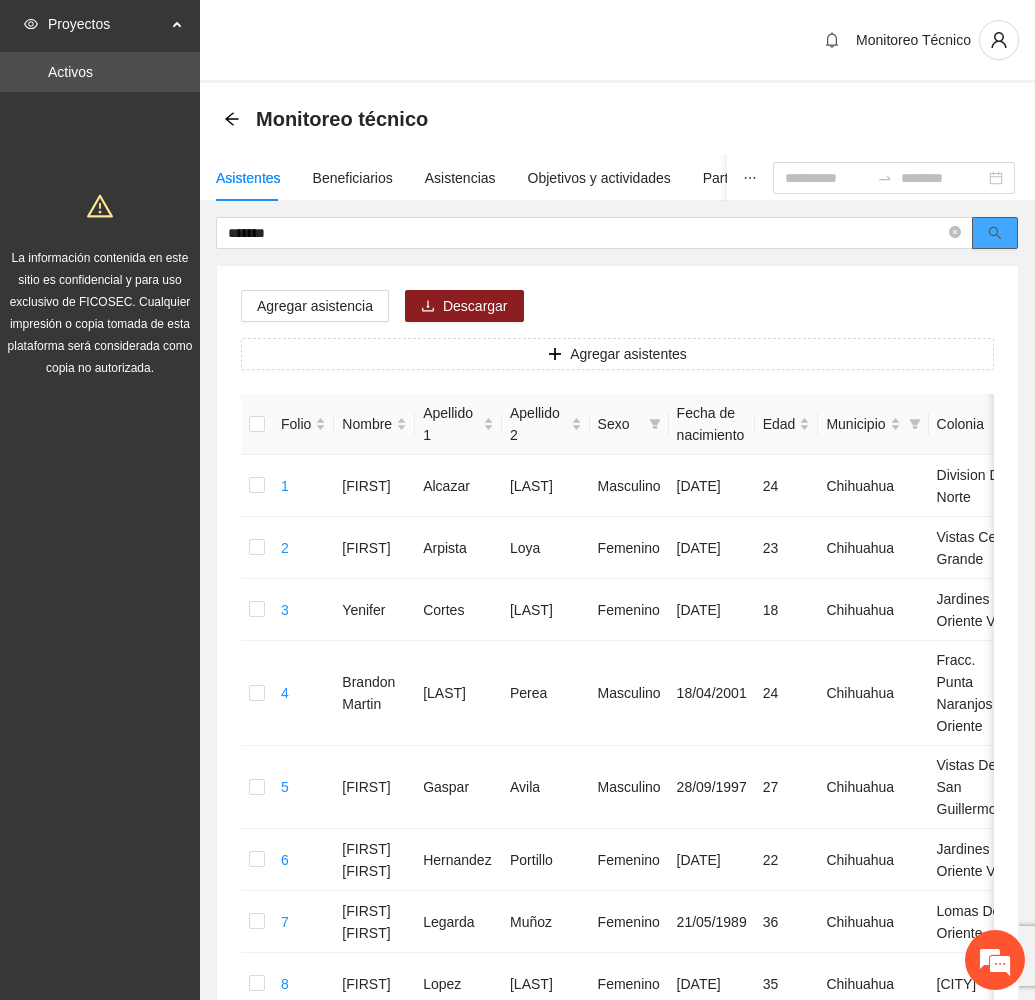 click 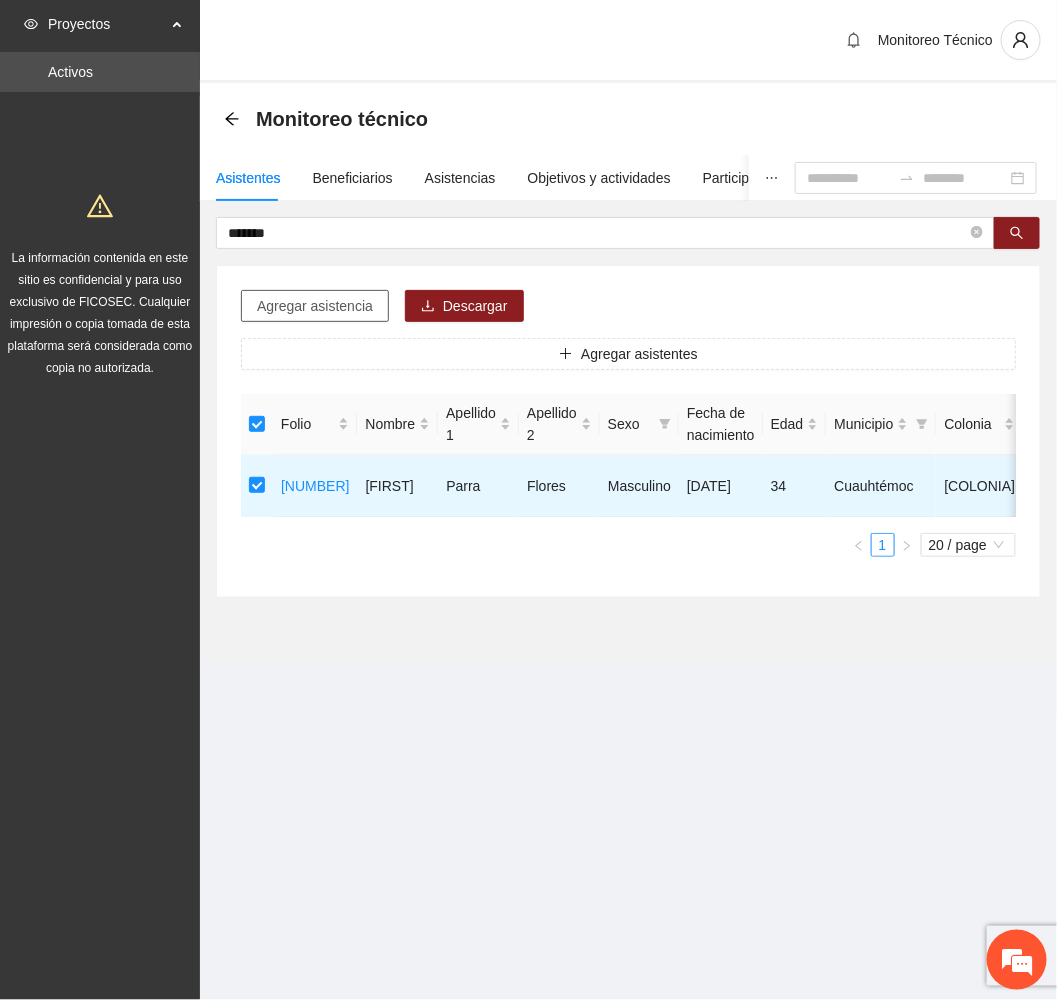 click on "Agregar asistencia" at bounding box center (315, 306) 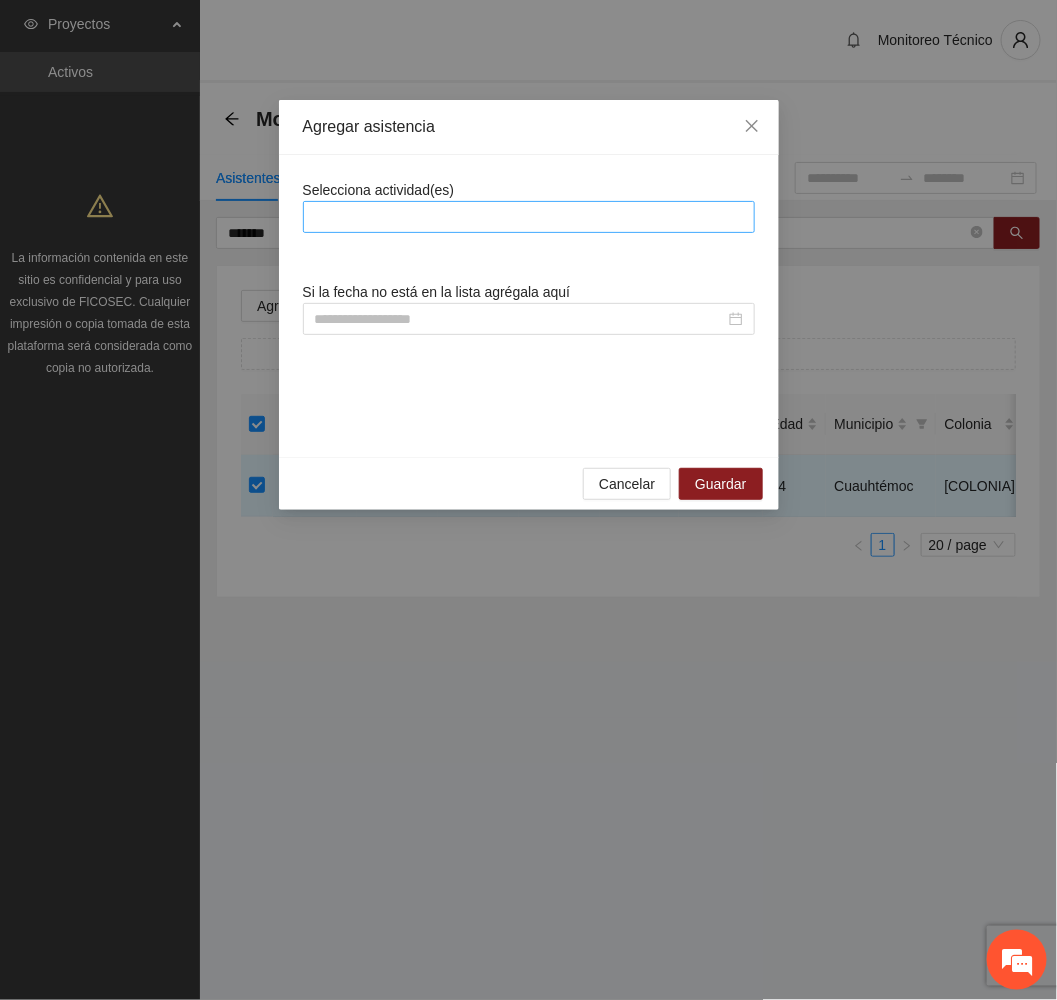 click at bounding box center [529, 217] 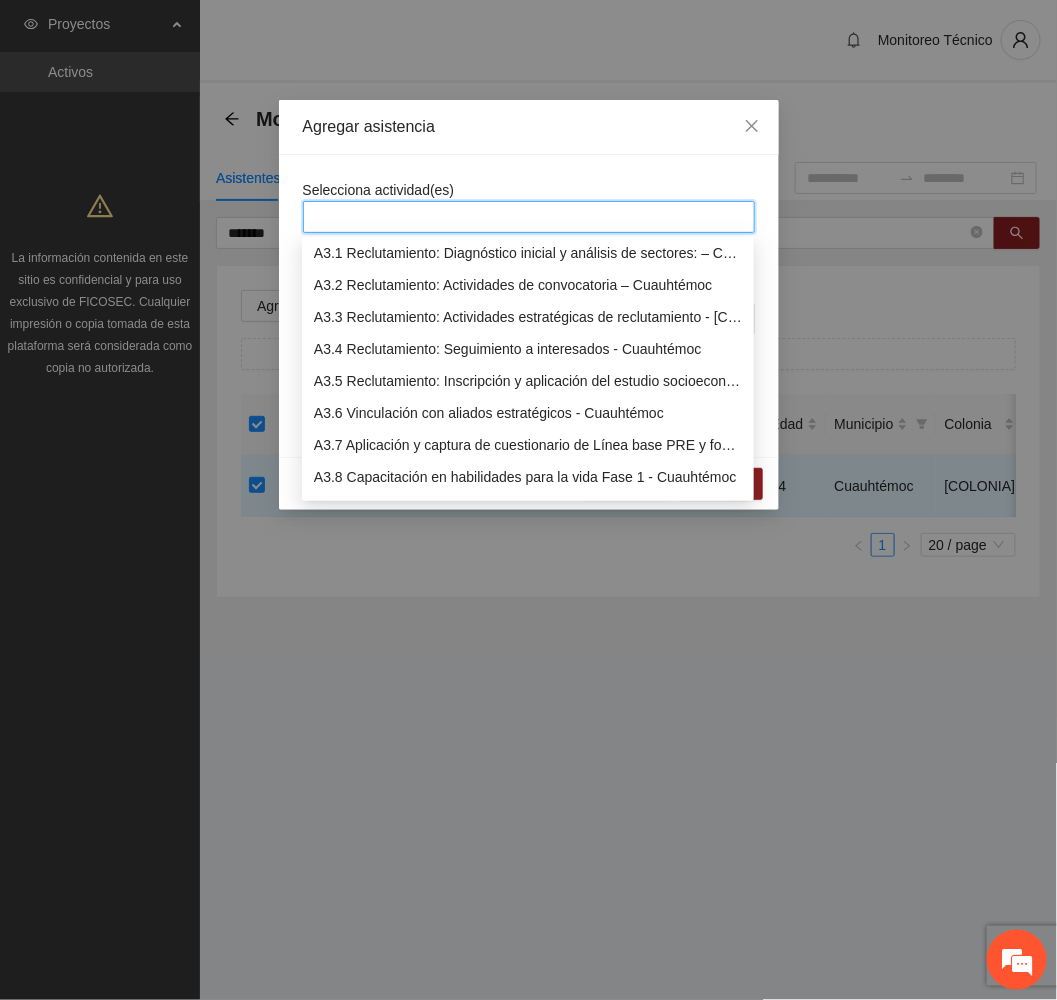 scroll, scrollTop: 1200, scrollLeft: 0, axis: vertical 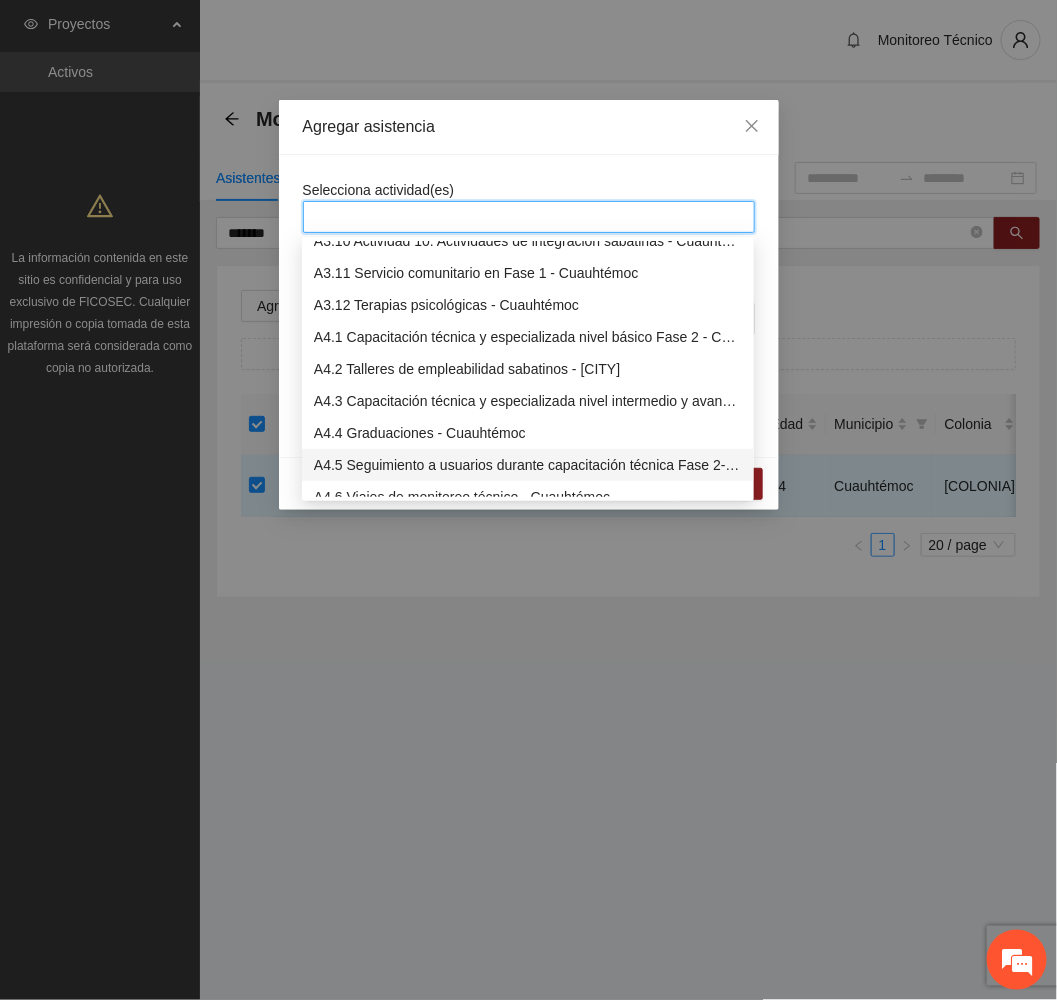 click on "A4.5 Seguimiento a usuarios durante capacitación técnica Fase 2- Cuauhtémoc" at bounding box center (528, 465) 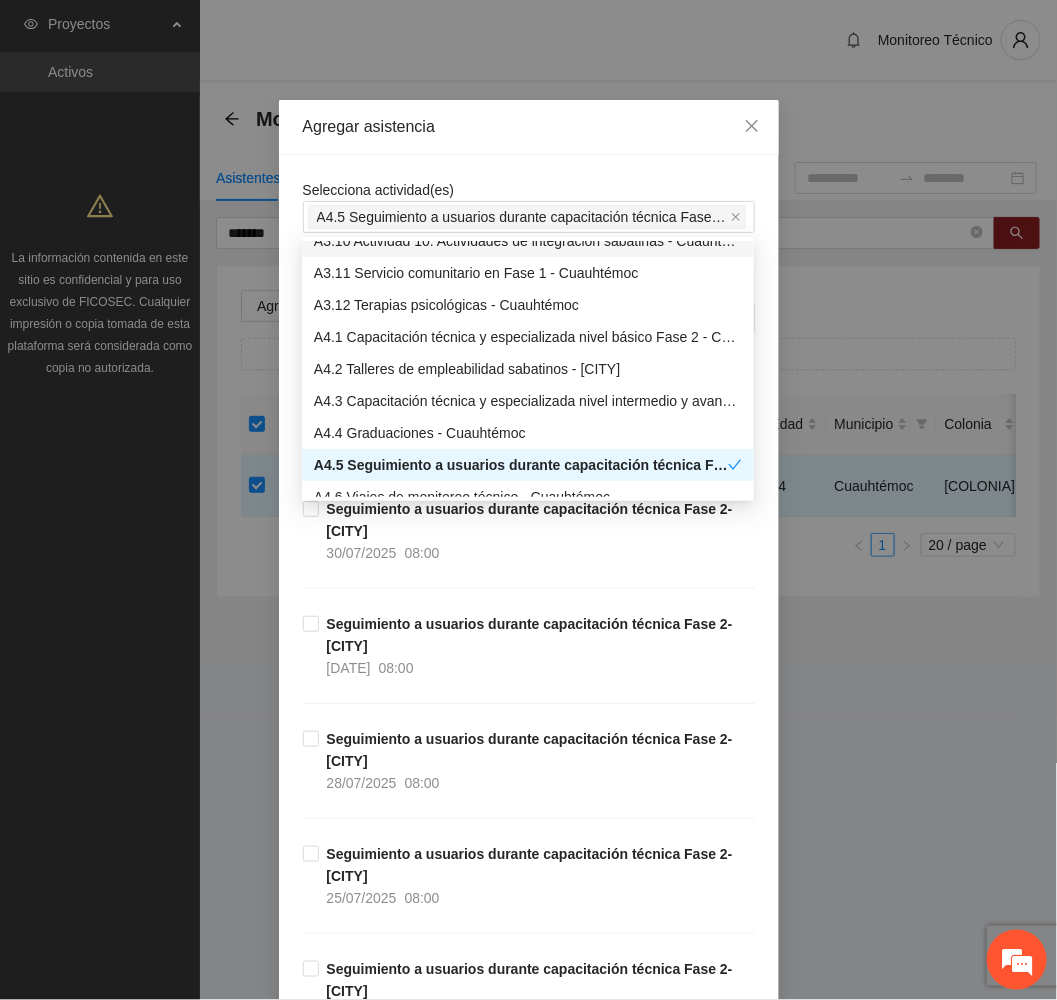 click on "Agregar asistencia" at bounding box center (529, 127) 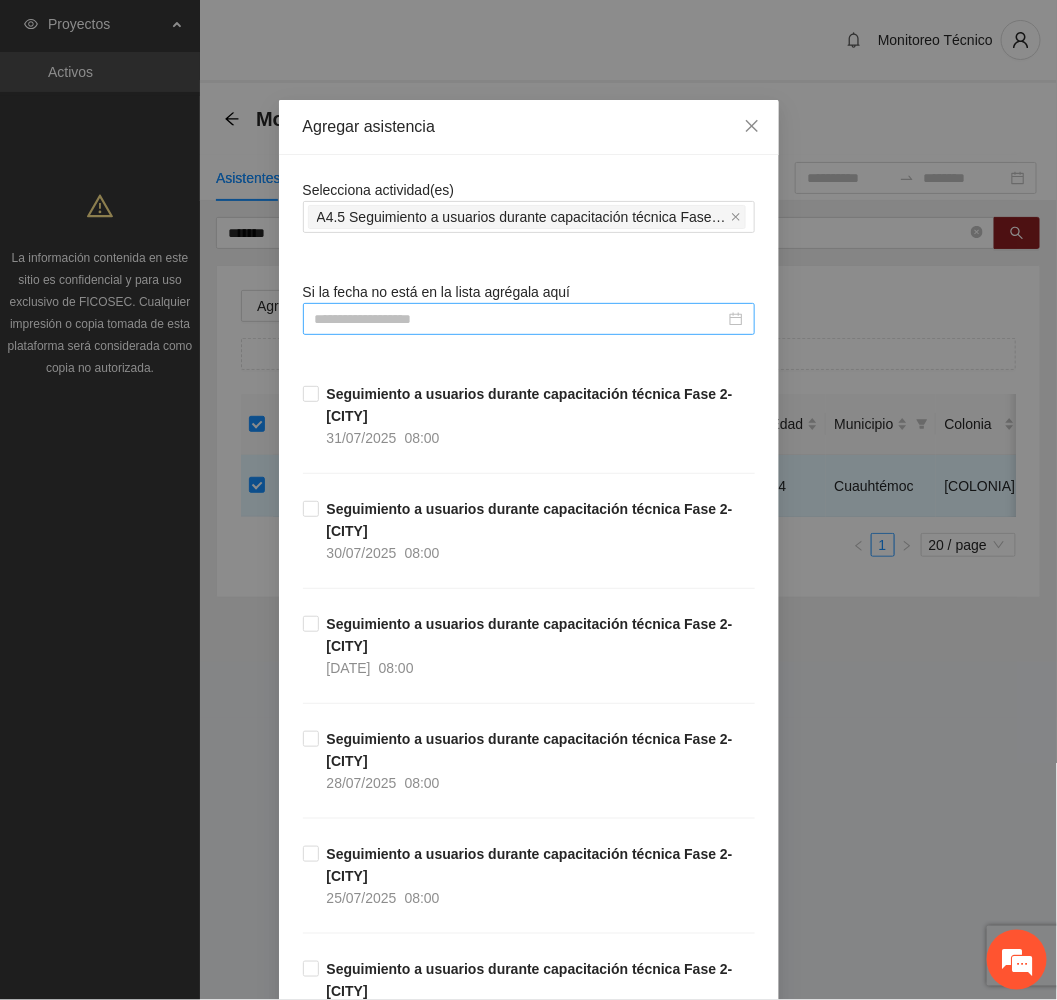 click at bounding box center [520, 319] 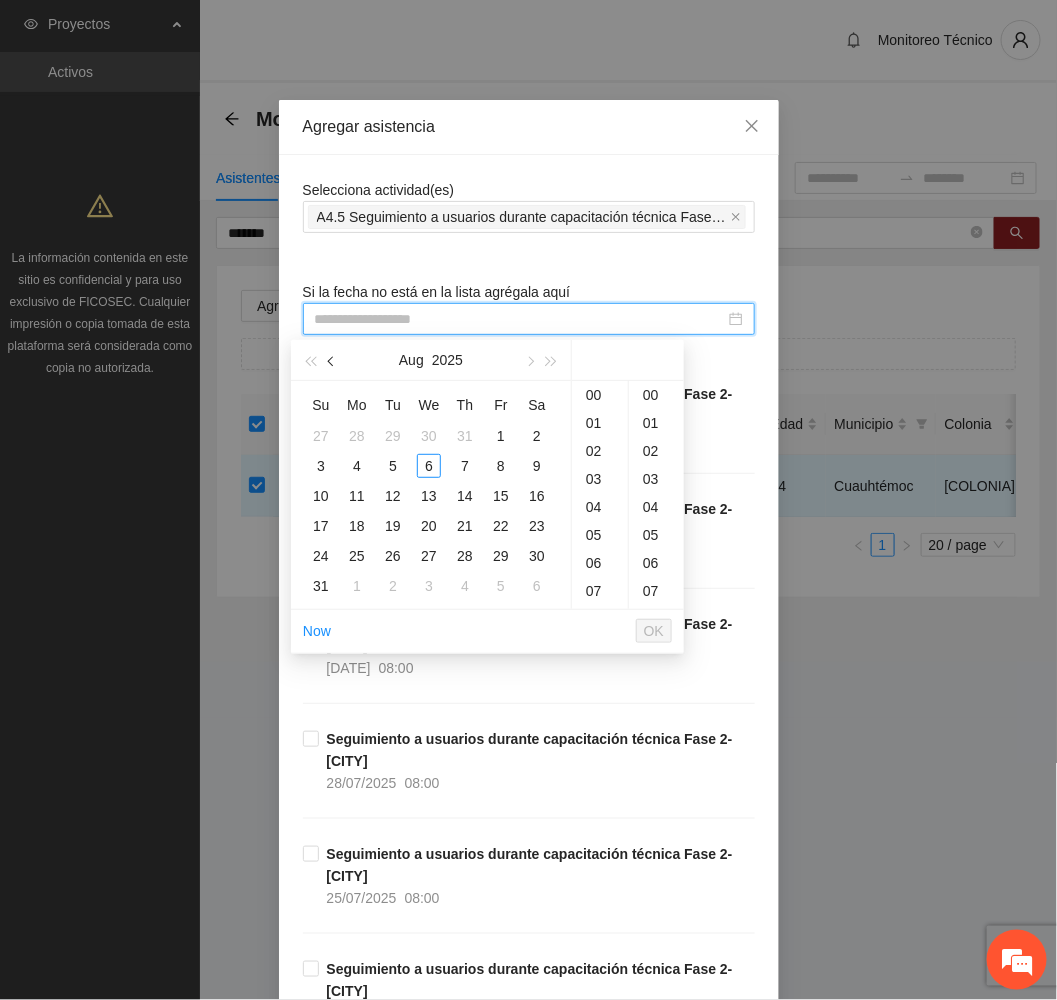click at bounding box center [332, 360] 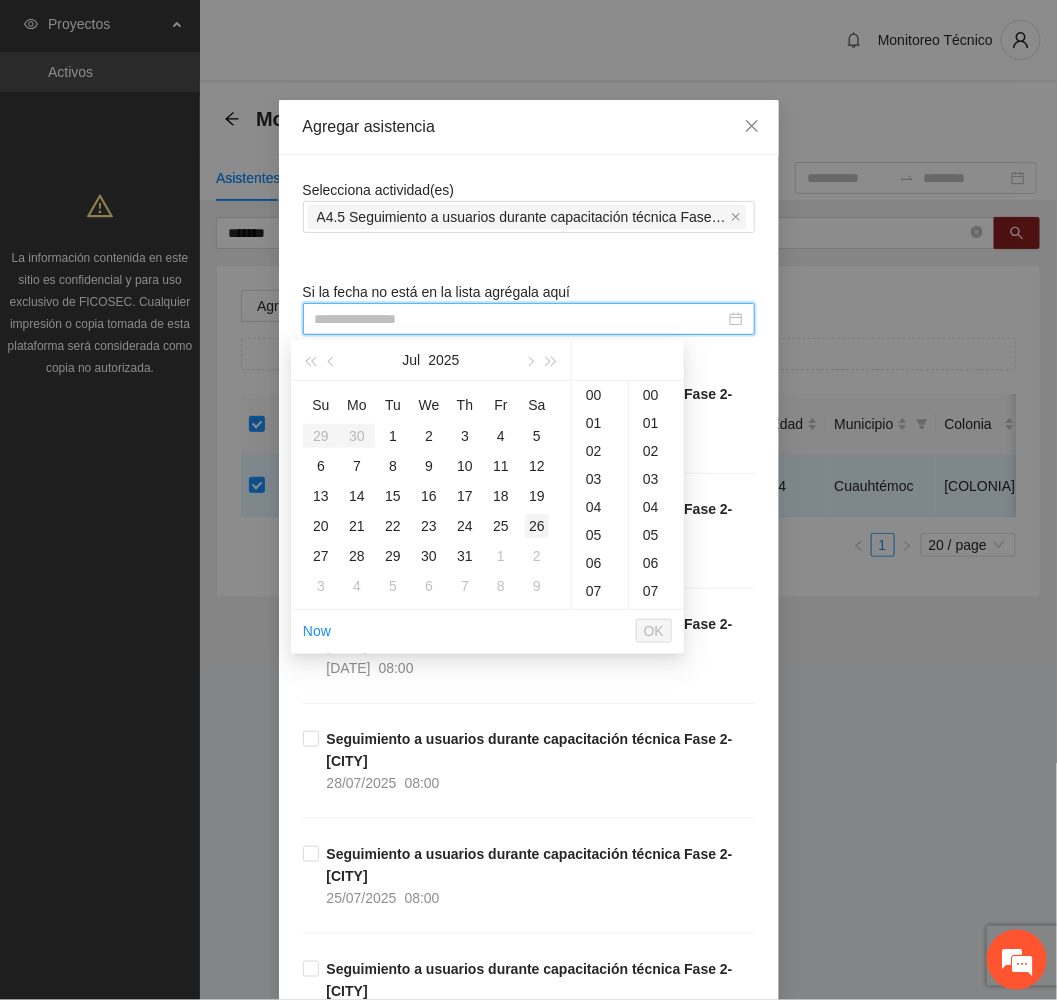 click on "26" at bounding box center (537, 526) 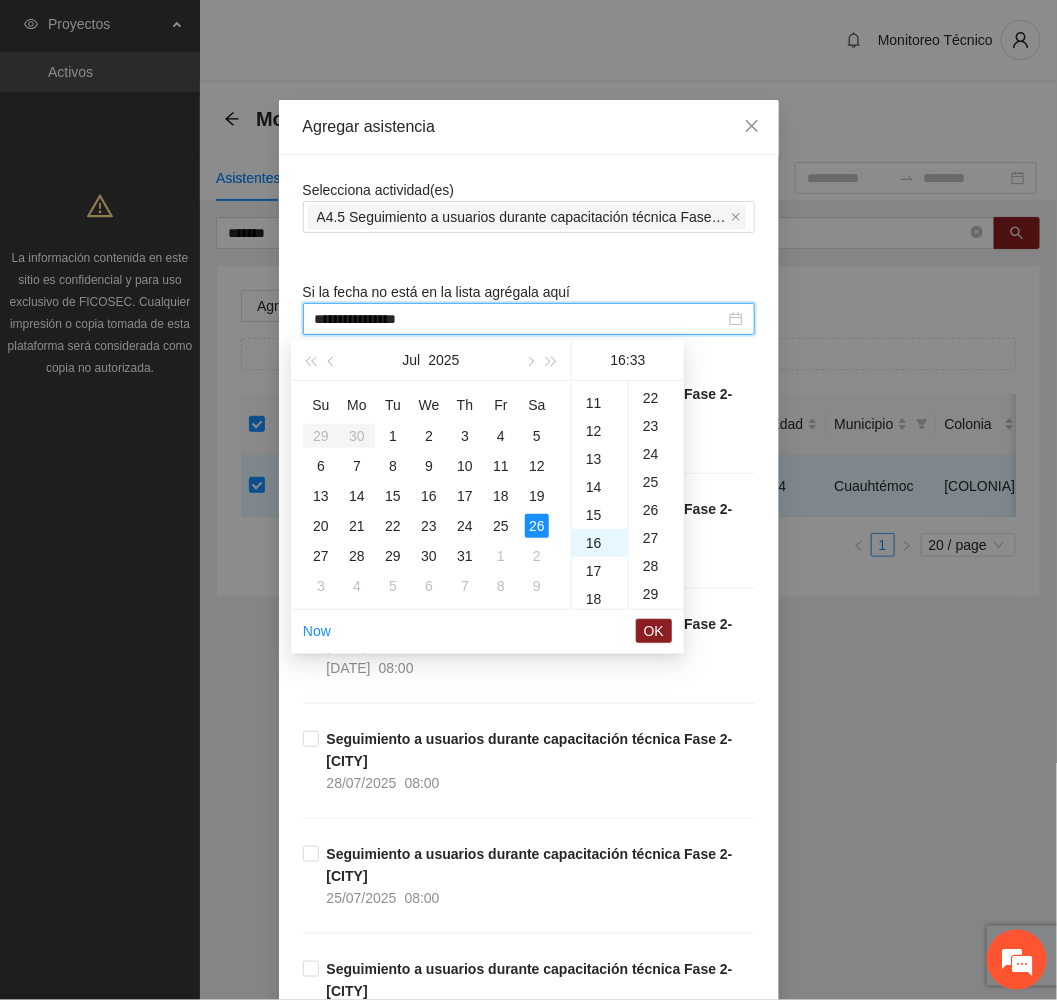 scroll, scrollTop: 448, scrollLeft: 0, axis: vertical 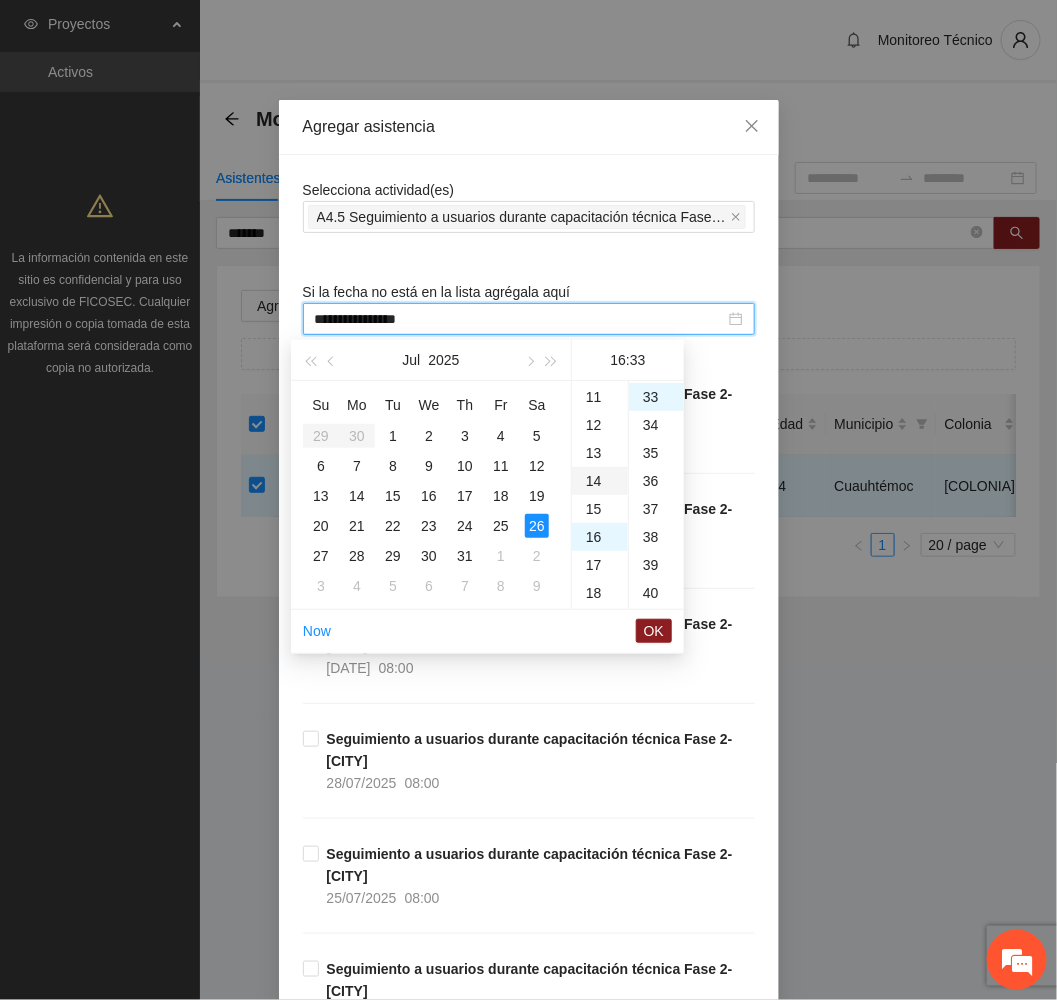 click on "14" at bounding box center [600, 481] 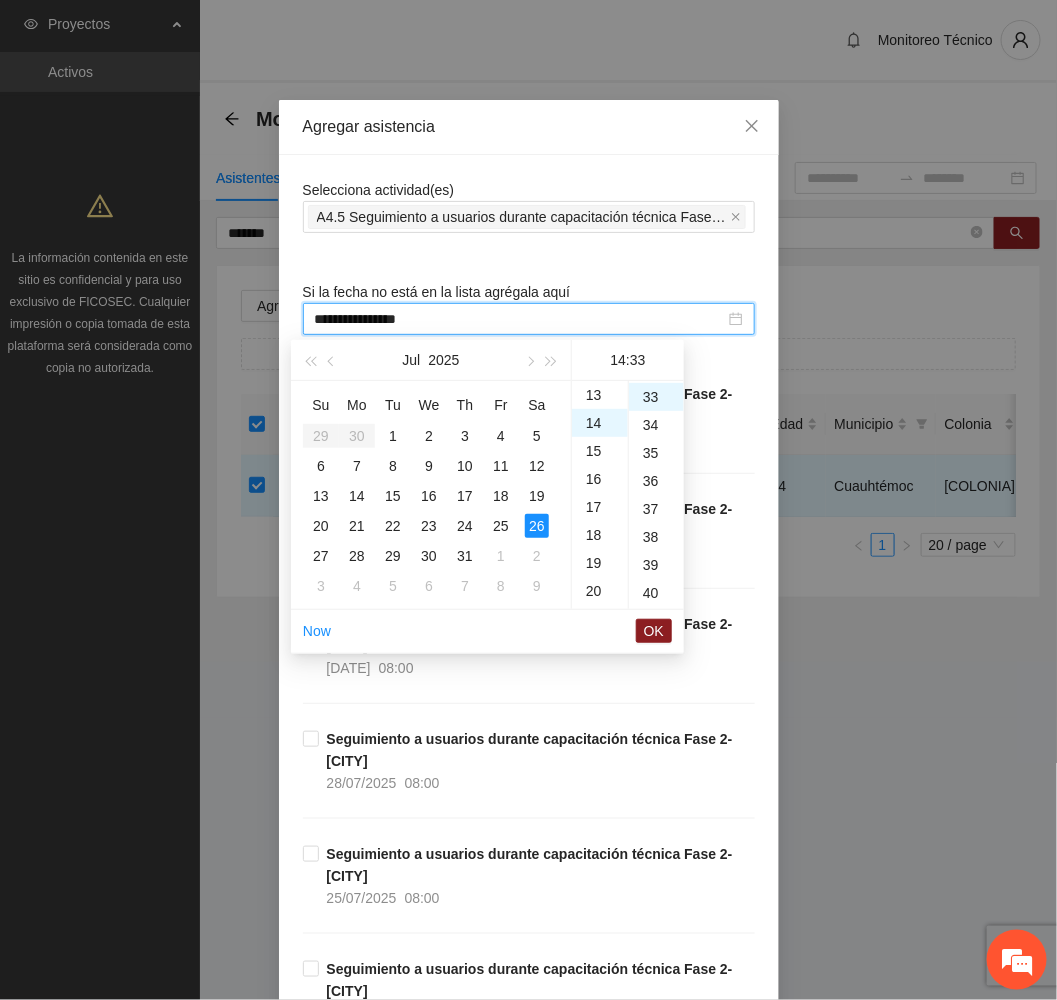 scroll, scrollTop: 391, scrollLeft: 0, axis: vertical 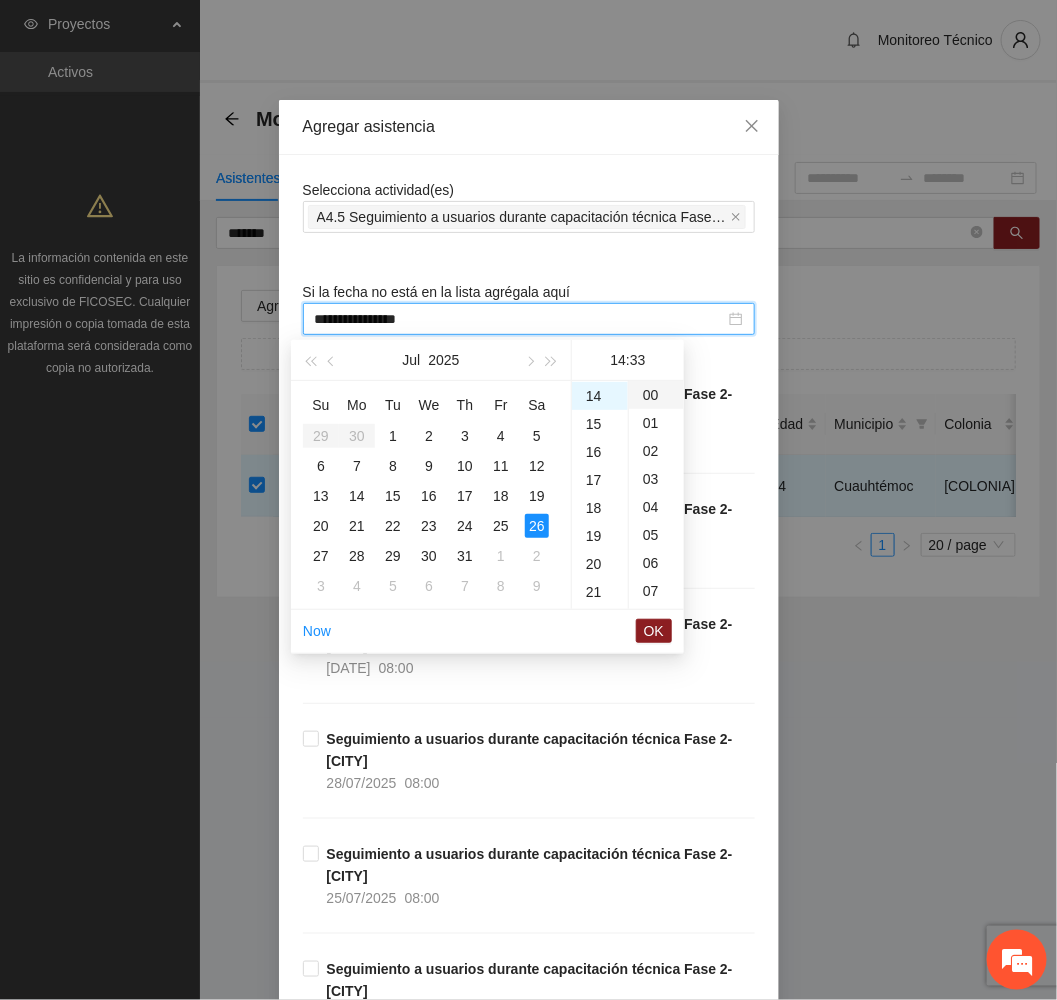 click on "00" at bounding box center [656, 395] 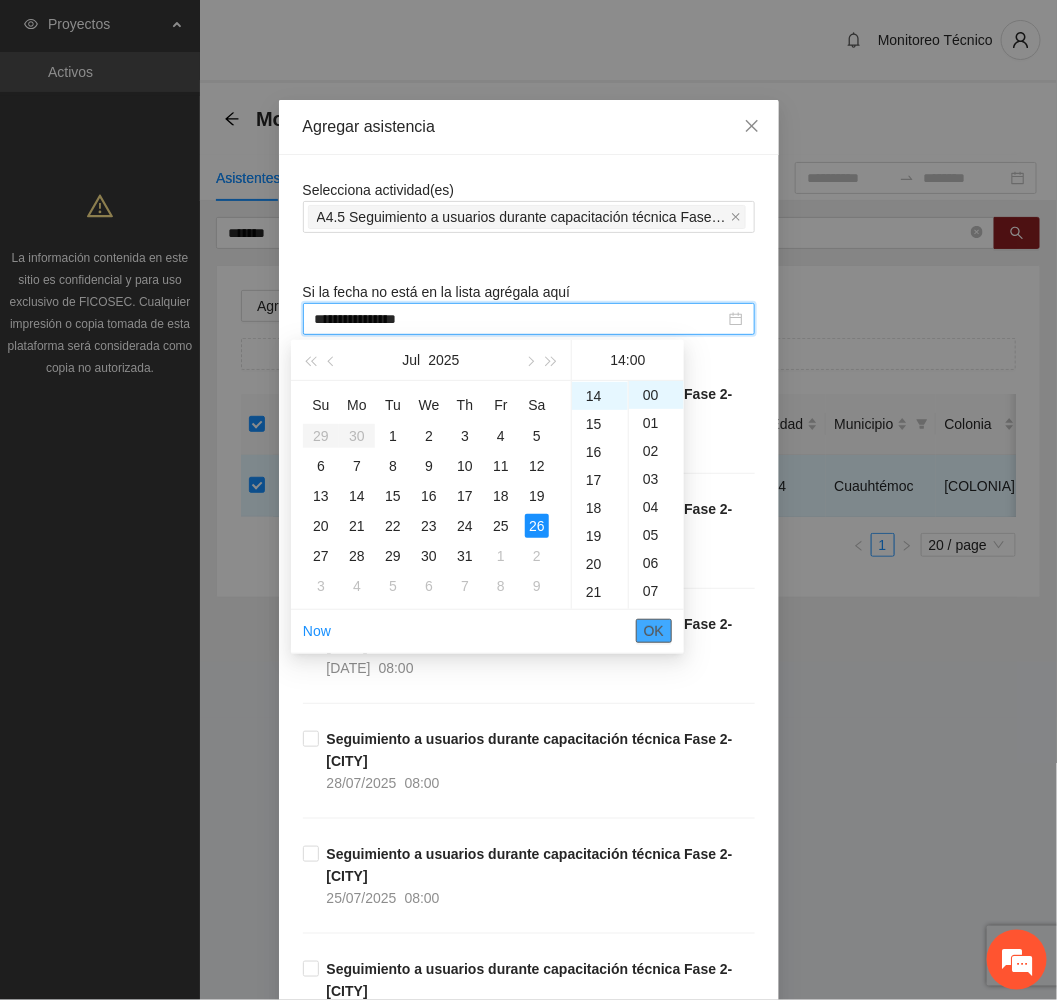 click on "OK" at bounding box center [654, 631] 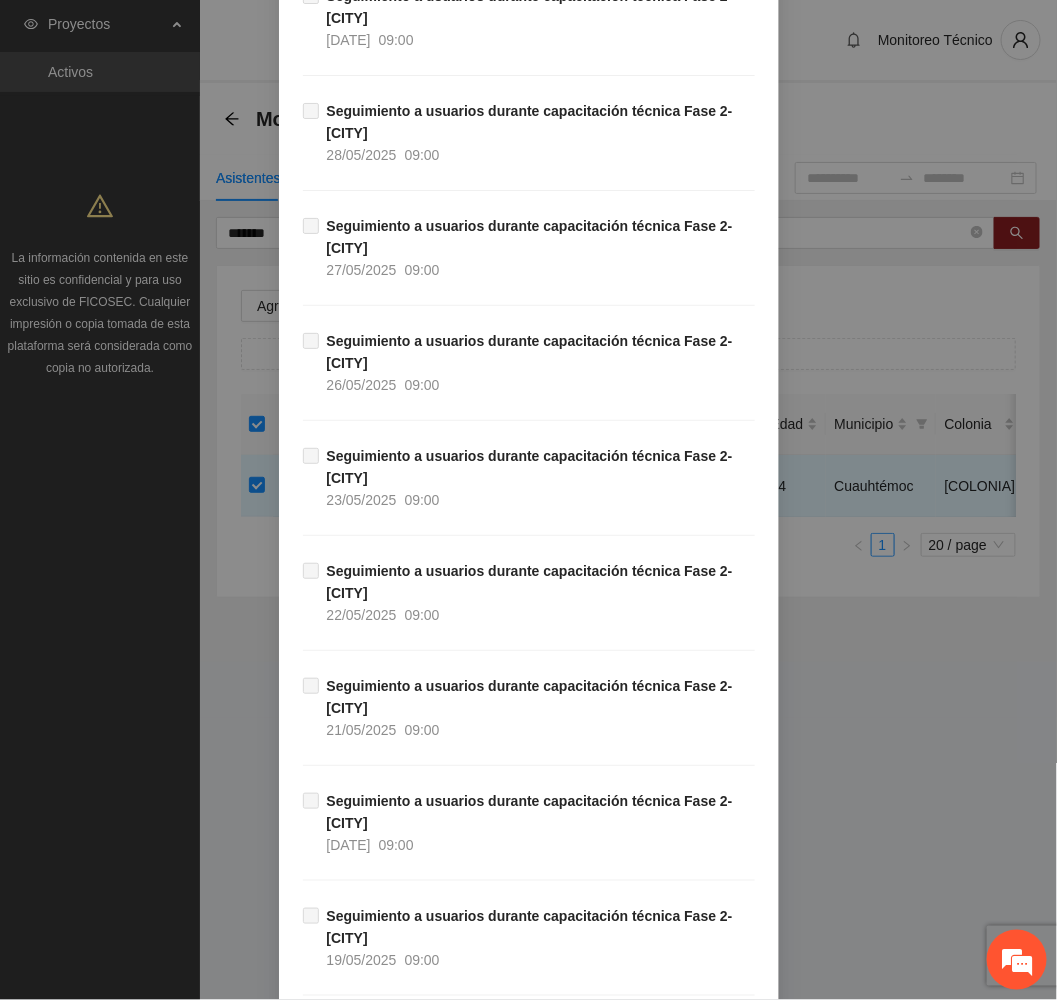 scroll, scrollTop: 1729, scrollLeft: 0, axis: vertical 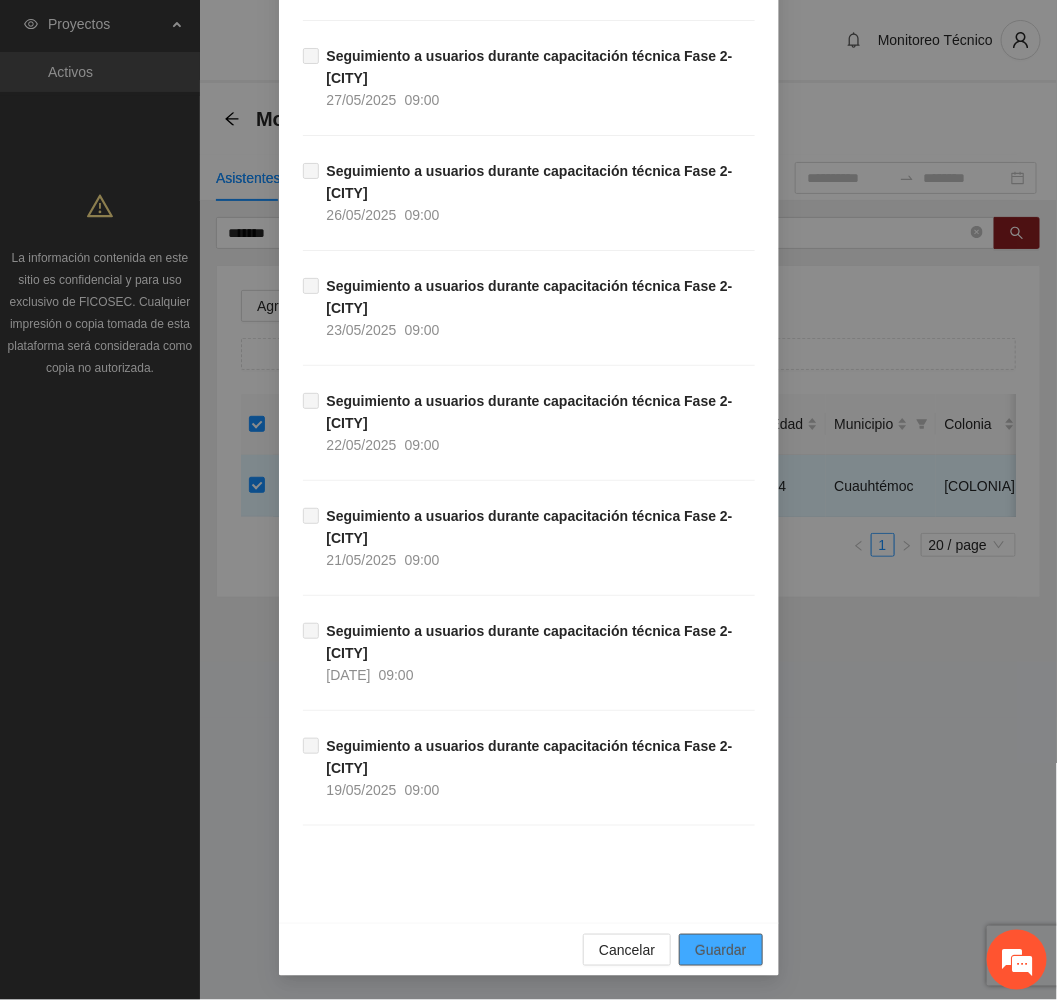 drag, startPoint x: 724, startPoint y: 942, endPoint x: 36, endPoint y: 580, distance: 777.42395 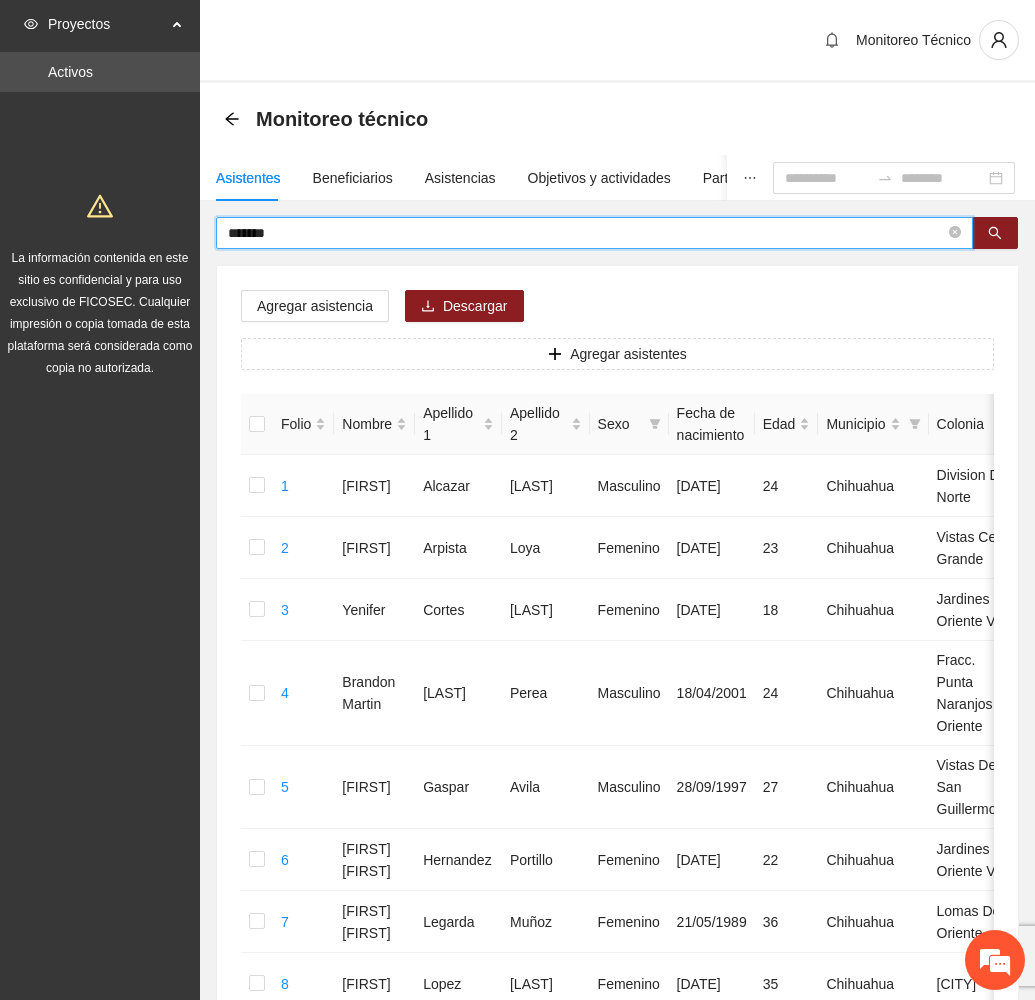 drag, startPoint x: 312, startPoint y: 229, endPoint x: 82, endPoint y: 219, distance: 230.21729 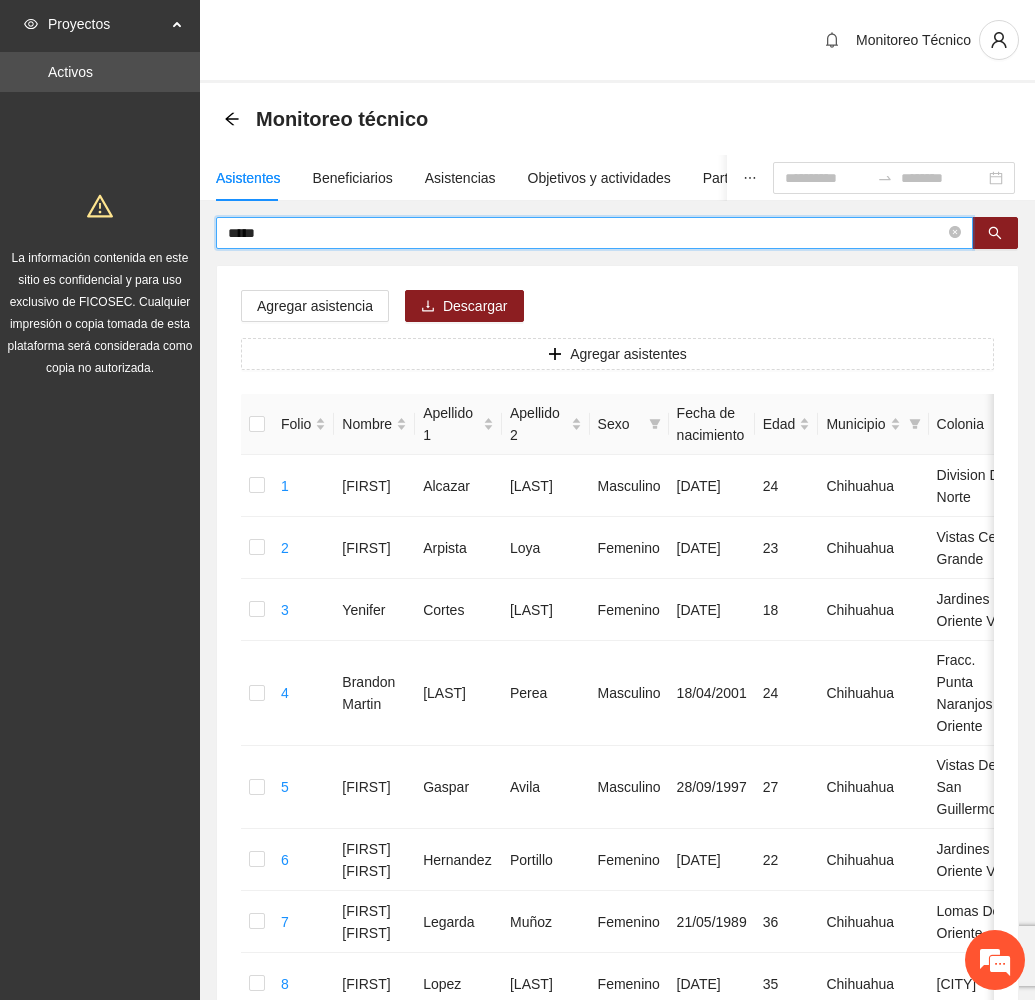 type on "*****" 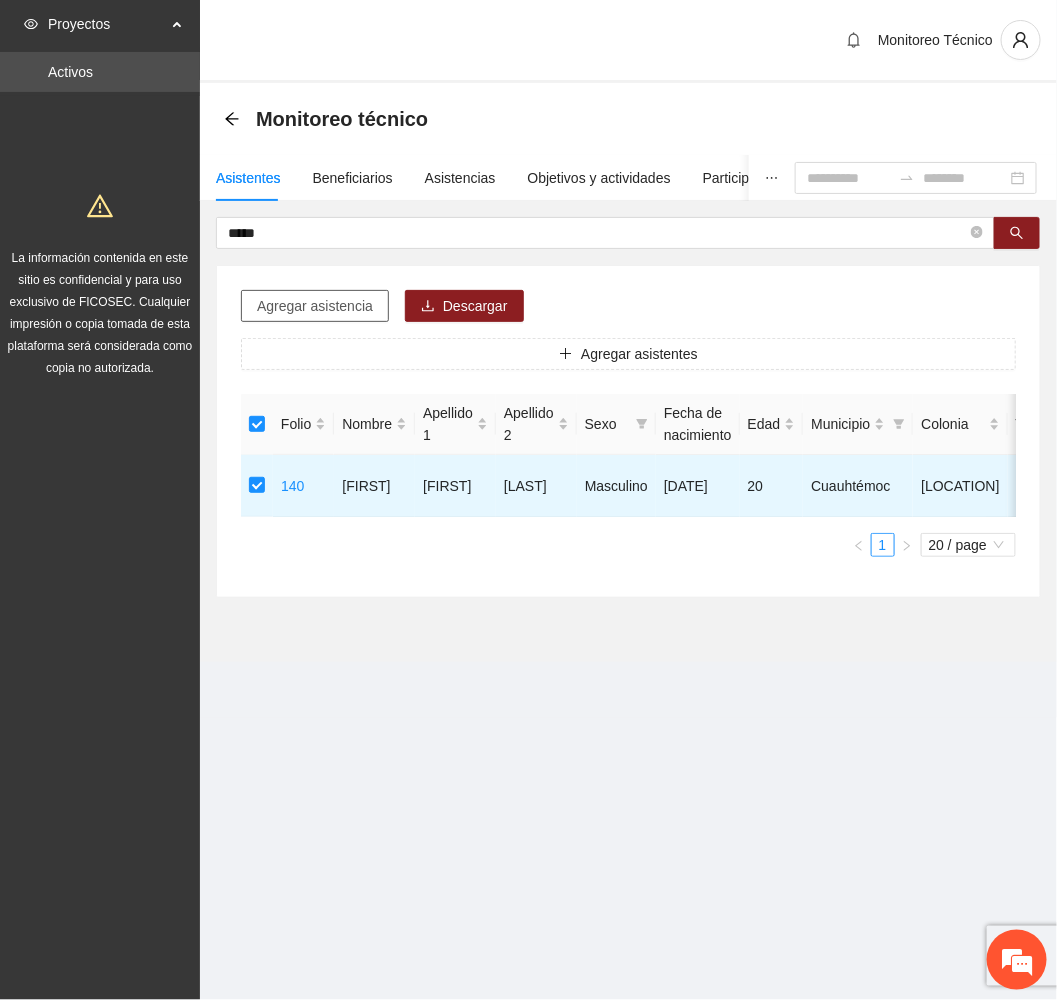 click on "Agregar asistencia" at bounding box center (315, 306) 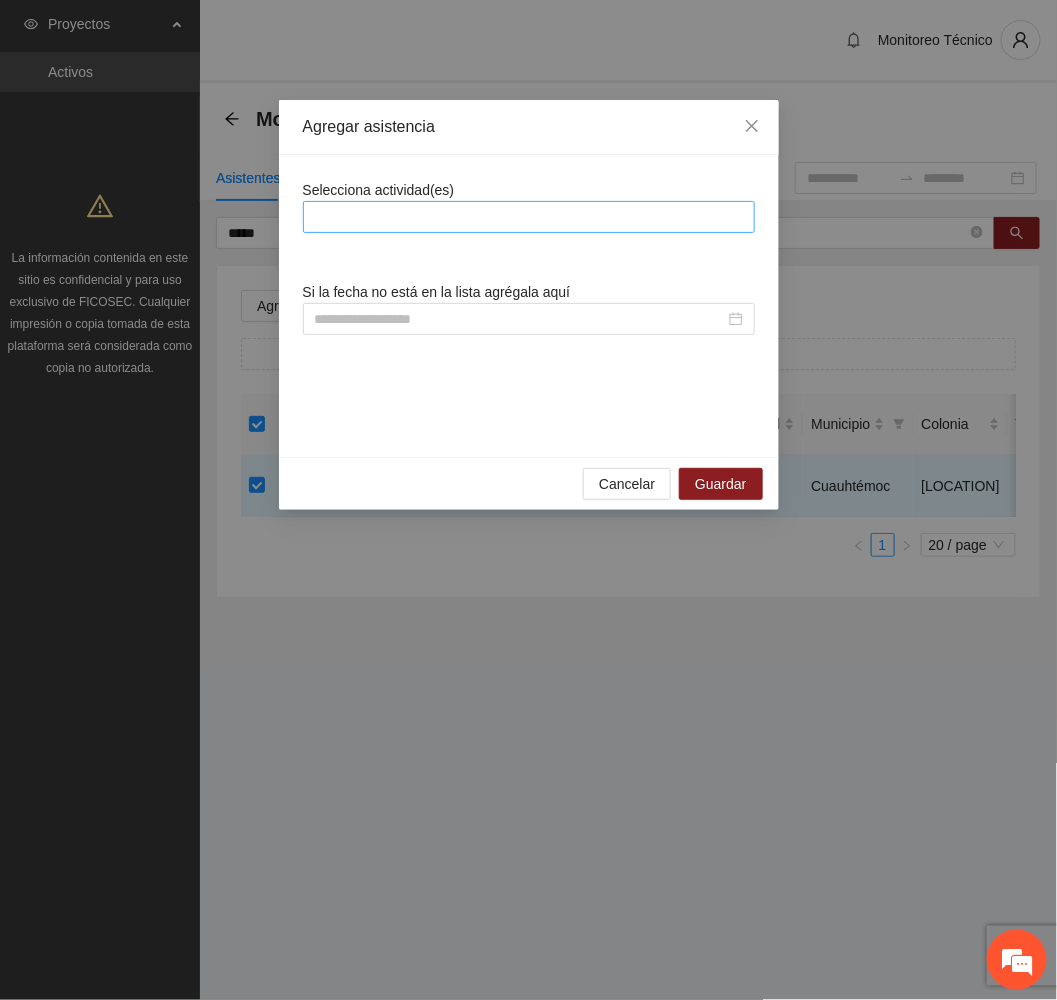 click at bounding box center [529, 217] 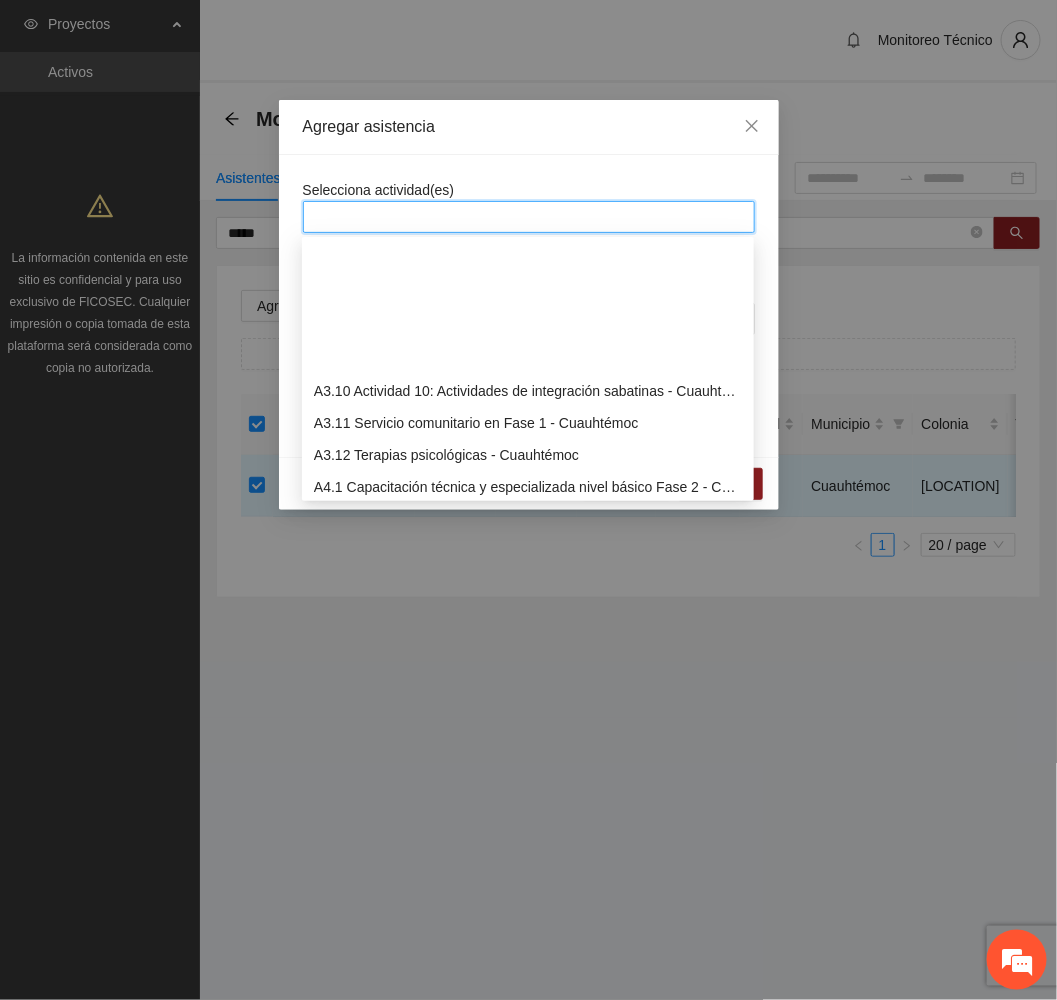 scroll, scrollTop: 1200, scrollLeft: 0, axis: vertical 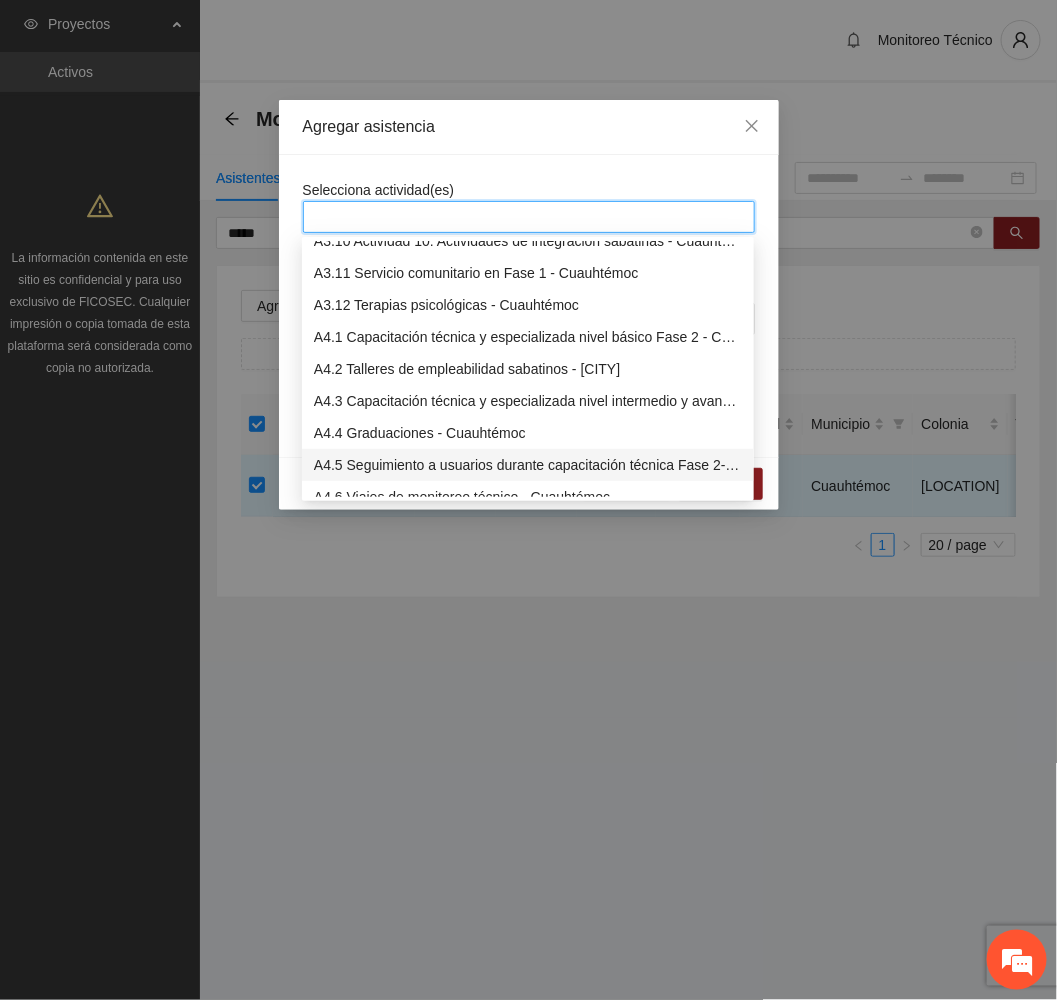 click on "A4.5 Seguimiento a usuarios durante capacitación técnica Fase 2- Cuauhtémoc" at bounding box center (528, 465) 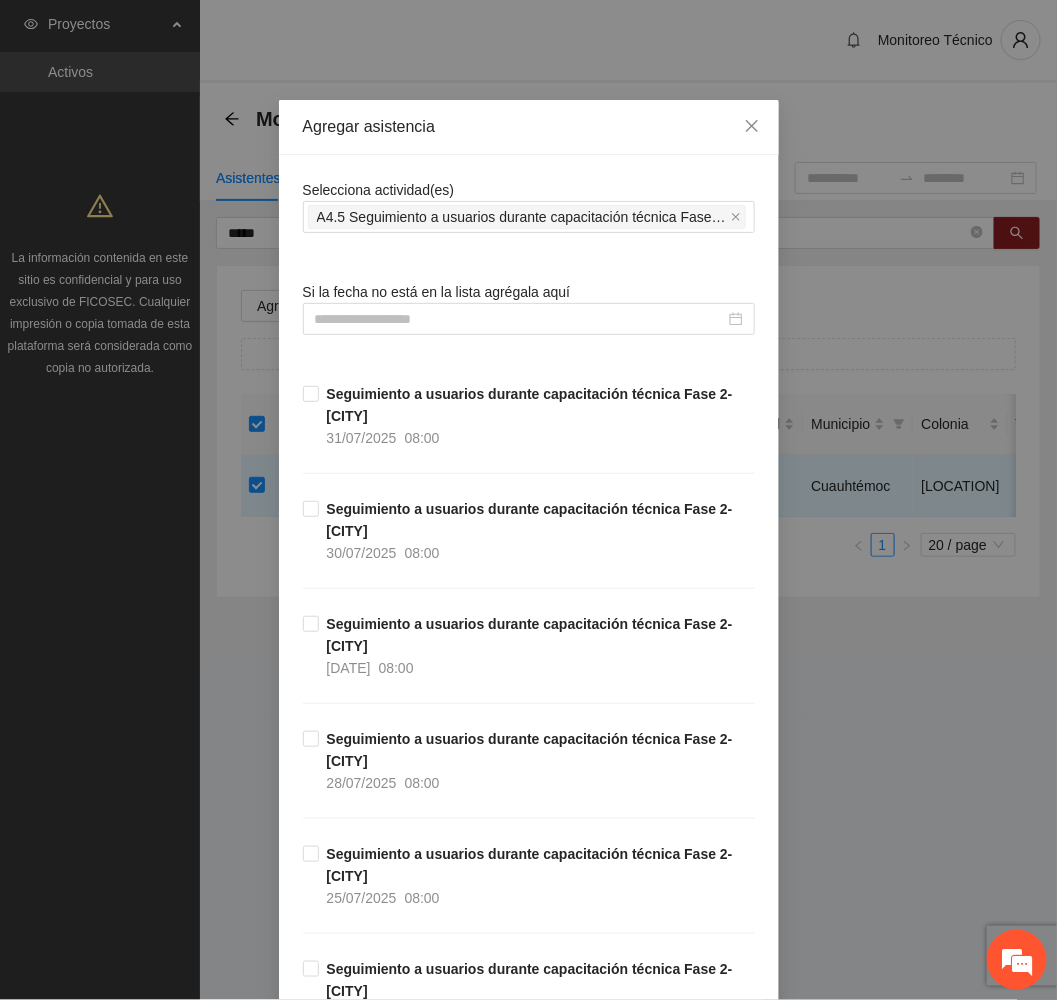 click on "Agregar asistencia" at bounding box center (529, 127) 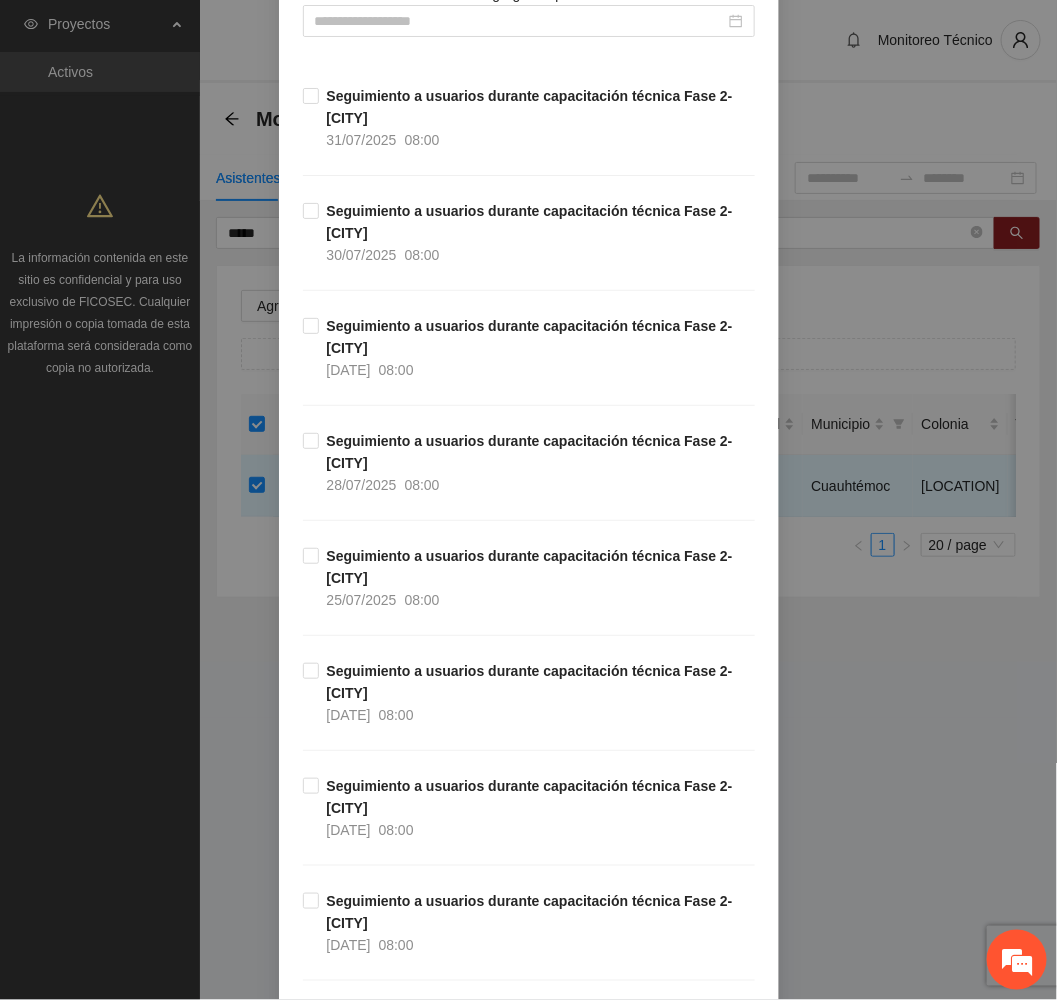 scroll, scrollTop: 300, scrollLeft: 0, axis: vertical 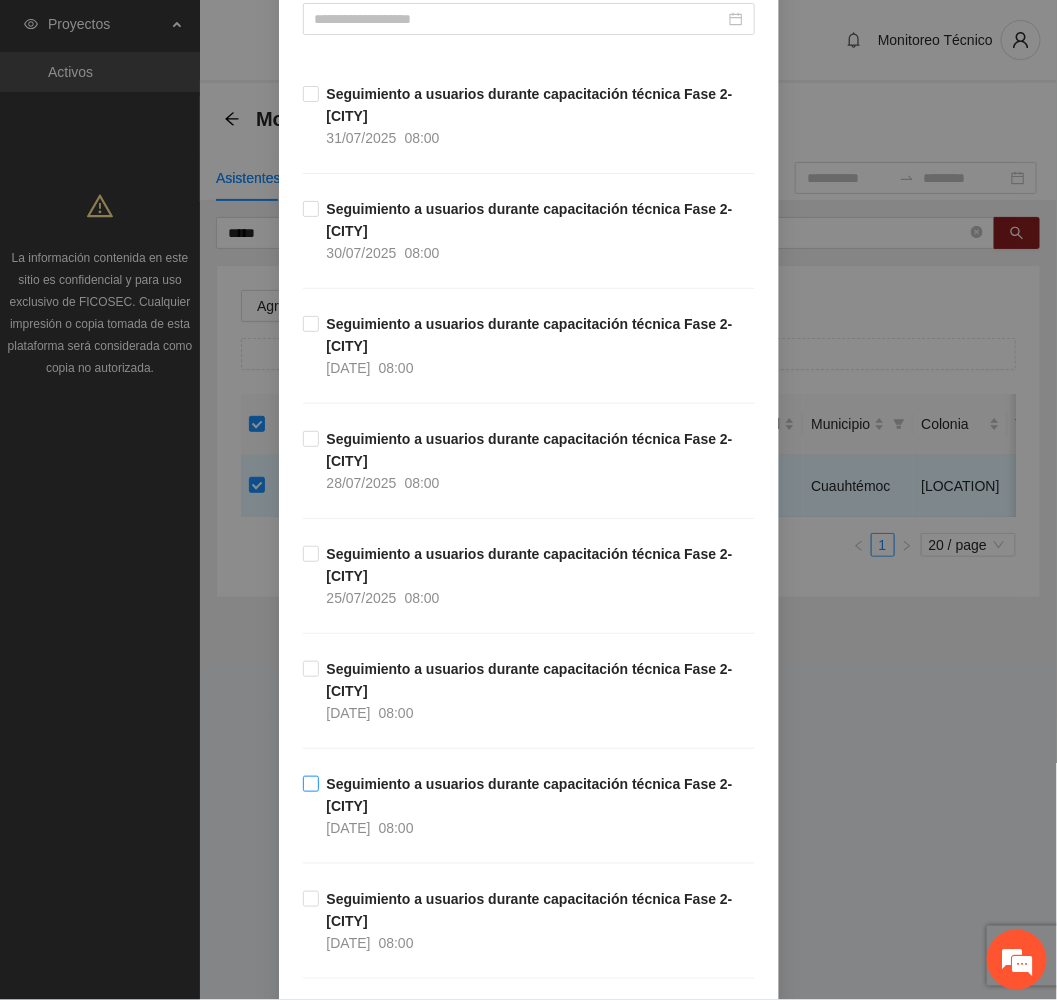 click on "Seguimiento a usuarios durante capacitación técnica Fase 2- Cuauhtémoc" at bounding box center [530, 795] 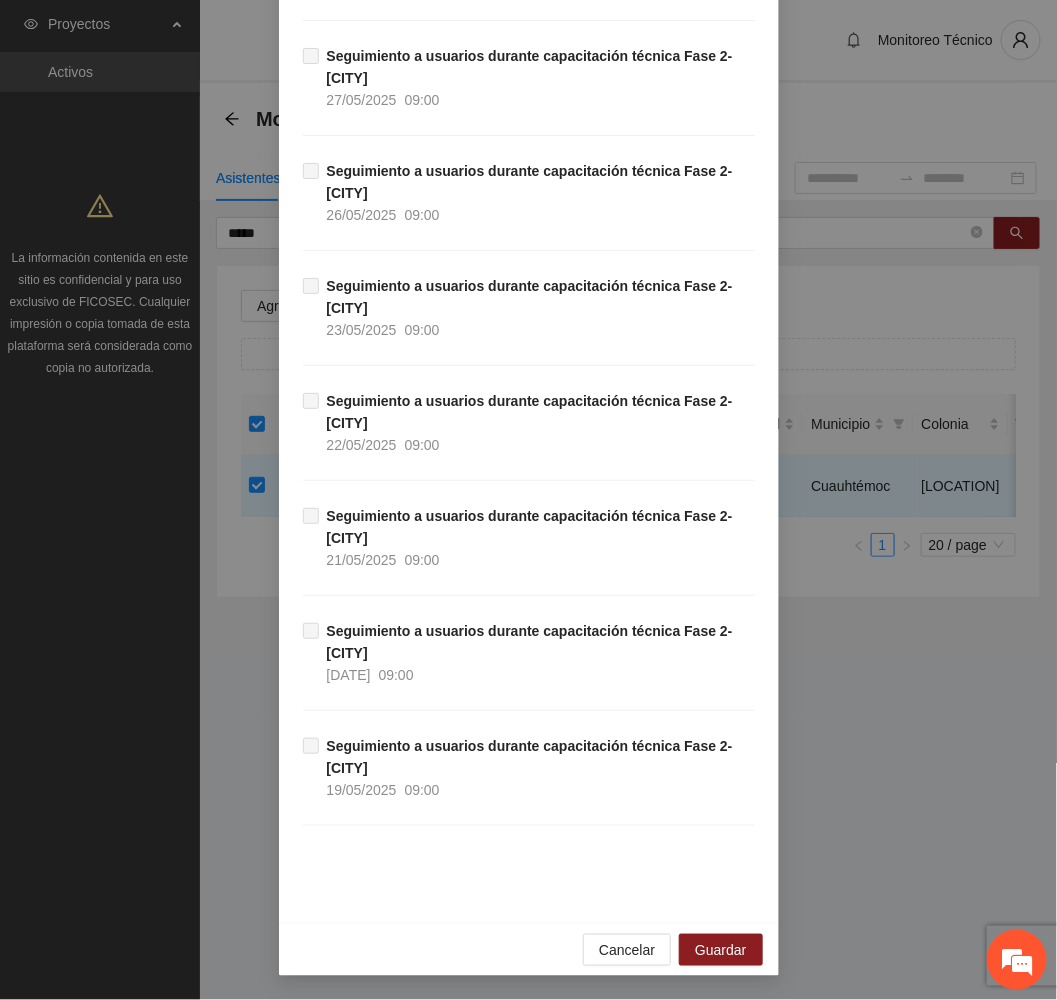 scroll, scrollTop: 1729, scrollLeft: 0, axis: vertical 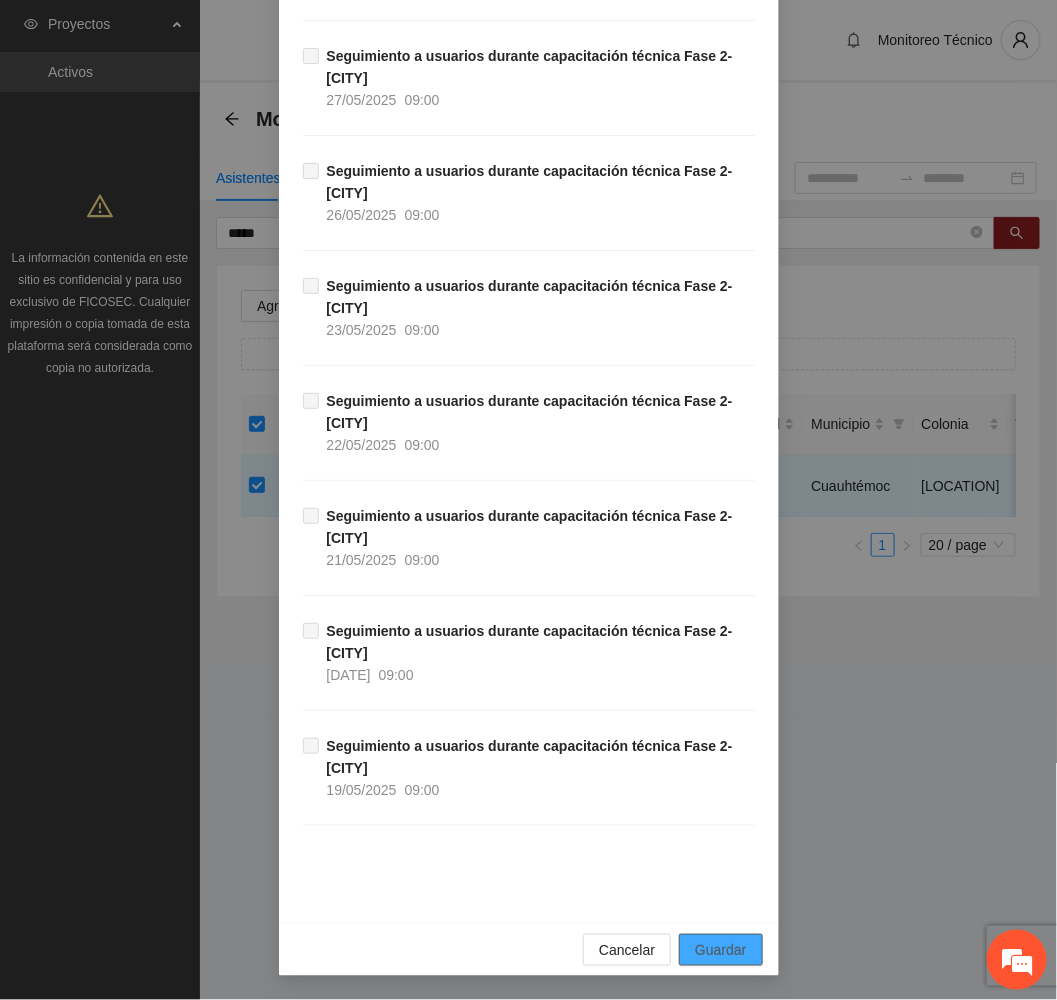 click on "Guardar" at bounding box center [720, 950] 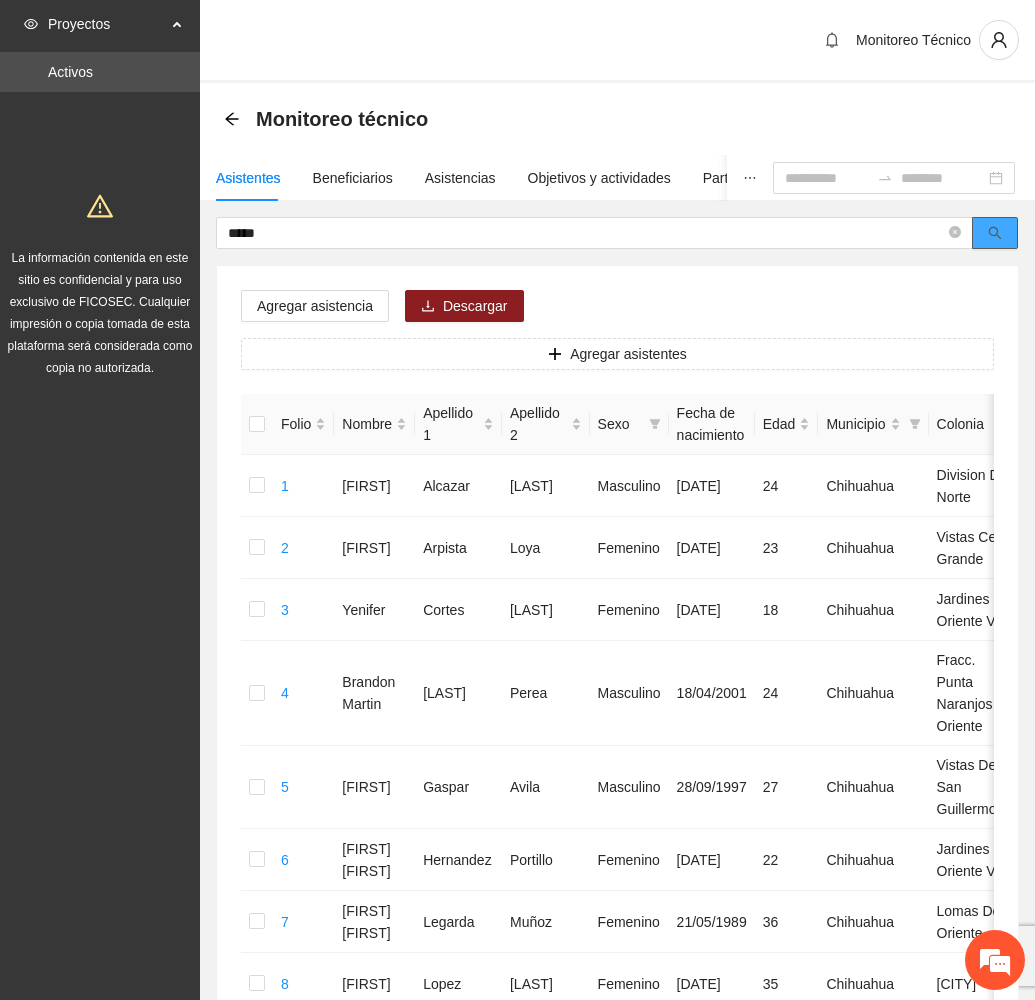 click at bounding box center (995, 233) 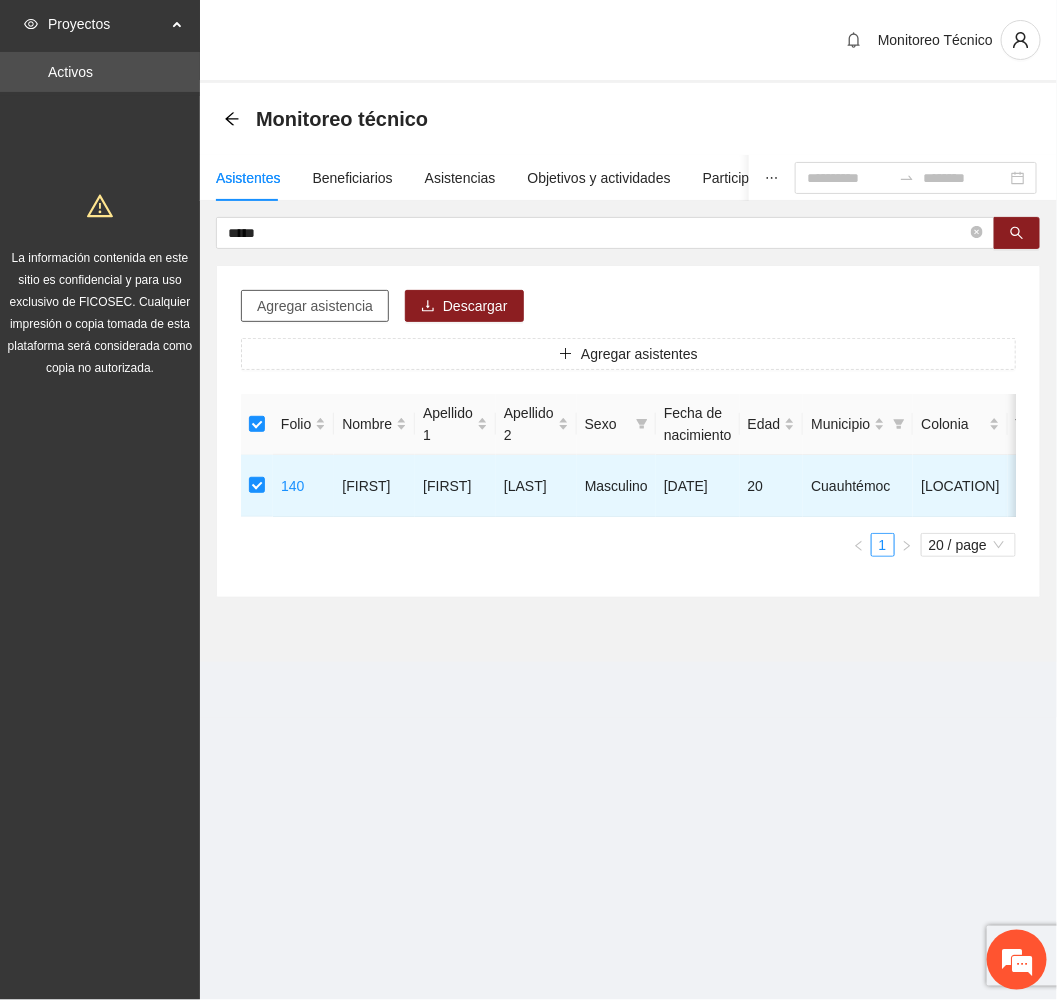 click on "Agregar asistencia" at bounding box center [315, 306] 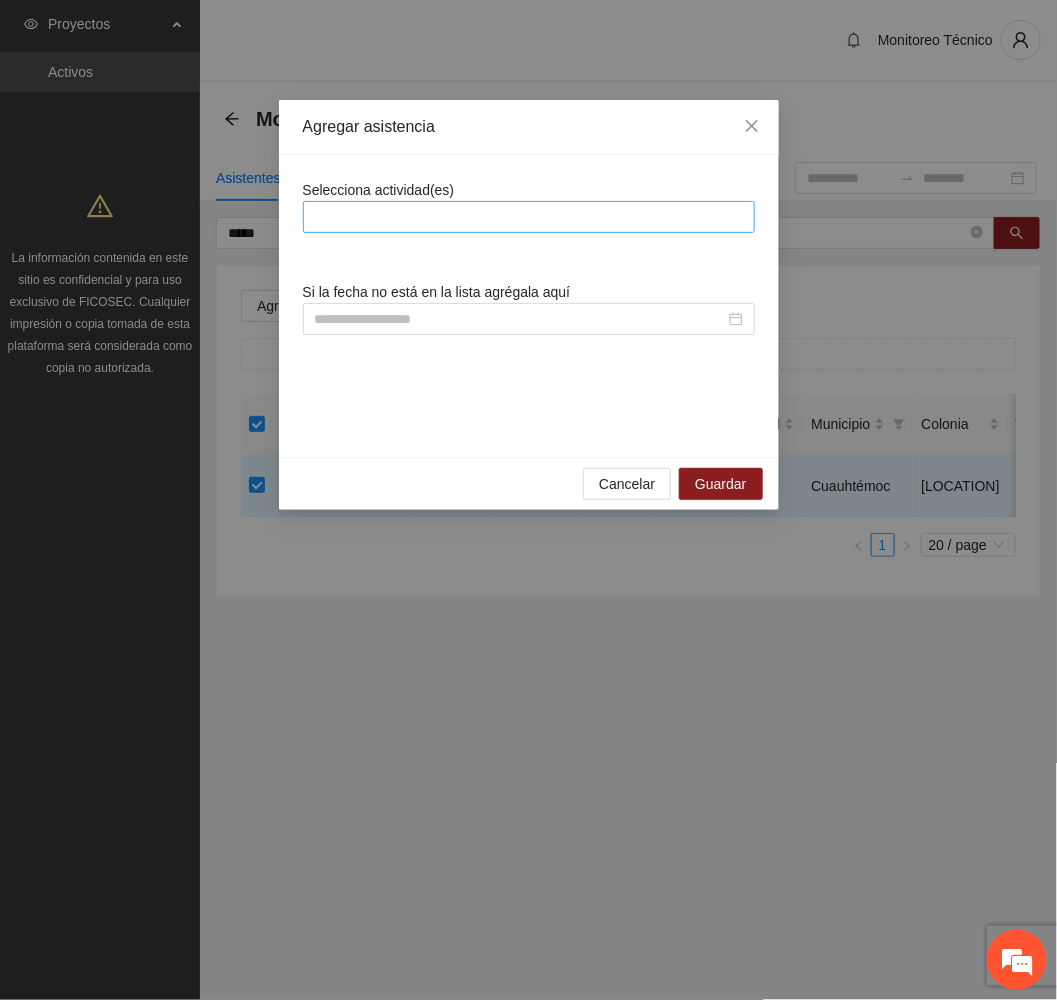 click at bounding box center [529, 217] 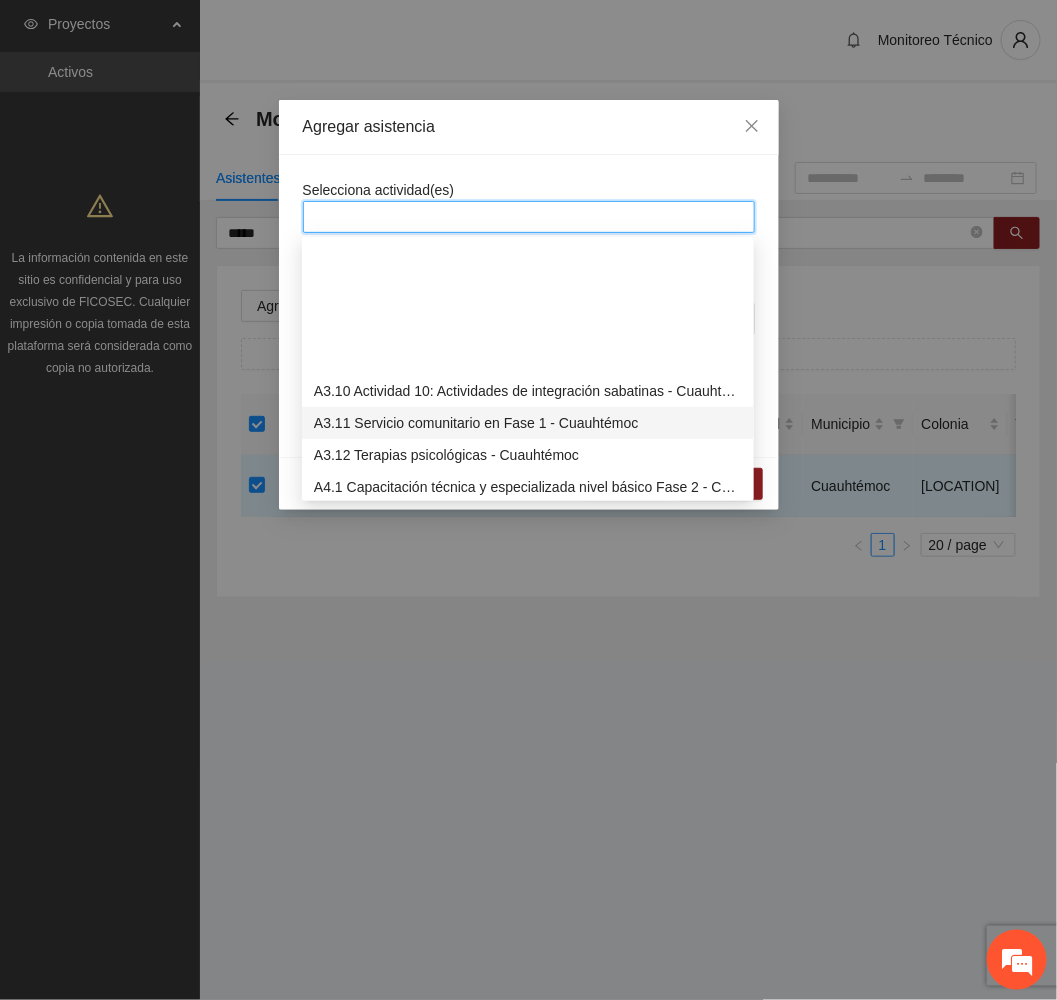 scroll, scrollTop: 1200, scrollLeft: 0, axis: vertical 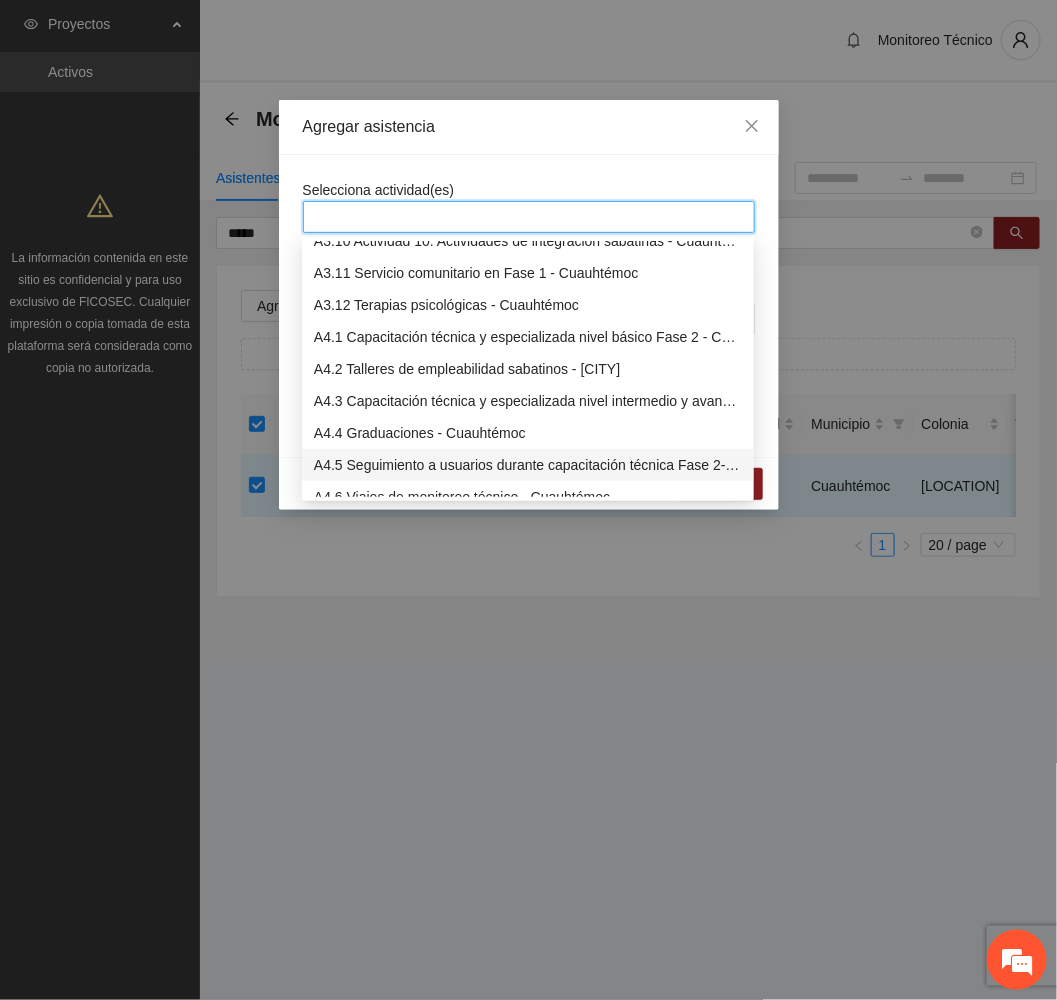 click on "A4.5 Seguimiento a usuarios durante capacitación técnica Fase 2- Cuauhtémoc" at bounding box center (528, 465) 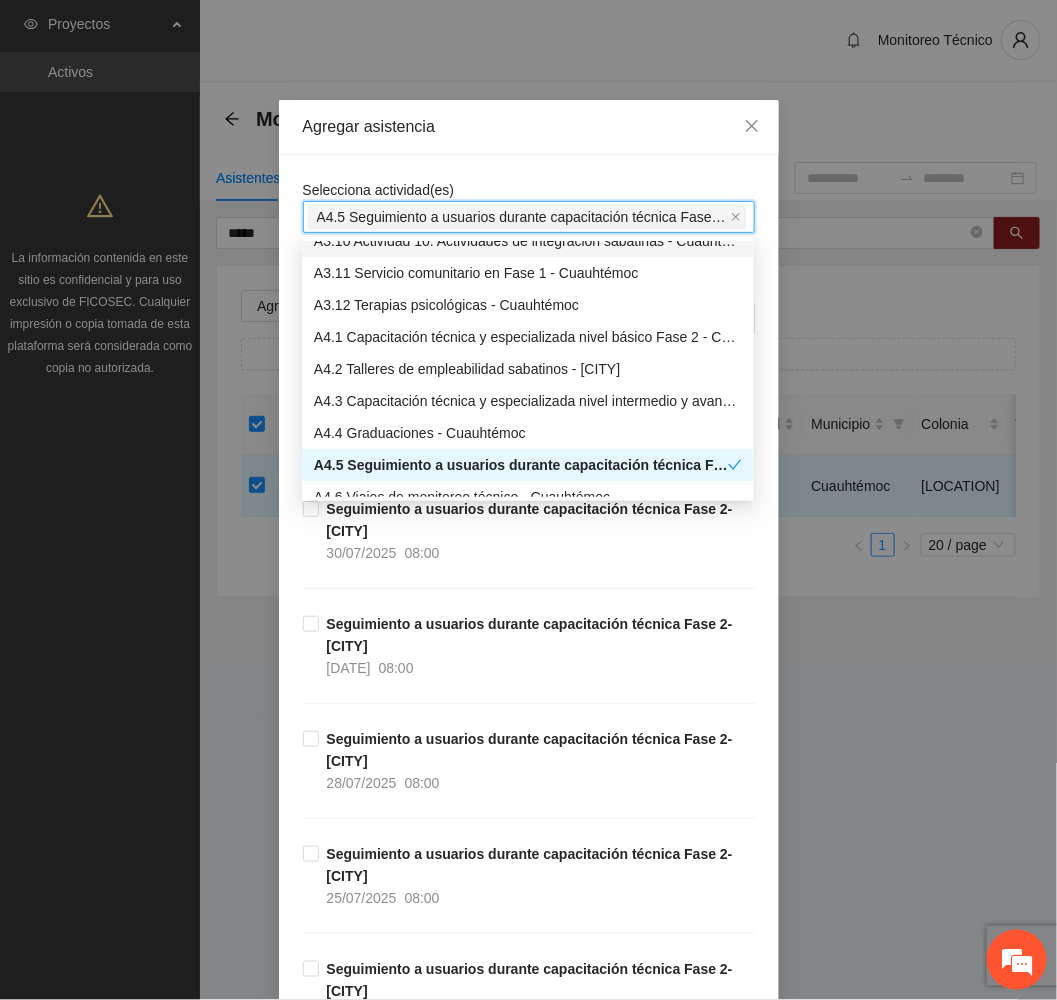click on "Agregar asistencia" at bounding box center (529, 127) 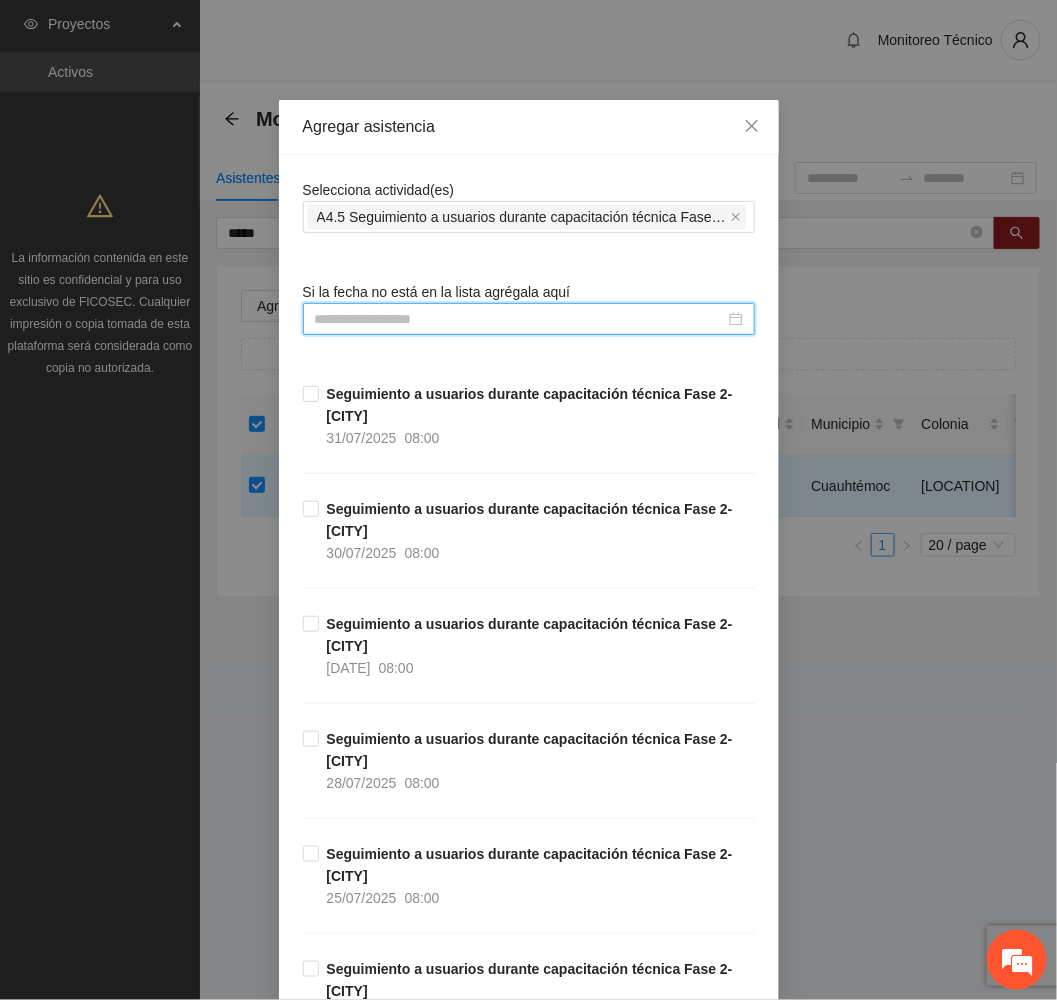 click at bounding box center [520, 319] 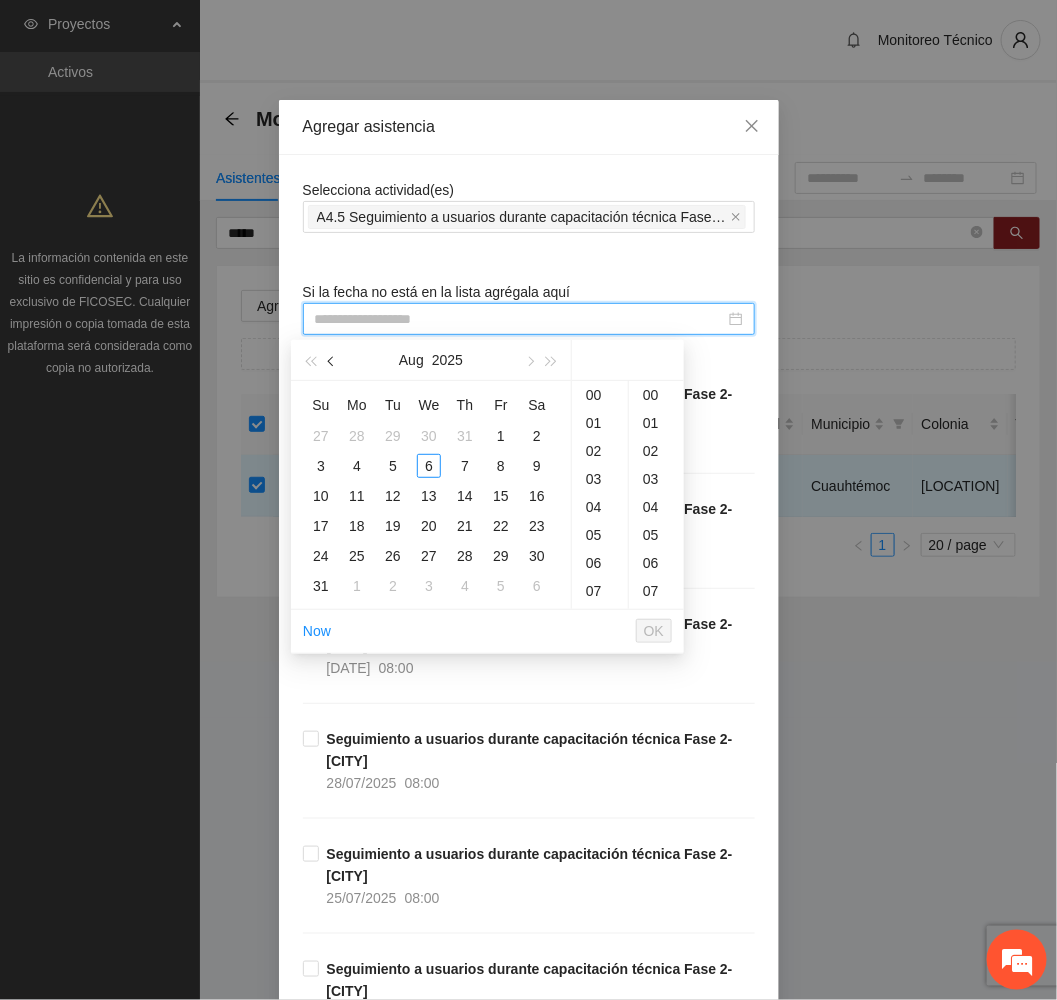 click at bounding box center [333, 362] 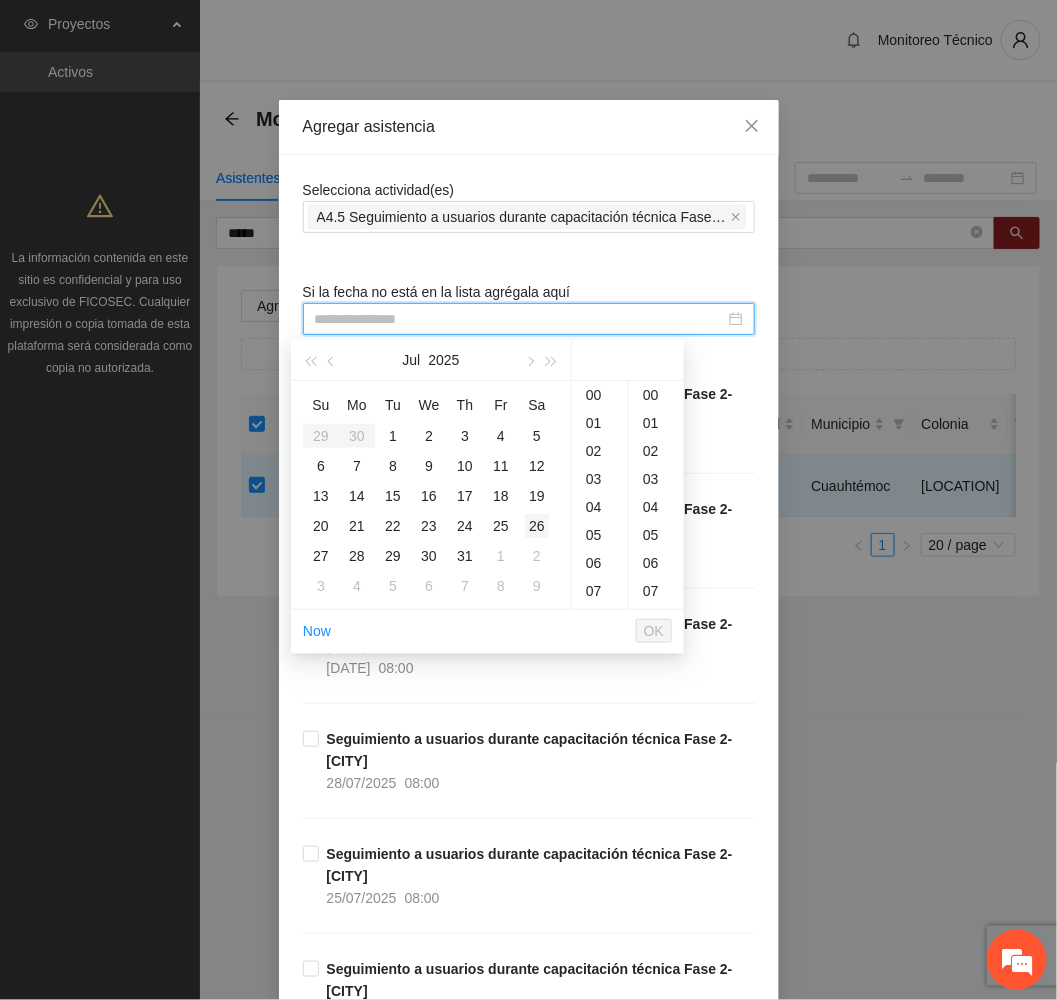 click on "26" at bounding box center (537, 526) 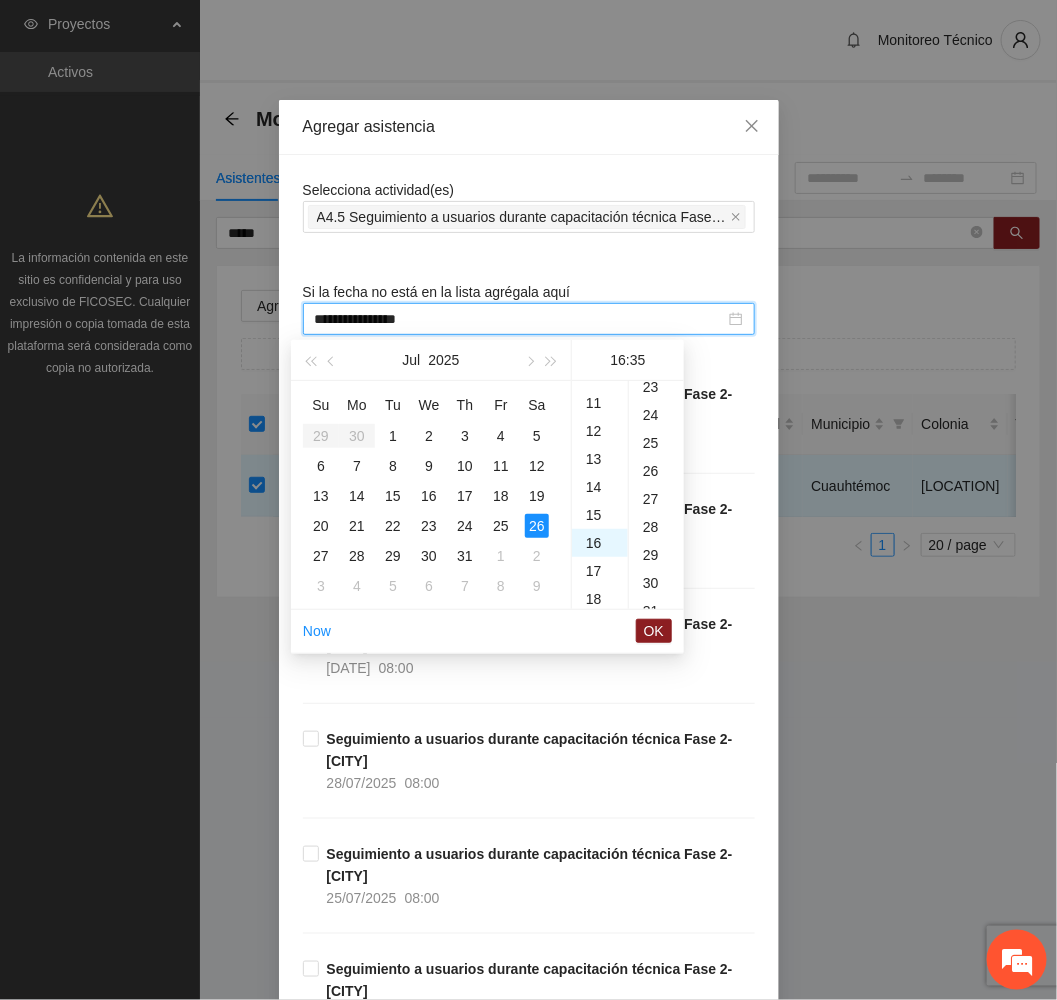scroll, scrollTop: 448, scrollLeft: 0, axis: vertical 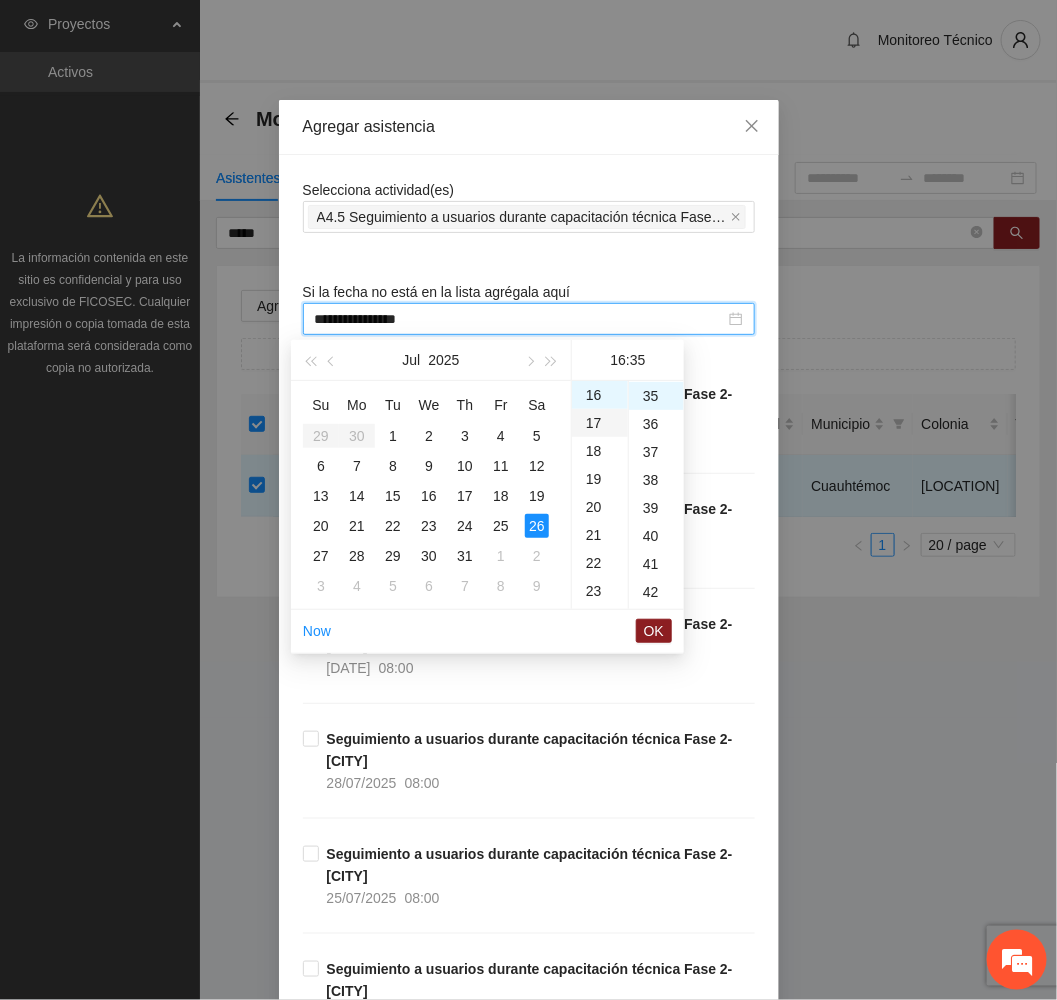 click on "17" at bounding box center (600, 423) 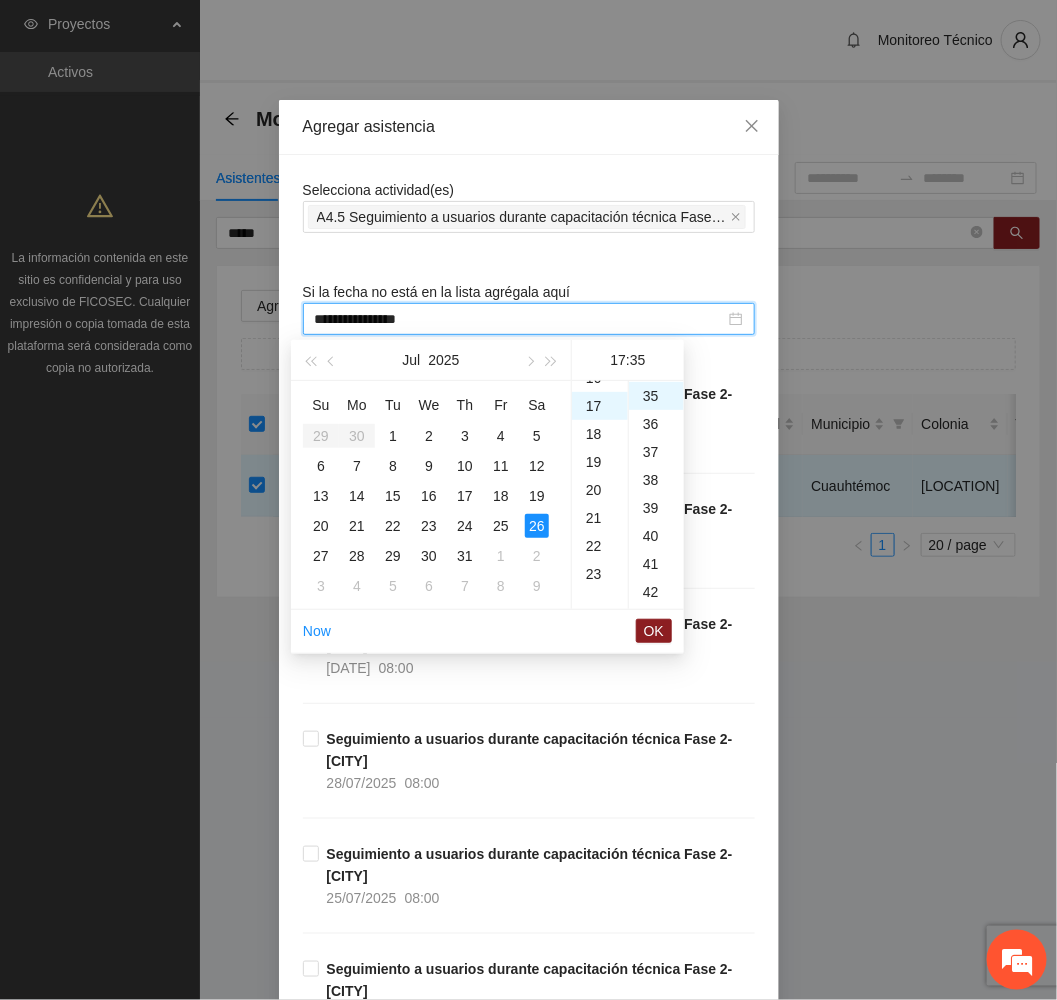 scroll, scrollTop: 475, scrollLeft: 0, axis: vertical 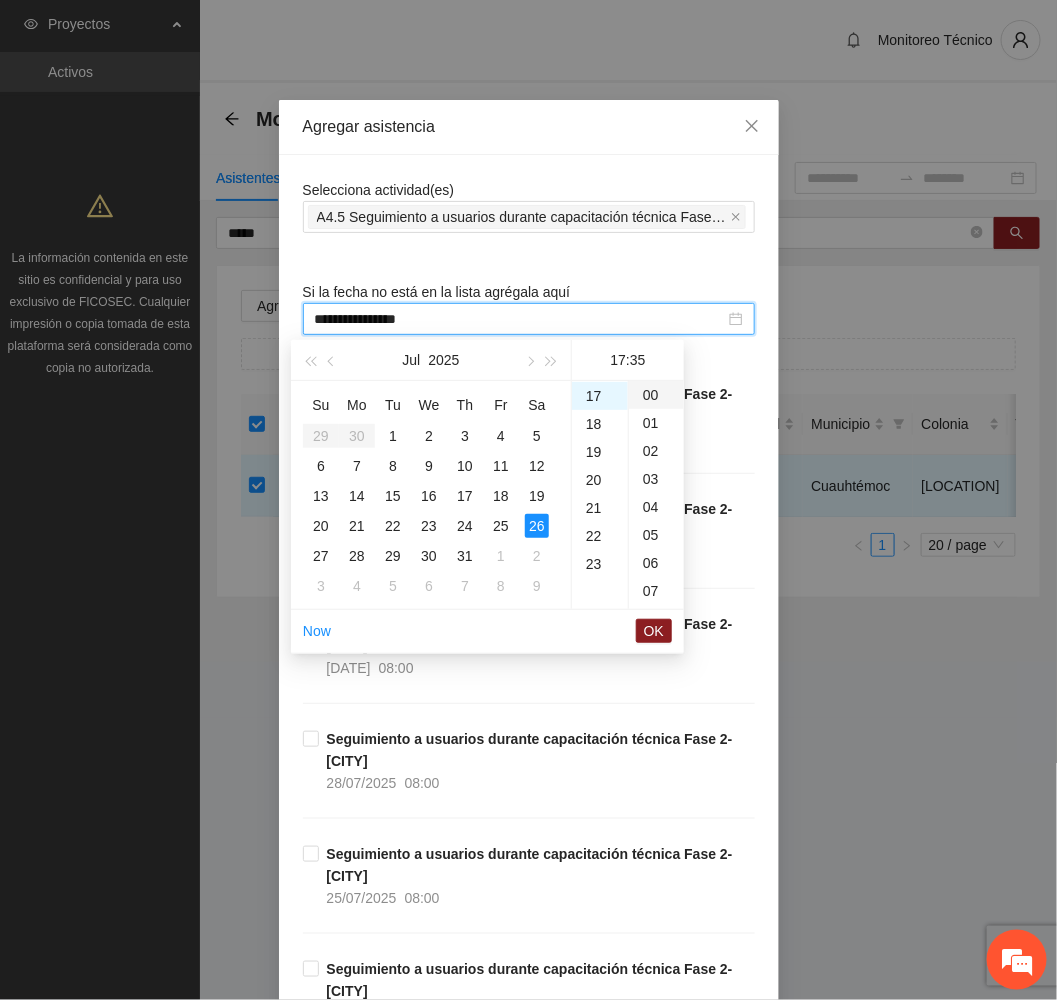 click on "00" at bounding box center [656, 395] 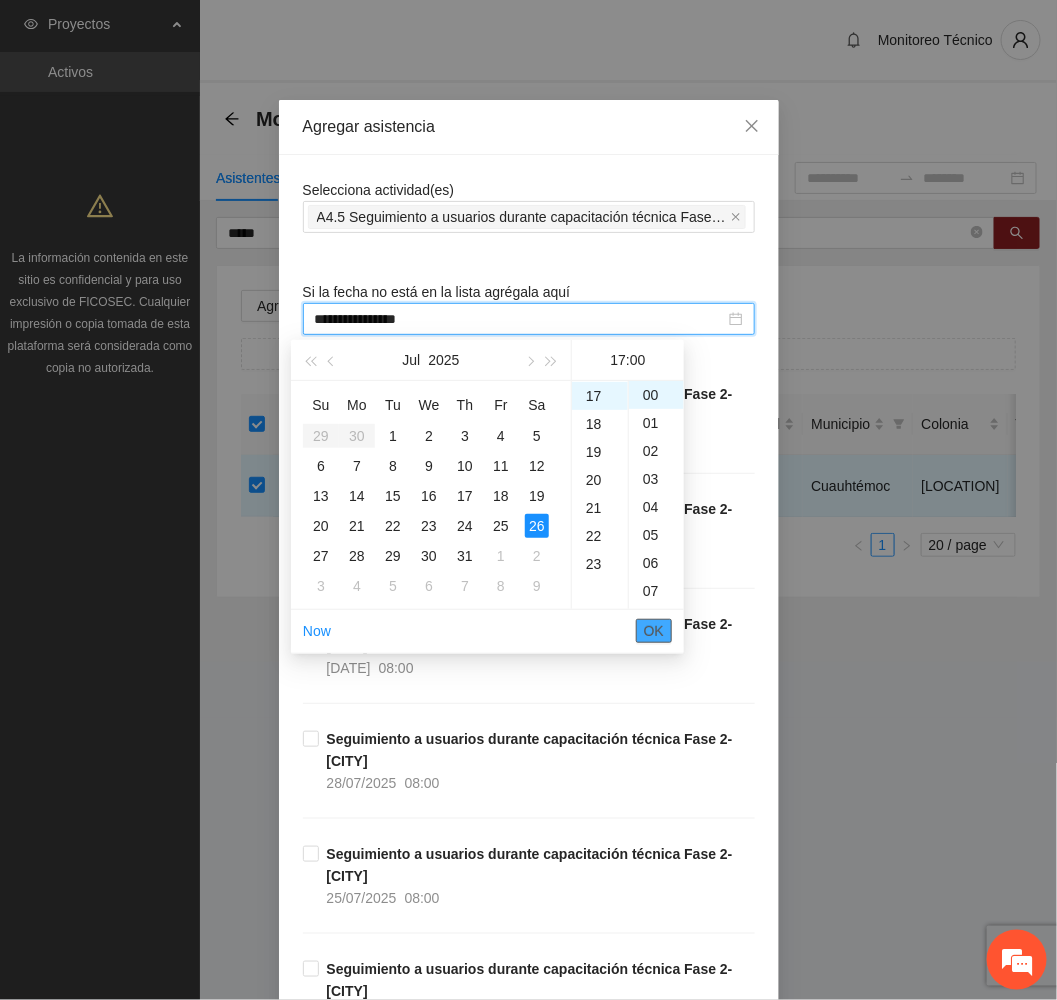 click on "OK" at bounding box center [654, 631] 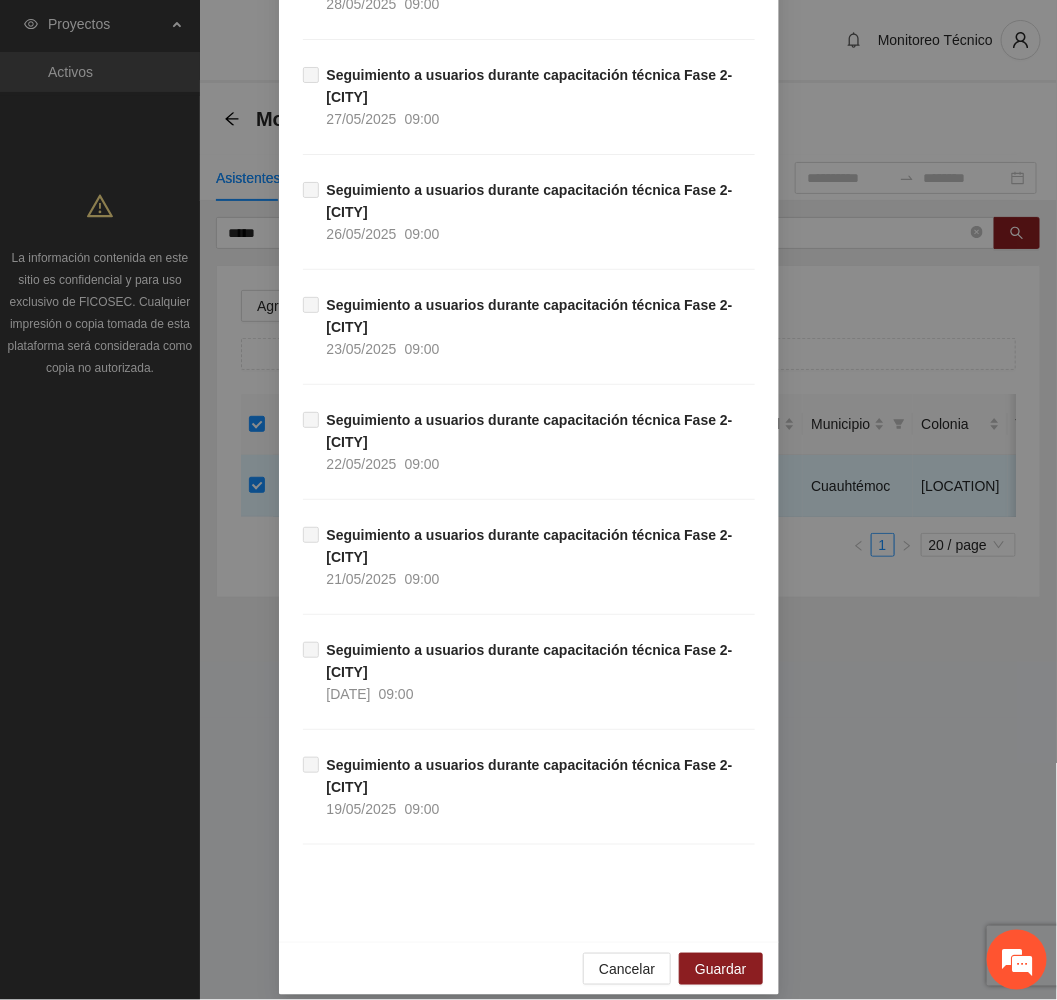 scroll, scrollTop: 1729, scrollLeft: 0, axis: vertical 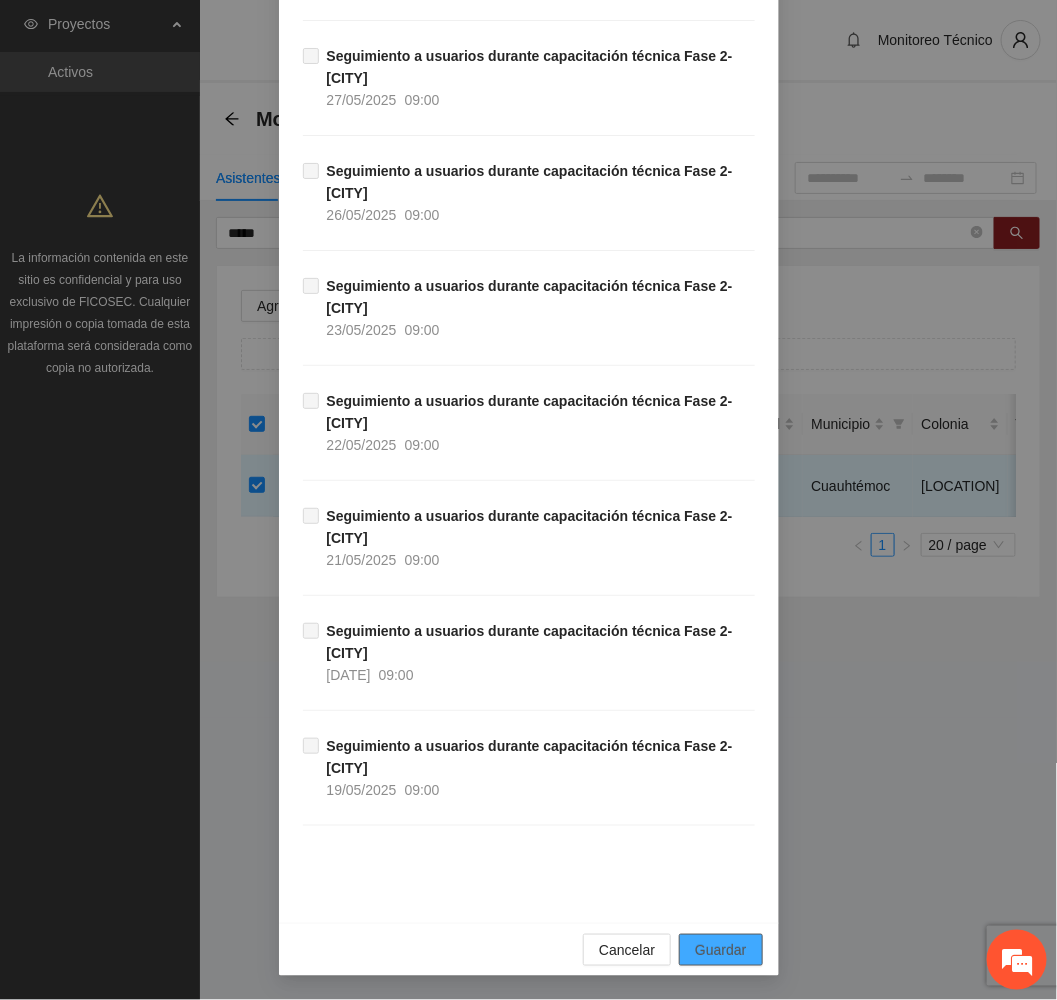 click on "Guardar" at bounding box center [720, 950] 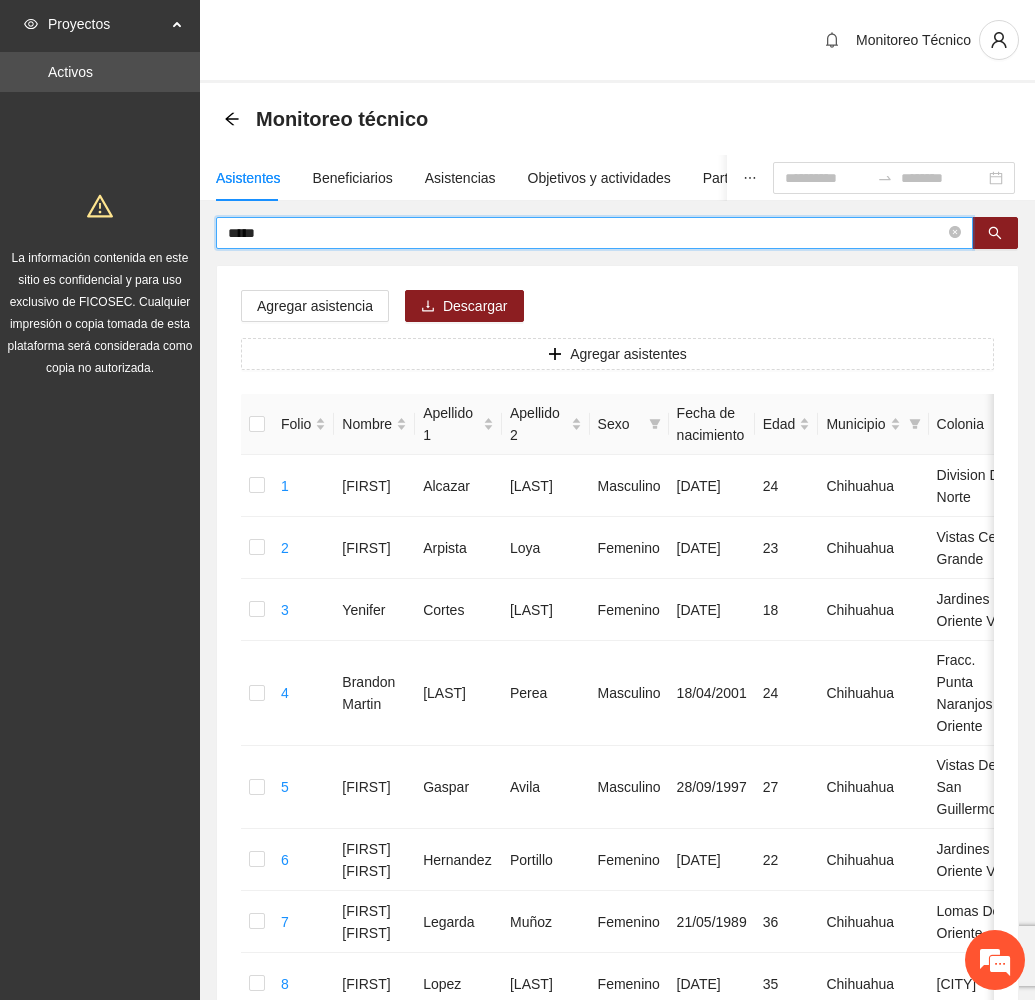 drag, startPoint x: 348, startPoint y: 237, endPoint x: 118, endPoint y: 214, distance: 231.14714 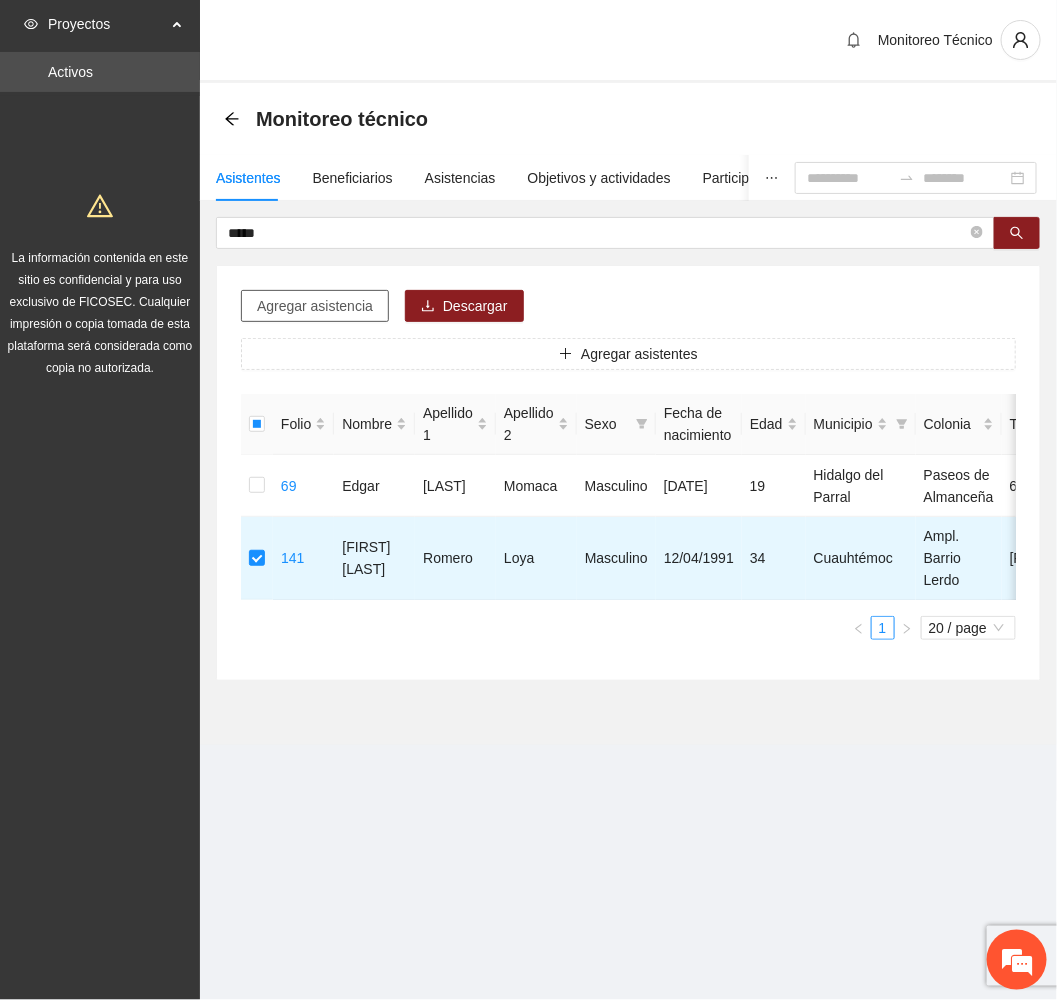 click on "Agregar asistencia" at bounding box center [315, 306] 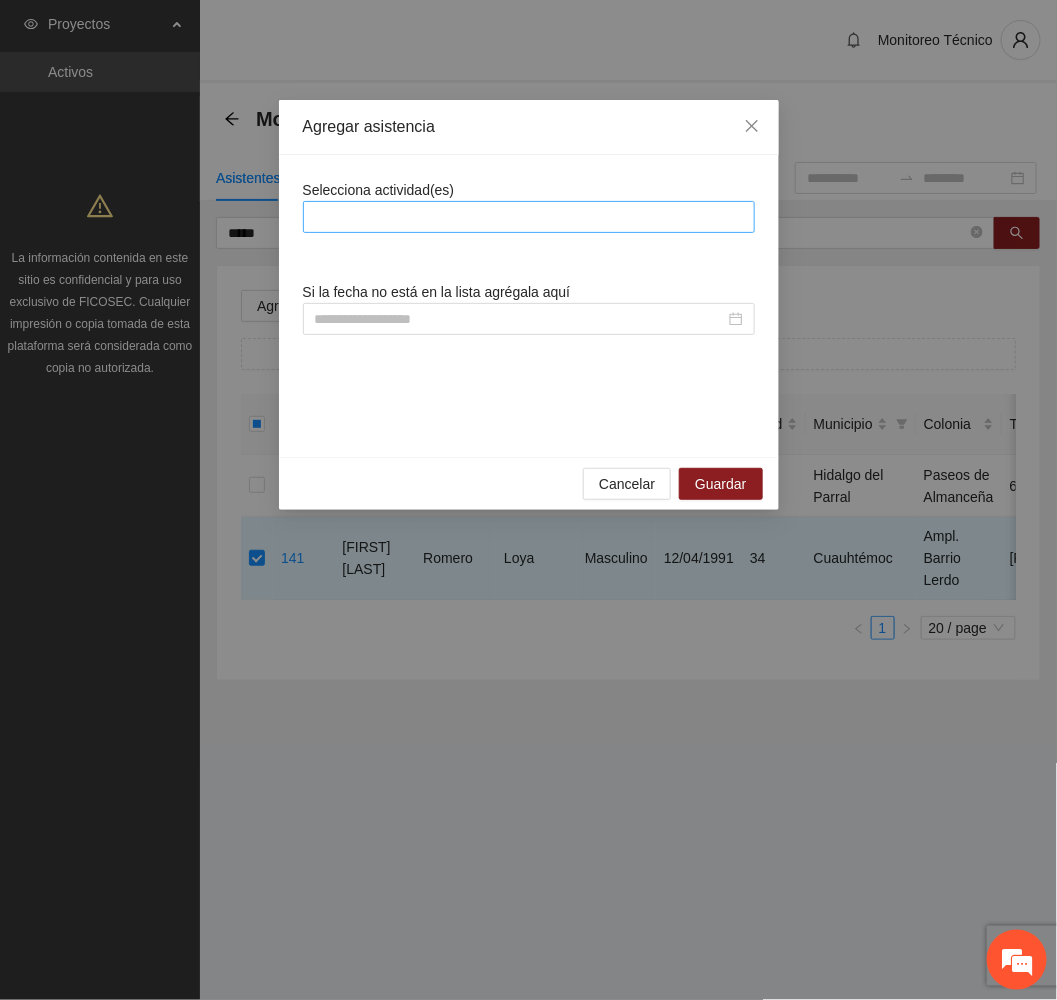 click at bounding box center (529, 217) 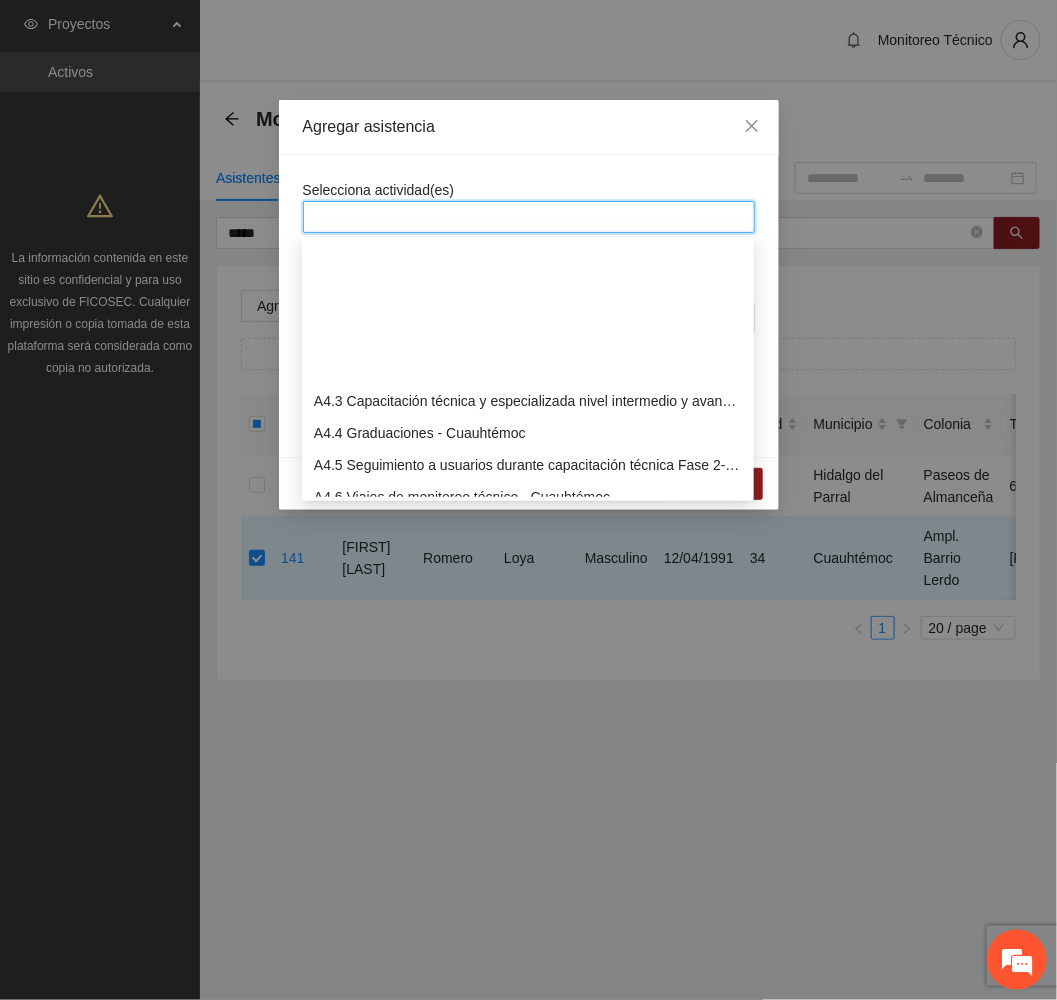 scroll, scrollTop: 1350, scrollLeft: 0, axis: vertical 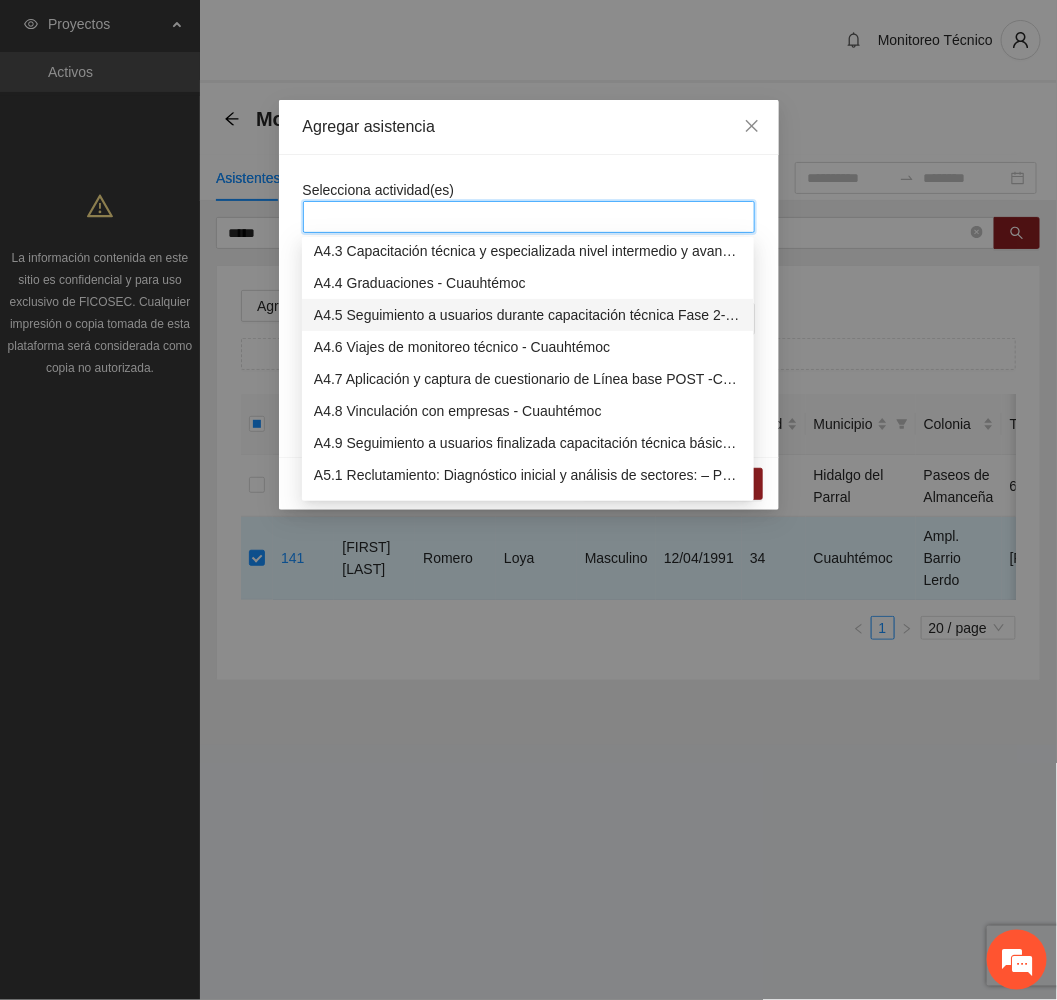 click on "A4.5 Seguimiento a usuarios durante capacitación técnica Fase 2- Cuauhtémoc" at bounding box center (528, 315) 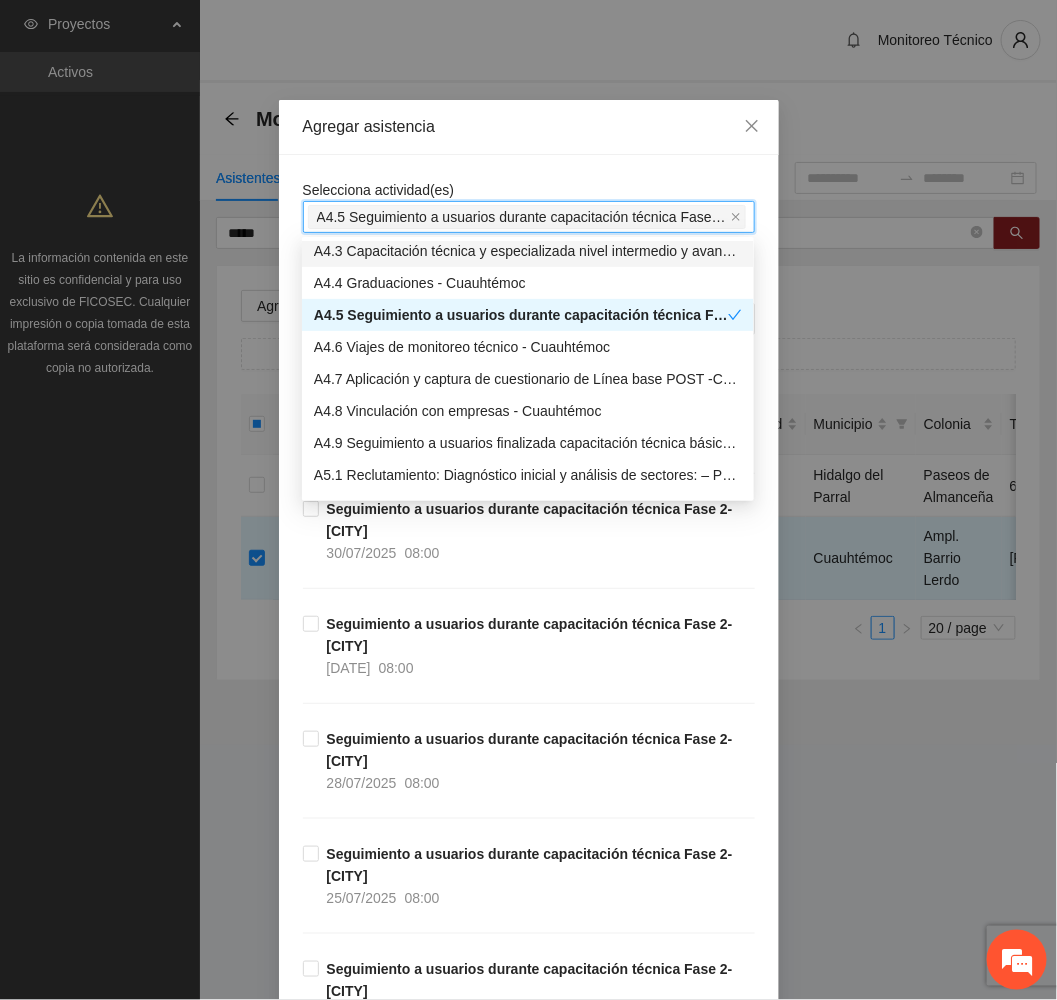 click on "Agregar asistencia" at bounding box center (529, 127) 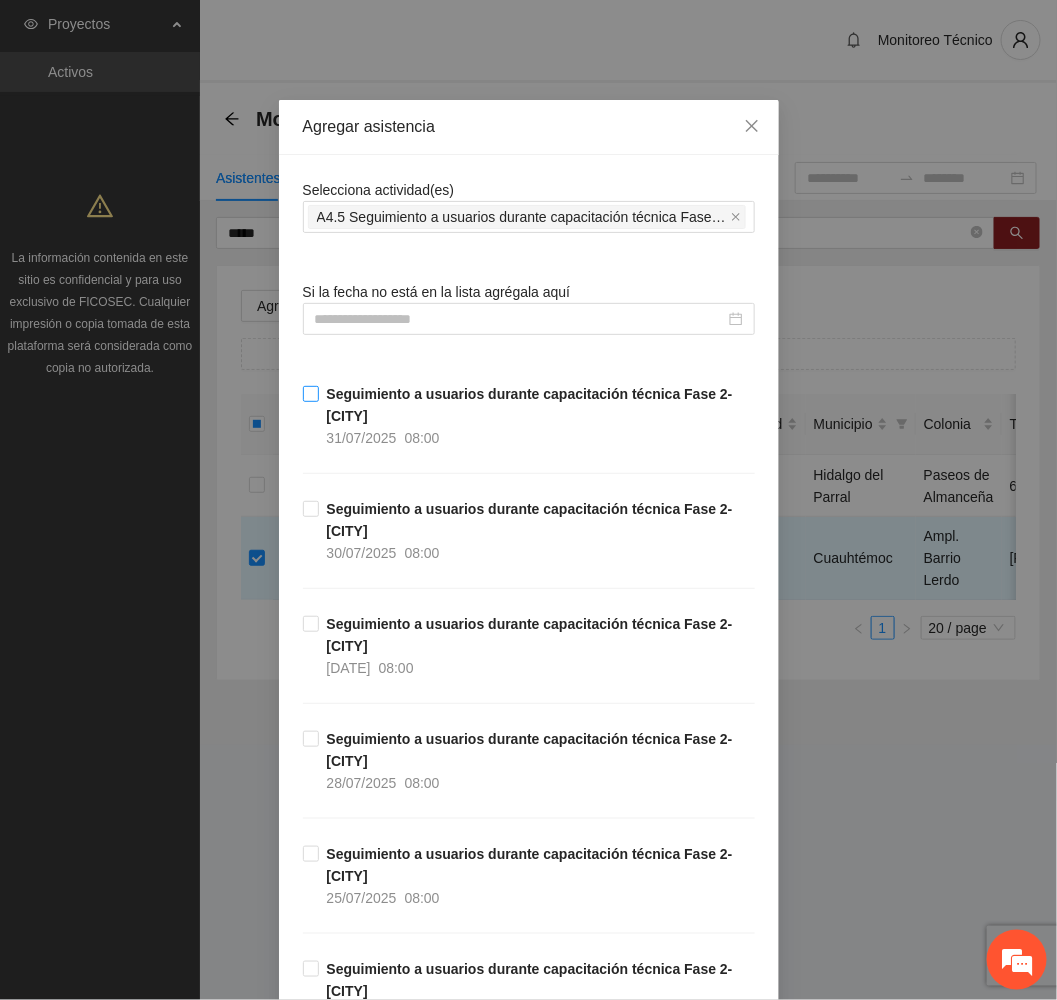click on "Seguimiento a usuarios durante capacitación técnica Fase 2- Cuauhtémoc 31/07/2025 08:00" at bounding box center (537, 416) 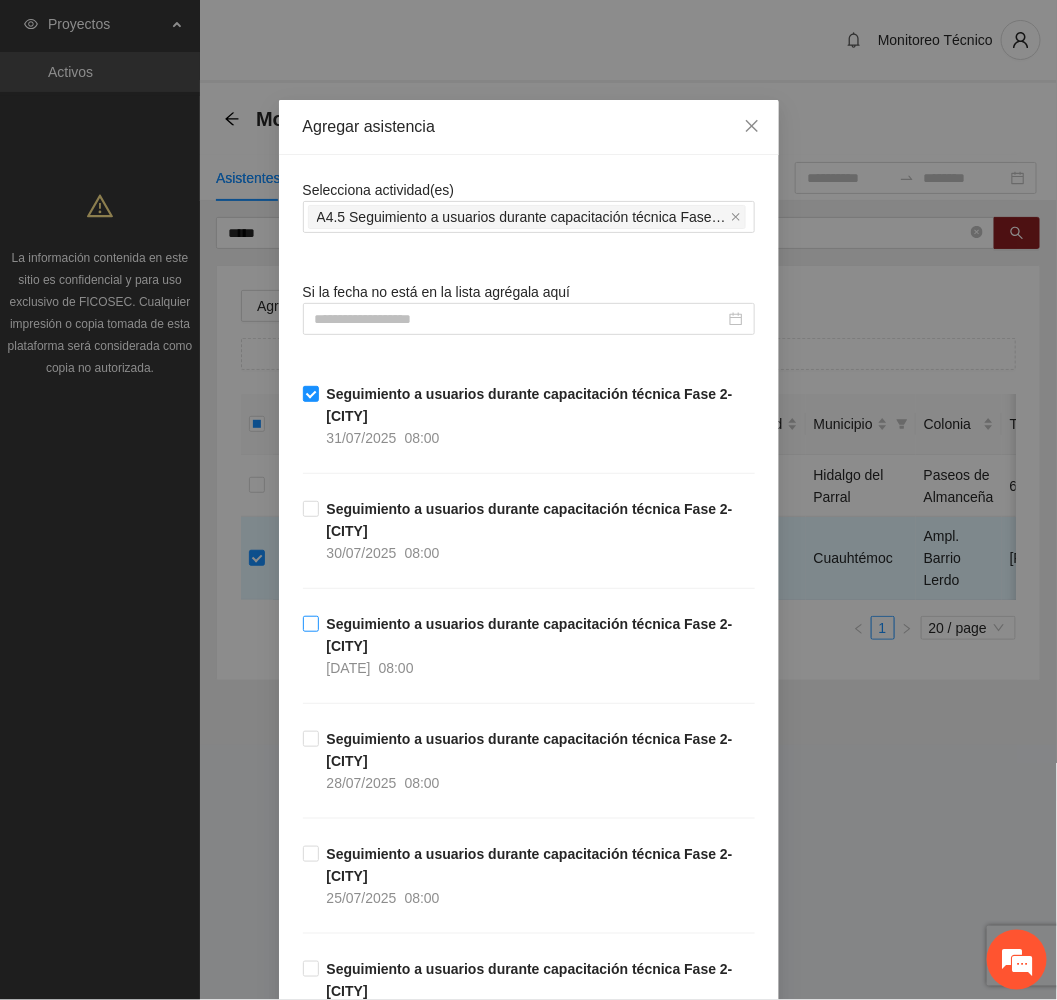 click on "Seguimiento a usuarios durante capacitación técnica Fase 2- Cuauhtémoc 29/07/2025 08:00" at bounding box center [537, 646] 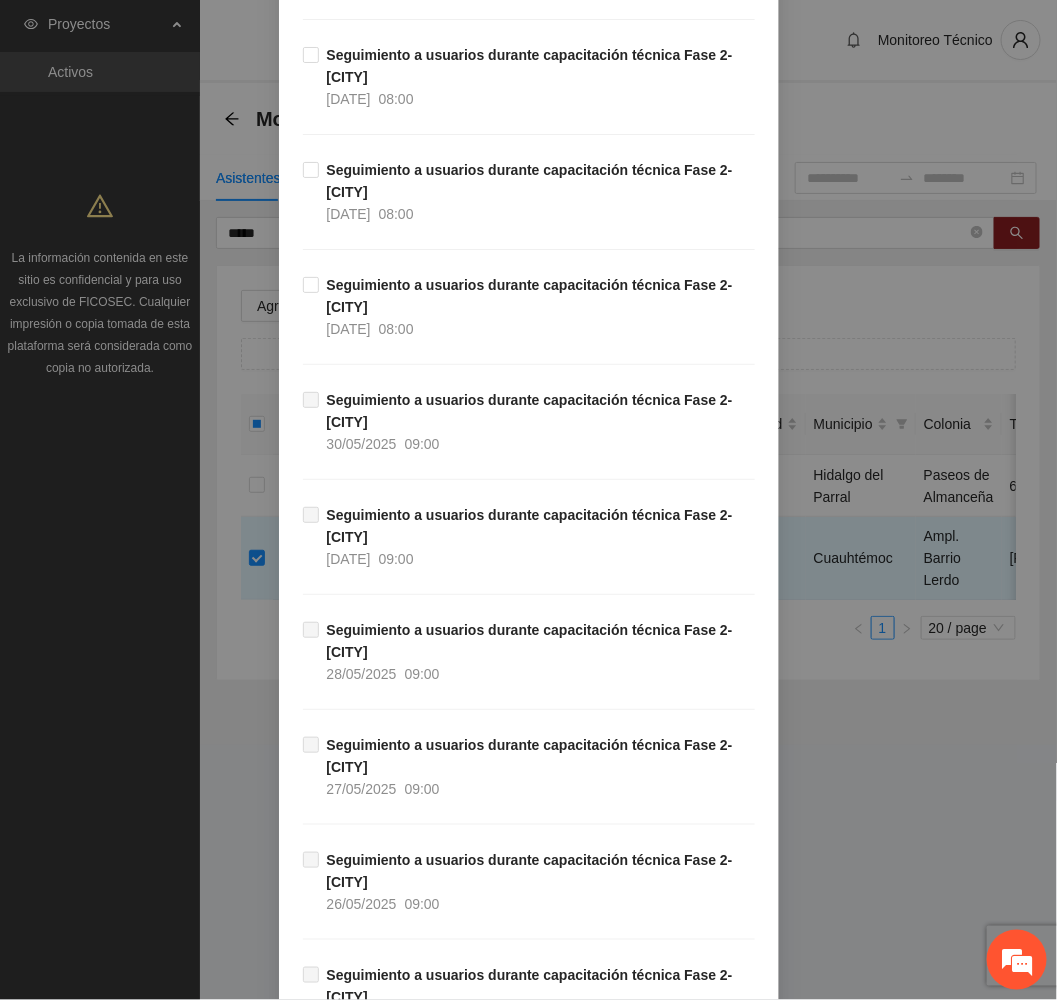 scroll, scrollTop: 1729, scrollLeft: 0, axis: vertical 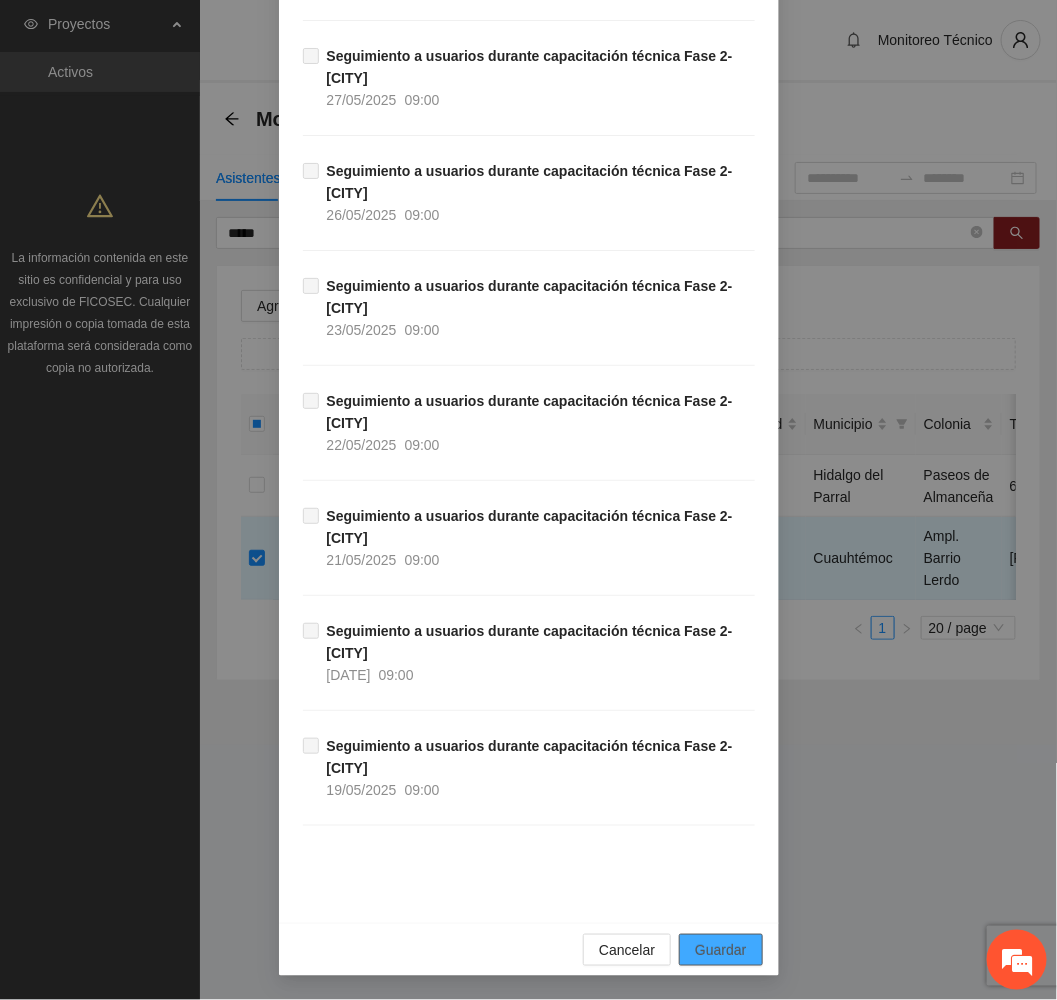 drag, startPoint x: 724, startPoint y: 952, endPoint x: 100, endPoint y: 615, distance: 709.18616 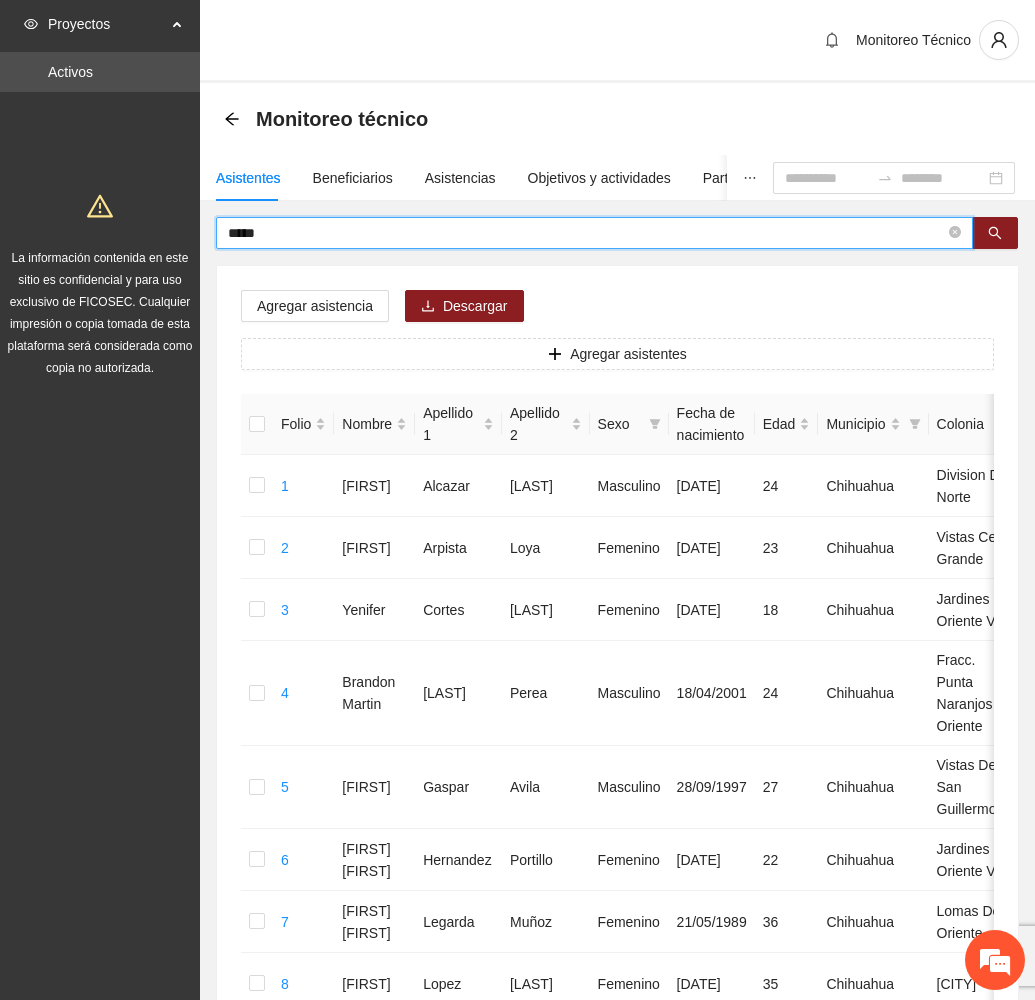 drag, startPoint x: 252, startPoint y: 214, endPoint x: 120, endPoint y: 195, distance: 133.36041 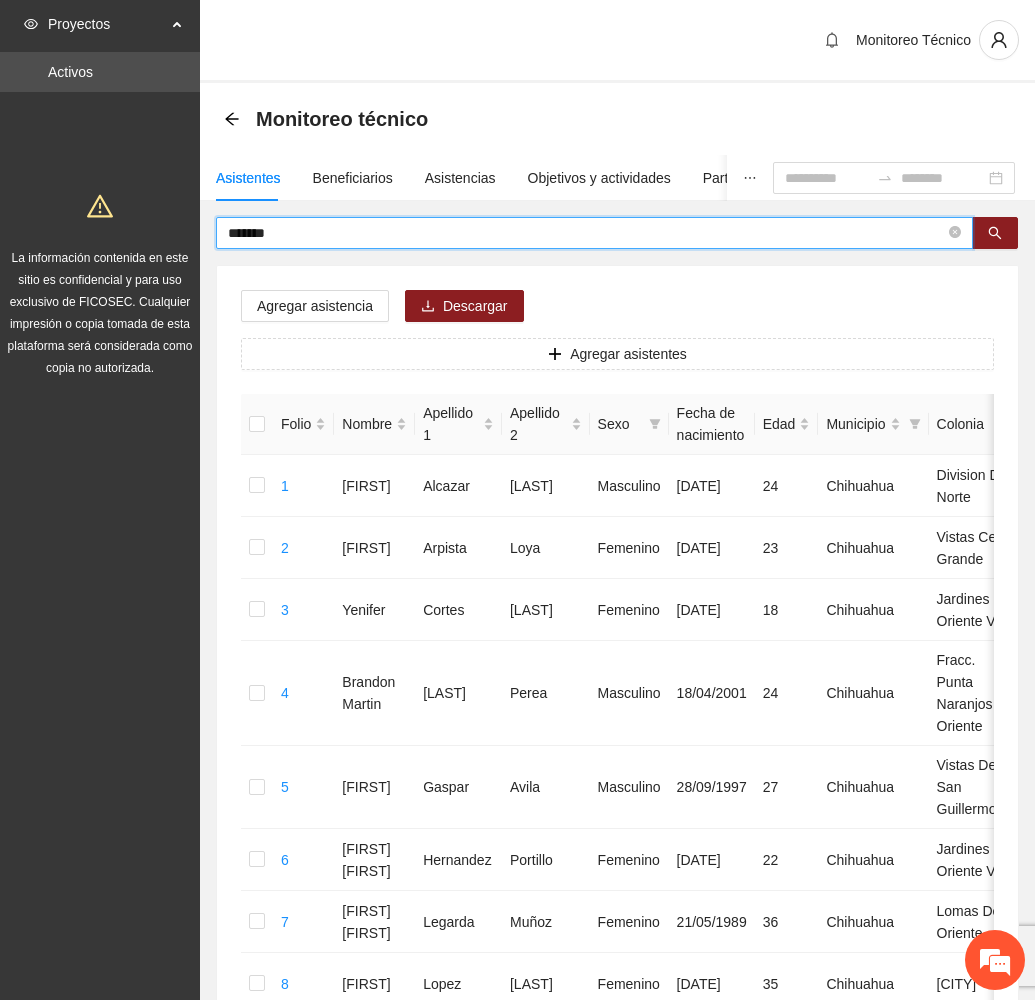 type on "*******" 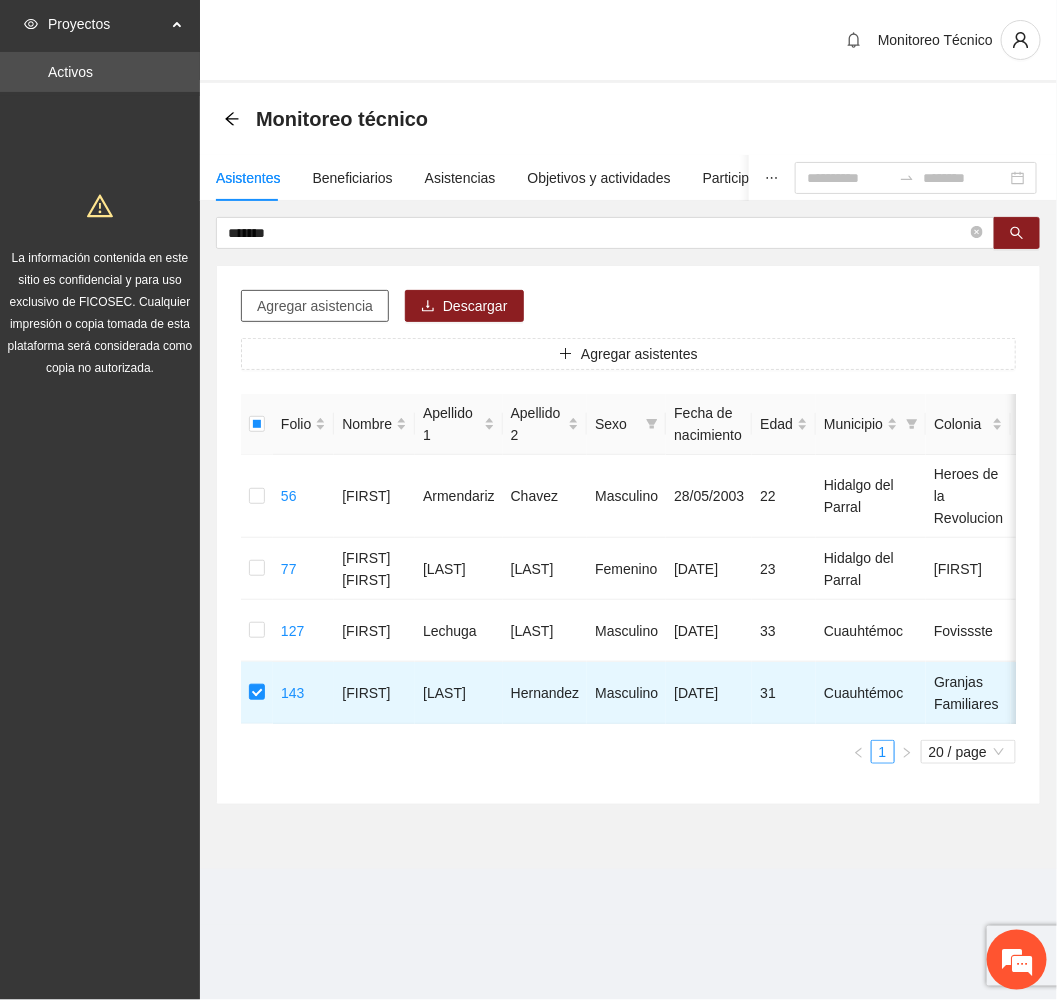 click on "Agregar asistencia" at bounding box center (315, 306) 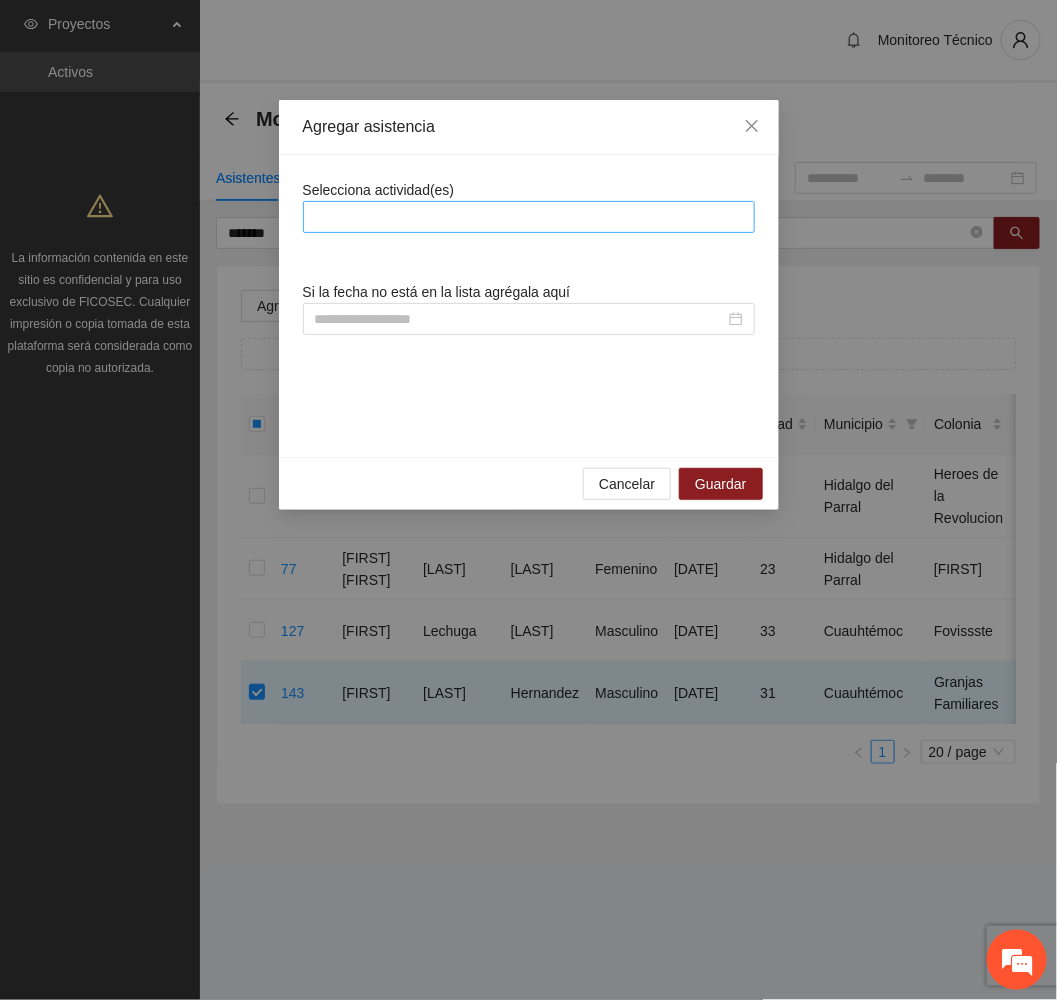 click at bounding box center (529, 217) 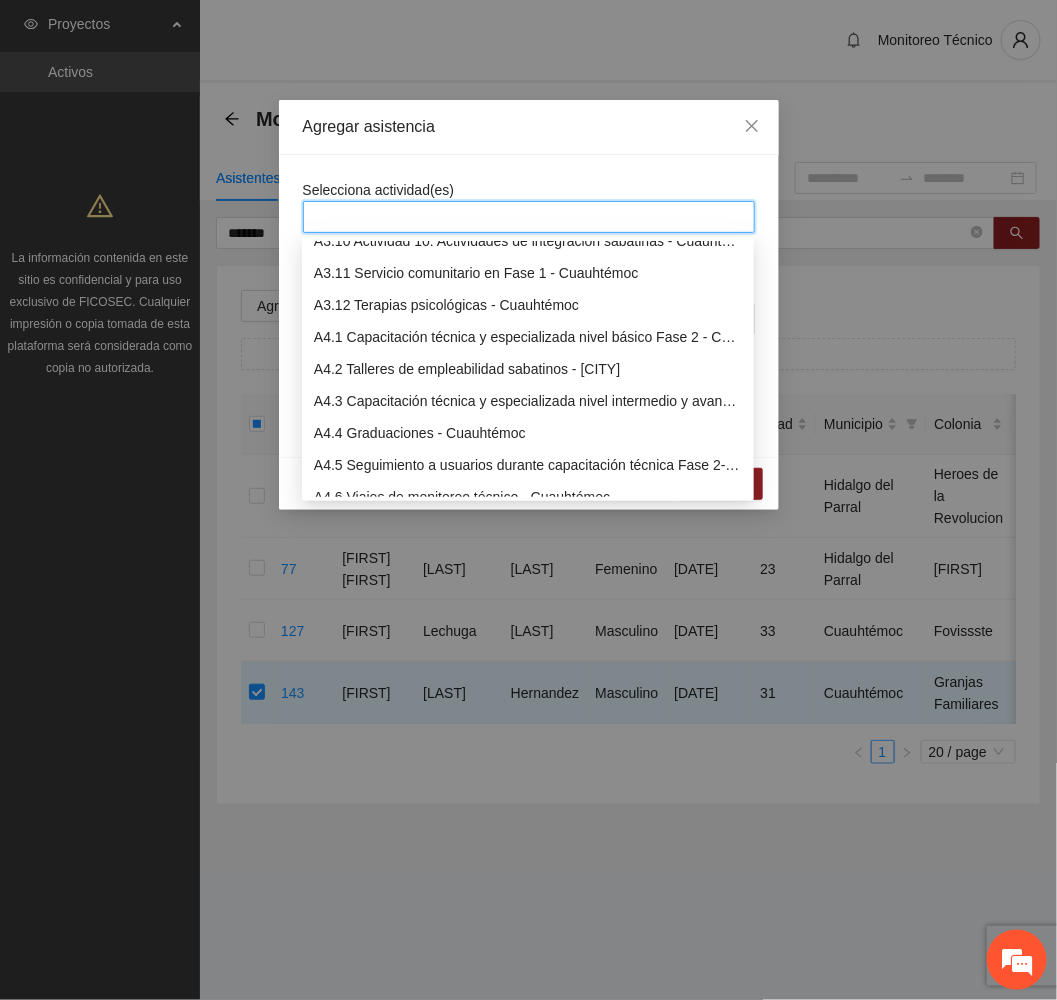 scroll, scrollTop: 1350, scrollLeft: 0, axis: vertical 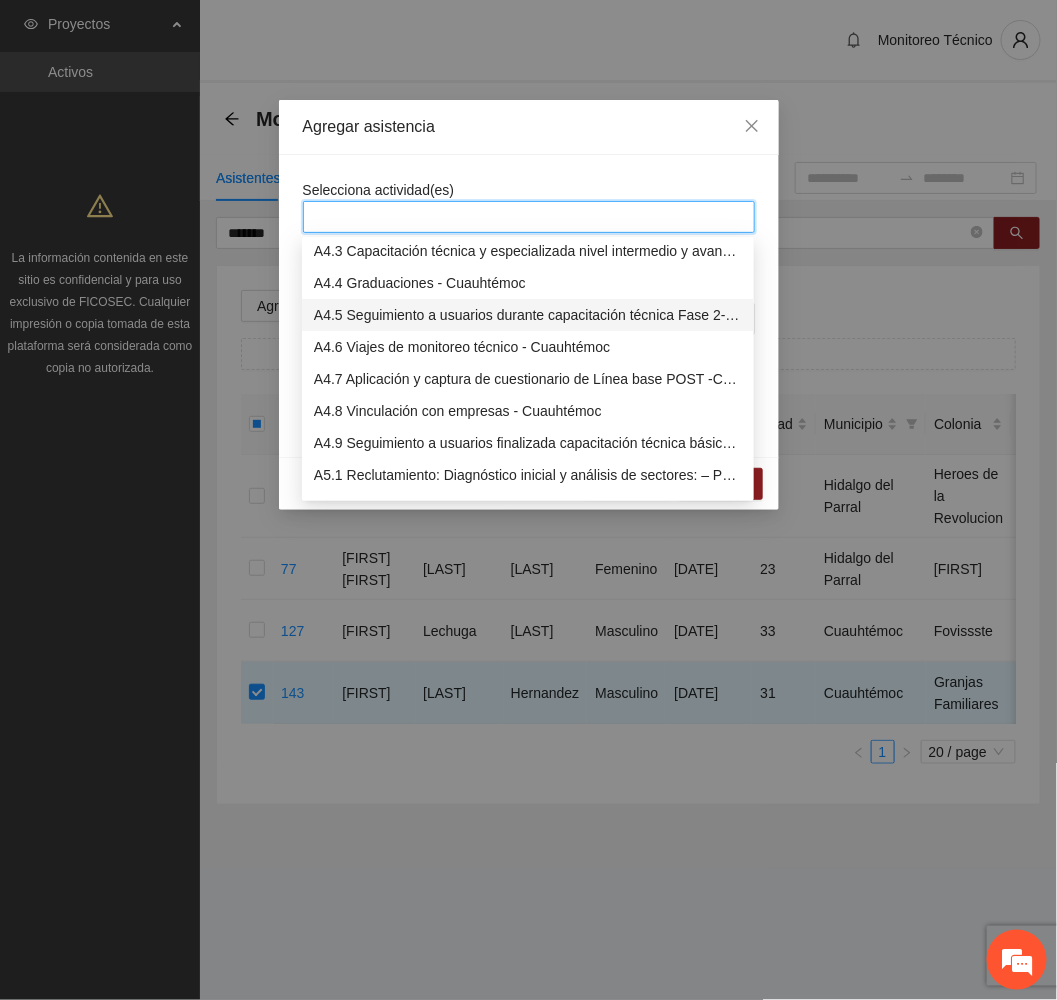 click on "A4.5 Seguimiento a usuarios durante capacitación técnica Fase 2- Cuauhtémoc" at bounding box center [528, 315] 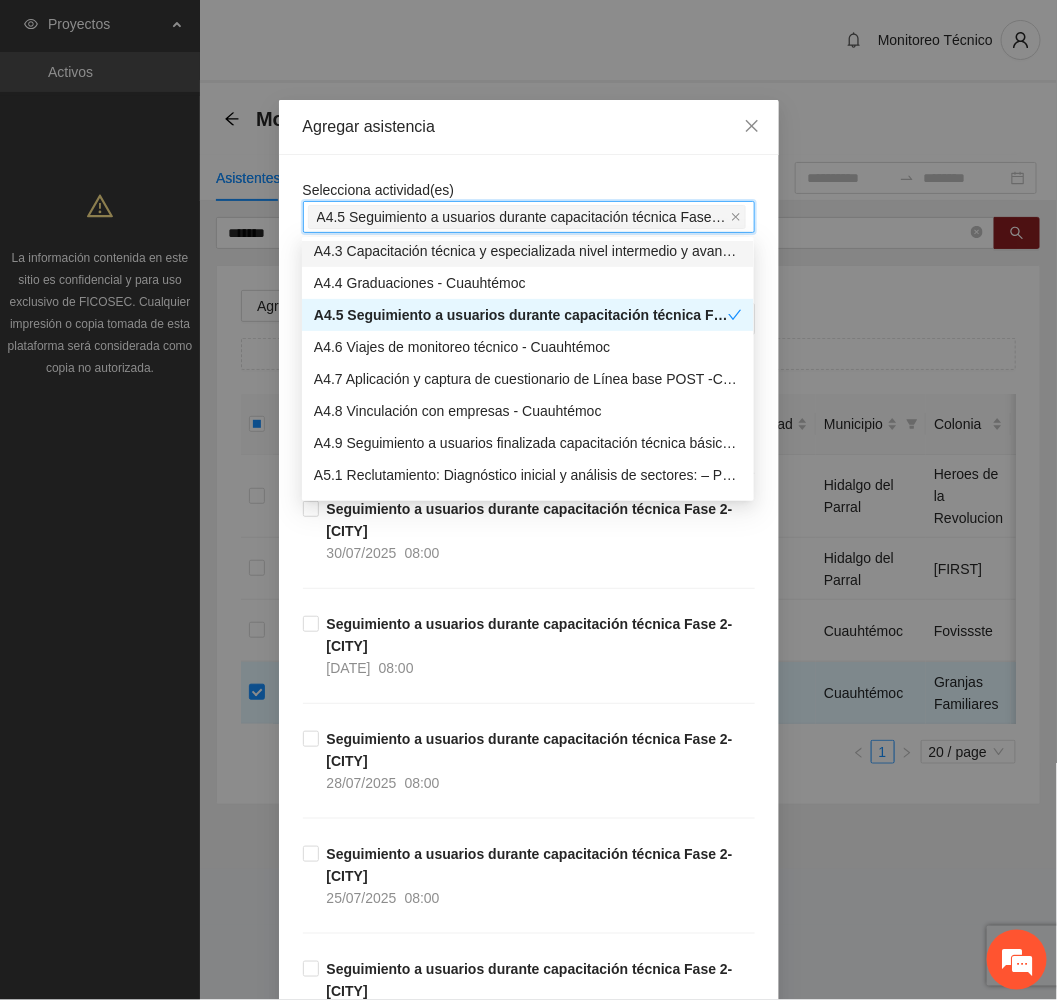 click on "Agregar asistencia" at bounding box center [529, 127] 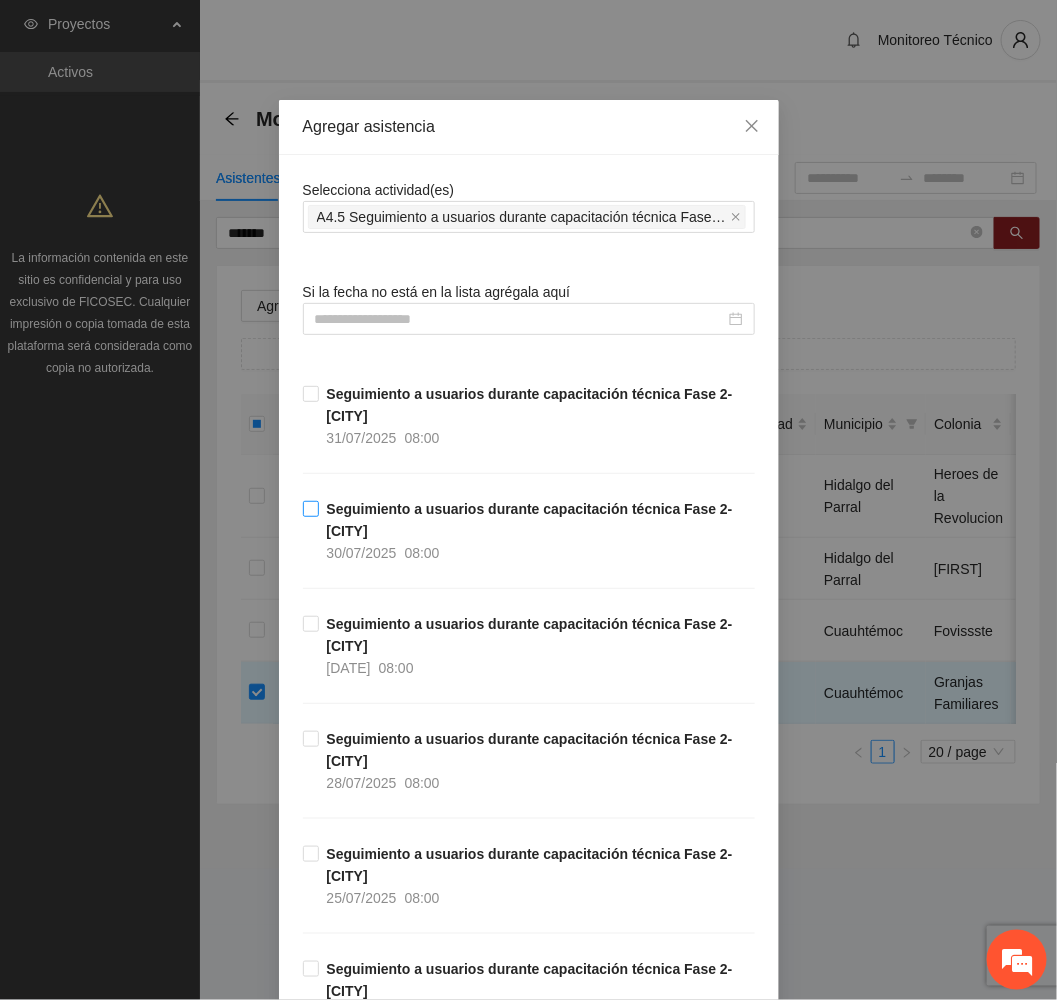 click on "Seguimiento a usuarios durante capacitación técnica Fase 2- Cuauhtémoc" at bounding box center [530, 520] 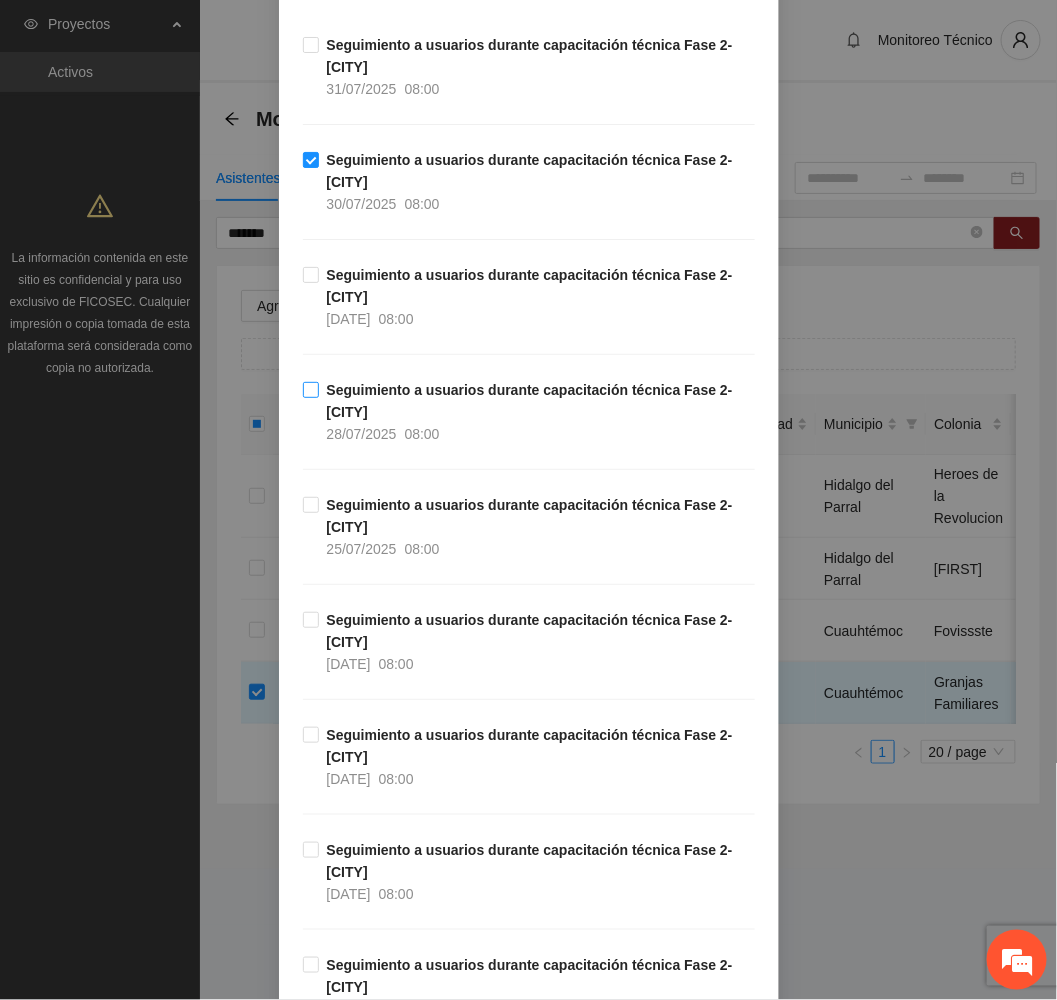 scroll, scrollTop: 450, scrollLeft: 0, axis: vertical 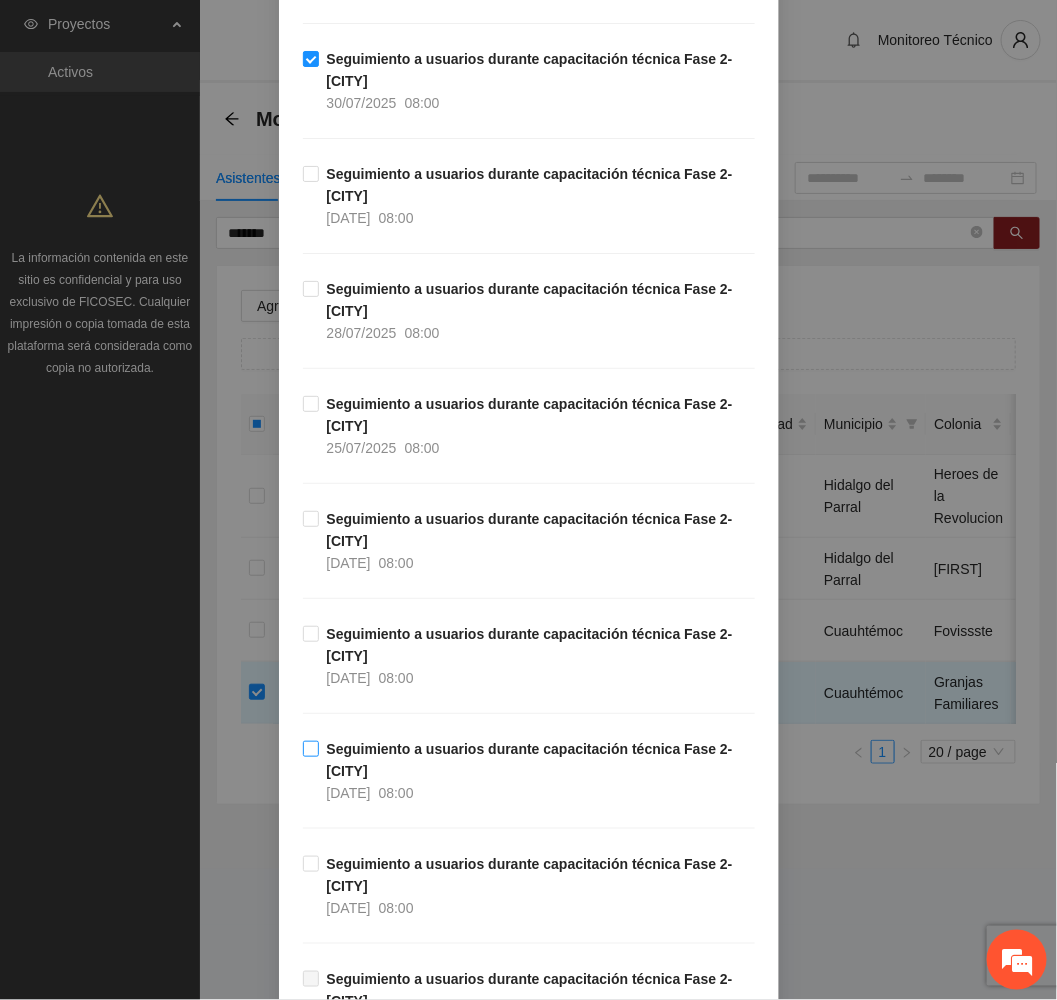 click on "Seguimiento a usuarios durante capacitación técnica Fase 2- Cuauhtémoc" at bounding box center (530, 760) 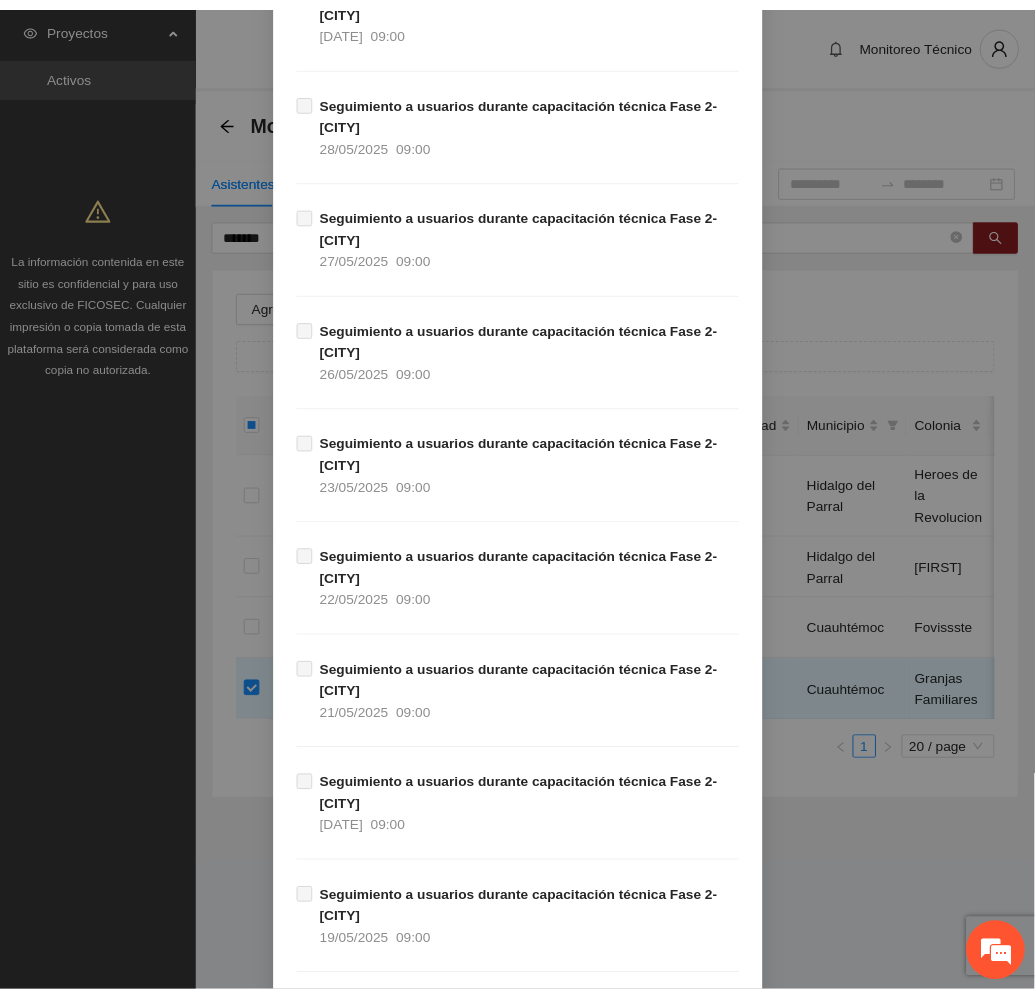 scroll, scrollTop: 1729, scrollLeft: 0, axis: vertical 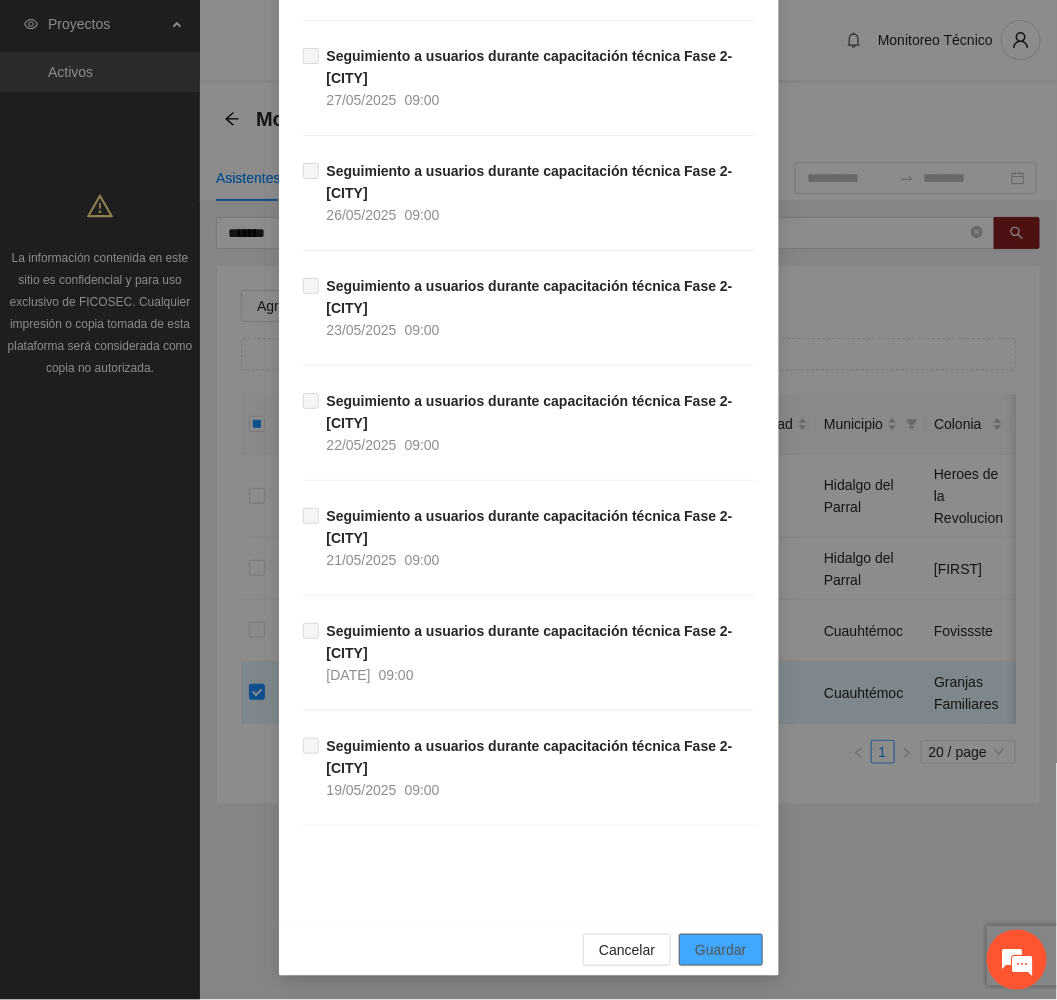 drag, startPoint x: 729, startPoint y: 942, endPoint x: 592, endPoint y: 879, distance: 150.79124 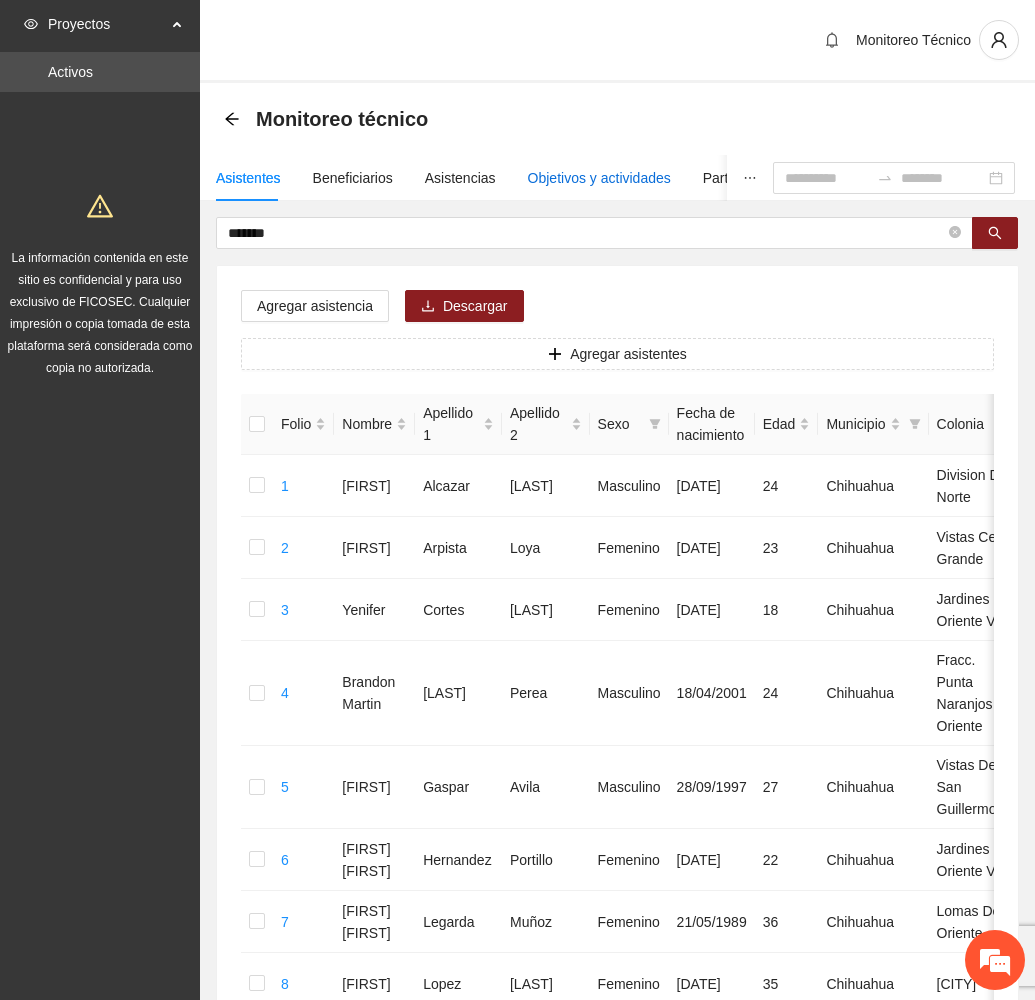 click on "Objetivos y actividades" at bounding box center (599, 178) 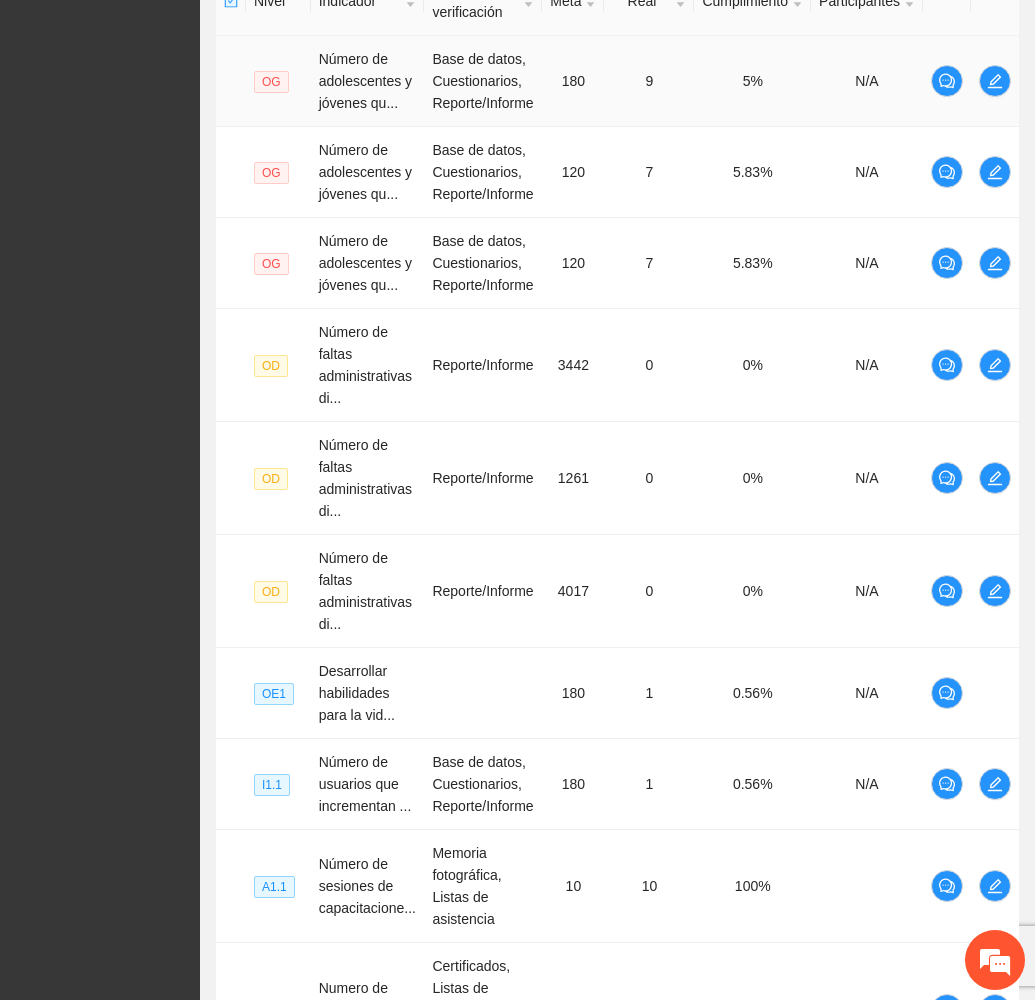 scroll, scrollTop: 820, scrollLeft: 0, axis: vertical 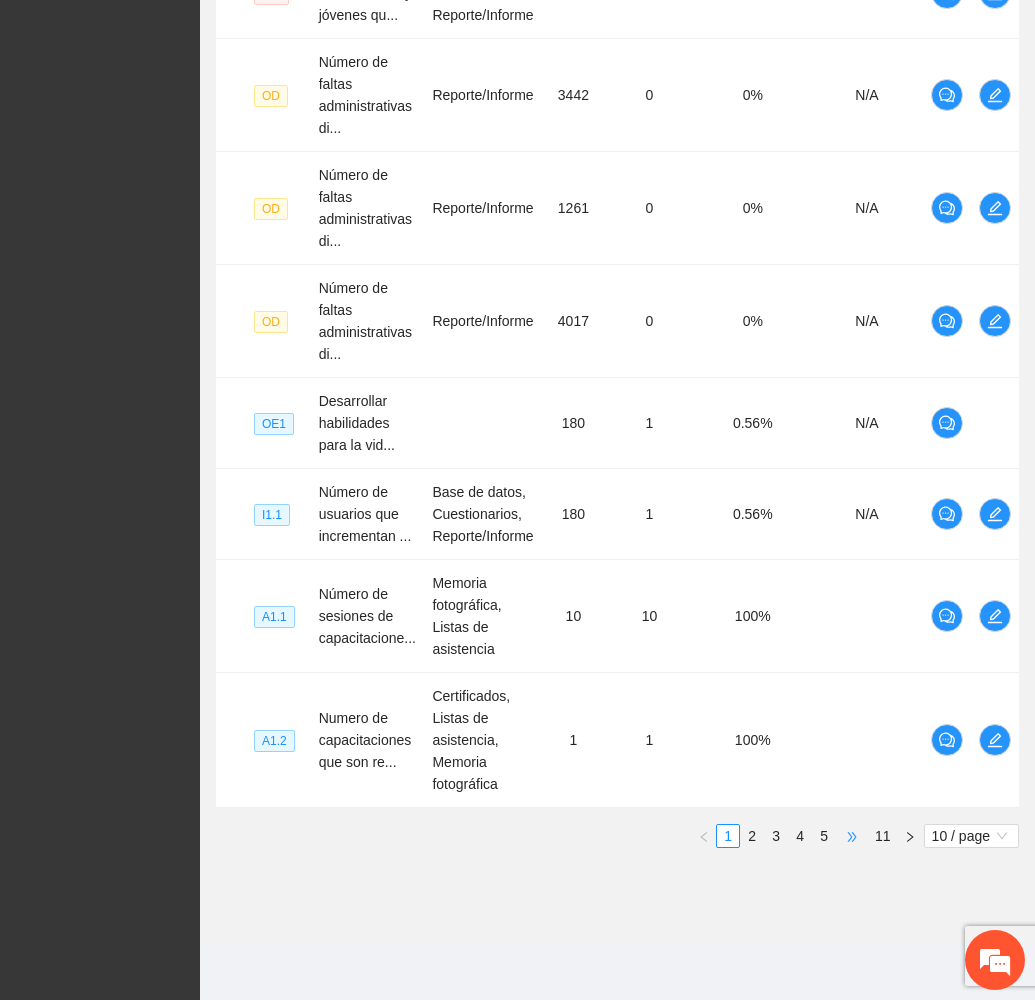 click on "•••" at bounding box center (852, 836) 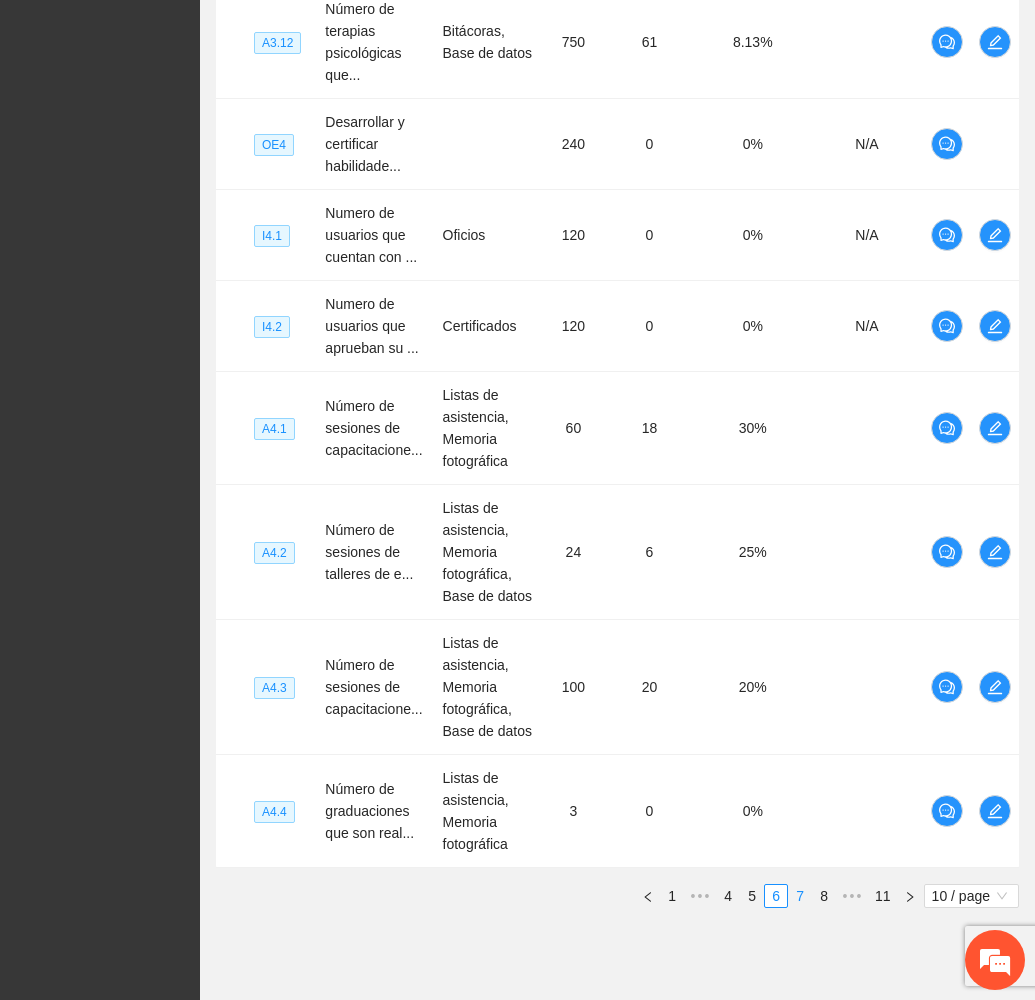 click on "7" at bounding box center [800, 896] 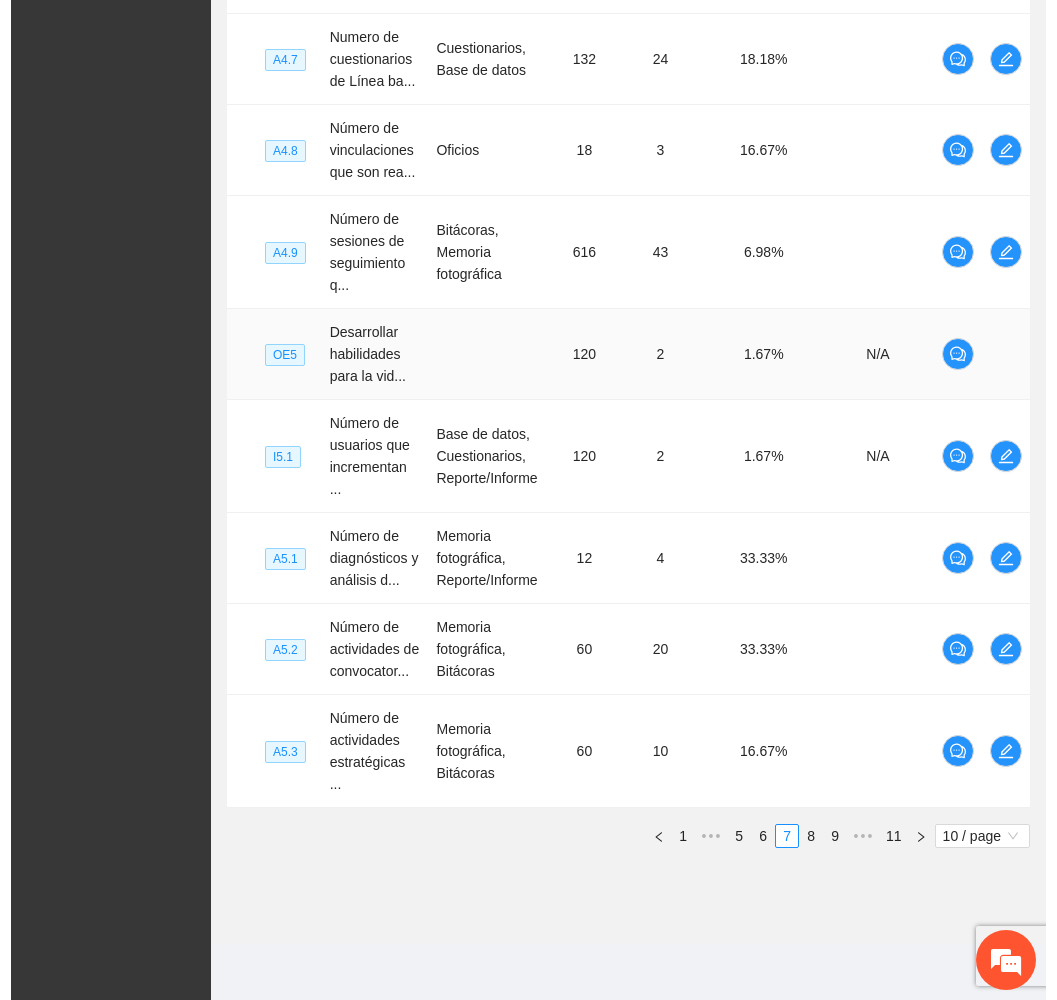 scroll, scrollTop: 48, scrollLeft: 0, axis: vertical 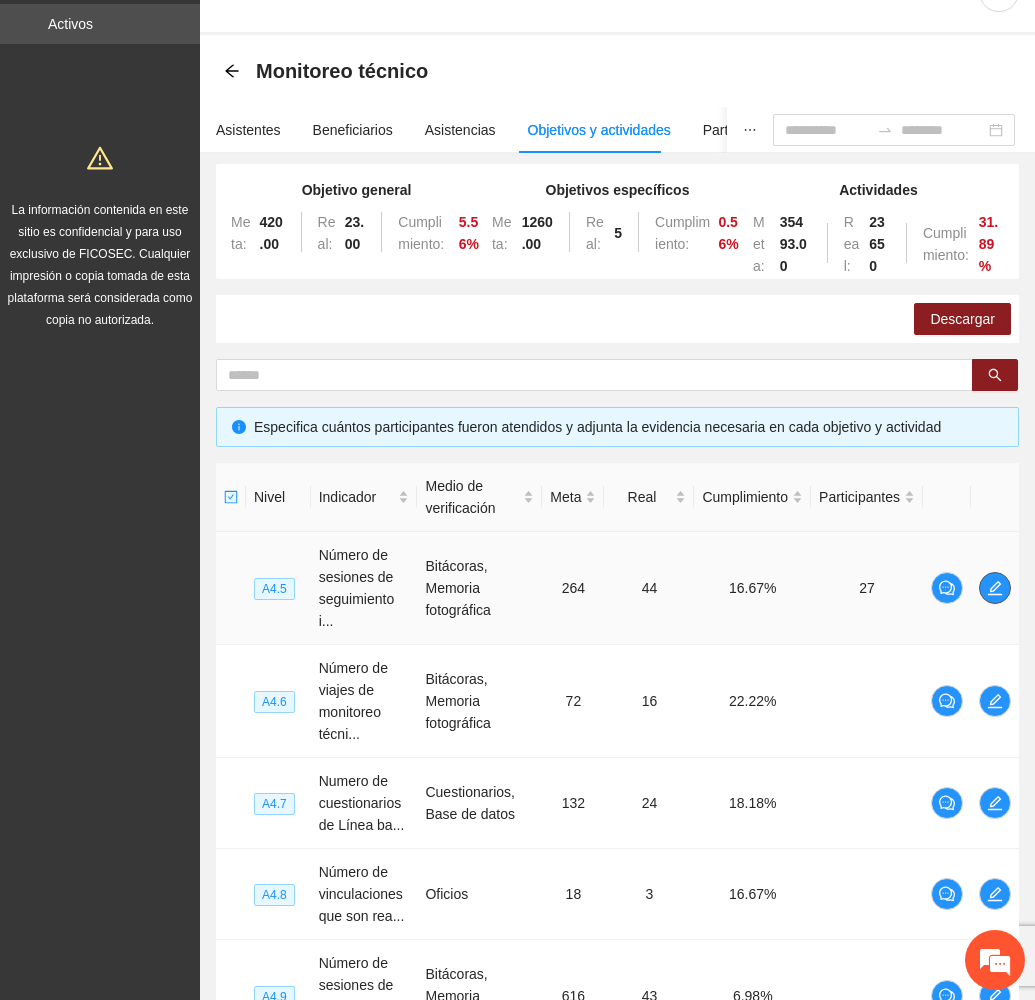 click at bounding box center (995, 588) 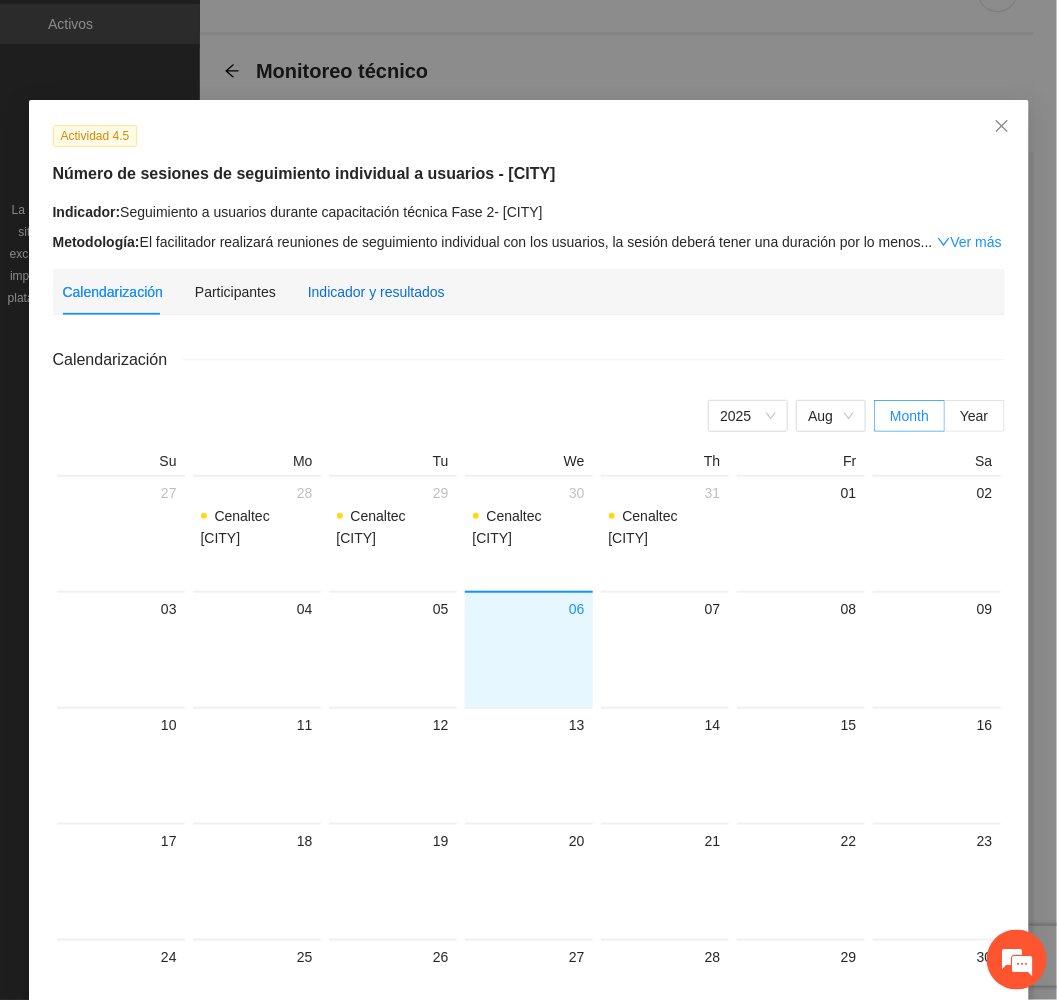 click on "Indicador y resultados" at bounding box center (376, 292) 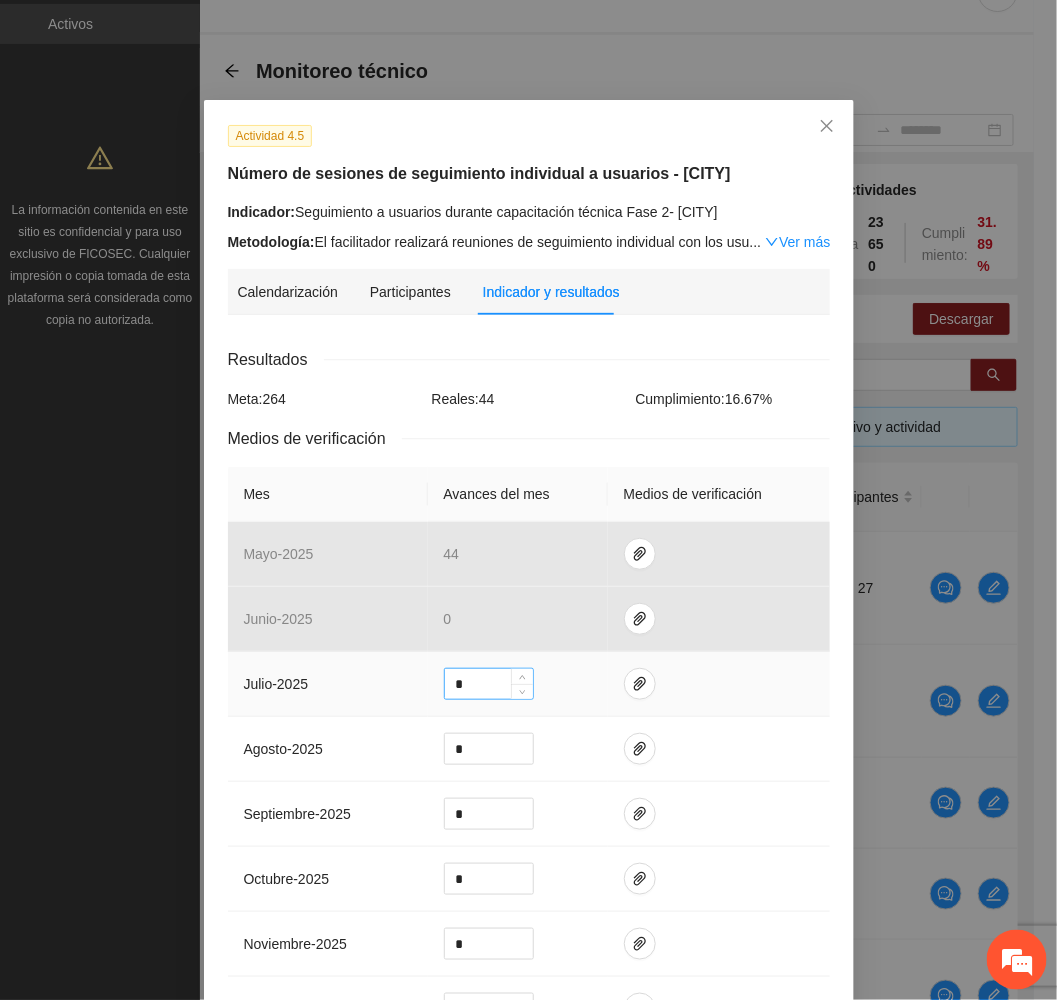 click on "*" at bounding box center (489, 684) 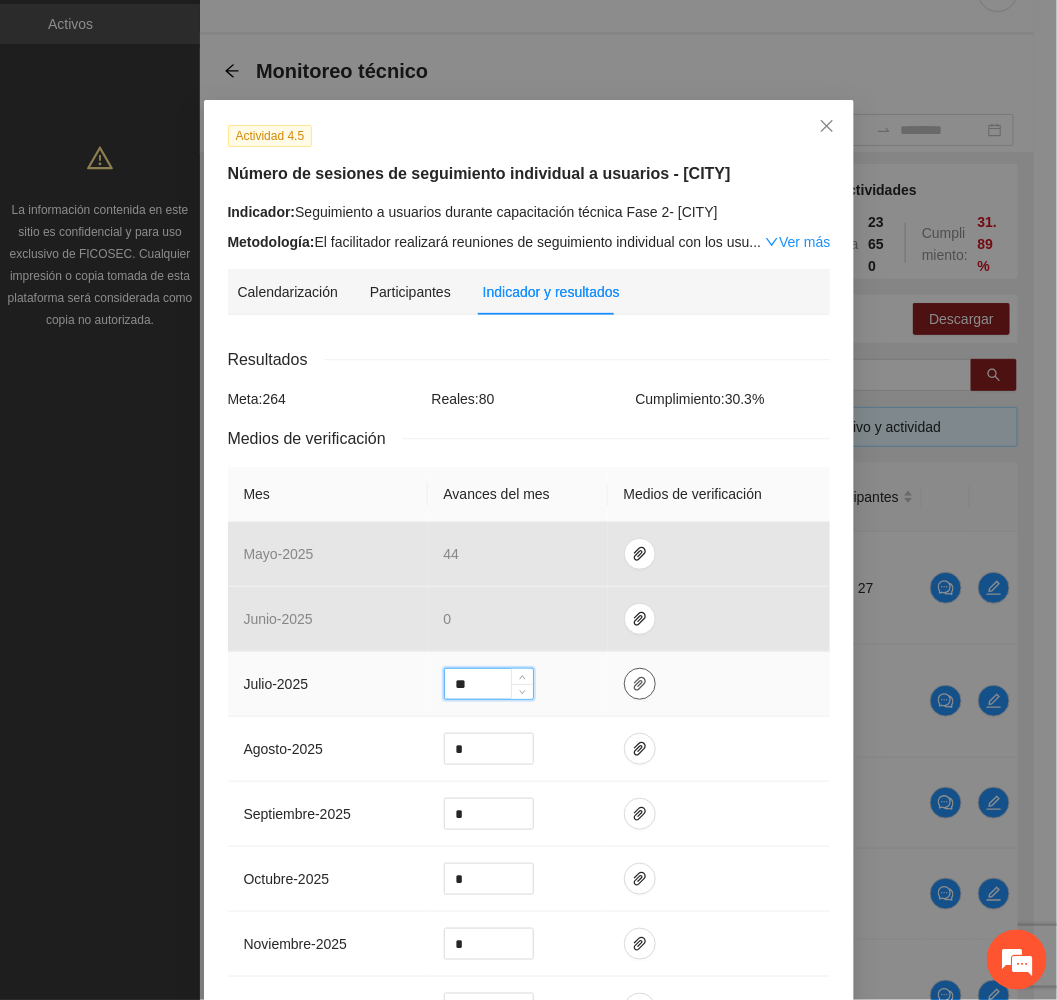 type on "**" 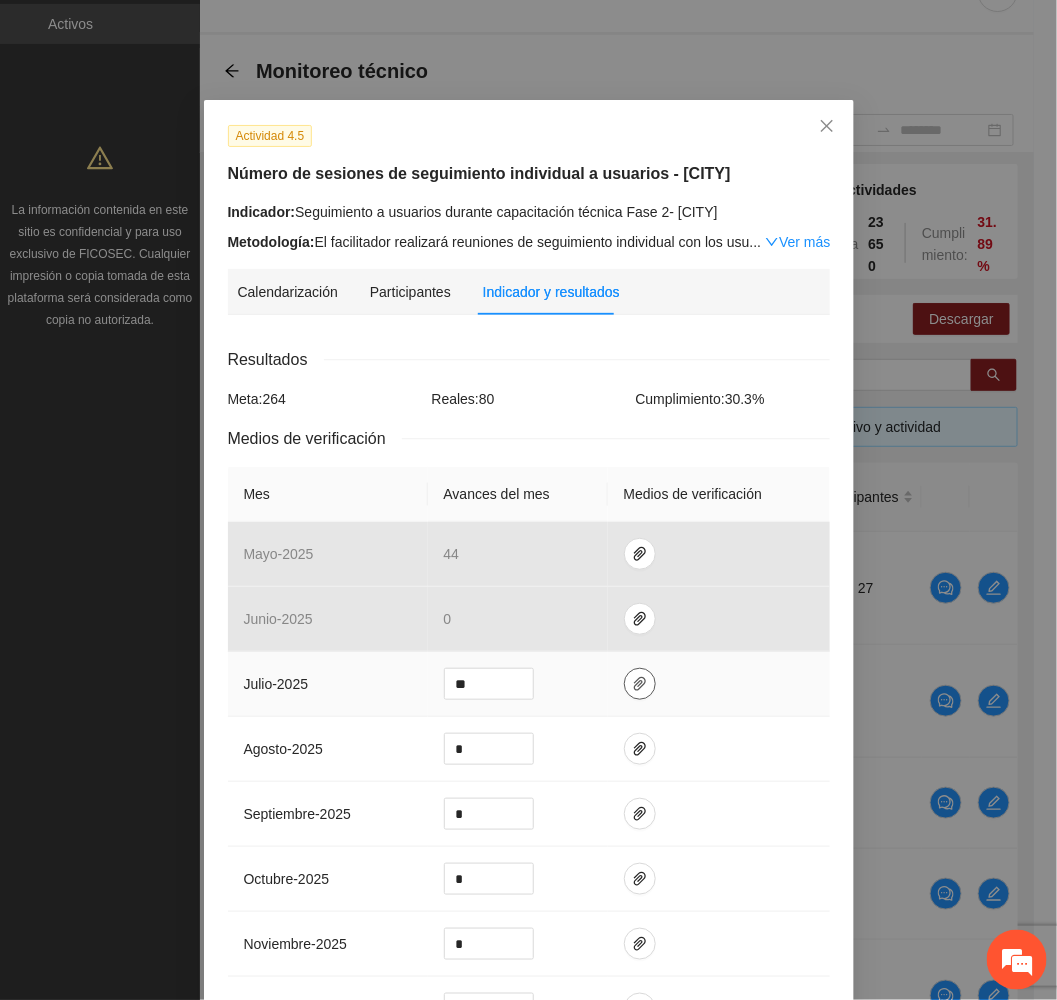 click 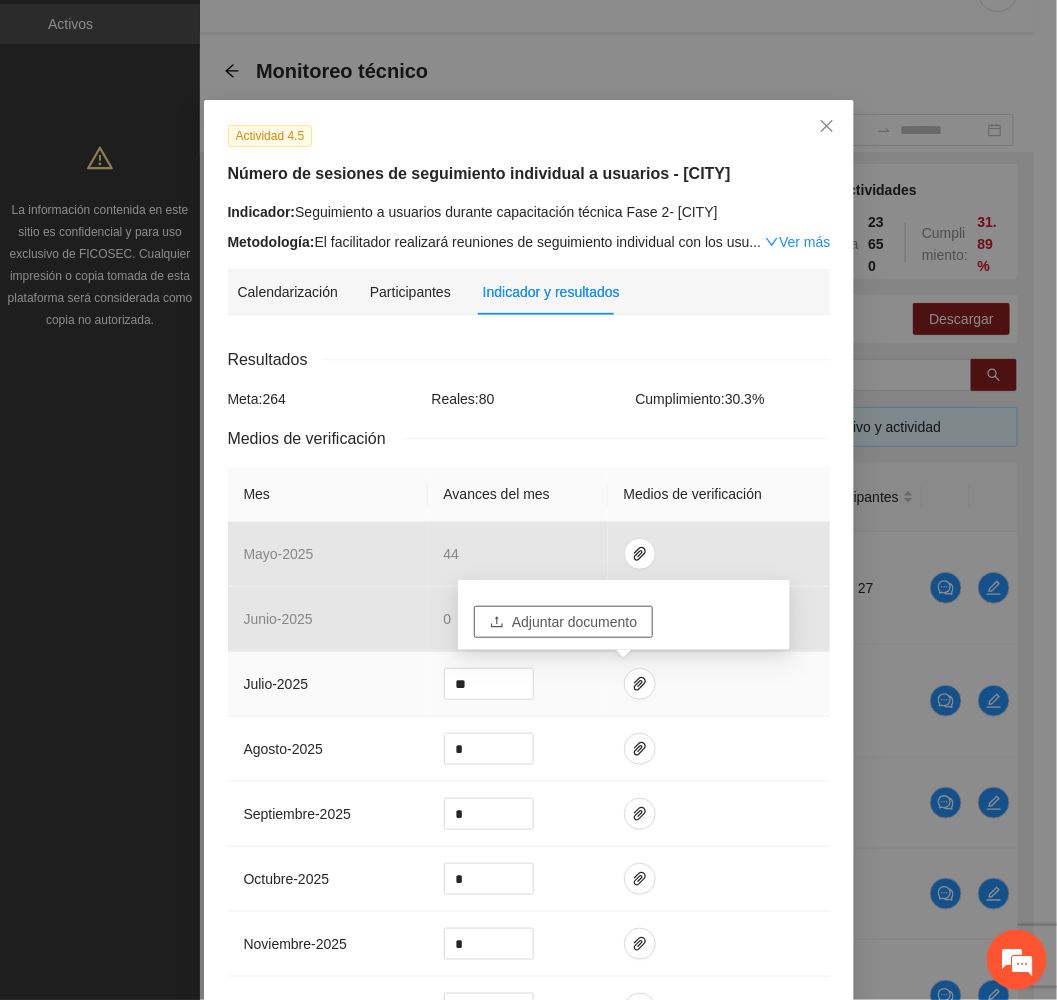 click on "Adjuntar documento" at bounding box center [574, 622] 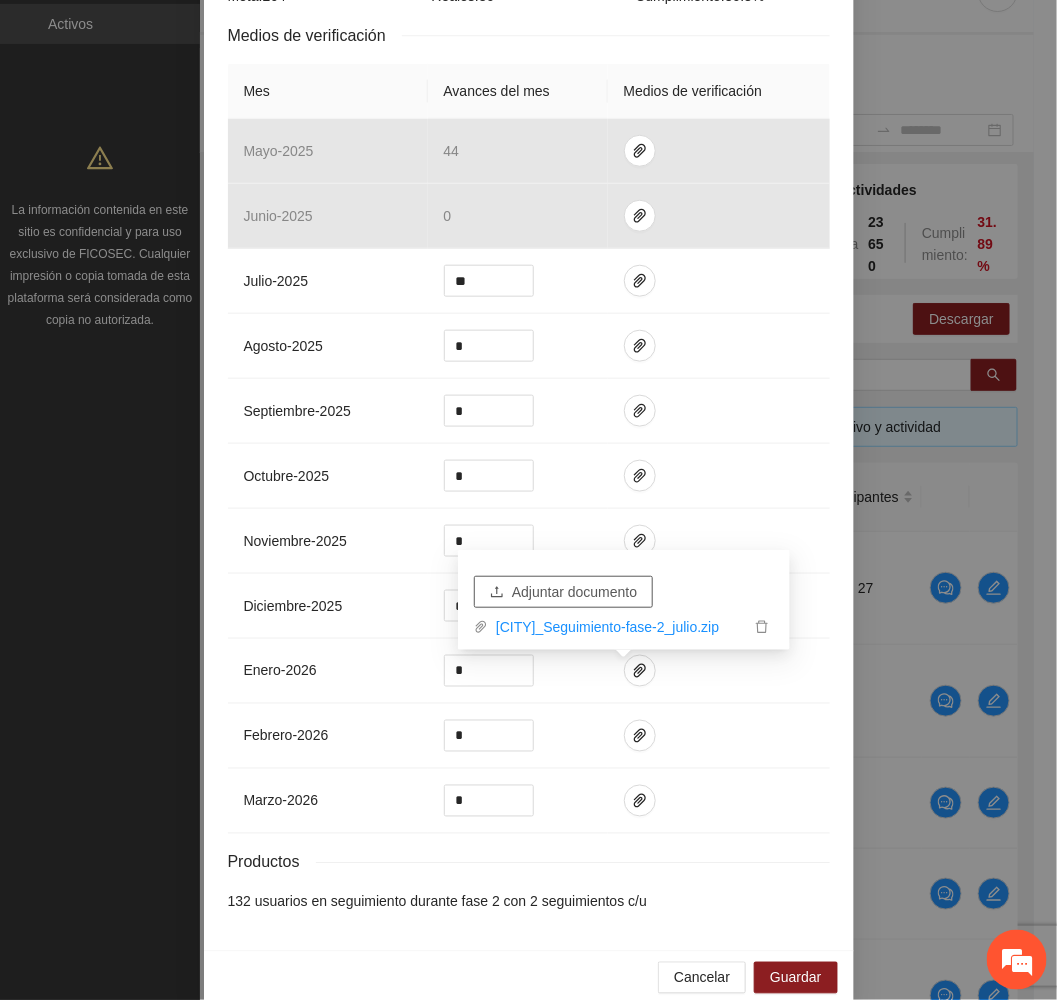 scroll, scrollTop: 445, scrollLeft: 0, axis: vertical 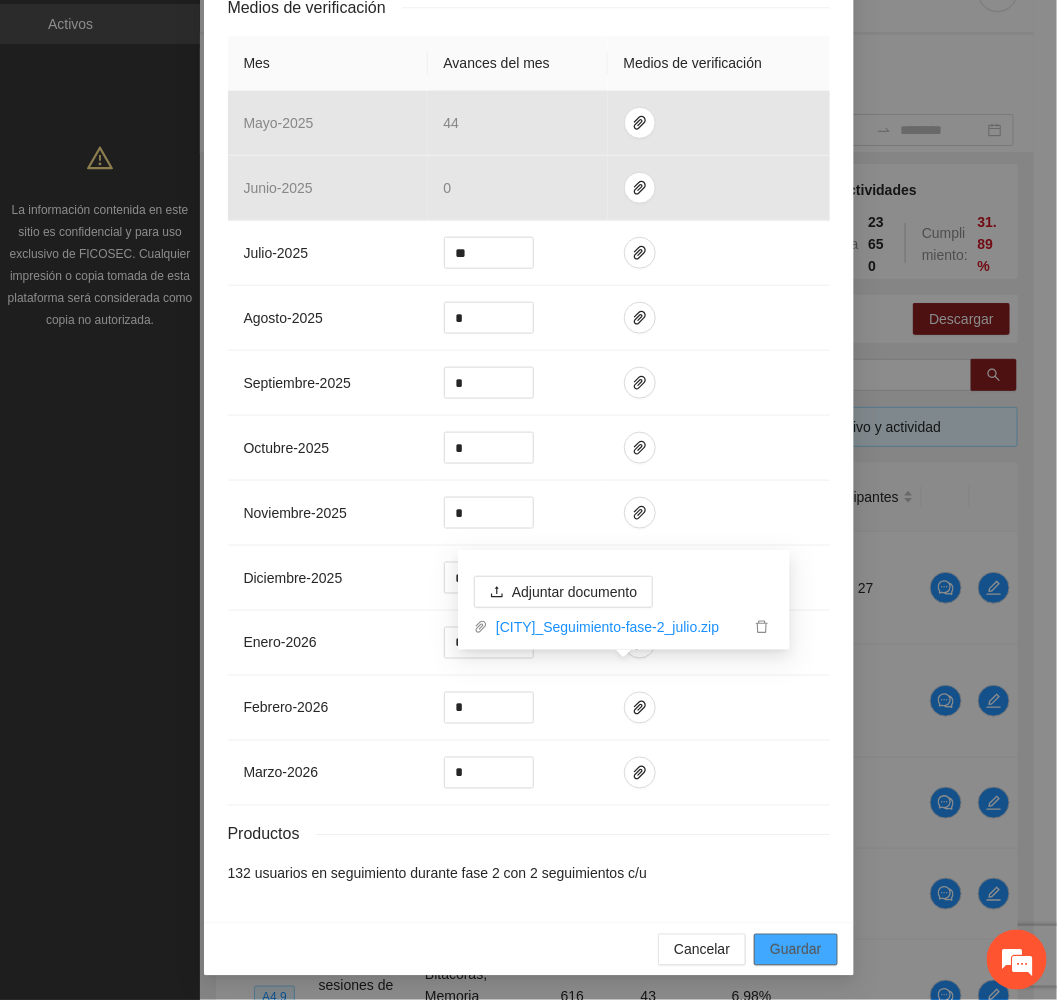 click on "Guardar" at bounding box center [795, 950] 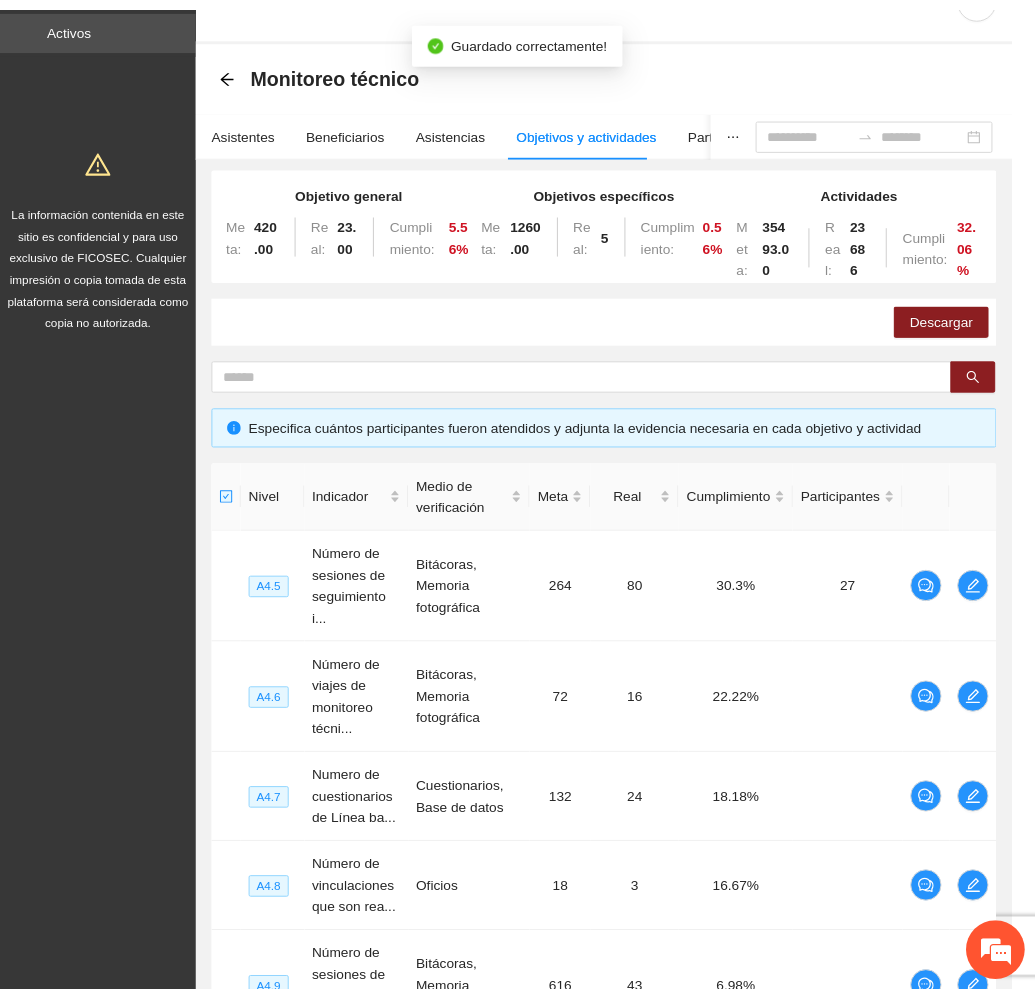 scroll, scrollTop: 346, scrollLeft: 0, axis: vertical 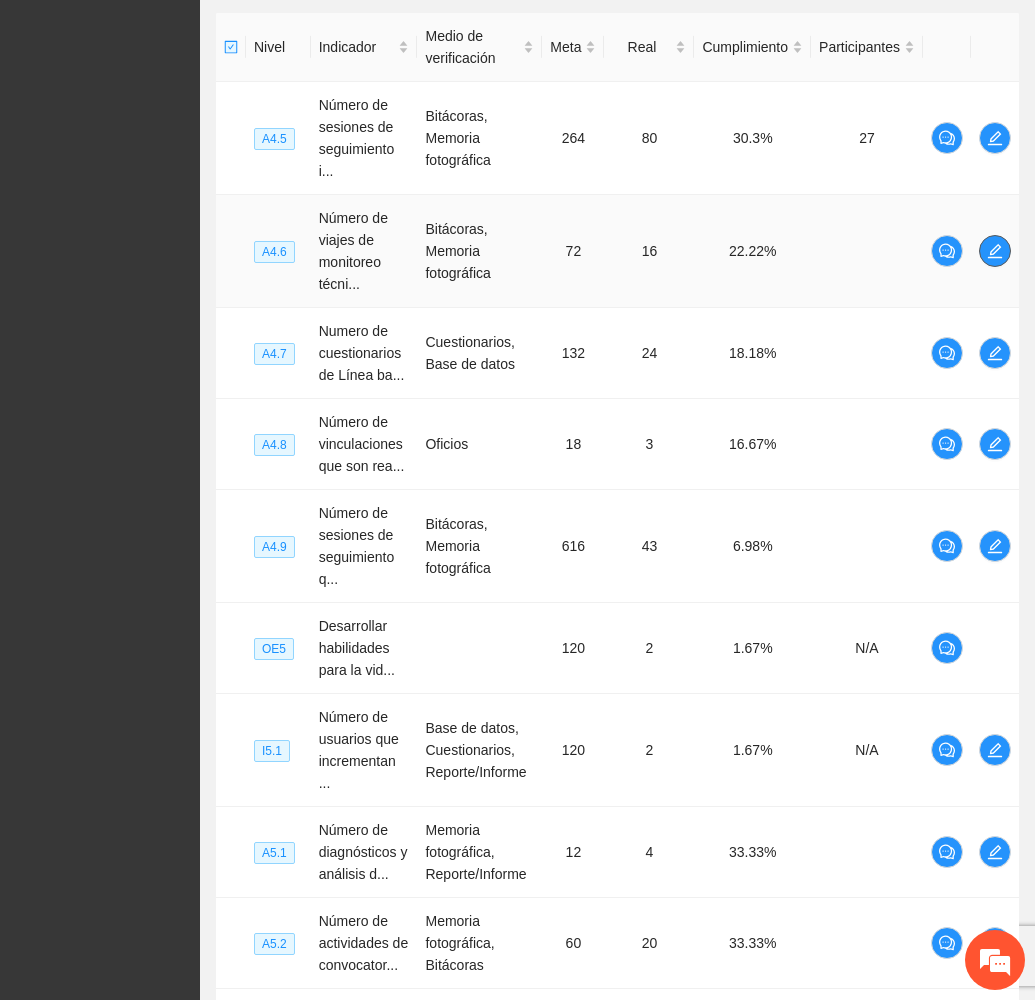 click at bounding box center (995, 251) 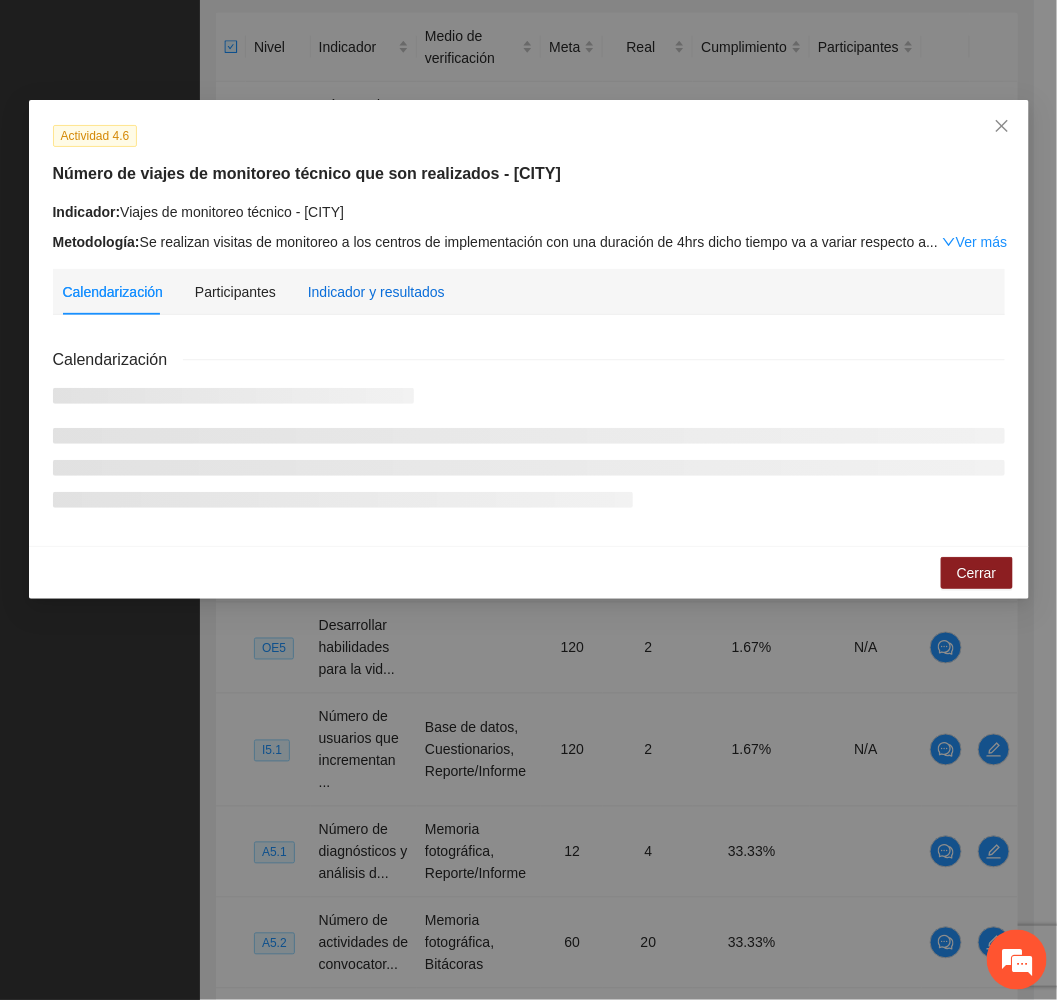 click on "Indicador y resultados" at bounding box center (376, 292) 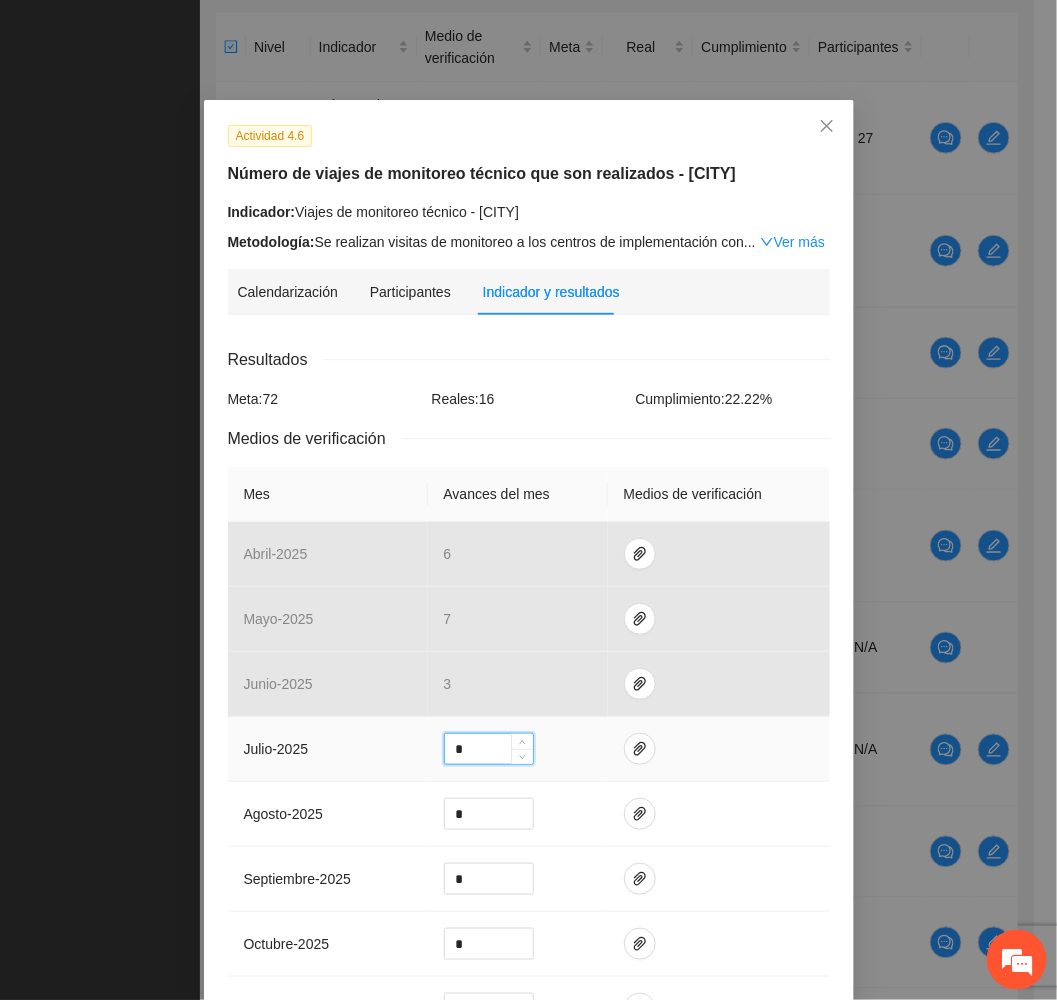 click on "*" at bounding box center (489, 749) 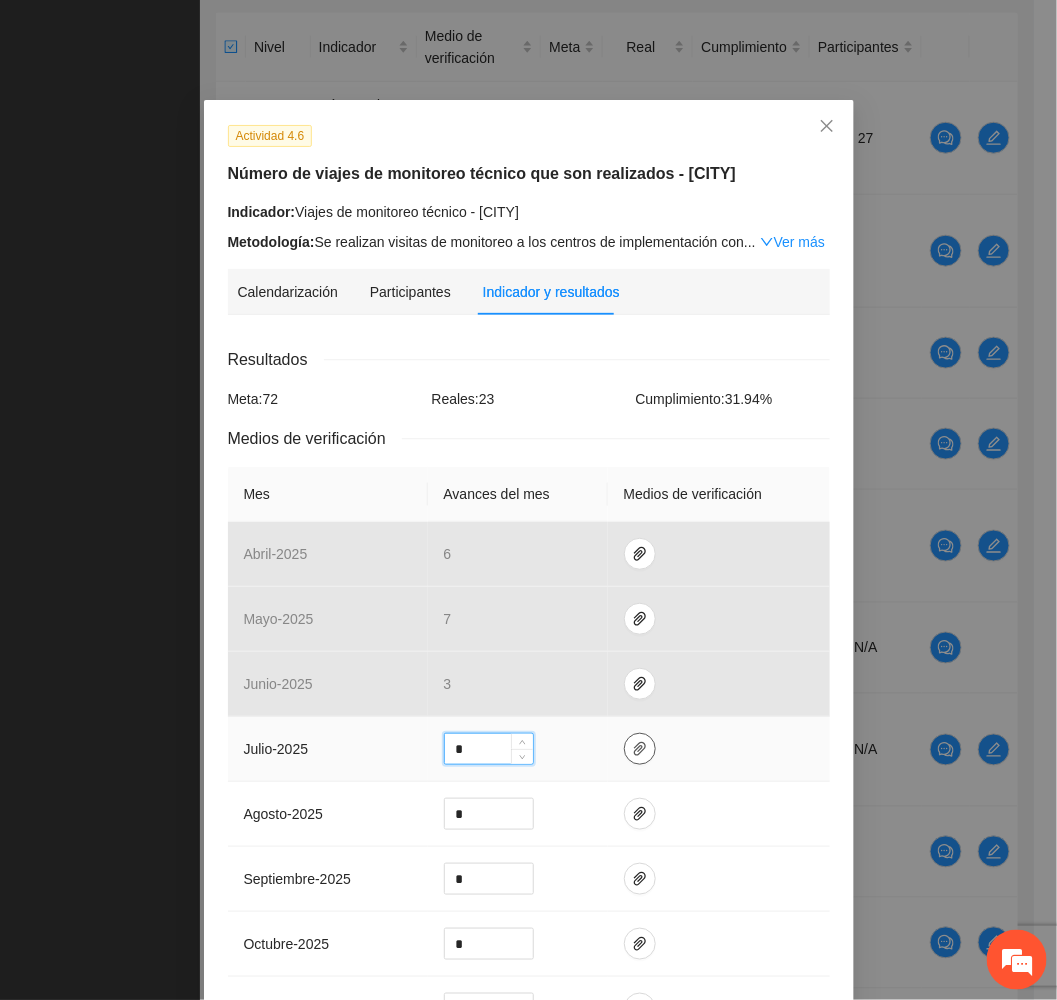 type on "*" 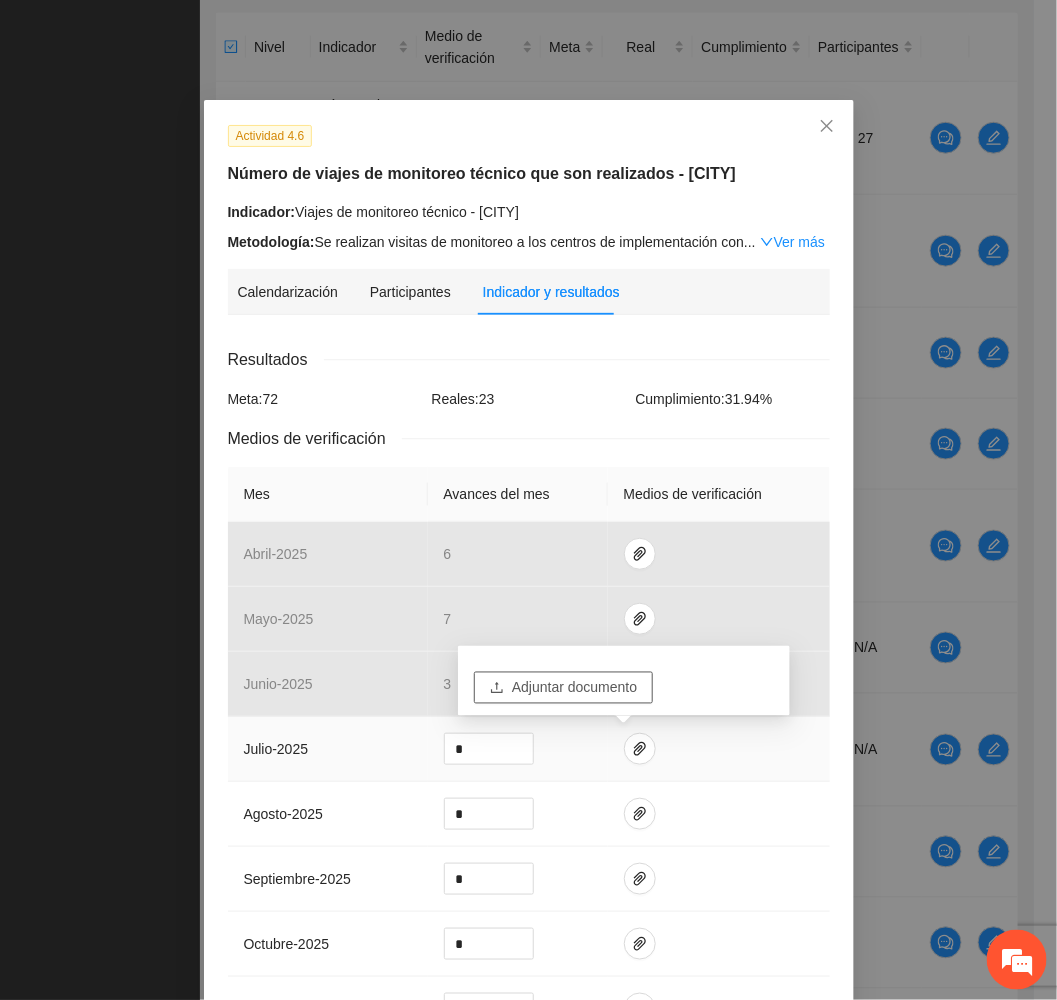 click on "Adjuntar documento" at bounding box center (574, 688) 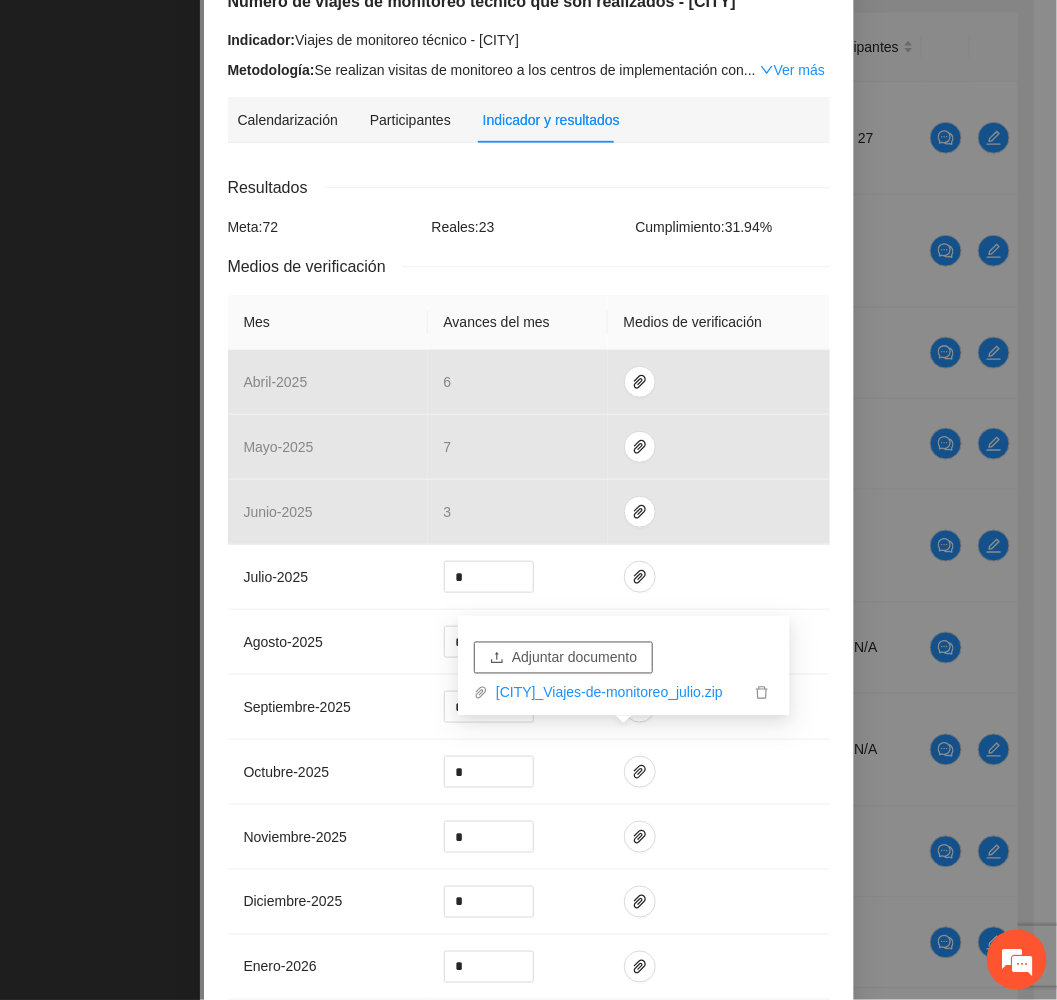 scroll, scrollTop: 511, scrollLeft: 0, axis: vertical 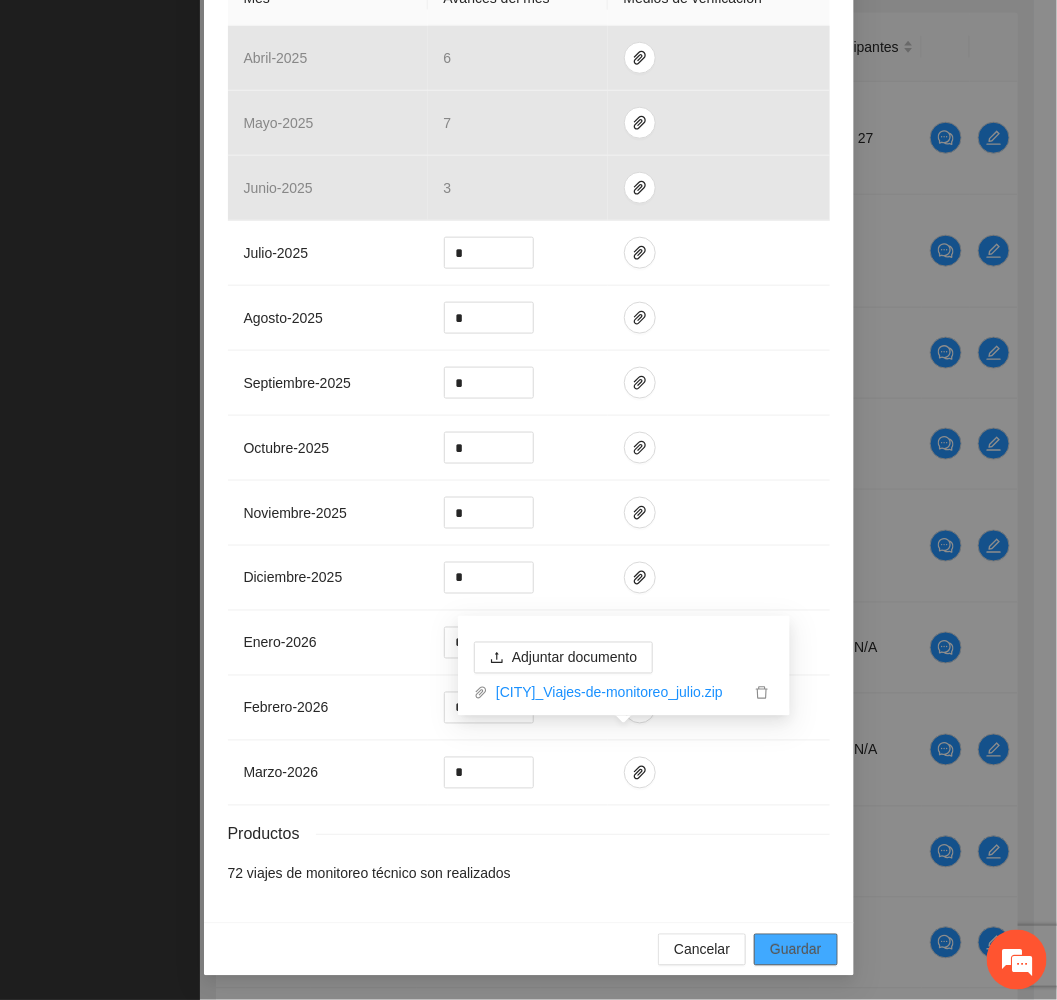 click on "Guardar" at bounding box center [795, 950] 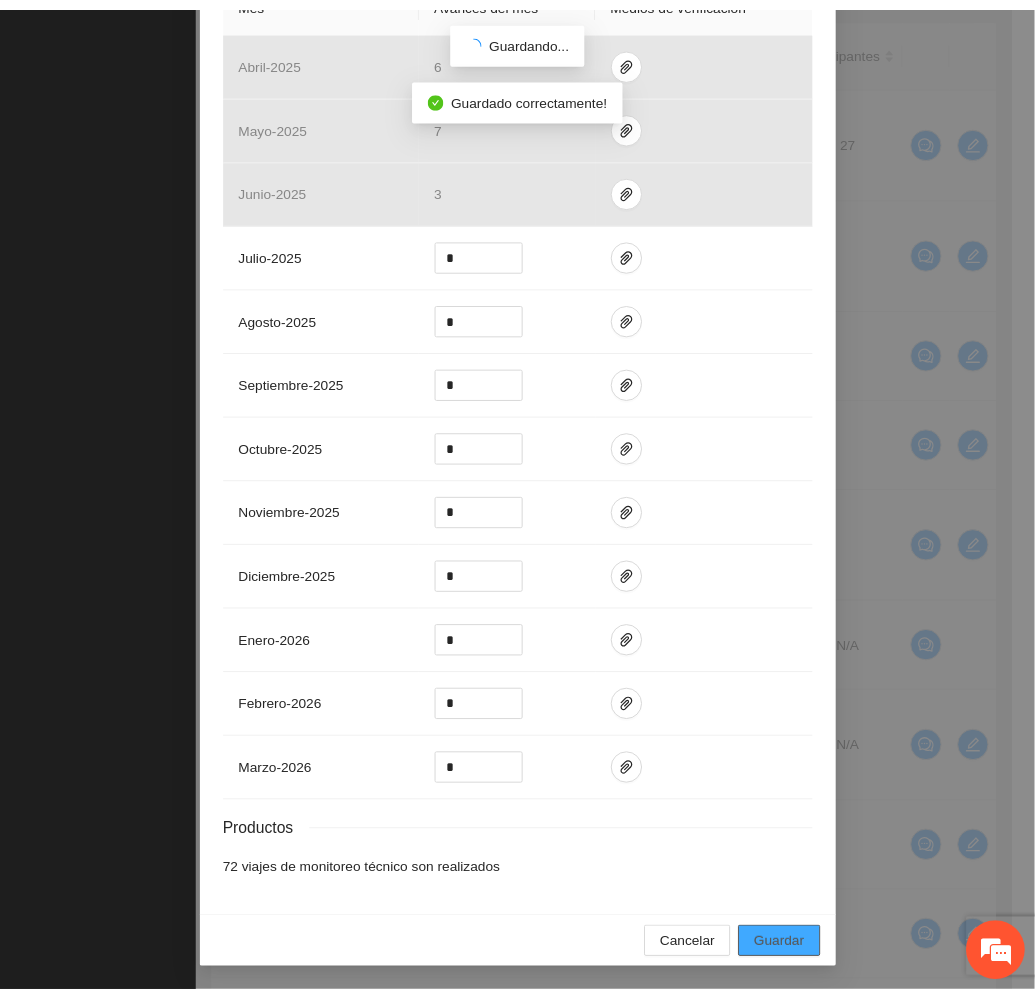 scroll, scrollTop: 411, scrollLeft: 0, axis: vertical 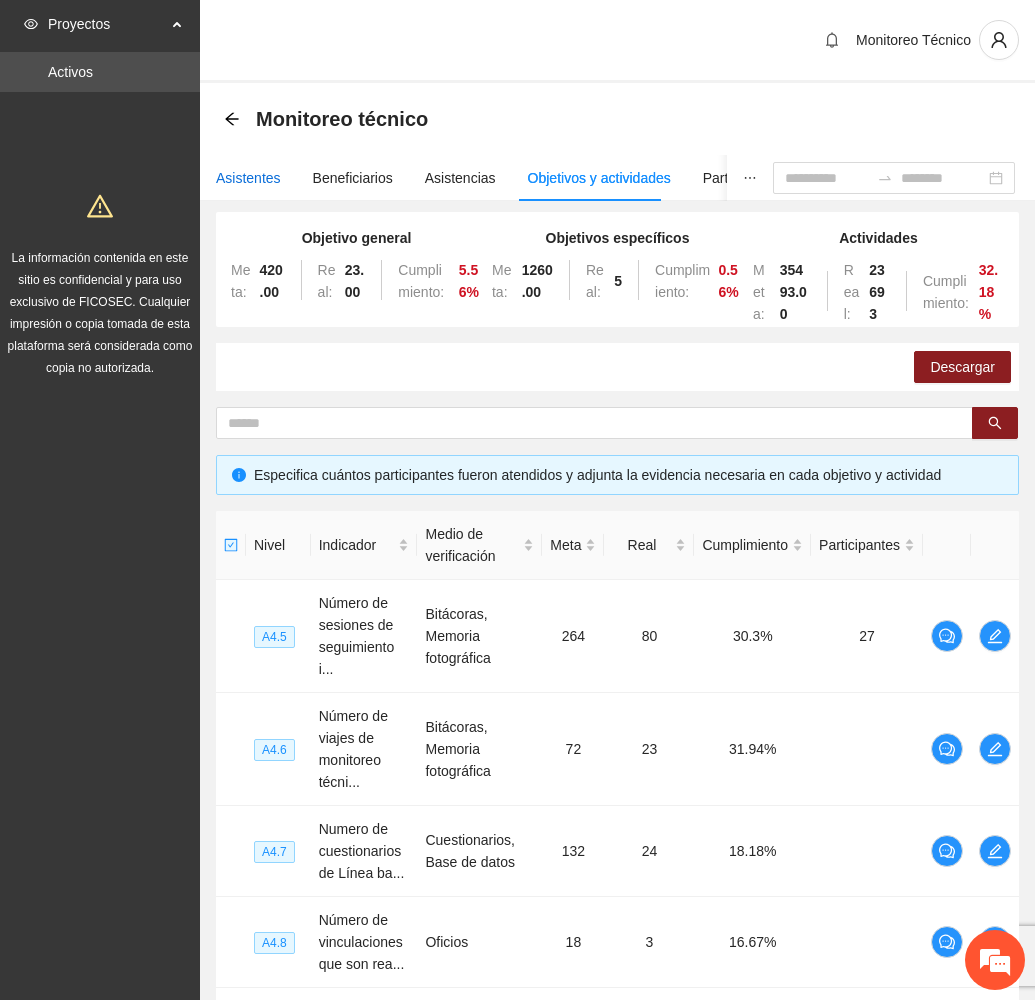 click on "Asistentes" at bounding box center [248, 178] 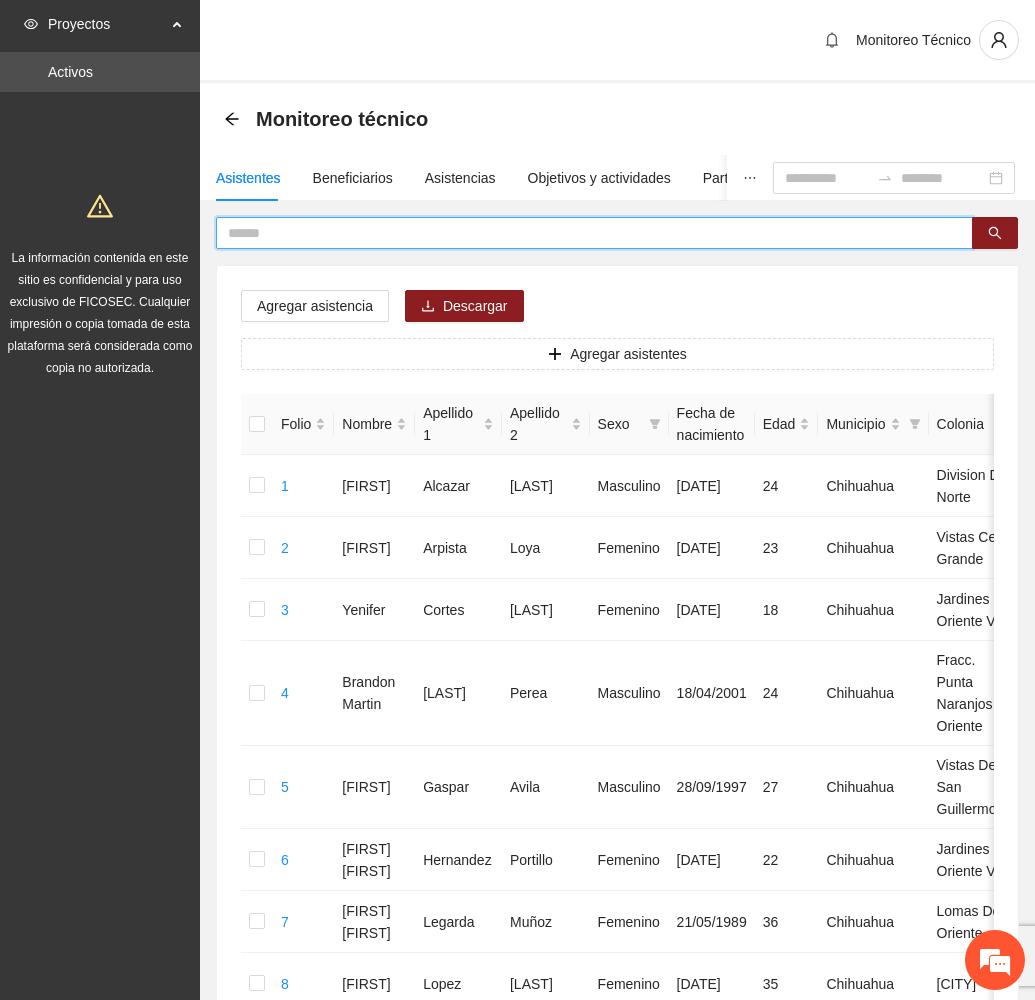 click at bounding box center [586, 233] 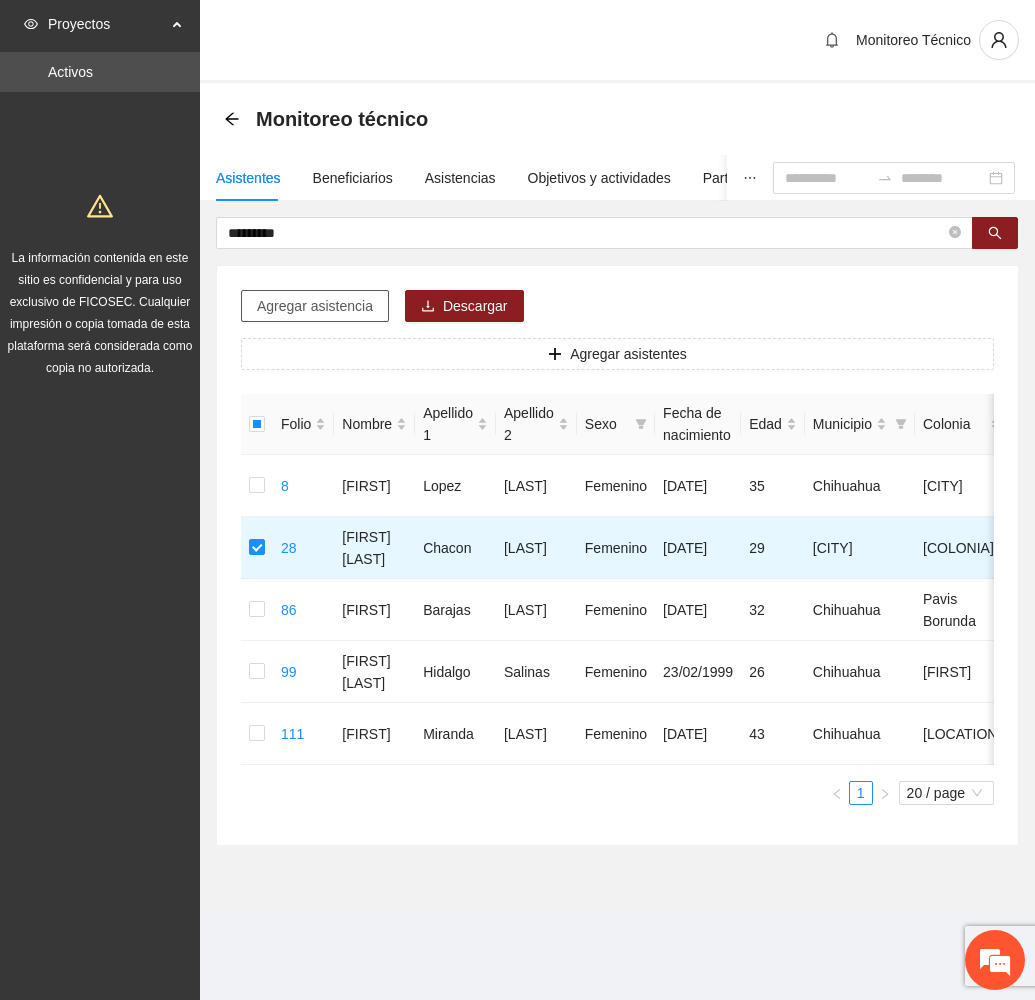 click on "Agregar asistencia" at bounding box center (315, 306) 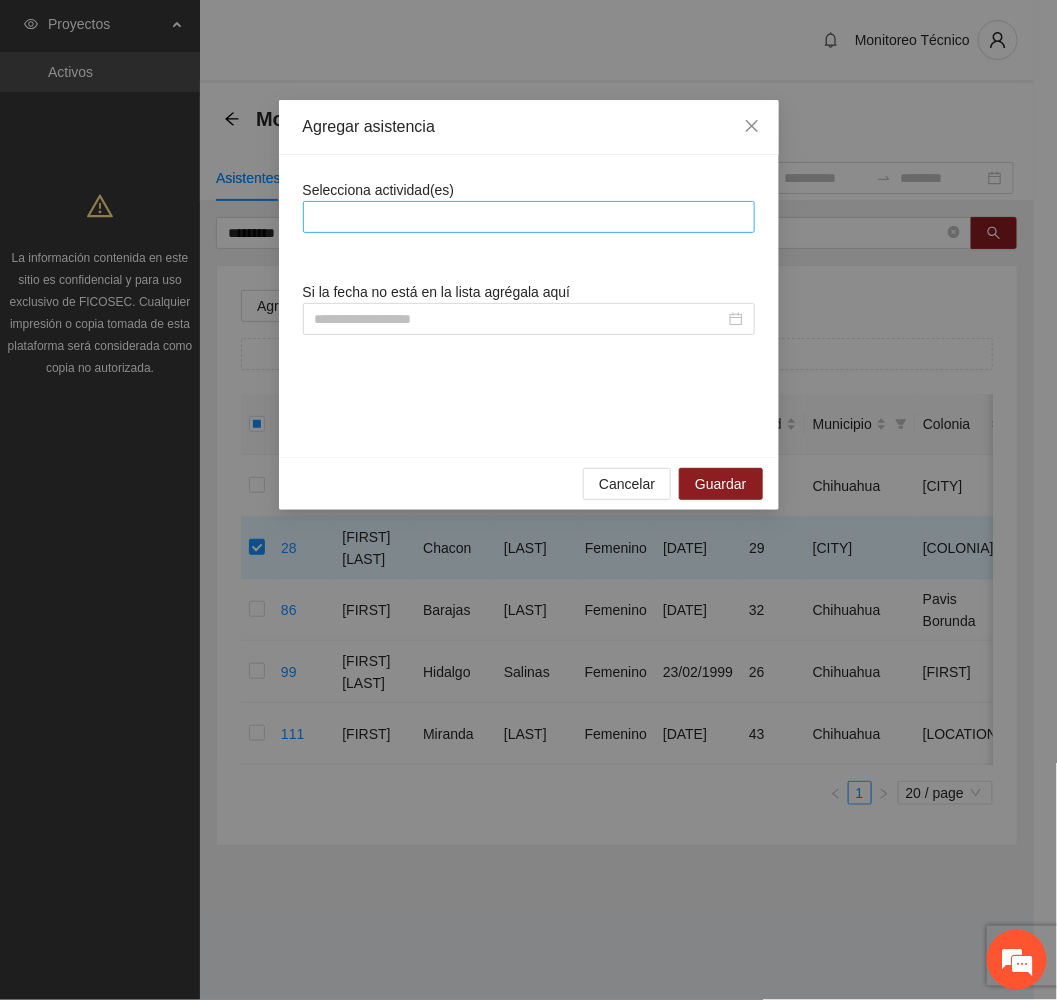 click at bounding box center (529, 217) 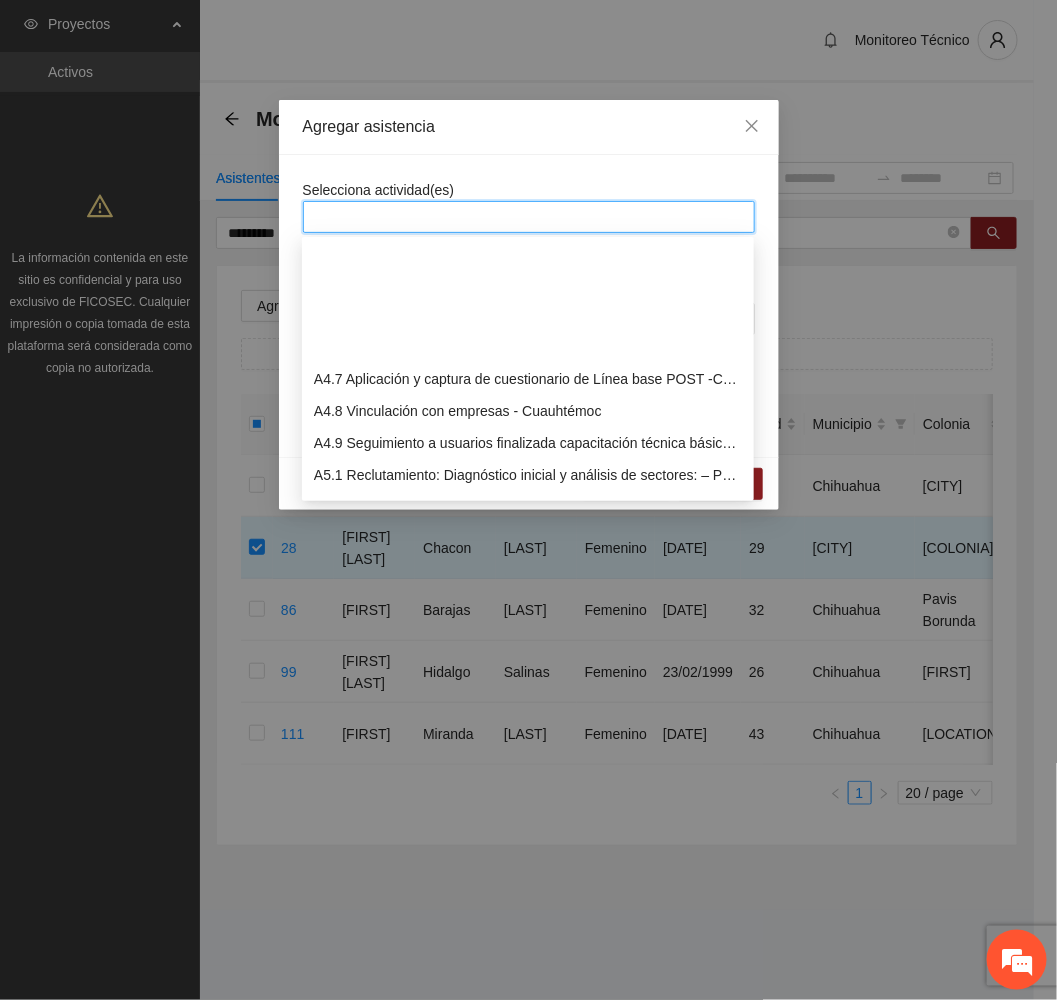 scroll, scrollTop: 1500, scrollLeft: 0, axis: vertical 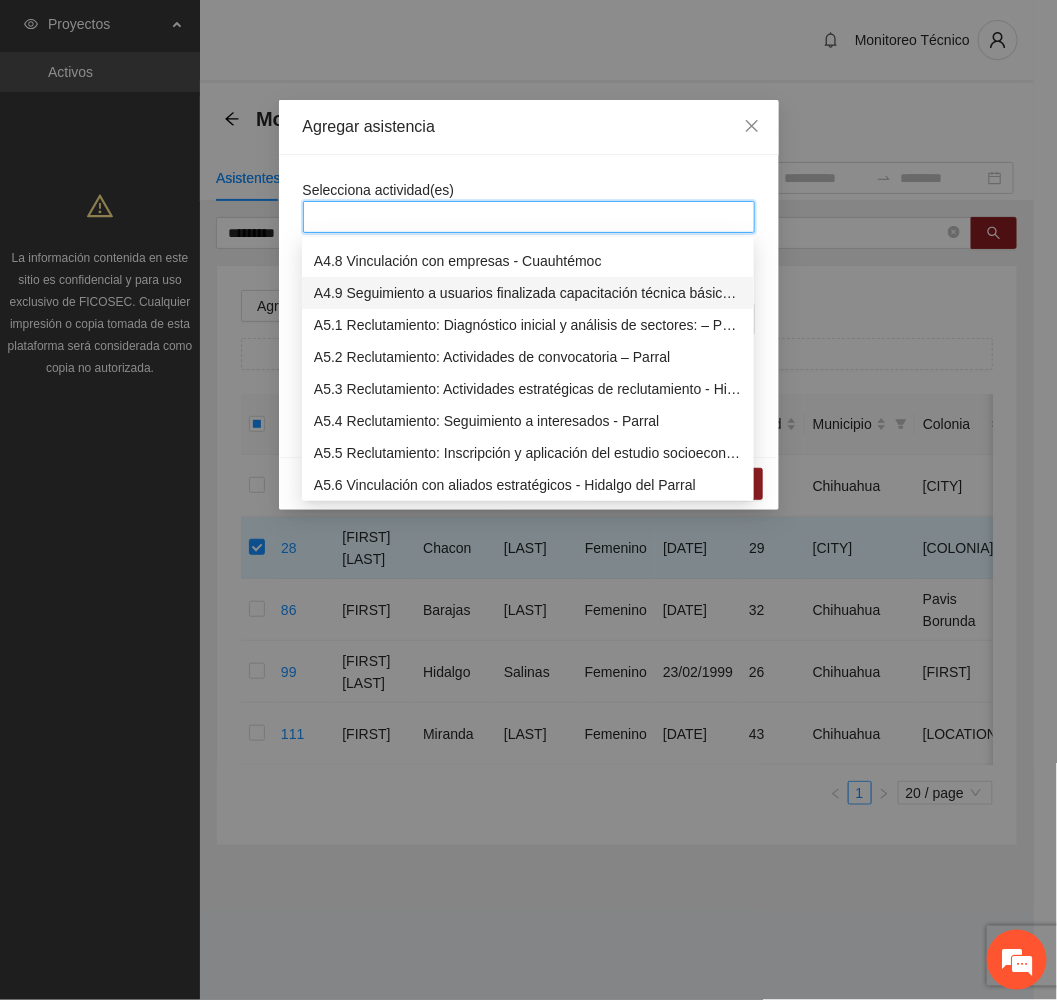 click on "A4.9 Seguimiento a usuarios finalizada capacitación técnica básica- Cuauhtémoc" at bounding box center [528, 293] 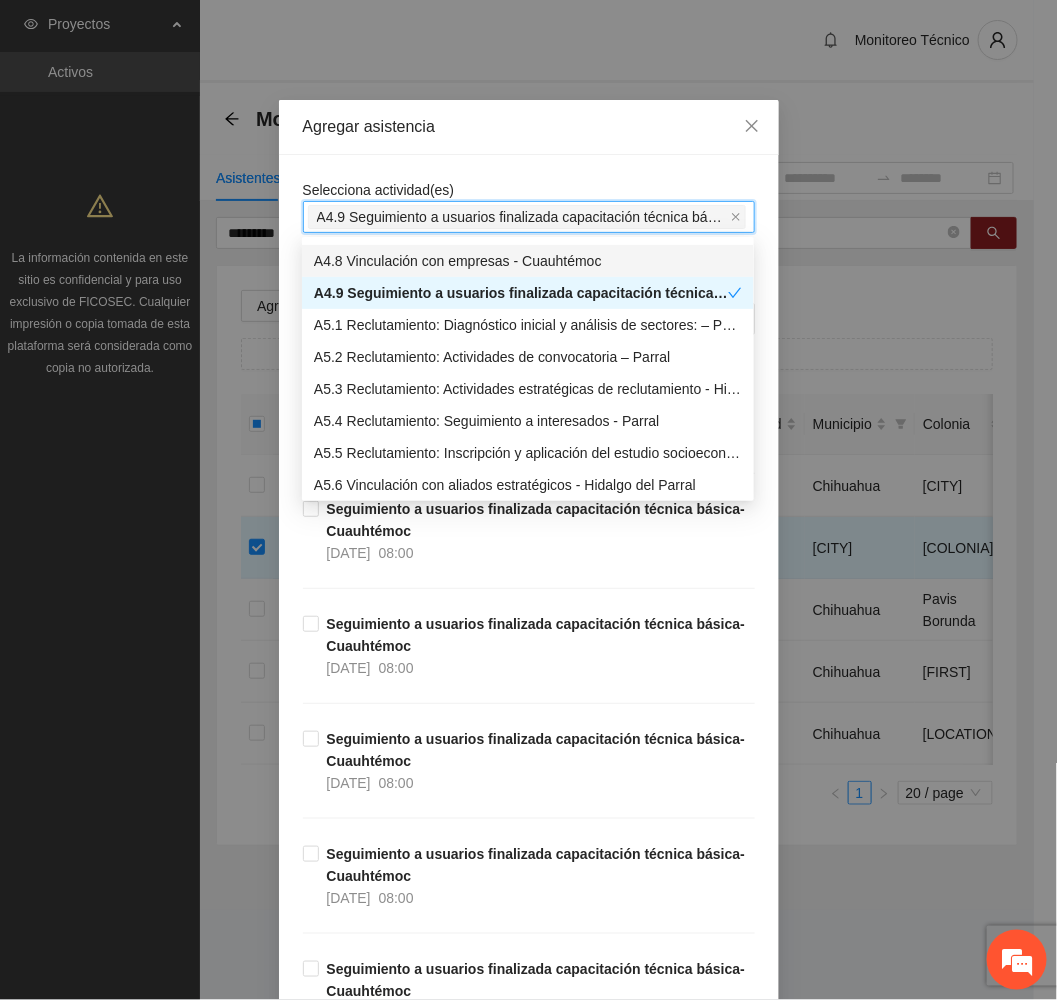 click on "Agregar asistencia" at bounding box center (529, 127) 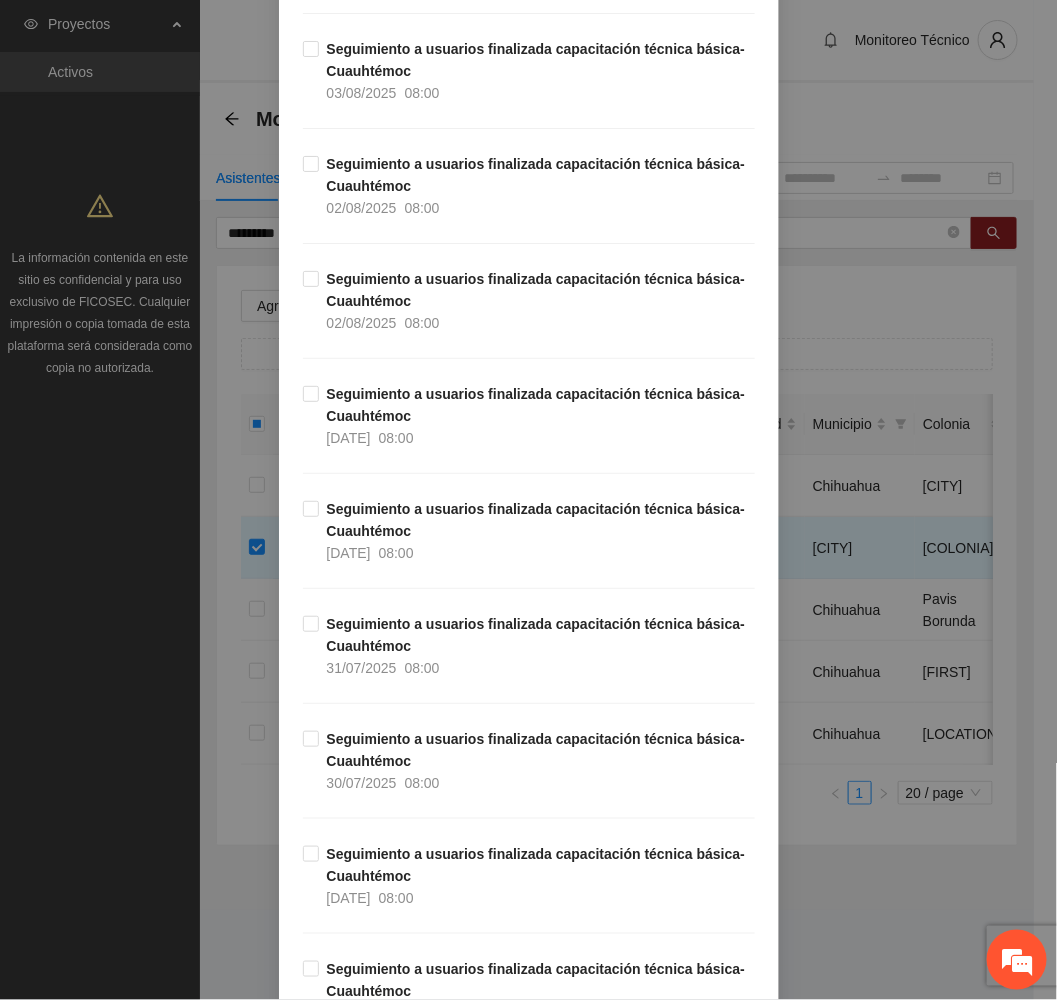 scroll, scrollTop: 7800, scrollLeft: 0, axis: vertical 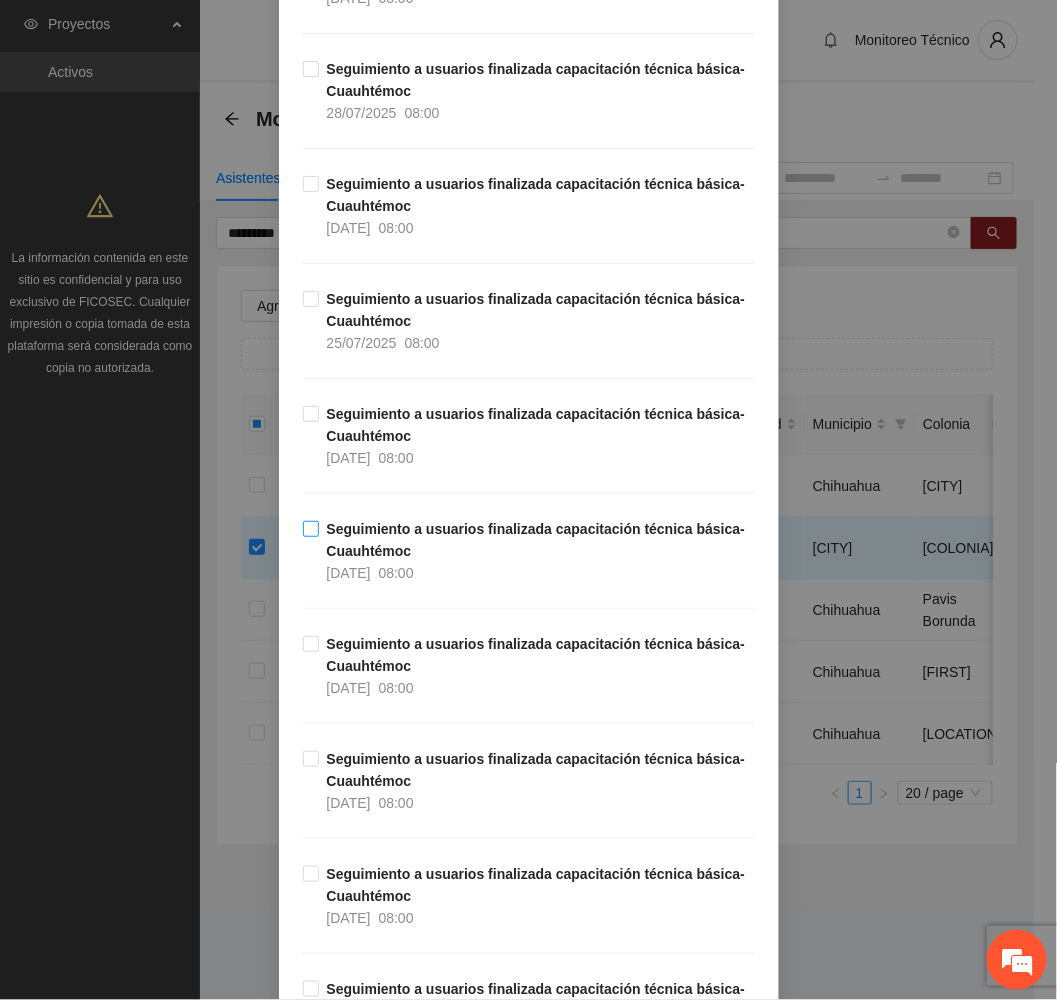 click on "Seguimiento a usuarios finalizada capacitación técnica básica- Cuauhtémoc 23/07/2025 08:00" at bounding box center [537, 551] 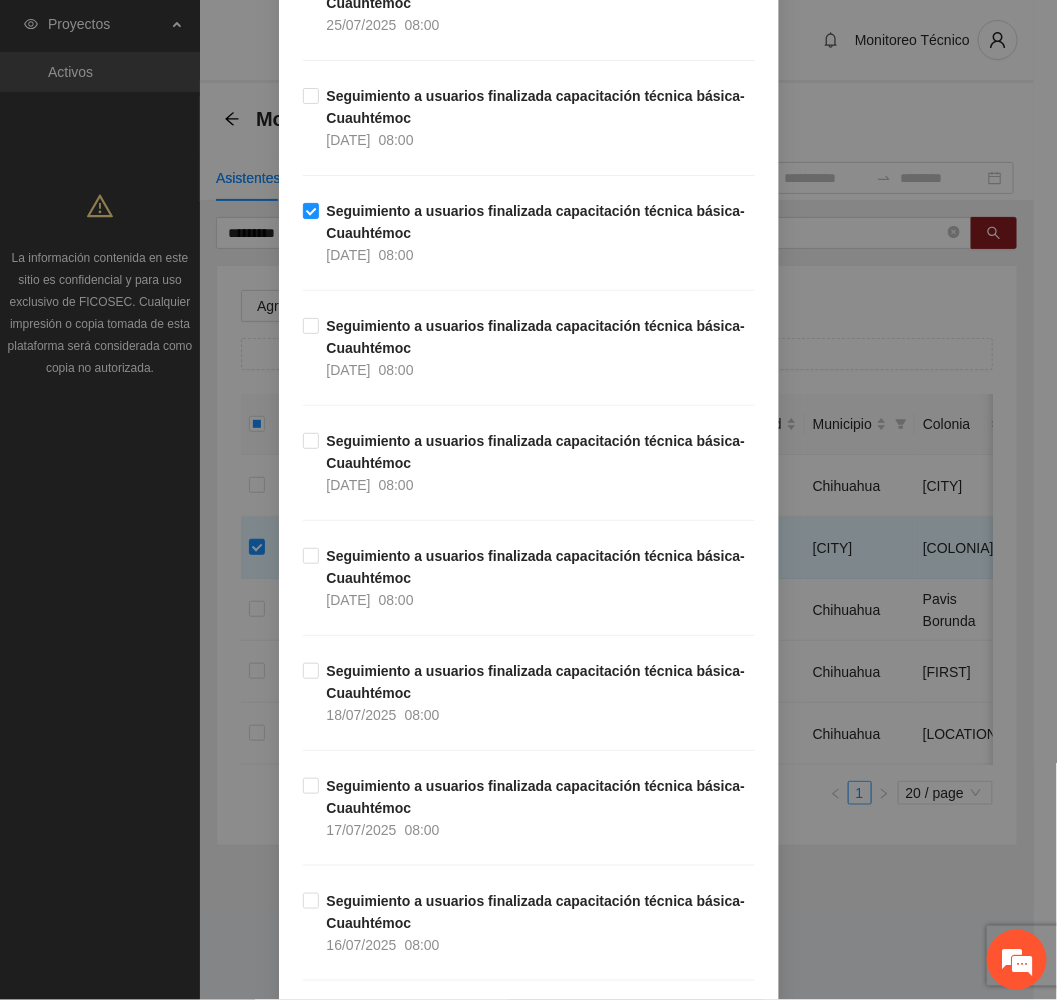 scroll, scrollTop: 8850, scrollLeft: 0, axis: vertical 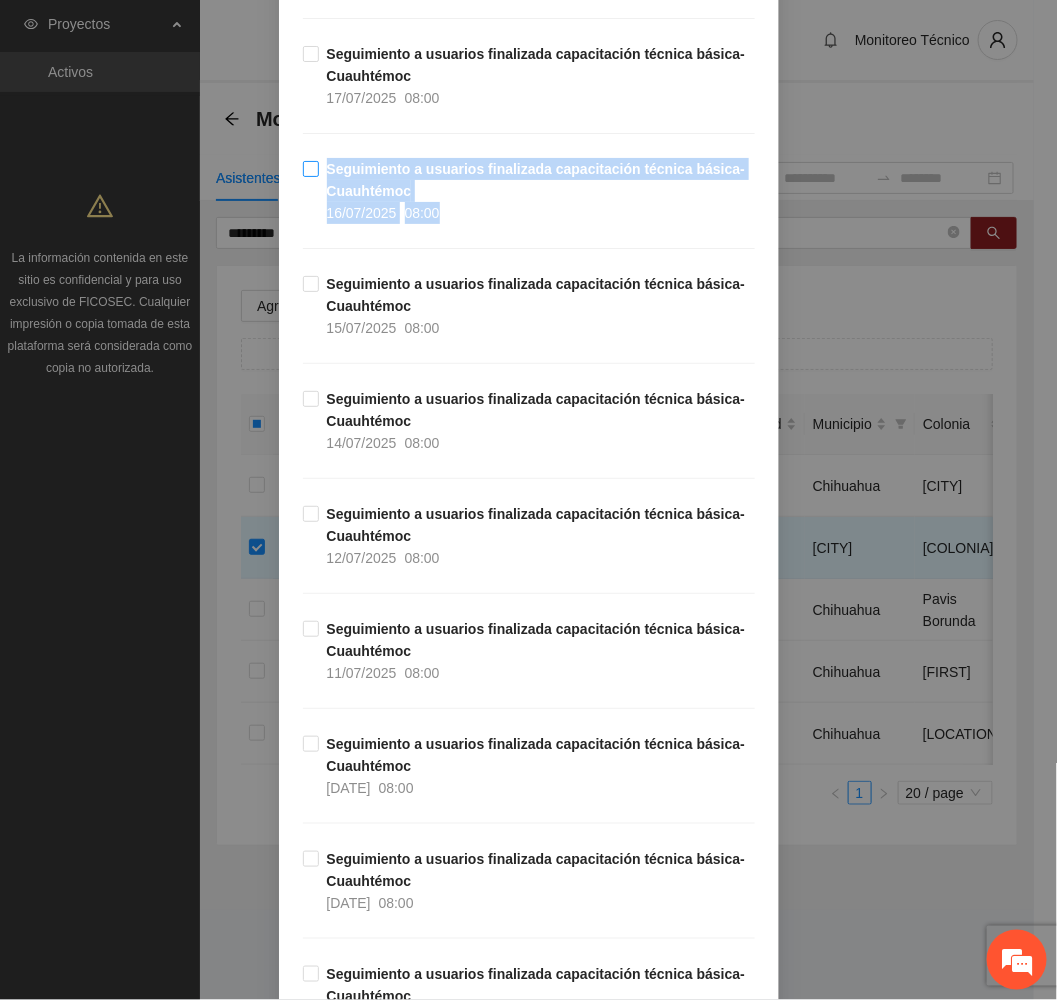 click on "Seguimiento a usuarios finalizada capacitación técnica básica- Cuauhtémoc 16/07/2025 08:00" at bounding box center (537, 191) 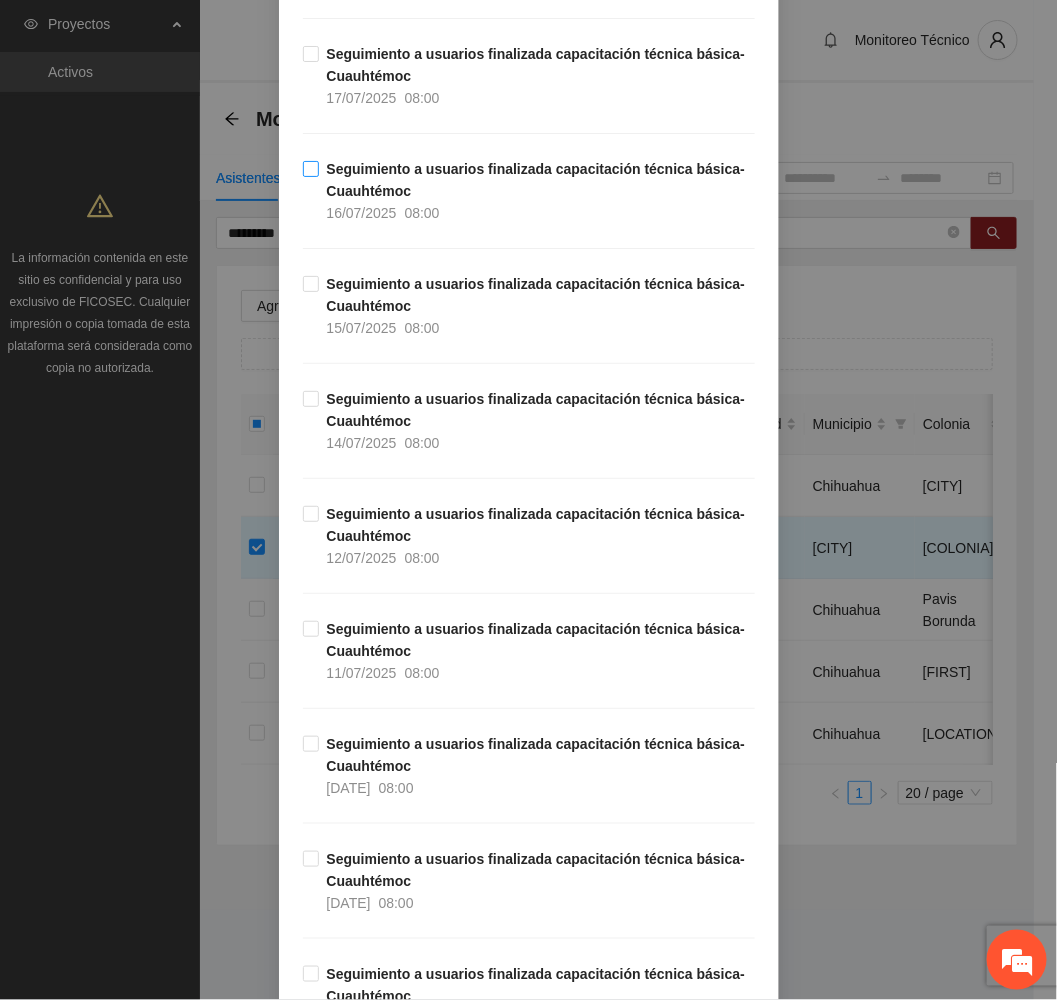 click on "Seguimiento a usuarios finalizada capacitación técnica básica- Cuauhtémoc" at bounding box center (536, 180) 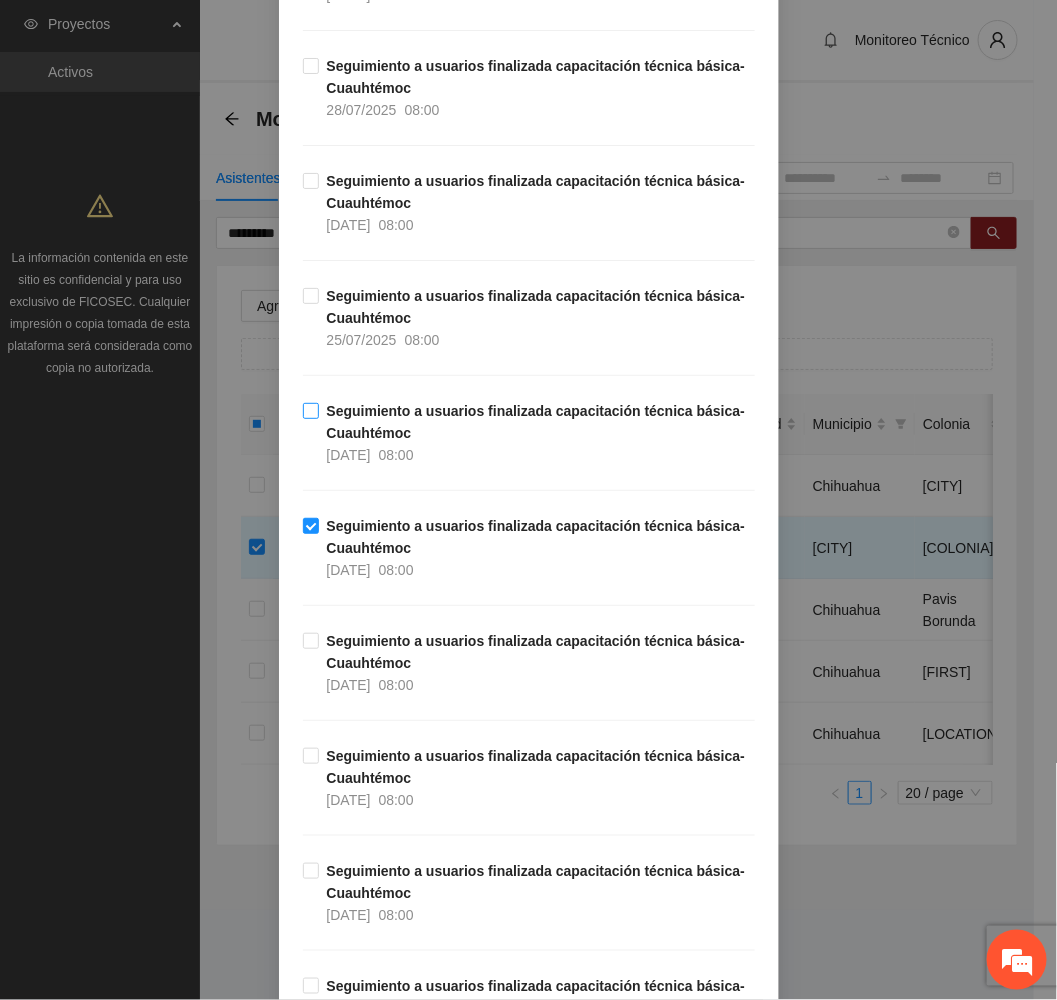 scroll, scrollTop: 7800, scrollLeft: 0, axis: vertical 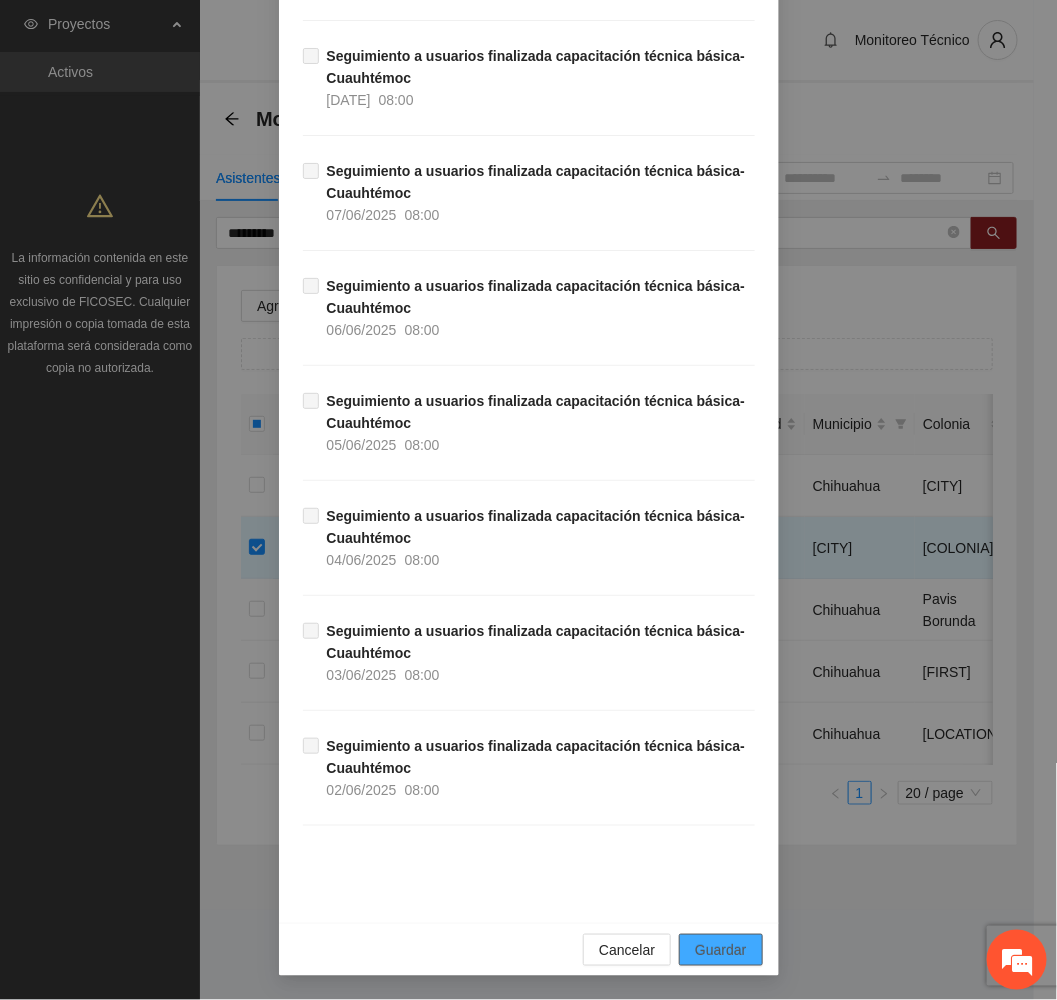 drag, startPoint x: 729, startPoint y: 951, endPoint x: 595, endPoint y: 910, distance: 140.13208 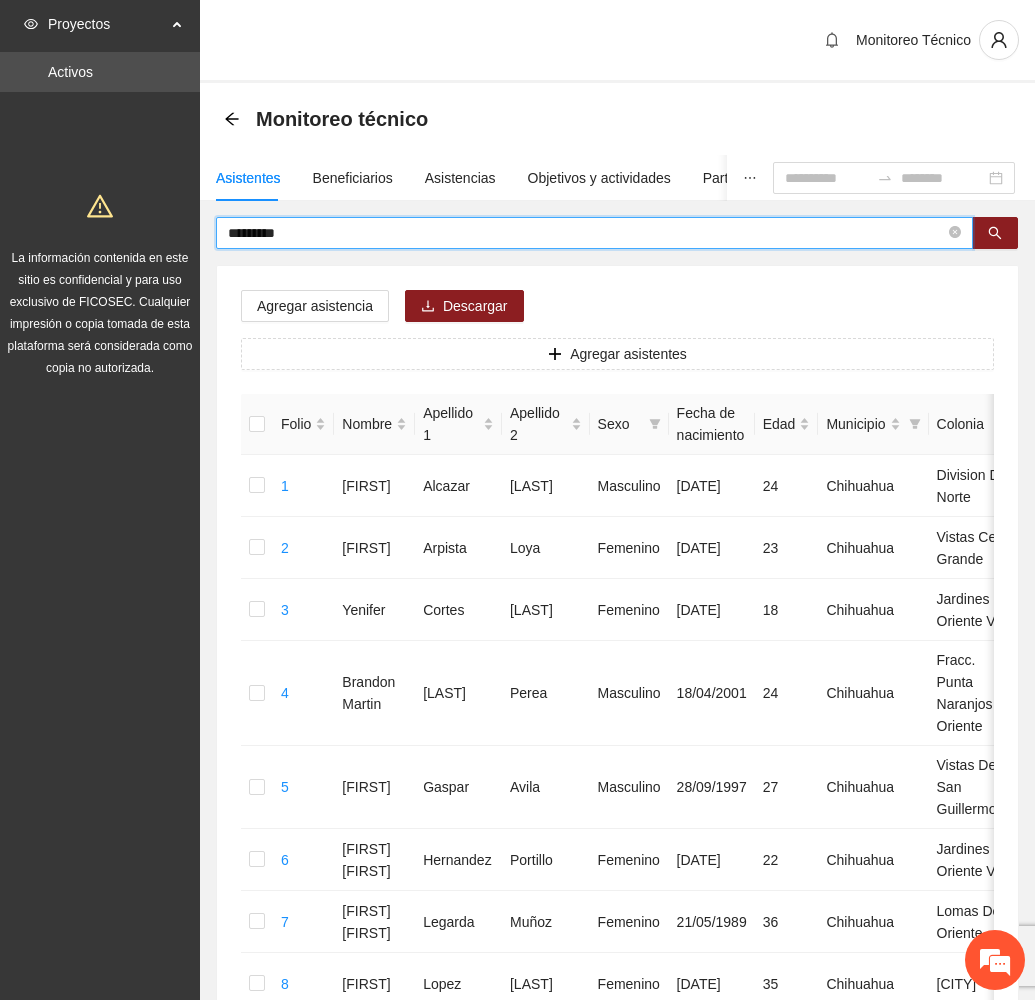 drag, startPoint x: 345, startPoint y: 229, endPoint x: 60, endPoint y: 238, distance: 285.14206 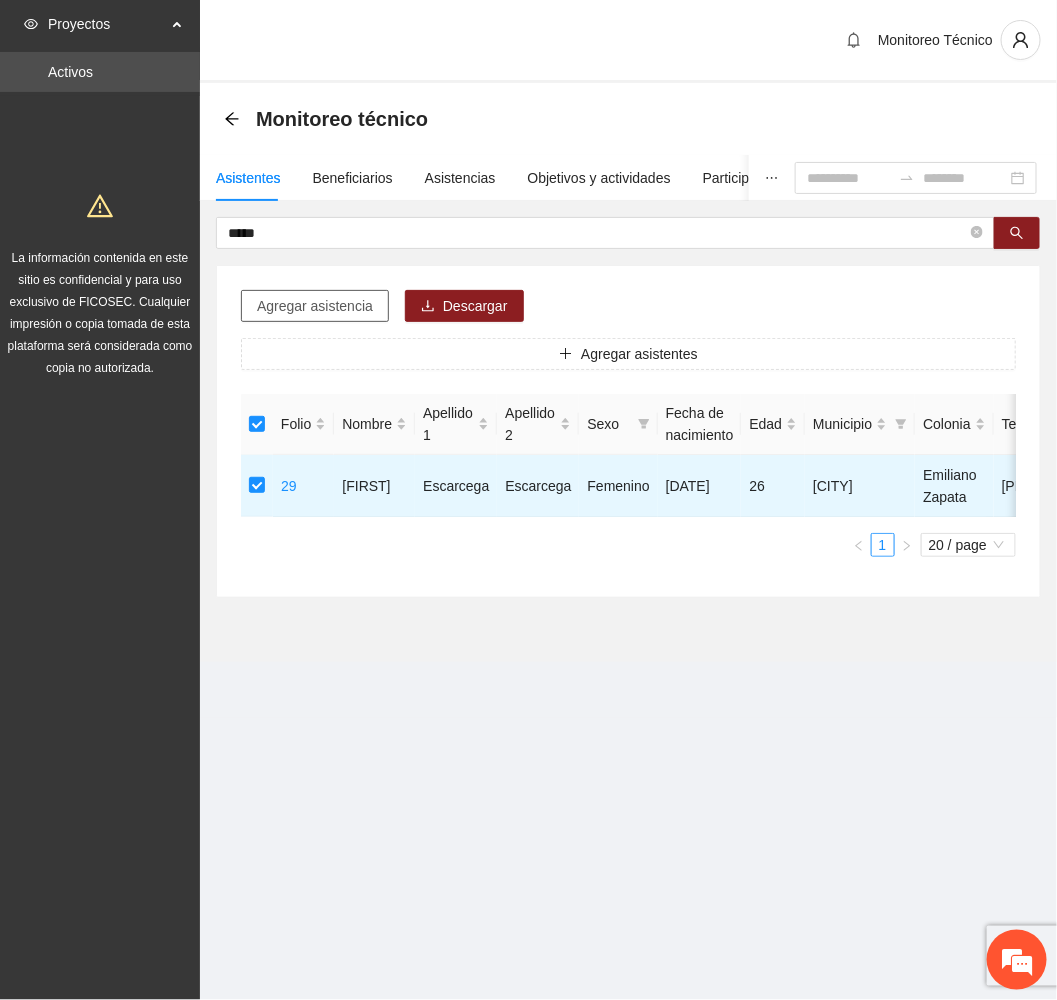 click on "Agregar asistencia" at bounding box center [315, 306] 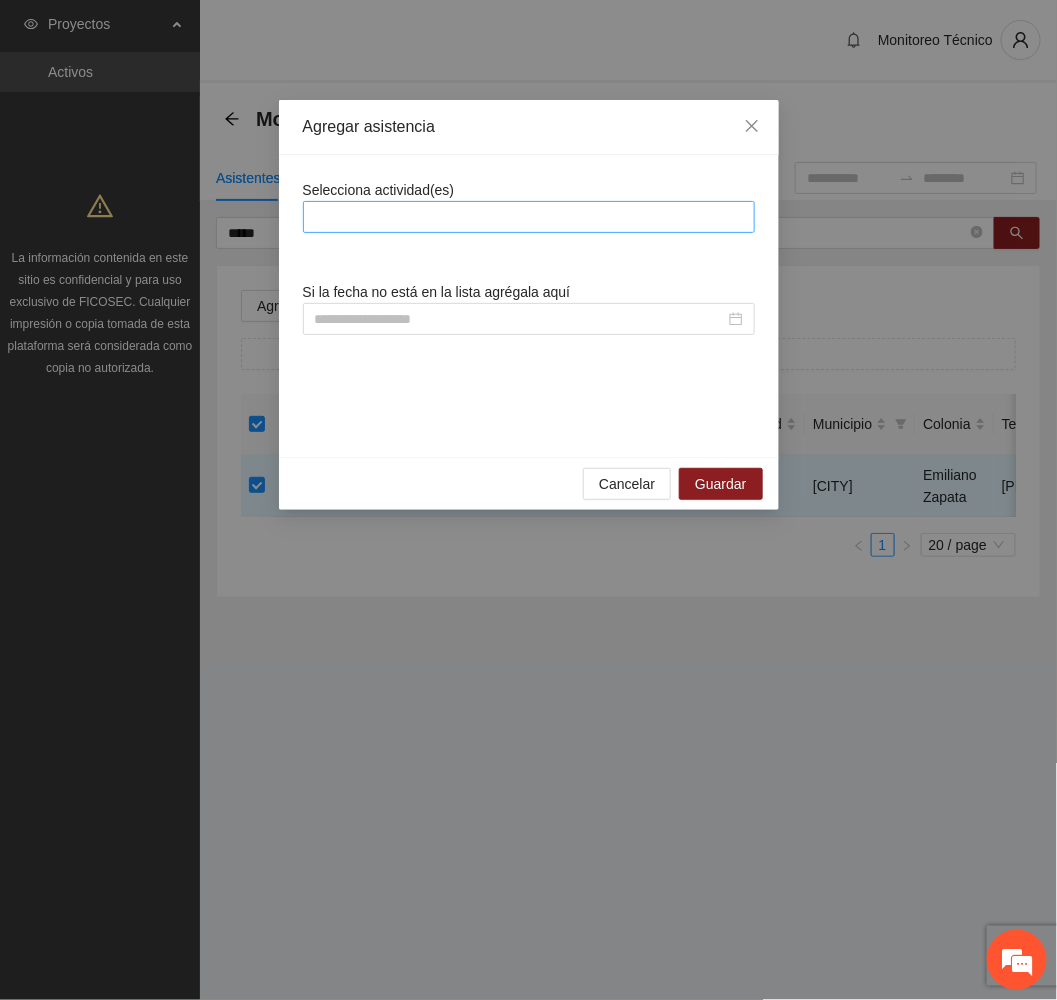 click at bounding box center [529, 217] 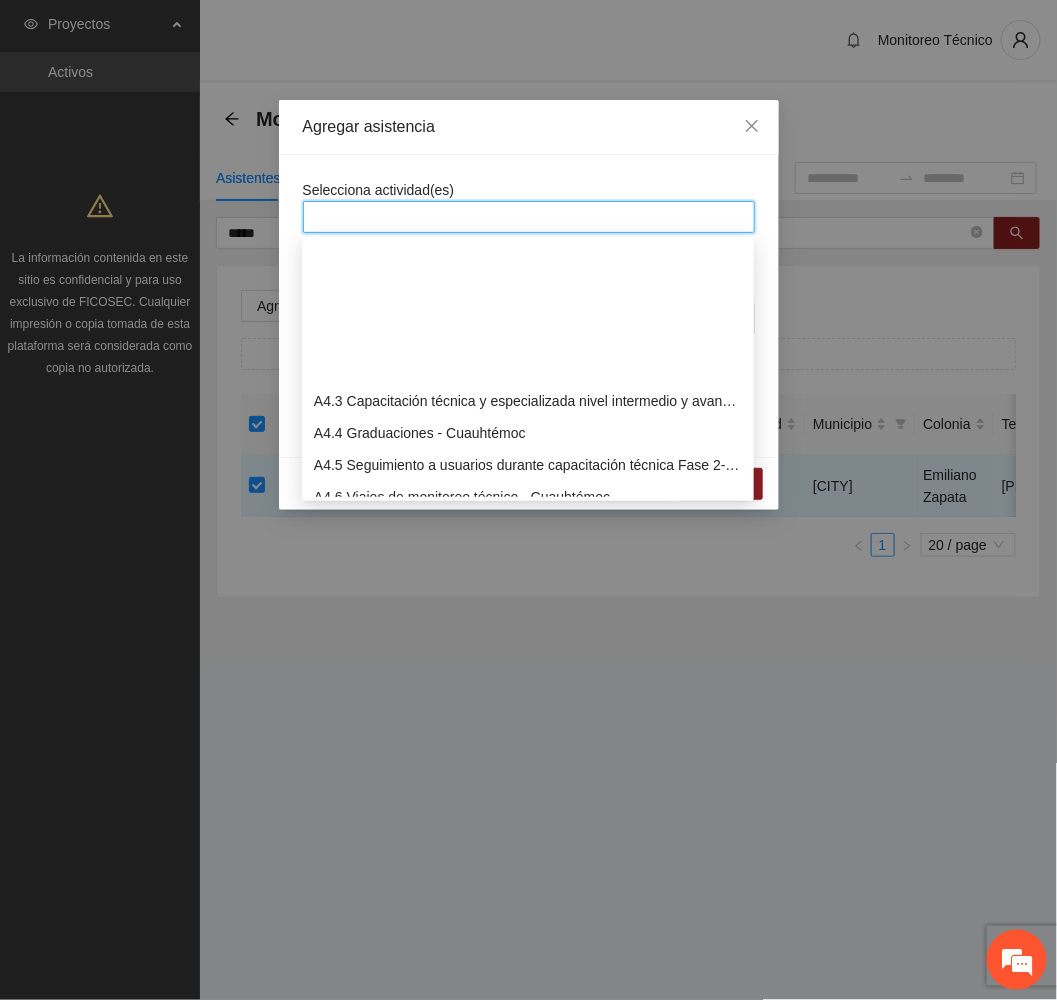 scroll, scrollTop: 1350, scrollLeft: 0, axis: vertical 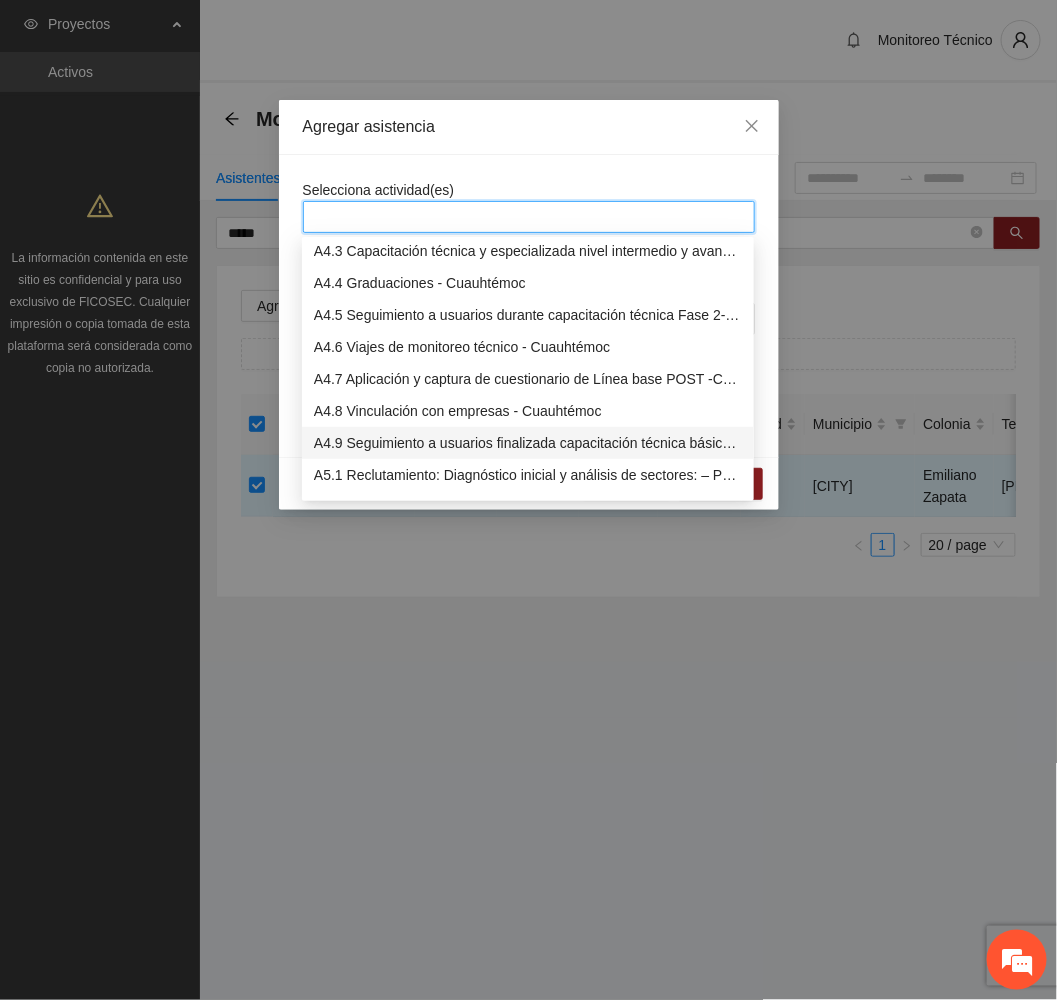 click on "A4.9 Seguimiento a usuarios finalizada capacitación técnica básica- Cuauhtémoc" at bounding box center [528, 443] 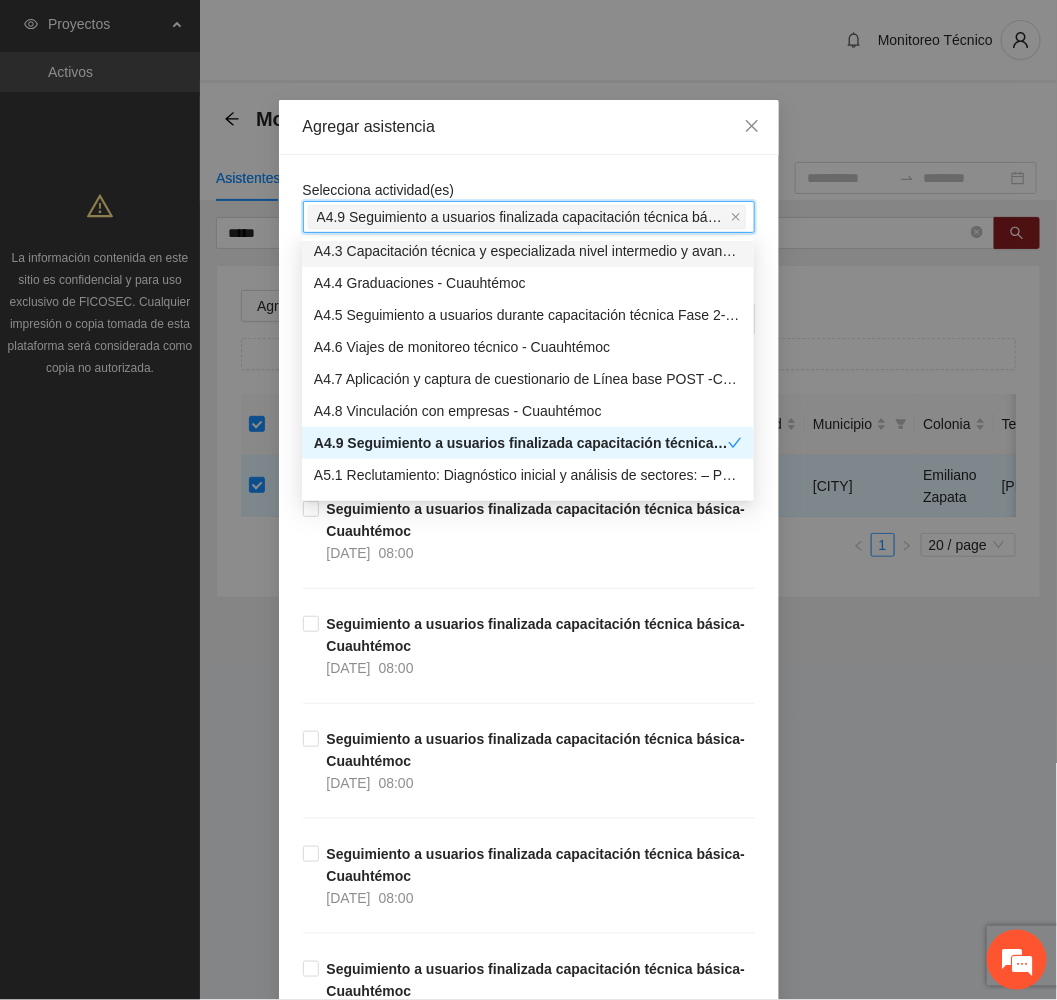 click on "Agregar asistencia" at bounding box center (529, 127) 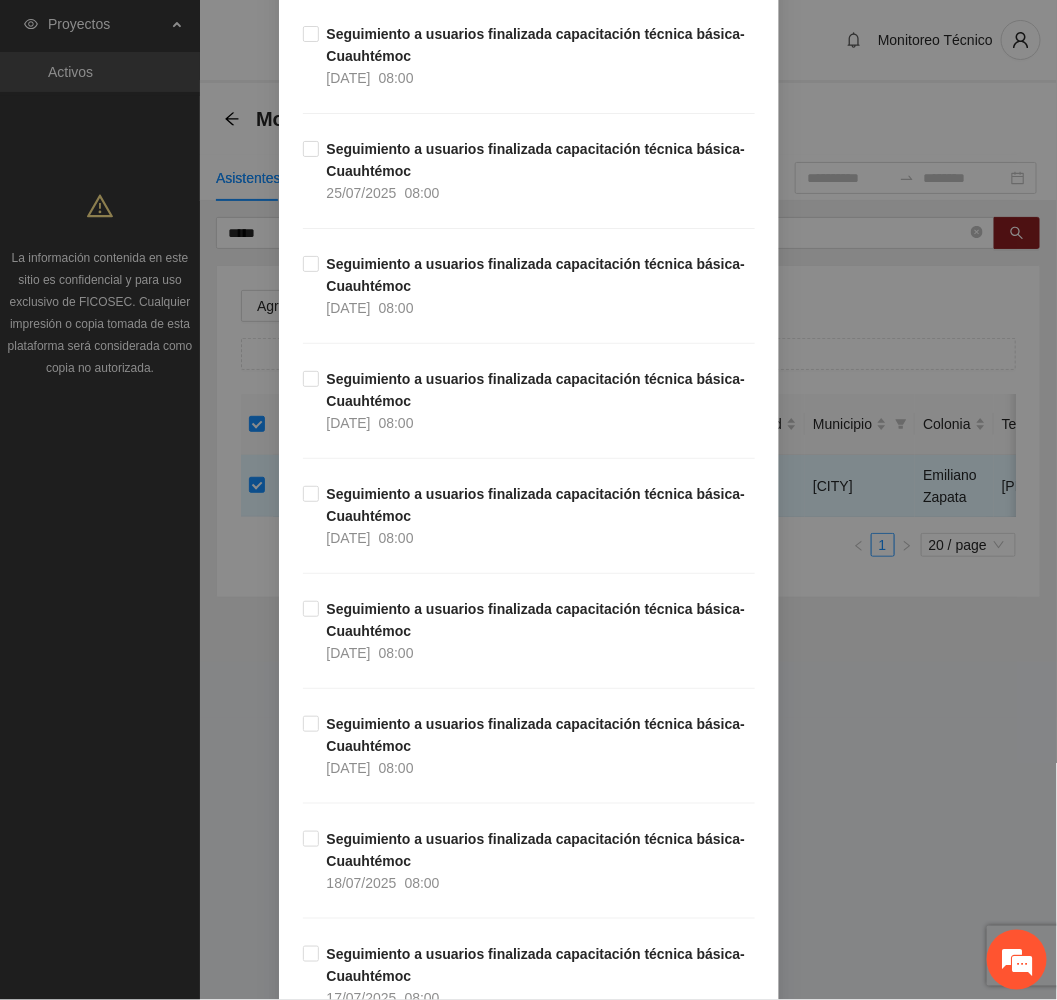 scroll, scrollTop: 8550, scrollLeft: 0, axis: vertical 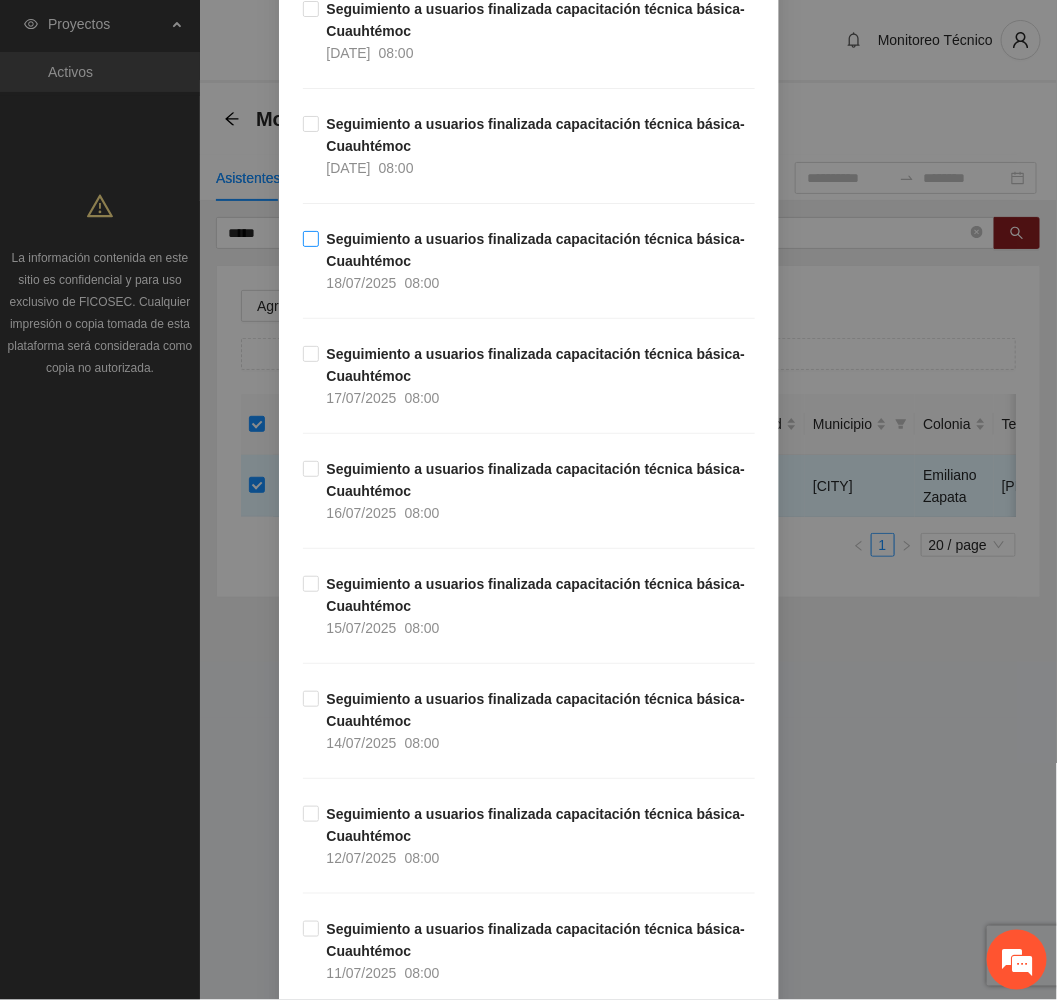 click on "Seguimiento a usuarios finalizada capacitación técnica básica- Cuauhtémoc 18/07/2025 08:00" at bounding box center [537, 261] 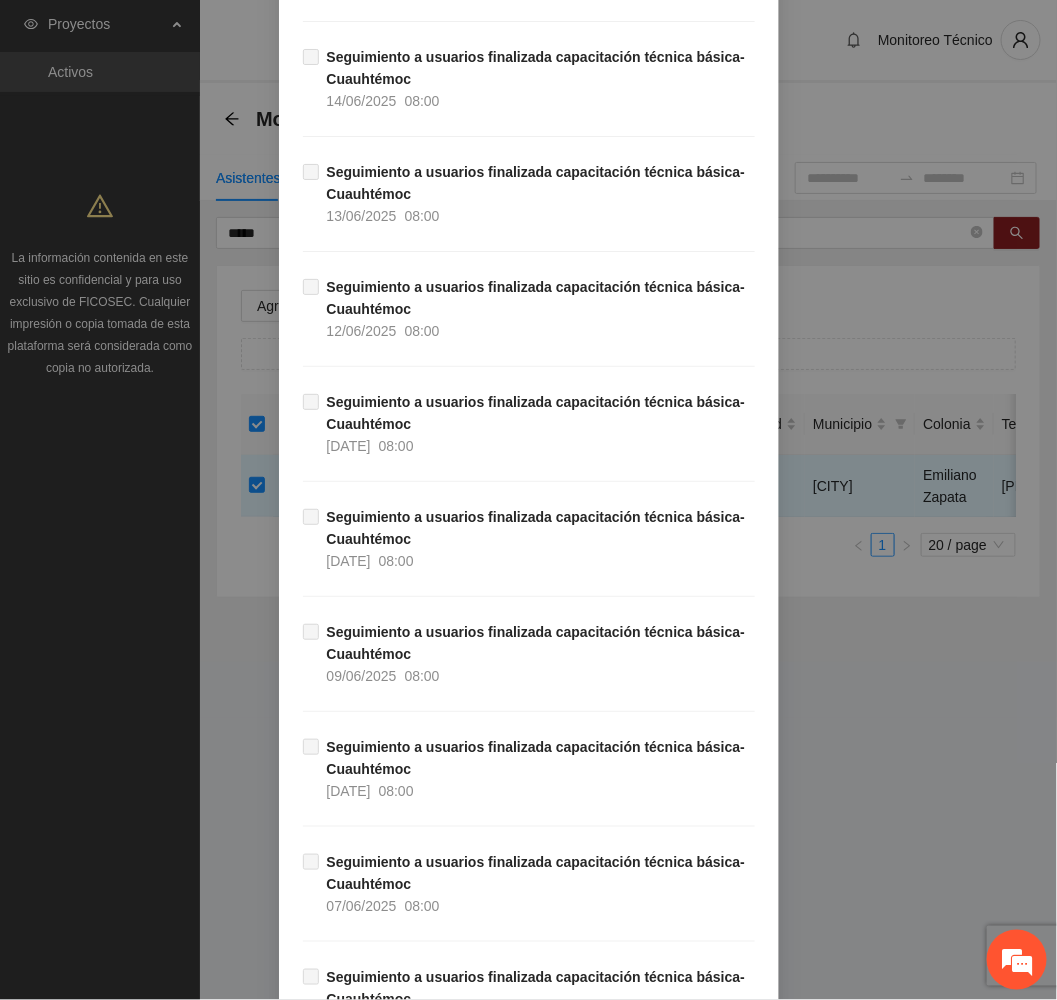 scroll, scrollTop: 13159, scrollLeft: 0, axis: vertical 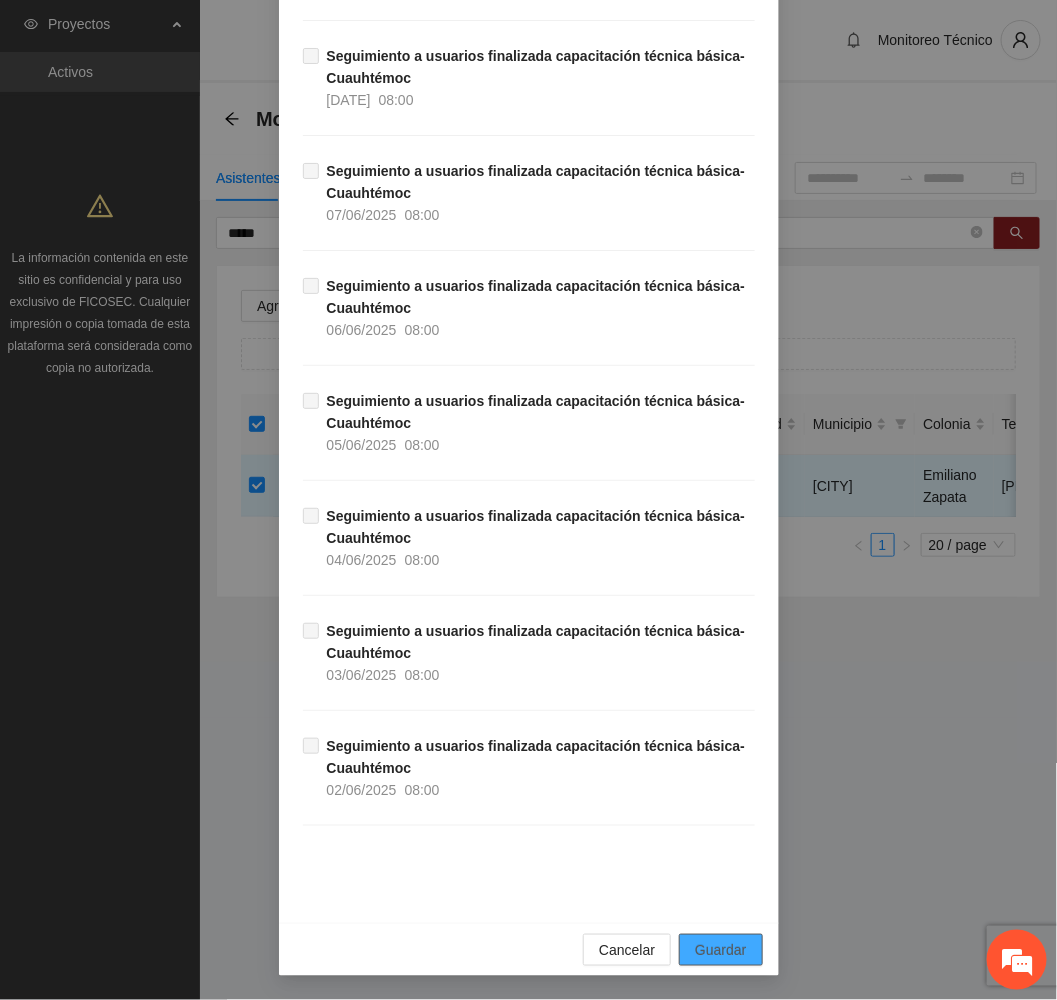 click on "Guardar" at bounding box center (720, 950) 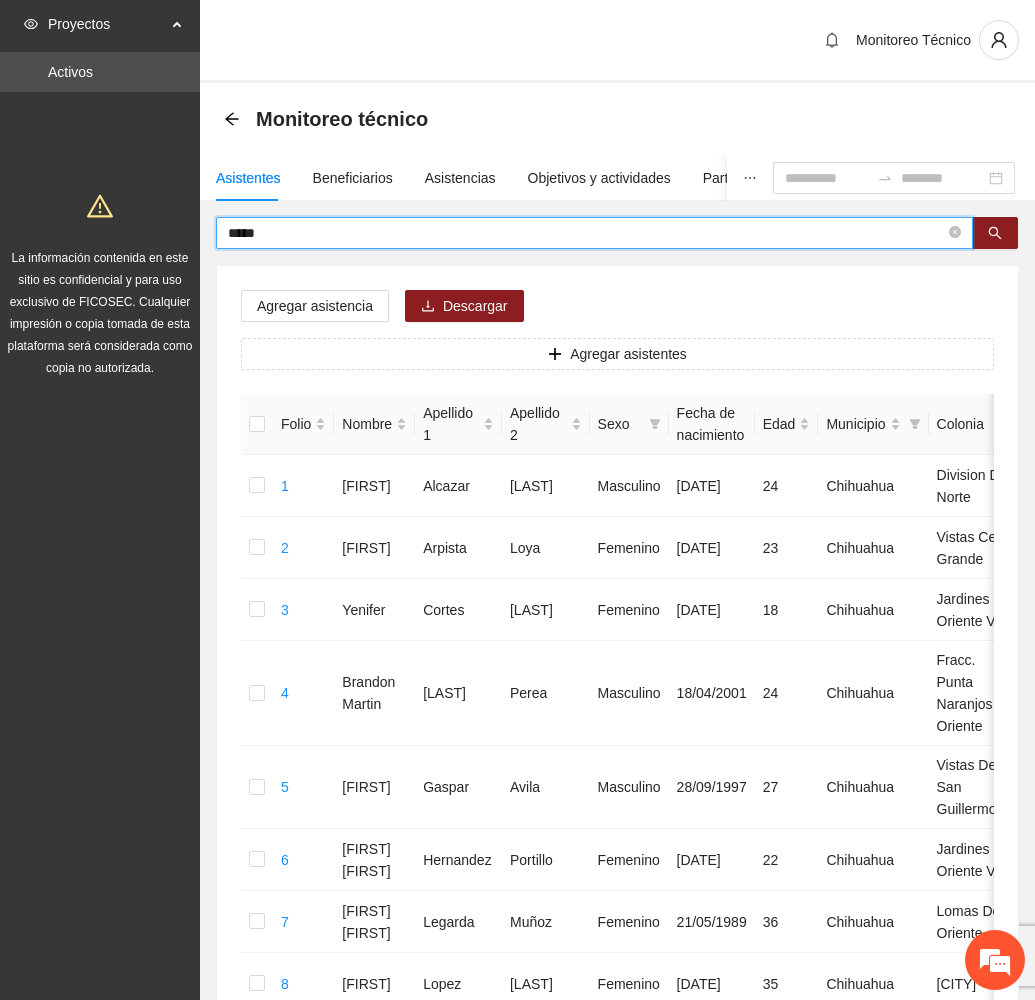 drag, startPoint x: 324, startPoint y: 228, endPoint x: 117, endPoint y: 226, distance: 207.00966 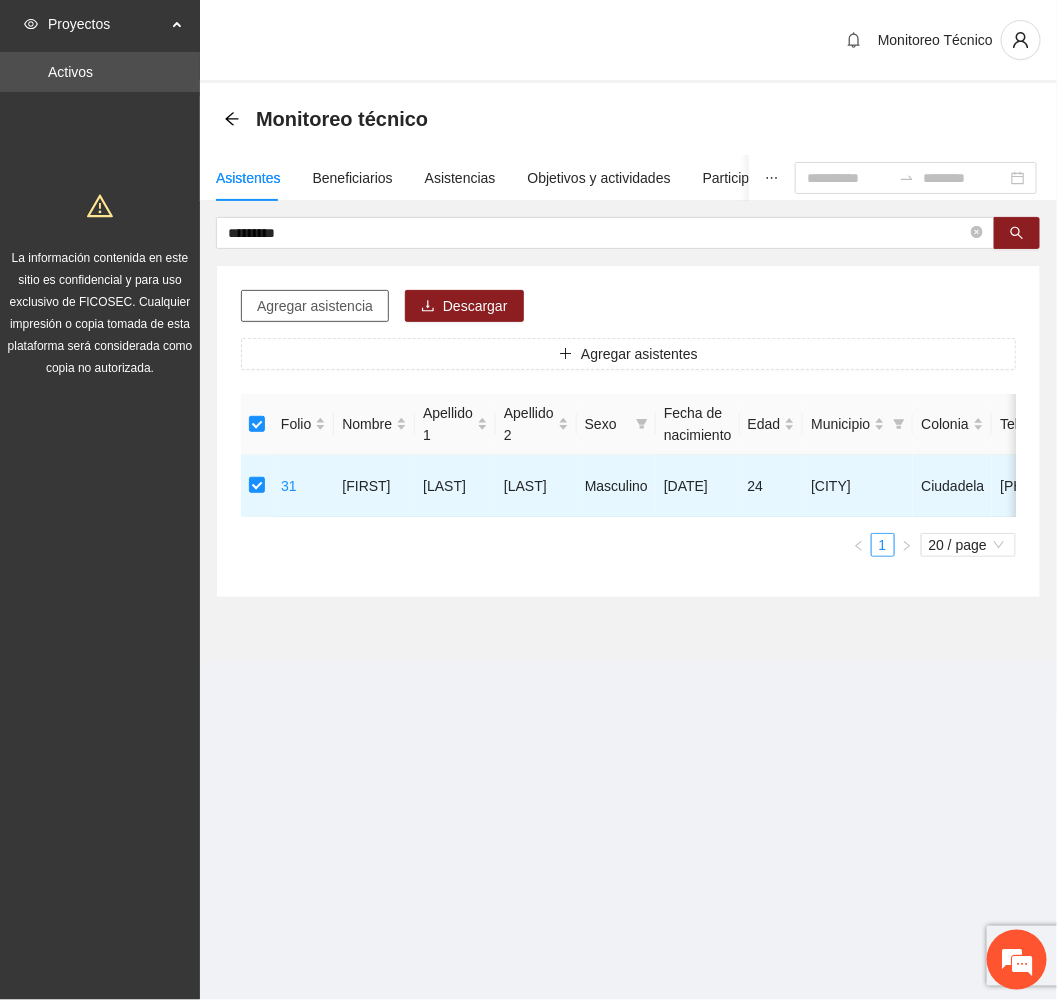 click on "Agregar asistencia" at bounding box center [315, 306] 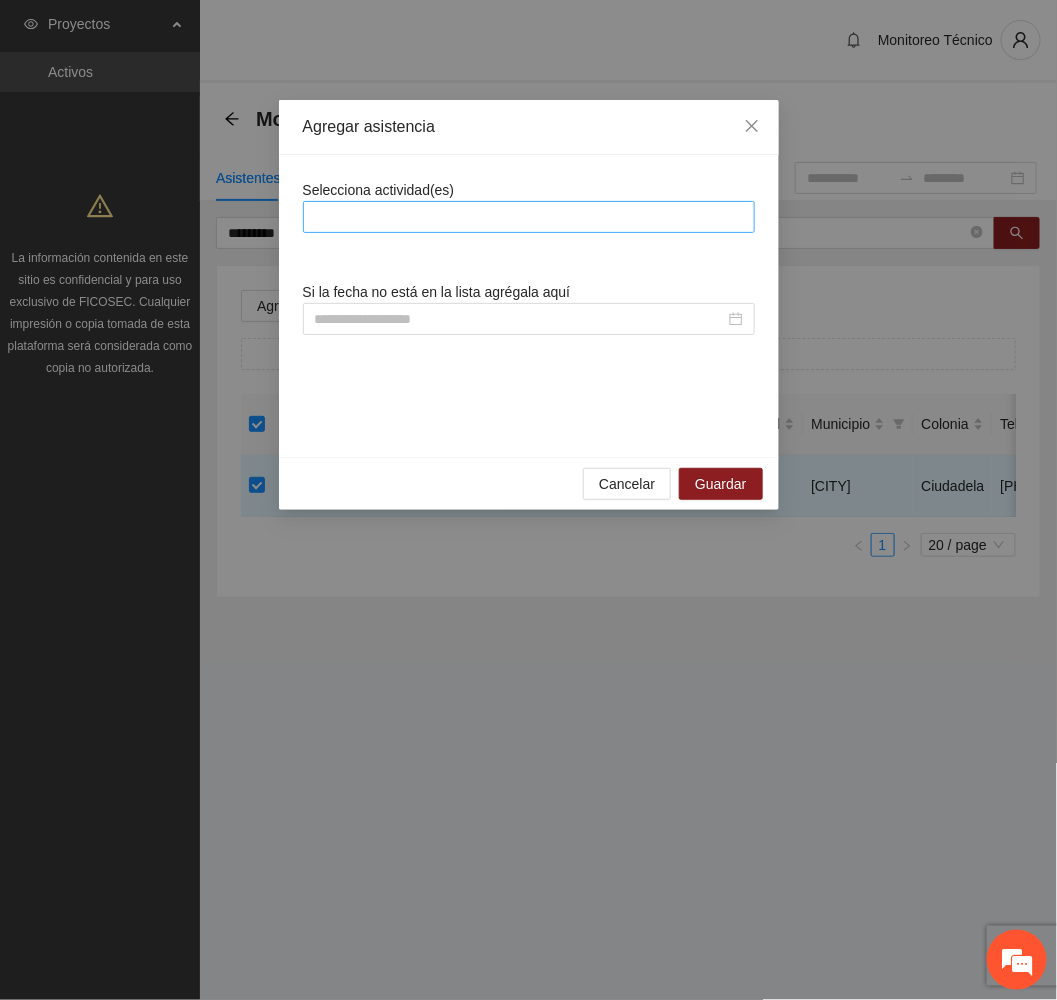 click at bounding box center [529, 217] 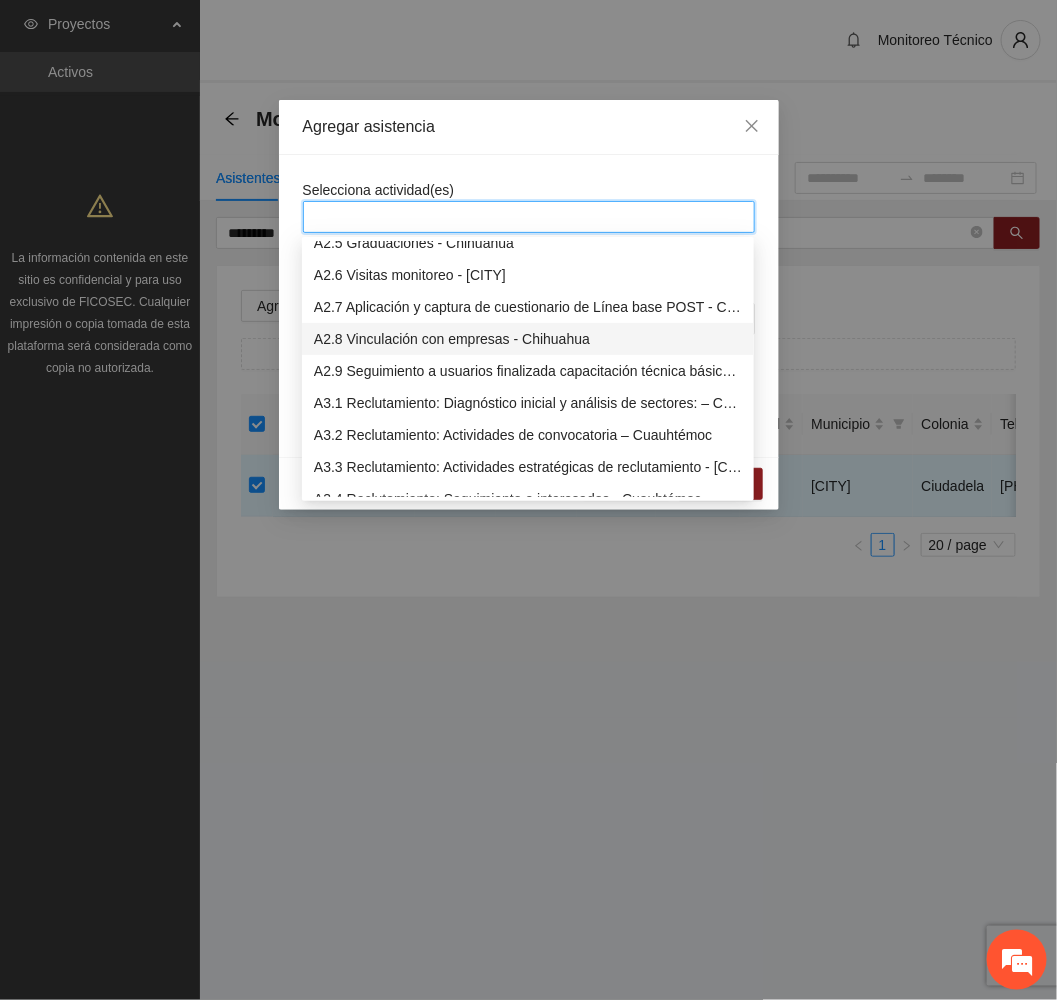 scroll, scrollTop: 1500, scrollLeft: 0, axis: vertical 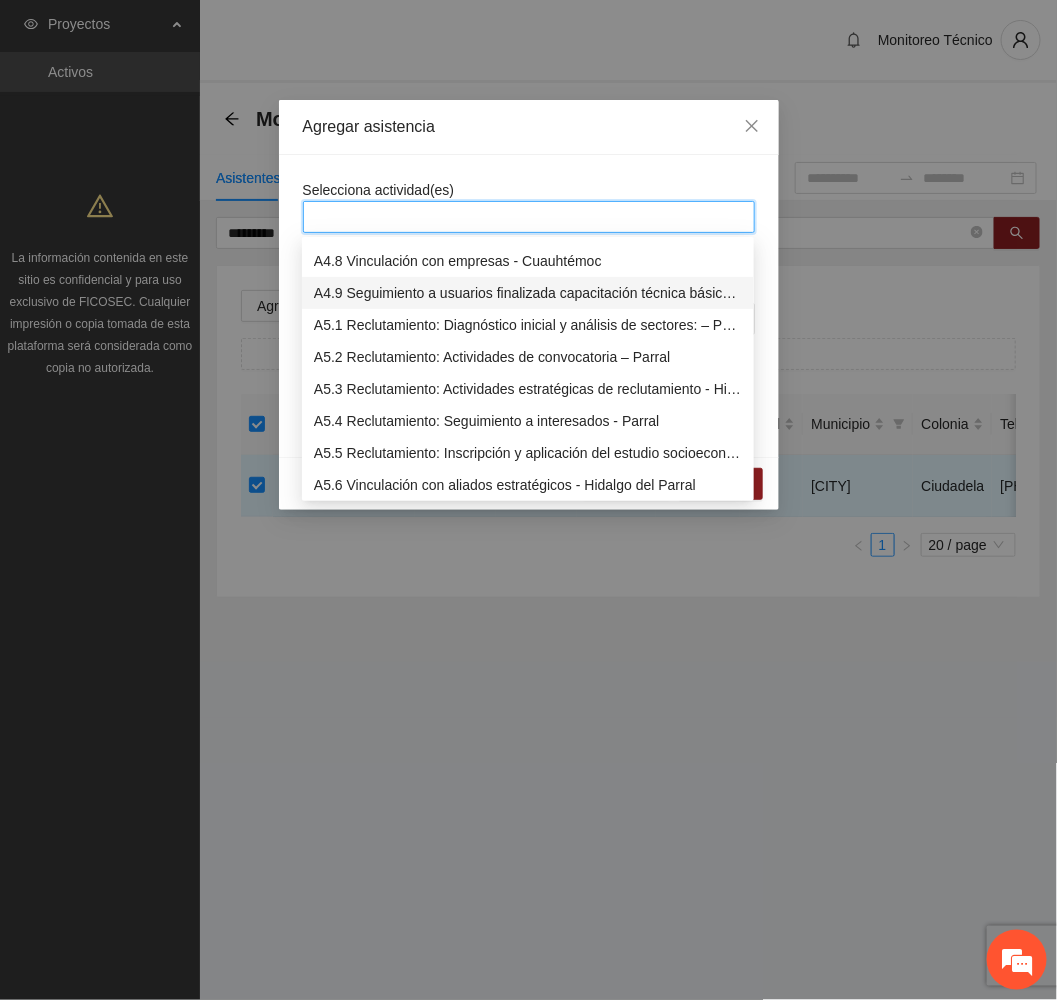 click on "A4.9 Seguimiento a usuarios finalizada capacitación técnica básica- Cuauhtémoc" at bounding box center [528, 293] 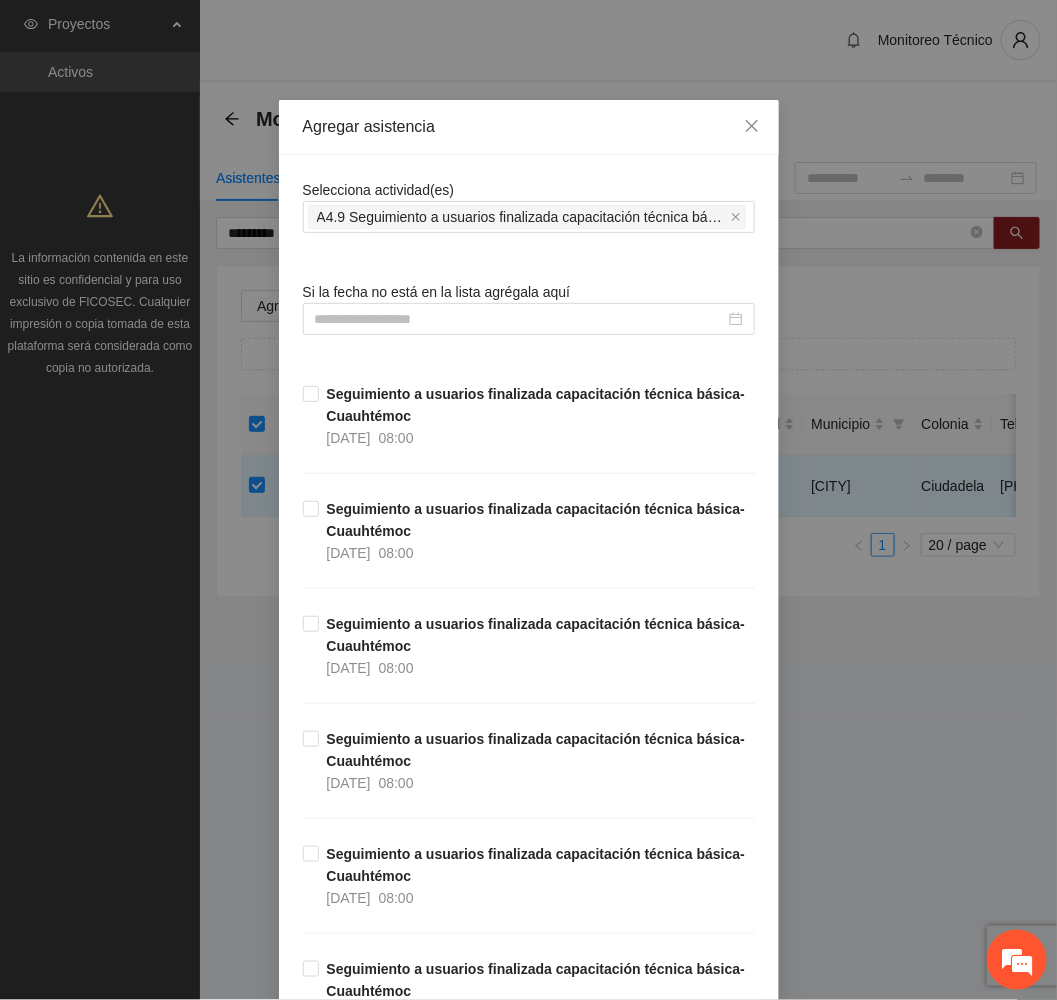 click on "Agregar asistencia" at bounding box center [529, 127] 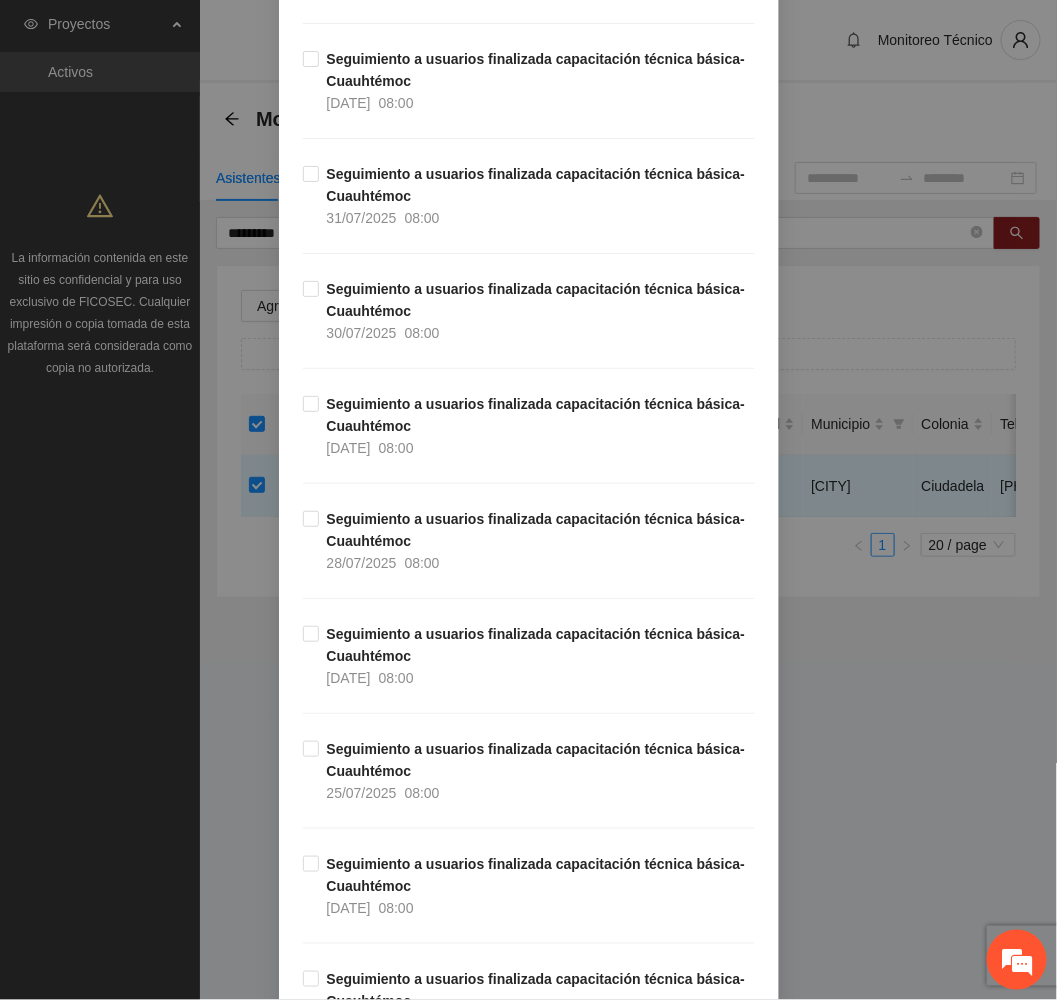 scroll, scrollTop: 8400, scrollLeft: 0, axis: vertical 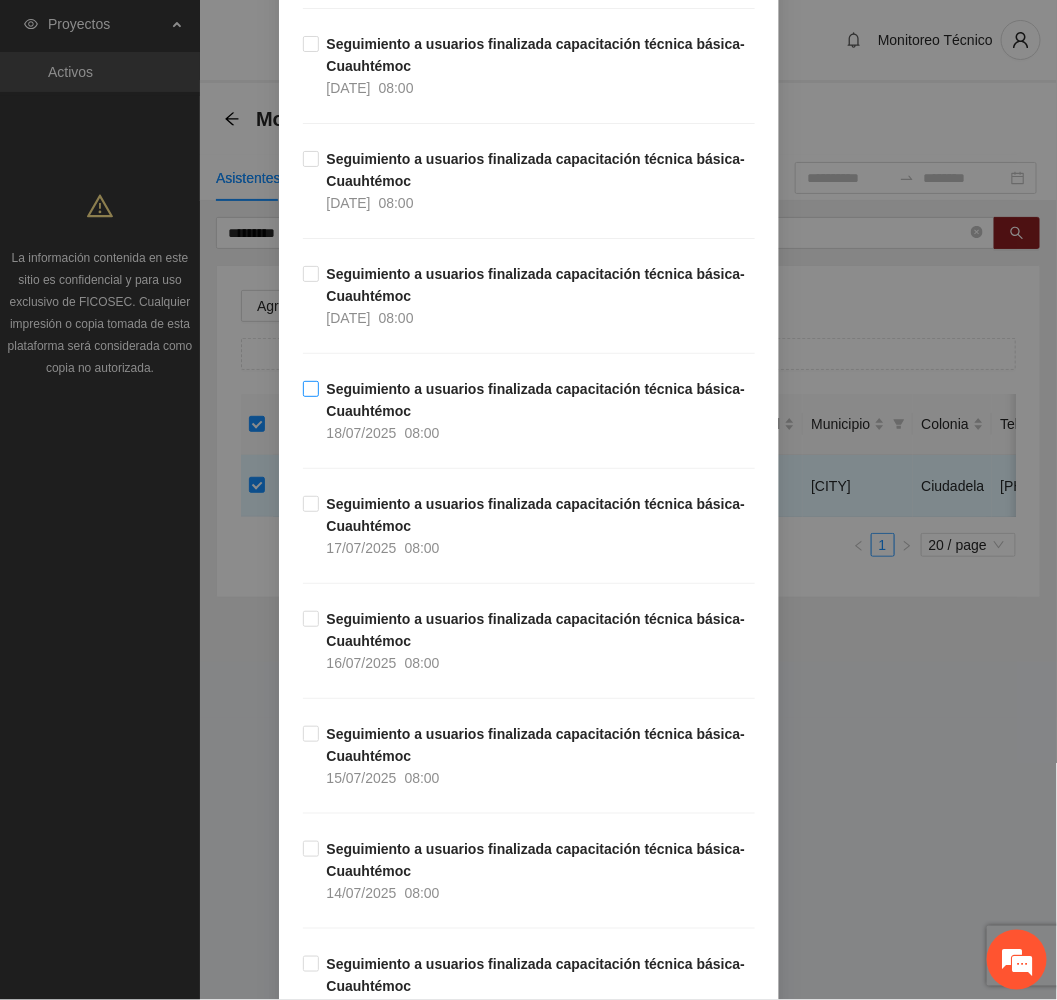click on "Seguimiento a usuarios finalizada capacitación técnica básica- Cuauhtémoc 18/07/2025 08:00" at bounding box center [537, 411] 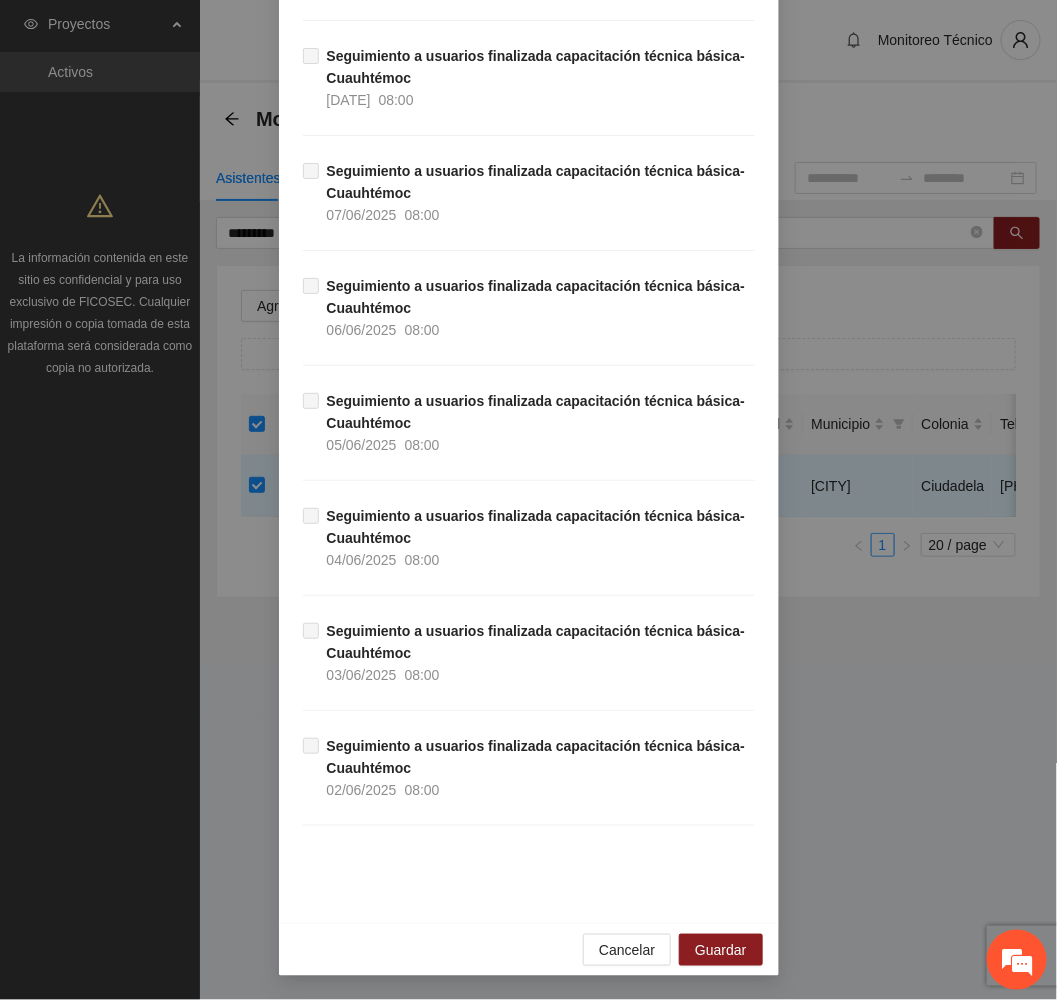 scroll, scrollTop: 13159, scrollLeft: 0, axis: vertical 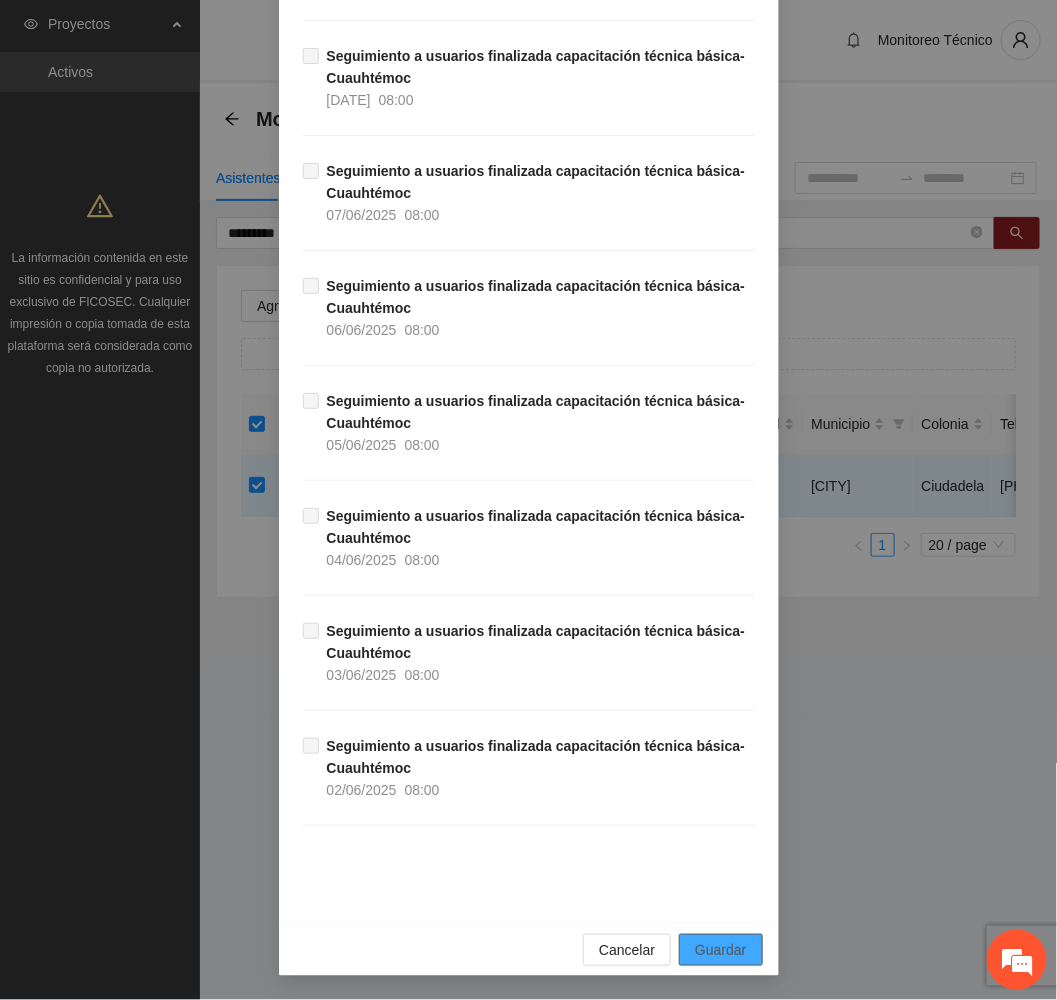 click on "Guardar" at bounding box center [720, 950] 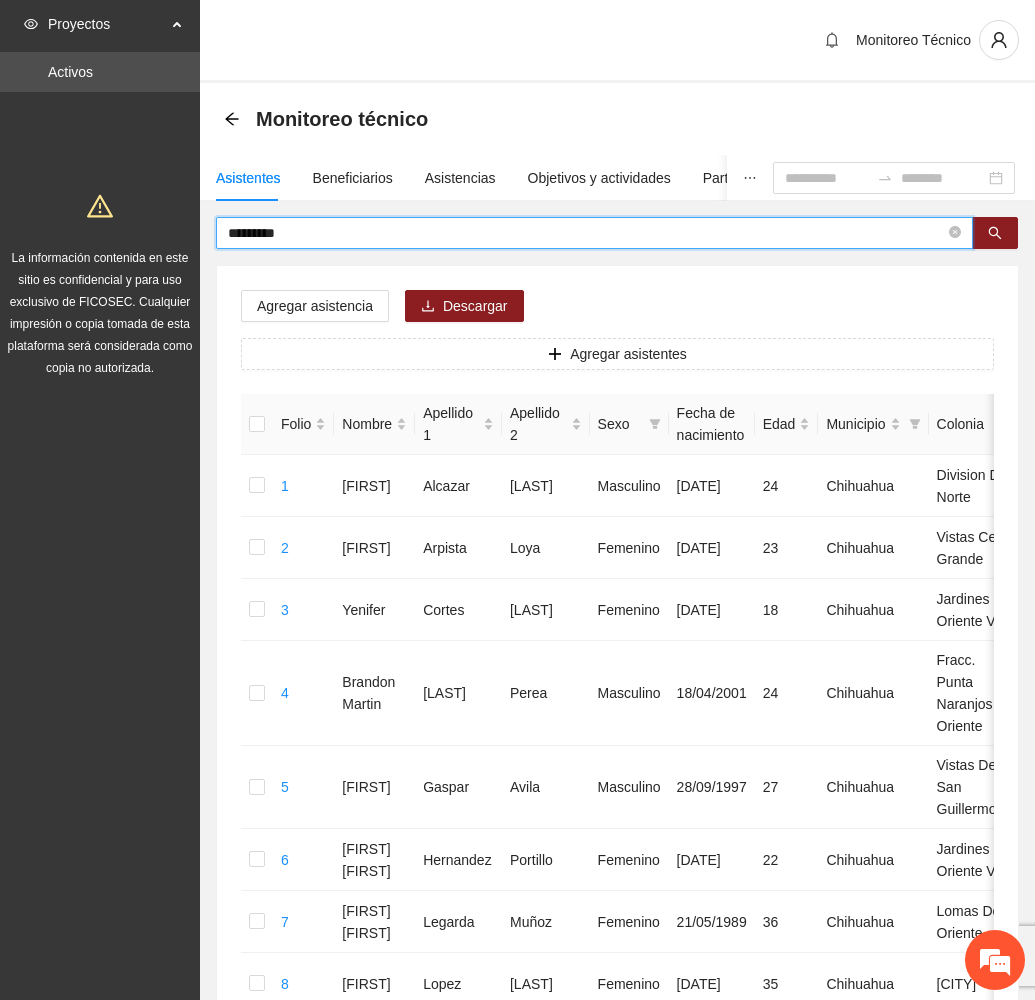 drag, startPoint x: 372, startPoint y: 232, endPoint x: 96, endPoint y: 237, distance: 276.0453 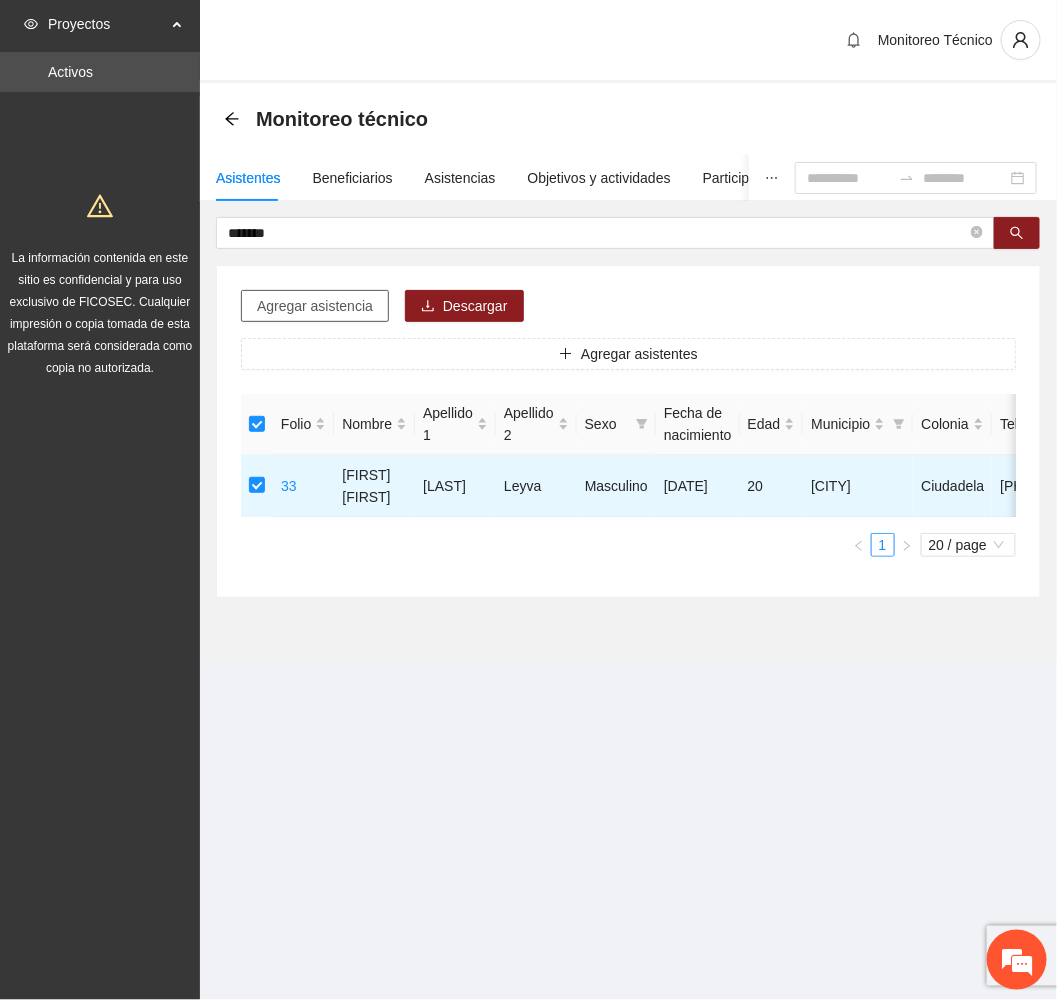click on "Agregar asistencia" at bounding box center [315, 306] 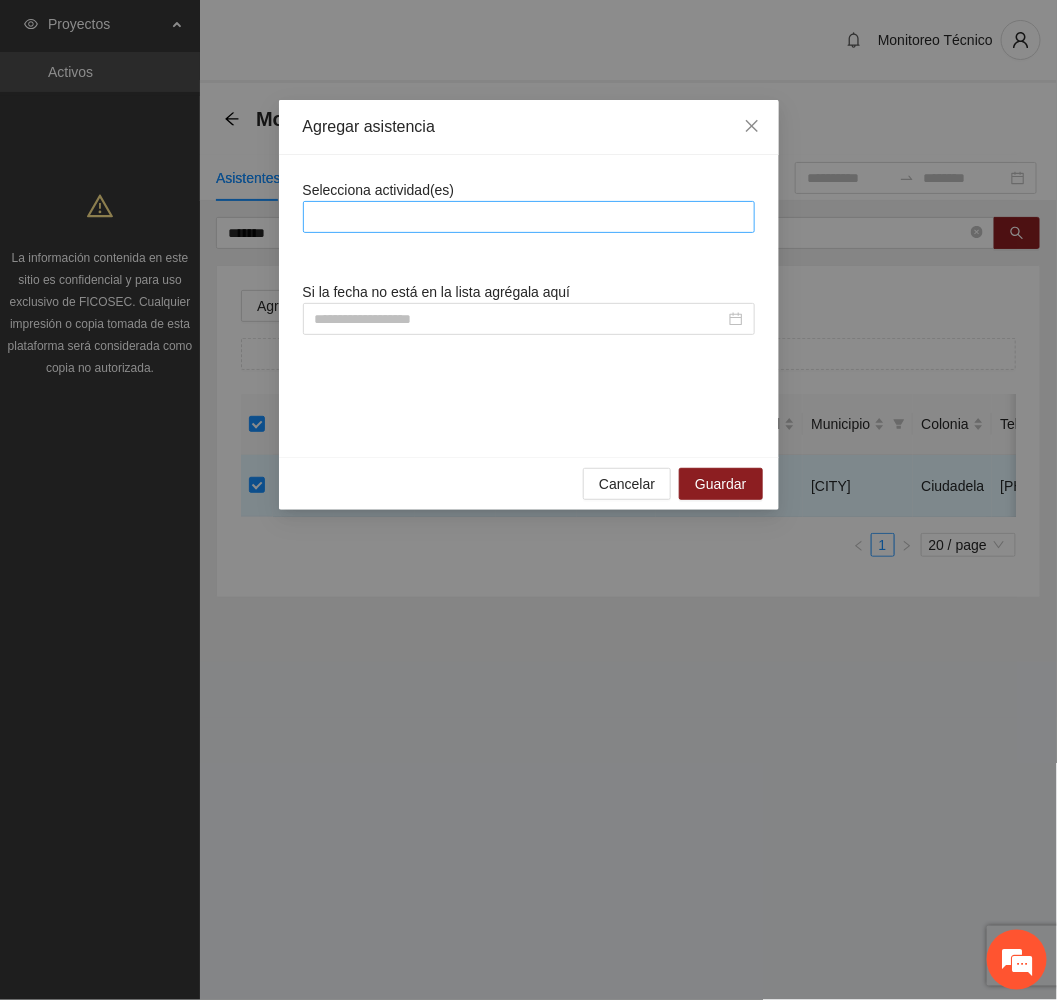 click at bounding box center (529, 217) 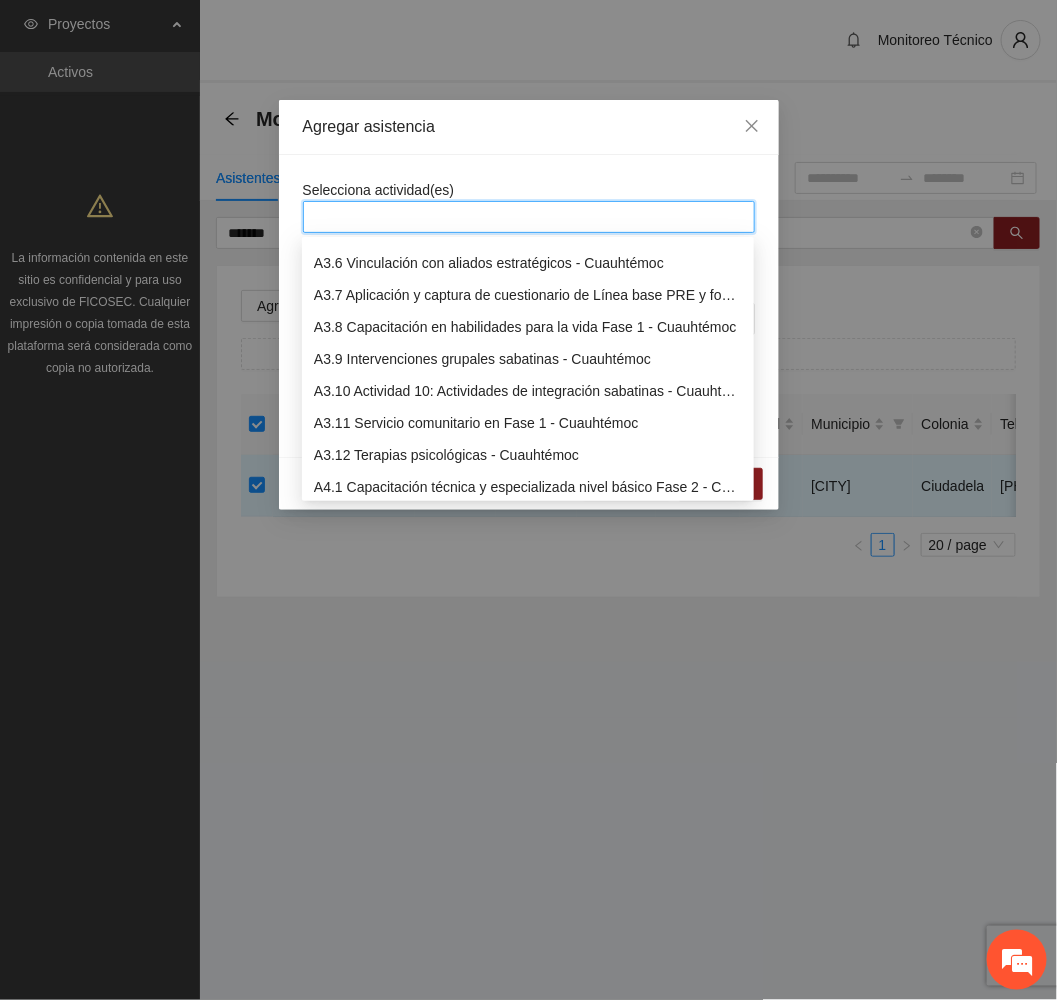 scroll, scrollTop: 1500, scrollLeft: 0, axis: vertical 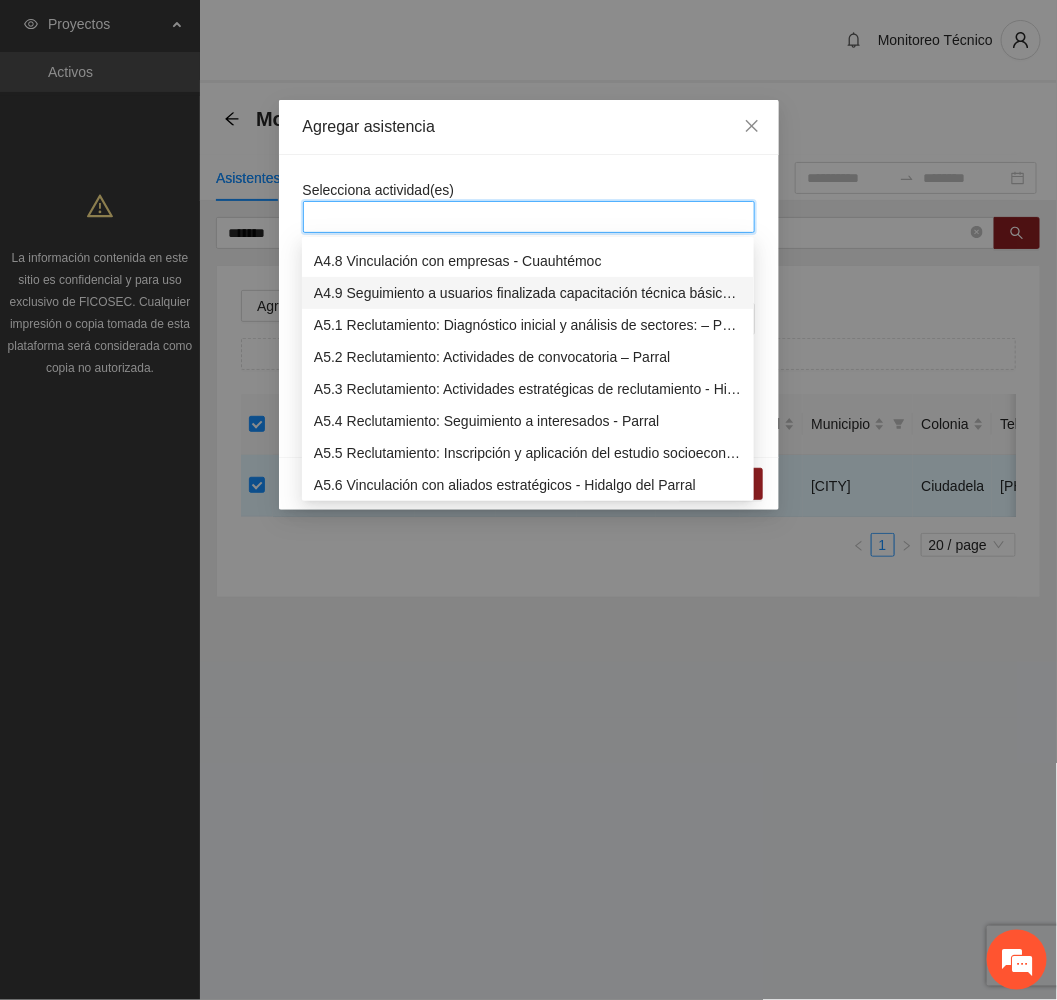 click on "A4.9 Seguimiento a usuarios finalizada capacitación técnica básica- Cuauhtémoc" at bounding box center (528, 293) 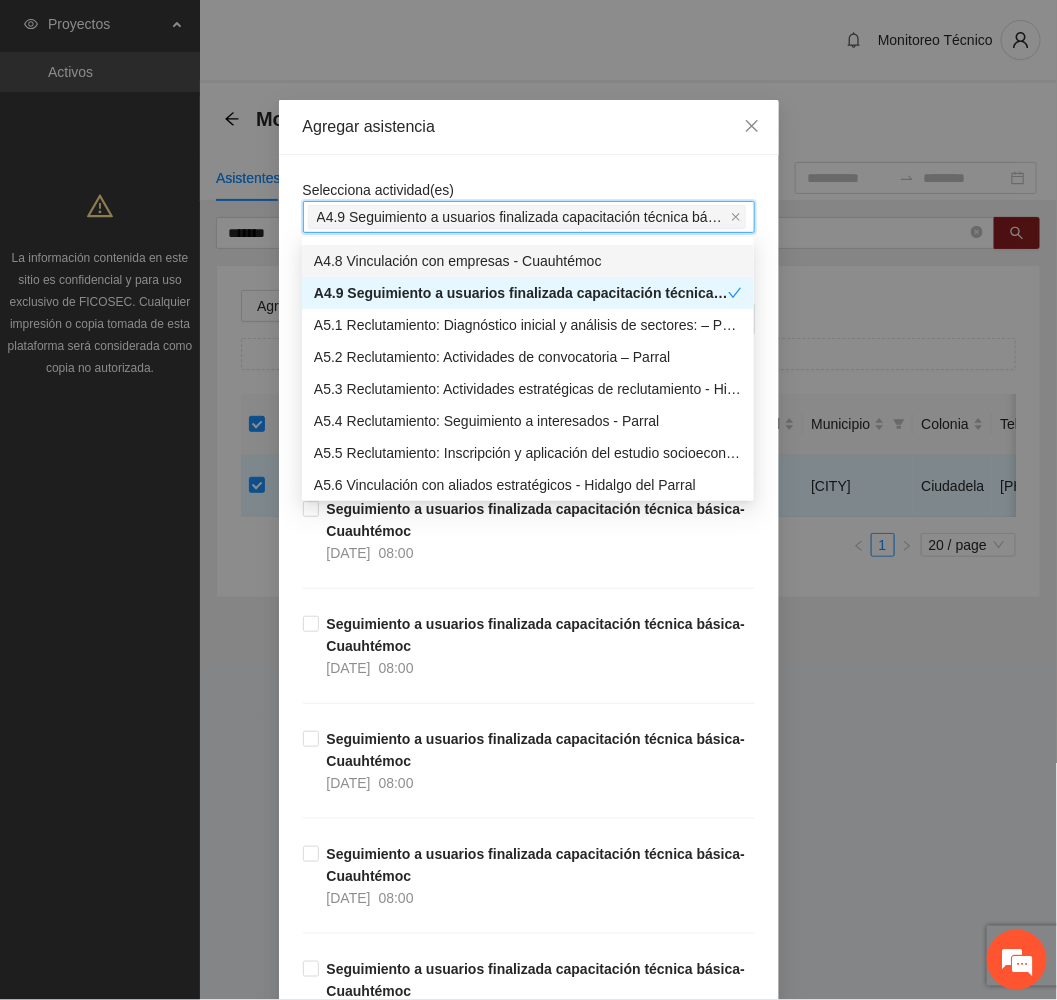 click on "Agregar asistencia" at bounding box center (529, 127) 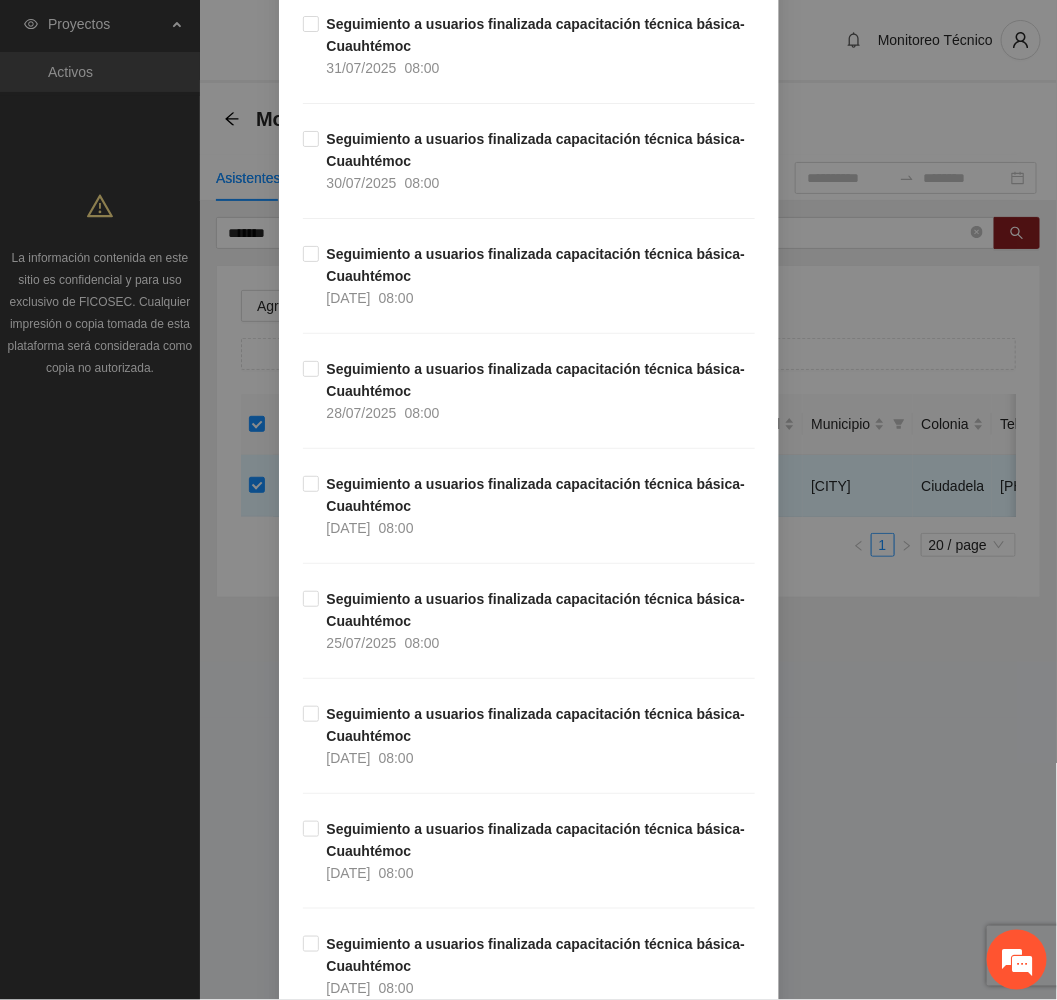 scroll, scrollTop: 8550, scrollLeft: 0, axis: vertical 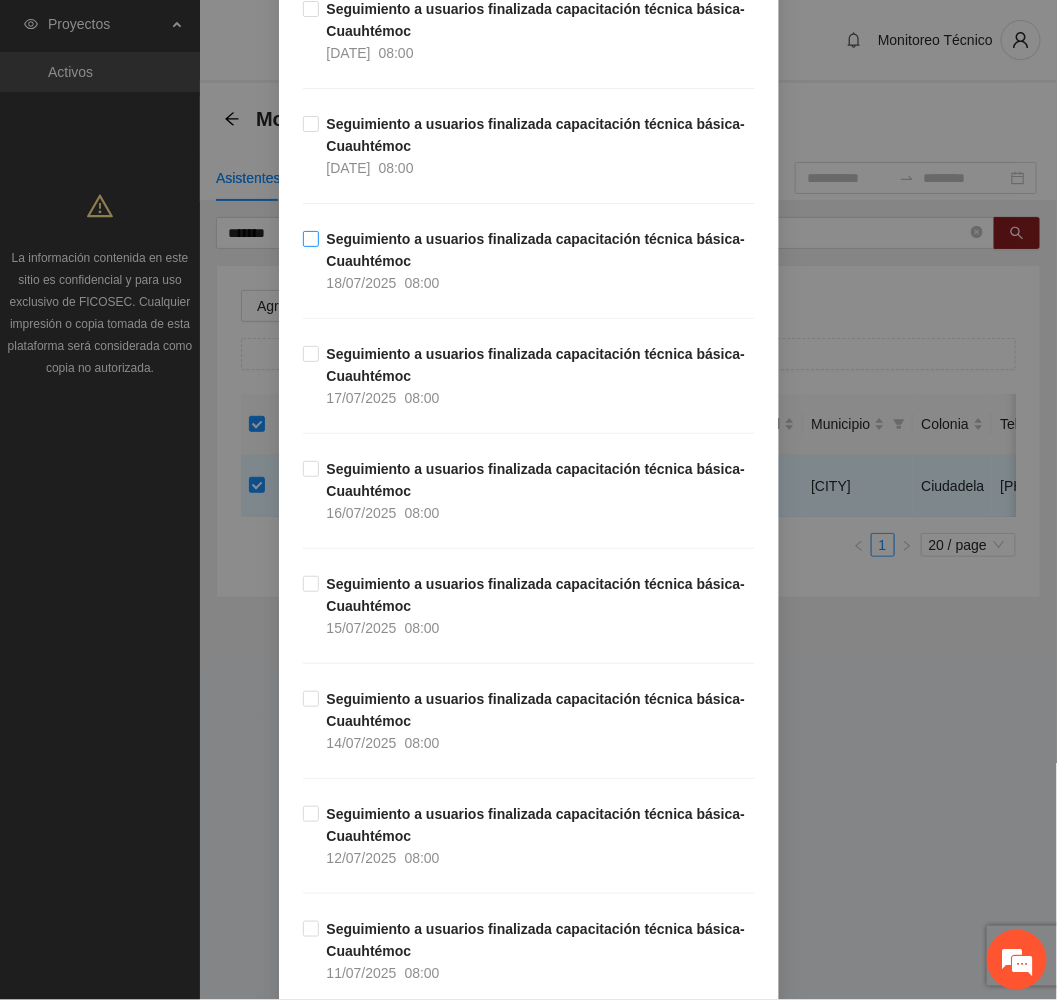 click on "Seguimiento a usuarios finalizada capacitación técnica básica- Cuauhtémoc 18/07/2025 08:00" at bounding box center (537, 261) 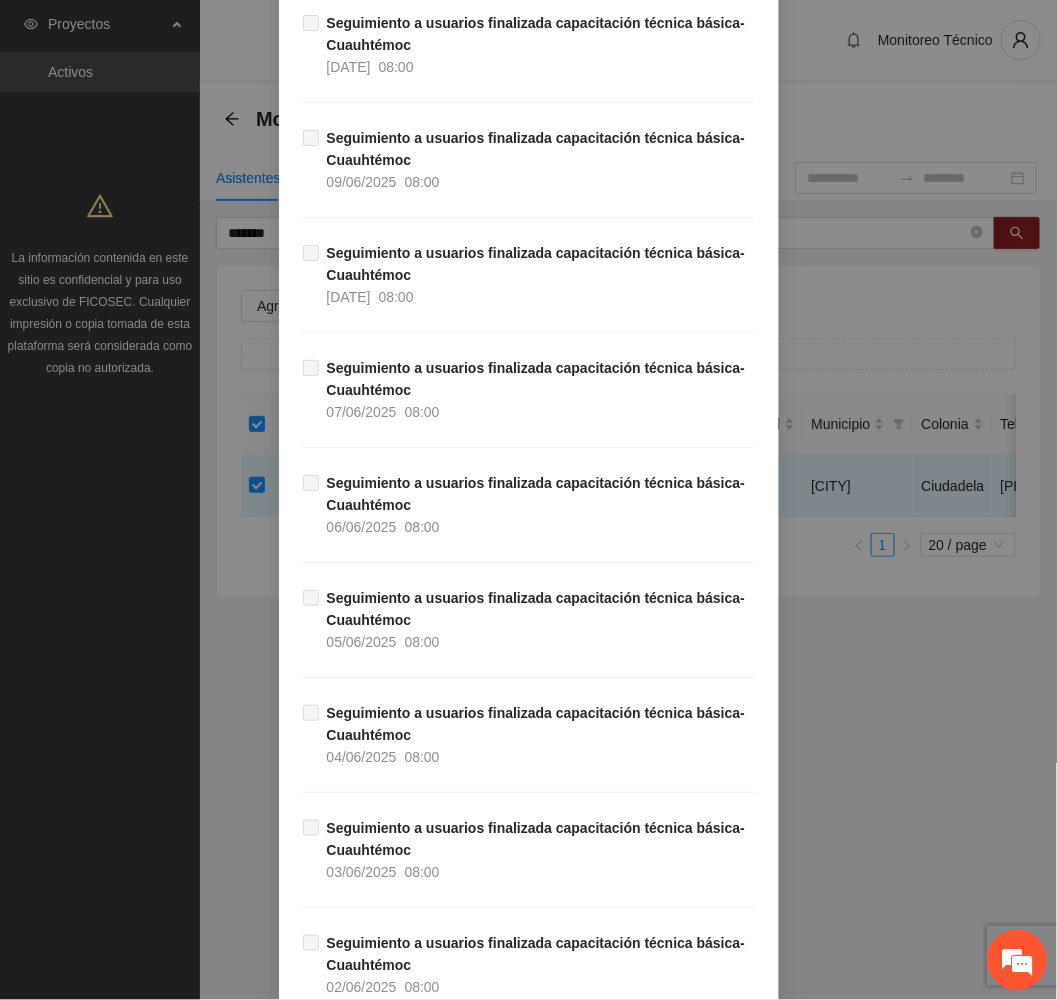 scroll, scrollTop: 13159, scrollLeft: 0, axis: vertical 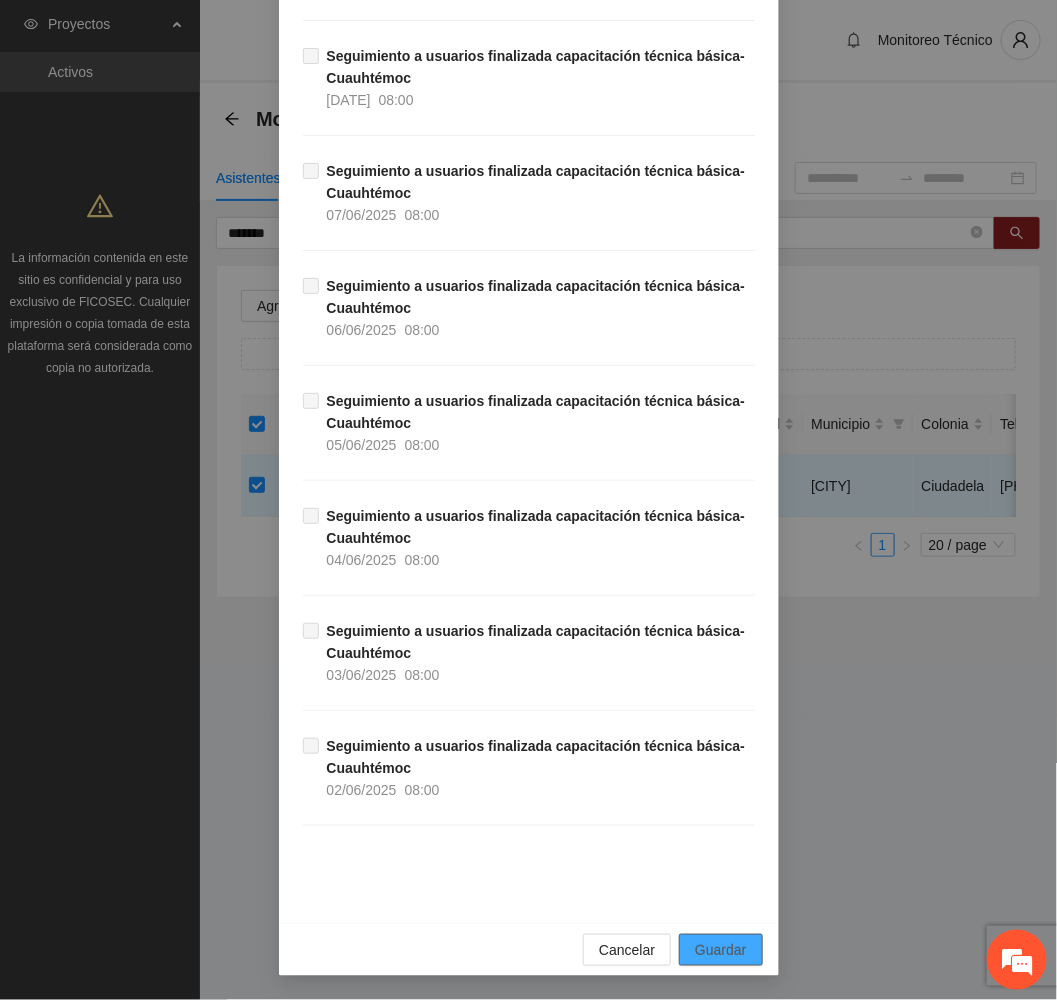 click on "Guardar" at bounding box center (720, 950) 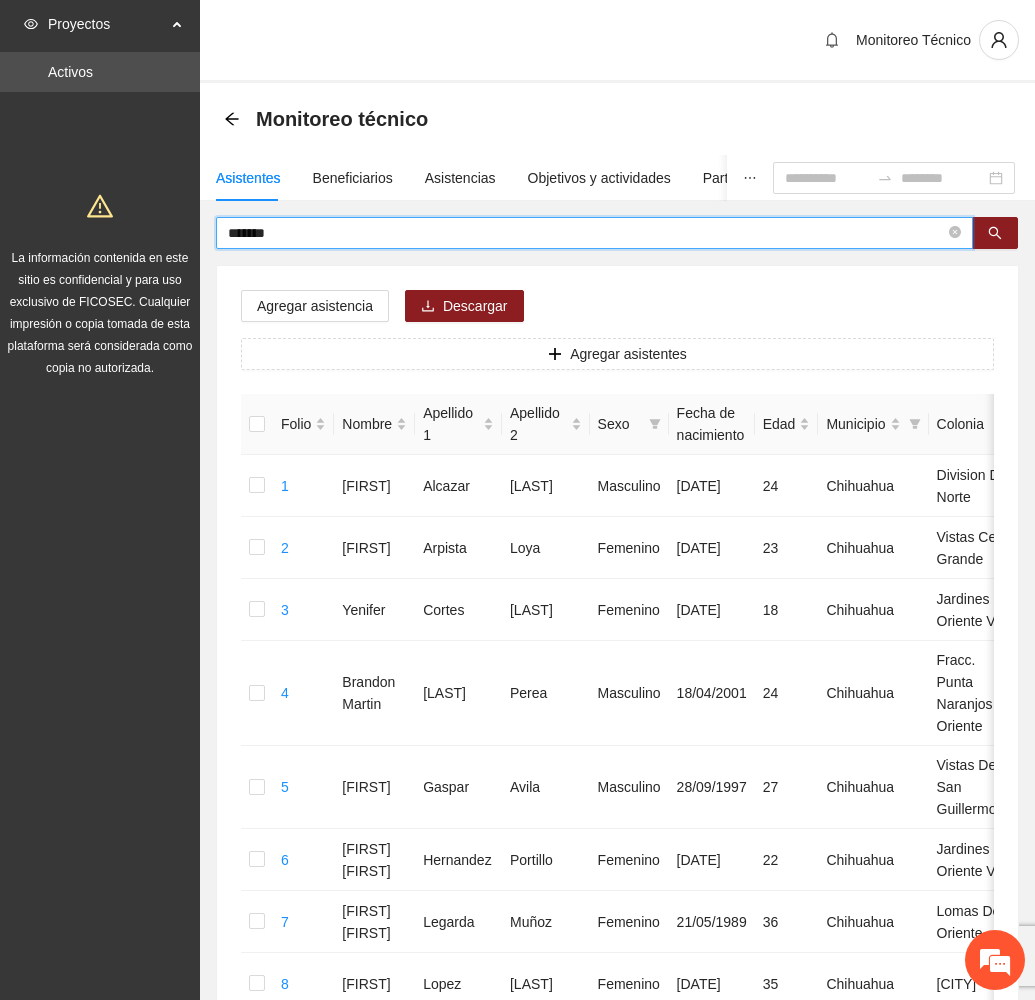 drag, startPoint x: 322, startPoint y: 228, endPoint x: 48, endPoint y: 222, distance: 274.06567 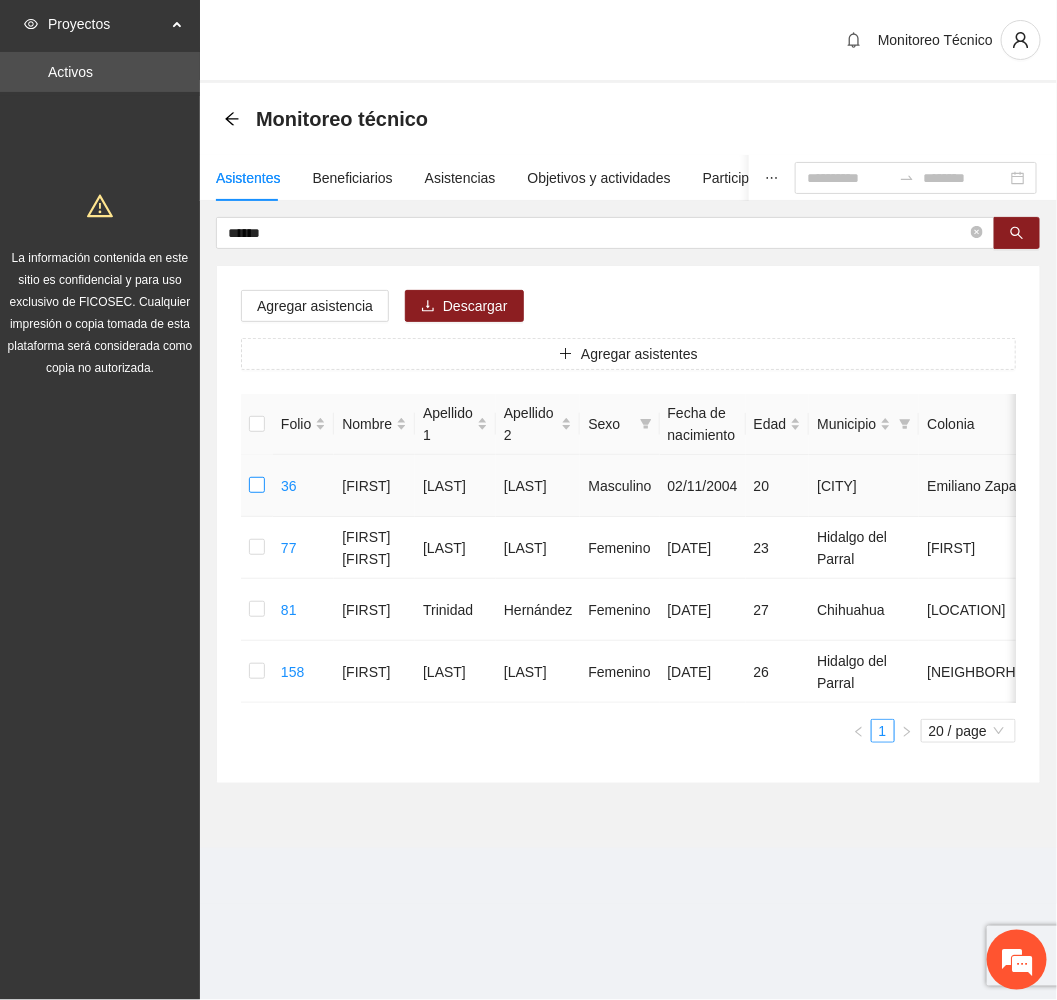 click at bounding box center (257, 486) 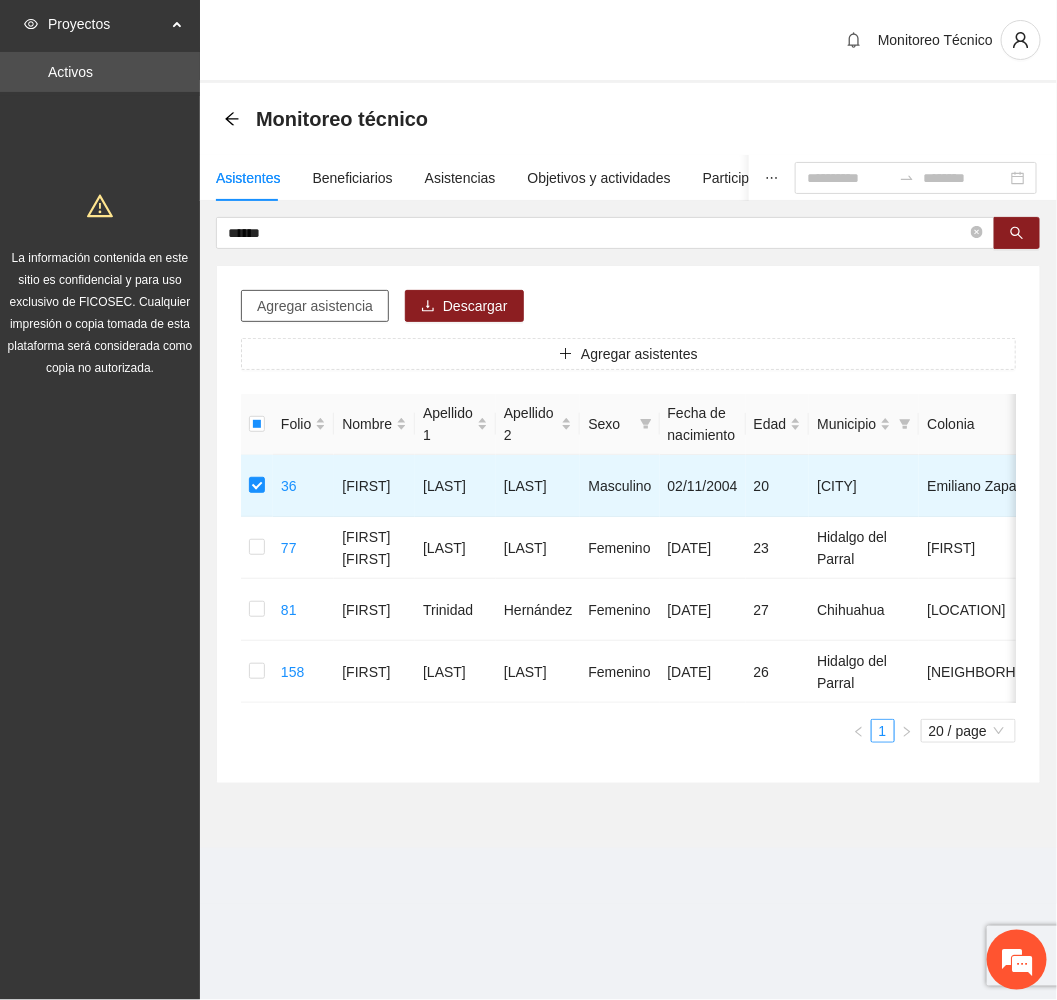 click on "Agregar asistencia" at bounding box center (315, 306) 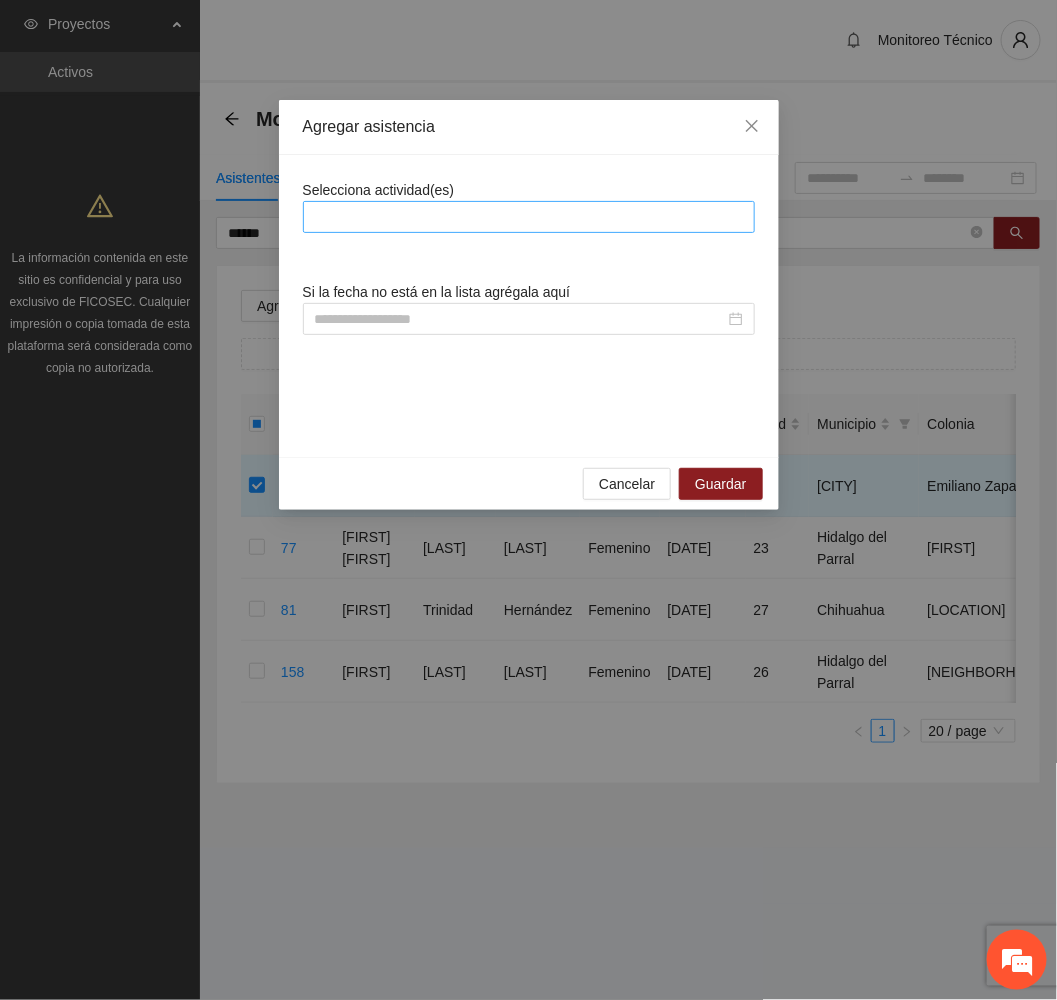 click at bounding box center [529, 217] 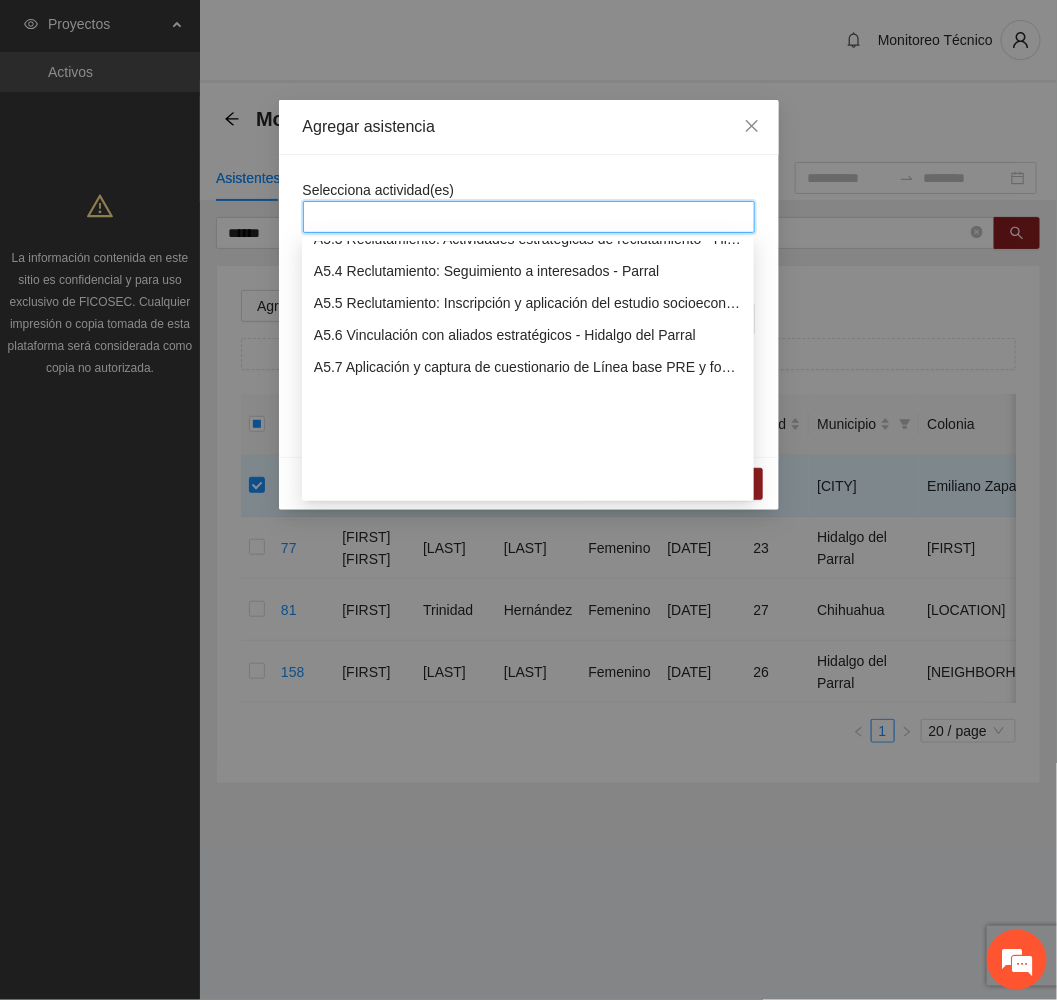 scroll, scrollTop: 1500, scrollLeft: 0, axis: vertical 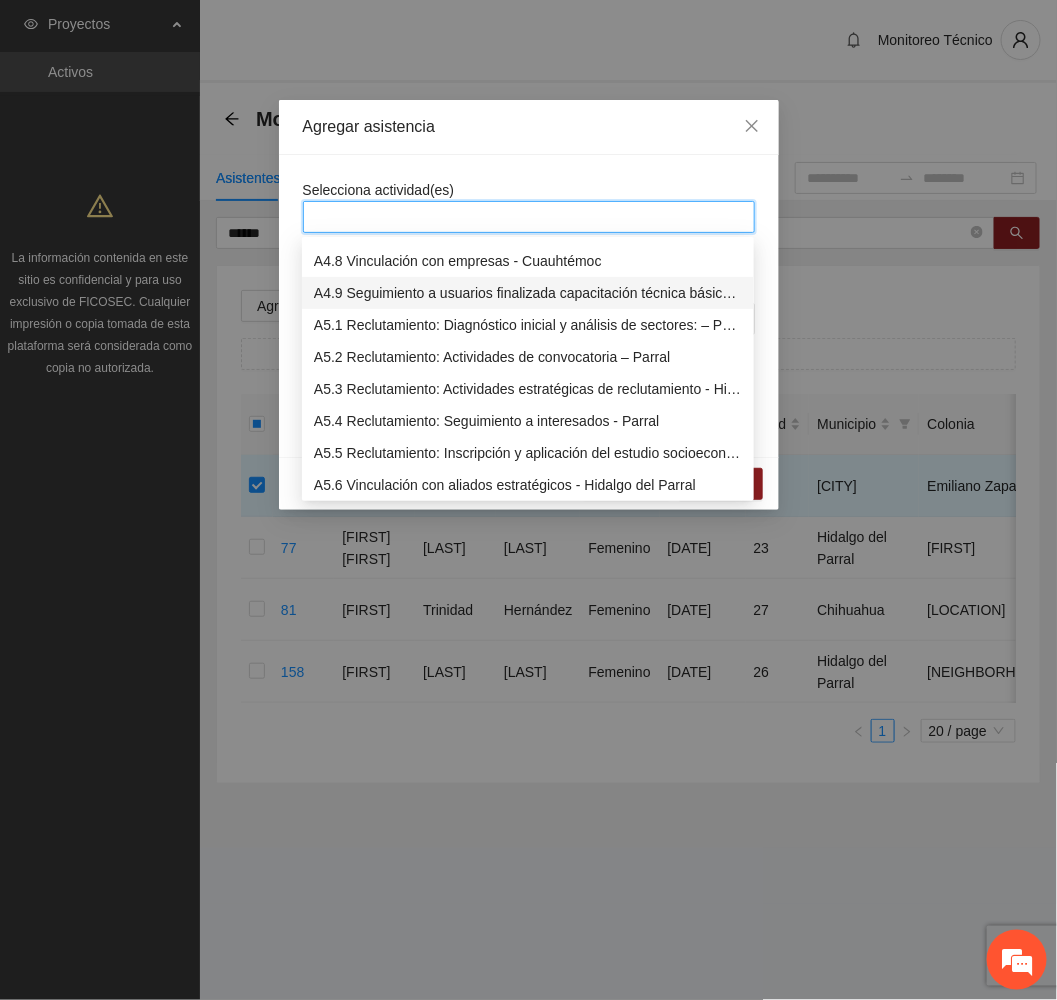 click on "A4.9 Seguimiento a usuarios finalizada capacitación técnica básica- Cuauhtémoc" at bounding box center [528, 293] 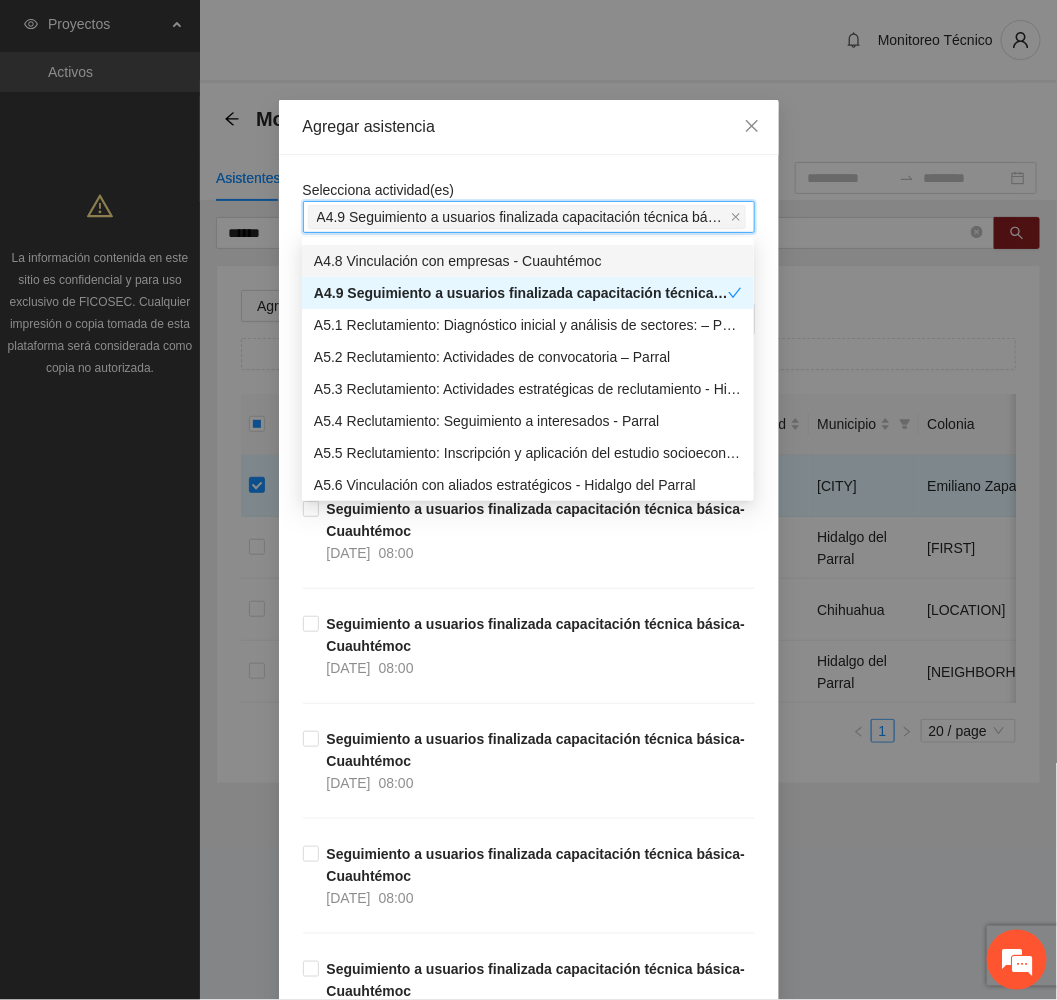 click on "Agregar asistencia" at bounding box center [529, 127] 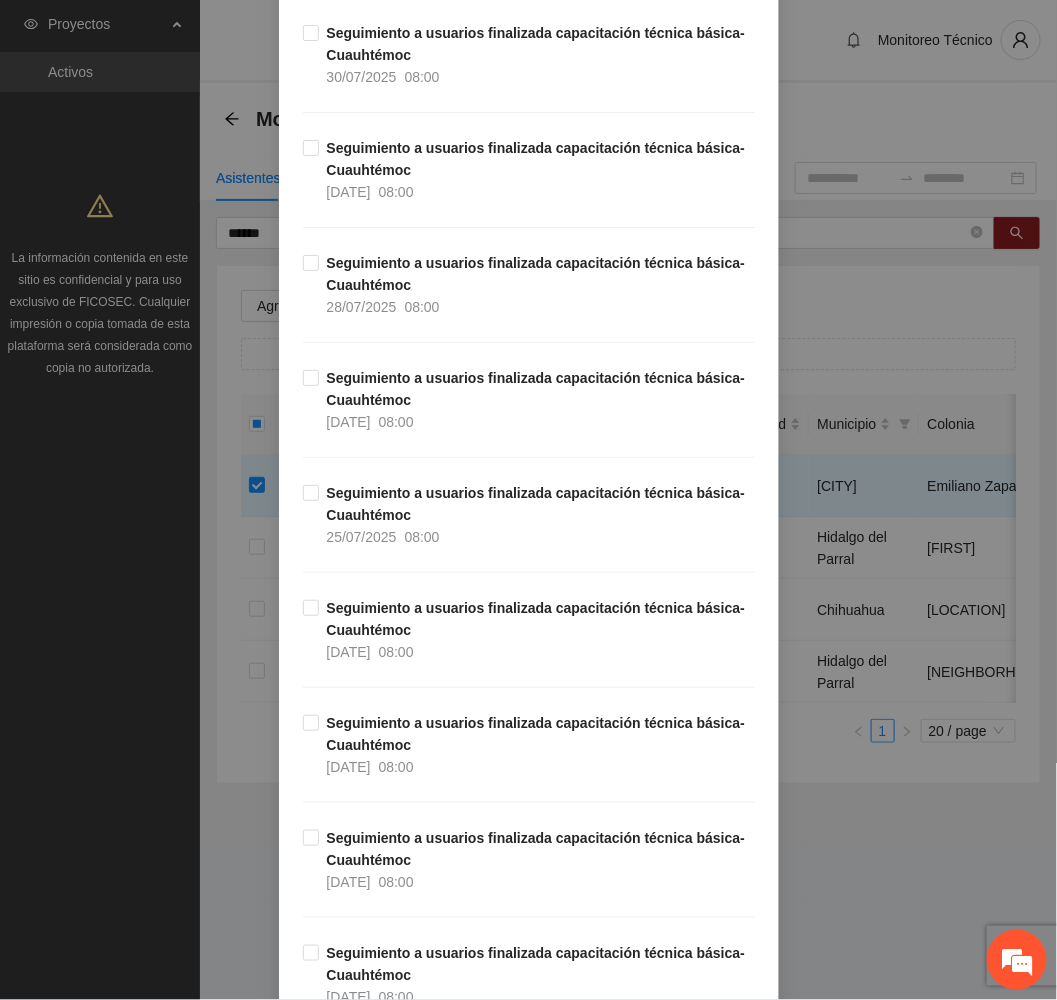 scroll, scrollTop: 7950, scrollLeft: 0, axis: vertical 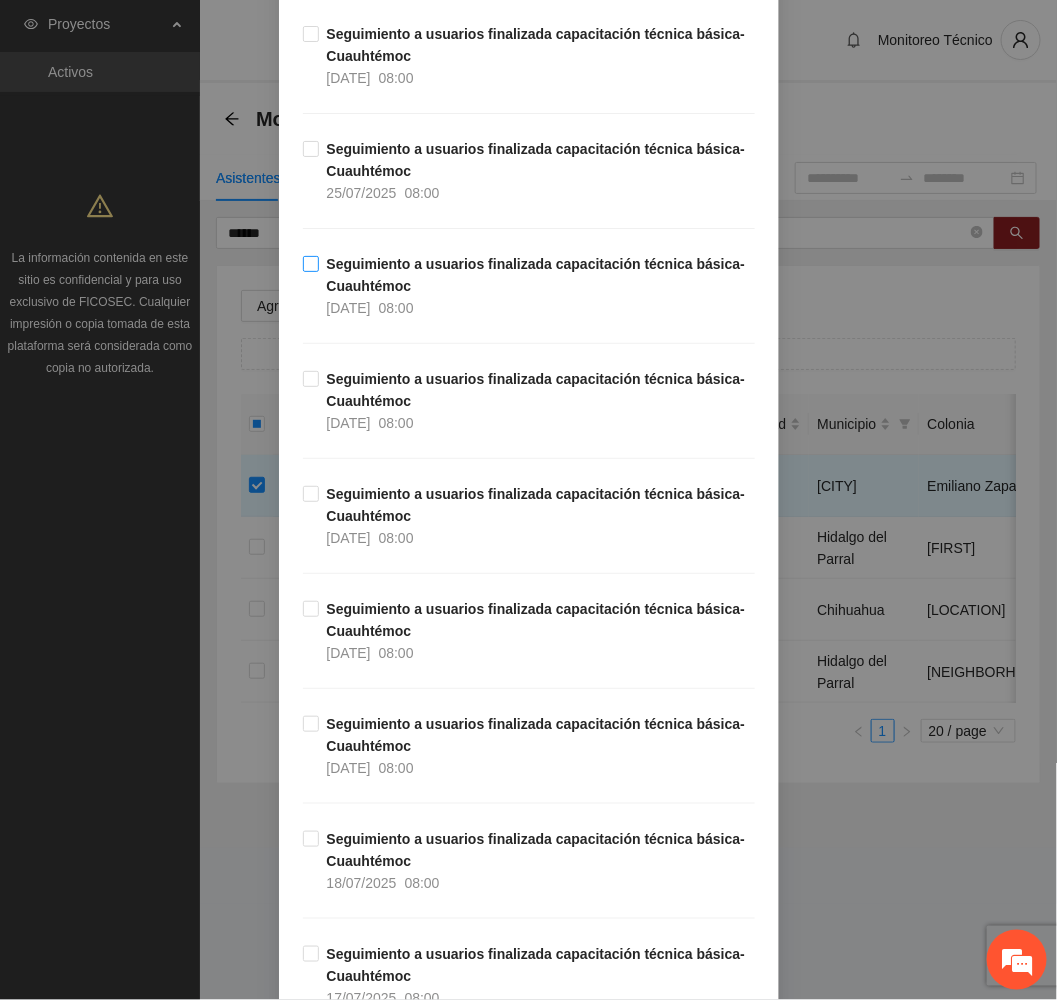 click on "Seguimiento a usuarios finalizada capacitación técnica básica- Cuauhtémoc 24/07/2025 08:00" at bounding box center (537, 286) 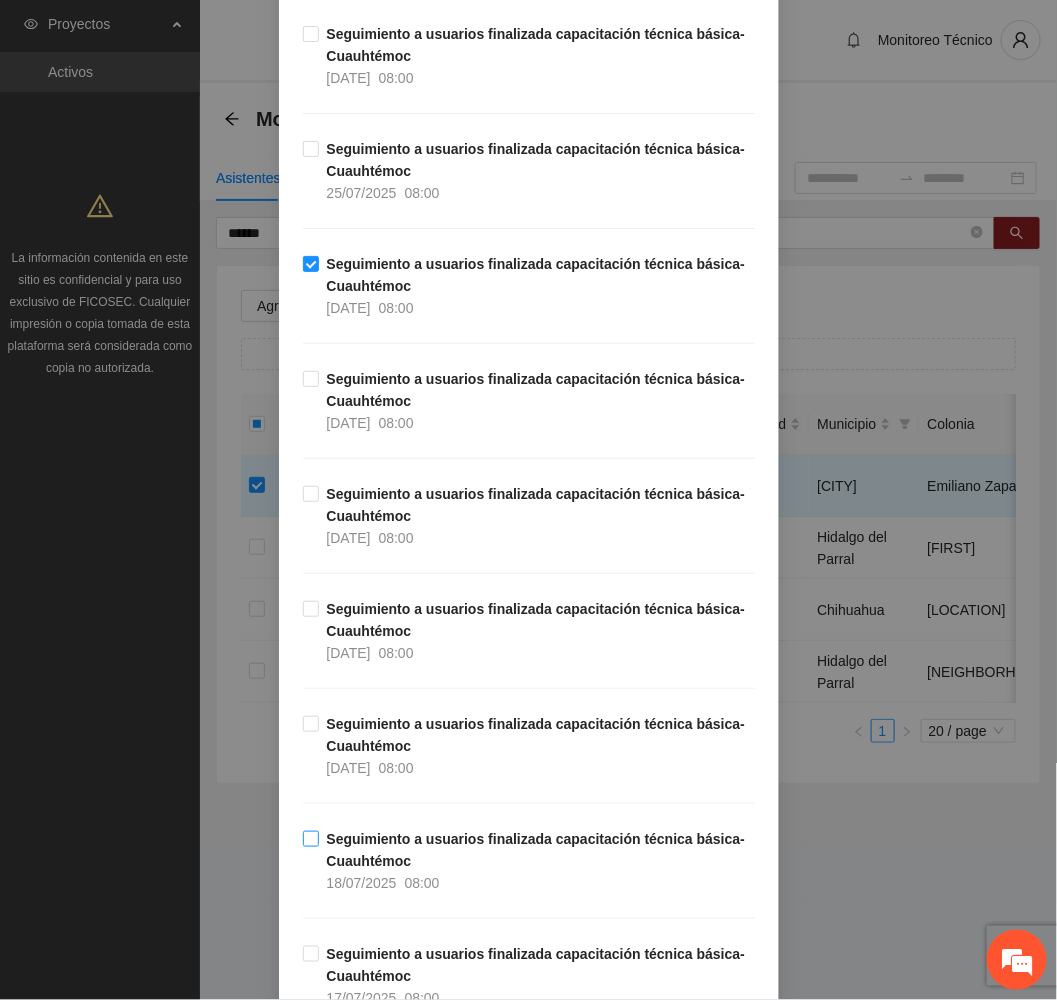 click on "Seguimiento a usuarios finalizada capacitación técnica básica- Cuauhtémoc 18/07/2025 08:00" at bounding box center (537, 861) 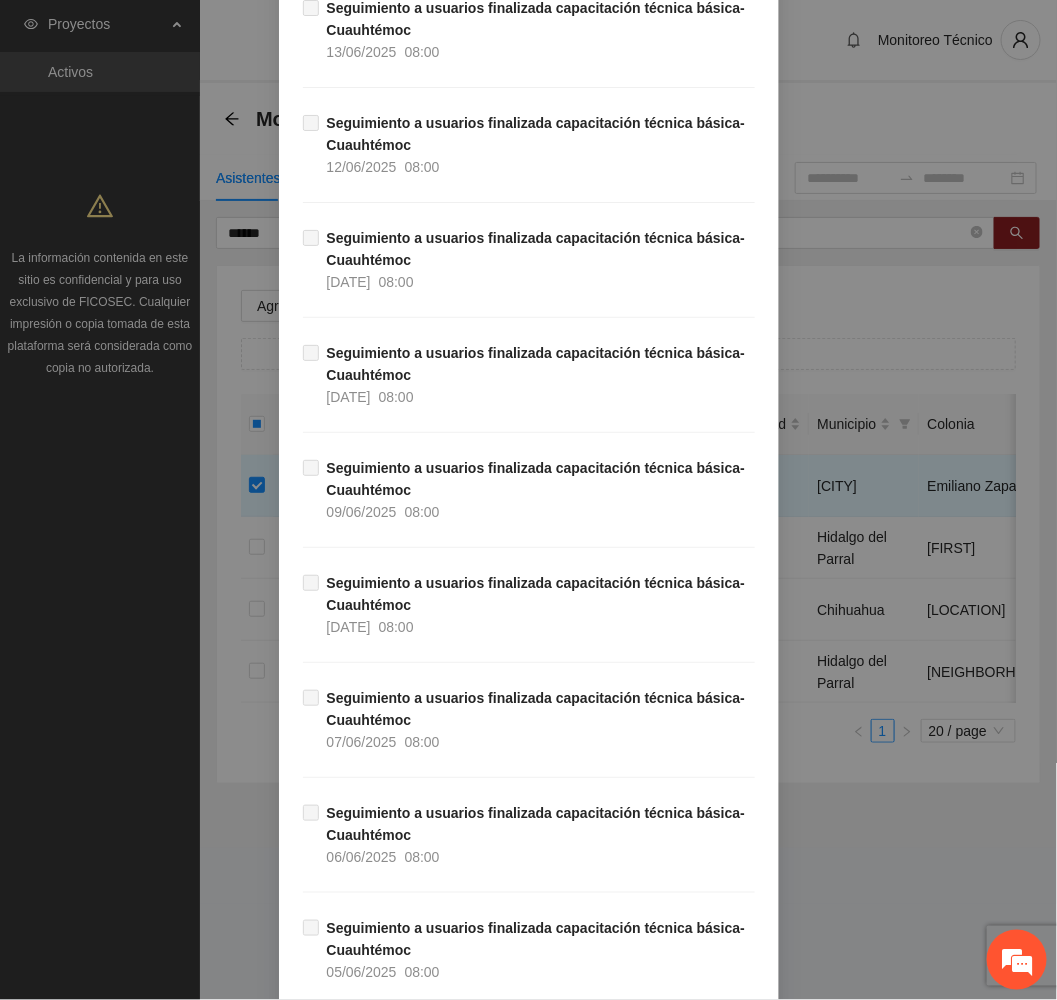 scroll, scrollTop: 13159, scrollLeft: 0, axis: vertical 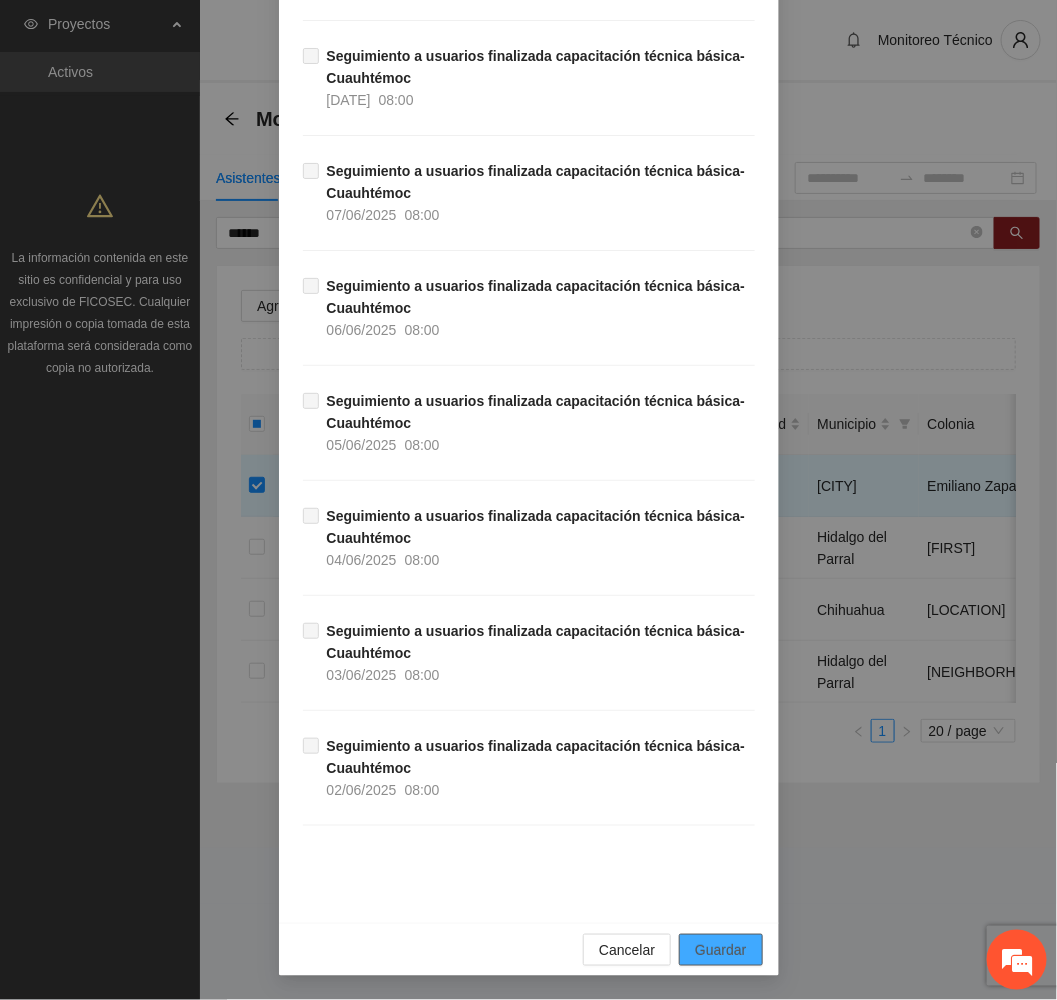 drag, startPoint x: 715, startPoint y: 937, endPoint x: 544, endPoint y: 832, distance: 200.6639 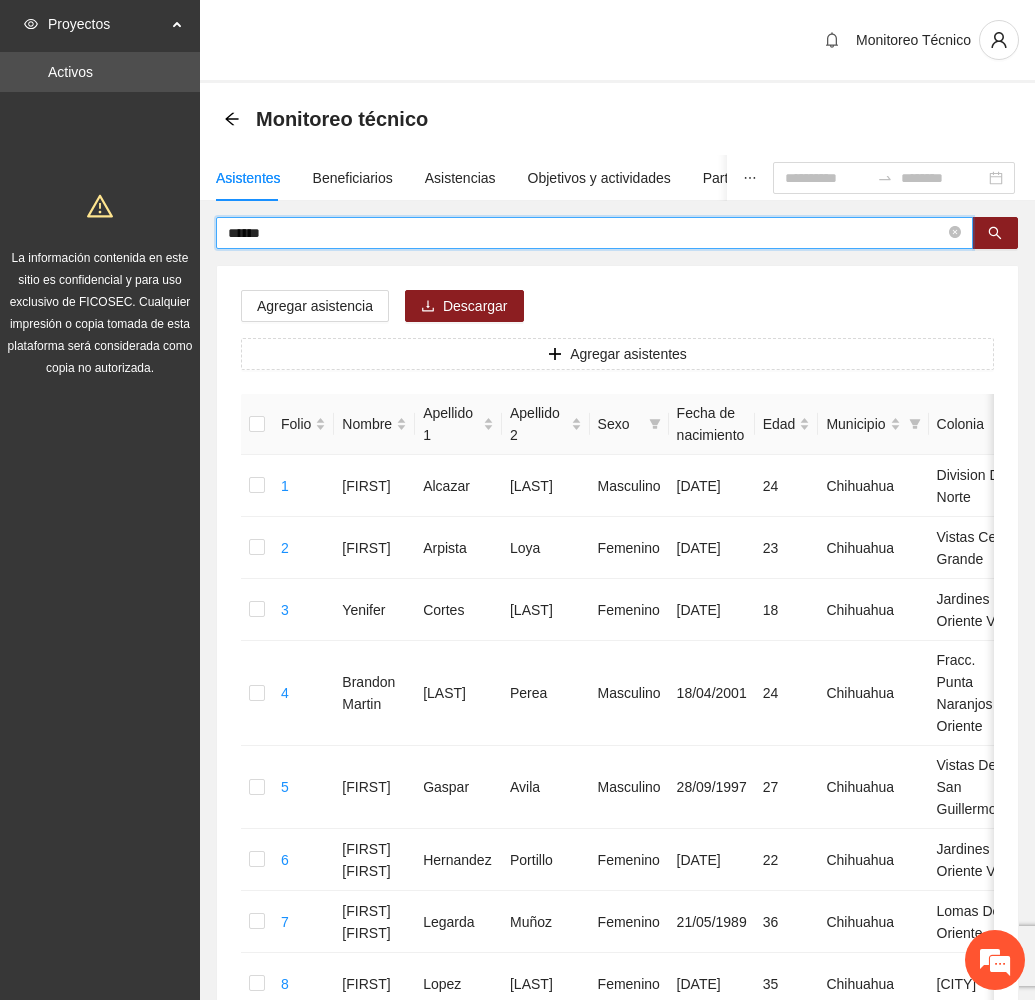 drag, startPoint x: 303, startPoint y: 229, endPoint x: 84, endPoint y: 225, distance: 219.03653 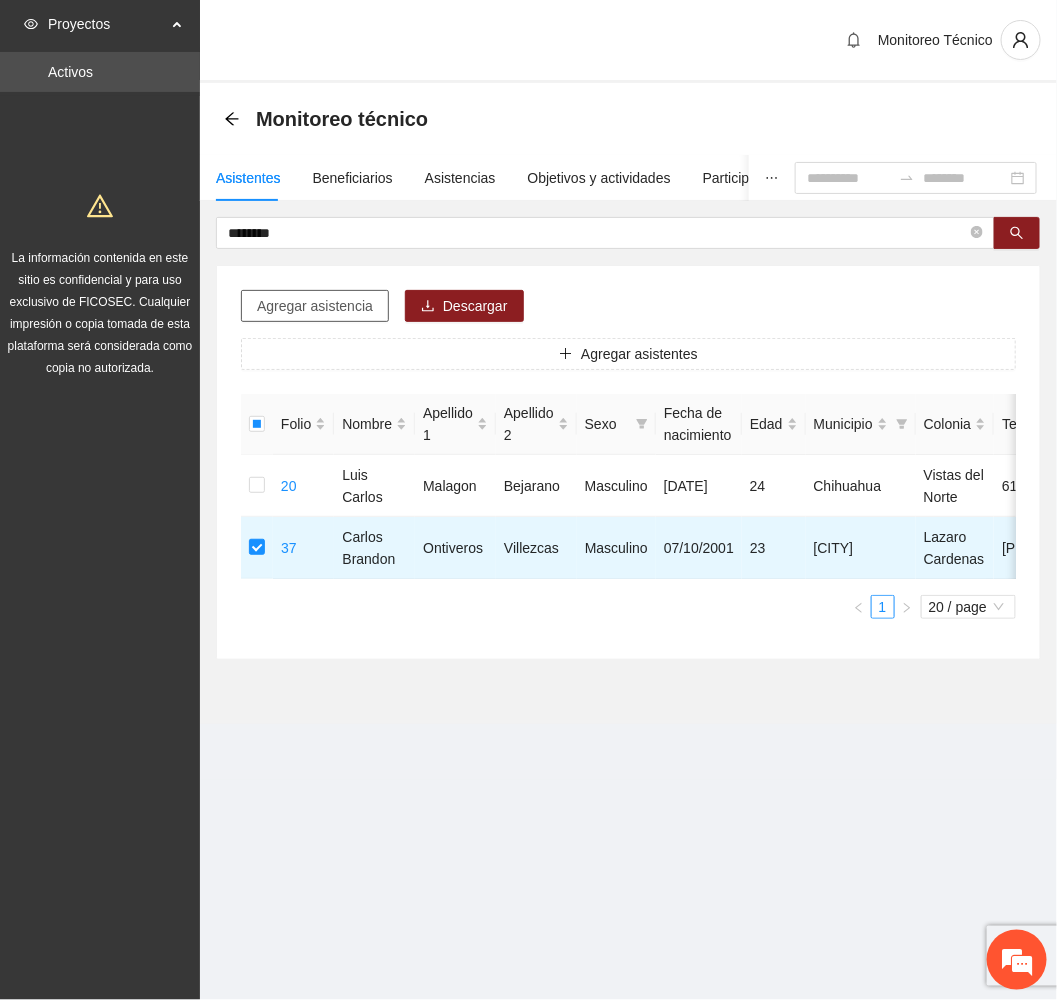 click on "Agregar asistencia" at bounding box center [315, 306] 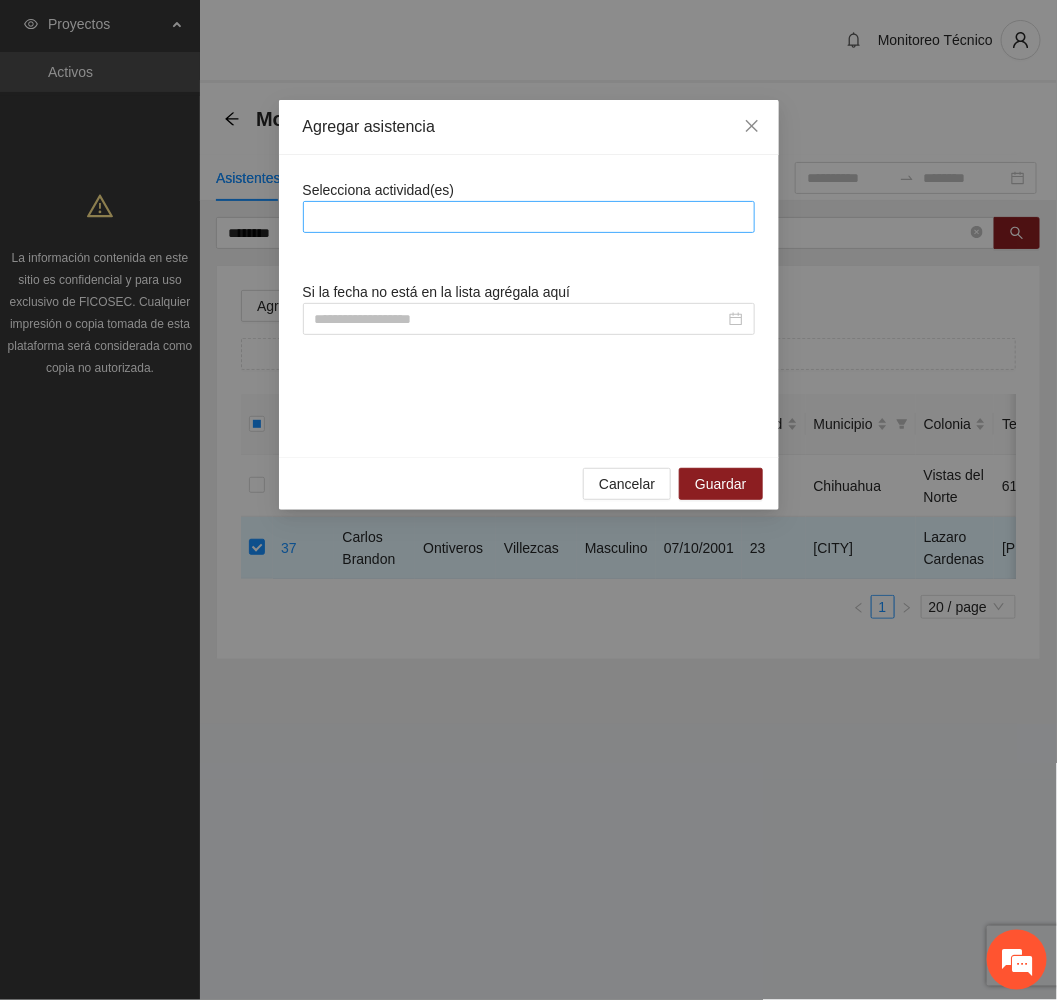 drag, startPoint x: 421, startPoint y: 226, endPoint x: 432, endPoint y: 225, distance: 11.045361 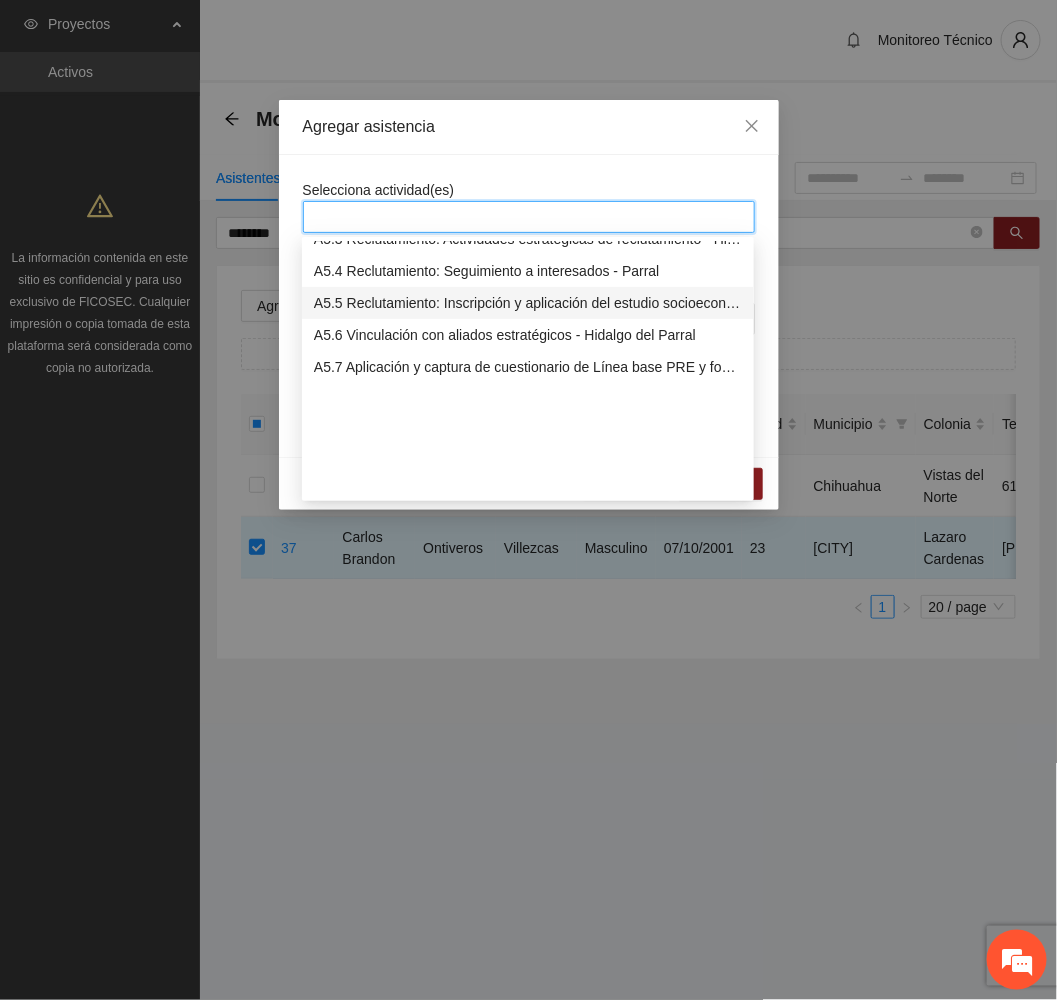 scroll, scrollTop: 1500, scrollLeft: 0, axis: vertical 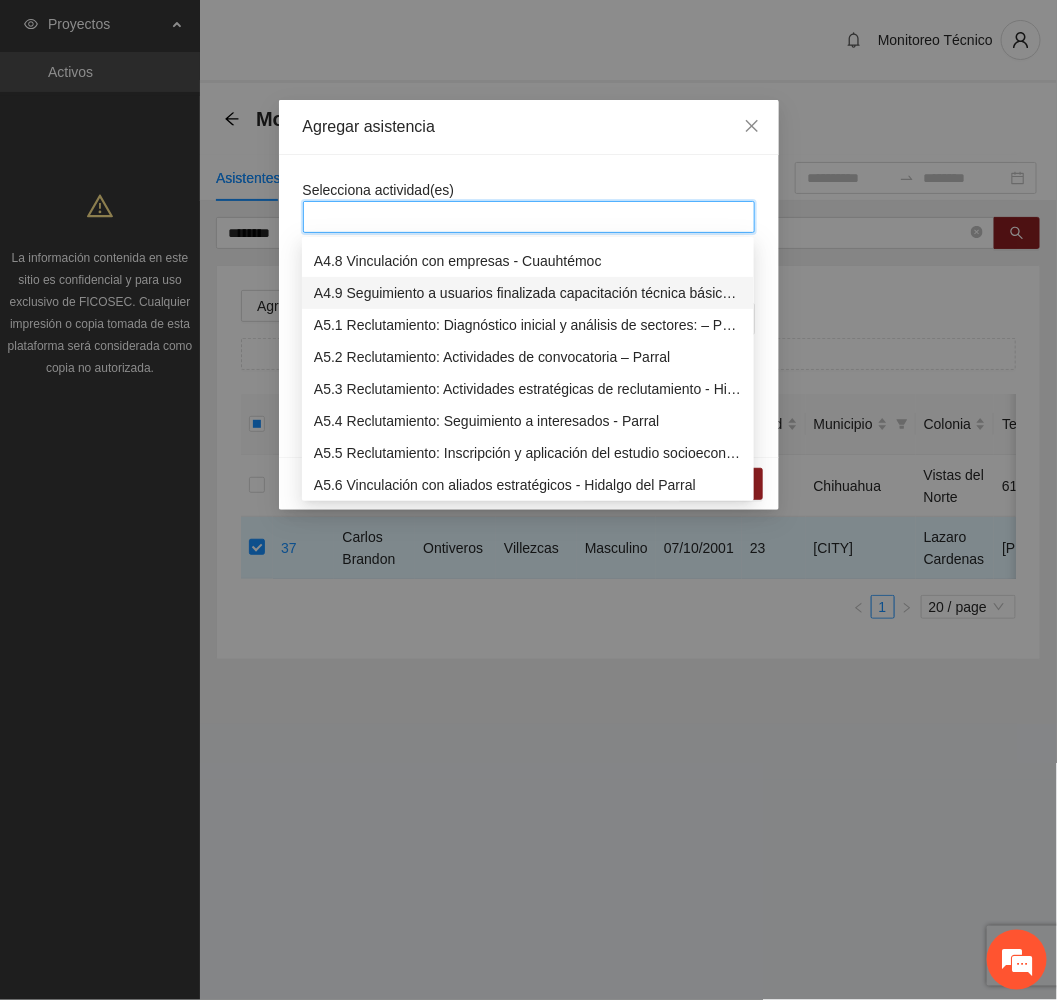 click on "A4.9 Seguimiento a usuarios finalizada capacitación técnica básica- Cuauhtémoc" at bounding box center [528, 293] 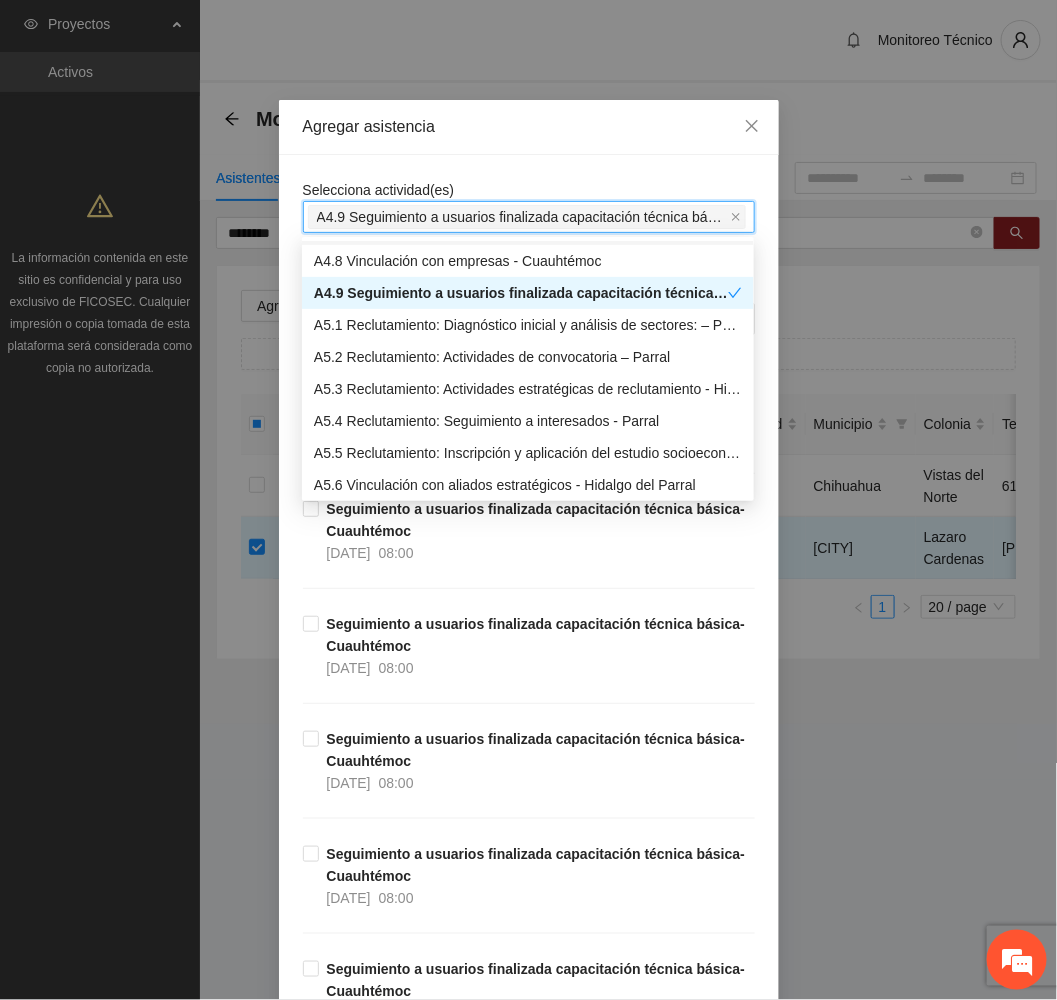 click on "Agregar asistencia" at bounding box center (529, 127) 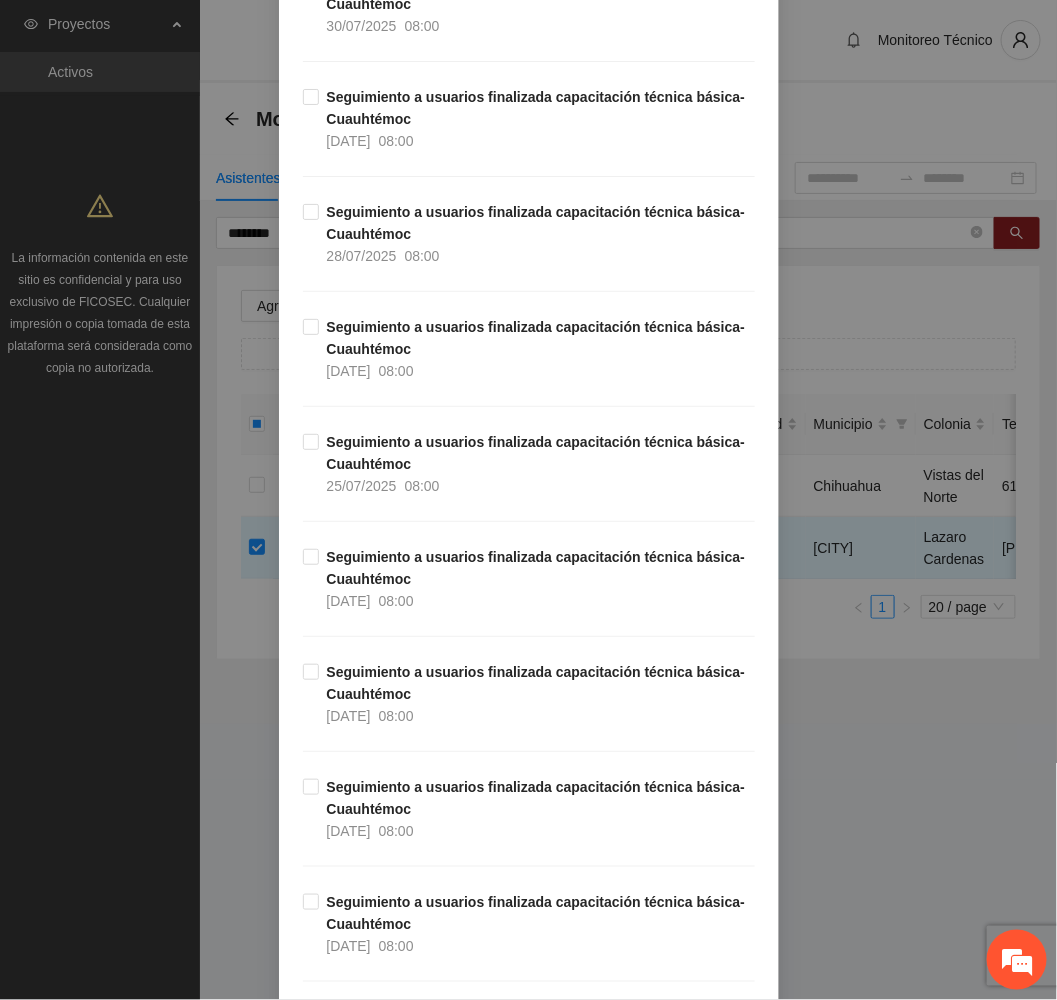 scroll, scrollTop: 7702, scrollLeft: 0, axis: vertical 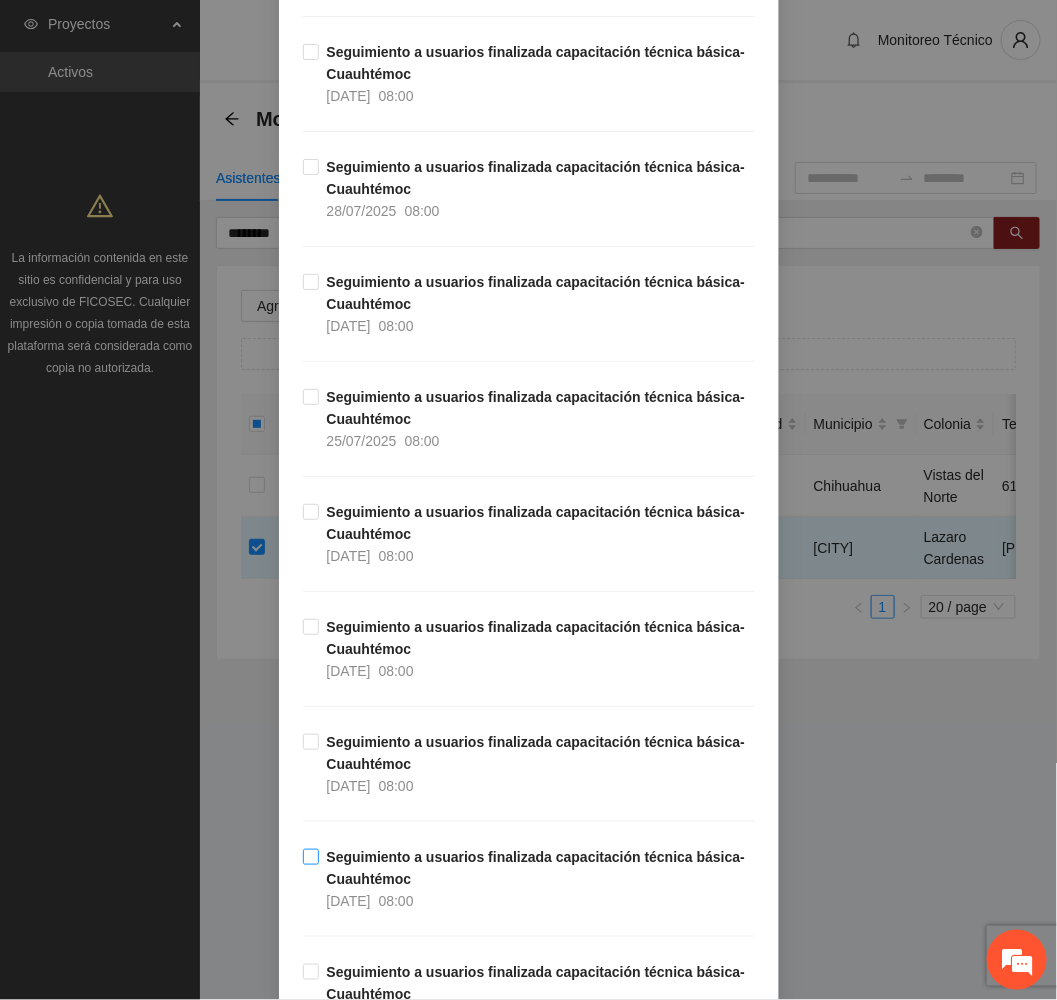 click on "[DATE]" at bounding box center (349, 901) 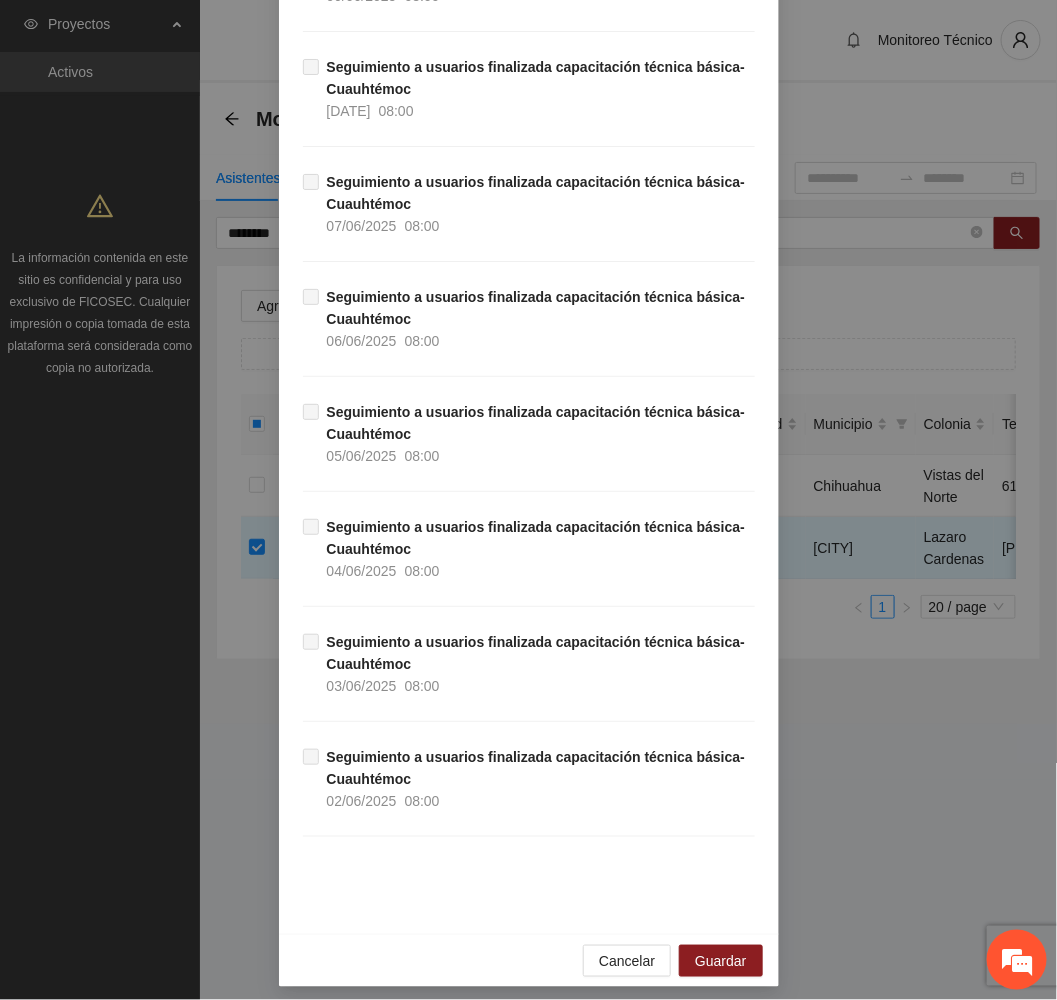 scroll, scrollTop: 13159, scrollLeft: 0, axis: vertical 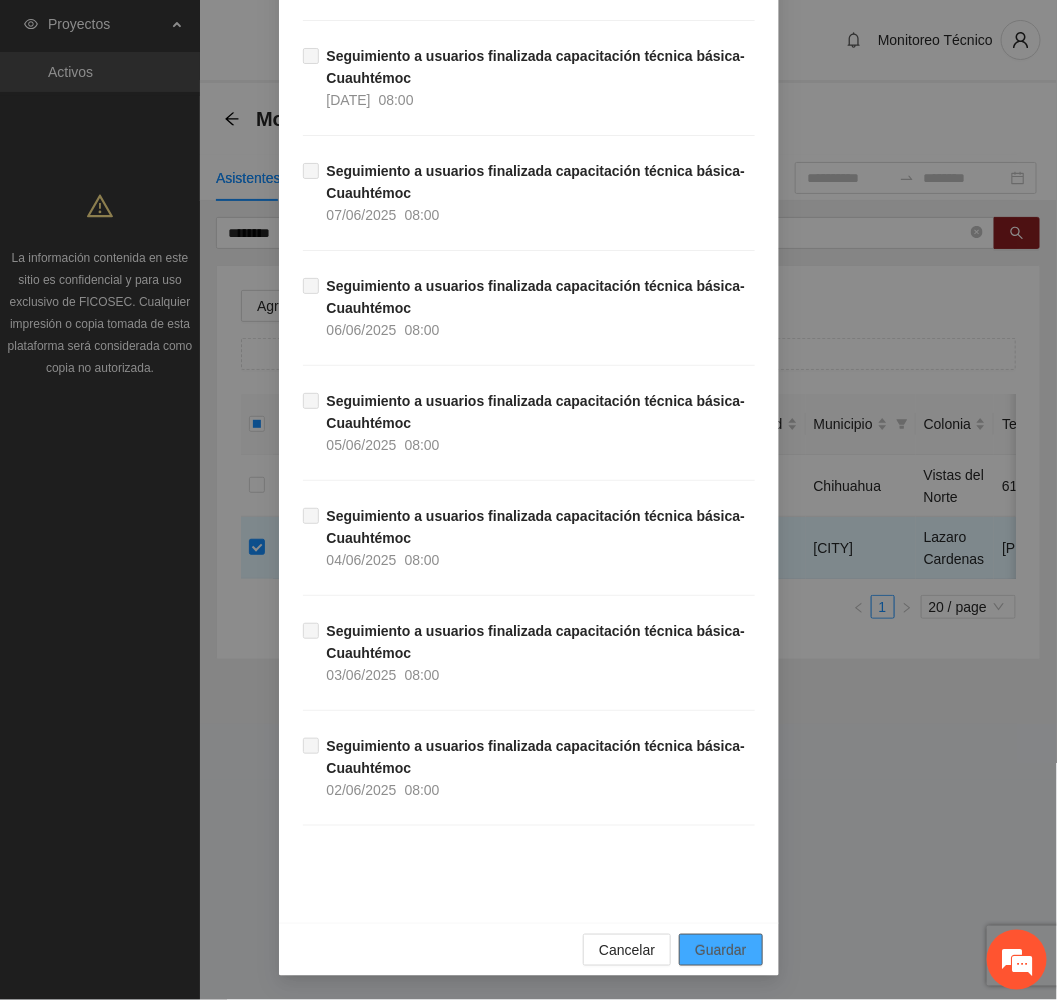 click on "Guardar" at bounding box center [720, 950] 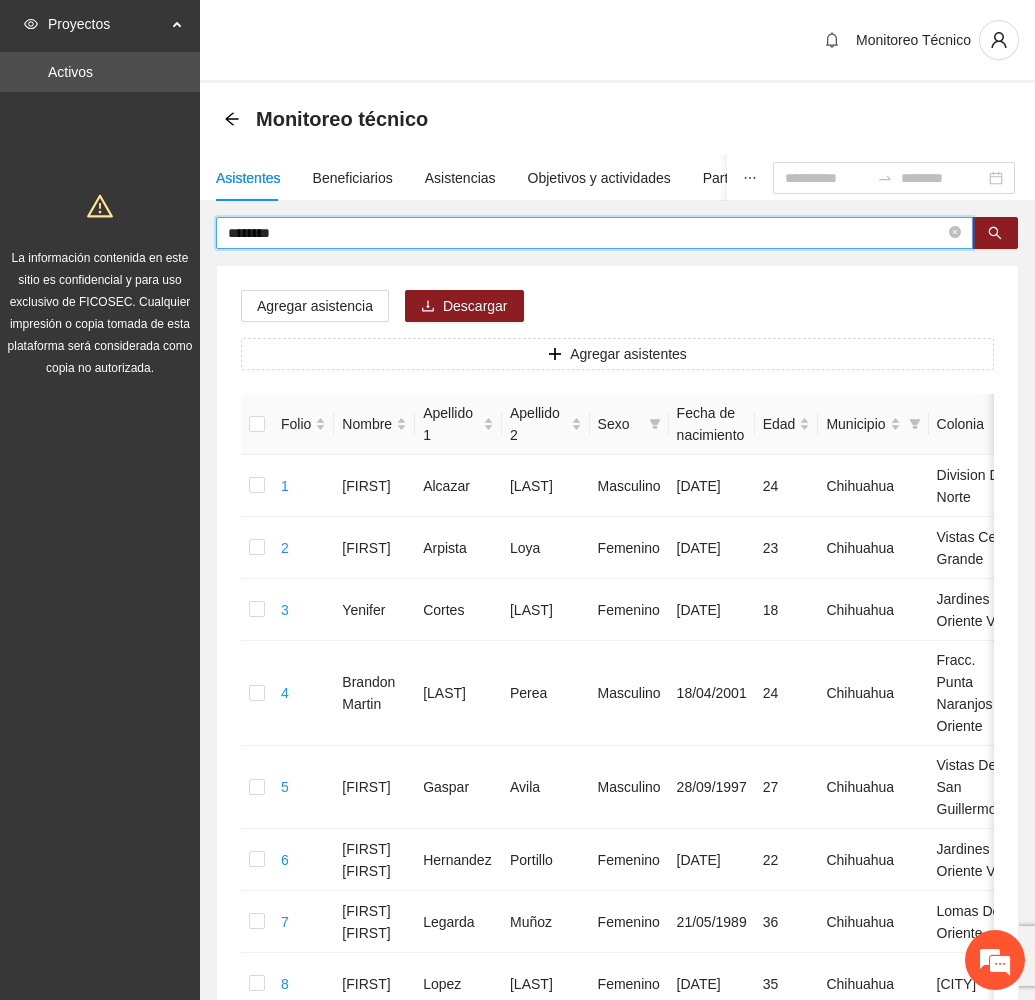 drag, startPoint x: 361, startPoint y: 237, endPoint x: 24, endPoint y: 270, distance: 338.61188 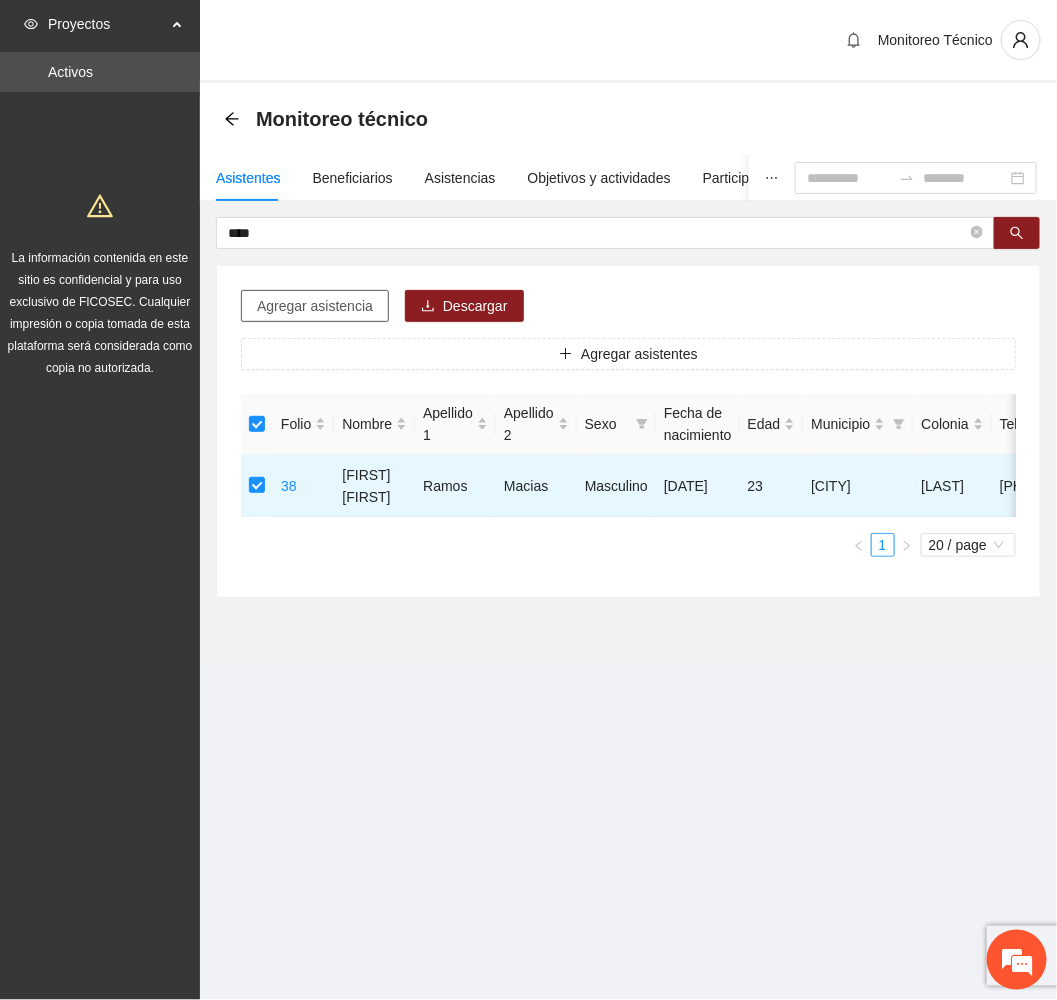 click on "Agregar asistencia" at bounding box center (315, 306) 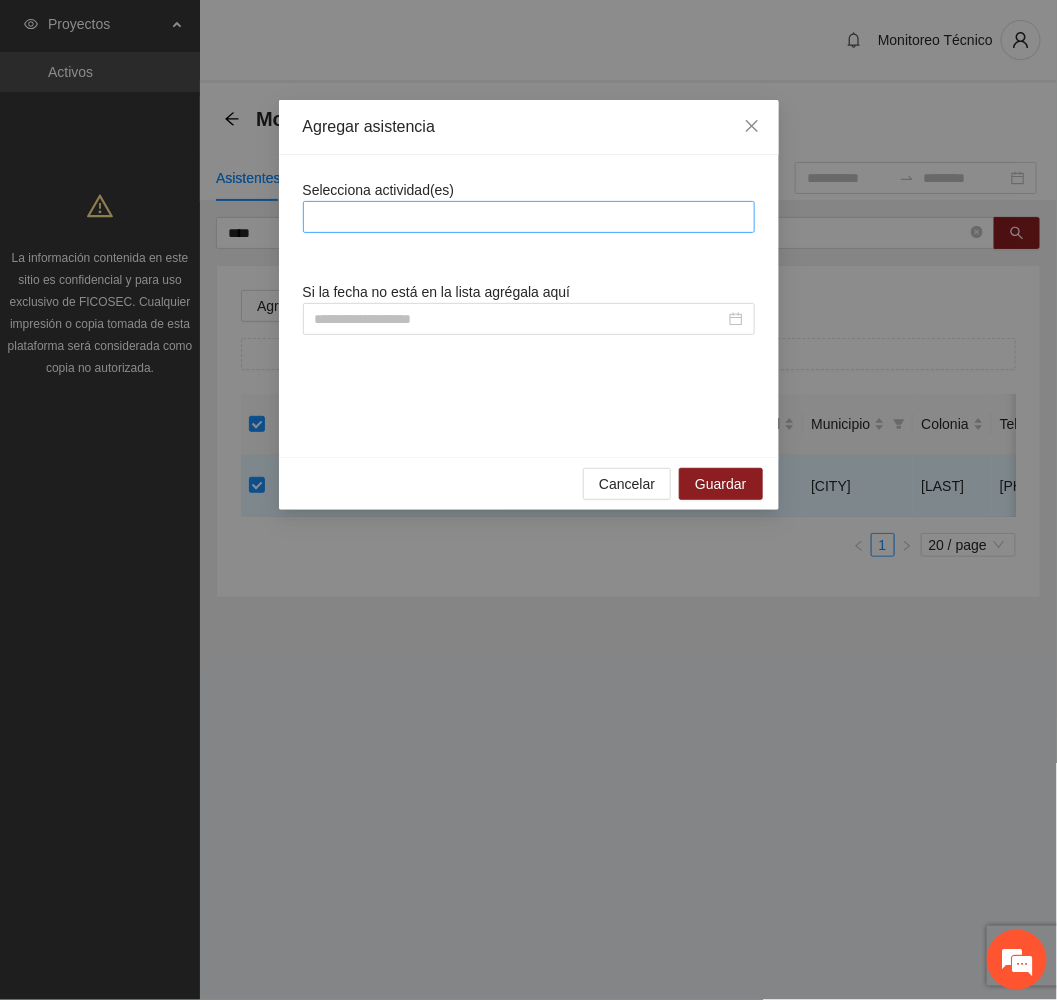 click at bounding box center [529, 217] 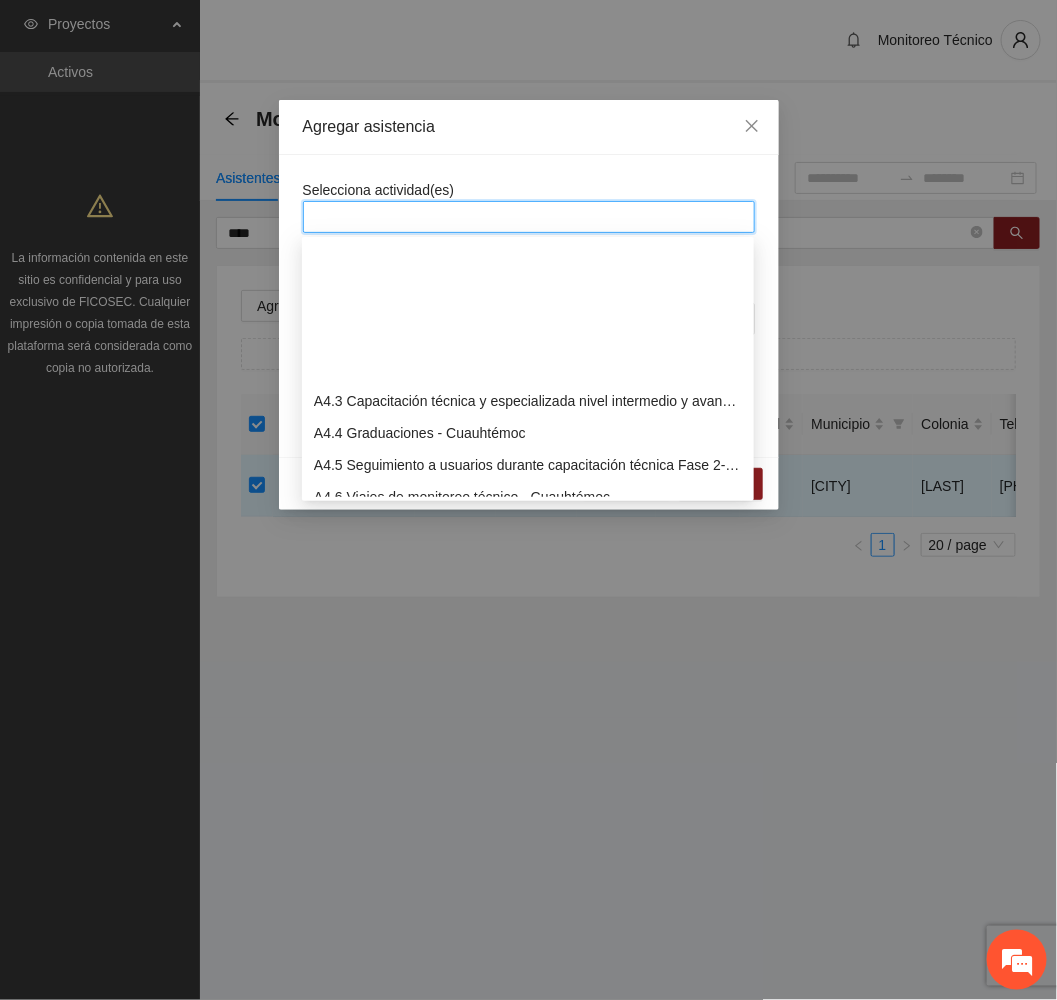 scroll, scrollTop: 1350, scrollLeft: 0, axis: vertical 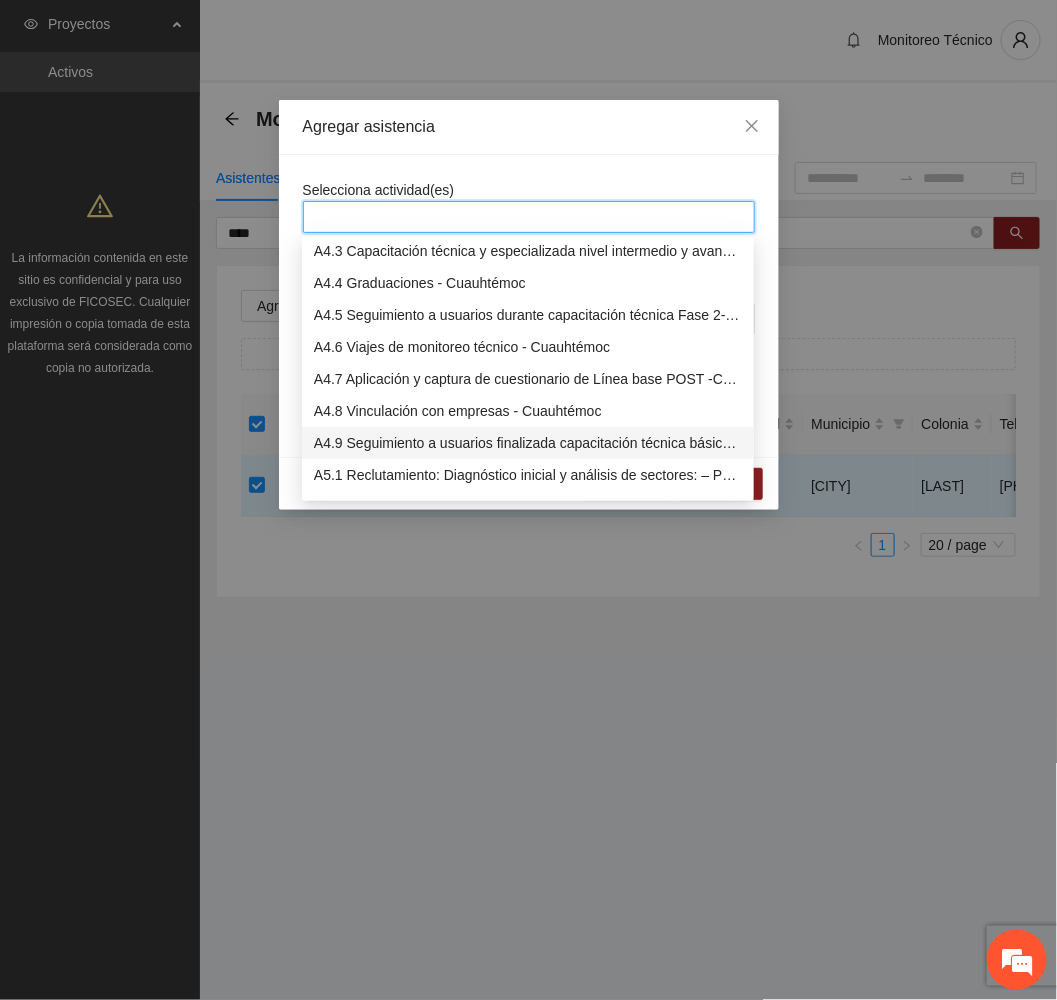 click on "A4.9 Seguimiento a usuarios finalizada capacitación técnica básica- Cuauhtémoc" at bounding box center (528, 443) 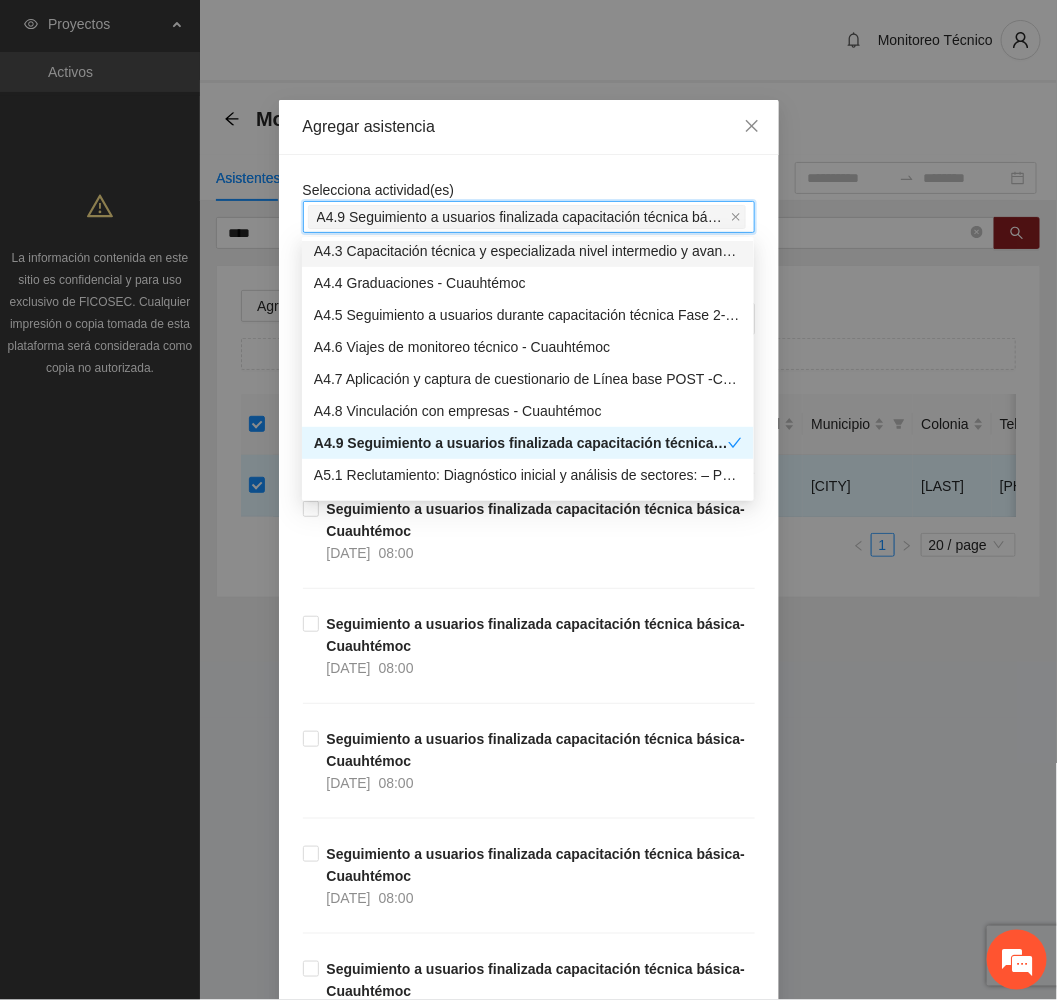 click on "Agregar asistencia" at bounding box center [529, 127] 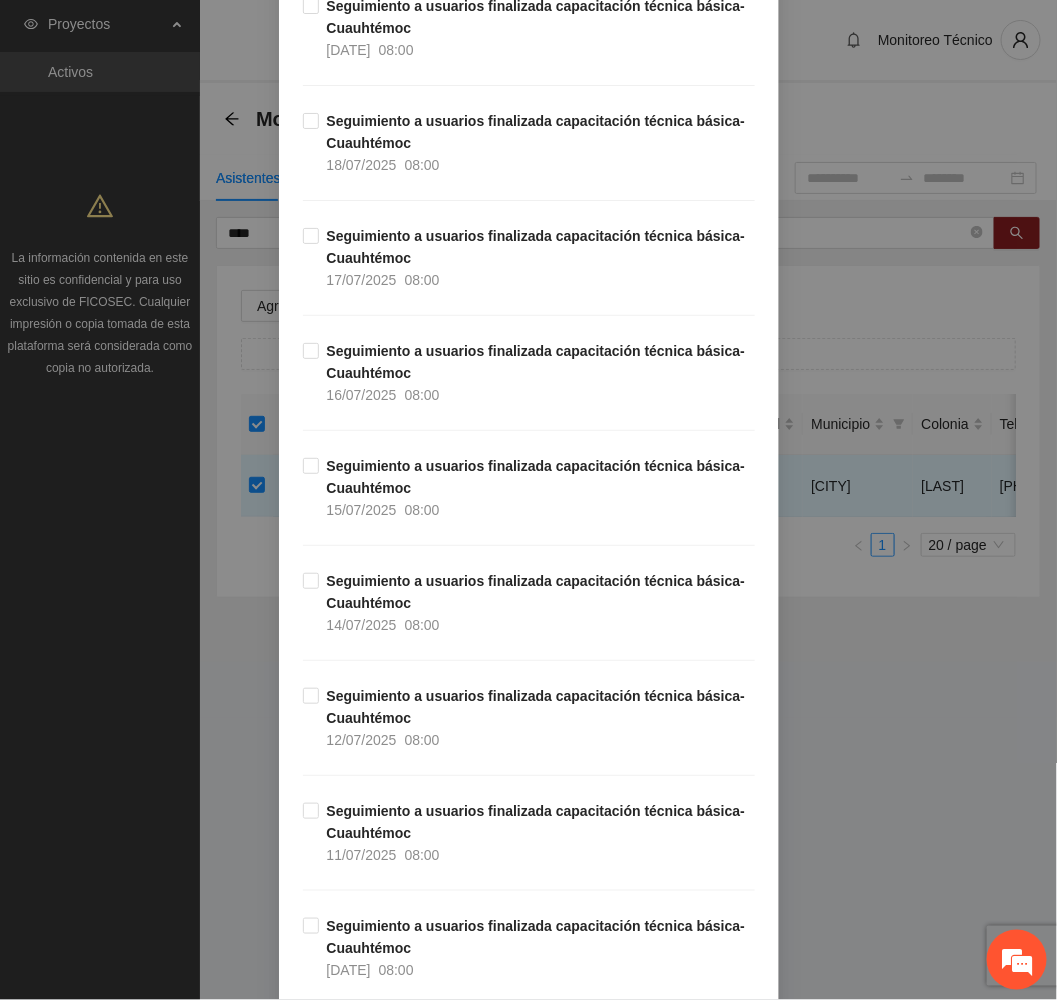 scroll, scrollTop: 8601, scrollLeft: 0, axis: vertical 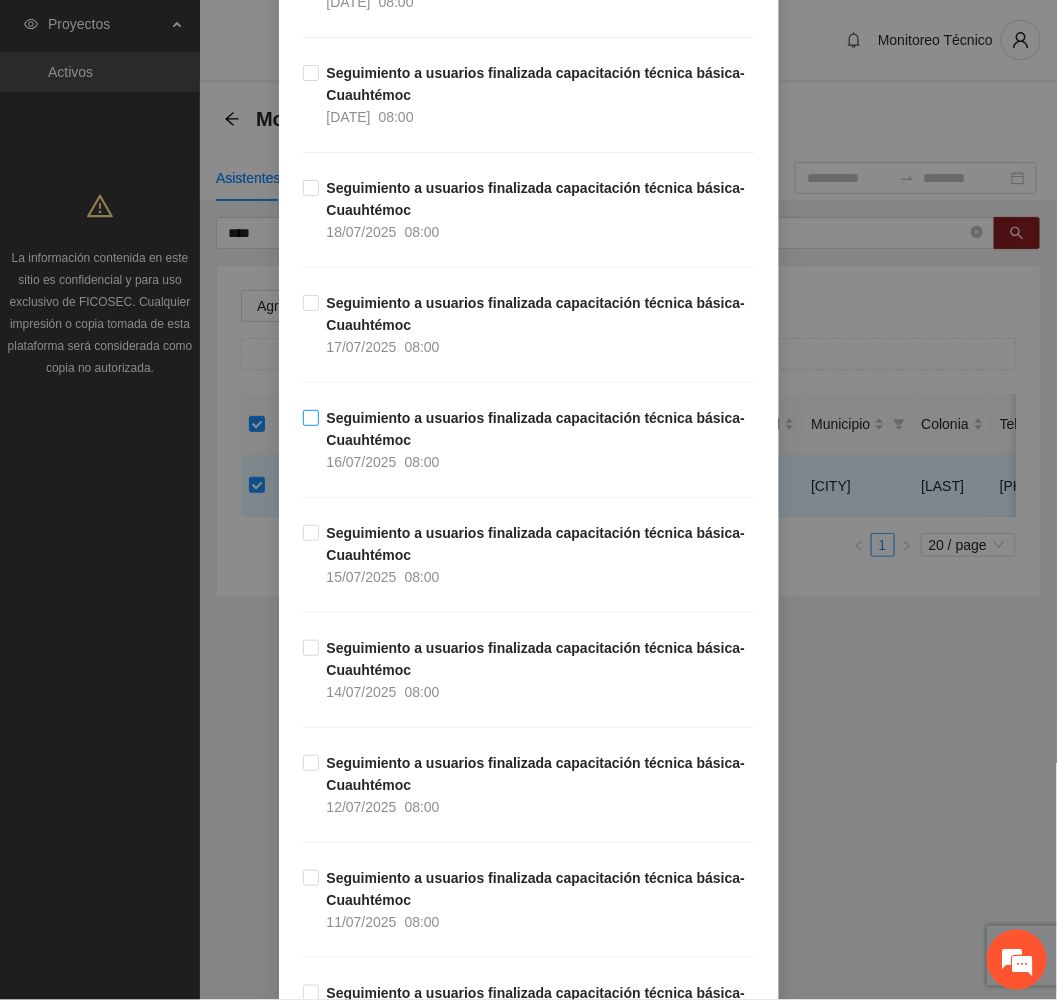 click on "Seguimiento a usuarios finalizada capacitación técnica básica- Cuauhtémoc 16/07/2025 08:00" at bounding box center (537, 440) 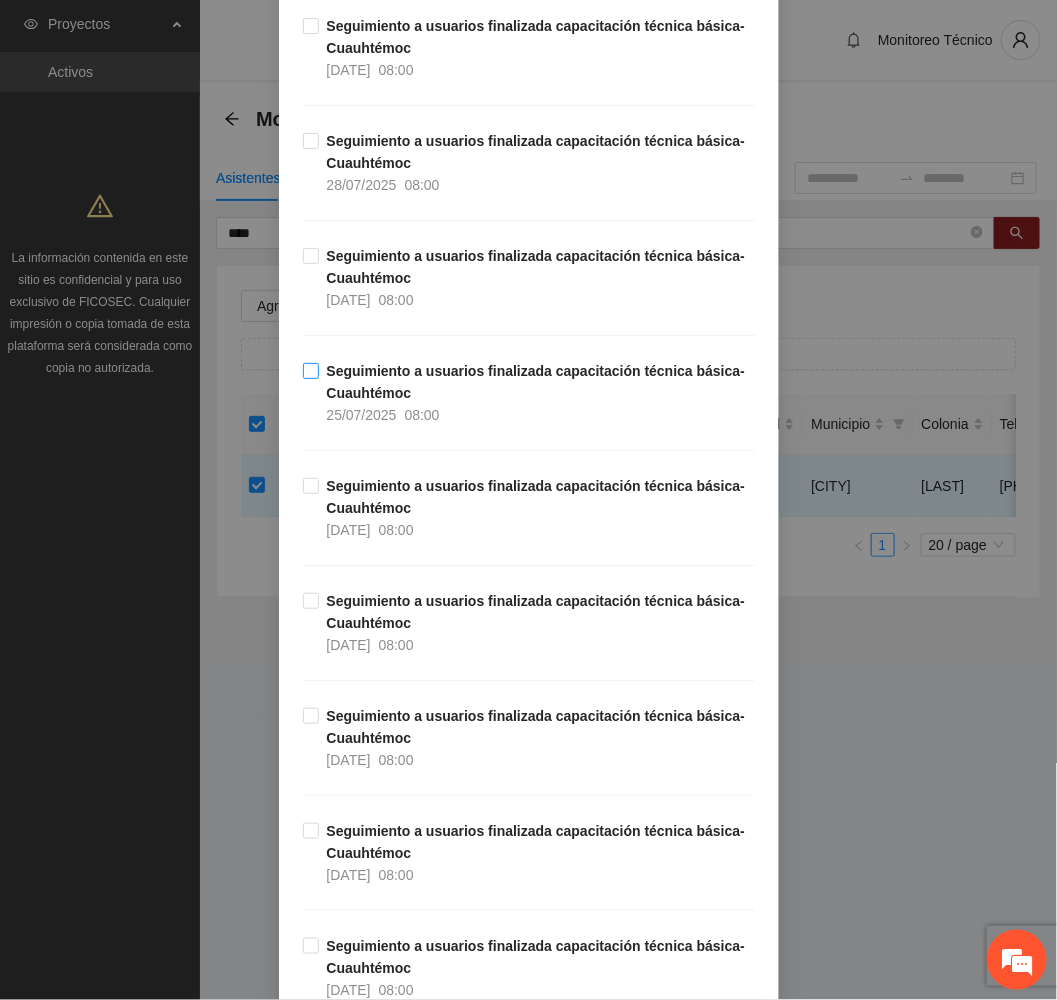 scroll, scrollTop: 7701, scrollLeft: 0, axis: vertical 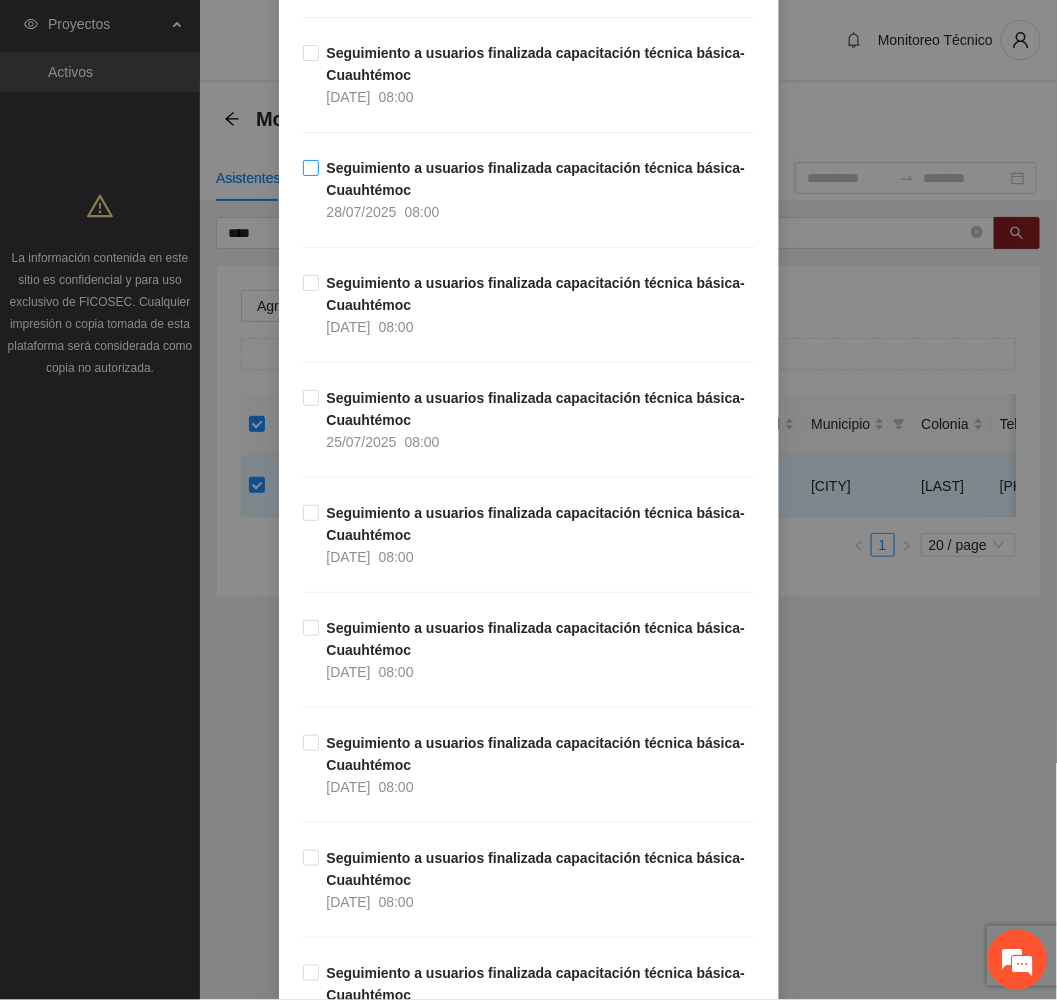 click on "Seguimiento a usuarios finalizada capacitación técnica básica- Cuauhtémoc 28/07/2025 08:00" at bounding box center (537, 190) 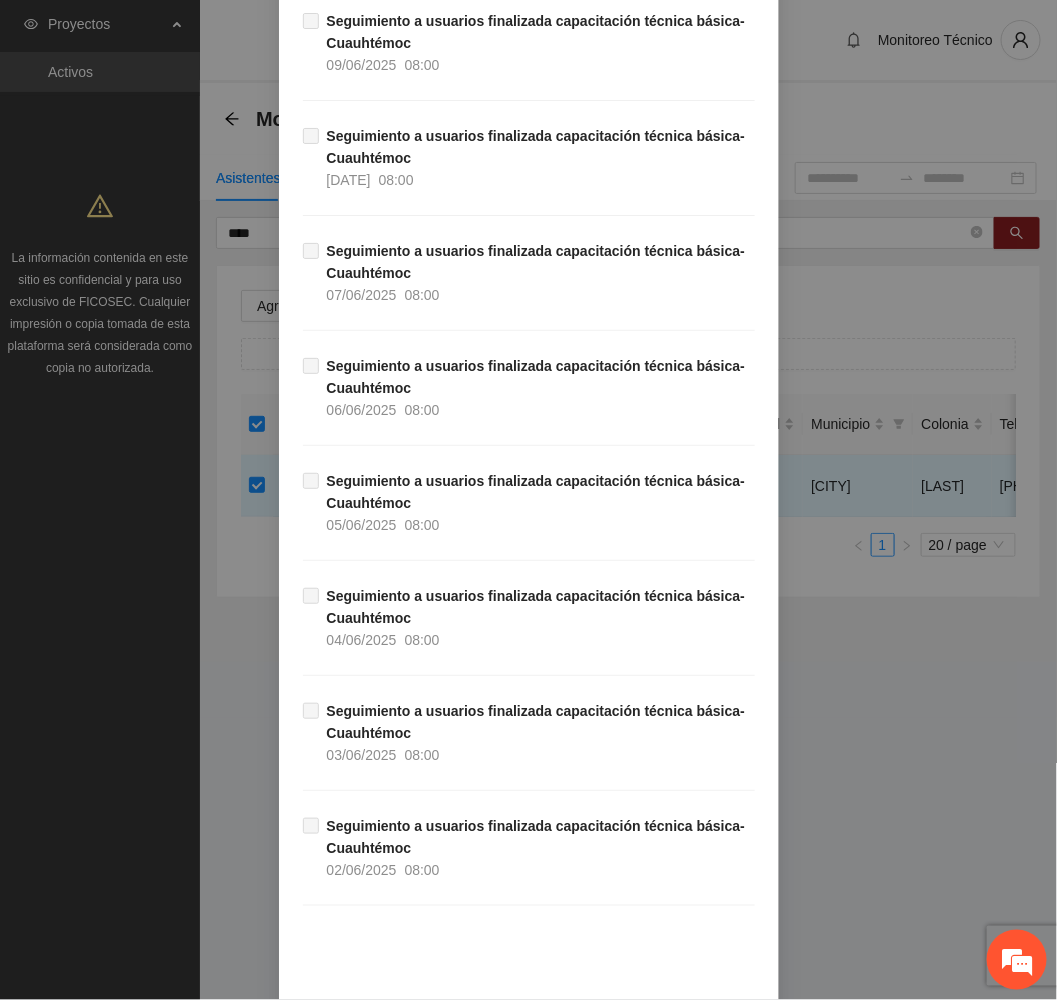 scroll, scrollTop: 13159, scrollLeft: 0, axis: vertical 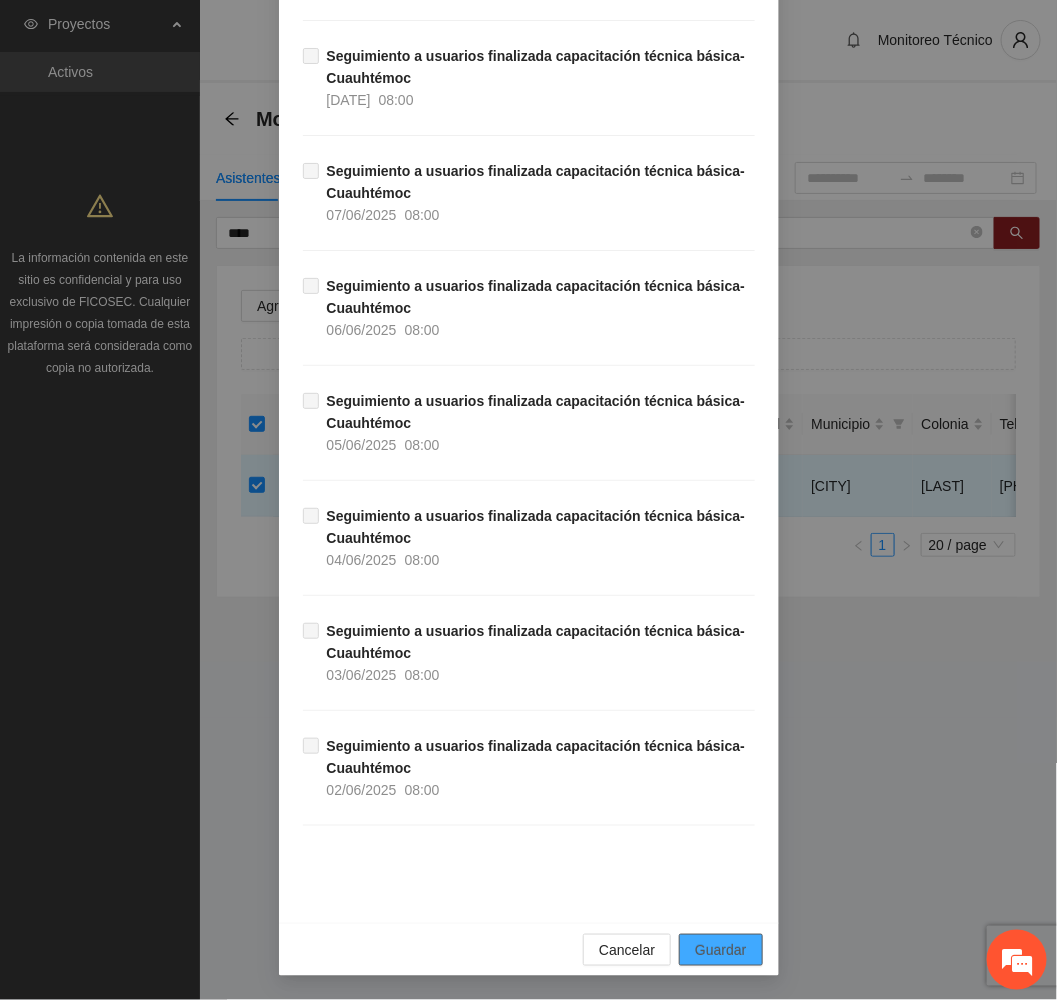 click on "Guardar" at bounding box center [720, 950] 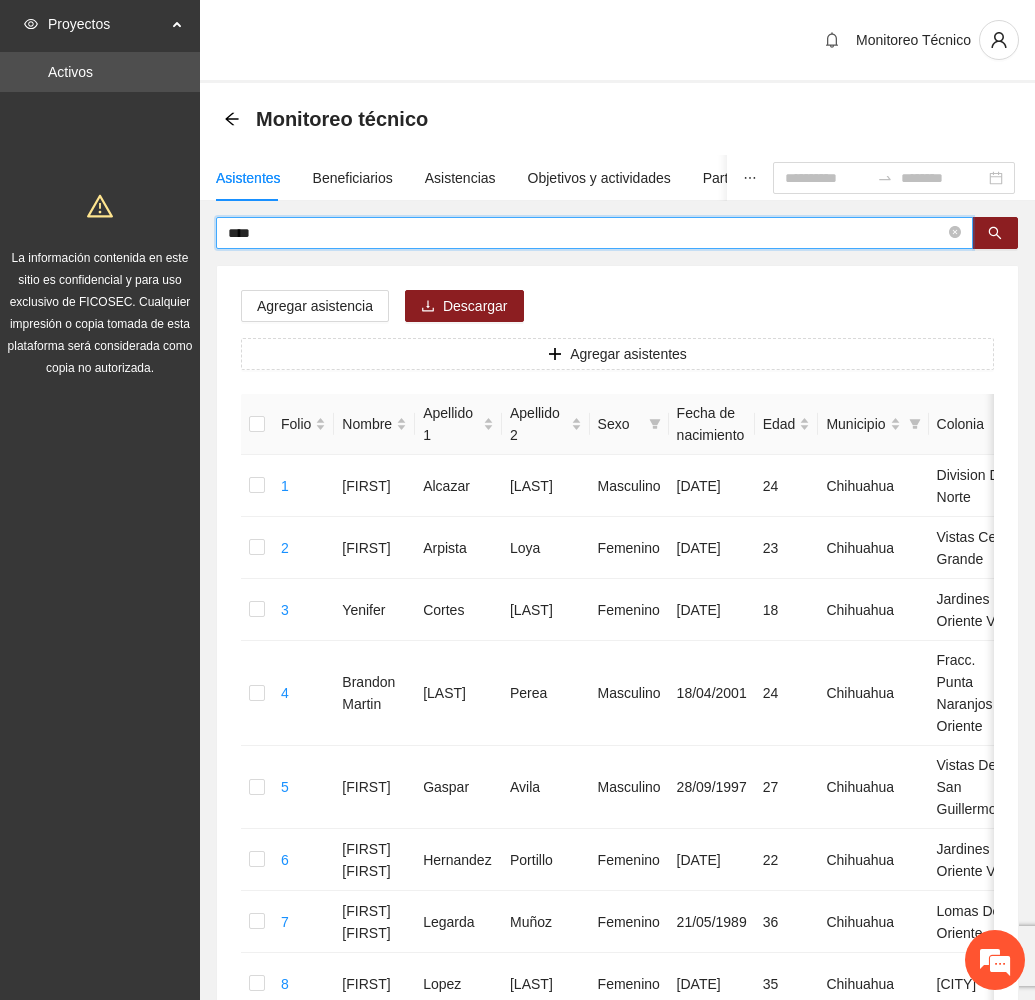 drag, startPoint x: 348, startPoint y: 226, endPoint x: 121, endPoint y: 219, distance: 227.10791 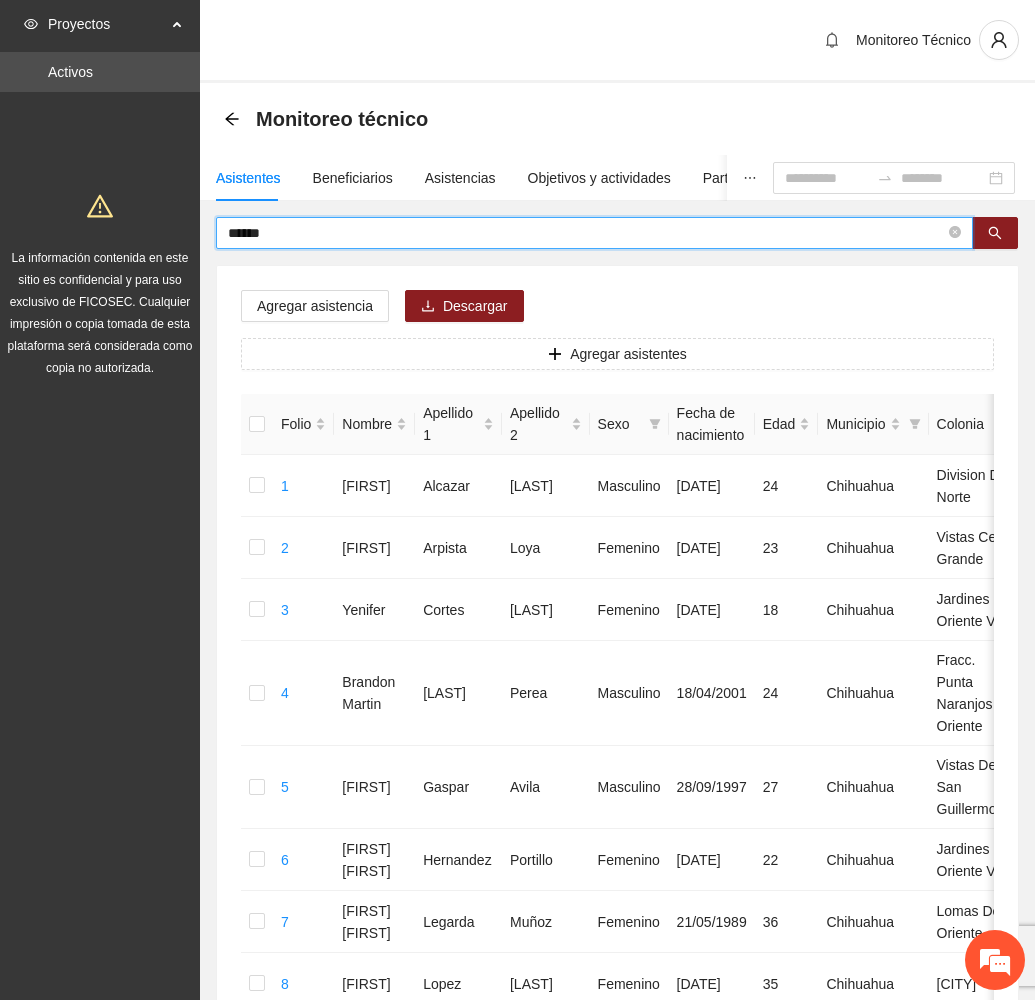 type on "******" 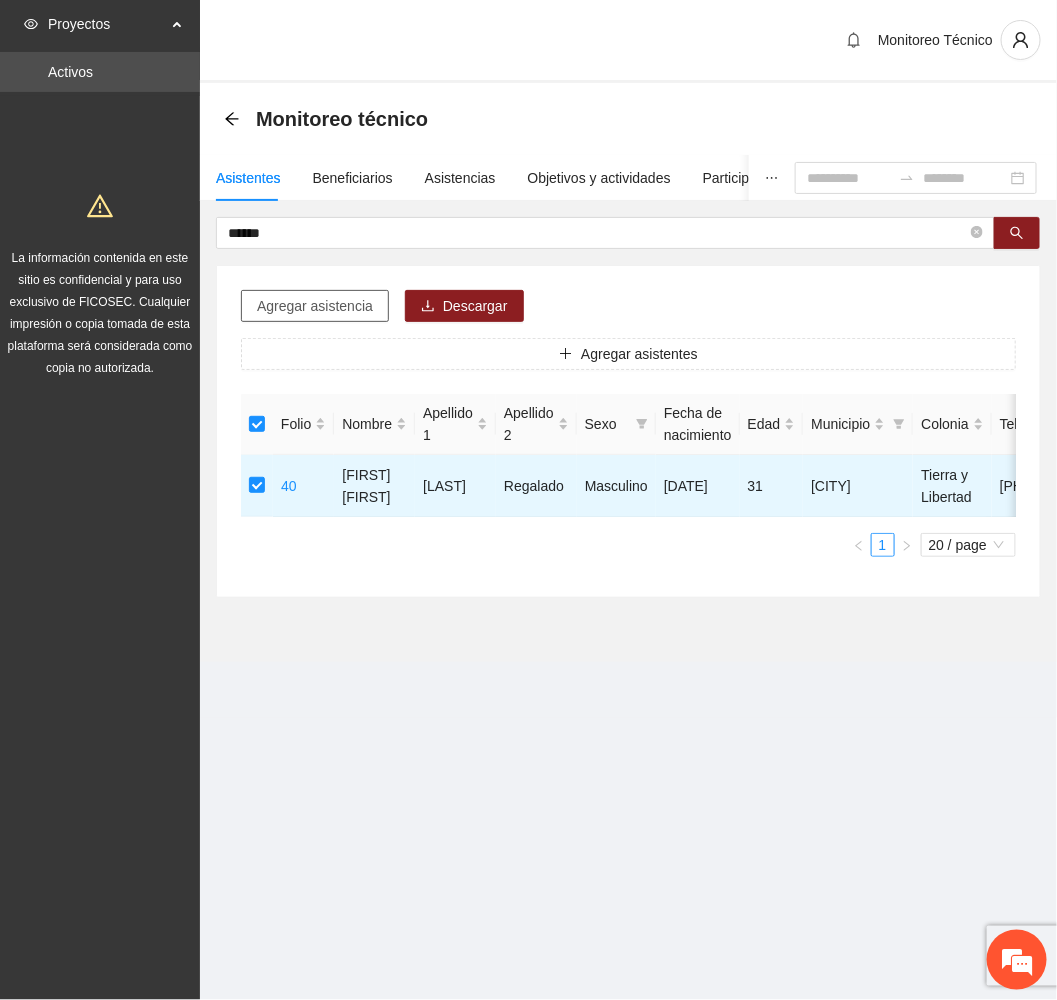 click on "Agregar asistencia" at bounding box center [315, 306] 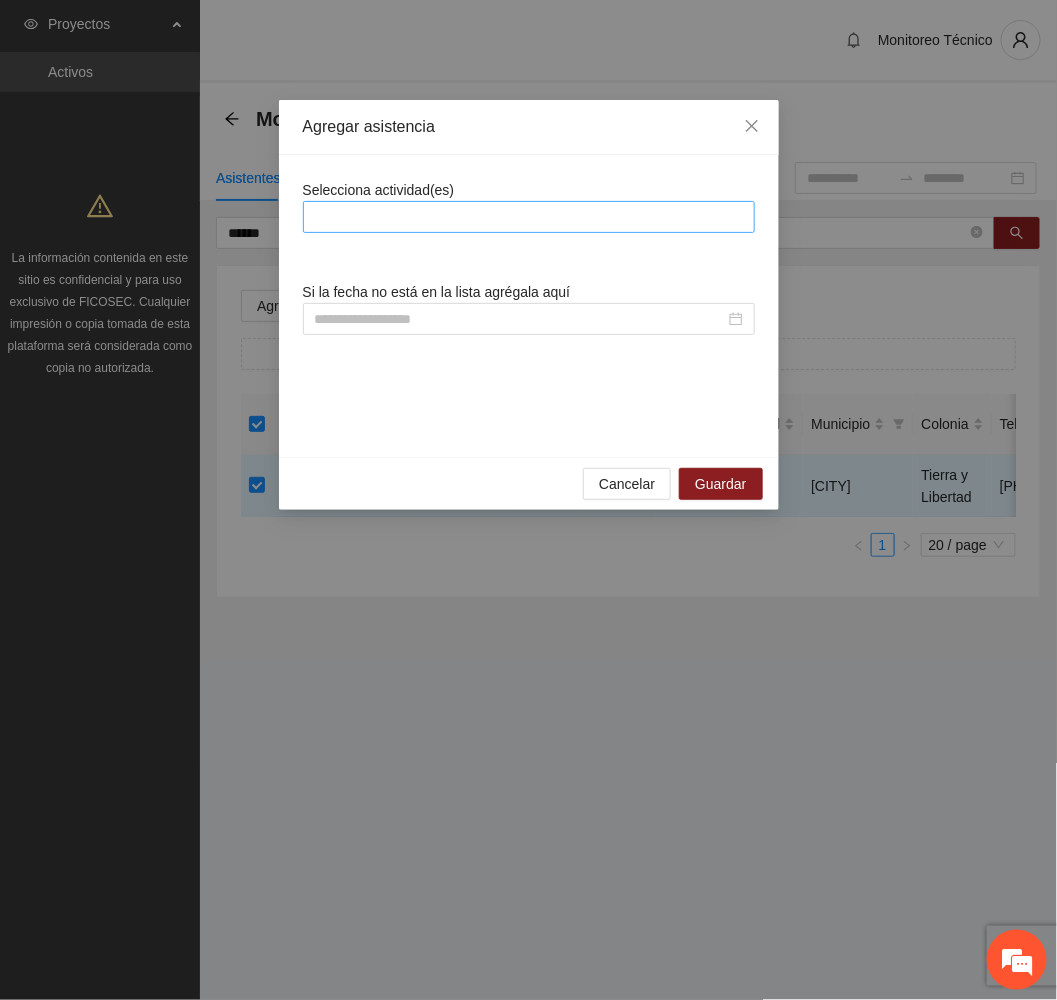 click at bounding box center (529, 217) 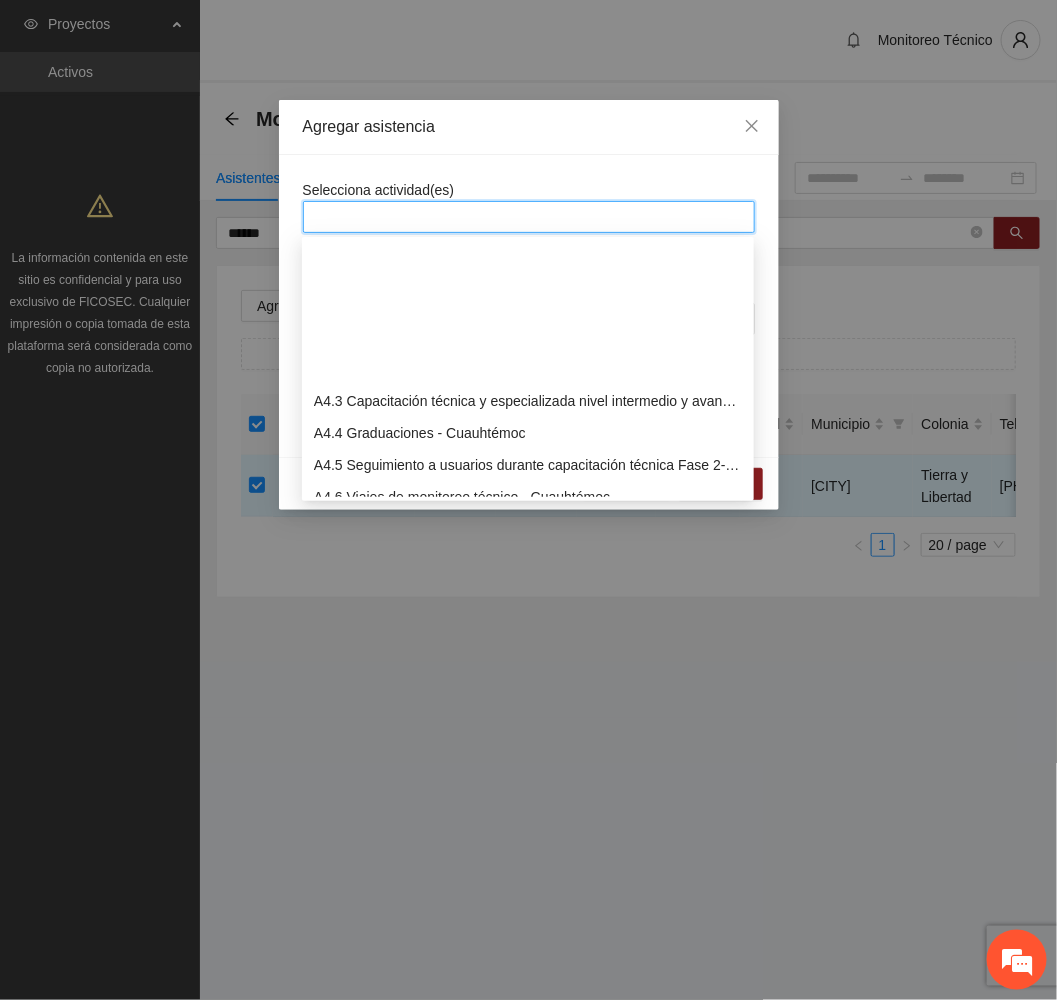 scroll, scrollTop: 1350, scrollLeft: 0, axis: vertical 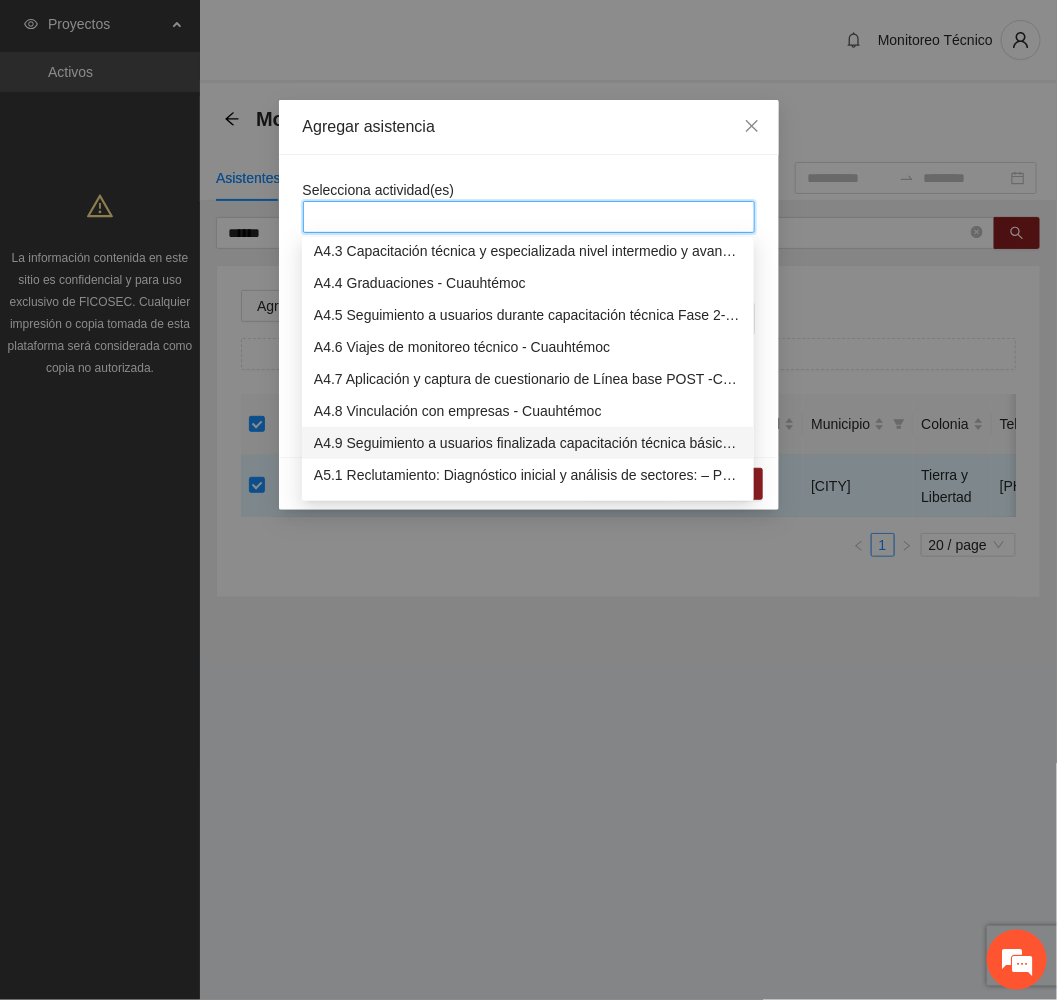 click on "A4.9 Seguimiento a usuarios finalizada capacitación técnica básica- Cuauhtémoc" at bounding box center (528, 443) 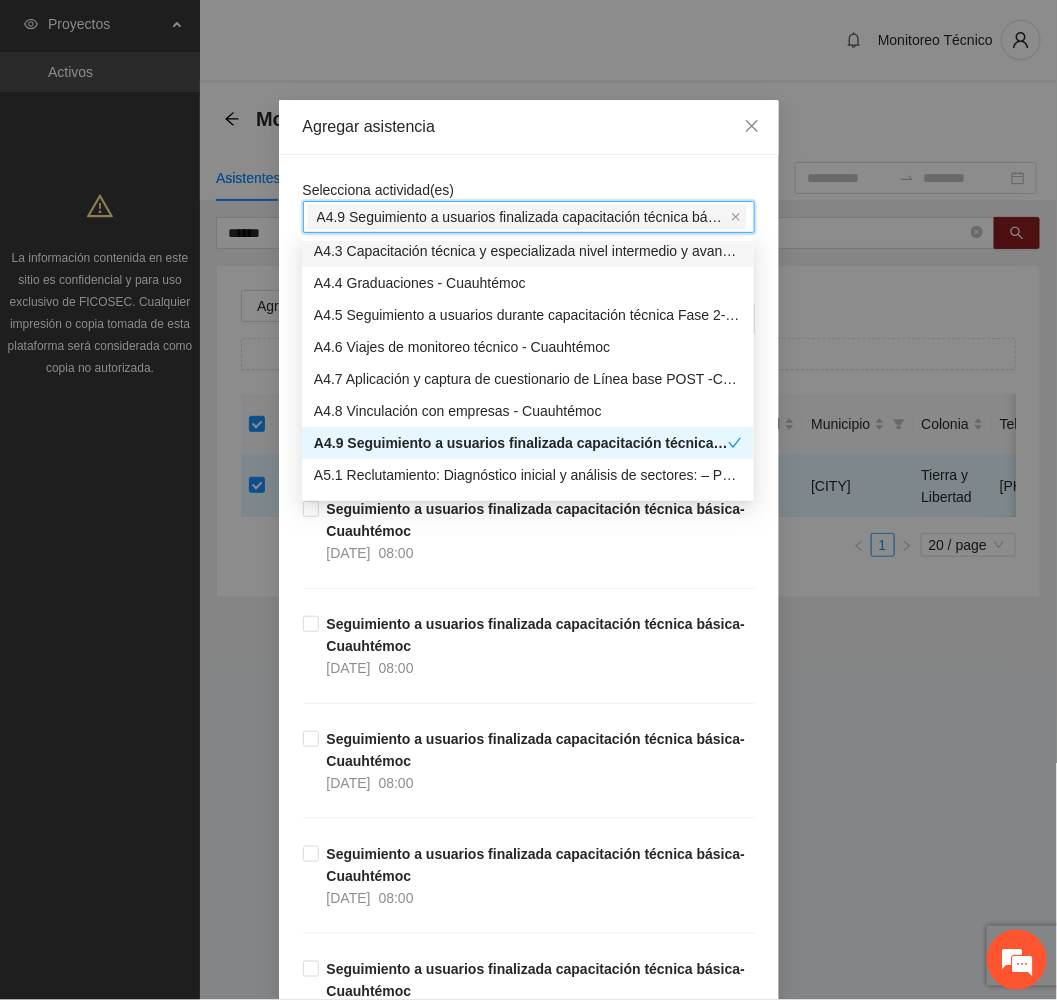 click on "Agregar asistencia" at bounding box center (529, 127) 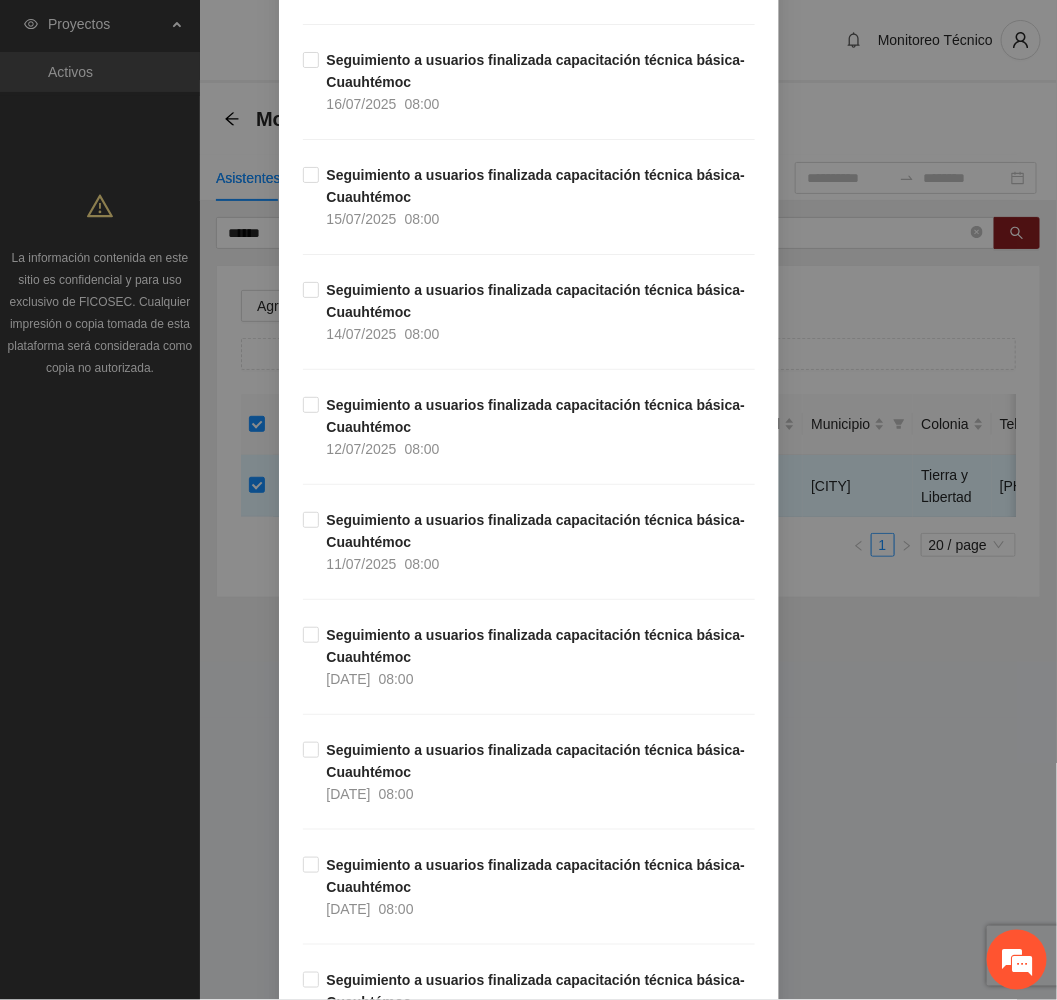 scroll, scrollTop: 9342, scrollLeft: 0, axis: vertical 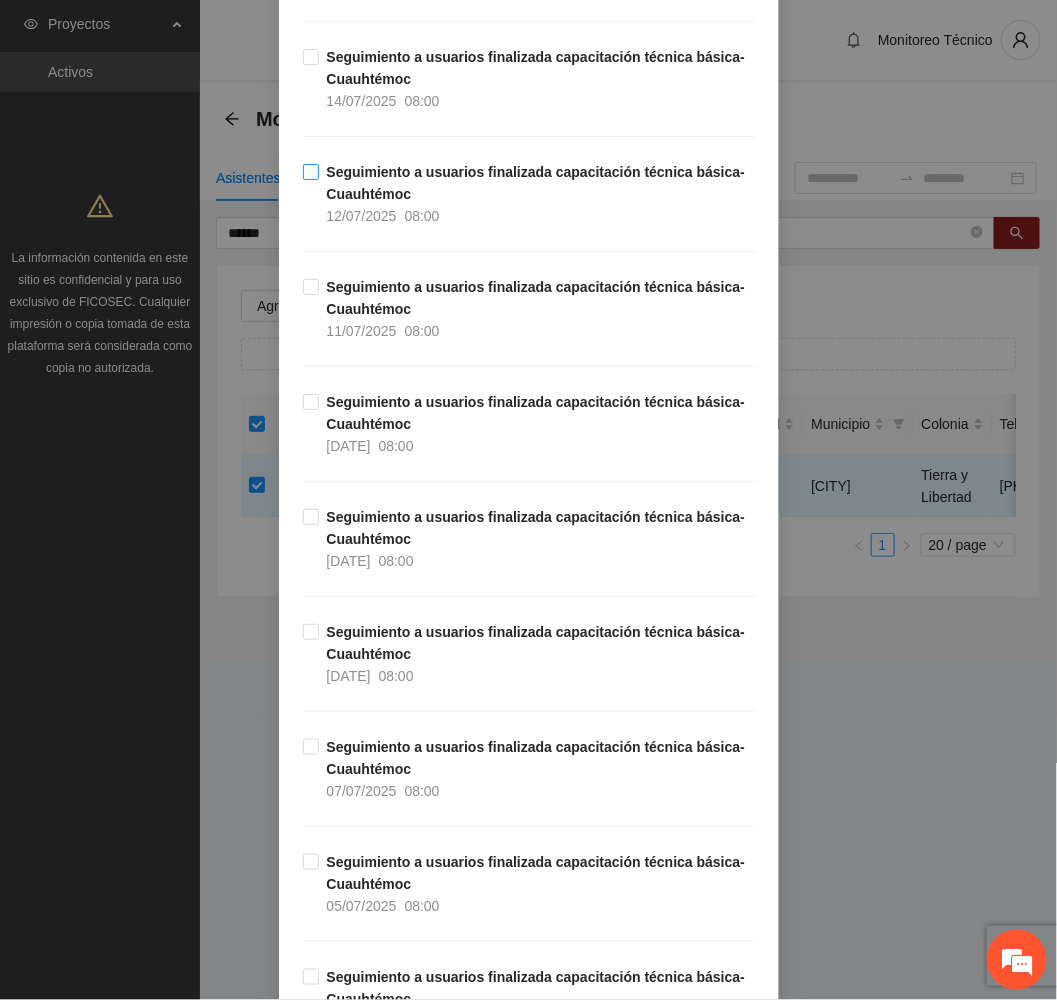 click on "Seguimiento a usuarios finalizada capacitación técnica básica- Cuauhtémoc 12/07/2025 08:00" at bounding box center [537, 194] 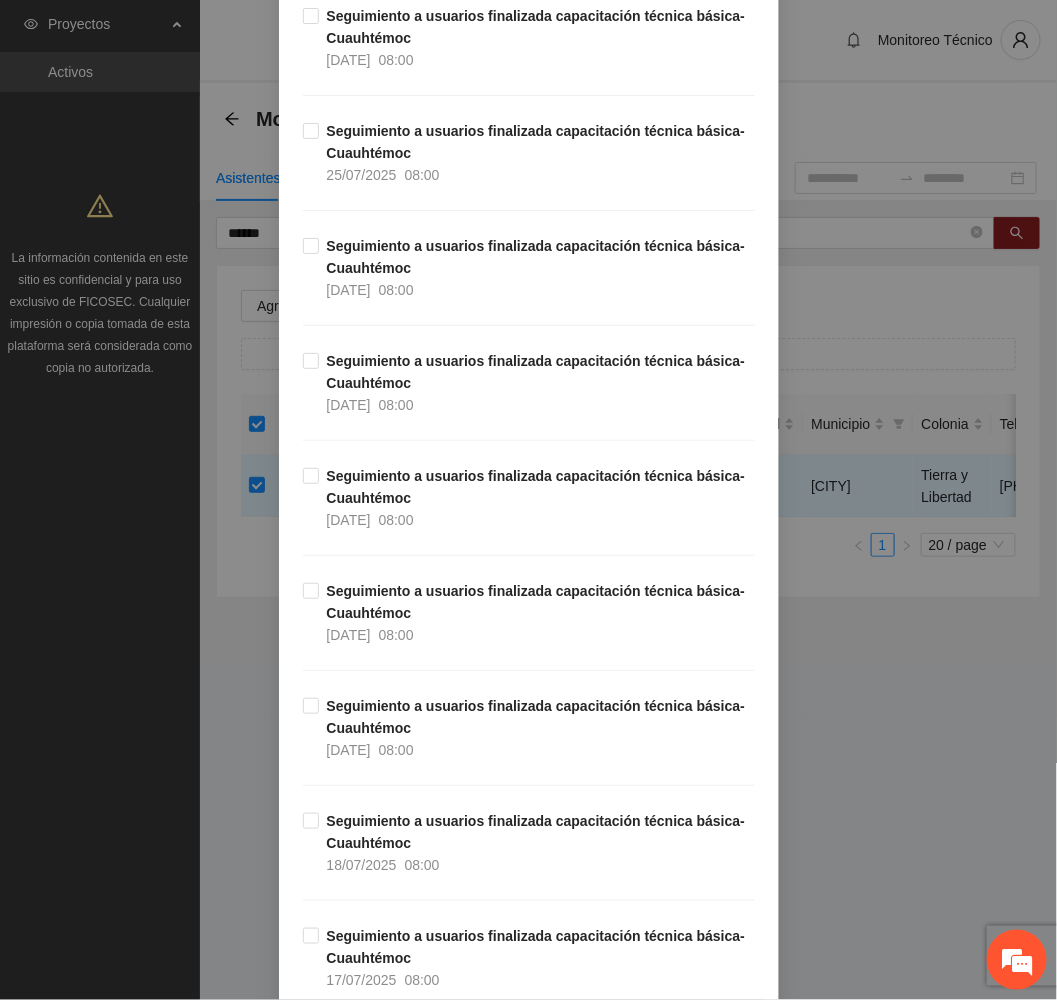 scroll, scrollTop: 7842, scrollLeft: 0, axis: vertical 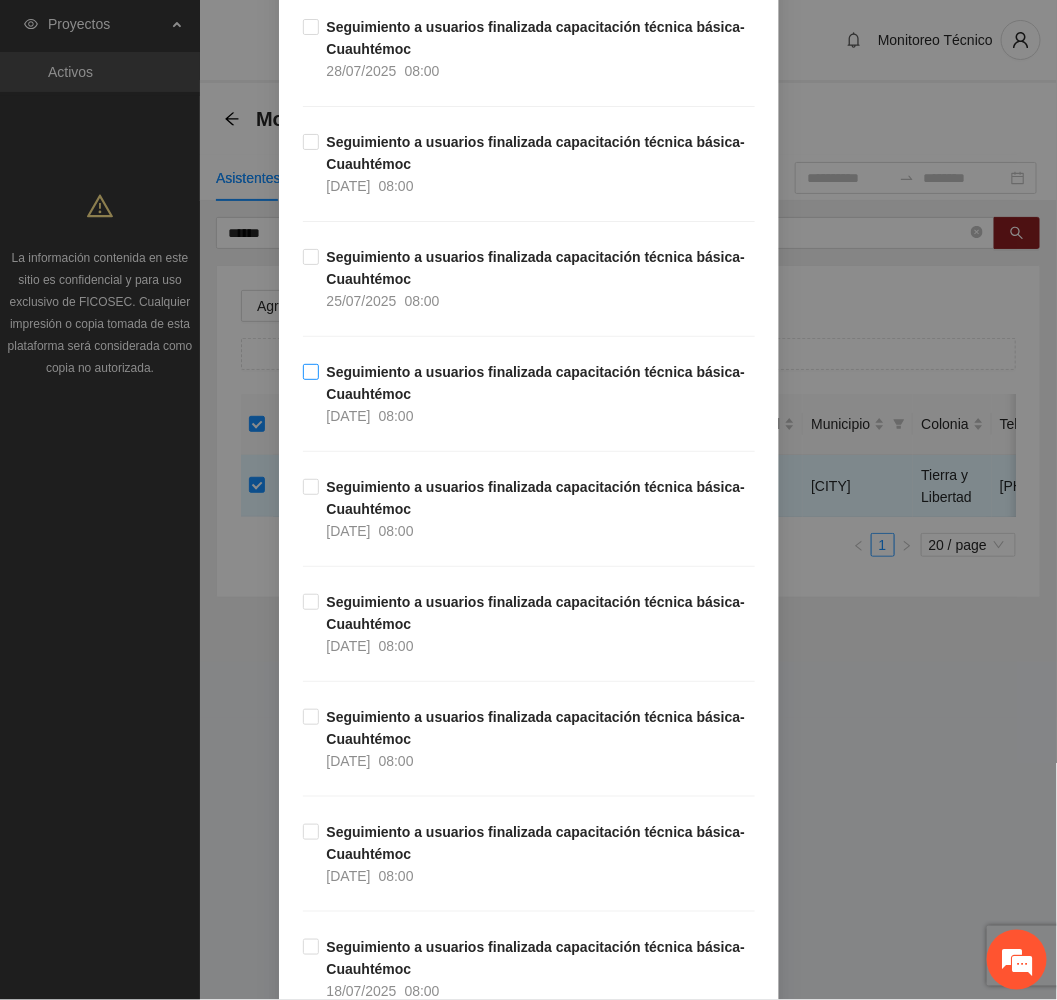 click on "Seguimiento a usuarios finalizada capacitación técnica básica- Cuauhtémoc" at bounding box center [536, 383] 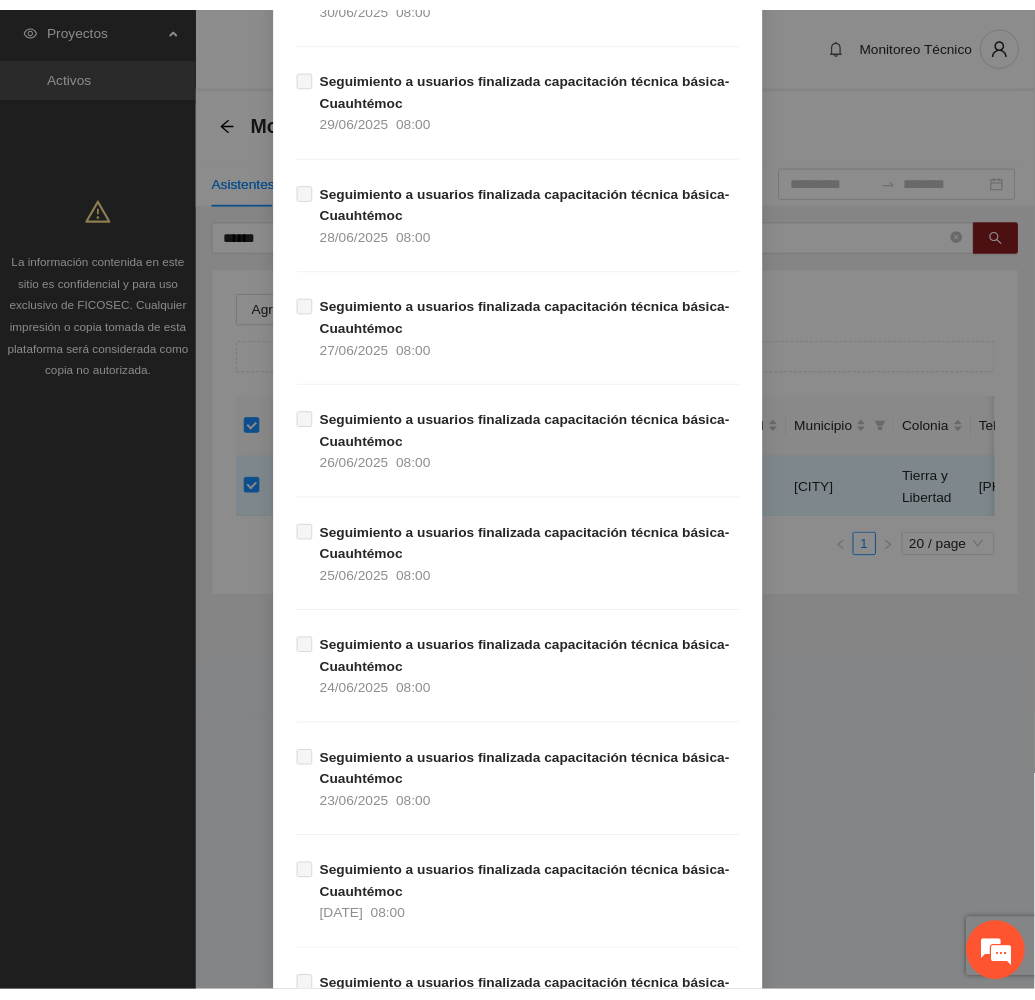 scroll, scrollTop: 13159, scrollLeft: 0, axis: vertical 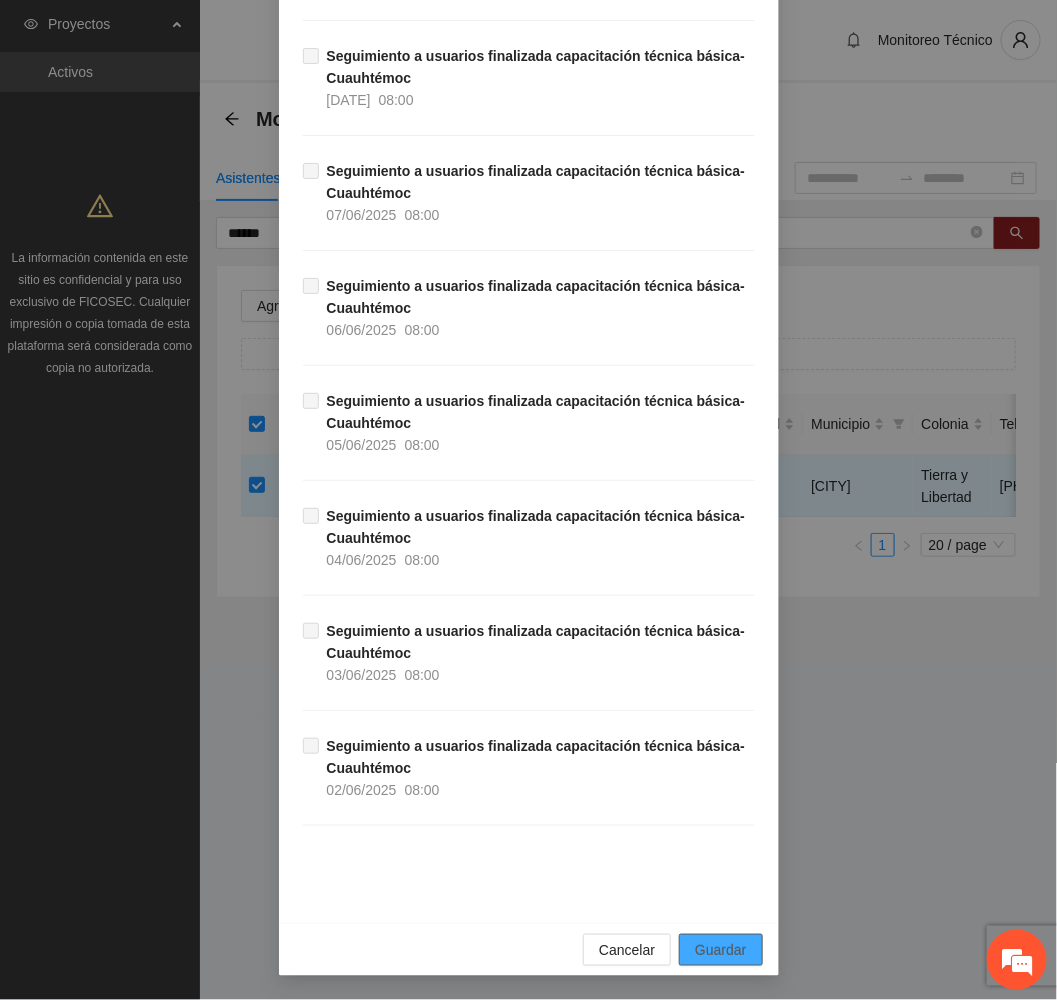 click on "Guardar" at bounding box center (720, 950) 